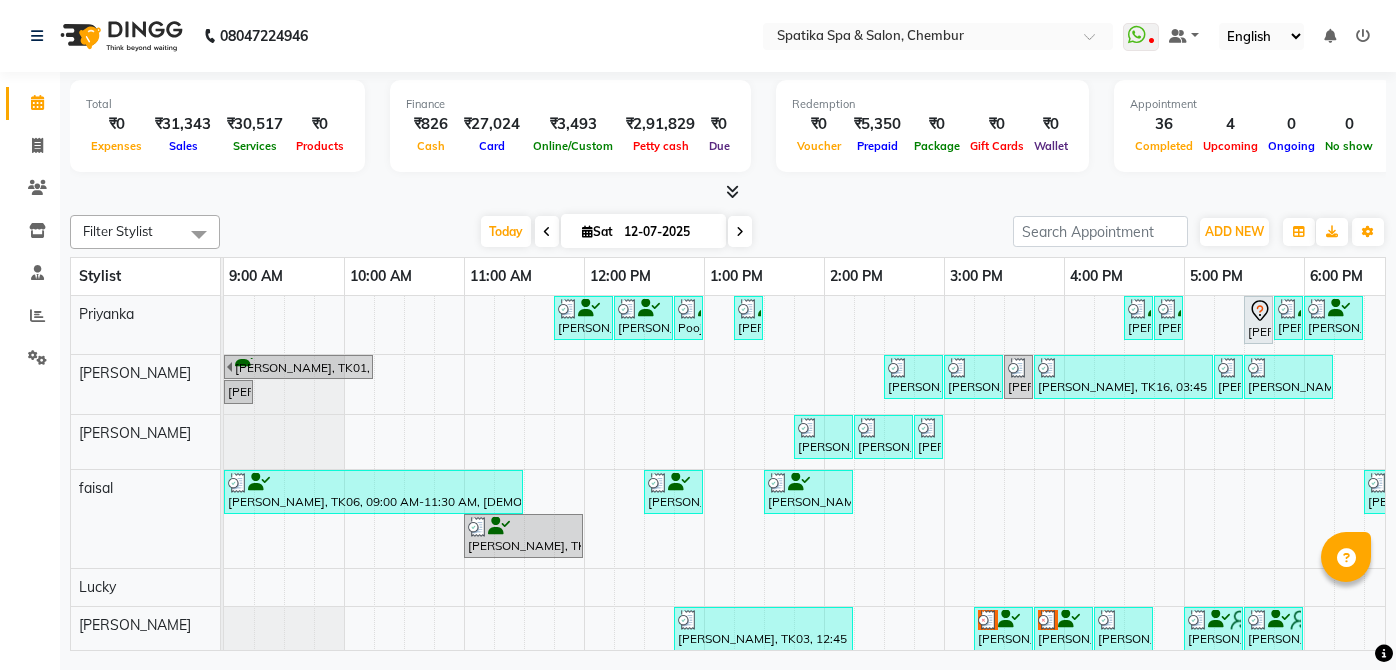 scroll, scrollTop: 0, scrollLeft: 0, axis: both 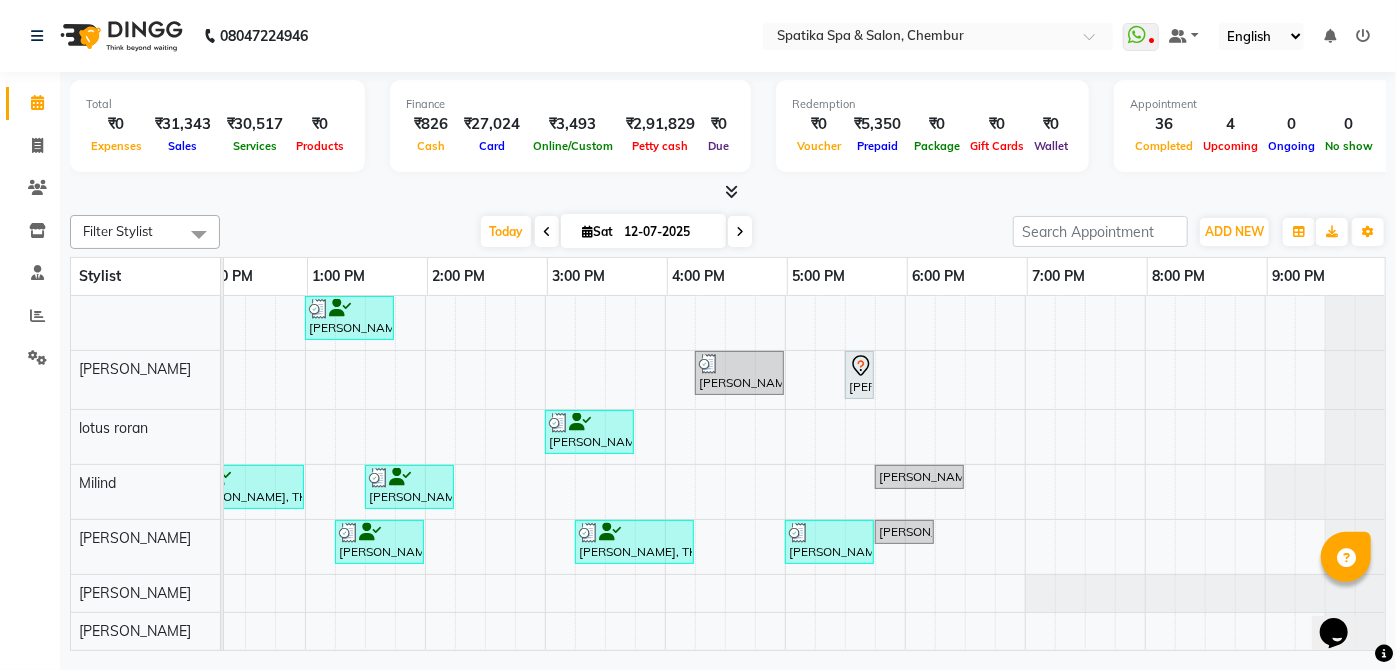click at bounding box center (740, 231) 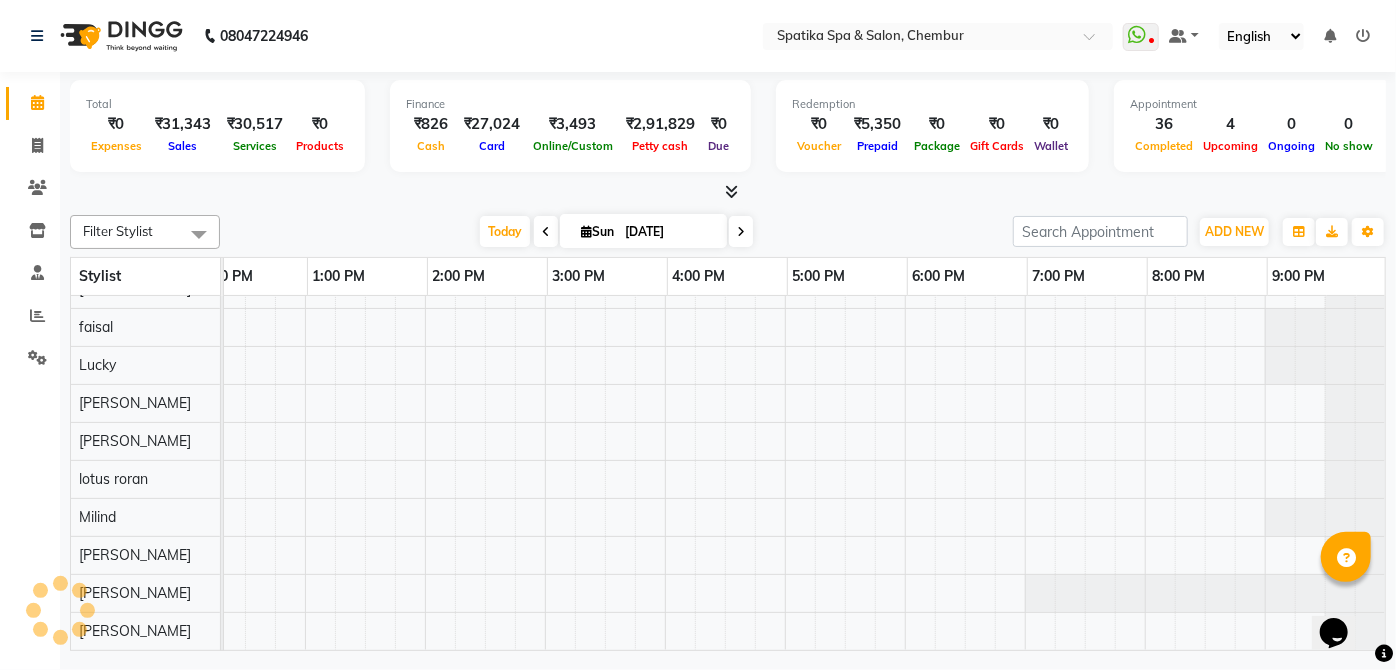scroll, scrollTop: 0, scrollLeft: 120, axis: horizontal 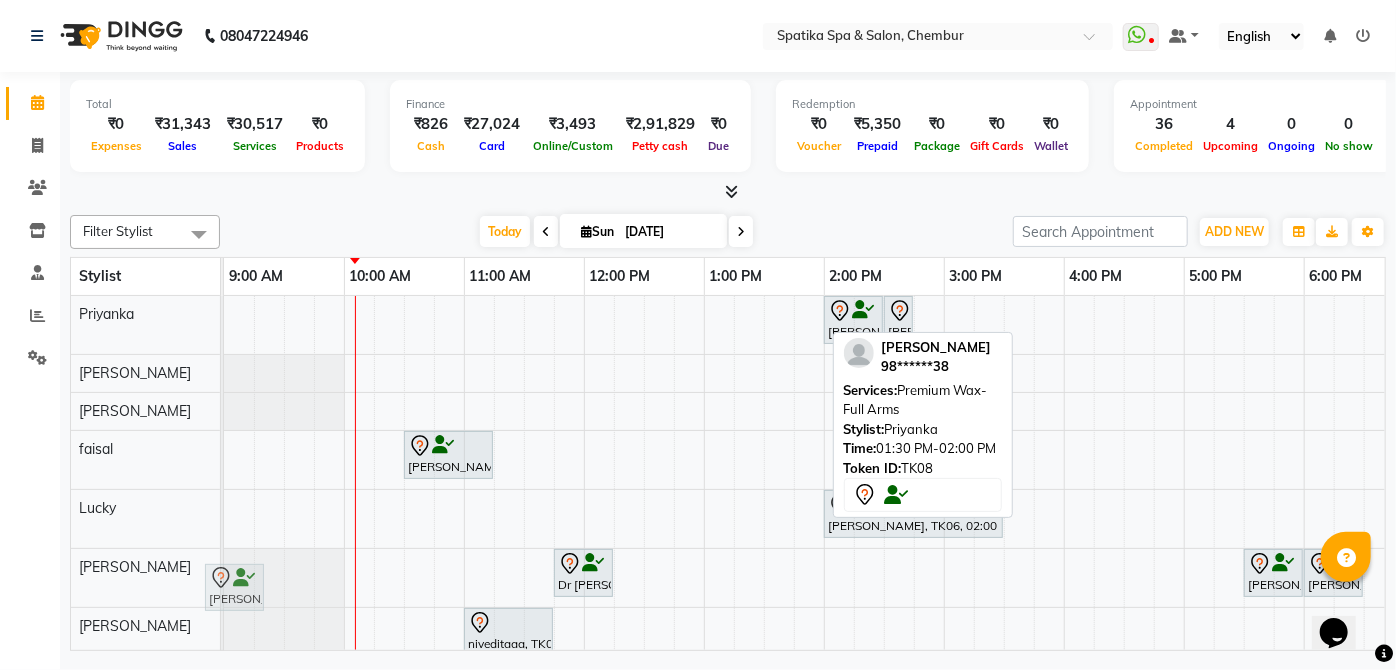 drag, startPoint x: 783, startPoint y: 312, endPoint x: 224, endPoint y: 582, distance: 620.79065 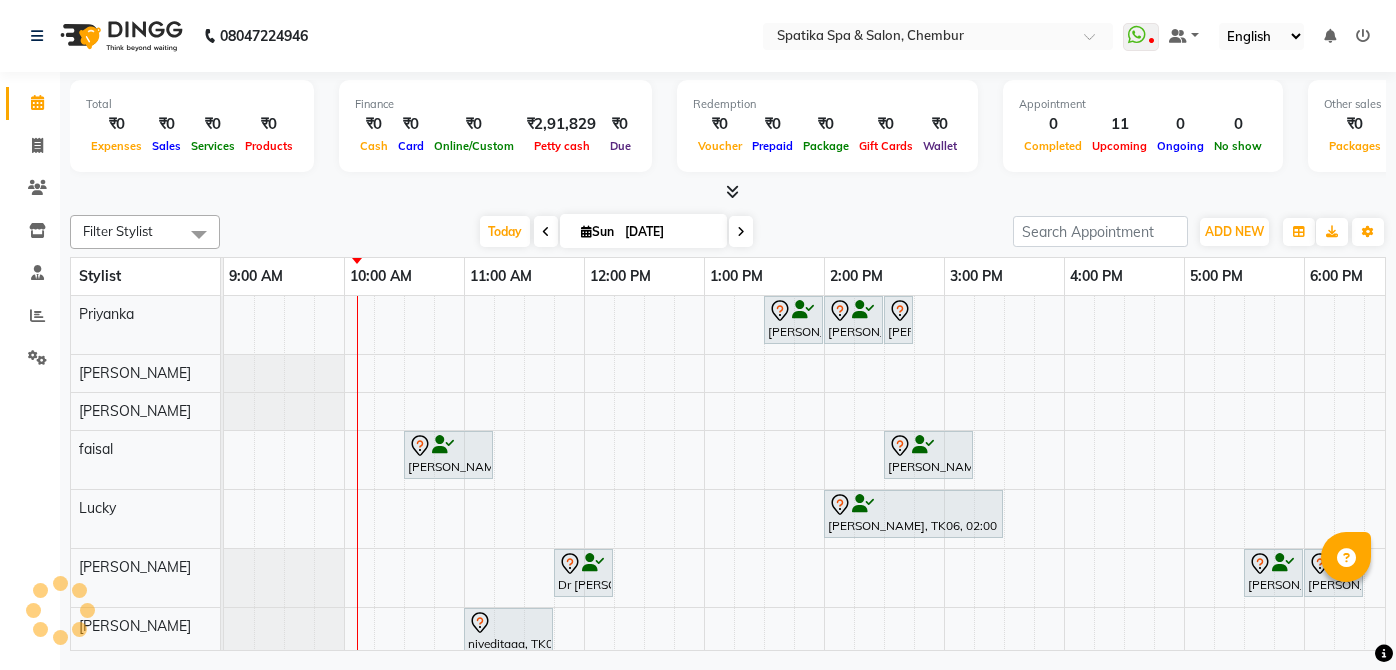 scroll, scrollTop: 0, scrollLeft: 0, axis: both 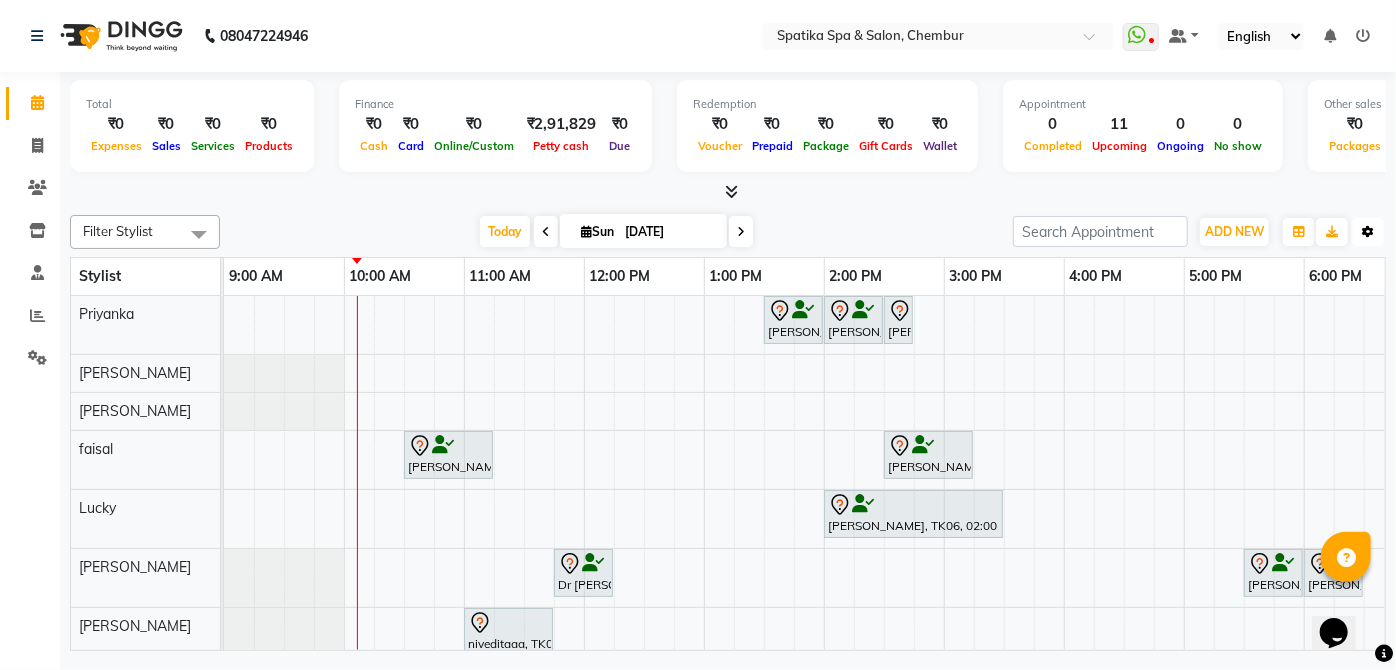 click on "Toggle Dropdown" at bounding box center (1368, 232) 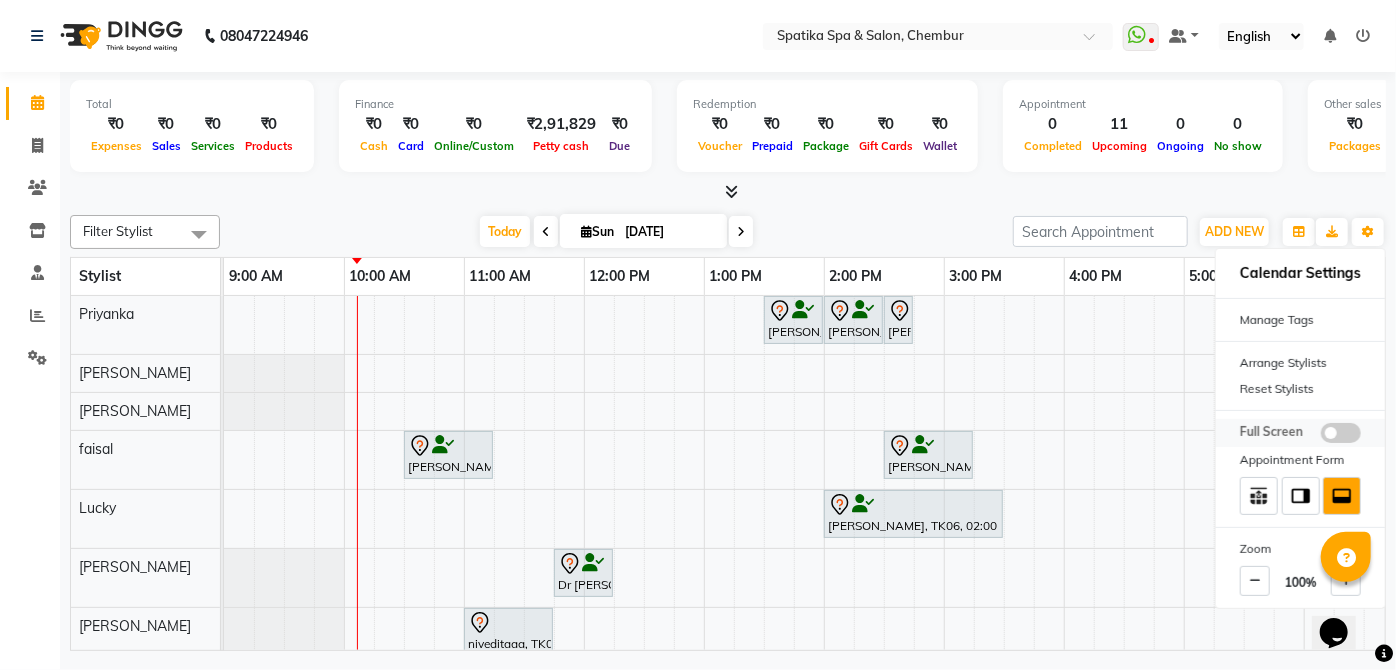 click at bounding box center (1341, 433) 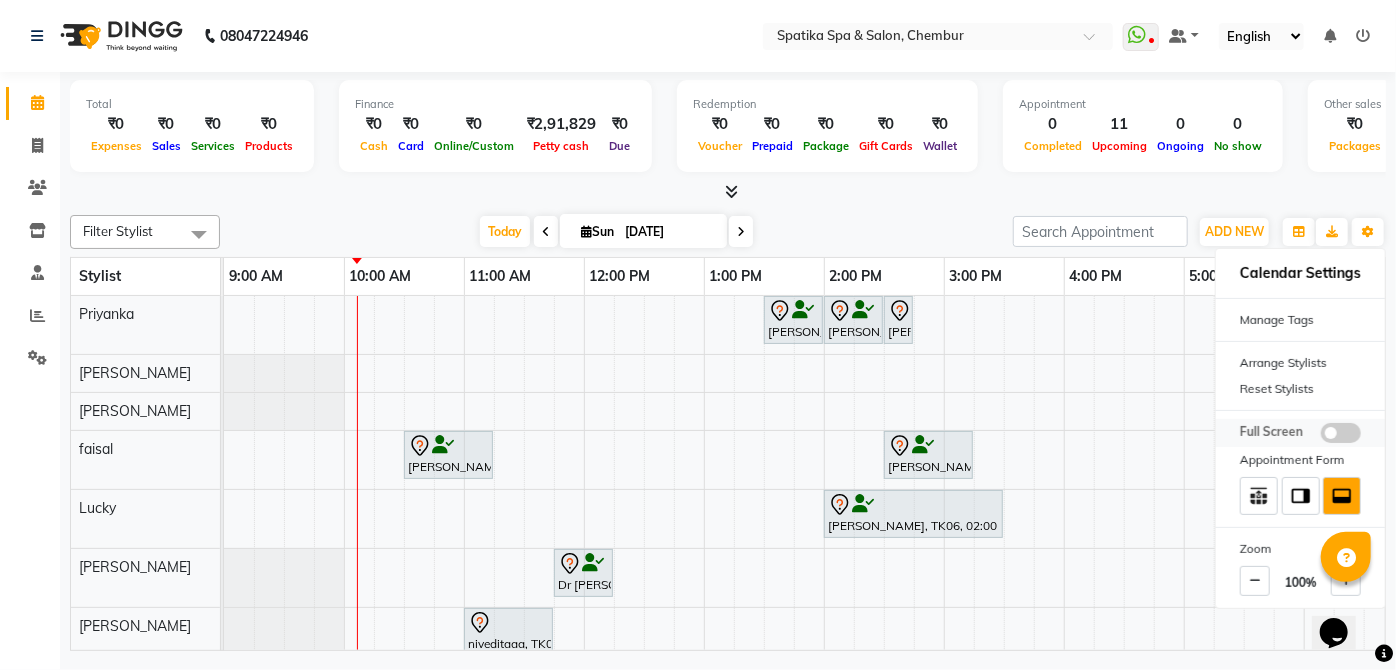 click at bounding box center (1321, 436) 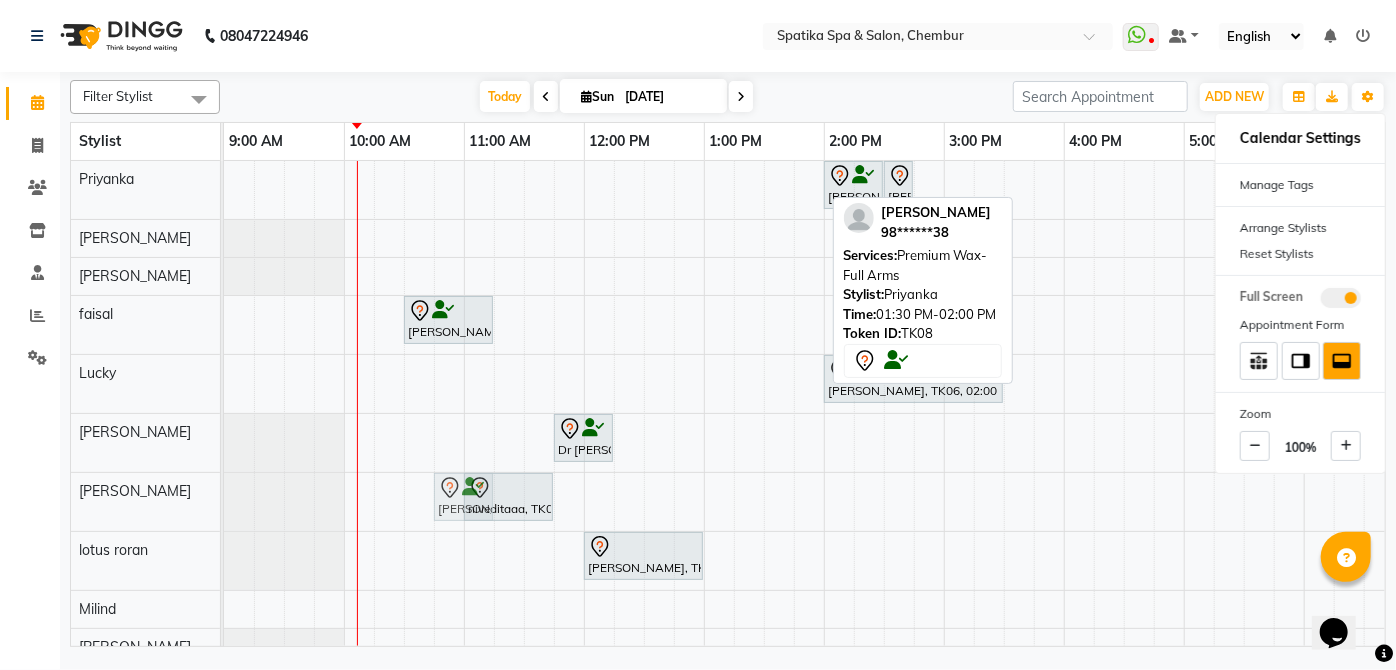 click on "Purti Minawala, TK08, 01:30 PM-02:00 PM, Premium Wax-Full Arms             Purti Minawala, TK08, 02:00 PM-02:30 PM, Premium Wax-Full Legs             Purti Minawala, TK08, 02:30 PM-02:45 PM, Premium Wax-Under Arms             Aparna iyer, TK07, 10:30 AM-11:15 AM, Haircuts             Swapnil Bhoir, TK02, 02:30 PM-03:15 PM, Haircuts             Sneha Ahuja, TK06, 02:00 PM-03:30 PM, Female-Inoa Touch Up (Up To 2 Inches)             Dr Shweta, TK04, 11:45 AM-12:15 PM, Male Kids Haircut Below 12 Years (Without Wash)             Kshitija Rao, TK01, 05:30 PM-06:00 PM, Head Massage-Coconut / Olive / Almond Oil 30 Mins             Kshitija Rao, TK01, 06:00 PM-06:30 PM, Female-Hair Wash Below Shoulder             niveditaaa, TK03, 11:00 AM-11:45 AM, Female-Haircuts             Purti Minawala, TK08, 01:30 PM-02:00 PM, Premium Wax-Full Arms             Akansha Tiwary, TK05, 12:00 PM-01:00 PM, Swedish Massage - 60Mins" at bounding box center [1004, 451] 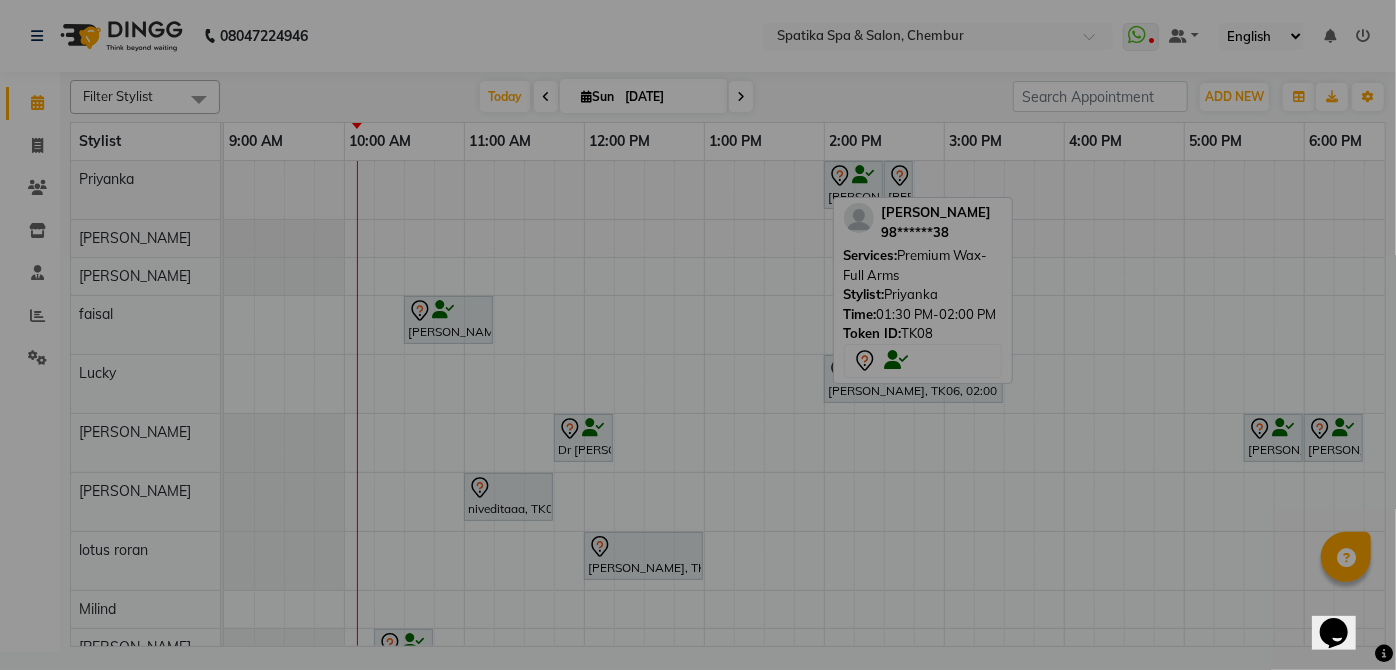 scroll, scrollTop: 2, scrollLeft: 0, axis: vertical 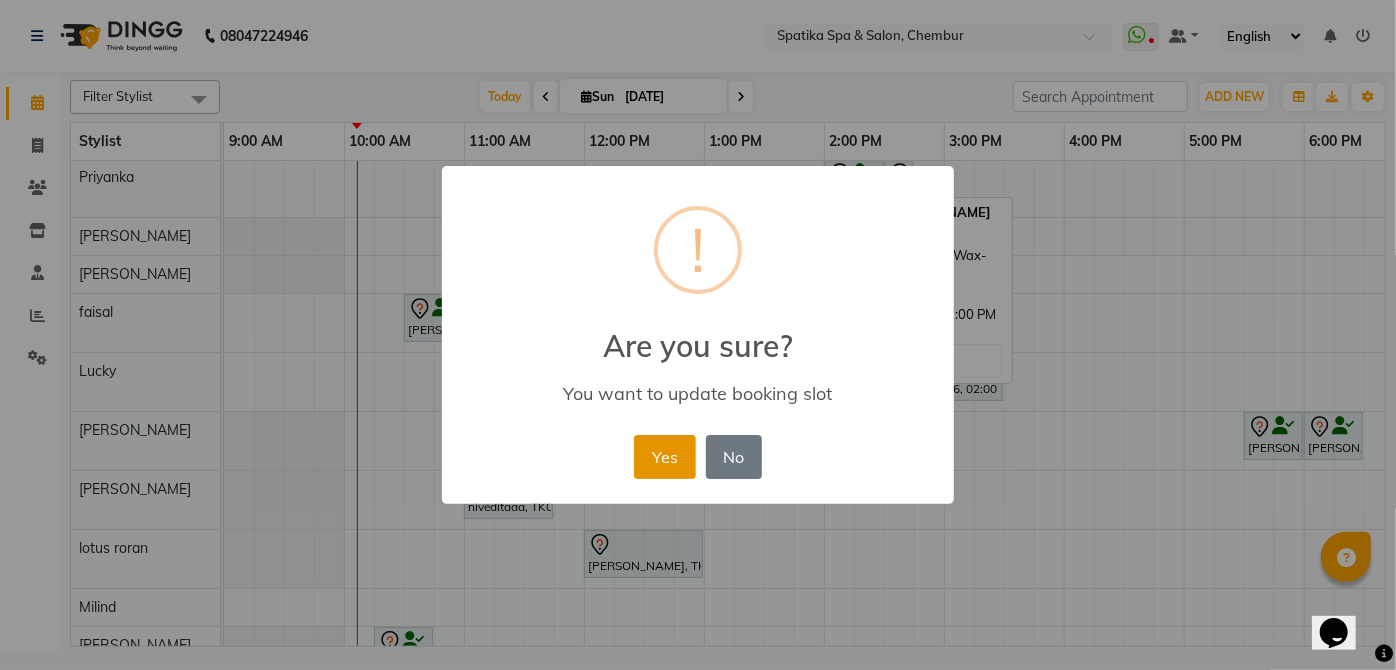 click on "Yes" at bounding box center [664, 457] 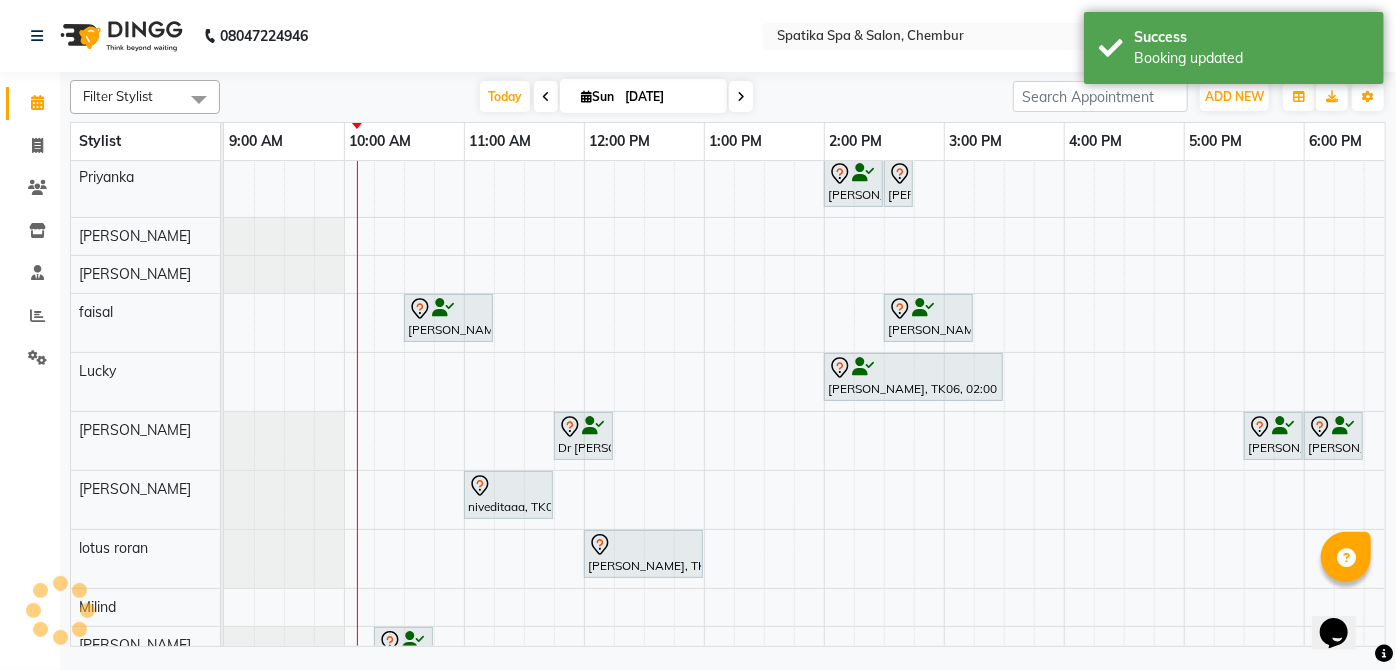 scroll, scrollTop: 120, scrollLeft: 0, axis: vertical 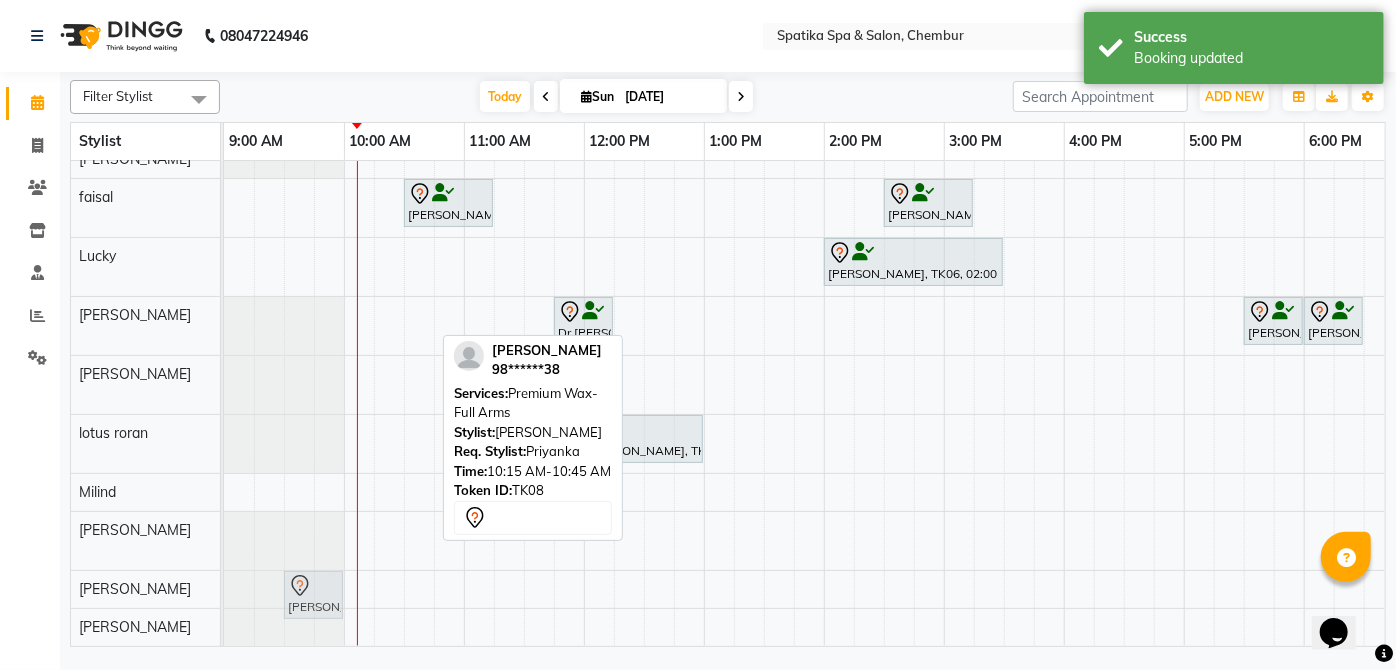 drag, startPoint x: 401, startPoint y: 523, endPoint x: 292, endPoint y: 591, distance: 128.47179 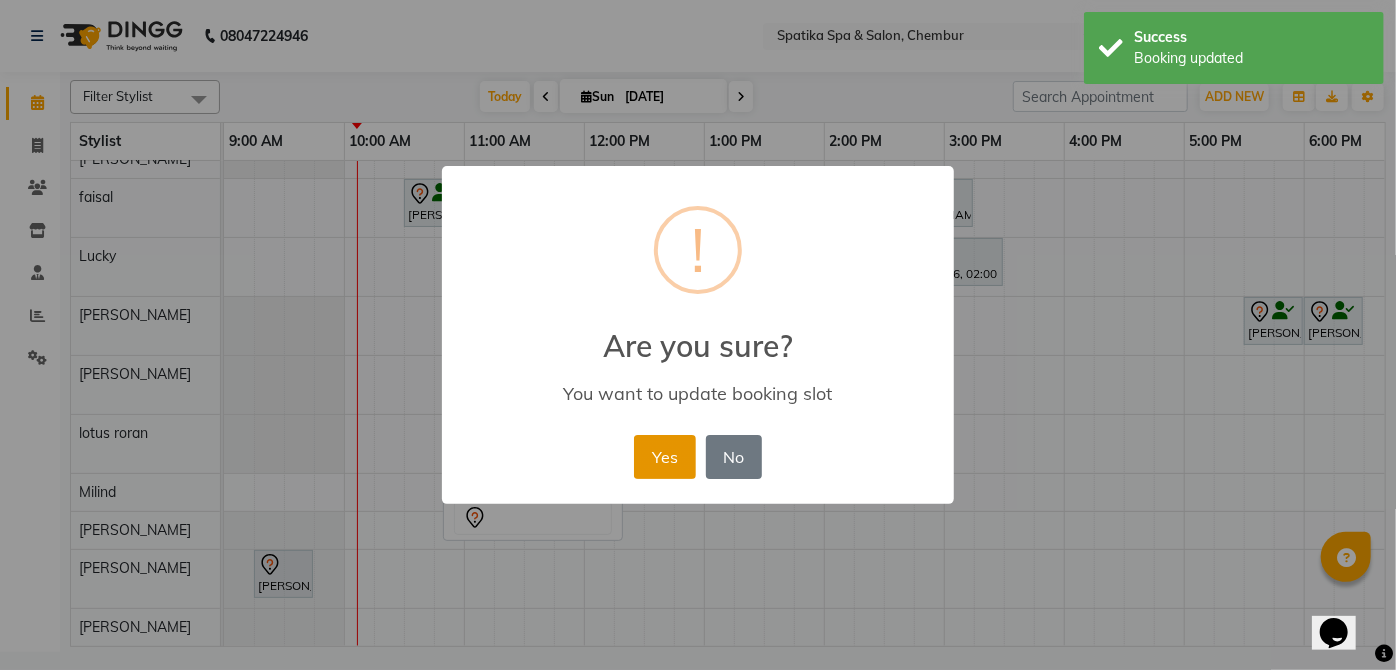 click on "Yes" at bounding box center [664, 457] 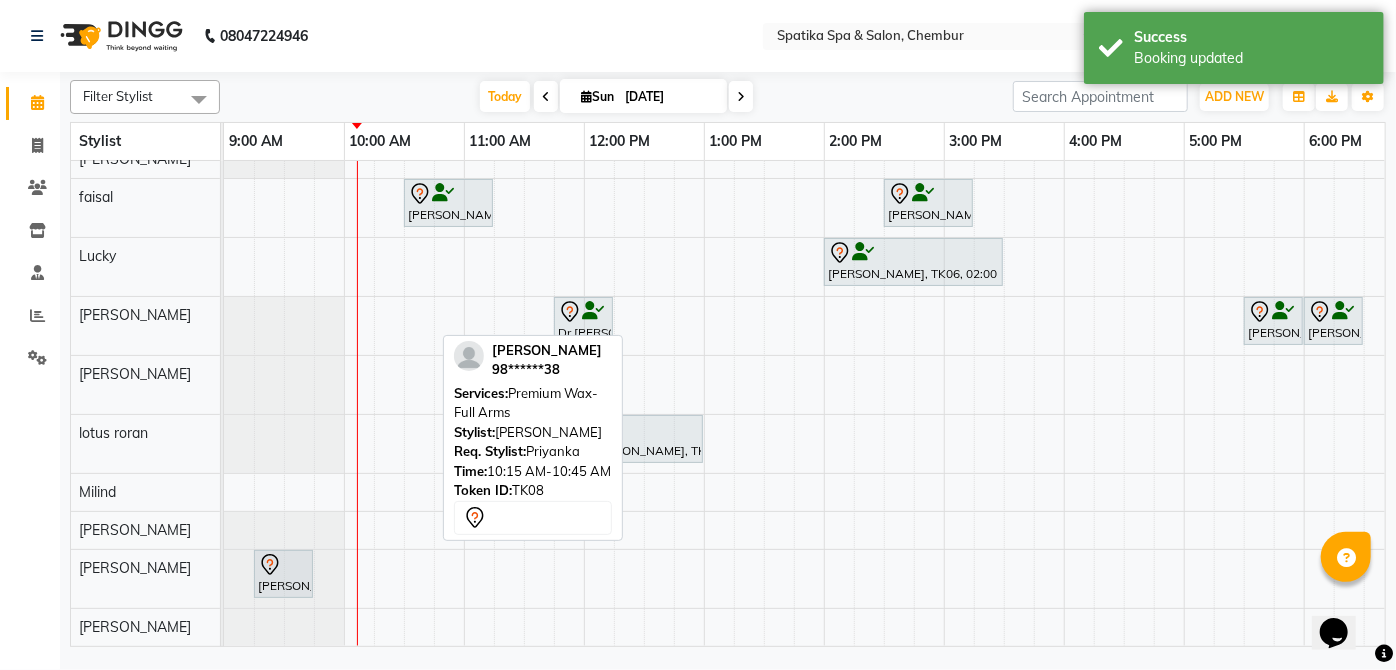 scroll, scrollTop: 0, scrollLeft: 0, axis: both 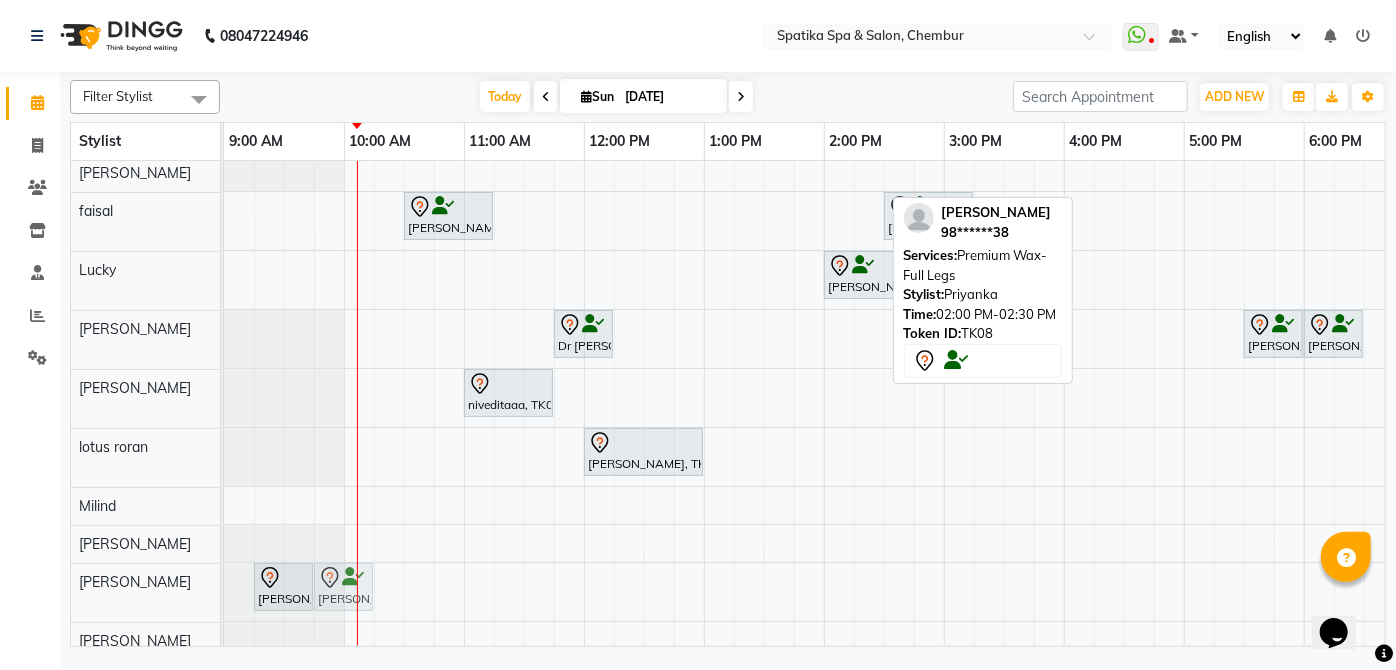 drag, startPoint x: 862, startPoint y: 174, endPoint x: 352, endPoint y: 596, distance: 661.95465 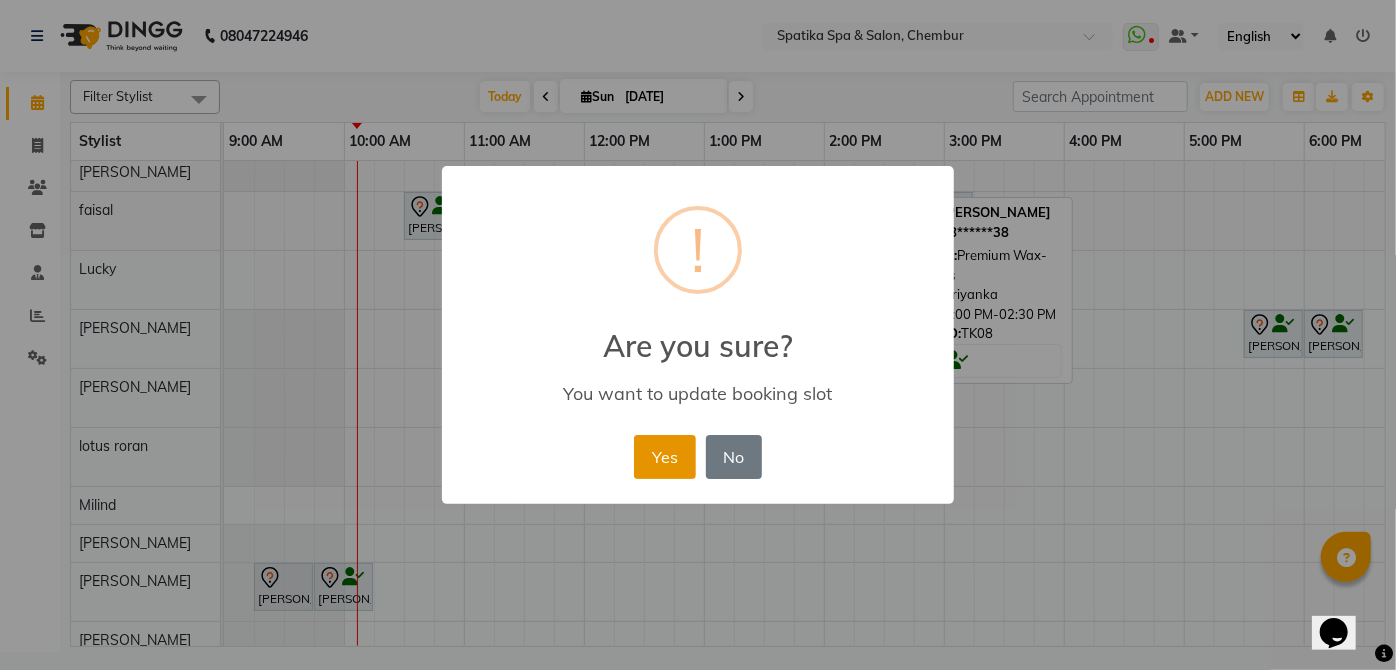 click on "Yes" at bounding box center [664, 457] 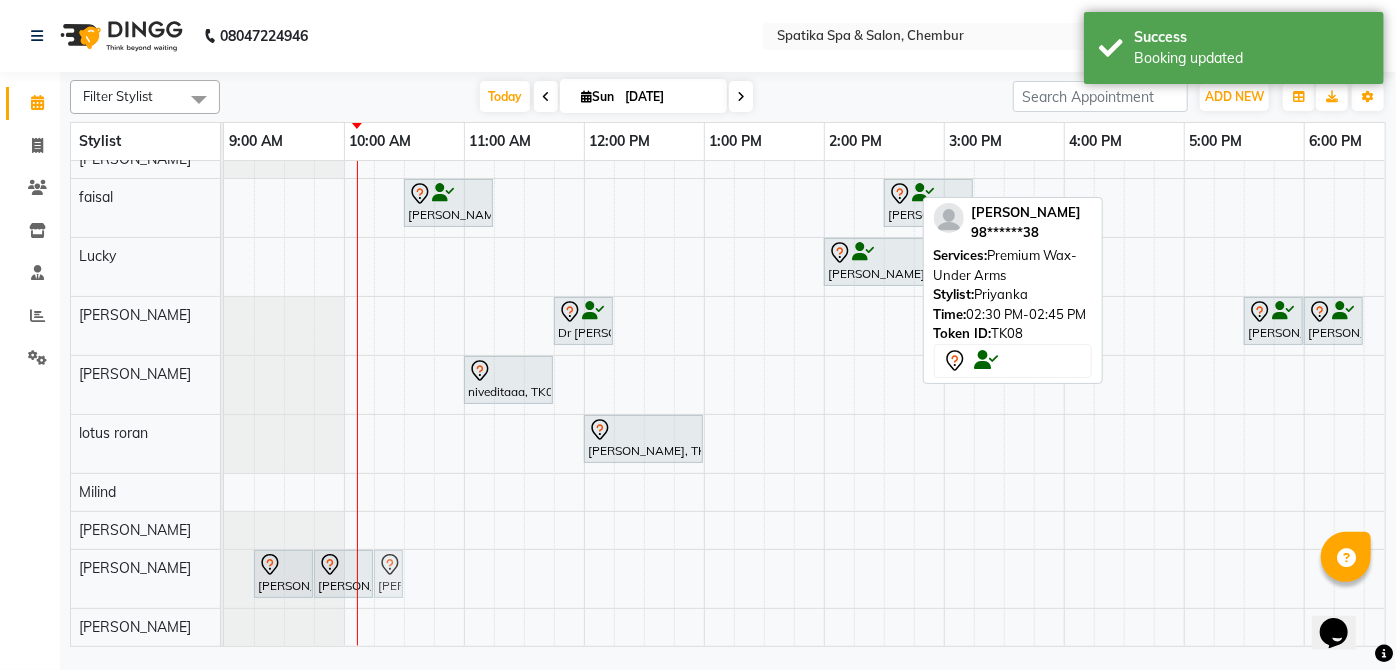 drag, startPoint x: 899, startPoint y: 188, endPoint x: 385, endPoint y: 582, distance: 647.6357 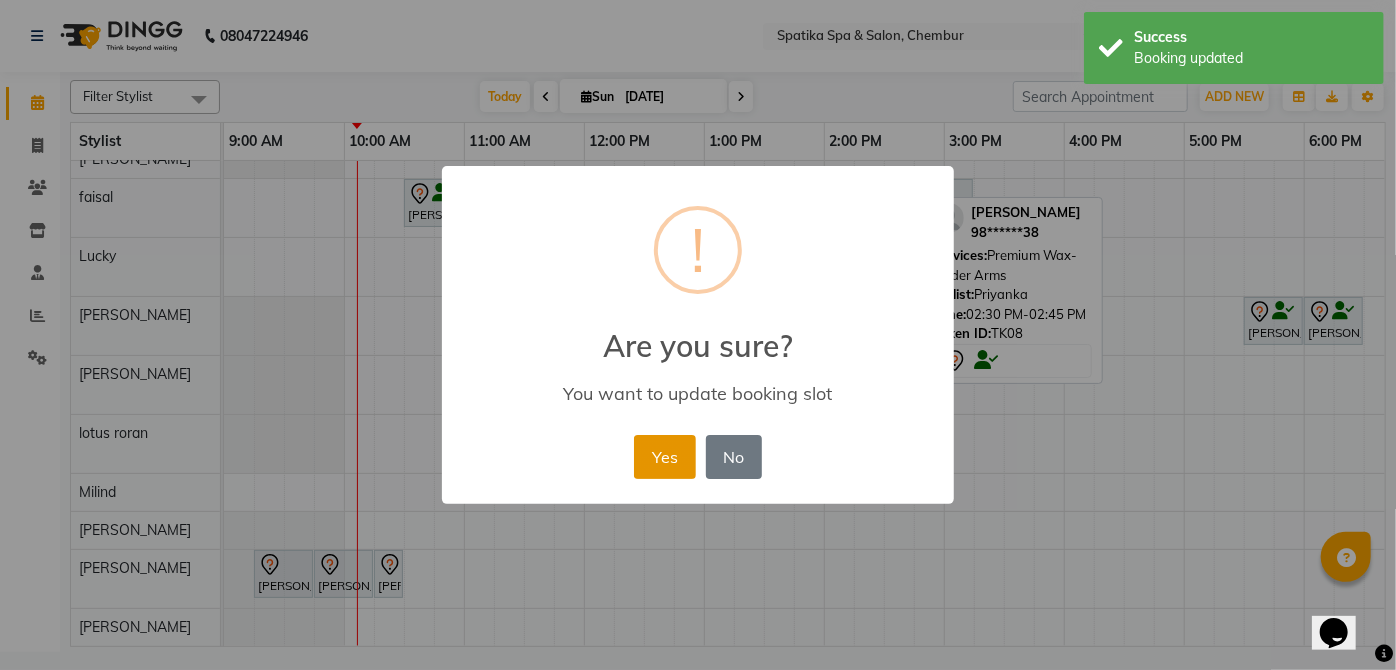 click on "Yes" at bounding box center (664, 457) 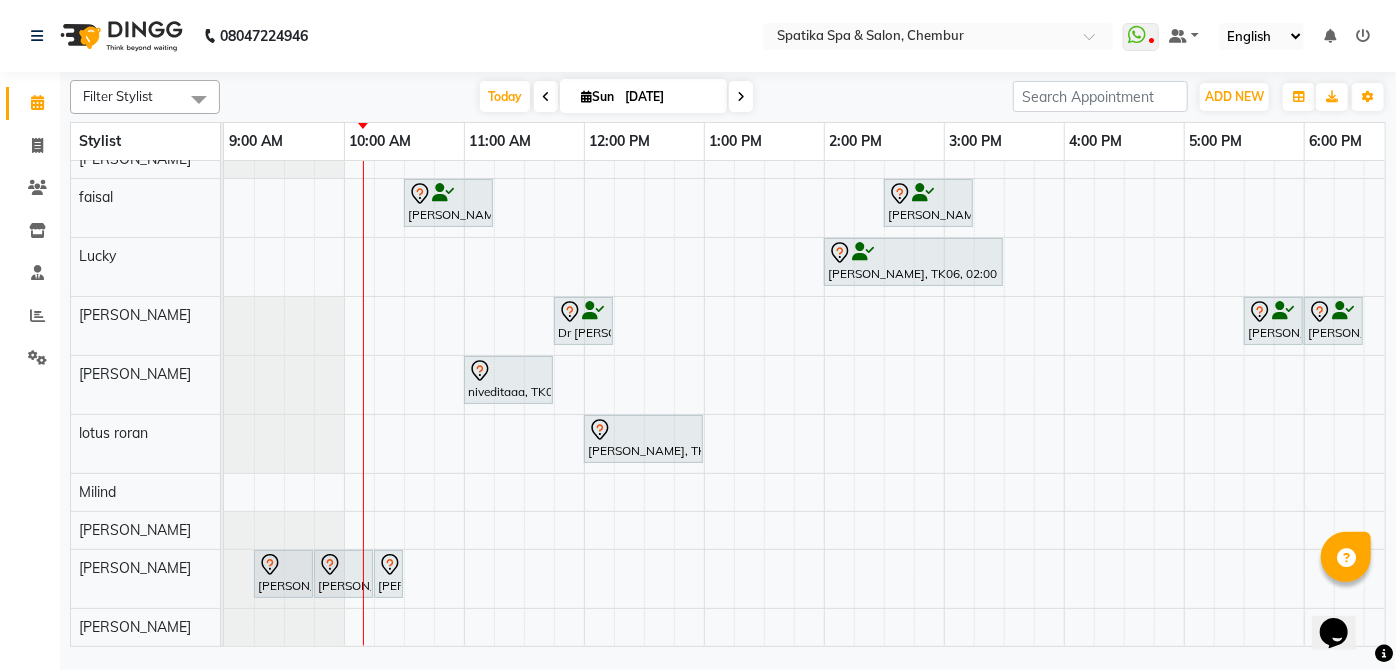 scroll, scrollTop: 65, scrollLeft: 0, axis: vertical 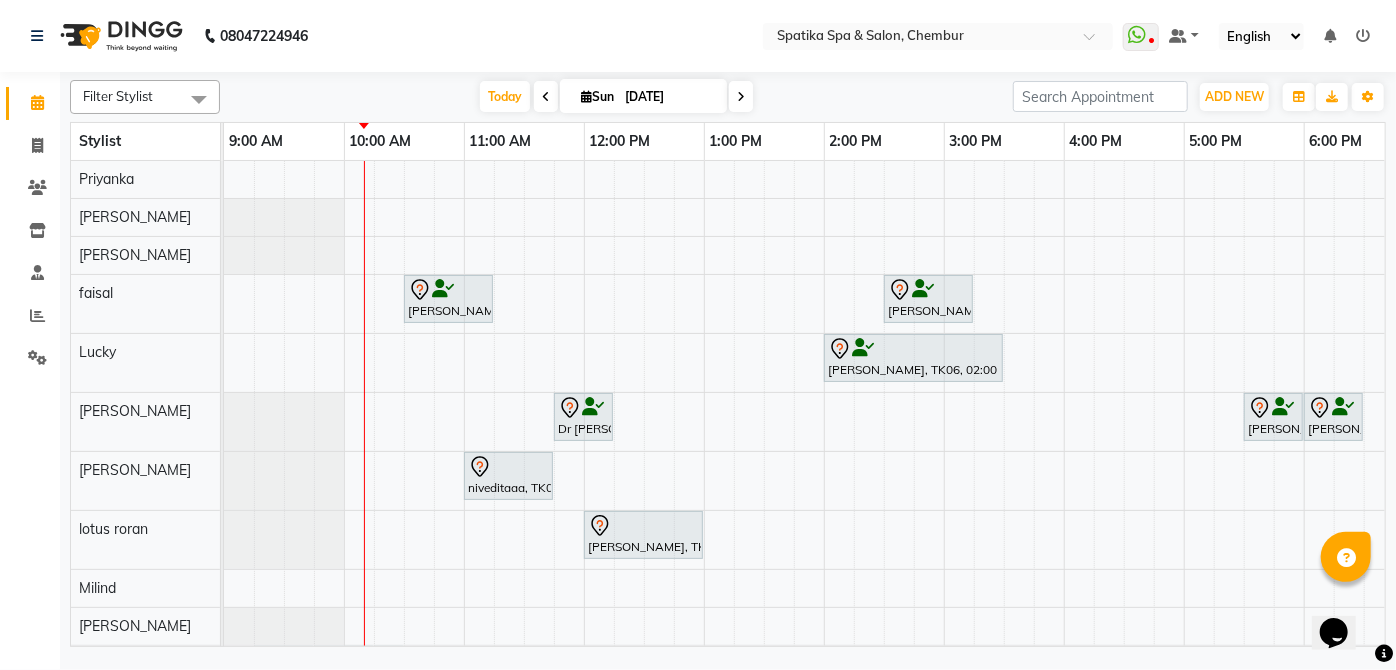 click on "Aparna iyer, TK07, 10:30 AM-11:15 AM, Haircuts             Swapnil Bhoir, TK02, 02:30 PM-03:15 PM, Haircuts             Sneha Ahuja, TK06, 02:00 PM-03:30 PM, Female-Inoa Touch Up (Up To 2 Inches)             Dr Shweta, TK04, 11:45 AM-12:15 PM, Male Kids Haircut Below 12 Years (Without Wash)             Kshitija Rao, TK01, 05:30 PM-06:00 PM, Head Massage-Coconut / Olive / Almond Oil 30 Mins             Kshitija Rao, TK01, 06:00 PM-06:30 PM, Female-Hair Wash Below Shoulder             niveditaaa, TK03, 11:00 AM-11:45 AM, Female-Haircuts             Akansha Tiwary, TK05, 12:00 PM-01:00 PM, Swedish Massage - 60Mins             Purti Minawala, TK08, 09:15 AM-09:45 AM, Premium Wax-Full Arms             Purti Minawala, TK08, 09:45 AM-10:15 AM, Premium Wax-Full Legs             Purti Minawala, TK08, 10:15 AM-10:30 AM, Premium Wax-Under Arms" at bounding box center [1004, 451] 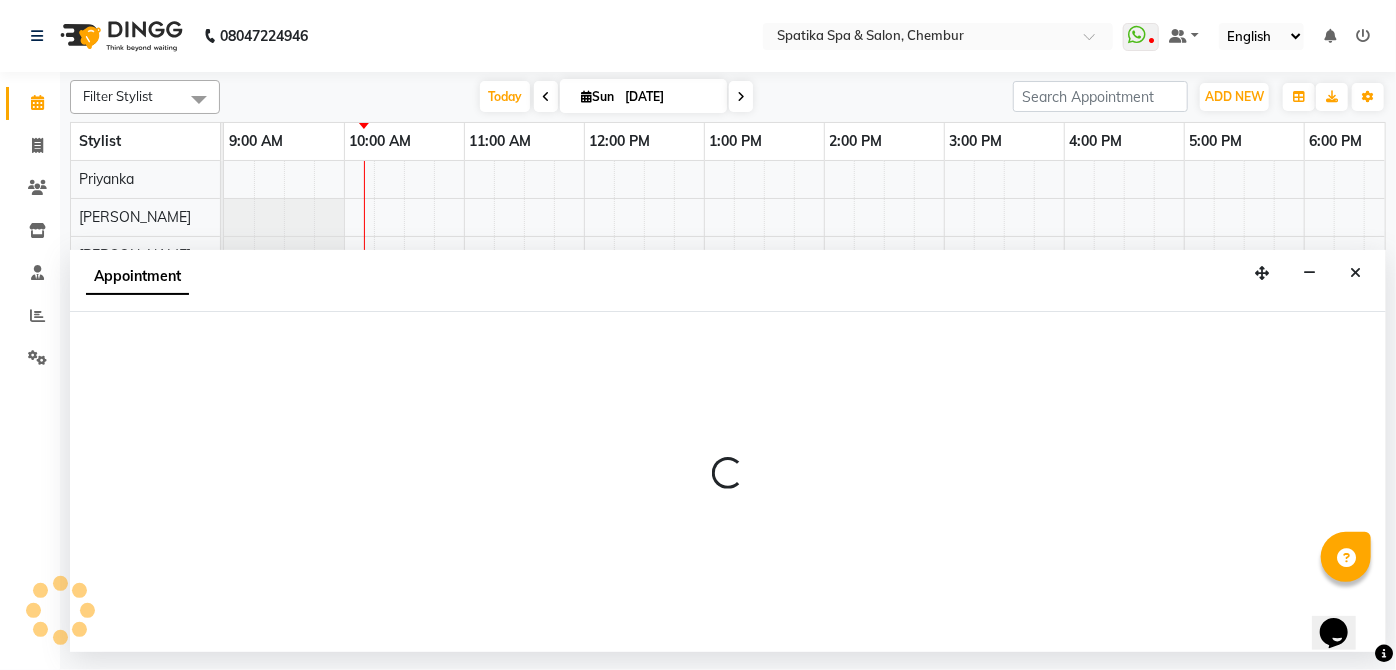 select on "9045" 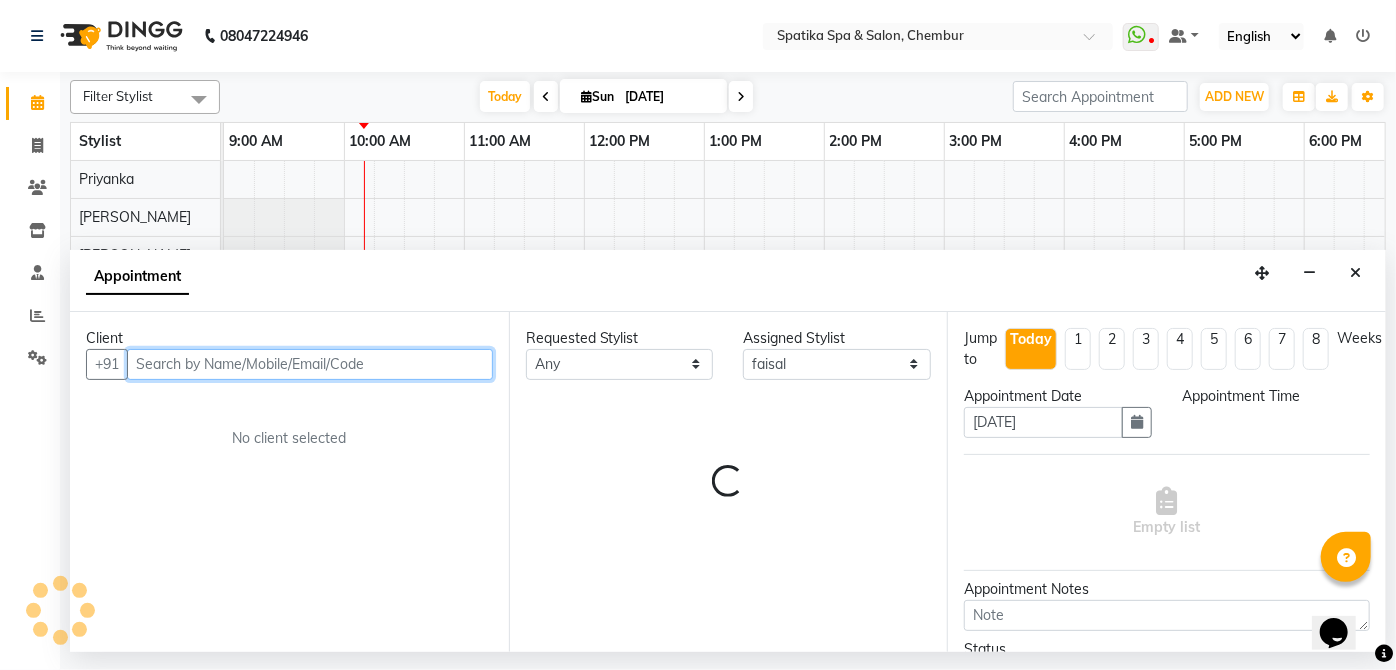 select on "675" 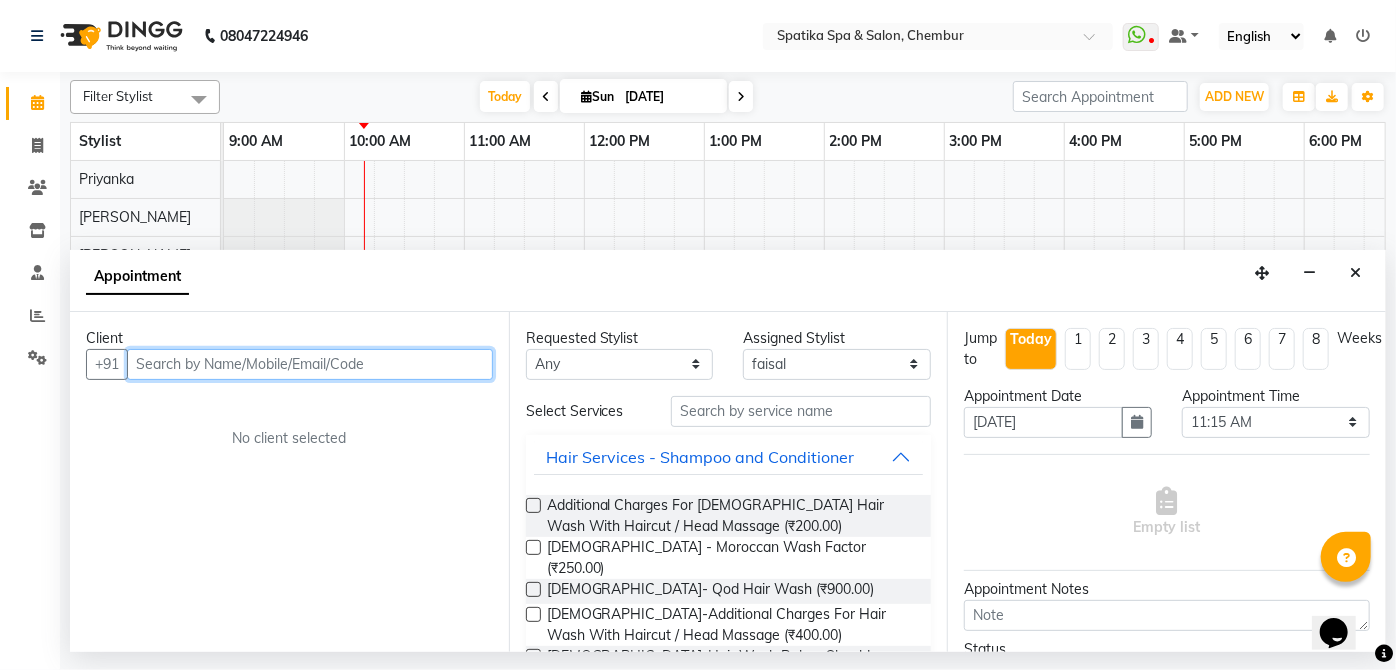 click at bounding box center (310, 364) 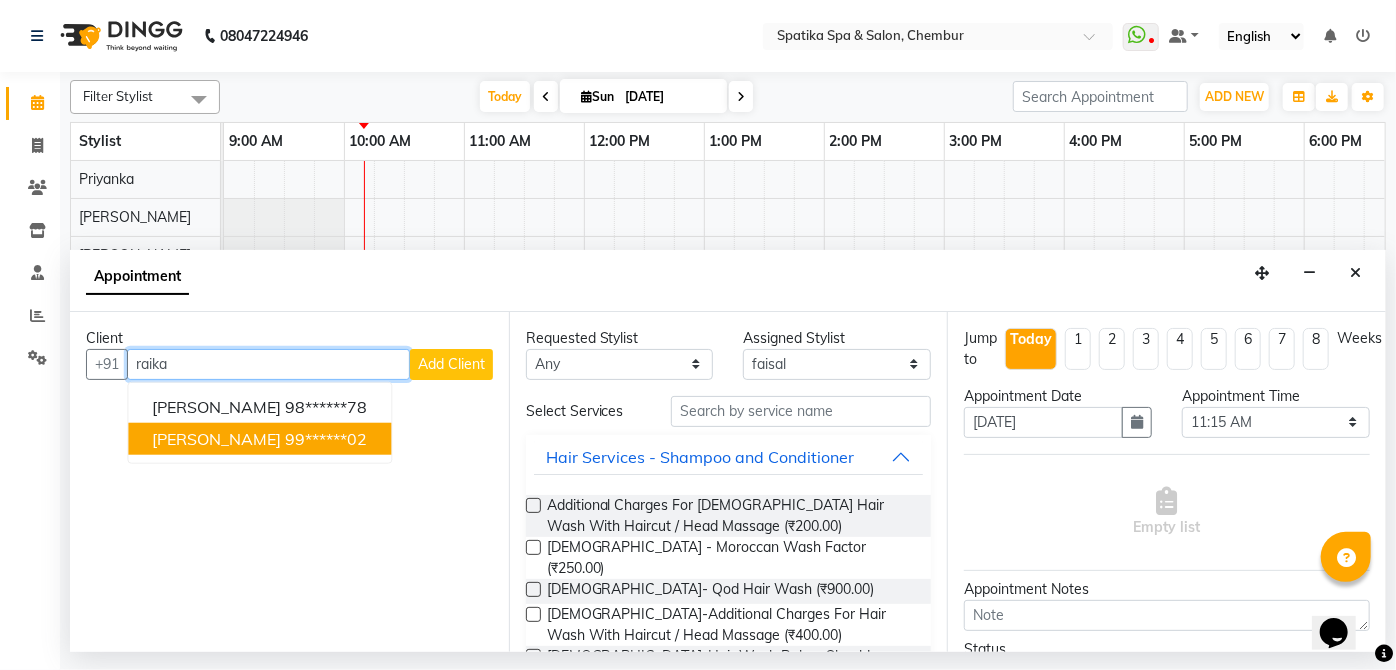click on "[PERSON_NAME]" at bounding box center [216, 438] 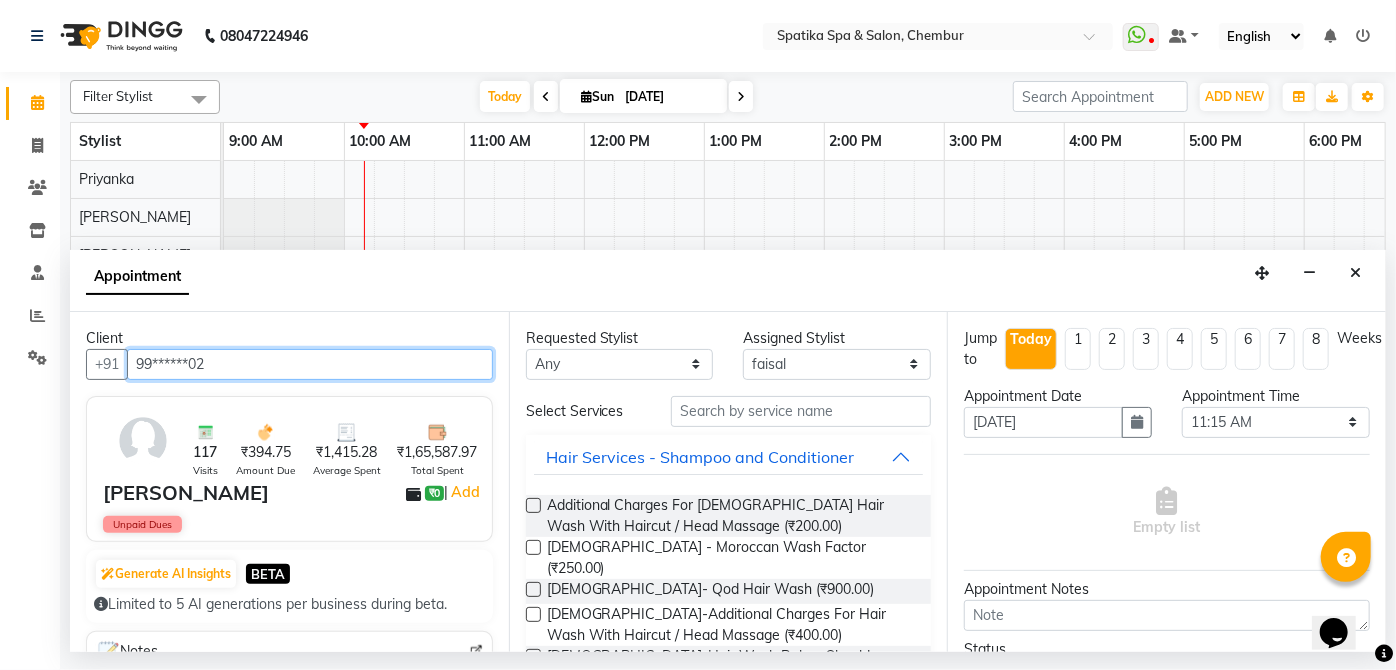type on "99******02" 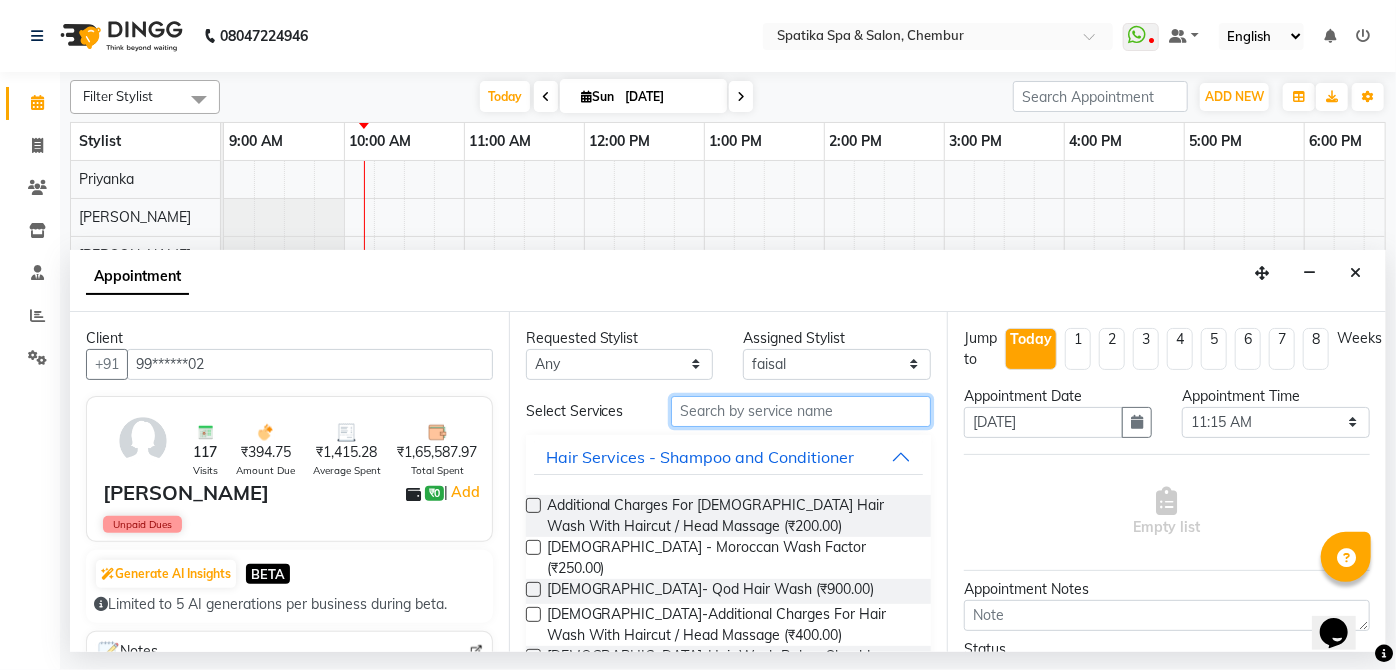 click at bounding box center [801, 411] 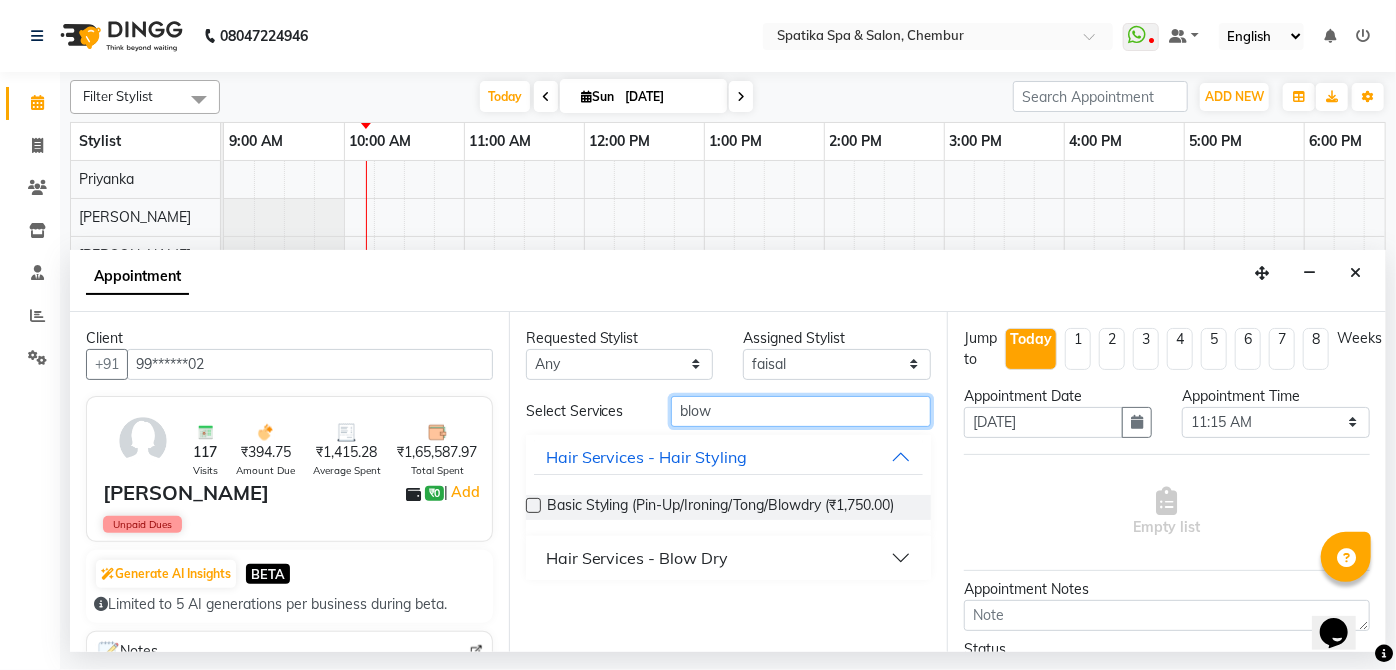 type on "blow" 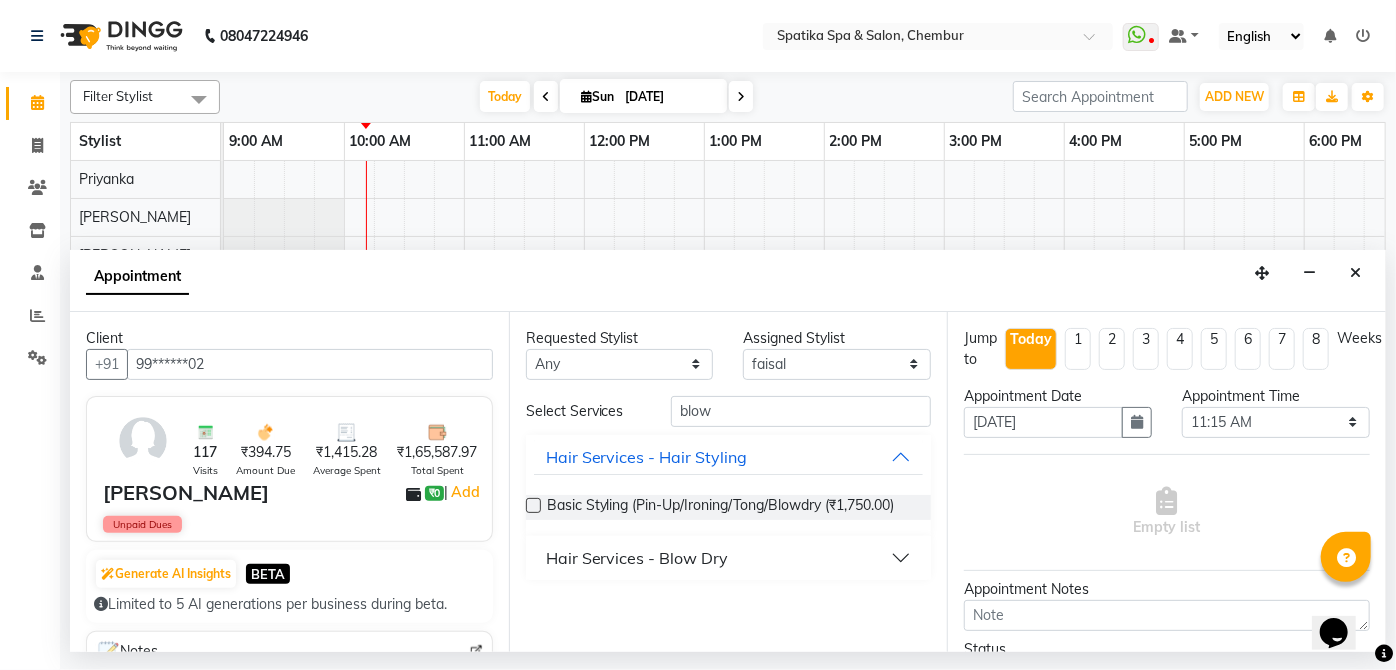 click on "Hair Services - Blow Dry" at bounding box center [637, 558] 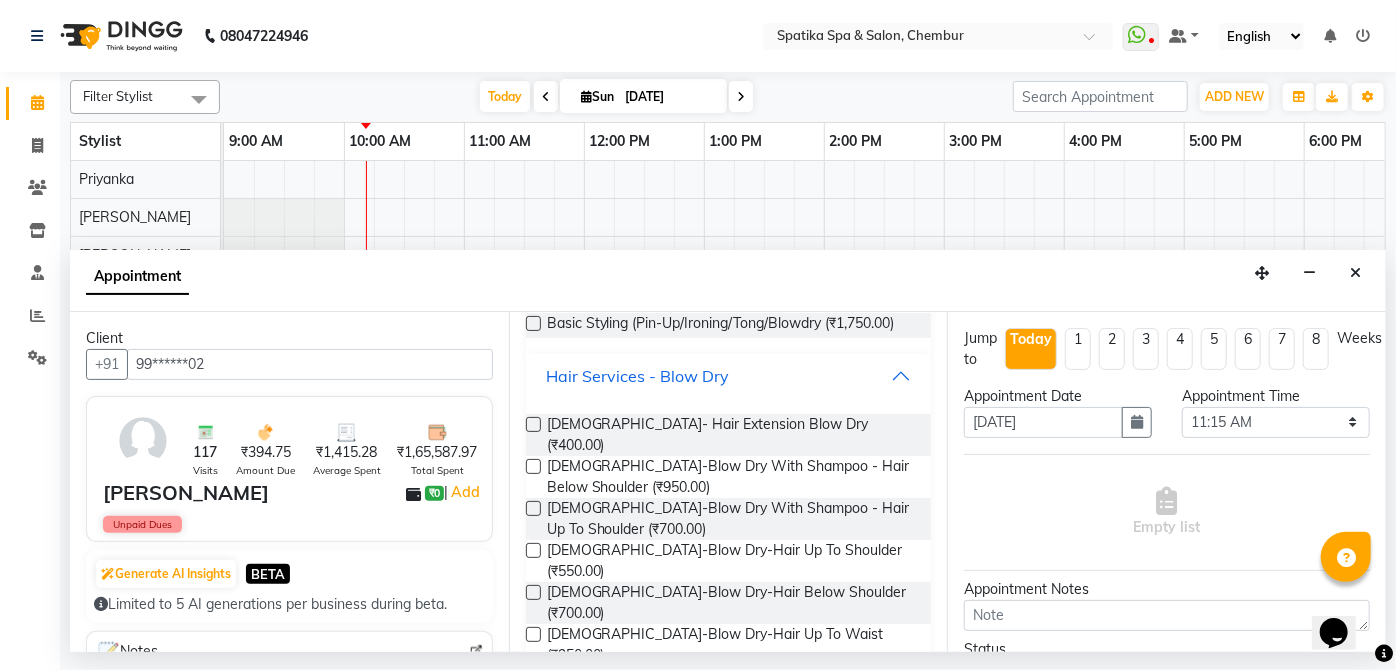 scroll, scrollTop: 218, scrollLeft: 0, axis: vertical 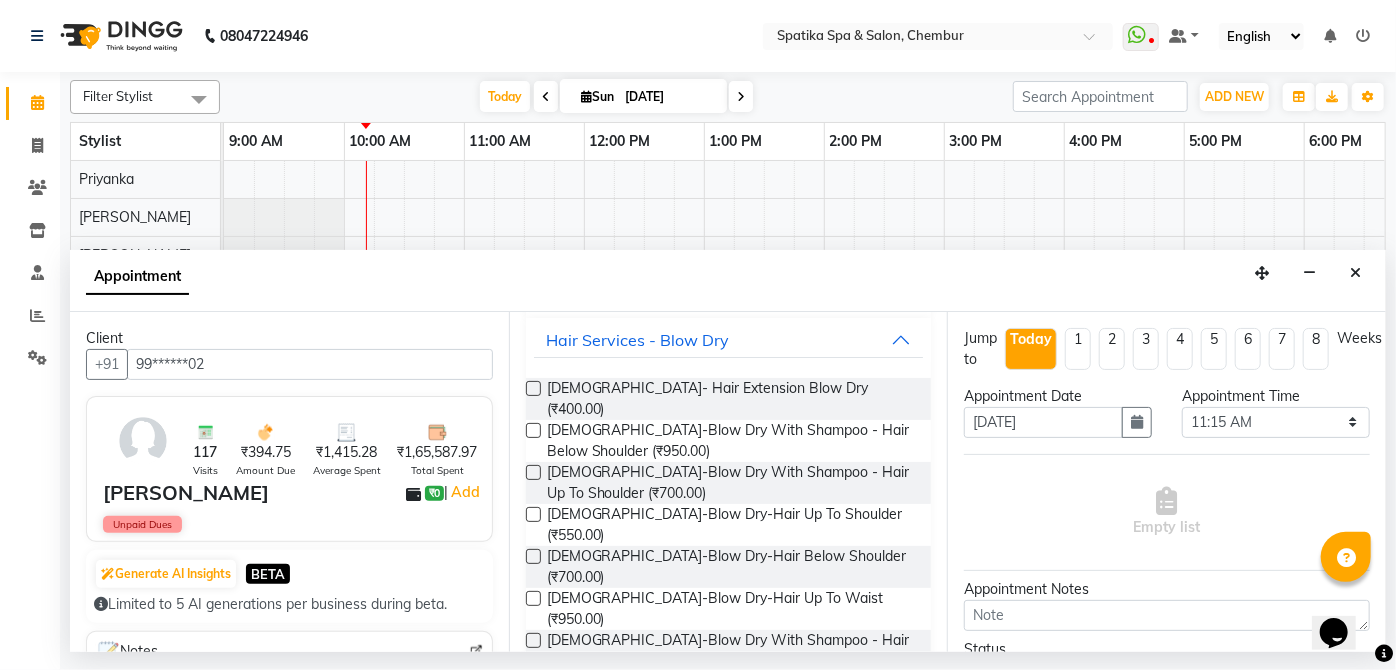 click at bounding box center [533, 556] 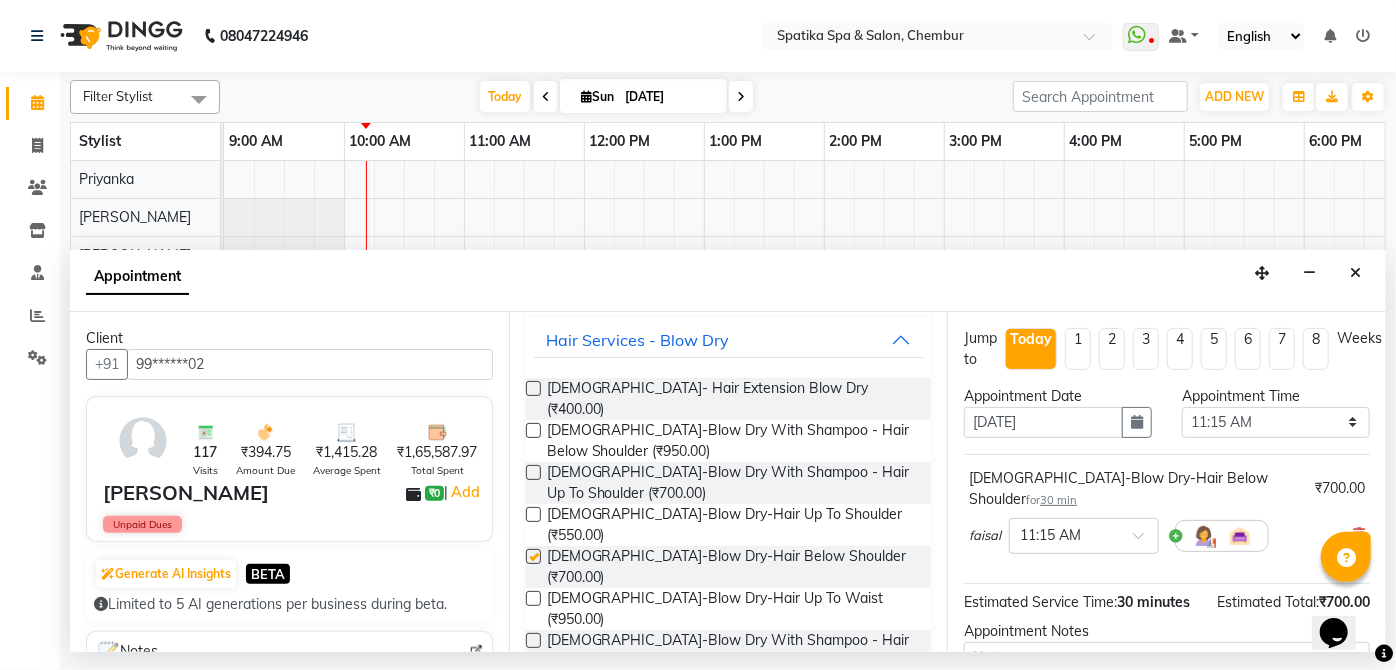 checkbox on "false" 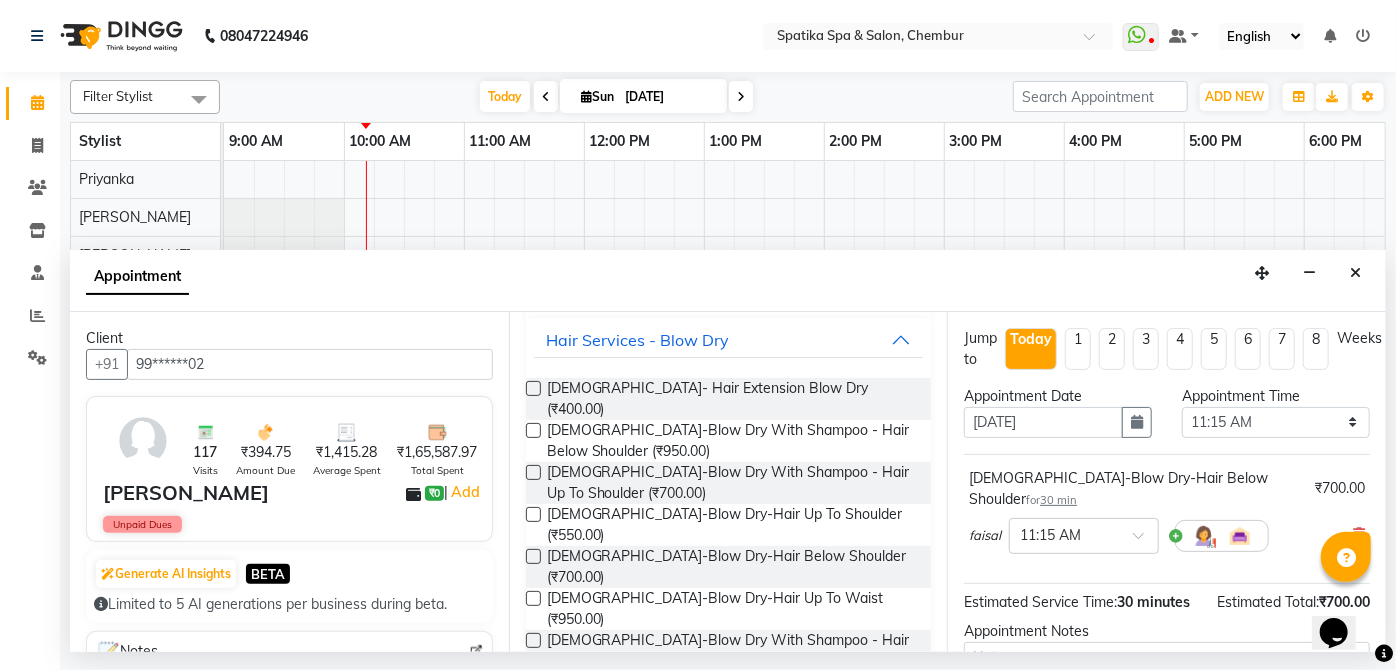 scroll, scrollTop: 205, scrollLeft: 0, axis: vertical 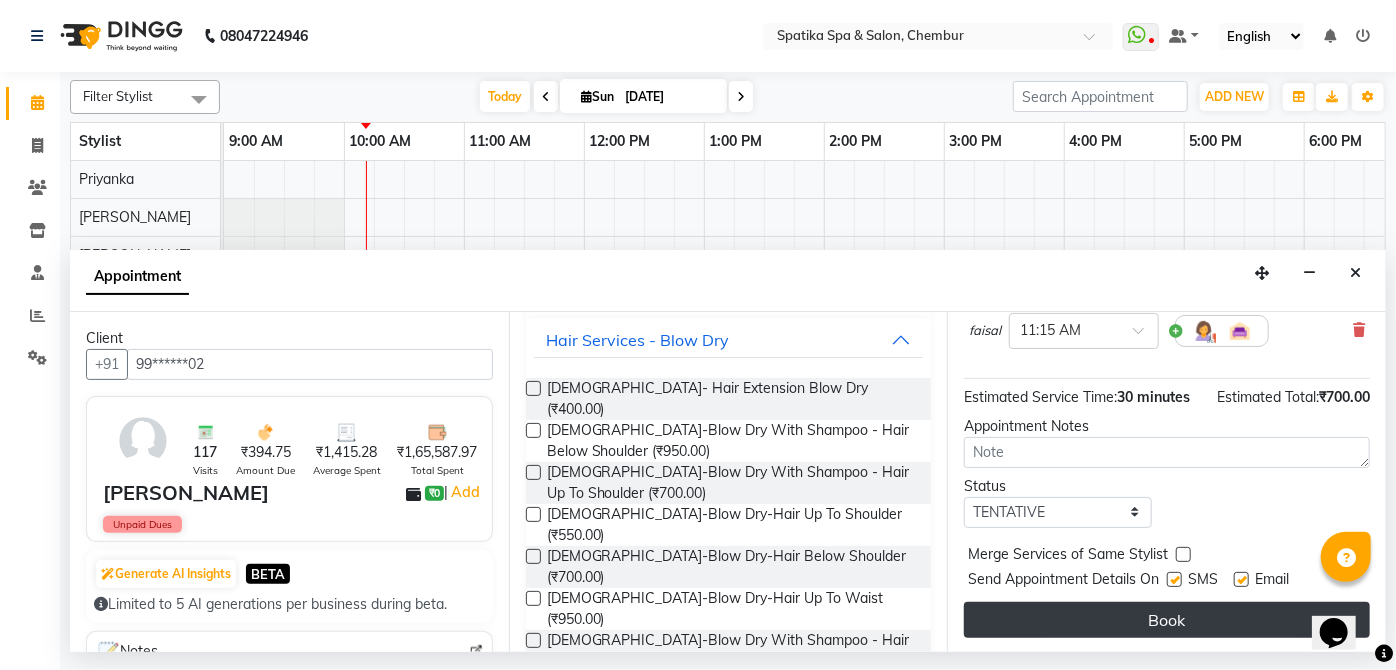click on "Book" at bounding box center [1167, 620] 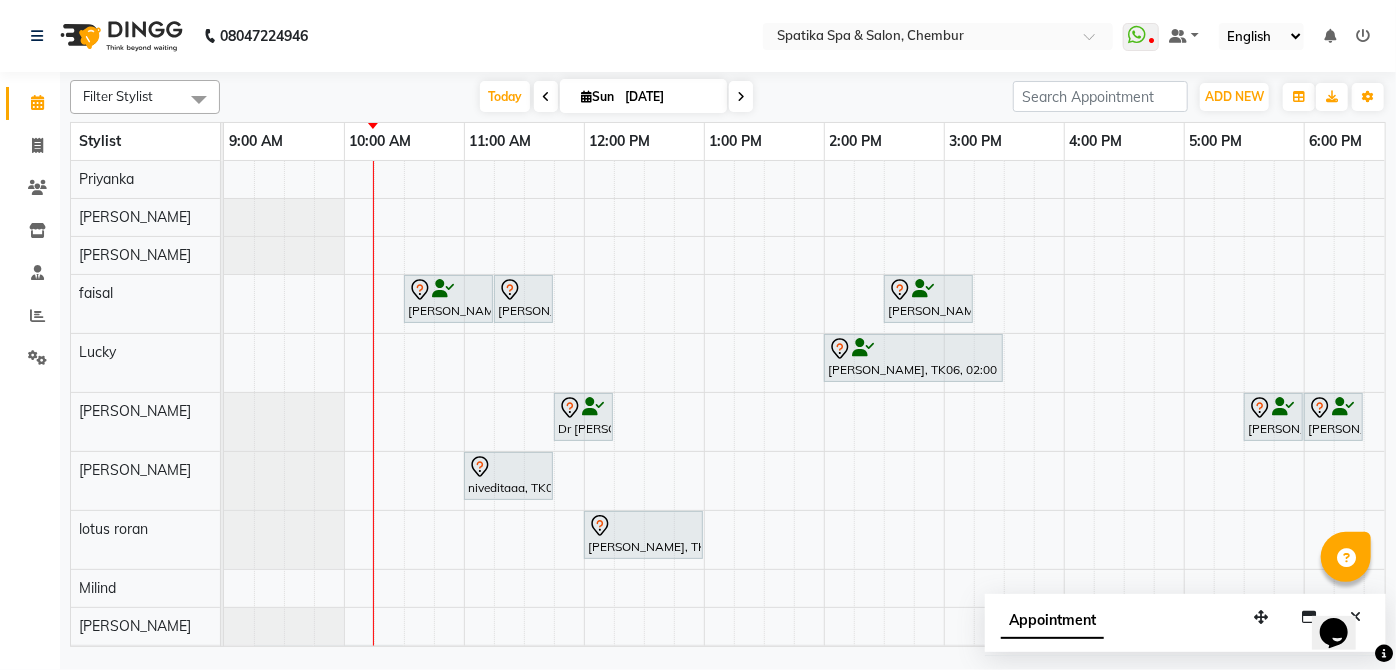 scroll, scrollTop: 106, scrollLeft: 0, axis: vertical 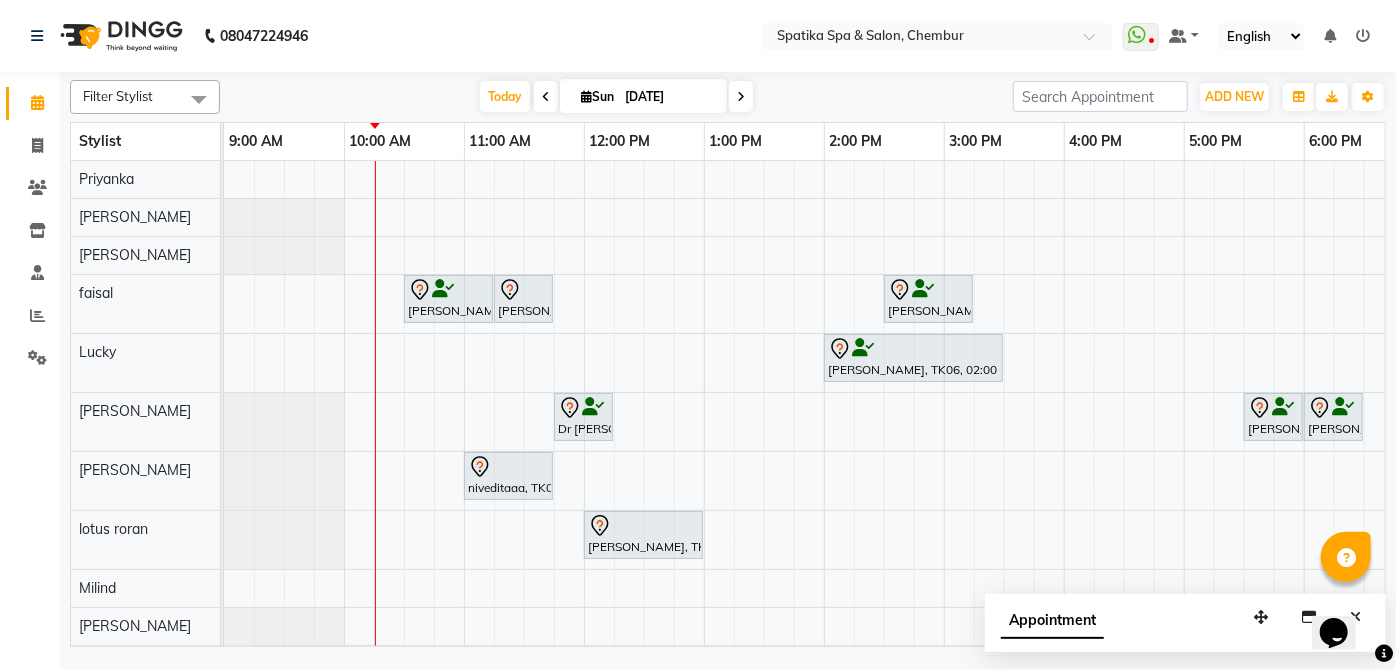 click on "Aparna iyer, TK07, 10:30 AM-11:15 AM, Haircuts             Raika John, TK09, 11:15 AM-11:45 AM, Female-Blow Dry-Hair Below Shoulder             Swapnil Bhoir, TK02, 02:30 PM-03:15 PM, Haircuts             Sneha Ahuja, TK06, 02:00 PM-03:30 PM, Female-Inoa Touch Up (Up To 2 Inches)             Dr Shweta, TK04, 11:45 AM-12:15 PM, Male Kids Haircut Below 12 Years (Without Wash)             Kshitija Rao, TK01, 05:30 PM-06:00 PM, Head Massage-Coconut / Olive / Almond Oil 30 Mins             Kshitija Rao, TK01, 06:00 PM-06:30 PM, Female-Hair Wash Below Shoulder             niveditaaa, TK03, 11:00 AM-11:45 AM, Female-Haircuts             Akansha Tiwary, TK05, 12:00 PM-01:00 PM, Swedish Massage - 60Mins             Purti Minawala, TK08, 09:15 AM-09:45 AM, Premium Wax-Full Arms             Purti Minawala, TK08, 09:45 AM-10:15 AM, Premium Wax-Full Legs             Purti Minawala, TK08, 10:15 AM-10:30 AM, Premium Wax-Under Arms" at bounding box center [1004, 451] 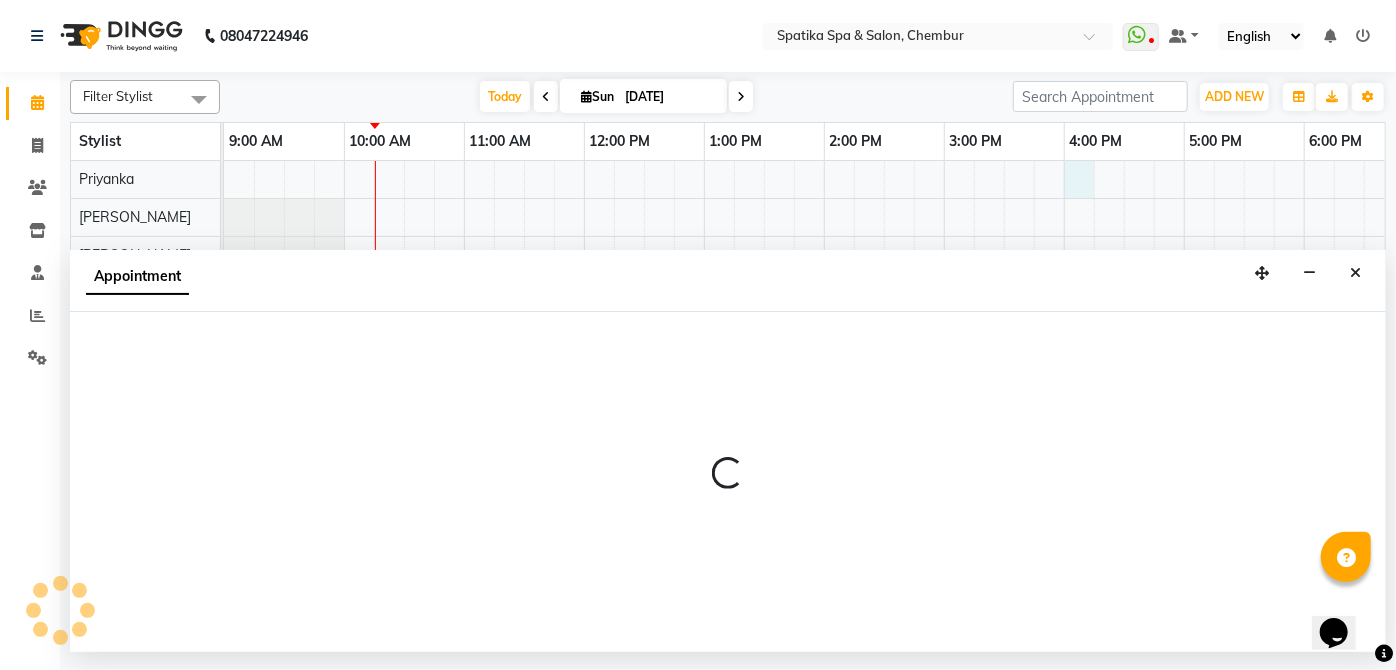 select on "9058" 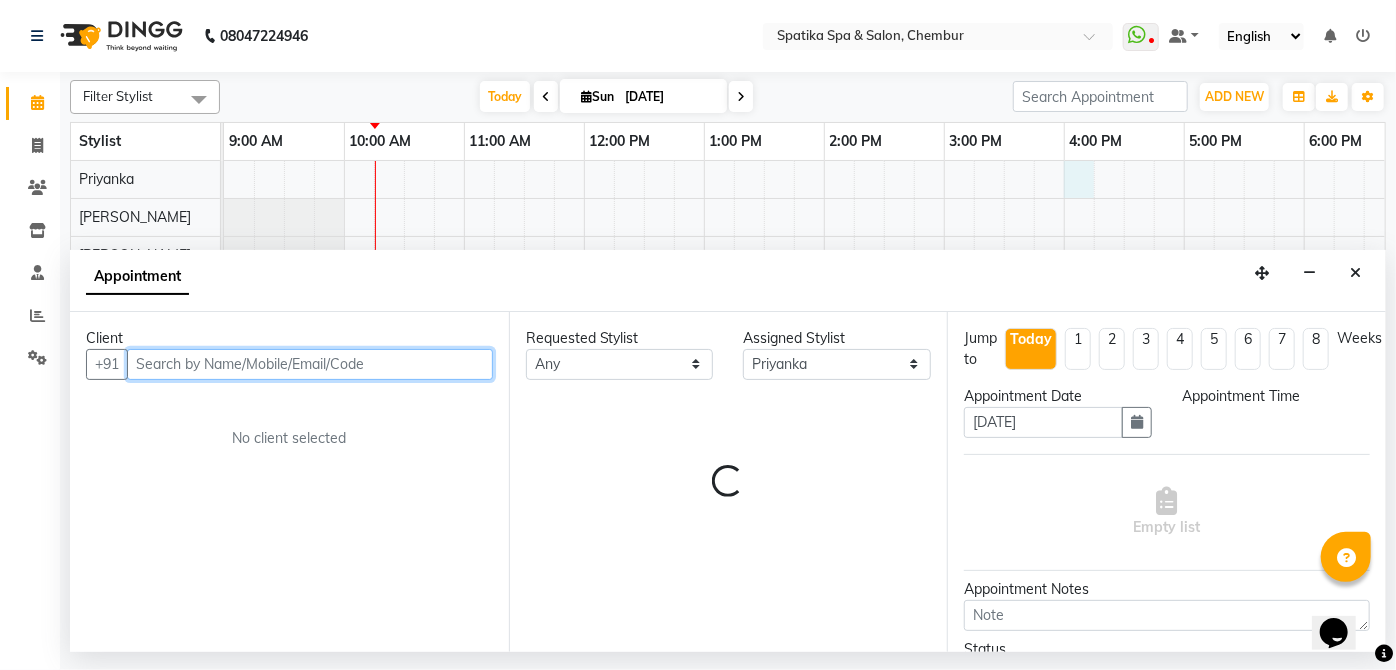 select on "960" 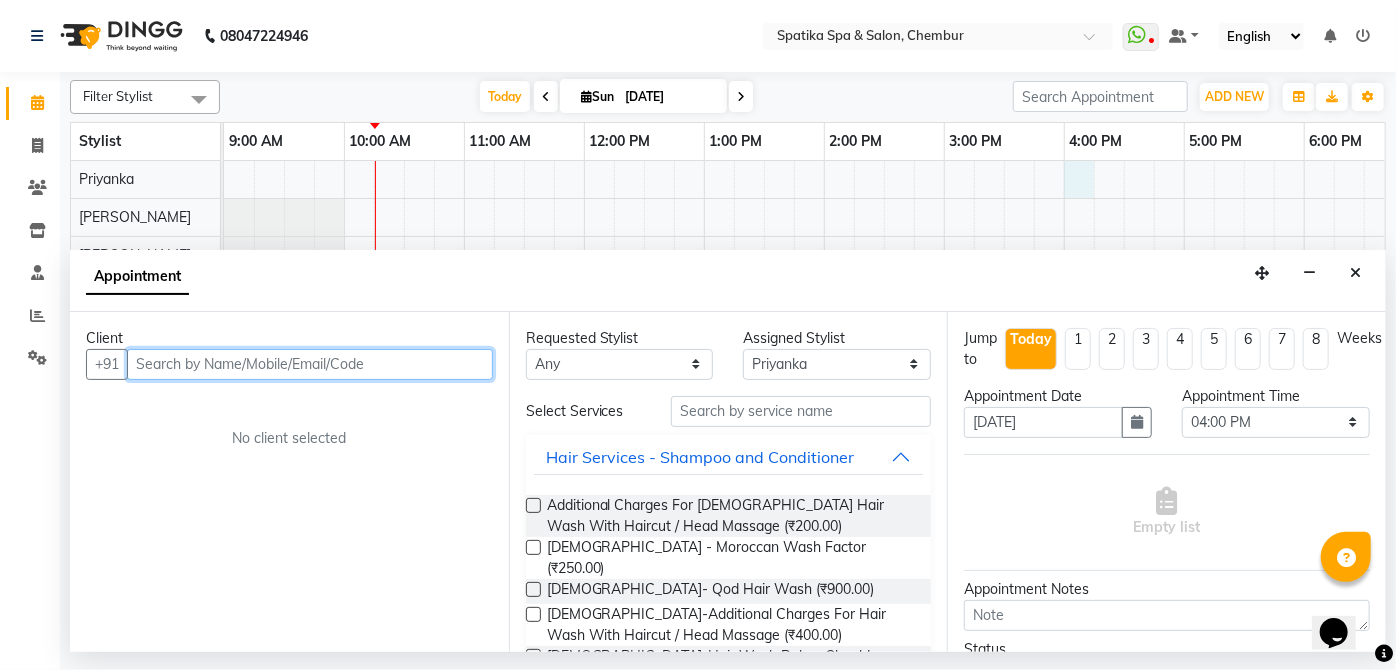 click at bounding box center [310, 364] 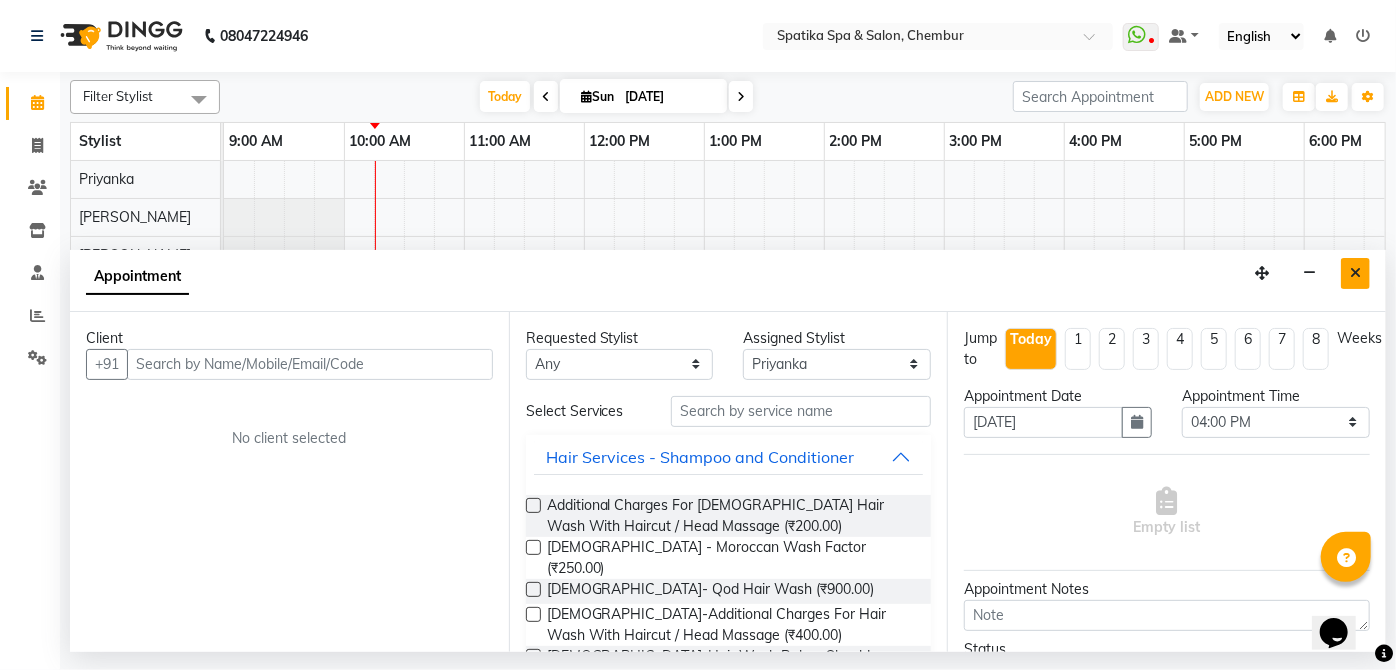 click at bounding box center (1355, 273) 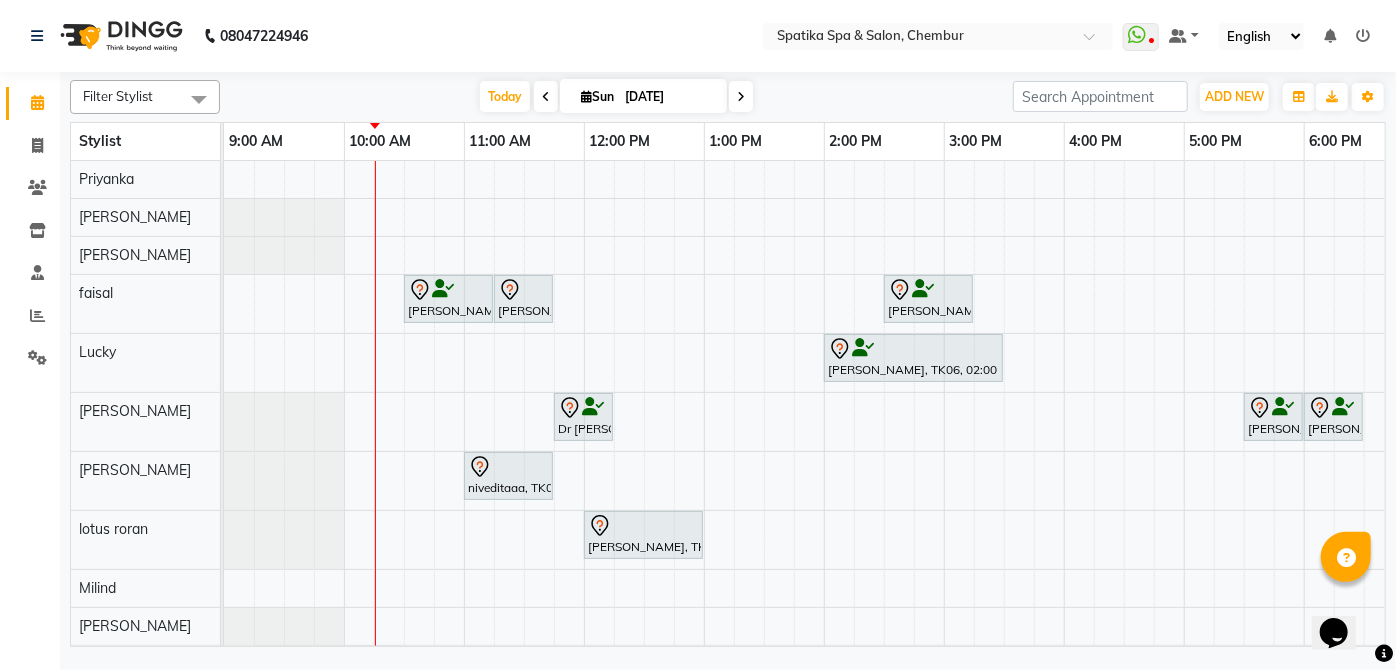 scroll, scrollTop: 0, scrollLeft: 259, axis: horizontal 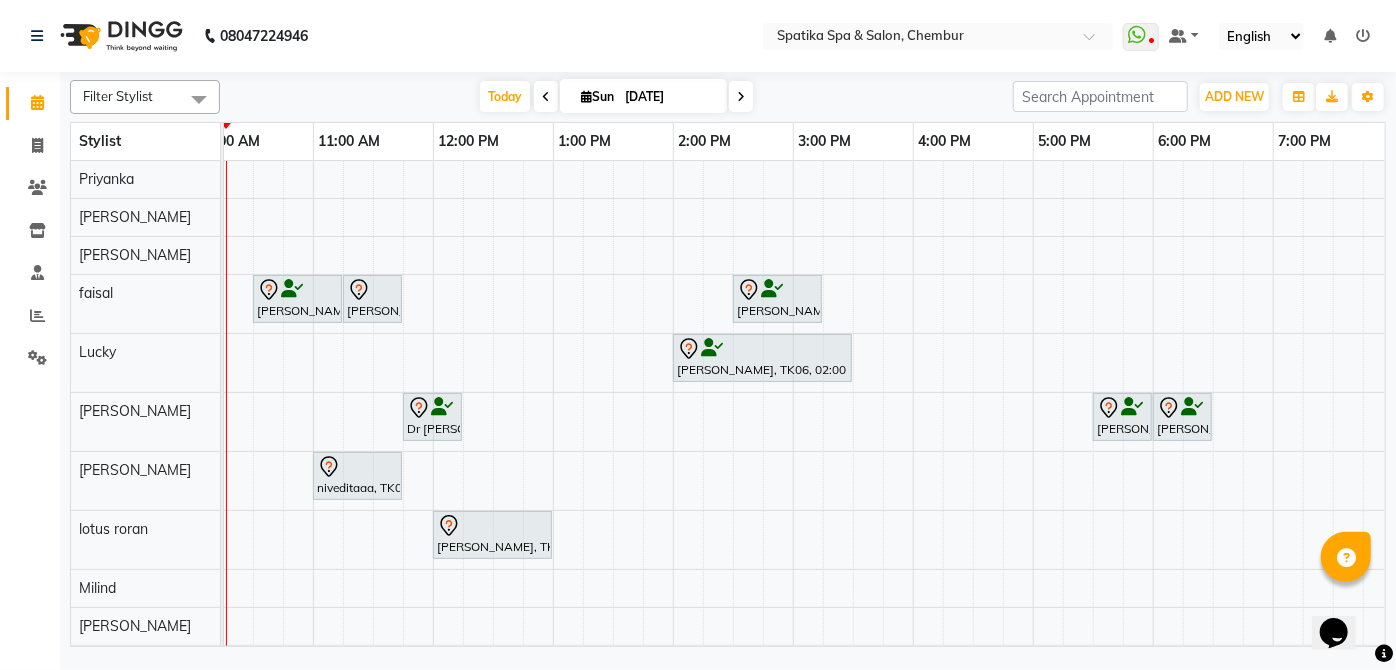 click on "Aparna iyer, TK07, 10:30 AM-11:15 AM, Haircuts             Raika John, TK09, 11:15 AM-11:45 AM, Female-Blow Dry-Hair Below Shoulder             Swapnil Bhoir, TK02, 02:30 PM-03:15 PM, Haircuts             Sneha Ahuja, TK06, 02:00 PM-03:30 PM, Female-Inoa Touch Up (Up To 2 Inches)             Dr Shweta, TK04, 11:45 AM-12:15 PM, Male Kids Haircut Below 12 Years (Without Wash)             Kshitija Rao, TK01, 05:30 PM-06:00 PM, Head Massage-Coconut / Olive / Almond Oil 30 Mins             Kshitija Rao, TK01, 06:00 PM-06:30 PM, Female-Hair Wash Below Shoulder             niveditaaa, TK03, 11:00 AM-11:45 AM, Female-Haircuts             Akansha Tiwary, TK05, 12:00 PM-01:00 PM, Swedish Massage - 60Mins             Purti Minawala, TK08, 09:15 AM-09:45 AM, Premium Wax-Full Arms             Purti Minawala, TK08, 09:45 AM-10:15 AM, Premium Wax-Full Legs             Purti Minawala, TK08, 10:15 AM-10:30 AM, Premium Wax-Under Arms" at bounding box center (853, 451) 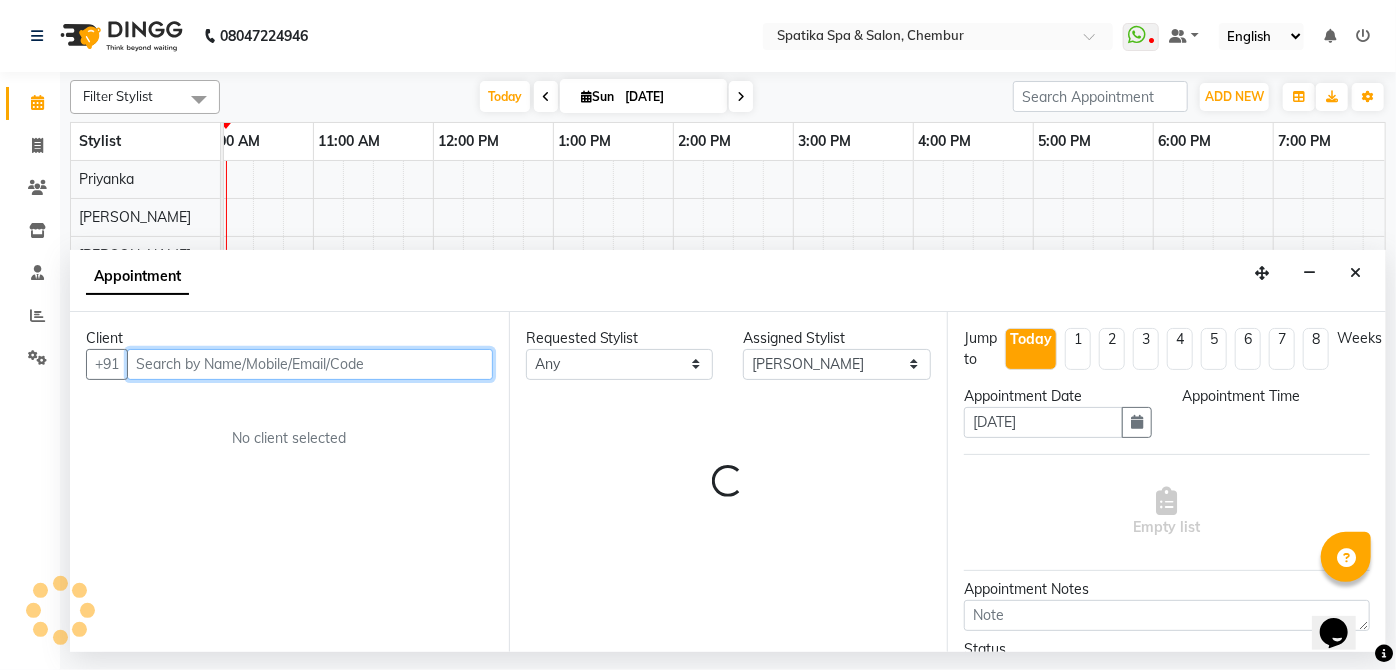 select on "960" 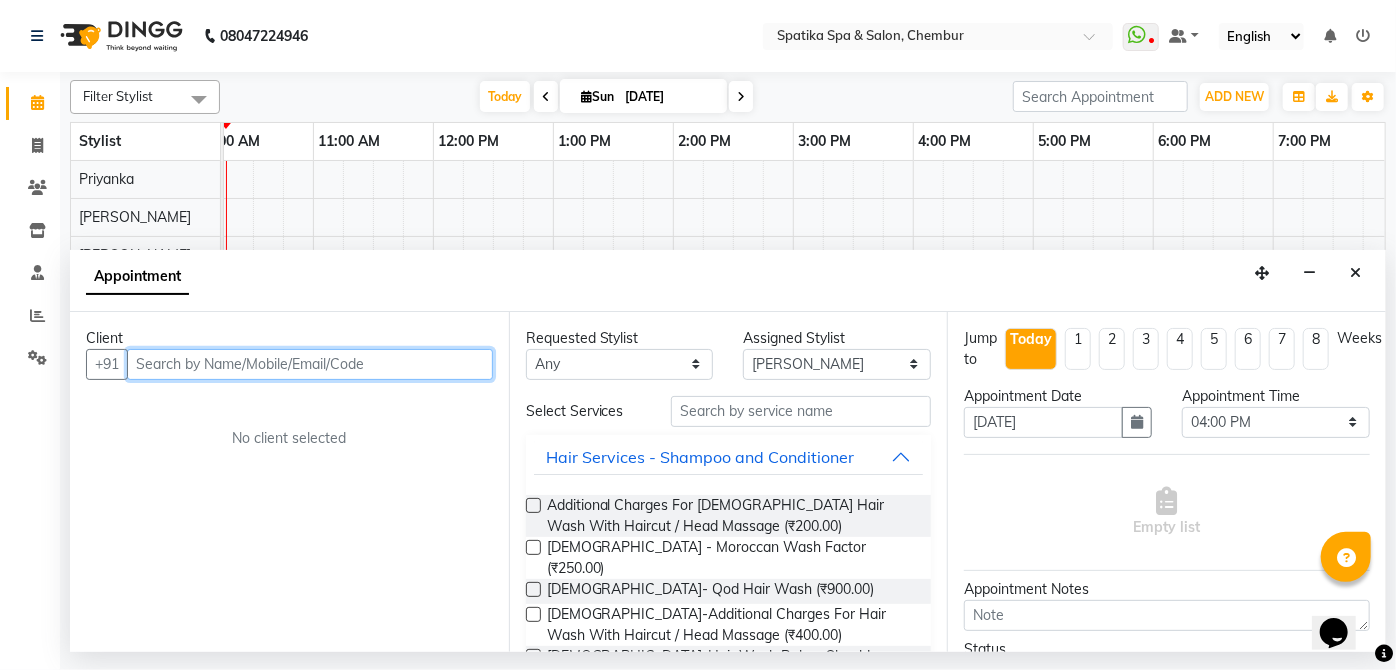 click at bounding box center [310, 364] 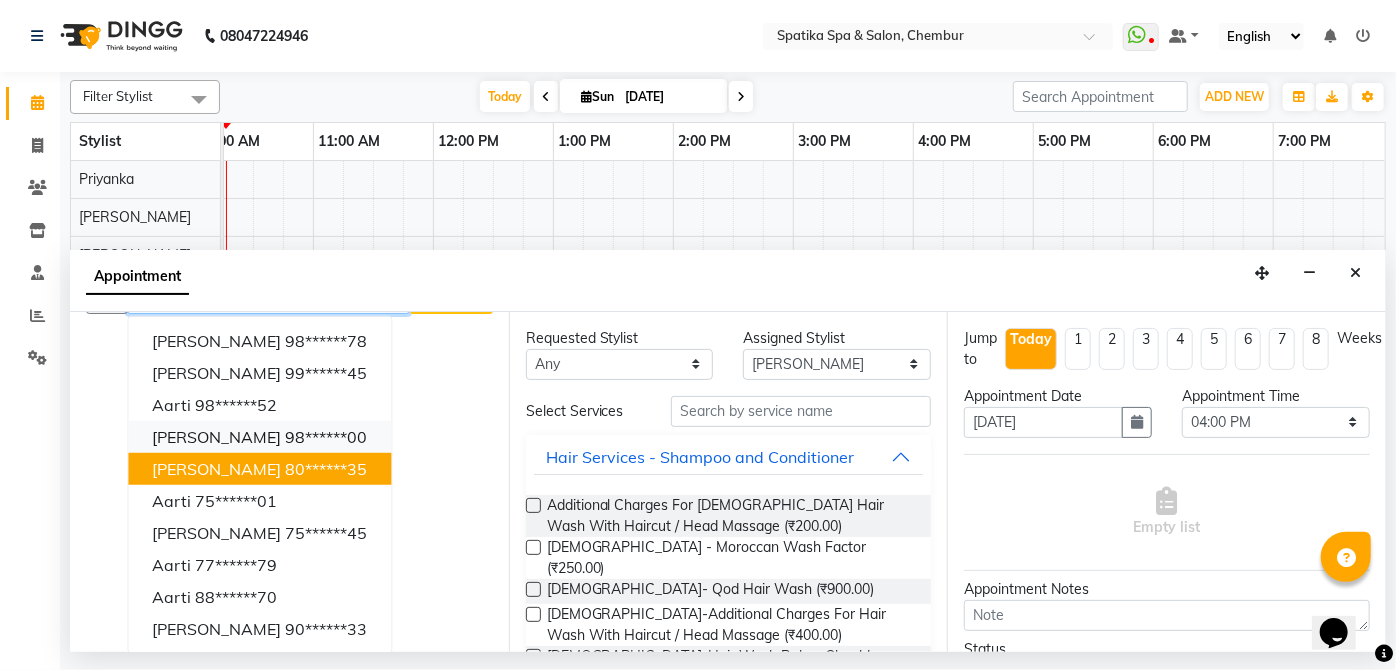 scroll, scrollTop: 66, scrollLeft: 0, axis: vertical 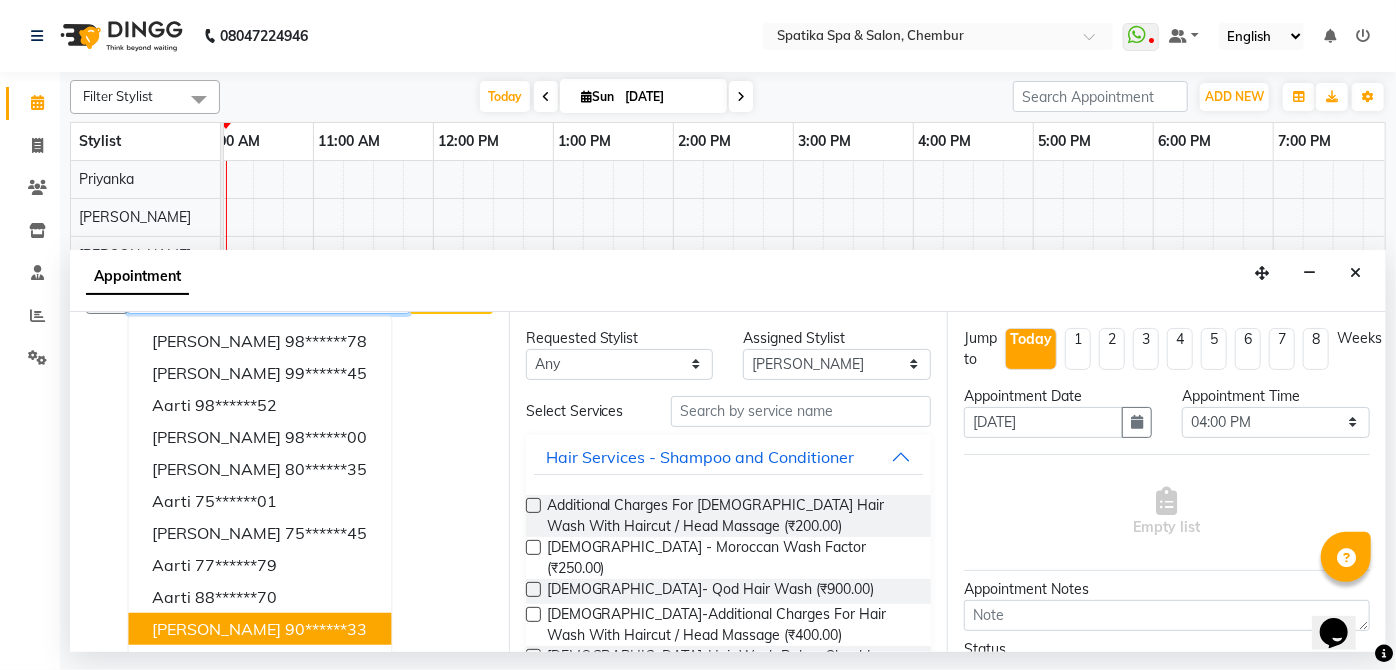 click on "[PERSON_NAME]" at bounding box center (216, 628) 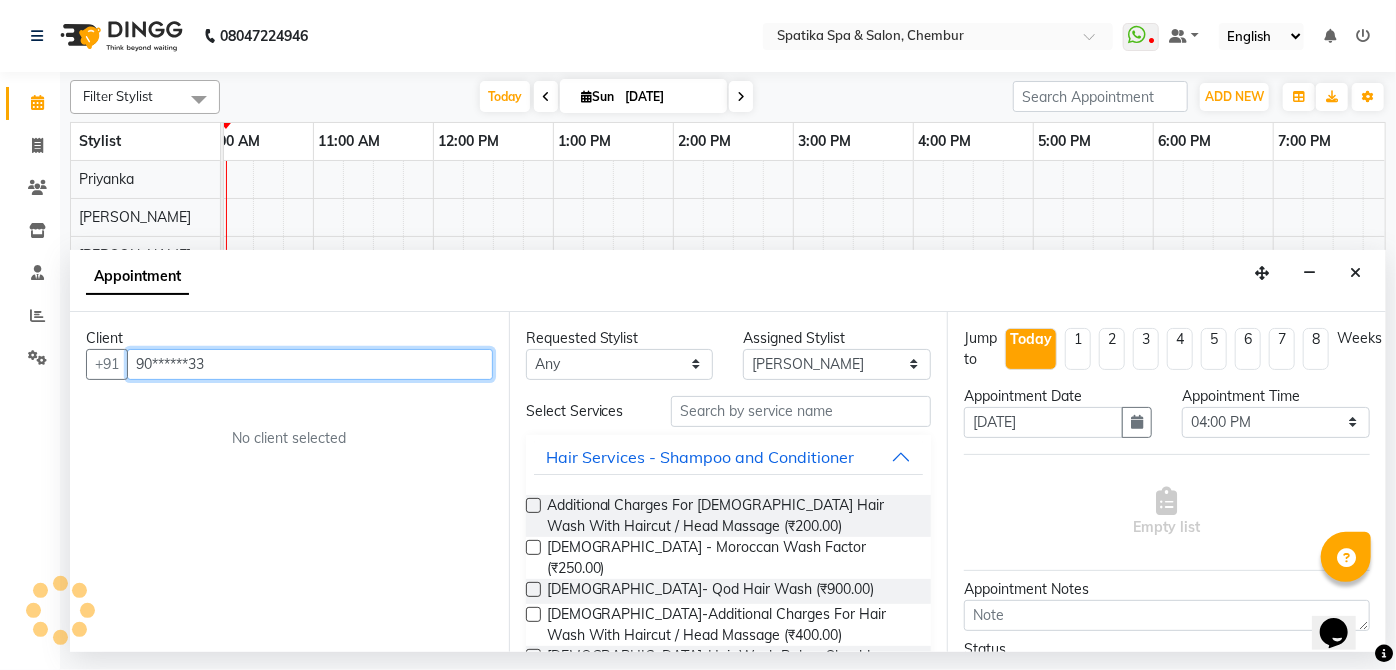 scroll, scrollTop: 0, scrollLeft: 0, axis: both 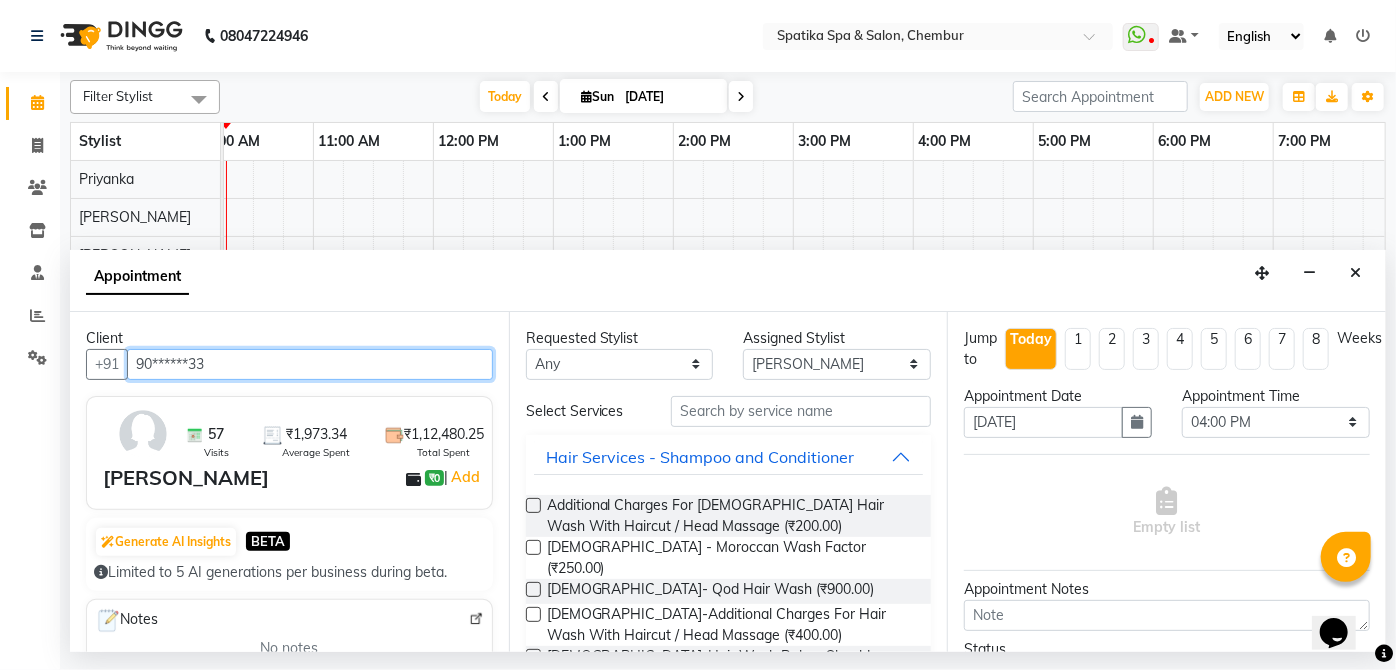 type on "90******33" 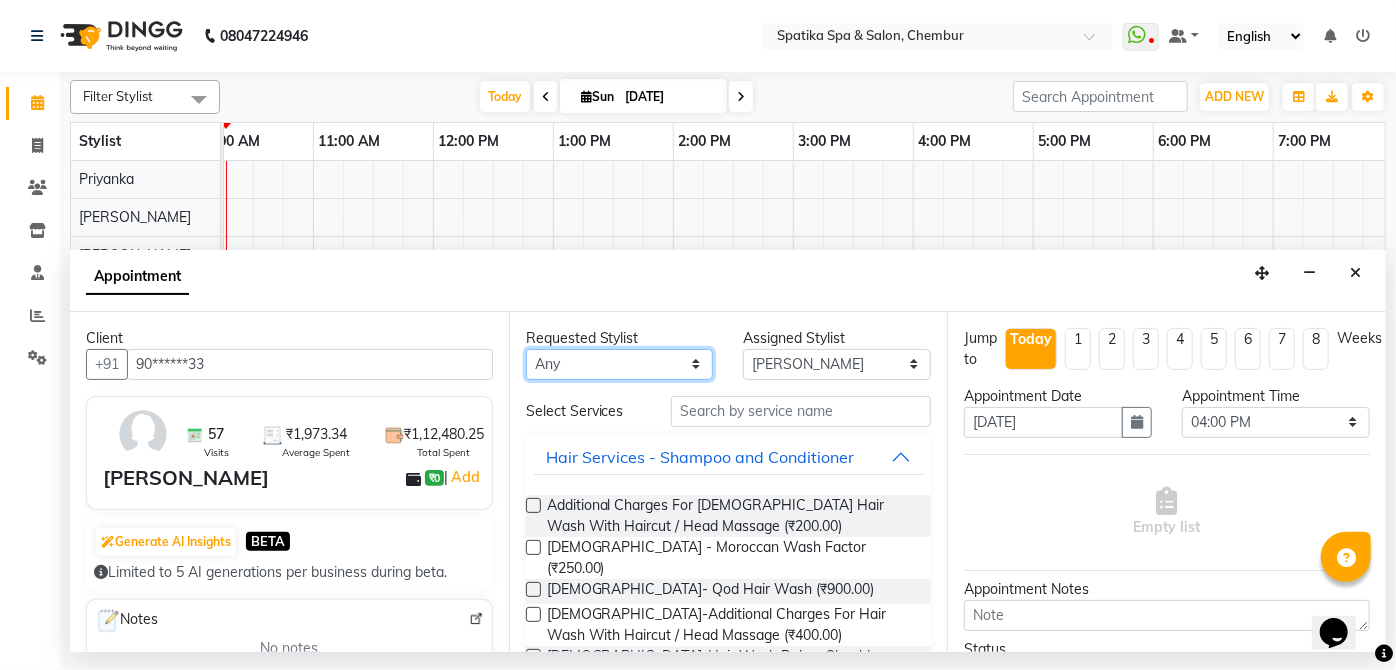 click on "Any Aayushi Sonawala Ali deepak kumar faisal lotus roran Lucky Madhu Gupta Milind Payal Dhanke Priyanka shahrukh sumitra" at bounding box center (620, 364) 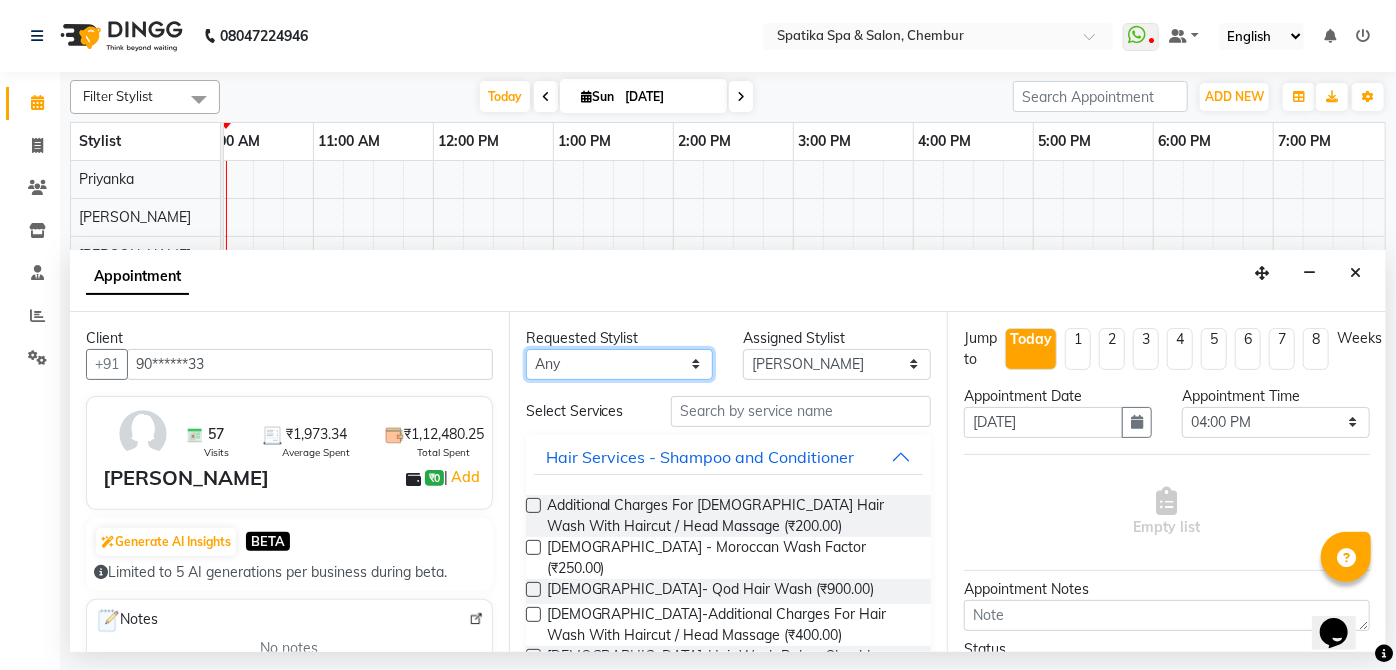 select on "17981" 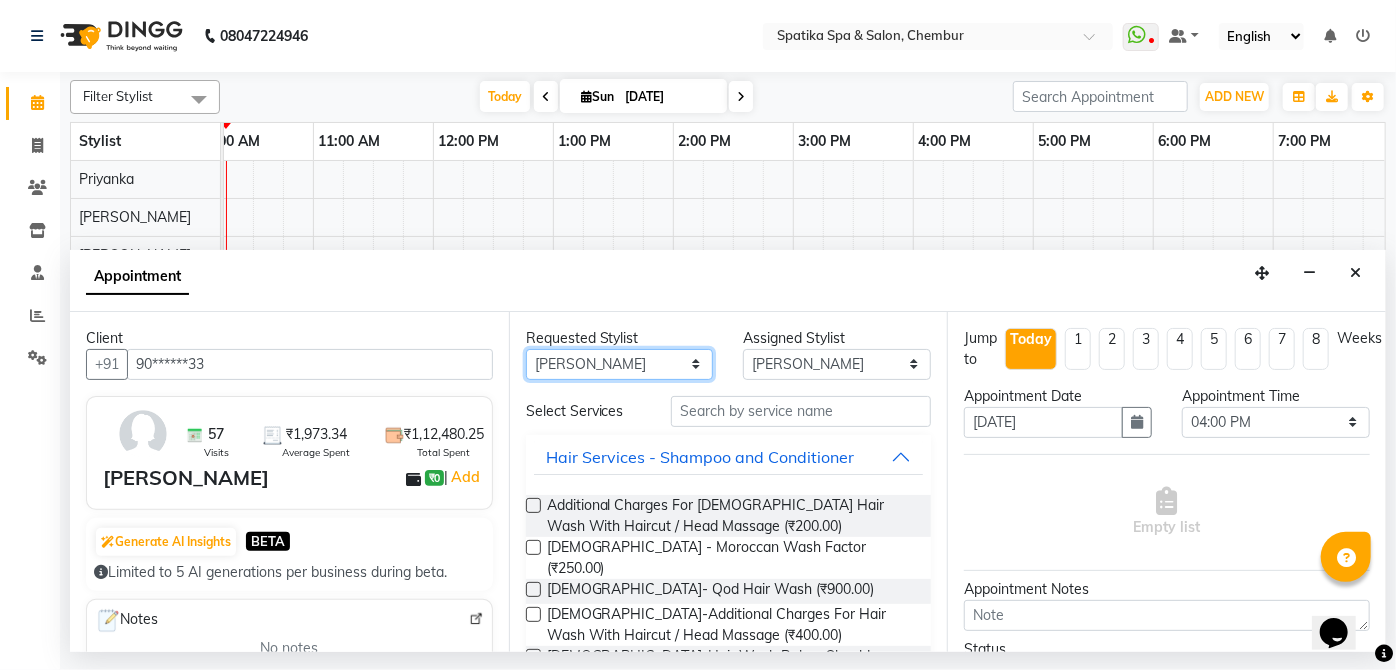 click on "Any Aayushi Sonawala Ali deepak kumar faisal lotus roran Lucky Madhu Gupta Milind Payal Dhanke Priyanka shahrukh sumitra" at bounding box center [620, 364] 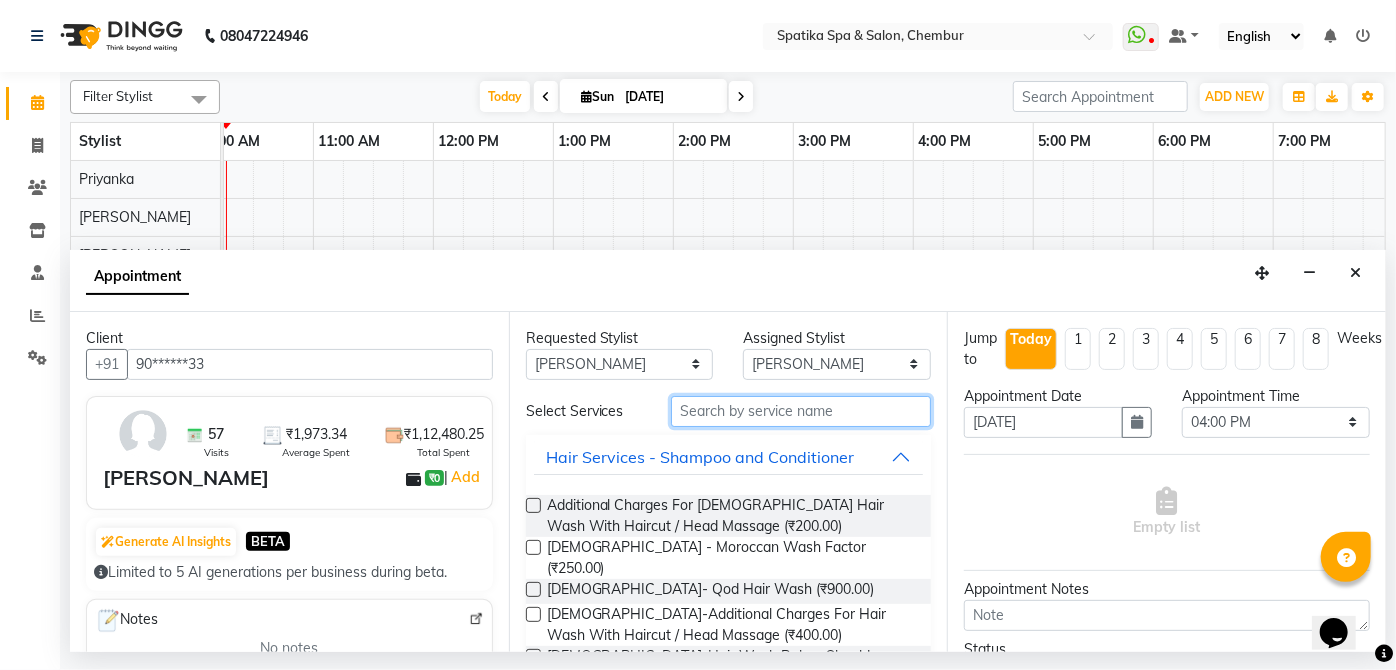 click at bounding box center (801, 411) 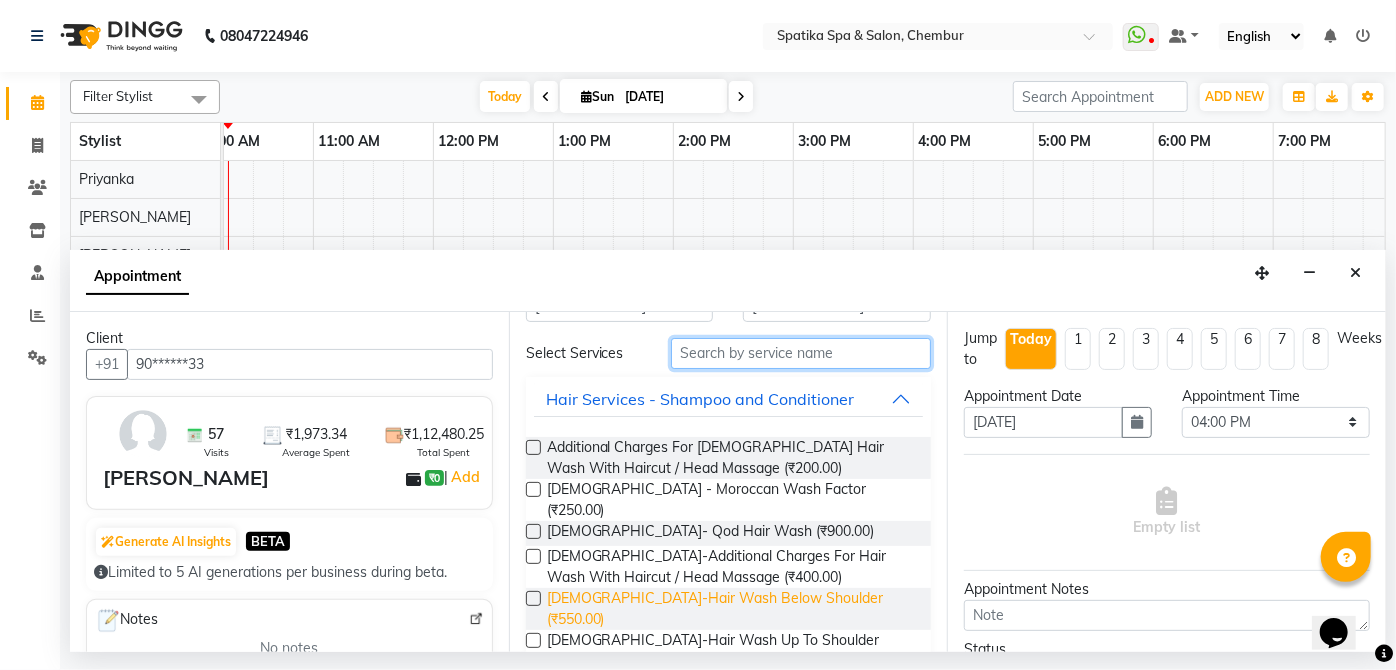scroll, scrollTop: 74, scrollLeft: 0, axis: vertical 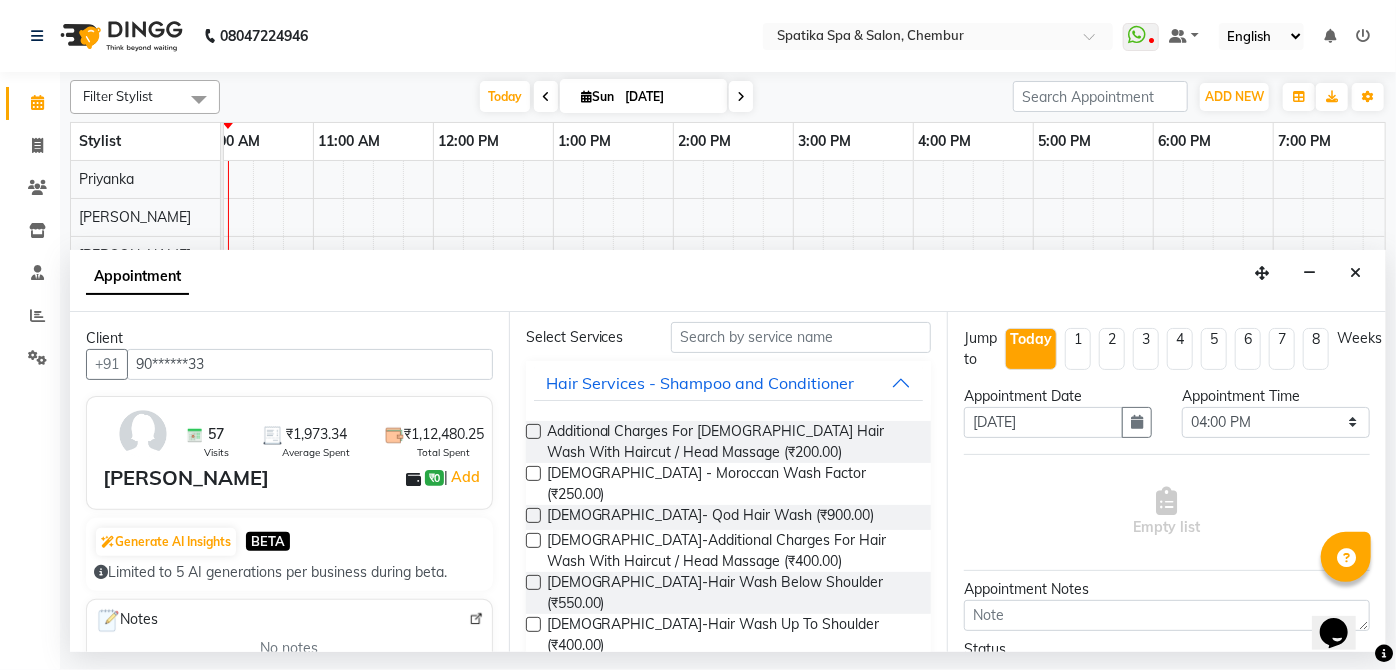 click at bounding box center (533, 582) 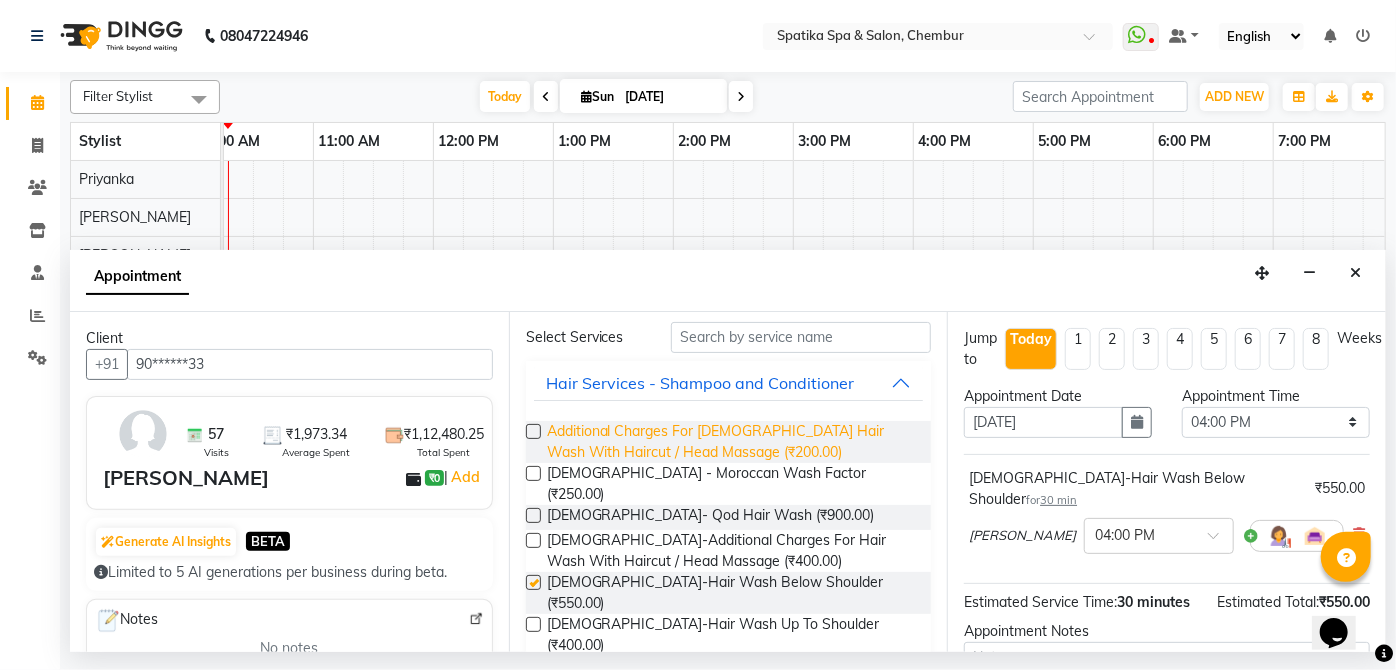 checkbox on "false" 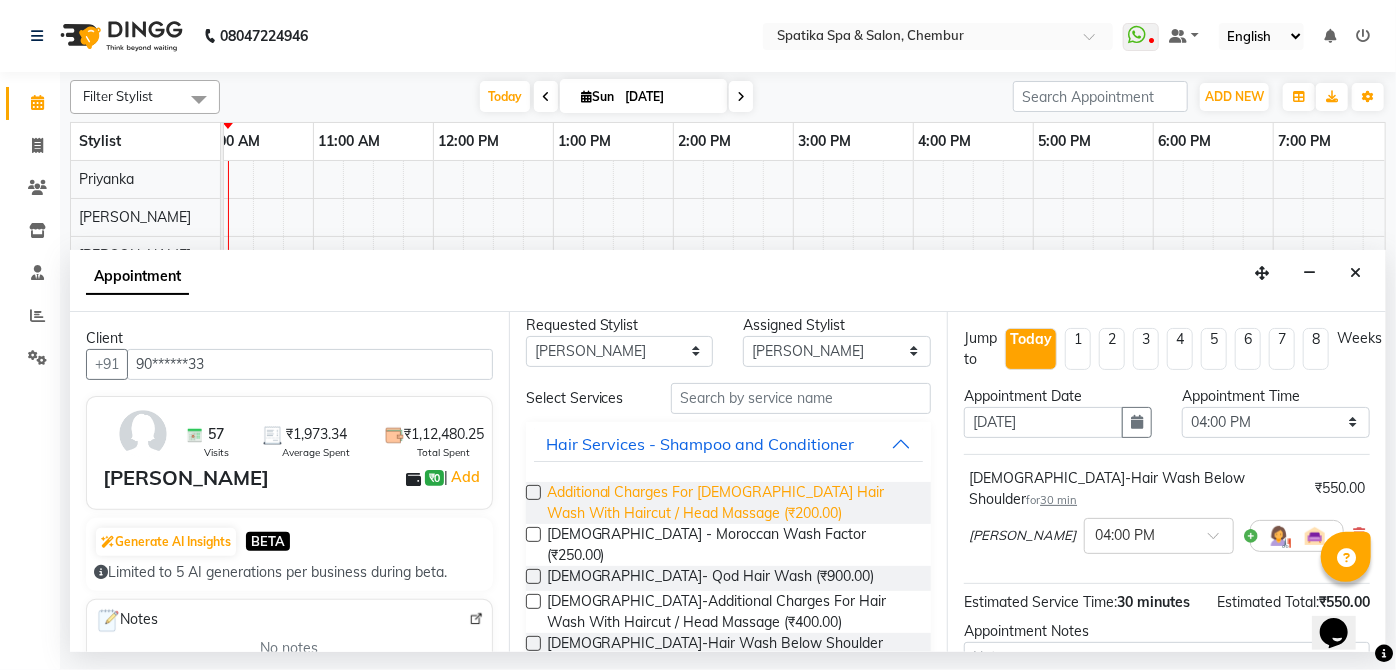 scroll, scrollTop: 0, scrollLeft: 0, axis: both 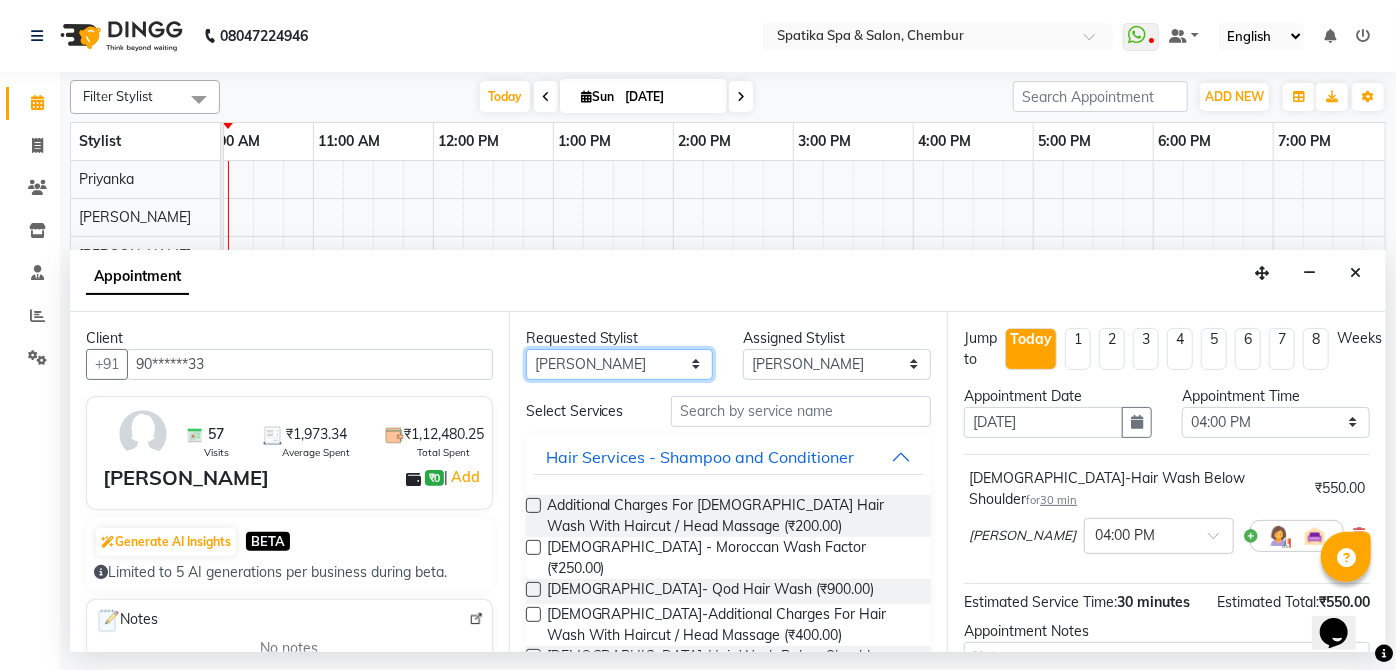 click on "Any Aayushi Sonawala Ali deepak kumar faisal lotus roran Lucky Madhu Gupta Milind Payal Dhanke Priyanka shahrukh sumitra" at bounding box center (620, 364) 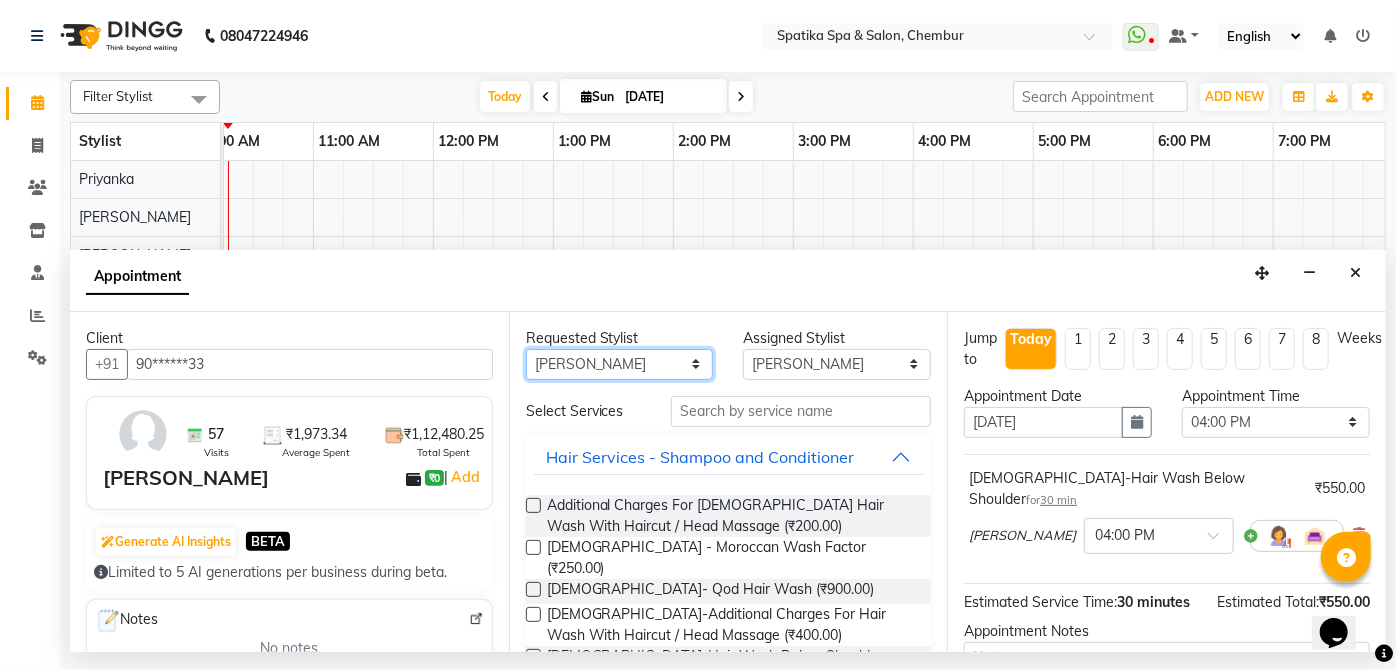 select on "9058" 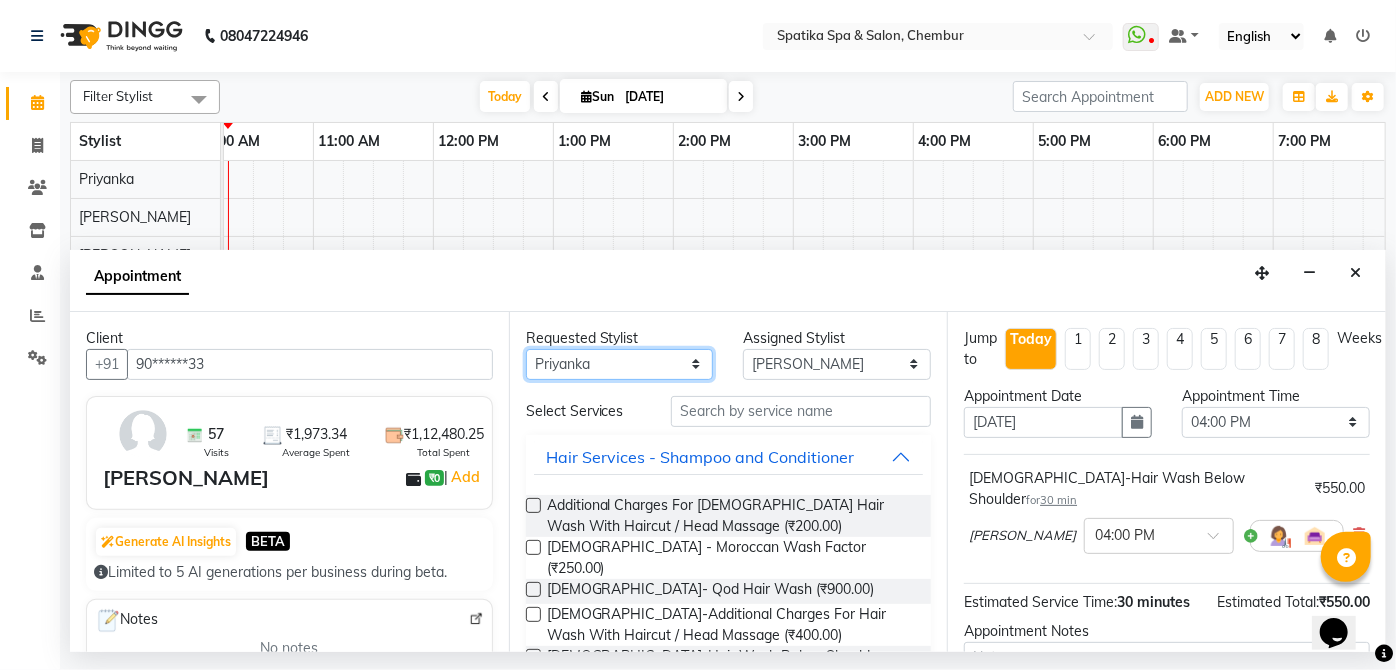 click on "Any Aayushi Sonawala Ali deepak kumar faisal lotus roran Lucky Madhu Gupta Milind Payal Dhanke Priyanka shahrukh sumitra" at bounding box center (620, 364) 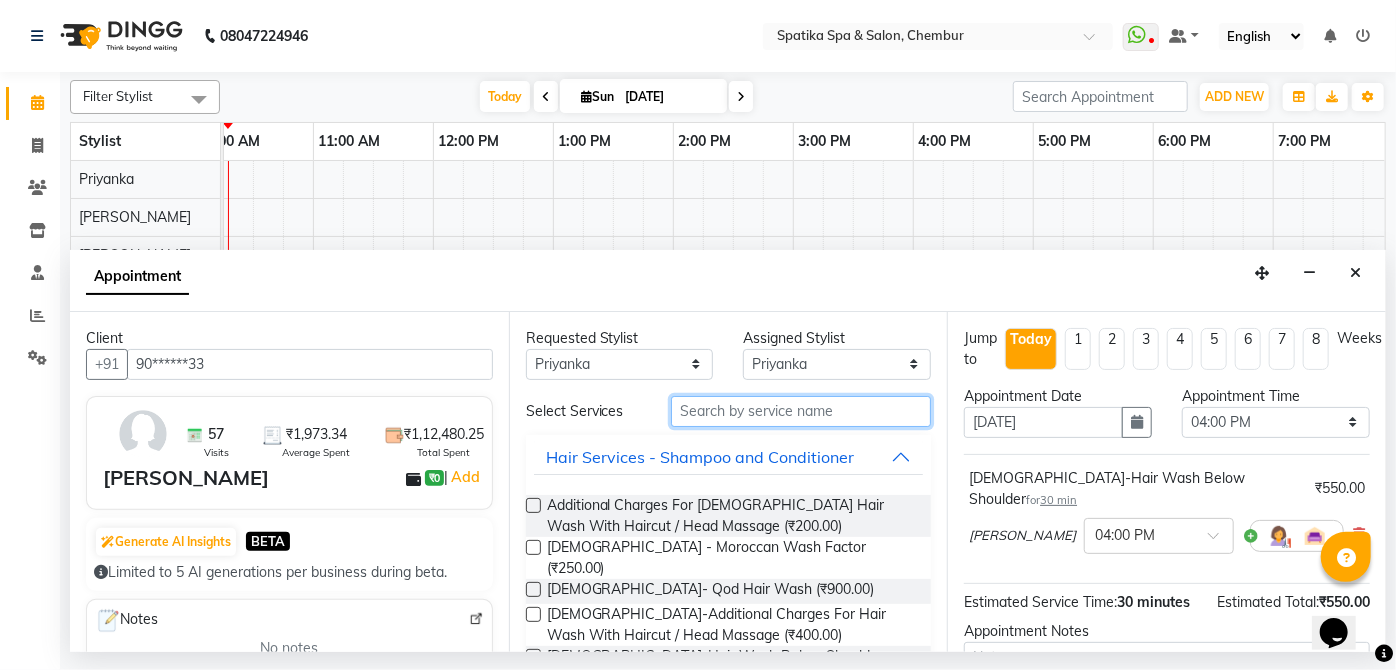 click at bounding box center [801, 411] 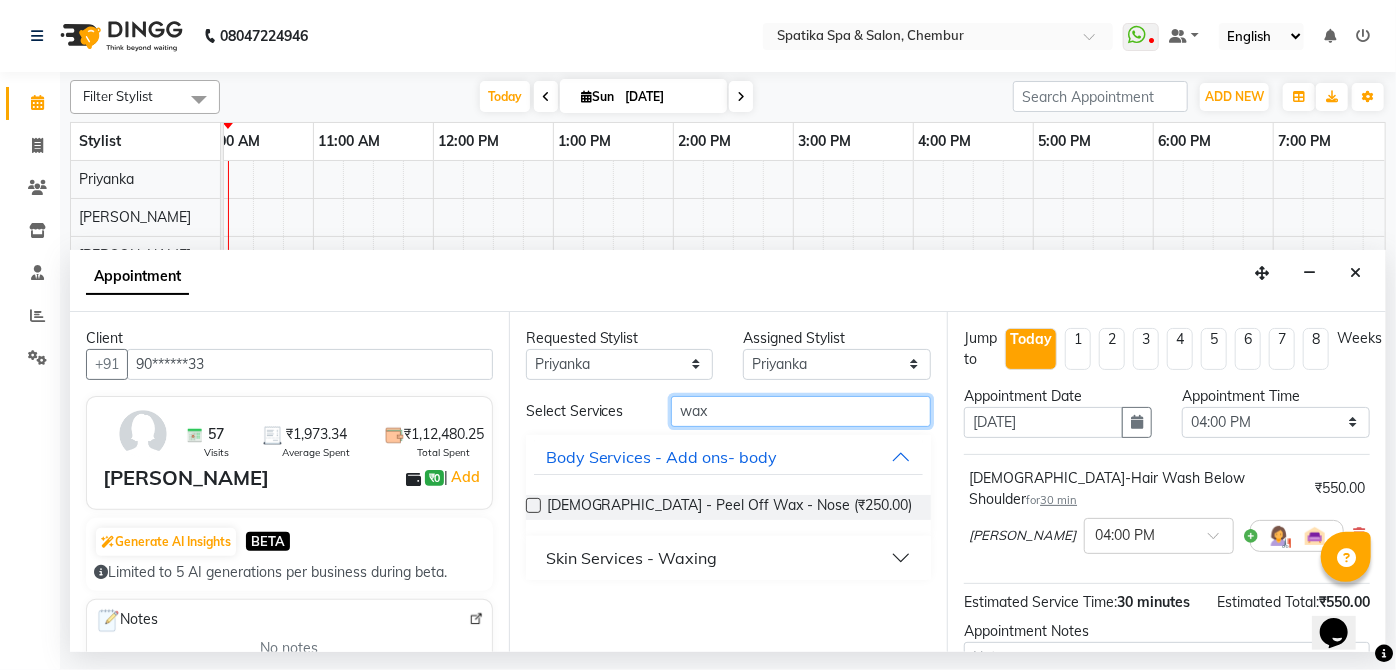 type on "wax" 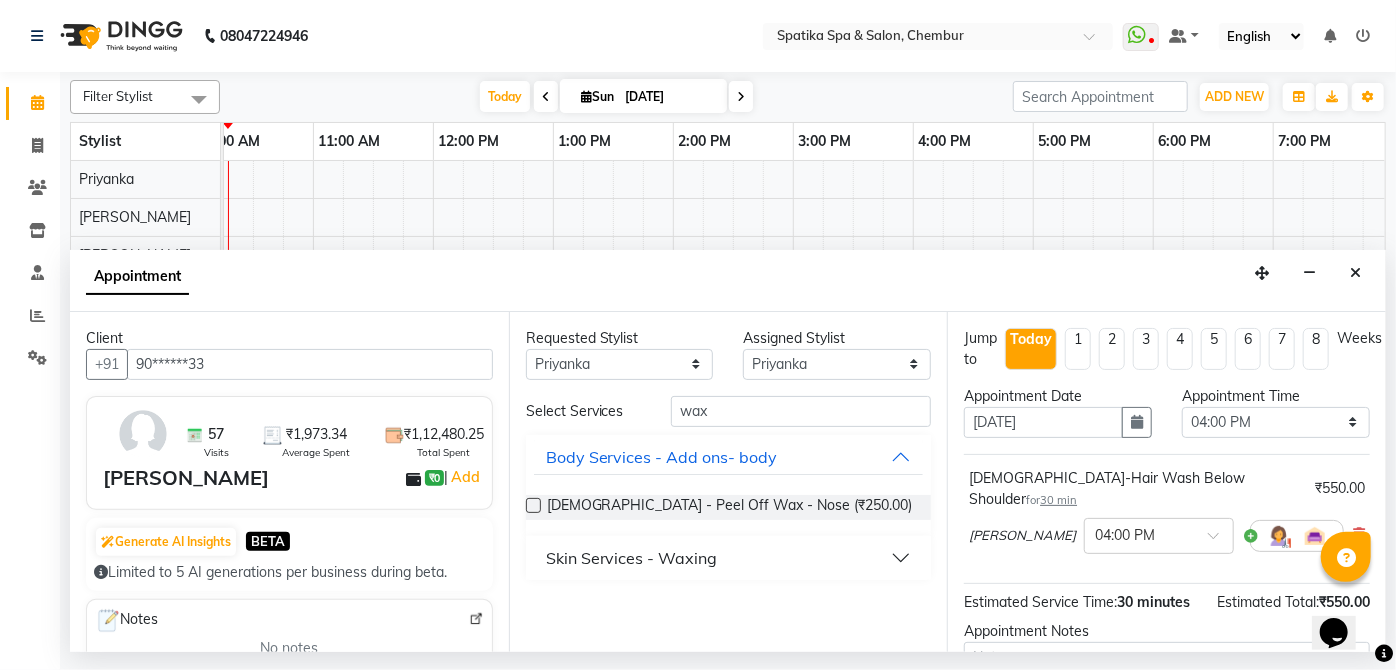 click on "Skin Services - Waxing" at bounding box center (632, 558) 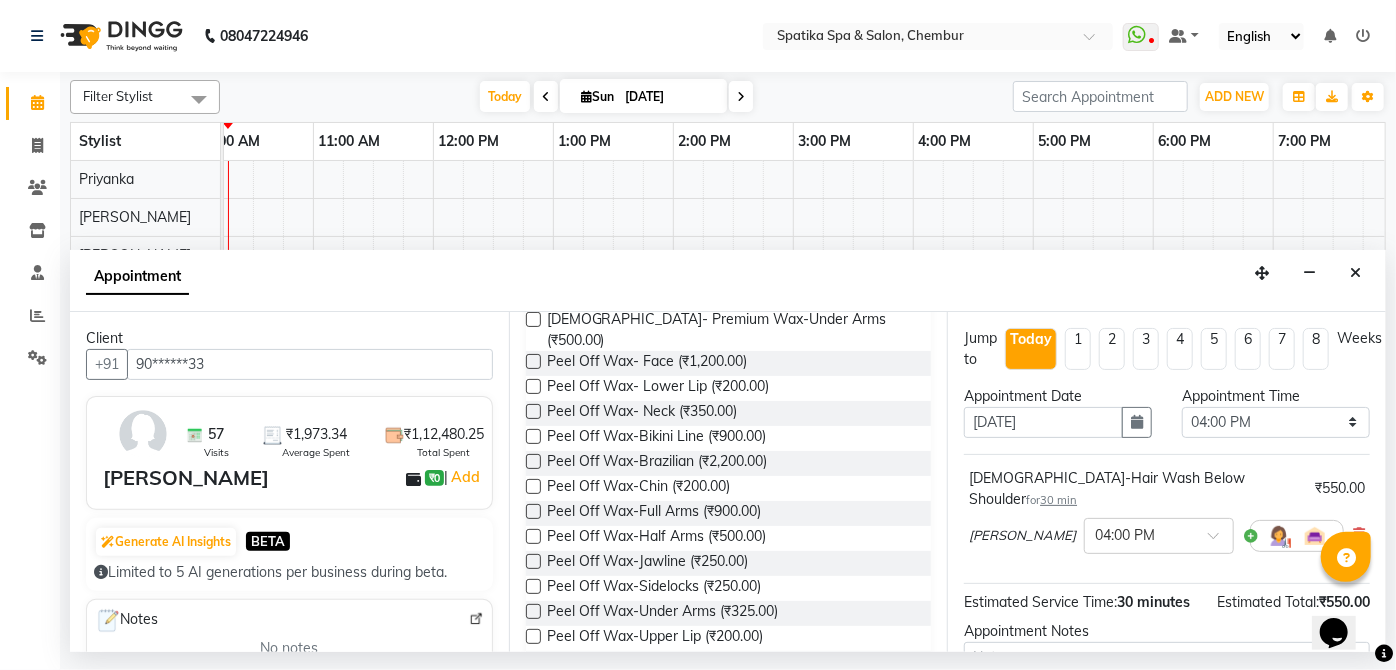 scroll, scrollTop: 1096, scrollLeft: 0, axis: vertical 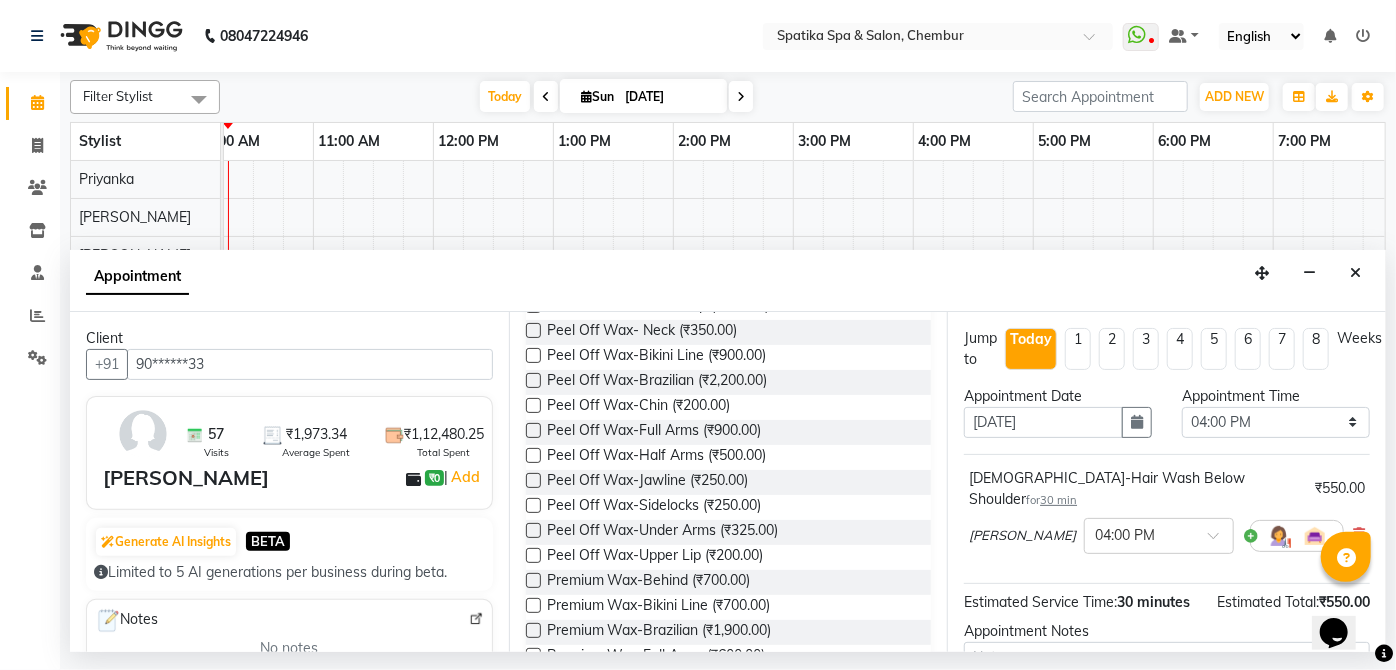 click at bounding box center [533, 655] 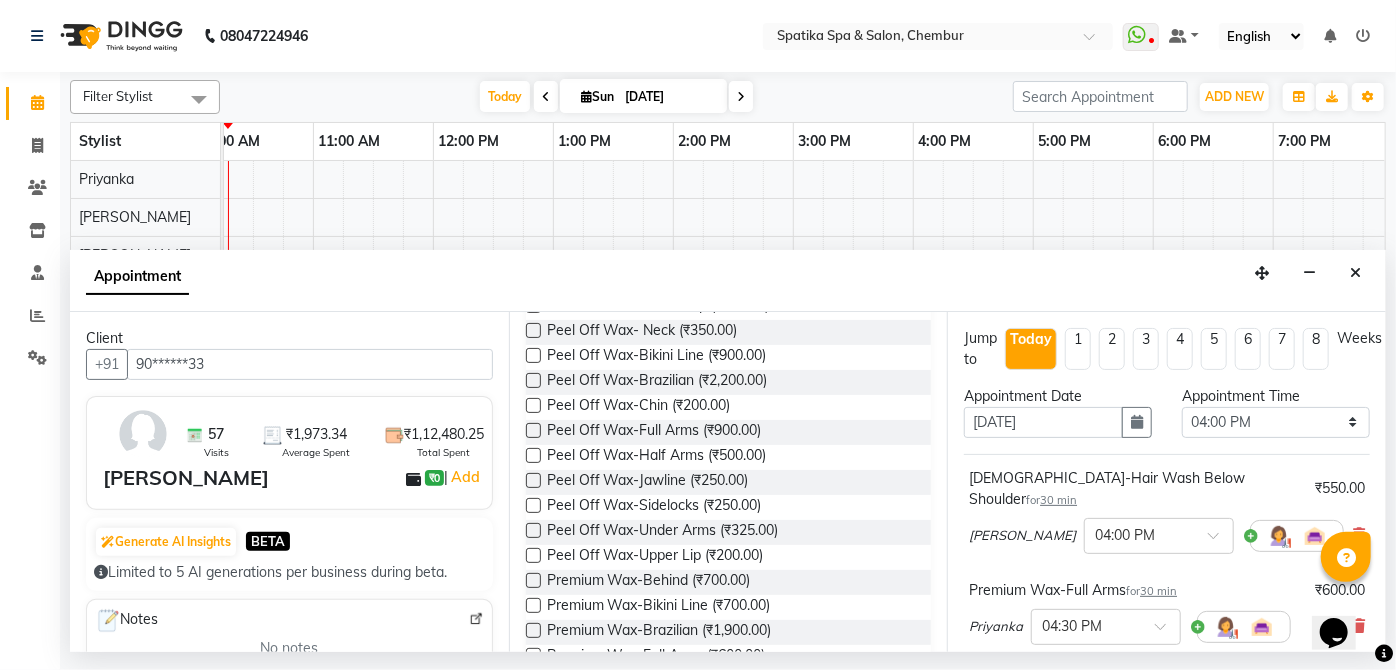 checkbox on "false" 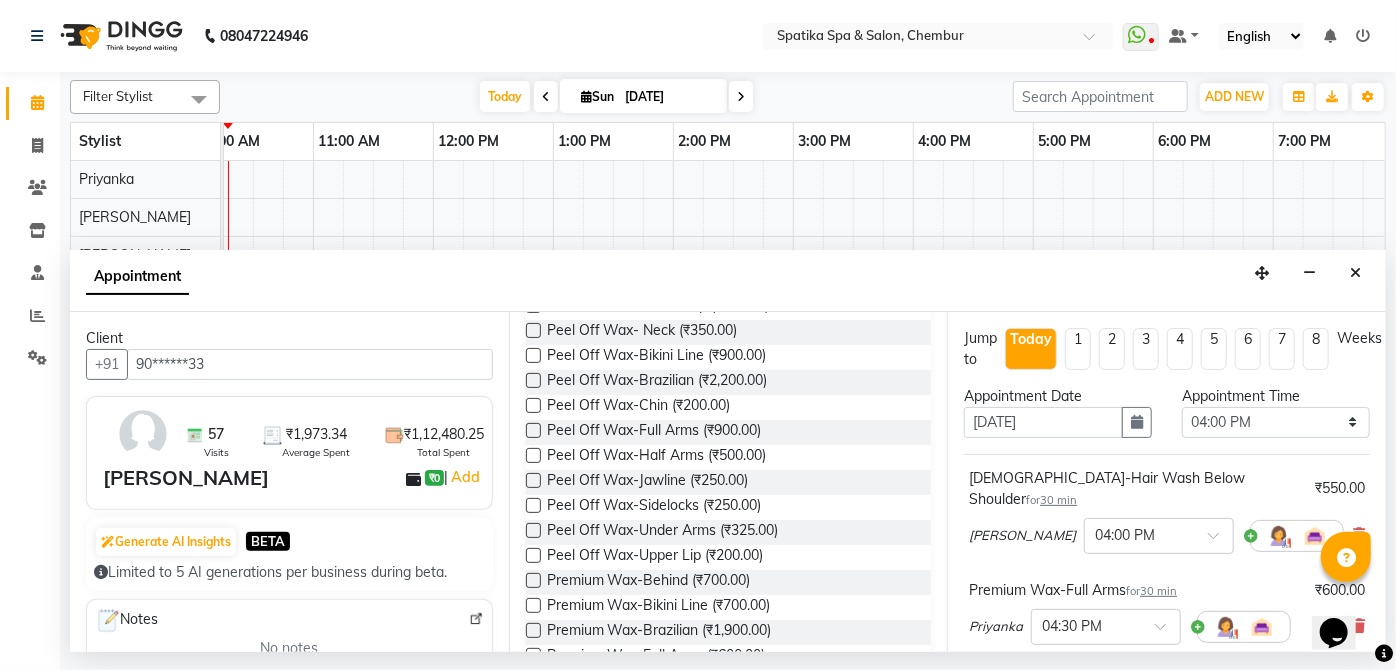 click at bounding box center [533, 755] 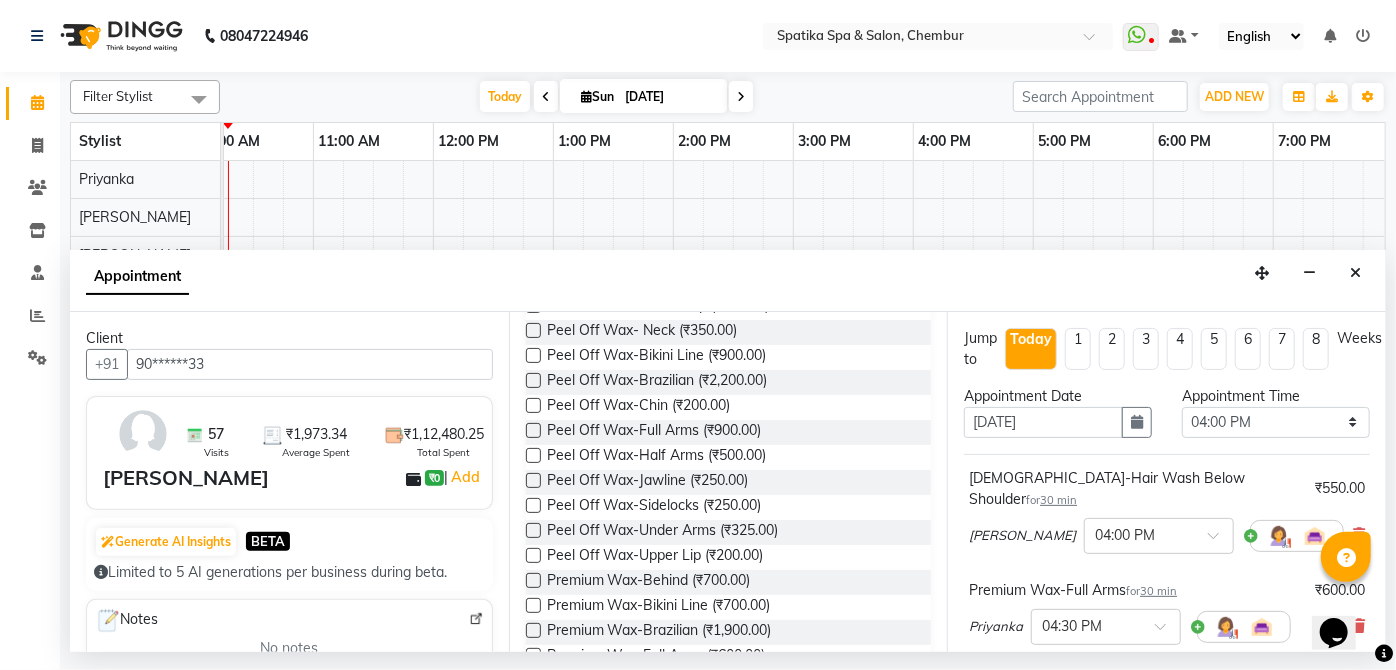 checkbox on "false" 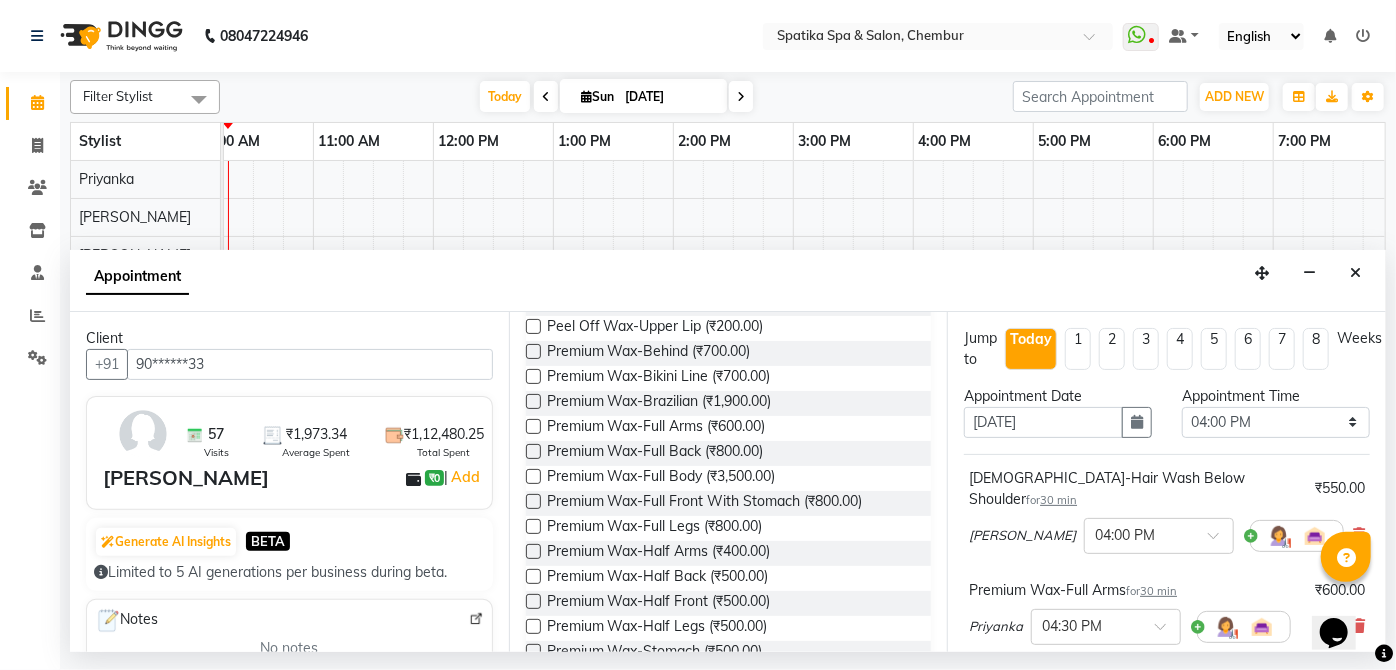scroll, scrollTop: 1367, scrollLeft: 0, axis: vertical 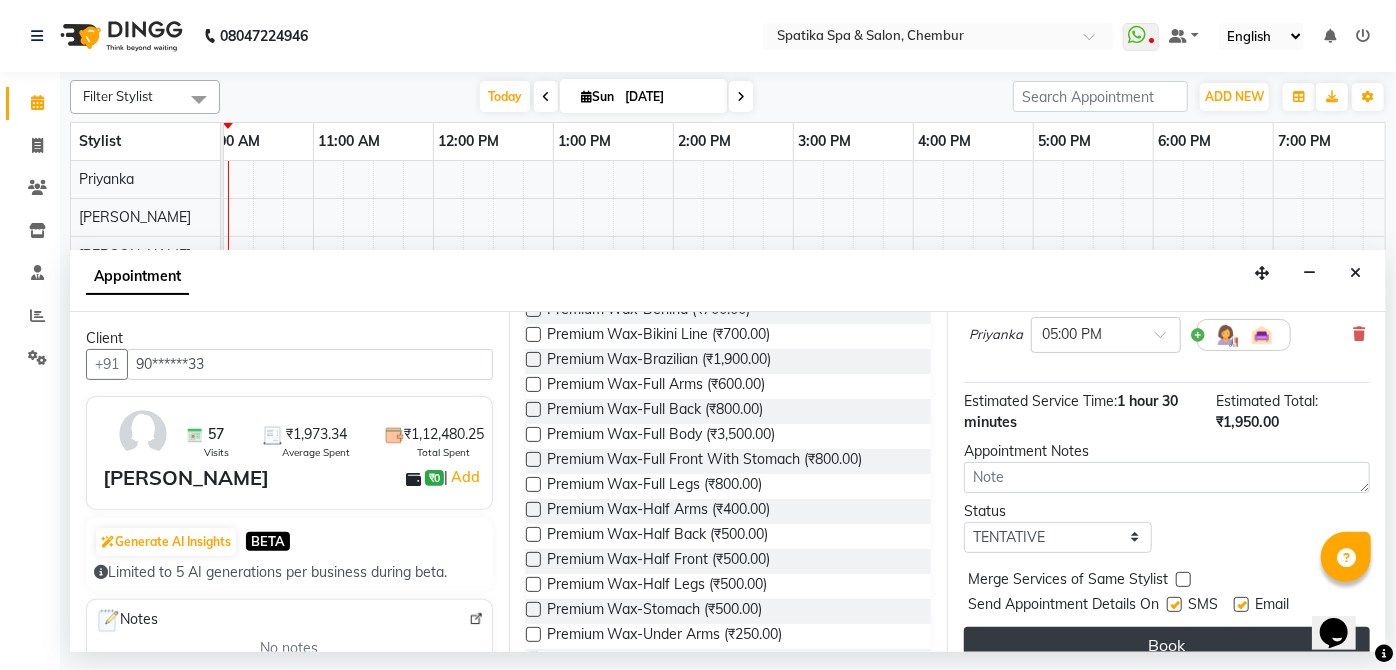 click on "Book" at bounding box center [1167, 645] 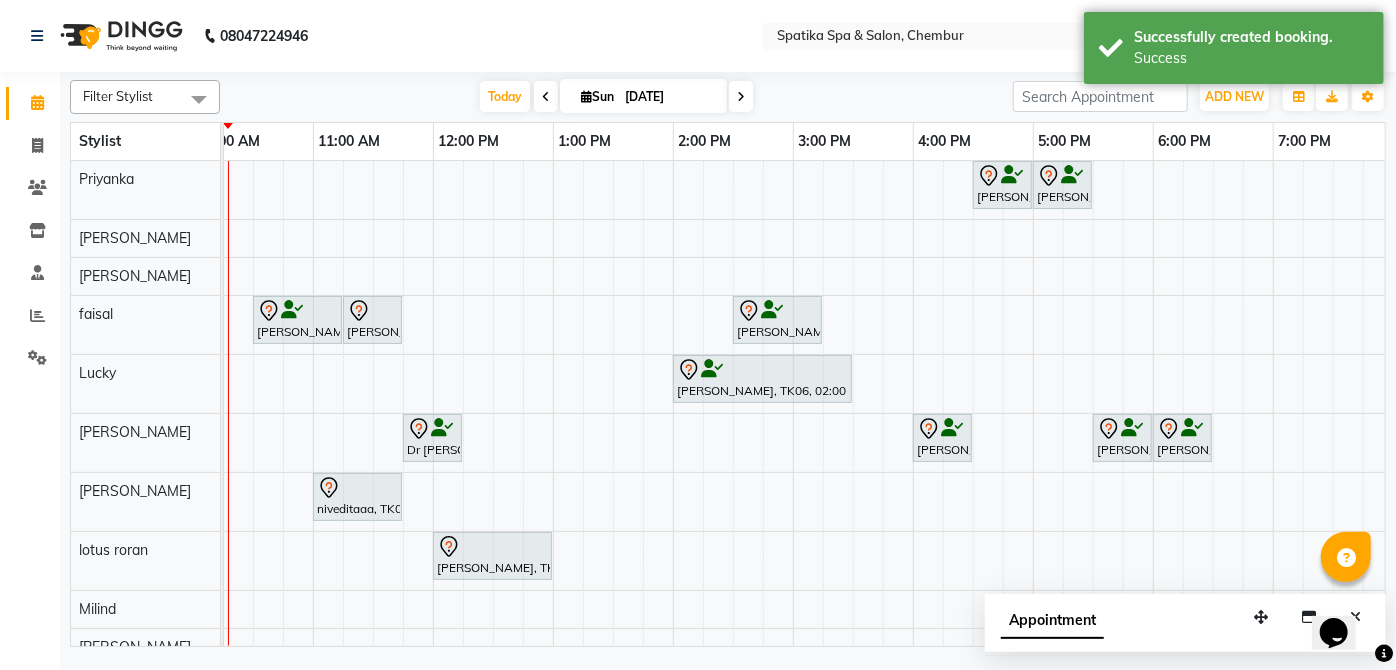 scroll, scrollTop: 127, scrollLeft: 151, axis: both 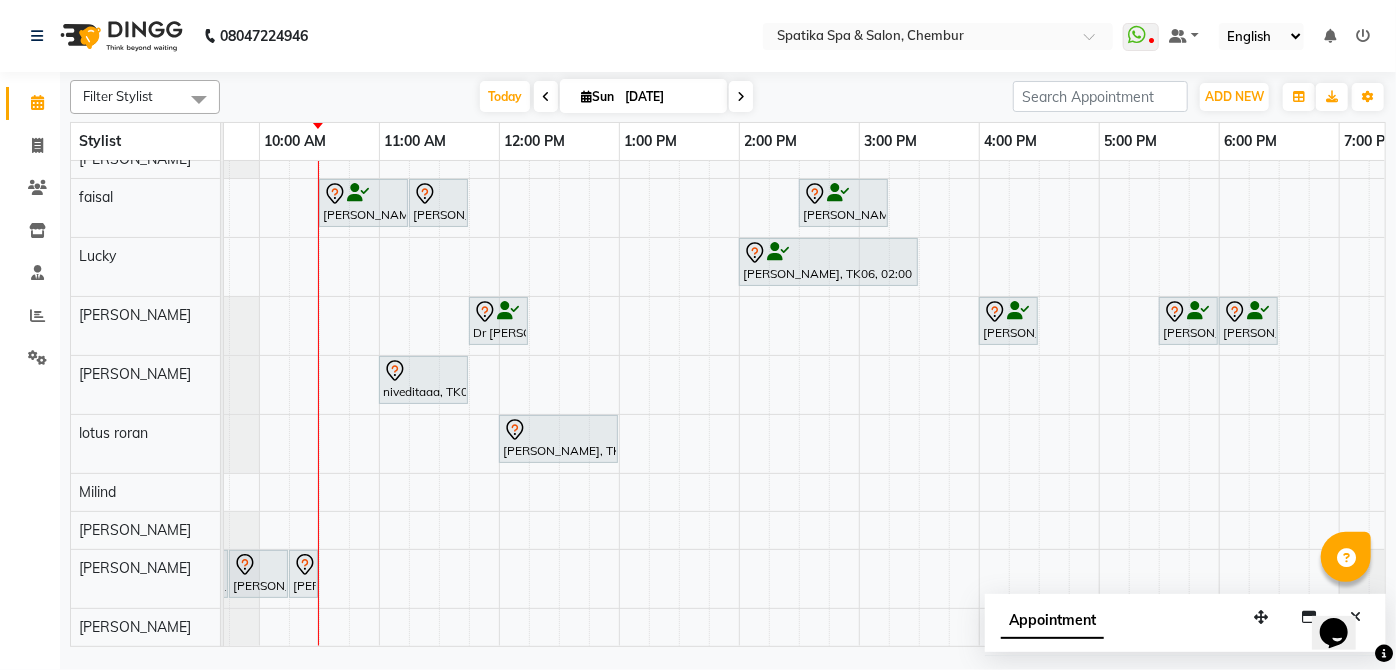 click on "Aarti Manjrekar, TK10, 04:30 PM-05:00 PM, Premium Wax-Full Arms             Aarti Manjrekar, TK10, 05:00 PM-05:30 PM, Premium Wax-Full Legs             Aparna iyer, TK07, 10:30 AM-11:15 AM, Haircuts             Raika John, TK09, 11:15 AM-11:45 AM, Female-Blow Dry-Hair Below Shoulder             Swapnil Bhoir, TK02, 02:30 PM-03:15 PM, Haircuts             Sneha Ahuja, TK06, 02:00 PM-03:30 PM, Female-Inoa Touch Up (Up To 2 Inches)             Dr Shweta, TK04, 11:45 AM-12:15 PM, Male Kids Haircut Below 12 Years (Without Wash)             Aarti Manjrekar, TK10, 04:00 PM-04:30 PM, Female-Hair Wash Below Shoulder             Kshitija Rao, TK01, 05:30 PM-06:00 PM, Head Massage-Coconut / Olive / Almond Oil 30 Mins             Kshitija Rao, TK01, 06:00 PM-06:30 PM, Female-Hair Wash Below Shoulder             niveditaaa, TK03, 11:00 AM-11:45 AM, Female-Haircuts             Akansha Tiwary, TK05, 12:00 PM-01:00 PM, Swedish Massage - 60Mins" at bounding box center [919, 345] 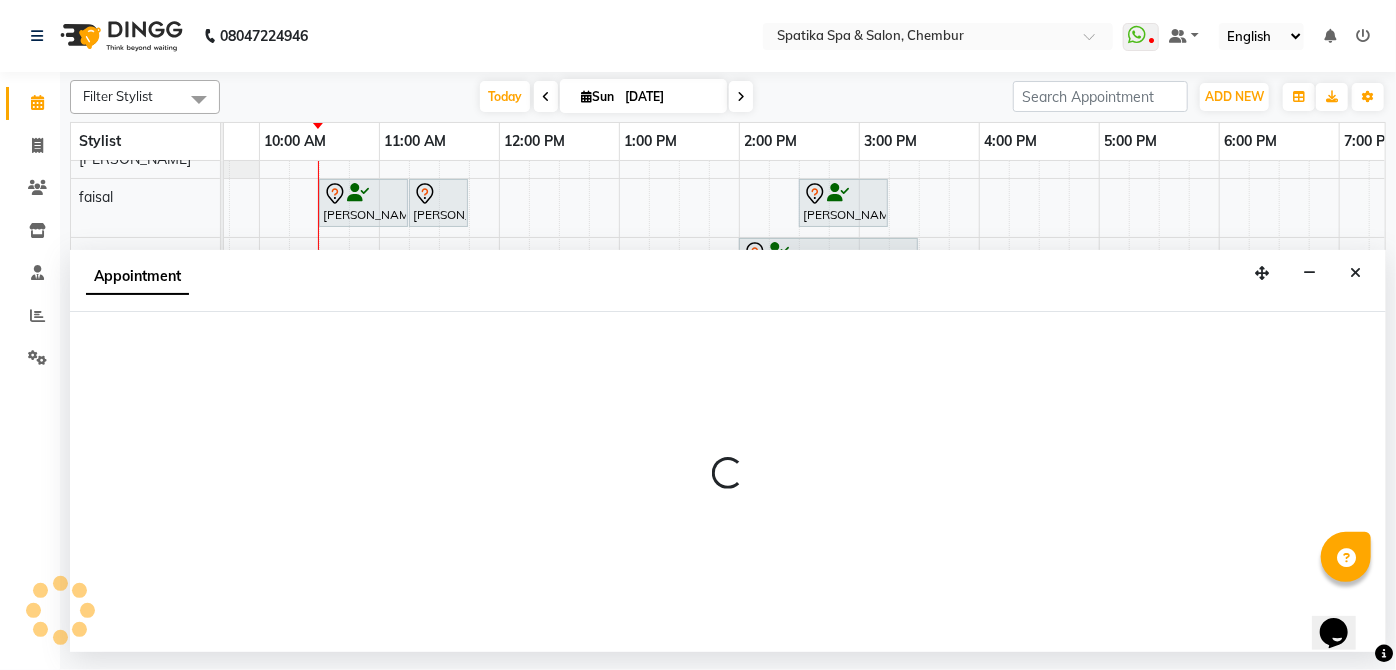 select on "9061" 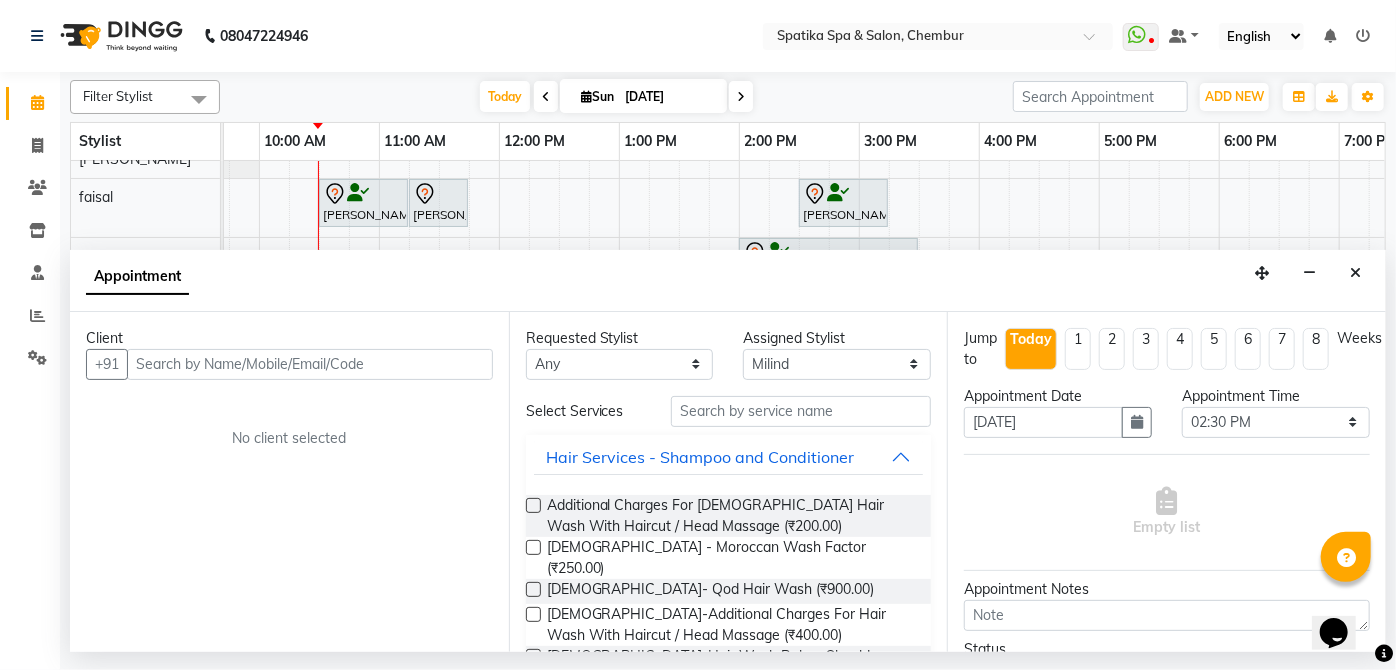 click on "+91" at bounding box center (289, 364) 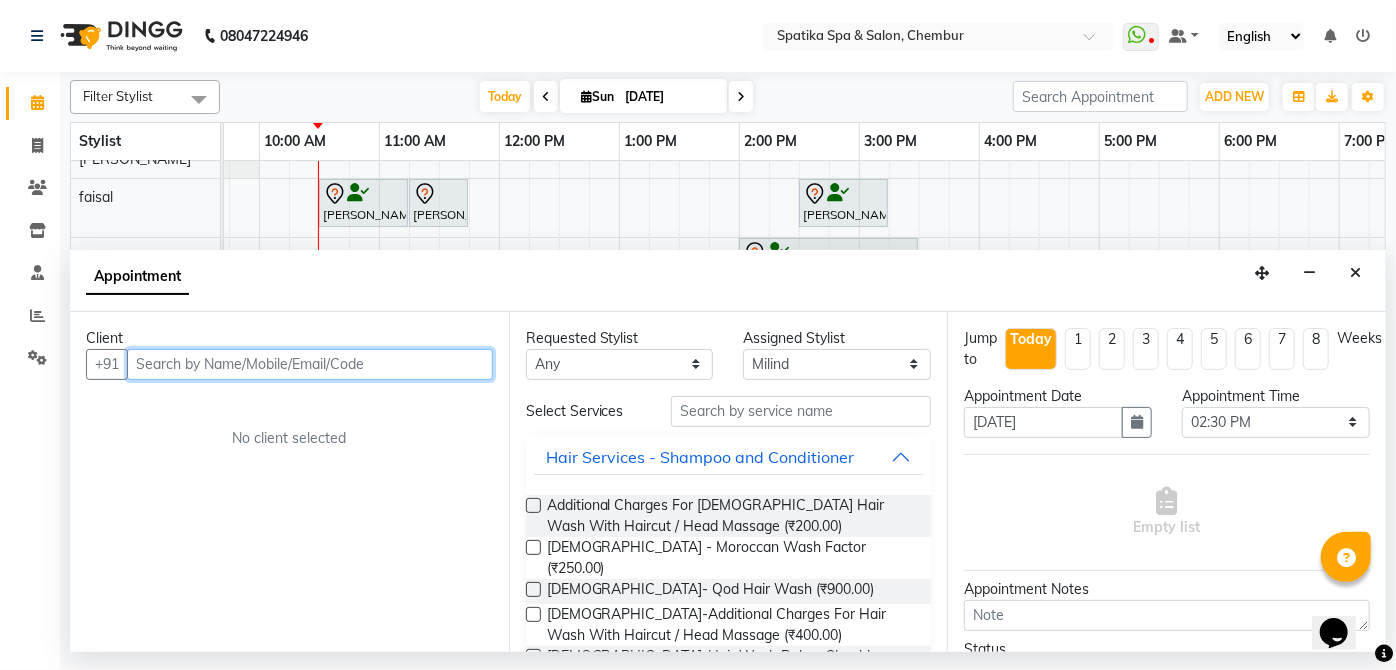 drag, startPoint x: 166, startPoint y: 349, endPoint x: 156, endPoint y: 363, distance: 17.20465 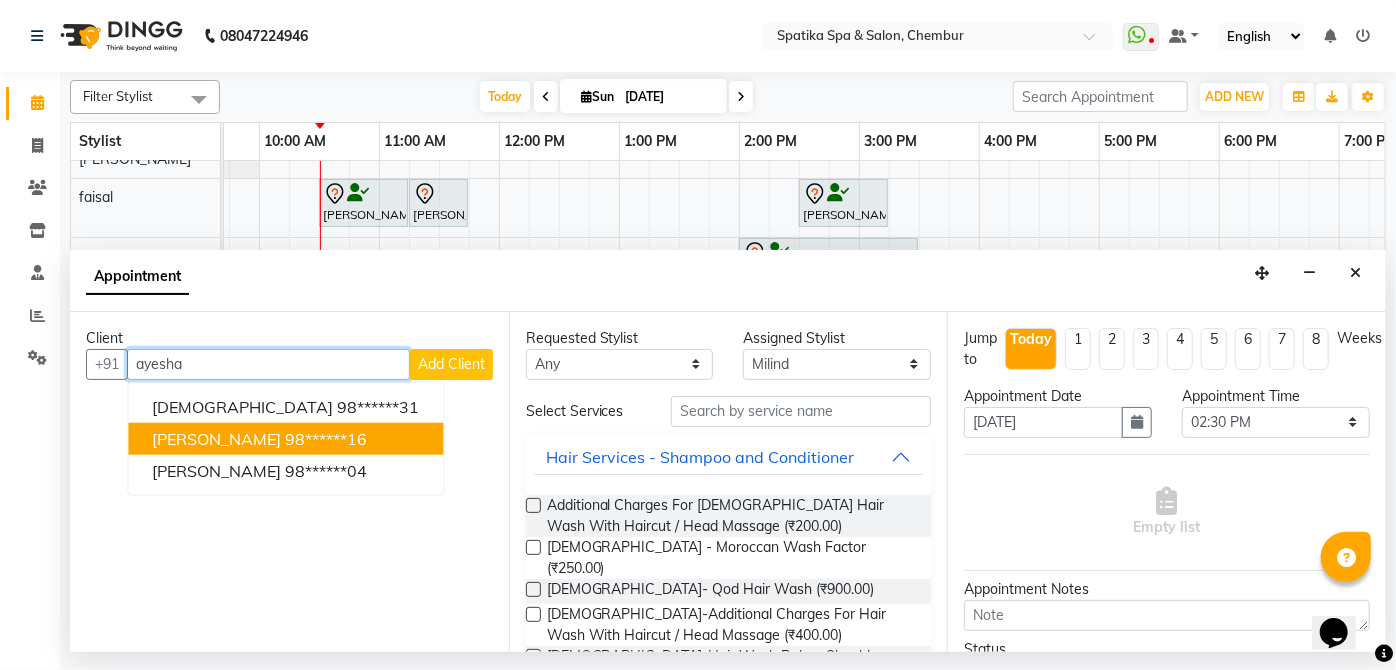 click on "[PERSON_NAME]" at bounding box center (216, 438) 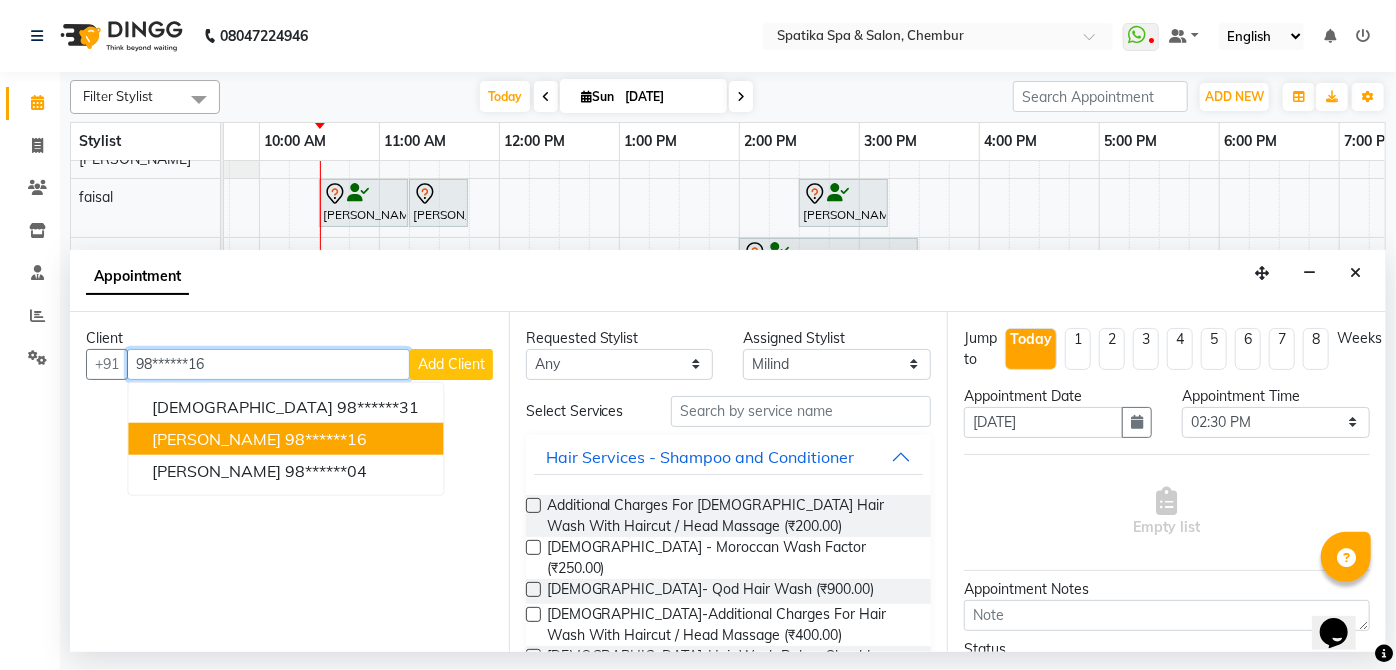 type on "98******16" 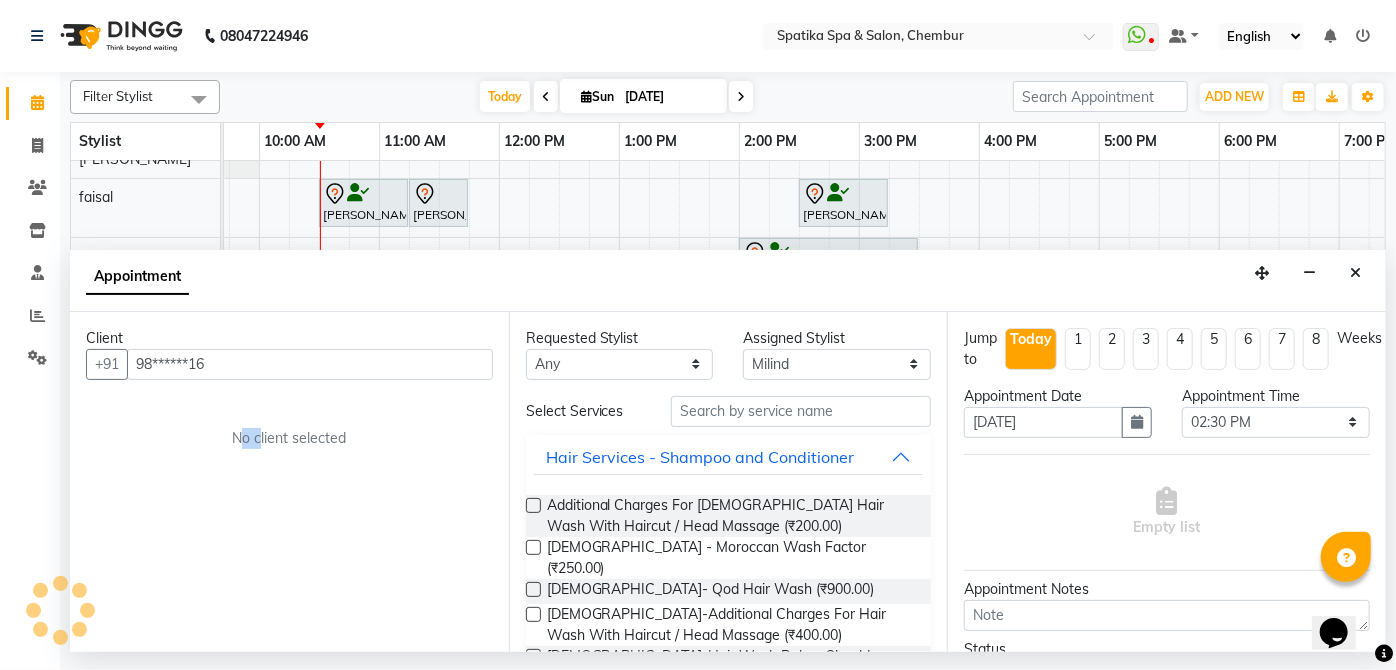 click on "No client selected" at bounding box center [289, 438] 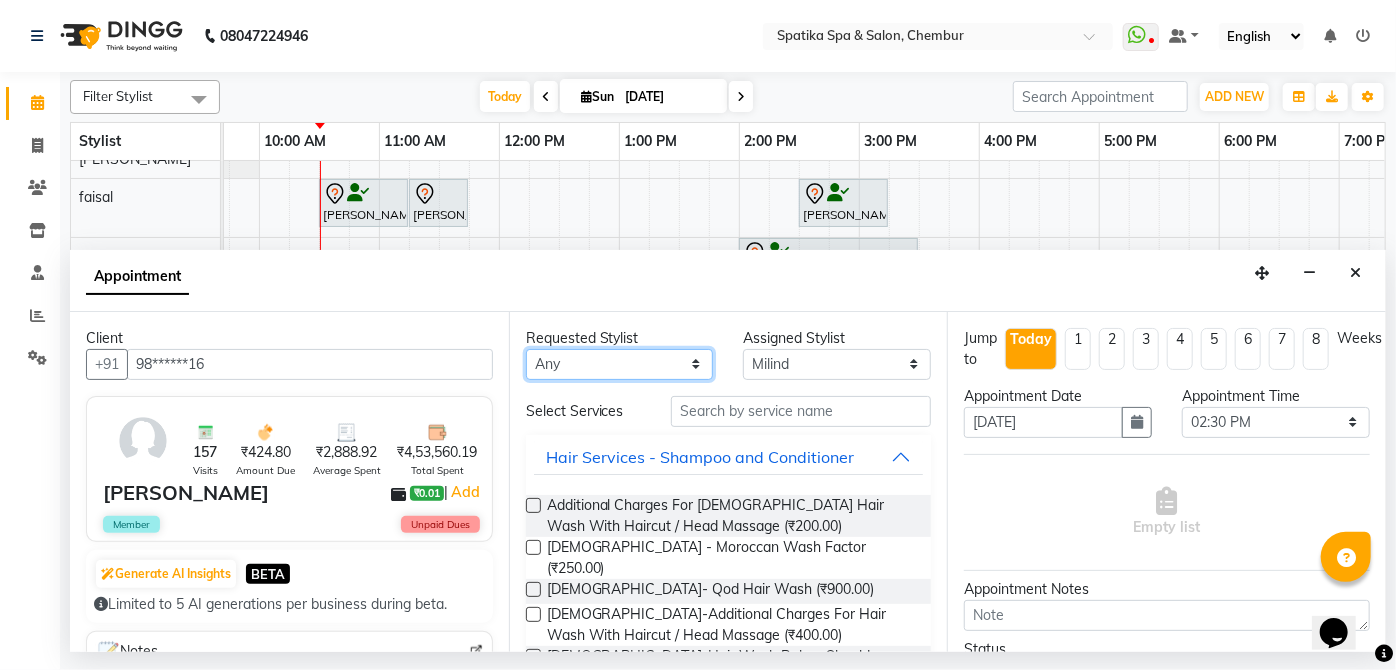 click on "Any Aayushi Sonawala Ali deepak kumar faisal lotus roran Lucky Madhu Gupta Milind Payal Dhanke Priyanka shahrukh sumitra" at bounding box center [620, 364] 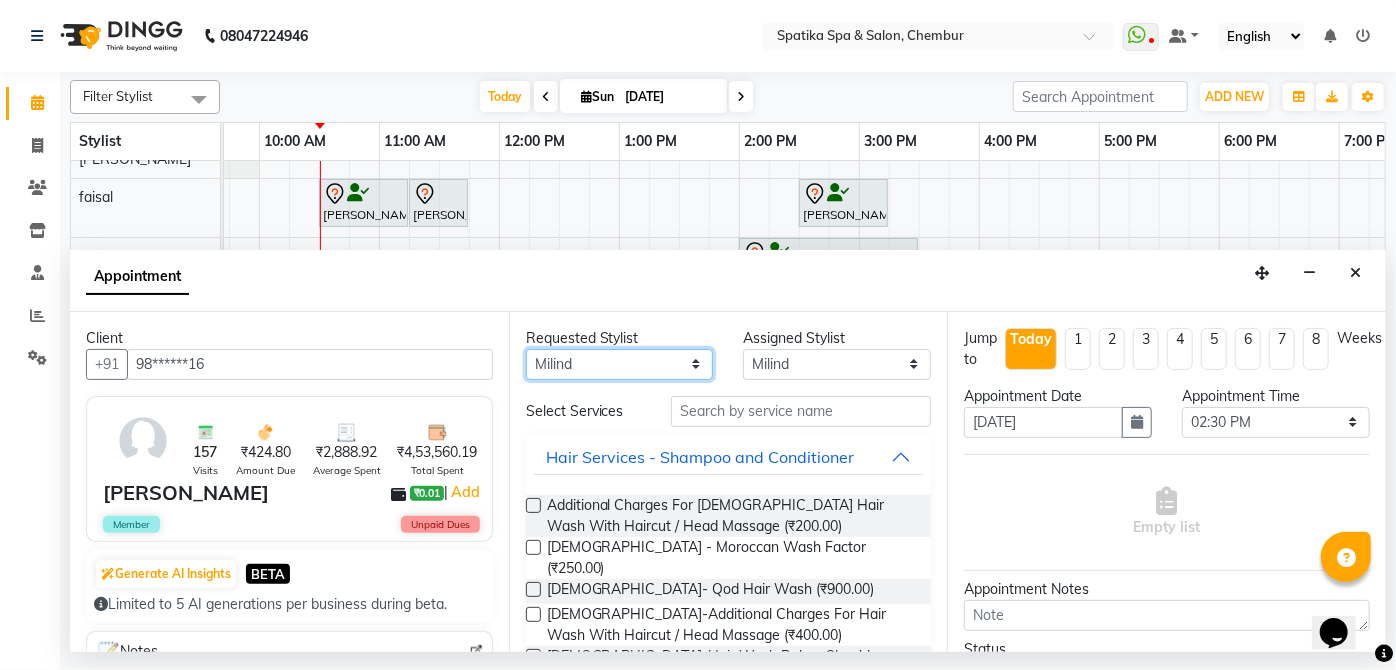 click on "Any Aayushi Sonawala Ali deepak kumar faisal lotus roran Lucky Madhu Gupta Milind Payal Dhanke Priyanka shahrukh sumitra" at bounding box center [620, 364] 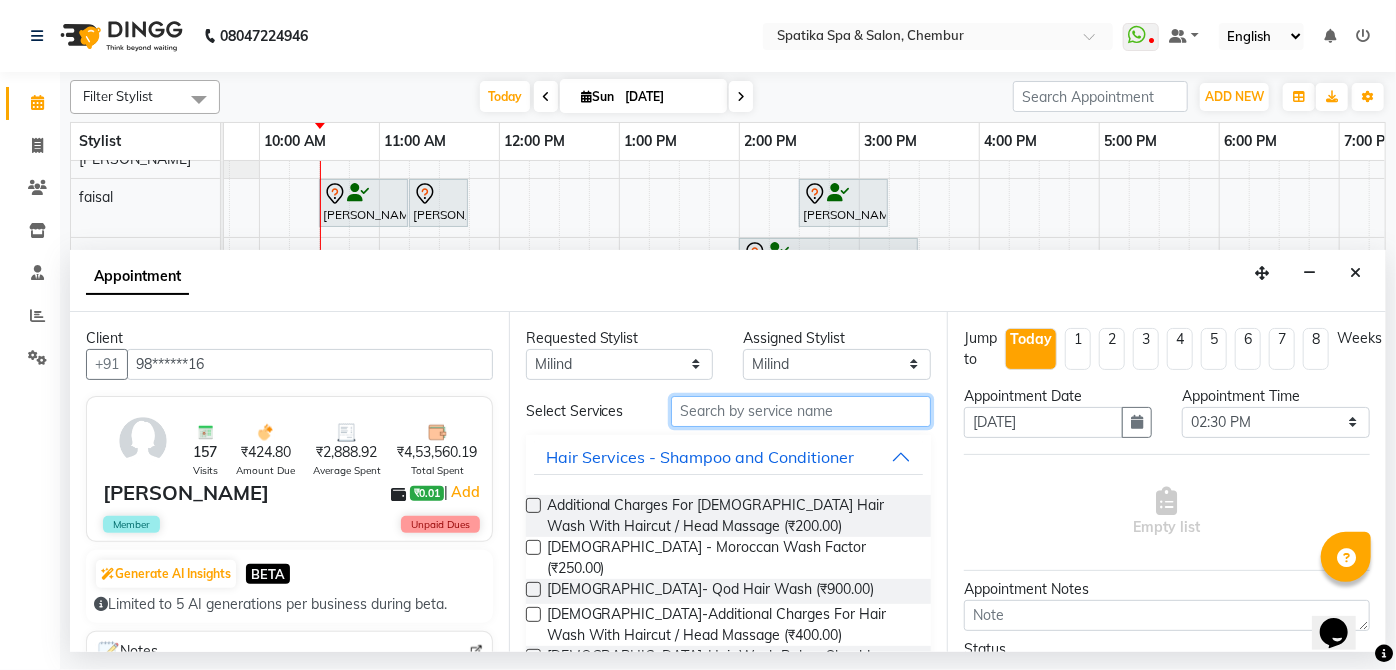 click at bounding box center [801, 411] 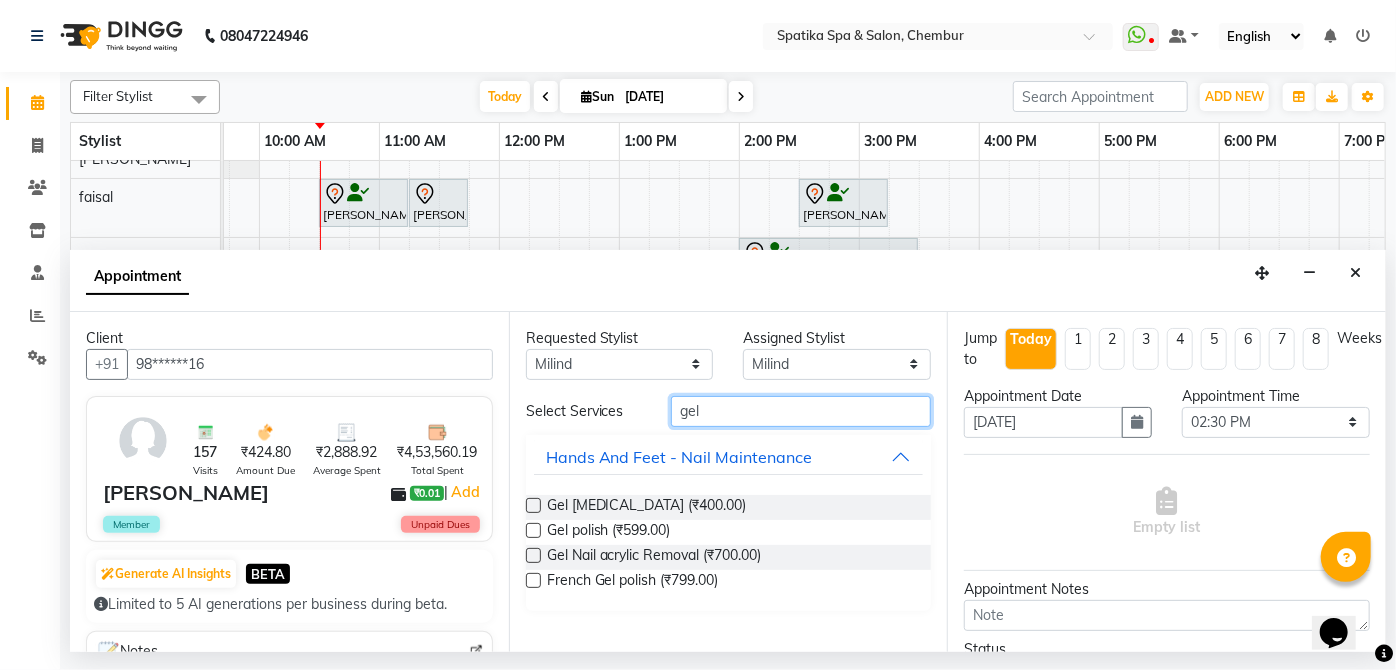 type on "gel" 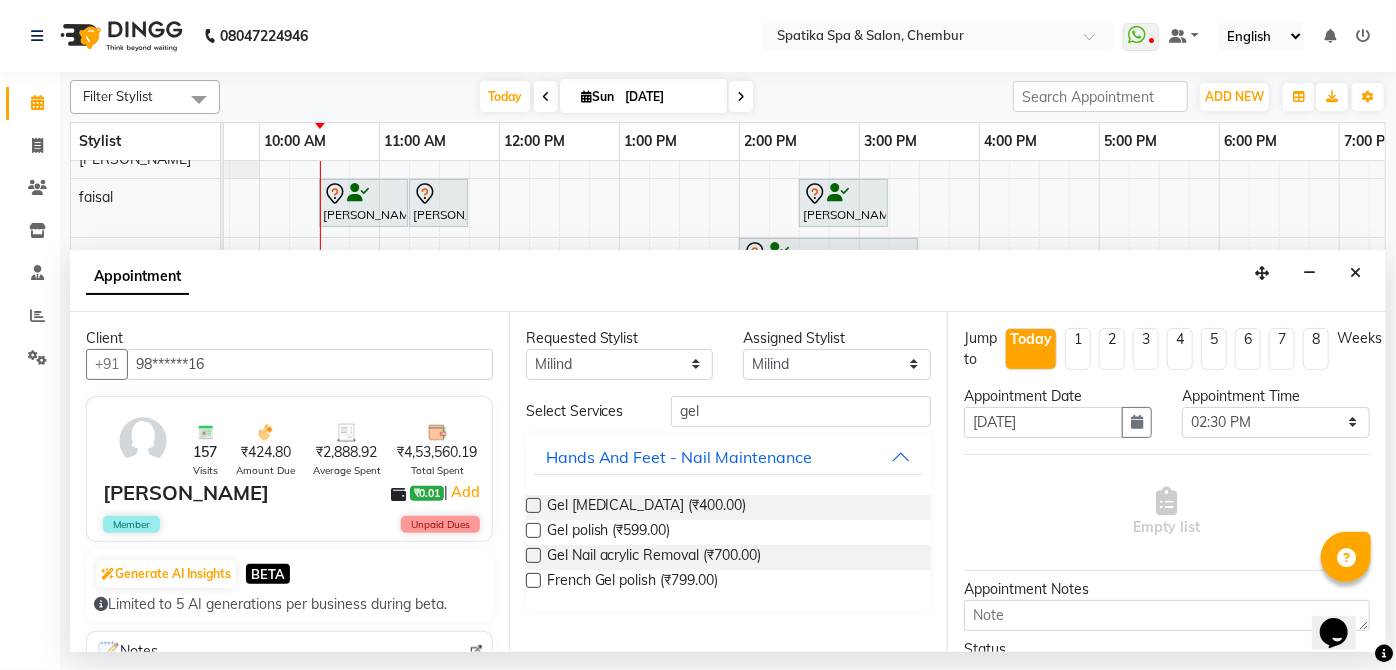 click at bounding box center (533, 505) 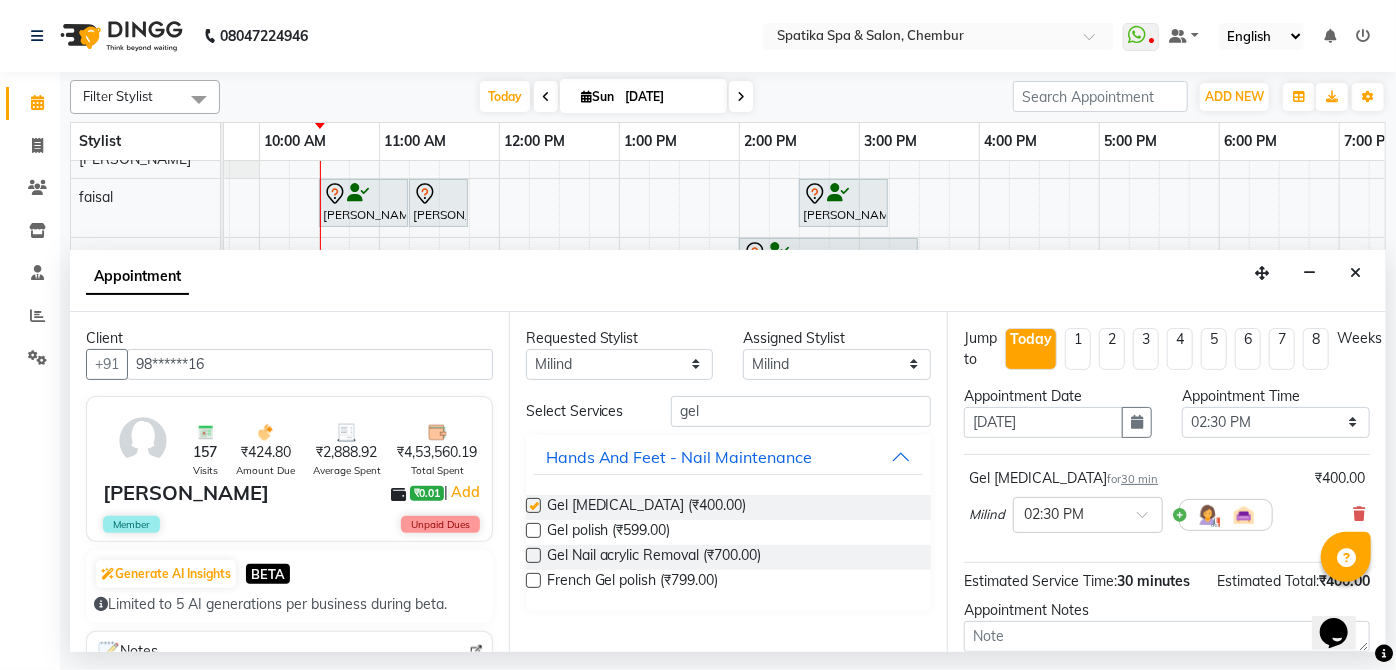 checkbox on "false" 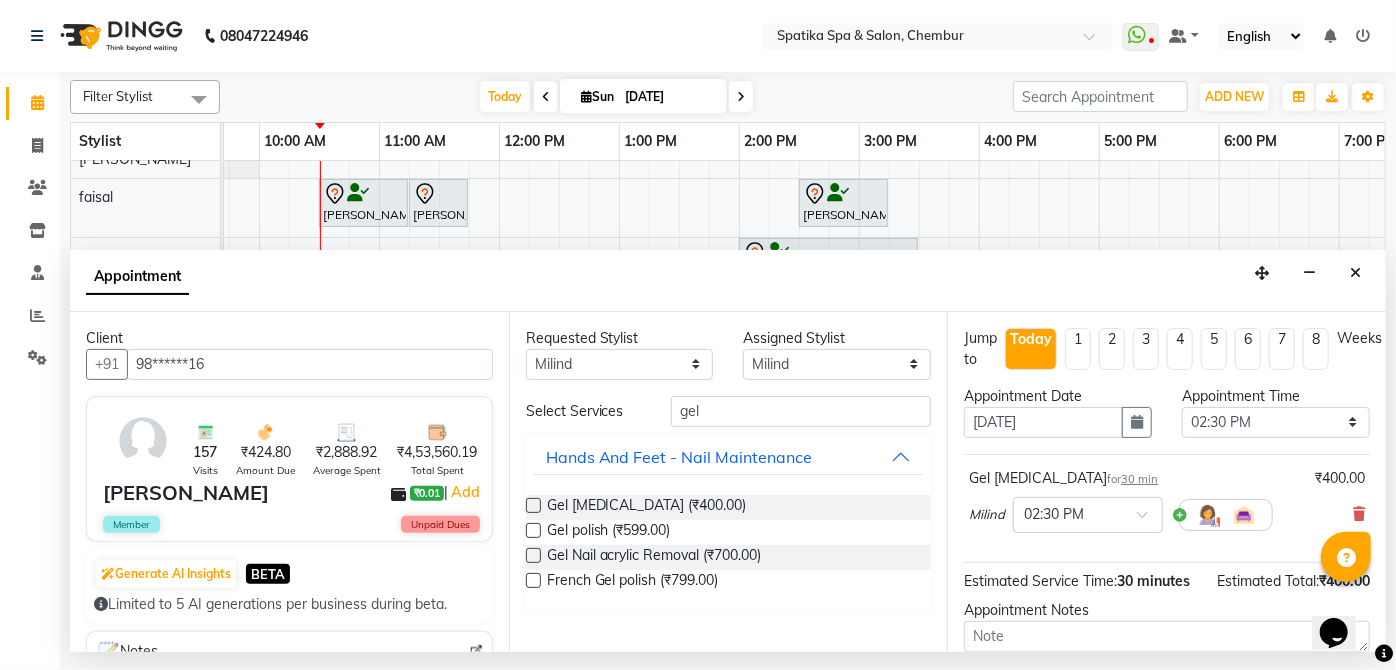 click at bounding box center (533, 530) 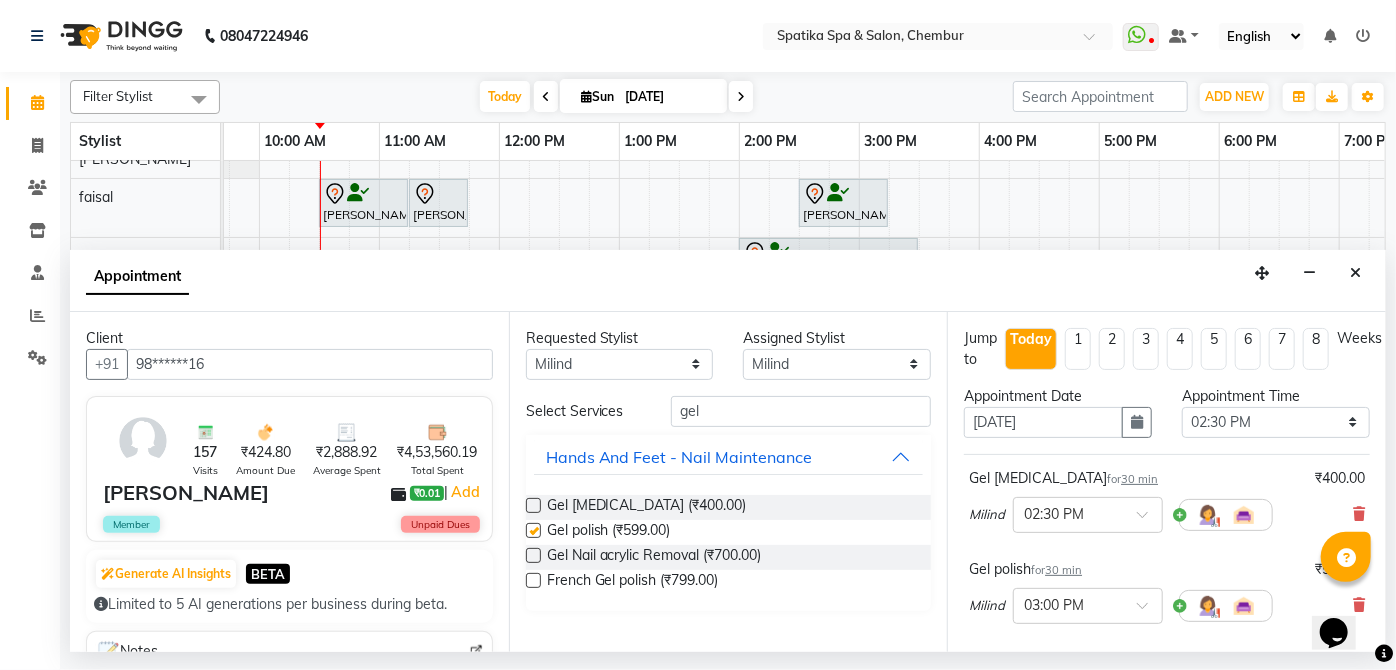checkbox on "false" 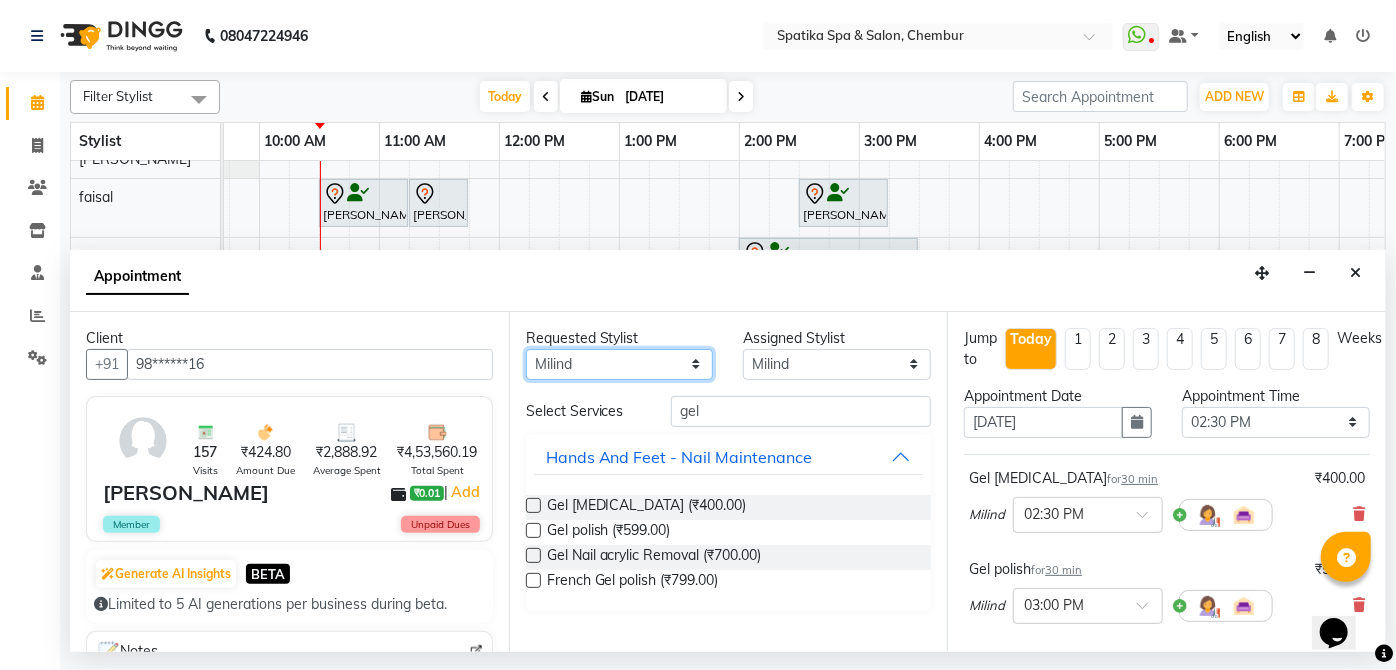 click on "Any Aayushi Sonawala Ali deepak kumar faisal lotus roran Lucky Madhu Gupta Milind Payal Dhanke Priyanka shahrukh sumitra" at bounding box center [620, 364] 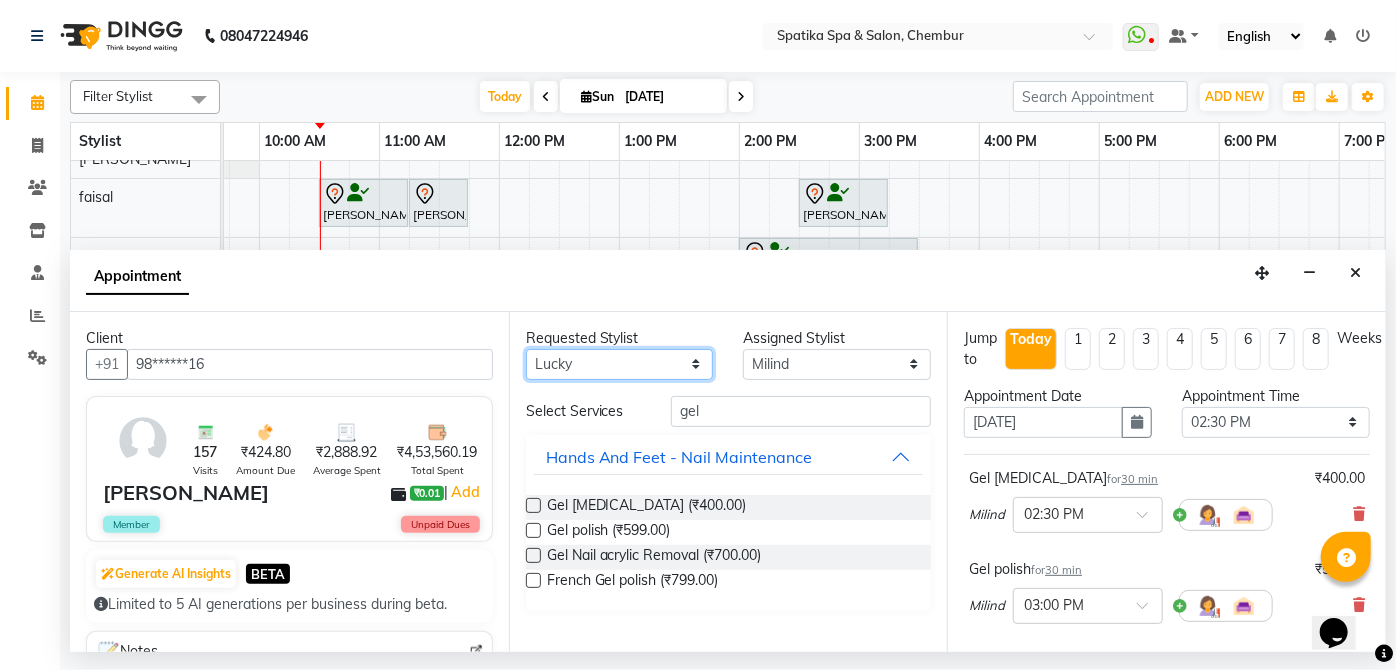 click on "Any Aayushi Sonawala Ali deepak kumar faisal lotus roran Lucky Madhu Gupta Milind Payal Dhanke Priyanka shahrukh sumitra" at bounding box center (620, 364) 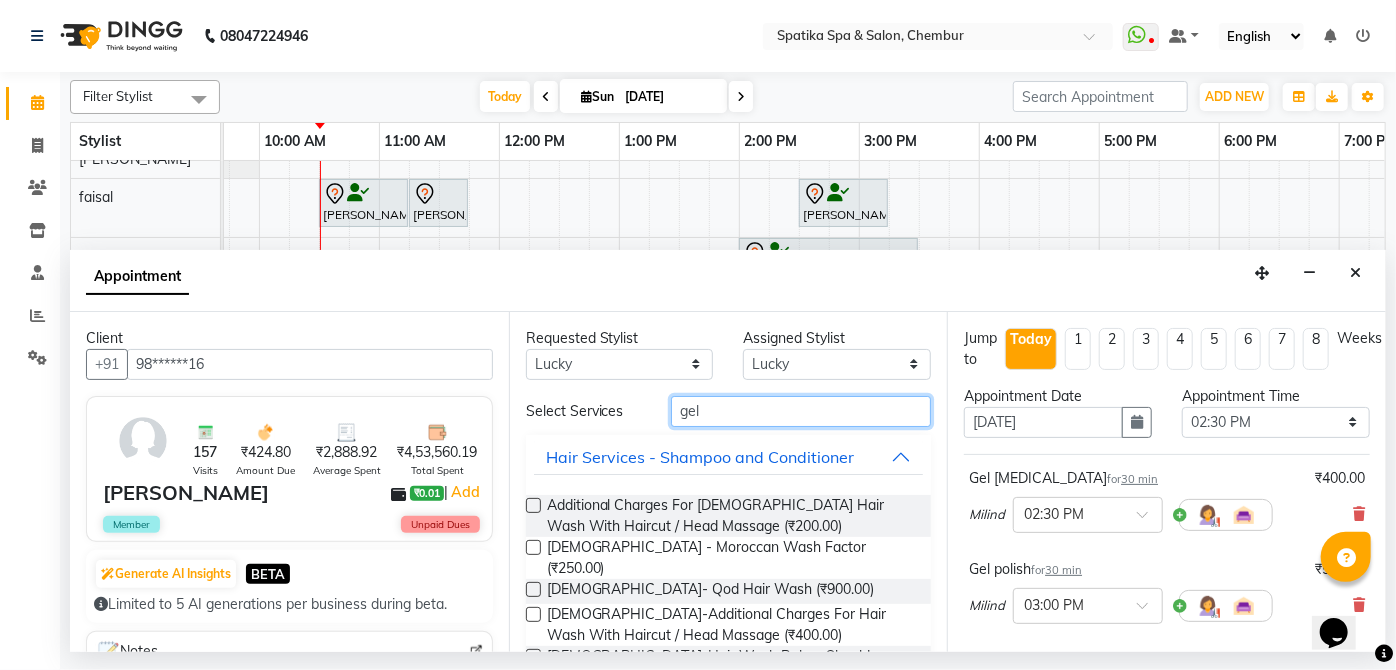 click on "gel" at bounding box center (801, 411) 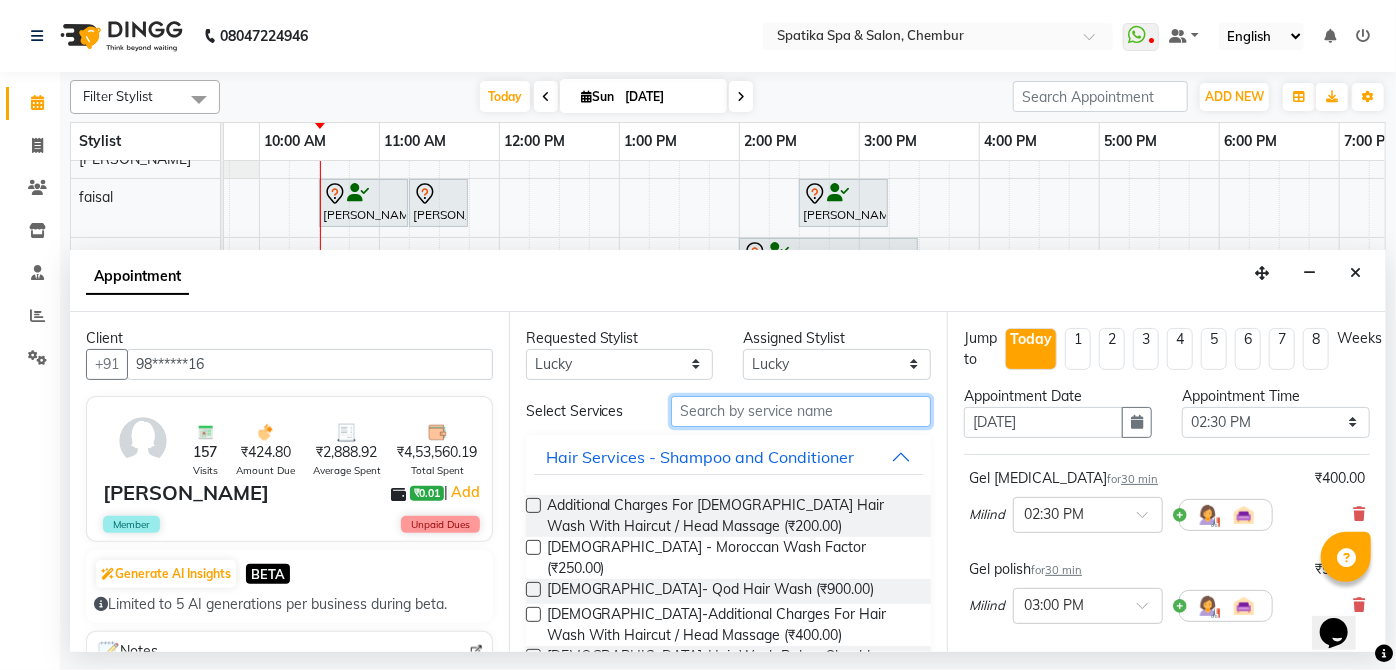 type 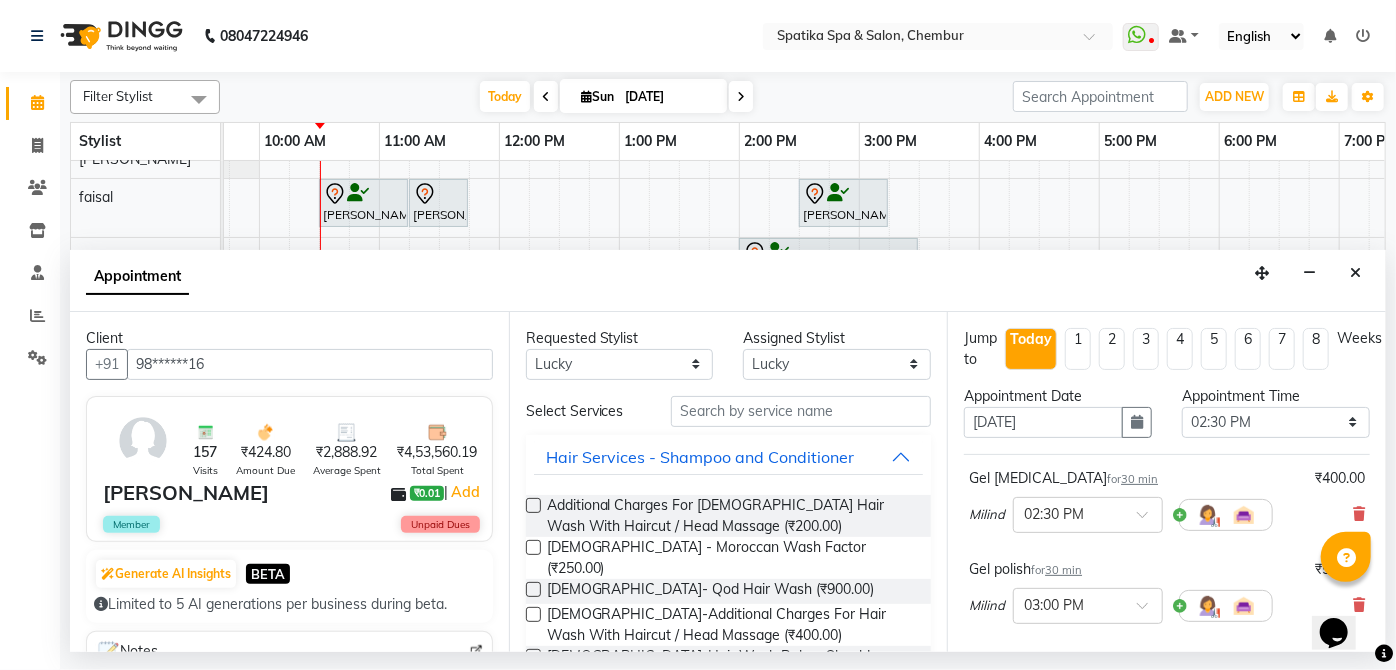 click at bounding box center (533, 656) 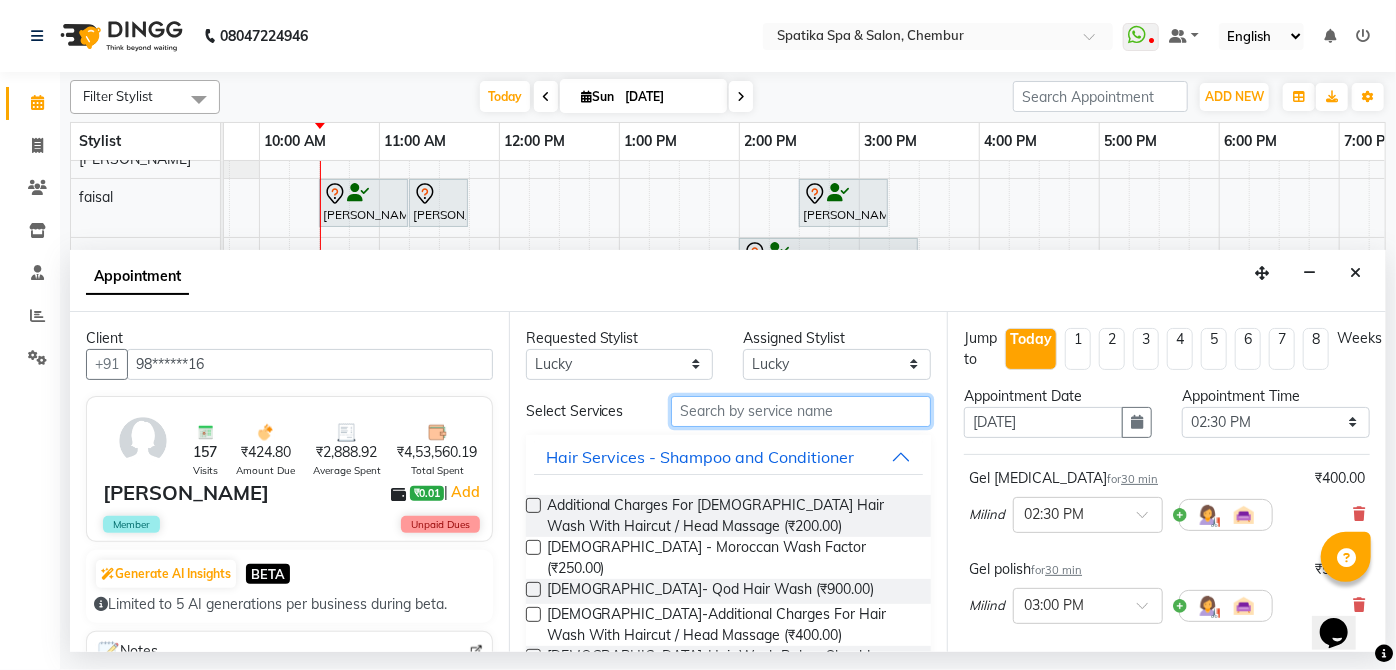 click at bounding box center (801, 411) 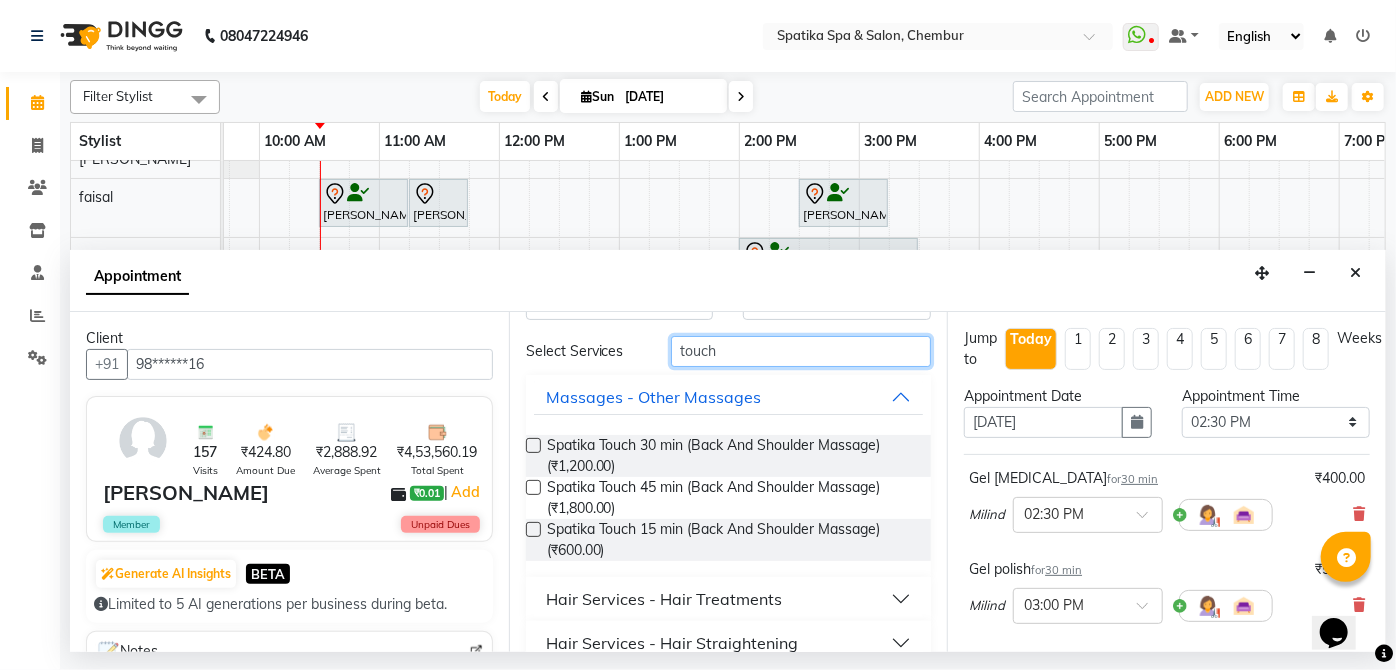 scroll, scrollTop: 132, scrollLeft: 0, axis: vertical 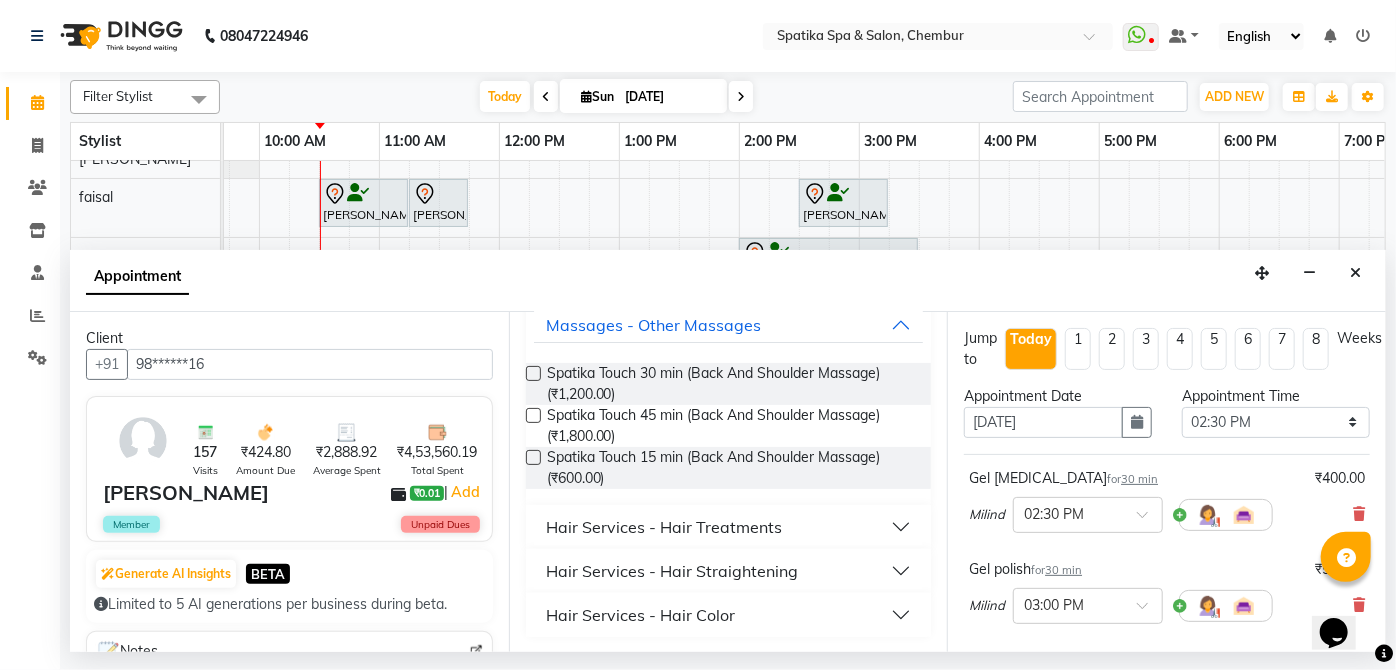 type on "touch" 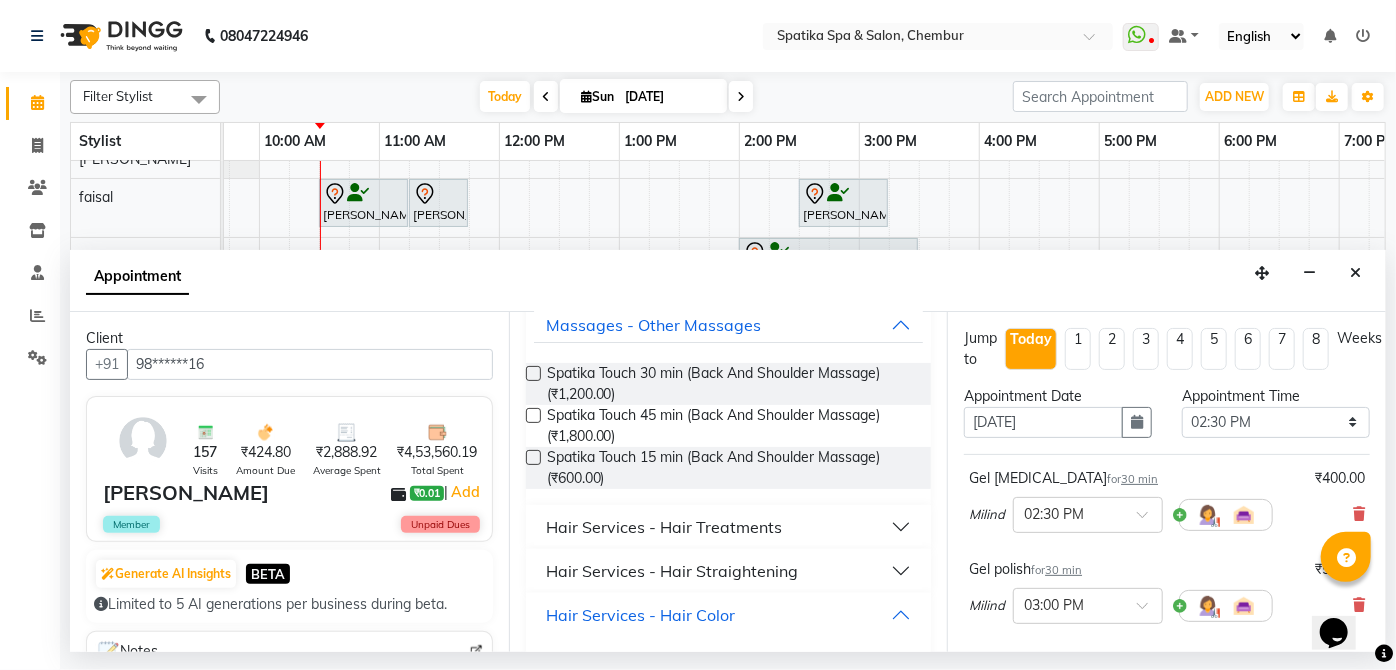 scroll, scrollTop: 264, scrollLeft: 0, axis: vertical 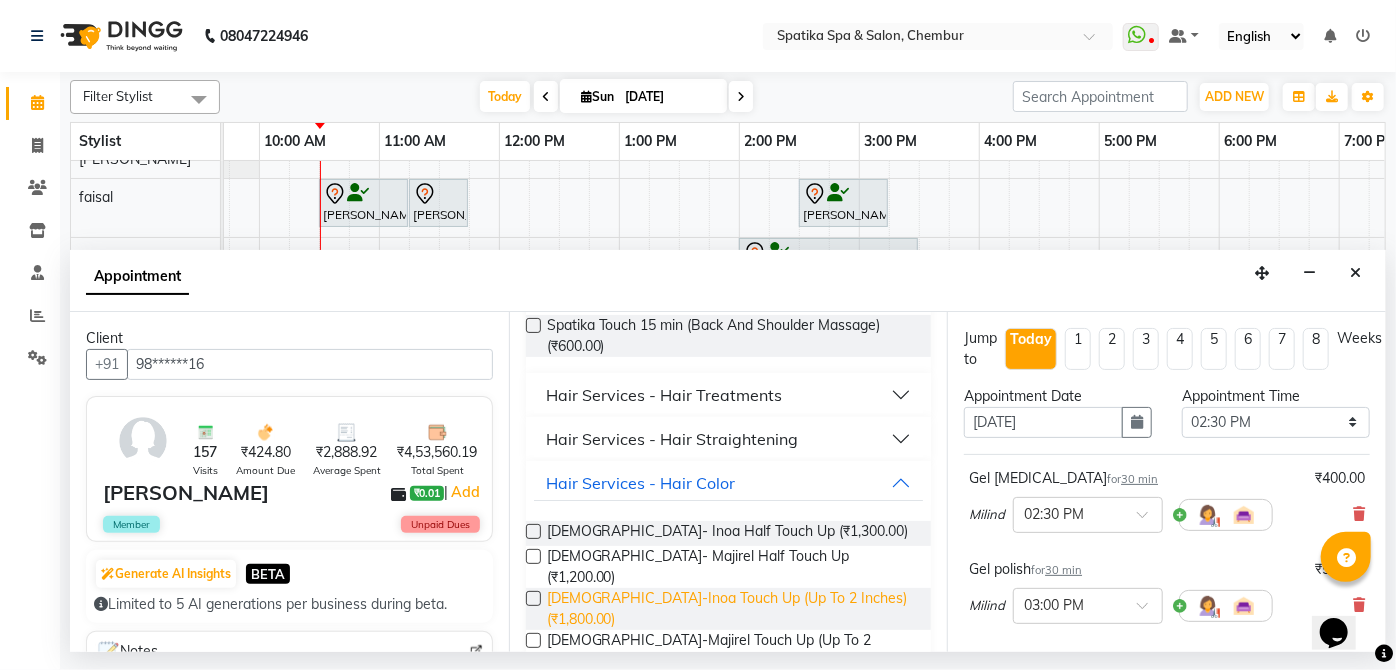 drag, startPoint x: 532, startPoint y: 580, endPoint x: 595, endPoint y: 573, distance: 63.387695 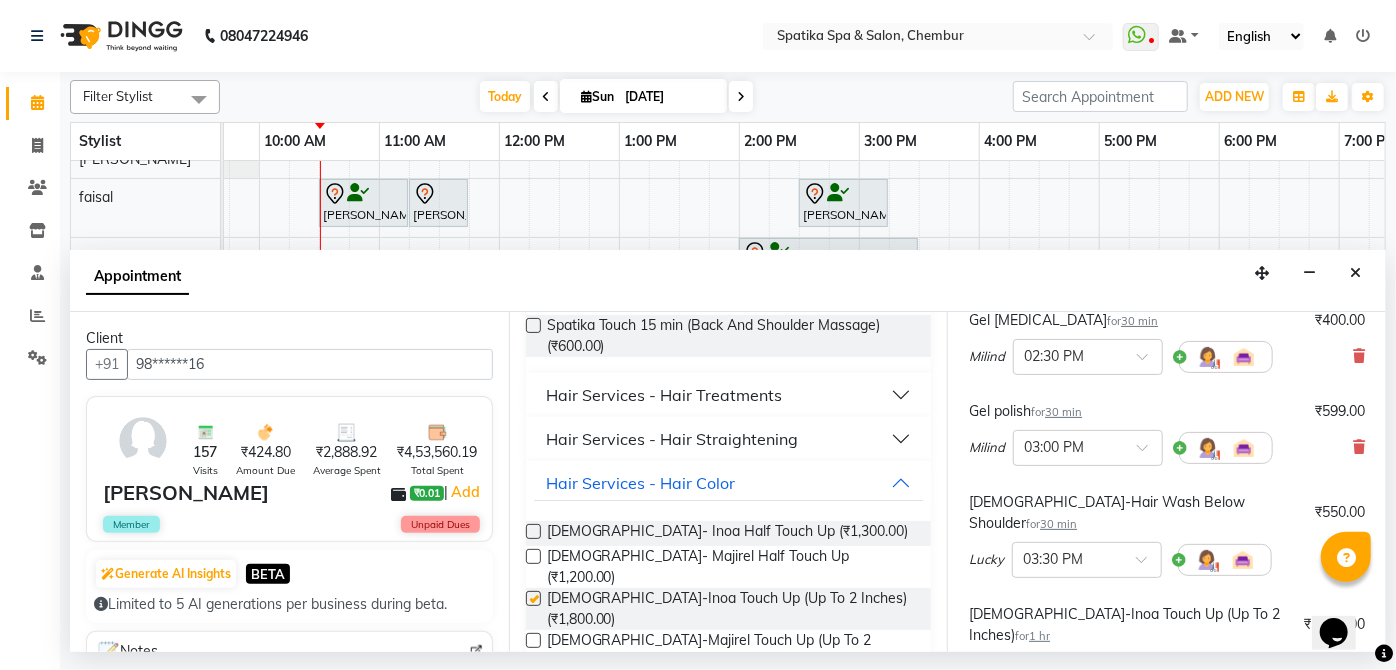 checkbox on "false" 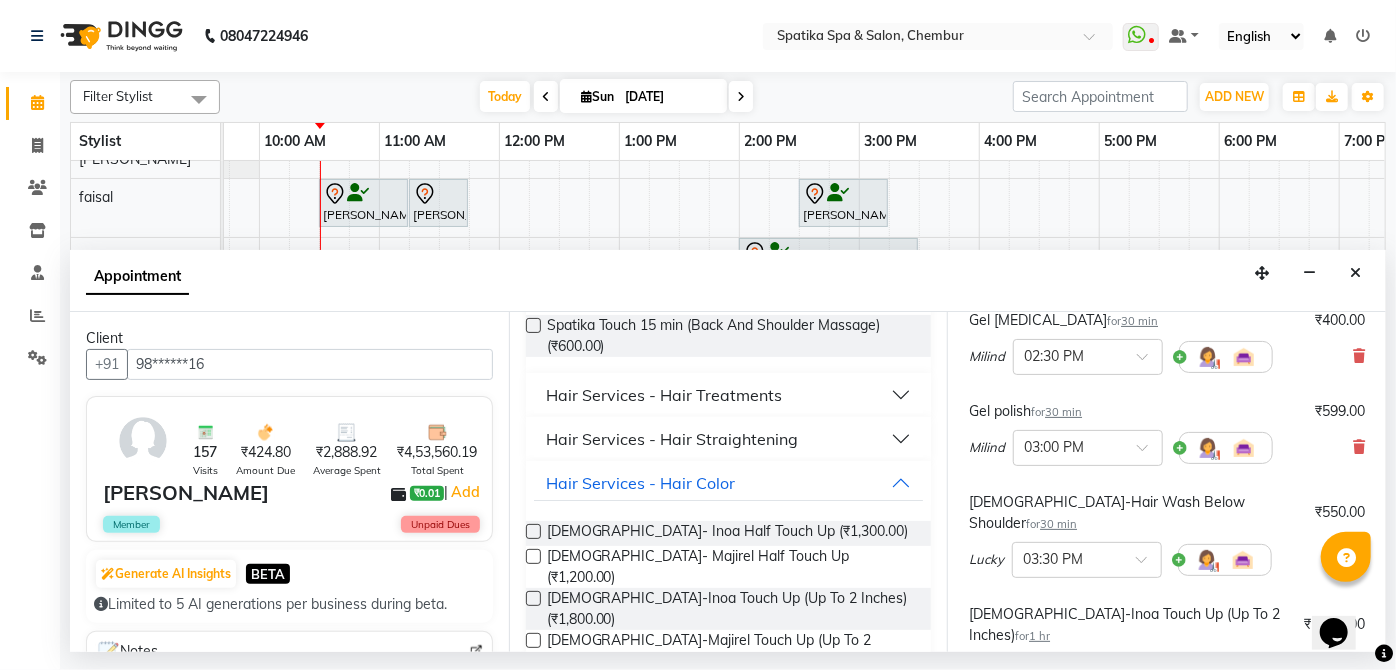 scroll, scrollTop: 454, scrollLeft: 0, axis: vertical 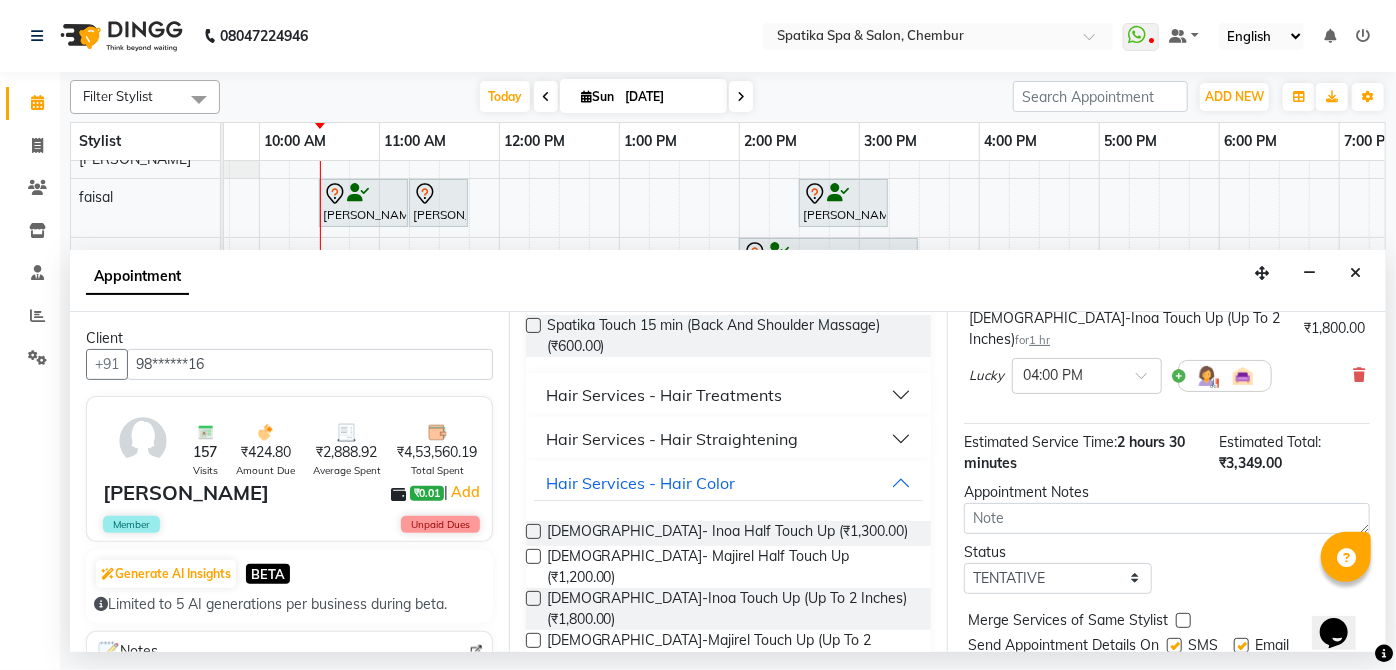 click on "Book" at bounding box center (1167, 686) 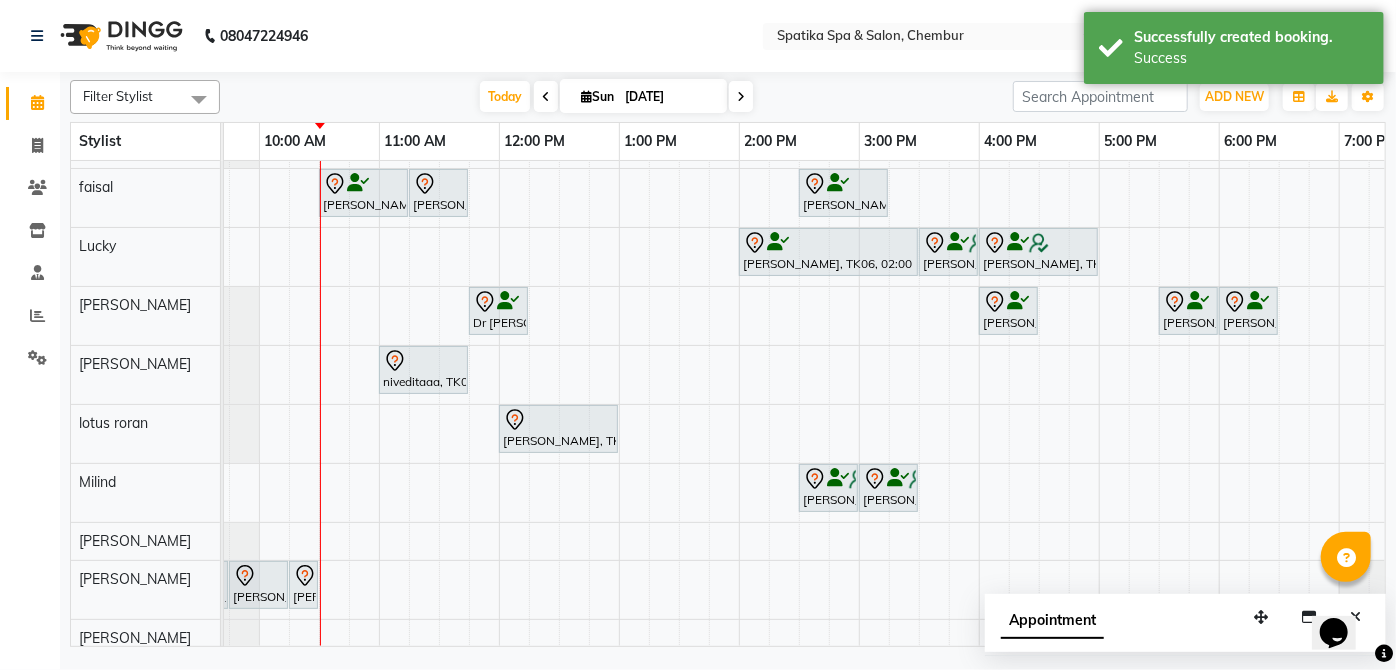 scroll, scrollTop: 69, scrollLeft: 85, axis: both 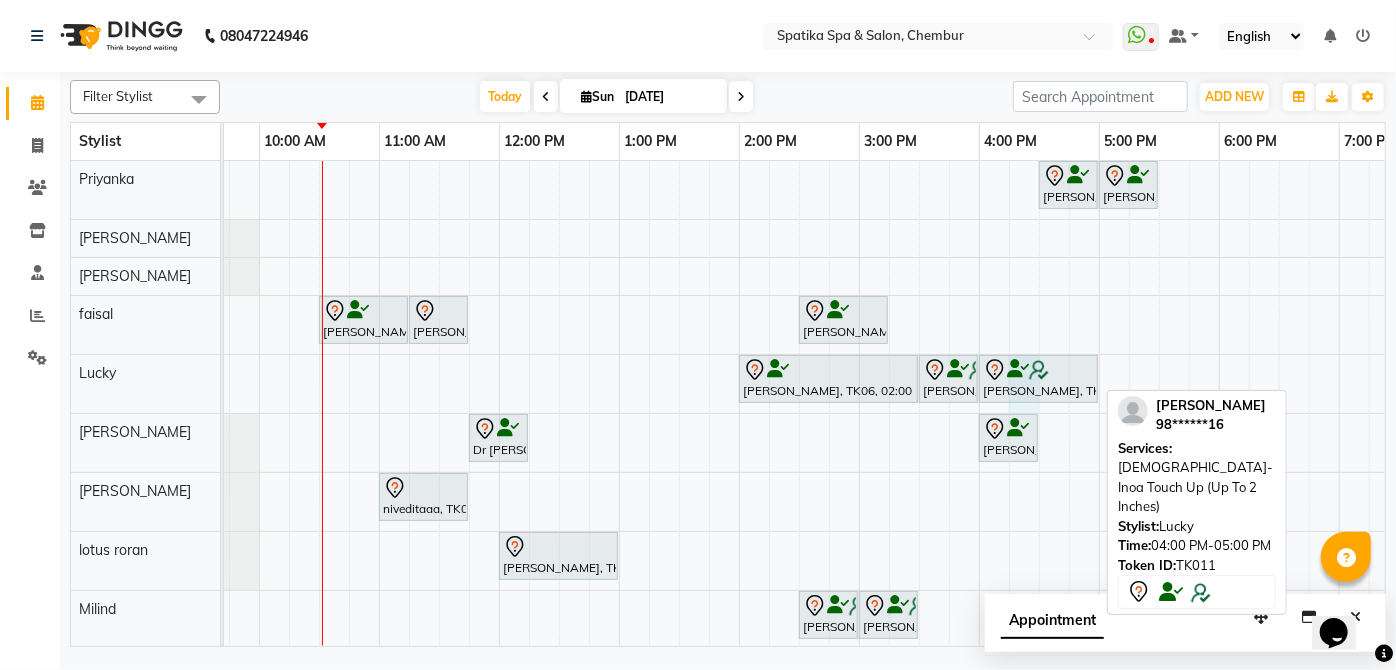 drag, startPoint x: 1035, startPoint y: 402, endPoint x: 1037, endPoint y: 382, distance: 20.09975 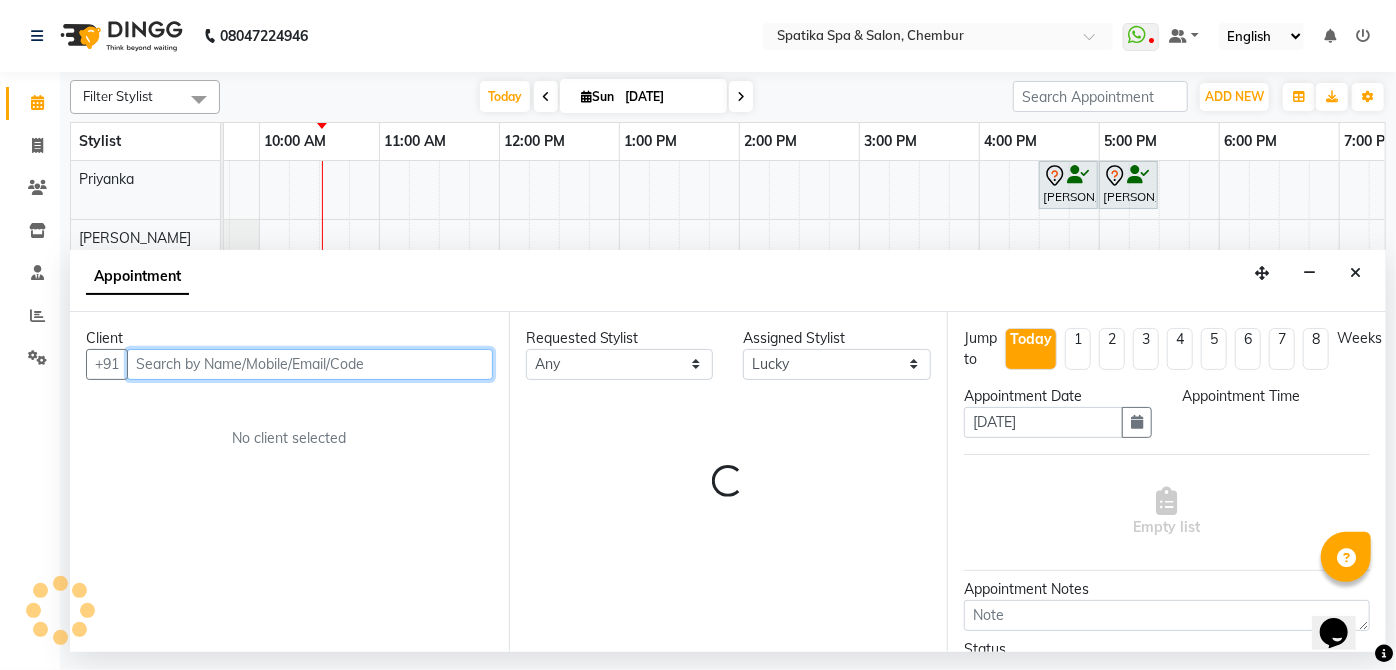 select on "975" 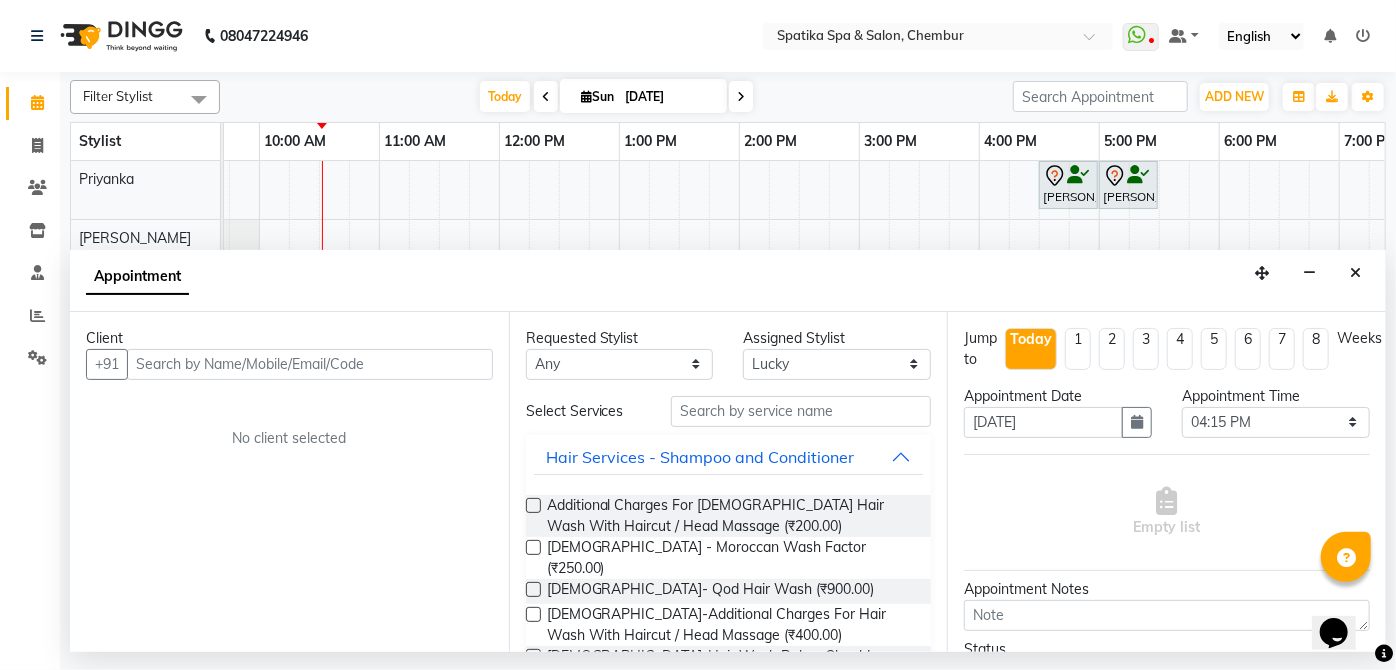 click on "Appointment" at bounding box center [728, 281] 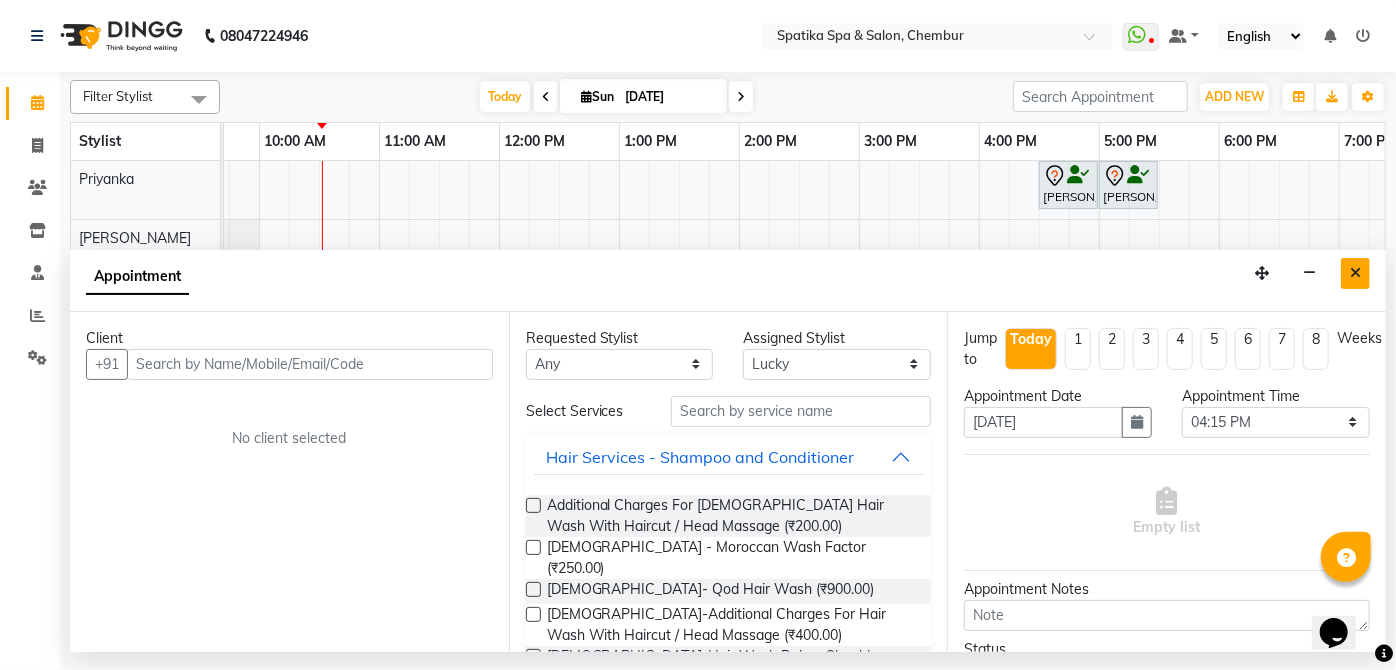 click at bounding box center (1355, 273) 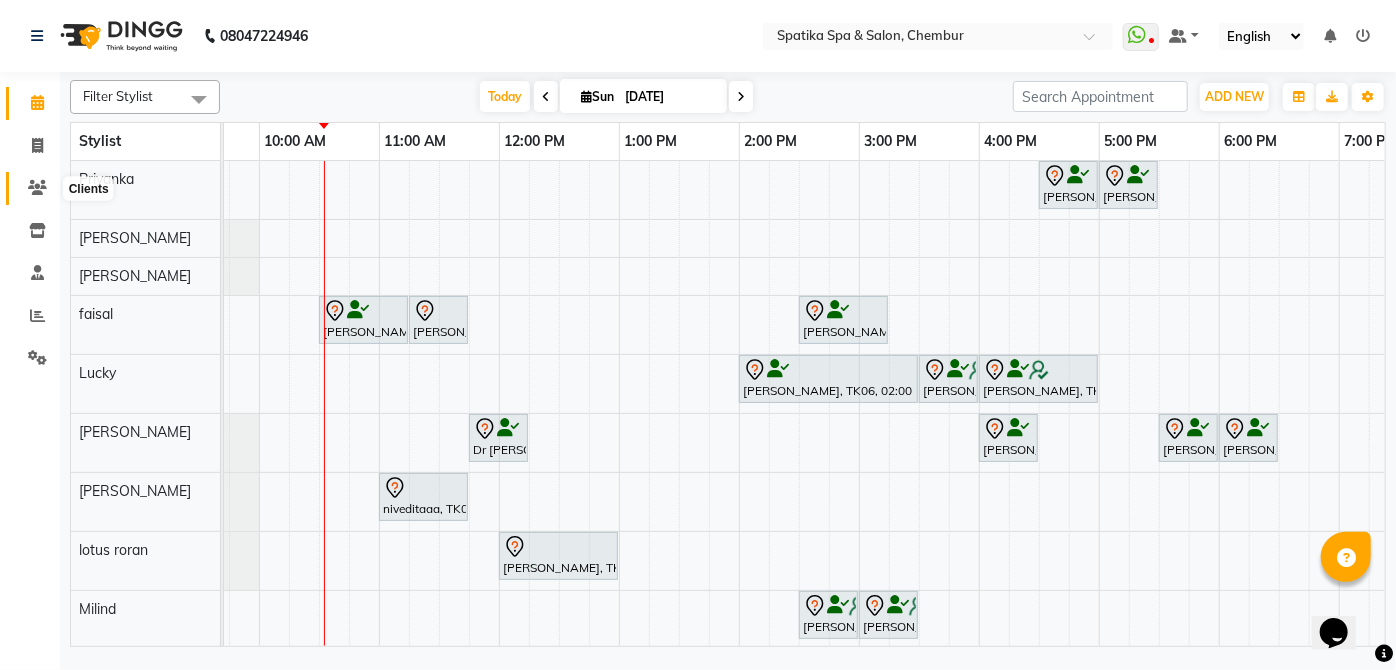 click 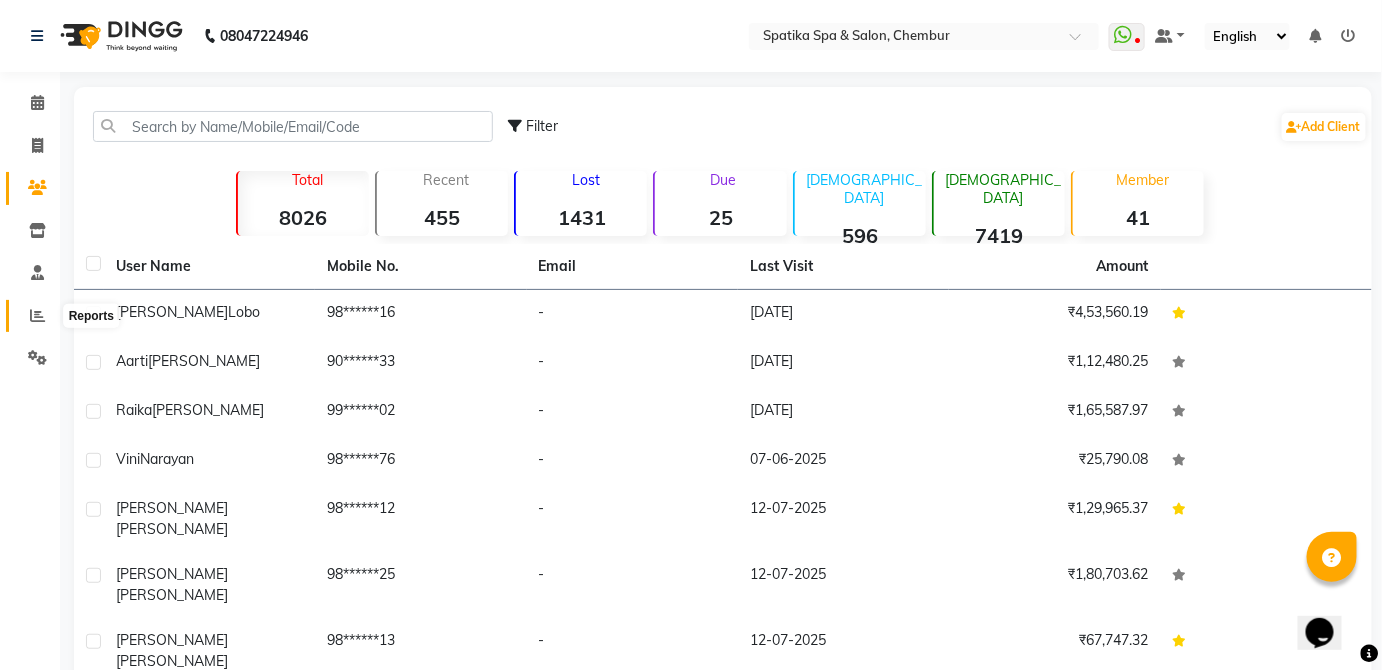 click 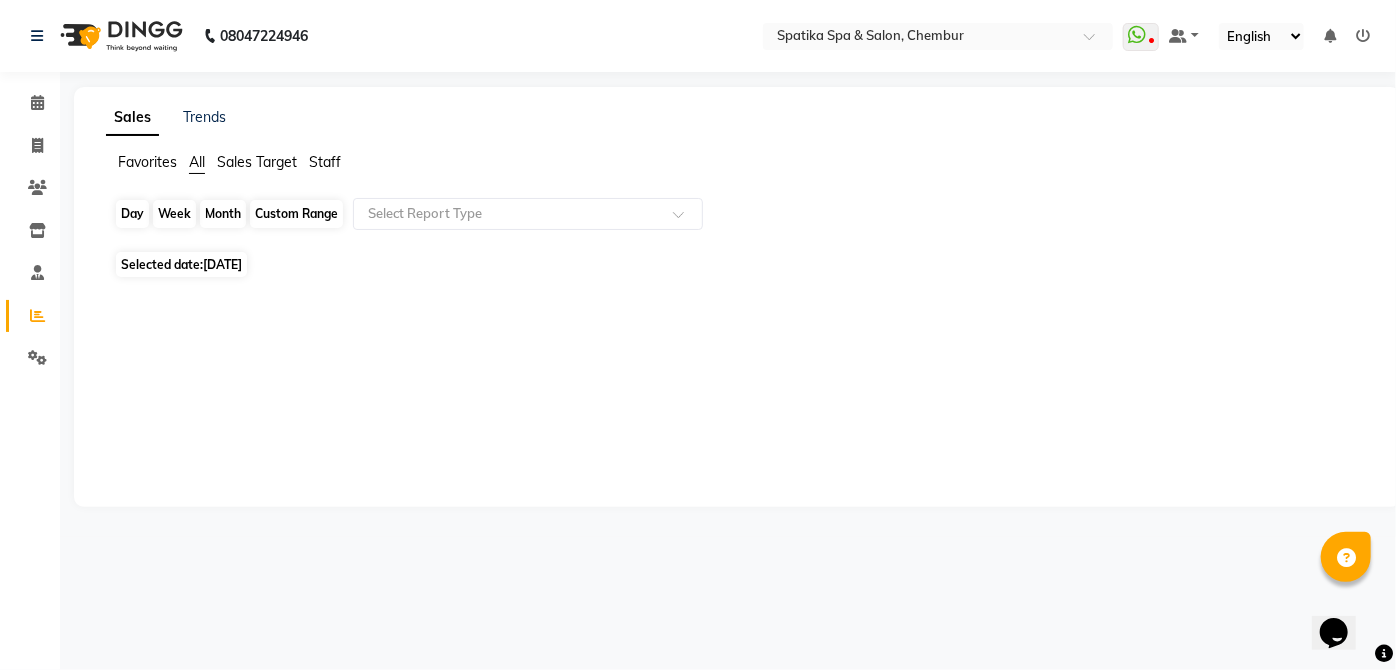click on "Day" 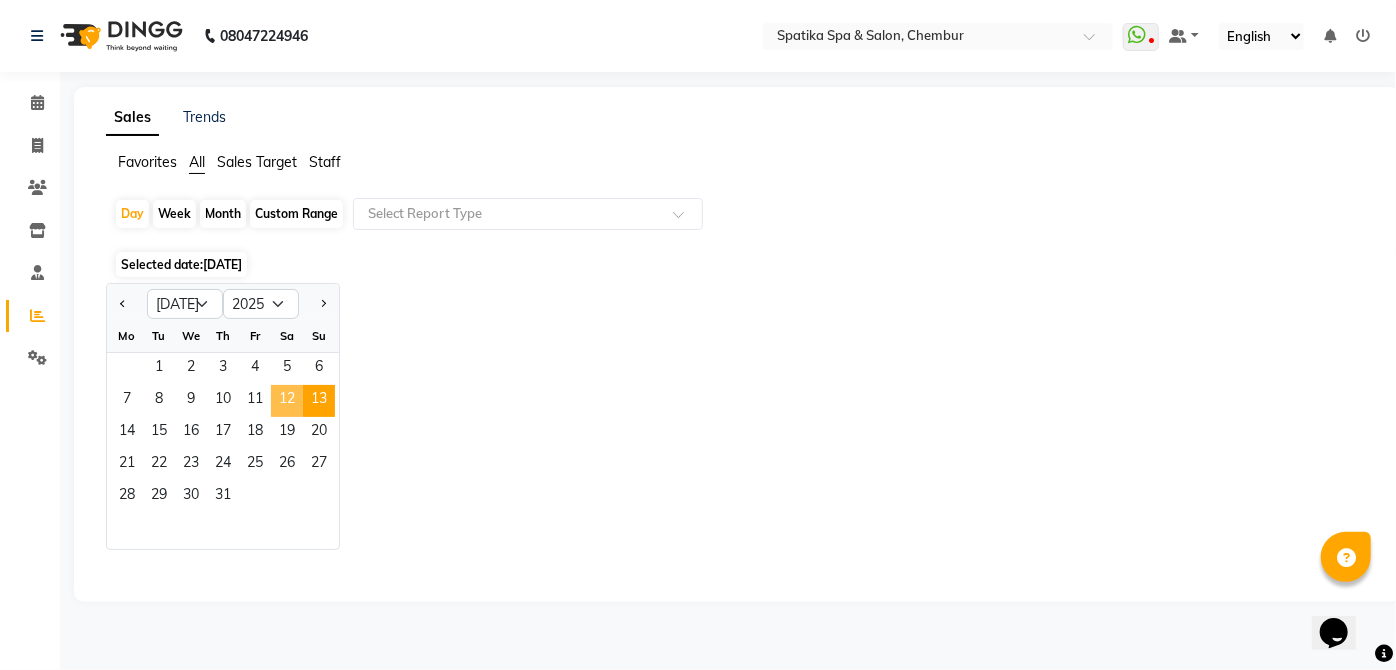 click on "12" 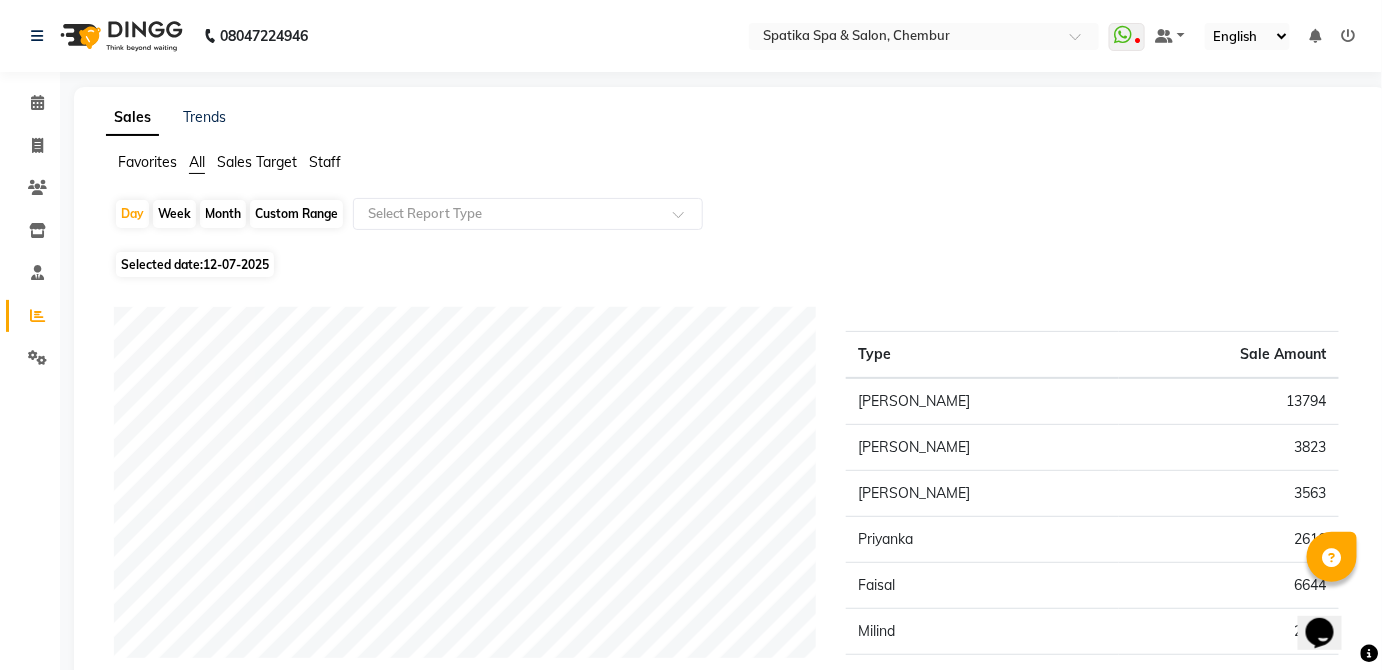 click on "Staff" 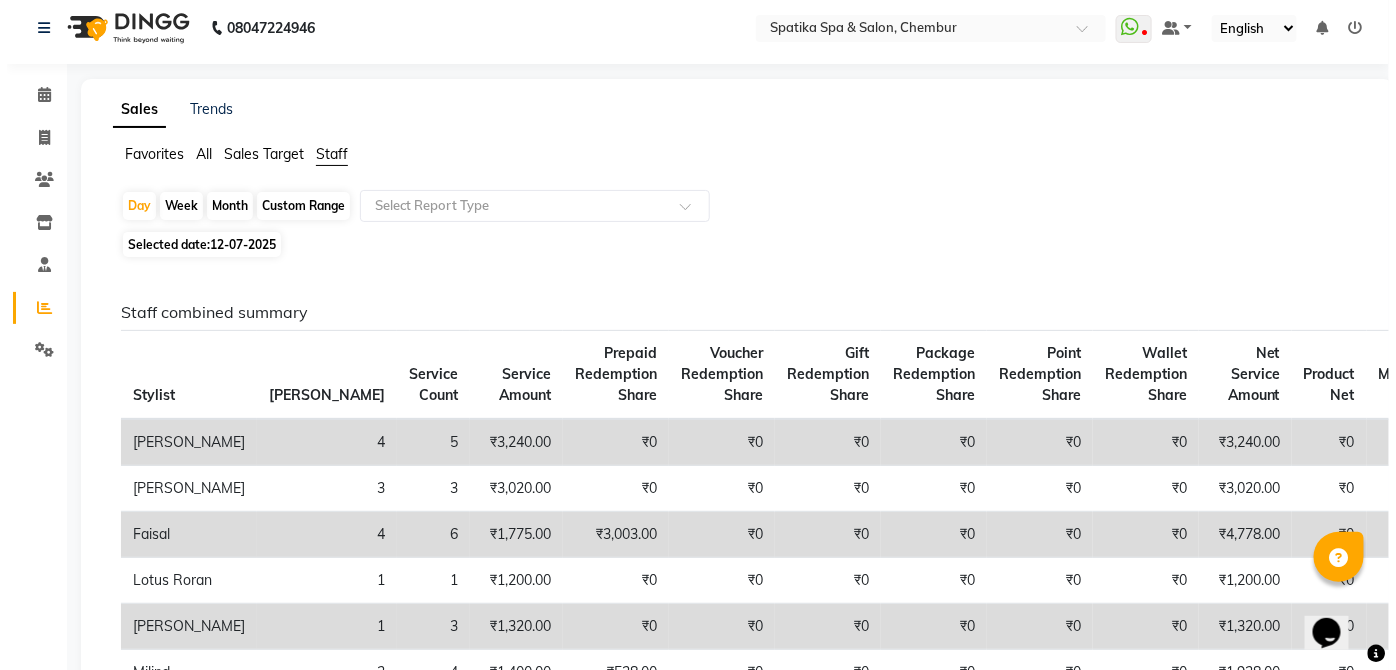 scroll, scrollTop: 0, scrollLeft: 0, axis: both 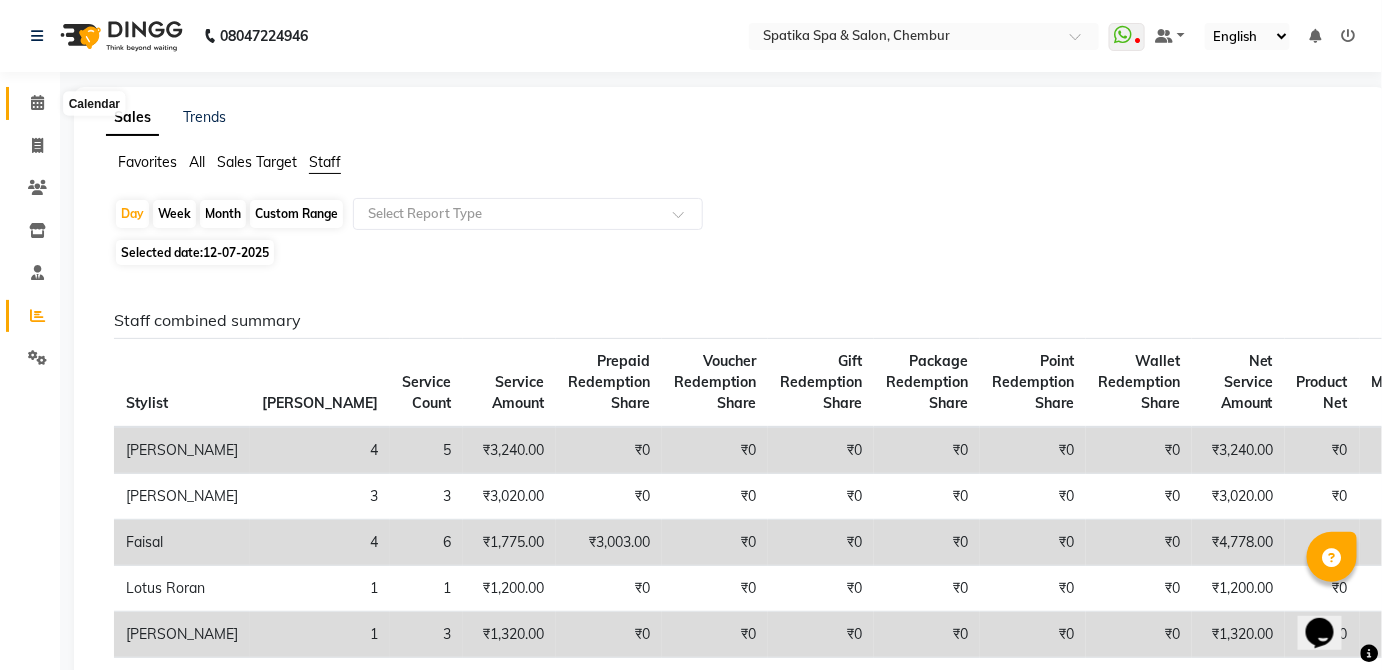 click 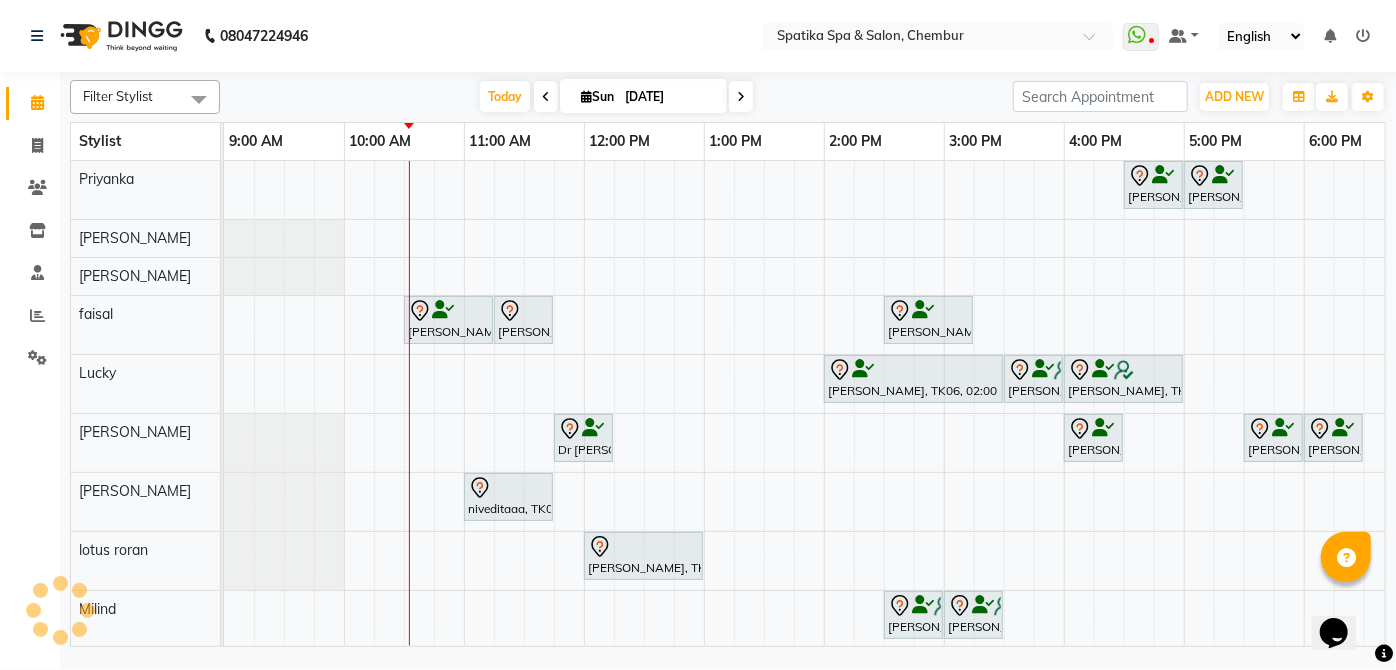 scroll, scrollTop: 0, scrollLeft: 120, axis: horizontal 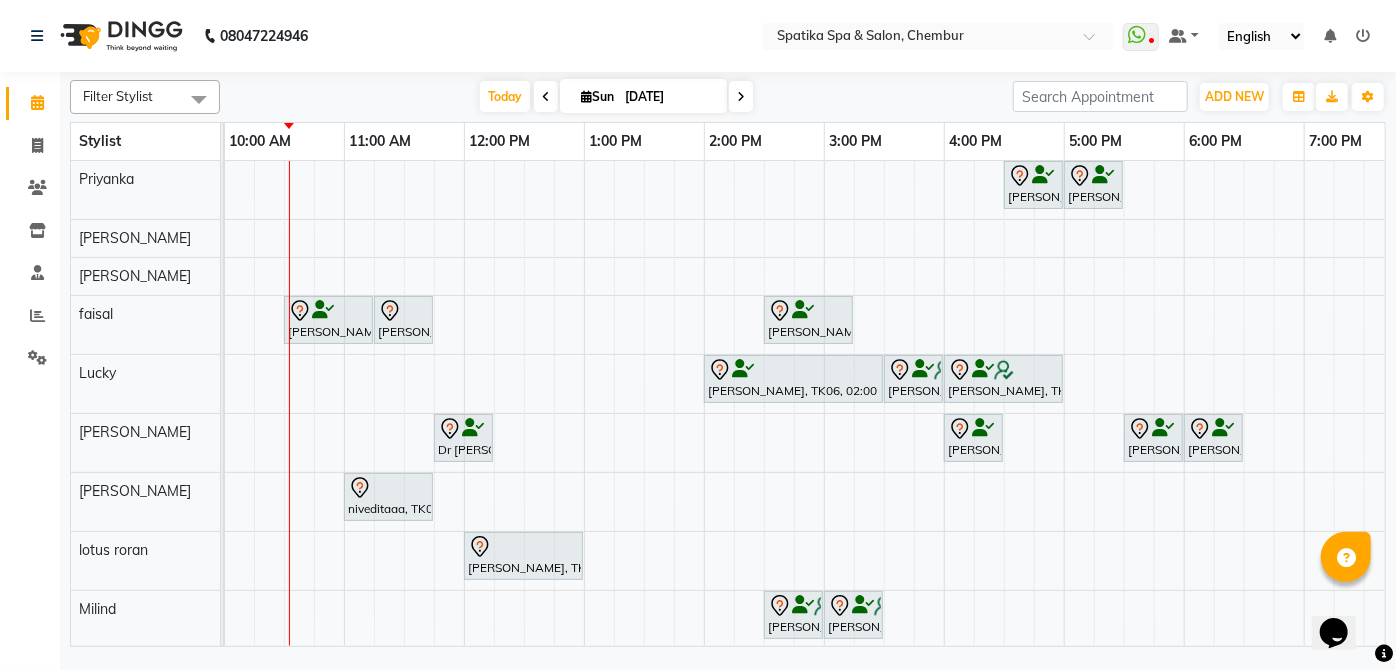 click at bounding box center (546, 96) 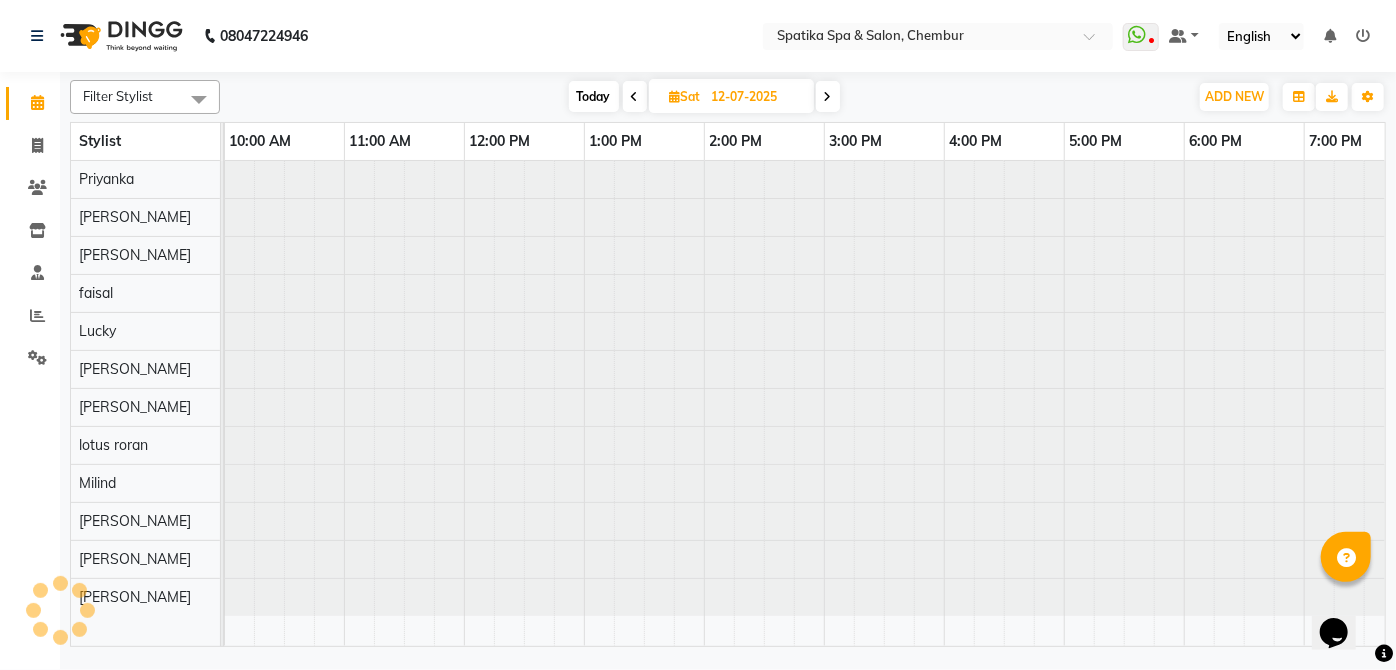 scroll, scrollTop: 0, scrollLeft: 0, axis: both 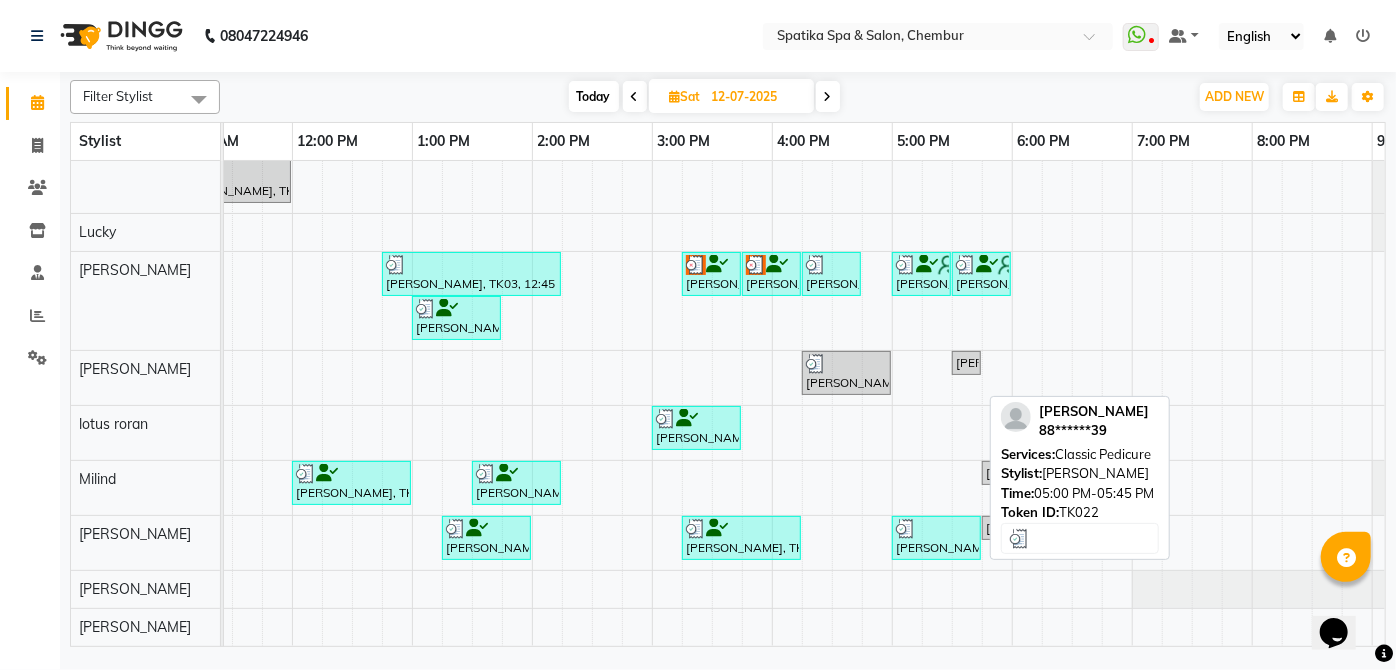 click at bounding box center [936, 529] 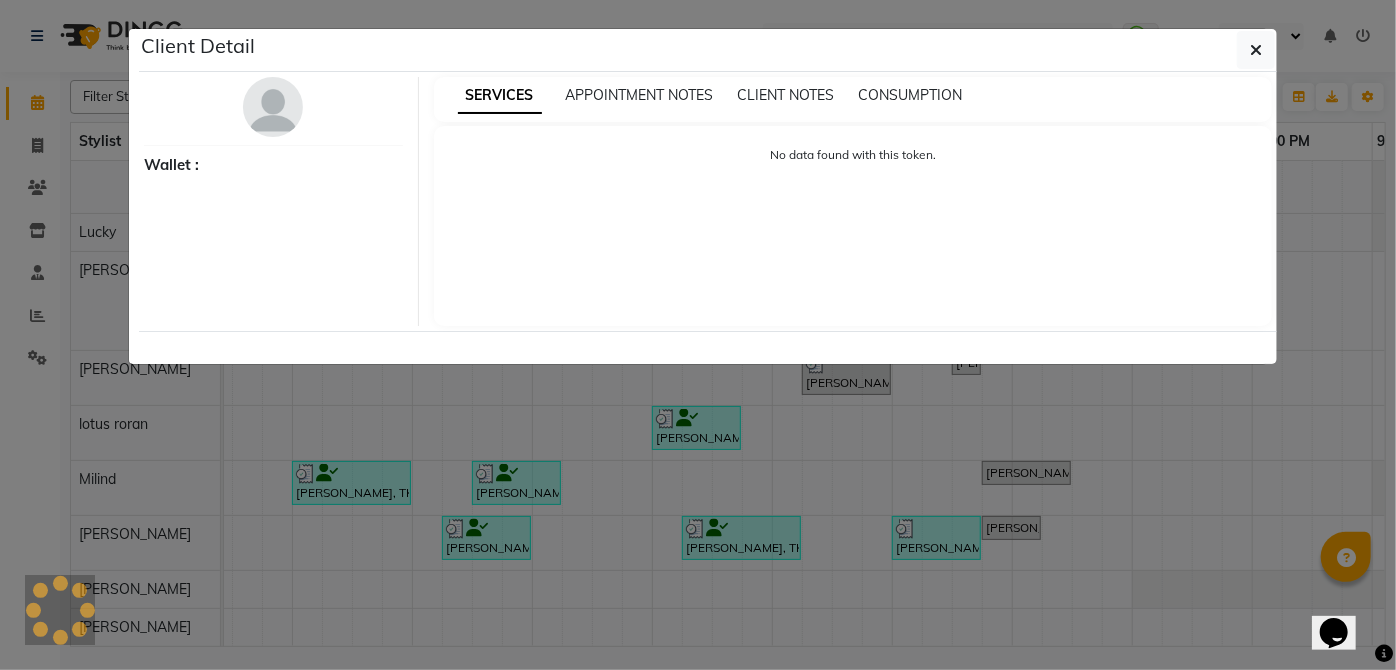 select on "3" 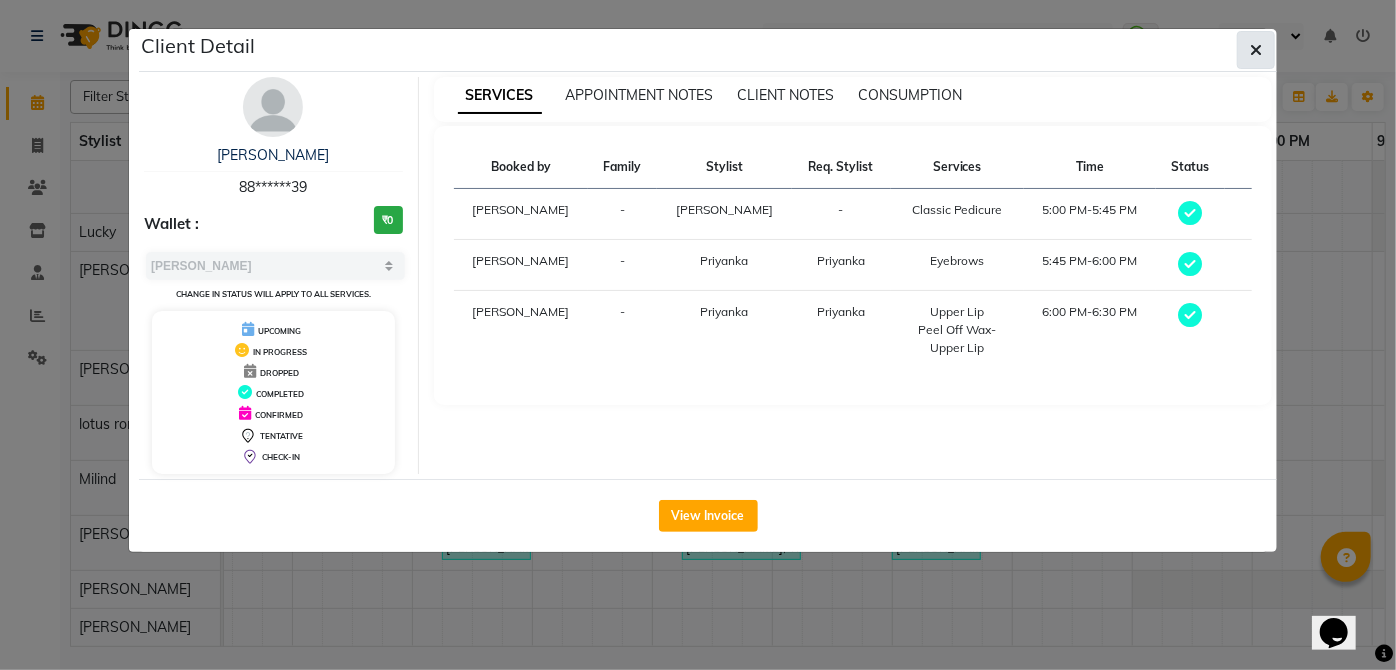click 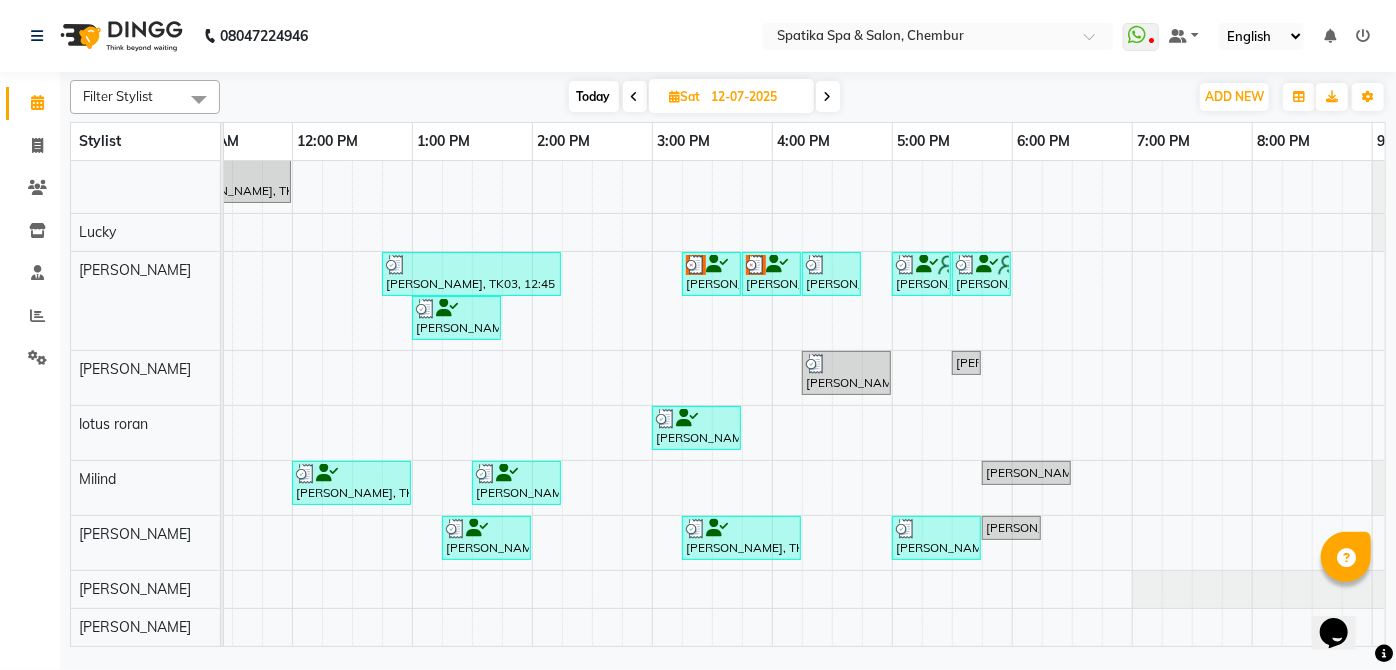 scroll, scrollTop: 0, scrollLeft: 292, axis: horizontal 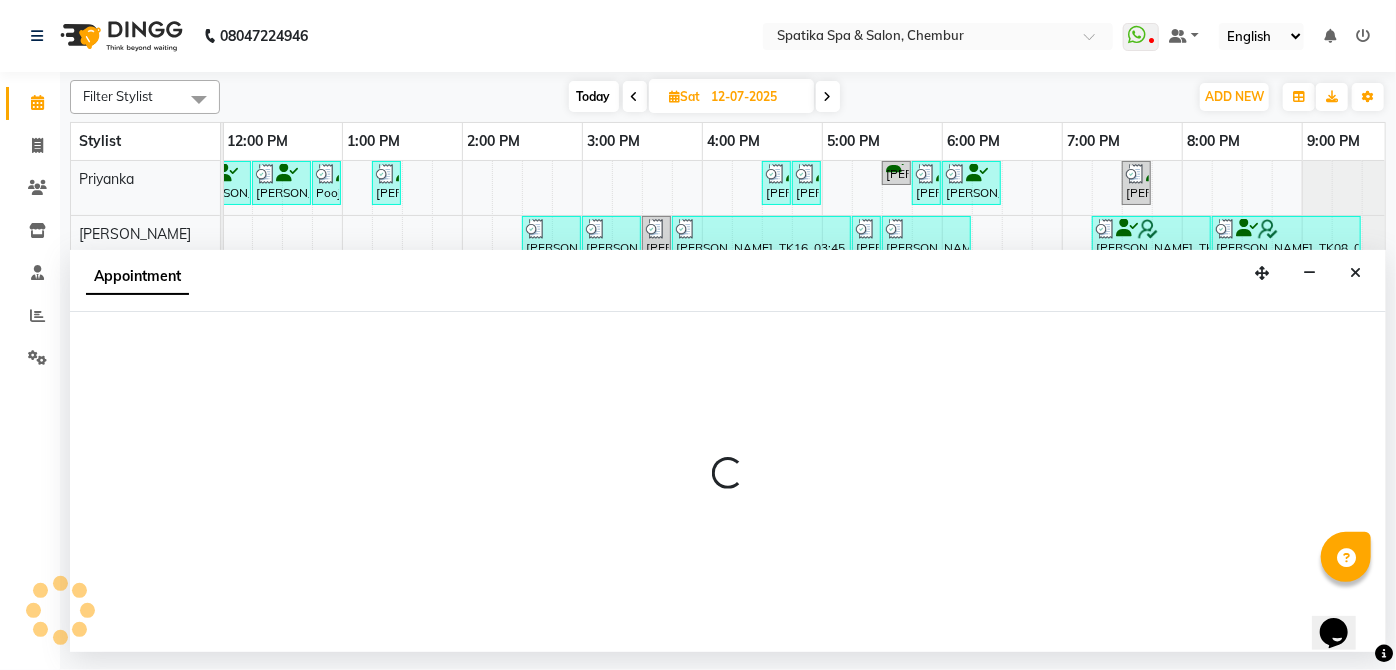 select on "9045" 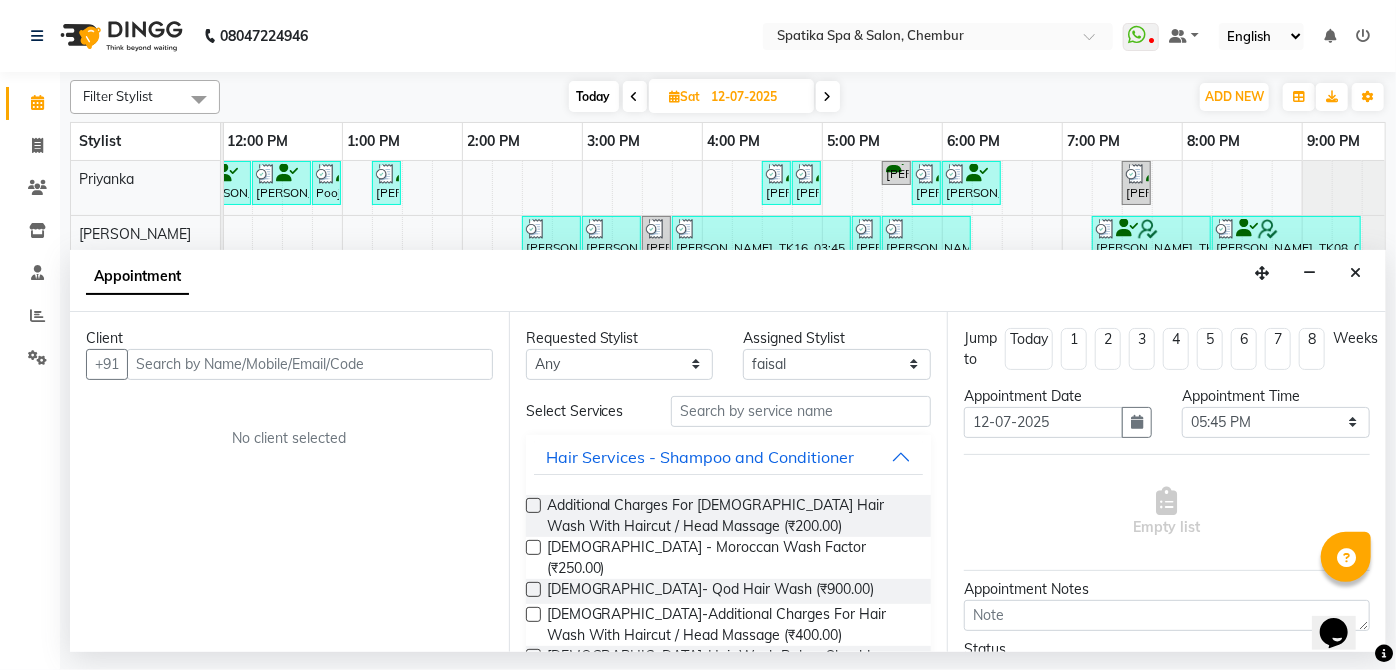 drag, startPoint x: 926, startPoint y: 398, endPoint x: 557, endPoint y: 86, distance: 483.22354 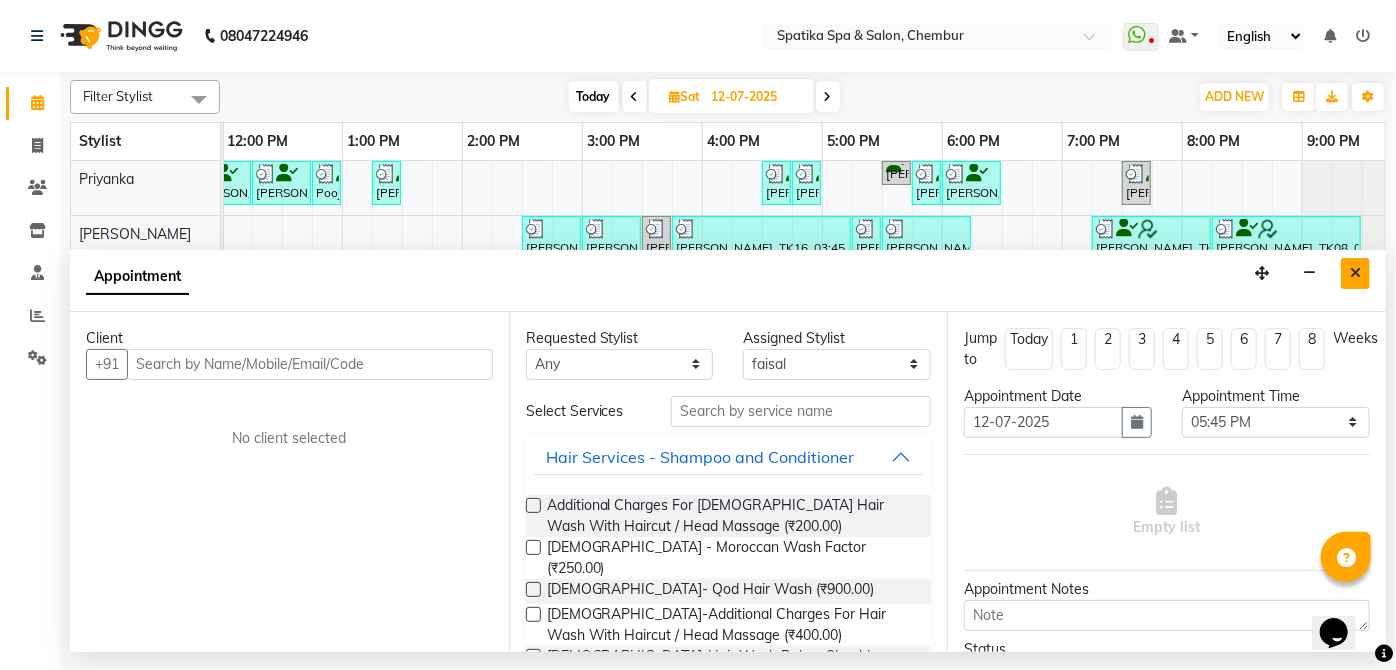 click at bounding box center (1355, 273) 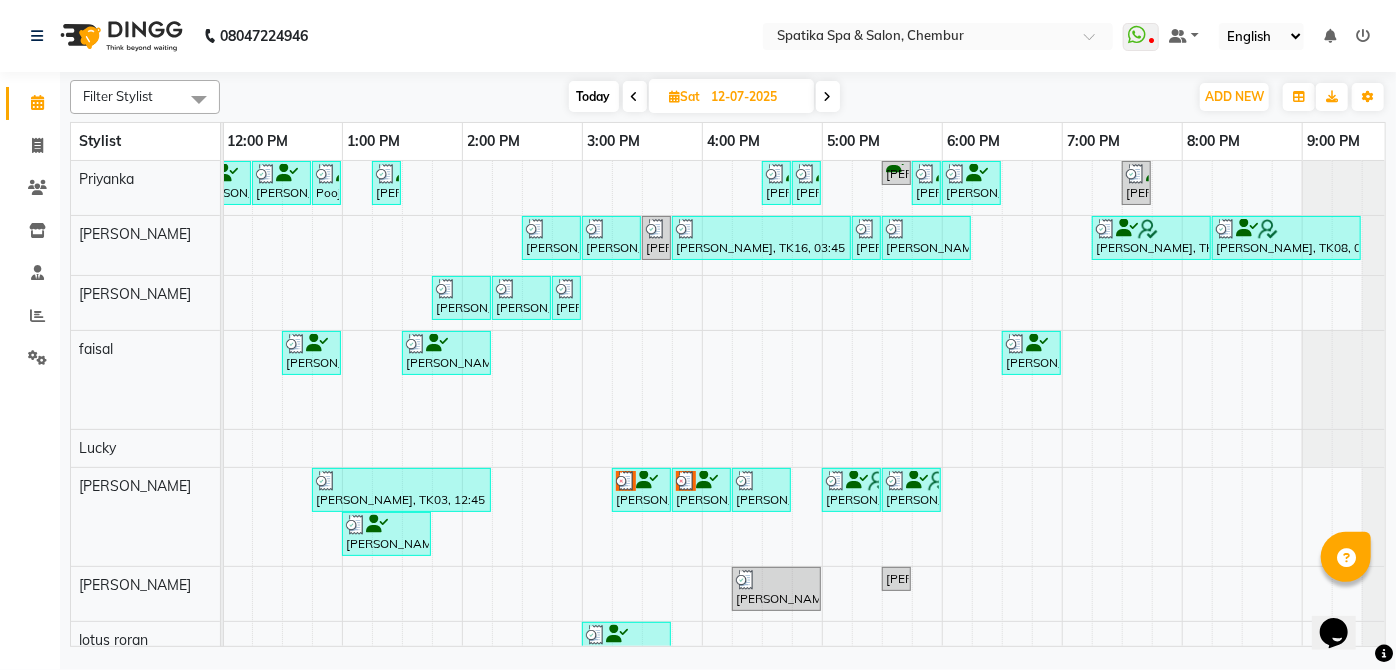 click at bounding box center (828, 96) 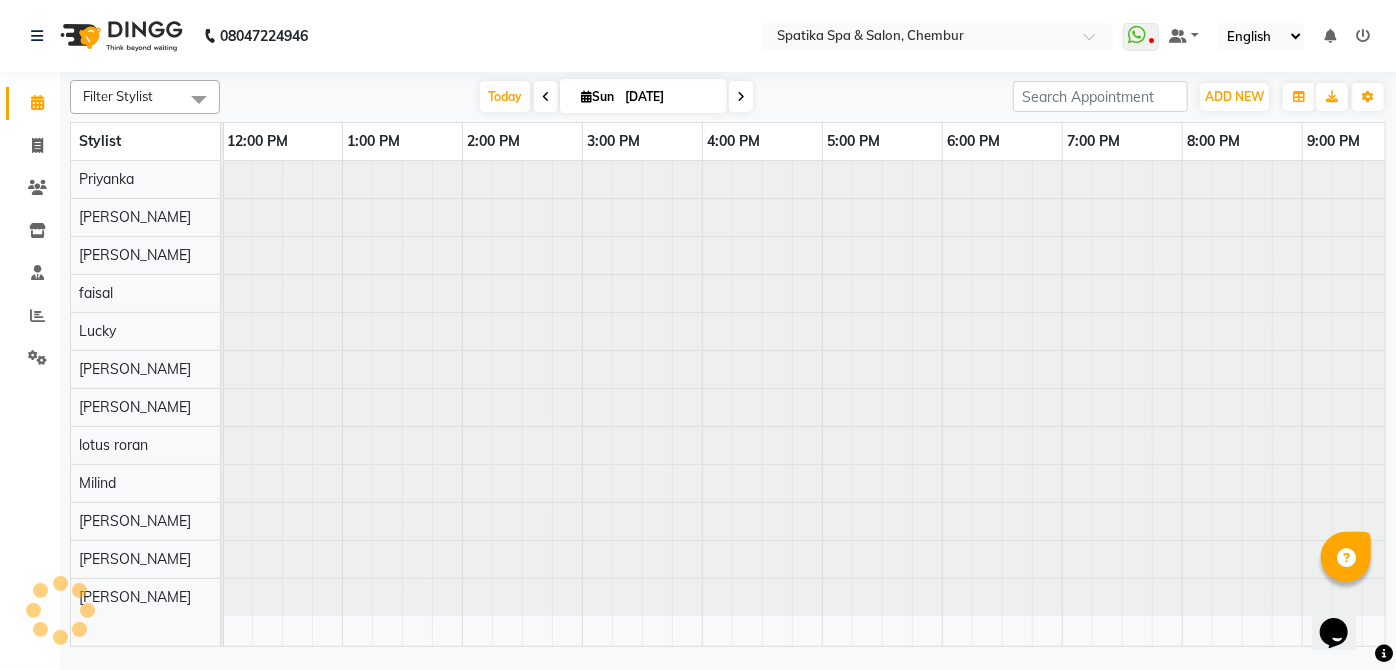 scroll, scrollTop: 0, scrollLeft: 120, axis: horizontal 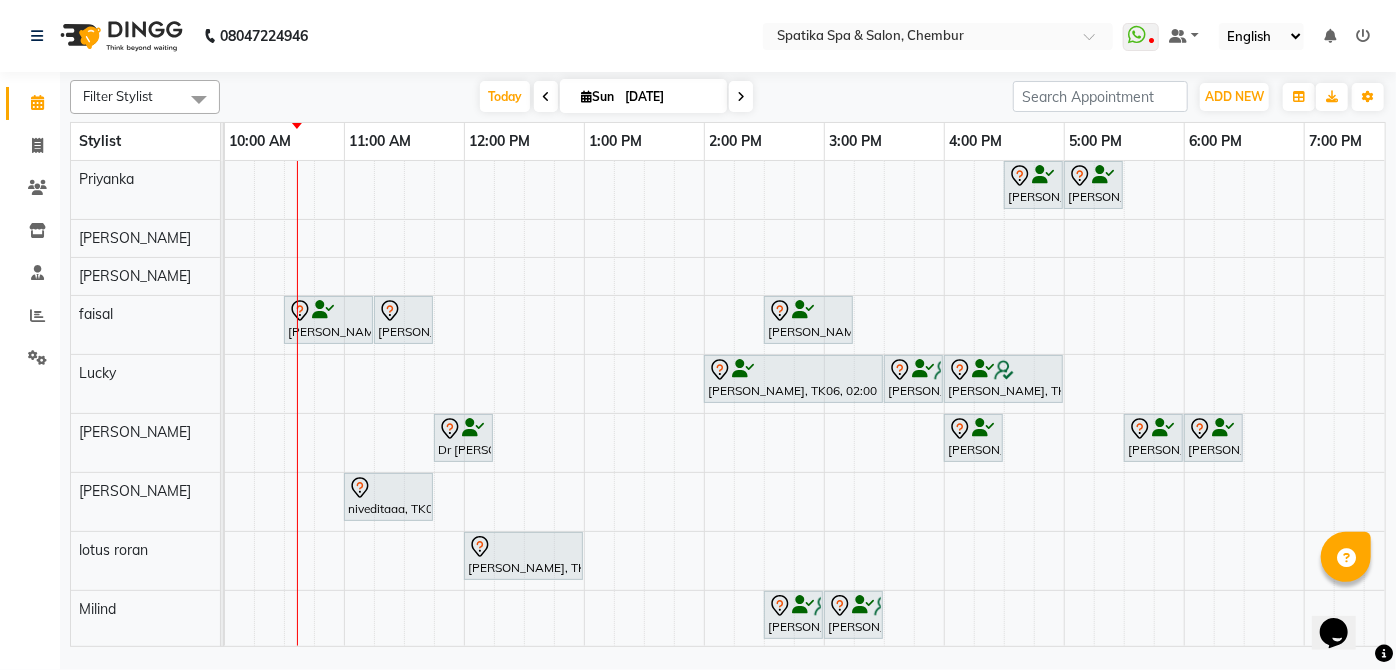click at bounding box center (546, 96) 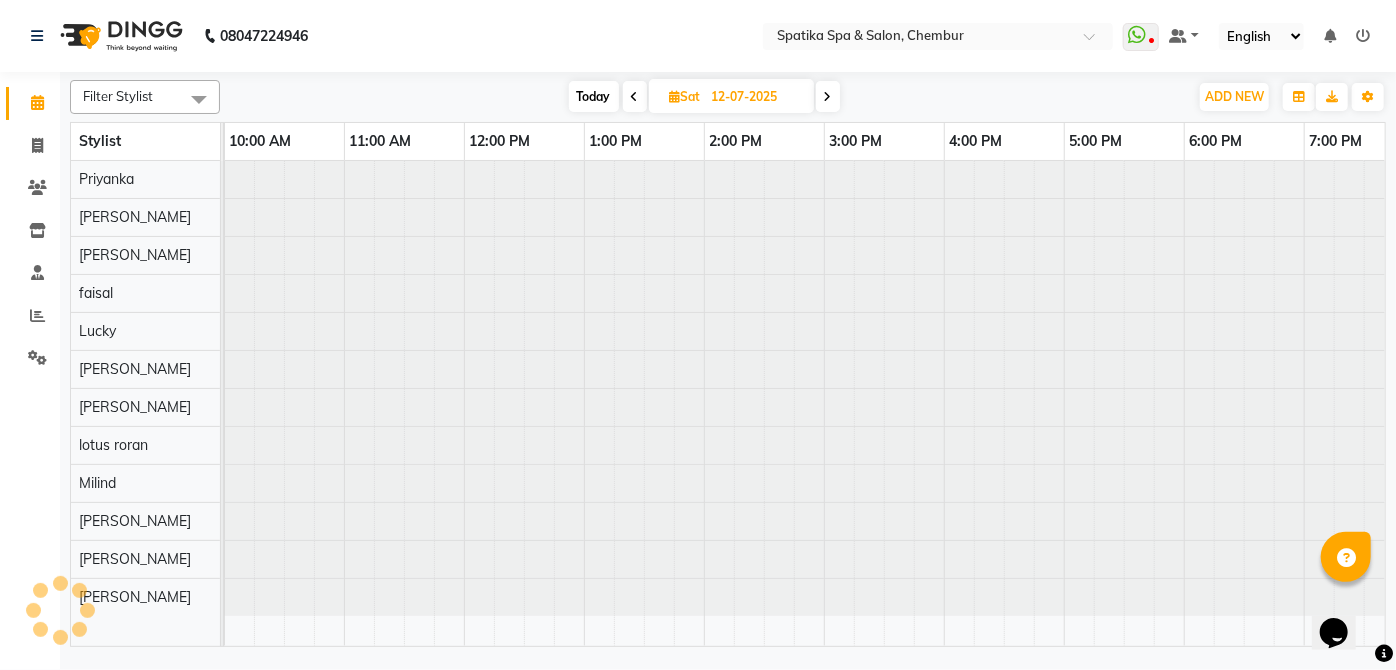 scroll, scrollTop: 0, scrollLeft: 120, axis: horizontal 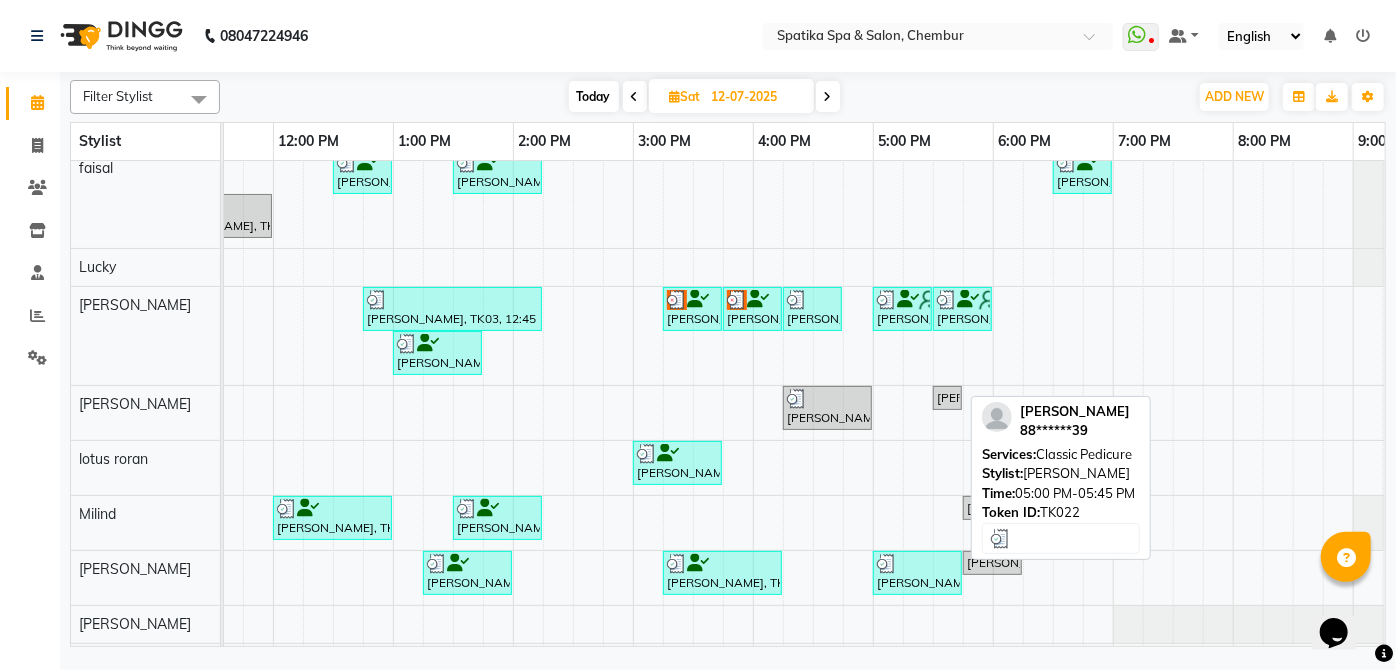 click at bounding box center (917, 564) 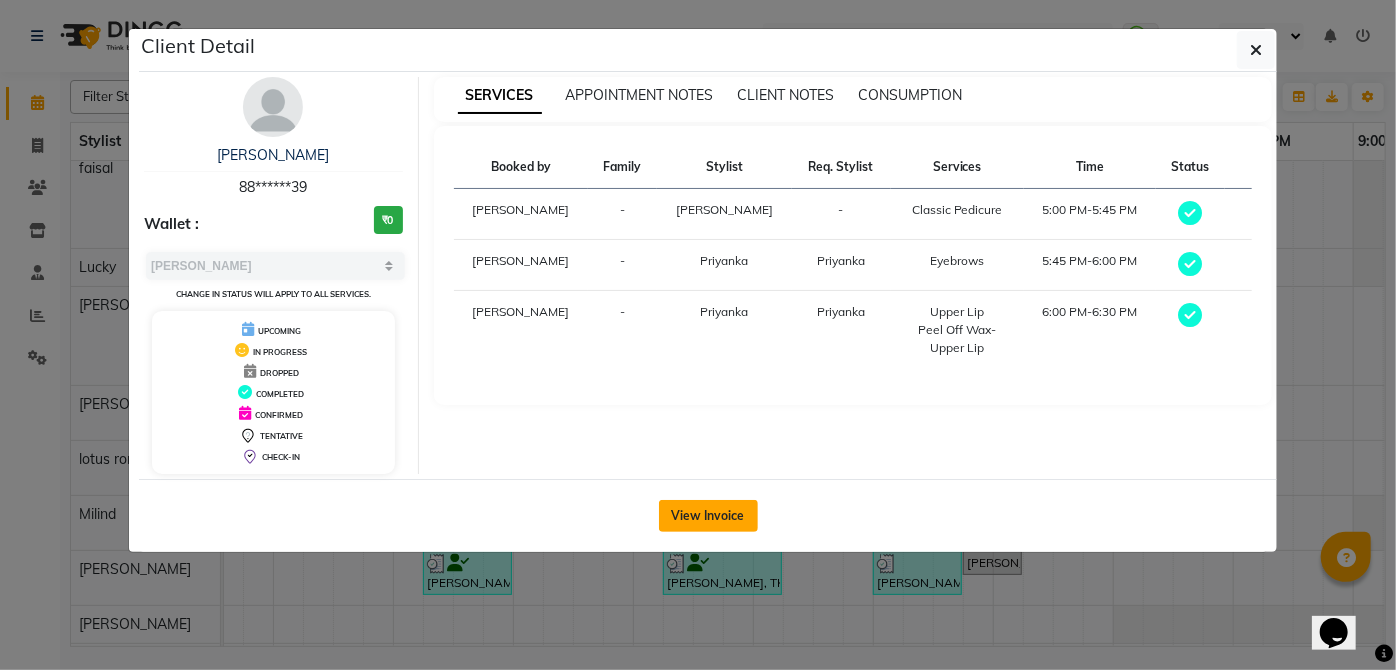click on "View Invoice" 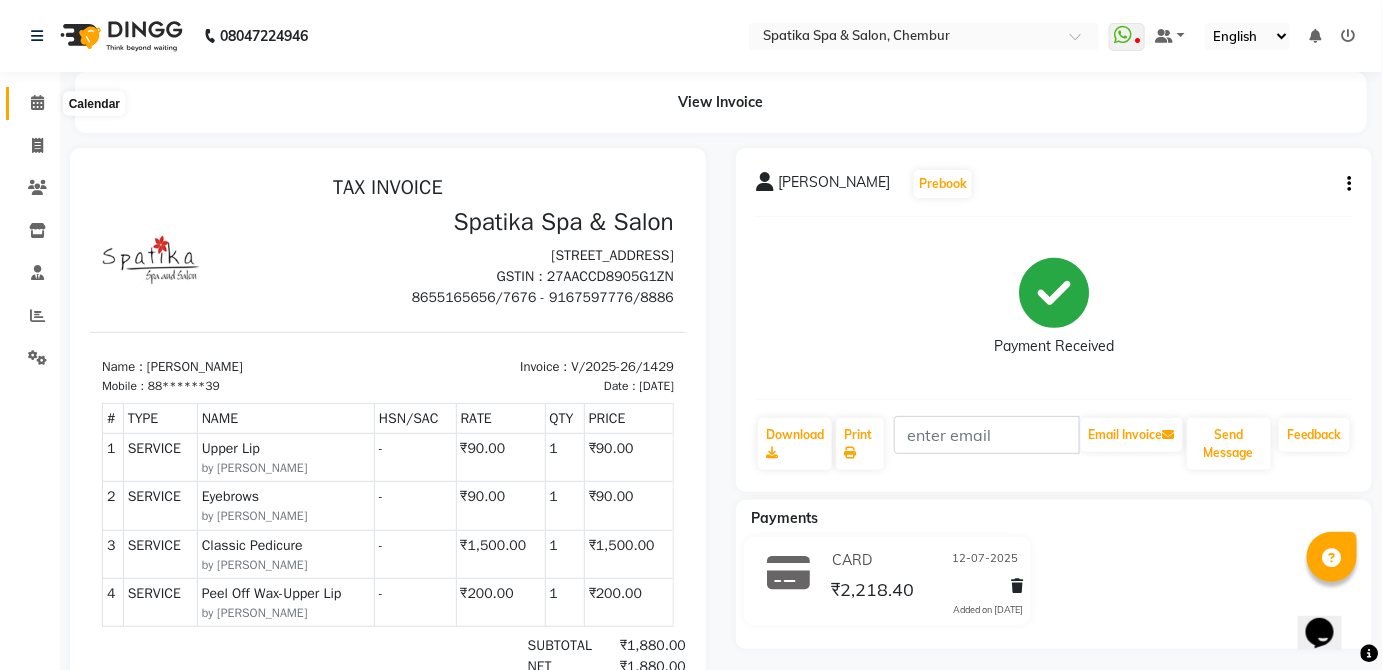 click 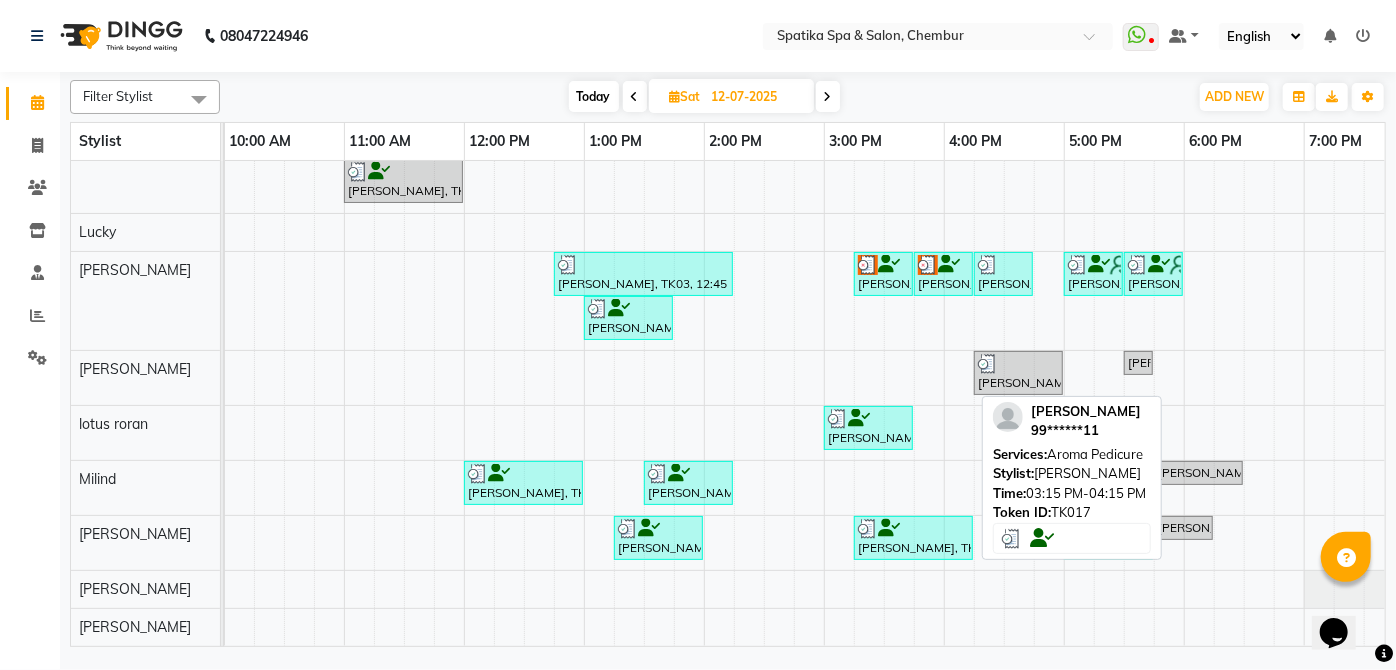 click on "Tanushree Sharma, TK17, 03:15 PM-04:15 PM, Aroma Pedicure" at bounding box center (913, 538) 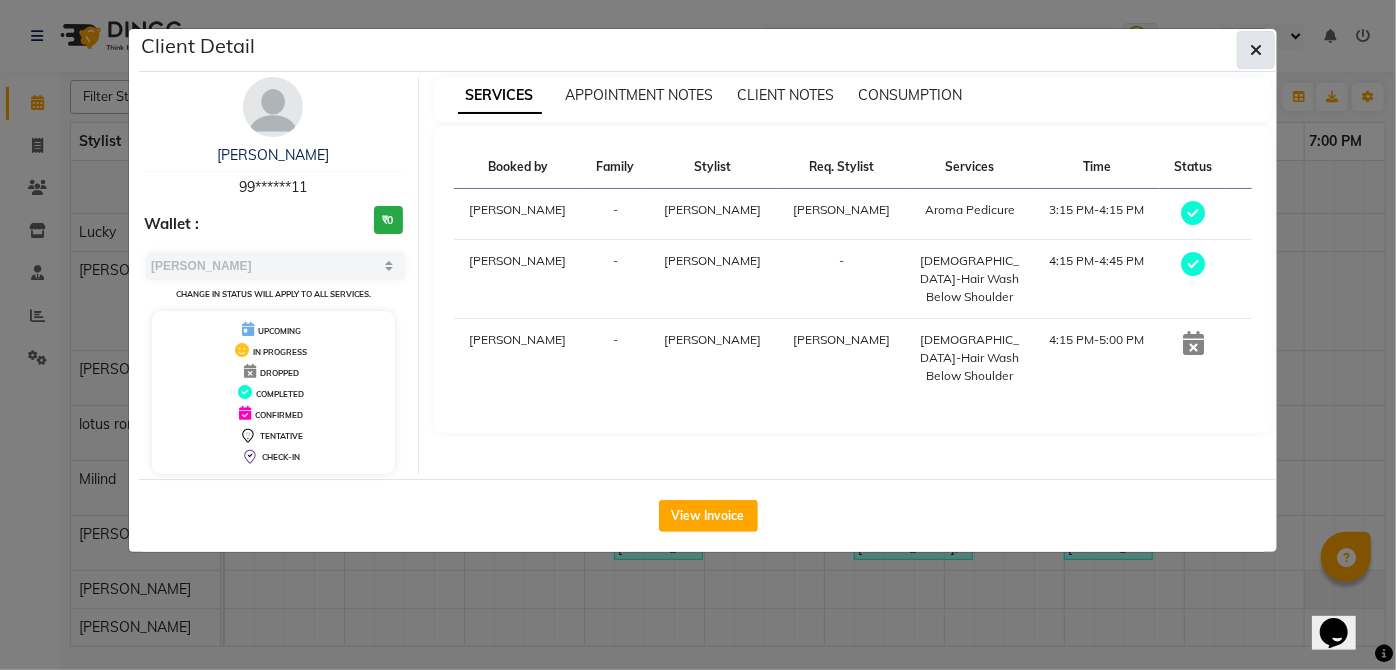 click 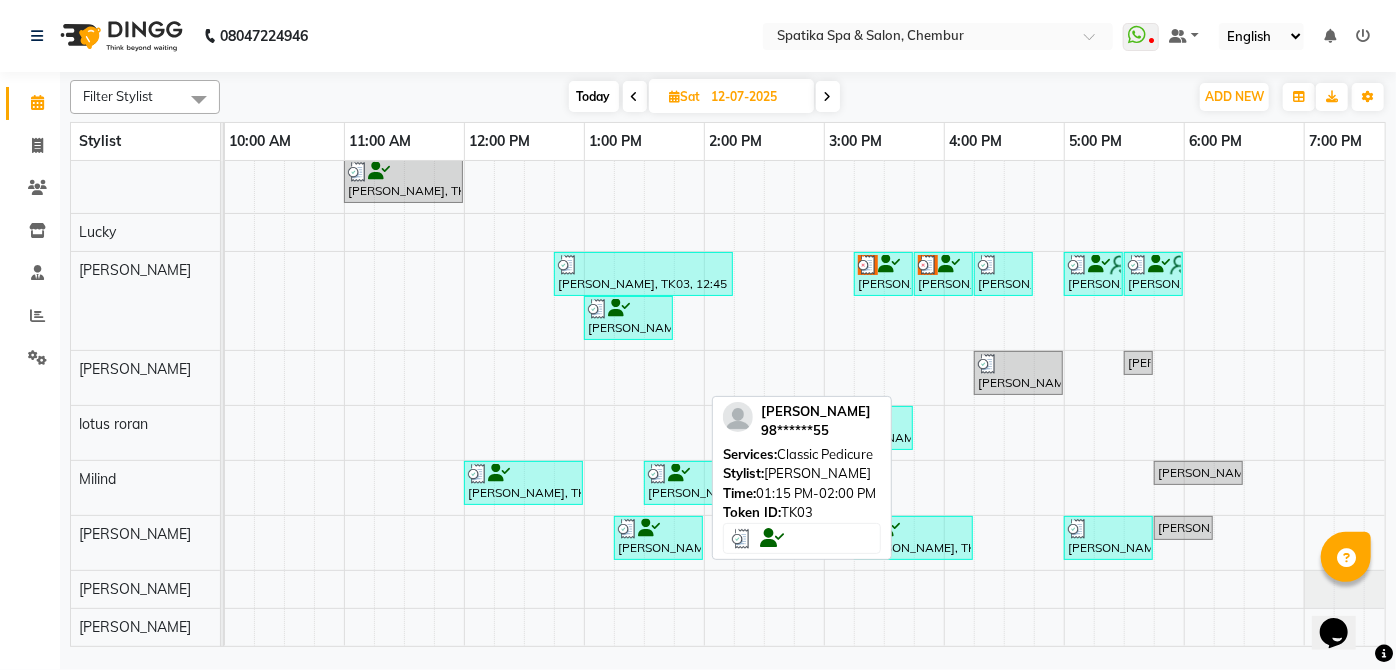 click at bounding box center (649, 528) 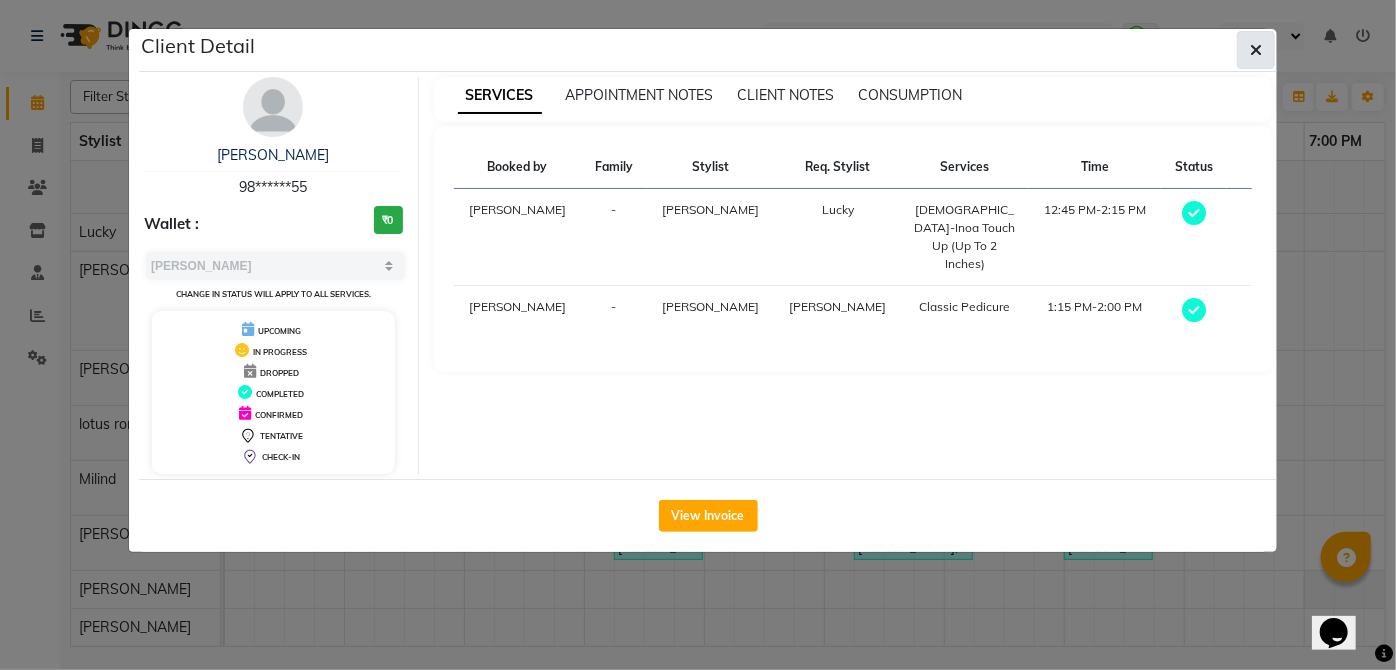 click 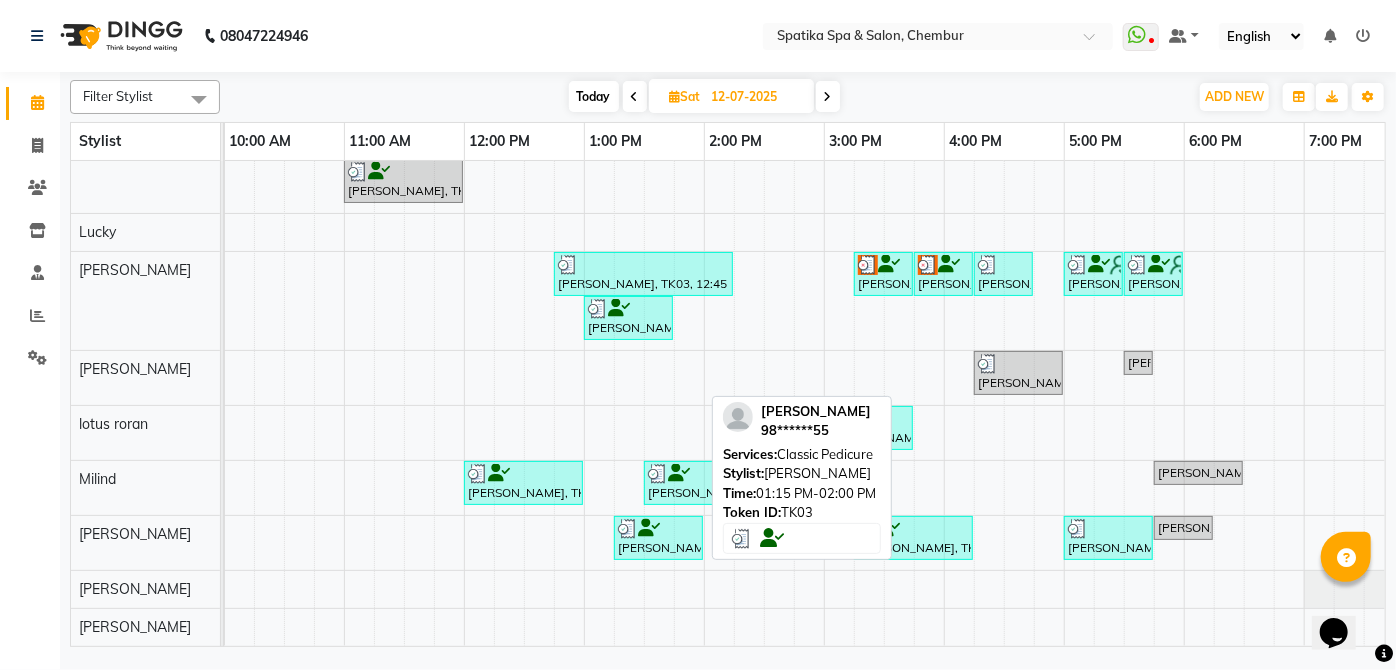 click at bounding box center [658, 529] 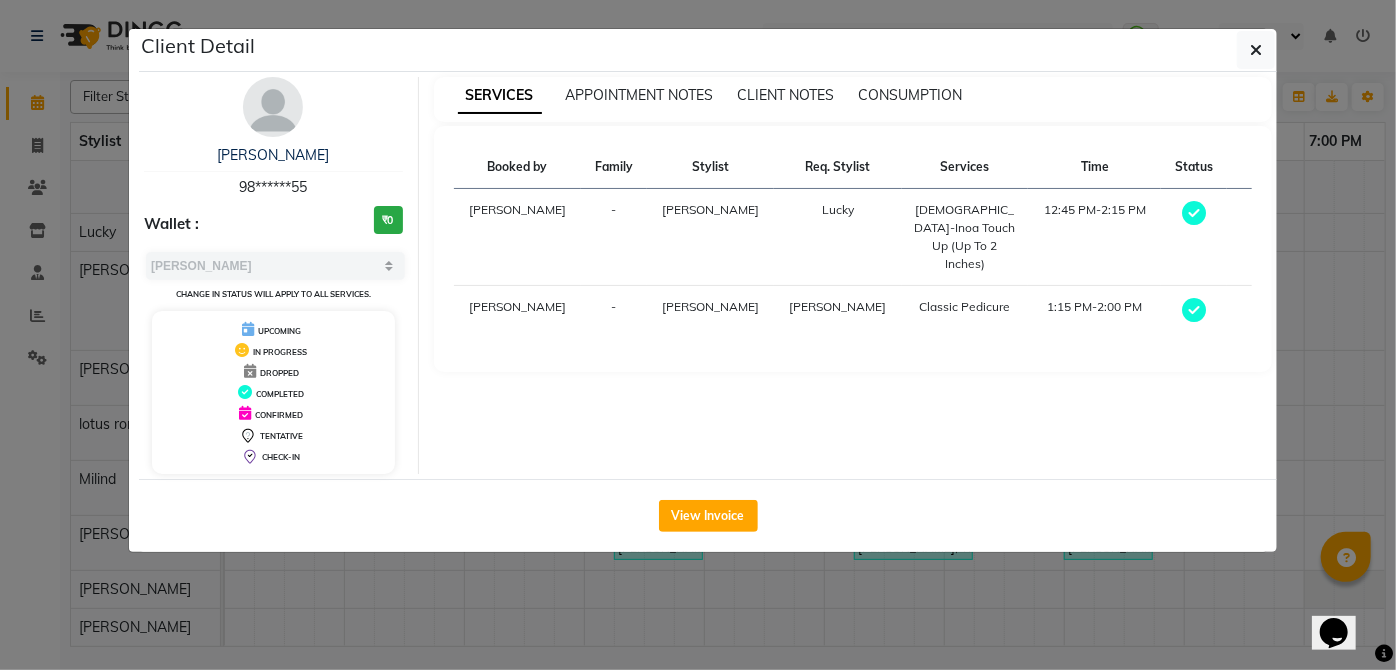 click on "View Invoice" 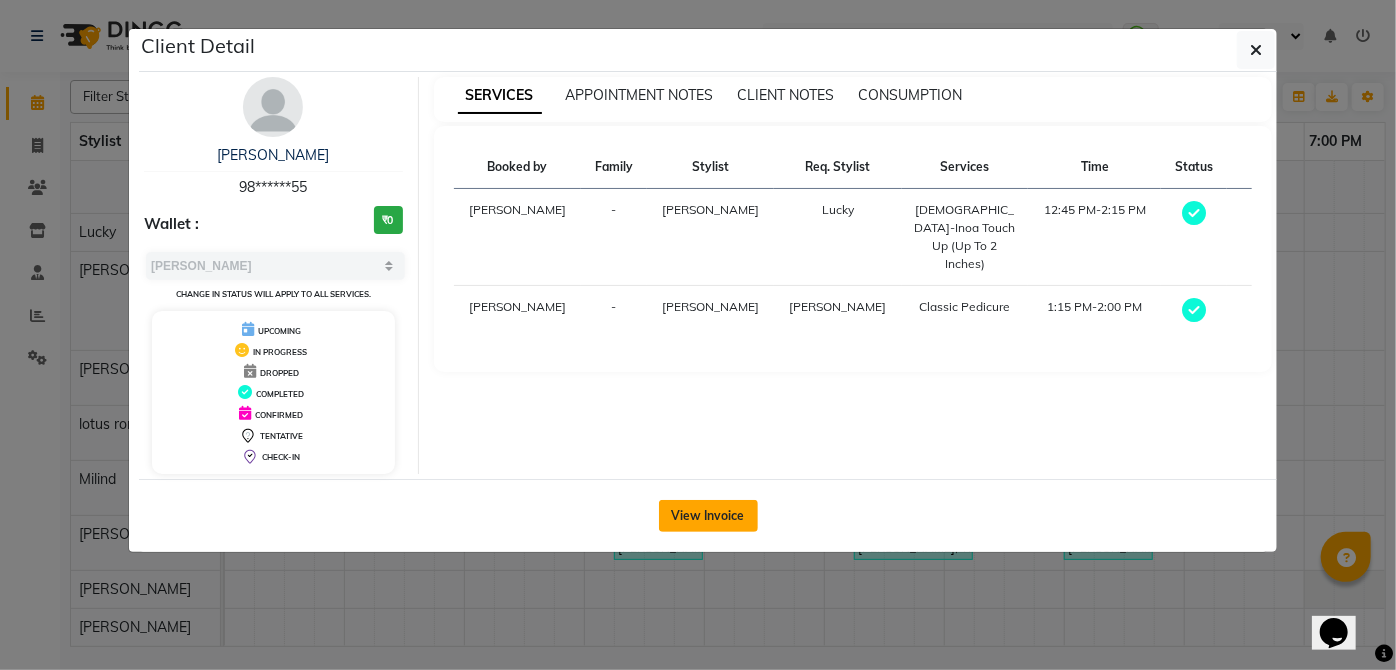 click on "View Invoice" 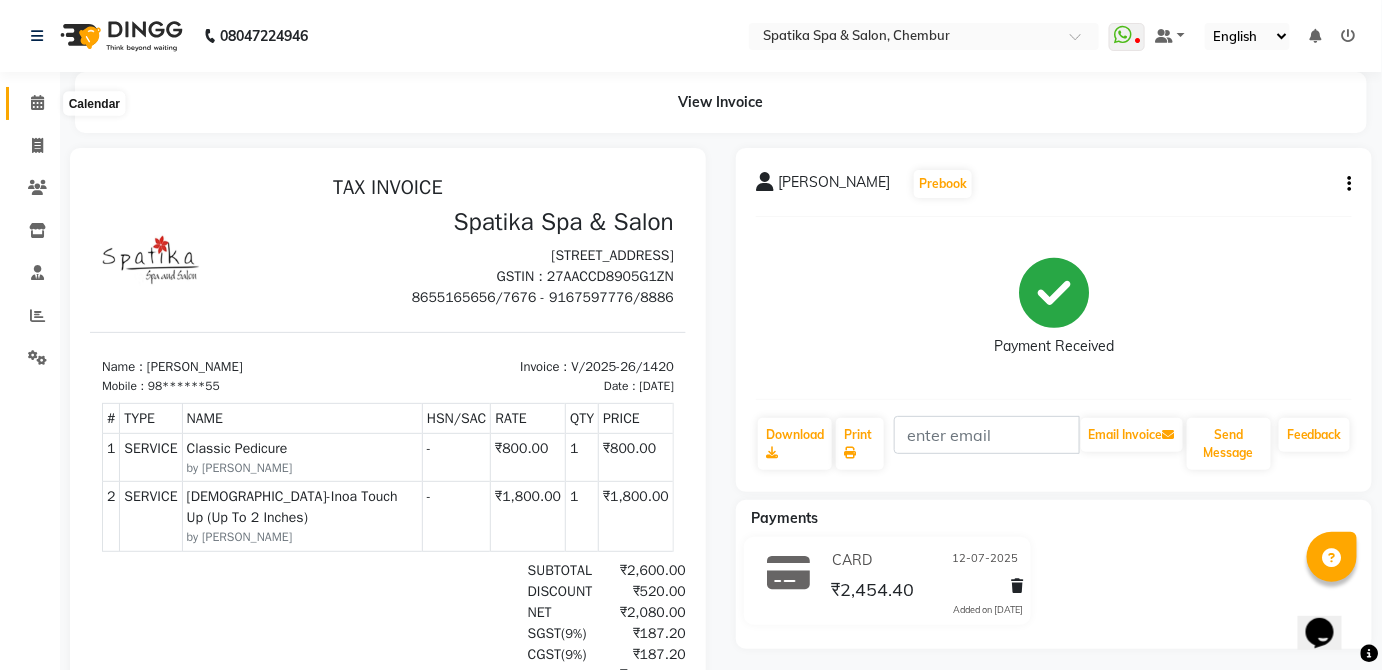 click 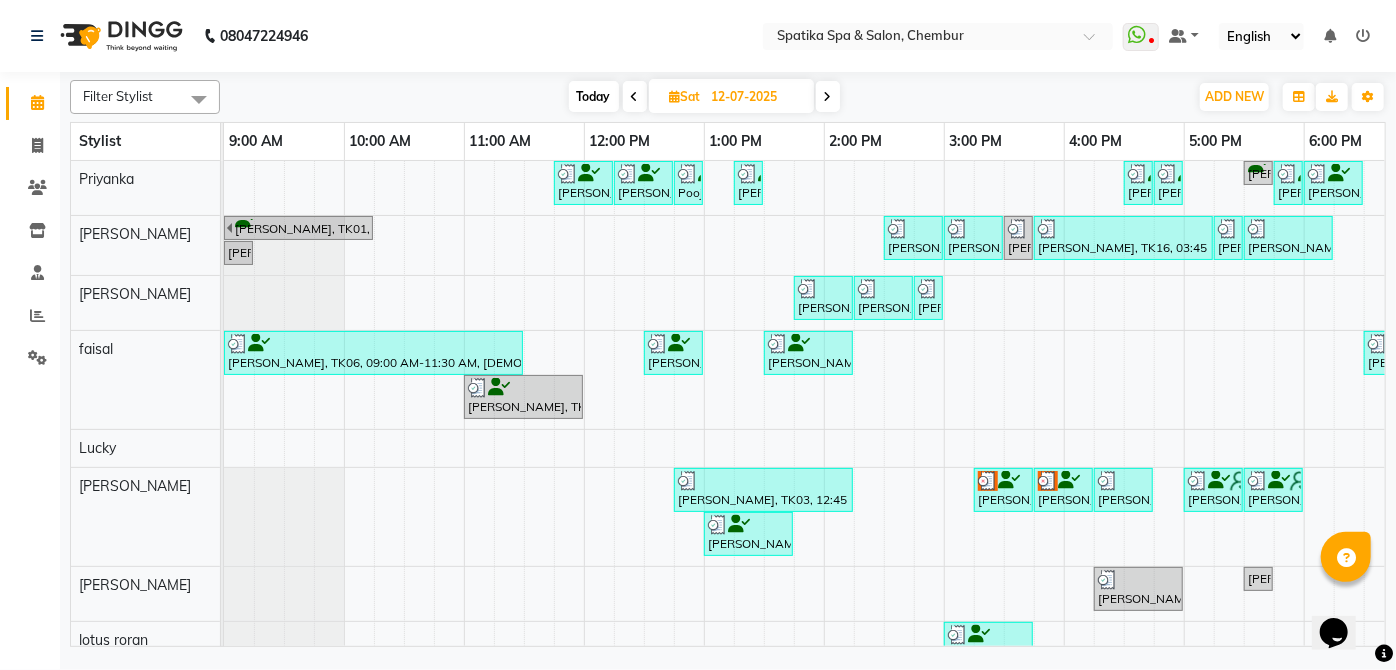scroll, scrollTop: 0, scrollLeft: 5, axis: horizontal 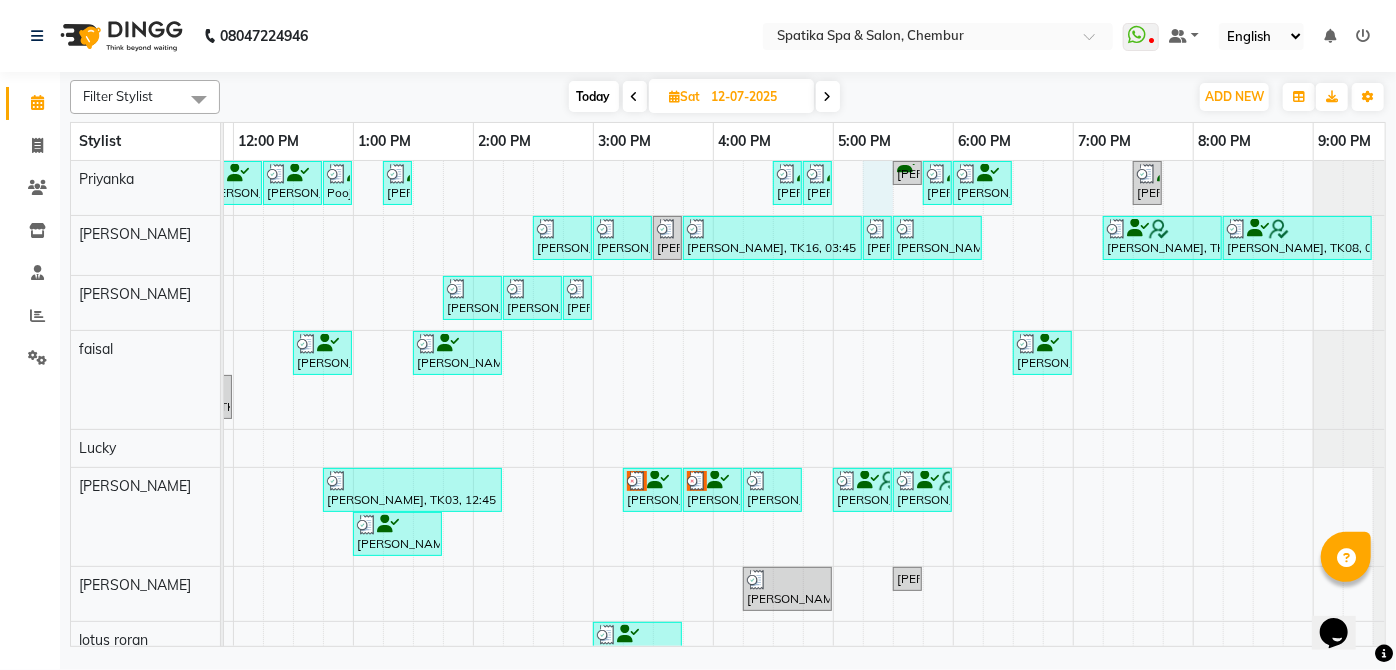 click on "Pooja Jitendra, TK04, 11:45 AM-12:15 PM, Premium Wax-Half Back     Pooja Jitendra, TK04, 12:15 PM-12:45 PM, Premium Wax-Full Arms     Pooja Jitendra, TK04, 12:45 PM-01:00 PM, Premium Wax-Under Arms     Aparna iyer, TK07, 01:15 PM-01:30 PM, Eyebrows     Aruna Sharma, TK20, 04:30 PM-04:45 PM, Eyebrows     Aruna Sharma, TK20, 04:45 PM-05:00 PM, Peel Off Wax-Under Arms     Vasudevan, TK23, 05:30 PM-05:45 PM, Peel Off Wax-Sidelocks     Sriranjani Sirdani, TK22, 05:45 PM-06:00 PM, Eyebrows     Sriranjani Sirdani, TK22, 06:00 PM-06:30 PM, Upper Lip,Eyebrows,Peel Off Wax-Upper Lip     Janvi Gill, TK08, 07:30 PM-07:45 PM, Eyebrows     Bharat Chhoda, TK01, 08:45 AM-10:15 AM, Skinora  Facial     sajan thomas, TK16, 02:30 PM-03:00 PM, Male- Premium Wax-Full Arms     sajan thomas, TK16, 03:00 PM-03:30 PM, Male- Premium Wax-Half Back     sajan thomas, TK16, 03:30 PM-03:45 PM, Male- Peel Off Wax-Nose (External)     sajan thomas, TK16, 03:45 PM-05:15 PM, Collagen Booster Facial" at bounding box center (653, 511) 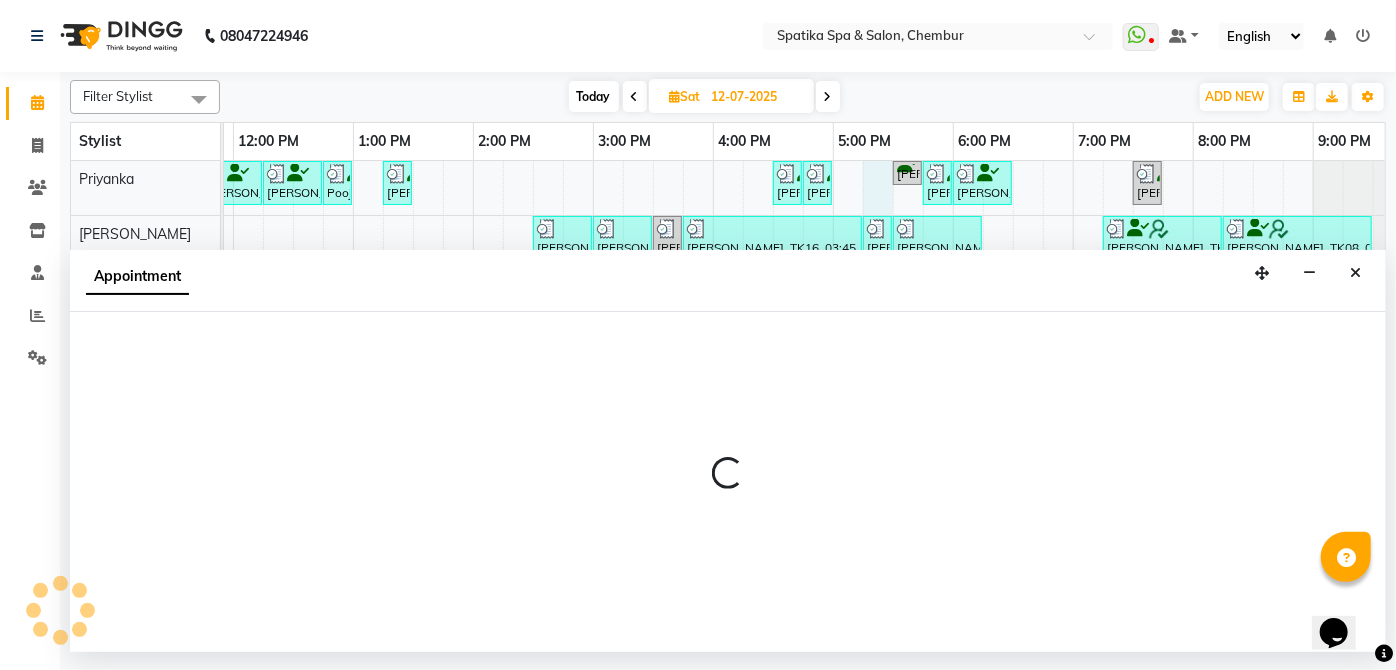 select on "9058" 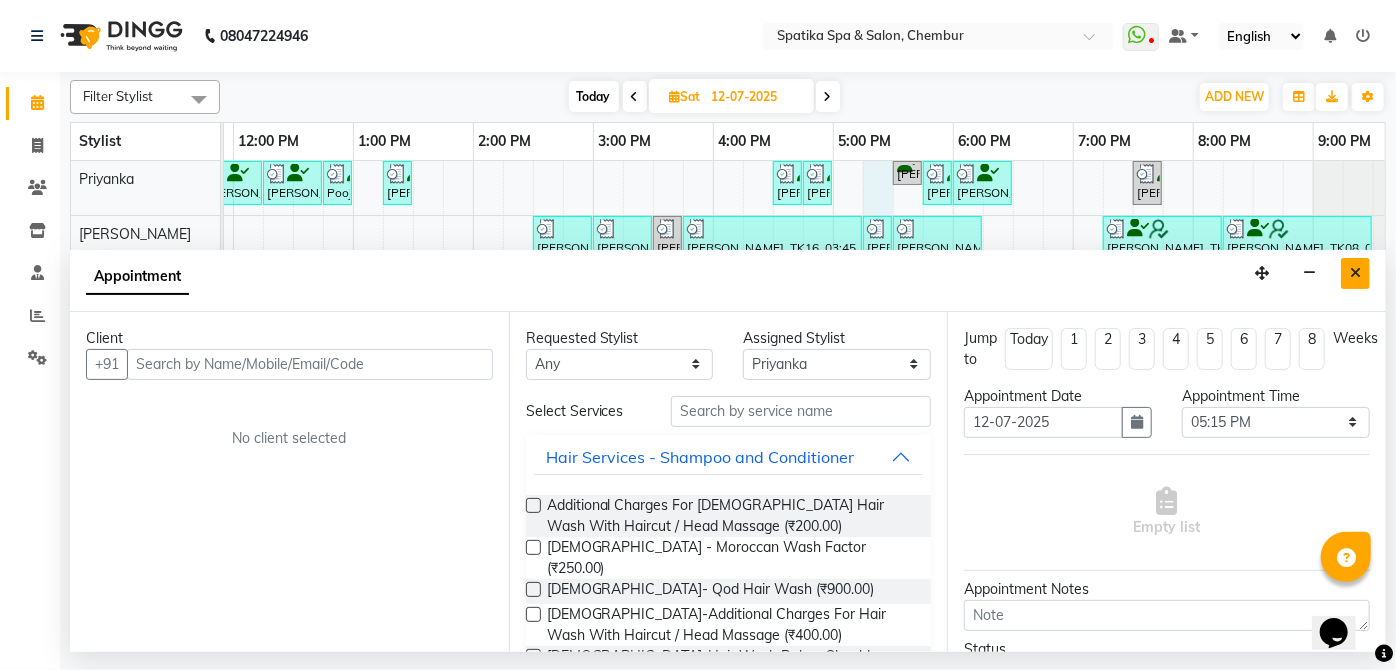click at bounding box center (1355, 273) 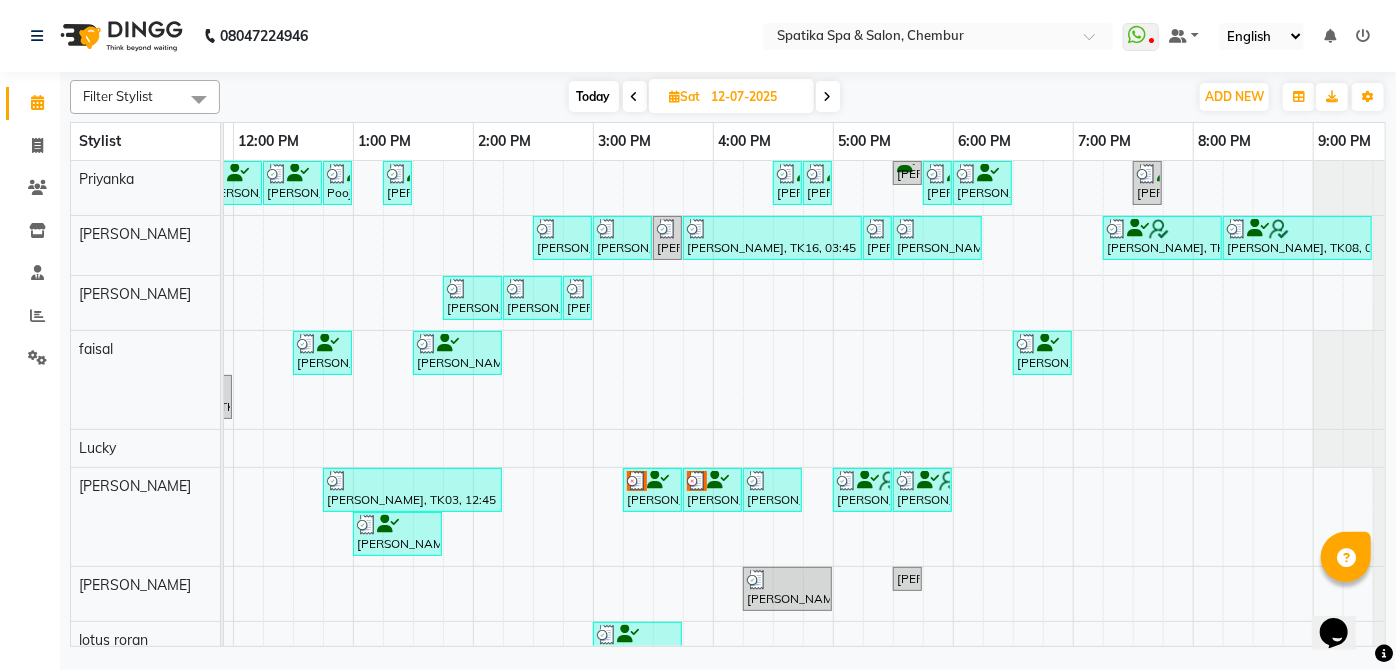 scroll, scrollTop: 77, scrollLeft: 351, axis: both 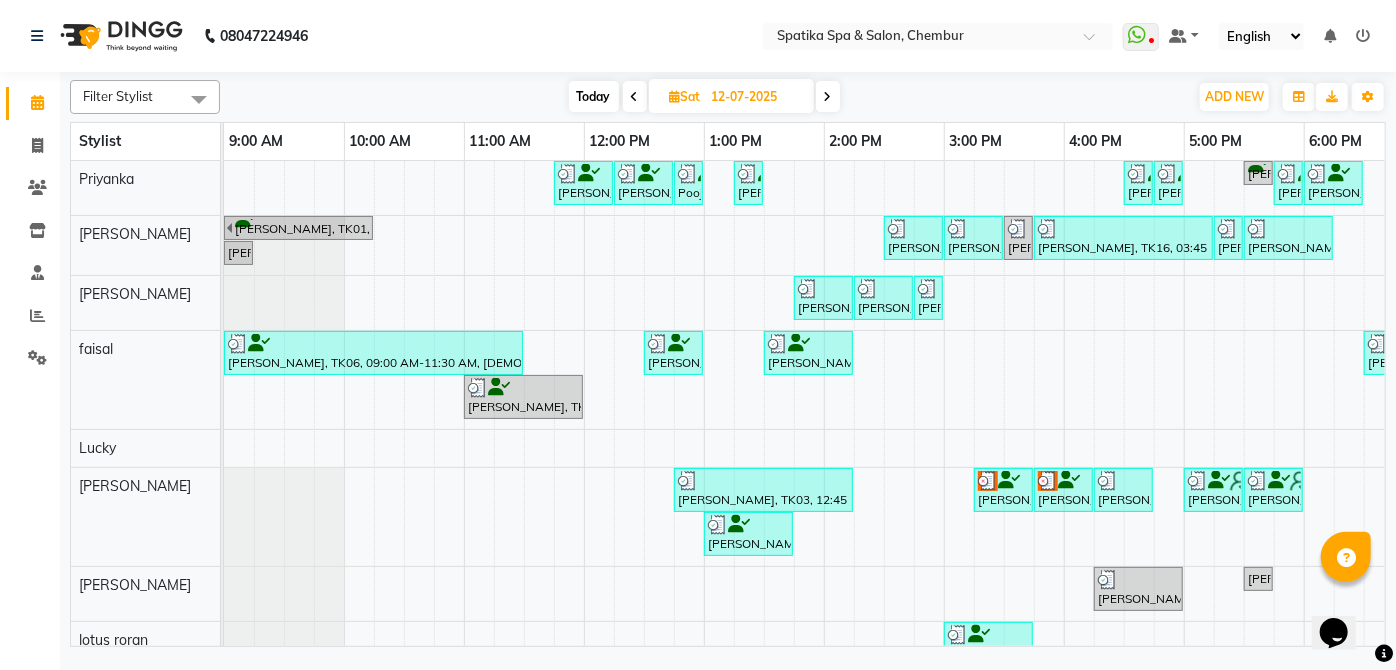 click on "Today" at bounding box center [594, 96] 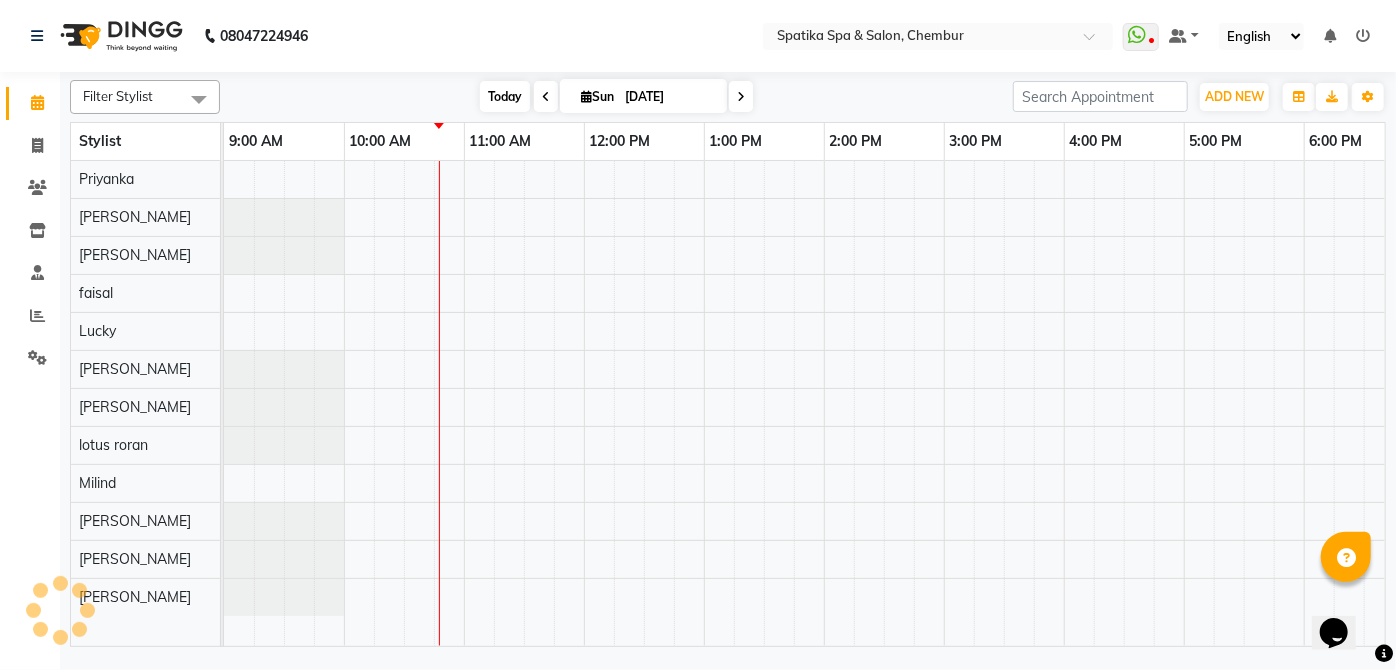 scroll, scrollTop: 0, scrollLeft: 120, axis: horizontal 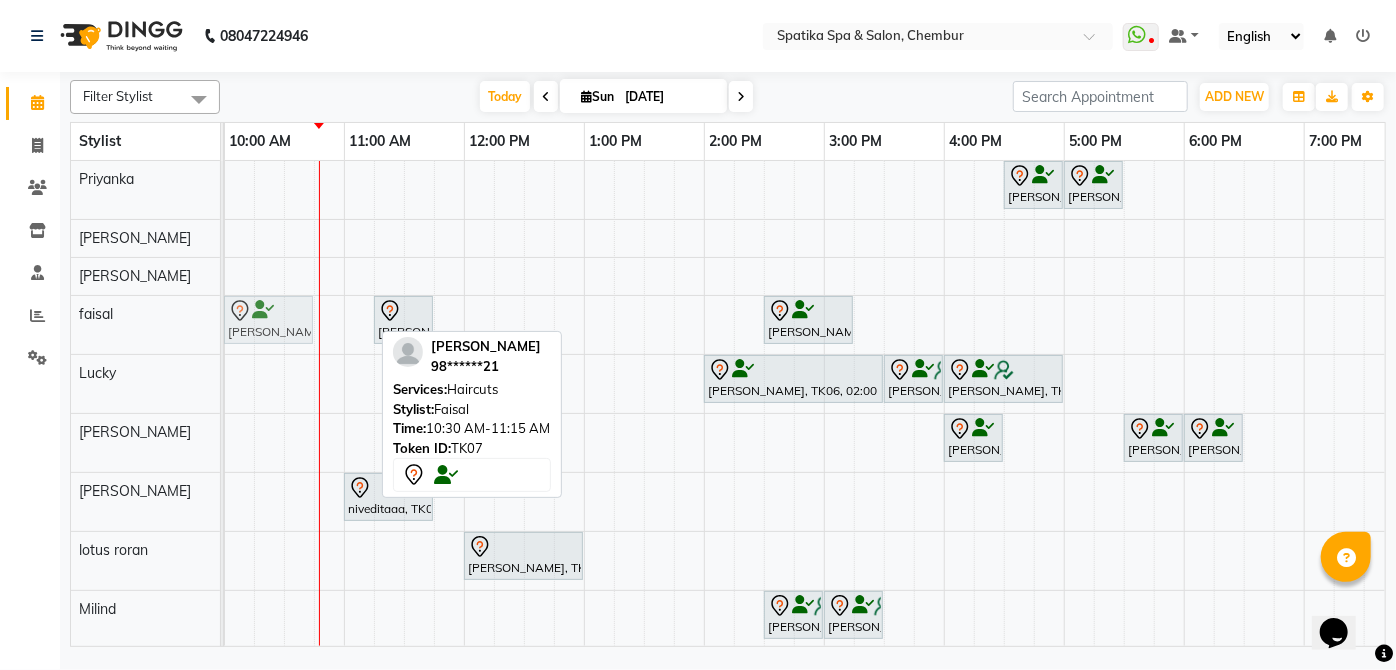 drag, startPoint x: 338, startPoint y: 328, endPoint x: 285, endPoint y: 327, distance: 53.009434 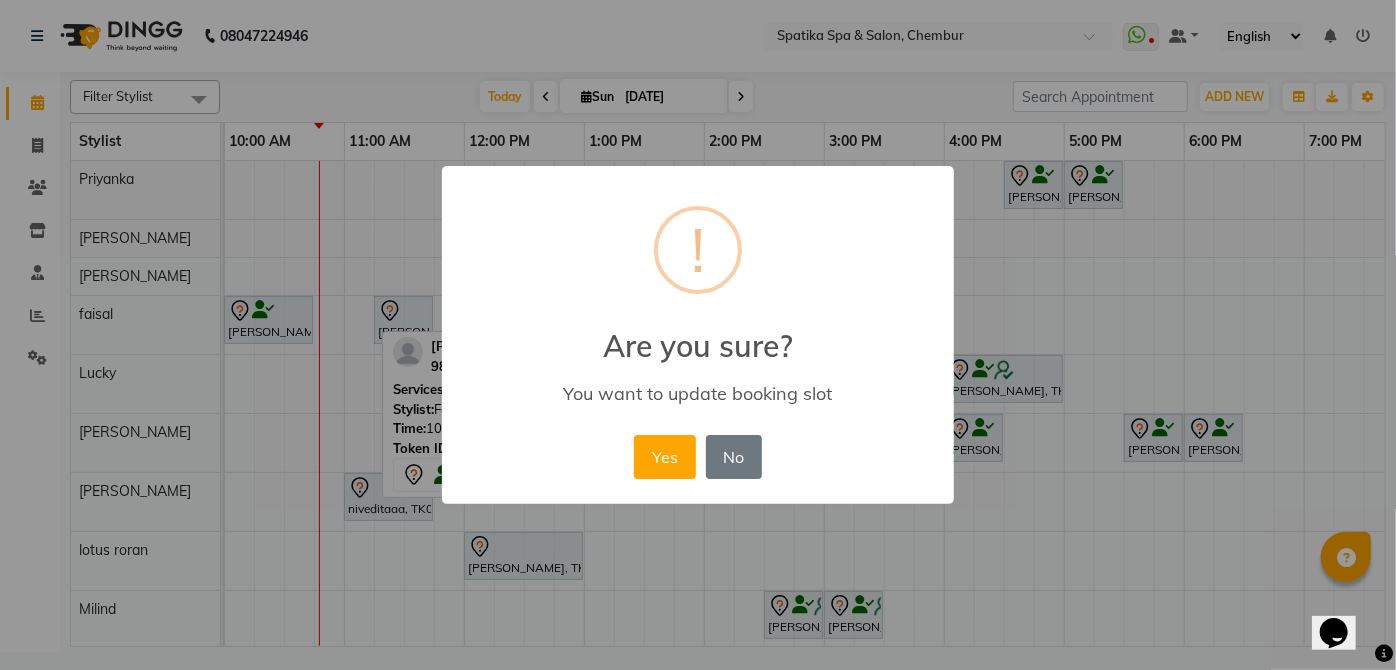 click on "Yes" at bounding box center (664, 457) 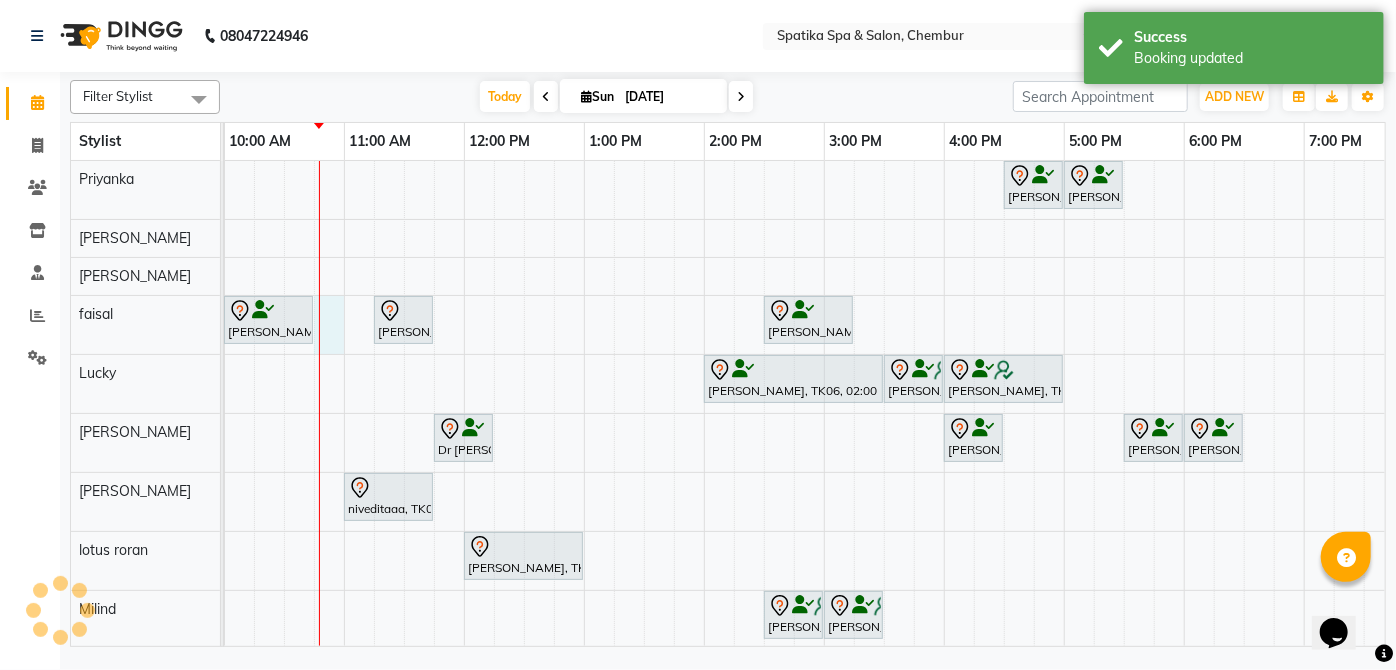 click on "Aarti Manjrekar, TK10, 04:30 PM-05:00 PM, Premium Wax-Full Arms             Aarti Manjrekar, TK10, 05:00 PM-05:30 PM, Premium Wax-Full Legs             Aparna iyer, TK07, 10:00 AM-10:45 AM, Haircuts             Raika John, TK09, 11:15 AM-11:45 AM, Female-Blow Dry-Hair Below Shoulder             Swapnil Bhoir, TK02, 02:30 PM-03:15 PM, Haircuts             Sneha Ahuja, TK06, 02:00 PM-03:30 PM, Female-Inoa Touch Up (Up To 2 Inches)             Ayesha Lobo, TK11, 03:30 PM-04:00 PM, Female-Hair Wash Below Shoulder             Ayesha Lobo, TK11, 04:00 PM-05:00 PM, Female-Inoa Touch Up (Up To 2 Inches)             Dr Shweta, TK04, 11:45 AM-12:15 PM, Male Kids Haircut Below 12 Years (Without Wash)             Aarti Manjrekar, TK10, 04:00 PM-04:30 PM, Female-Hair Wash Below Shoulder             Kshitija Rao, TK01, 05:30 PM-06:00 PM, Head Massage-Coconut / Olive / Almond Oil 30 Mins             Kshitija Rao, TK01, 06:00 PM-06:30 PM, Female-Hair Wash Below Shoulder" at bounding box center [884, 472] 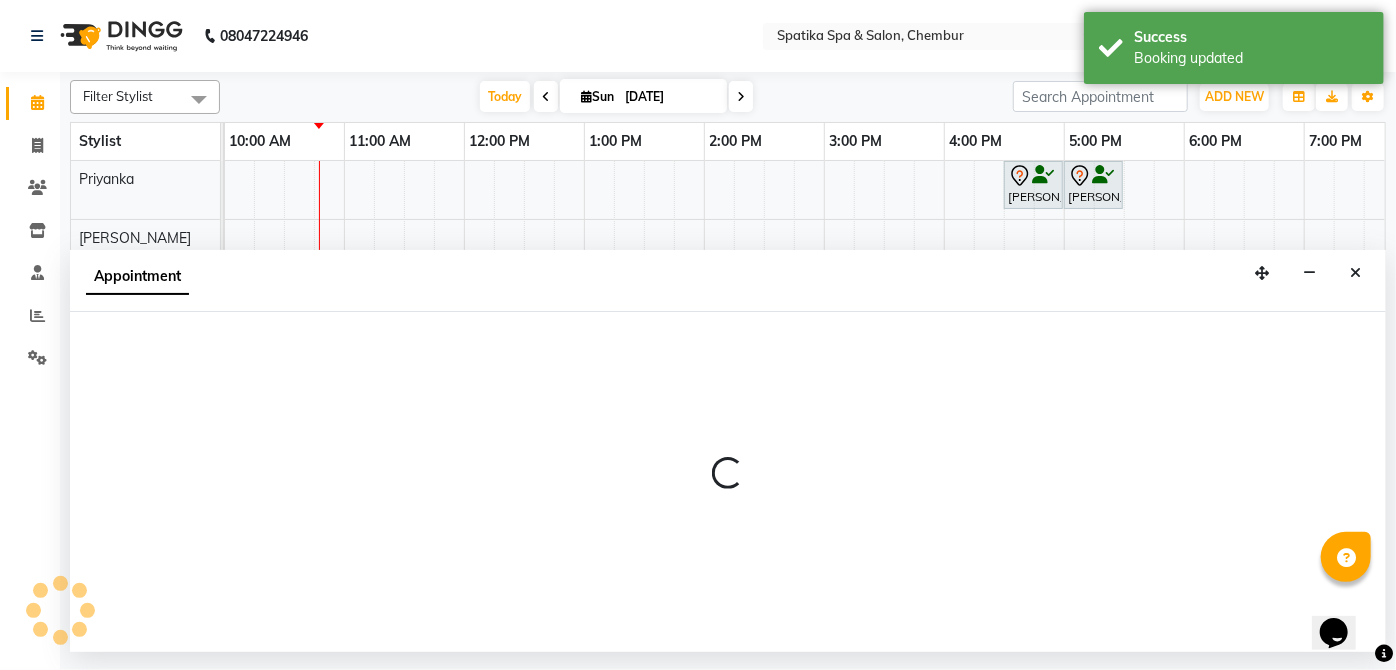 select on "9045" 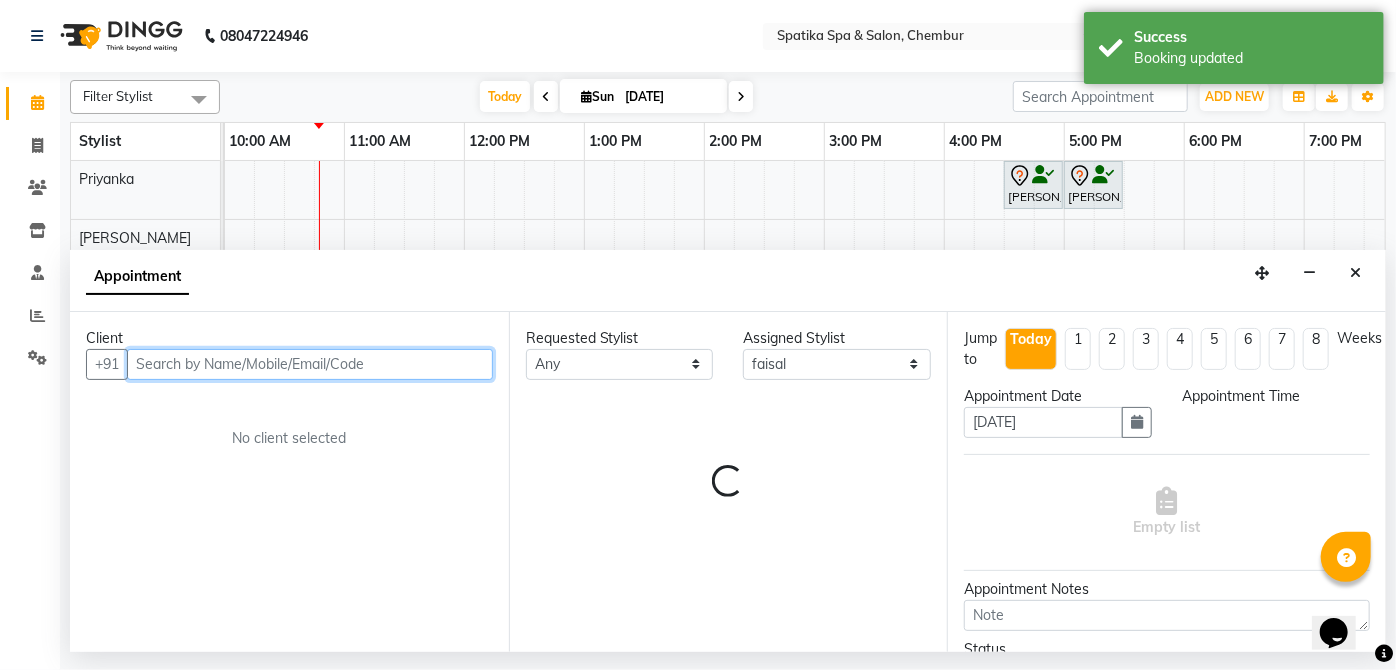 select on "645" 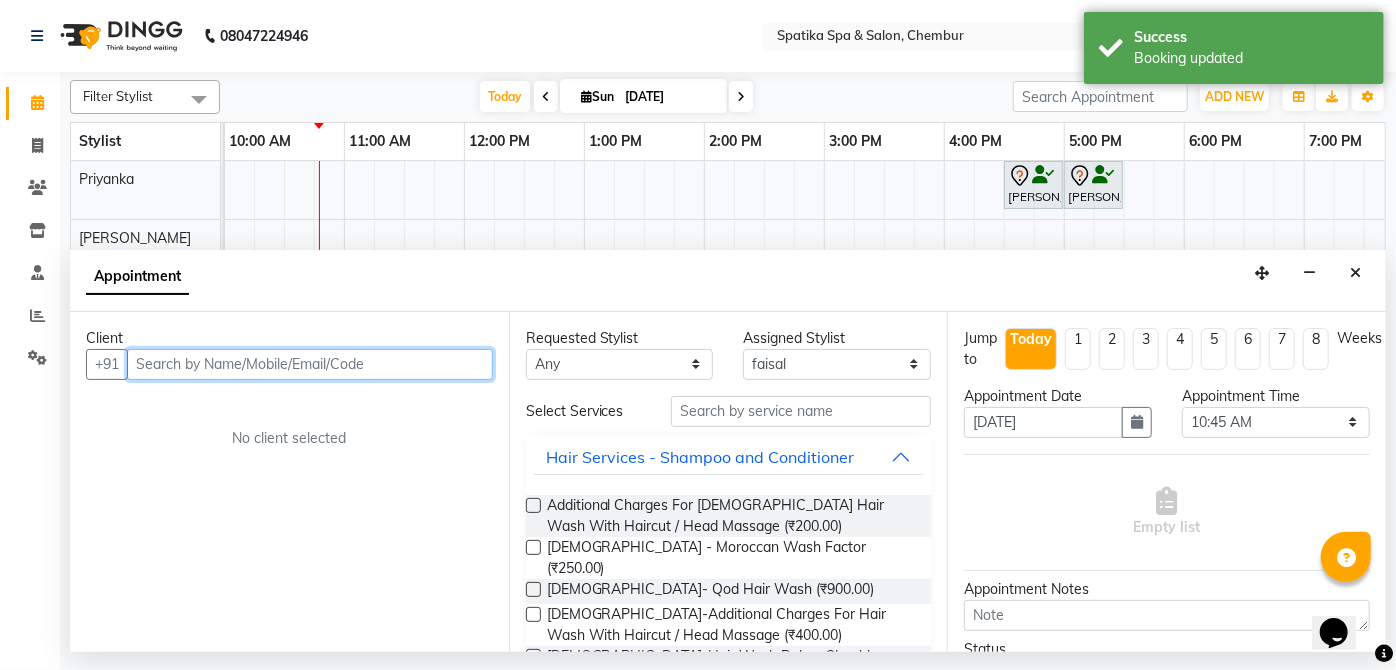 click at bounding box center (310, 364) 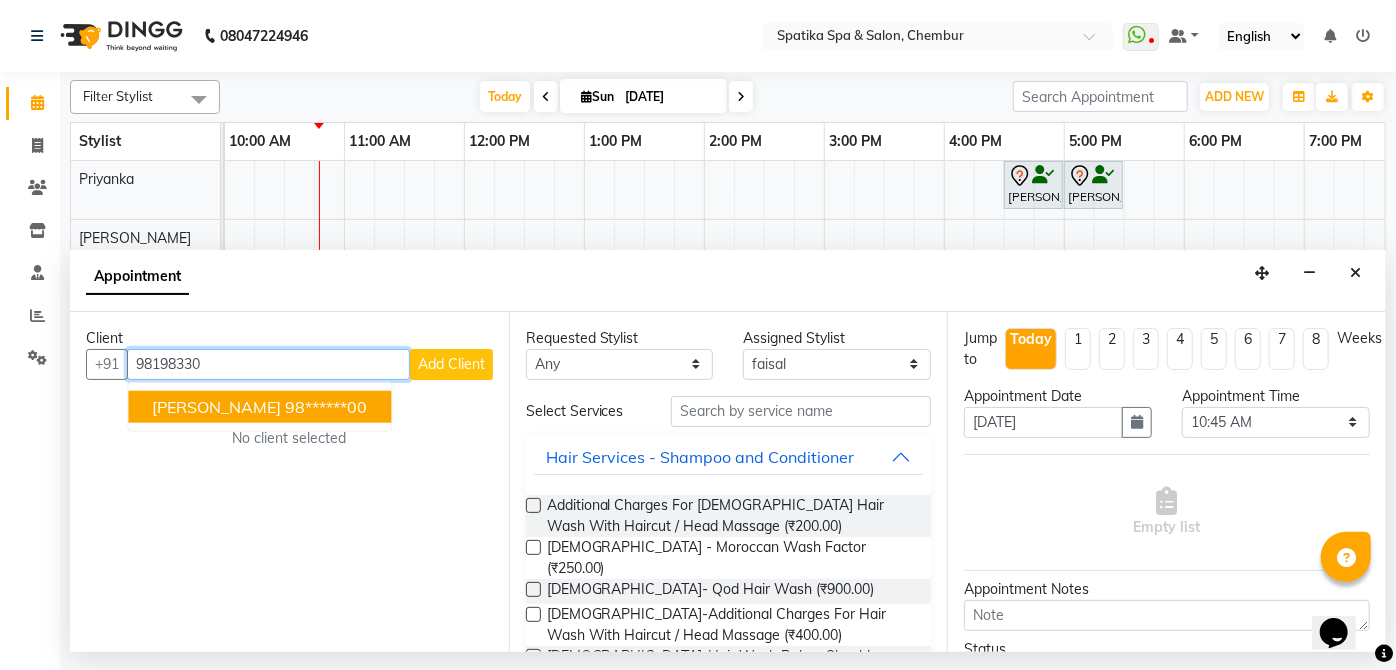 click on "98******00" at bounding box center (326, 406) 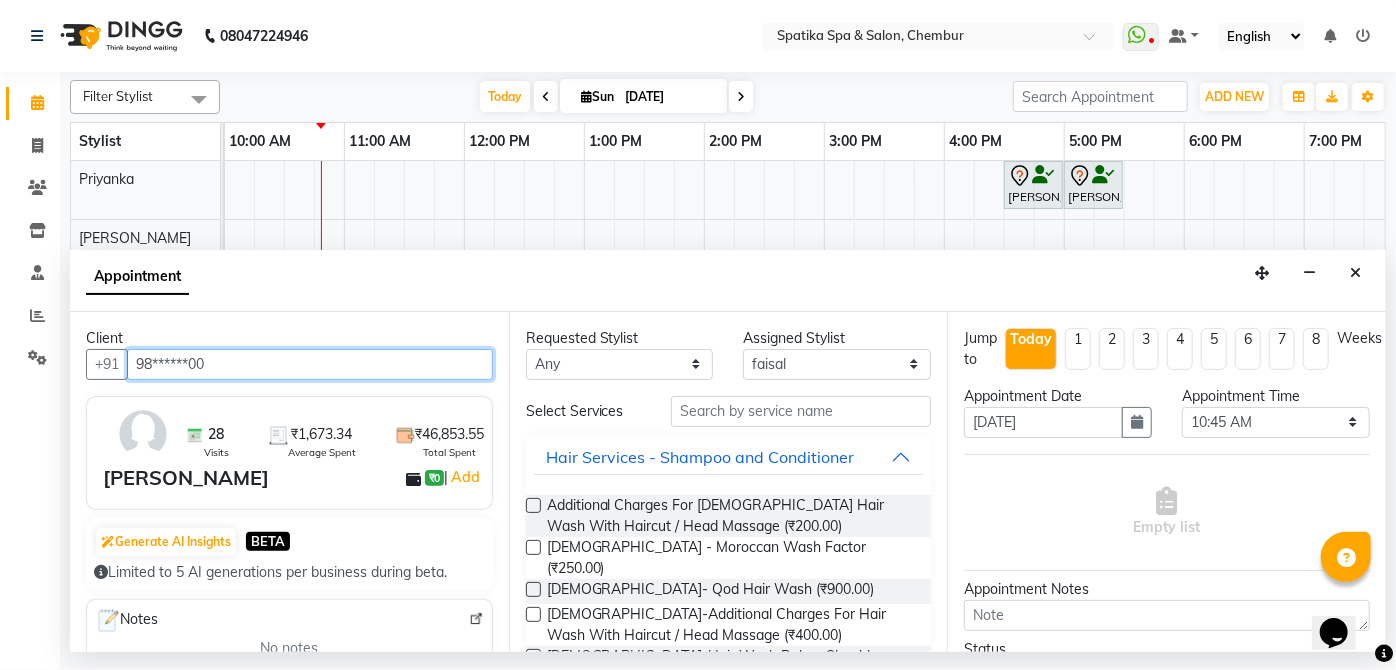 type on "98******00" 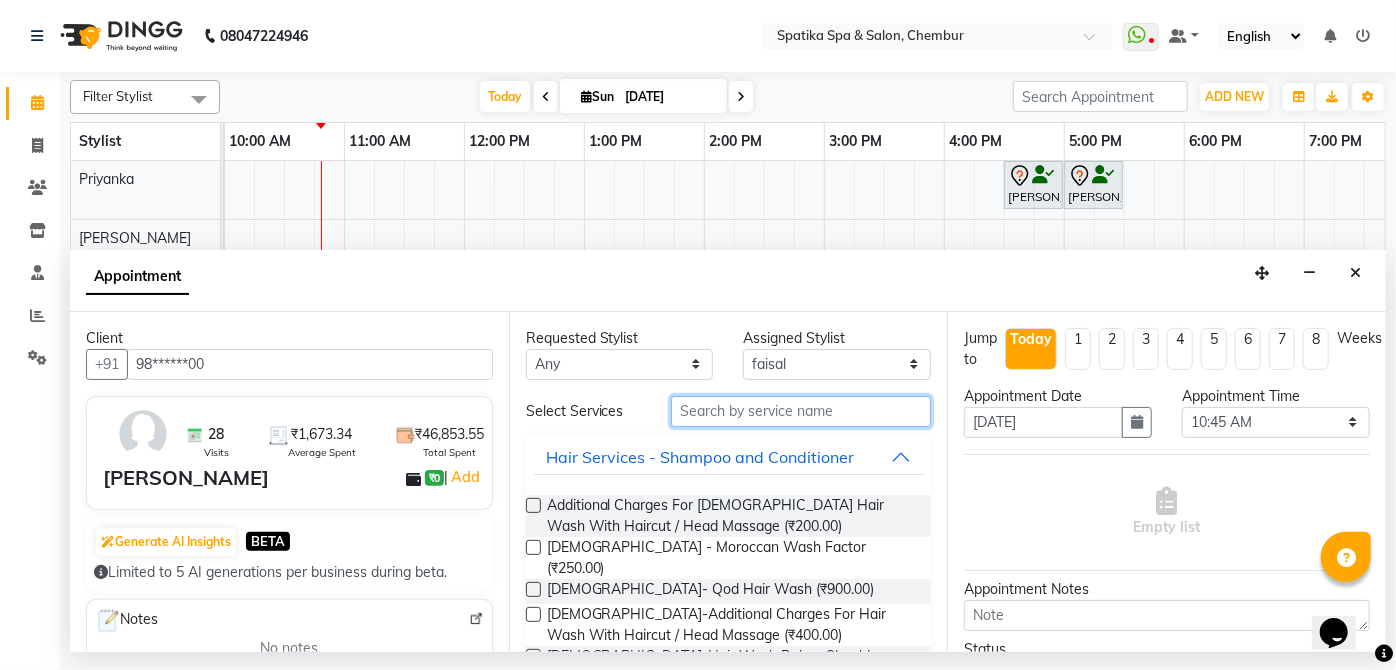 click at bounding box center [801, 411] 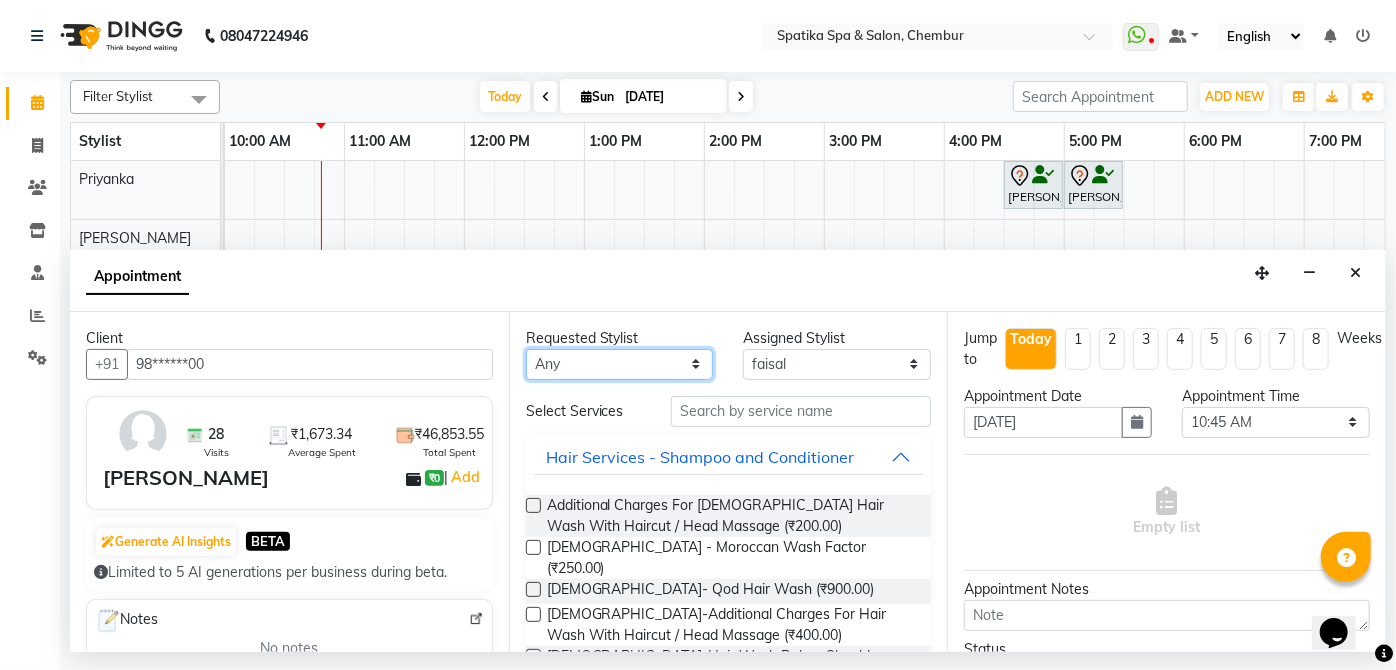click on "Any Aayushi Sonawala Ali deepak kumar faisal lotus roran Lucky Madhu Gupta Milind Payal Dhanke Priyanka shahrukh sumitra" at bounding box center (620, 364) 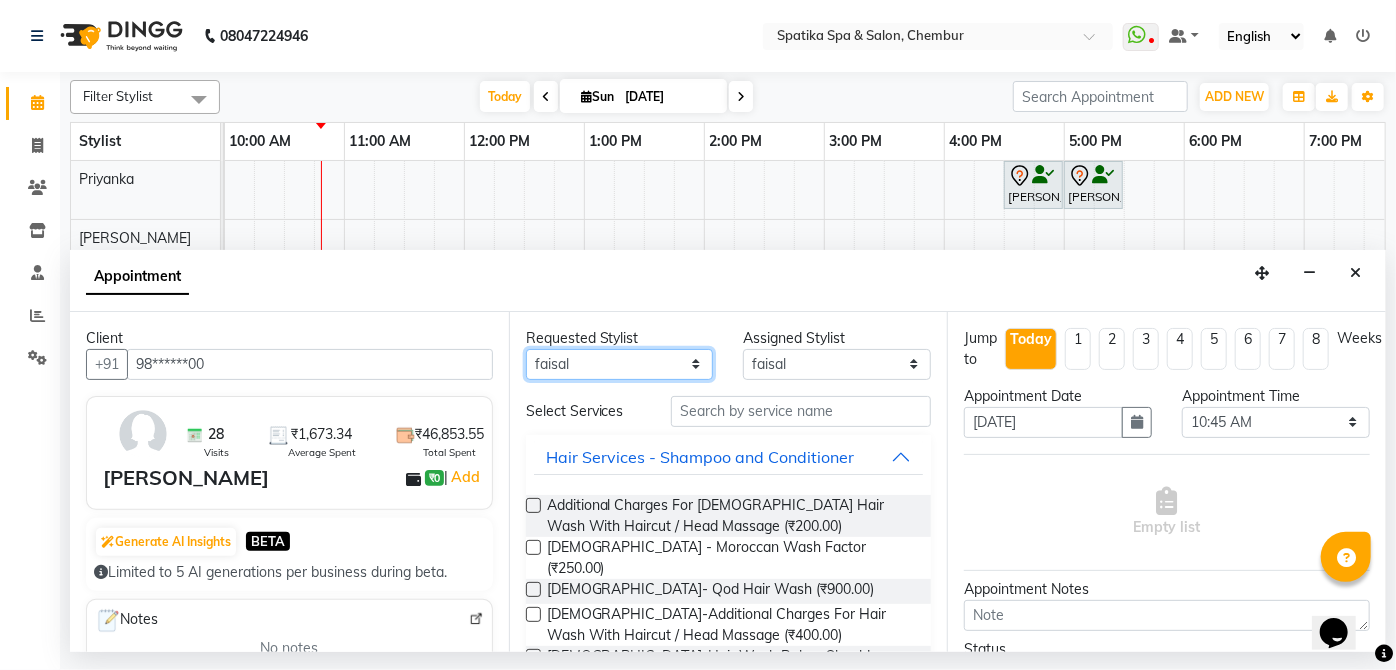 click on "Any Aayushi Sonawala Ali deepak kumar faisal lotus roran Lucky Madhu Gupta Milind Payal Dhanke Priyanka shahrukh sumitra" at bounding box center (620, 364) 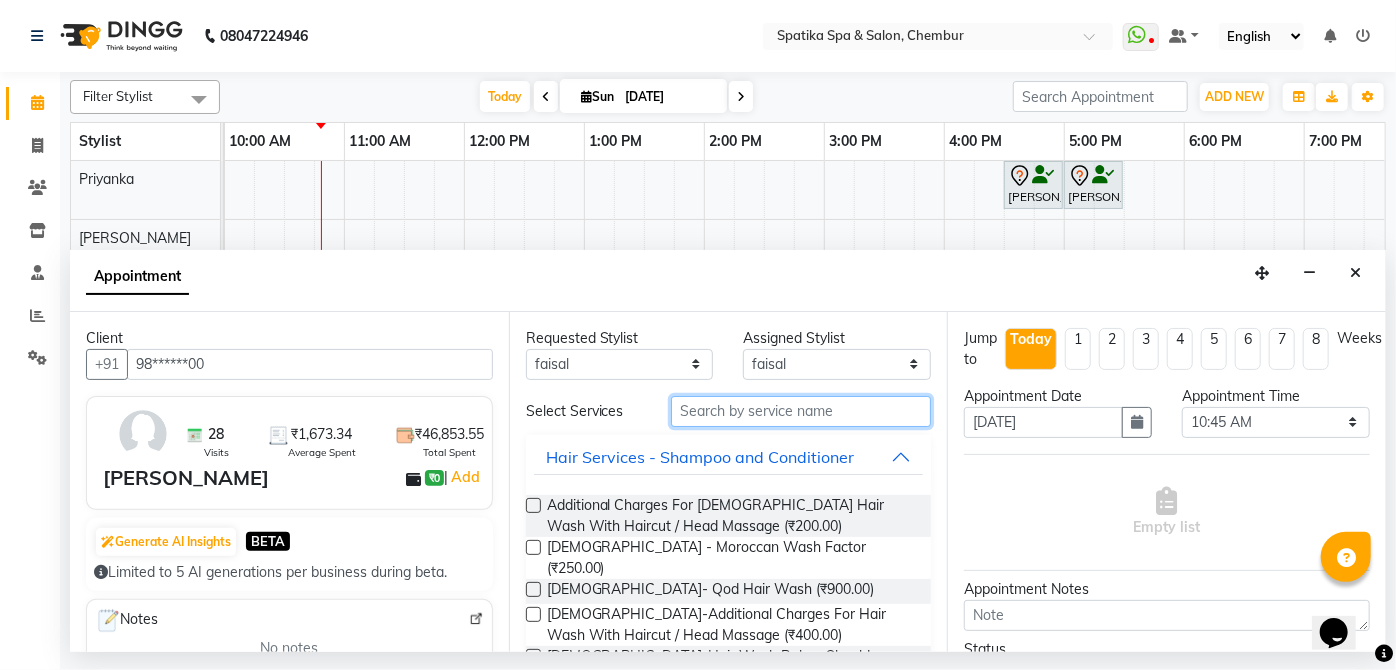 click at bounding box center (801, 411) 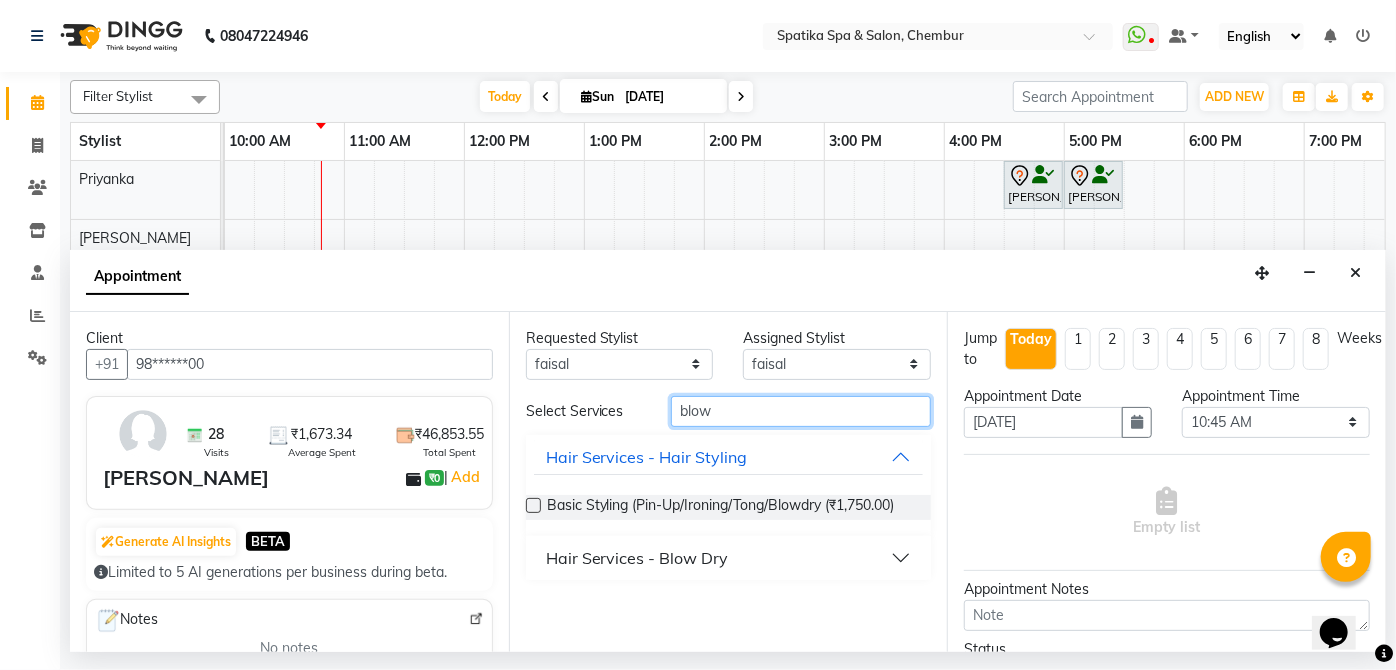type on "blow" 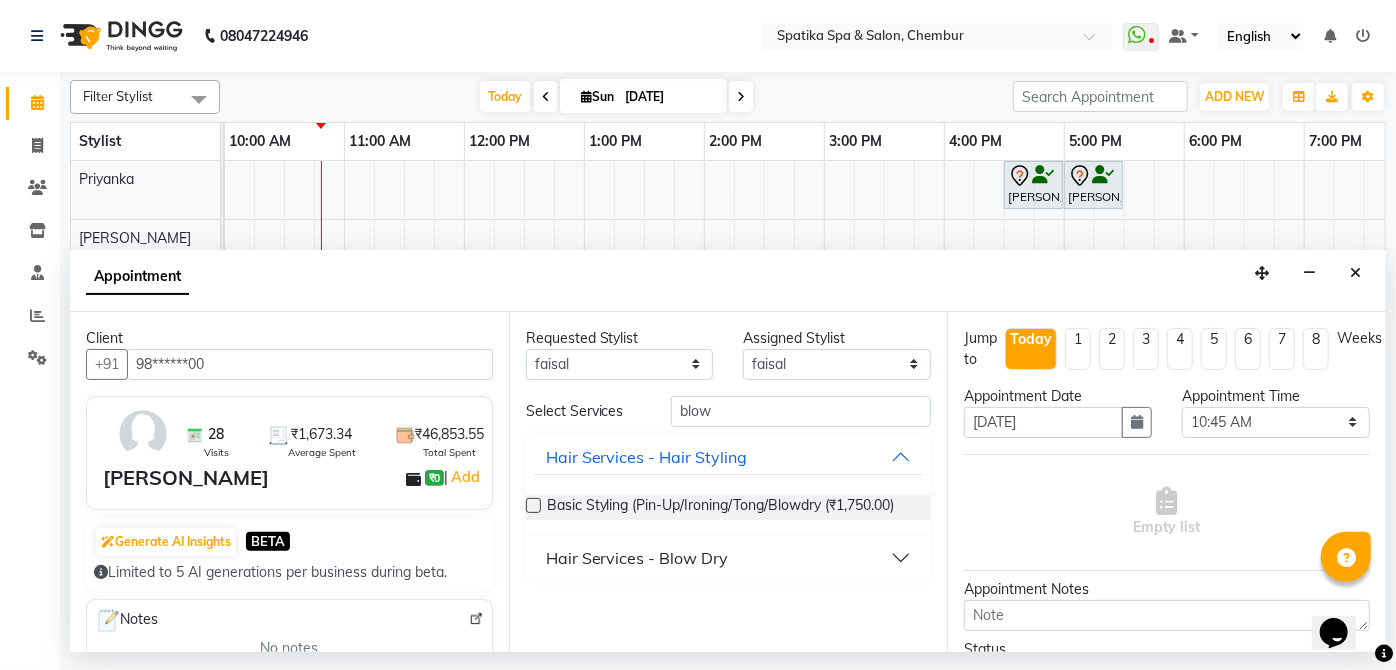 click on "Hair Services - Blow Dry" at bounding box center (637, 558) 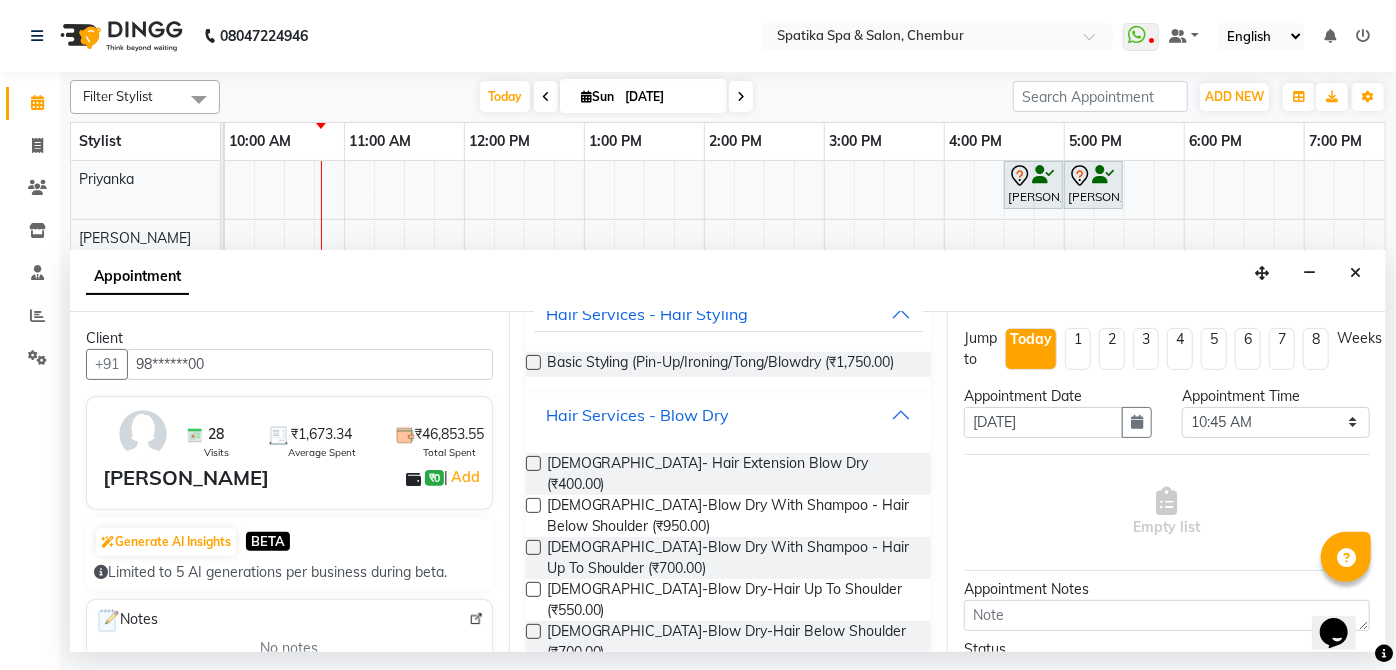 scroll, scrollTop: 181, scrollLeft: 0, axis: vertical 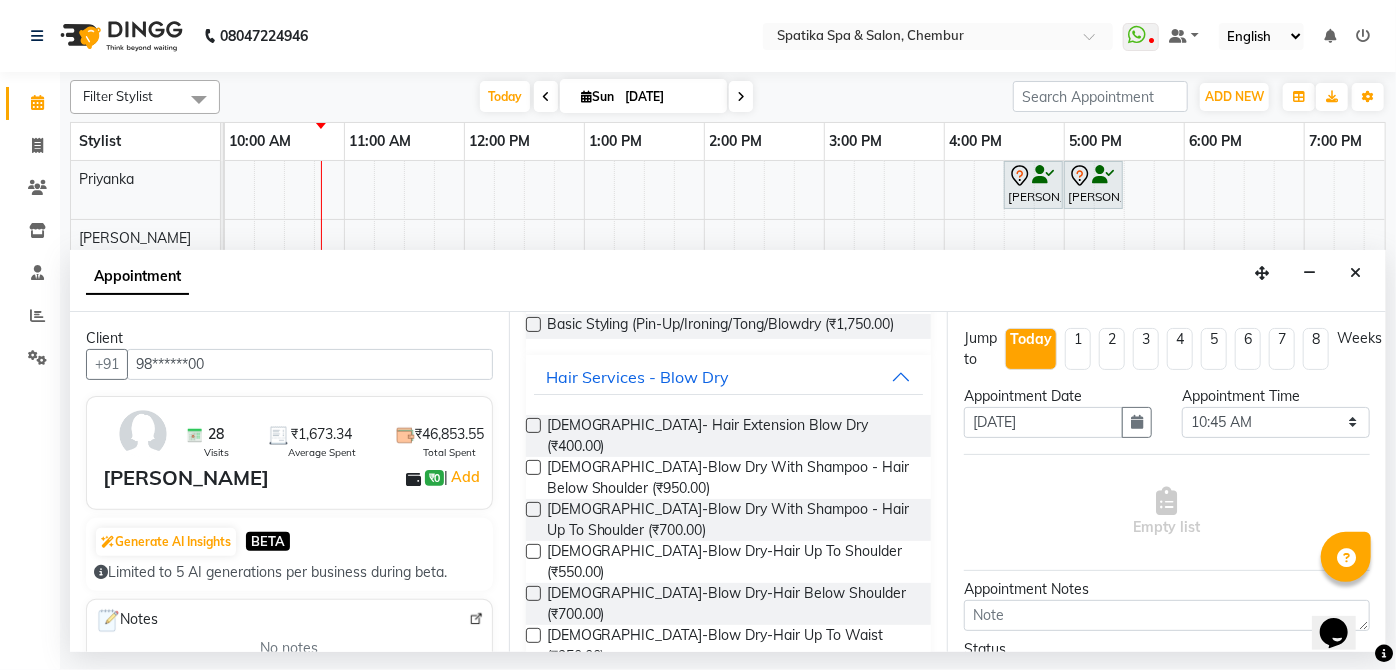 click at bounding box center [533, 593] 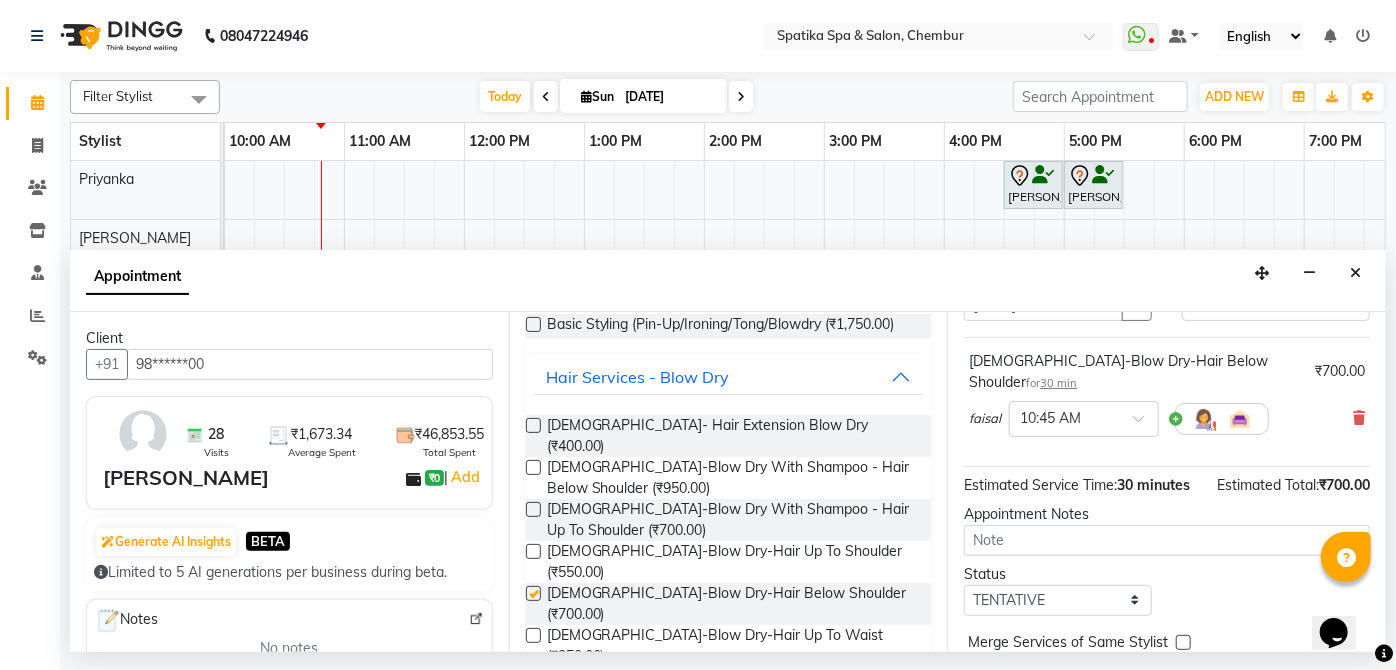 checkbox on "false" 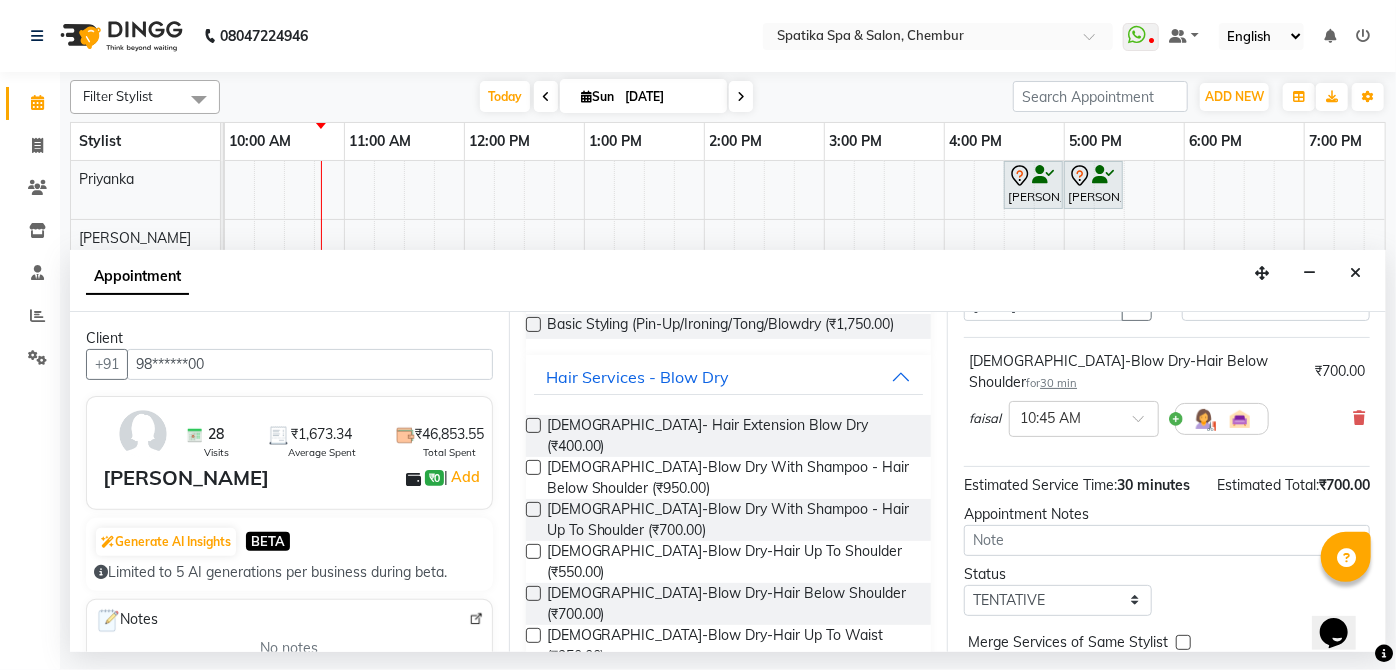 scroll, scrollTop: 205, scrollLeft: 0, axis: vertical 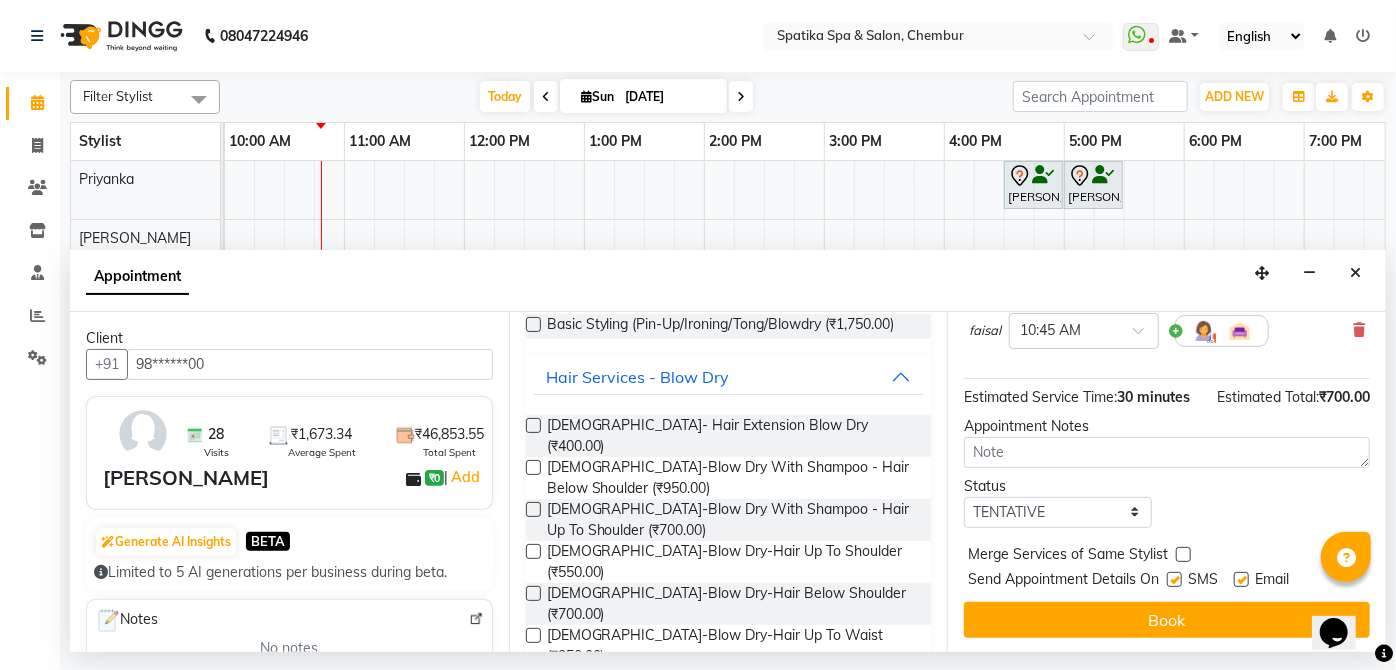 click on "Jump to Today 1 2 3 4 5 6 7 8 Weeks Appointment Date 13-07-2025 Appointment Time Select 10:00 AM 10:15 AM 10:30 AM 10:45 AM 11:00 AM 11:15 AM 11:30 AM 11:45 AM 12:00 PM 12:15 PM 12:30 PM 12:45 PM 01:00 PM 01:15 PM 01:30 PM 01:45 PM 02:00 PM 02:15 PM 02:30 PM 02:45 PM 03:00 PM 03:15 PM 03:30 PM 03:45 PM 04:00 PM 04:15 PM 04:30 PM 04:45 PM 05:00 PM 05:15 PM 05:30 PM 05:45 PM 06:00 PM 06:15 PM 06:30 PM 06:45 PM 07:00 PM 07:15 PM 07:30 PM 07:45 PM 08:00 PM 08:15 PM 08:30 PM 08:45 PM 09:00 PM 09:15 PM 09:30 PM Female-Blow Dry-Hair Below Shoulder   for  30 min ₹700.00 faisal × 10:45 AM Estimated Service Time:  30 minutes Estimated Total:  ₹700.00 Appointment Notes Status Select TENTATIVE CONFIRM CHECK-IN UPCOMING Merge Services of Same Stylist Send Appointment Details On SMS Email  Book" at bounding box center [1166, 482] 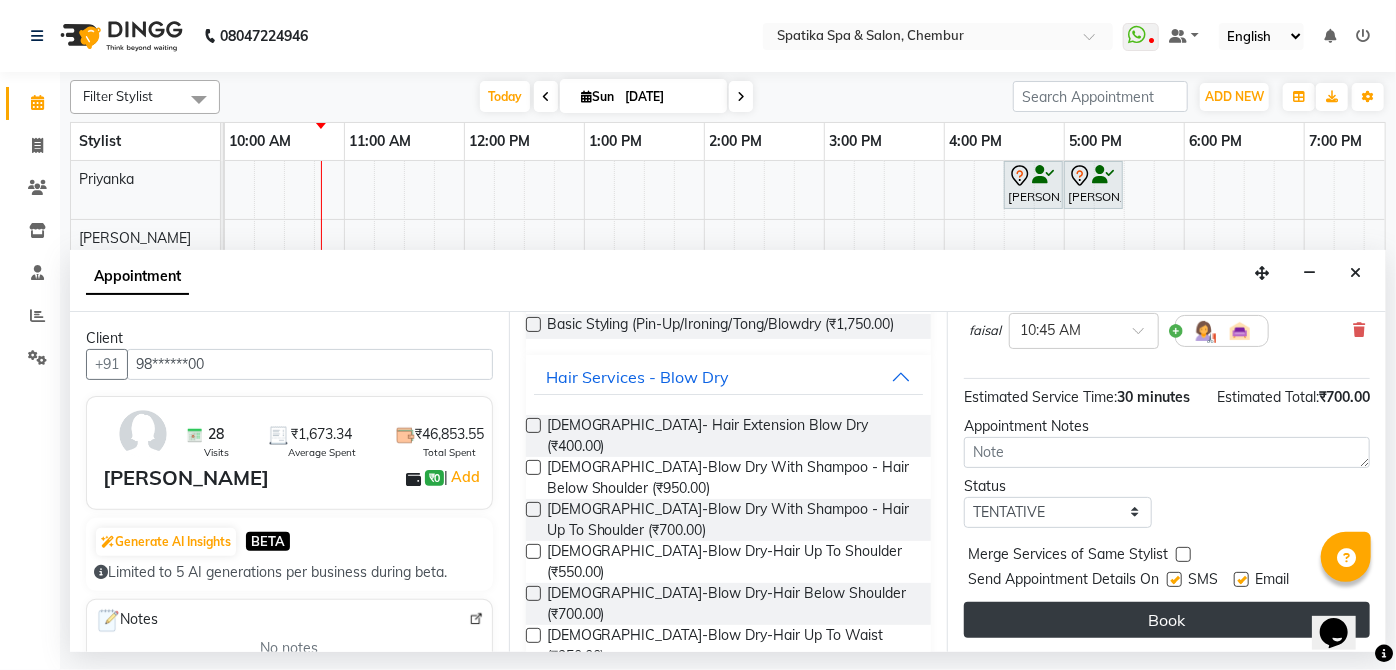 click on "Book" at bounding box center [1167, 620] 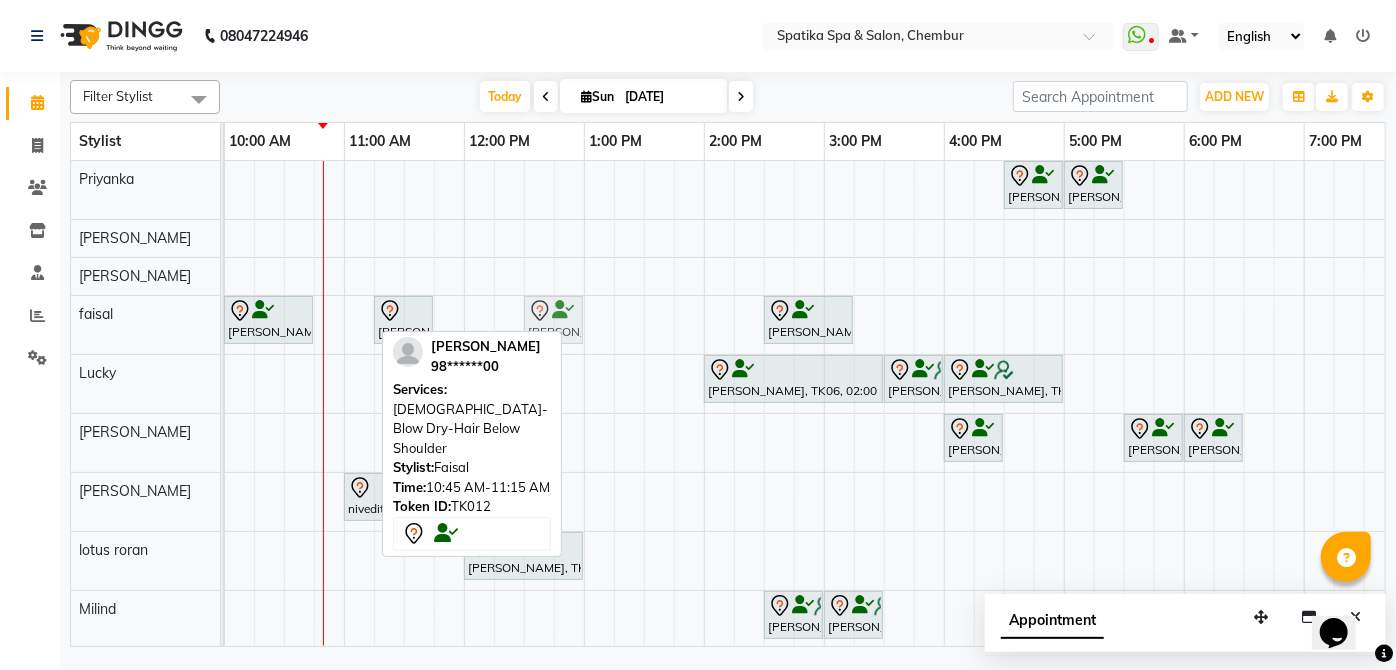 drag, startPoint x: 343, startPoint y: 322, endPoint x: 555, endPoint y: 305, distance: 212.68051 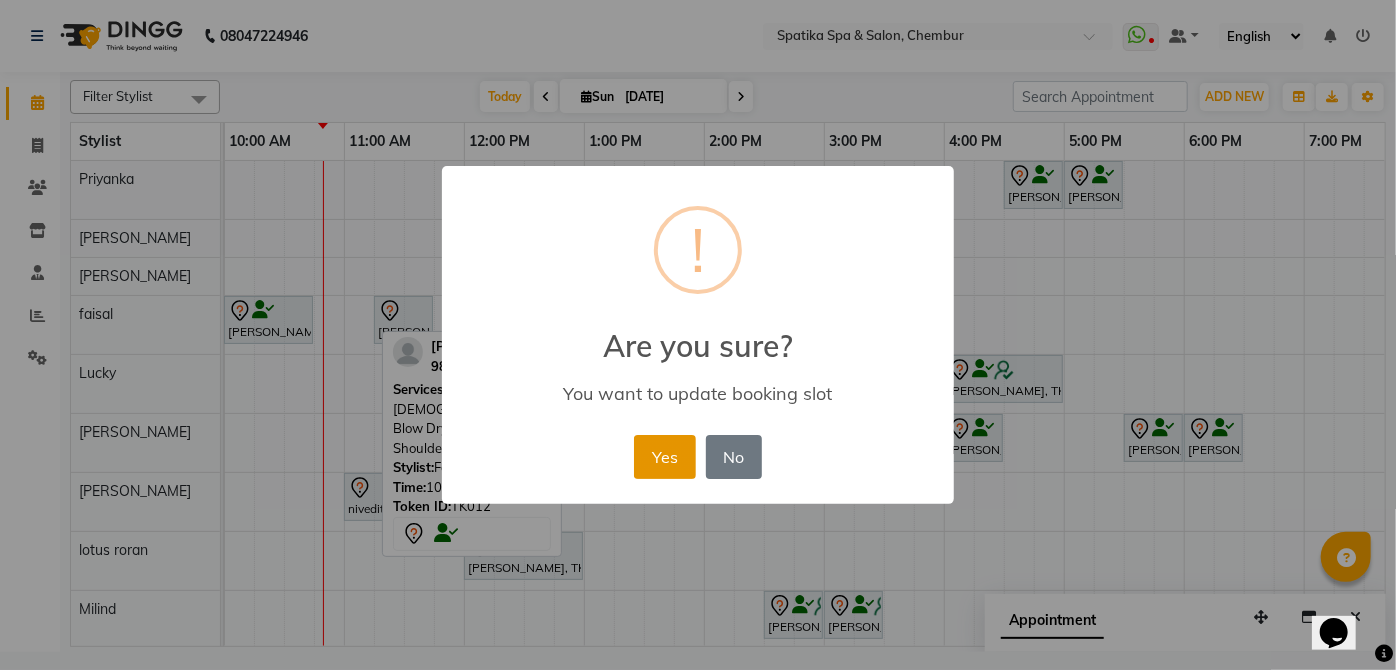 click on "Yes" at bounding box center [664, 457] 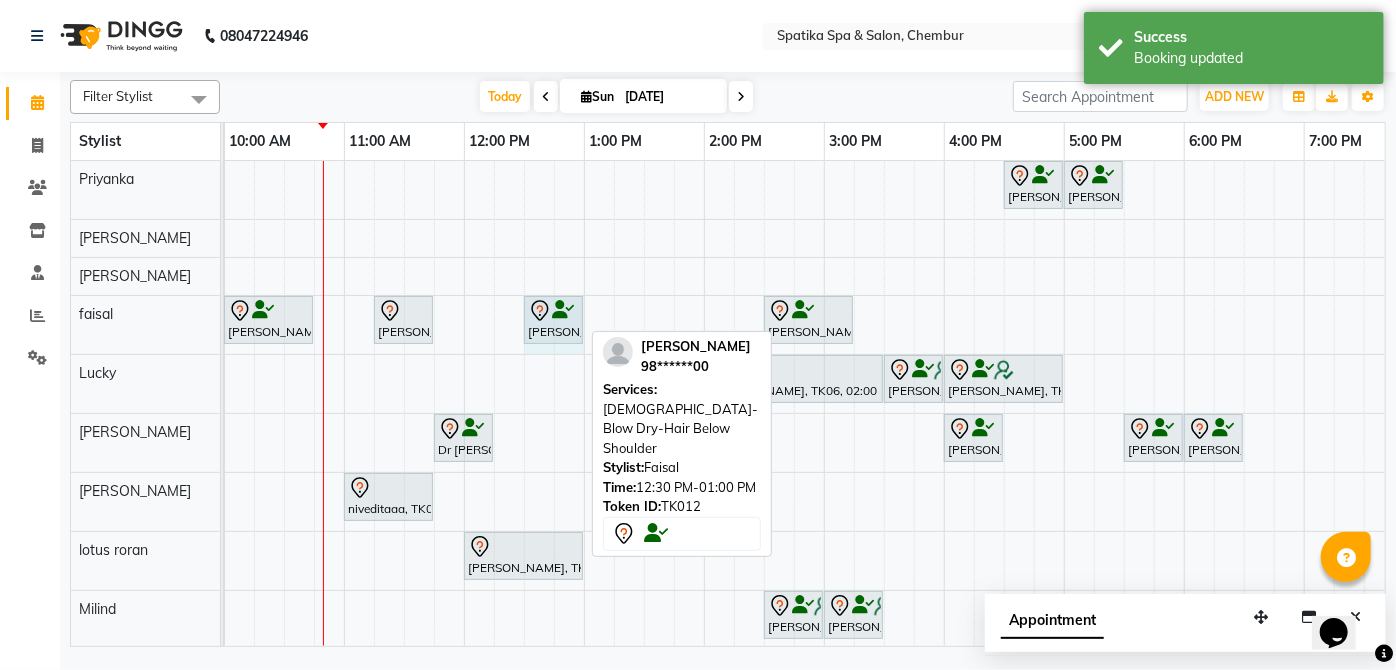 drag, startPoint x: 578, startPoint y: 313, endPoint x: 565, endPoint y: 315, distance: 13.152946 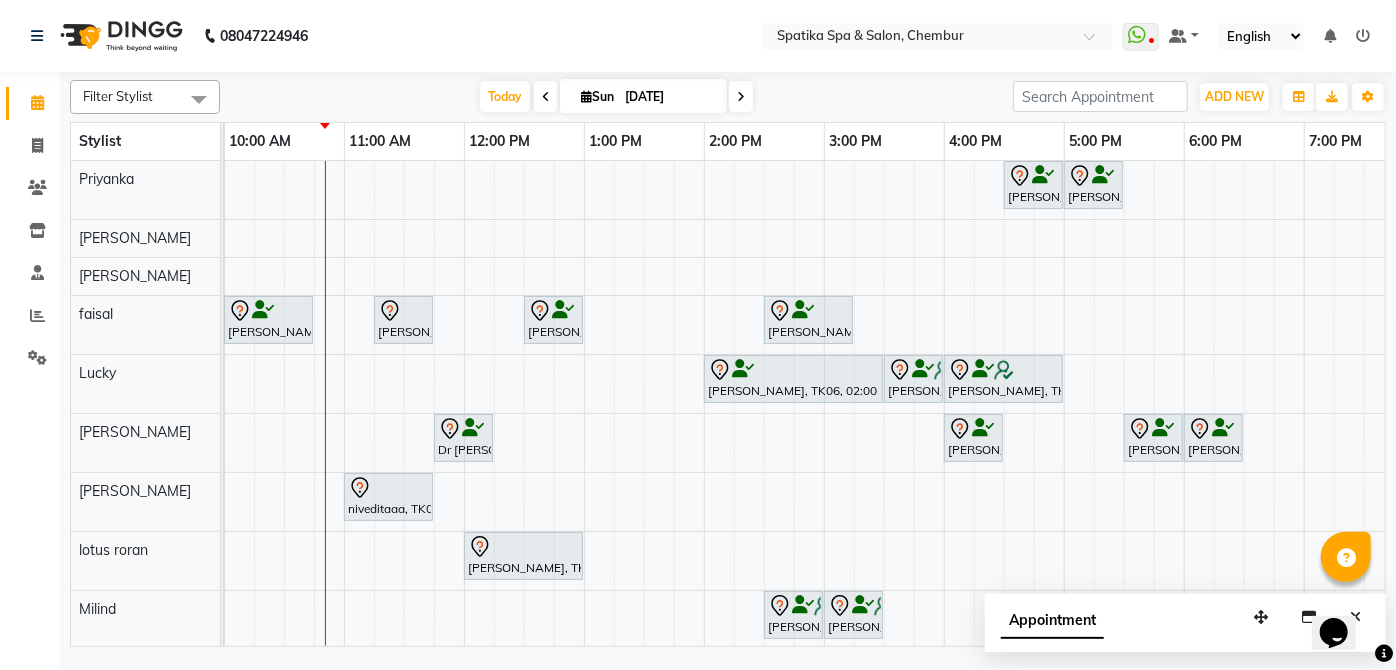 scroll, scrollTop: 148, scrollLeft: 120, axis: both 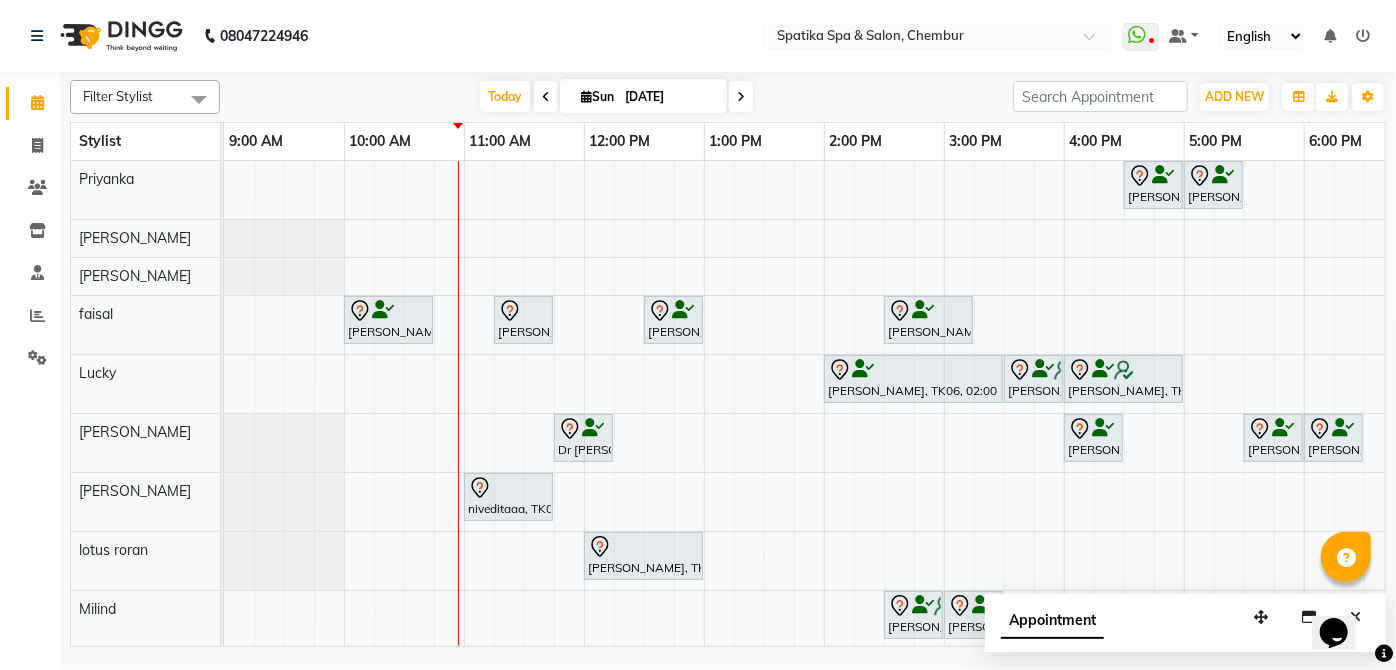 click on "Aarti Manjrekar, TK10, 04:30 PM-05:00 PM, Premium Wax-Full Arms             Aarti Manjrekar, TK10, 05:00 PM-05:30 PM, Premium Wax-Full Legs             Aparna iyer, TK07, 10:00 AM-10:45 AM, Haircuts             Raika John, TK09, 11:15 AM-11:45 AM, Female-Blow Dry-Hair Below Shoulder             Jhanvi Jagasia, TK12, 12:30 PM-01:00 PM, Female-Blow Dry-Hair Below Shoulder             Swapnil Bhoir, TK02, 02:30 PM-03:15 PM, Haircuts             Sneha Ahuja, TK06, 02:00 PM-03:30 PM, Female-Inoa Touch Up (Up To 2 Inches)             Ayesha Lobo, TK11, 03:30 PM-04:00 PM, Female-Hair Wash Below Shoulder             Ayesha Lobo, TK11, 04:00 PM-05:00 PM, Female-Inoa Touch Up (Up To 2 Inches)             Dr Shweta, TK04, 11:45 AM-12:15 PM, Male Kids Haircut Below 12 Years (Without Wash)             Aarti Manjrekar, TK10, 04:00 PM-04:30 PM, Female-Hair Wash Below Shoulder             Kshitija Rao, TK01, 05:30 PM-06:00 PM, Head Massage-Coconut / Olive / Almond Oil 30 Mins" at bounding box center (1004, 472) 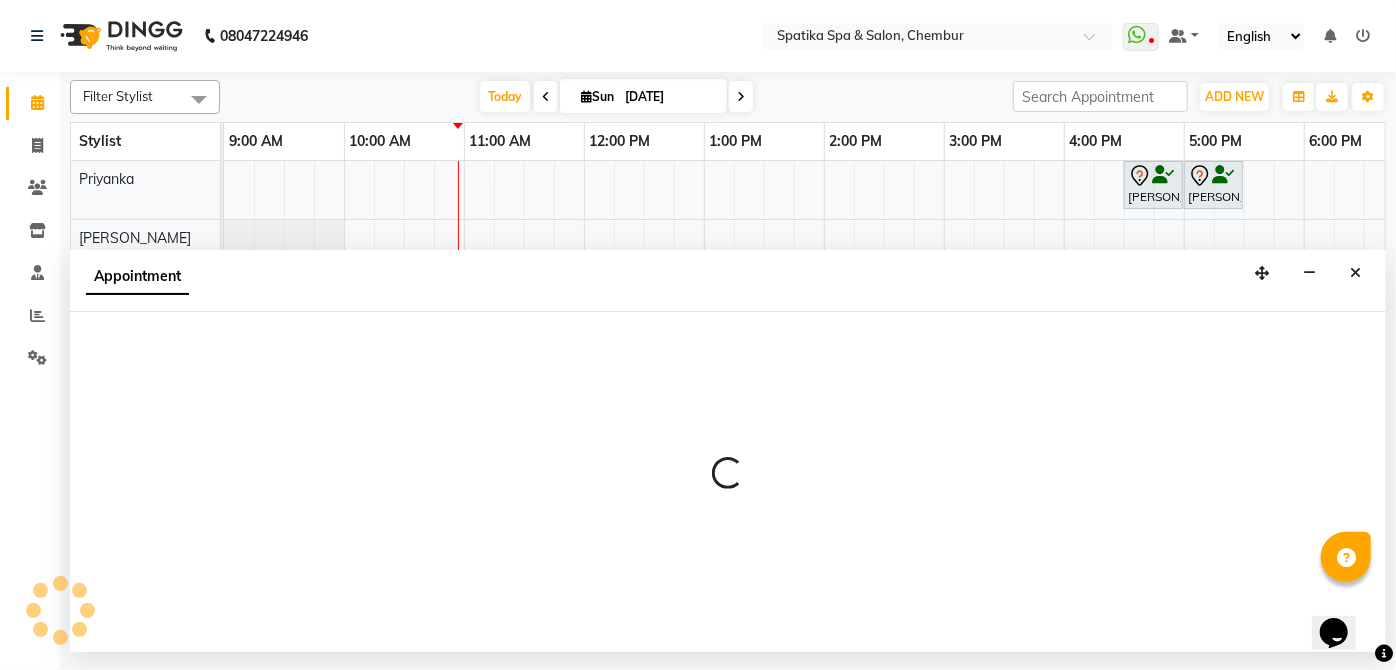 select on "17981" 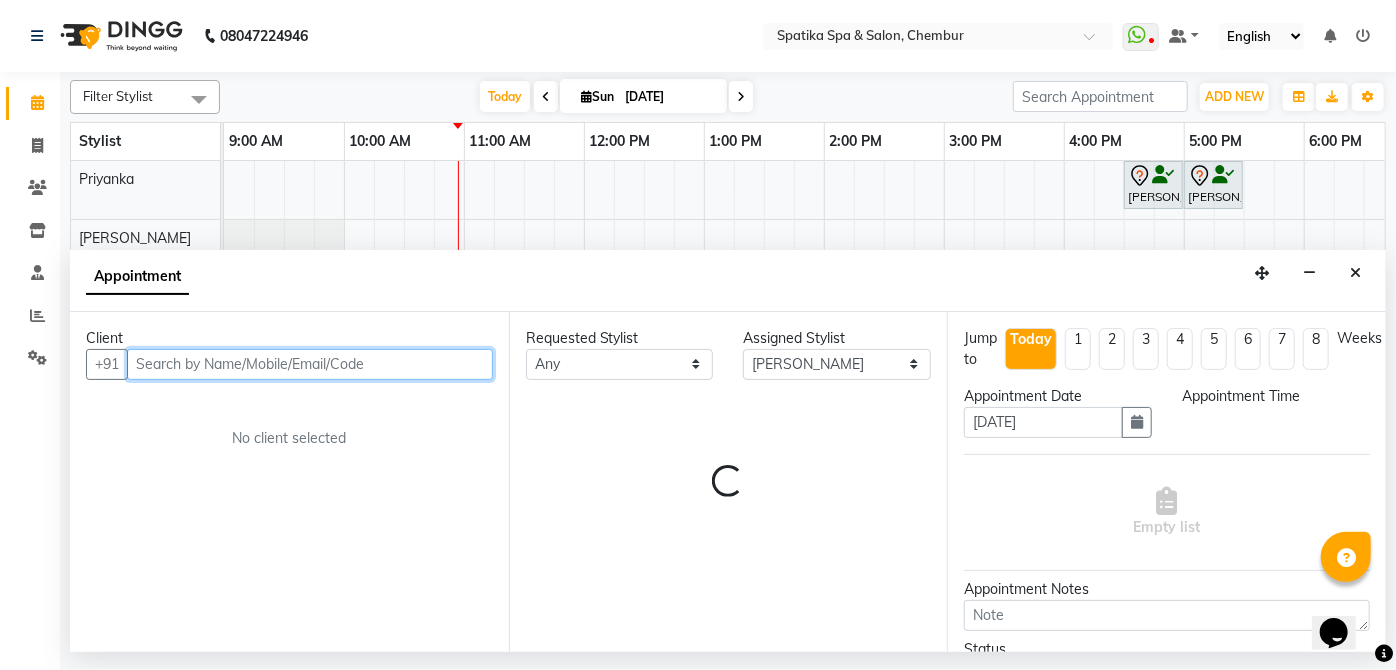 select on "795" 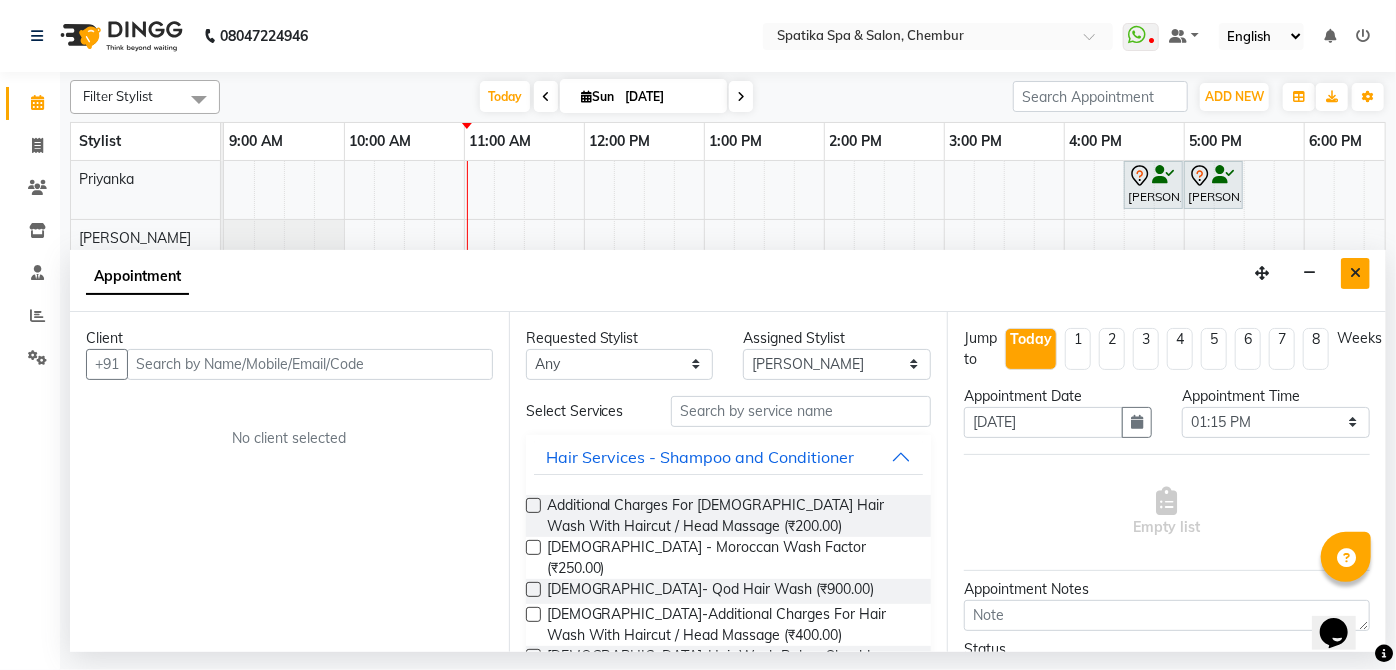 click at bounding box center [1355, 273] 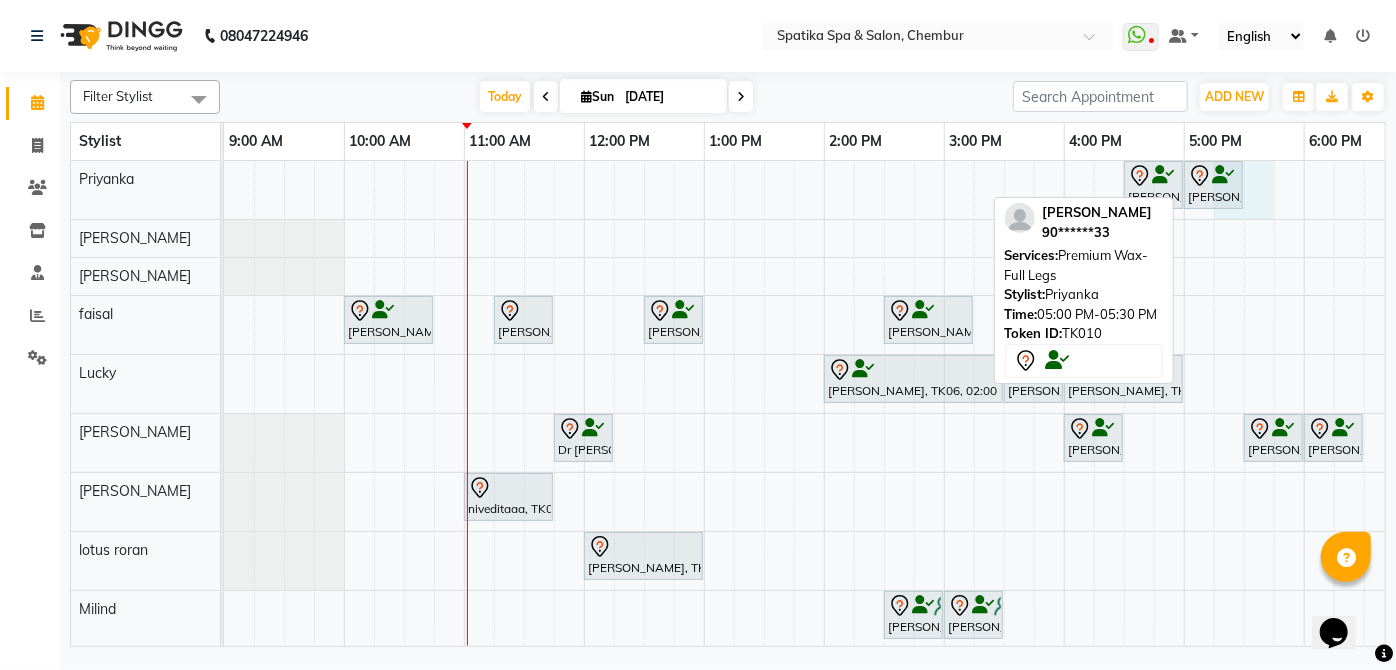 click on "Aarti Manjrekar, TK10, 04:30 PM-05:00 PM, Premium Wax-Full Arms             Aarti Manjrekar, TK10, 05:00 PM-05:30 PM, Premium Wax-Full Legs             Aparna iyer, TK07, 10:00 AM-10:45 AM, Haircuts             Raika John, TK09, 11:15 AM-11:45 AM, Female-Blow Dry-Hair Below Shoulder             Jhanvi Jagasia, TK12, 12:30 PM-01:00 PM, Female-Blow Dry-Hair Below Shoulder             Swapnil Bhoir, TK02, 02:30 PM-03:15 PM, Haircuts             Sneha Ahuja, TK06, 02:00 PM-03:30 PM, Female-Inoa Touch Up (Up To 2 Inches)             Ayesha Lobo, TK11, 03:30 PM-04:00 PM, Female-Hair Wash Below Shoulder             Ayesha Lobo, TK11, 04:00 PM-05:00 PM, Female-Inoa Touch Up (Up To 2 Inches)             Dr Shweta, TK04, 11:45 AM-12:15 PM, Male Kids Haircut Below 12 Years (Without Wash)             Aarti Manjrekar, TK10, 04:00 PM-04:30 PM, Female-Hair Wash Below Shoulder             Kshitija Rao, TK01, 05:30 PM-06:00 PM, Head Massage-Coconut / Olive / Almond Oil 30 Mins" at bounding box center [1004, 472] 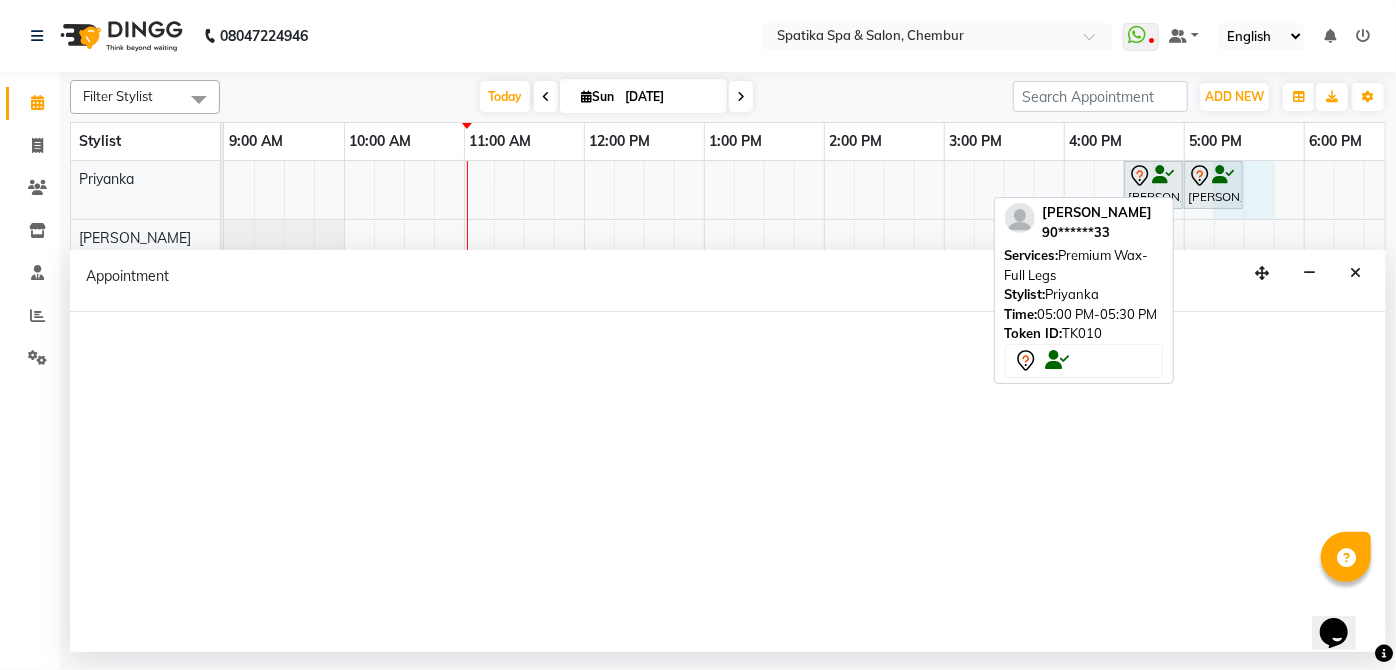 select on "9058" 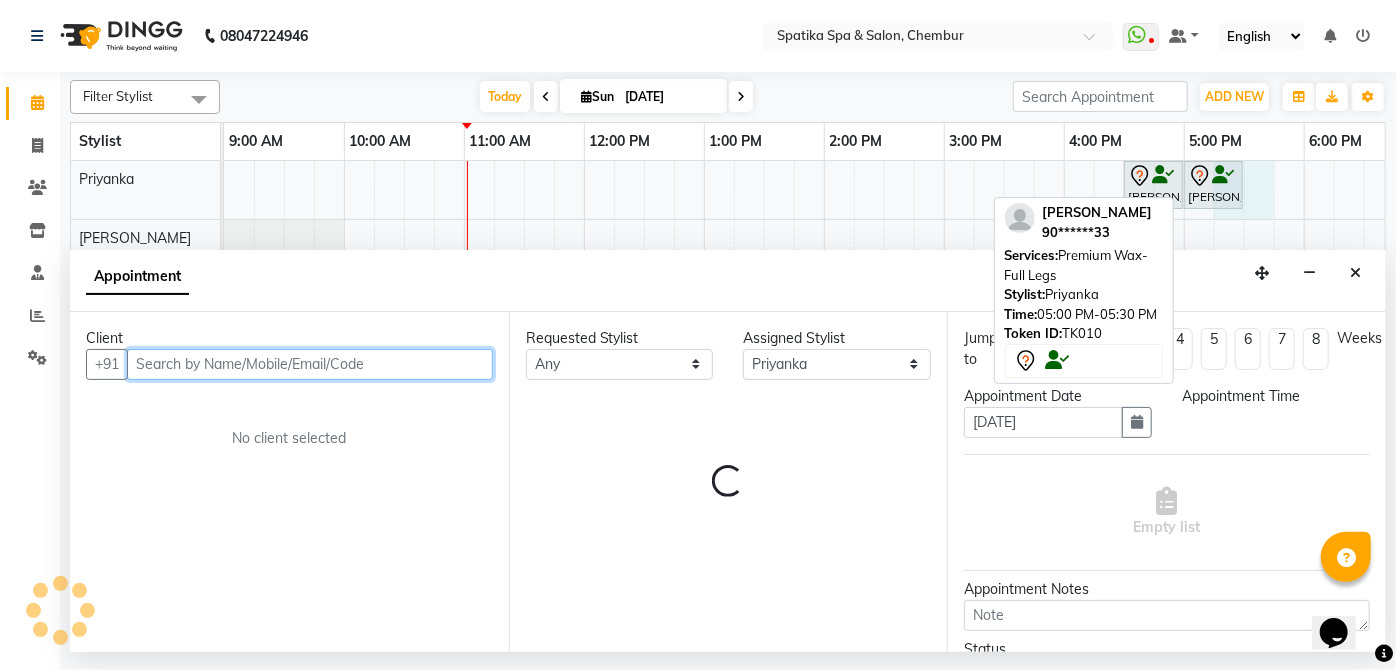select on "1035" 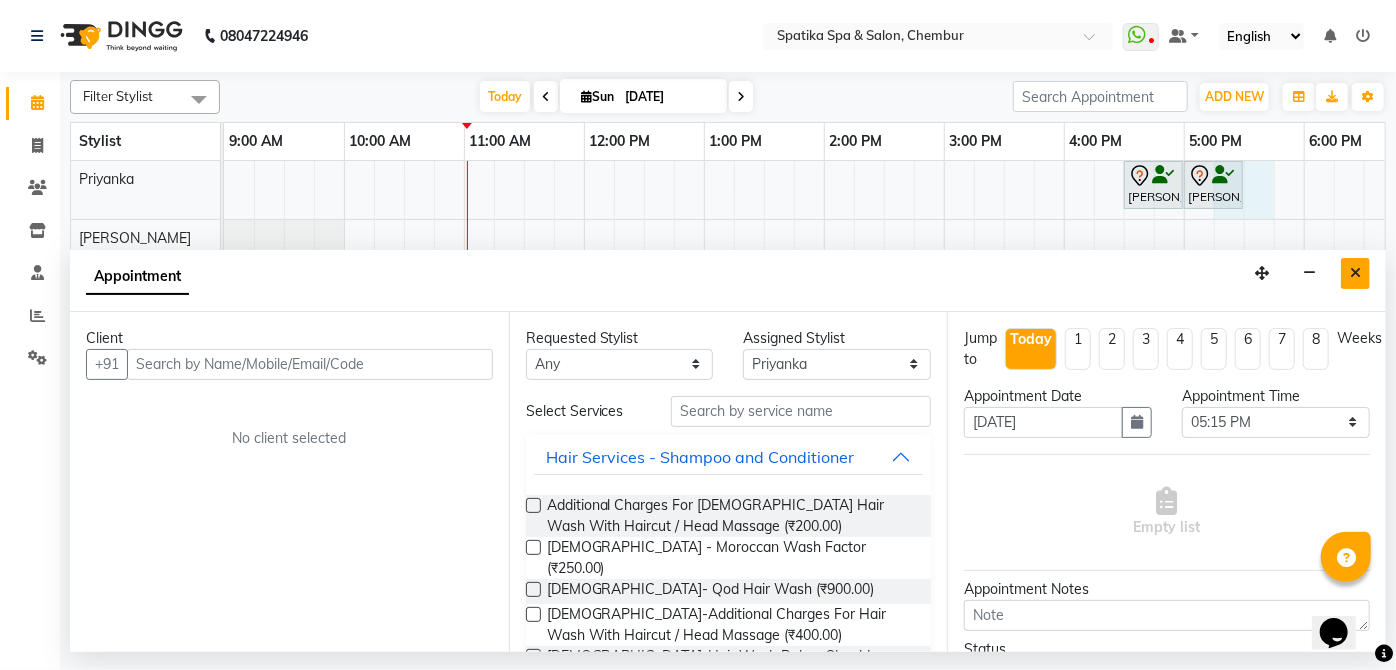 click at bounding box center [1355, 273] 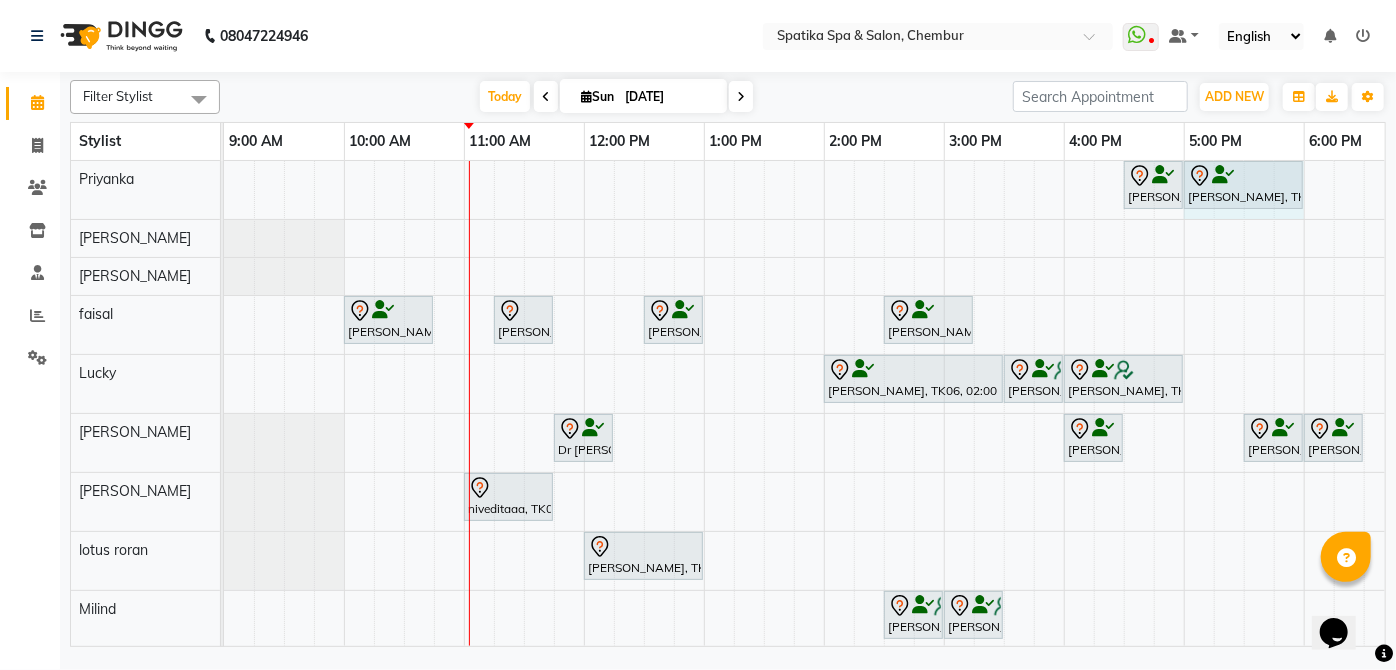 drag, startPoint x: 1240, startPoint y: 179, endPoint x: 1280, endPoint y: 180, distance: 40.012497 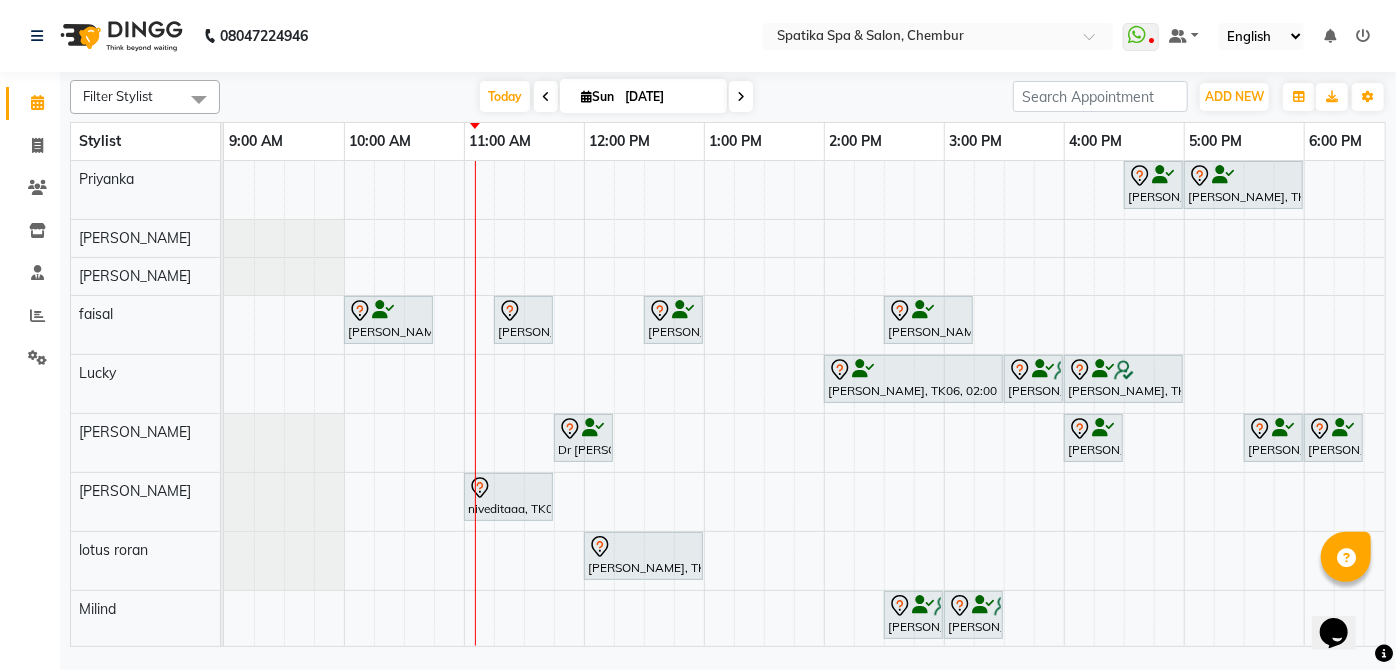 scroll, scrollTop: 146, scrollLeft: 0, axis: vertical 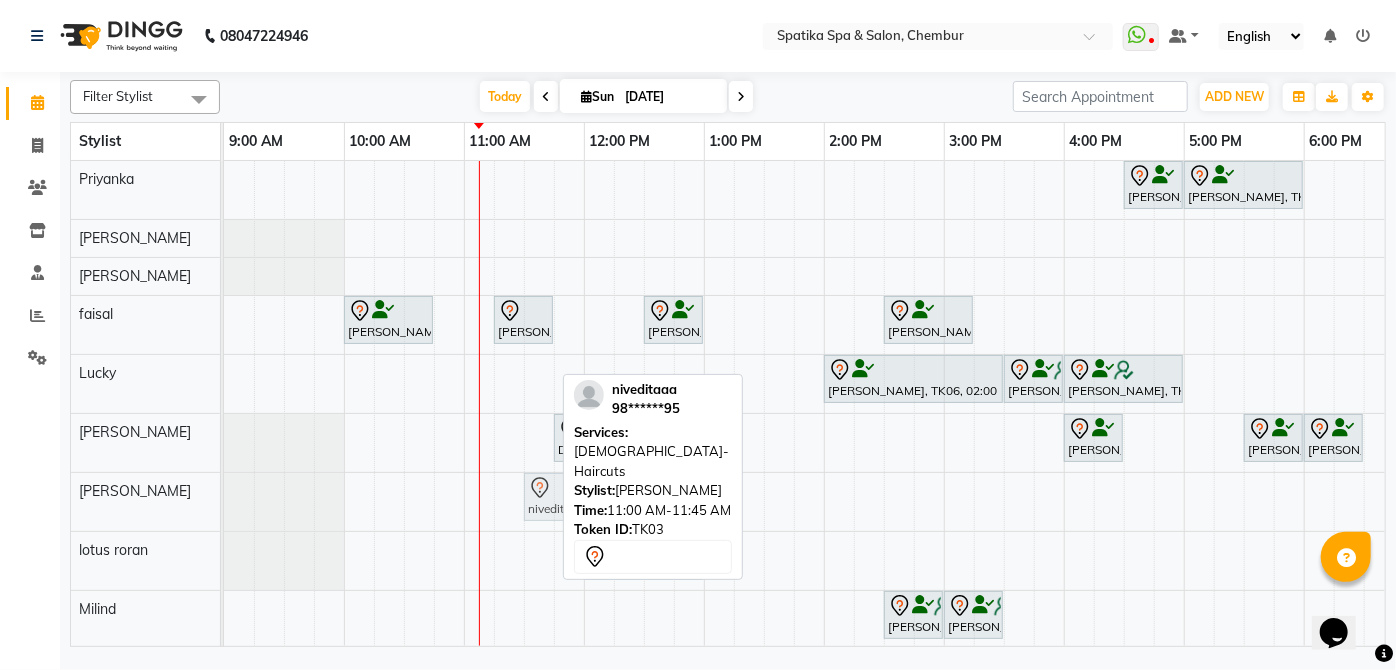 drag, startPoint x: 522, startPoint y: 491, endPoint x: 571, endPoint y: 481, distance: 50.01 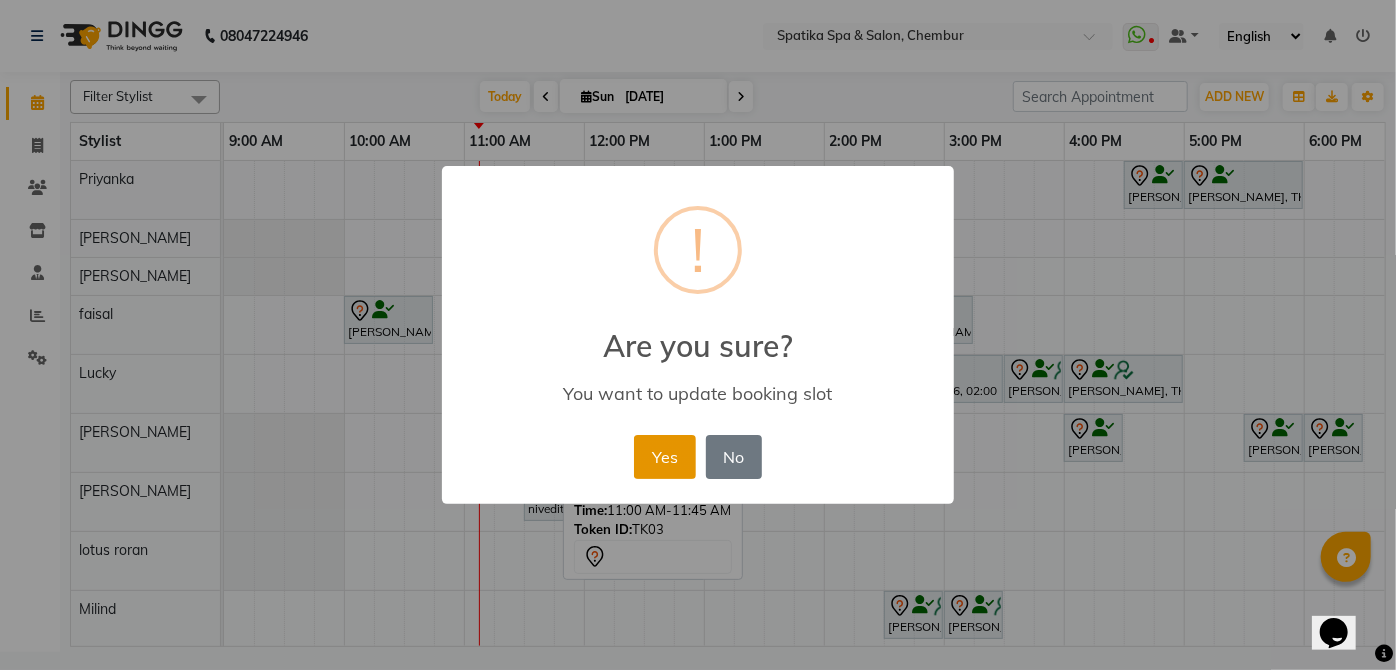 click on "Yes" at bounding box center (664, 457) 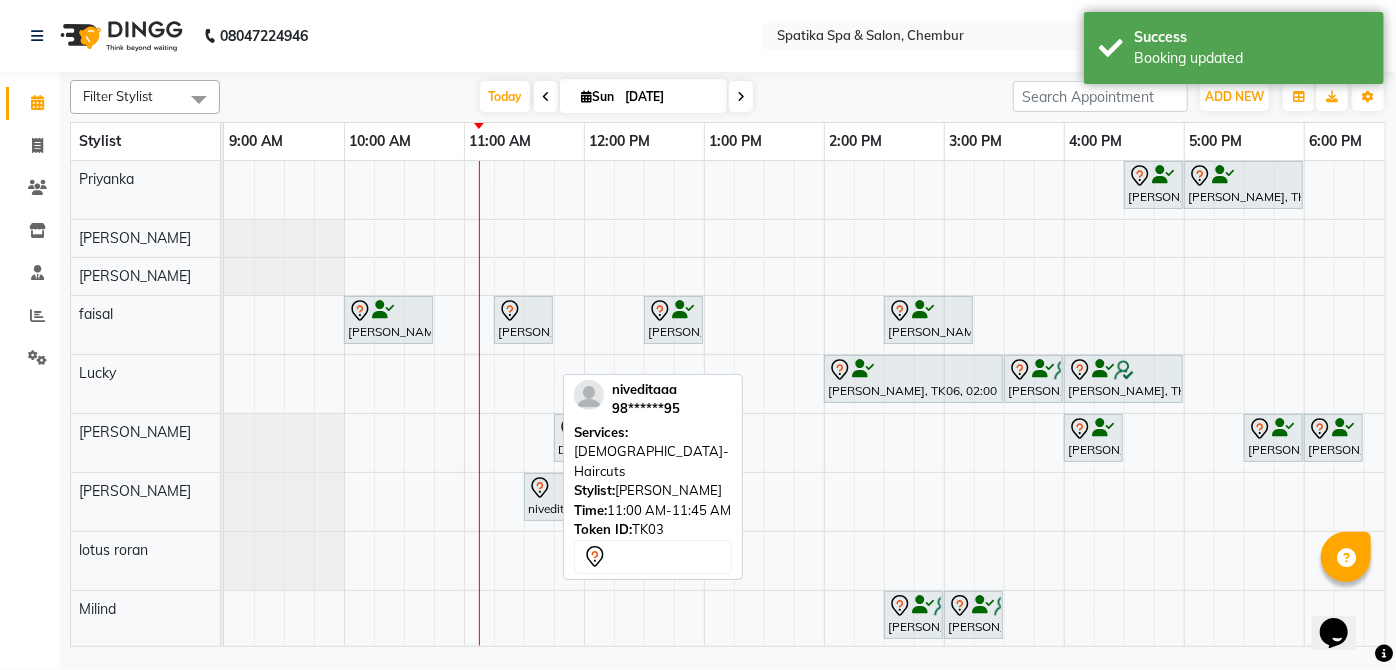 scroll, scrollTop: 148, scrollLeft: 0, axis: vertical 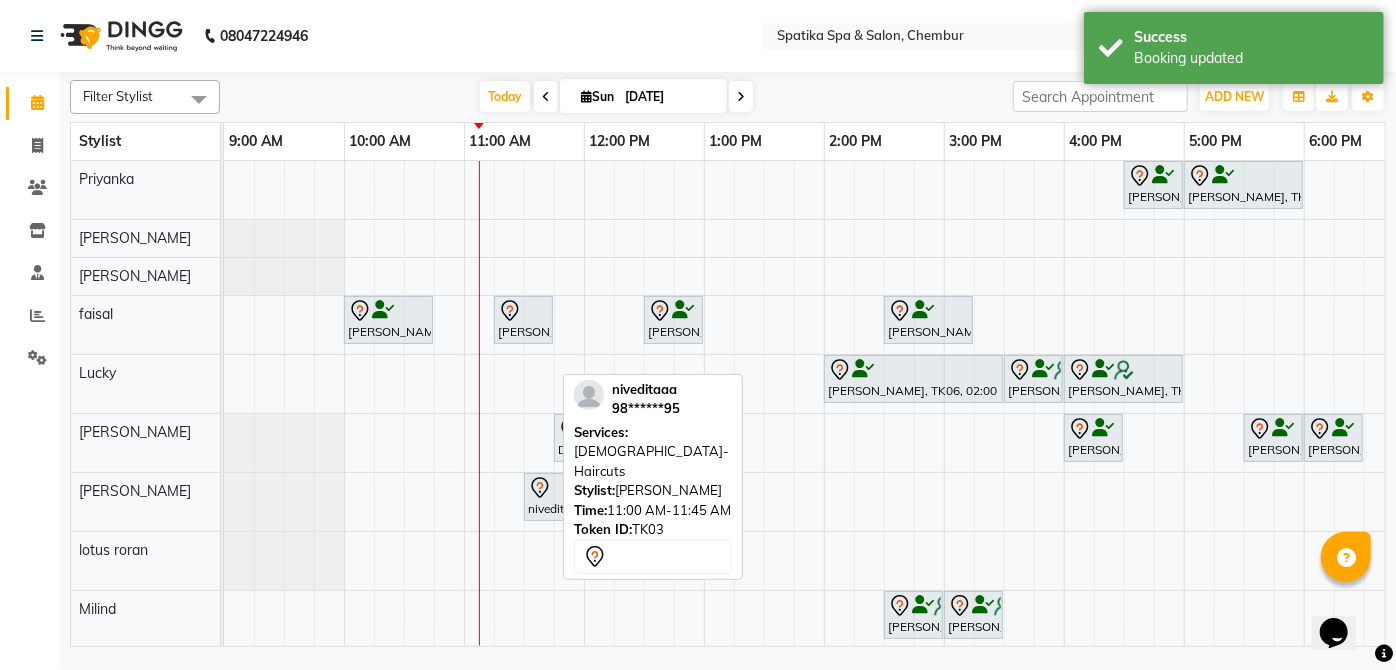 click on "Filter Stylist Select All Aayushi Sonawala Ali deepak kumar faisal lotus roran Lucky Madhu Gupta Milind Payal Dhanke Priyanka shahrukh sumitra Today  Sun 13-07-2025 Toggle Dropdown Add Appointment Add Invoice Add Client Toggle Dropdown Add Appointment Add Invoice Add Client ADD NEW Toggle Dropdown Add Appointment Add Invoice Add Client Filter Stylist Select All Aayushi Sonawala Ali deepak kumar faisal lotus roran Lucky Madhu Gupta Milind Payal Dhanke Priyanka shahrukh sumitra Group By  Staff View   Room View  View as Vertical  Vertical - Week View  Horizontal  Horizontal - Week View  List  Toggle Dropdown Calendar Settings Manage Tags   Arrange Stylists   Reset Stylists  Full Screen Appointment Form Zoom 100%  niveditaaa    98******95  Services: Female-Haircuts Stylist:  Shahrukh  Time:  11:00 AM-11:45 AM   Token ID:  TK03          Stylist 9:00 AM 10:00 AM 11:00 AM 12:00 PM 1:00 PM 2:00 PM 3:00 PM 4:00 PM 5:00 PM 6:00 PM 7:00 PM 8:00 PM 9:00 PM Priyanka sumitra Madhu Gupta faisal Lucky Ali shahrukh Milind" 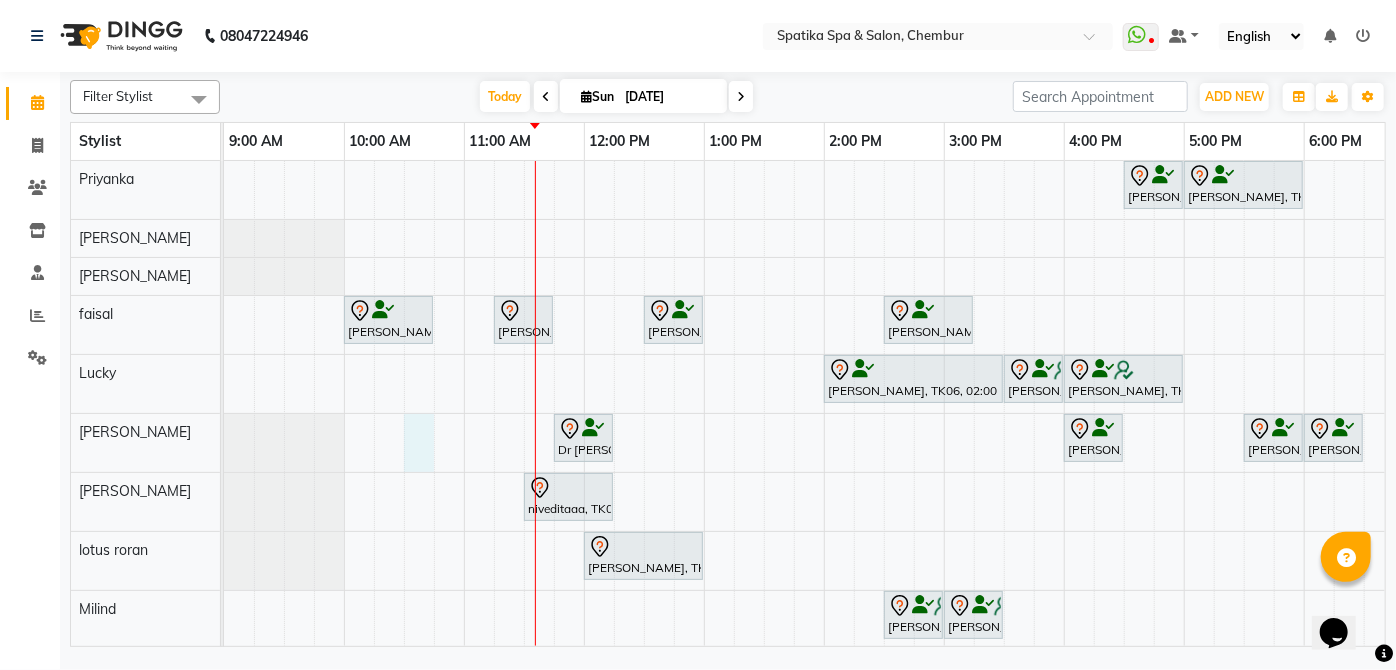 click on "Aarti Manjrekar, TK10, 04:30 PM-05:00 PM, Premium Wax-Full Arms             Aarti Manjrekar, TK10, 05:00 PM-06:00 PM, Premium Wax-Full Legs             Aparna iyer, TK07, 10:00 AM-10:45 AM, Haircuts             Raika John, TK09, 11:15 AM-11:45 AM, Female-Blow Dry-Hair Below Shoulder             Jhanvi Jagasia, TK12, 12:30 PM-01:00 PM, Female-Blow Dry-Hair Below Shoulder             Swapnil Bhoir, TK02, 02:30 PM-03:15 PM, Haircuts             Sneha Ahuja, TK06, 02:00 PM-03:30 PM, Female-Inoa Touch Up (Up To 2 Inches)             Ayesha Lobo, TK11, 03:30 PM-04:00 PM, Female-Hair Wash Below Shoulder             Ayesha Lobo, TK11, 04:00 PM-05:00 PM, Female-Inoa Touch Up (Up To 2 Inches)             Dr Shweta, TK04, 11:45 AM-12:15 PM, Male Kids Haircut Below 12 Years (Without Wash)             Aarti Manjrekar, TK10, 04:00 PM-04:30 PM, Female-Hair Wash Below Shoulder             Kshitija Rao, TK01, 05:30 PM-06:00 PM, Head Massage-Coconut / Olive / Almond Oil 30 Mins" at bounding box center (1004, 472) 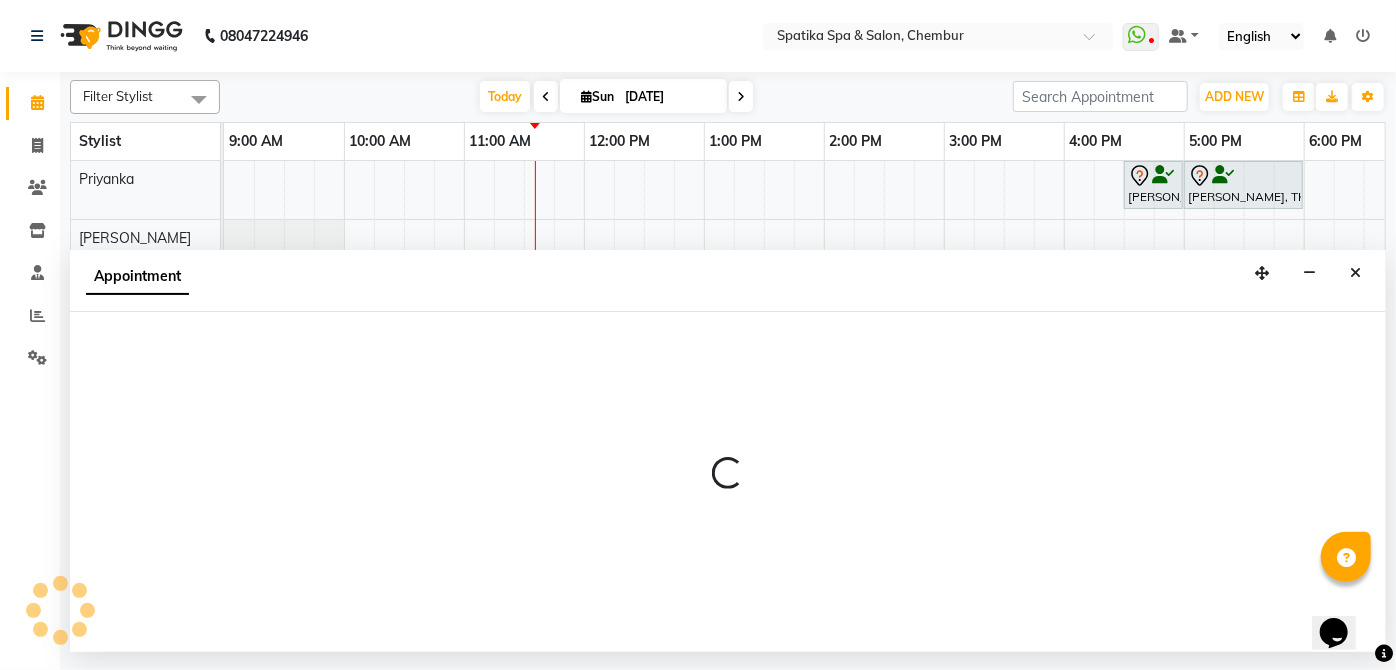 select on "17981" 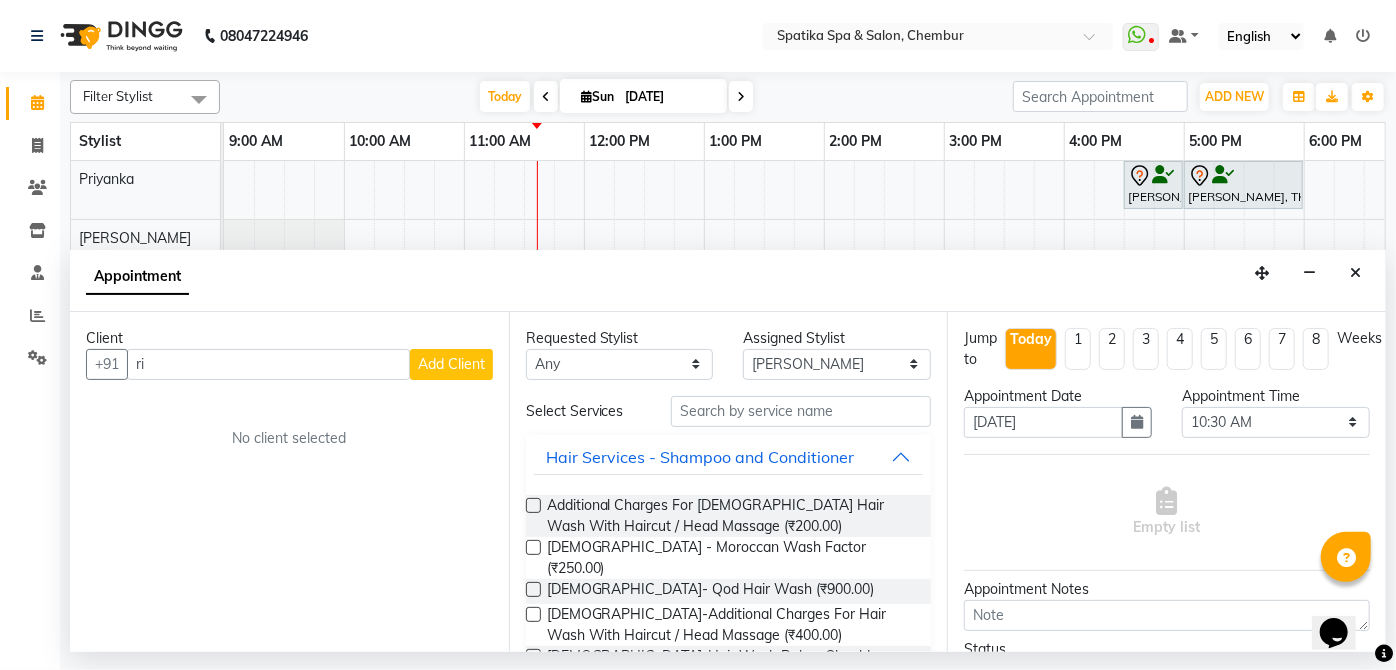 type on "r" 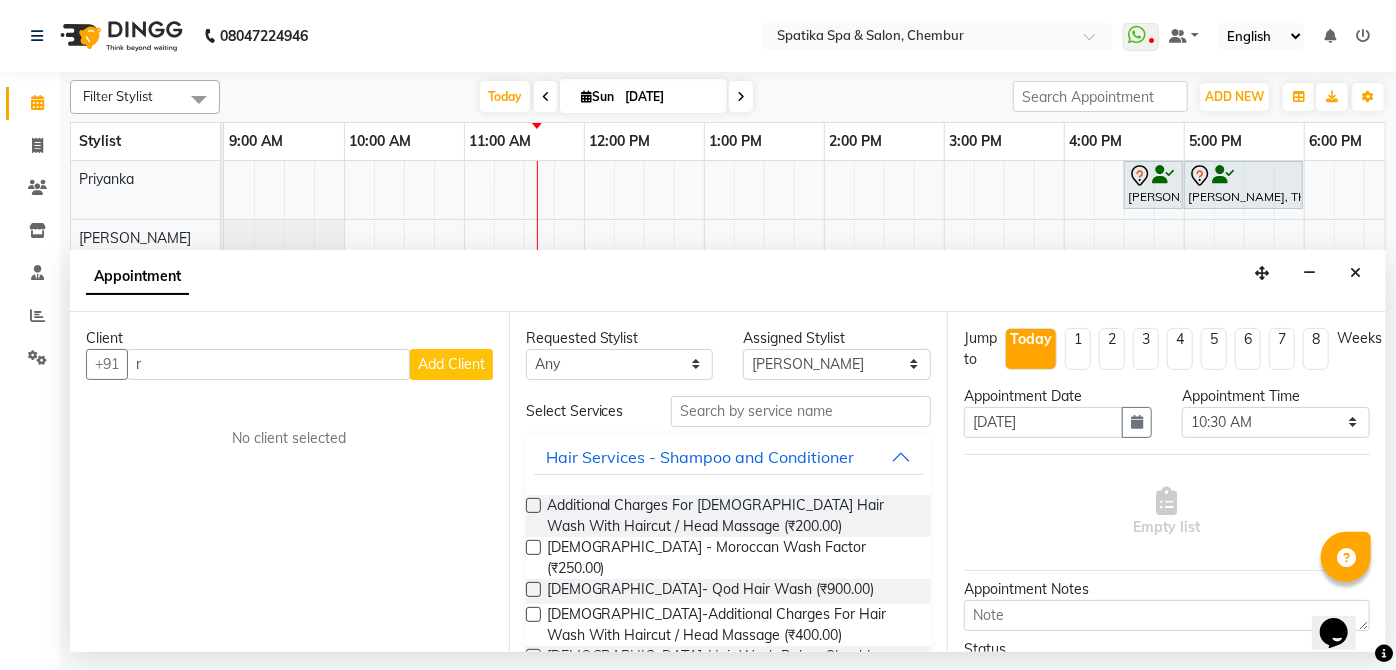 type 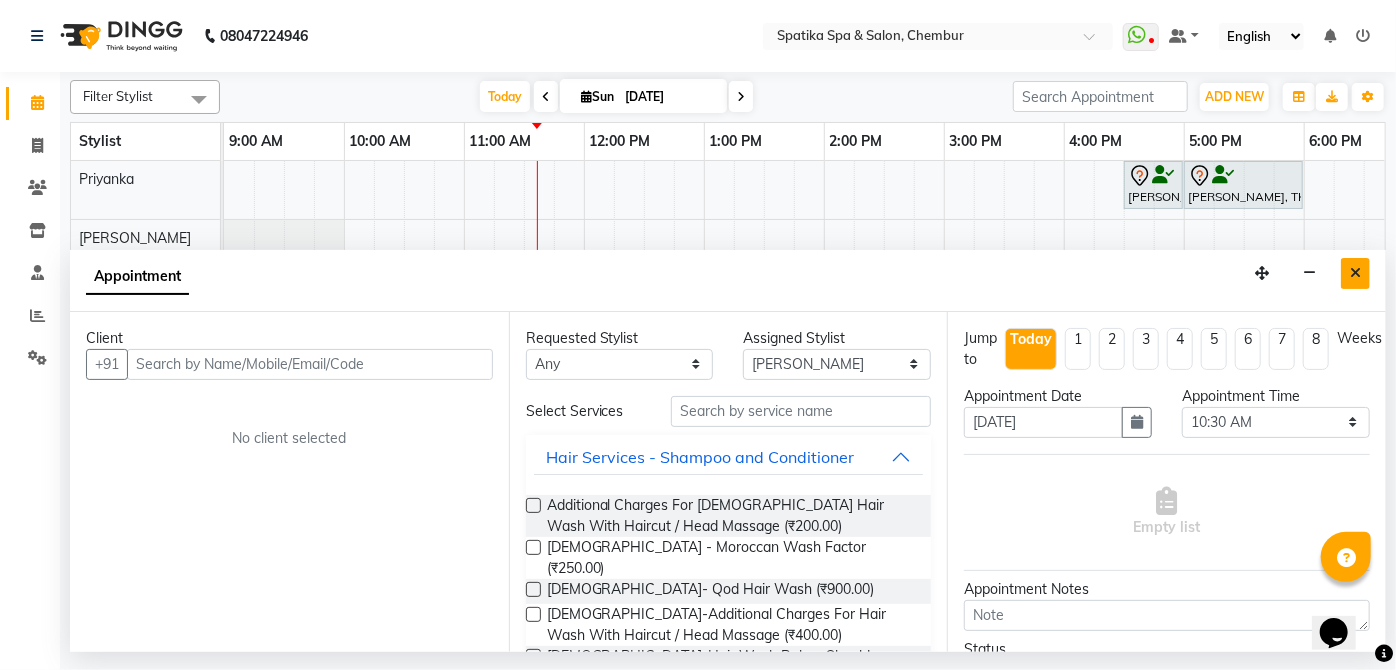 click at bounding box center (1355, 273) 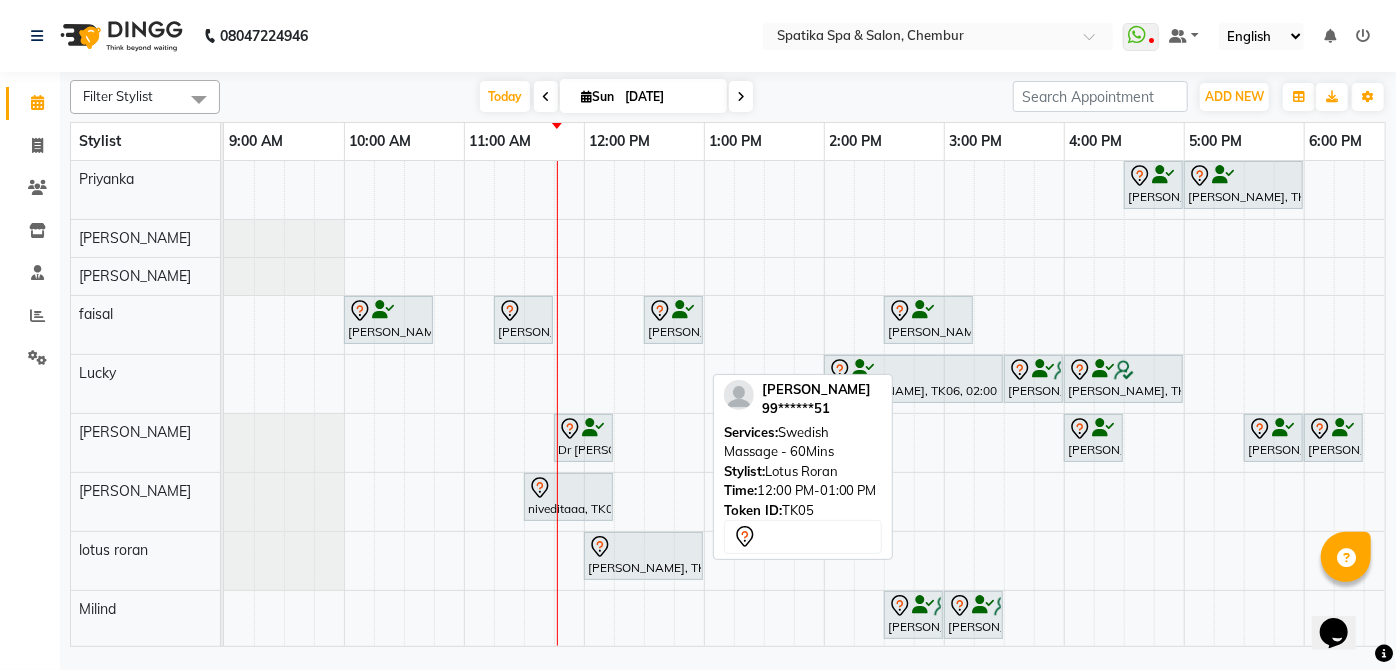 scroll, scrollTop: 106, scrollLeft: 0, axis: vertical 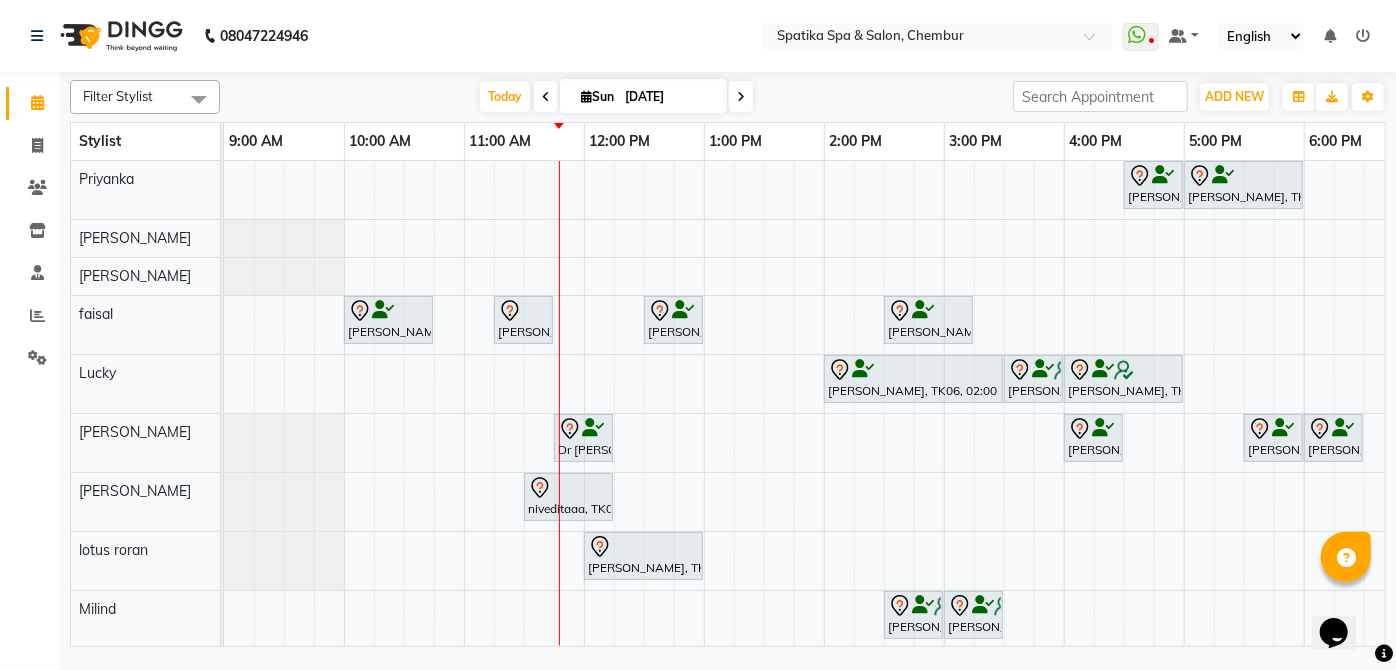click on "08047224946 Select Location × Spatika Spa & Salon, Chembur  WhatsApp Status  ✕ Status:  Disconnected Recent Service Activity: 01-01-1970     05:30 AM  08047224946 Whatsapp Settings Default Panel My Panel English ENGLISH Español العربية मराठी हिंदी ગુજરાતી தமிழ் 中文 Notifications nothing to show ☀ Spatika Spa & Salon, chembur  Calendar  Invoice  Clients  Inventory  Staff  Reports  Settings Completed InProgress Upcoming Dropped Tentative Check-In Confirm Bookings Segments Page Builder Filter Stylist Select All Aayushi Sonawala Ali deepak kumar faisal lotus roran Lucky Madhu Gupta Milind Payal Dhanke Priyanka shahrukh sumitra Today  Sun 13-07-2025 Toggle Dropdown Add Appointment Add Invoice Add Client Toggle Dropdown Add Appointment Add Invoice Add Client ADD NEW Toggle Dropdown Add Appointment Add Invoice Add Client Filter Stylist Select All Aayushi Sonawala Ali deepak kumar faisal lotus roran Lucky Madhu Gupta Milind Payal Dhanke Priyanka Zoom" at bounding box center (698, 335) 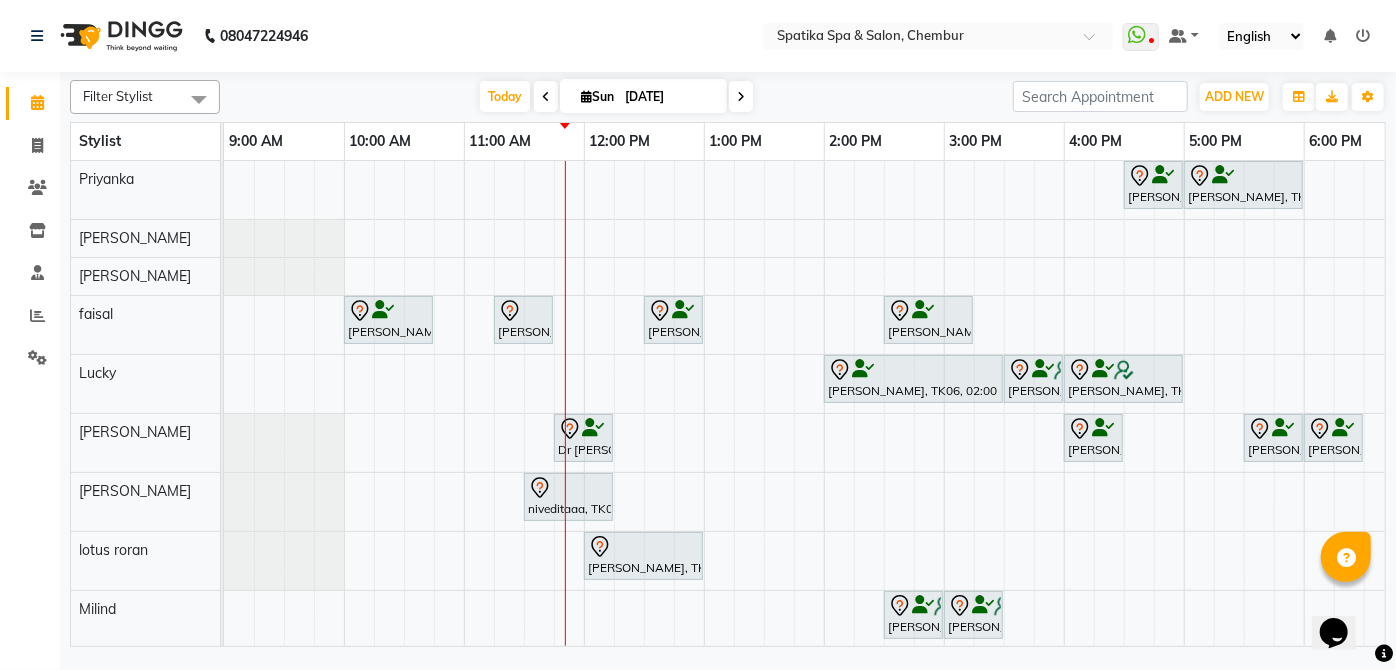 scroll, scrollTop: 51, scrollLeft: 0, axis: vertical 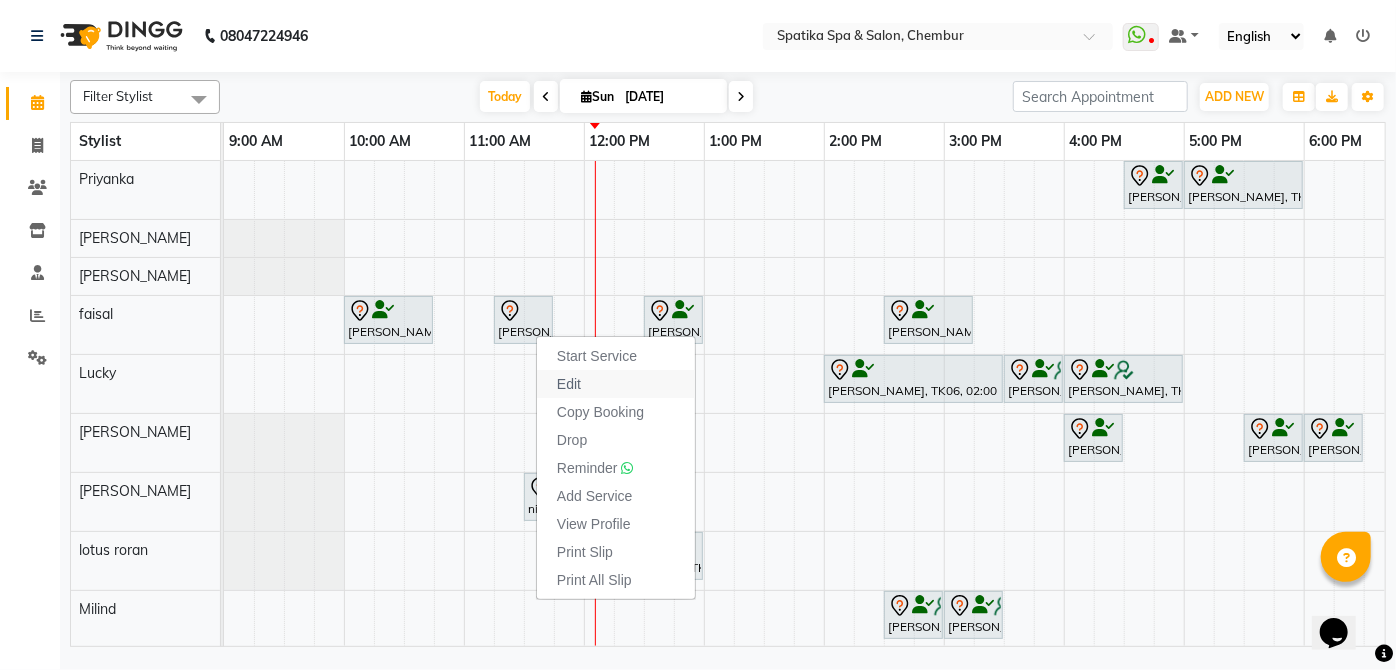 click on "Edit" at bounding box center (616, 384) 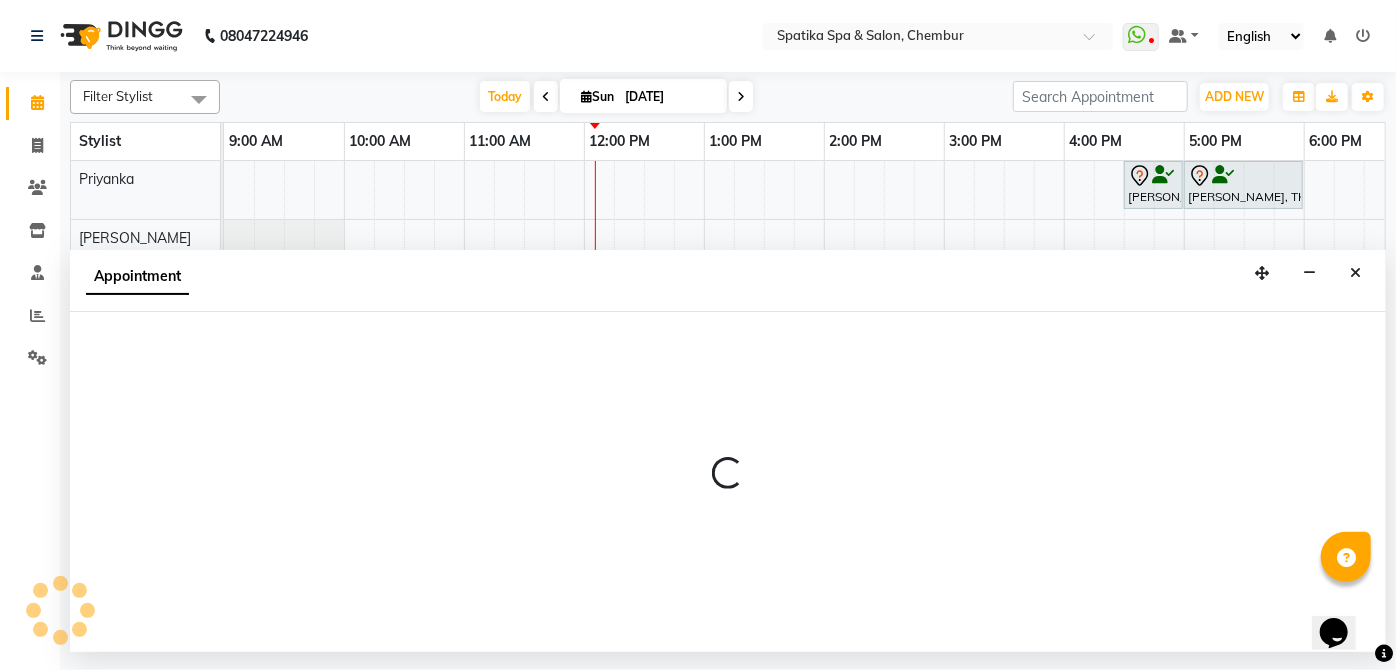 select on "tentative" 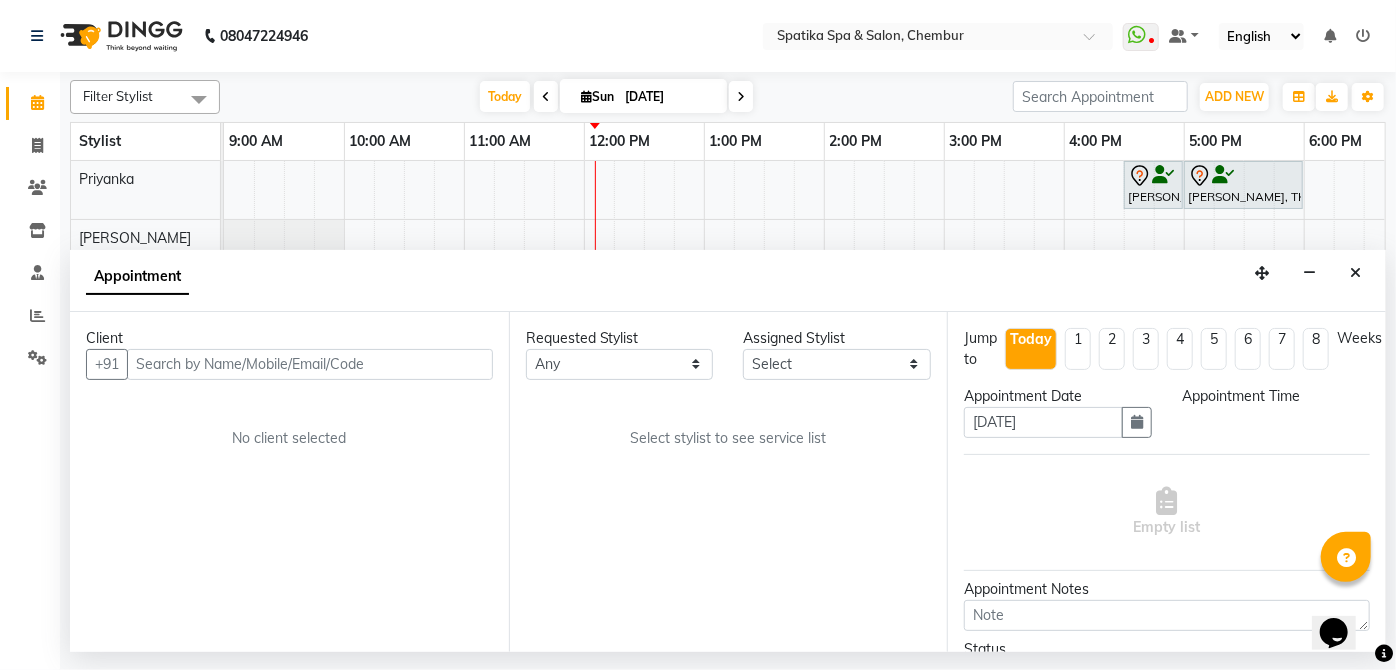 select on "9045" 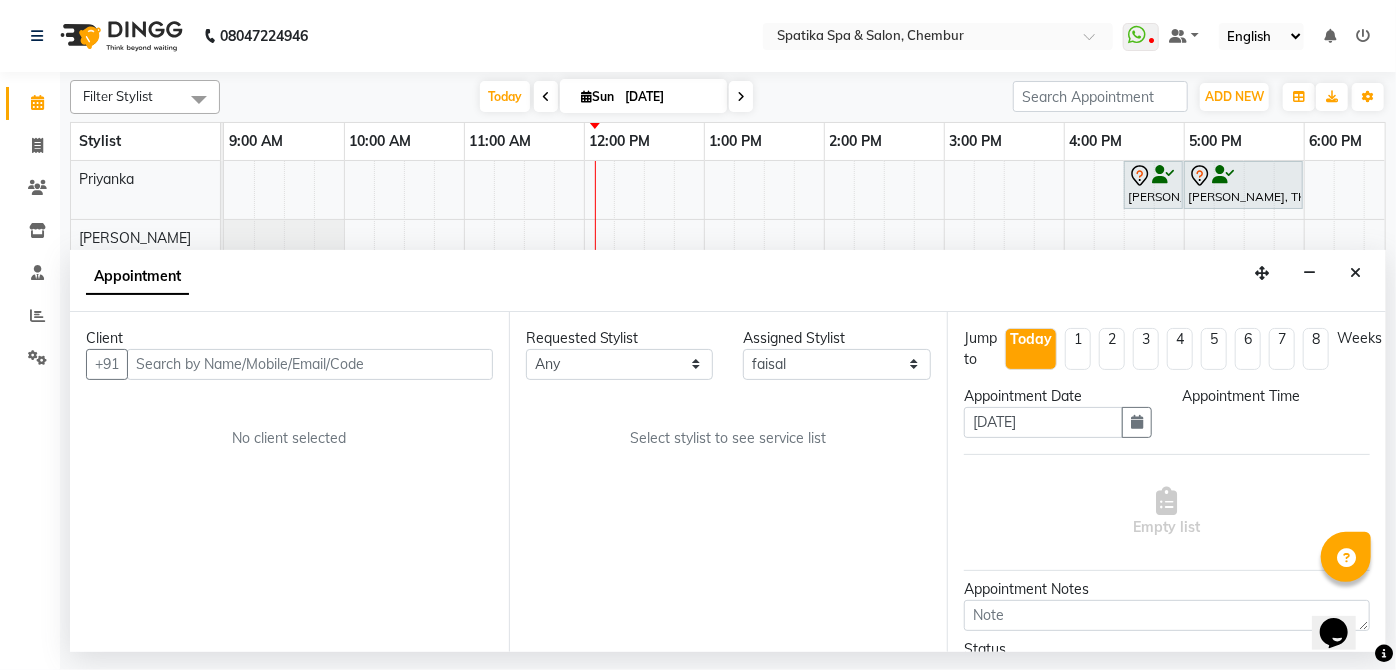 scroll, scrollTop: 0, scrollLeft: 360, axis: horizontal 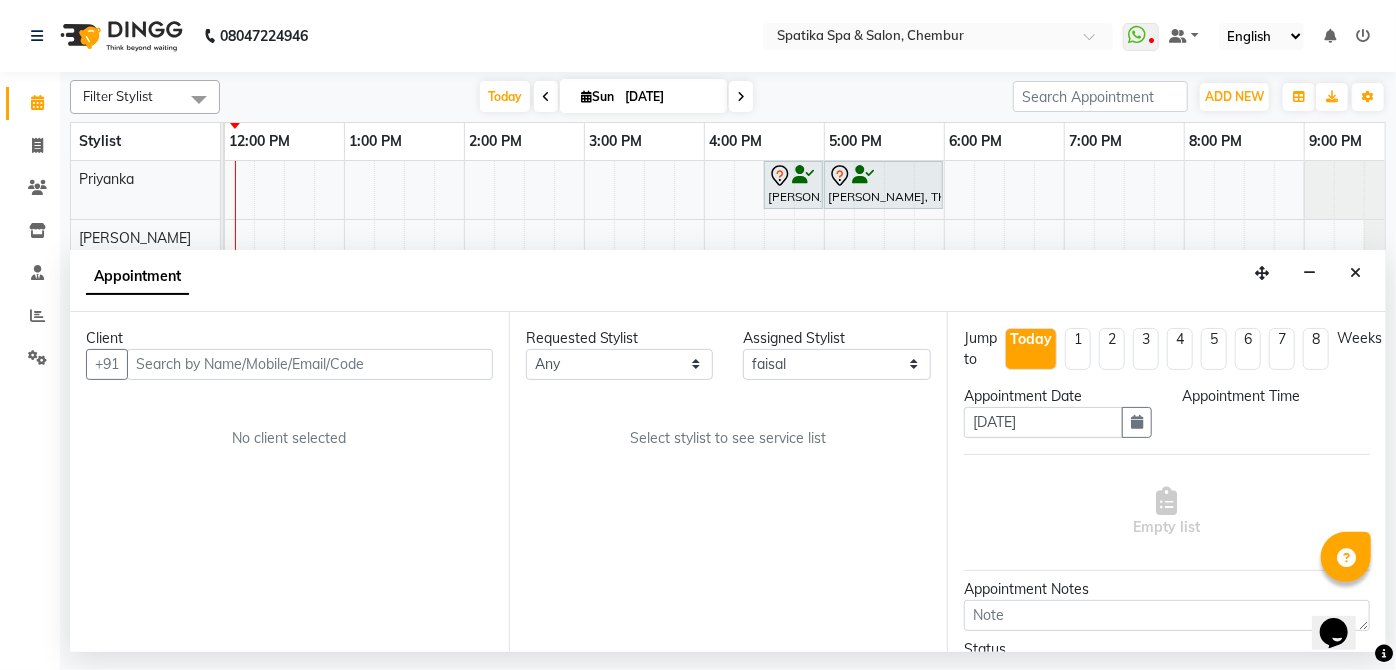 select on "675" 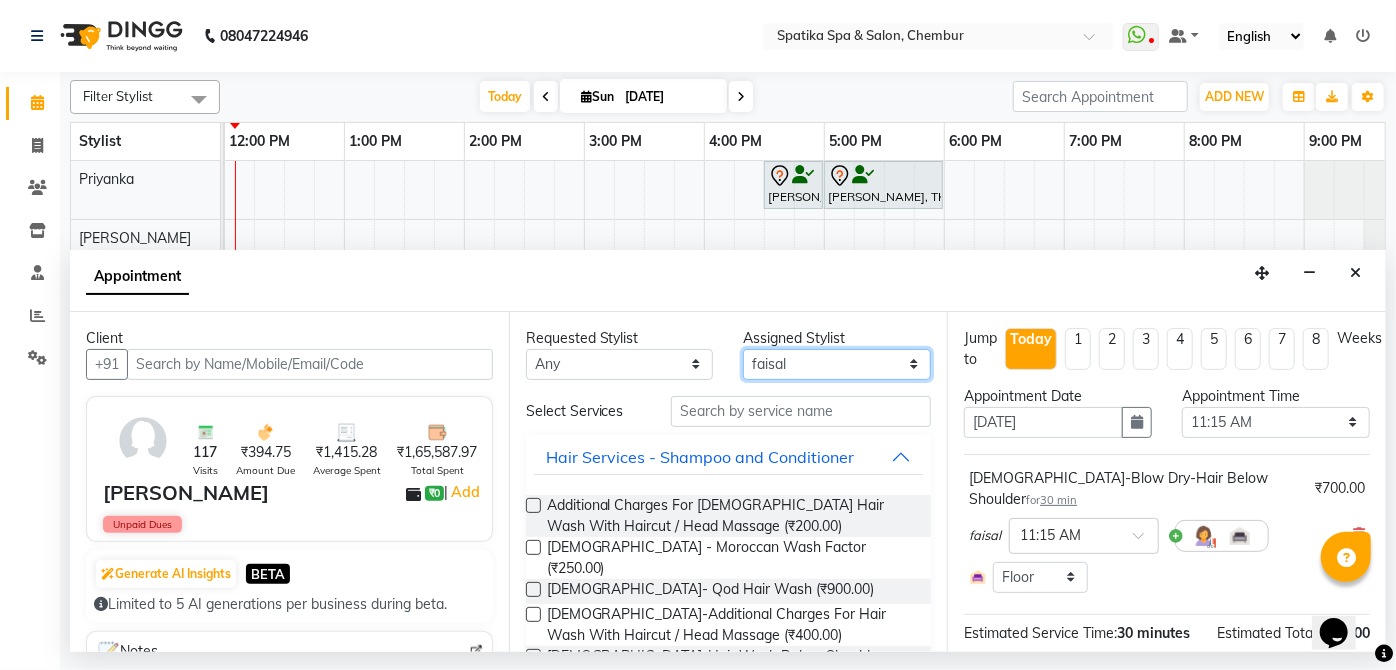 drag, startPoint x: 757, startPoint y: 369, endPoint x: 756, endPoint y: 354, distance: 15.033297 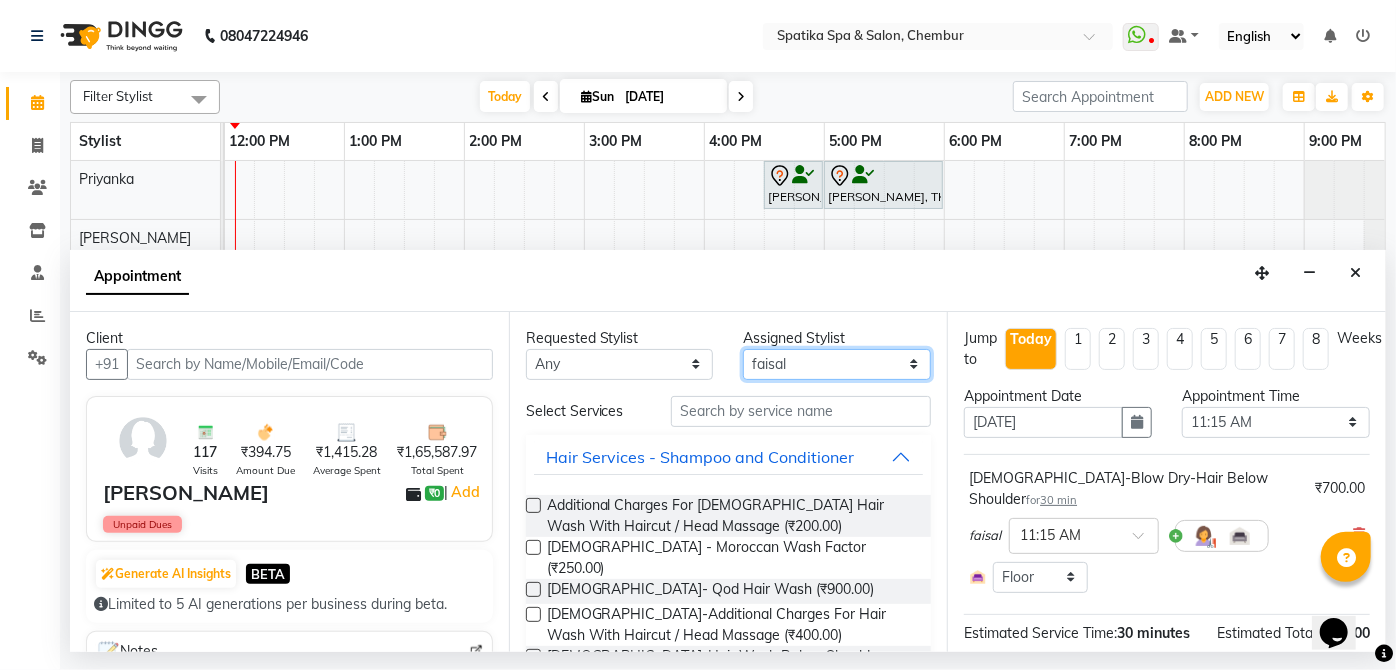 select on "68899" 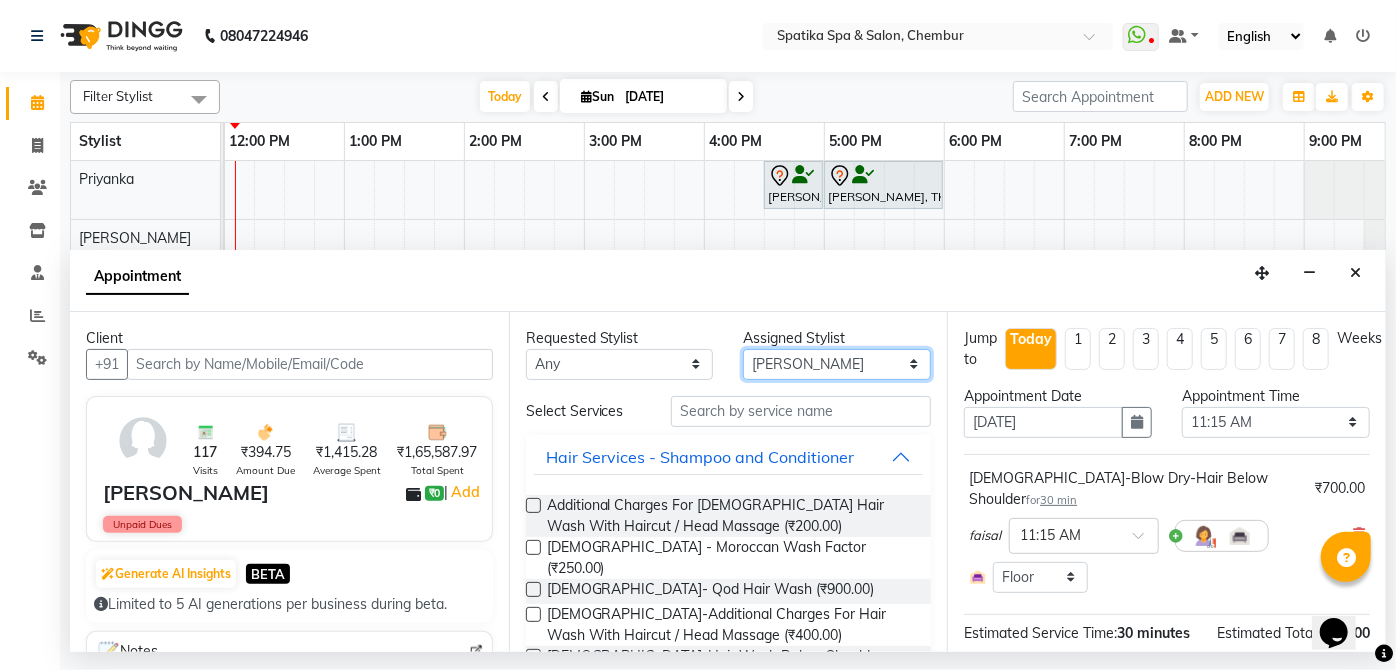 click on "Select [PERSON_NAME] [PERSON_NAME] [PERSON_NAME] lotus roran [PERSON_NAME] [PERSON_NAME] [PERSON_NAME] Priyanka [PERSON_NAME]" at bounding box center [837, 364] 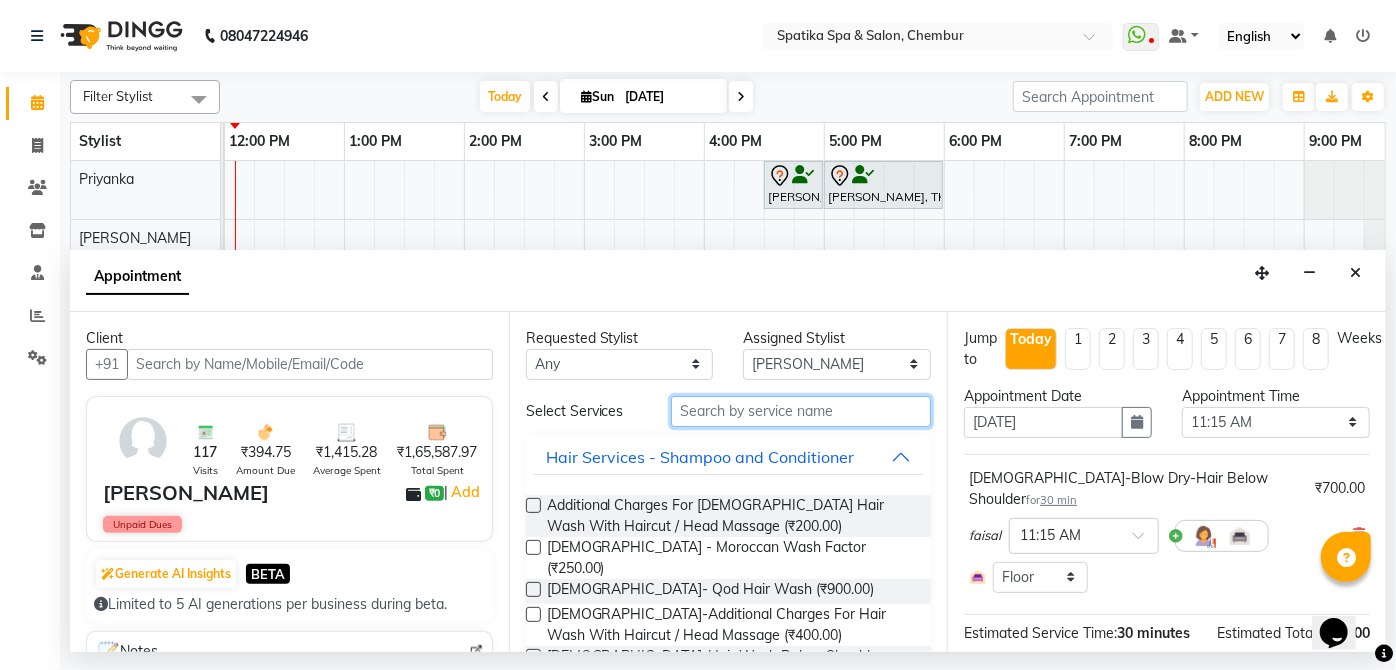 click at bounding box center (801, 411) 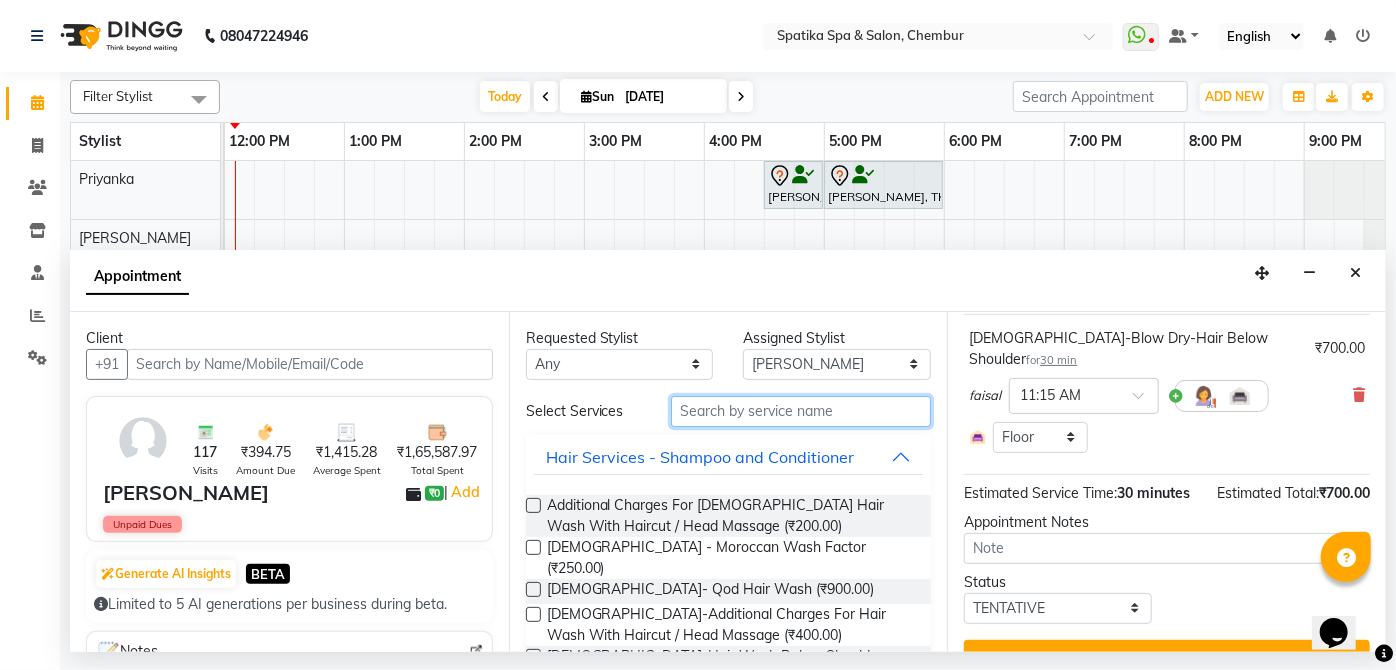 scroll, scrollTop: 178, scrollLeft: 0, axis: vertical 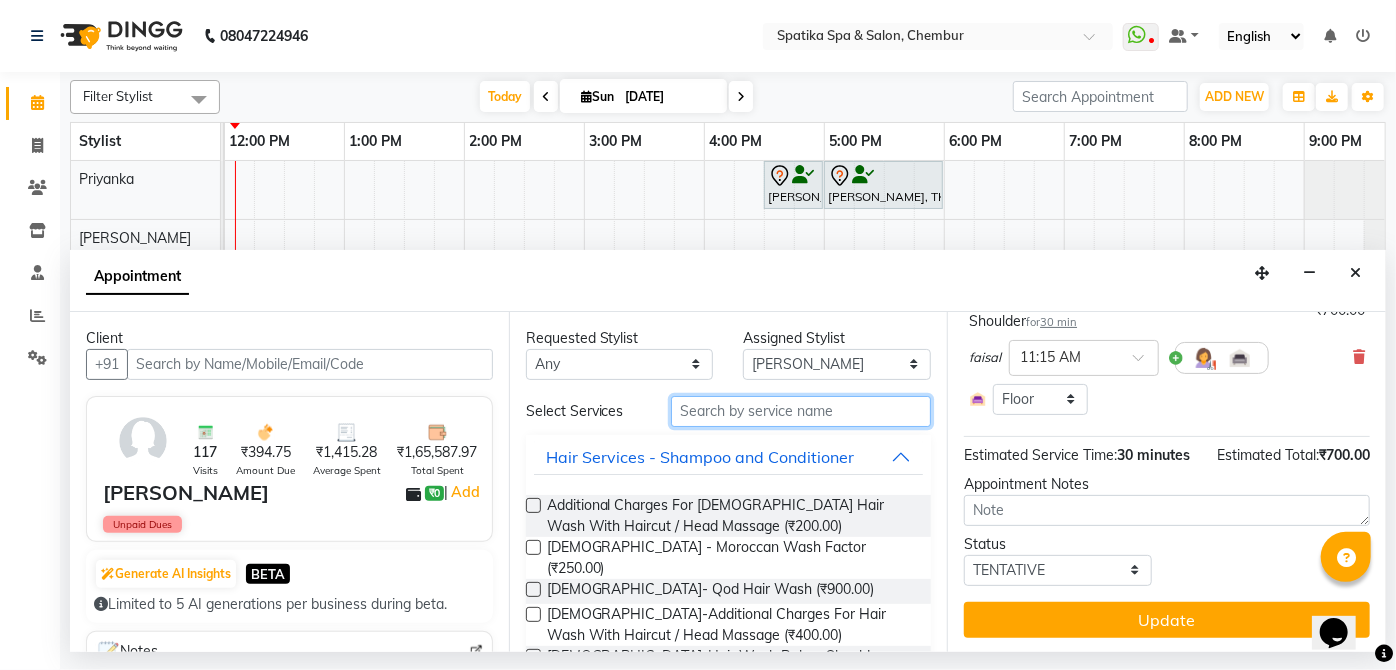 click at bounding box center [801, 411] 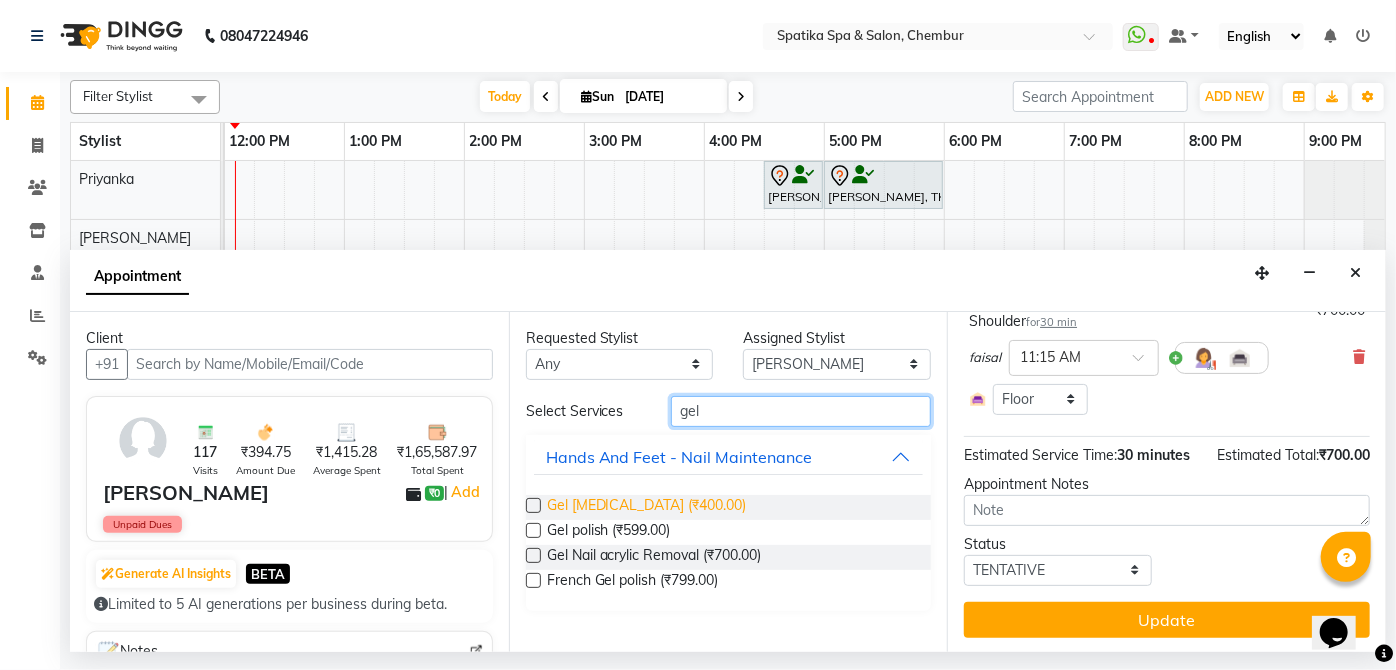 type on "gel" 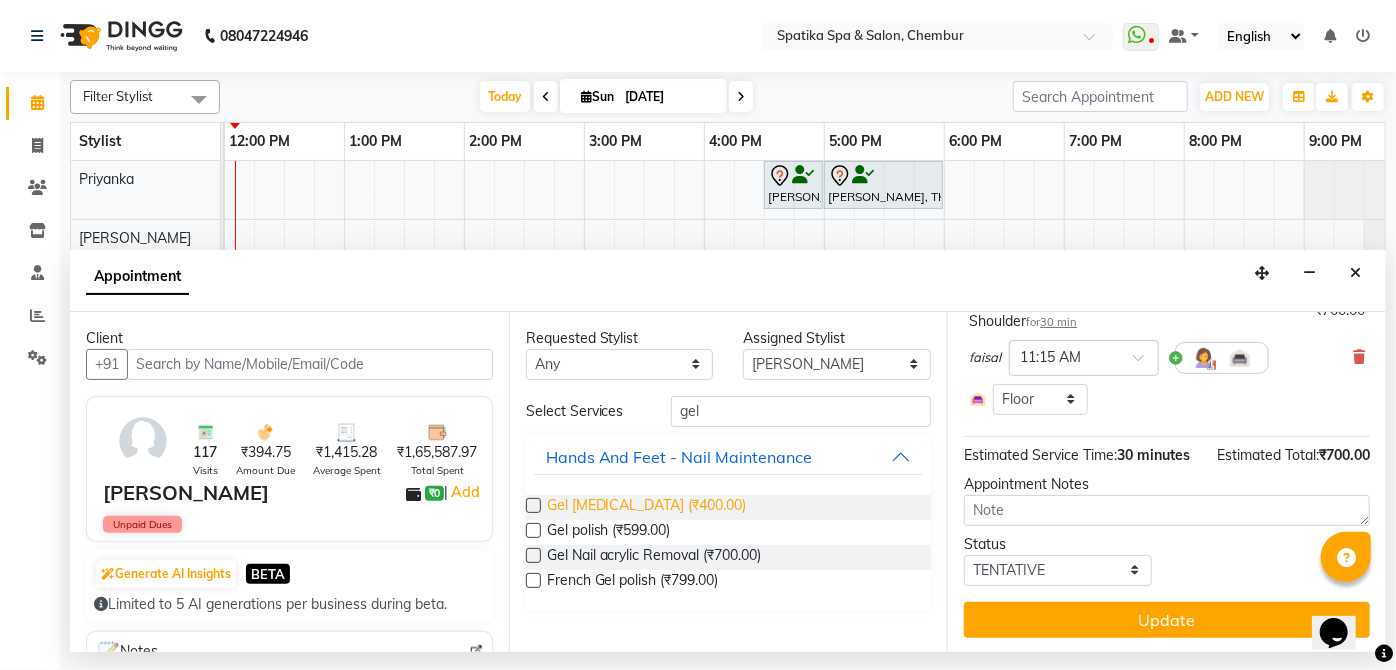 click on "Gel Nail Removal (₹400.00)" at bounding box center (647, 507) 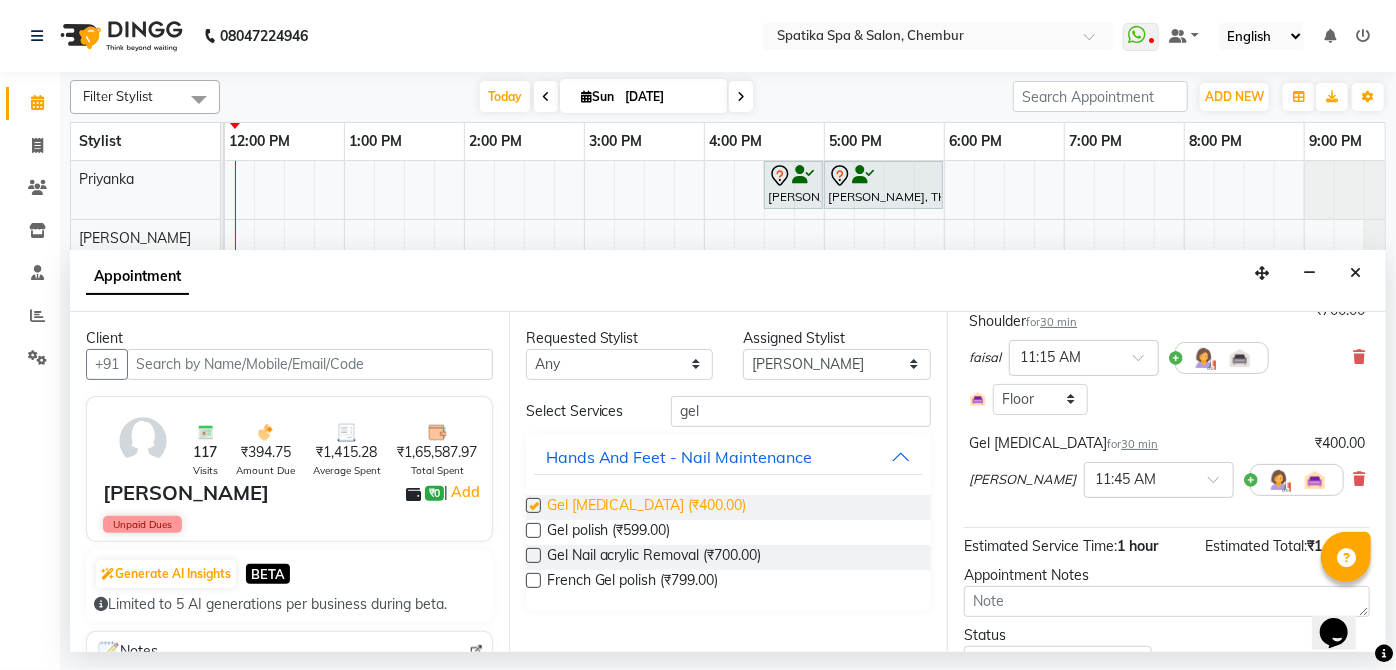 checkbox on "false" 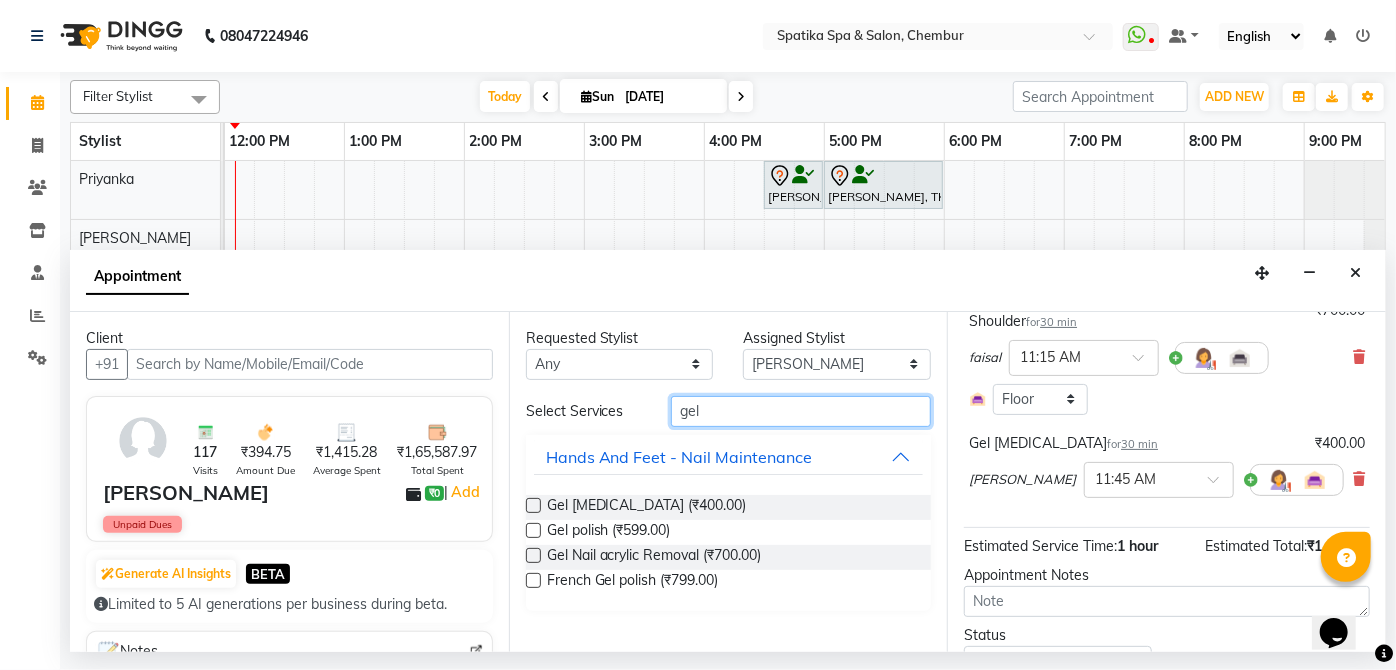 click on "gel" at bounding box center (801, 411) 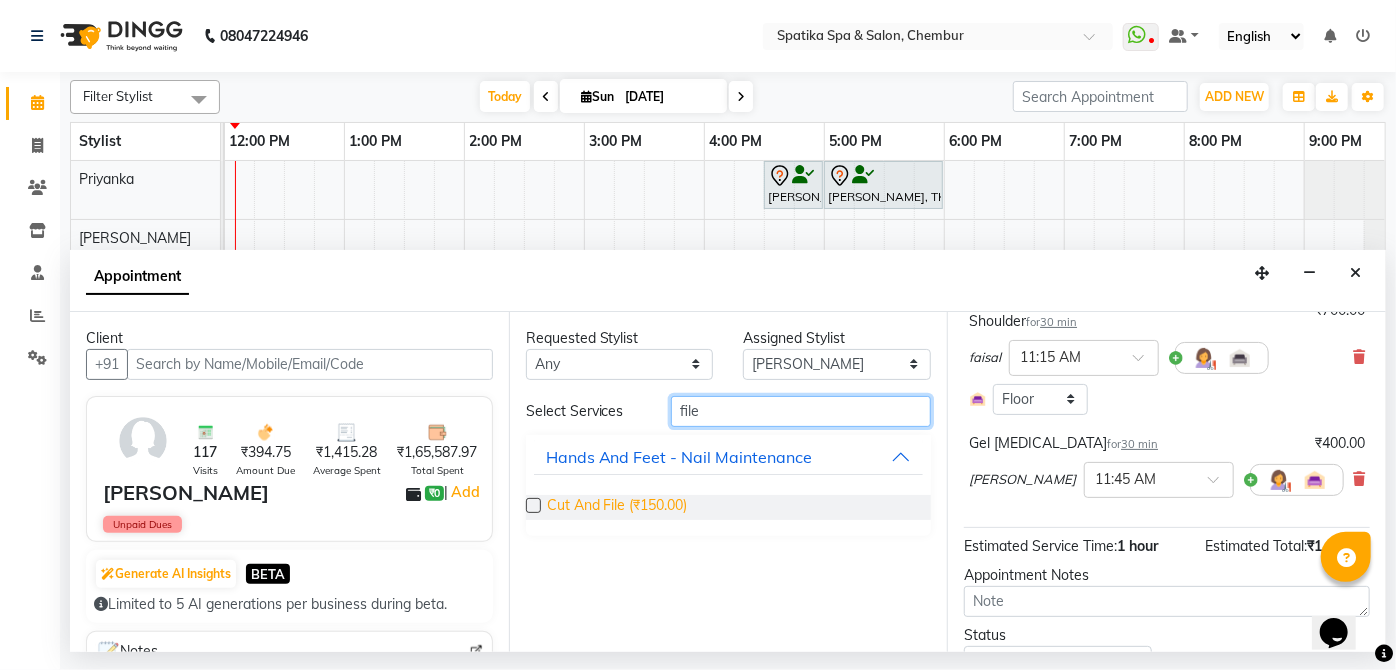 type on "file" 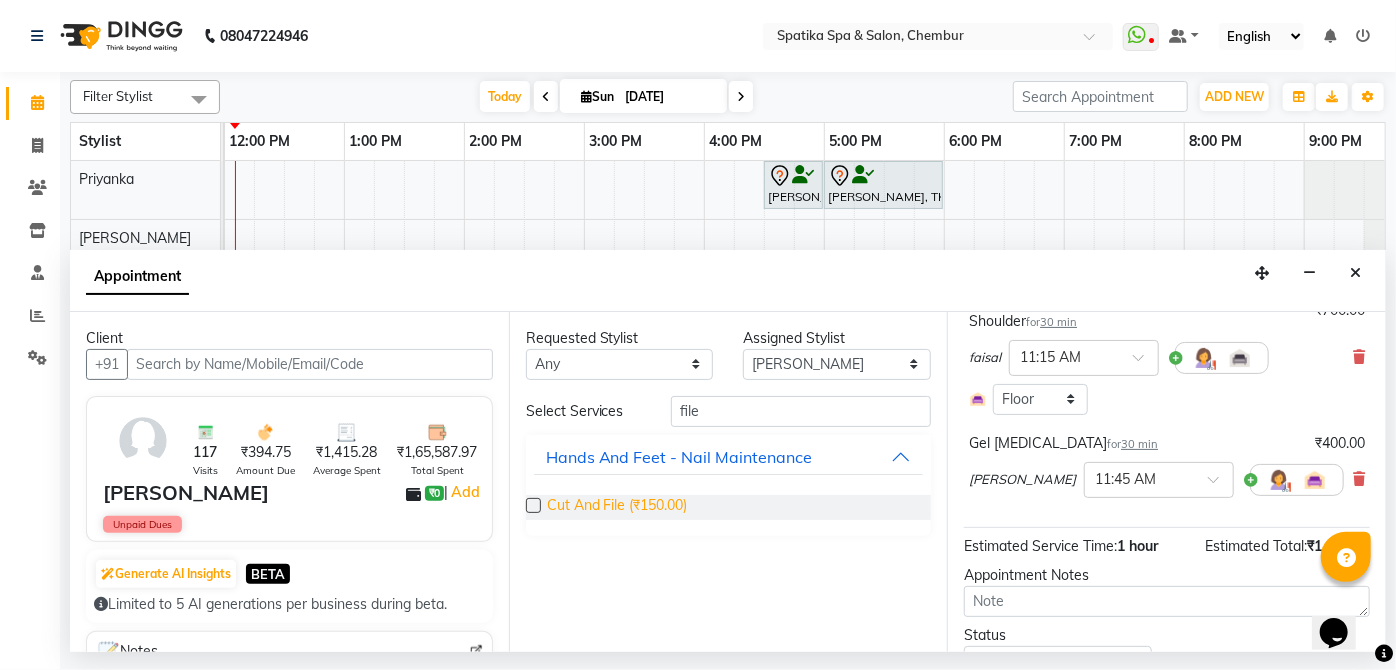 click on "Cut And File (₹150.00)" at bounding box center [617, 507] 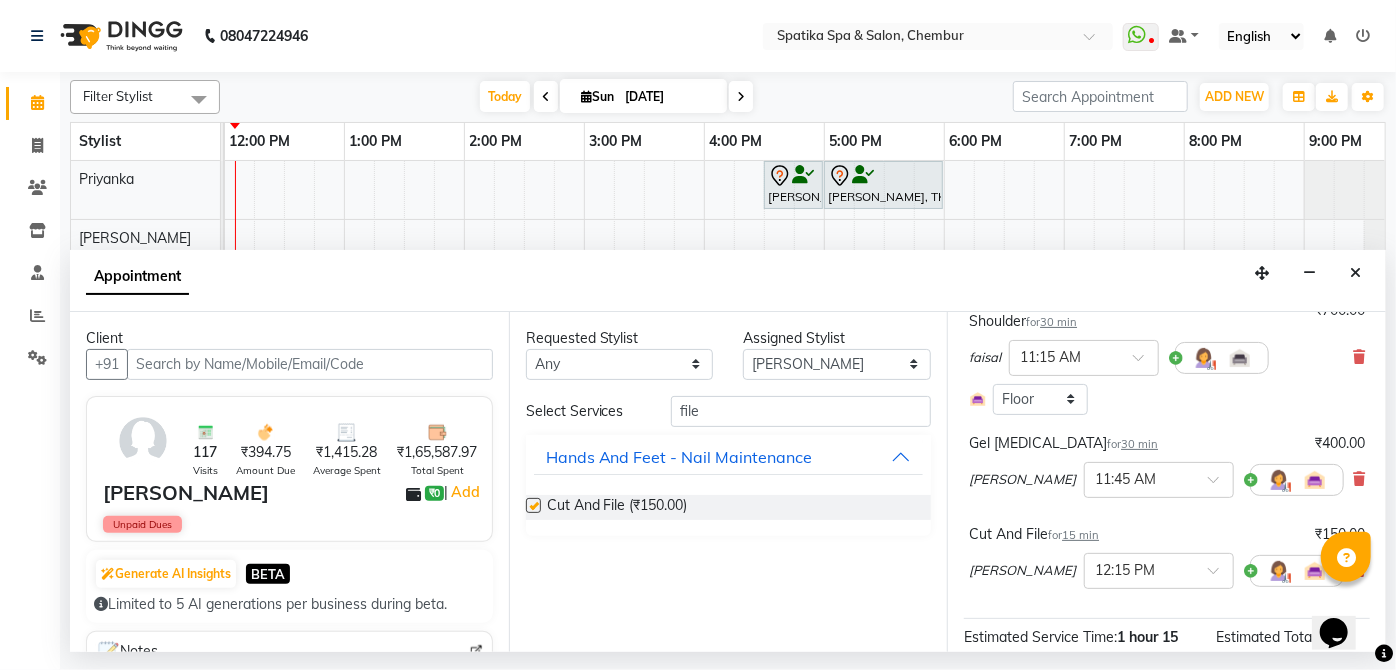 checkbox on "false" 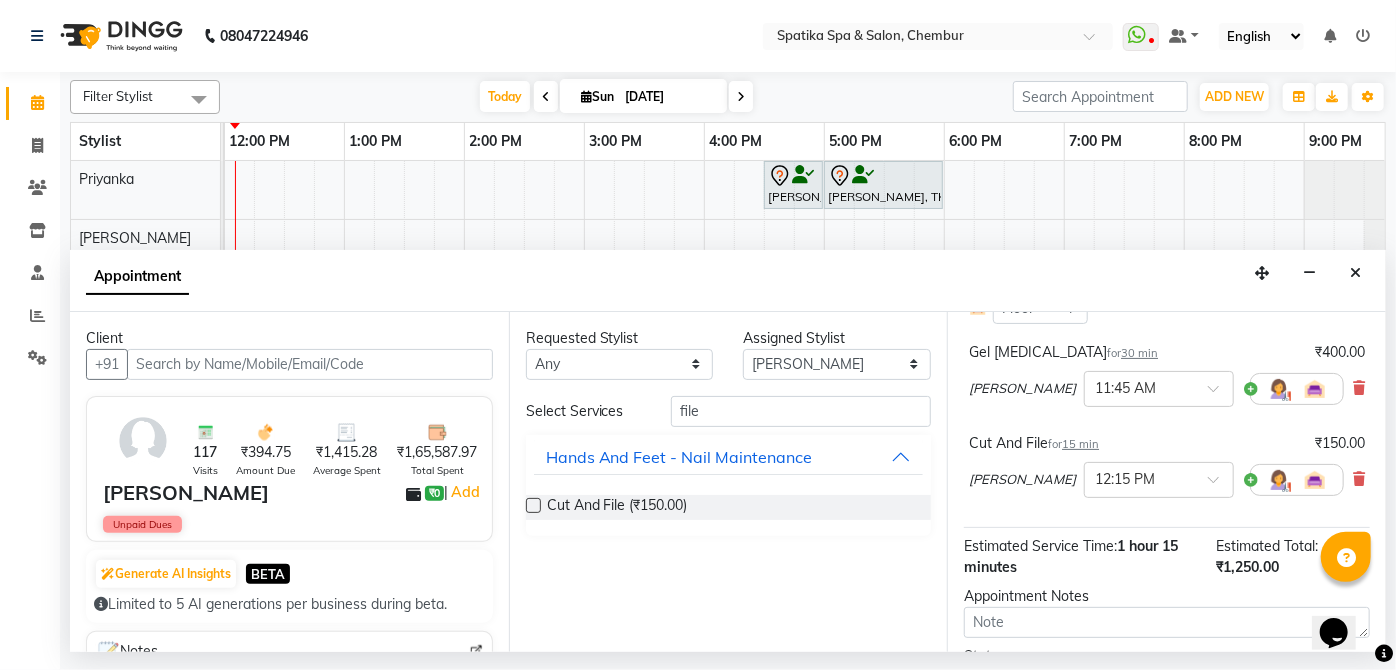 scroll, scrollTop: 360, scrollLeft: 0, axis: vertical 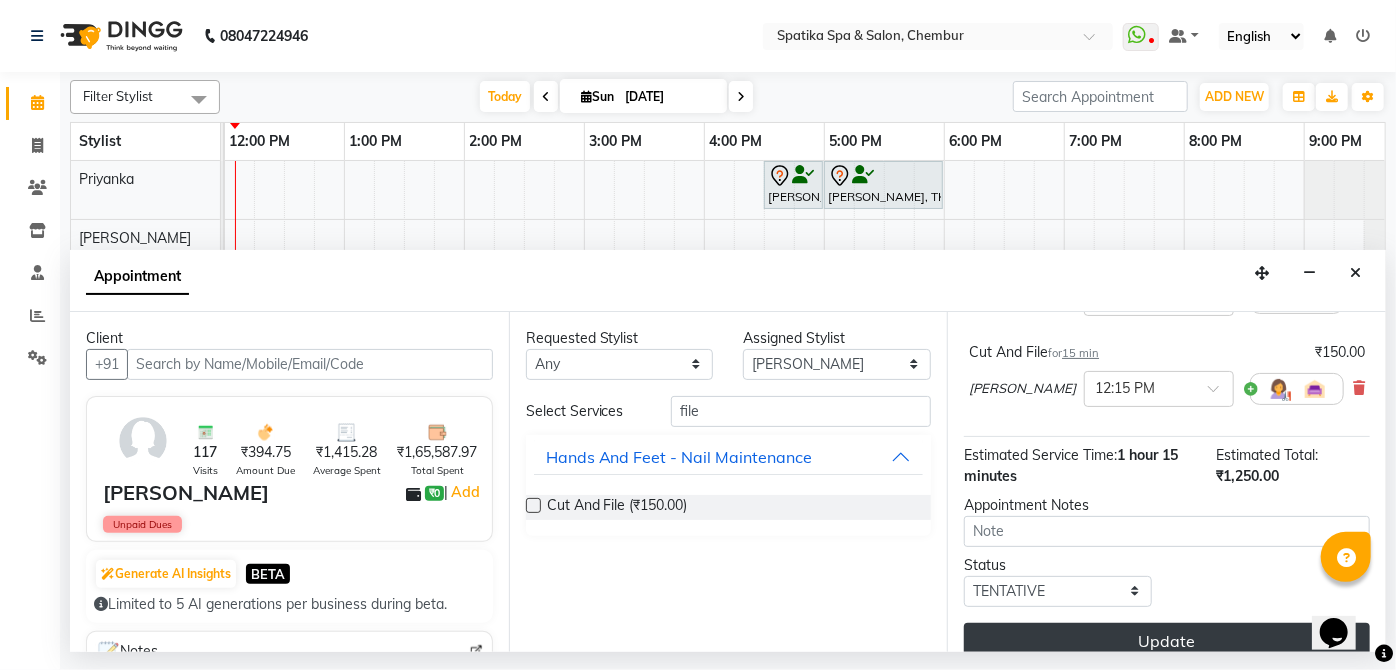click on "Update" at bounding box center (1167, 641) 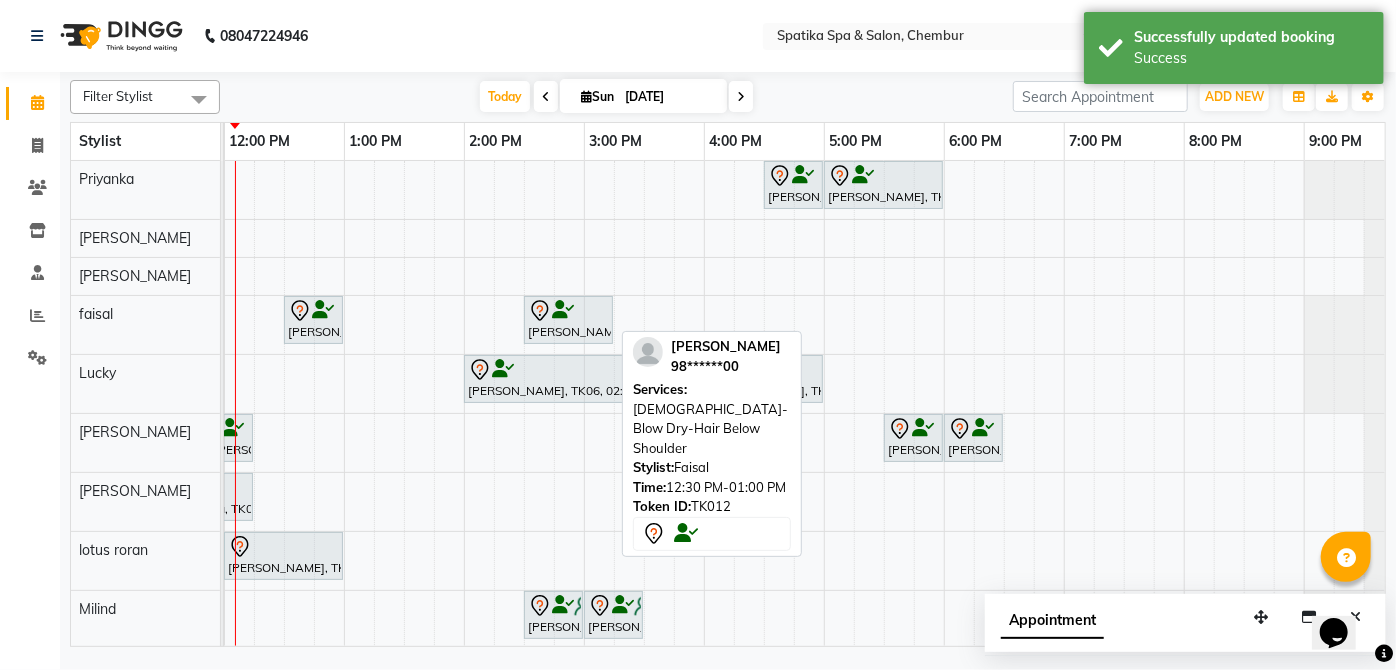 scroll, scrollTop: 0, scrollLeft: 110, axis: horizontal 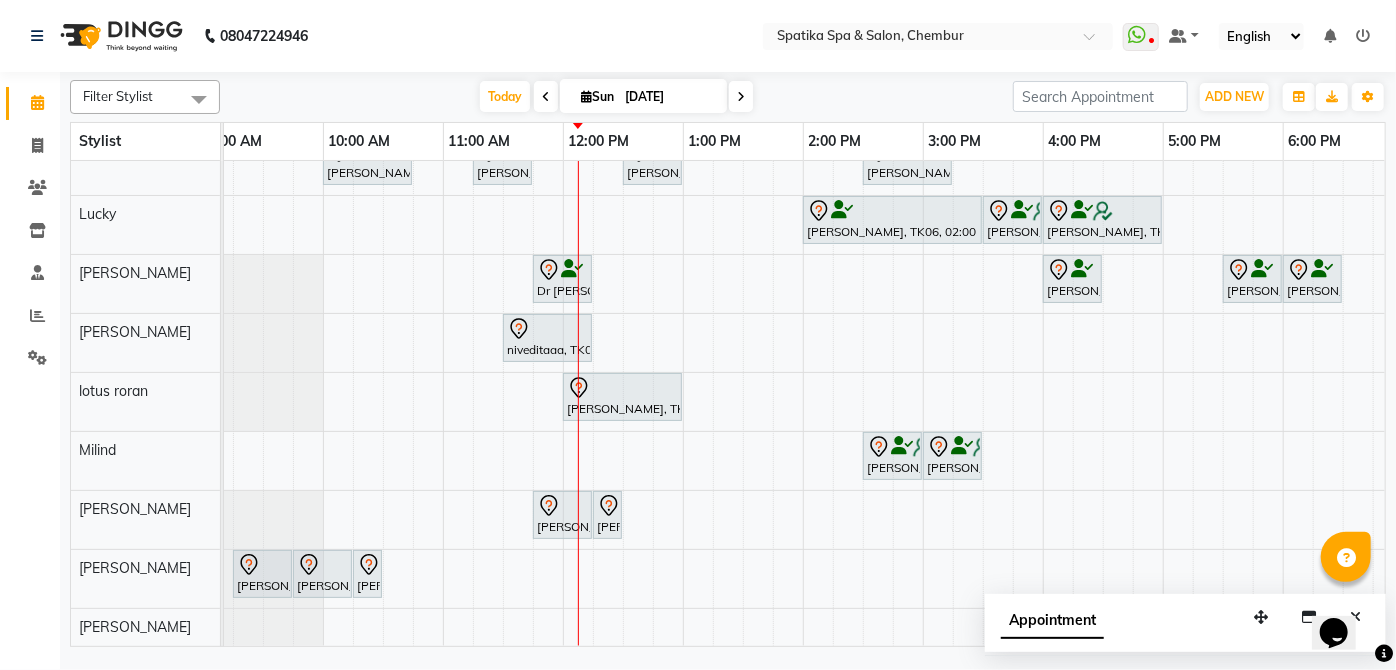 click on "Sun" at bounding box center [597, 96] 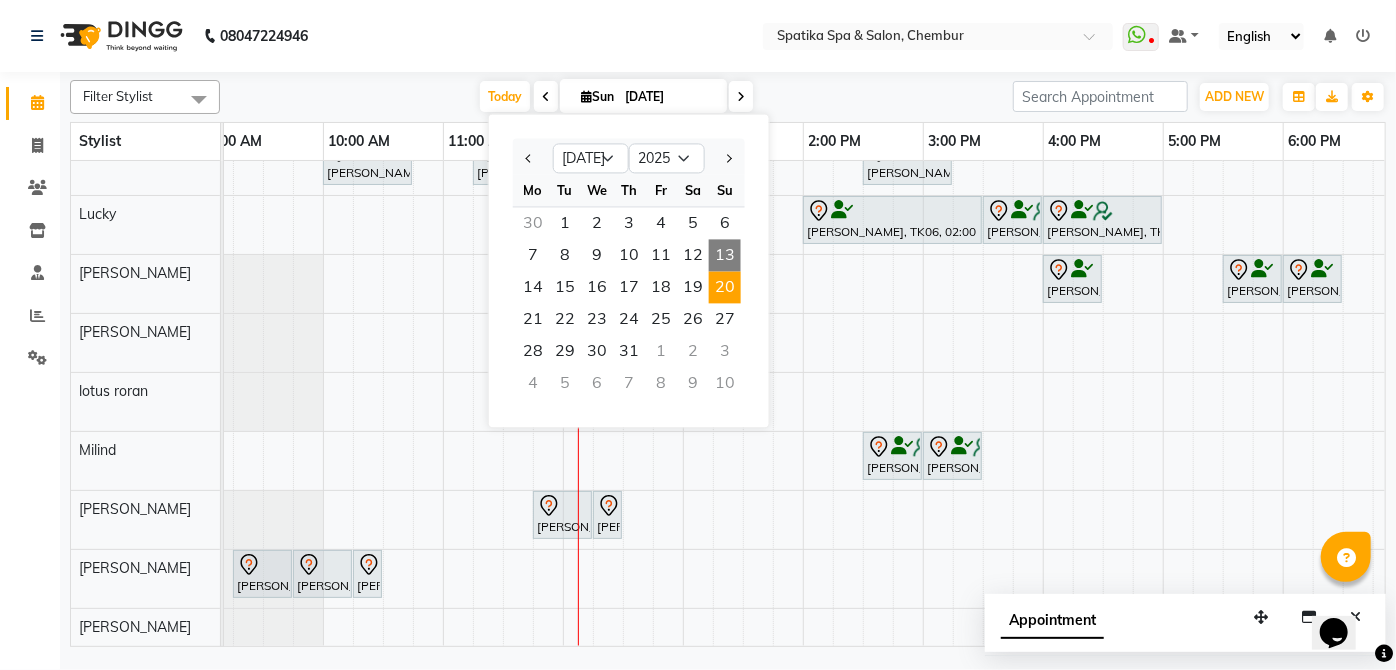 click on "20" at bounding box center [725, 287] 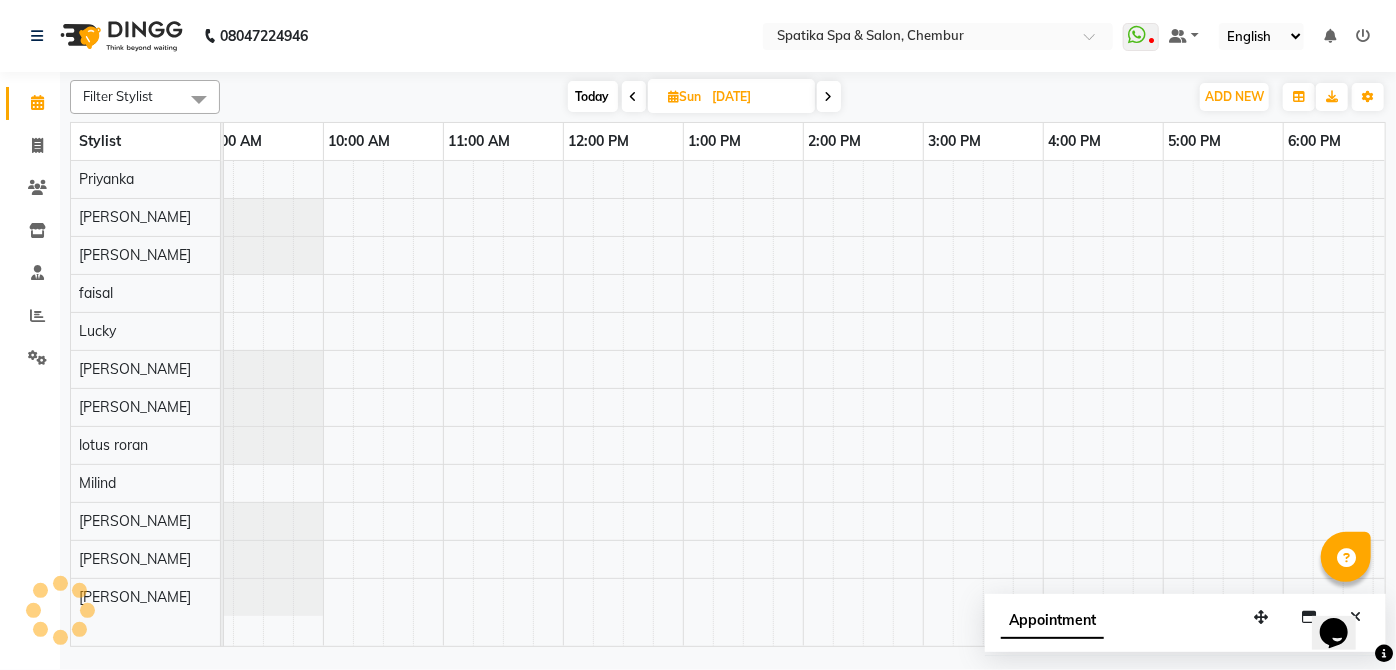 scroll, scrollTop: 0, scrollLeft: 360, axis: horizontal 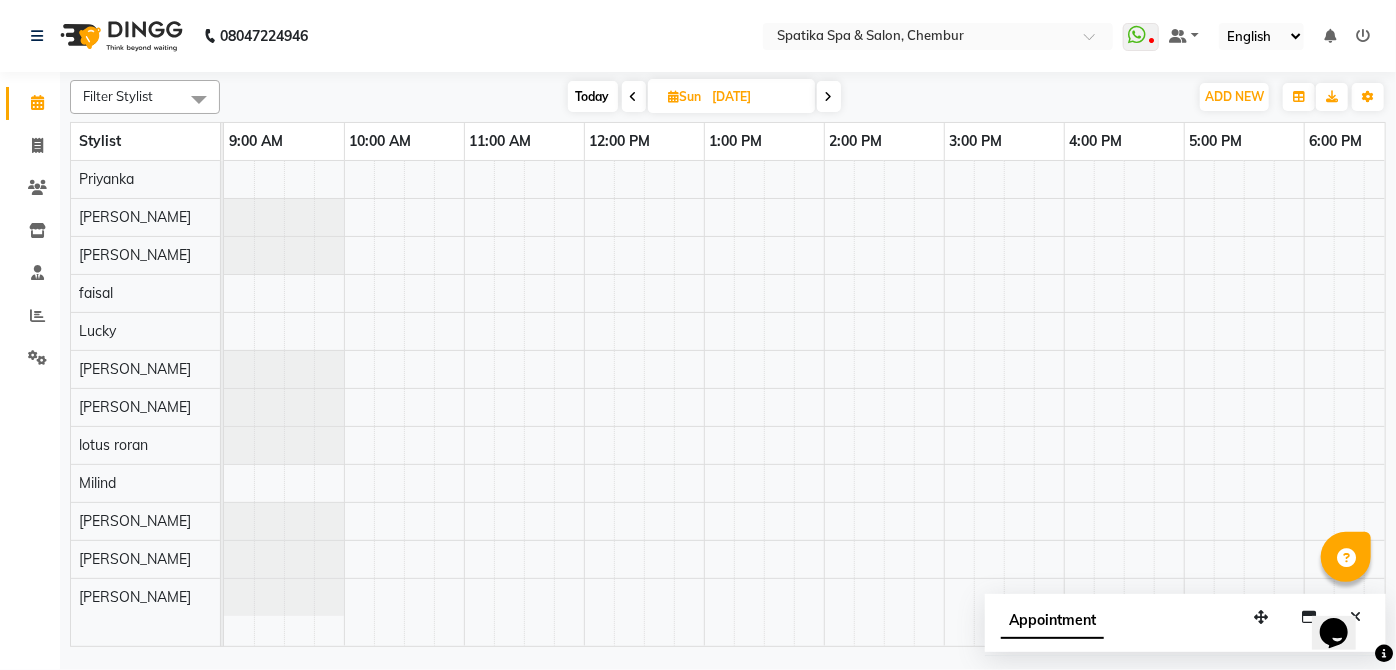 click at bounding box center (1004, 403) 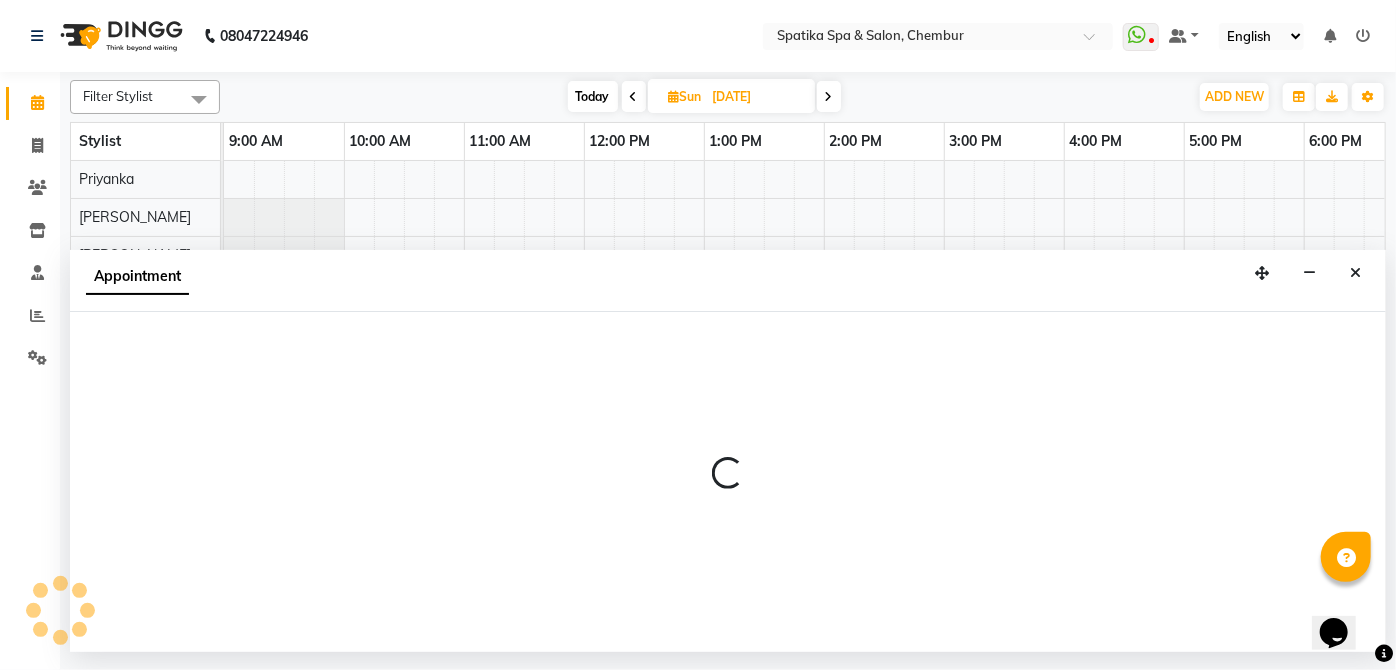 select on "62535" 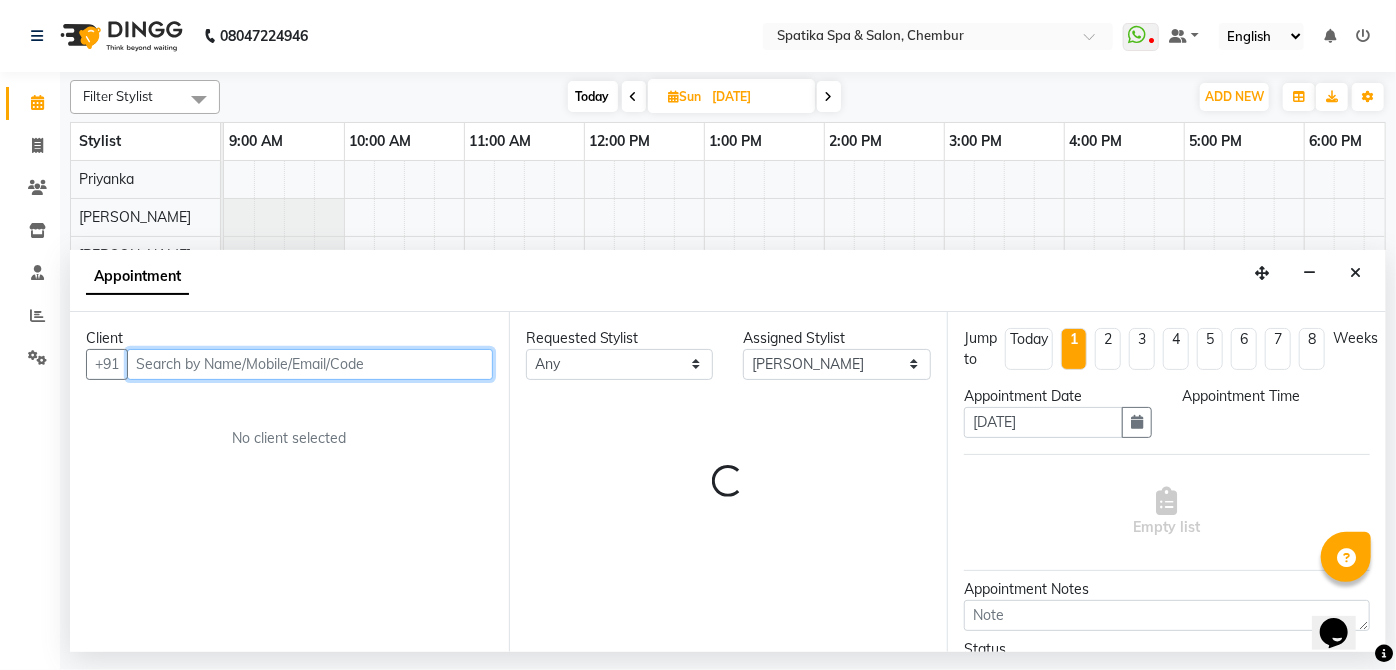 select on "720" 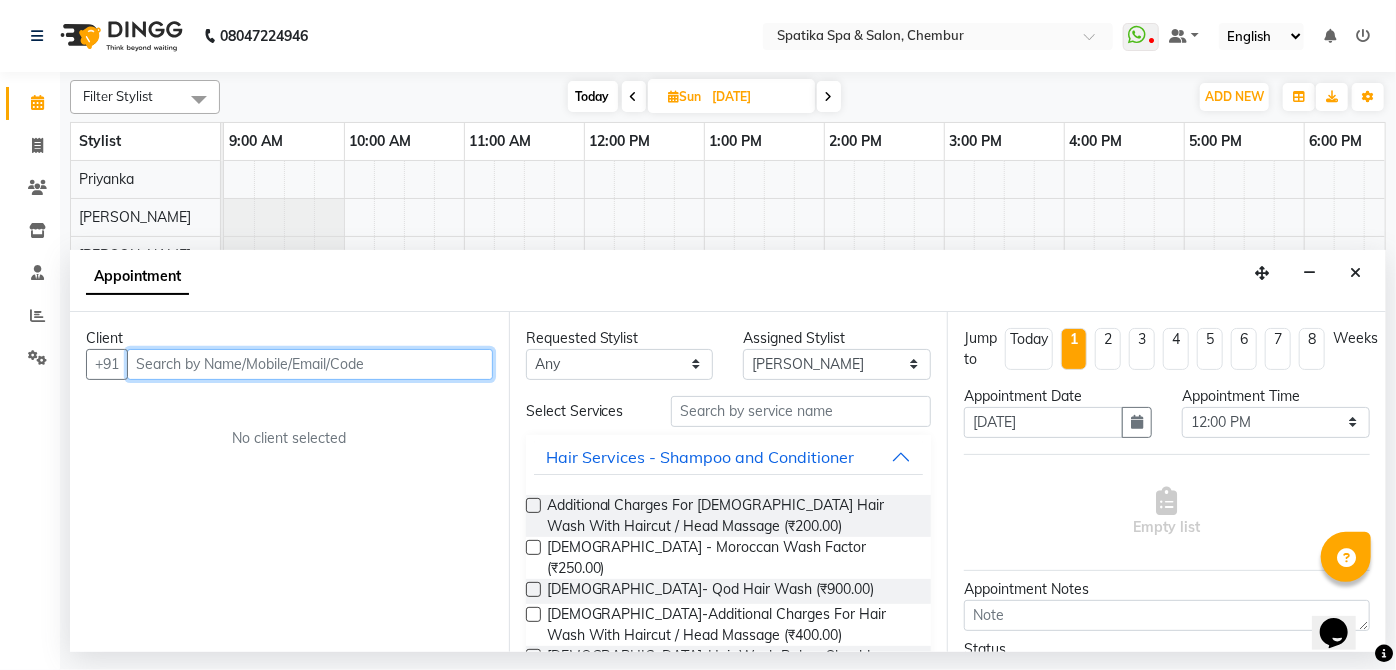 click at bounding box center [310, 364] 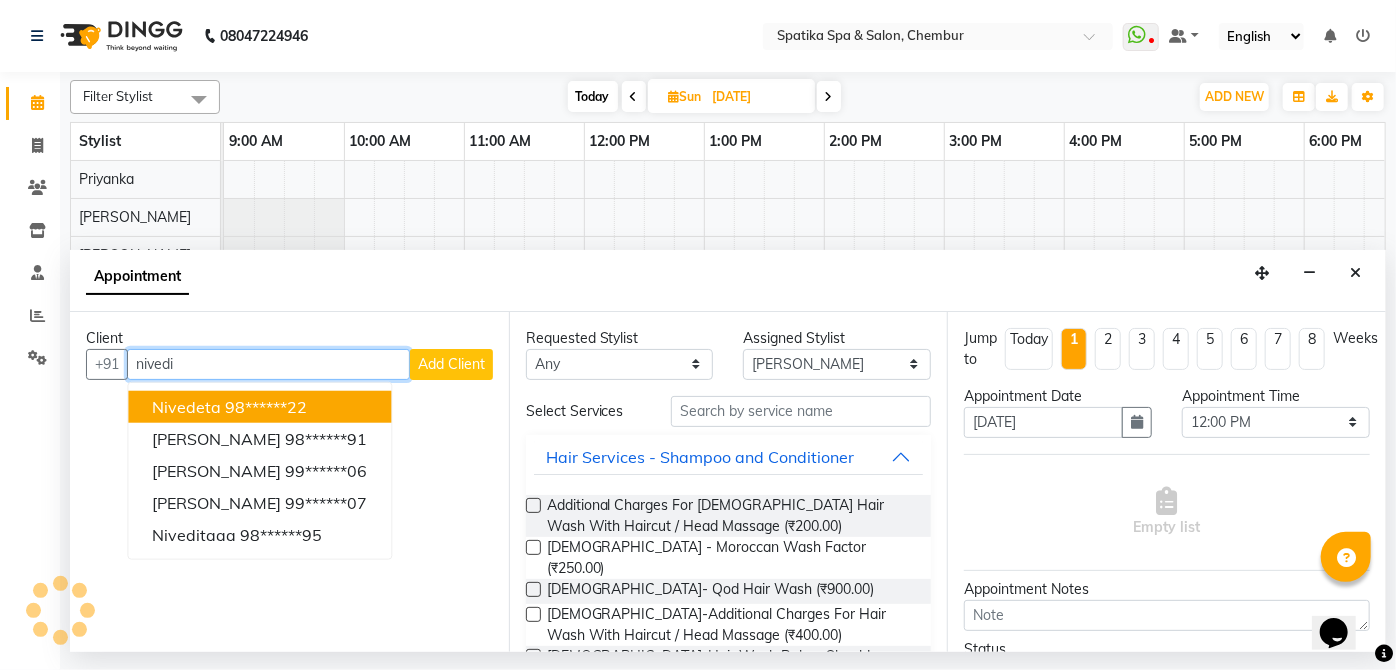 click on "Nivedeta" at bounding box center (186, 406) 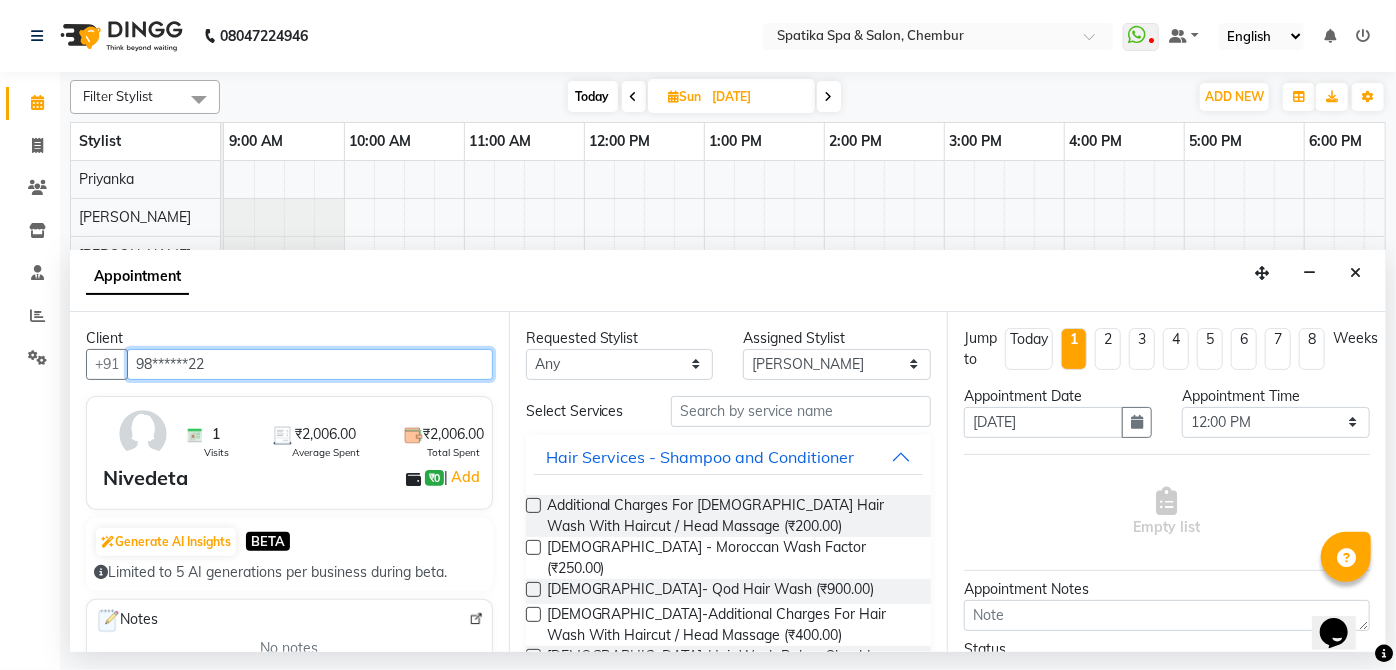 type on "98******22" 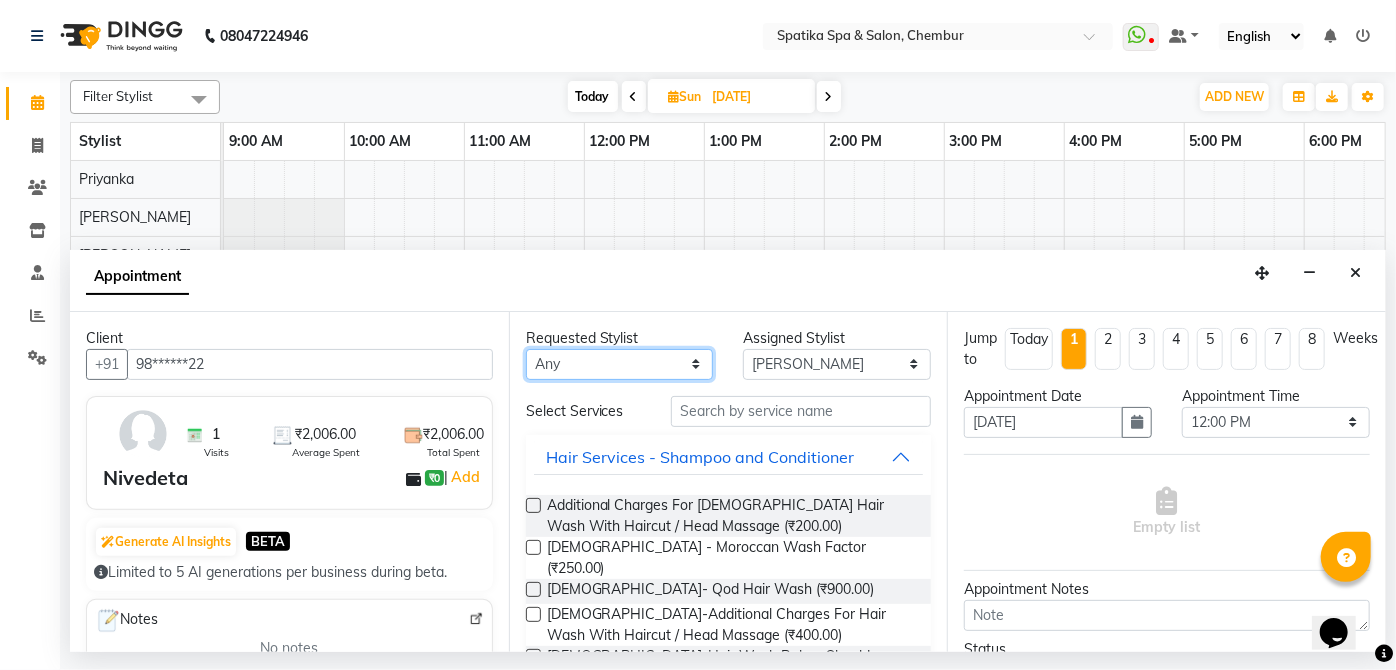 click on "Any Aayushi Sonawala Ali deepak kumar faisal lotus roran Lucky Madhu Gupta Milind Payal Dhanke Priyanka shahrukh sumitra" at bounding box center (620, 364) 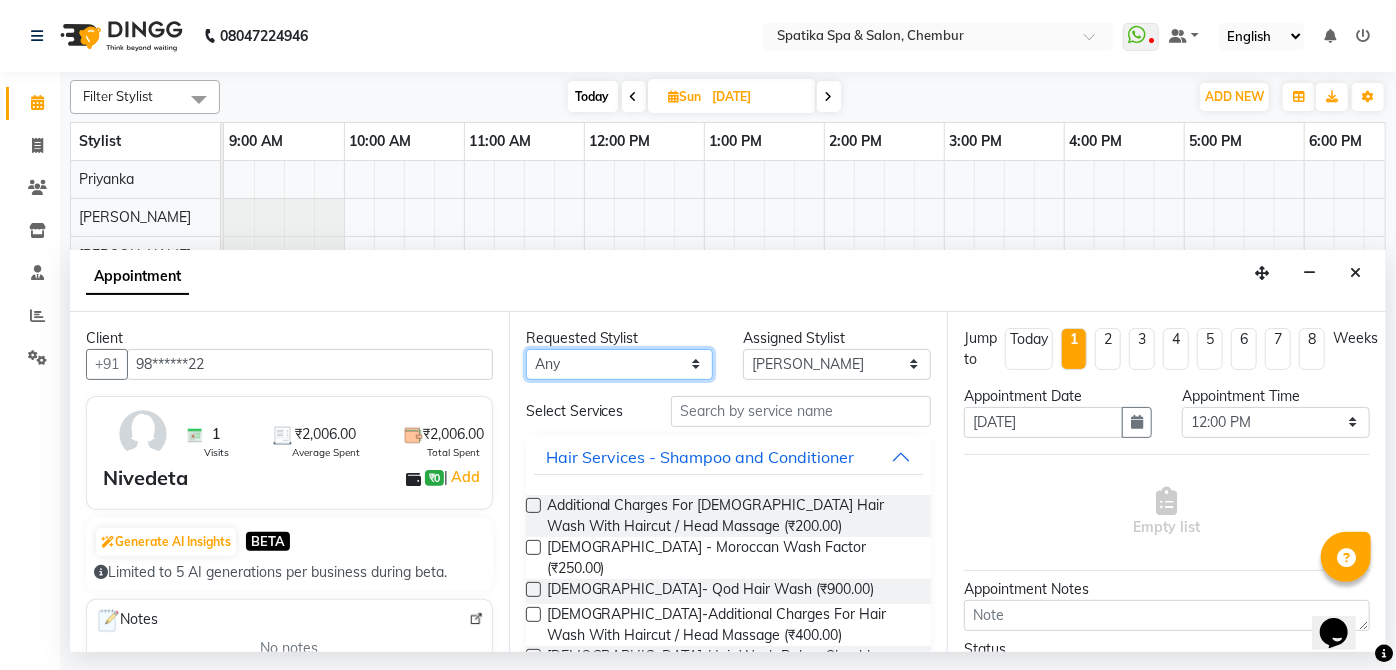 select on "62535" 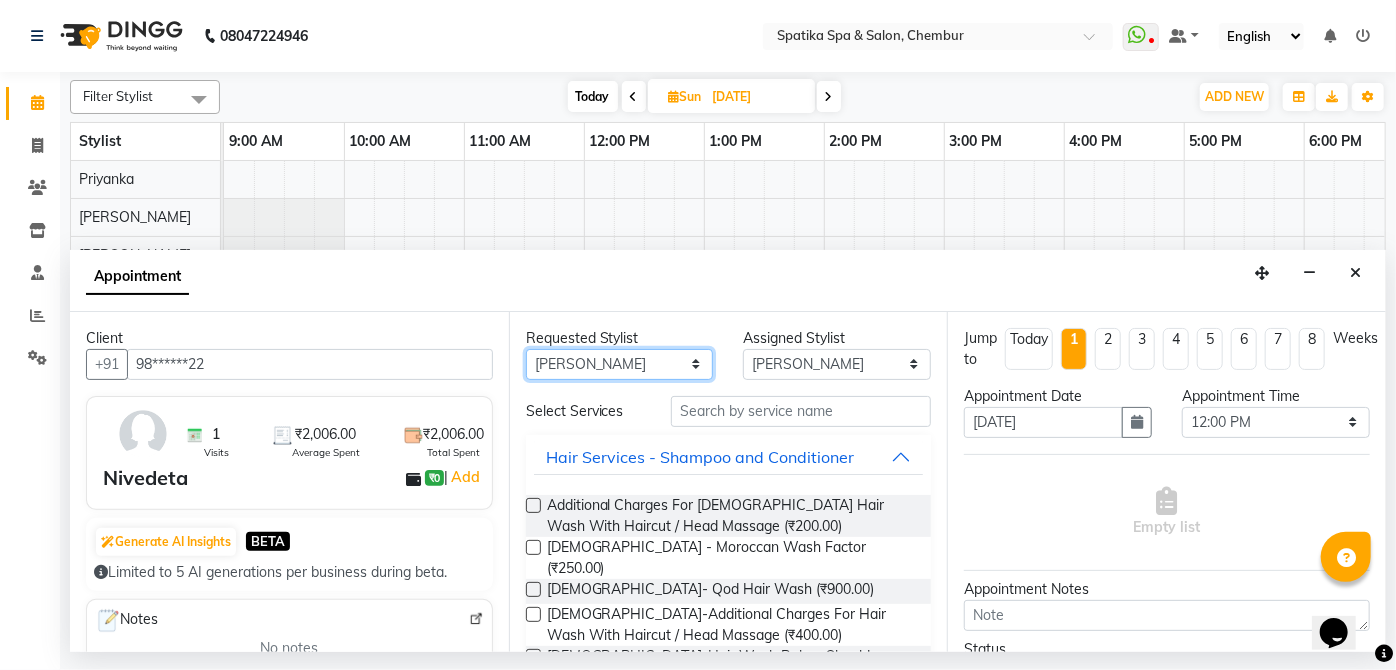 click on "Any Aayushi Sonawala Ali deepak kumar faisal lotus roran Lucky Madhu Gupta Milind Payal Dhanke Priyanka shahrukh sumitra" at bounding box center (620, 364) 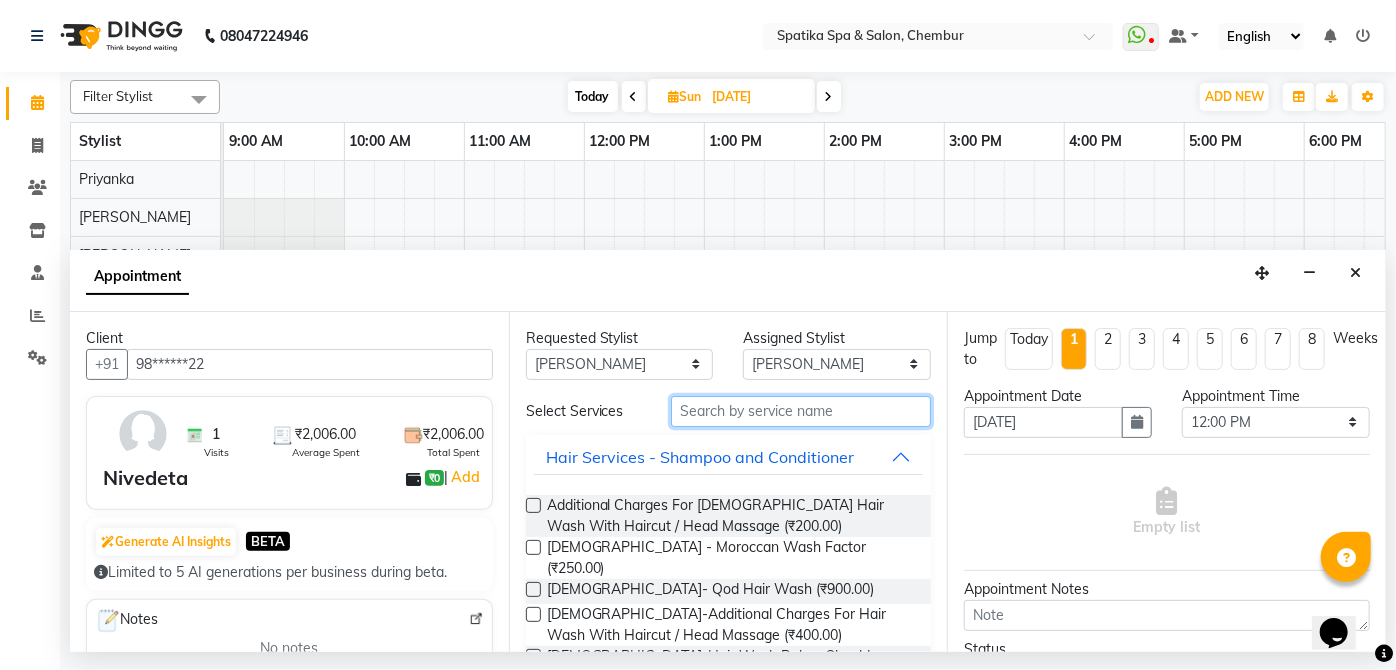 click at bounding box center [801, 411] 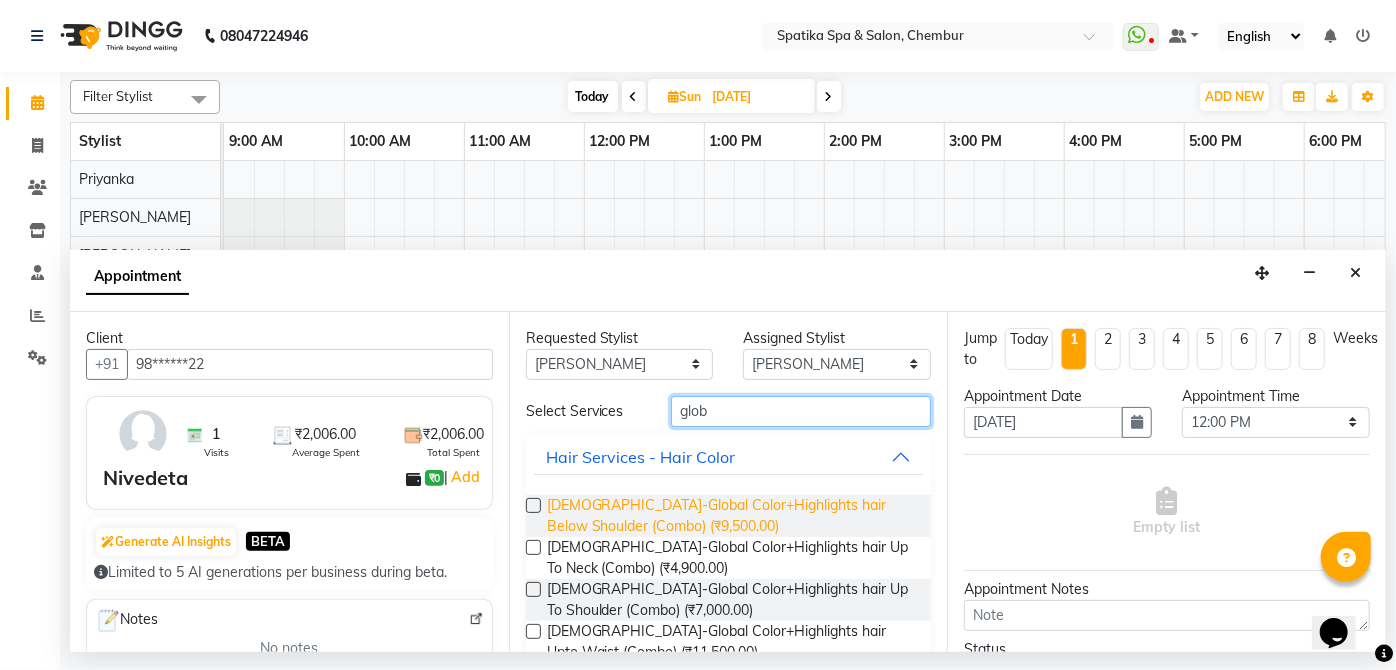 type on "glob" 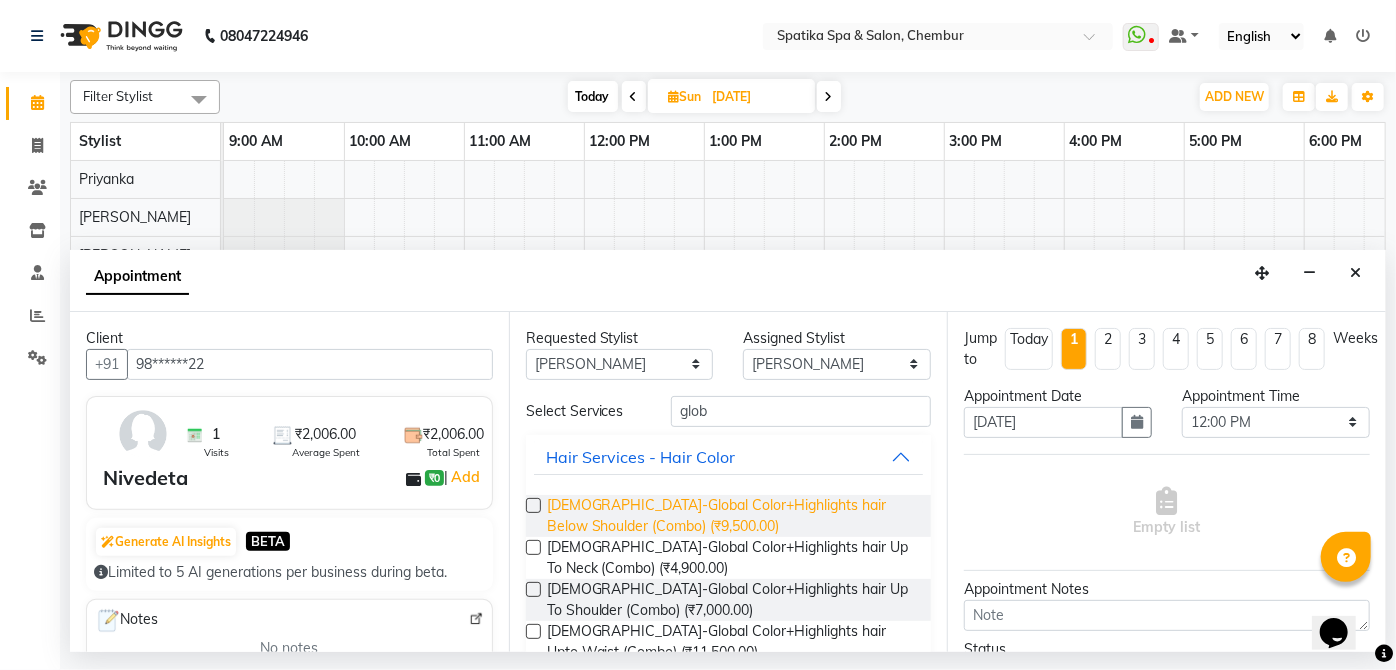 click on "Female-Global Color+Highlights hair Below Shoulder (Combo) (₹9,500.00)" at bounding box center [731, 516] 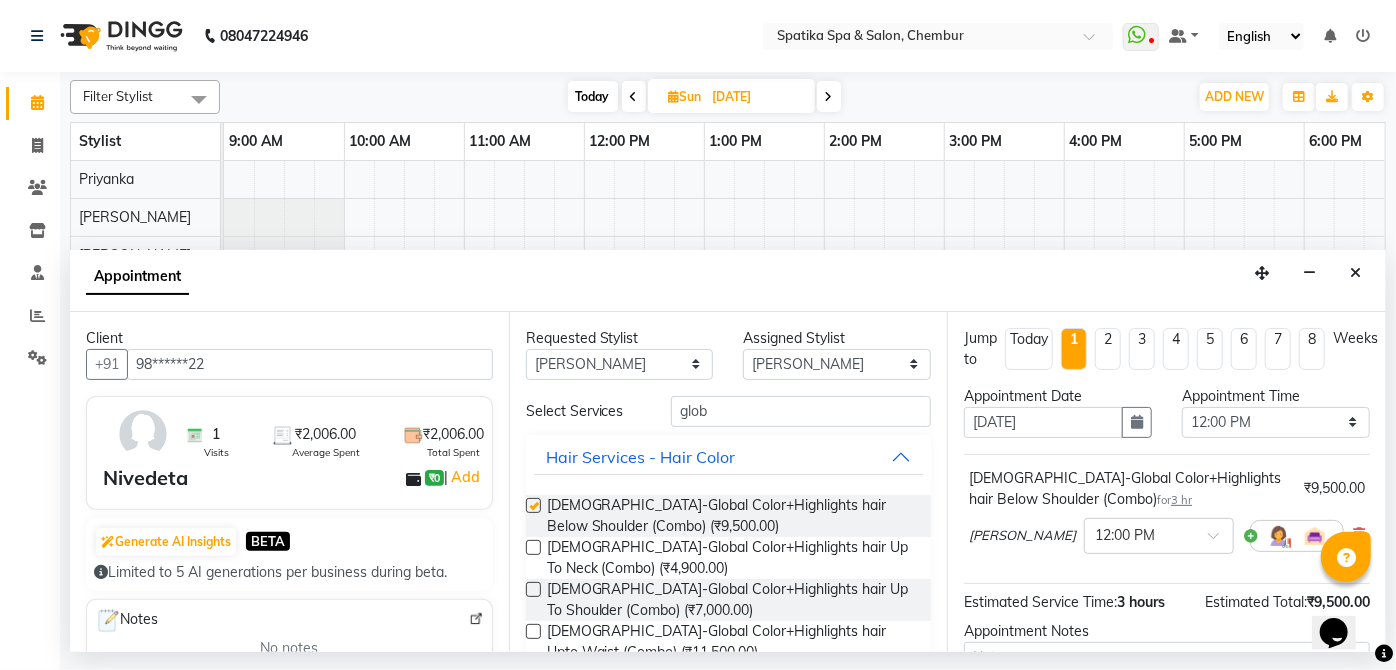 checkbox on "false" 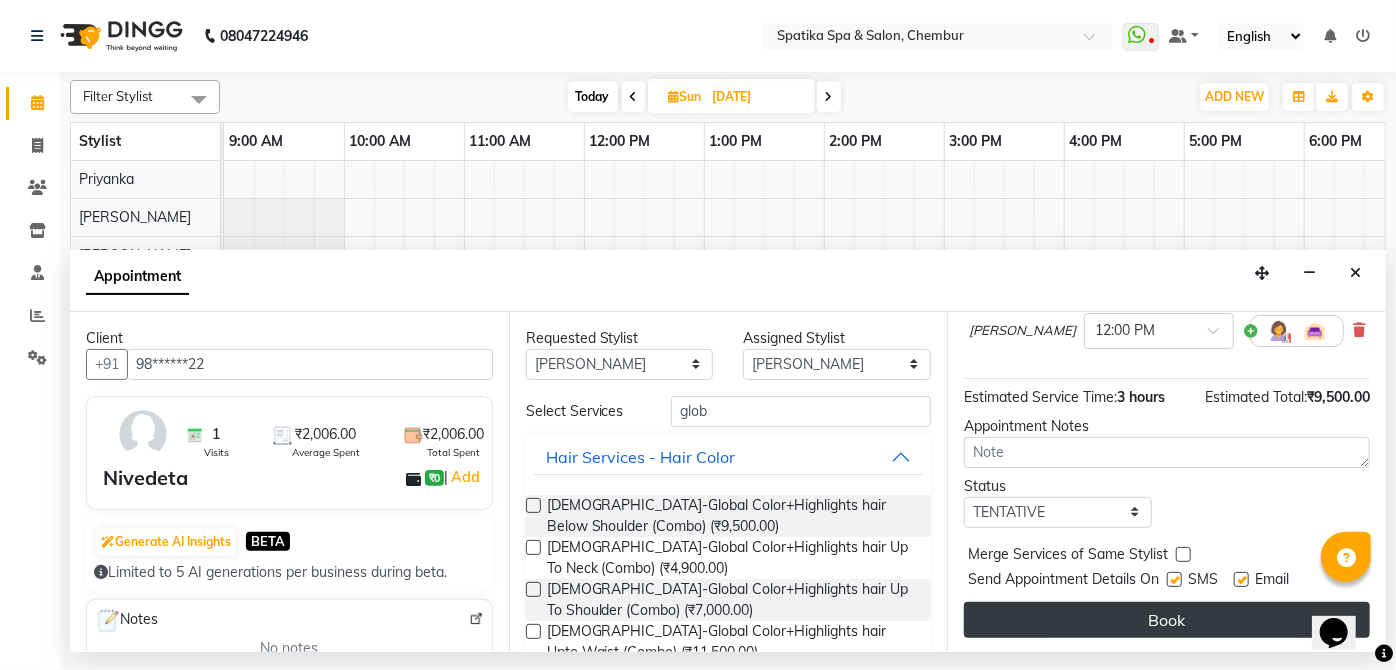 click on "Book" at bounding box center (1167, 620) 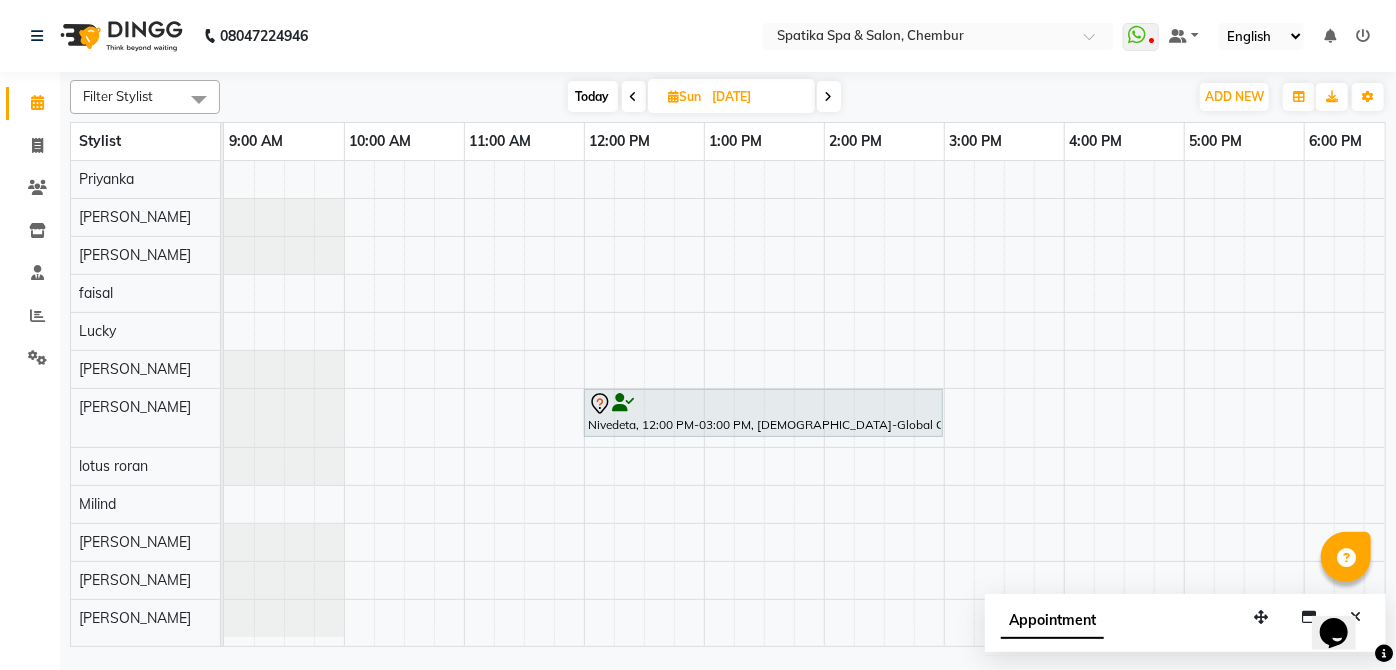 click on "Today" at bounding box center [593, 96] 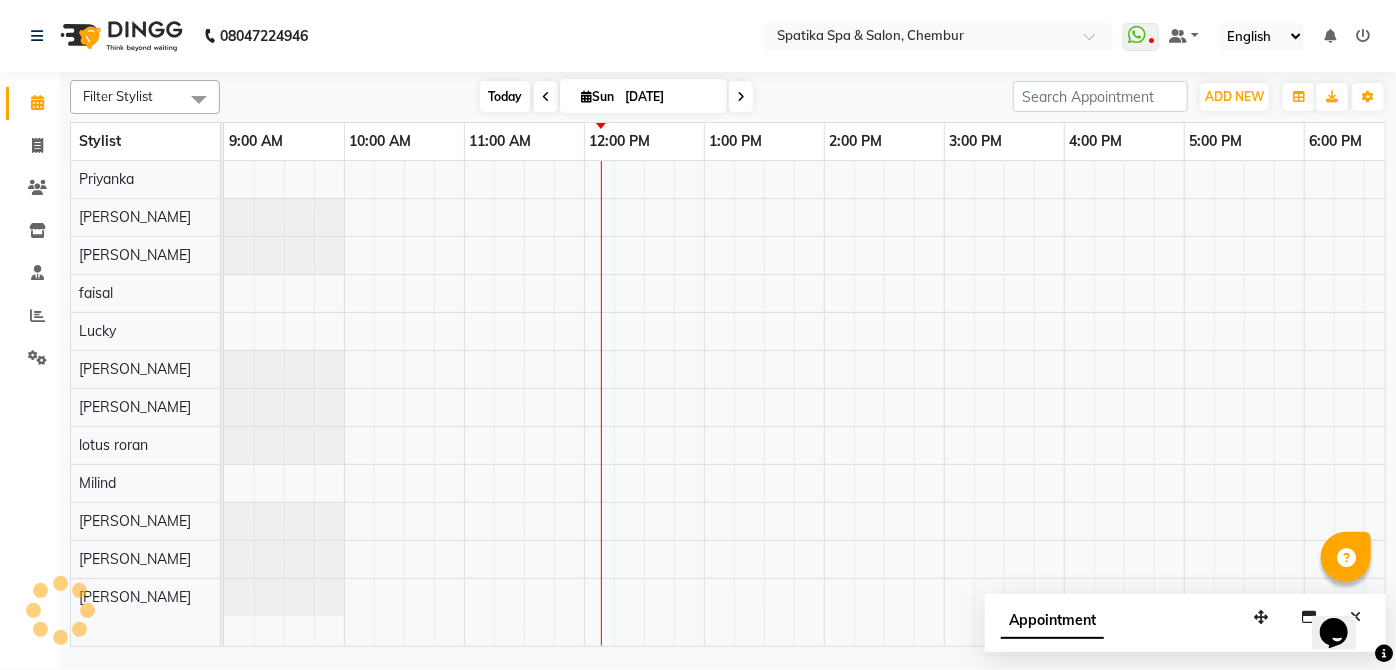 scroll, scrollTop: 0, scrollLeft: 360, axis: horizontal 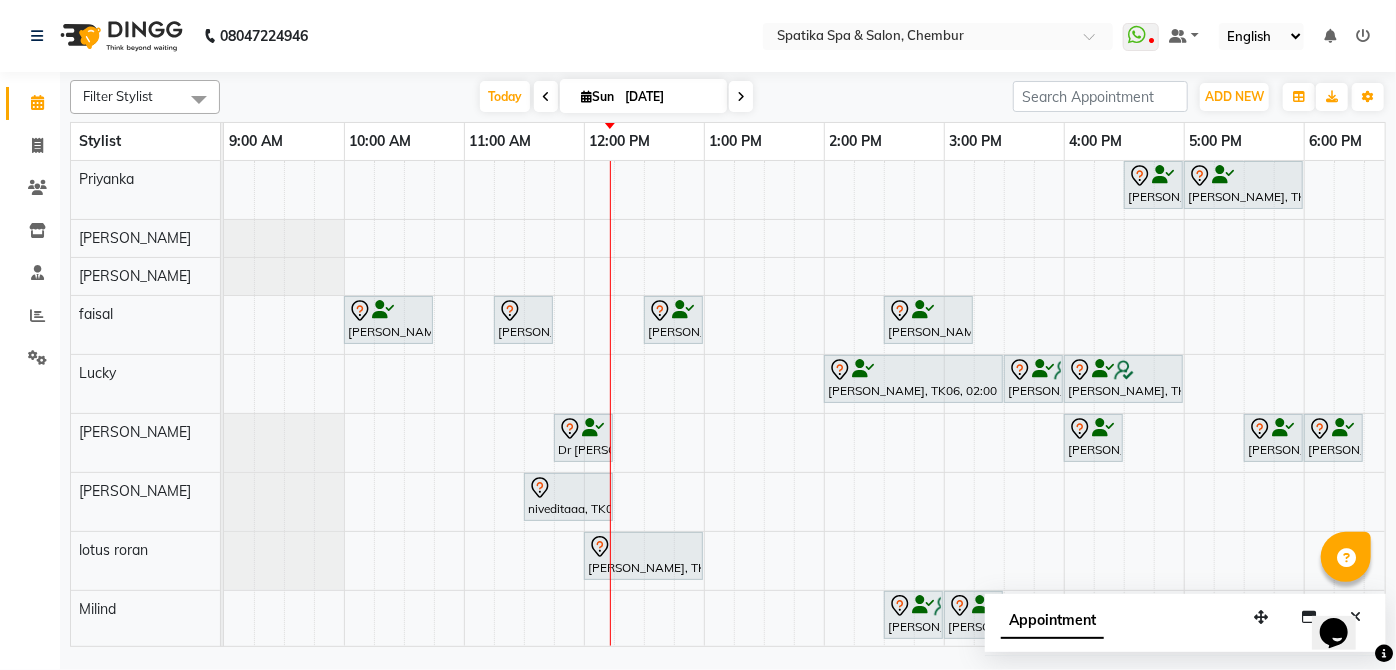 click at bounding box center (1363, 36) 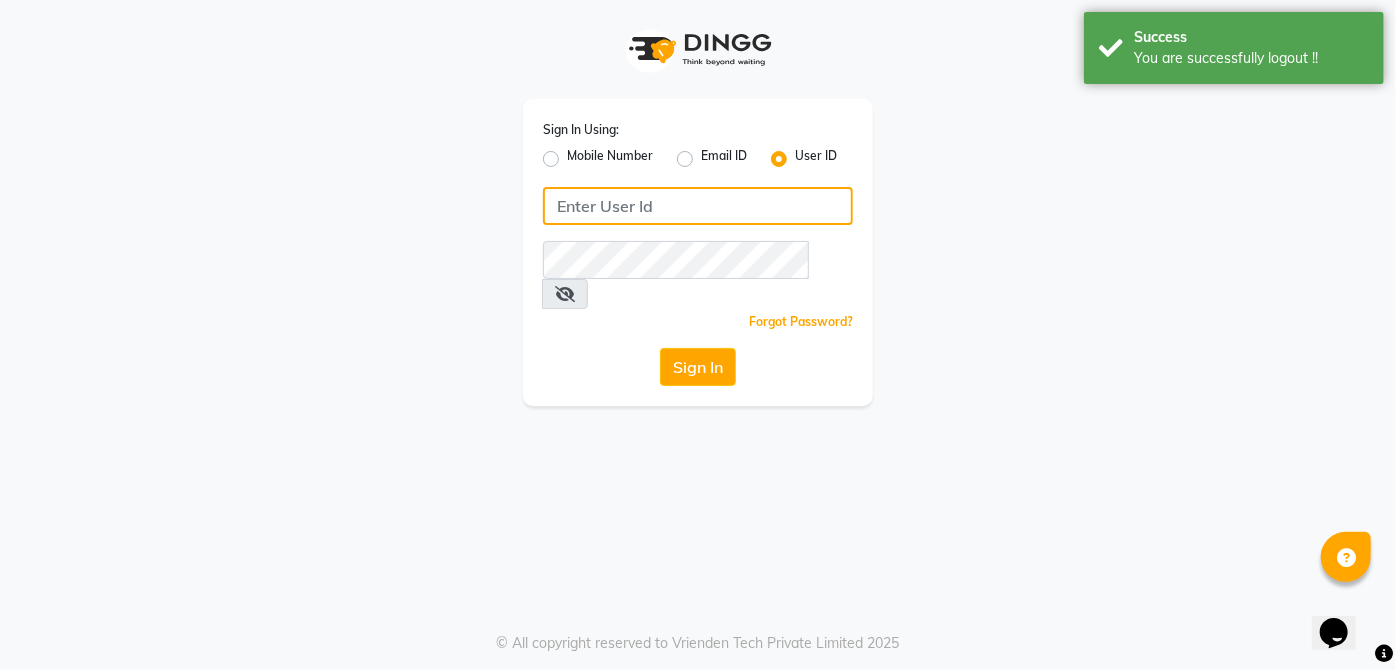 type on "8262994957" 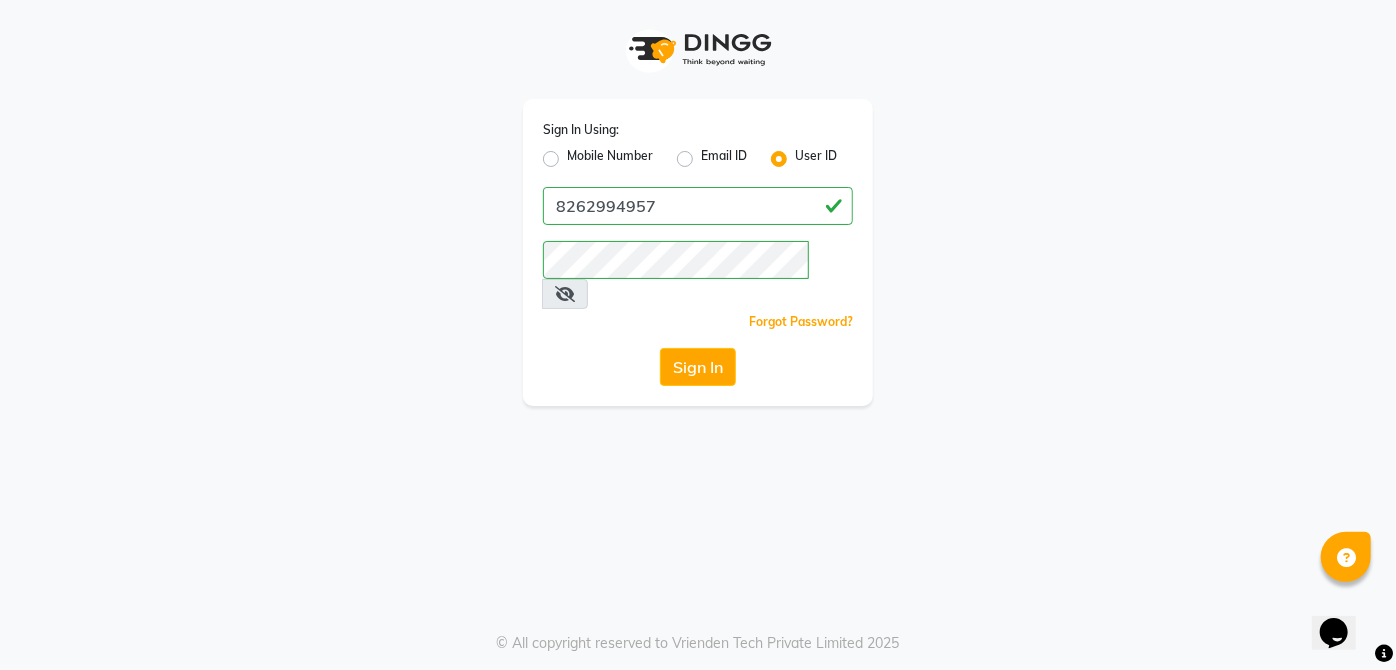 click on "Mobile Number" 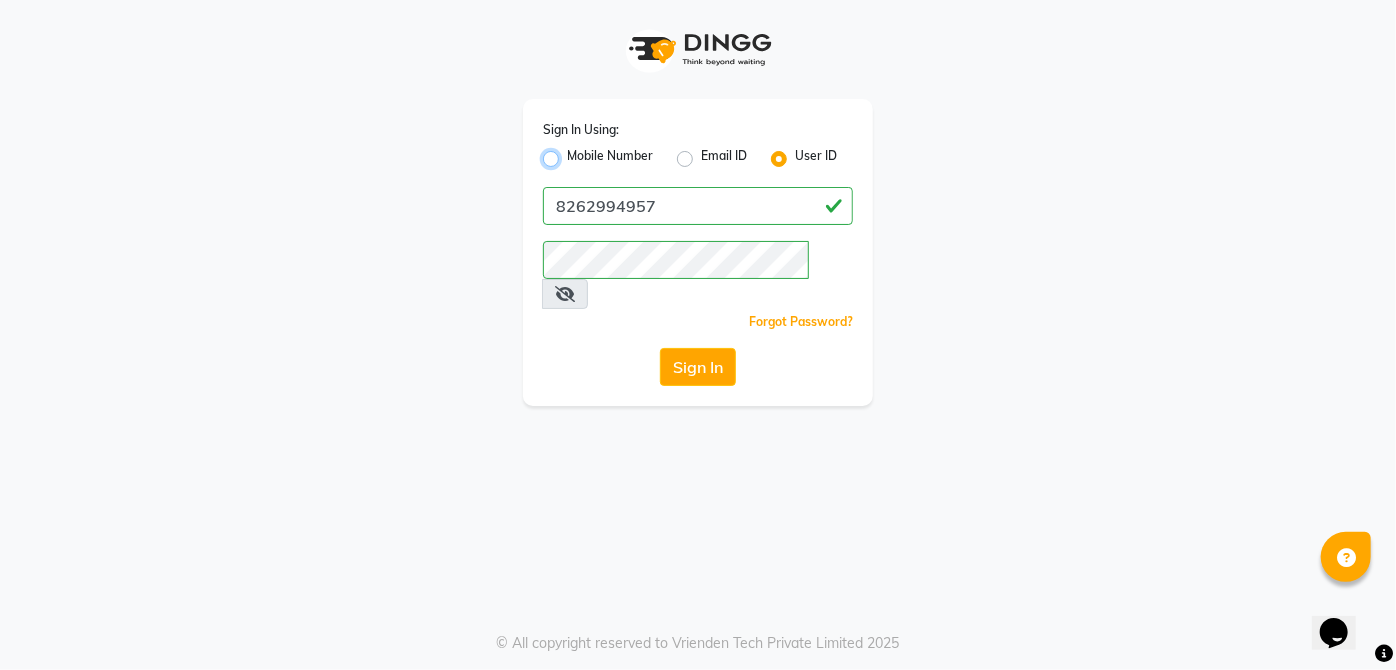 click on "Mobile Number" at bounding box center (573, 153) 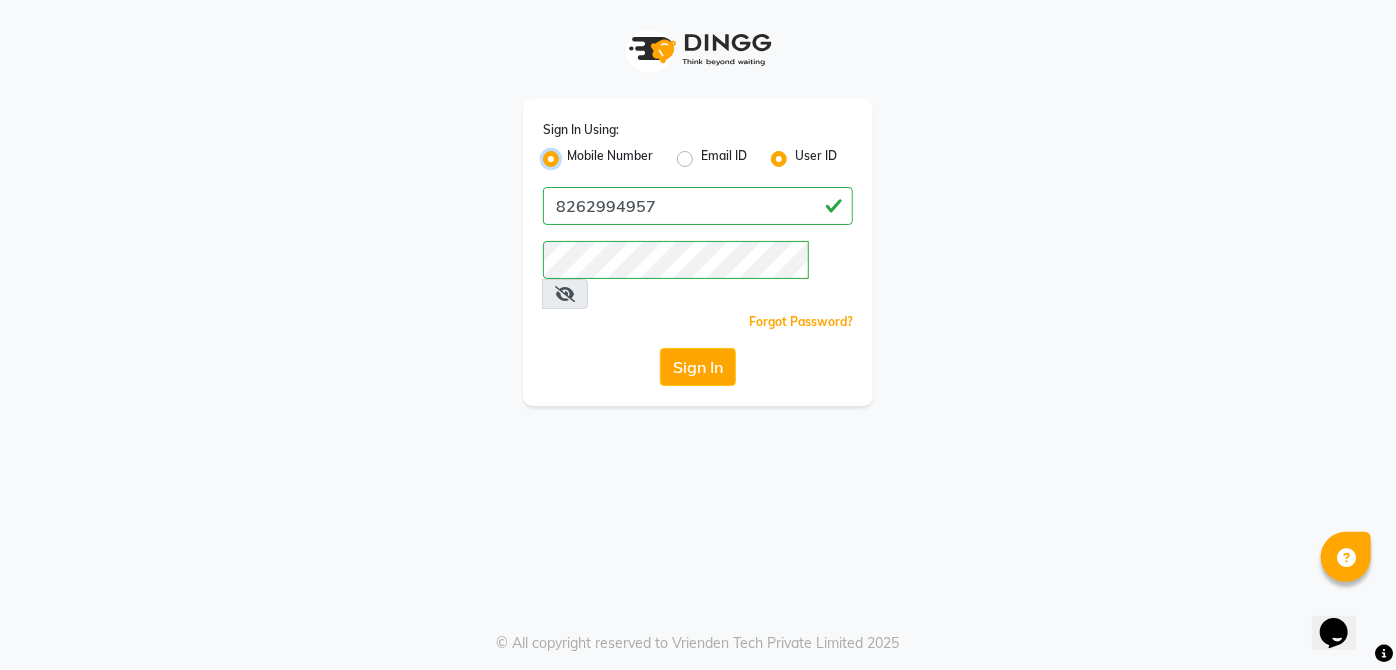 radio on "false" 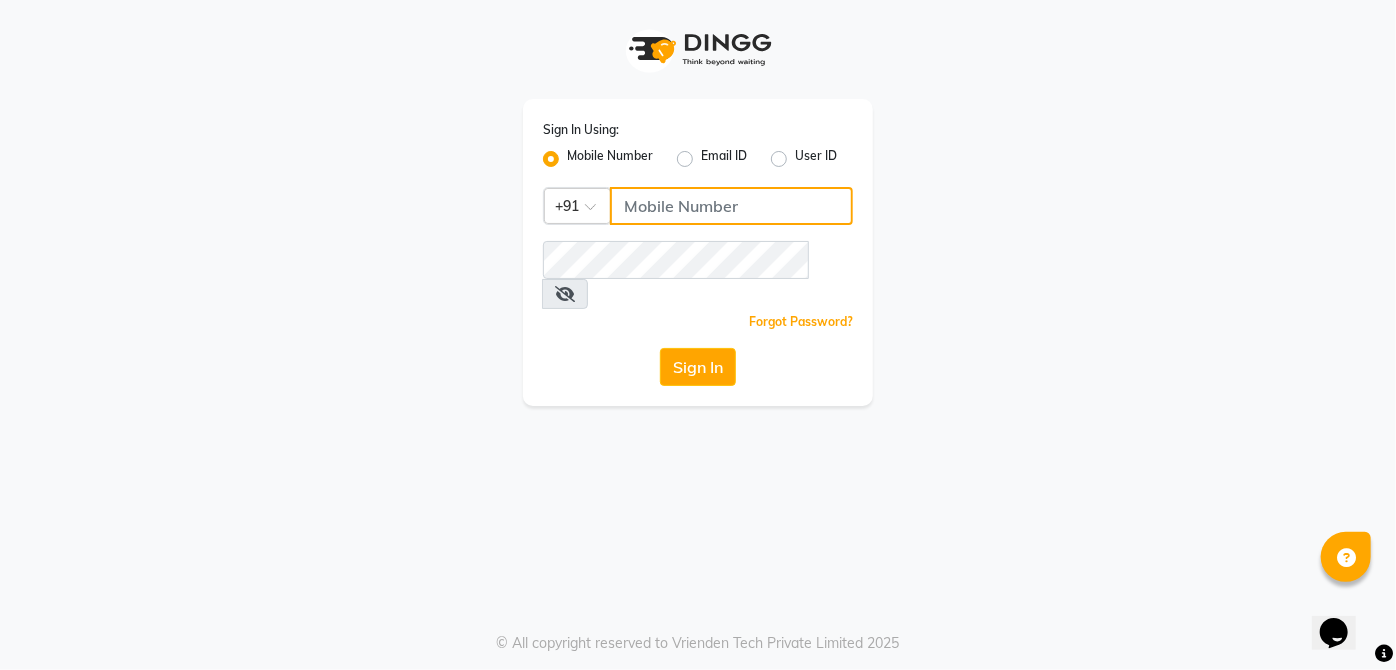 click 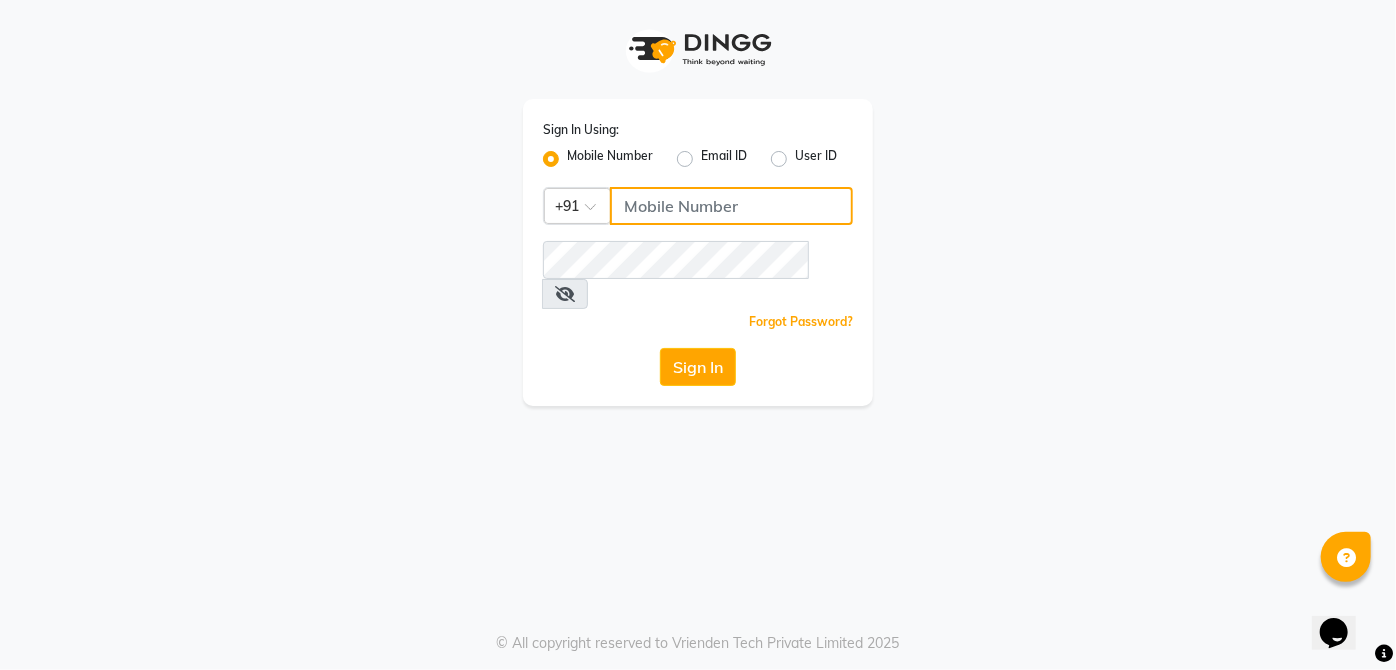 type on "8262994957" 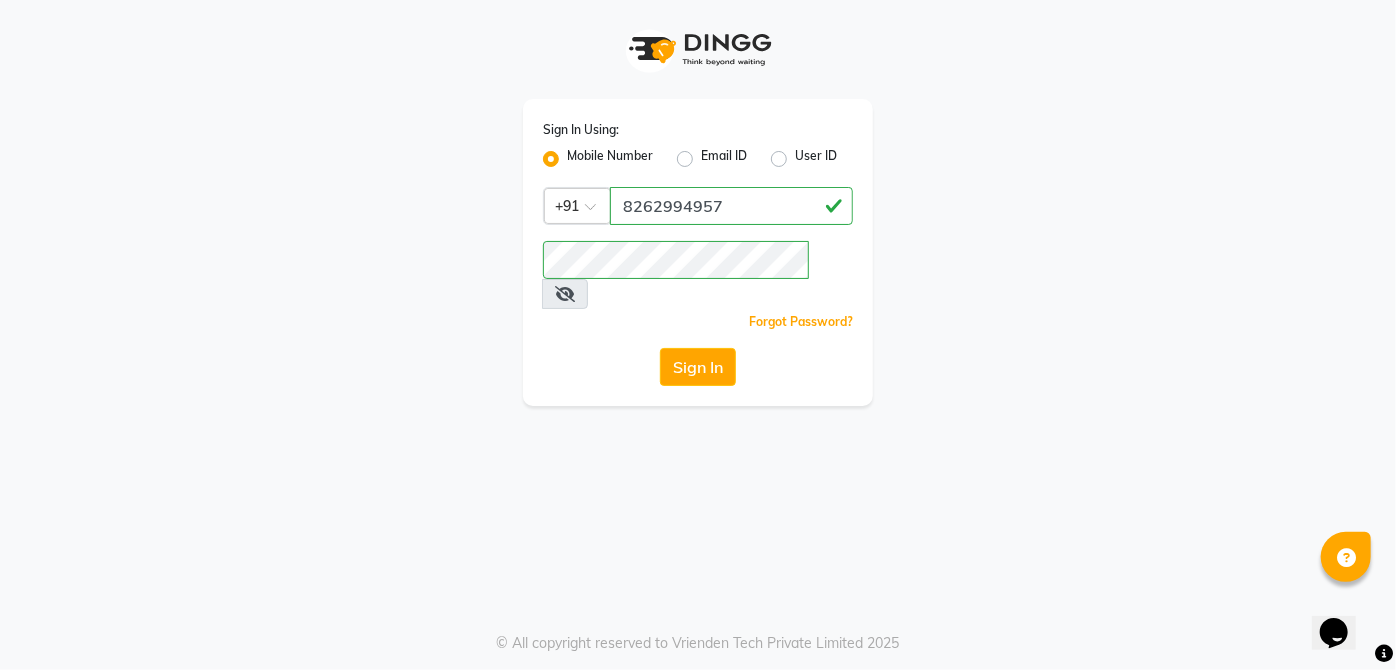 click at bounding box center (565, 294) 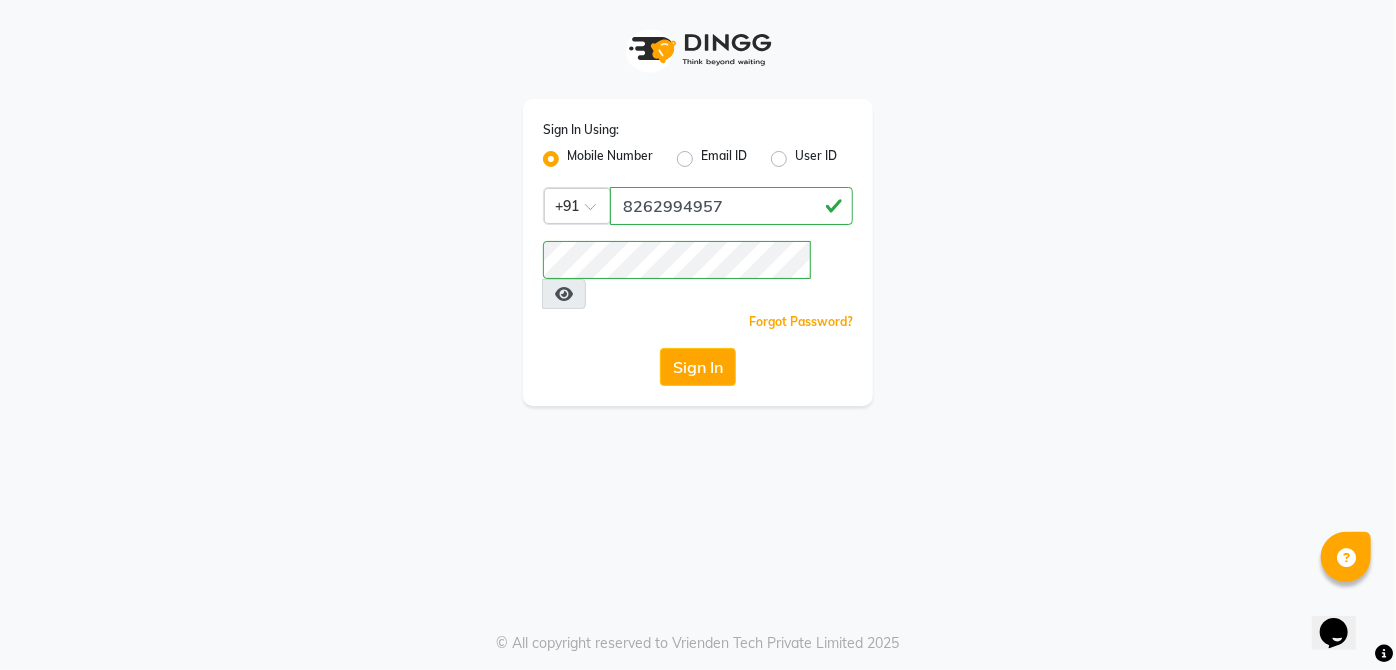 click at bounding box center [564, 294] 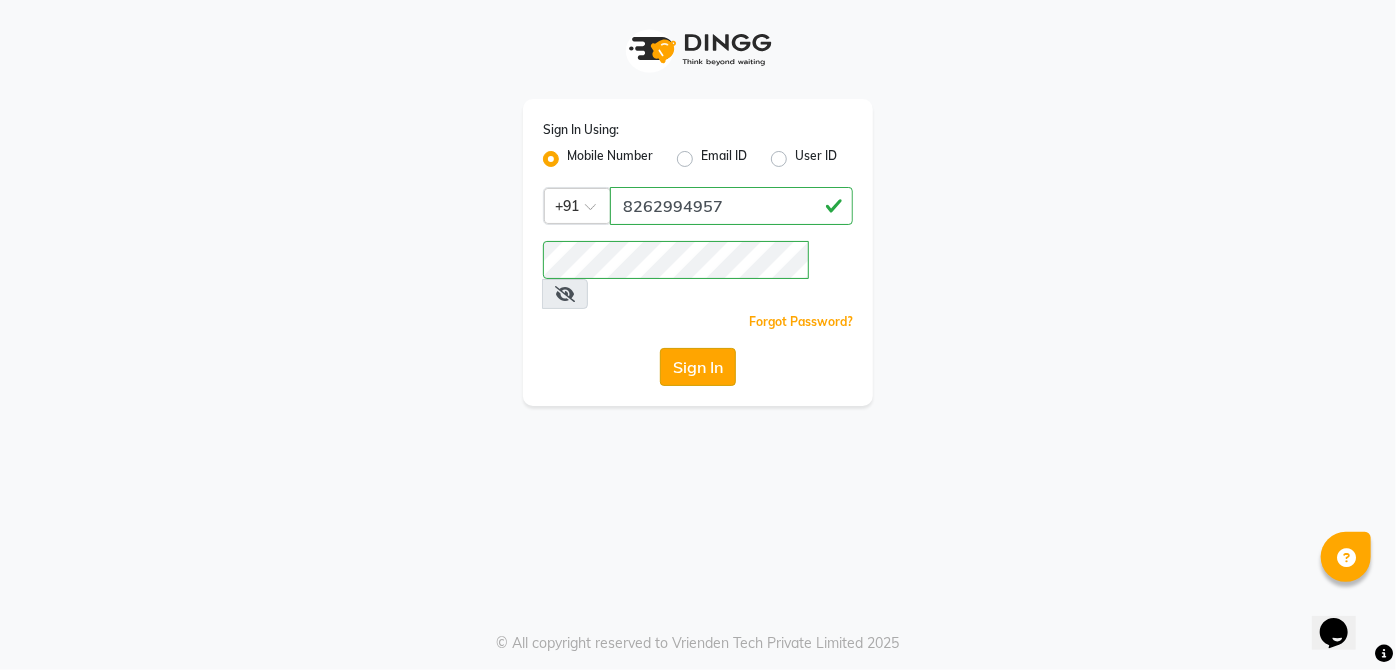 click on "Sign In" 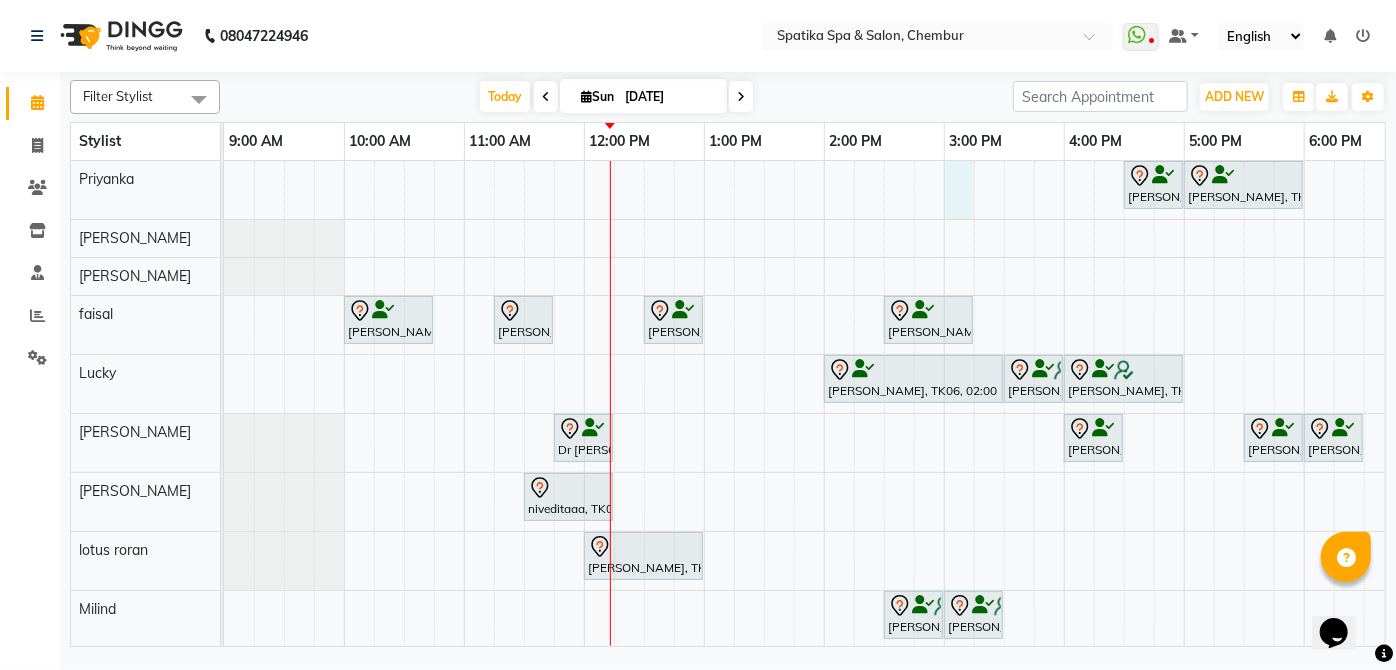 click on "Aarti Manjrekar, TK10, 04:30 PM-05:00 PM, Premium Wax-Full Arms             Aarti Manjrekar, TK10, 05:00 PM-06:00 PM, Premium Wax-Full Legs             Aparna iyer, TK07, 10:00 AM-10:45 AM, Haircuts             Raika John, TK09, 11:15 AM-11:45 AM, Female-Blow Dry-Hair Below Shoulder             Jhanvi Jagasia, TK12, 12:30 PM-01:00 PM, Female-Blow Dry-Hair Below Shoulder             Swapnil Bhoir, TK02, 02:30 PM-03:15 PM, Haircuts             Sneha Ahuja, TK06, 02:00 PM-03:30 PM, Female-Inoa Touch Up (Up To 2 Inches)             Ayesha Lobo, TK11, 03:30 PM-04:00 PM, Female-Hair Wash Below Shoulder             Ayesha Lobo, TK11, 04:00 PM-05:00 PM, Female-Inoa Touch Up (Up To 2 Inches)             Dr Shweta, TK04, 11:45 AM-12:15 PM, Male Kids Haircut Below 12 Years (Without Wash)             Aarti Manjrekar, TK10, 04:00 PM-04:30 PM, Female-Hair Wash Below Shoulder             Kshitija Rao, TK01, 05:30 PM-06:00 PM, Head Massage-Coconut / Olive / Almond Oil 30 Mins" at bounding box center [1004, 483] 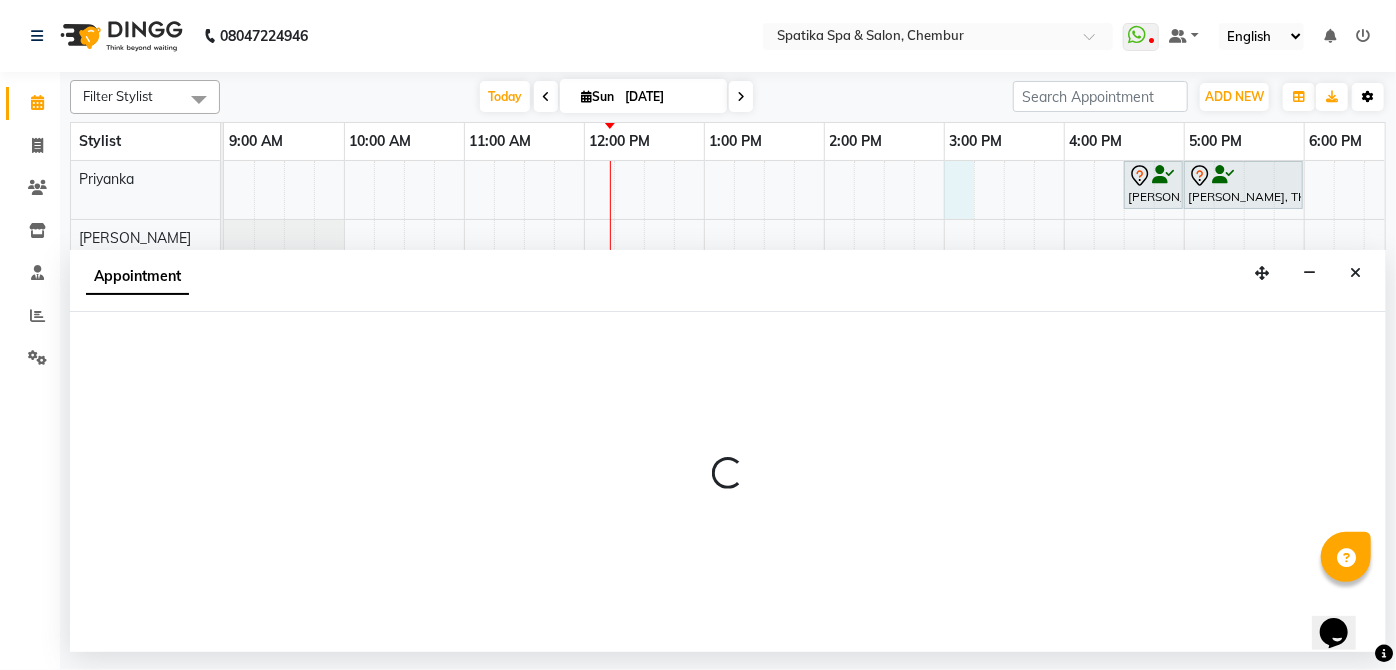 select on "9058" 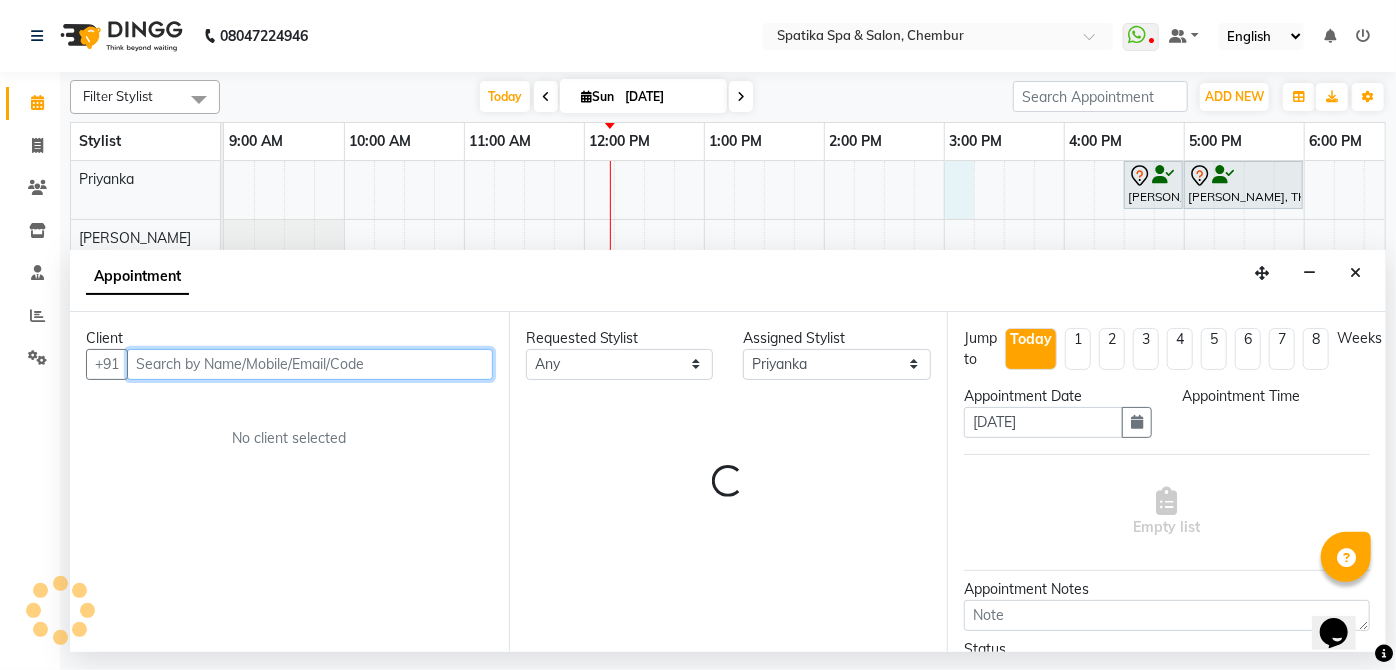 select on "900" 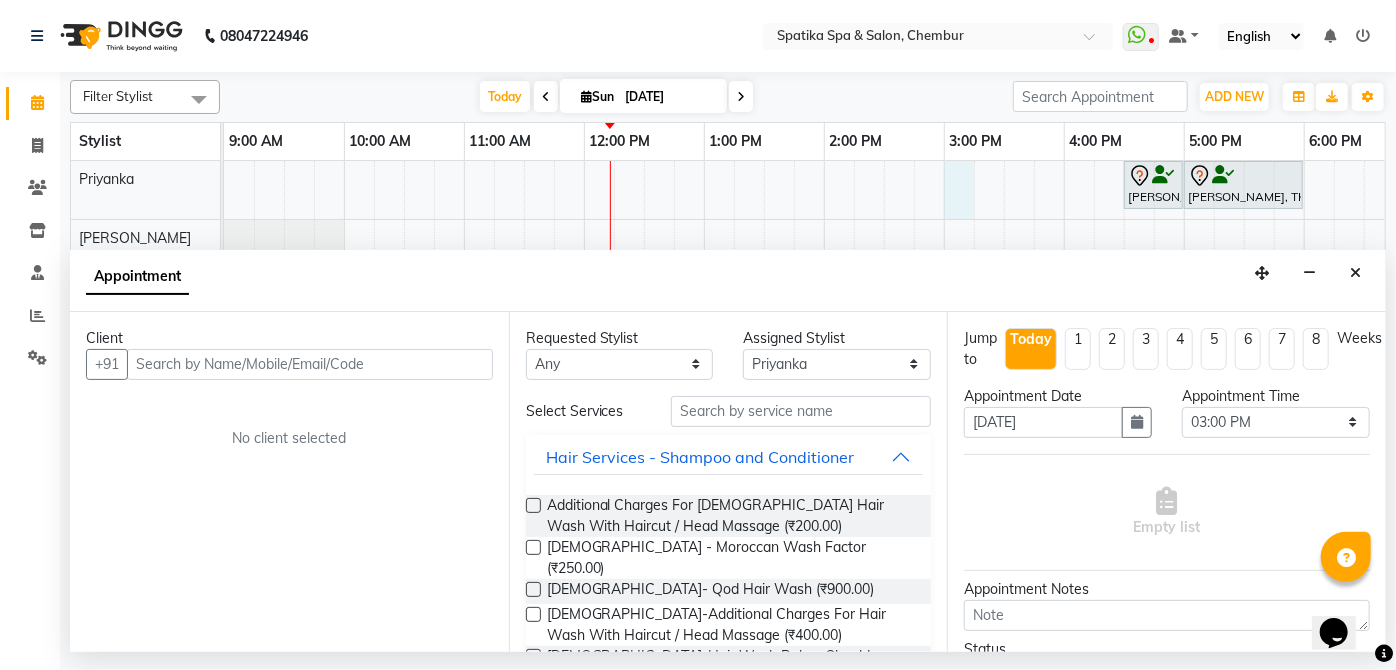 click at bounding box center (1363, 36) 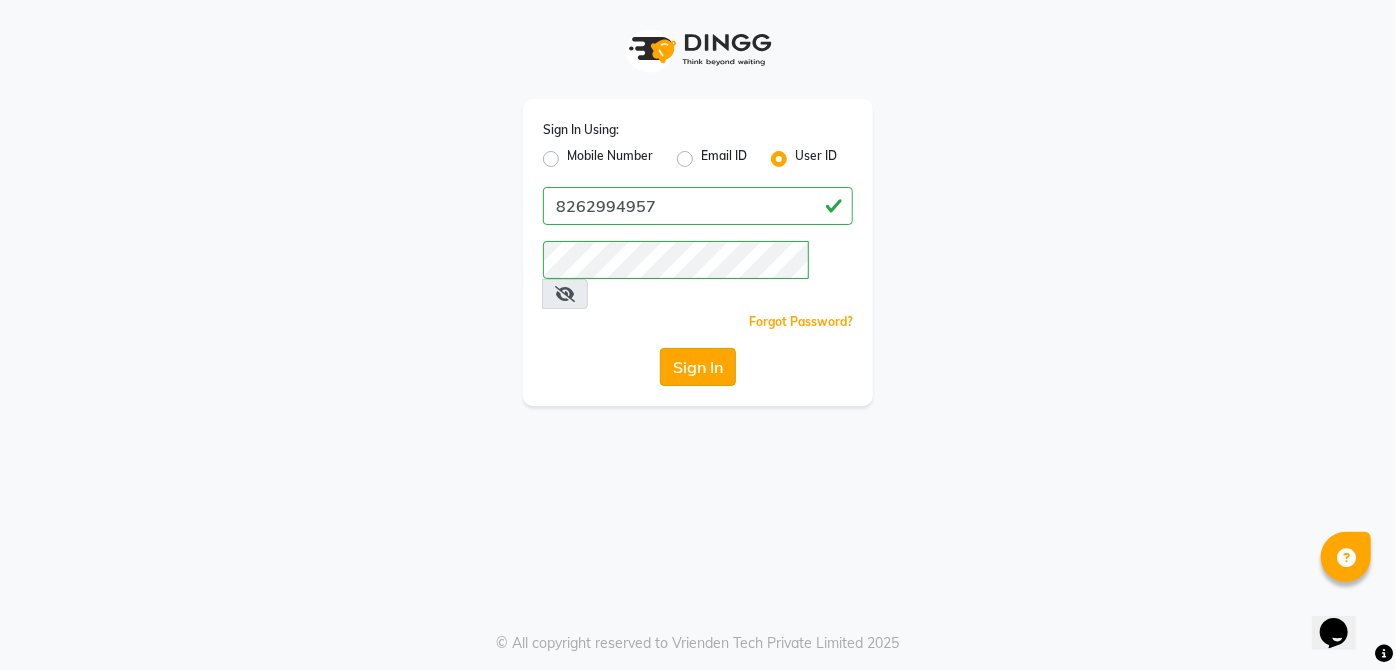 click on "Sign In" 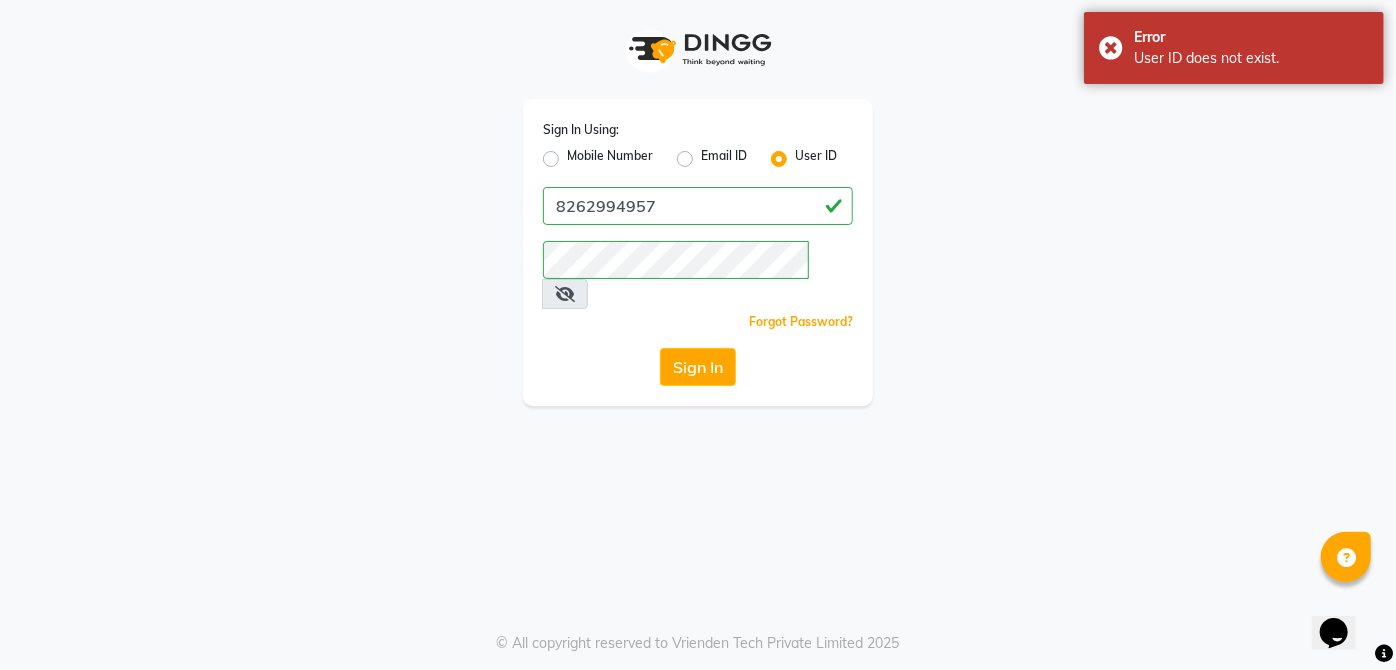 click on "Mobile Number" 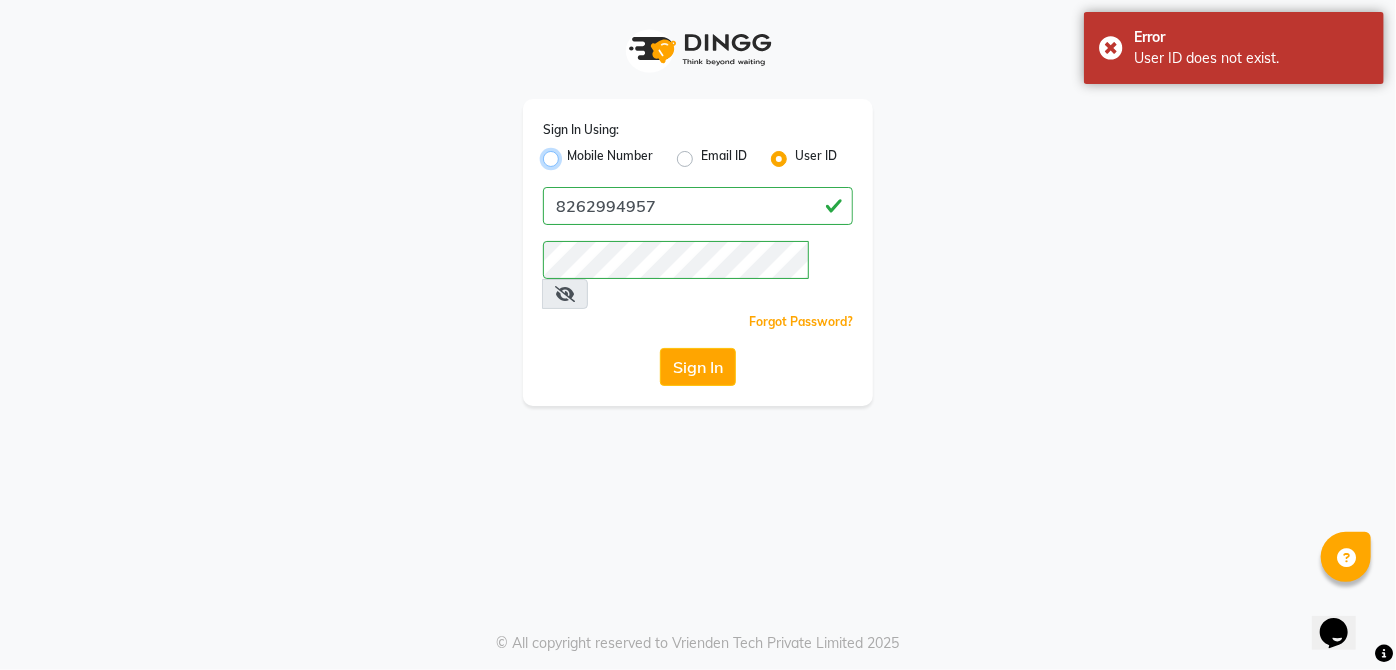 click on "Mobile Number" at bounding box center (573, 153) 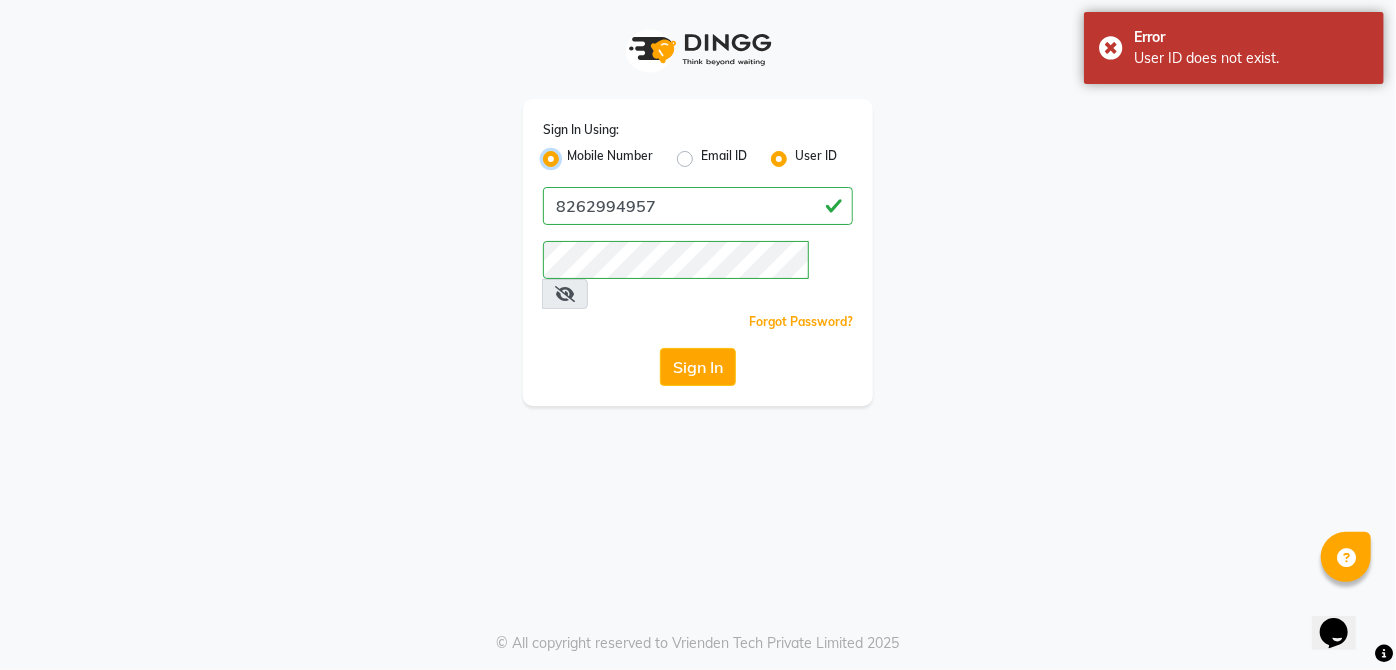 radio on "false" 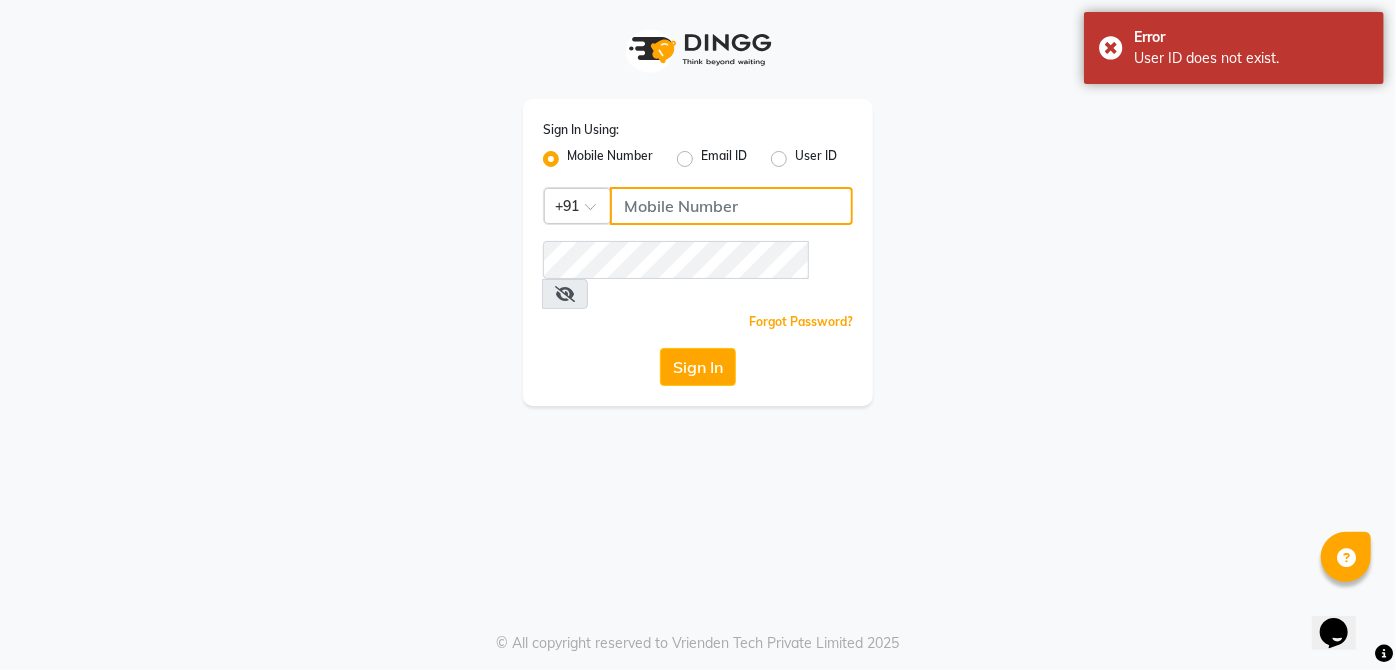 click 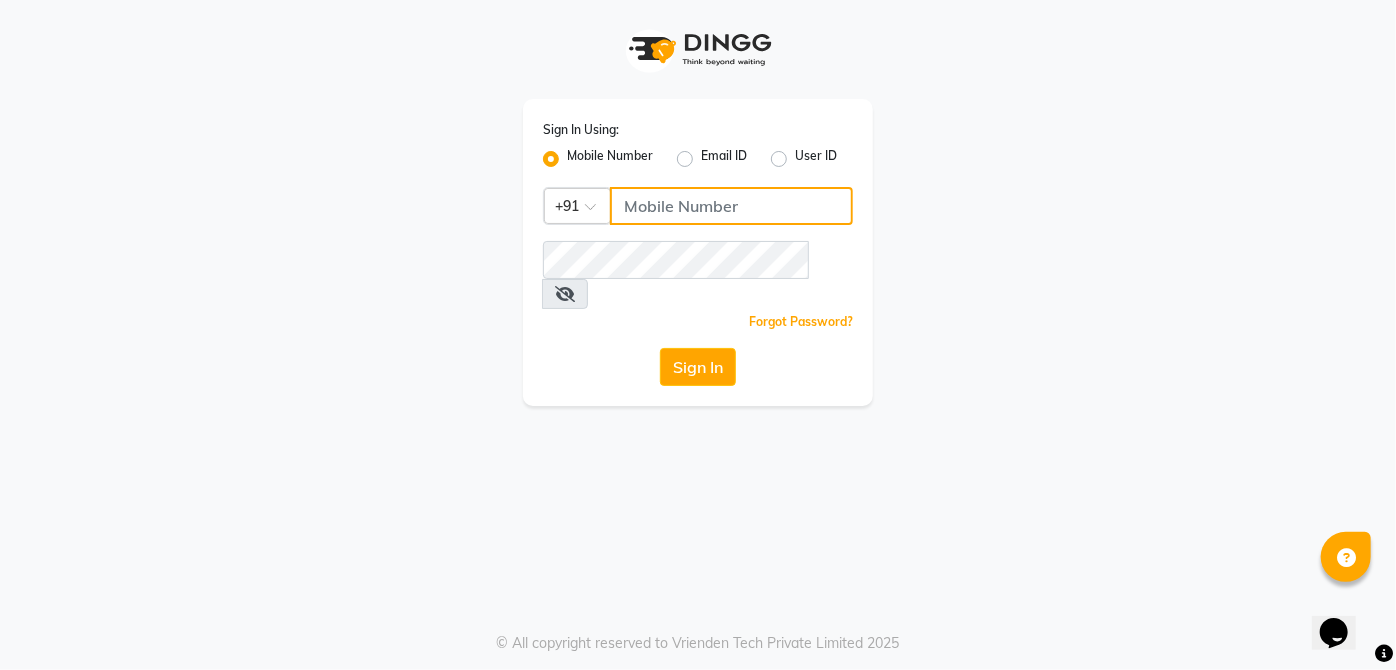 type on "8262994957" 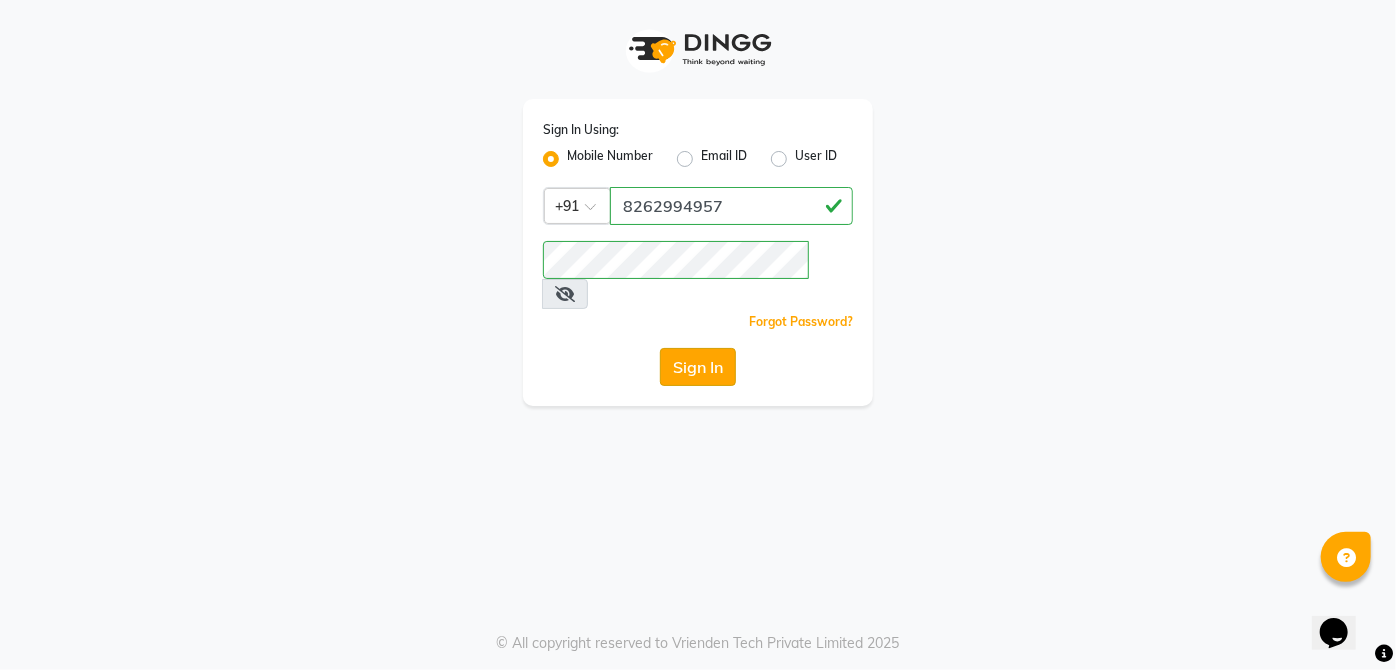 click on "Sign In" 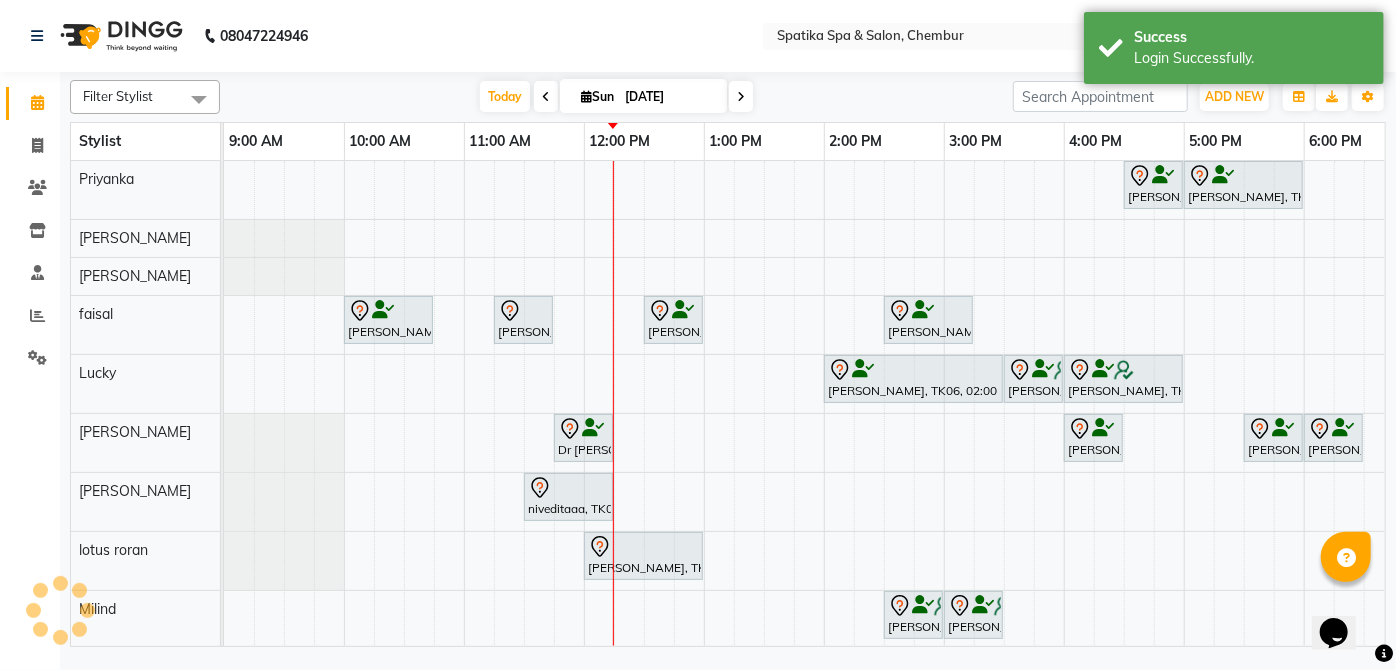 scroll, scrollTop: 0, scrollLeft: 360, axis: horizontal 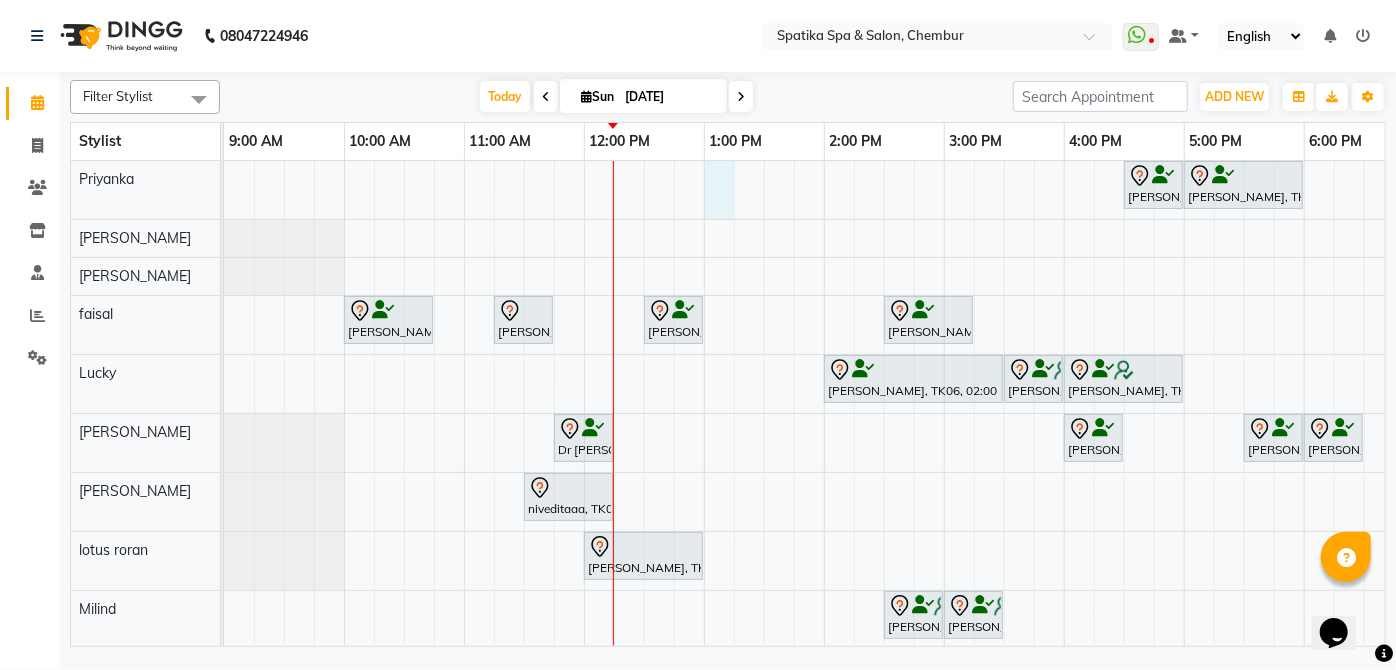 click on "Aarti Manjrekar, TK10, 04:30 PM-05:00 PM, Premium Wax-Full Arms             Aarti Manjrekar, TK10, 05:00 PM-06:00 PM, Premium Wax-Full Legs             Aparna iyer, TK07, 10:00 AM-10:45 AM, Haircuts             Raika John, TK09, 11:15 AM-11:45 AM, Female-Blow Dry-Hair Below Shoulder             Jhanvi Jagasia, TK12, 12:30 PM-01:00 PM, Female-Blow Dry-Hair Below Shoulder             Swapnil Bhoir, TK02, 02:30 PM-03:15 PM, Haircuts             Sneha Ahuja, TK06, 02:00 PM-03:30 PM, Female-Inoa Touch Up (Up To 2 Inches)             Ayesha Lobo, TK11, 03:30 PM-04:00 PM, Female-Hair Wash Below Shoulder             Ayesha Lobo, TK11, 04:00 PM-05:00 PM, Female-Inoa Touch Up (Up To 2 Inches)             Dr Shweta, TK04, 11:45 AM-12:15 PM, Male Kids Haircut Below 12 Years (Without Wash)             Aarti Manjrekar, TK10, 04:00 PM-04:30 PM, Female-Hair Wash Below Shoulder             Kshitija Rao, TK01, 05:30 PM-06:00 PM, Head Massage-Coconut / Olive / Almond Oil 30 Mins" at bounding box center [1004, 483] 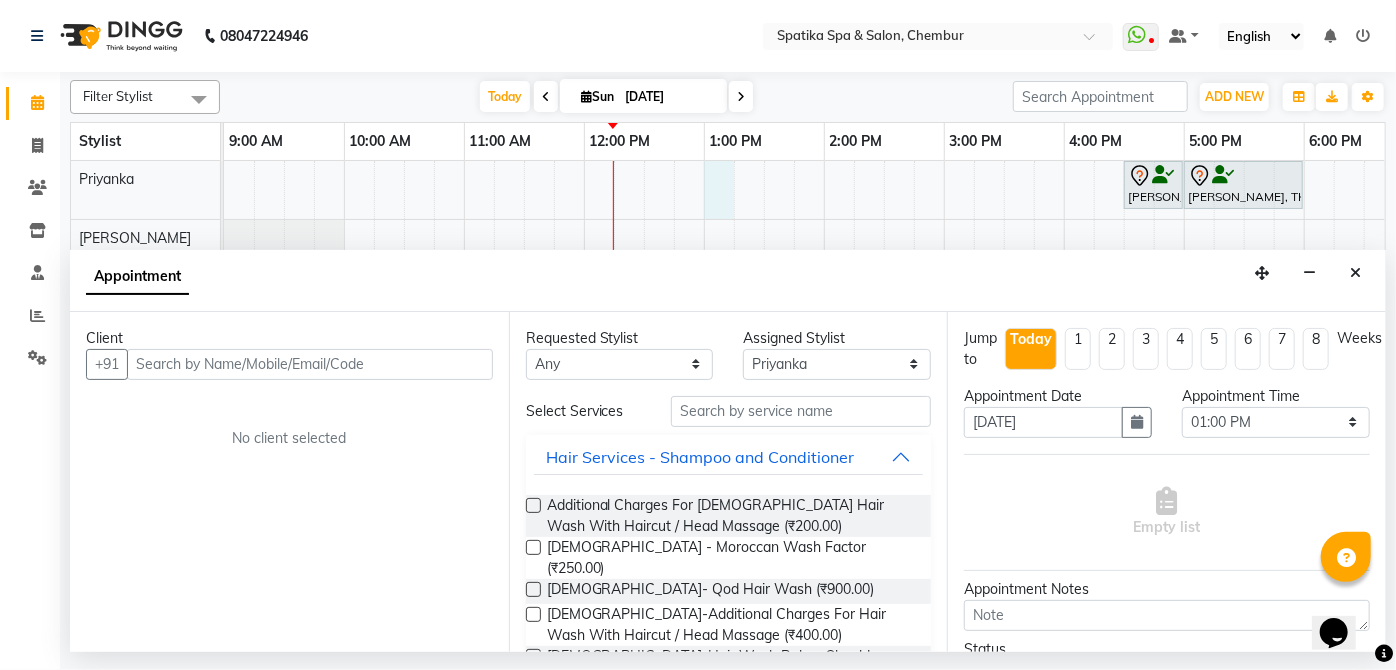 click at bounding box center [310, 364] 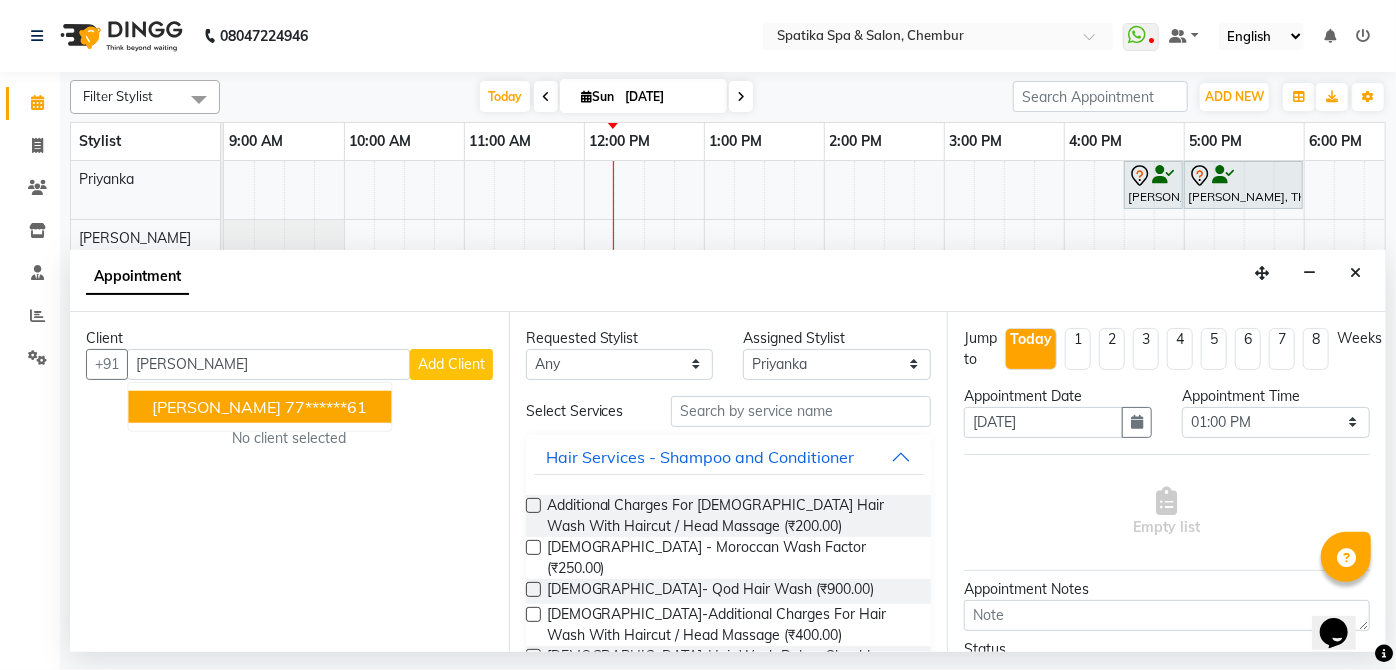 click on "77******61" at bounding box center (326, 406) 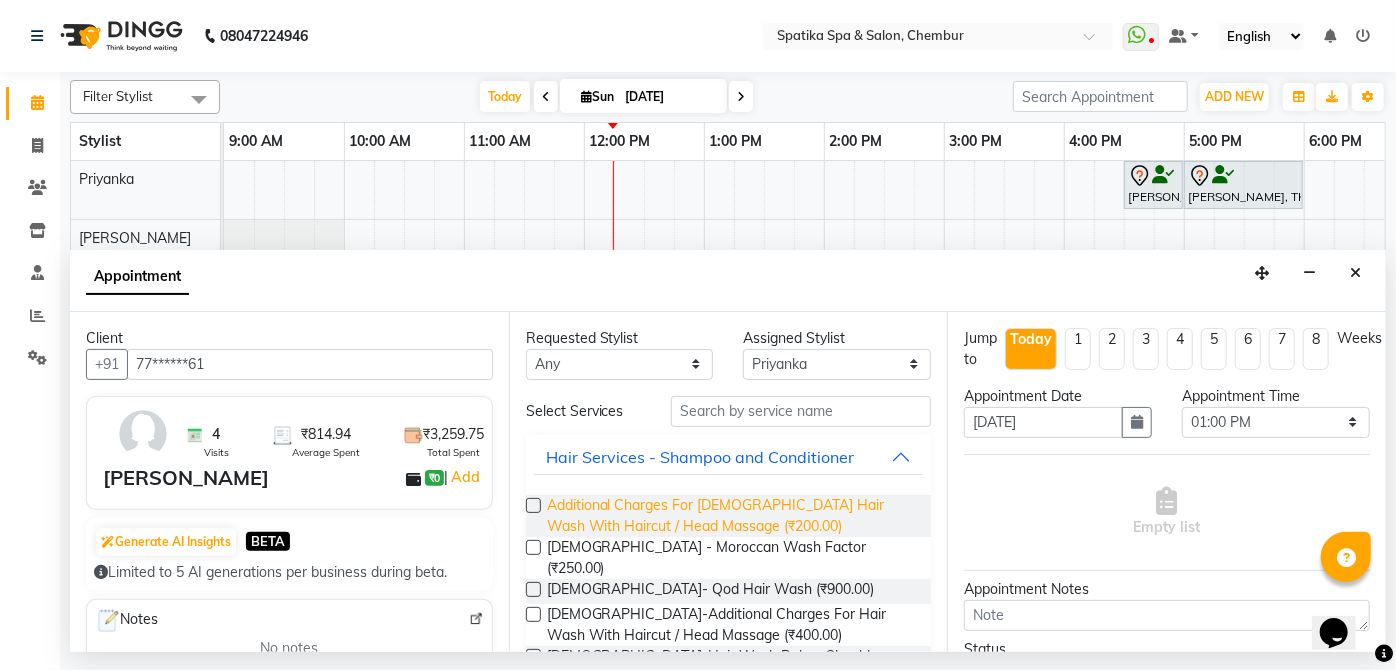 type on "77******61" 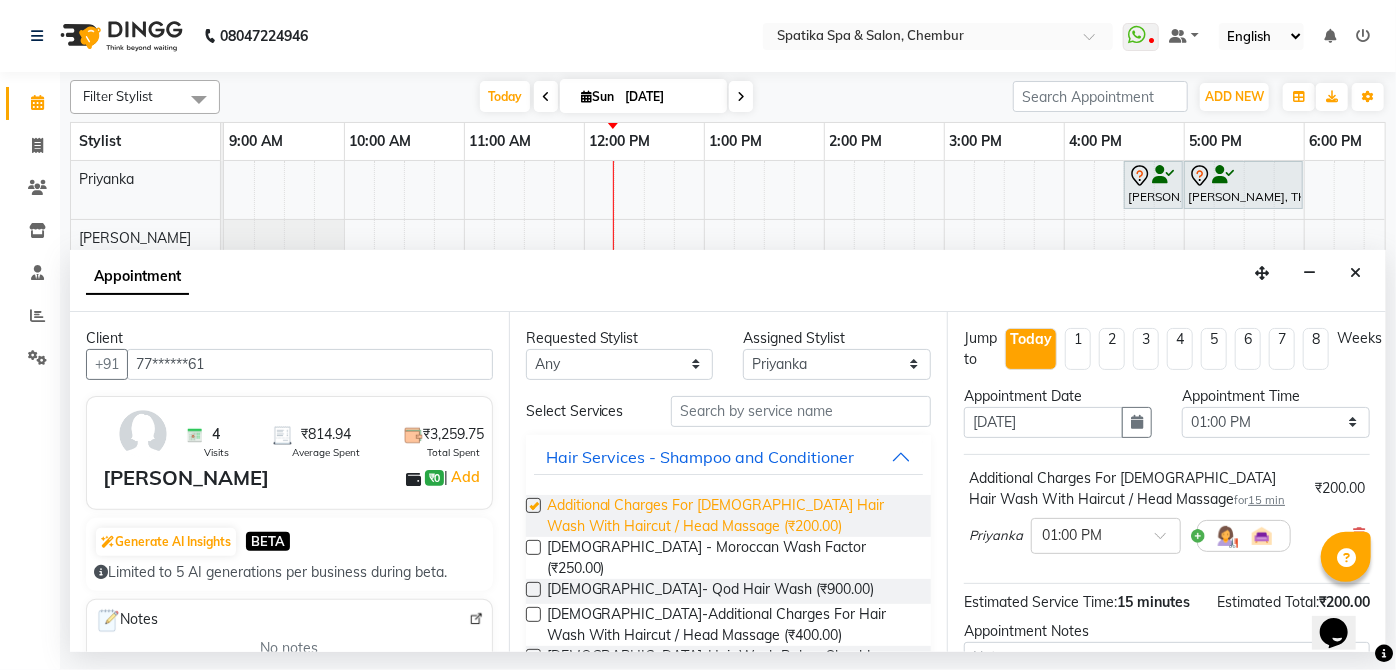 checkbox on "false" 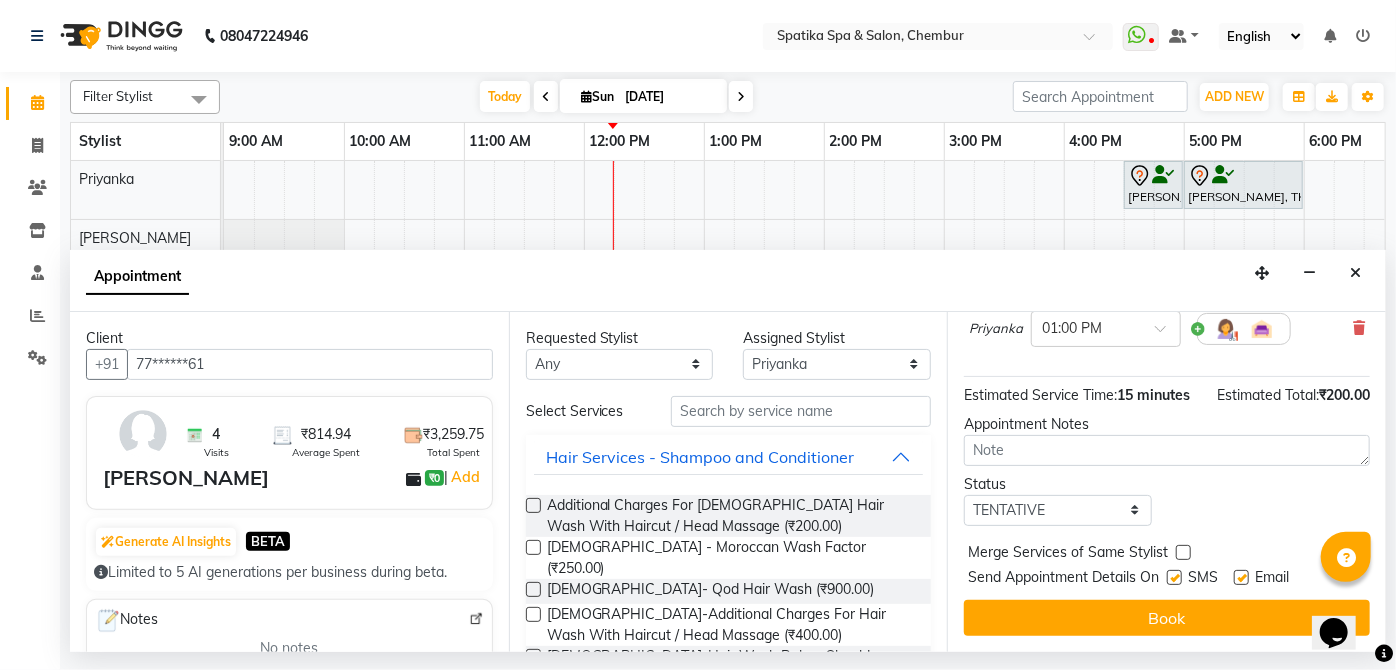 scroll, scrollTop: 226, scrollLeft: 0, axis: vertical 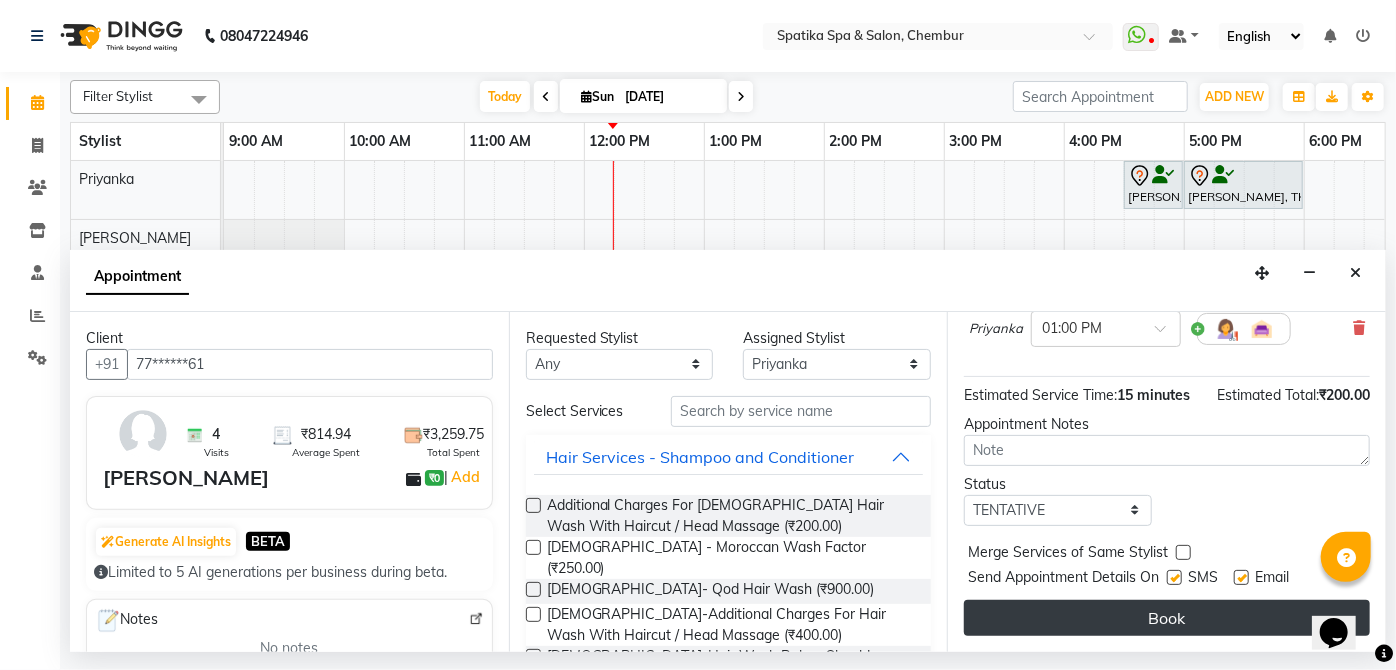 click on "Book" at bounding box center [1167, 618] 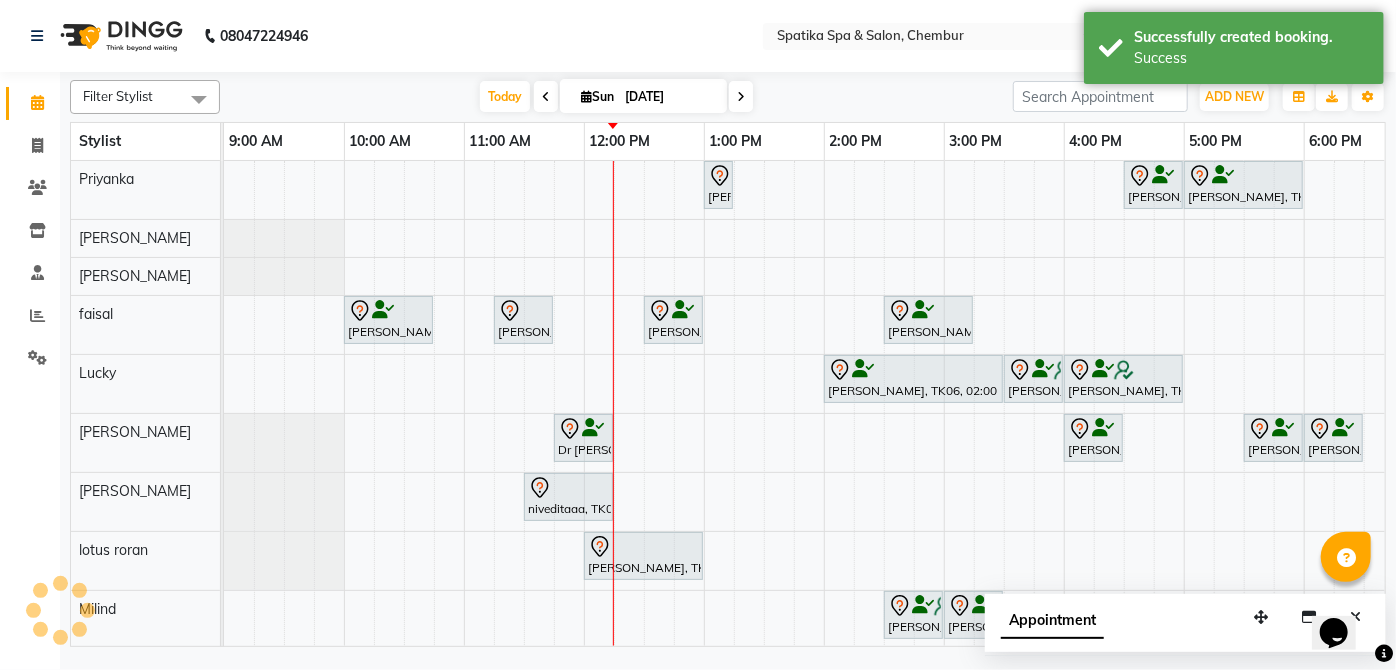 click on "Payal Dhanke, TK13, 01:00 PM-01:15 PM, Additional Charges For Male Hair Wash With Haircut / Head Massage             Aarti Manjrekar, TK10, 04:30 PM-05:00 PM, Premium Wax-Full Arms             Aarti Manjrekar, TK10, 05:00 PM-06:00 PM, Premium Wax-Full Legs             Aparna iyer, TK07, 10:00 AM-10:45 AM, Haircuts             Raika John, TK09, 11:15 AM-11:45 AM, Female-Blow Dry-Hair Below Shoulder             Jhanvi Jagasia, TK12, 12:30 PM-01:00 PM, Female-Blow Dry-Hair Below Shoulder             Swapnil Bhoir, TK02, 02:30 PM-03:15 PM, Haircuts             Sneha Ahuja, TK06, 02:00 PM-03:30 PM, Female-Inoa Touch Up (Up To 2 Inches)             Ayesha Lobo, TK11, 03:30 PM-04:00 PM, Female-Hair Wash Below Shoulder             Ayesha Lobo, TK11, 04:00 PM-05:00 PM, Female-Inoa Touch Up (Up To 2 Inches)             Dr Shweta, TK04, 11:45 AM-12:15 PM, Male Kids Haircut Below 12 Years (Without Wash)             Aarti Manjrekar, TK10, 04:00 PM-04:30 PM, Female-Hair Wash Below Shoulder" at bounding box center [1004, 483] 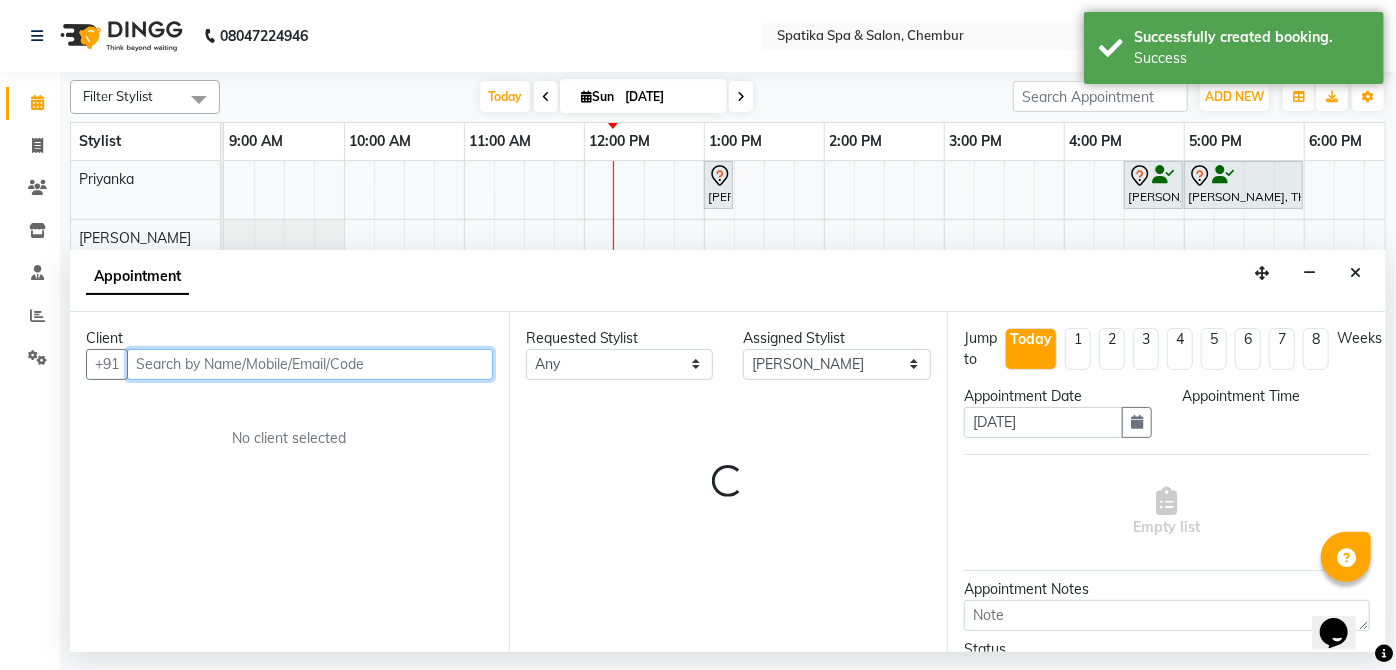 select on "1035" 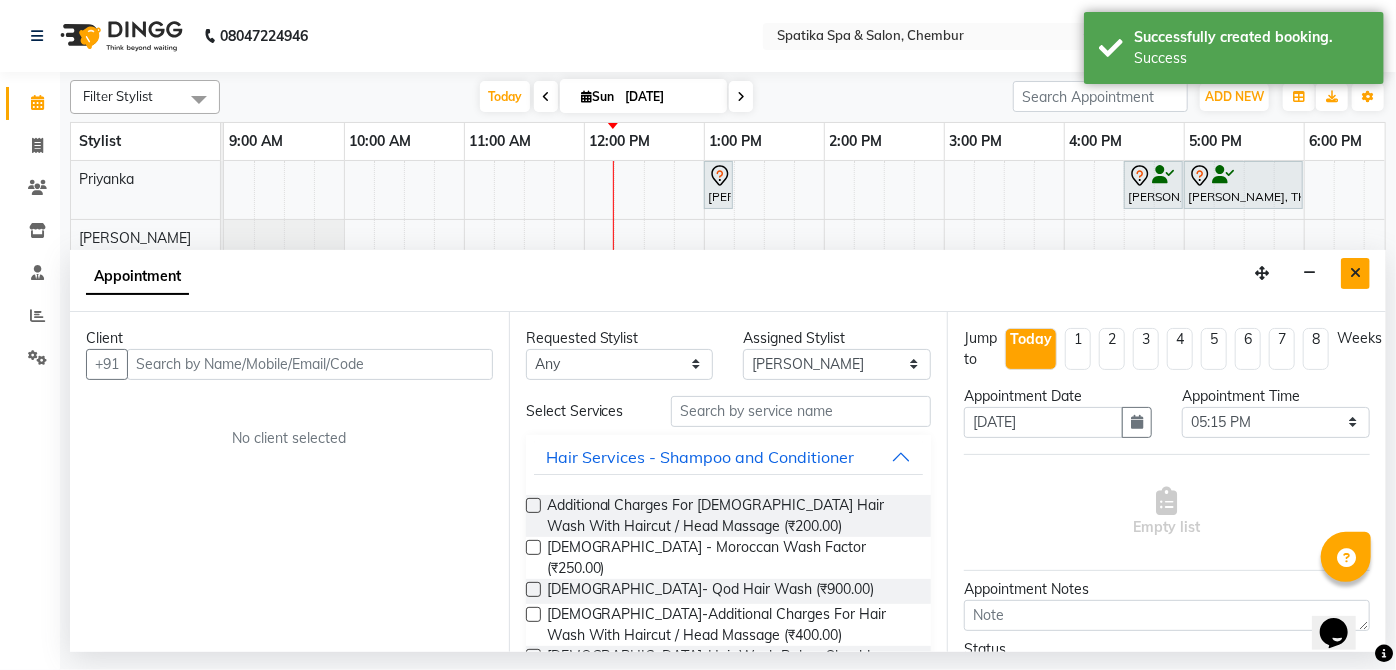 click at bounding box center (1355, 273) 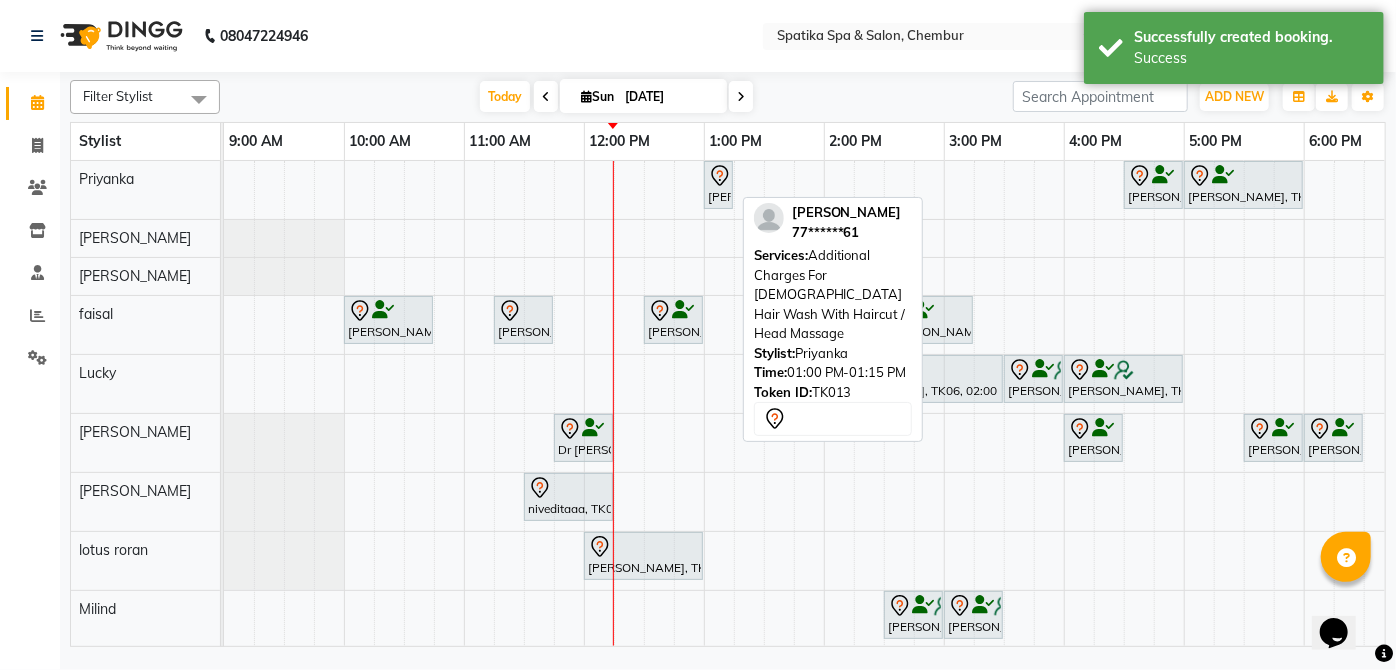 click 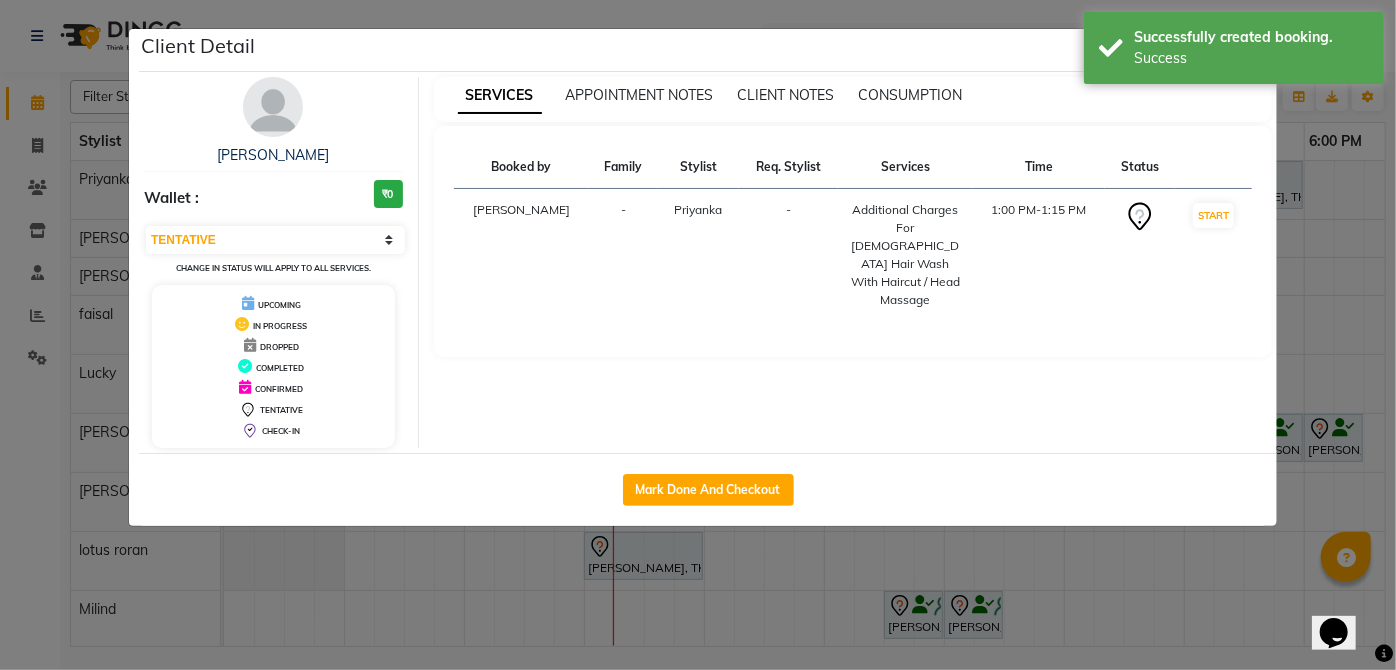 click on "Client Detail  Payal Dhanke   Wallet : ₹0 Select IN SERVICE CONFIRMED TENTATIVE CHECK IN MARK DONE DROPPED UPCOMING Change in status will apply to all services. UPCOMING IN PROGRESS DROPPED COMPLETED CONFIRMED TENTATIVE CHECK-IN SERVICES APPOINTMENT NOTES CLIENT NOTES CONSUMPTION Booked by Family Stylist Req. Stylist Services Time Status  Aayushi Sonawala  - Priyanka -  Additional Charges For Male Hair Wash With Haircut / Head Massage   1:00 PM-1:15 PM   START   Mark Done And Checkout" 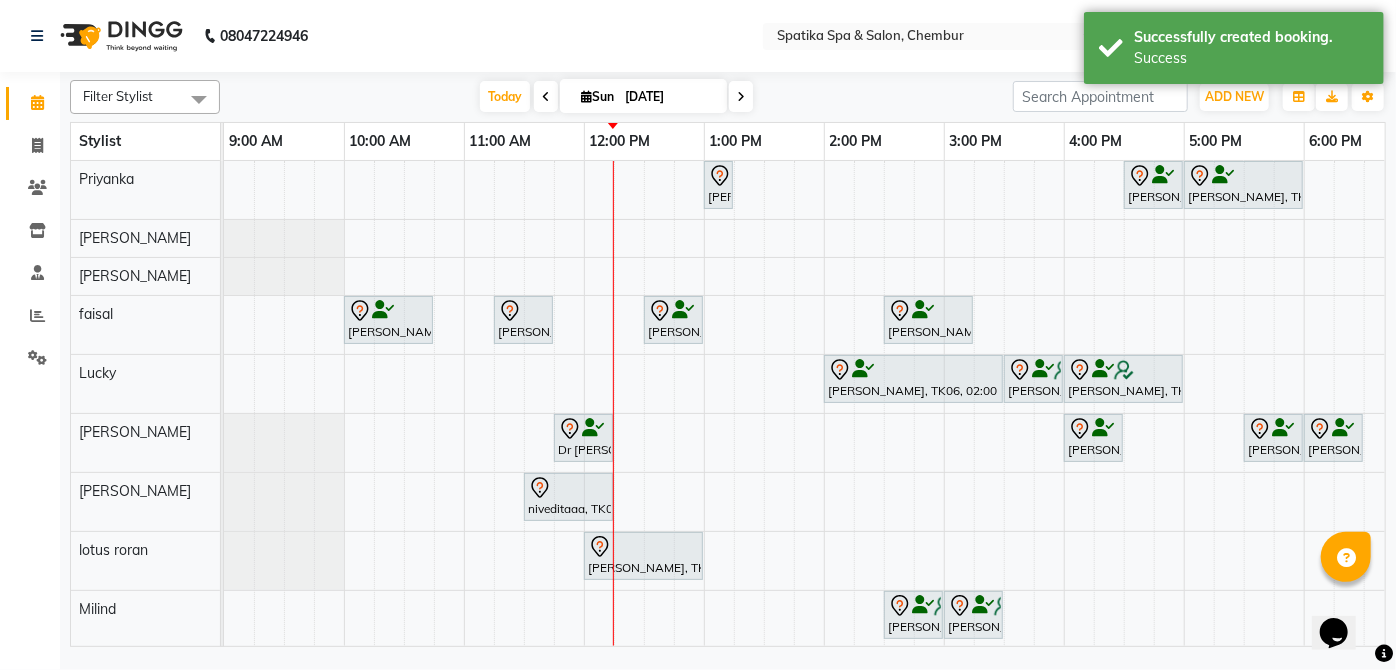 click on "Payal Dhanke, TK13, 01:00 PM-01:15 PM, Additional Charges For Male Hair Wash With Haircut / Head Massage             Aarti Manjrekar, TK10, 04:30 PM-05:00 PM, Premium Wax-Full Arms             Aarti Manjrekar, TK10, 05:00 PM-06:00 PM, Premium Wax-Full Legs             Aparna iyer, TK07, 10:00 AM-10:45 AM, Haircuts             Raika John, TK09, 11:15 AM-11:45 AM, Female-Blow Dry-Hair Below Shoulder             Jhanvi Jagasia, TK12, 12:30 PM-01:00 PM, Female-Blow Dry-Hair Below Shoulder             Swapnil Bhoir, TK02, 02:30 PM-03:15 PM, Haircuts             Sneha Ahuja, TK06, 02:00 PM-03:30 PM, Female-Inoa Touch Up (Up To 2 Inches)             Ayesha Lobo, TK11, 03:30 PM-04:00 PM, Female-Hair Wash Below Shoulder             Ayesha Lobo, TK11, 04:00 PM-05:00 PM, Female-Inoa Touch Up (Up To 2 Inches)             Dr Shweta, TK04, 11:45 AM-12:15 PM, Male Kids Haircut Below 12 Years (Without Wash)             Aarti Manjrekar, TK10, 04:00 PM-04:30 PM, Female-Hair Wash Below Shoulder" at bounding box center [1004, 483] 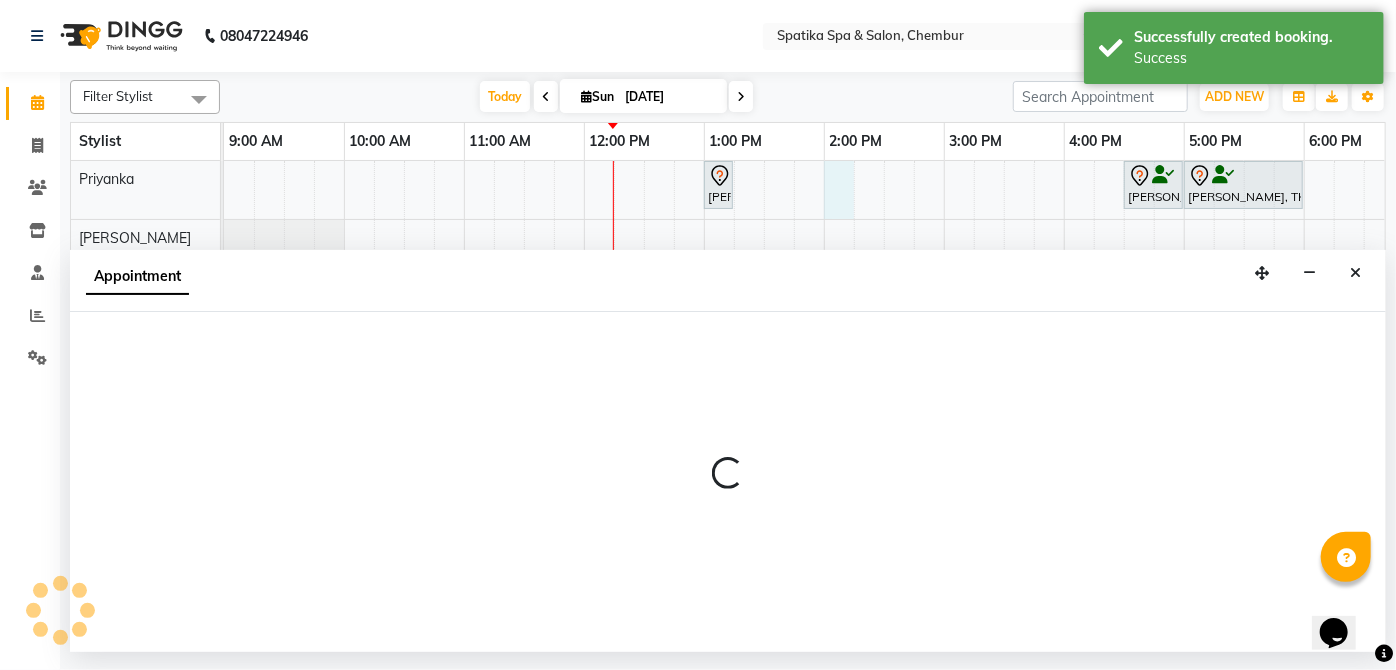 select on "9058" 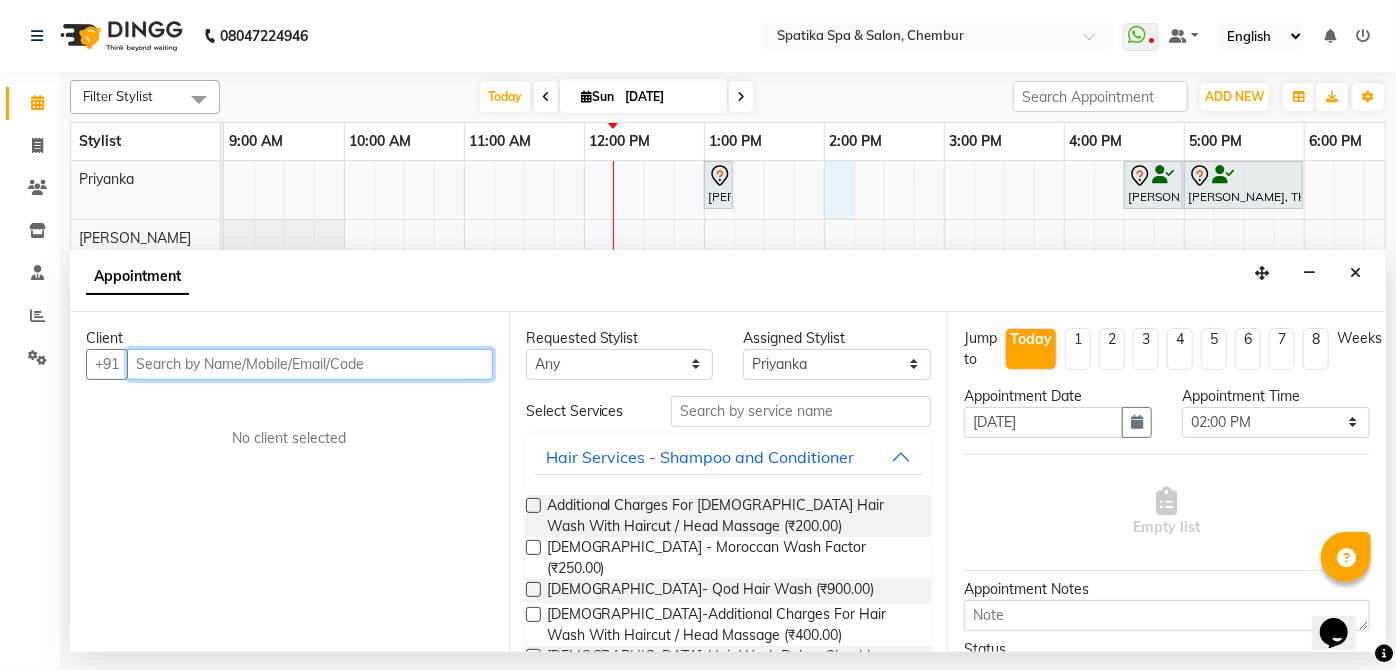 click at bounding box center [310, 364] 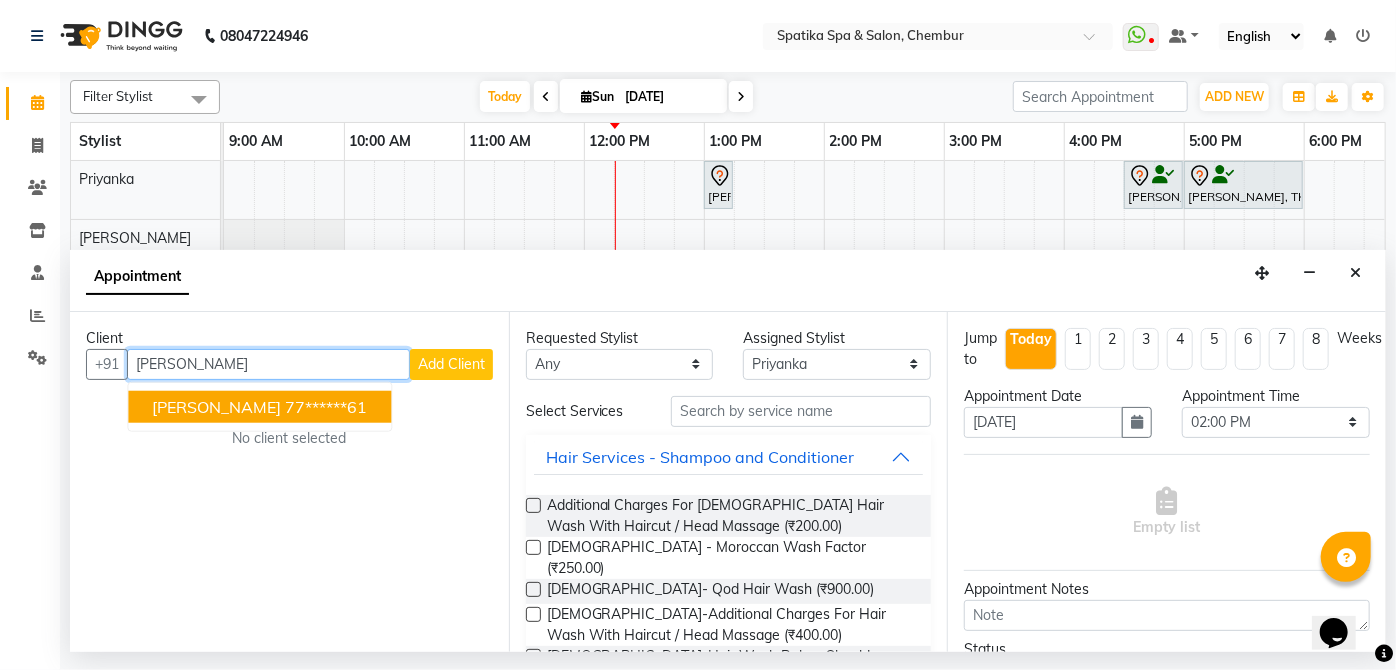 click on "[PERSON_NAME]" at bounding box center [216, 406] 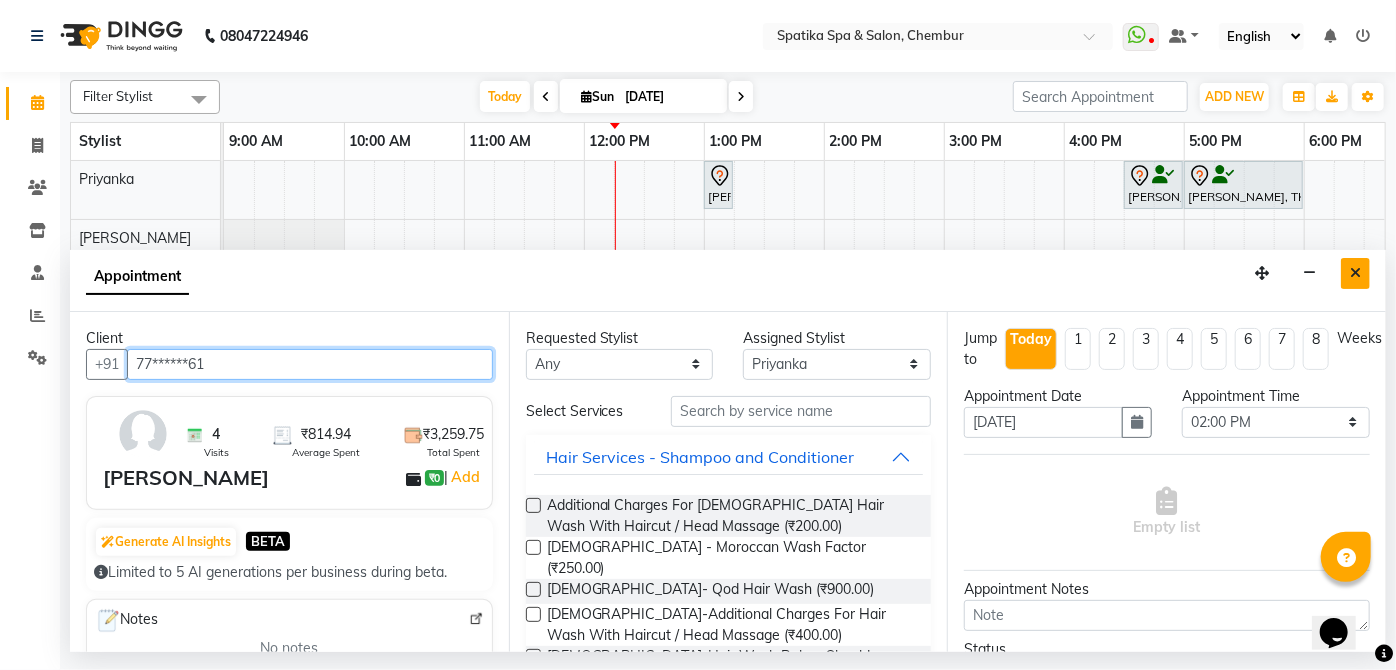 type on "77******61" 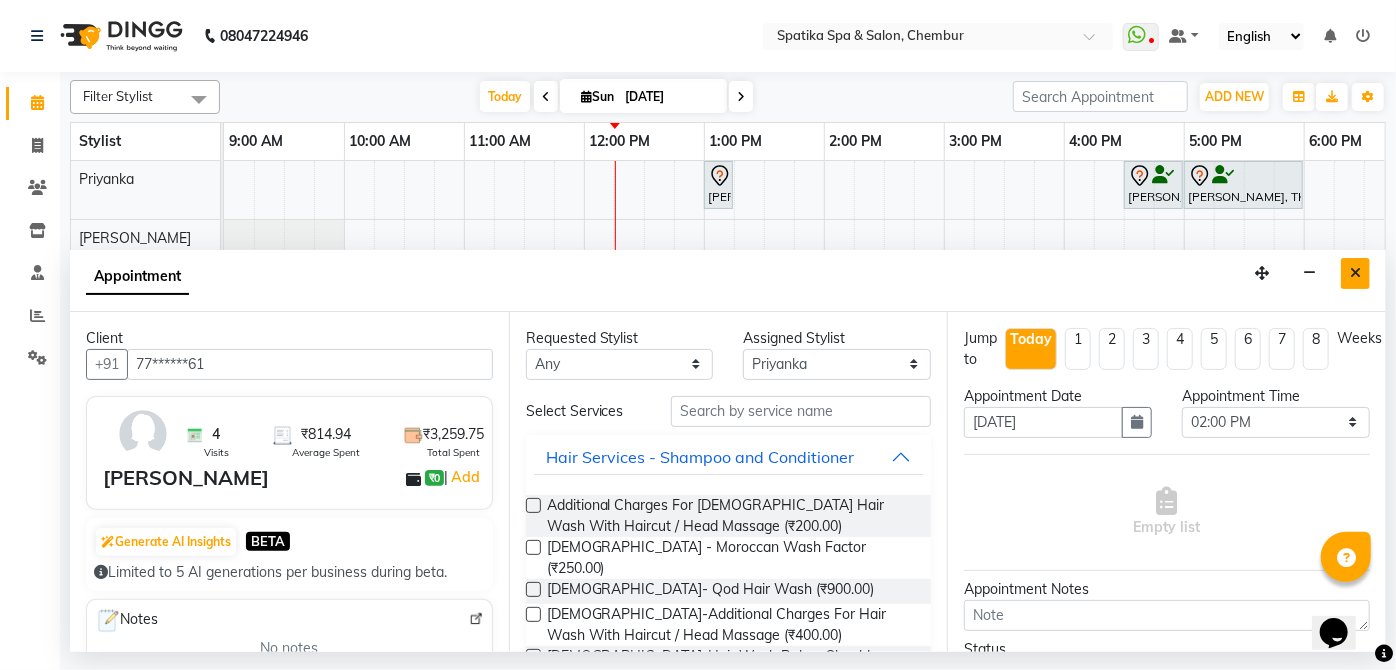 click at bounding box center [1355, 273] 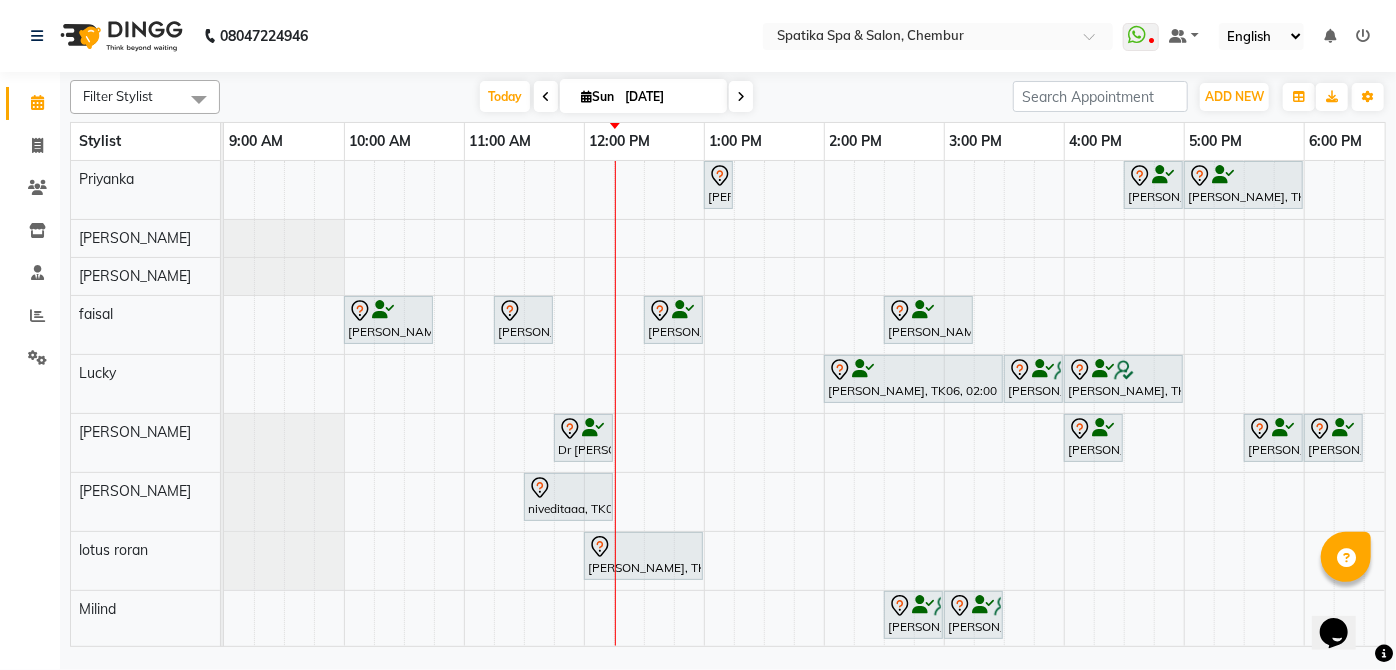 click on "Payal Dhanke, TK13, 01:00 PM-01:15 PM, Additional Charges For Male Hair Wash With Haircut / Head Massage             Aarti Manjrekar, TK10, 04:30 PM-05:00 PM, Premium Wax-Full Arms             Aarti Manjrekar, TK10, 05:00 PM-06:00 PM, Premium Wax-Full Legs             Aparna iyer, TK07, 10:00 AM-10:45 AM, Haircuts             Raika John, TK09, 11:15 AM-11:45 AM, Female-Blow Dry-Hair Below Shoulder             Jhanvi Jagasia, TK12, 12:30 PM-01:00 PM, Female-Blow Dry-Hair Below Shoulder             Swapnil Bhoir, TK02, 02:30 PM-03:15 PM, Haircuts             Sneha Ahuja, TK06, 02:00 PM-03:30 PM, Female-Inoa Touch Up (Up To 2 Inches)             Ayesha Lobo, TK11, 03:30 PM-04:00 PM, Female-Hair Wash Below Shoulder             Ayesha Lobo, TK11, 04:00 PM-05:00 PM, Female-Inoa Touch Up (Up To 2 Inches)             Dr Shweta, TK04, 11:45 AM-12:15 PM, Male Kids Haircut Below 12 Years (Without Wash)             Aarti Manjrekar, TK10, 04:00 PM-04:30 PM, Female-Hair Wash Below Shoulder" at bounding box center (1004, 483) 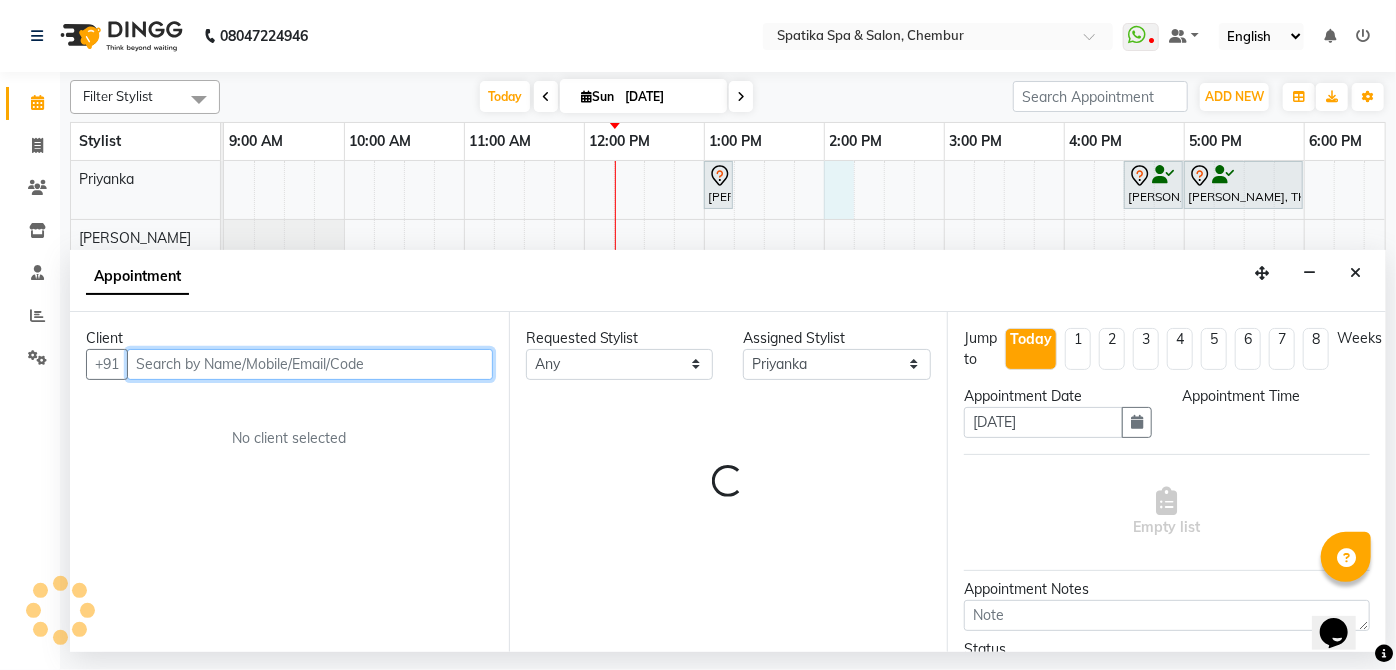 select on "840" 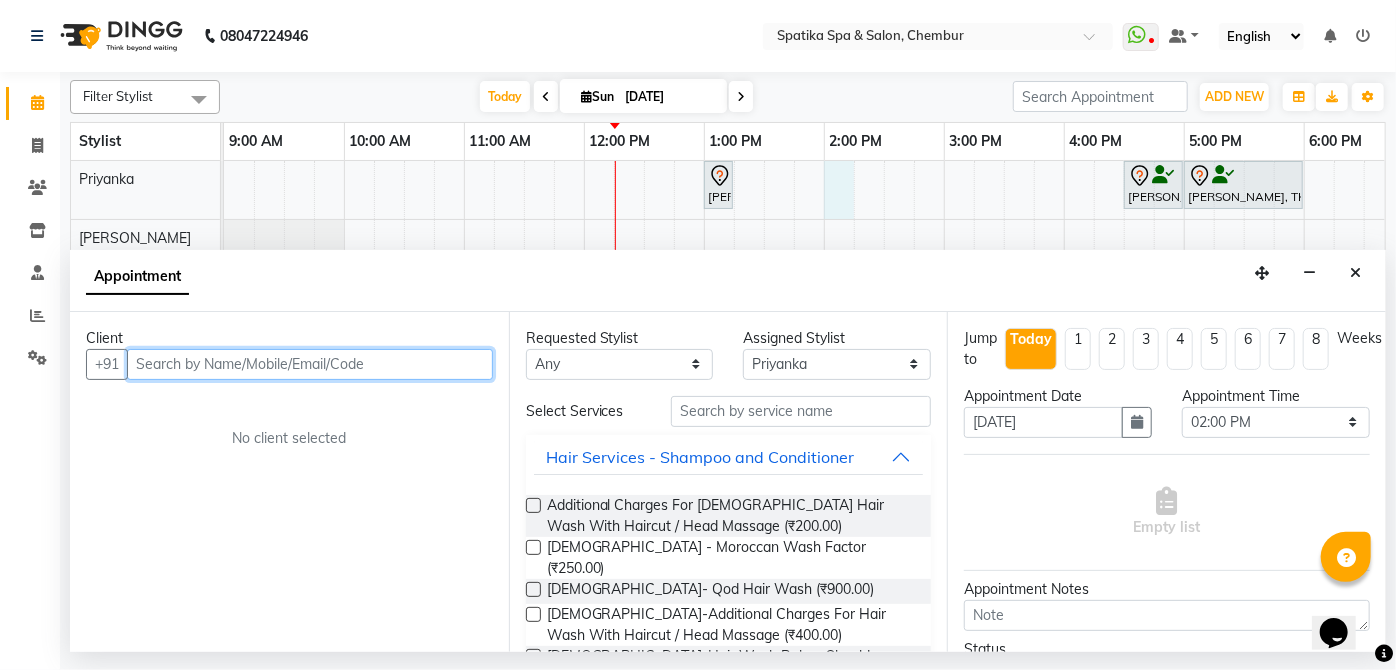 click at bounding box center [310, 364] 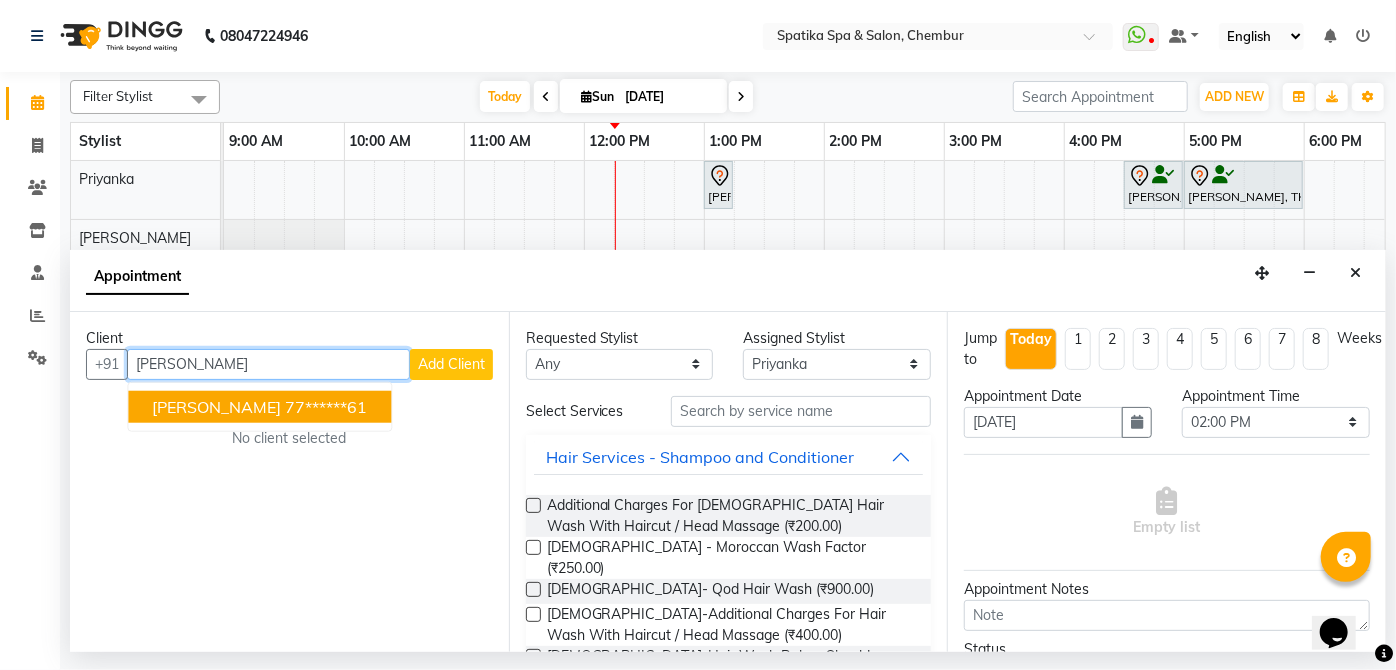 click on "77******61" at bounding box center [326, 406] 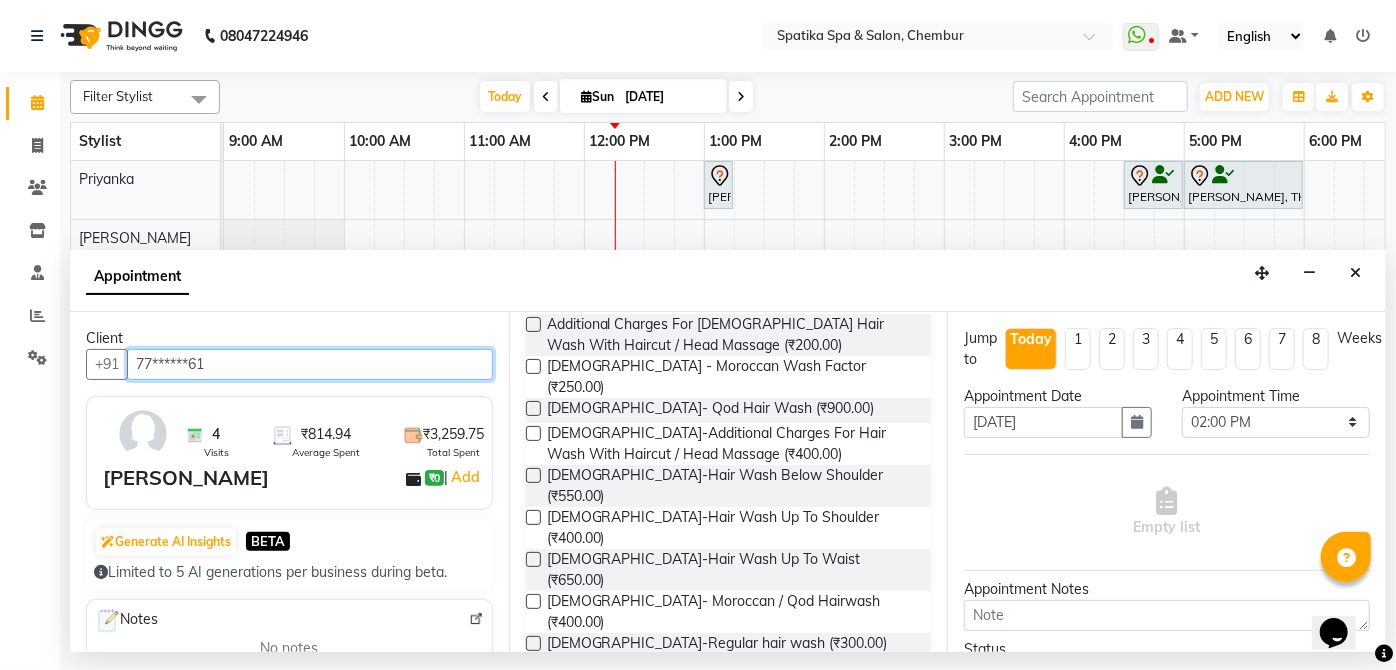 scroll, scrollTop: 0, scrollLeft: 0, axis: both 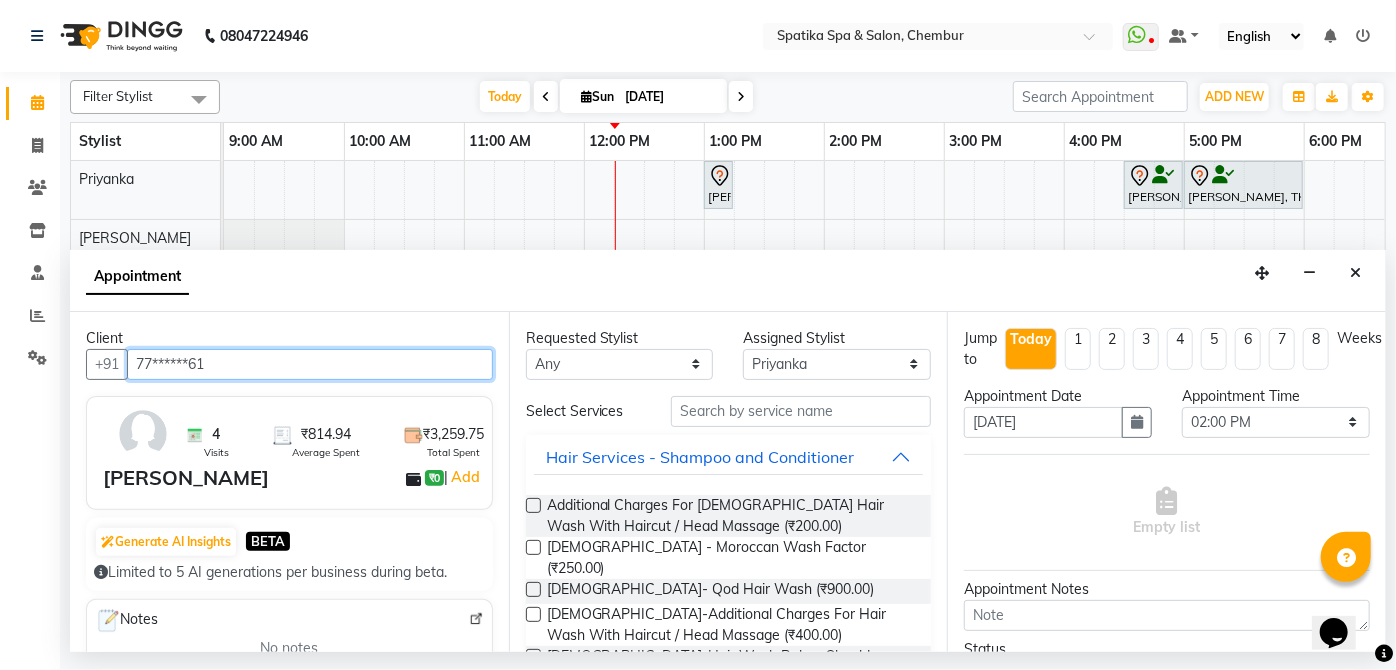 type on "77******61" 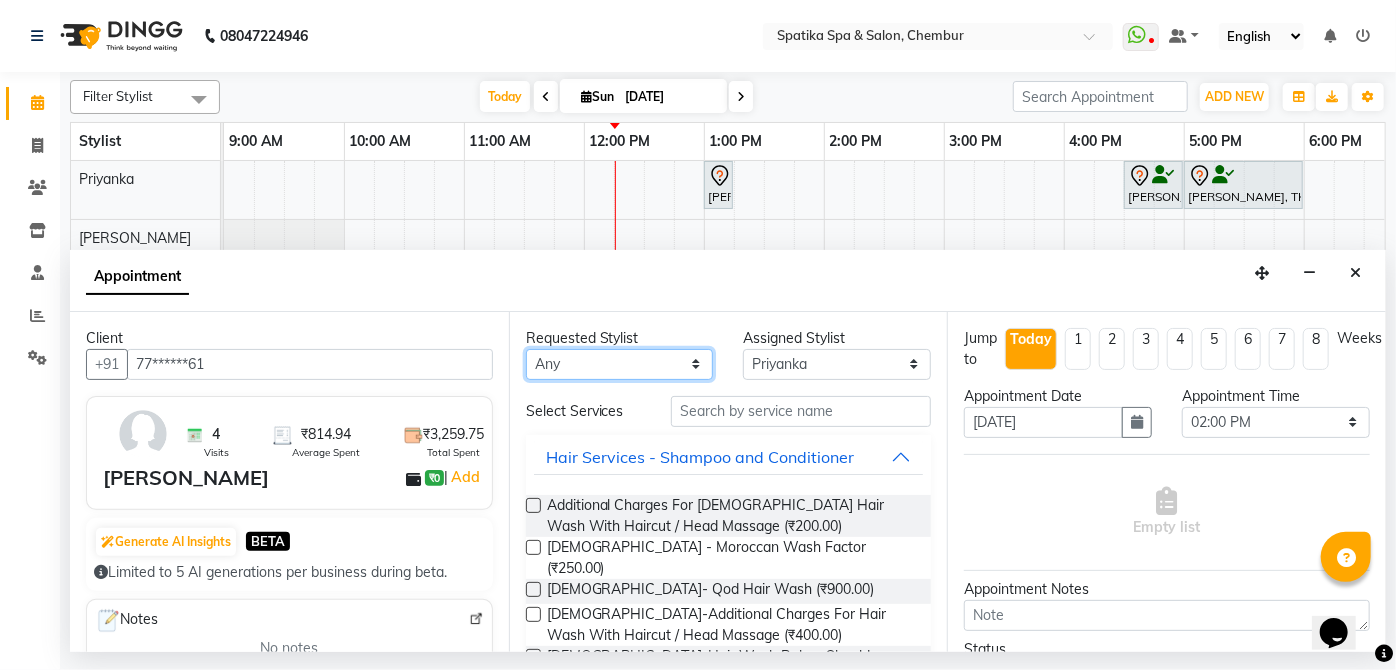 click on "Any Aayushi Sonawala Ali deepak kumar faisal lotus roran Lucky Madhu Gupta Milind Payal Dhanke Priyanka shahrukh sumitra" at bounding box center [620, 364] 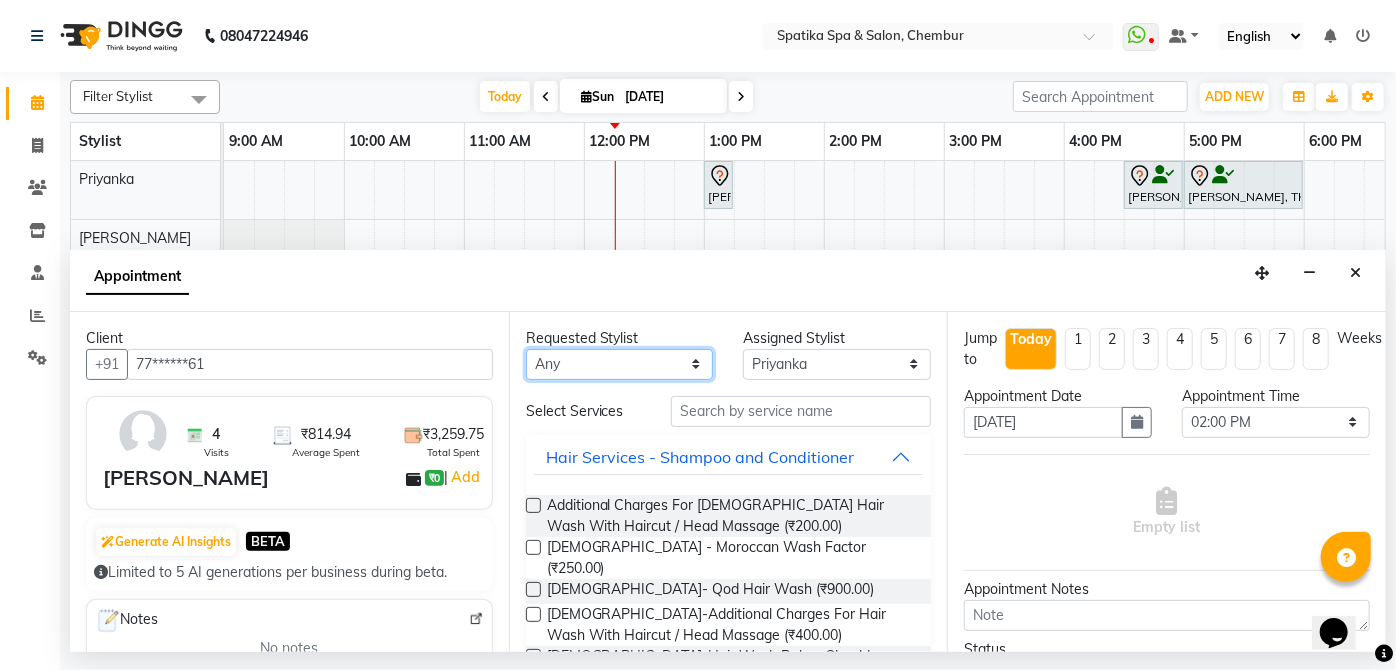 select on "9058" 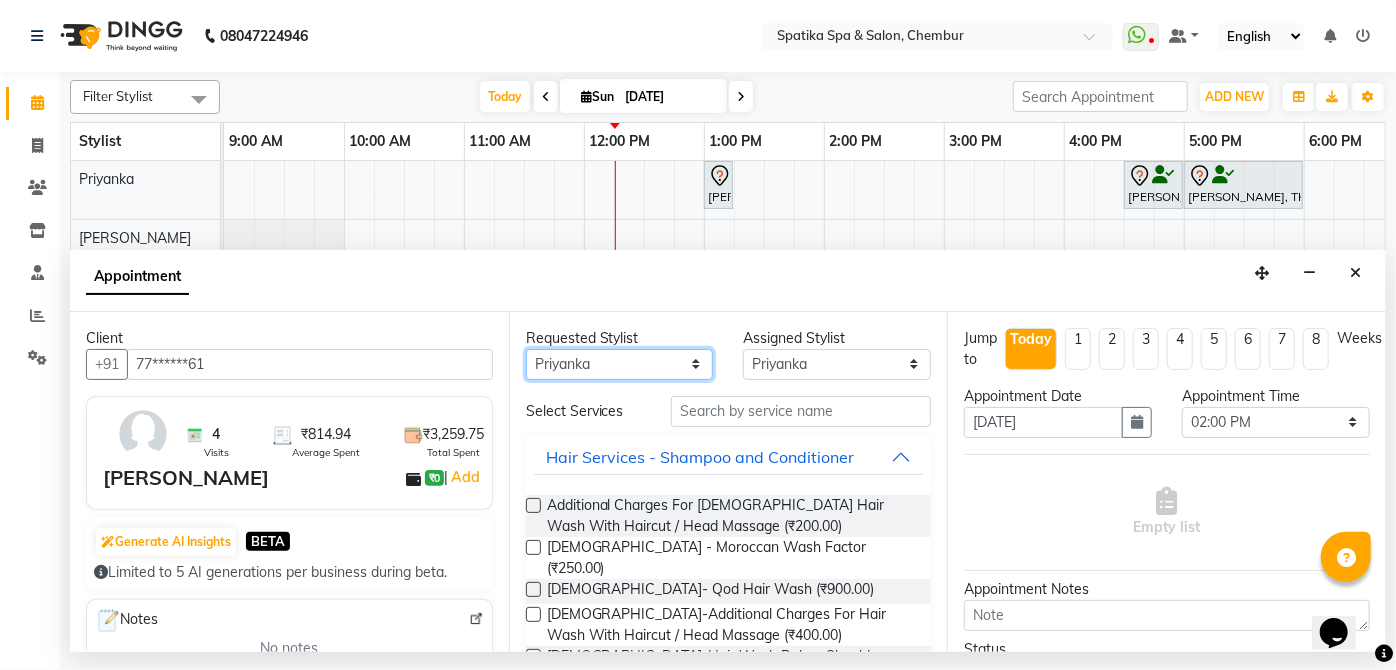 click on "Any Aayushi Sonawala Ali deepak kumar faisal lotus roran Lucky Madhu Gupta Milind Payal Dhanke Priyanka shahrukh sumitra" at bounding box center (620, 364) 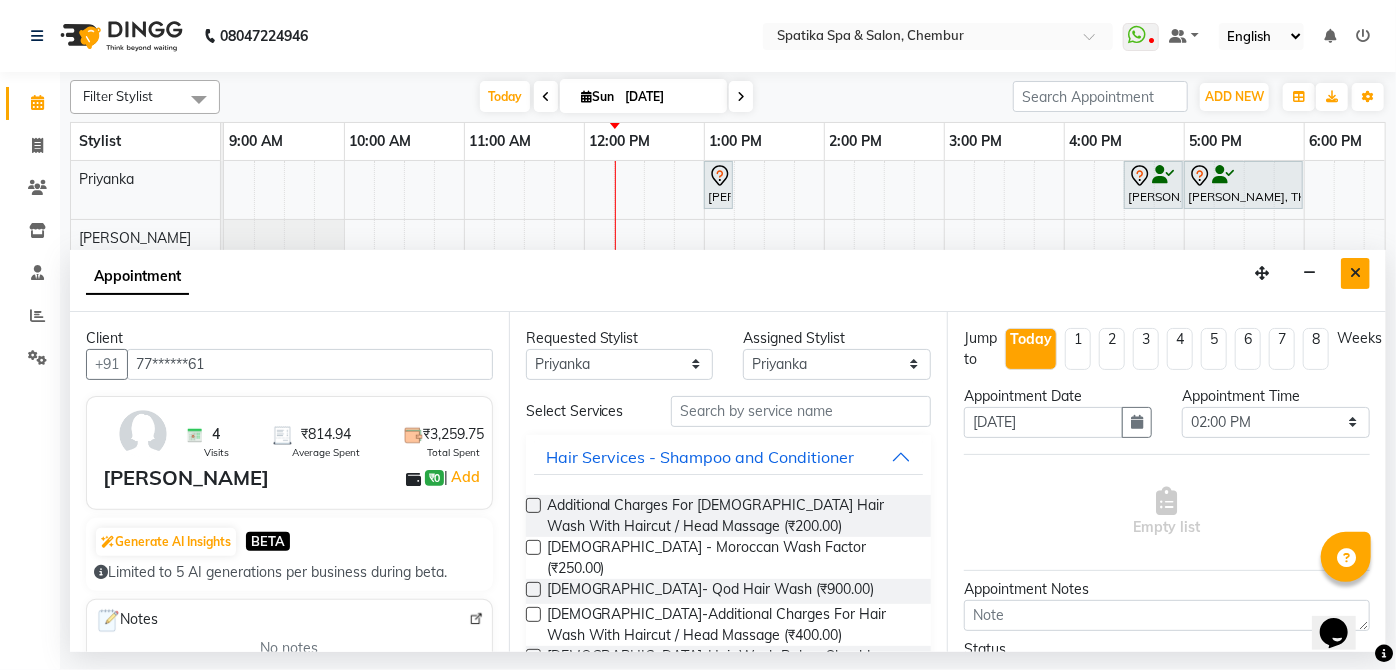 click at bounding box center (1355, 273) 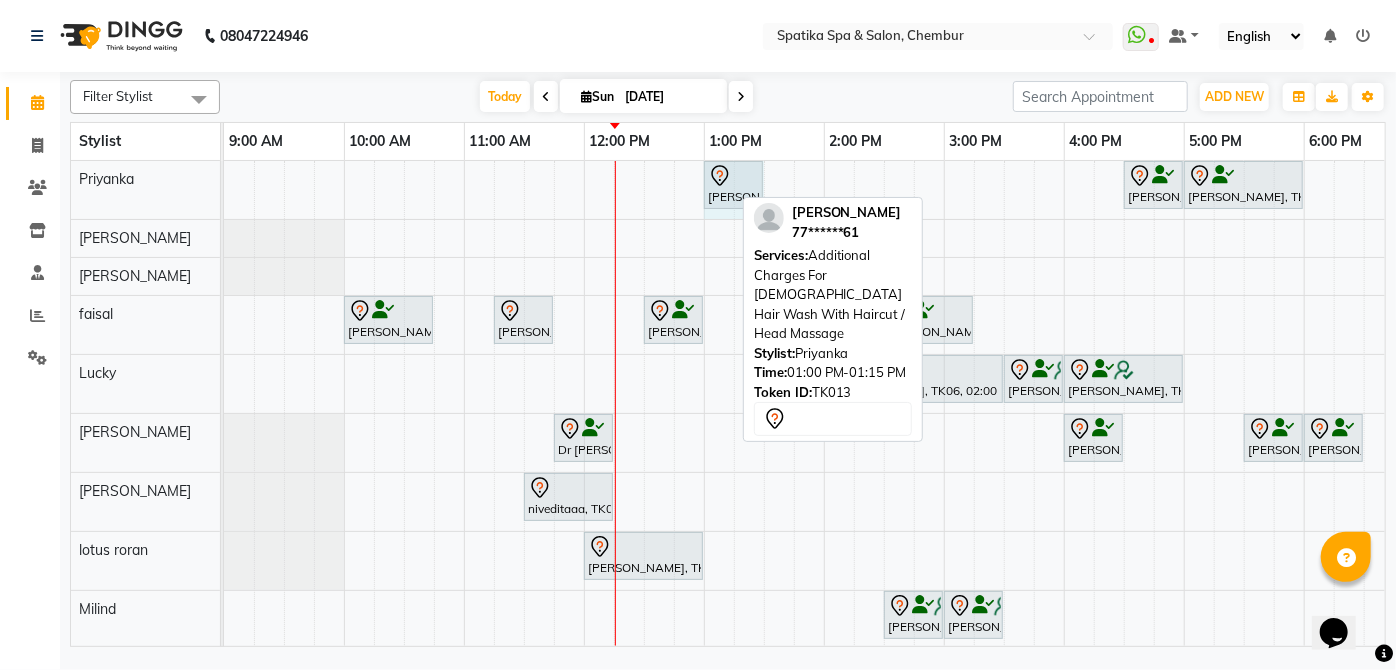 drag, startPoint x: 728, startPoint y: 171, endPoint x: 746, endPoint y: 173, distance: 18.110771 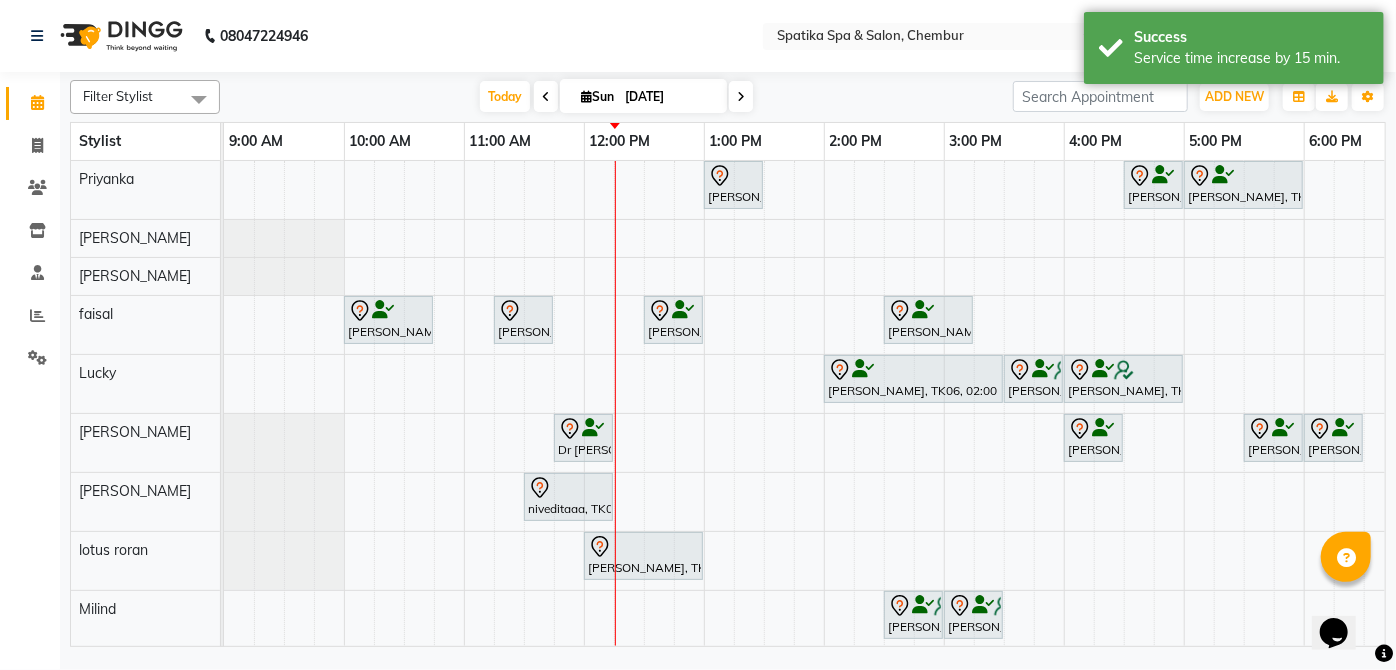 scroll, scrollTop: 168, scrollLeft: 0, axis: vertical 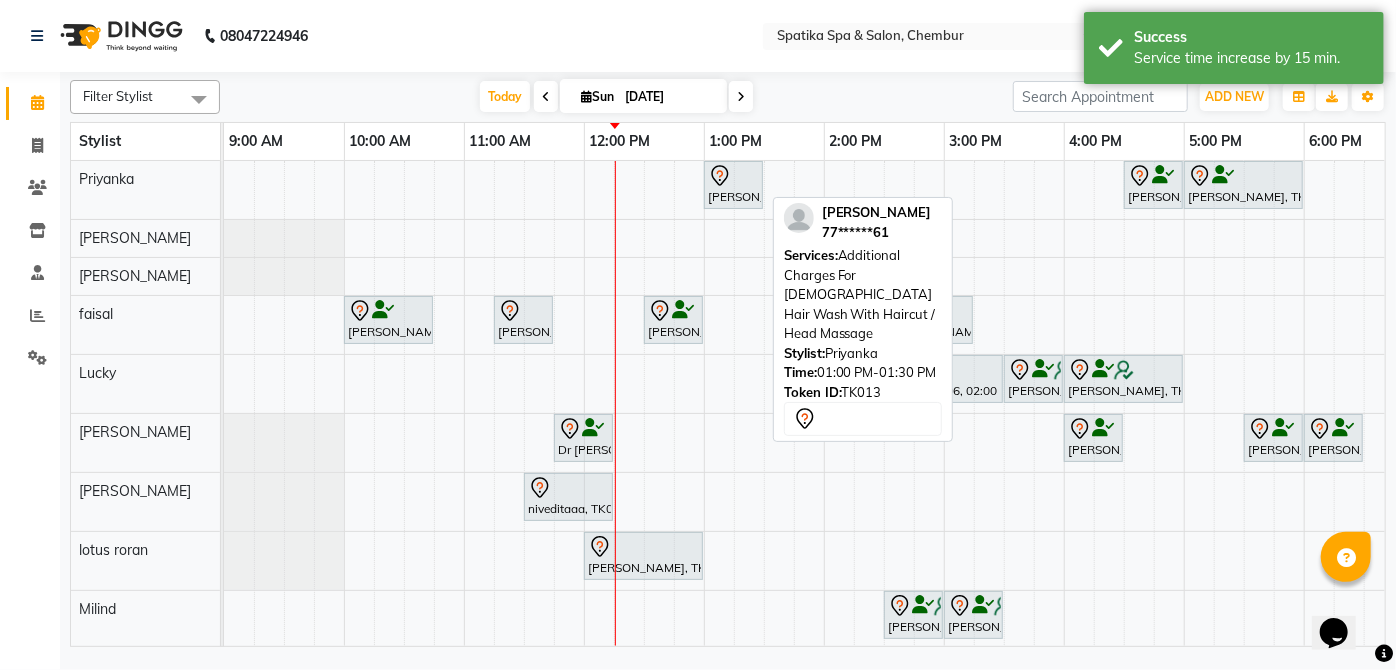 click at bounding box center (733, 176) 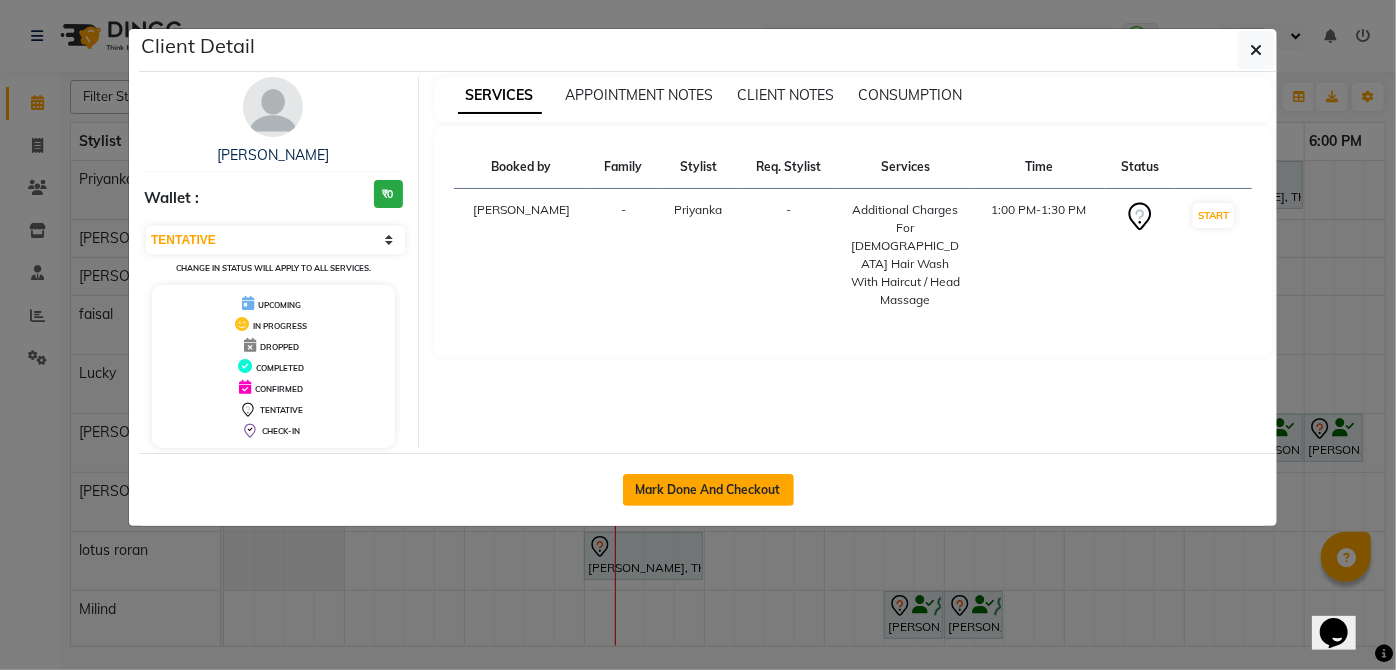 click on "Mark Done And Checkout" 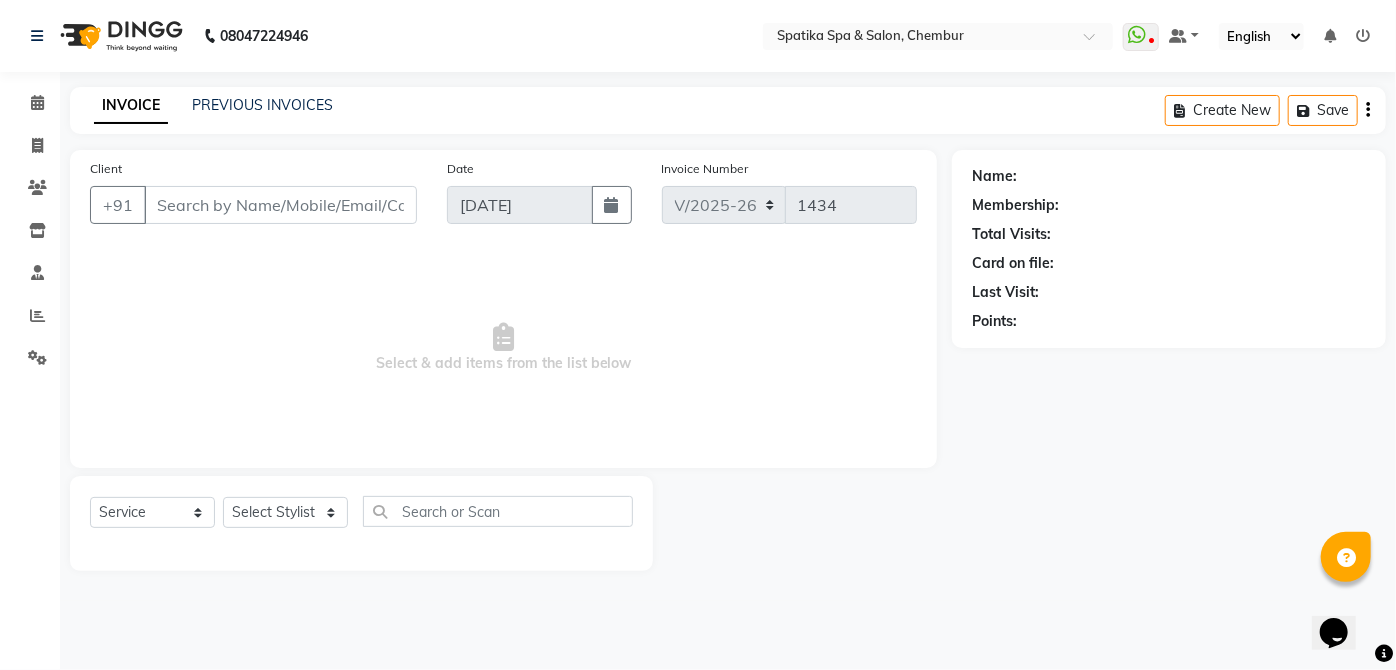 type on "77******61" 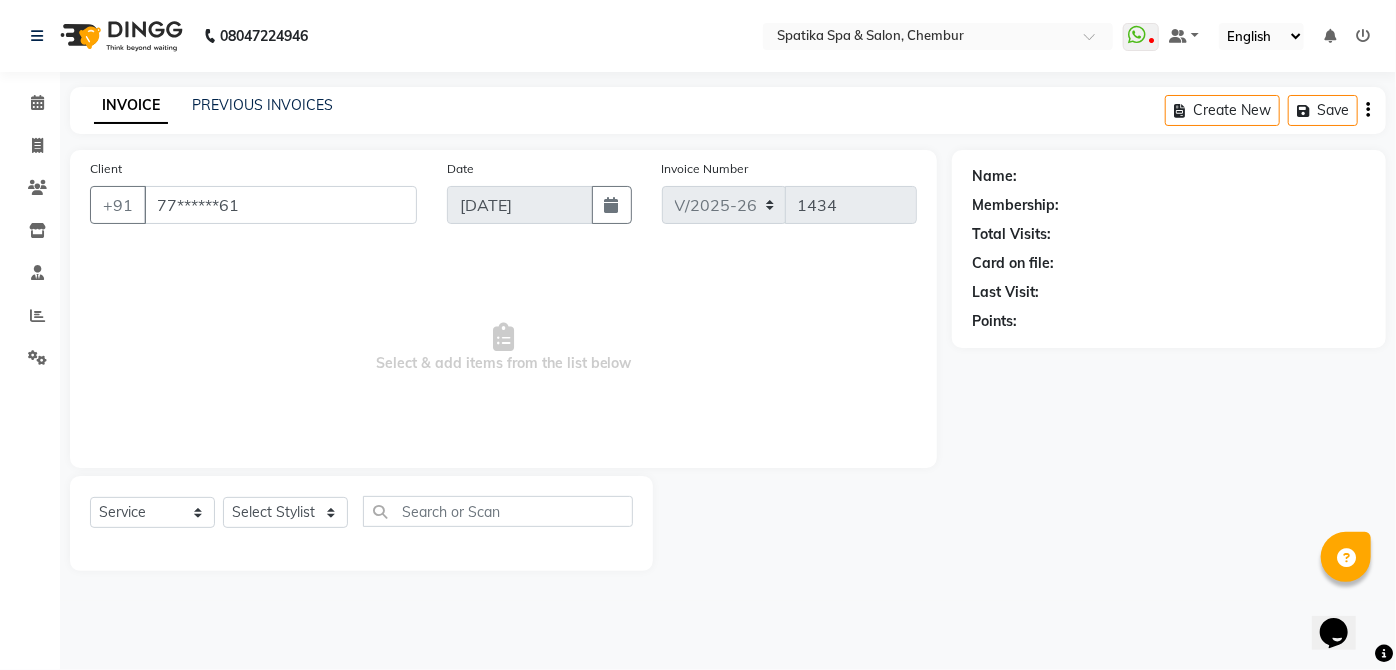 select on "9058" 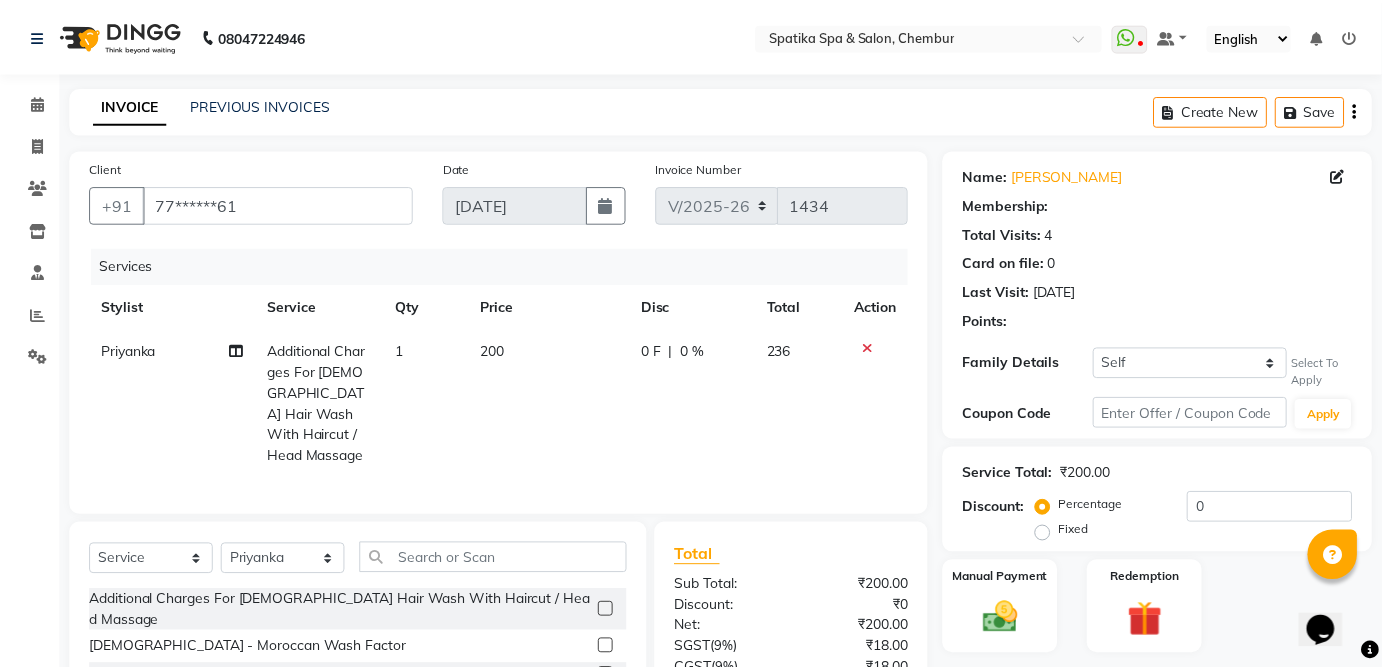 scroll, scrollTop: 170, scrollLeft: 0, axis: vertical 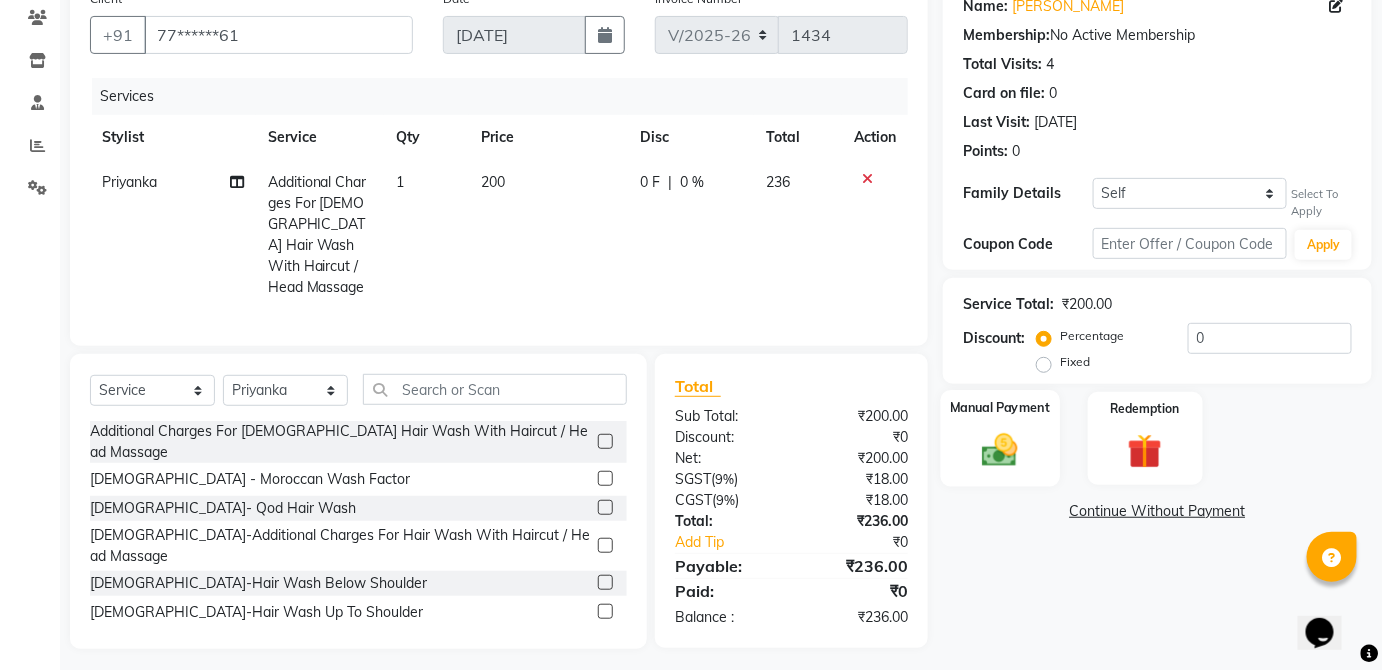 click 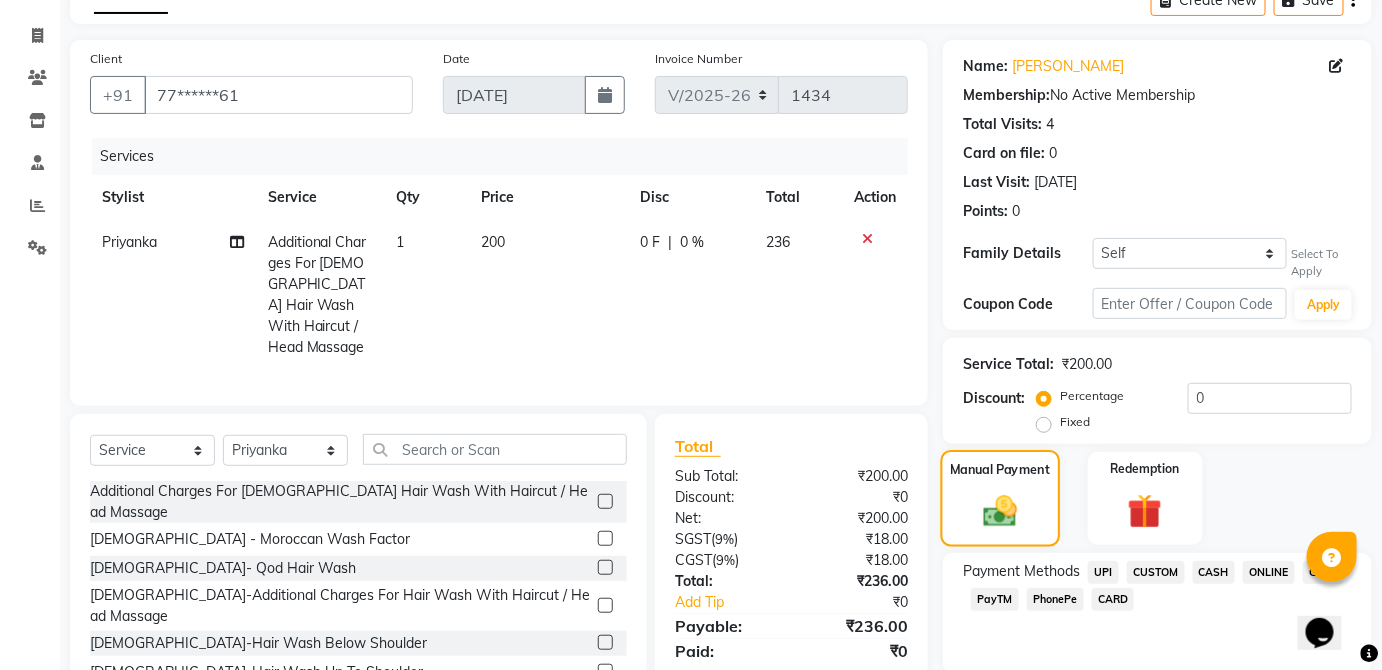 scroll, scrollTop: 0, scrollLeft: 0, axis: both 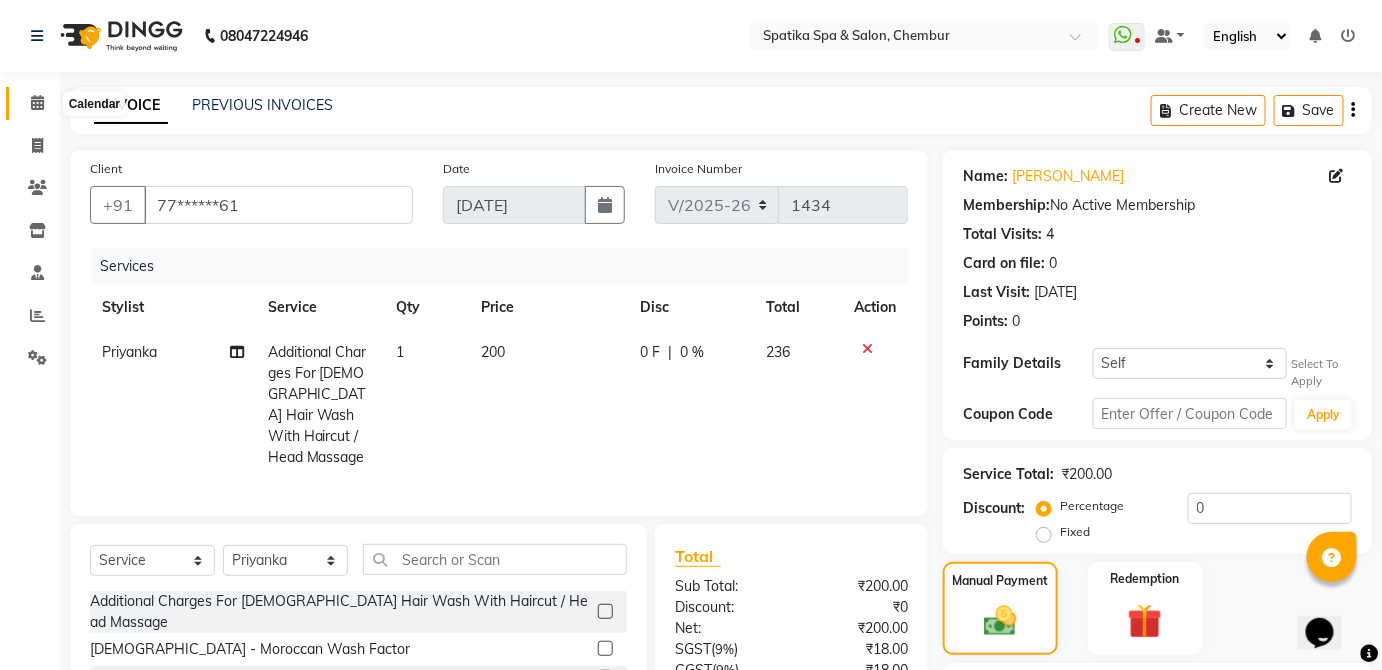 click 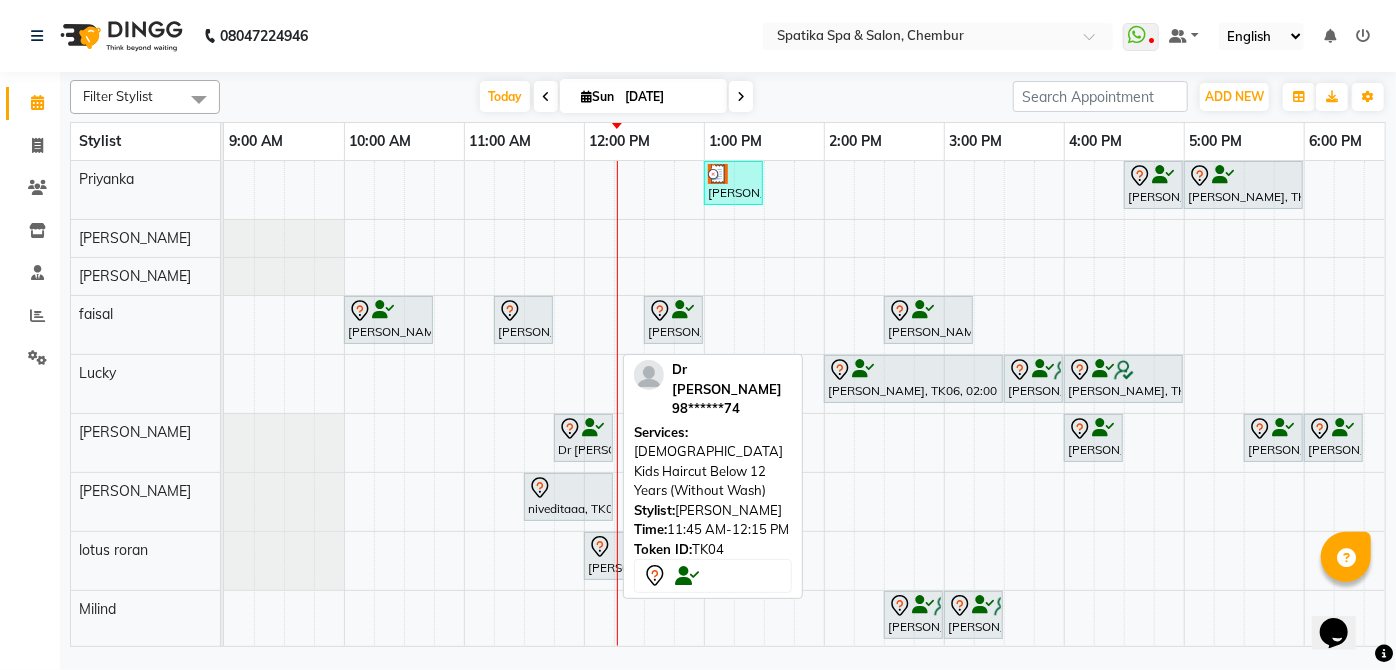 click on "Dr [PERSON_NAME], TK04, 11:45 AM-12:15 PM, [DEMOGRAPHIC_DATA] Kids Haircut Below 12 Years (Without Wash)" at bounding box center [583, 438] 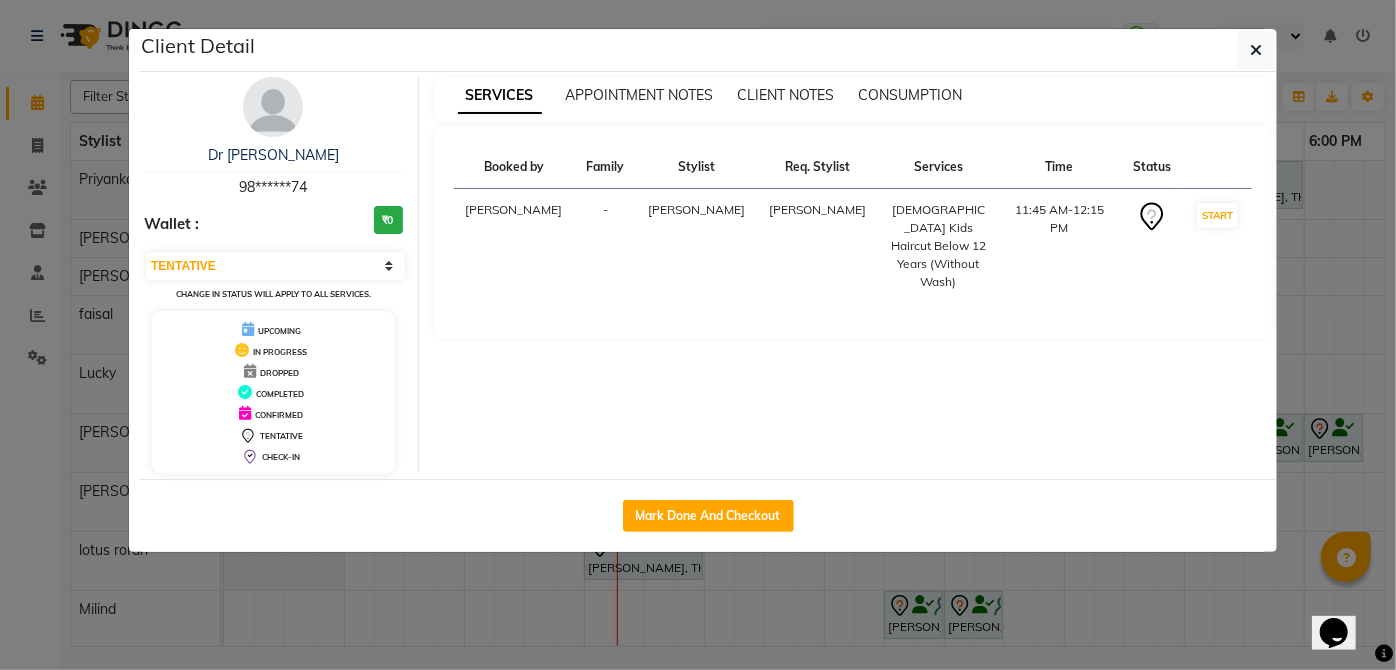 click on "SERVICES APPOINTMENT NOTES CLIENT NOTES CONSUMPTION" at bounding box center (853, 99) 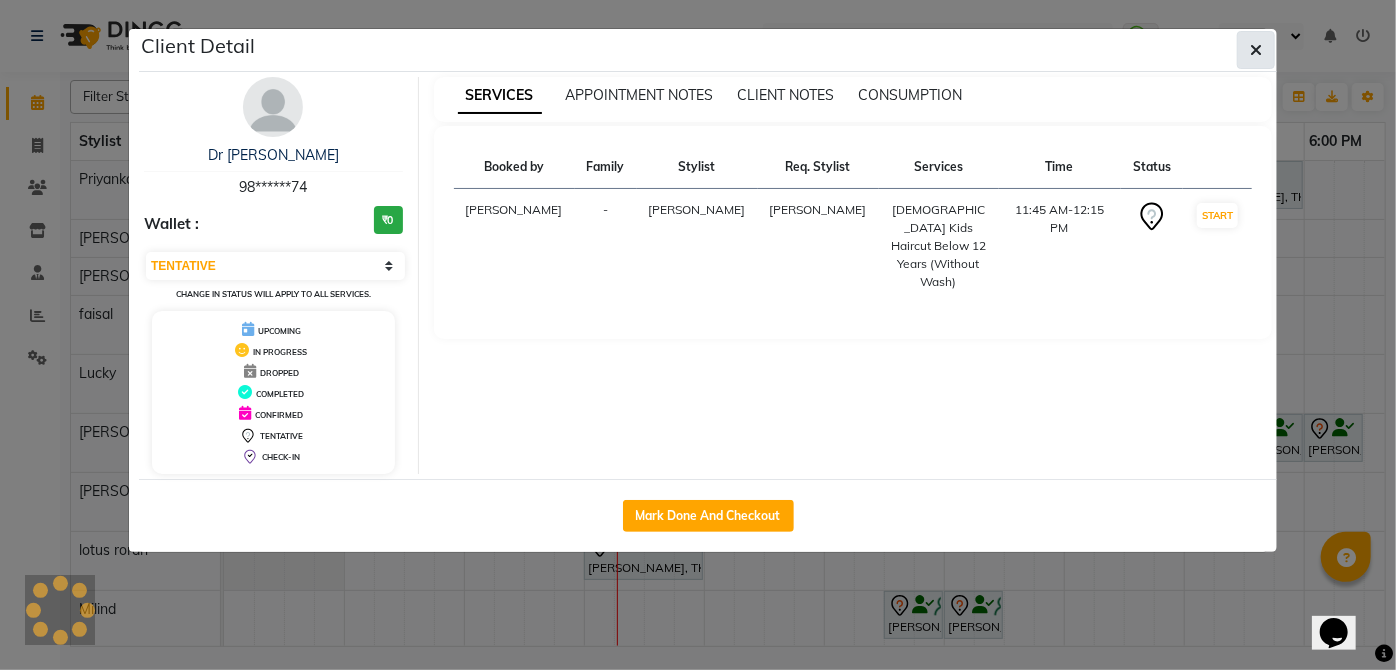 click 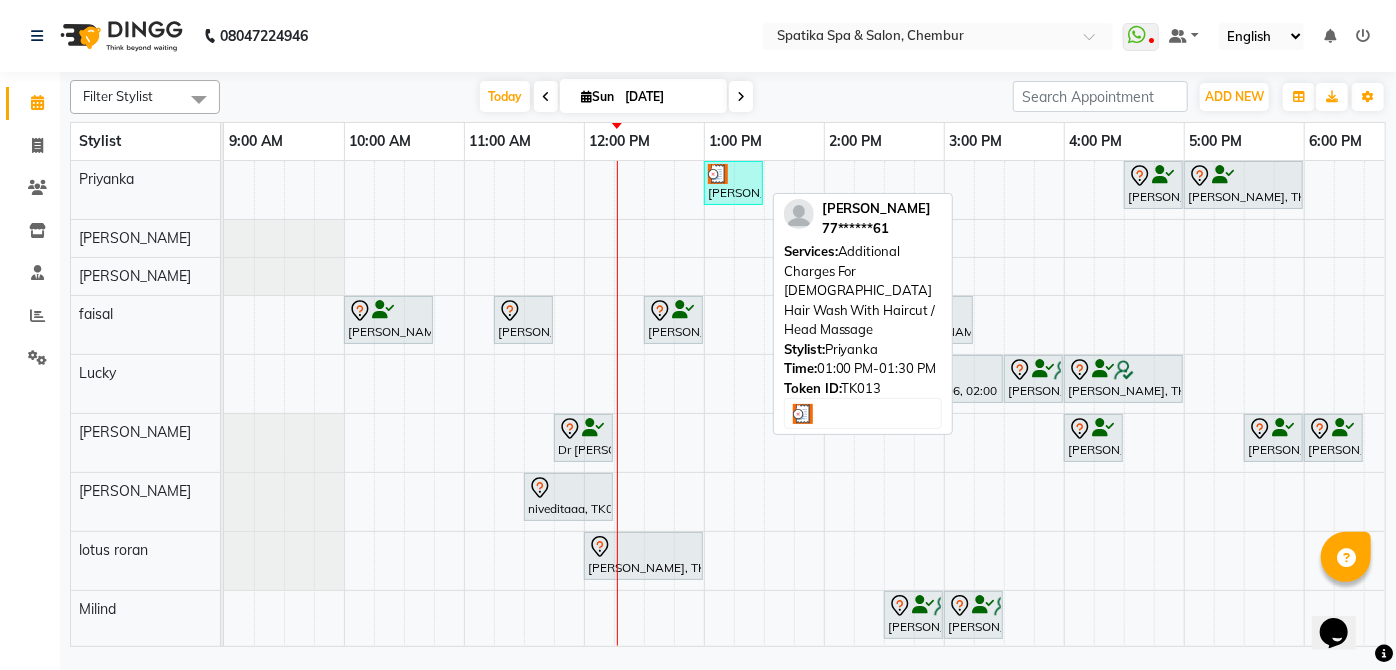 click at bounding box center (733, 174) 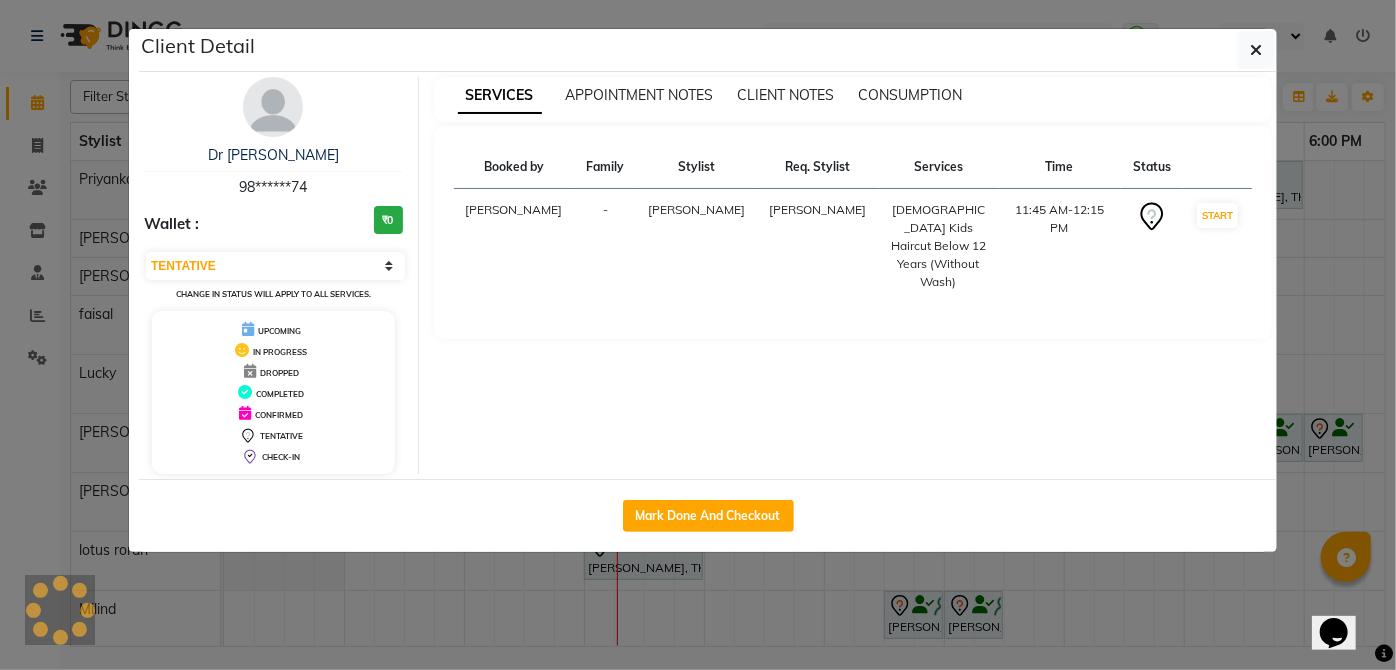 select on "3" 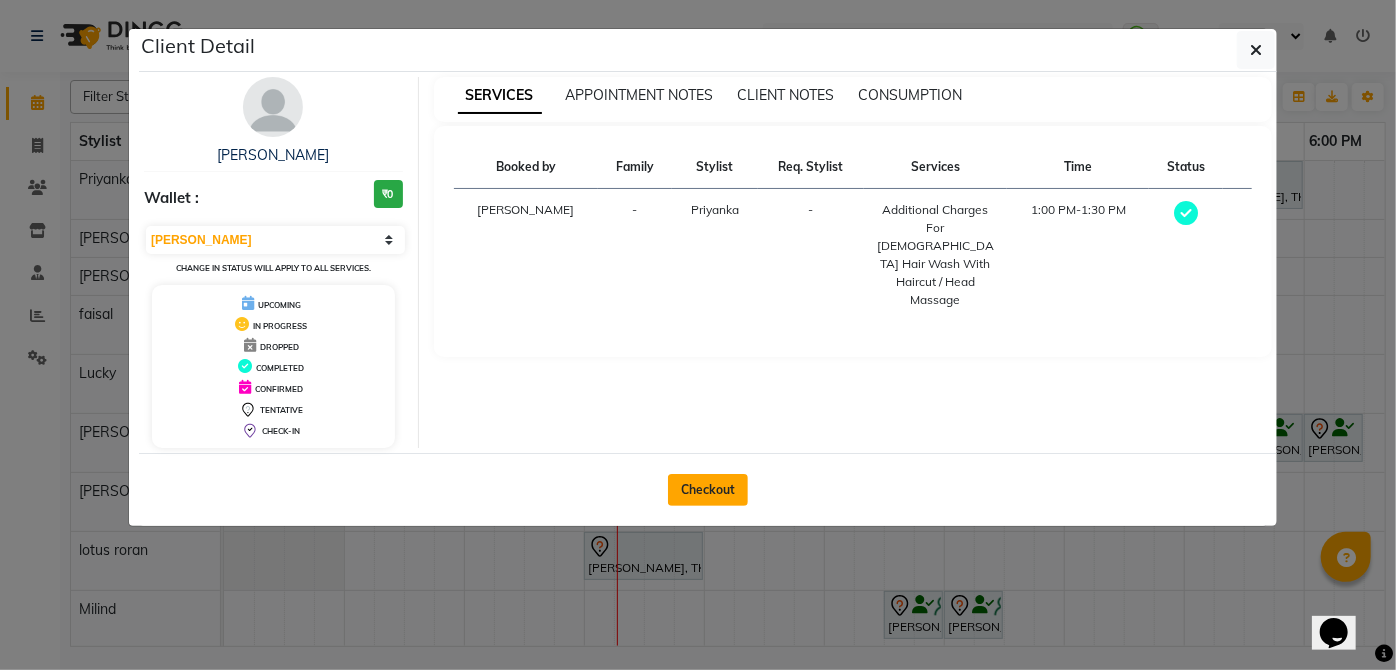 click on "Checkout" 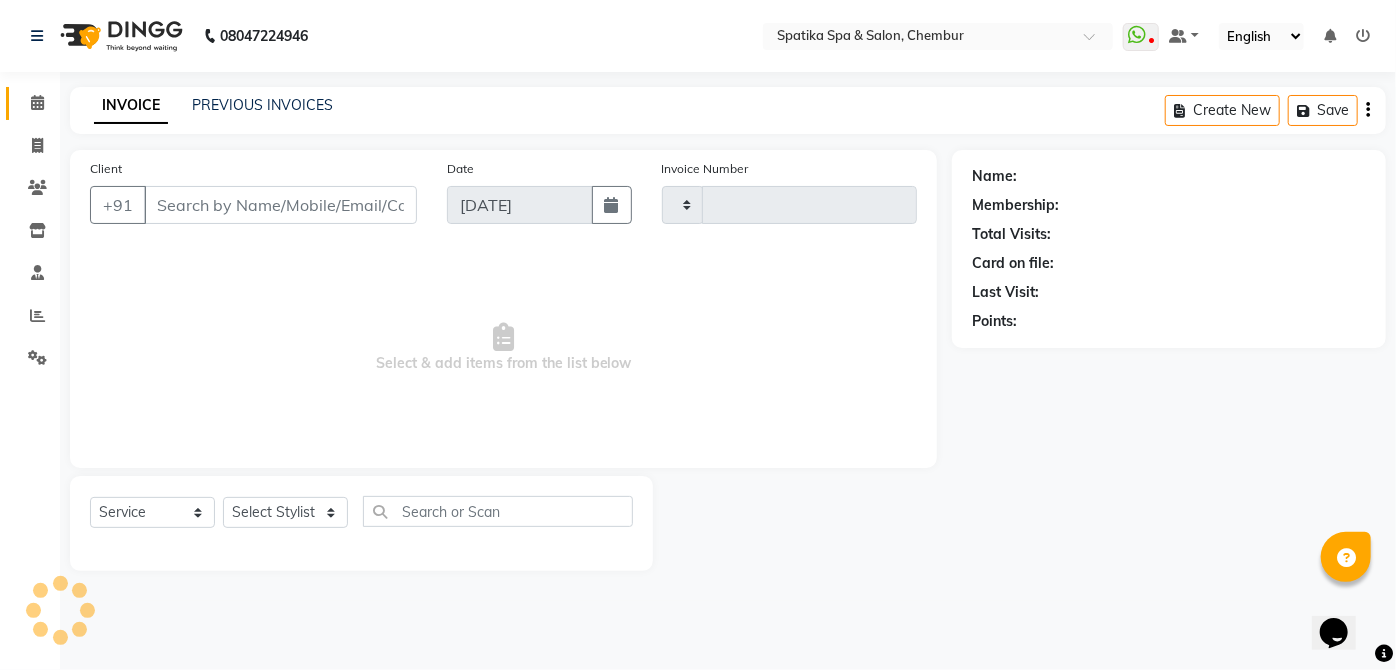 type on "1434" 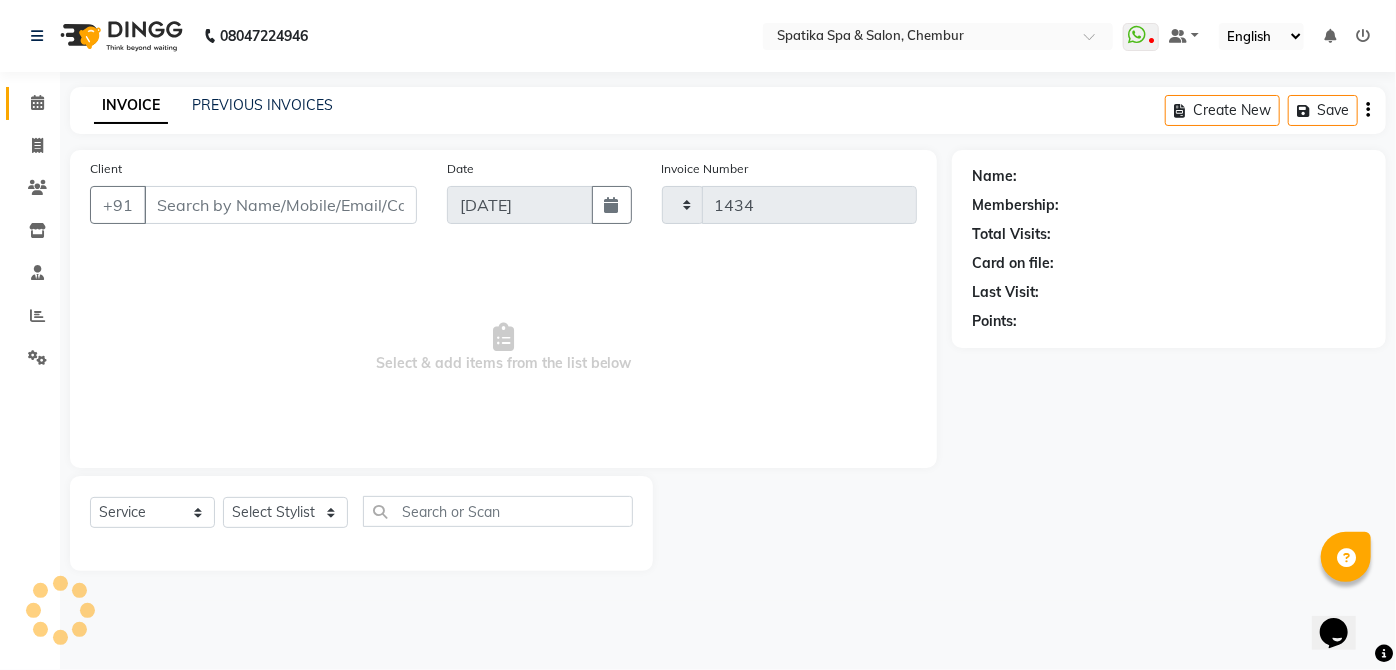 select on "631" 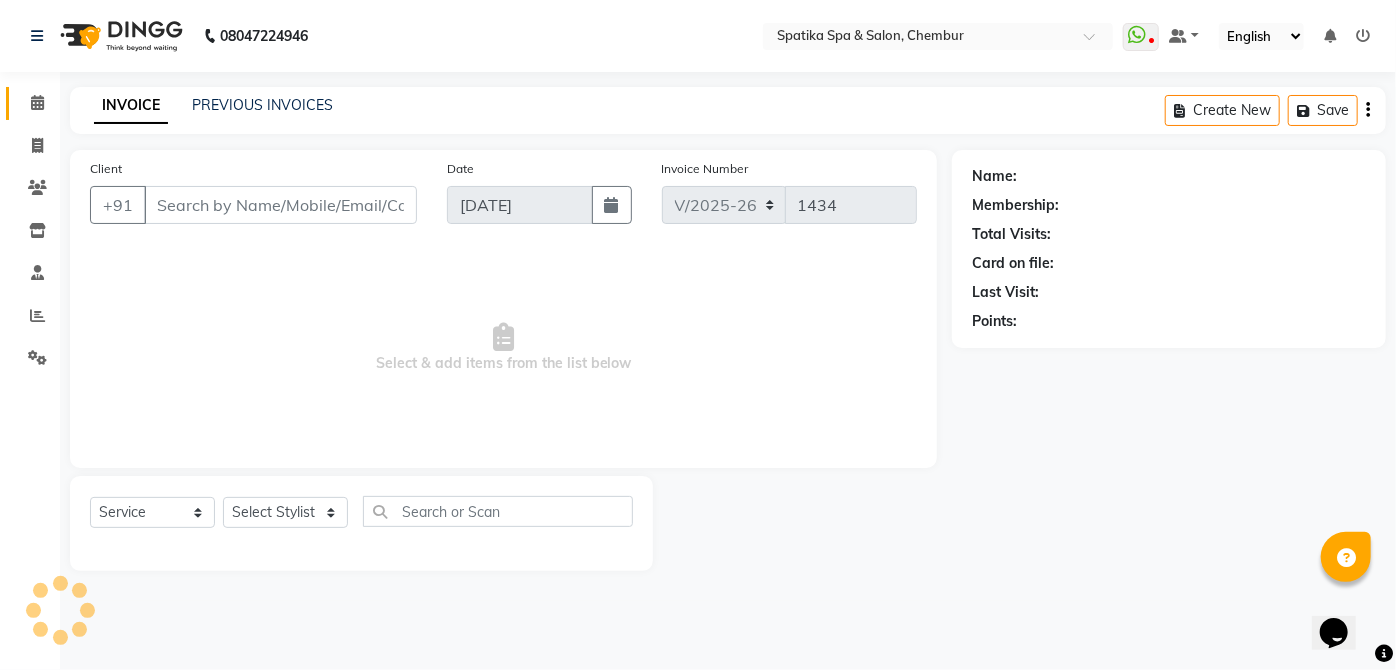 type on "77******61" 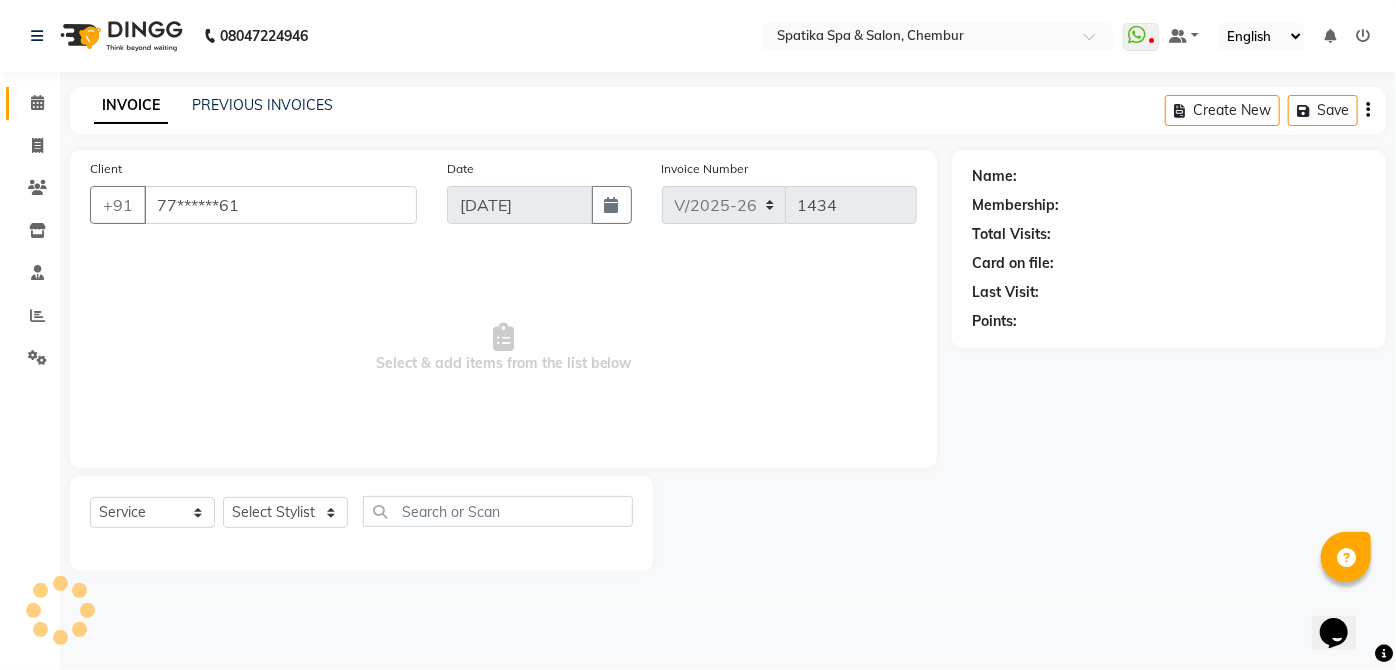 select on "9058" 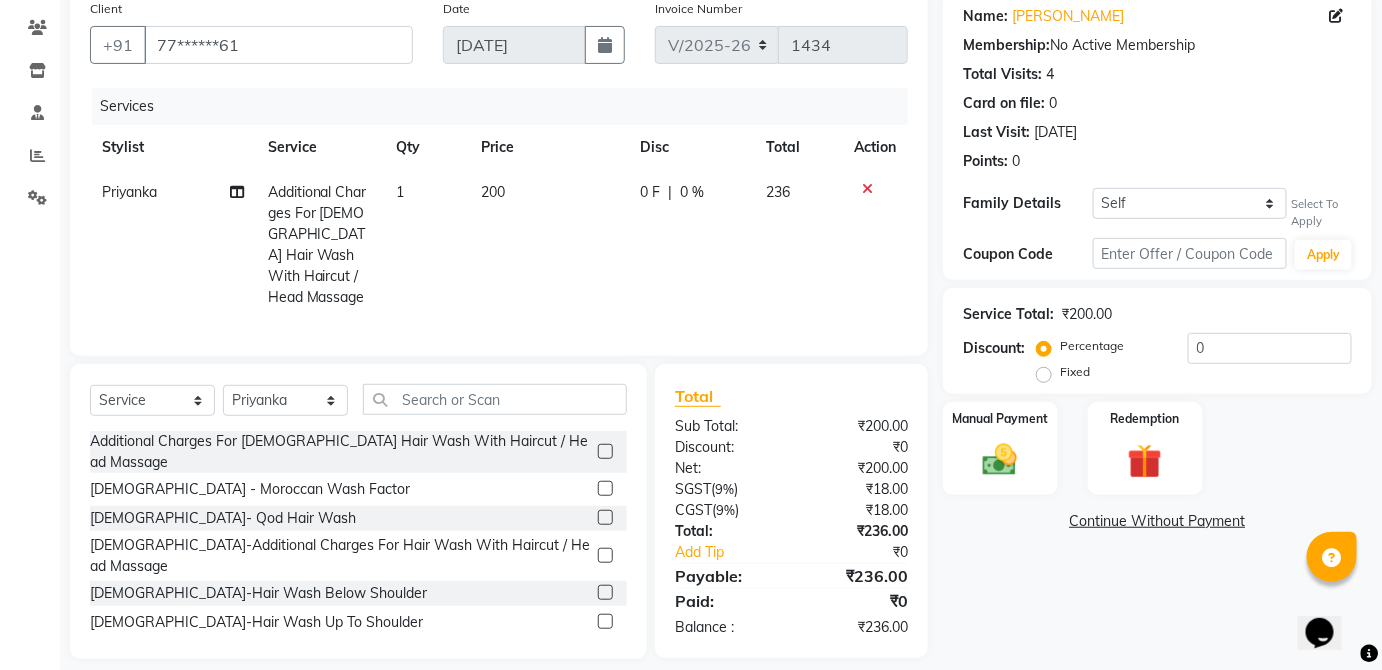 scroll, scrollTop: 170, scrollLeft: 0, axis: vertical 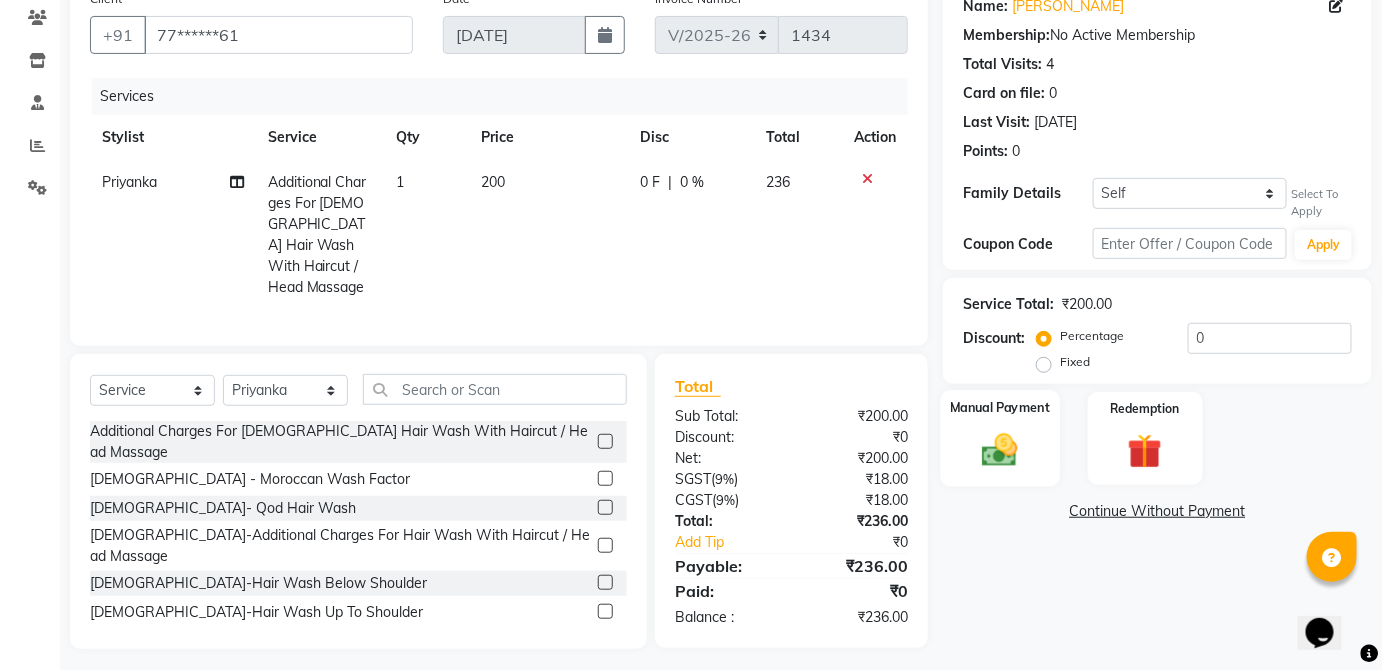 click 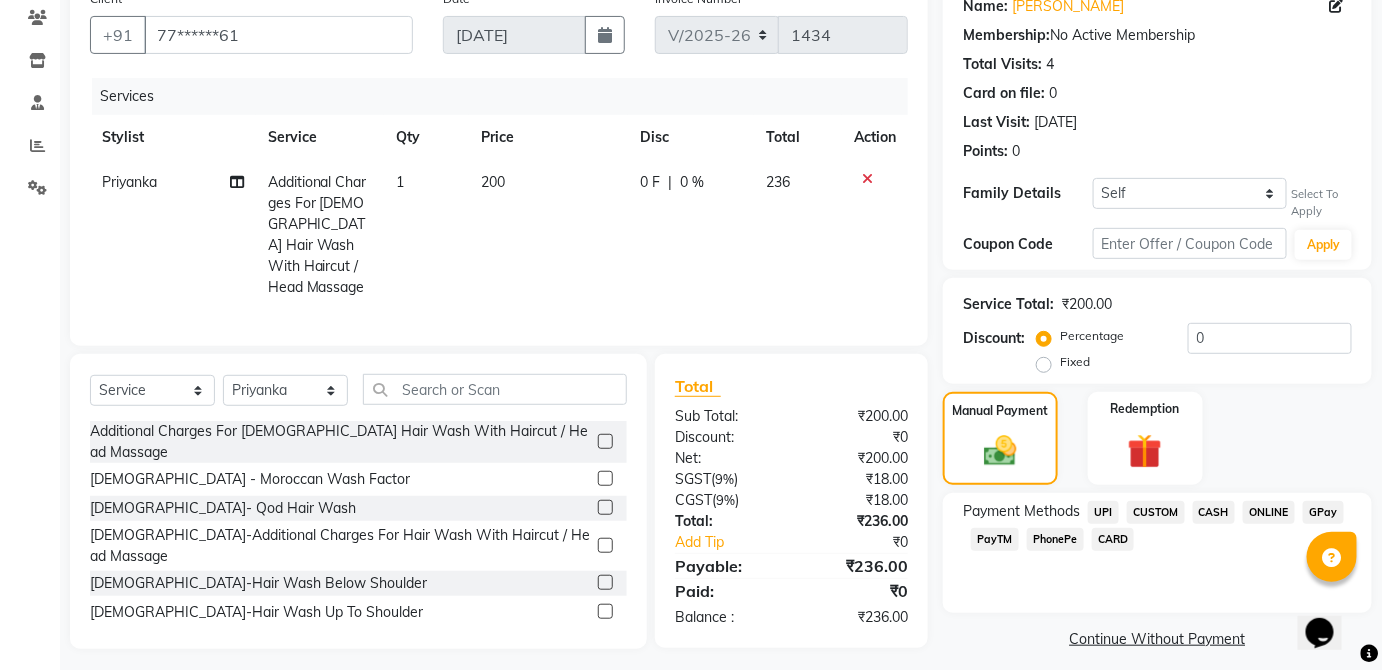 click on "CASH" 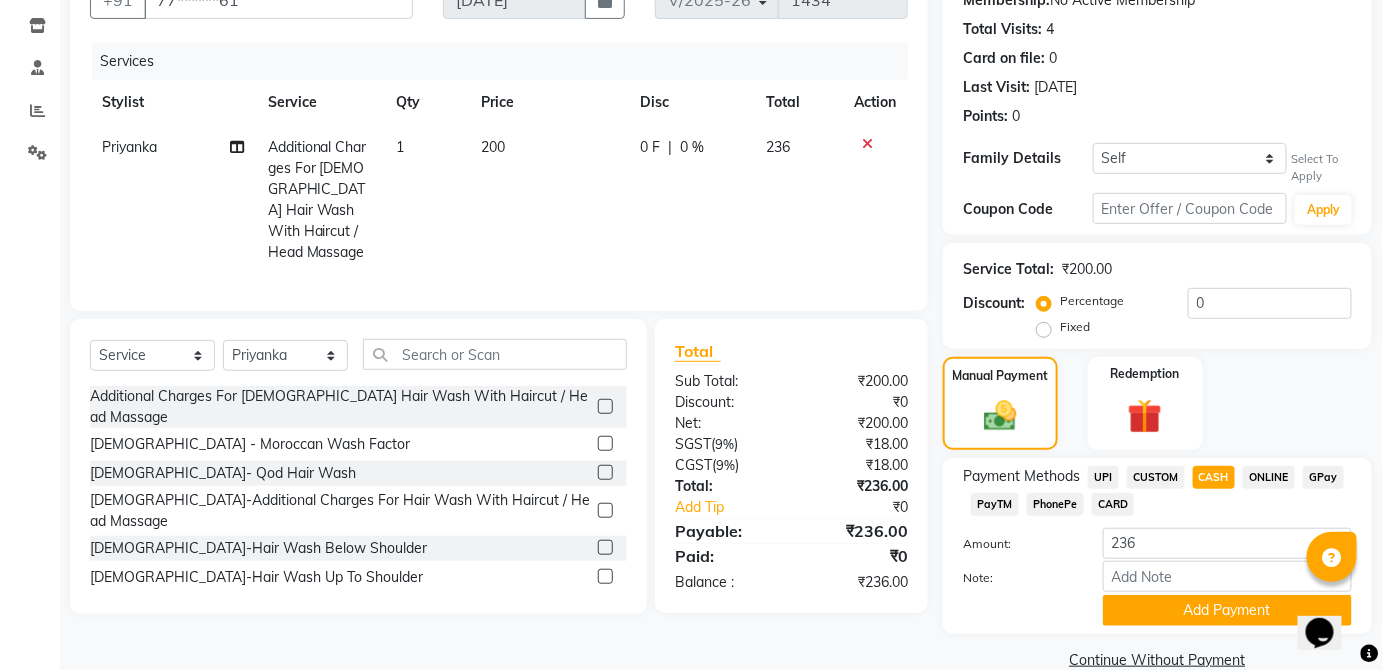 scroll, scrollTop: 238, scrollLeft: 0, axis: vertical 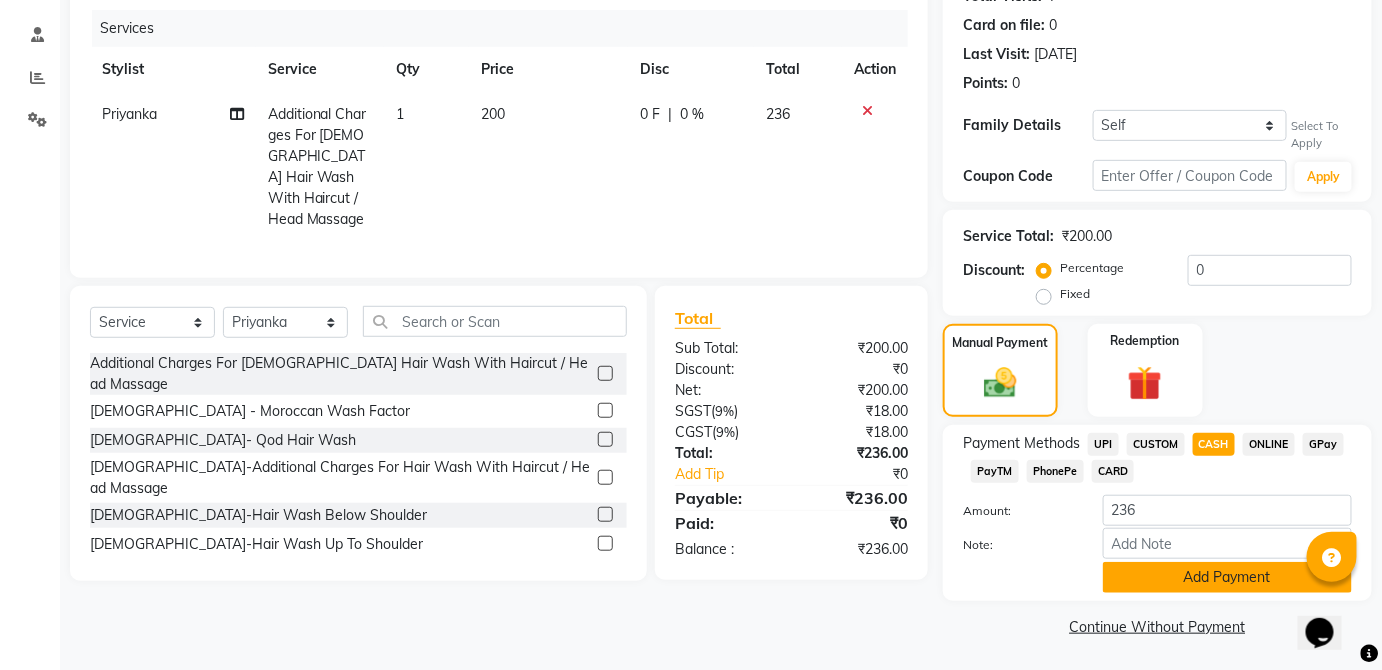 click on "Add Payment" 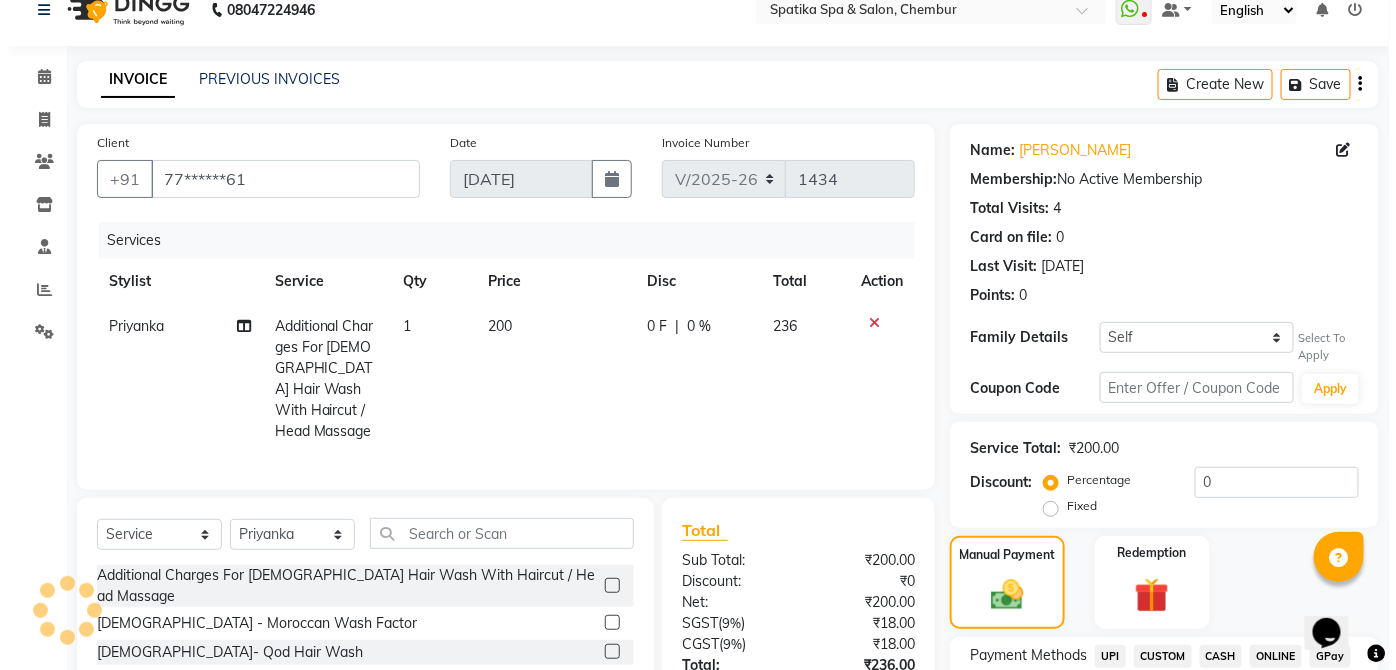 scroll, scrollTop: 0, scrollLeft: 0, axis: both 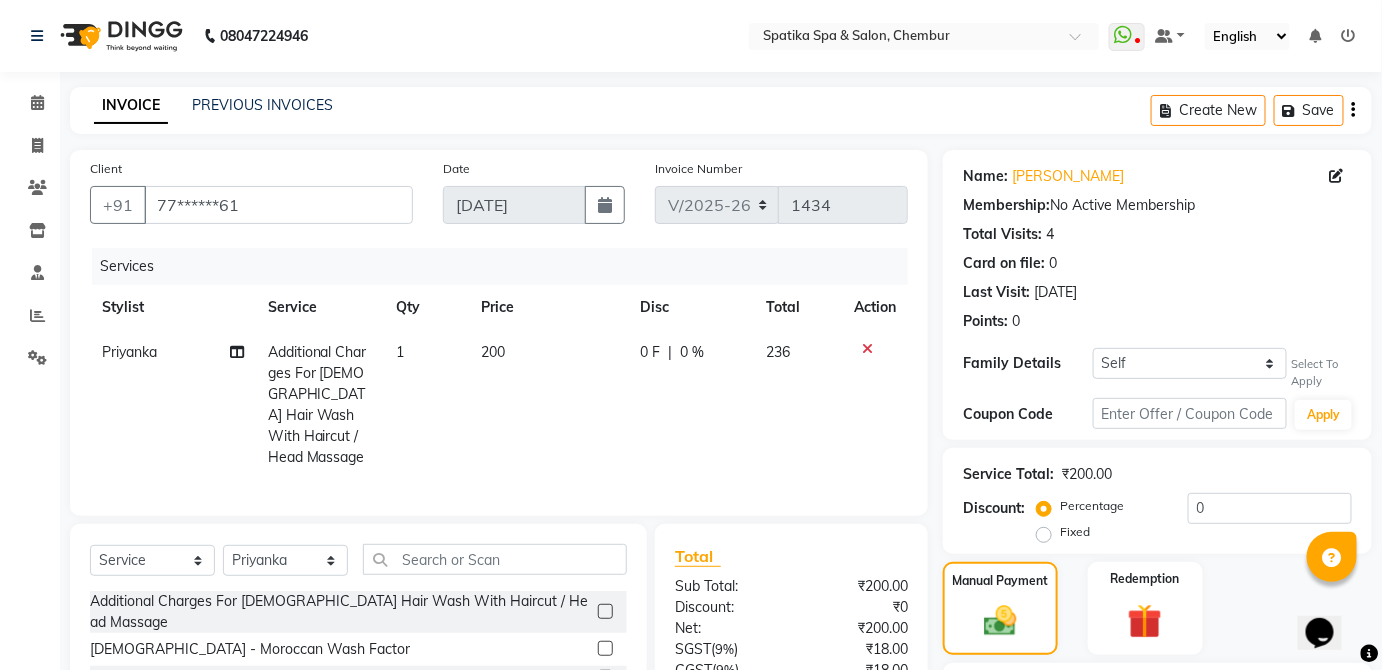 click on "Calendar" 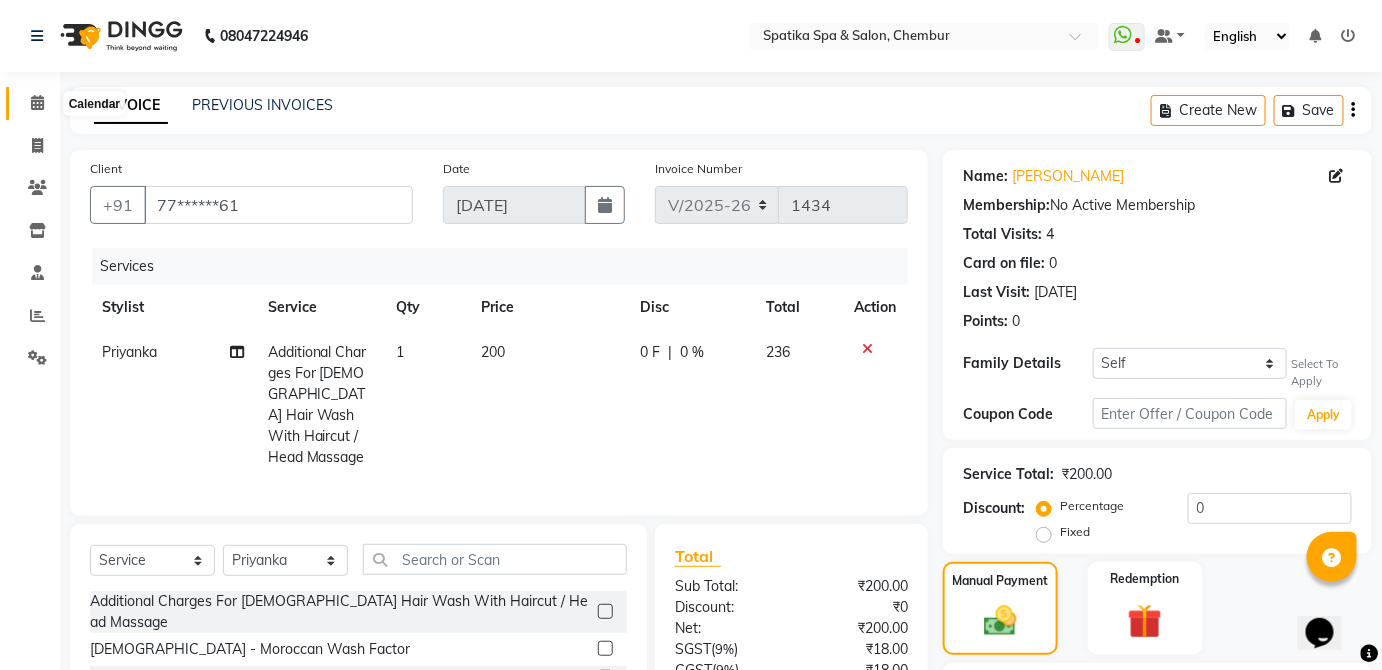 click 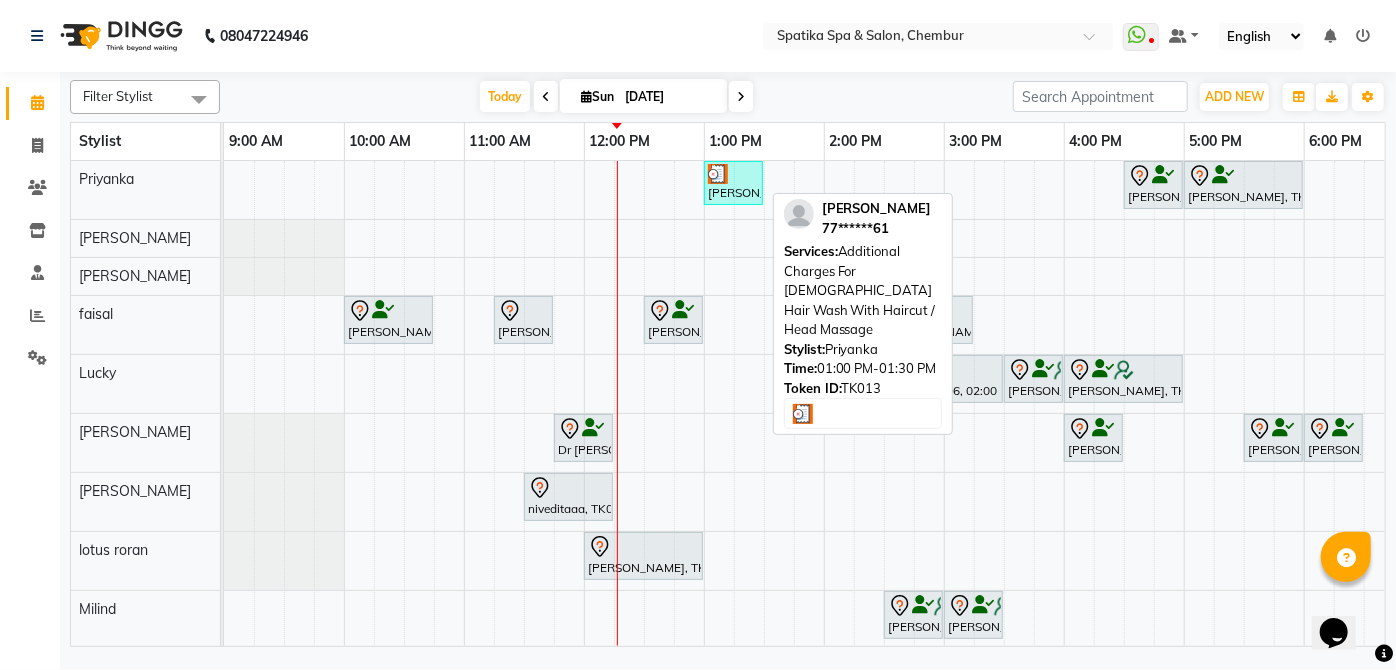 click at bounding box center [733, 174] 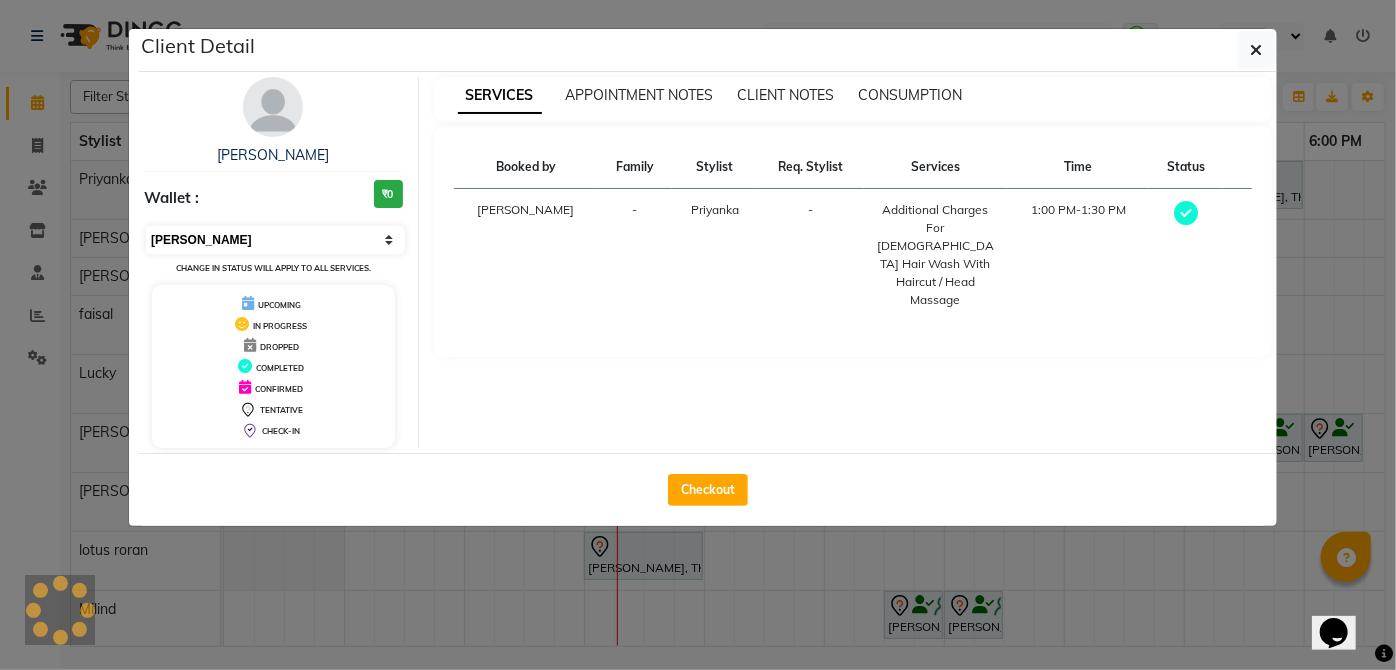 click on "Select MARK DONE UPCOMING" at bounding box center (275, 240) 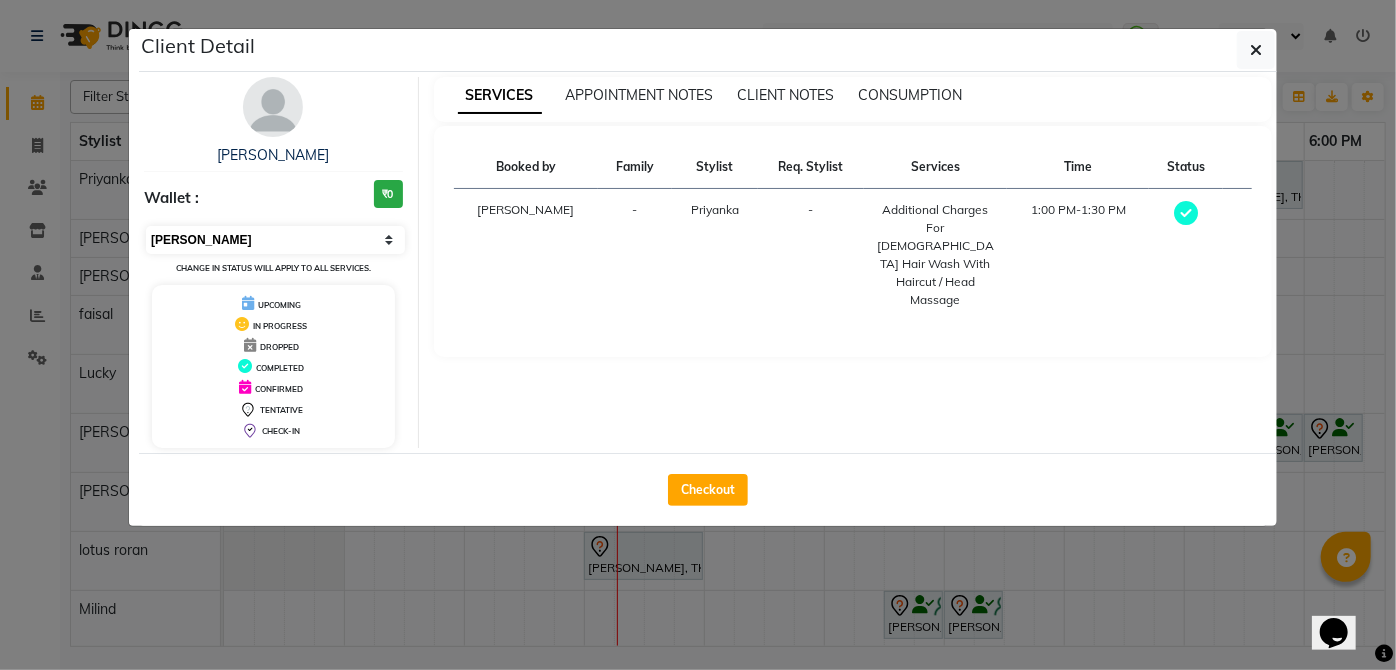select on "5" 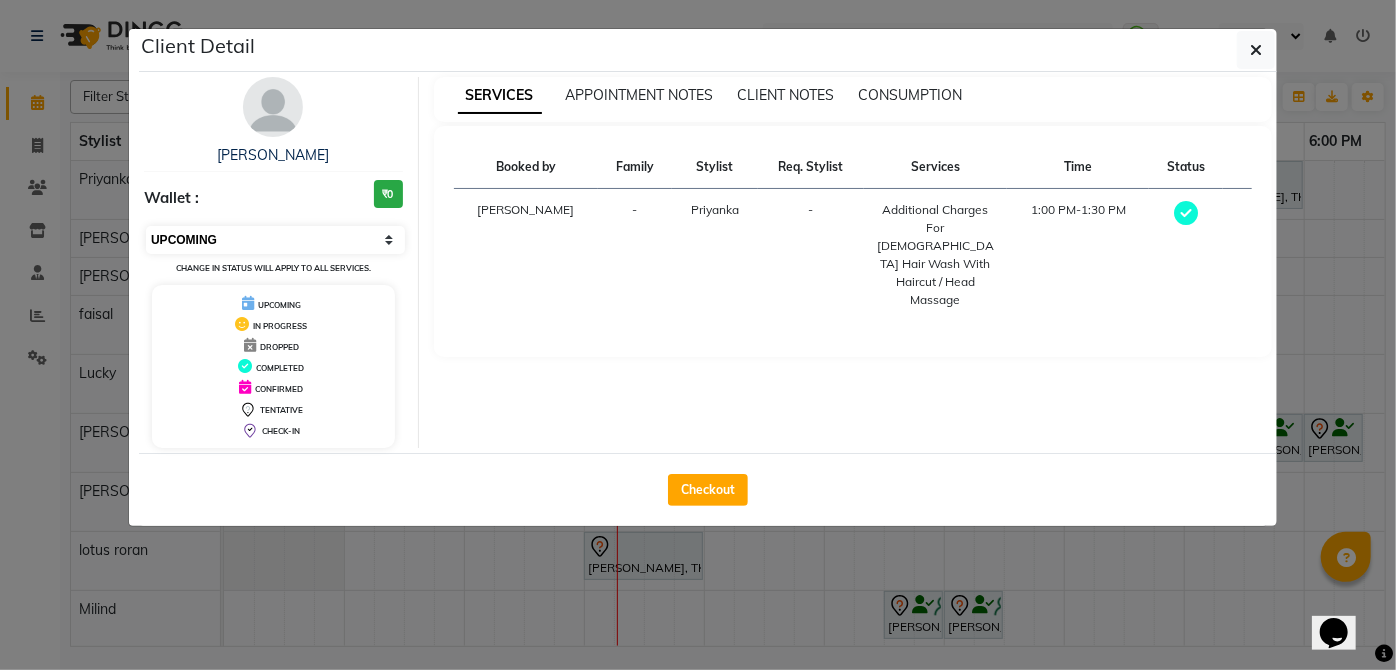 click on "Select MARK DONE UPCOMING" at bounding box center [275, 240] 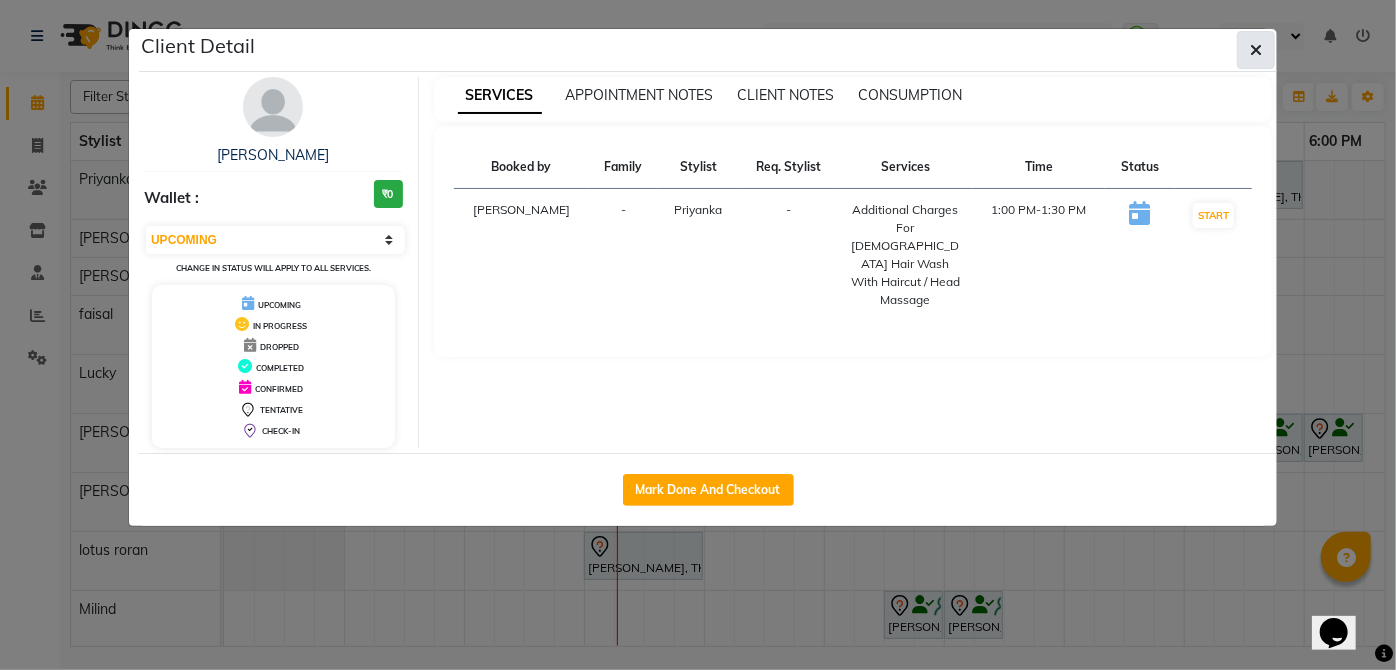 click 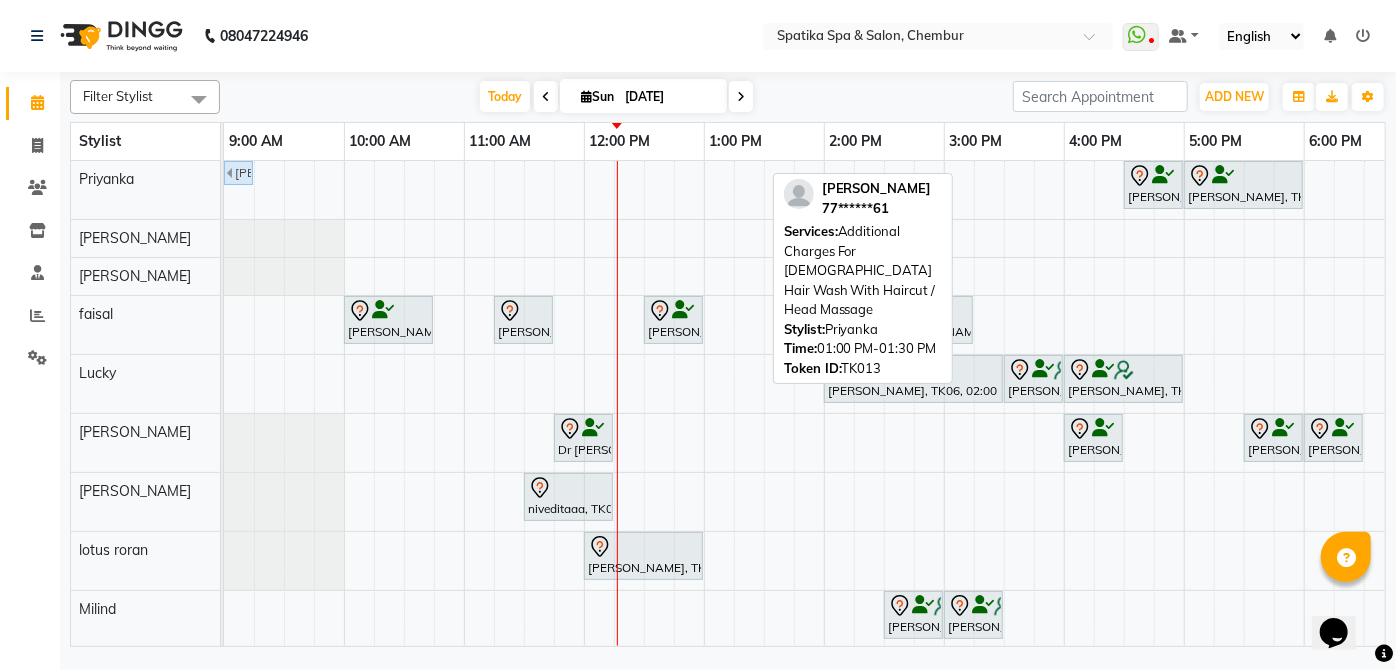 drag, startPoint x: 740, startPoint y: 174, endPoint x: 225, endPoint y: 187, distance: 515.16406 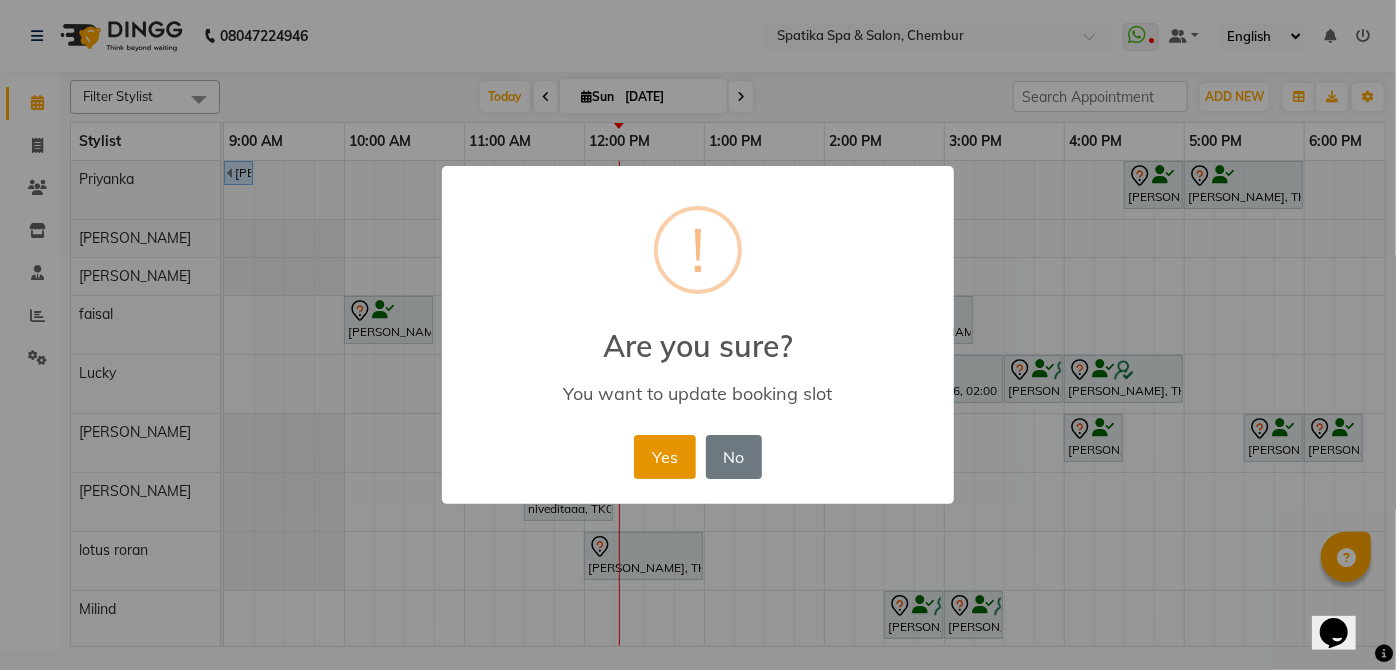 click on "Yes" at bounding box center (664, 457) 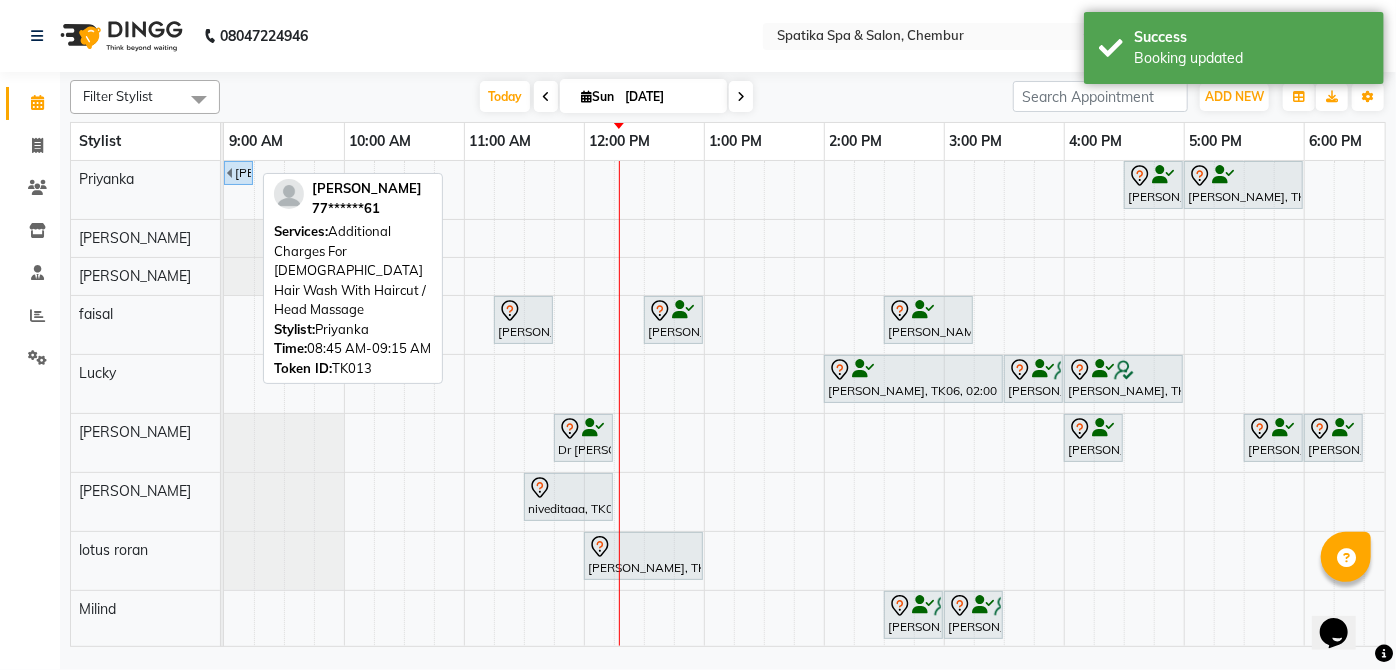 click on "[PERSON_NAME], TK13, 08:45 AM-09:15 AM, Additional Charges For [DEMOGRAPHIC_DATA] Hair Wash With Haircut / Head Massage" at bounding box center [242, 173] 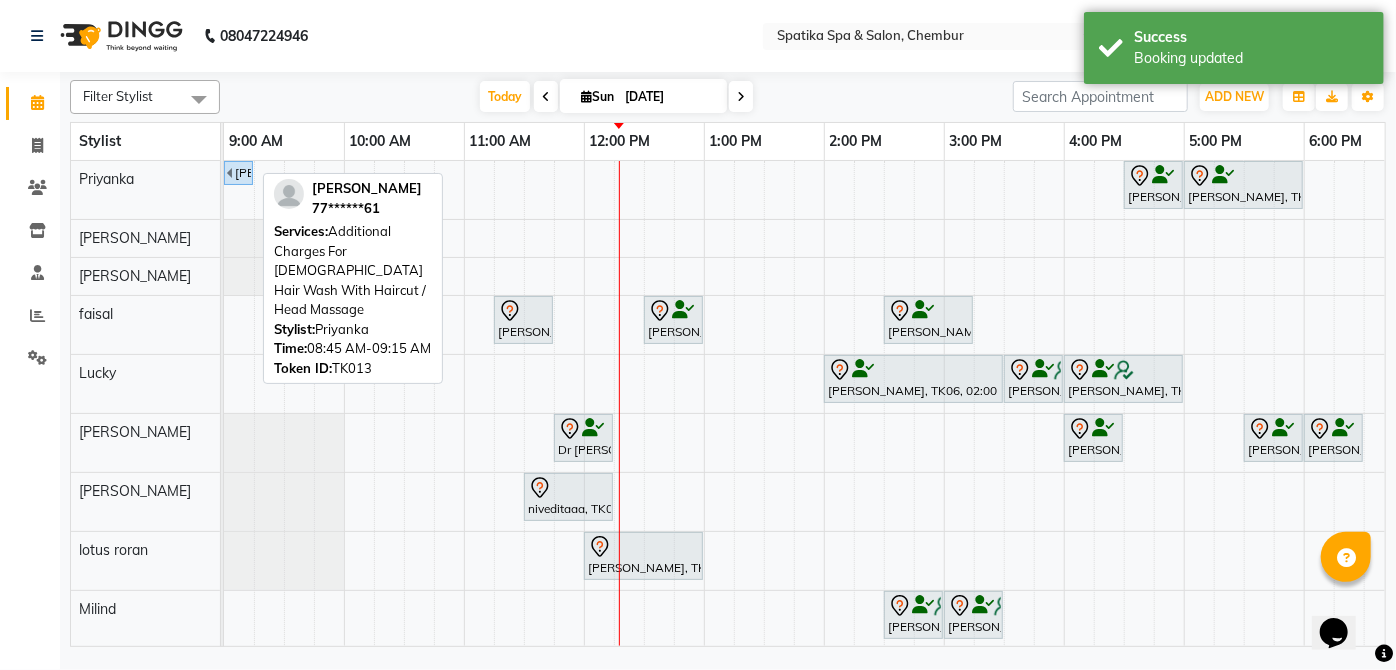 click on "[PERSON_NAME], TK13, 08:45 AM-09:15 AM, Additional Charges For [DEMOGRAPHIC_DATA] Hair Wash With Haircut / Head Massage" at bounding box center (242, 173) 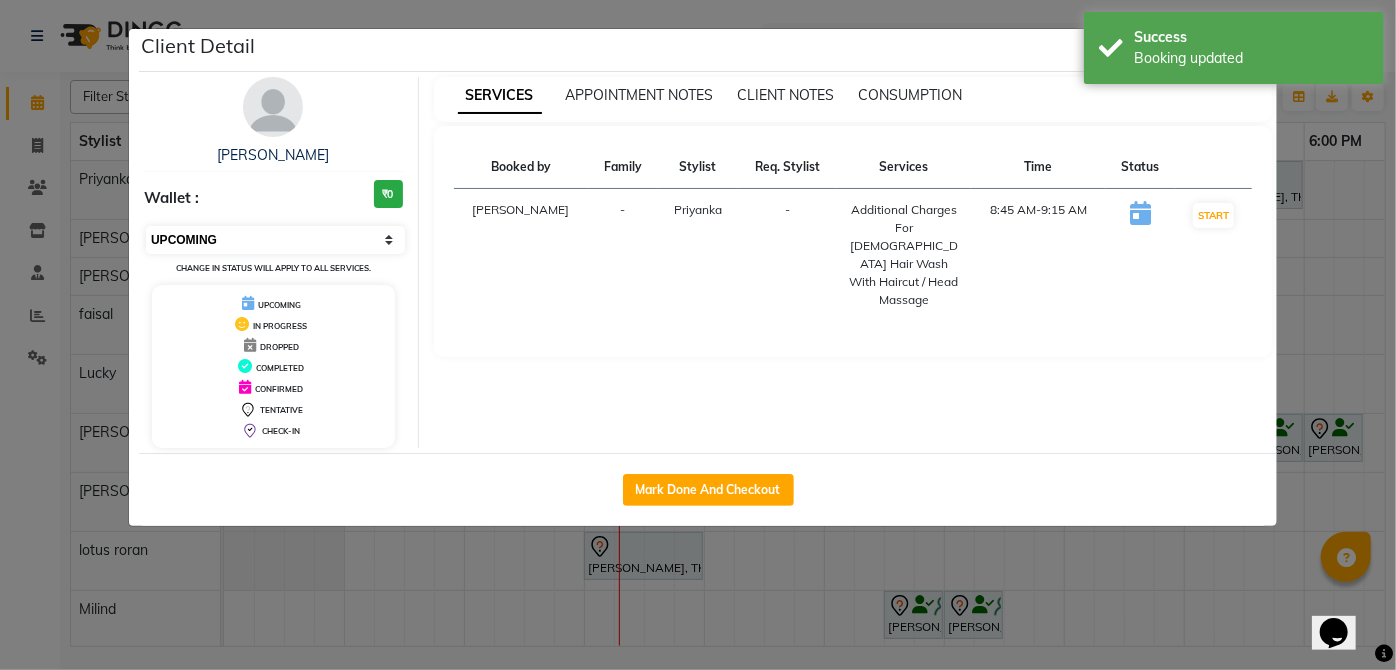 click on "Select IN SERVICE CONFIRMED TENTATIVE CHECK IN MARK DONE DROPPED UPCOMING" at bounding box center [275, 240] 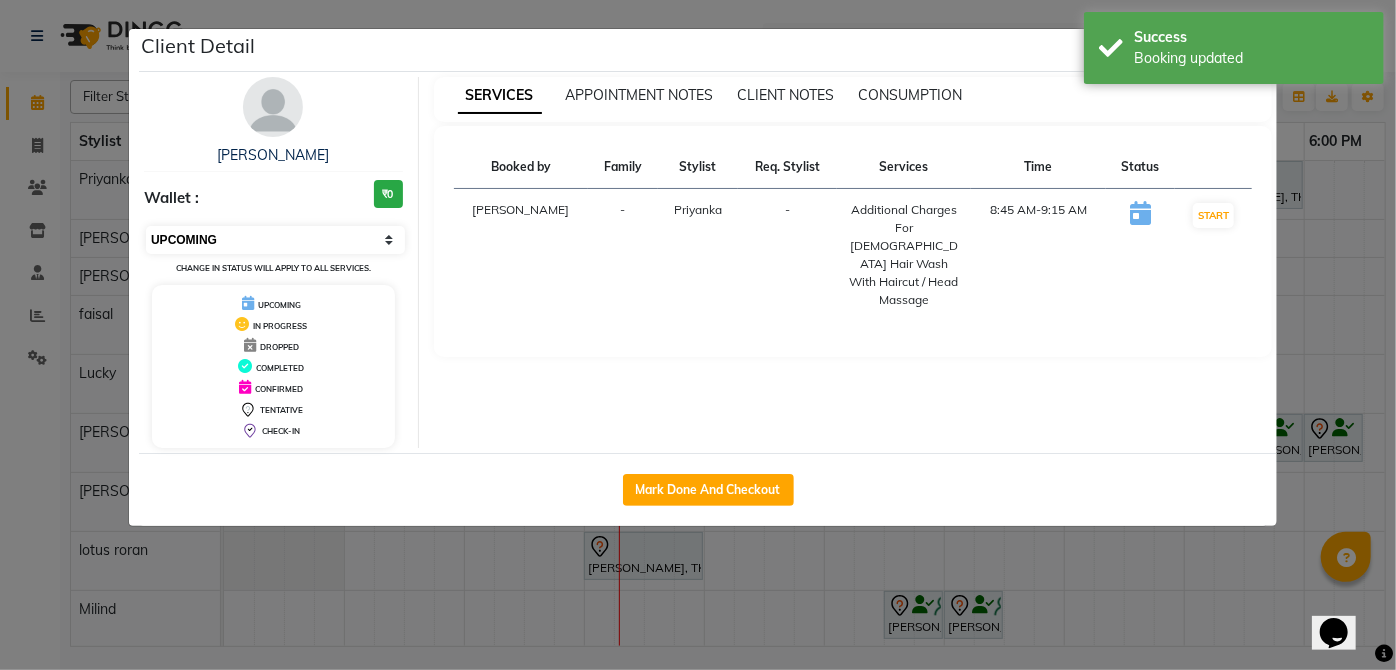 select on "2" 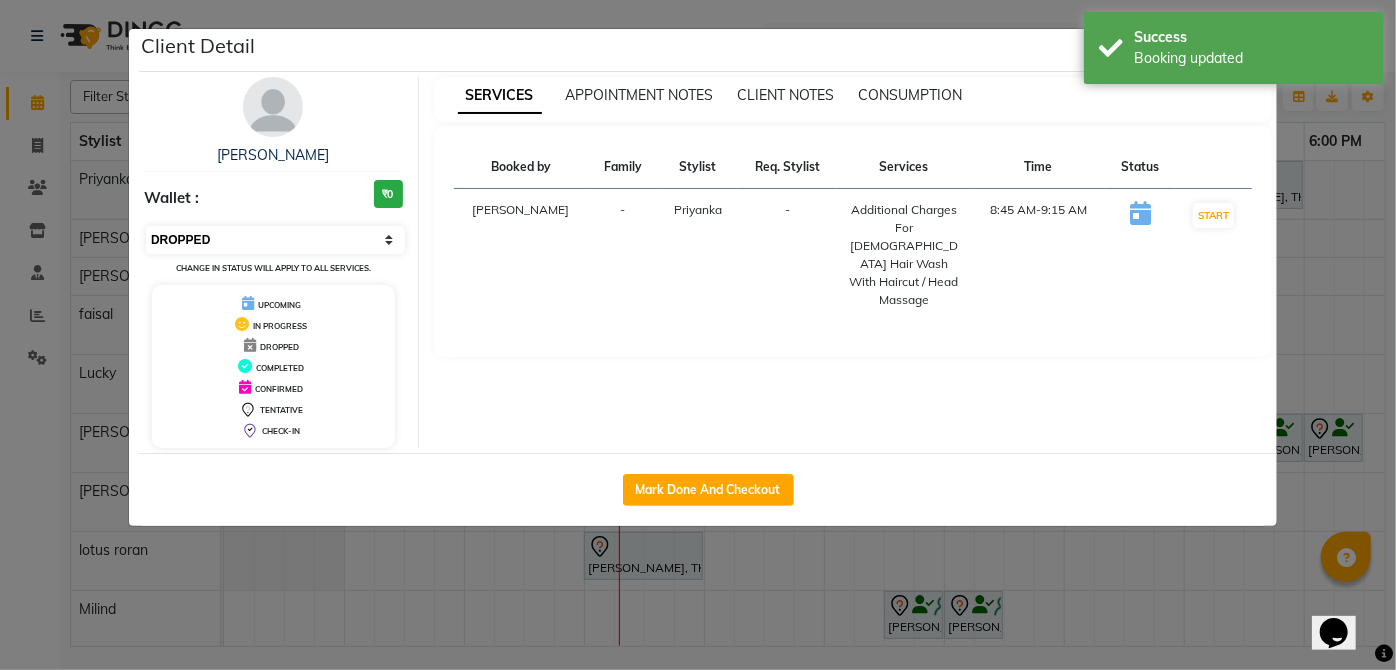 click on "Select IN SERVICE CONFIRMED TENTATIVE CHECK IN MARK DONE DROPPED UPCOMING" at bounding box center [275, 240] 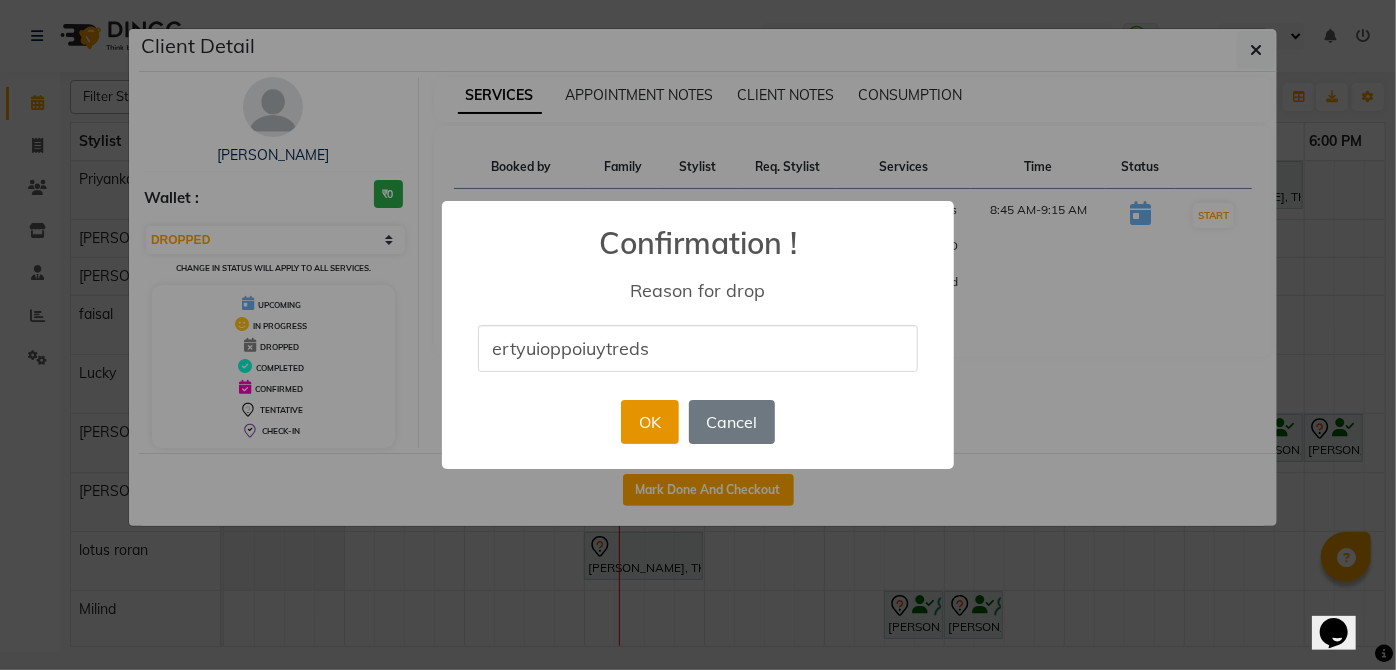 type on "ertyuioppoiuytreds" 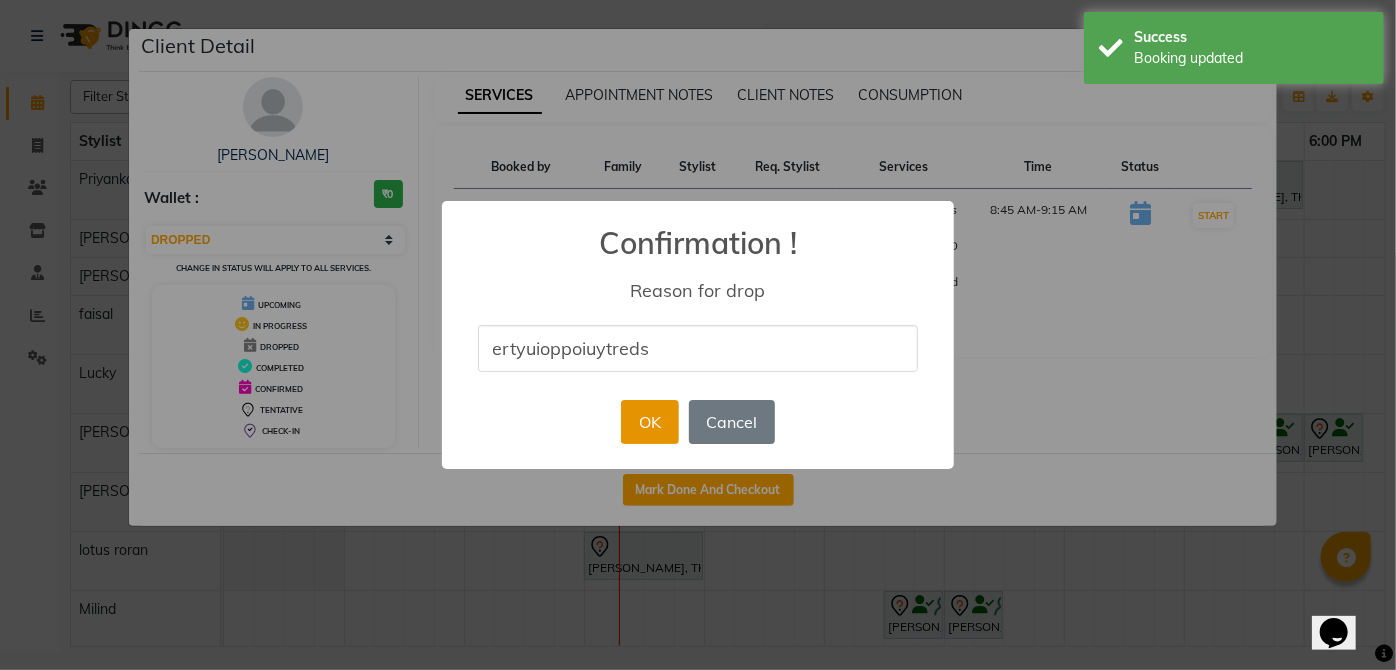 click on "OK" at bounding box center (649, 422) 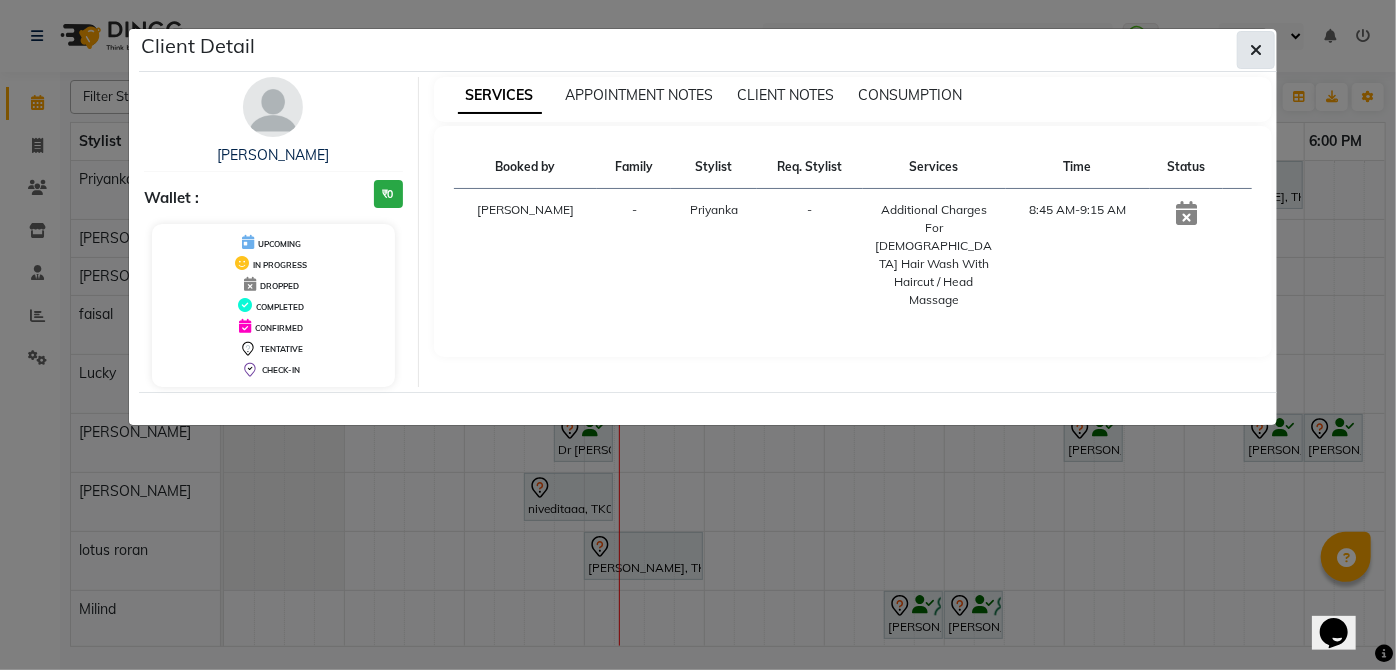 click 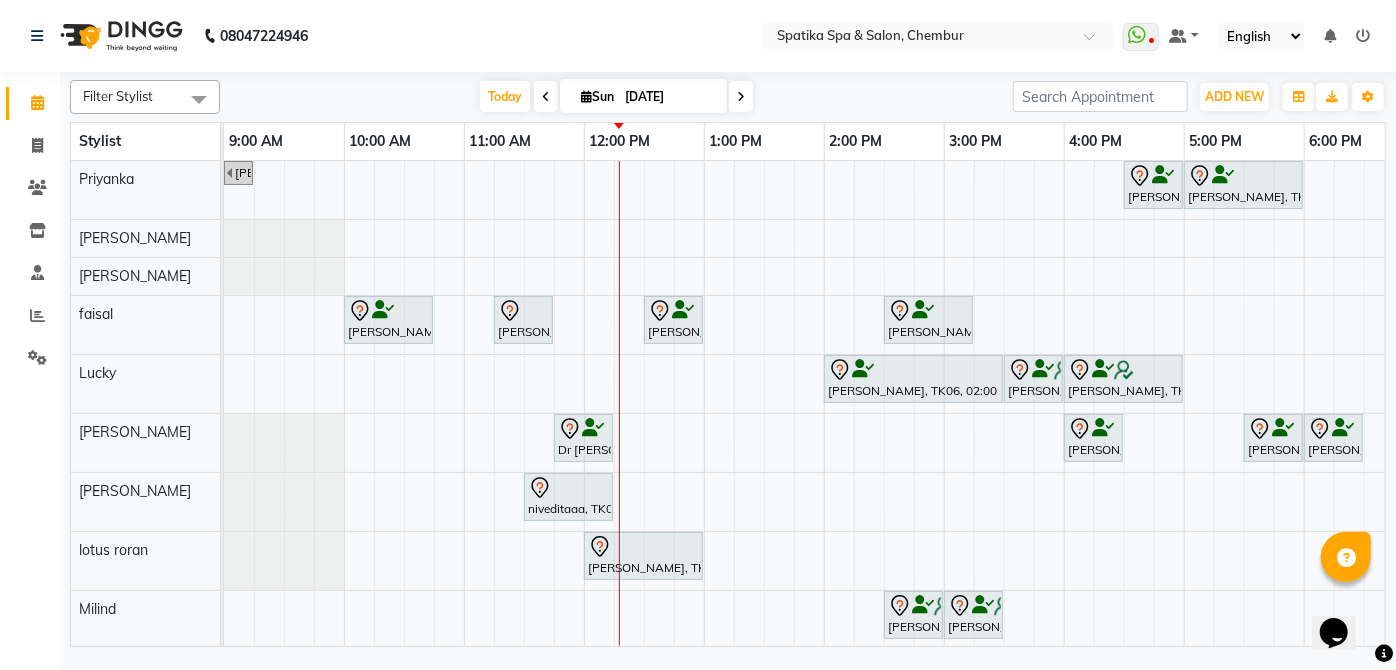 scroll, scrollTop: 48, scrollLeft: 0, axis: vertical 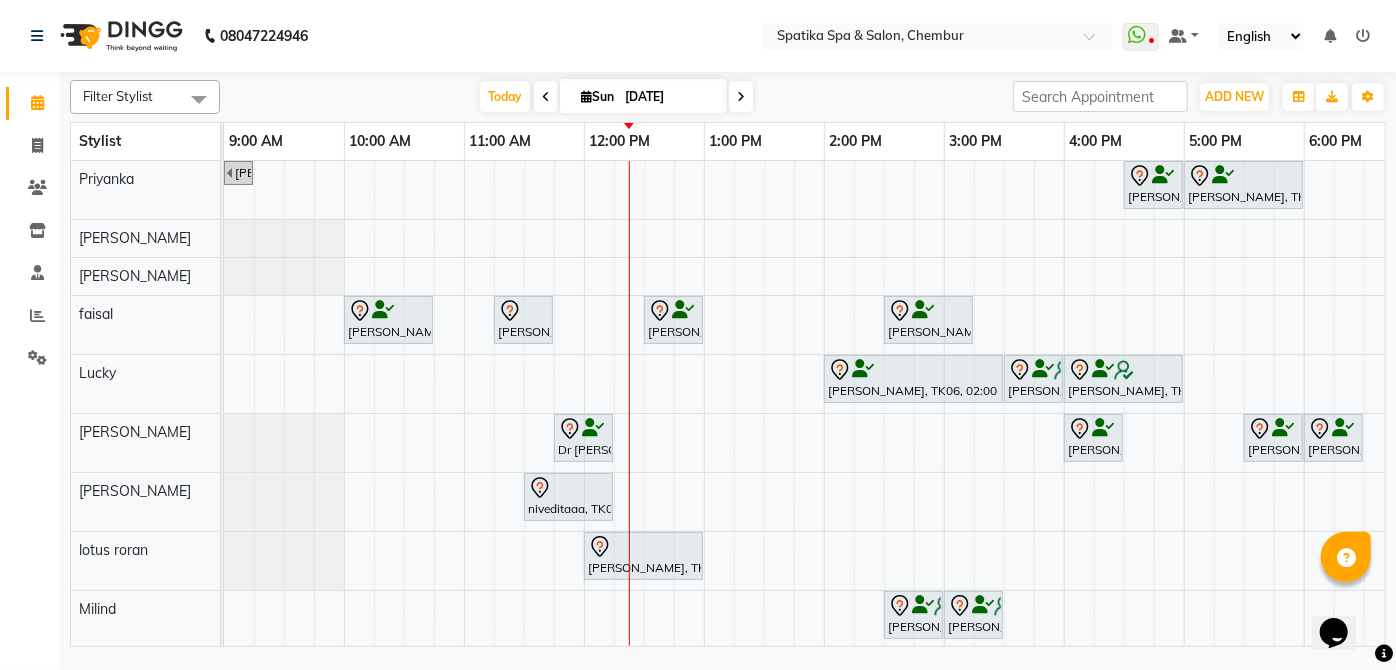 click at bounding box center (546, 96) 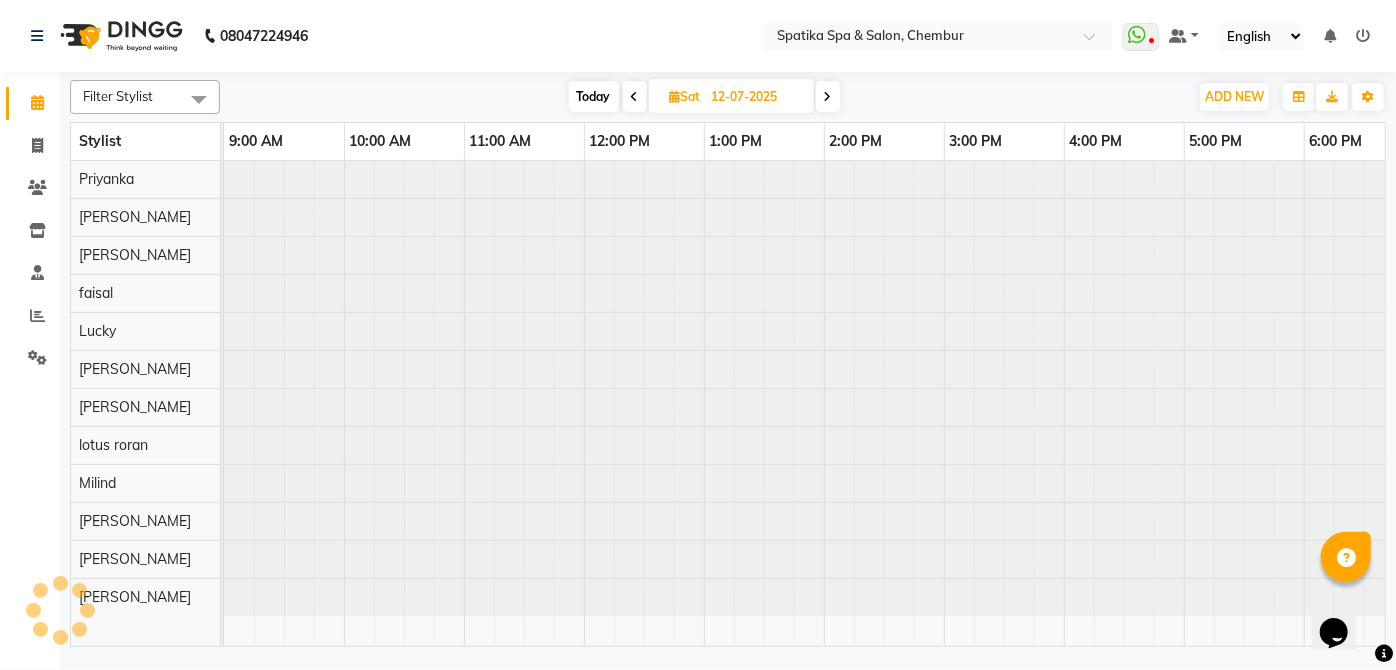 scroll, scrollTop: 0, scrollLeft: 360, axis: horizontal 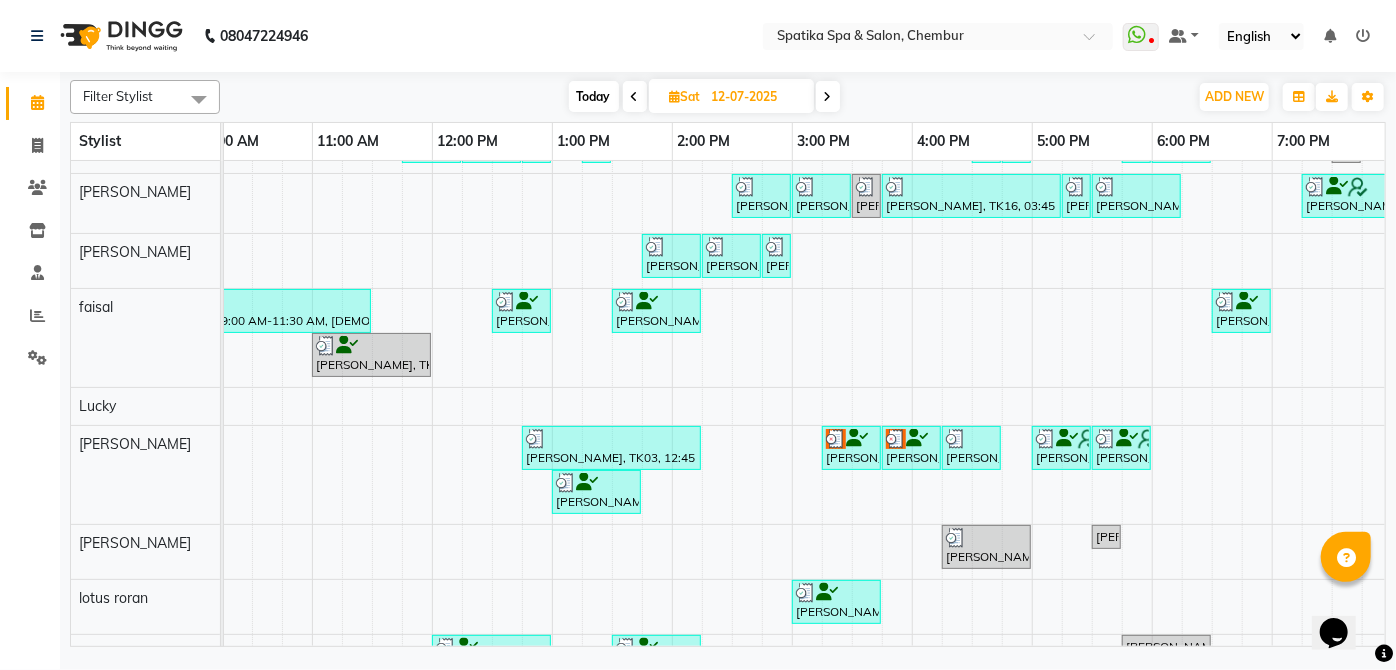 click at bounding box center (828, 96) 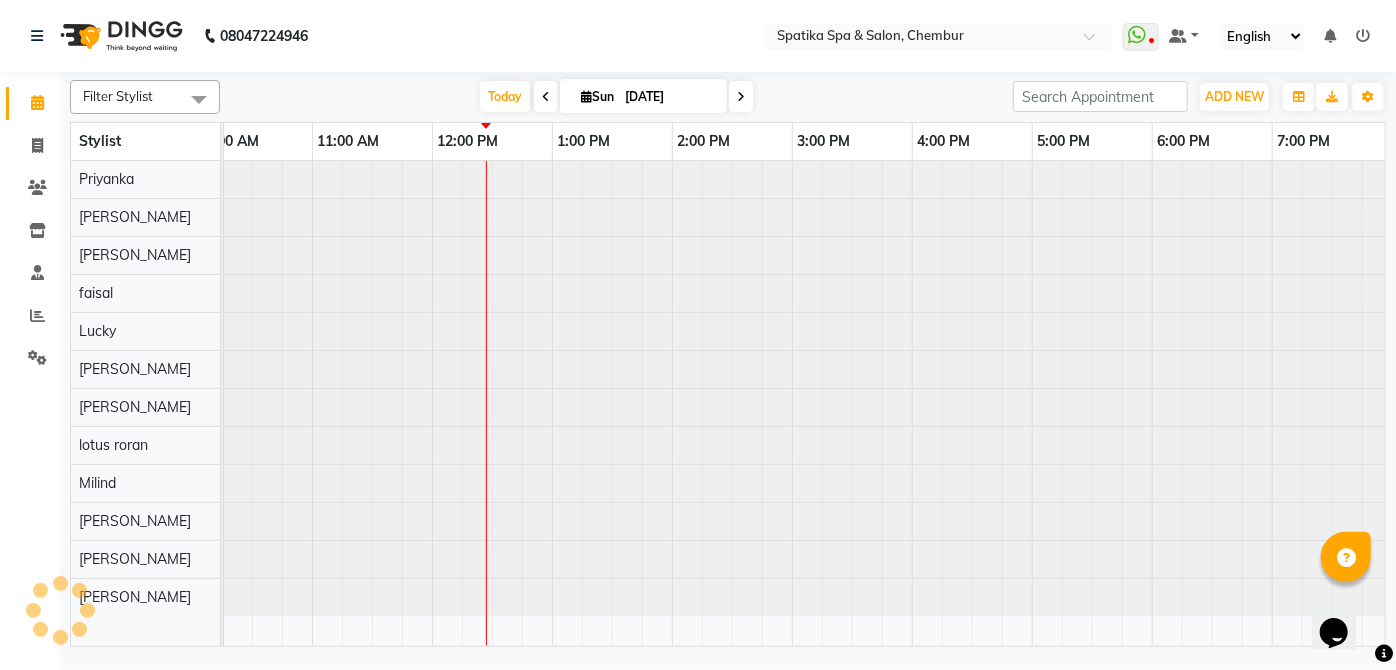 scroll, scrollTop: 0, scrollLeft: 360, axis: horizontal 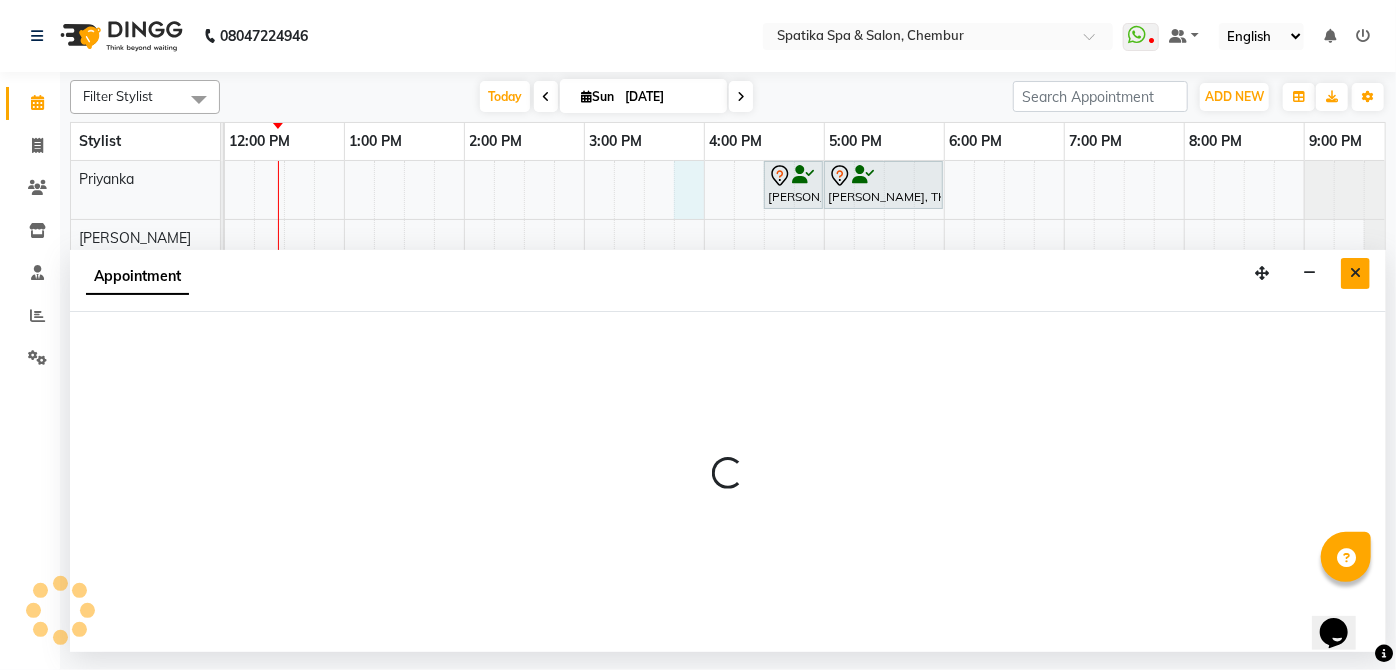 select on "9058" 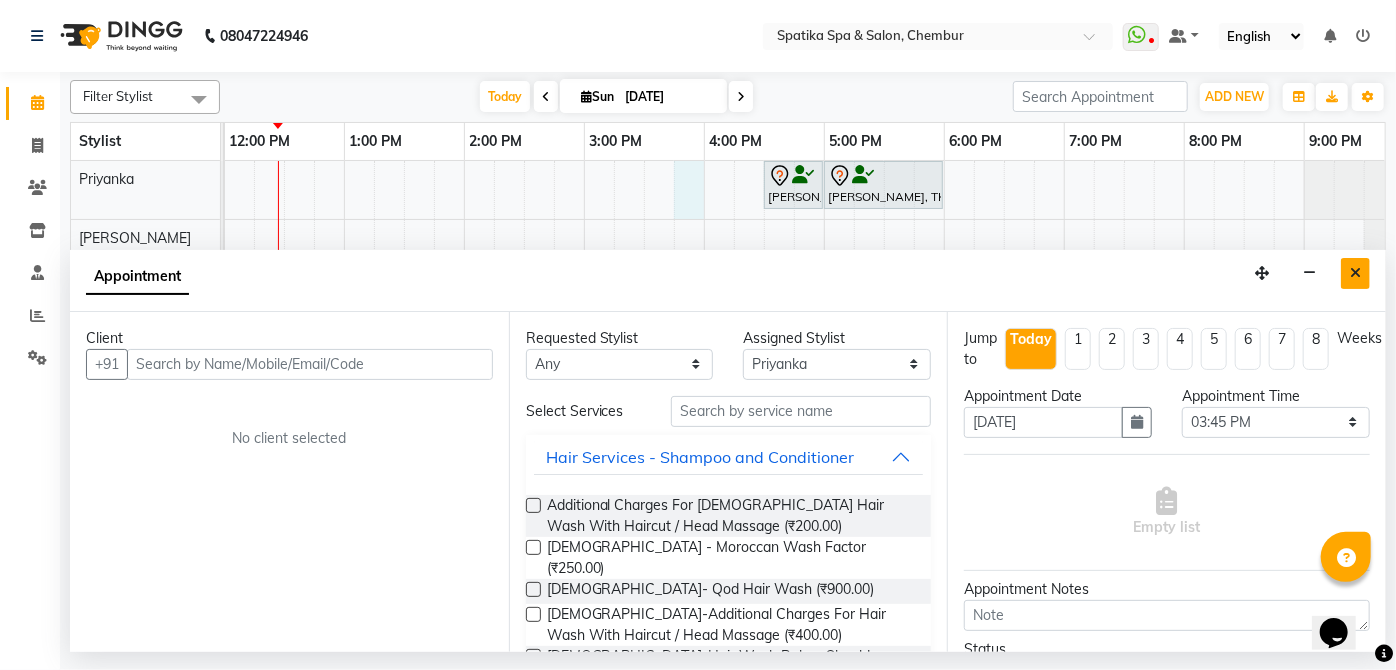click at bounding box center [1355, 273] 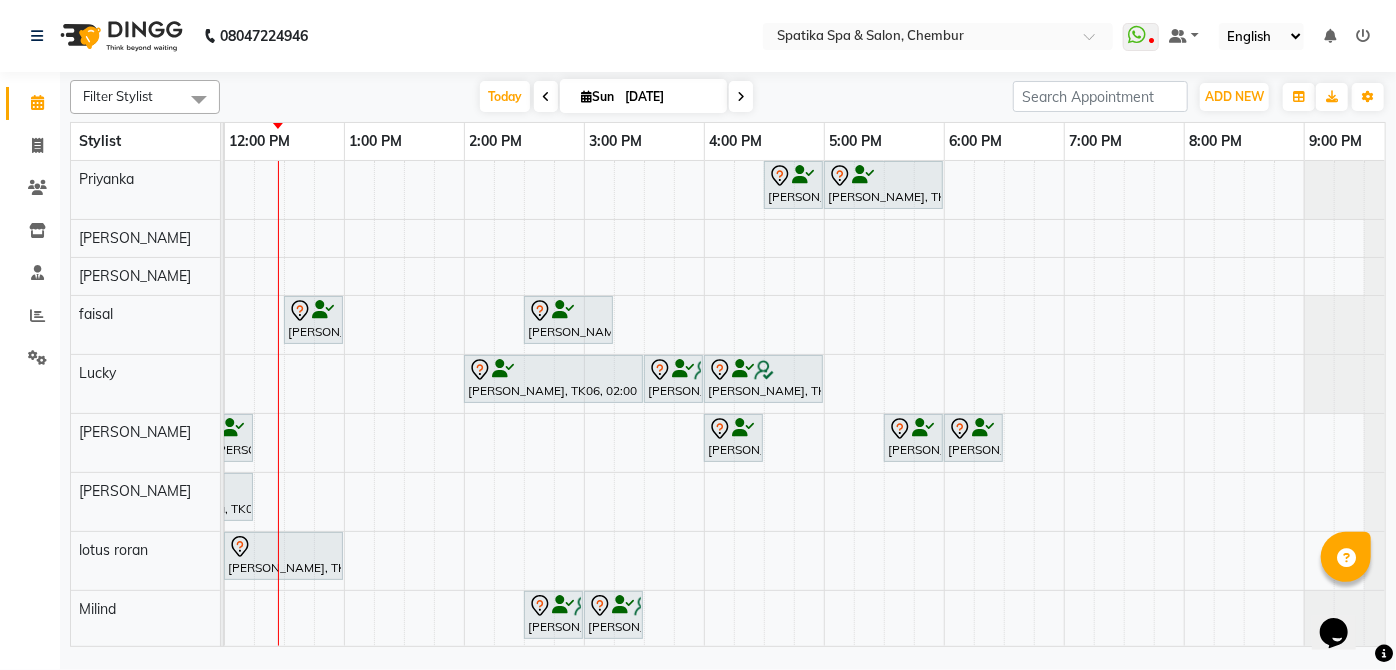 scroll, scrollTop: 0, scrollLeft: 169, axis: horizontal 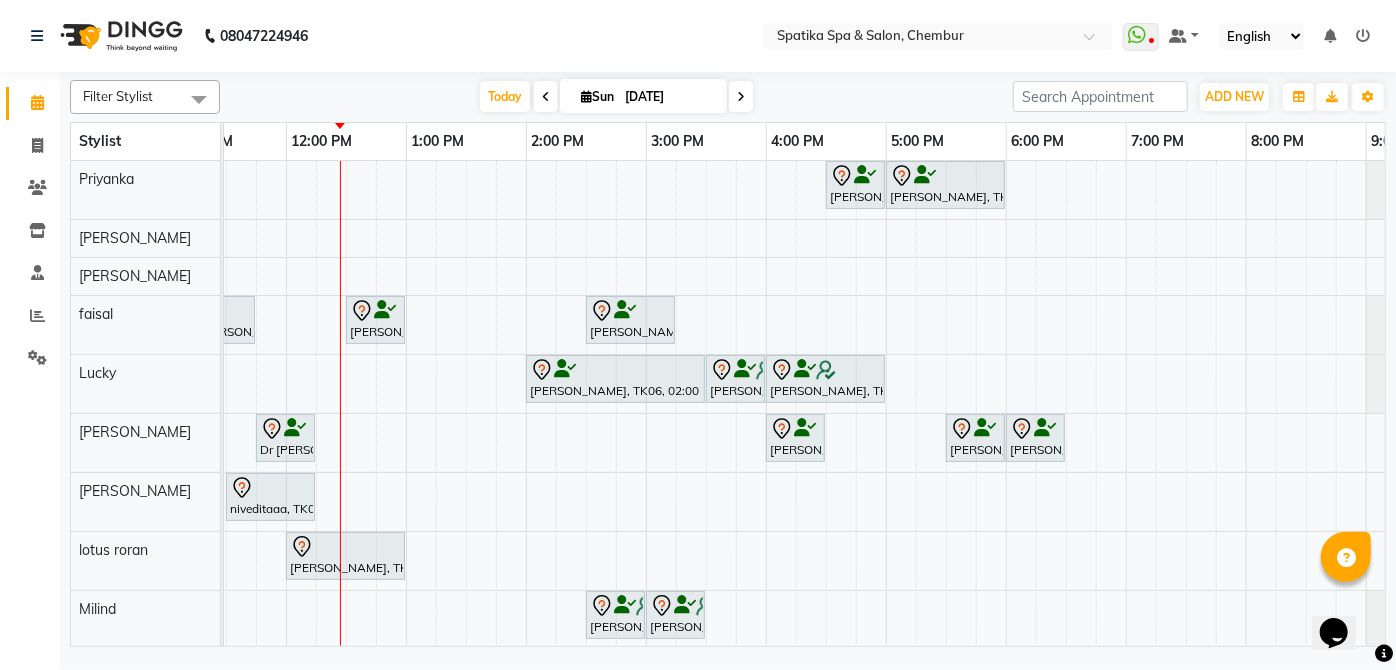 click on "Payal Dhanke, TK13, 08:45 AM-09:15 AM, Additional Charges For Male Hair Wash With Haircut / Head Massage             Aarti Manjrekar, TK10, 04:30 PM-05:00 PM, Premium Wax-Full Arms             Aarti Manjrekar, TK10, 05:00 PM-06:00 PM, Premium Wax-Full Legs             Aparna iyer, TK07, 10:00 AM-10:45 AM, Haircuts             Raika John, TK09, 11:15 AM-11:45 AM, Female-Blow Dry-Hair Below Shoulder             Jhanvi Jagasia, TK12, 12:30 PM-01:00 PM, Female-Blow Dry-Hair Below Shoulder             Swapnil Bhoir, TK02, 02:30 PM-03:15 PM, Haircuts             Sneha Ahuja, TK06, 02:00 PM-03:30 PM, Female-Inoa Touch Up (Up To 2 Inches)             Ayesha Lobo, TK11, 03:30 PM-04:00 PM, Female-Hair Wash Below Shoulder             Ayesha Lobo, TK11, 04:00 PM-05:00 PM, Female-Inoa Touch Up (Up To 2 Inches)             Dr Shweta, TK04, 11:45 AM-12:15 PM, Male Kids Haircut Below 12 Years (Without Wash)             Aarti Manjrekar, TK10, 04:00 PM-04:30 PM, Female-Hair Wash Below Shoulder" at bounding box center (706, 483) 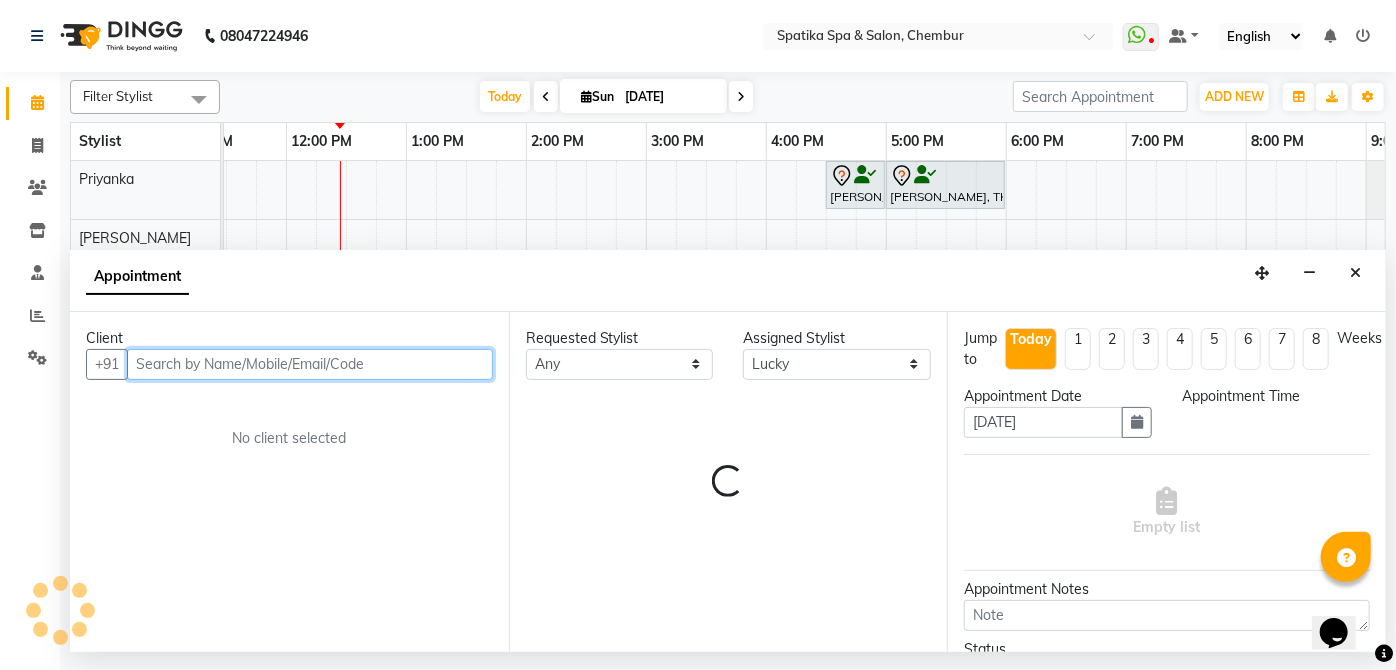 select on "1065" 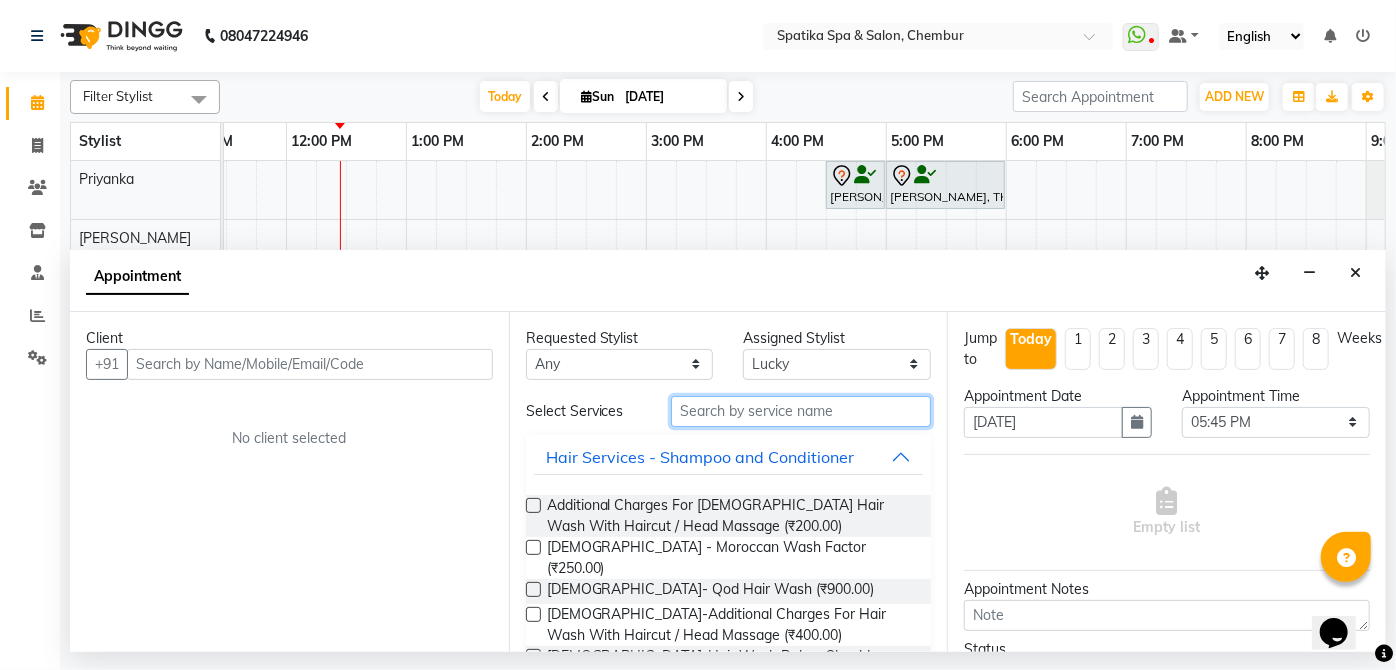 click at bounding box center (801, 411) 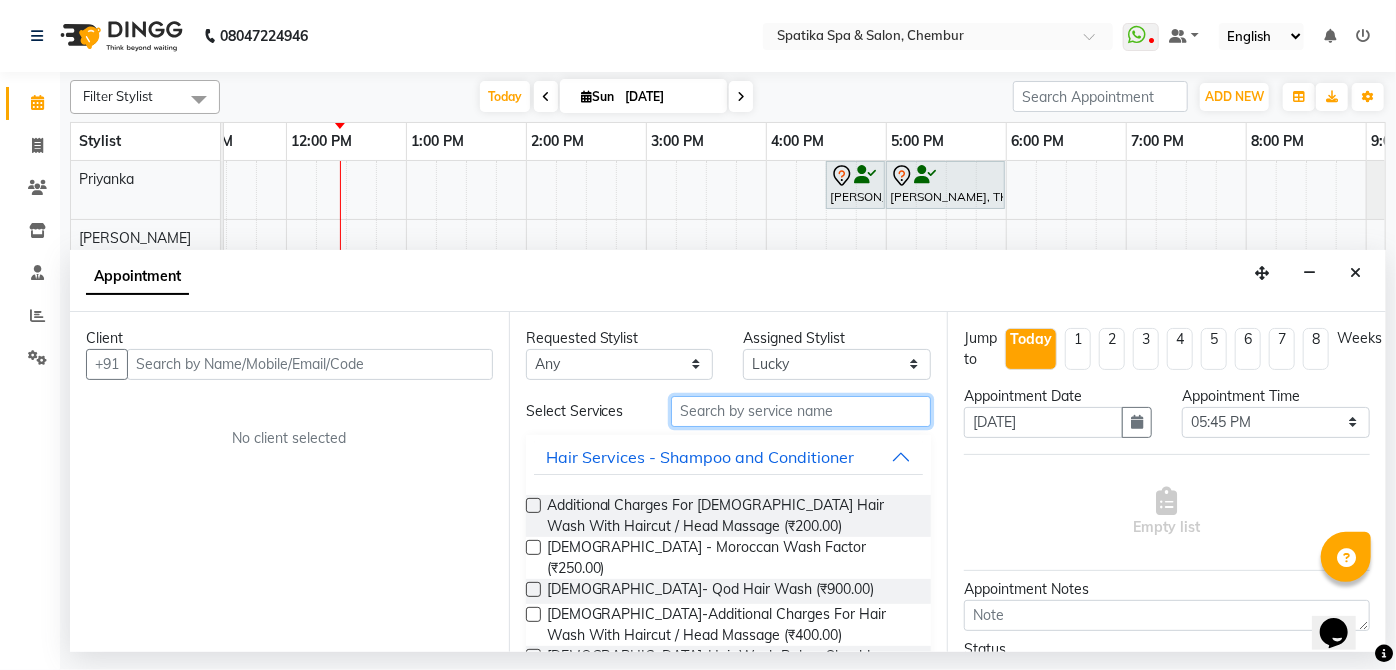 type on "b" 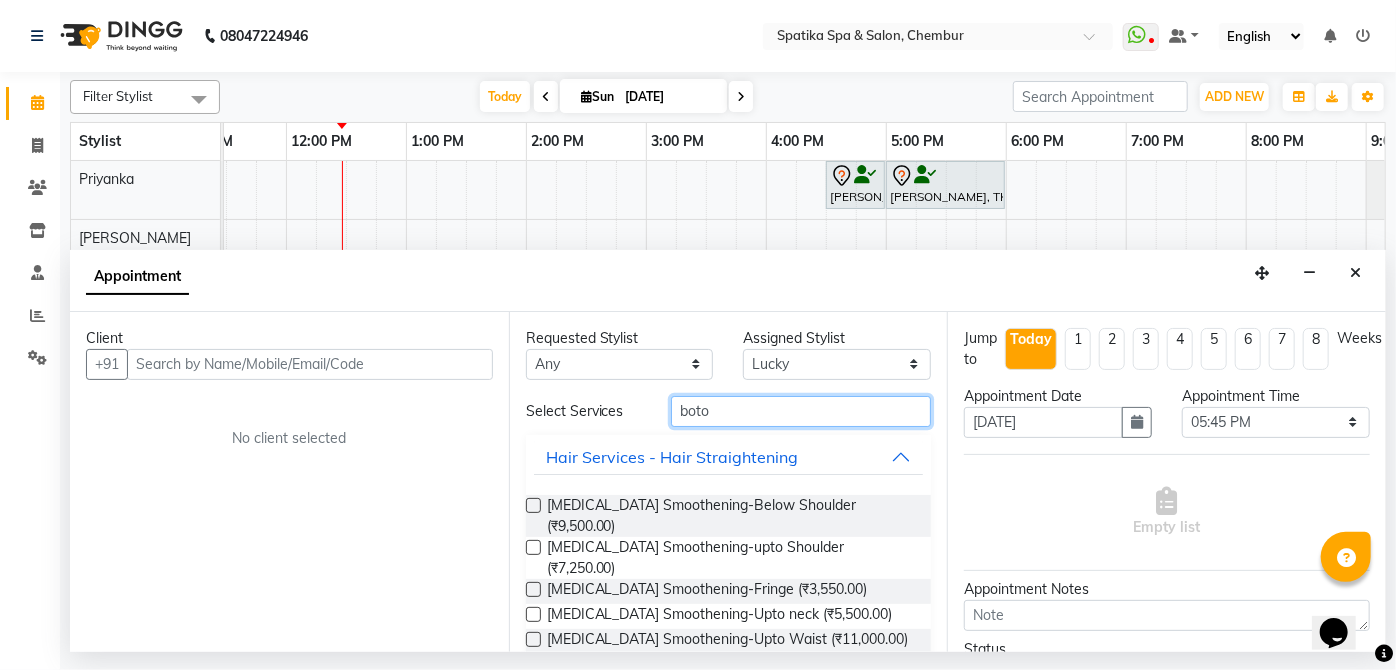 click on "boto" at bounding box center (801, 411) 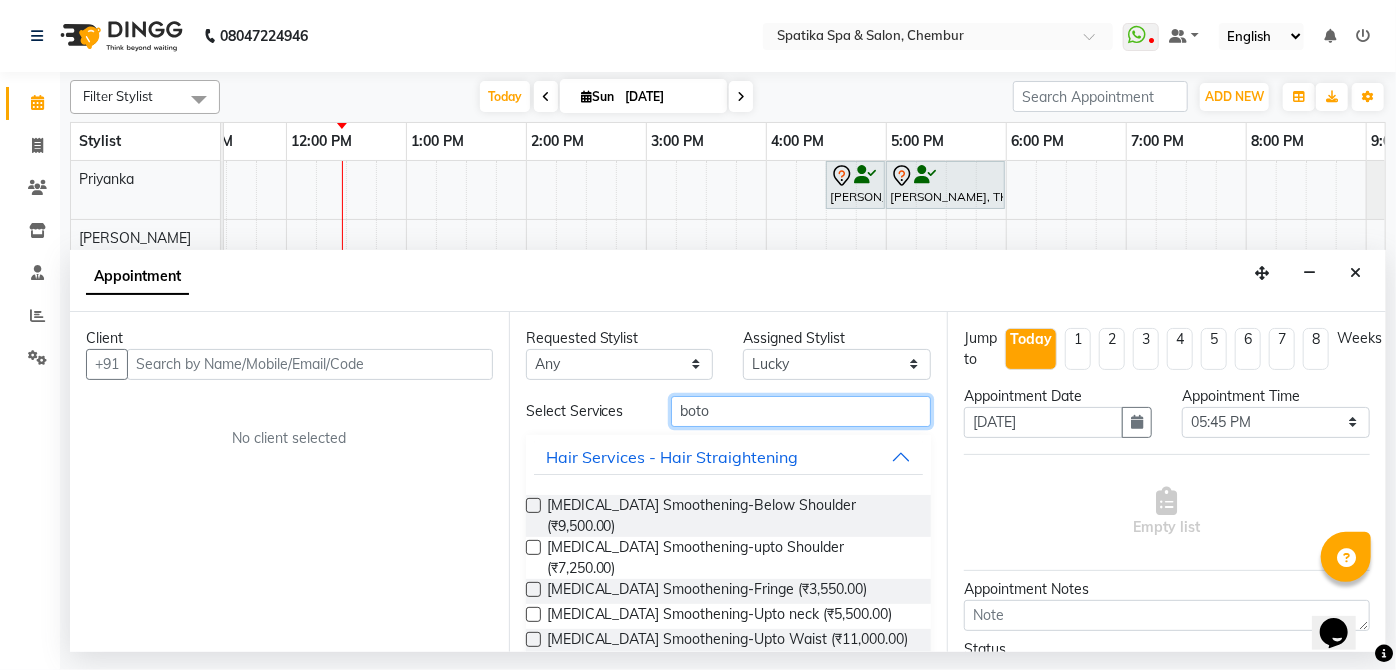 click on "boto" at bounding box center [801, 411] 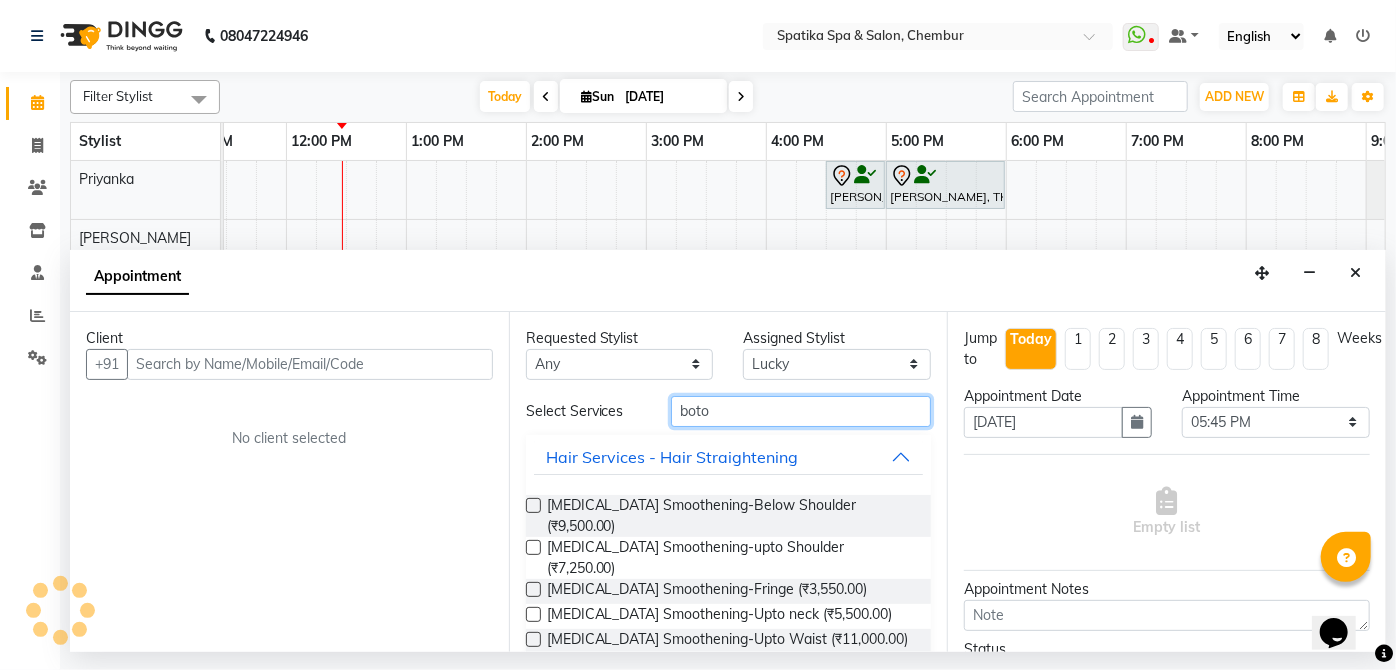 click on "boto" at bounding box center [801, 411] 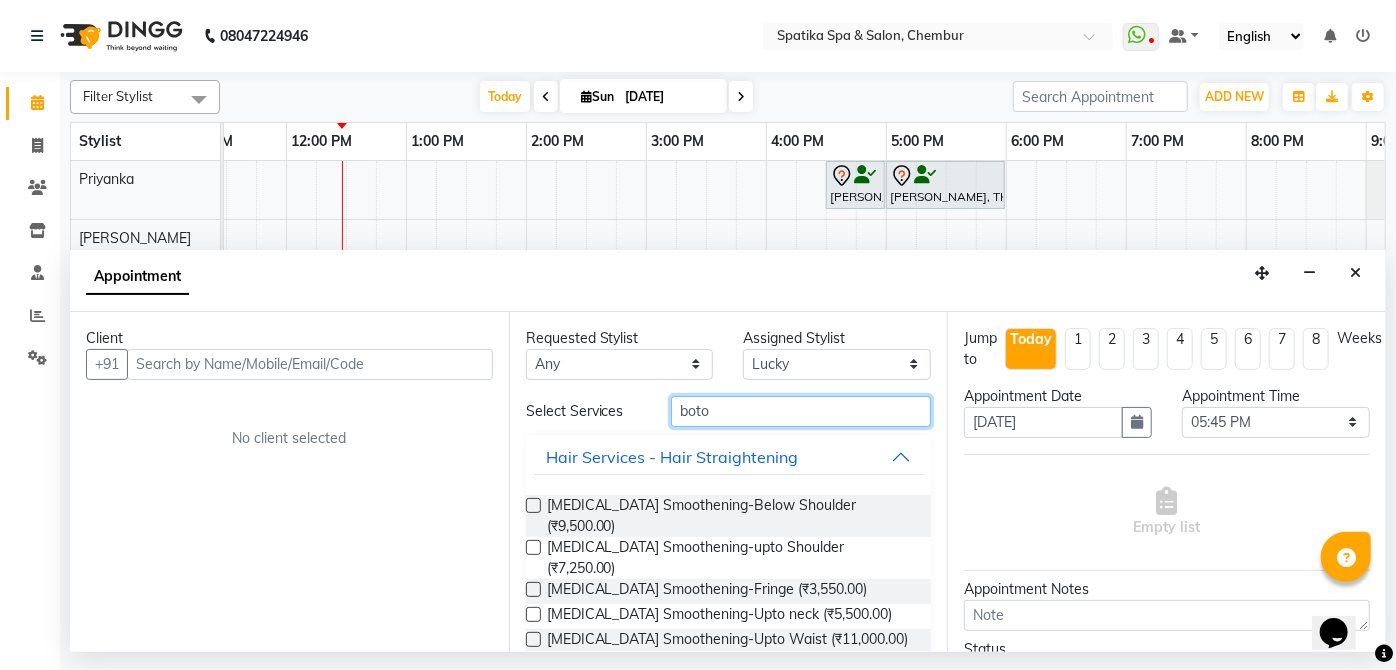 click on "boto" at bounding box center [801, 411] 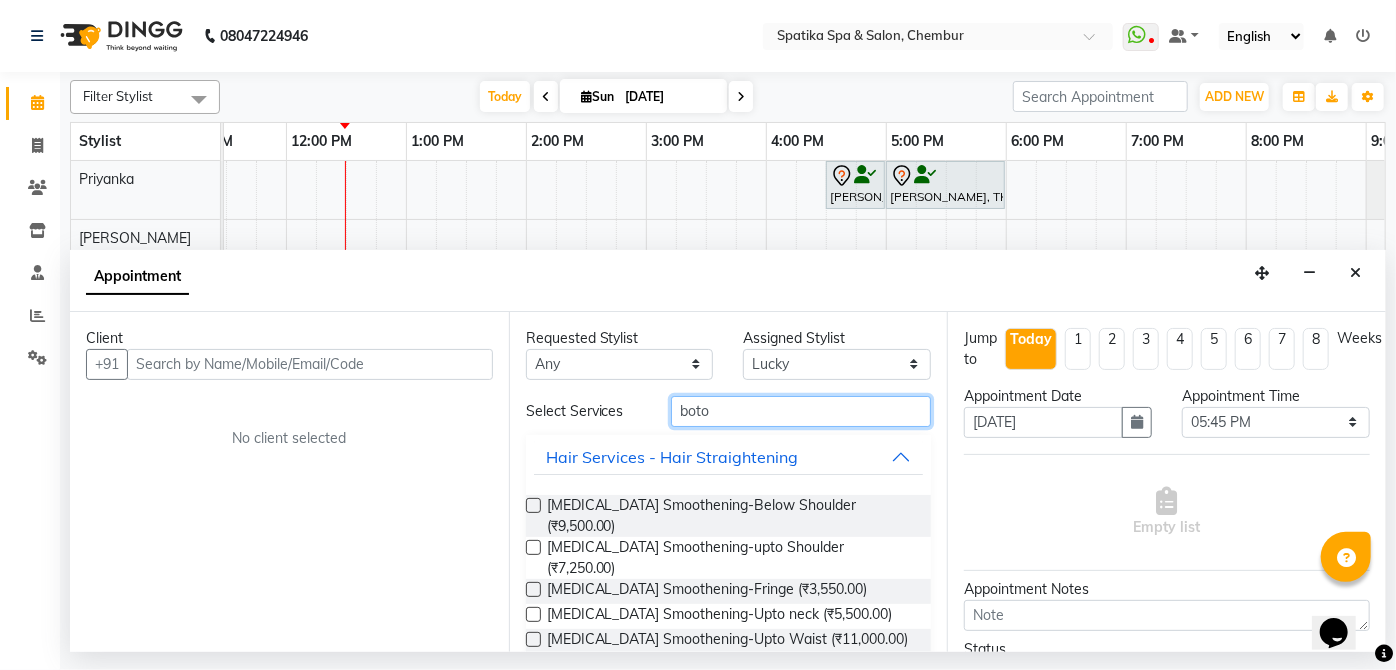 click on "boto" at bounding box center [801, 411] 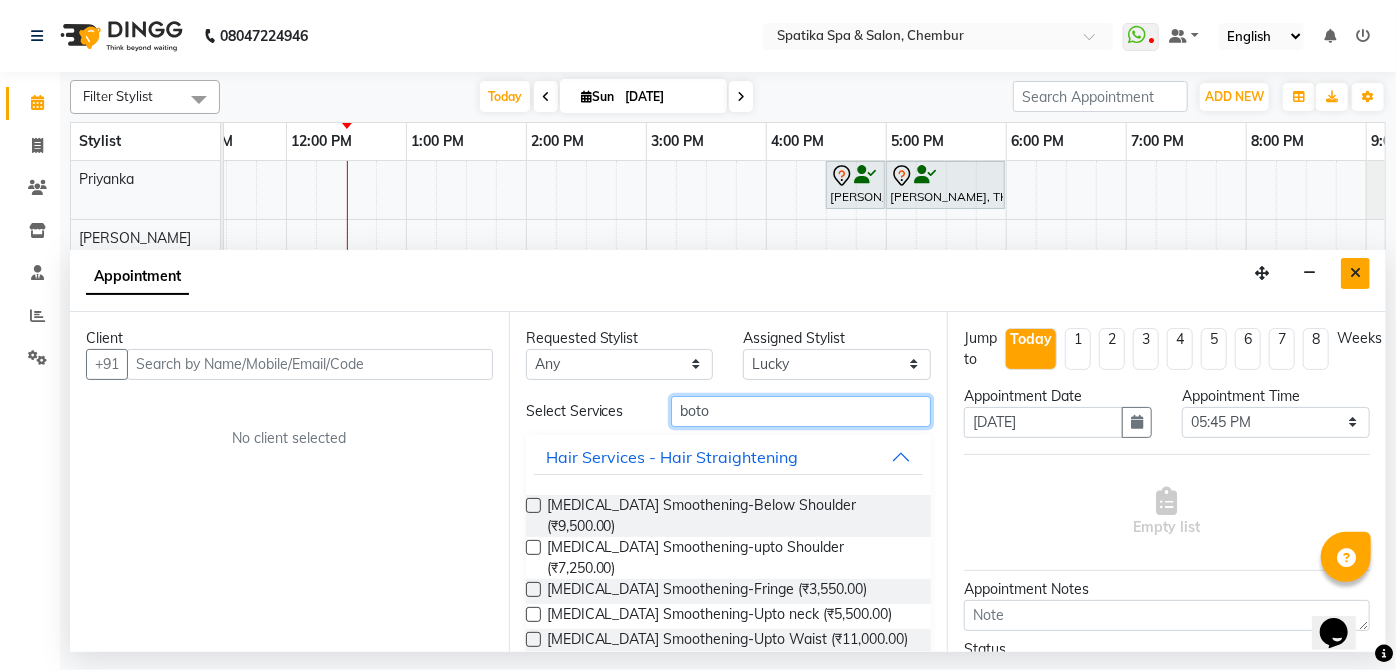type on "boto" 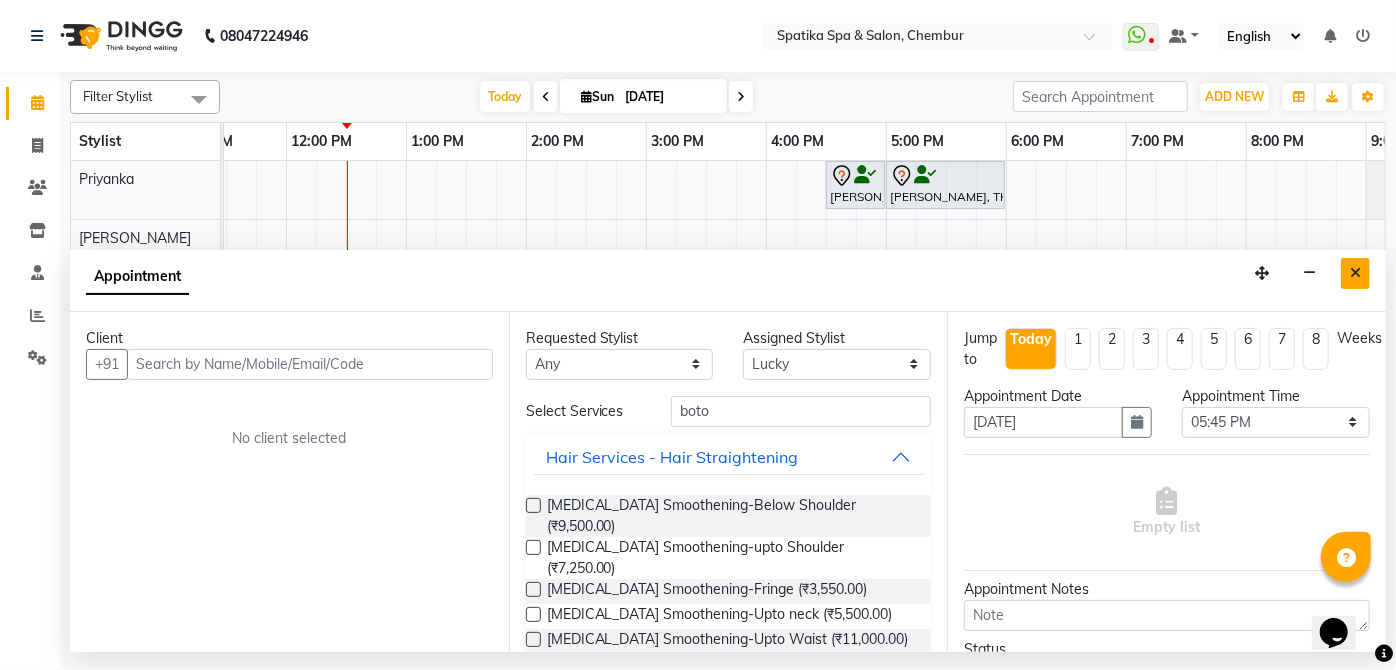click at bounding box center [1355, 273] 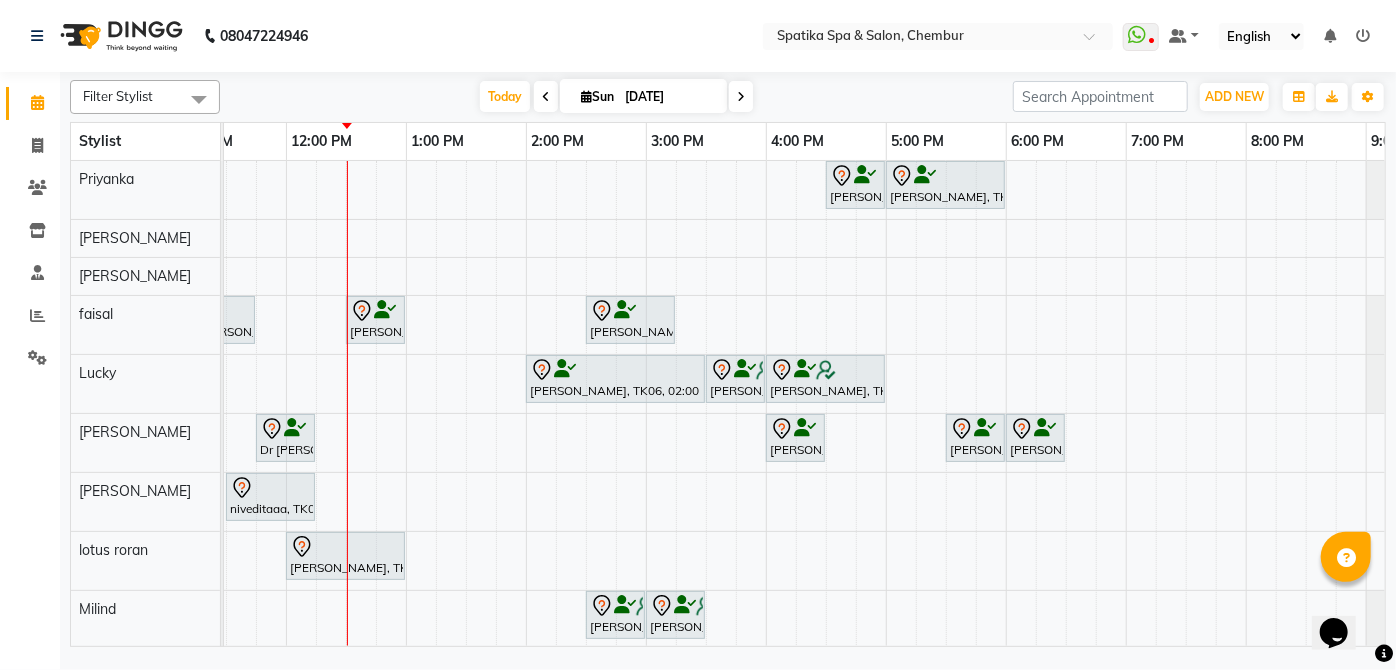 scroll, scrollTop: 0, scrollLeft: 407, axis: horizontal 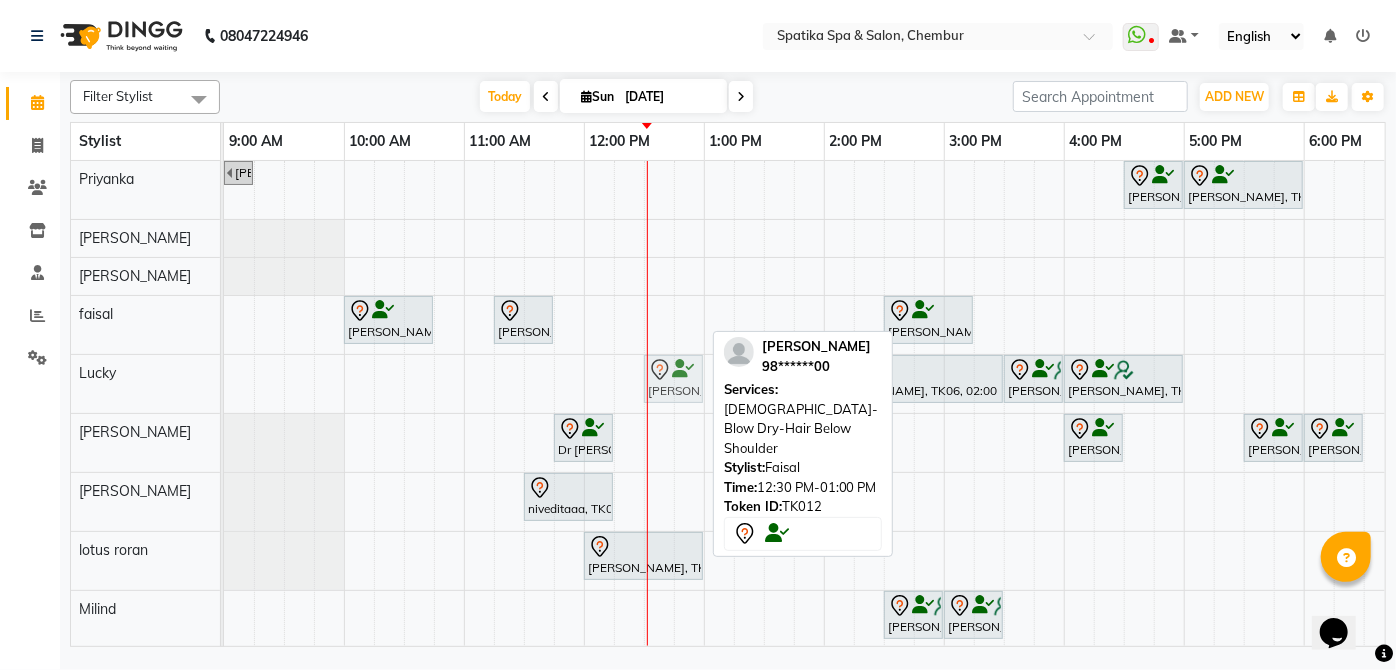 drag, startPoint x: 667, startPoint y: 319, endPoint x: 677, endPoint y: 395, distance: 76.655075 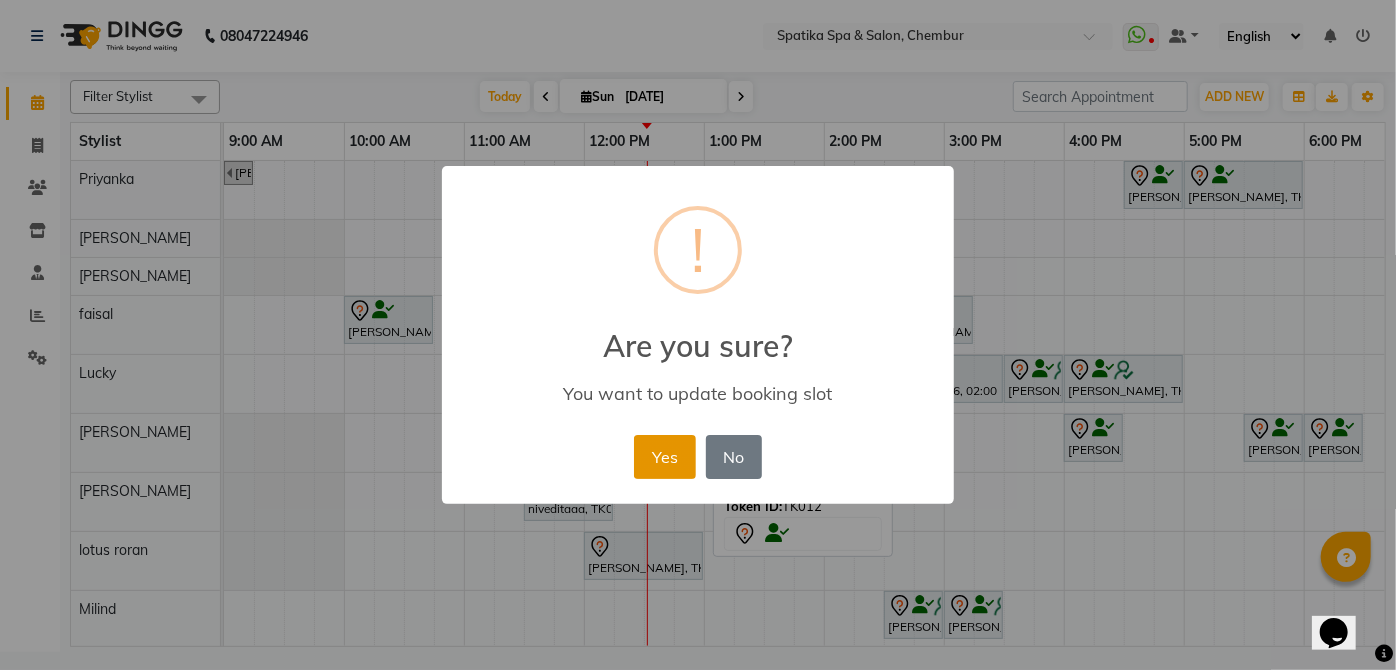 click on "Yes" at bounding box center [664, 457] 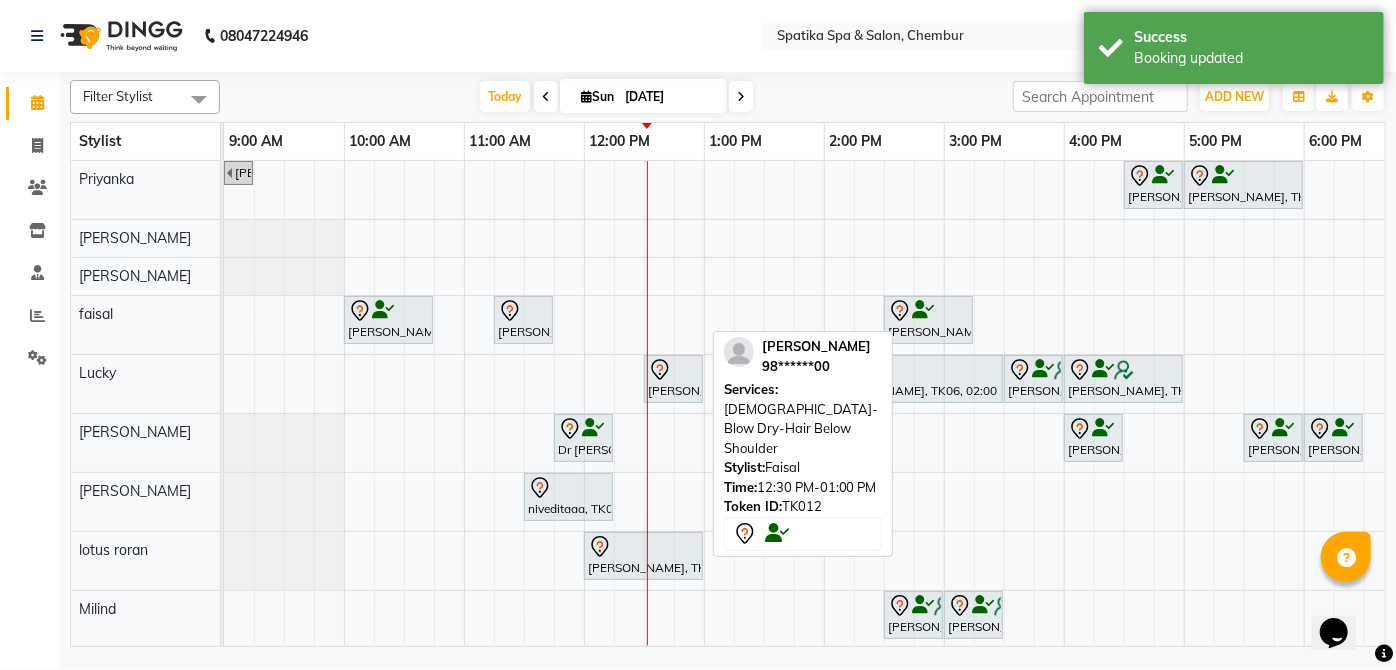 scroll, scrollTop: 0, scrollLeft: 173, axis: horizontal 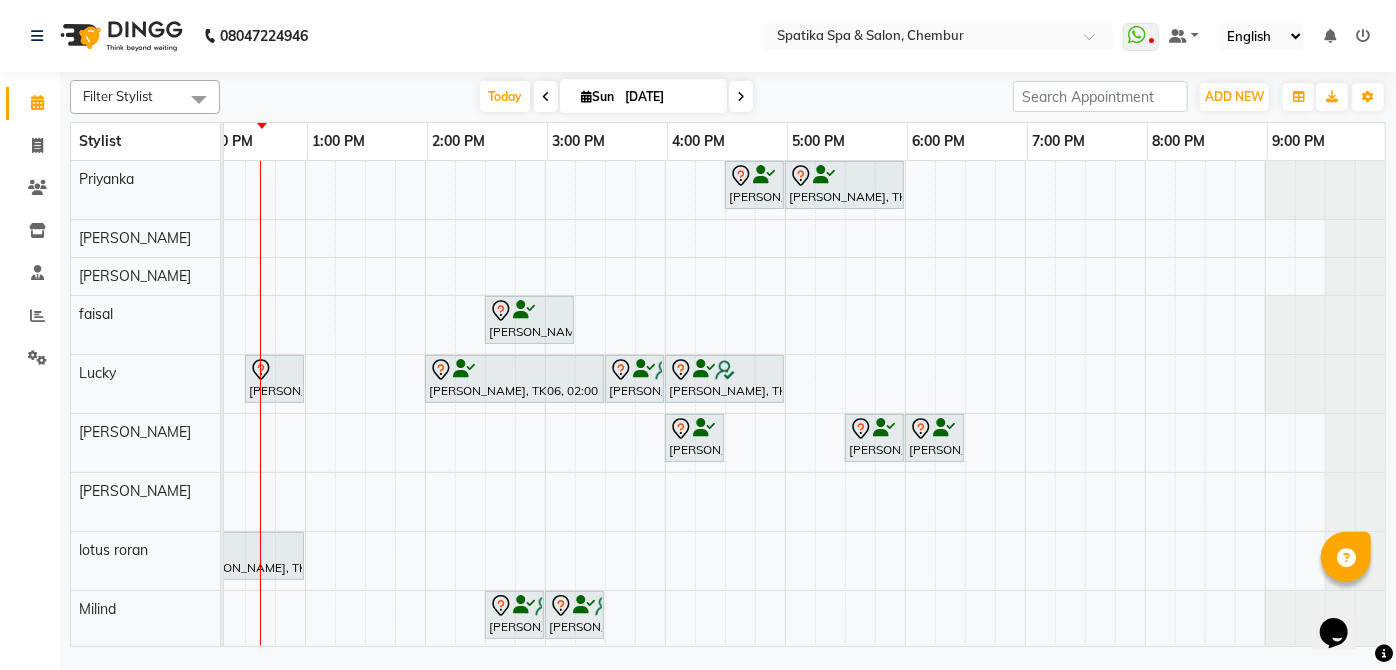 click at bounding box center (546, 97) 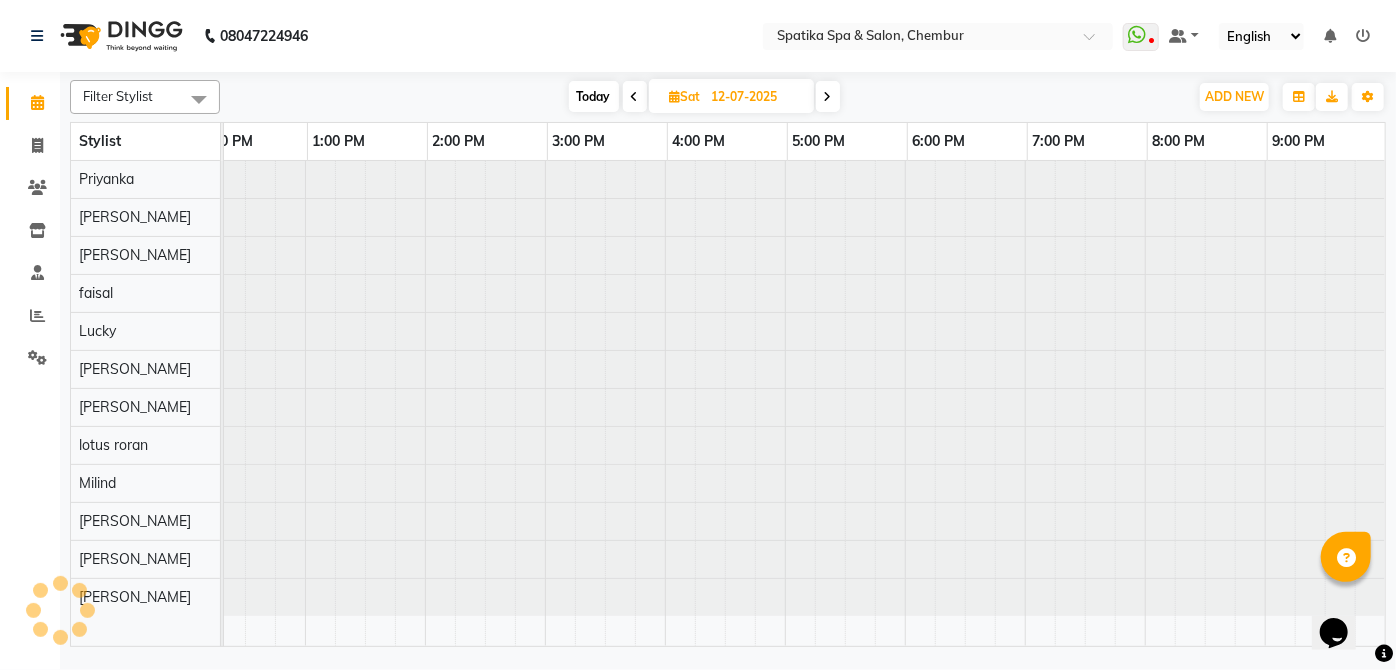scroll, scrollTop: 0, scrollLeft: 360, axis: horizontal 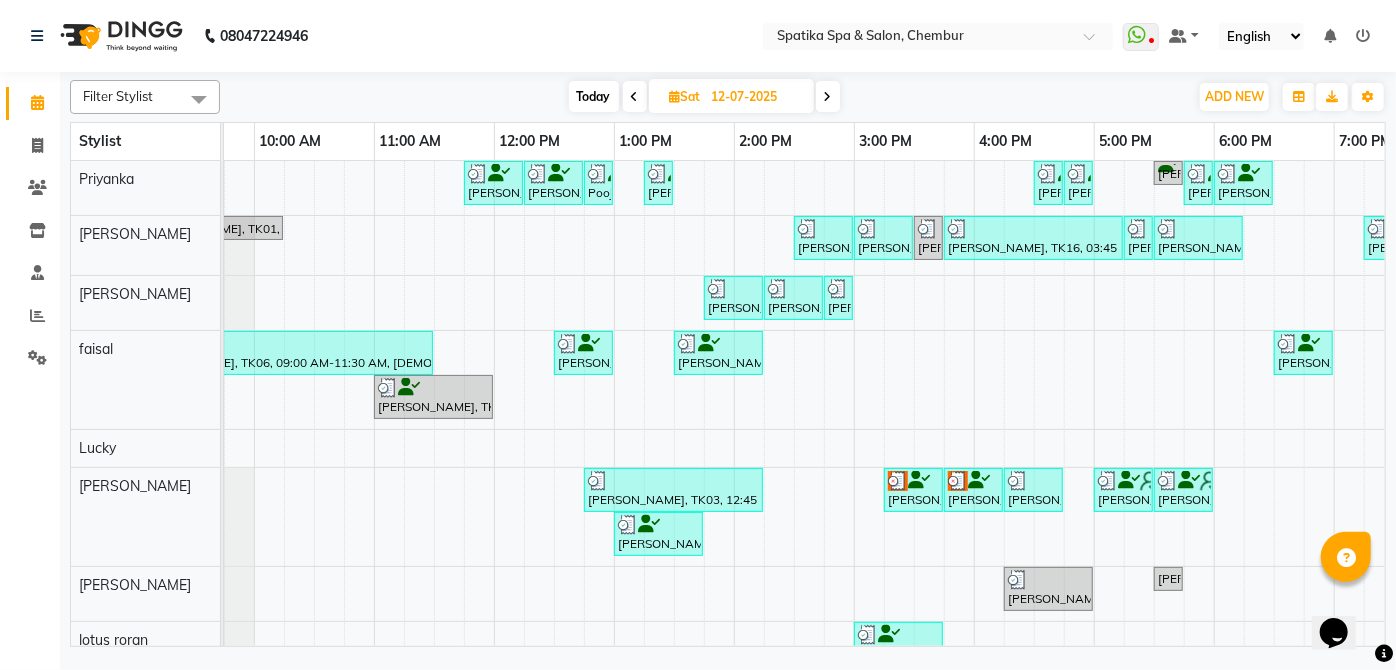 click at bounding box center (828, 96) 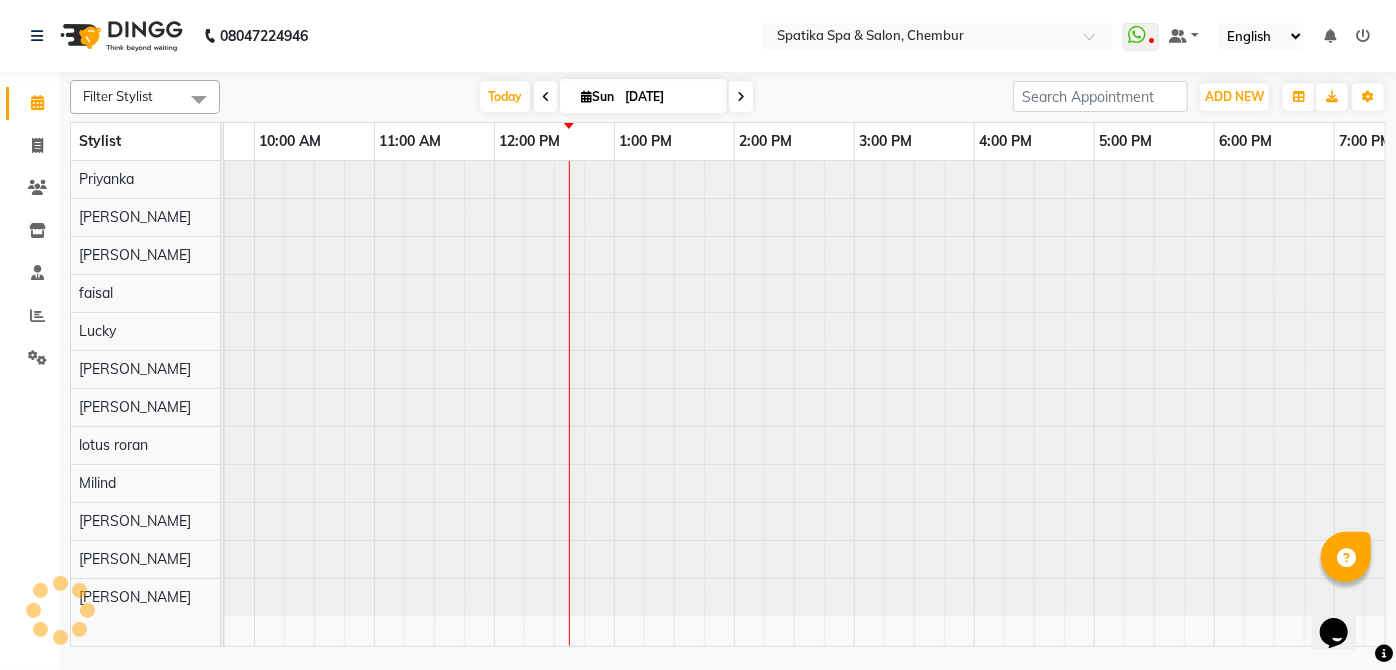 scroll, scrollTop: 0, scrollLeft: 360, axis: horizontal 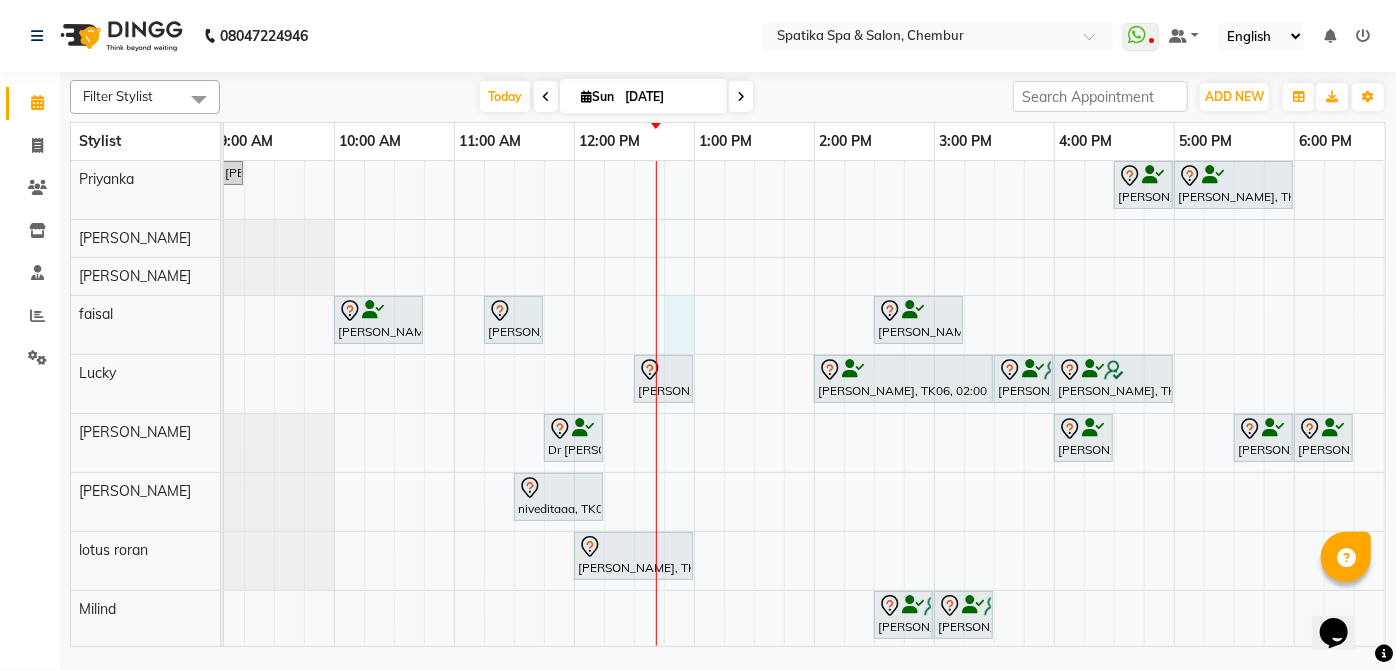click on "Payal Dhanke, TK13, 08:45 AM-09:15 AM, Additional Charges For Male Hair Wash With Haircut / Head Massage             Aarti Manjrekar, TK10, 04:30 PM-05:00 PM, Premium Wax-Full Arms             Aarti Manjrekar, TK10, 05:00 PM-06:00 PM, Premium Wax-Full Legs             Aparna iyer, TK07, 10:00 AM-10:45 AM, Haircuts             Raika John, TK09, 11:15 AM-11:45 AM, Female-Blow Dry-Hair Below Shoulder             Swapnil Bhoir, TK02, 02:30 PM-03:15 PM, Haircuts             Jhanvi Jagasia, TK12, 12:30 PM-01:00 PM, Female-Blow Dry-Hair Below Shoulder             Sneha Ahuja, TK06, 02:00 PM-03:30 PM, Female-Inoa Touch Up (Up To 2 Inches)             Ayesha Lobo, TK11, 03:30 PM-04:00 PM, Female-Hair Wash Below Shoulder             Ayesha Lobo, TK11, 04:00 PM-05:00 PM, Female-Inoa Touch Up (Up To 2 Inches)             Dr Shweta, TK04, 11:45 AM-12:15 PM, Male Kids Haircut Below 12 Years (Without Wash)             Aarti Manjrekar, TK10, 04:00 PM-04:30 PM, Female-Hair Wash Below Shoulder" at bounding box center (994, 483) 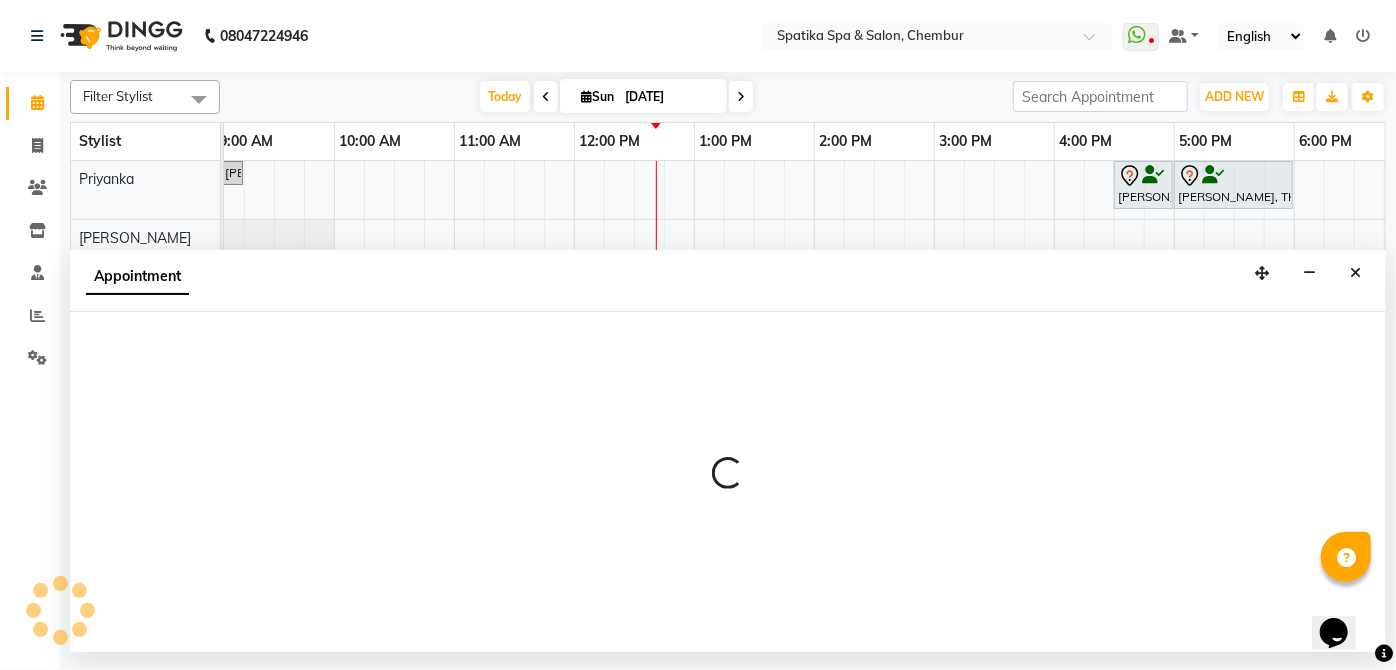 select on "9045" 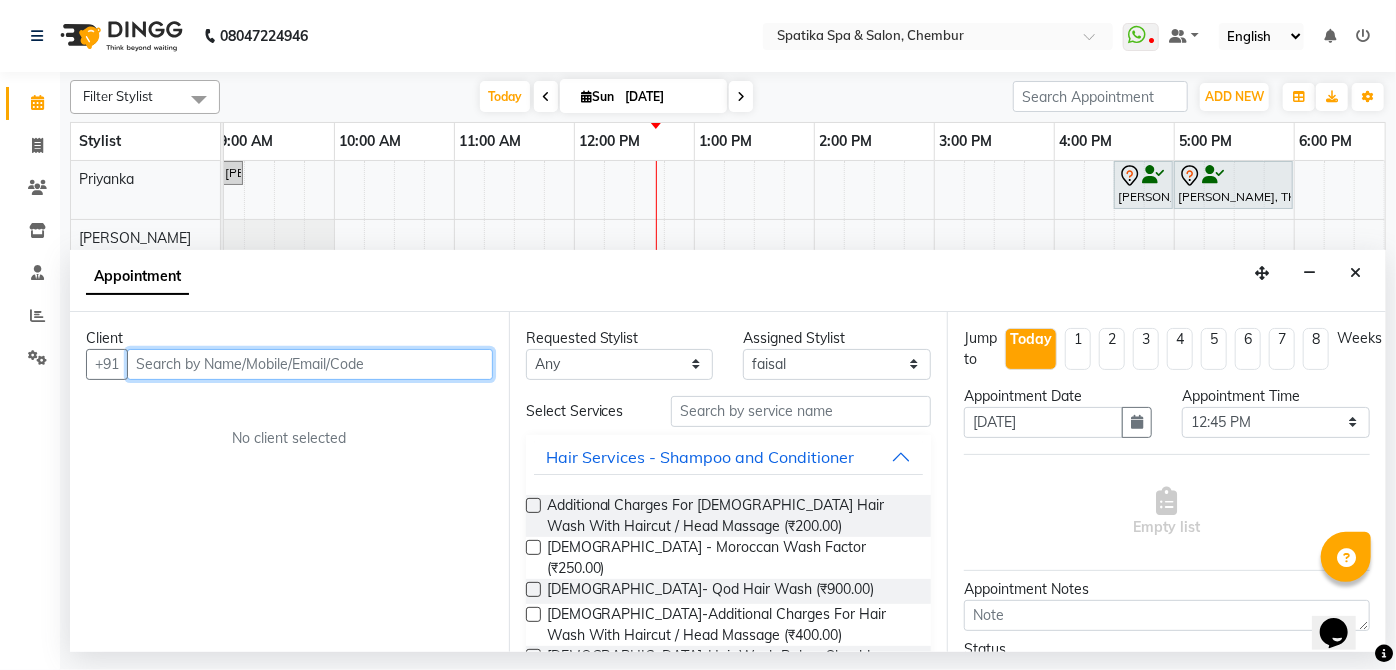 click at bounding box center (310, 364) 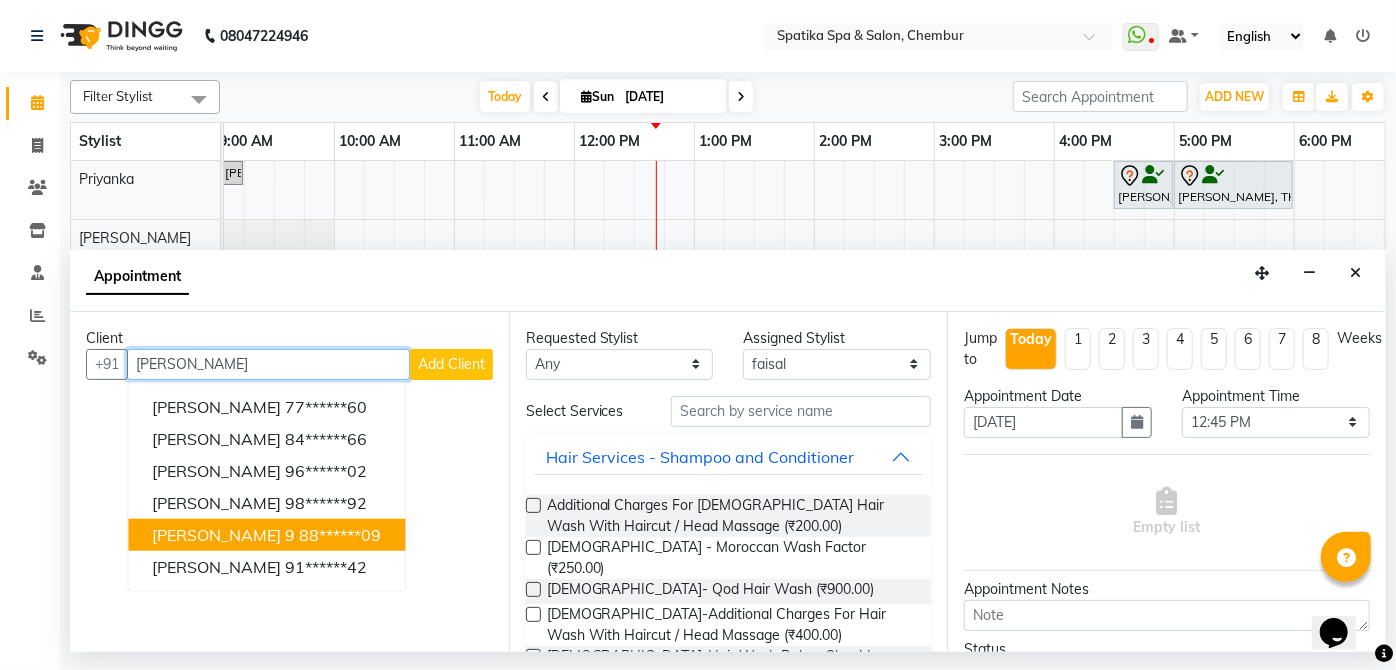 click on "88******09" at bounding box center (340, 534) 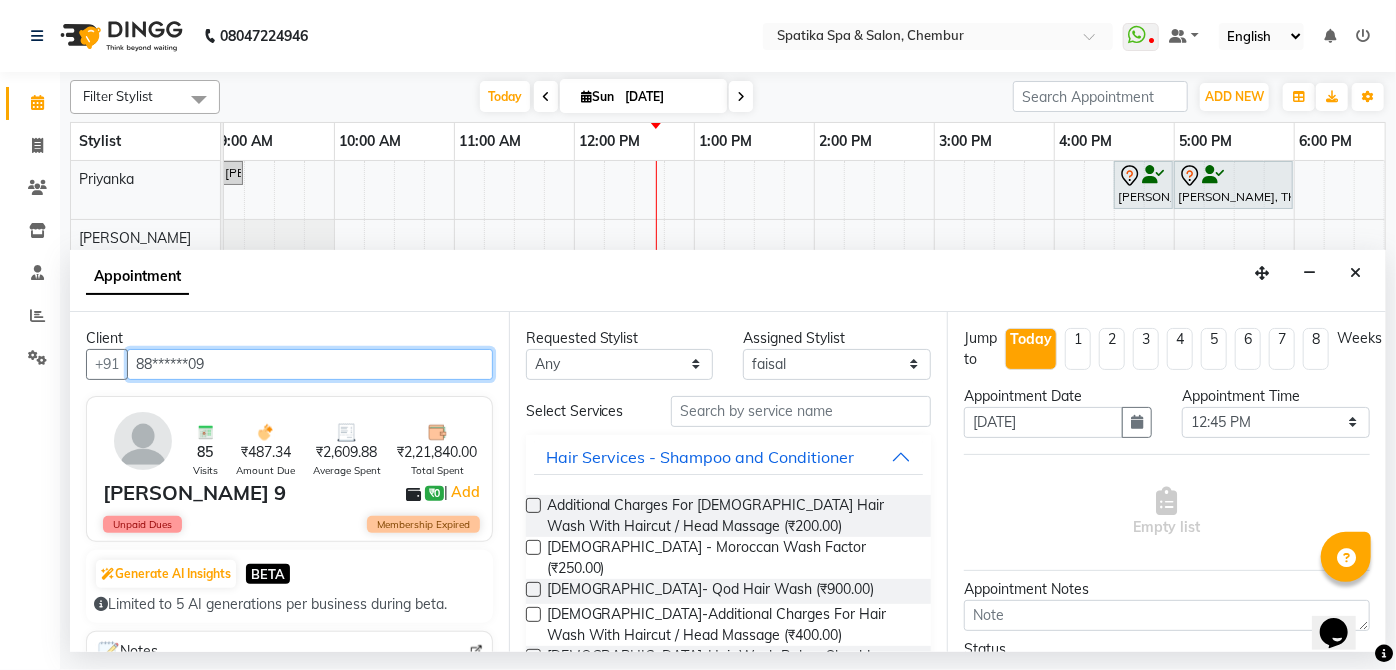 type on "88******09" 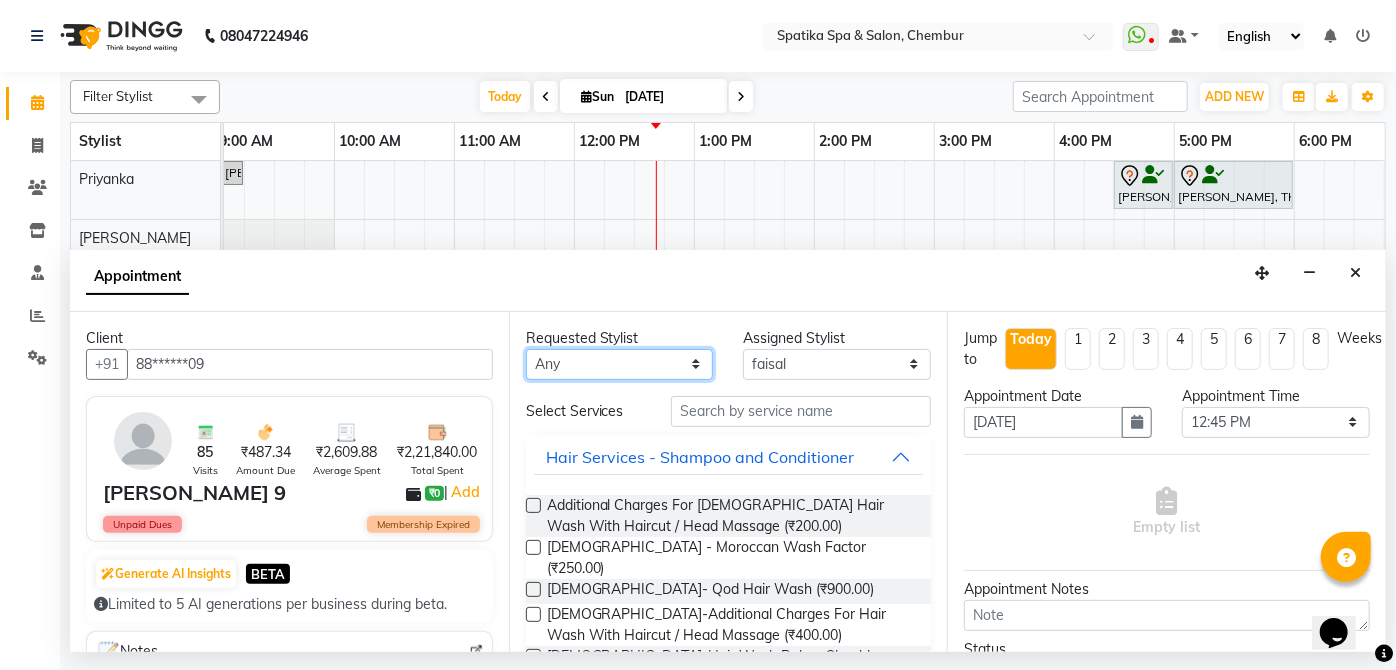 click on "Any Aayushi Sonawala Ali deepak kumar faisal lotus roran Lucky Madhu Gupta Milind Payal Dhanke Priyanka shahrukh sumitra" at bounding box center (620, 364) 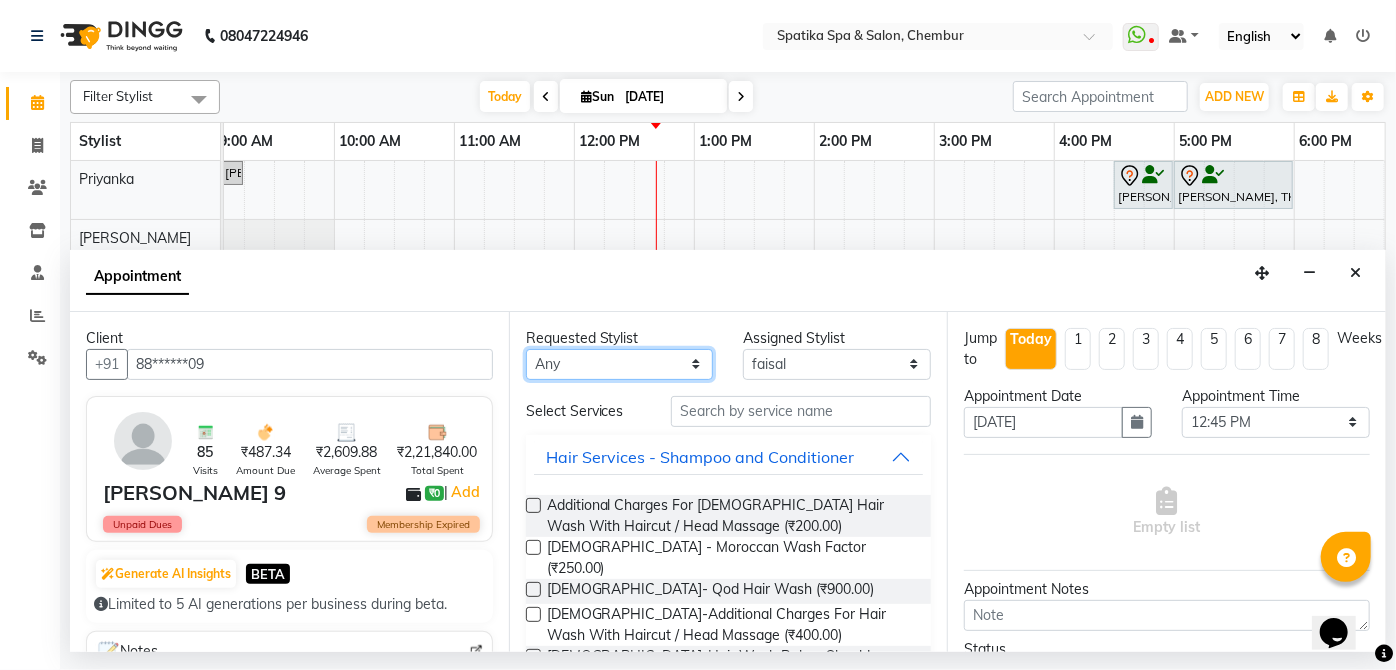 select on "9045" 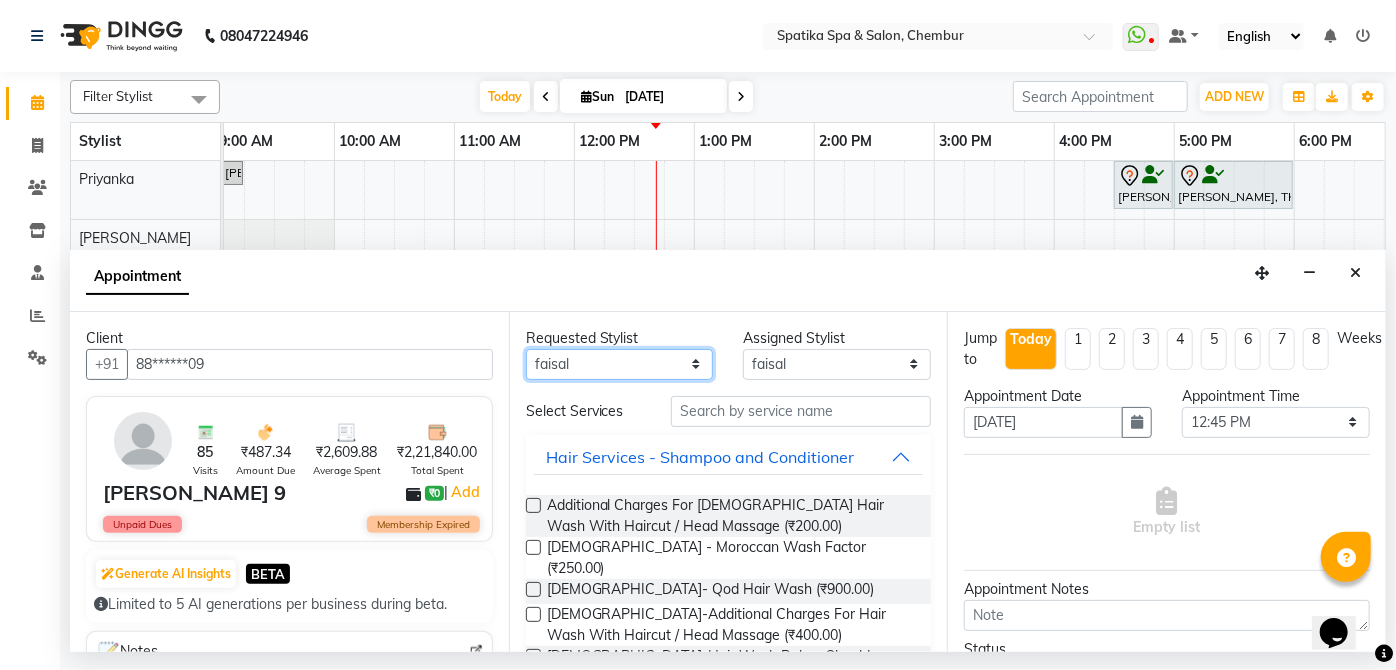 click on "Any Aayushi Sonawala Ali deepak kumar faisal lotus roran Lucky Madhu Gupta Milind Payal Dhanke Priyanka shahrukh sumitra" at bounding box center [620, 364] 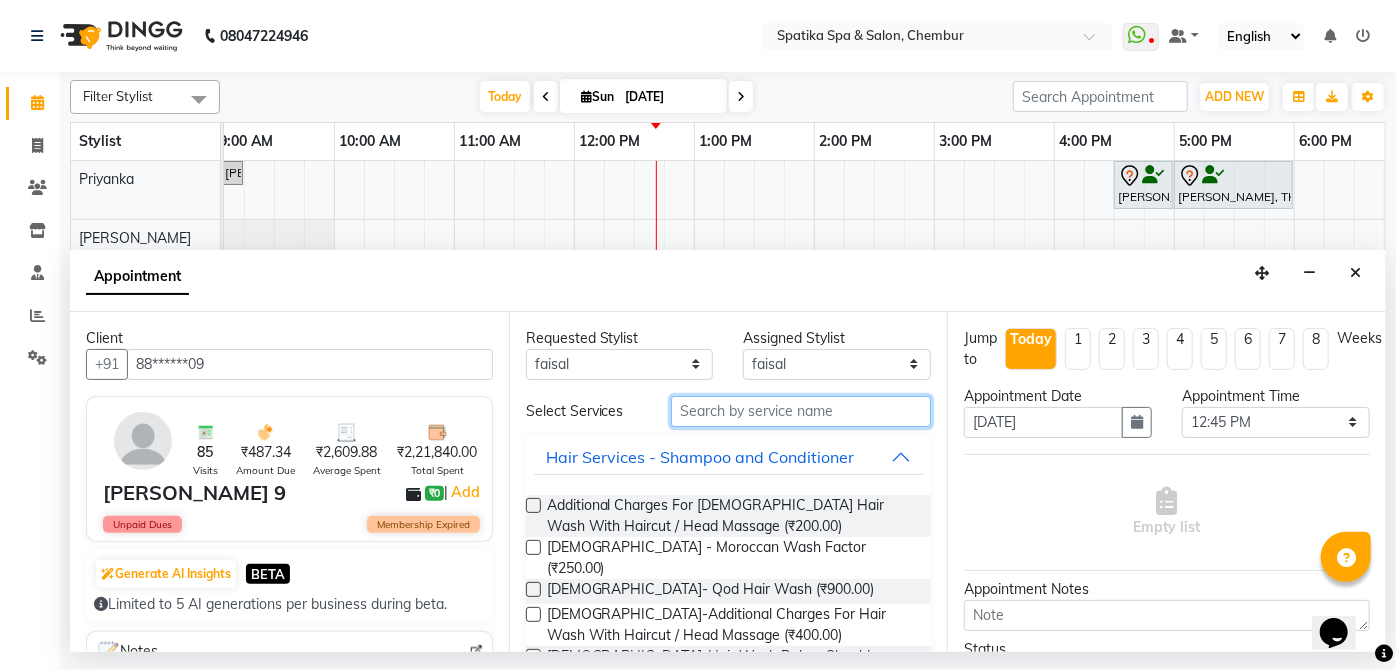 click at bounding box center [801, 411] 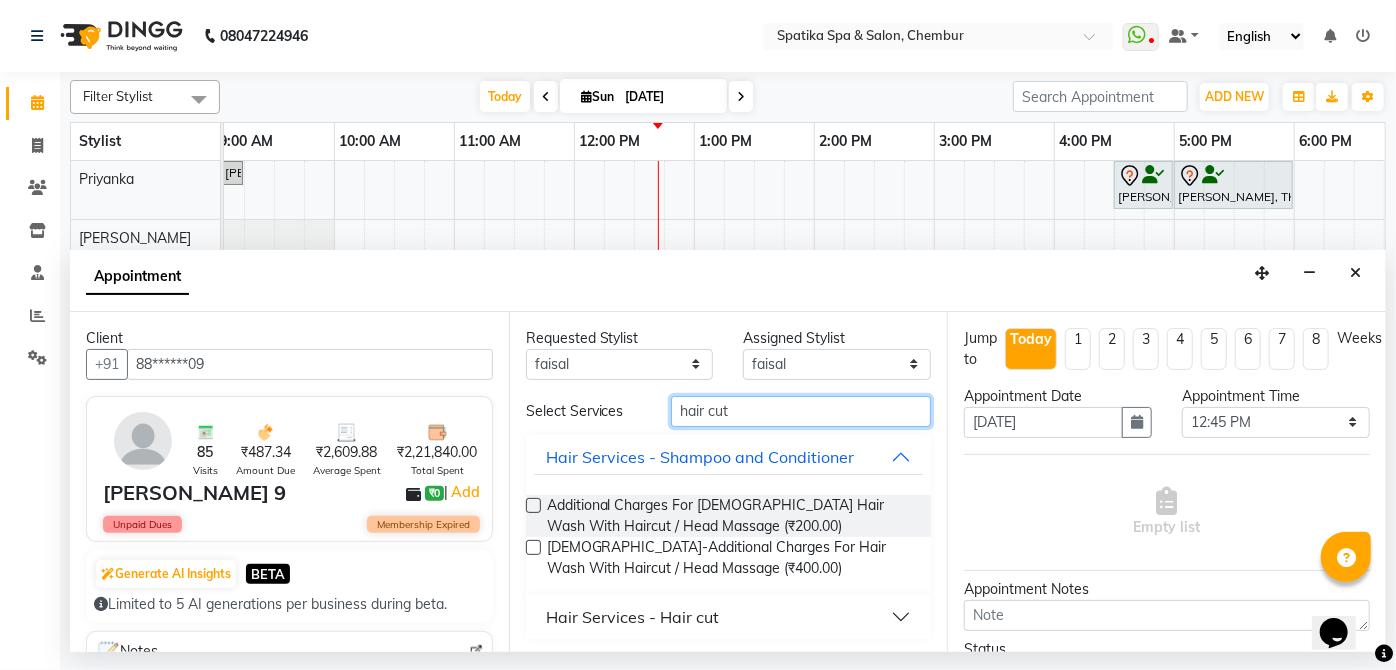 type on "hair cut" 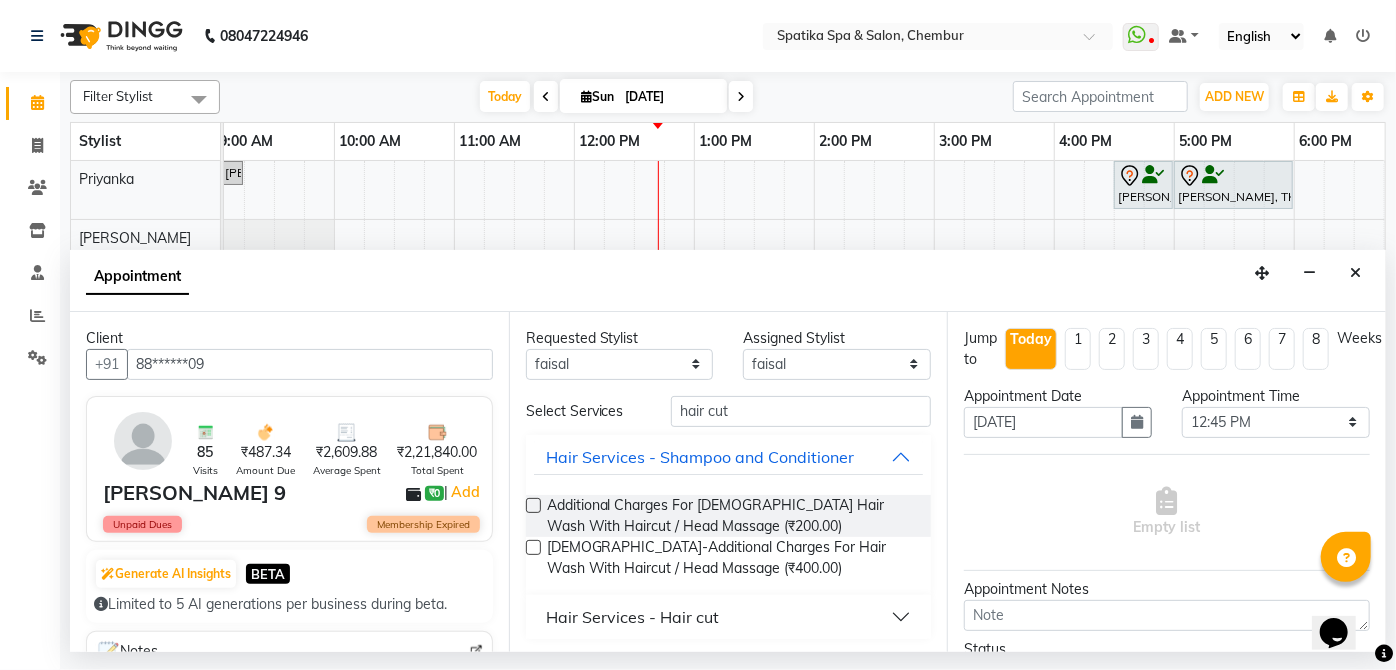 click on "Hair Services - Hair cut" at bounding box center [632, 617] 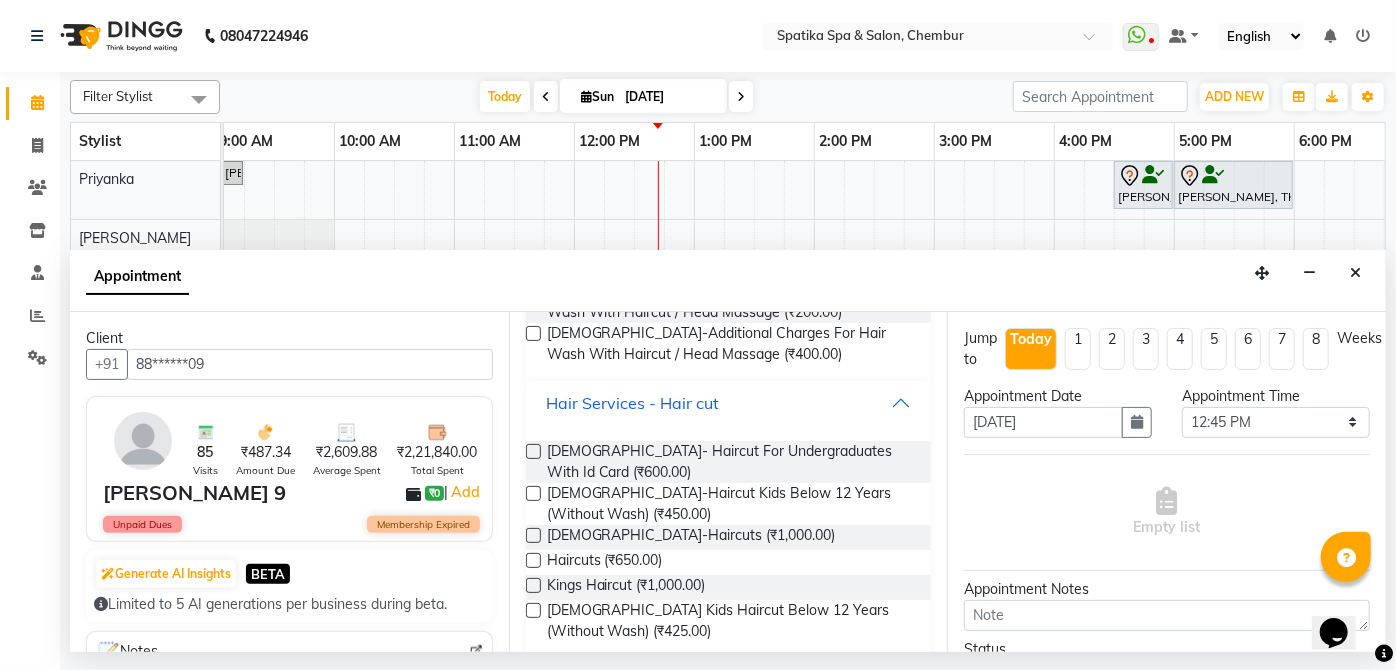 scroll, scrollTop: 235, scrollLeft: 0, axis: vertical 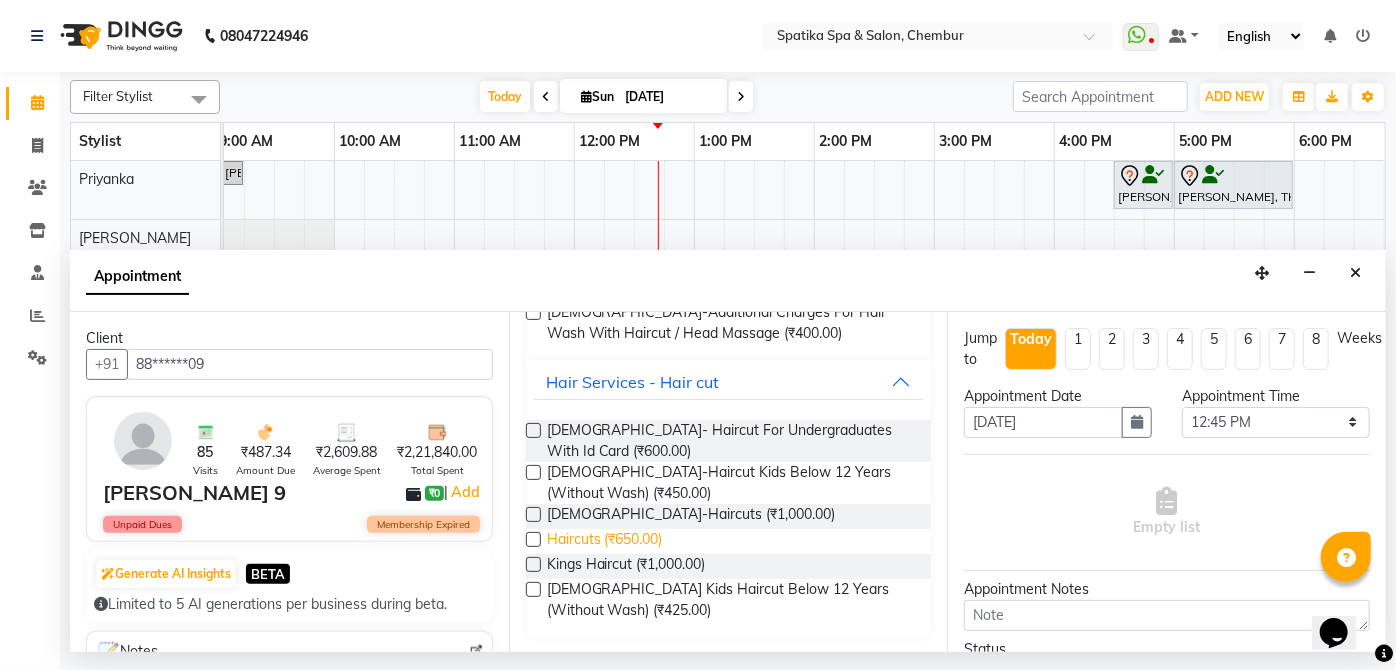 click on "Haircuts (₹650.00)" at bounding box center (605, 541) 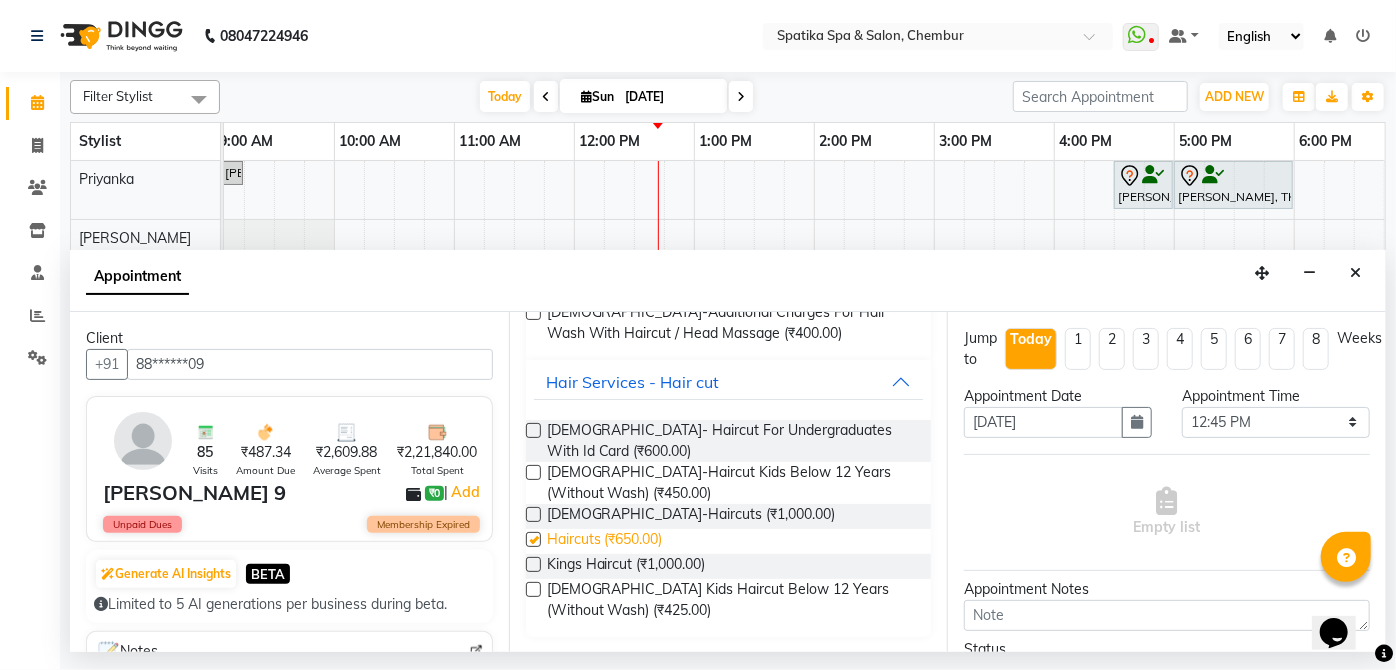 checkbox on "false" 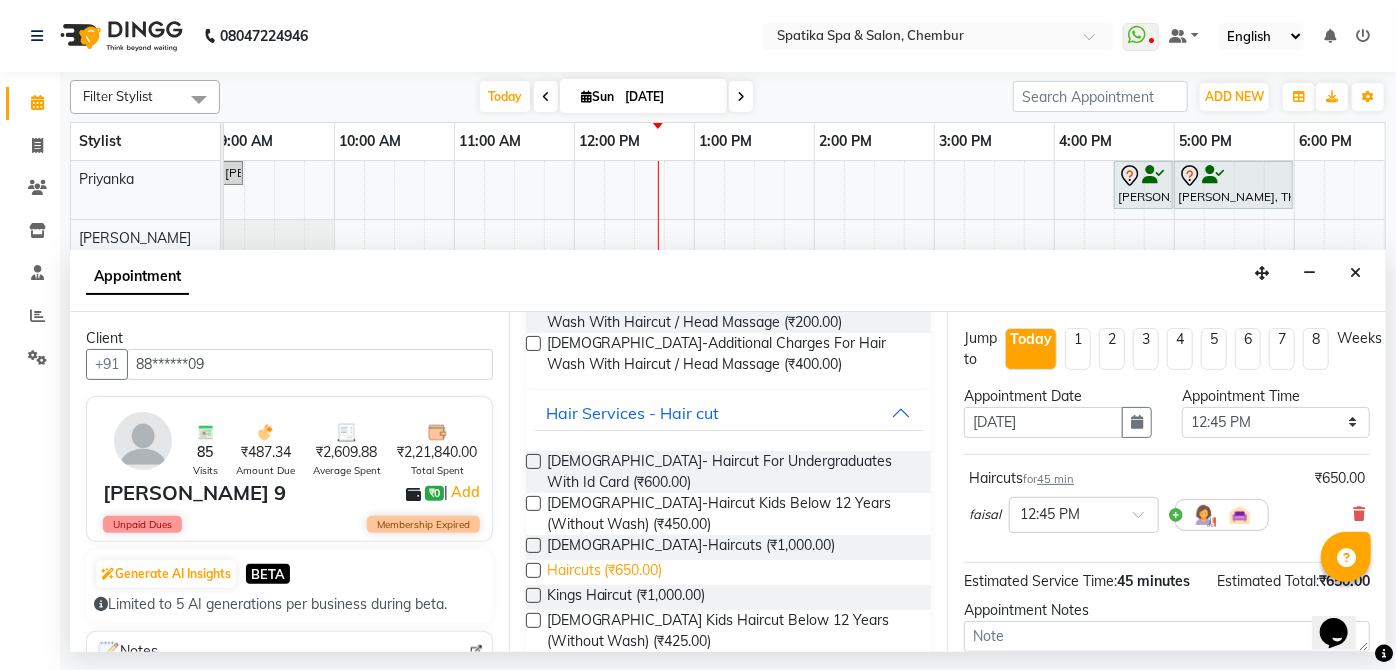 scroll, scrollTop: 0, scrollLeft: 0, axis: both 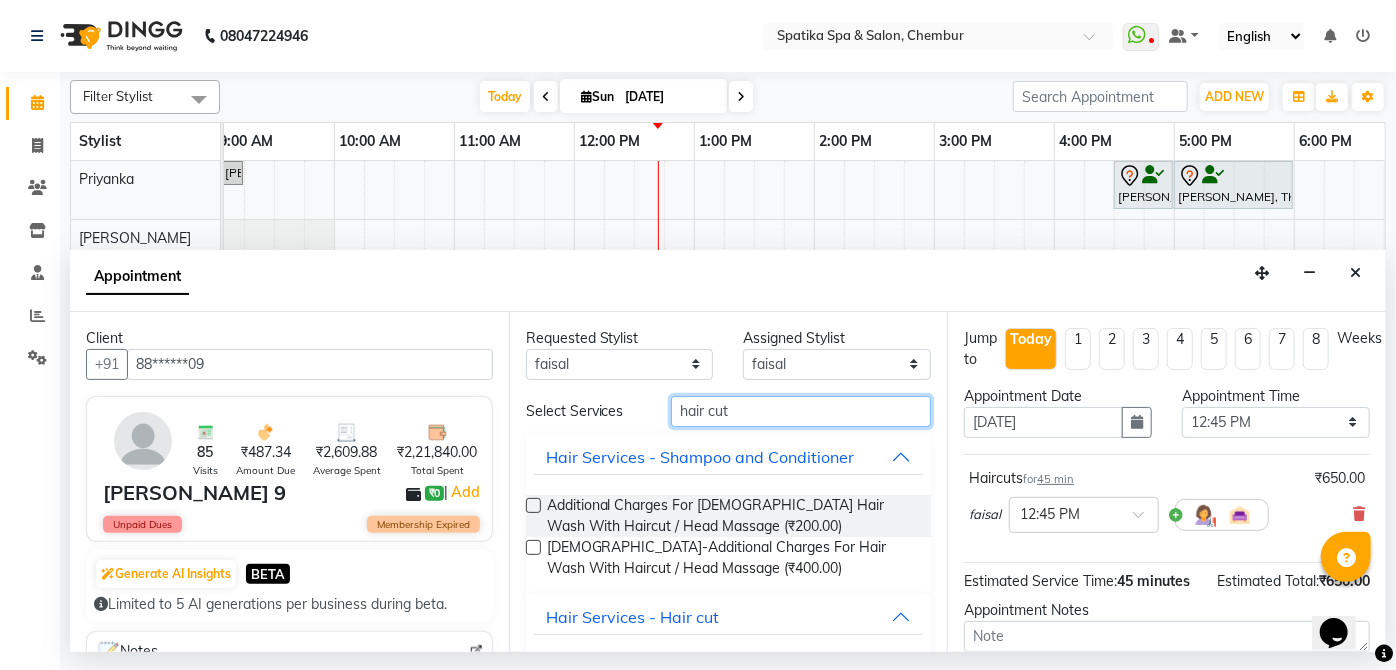 click on "hair cut" at bounding box center [801, 411] 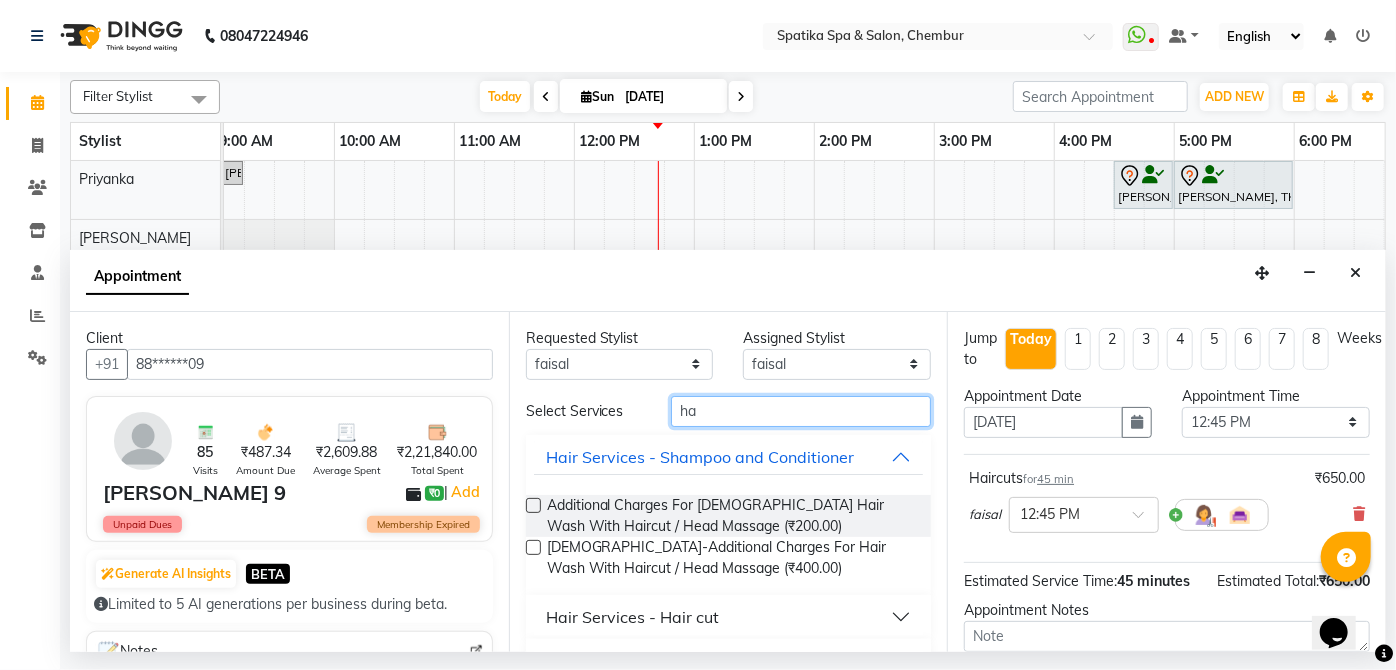 type on "h" 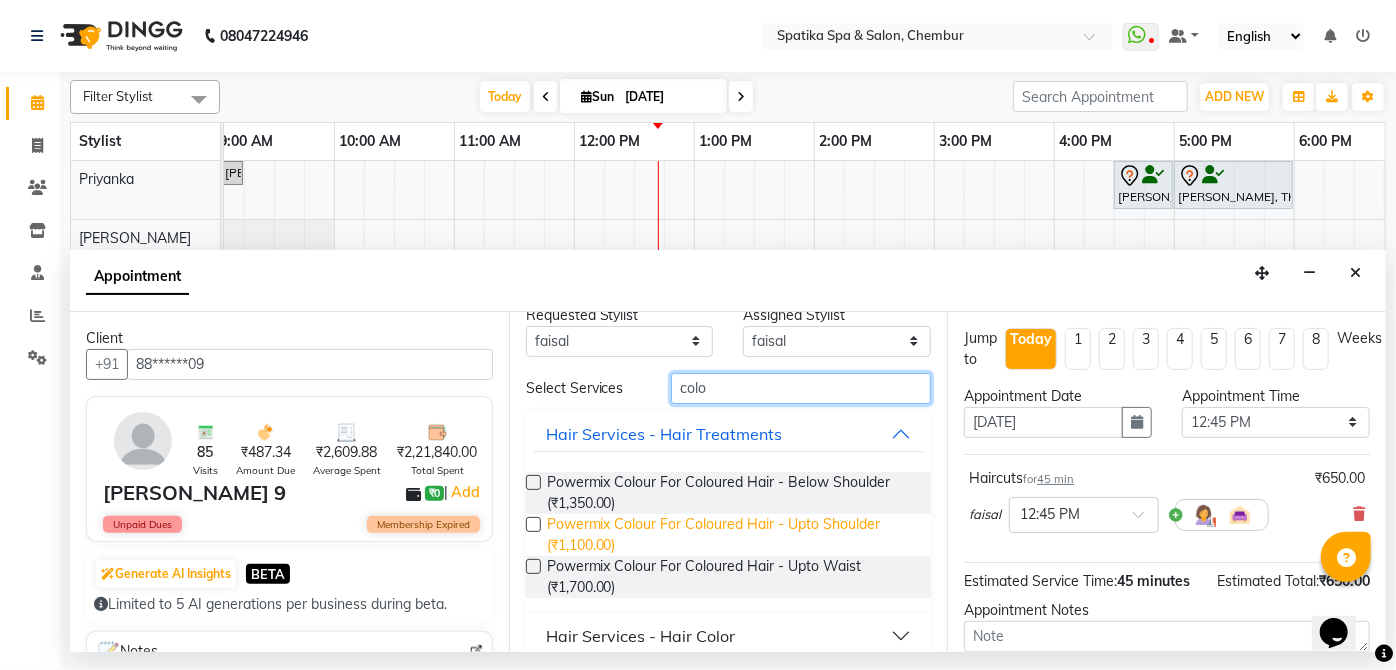 scroll, scrollTop: 44, scrollLeft: 0, axis: vertical 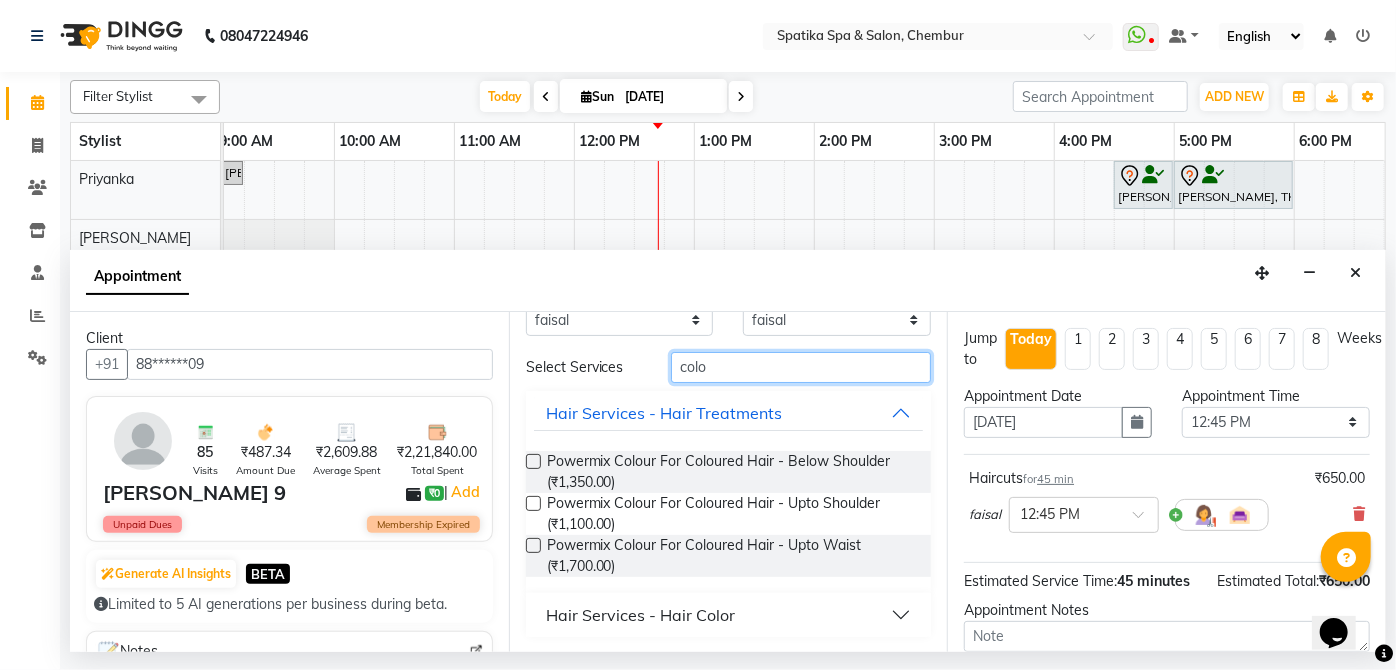 type on "colo" 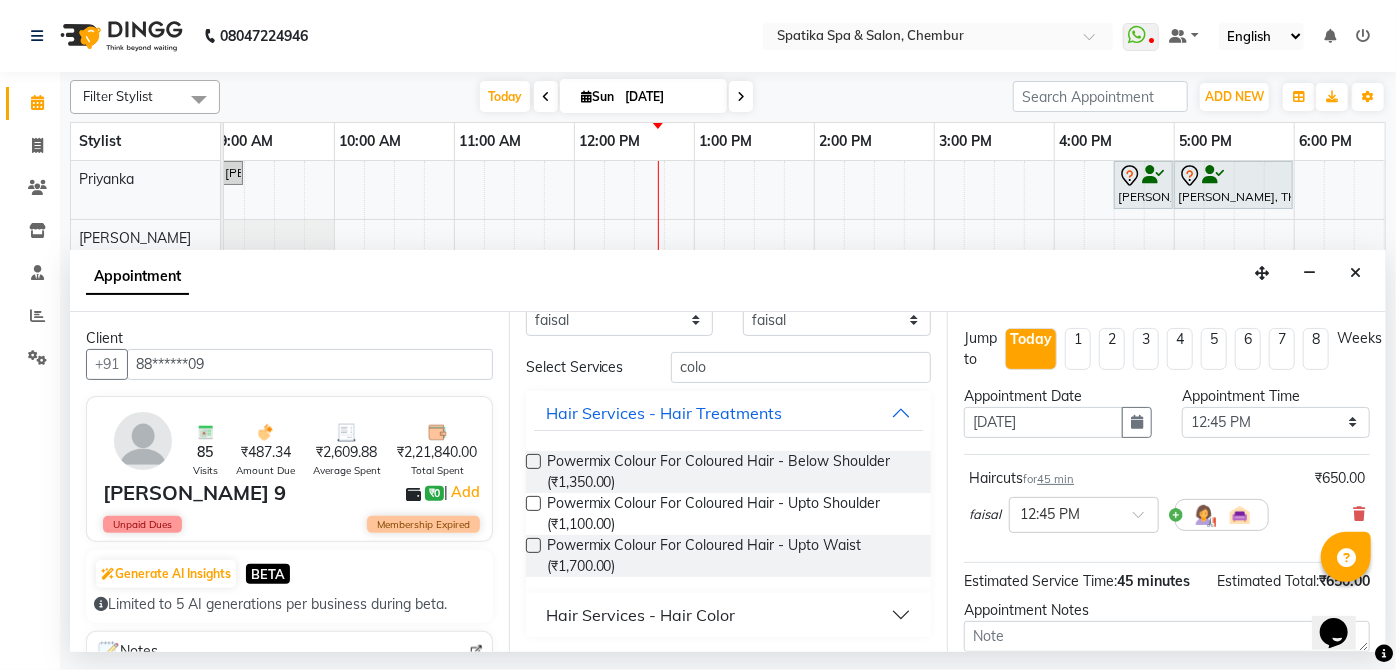 click on "Hair Services - Hair Color" at bounding box center (640, 615) 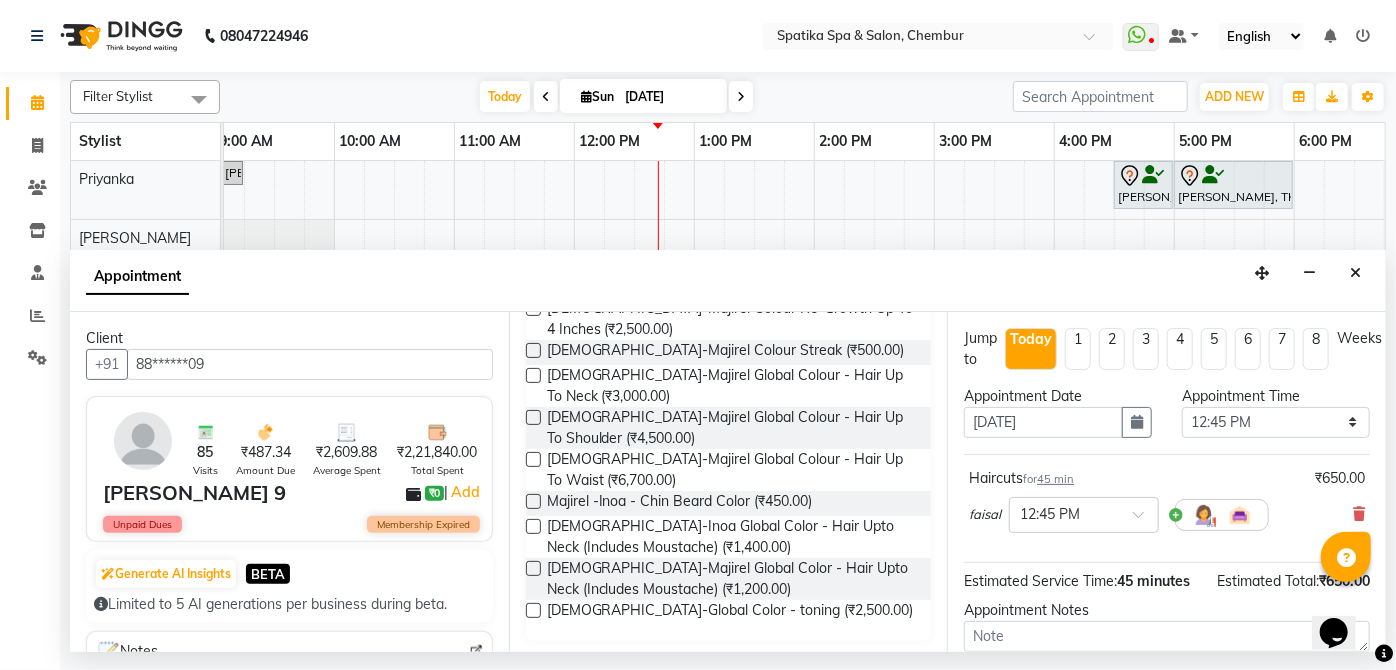 scroll, scrollTop: 764, scrollLeft: 0, axis: vertical 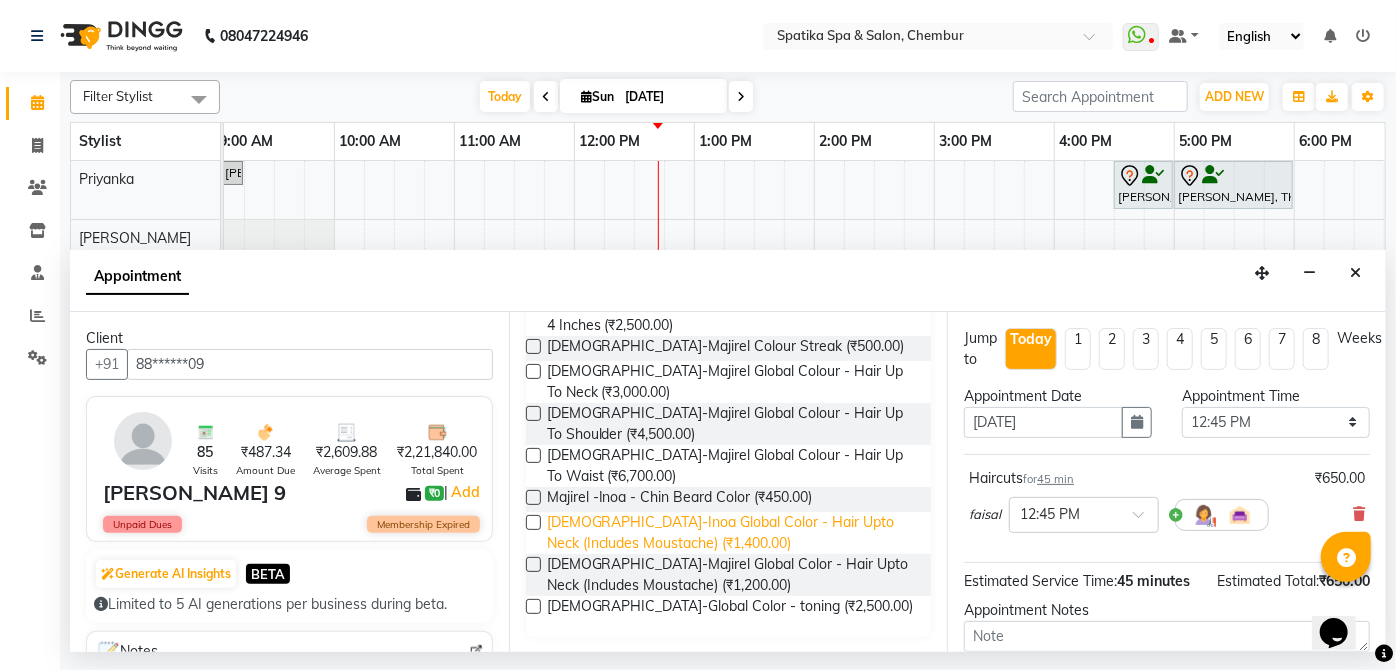 click on "Male-Inoa Global Color - Hair Upto Neck (Includes Moustache) (₹1,400.00)" at bounding box center [731, 533] 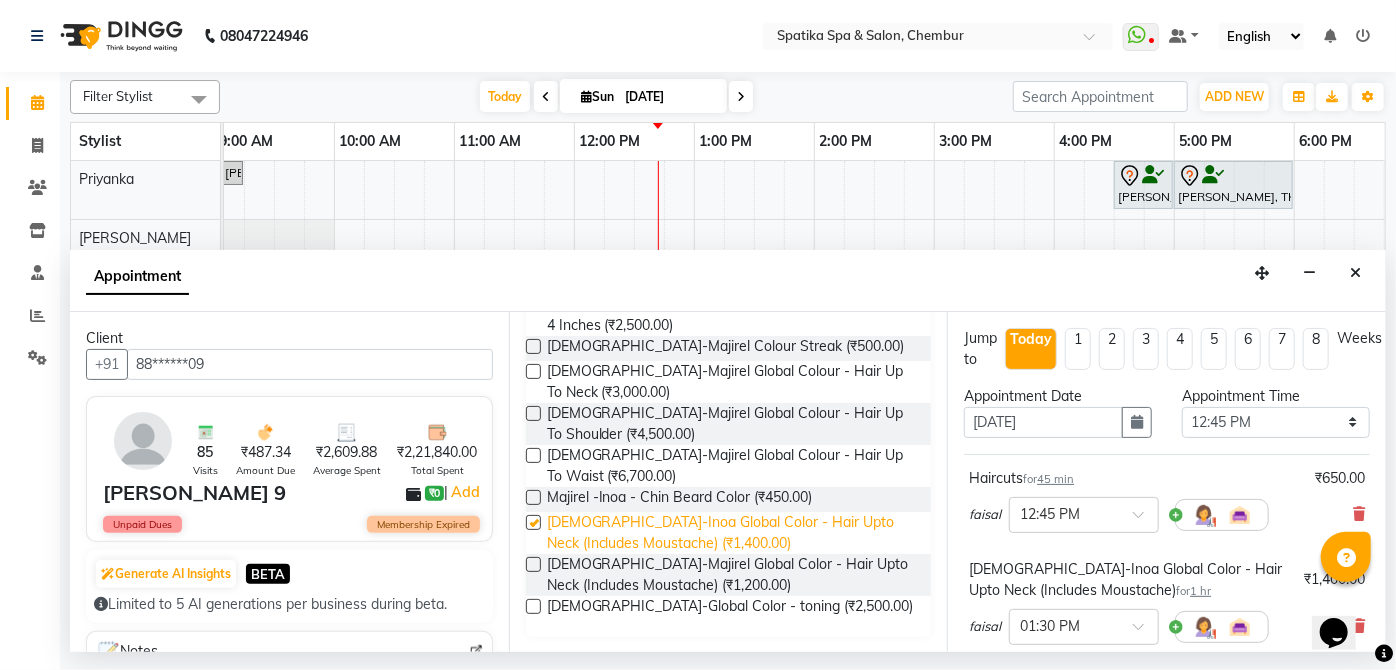 checkbox on "false" 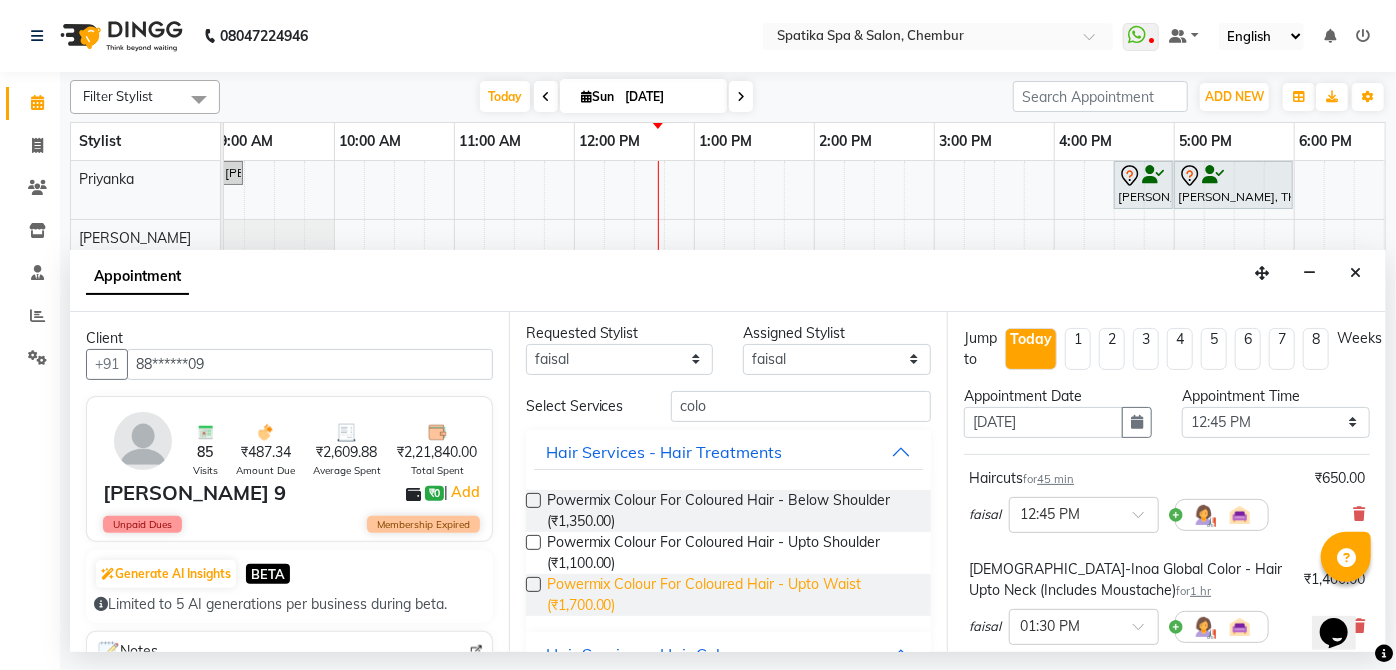 scroll, scrollTop: 0, scrollLeft: 0, axis: both 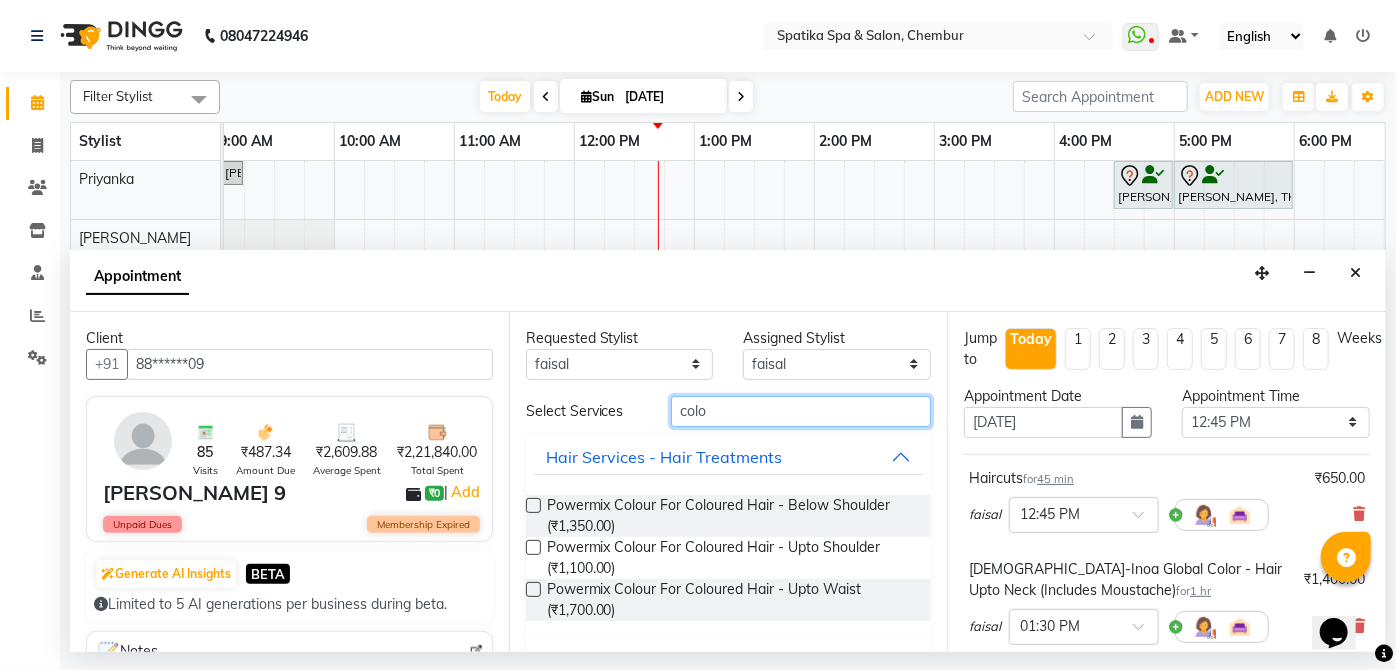 click on "colo" at bounding box center (801, 411) 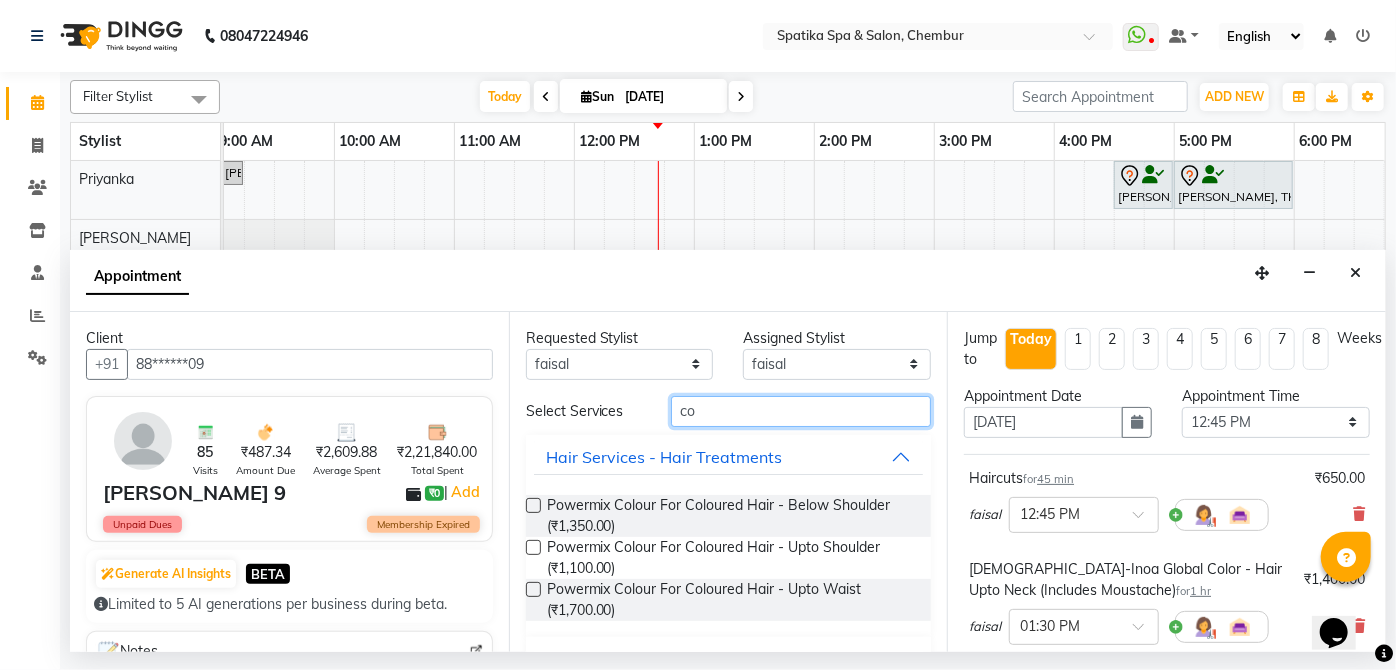 type on "c" 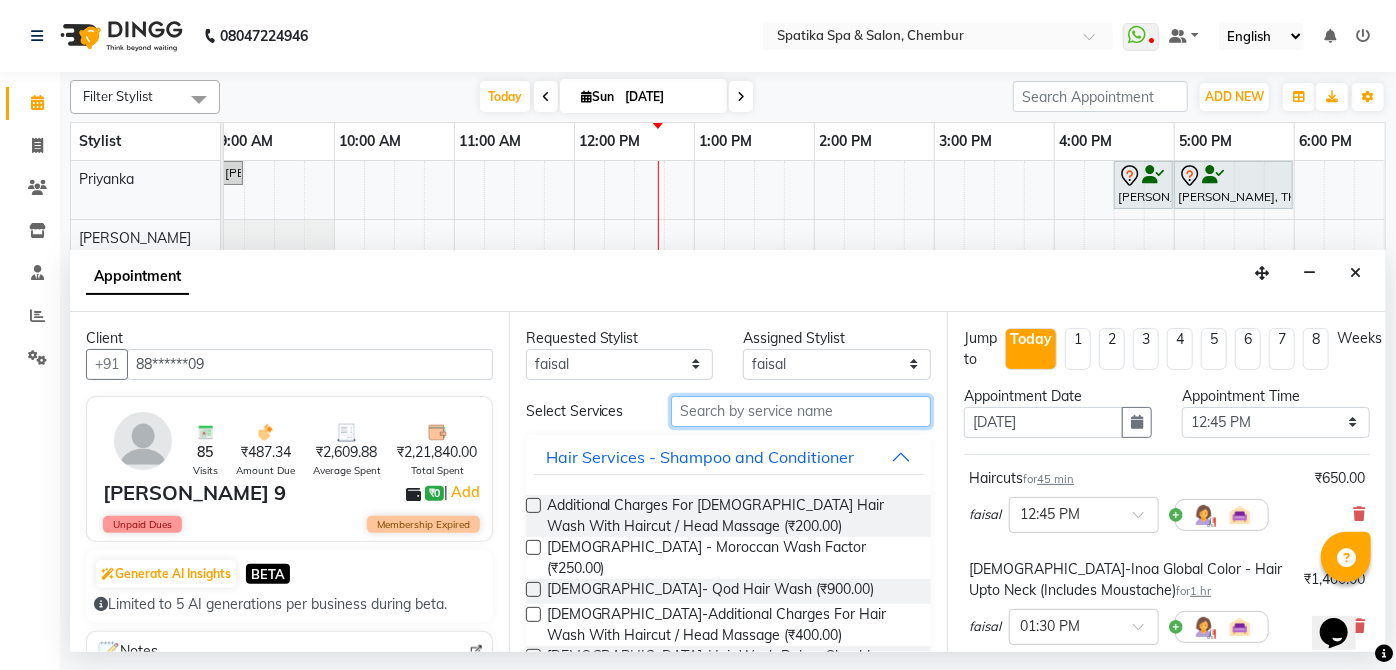 type on "n" 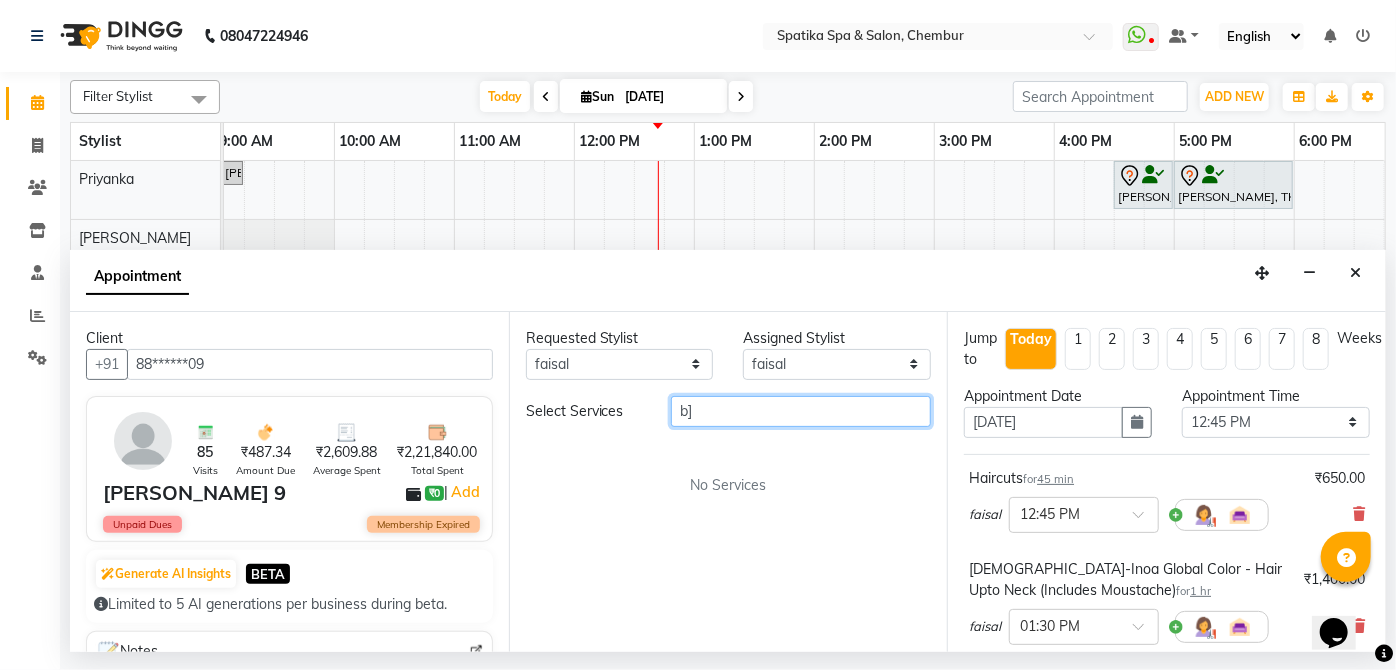 type on "b" 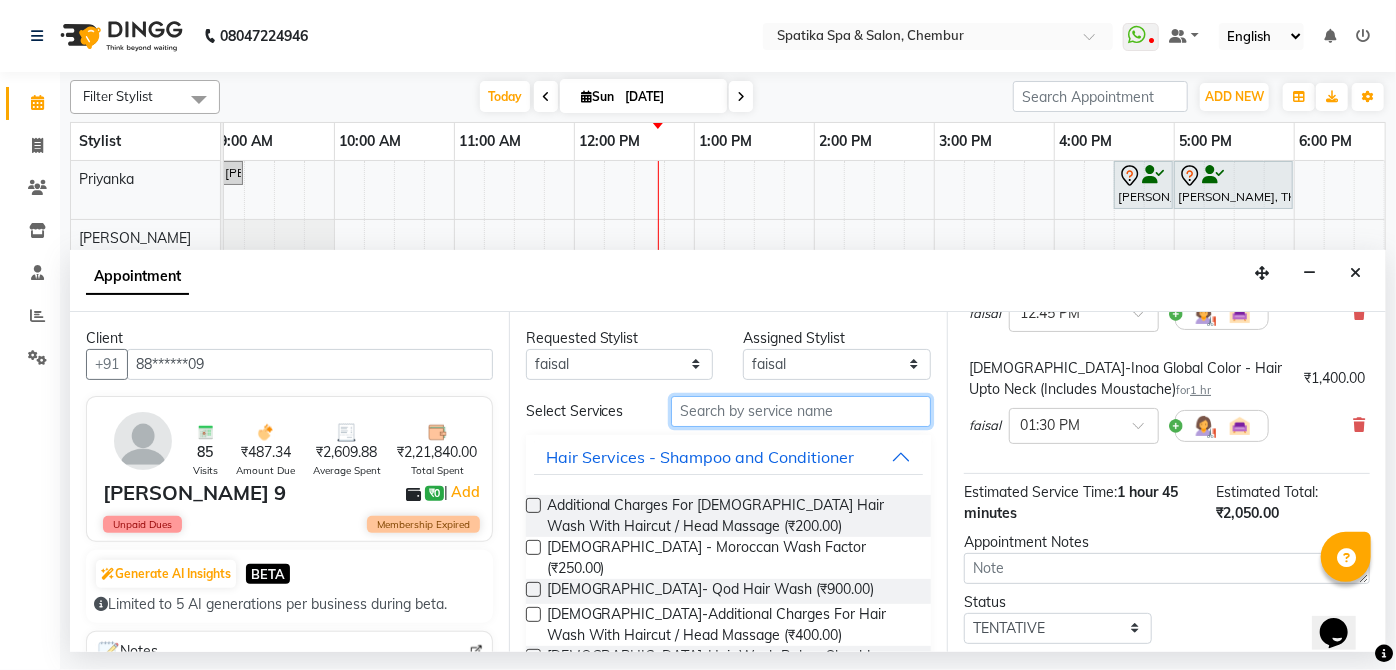 scroll, scrollTop: 317, scrollLeft: 0, axis: vertical 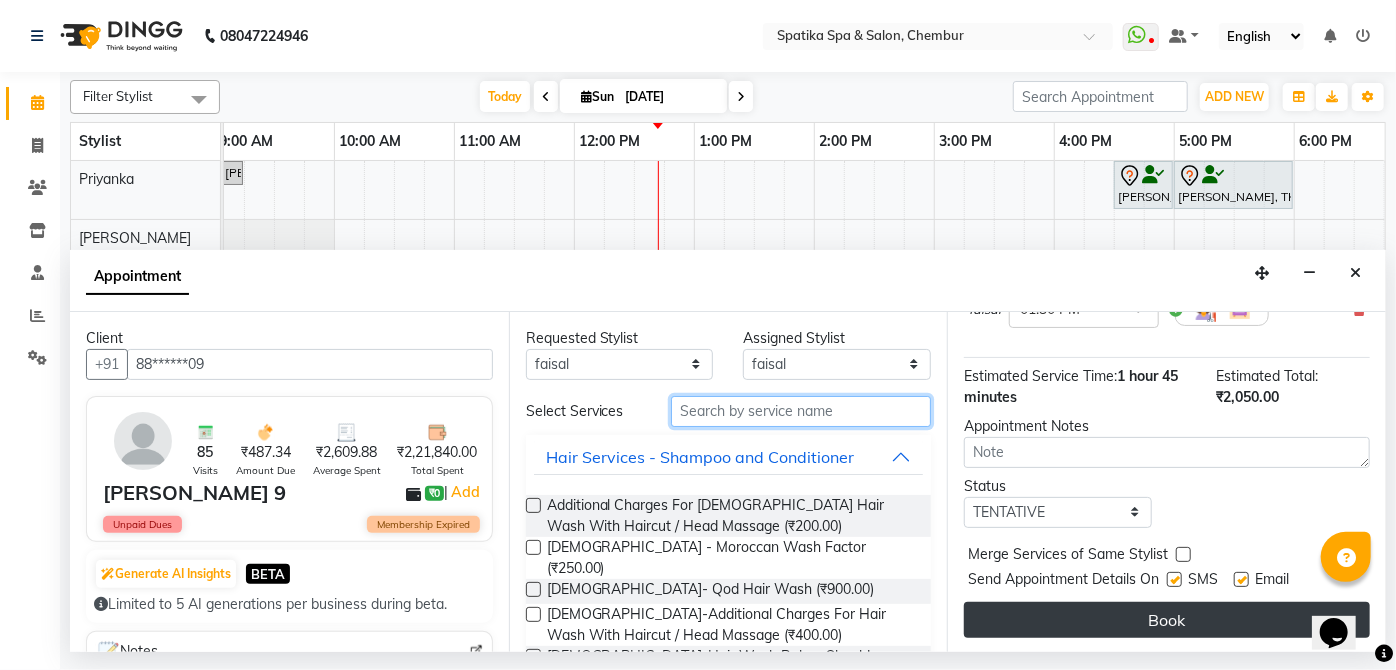 type 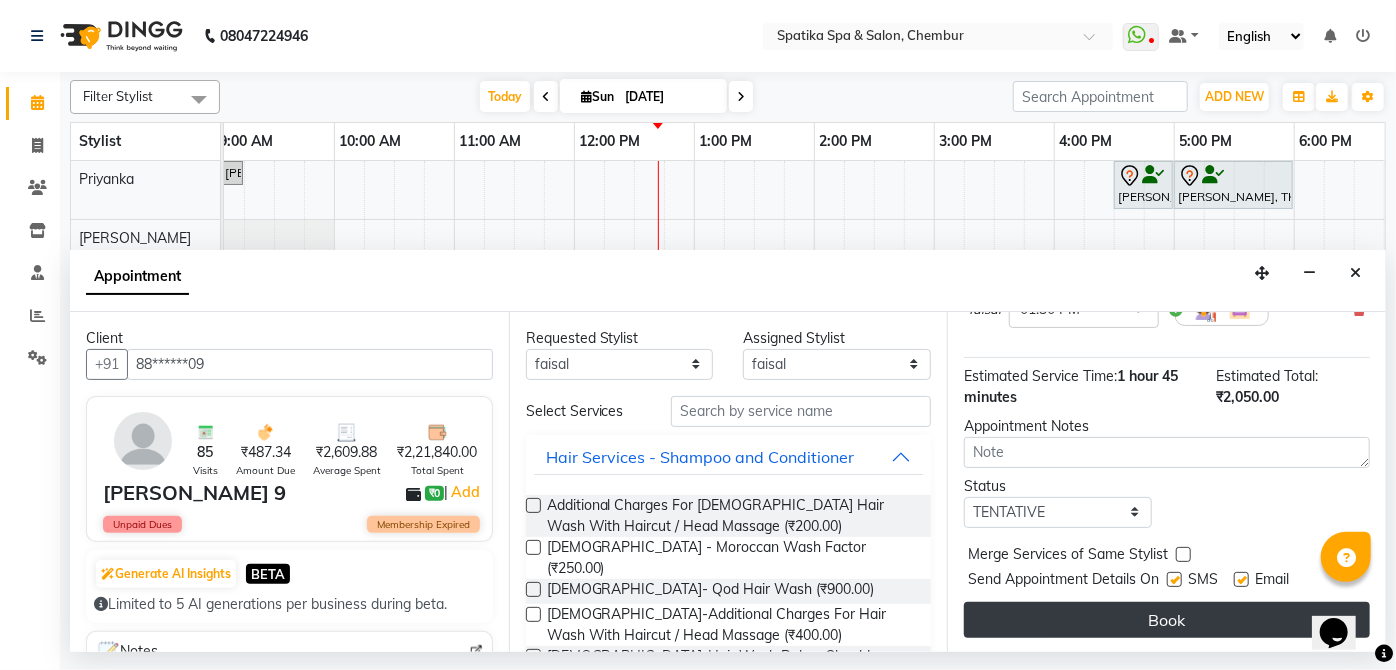 click on "Book" at bounding box center (1167, 620) 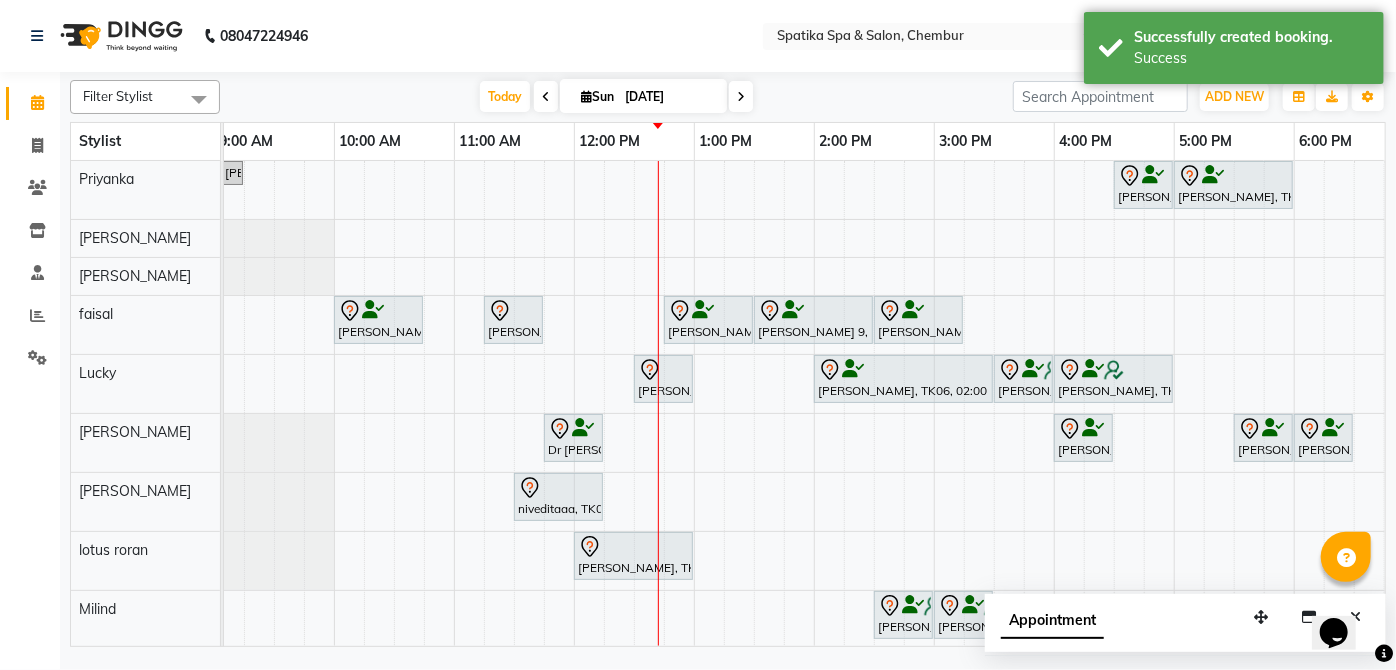 click on "Payal Dhanke, TK13, 08:45 AM-09:15 AM, Additional Charges For Male Hair Wash With Haircut / Head Massage             Aarti Manjrekar, TK10, 04:30 PM-05:00 PM, Premium Wax-Full Arms             Aarti Manjrekar, TK10, 05:00 PM-06:00 PM, Premium Wax-Full Legs             Aparna iyer, TK07, 10:00 AM-10:45 AM, Haircuts             Raika John, TK09, 11:15 AM-11:45 AM, Female-Blow Dry-Hair Below Shoulder             Kritika 9, TK14, 12:45 PM-01:30 PM, Haircuts             Kritika 9, TK14, 01:30 PM-02:30 PM, Male-Inoa Global Color - Hair Upto Neck (Includes Moustache)             Swapnil Bhoir, TK02, 02:30 PM-03:15 PM, Haircuts             Jhanvi Jagasia, TK12, 12:30 PM-01:00 PM, Female-Blow Dry-Hair Below Shoulder             Sneha Ahuja, TK06, 02:00 PM-03:30 PM, Female-Inoa Touch Up (Up To 2 Inches)             Ayesha Lobo, TK11, 03:30 PM-04:00 PM, Female-Hair Wash Below Shoulder             Ayesha Lobo, TK11, 04:00 PM-05:00 PM, Female-Inoa Touch Up (Up To 2 Inches)" at bounding box center (994, 483) 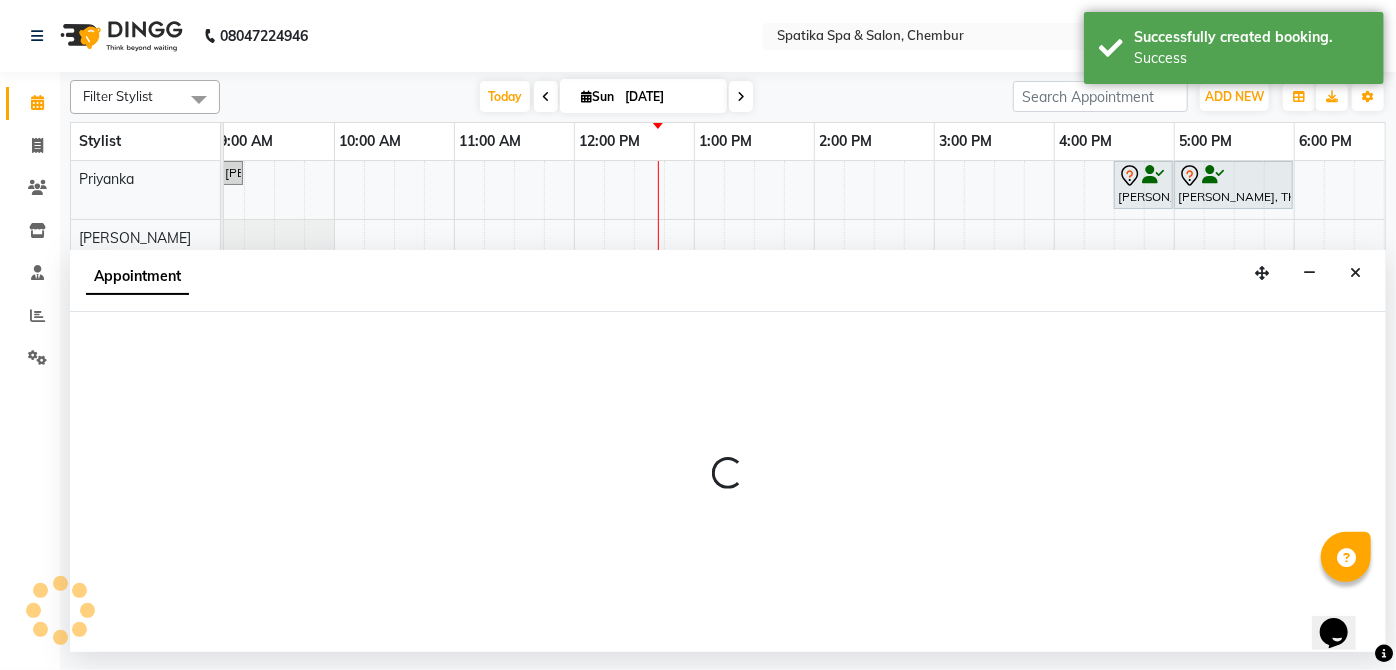 select on "17981" 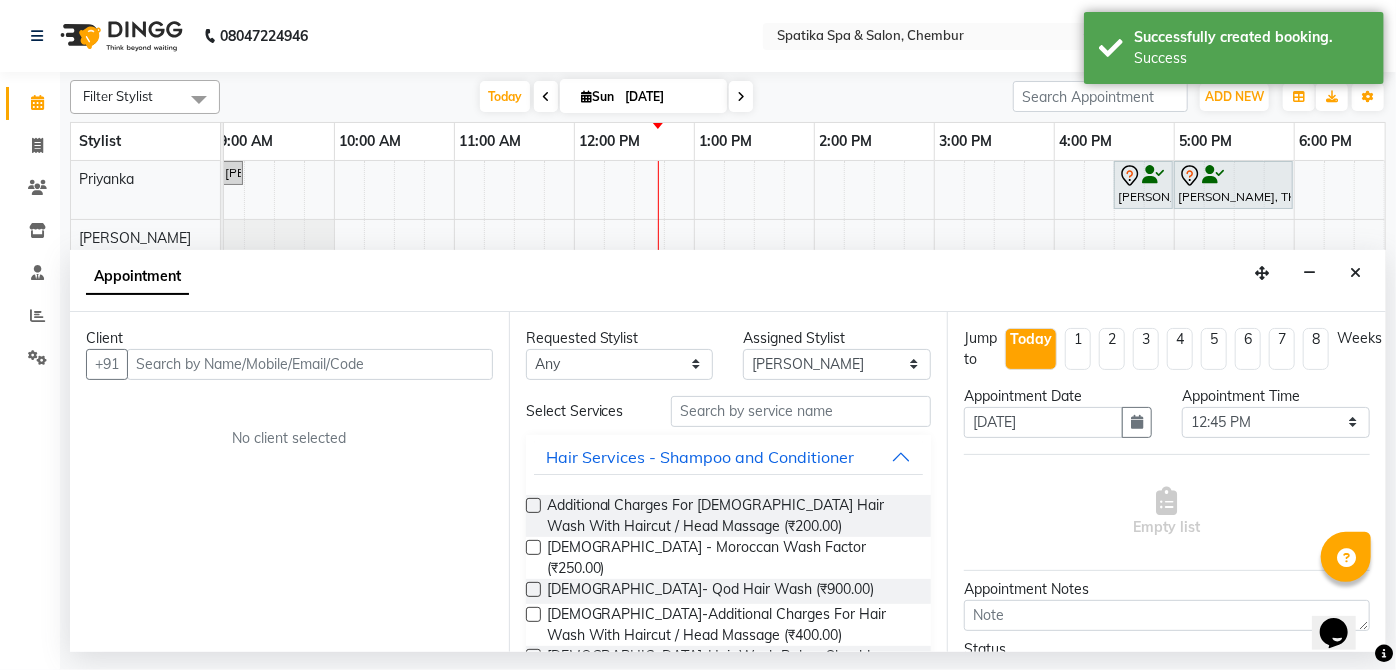 click at bounding box center (310, 364) 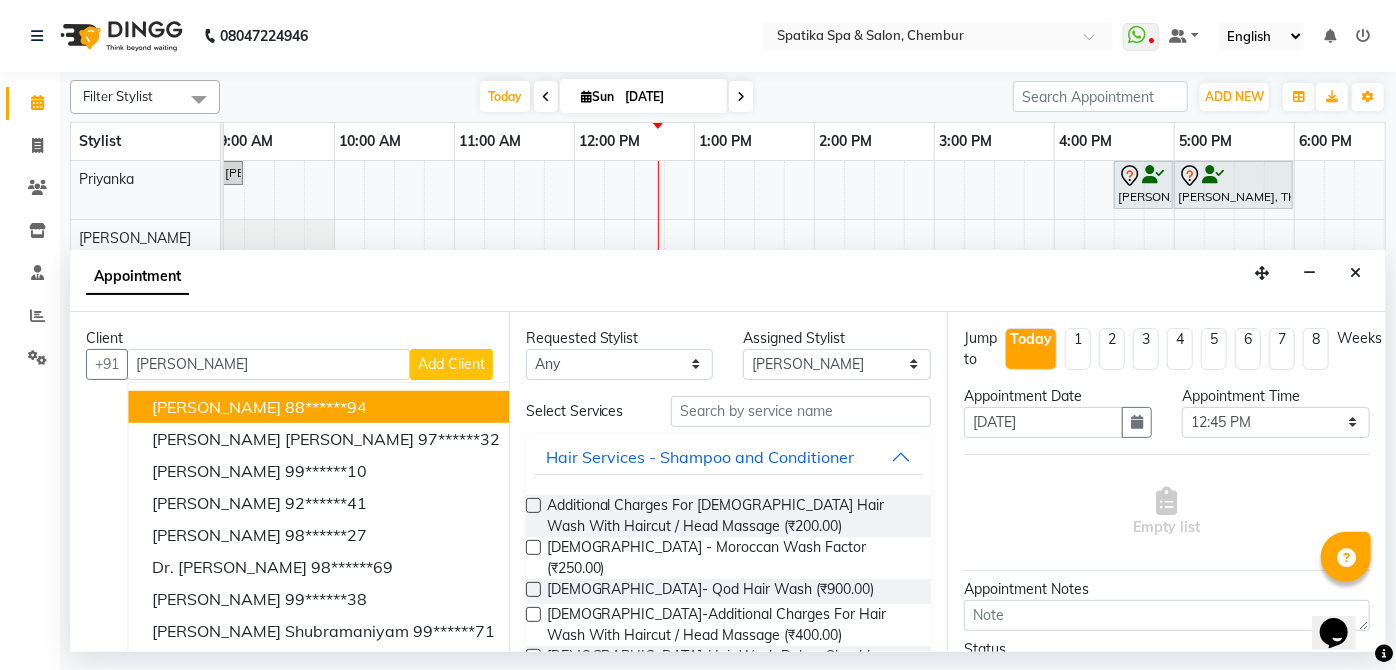 type on "rajee" 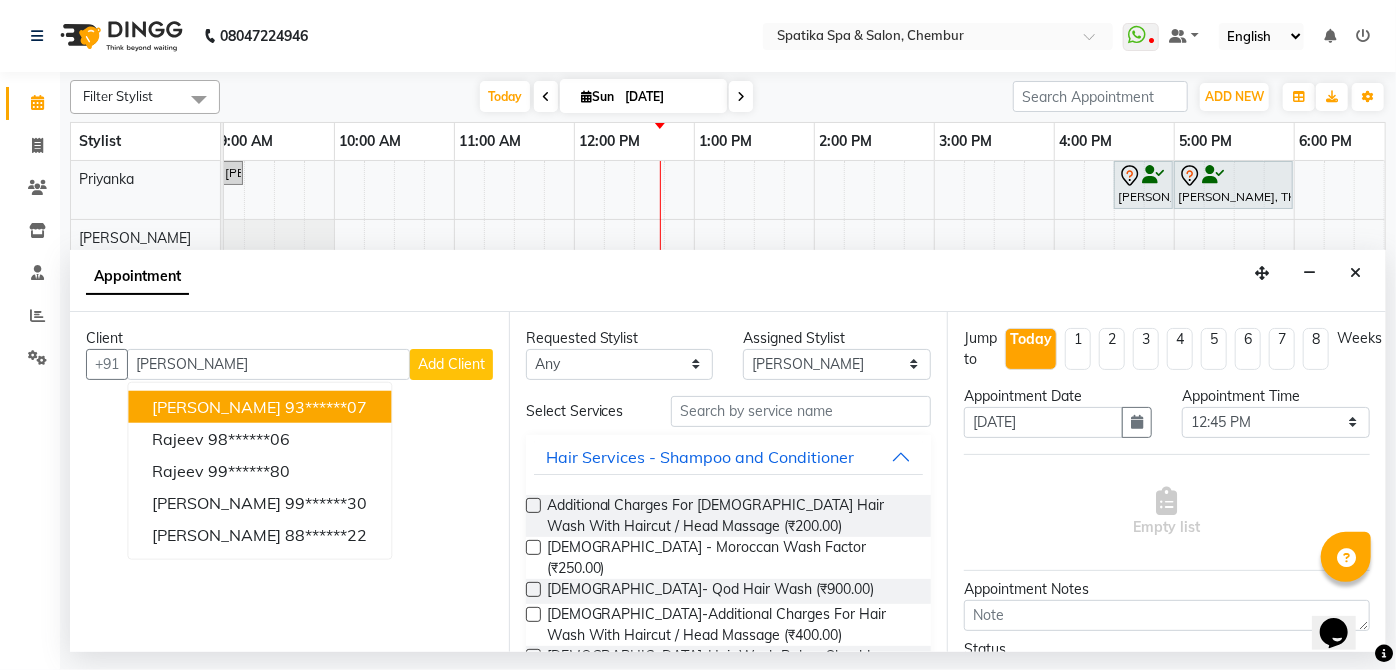 click on "rajee" at bounding box center (268, 364) 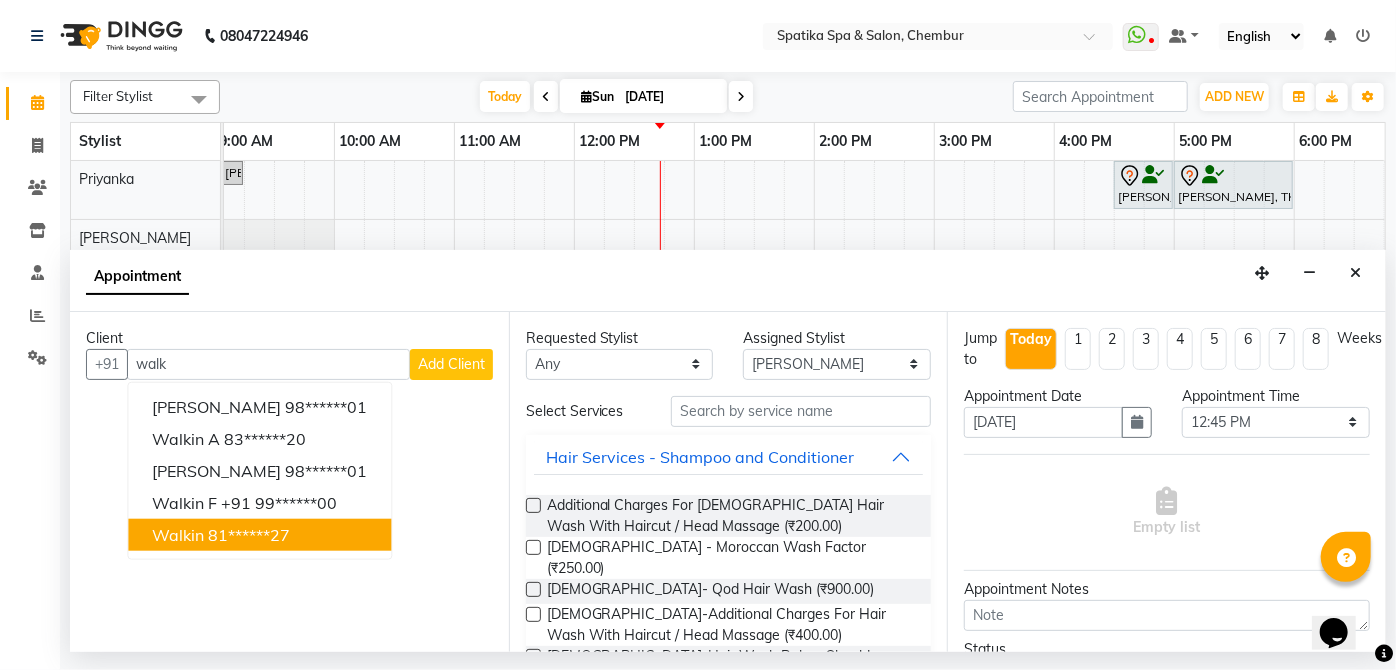 click on "81******27" at bounding box center (249, 534) 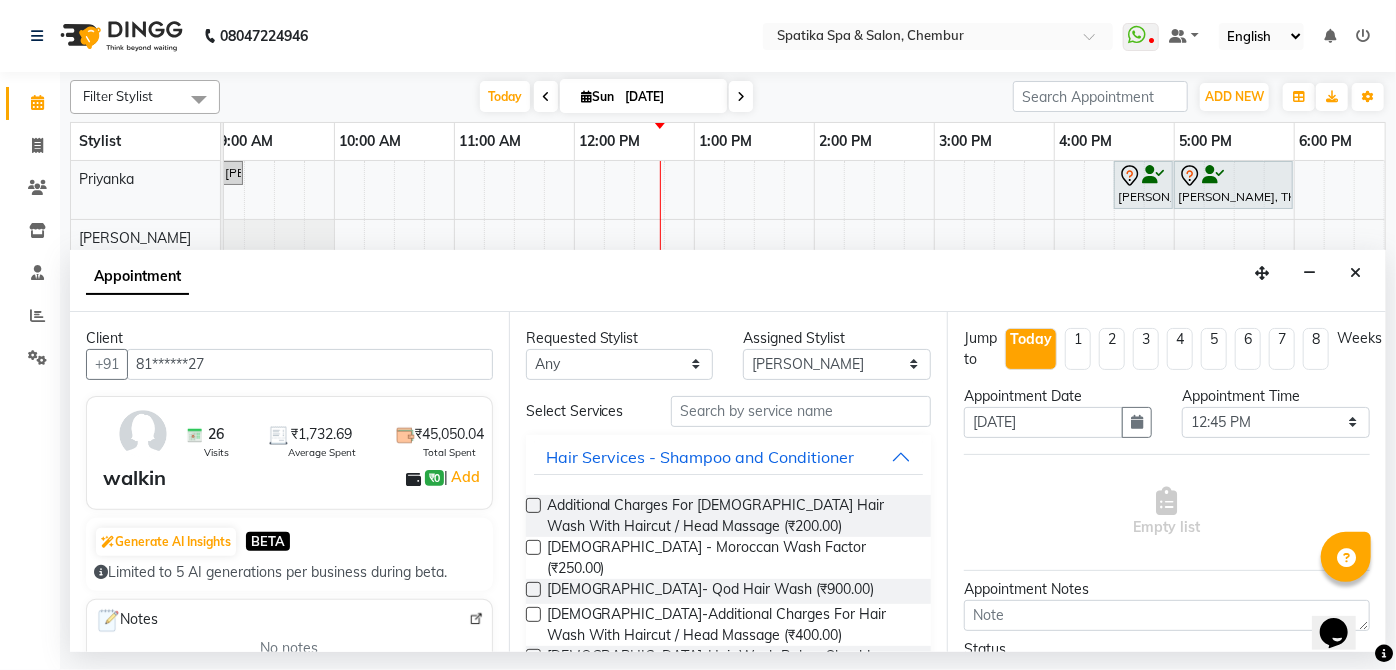 type on "81******27" 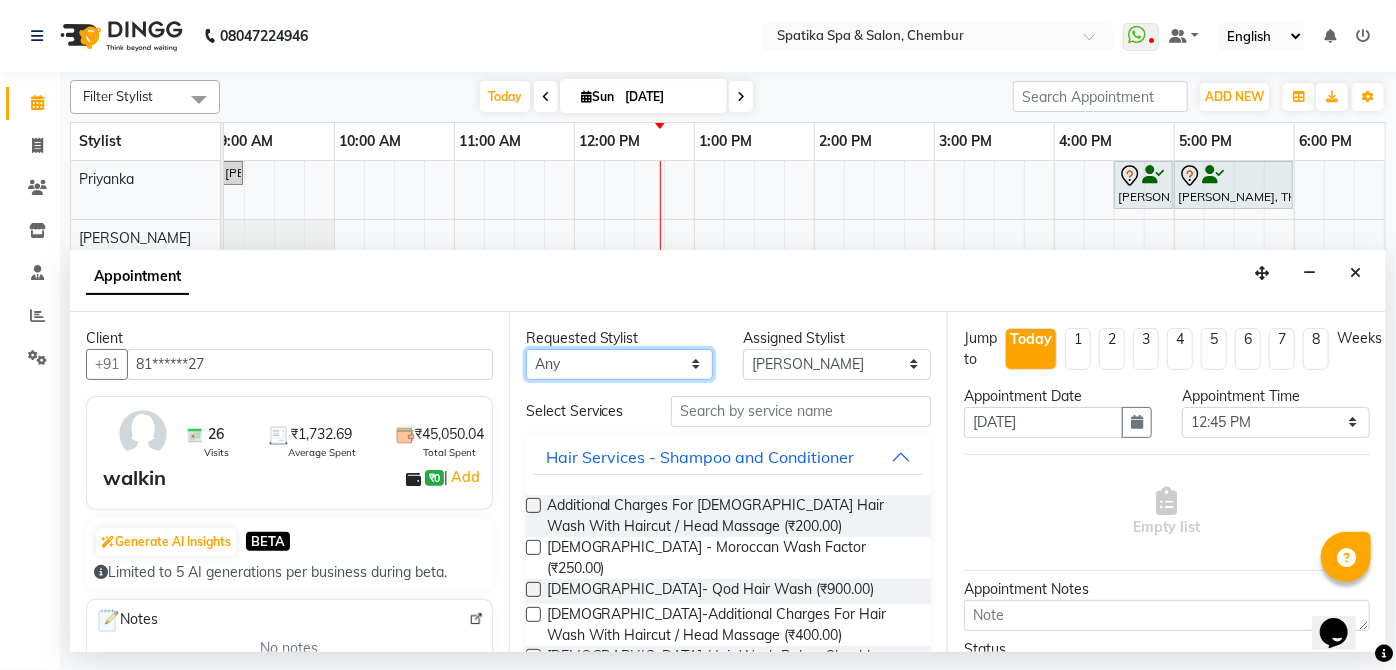 click on "Any Aayushi Sonawala Ali deepak kumar faisal lotus roran Lucky Madhu Gupta Milind Payal Dhanke Priyanka shahrukh sumitra" at bounding box center (620, 364) 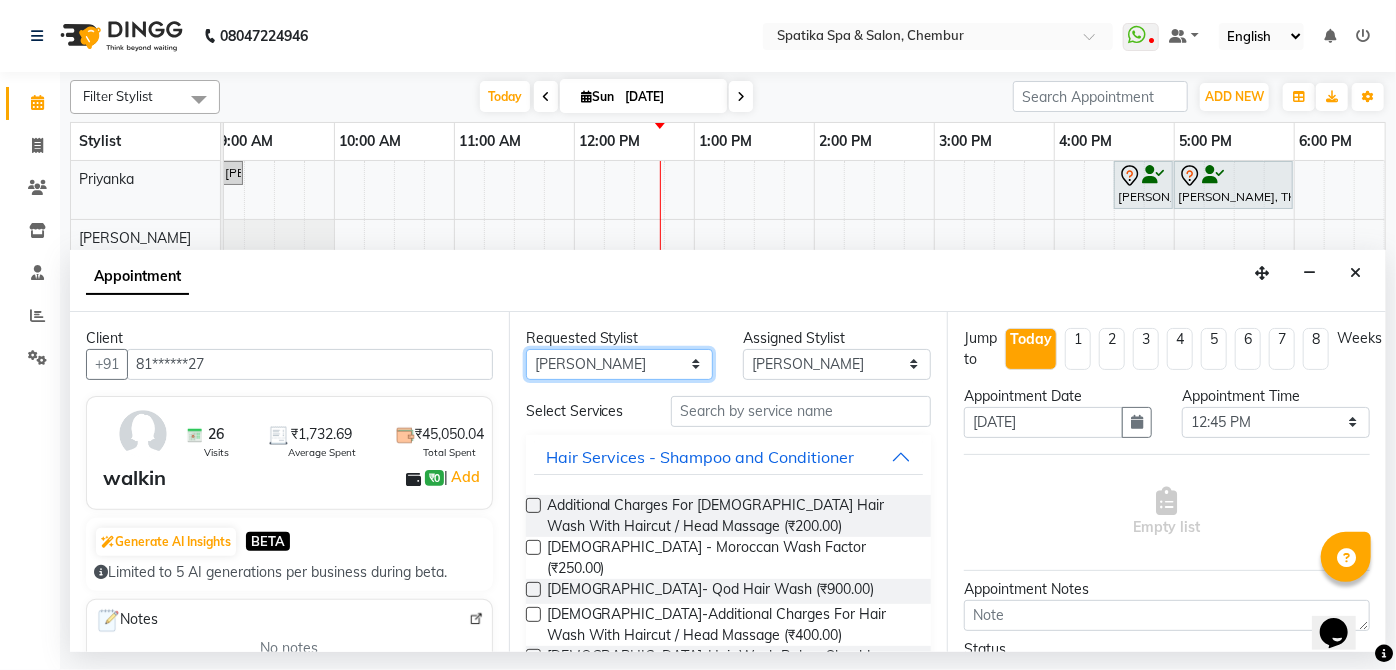 click on "Any Aayushi Sonawala Ali deepak kumar faisal lotus roran Lucky Madhu Gupta Milind Payal Dhanke Priyanka shahrukh sumitra" at bounding box center [620, 364] 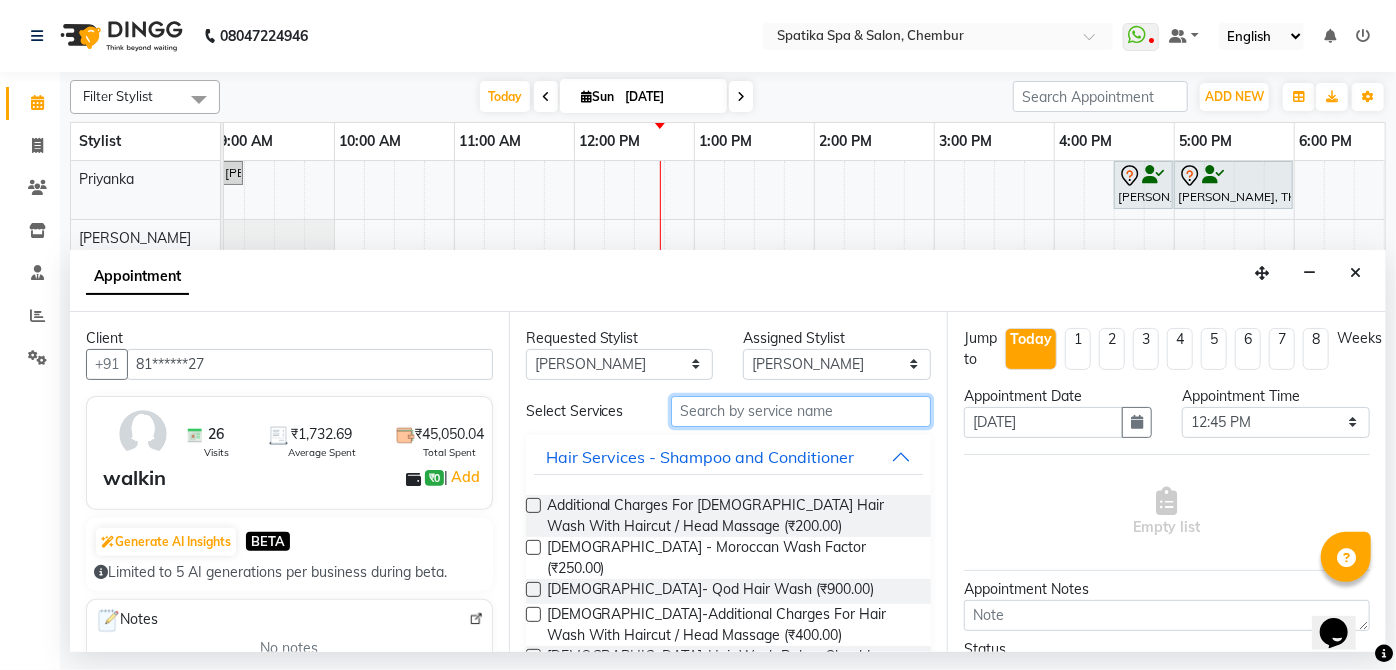 click at bounding box center [801, 411] 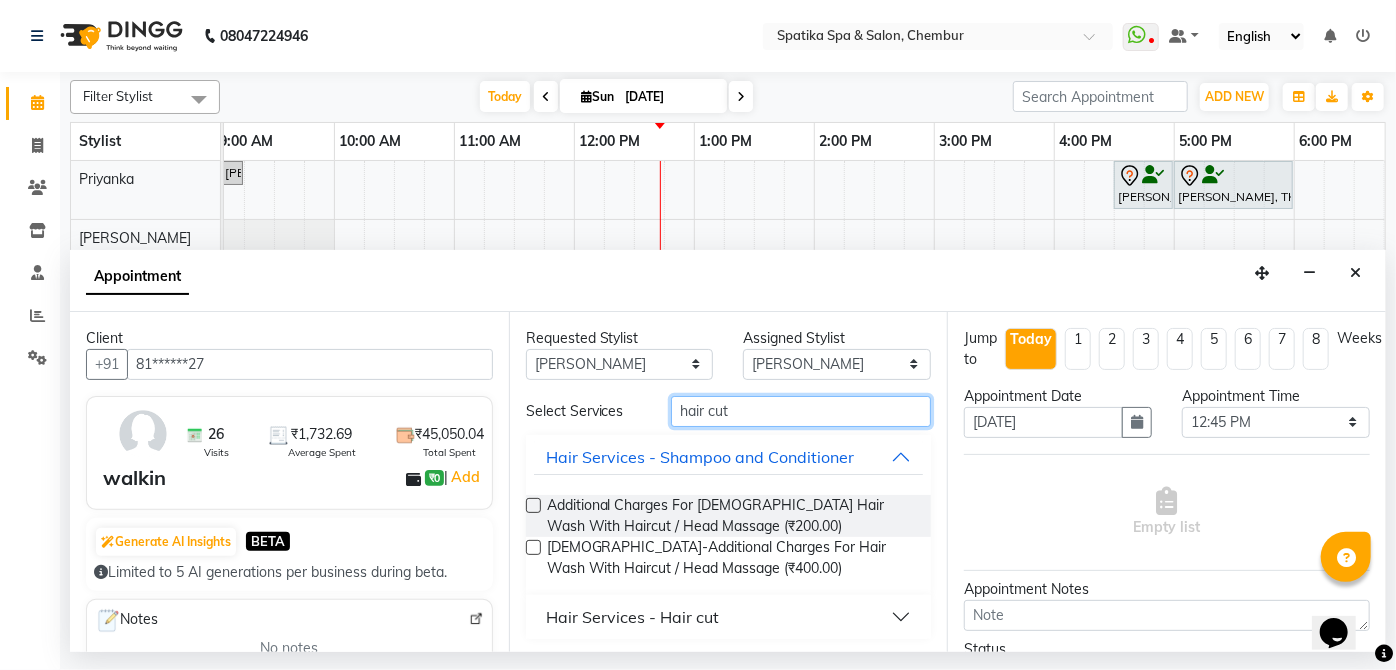 type on "hair cut" 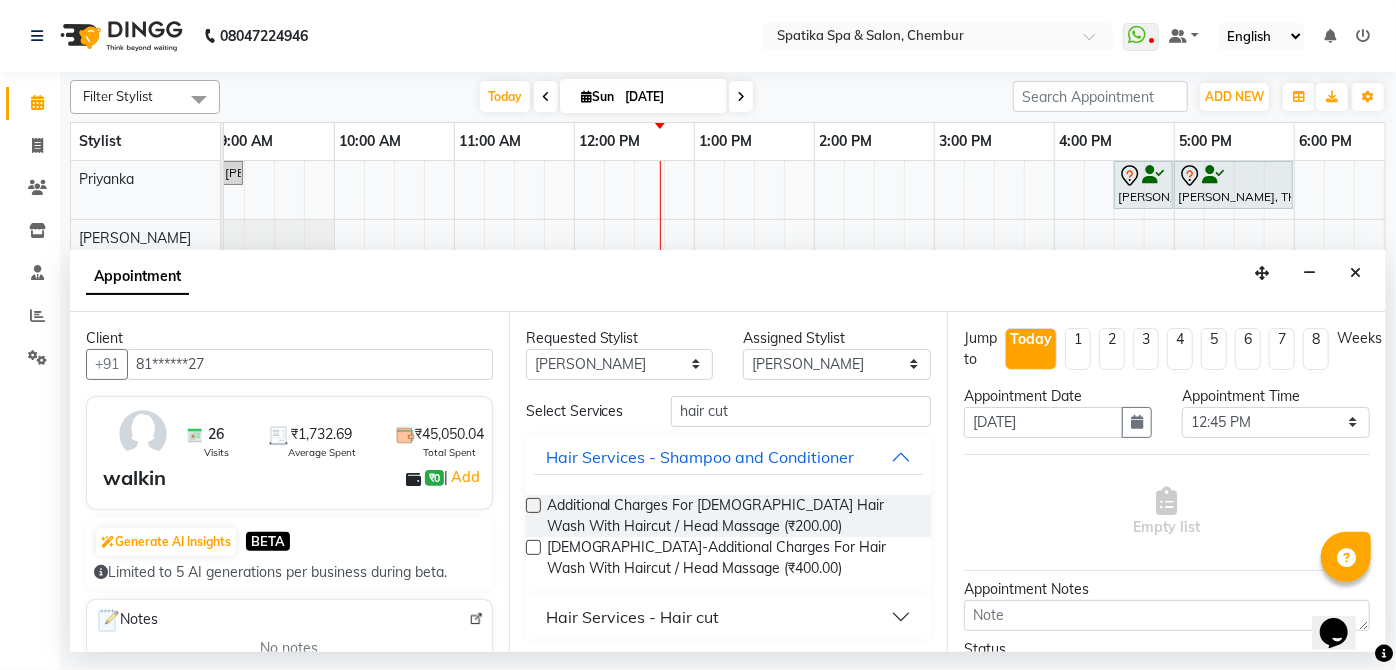 click on "Hair Services - Hair cut" at bounding box center [632, 617] 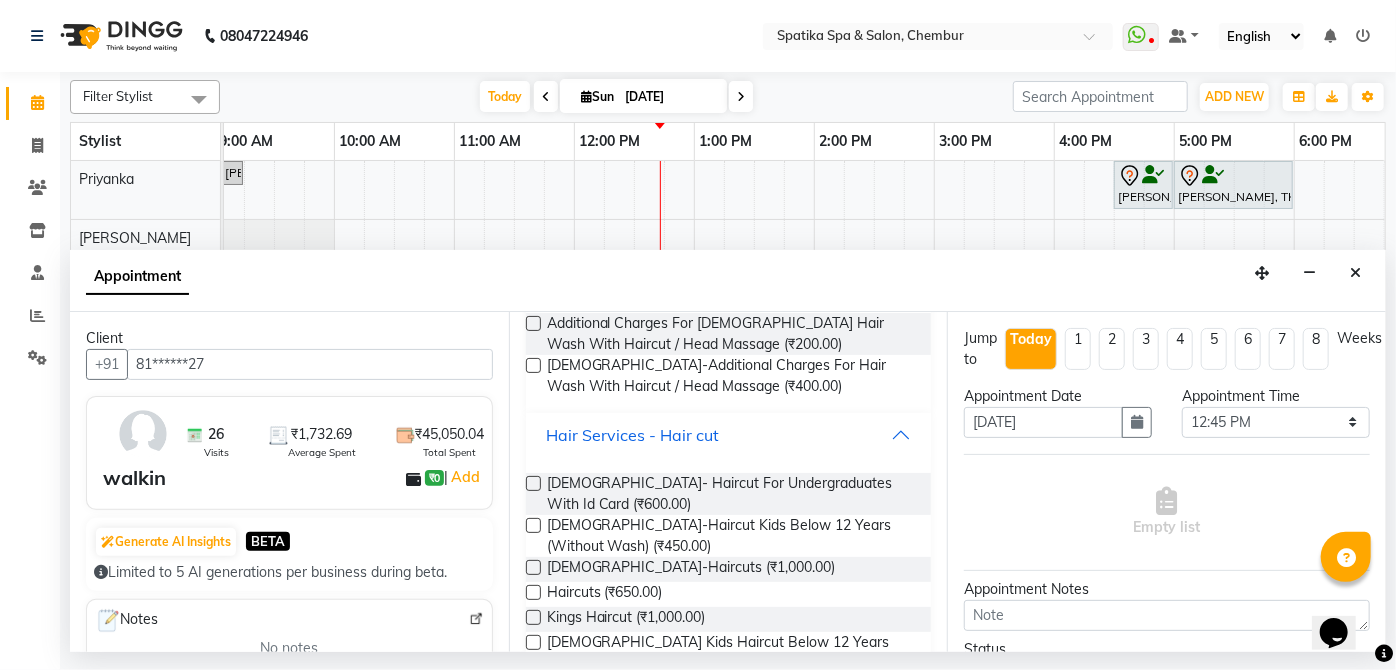 scroll, scrollTop: 235, scrollLeft: 0, axis: vertical 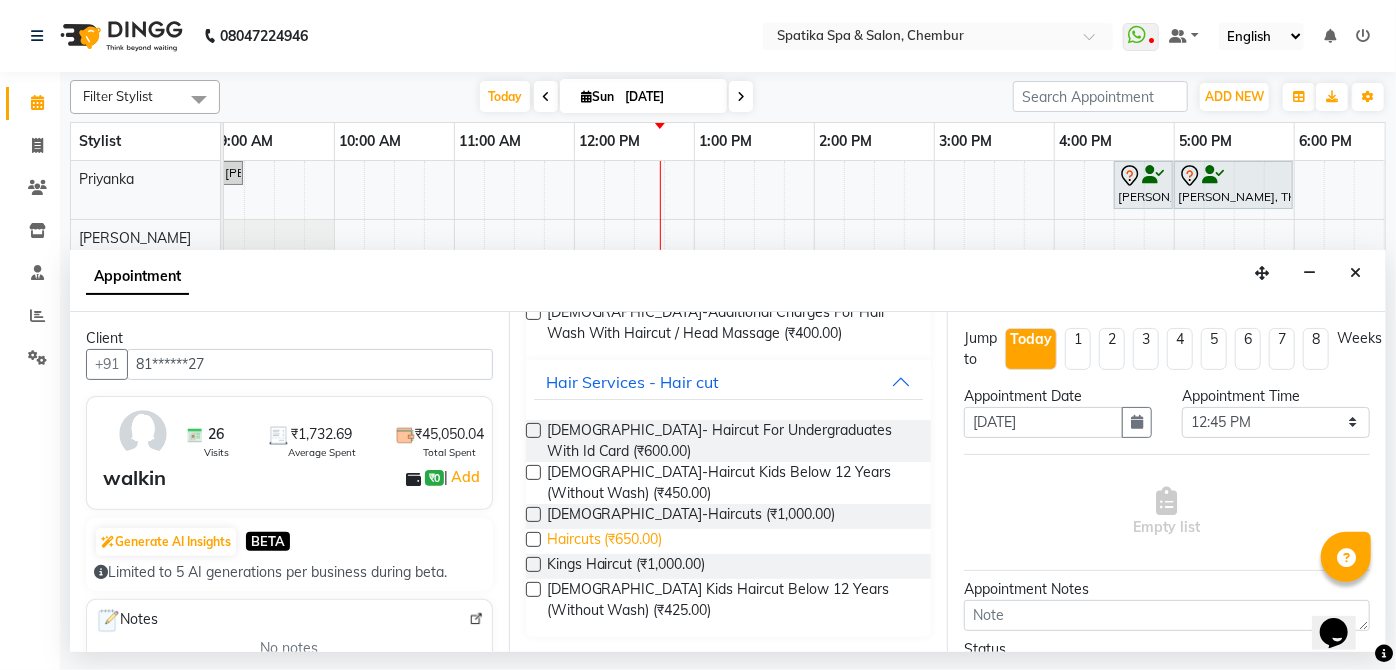 click on "Haircuts (₹650.00)" at bounding box center [605, 541] 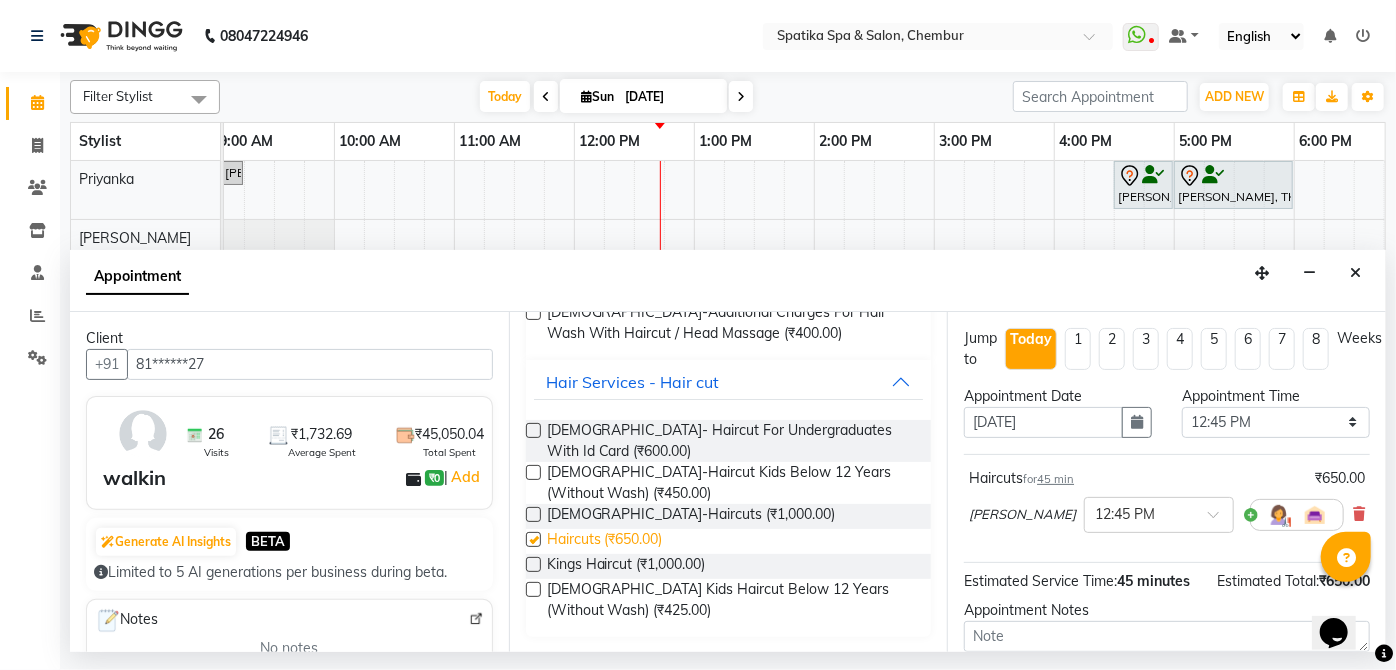 checkbox on "false" 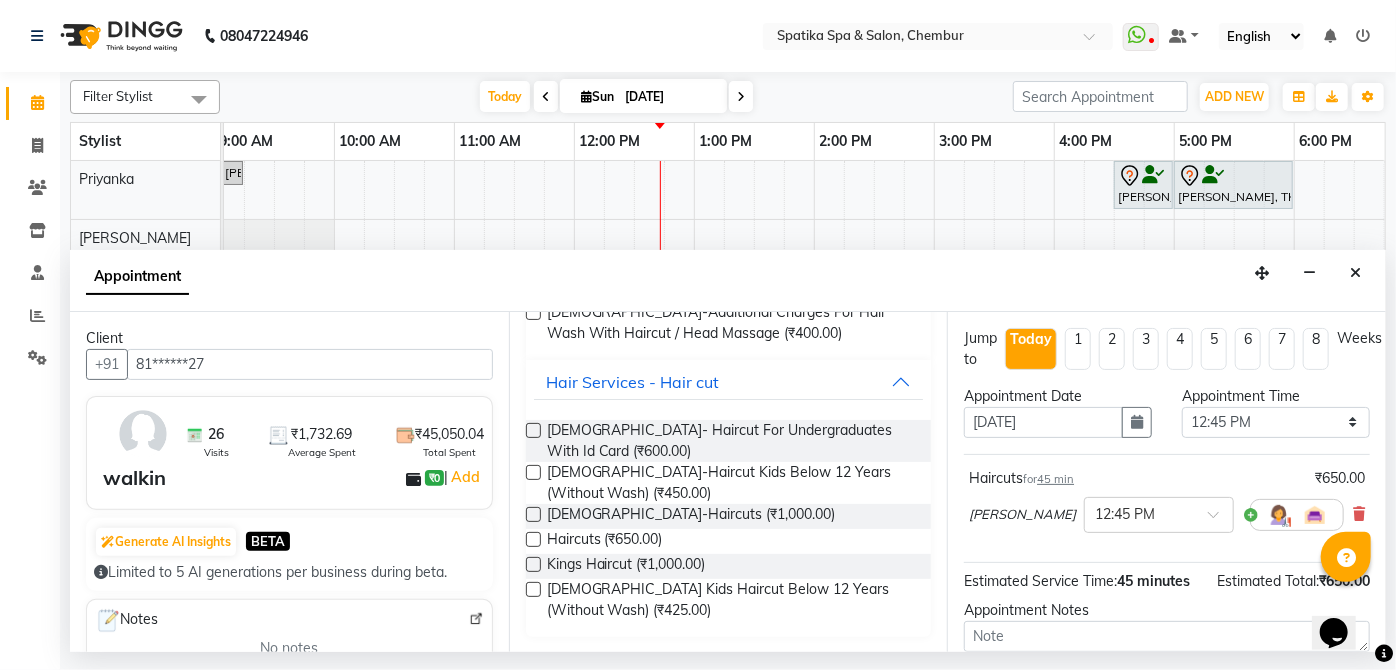 scroll, scrollTop: 205, scrollLeft: 0, axis: vertical 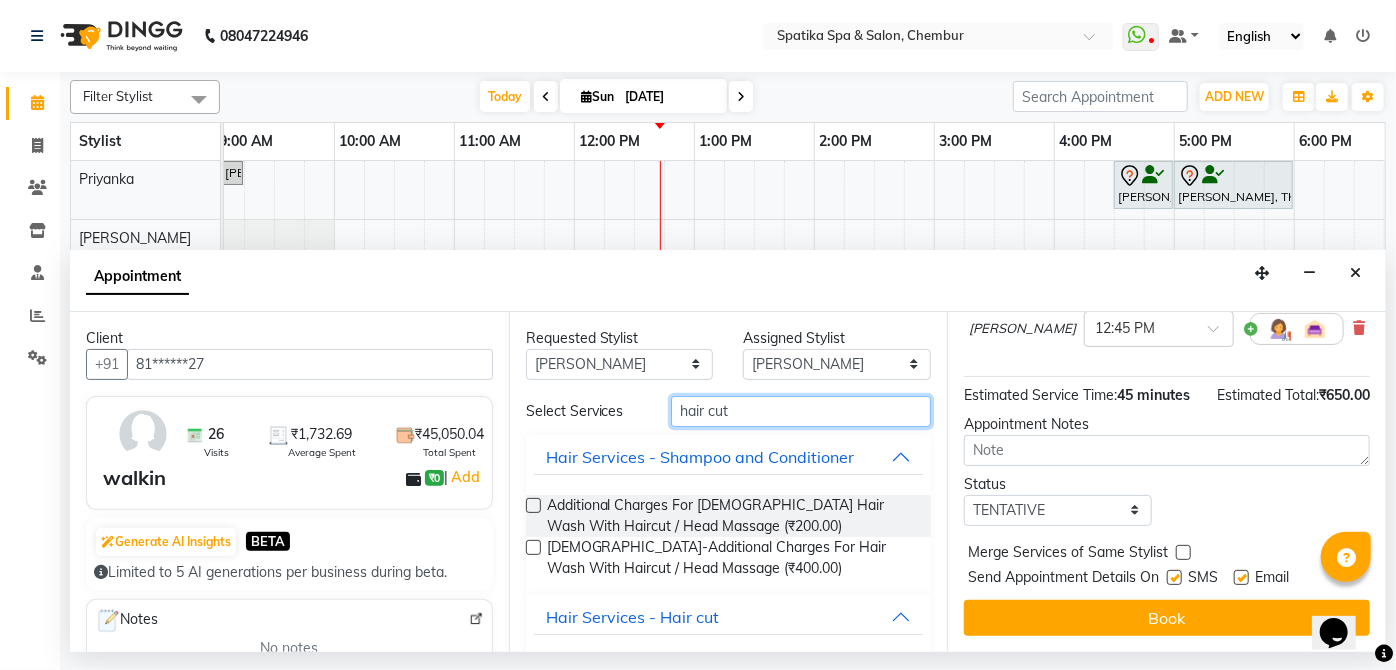 click on "hair cut" at bounding box center (801, 411) 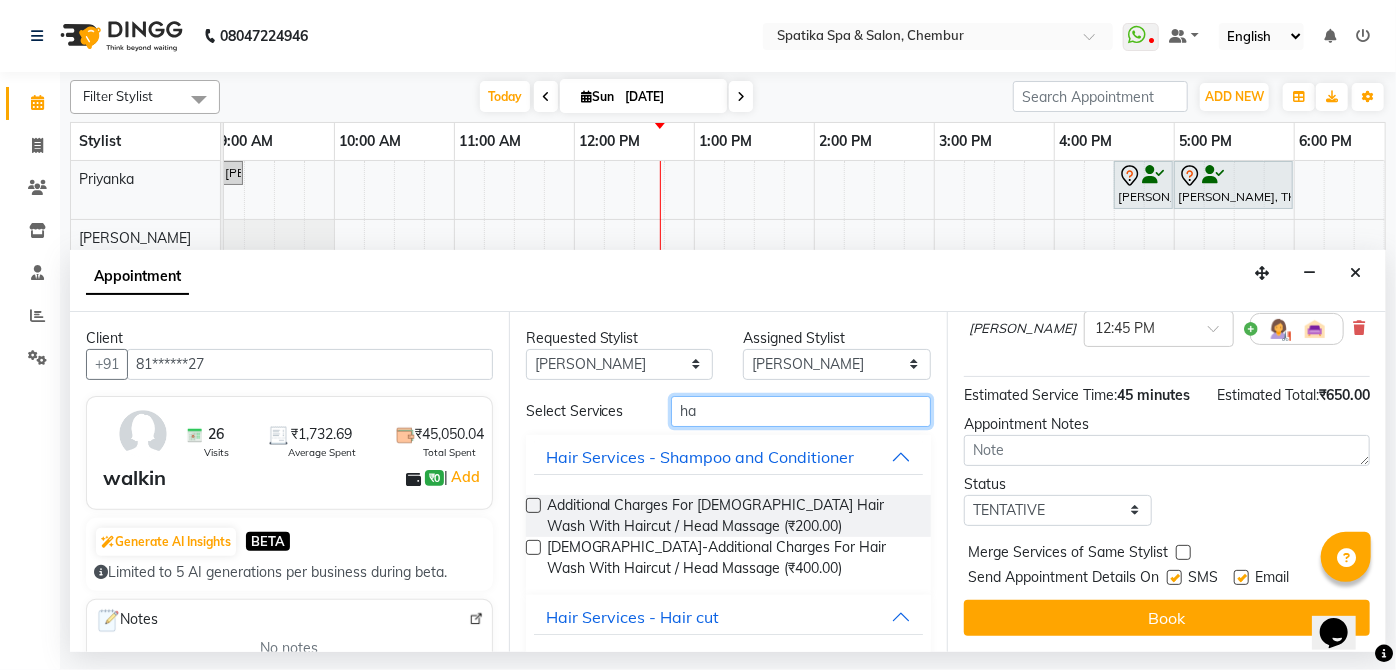 type on "h" 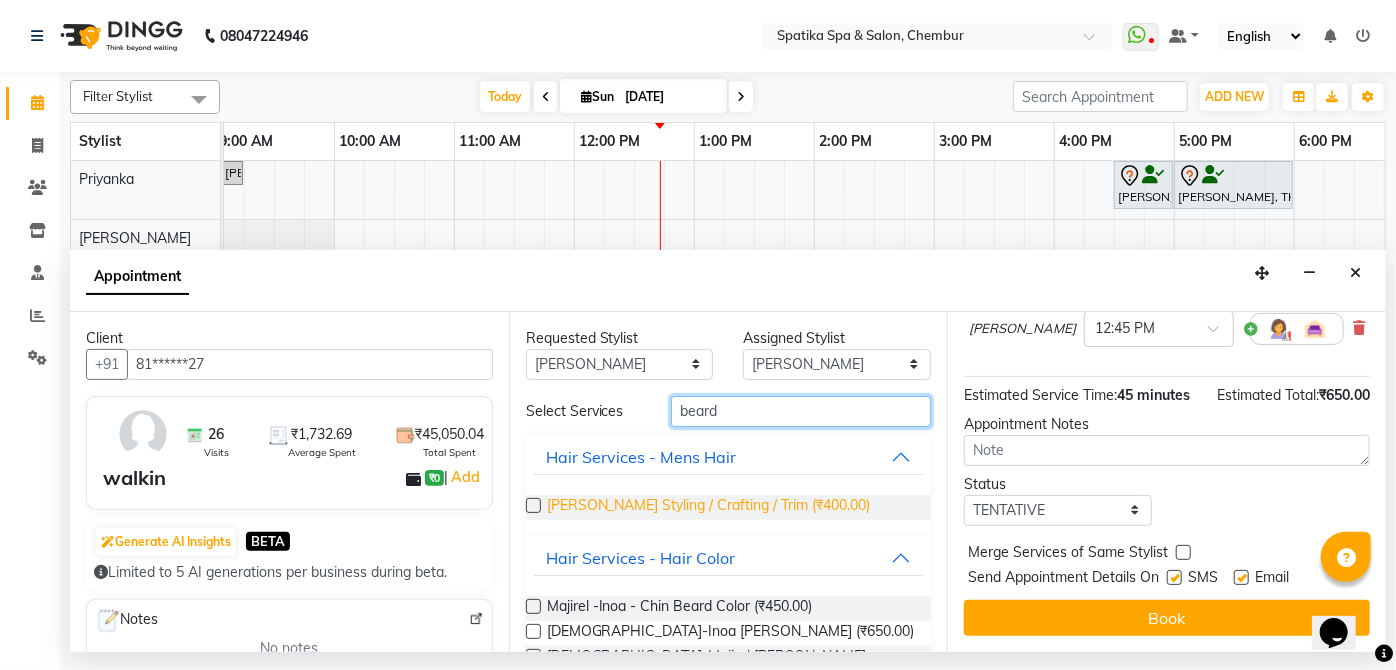 type on "beard" 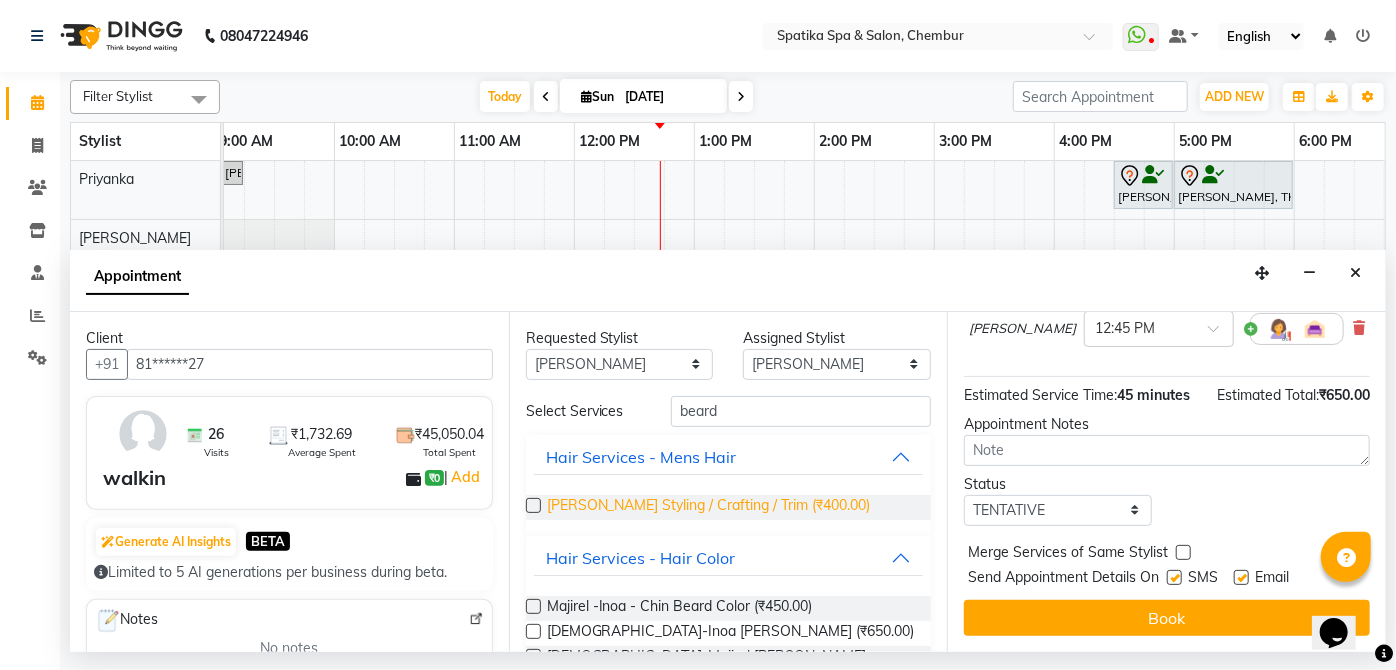 click on "Beard Styling / Crafting / Trim (₹400.00)" at bounding box center (709, 507) 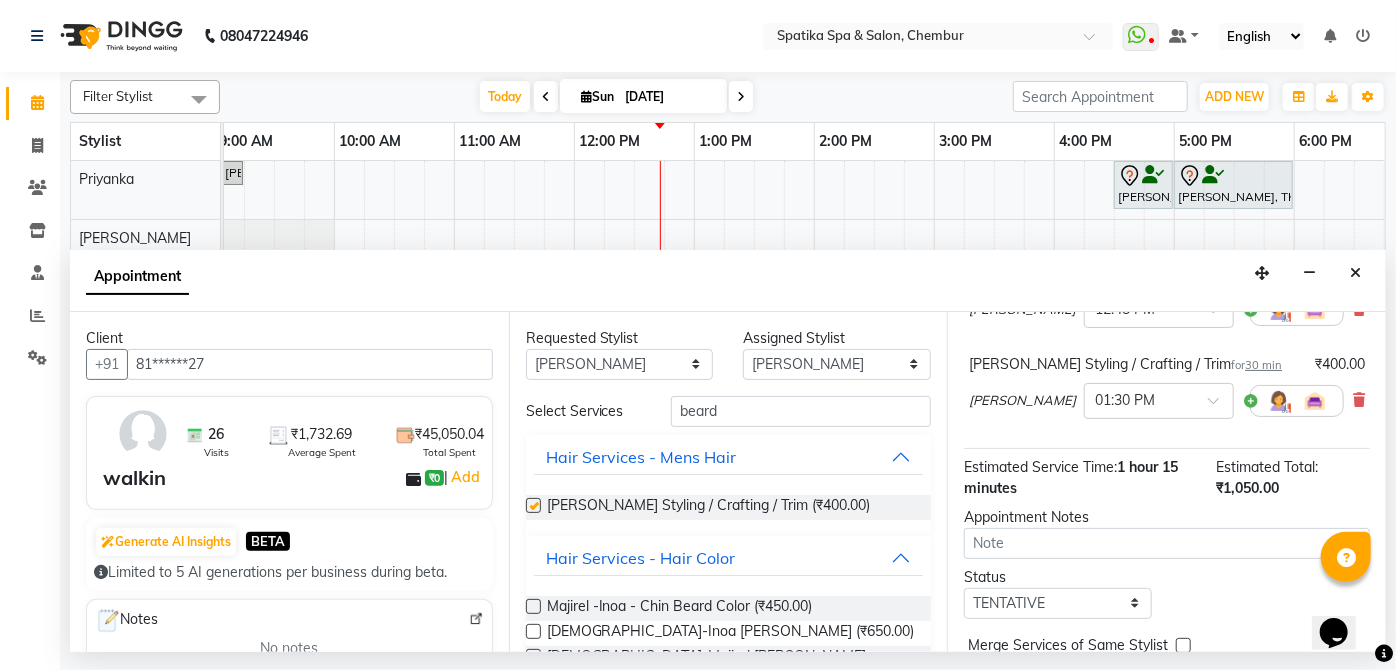 checkbox on "false" 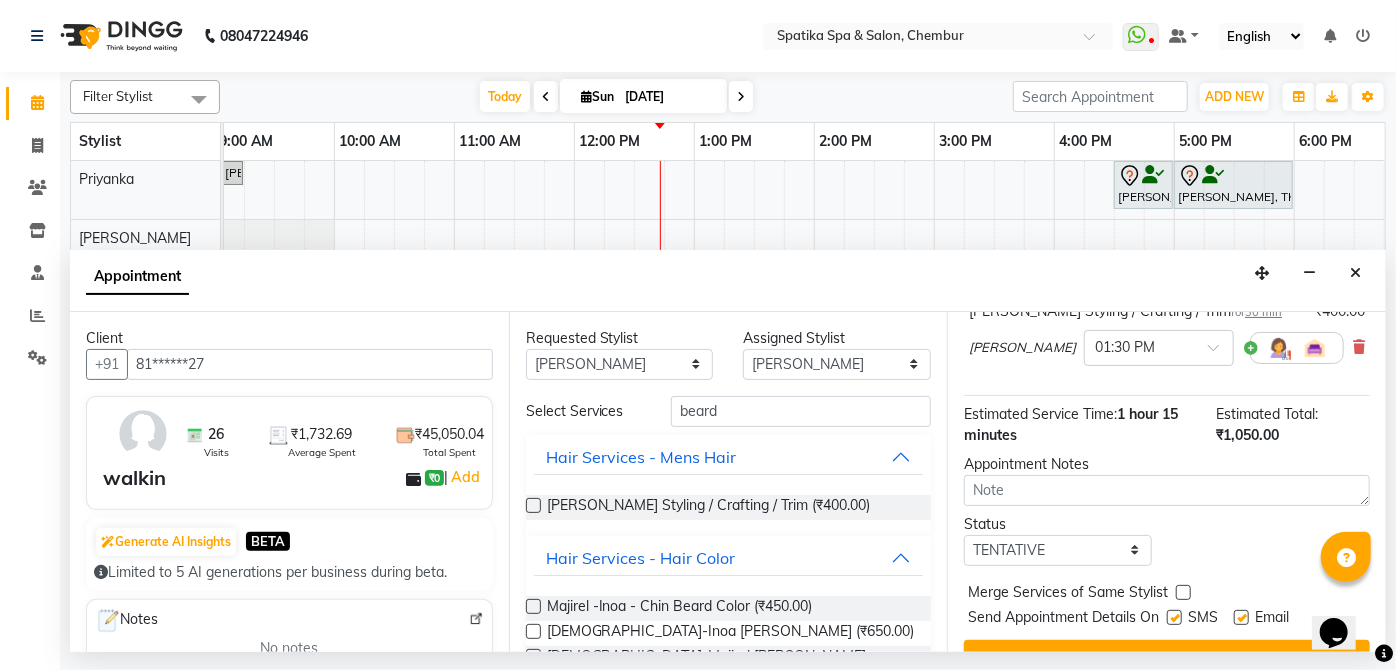 scroll, scrollTop: 296, scrollLeft: 0, axis: vertical 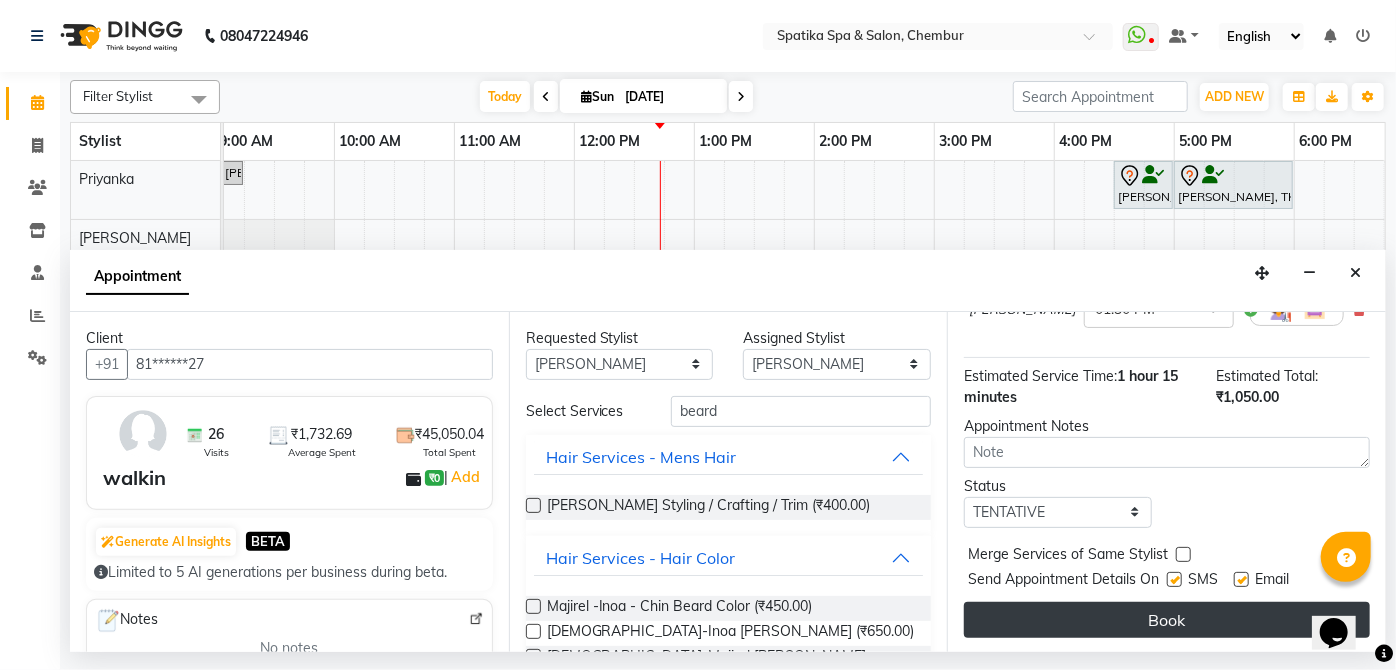 click on "Book" at bounding box center (1167, 620) 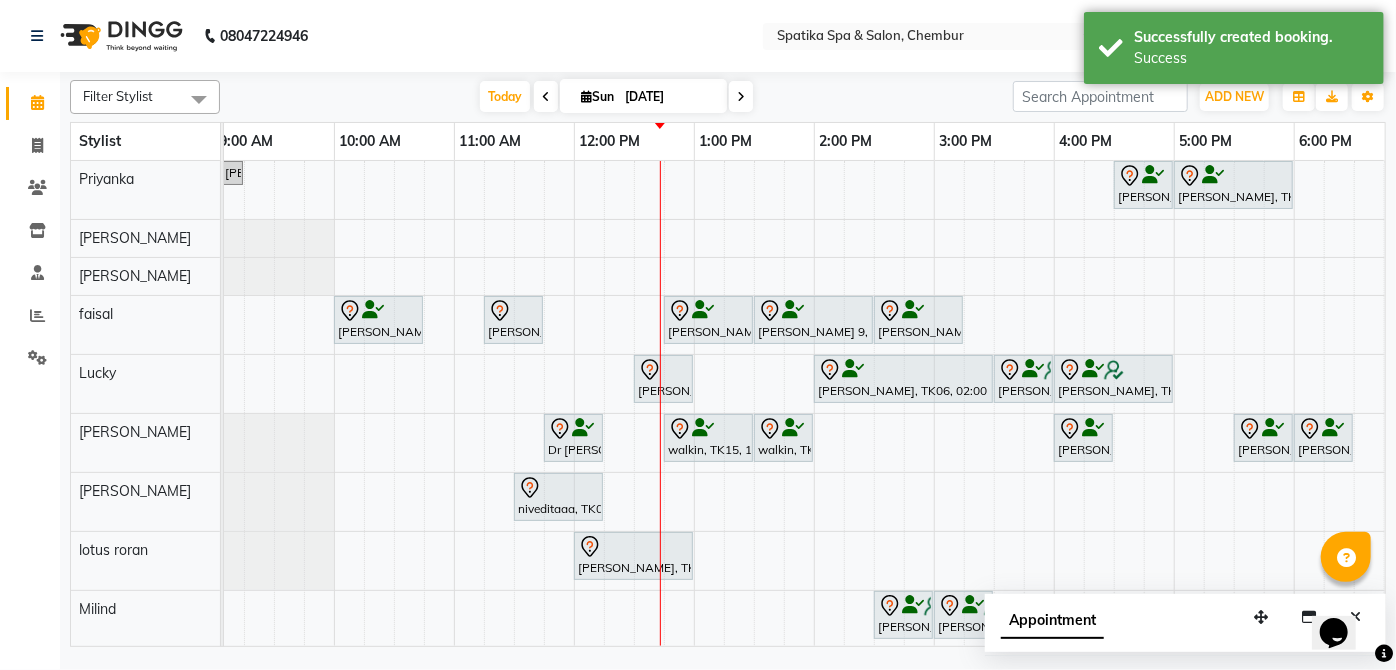 scroll, scrollTop: 168, scrollLeft: 10, axis: both 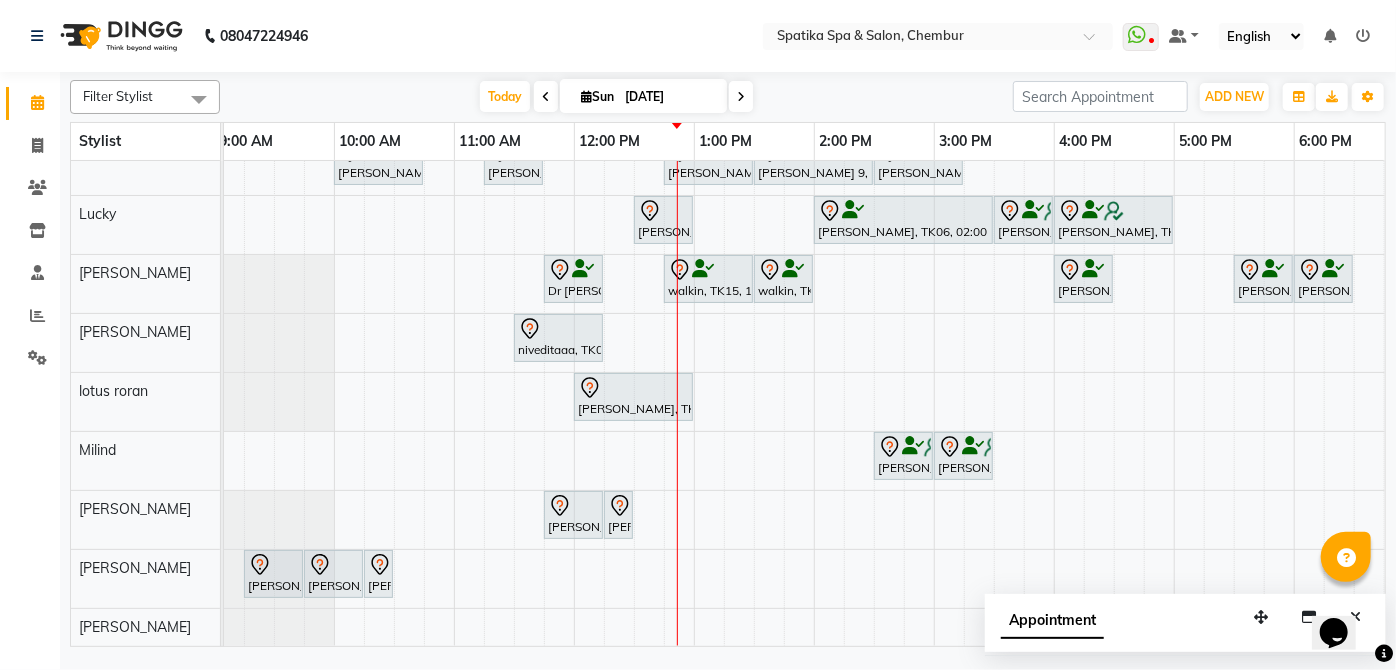 click on "Payal Dhanke, TK13, 08:45 AM-09:15 AM, Additional Charges For Male Hair Wash With Haircut / Head Massage             Aarti Manjrekar, TK10, 04:30 PM-05:00 PM, Premium Wax-Full Arms             Aarti Manjrekar, TK10, 05:00 PM-06:00 PM, Premium Wax-Full Legs             Aparna iyer, TK07, 10:00 AM-10:45 AM, Haircuts             Raika John, TK09, 11:15 AM-11:45 AM, Female-Blow Dry-Hair Below Shoulder             Kritika 9, TK14, 12:45 PM-01:30 PM, Haircuts             Kritika 9, TK14, 01:30 PM-02:30 PM, Male-Inoa Global Color - Hair Upto Neck (Includes Moustache)             Swapnil Bhoir, TK02, 02:30 PM-03:15 PM, Haircuts             Jhanvi Jagasia, TK12, 12:30 PM-01:00 PM, Female-Blow Dry-Hair Below Shoulder             Sneha Ahuja, TK06, 02:00 PM-03:30 PM, Female-Inoa Touch Up (Up To 2 Inches)             Ayesha Lobo, TK11, 03:30 PM-04:00 PM, Female-Hair Wash Below Shoulder             Ayesha Lobo, TK11, 04:00 PM-05:00 PM, Female-Inoa Touch Up (Up To 2 Inches)" at bounding box center [994, 324] 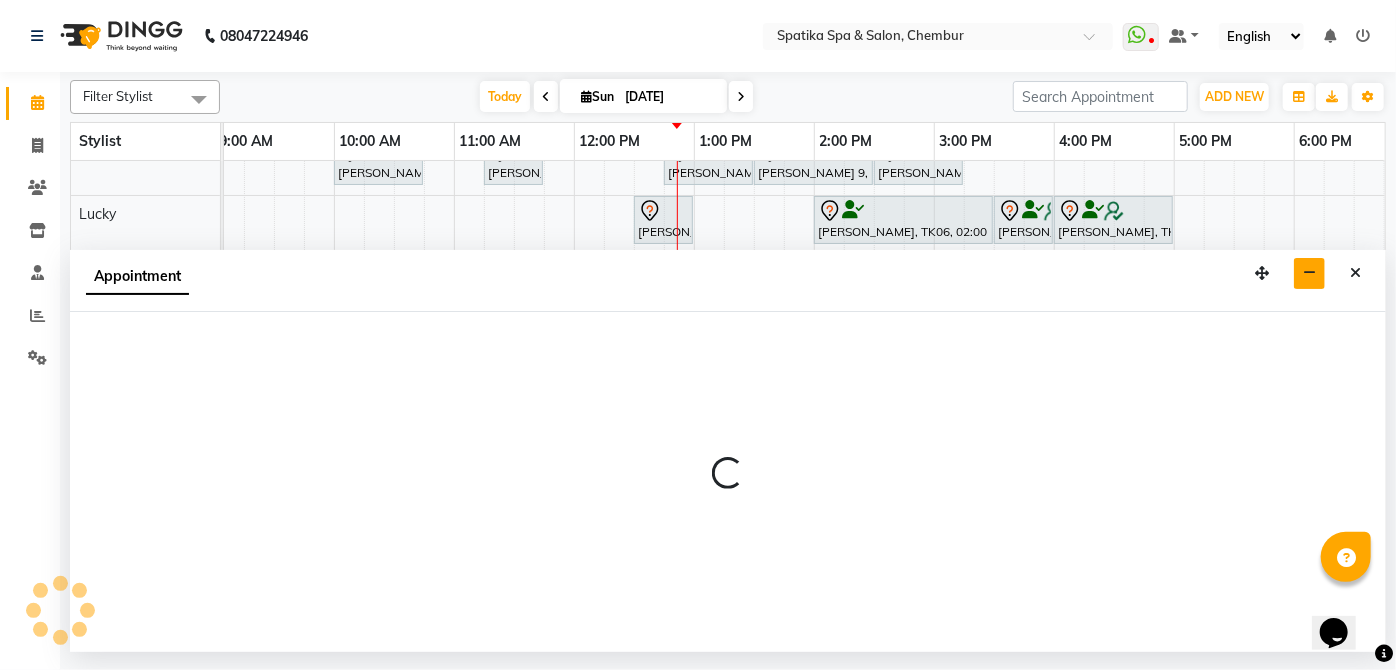 select on "62535" 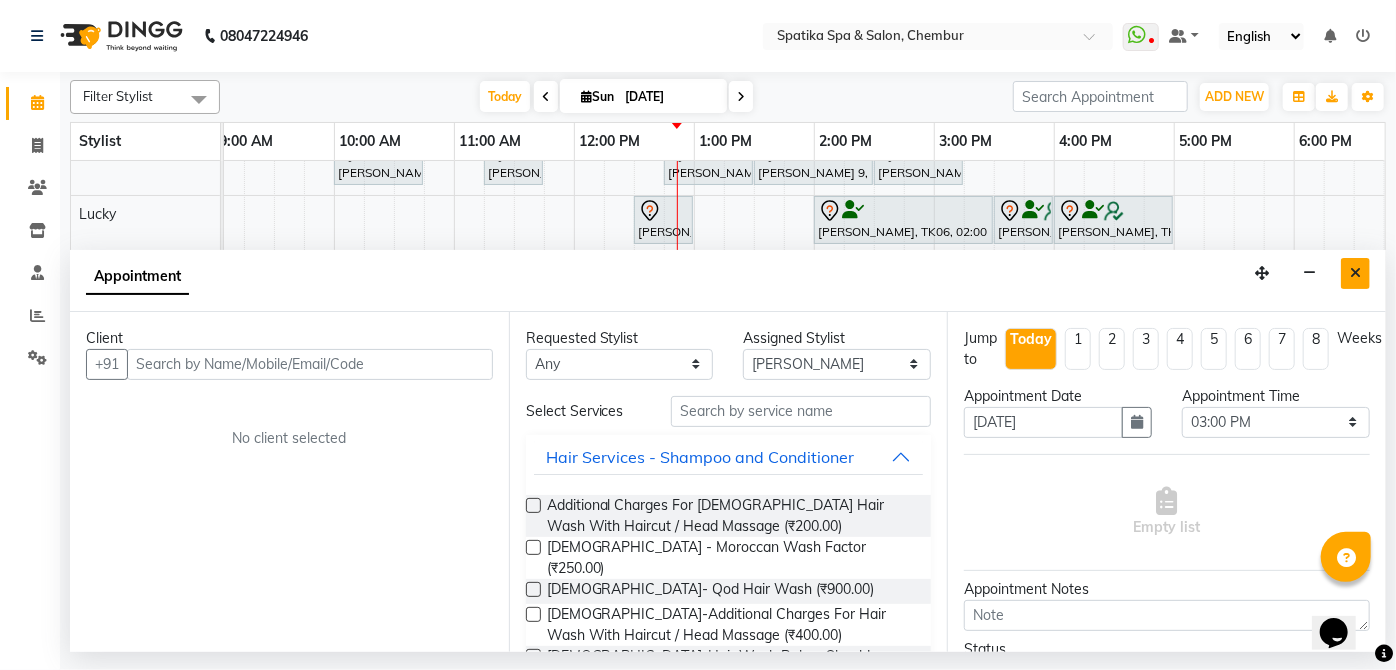 click at bounding box center [1355, 273] 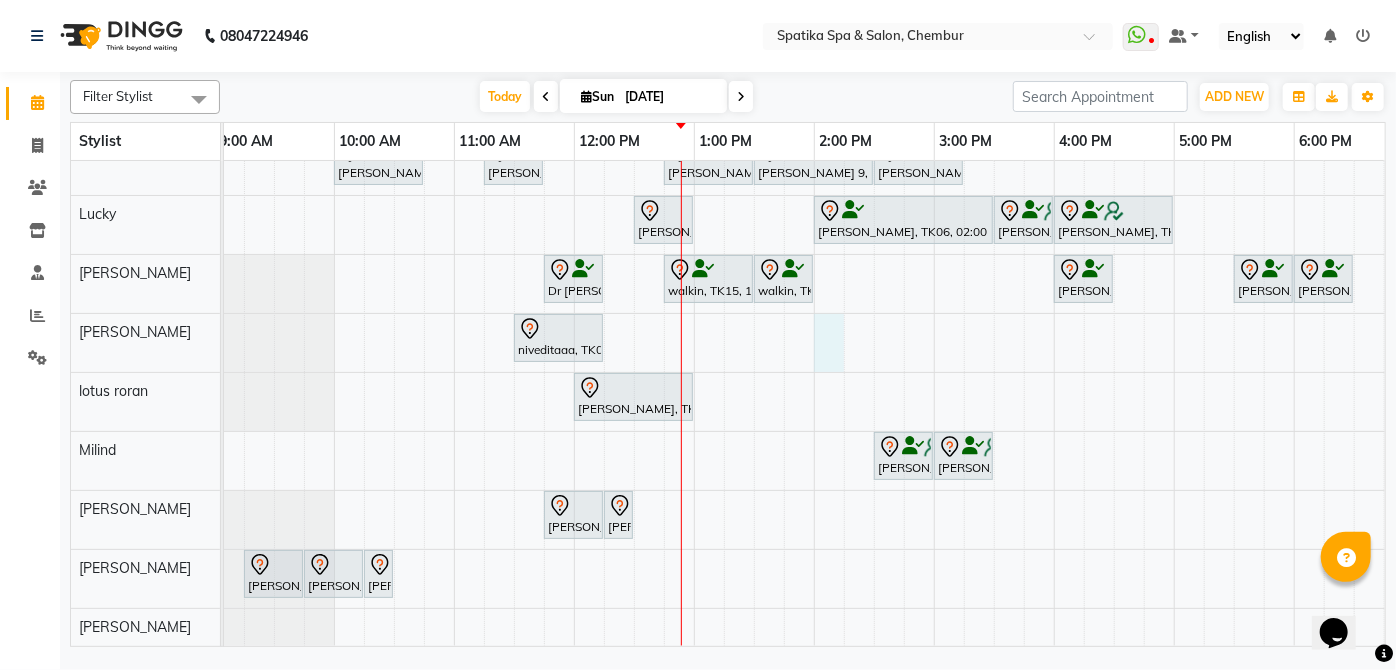 click on "Payal Dhanke, TK13, 08:45 AM-09:15 AM, Additional Charges For Male Hair Wash With Haircut / Head Massage             Aarti Manjrekar, TK10, 04:30 PM-05:00 PM, Premium Wax-Full Arms             Aarti Manjrekar, TK10, 05:00 PM-06:00 PM, Premium Wax-Full Legs             Aparna iyer, TK07, 10:00 AM-10:45 AM, Haircuts             Raika John, TK09, 11:15 AM-11:45 AM, Female-Blow Dry-Hair Below Shoulder             Kritika 9, TK14, 12:45 PM-01:30 PM, Haircuts             Kritika 9, TK14, 01:30 PM-02:30 PM, Male-Inoa Global Color - Hair Upto Neck (Includes Moustache)             Swapnil Bhoir, TK02, 02:30 PM-03:15 PM, Haircuts             Jhanvi Jagasia, TK12, 12:30 PM-01:00 PM, Female-Blow Dry-Hair Below Shoulder             Sneha Ahuja, TK06, 02:00 PM-03:30 PM, Female-Inoa Touch Up (Up To 2 Inches)             Ayesha Lobo, TK11, 03:30 PM-04:00 PM, Female-Hair Wash Below Shoulder             Ayesha Lobo, TK11, 04:00 PM-05:00 PM, Female-Inoa Touch Up (Up To 2 Inches)" at bounding box center (994, 324) 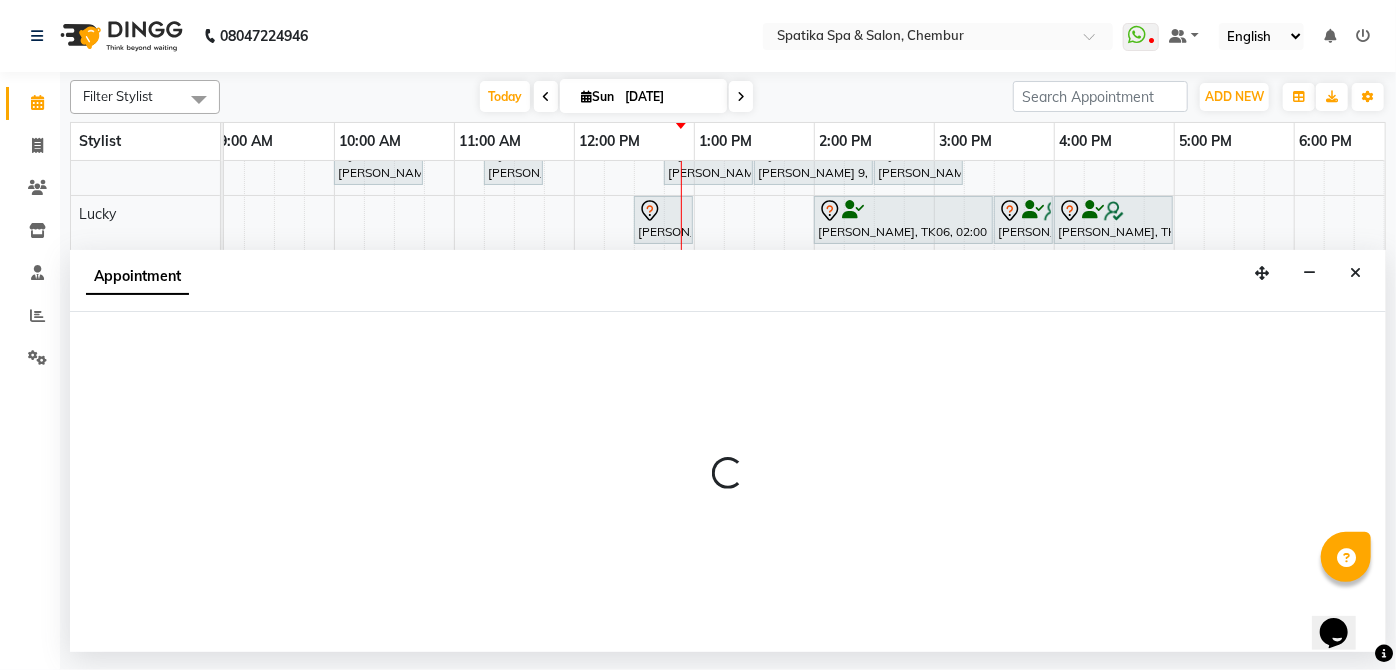 select on "62535" 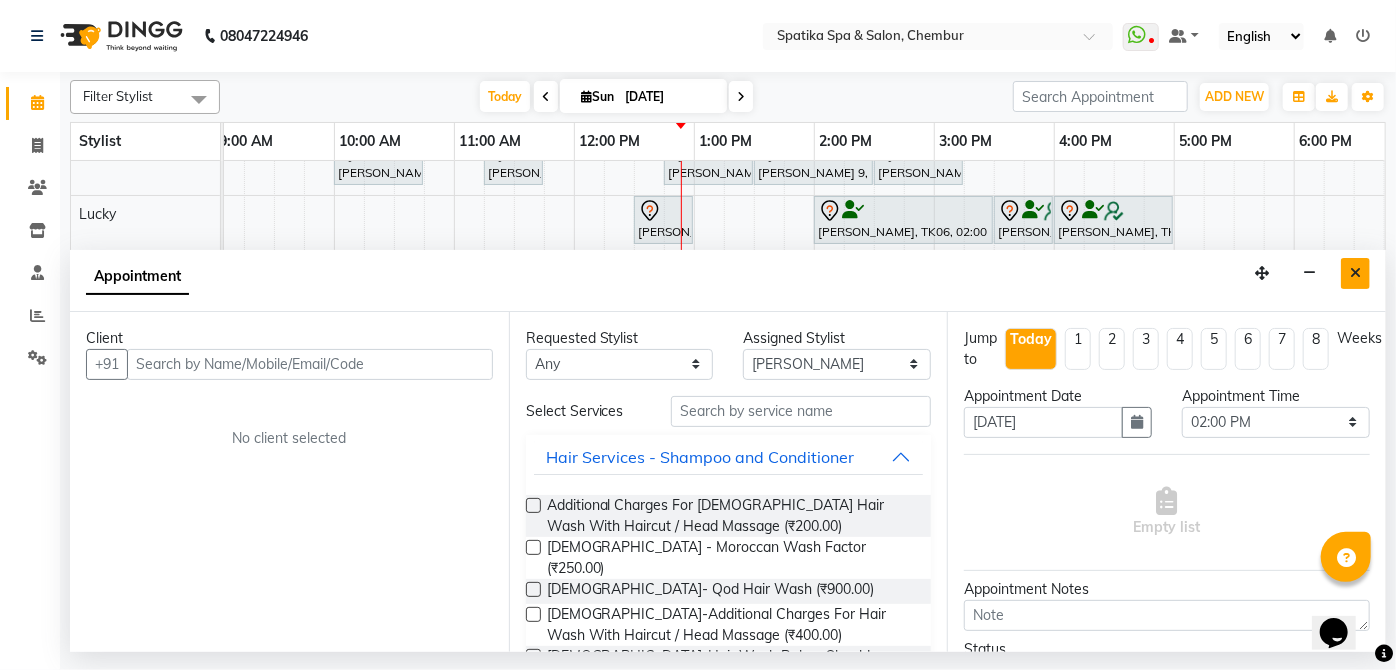 click at bounding box center [1355, 273] 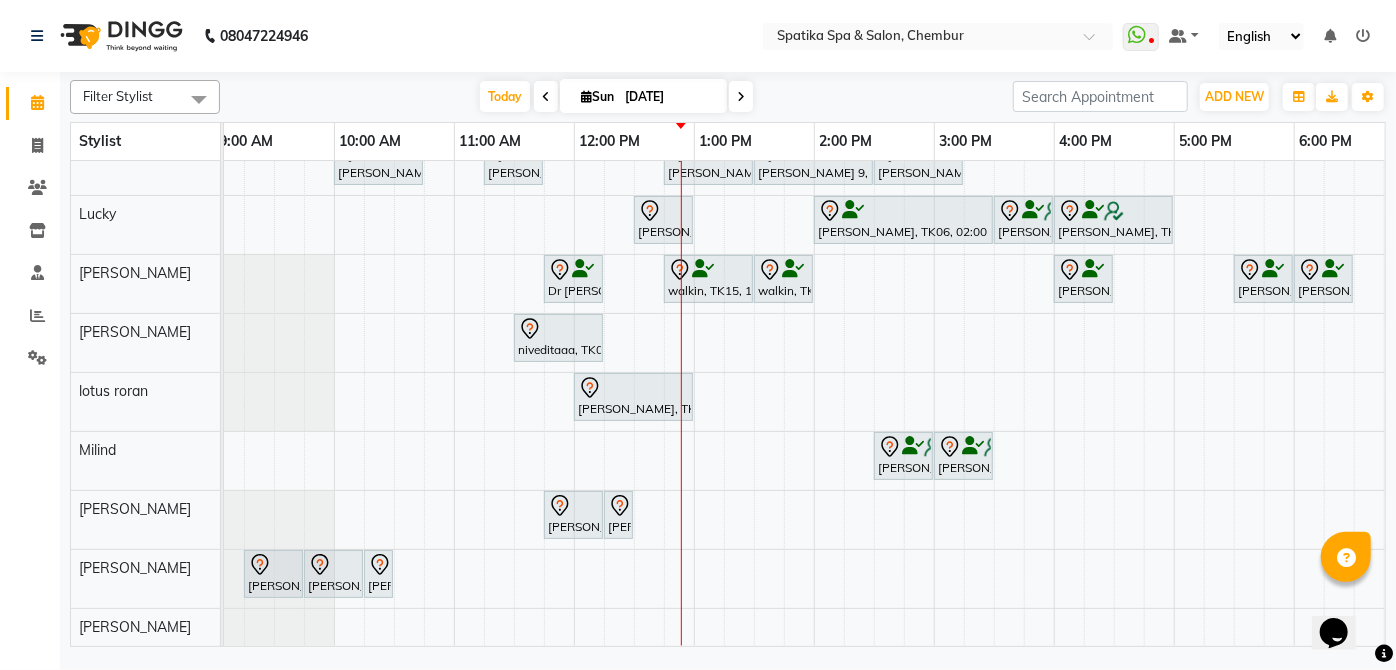 scroll, scrollTop: 43, scrollLeft: 10, axis: both 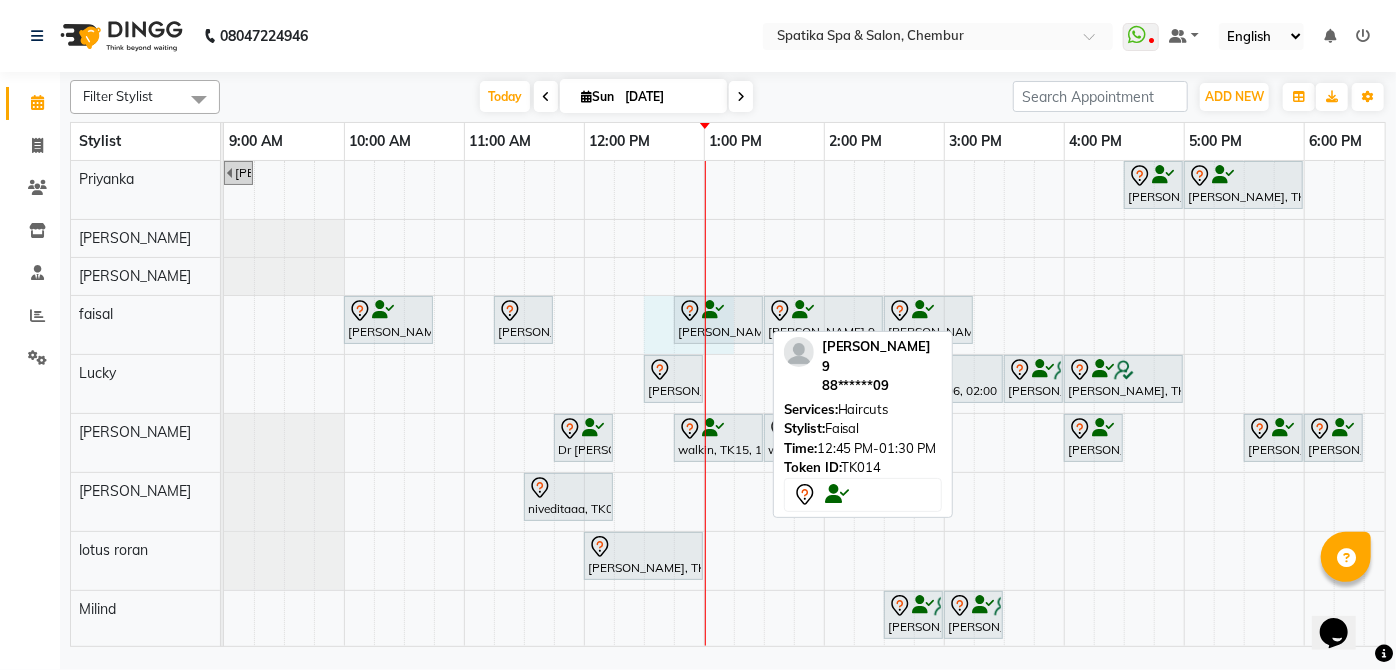 drag, startPoint x: 673, startPoint y: 314, endPoint x: 802, endPoint y: 382, distance: 145.82524 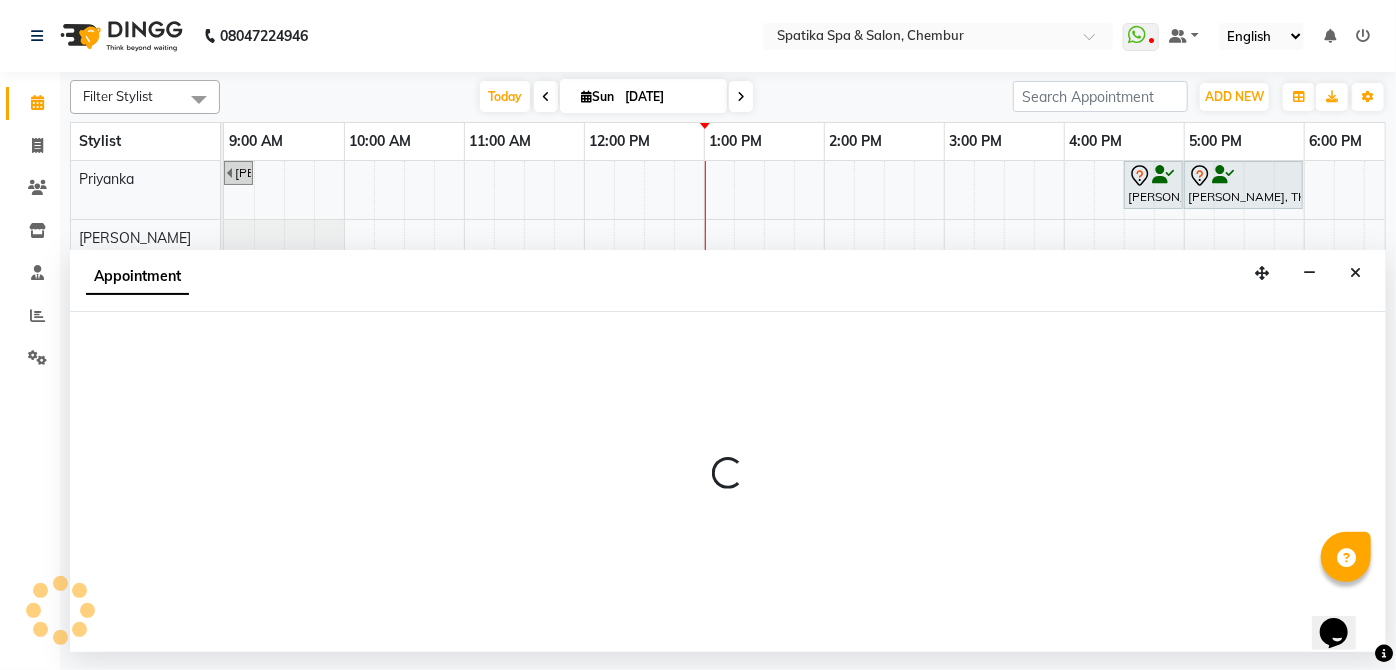 select on "9045" 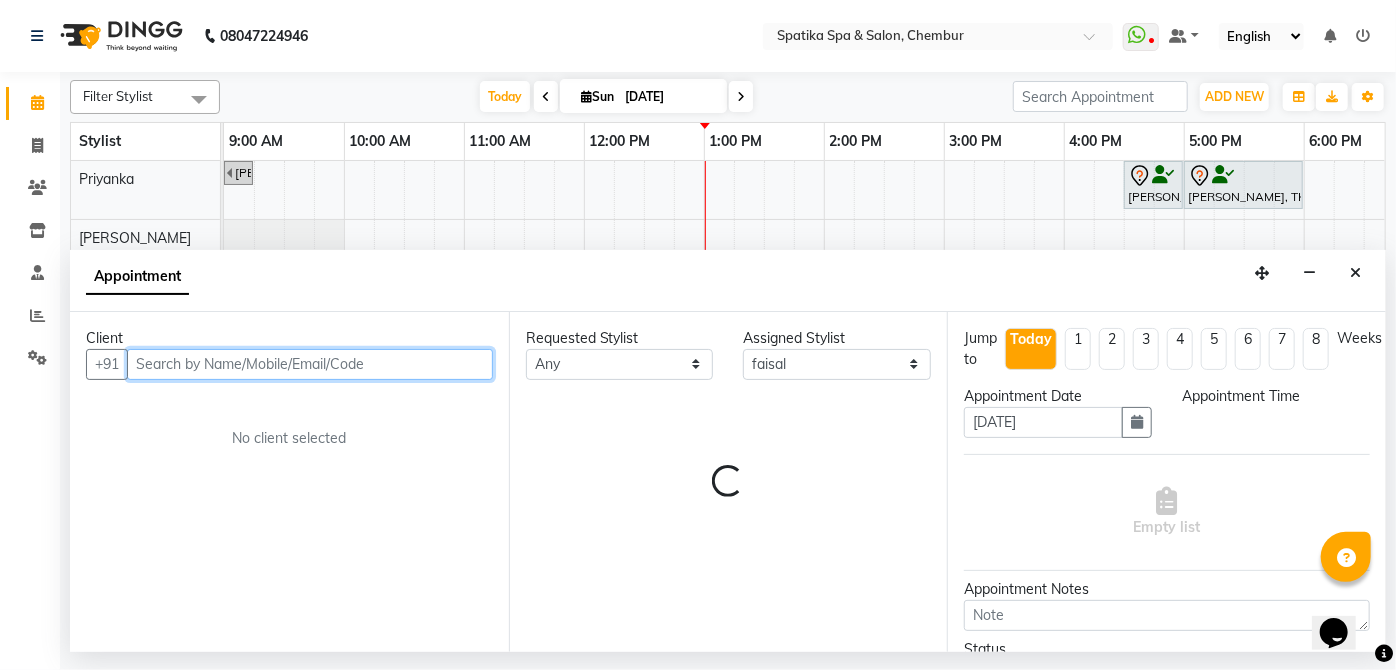 select on "750" 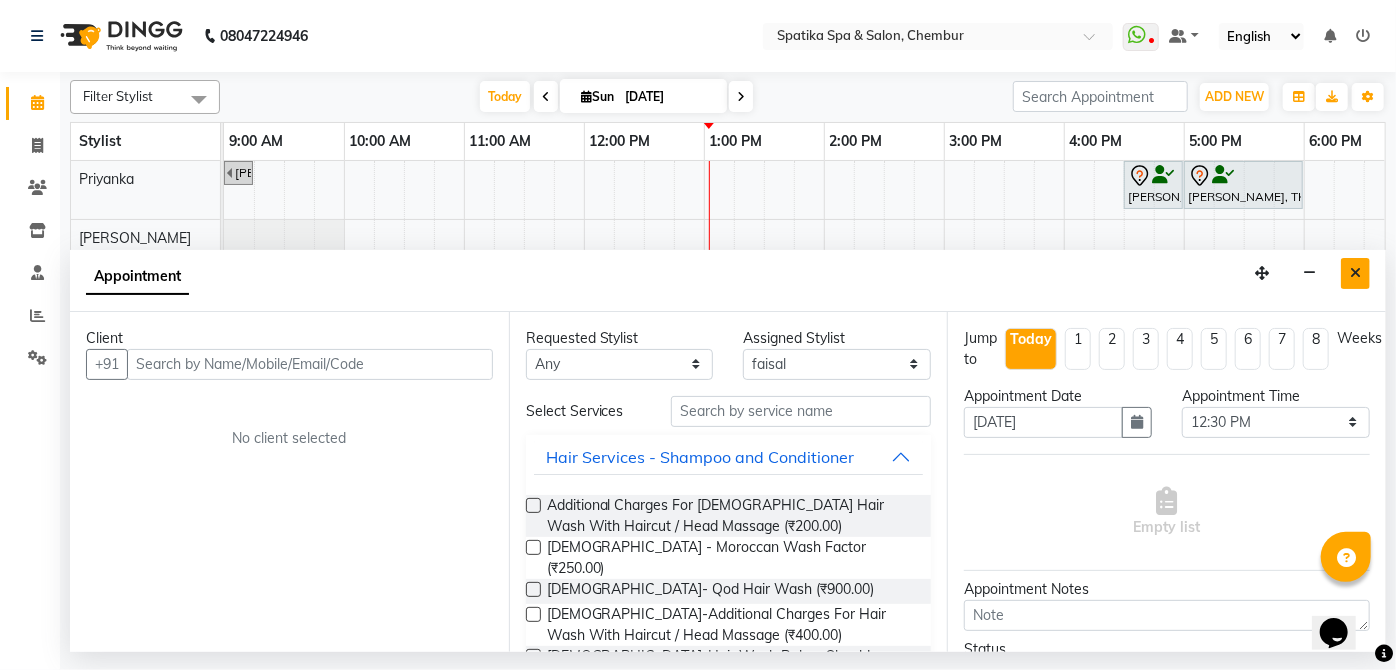 click at bounding box center [1355, 273] 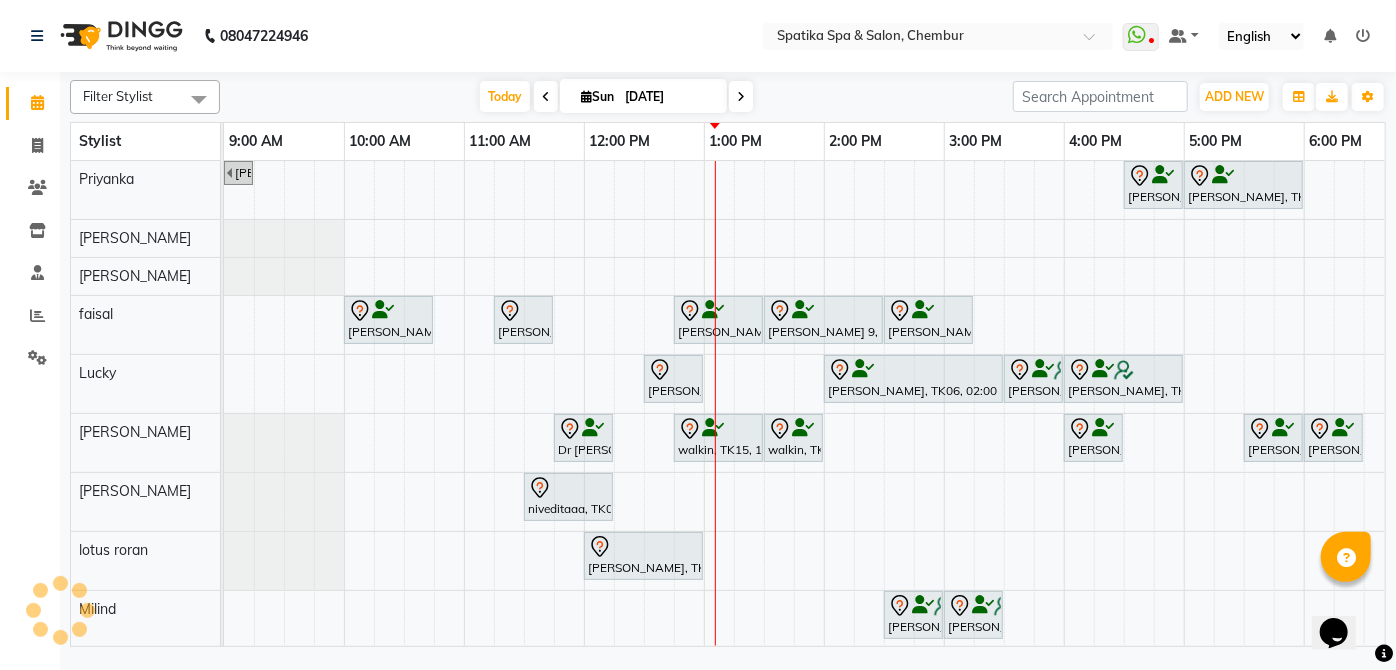 scroll, scrollTop: 59, scrollLeft: 0, axis: vertical 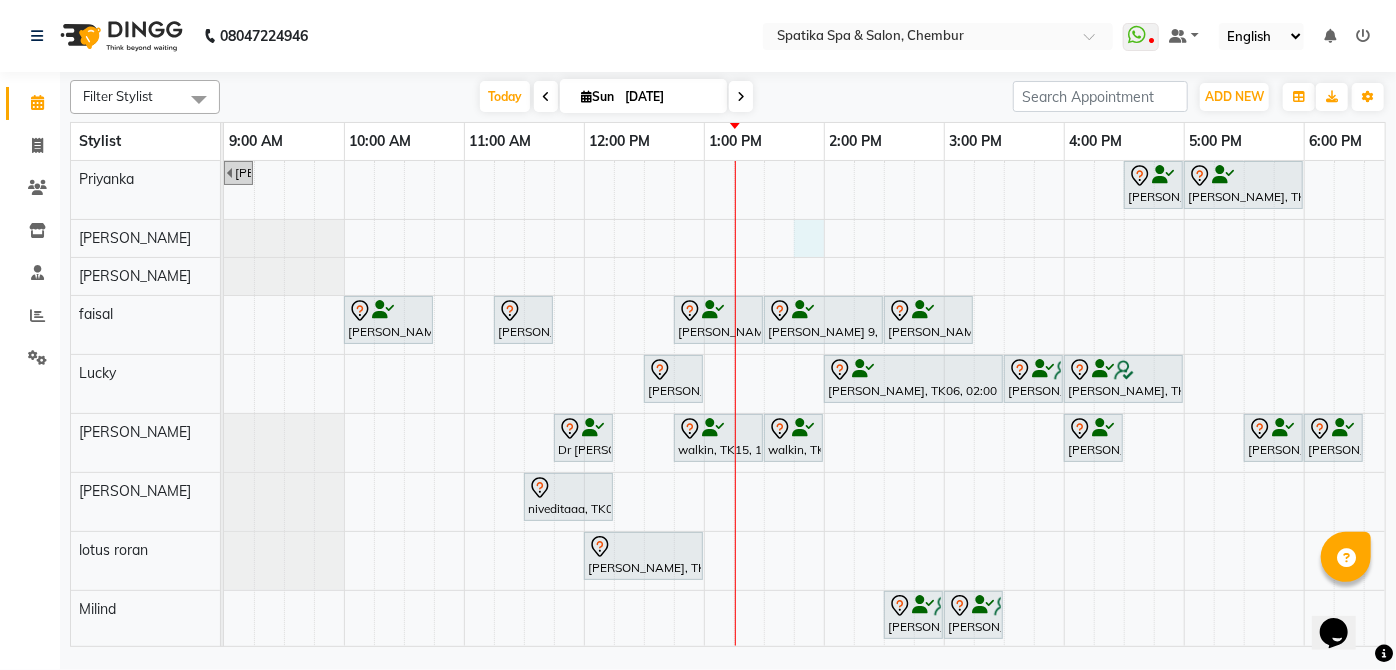 click on "Payal Dhanke, TK13, 08:45 AM-09:15 AM, Additional Charges For Male Hair Wash With Haircut / Head Massage             Aarti Manjrekar, TK10, 04:30 PM-05:00 PM, Premium Wax-Full Arms             Aarti Manjrekar, TK10, 05:00 PM-06:00 PM, Premium Wax-Full Legs             Aparna iyer, TK07, 10:00 AM-10:45 AM, Haircuts             Raika John, TK09, 11:15 AM-11:45 AM, Female-Blow Dry-Hair Below Shoulder             Kritika 9, TK14, 12:45 PM-01:30 PM, Haircuts             Kritika 9, TK14, 01:30 PM-02:30 PM, Male-Inoa Global Color - Hair Upto Neck (Includes Moustache)             Swapnil Bhoir, TK02, 02:30 PM-03:15 PM, Haircuts             Jhanvi Jagasia, TK12, 12:30 PM-01:00 PM, Female-Blow Dry-Hair Below Shoulder             Sneha Ahuja, TK06, 02:00 PM-03:30 PM, Female-Inoa Touch Up (Up To 2 Inches)             Ayesha Lobo, TK11, 03:30 PM-04:00 PM, Female-Hair Wash Below Shoulder             Ayesha Lobo, TK11, 04:00 PM-05:00 PM, Female-Inoa Touch Up (Up To 2 Inches)" at bounding box center [1004, 483] 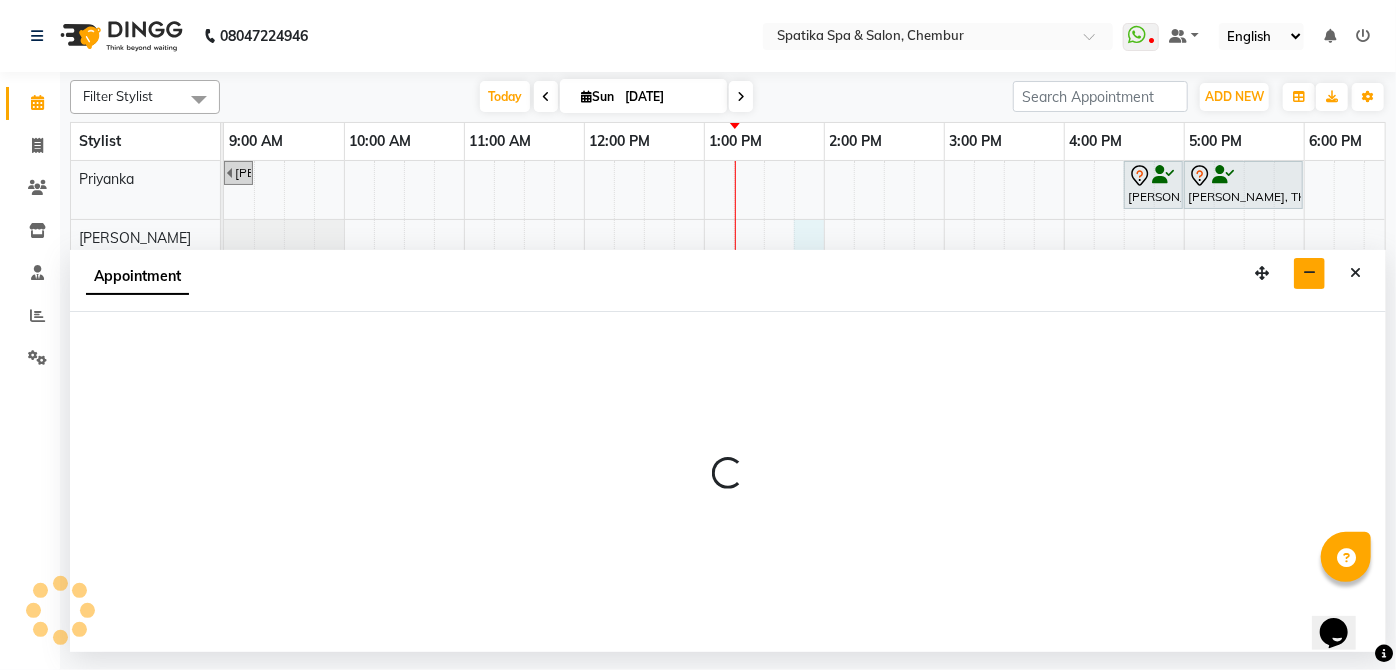 select on "29950" 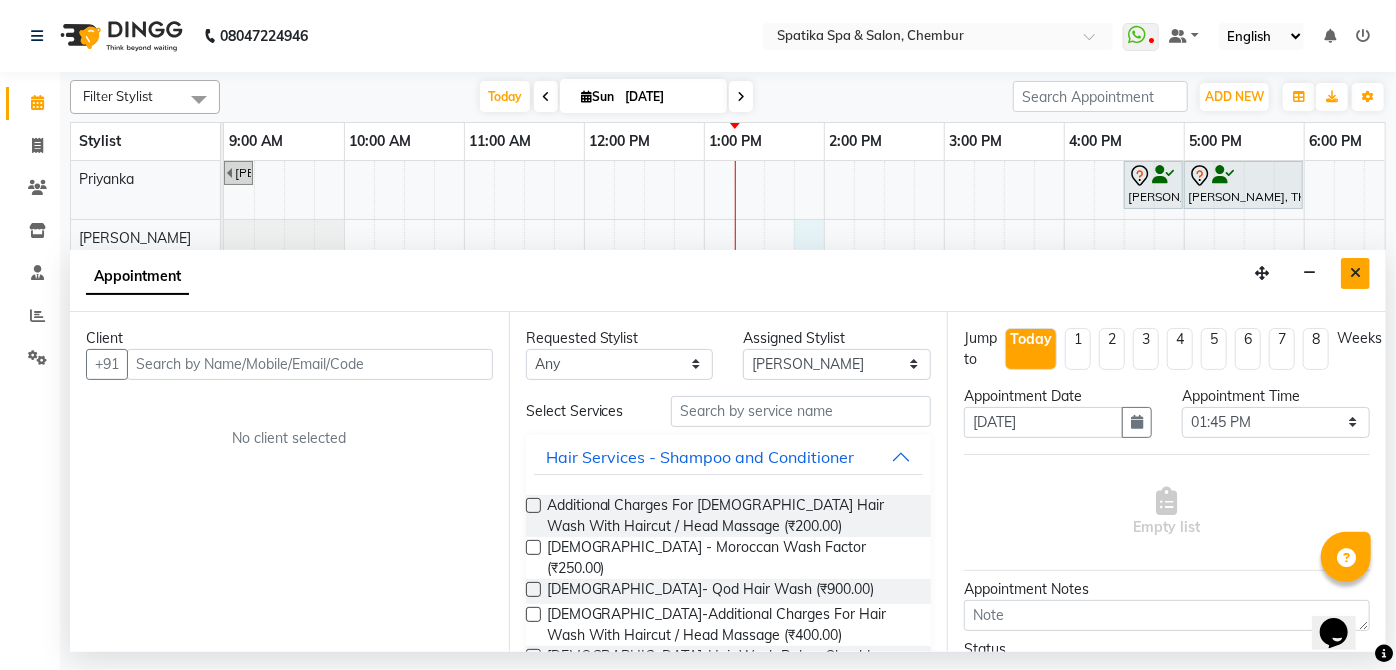 click at bounding box center [1355, 273] 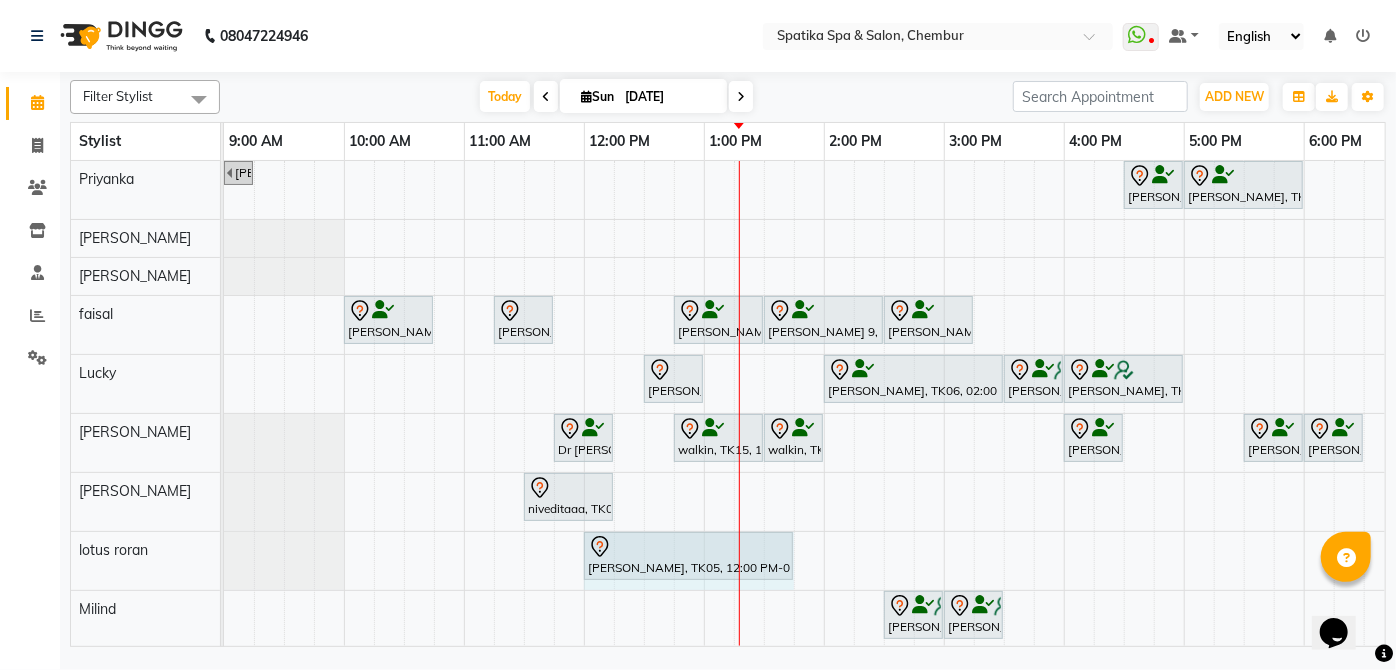 drag, startPoint x: 701, startPoint y: 544, endPoint x: 788, endPoint y: 549, distance: 87.14356 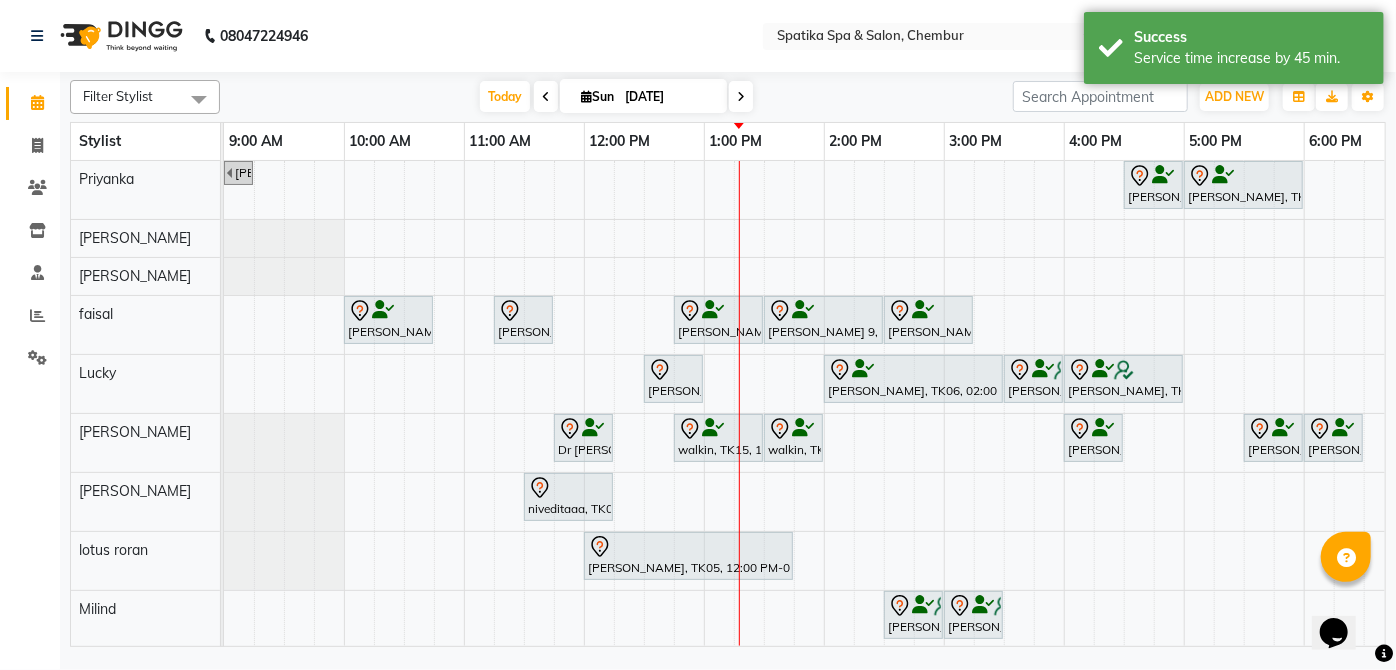 scroll, scrollTop: 23, scrollLeft: 0, axis: vertical 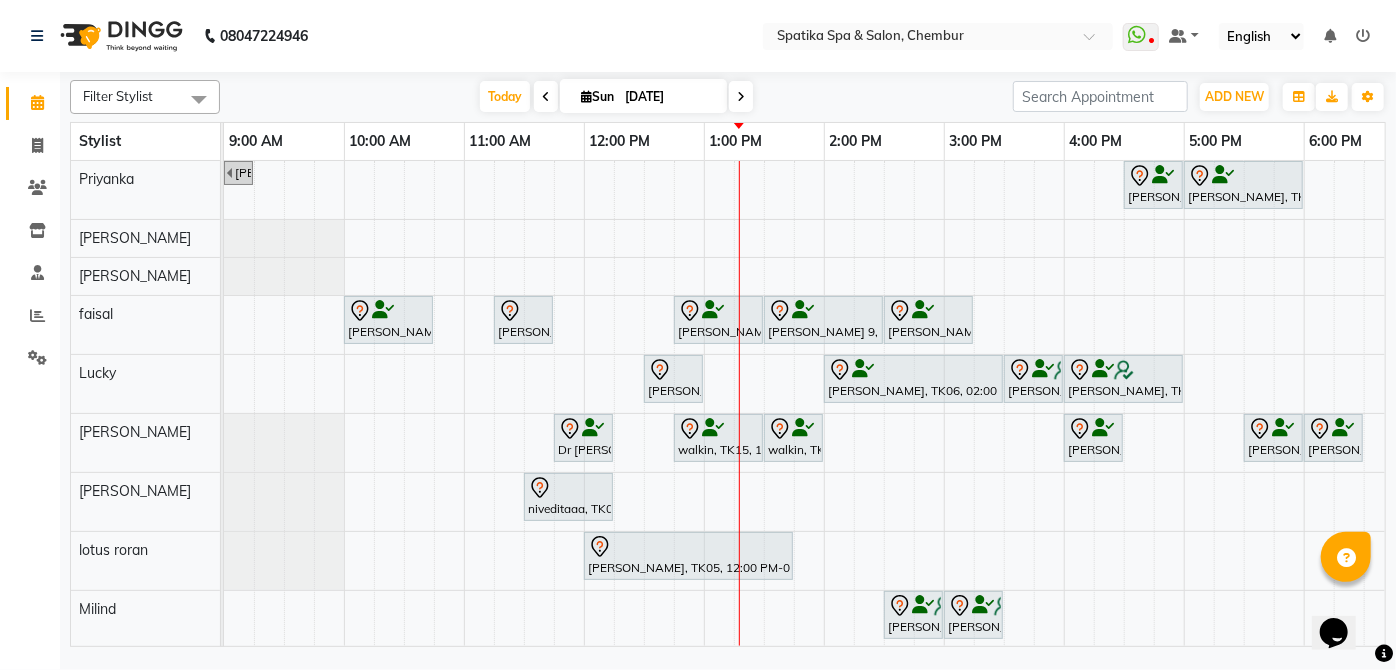 drag, startPoint x: 1014, startPoint y: 57, endPoint x: 1032, endPoint y: 50, distance: 19.313208 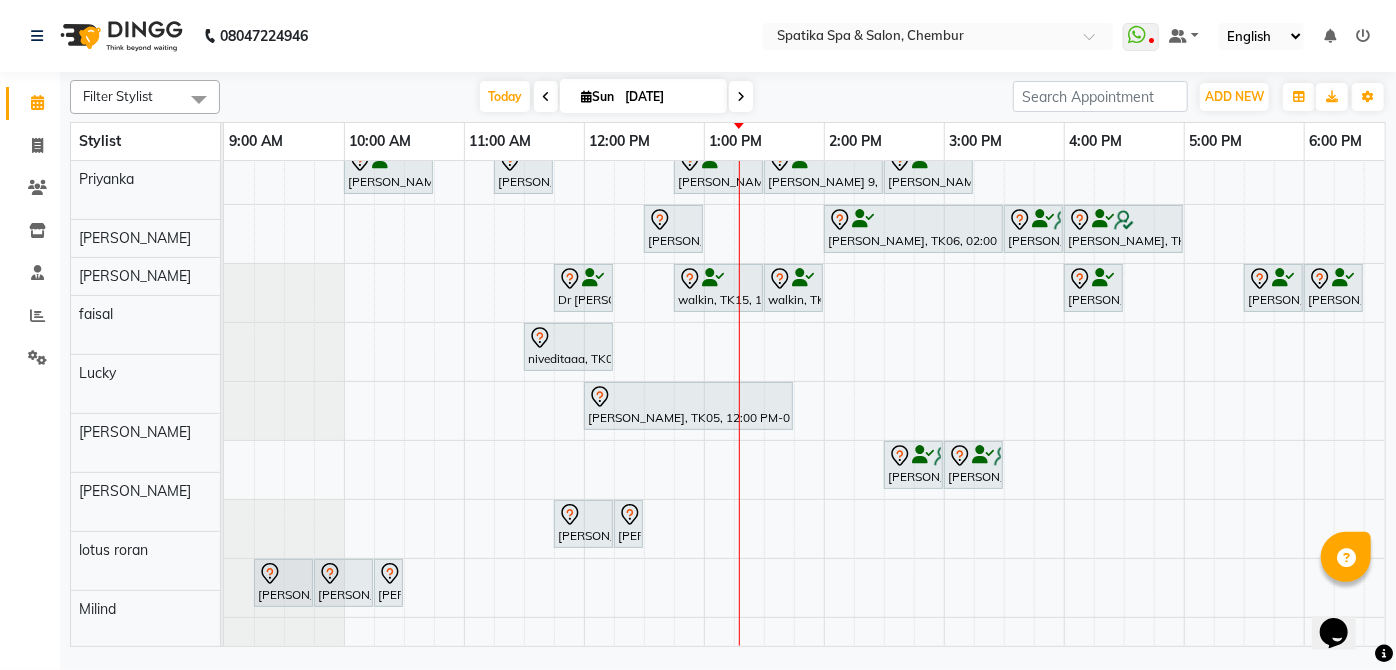 scroll, scrollTop: 150, scrollLeft: 0, axis: vertical 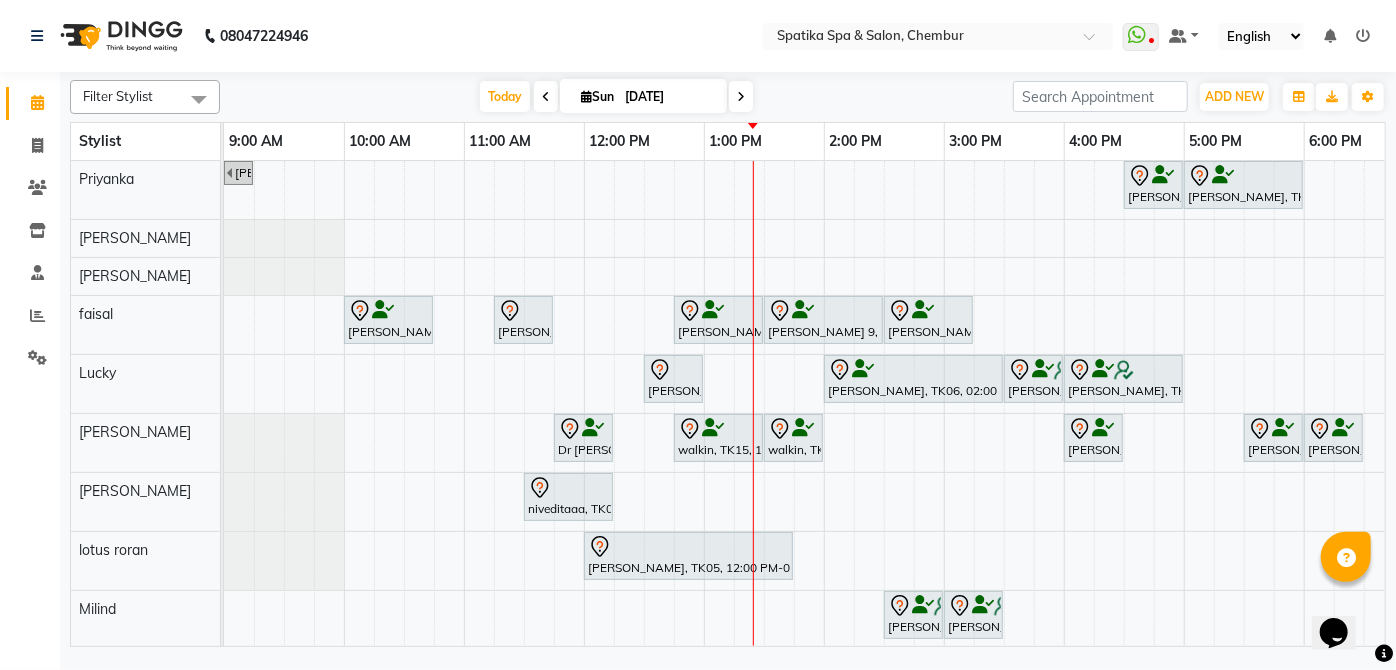click at bounding box center (546, 97) 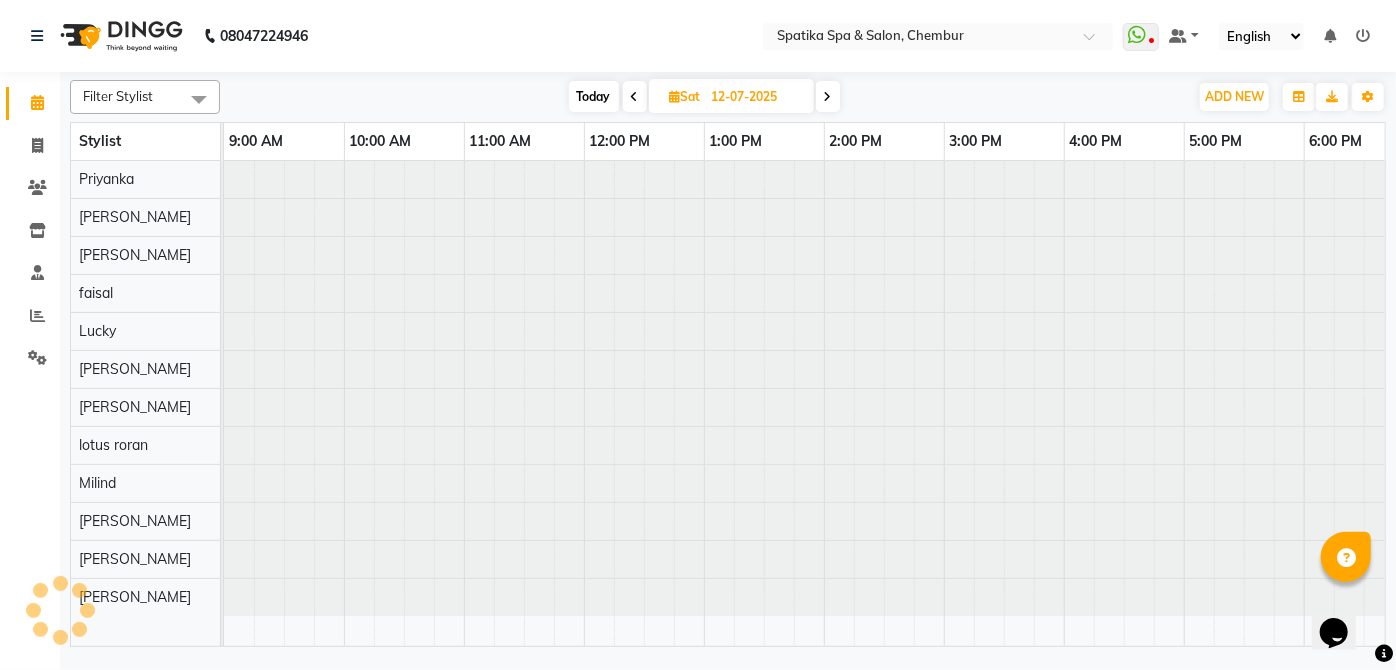 scroll, scrollTop: 0, scrollLeft: 397, axis: horizontal 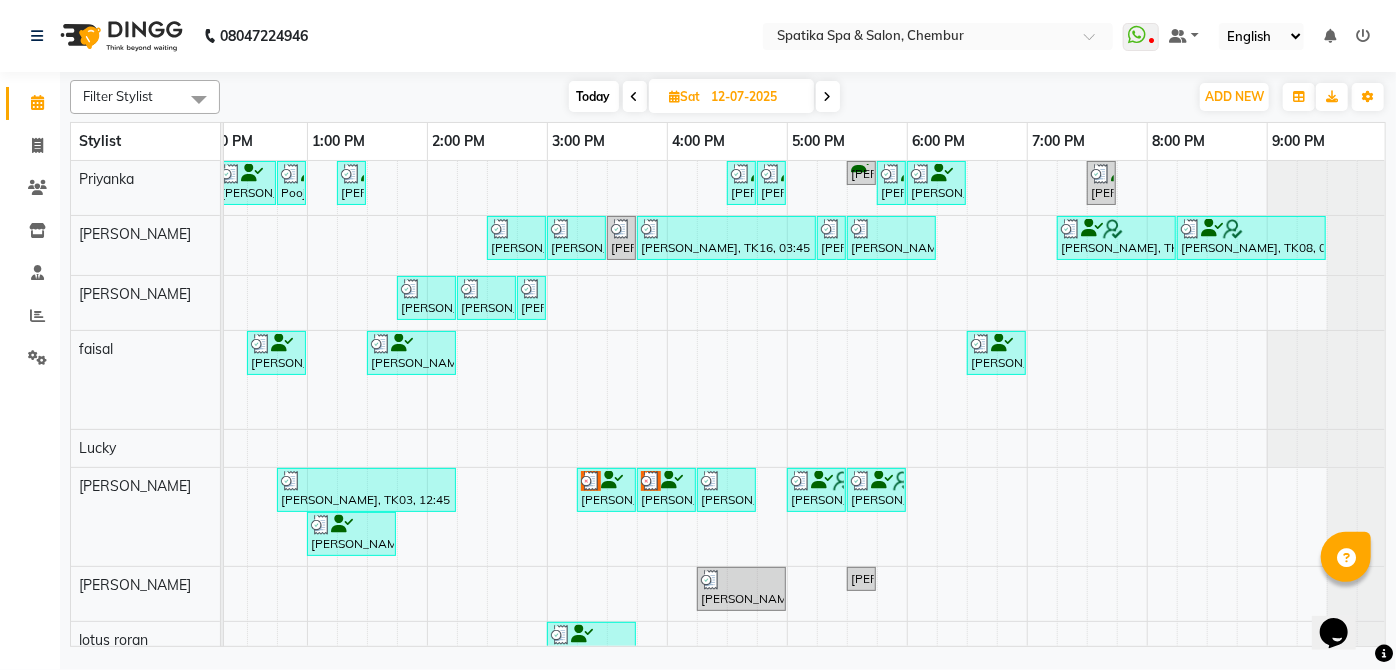 click at bounding box center [828, 97] 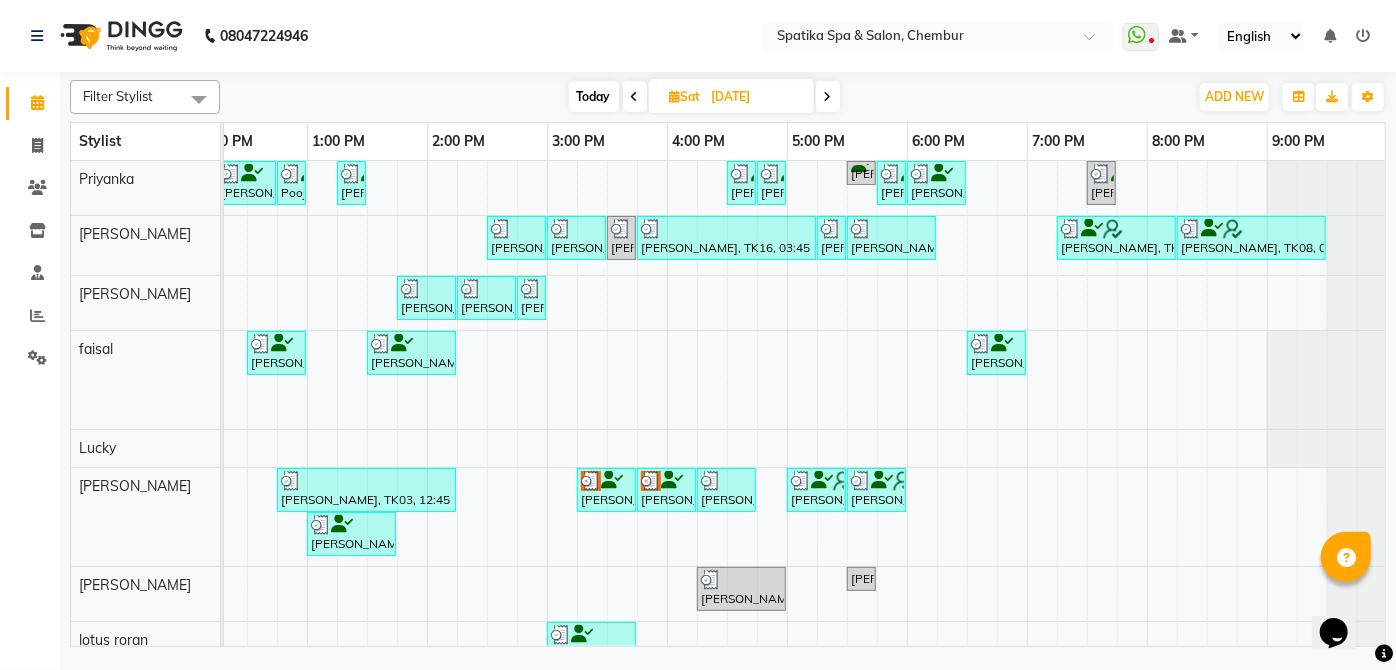 scroll, scrollTop: 0, scrollLeft: 0, axis: both 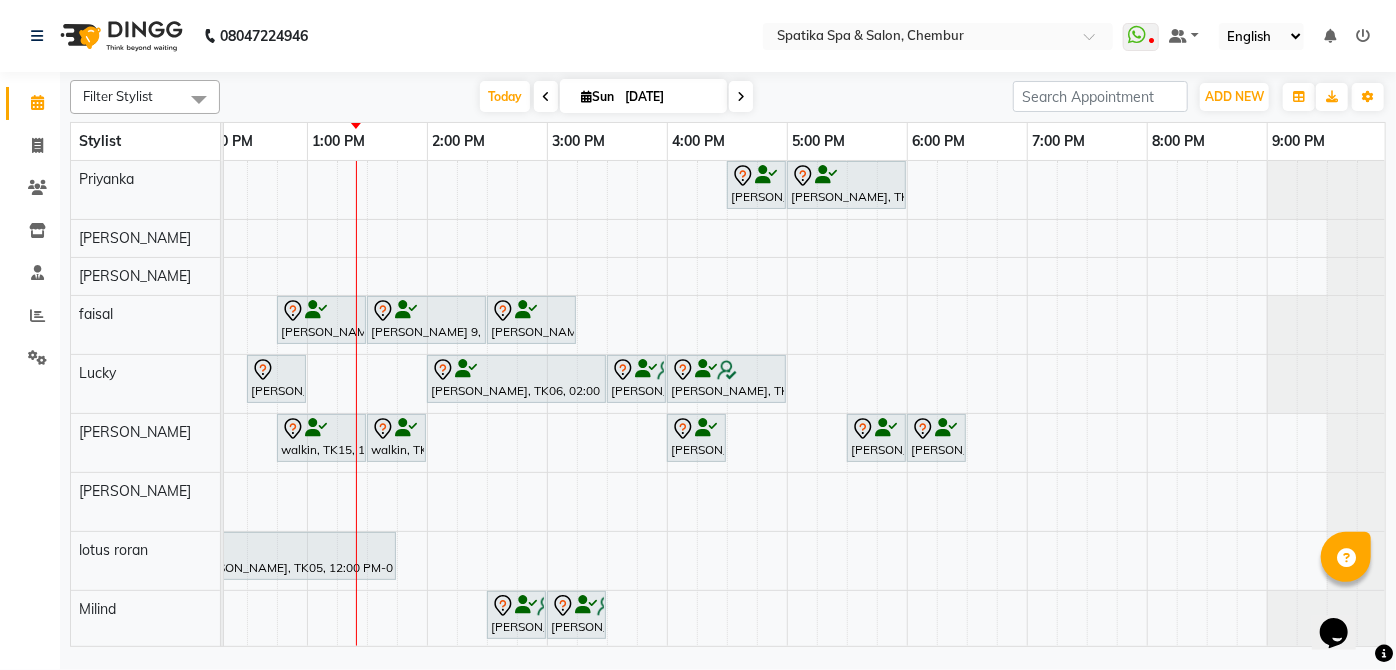 click at bounding box center [741, 96] 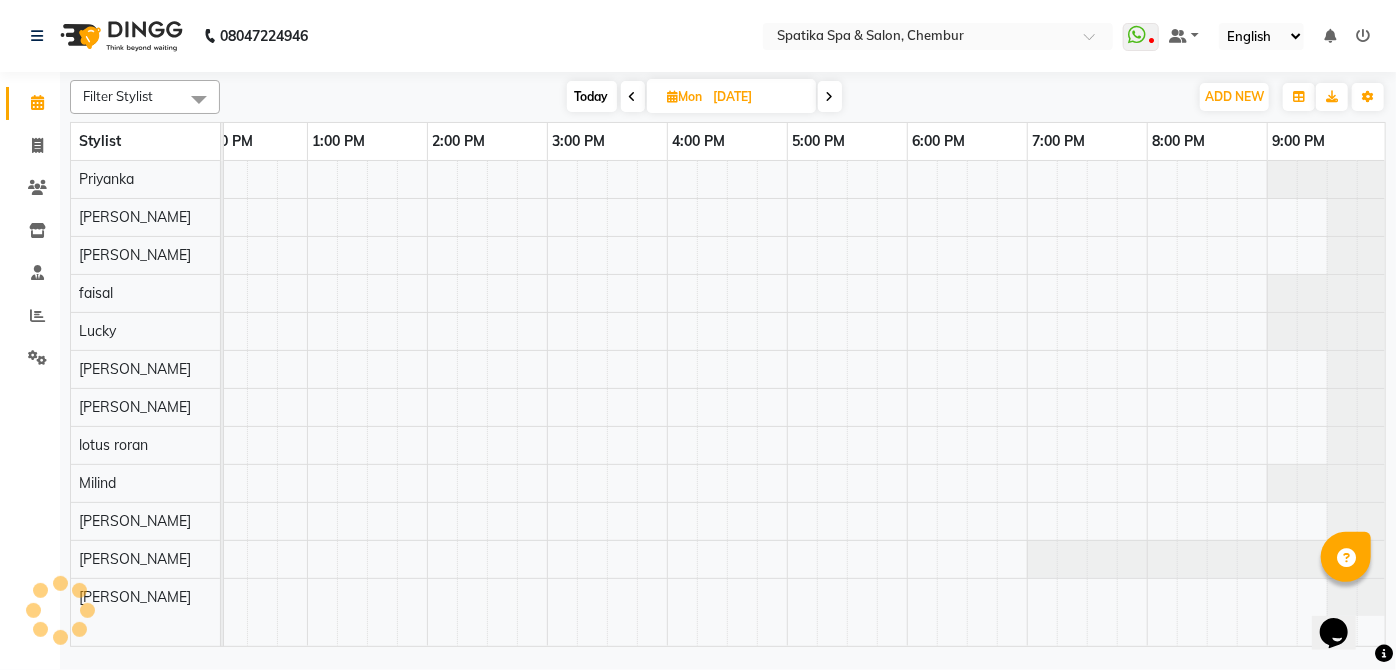 scroll, scrollTop: 0, scrollLeft: 397, axis: horizontal 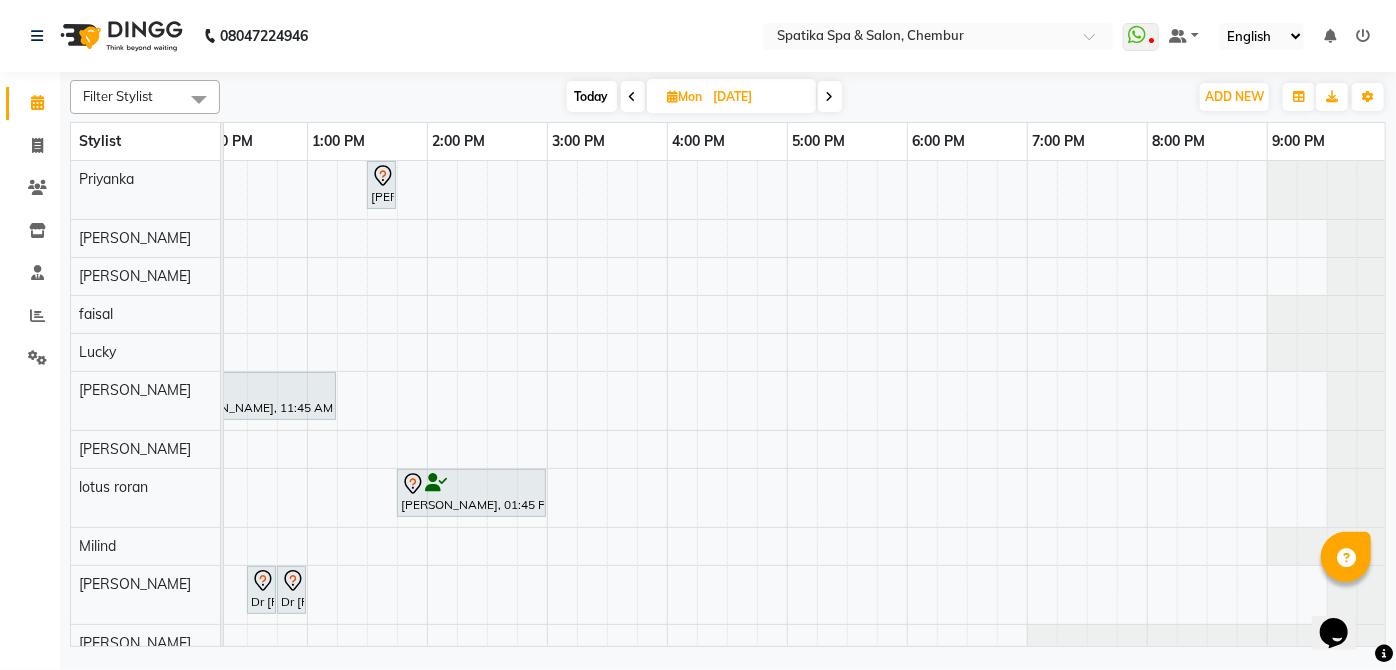 click on "Today" at bounding box center [592, 96] 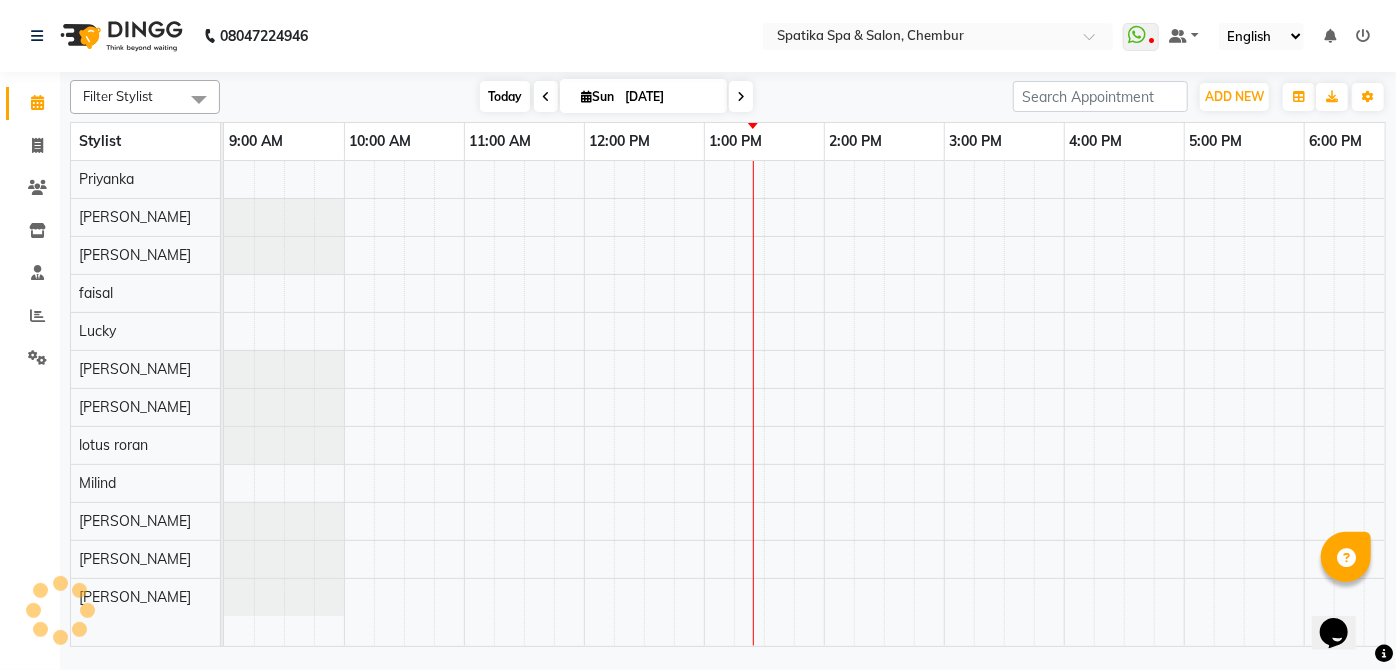 scroll, scrollTop: 0, scrollLeft: 397, axis: horizontal 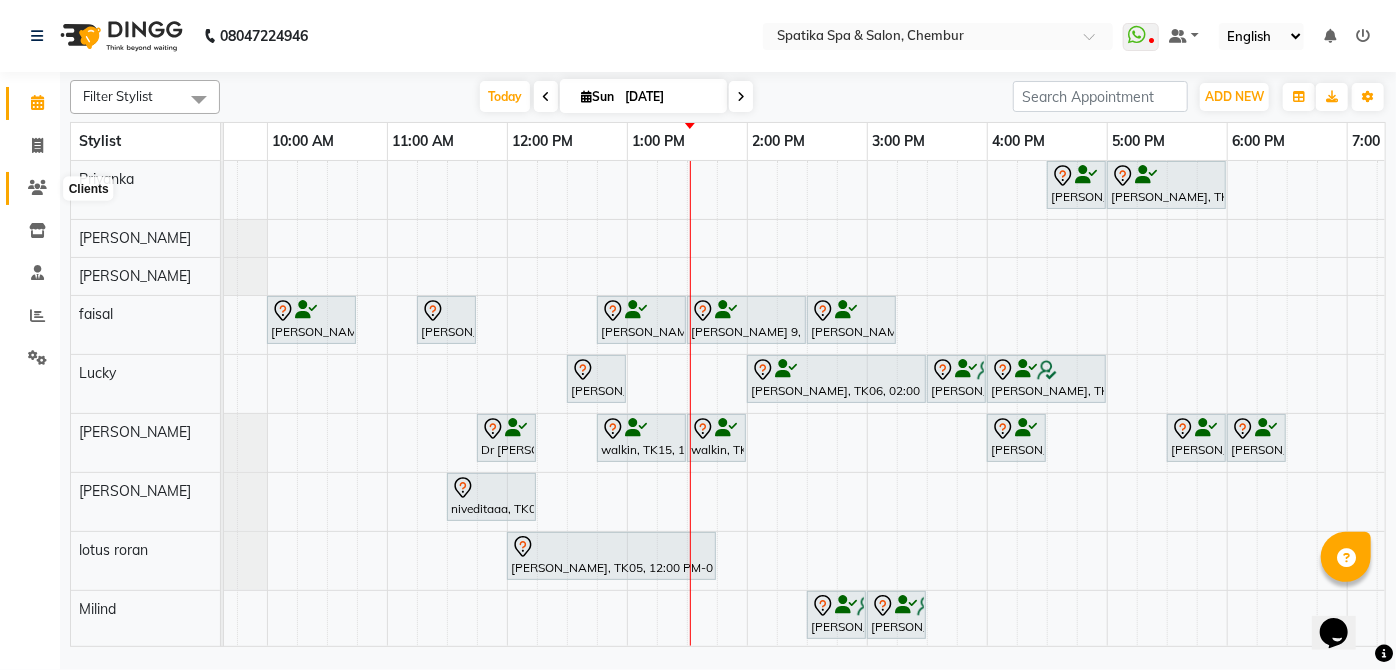 click 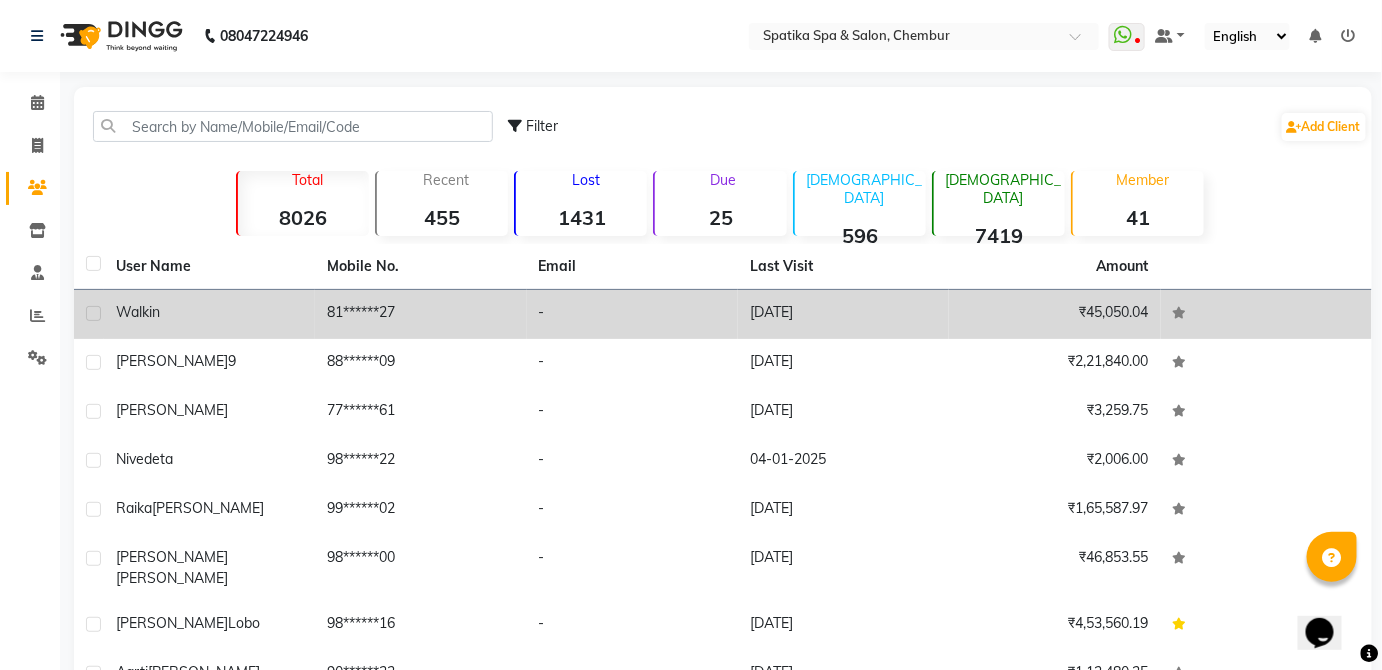 click on "walkin" 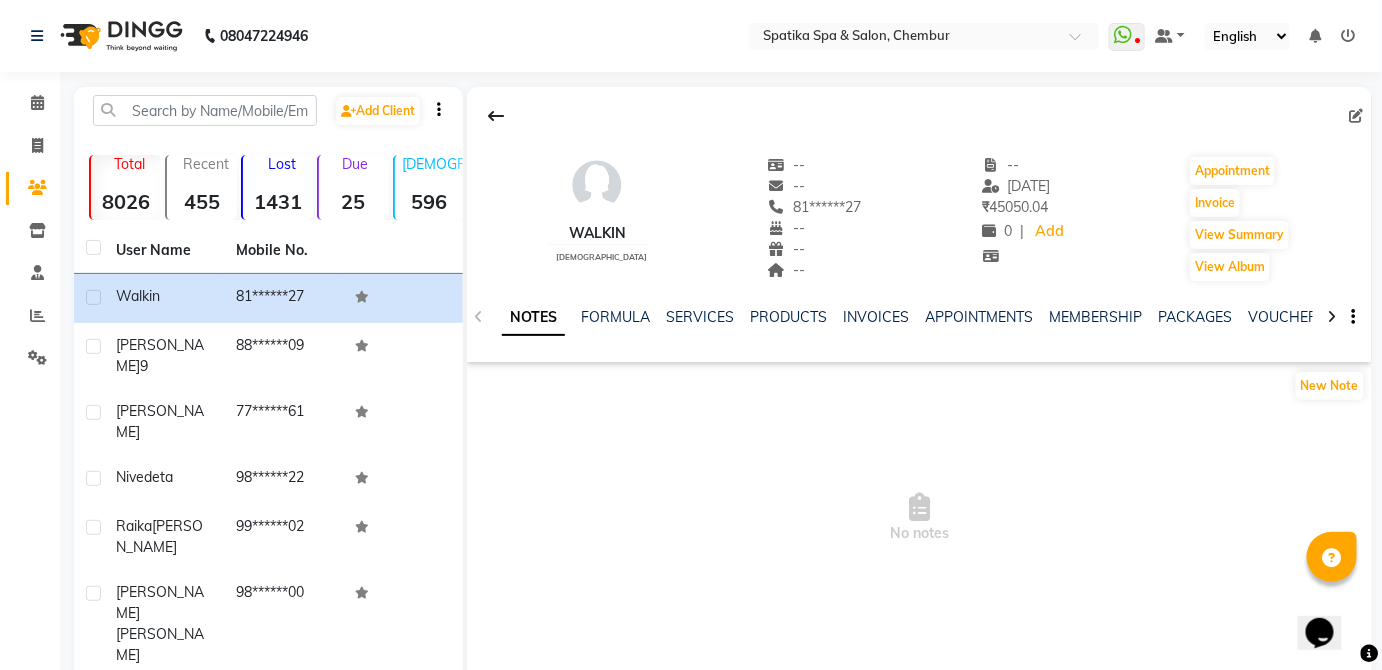 click on "VOUCHERS" 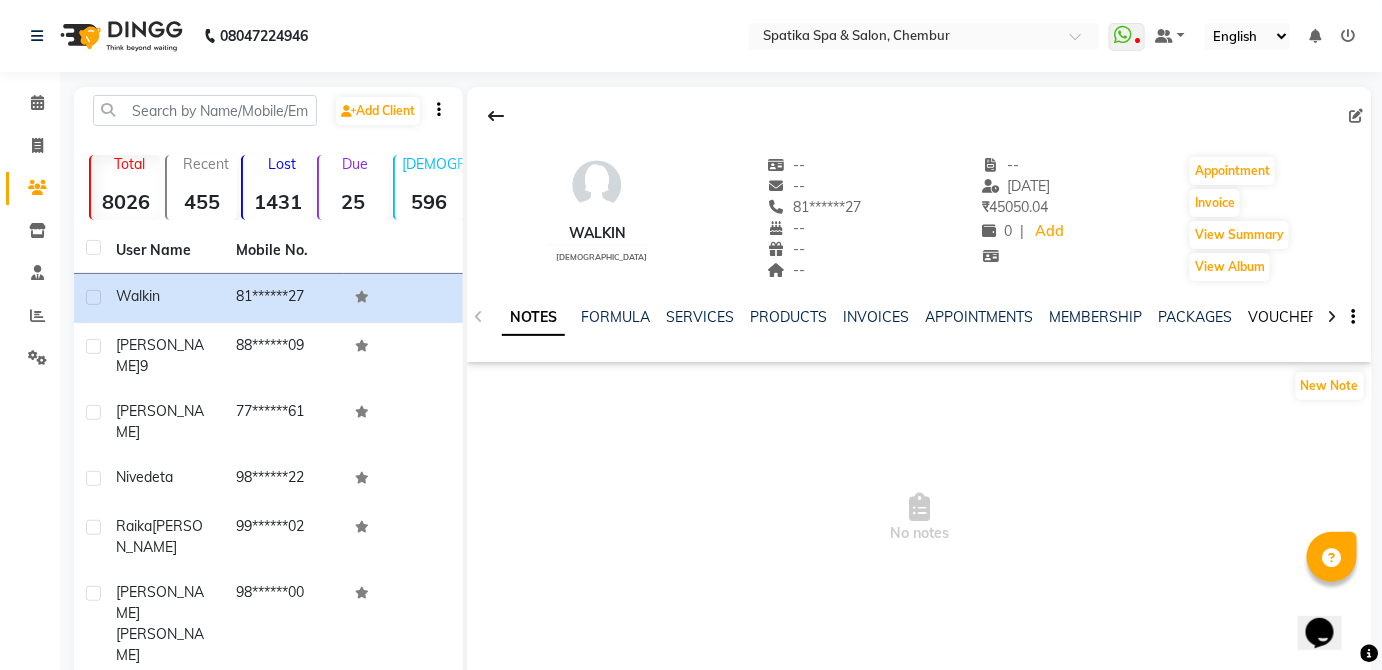 click on "VOUCHERS" 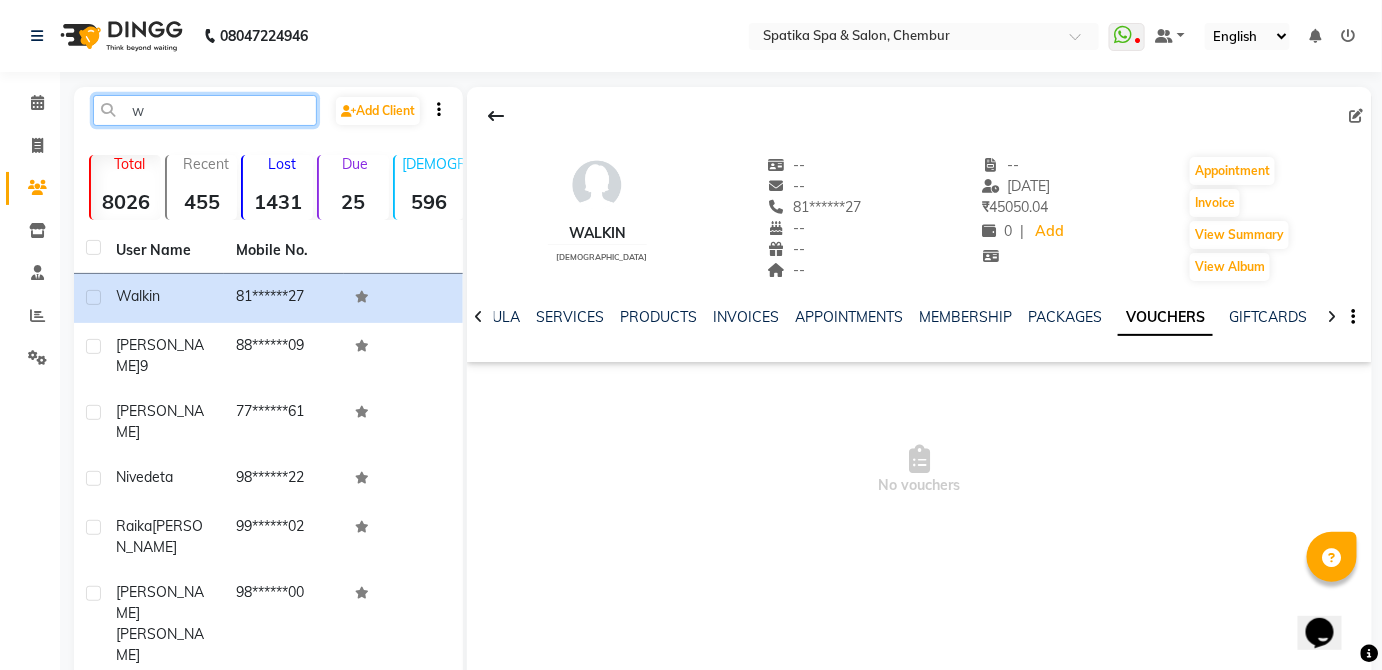 click on "w" 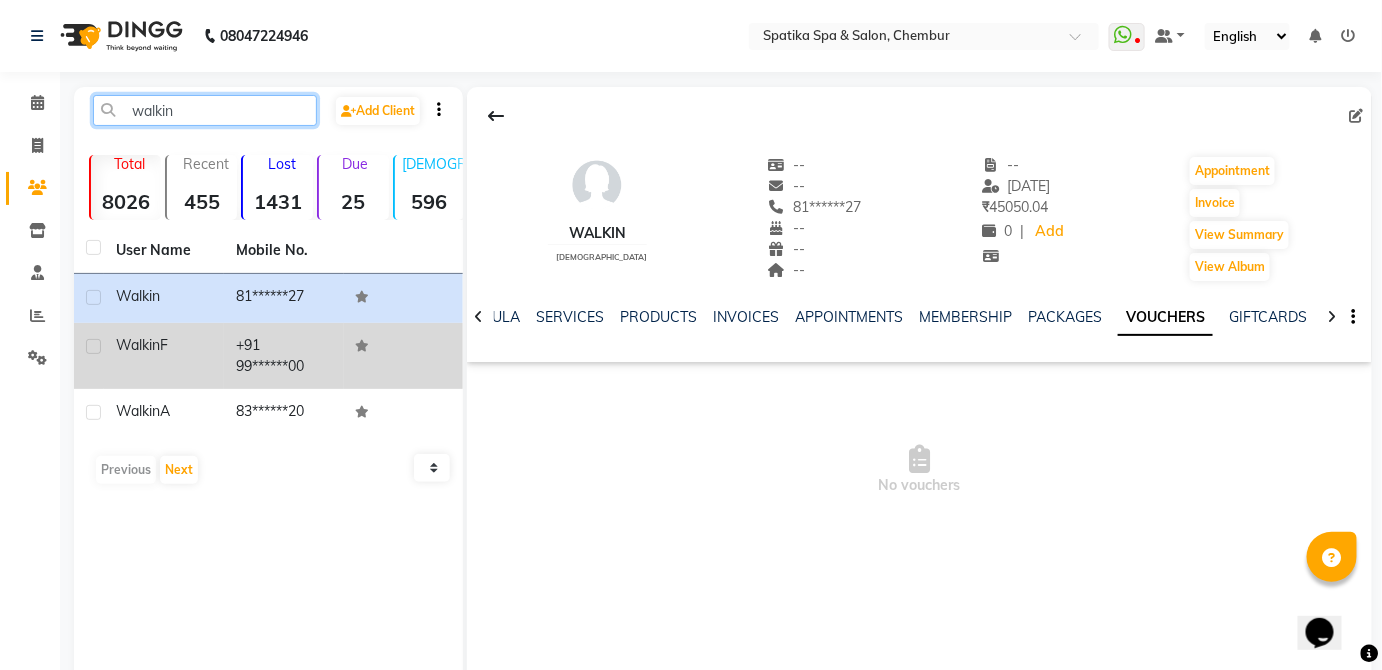 type on "walkin" 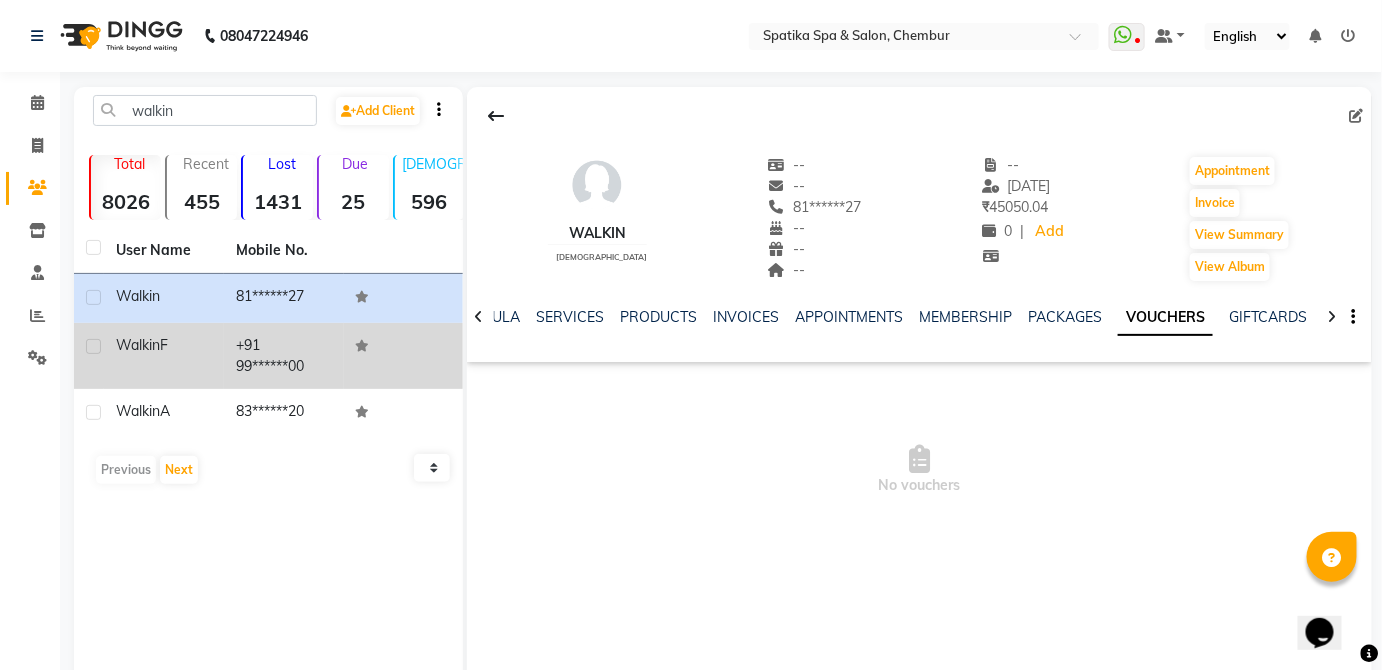 click on "+91  99******00" 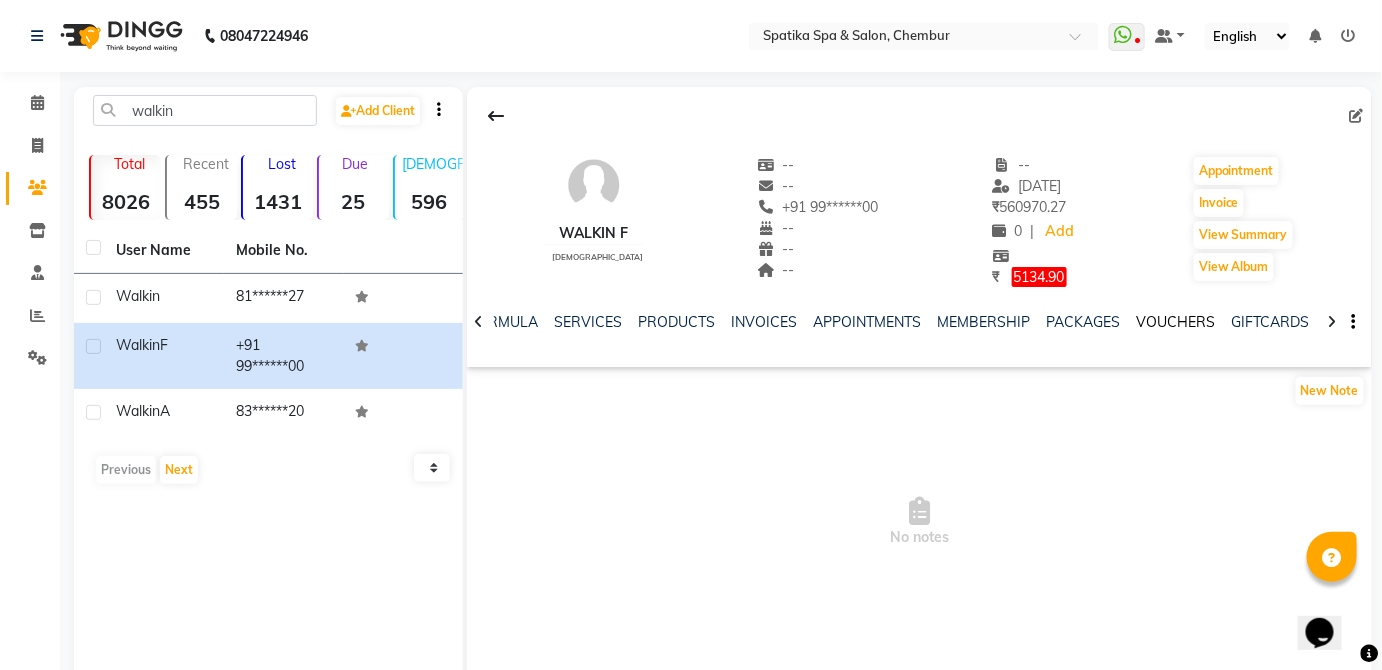 click on "VOUCHERS" 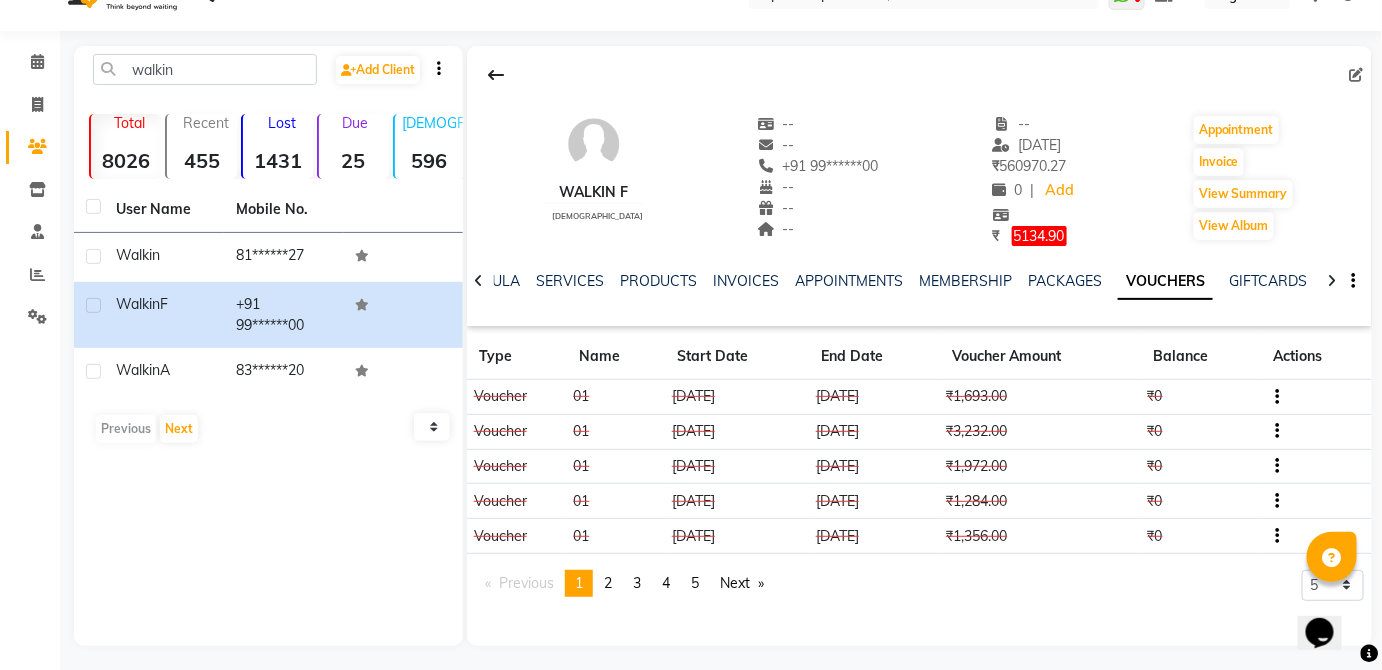 scroll, scrollTop: 42, scrollLeft: 0, axis: vertical 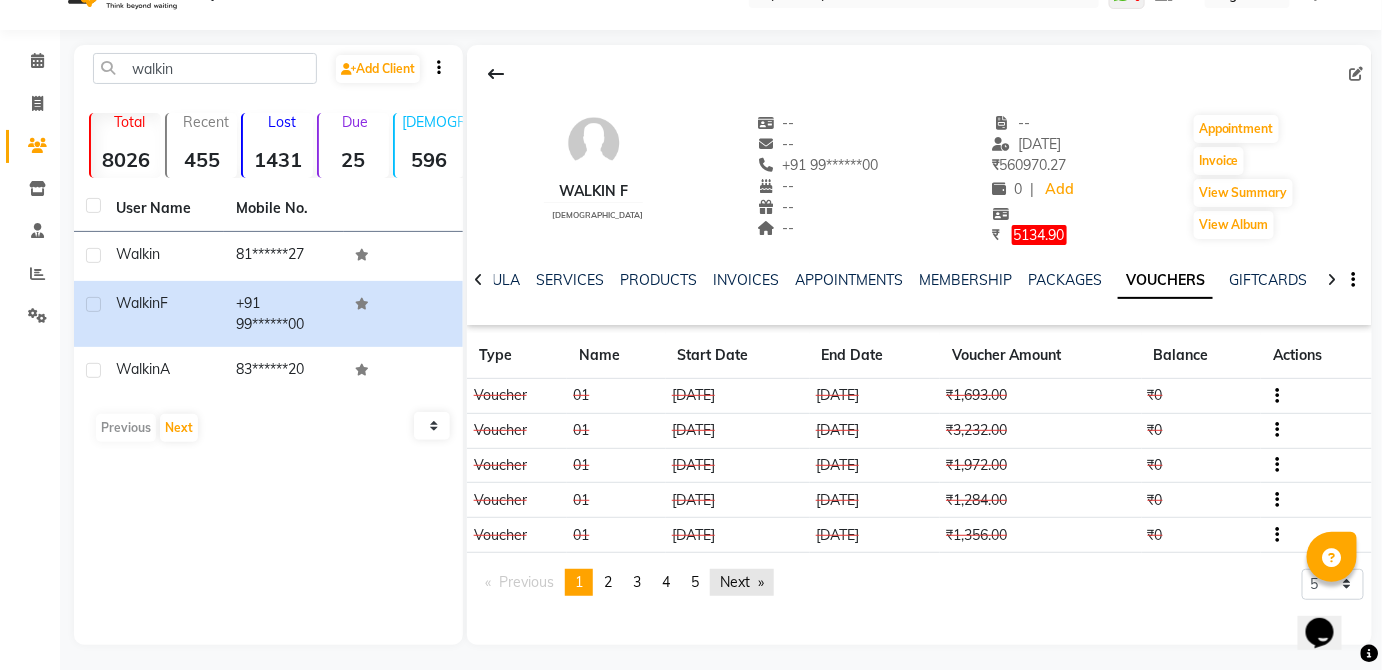 click on "Next  page" 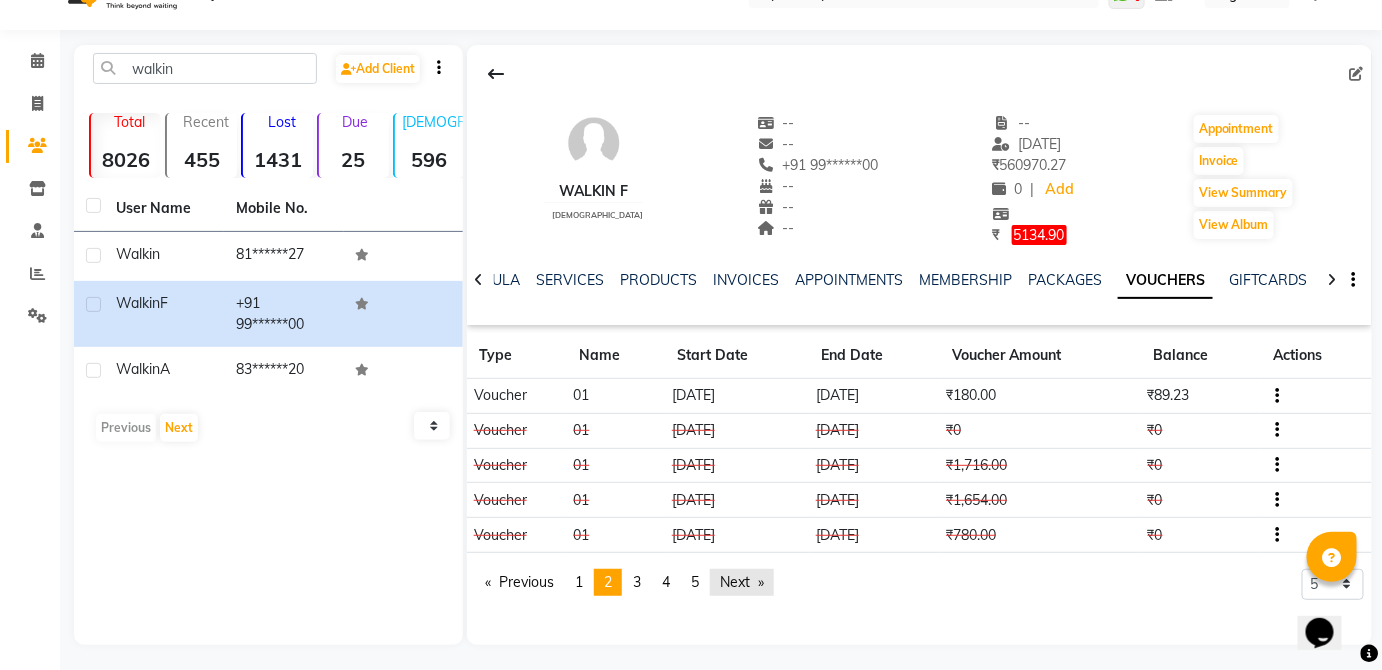 click on "Next  page" 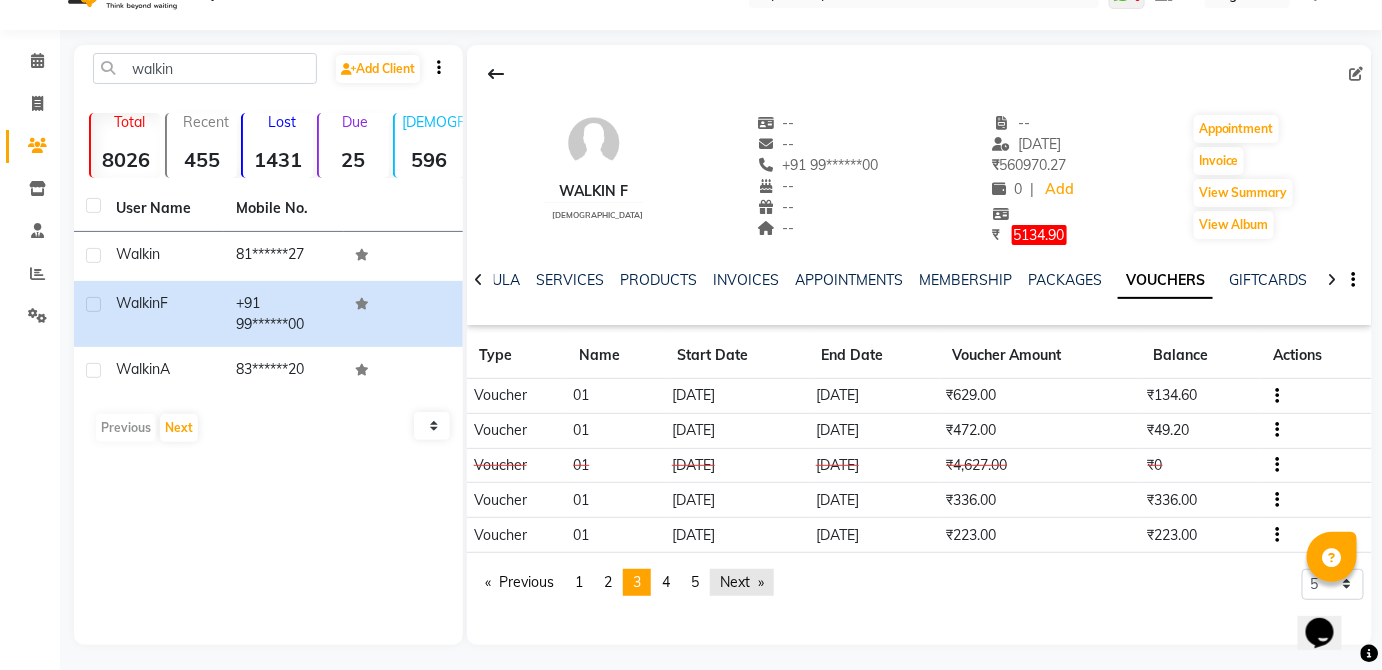 click on "Next  page" 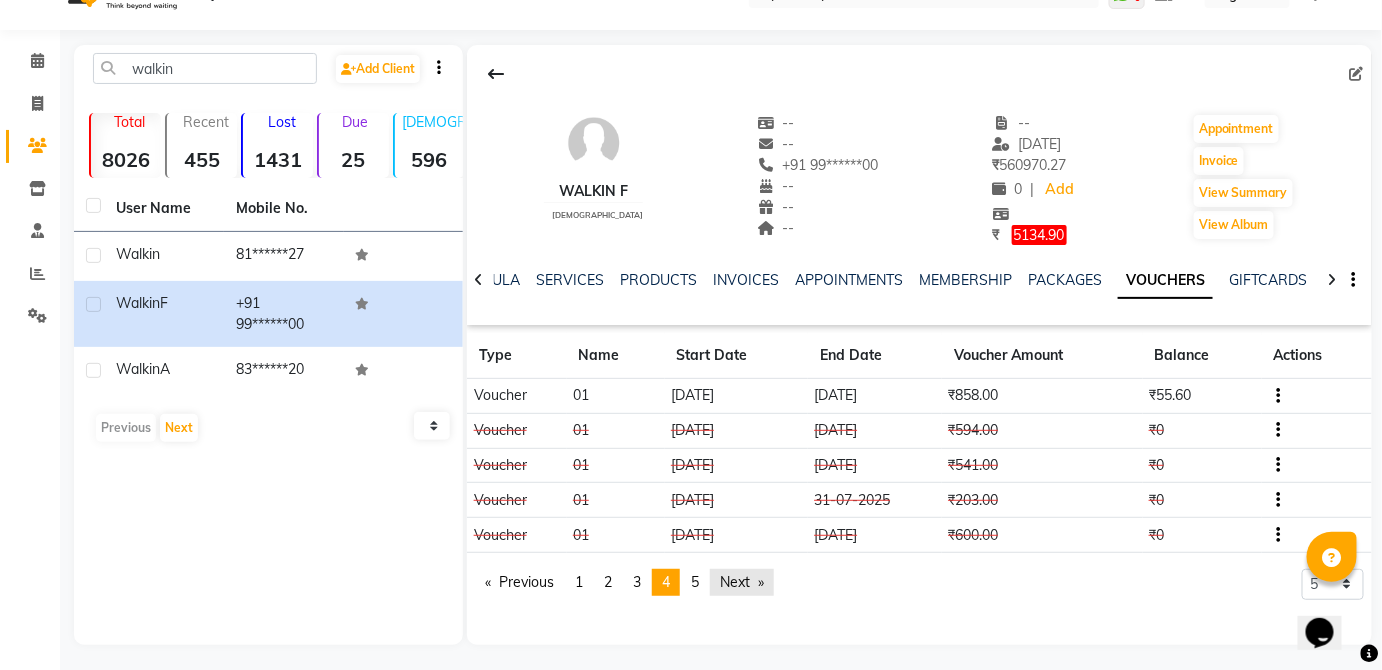 click on "Next  page" 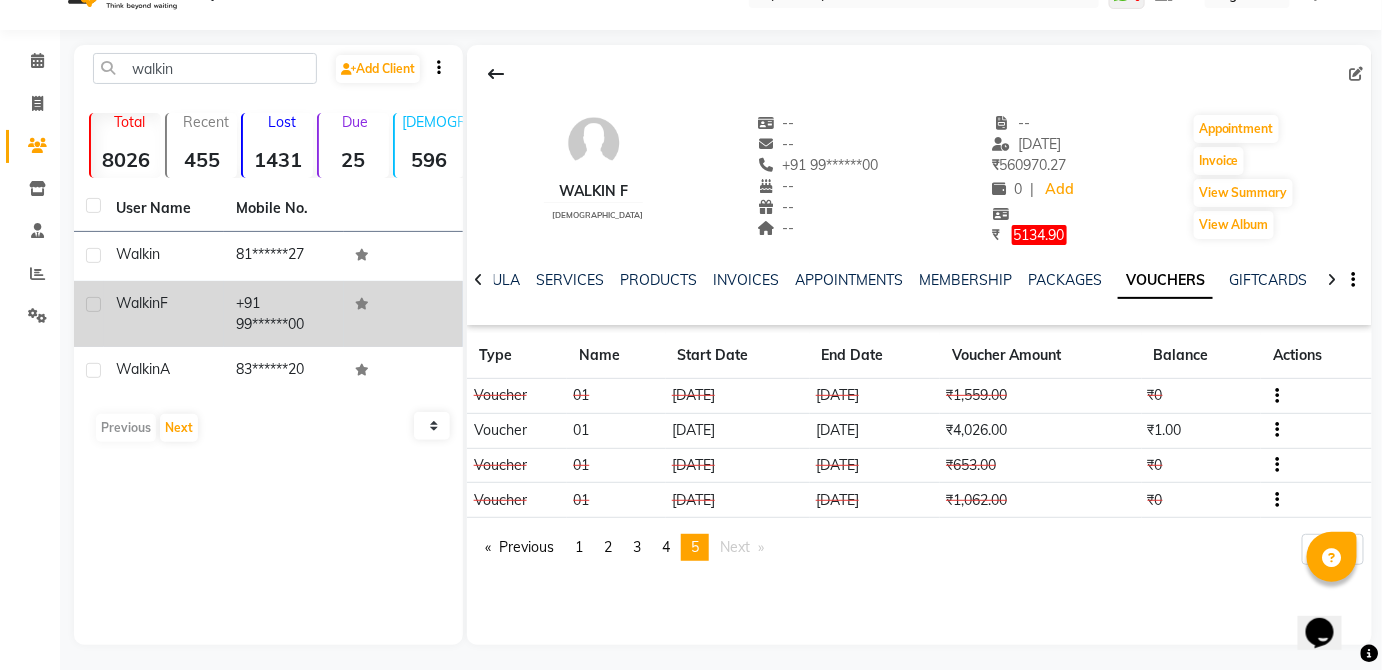 click on "Walkin  F" 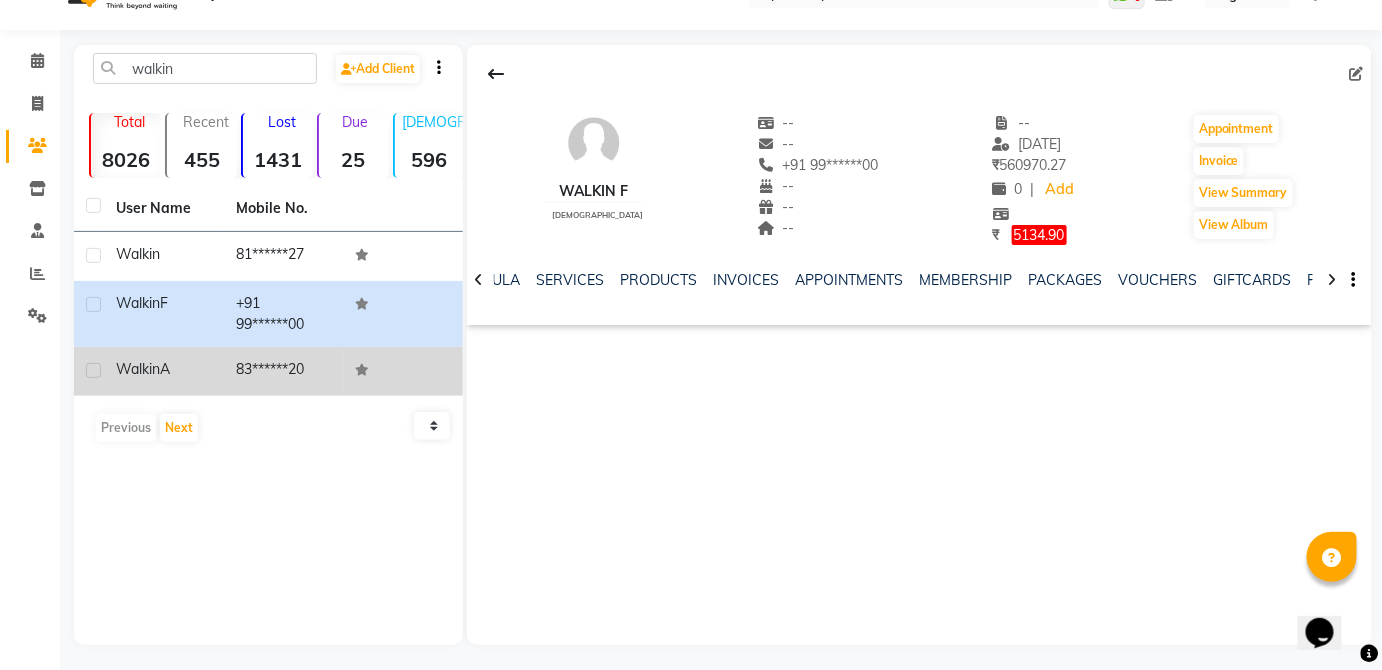click on "Walkin  A" 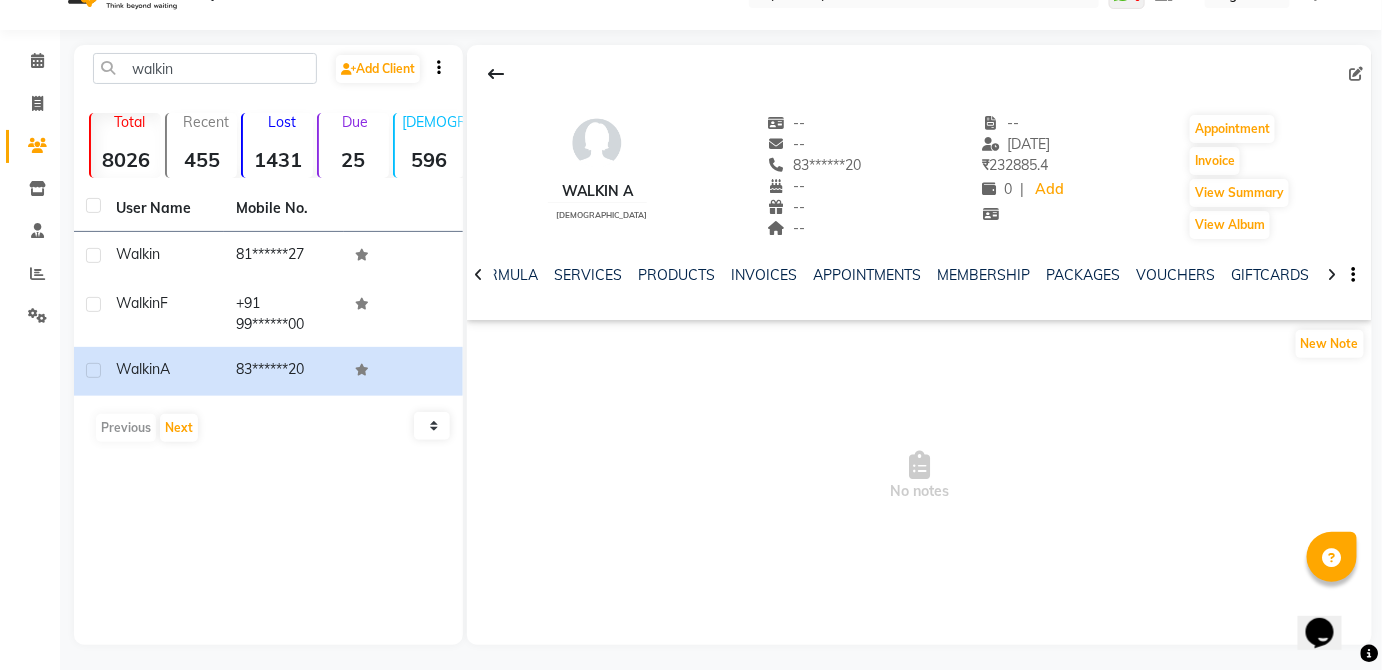 click on "NOTES FORMULA SERVICES PRODUCTS INVOICES APPOINTMENTS MEMBERSHIP PACKAGES VOUCHERS GIFTCARDS POINTS FORMS FAMILY CARDS WALLET" 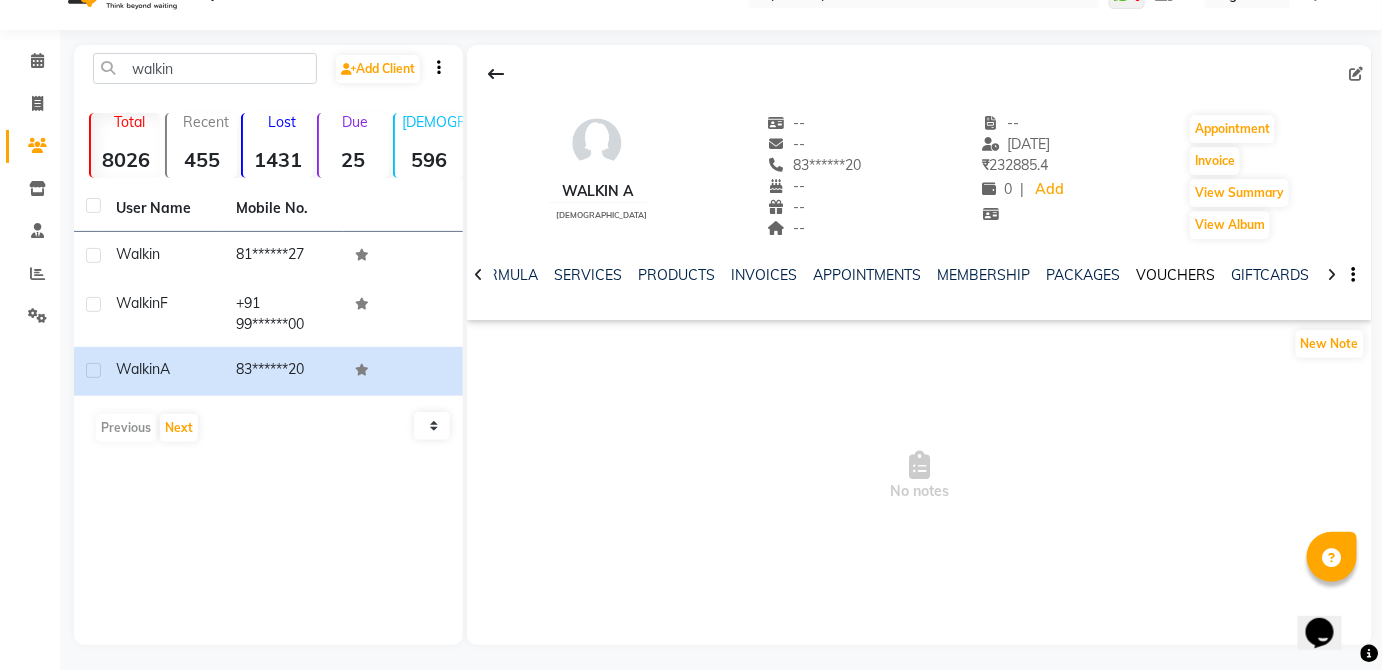 click on "VOUCHERS" 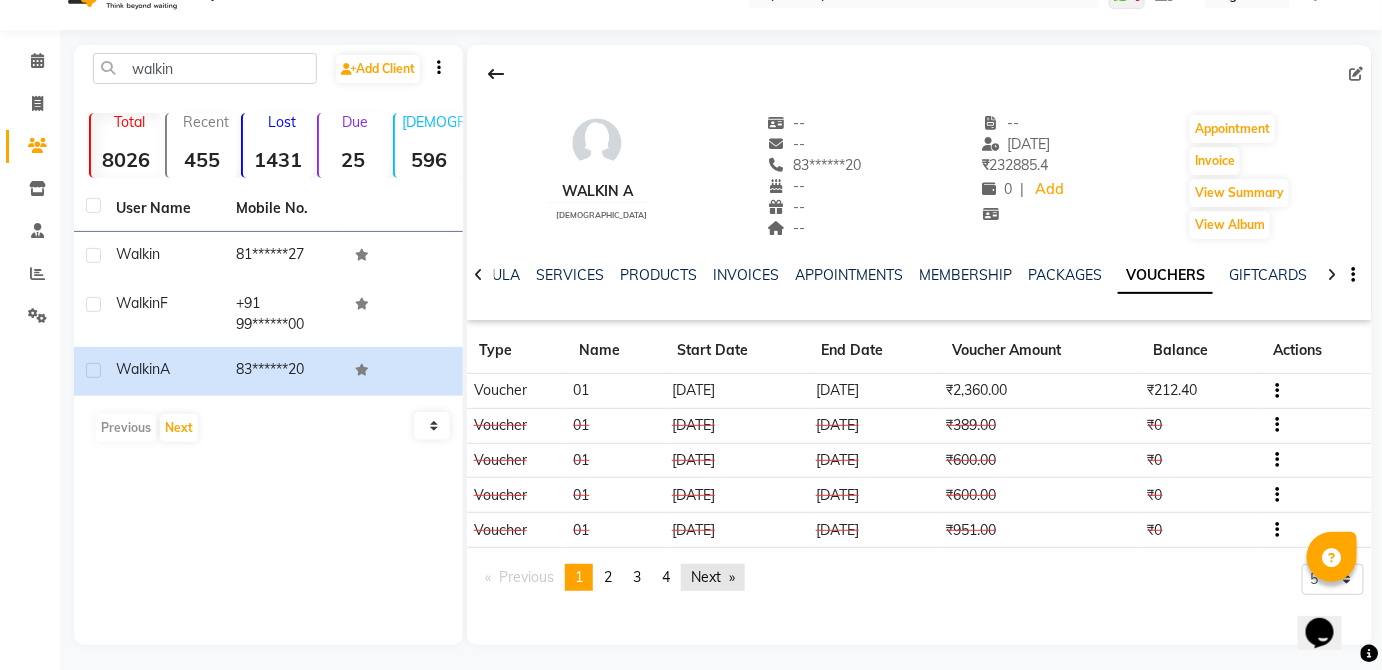 click on "Next  page" 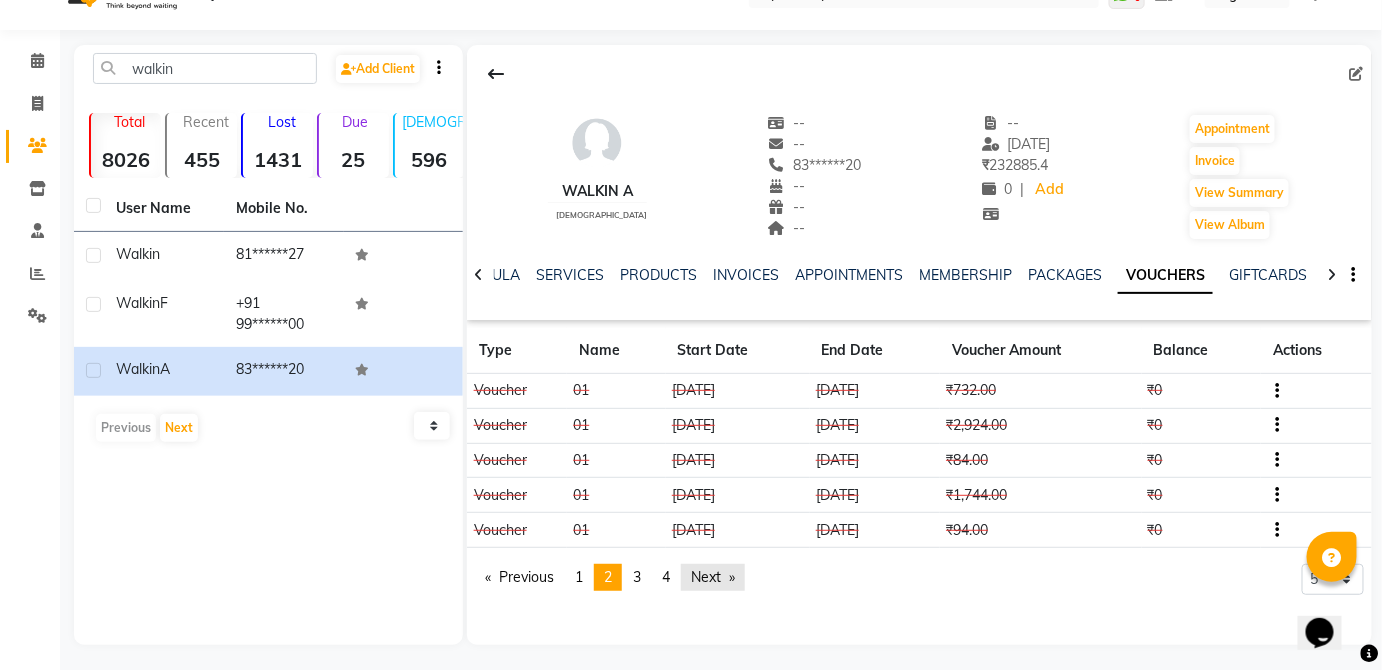 click on "Next  page" 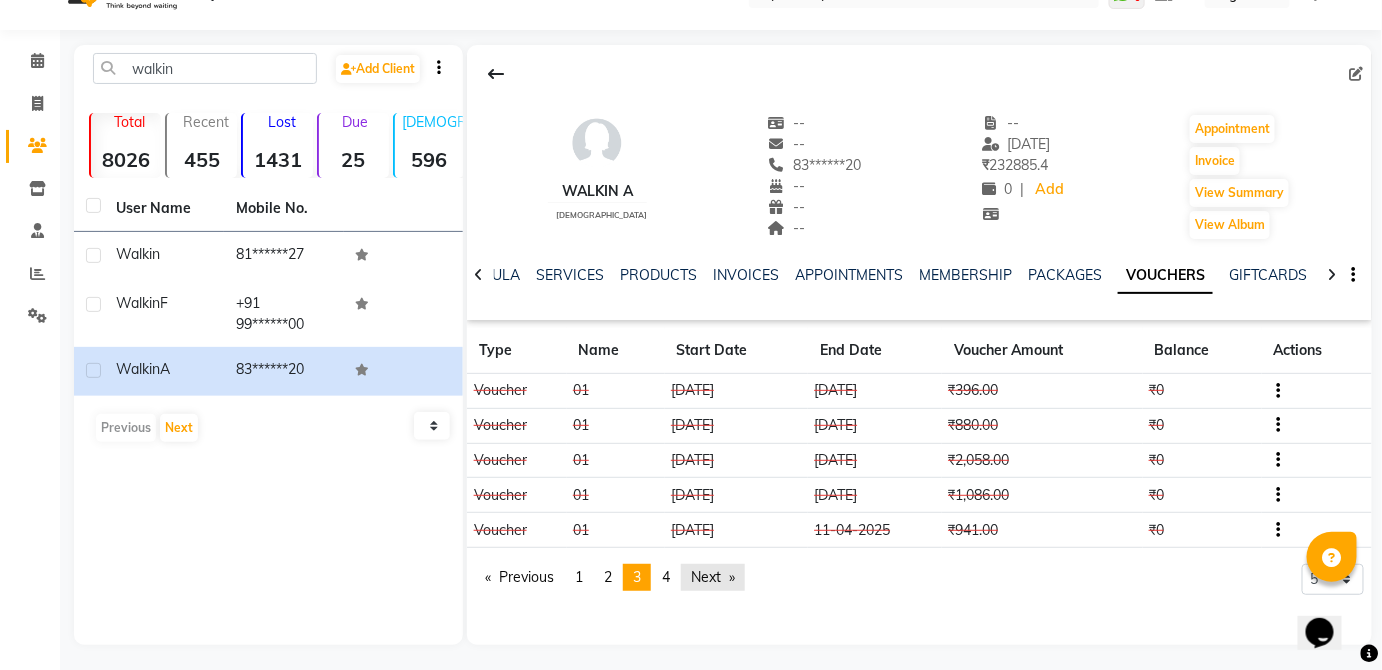 click on "Next  page" 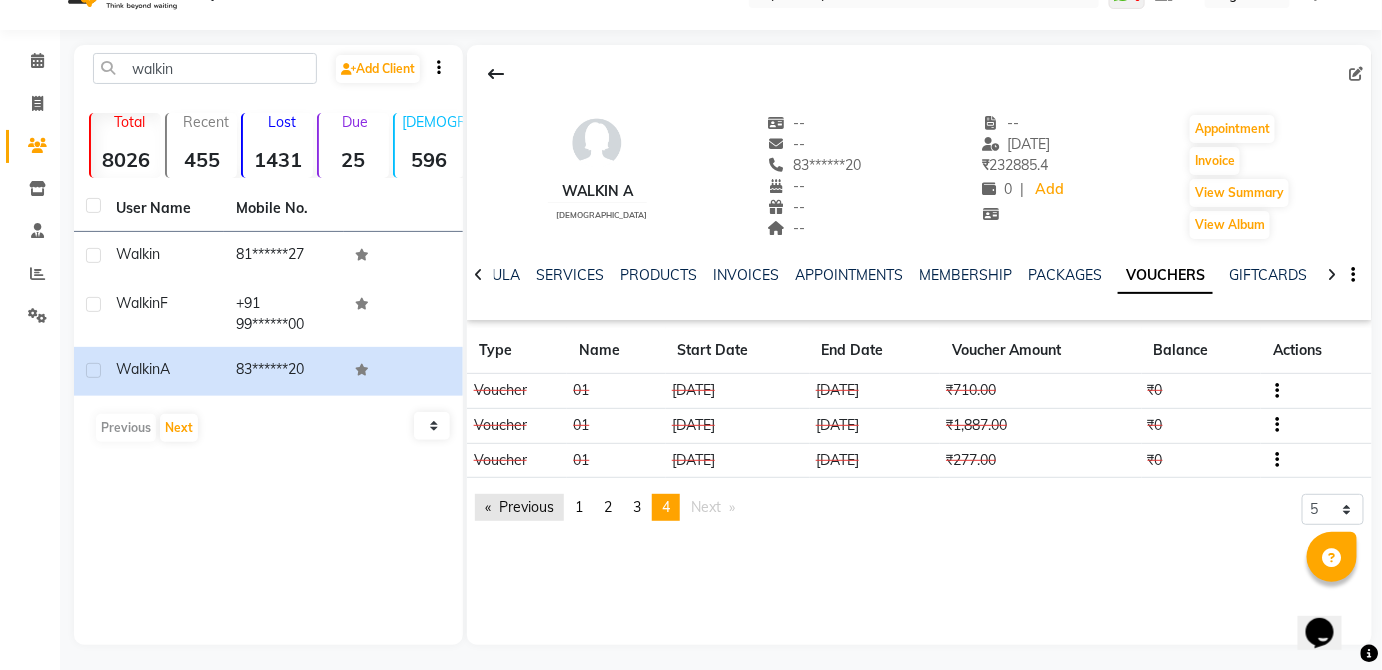 click on "Previous  page" 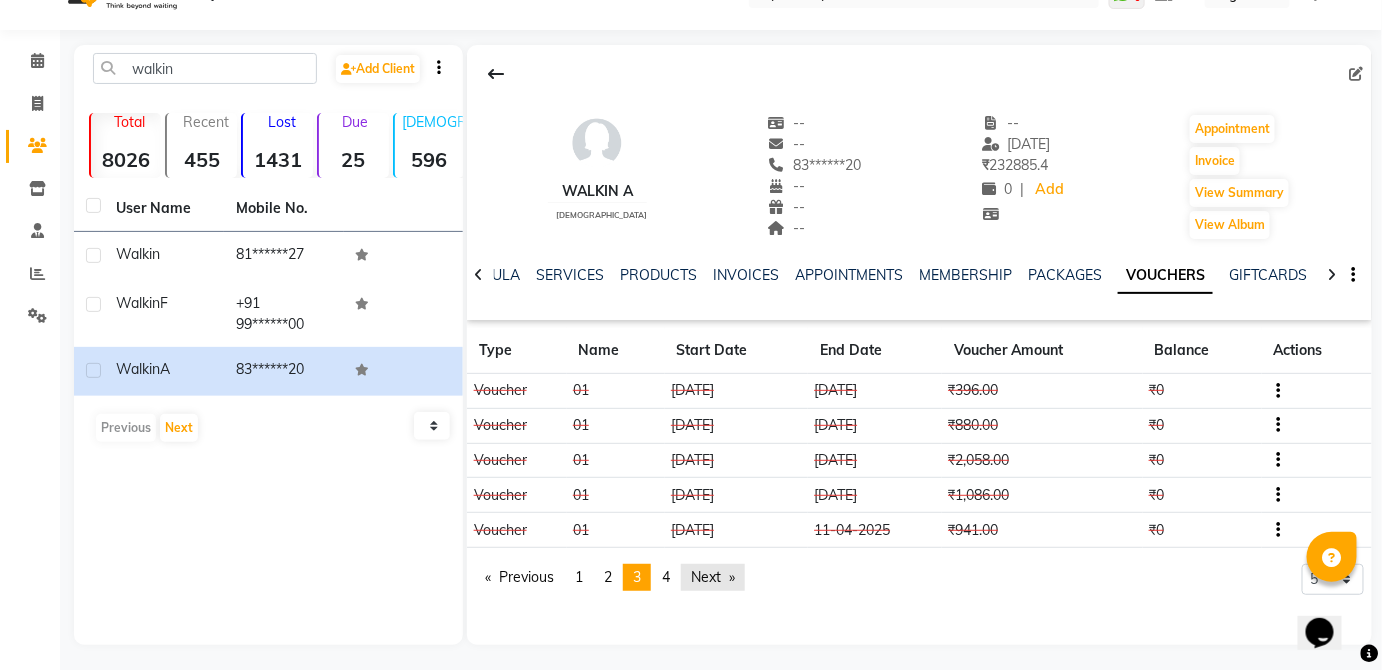 click on "Next  page" 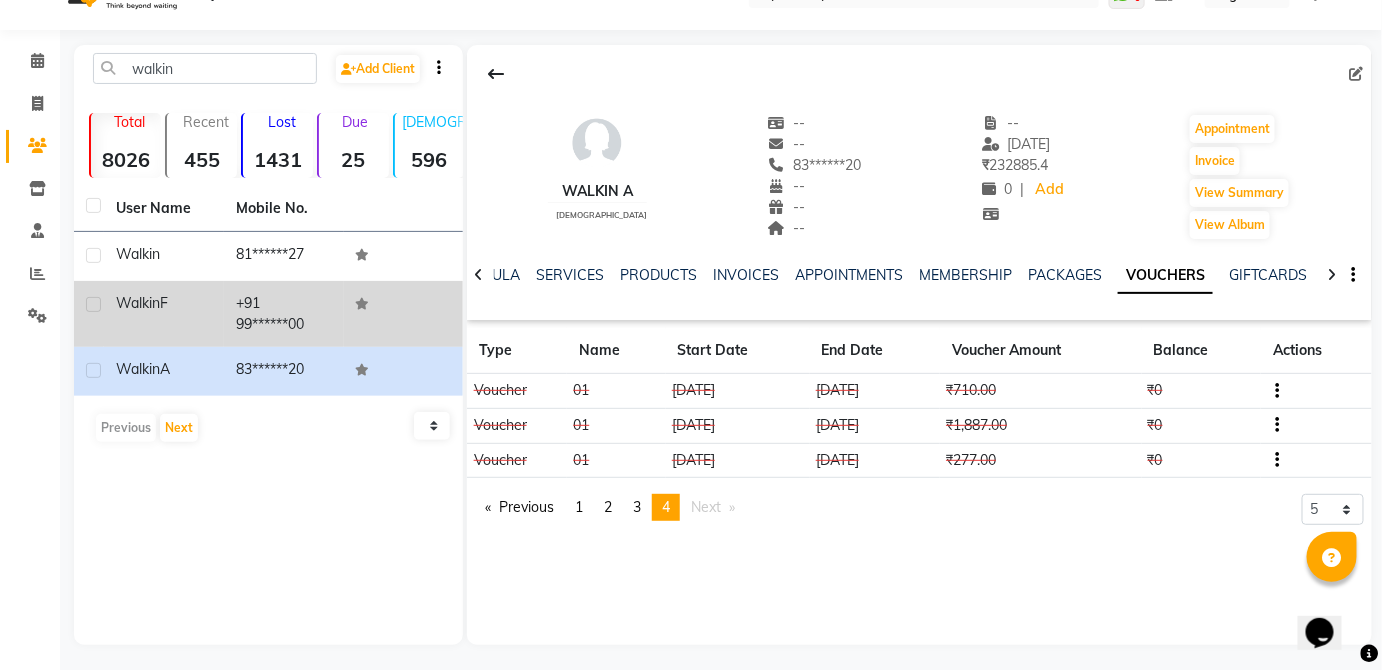 click on "+91  99******00" 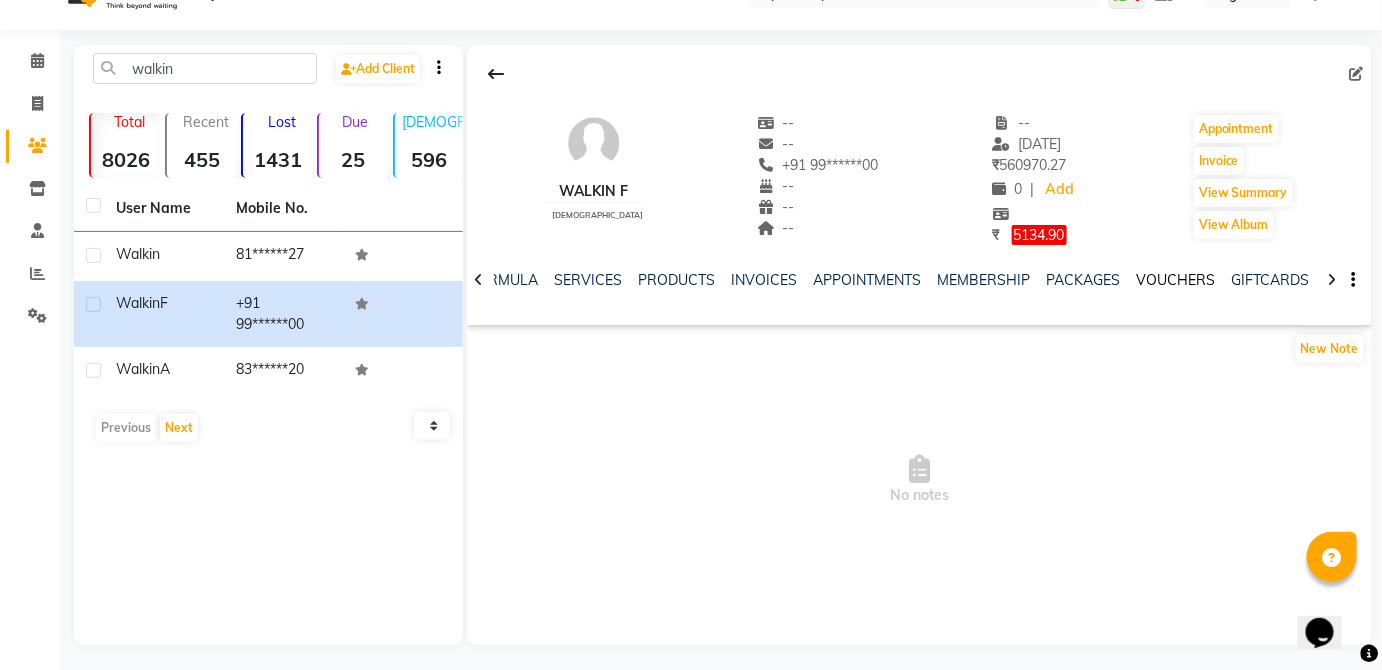 click on "VOUCHERS" 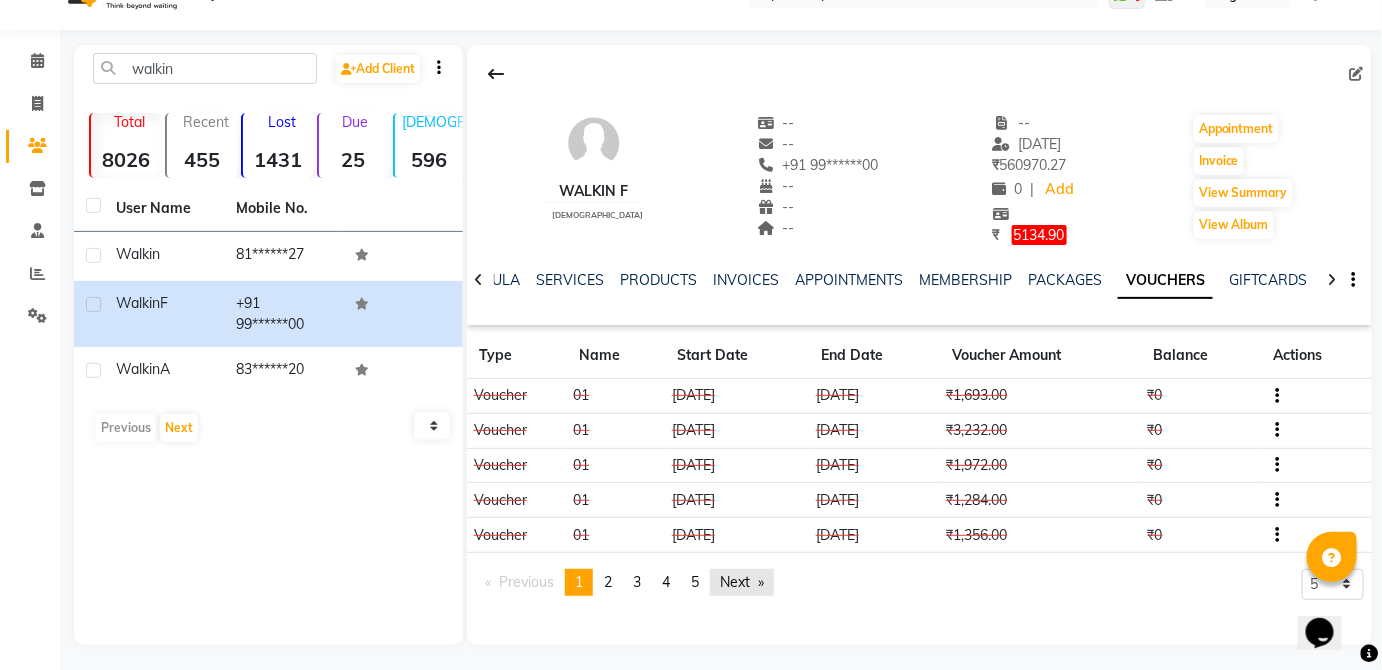 click on "Next  page" 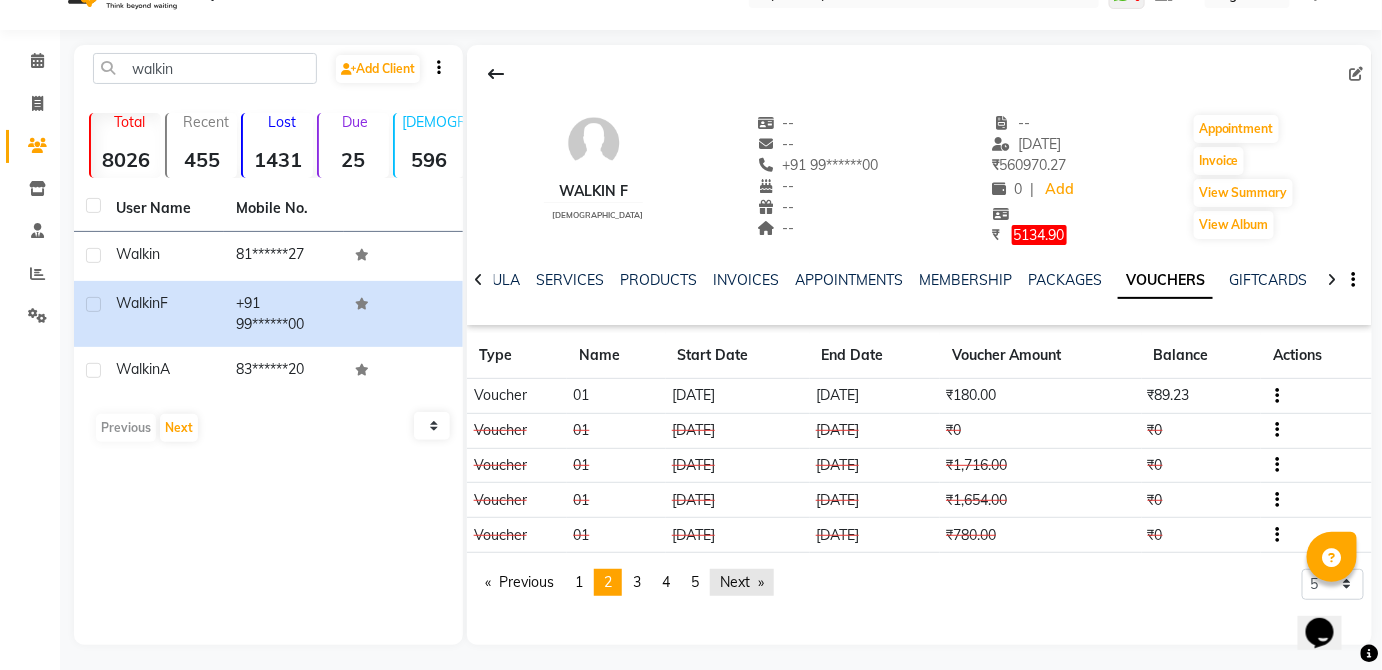 click on "Next  page" 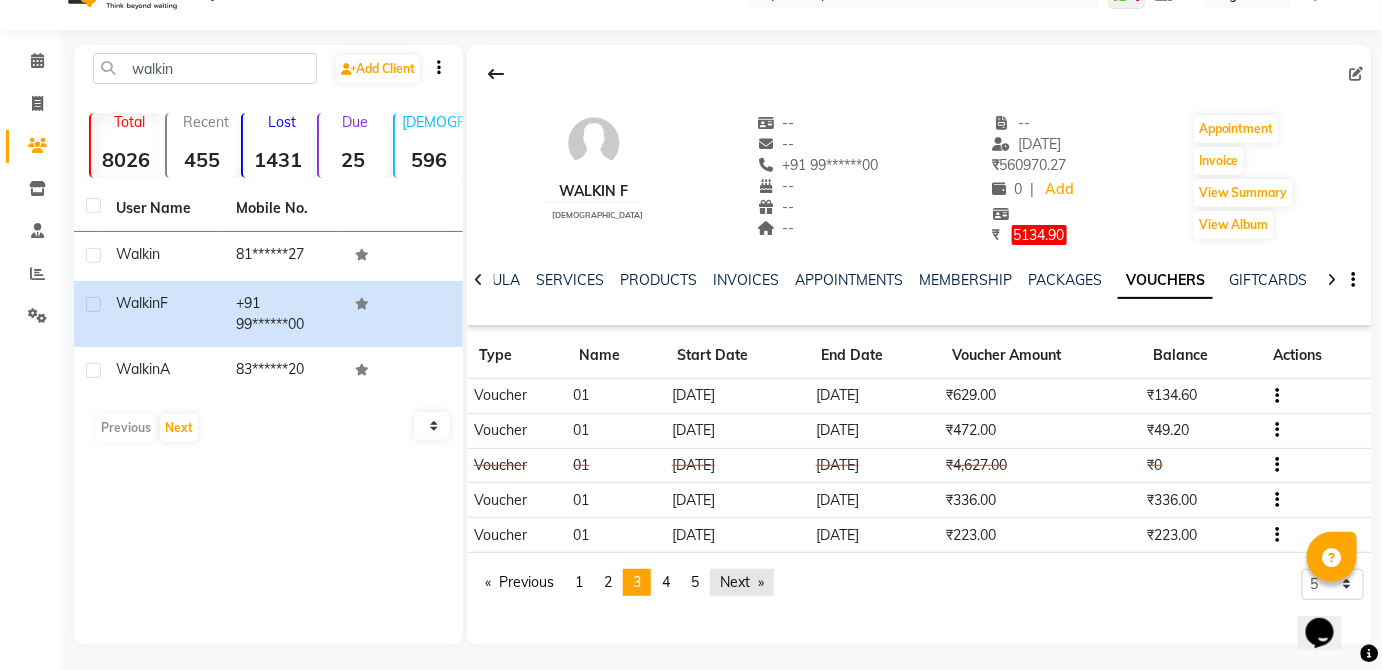 click on "Next  page" 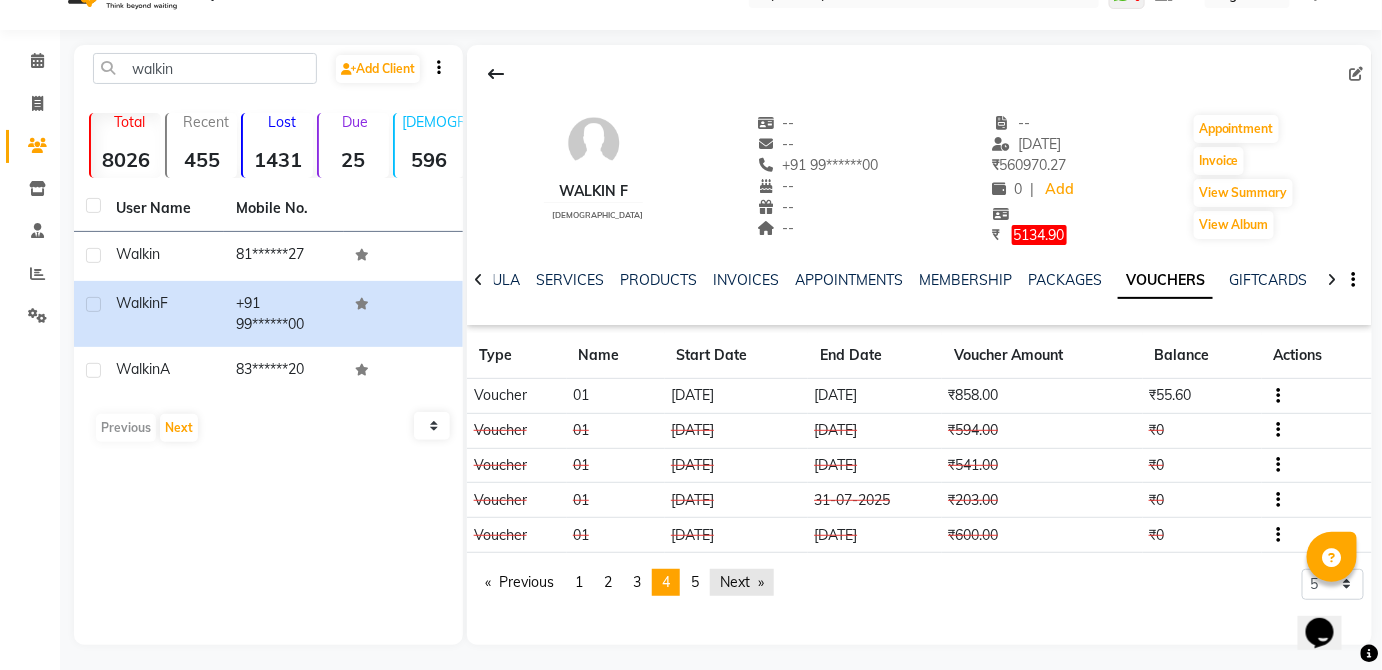 click on "Next  page" 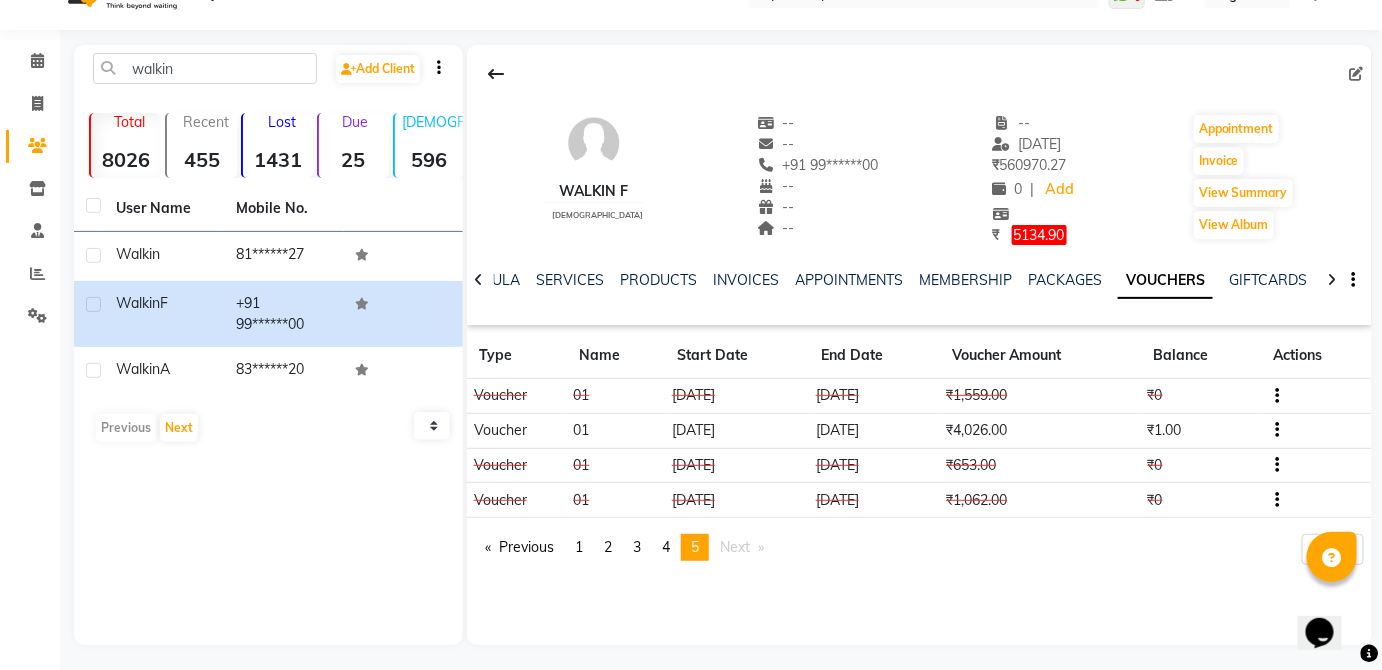 click on "Previous  page  5 / 5  page  1 page  2 page  3 page  4 You're on page  5  Next  page" 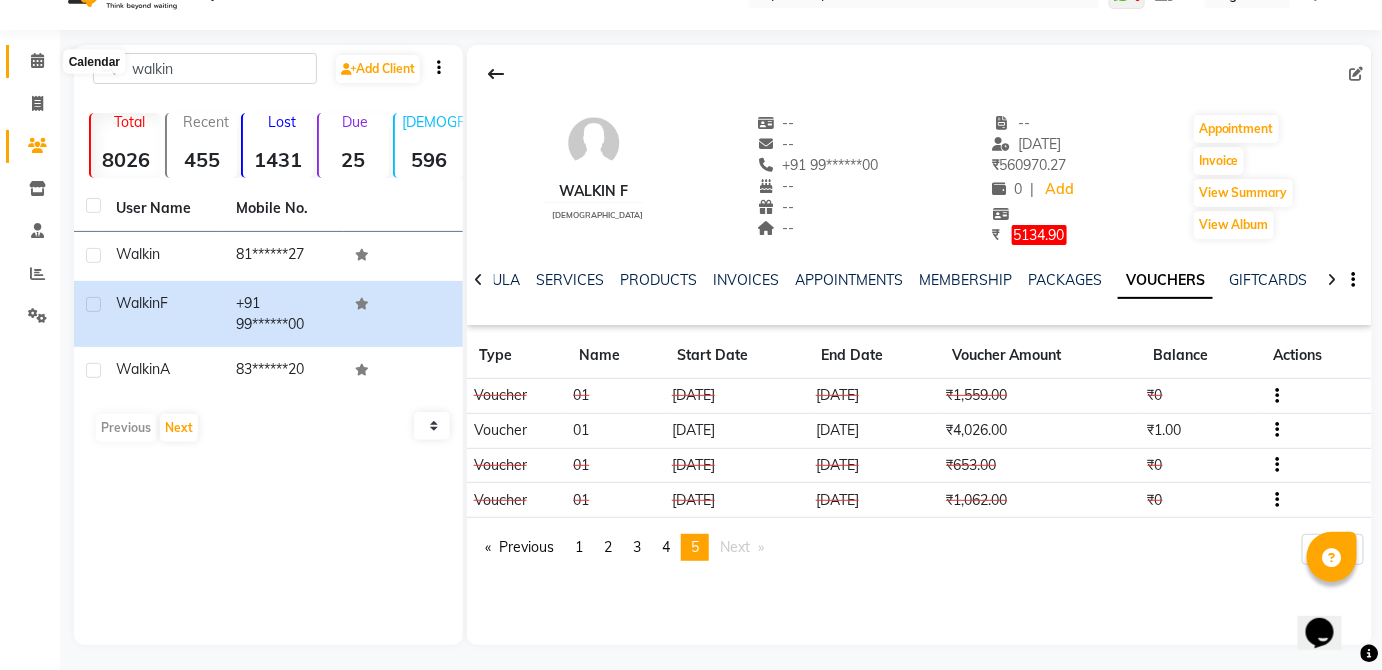 click 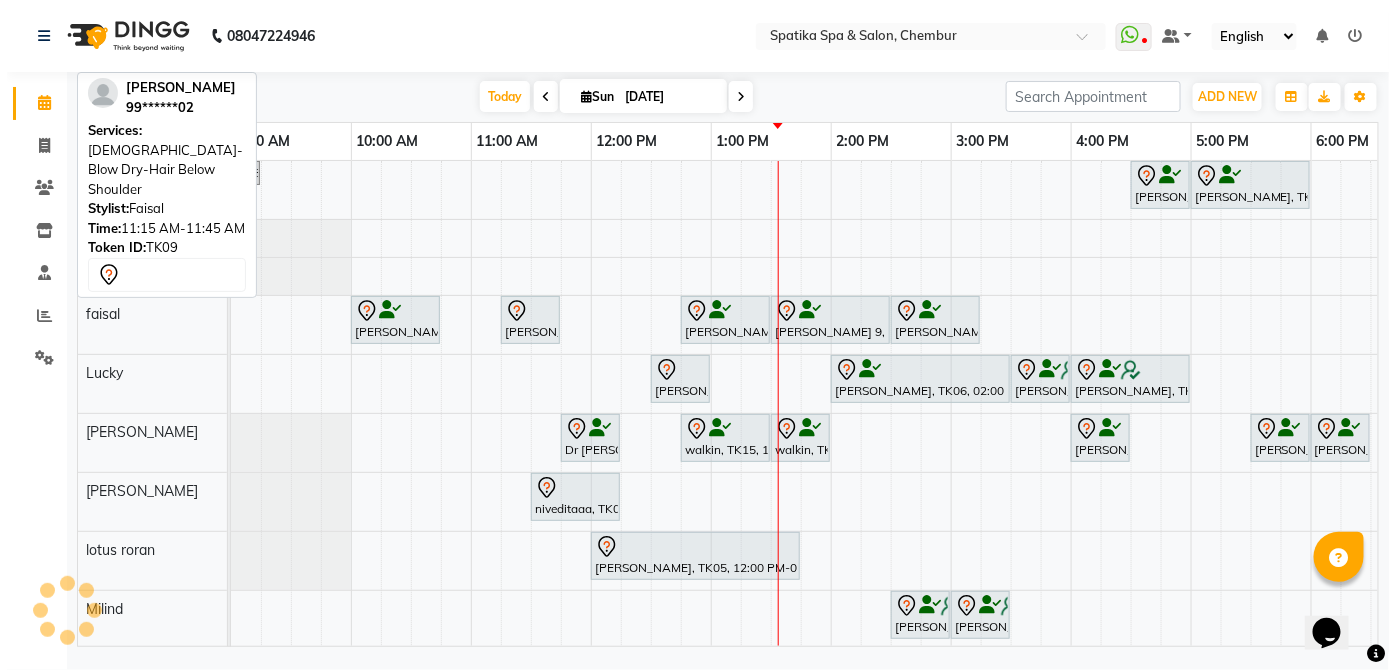 scroll, scrollTop: 0, scrollLeft: 0, axis: both 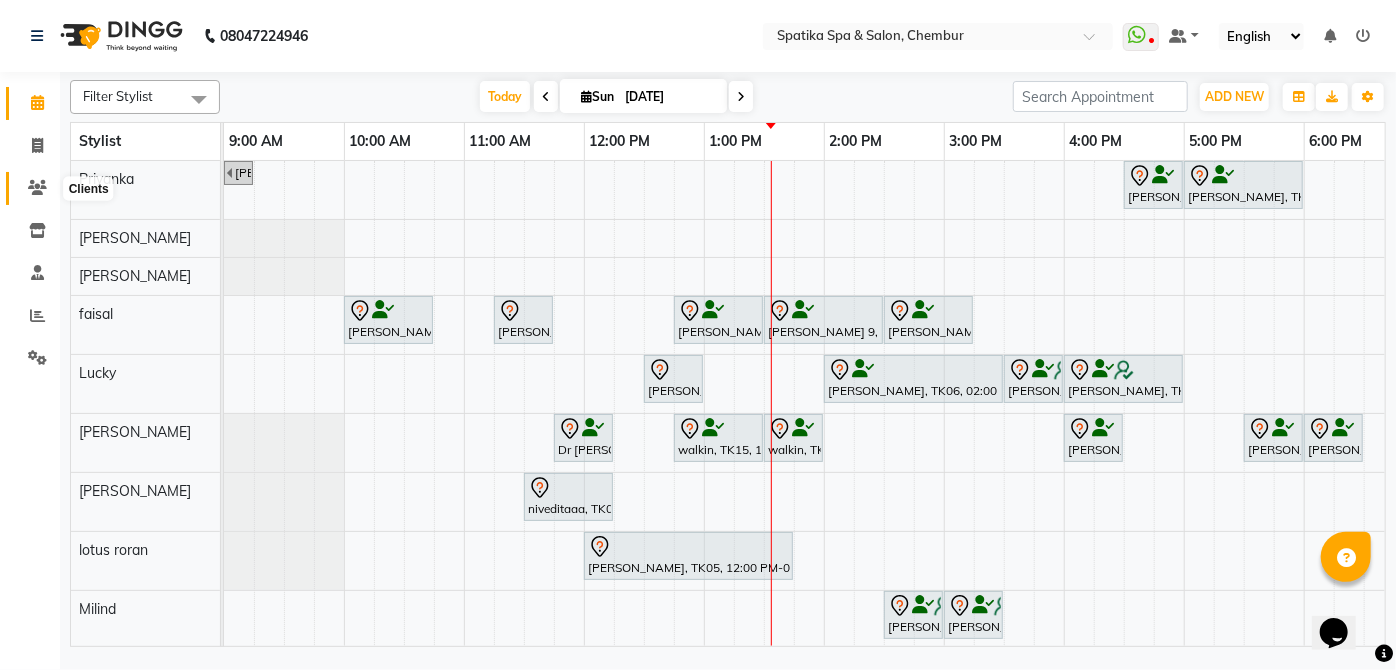 click 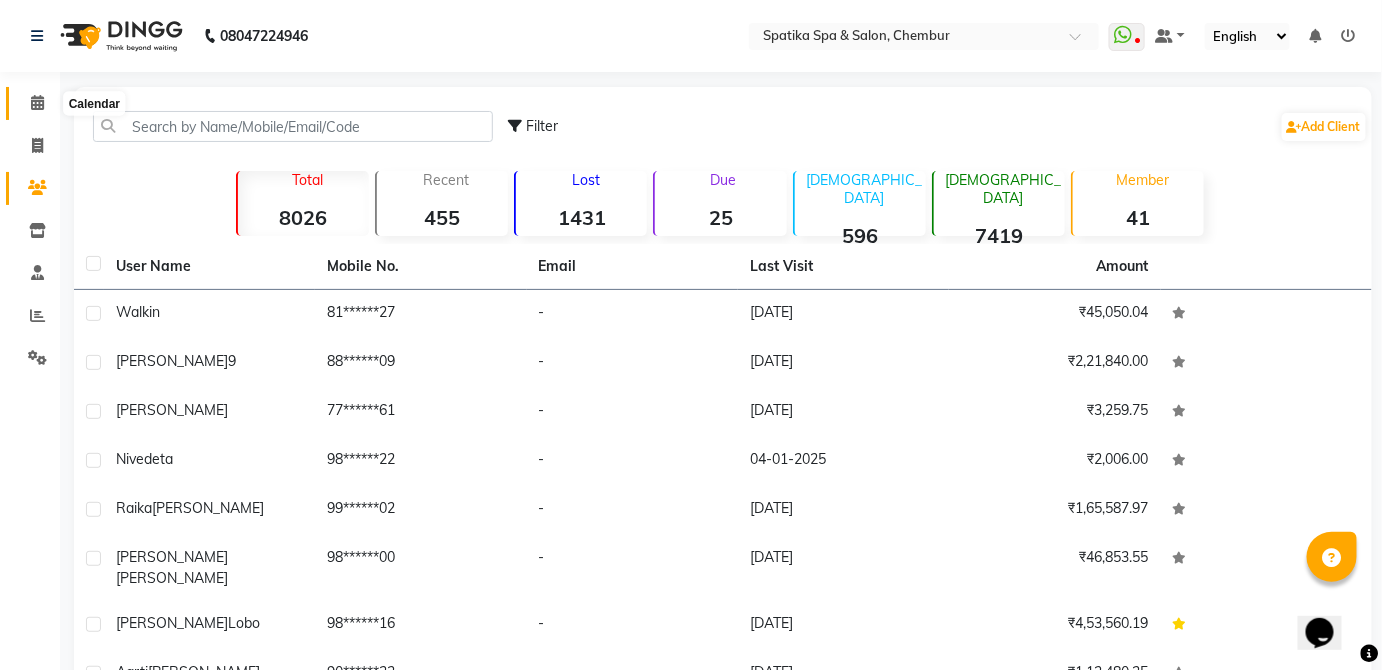 click 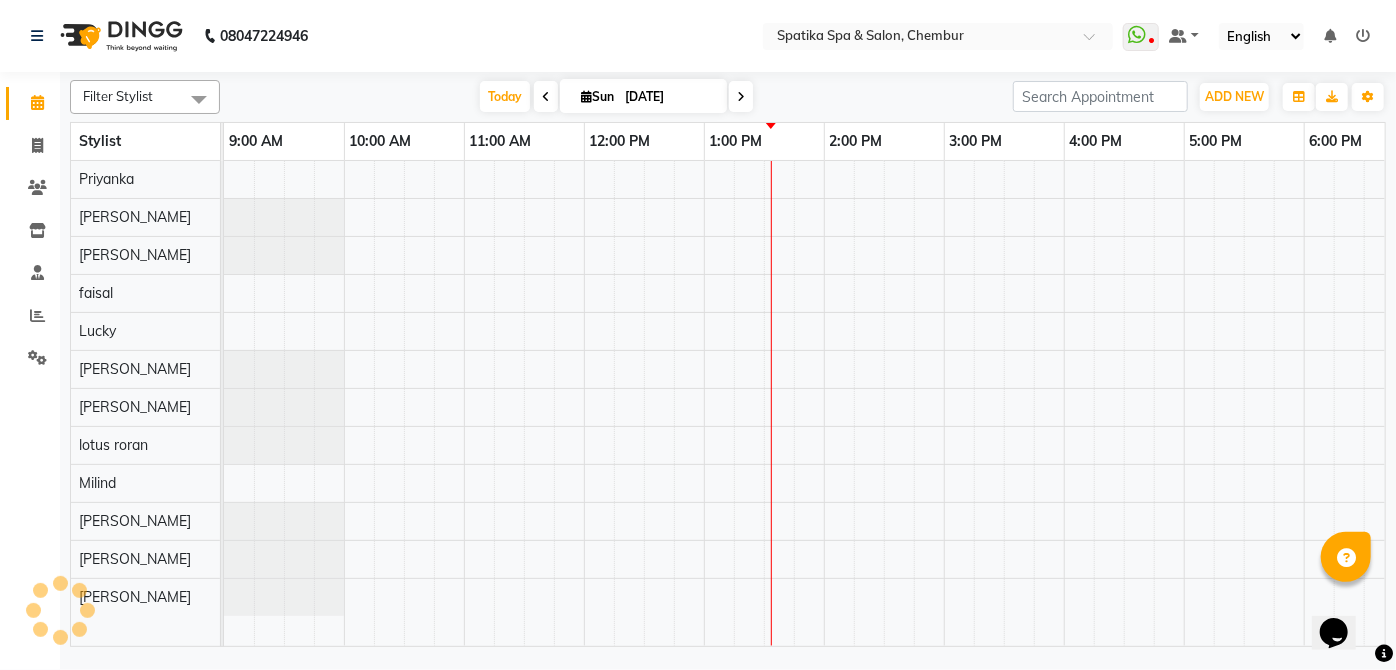 scroll, scrollTop: 0, scrollLeft: 0, axis: both 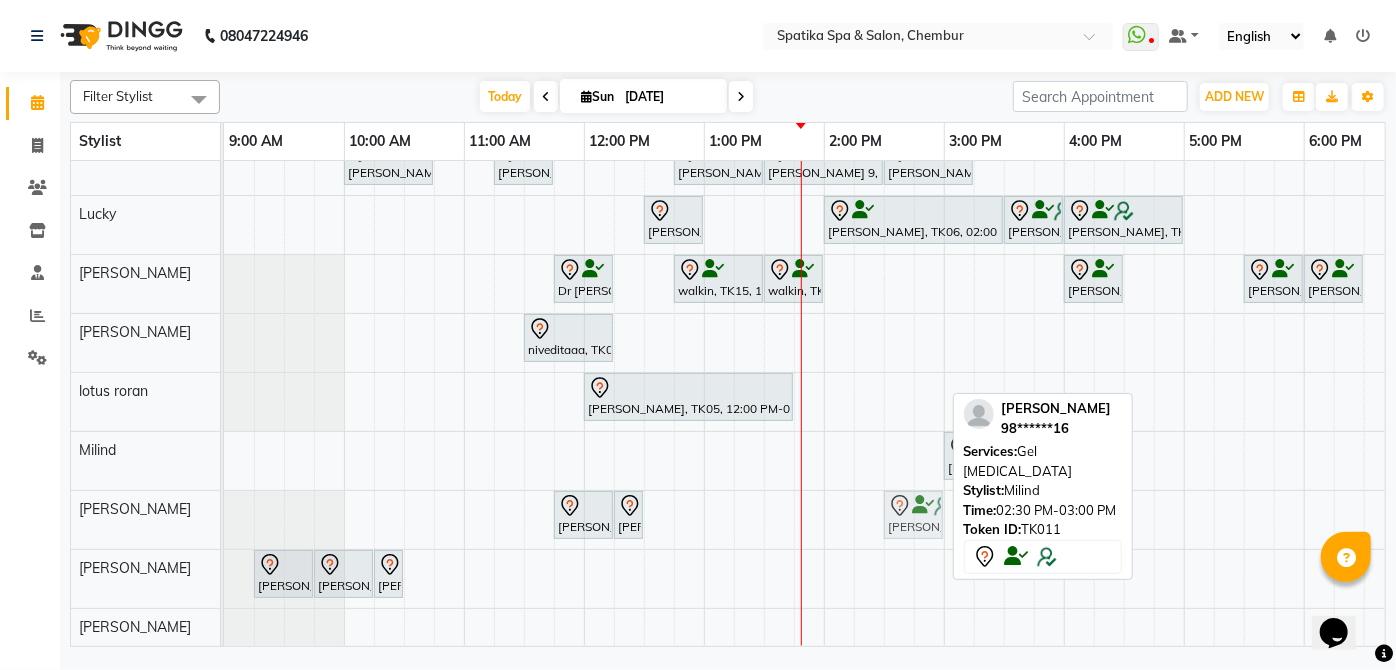 drag, startPoint x: 923, startPoint y: 441, endPoint x: 925, endPoint y: 491, distance: 50.039986 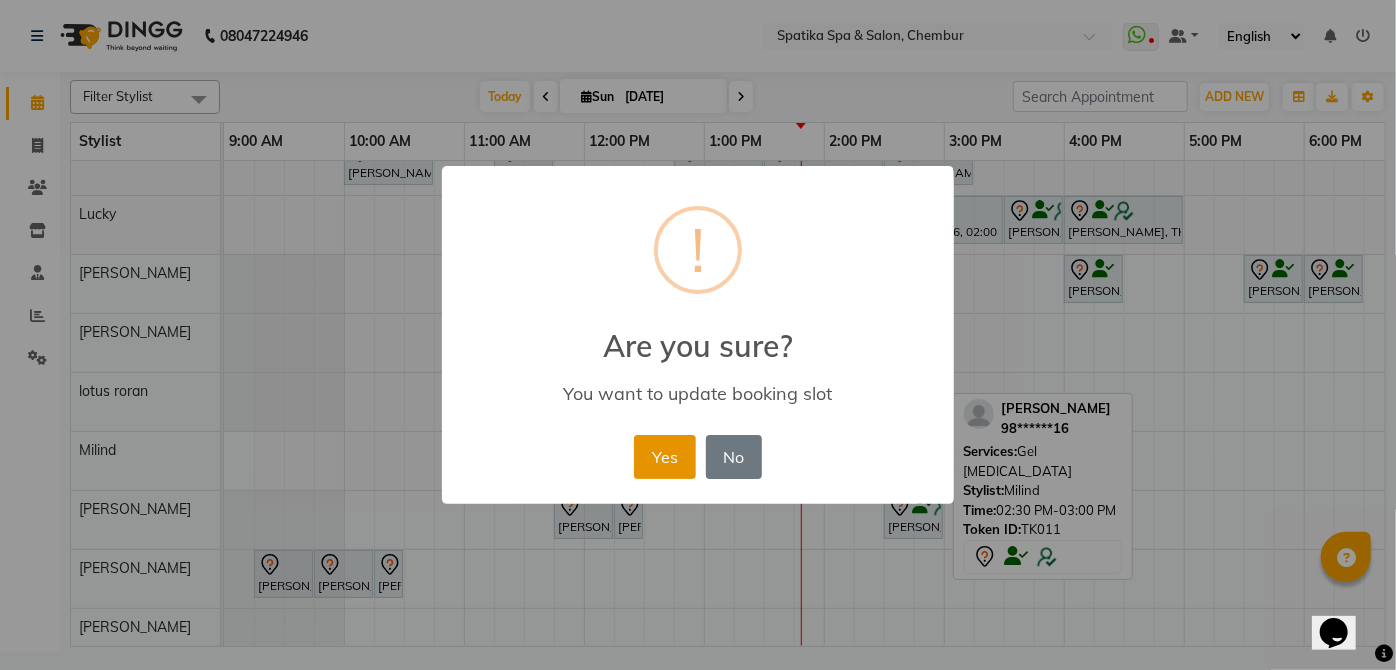 click on "Yes" at bounding box center [664, 457] 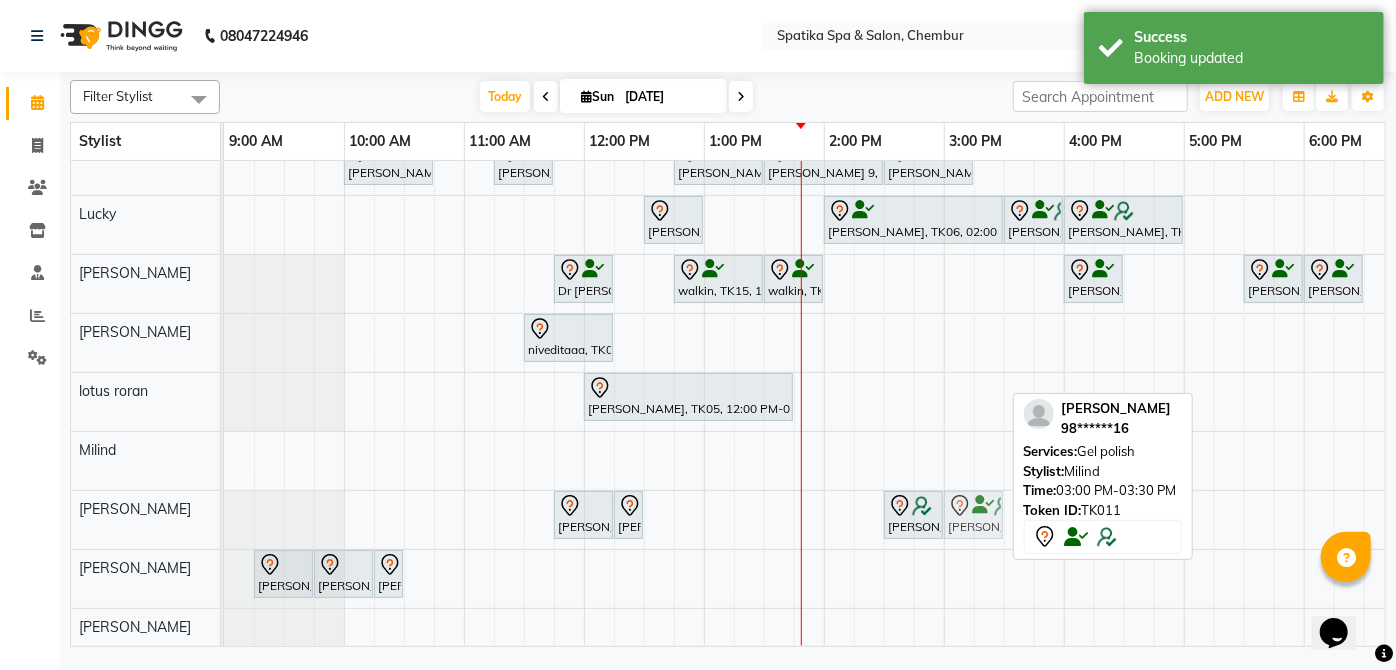 drag, startPoint x: 978, startPoint y: 437, endPoint x: 977, endPoint y: 497, distance: 60.00833 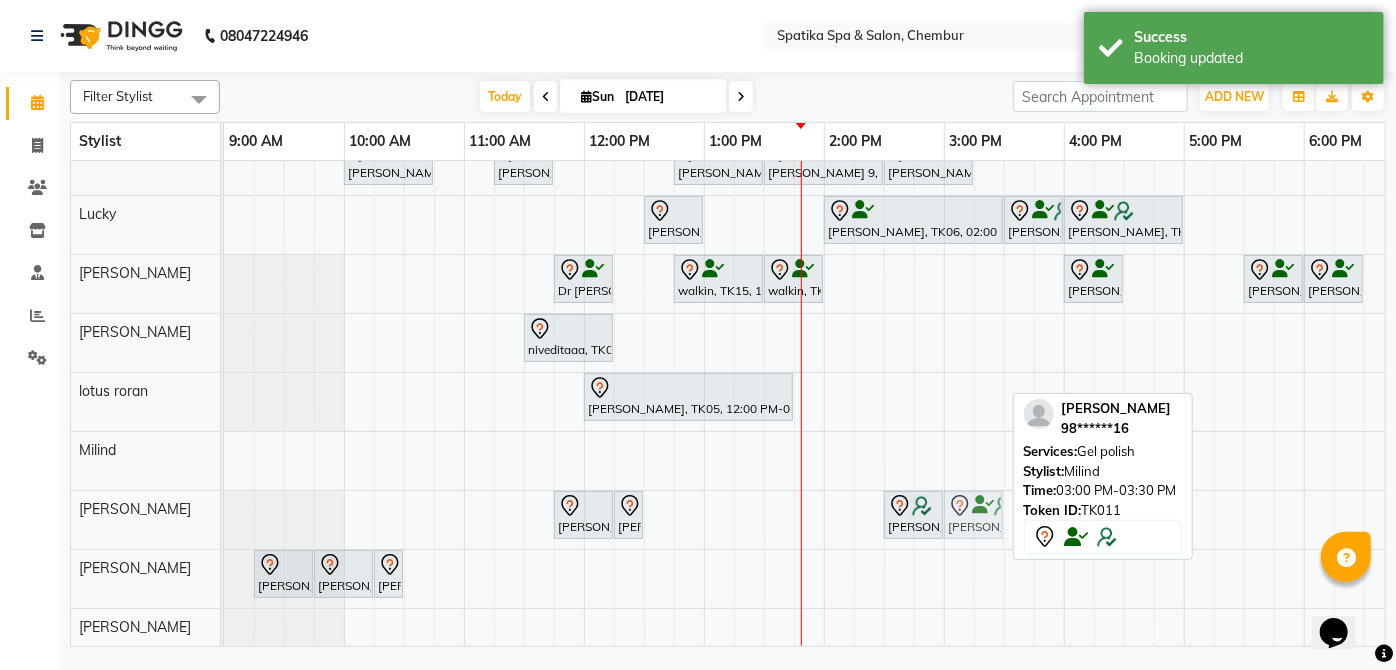 click on "Payal Dhanke, TK13, 08:45 AM-09:15 AM, Additional Charges For Male Hair Wash With Haircut / Head Massage             Aarti Manjrekar, TK10, 04:30 PM-05:00 PM, Premium Wax-Full Arms             Aarti Manjrekar, TK10, 05:00 PM-06:00 PM, Premium Wax-Full Legs             Aparna iyer, TK07, 10:00 AM-10:45 AM, Haircuts             Raika John, TK09, 11:15 AM-11:45 AM, Female-Blow Dry-Hair Below Shoulder             Kritika 9, TK14, 12:45 PM-01:30 PM, Haircuts             Kritika 9, TK14, 01:30 PM-02:30 PM, Male-Inoa Global Color - Hair Upto Neck (Includes Moustache)             Swapnil Bhoir, TK02, 02:30 PM-03:15 PM, Haircuts             Jhanvi Jagasia, TK12, 12:30 PM-01:00 PM, Female-Blow Dry-Hair Below Shoulder             Sneha Ahuja, TK06, 02:00 PM-03:30 PM, Female-Inoa Touch Up (Up To 2 Inches)             Ayesha Lobo, TK11, 03:30 PM-04:00 PM, Female-Hair Wash Below Shoulder             Ayesha Lobo, TK11, 04:00 PM-05:00 PM, Female-Inoa Touch Up (Up To 2 Inches)" at bounding box center [1004, 324] 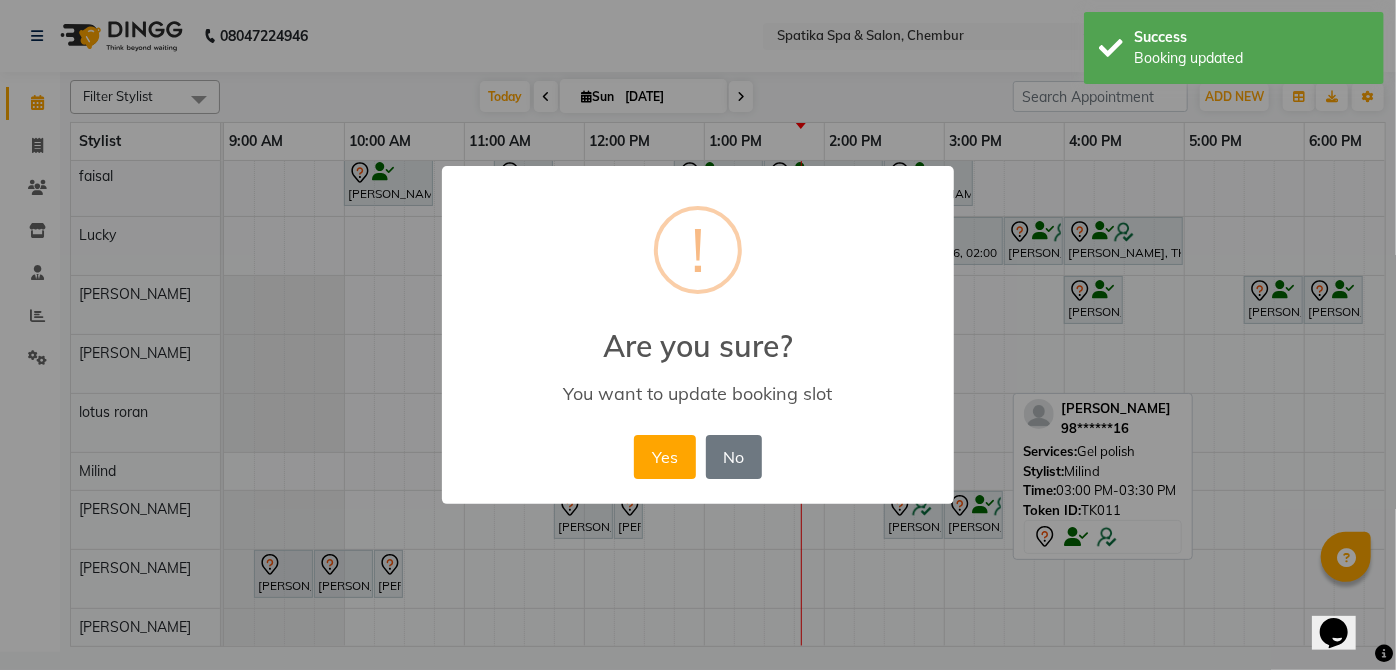scroll, scrollTop: 148, scrollLeft: 0, axis: vertical 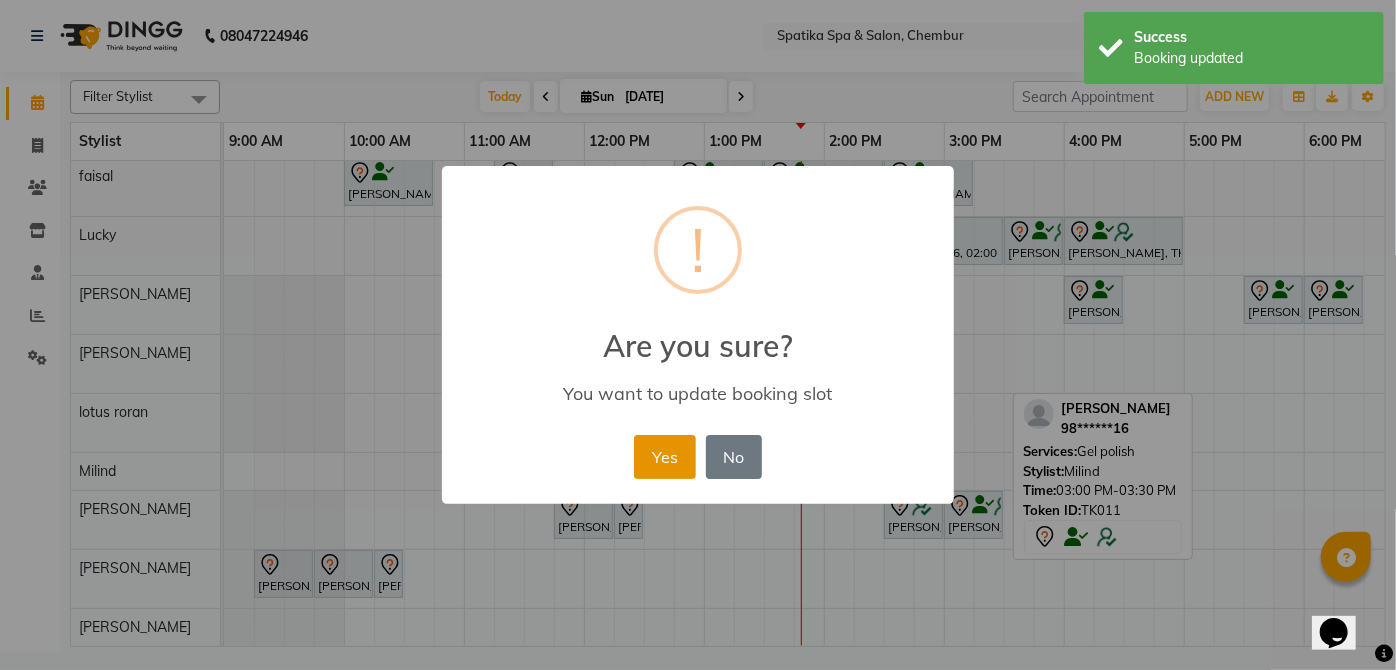 click on "Yes" at bounding box center [664, 457] 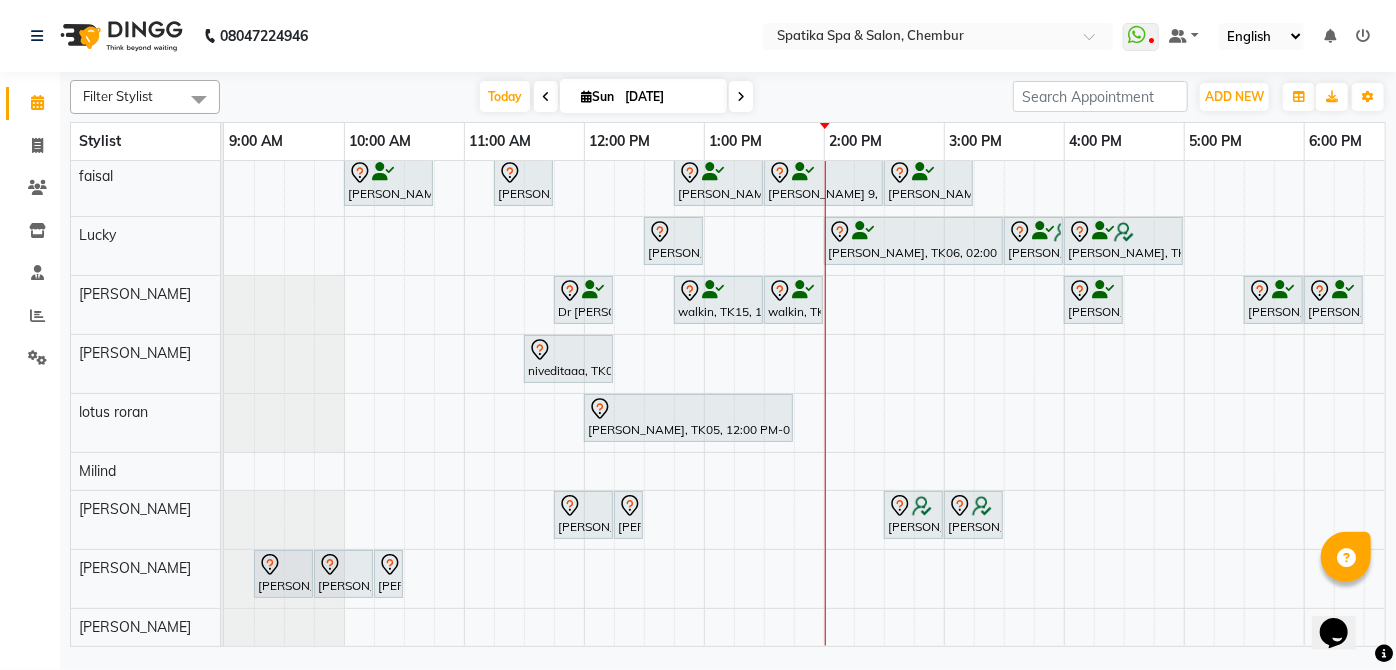 scroll, scrollTop: 148, scrollLeft: 18, axis: both 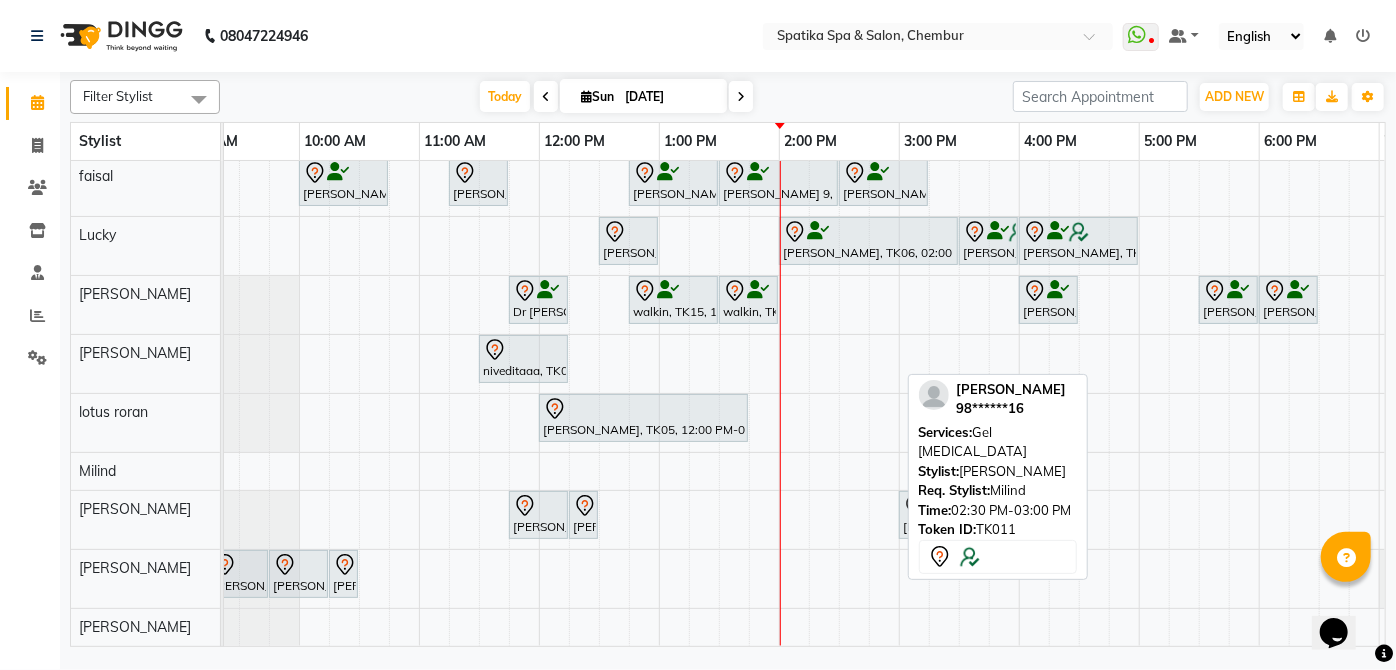 drag, startPoint x: 855, startPoint y: 507, endPoint x: 1040, endPoint y: 505, distance: 185.0108 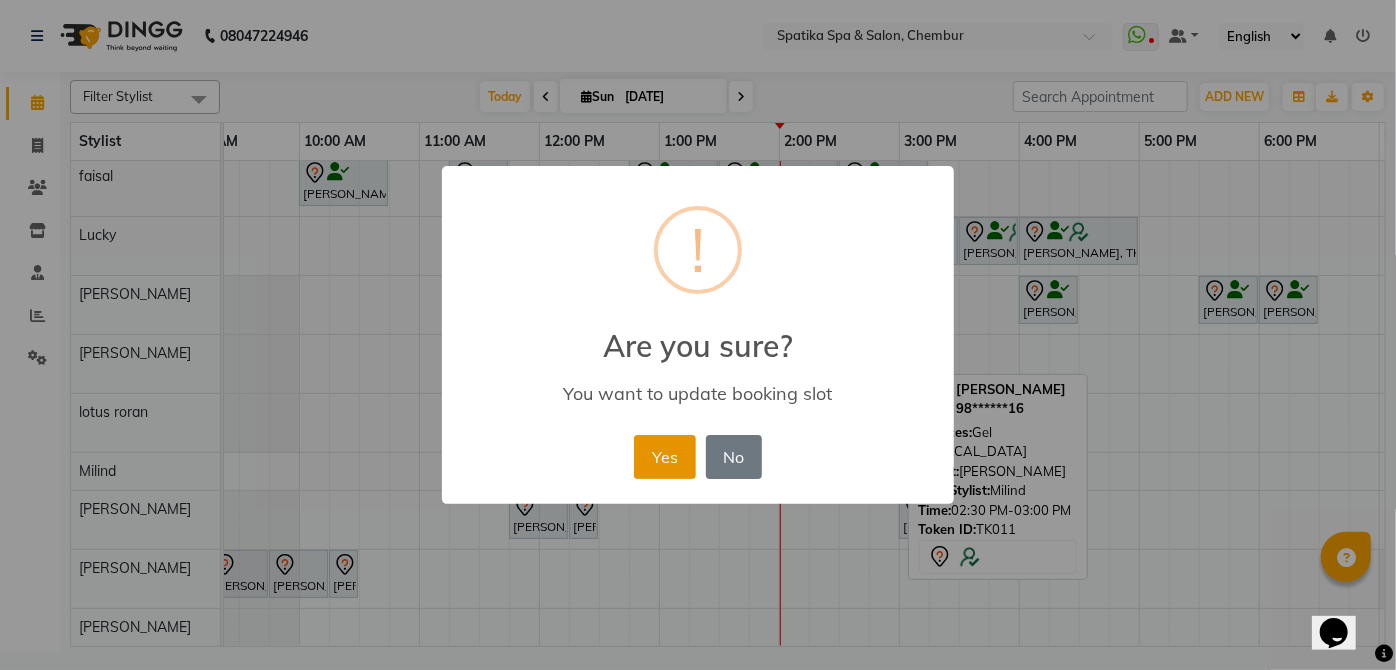 click on "Yes" at bounding box center (664, 457) 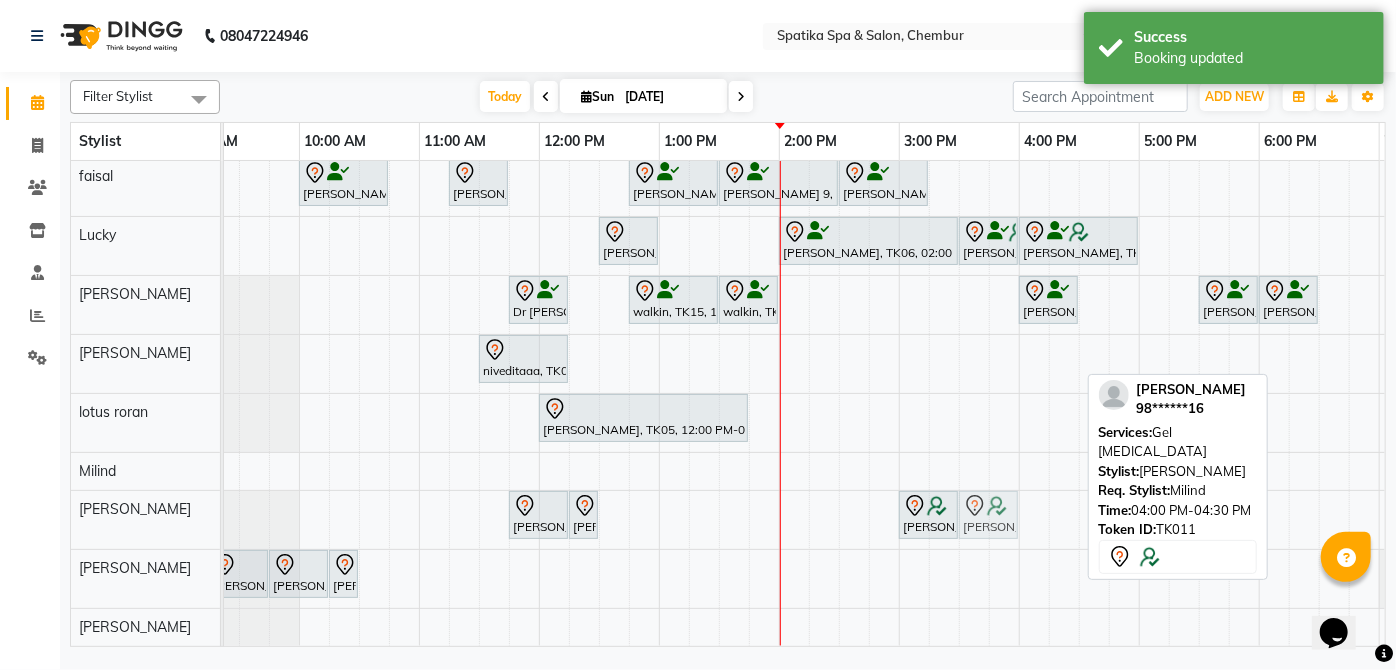 click on "Raika John, TK09, 11:45 AM-12:15 PM, Gel Nail Removal             Raika John, TK09, 12:15 PM-12:30 PM, Cut And File             Ayesha Lobo, TK11, 03:00 PM-03:30 PM, Gel polish             Ayesha Lobo, TK11, 04:00 PM-04:30 PM, Gel Nail Removal             Ayesha Lobo, TK11, 04:00 PM-04:30 PM, Gel Nail Removal" at bounding box center (179, 520) 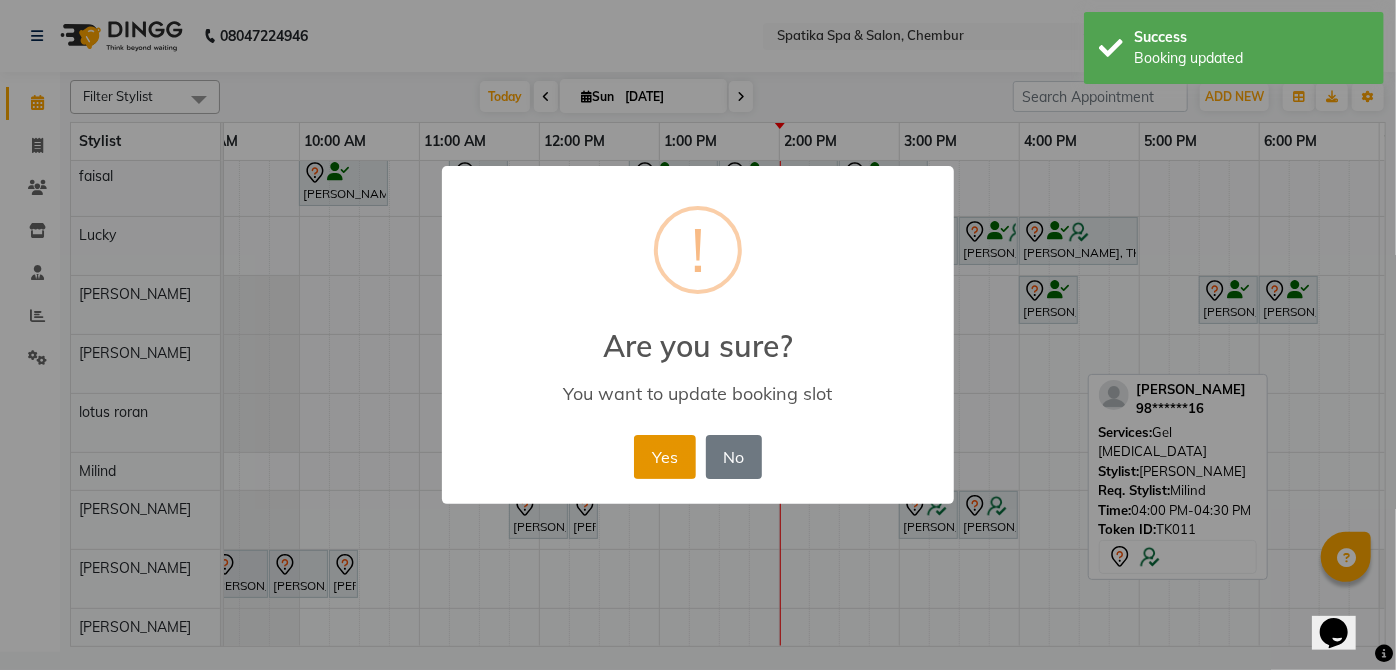 click on "Yes" at bounding box center (664, 457) 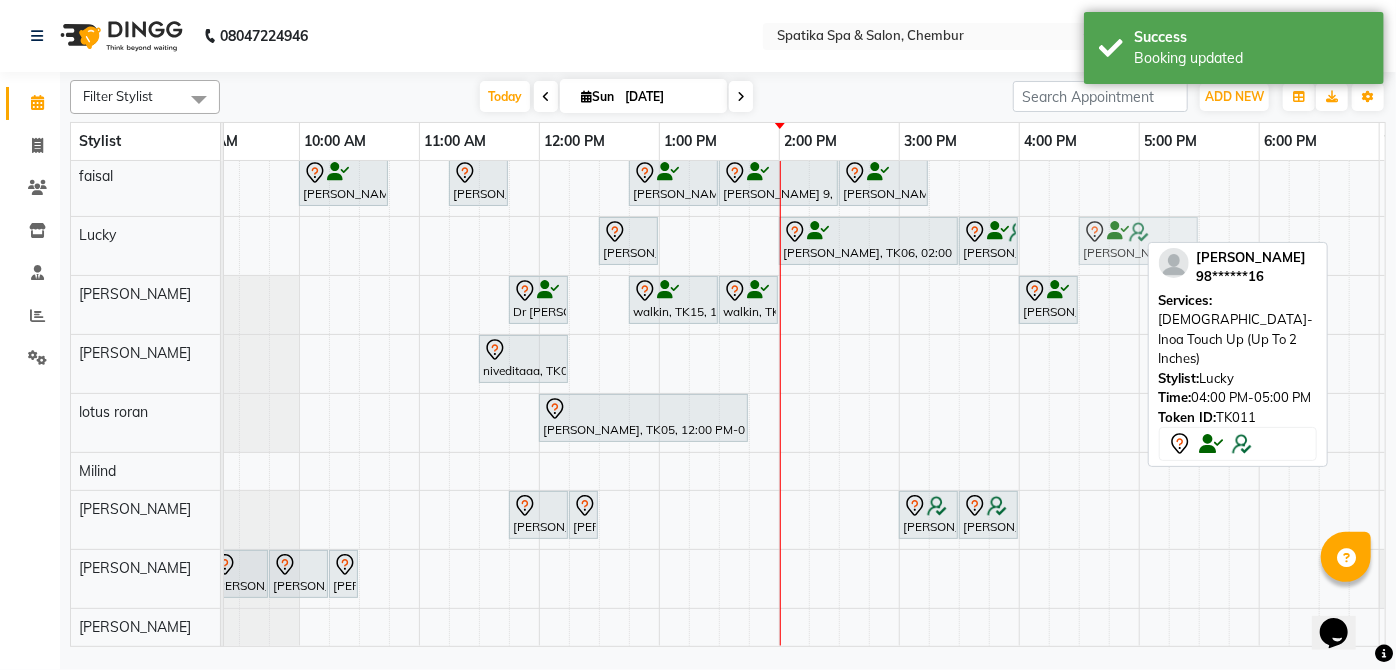 drag, startPoint x: 1038, startPoint y: 220, endPoint x: 1087, endPoint y: 226, distance: 49.365982 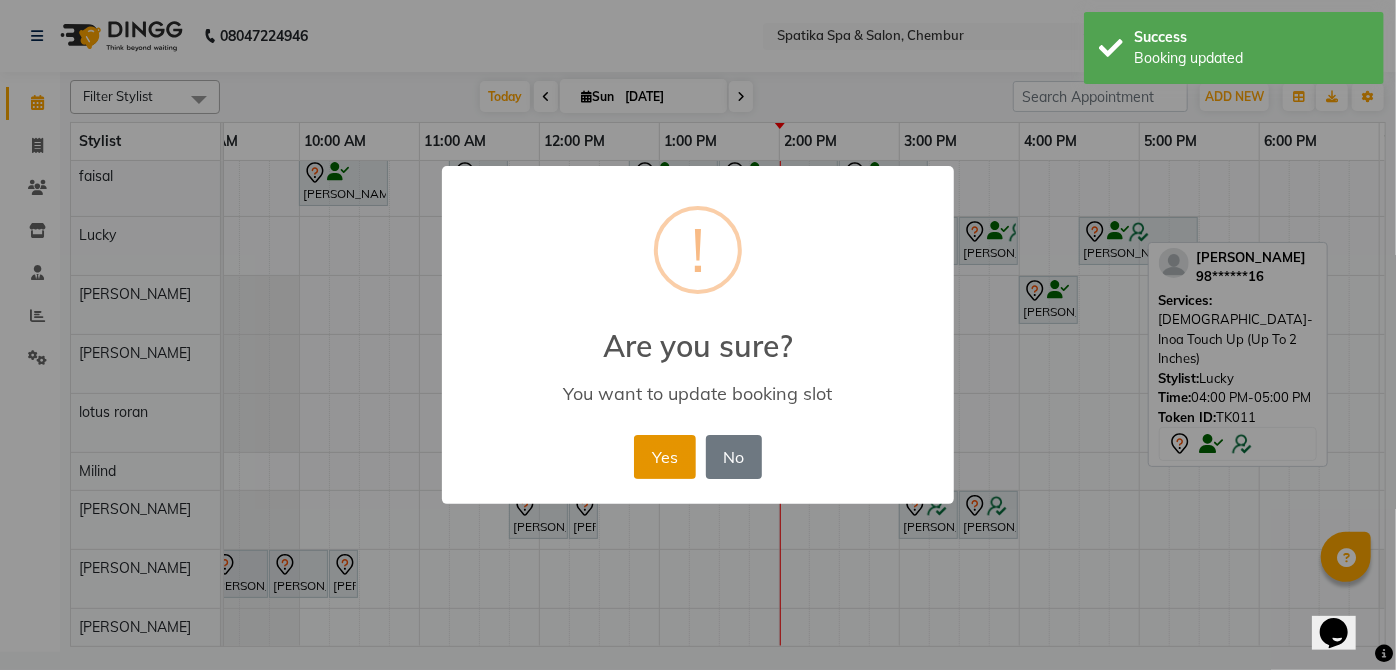 click on "Yes" at bounding box center [664, 457] 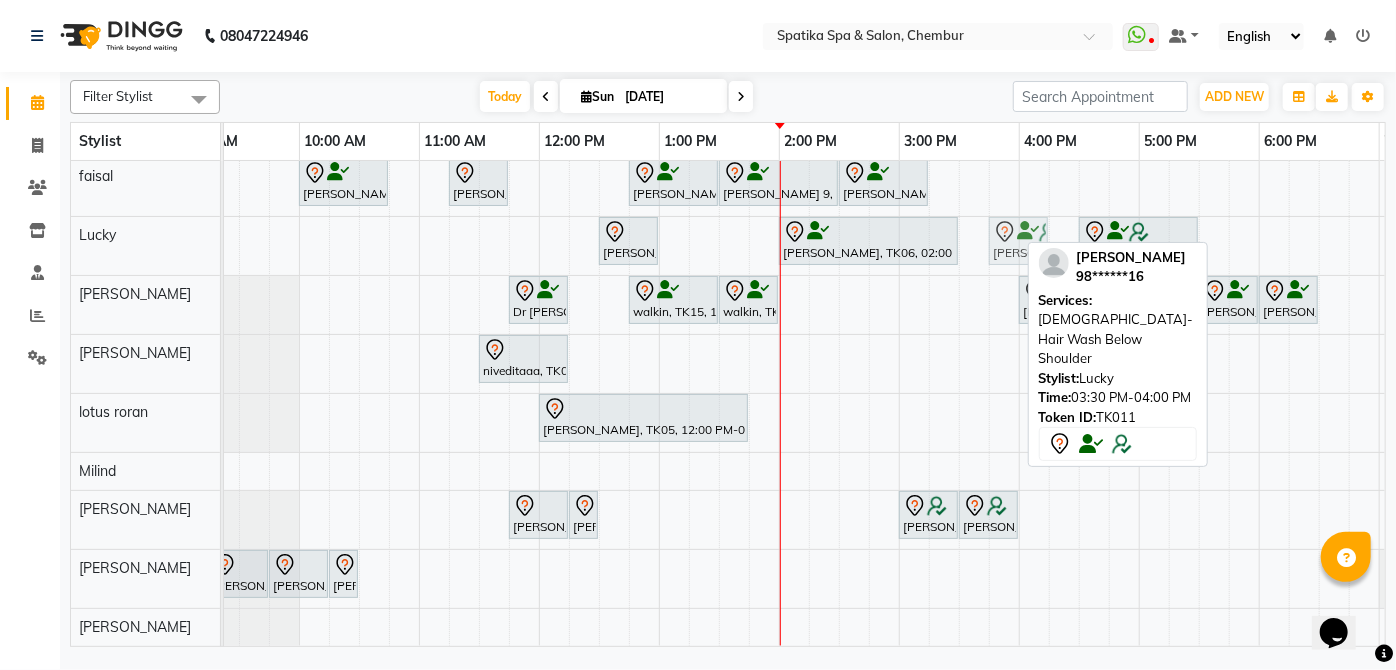 drag, startPoint x: 974, startPoint y: 230, endPoint x: 1020, endPoint y: 235, distance: 46.270943 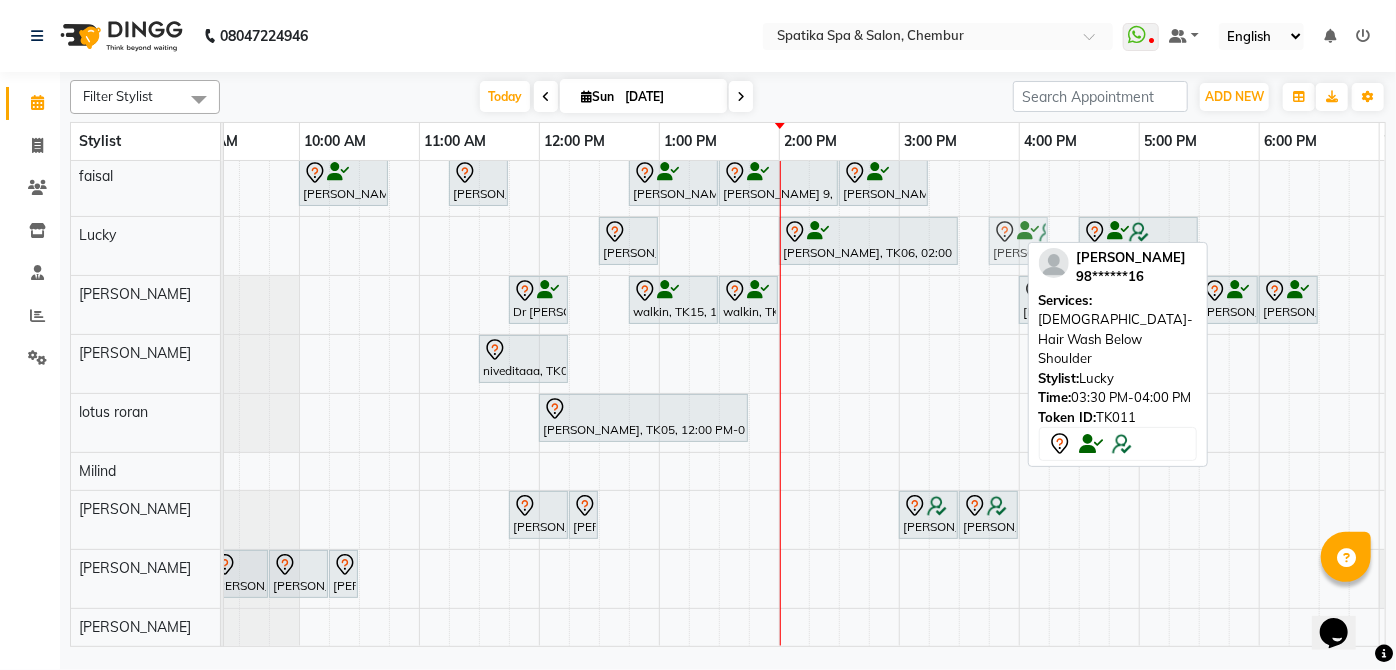 click on "Jhanvi Jagasia, TK12, 12:30 PM-01:00 PM, Female-Blow Dry-Hair Below Shoulder             Sneha Ahuja, TK06, 02:00 PM-03:30 PM, Female-Inoa Touch Up (Up To 2 Inches)             Ayesha Lobo, TK11, 03:30 PM-04:00 PM, Female-Hair Wash Below Shoulder             Ayesha Lobo, TK11, 04:30 PM-05:30 PM, Female-Inoa Touch Up (Up To 2 Inches)             Ayesha Lobo, TK11, 03:30 PM-04:00 PM, Female-Hair Wash Below Shoulder" at bounding box center [179, 246] 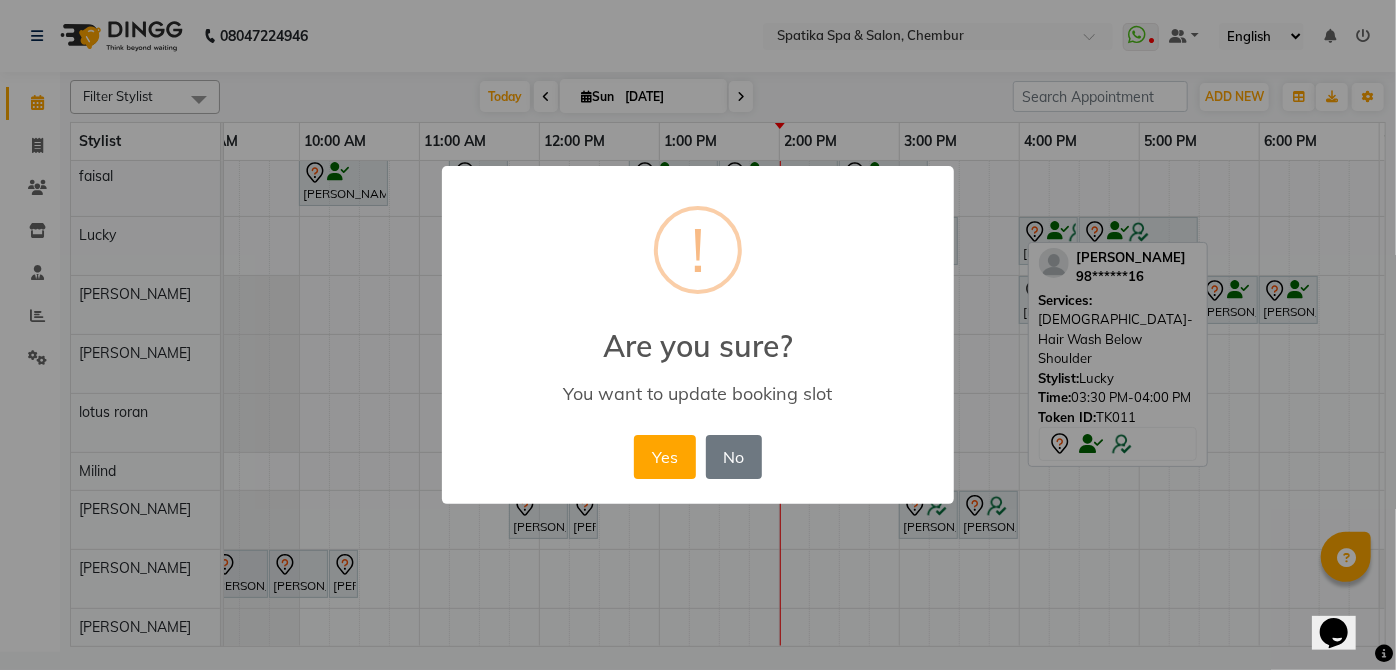 click on "× ! Are you sure? You want to update booking slot Yes No No" at bounding box center (698, 335) 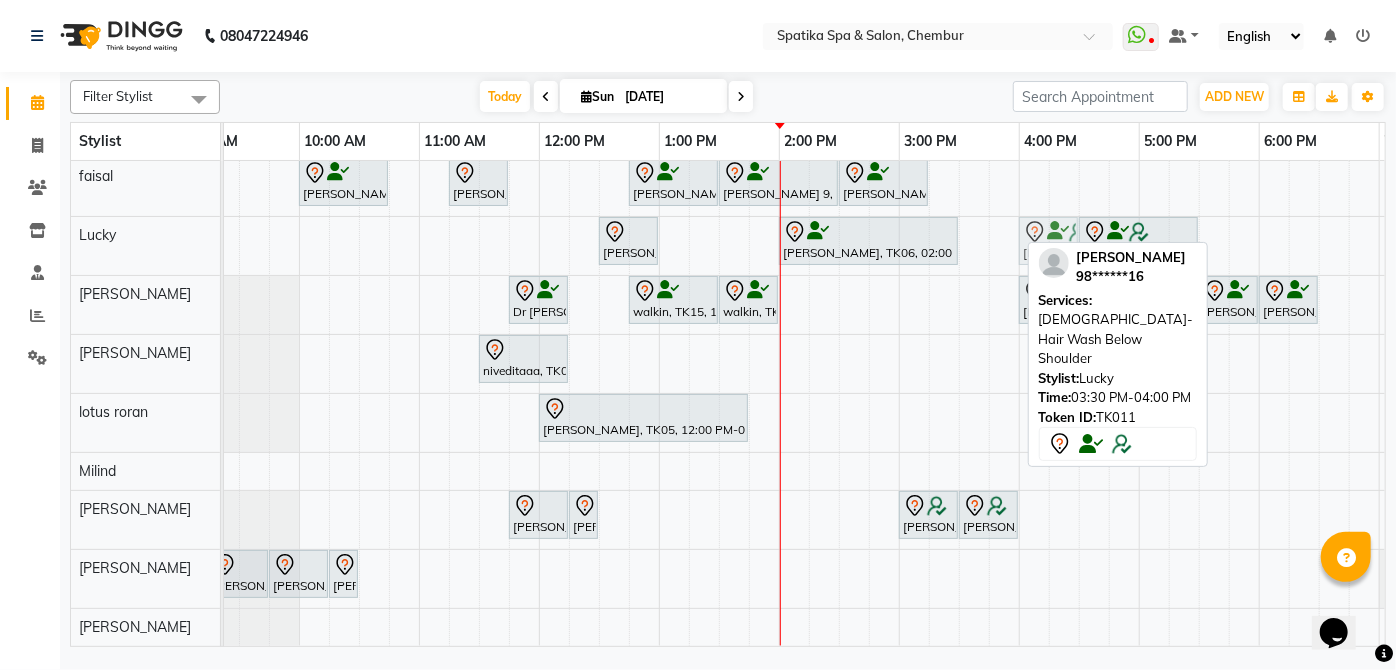 drag, startPoint x: 986, startPoint y: 224, endPoint x: 1021, endPoint y: 224, distance: 35 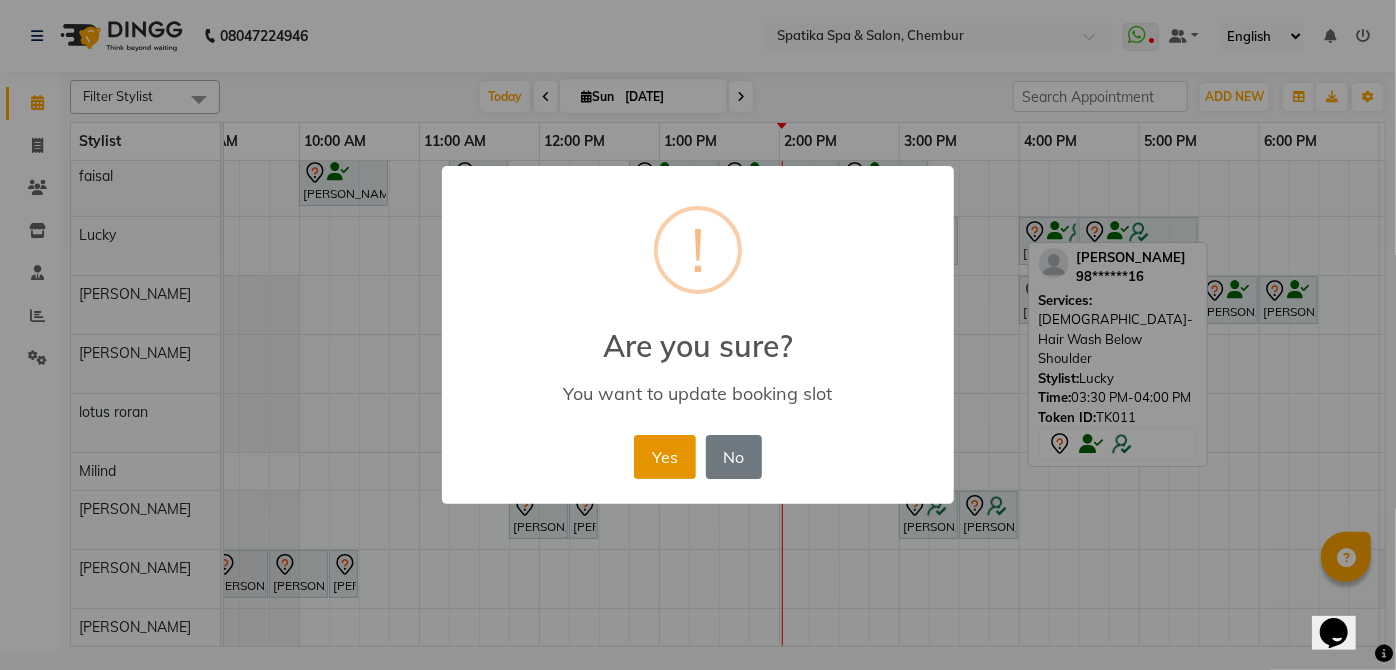 click on "Yes" at bounding box center (664, 457) 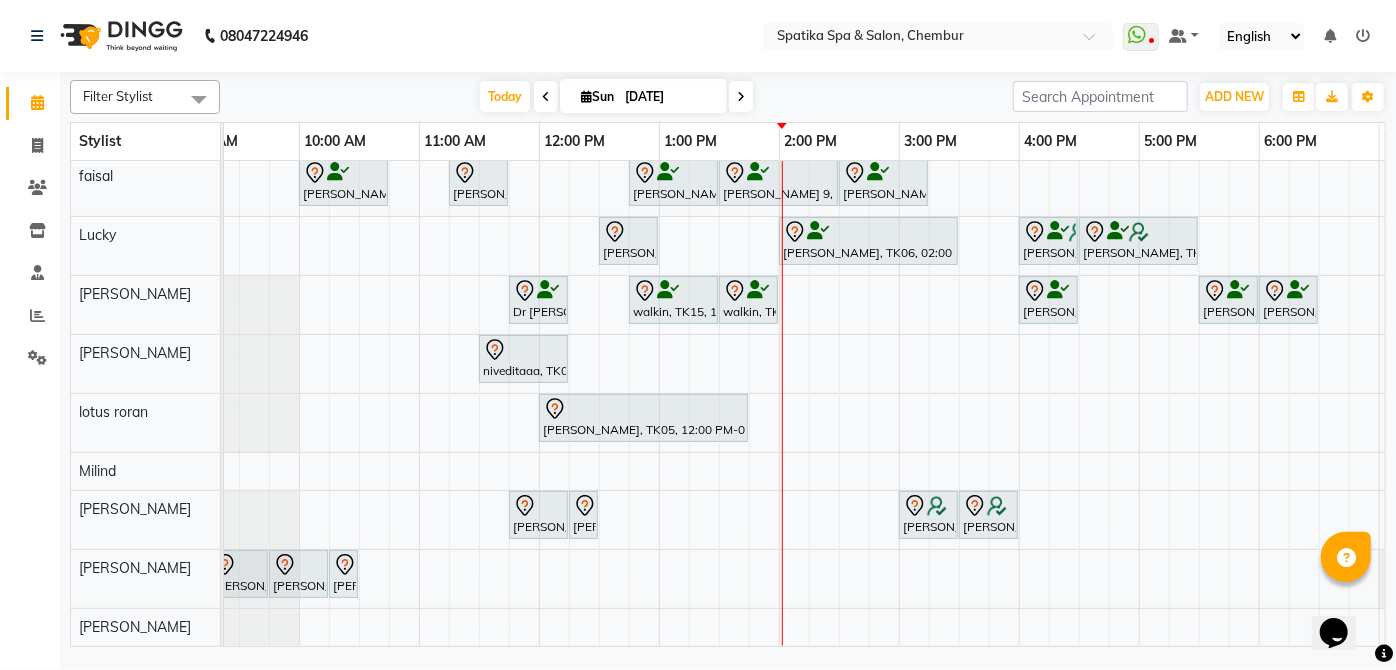 scroll, scrollTop: 0, scrollLeft: 45, axis: horizontal 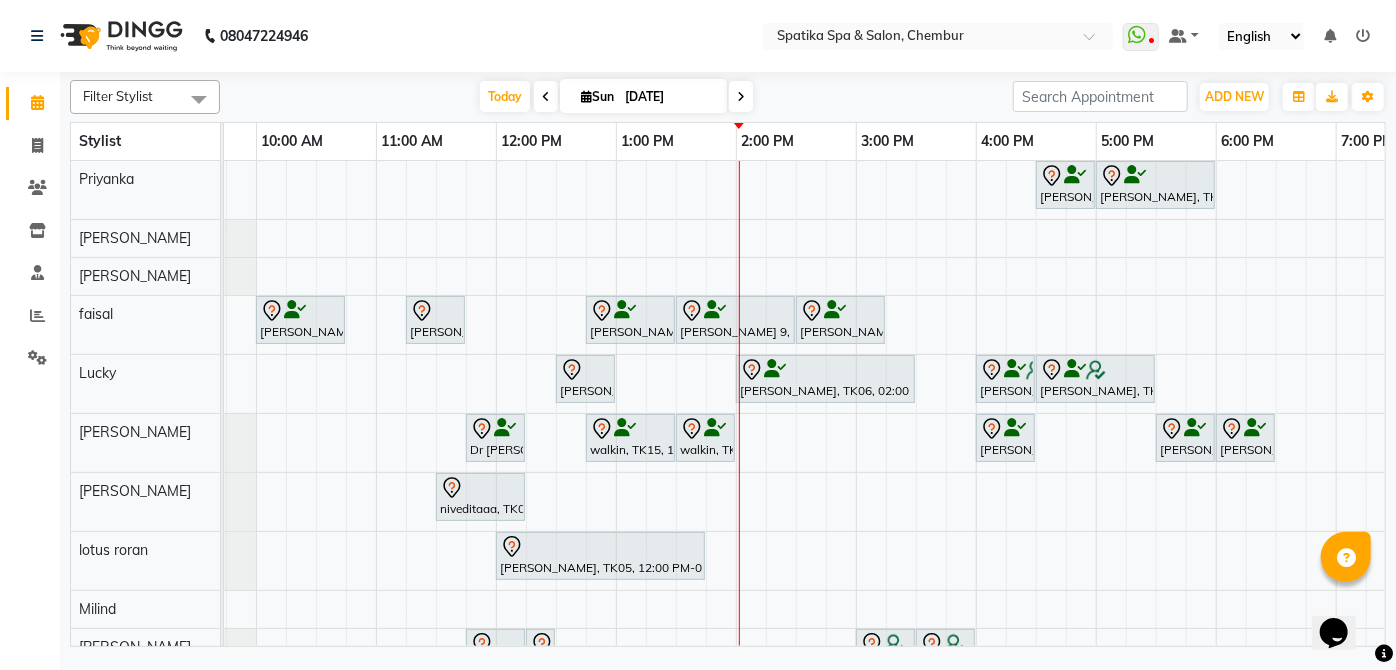 click on "Payal Dhanke, TK13, 08:45 AM-09:15 AM, Additional Charges For Male Hair Wash With Haircut / Head Massage             Aarti Manjrekar, TK10, 04:30 PM-05:00 PM, Premium Wax-Full Arms             Aarti Manjrekar, TK10, 05:00 PM-06:00 PM, Premium Wax-Full Legs             Aparna iyer, TK07, 10:00 AM-10:45 AM, Haircuts             Raika John, TK09, 11:15 AM-11:45 AM, Female-Blow Dry-Hair Below Shoulder             Kritika 9, TK14, 12:45 PM-01:30 PM, Haircuts             Kritika 9, TK14, 01:30 PM-02:30 PM, Male-Inoa Global Color - Hair Upto Neck (Includes Moustache)             Swapnil Bhoir, TK02, 02:30 PM-03:15 PM, Haircuts             Jhanvi Jagasia, TK12, 12:30 PM-01:00 PM, Female-Blow Dry-Hair Below Shoulder             Sneha Ahuja, TK06, 02:00 PM-03:30 PM, Female-Inoa Touch Up (Up To 2 Inches)             Ayesha Lobo, TK11, 04:00 PM-04:30 PM, Female-Hair Wash Below Shoulder             Ayesha Lobo, TK11, 04:30 PM-05:30 PM, Female-Inoa Touch Up (Up To 2 Inches)" at bounding box center (916, 472) 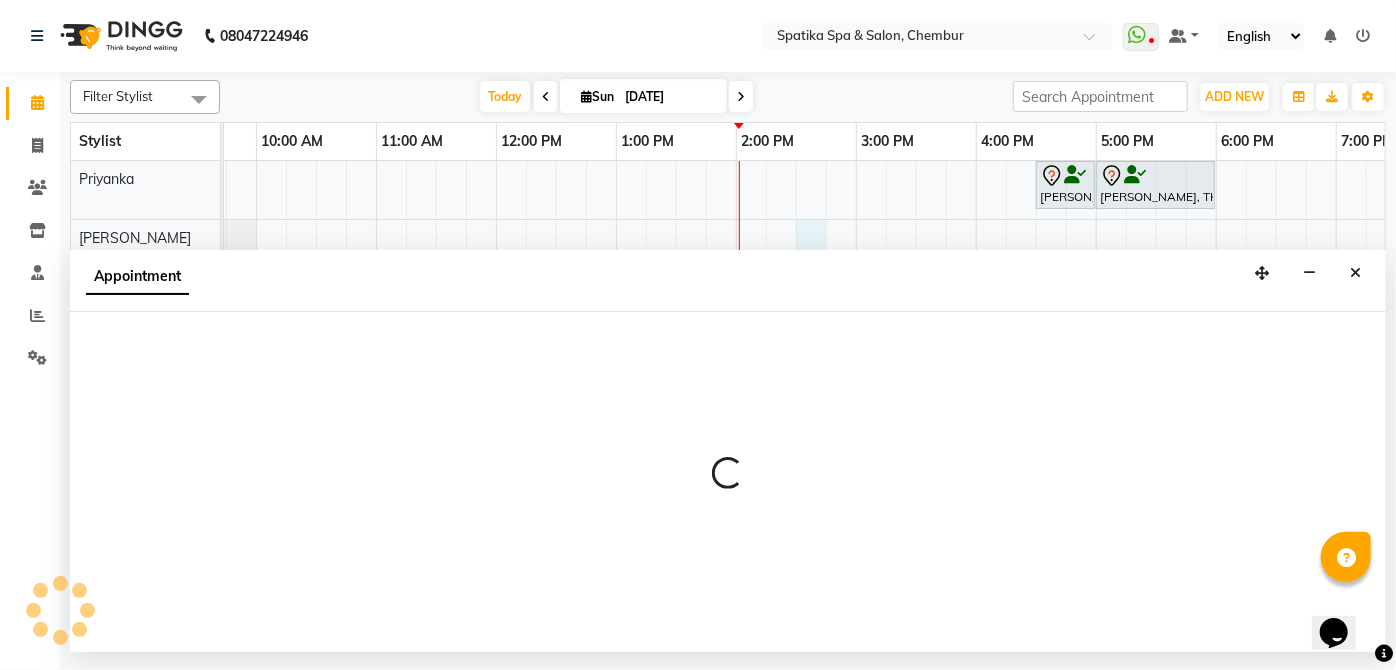 select on "29950" 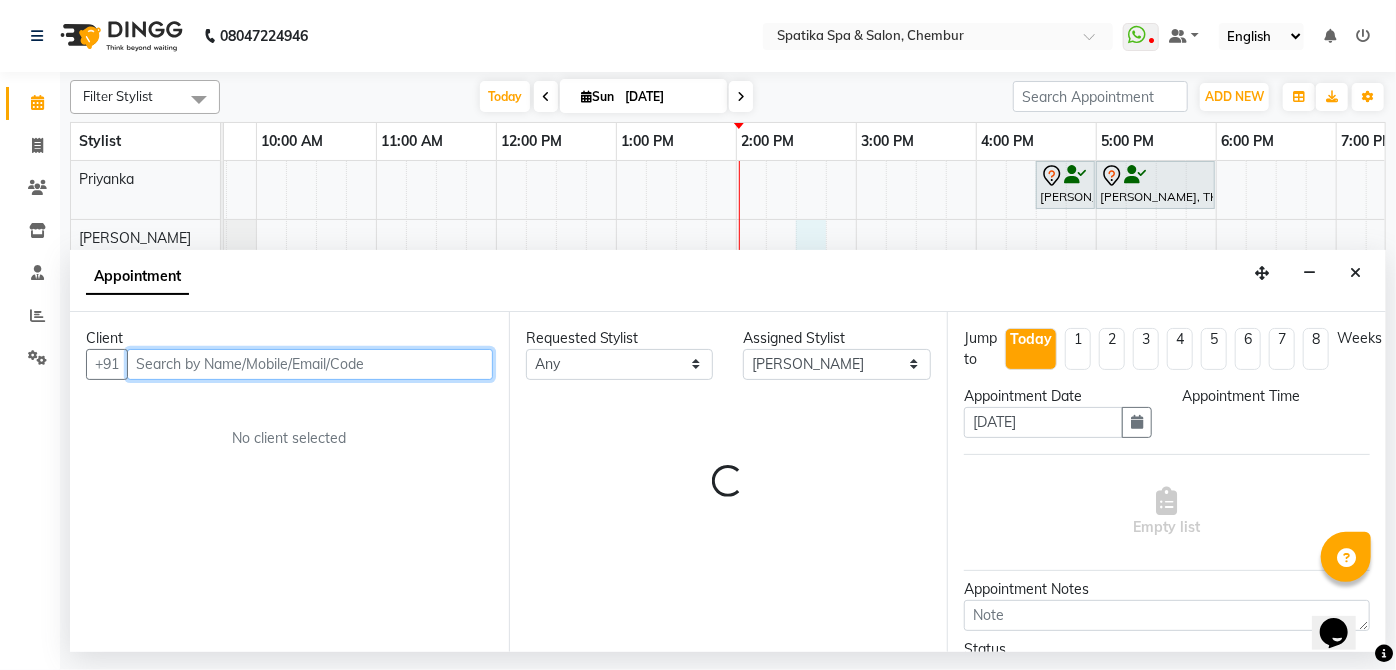 select on "870" 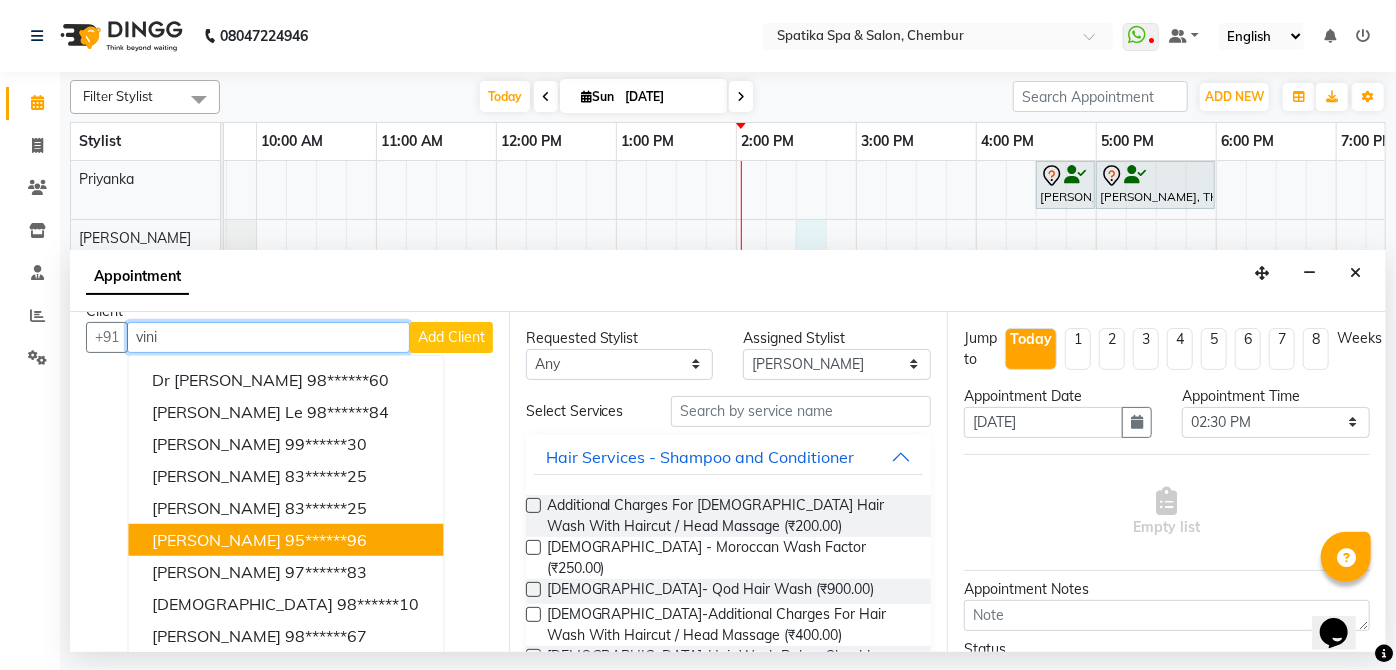 scroll, scrollTop: 66, scrollLeft: 0, axis: vertical 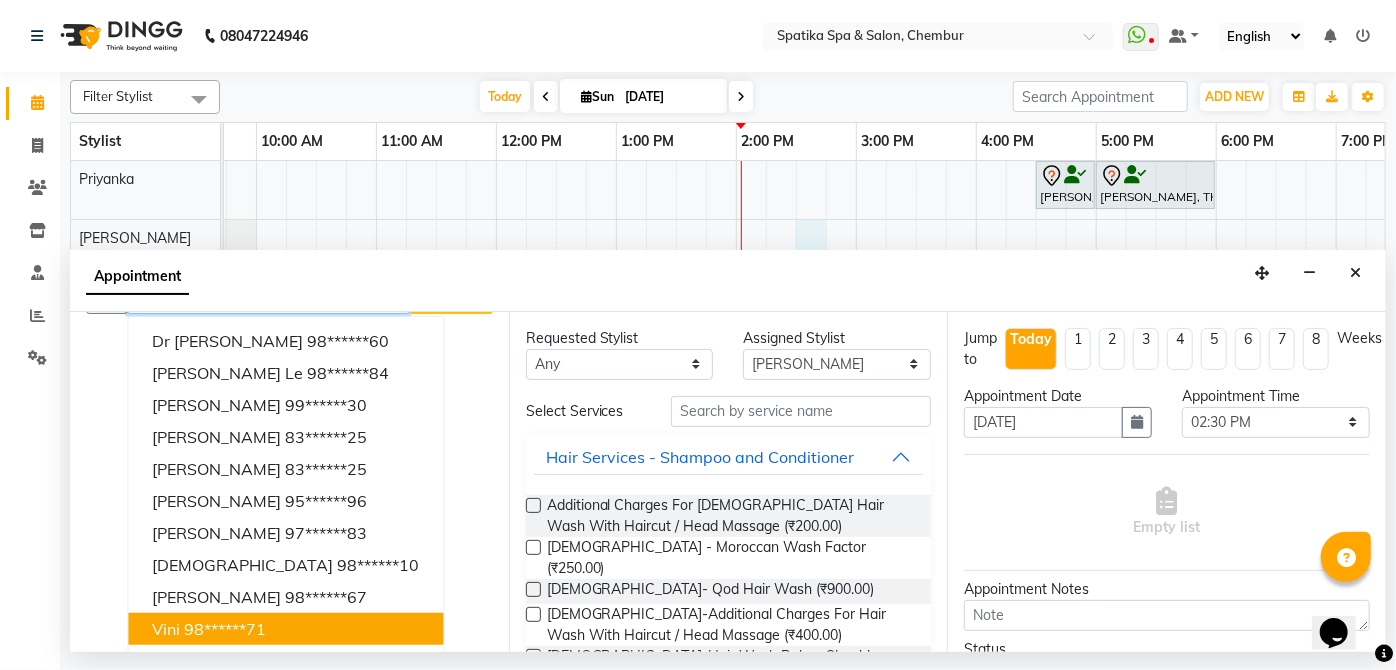click on "98******71" at bounding box center [225, 628] 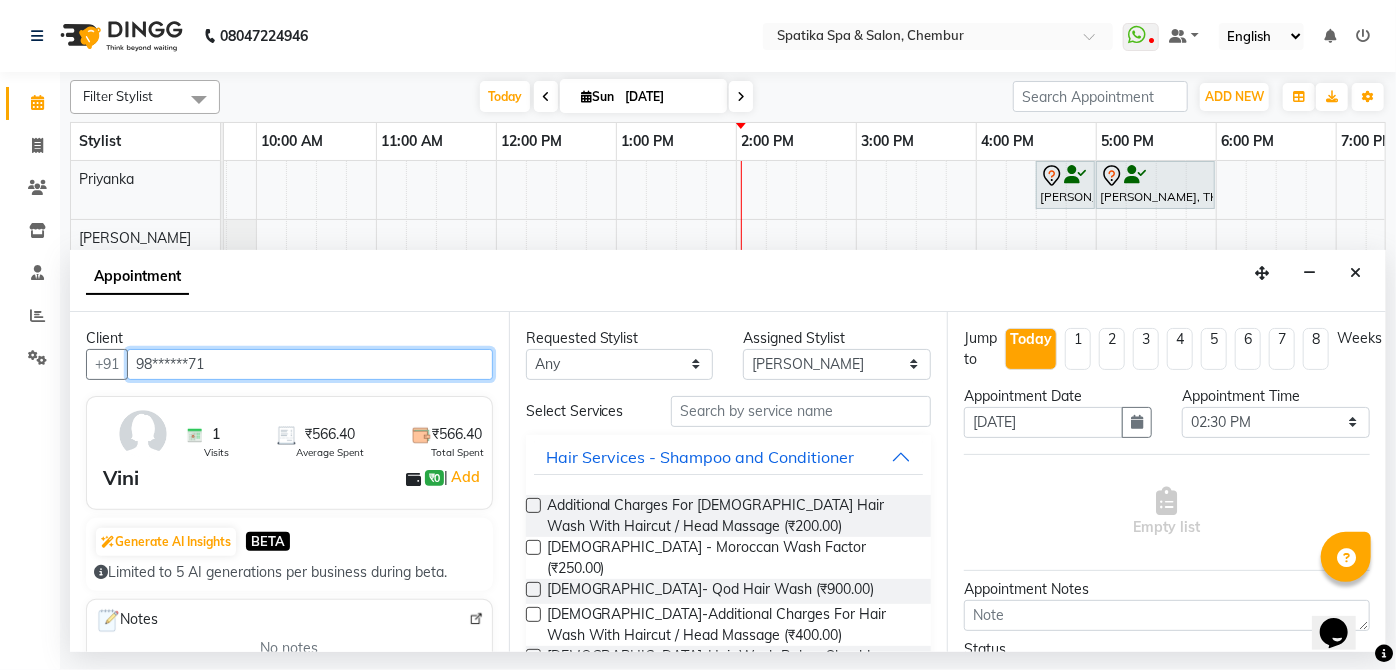 type on "98******71" 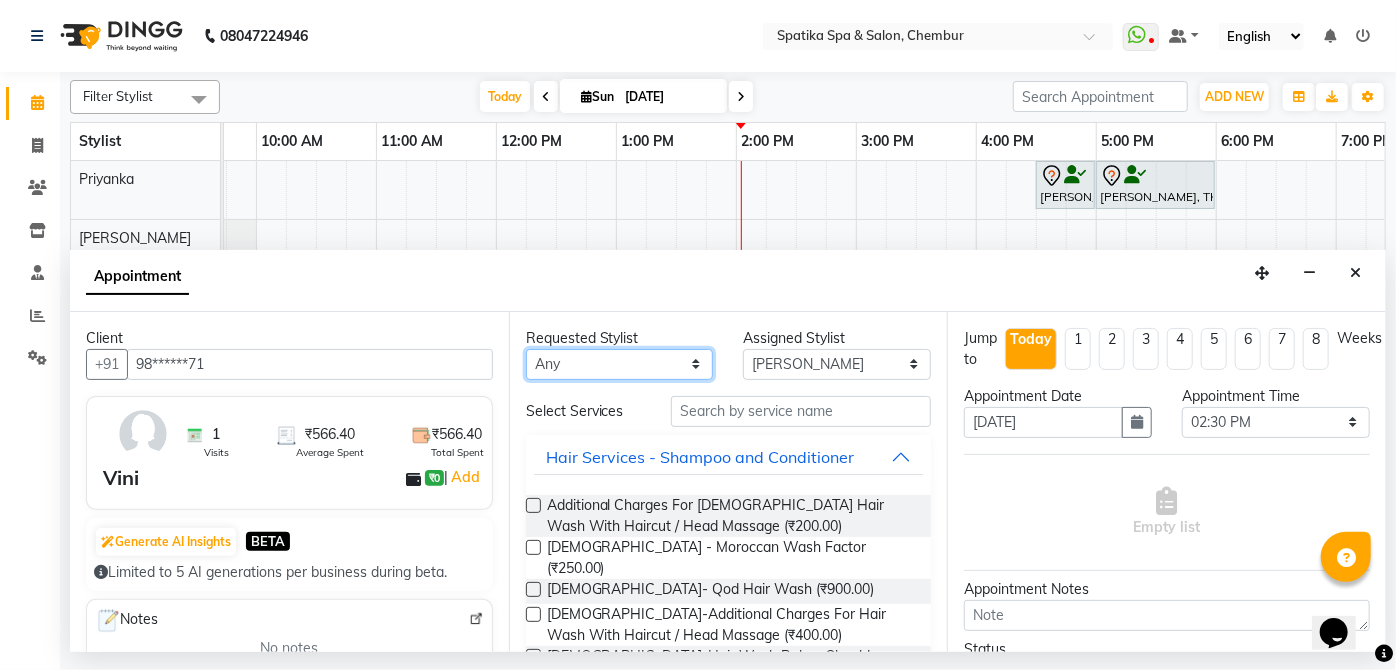 click on "Any Aayushi Sonawala Ali deepak kumar faisal lotus roran Lucky Madhu Gupta Milind Payal Dhanke Priyanka shahrukh sumitra" at bounding box center (620, 364) 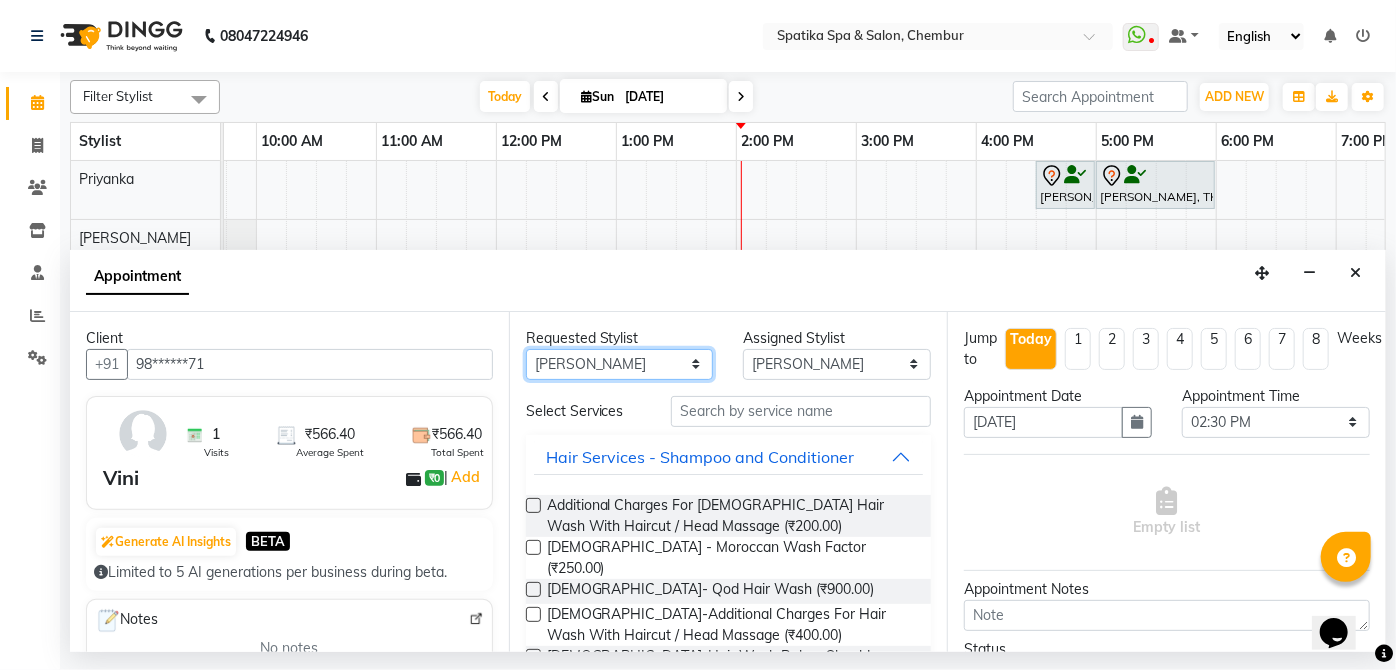 click on "Any Aayushi Sonawala Ali deepak kumar faisal lotus roran Lucky Madhu Gupta Milind Payal Dhanke Priyanka shahrukh sumitra" at bounding box center (620, 364) 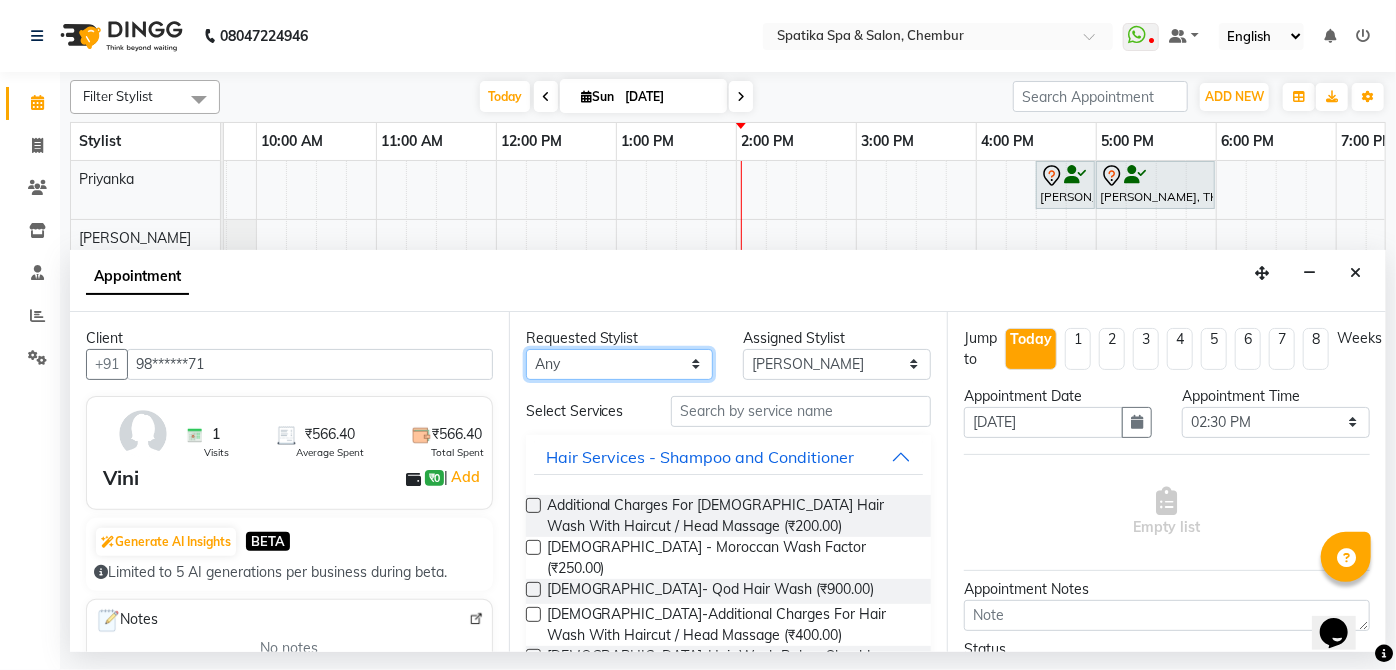 click on "Any Aayushi Sonawala Ali deepak kumar faisal lotus roran Lucky Madhu Gupta Milind Payal Dhanke Priyanka shahrukh sumitra" at bounding box center (620, 364) 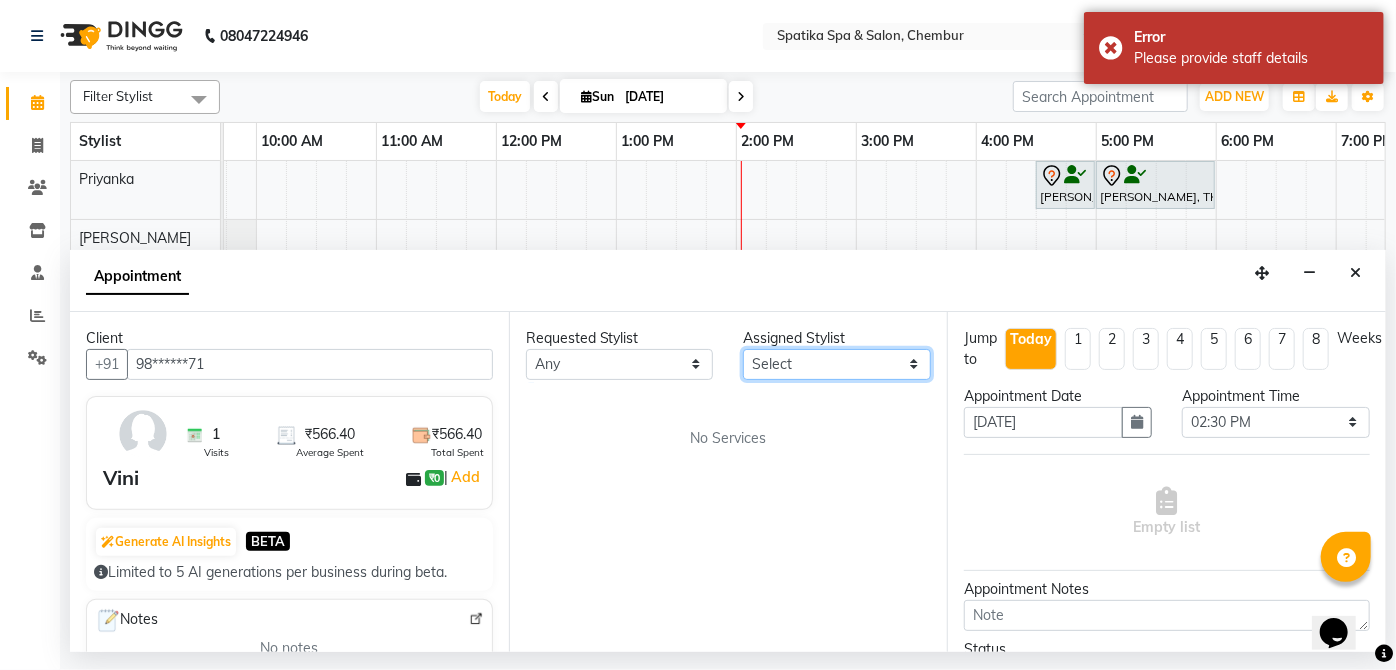 click on "Select Aayushi Sonawala Ali deepak kumar faisal lotus roran Lucky Madhu Gupta Milind Payal Dhanke Priyanka shahrukh sumitra" at bounding box center (837, 364) 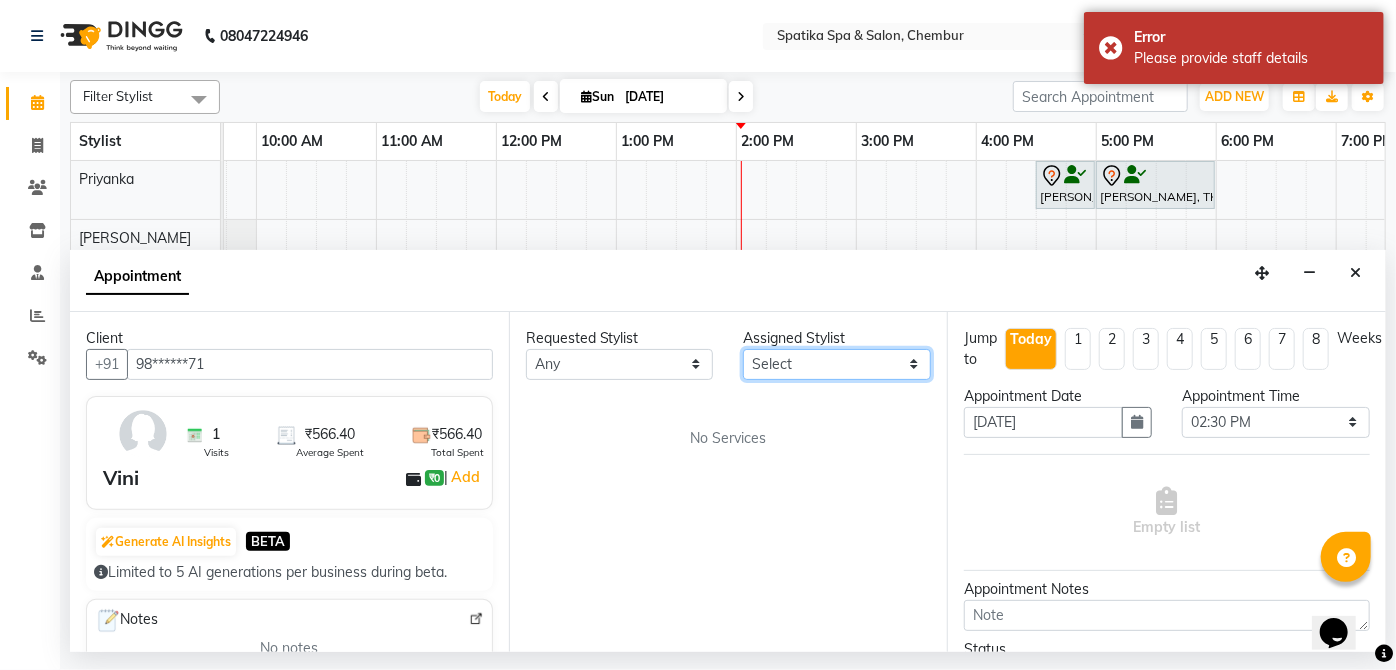 select on "82021" 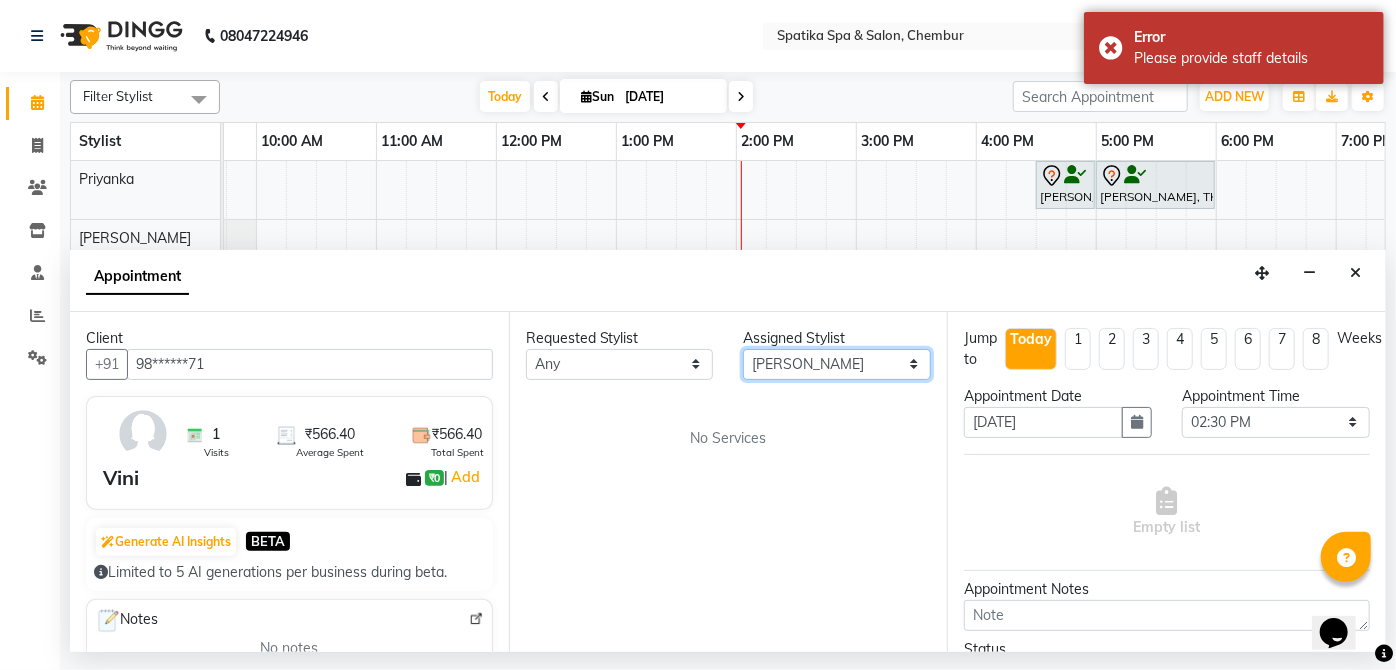 click on "Select Aayushi Sonawala Ali deepak kumar faisal lotus roran Lucky Madhu Gupta Milind Payal Dhanke Priyanka shahrukh sumitra" at bounding box center (837, 364) 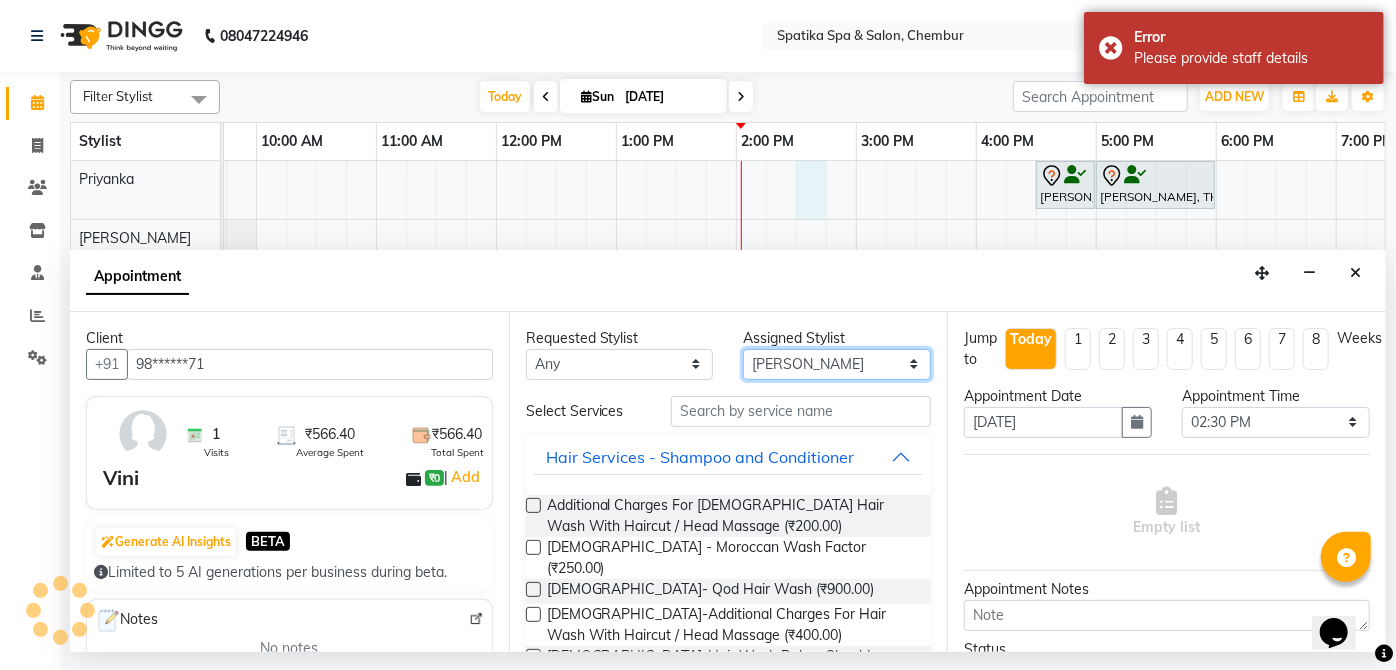 click on "Payal Dhanke, TK13, 08:45 AM-09:15 AM, Additional Charges For Male Hair Wash With Haircut / Head Massage             Aarti Manjrekar, TK10, 04:30 PM-05:00 PM, Premium Wax-Full Arms             Aarti Manjrekar, TK10, 05:00 PM-06:00 PM, Premium Wax-Full Legs             Aparna iyer, TK07, 10:00 AM-10:45 AM, Haircuts             Raika John, TK09, 11:15 AM-11:45 AM, Female-Blow Dry-Hair Below Shoulder             Kritika 9, TK14, 12:45 PM-01:30 PM, Haircuts             Kritika 9, TK14, 01:30 PM-02:30 PM, Male-Inoa Global Color - Hair Upto Neck (Includes Moustache)             Swapnil Bhoir, TK02, 02:30 PM-03:15 PM, Haircuts             Jhanvi Jagasia, TK12, 12:30 PM-01:00 PM, Female-Blow Dry-Hair Below Shoulder             Sneha Ahuja, TK06, 02:00 PM-03:30 PM, Female-Inoa Touch Up (Up To 2 Inches)             Ayesha Lobo, TK11, 04:00 PM-04:30 PM, Female-Hair Wash Below Shoulder             Ayesha Lobo, TK11, 04:30 PM-05:30 PM, Female-Inoa Touch Up (Up To 2 Inches)" at bounding box center (916, 472) 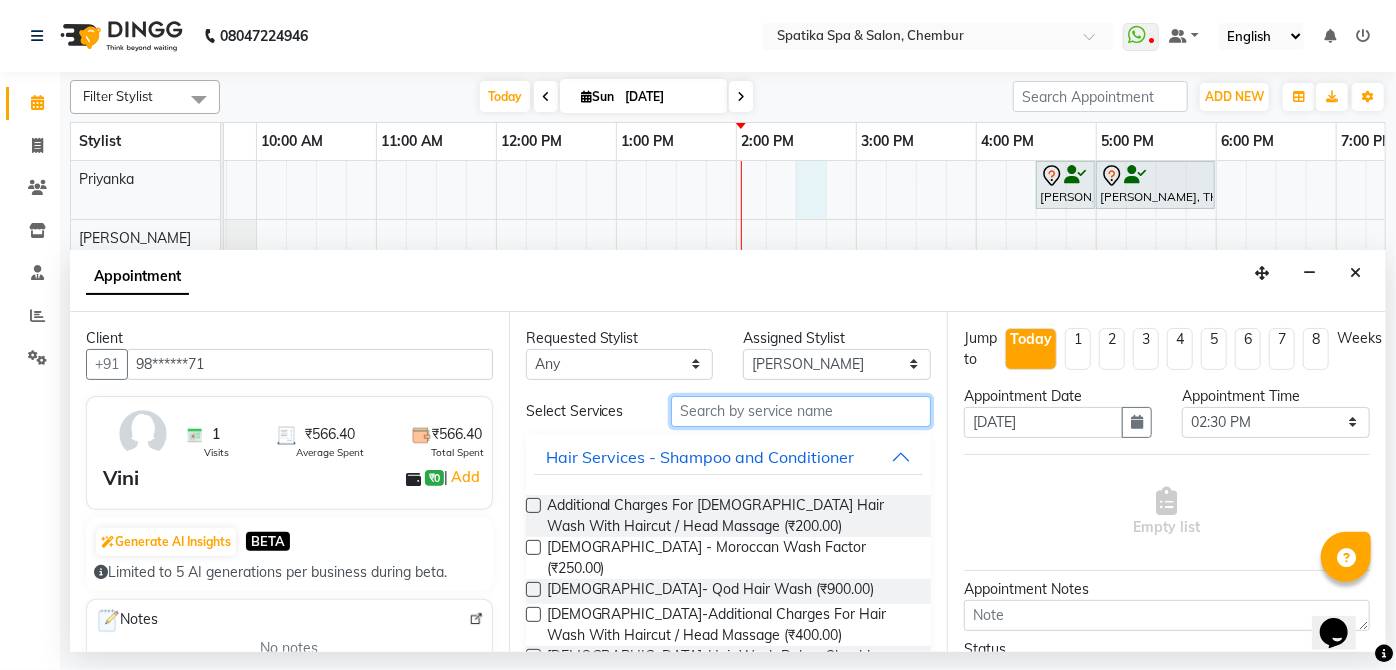 click at bounding box center [801, 411] 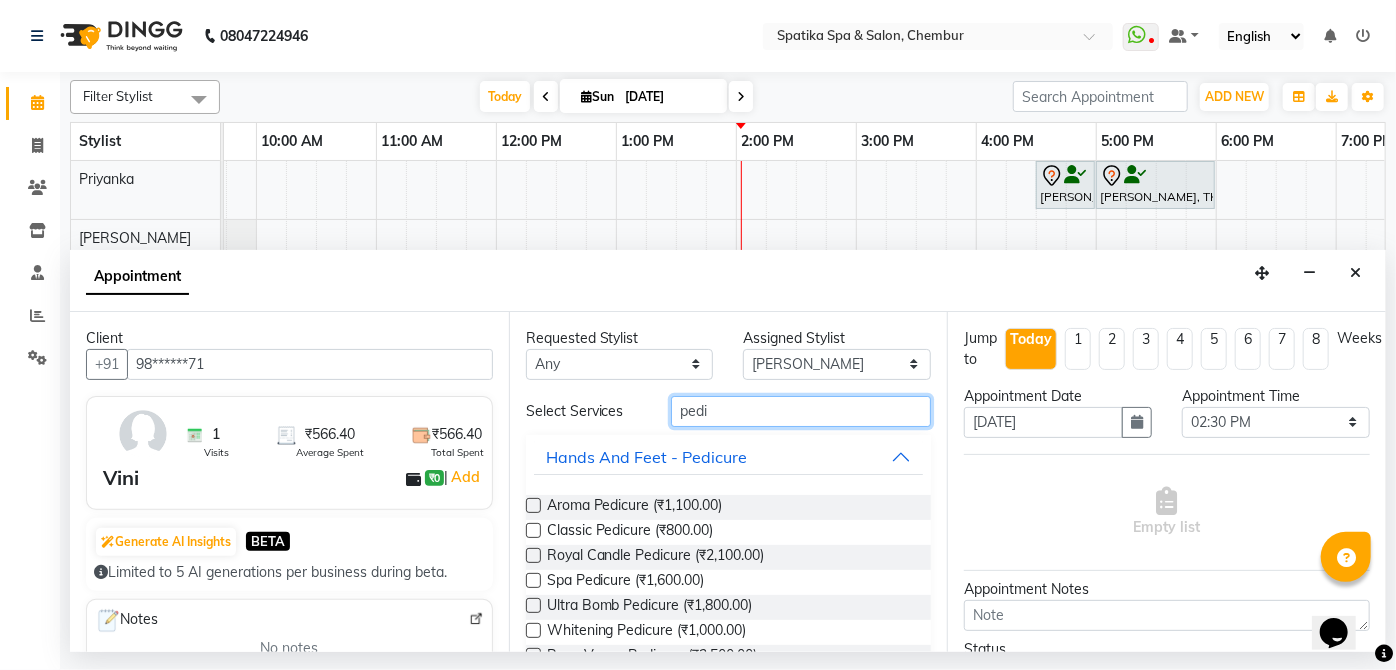 type on "pedi" 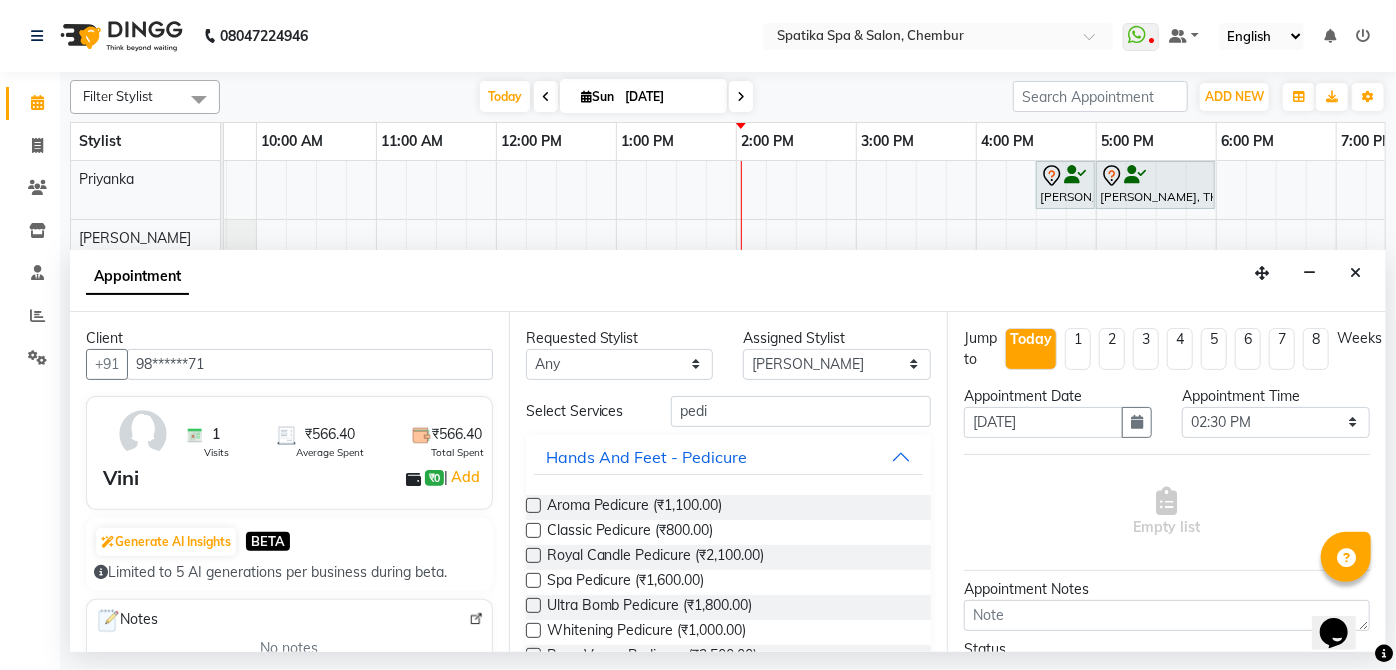 click at bounding box center [533, 530] 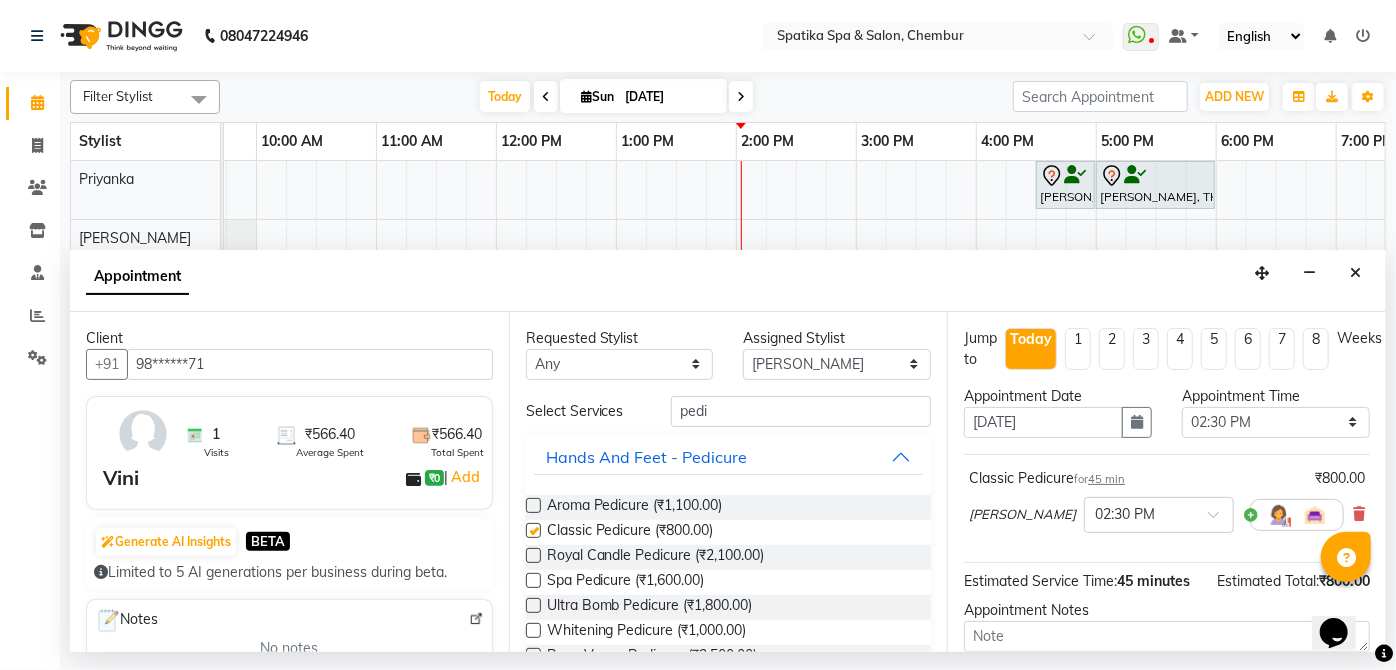 checkbox on "false" 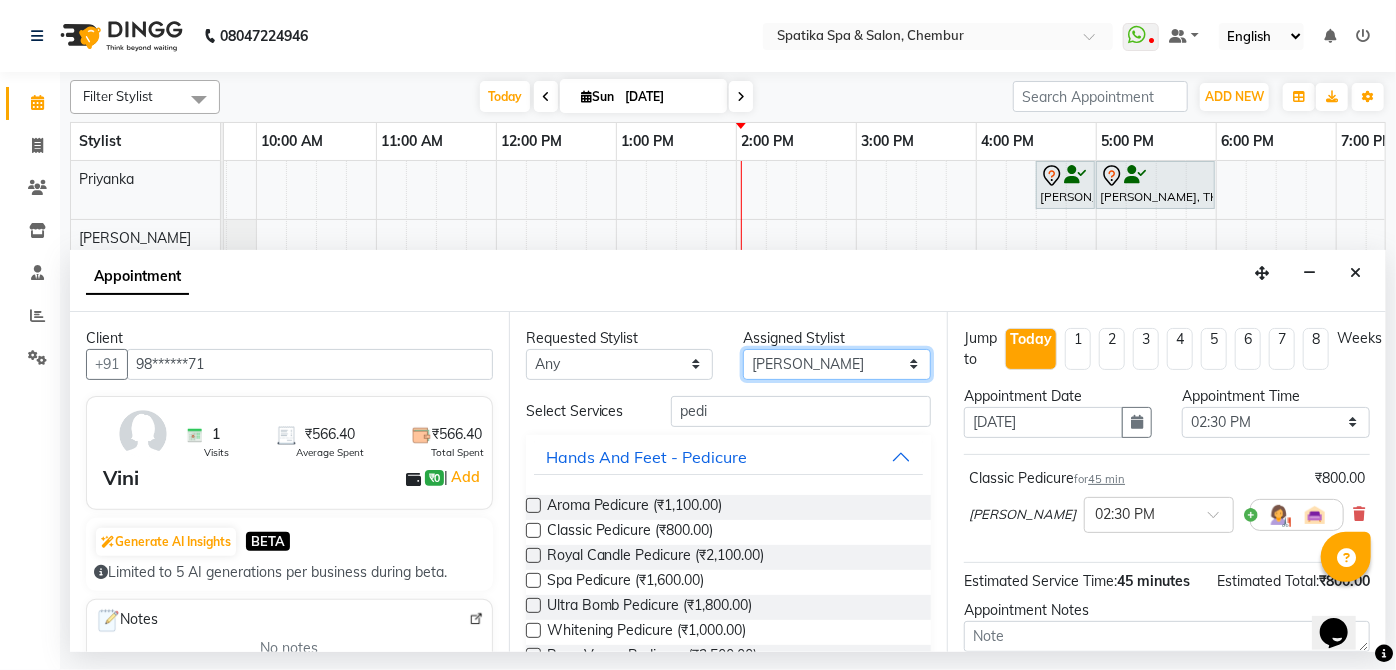 click on "Select Aayushi Sonawala Ali deepak kumar faisal lotus roran Lucky Madhu Gupta Milind Payal Dhanke Priyanka shahrukh sumitra" at bounding box center [837, 364] 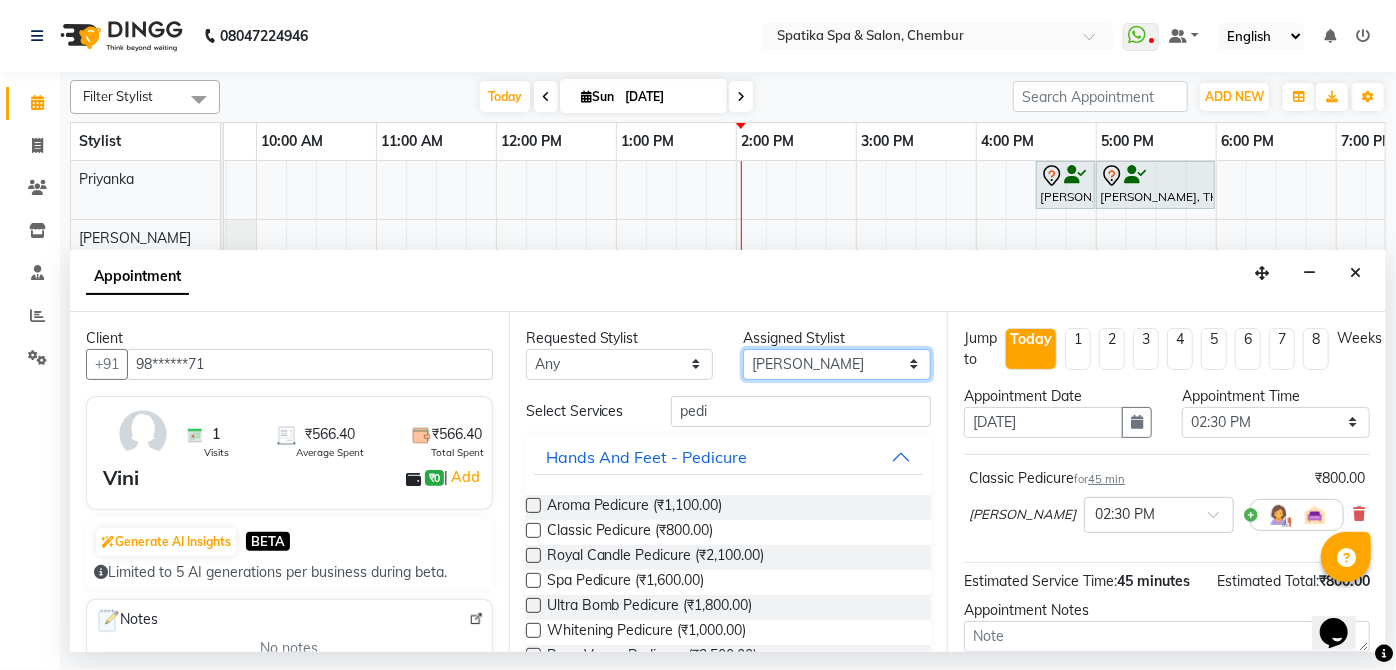 select on "9058" 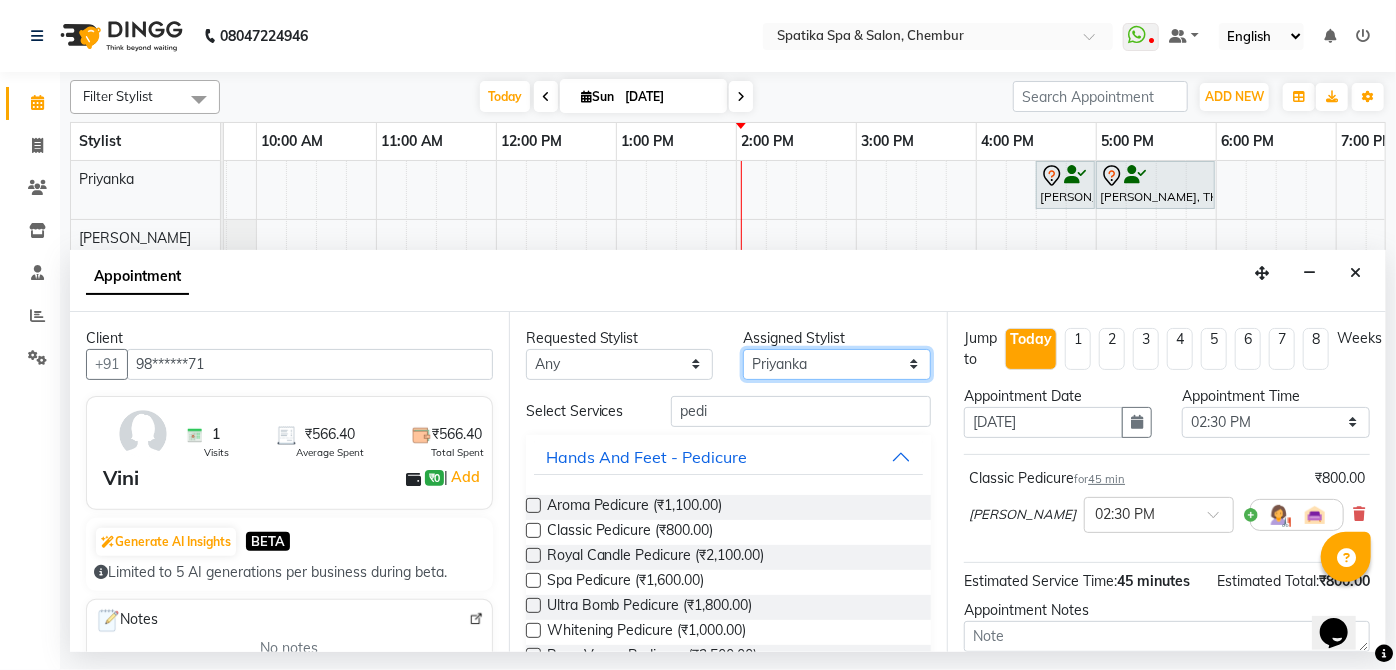 click on "Select Aayushi Sonawala Ali deepak kumar faisal lotus roran Lucky Madhu Gupta Milind Payal Dhanke Priyanka shahrukh sumitra" at bounding box center (837, 364) 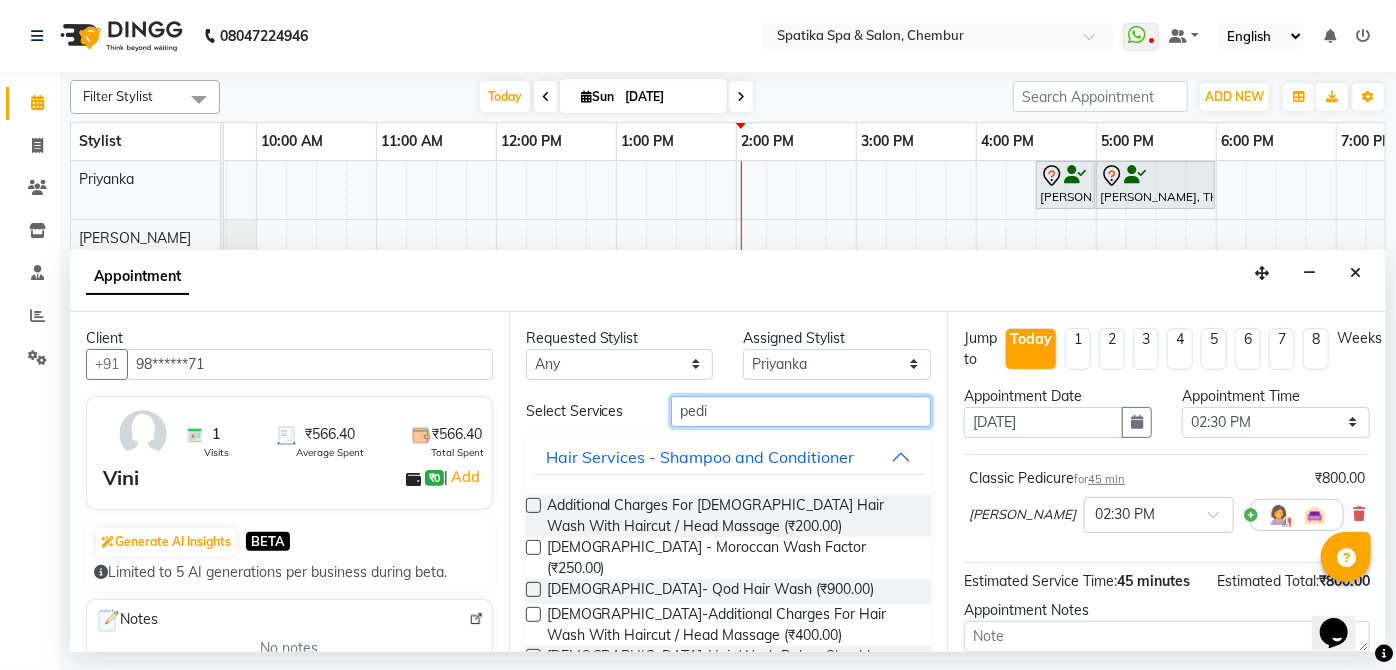 click on "pedi" at bounding box center [801, 411] 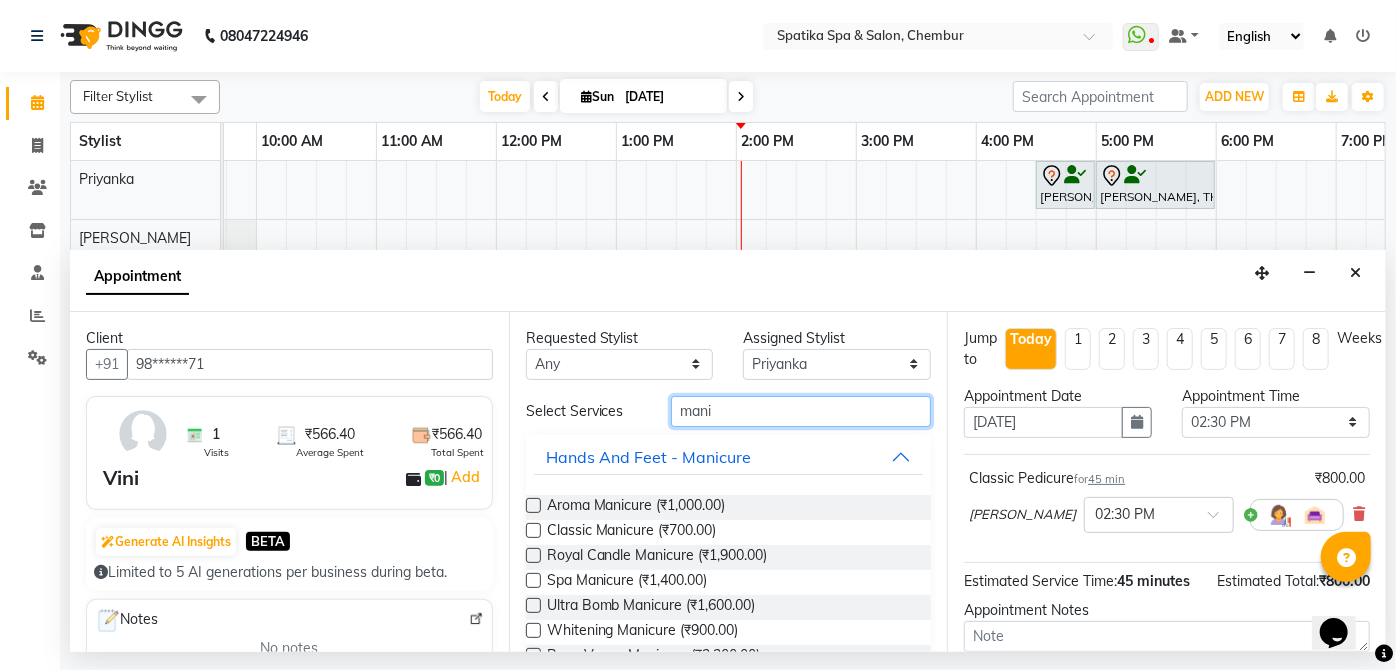 type on "mani" 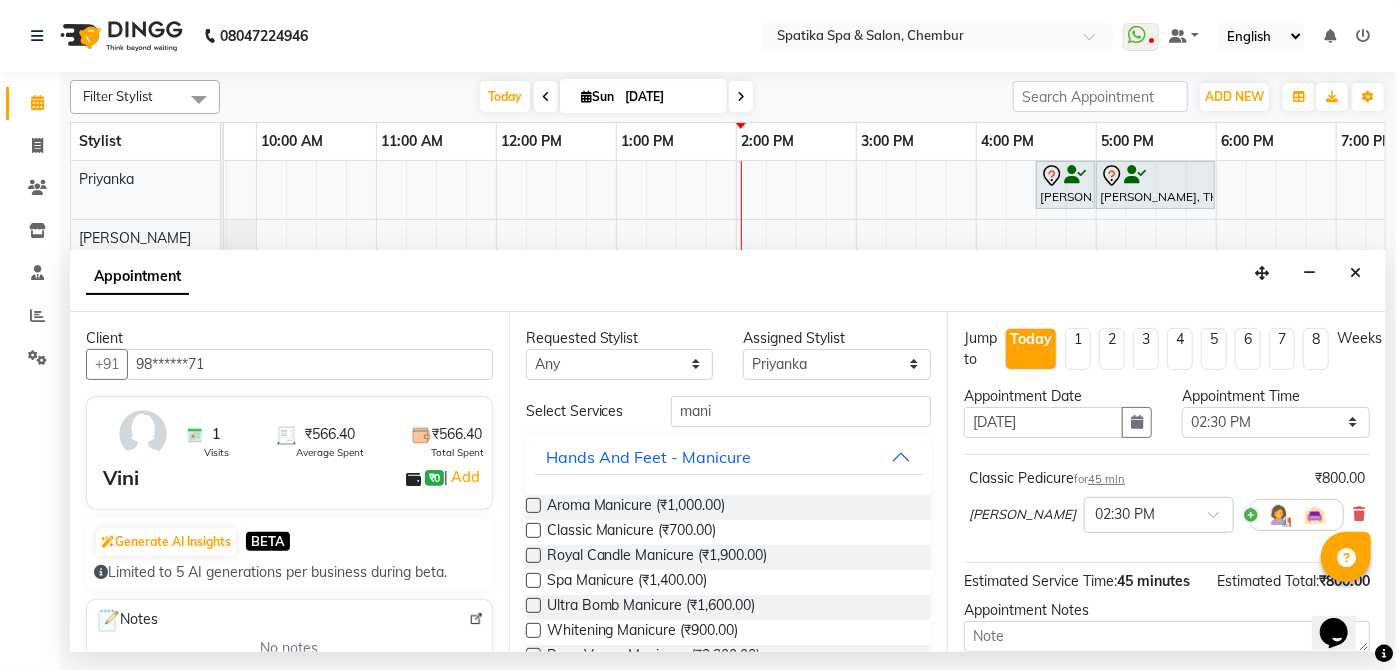 click at bounding box center (533, 530) 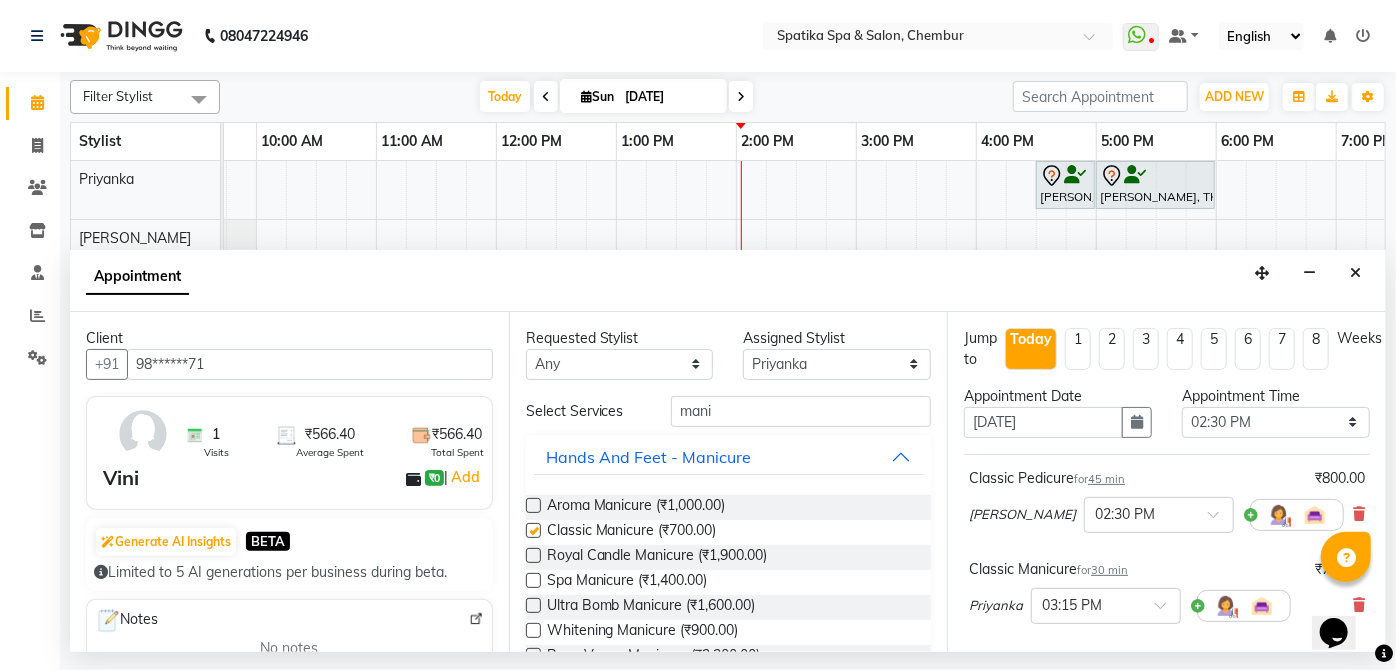 checkbox on "false" 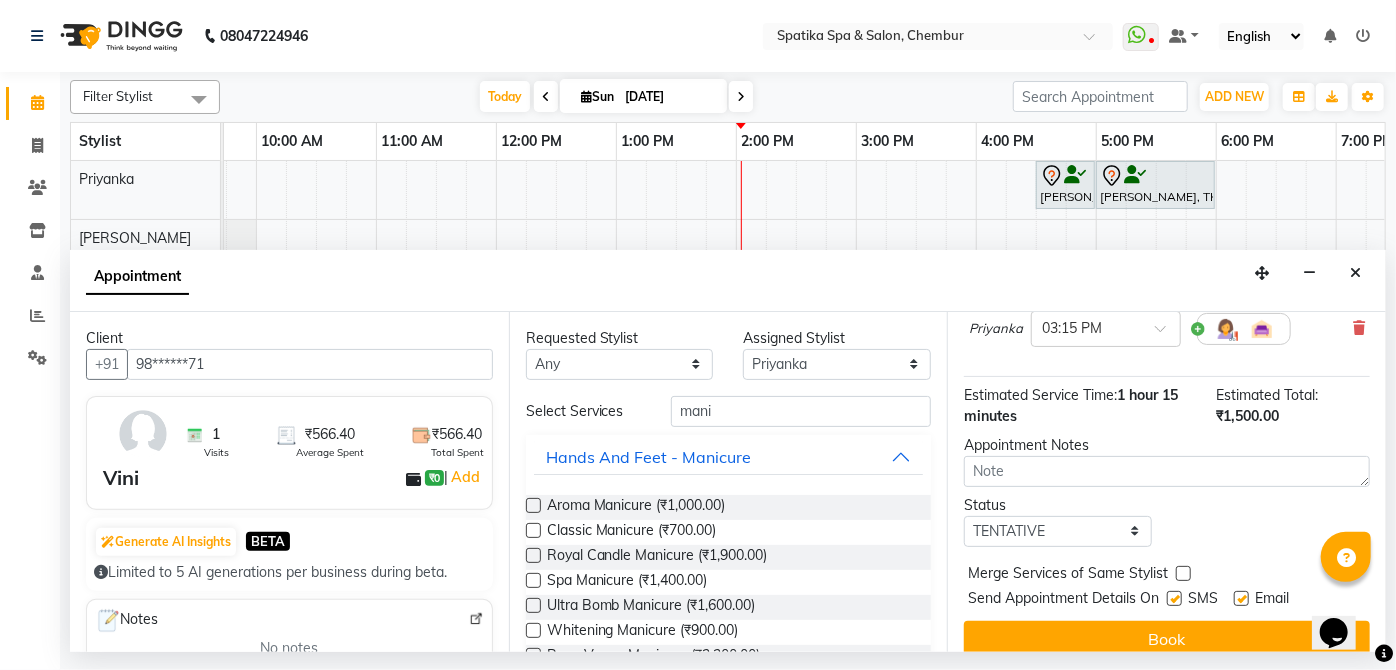 scroll, scrollTop: 296, scrollLeft: 0, axis: vertical 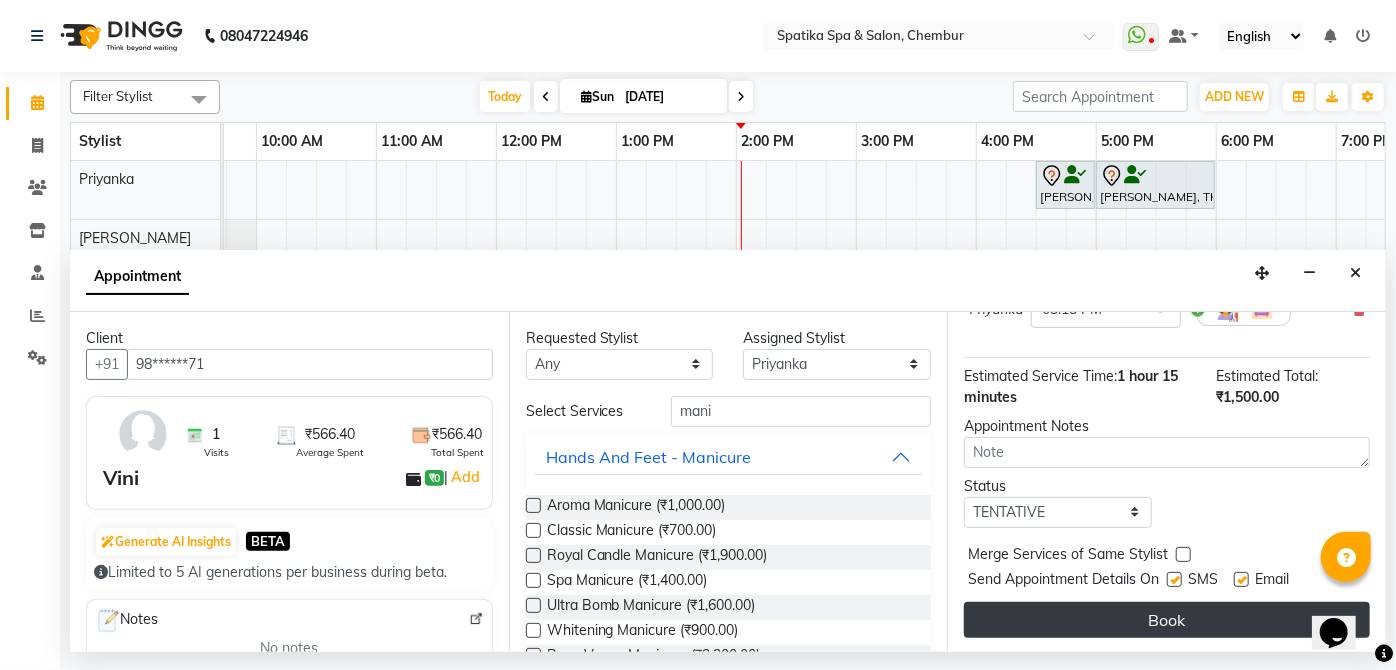 click on "Book" at bounding box center [1167, 620] 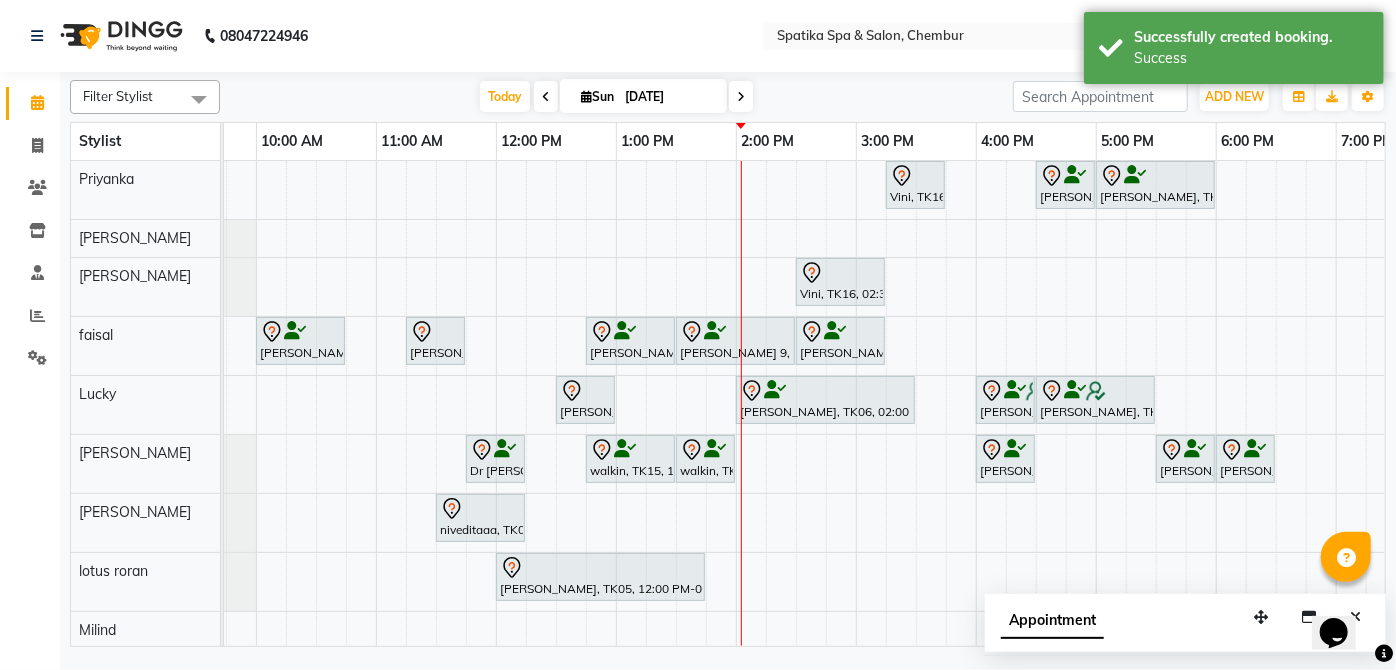 scroll, scrollTop: 168, scrollLeft: 88, axis: both 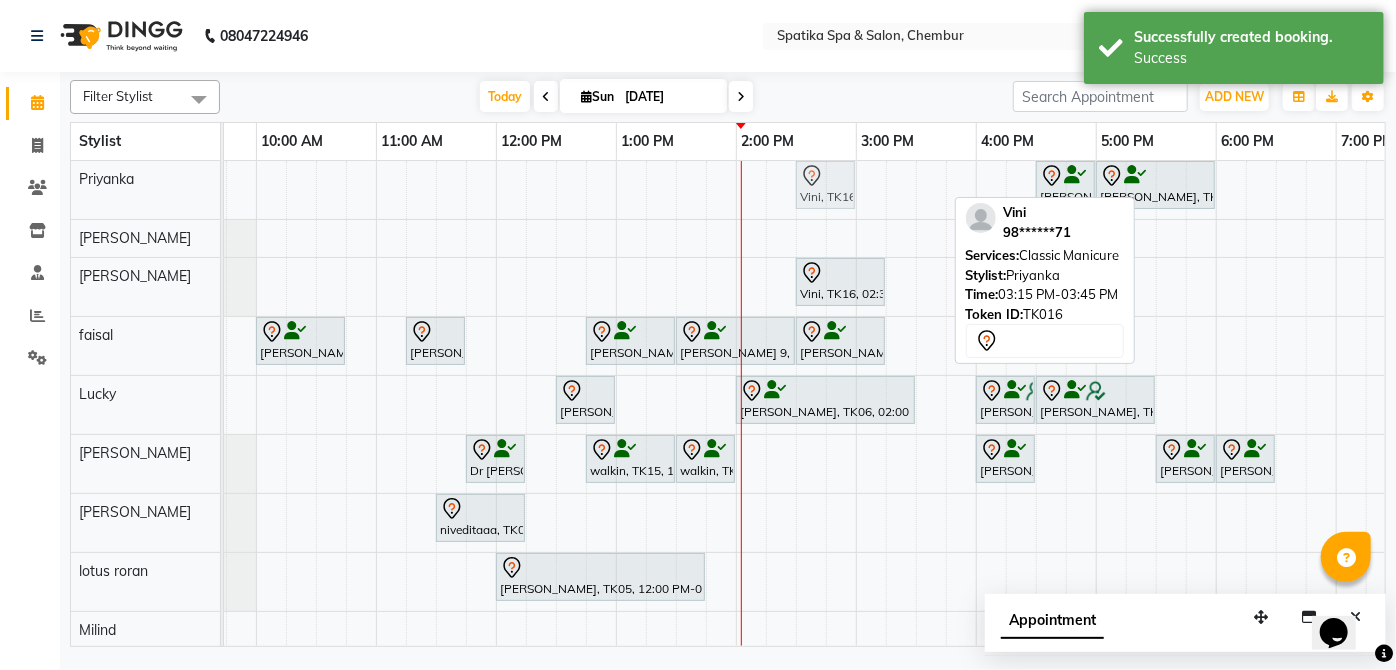 drag, startPoint x: 900, startPoint y: 181, endPoint x: 816, endPoint y: 187, distance: 84.21401 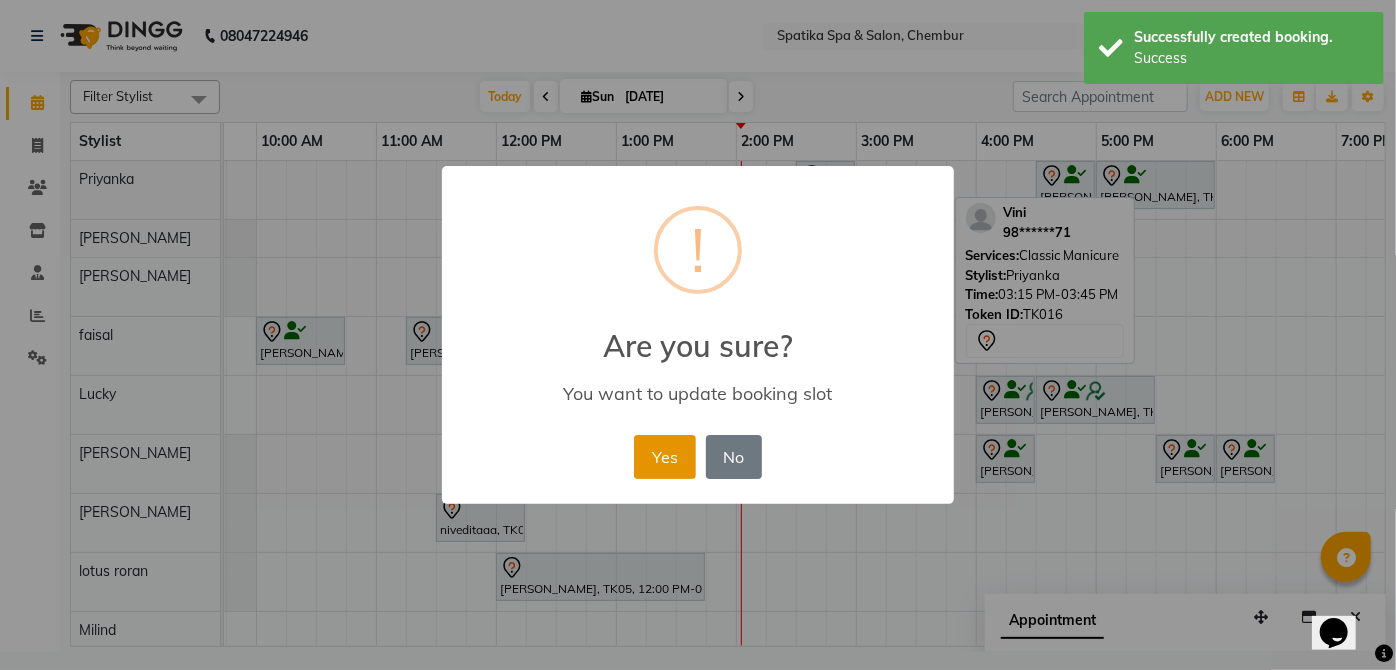click on "Yes" at bounding box center [664, 457] 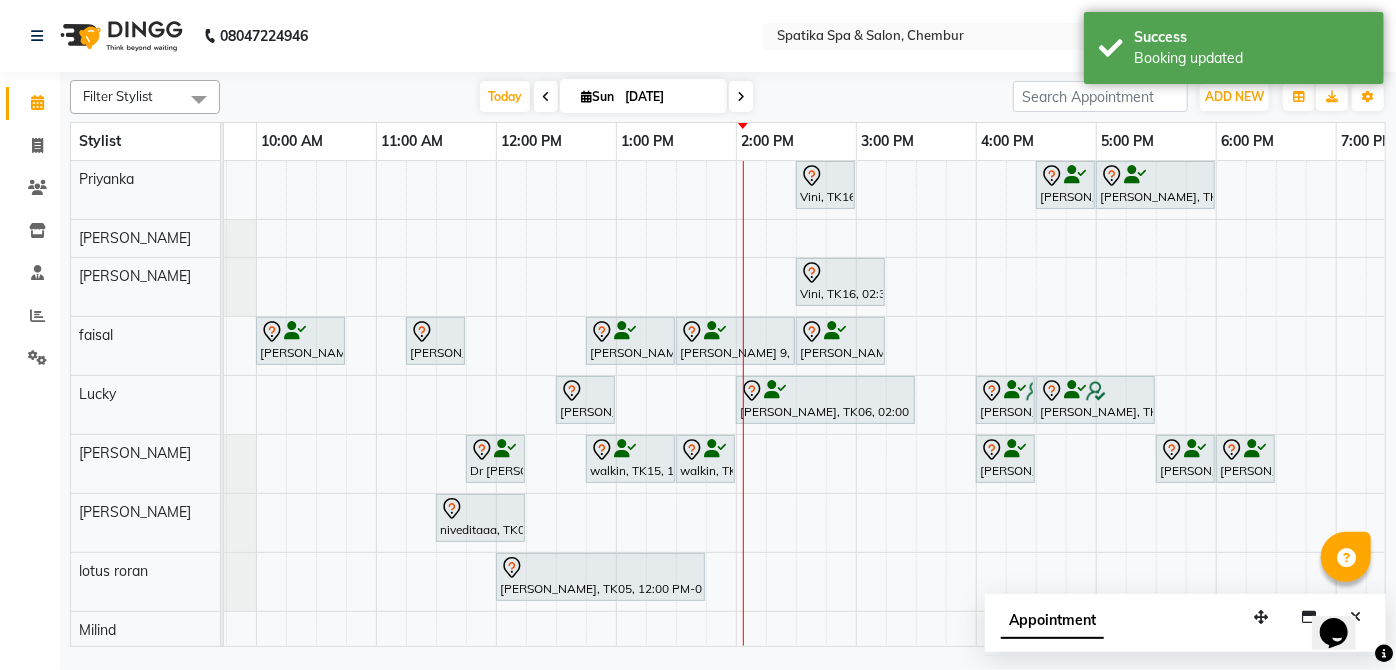 scroll, scrollTop: 168, scrollLeft: 88, axis: both 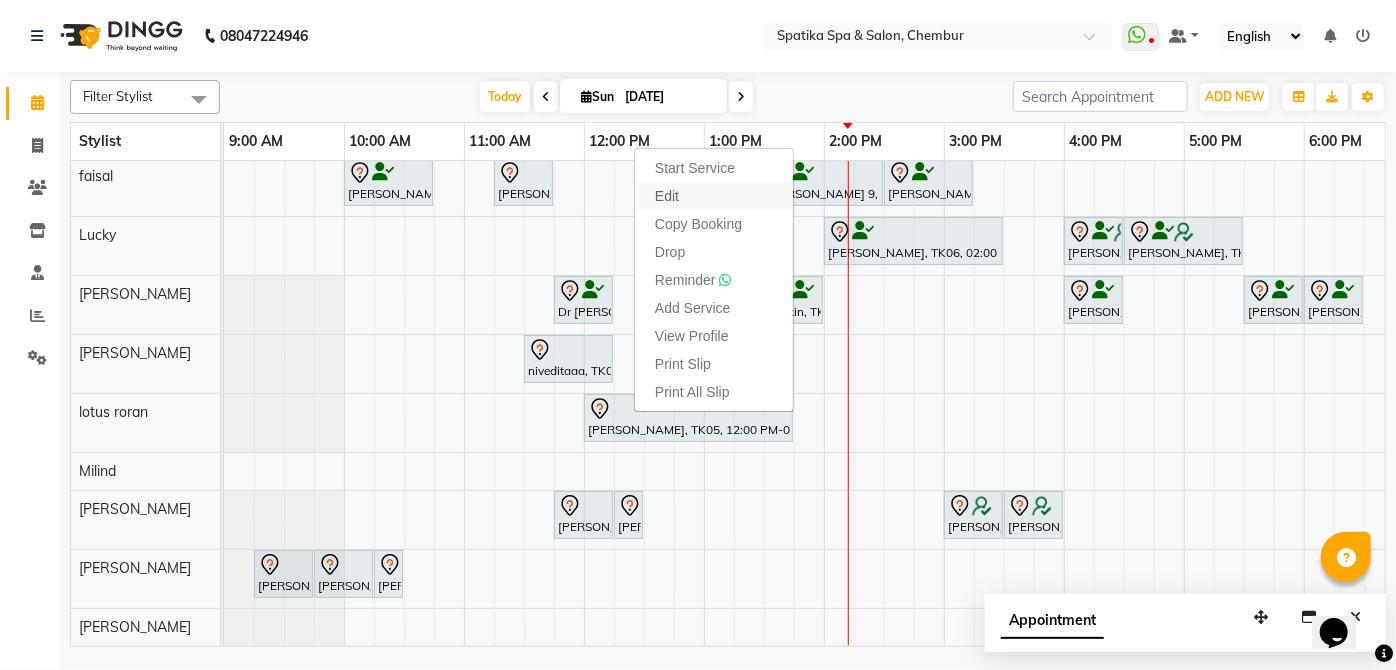click on "Edit" at bounding box center [714, 196] 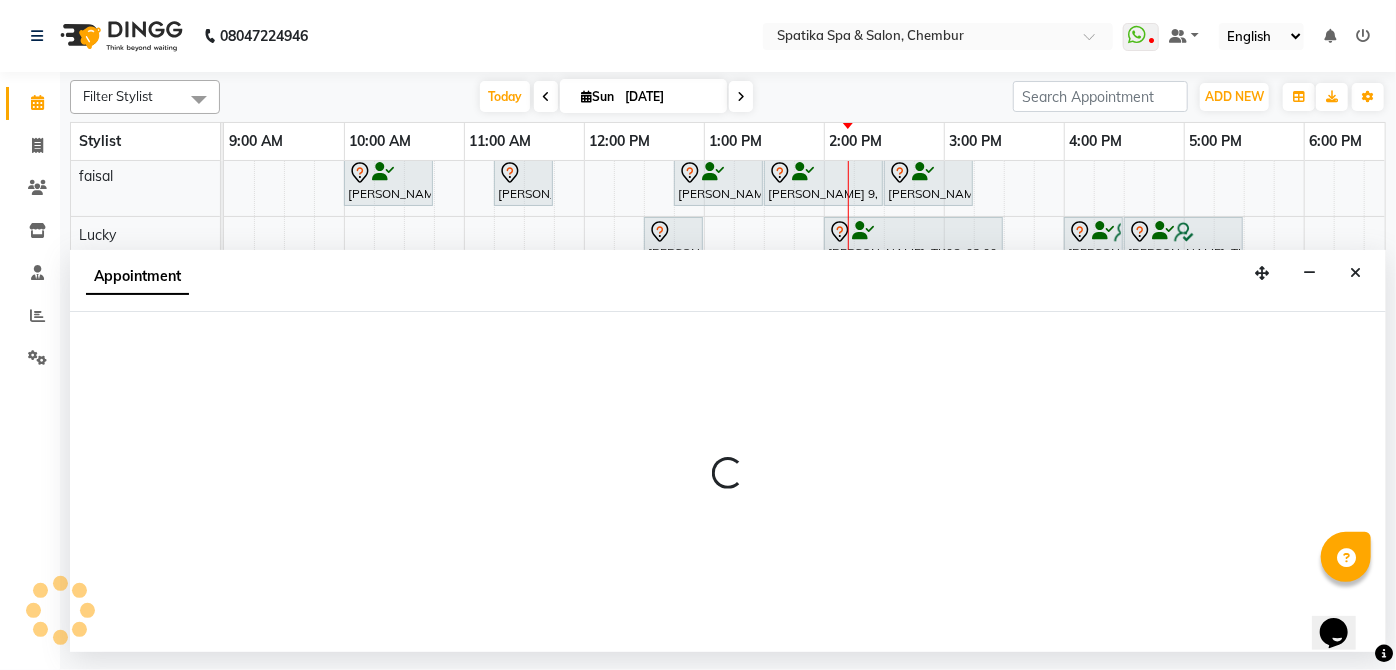 select on "tentative" 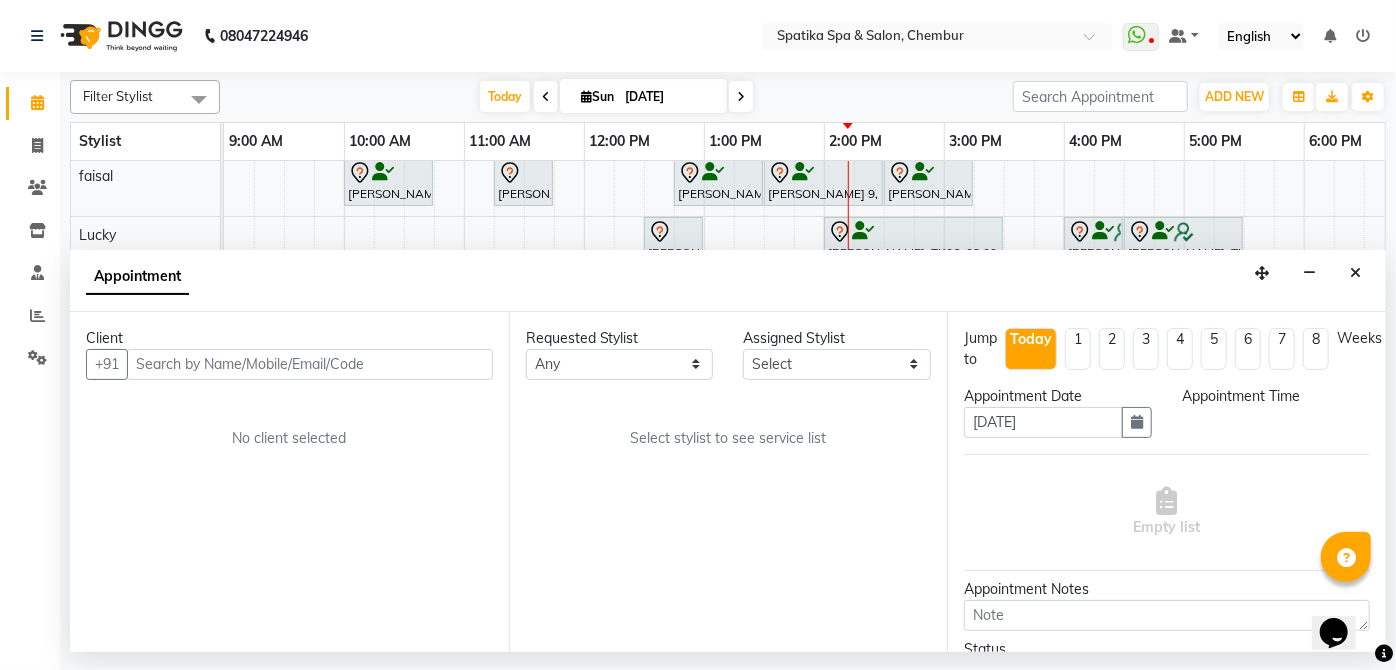 select on "79231" 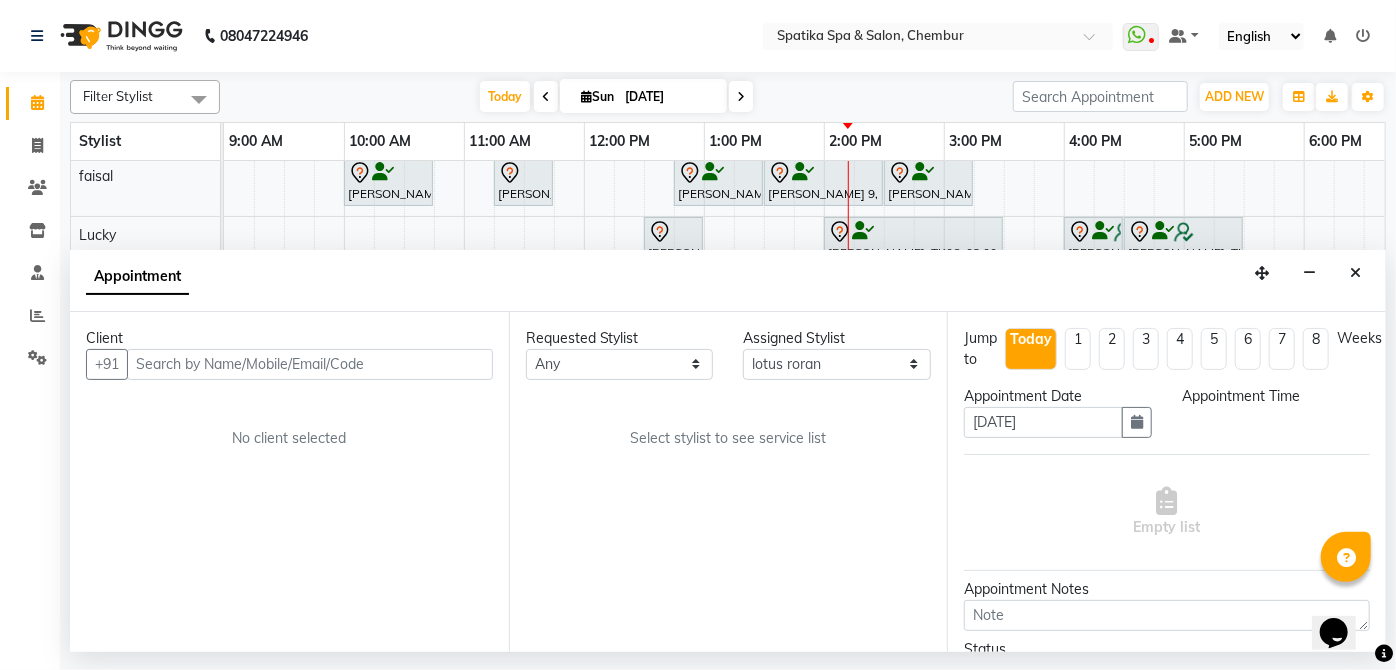 select on "720" 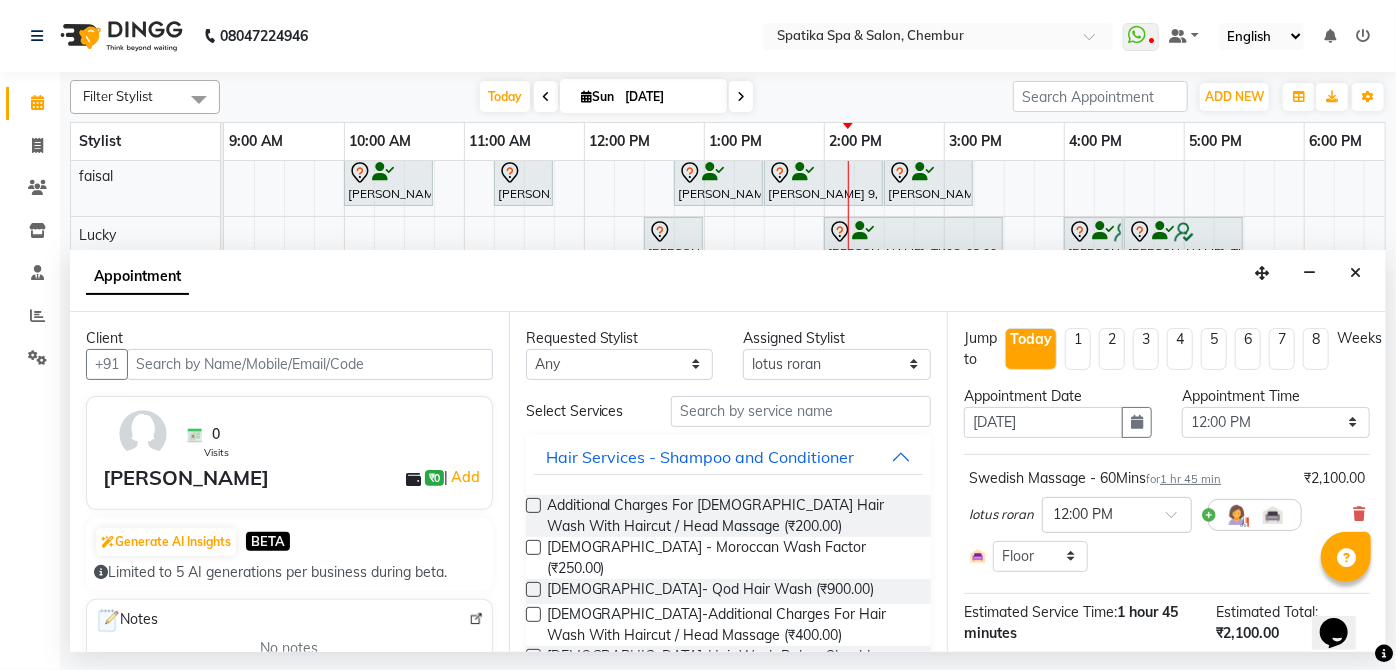 scroll, scrollTop: 0, scrollLeft: 397, axis: horizontal 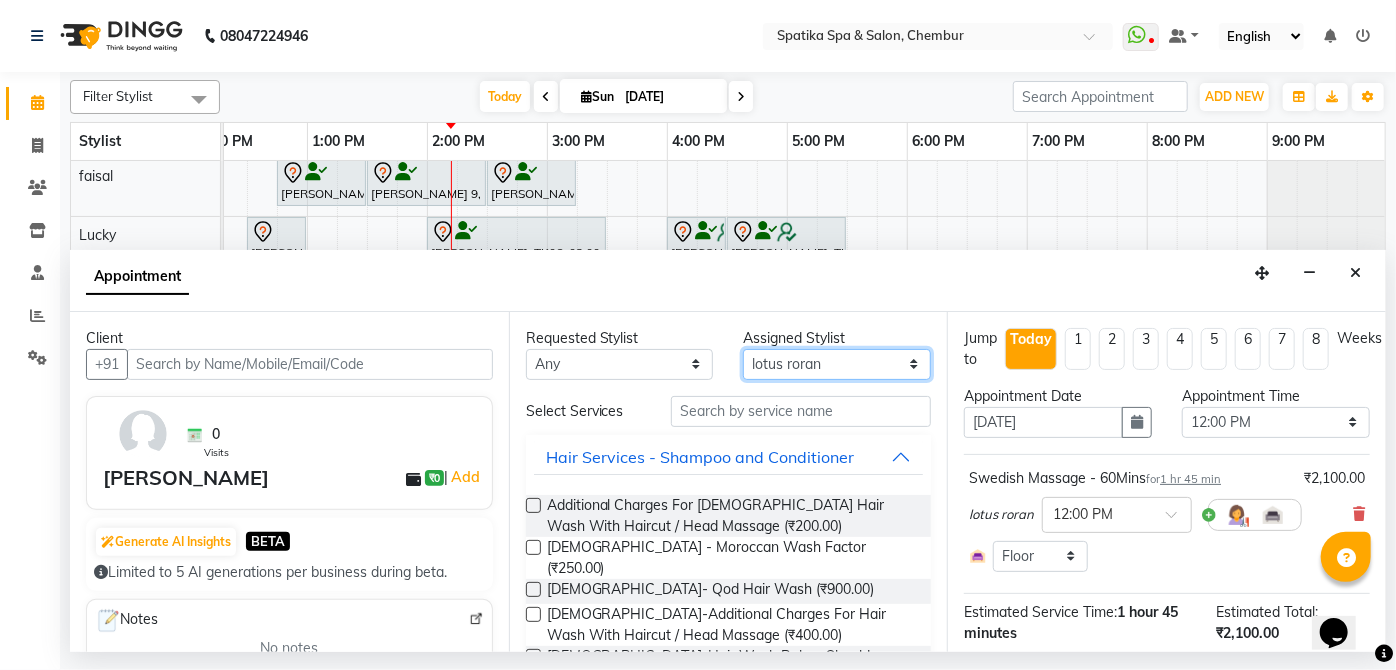 click on "Select Aayushi Sonawala Ali deepak kumar faisal lotus roran Lucky Madhu Gupta Milind Payal Dhanke Priyanka shahrukh sumitra" at bounding box center (837, 364) 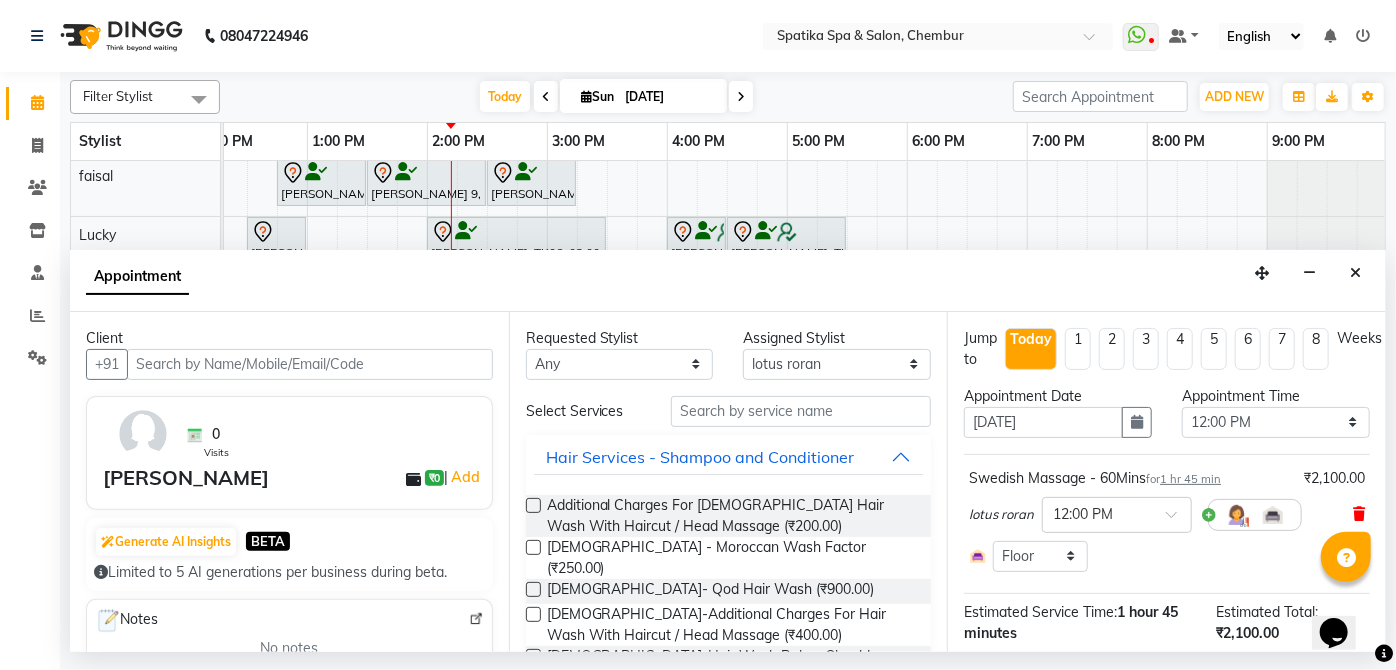 click at bounding box center (1359, 514) 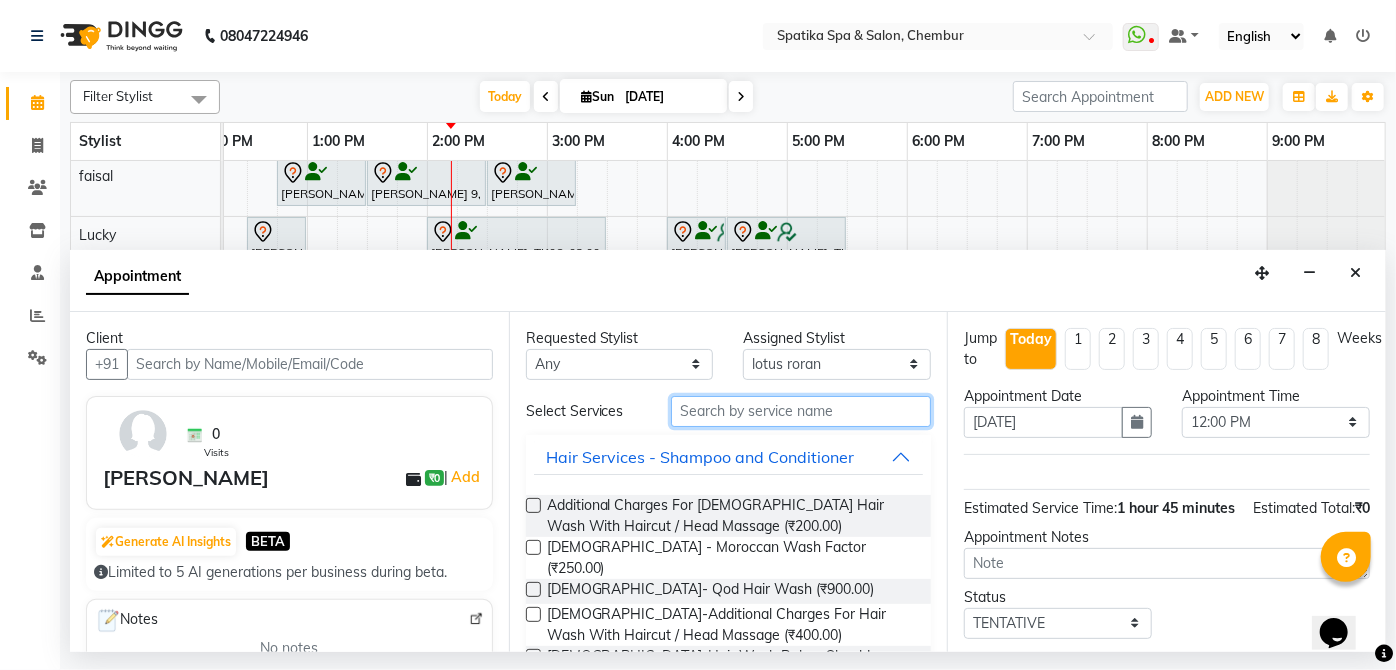 click at bounding box center (801, 411) 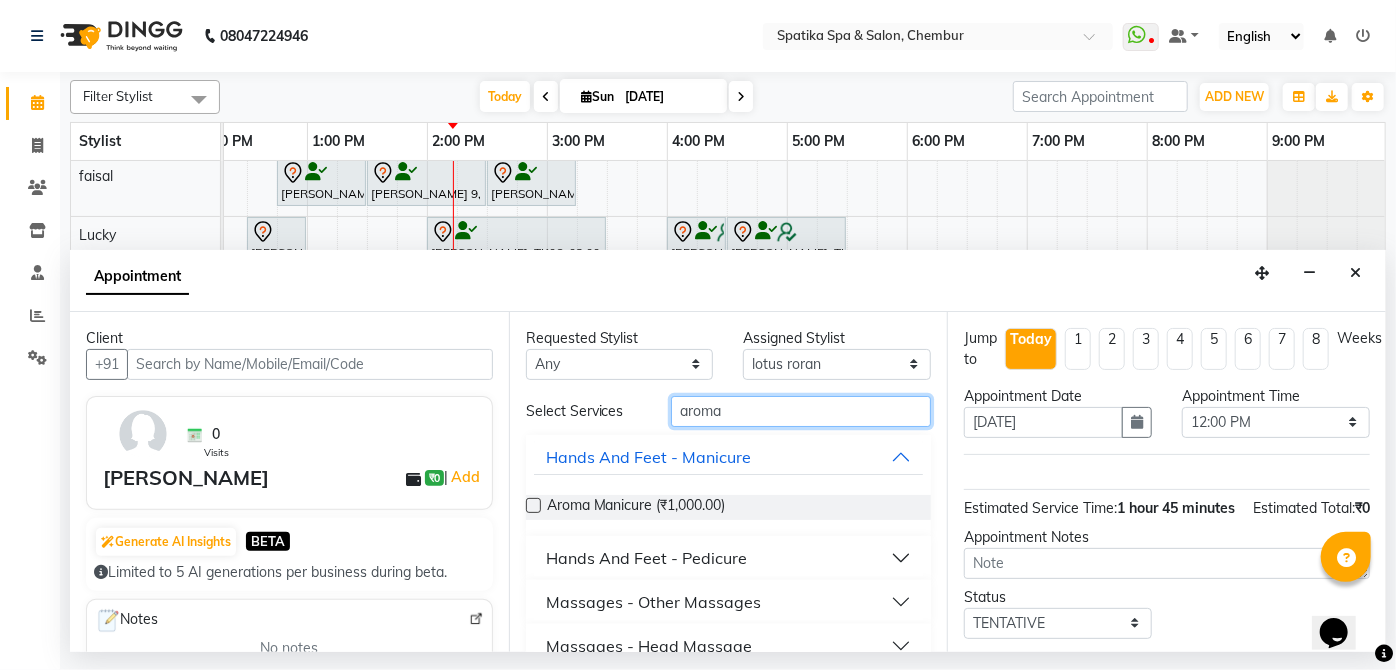 scroll, scrollTop: 31, scrollLeft: 0, axis: vertical 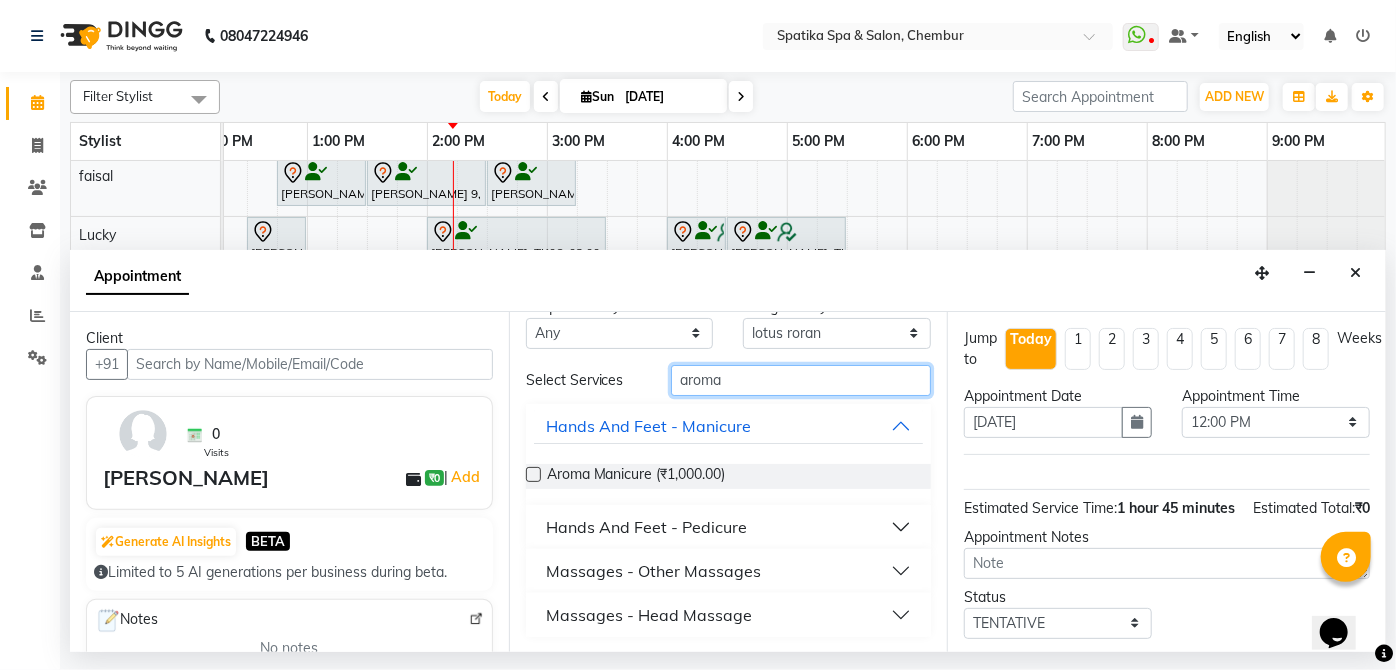 type on "aroma" 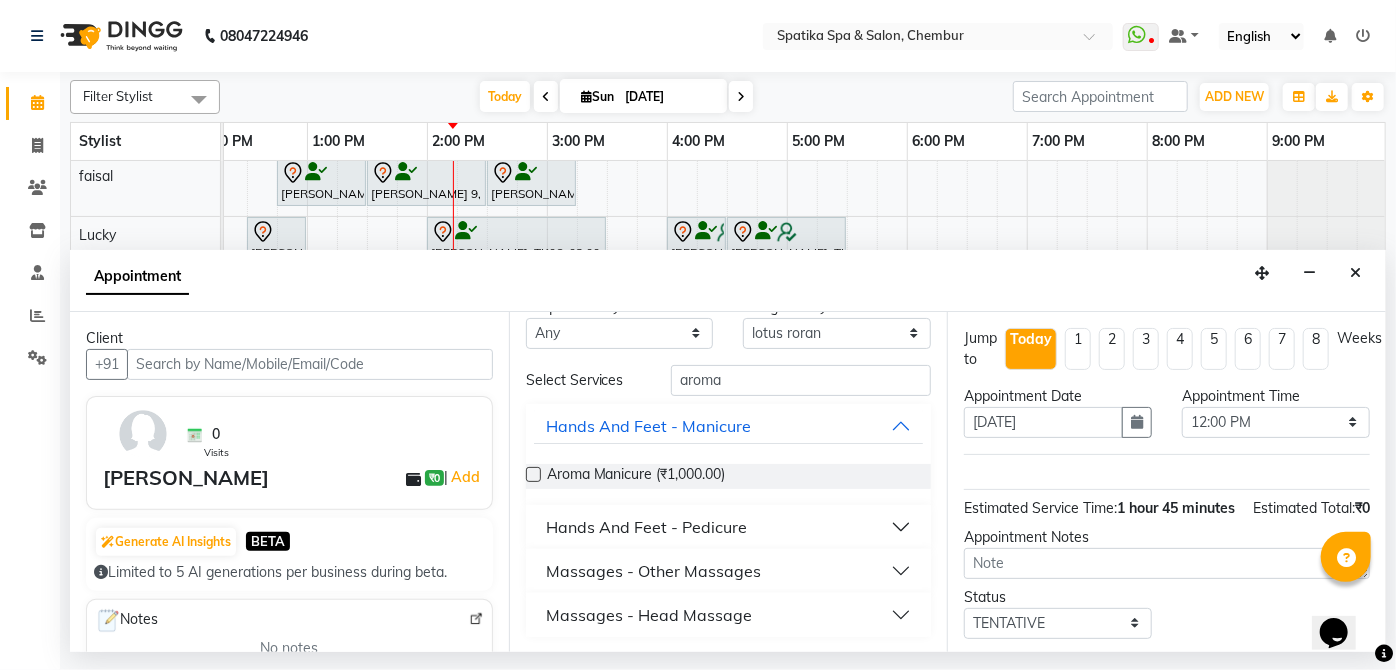 click on "Massages - Other Massages" at bounding box center [653, 571] 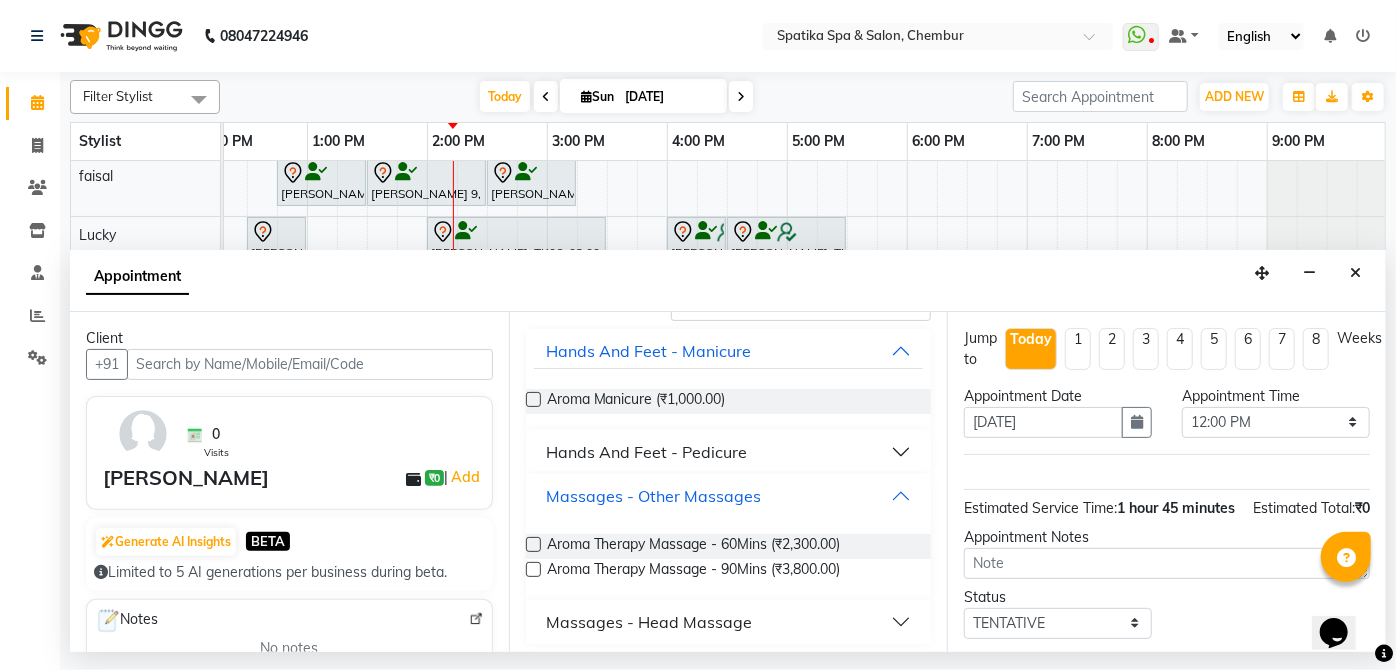 scroll, scrollTop: 113, scrollLeft: 0, axis: vertical 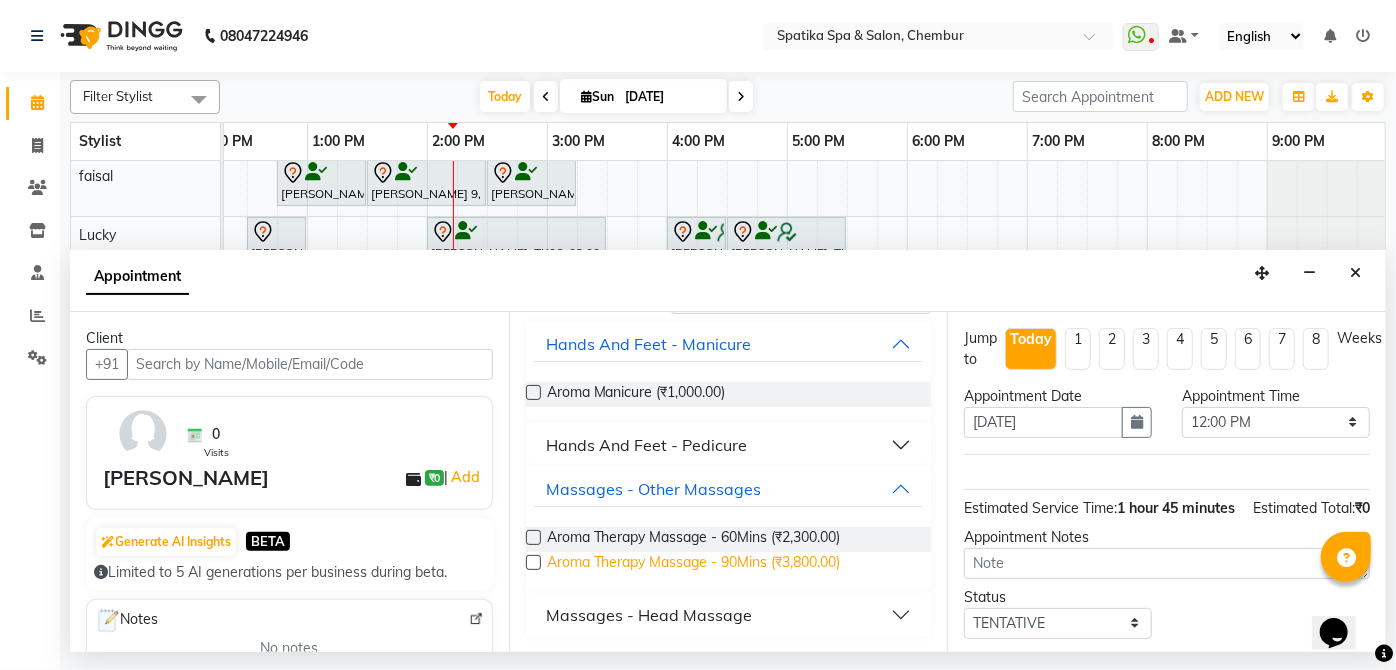 click on "Aroma Therapy Massage - 90Mins (₹3,800.00)" at bounding box center (694, 564) 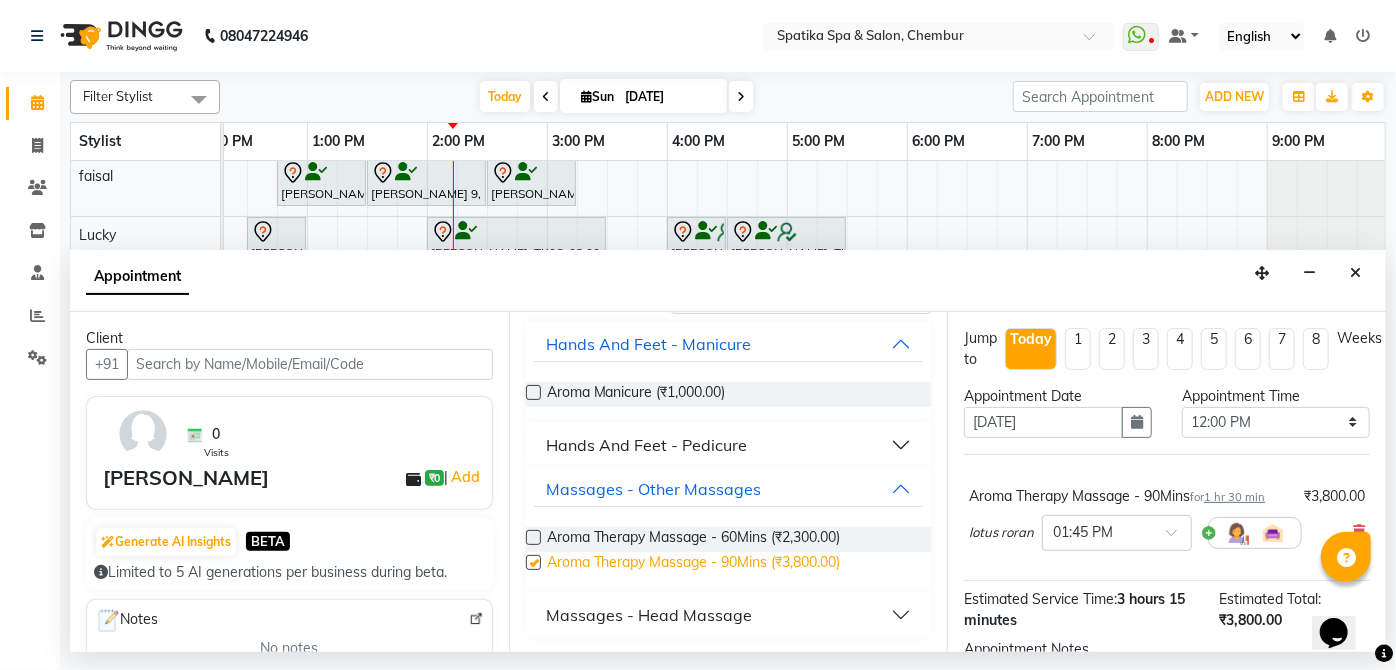 checkbox on "false" 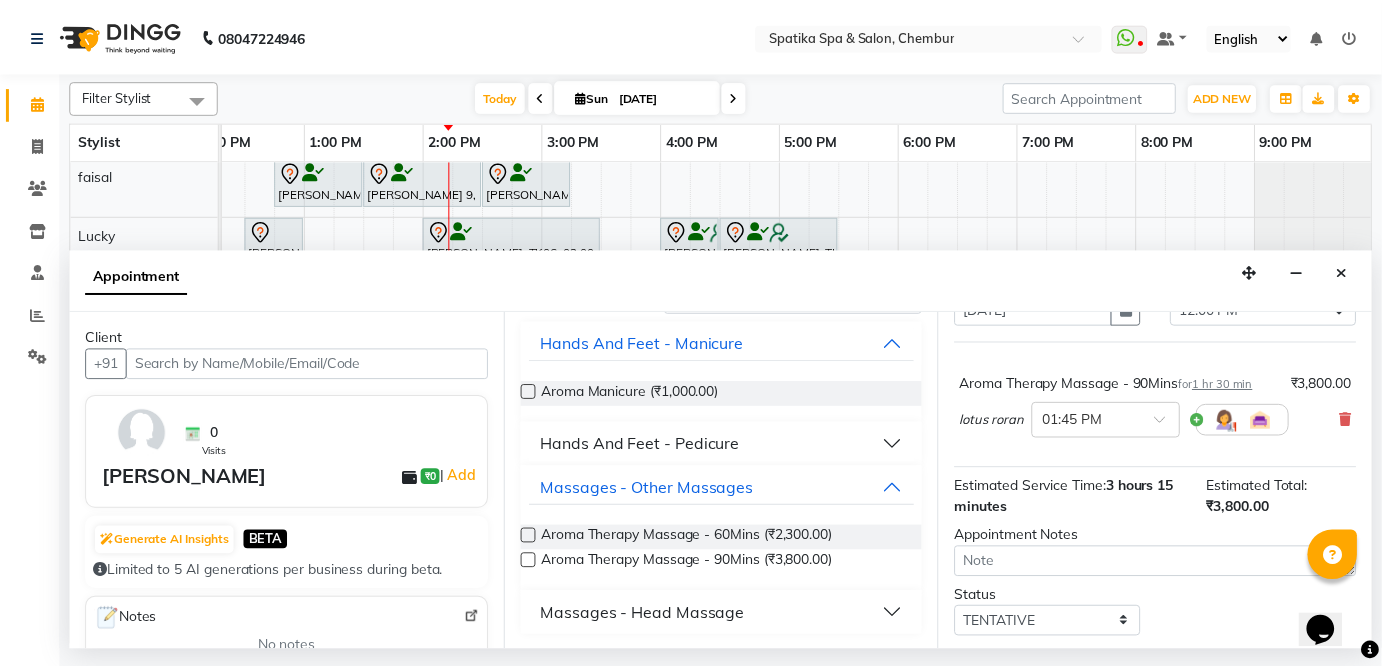 scroll, scrollTop: 165, scrollLeft: 0, axis: vertical 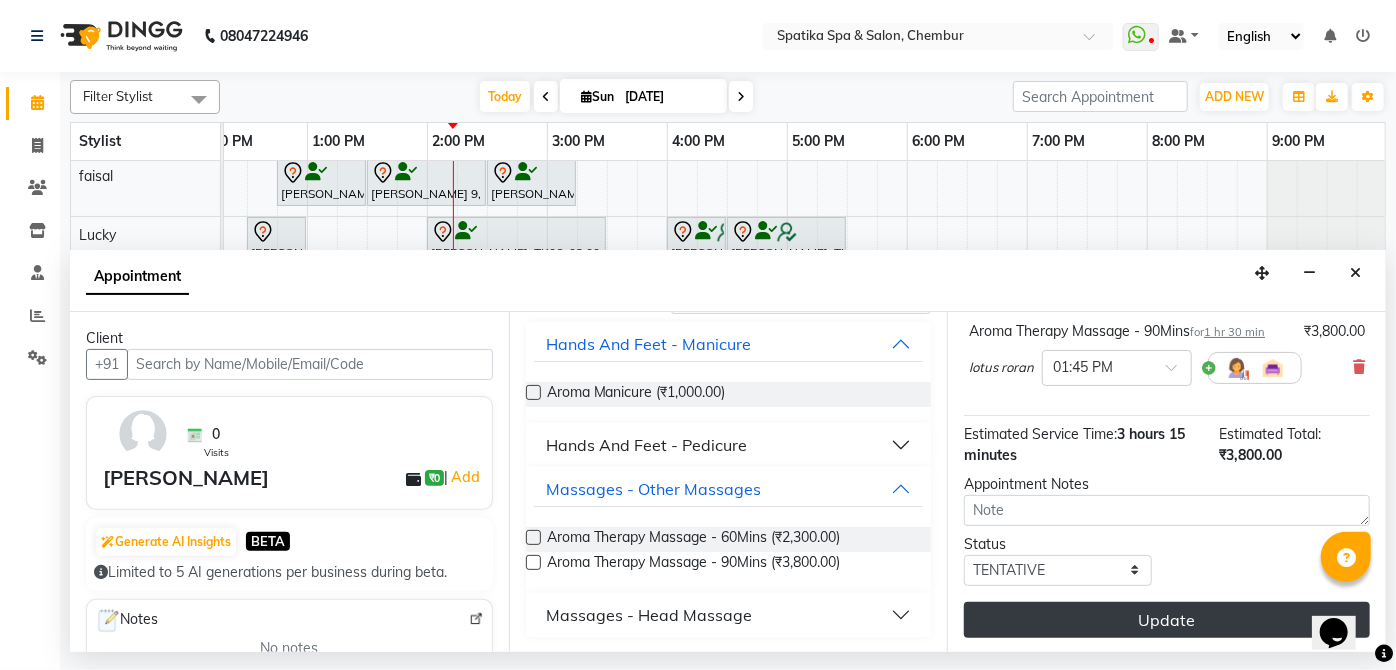 click on "Update" at bounding box center [1167, 620] 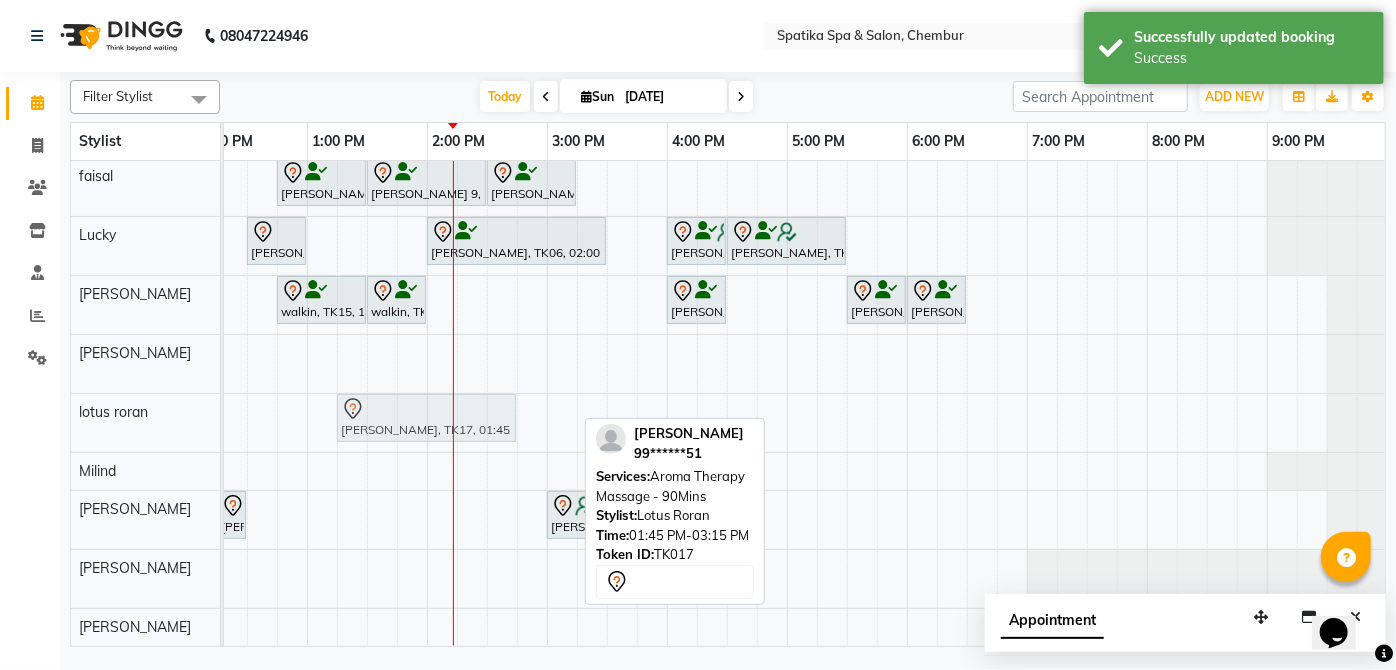 drag, startPoint x: 517, startPoint y: 406, endPoint x: 469, endPoint y: 408, distance: 48.04165 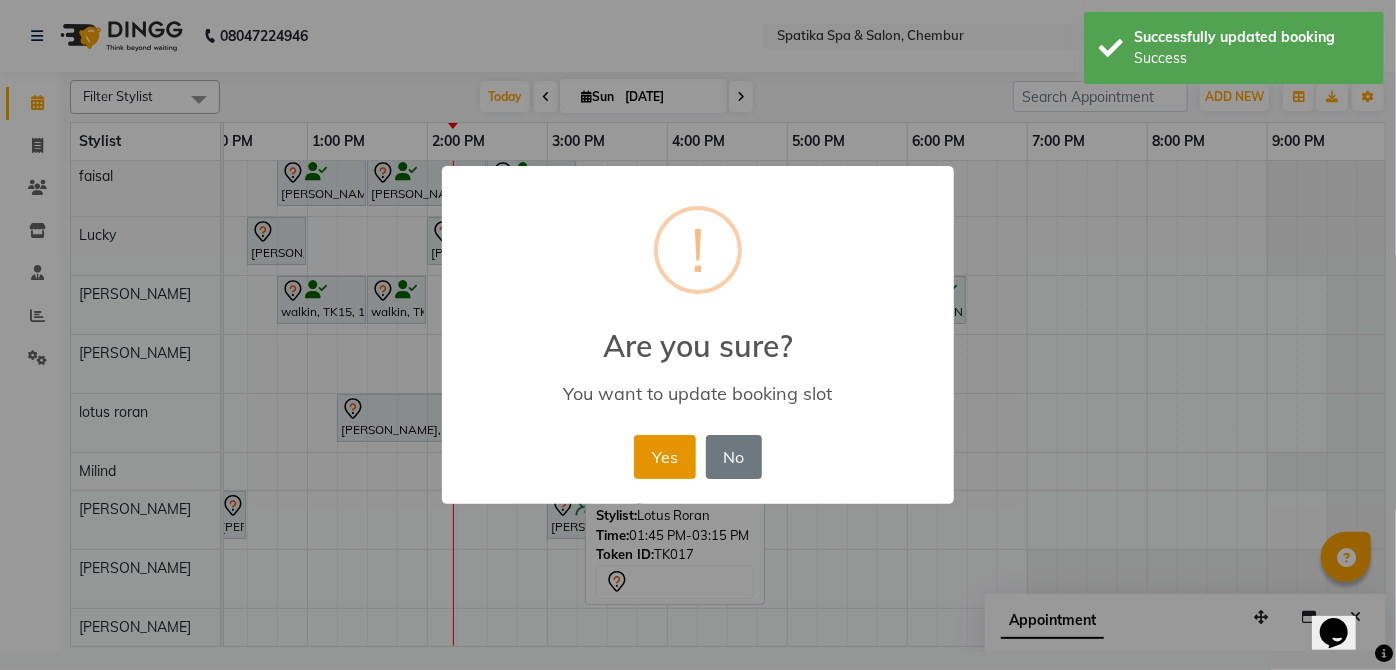 click on "Yes" at bounding box center [664, 457] 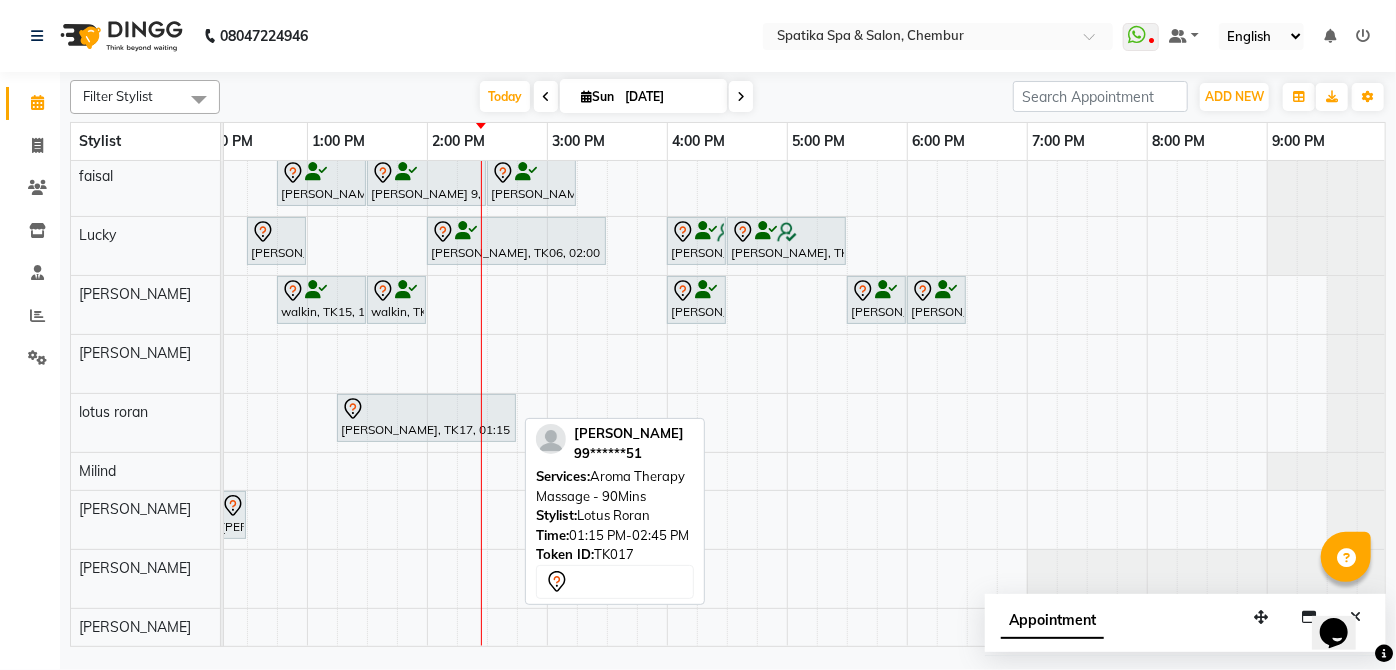click at bounding box center (426, 409) 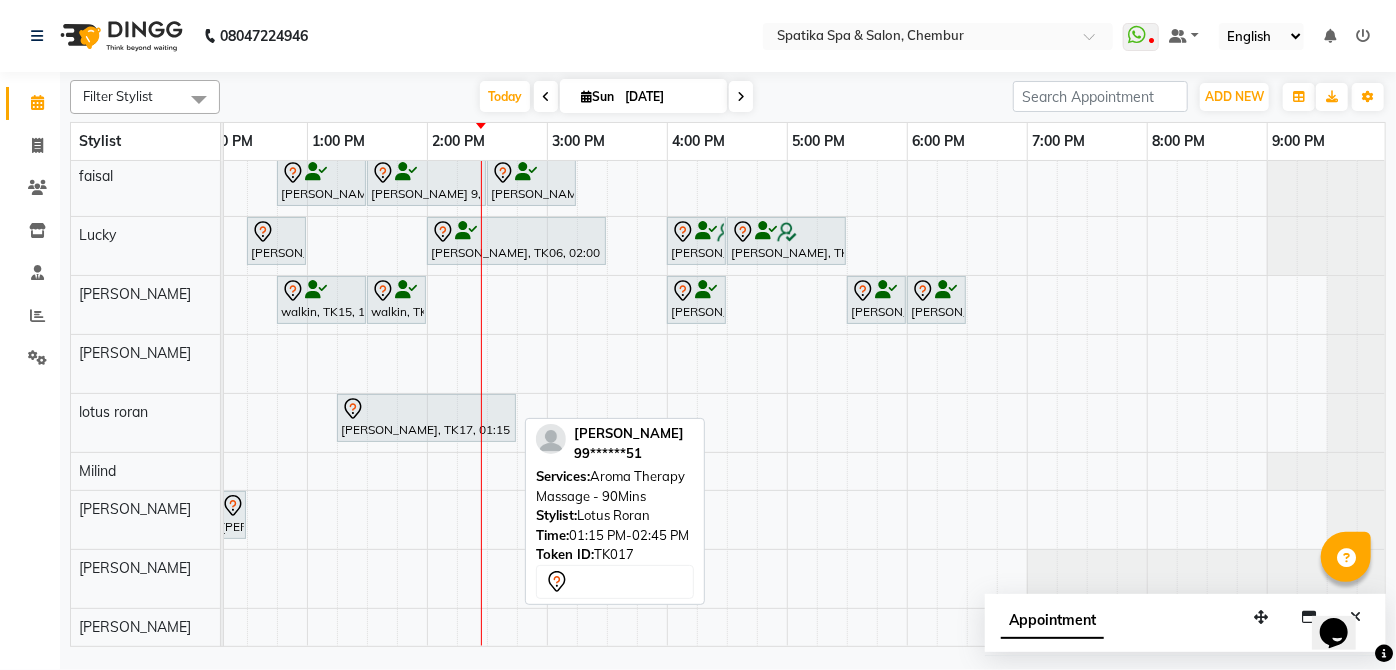 click at bounding box center [426, 409] 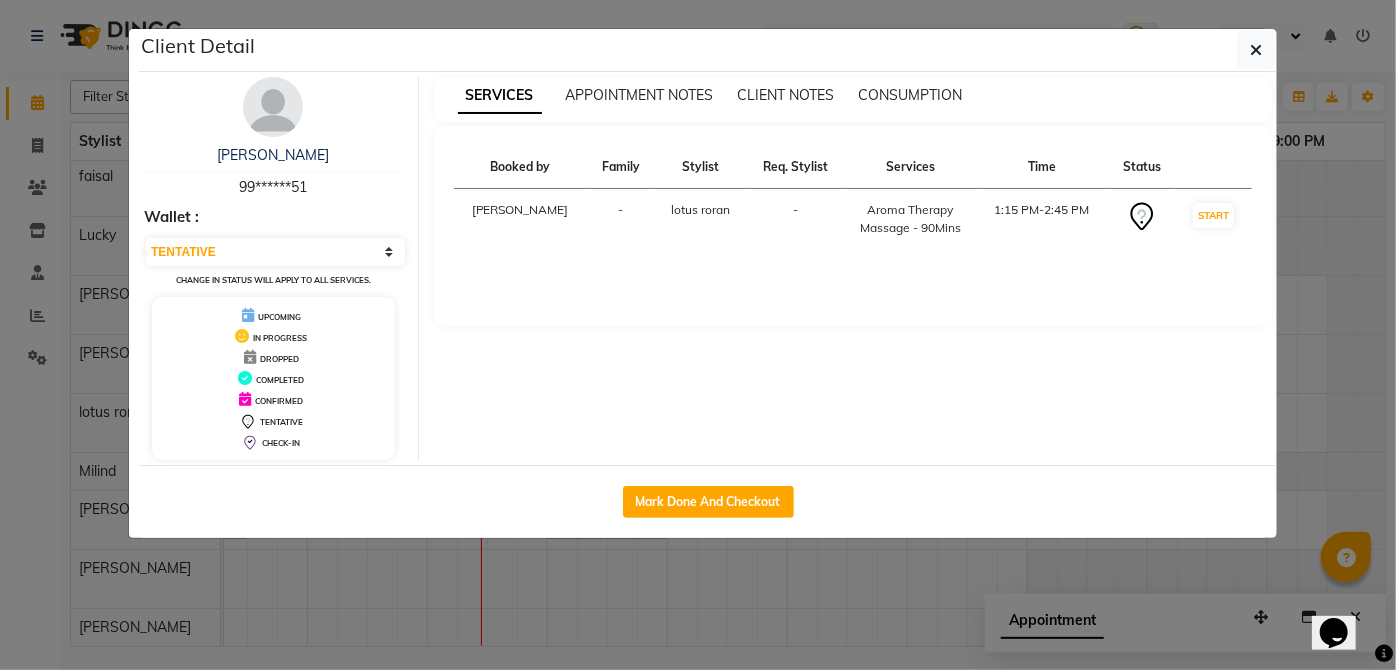 click on "Akansha Tiwary   99******51 Wallet : Select IN SERVICE CONFIRMED TENTATIVE CHECK IN MARK DONE DROPPED UPCOMING Change in status will apply to all services. UPCOMING IN PROGRESS DROPPED COMPLETED CONFIRMED TENTATIVE CHECK-IN" at bounding box center [274, 268] 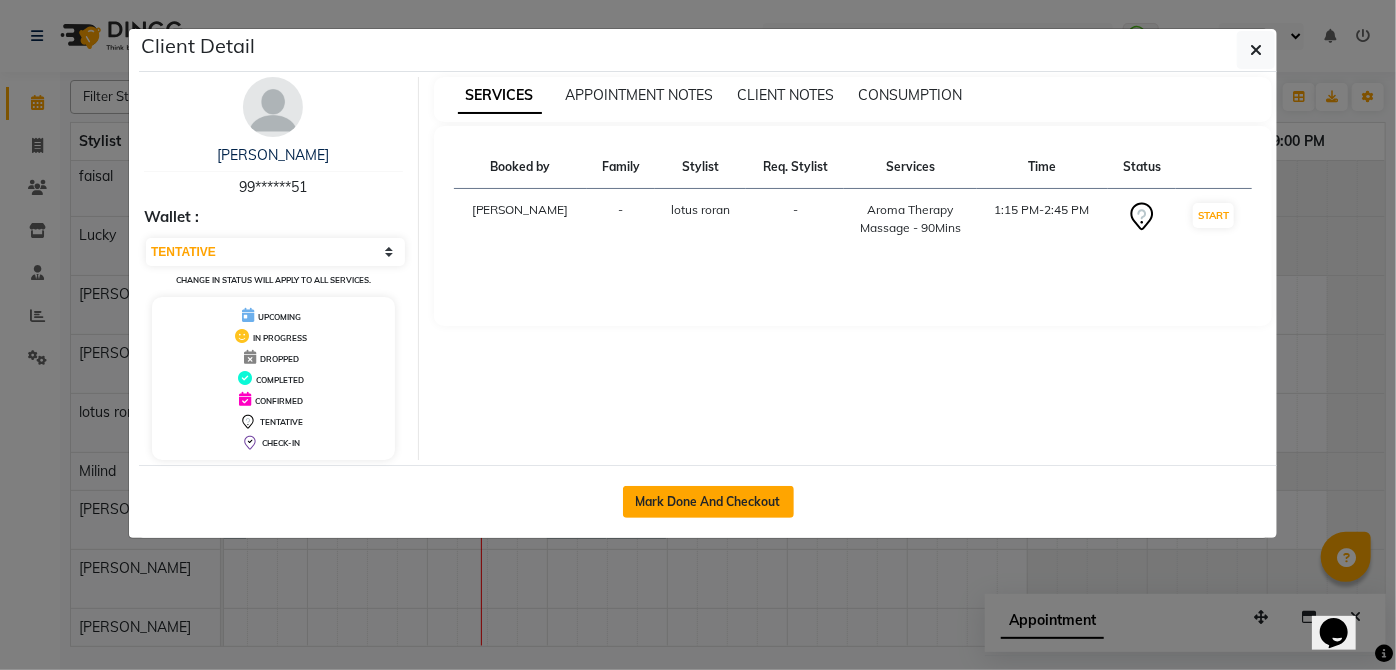 click on "Mark Done And Checkout" 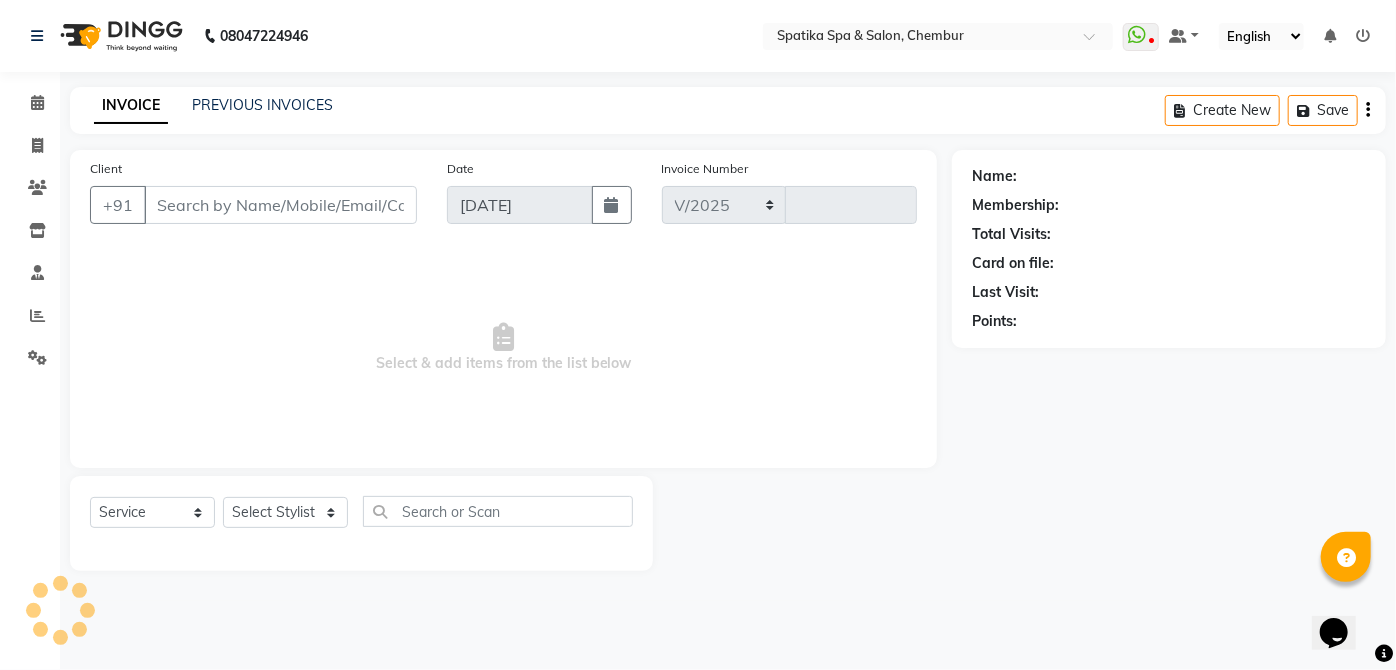 select on "631" 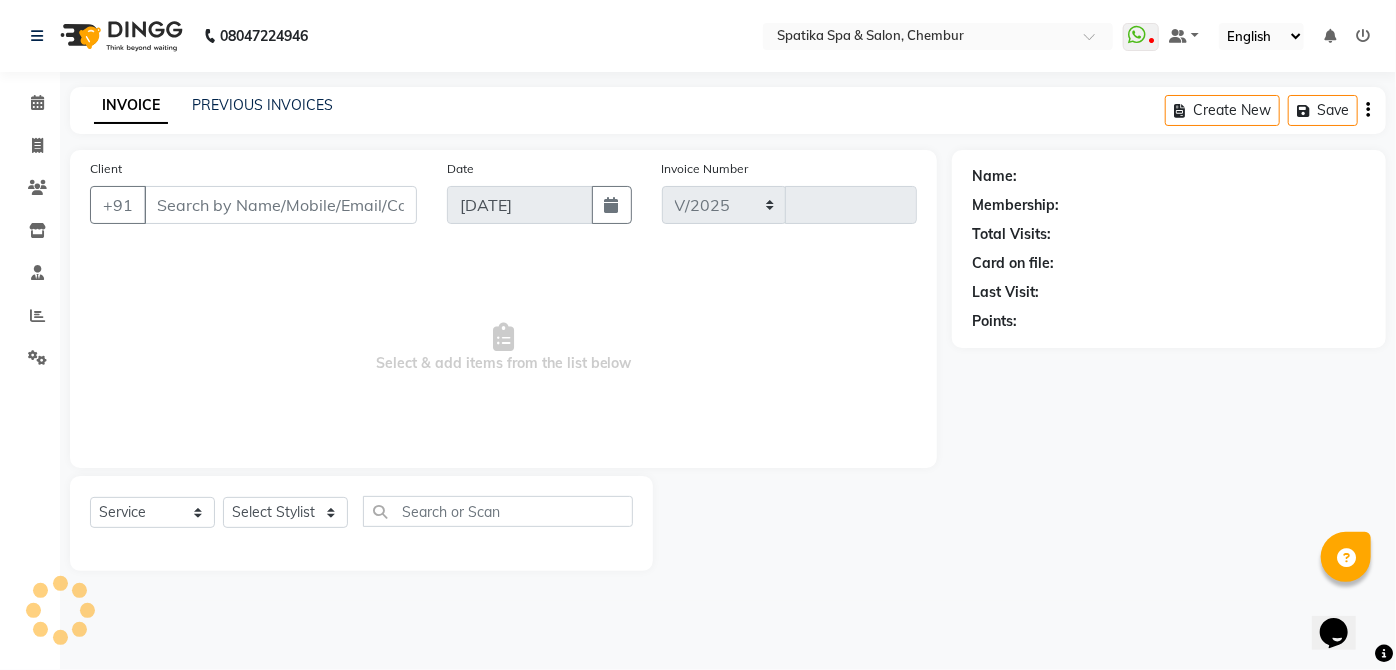 type on "1434" 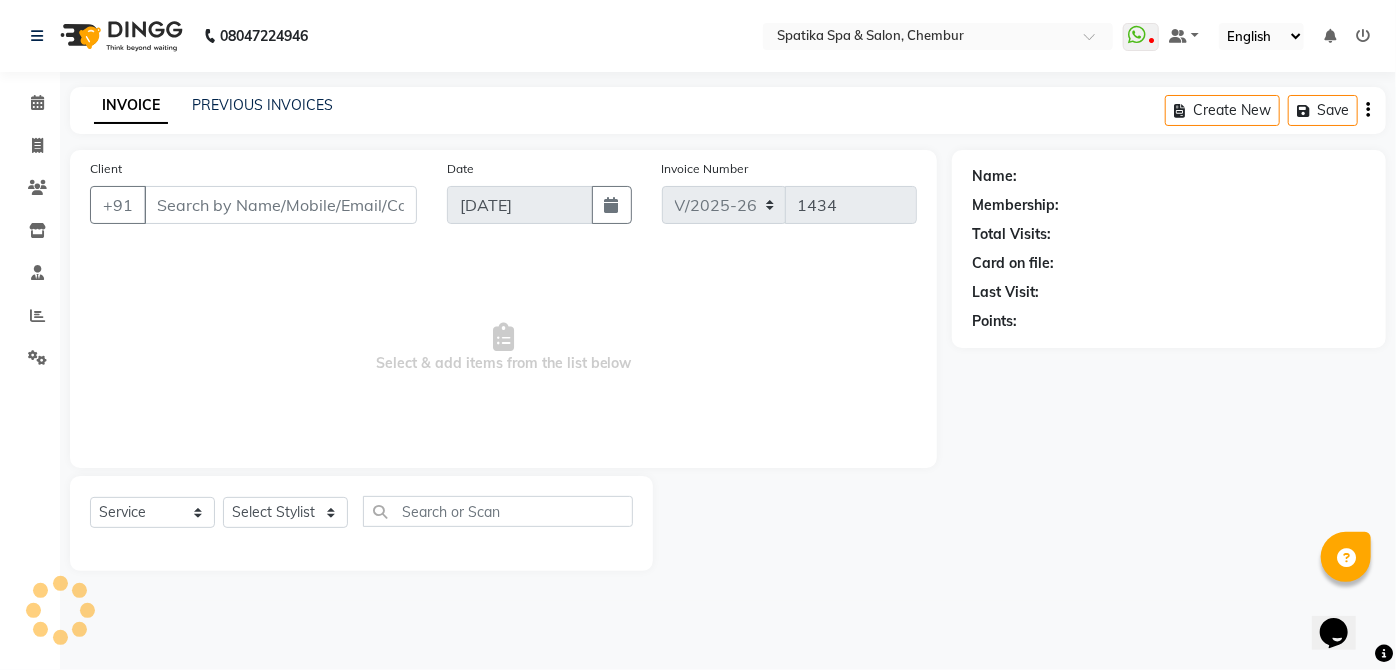 type on "99******51" 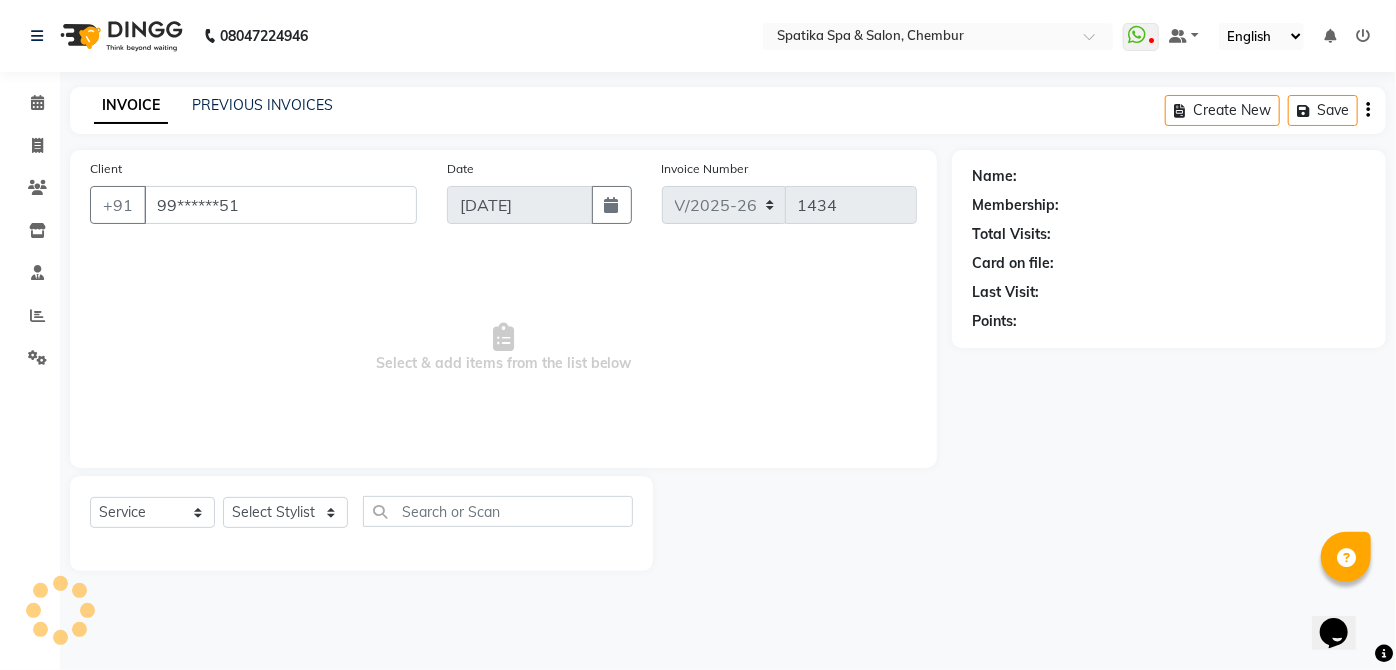select on "79231" 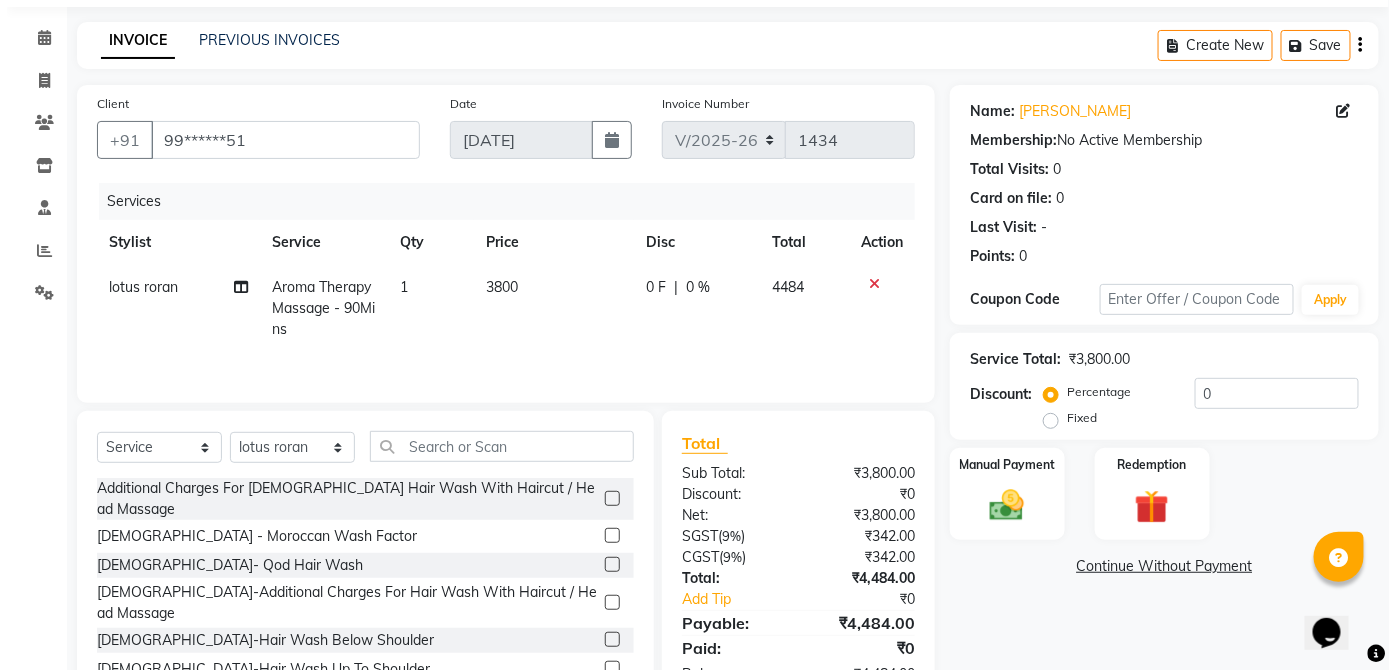 scroll, scrollTop: 0, scrollLeft: 0, axis: both 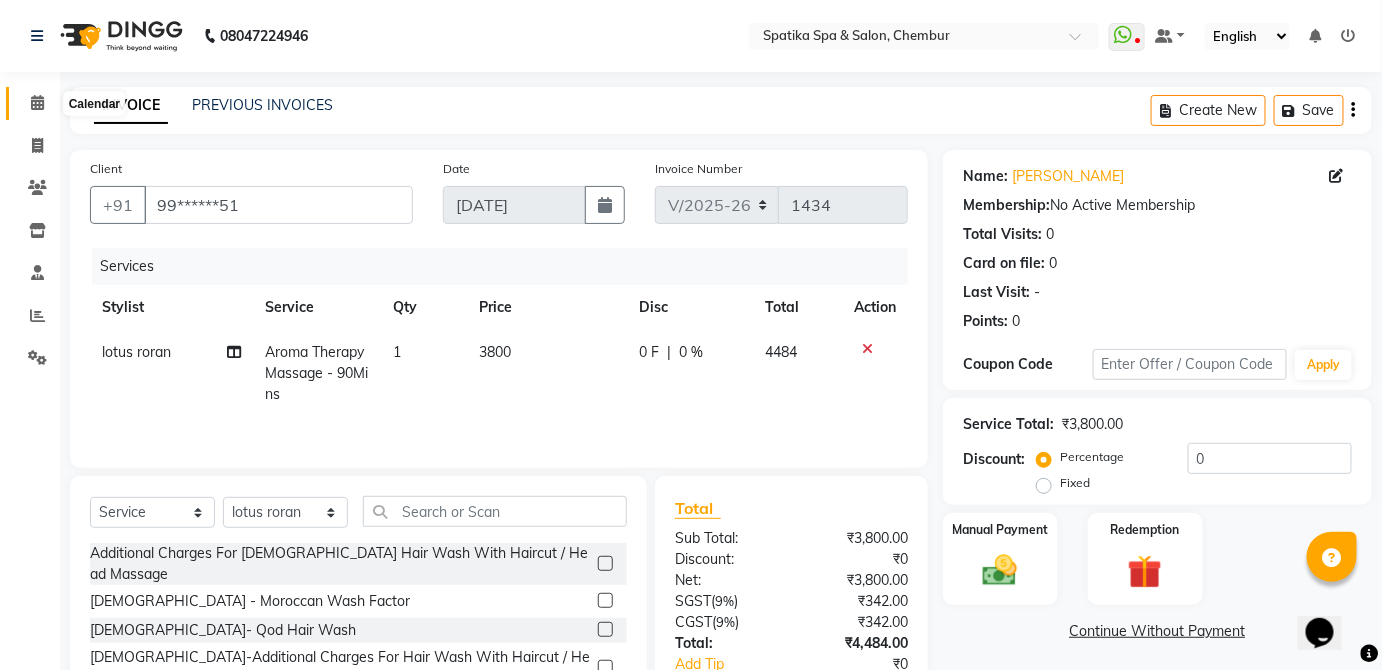 click 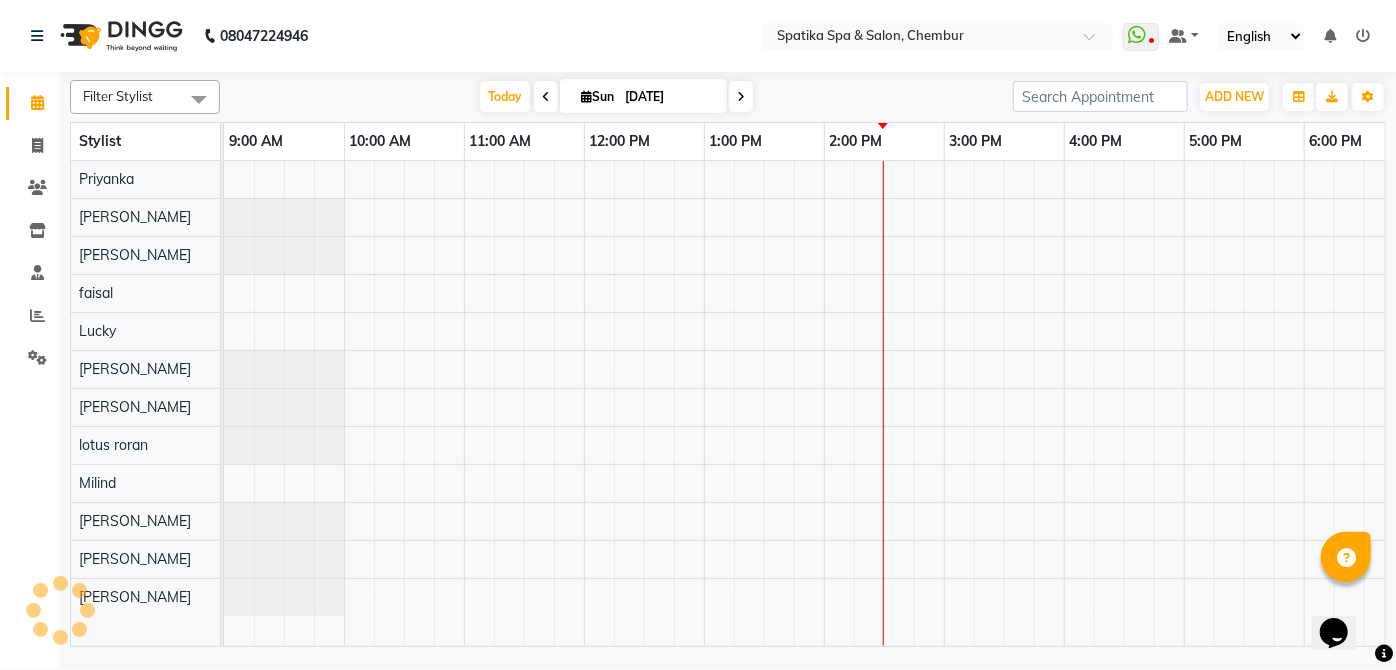scroll, scrollTop: 0, scrollLeft: 0, axis: both 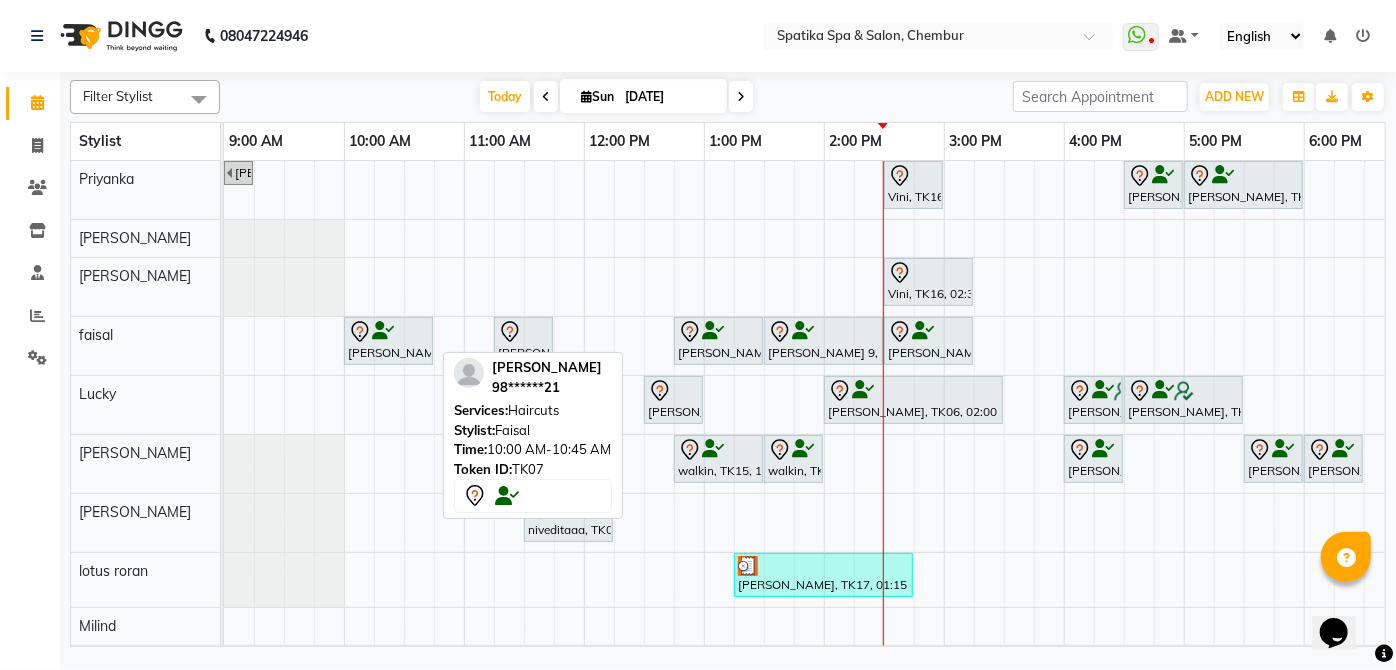 click at bounding box center [383, 331] 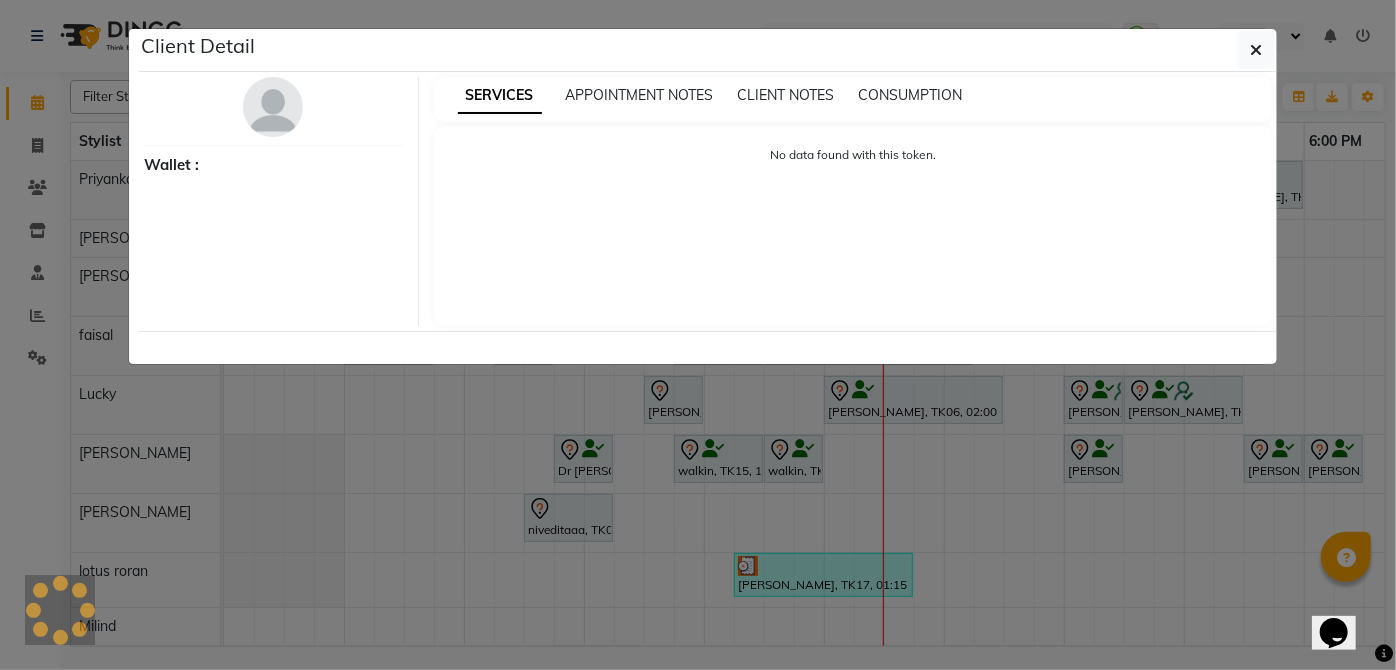 select on "7" 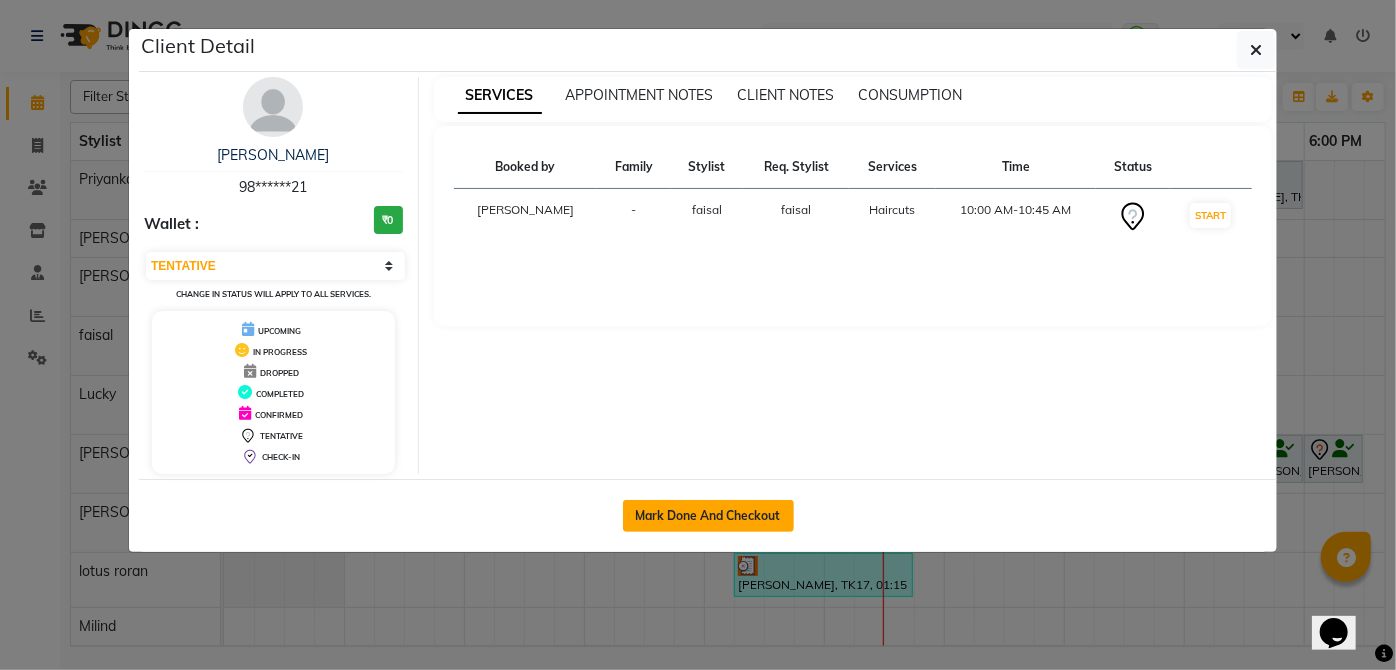 click on "Mark Done And Checkout" 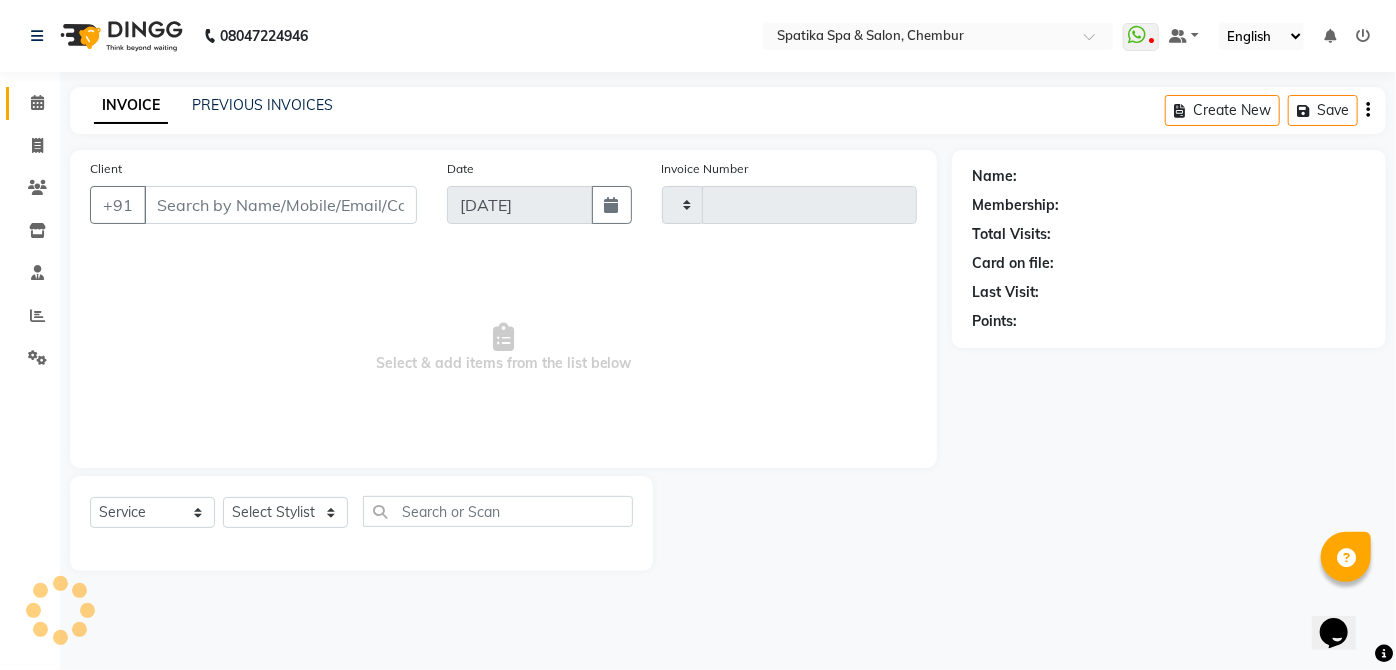type on "1434" 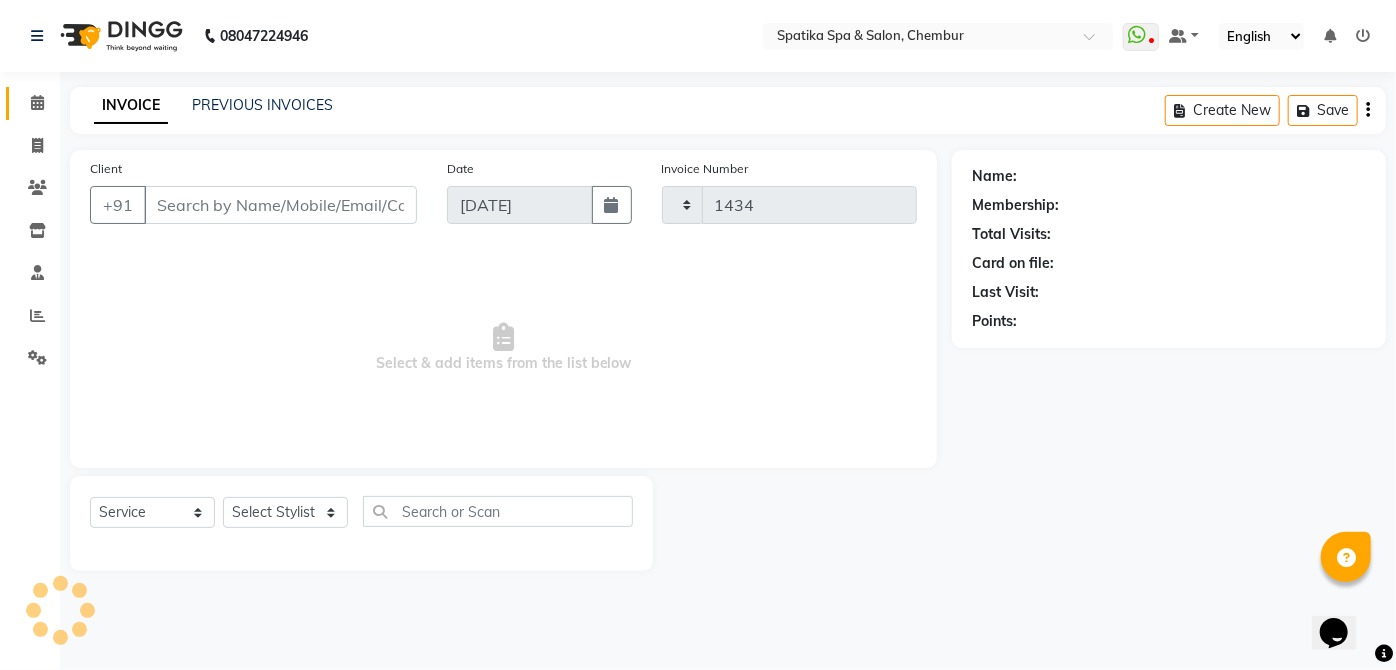 select on "631" 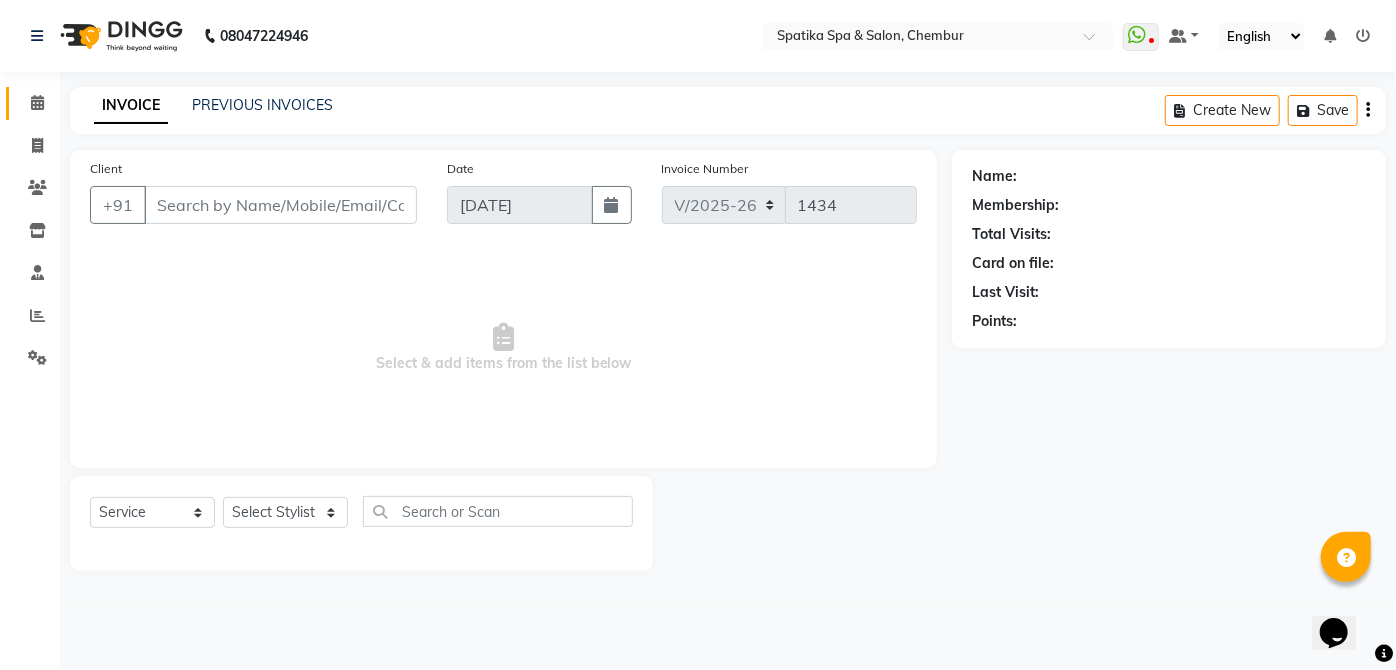 type on "98******21" 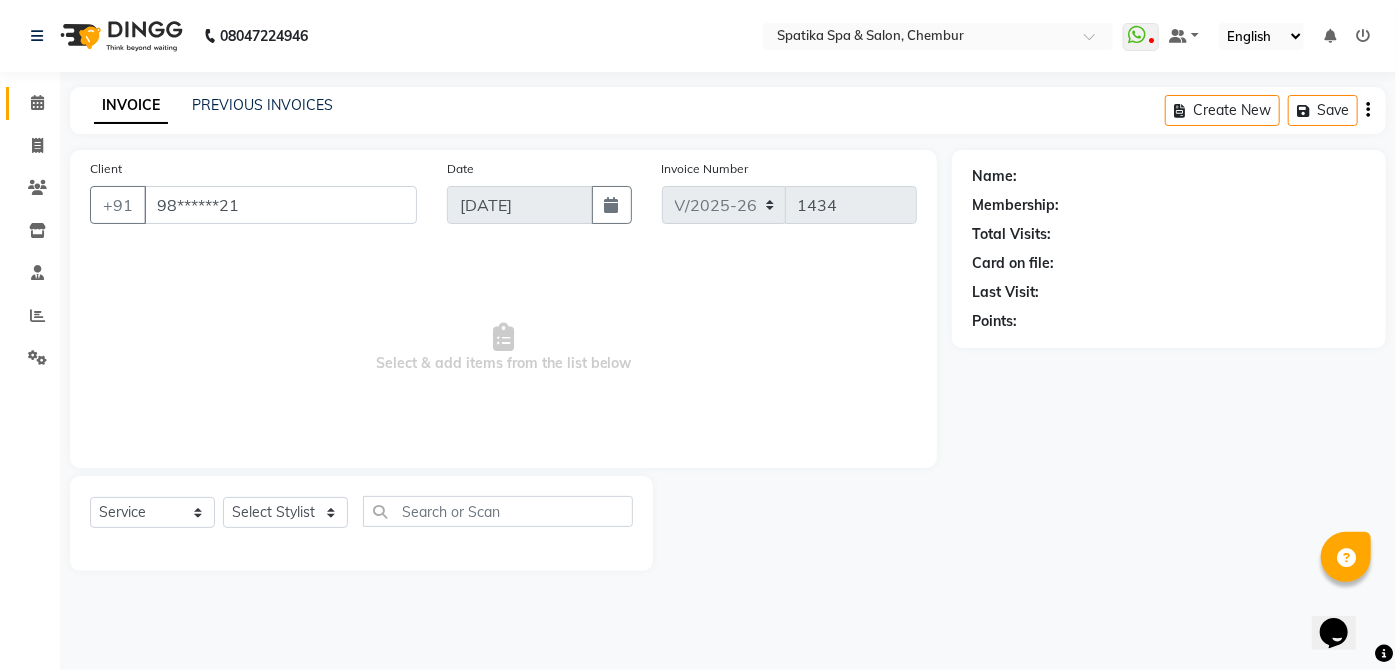 select on "9045" 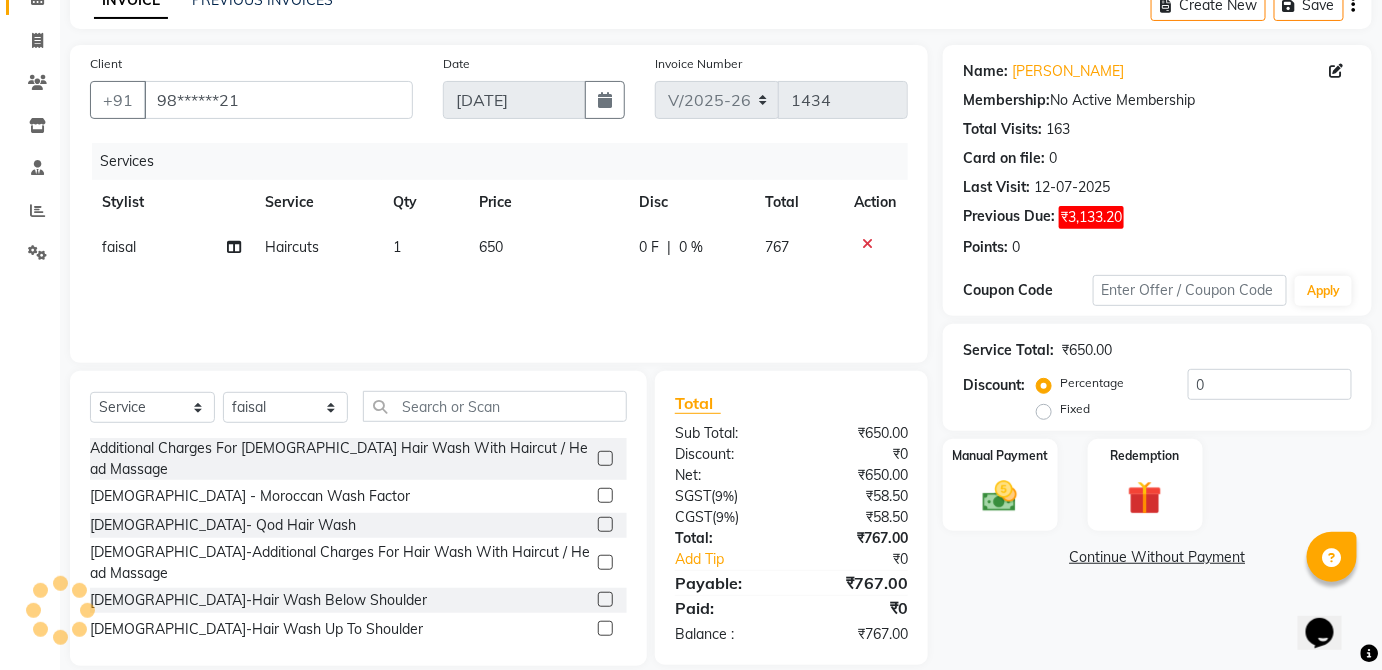 scroll, scrollTop: 130, scrollLeft: 0, axis: vertical 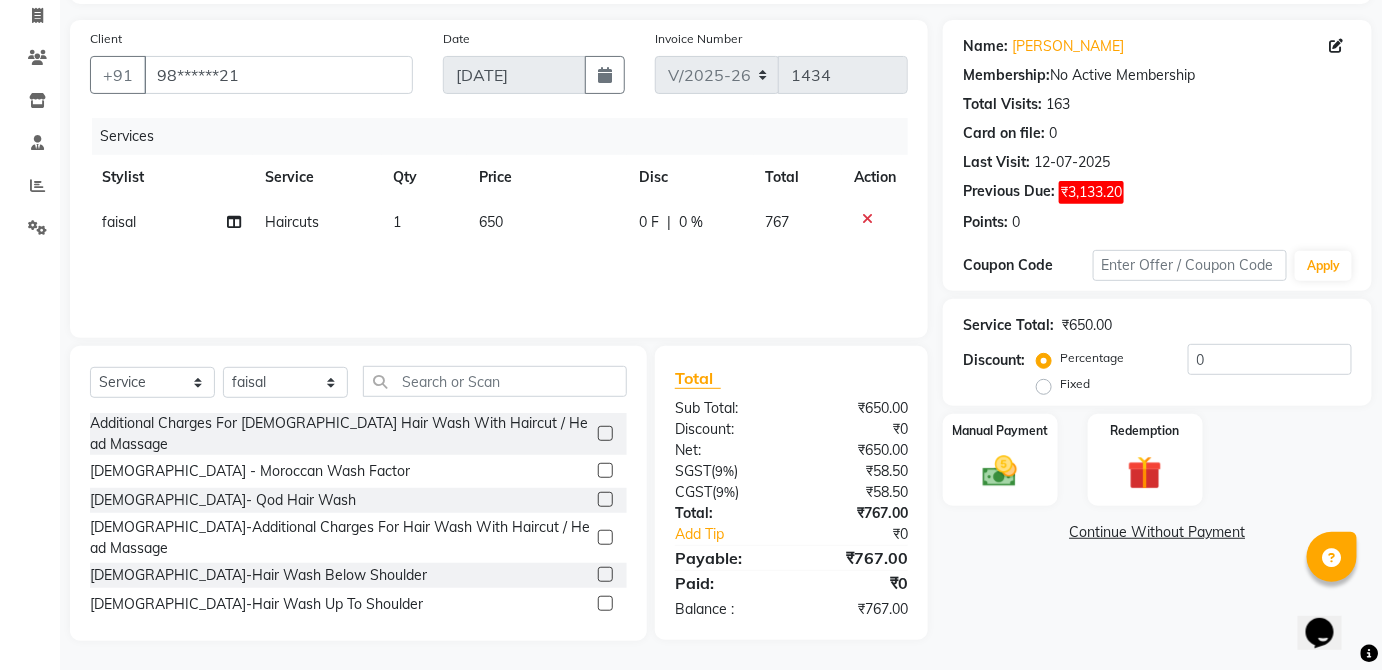 drag, startPoint x: 429, startPoint y: 397, endPoint x: 426, endPoint y: 384, distance: 13.341664 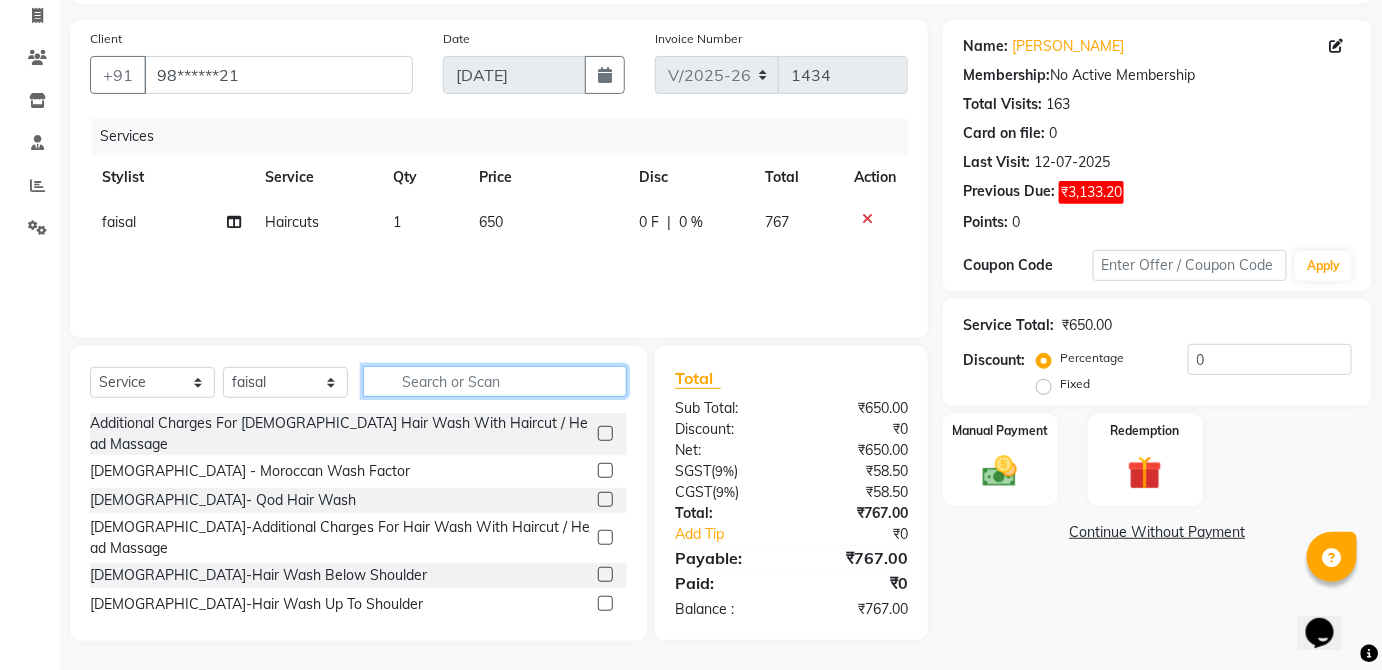click 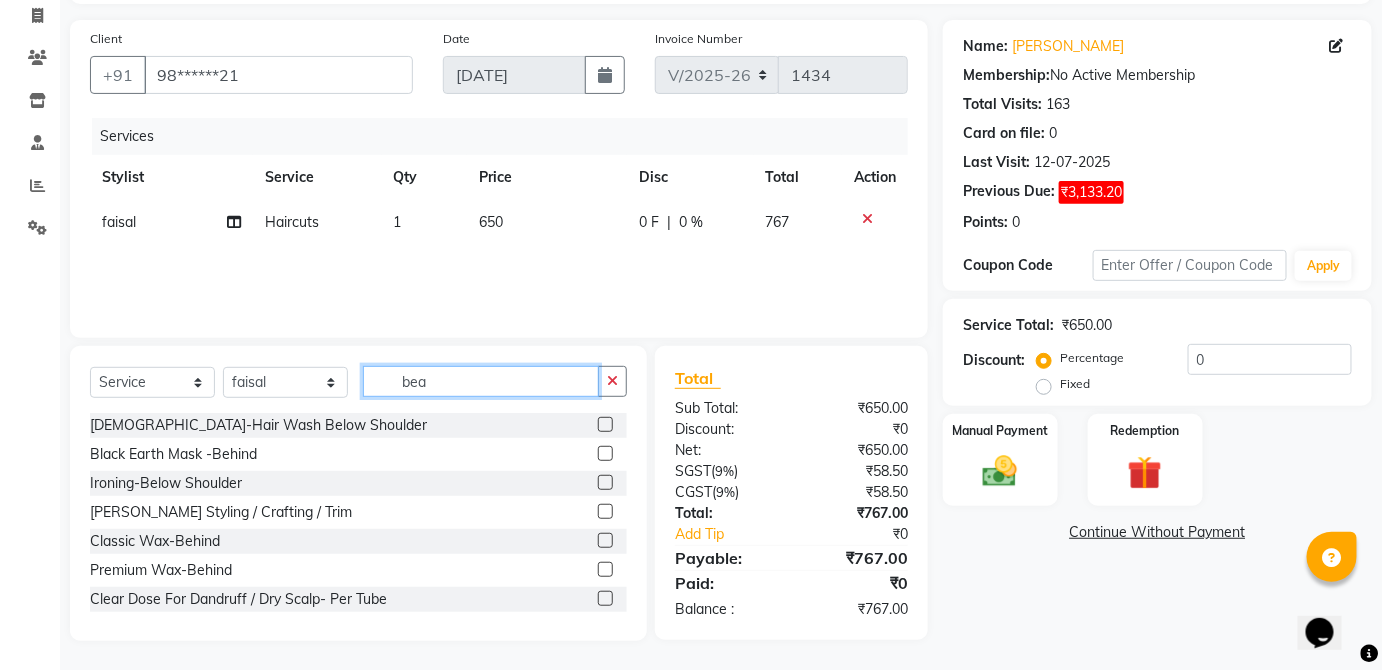 scroll, scrollTop: 128, scrollLeft: 0, axis: vertical 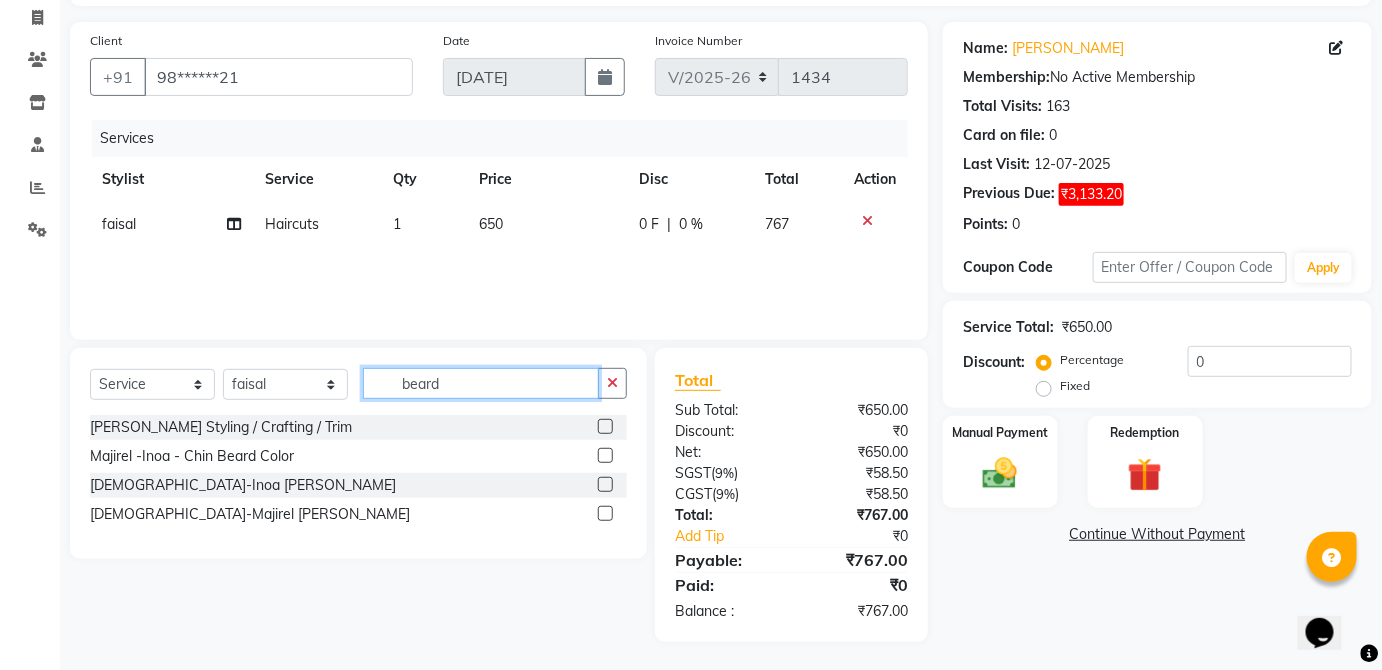 type on "beard" 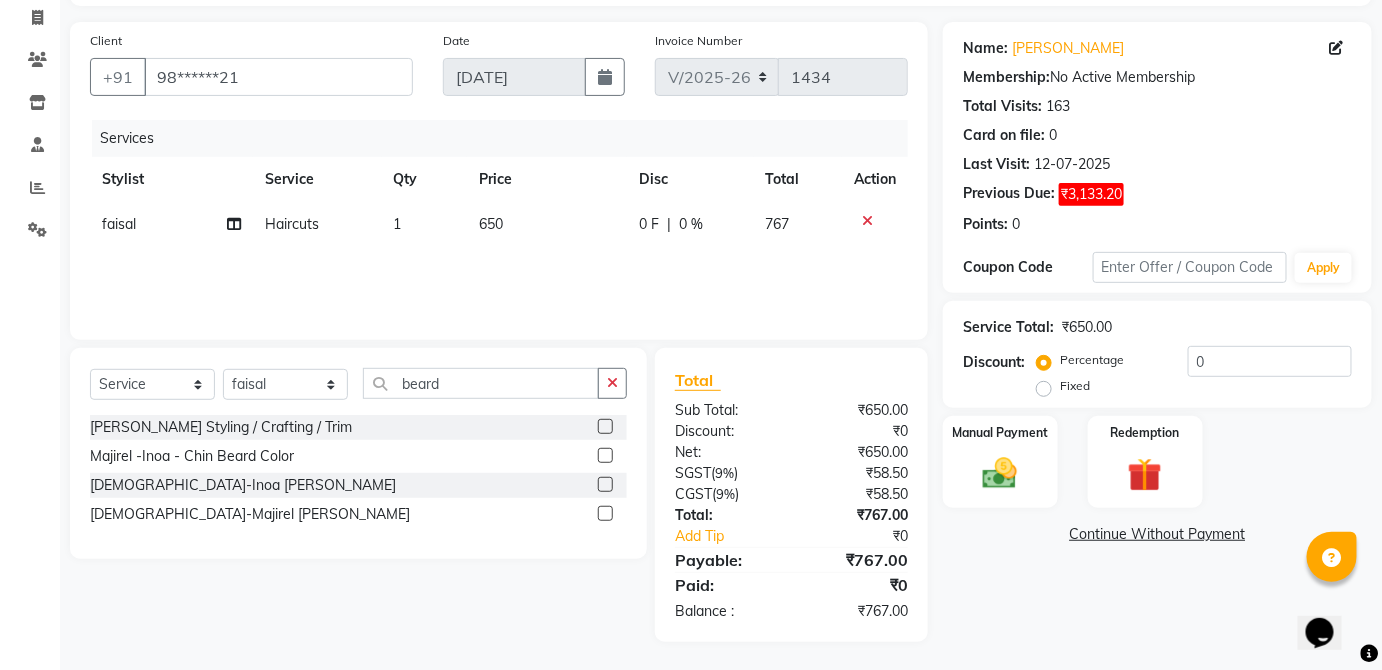 click 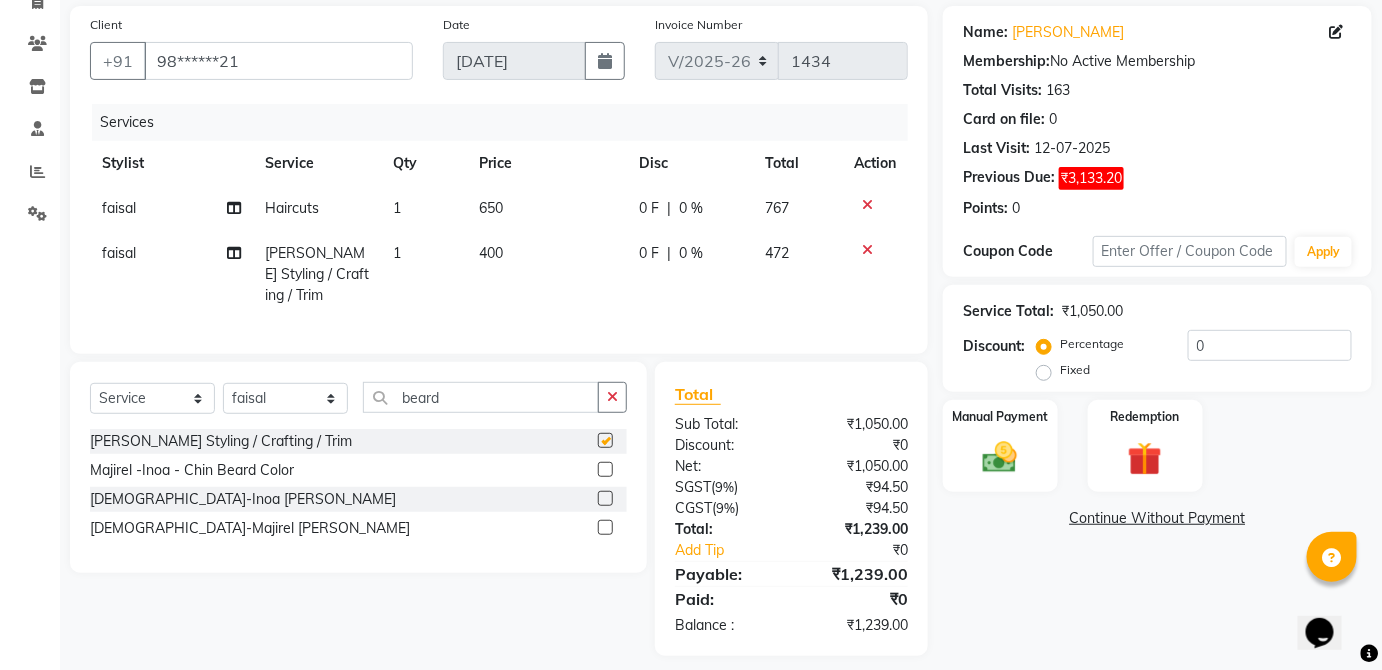 checkbox on "false" 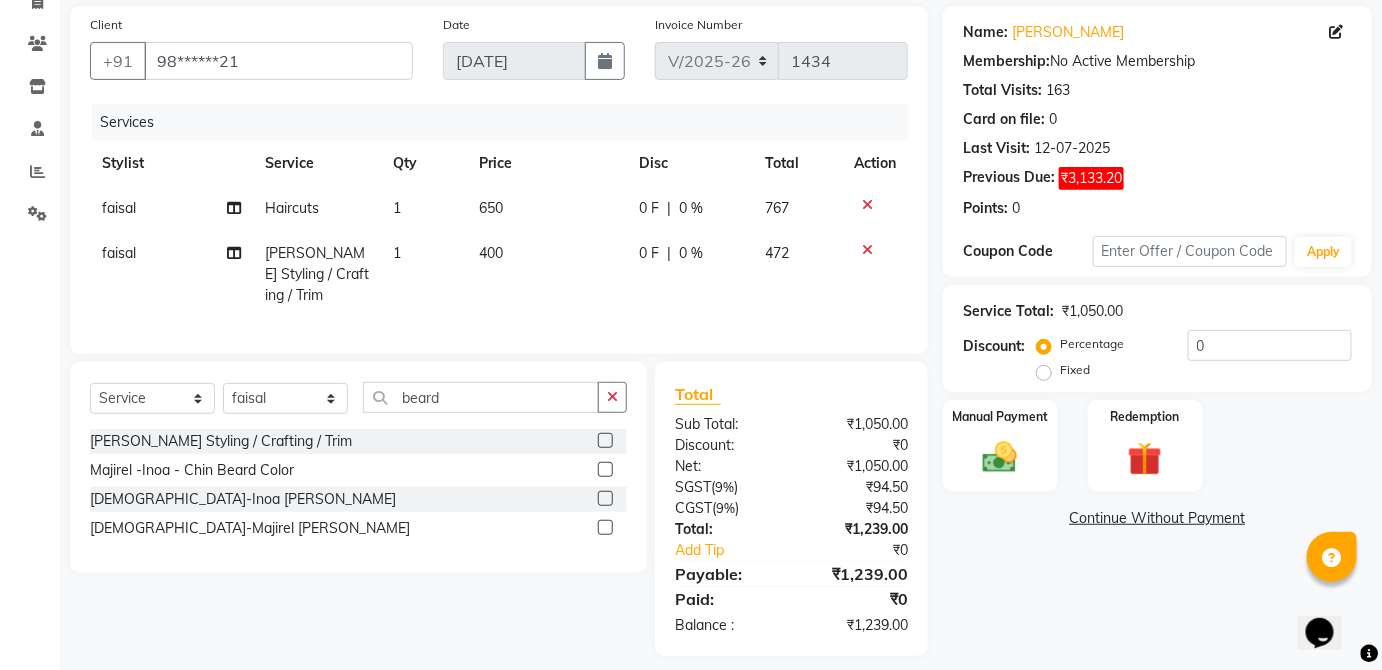 scroll, scrollTop: 151, scrollLeft: 0, axis: vertical 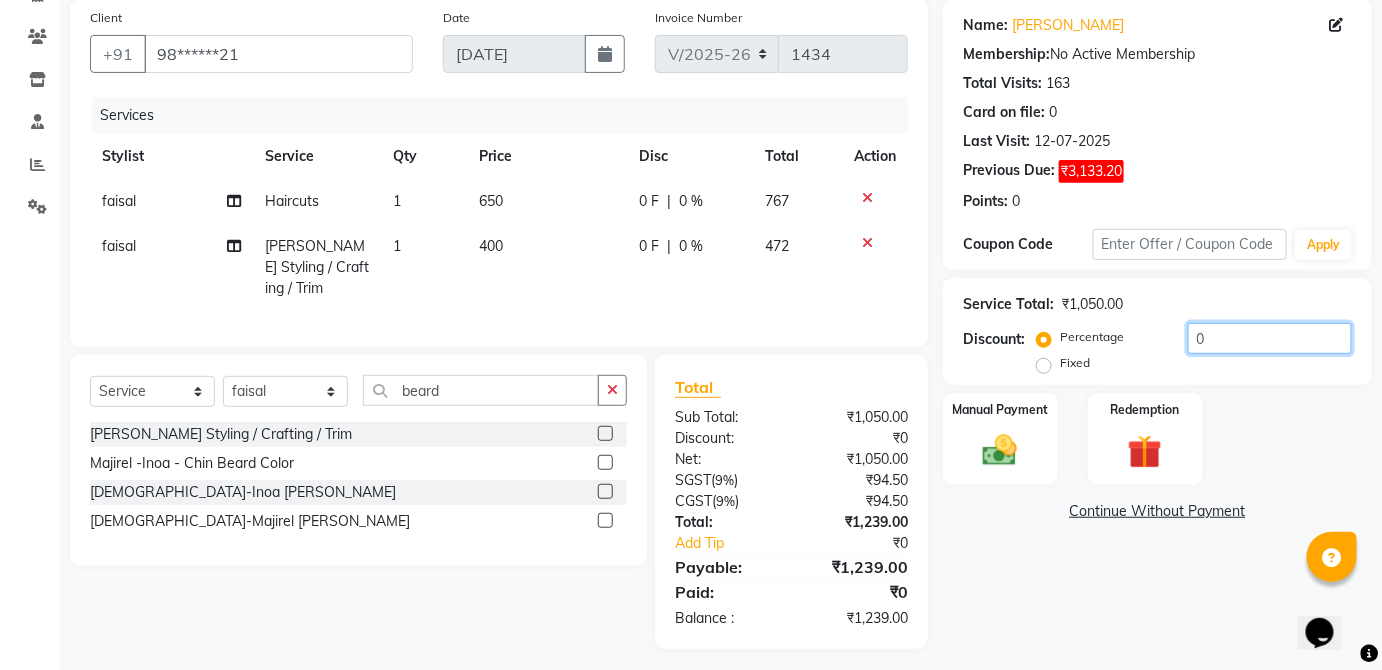 click on "0" 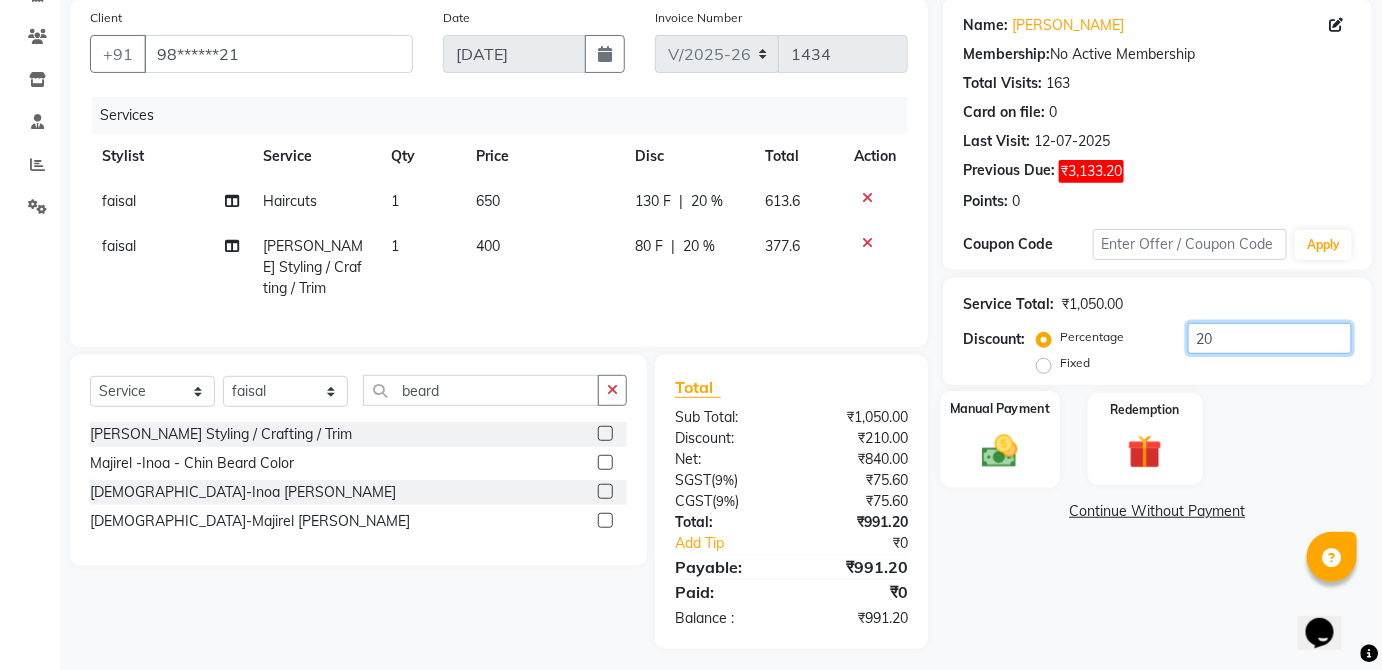 type on "20" 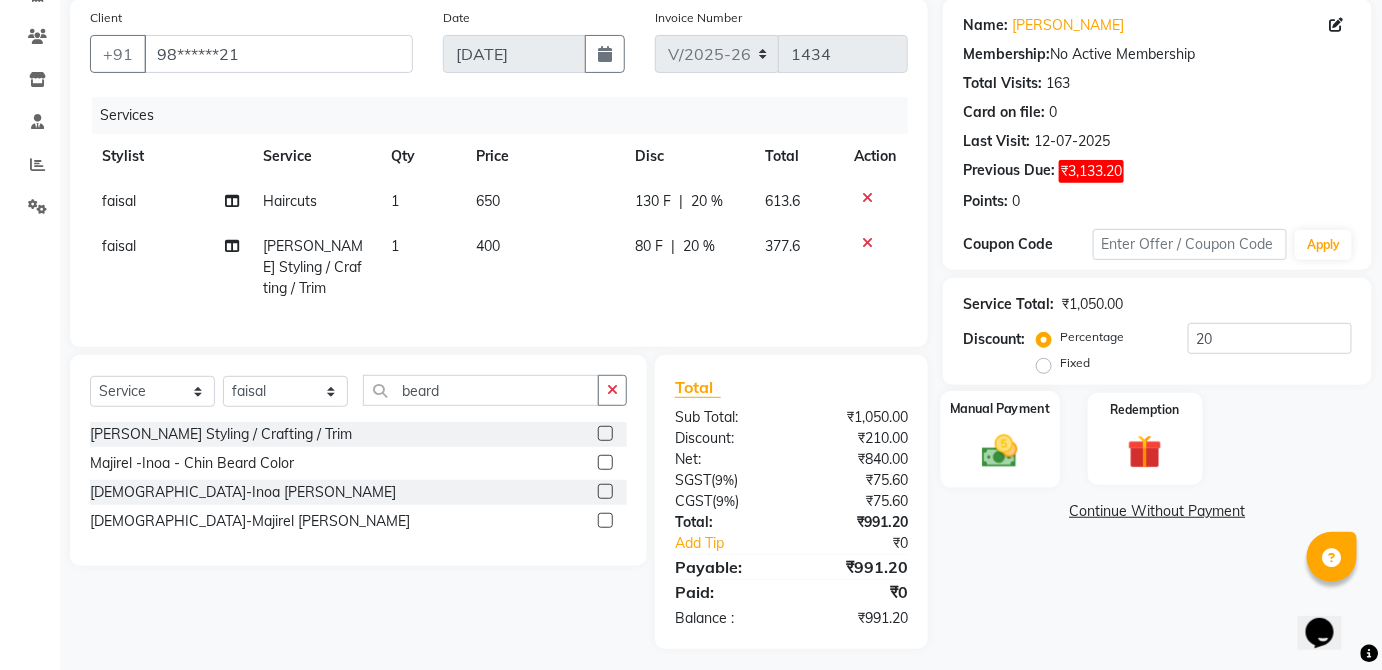 click 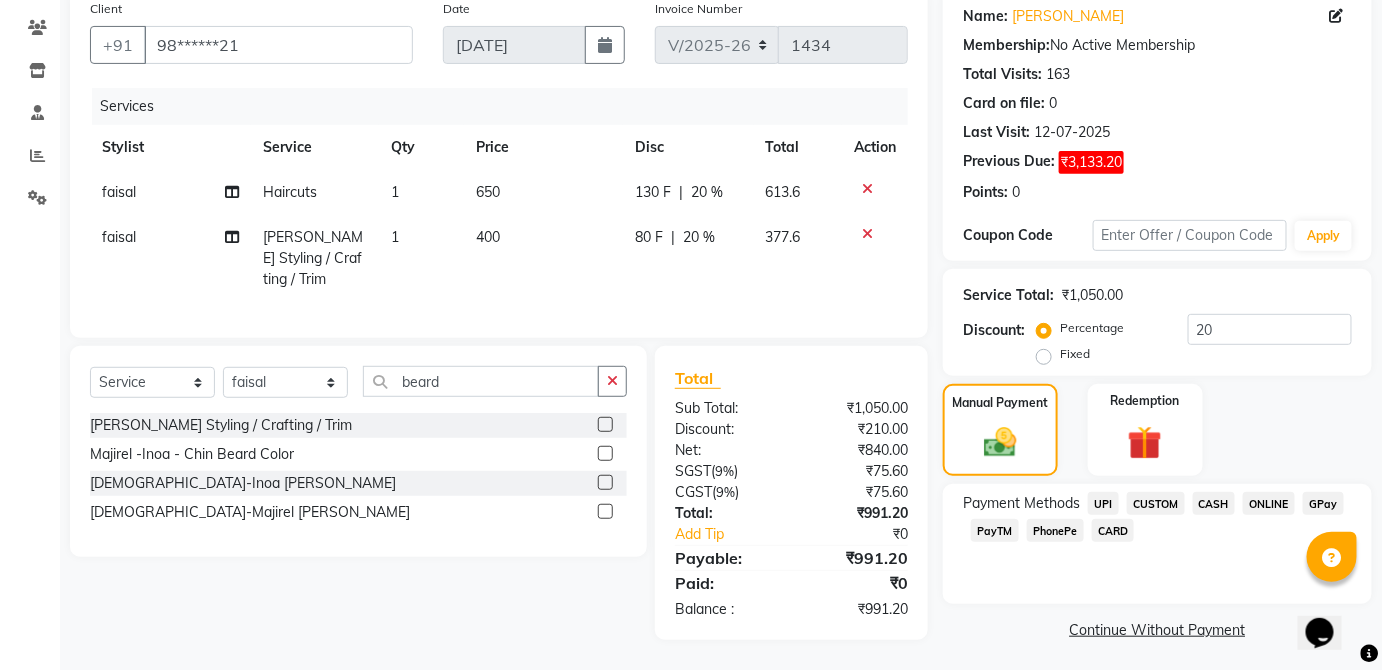 scroll, scrollTop: 164, scrollLeft: 0, axis: vertical 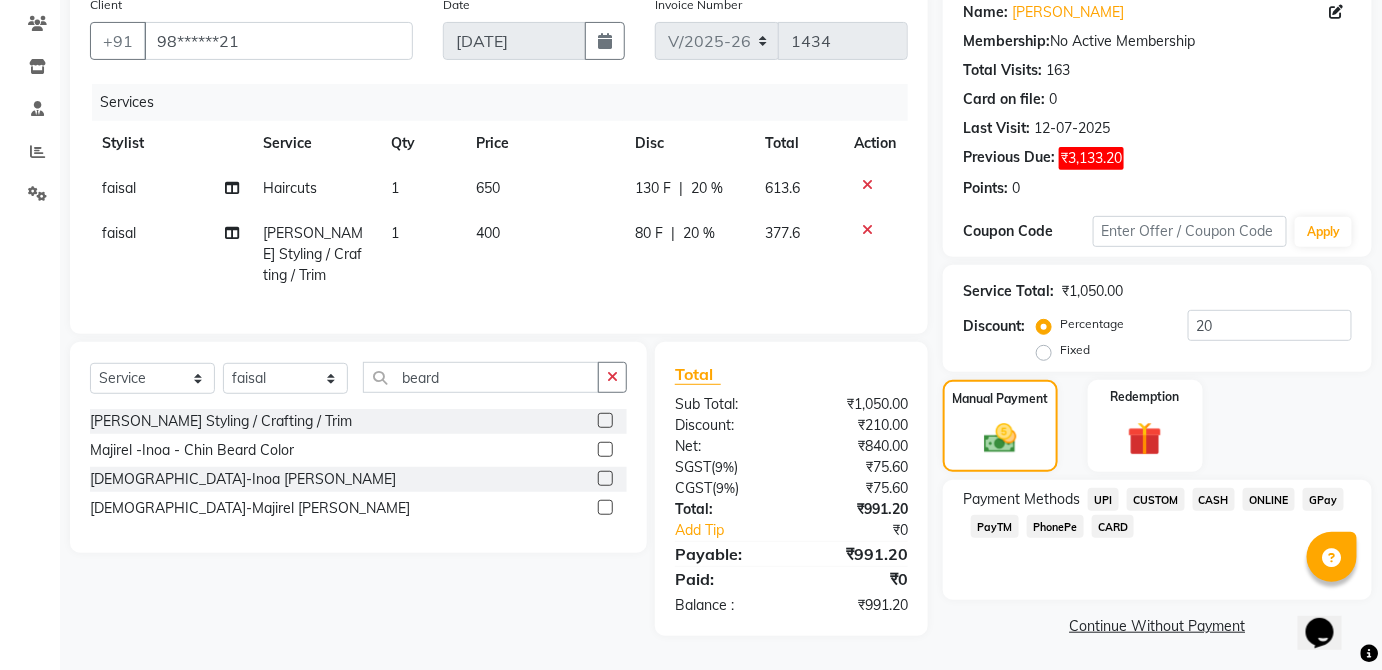 click on "CARD" 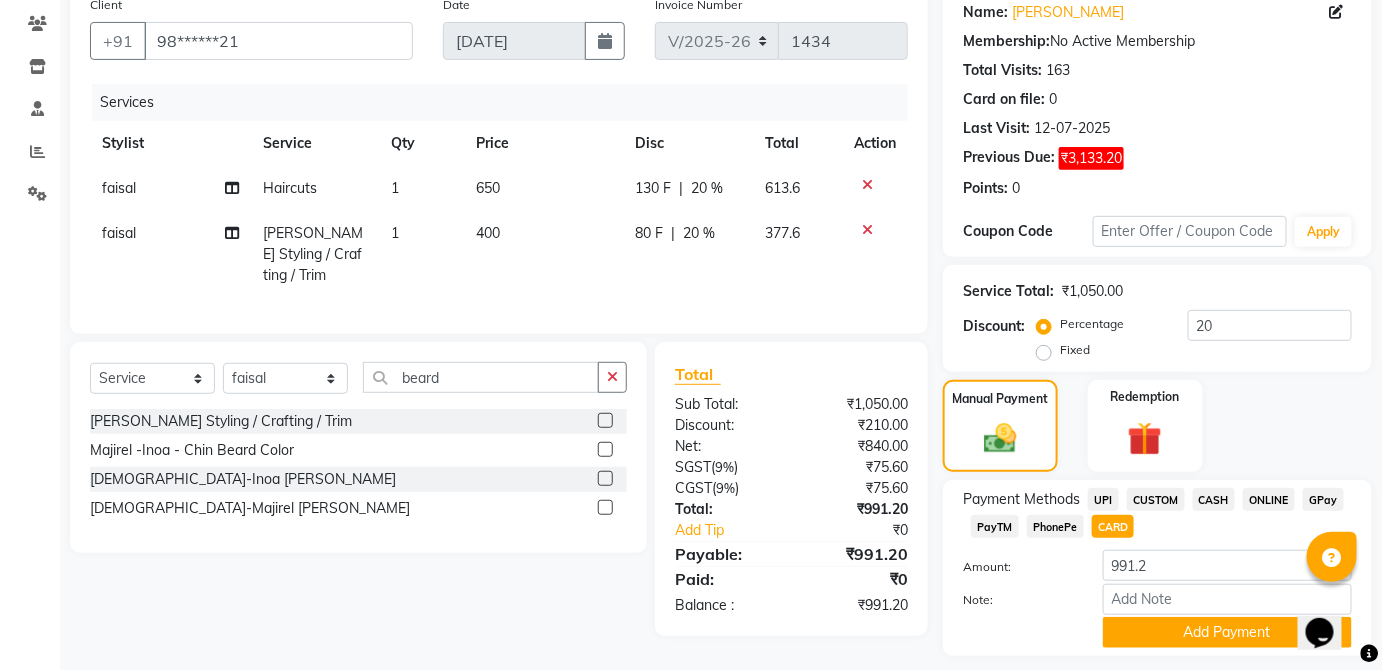 click on "GPay" 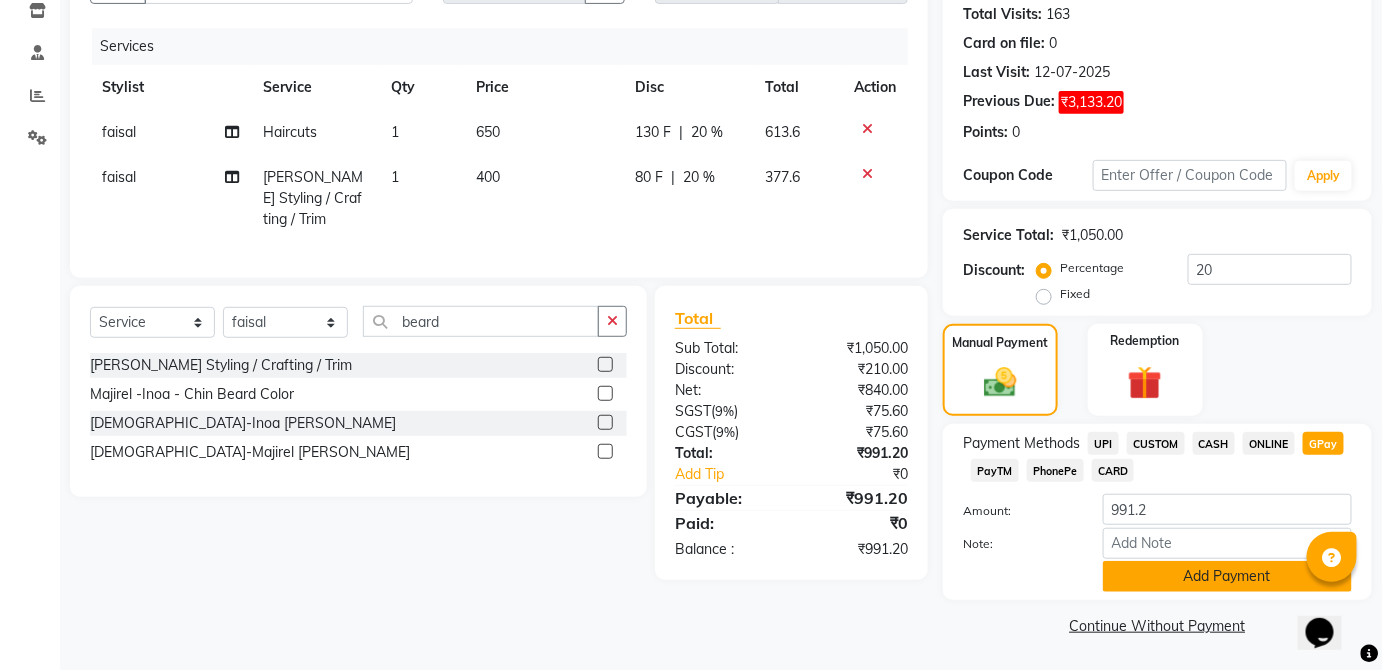 click on "Add Payment" 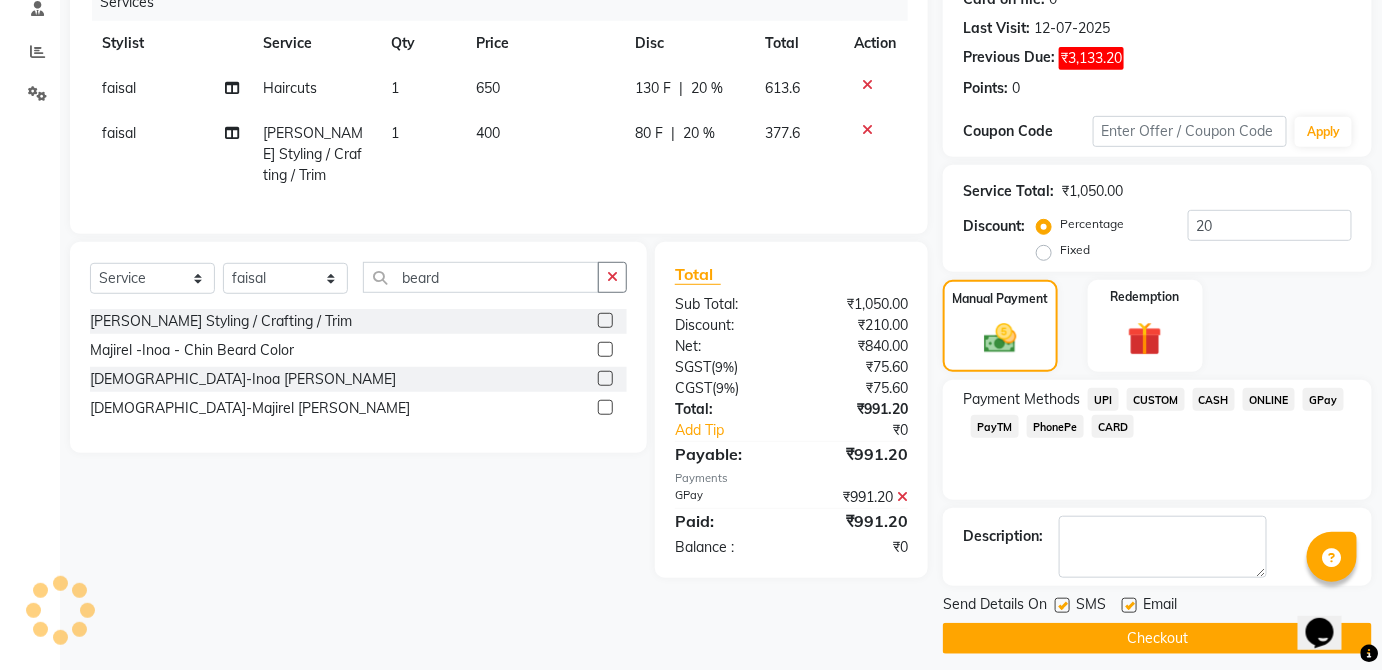 scroll, scrollTop: 276, scrollLeft: 0, axis: vertical 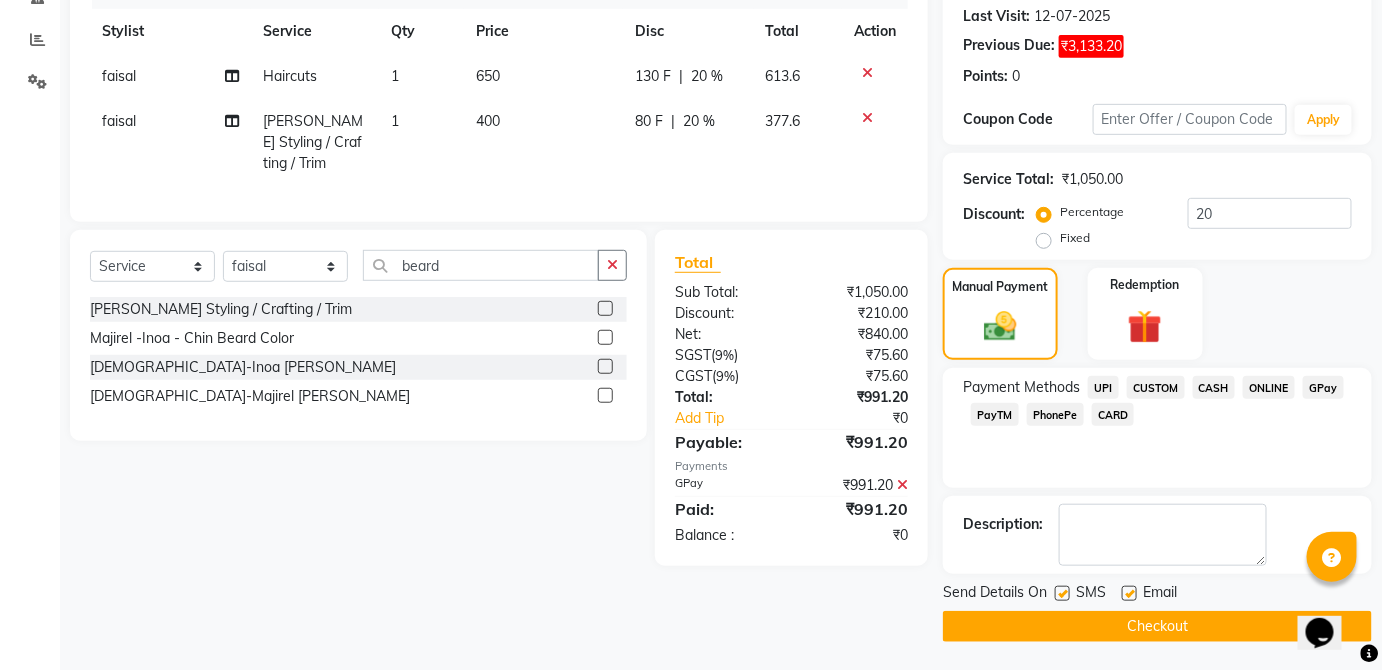 click 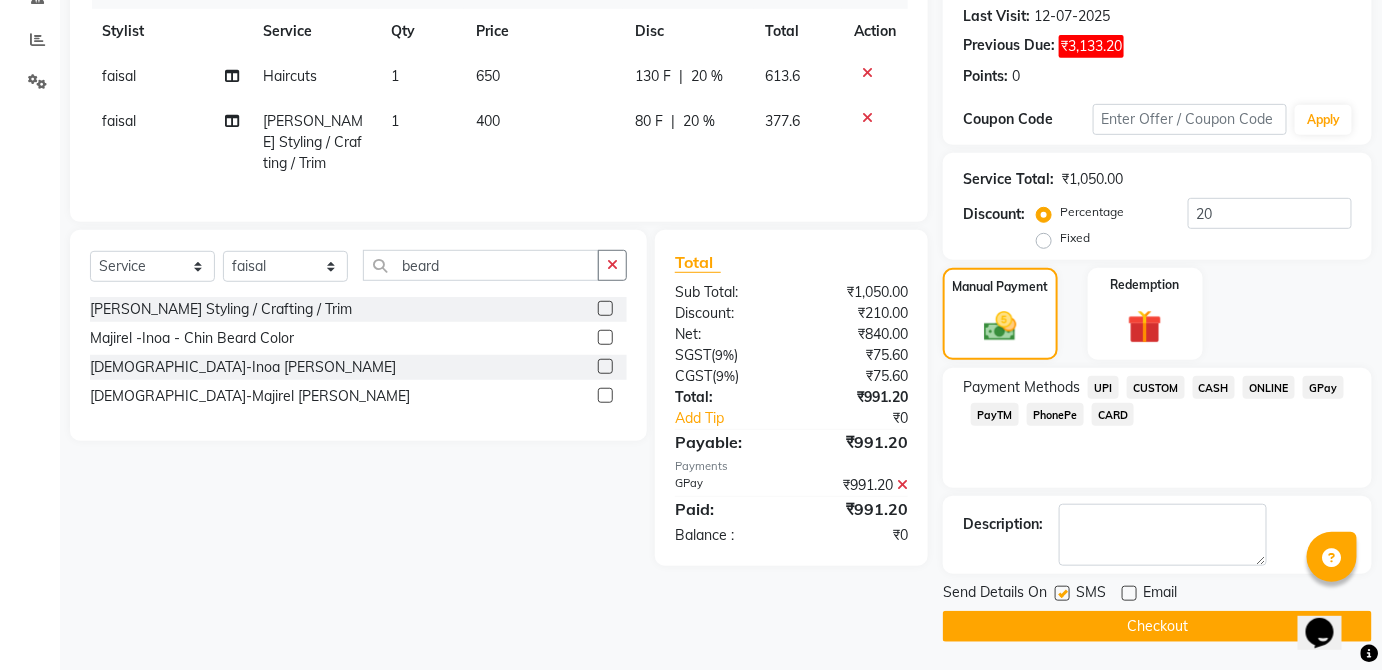 click 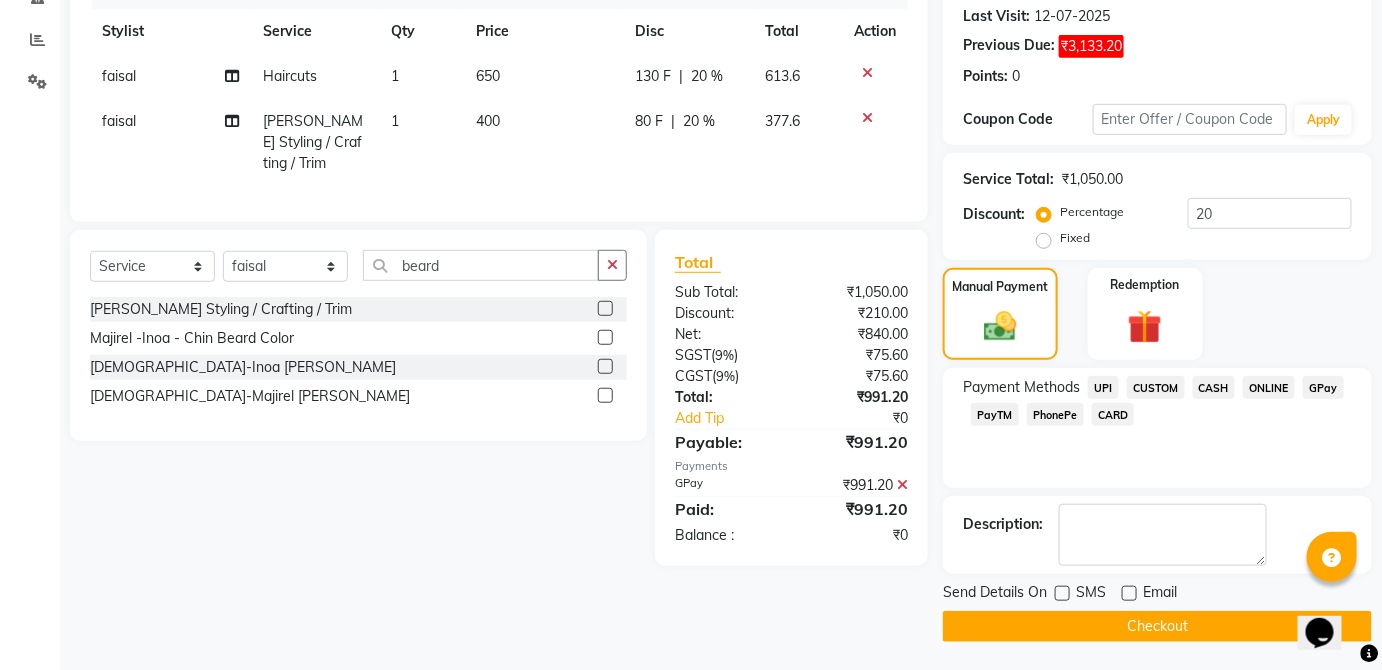 click on "Checkout" 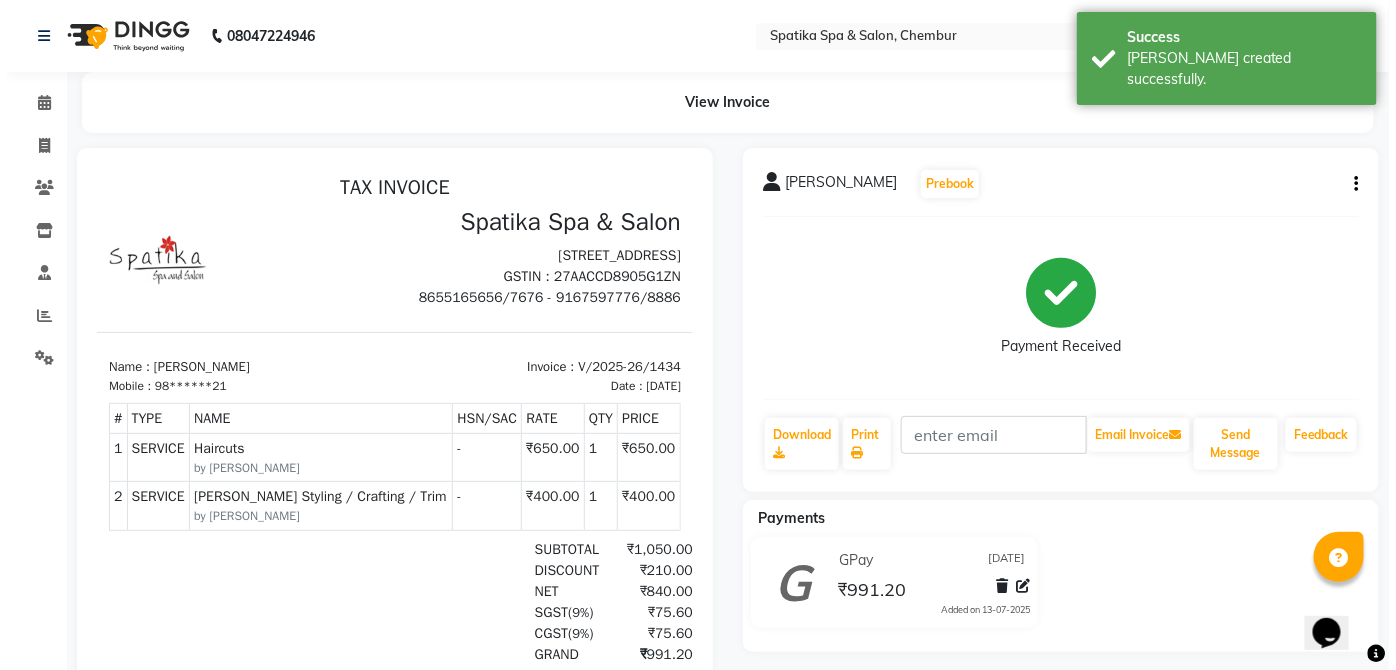 scroll, scrollTop: 0, scrollLeft: 0, axis: both 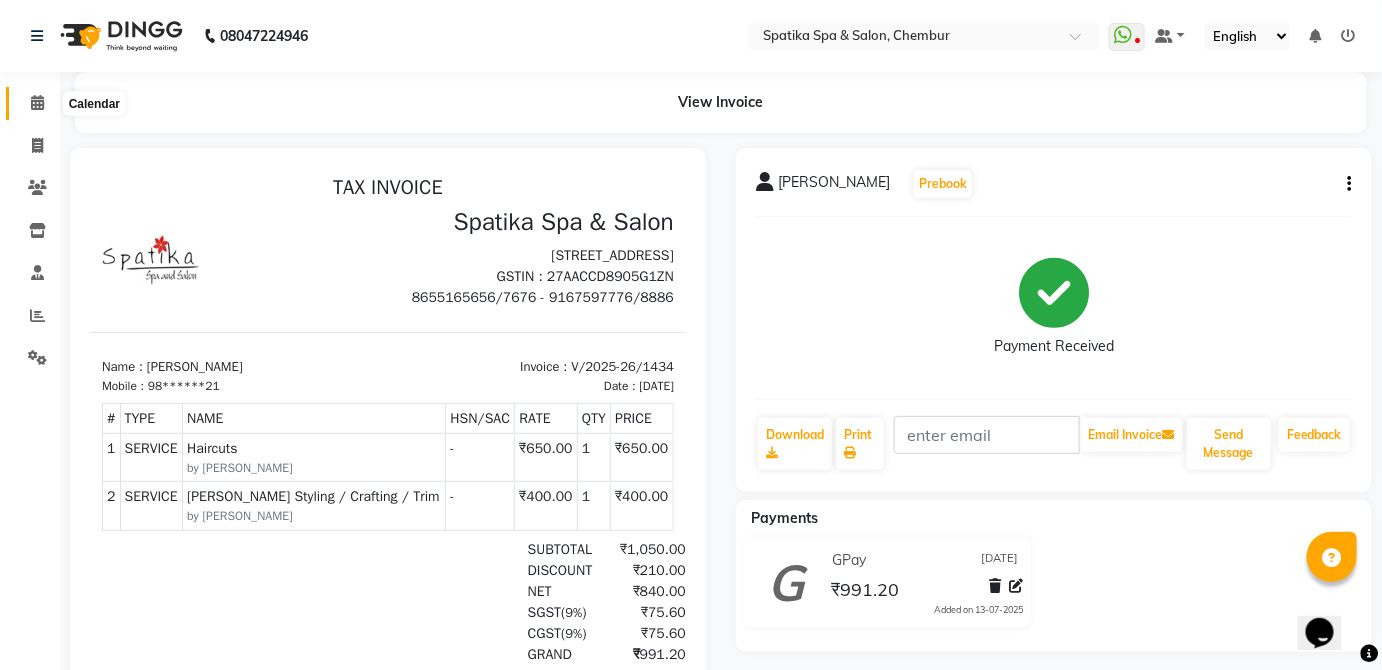 click 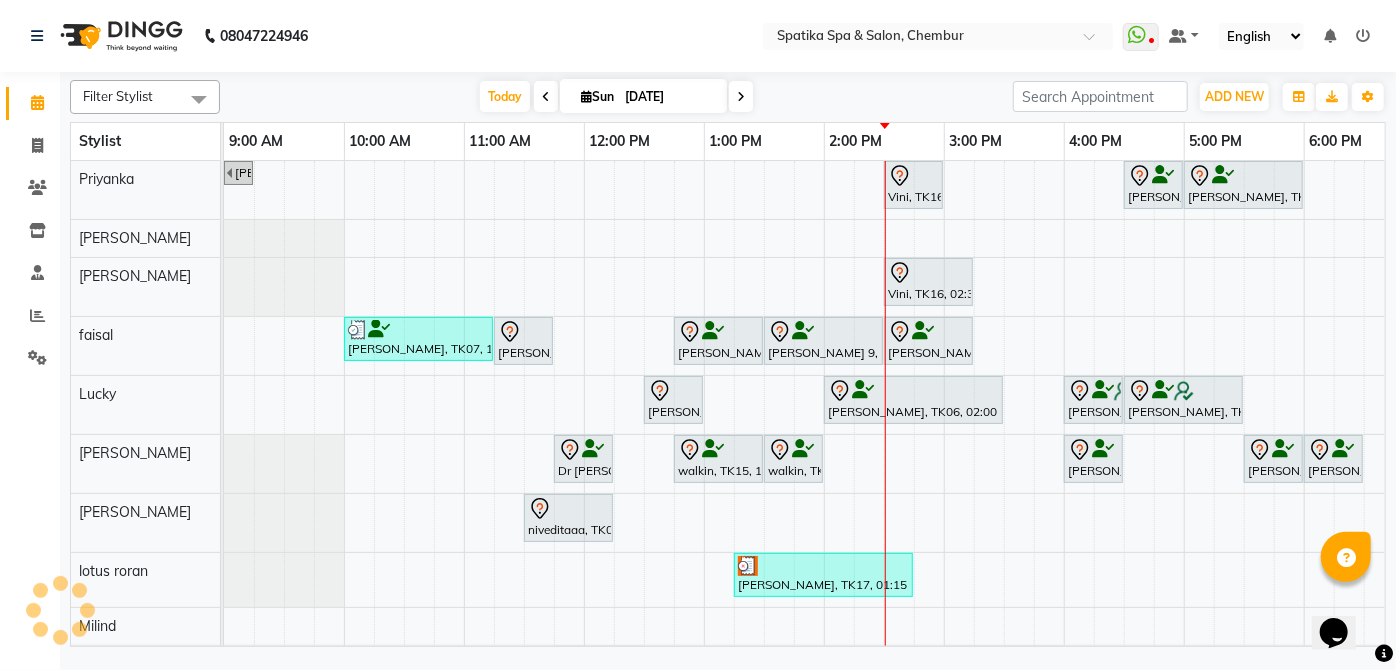 scroll, scrollTop: 0, scrollLeft: 397, axis: horizontal 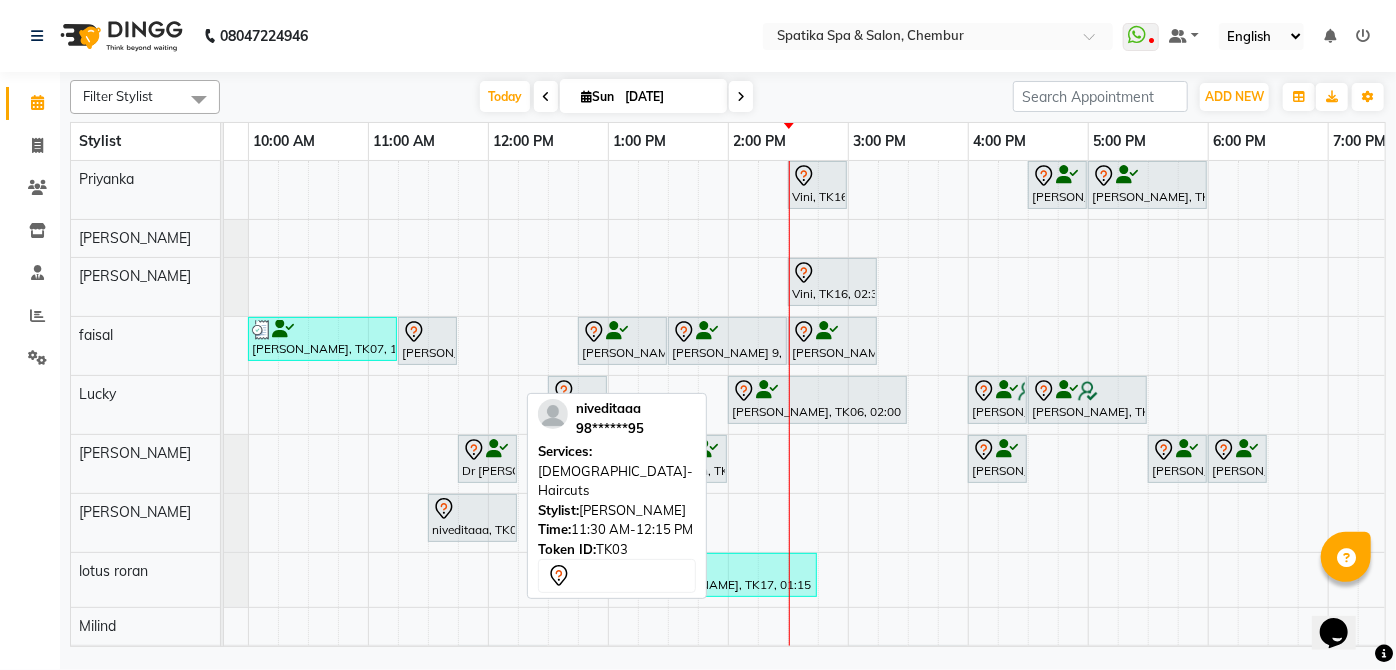 click at bounding box center [472, 509] 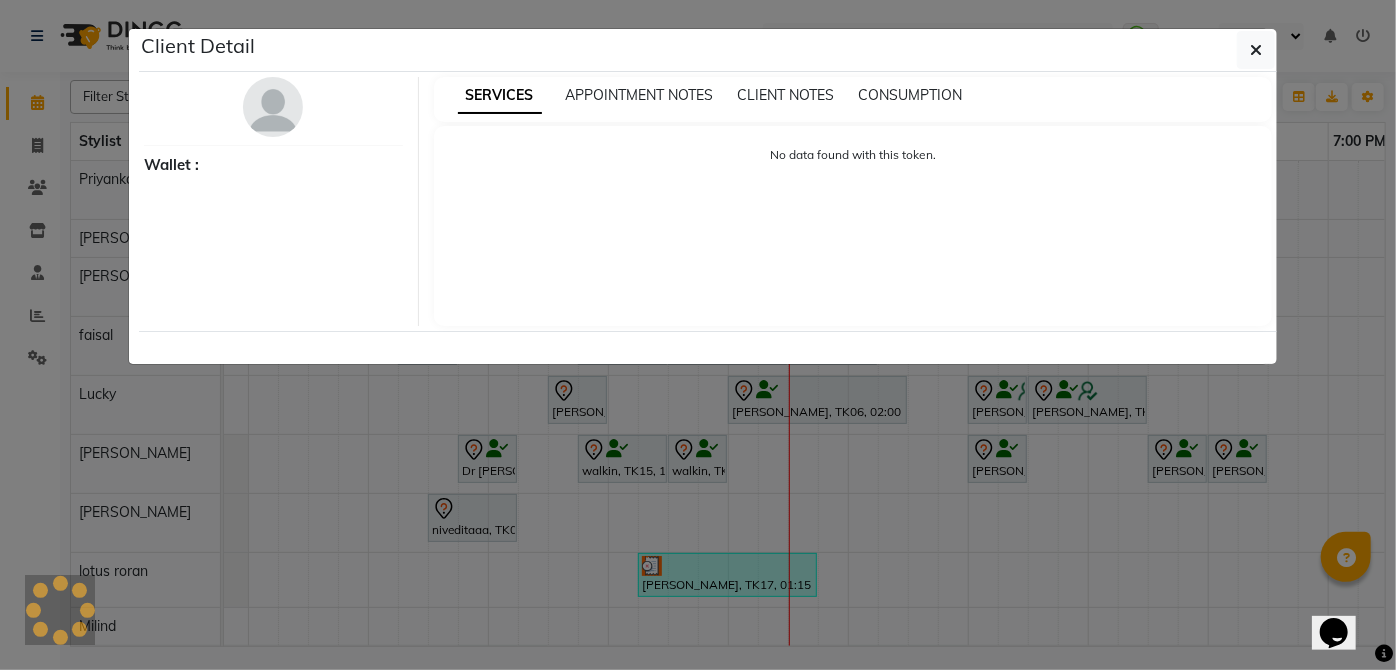 select on "7" 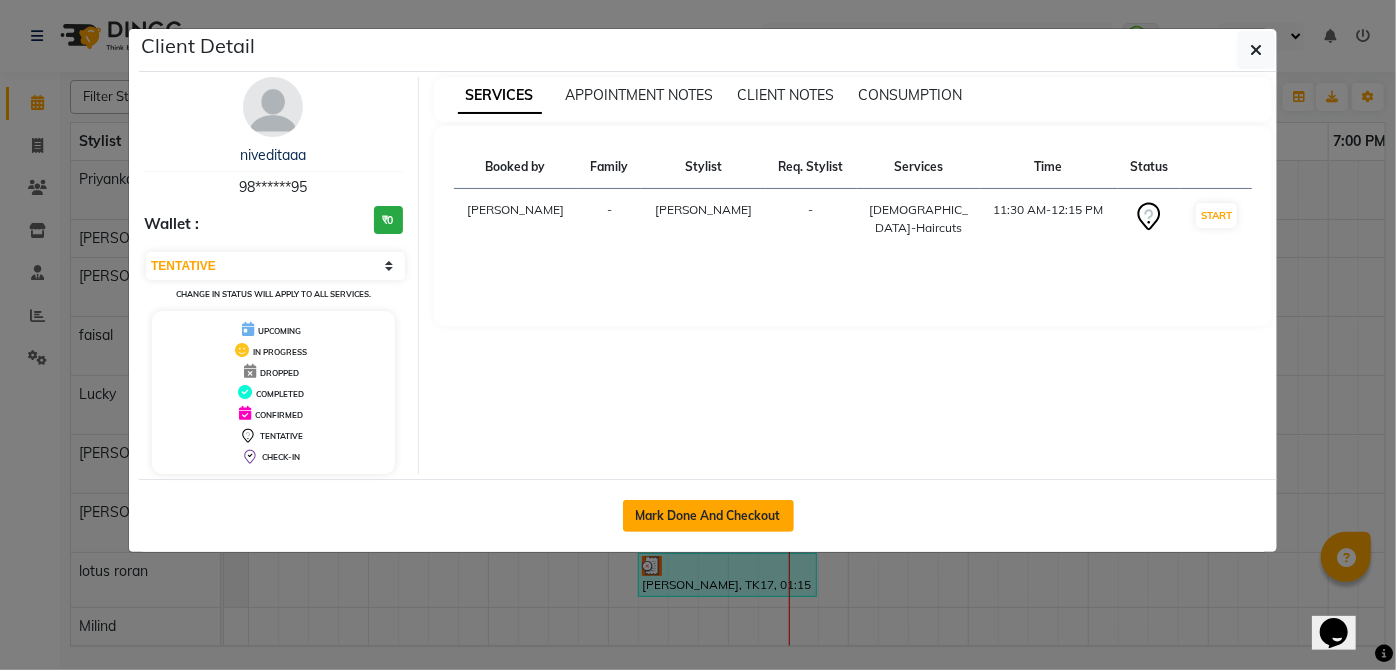 drag, startPoint x: 693, startPoint y: 528, endPoint x: 705, endPoint y: 510, distance: 21.633308 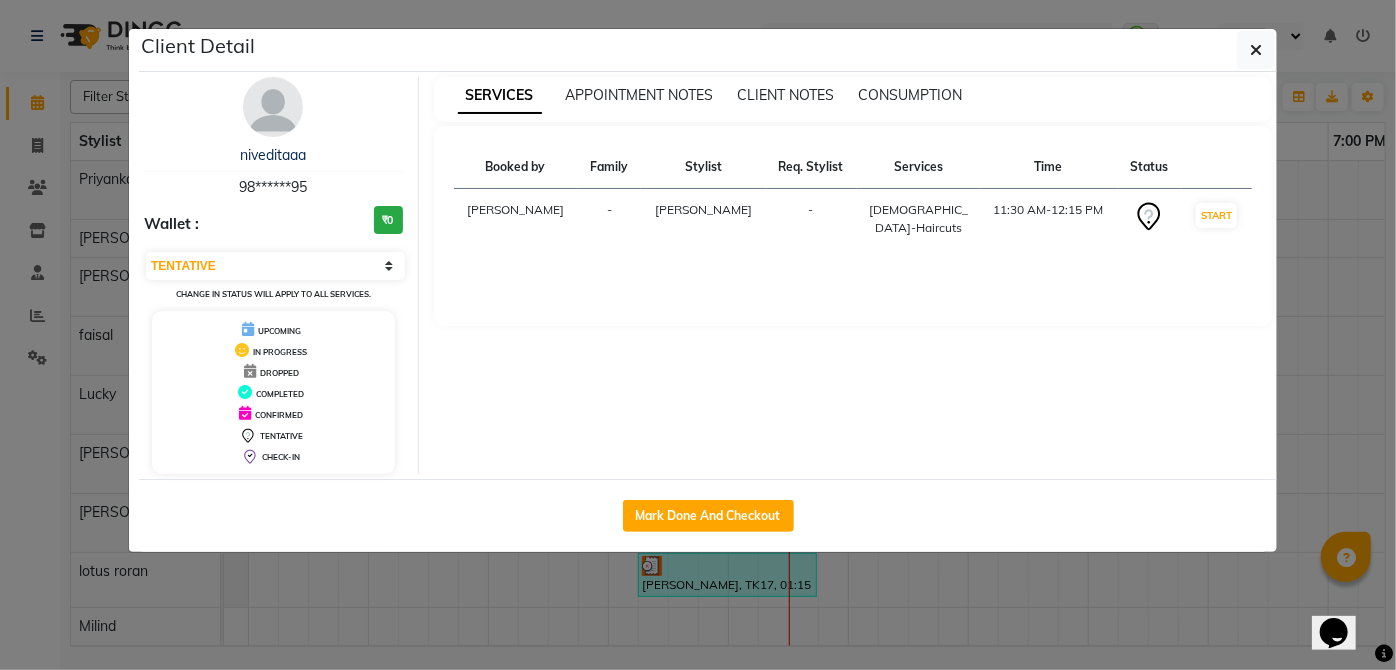 select on "service" 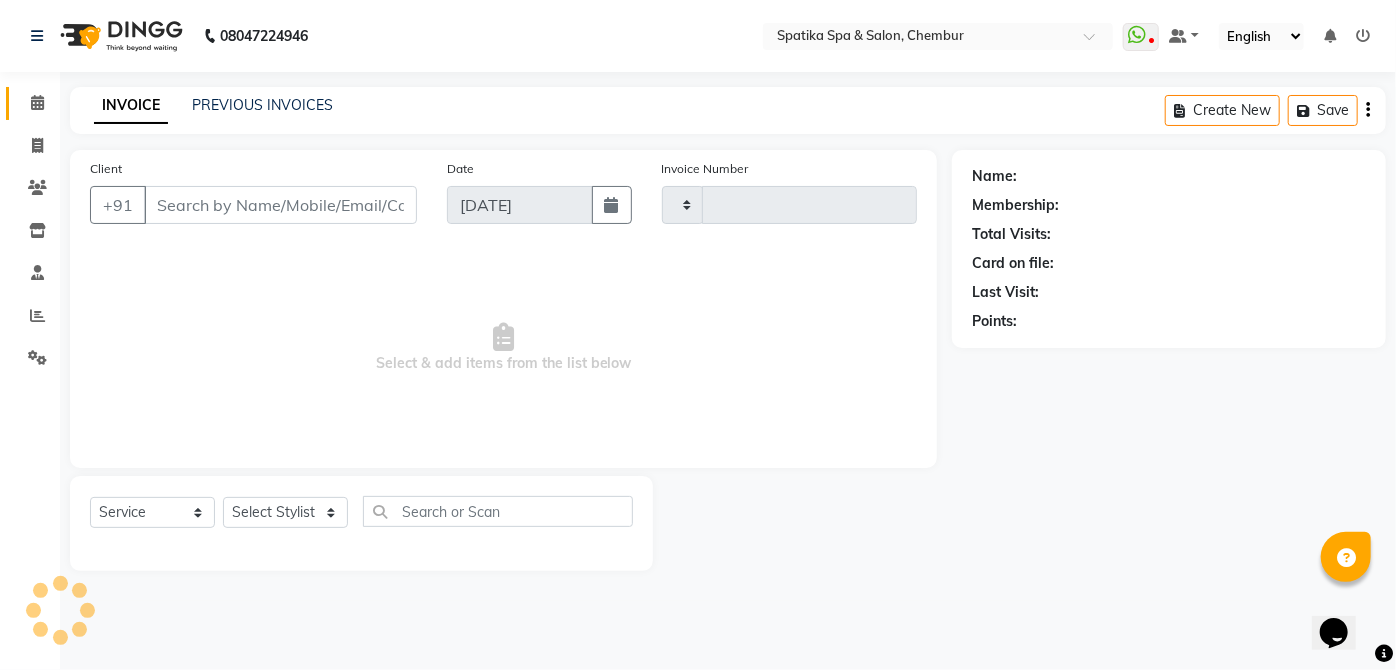 type on "1435" 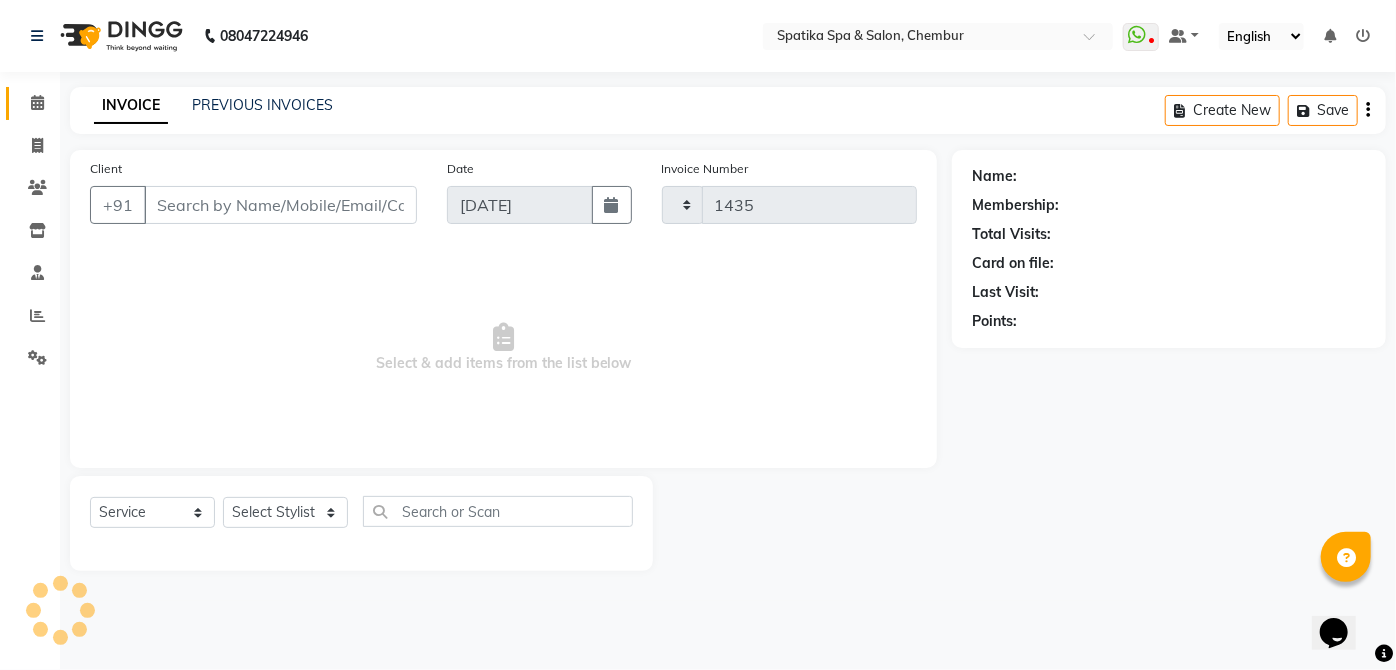 select on "631" 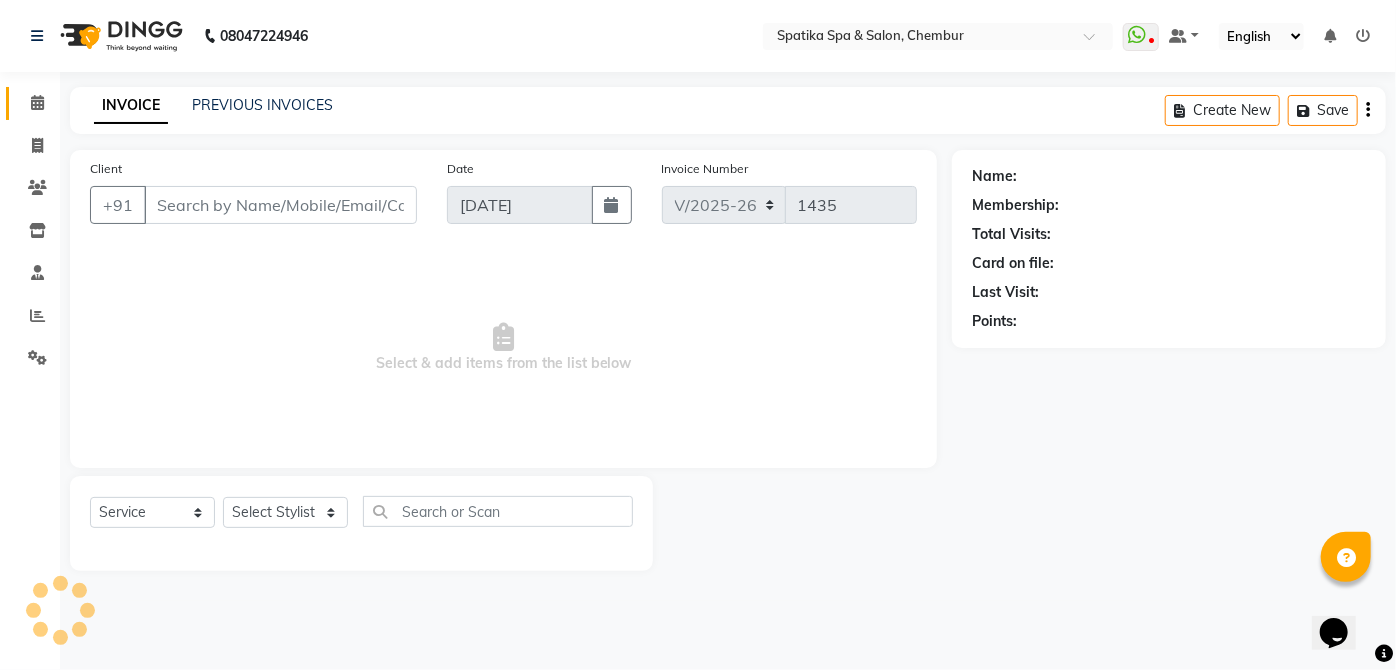 type on "98******95" 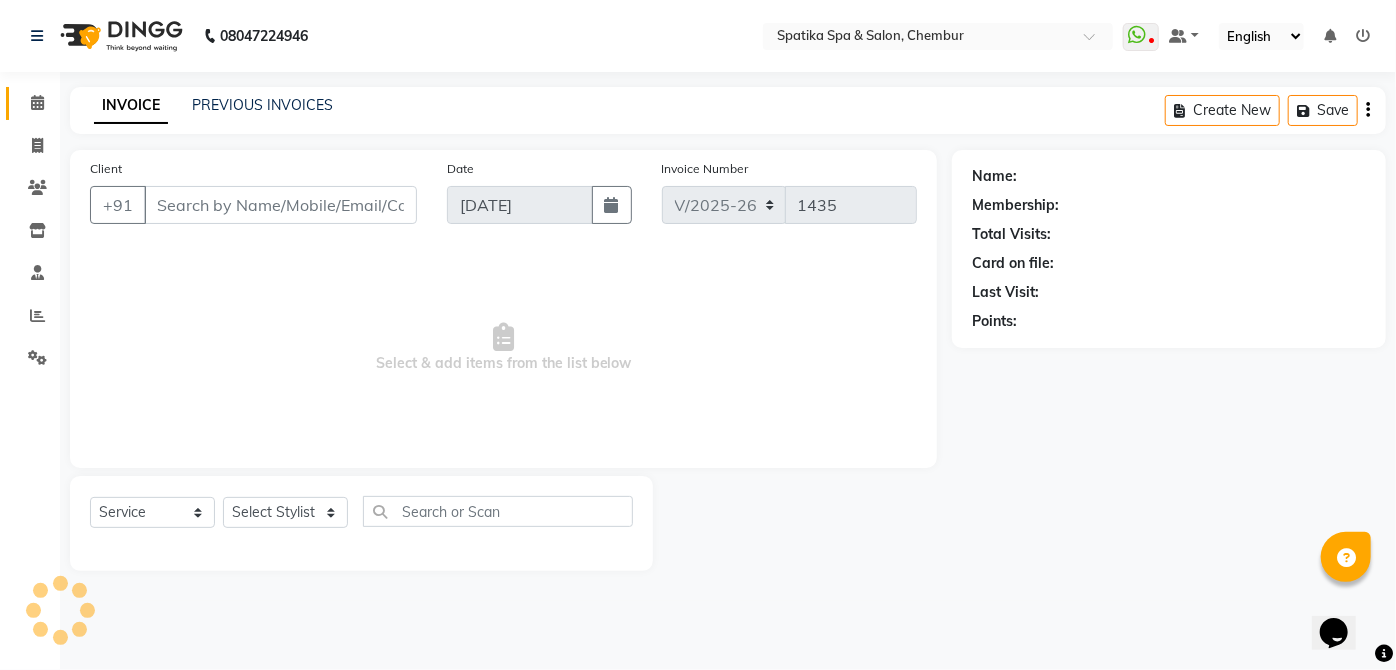 select on "62535" 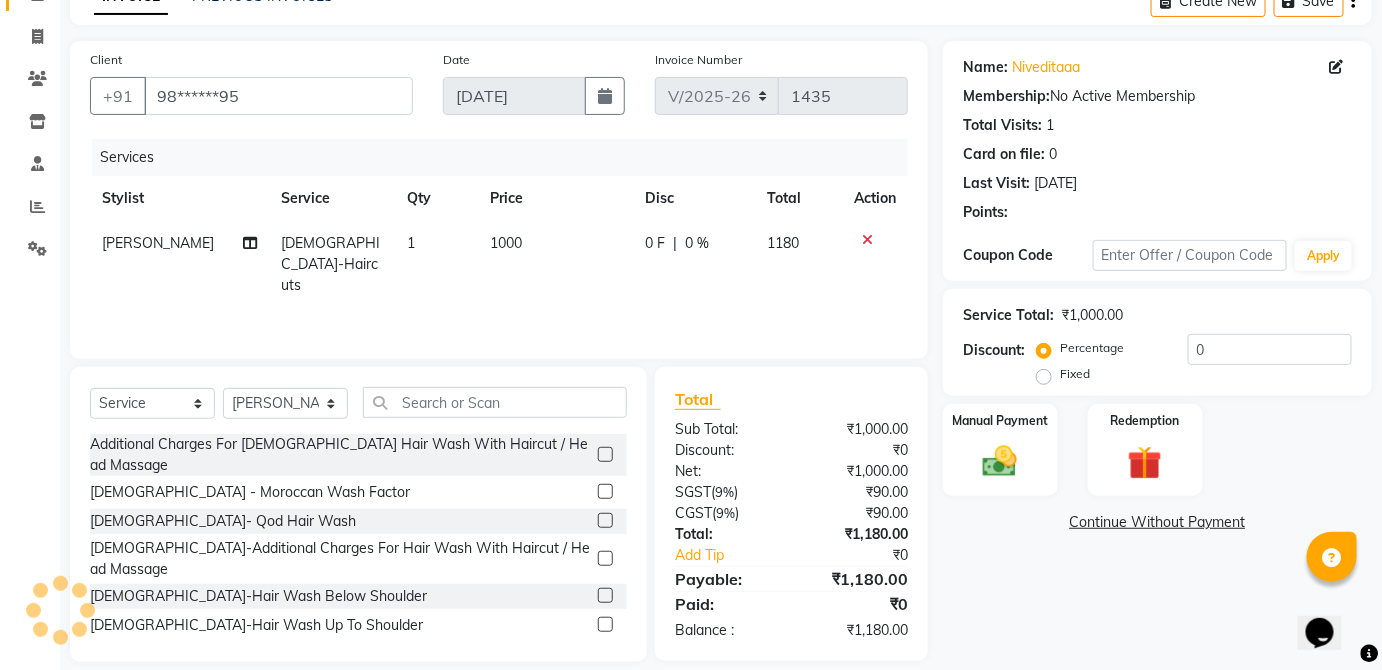 scroll, scrollTop: 130, scrollLeft: 0, axis: vertical 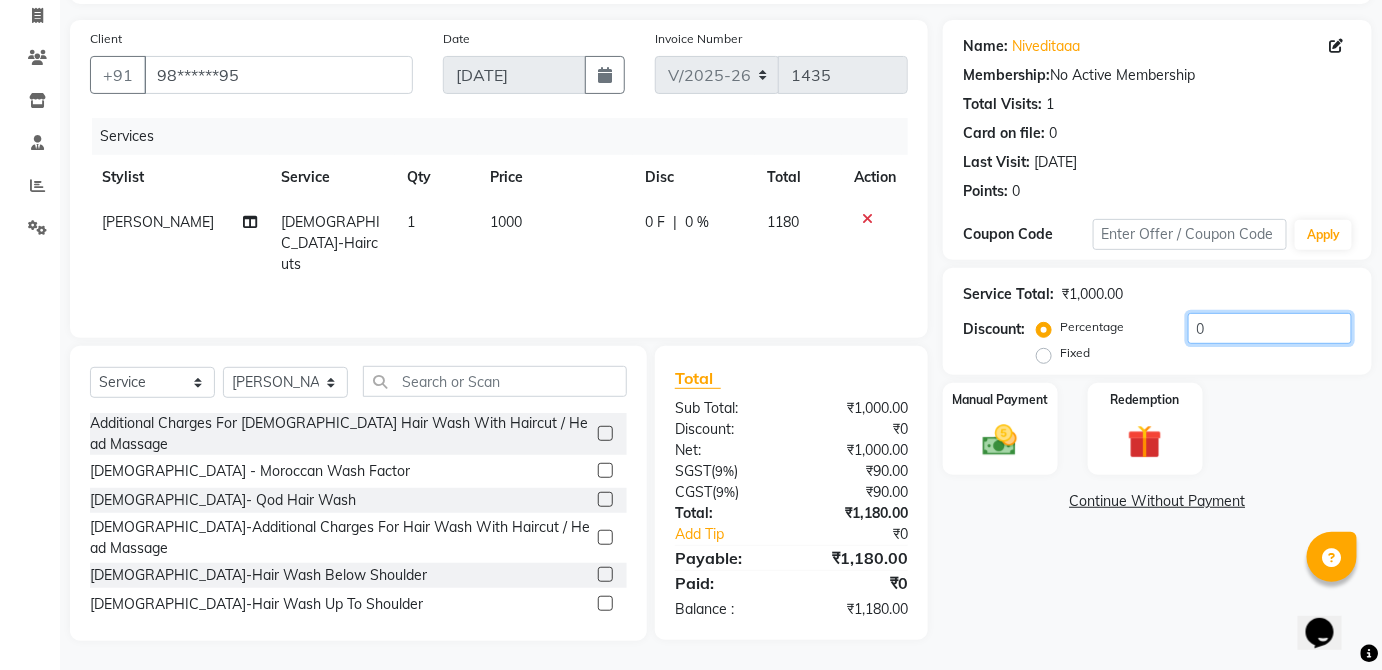 click on "0" 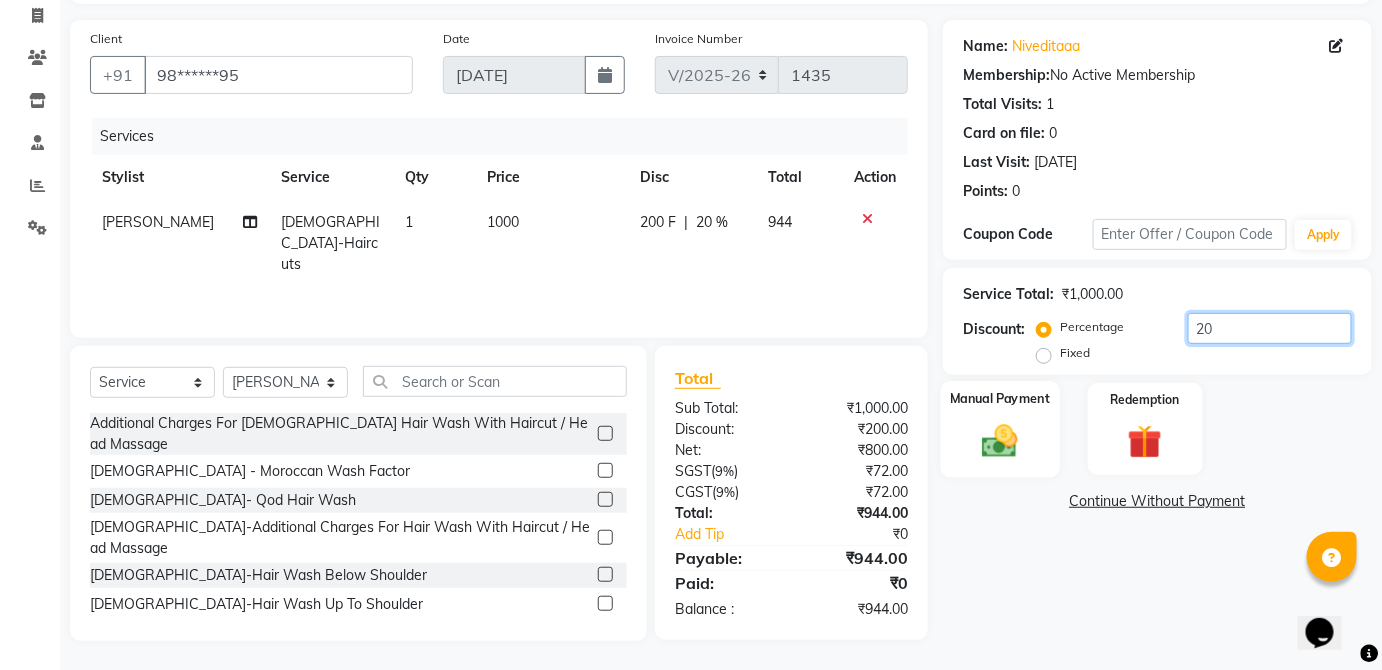 type on "20" 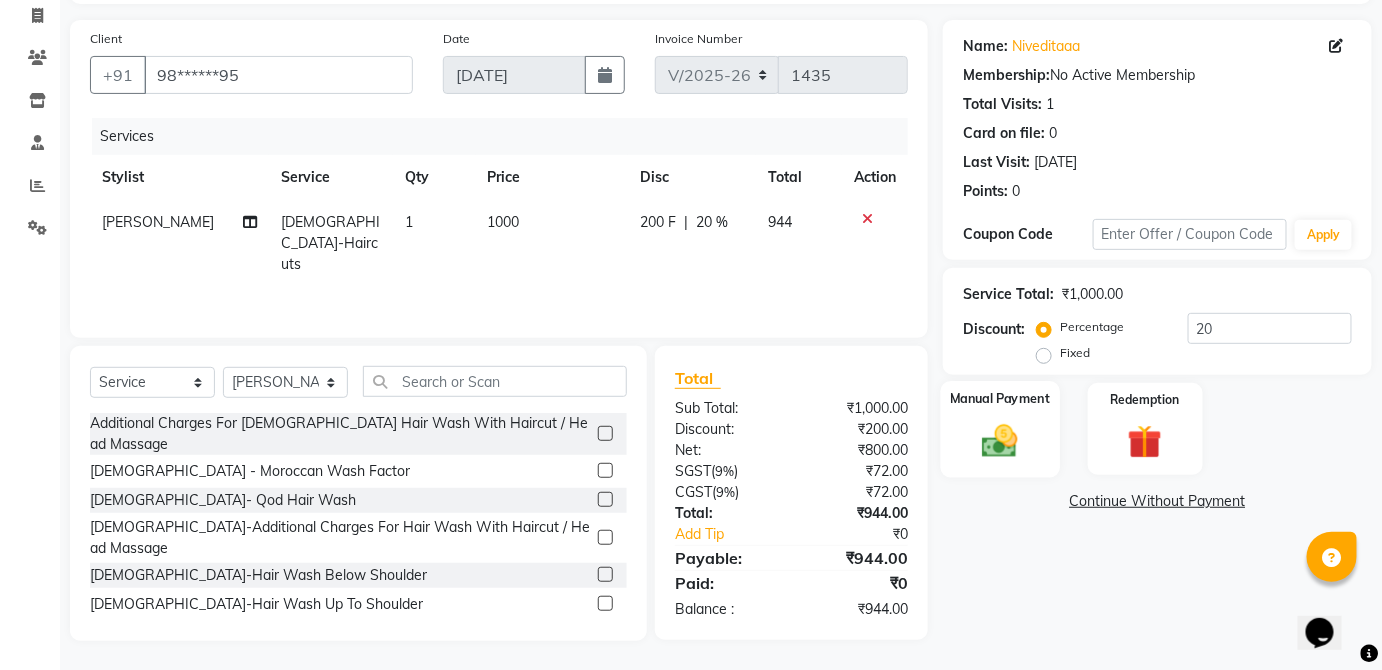 drag, startPoint x: 1003, startPoint y: 456, endPoint x: 978, endPoint y: 463, distance: 25.96151 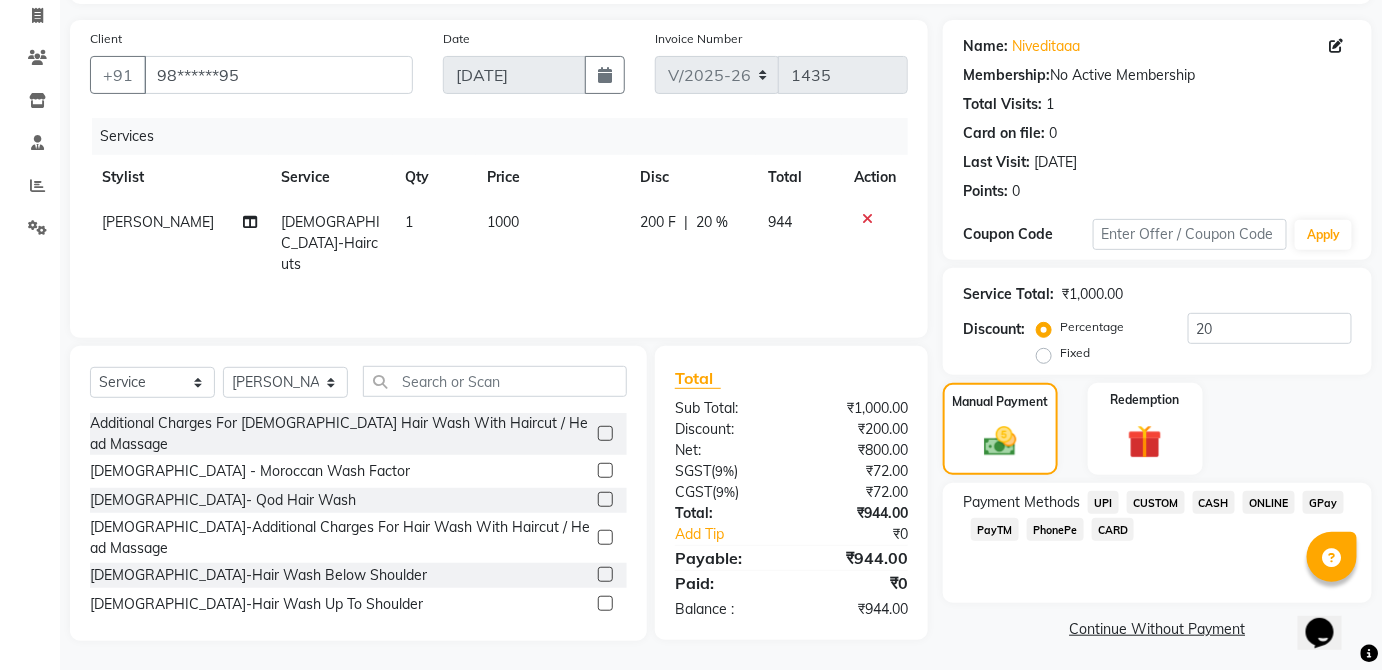 click on "CASH" 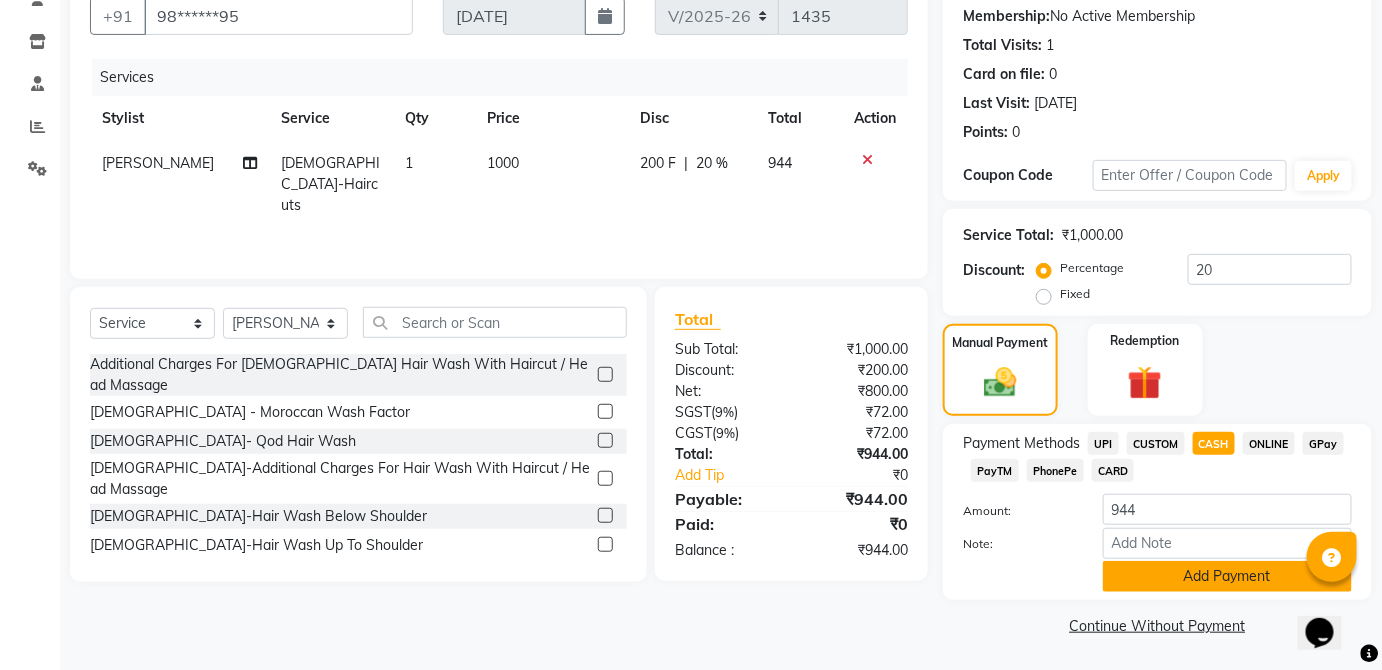 click on "Add Payment" 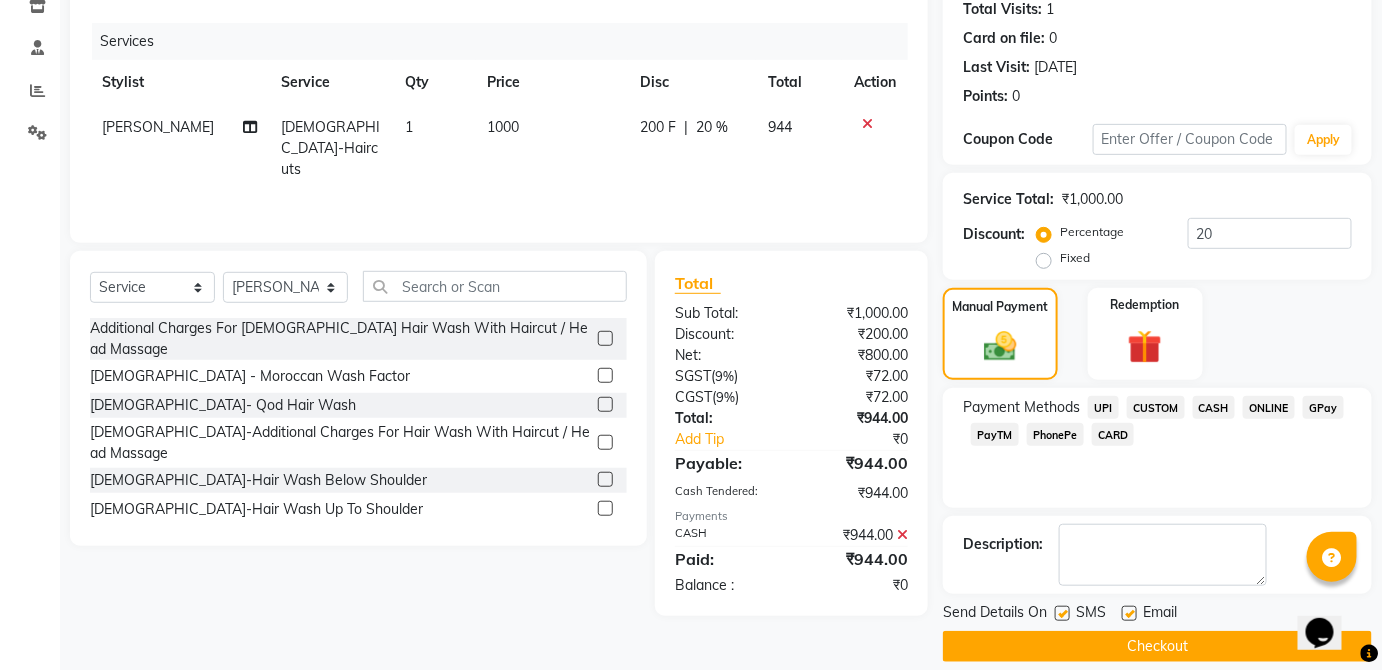scroll, scrollTop: 245, scrollLeft: 0, axis: vertical 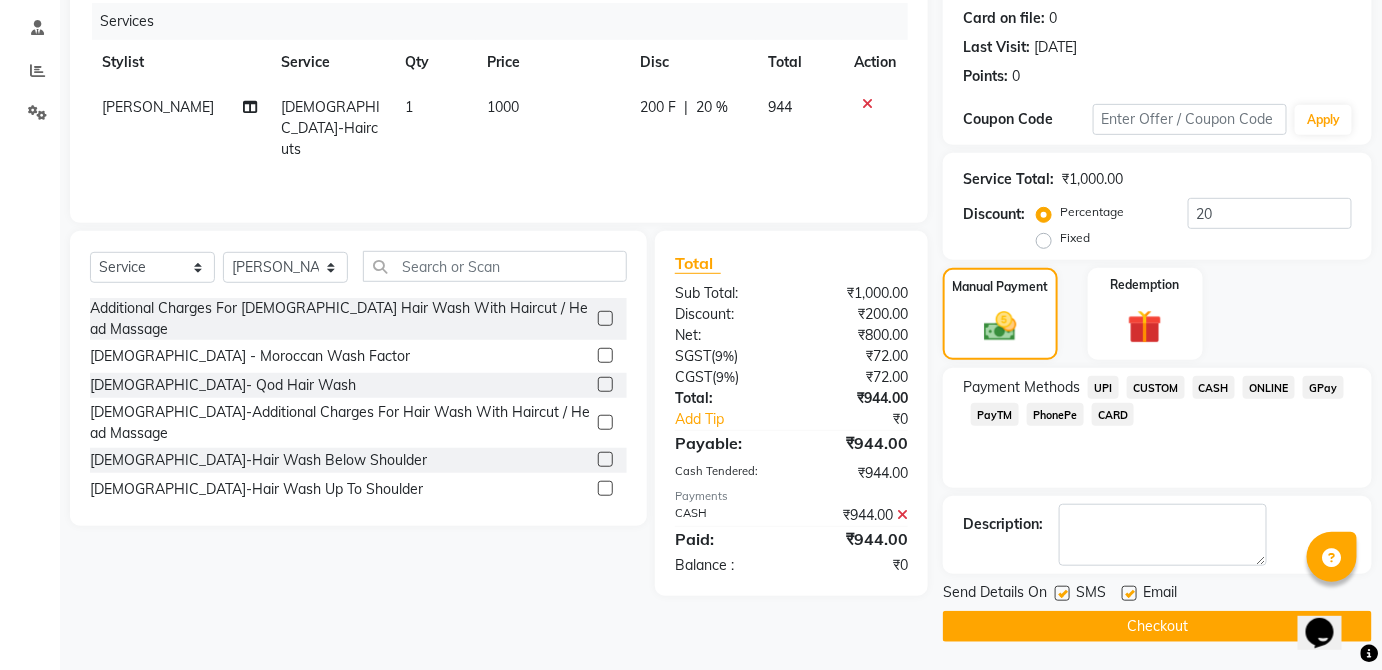 click 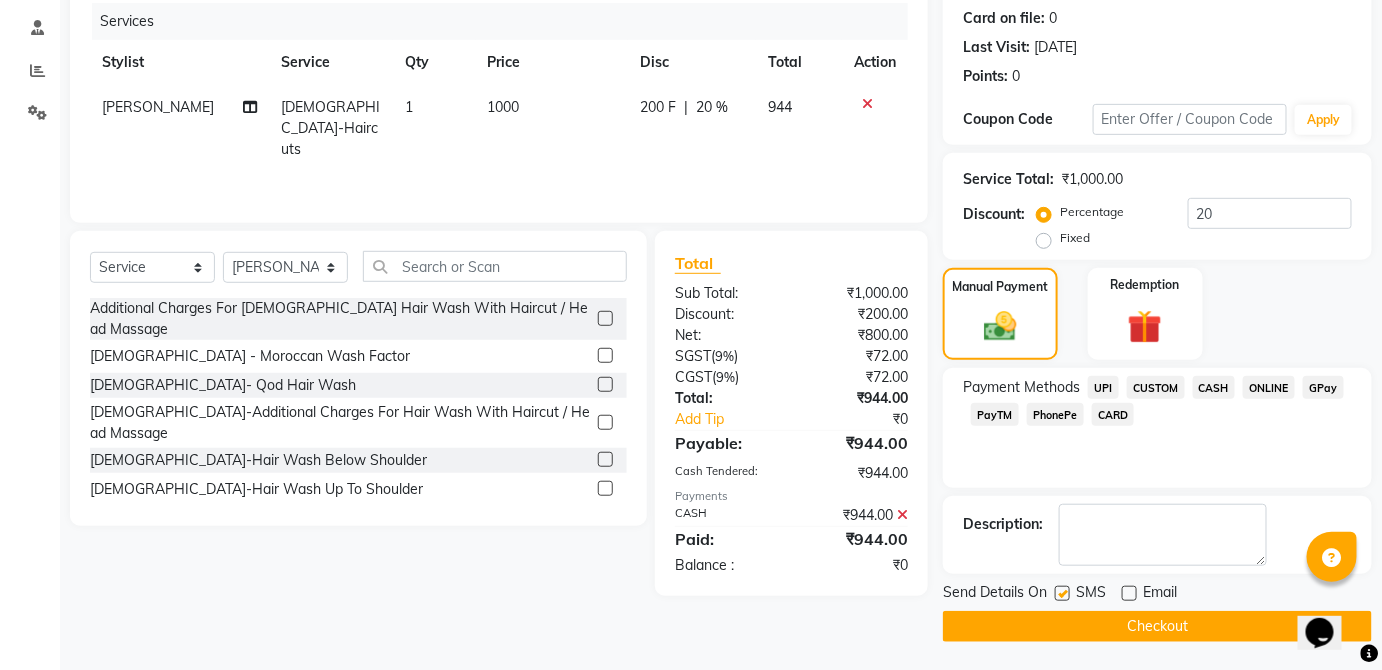 click 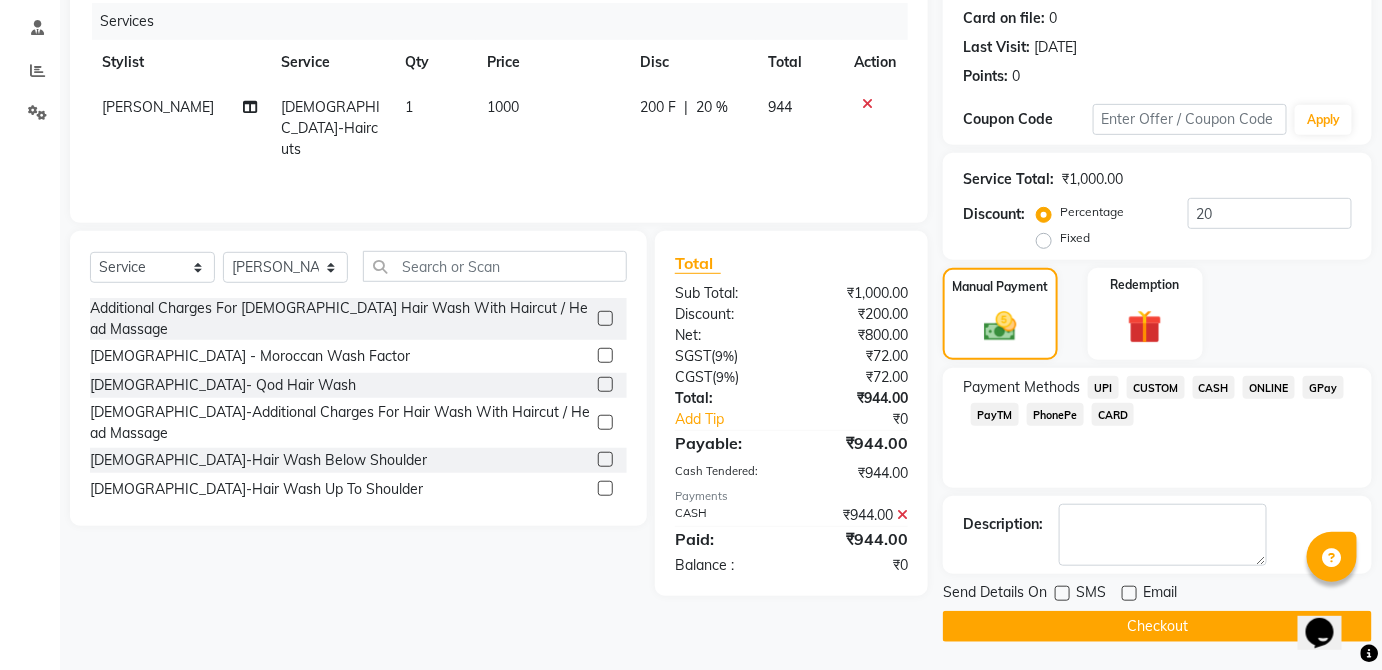 click on "Checkout" 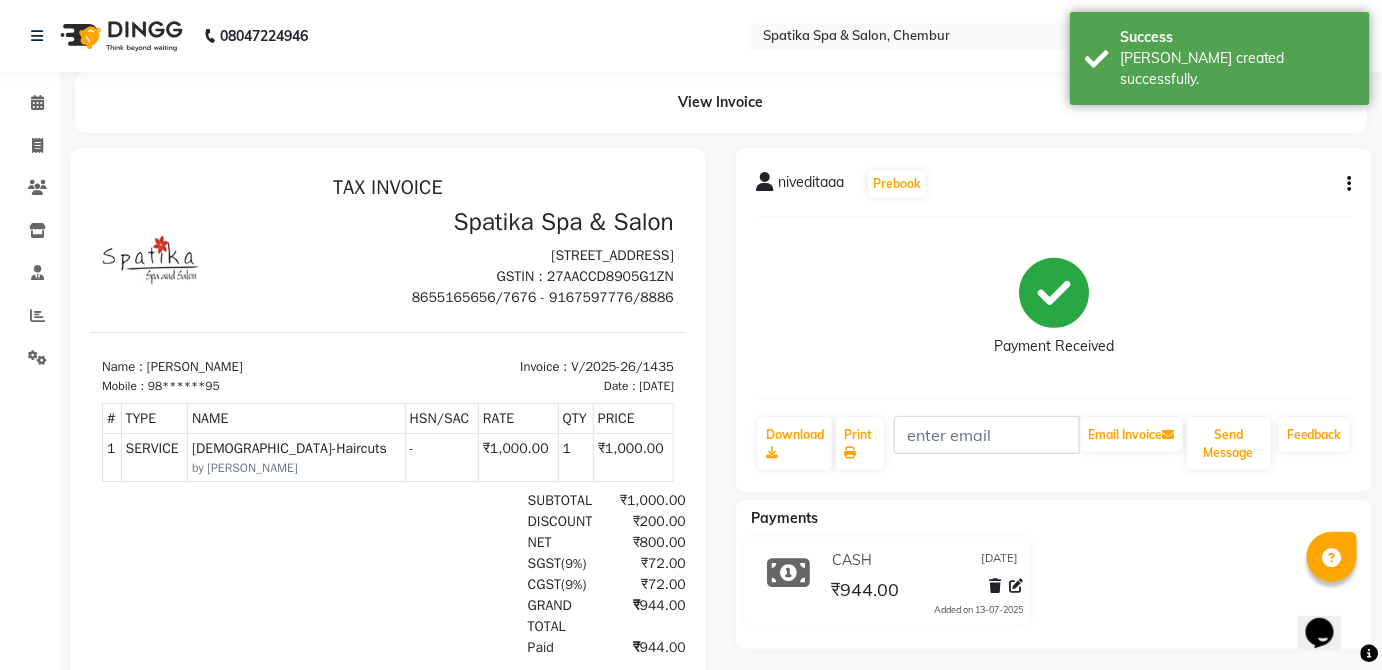 scroll, scrollTop: 0, scrollLeft: 0, axis: both 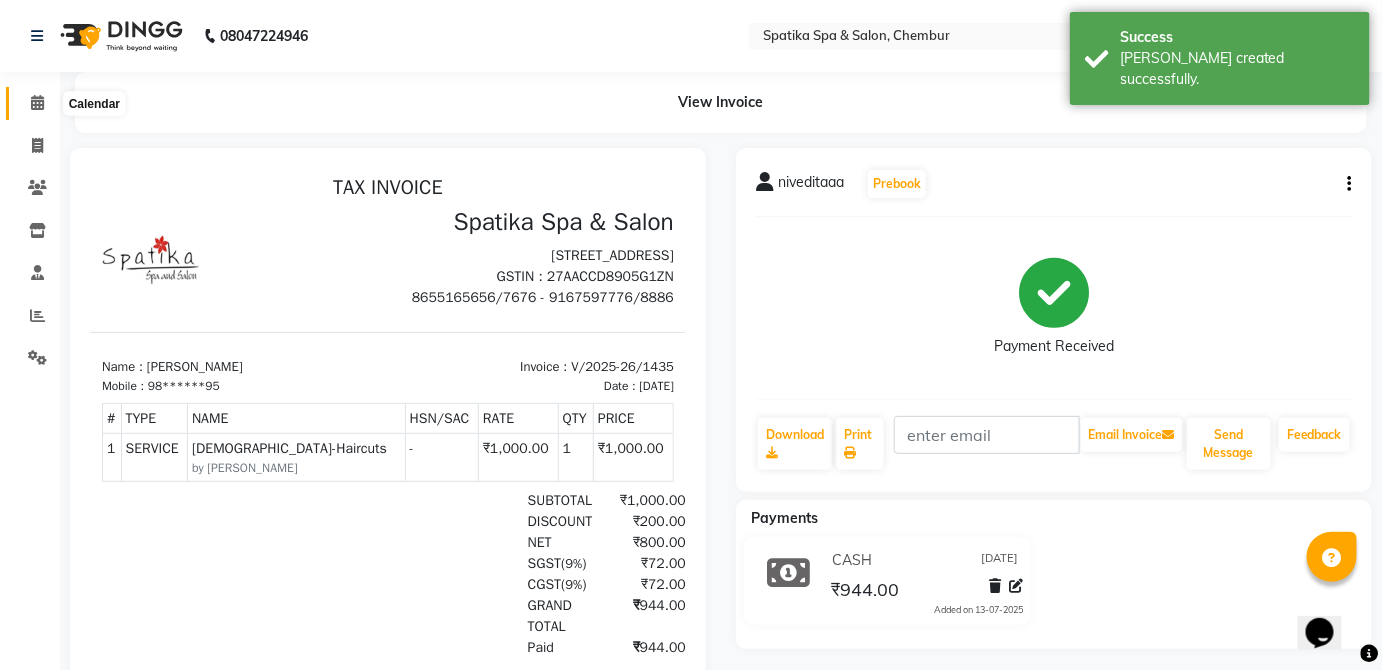 click 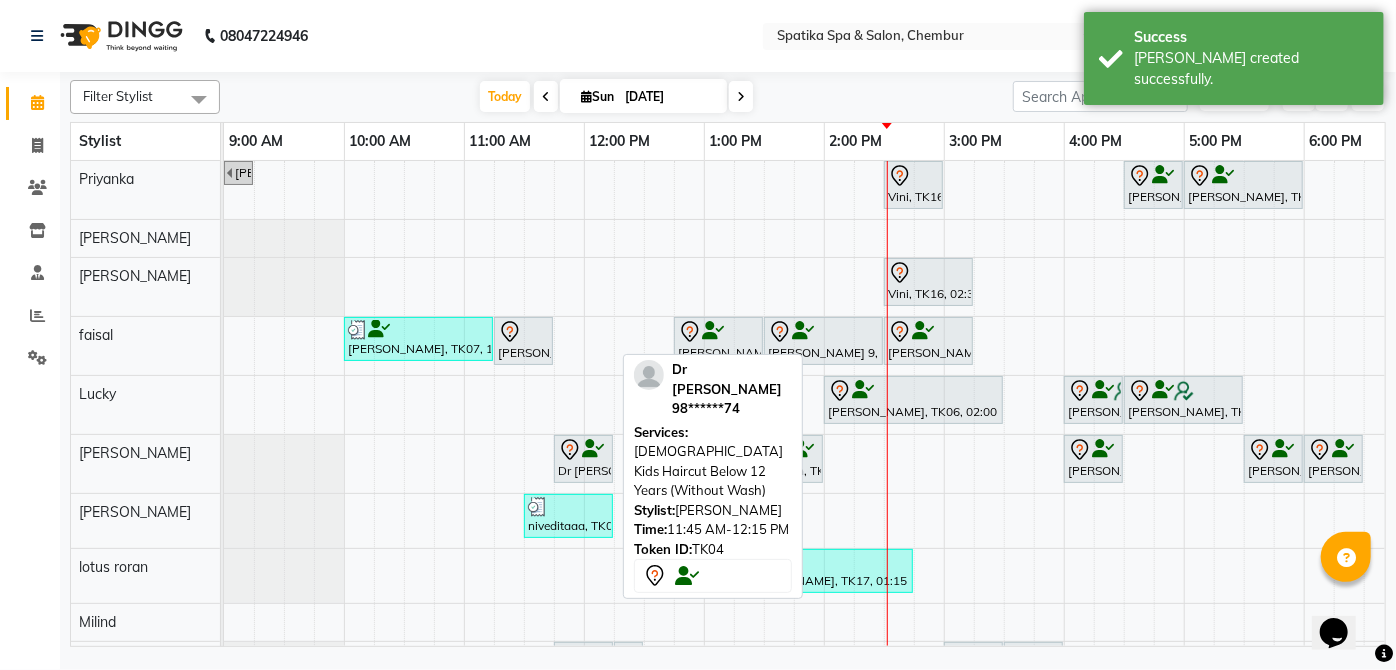 click at bounding box center (593, 449) 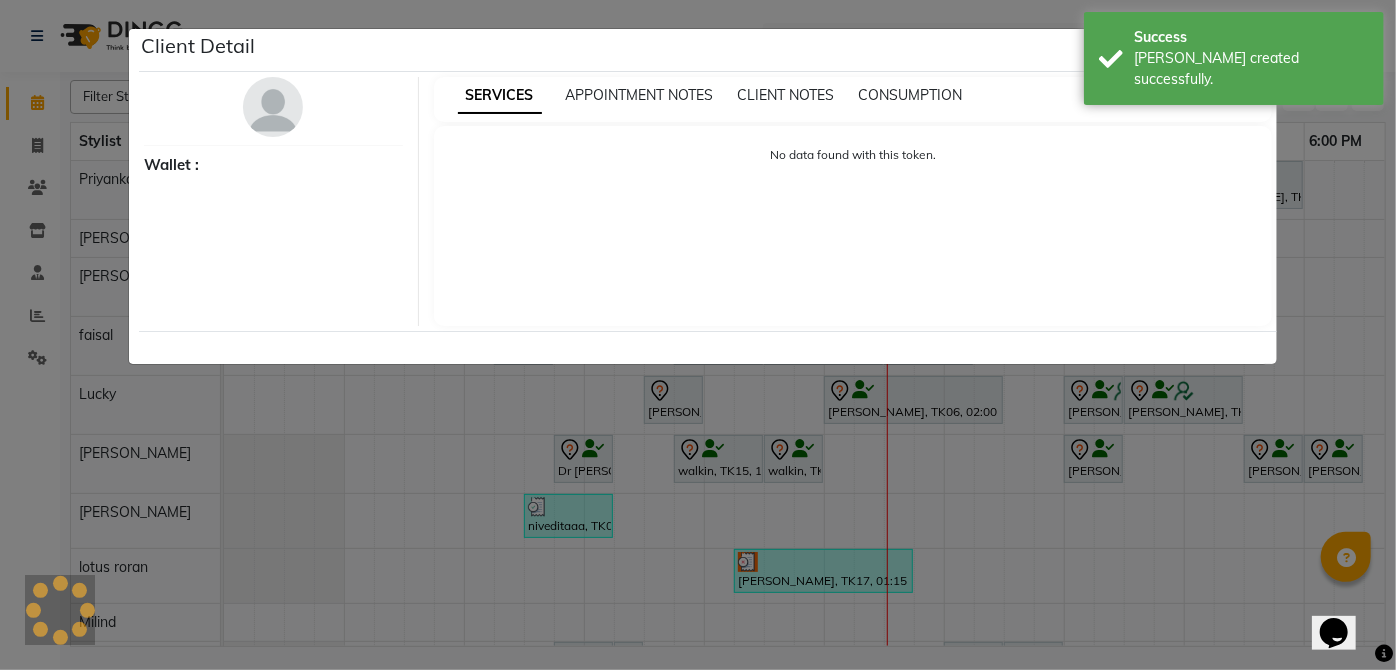 select on "7" 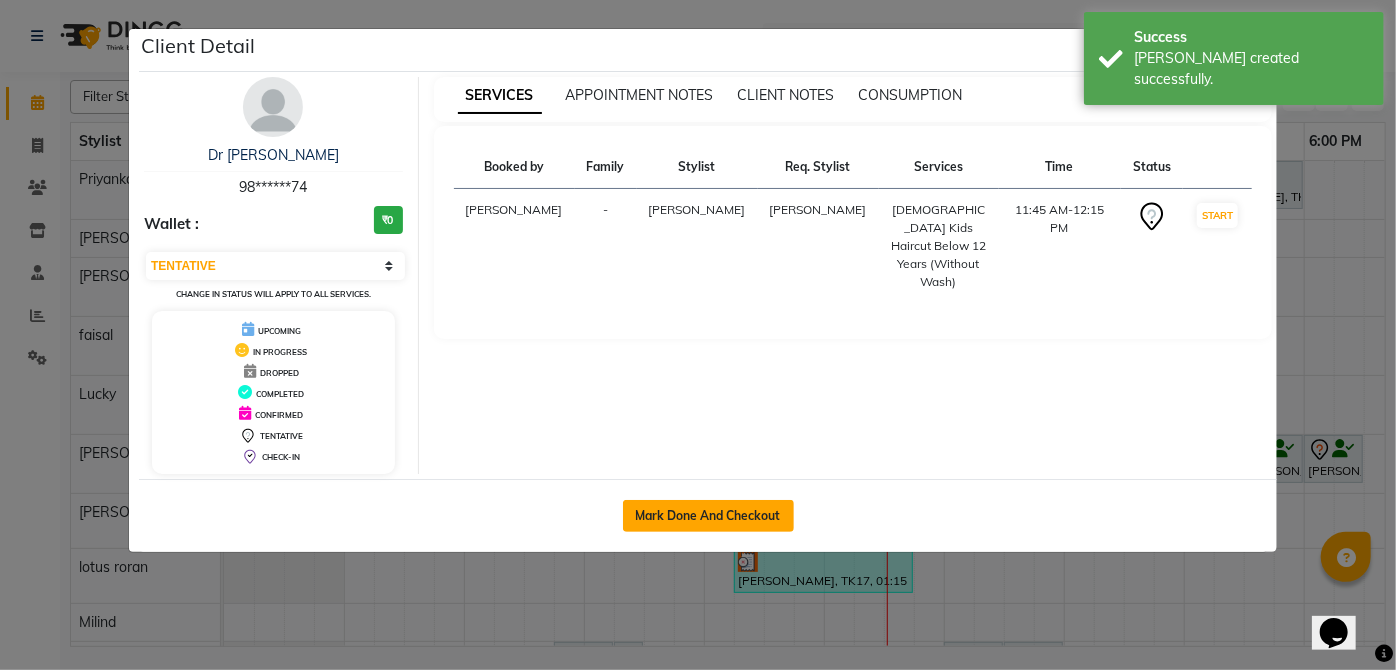 click on "Mark Done And Checkout" 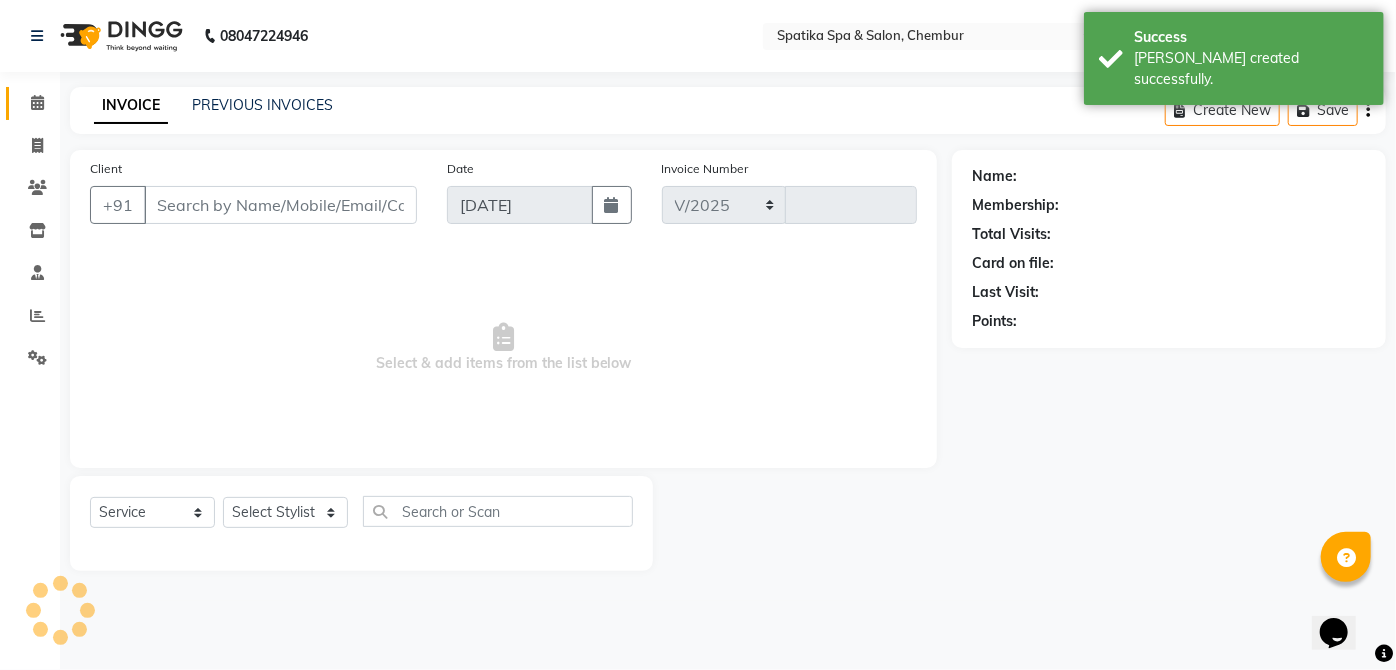 select on "631" 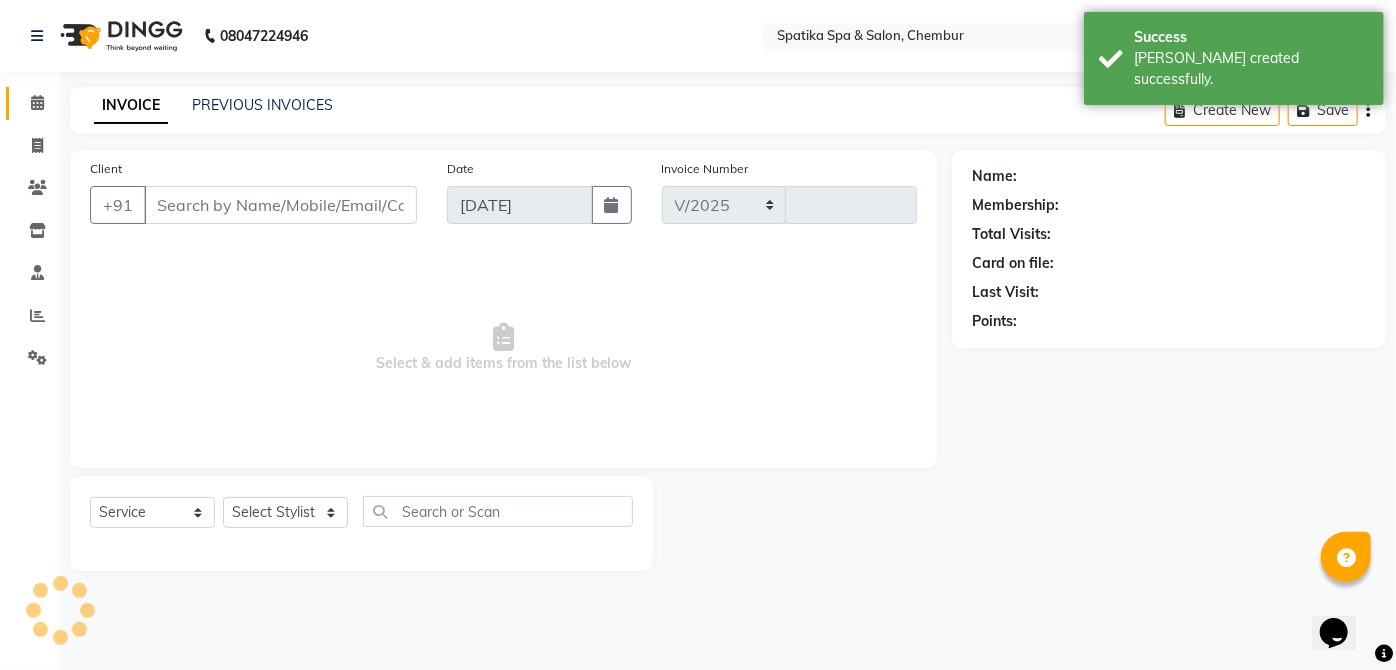 type on "1436" 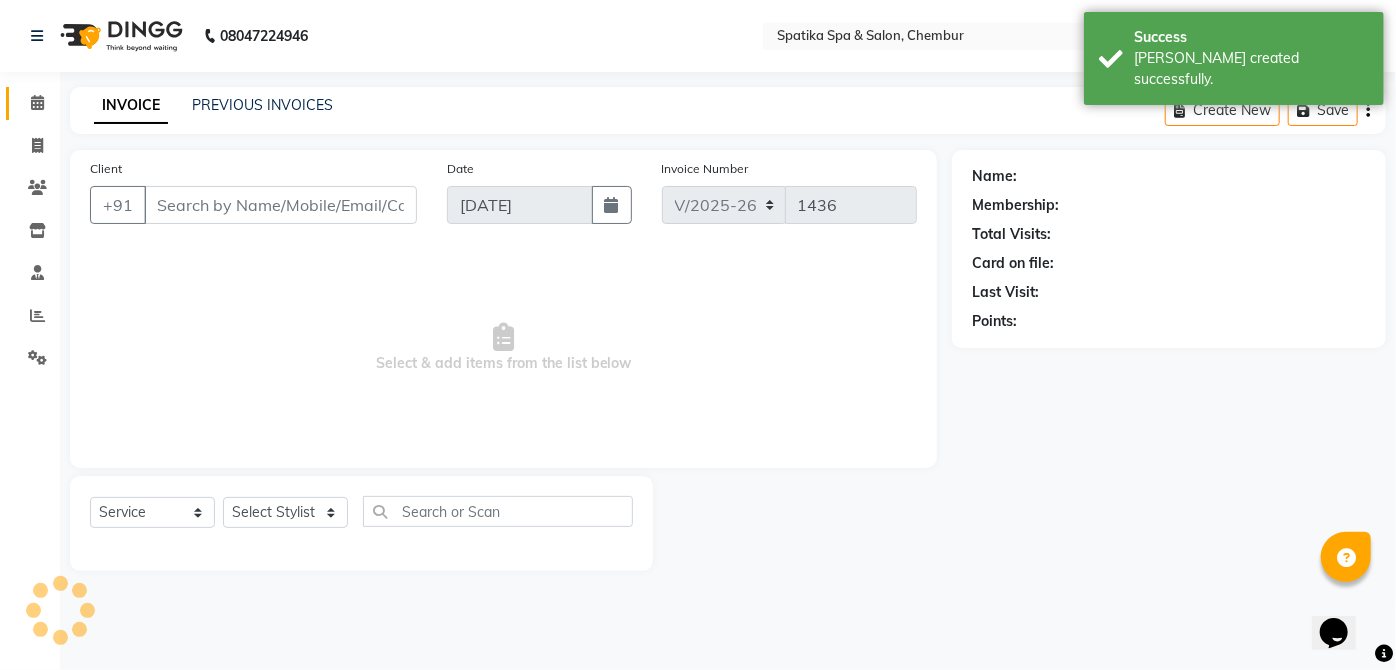 type on "98******74" 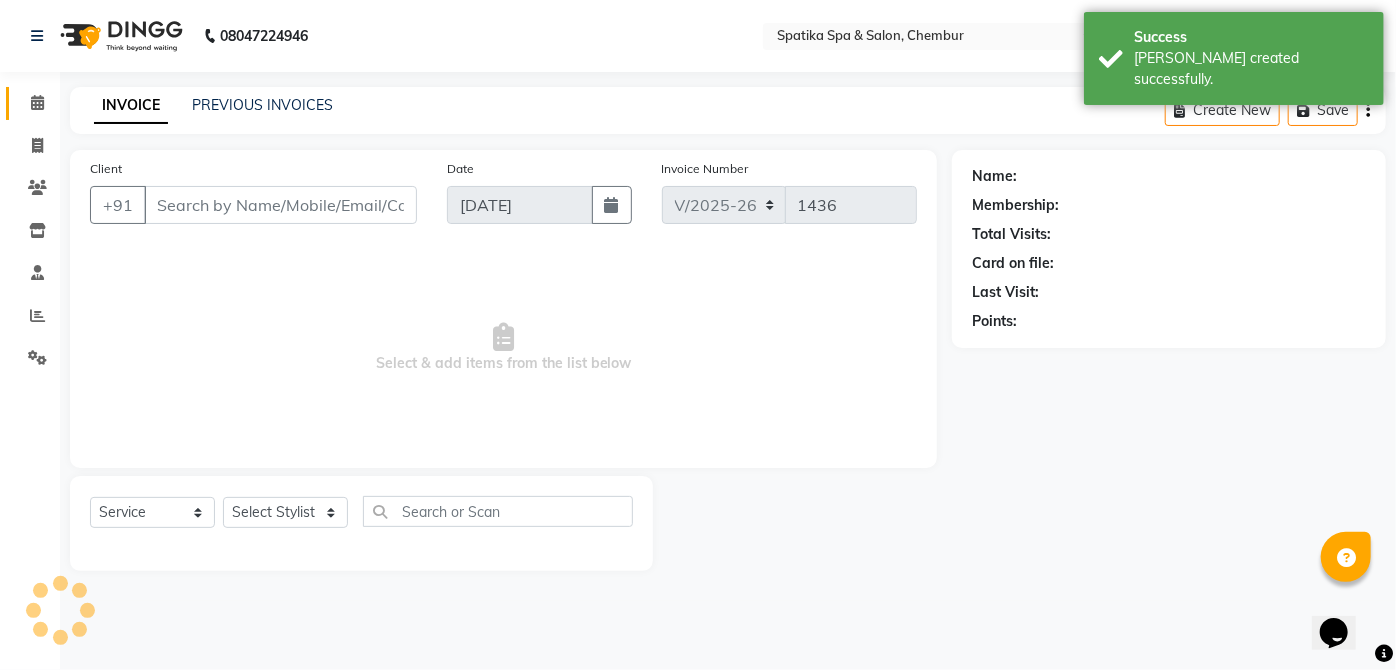 select on "17981" 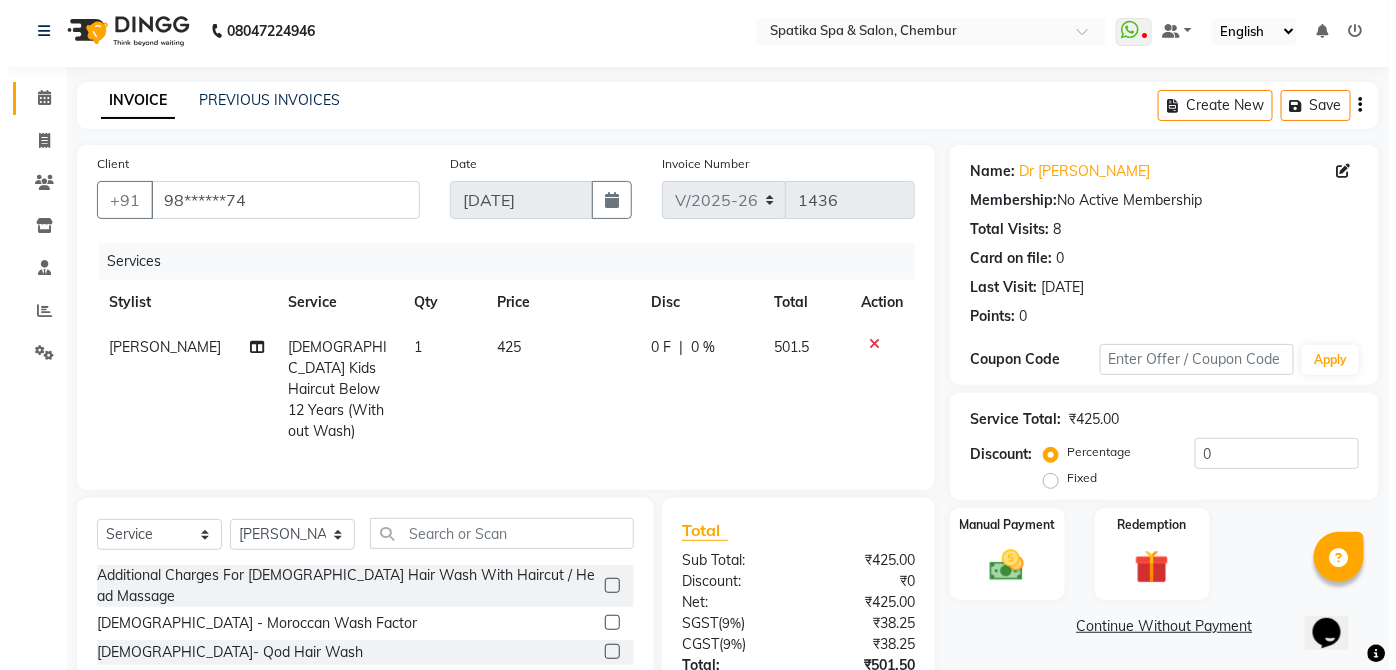 scroll, scrollTop: 0, scrollLeft: 0, axis: both 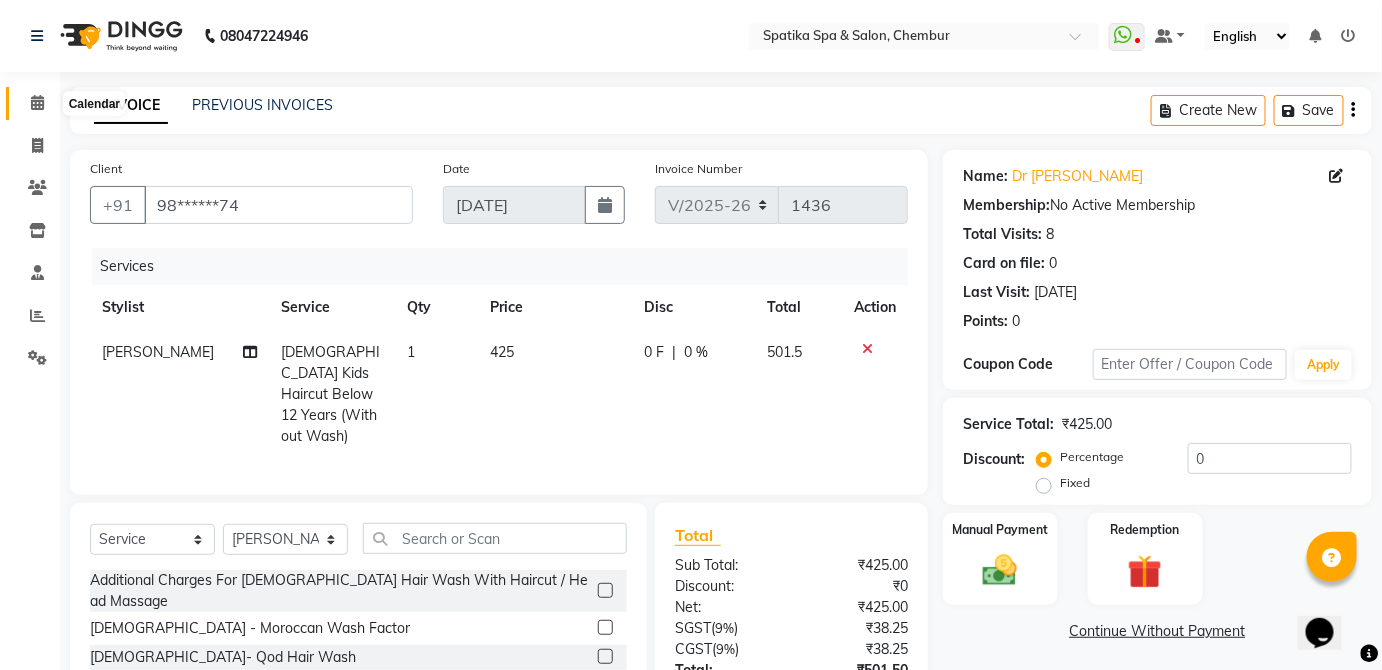 click 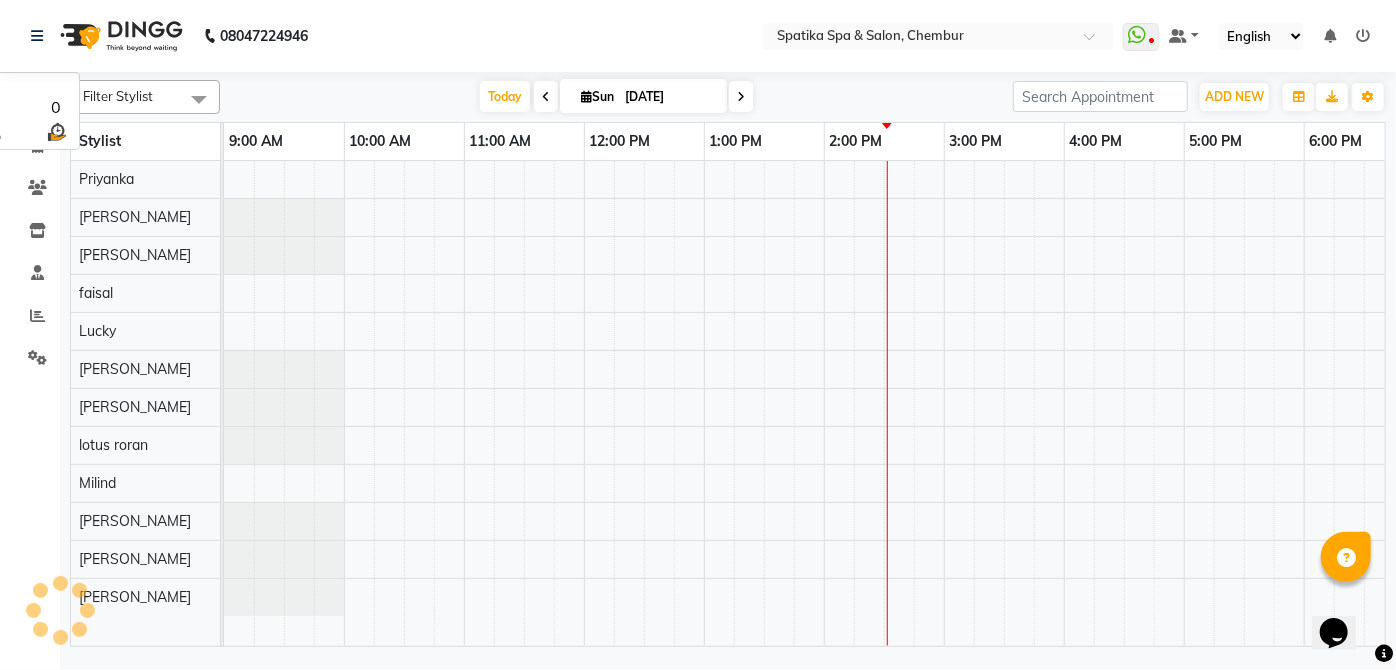 scroll, scrollTop: 0, scrollLeft: 0, axis: both 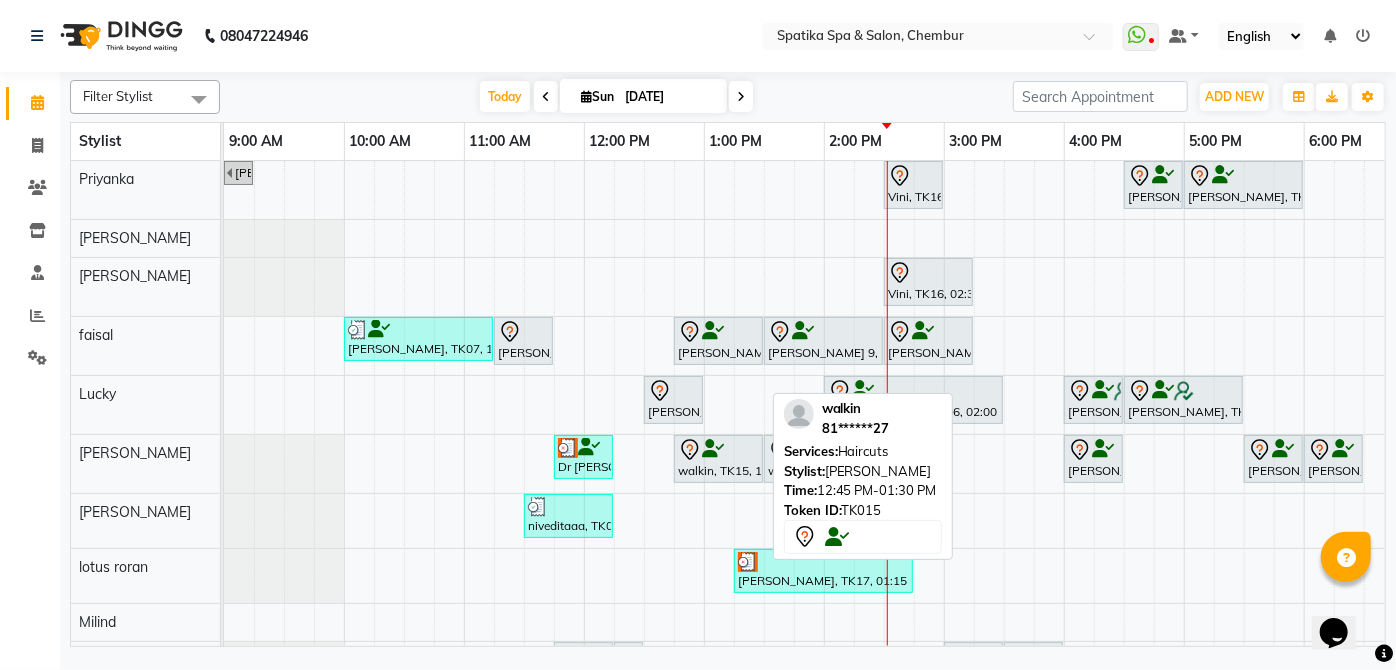 click at bounding box center [713, 449] 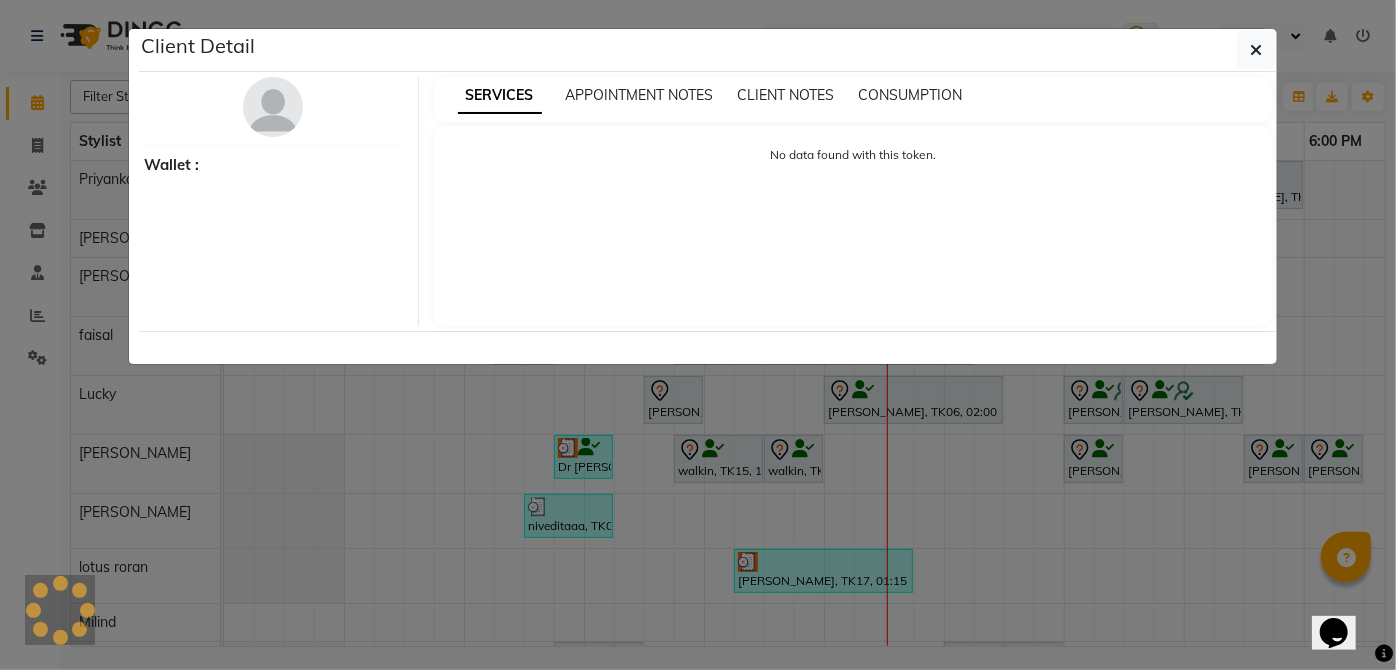select on "7" 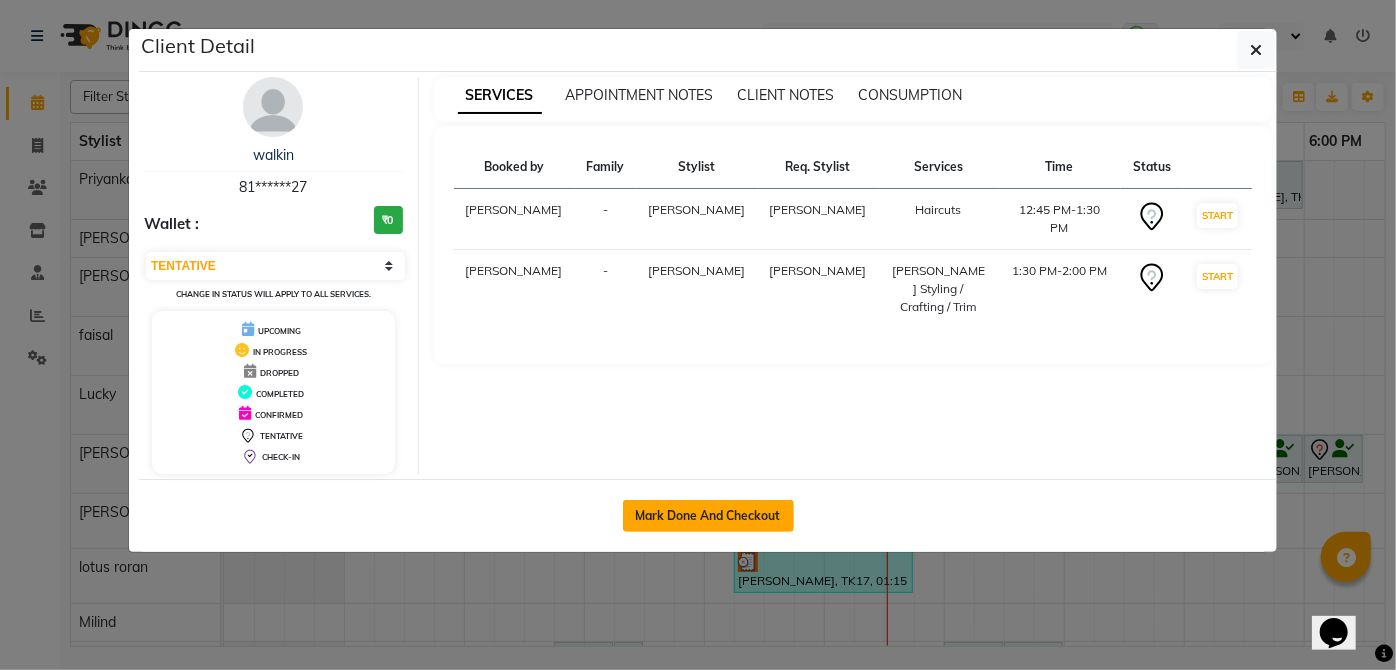 click on "Mark Done And Checkout" 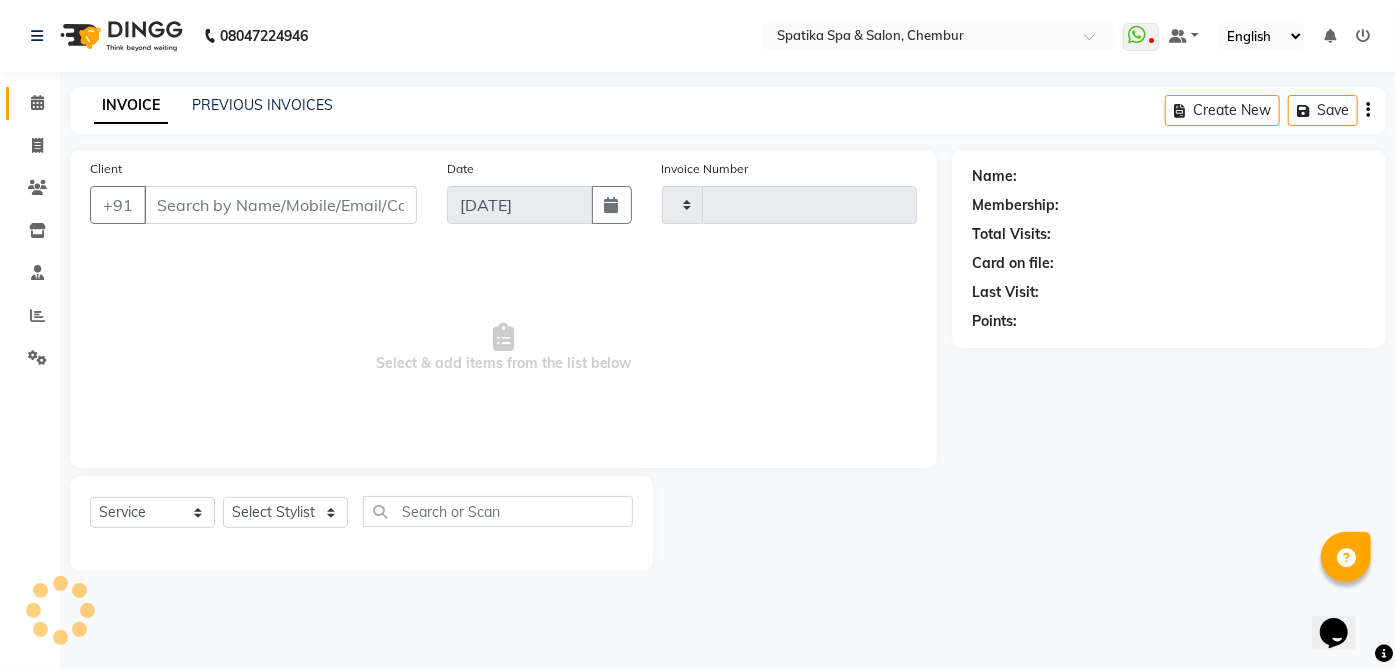 type on "1436" 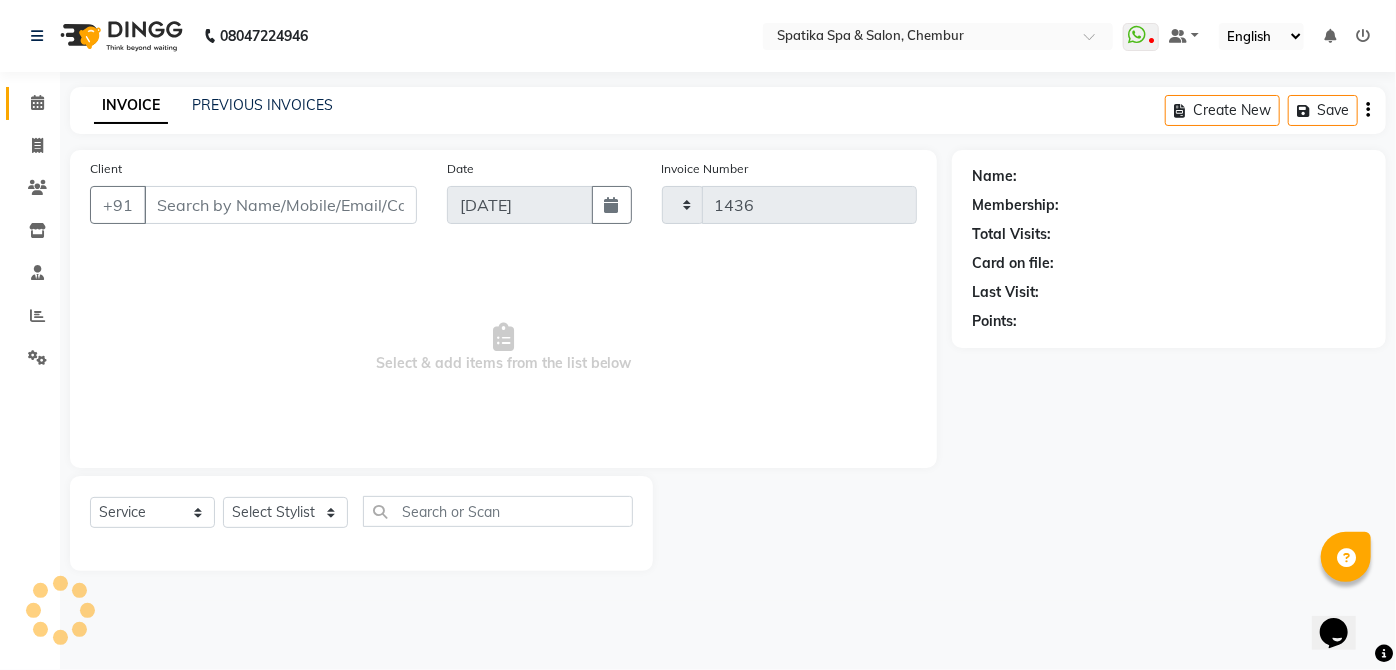 select on "631" 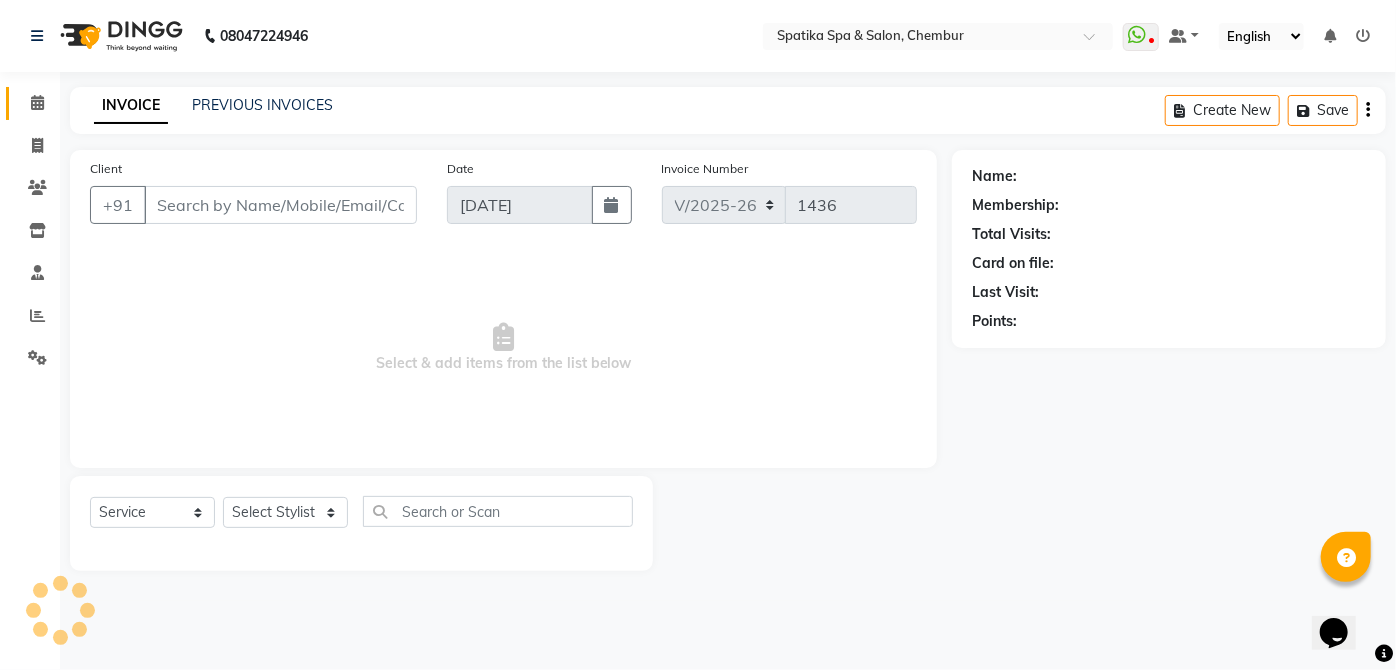 type on "81******27" 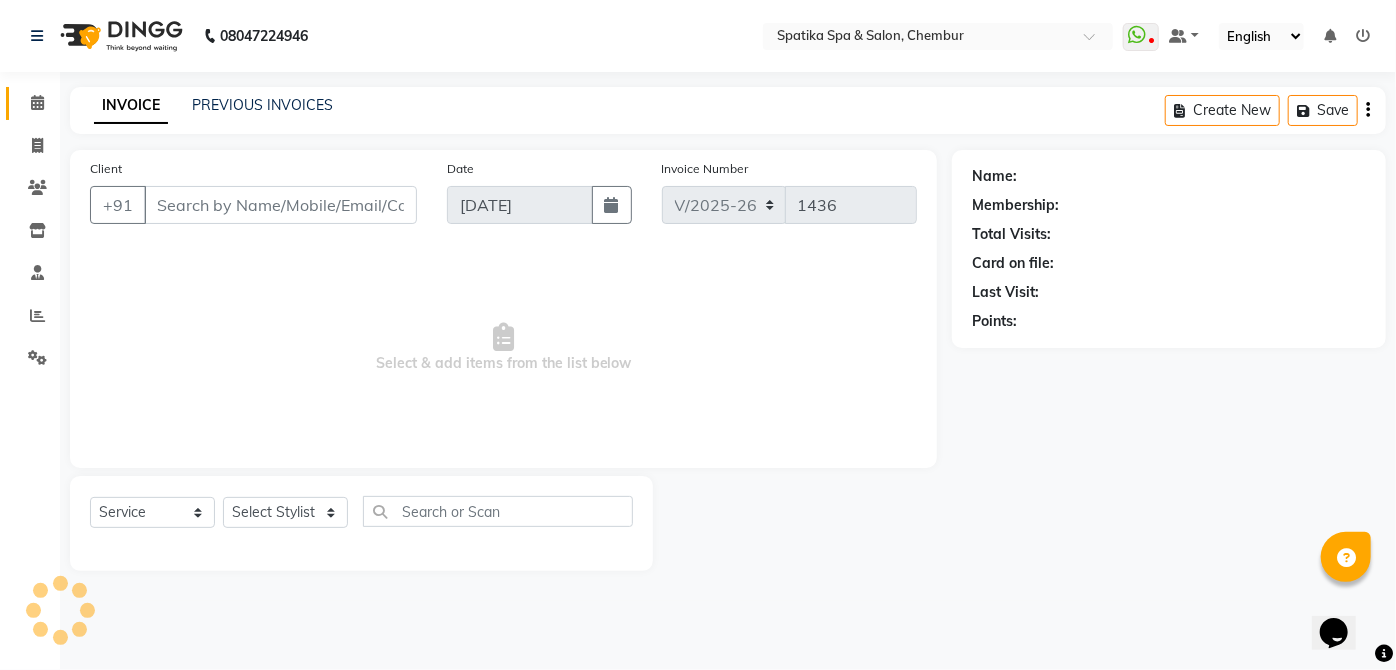 select on "17981" 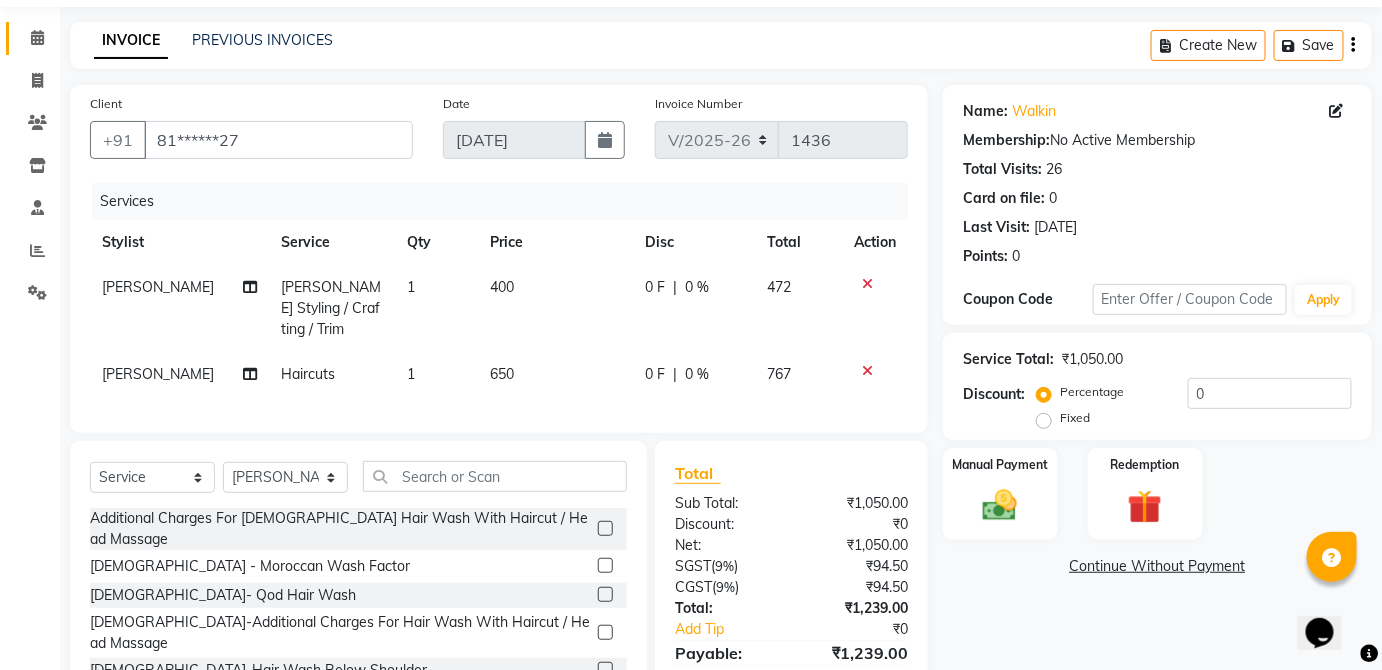 scroll, scrollTop: 152, scrollLeft: 0, axis: vertical 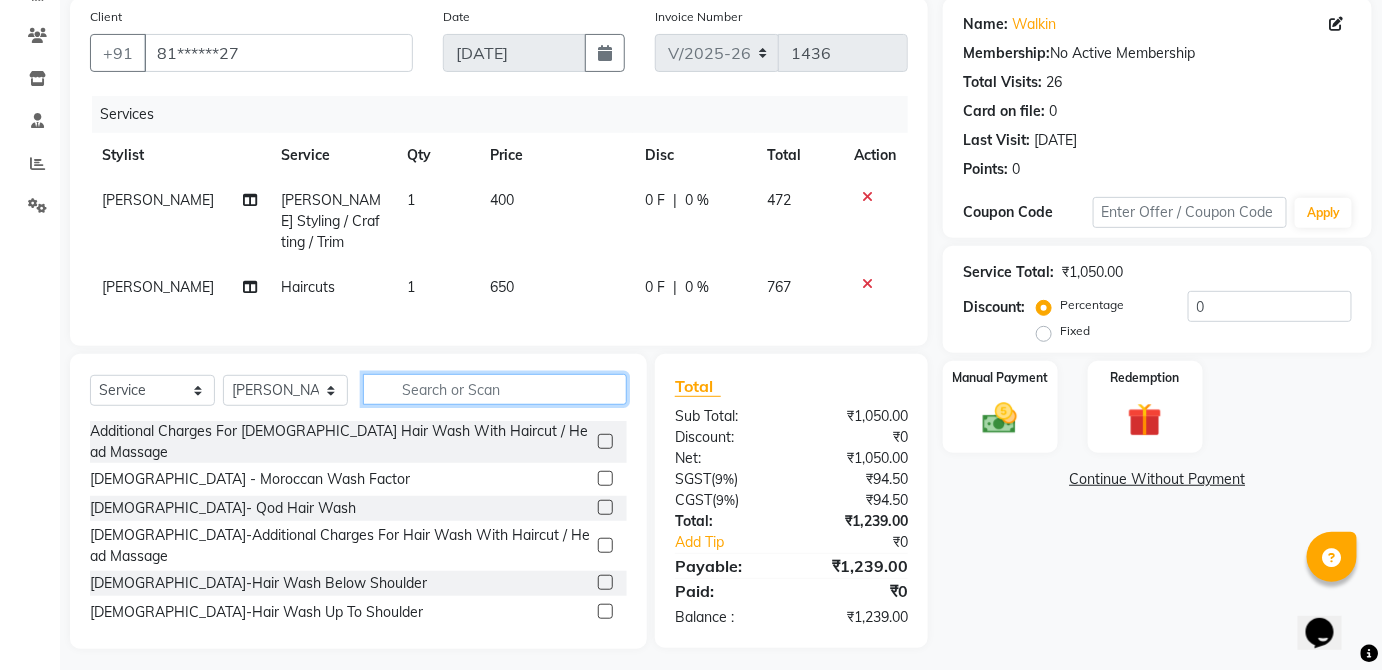 click 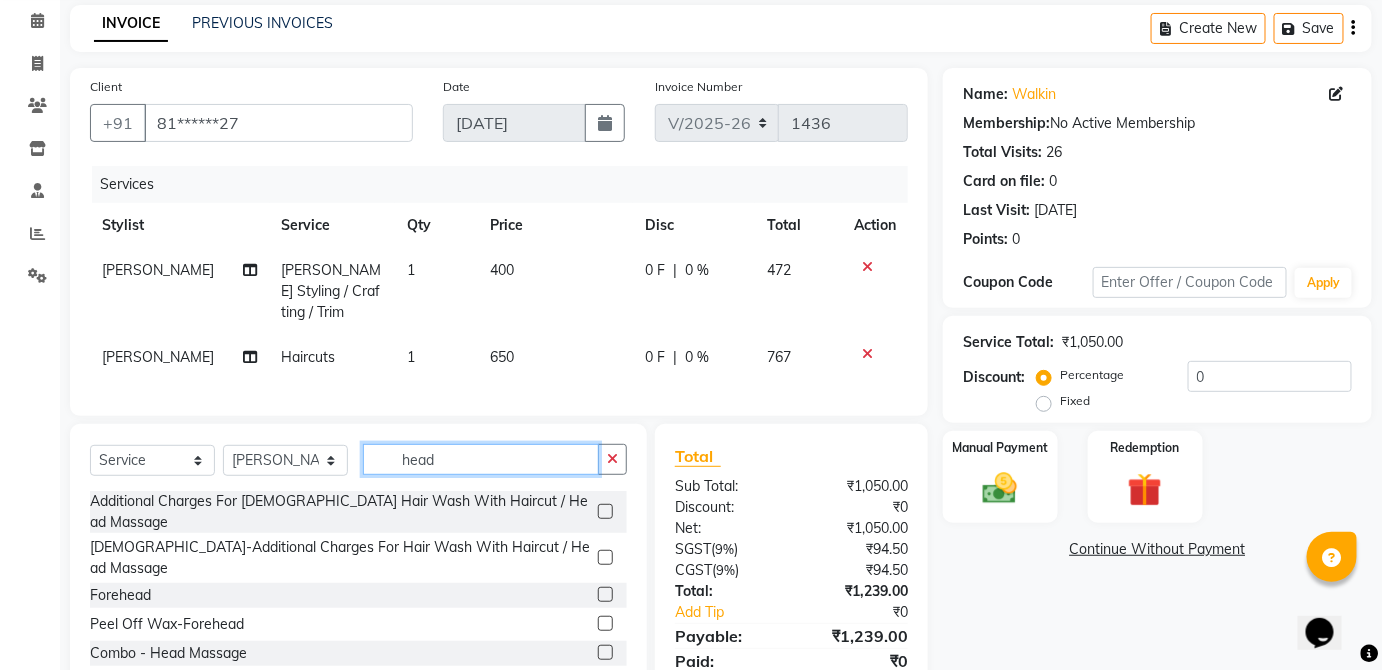 scroll, scrollTop: 152, scrollLeft: 0, axis: vertical 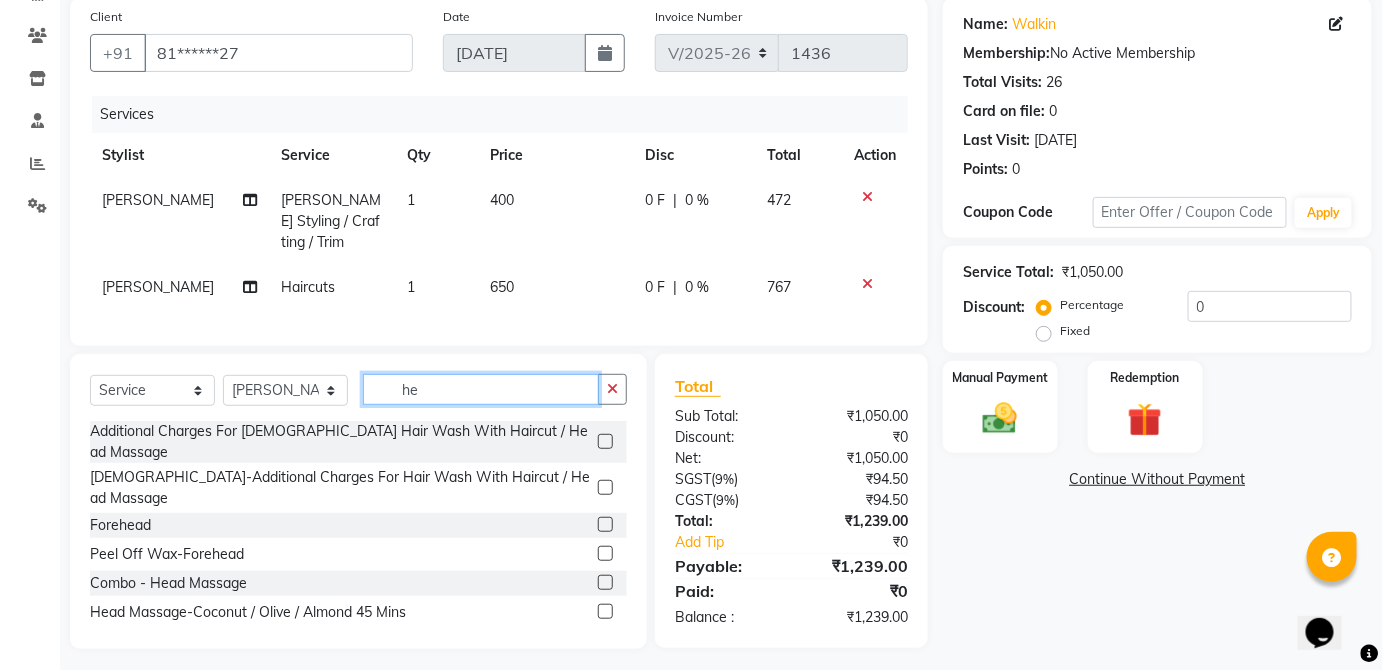 type on "h" 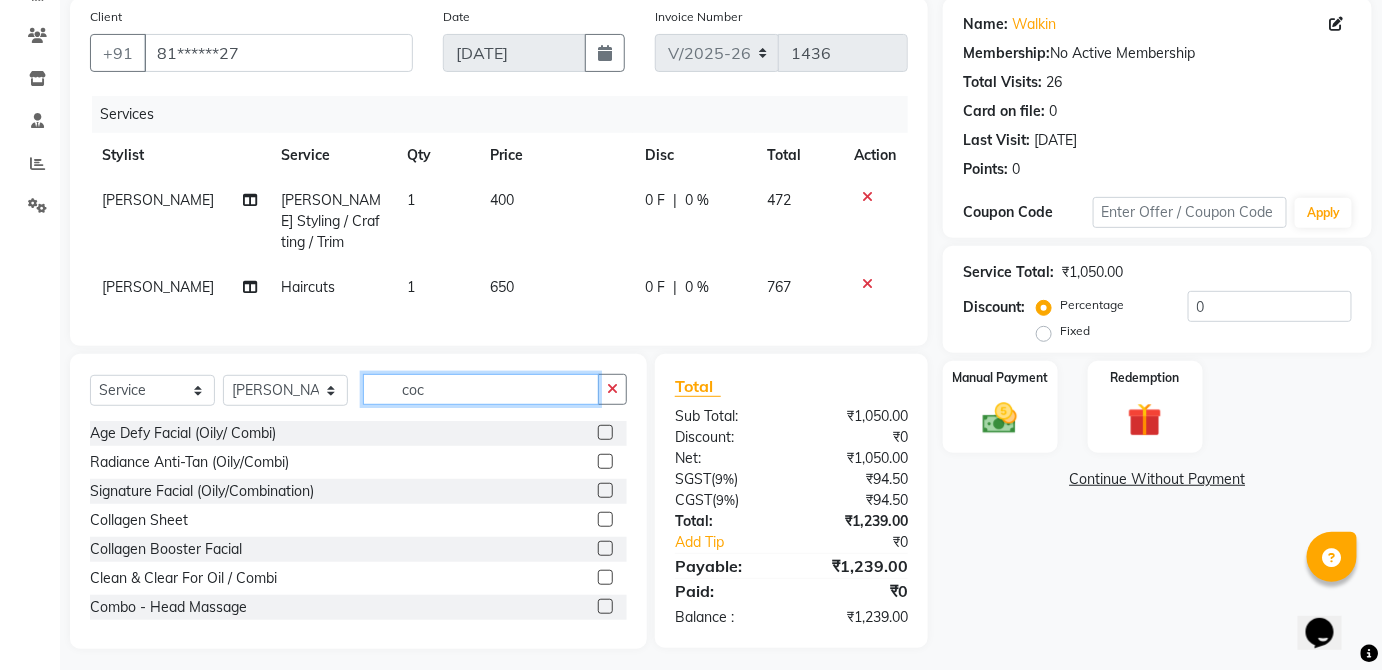 scroll, scrollTop: 151, scrollLeft: 0, axis: vertical 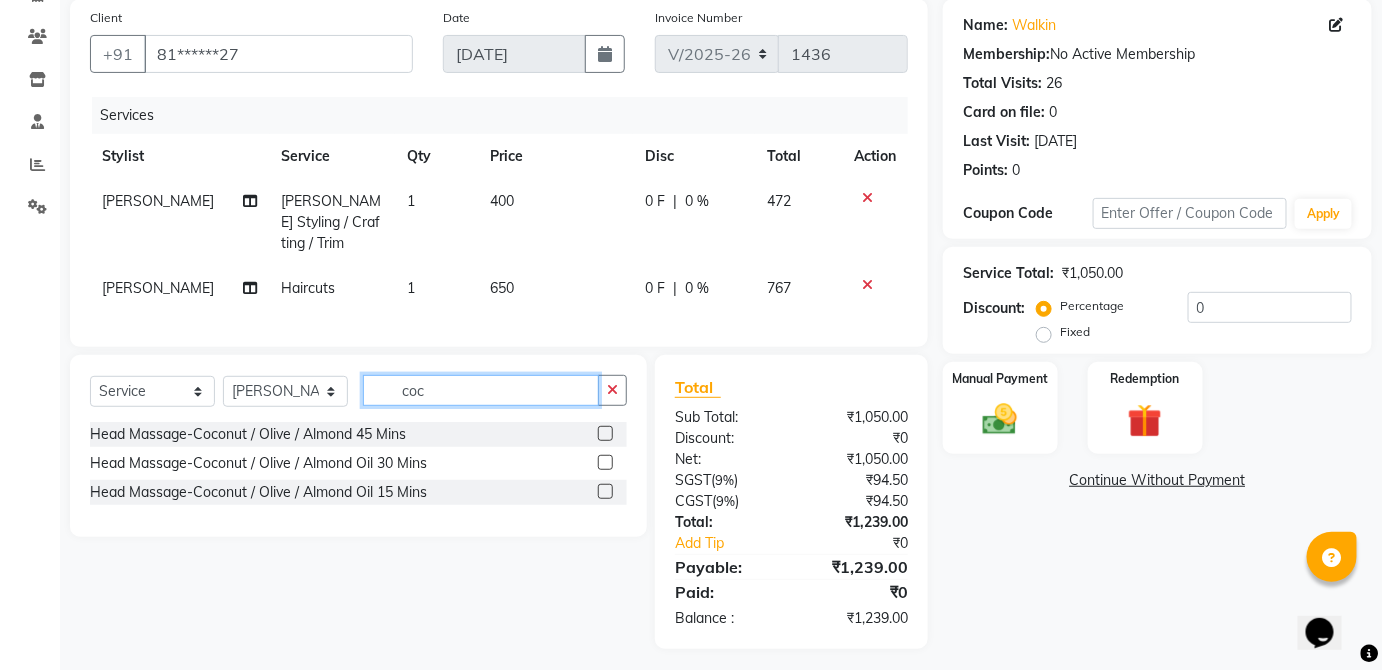 type on "coc" 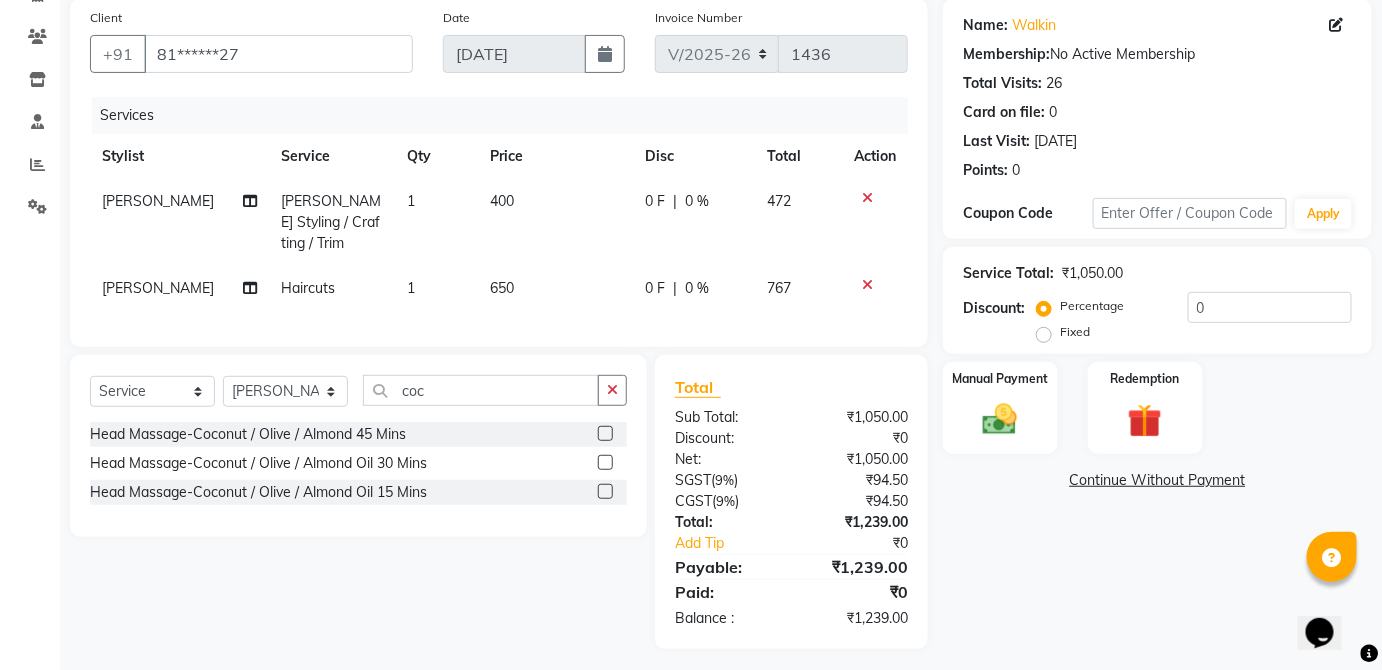 click 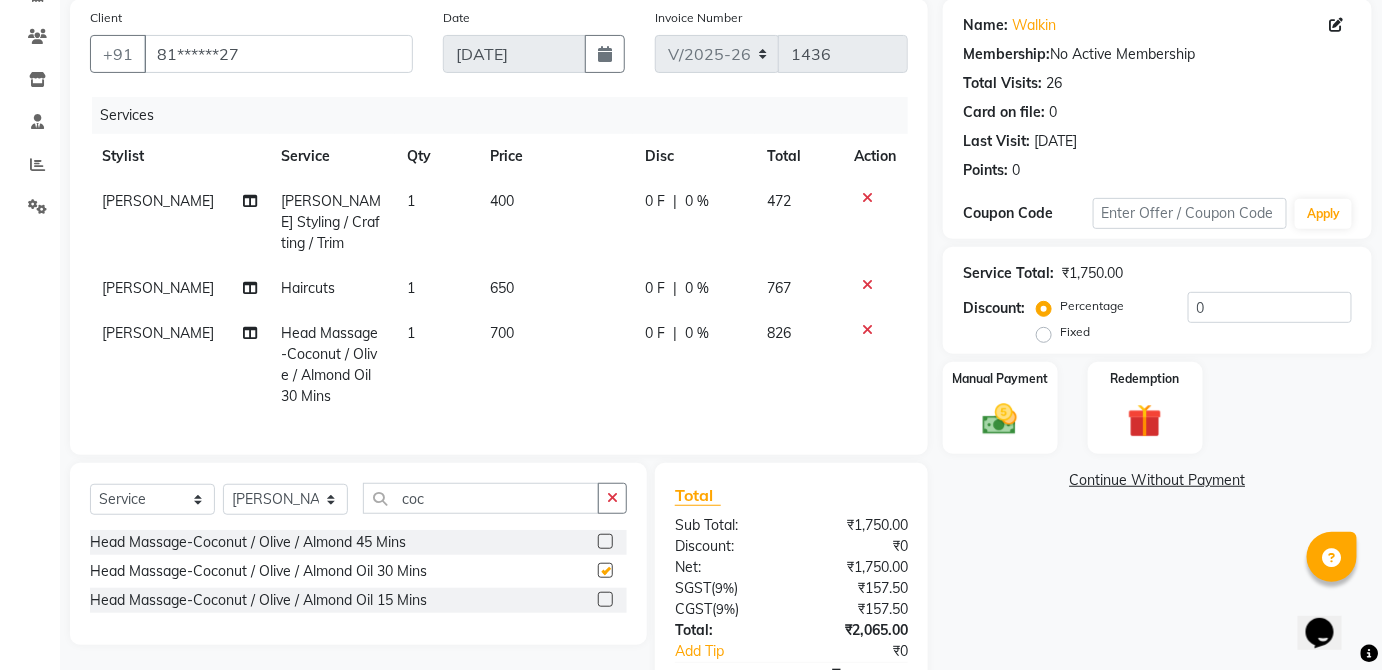 checkbox on "false" 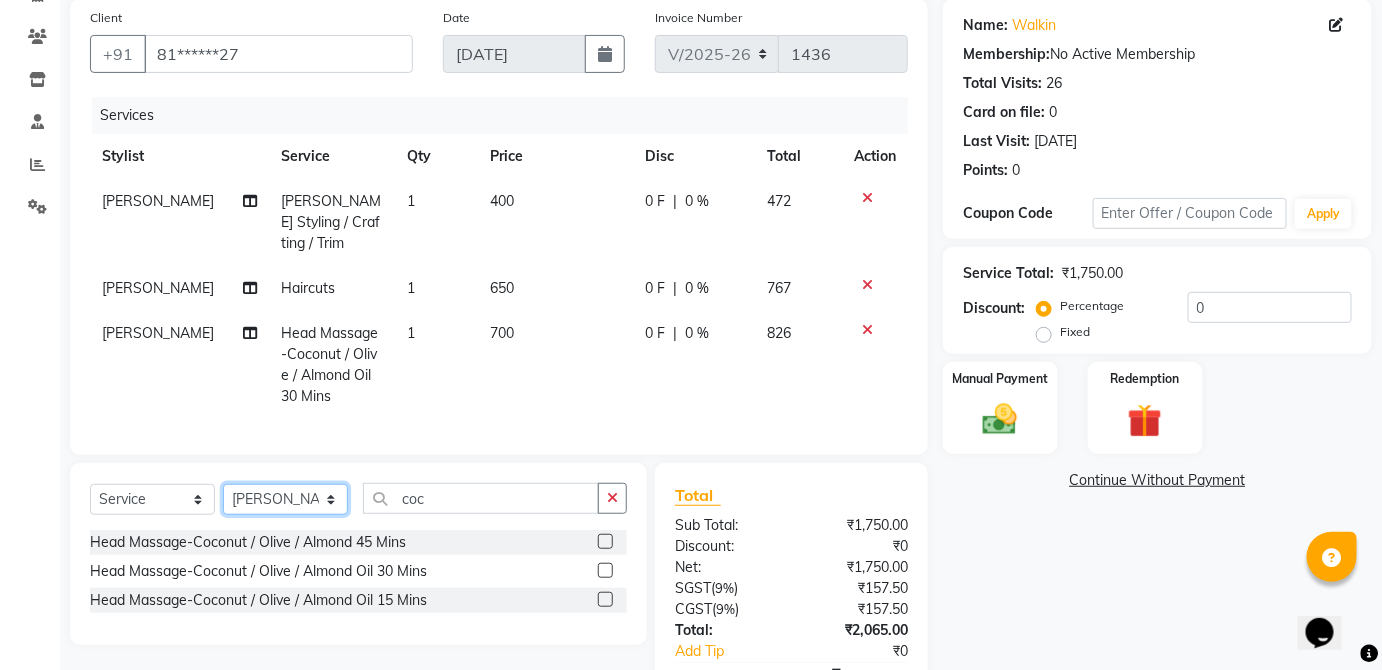 click on "Select Stylist Aayushi Sonawala Ali deepak kumar Deepali faisal lotus roran Lucky Madhu Gupta Milind Payal Dhanke Priyanka shahrukh Sneha sumitra" 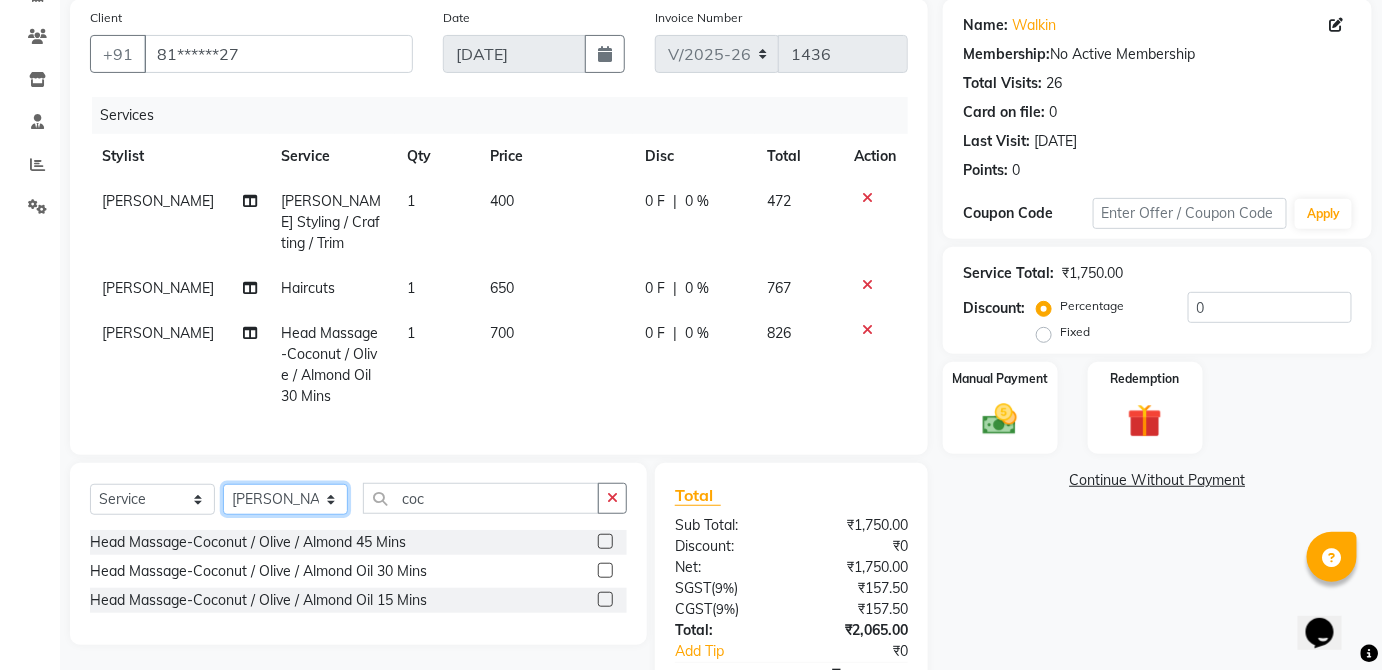select on "68899" 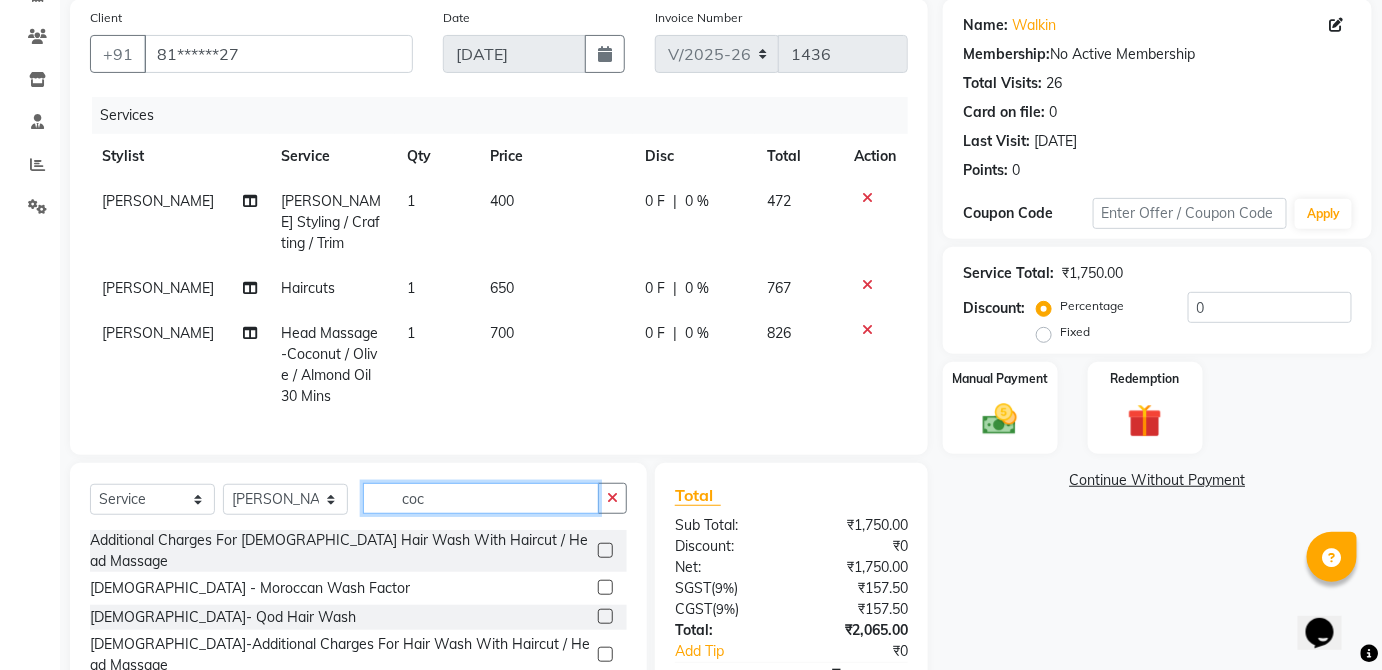 click on "coc" 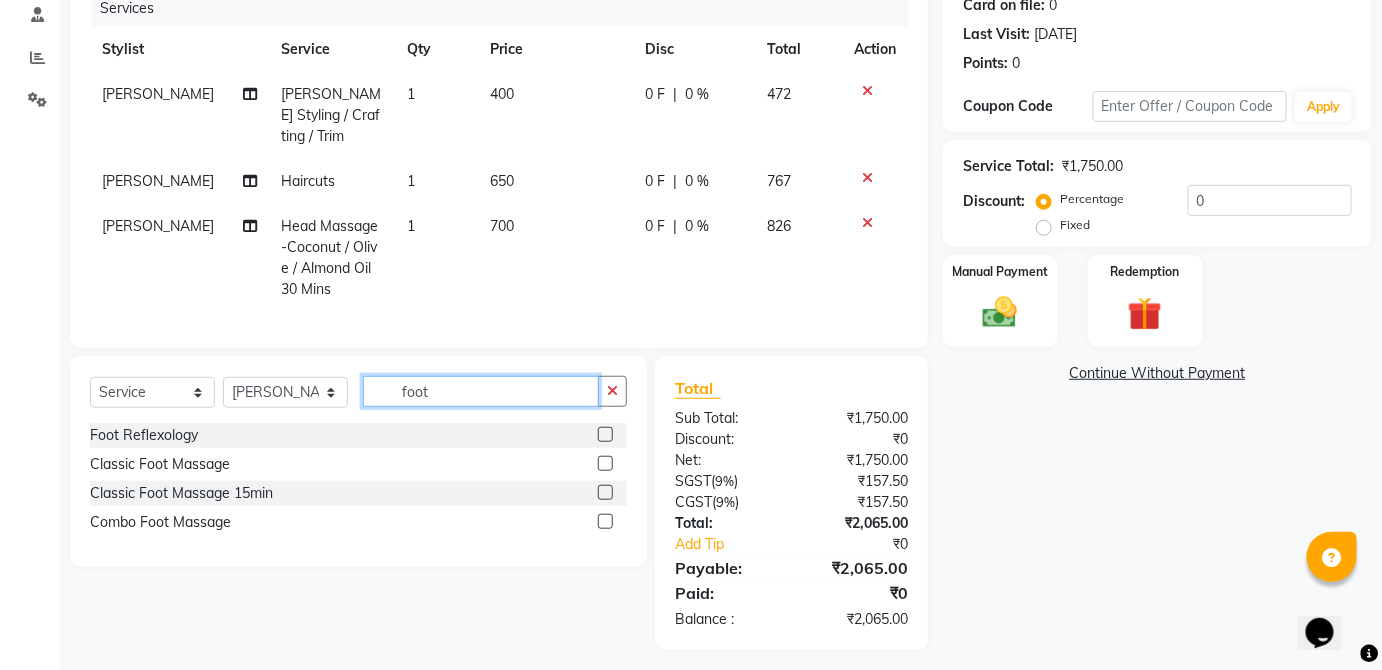 scroll, scrollTop: 259, scrollLeft: 0, axis: vertical 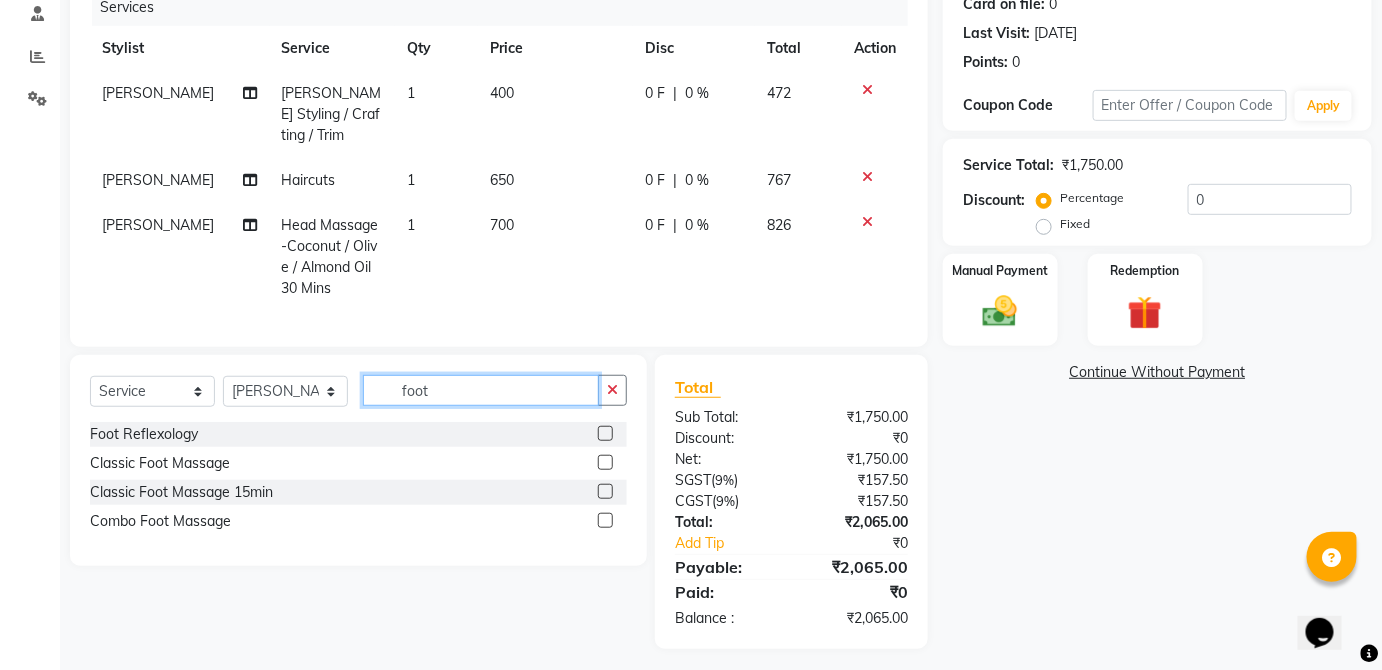 type on "foot" 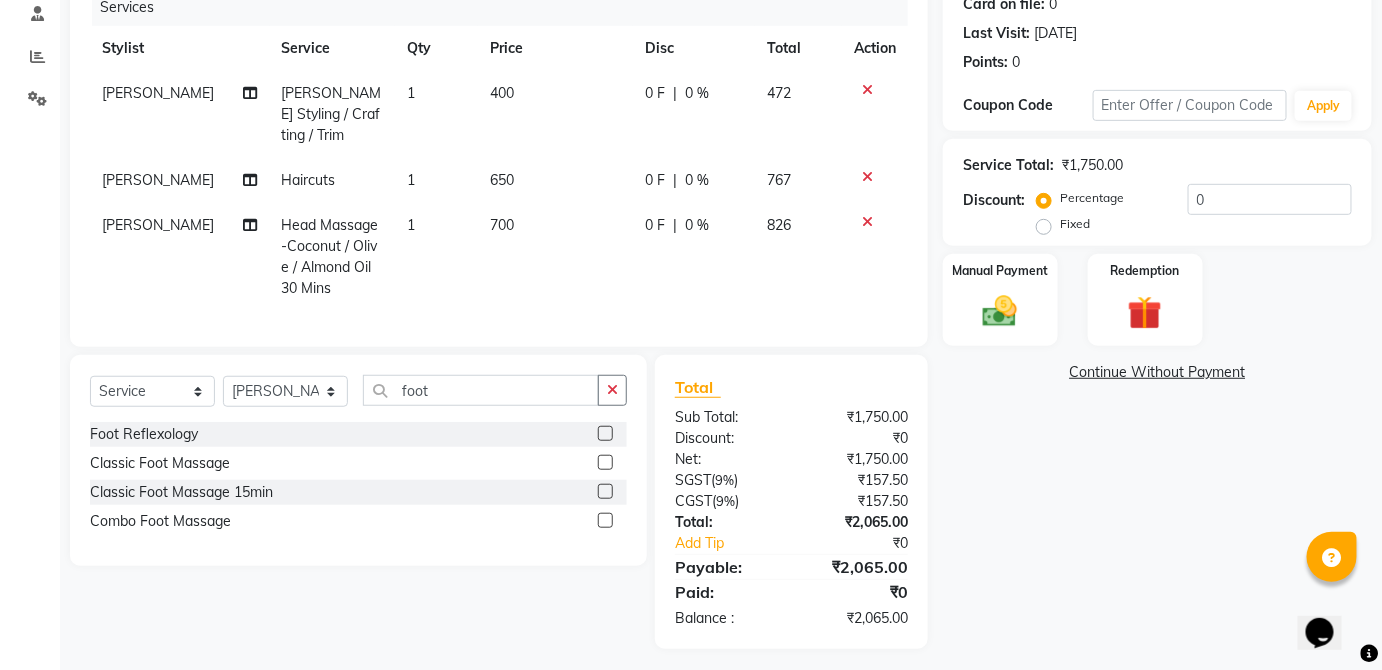 click 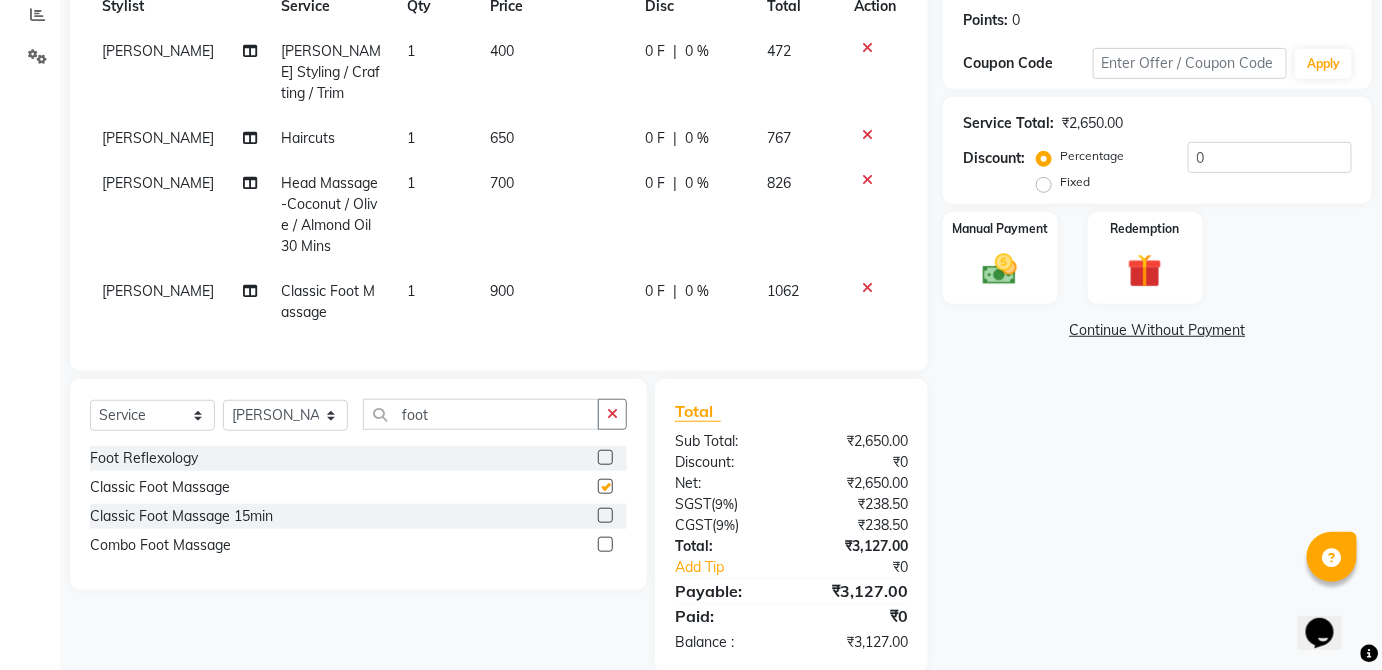 checkbox on "false" 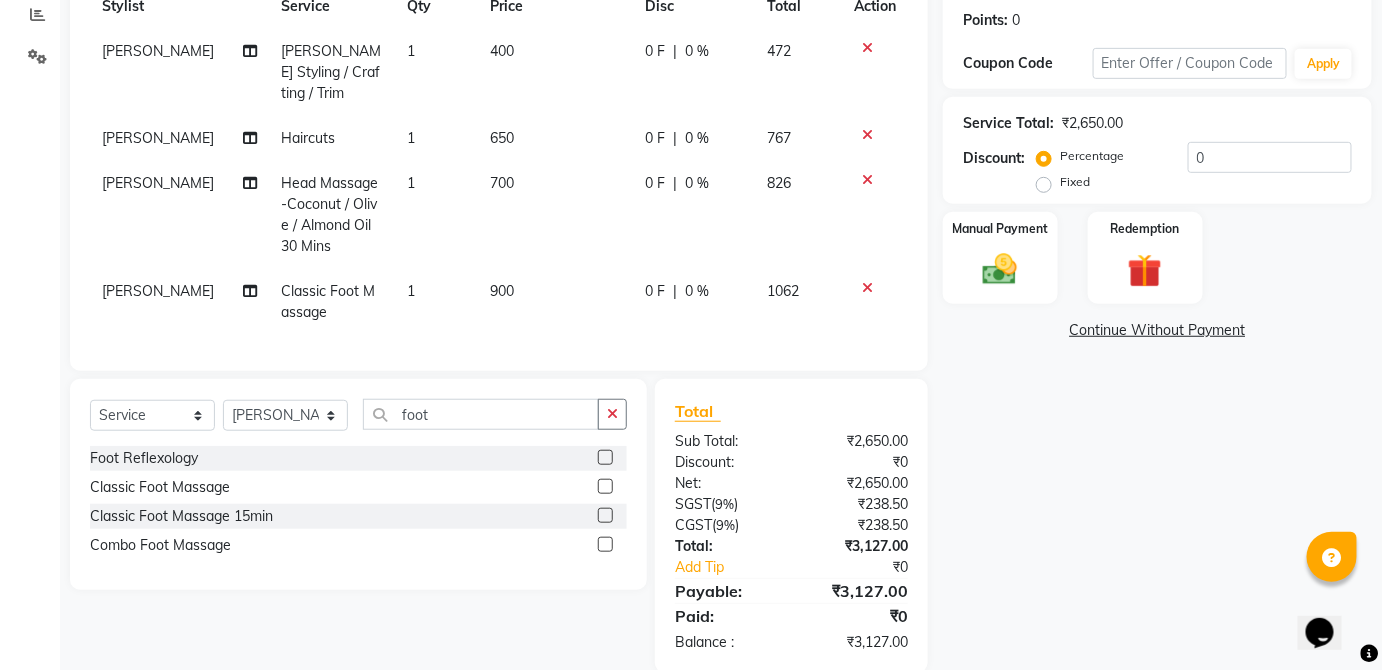 scroll, scrollTop: 325, scrollLeft: 0, axis: vertical 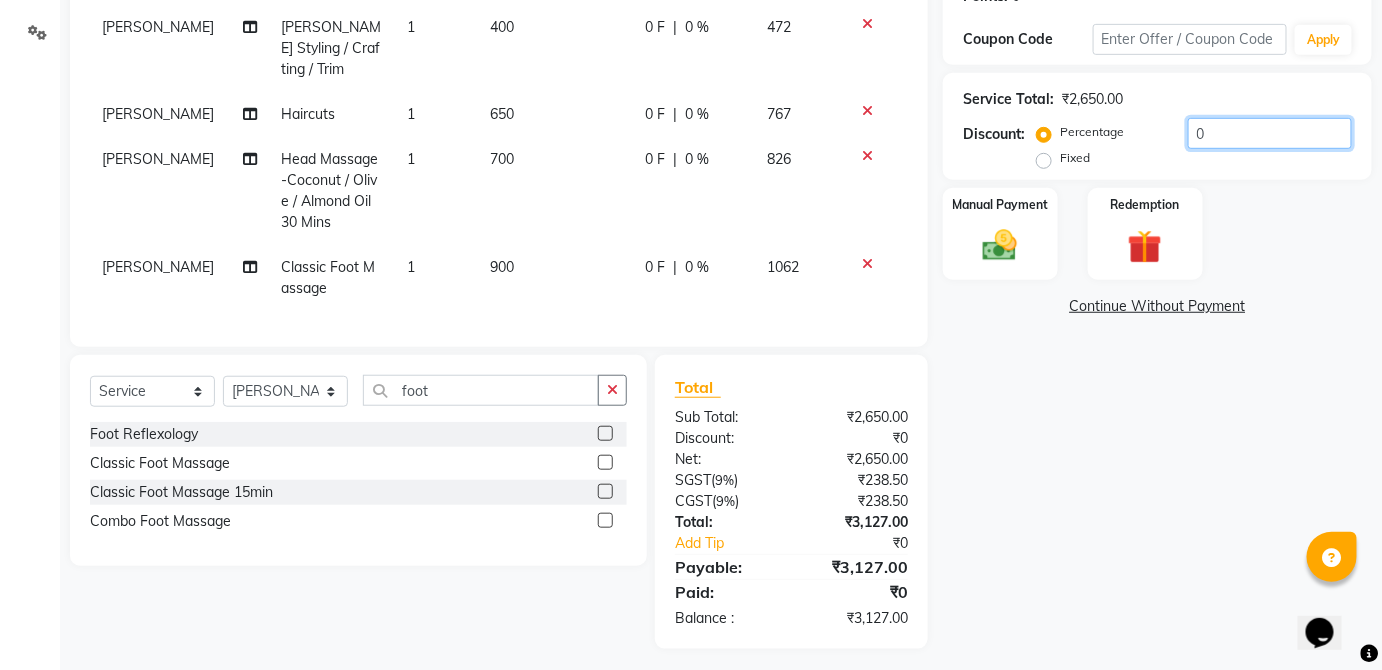click on "0" 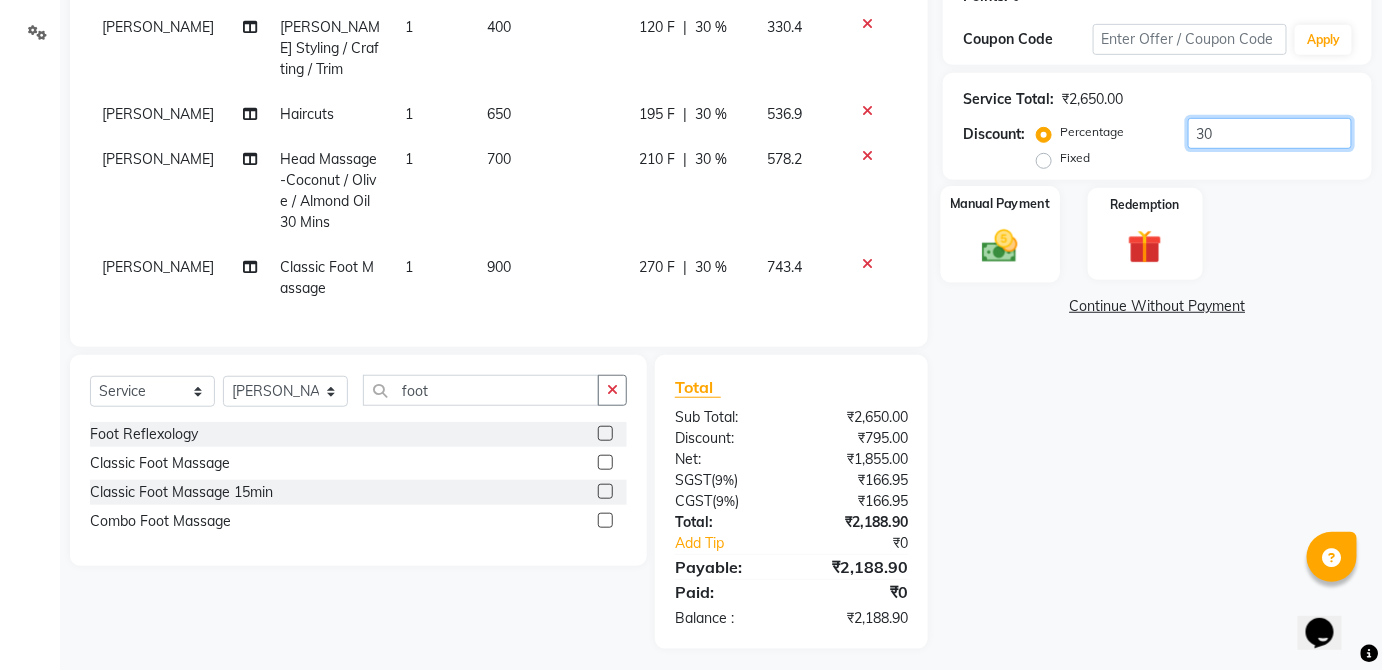 type on "30" 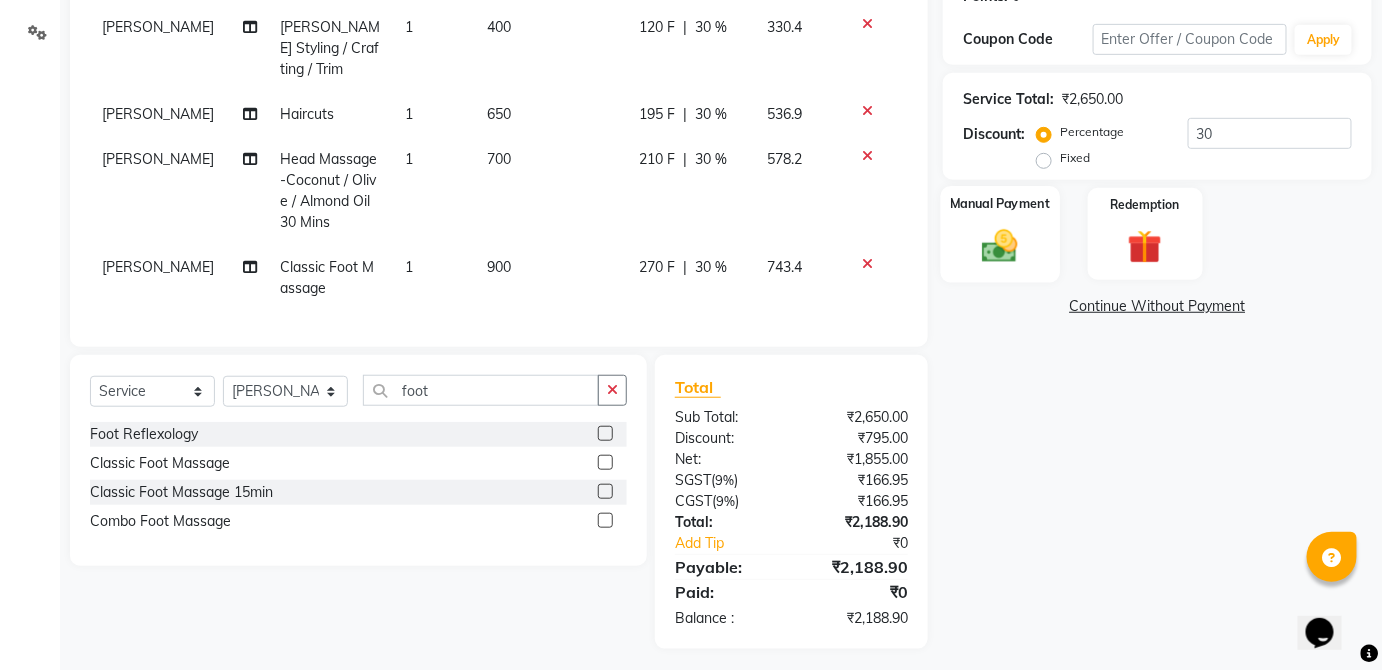 click 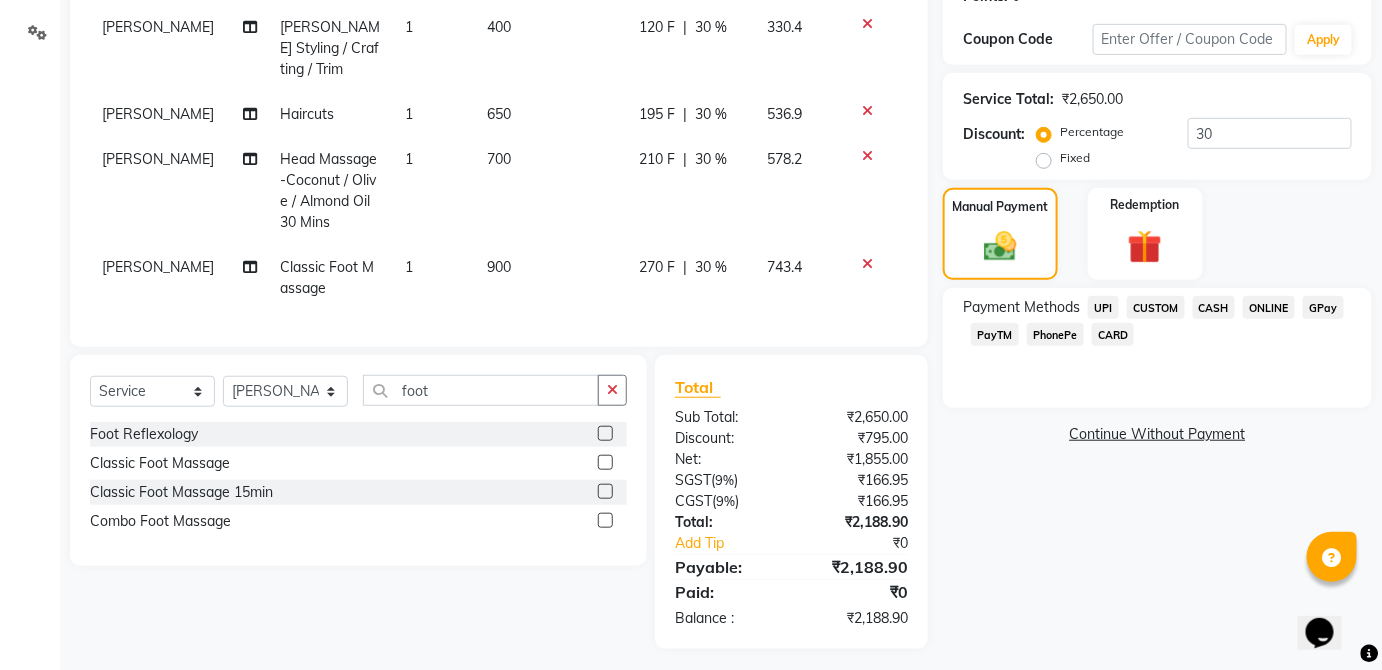click on "CARD" 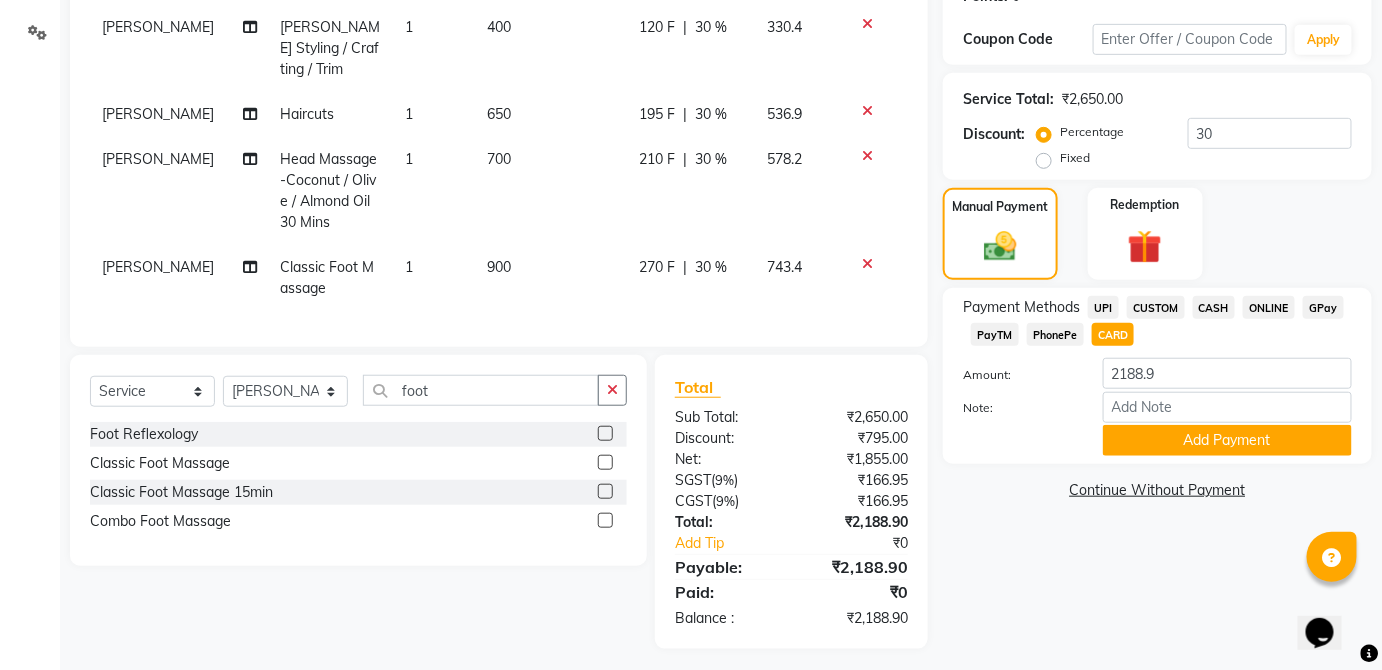 click on "GPay" 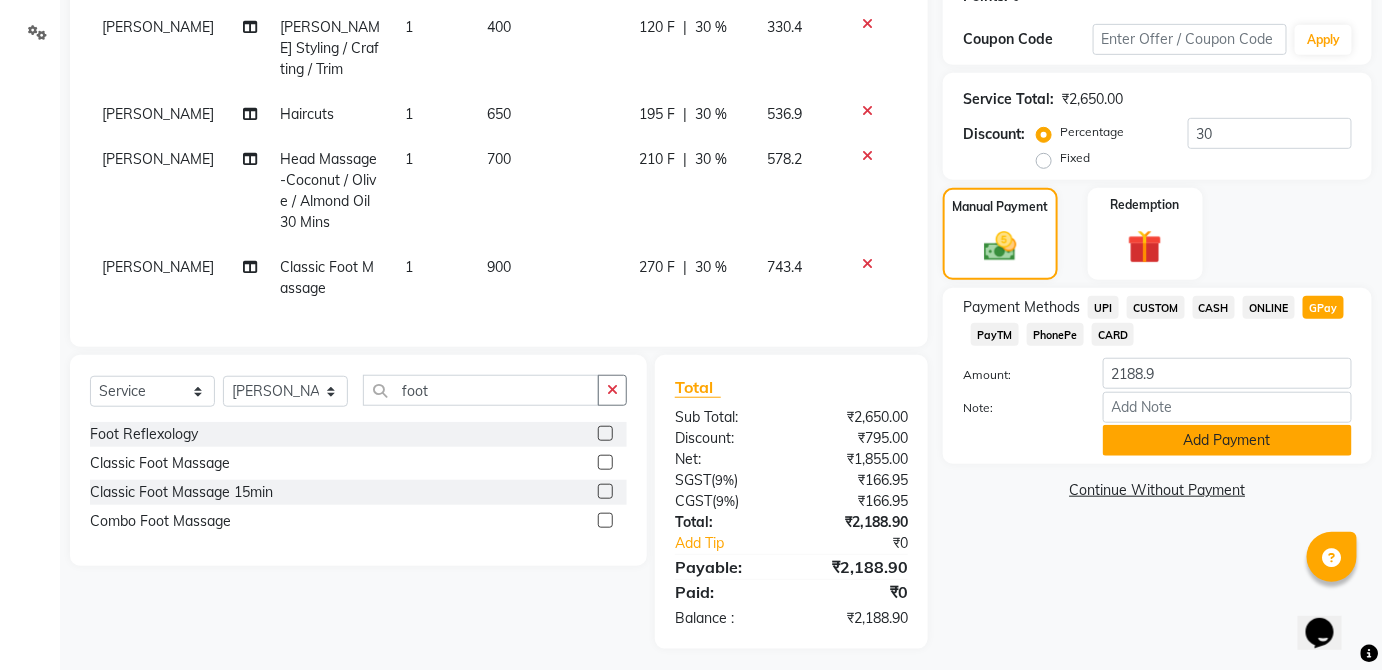 click on "Add Payment" 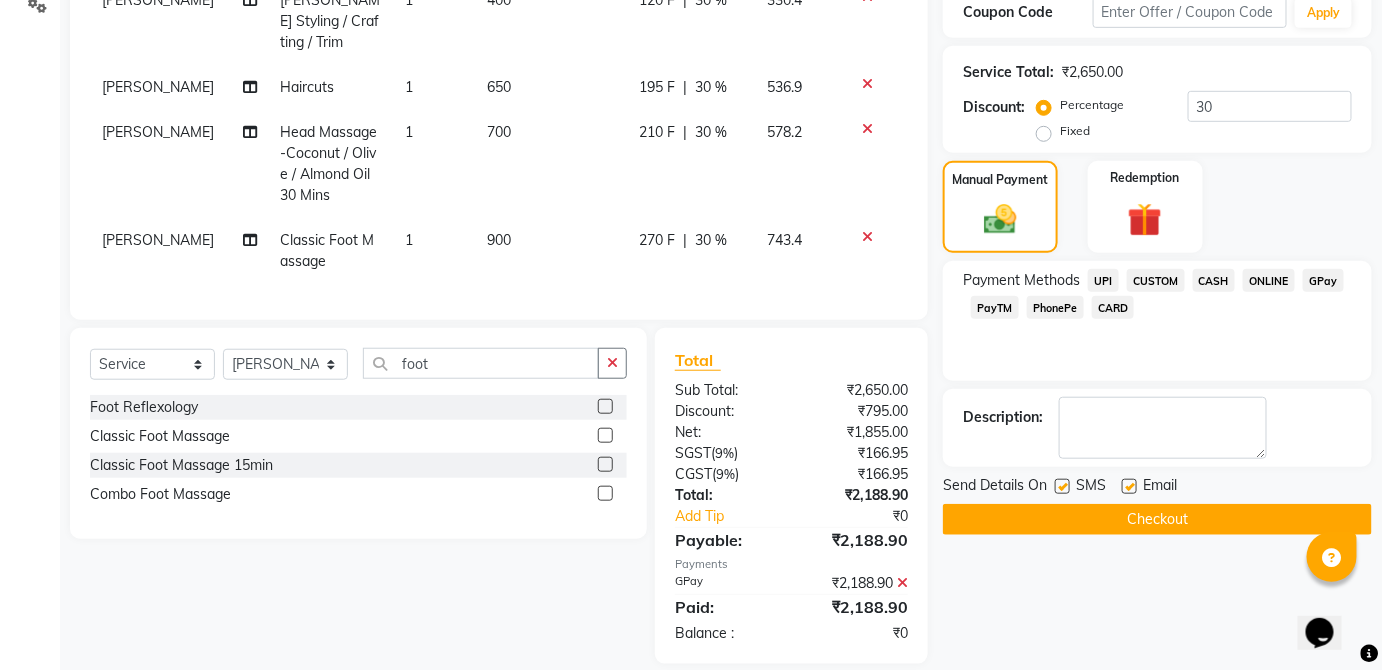 scroll, scrollTop: 367, scrollLeft: 0, axis: vertical 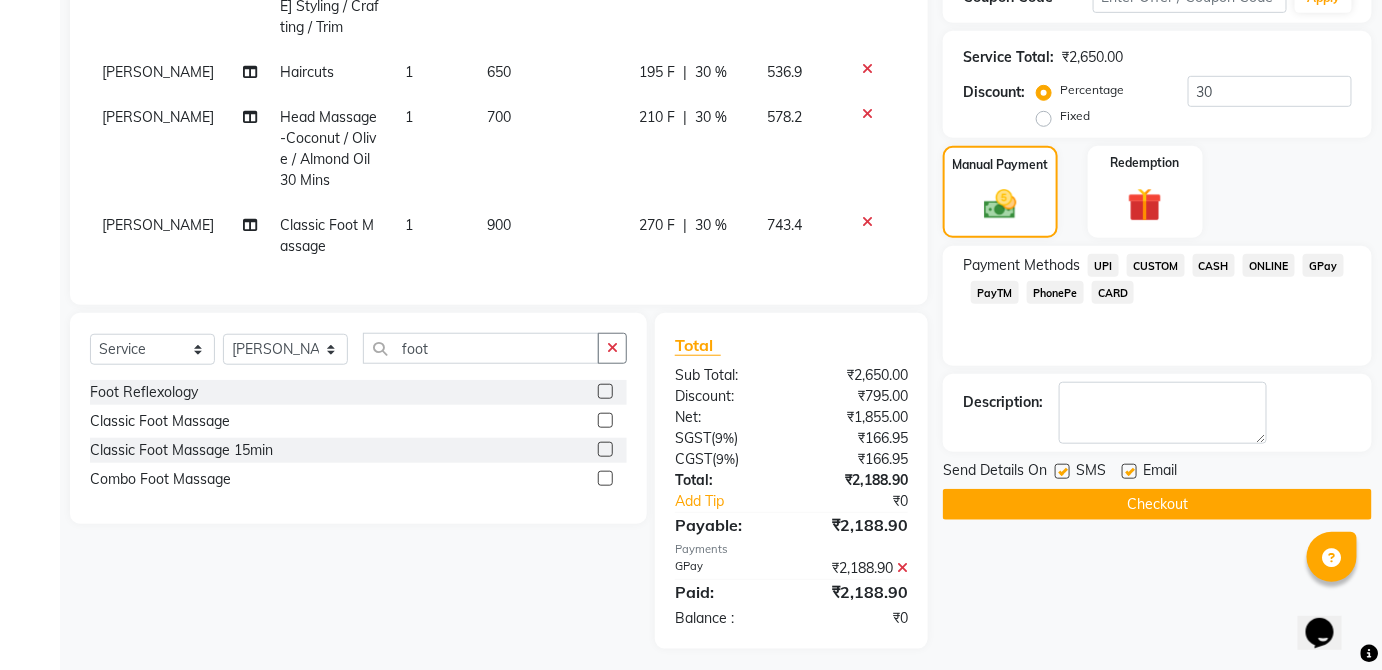 click 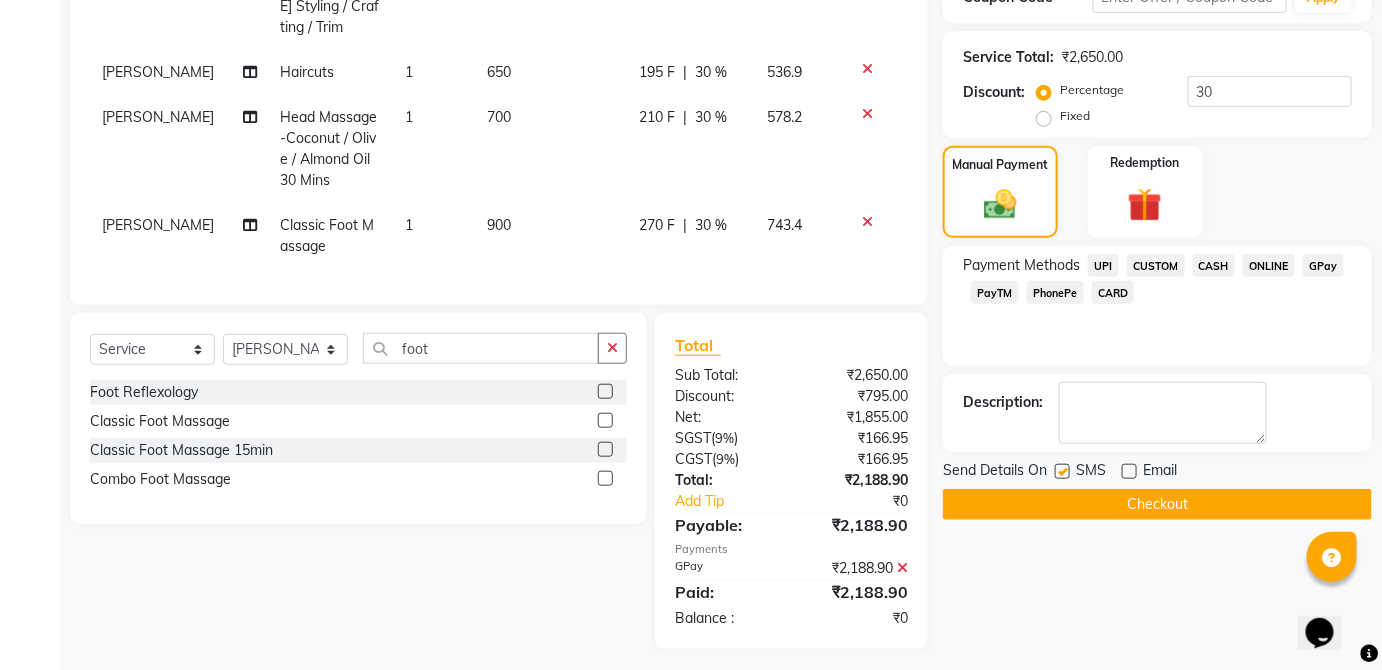 click 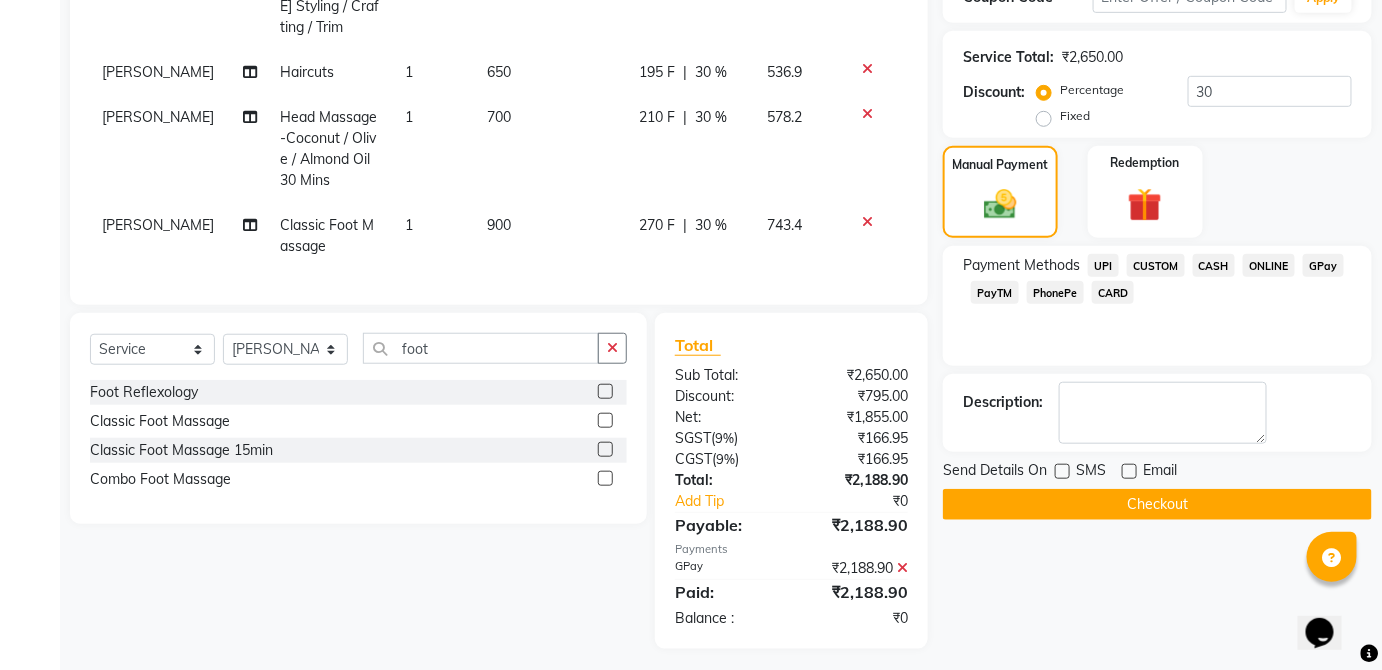 click on "Checkout" 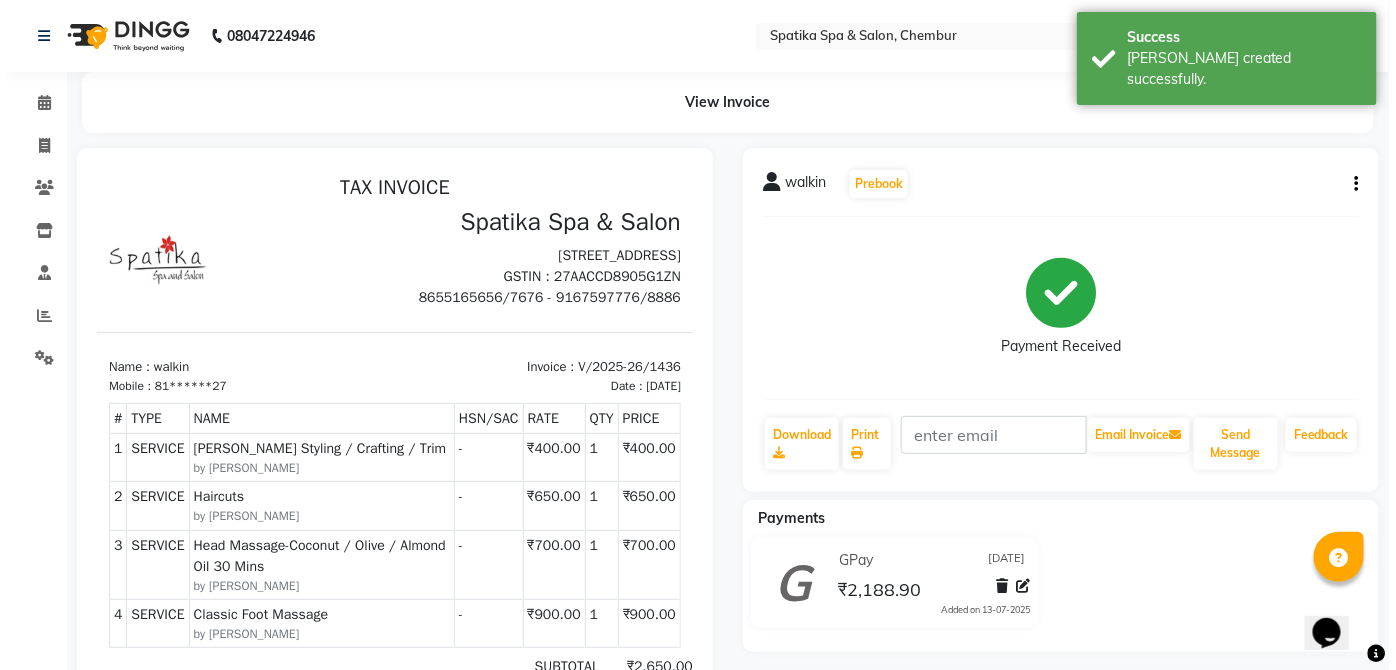 scroll, scrollTop: 0, scrollLeft: 0, axis: both 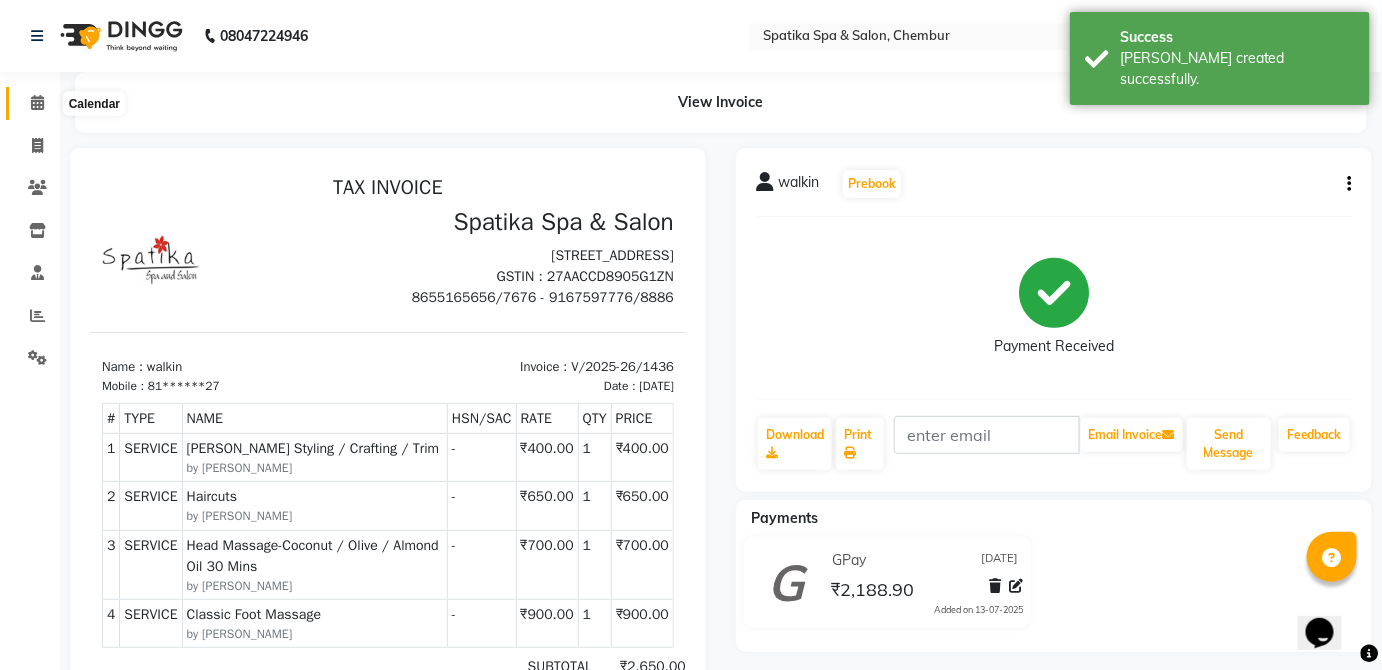 click 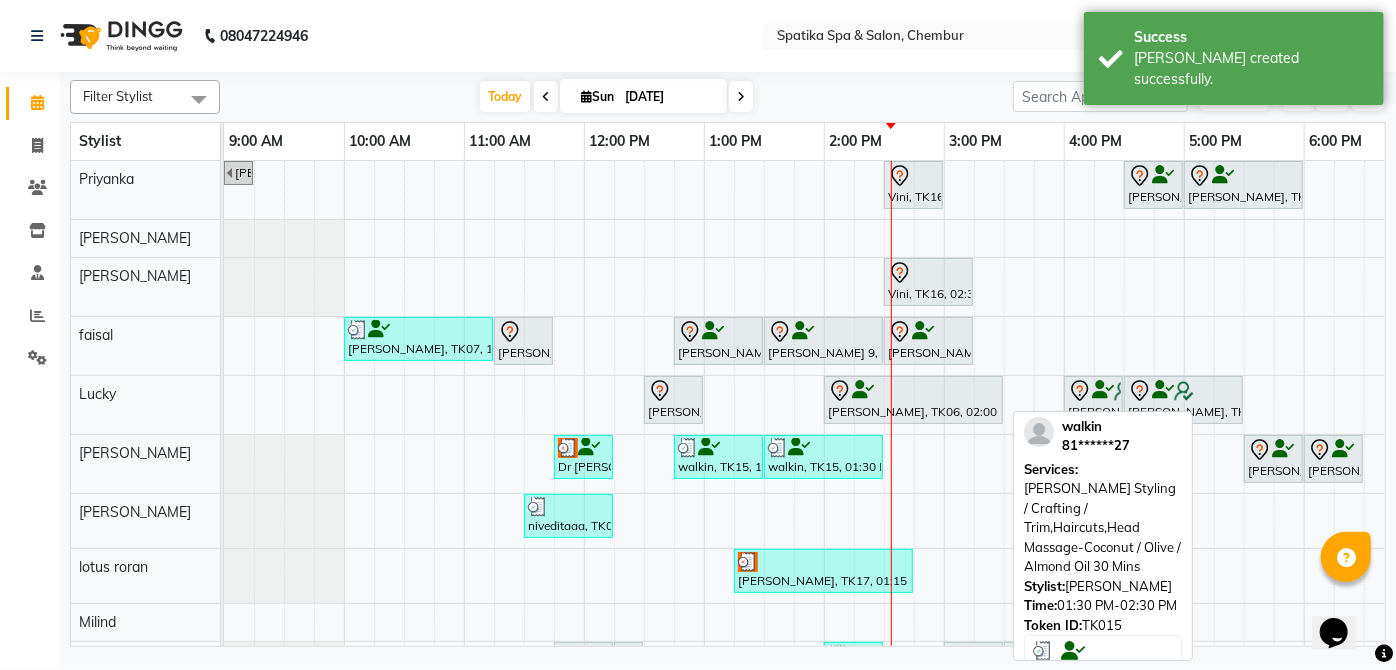 scroll, scrollTop: 90, scrollLeft: 0, axis: vertical 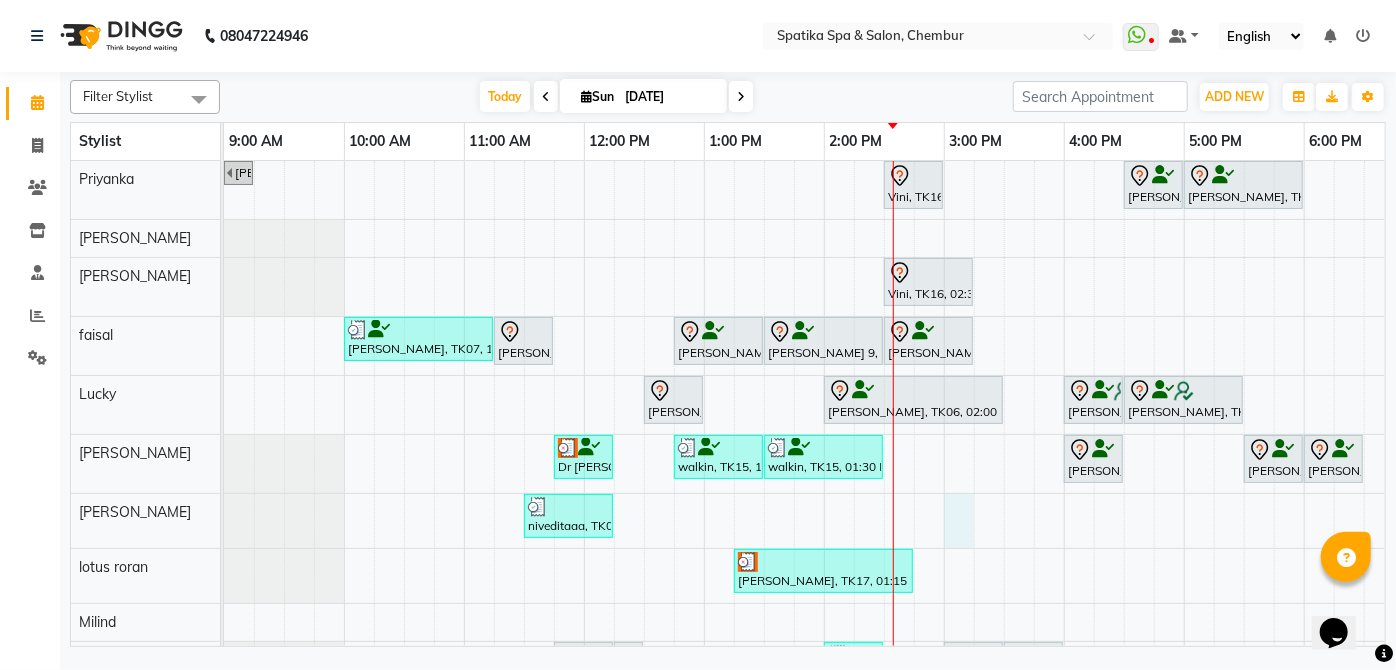 click on "Payal Dhanke, TK13, 08:45 AM-09:15 AM, Additional Charges For Male Hair Wash With Haircut / Head Massage             Vini, TK16, 02:30 PM-03:00 PM, Classic Manicure             Aarti Manjrekar, TK10, 04:30 PM-05:00 PM, Premium Wax-Full Arms             Aarti Manjrekar, TK10, 05:00 PM-06:00 PM, Premium Wax-Full Legs             Vini, TK16, 02:30 PM-03:15 PM, Classic Pedicure     Aparna iyer, TK07, 10:00 AM-11:15 AM, Haircuts,Beard Styling / Crafting / Trim             Raika John, TK09, 11:15 AM-11:45 AM, Female-Blow Dry-Hair Below Shoulder             Kritika 9, TK14, 12:45 PM-01:30 PM, Haircuts             Kritika 9, TK14, 01:30 PM-02:30 PM, Male-Inoa Global Color - Hair Upto Neck (Includes Moustache)             Swapnil Bhoir, TK02, 02:30 PM-03:15 PM, Haircuts             Jhanvi Jagasia, TK12, 12:30 PM-01:00 PM, Female-Blow Dry-Hair Below Shoulder             Sneha Ahuja, TK06, 02:00 PM-03:30 PM, Female-Inoa Touch Up (Up To 2 Inches)" at bounding box center (1004, 479) 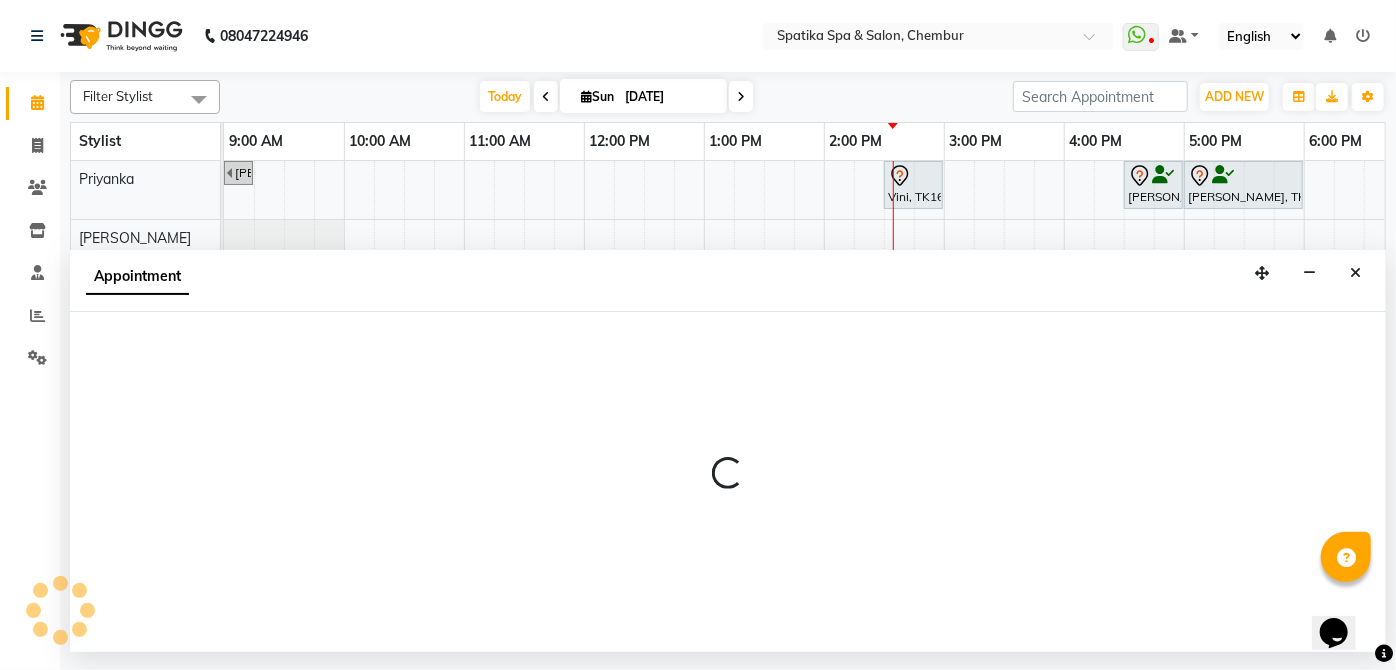 select on "62535" 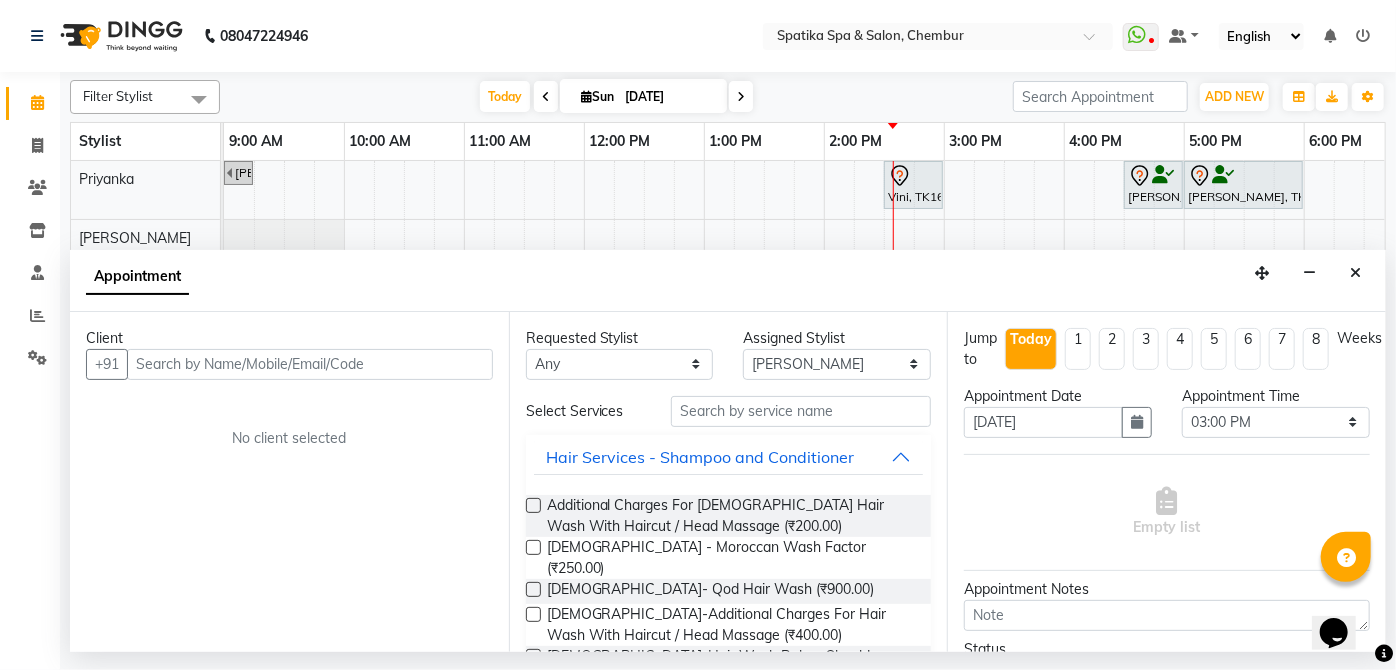 click on "Empty list" at bounding box center [1167, 512] 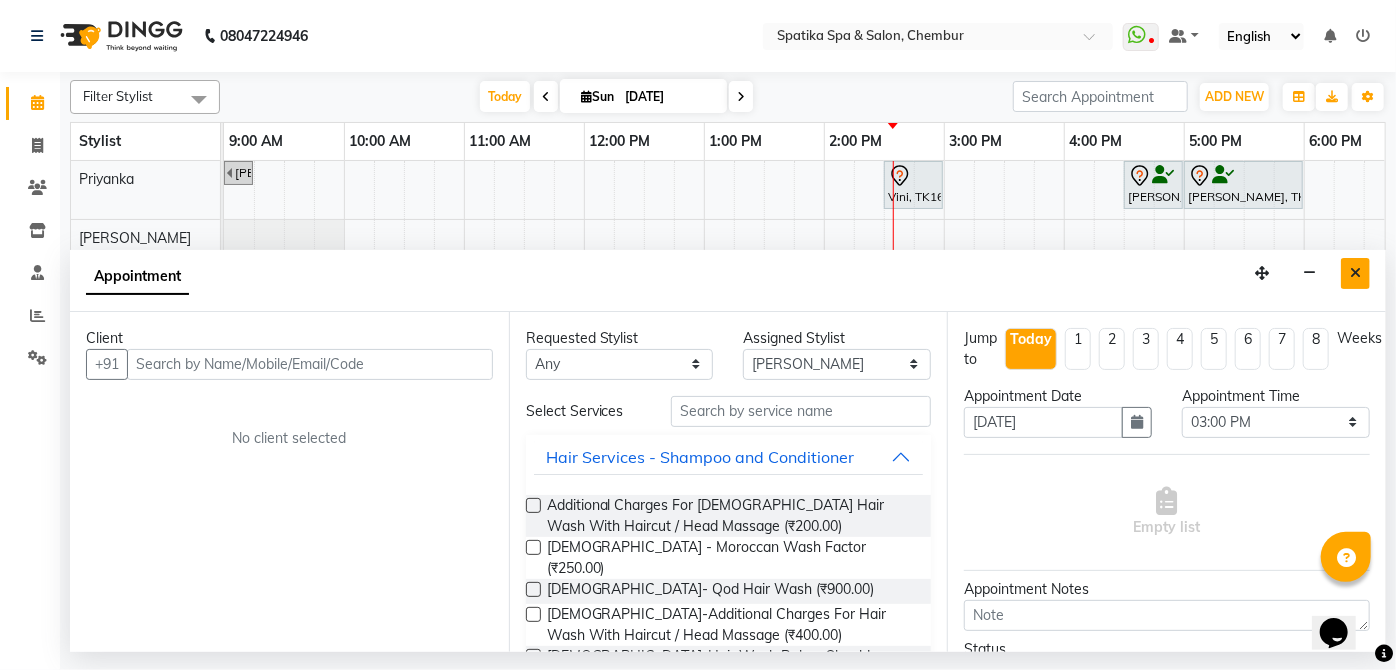 click at bounding box center [1355, 273] 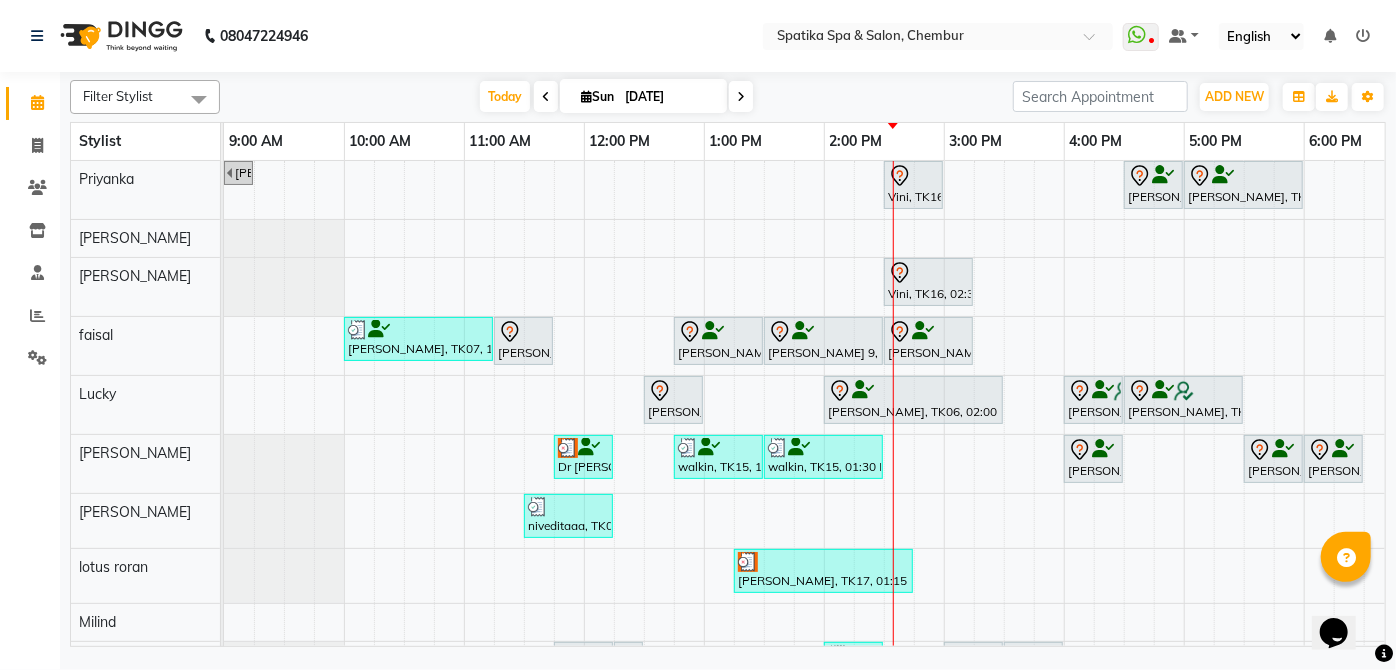 scroll, scrollTop: 63, scrollLeft: 0, axis: vertical 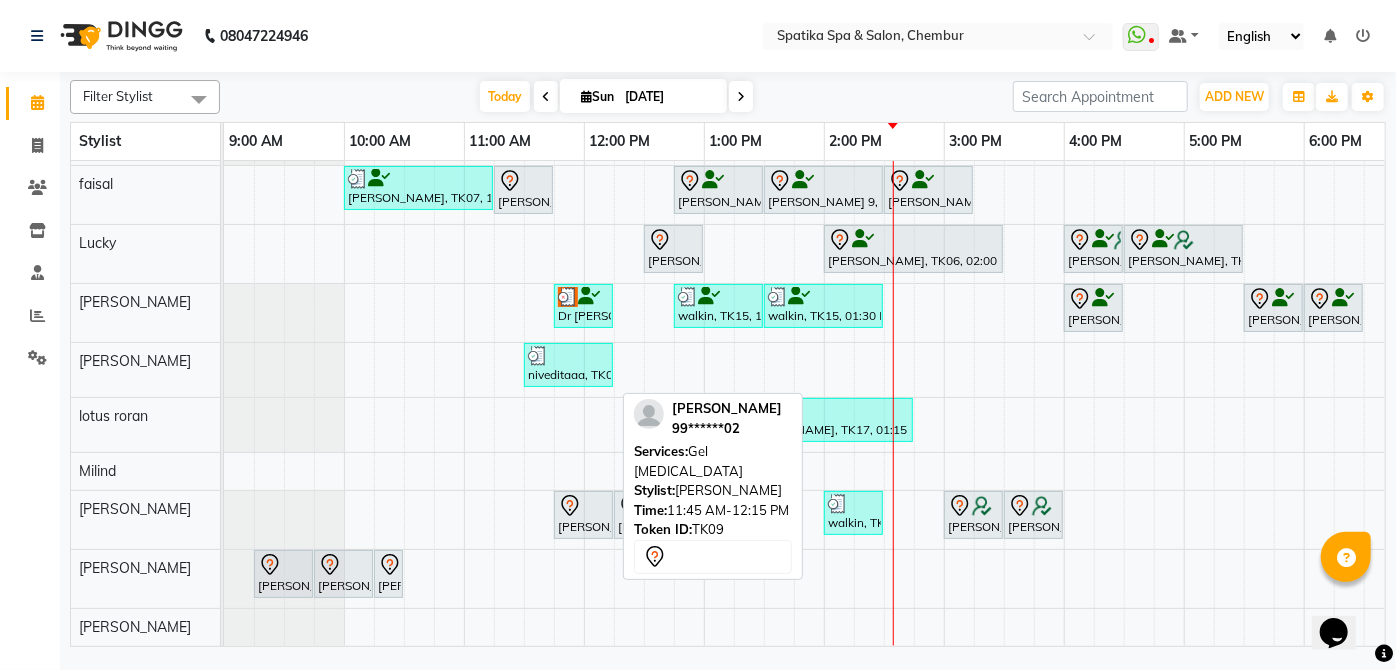 click on "[PERSON_NAME], TK09, 11:45 AM-12:15 PM, Gel [MEDICAL_DATA]" at bounding box center (583, 515) 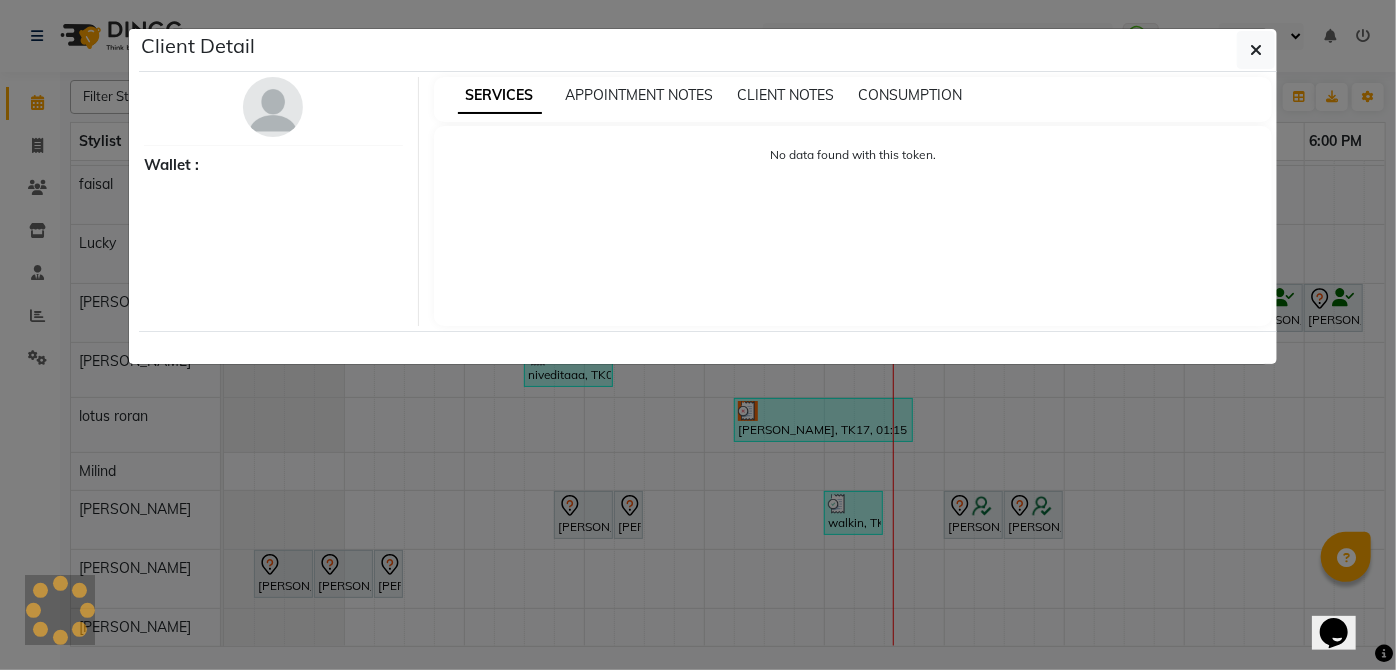 select on "7" 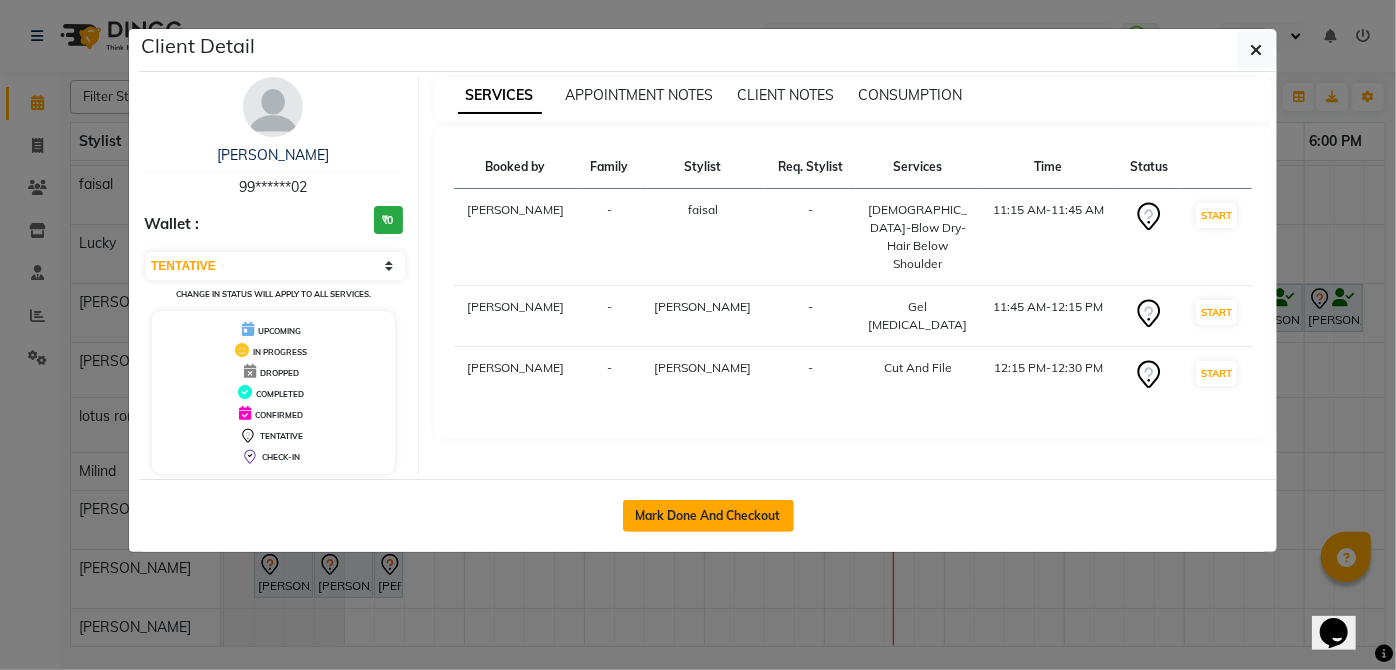 click on "Mark Done And Checkout" 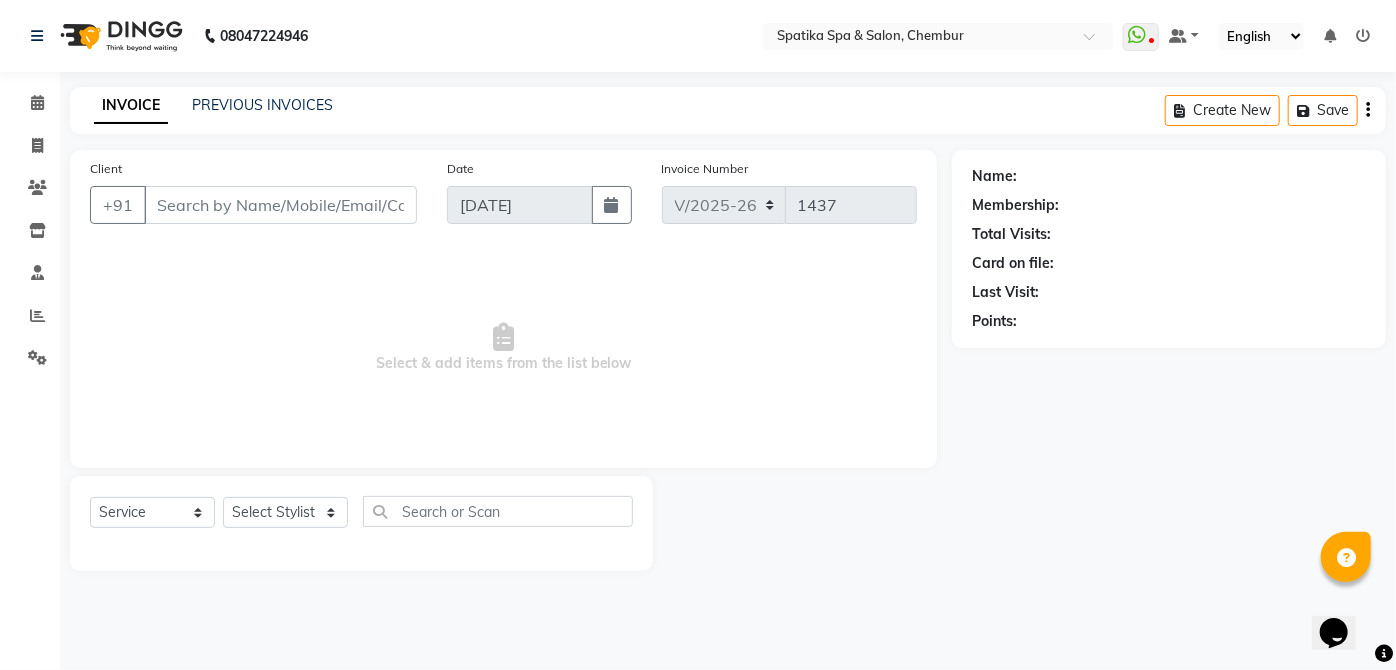 type on "99******02" 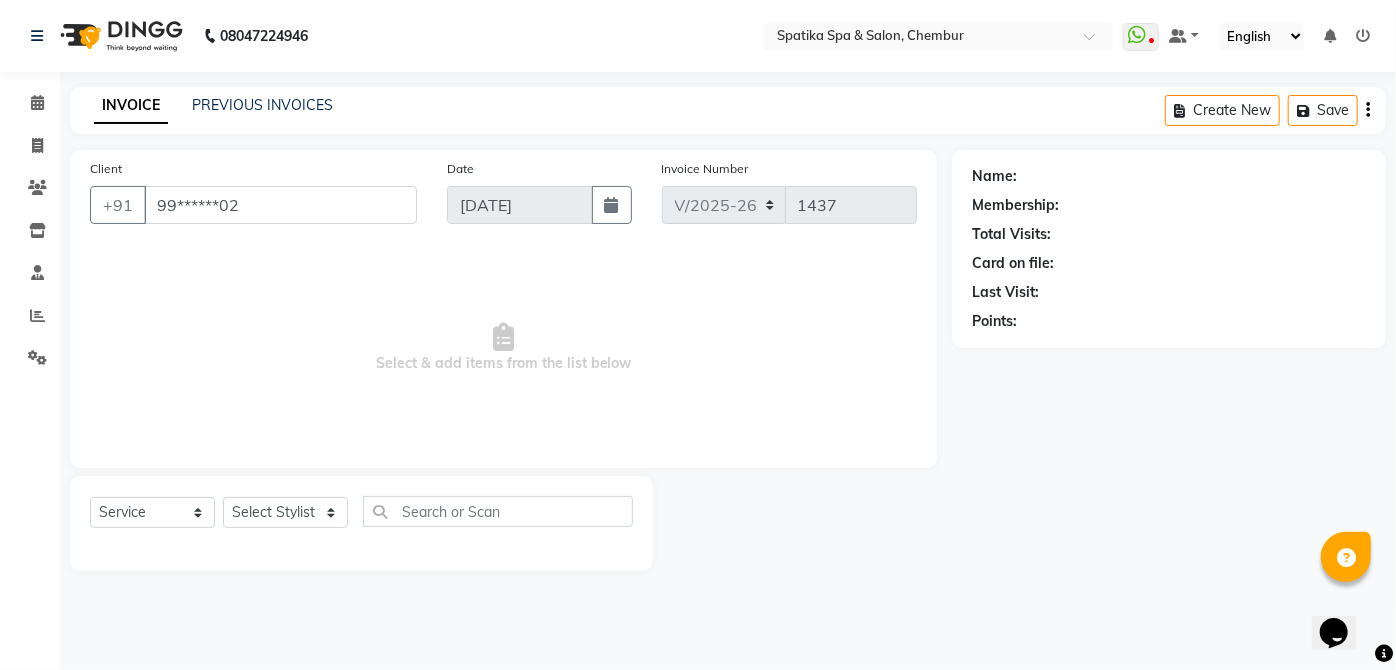 select on "68899" 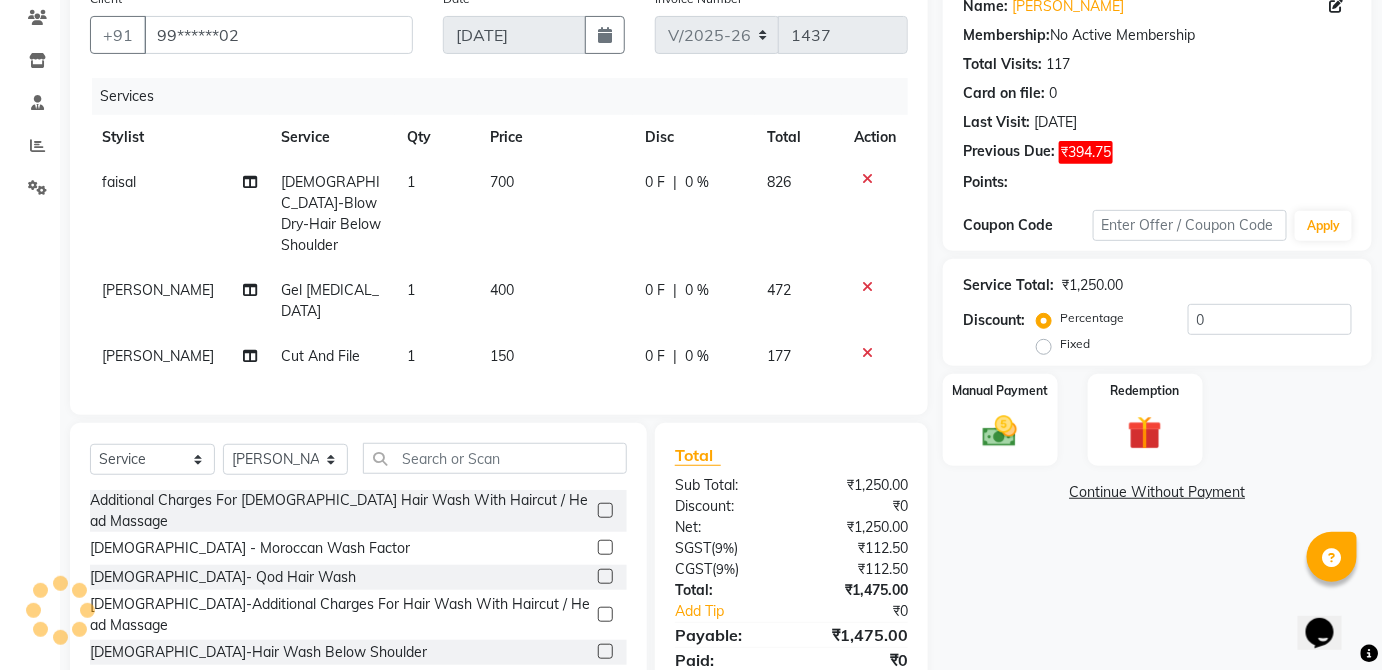 scroll, scrollTop: 240, scrollLeft: 0, axis: vertical 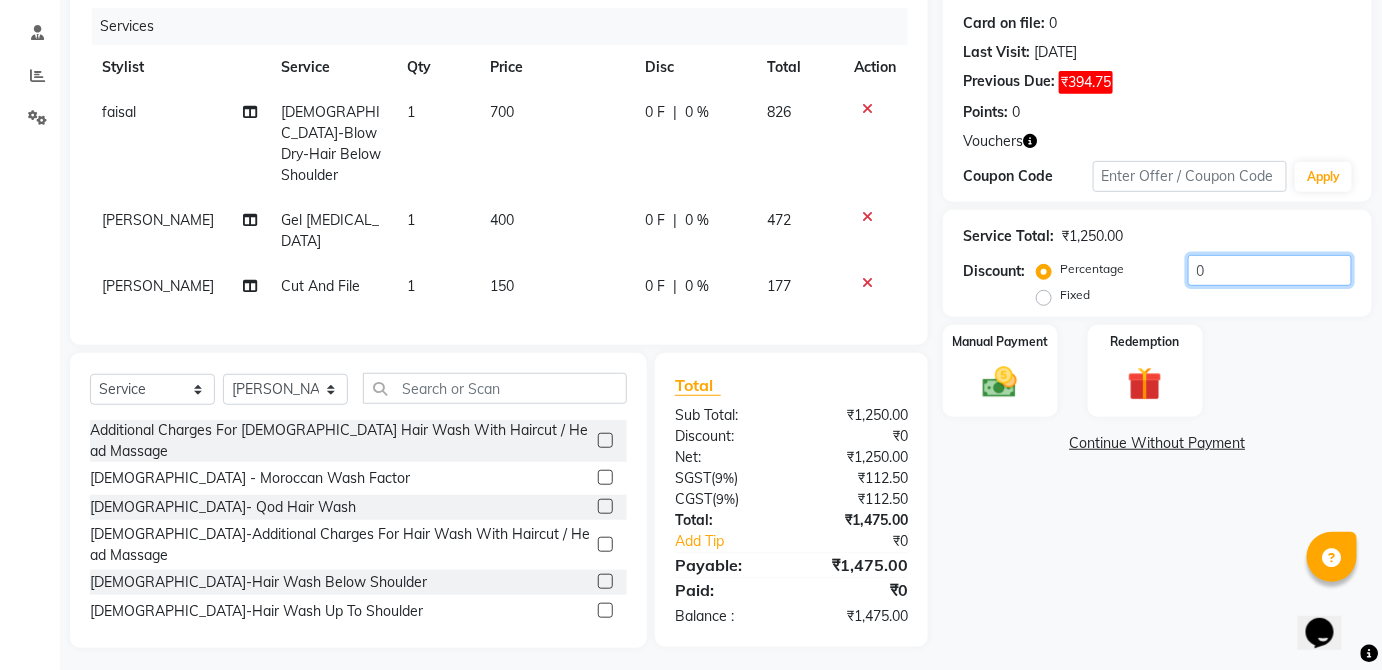 click on "0" 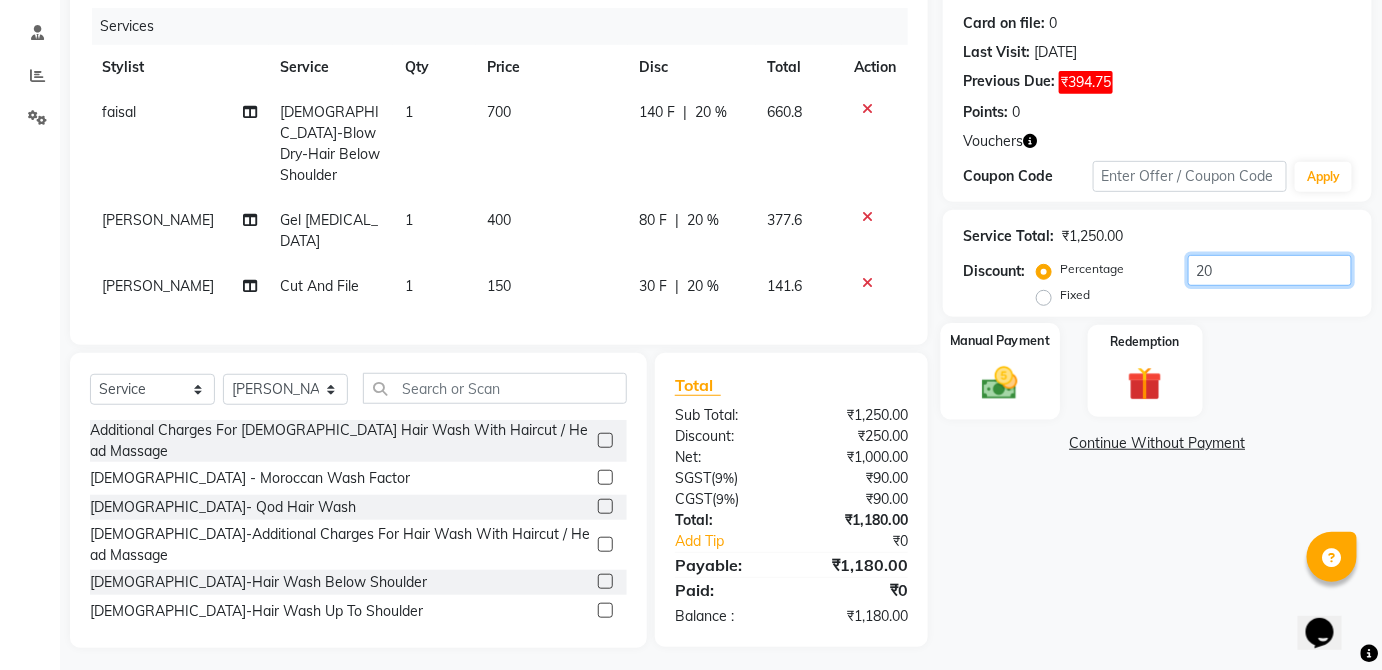 type on "20" 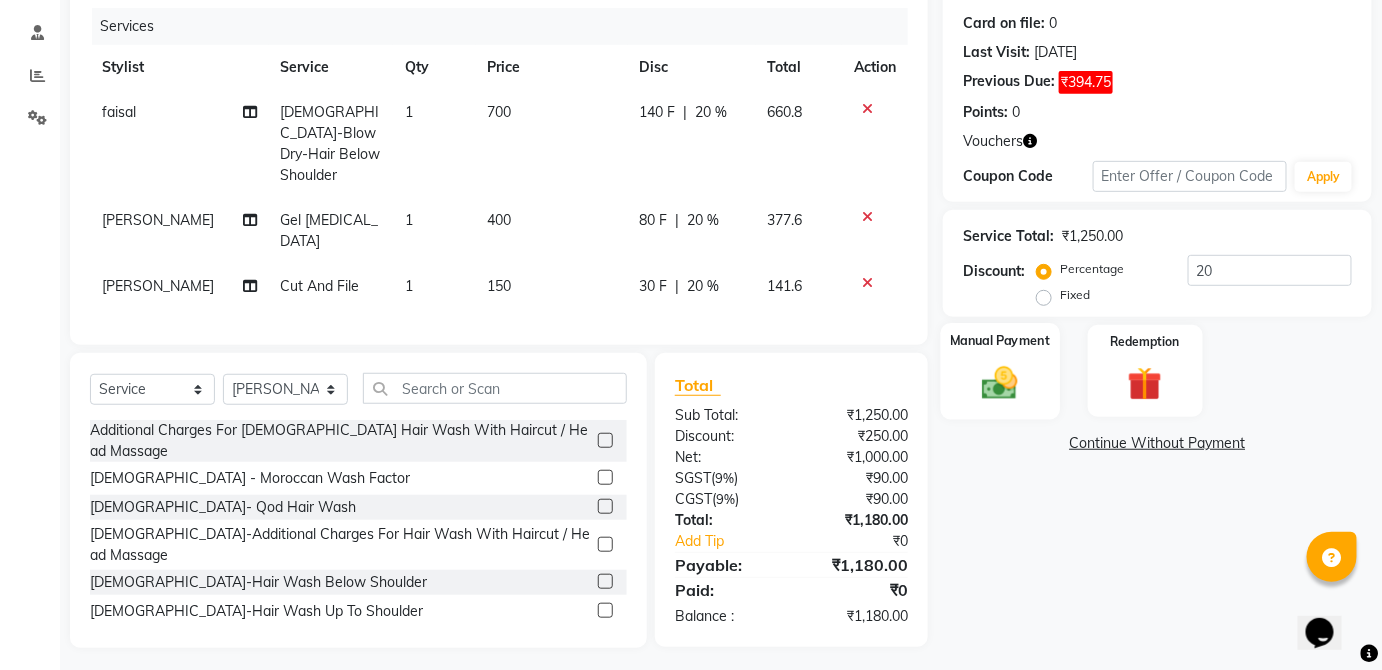 click 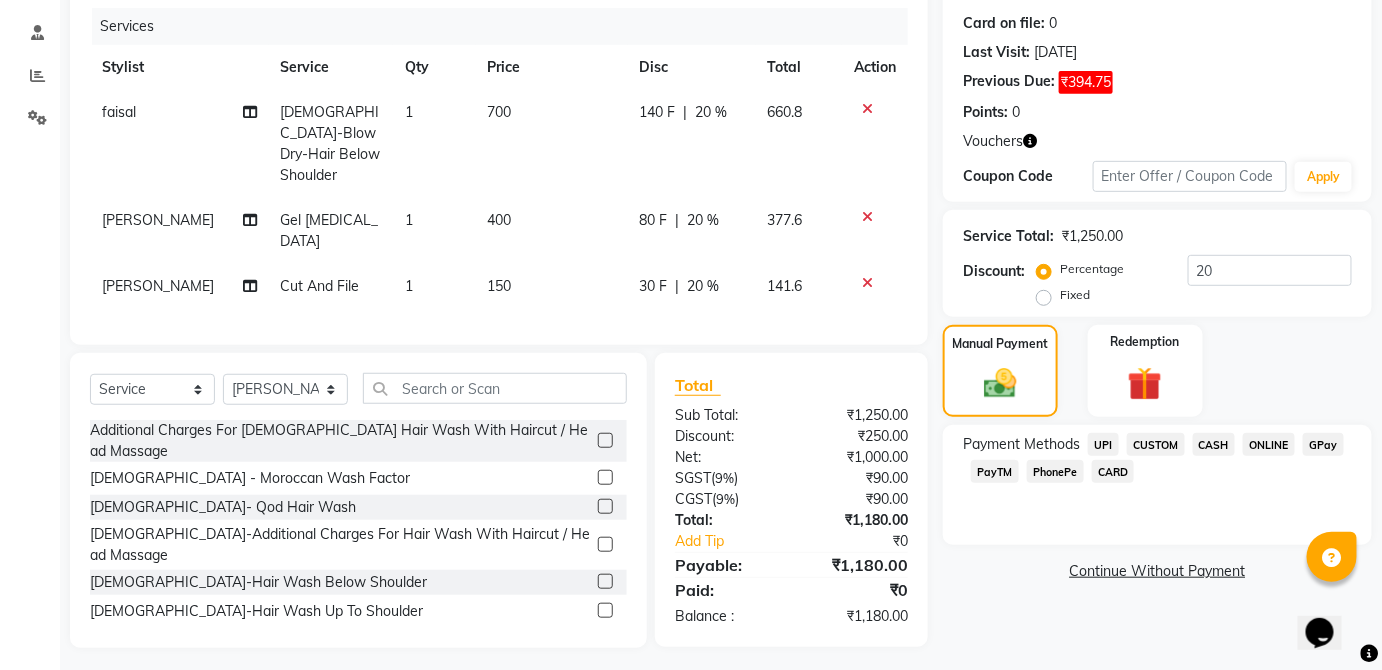 click on "CASH" 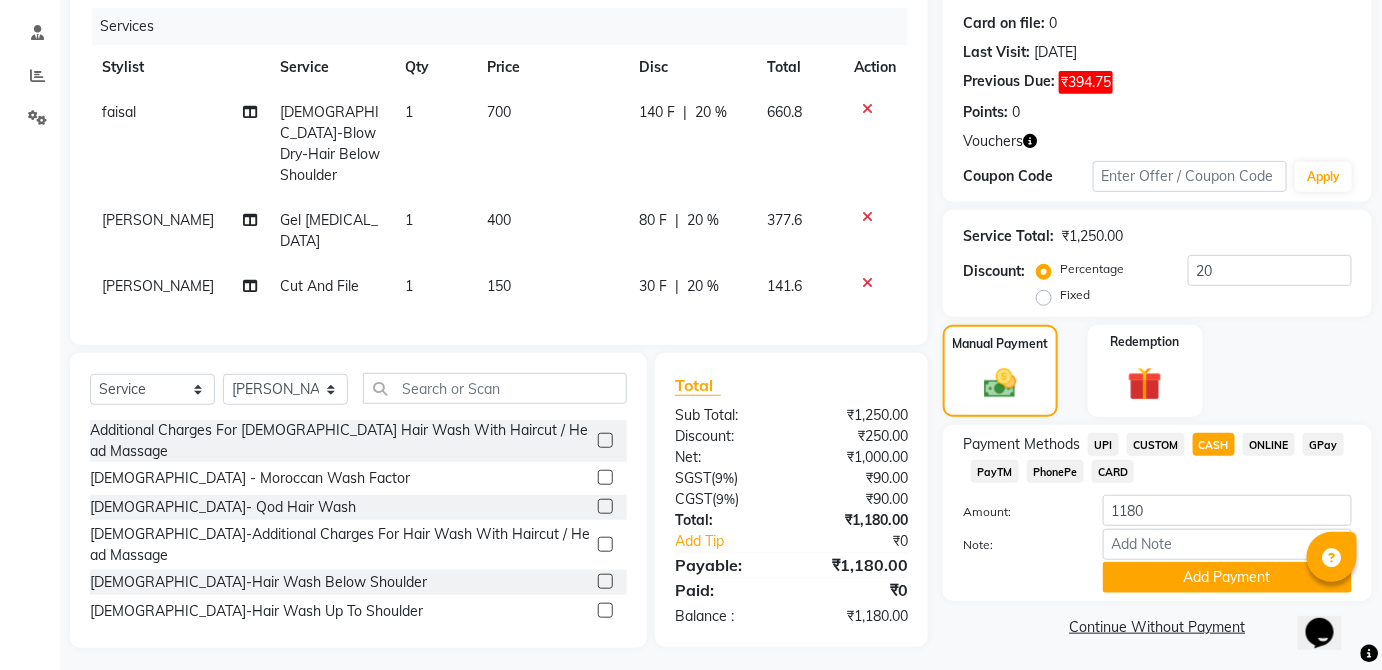 scroll, scrollTop: 241, scrollLeft: 0, axis: vertical 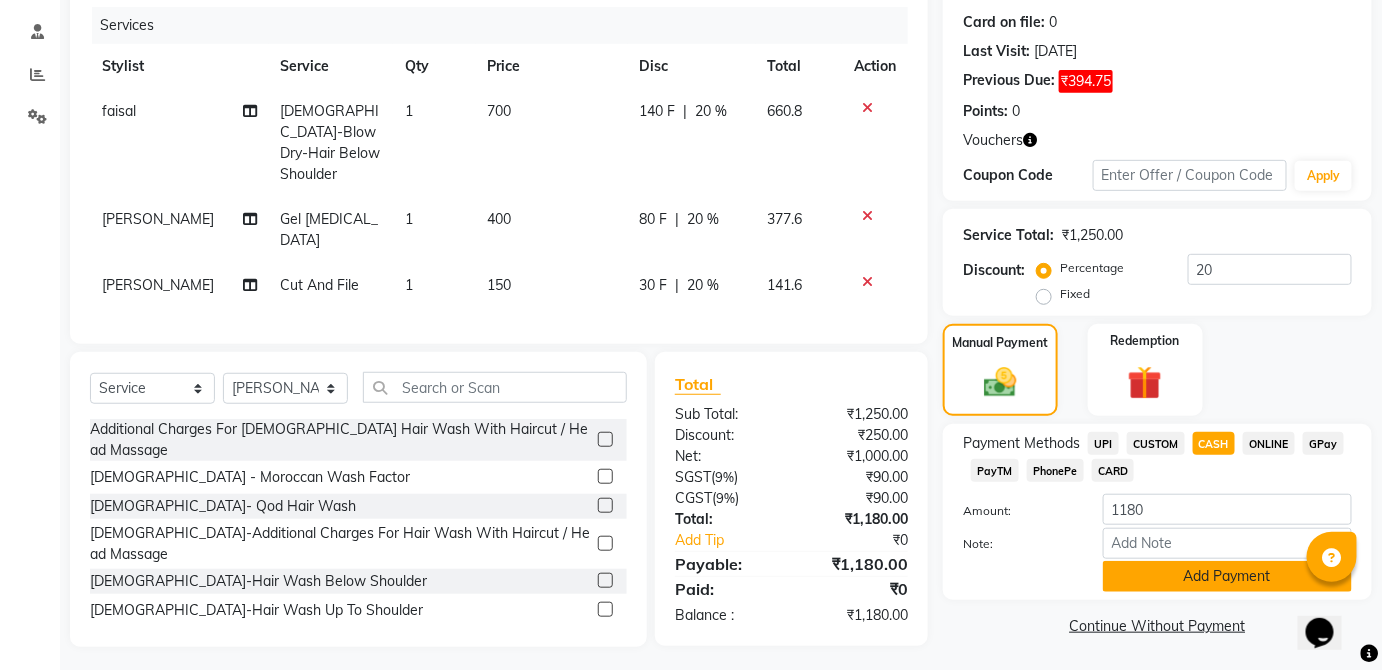 click on "Add Payment" 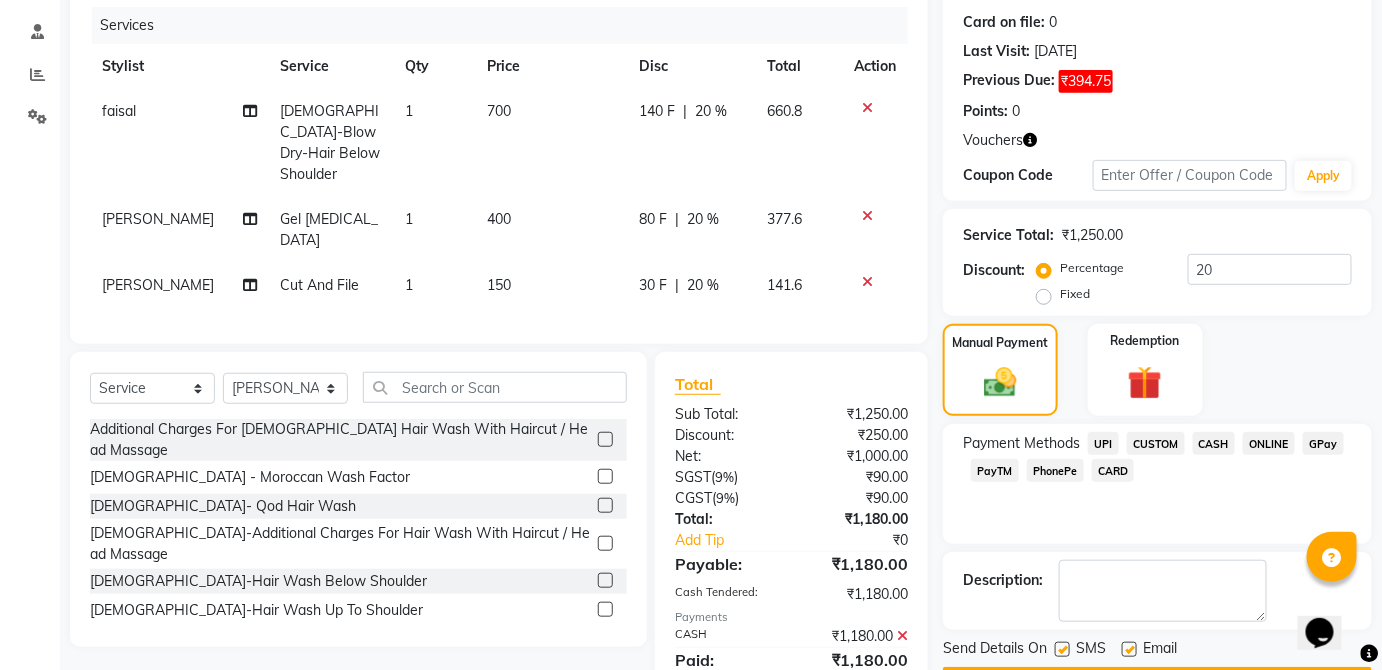 scroll, scrollTop: 309, scrollLeft: 0, axis: vertical 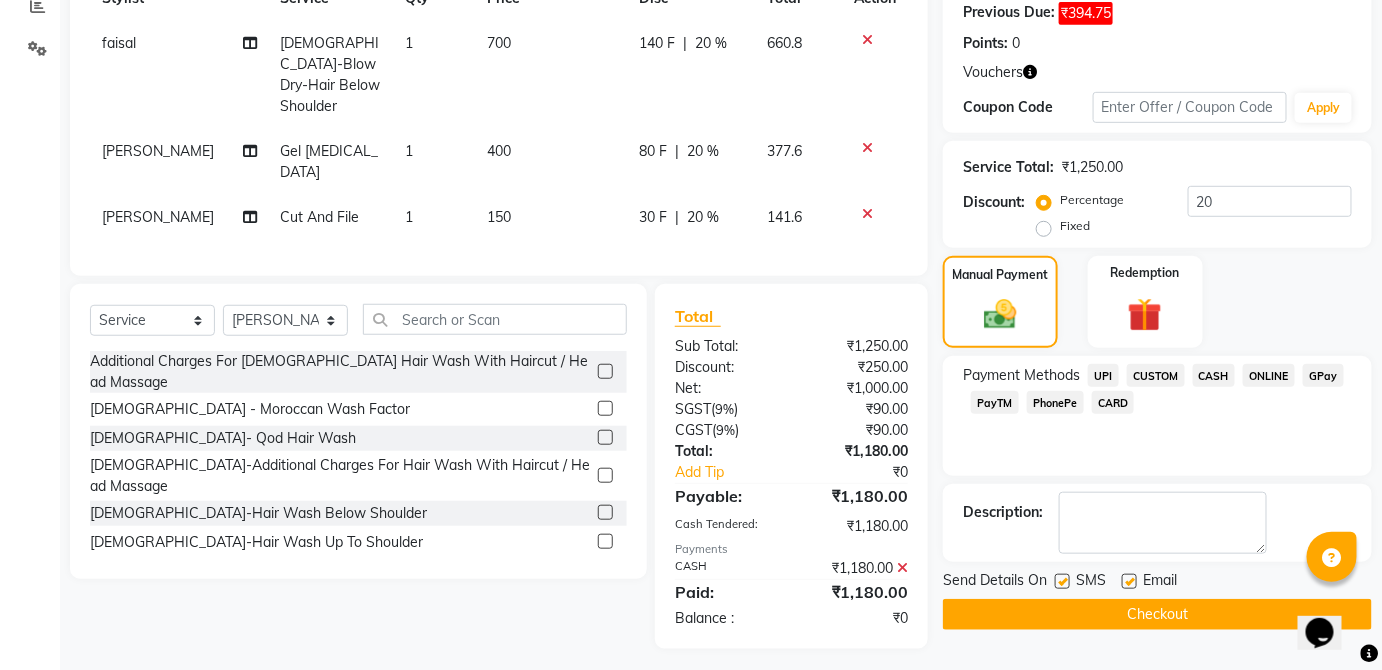 click 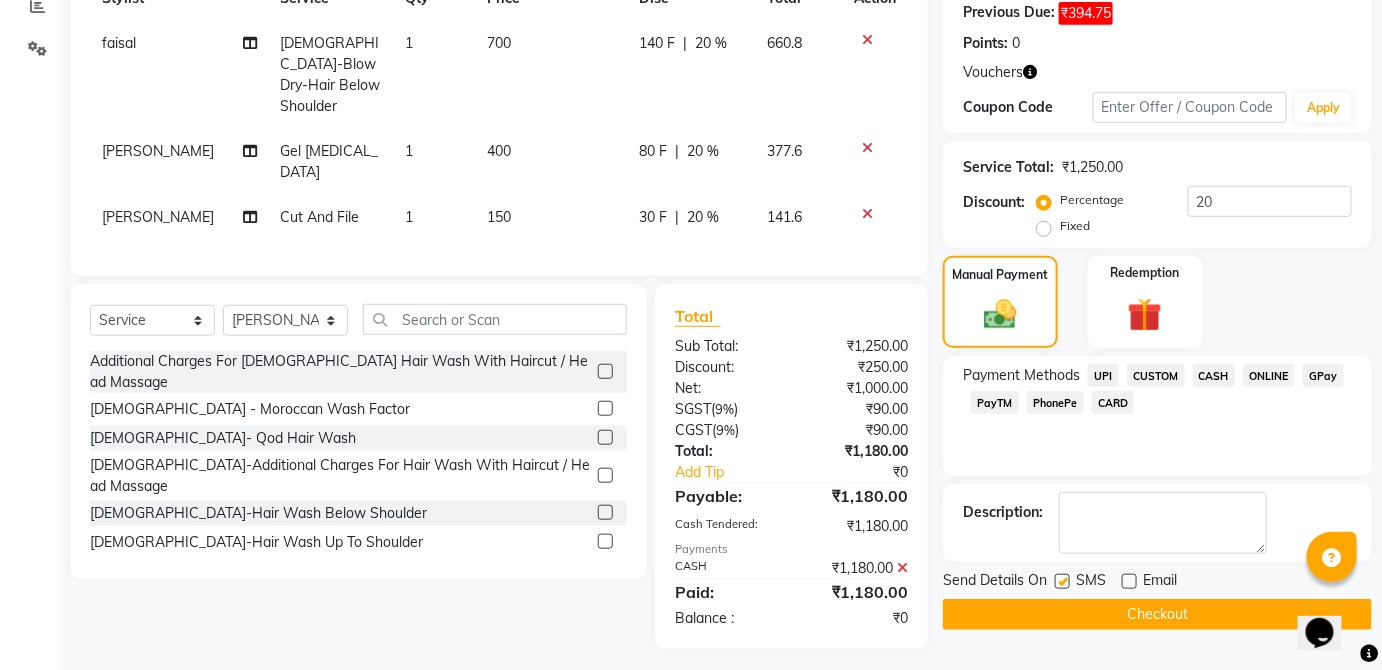 click 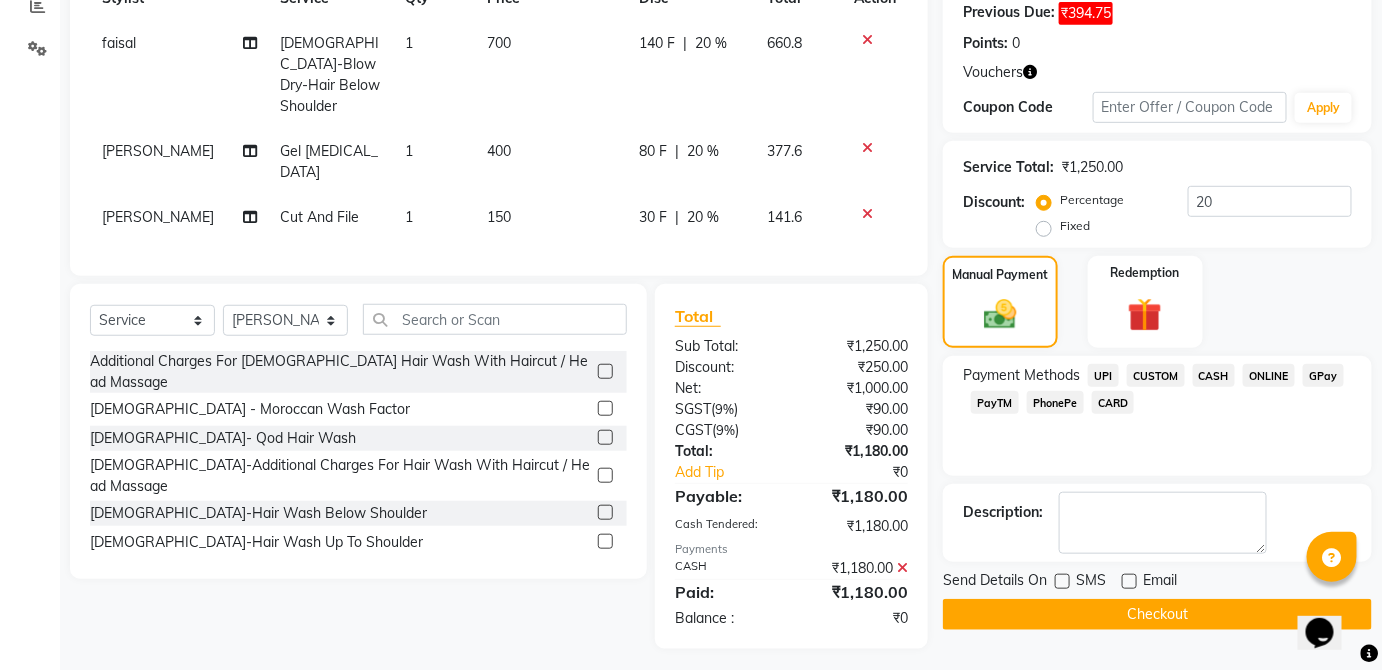 click on "Checkout" 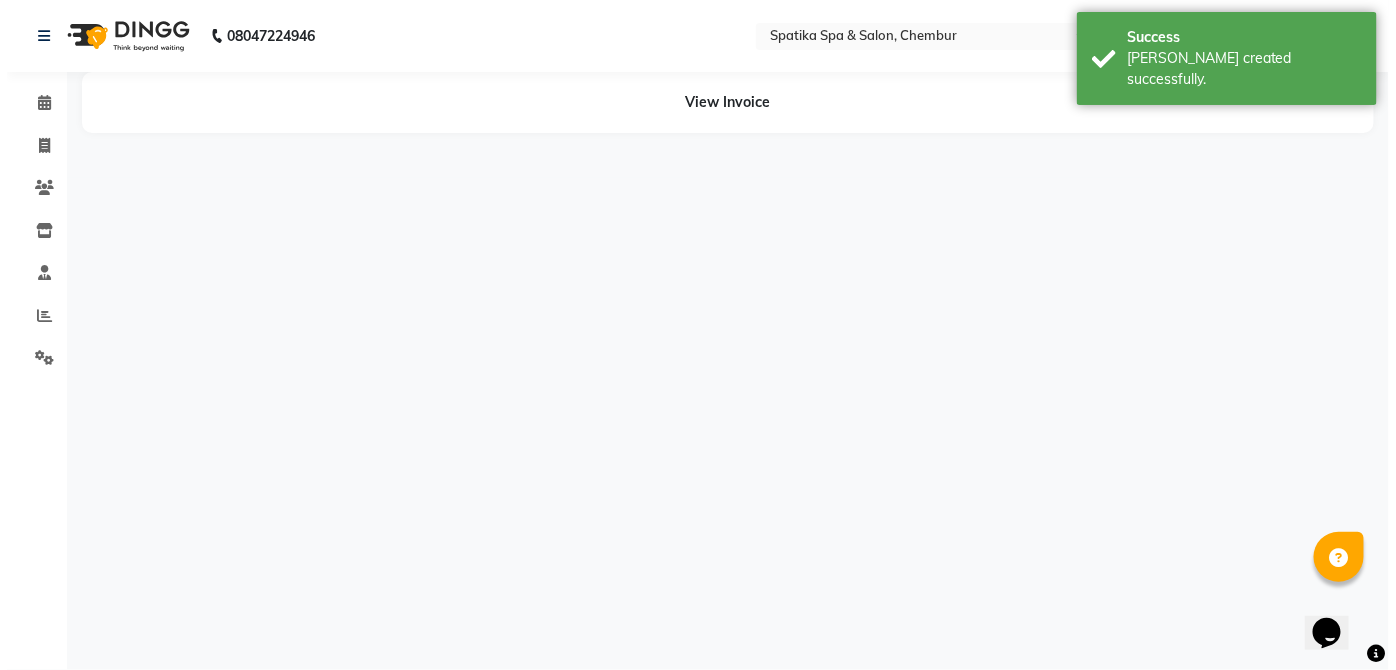 scroll, scrollTop: 0, scrollLeft: 0, axis: both 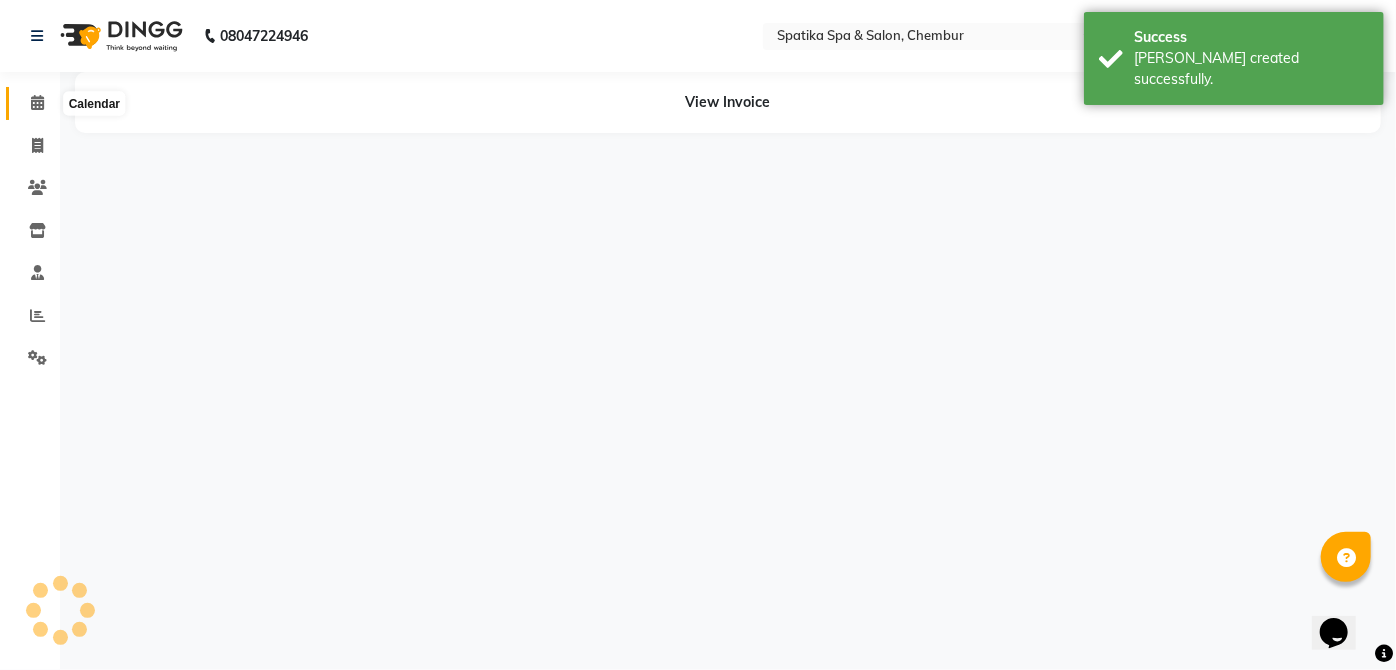 click 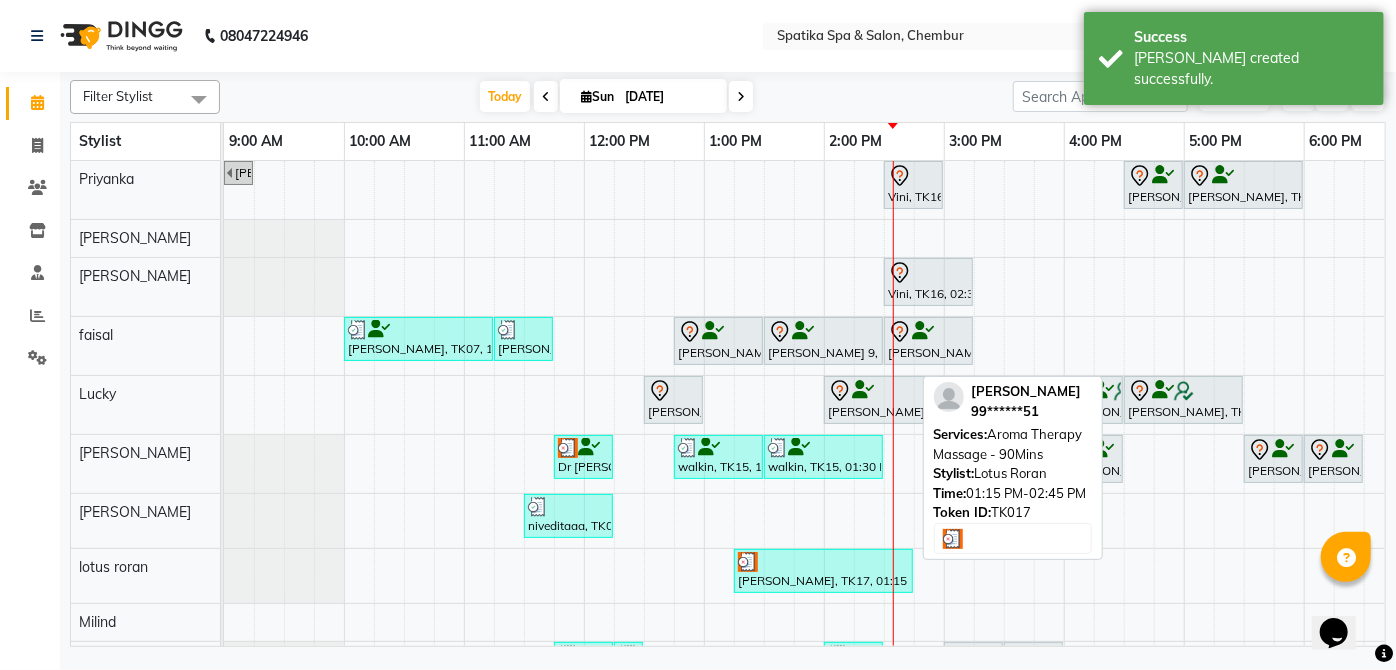 scroll, scrollTop: 90, scrollLeft: 0, axis: vertical 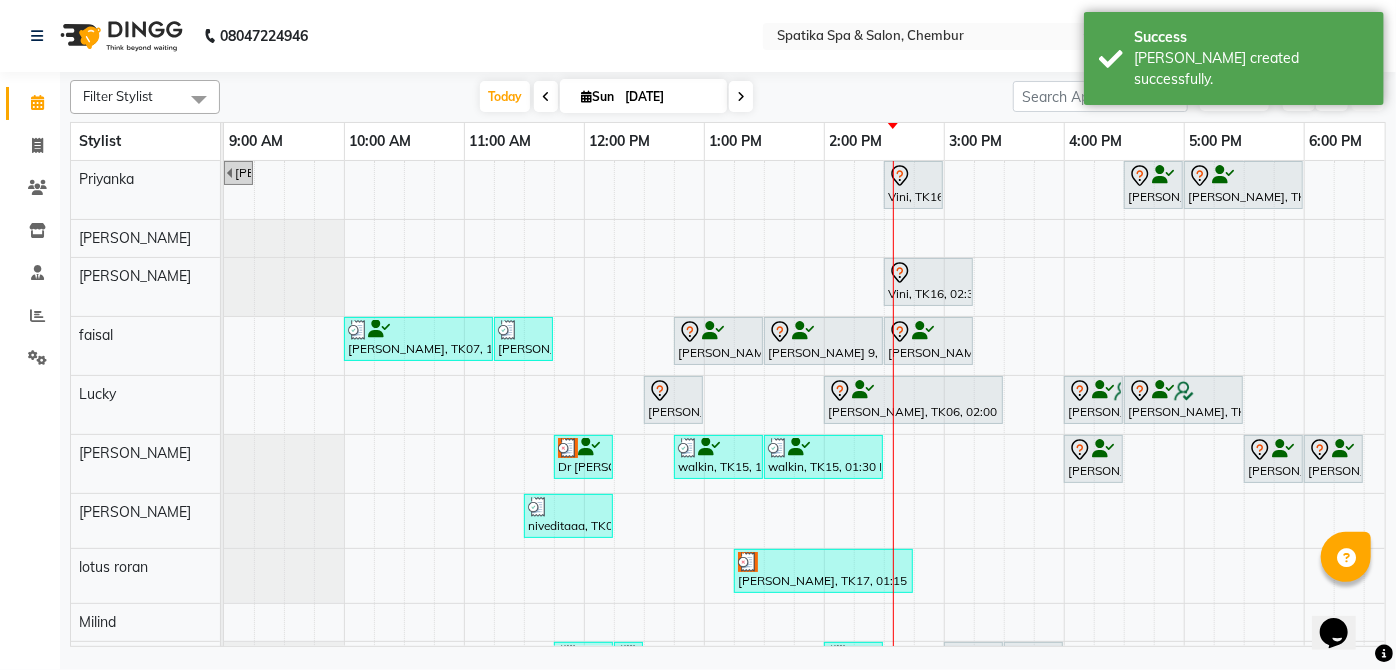 click at bounding box center (1368, 97) 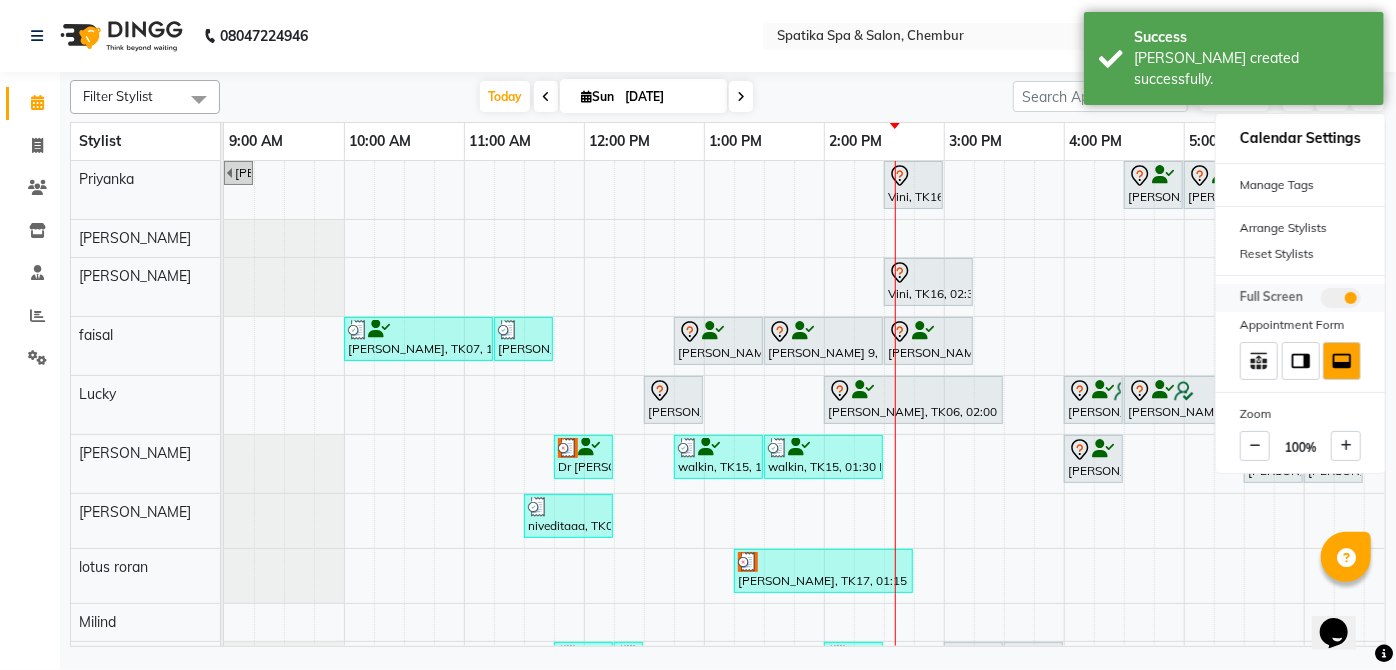 click at bounding box center (1341, 298) 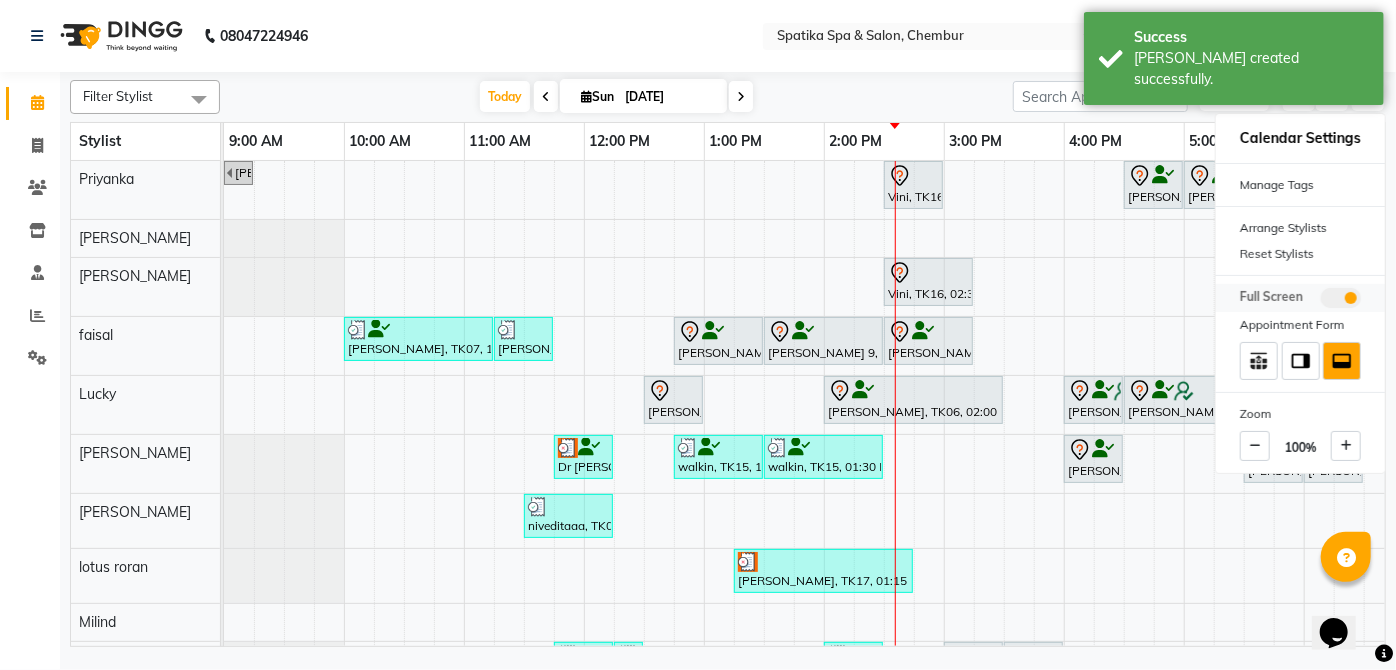 click at bounding box center (1321, 301) 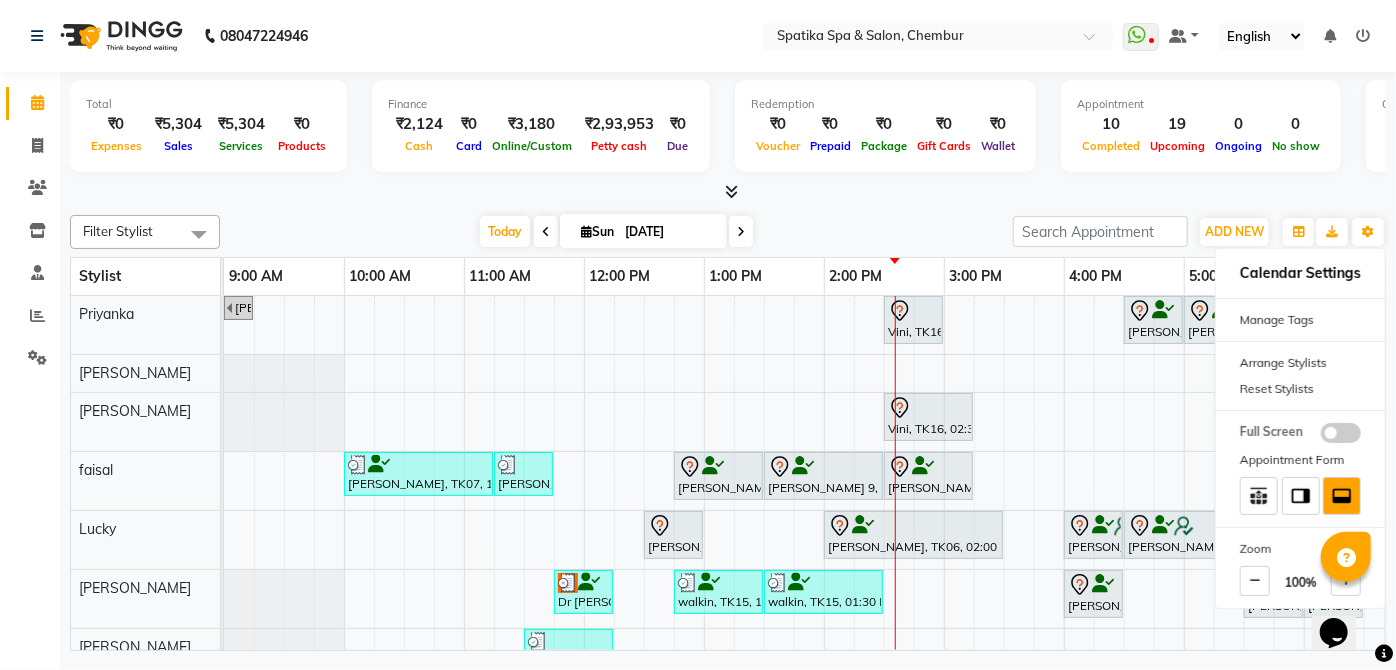 scroll, scrollTop: 124, scrollLeft: 0, axis: vertical 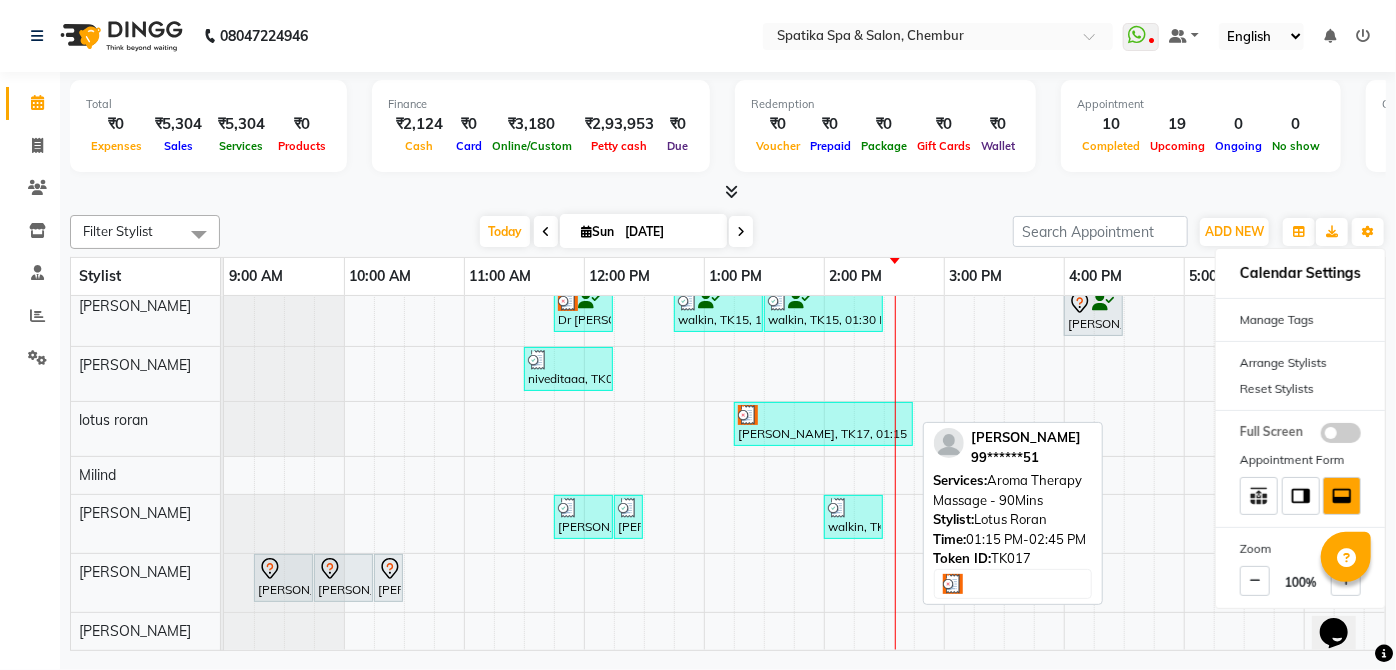 click on "[PERSON_NAME], TK17, 01:15 PM-02:45 PM, Aroma Therapy Massage - 90Mins" at bounding box center (823, 424) 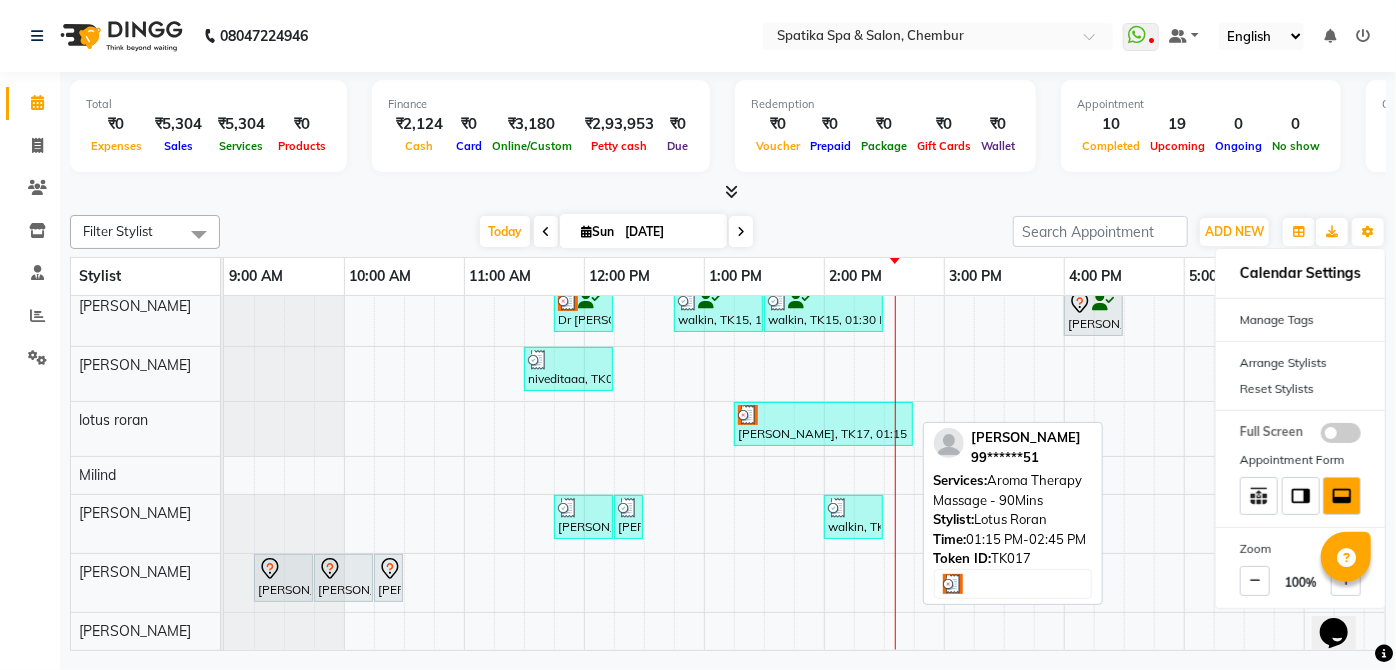select on "3" 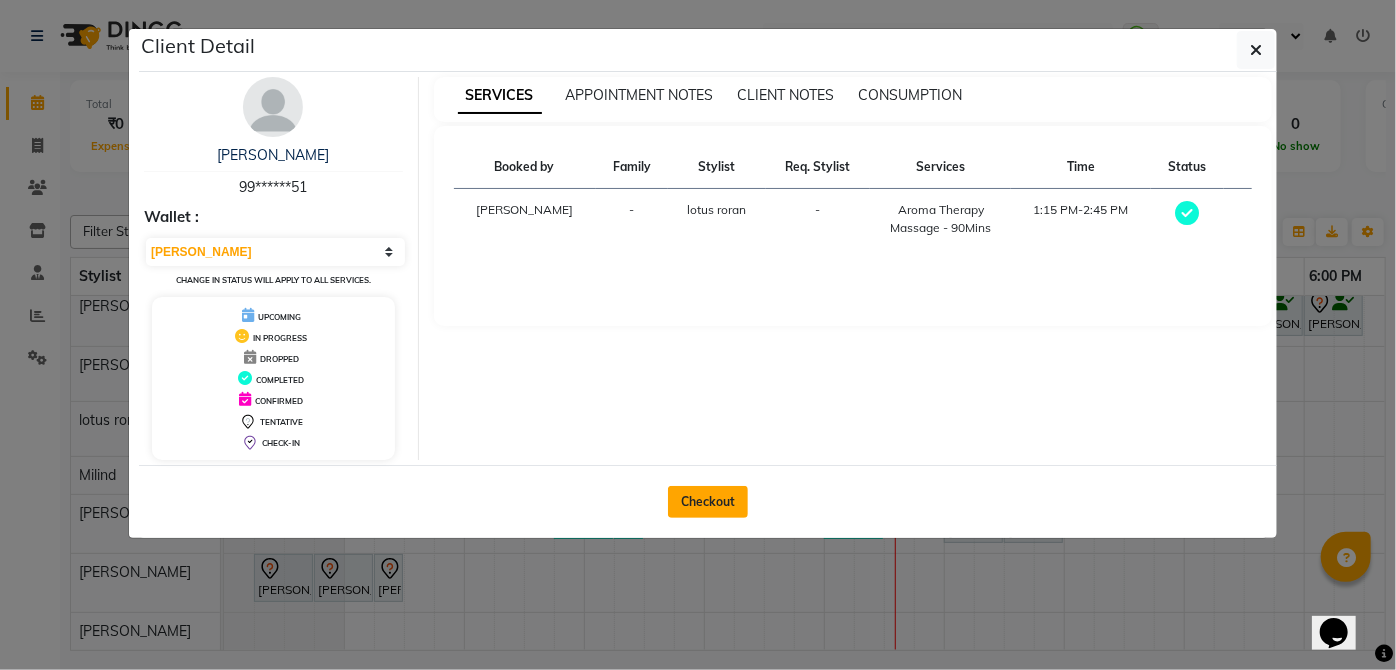 click on "Checkout" 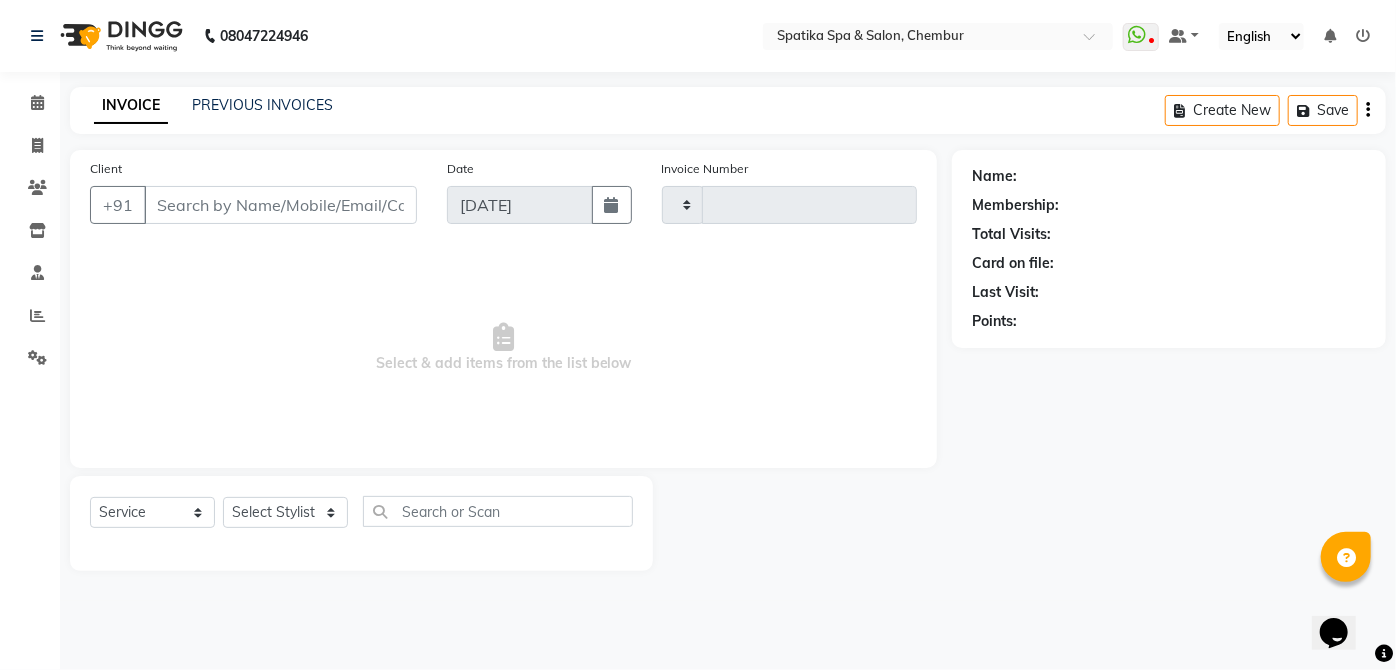type on "1438" 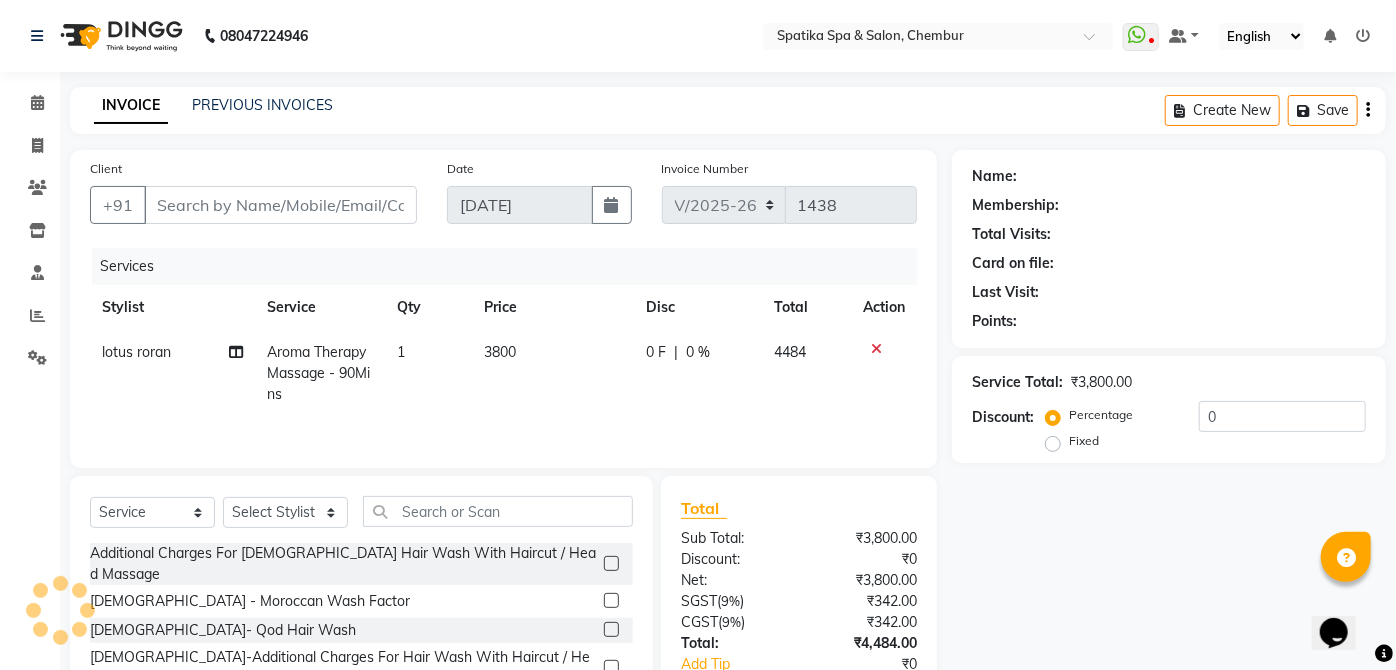type on "99******51" 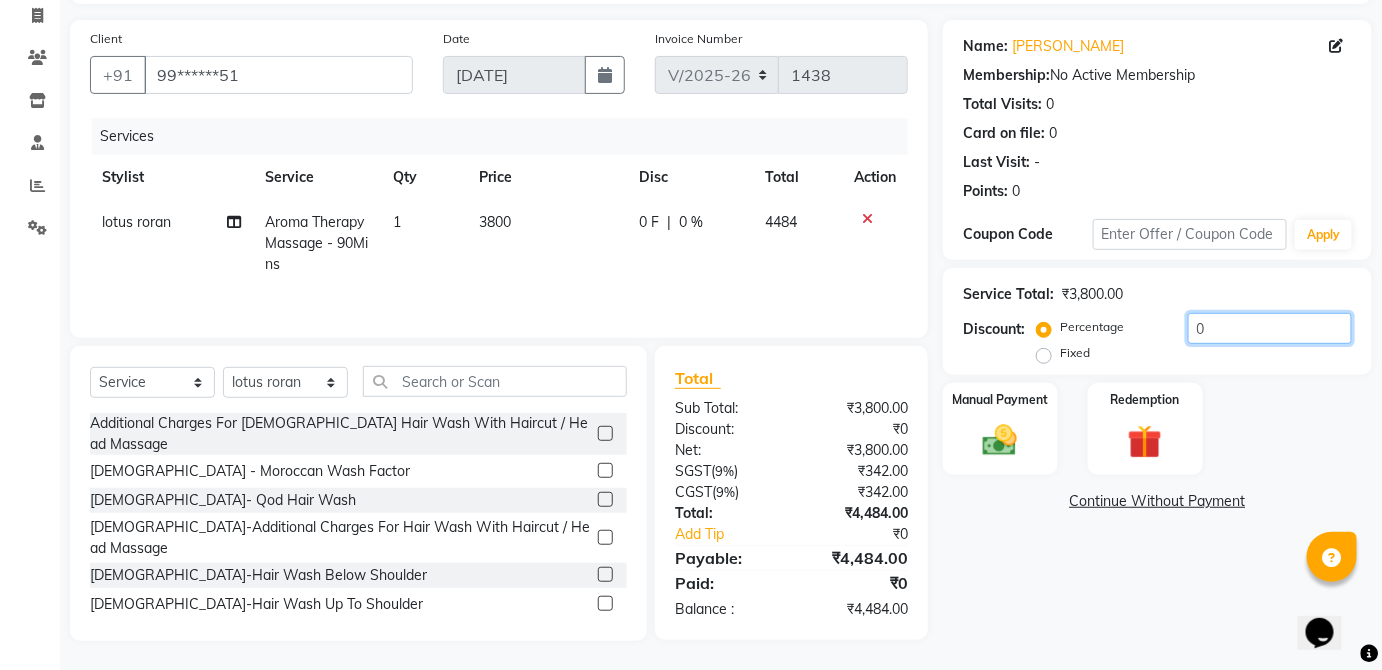 click on "0" 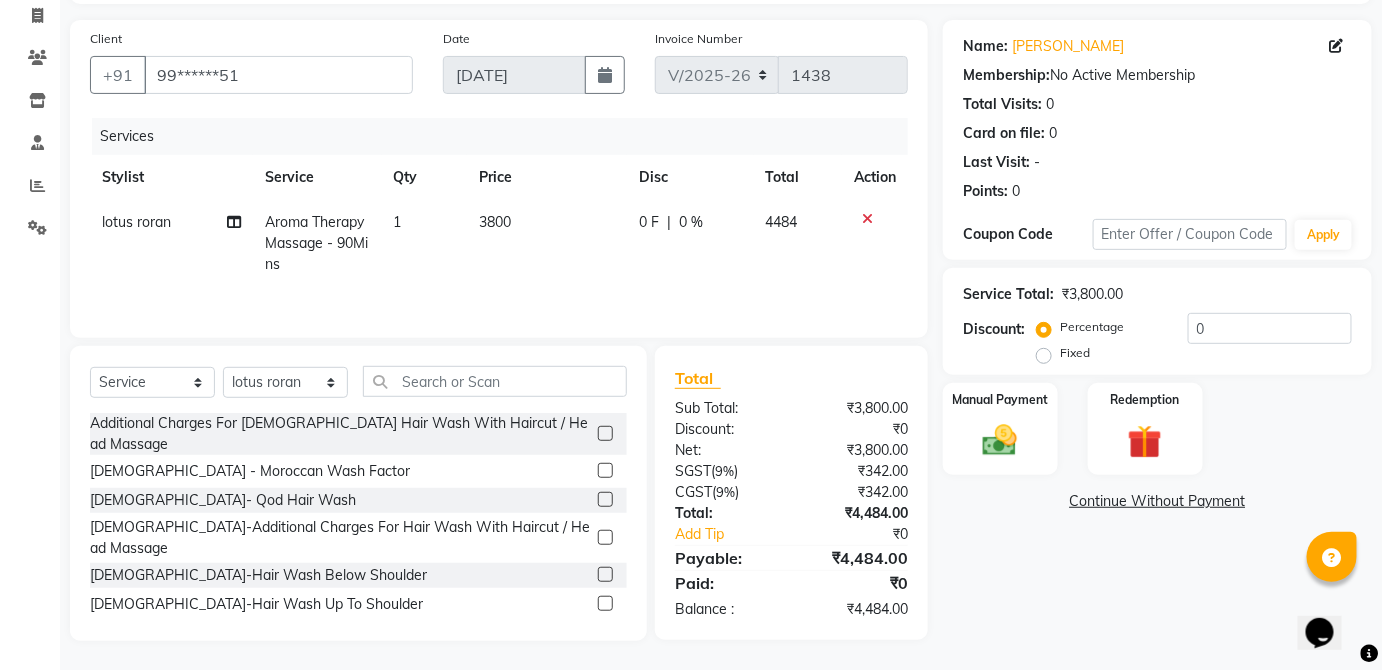 click on "3800" 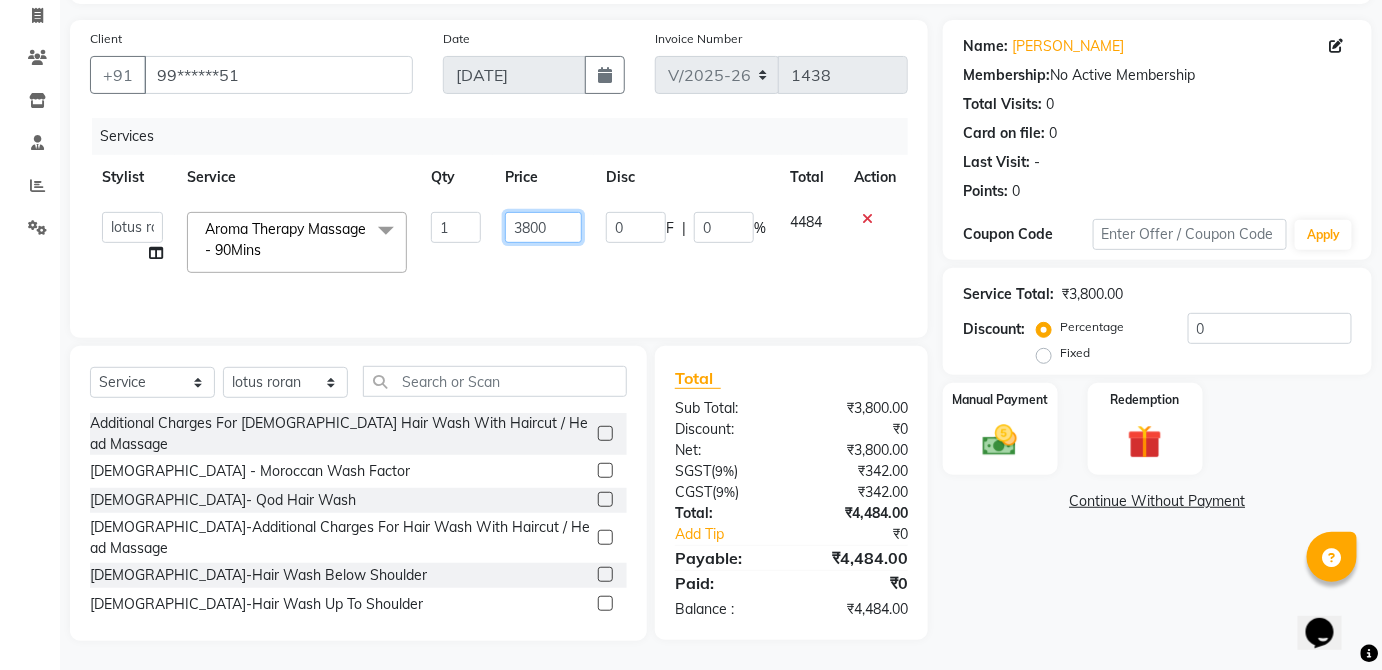 click on "3800" 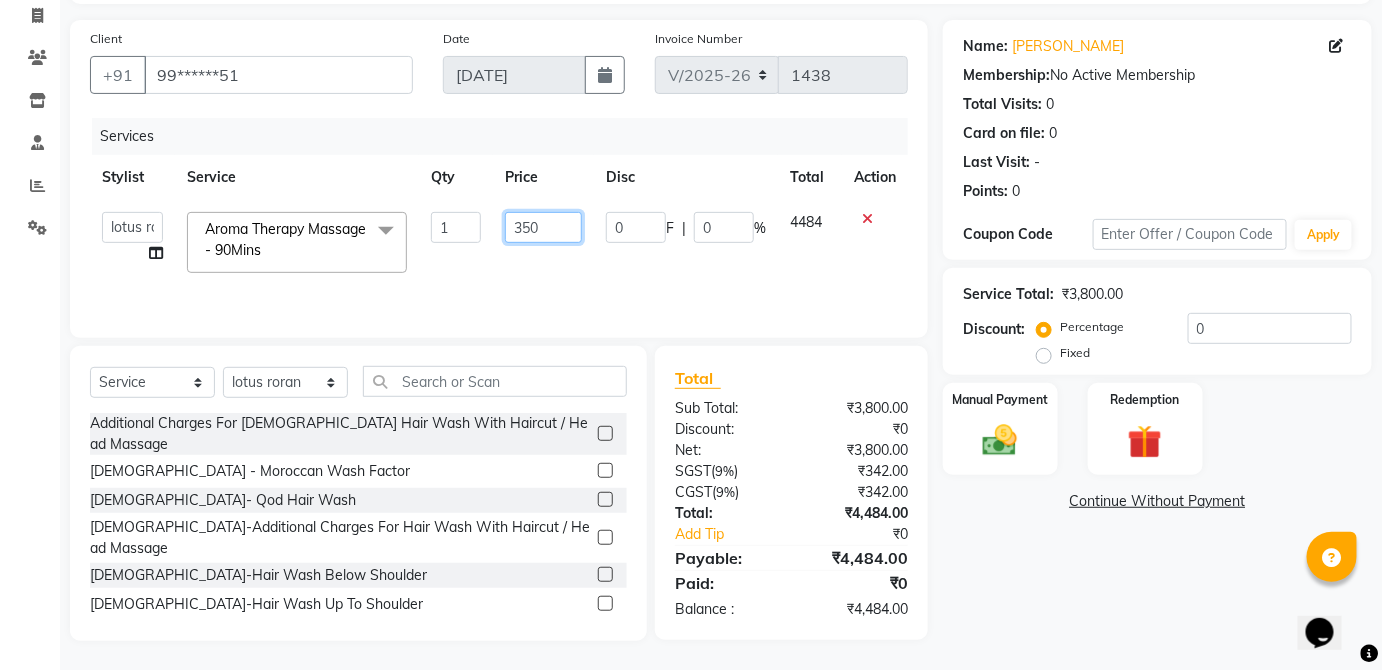 type on "3500" 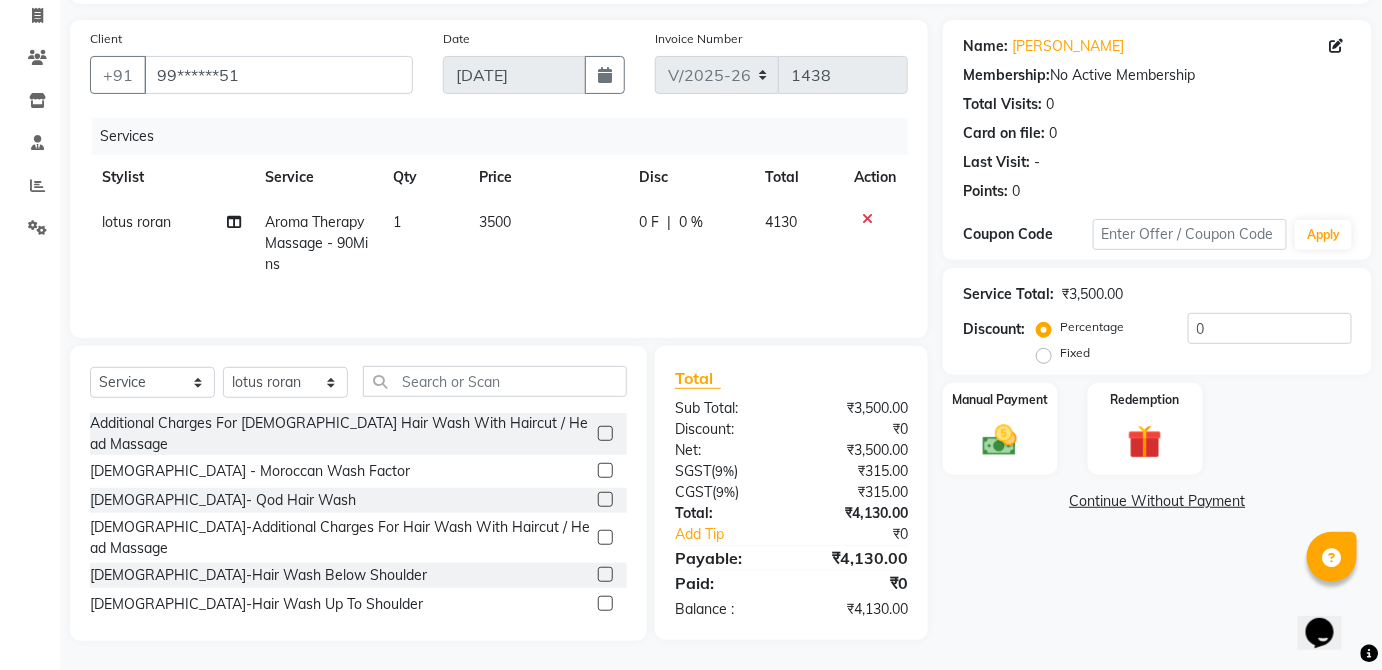 click on "Name: Akansha Tiwary Membership:  No Active Membership  Total Visits:  0 Card on file:  0 Last Visit:   - Points:   0  Coupon Code Apply Service Total:  ₹3,500.00  Discount:  Percentage   Fixed  0 Manual Payment Redemption  Continue Without Payment" 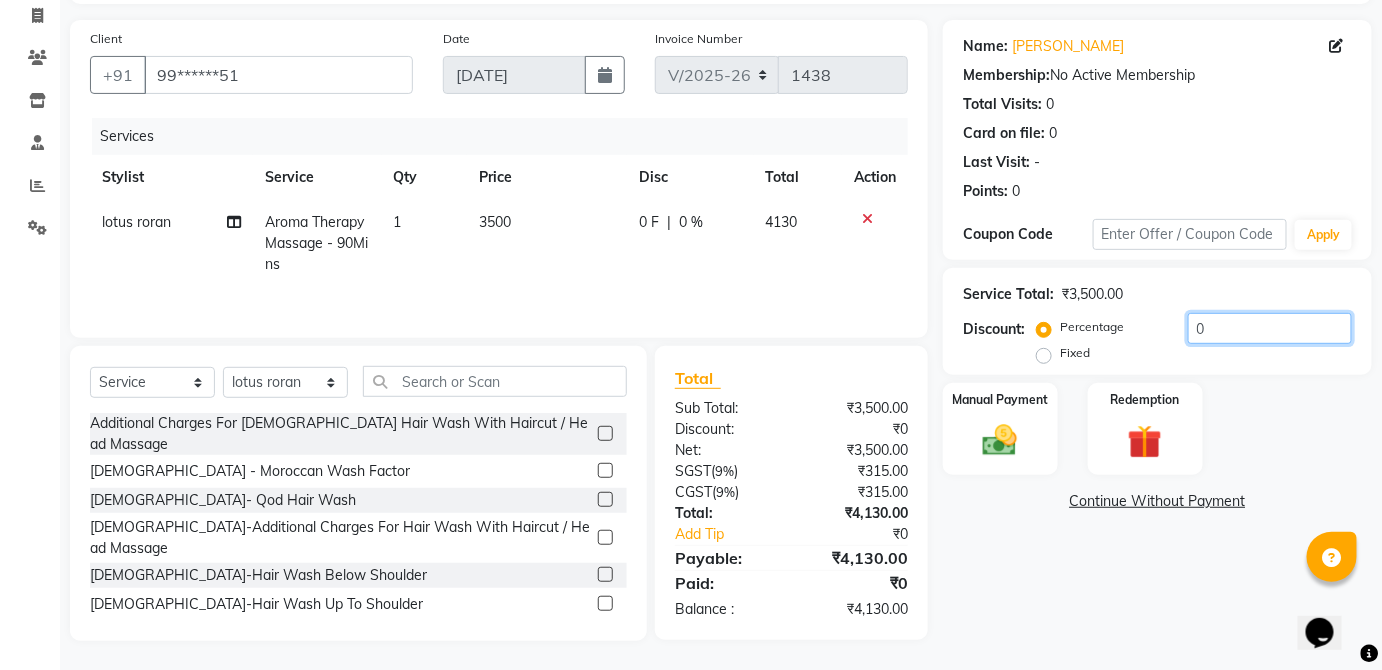 click on "0" 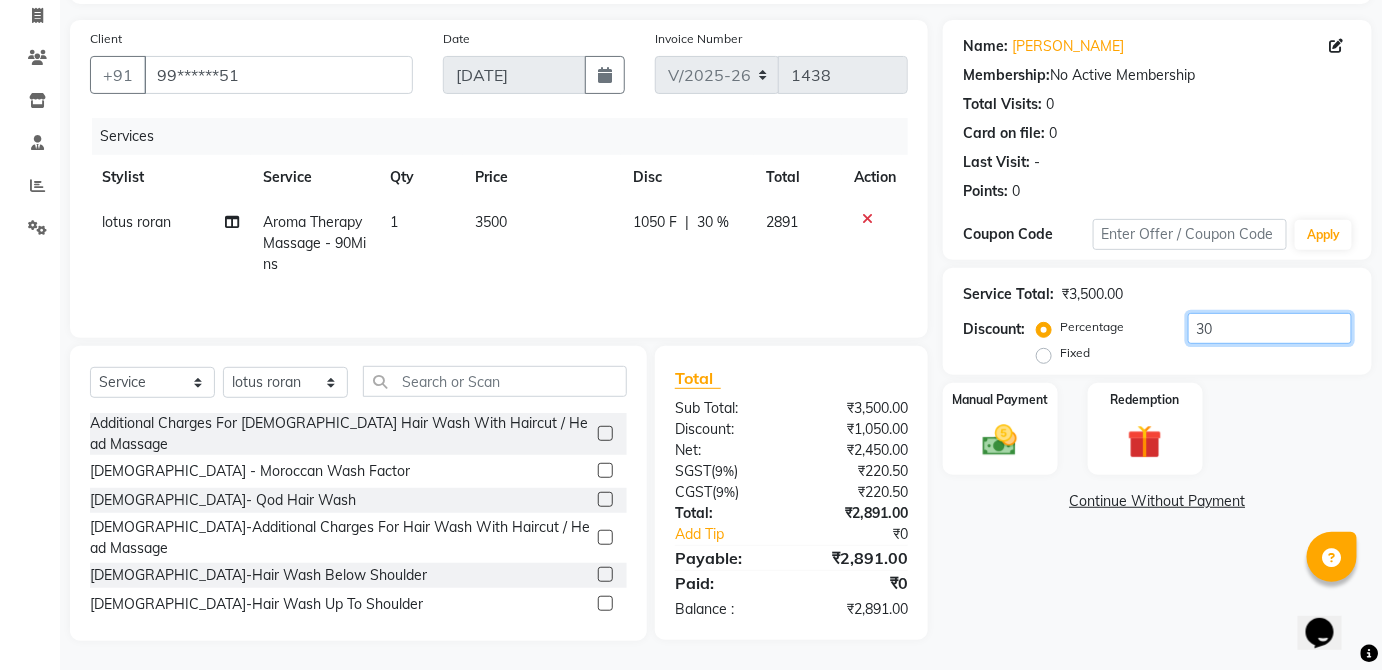 type on "30" 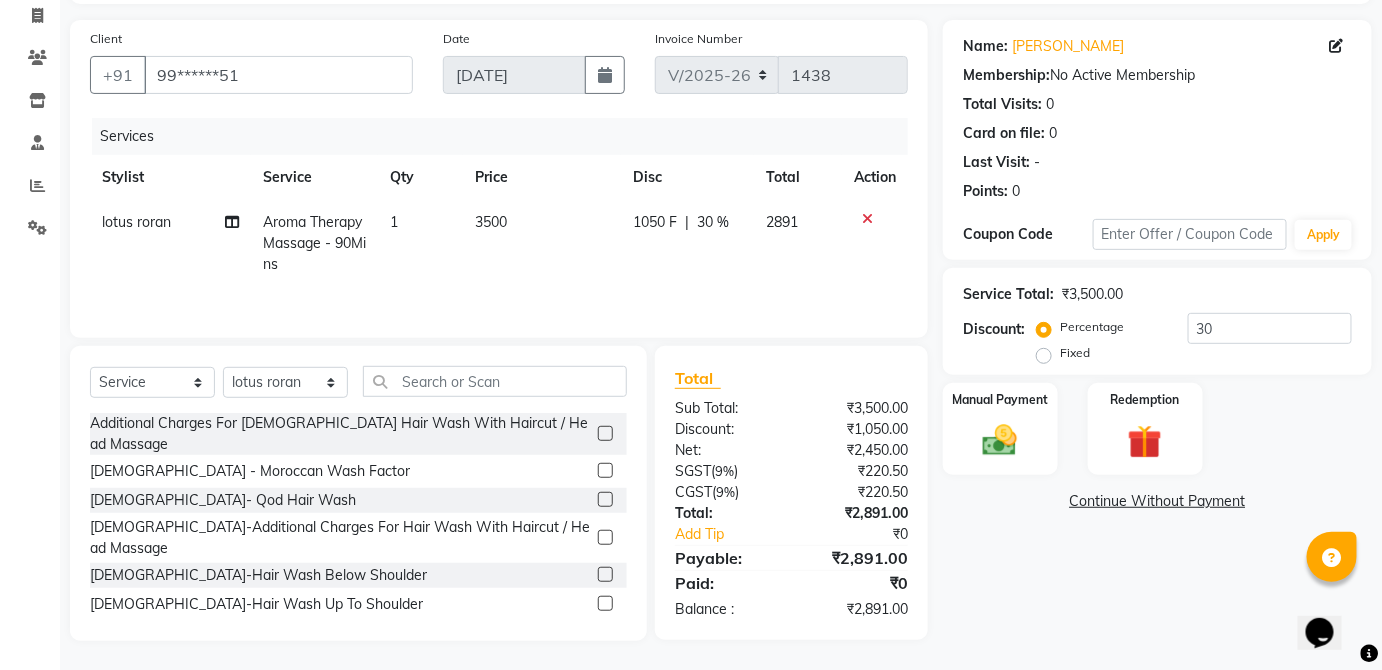click on "Name: Akansha Tiwary Membership:  No Active Membership  Total Visits:  0 Card on file:  0 Last Visit:   - Points:   0  Coupon Code Apply Service Total:  ₹3,500.00  Discount:  Percentage   Fixed  30 Manual Payment Redemption  Continue Without Payment" 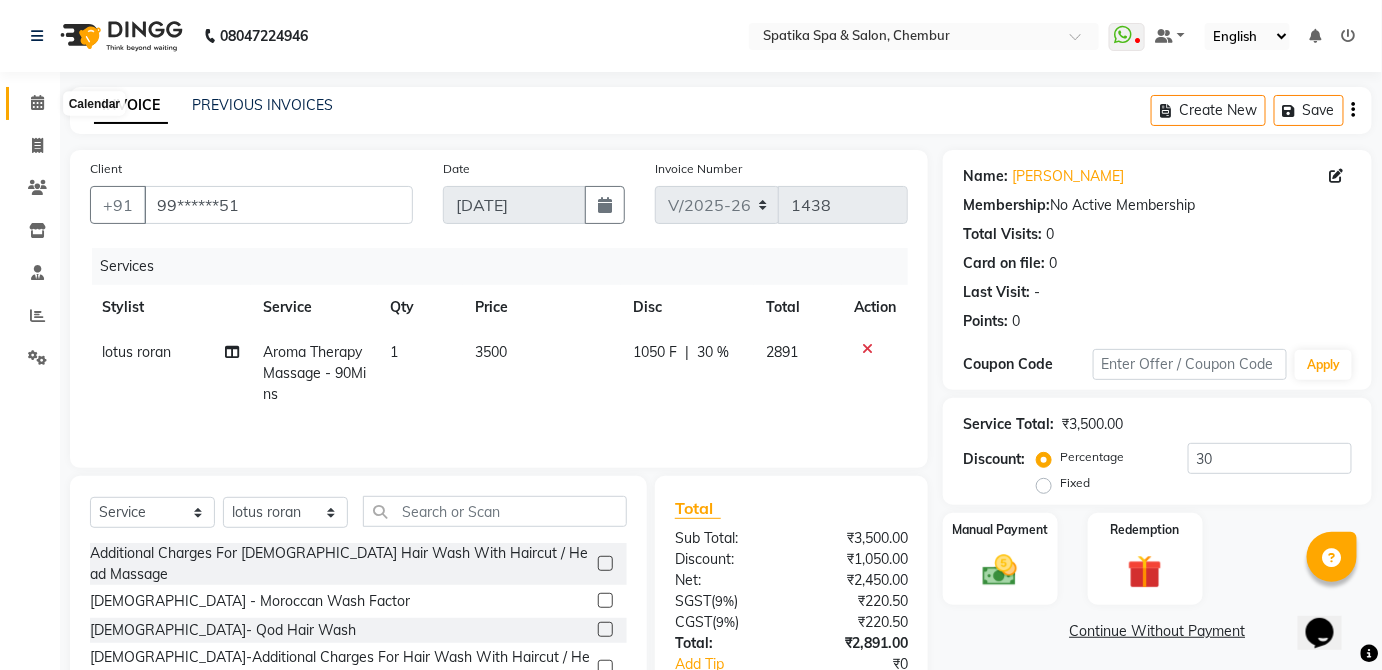click 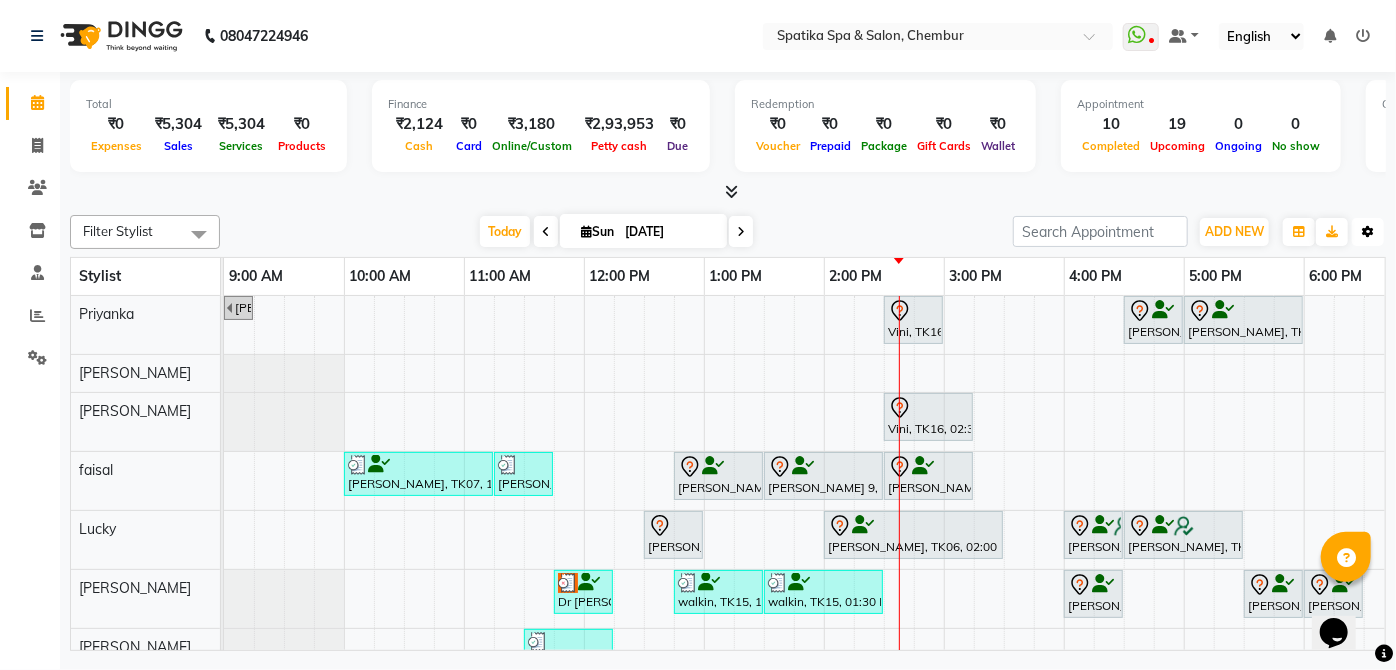 click at bounding box center (1368, 232) 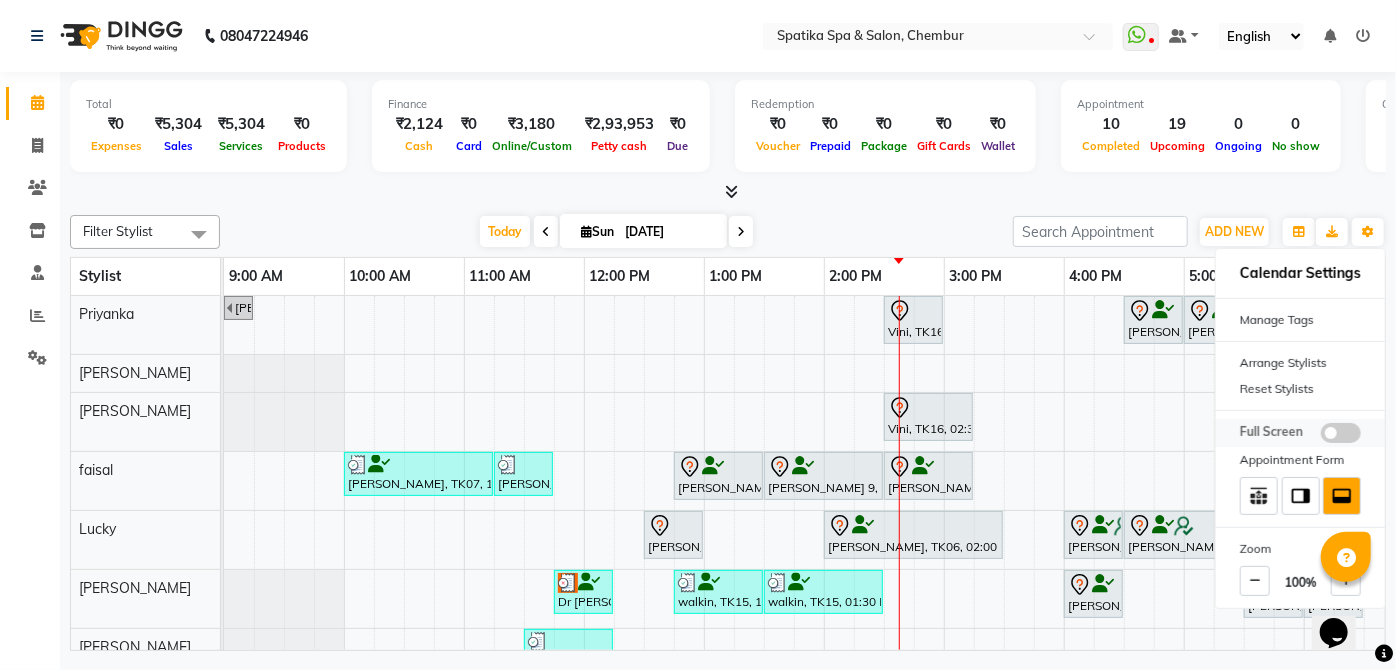 click at bounding box center (1341, 433) 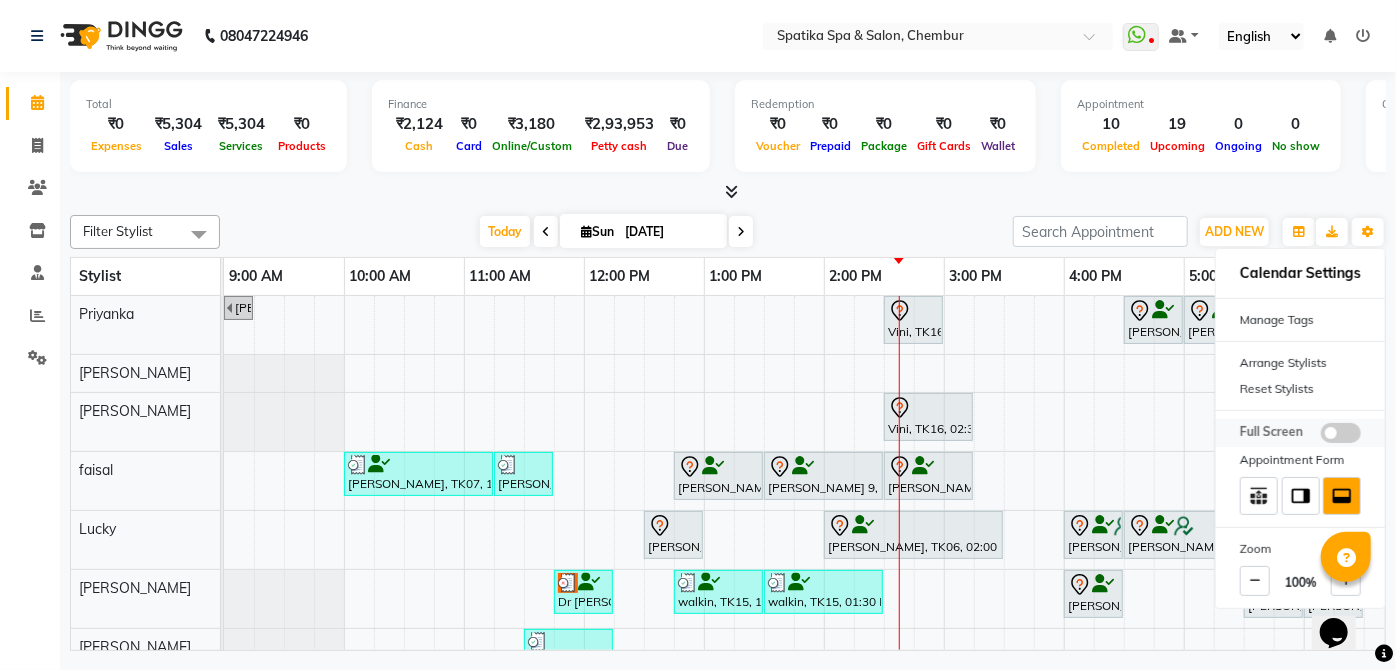 click at bounding box center (1321, 436) 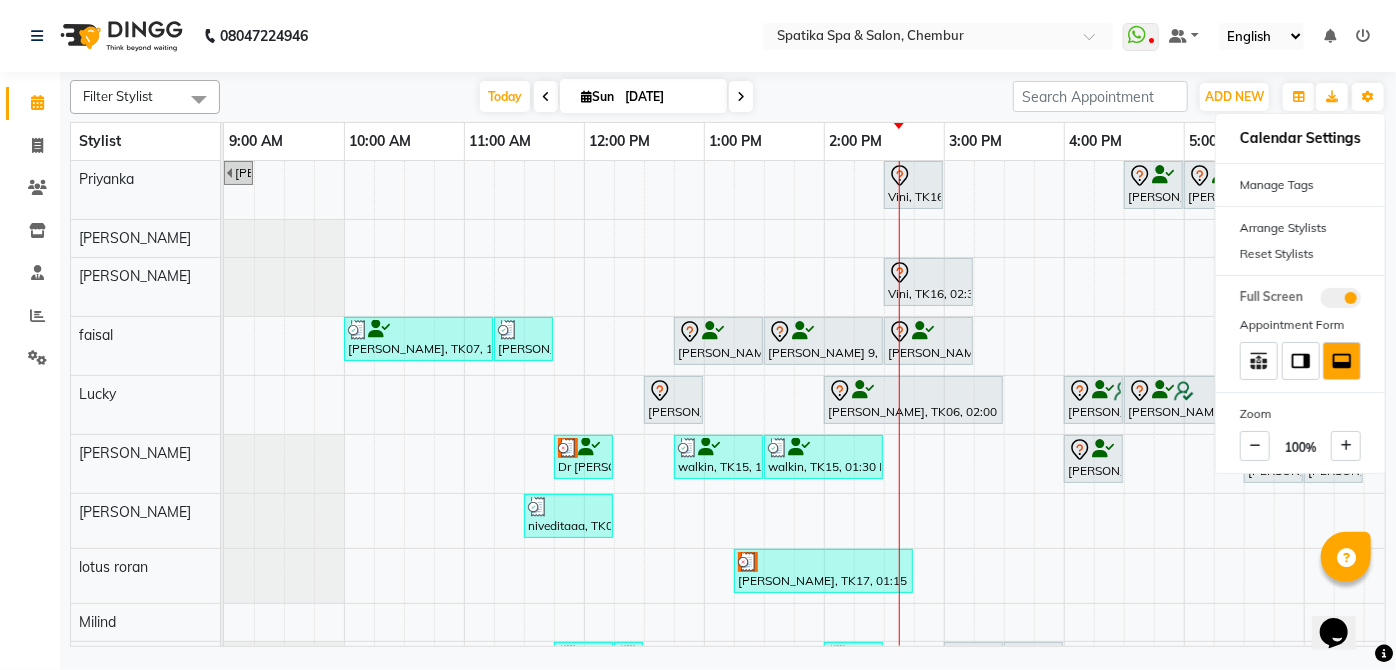 scroll, scrollTop: 55, scrollLeft: 0, axis: vertical 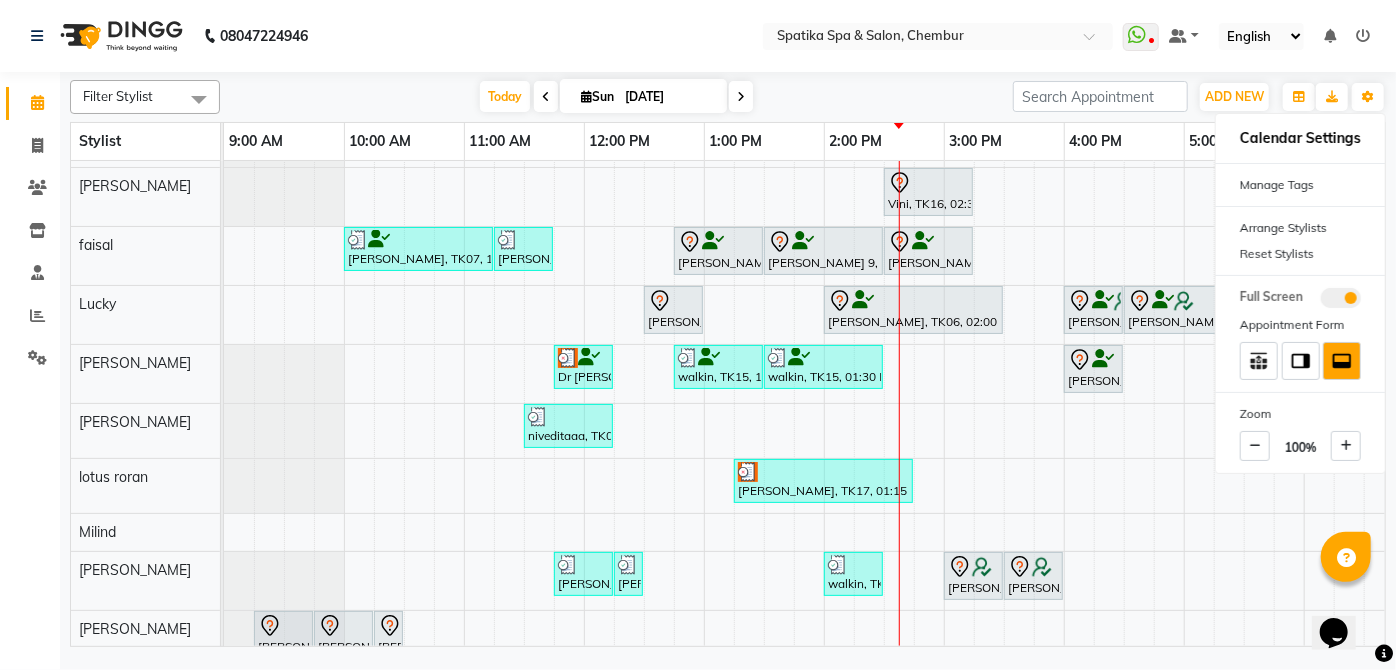 click on "Payal Dhanke, TK13, 08:45 AM-09:15 AM, Additional Charges For Male Hair Wash With Haircut / Head Massage             Vini, TK16, 02:30 PM-03:00 PM, Classic Manicure             Aarti Manjrekar, TK10, 04:30 PM-05:00 PM, Premium Wax-Full Arms             Aarti Manjrekar, TK10, 05:00 PM-06:00 PM, Premium Wax-Full Legs             Vini, TK16, 02:30 PM-03:15 PM, Classic Pedicure     Aparna iyer, TK07, 10:00 AM-11:15 AM, Haircuts,Beard Styling / Crafting / Trim     Raika John, TK09, 11:15 AM-11:45 AM, Female-Blow Dry-Hair Below Shoulder             Kritika 9, TK14, 12:45 PM-01:30 PM, Haircuts             Kritika 9, TK14, 01:30 PM-02:30 PM, Male-Inoa Global Color - Hair Upto Neck (Includes Moustache)             Swapnil Bhoir, TK02, 02:30 PM-03:15 PM, Haircuts             Jhanvi Jagasia, TK12, 12:30 PM-01:00 PM, Female-Blow Dry-Hair Below Shoulder             Sneha Ahuja, TK06, 02:00 PM-03:30 PM, Female-Inoa Touch Up (Up To 2 Inches)                                 walkin, TK15, 12:45 PM-01:30 PM, Haircuts" at bounding box center (1004, 389) 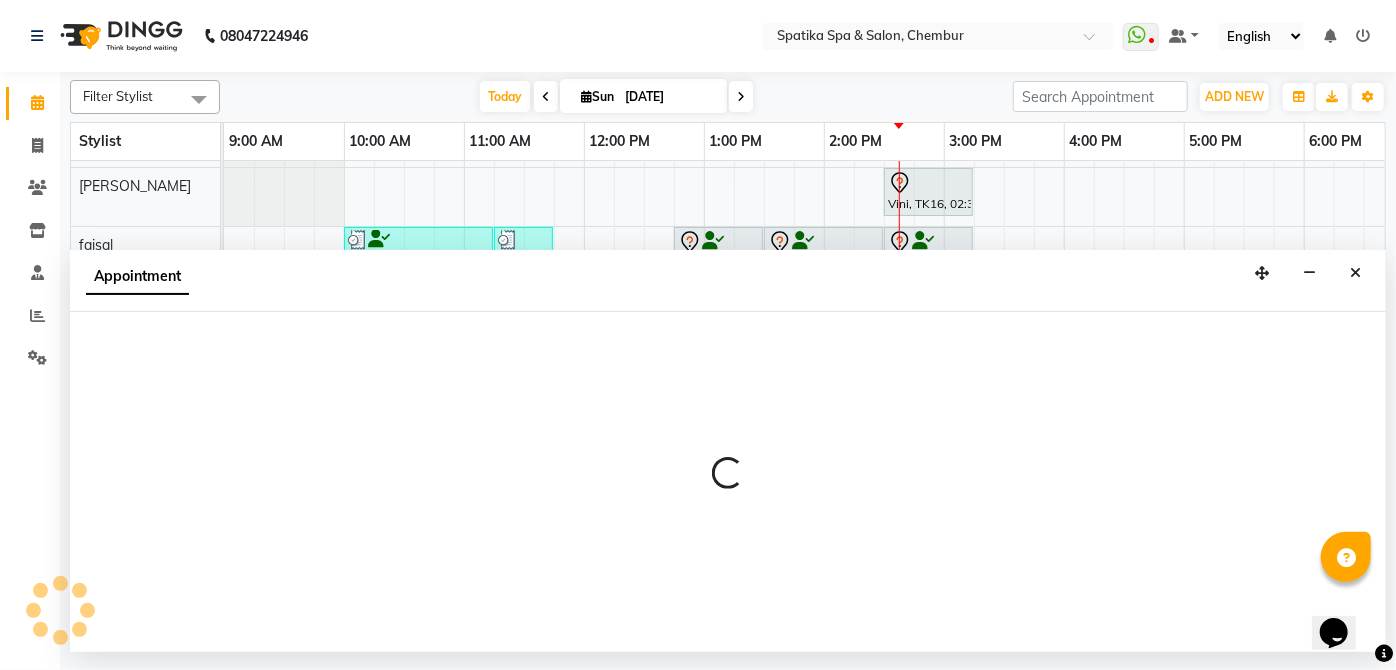 select on "62535" 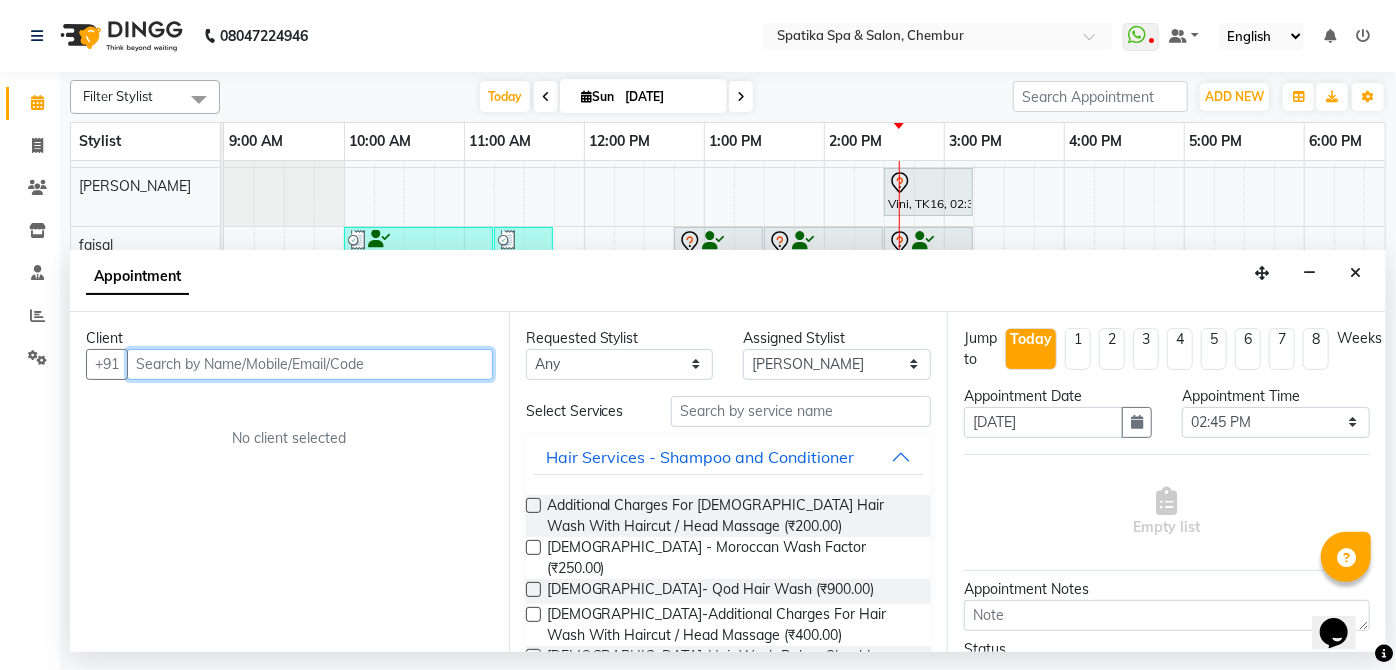 click at bounding box center [310, 364] 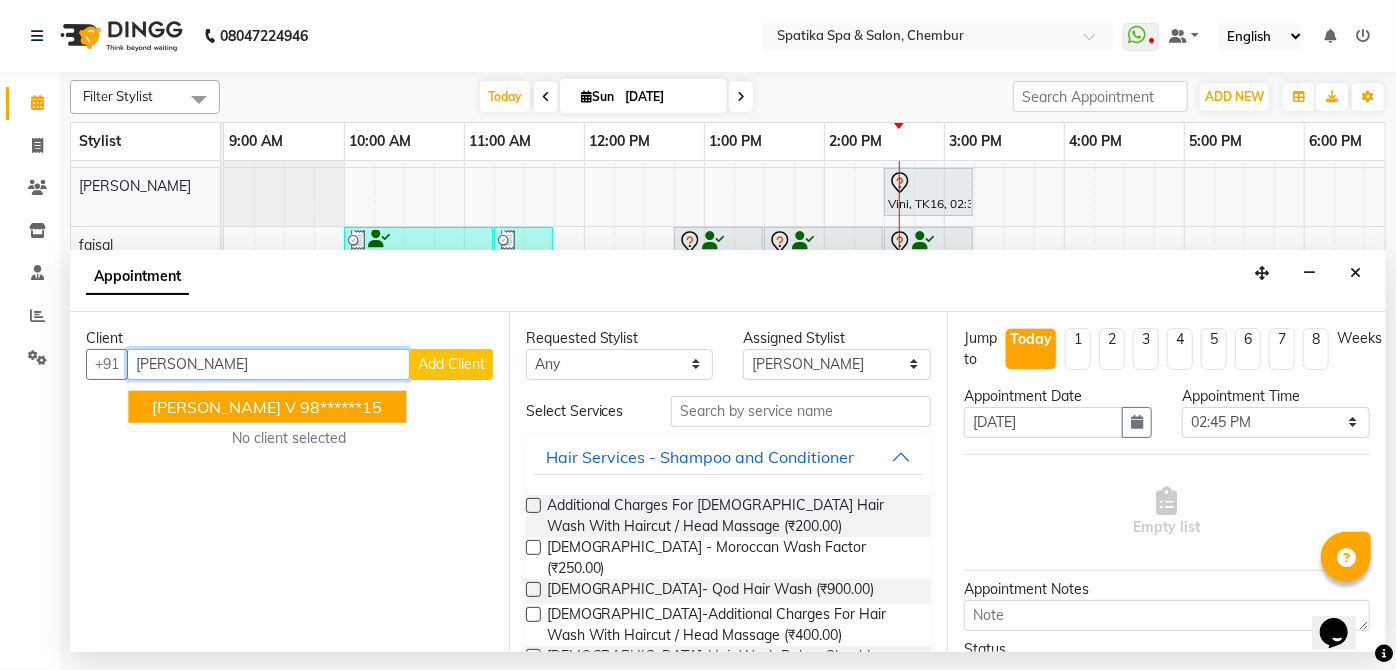 click on "98******15" at bounding box center (341, 406) 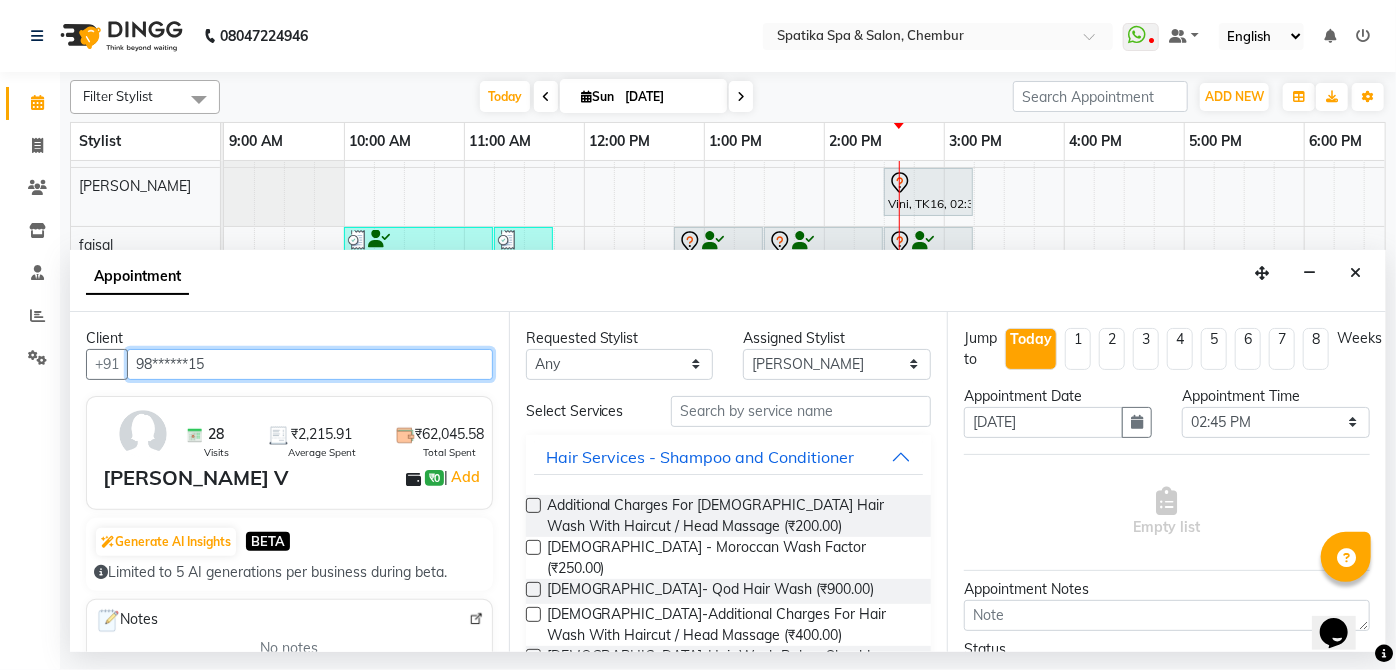 type on "98******15" 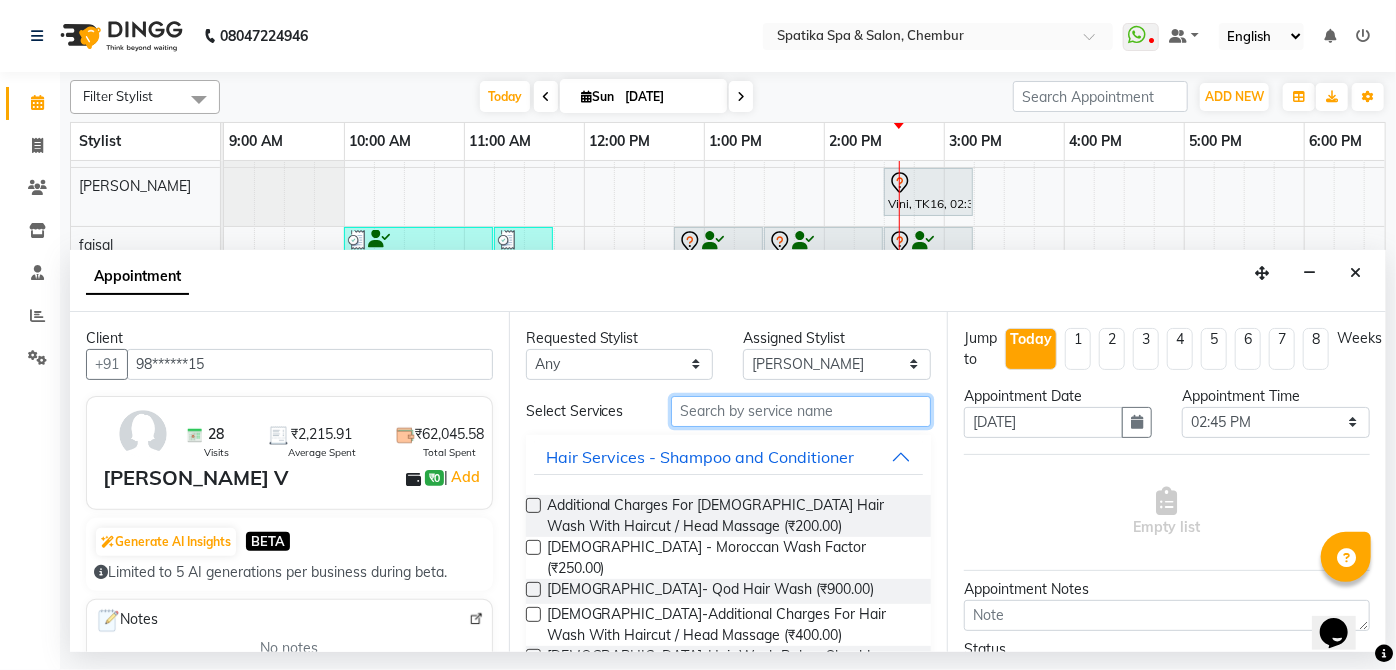 click at bounding box center [801, 411] 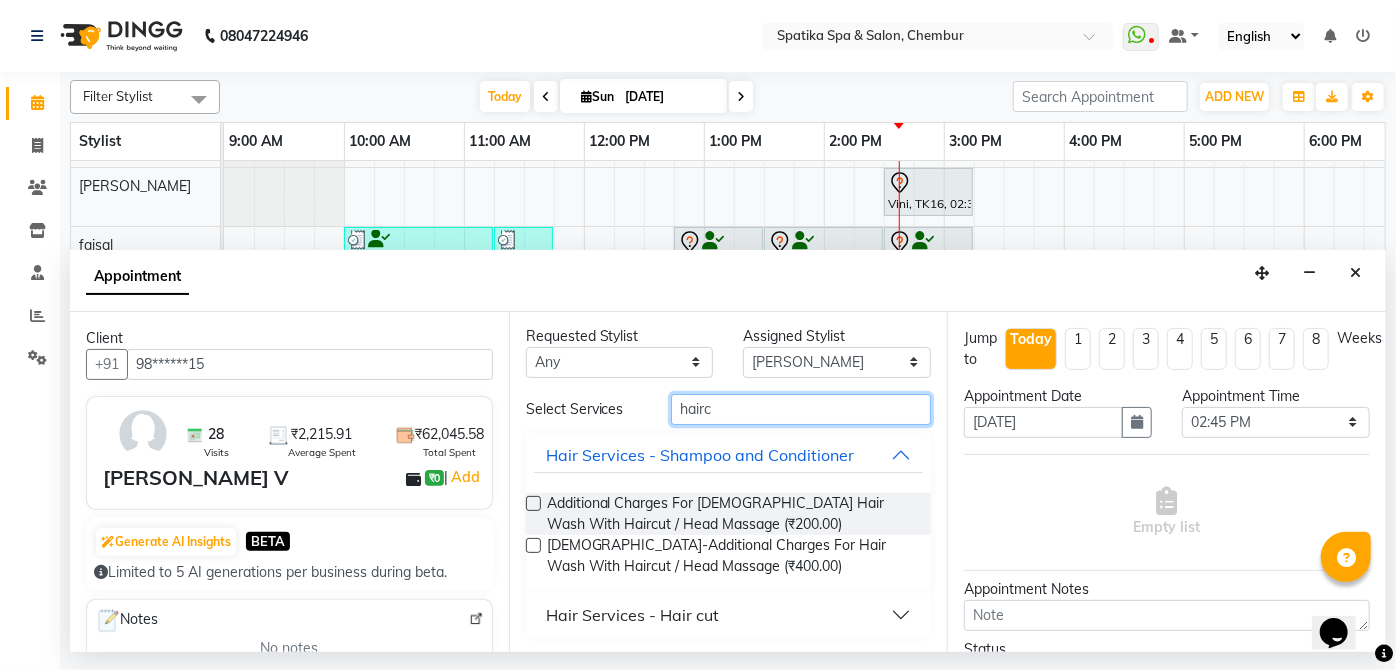 type 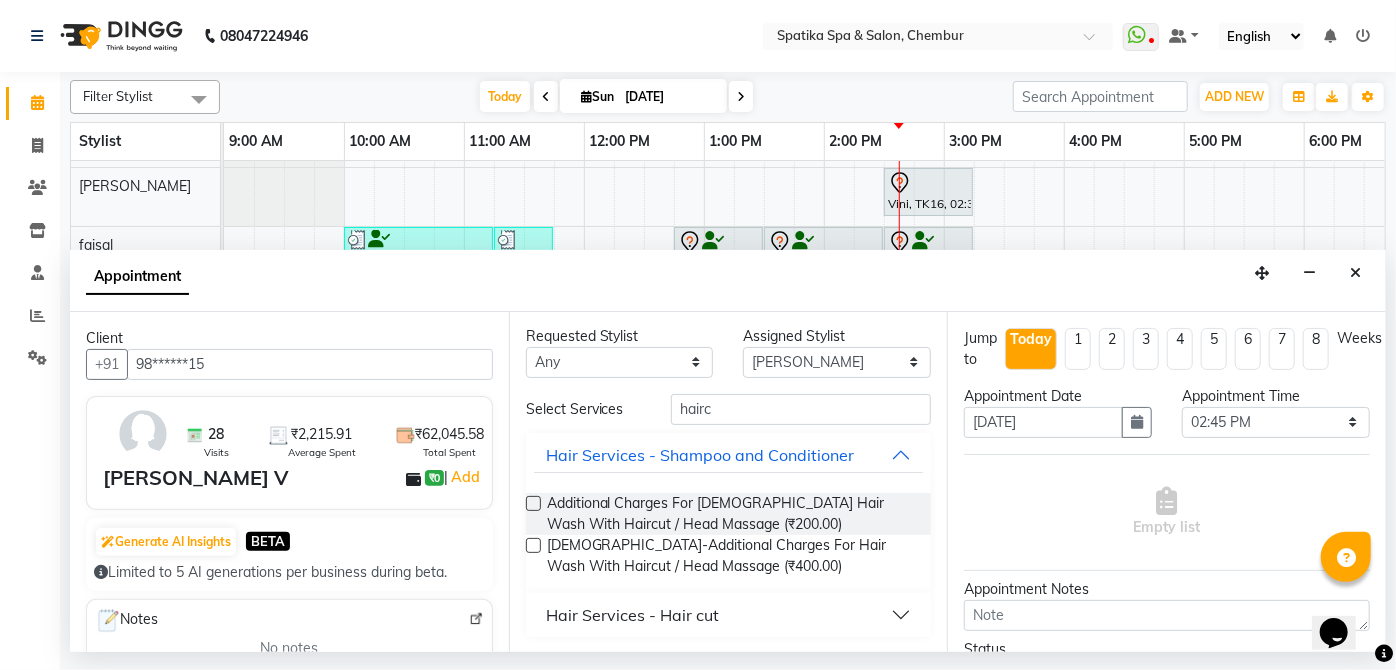 click on "Hair Services - Hair cut" at bounding box center [632, 615] 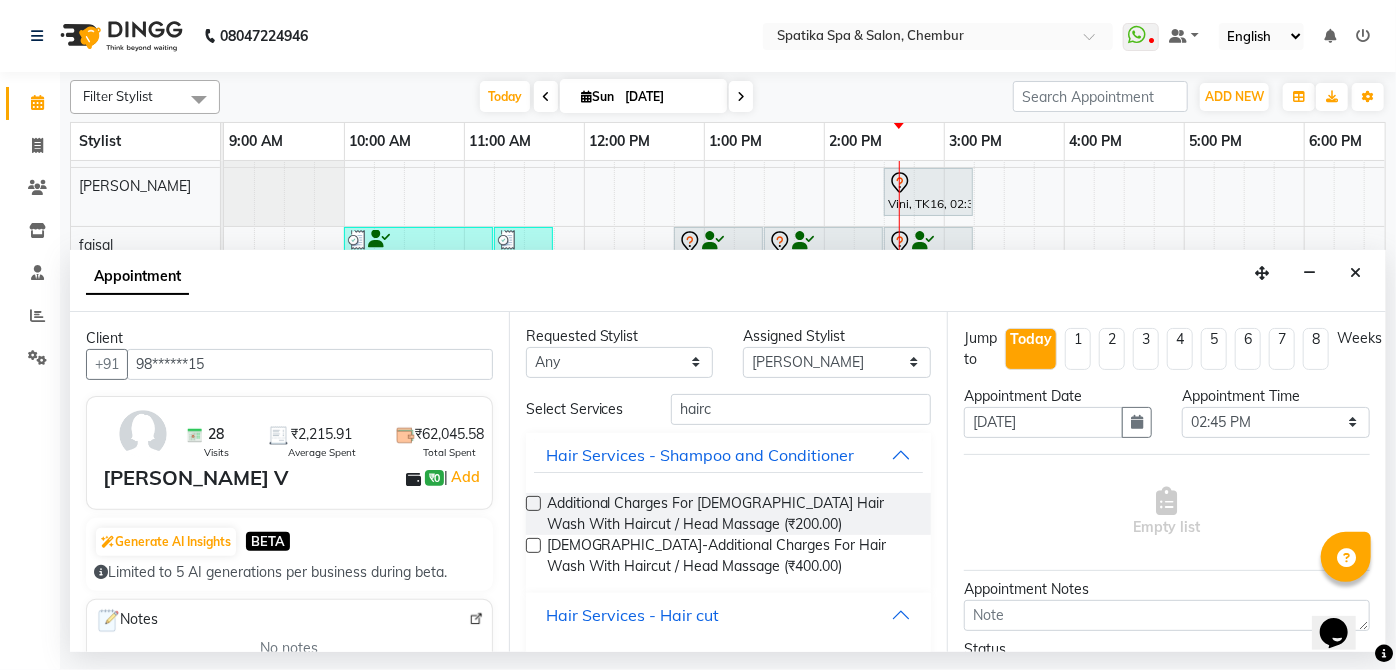 scroll, scrollTop: 226, scrollLeft: 0, axis: vertical 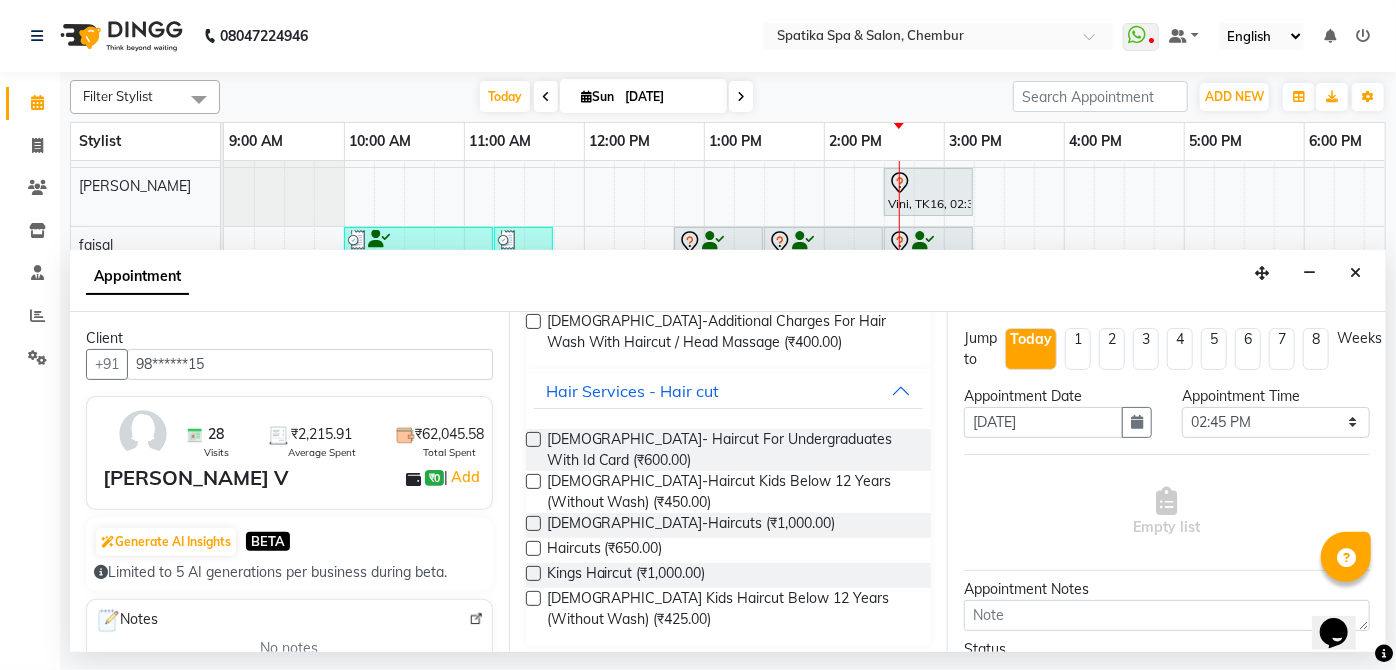 click at bounding box center (533, 548) 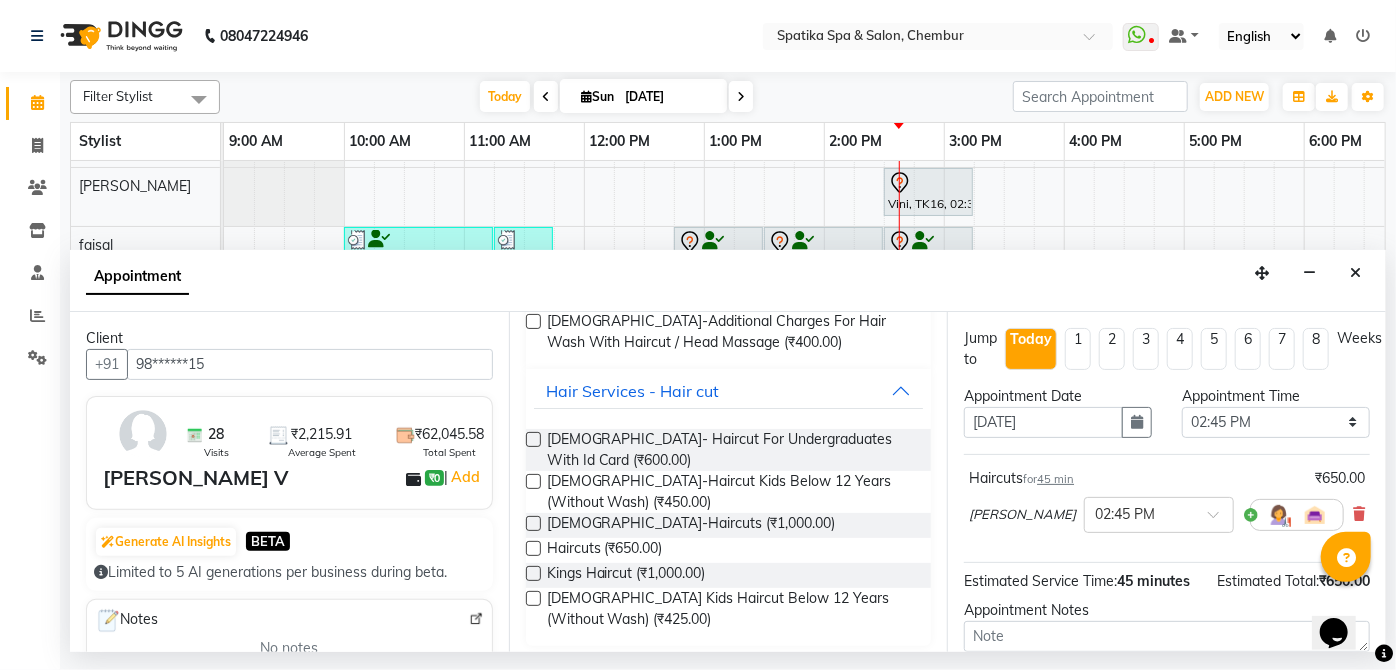 scroll, scrollTop: 205, scrollLeft: 0, axis: vertical 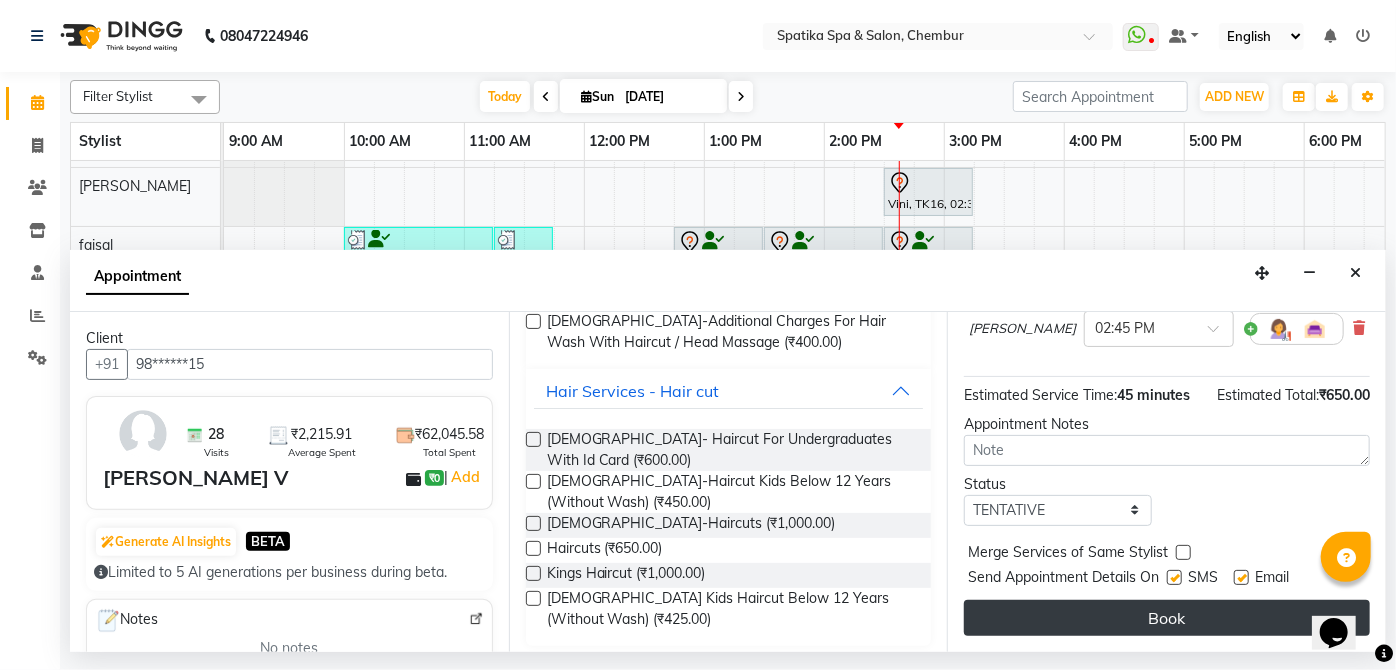 click on "Book" at bounding box center (1167, 618) 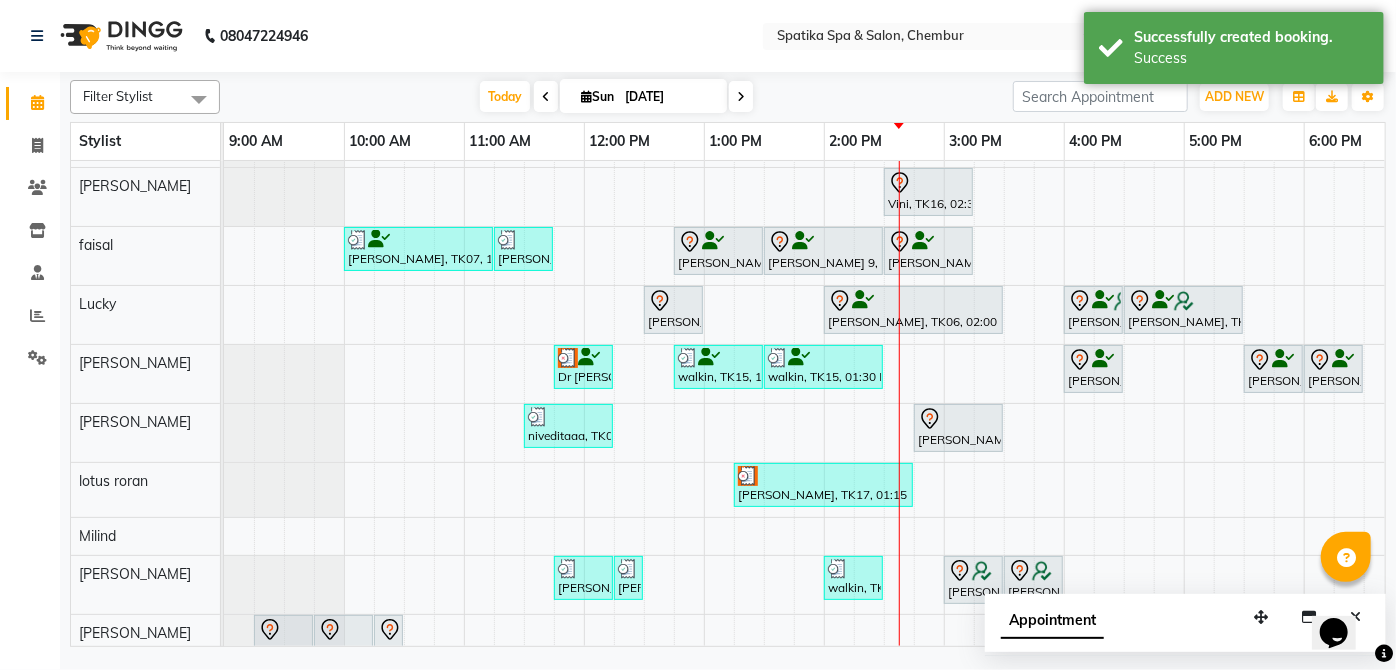scroll, scrollTop: 0, scrollLeft: 0, axis: both 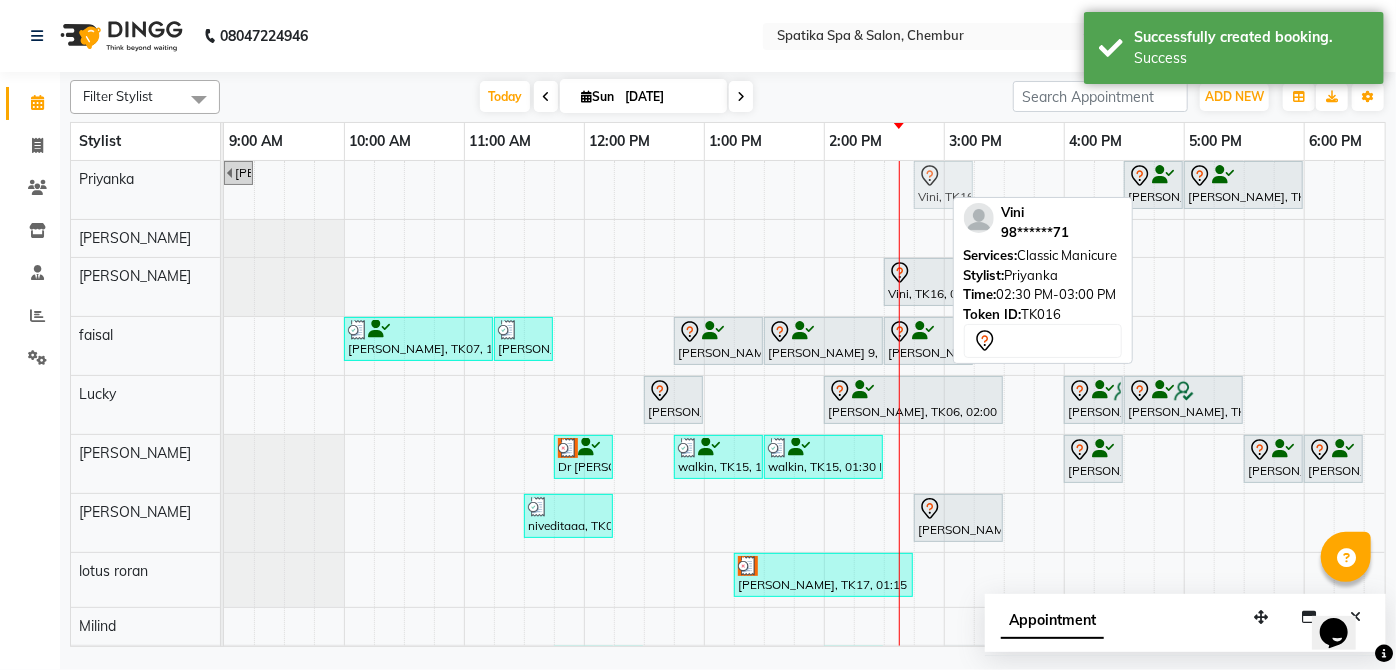 drag, startPoint x: 901, startPoint y: 179, endPoint x: 936, endPoint y: 181, distance: 35.057095 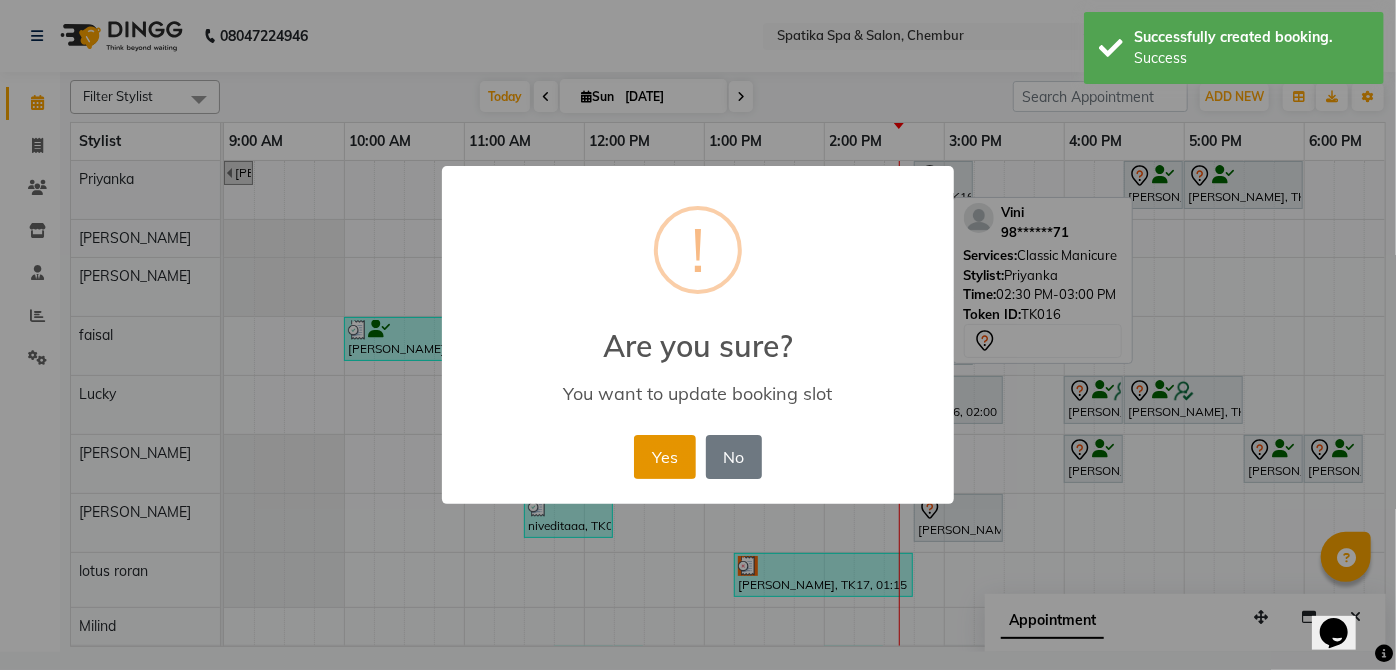 click on "Yes" at bounding box center [664, 457] 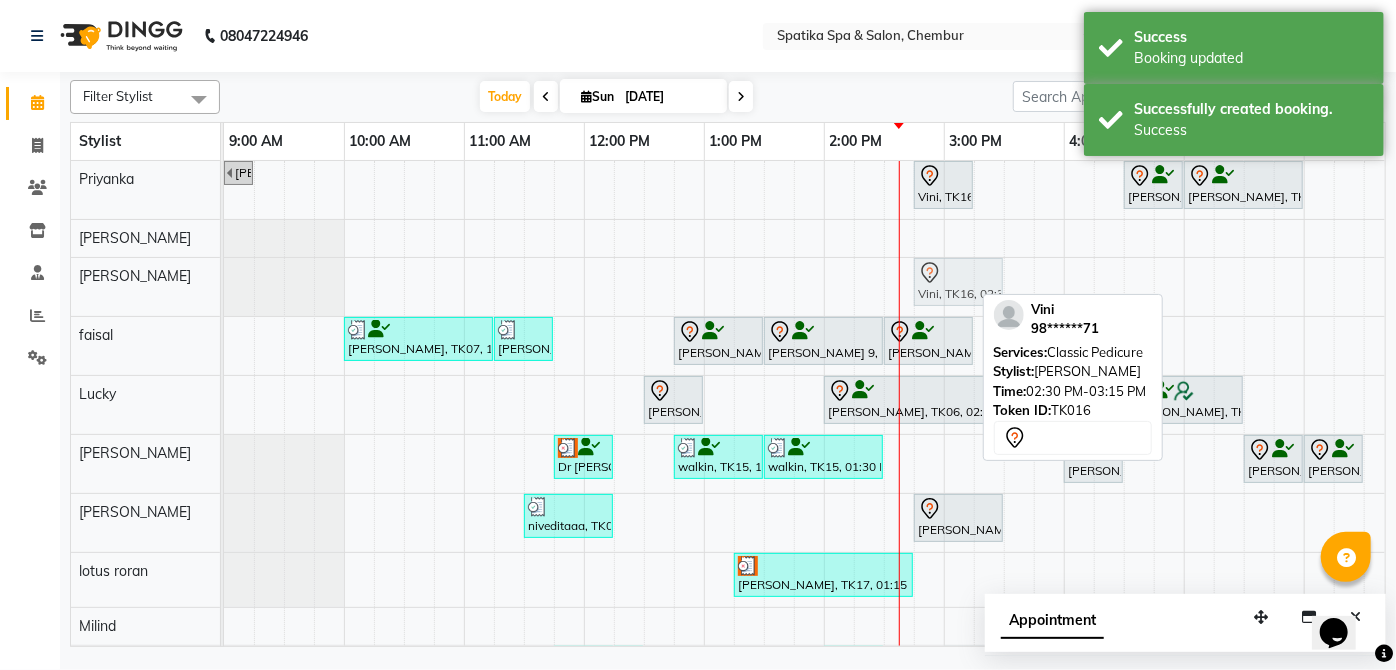 drag, startPoint x: 930, startPoint y: 267, endPoint x: 964, endPoint y: 267, distance: 34 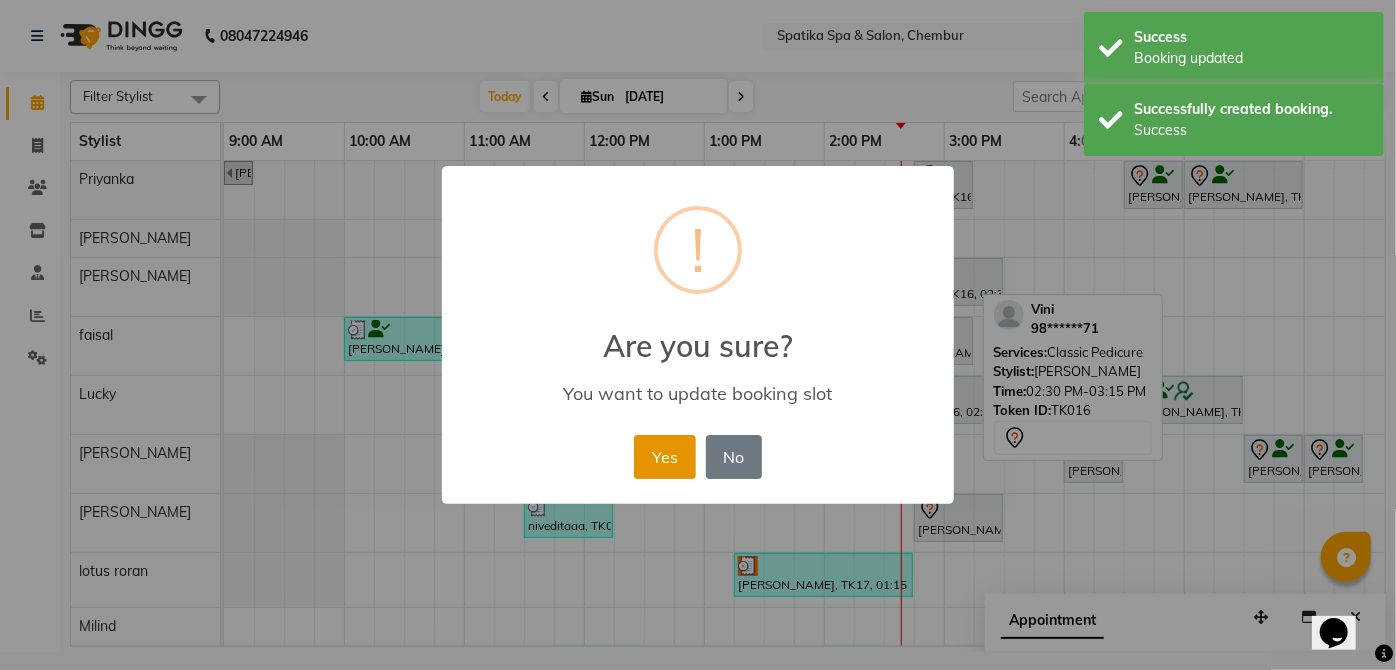 click on "Yes" at bounding box center (664, 457) 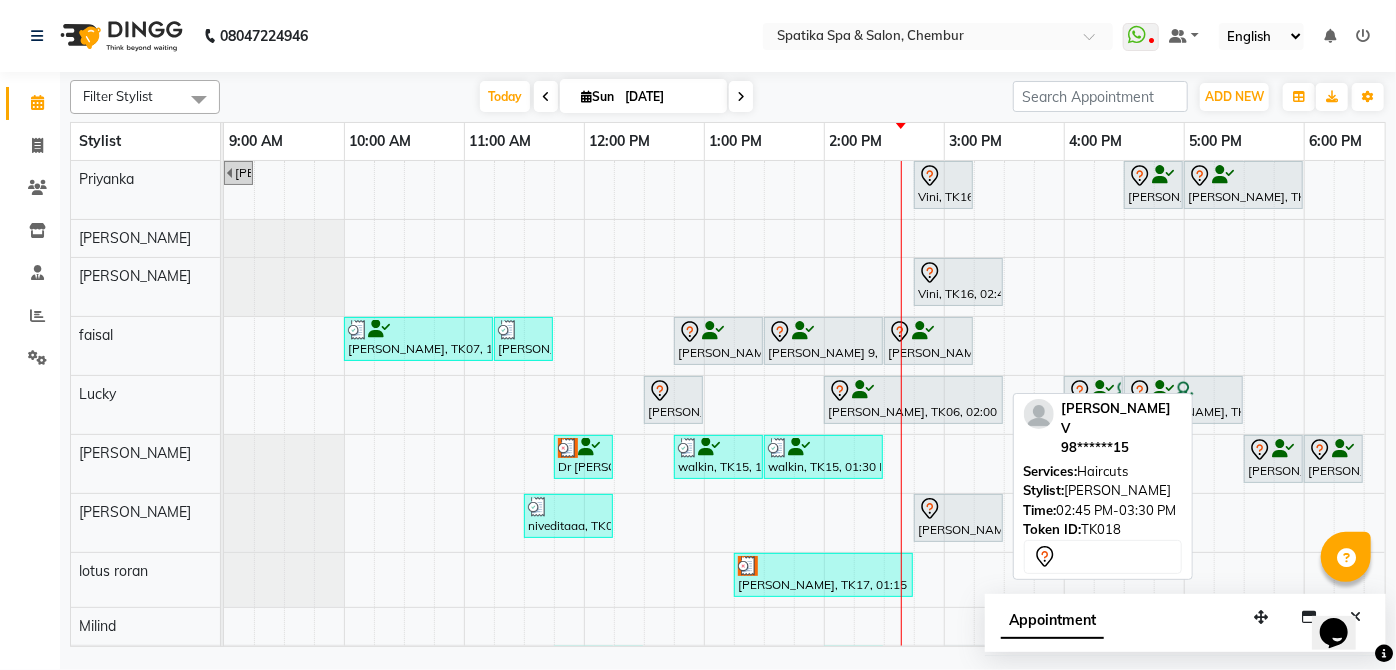 scroll, scrollTop: 165, scrollLeft: 0, axis: vertical 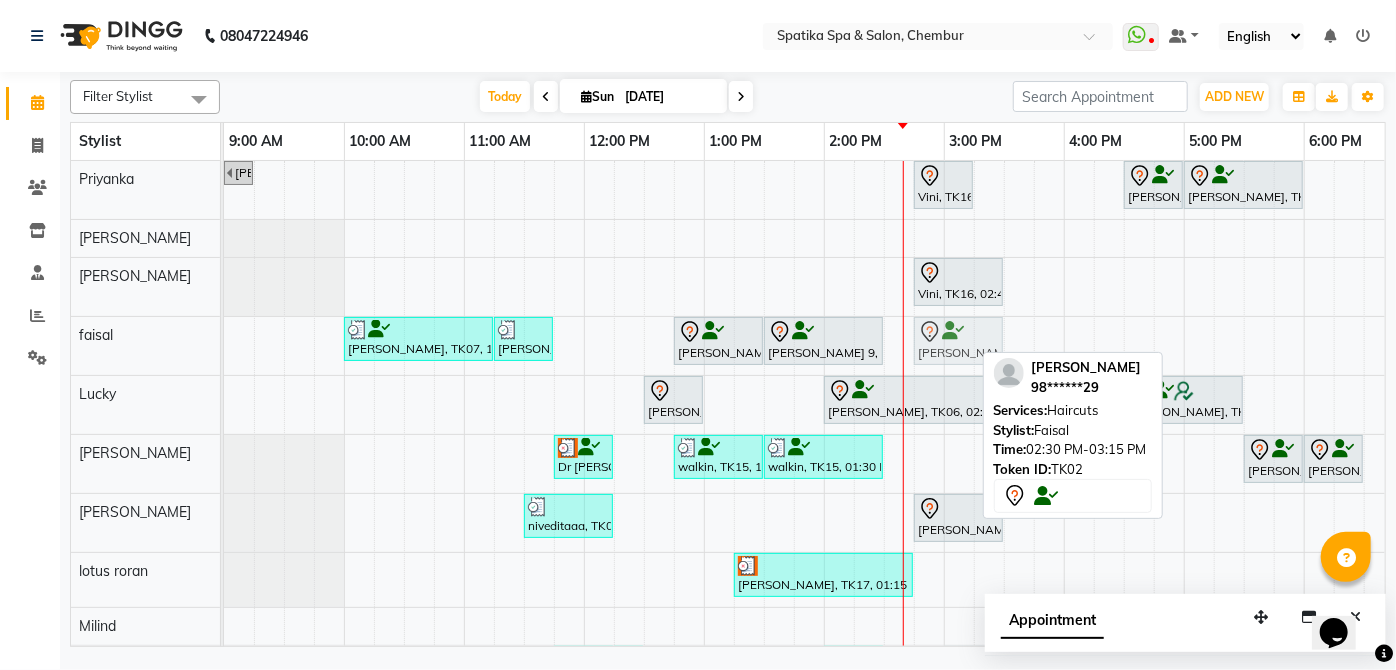 drag, startPoint x: 948, startPoint y: 331, endPoint x: 990, endPoint y: 333, distance: 42.047592 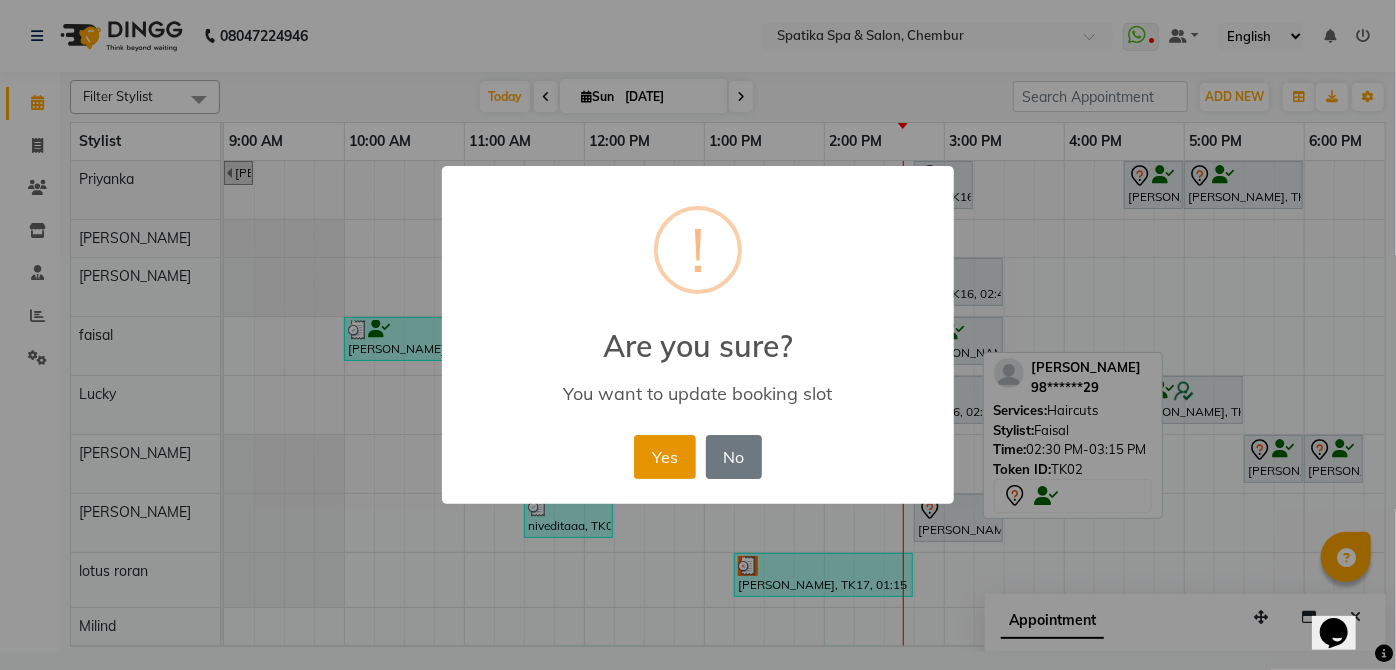 click on "Yes" at bounding box center [664, 457] 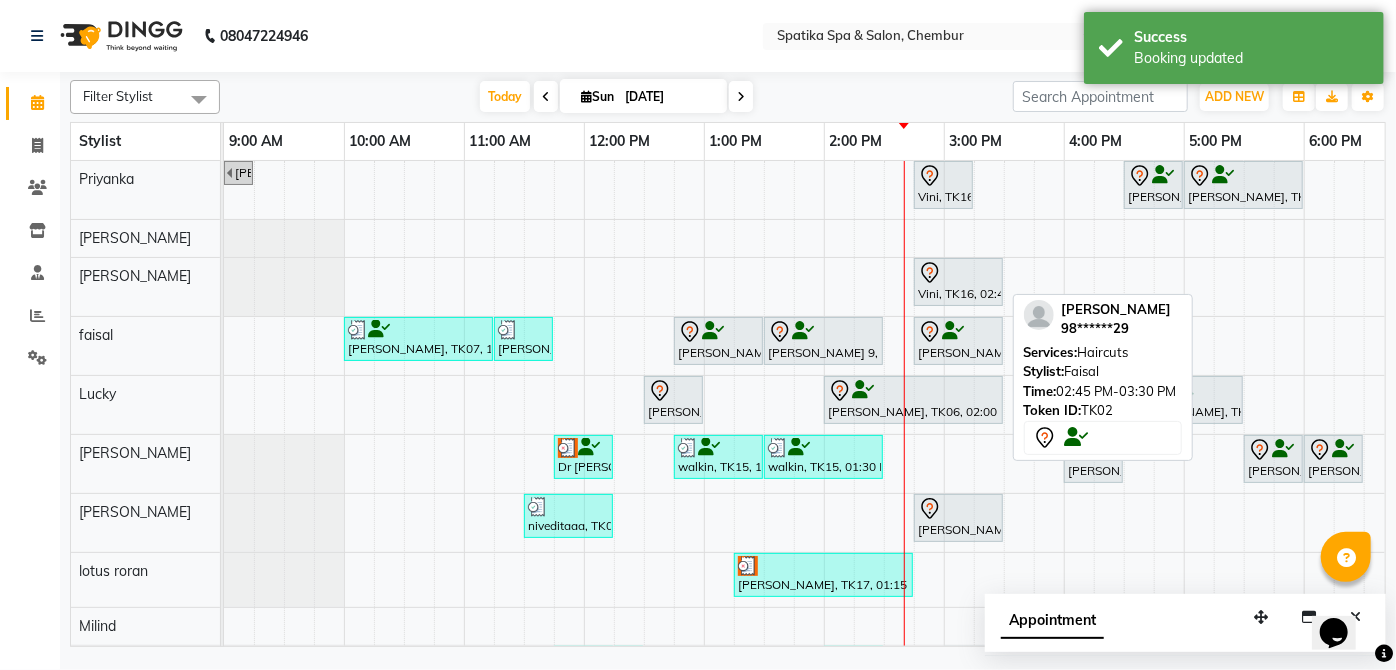 scroll, scrollTop: 165, scrollLeft: 0, axis: vertical 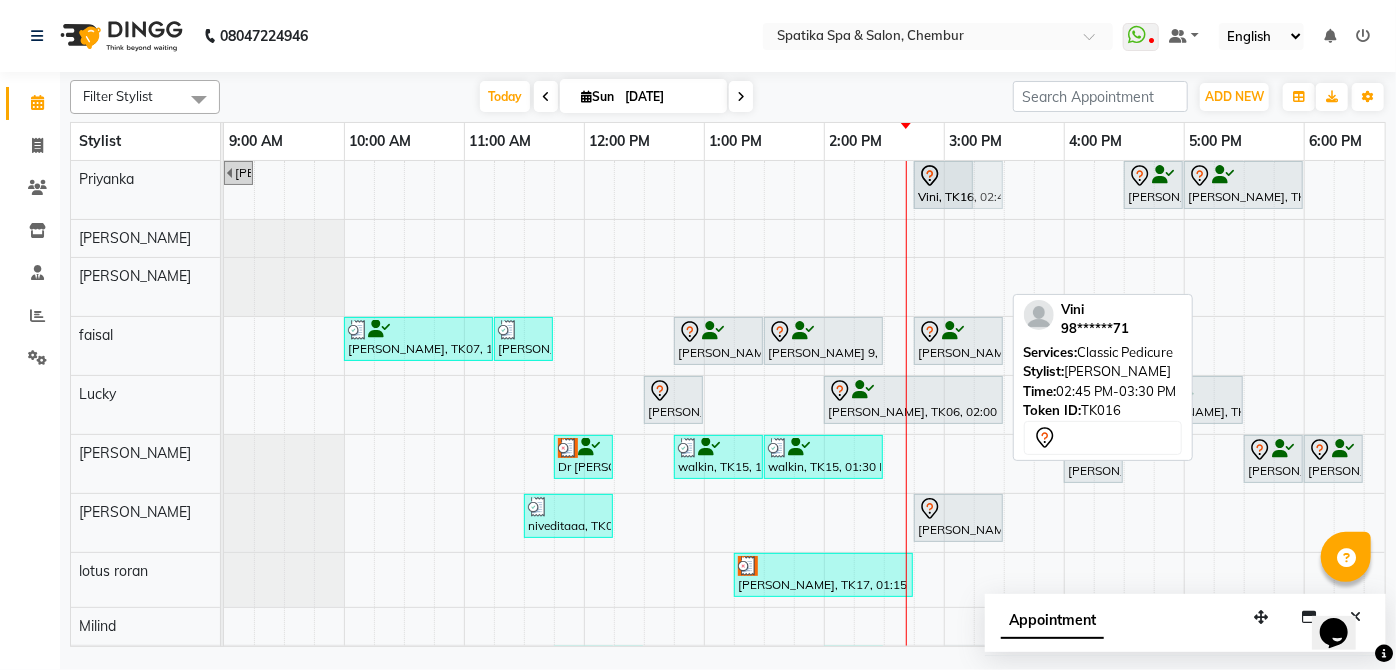 click on "Vini, TK16, 02:45 PM-03:30 PM, Classic Pedicure" at bounding box center [224, 287] 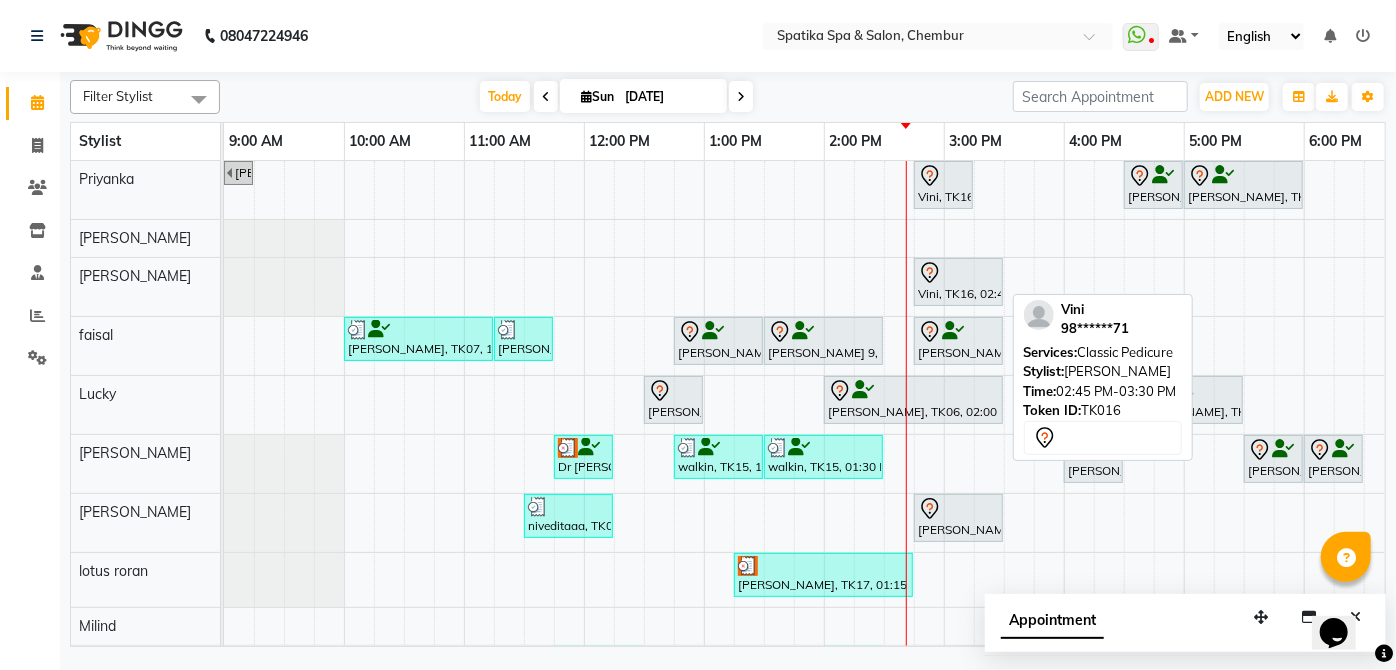 scroll, scrollTop: 70, scrollLeft: 0, axis: vertical 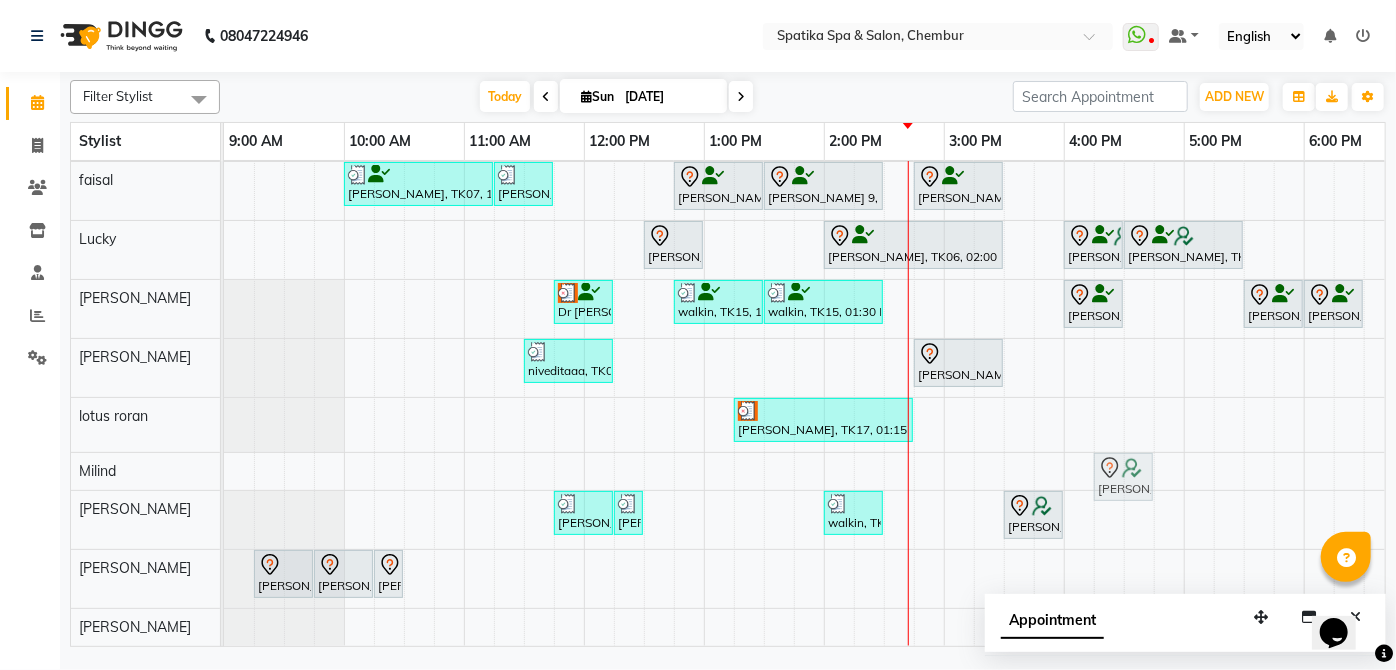 drag, startPoint x: 1112, startPoint y: 487, endPoint x: 934, endPoint y: 672, distance: 256.72748 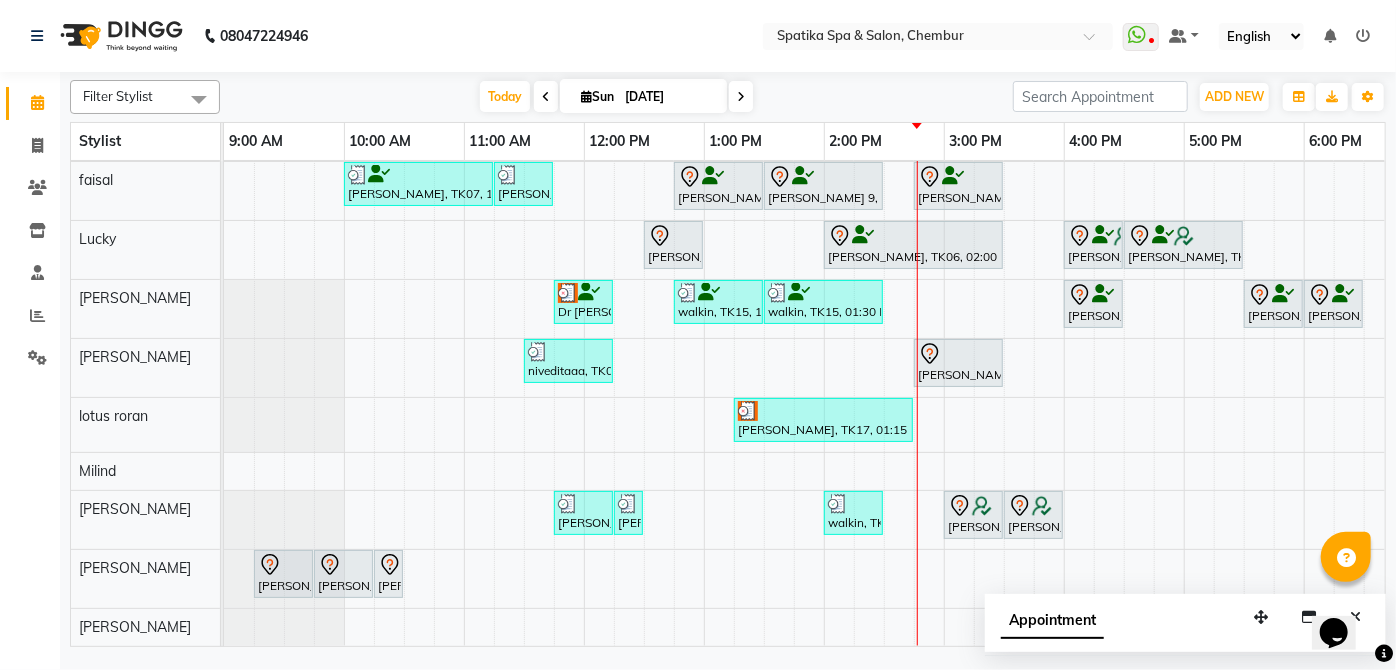 click at bounding box center [741, 97] 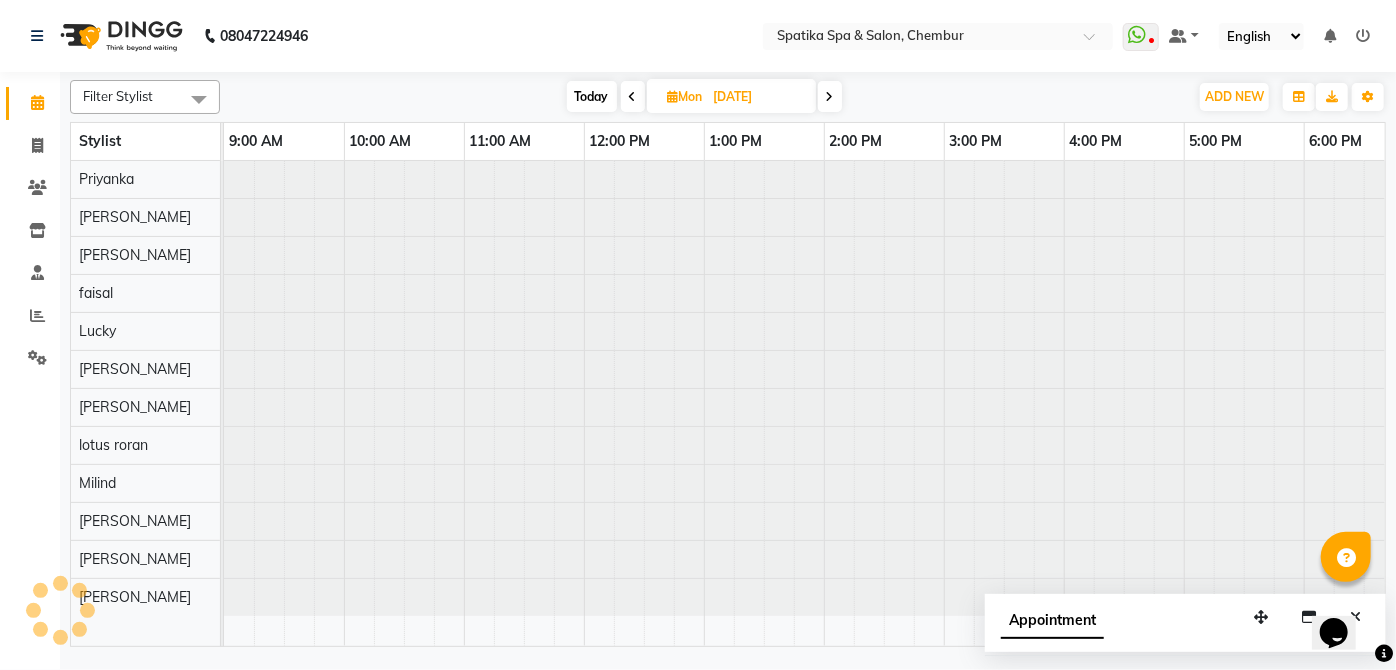scroll, scrollTop: 0, scrollLeft: 0, axis: both 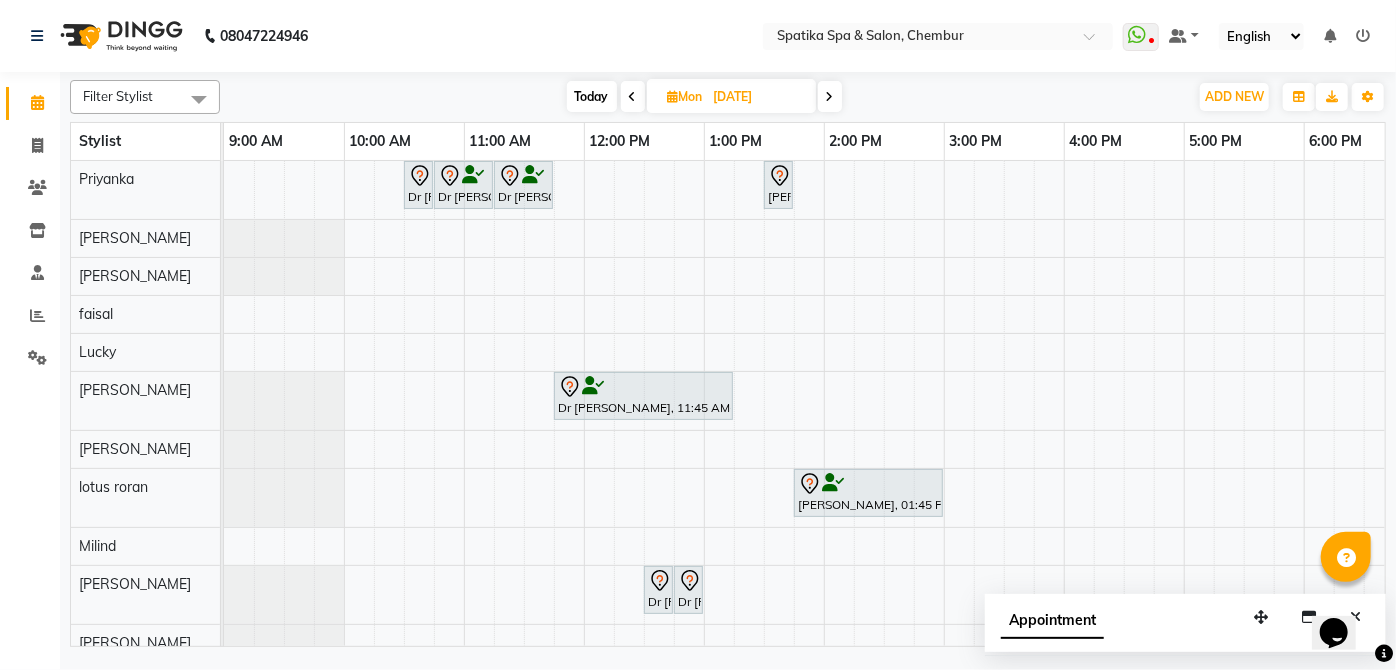 click at bounding box center (830, 96) 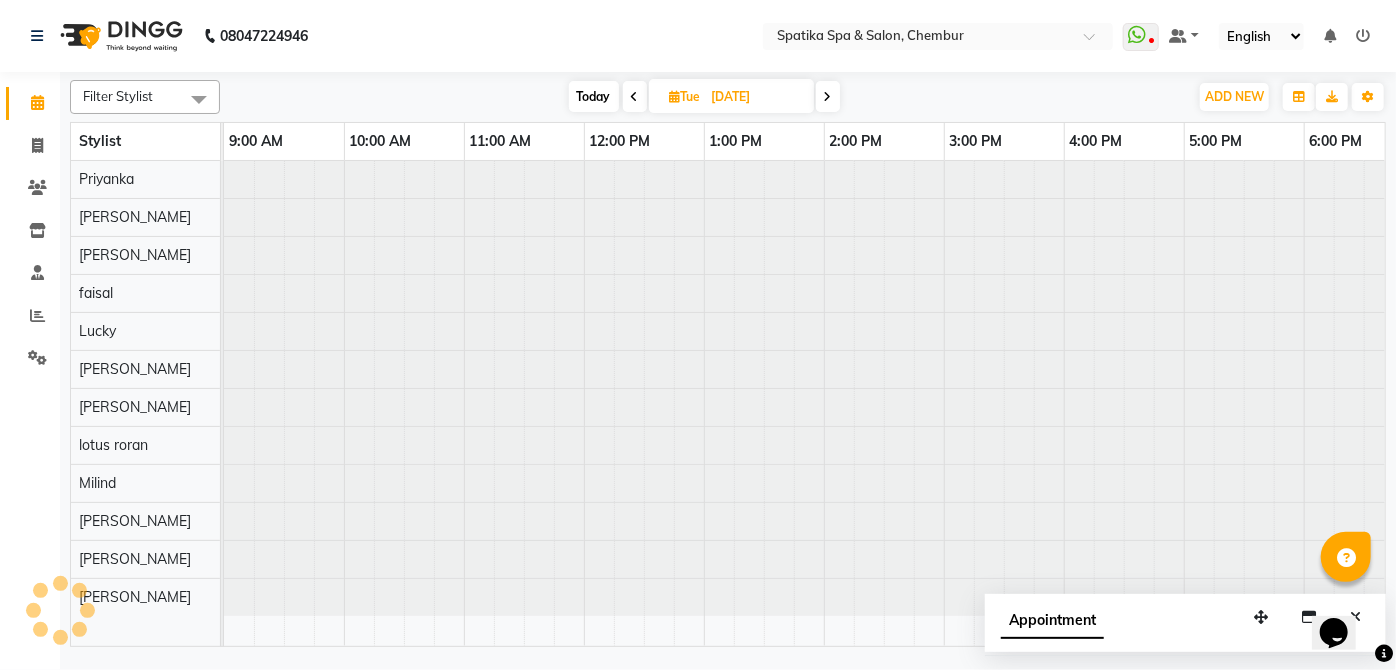 scroll, scrollTop: 0, scrollLeft: 397, axis: horizontal 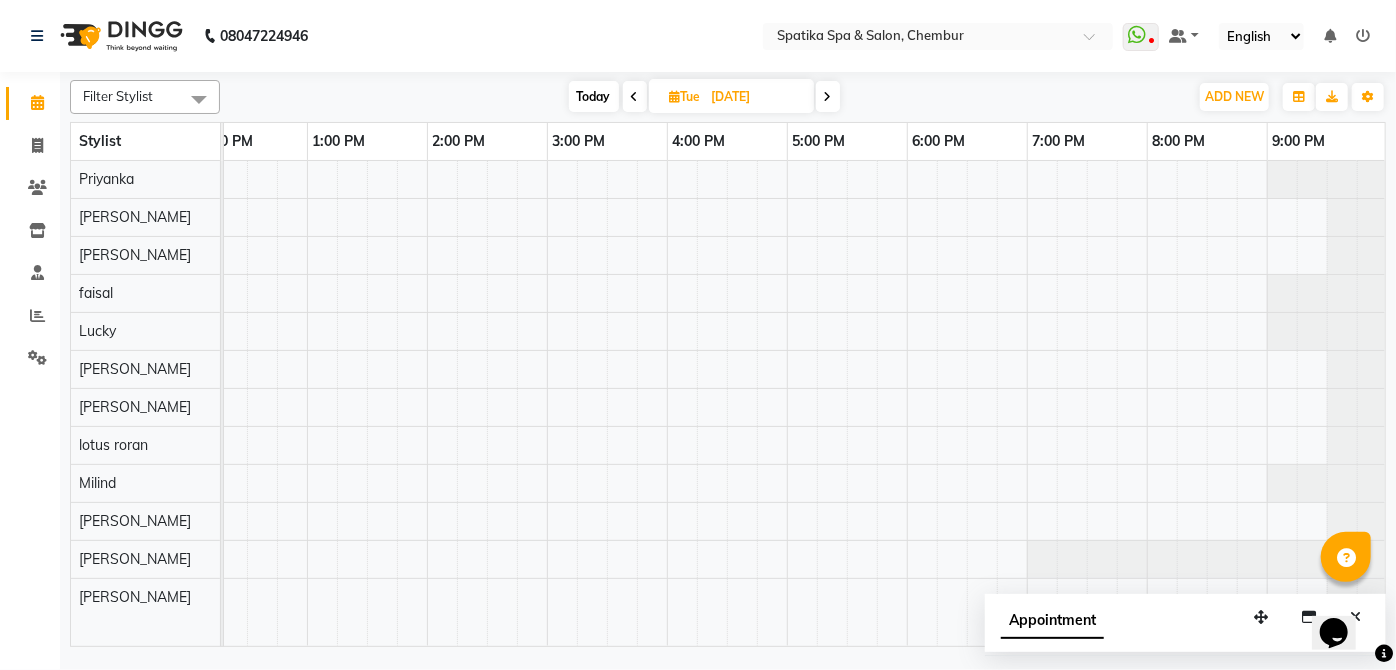 click at bounding box center (828, 97) 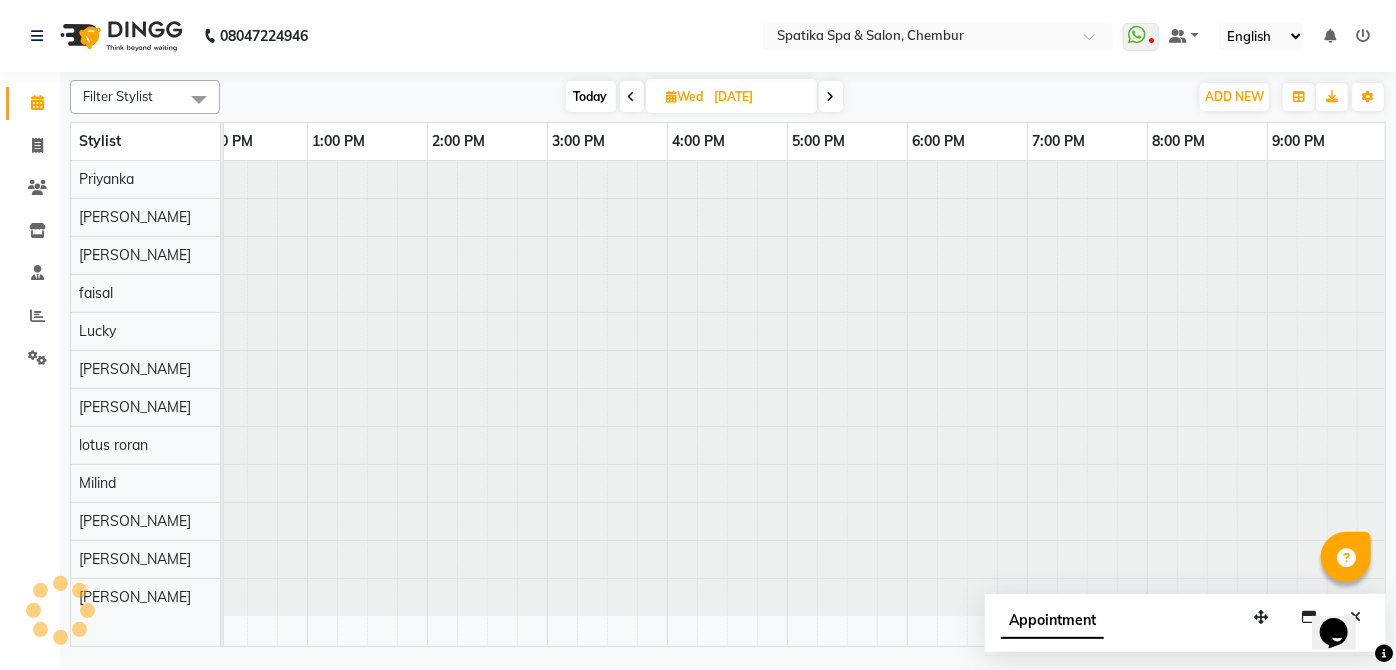 scroll, scrollTop: 0, scrollLeft: 397, axis: horizontal 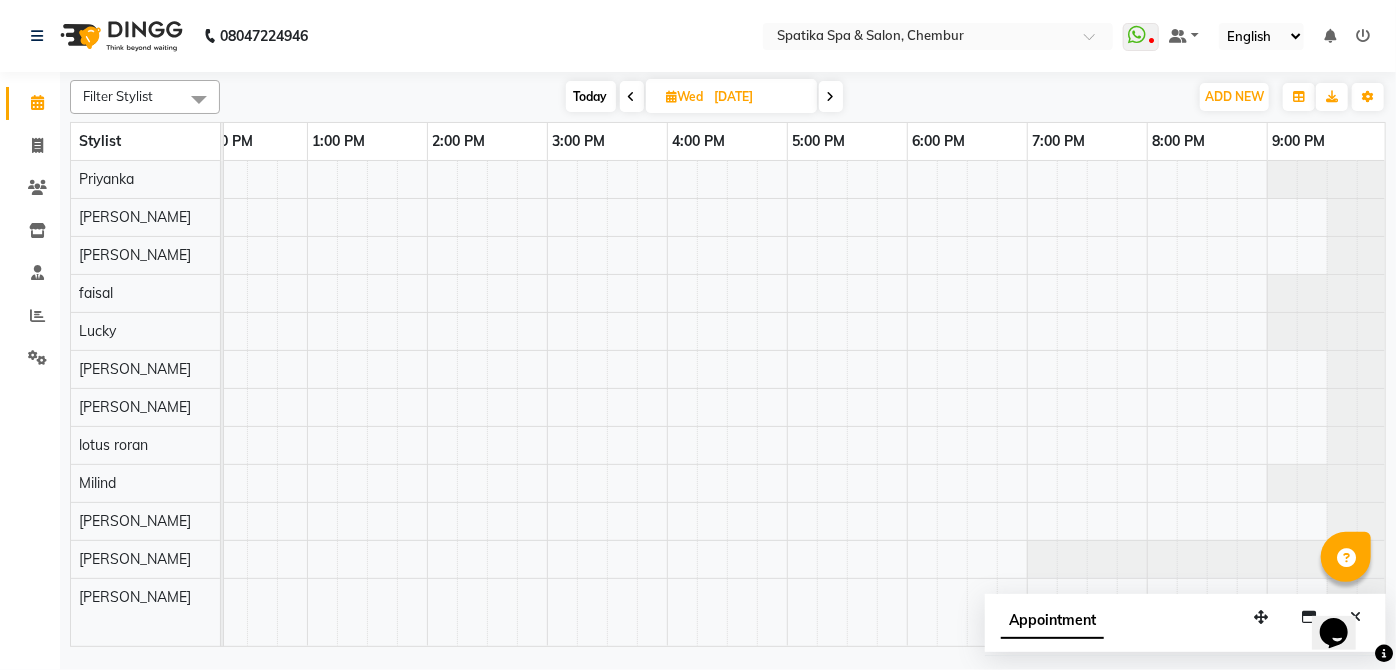 click on "Today" at bounding box center [591, 96] 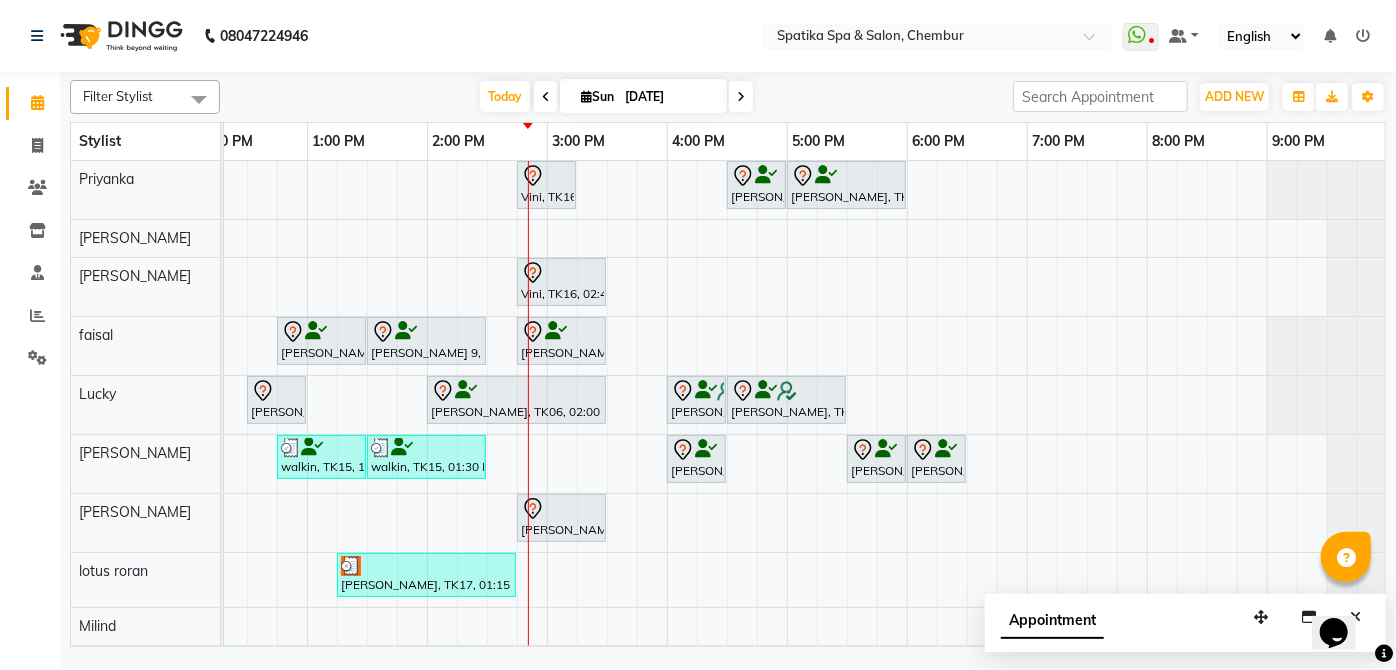 scroll, scrollTop: 0, scrollLeft: 91, axis: horizontal 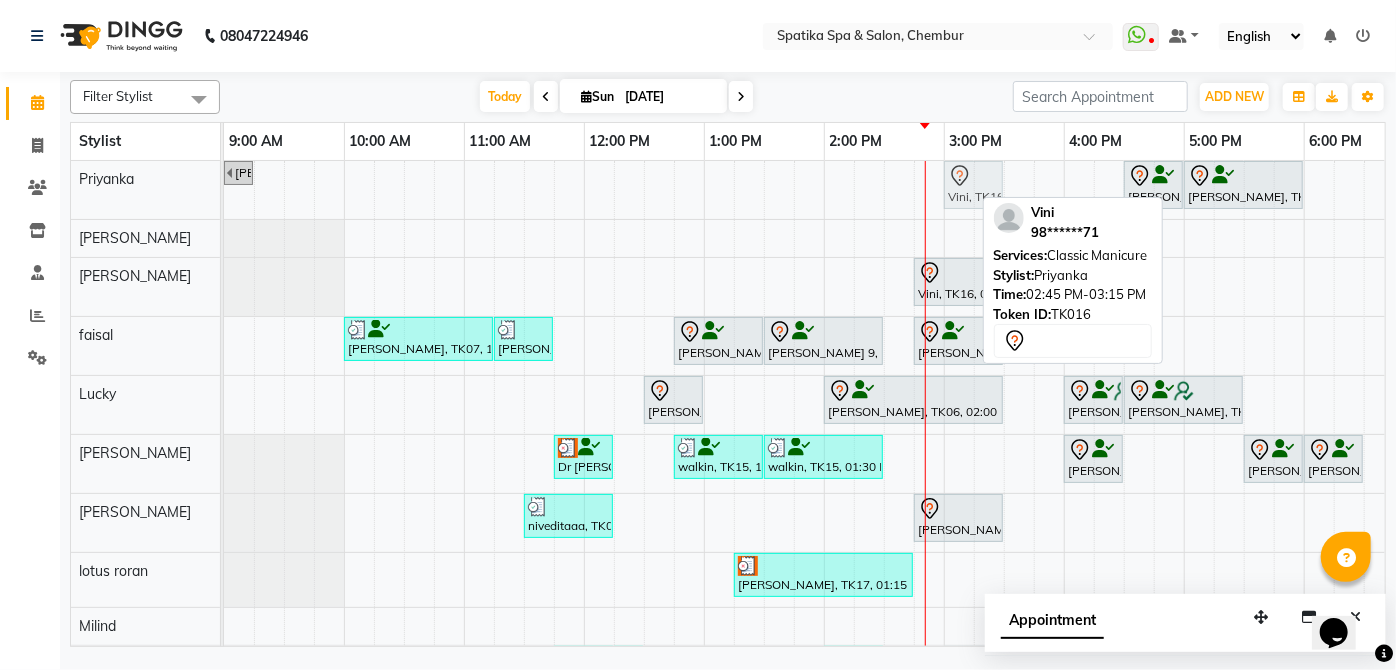 drag, startPoint x: 941, startPoint y: 190, endPoint x: 965, endPoint y: 184, distance: 24.738634 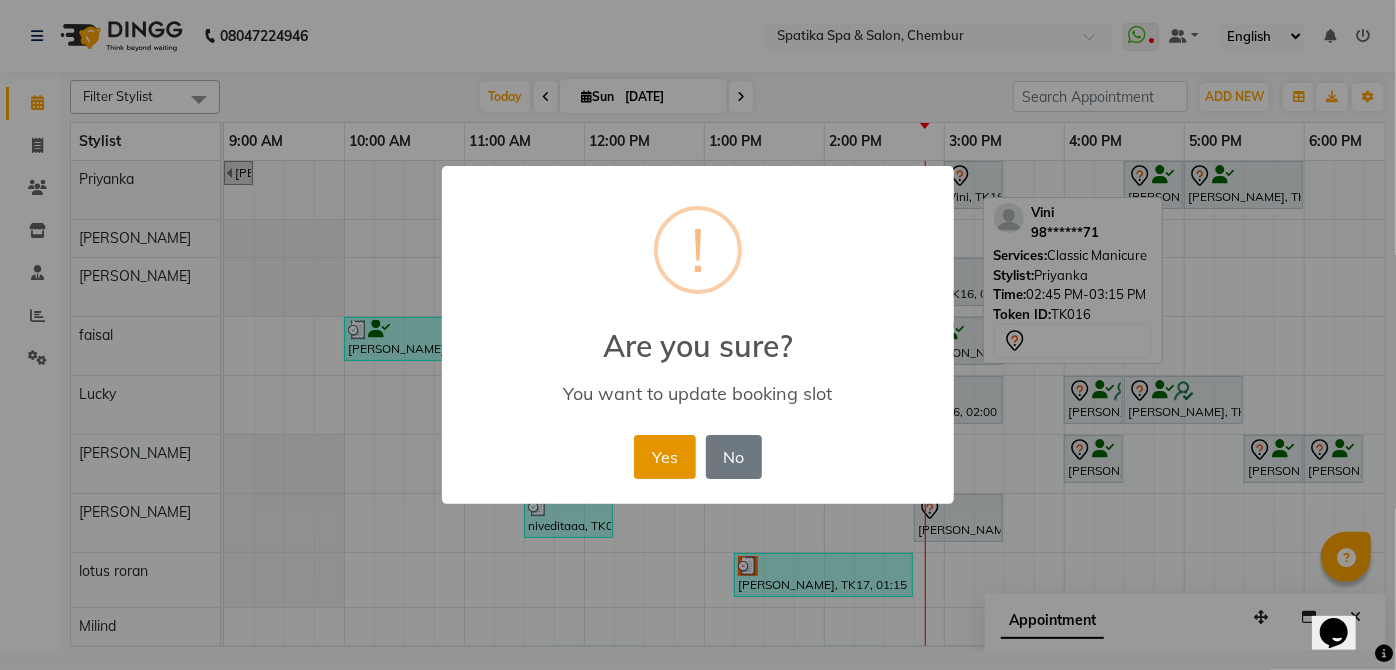 click on "Yes" at bounding box center (664, 457) 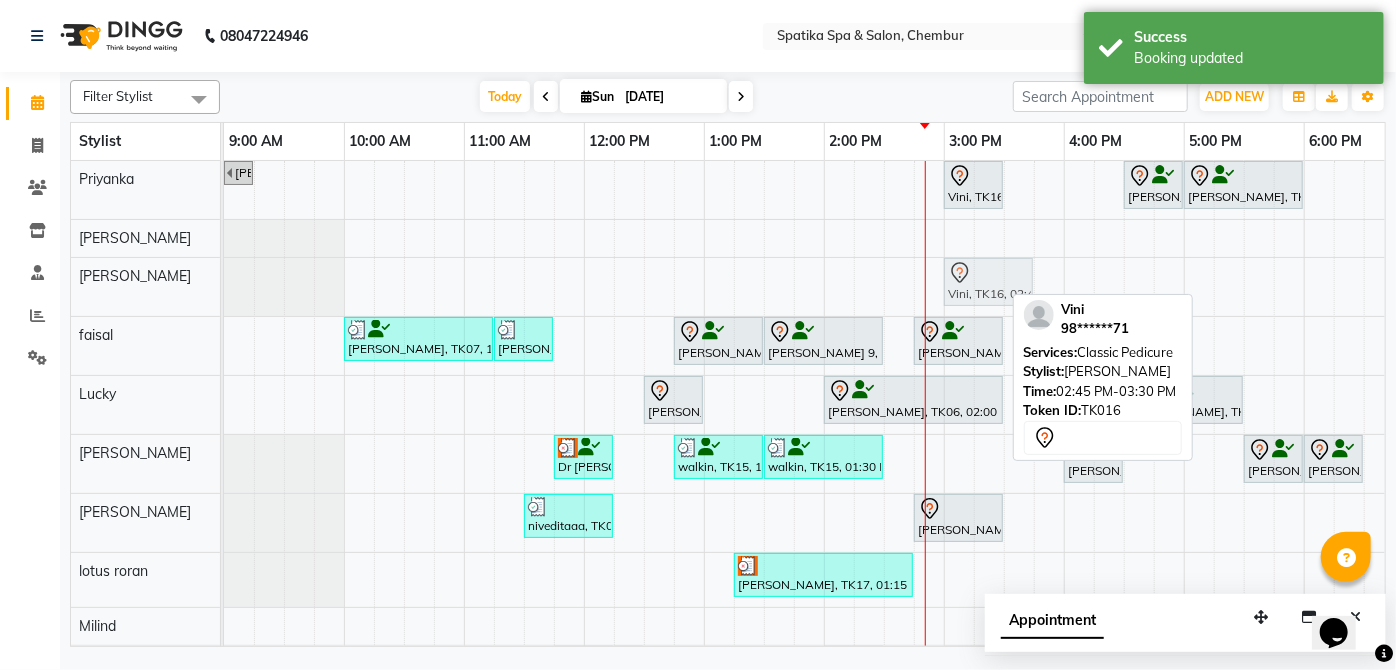 drag, startPoint x: 951, startPoint y: 294, endPoint x: 984, endPoint y: 290, distance: 33.24154 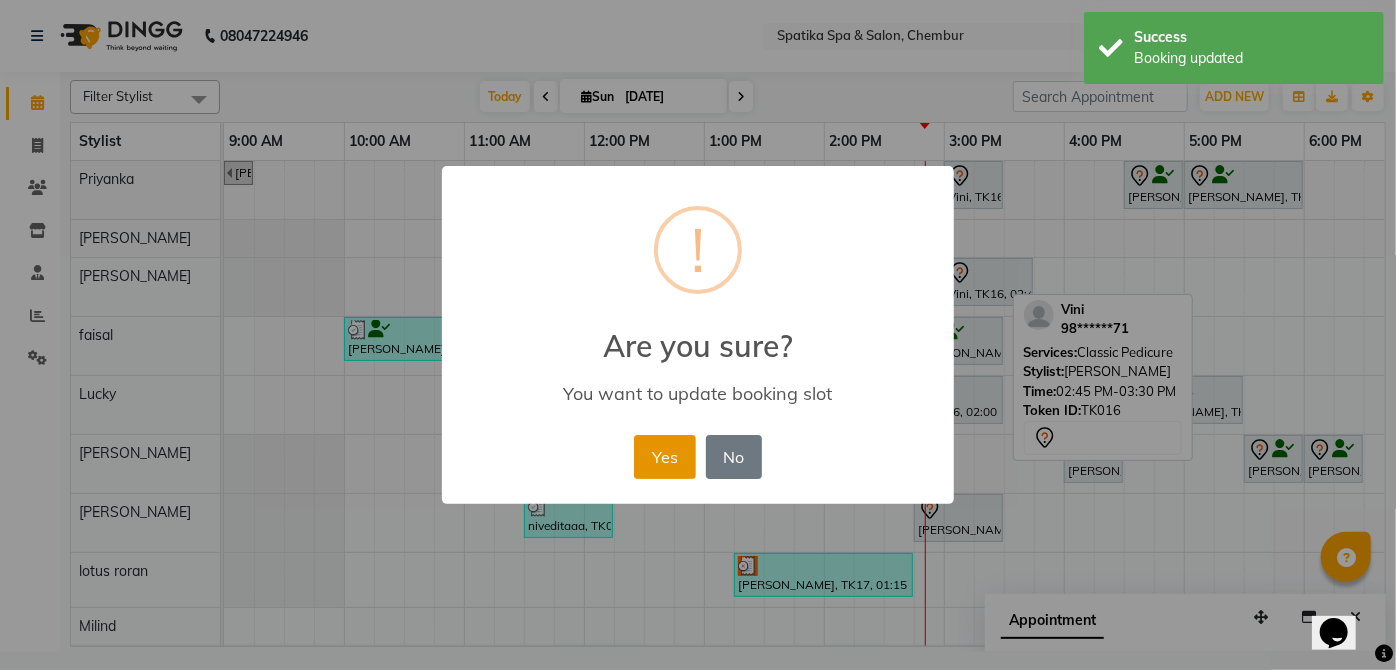 click on "Yes" at bounding box center [664, 457] 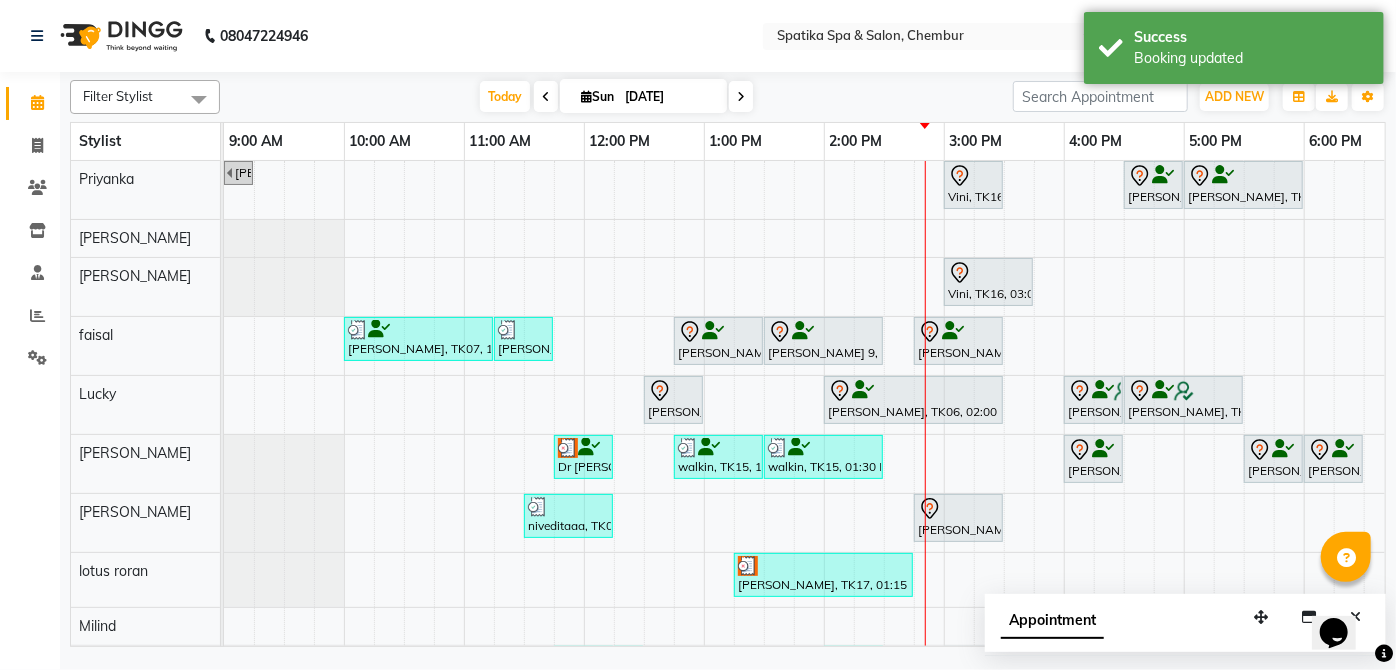 scroll, scrollTop: 165, scrollLeft: 0, axis: vertical 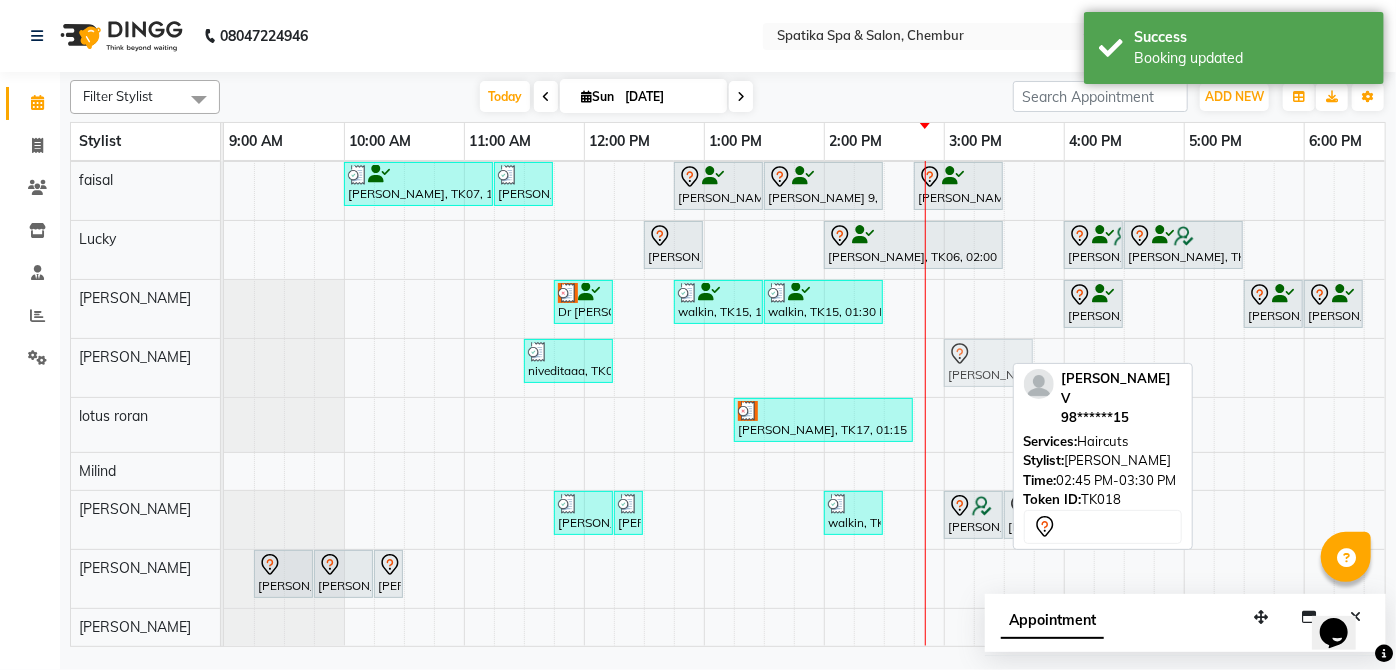 drag, startPoint x: 961, startPoint y: 363, endPoint x: 986, endPoint y: 363, distance: 25 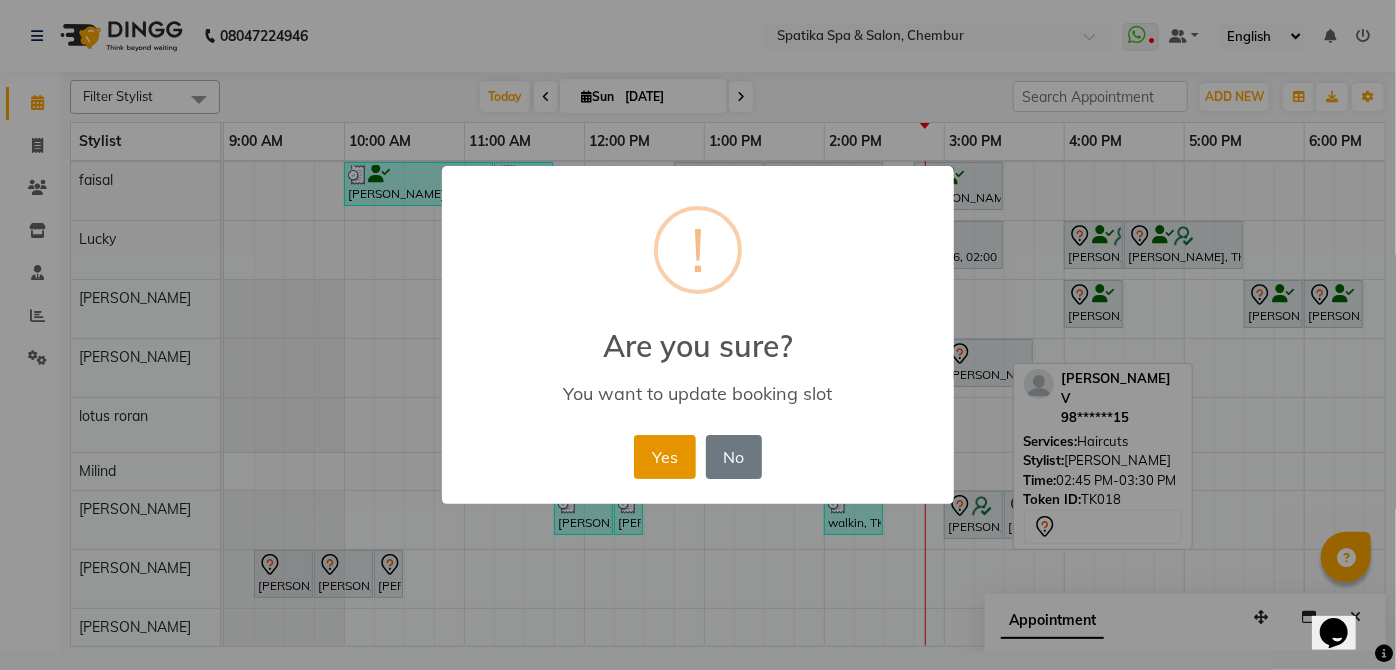 click on "Yes" at bounding box center (664, 457) 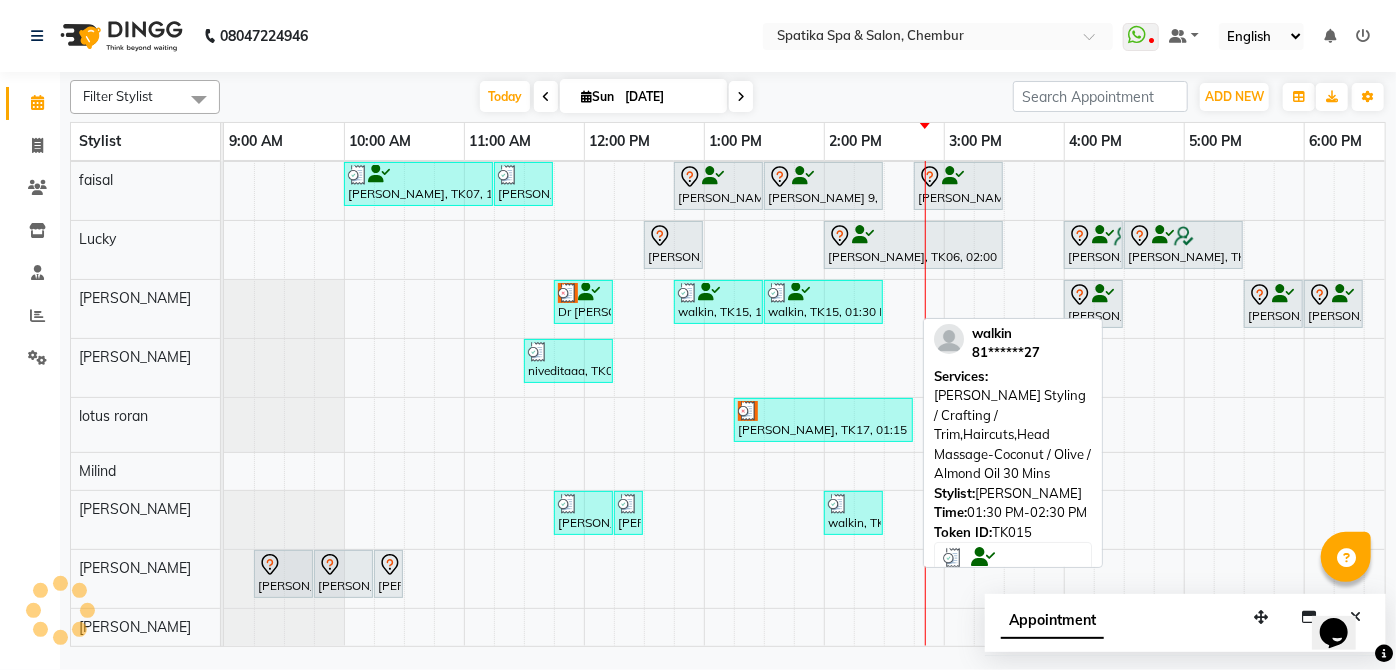 scroll, scrollTop: 0, scrollLeft: 0, axis: both 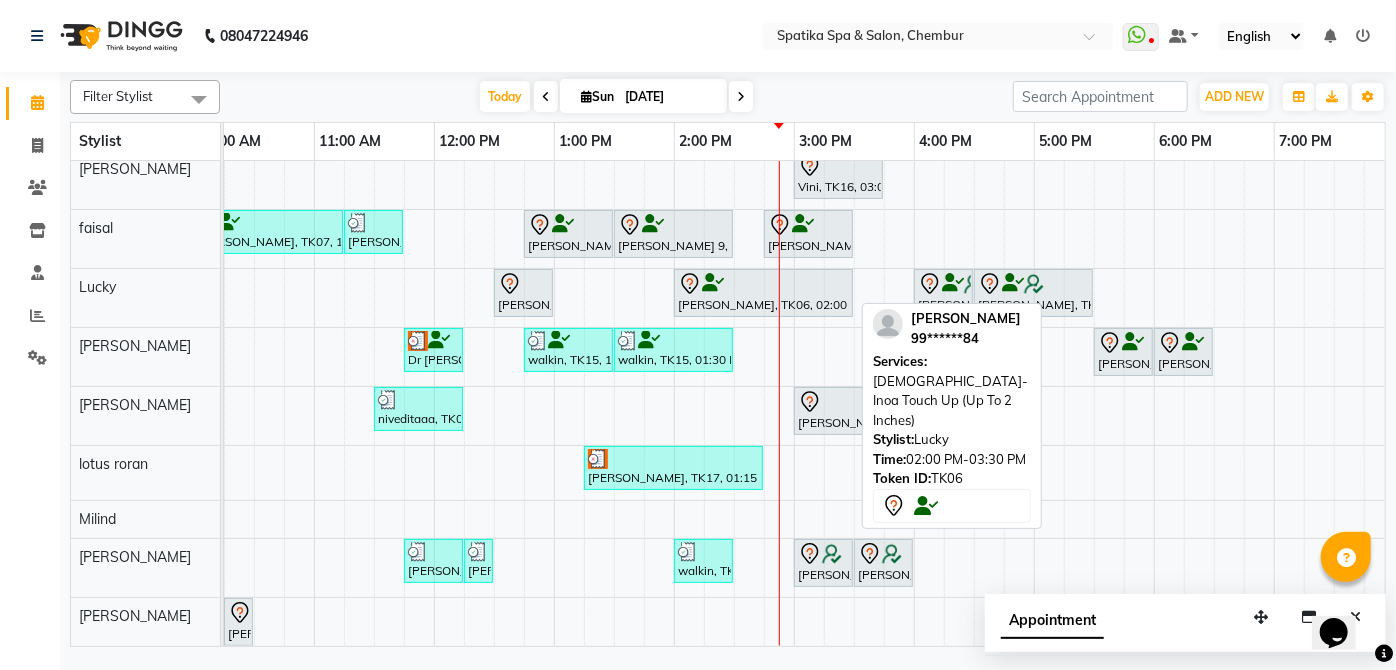 click at bounding box center (763, 284) 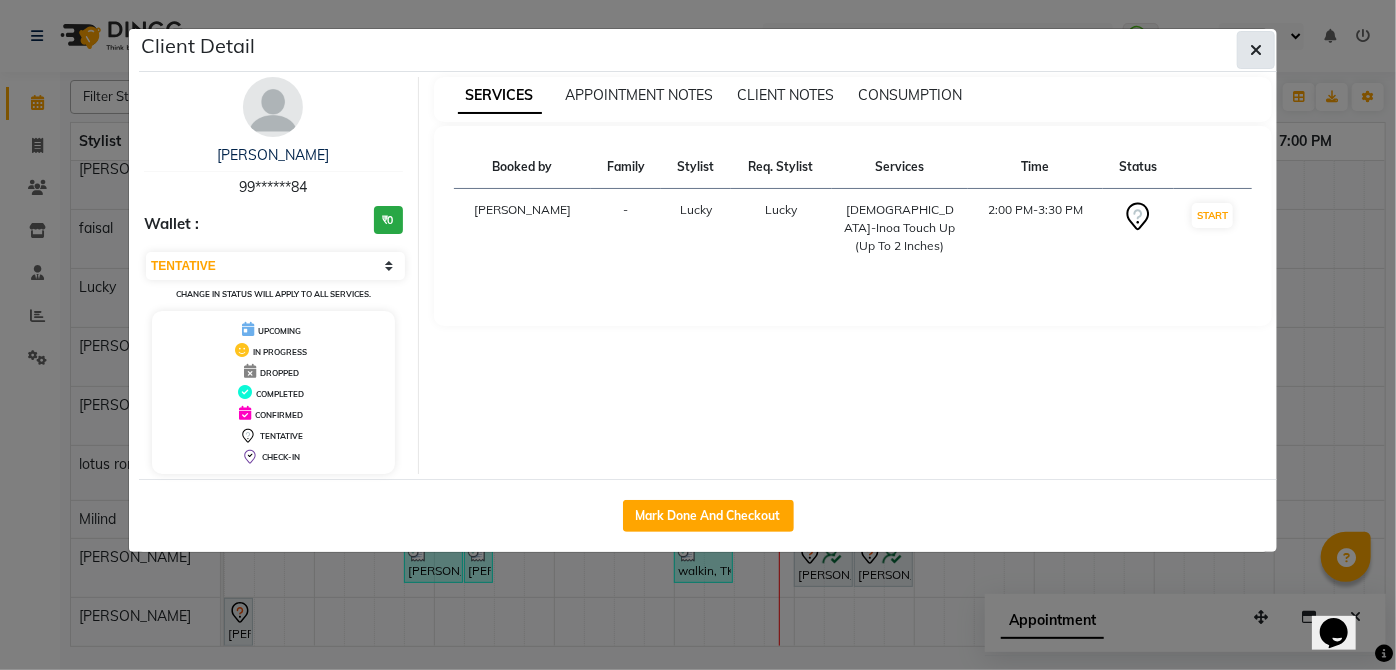 click 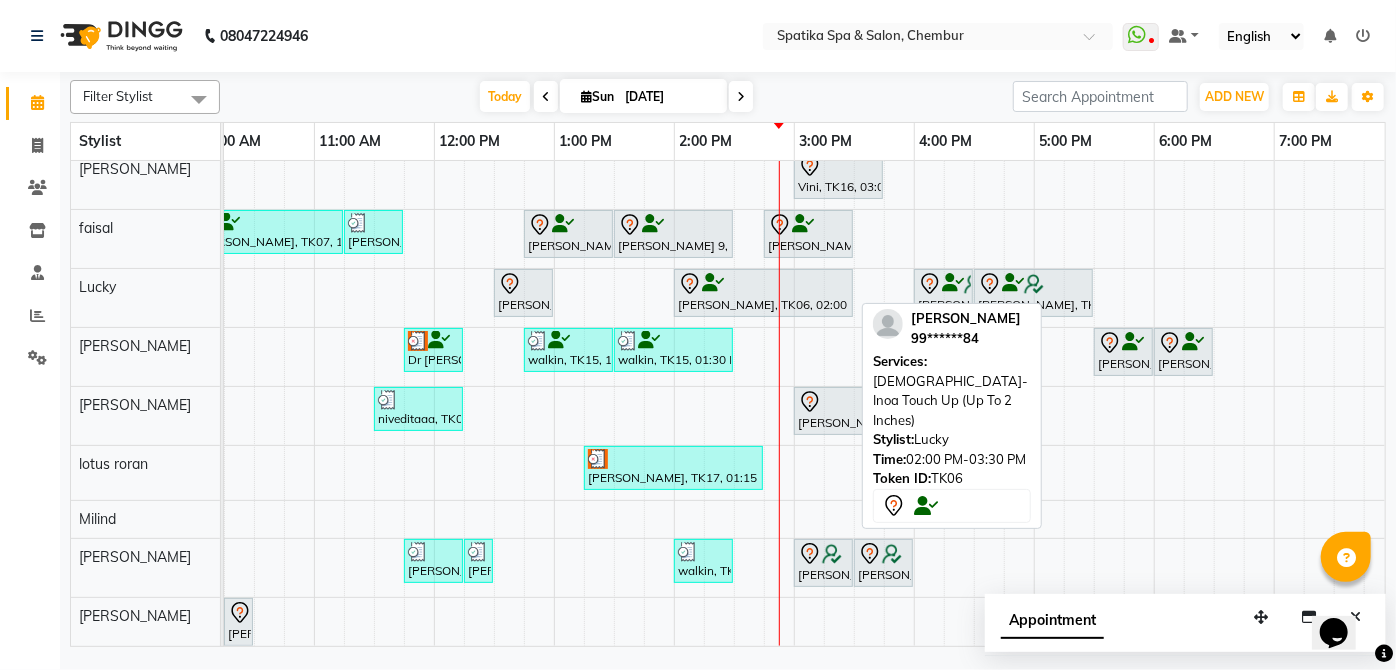 click on "Sneha Ahuja, TK06, 02:00 PM-03:30 PM, Female-Inoa Touch Up (Up To 2 Inches)" at bounding box center [763, 293] 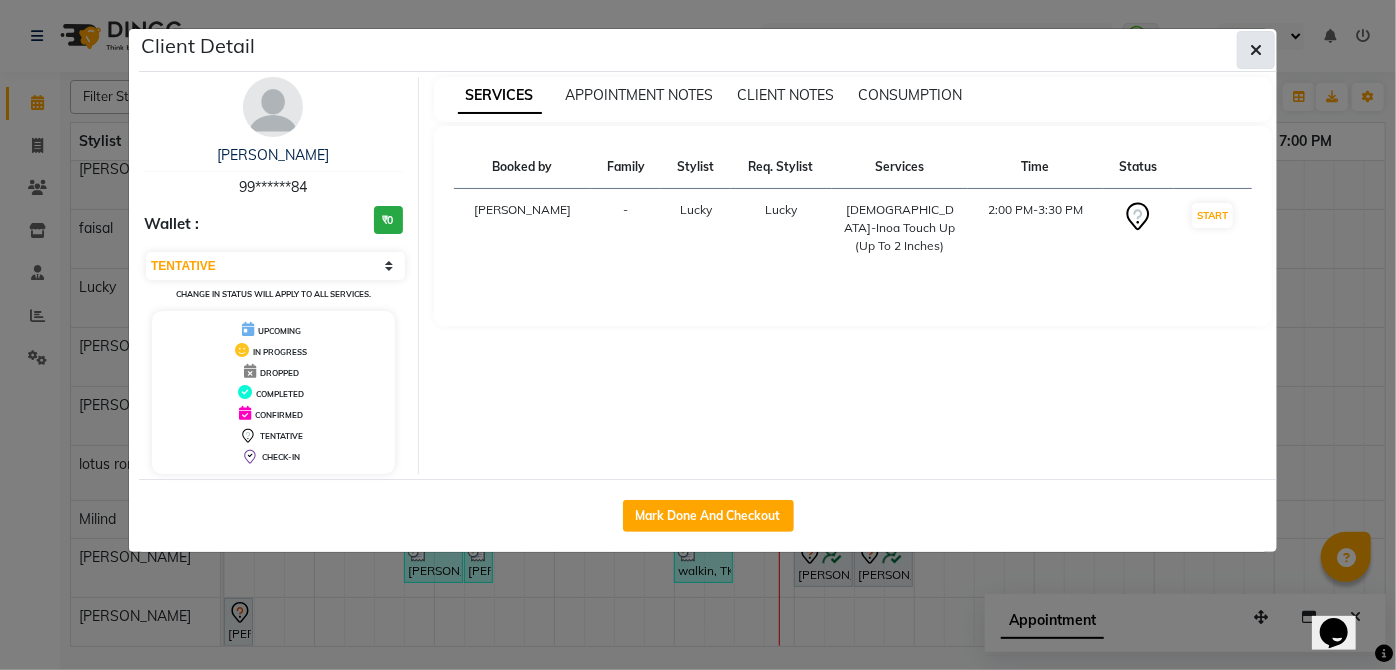 click 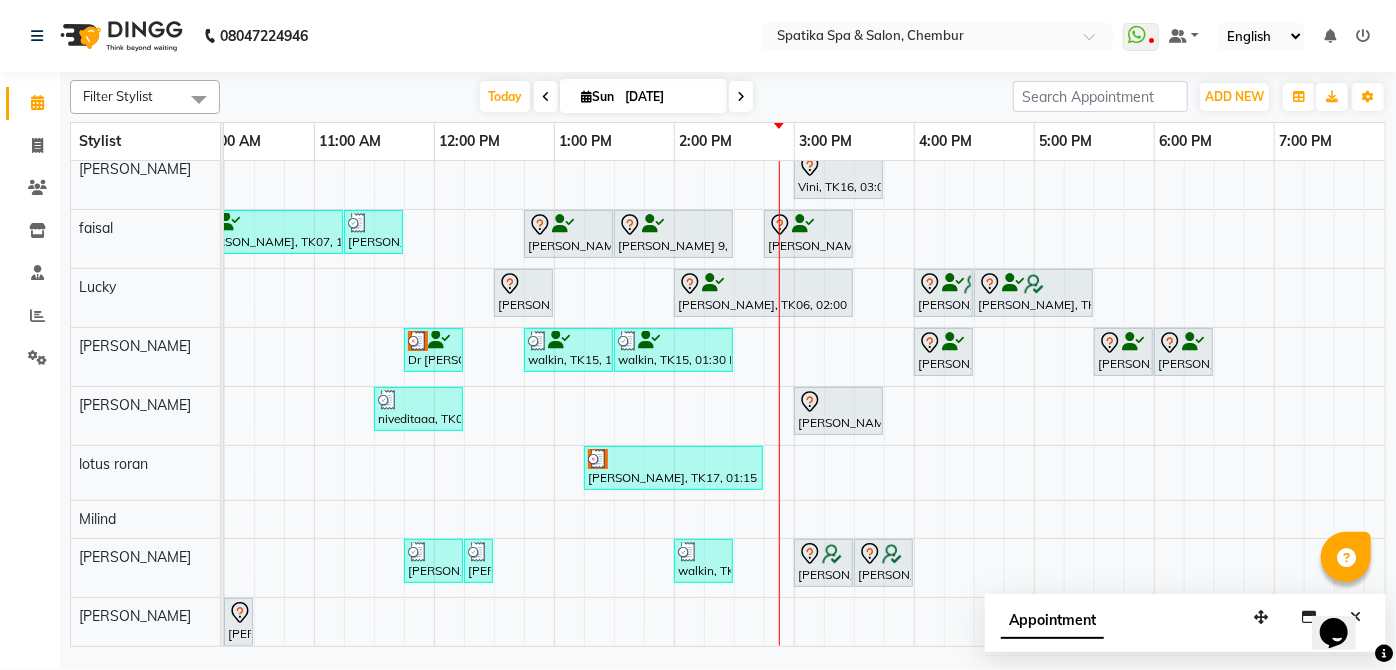 scroll, scrollTop: 107, scrollLeft: 269, axis: both 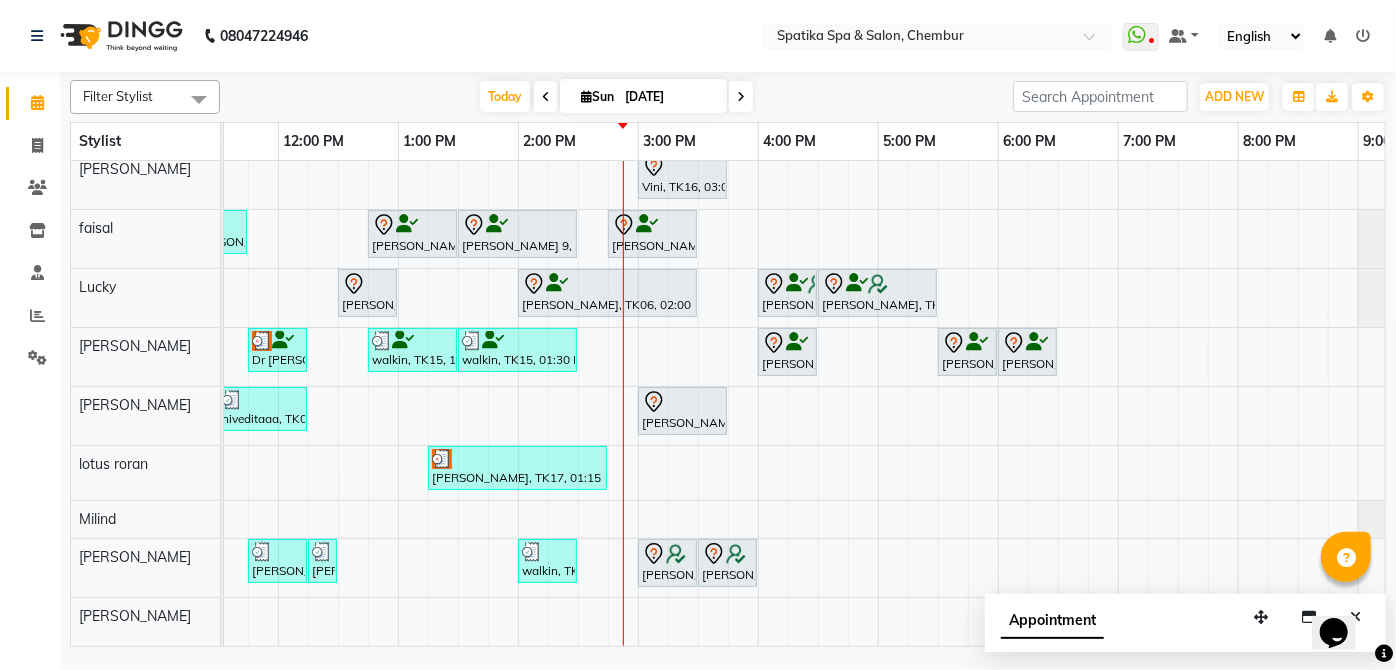 click on "[DATE]" at bounding box center [669, 97] 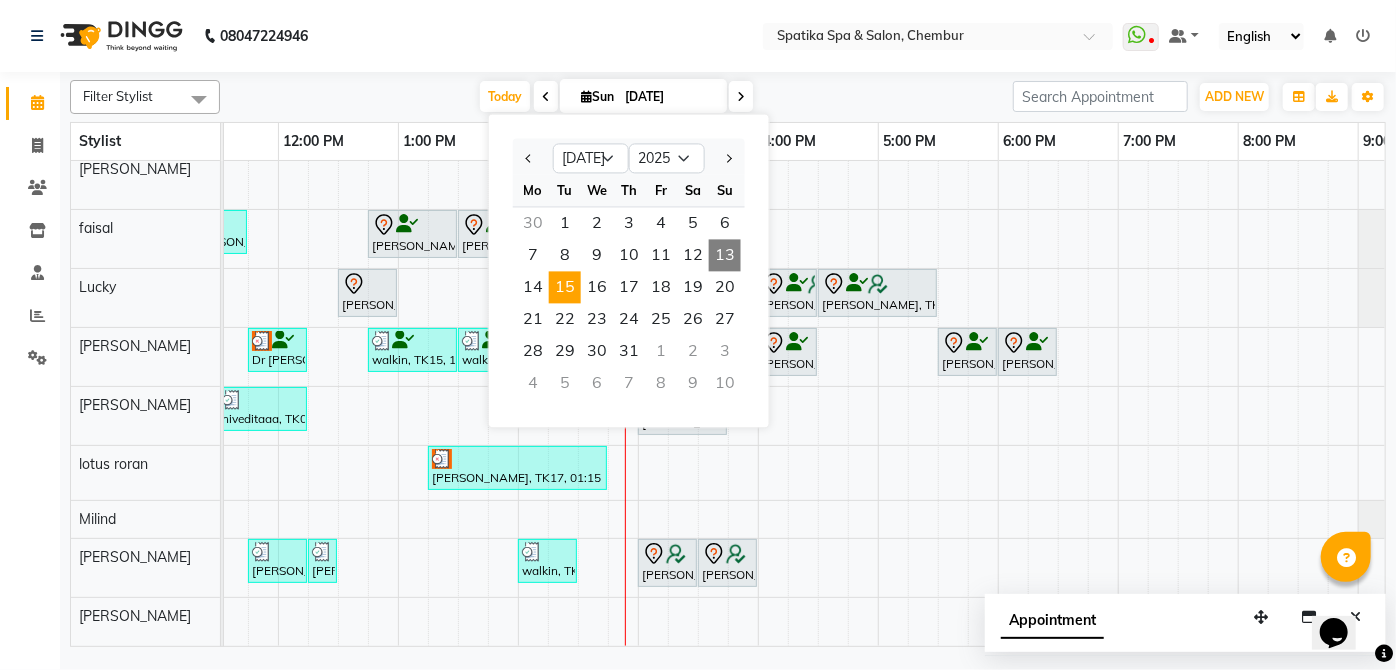 click on "15" at bounding box center [565, 287] 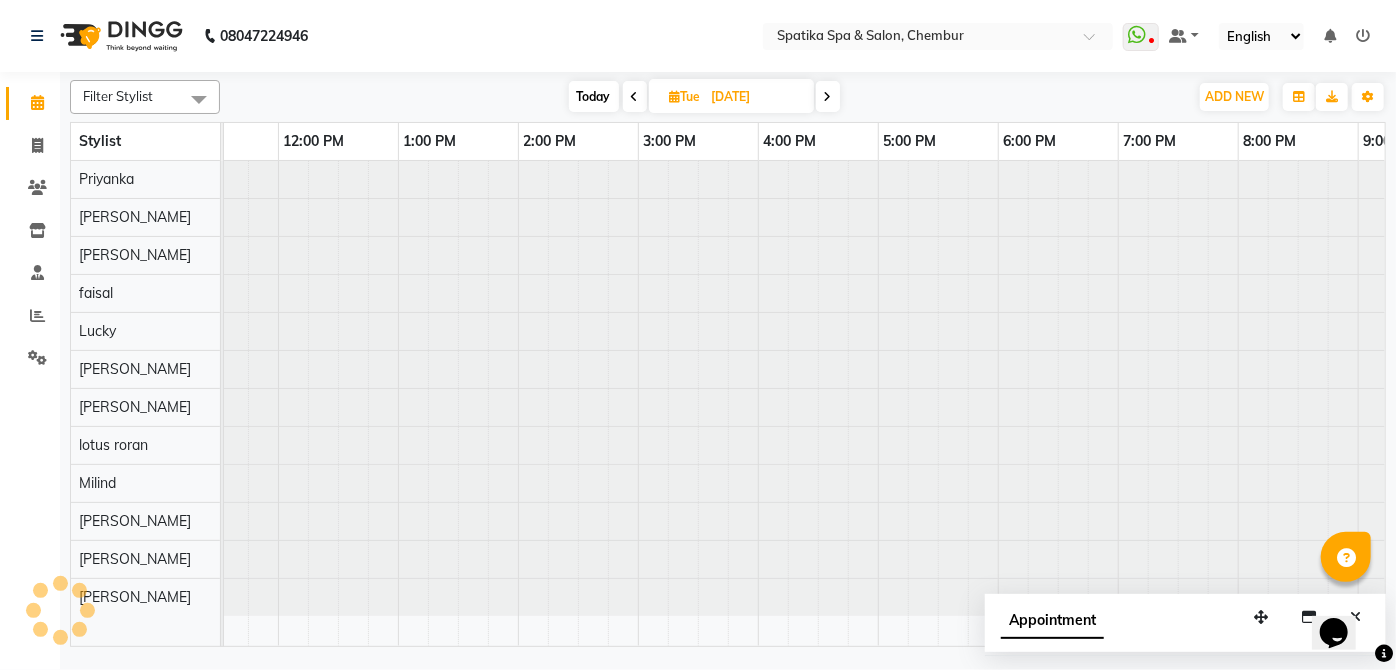 scroll, scrollTop: 0, scrollLeft: 397, axis: horizontal 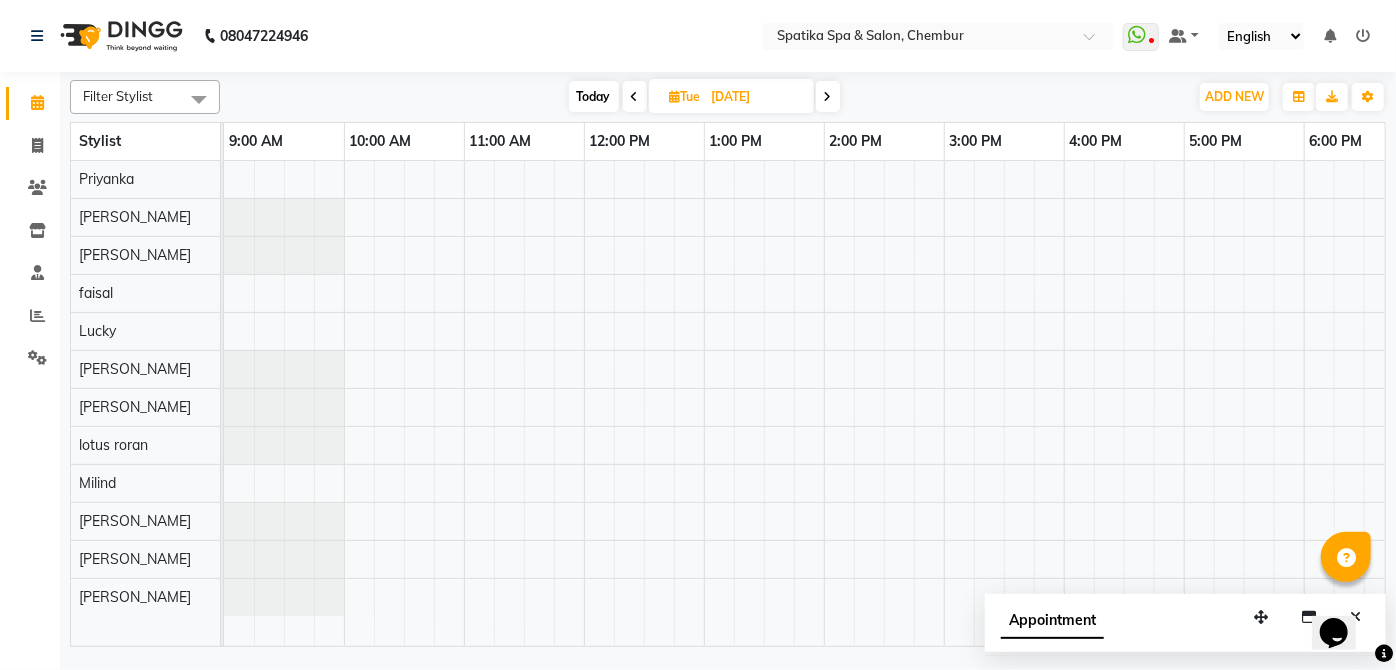 click on "Today" at bounding box center (594, 96) 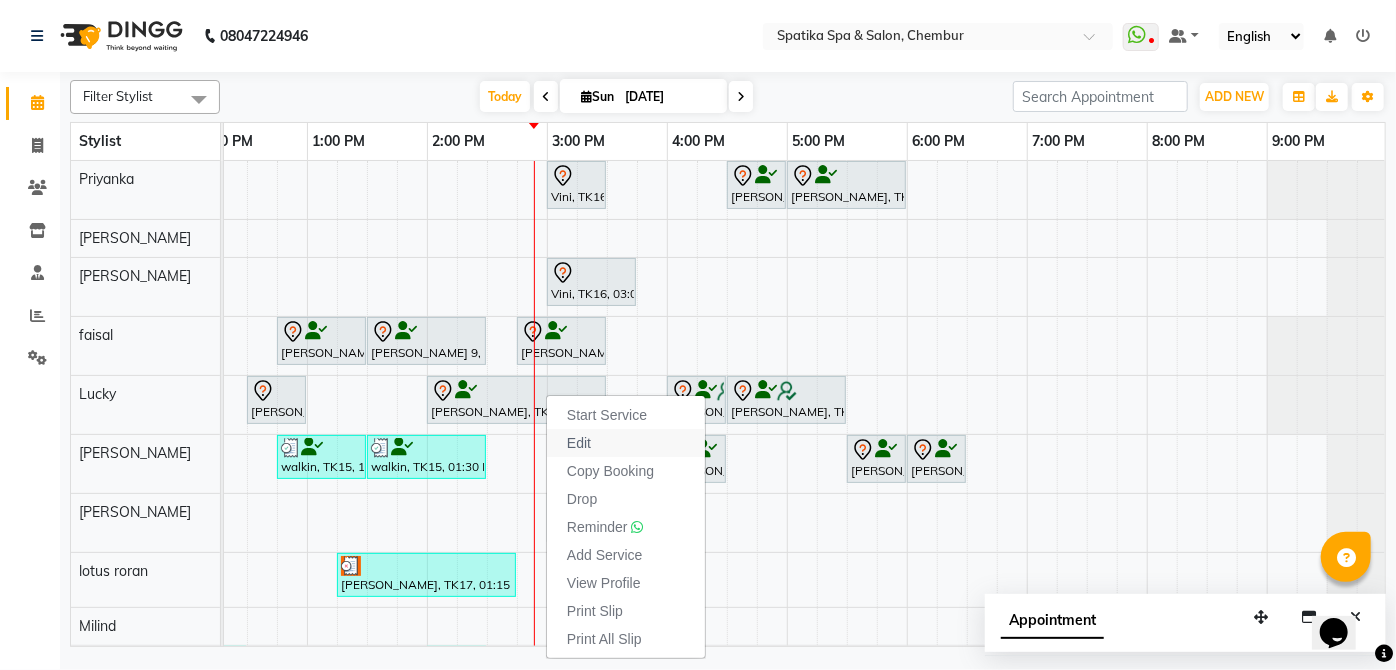 click on "Edit" at bounding box center [579, 443] 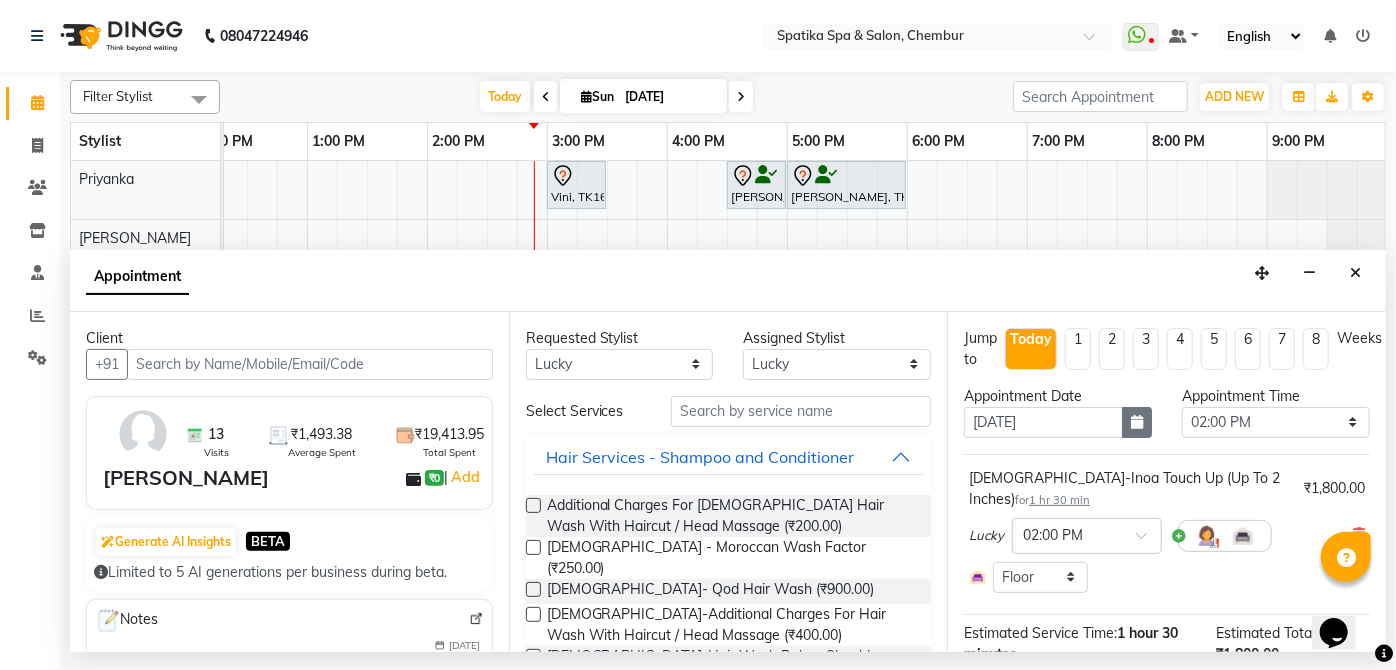 click at bounding box center [1137, 422] 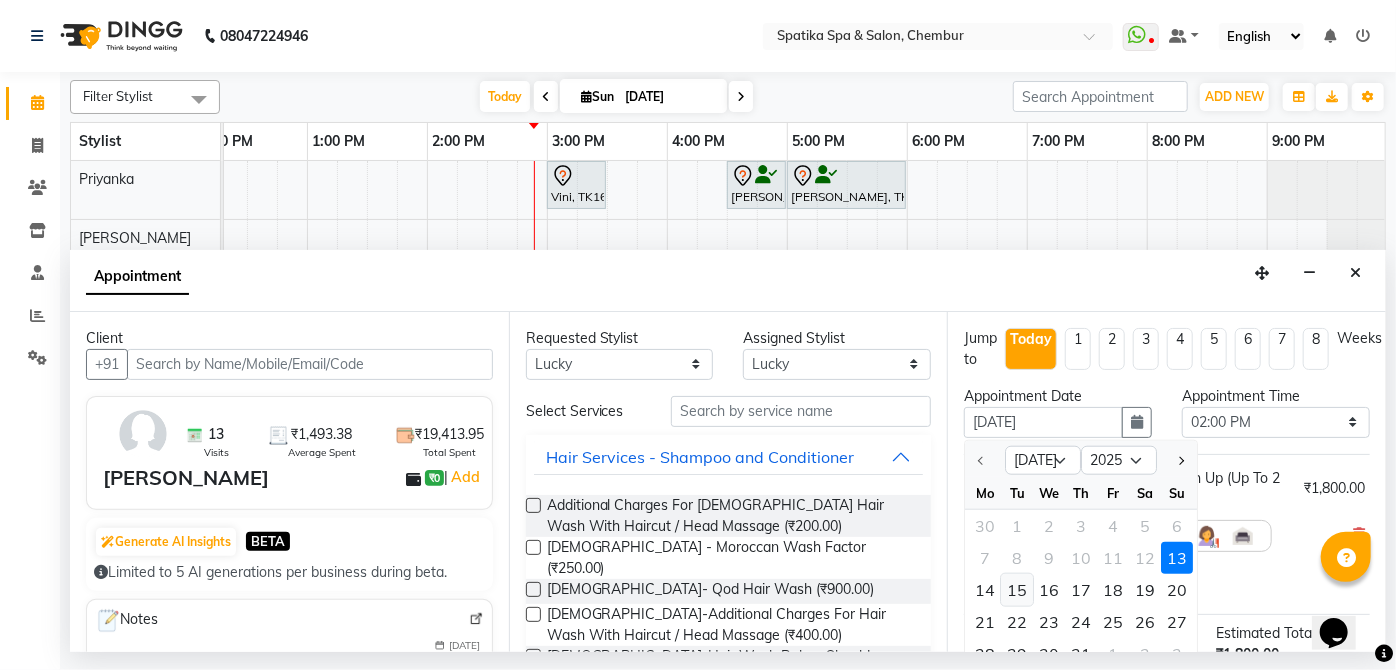 click on "15" at bounding box center (1017, 589) 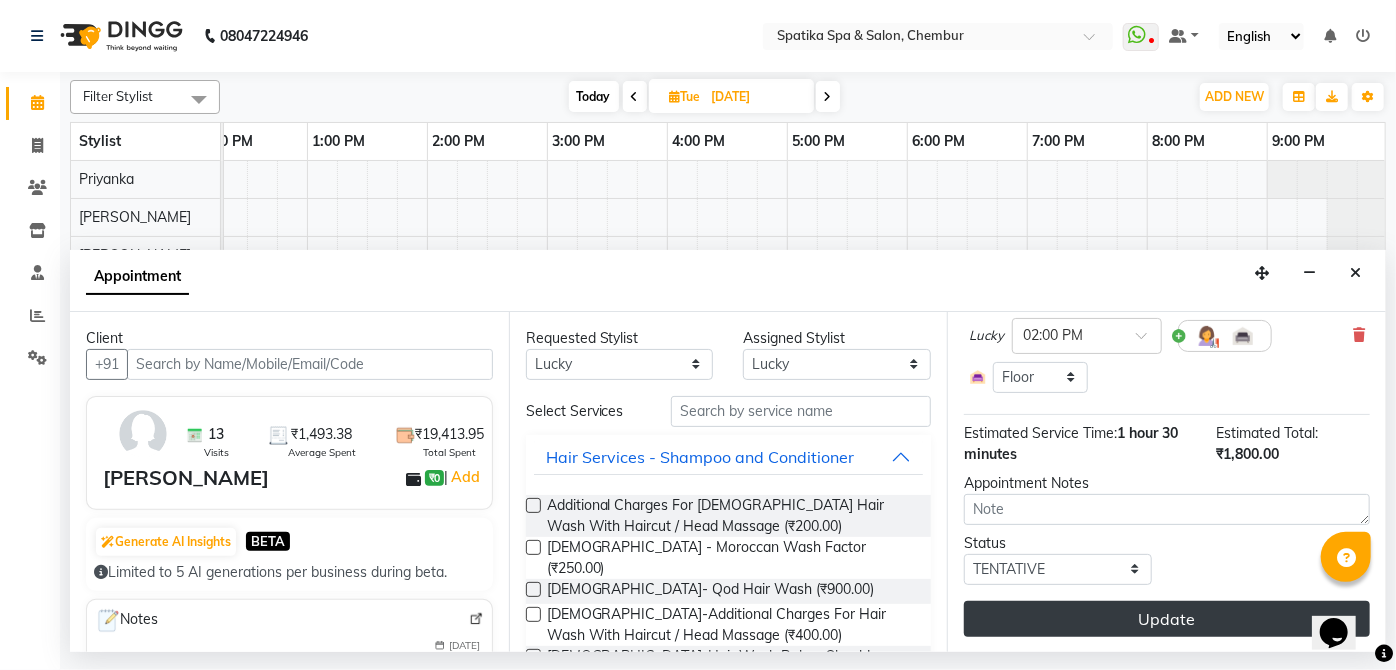 click on "Update" at bounding box center [1167, 619] 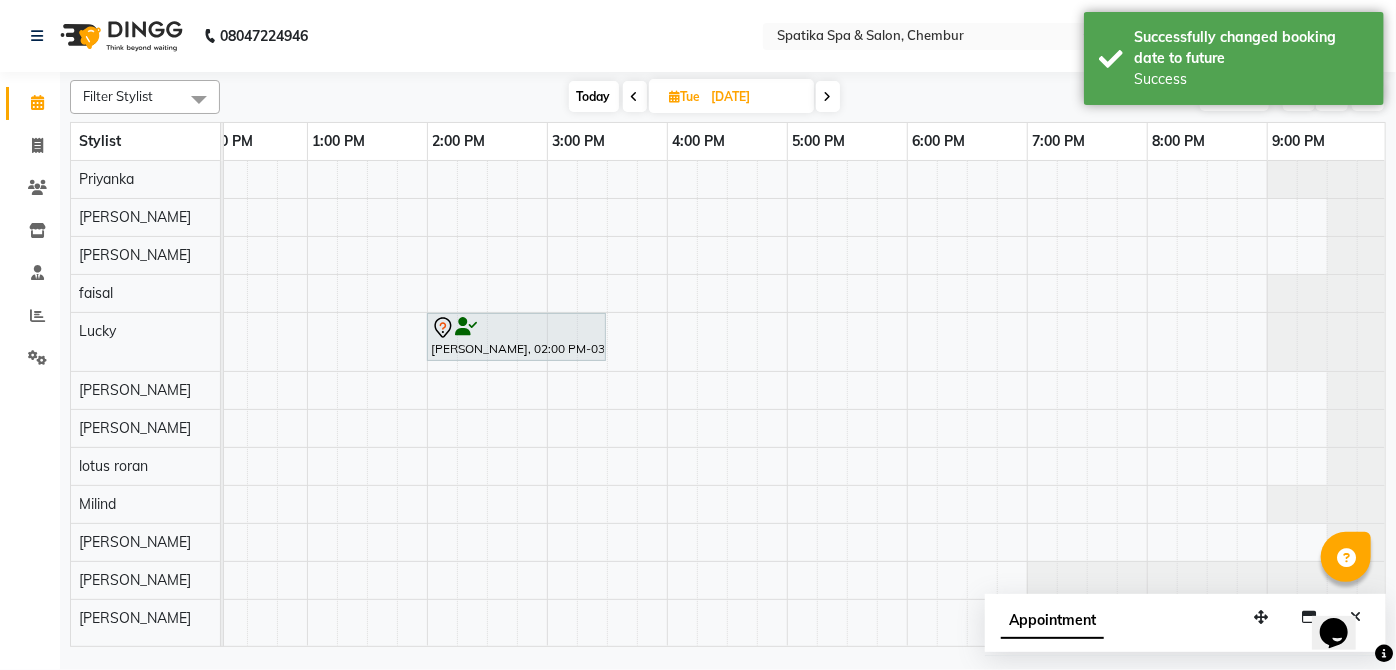 click on "Today" at bounding box center (594, 96) 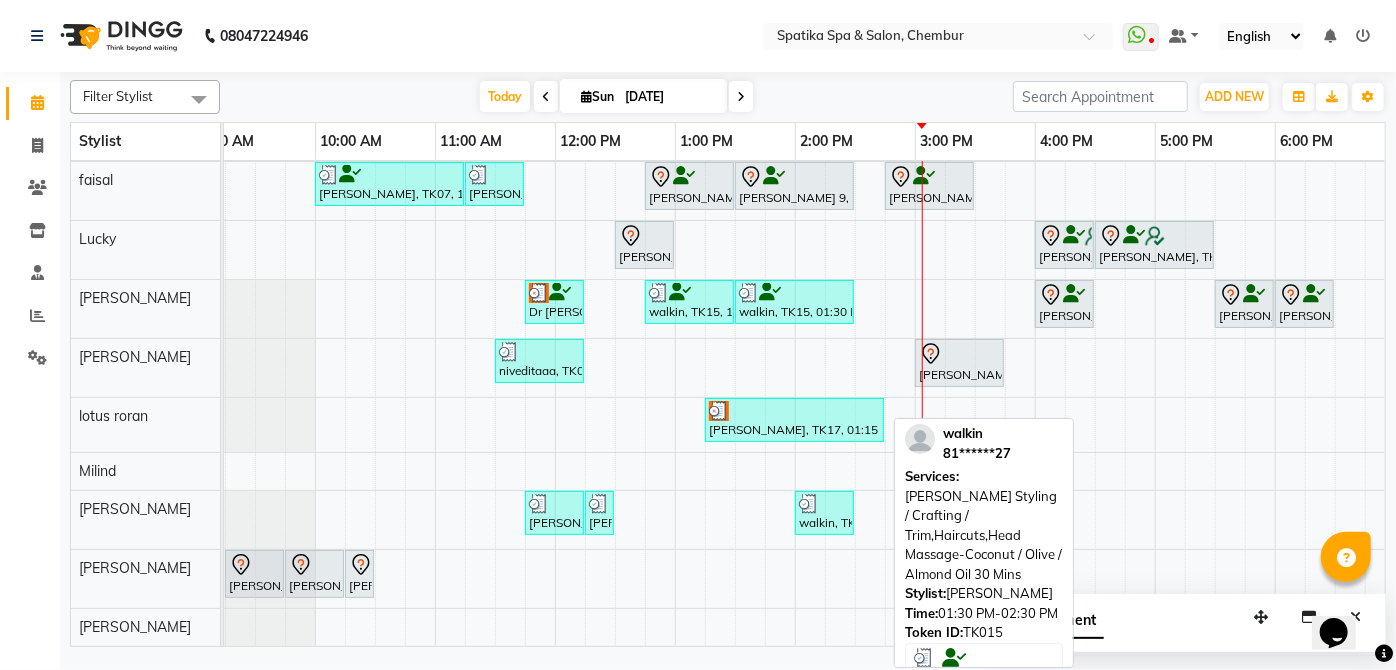 scroll, scrollTop: 0, scrollLeft: 29, axis: horizontal 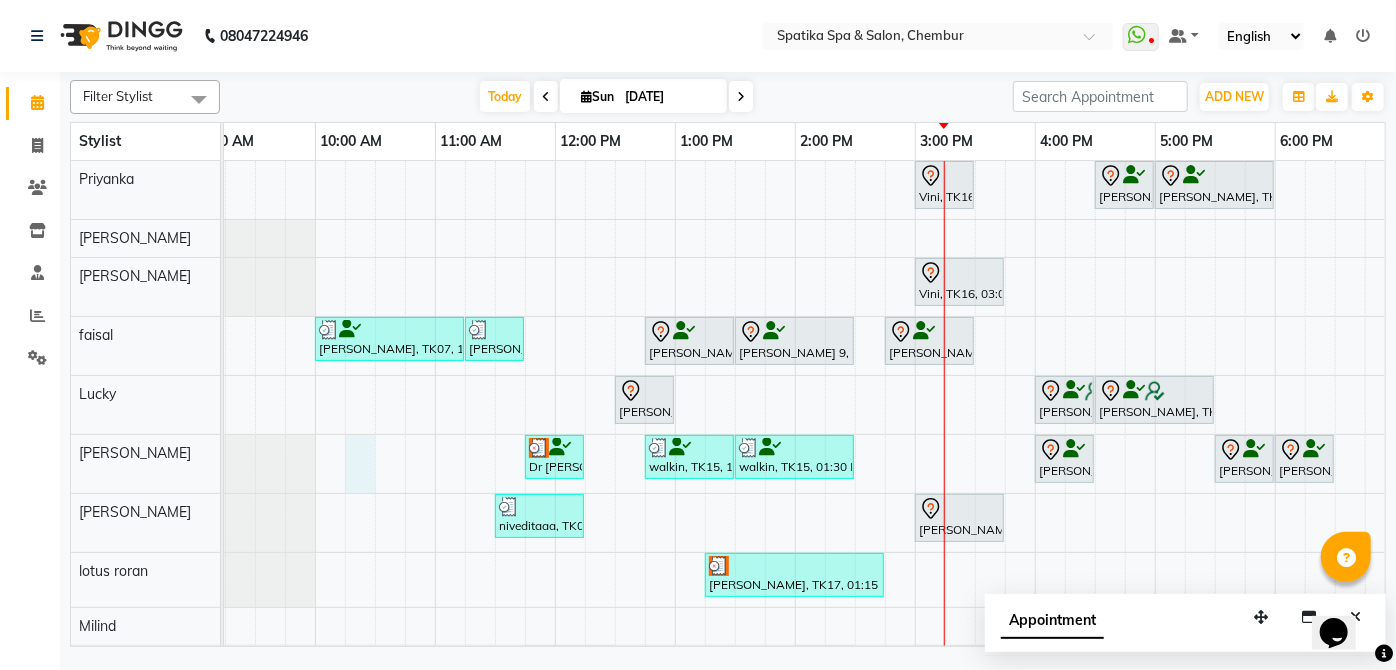 click on "Payal Dhanke, TK13, 08:45 AM-09:15 AM, Additional Charges For Male Hair Wash With Haircut / Head Massage             Vini, TK16, 03:00 PM-03:30 PM, Classic Manicure             Aarti Manjrekar, TK10, 04:30 PM-05:00 PM, Premium Wax-Full Arms             Aarti Manjrekar, TK10, 05:00 PM-06:00 PM, Premium Wax-Full Legs             Vini, TK16, 03:00 PM-03:45 PM, Classic Pedicure     Aparna iyer, TK07, 10:00 AM-11:15 AM, Haircuts,Beard Styling / Crafting / Trim     Raika John, TK09, 11:15 AM-11:45 AM, Female-Blow Dry-Hair Below Shoulder             Kritika 9, TK14, 12:45 PM-01:30 PM, Haircuts             Kritika 9, TK14, 01:30 PM-02:30 PM, Male-Inoa Global Color - Hair Upto Neck (Includes Moustache)             Swapnil Bhoir, TK02, 02:45 PM-03:30 PM, Haircuts             Jhanvi Jagasia, TK12, 12:30 PM-01:00 PM, Female-Blow Dry-Hair Below Shoulder             Ayesha Lobo, TK11, 04:00 PM-04:30 PM, Female-Hair Wash Below Shoulder                     walkin, TK15, 12:45 PM-01:30 PM, Haircuts" at bounding box center (975, 481) 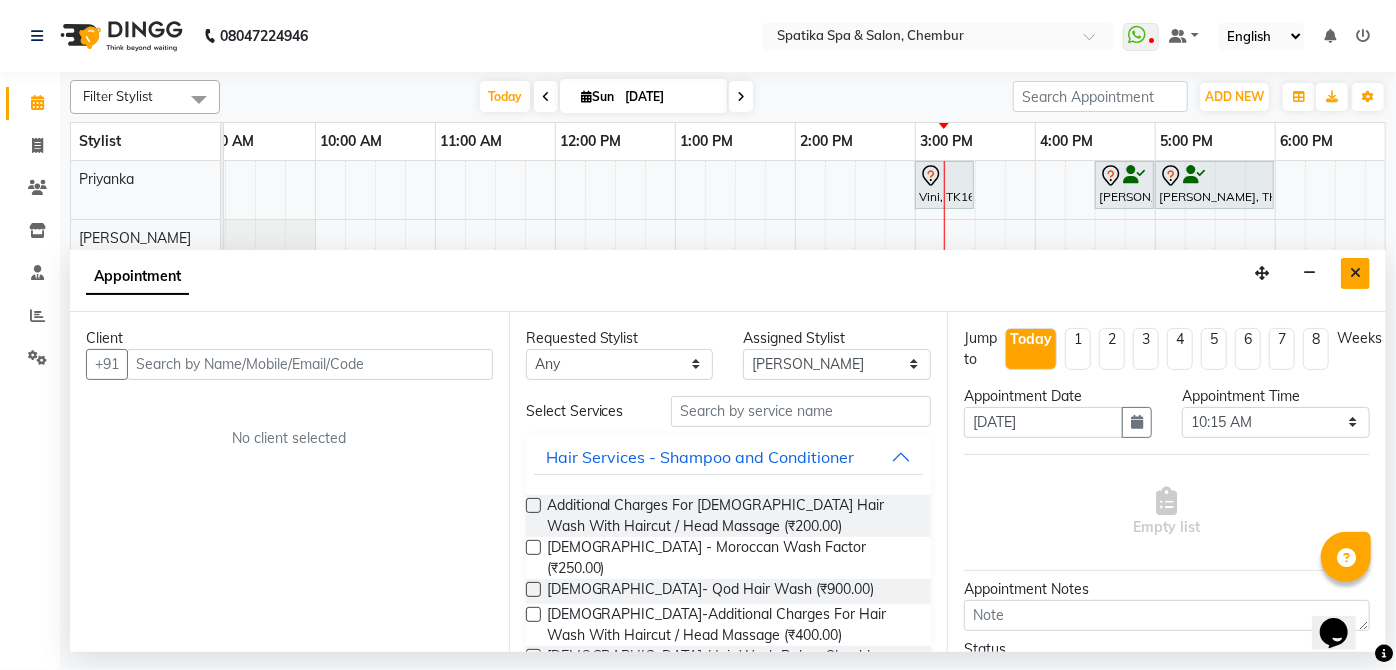 click at bounding box center [1355, 273] 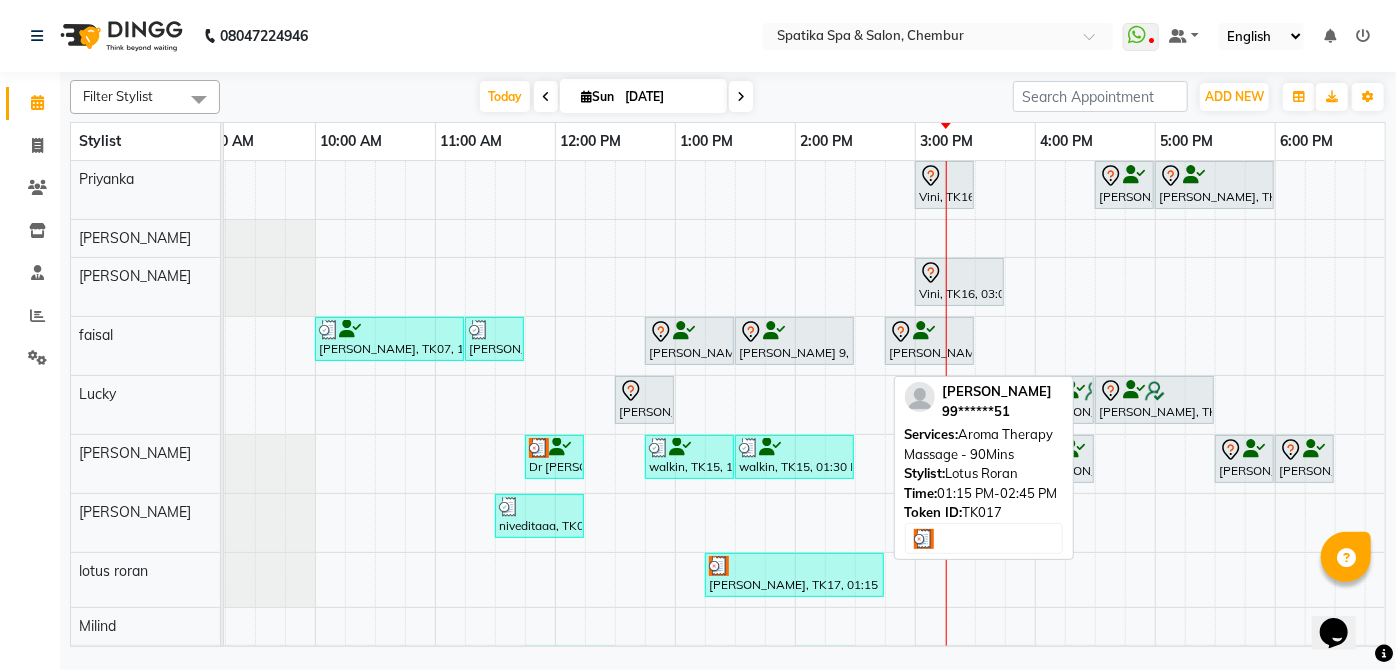 click on "[PERSON_NAME], TK17, 01:15 PM-02:45 PM, Aroma Therapy Massage - 90Mins" at bounding box center (794, 575) 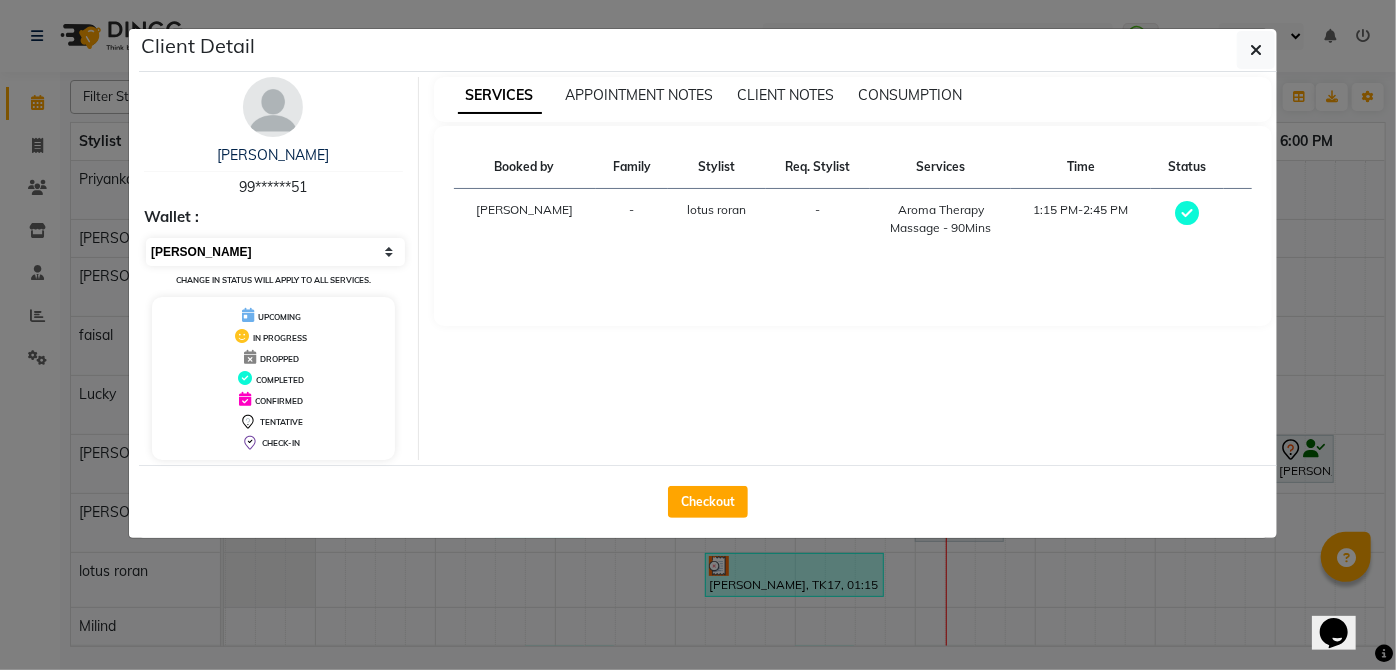 click on "Select MARK DONE UPCOMING" at bounding box center (275, 252) 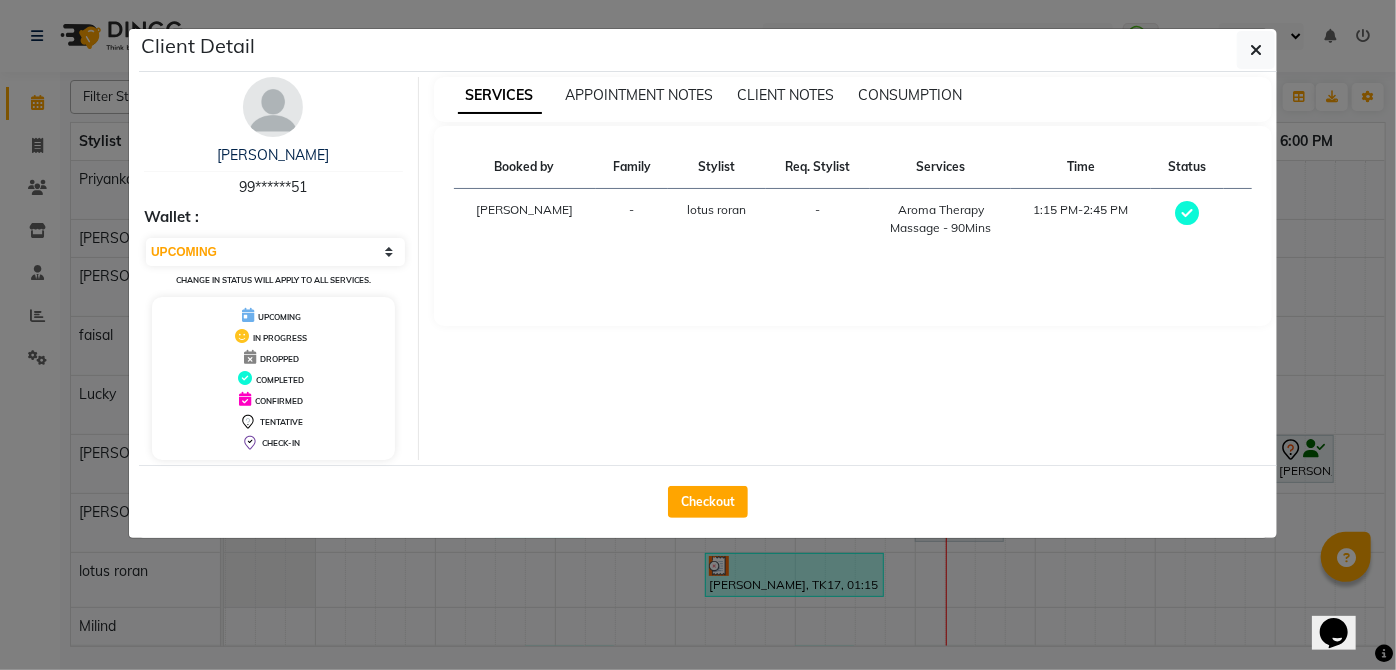 click on "Select MARK DONE UPCOMING" at bounding box center [275, 252] 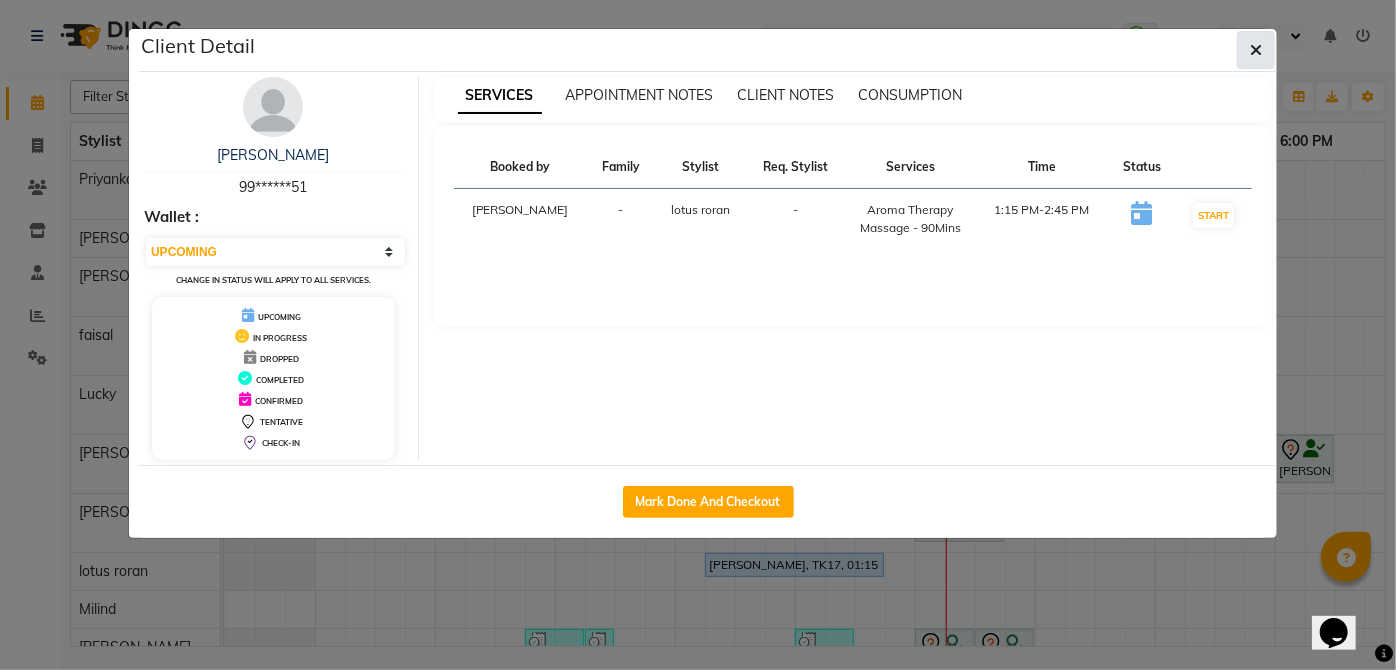click 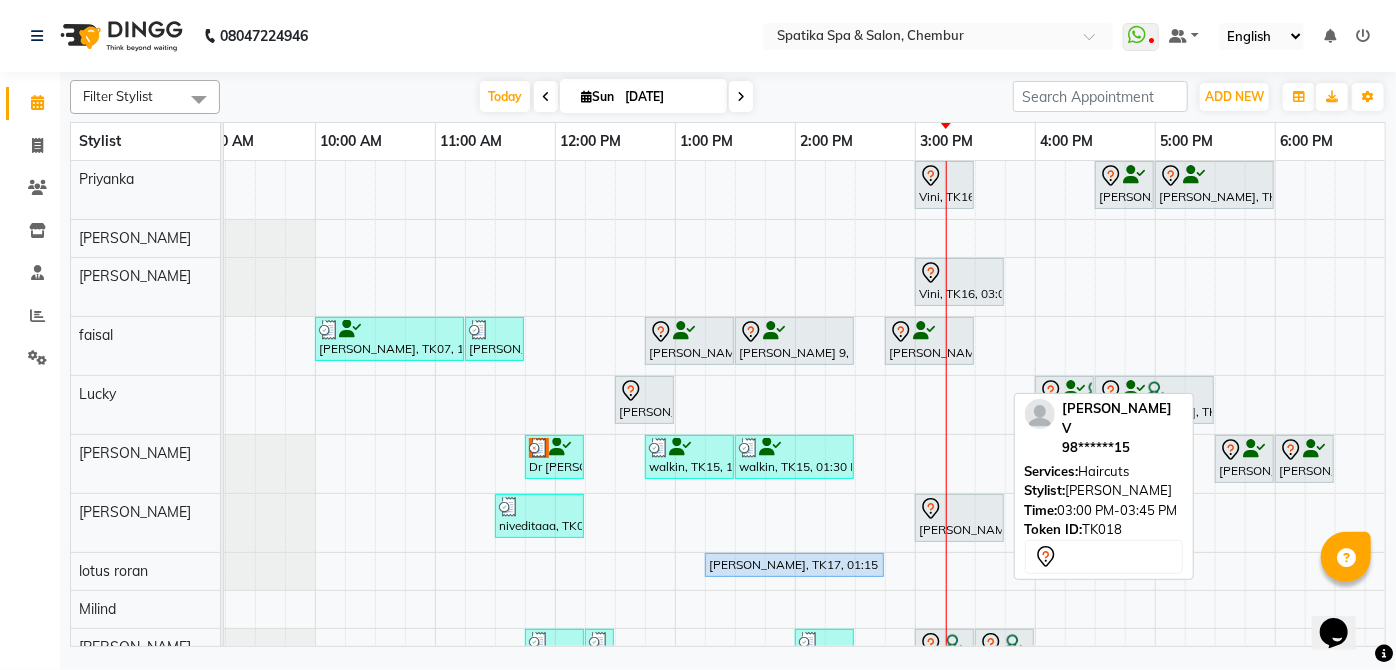 click on "[PERSON_NAME] V, TK18, 03:00 PM-03:45 PM, Haircuts" at bounding box center (959, 518) 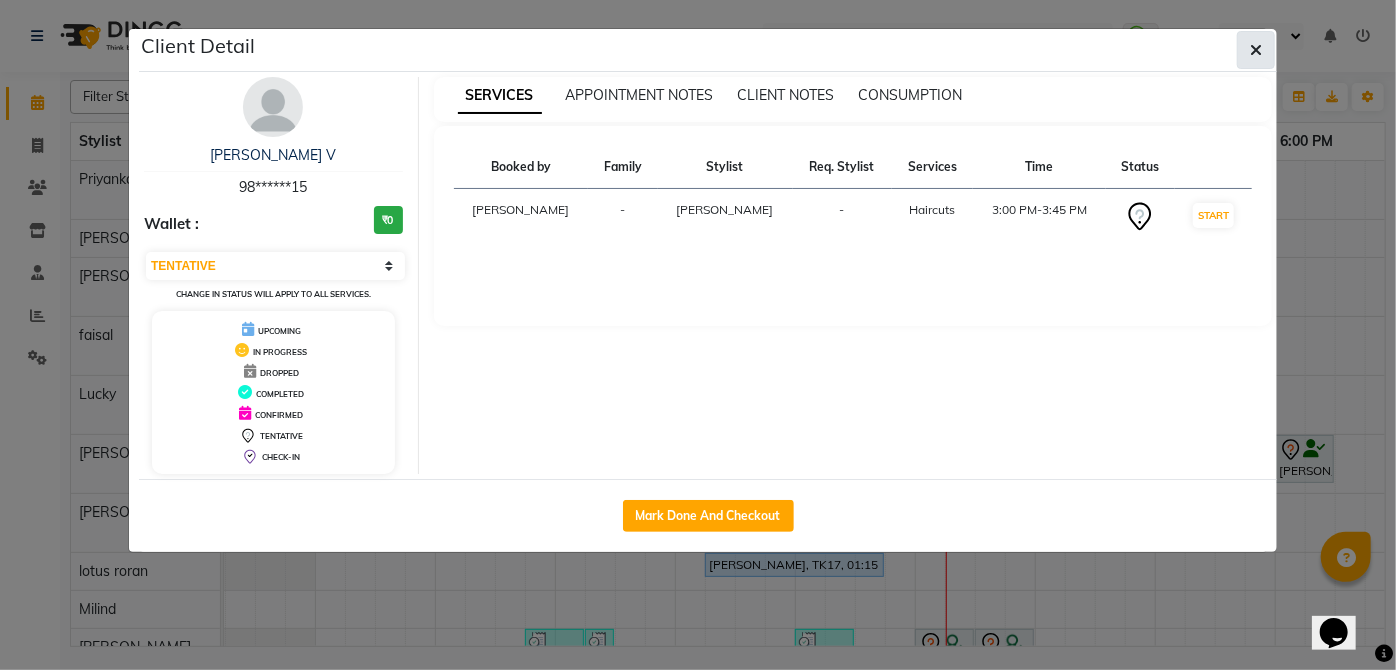 click 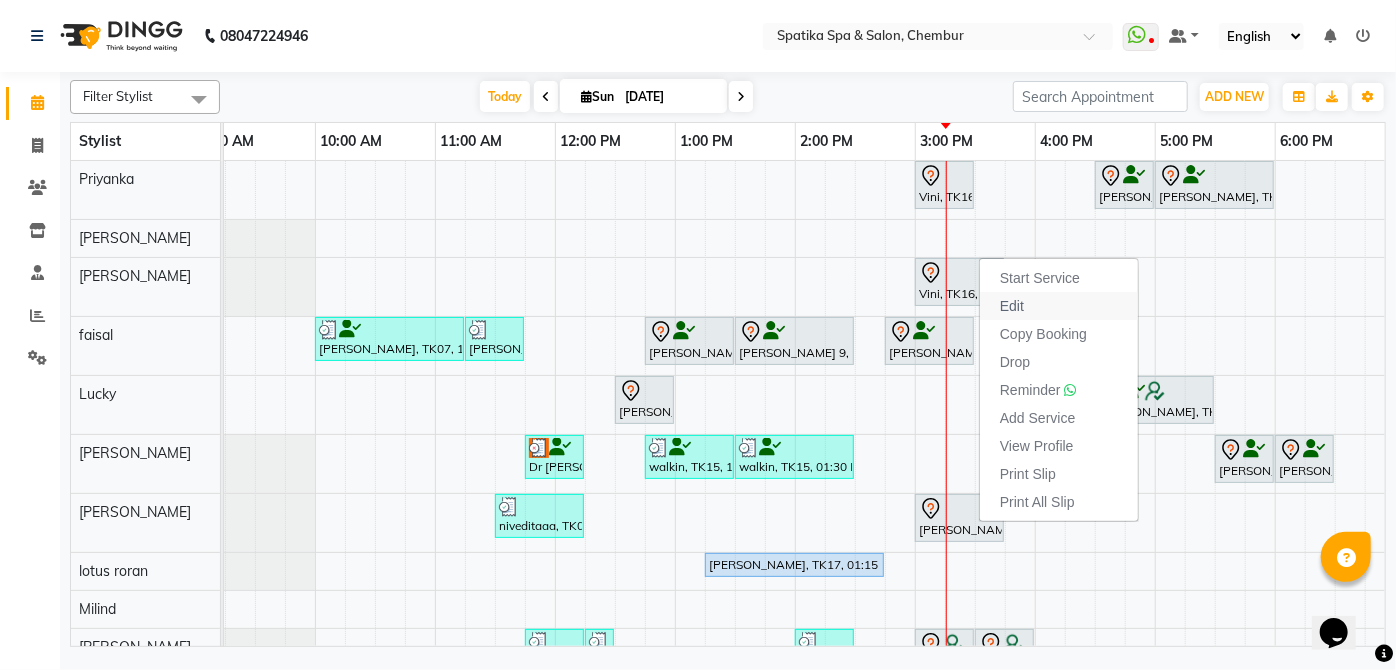 click on "Edit" at bounding box center (1012, 306) 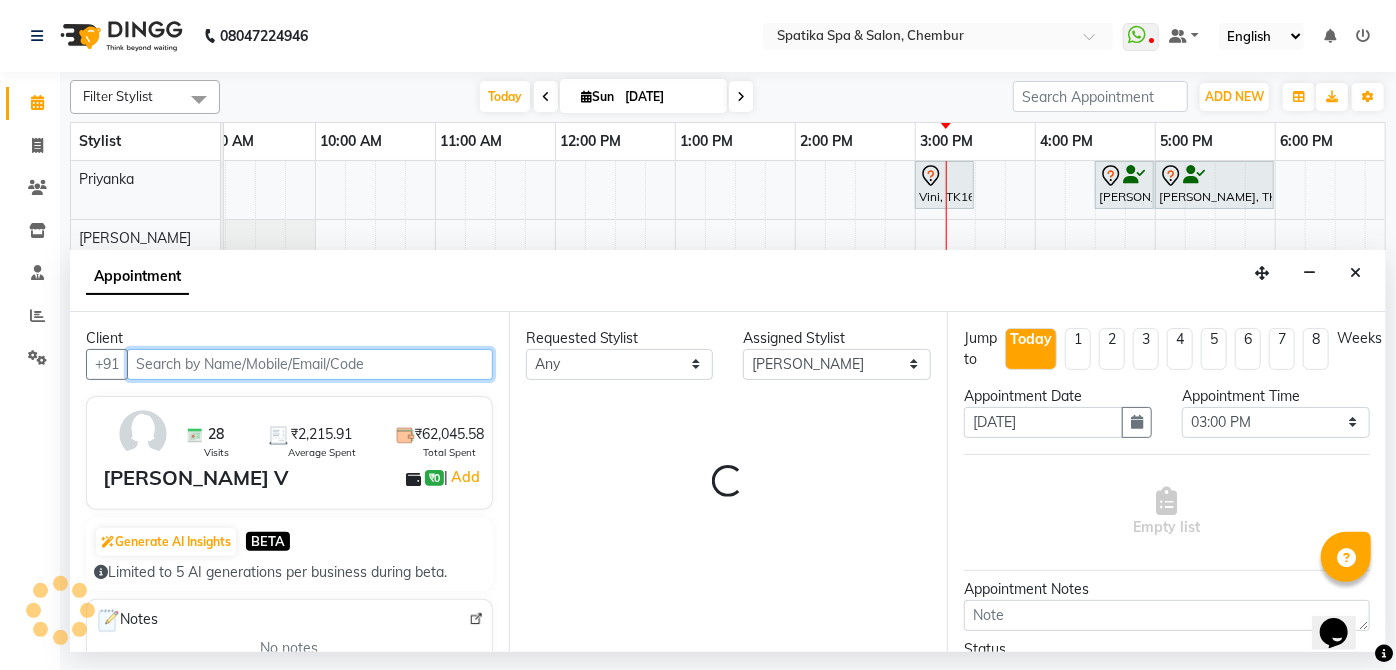 scroll, scrollTop: 0, scrollLeft: 397, axis: horizontal 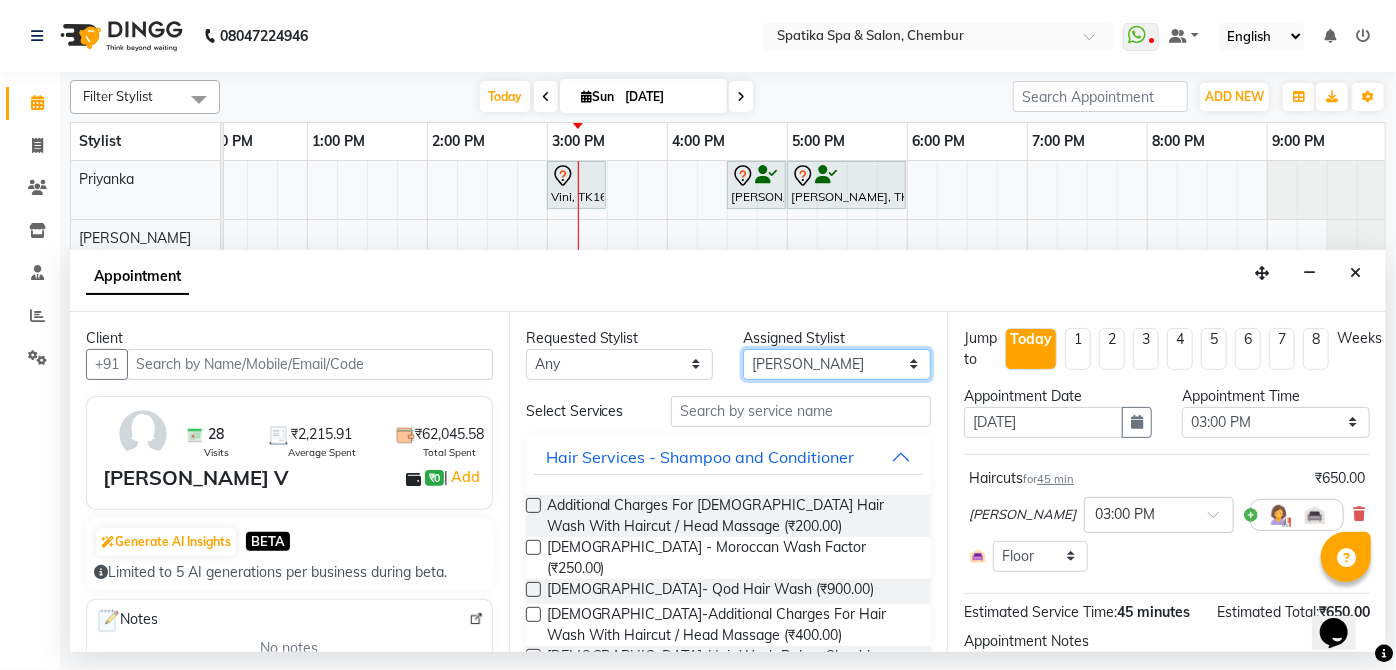 click on "Select Aayushi Sonawala Ali deepak kumar faisal lotus roran Lucky Madhu Gupta Milind Payal Dhanke Priyanka shahrukh sumitra" at bounding box center [837, 364] 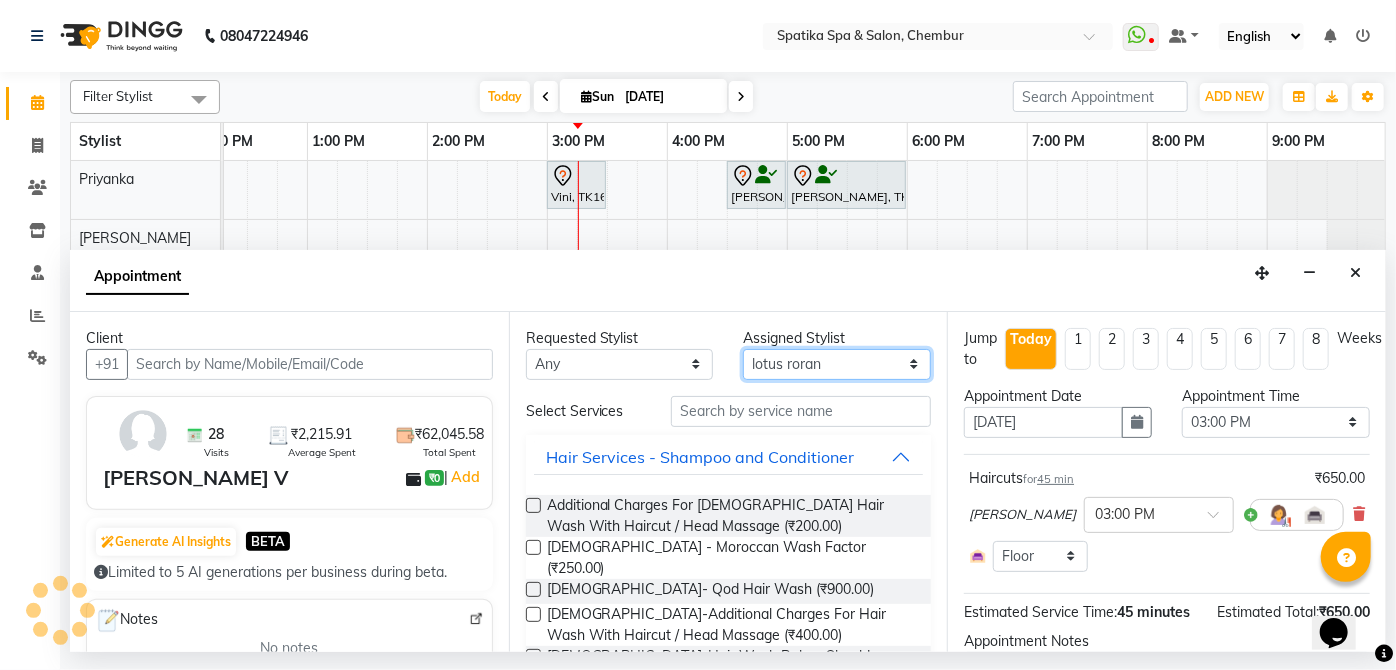 click on "Select Aayushi Sonawala Ali deepak kumar faisal lotus roran Lucky Madhu Gupta Milind Payal Dhanke Priyanka shahrukh sumitra" at bounding box center [837, 364] 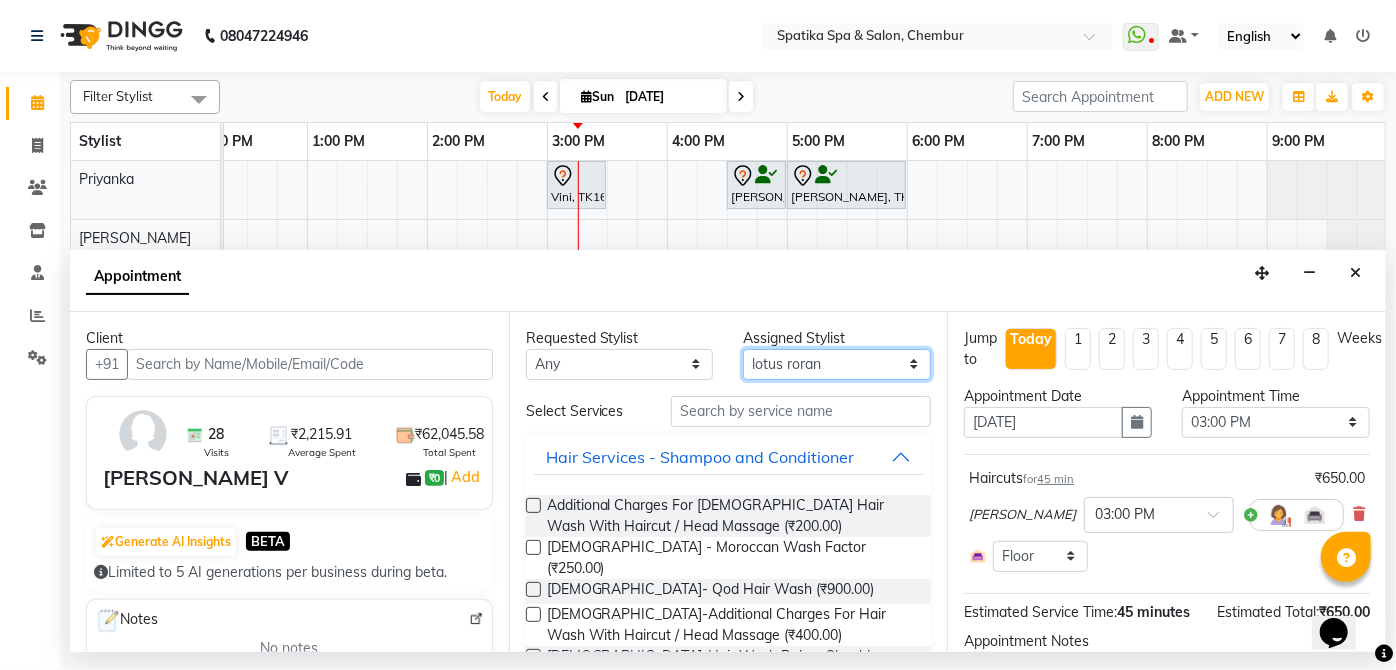 click on "Select Aayushi Sonawala Ali deepak kumar faisal lotus roran Lucky Madhu Gupta Milind Payal Dhanke Priyanka shahrukh sumitra" at bounding box center (837, 364) 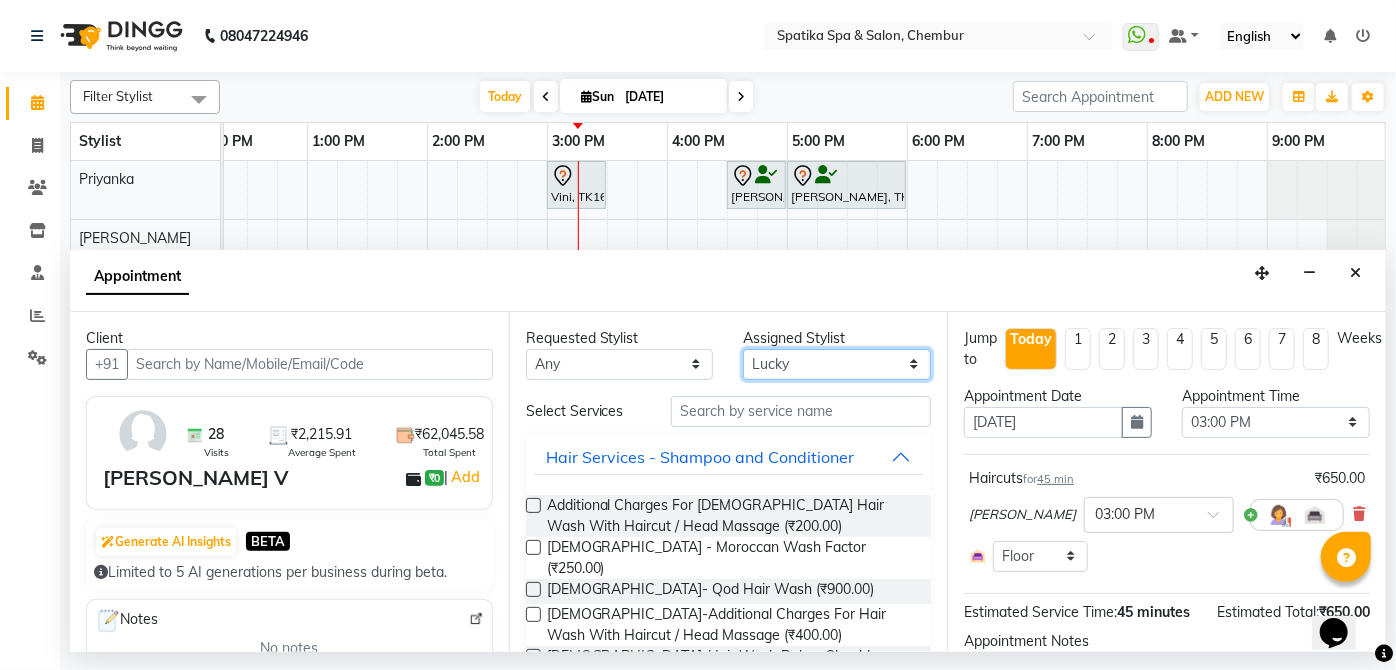 click on "Select Aayushi Sonawala Ali deepak kumar faisal lotus roran Lucky Madhu Gupta Milind Payal Dhanke Priyanka shahrukh sumitra" at bounding box center [837, 364] 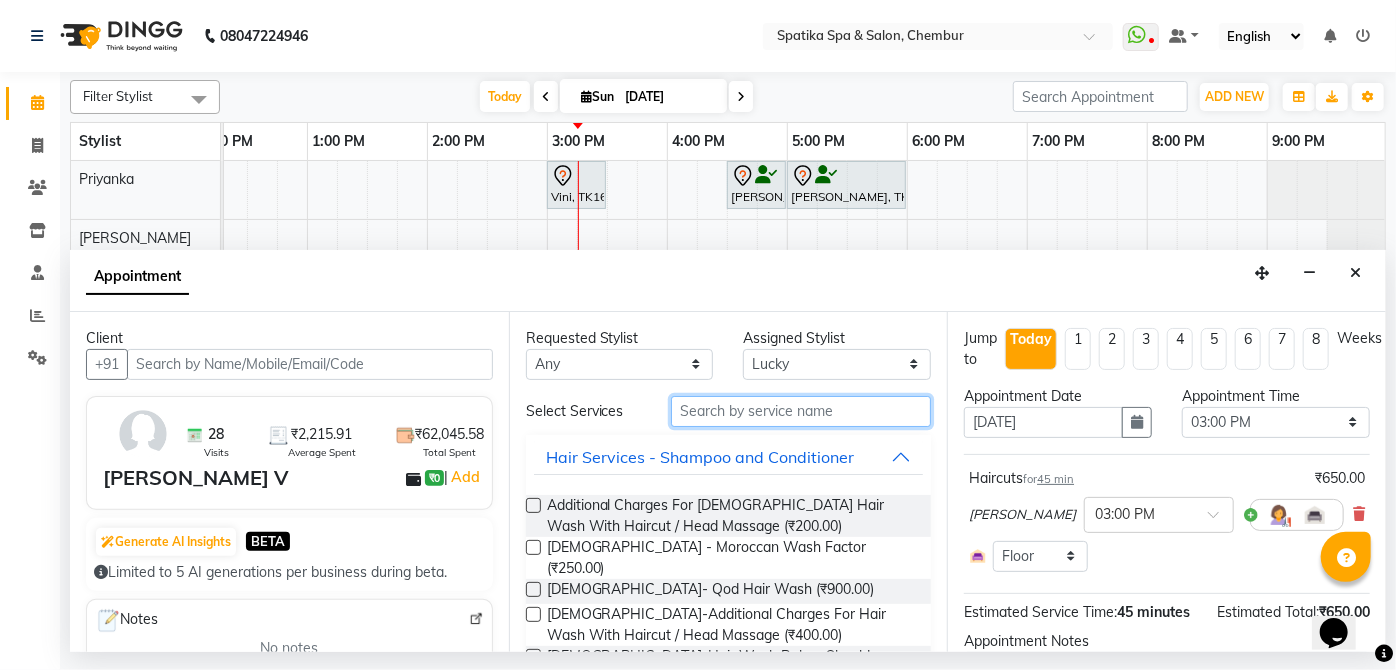 click at bounding box center (801, 411) 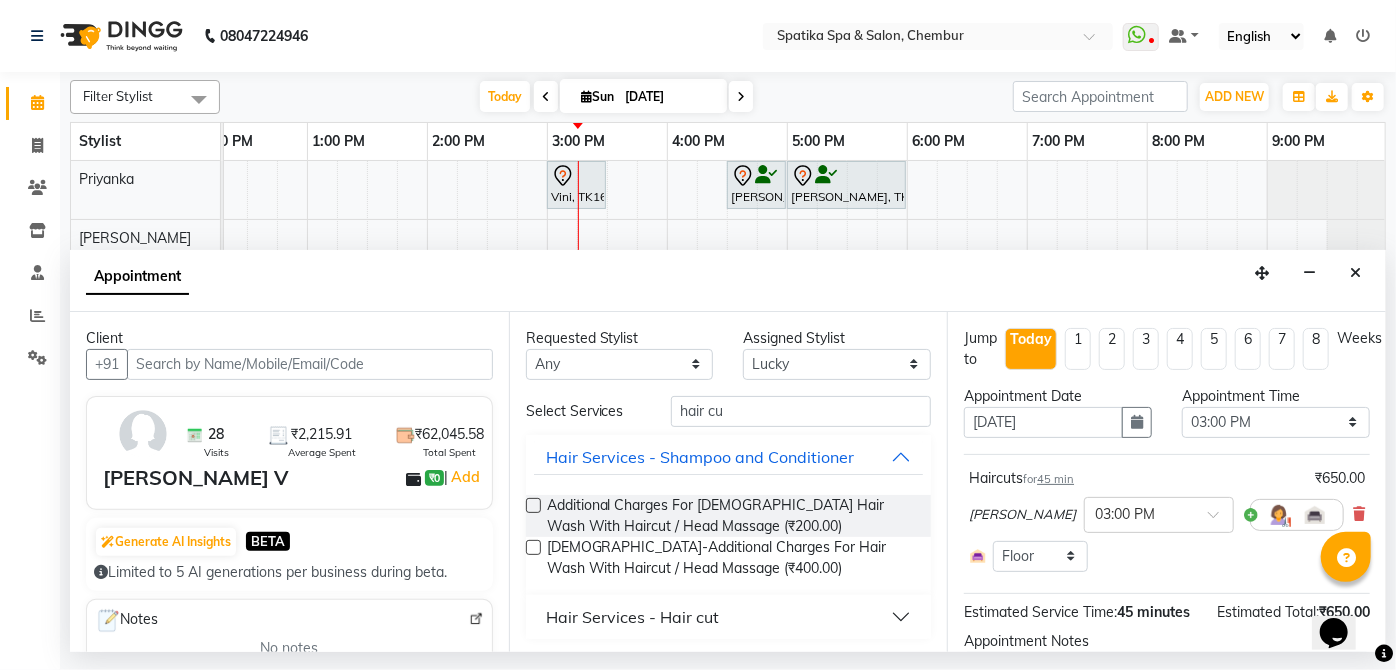 click on "Hair Services - Hair cut" at bounding box center (632, 617) 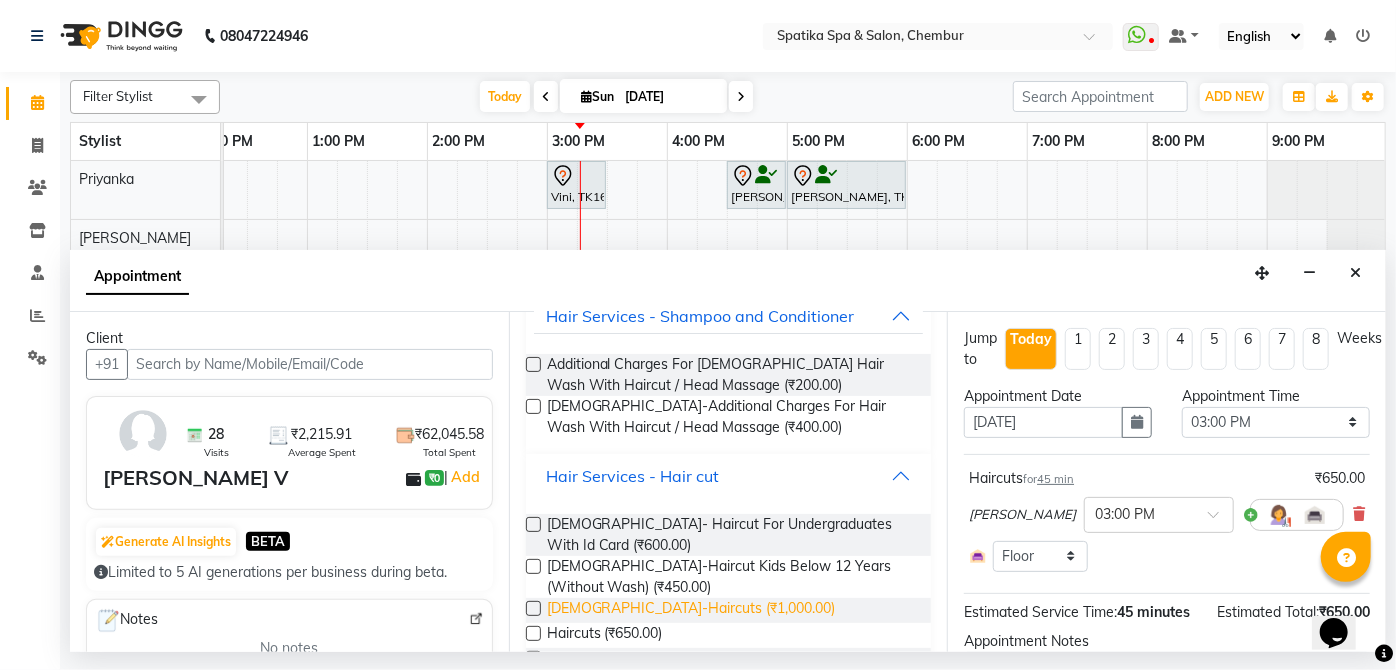 scroll, scrollTop: 0, scrollLeft: 0, axis: both 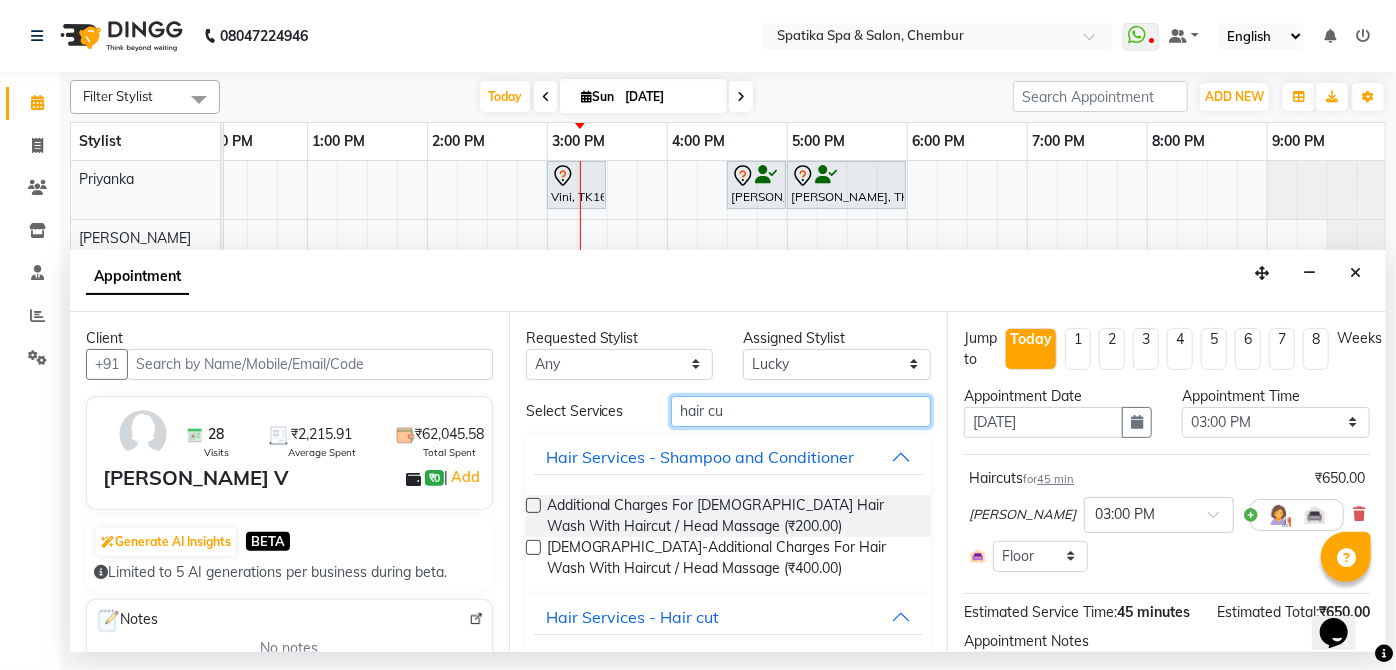 click on "hair cu" at bounding box center [801, 411] 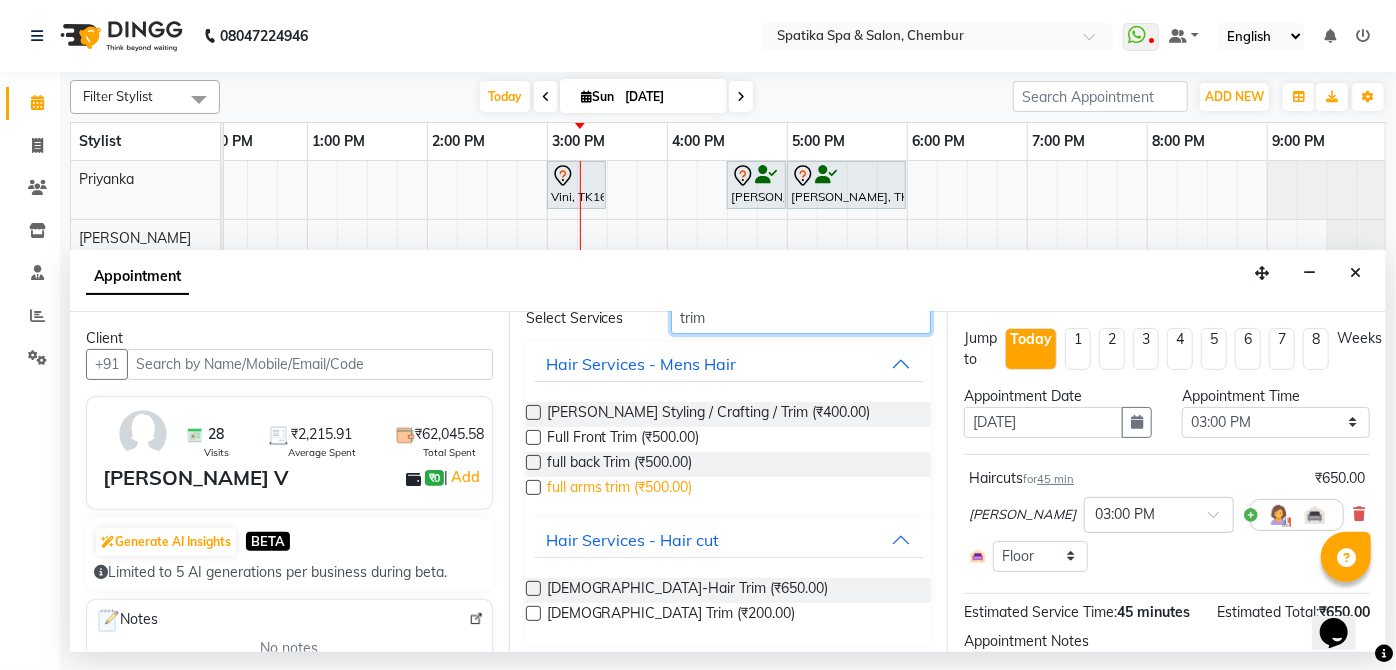 scroll, scrollTop: 100, scrollLeft: 0, axis: vertical 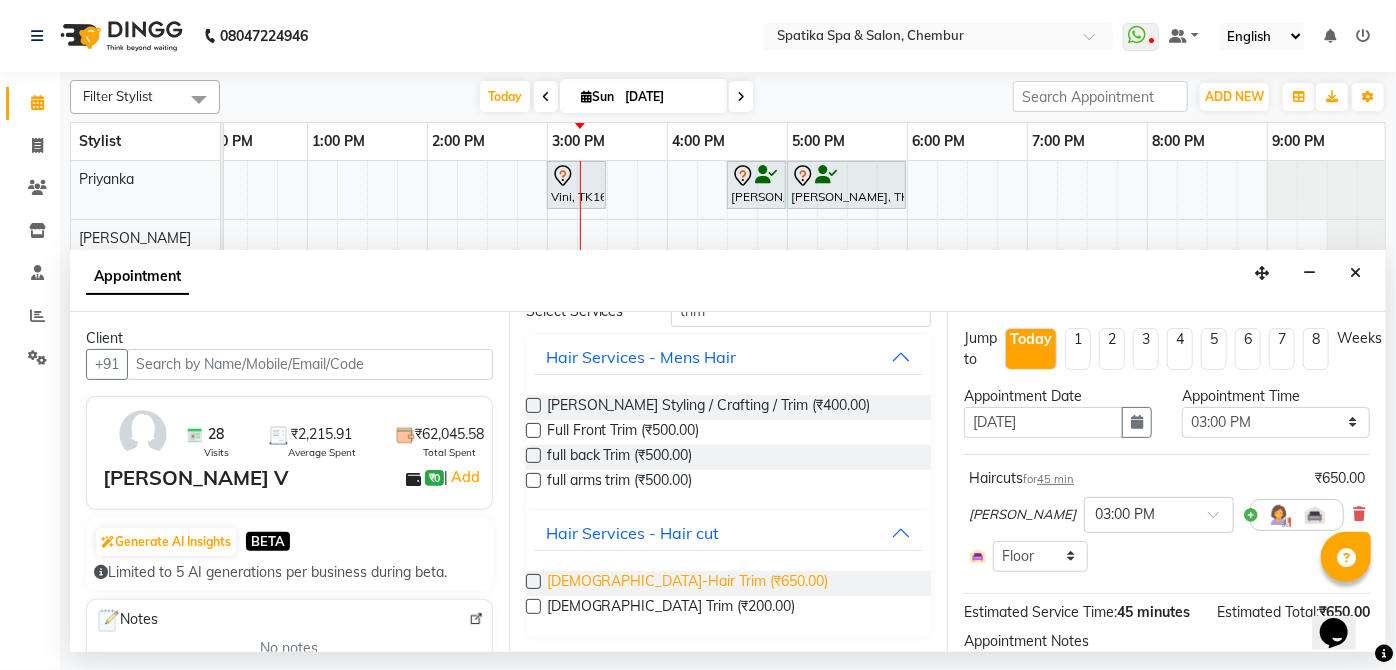 click on "Female-Hair Trim (₹650.00)" at bounding box center (688, 583) 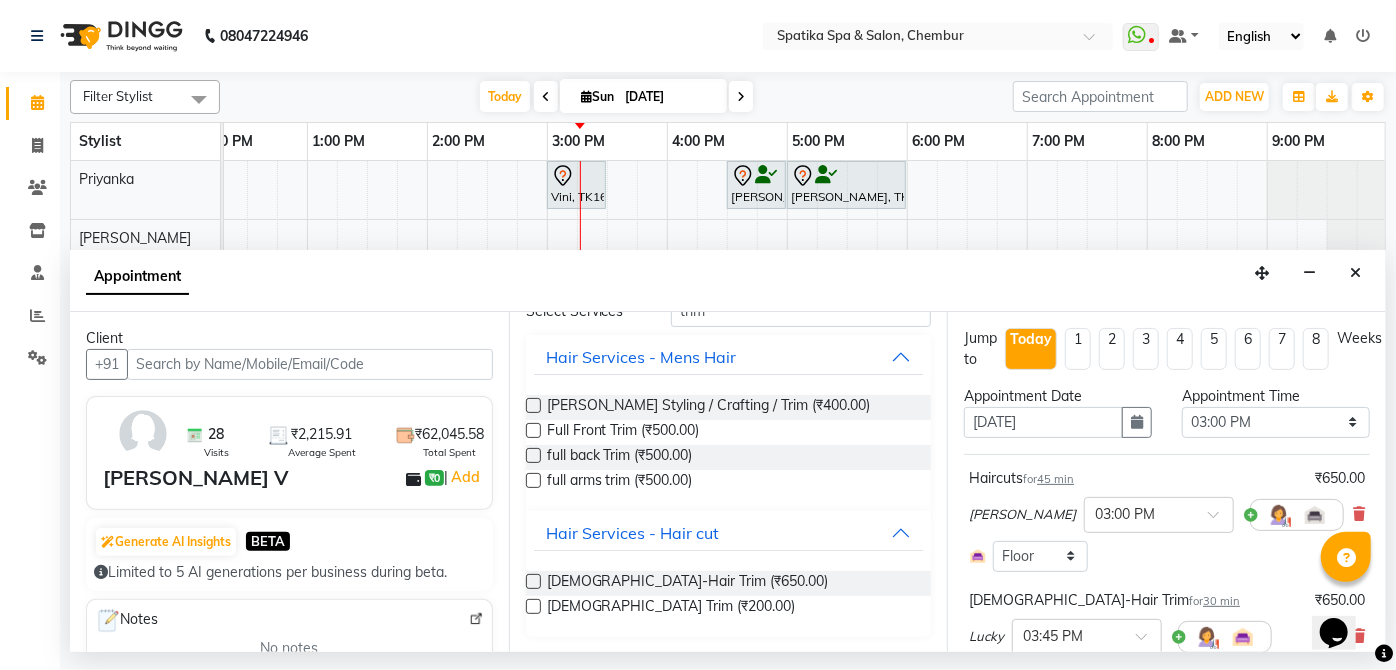 scroll, scrollTop: 269, scrollLeft: 0, axis: vertical 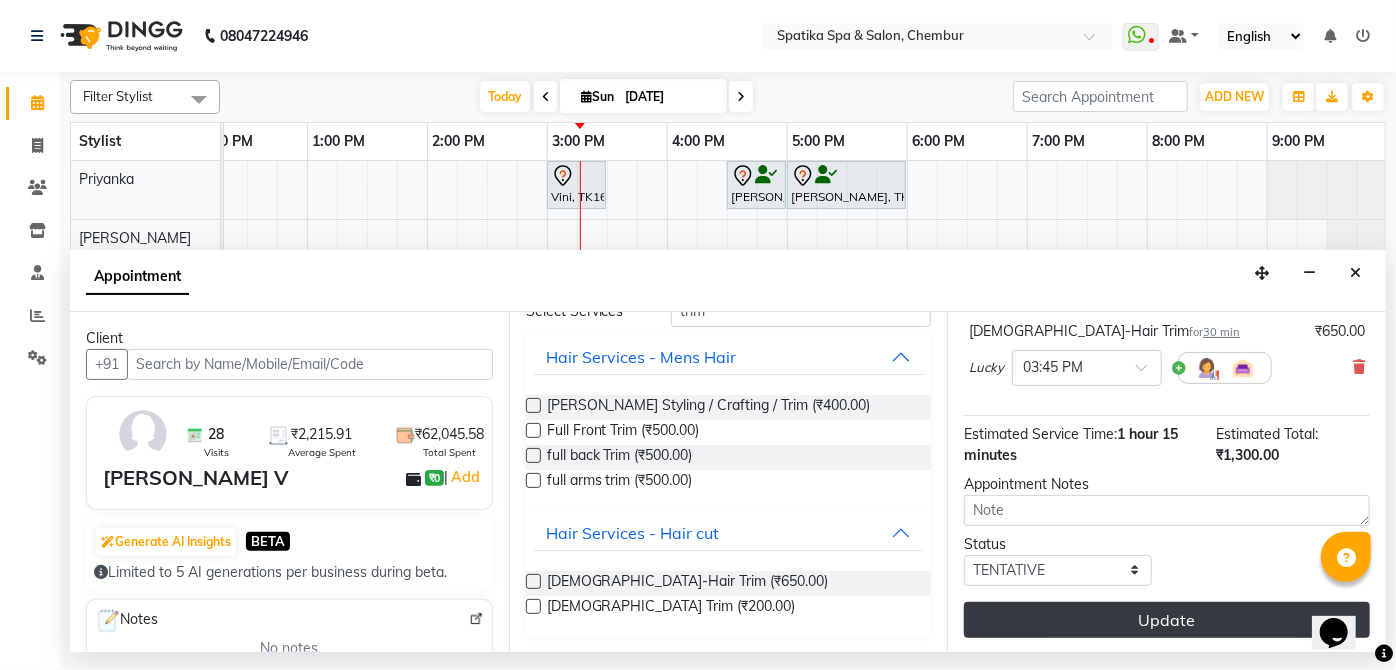 click on "Update" at bounding box center [1167, 620] 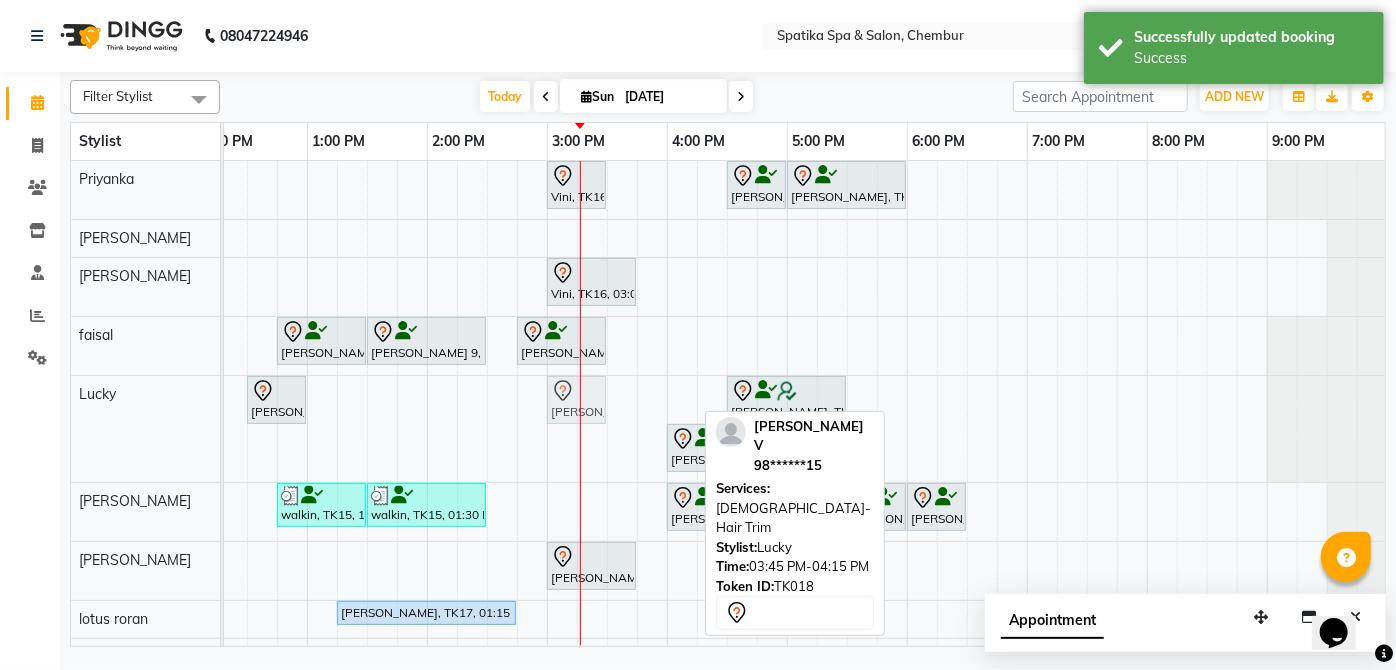 drag, startPoint x: 656, startPoint y: 403, endPoint x: 566, endPoint y: 410, distance: 90.27181 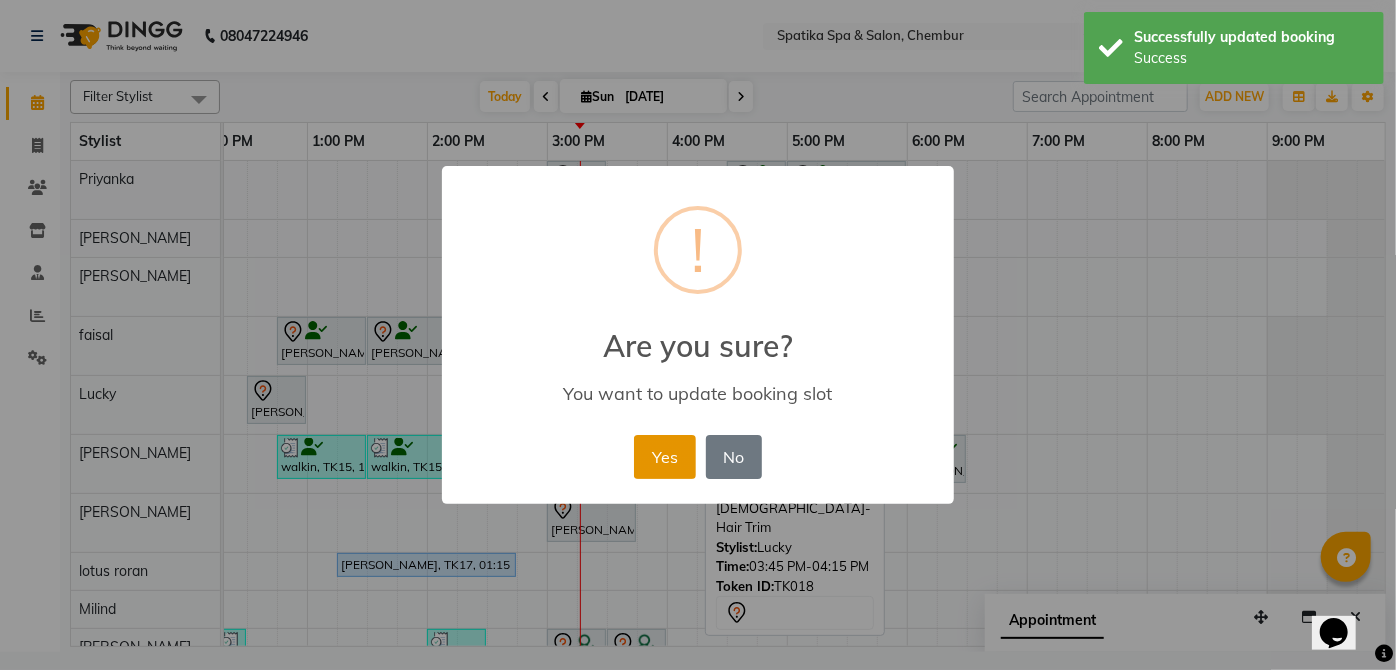 click on "Yes" at bounding box center (664, 457) 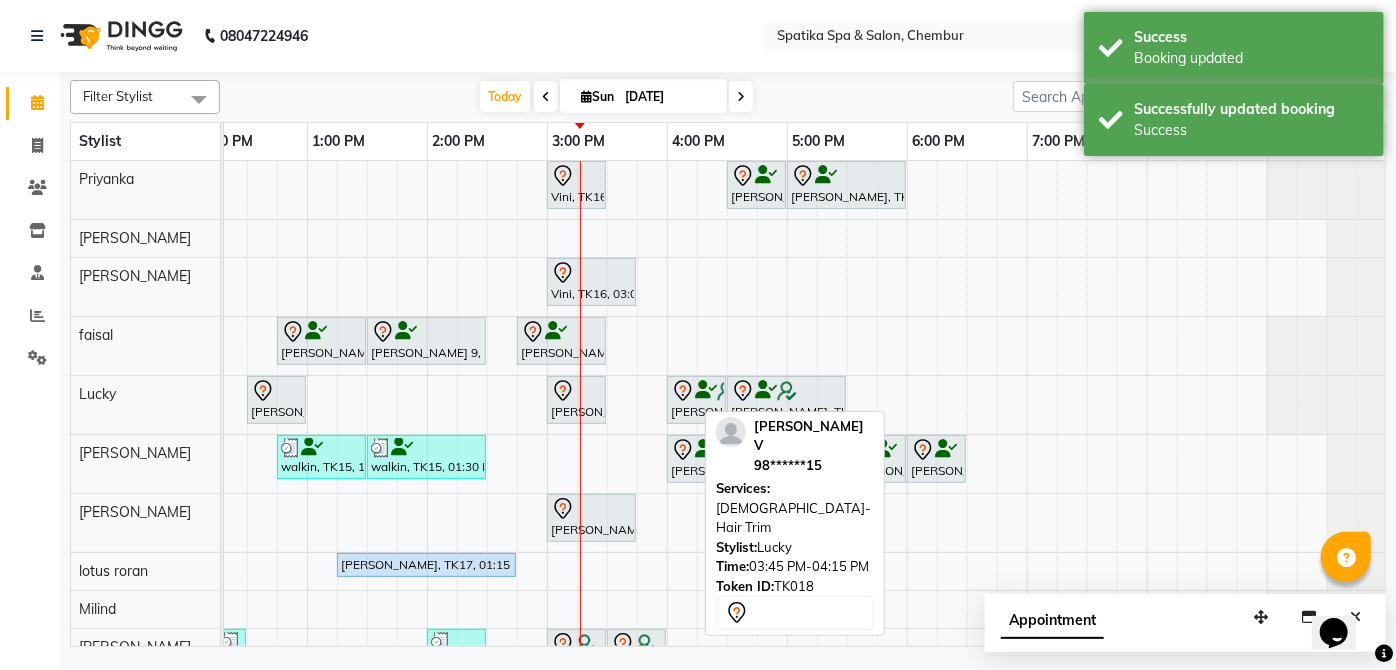 scroll, scrollTop: 144, scrollLeft: 397, axis: both 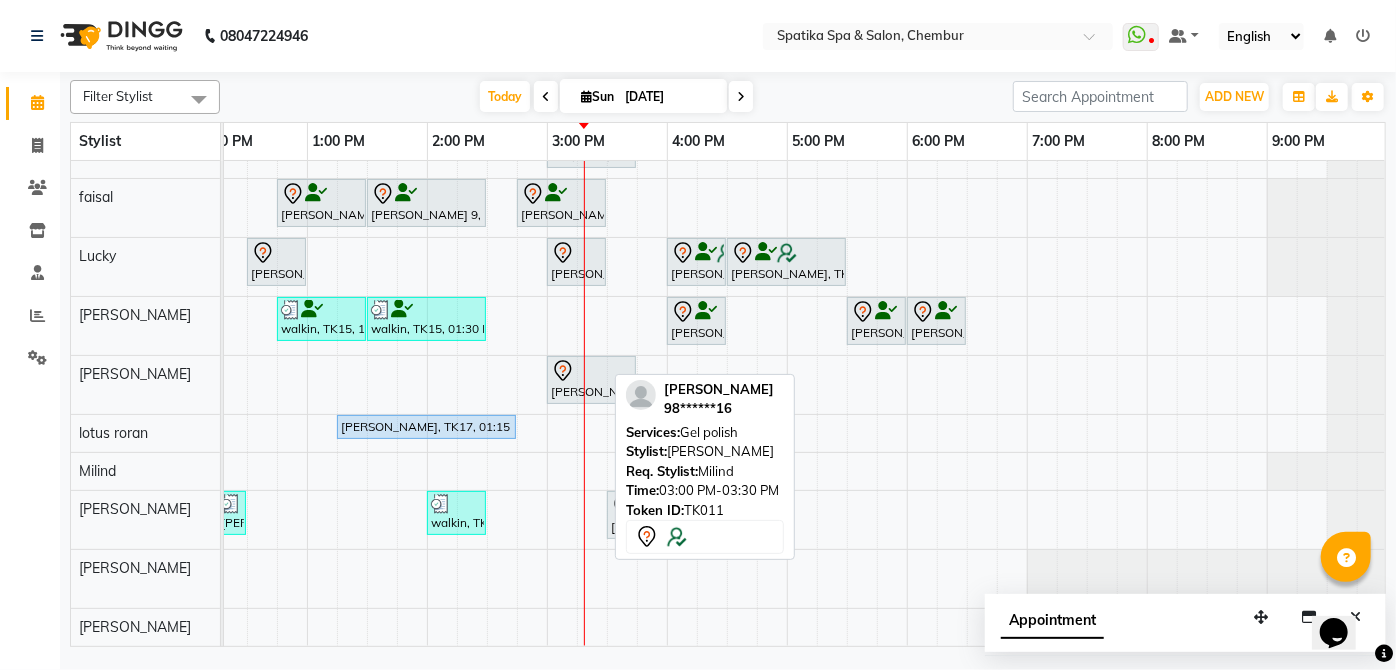 drag, startPoint x: 586, startPoint y: 514, endPoint x: 704, endPoint y: 519, distance: 118.10589 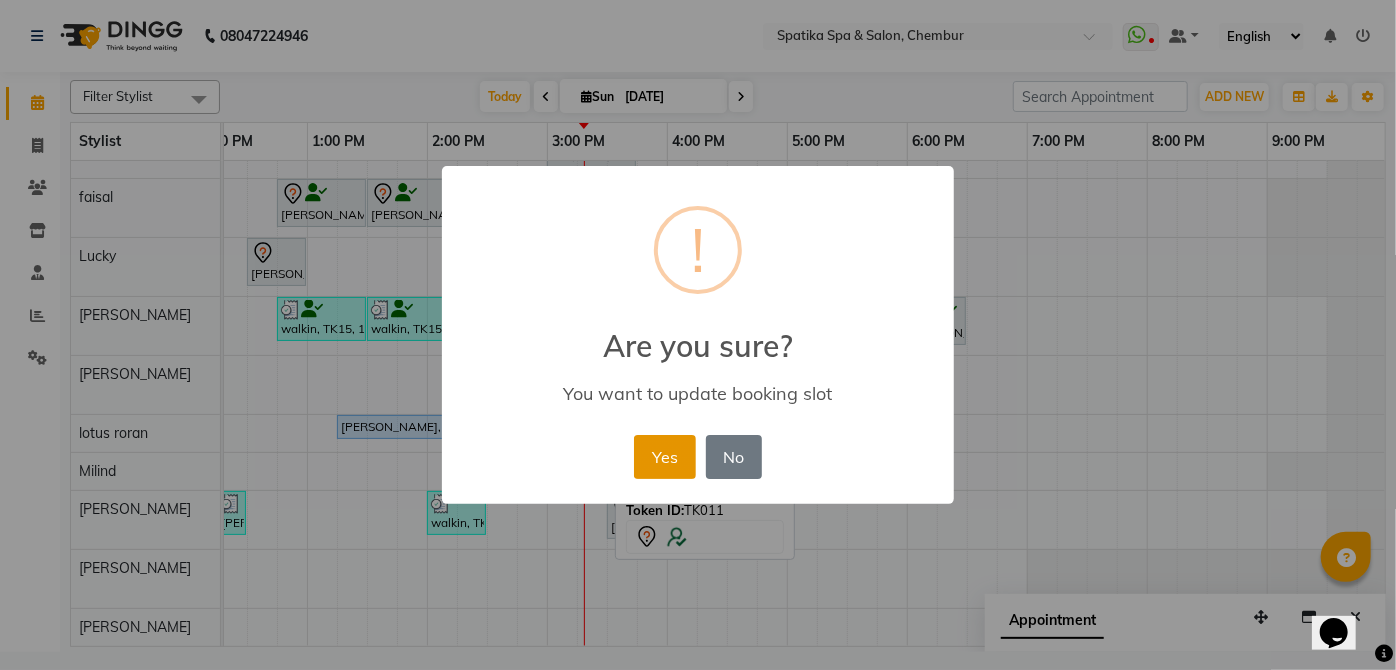 click on "Yes" at bounding box center [664, 457] 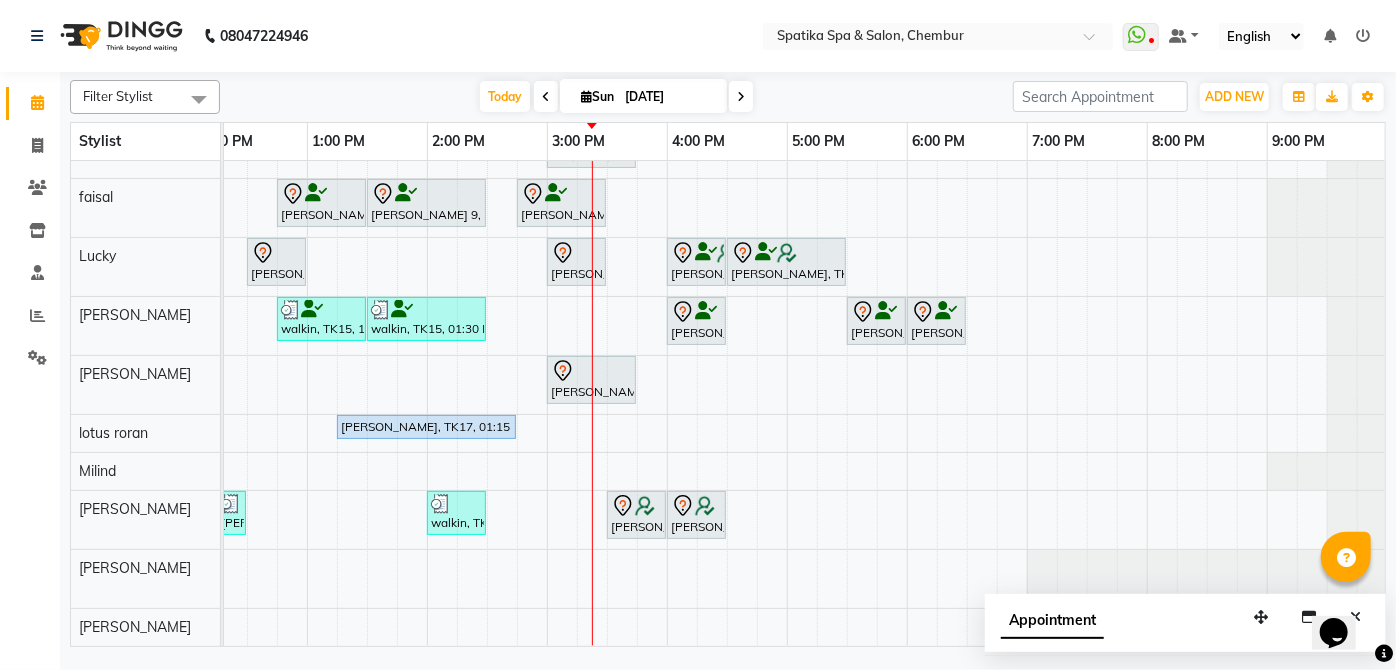 click on "Payal Dhanke, TK13, 08:45 AM-09:15 AM, Additional Charges For Male Hair Wash With Haircut / Head Massage             Vini, TK16, 03:00 PM-03:30 PM, Classic Manicure             Aarti Manjrekar, TK10, 04:30 PM-05:00 PM, Premium Wax-Full Arms             Aarti Manjrekar, TK10, 05:00 PM-06:00 PM, Premium Wax-Full Legs             Vini, TK16, 03:00 PM-03:45 PM, Classic Pedicure     Aparna iyer, TK07, 10:00 AM-11:15 AM, Haircuts,Beard Styling / Crafting / Trim     Raika John, TK09, 11:15 AM-11:45 AM, Female-Blow Dry-Hair Below Shoulder             Kritika 9, TK14, 12:45 PM-01:30 PM, Haircuts             Kritika 9, TK14, 01:30 PM-02:30 PM, Male-Inoa Global Color - Hair Upto Neck (Includes Moustache)             Swapnil Bhoir, TK02, 02:45 PM-03:30 PM, Haircuts             Jhanvi Jagasia, TK12, 12:30 PM-01:00 PM, Female-Blow Dry-Hair Below Shoulder             Bidisha V, TK18, 03:00 PM-03:30 PM, Female-Hair Trim             Ayesha Lobo, TK11, 04:00 PM-04:30 PM, Female-Hair Wash Below Shoulder" at bounding box center [607, 334] 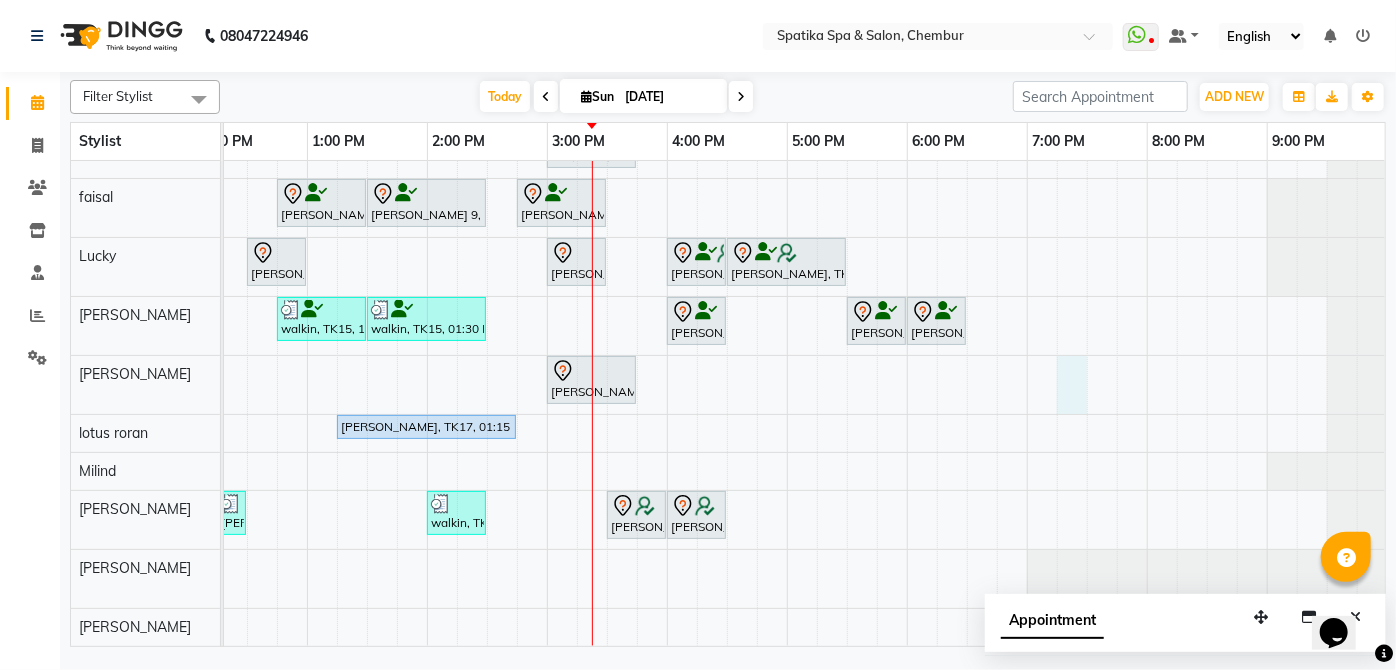 scroll, scrollTop: 143, scrollLeft: 397, axis: both 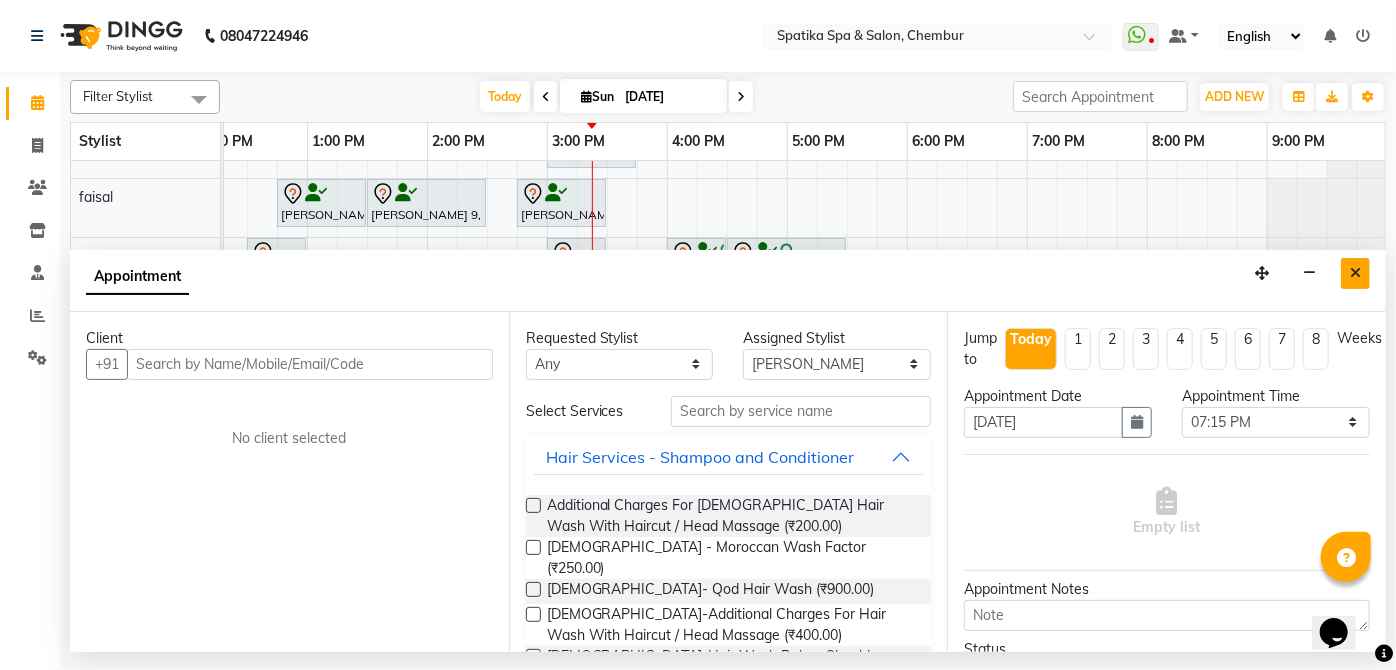 click at bounding box center [1355, 273] 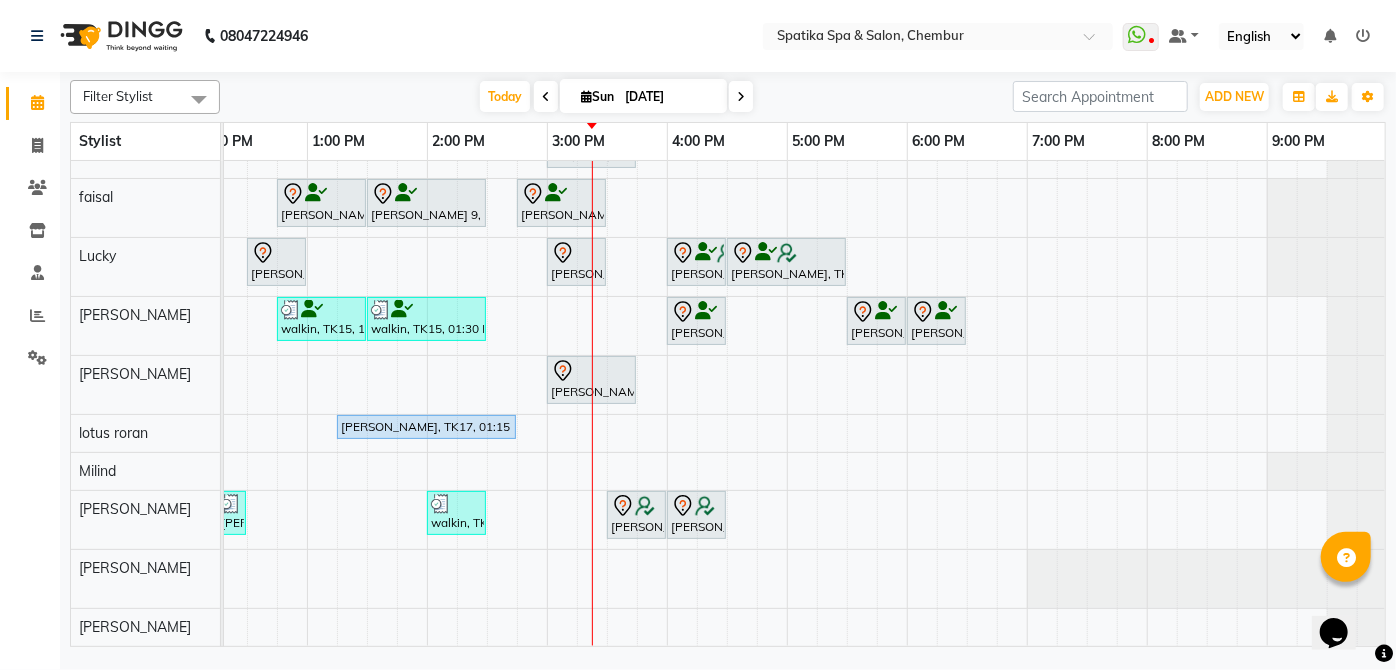 scroll, scrollTop: 98, scrollLeft: 397, axis: both 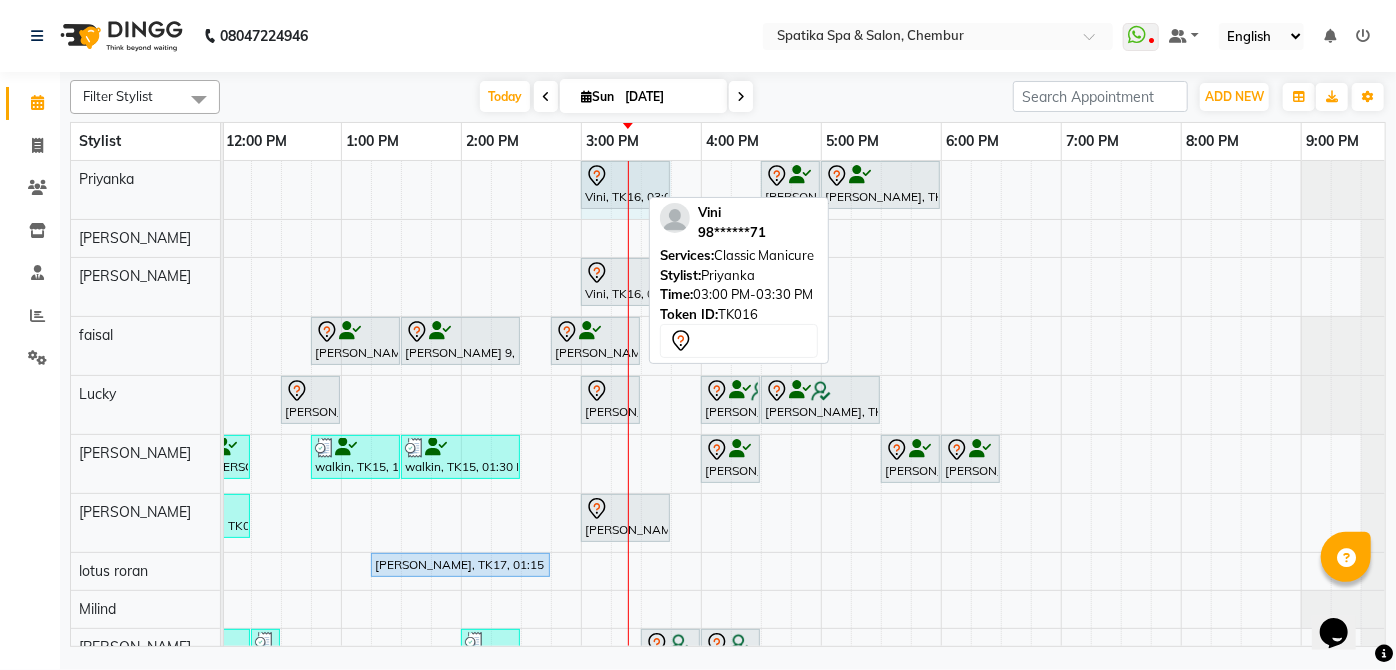 drag, startPoint x: 635, startPoint y: 175, endPoint x: 656, endPoint y: 175, distance: 21 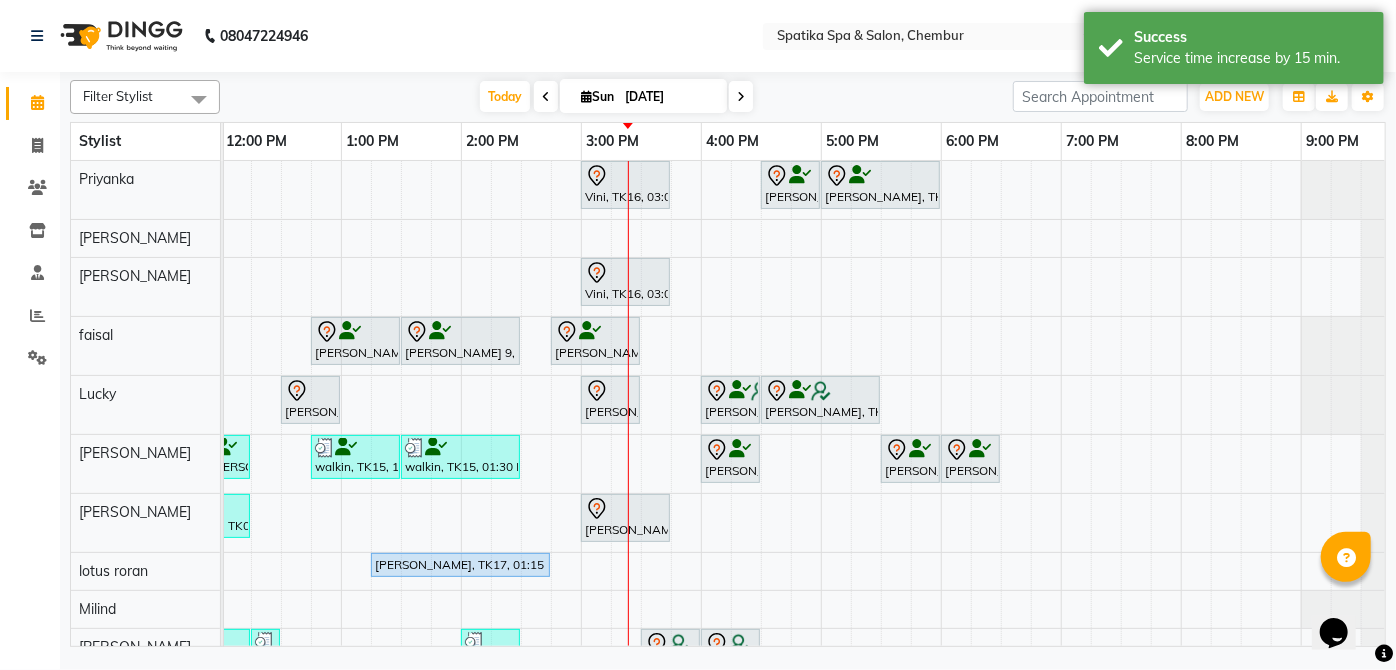 click at bounding box center [741, 96] 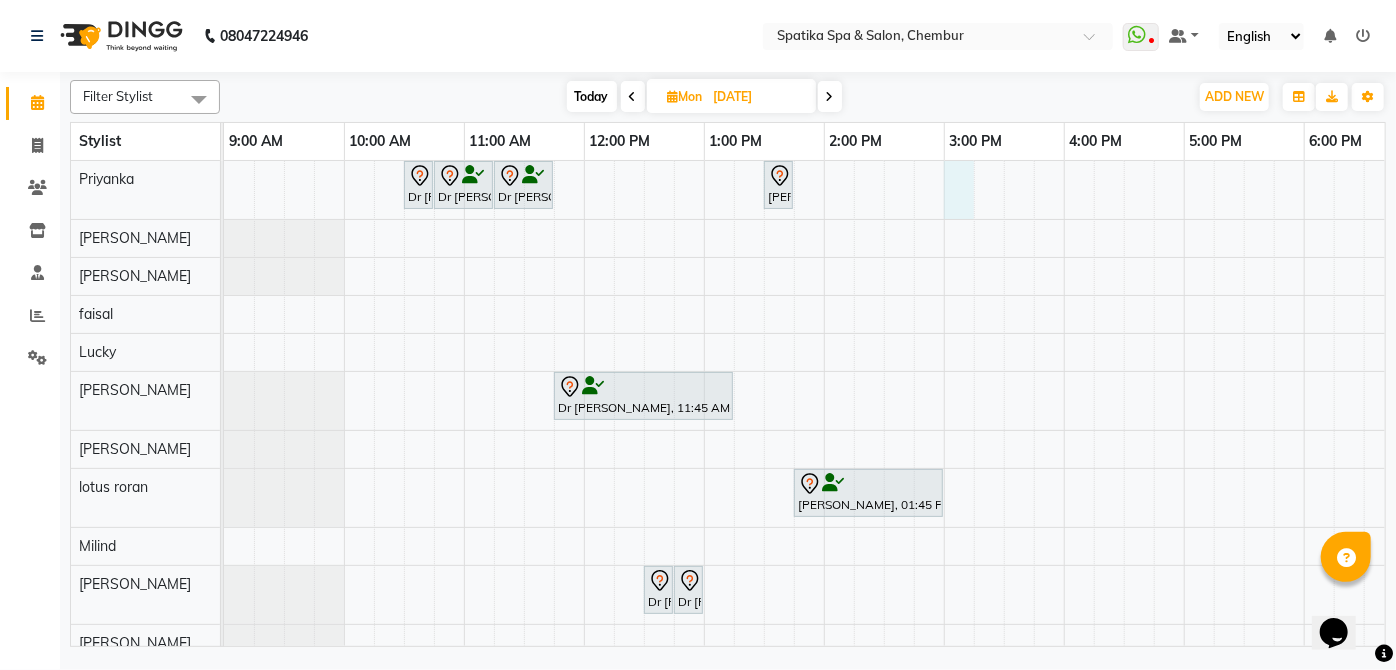 click on "Dr Deepa, 10:30 AM-10:45 AM, Peel Off Wax-Under Arms             Dr Deepa, 10:45 AM-11:15 AM, Premium Wax-Full Arms             Dr Deepa, 11:15 AM-11:45 AM, Premium Wax-Full Legs             Grace Agarwal, 01:30 PM-01:45 PM, Eyebrows             Dr Deepa, 11:45 AM-01:15 PM, Female-Inoa Touch Up (Up To 2 Inches)             Grace Agarwal, 01:45 PM-03:00 PM, Swedish Massage - 60Mins             Dr Deepa, 12:30 PM-12:45 PM, Cut And File             Dr Deepa, 12:45 PM-01:00 PM, Cut And File" at bounding box center [1004, 430] 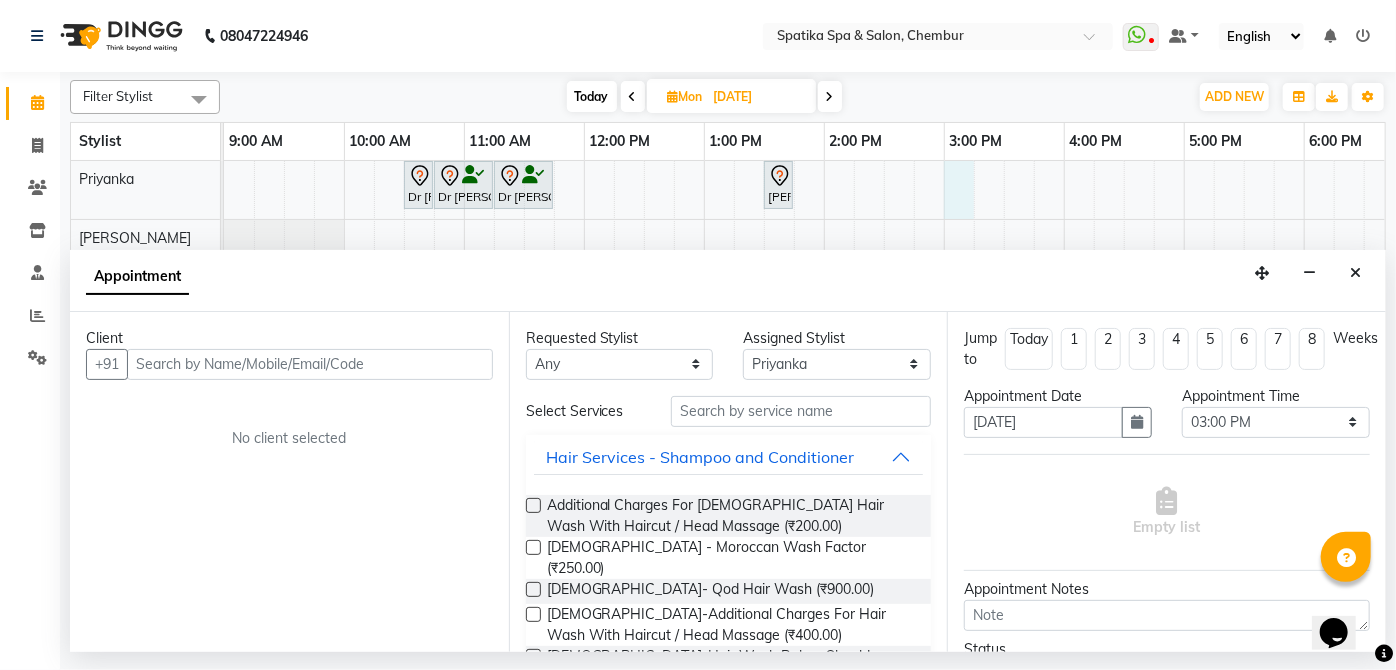 click at bounding box center (310, 364) 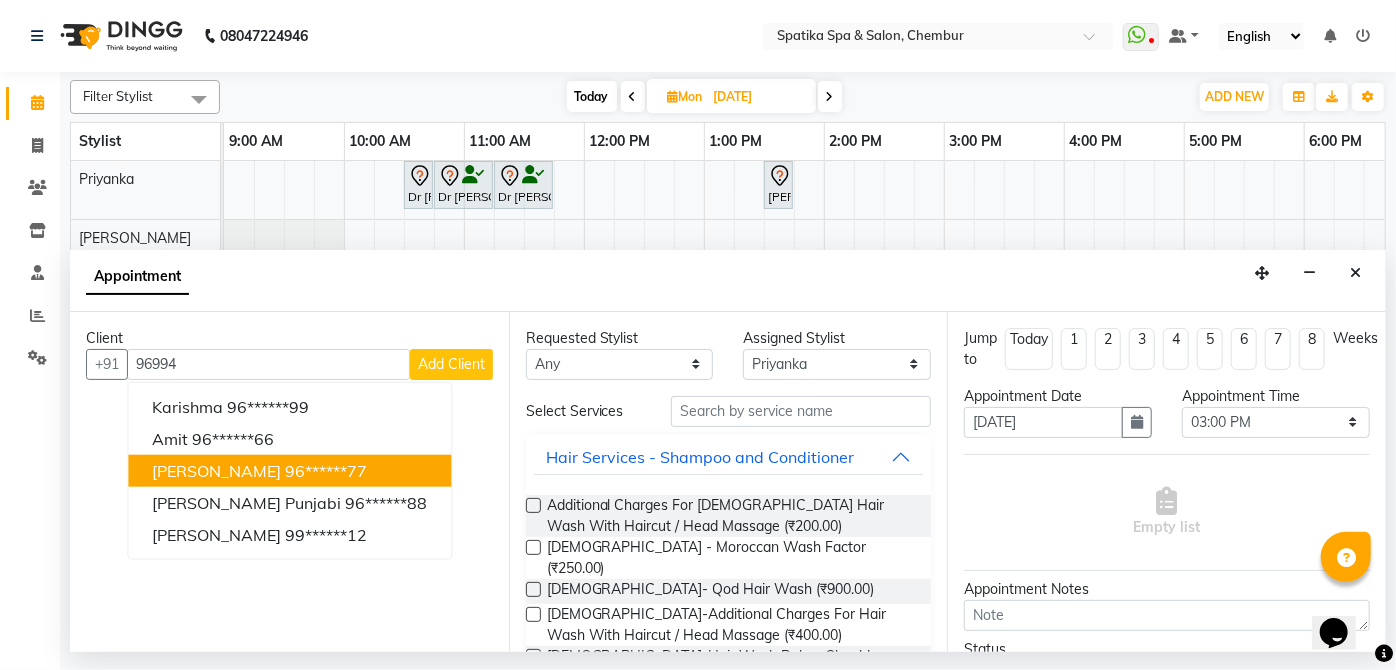 click on "Aachal Saini" at bounding box center (216, 470) 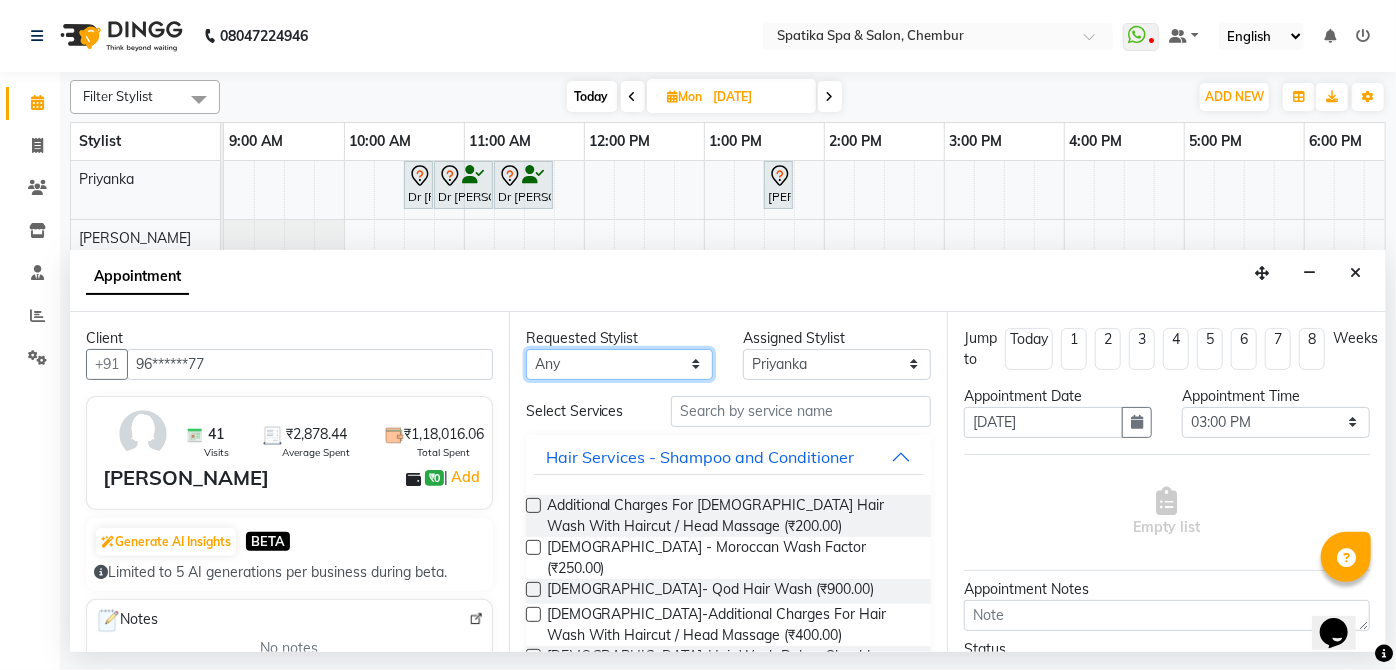 click on "Any Aayushi Sonawala Ali deepak kumar faisal lotus roran Lucky Madhu Gupta Milind Payal Dhanke Priyanka shahrukh sumitra" at bounding box center [620, 364] 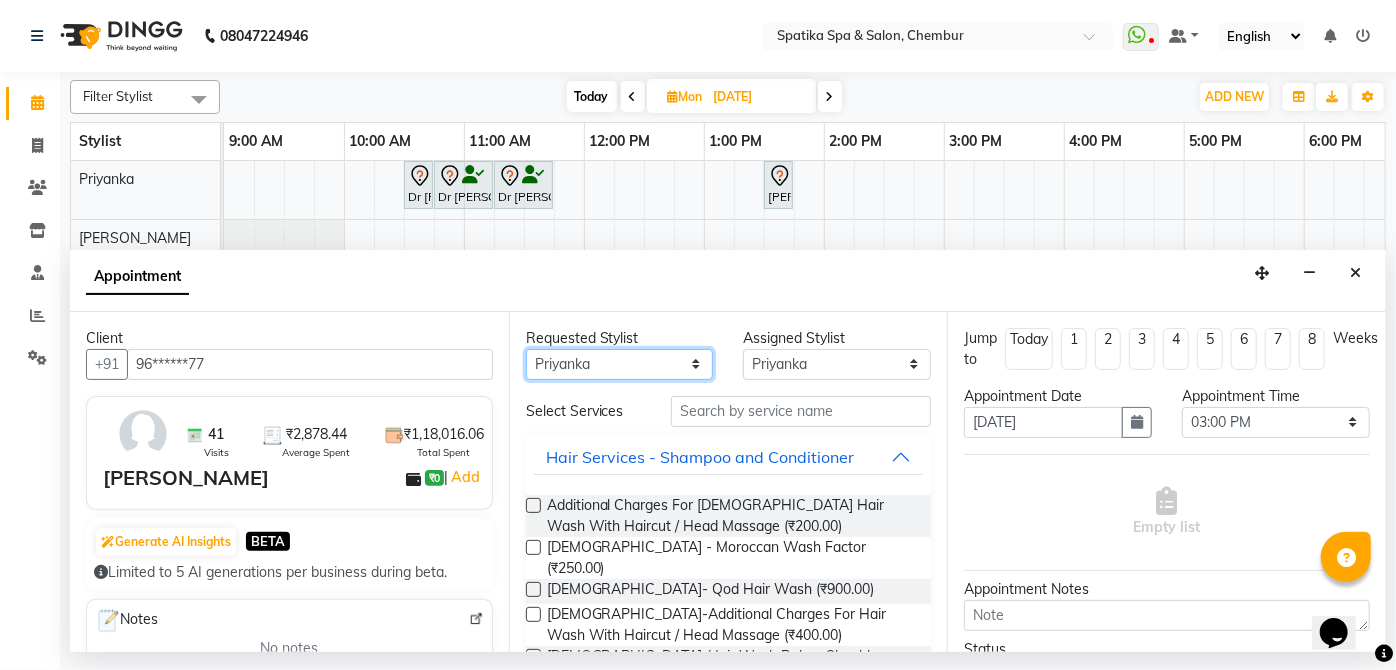 click on "Any Aayushi Sonawala Ali deepak kumar faisal lotus roran Lucky Madhu Gupta Milind Payal Dhanke Priyanka shahrukh sumitra" at bounding box center [620, 364] 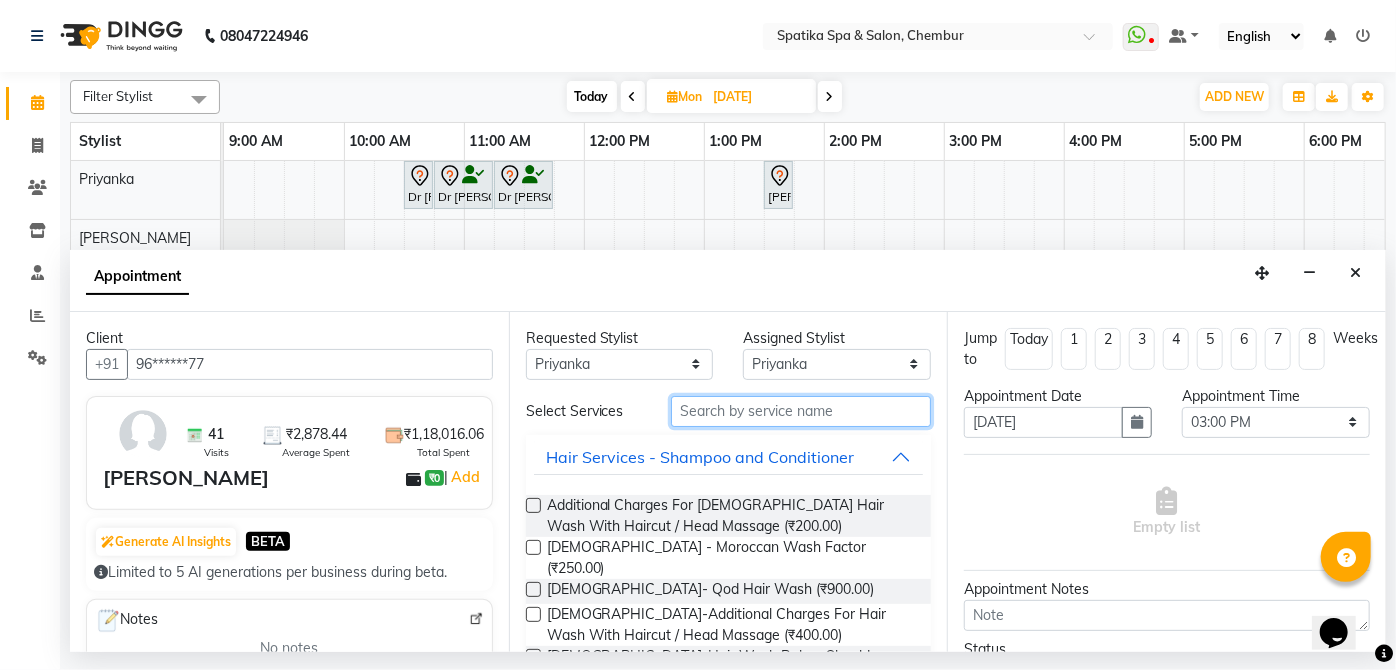 click at bounding box center (801, 411) 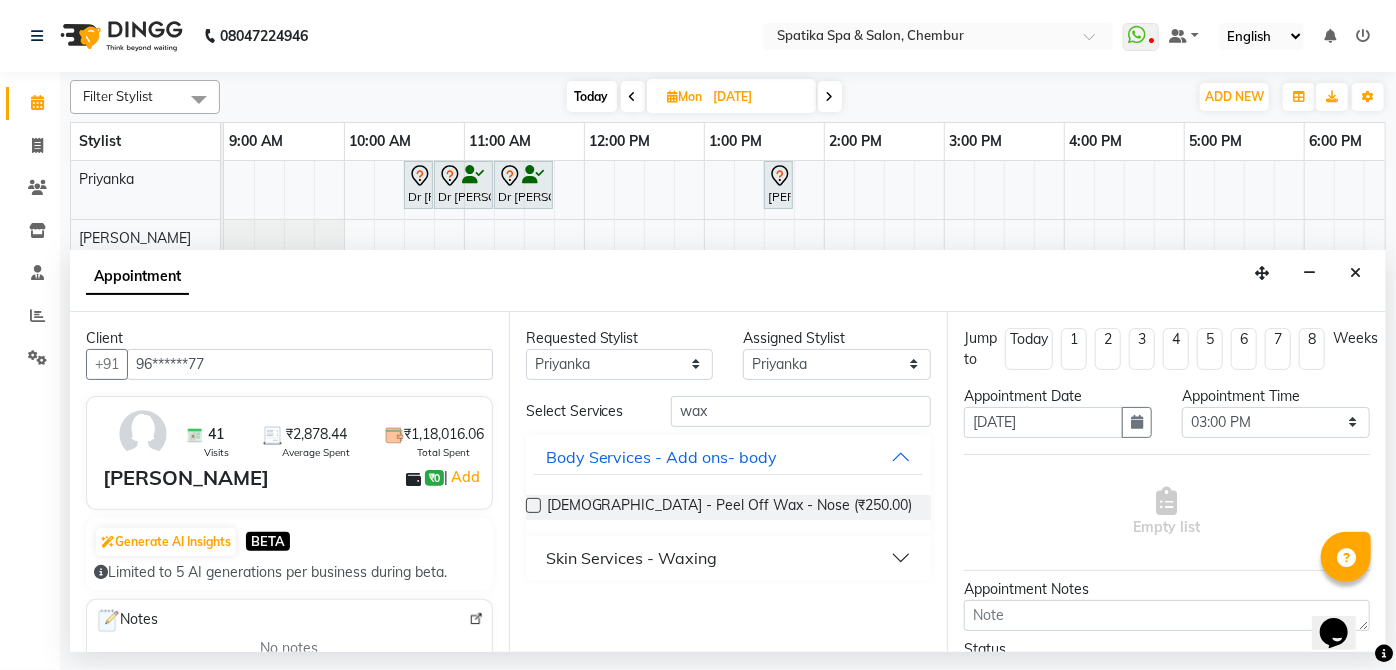 click on "Skin Services - Waxing" at bounding box center [632, 558] 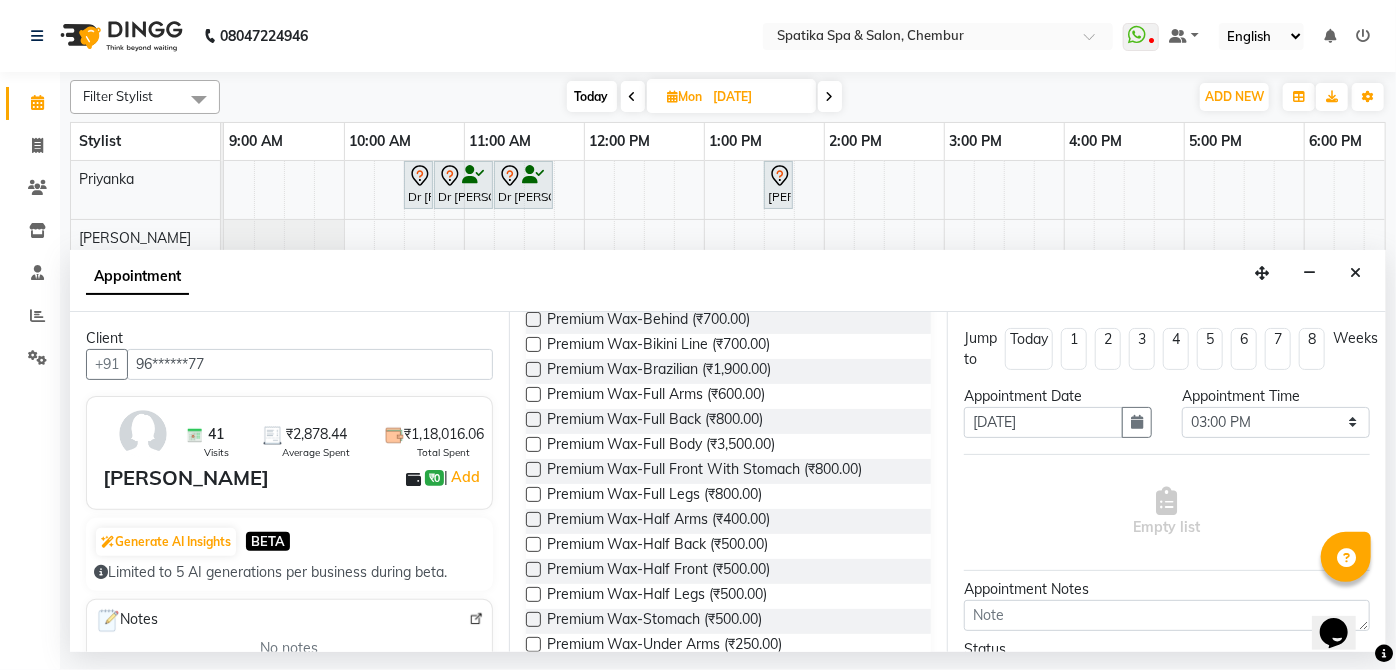 scroll, scrollTop: 1367, scrollLeft: 0, axis: vertical 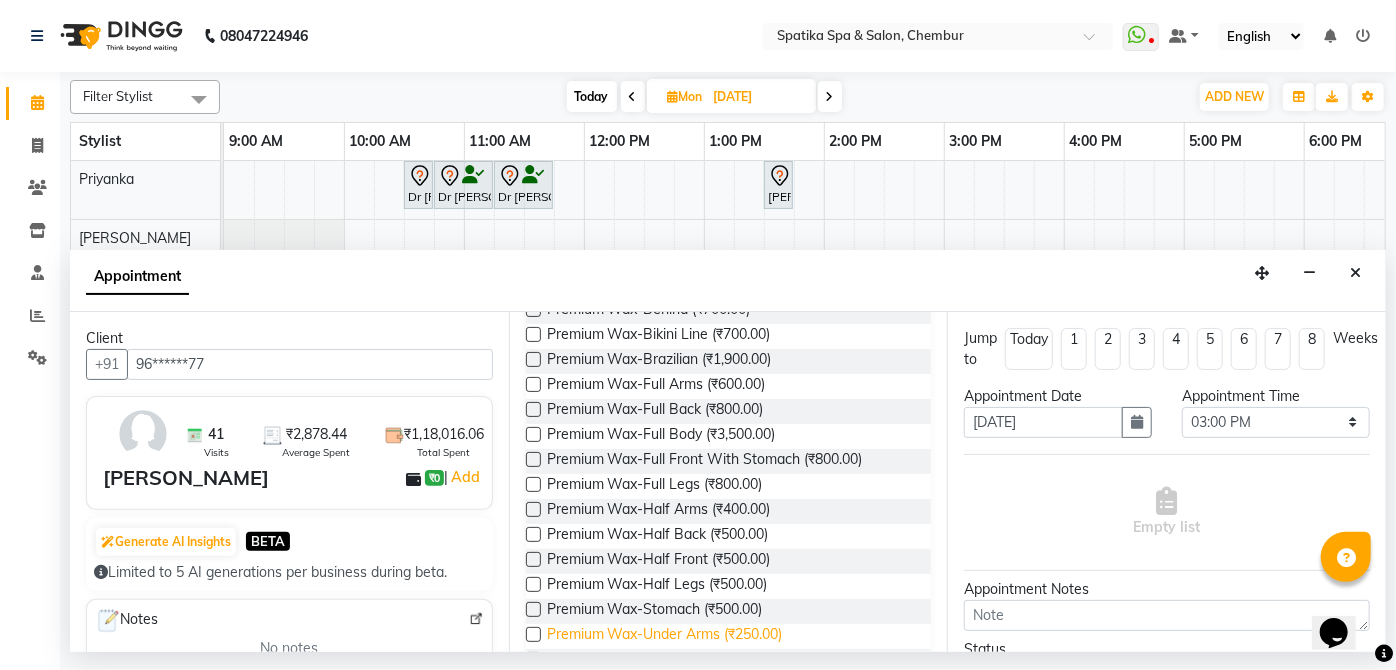 click on "Premium Wax-Under Arms (₹250.00)" at bounding box center (665, 636) 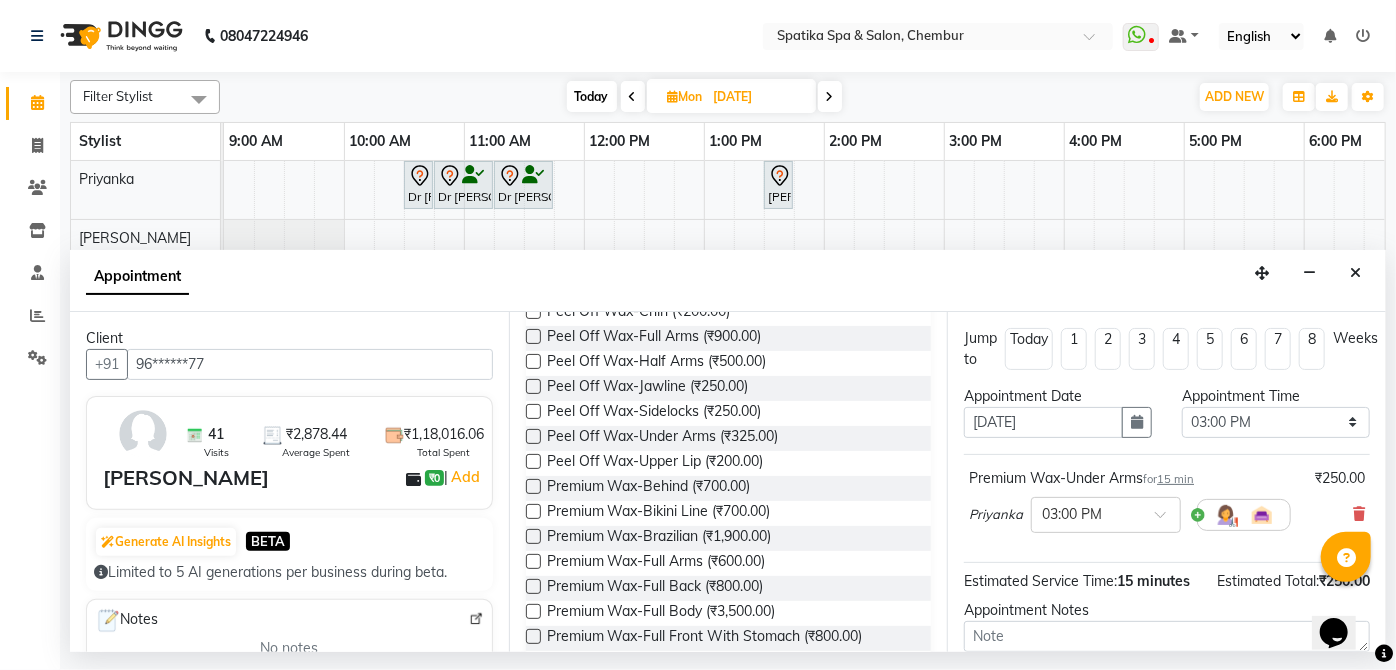 scroll, scrollTop: 1189, scrollLeft: 0, axis: vertical 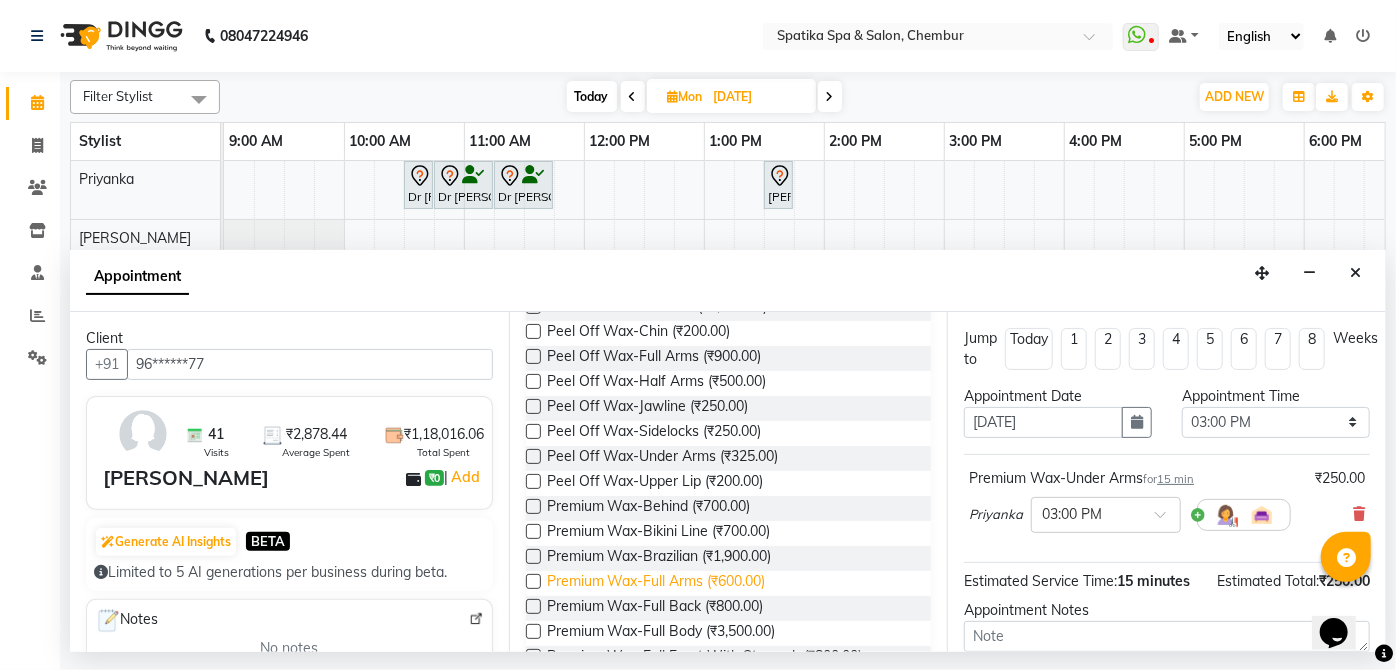 click on "Premium Wax-Brazilian (₹1,900.00)" at bounding box center [659, 558] 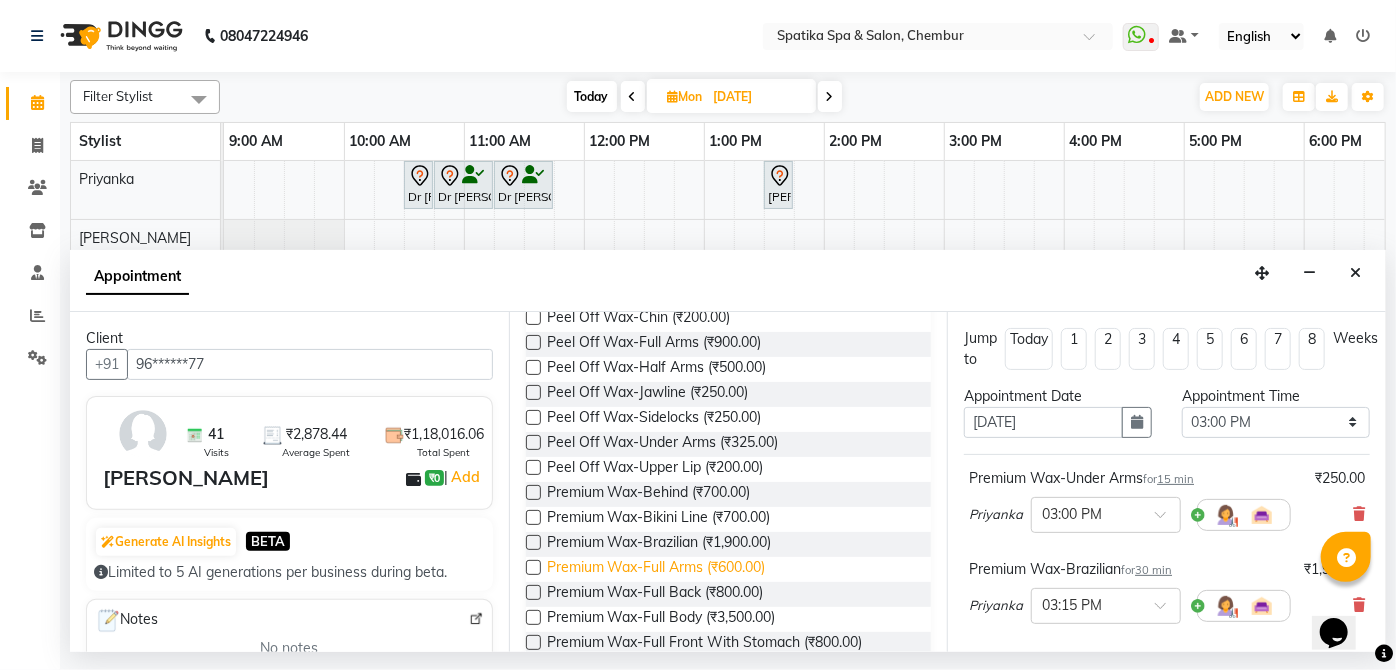 scroll, scrollTop: 1185, scrollLeft: 0, axis: vertical 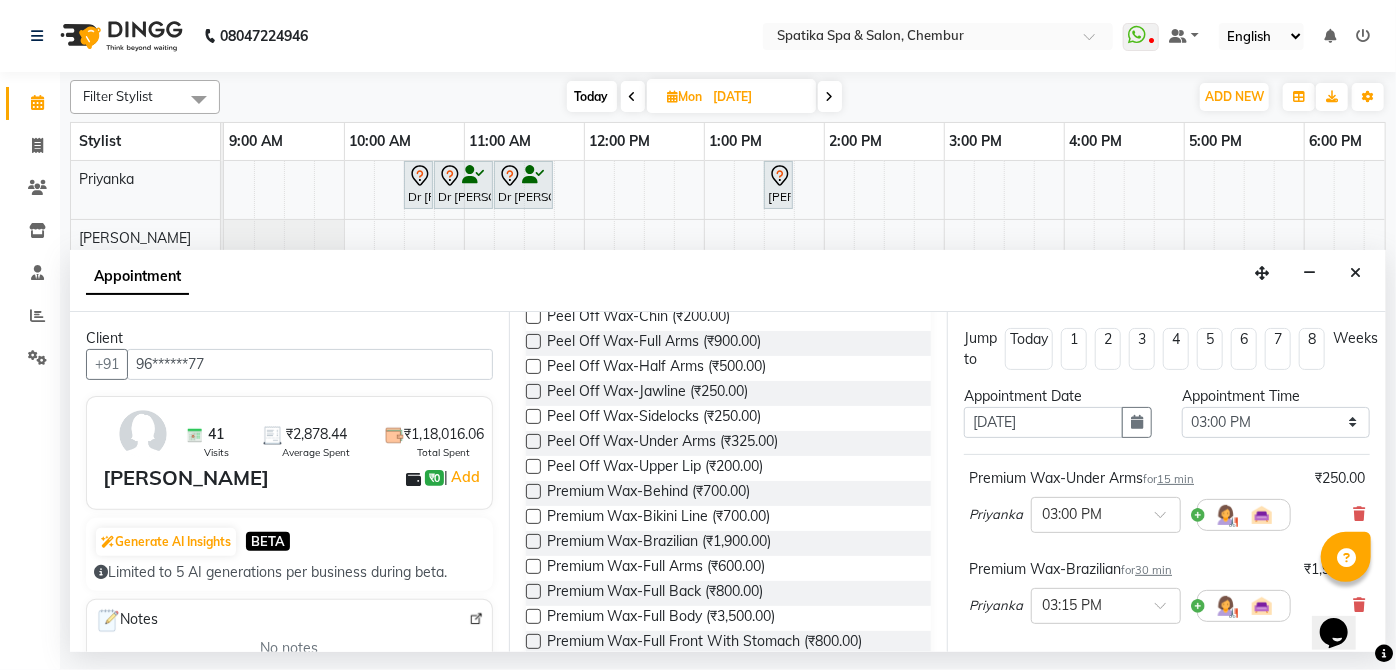 click on "Premium Wax-Full Legs (₹800.00)" at bounding box center [655, 668] 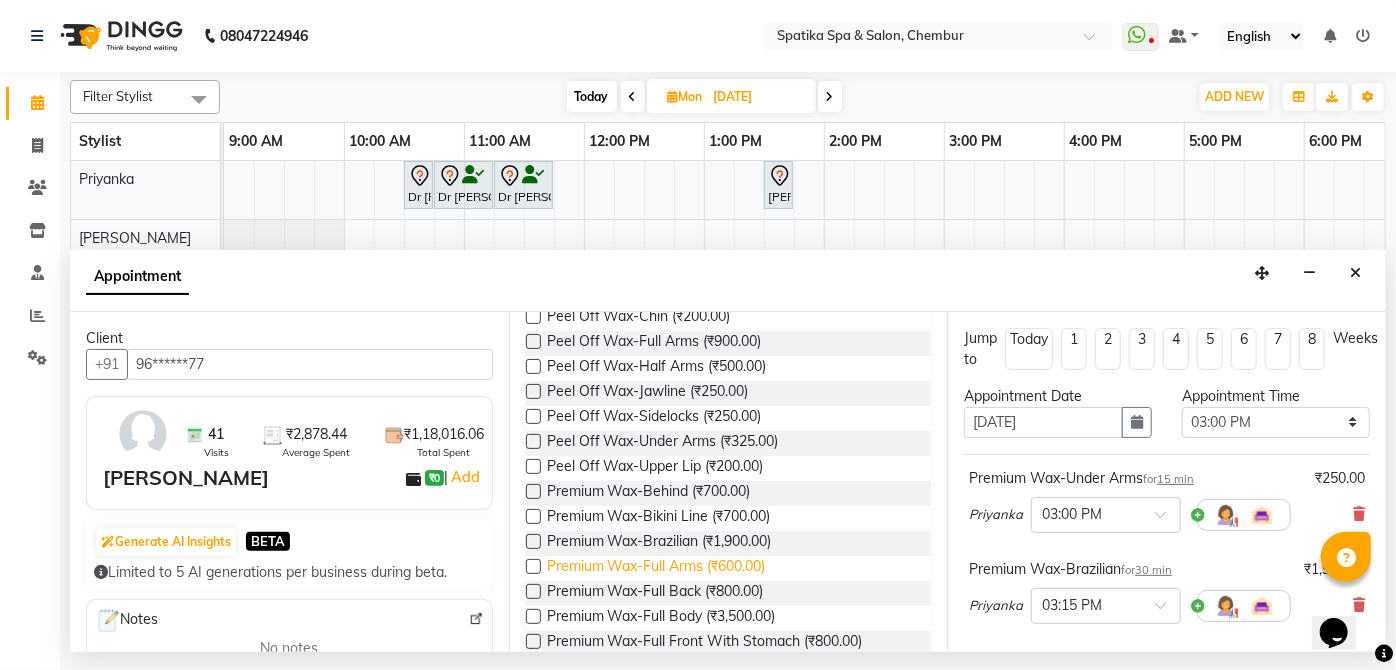 click on "Premium Wax-Full Arms (₹600.00)" at bounding box center (656, 568) 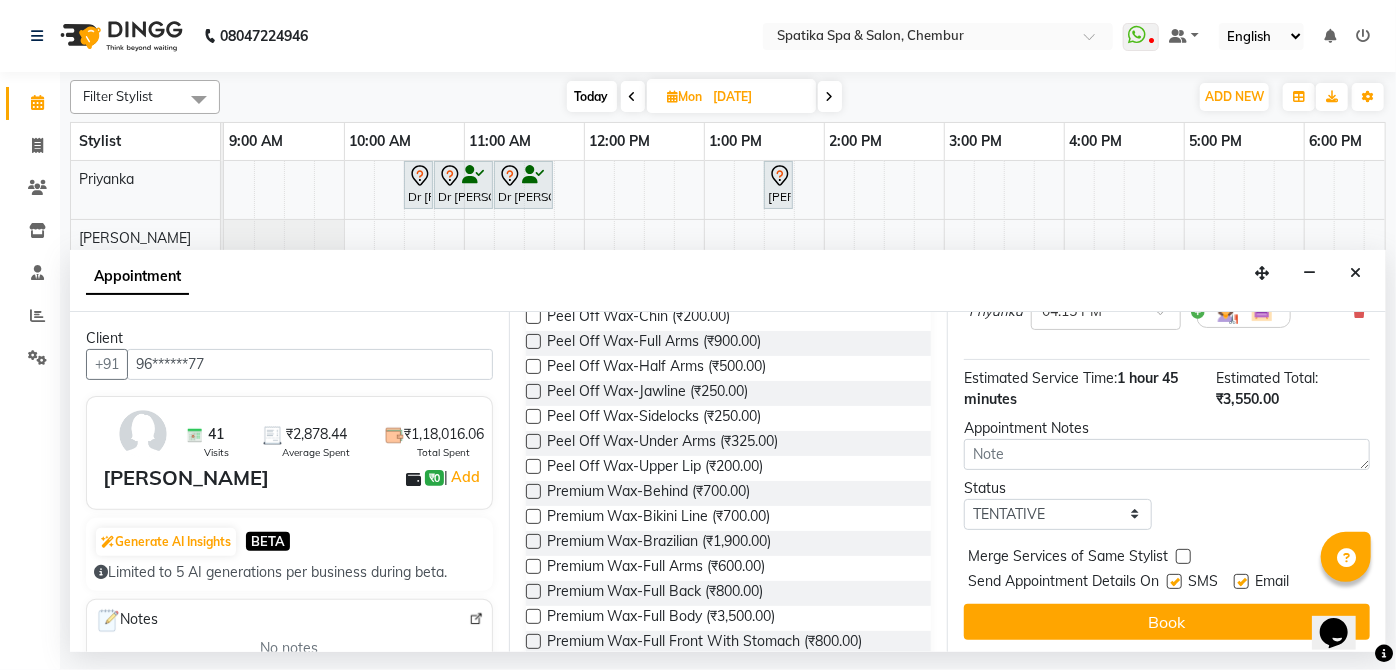 scroll, scrollTop: 479, scrollLeft: 0, axis: vertical 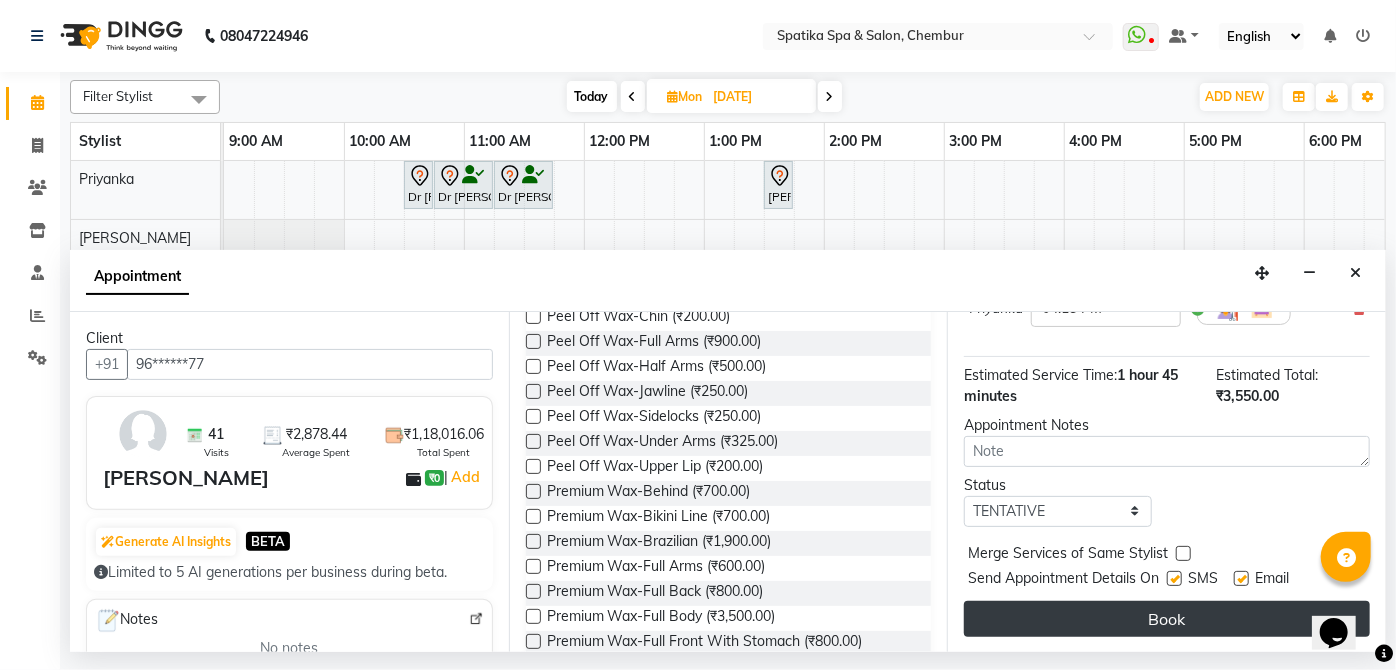 click on "Book" at bounding box center (1167, 619) 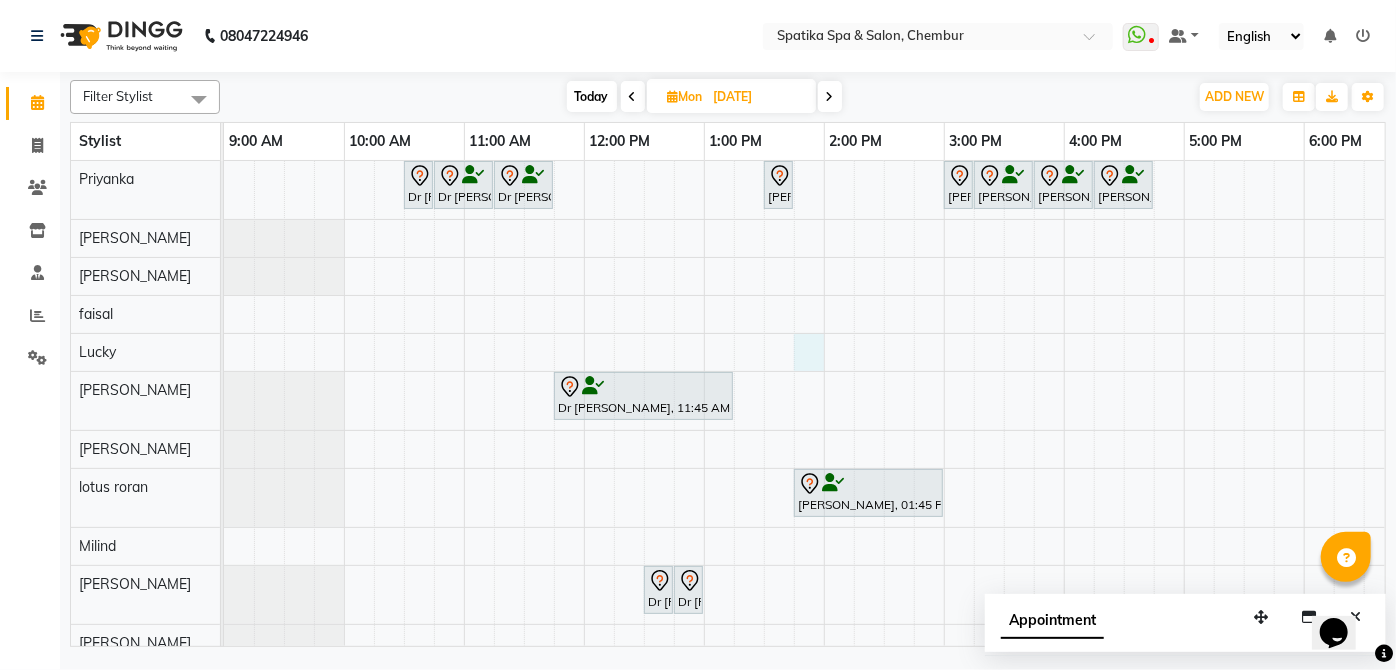 click on "Dr Deepa, 10:30 AM-10:45 AM, Peel Off Wax-Under Arms             Dr Deepa, 10:45 AM-11:15 AM, Premium Wax-Full Arms             Dr Deepa, 11:15 AM-11:45 AM, Premium Wax-Full Legs             Grace Agarwal, 01:30 PM-01:45 PM, Eyebrows             Aachal Saini, 03:00 PM-03:15 PM, Premium Wax-Under Arms             Aachal Saini, 03:15 PM-03:45 PM, Premium Wax-Brazilian             Aachal Saini, 03:45 PM-04:15 PM, Premium Wax-Full Legs             Aachal Saini, 04:15 PM-04:45 PM, Premium Wax-Full Arms             Dr Deepa, 11:45 AM-01:15 PM, Female-Inoa Touch Up (Up To 2 Inches)             Grace Agarwal, 01:45 PM-03:00 PM, Swedish Massage - 60Mins             Dr Deepa, 12:30 PM-12:45 PM, Cut And File             Dr Deepa, 12:45 PM-01:00 PM, Cut And File" at bounding box center [1004, 430] 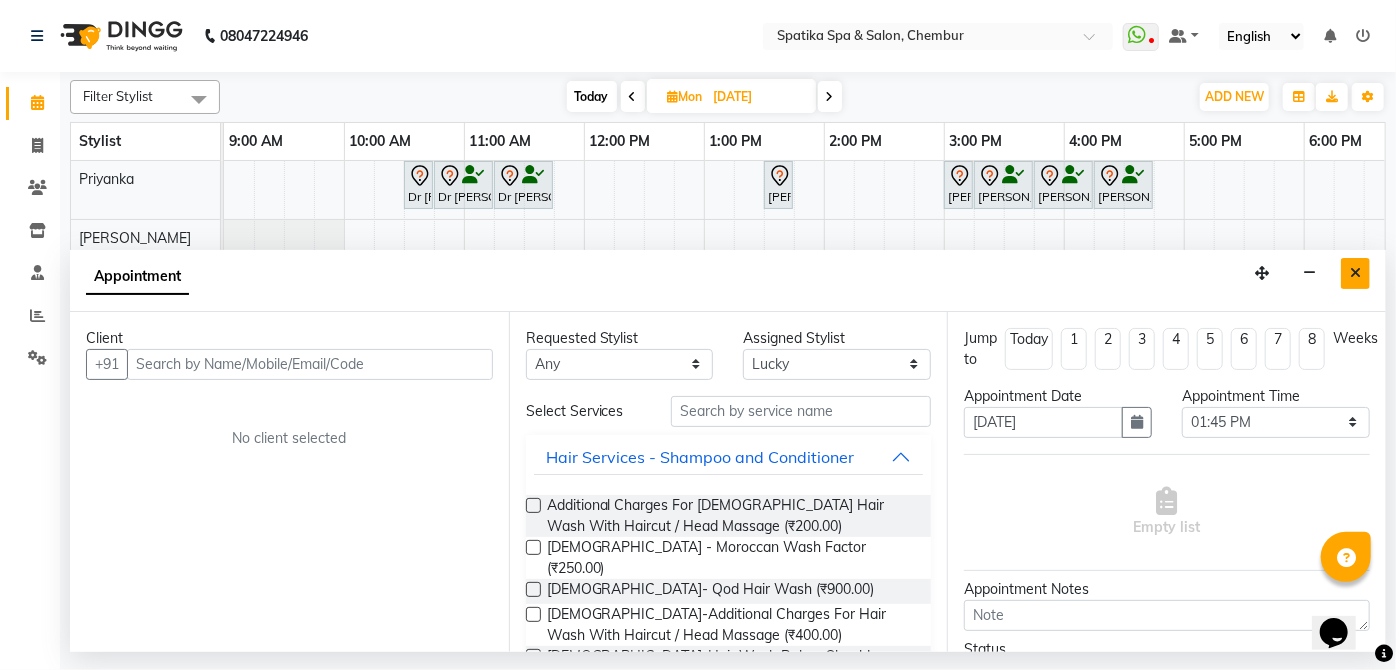 click at bounding box center (1355, 273) 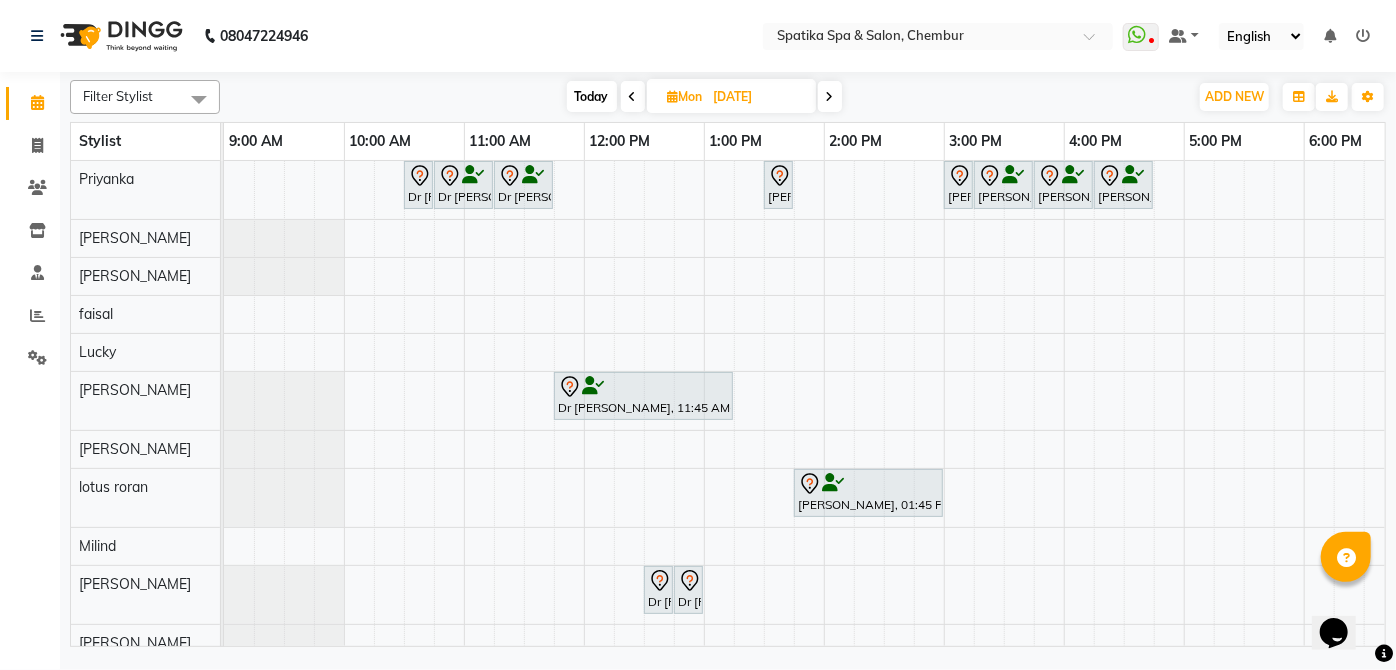 click on "Dr Deepa, 10:30 AM-10:45 AM, Peel Off Wax-Under Arms             Dr Deepa, 10:45 AM-11:15 AM, Premium Wax-Full Arms             Dr Deepa, 11:15 AM-11:45 AM, Premium Wax-Full Legs             Grace Agarwal, 01:30 PM-01:45 PM, Eyebrows             Aachal Saini, 03:00 PM-03:15 PM, Premium Wax-Under Arms             Aachal Saini, 03:15 PM-03:45 PM, Premium Wax-Brazilian             Aachal Saini, 03:45 PM-04:15 PM, Premium Wax-Full Legs             Aachal Saini, 04:15 PM-04:45 PM, Premium Wax-Full Arms             Dr Deepa, 11:45 AM-01:15 PM, Female-Inoa Touch Up (Up To 2 Inches)             Grace Agarwal, 01:45 PM-03:00 PM, Swedish Massage - 60Mins             Dr Deepa, 12:30 PM-12:45 PM, Cut And File             Dr Deepa, 12:45 PM-01:00 PM, Cut And File" at bounding box center (1004, 430) 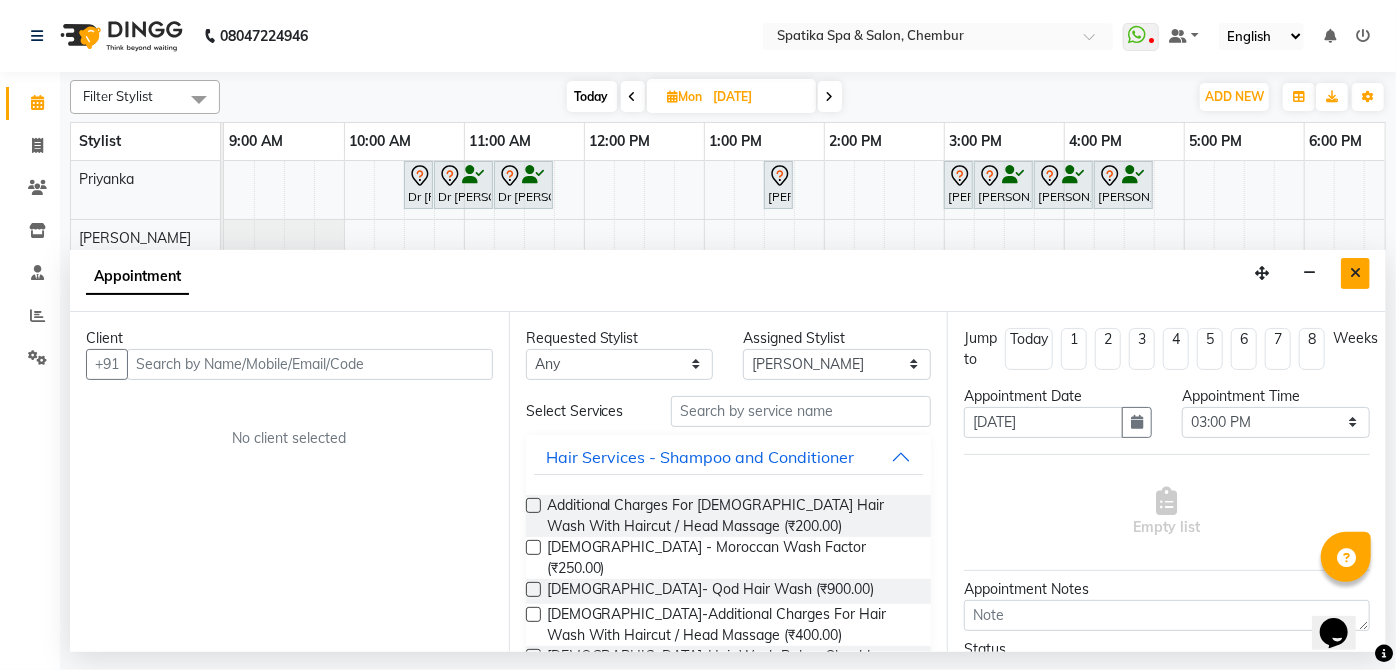 click at bounding box center [1355, 273] 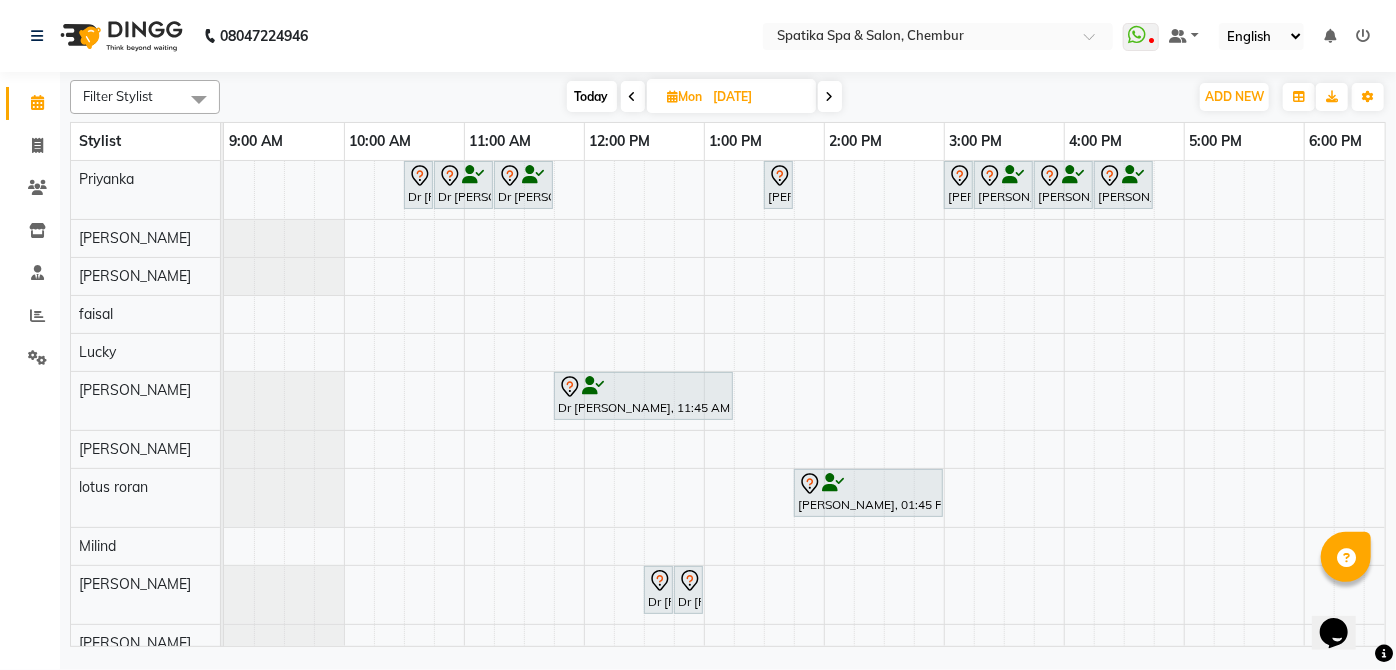 click on "Today" at bounding box center (592, 96) 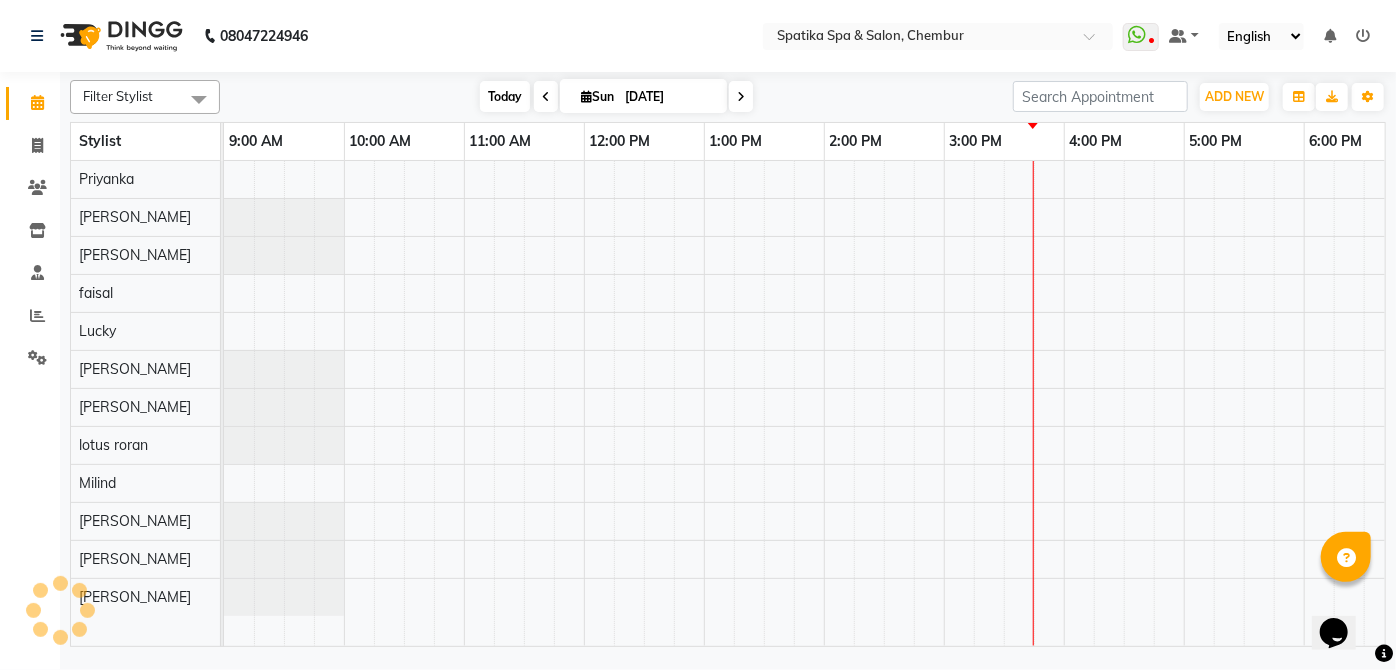 scroll, scrollTop: 0, scrollLeft: 397, axis: horizontal 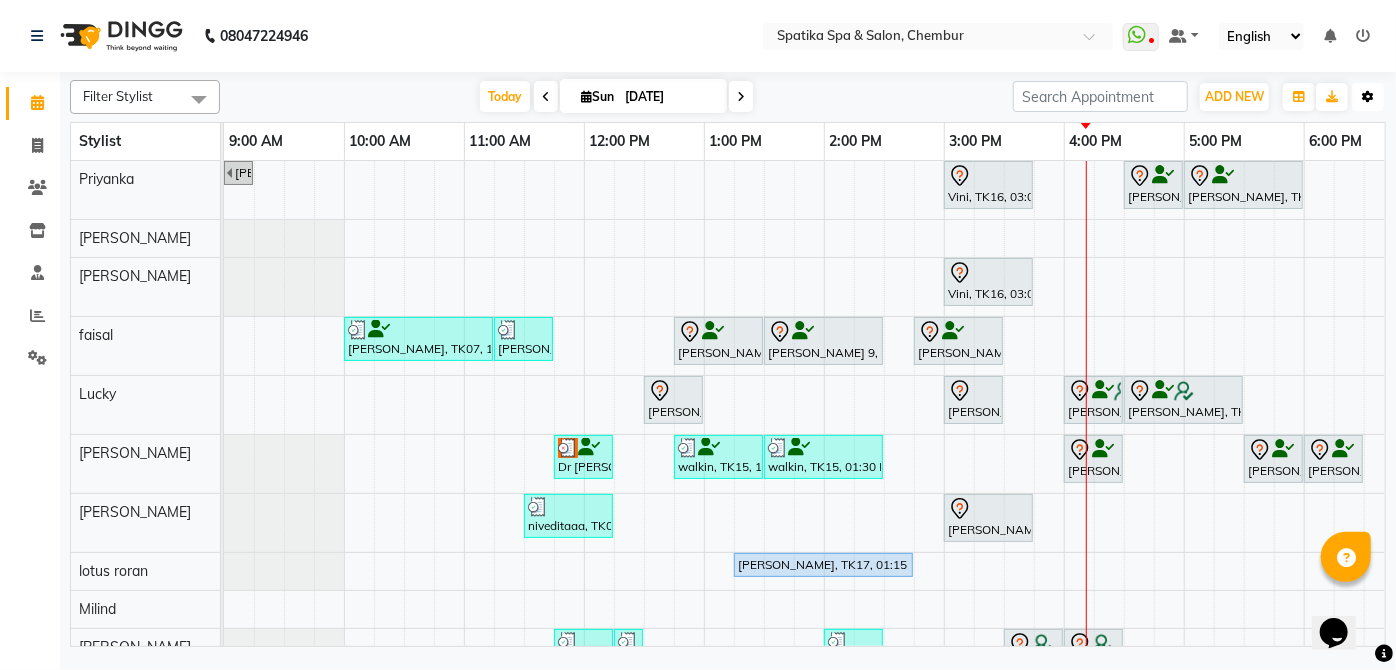 click on "Toggle Dropdown" at bounding box center [1368, 97] 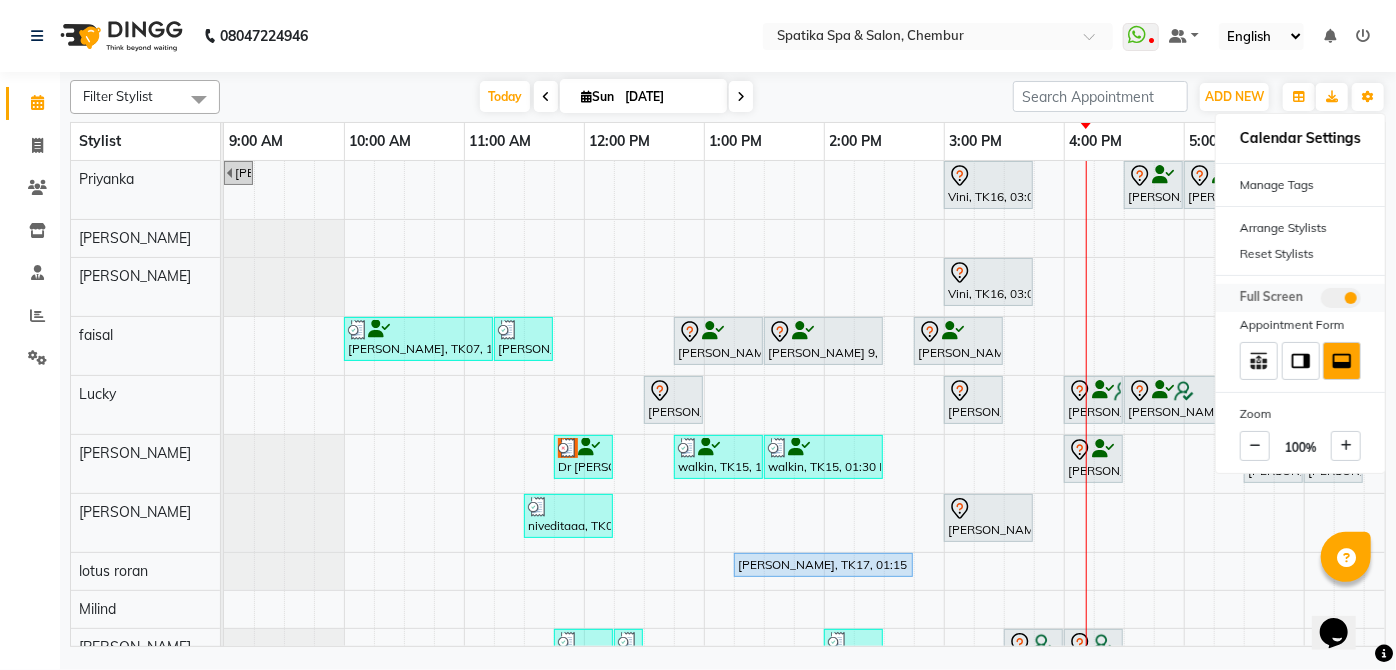 click at bounding box center (1341, 298) 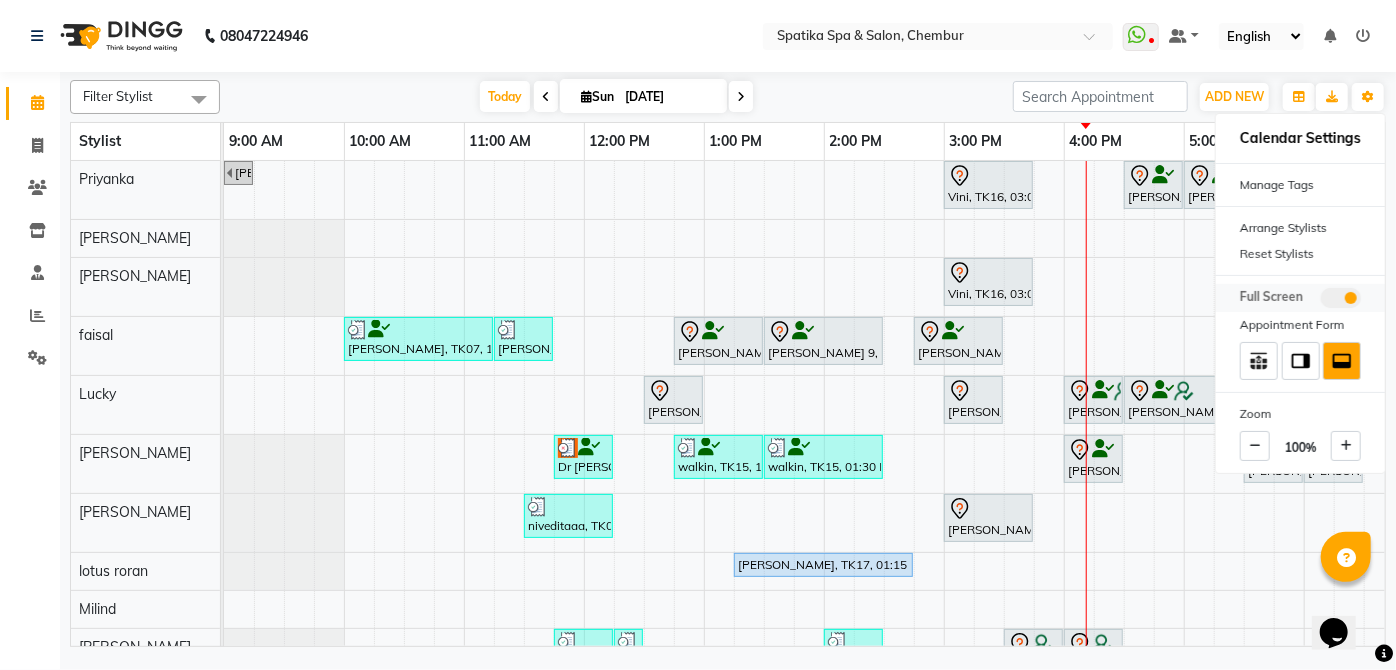 click at bounding box center [1321, 301] 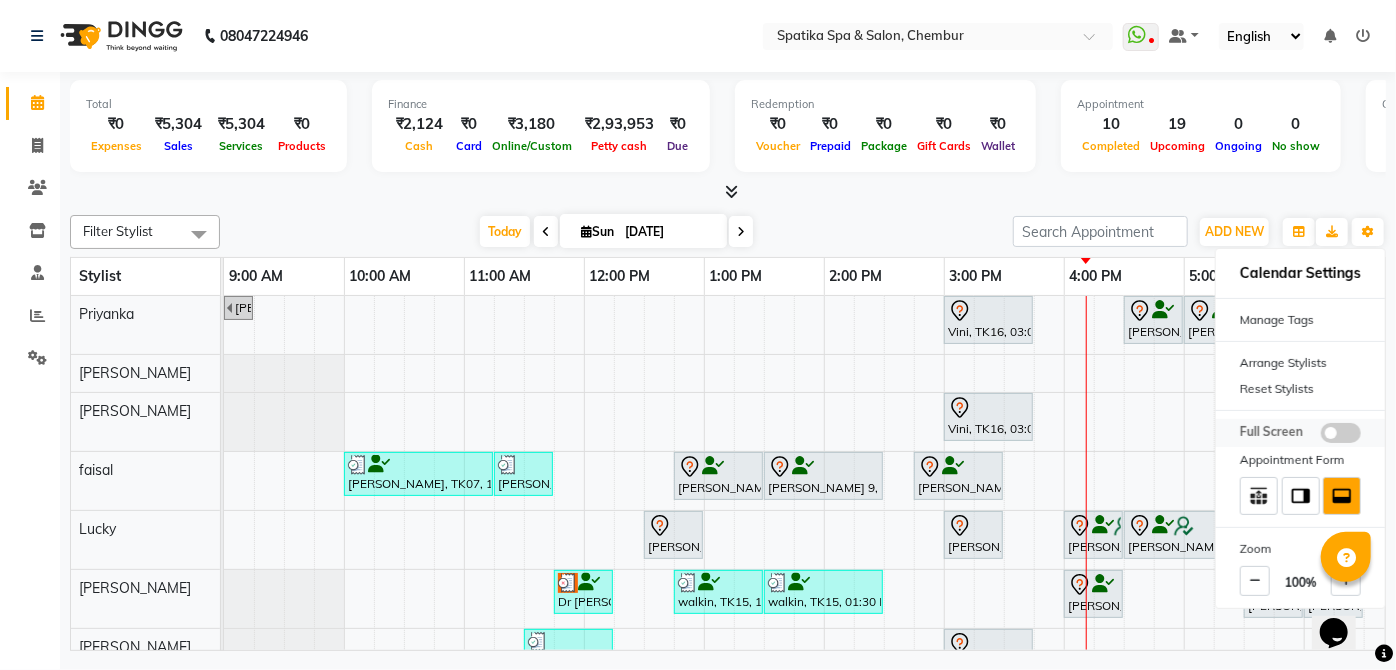click at bounding box center [1341, 433] 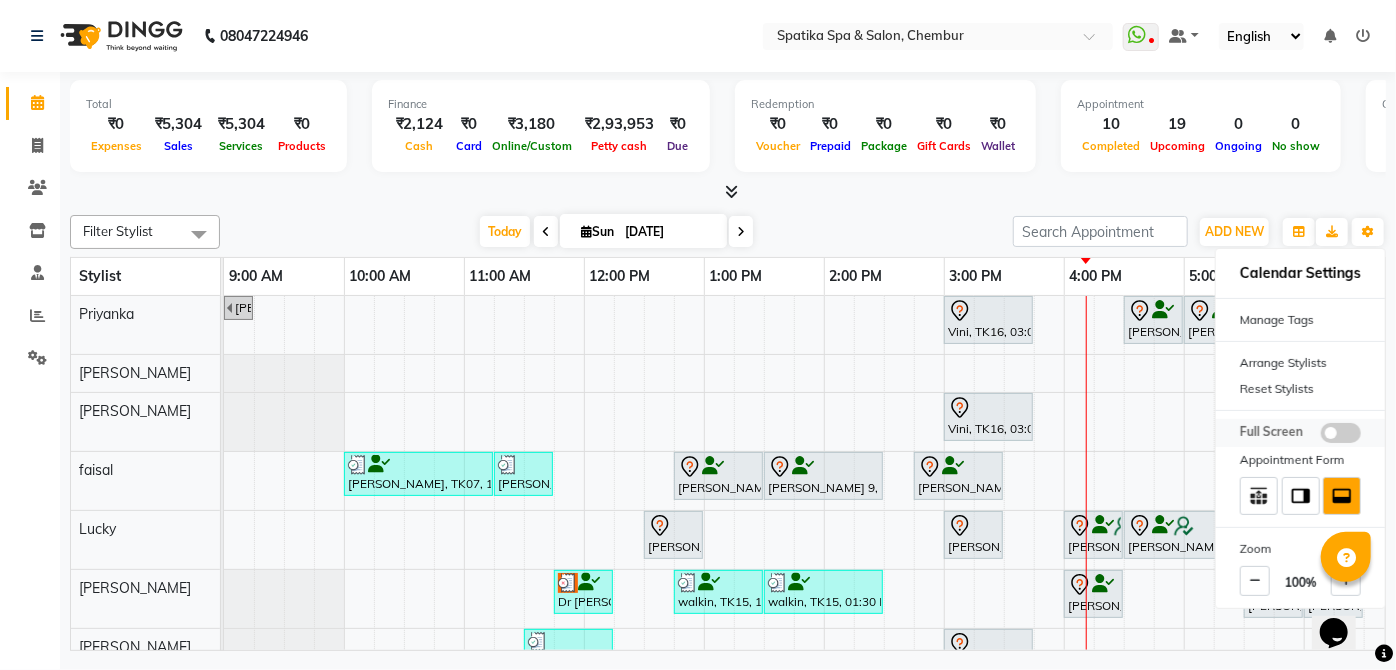 click at bounding box center [1321, 436] 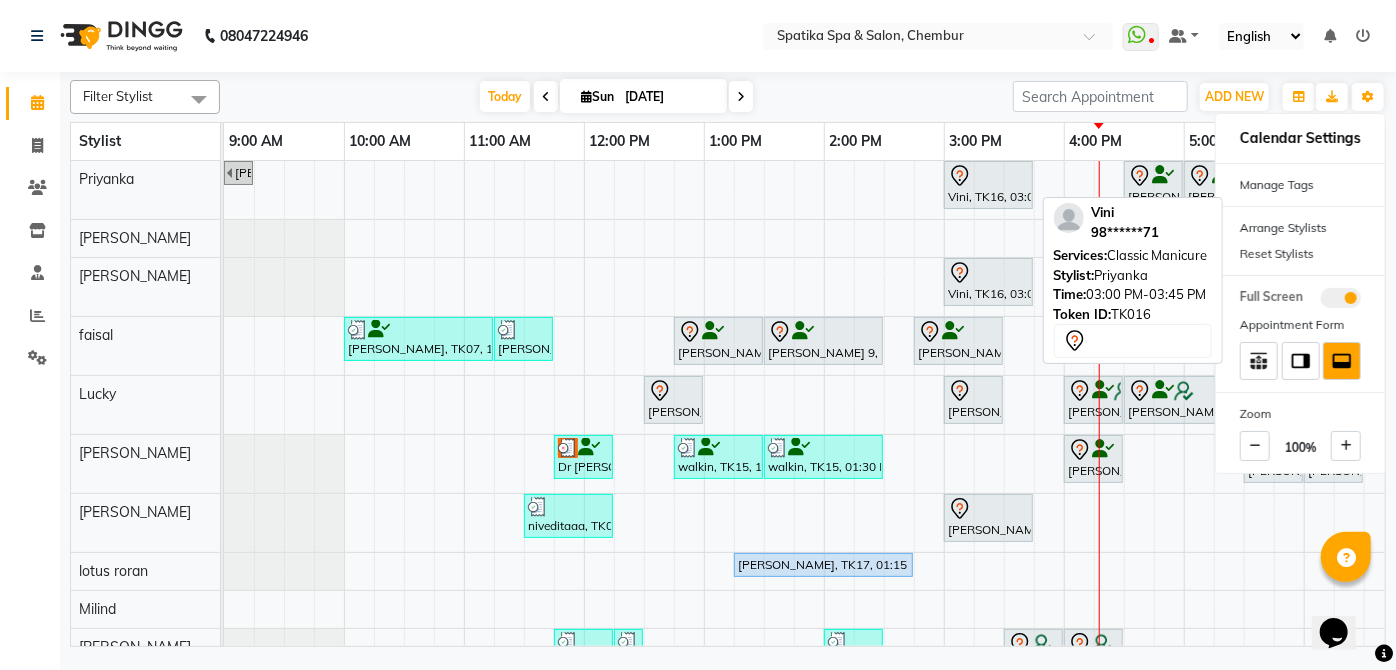 click at bounding box center [988, 176] 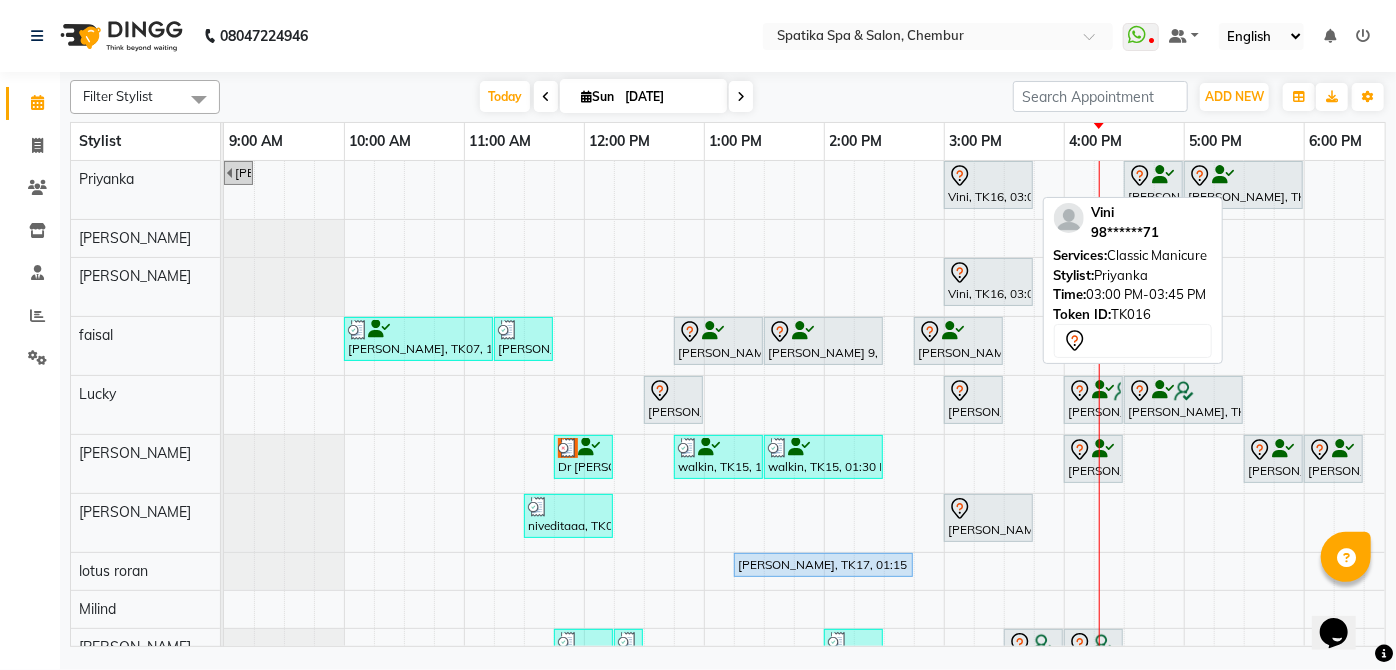 click at bounding box center [988, 176] 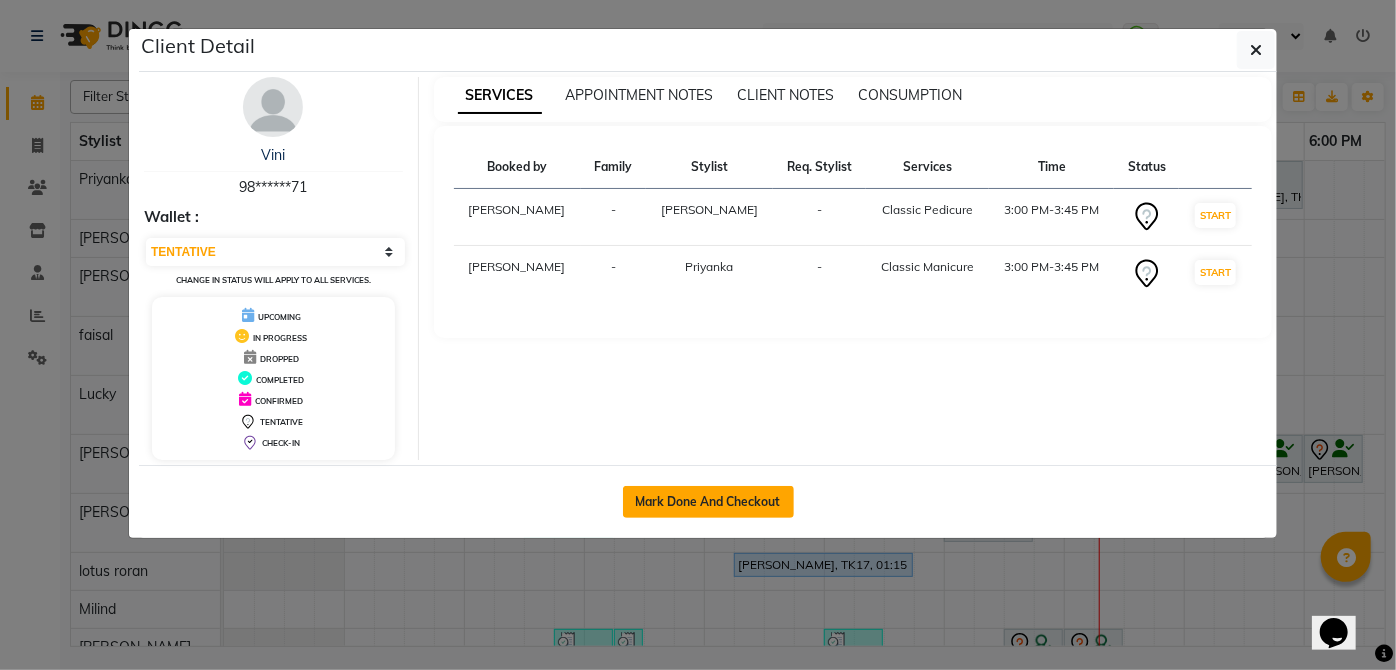 click on "Mark Done And Checkout" 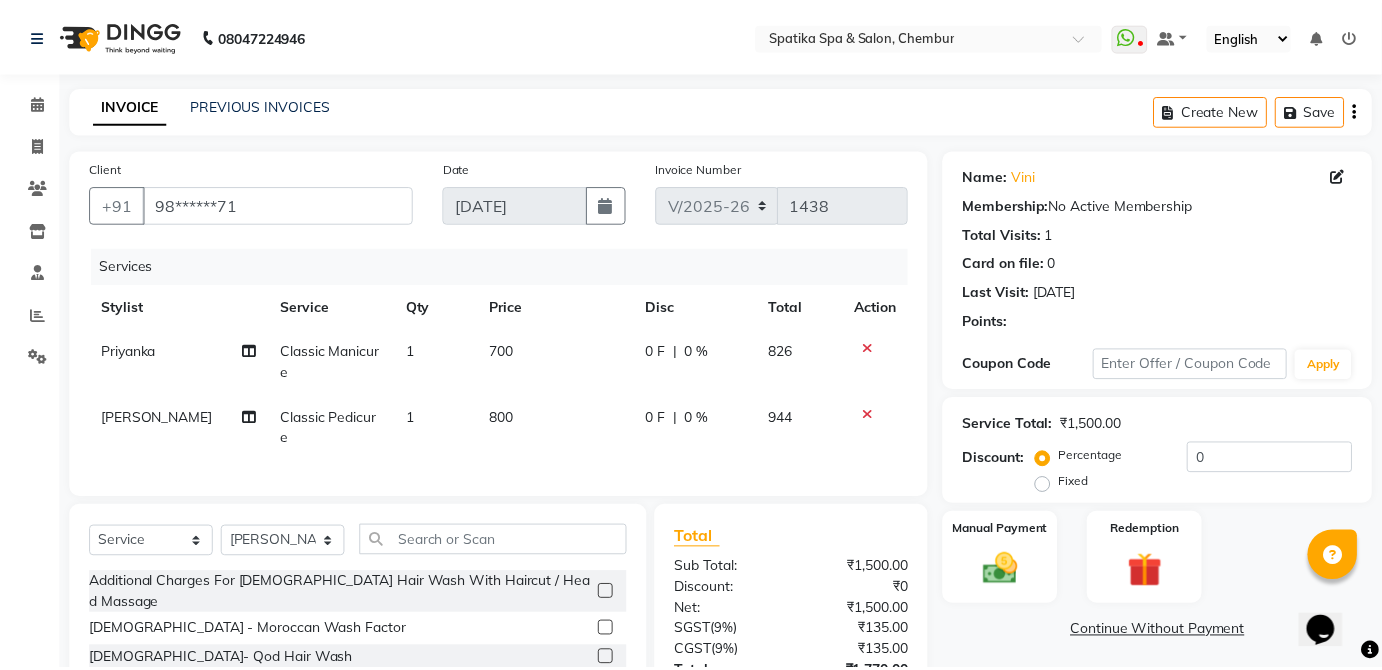 scroll, scrollTop: 173, scrollLeft: 0, axis: vertical 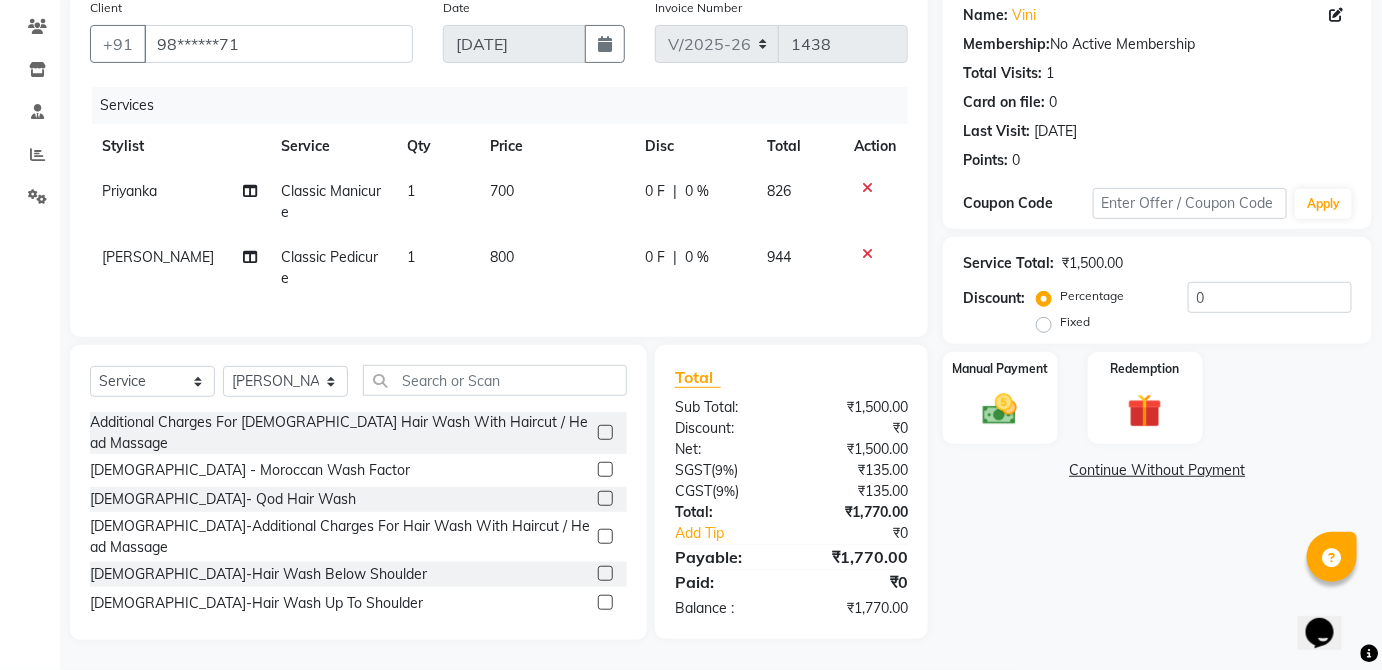 click on "800" 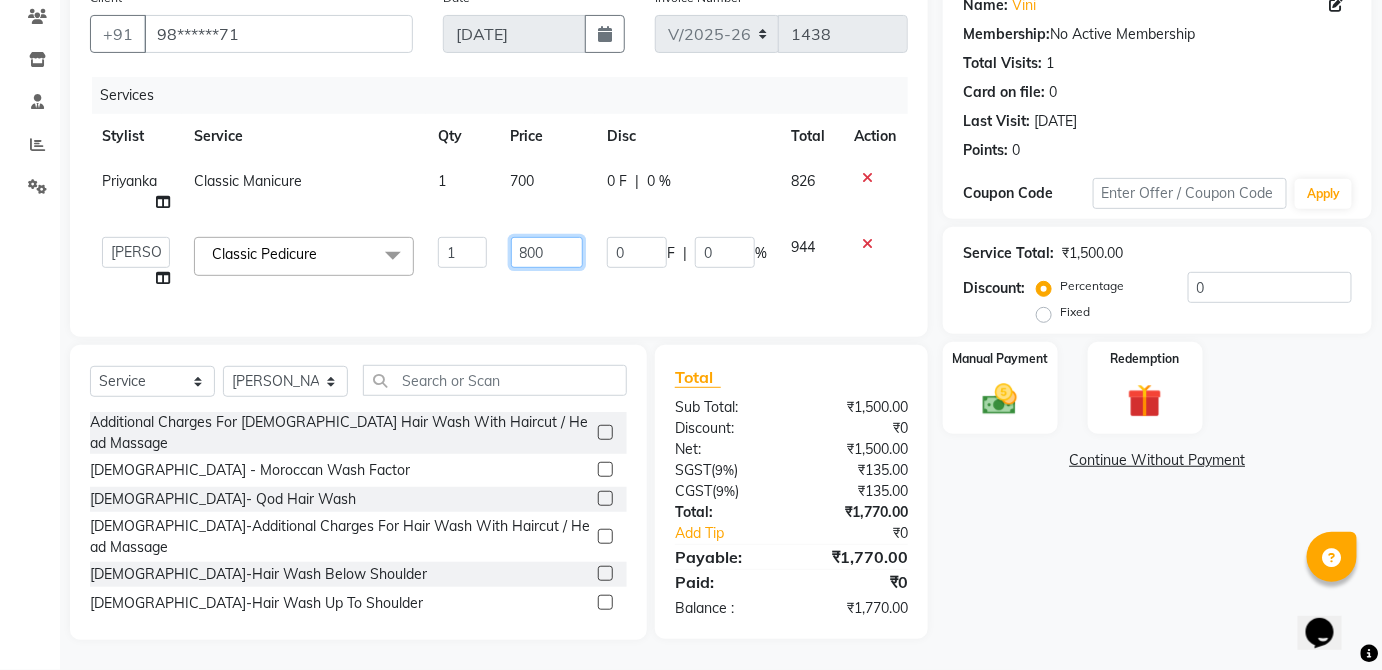 click on "800" 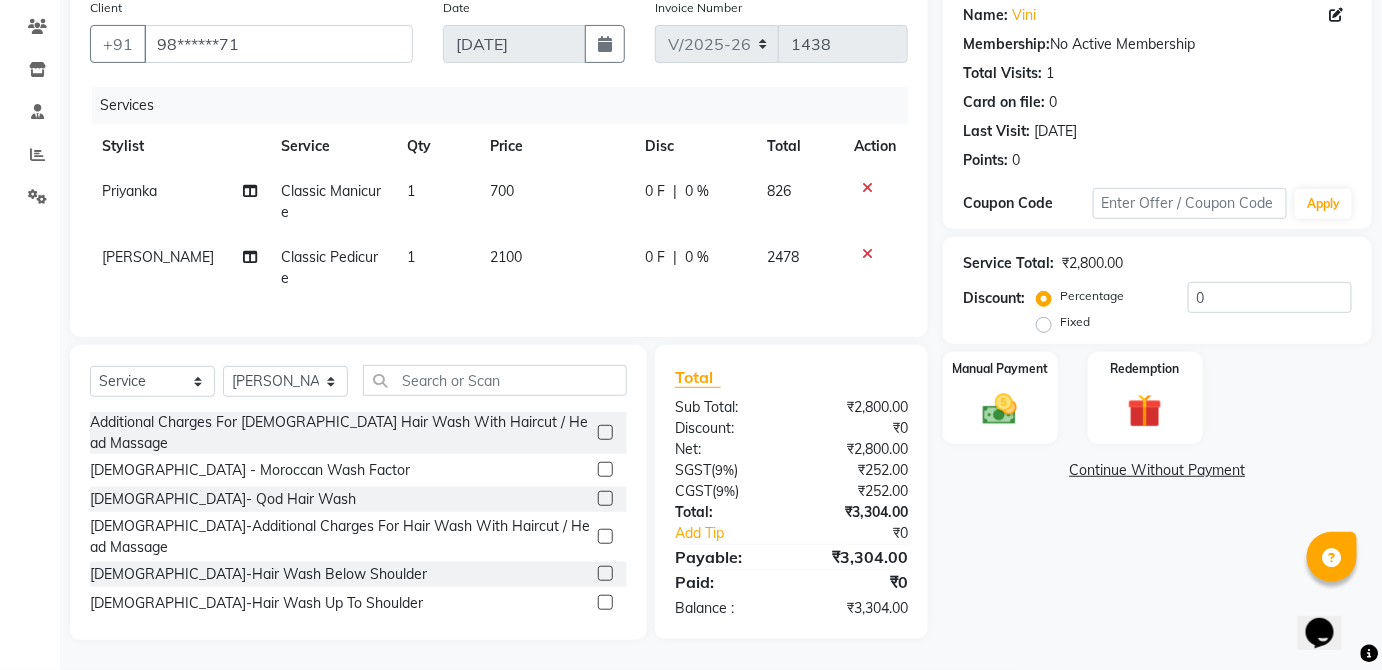 drag, startPoint x: 1026, startPoint y: 556, endPoint x: 792, endPoint y: 397, distance: 282.9081 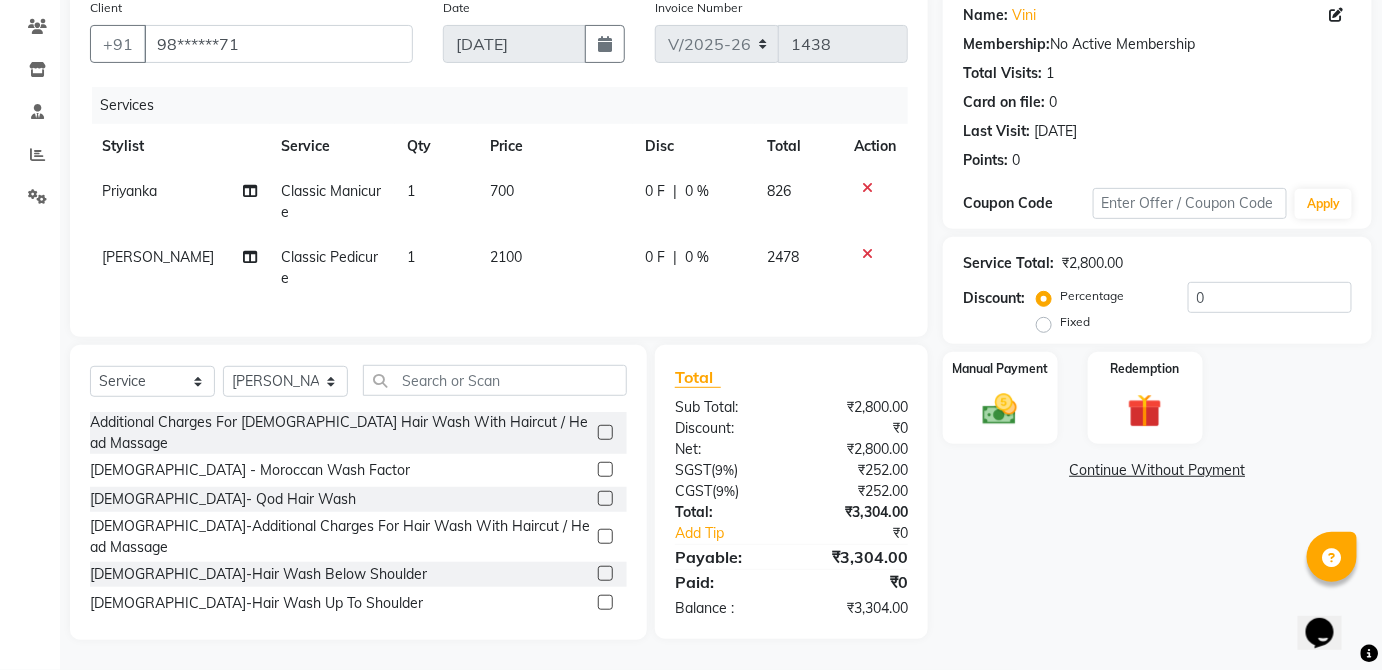 click on "0 %" 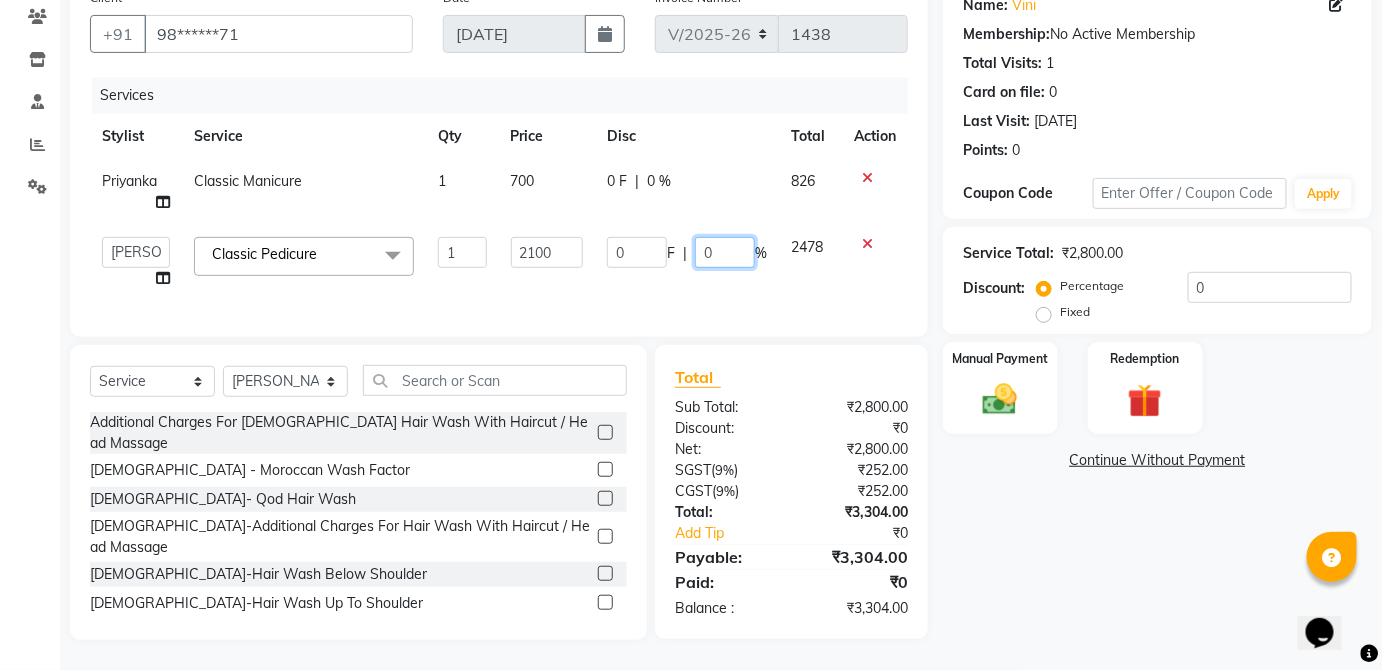 click on "0" 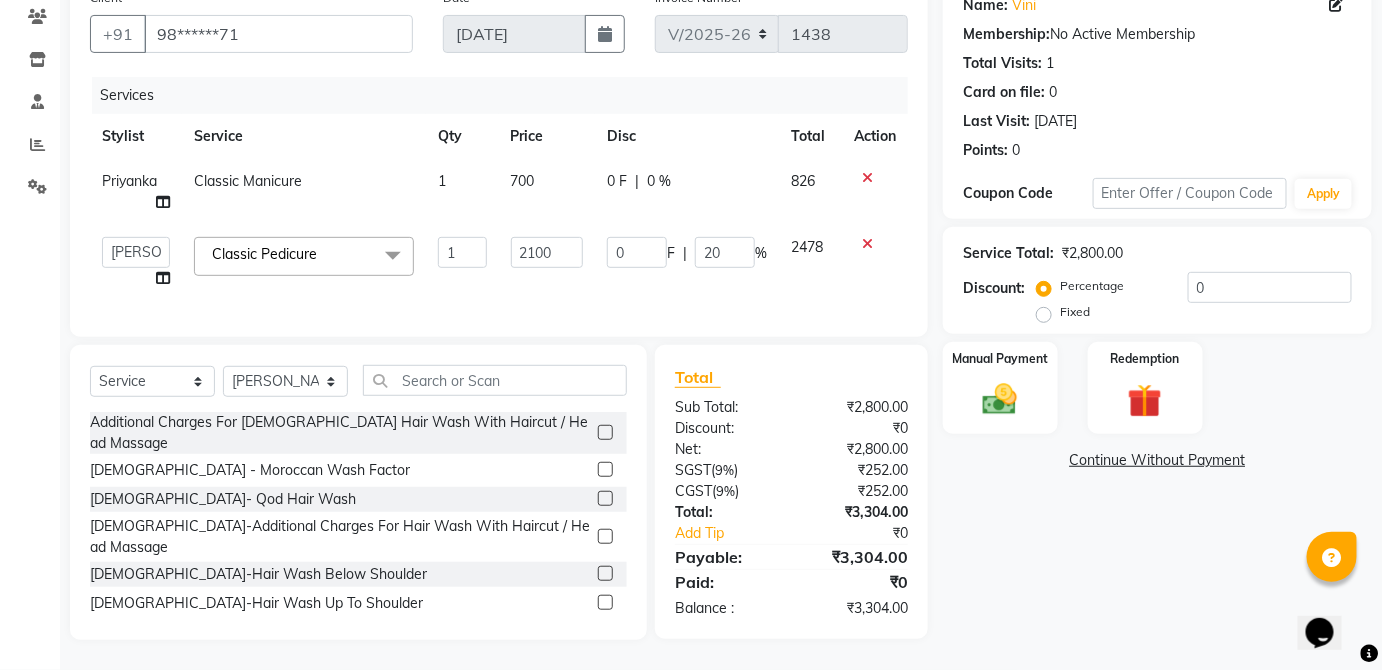 scroll, scrollTop: 173, scrollLeft: 0, axis: vertical 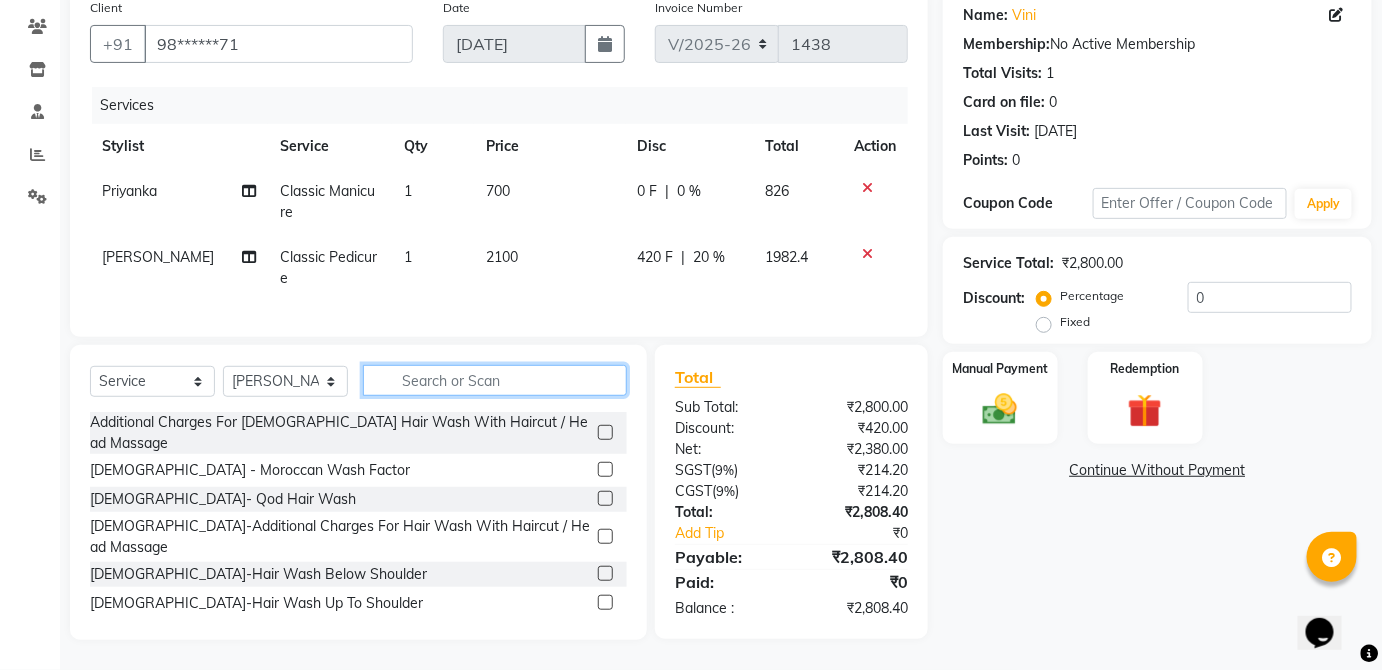 click 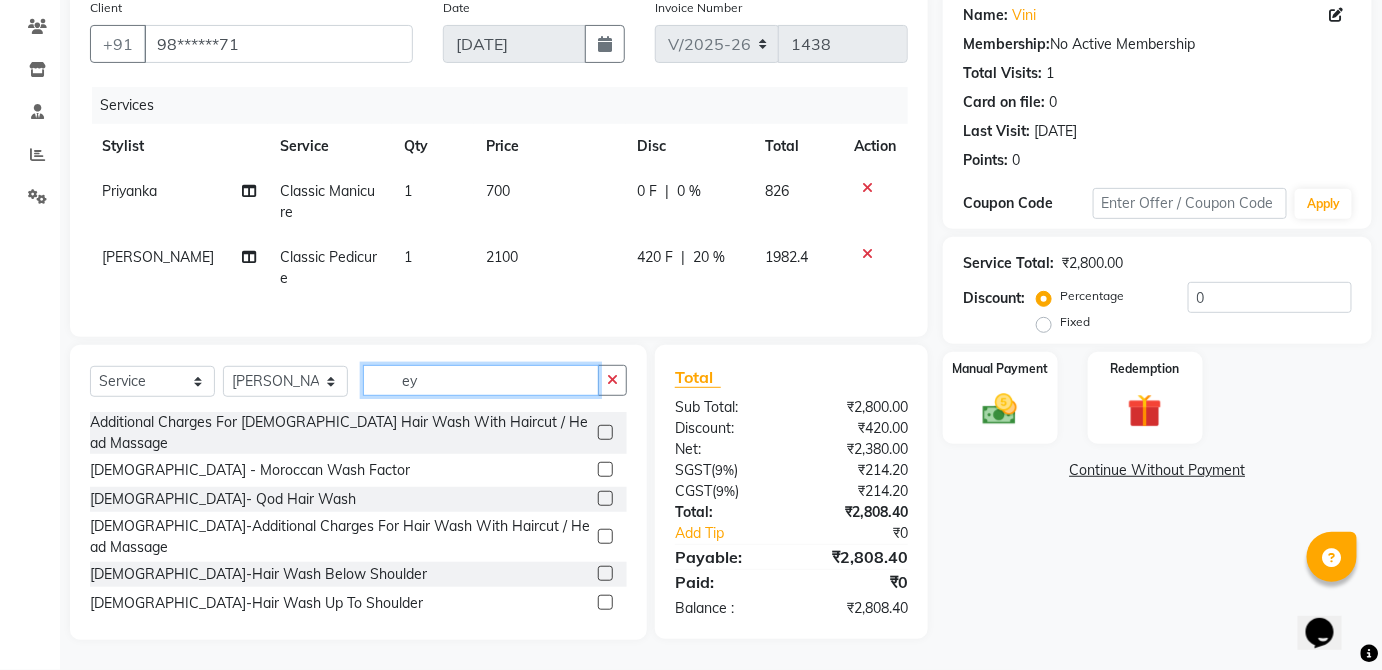 scroll, scrollTop: 172, scrollLeft: 0, axis: vertical 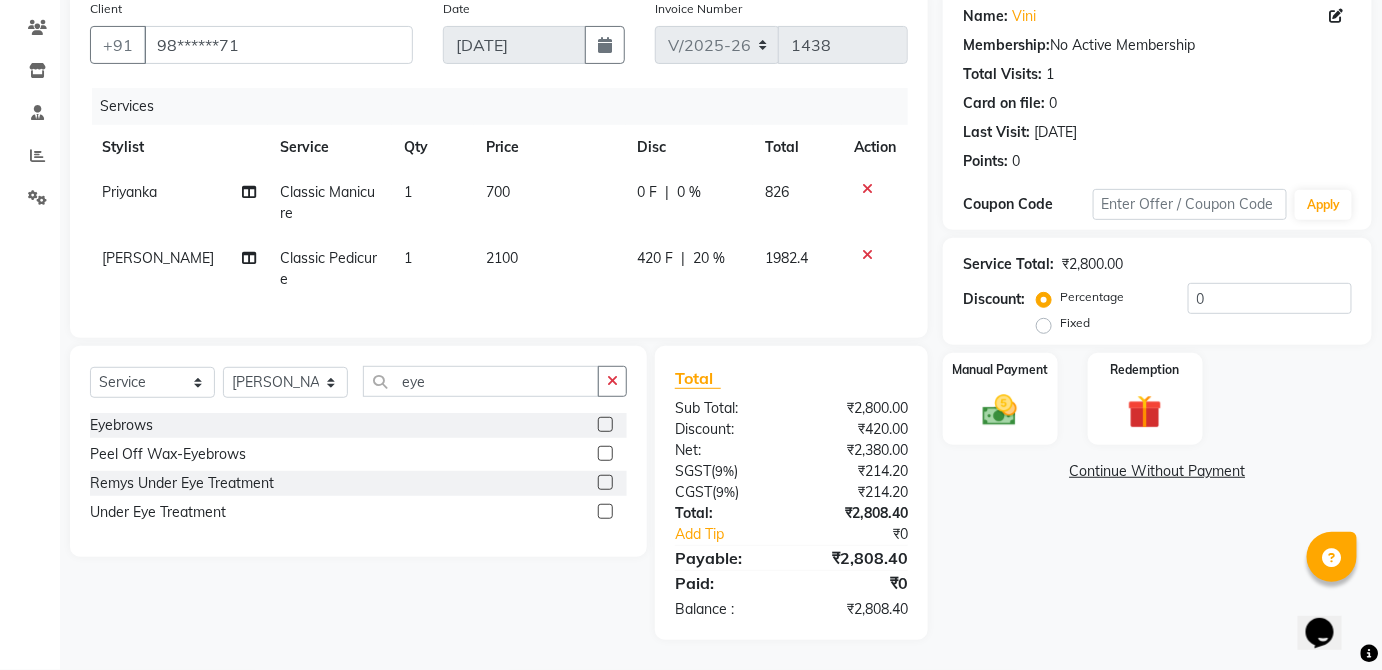 click 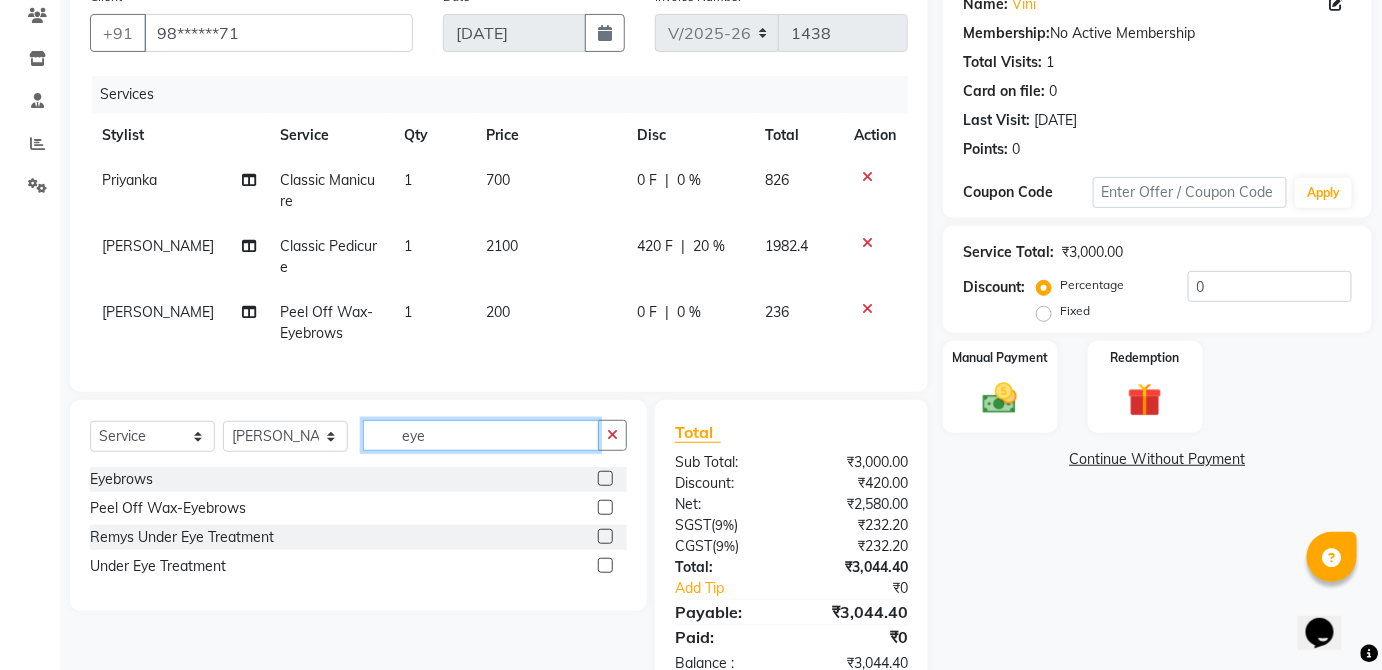 click on "eye" 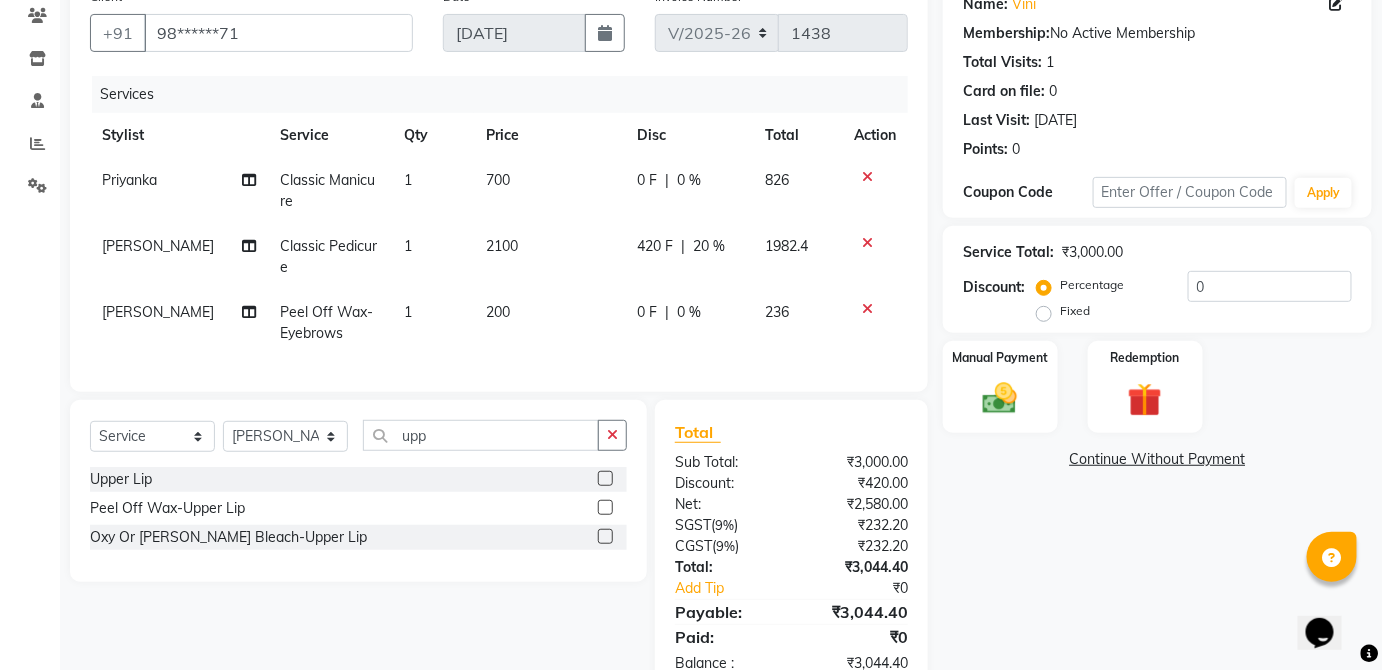 click 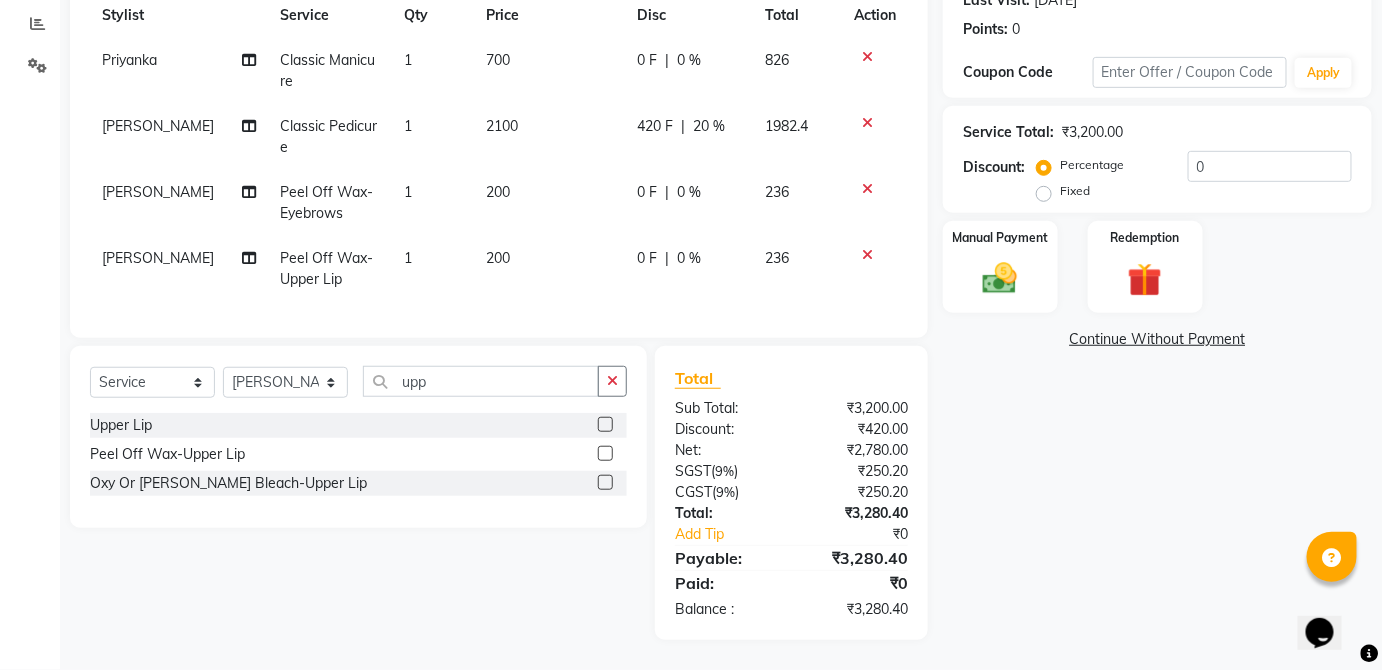 scroll, scrollTop: 304, scrollLeft: 0, axis: vertical 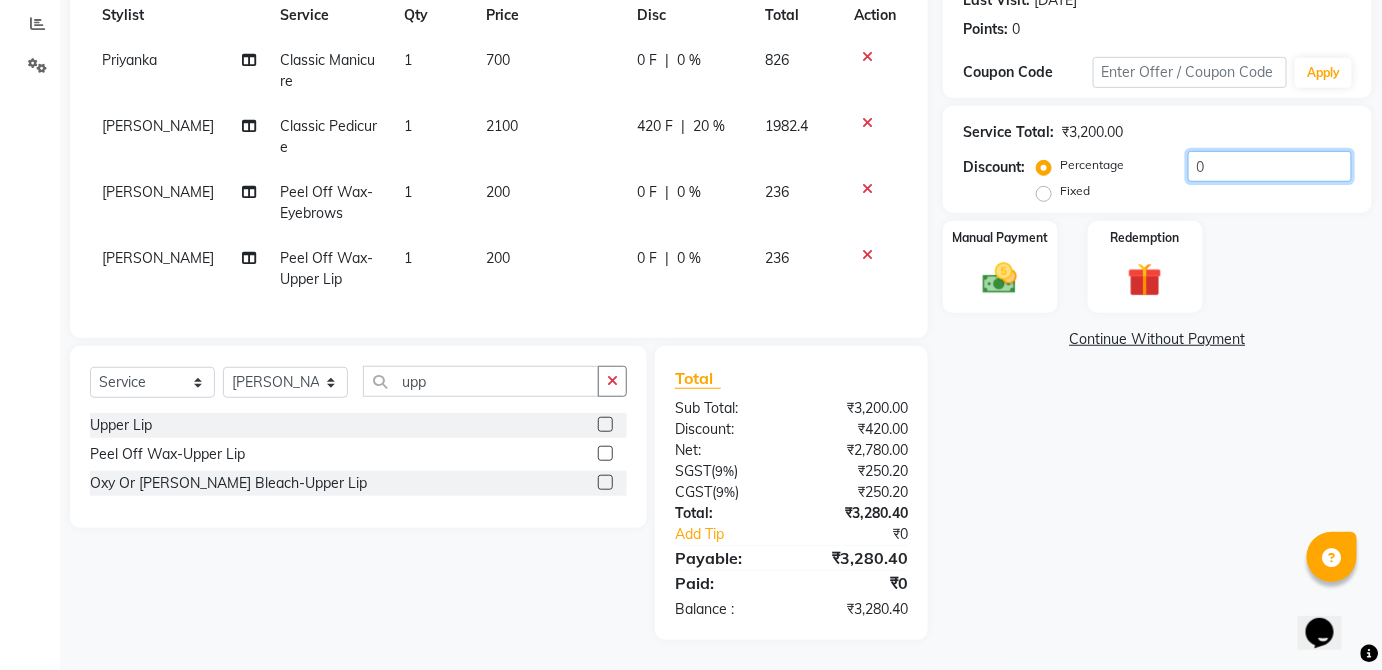click on "0" 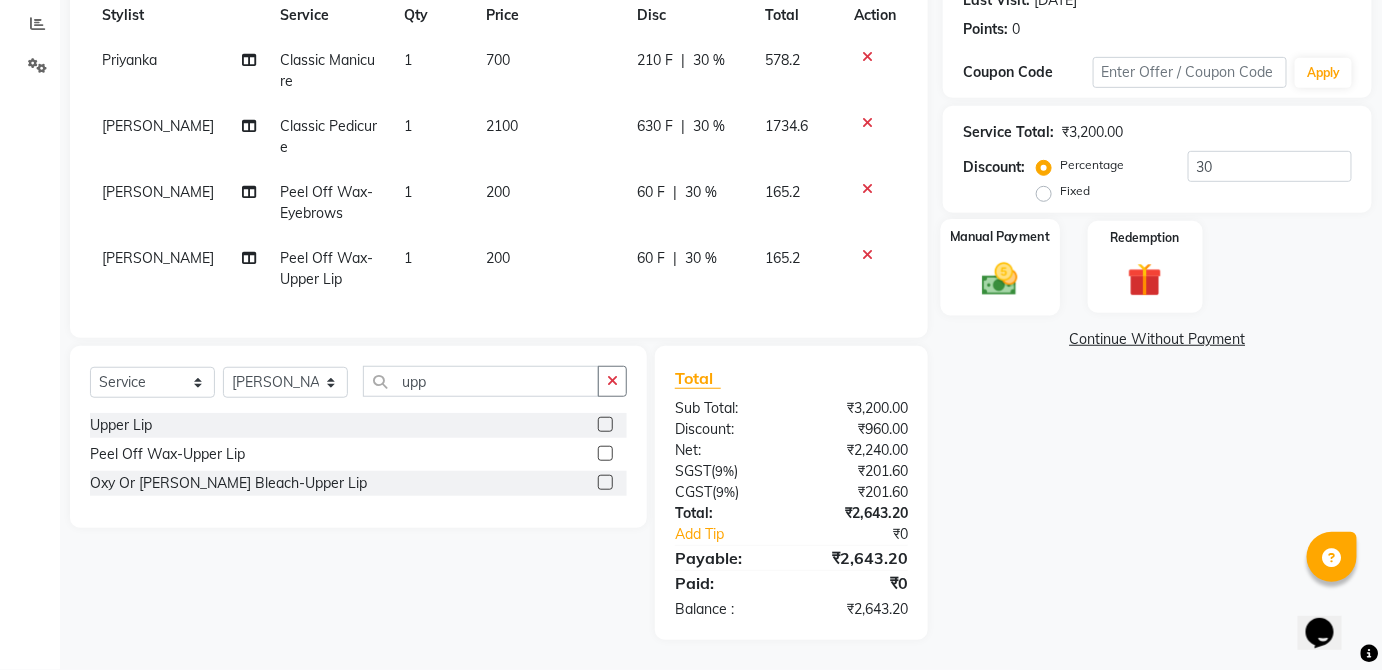 click 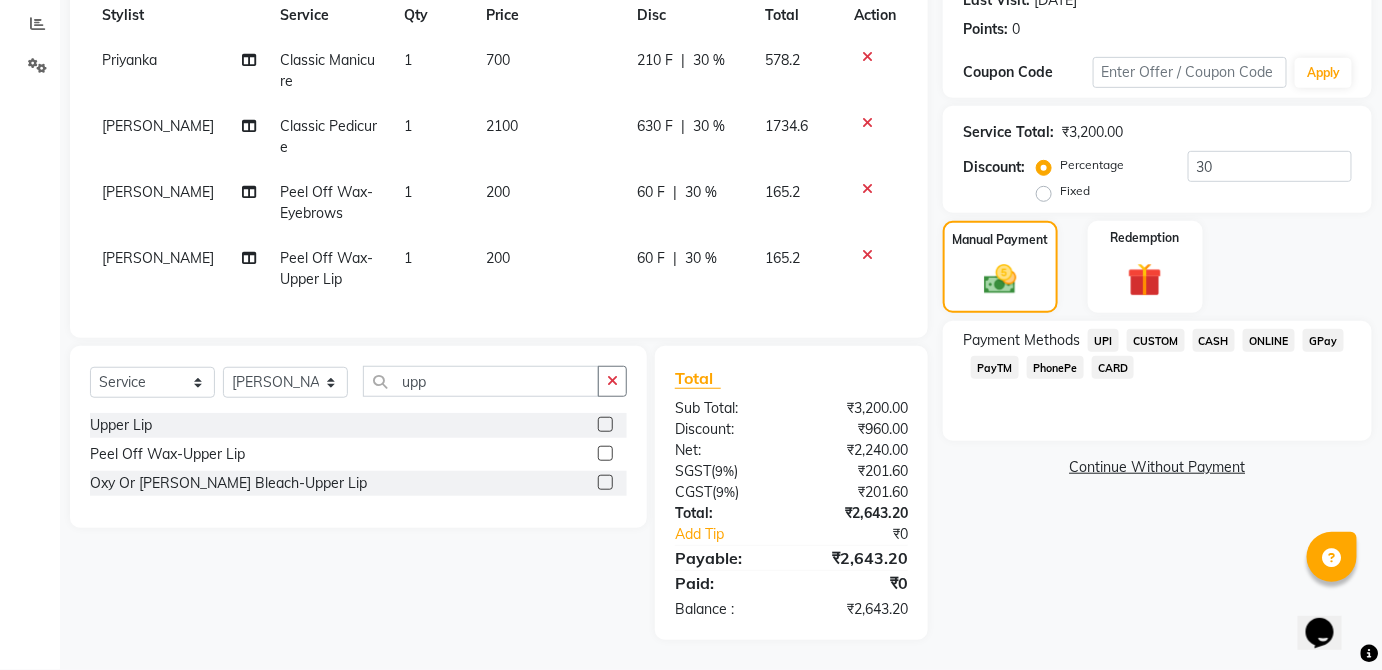 click on "30 %" 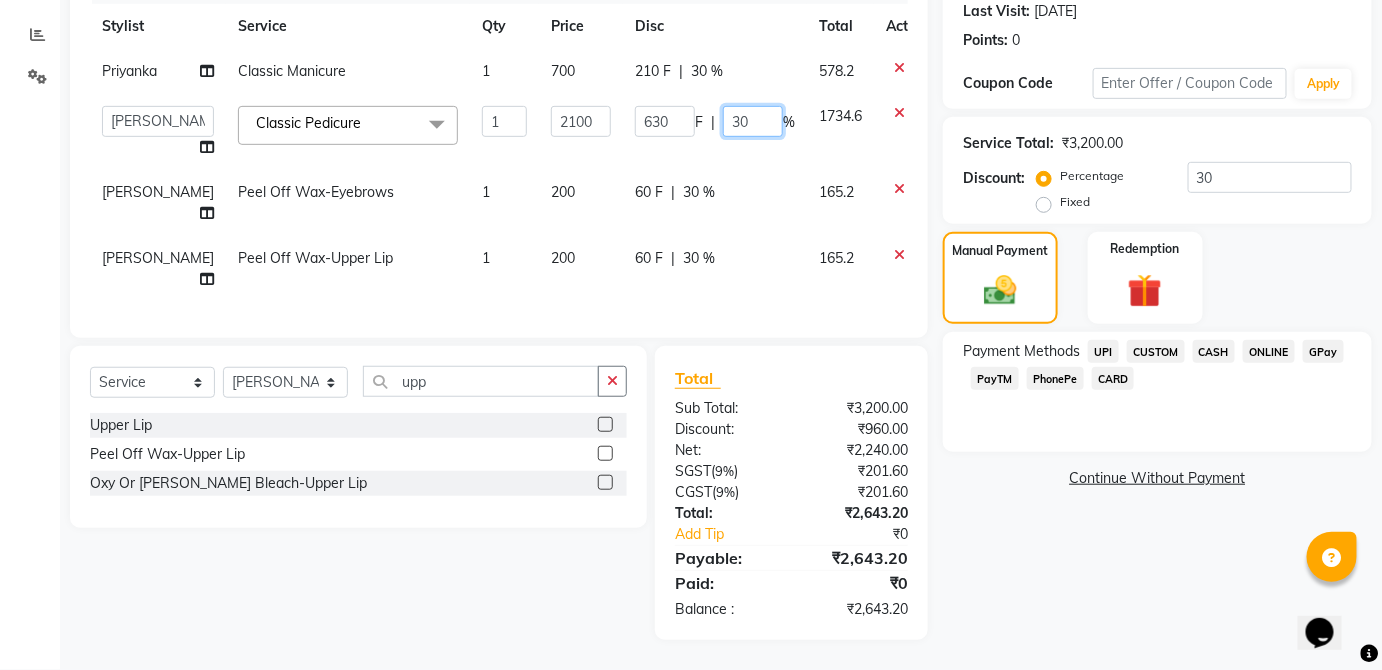 click on "30" 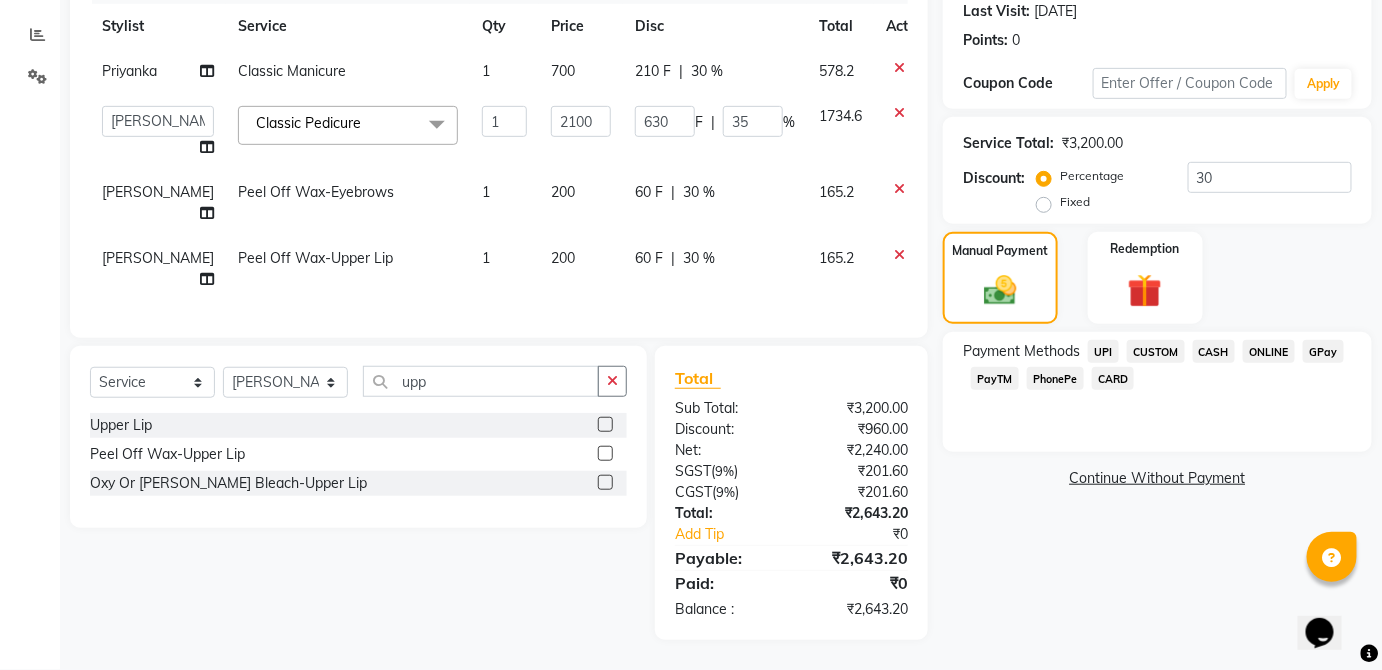 scroll, scrollTop: 304, scrollLeft: 0, axis: vertical 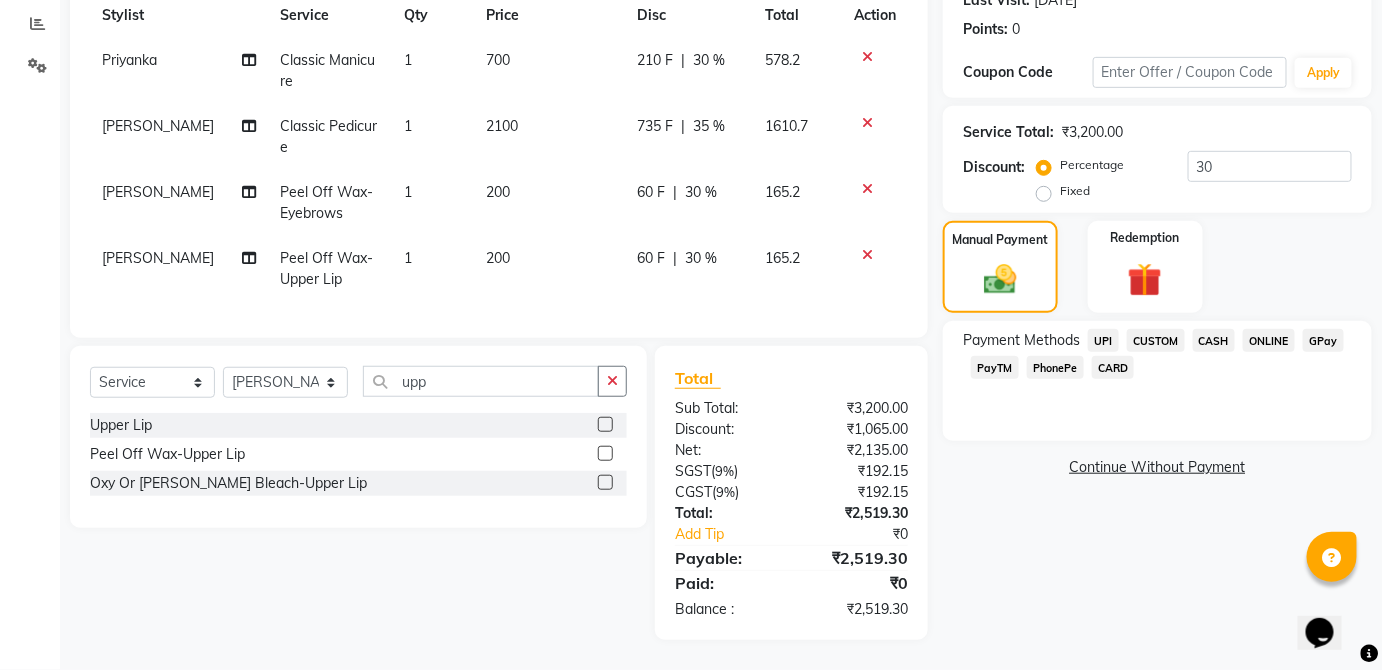 click on "GPay" 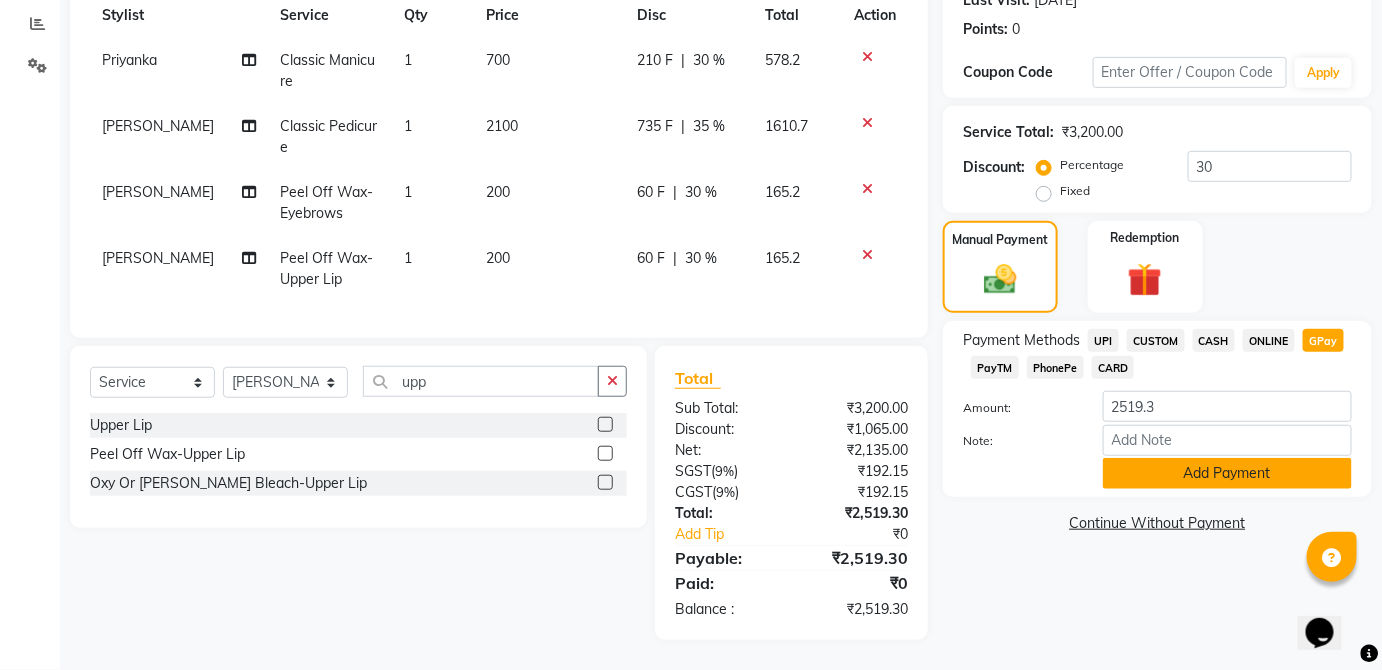 click on "Add Payment" 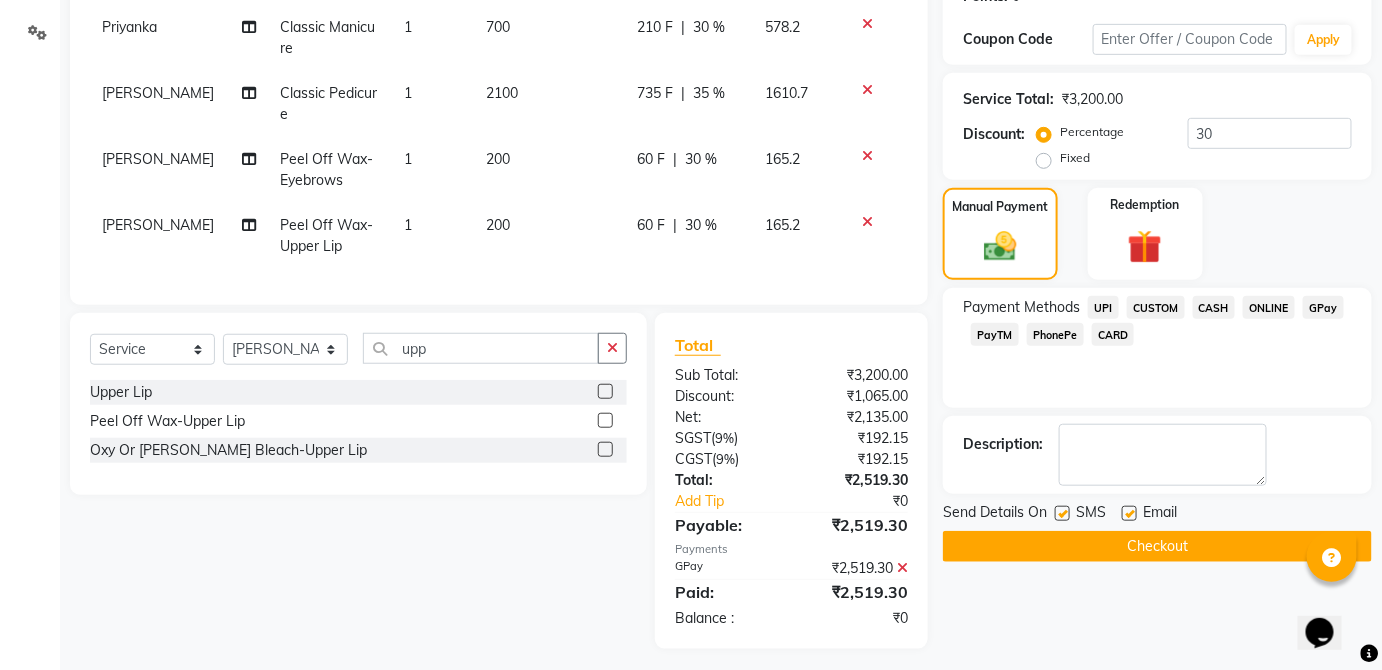 scroll, scrollTop: 346, scrollLeft: 0, axis: vertical 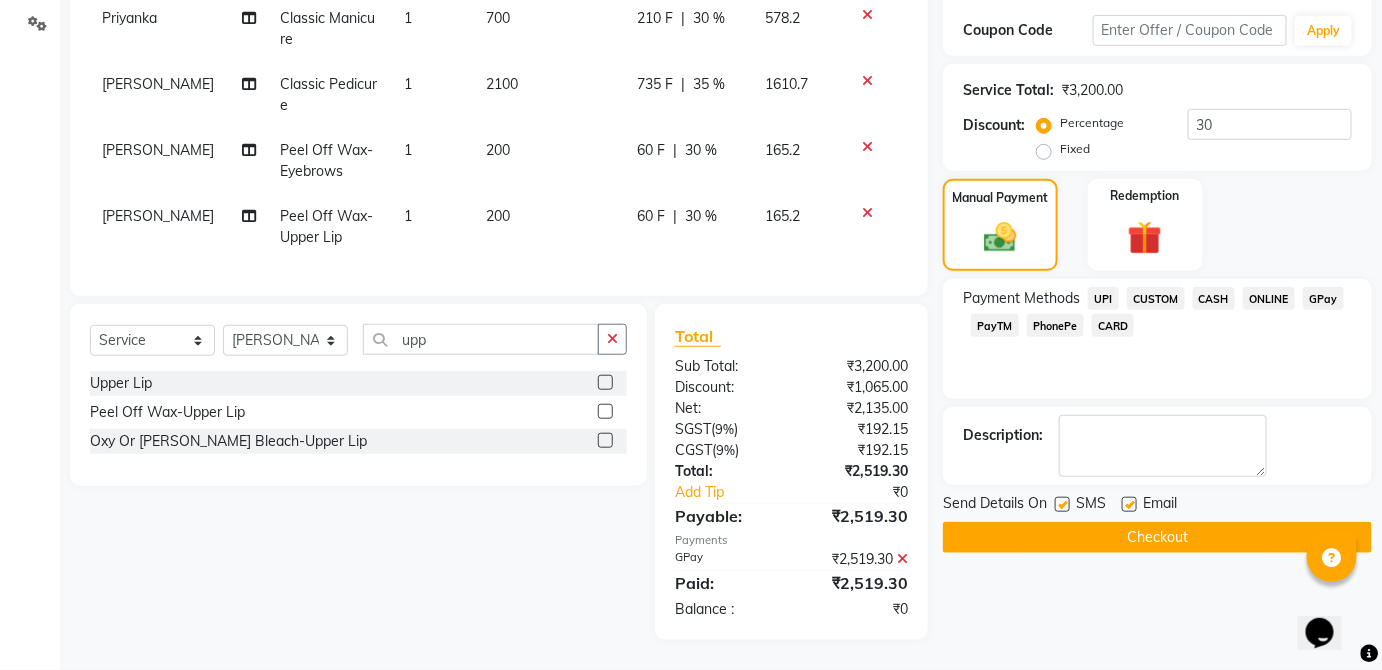 click 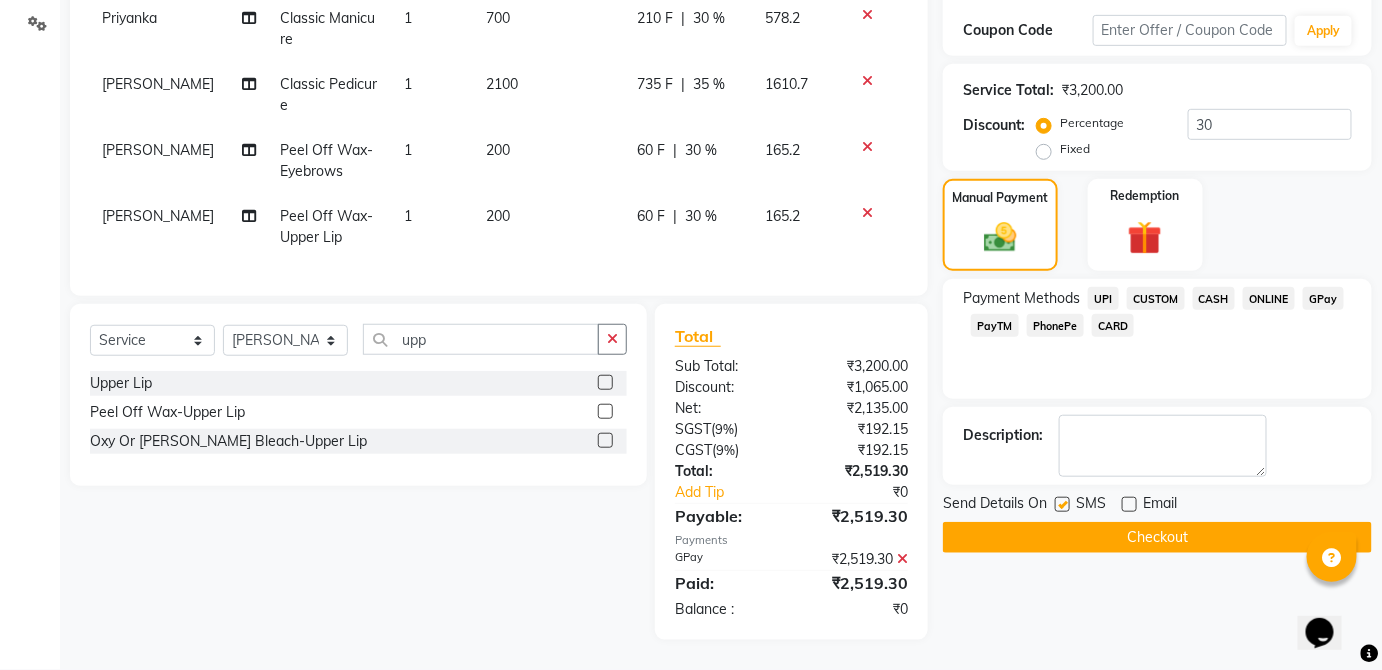 click 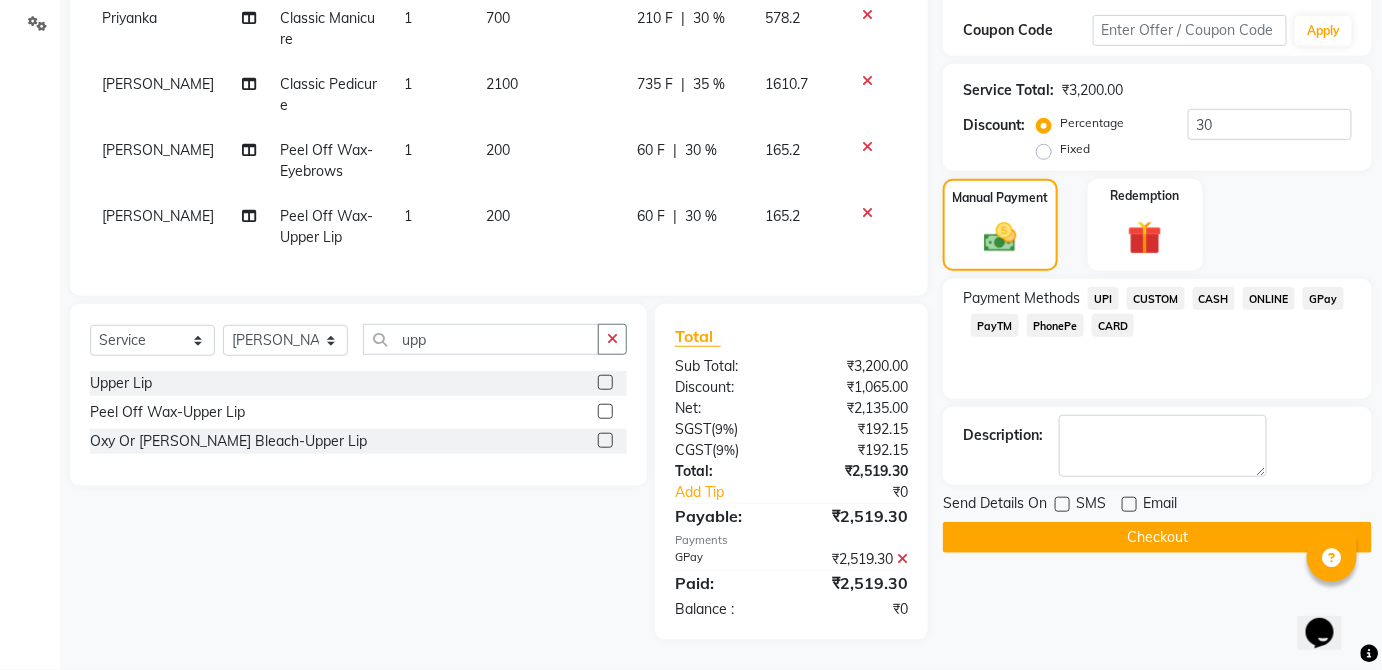 click on "Checkout" 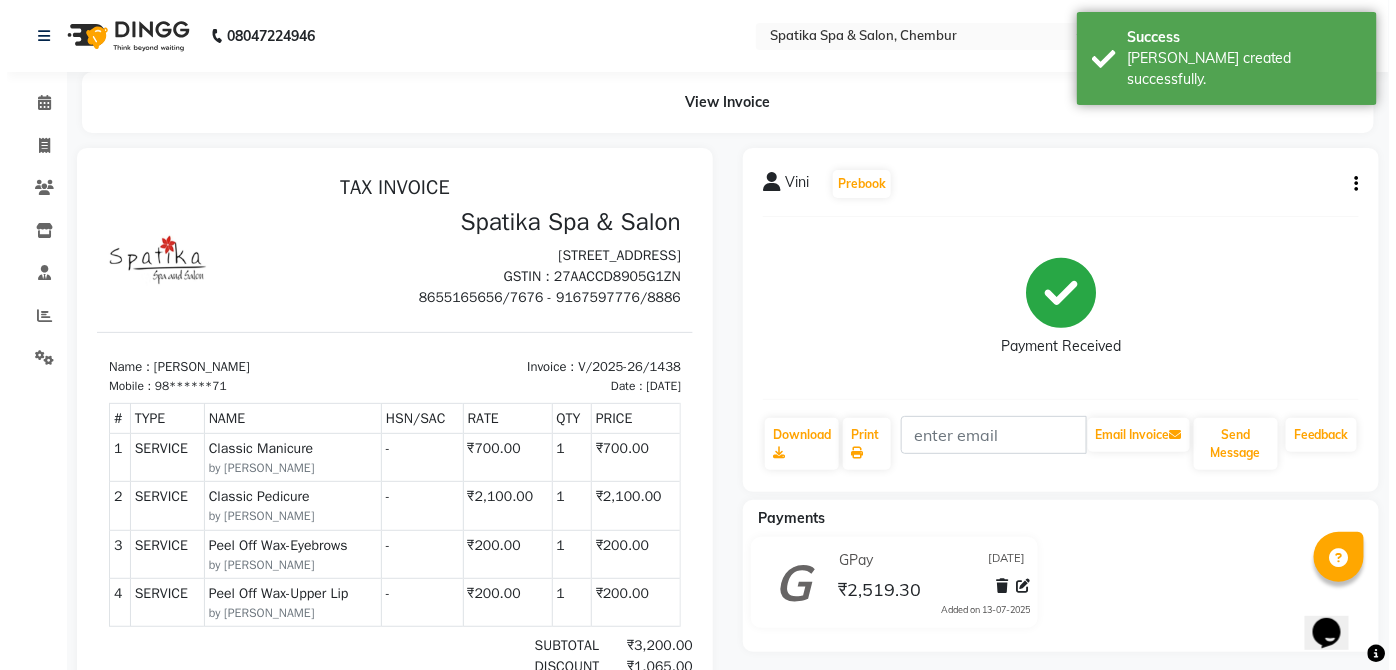 scroll, scrollTop: 0, scrollLeft: 0, axis: both 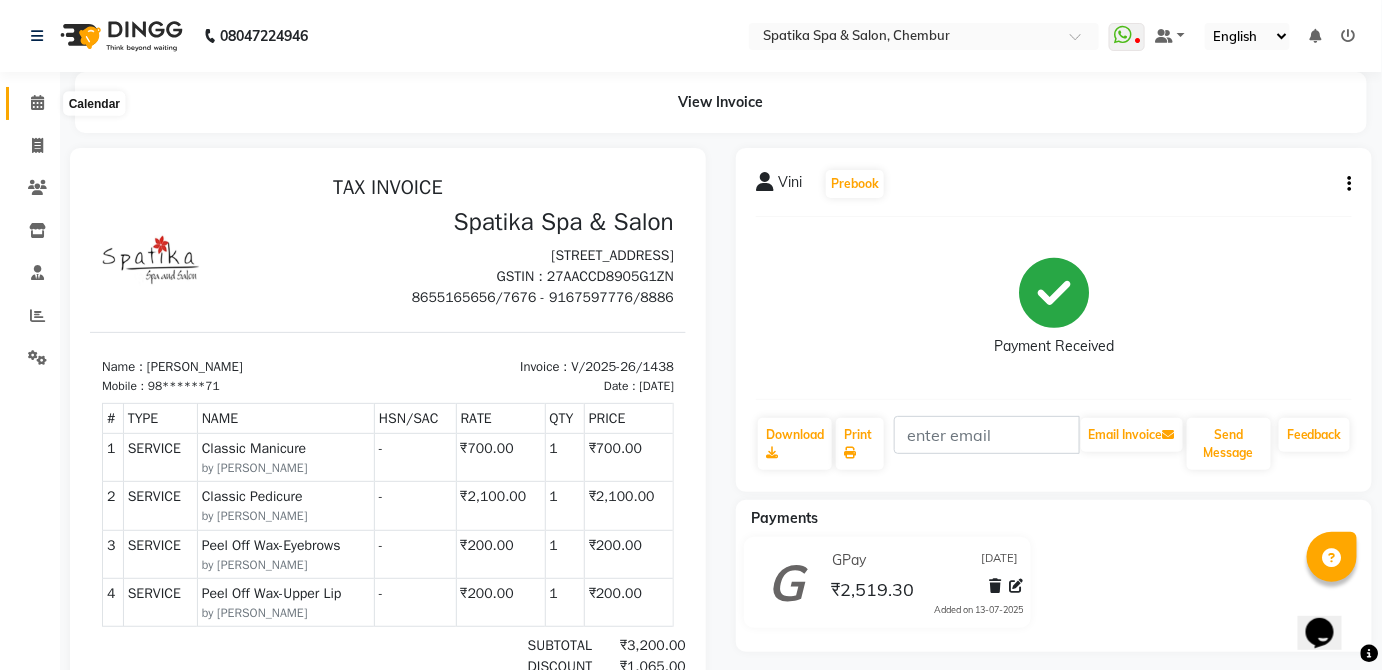 click 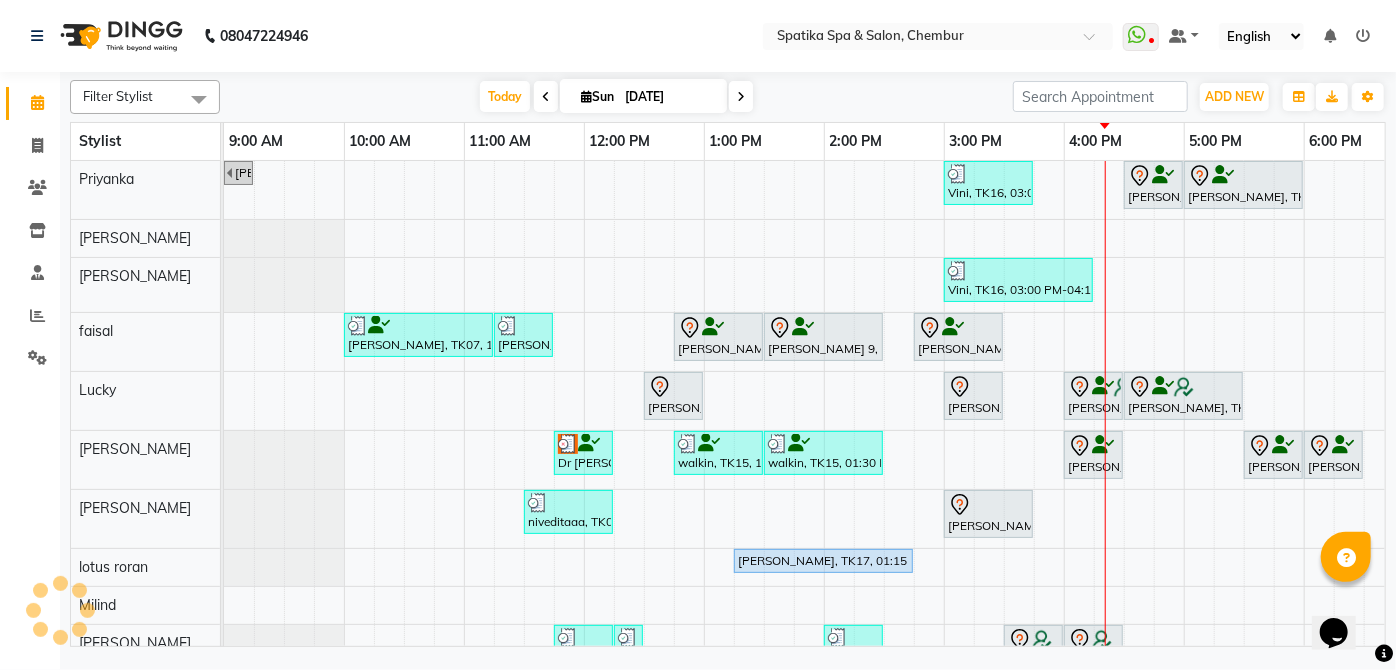 scroll, scrollTop: 0, scrollLeft: 0, axis: both 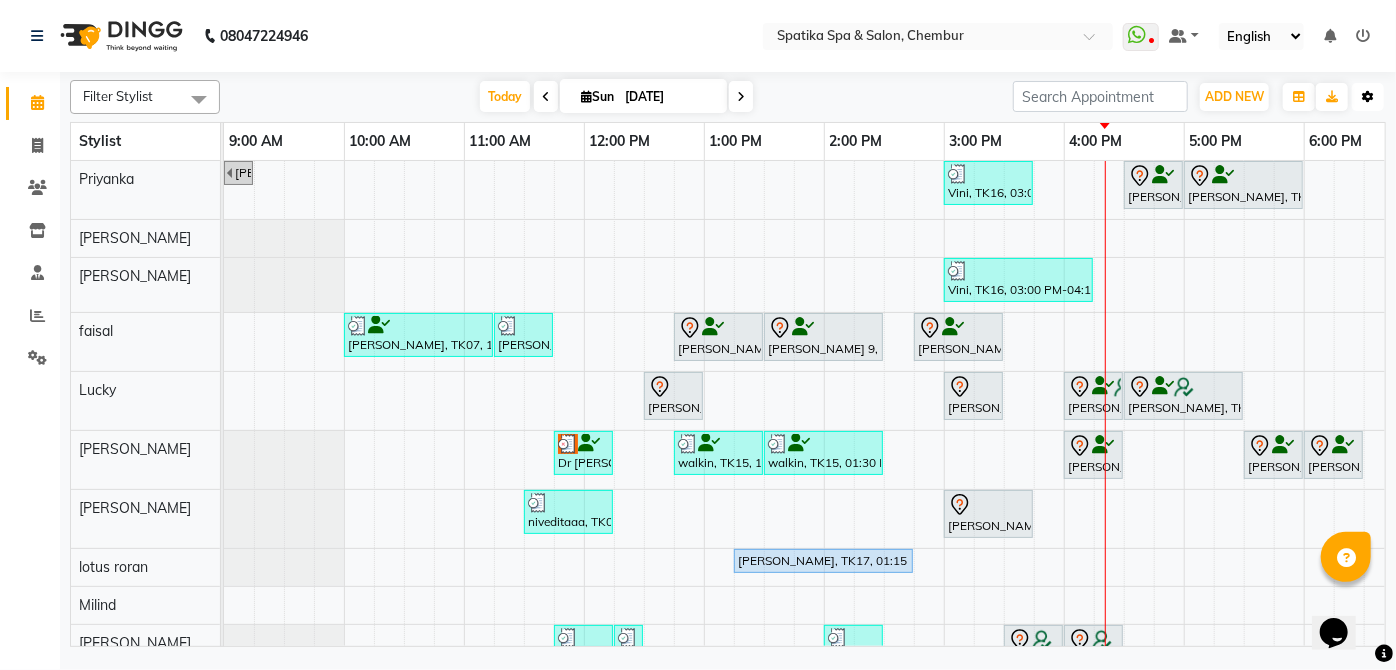 click on "Toggle Dropdown" at bounding box center [1368, 97] 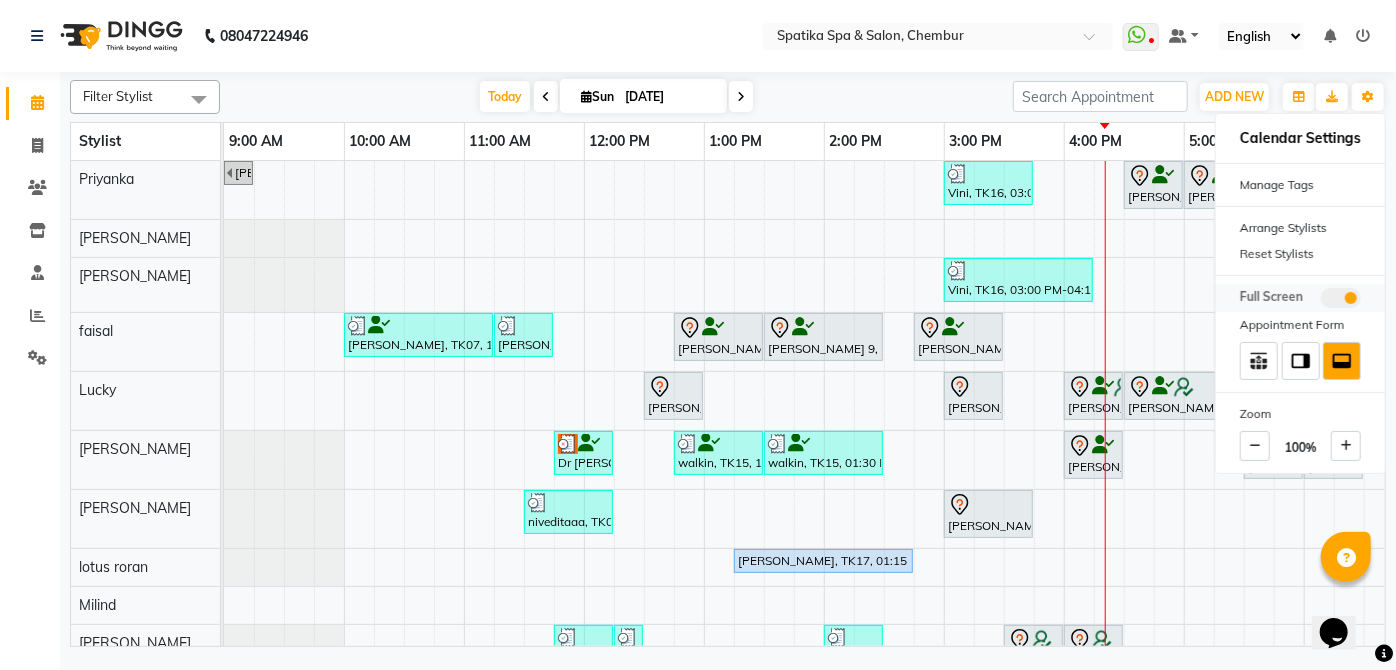 click at bounding box center (1341, 298) 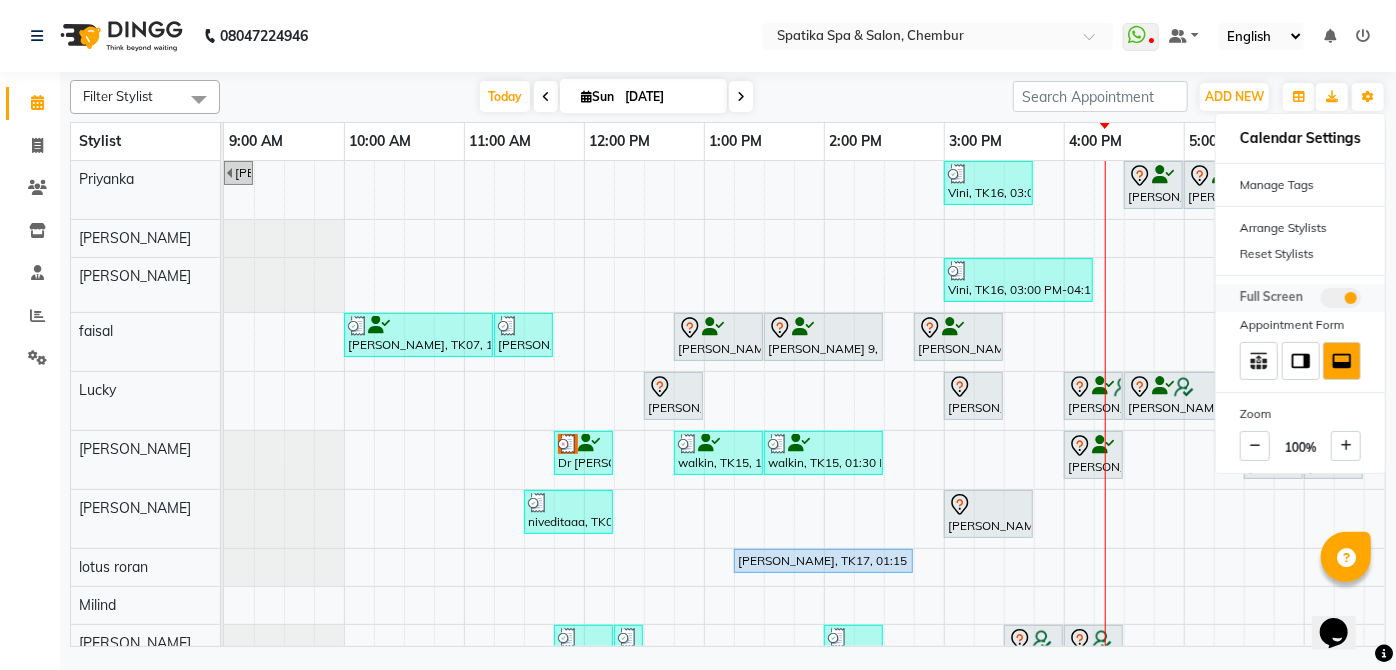 click at bounding box center [1321, 301] 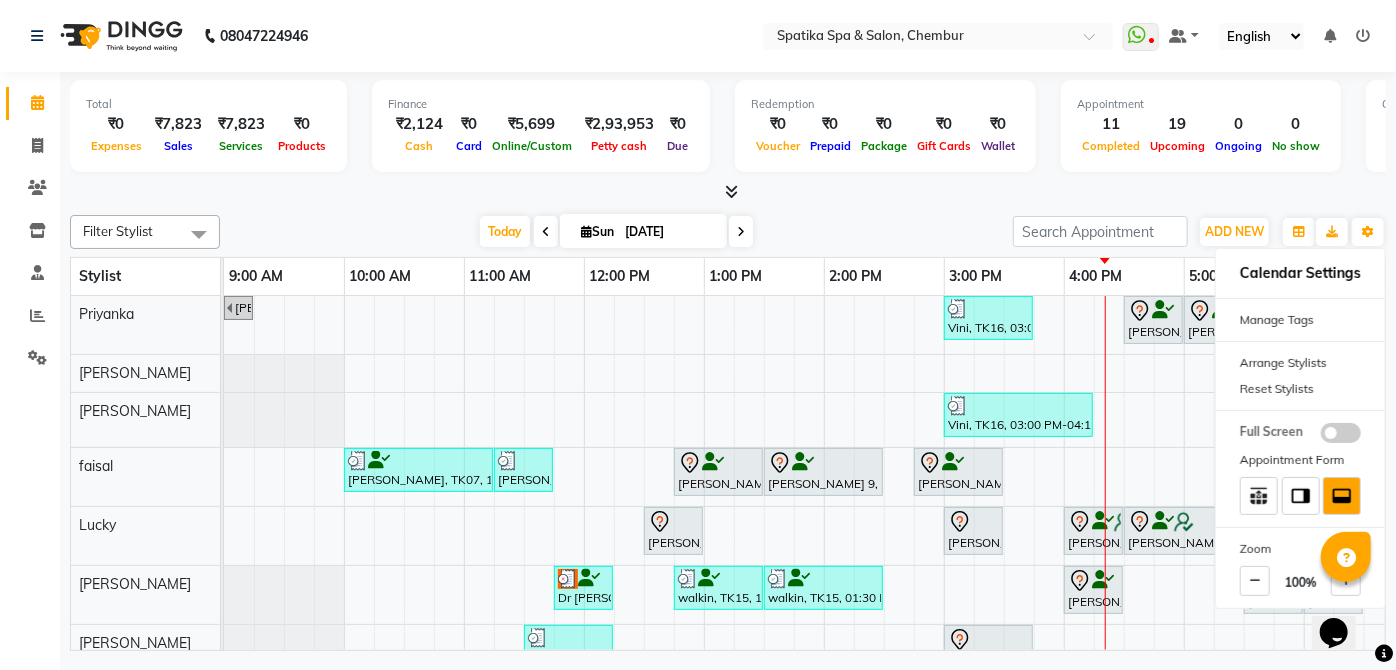 scroll, scrollTop: 181, scrollLeft: 0, axis: vertical 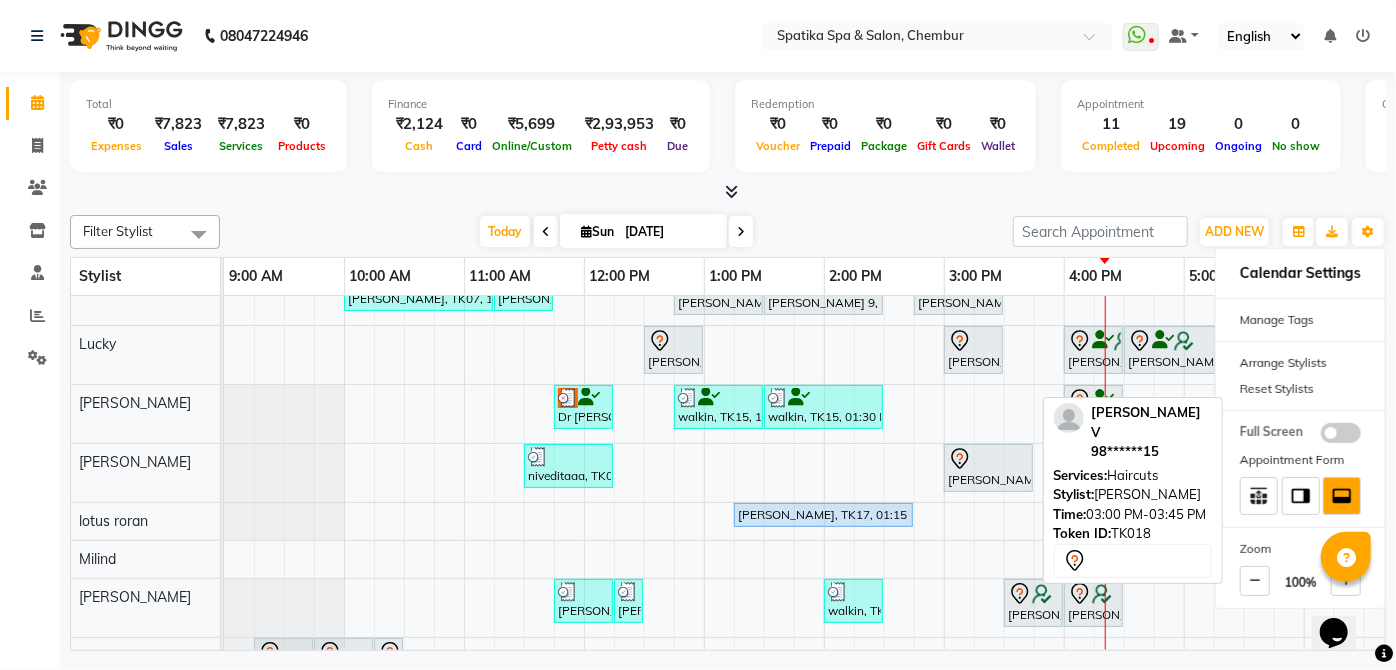 click at bounding box center [988, 459] 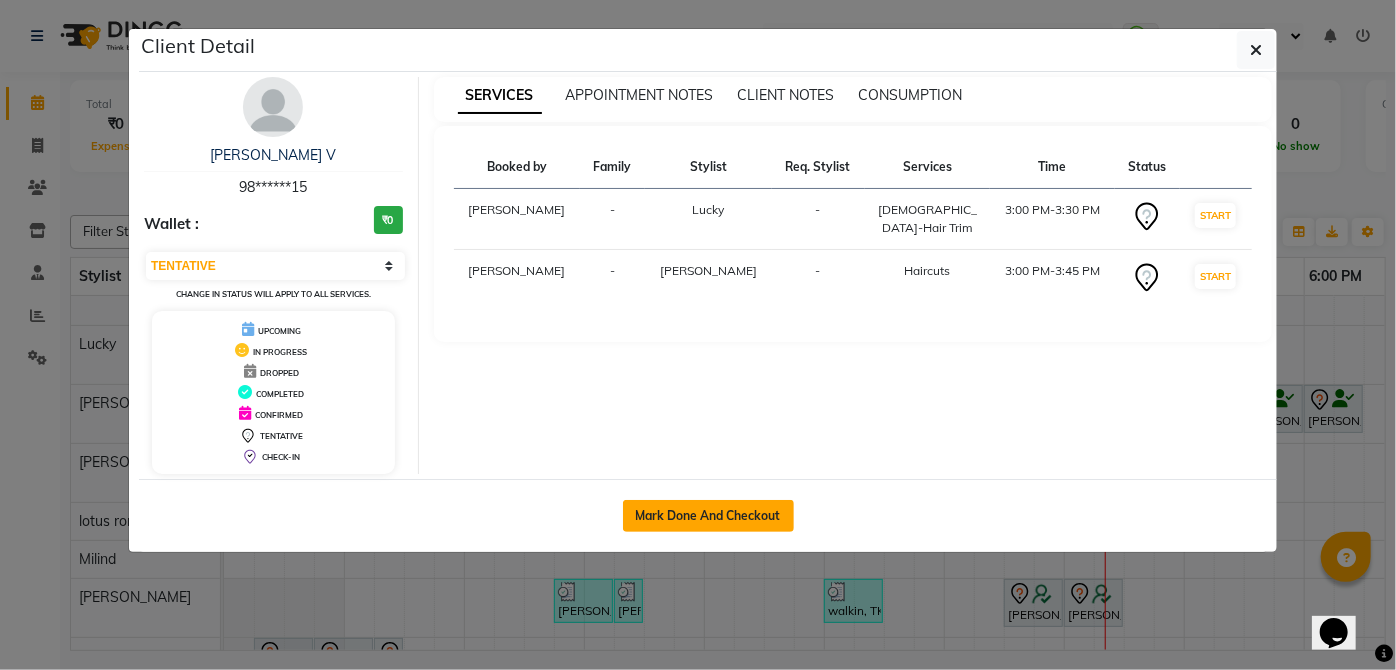 click on "Mark Done And Checkout" 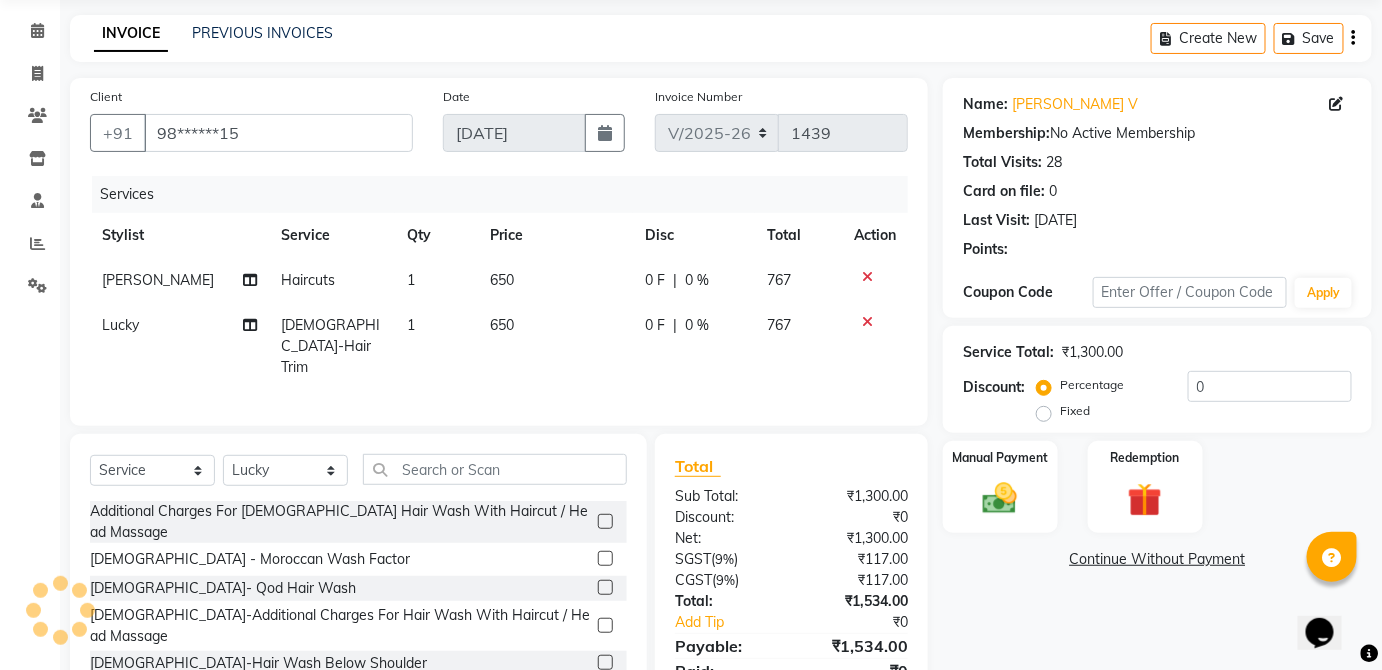 scroll, scrollTop: 152, scrollLeft: 0, axis: vertical 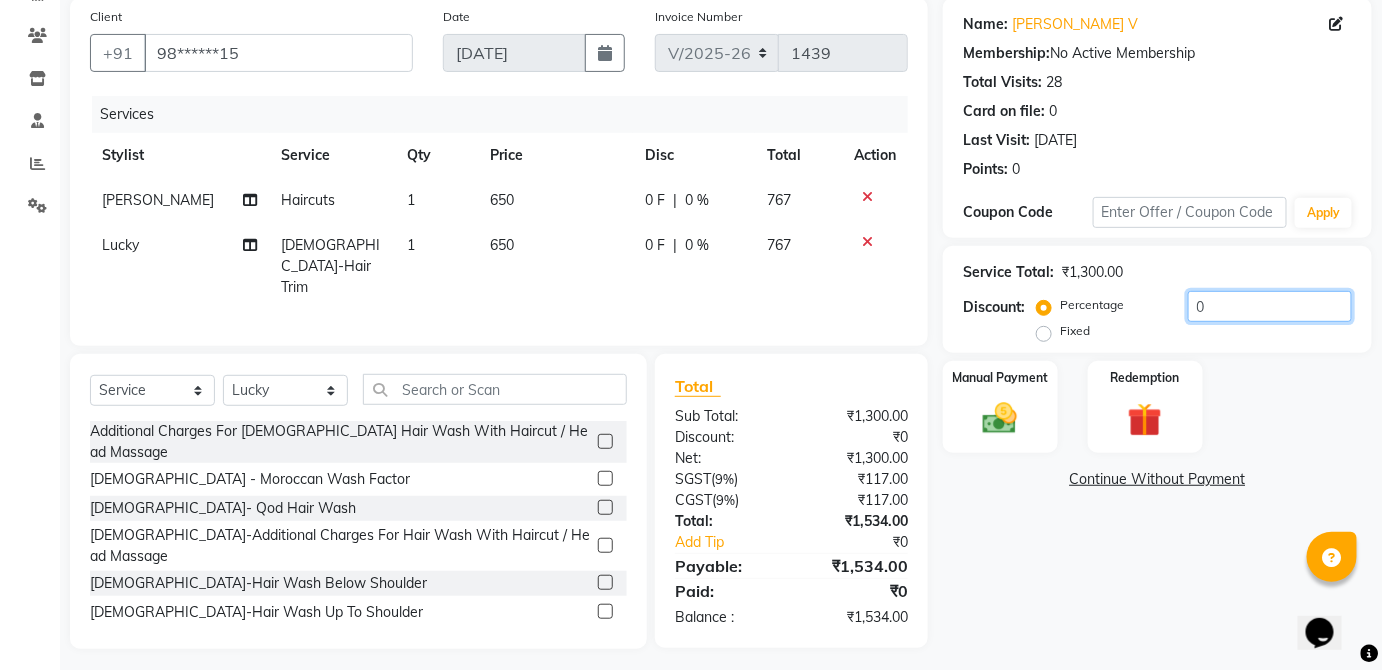 click on "0" 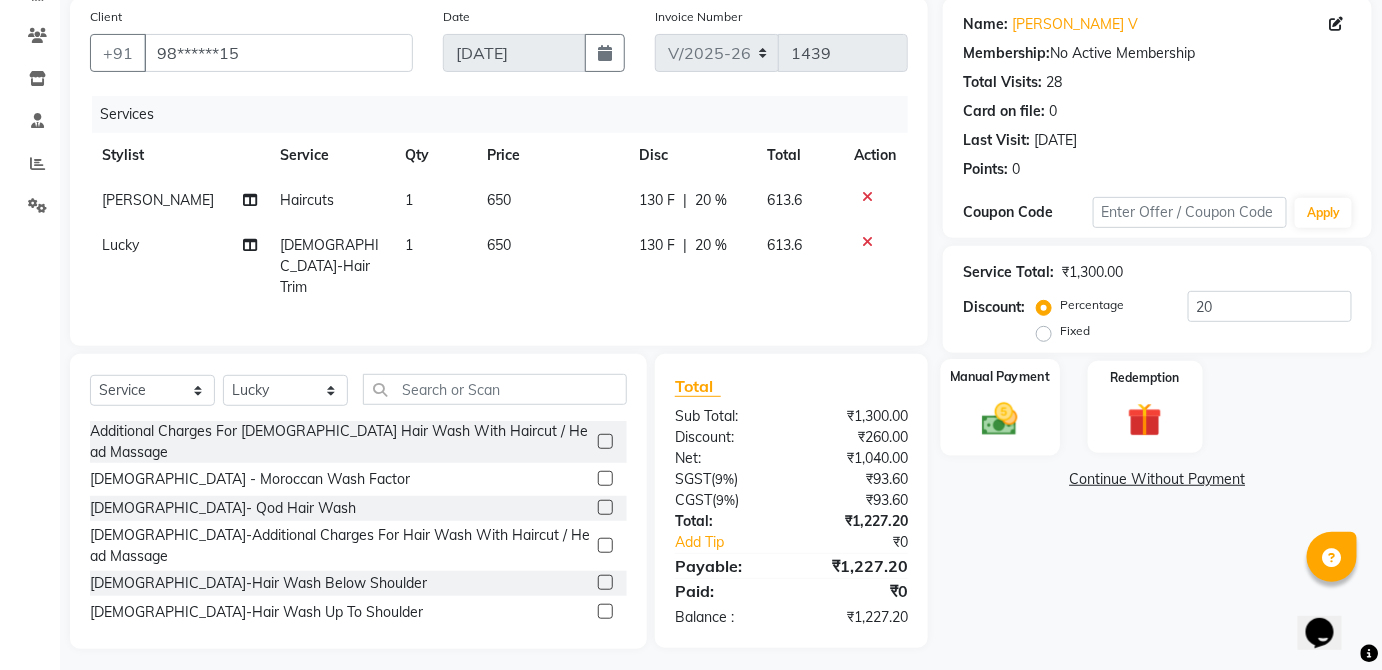 click on "Manual Payment" 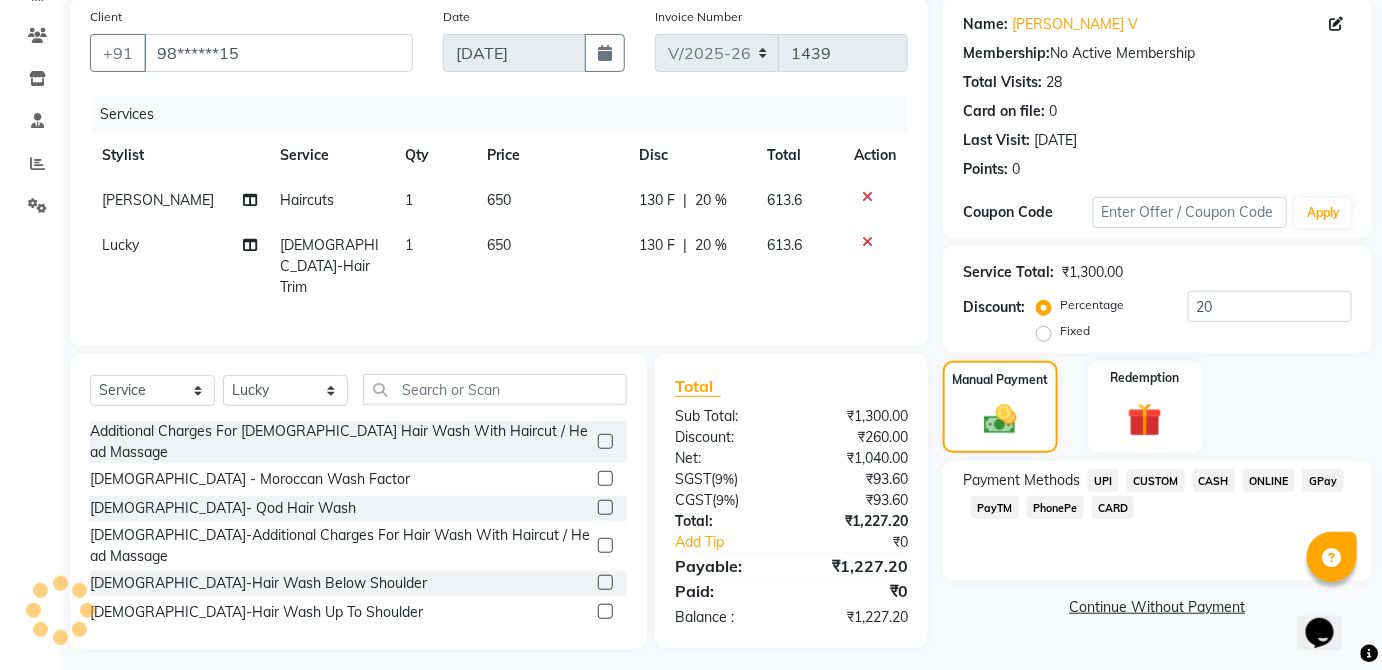 click on "GPay" 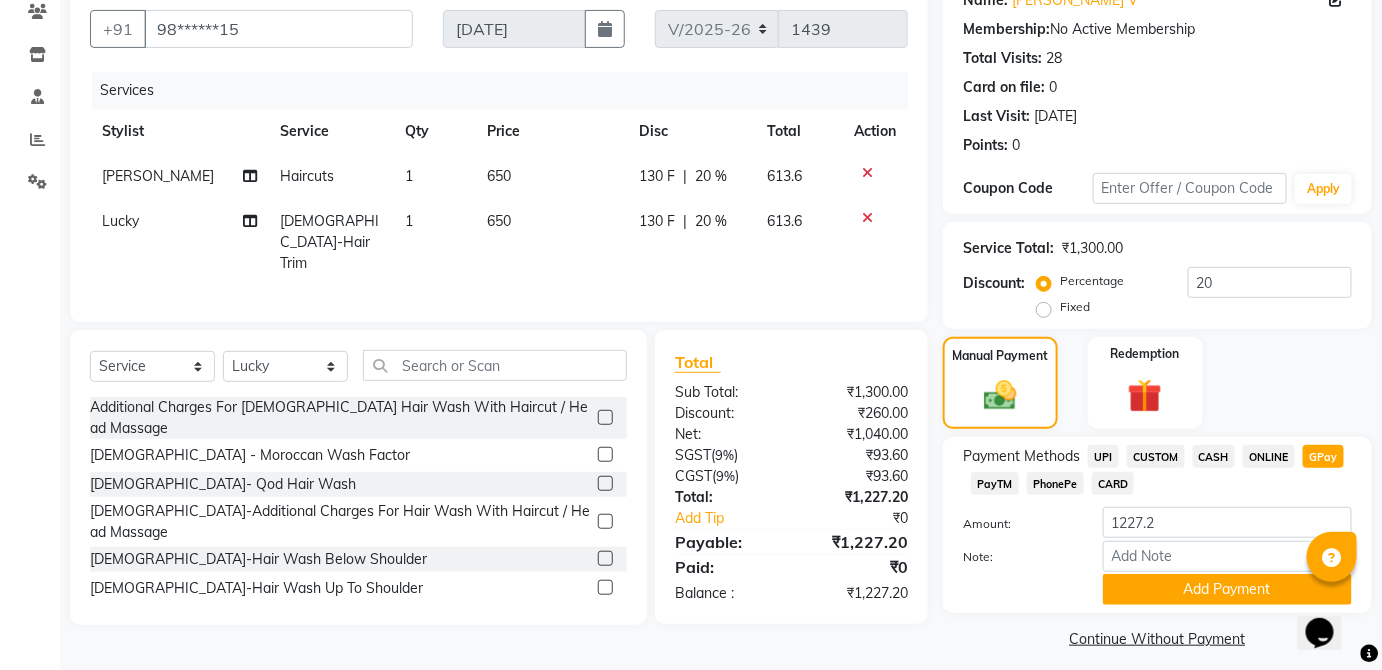 scroll, scrollTop: 189, scrollLeft: 0, axis: vertical 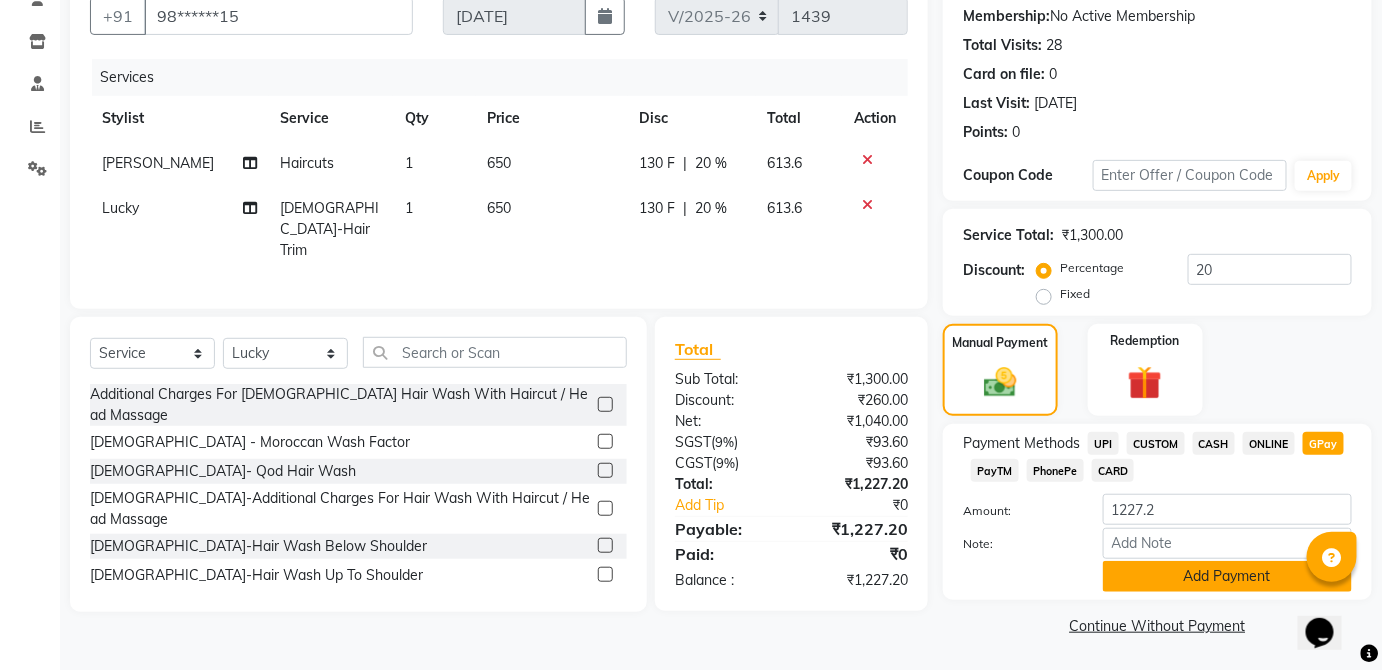 click on "Add Payment" 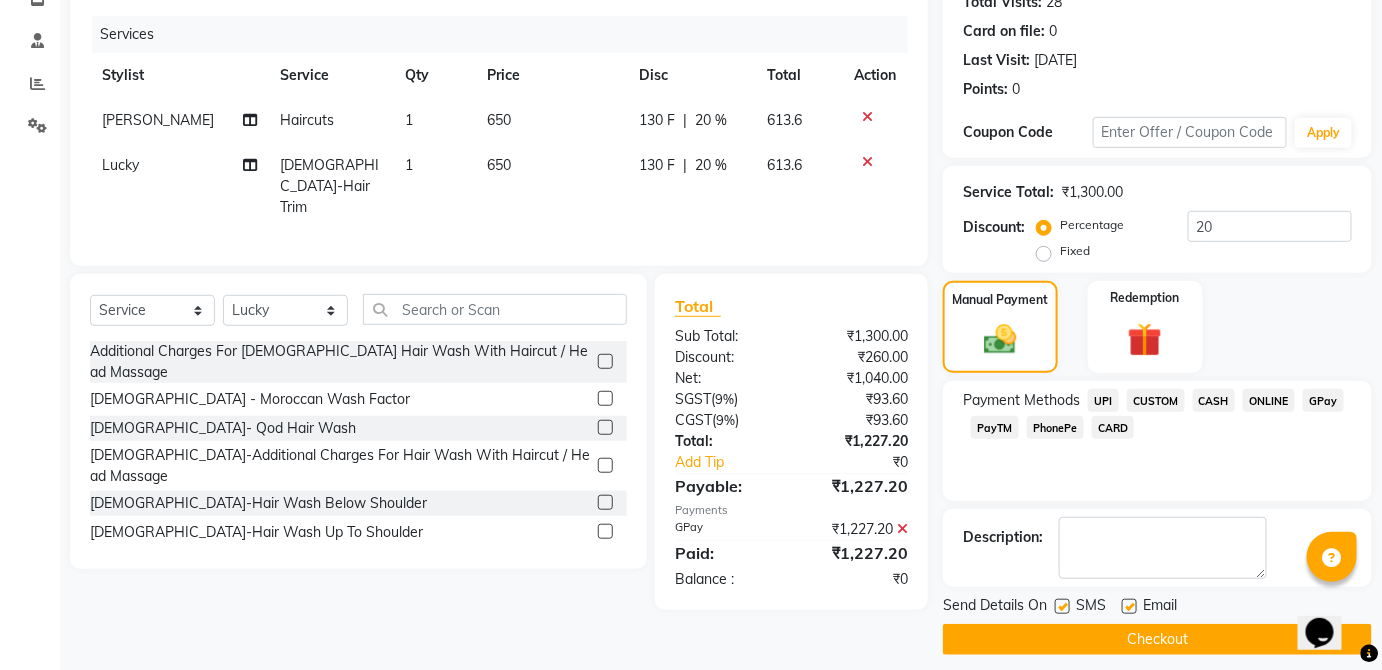 scroll, scrollTop: 245, scrollLeft: 0, axis: vertical 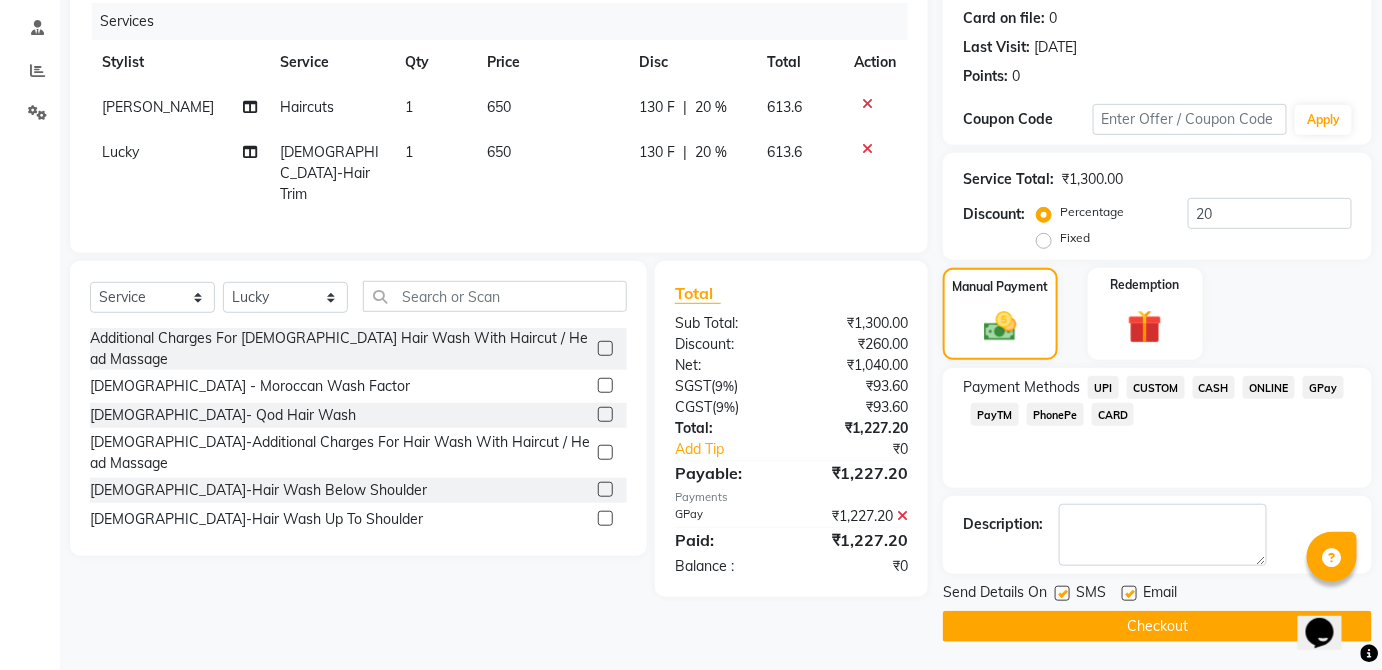 click 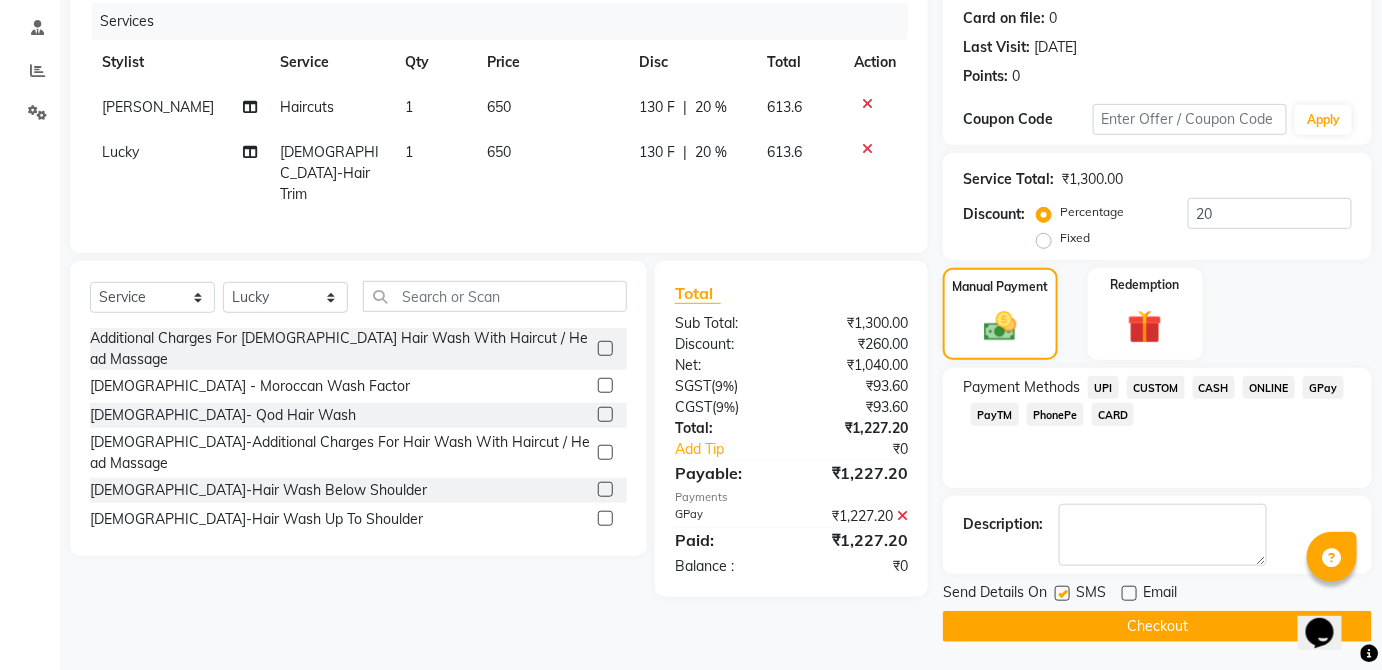 click 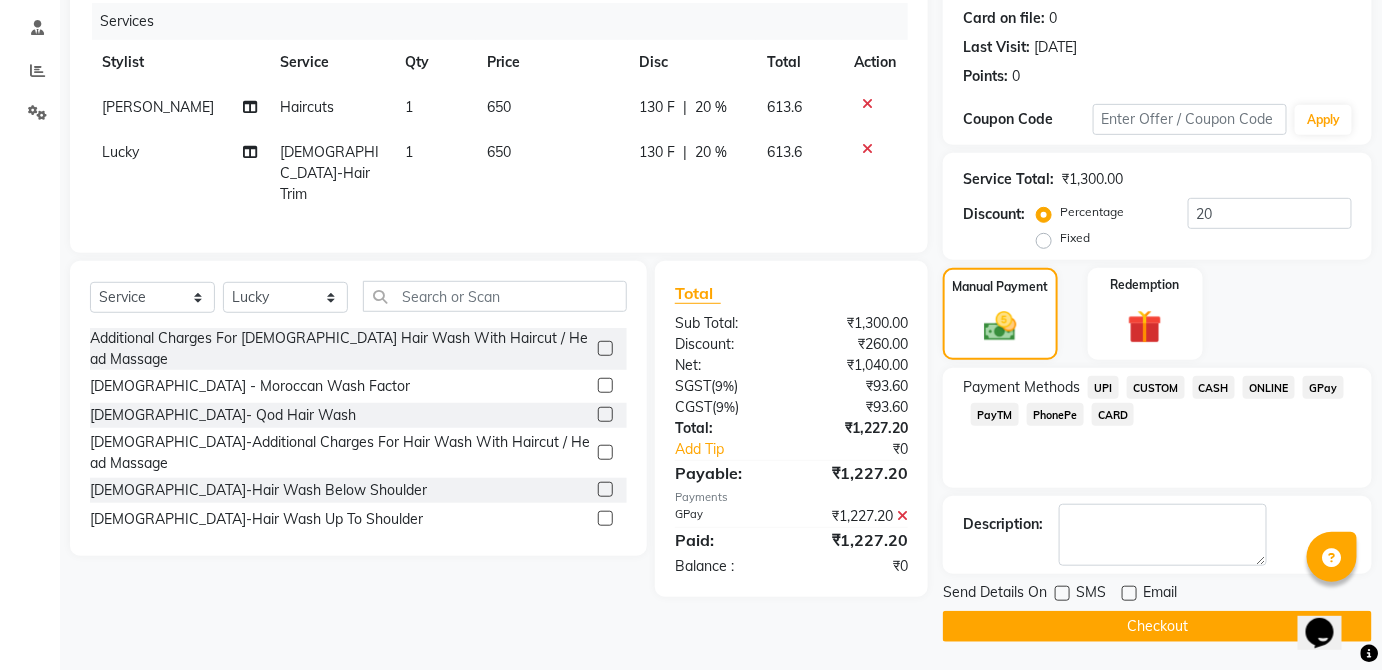 click on "Checkout" 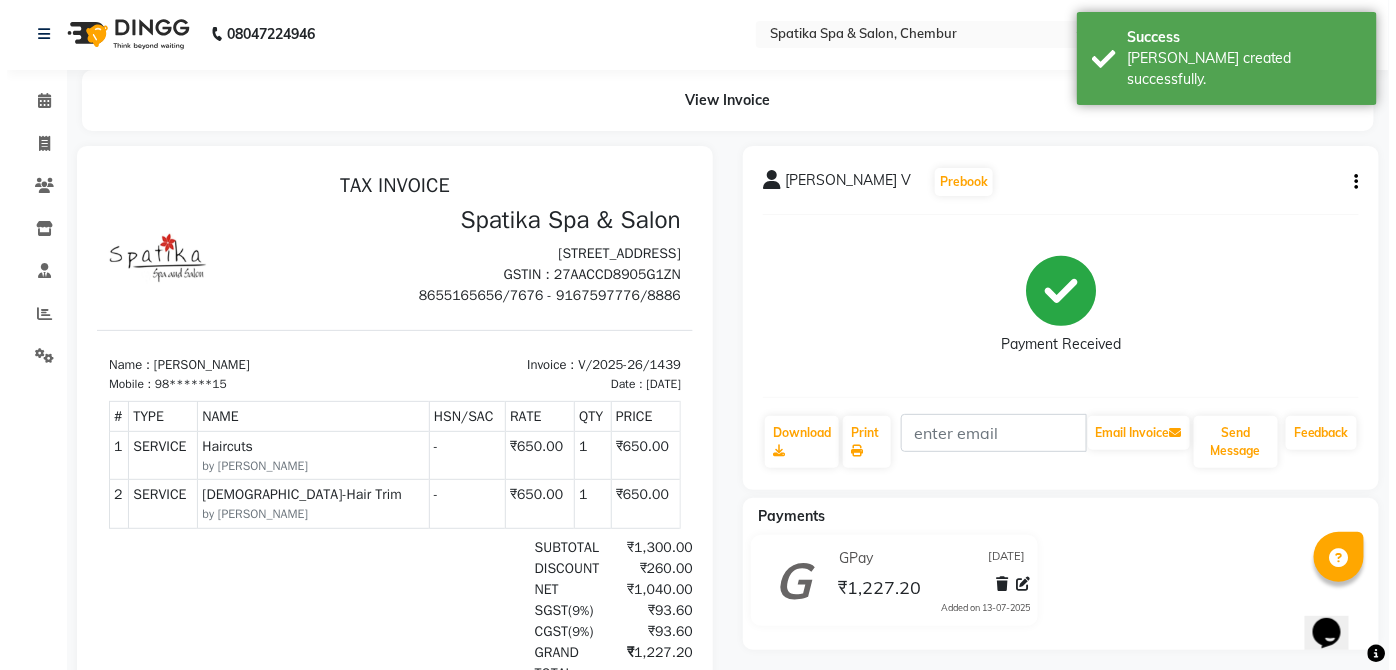 scroll, scrollTop: 0, scrollLeft: 0, axis: both 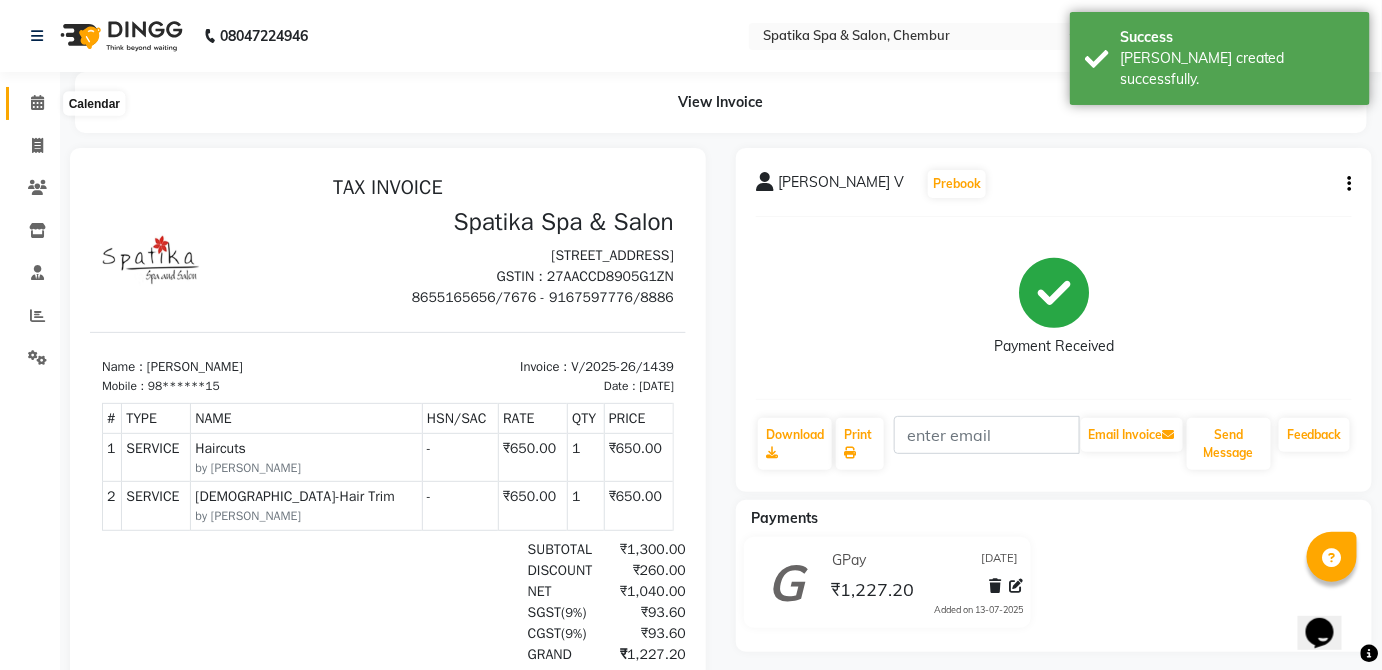 click 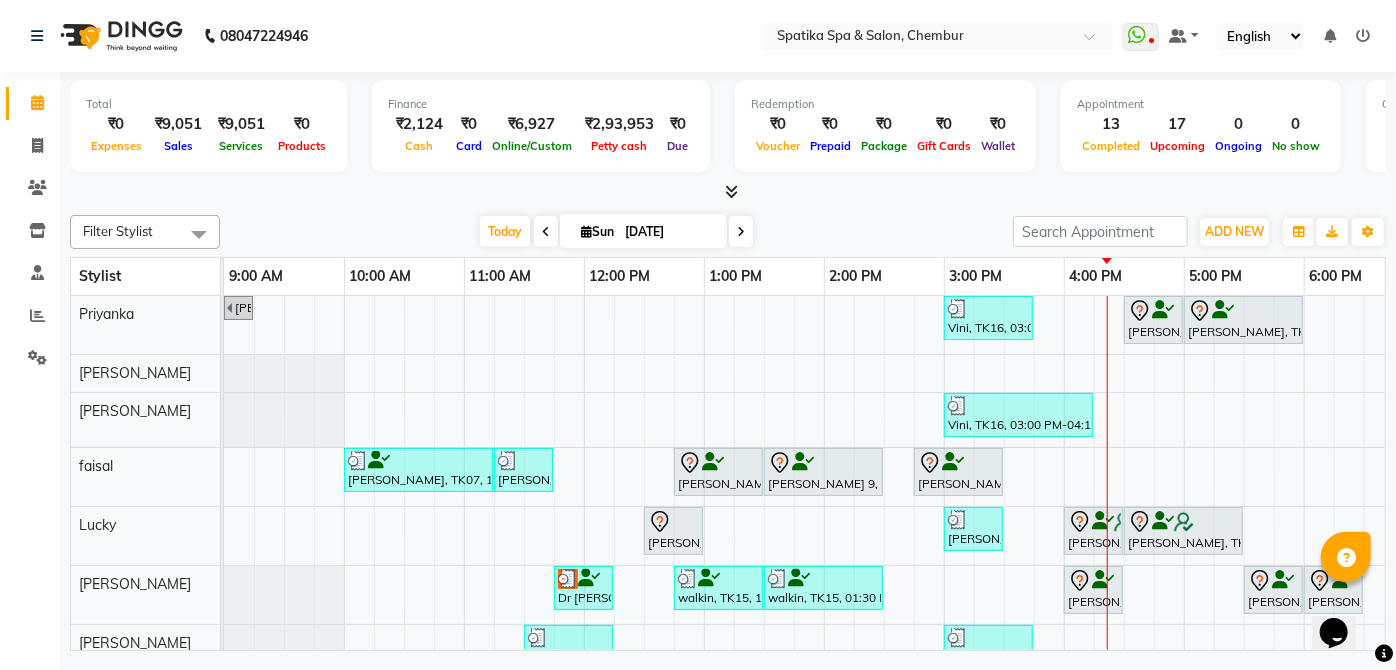 scroll, scrollTop: 177, scrollLeft: 0, axis: vertical 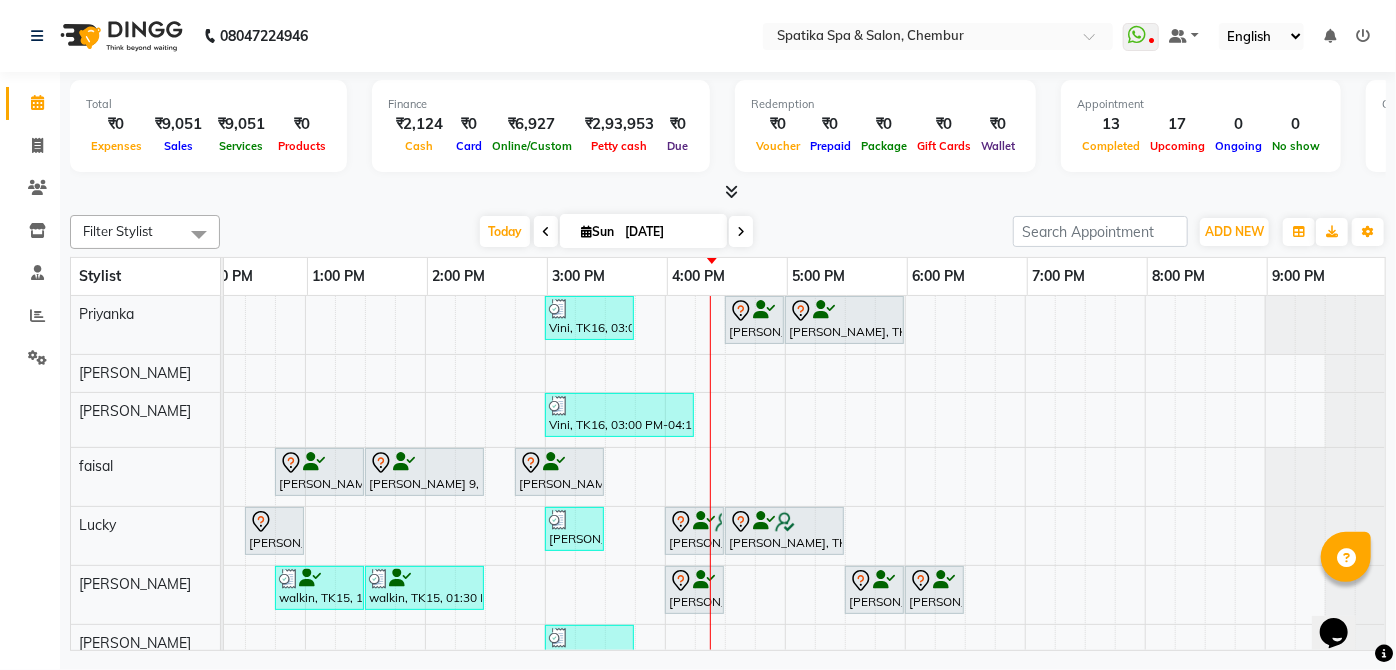 click at bounding box center (546, 232) 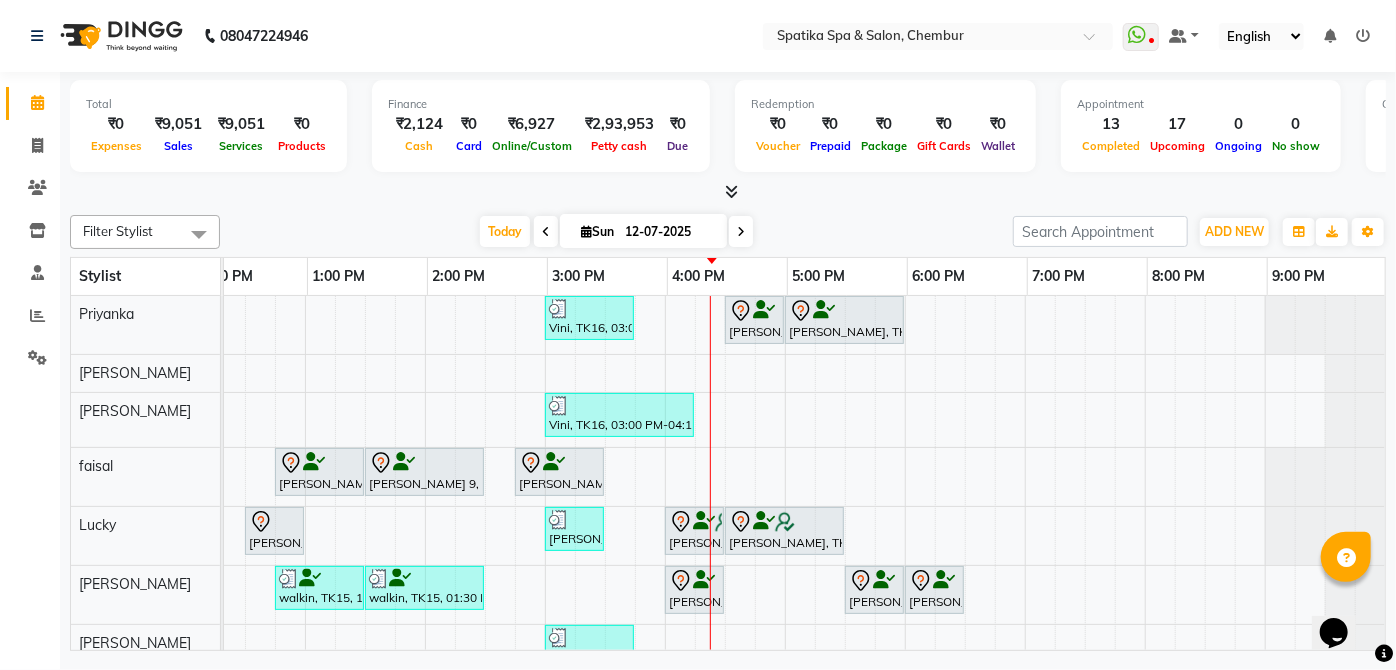 scroll, scrollTop: 0, scrollLeft: 0, axis: both 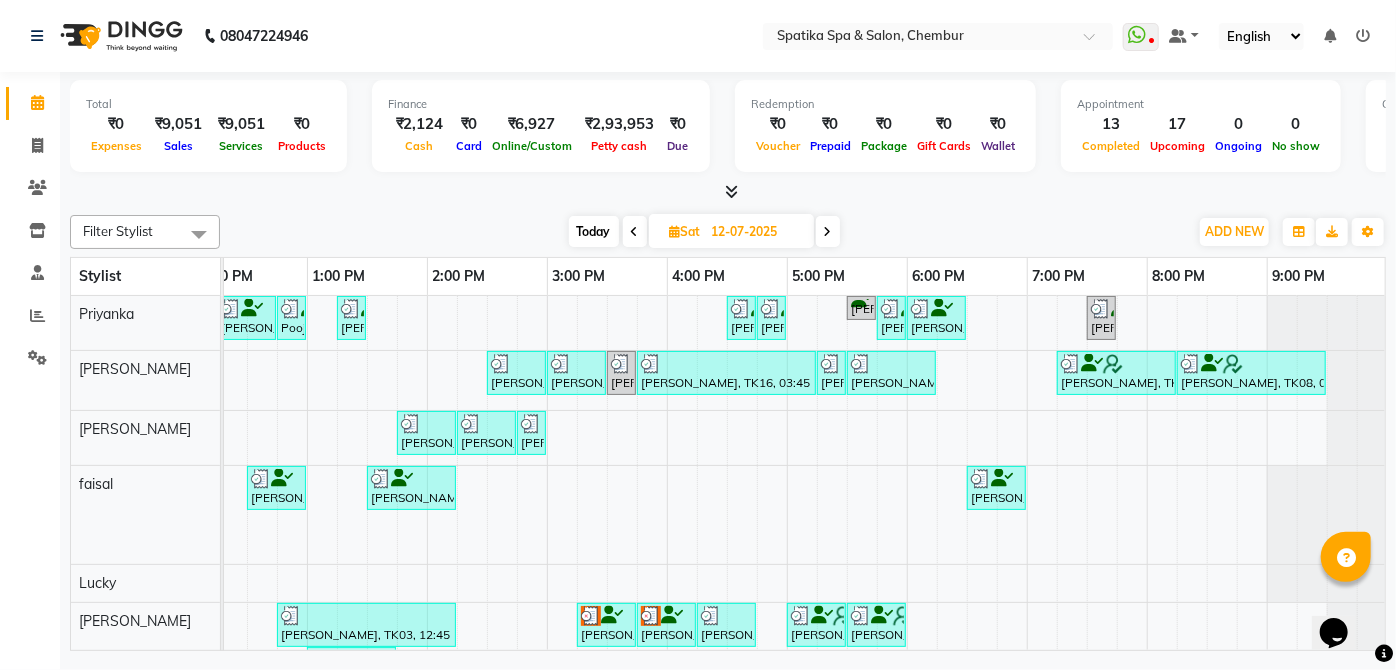 click at bounding box center [828, 231] 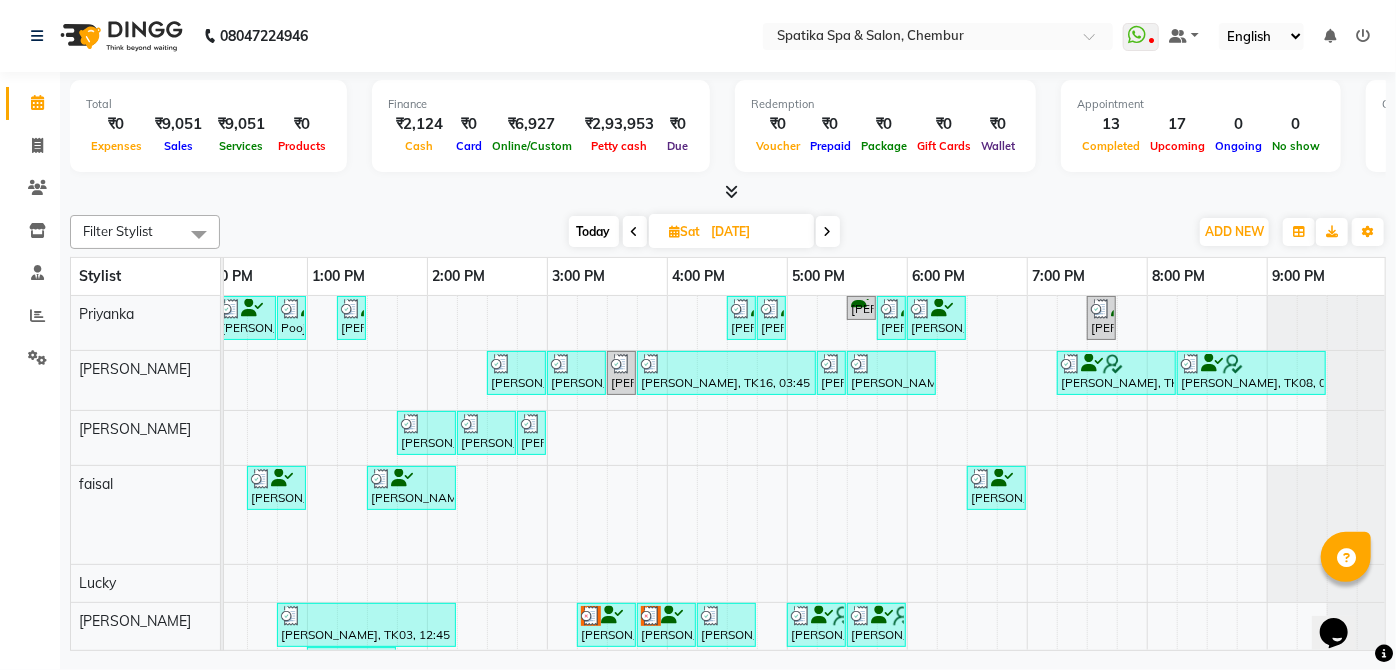 scroll, scrollTop: 0, scrollLeft: 397, axis: horizontal 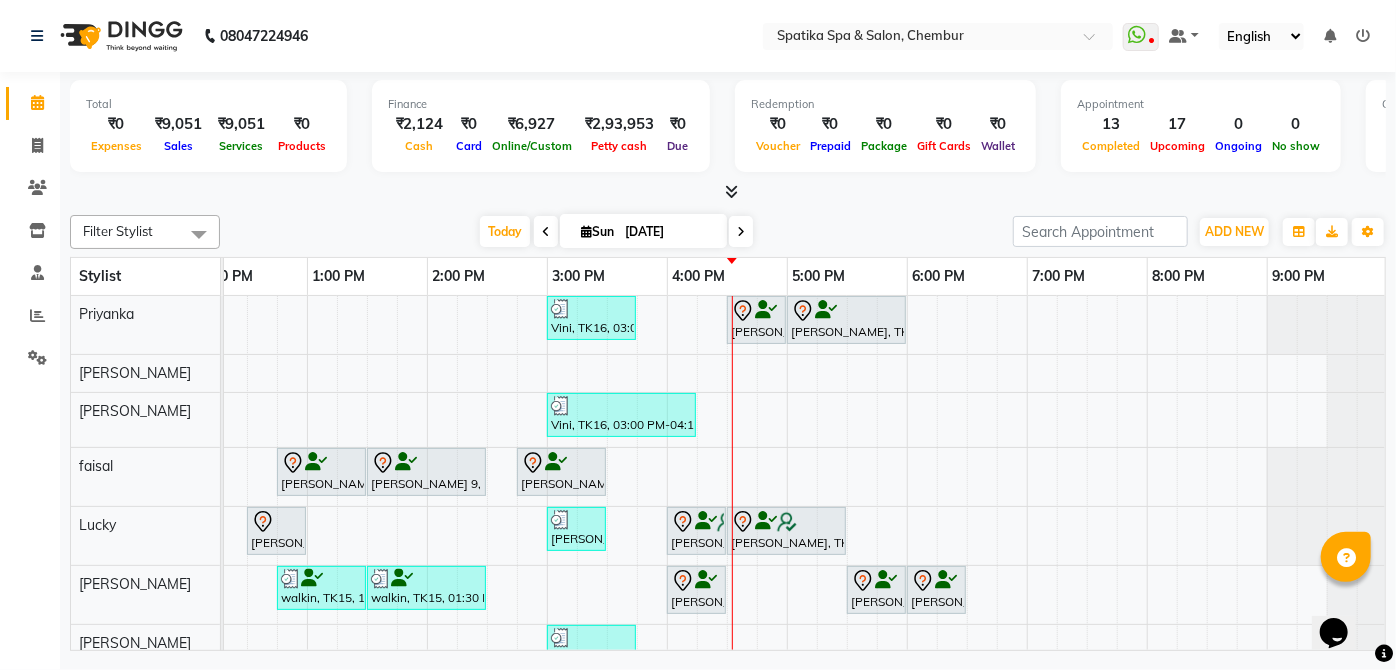 click on "Payal Dhanke, TK13, 08:45 AM-09:15 AM, Additional Charges For Male Hair Wash With Haircut / Head Massage     Vini, TK16, 03:00 PM-03:45 PM, Classic Manicure             Aarti Manjrekar, TK10, 04:30 PM-05:00 PM, Premium Wax-Full Arms             Aarti Manjrekar, TK10, 05:00 PM-06:00 PM, Premium Wax-Full Legs     Vini, TK16, 03:00 PM-04:15 PM, Classic Pedicure,Peel Off Wax-Eyebrows,Peel Off Wax-Upper Lip     Aparna iyer, TK07, 10:00 AM-11:15 AM, Haircuts,Beard Styling / Crafting / Trim     Raika John, TK09, 11:15 AM-11:45 AM, Female-Blow Dry-Hair Below Shoulder             Kritika 9, TK14, 12:45 PM-01:30 PM, Haircuts             Kritika 9, TK14, 01:30 PM-02:30 PM, Male-Inoa Global Color - Hair Upto Neck (Includes Moustache)             Swapnil Bhoir, TK02, 02:45 PM-03:30 PM, Haircuts             Jhanvi Jagasia, TK12, 12:30 PM-01:00 PM, Female-Blow Dry-Hair Below Shoulder     Bidisha V, TK18, 03:00 PM-03:30 PM, Female-Hair Trim             Ayesha Lobo, TK11, 04:00 PM-04:30 PM, Female-Hair Wash Below Shoulder" at bounding box center [607, 603] 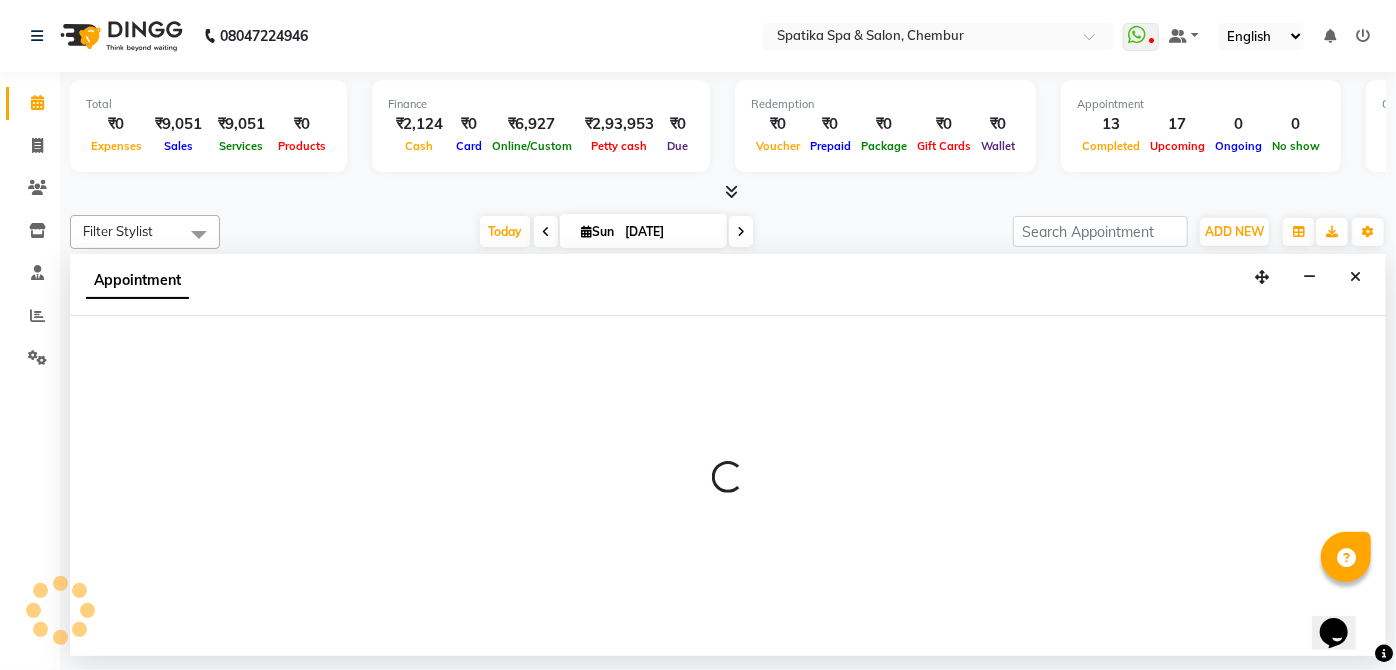select on "9045" 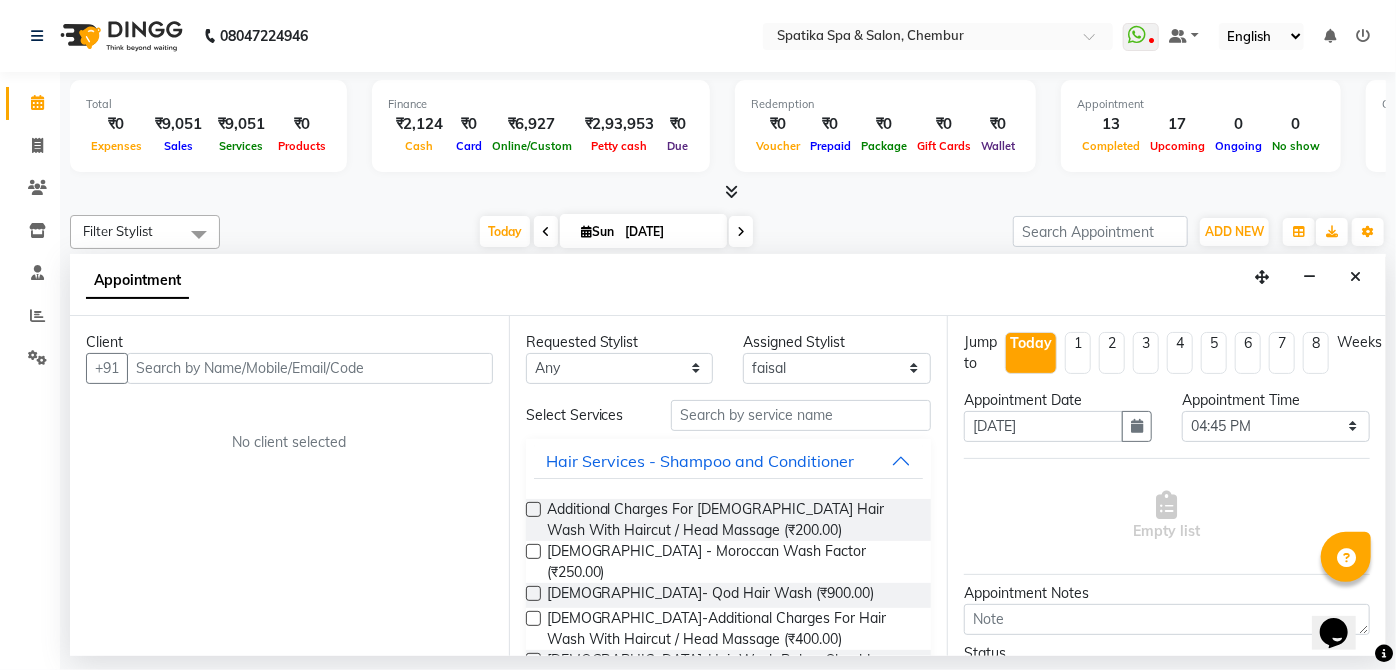 click at bounding box center [310, 368] 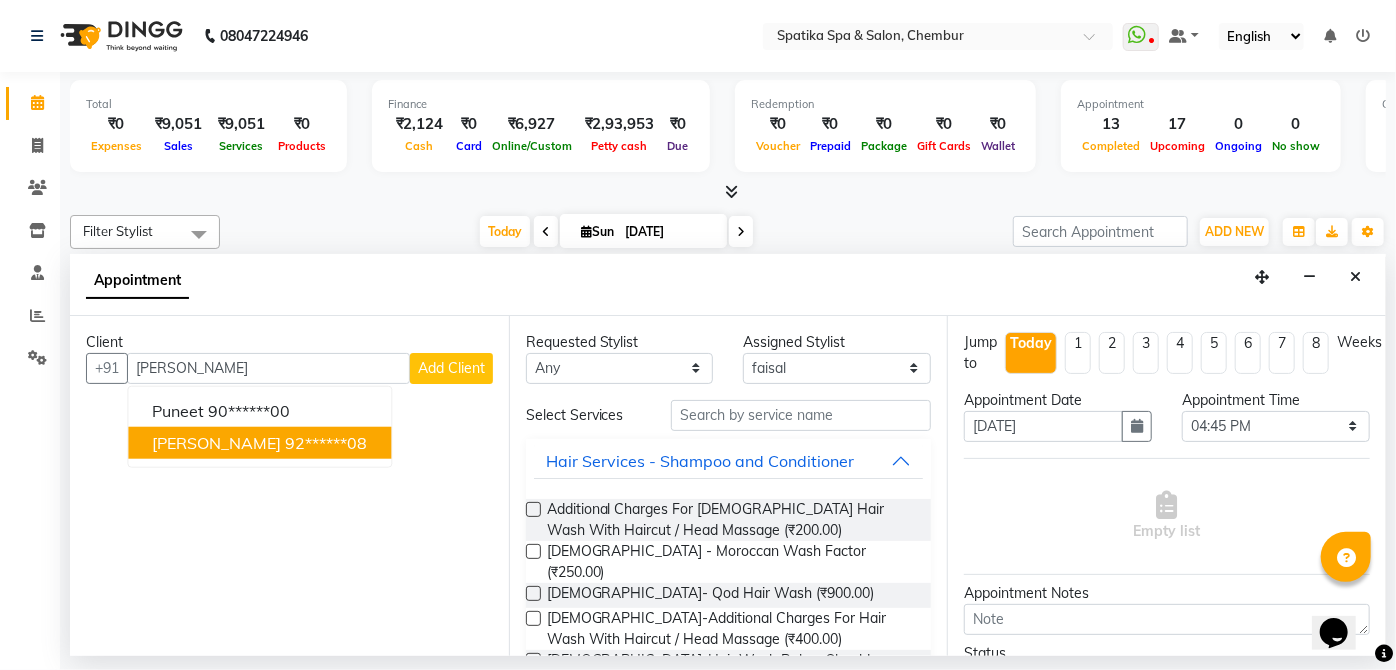 click on "[PERSON_NAME]" at bounding box center [216, 443] 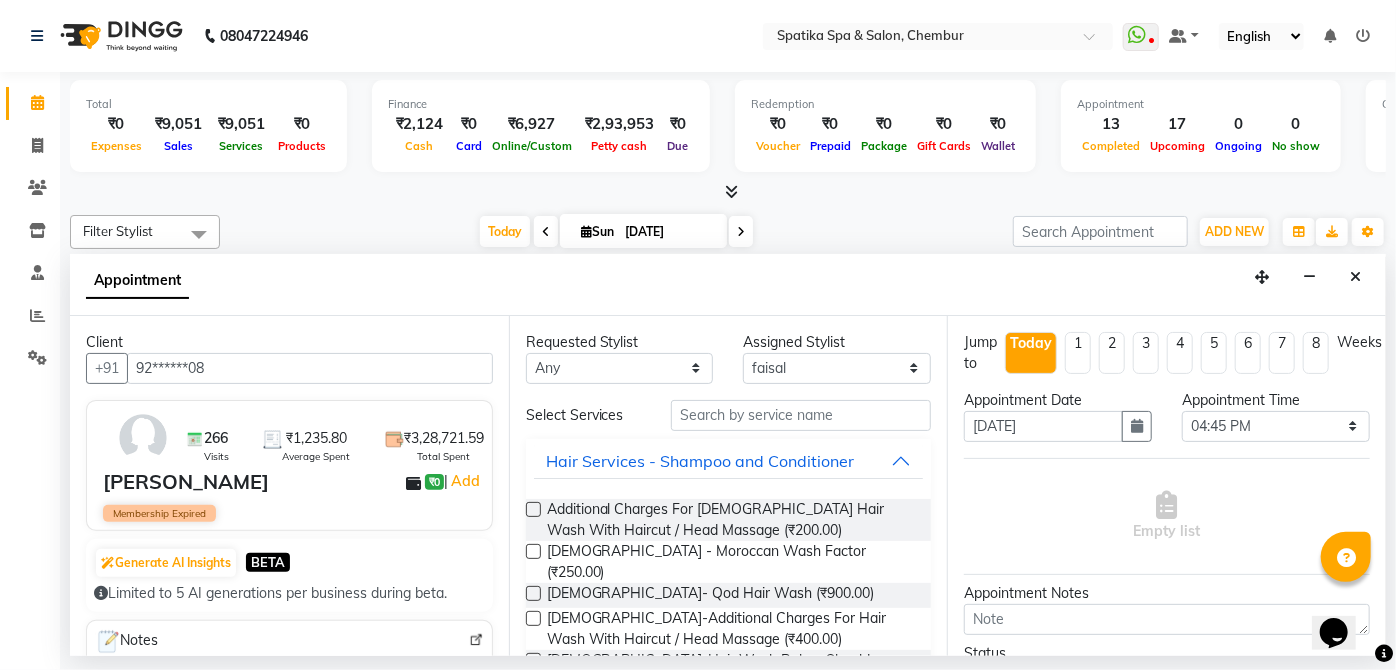 type on "92******08" 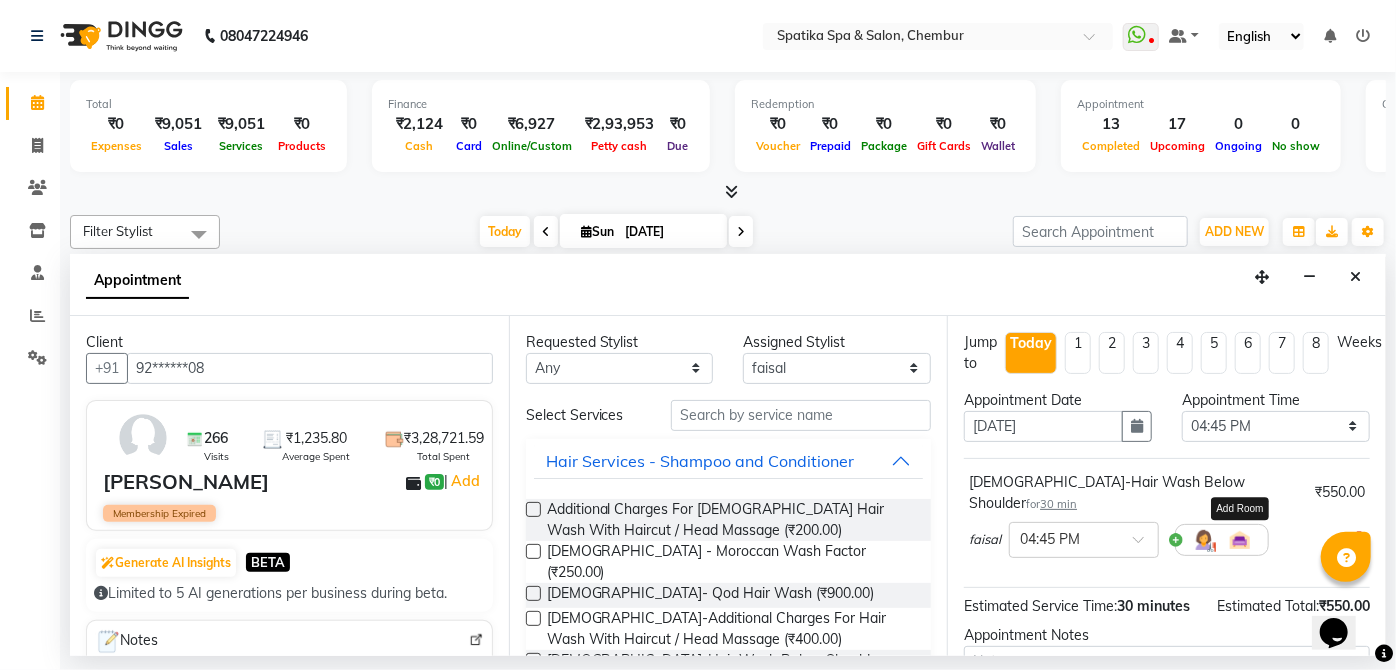 checkbox on "false" 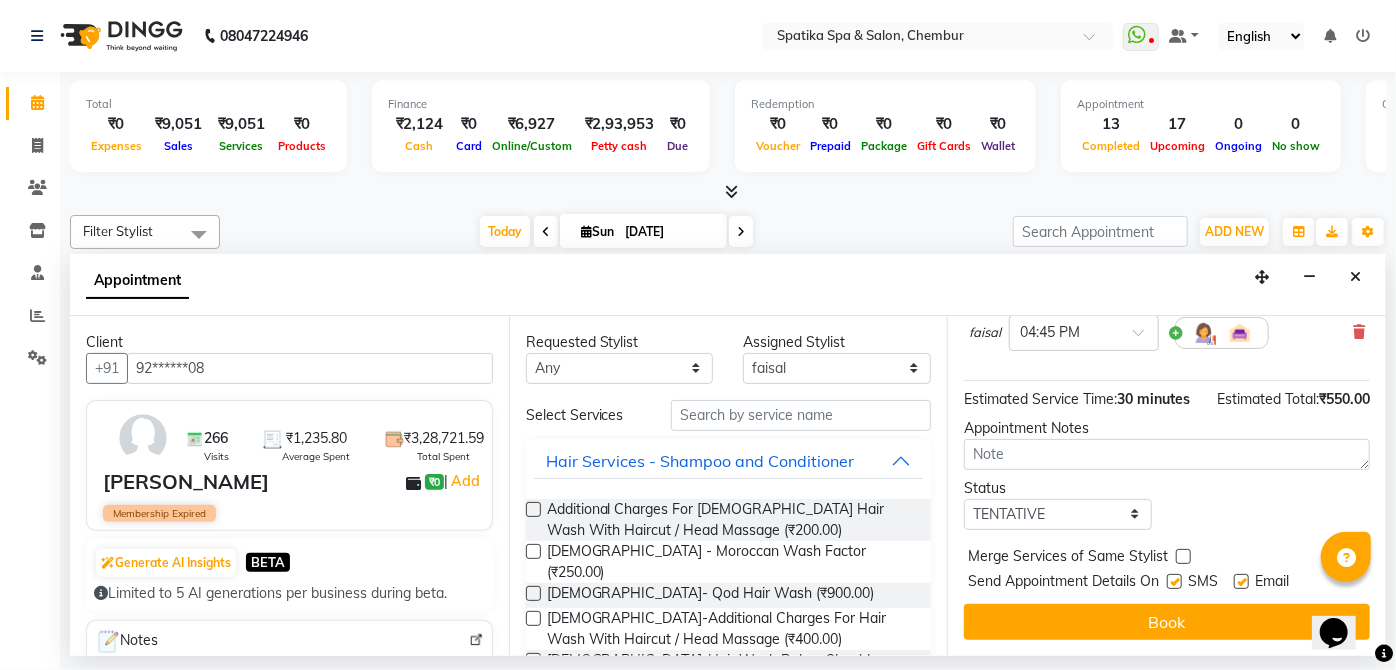 scroll, scrollTop: 205, scrollLeft: 0, axis: vertical 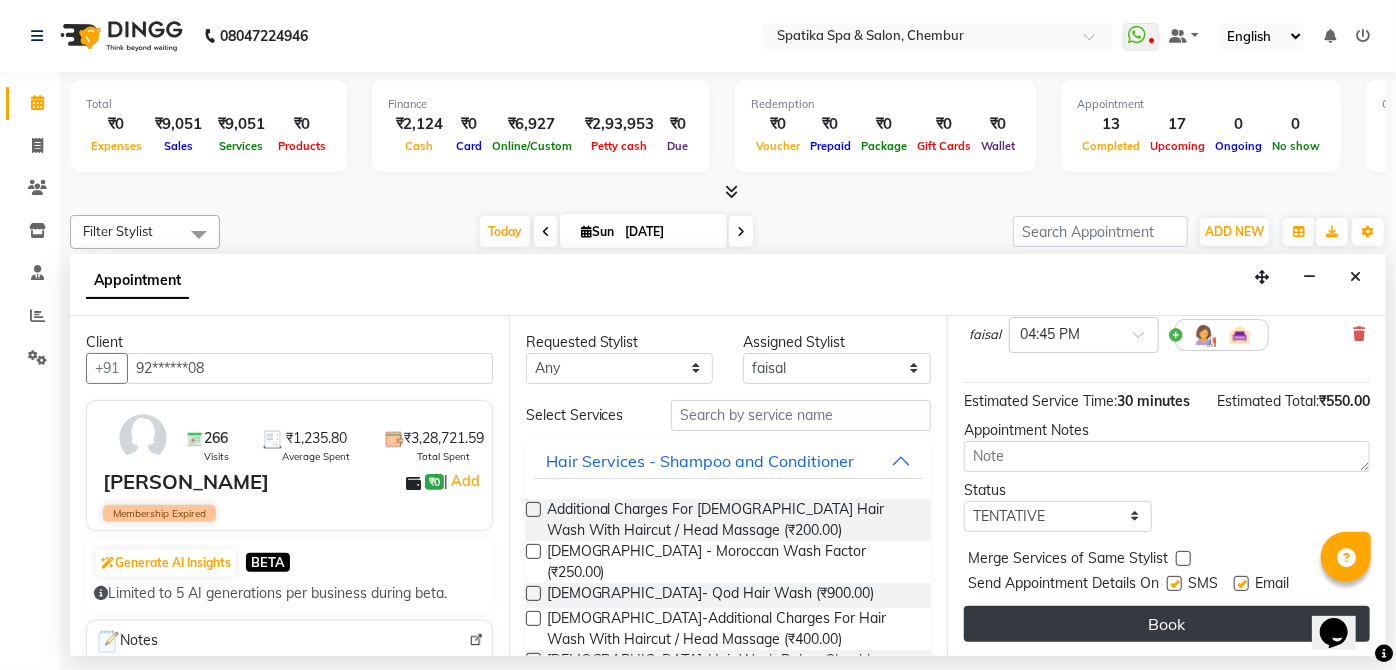 click on "Book" at bounding box center (1167, 624) 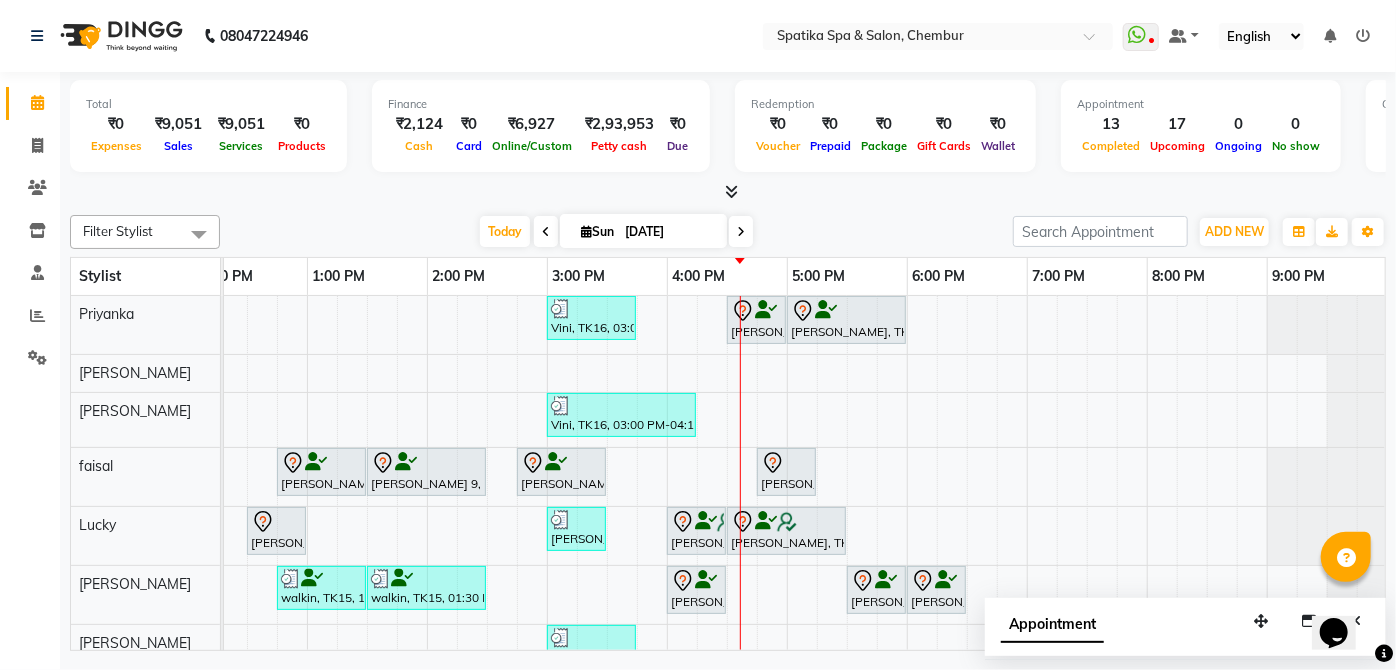 scroll, scrollTop: 72, scrollLeft: 397, axis: both 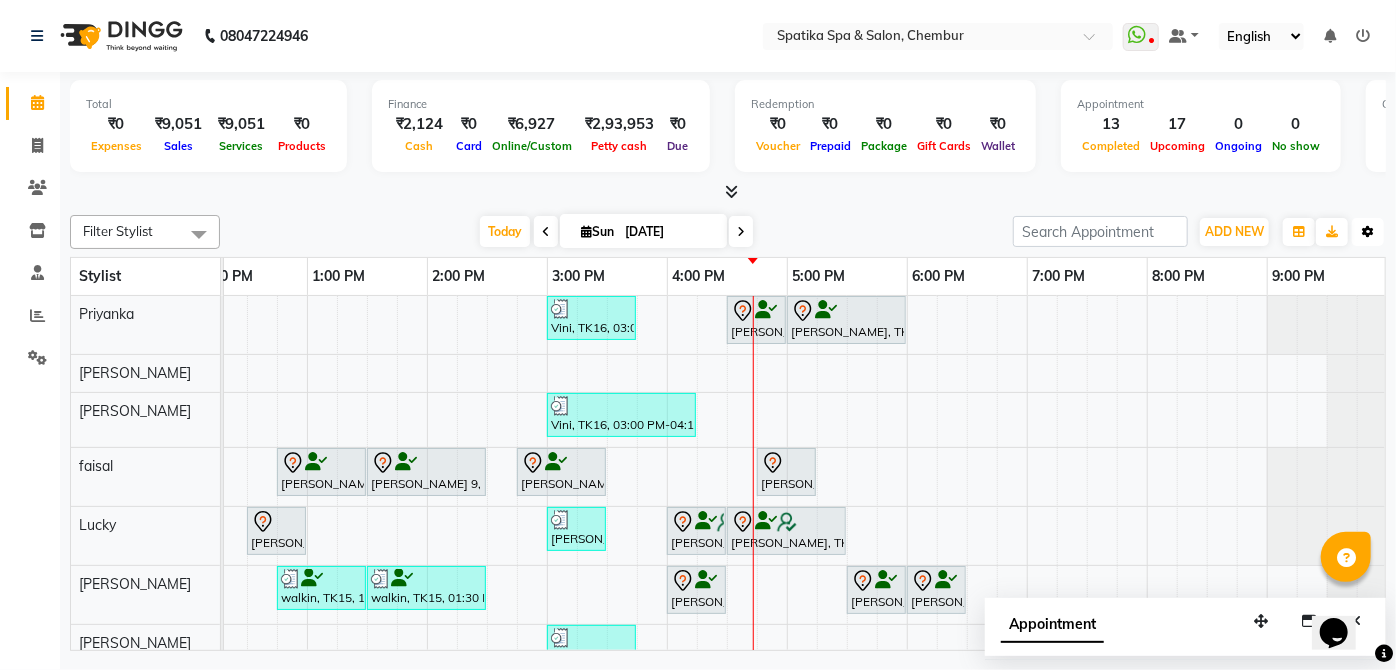 click on "Toggle Dropdown" at bounding box center (1368, 232) 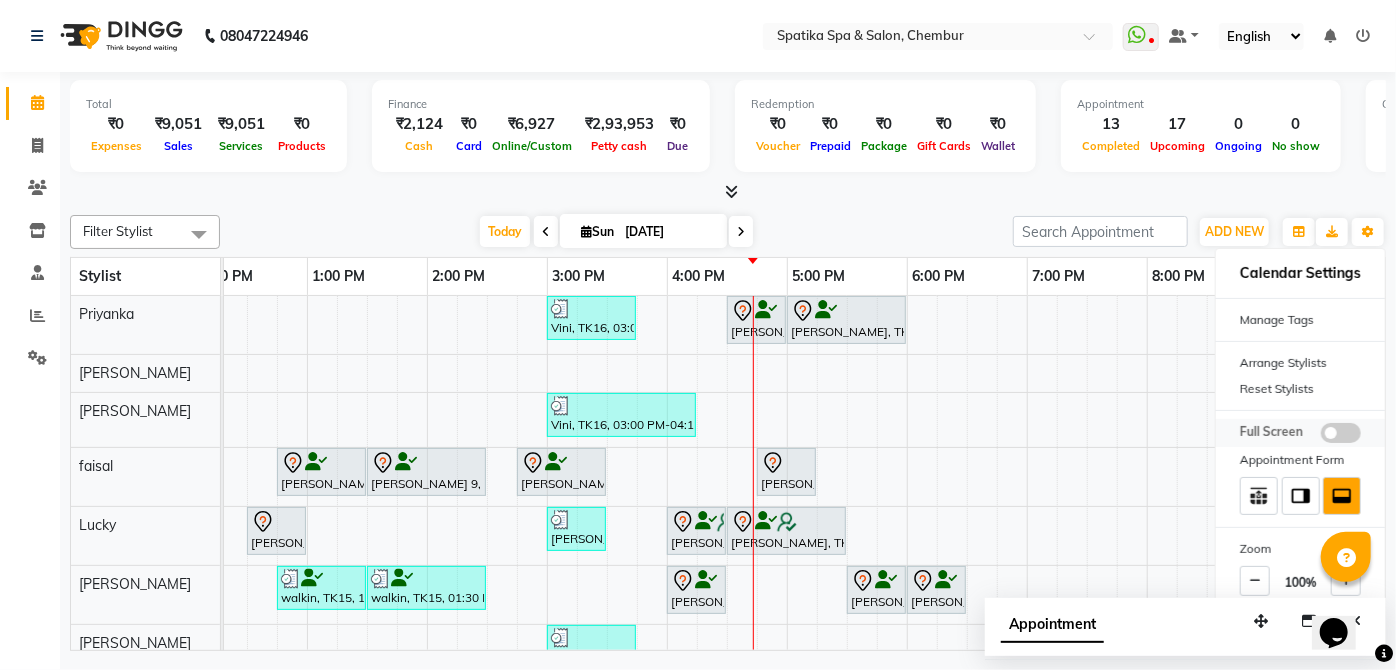 click at bounding box center [1341, 433] 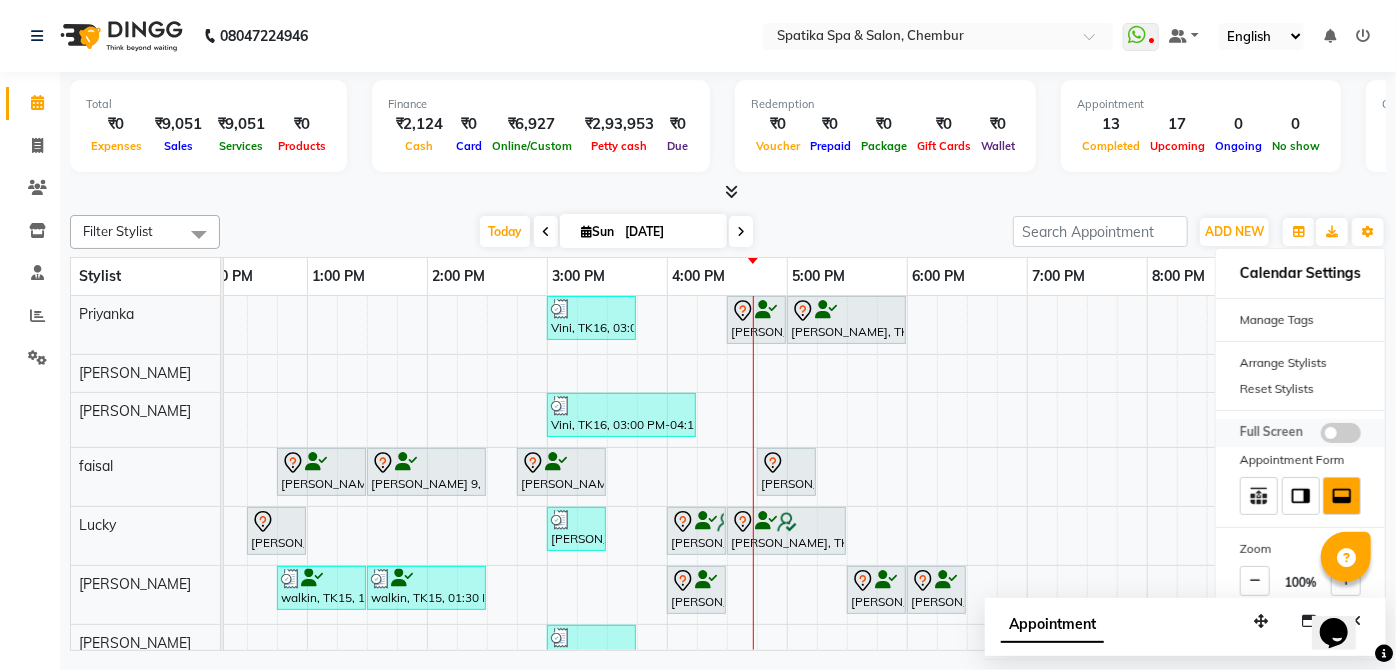 click at bounding box center (1321, 436) 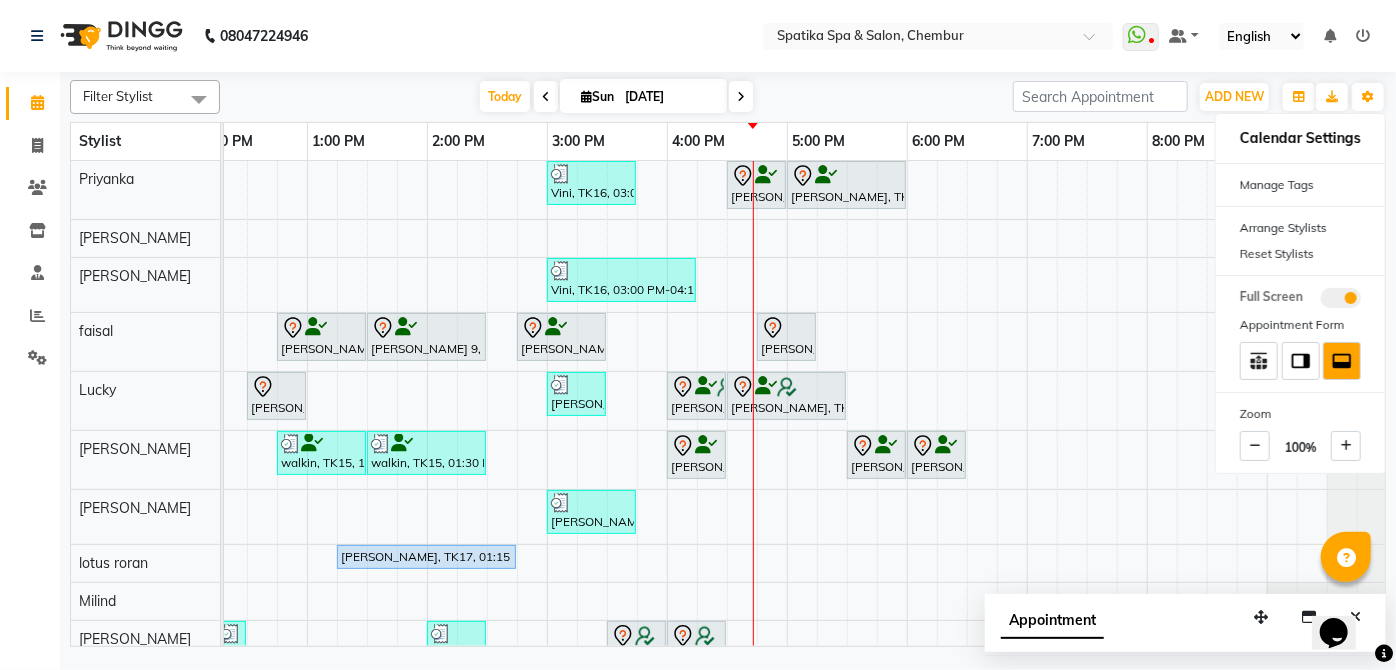 scroll, scrollTop: 140, scrollLeft: 397, axis: both 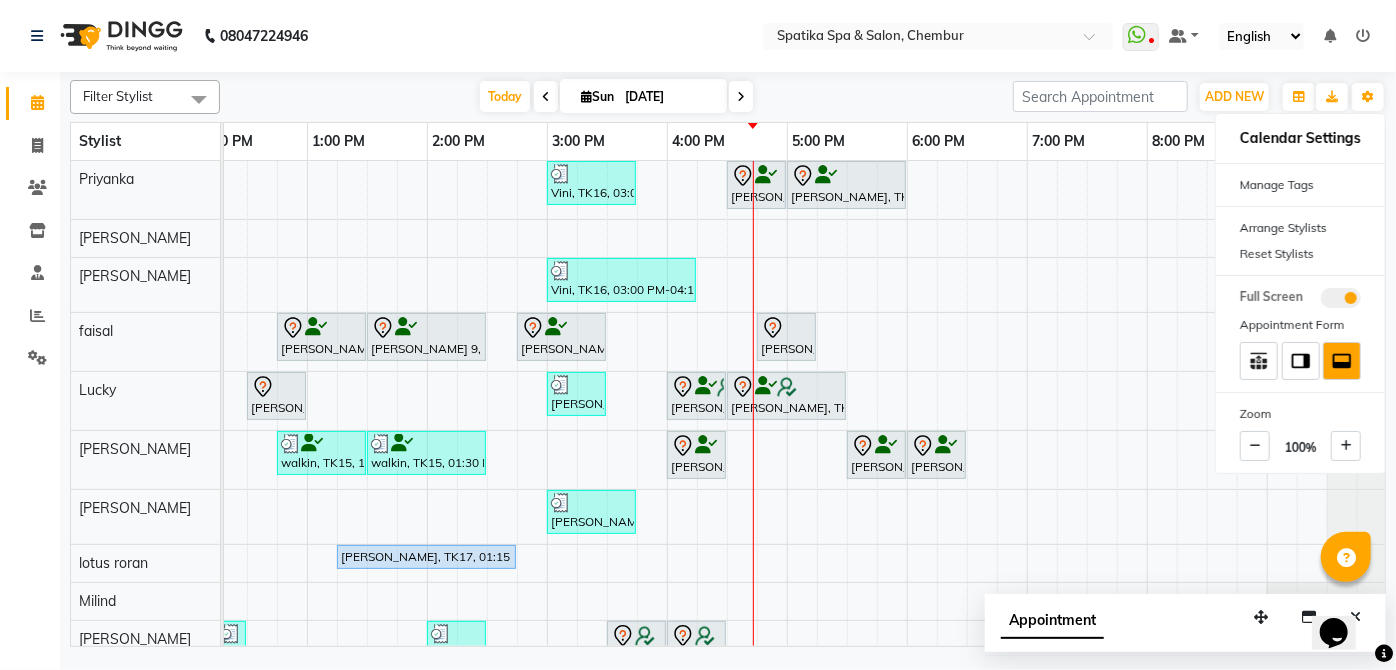 click on "Filter Stylist Select All Aayushi Sonawala Ali deepak kumar faisal lotus roran Lucky Madhu Gupta Milind Payal Dhanke Priyanka shahrukh sumitra Today  Sun 13-07-2025 Toggle Dropdown Add Appointment Add Invoice Add Client Toggle Dropdown Add Appointment Add Invoice Add Client ADD NEW Toggle Dropdown Add Appointment Add Invoice Add Client Filter Stylist Select All Aayushi Sonawala Ali deepak kumar faisal lotus roran Lucky Madhu Gupta Milind Payal Dhanke Priyanka shahrukh sumitra Group By  Staff View   Room View  View as Vertical  Vertical - Week View  Horizontal  Horizontal - Week View  List  Toggle Dropdown Calendar Settings Manage Tags   Arrange Stylists   Reset Stylists  Full Screen Appointment Form Zoom 100% Stylist 9:00 AM 10:00 AM 11:00 AM 12:00 PM 1:00 PM 2:00 PM 3:00 PM 4:00 PM 5:00 PM 6:00 PM 7:00 PM 8:00 PM 9:00 PM Priyanka sumitra Madhu Gupta faisal Lucky Ali shahrukh lotus roran Milind deepak kumar Aayushi Sonawala Payal Dhanke        Vini, TK16, 03:00 PM-03:45 PM, Classic Manicure" 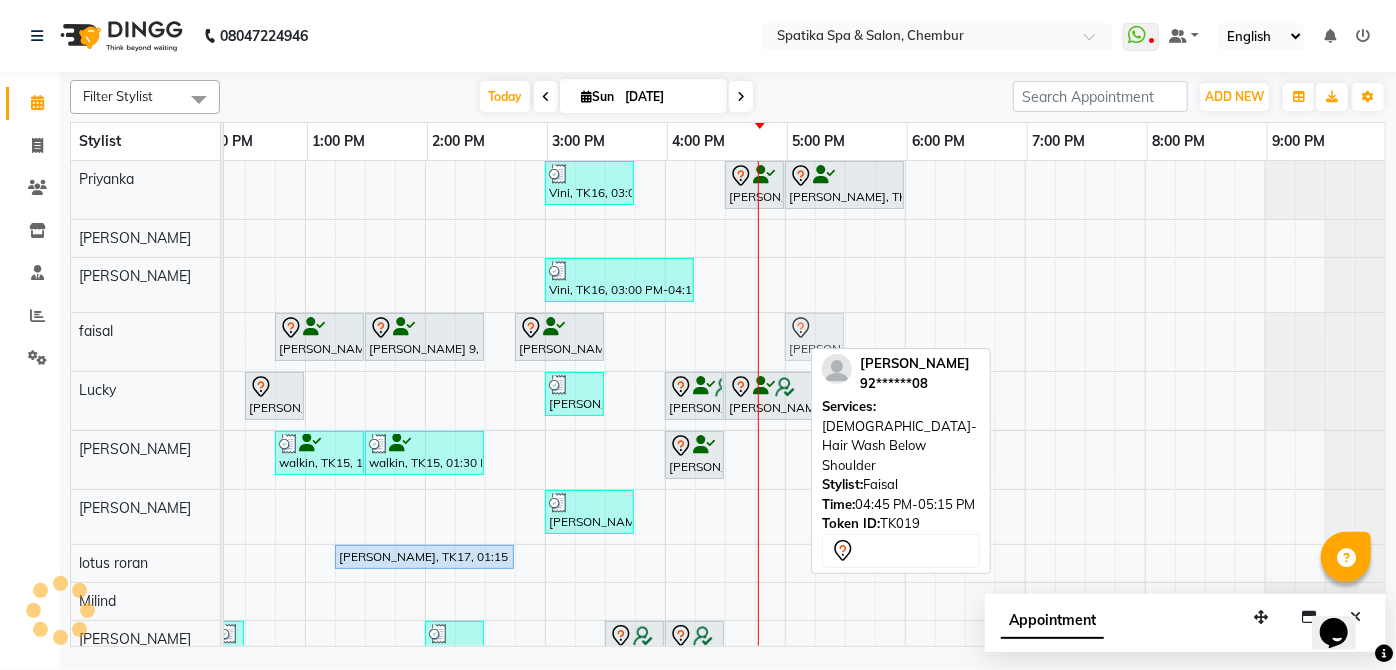 drag, startPoint x: 770, startPoint y: 321, endPoint x: 796, endPoint y: 331, distance: 27.856777 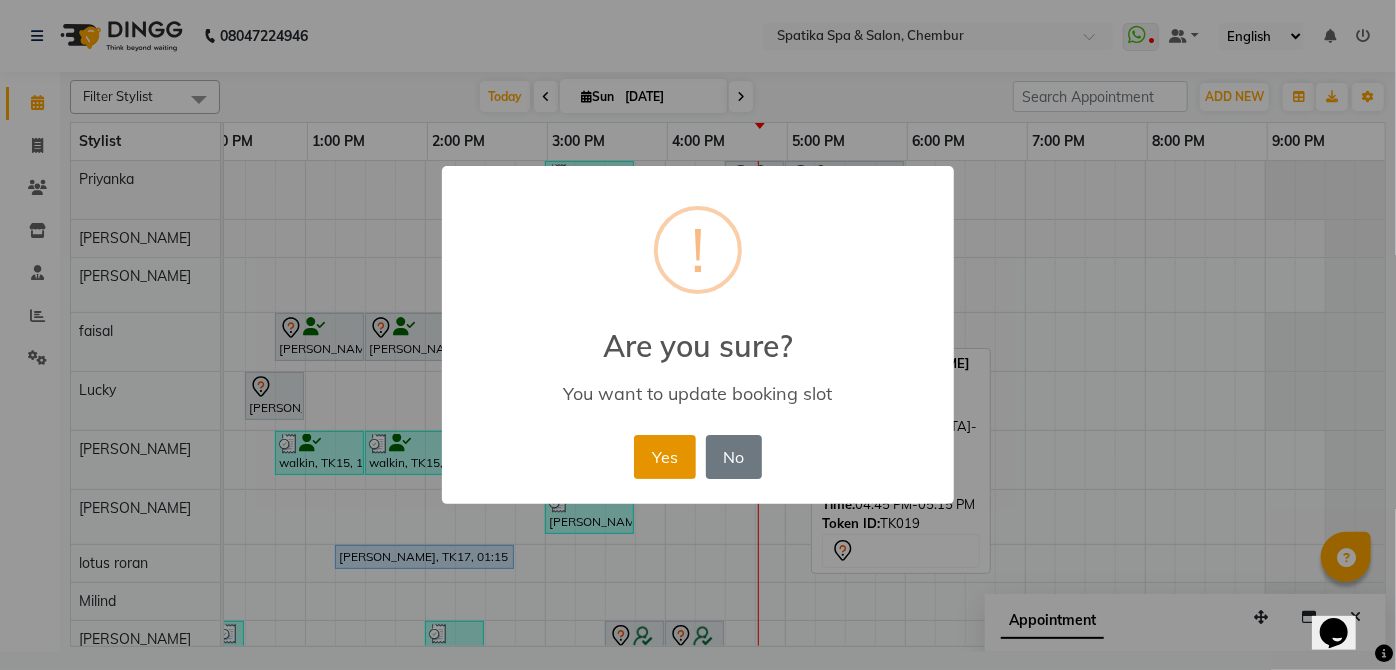 click on "Yes" at bounding box center [664, 457] 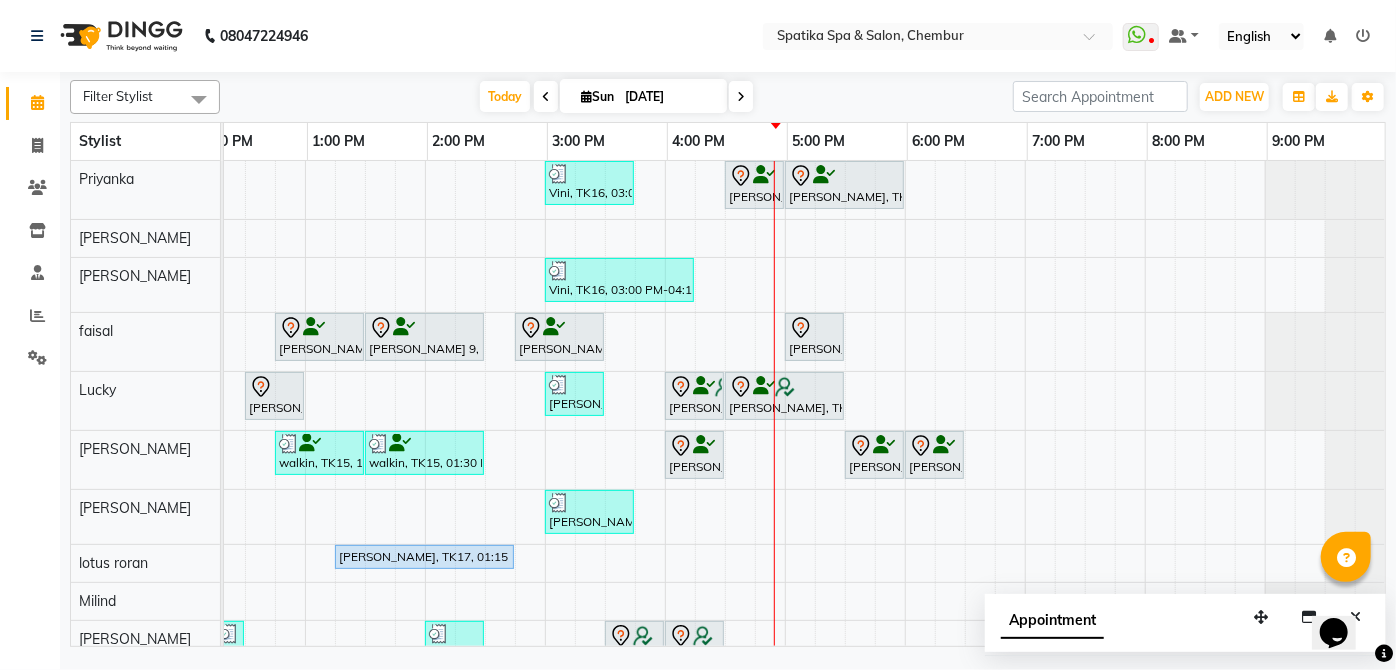 click on "Payal Dhanke, TK13, 08:45 AM-09:15 AM, Additional Charges For Male Hair Wash With Haircut / Head Massage     Vini, TK16, 03:00 PM-03:45 PM, Classic Manicure             Aarti Manjrekar, TK10, 04:30 PM-05:00 PM, Premium Wax-Full Arms             Aarti Manjrekar, TK10, 05:00 PM-06:00 PM, Premium Wax-Full Legs     Vini, TK16, 03:00 PM-04:15 PM, Classic Pedicure,Peel Off Wax-Eyebrows,Peel Off Wax-Upper Lip     Aparna iyer, TK07, 10:00 AM-11:15 AM, Haircuts,Beard Styling / Crafting / Trim     Raika John, TK09, 11:15 AM-11:45 AM, Female-Blow Dry-Hair Below Shoulder             Kritika 9, TK14, 12:45 PM-01:30 PM, Haircuts             Kritika 9, TK14, 01:30 PM-02:30 PM, Male-Inoa Global Color - Hair Upto Neck (Includes Moustache)             Swapnil Bhoir, TK02, 02:45 PM-03:30 PM, Haircuts             Puneet Gupta, TK19, 05:00 PM-05:30 PM, Female-Hair Wash Below Shoulder             Jhanvi Jagasia, TK12, 12:30 PM-01:00 PM, Female-Blow Dry-Hair Below Shoulder     Bidisha V, TK18, 03:00 PM-03:30 PM, Female-Hair Trim" at bounding box center (605, 468) 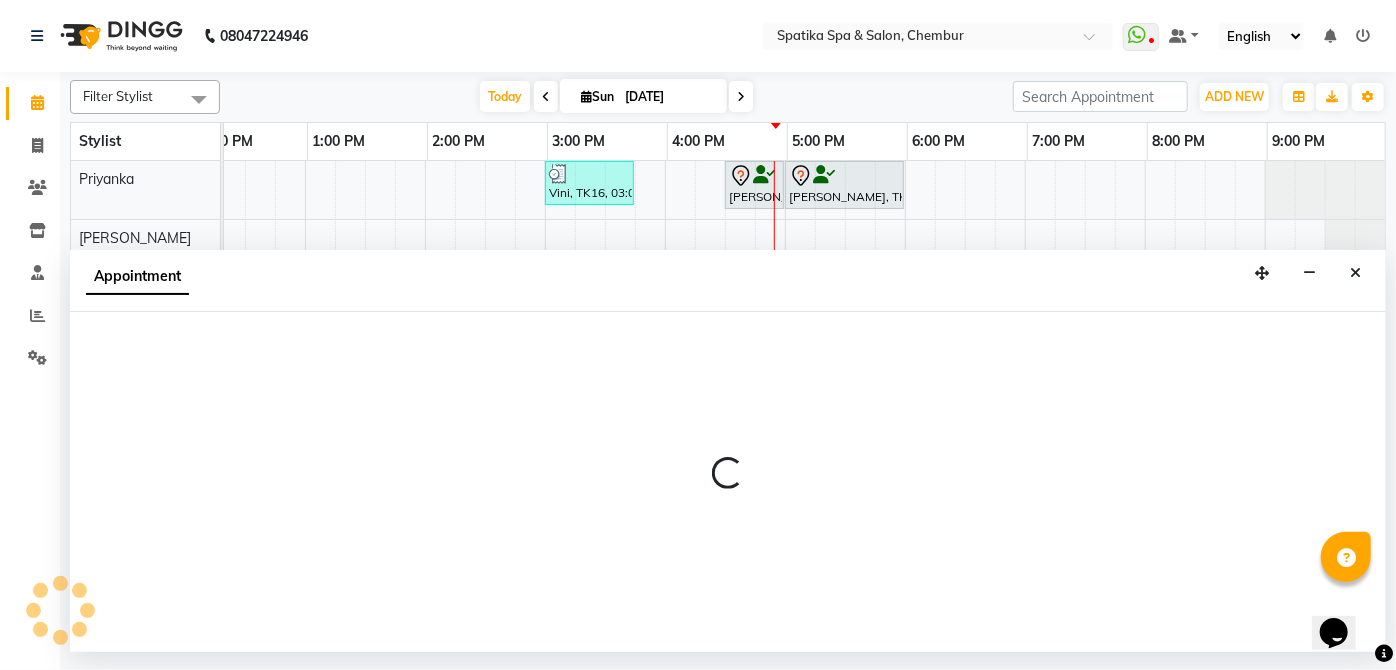 select on "9046" 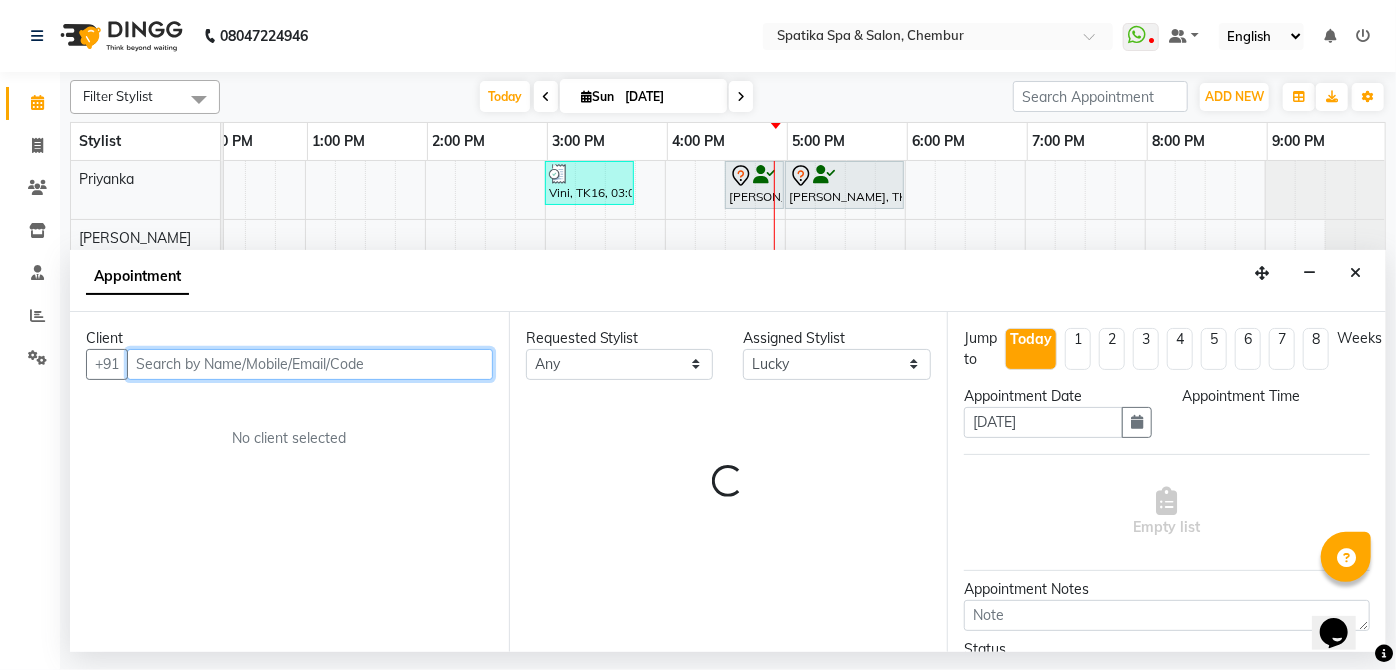 select on "1125" 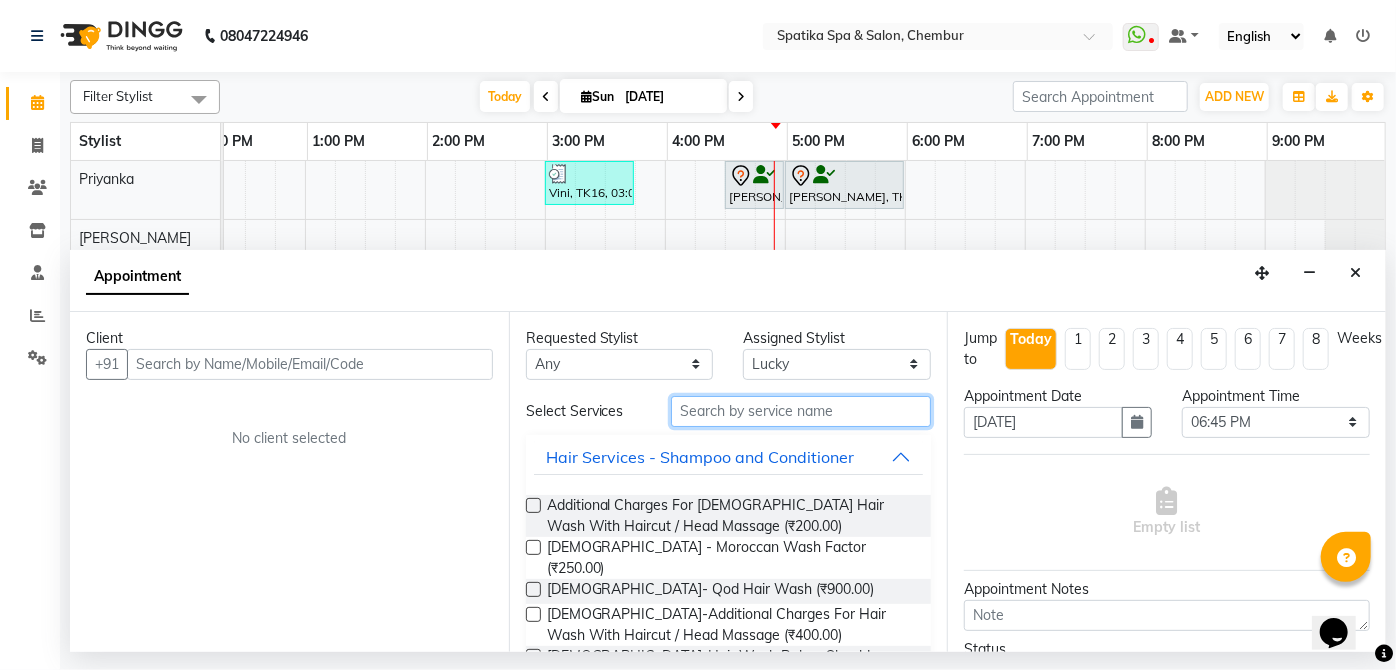 click at bounding box center [801, 411] 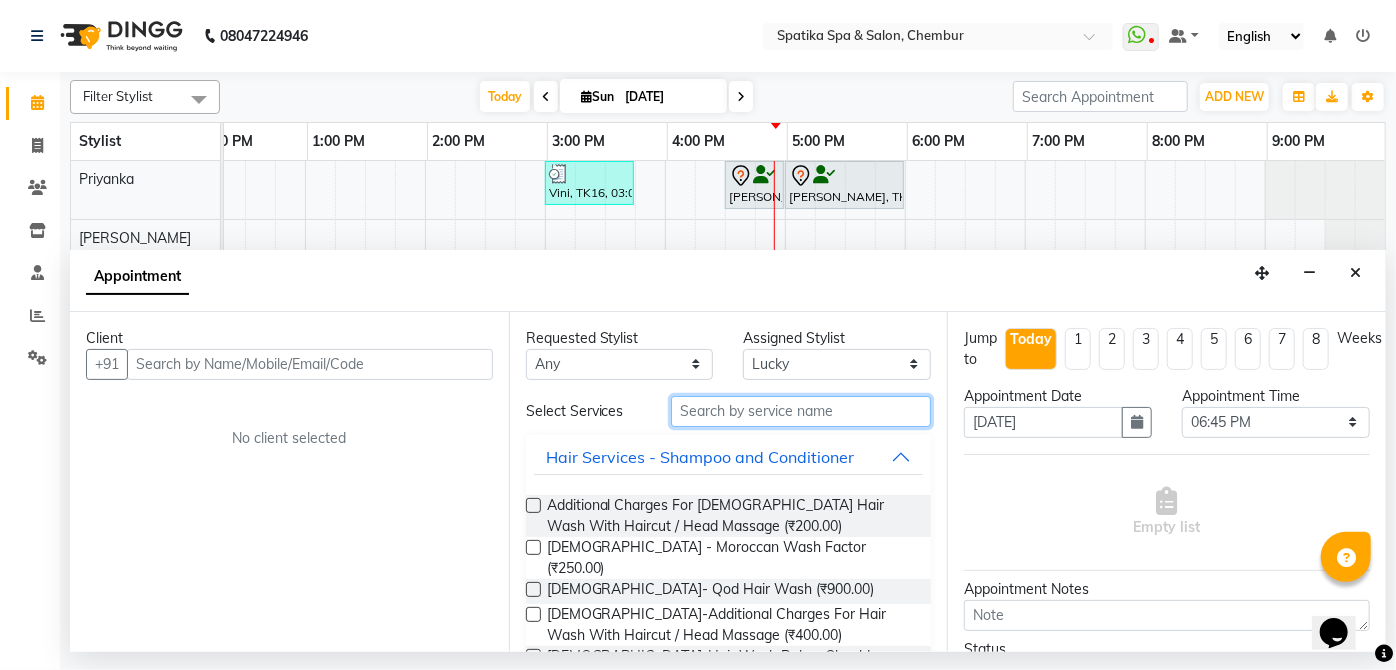 type on "k" 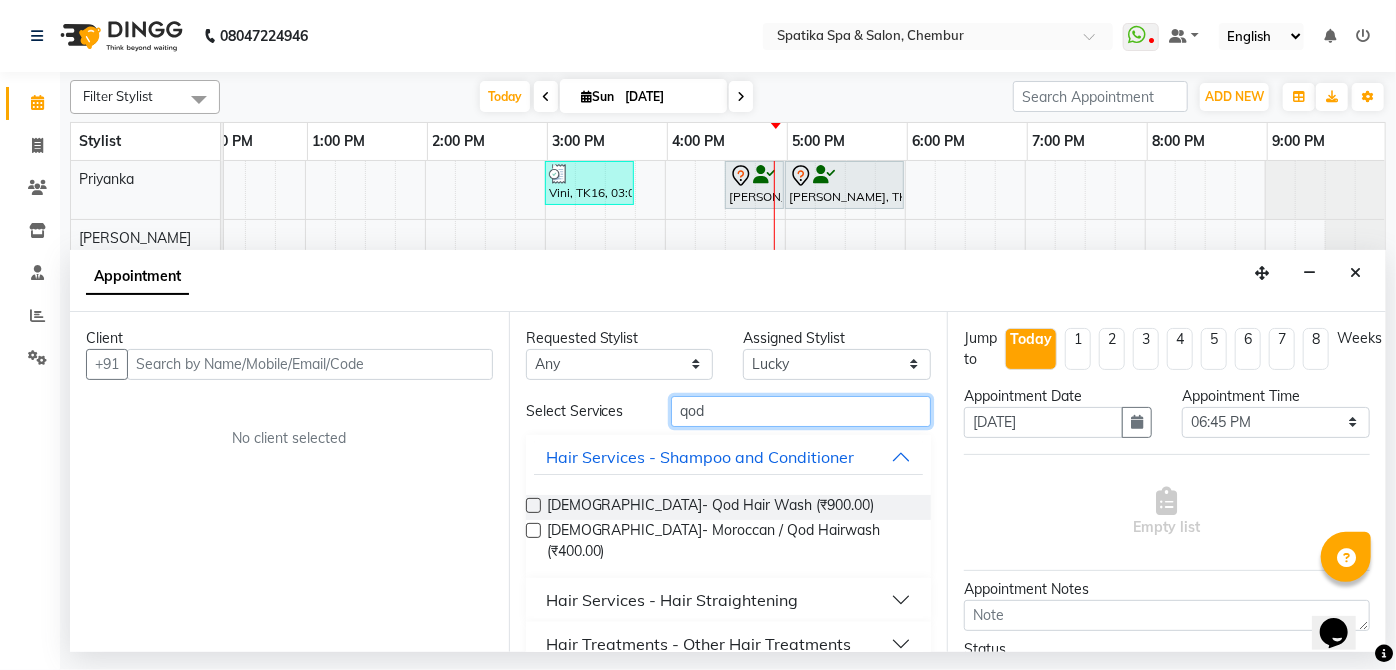 type on "qod" 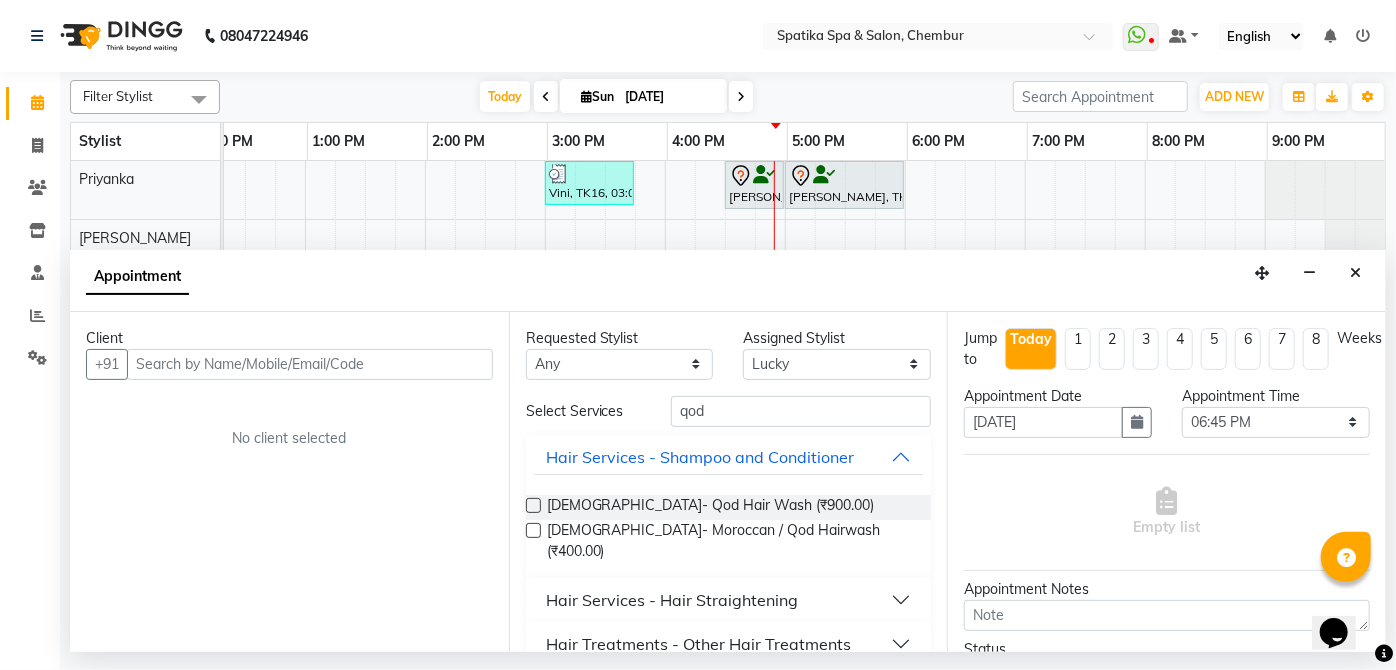 click on "Hair Services - Hair Straightening" at bounding box center (672, 600) 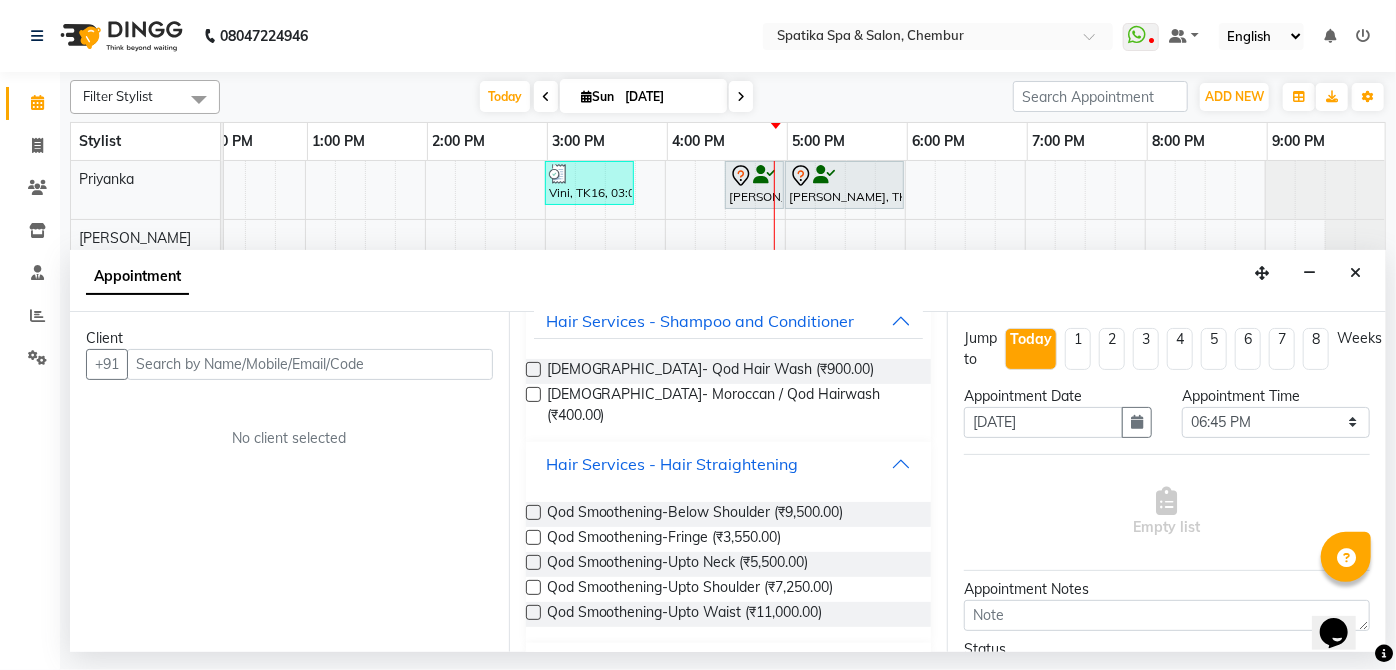 scroll, scrollTop: 169, scrollLeft: 0, axis: vertical 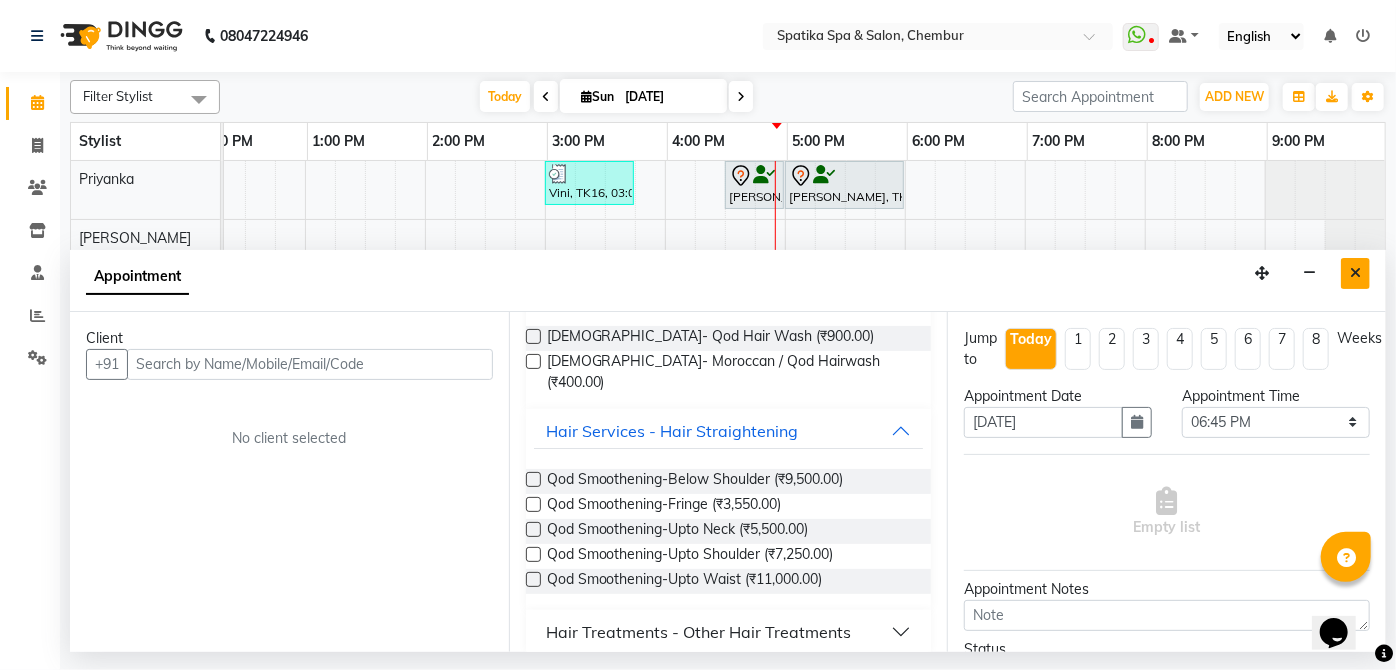 click at bounding box center (1355, 273) 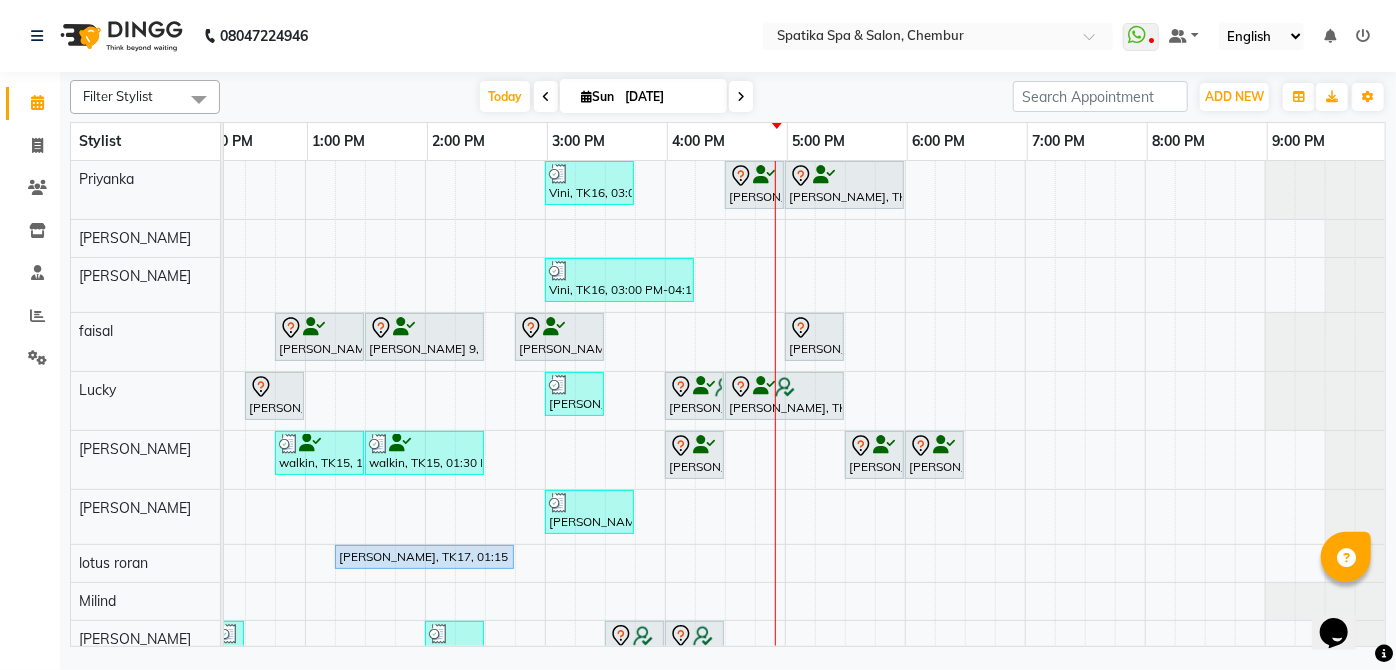 scroll, scrollTop: 140, scrollLeft: 411, axis: both 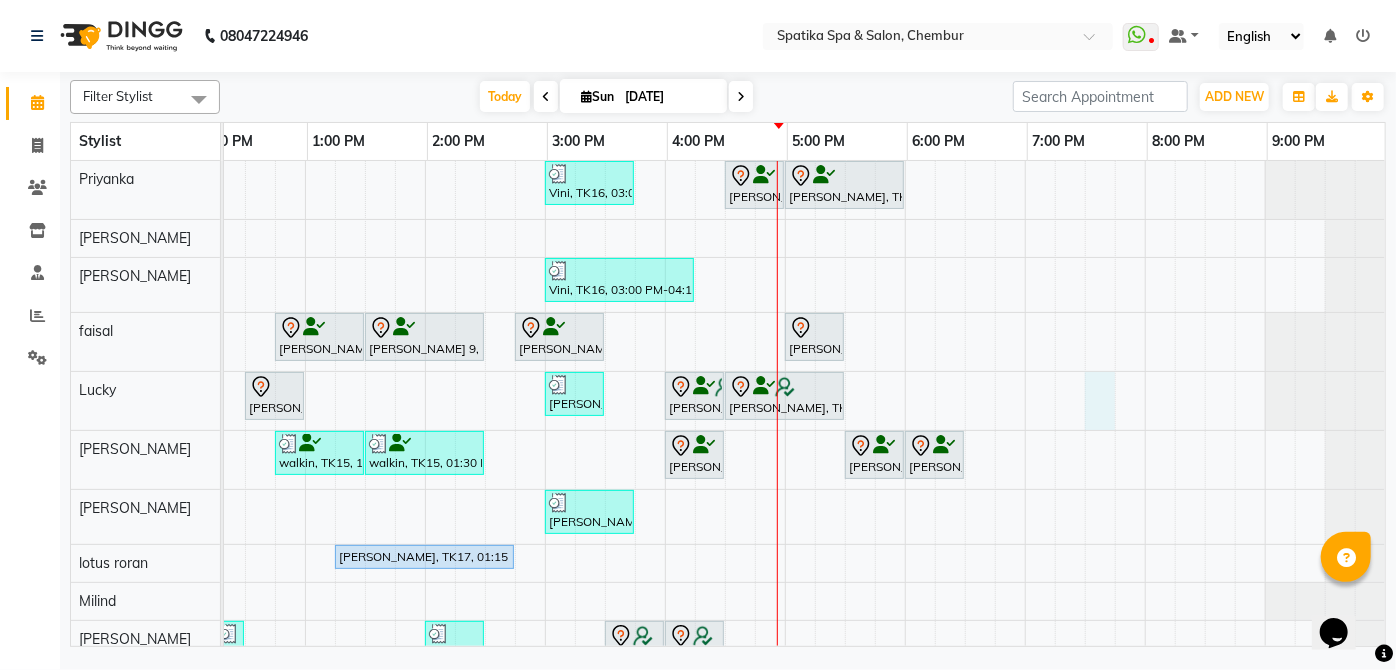 click on "Payal Dhanke, TK13, 08:45 AM-09:15 AM, Additional Charges For Male Hair Wash With Haircut / Head Massage     Vini, TK16, 03:00 PM-03:45 PM, Classic Manicure             Aarti Manjrekar, TK10, 04:30 PM-05:00 PM, Premium Wax-Full Arms             Aarti Manjrekar, TK10, 05:00 PM-06:00 PM, Premium Wax-Full Legs     Vini, TK16, 03:00 PM-04:15 PM, Classic Pedicure,Peel Off Wax-Eyebrows,Peel Off Wax-Upper Lip     Aparna iyer, TK07, 10:00 AM-11:15 AM, Haircuts,Beard Styling / Crafting / Trim     Raika John, TK09, 11:15 AM-11:45 AM, Female-Blow Dry-Hair Below Shoulder             Kritika 9, TK14, 12:45 PM-01:30 PM, Haircuts             Kritika 9, TK14, 01:30 PM-02:30 PM, Male-Inoa Global Color - Hair Upto Neck (Includes Moustache)             Swapnil Bhoir, TK02, 02:45 PM-03:30 PM, Haircuts             Puneet Gupta, TK19, 05:00 PM-05:30 PM, Female-Hair Wash Below Shoulder             Jhanvi Jagasia, TK12, 12:30 PM-01:00 PM, Female-Blow Dry-Hair Below Shoulder     Bidisha V, TK18, 03:00 PM-03:30 PM, Female-Hair Trim" at bounding box center (605, 468) 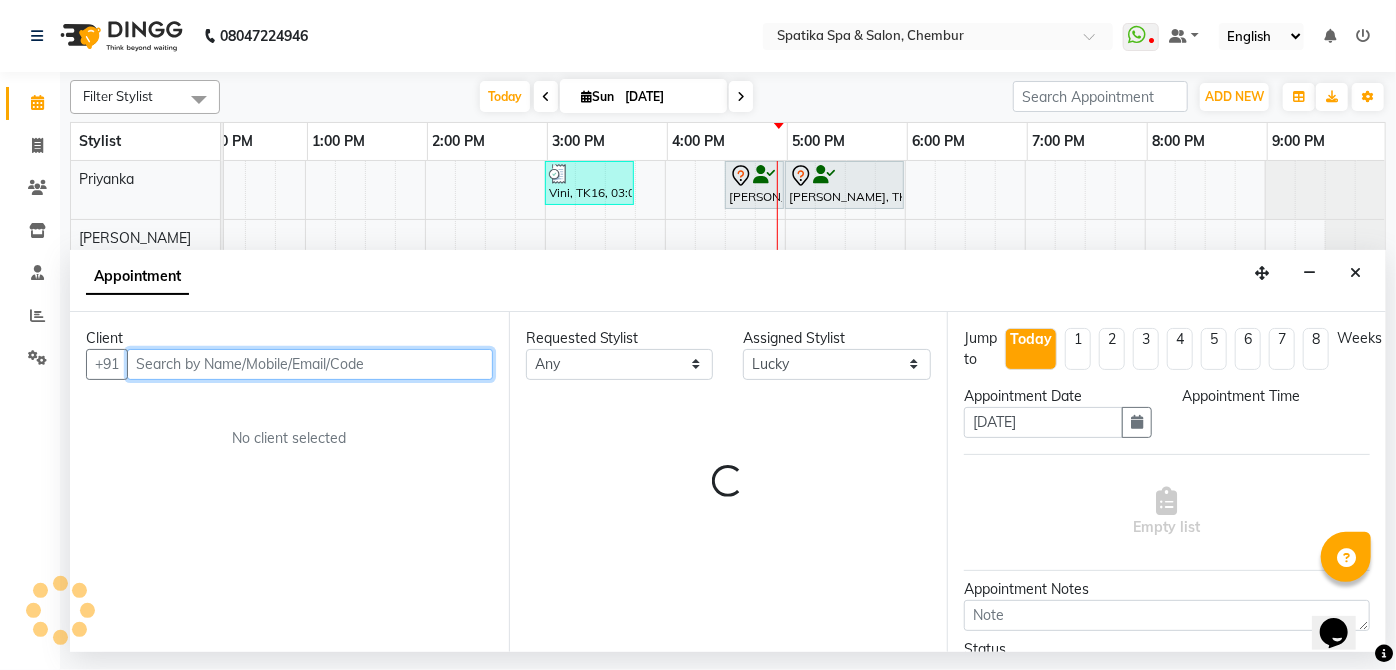 select on "1170" 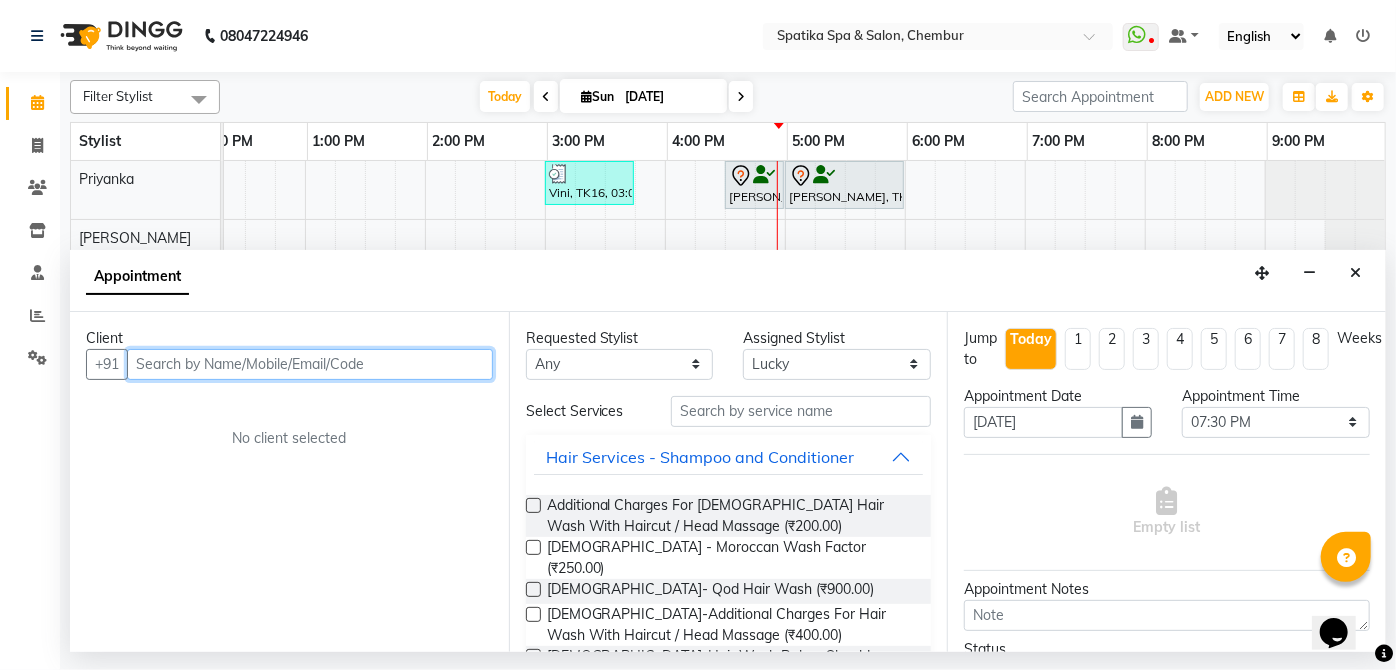 click at bounding box center (310, 364) 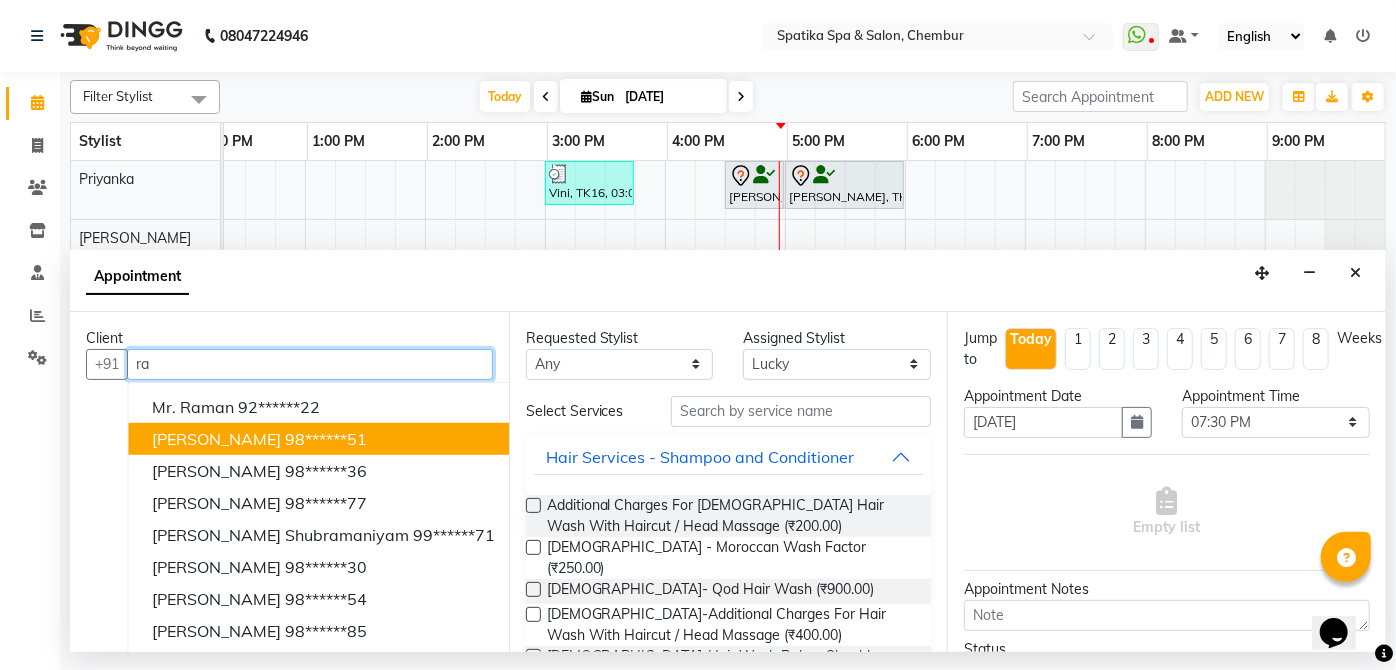 type on "r" 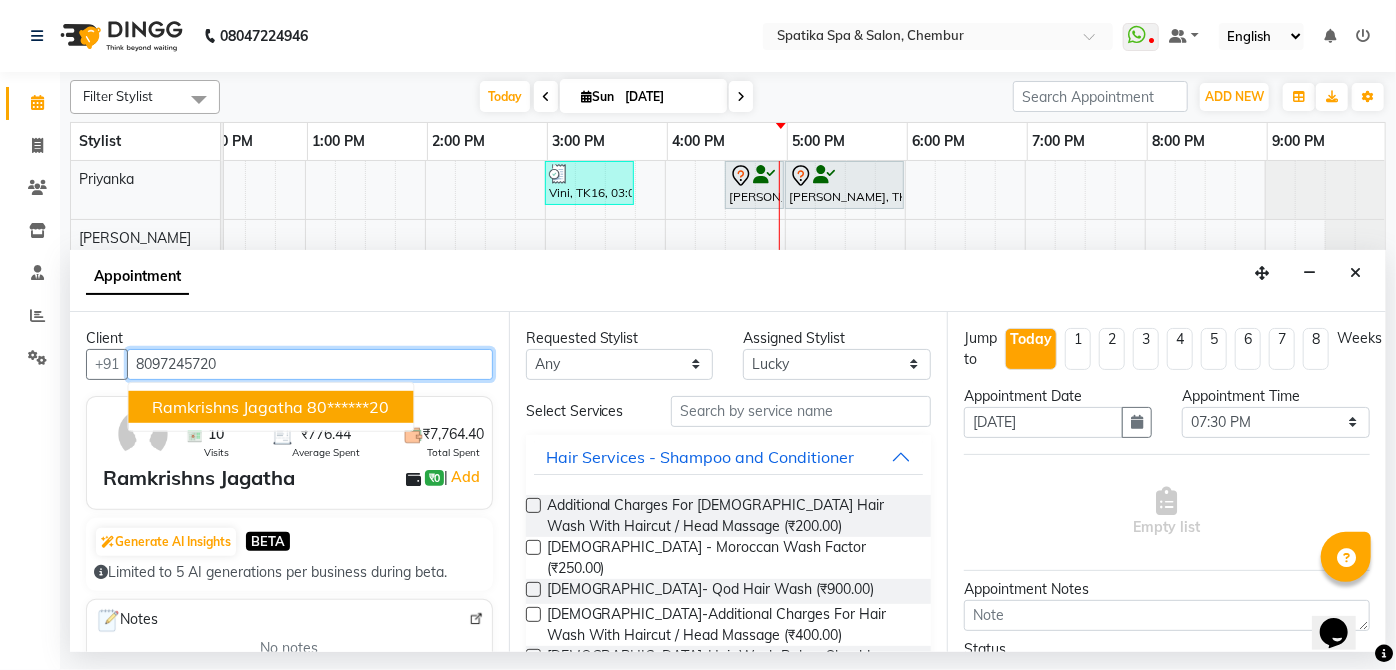click on "Ramkrishns Jagatha" at bounding box center (227, 406) 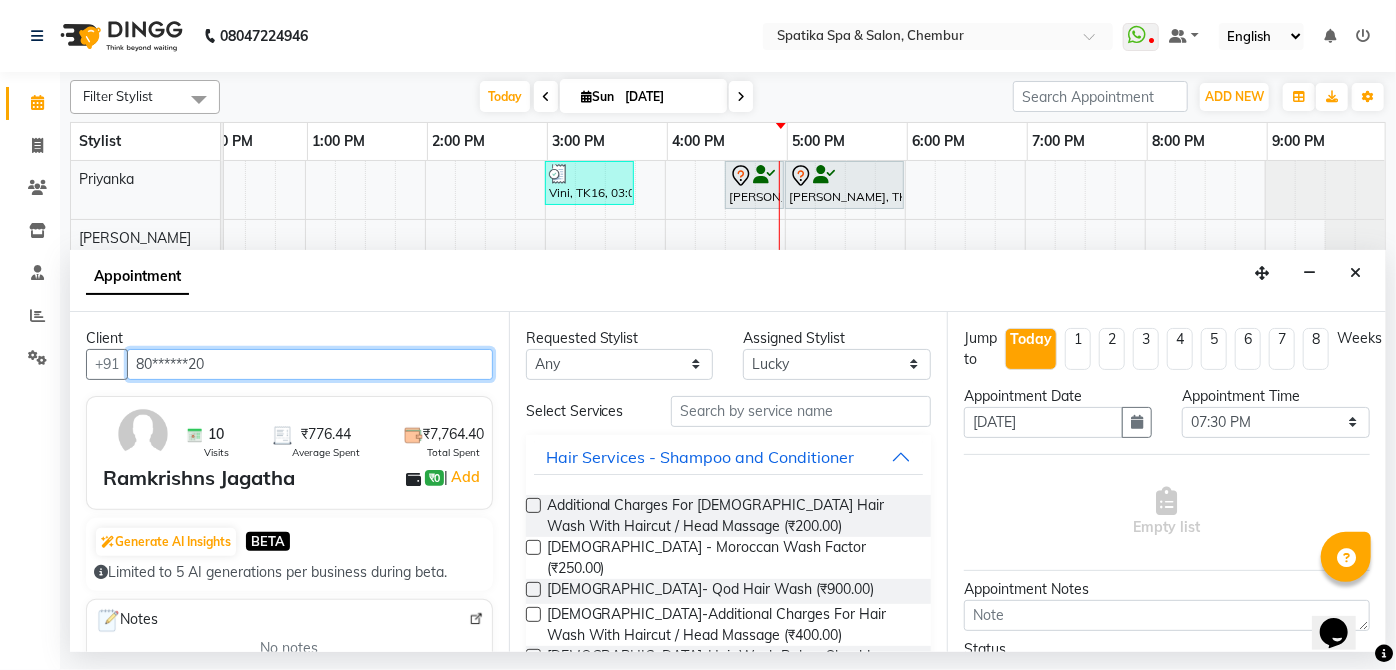 type on "80******20" 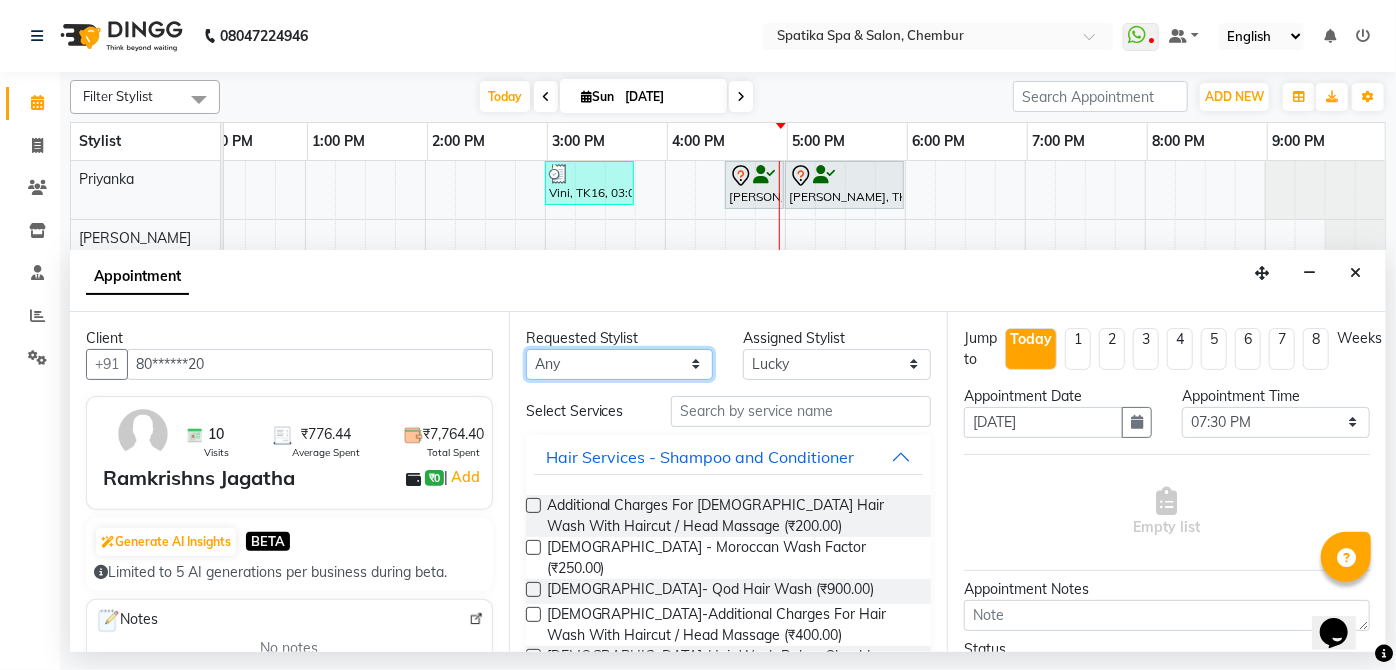 click on "Any Aayushi Sonawala Ali deepak kumar faisal lotus roran Lucky Madhu Gupta Milind Payal Dhanke Priyanka shahrukh sumitra" at bounding box center [620, 364] 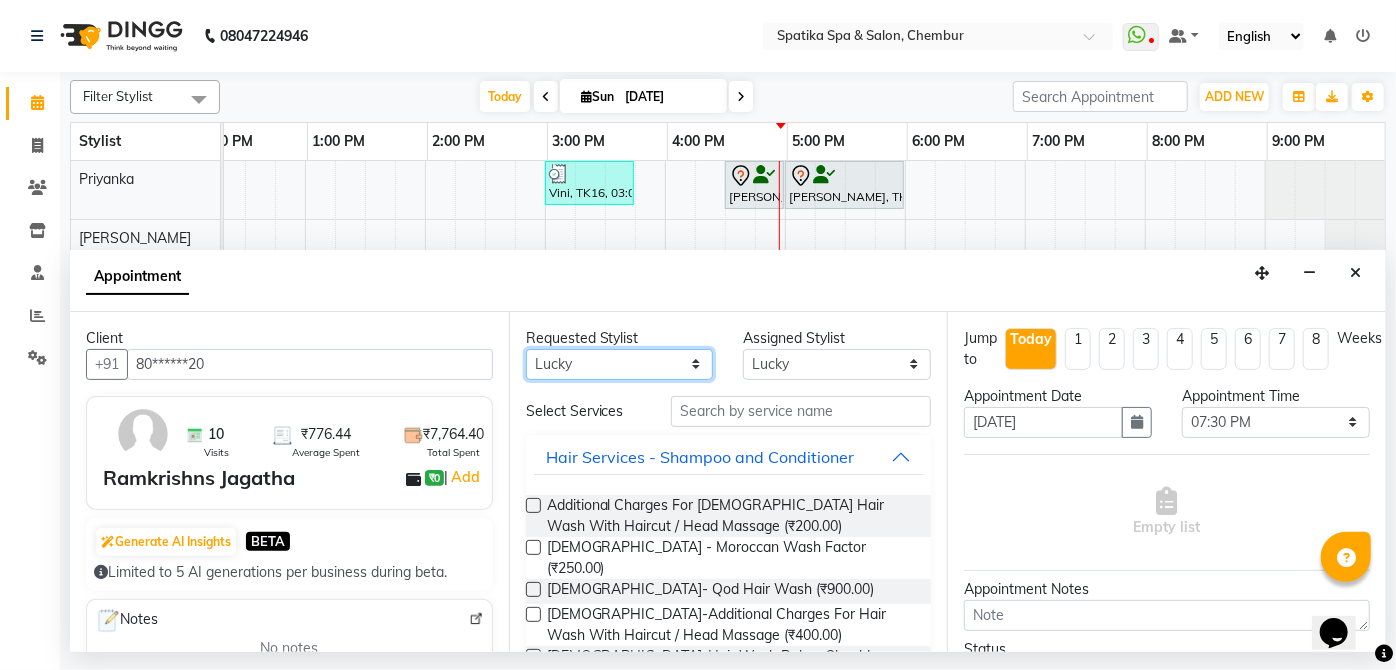 click on "Any Aayushi Sonawala Ali deepak kumar faisal lotus roran Lucky Madhu Gupta Milind Payal Dhanke Priyanka shahrukh sumitra" at bounding box center [620, 364] 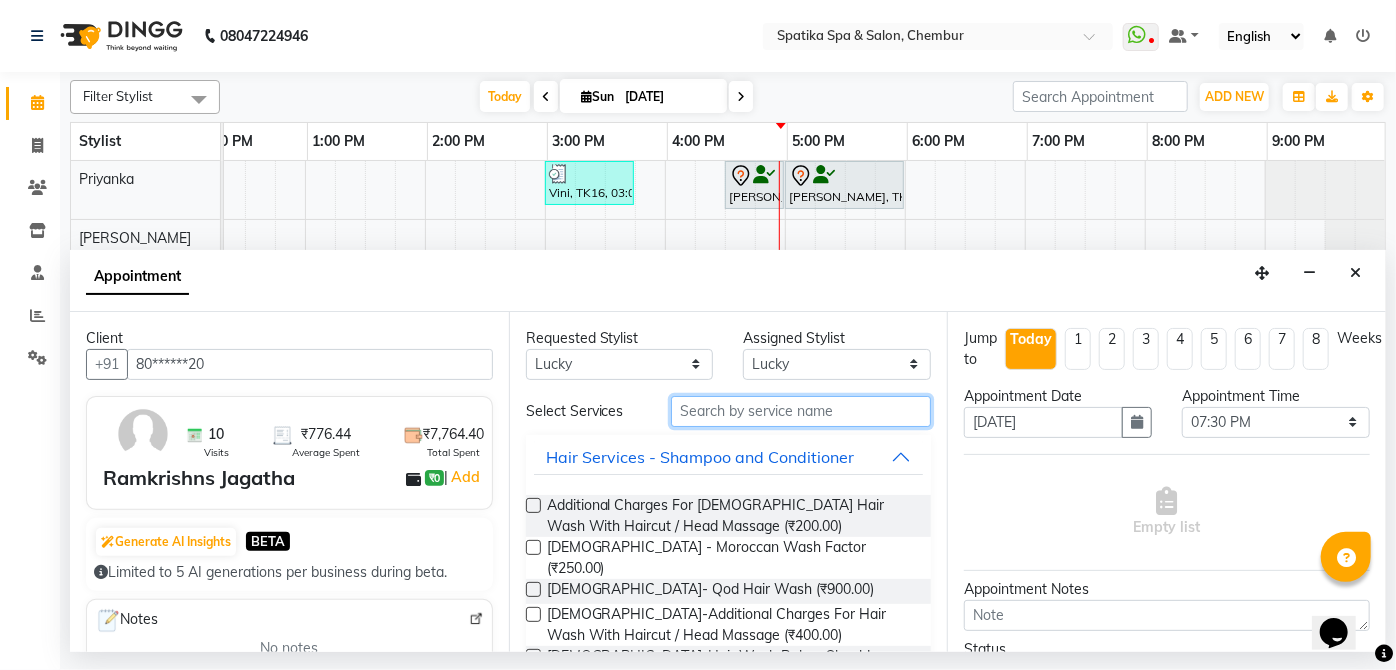 click at bounding box center [801, 411] 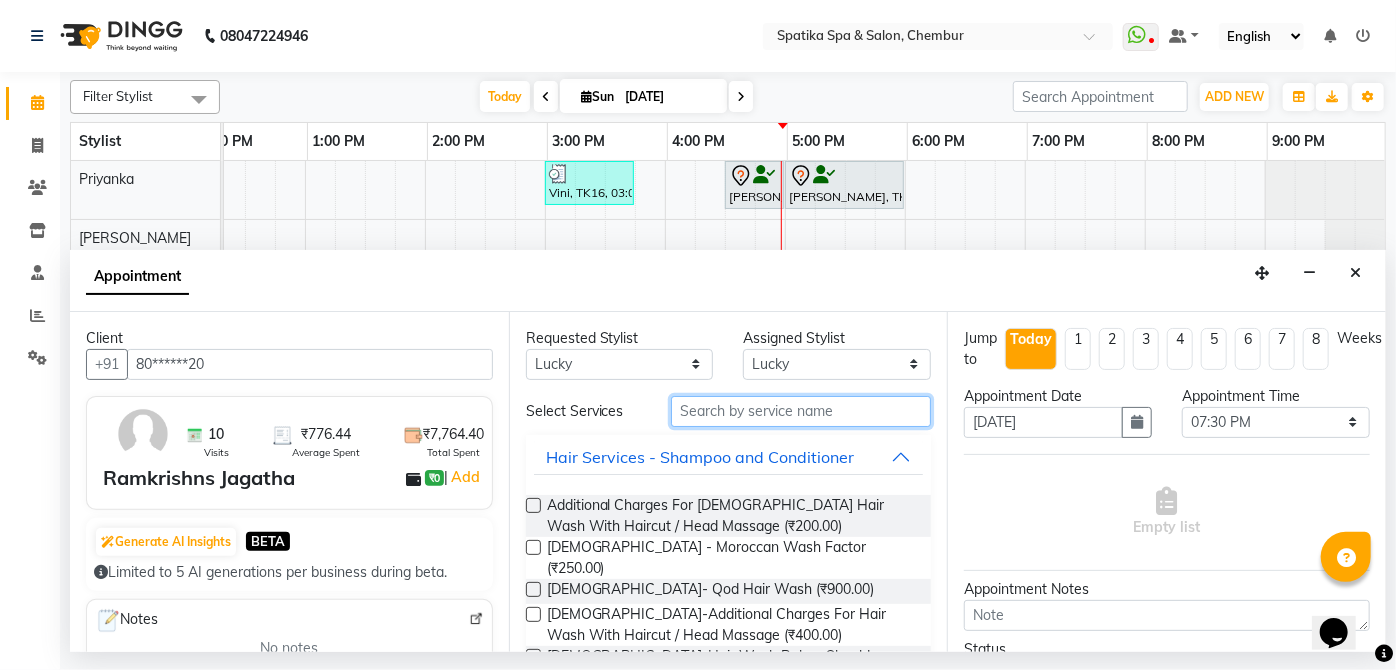 click at bounding box center [801, 411] 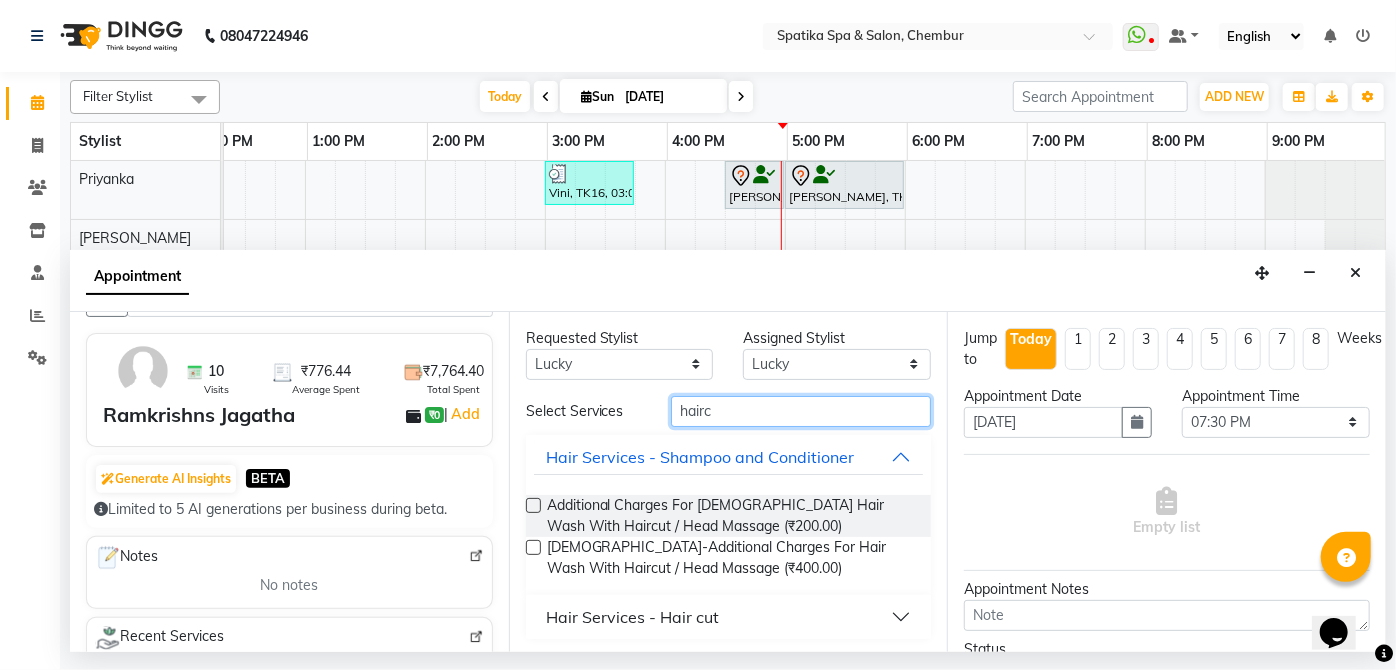 scroll, scrollTop: 90, scrollLeft: 0, axis: vertical 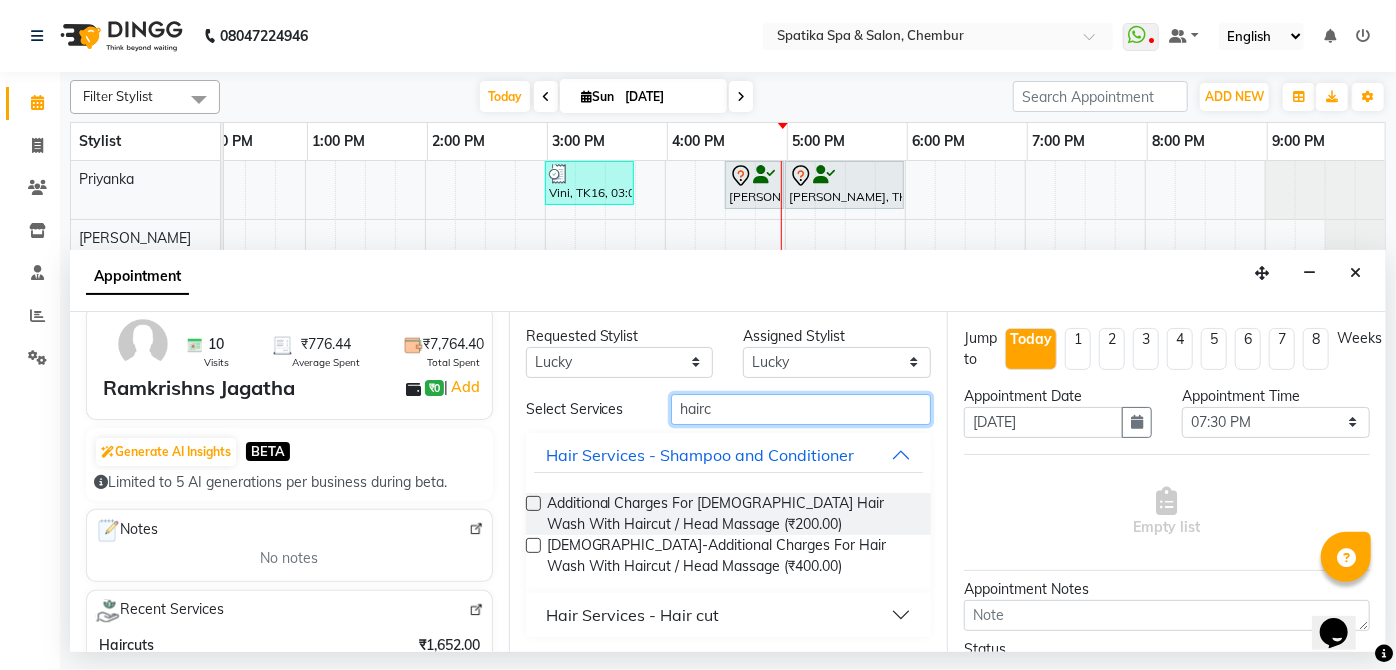 type on "hairc" 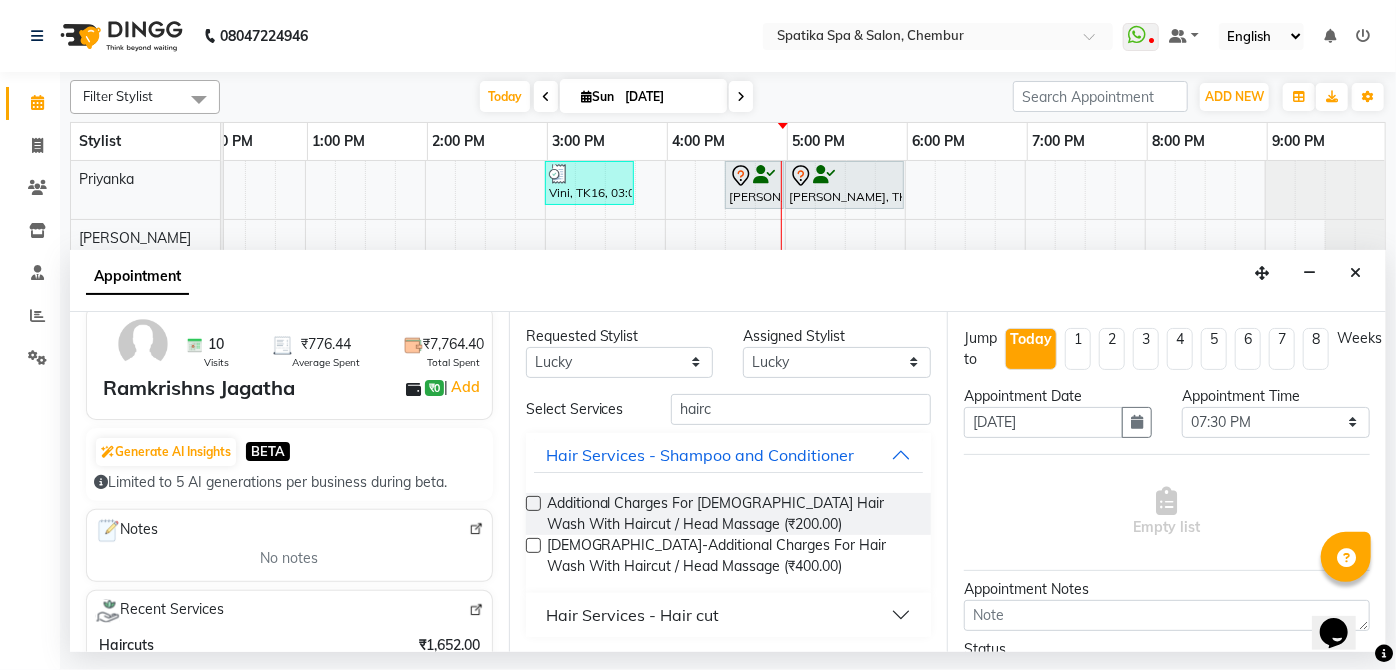 click on "Hair Services - Hair cut" at bounding box center (632, 615) 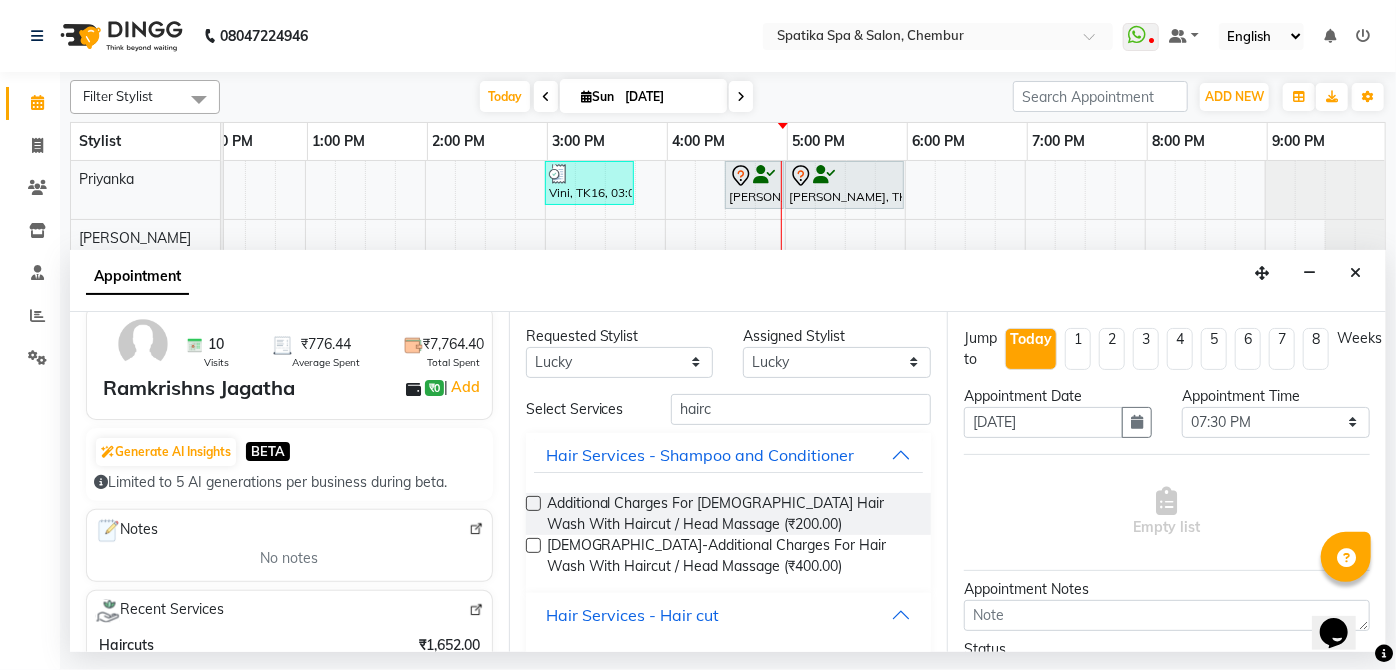scroll, scrollTop: 226, scrollLeft: 0, axis: vertical 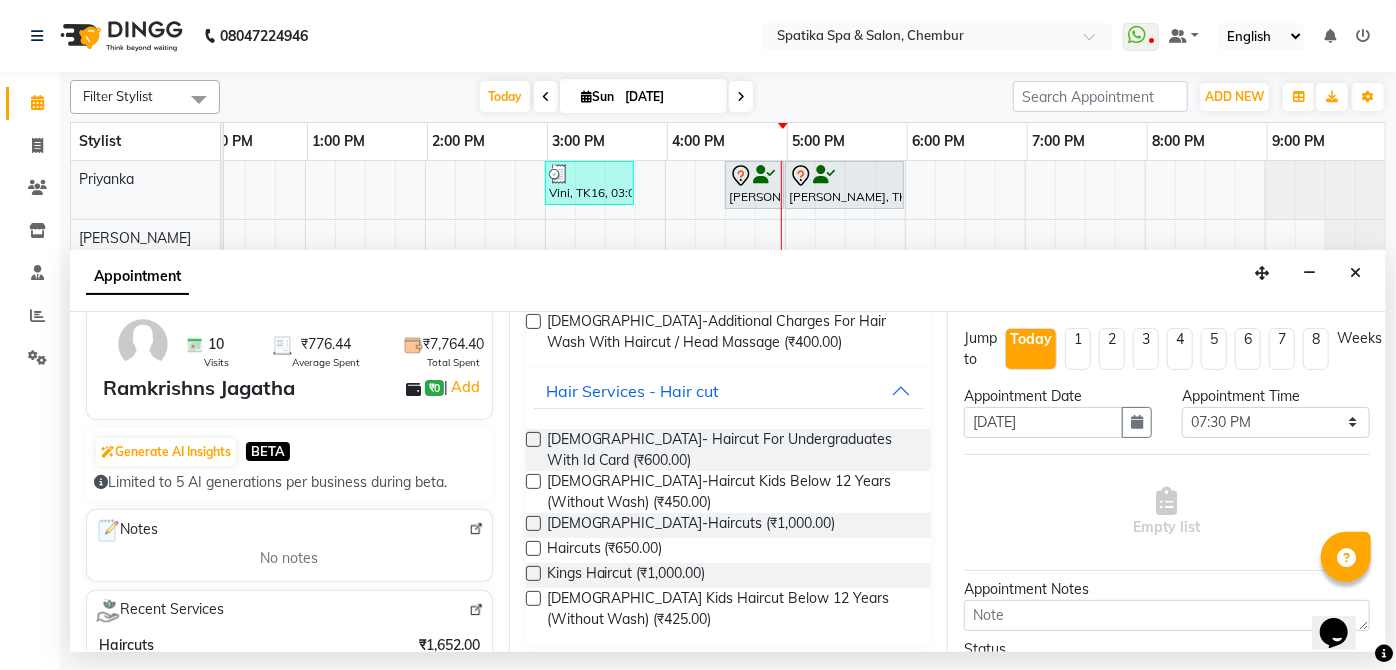 click at bounding box center [533, 548] 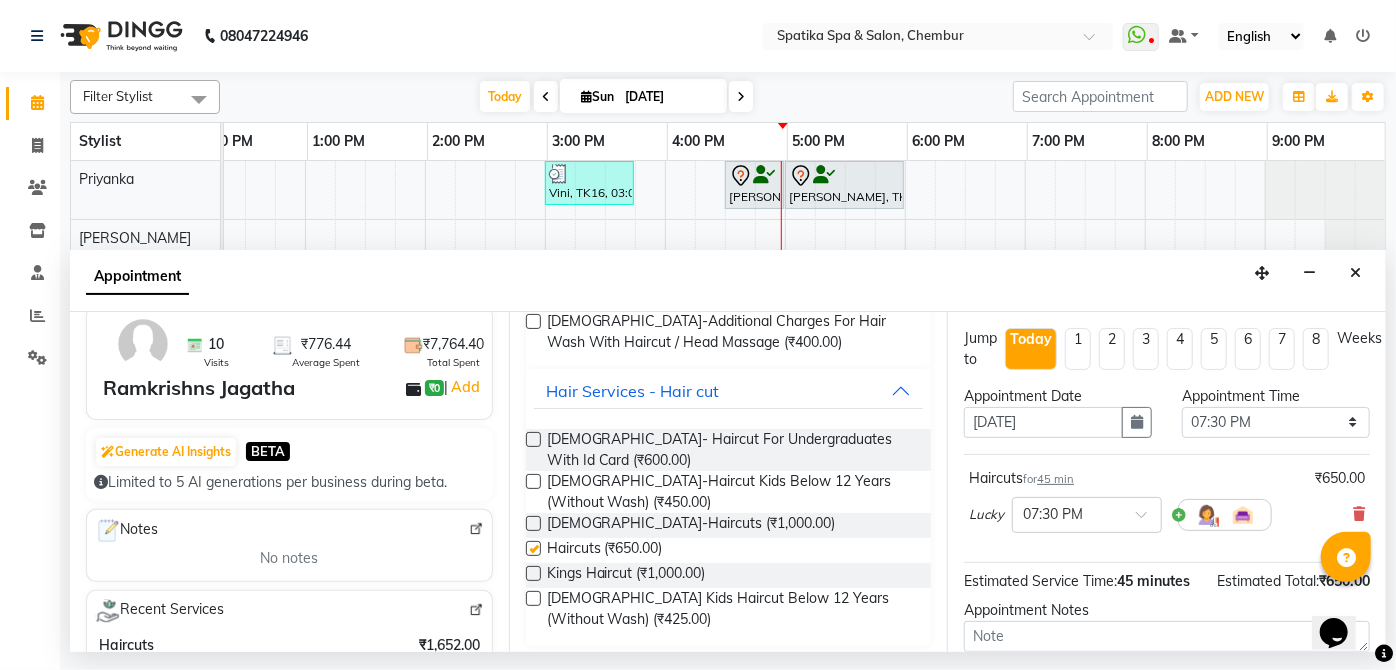 checkbox on "false" 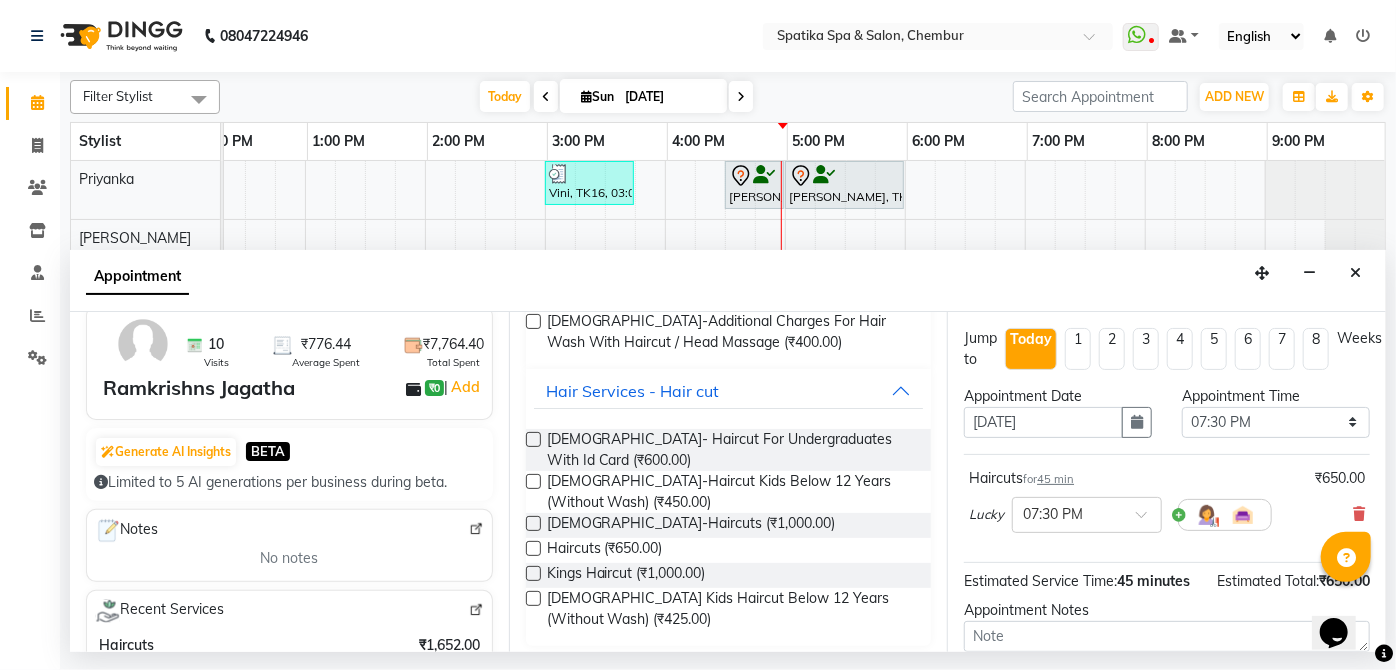 click at bounding box center [533, 598] 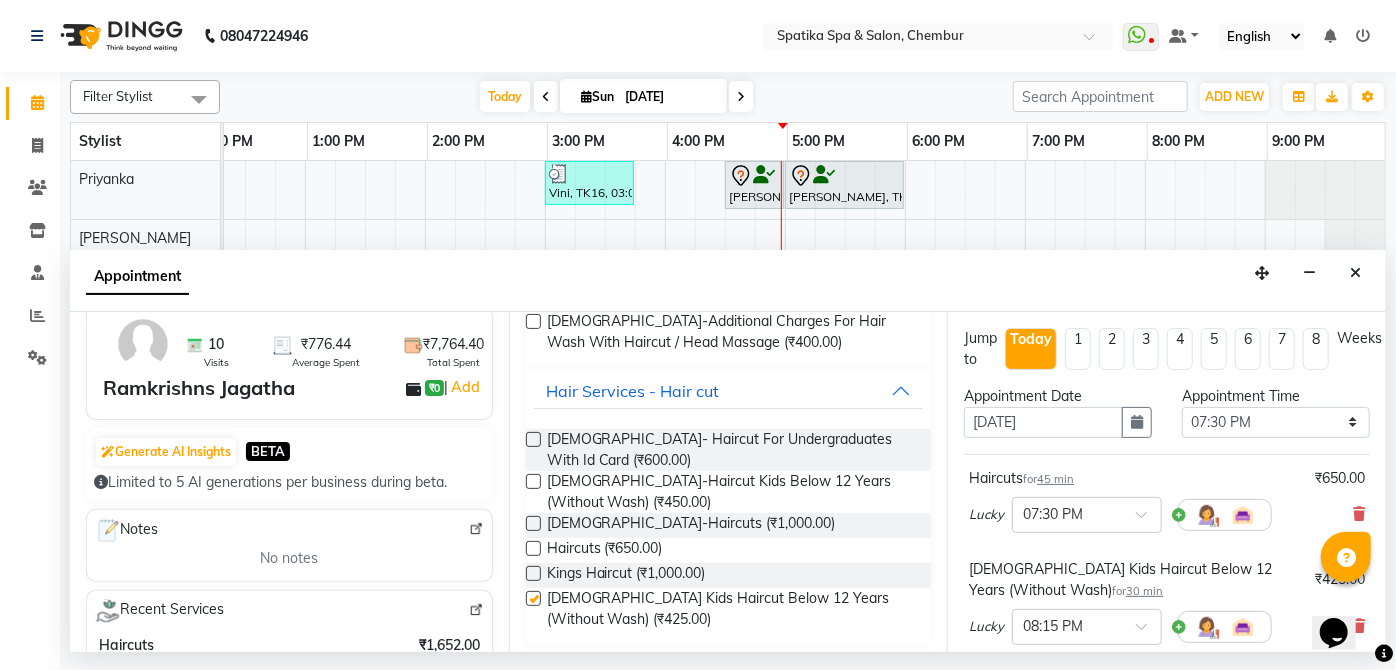 checkbox on "false" 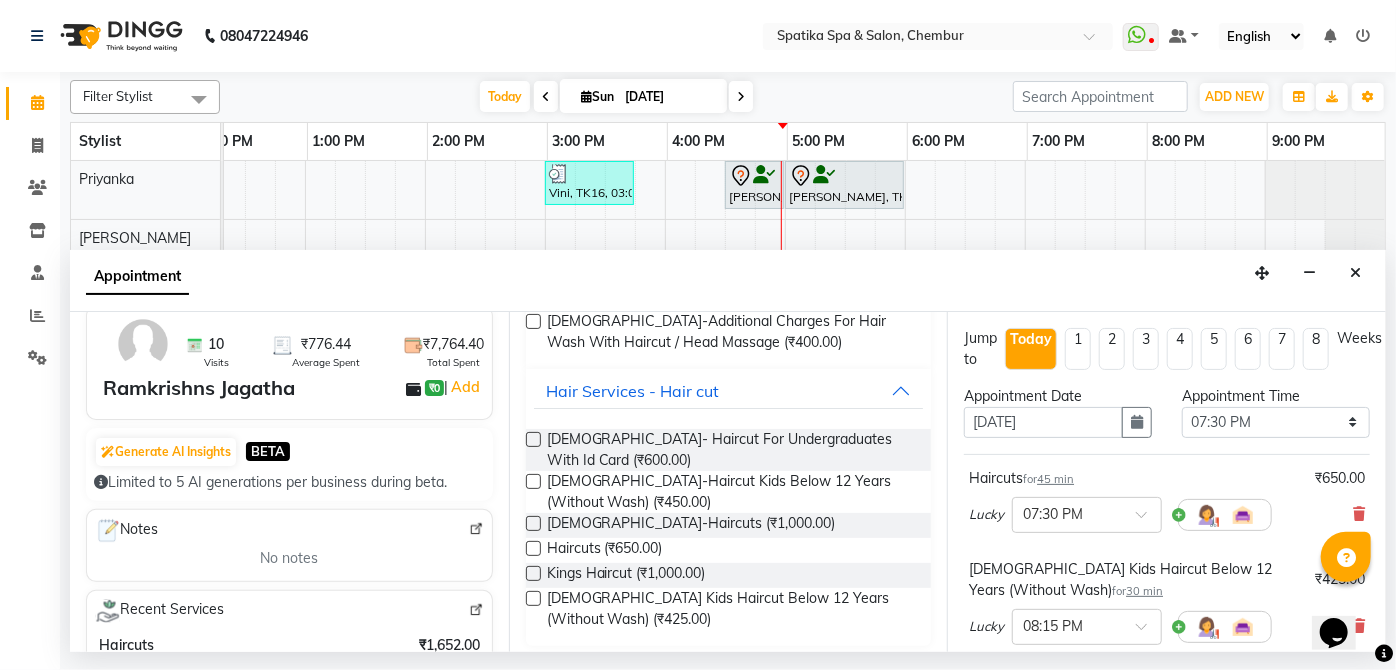 scroll, scrollTop: 235, scrollLeft: 0, axis: vertical 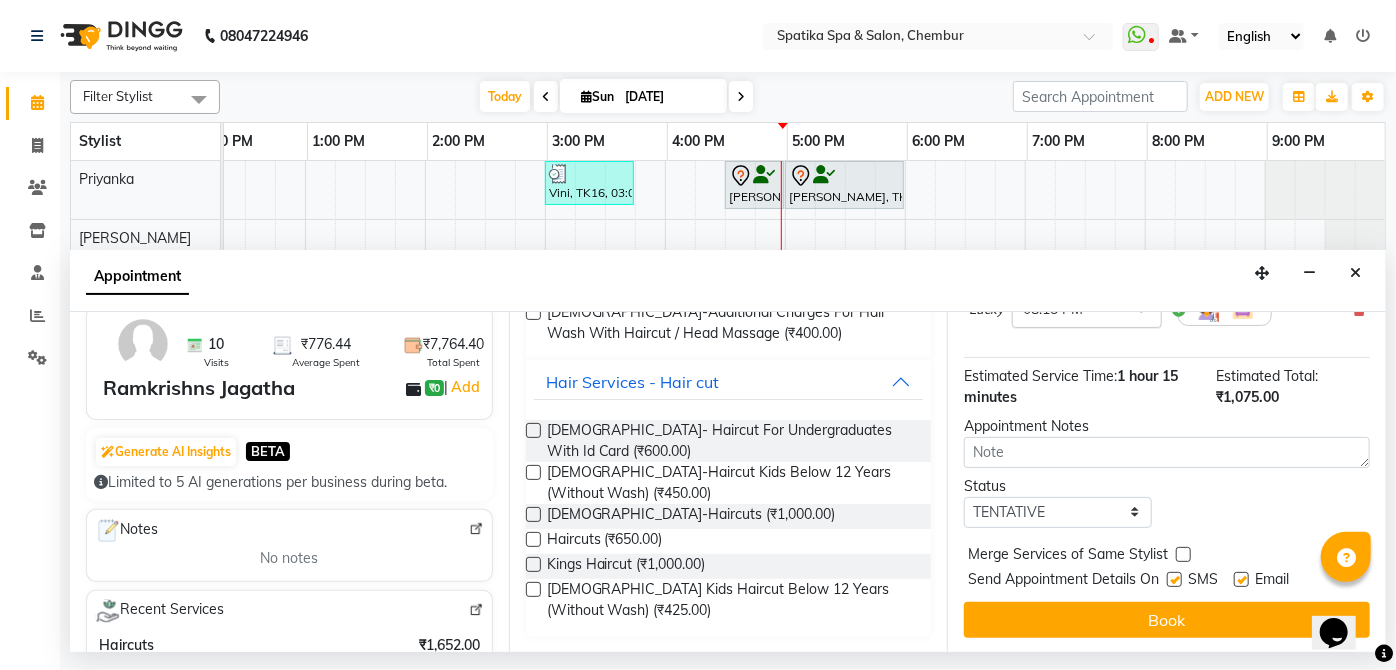 click on "Book" at bounding box center [1167, 620] 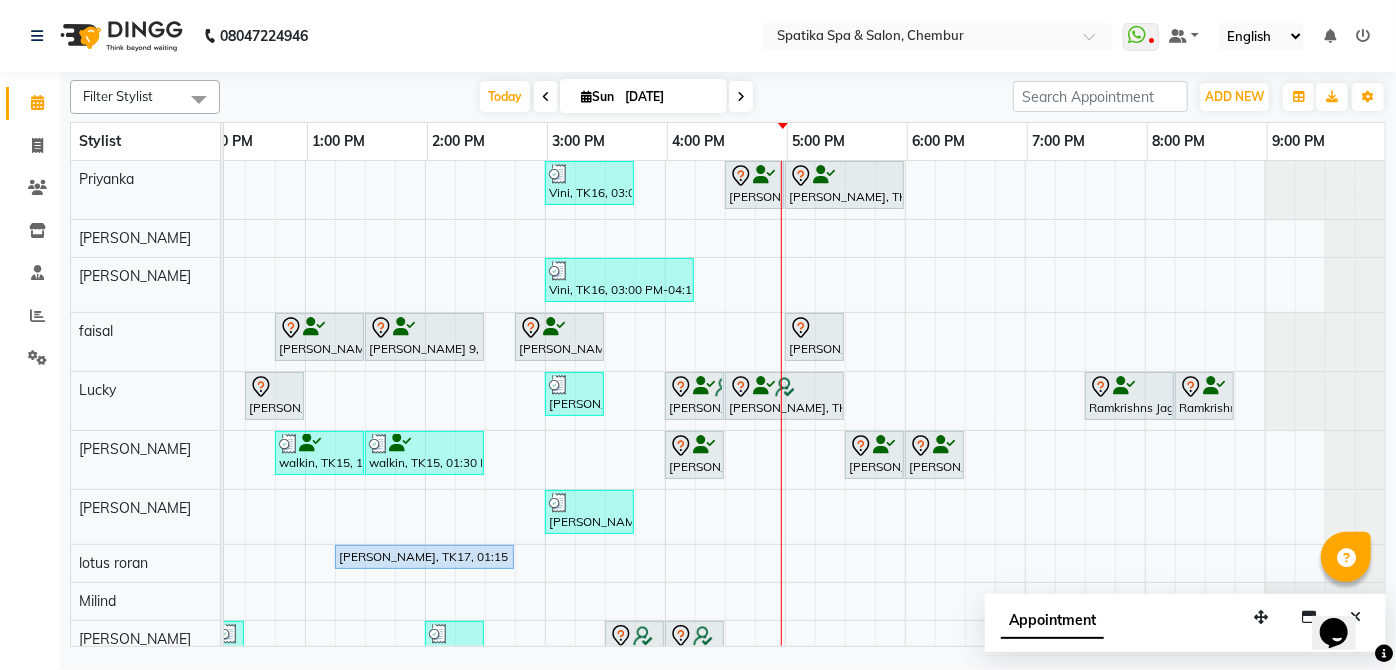 scroll, scrollTop: 37, scrollLeft: 411, axis: both 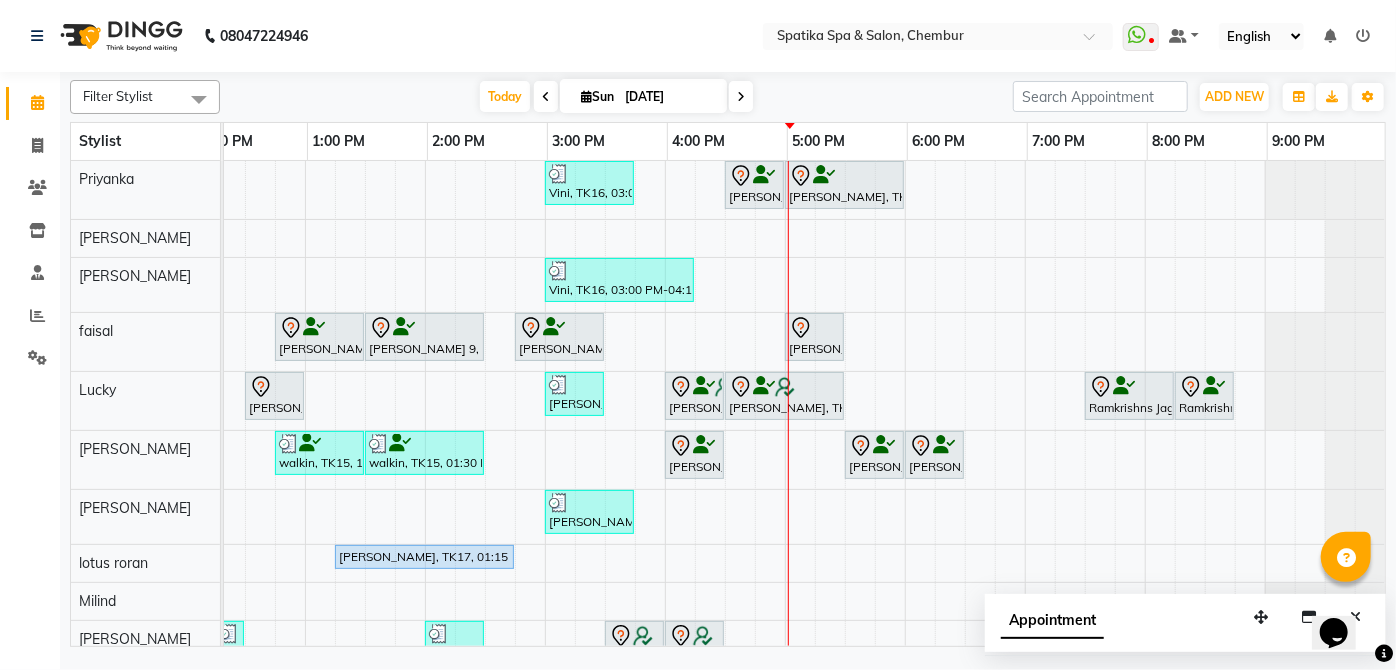 click on "Payal Dhanke, TK13, 08:45 AM-09:15 AM, Additional Charges For Male Hair Wash With Haircut / Head Massage     Vini, TK16, 03:00 PM-03:45 PM, Classic Manicure             Aarti Manjrekar, TK10, 04:30 PM-05:00 PM, Premium Wax-Full Arms             Aarti Manjrekar, TK10, 05:00 PM-06:00 PM, Premium Wax-Full Legs     Vini, TK16, 03:00 PM-04:15 PM, Classic Pedicure,Peel Off Wax-Eyebrows,Peel Off Wax-Upper Lip     Aparna iyer, TK07, 10:00 AM-11:15 AM, Haircuts,Beard Styling / Crafting / Trim     Raika John, TK09, 11:15 AM-11:45 AM, Female-Blow Dry-Hair Below Shoulder             Kritika 9, TK14, 12:45 PM-01:30 PM, Haircuts             Kritika 9, TK14, 01:30 PM-02:30 PM, Male-Inoa Global Color - Hair Upto Neck (Includes Moustache)             Swapnil Bhoir, TK02, 02:45 PM-03:30 PM, Haircuts             Puneet Gupta, TK19, 05:00 PM-05:30 PM, Female-Hair Wash Below Shoulder             Jhanvi Jagasia, TK12, 12:30 PM-01:00 PM, Female-Blow Dry-Hair Below Shoulder     Bidisha V, TK18, 03:00 PM-03:30 PM, Female-Hair Trim" at bounding box center (605, 468) 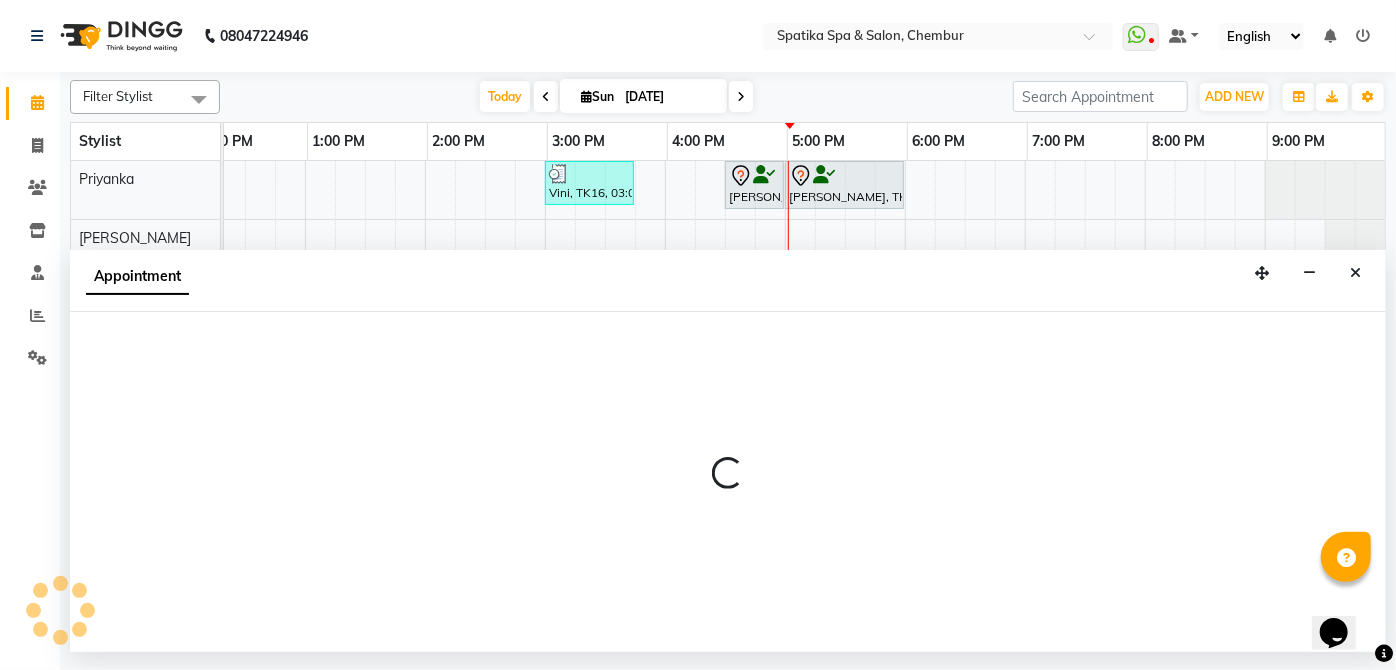 select on "9045" 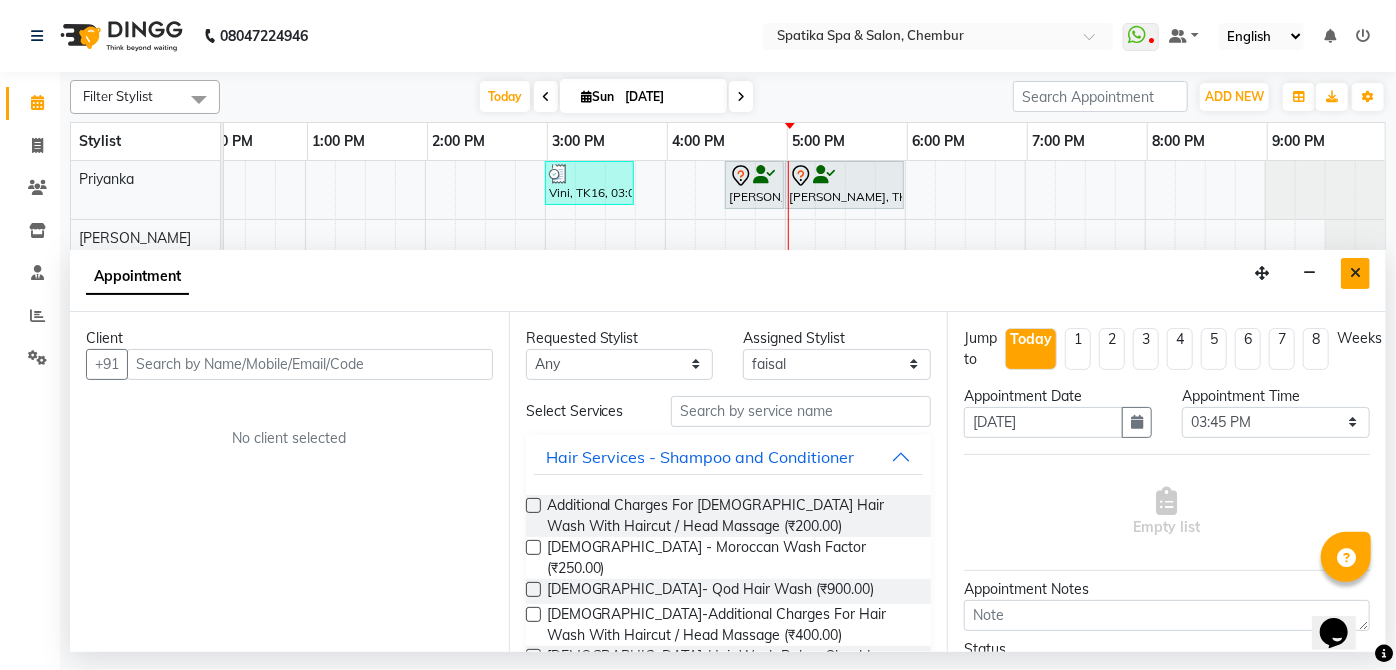 click at bounding box center (1355, 273) 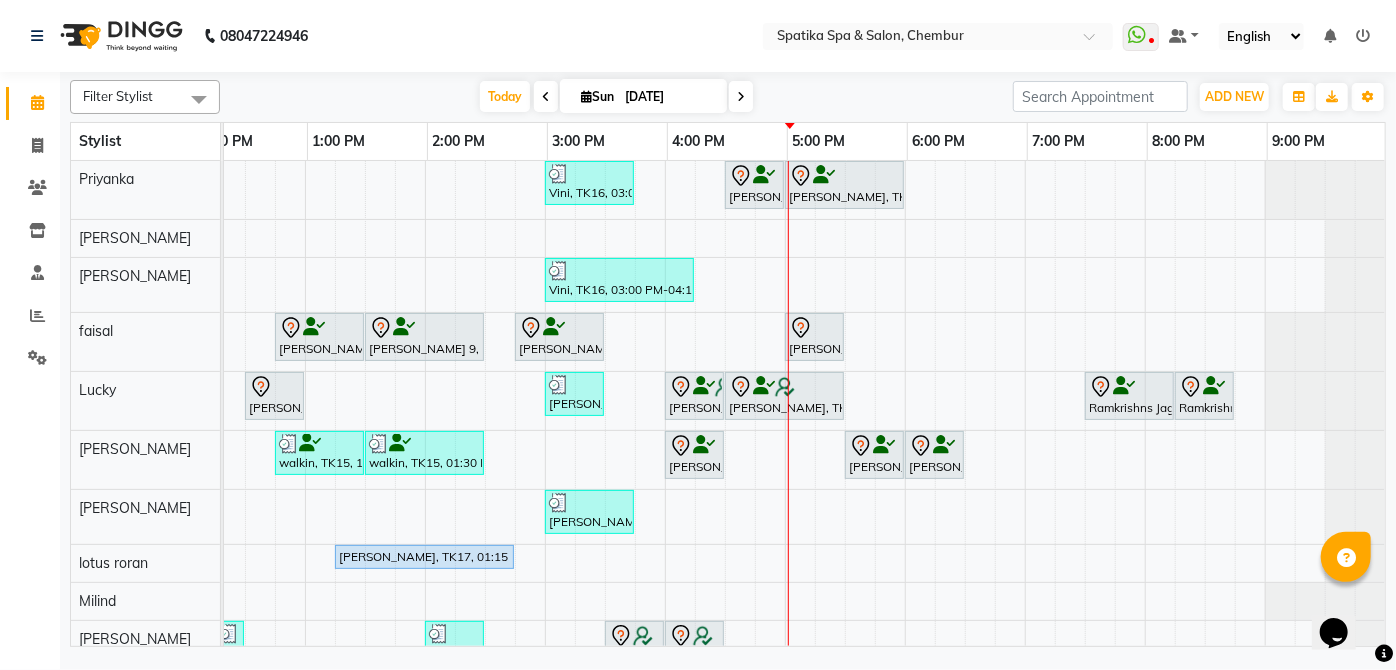 scroll, scrollTop: 84, scrollLeft: 411, axis: both 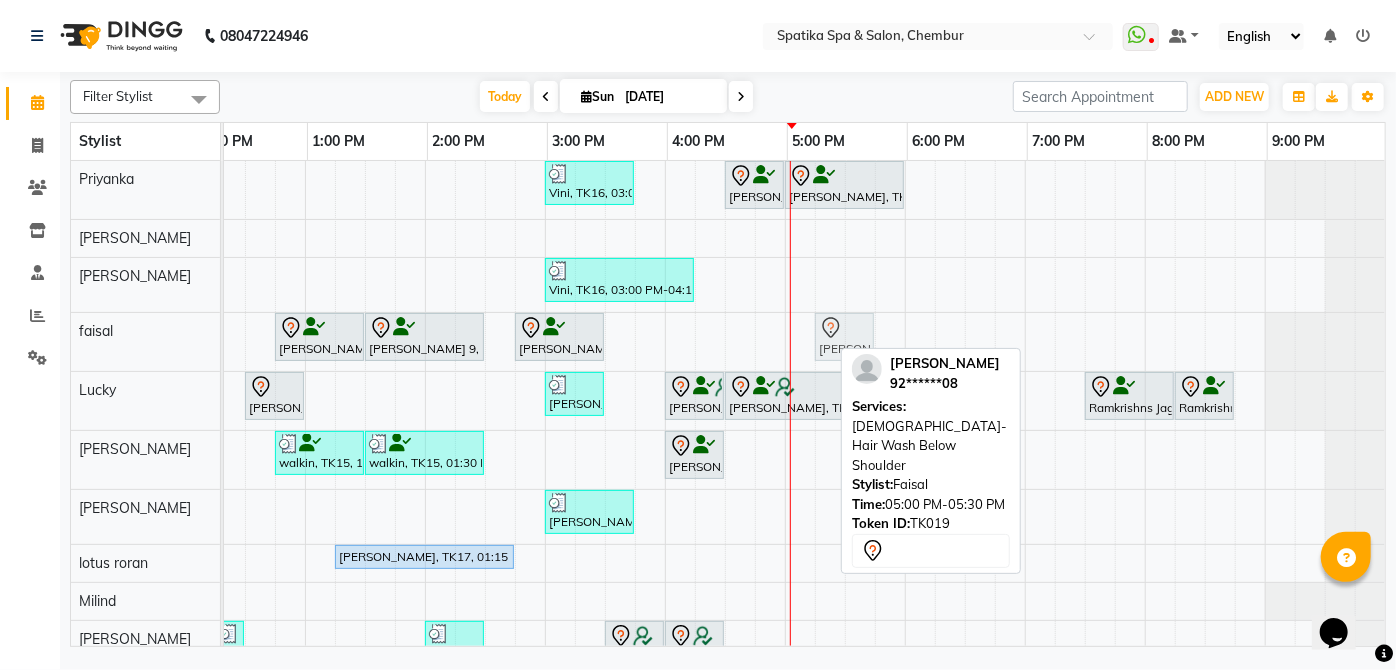 drag, startPoint x: 816, startPoint y: 334, endPoint x: 834, endPoint y: 336, distance: 18.110771 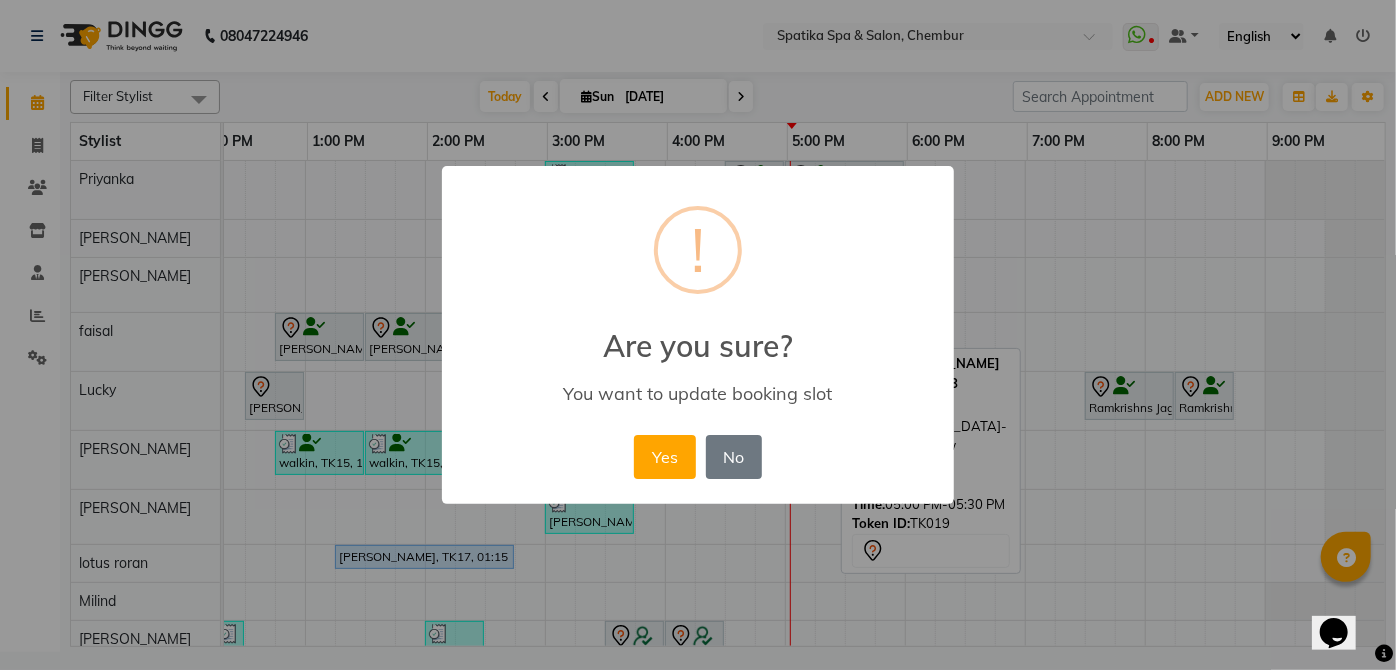drag, startPoint x: 643, startPoint y: 454, endPoint x: 652, endPoint y: 445, distance: 12.727922 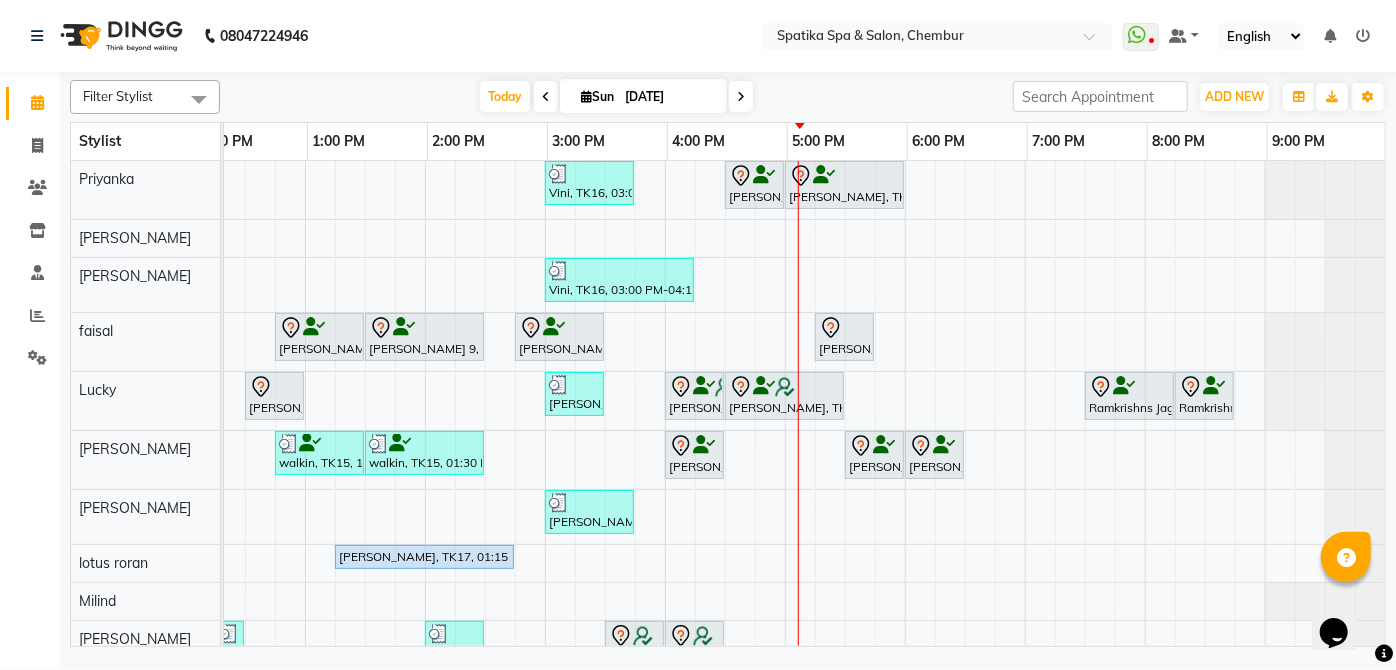 scroll, scrollTop: 140, scrollLeft: 411, axis: both 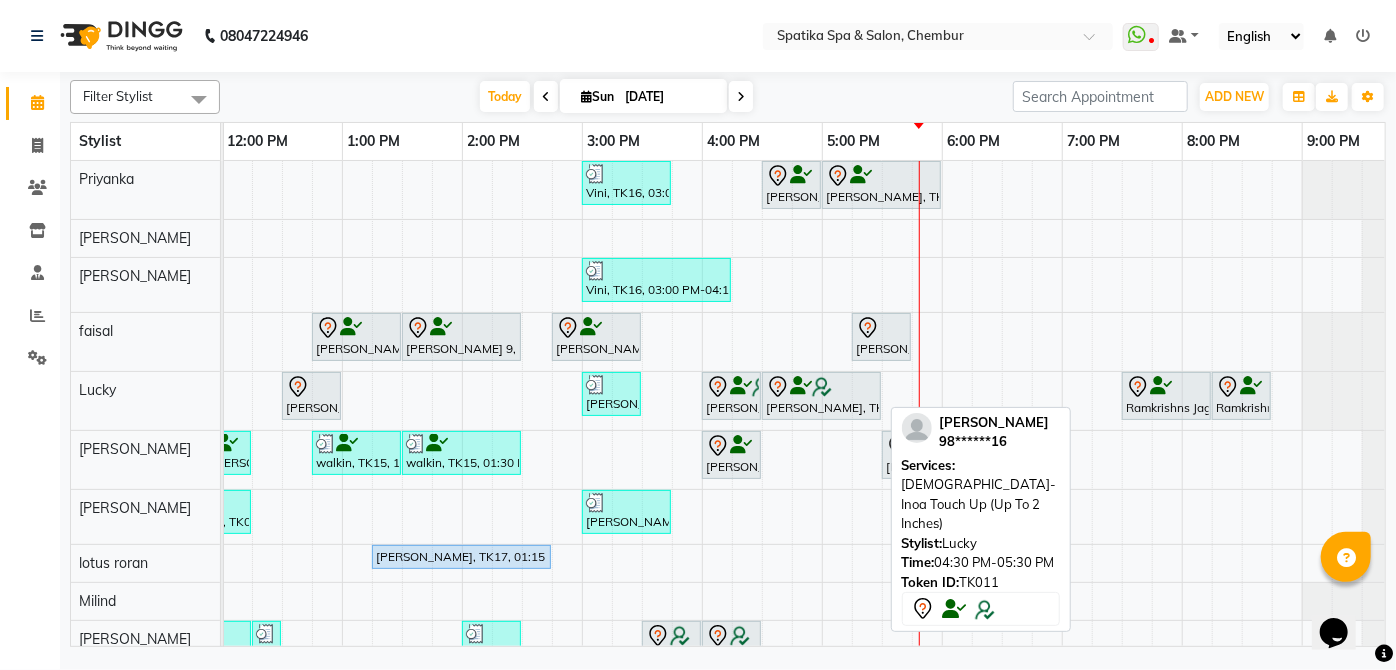 click on "[PERSON_NAME], TK11, 04:30 PM-05:30 PM, [DEMOGRAPHIC_DATA]-Inoa Touch Up (Up To 2 Inches)" at bounding box center [821, 396] 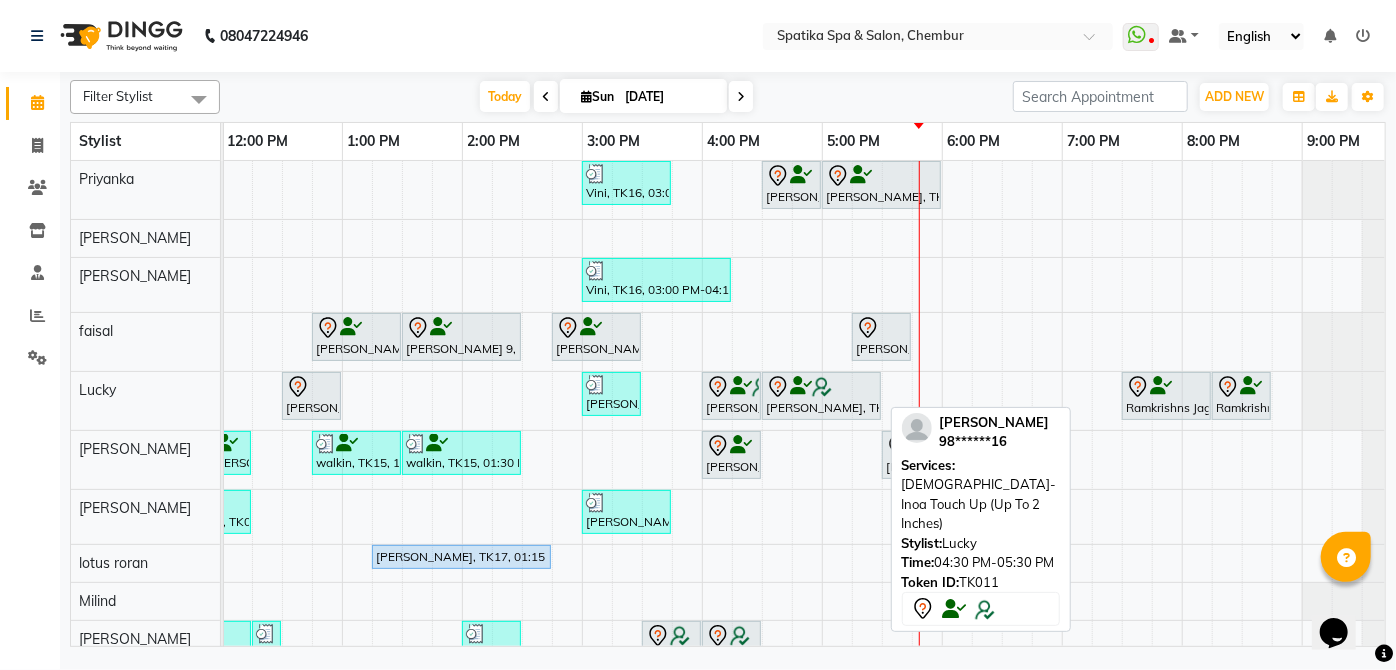 click on "[PERSON_NAME], TK11, 04:30 PM-05:30 PM, [DEMOGRAPHIC_DATA]-Inoa Touch Up (Up To 2 Inches)" at bounding box center [821, 396] 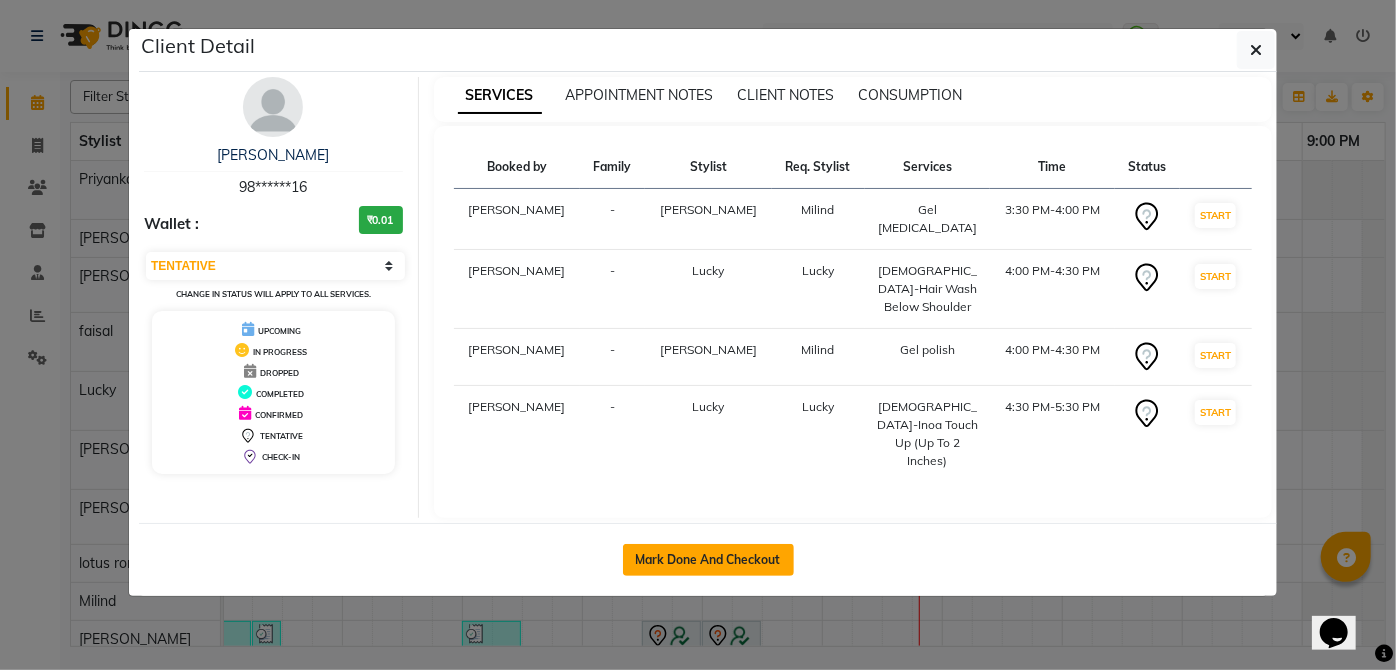click on "Mark Done And Checkout" 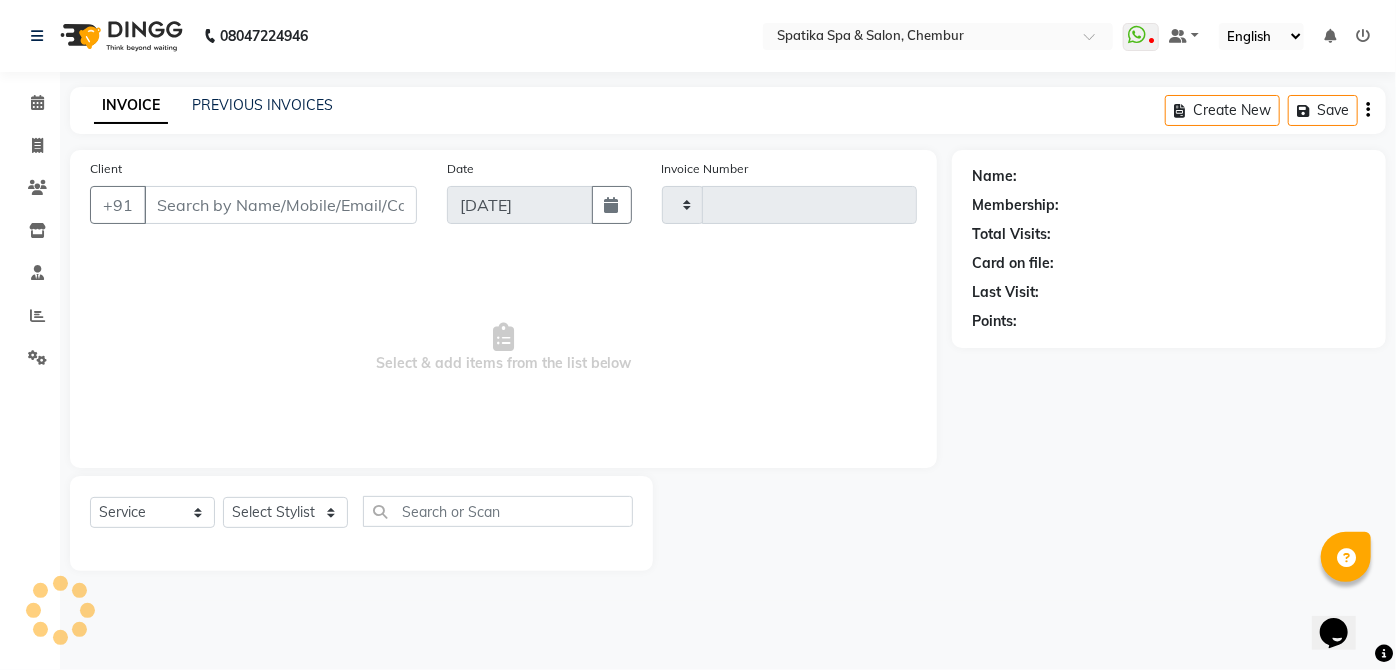 type on "1440" 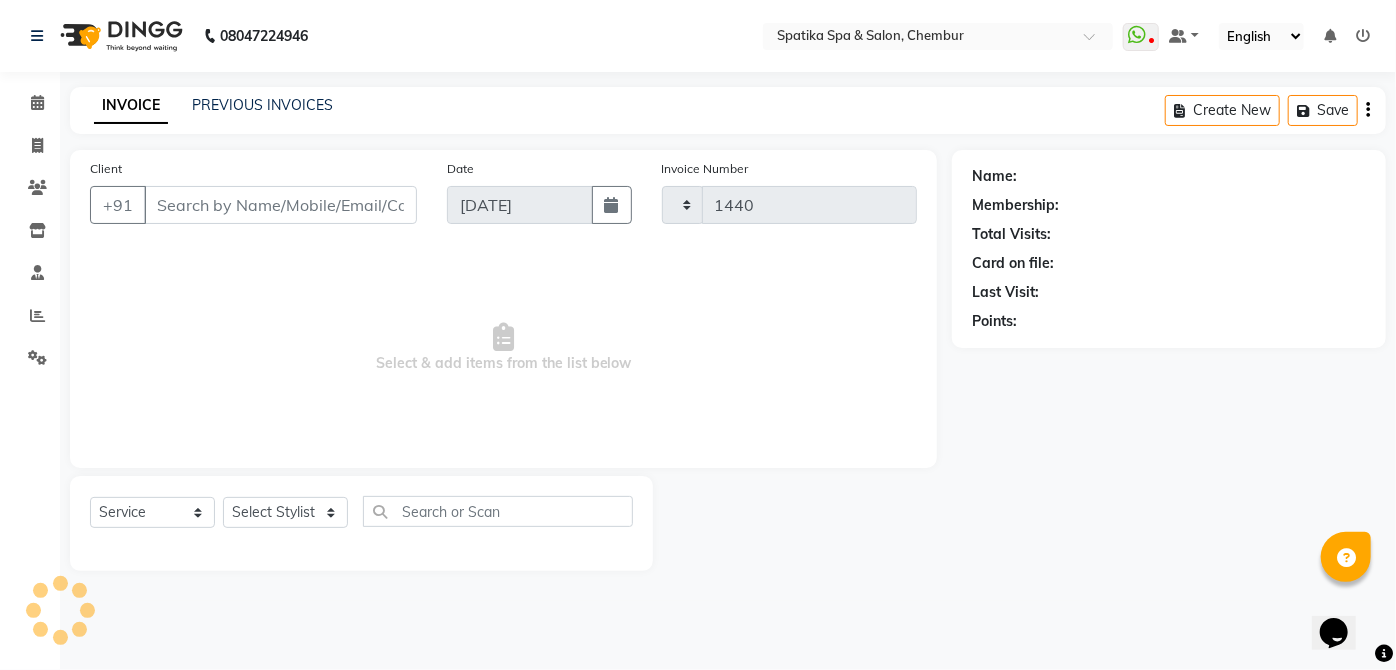 select on "631" 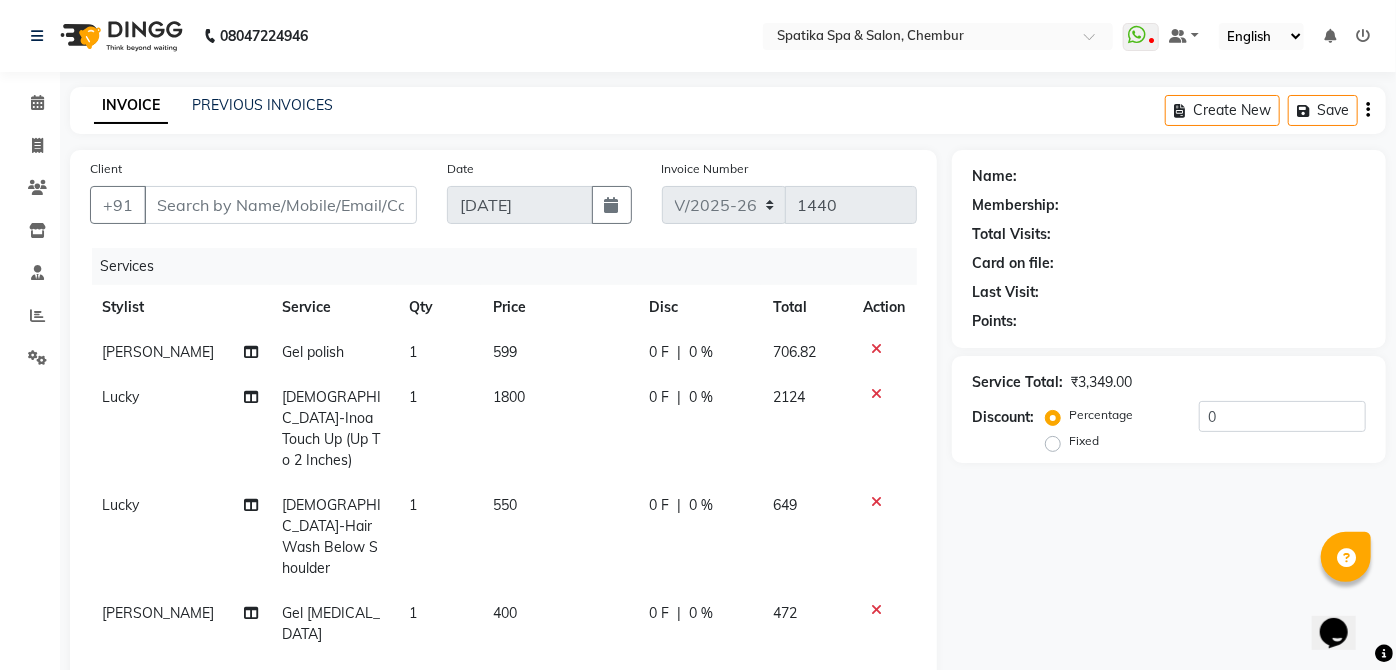 type on "98******16" 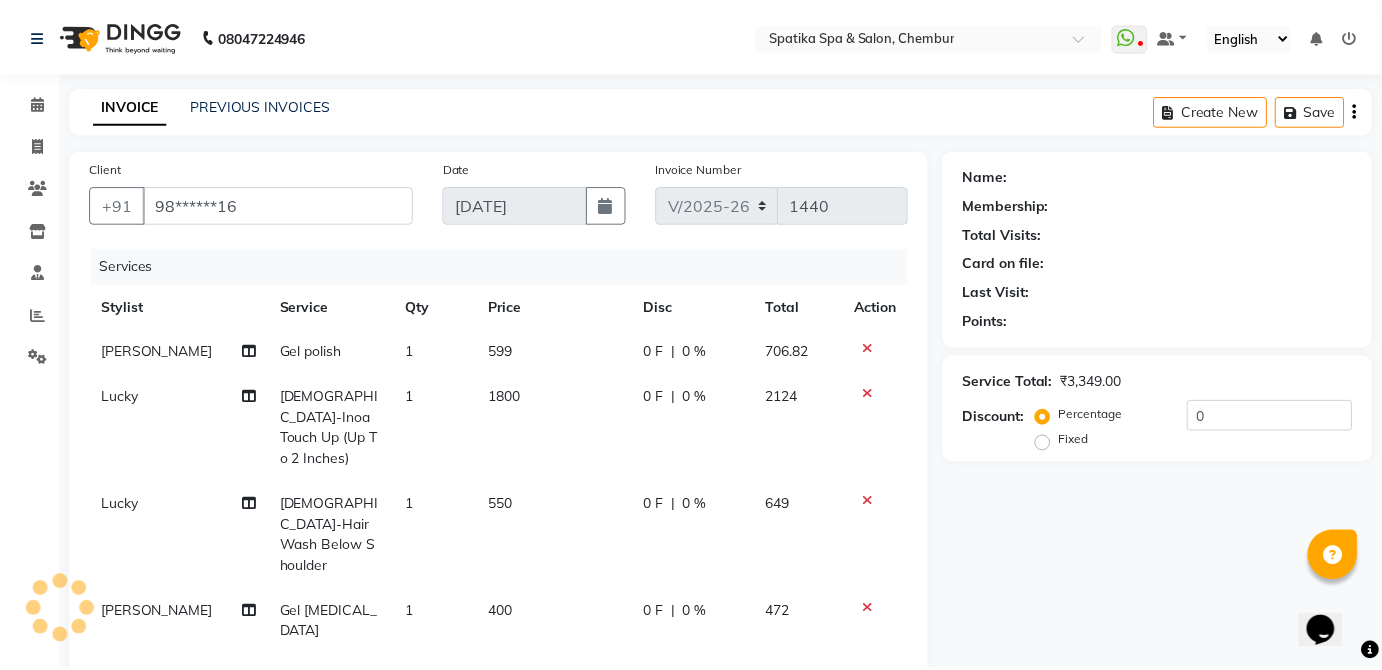 scroll, scrollTop: 327, scrollLeft: 0, axis: vertical 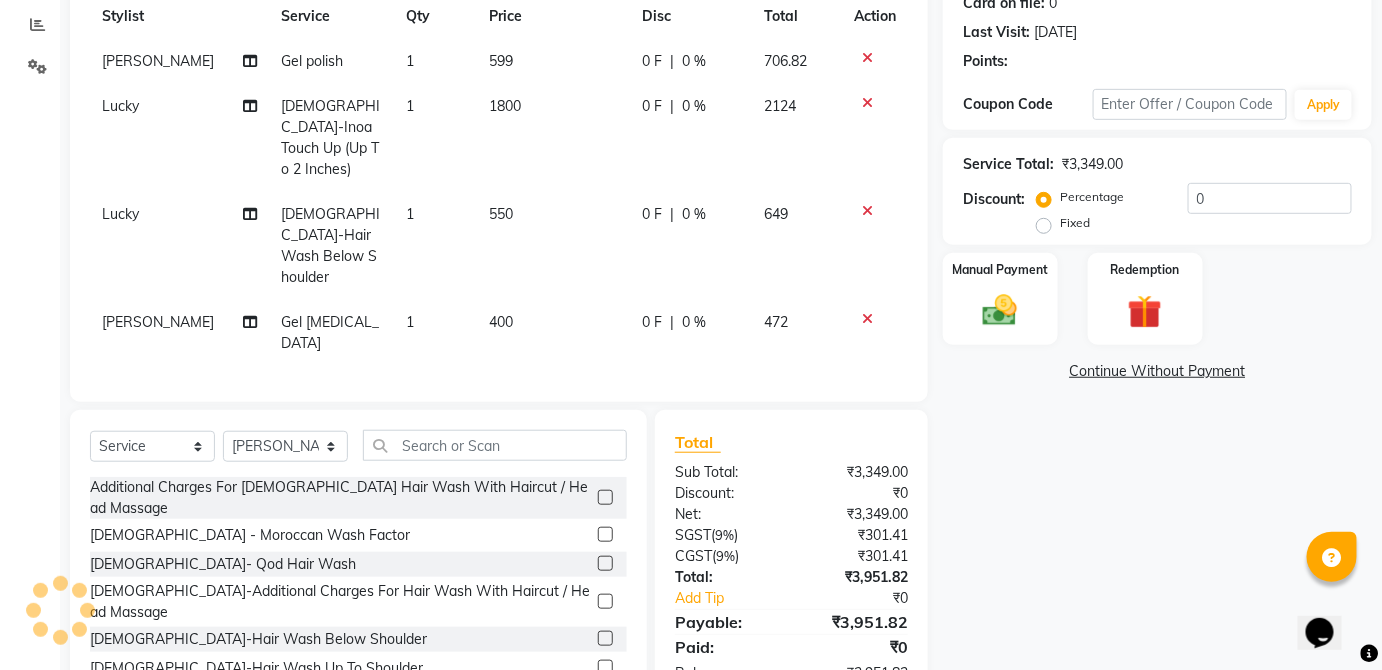 select on "1: Object" 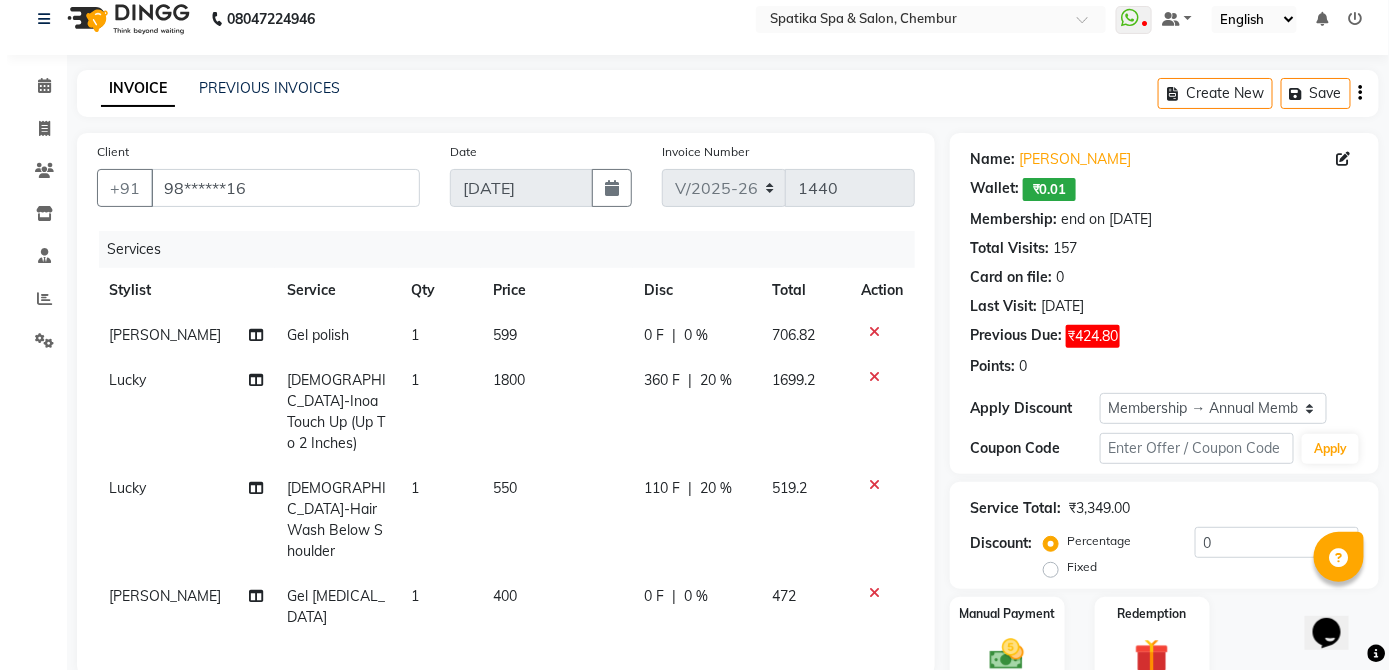 scroll, scrollTop: 0, scrollLeft: 0, axis: both 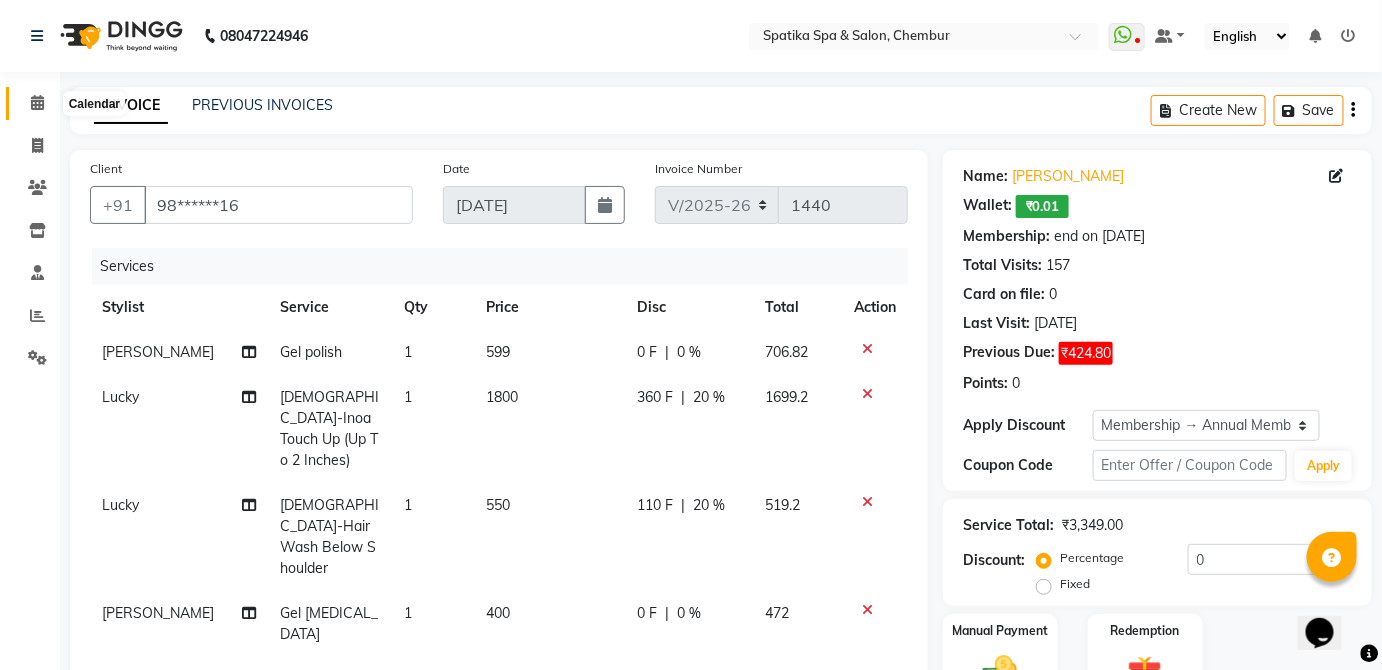 click 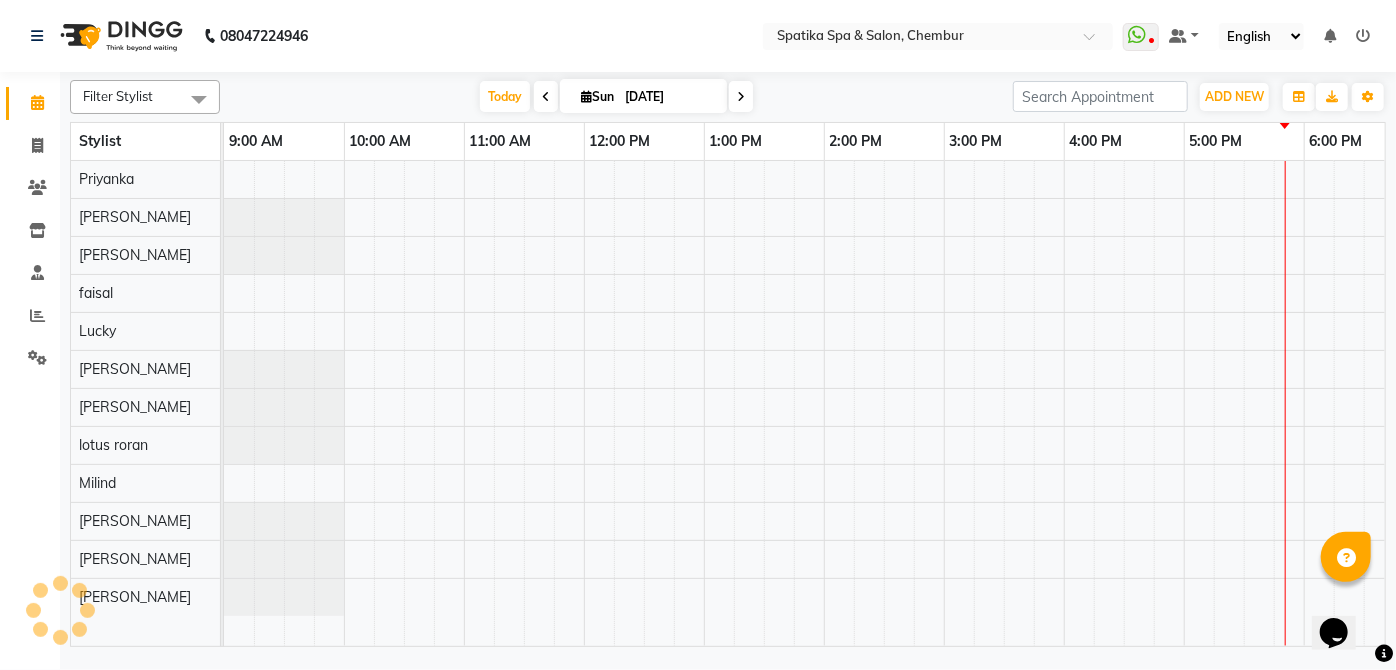 scroll, scrollTop: 0, scrollLeft: 0, axis: both 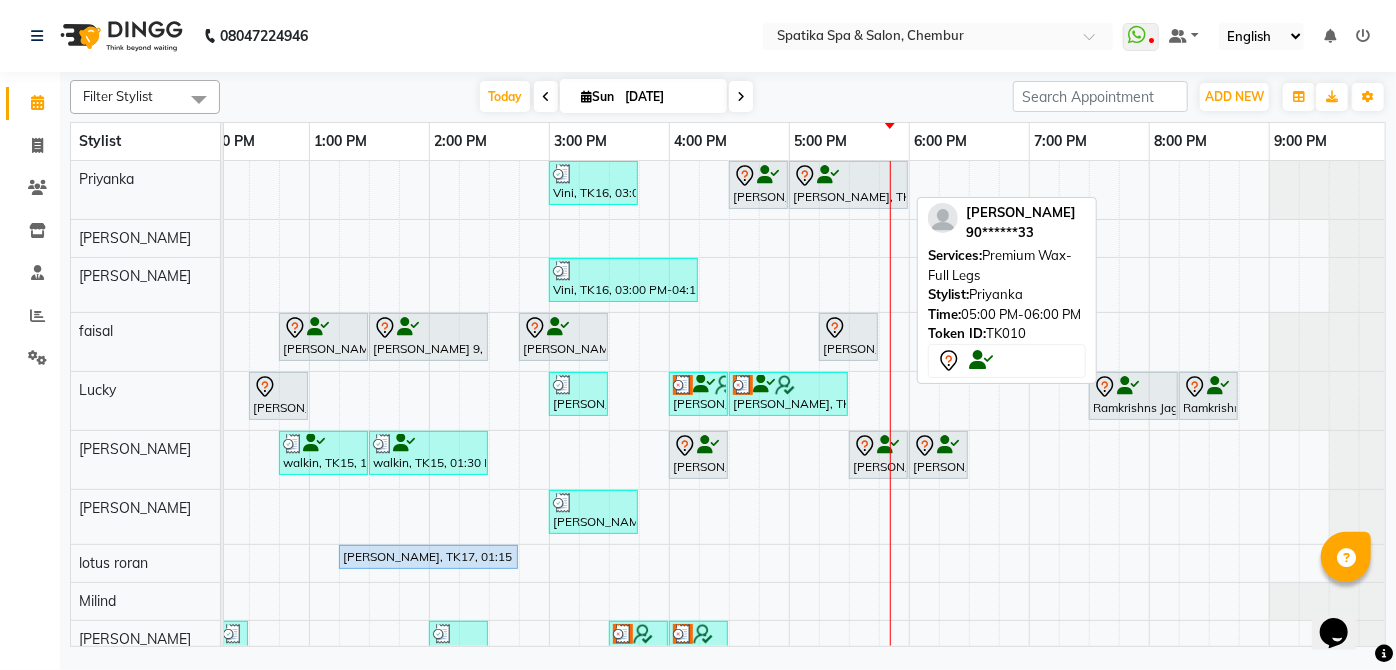 click at bounding box center [848, 176] 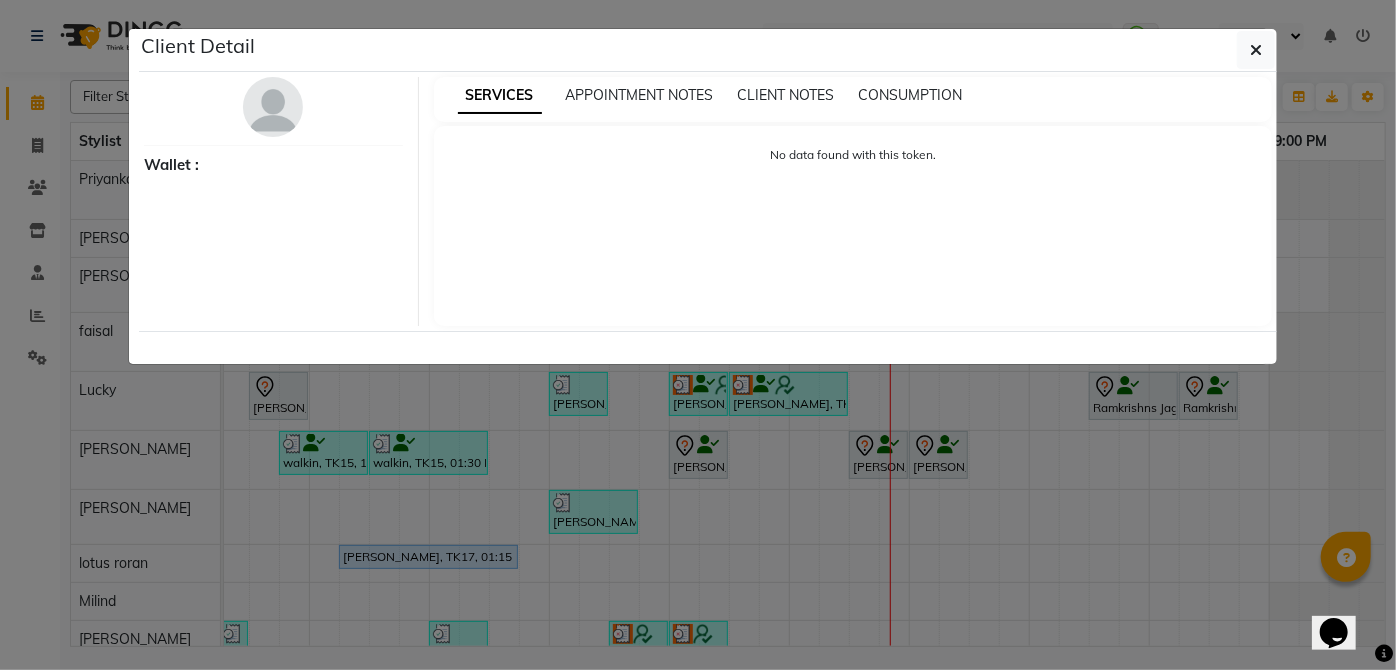 select on "7" 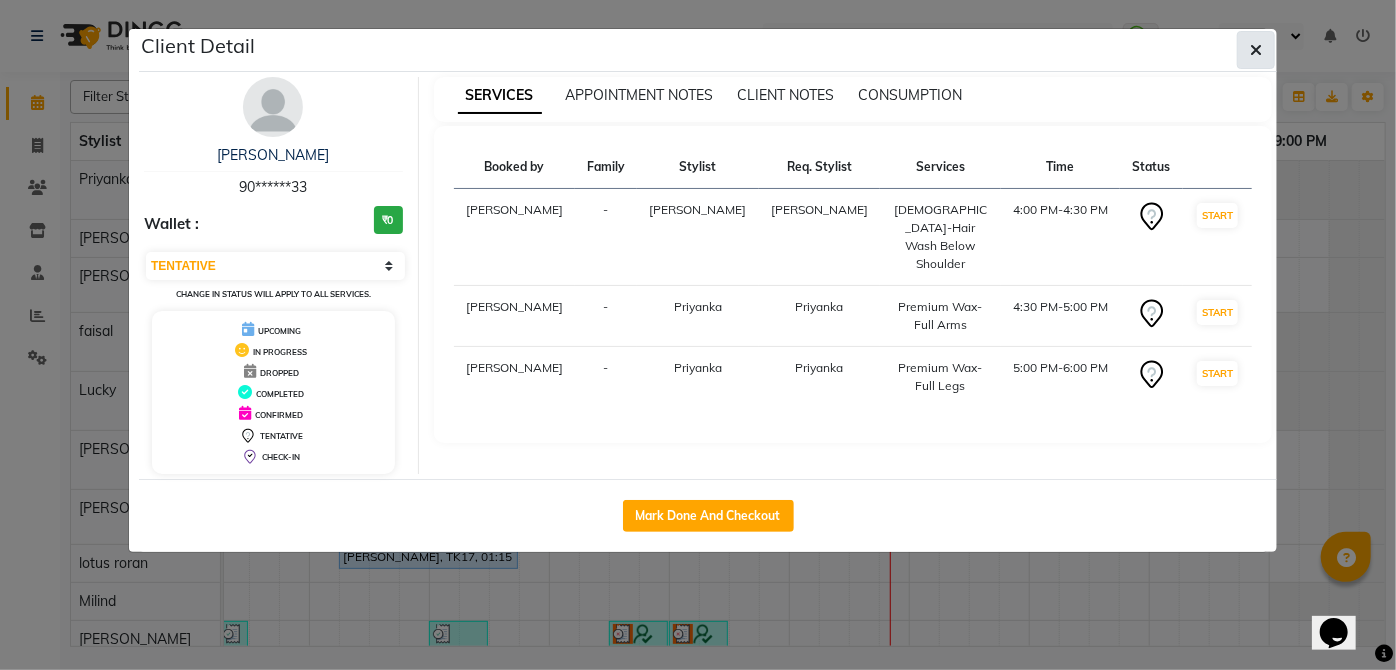 click 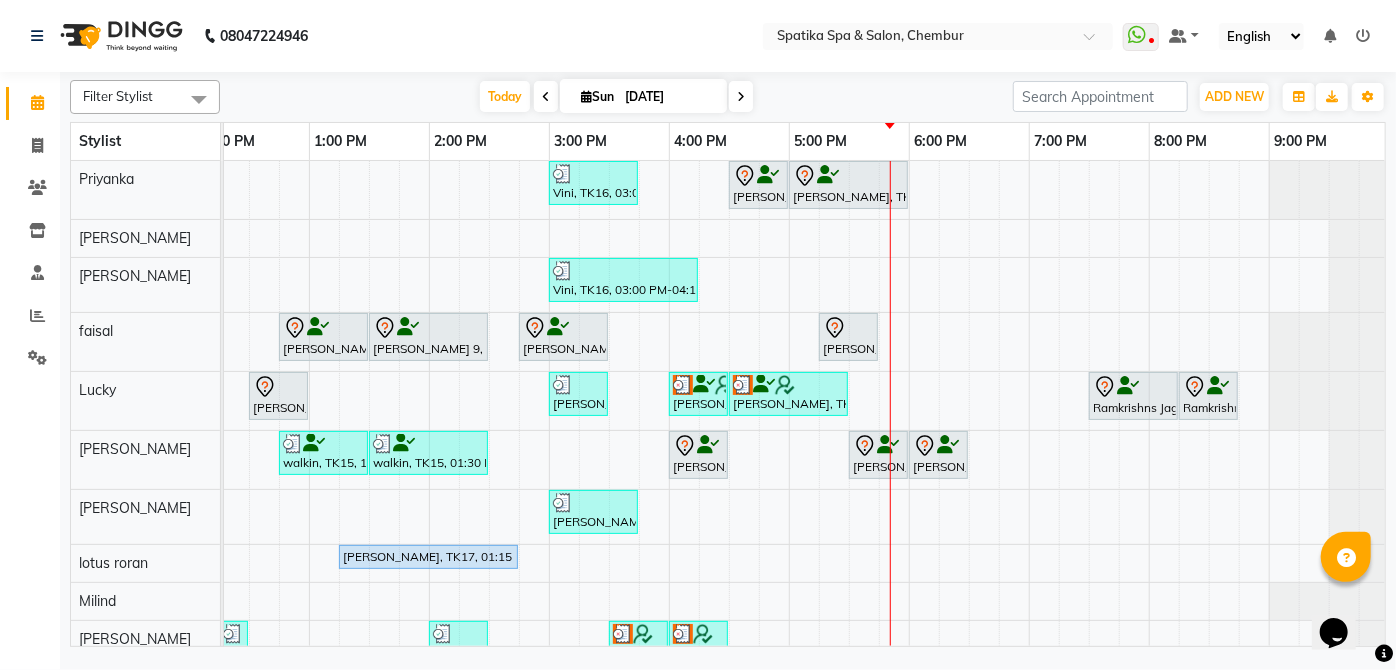click on "Filter Stylist Select All Aayushi Sonawala Ali deepak kumar faisal lotus roran Lucky Madhu Gupta Milind Payal Dhanke Priyanka shahrukh sumitra Today  Sun 13-07-2025 Toggle Dropdown Add Appointment Add Invoice Add Client Toggle Dropdown Add Appointment Add Invoice Add Client ADD NEW Toggle Dropdown Add Appointment Add Invoice Add Client Filter Stylist Select All Aayushi Sonawala Ali deepak kumar faisal lotus roran Lucky Madhu Gupta Milind Payal Dhanke Priyanka shahrukh sumitra Group By  Staff View   Room View  View as Vertical  Vertical - Week View  Horizontal  Horizontal - Week View  List  Toggle Dropdown Calendar Settings Manage Tags   Arrange Stylists   Reset Stylists  Full Screen Appointment Form Zoom 100% Stylist 9:00 AM 10:00 AM 11:00 AM 12:00 PM 1:00 PM 2:00 PM 3:00 PM 4:00 PM 5:00 PM 6:00 PM 7:00 PM 8:00 PM 9:00 PM Priyanka sumitra Madhu Gupta faisal Lucky Ali shahrukh lotus roran Milind deepak kumar Aayushi Sonawala Payal Dhanke        Vini, TK16, 03:00 PM-03:45 PM, Classic Manicure" 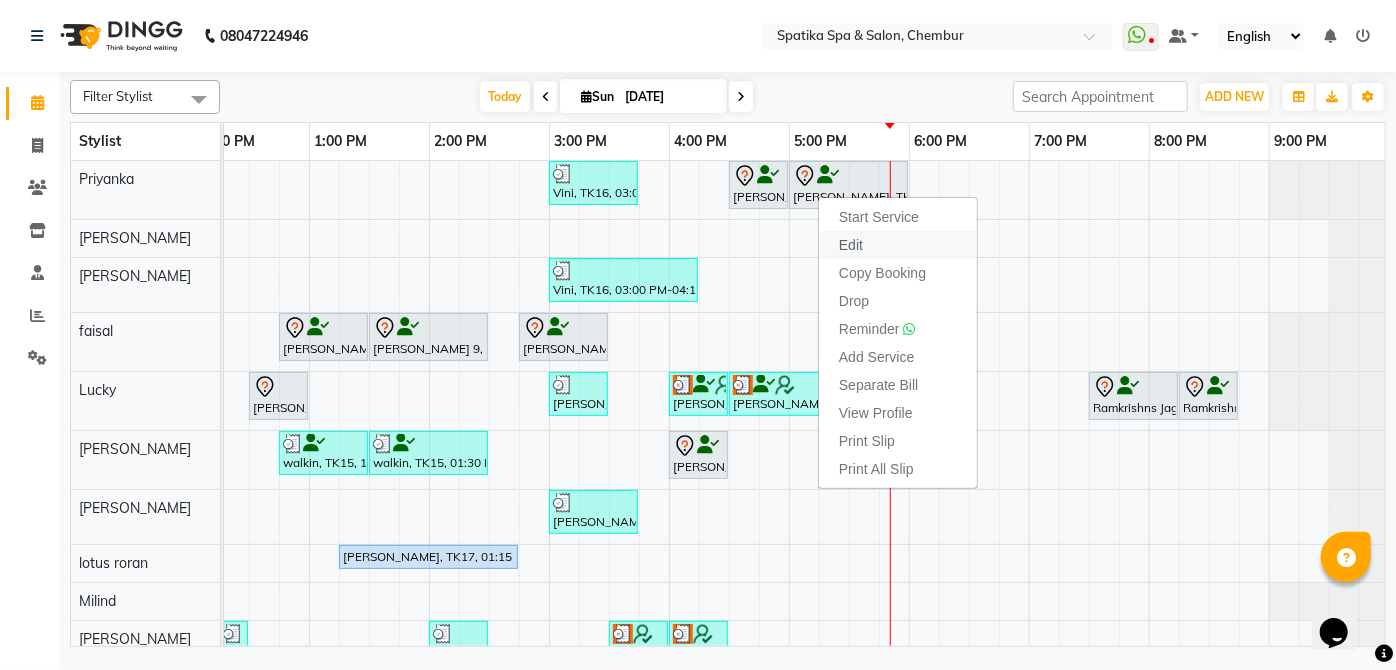 click on "Edit" at bounding box center [851, 245] 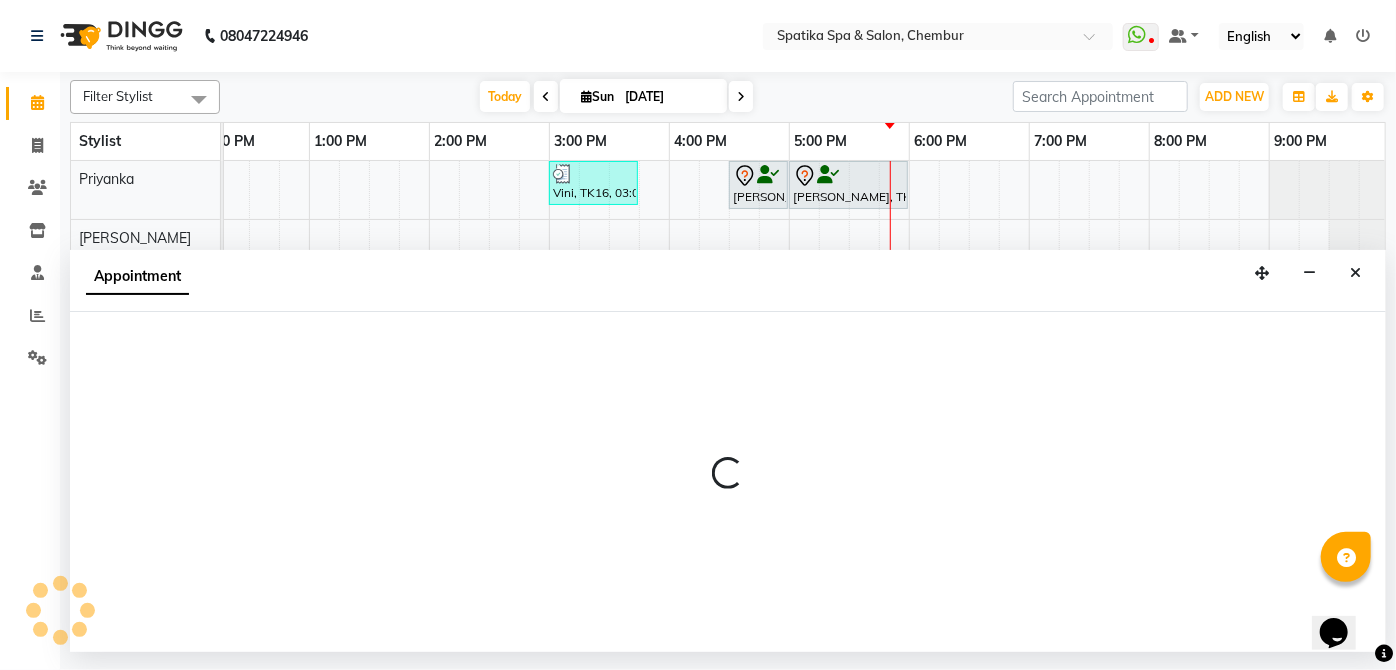 select on "tentative" 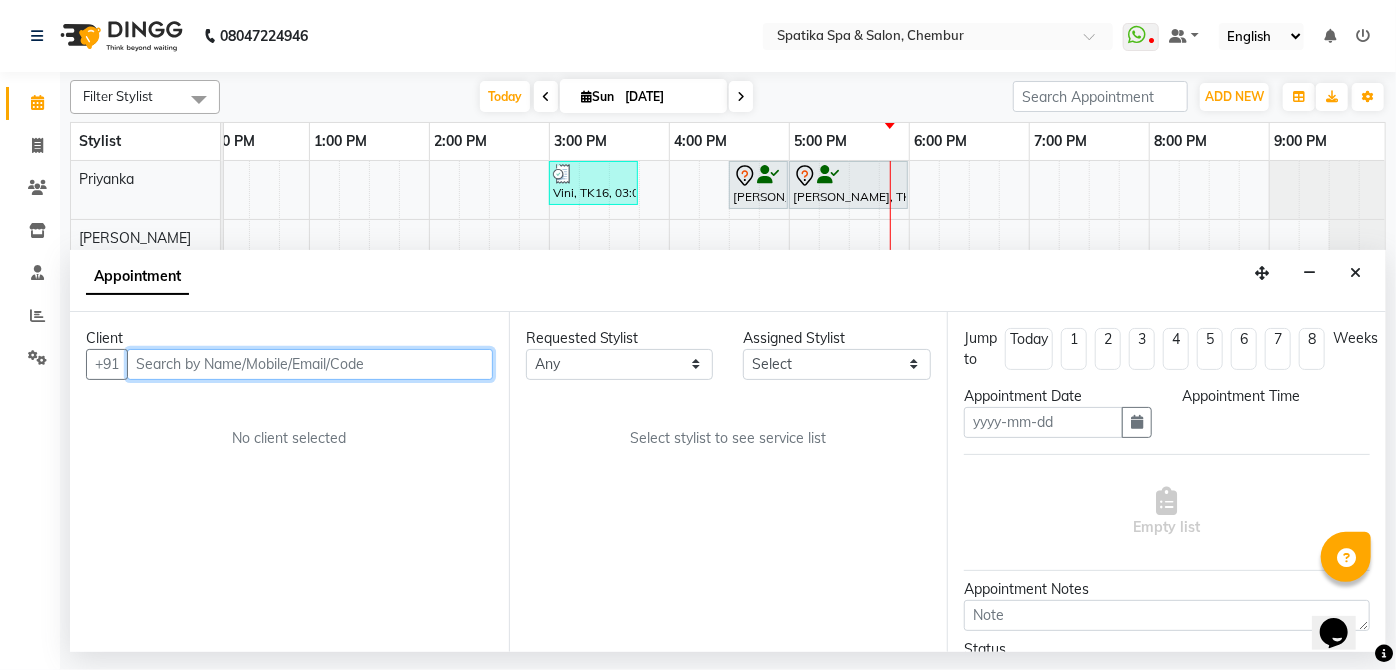 type on "[DATE]" 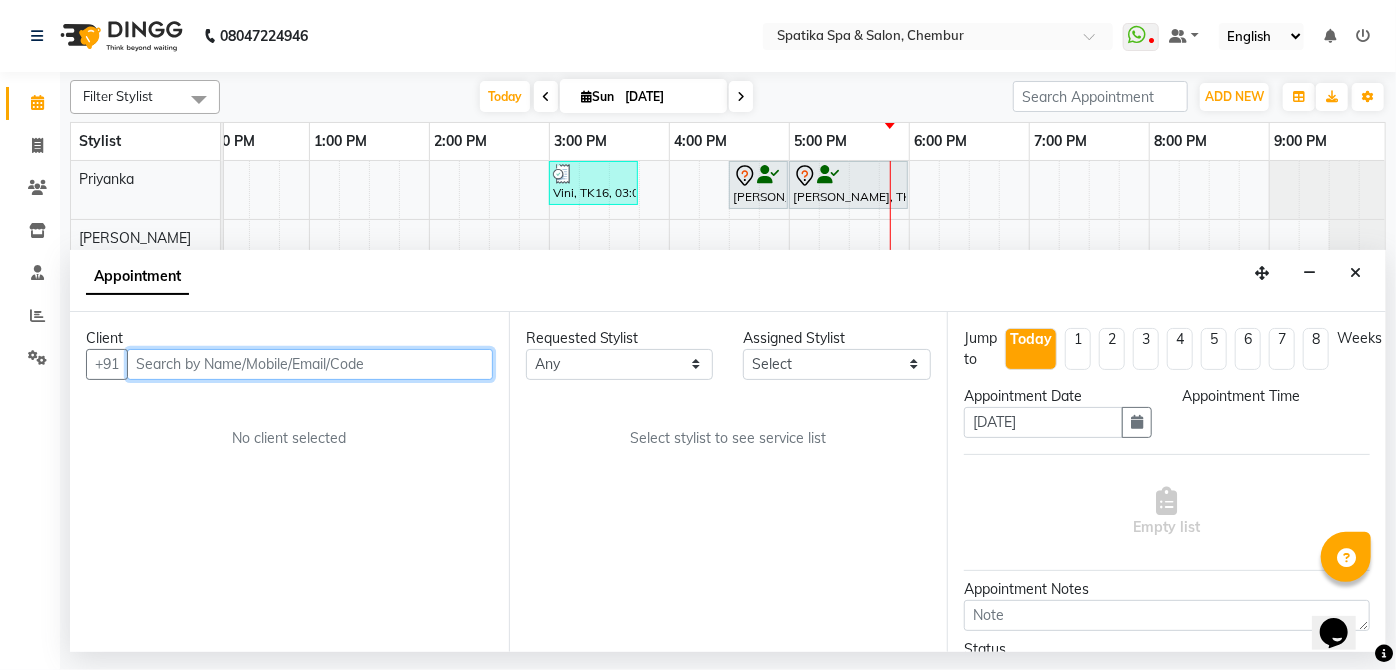 select on "960" 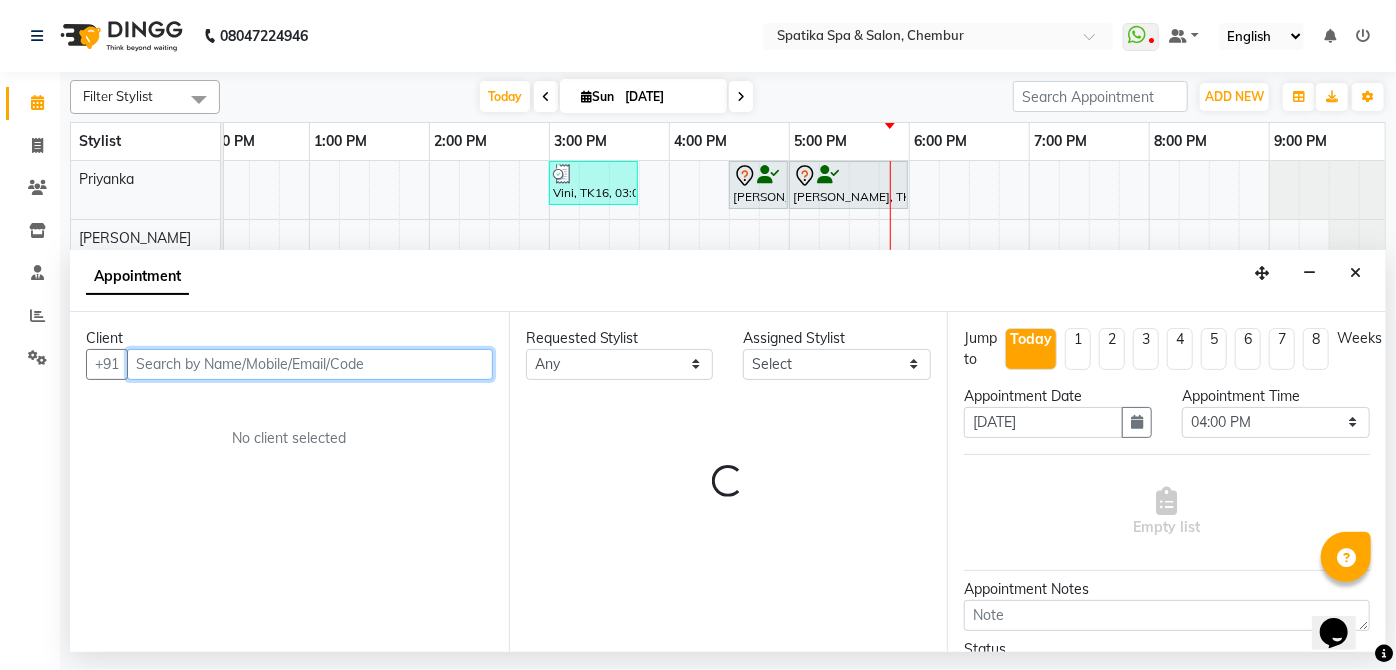select on "9058" 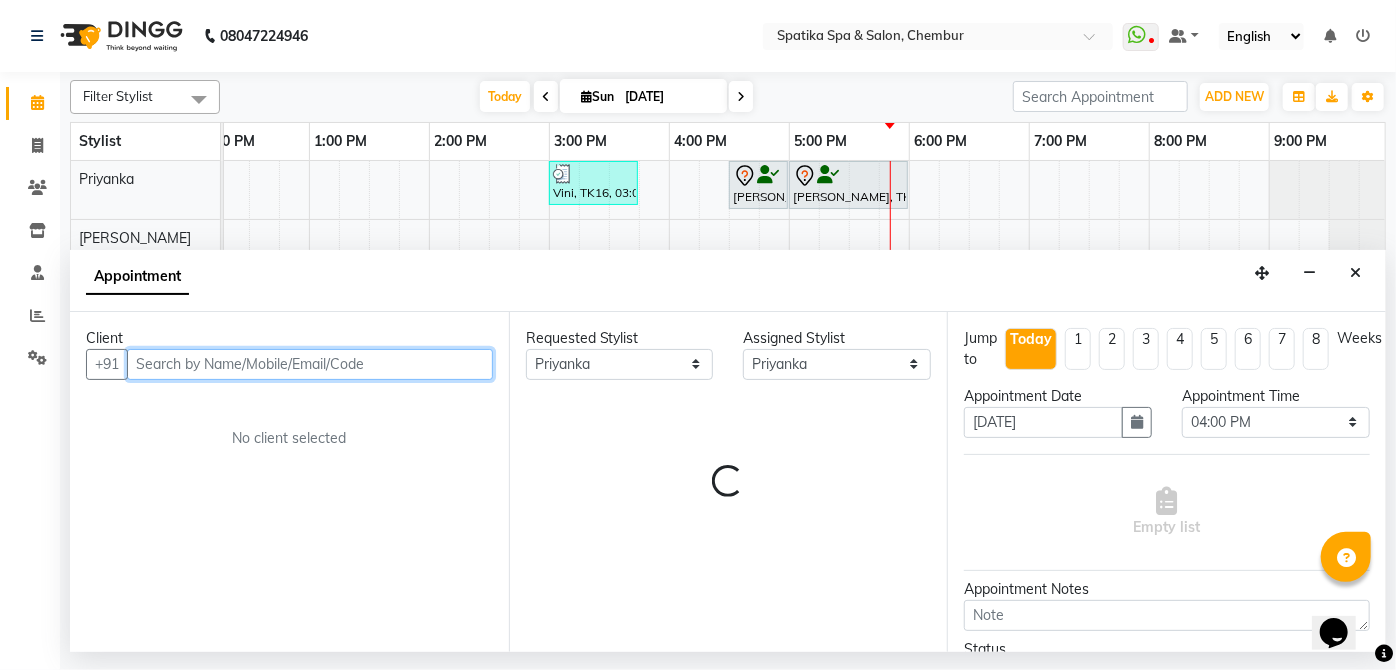 scroll, scrollTop: 0, scrollLeft: 397, axis: horizontal 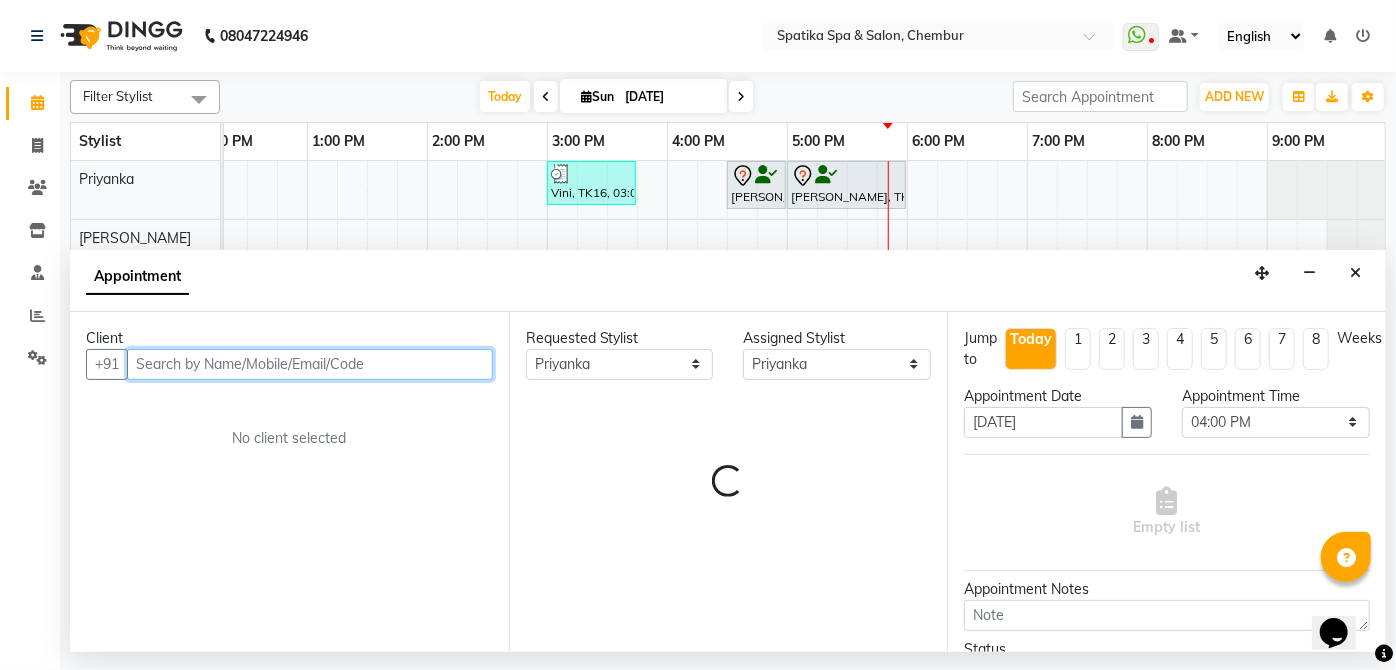 select on "690" 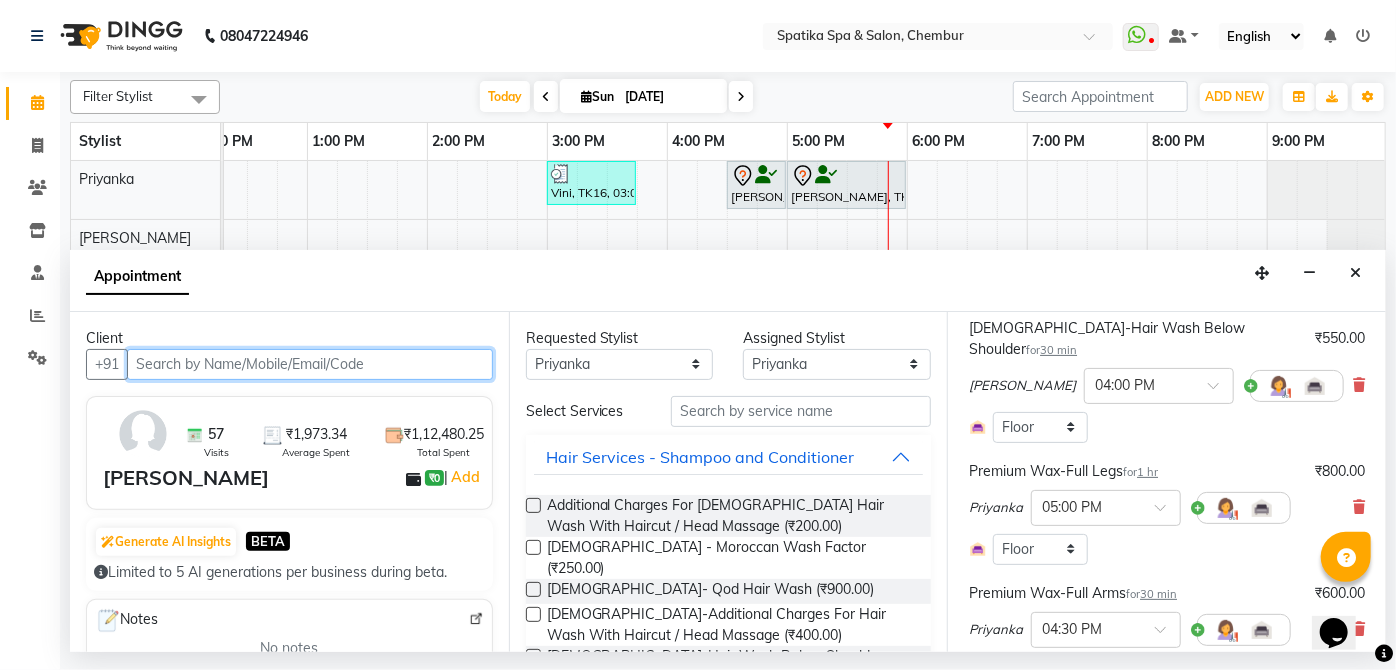 scroll, scrollTop: 181, scrollLeft: 0, axis: vertical 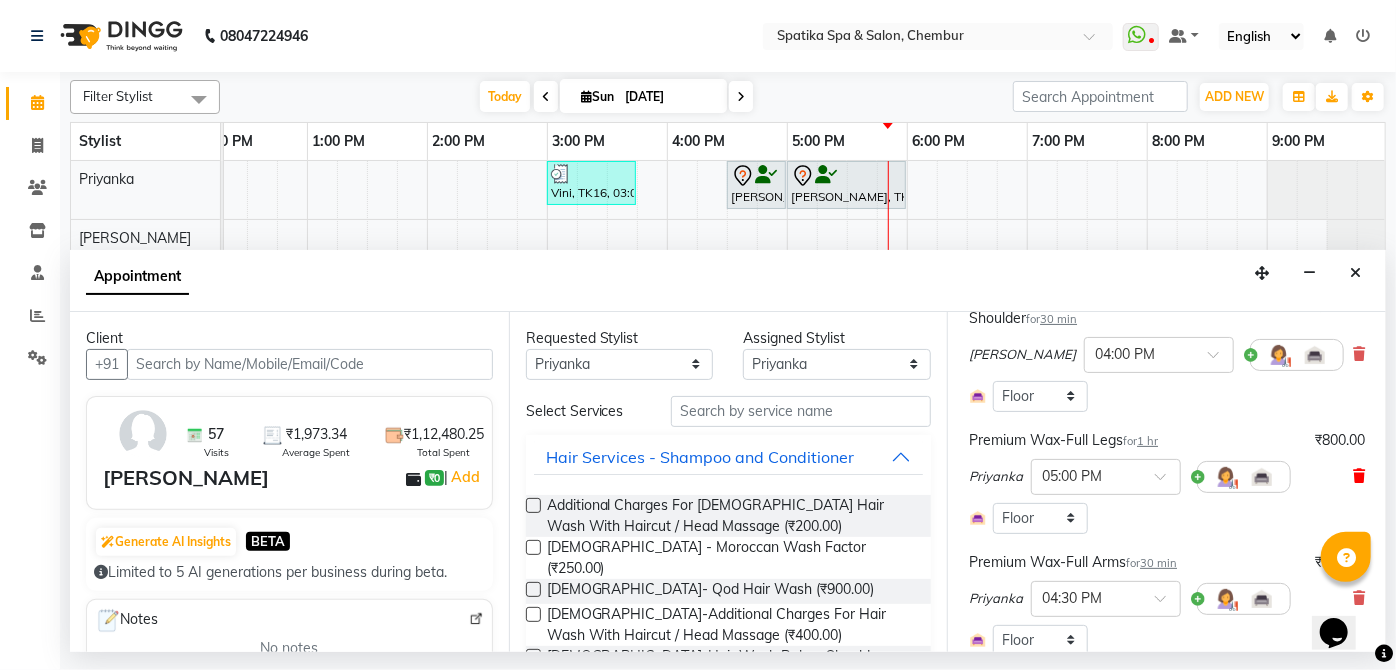 click at bounding box center (1359, 476) 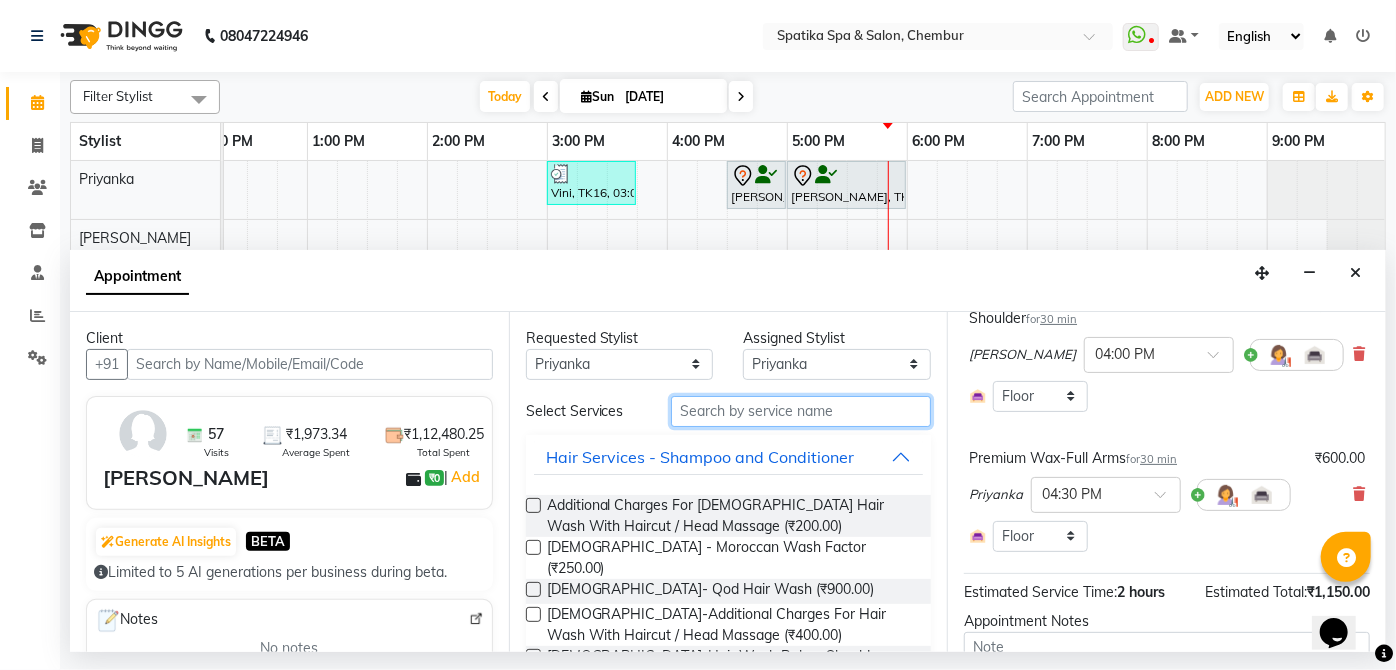 click at bounding box center [801, 411] 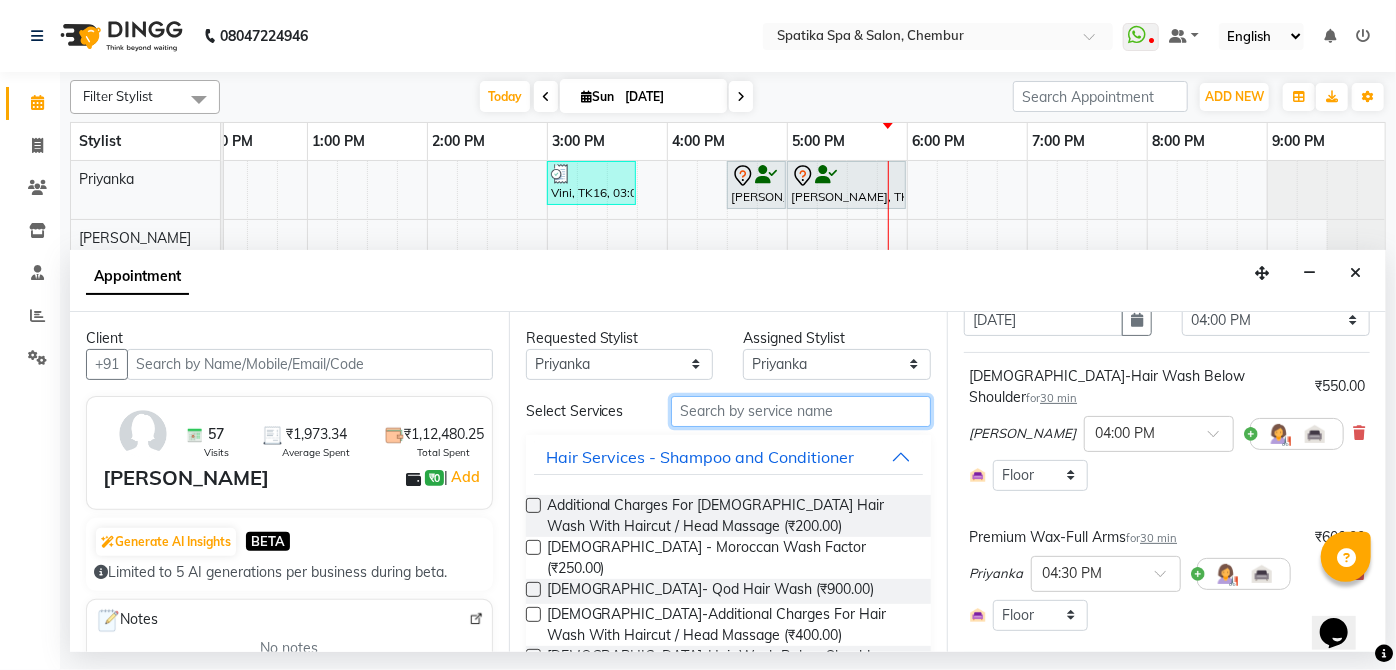 scroll, scrollTop: 0, scrollLeft: 0, axis: both 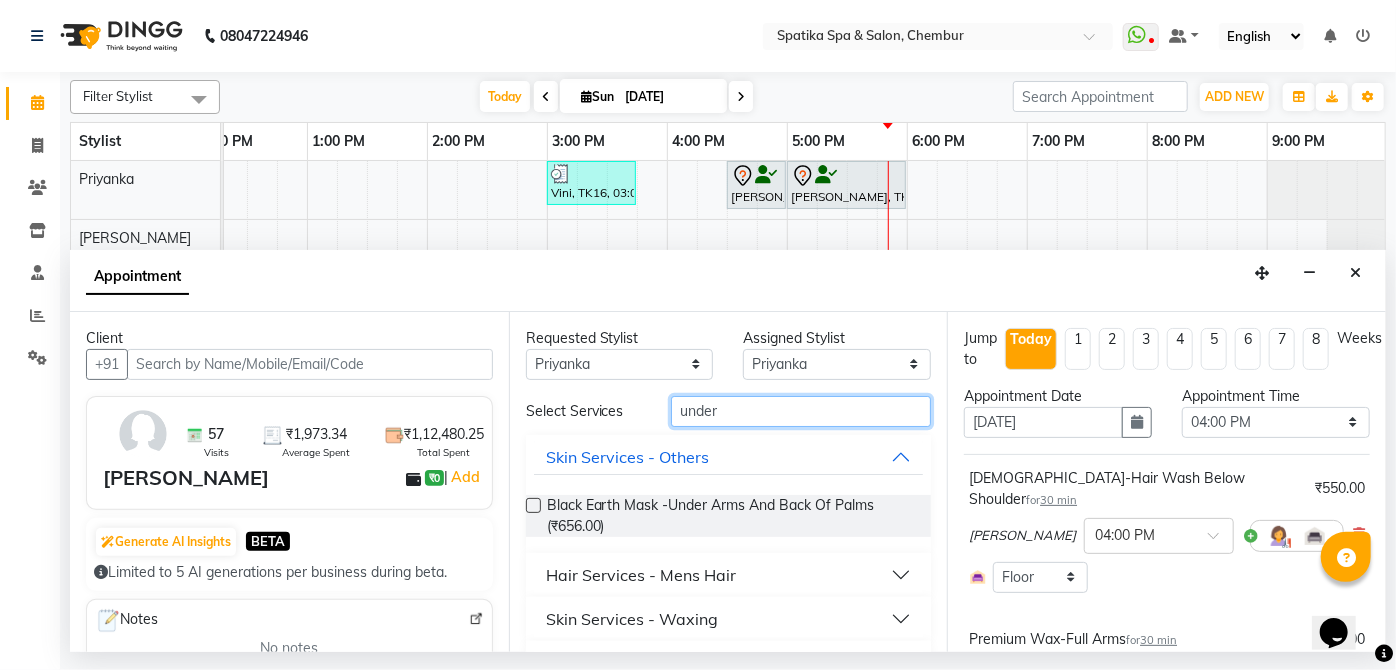 type on "under" 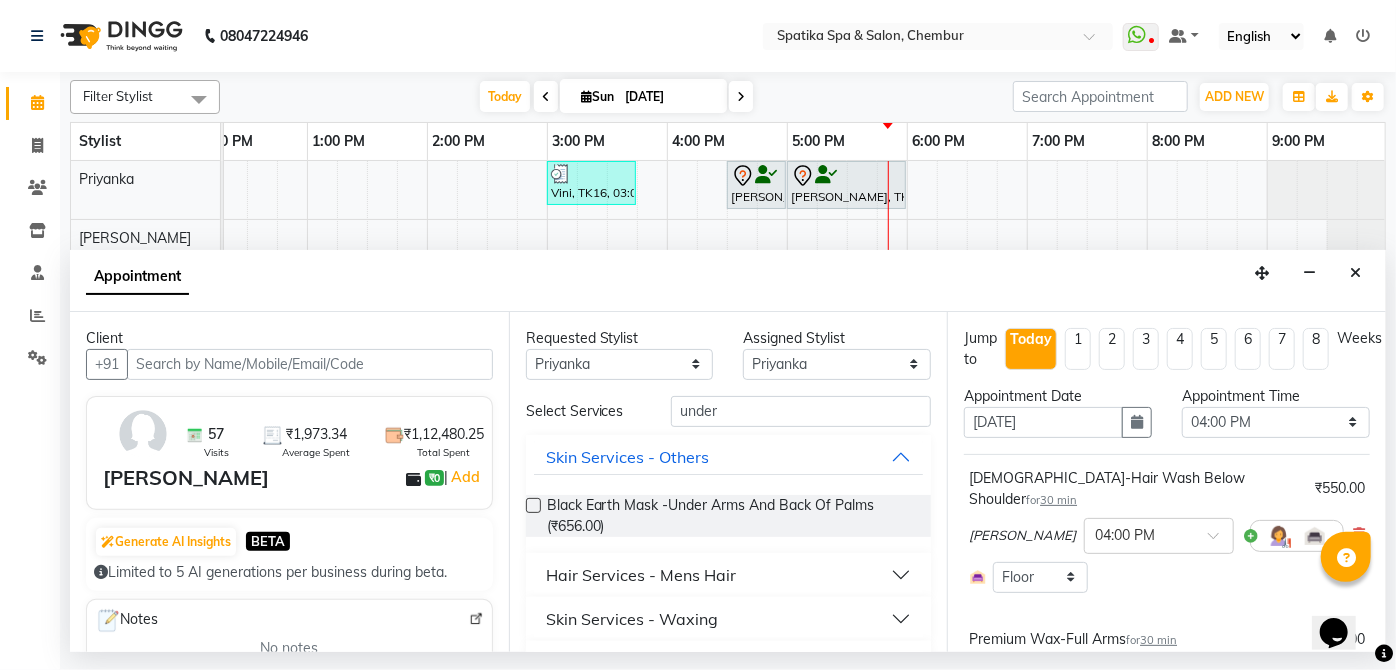 click on "Skin Services - Waxing" at bounding box center (632, 619) 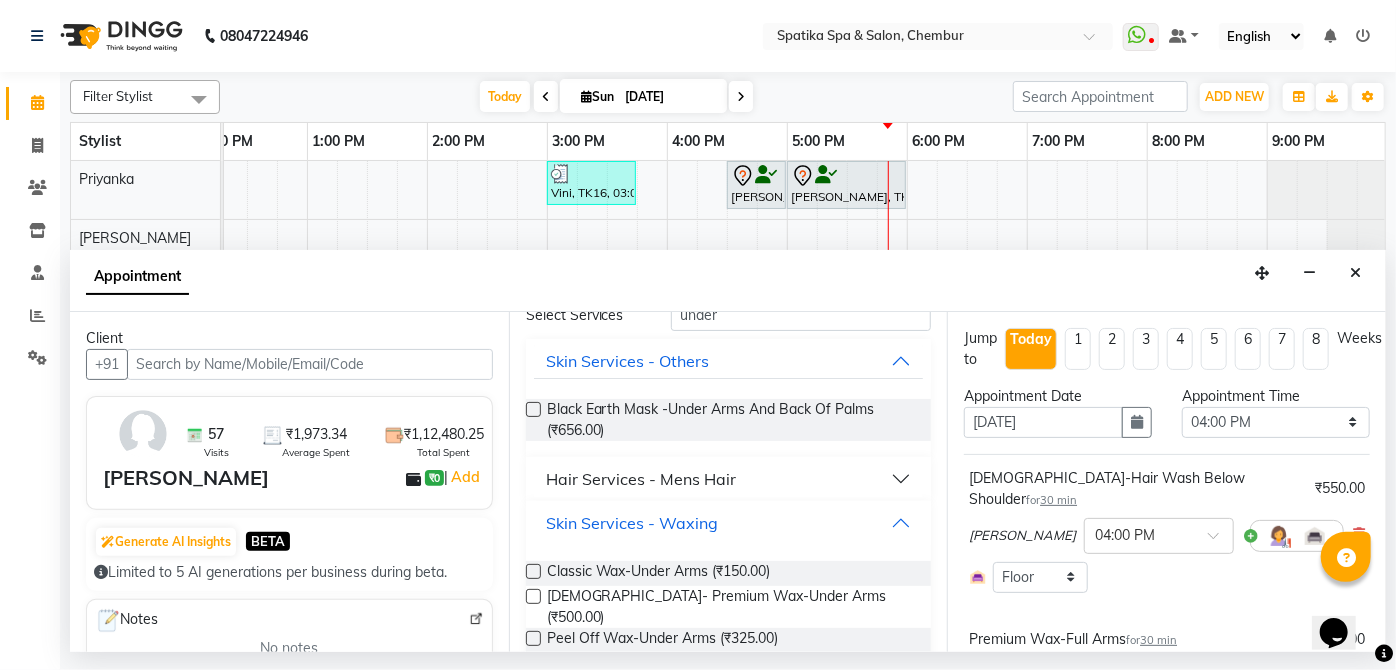 scroll, scrollTop: 272, scrollLeft: 0, axis: vertical 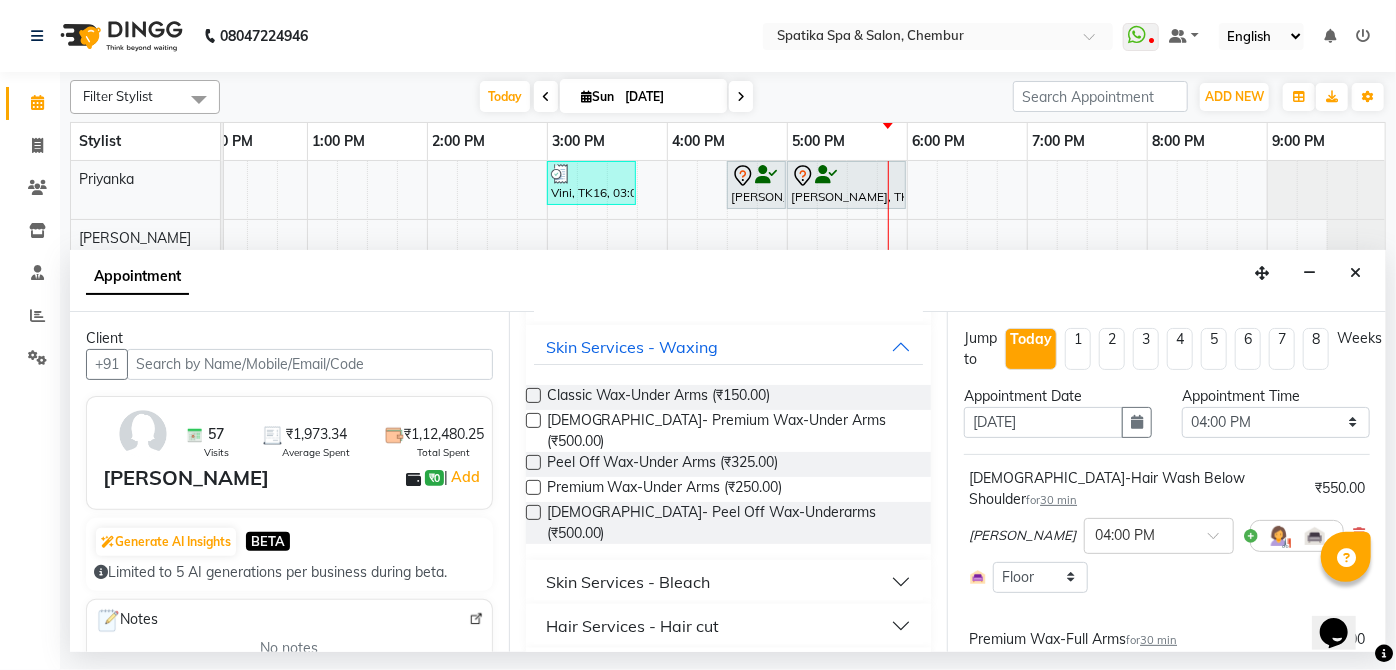 click at bounding box center (533, 462) 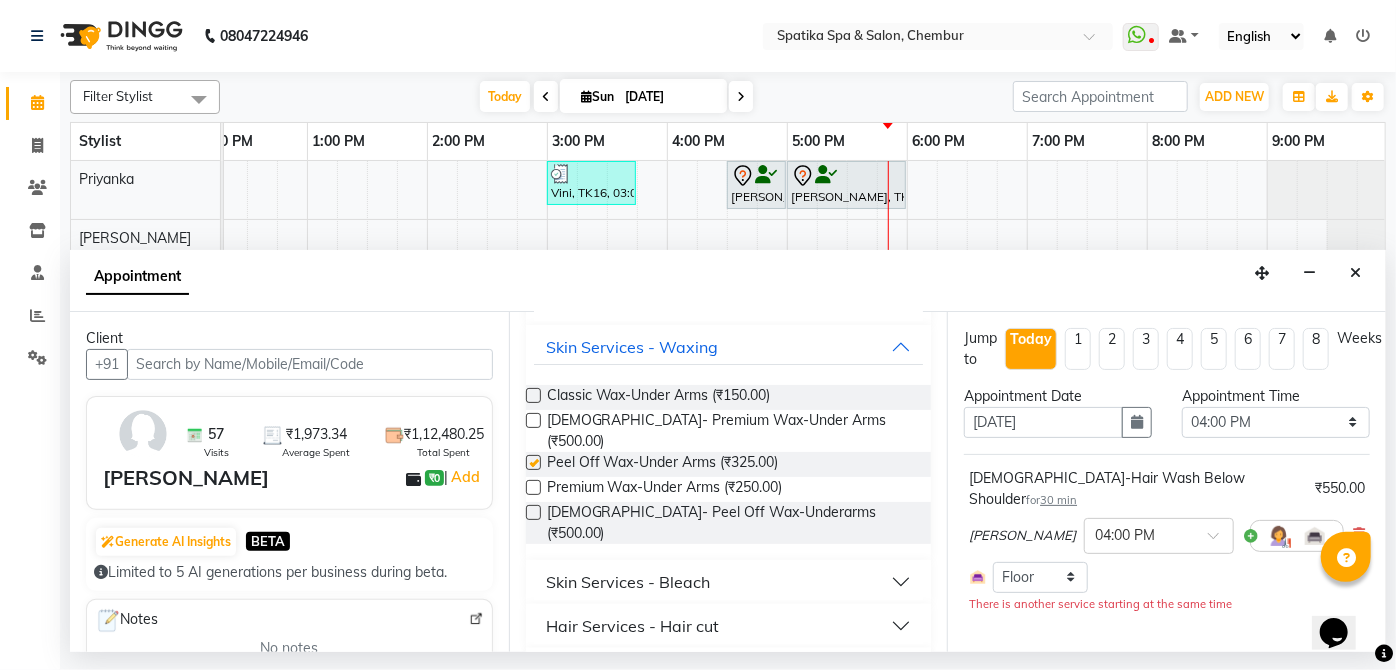 scroll, scrollTop: 40, scrollLeft: 0, axis: vertical 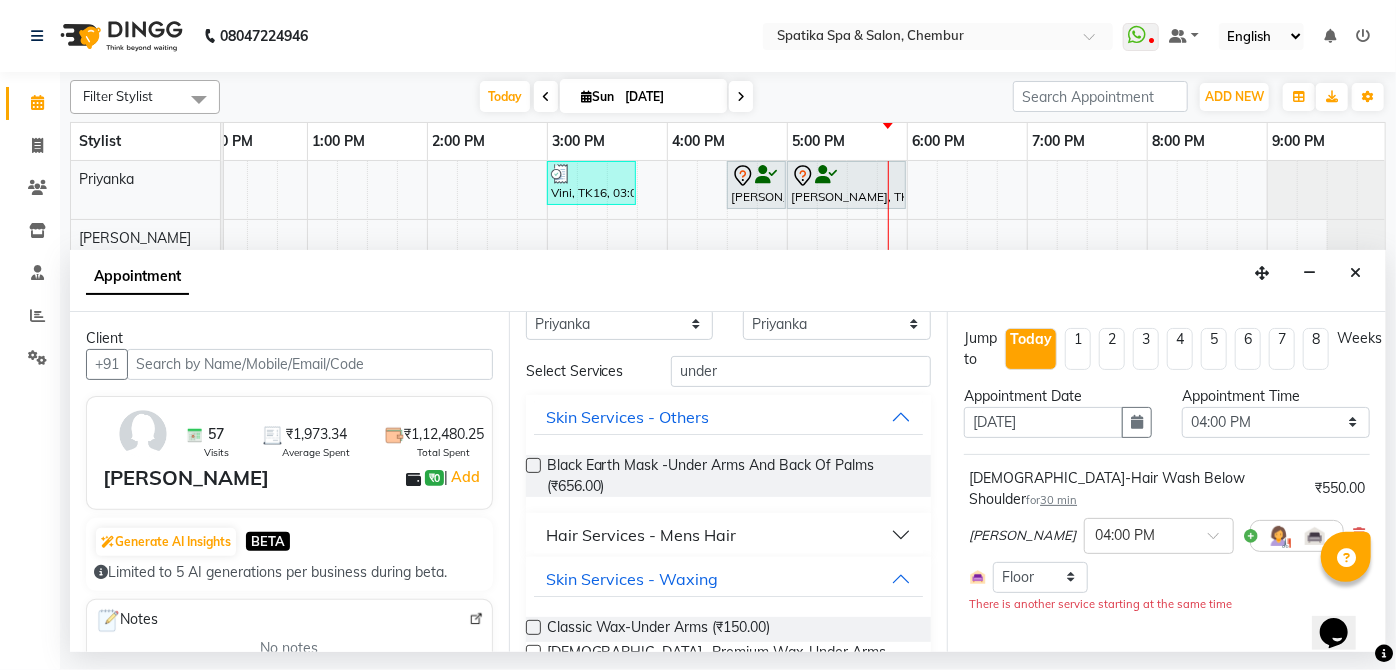 checkbox on "false" 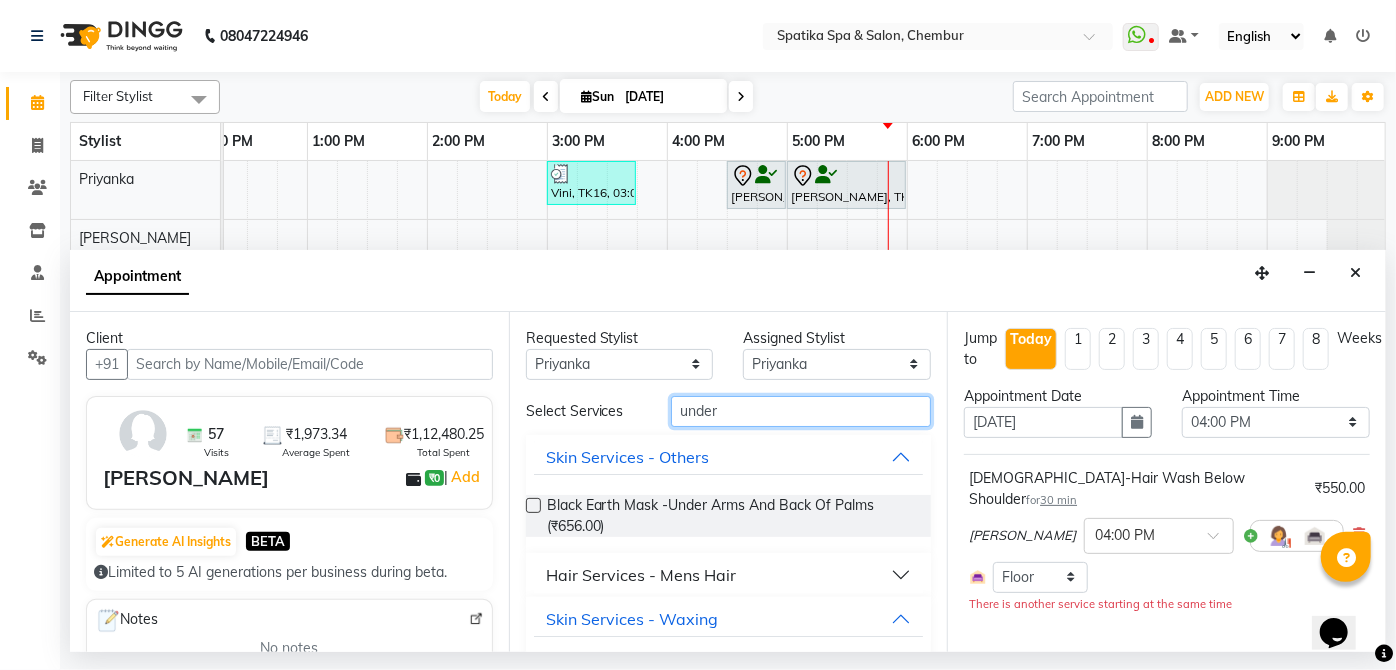 click on "under" at bounding box center (801, 411) 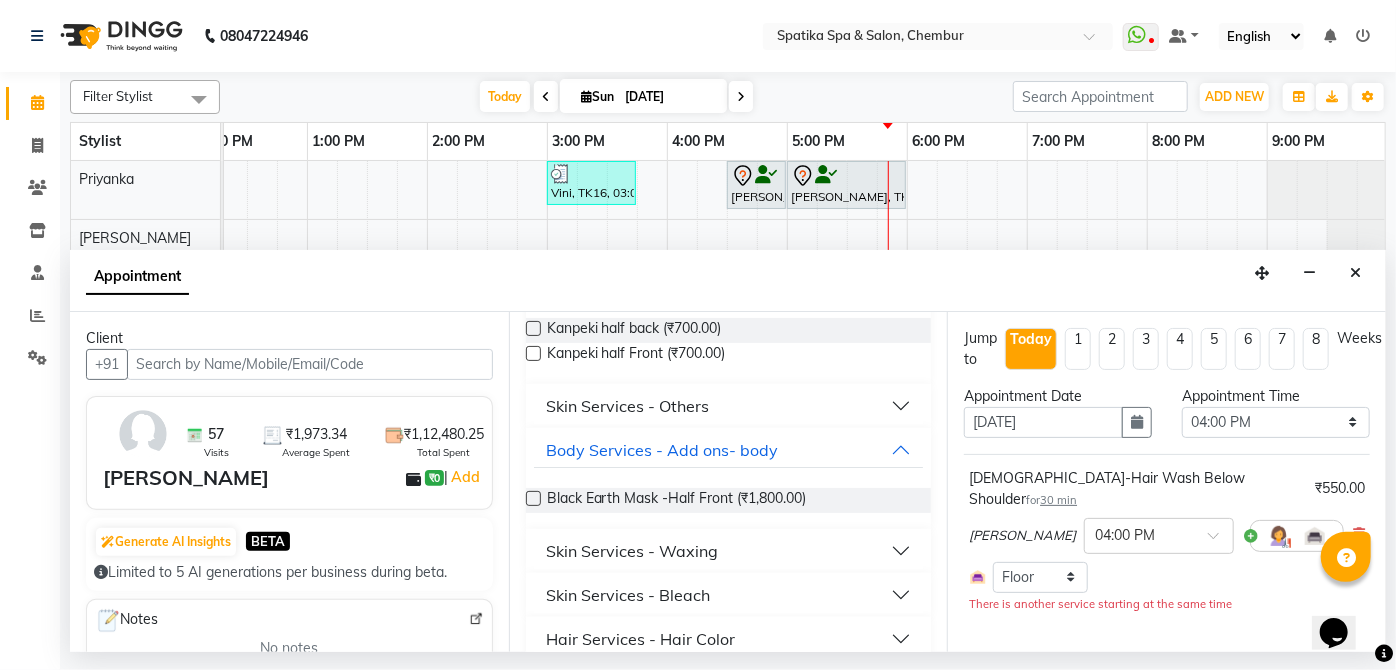 scroll, scrollTop: 251, scrollLeft: 0, axis: vertical 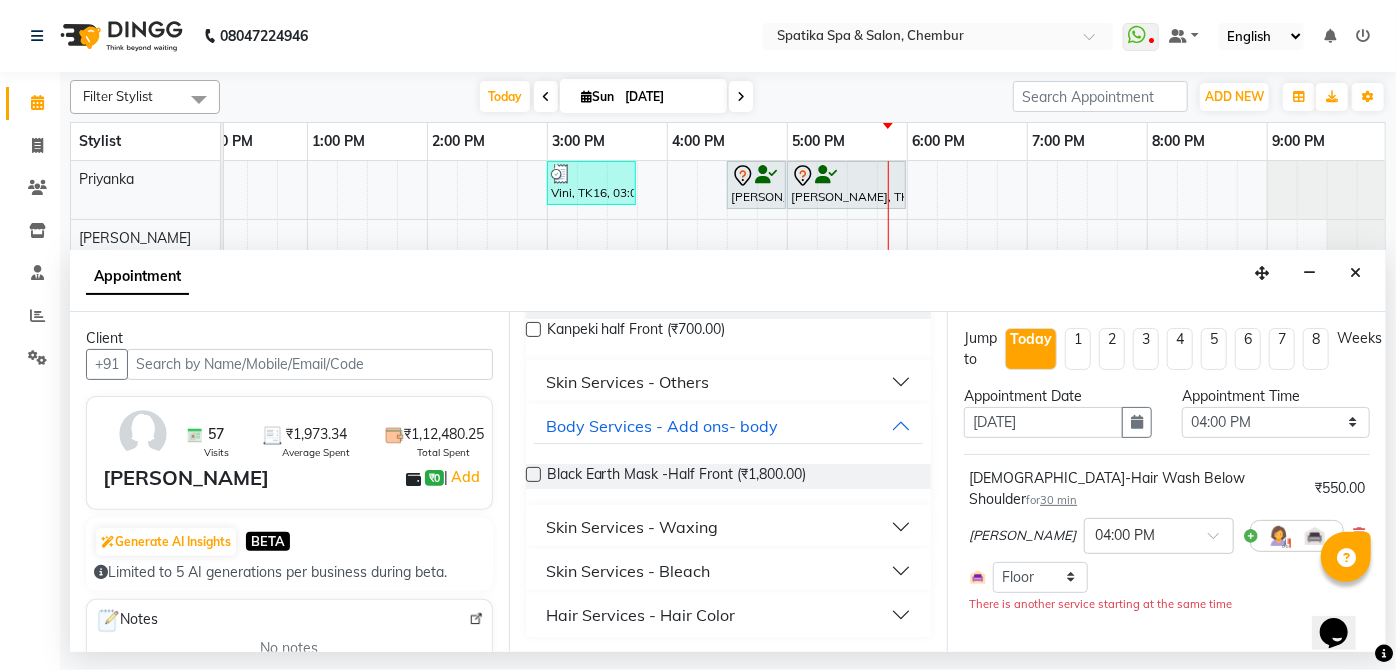 type on "half" 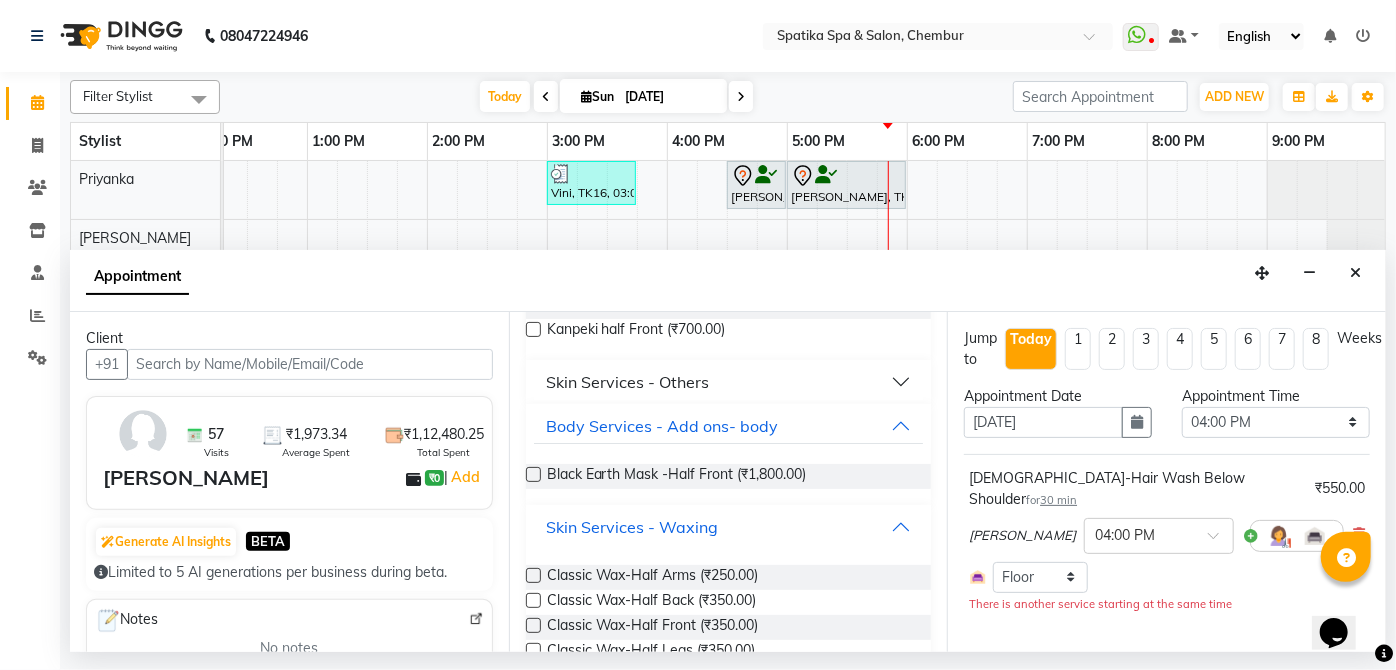 scroll, scrollTop: 524, scrollLeft: 0, axis: vertical 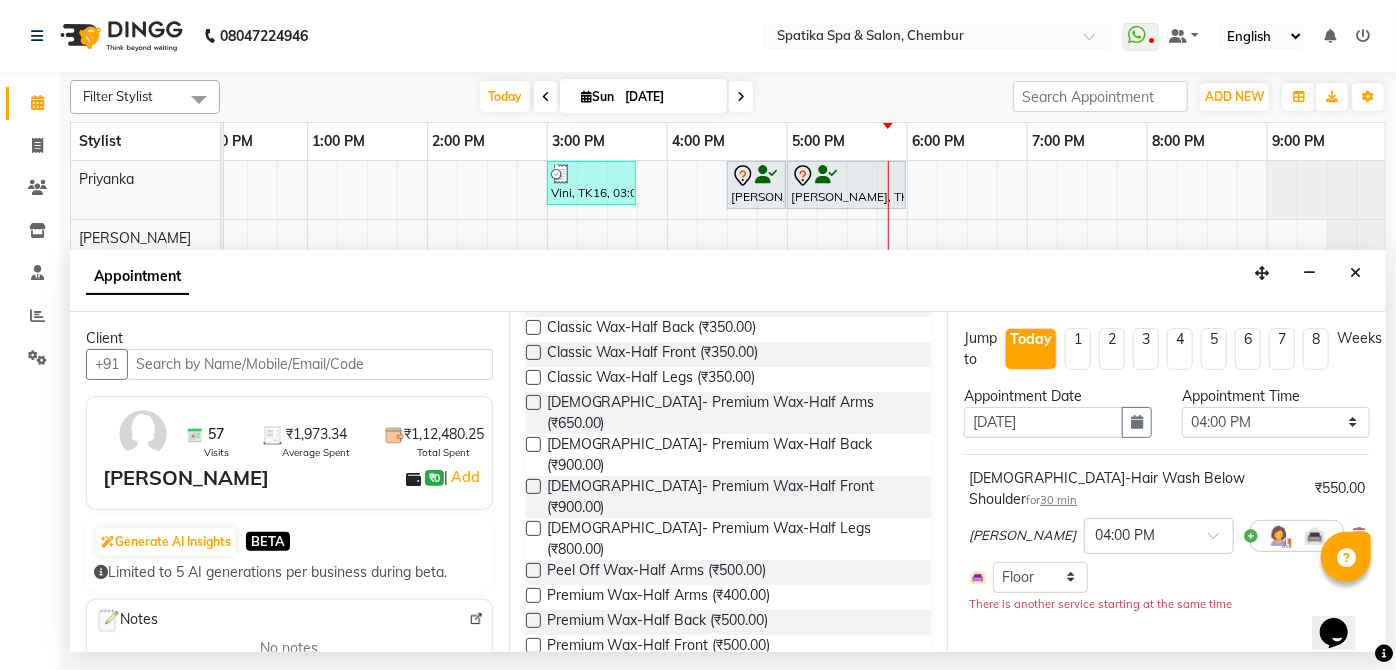 click at bounding box center (533, 670) 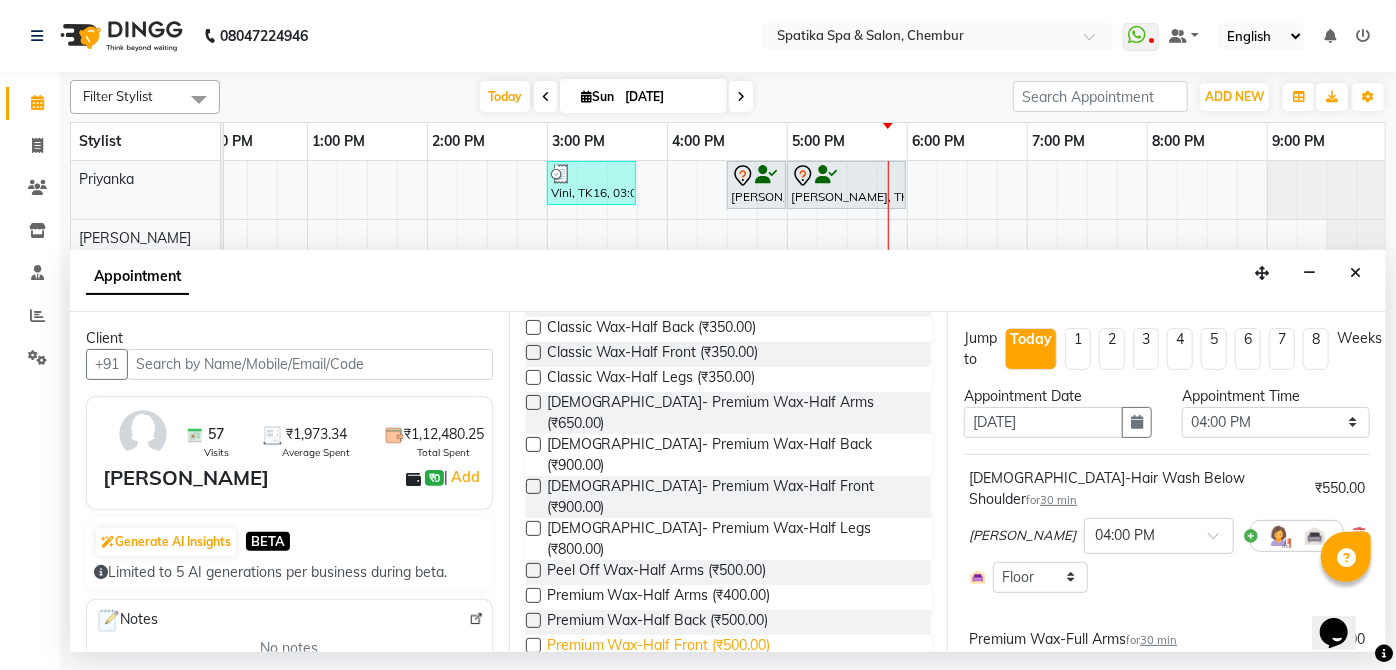 checkbox on "false" 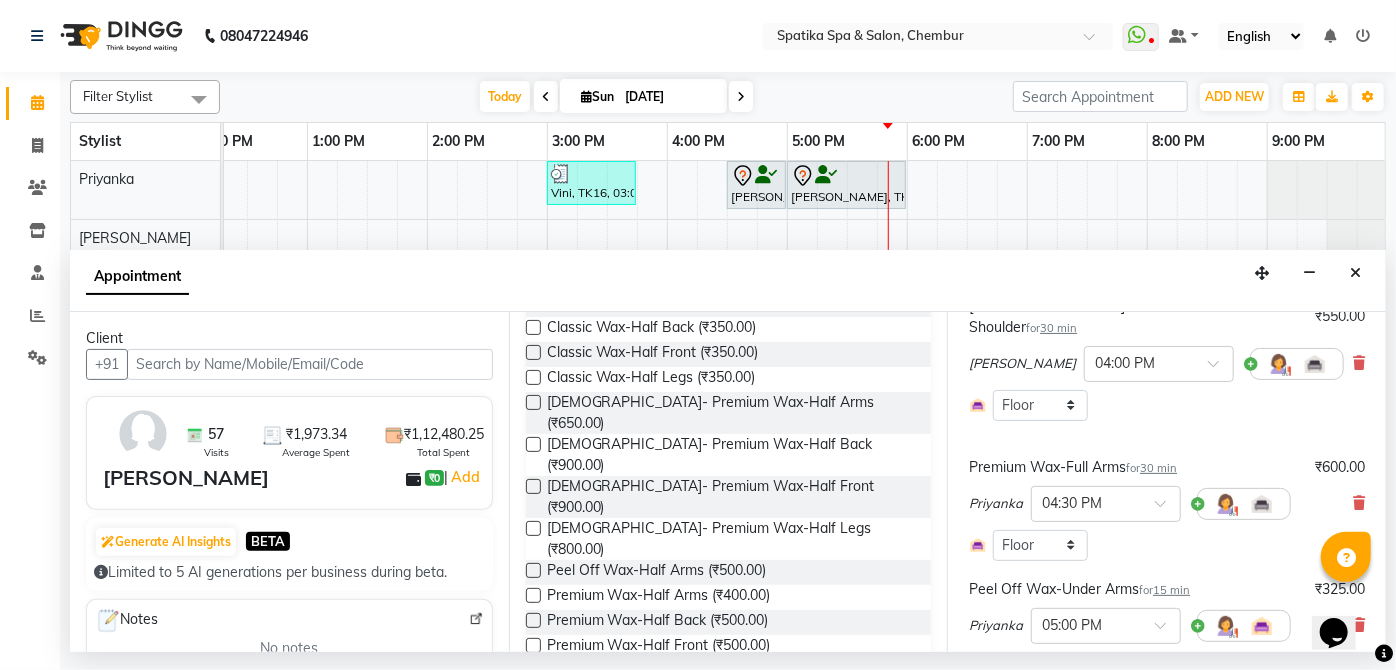 scroll, scrollTop: 90, scrollLeft: 0, axis: vertical 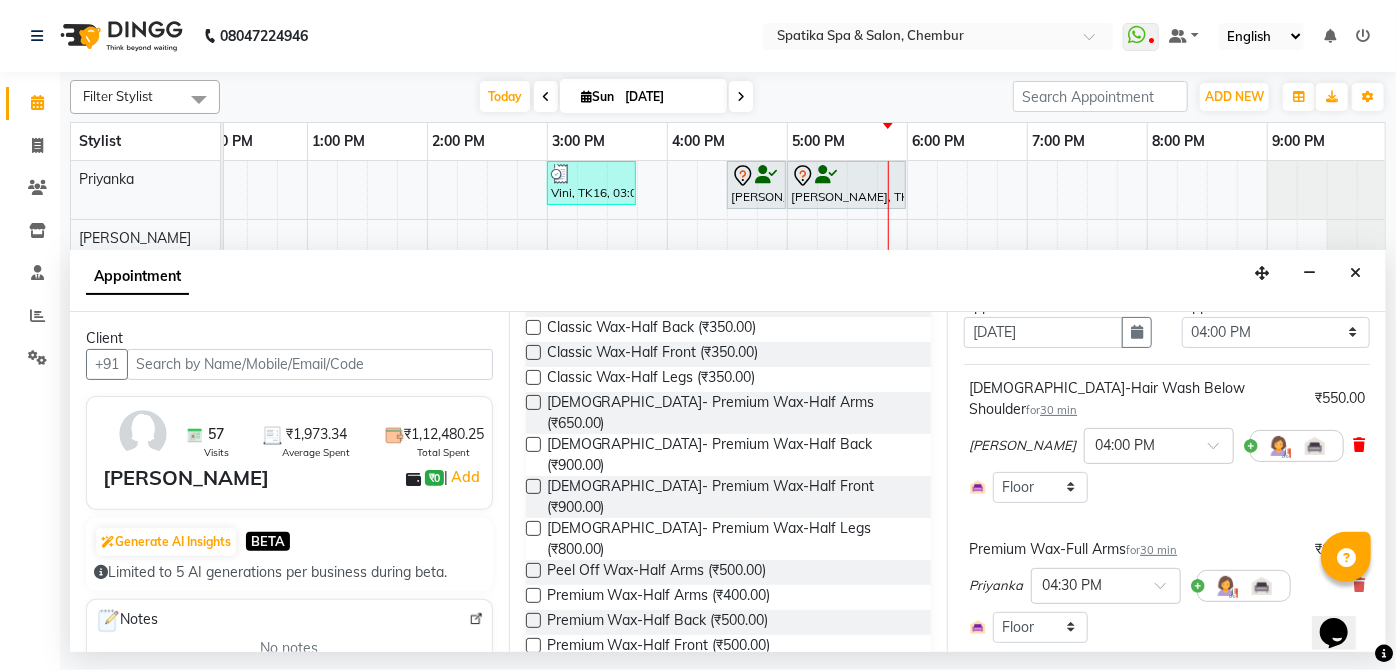 click at bounding box center [1359, 445] 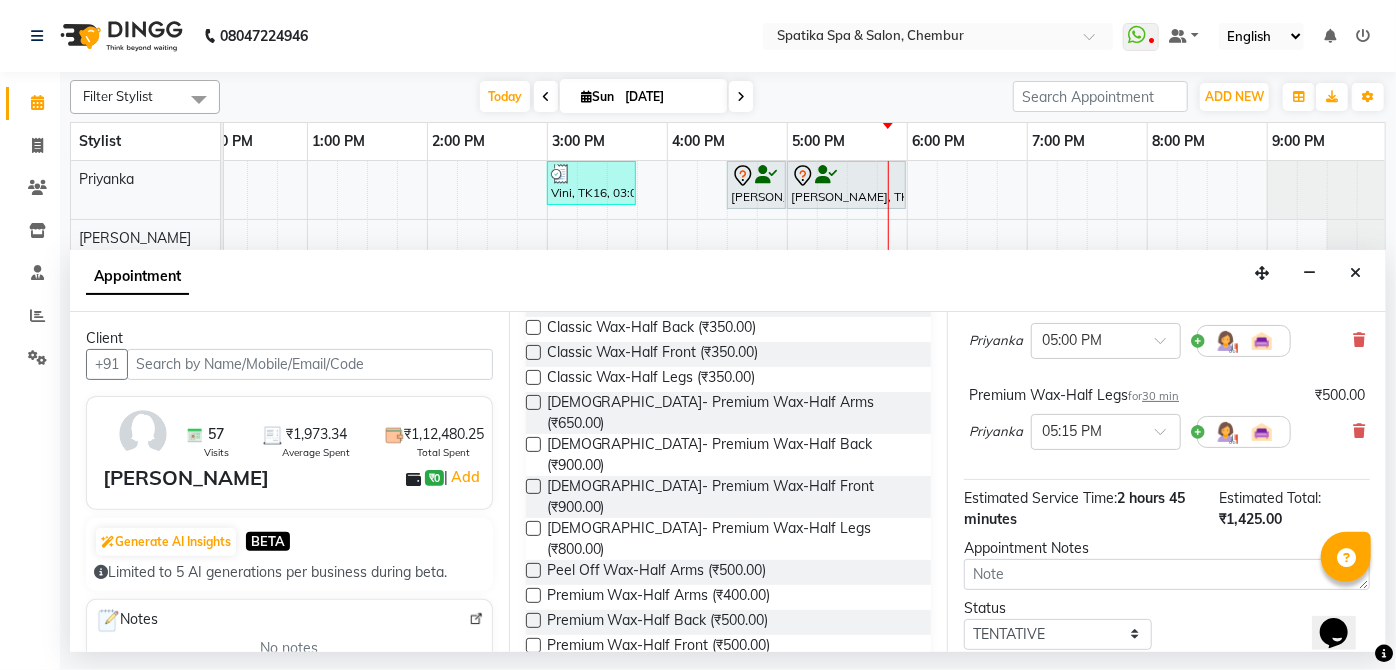 scroll, scrollTop: 363, scrollLeft: 0, axis: vertical 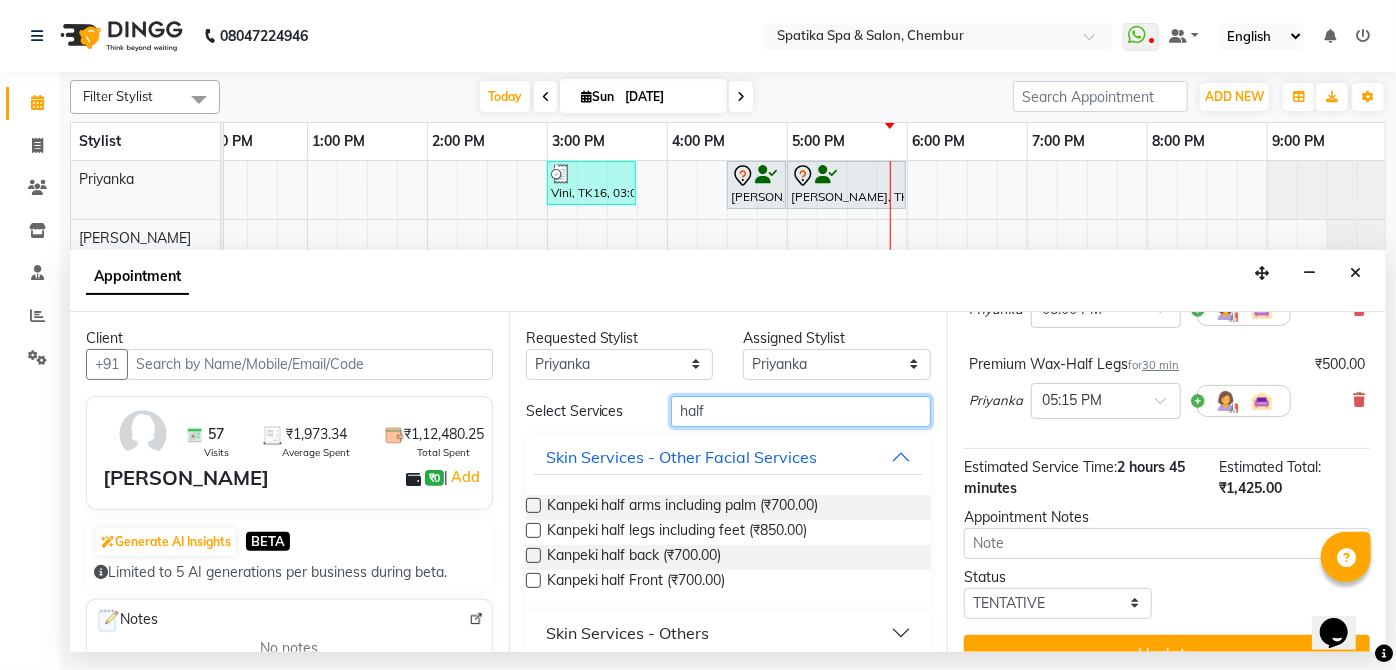click on "half" at bounding box center (801, 411) 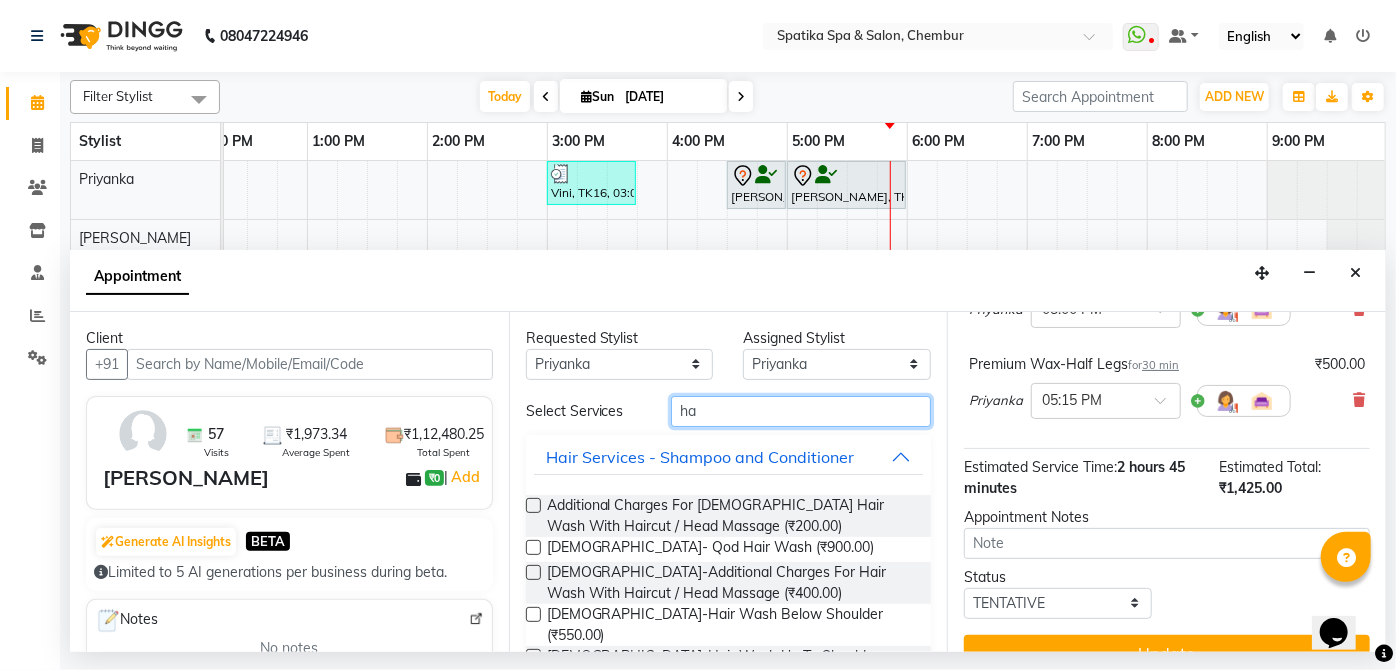 type on "h" 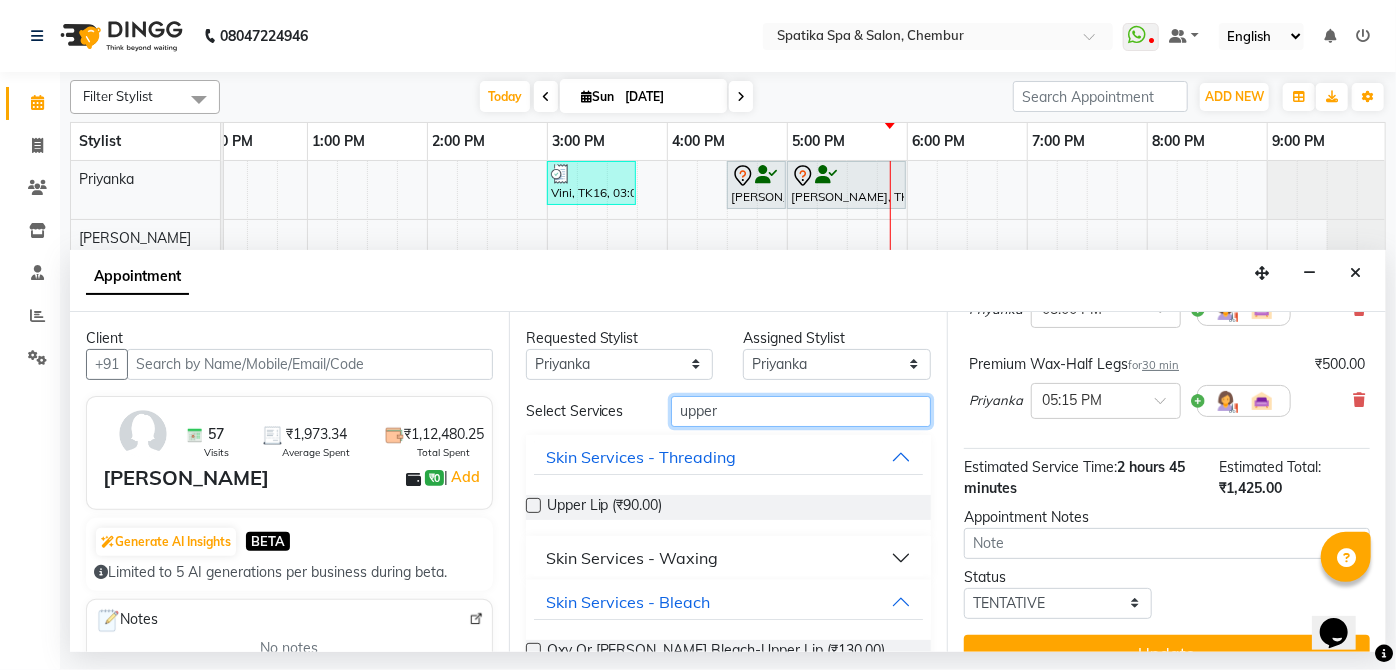 type on "upper" 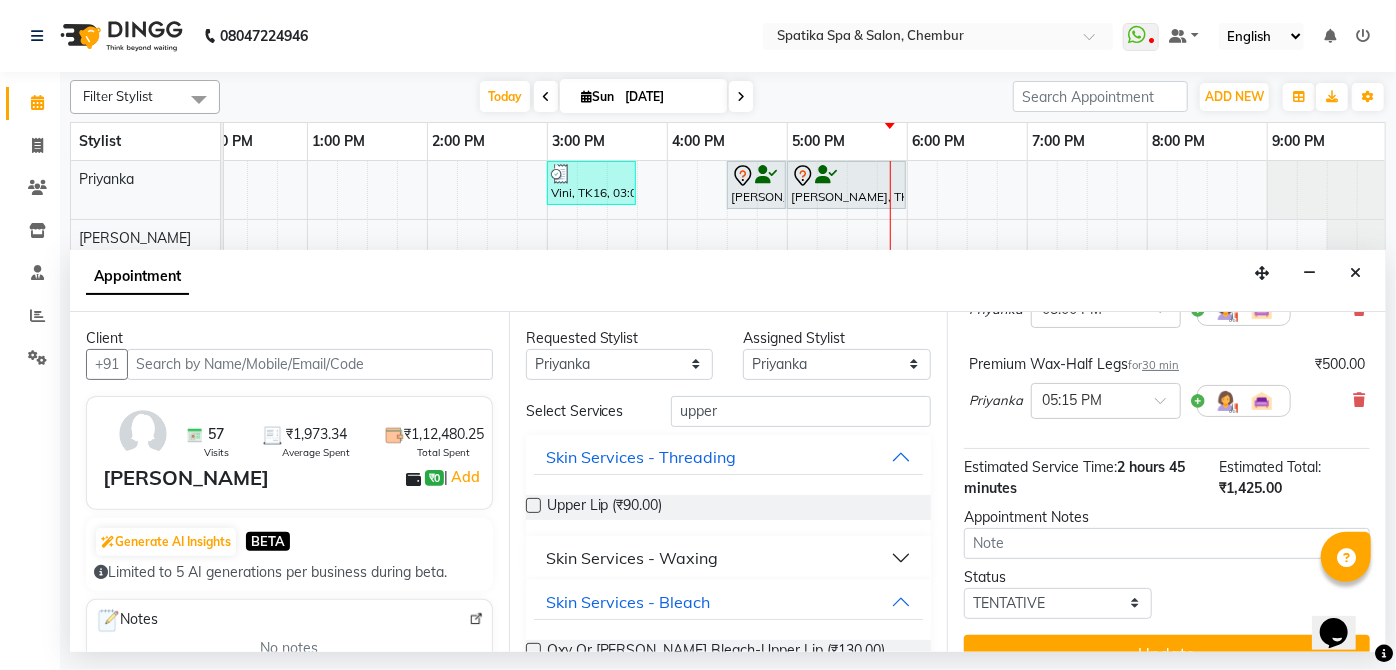 click on "Skin Services - Waxing" at bounding box center (632, 558) 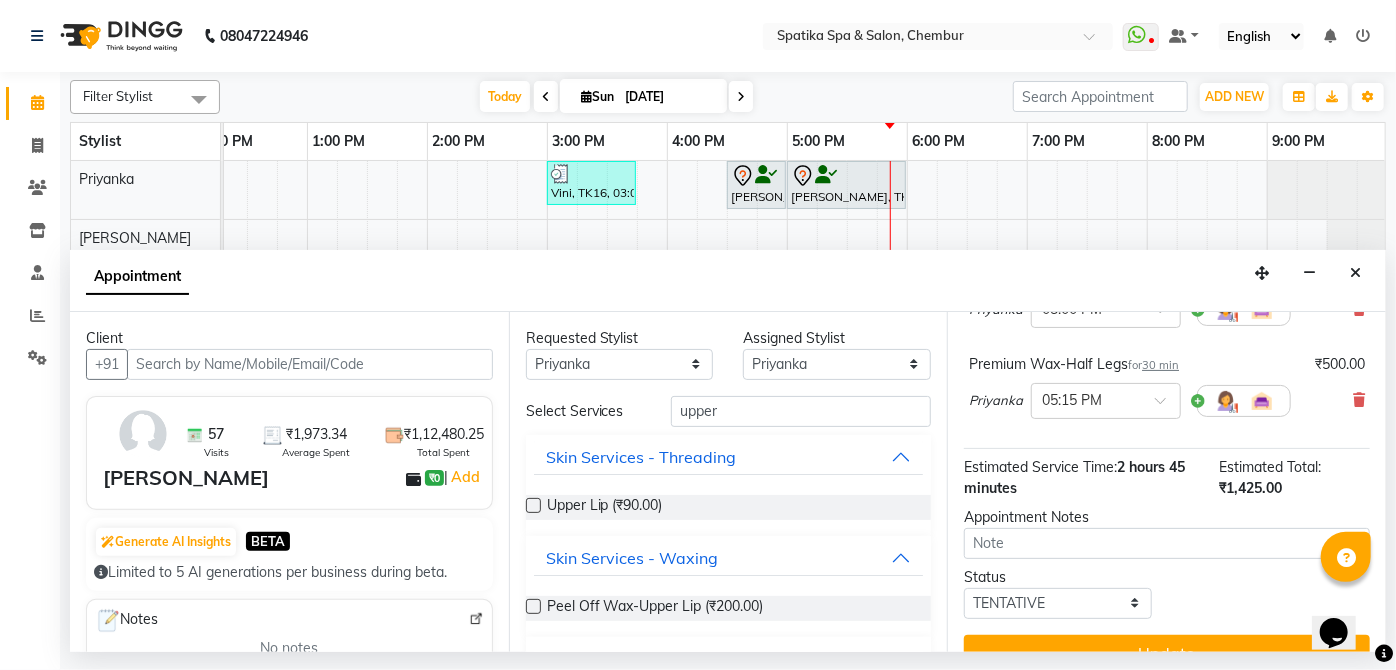 click at bounding box center (533, 606) 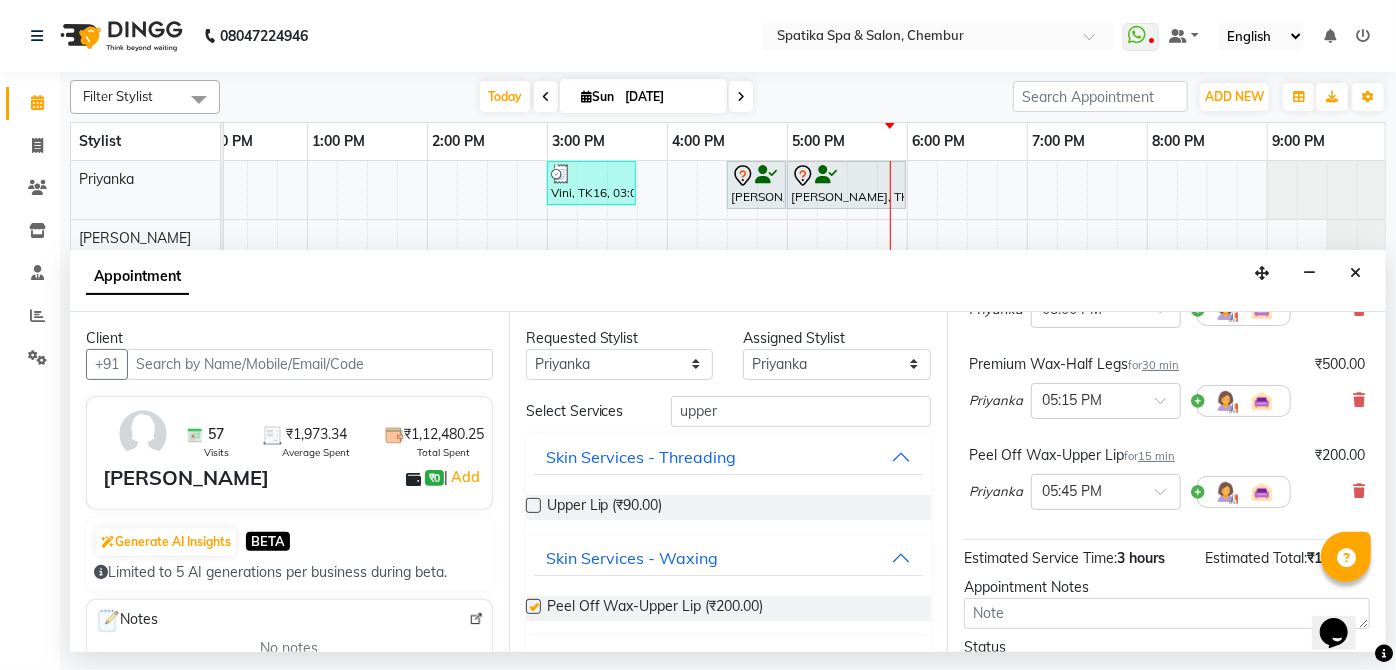 checkbox on "false" 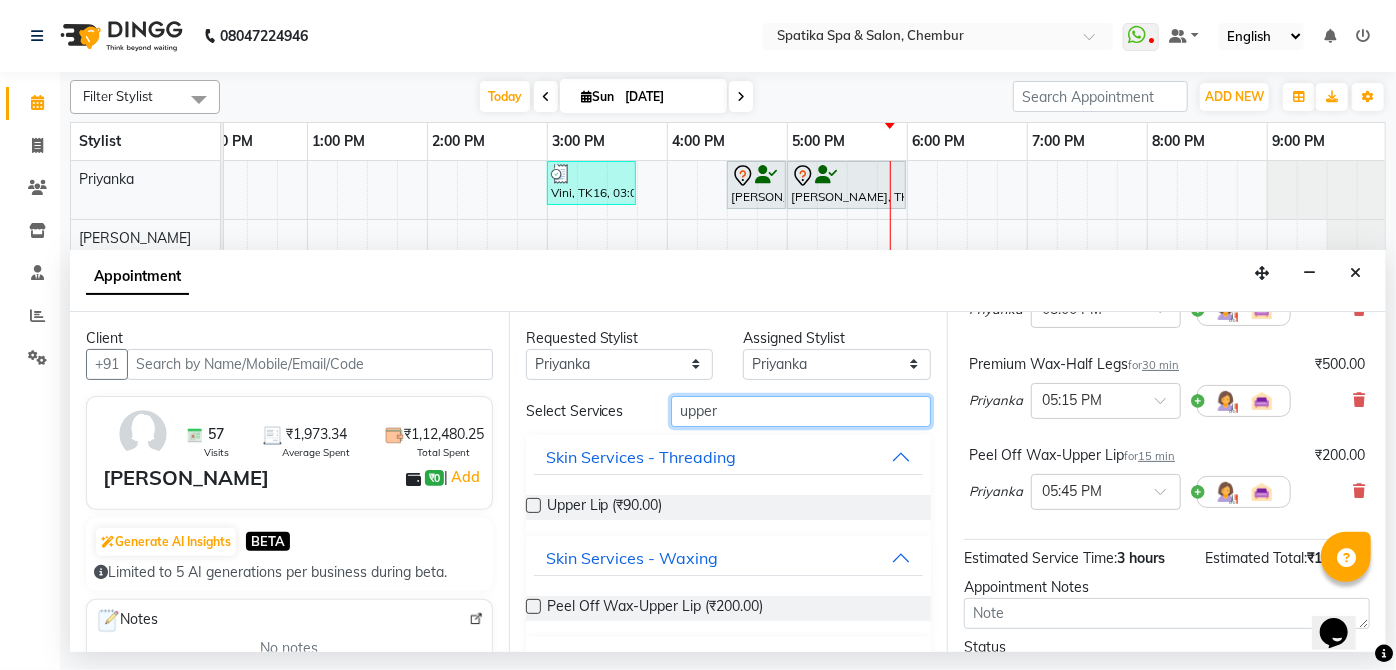 click on "upper" at bounding box center [801, 411] 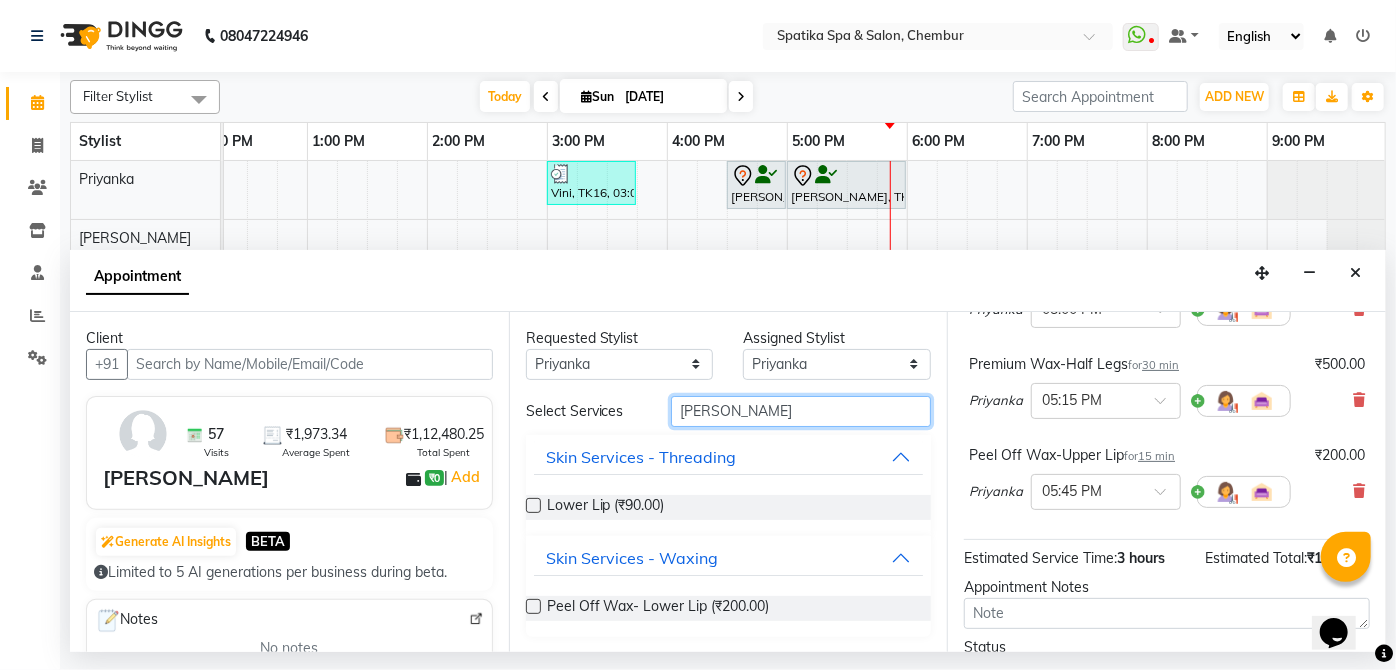 type on "lowe" 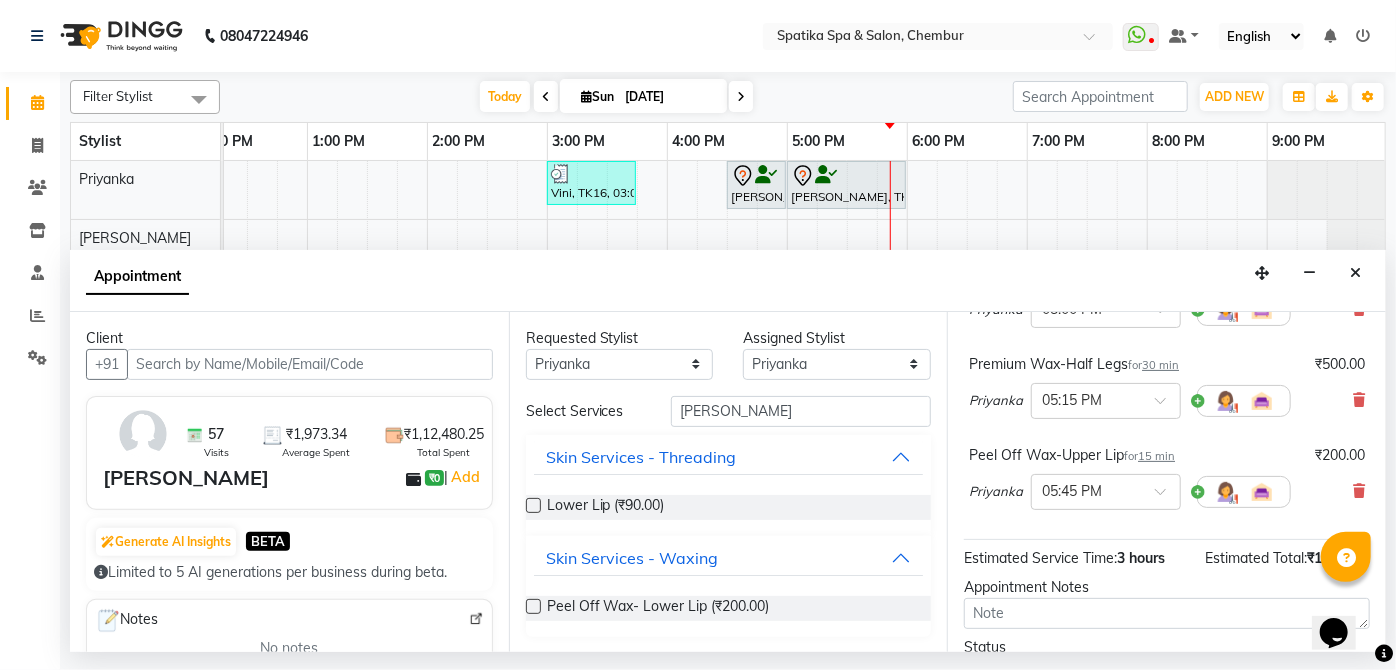 click at bounding box center [533, 505] 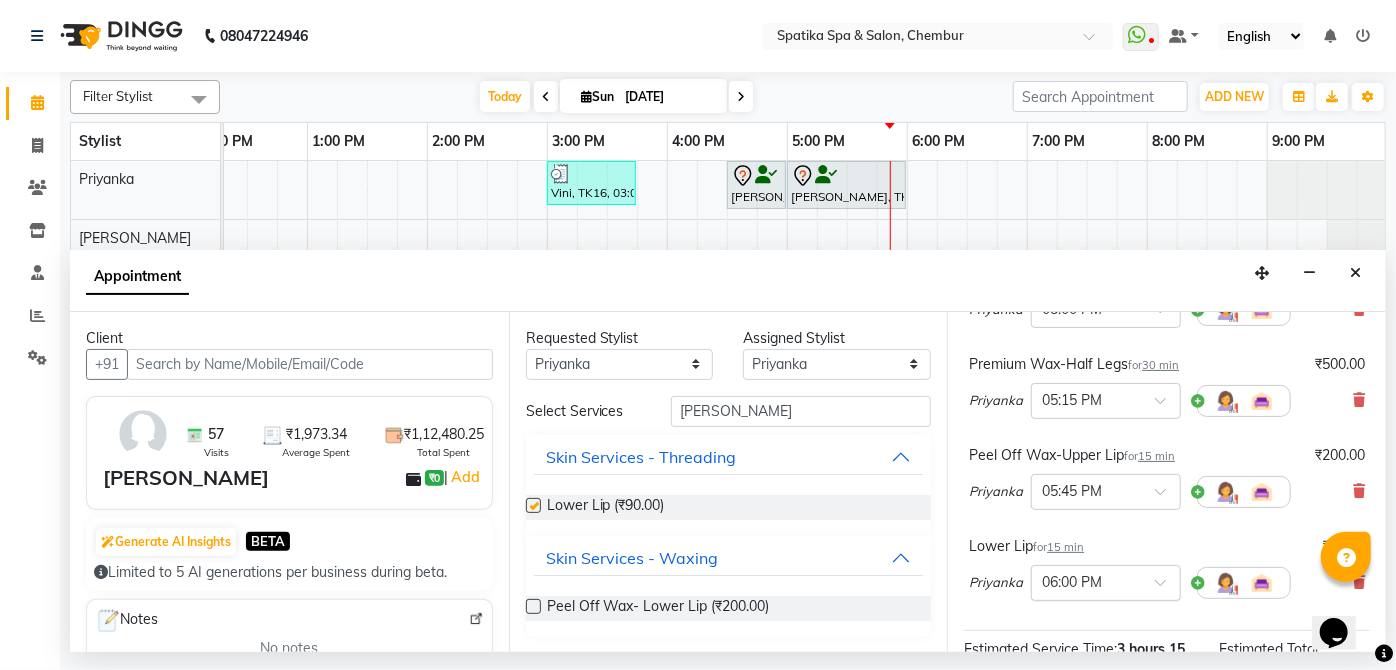 checkbox on "false" 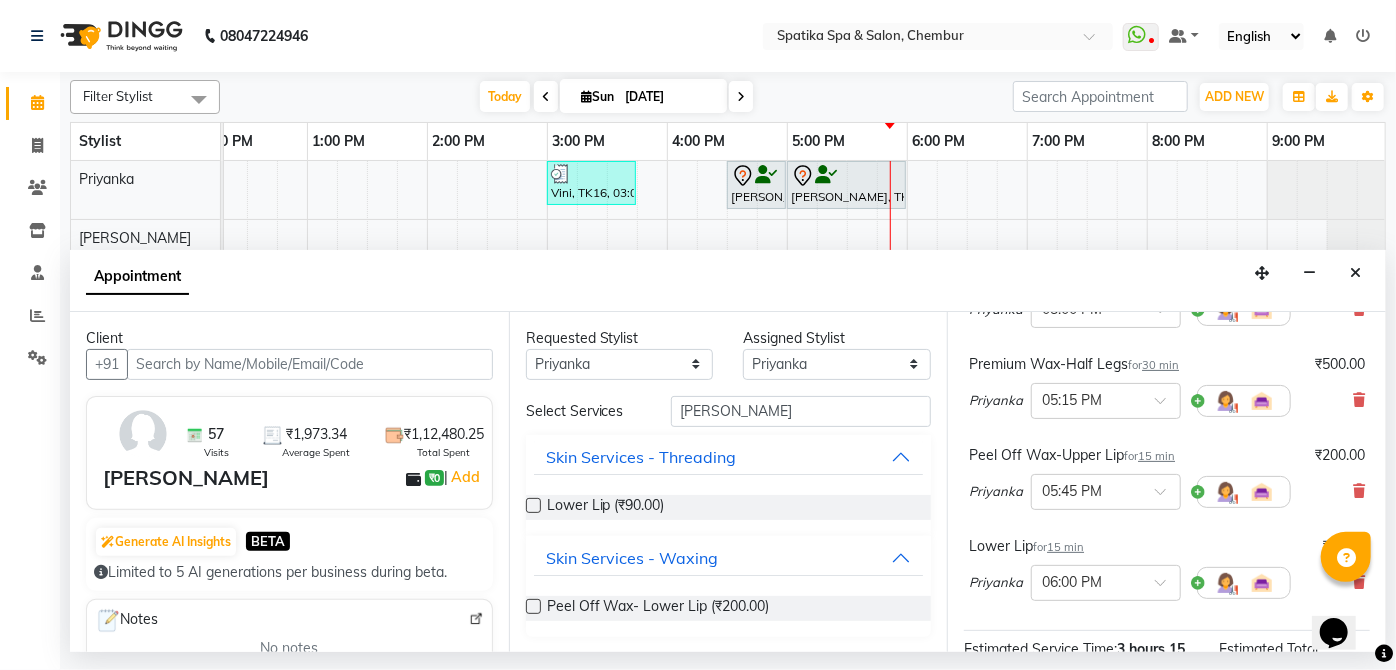 scroll, scrollTop: 545, scrollLeft: 0, axis: vertical 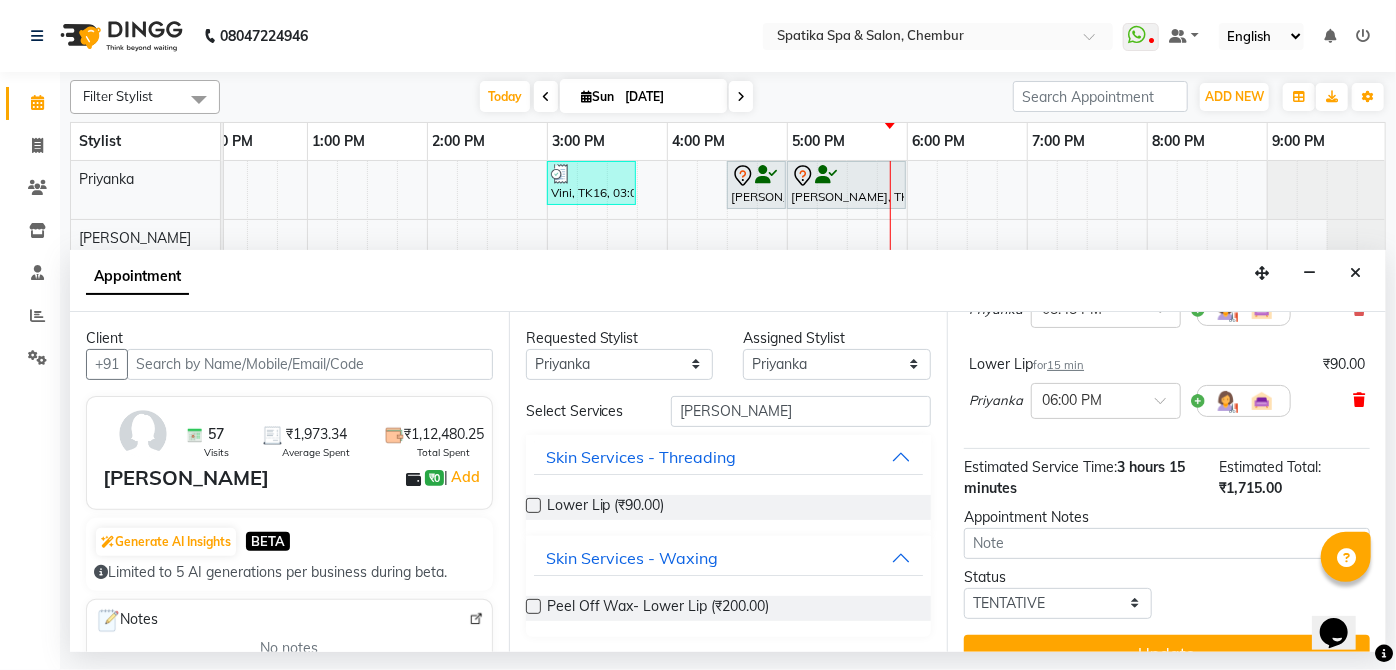 drag, startPoint x: 1344, startPoint y: 405, endPoint x: 1237, endPoint y: 436, distance: 111.40018 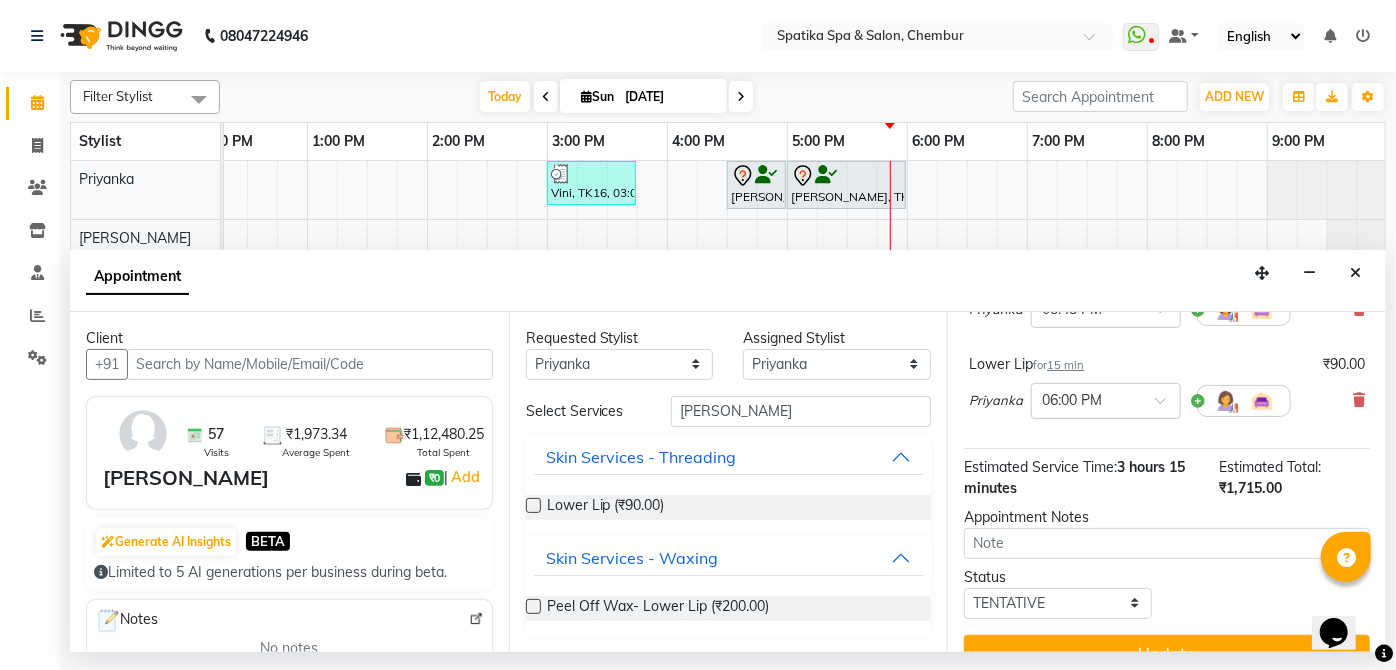 click at bounding box center (1359, 400) 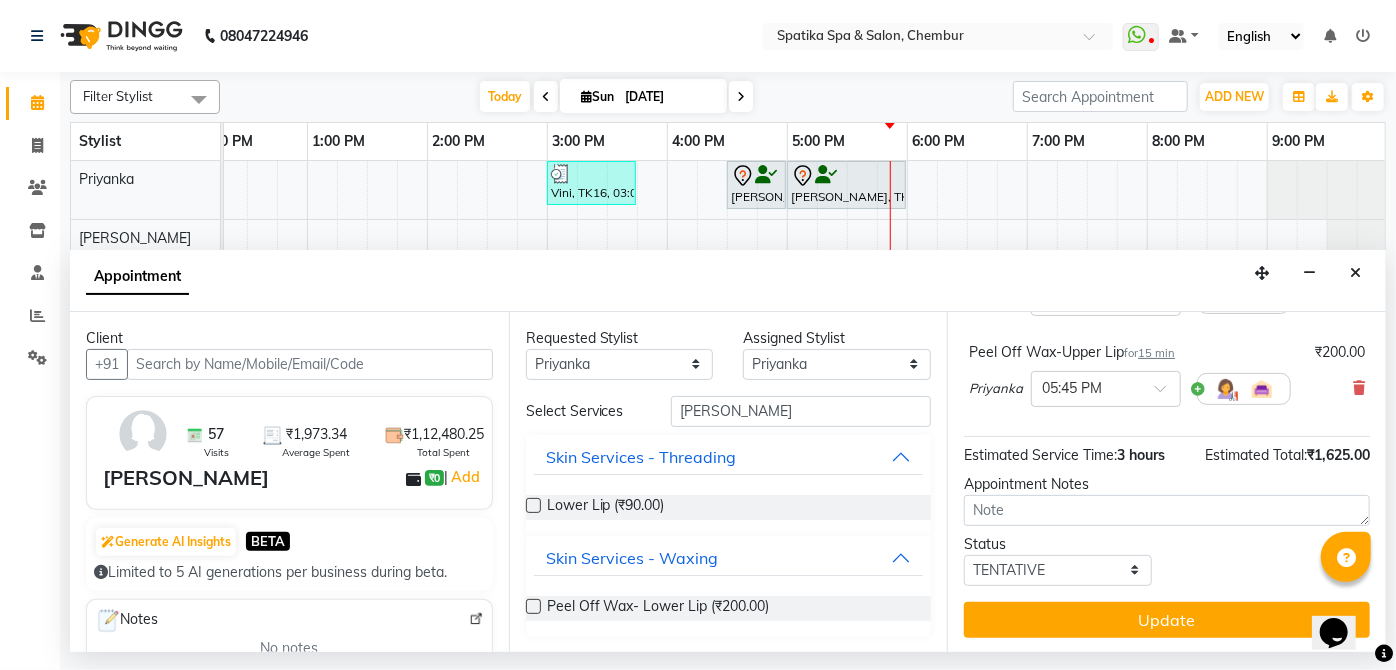 click at bounding box center (533, 606) 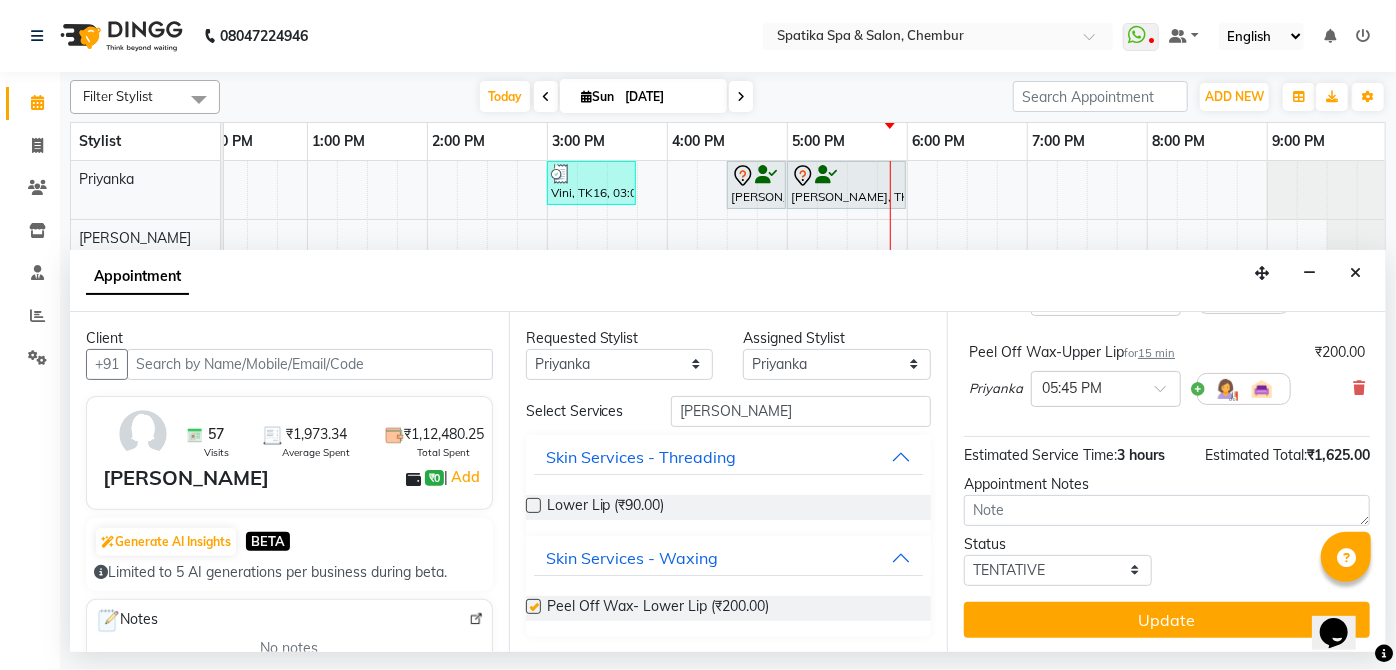 scroll, scrollTop: 545, scrollLeft: 0, axis: vertical 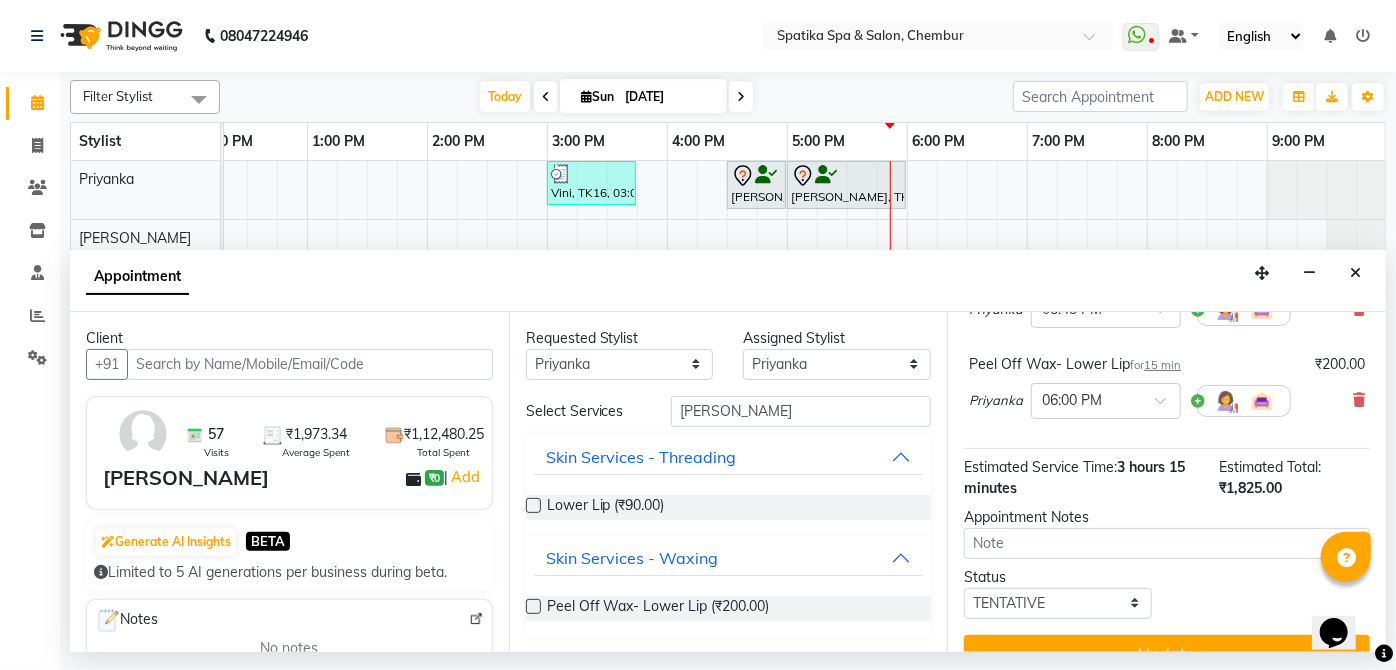 checkbox on "false" 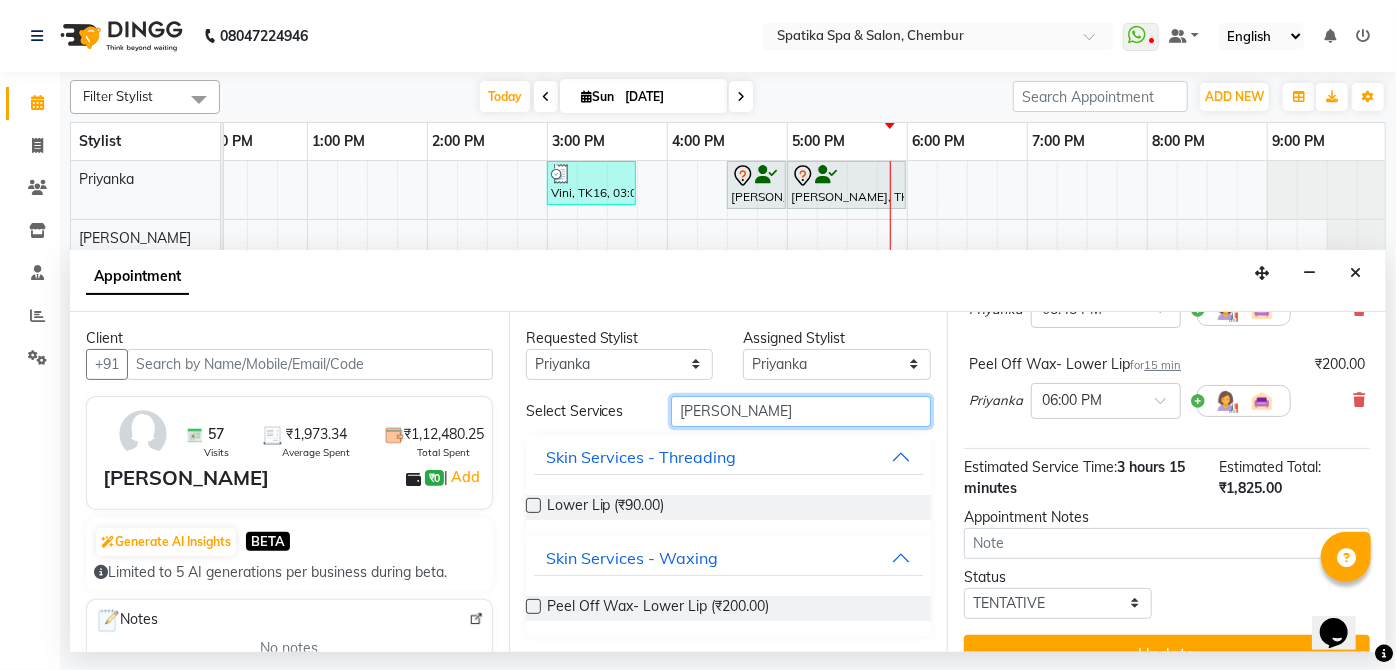 click on "lowe" at bounding box center (801, 411) 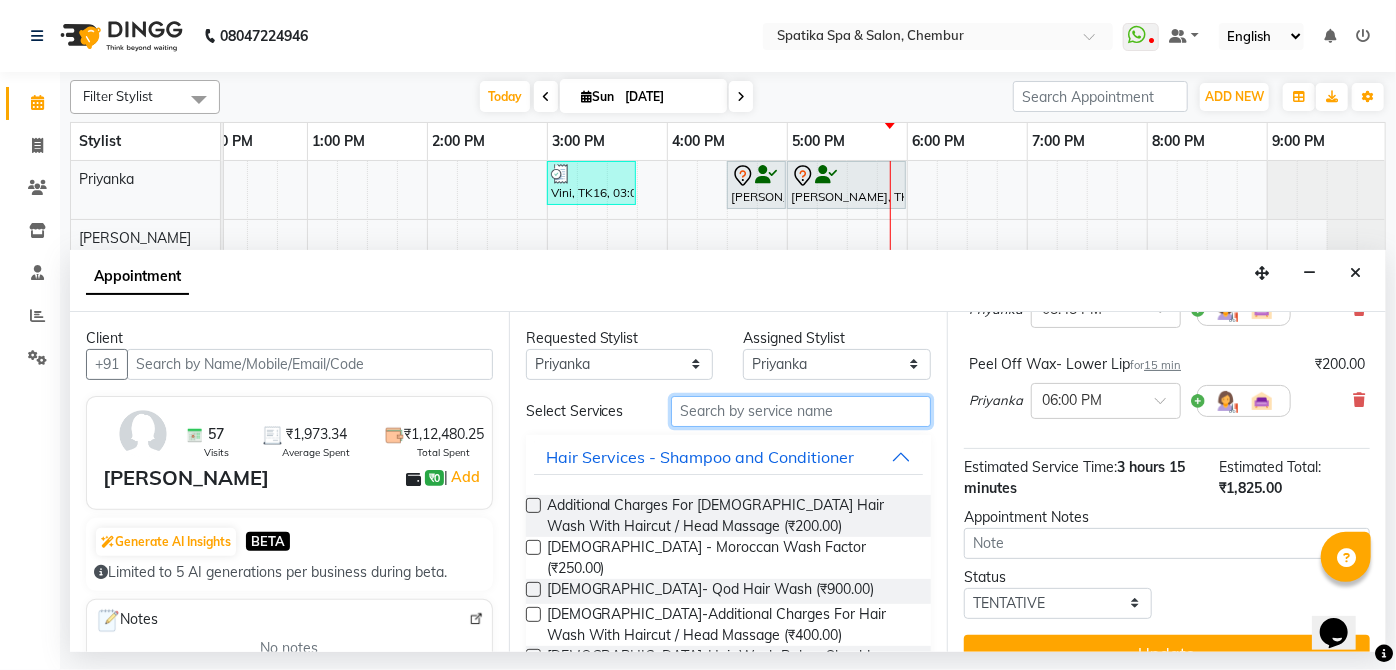click at bounding box center (801, 411) 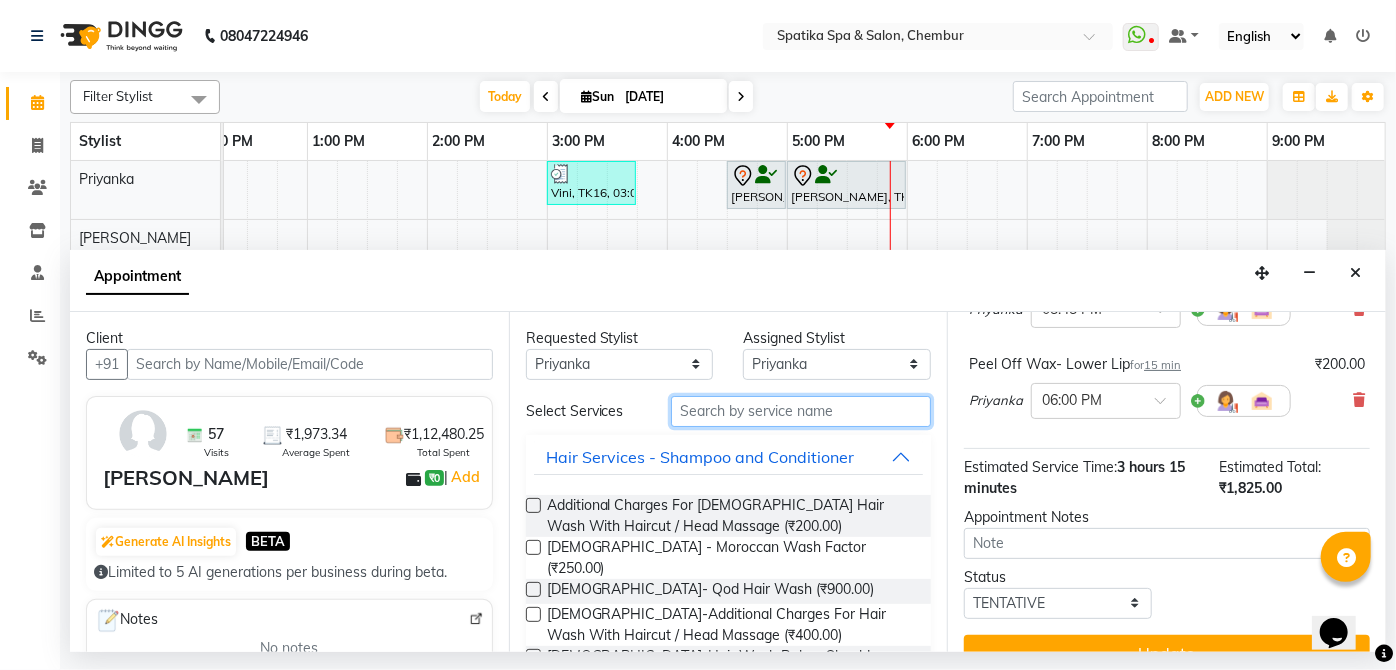click at bounding box center (801, 411) 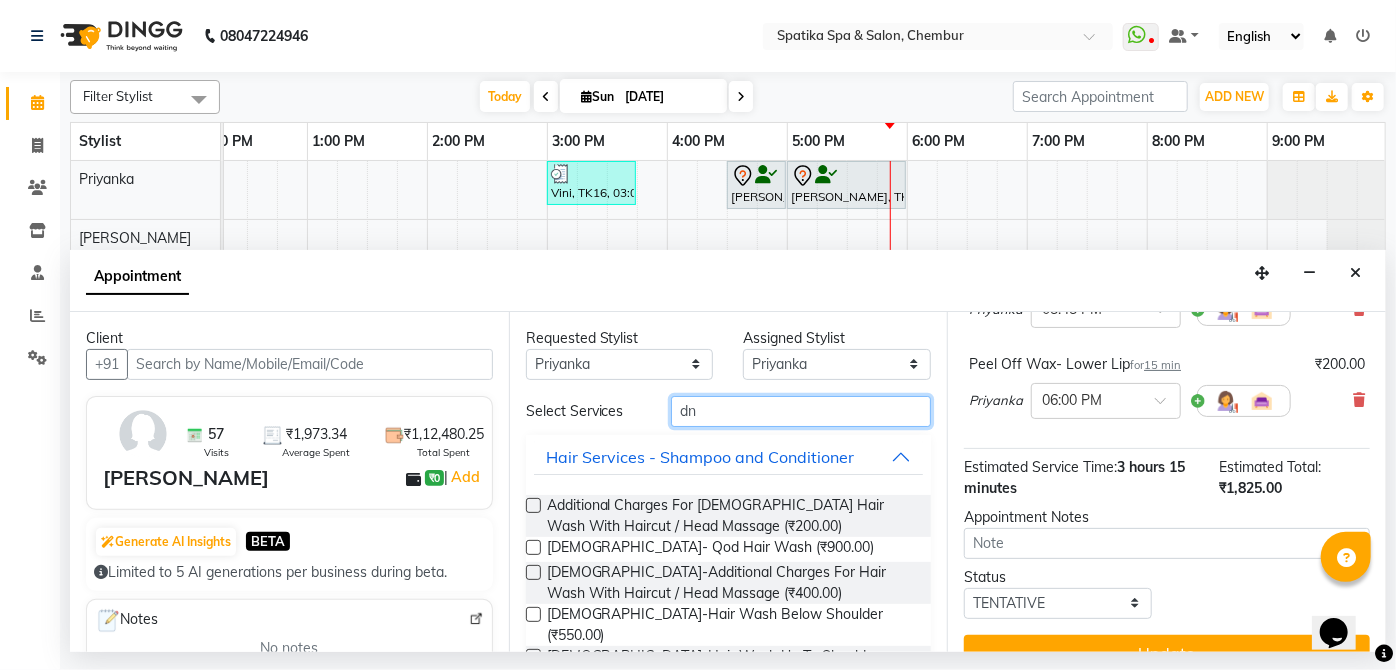 scroll, scrollTop: 0, scrollLeft: 0, axis: both 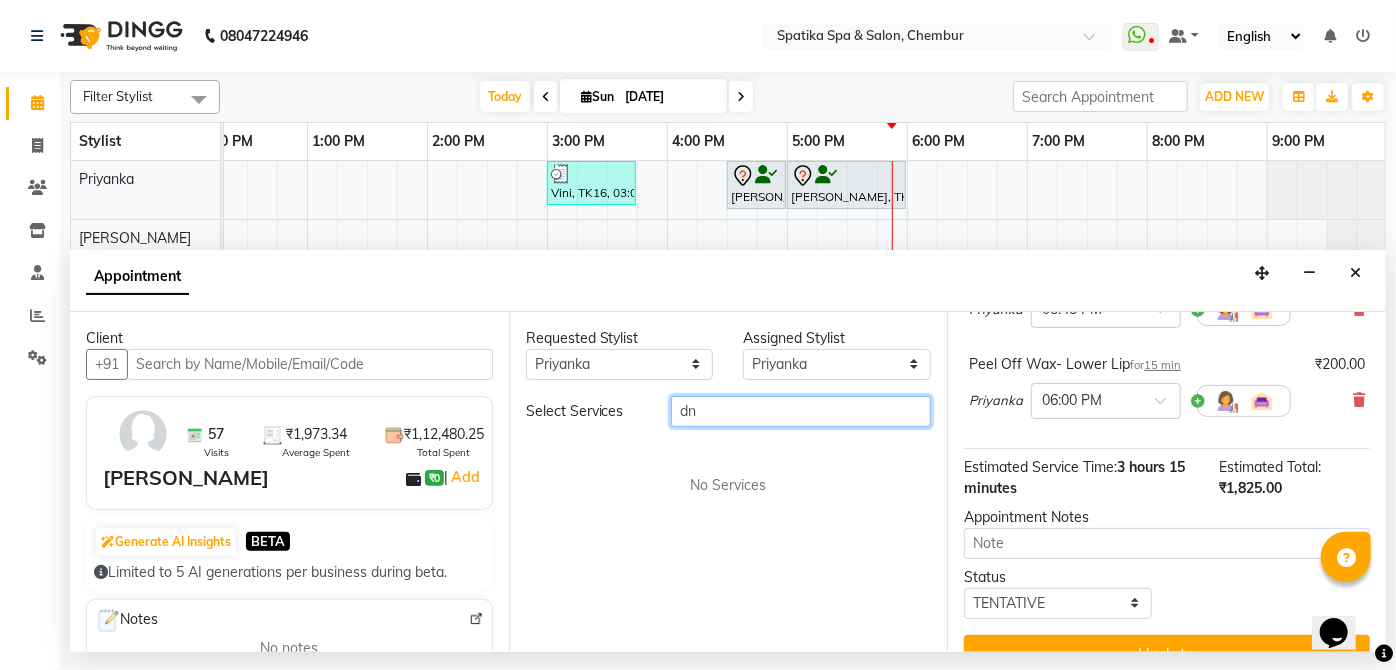 type on "d" 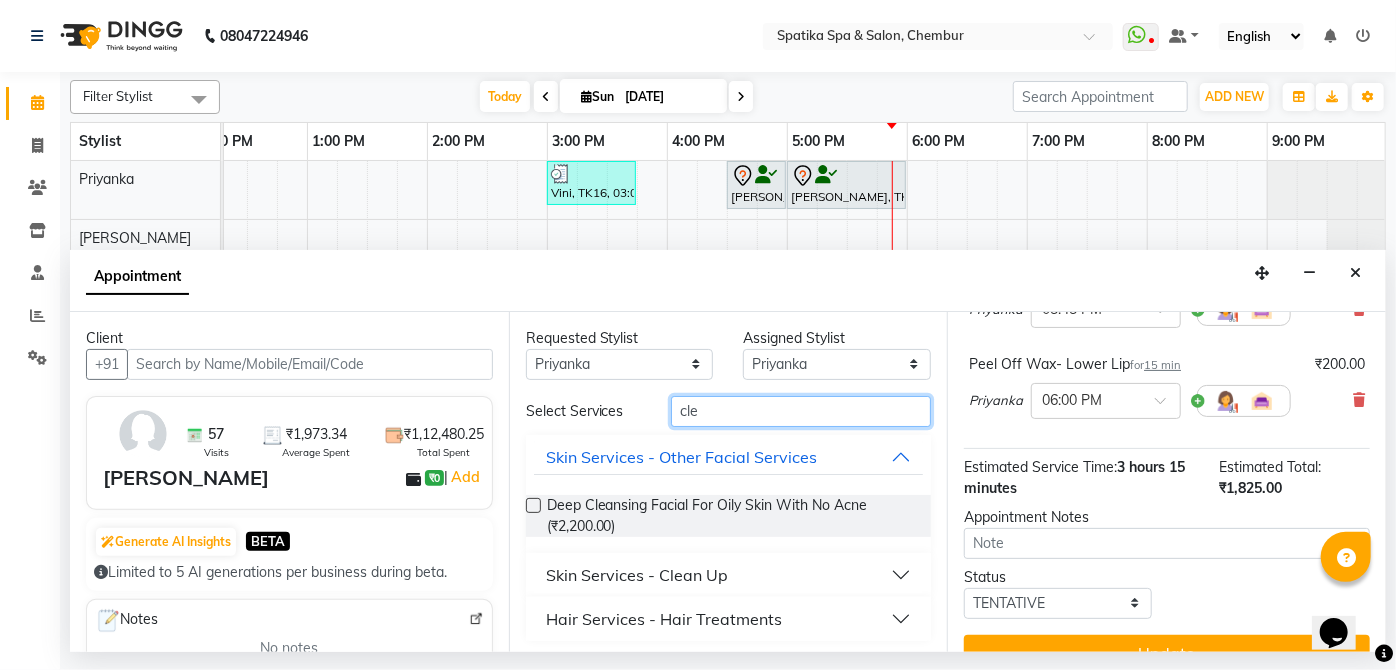 type on "cle" 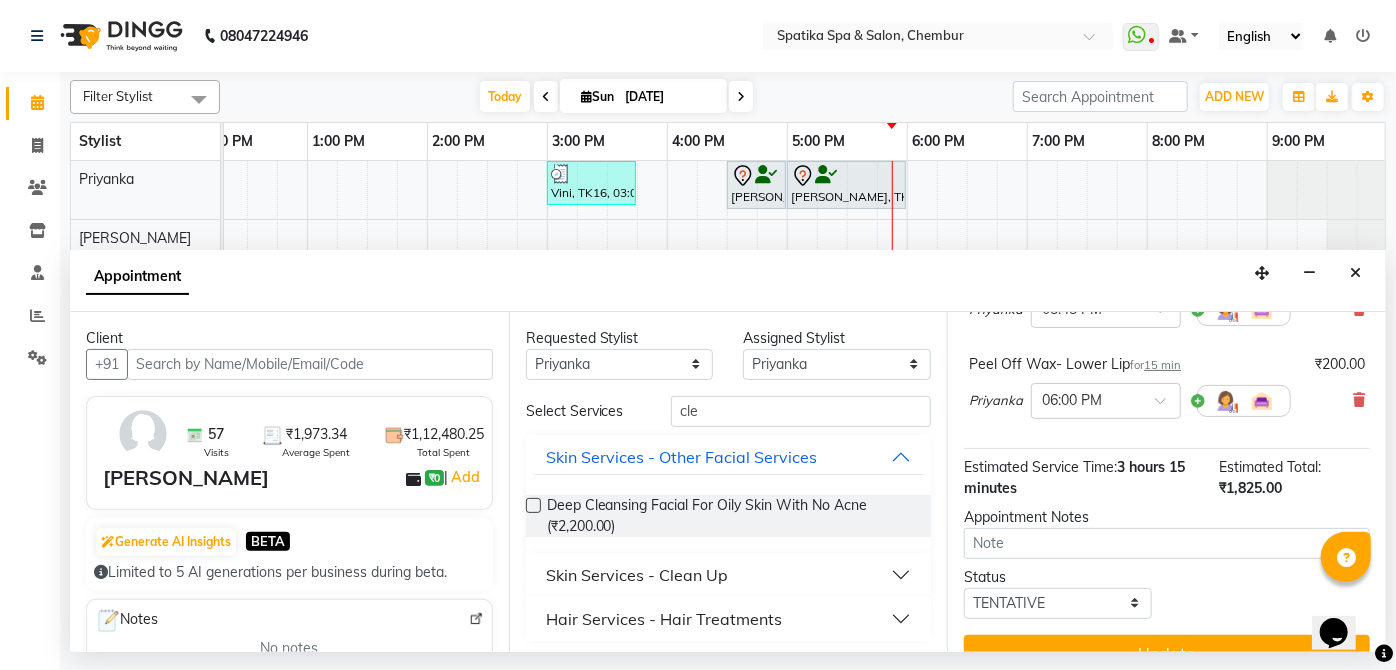 click on "Skin Services - Clean Up" at bounding box center (637, 575) 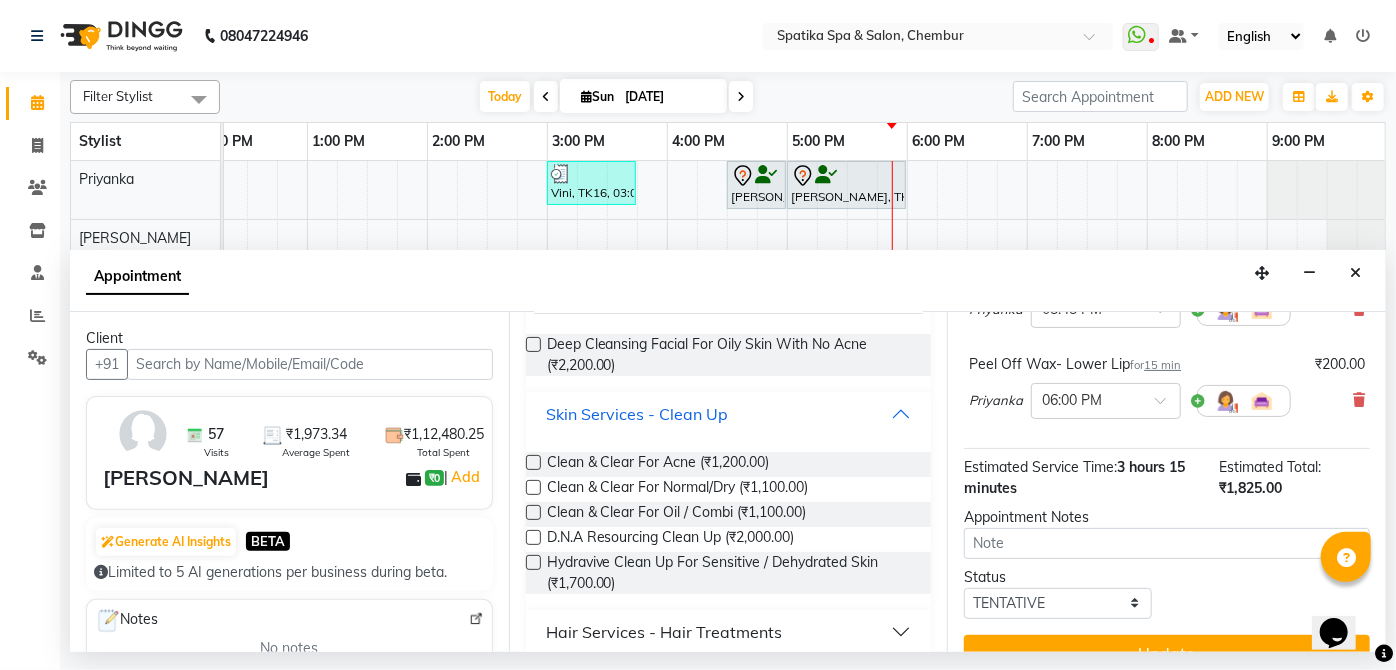 scroll, scrollTop: 172, scrollLeft: 0, axis: vertical 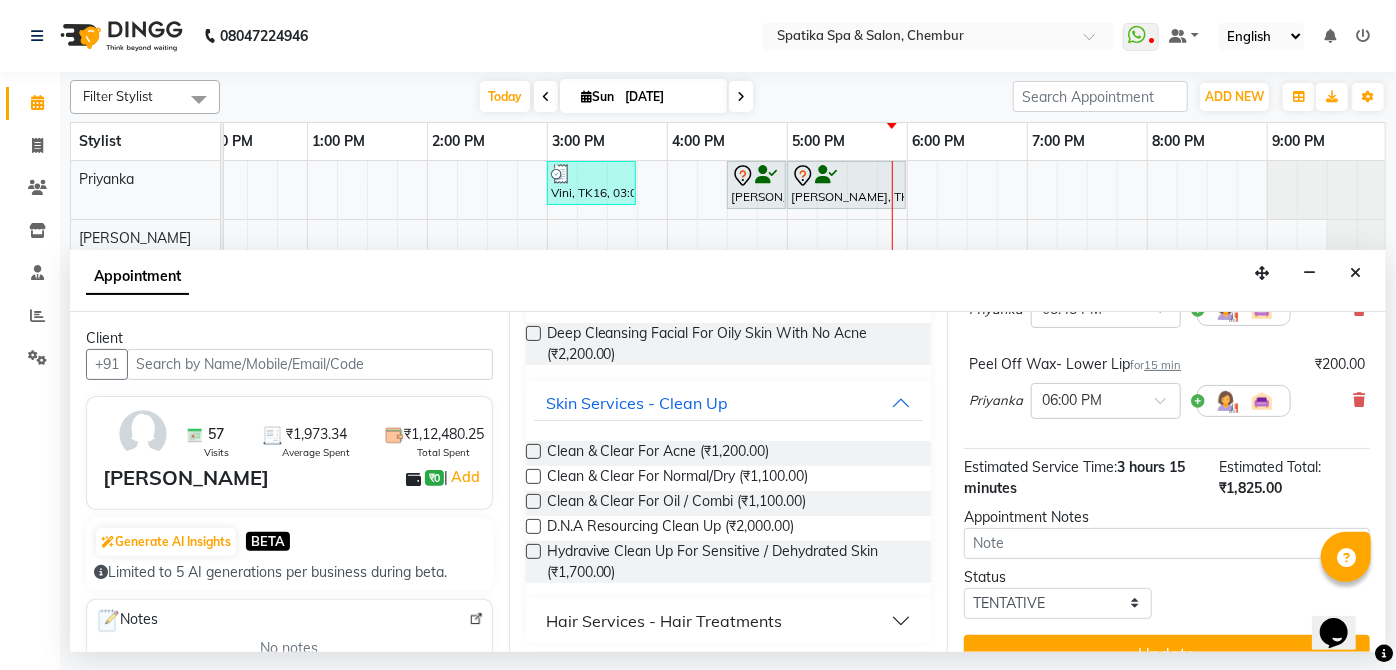 click at bounding box center [533, 526] 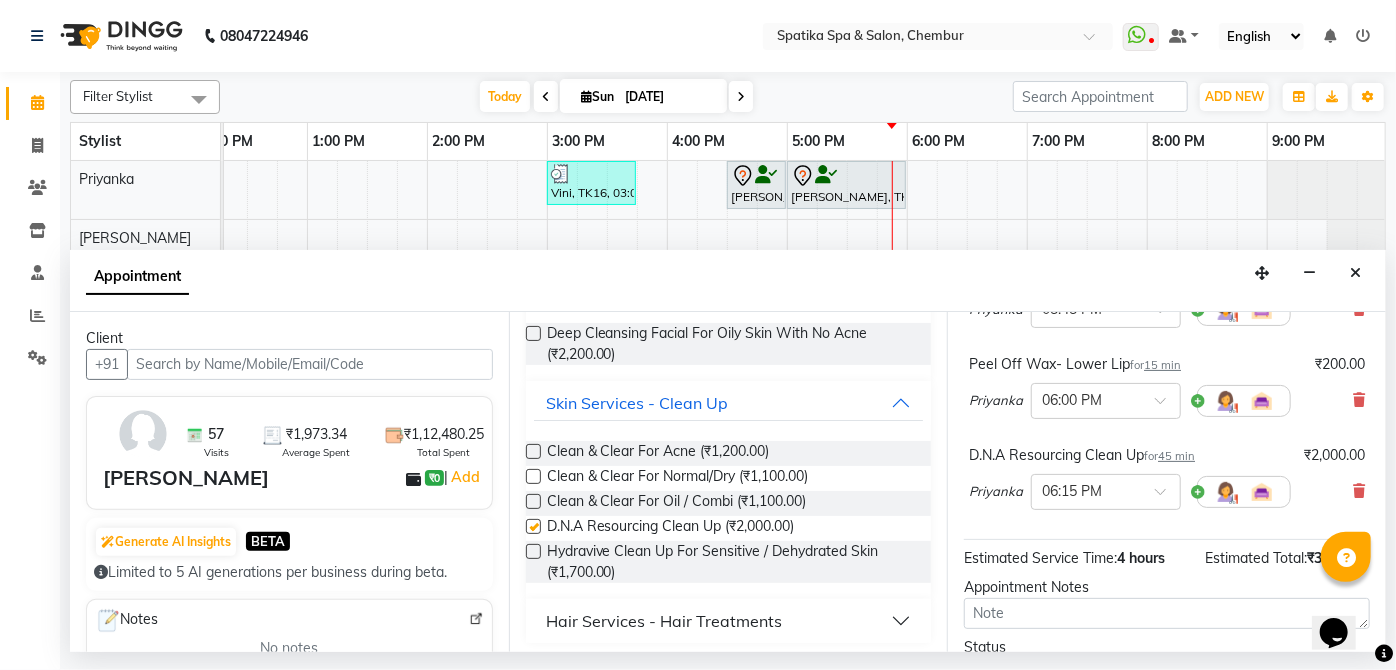 checkbox on "false" 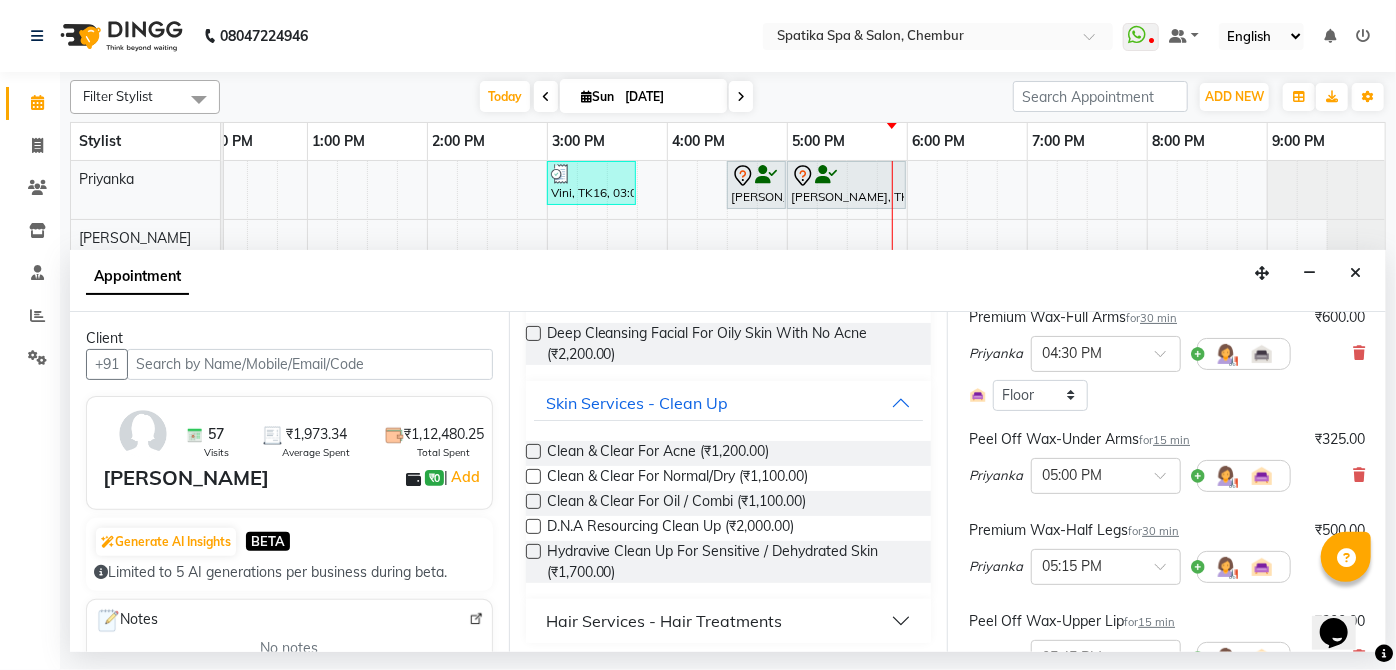 scroll, scrollTop: 194, scrollLeft: 0, axis: vertical 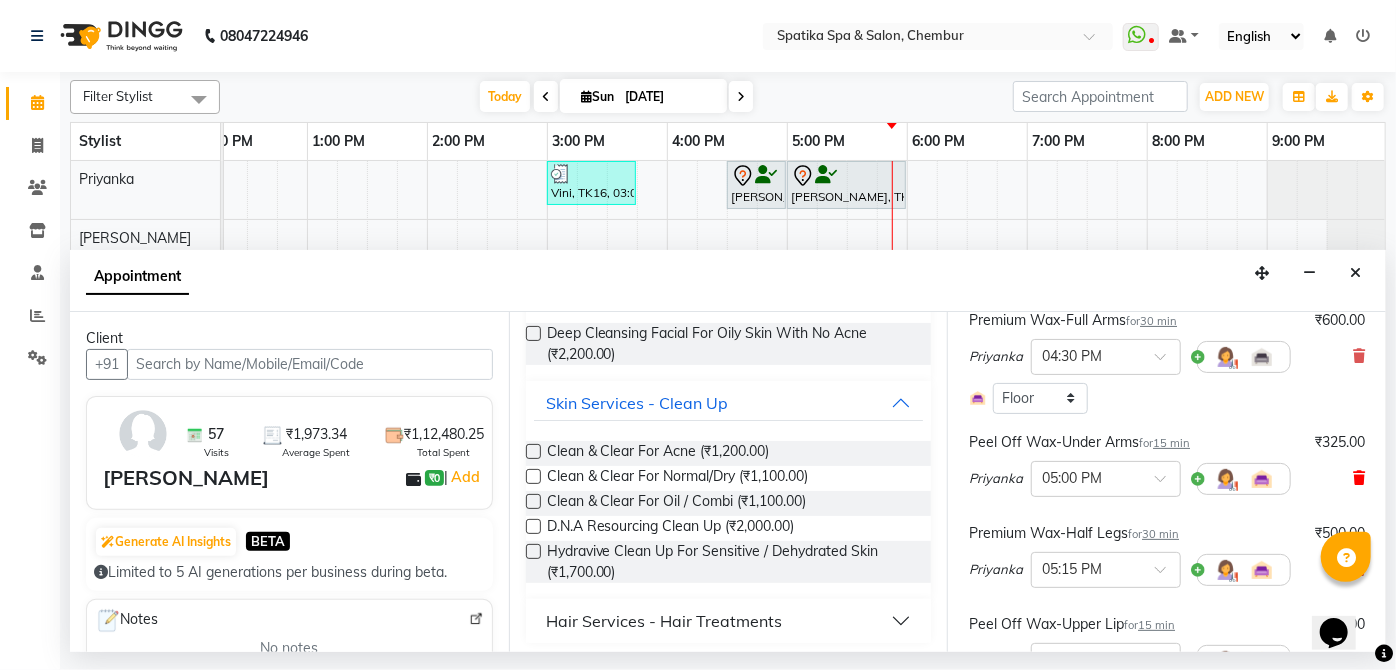 click at bounding box center (1359, 478) 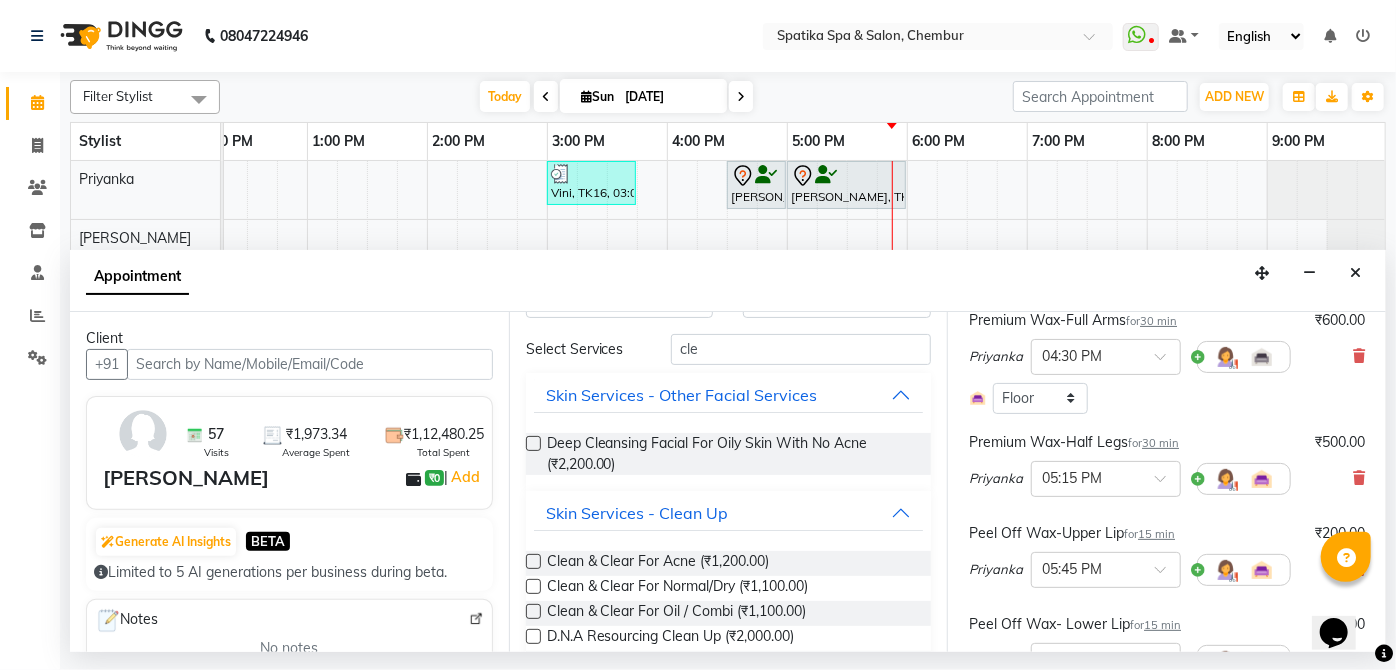 scroll, scrollTop: 0, scrollLeft: 0, axis: both 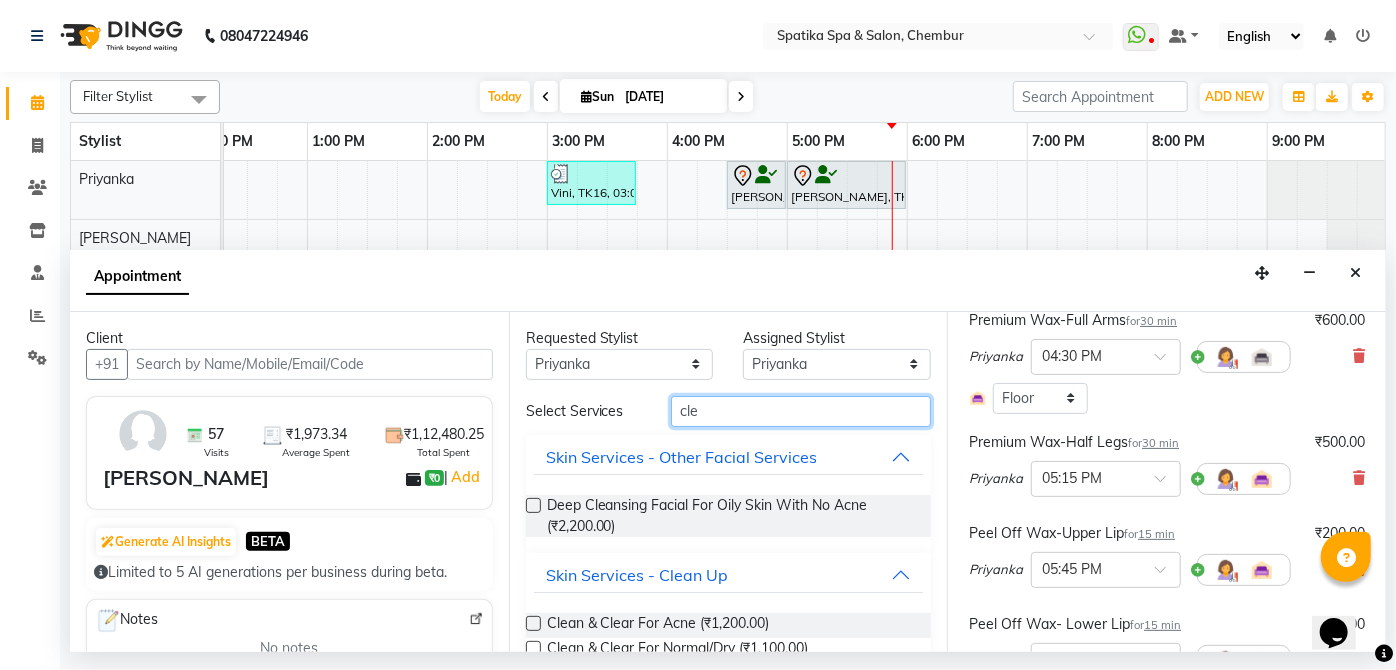 click on "cle" at bounding box center (801, 411) 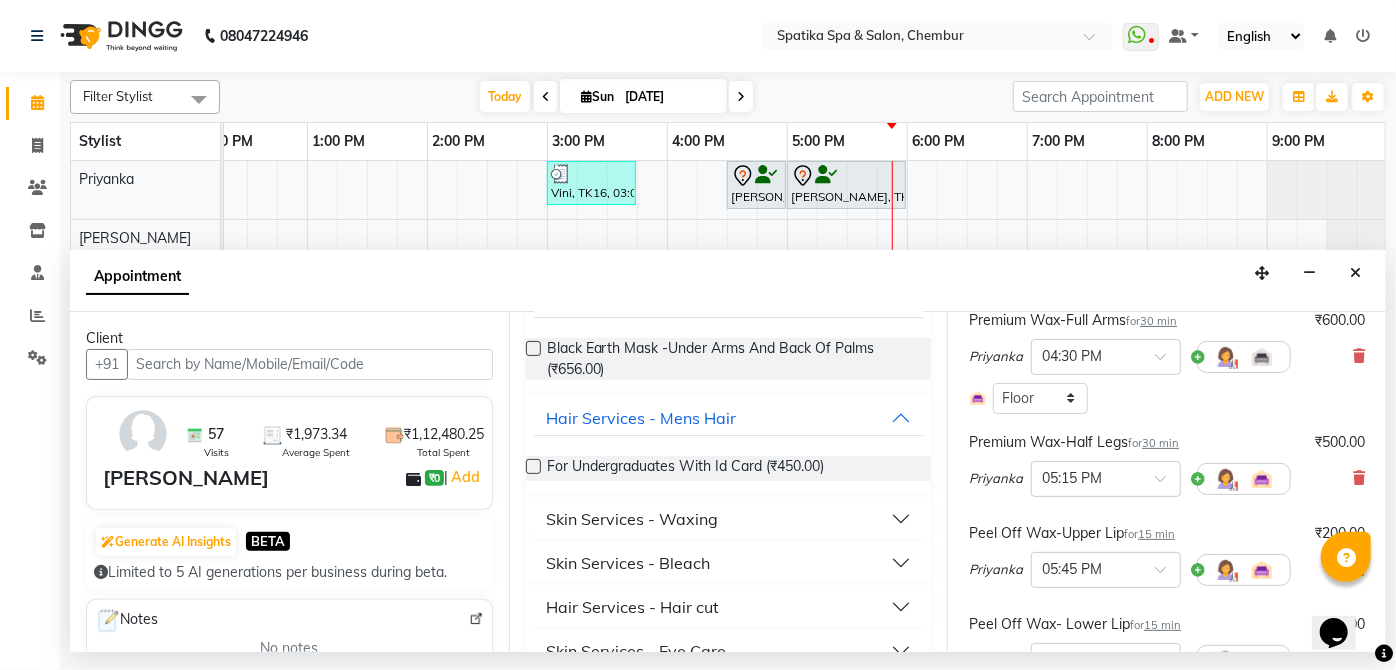scroll, scrollTop: 181, scrollLeft: 0, axis: vertical 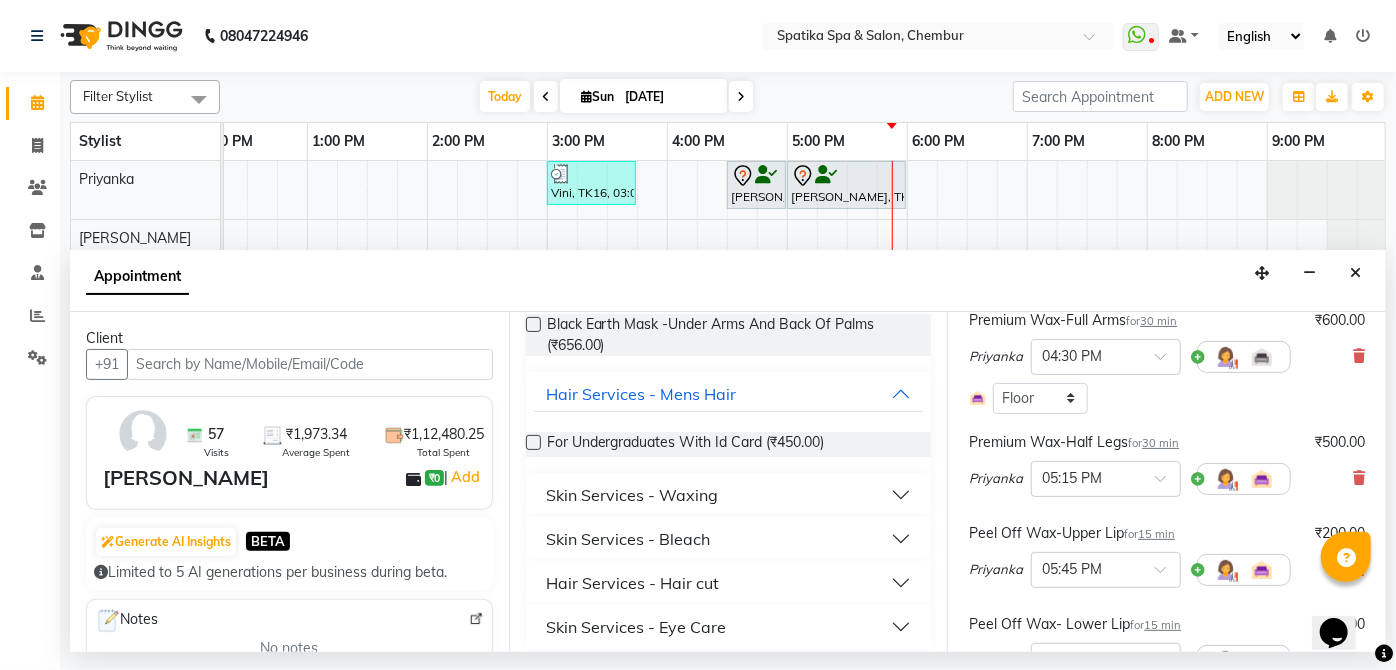 type on "under" 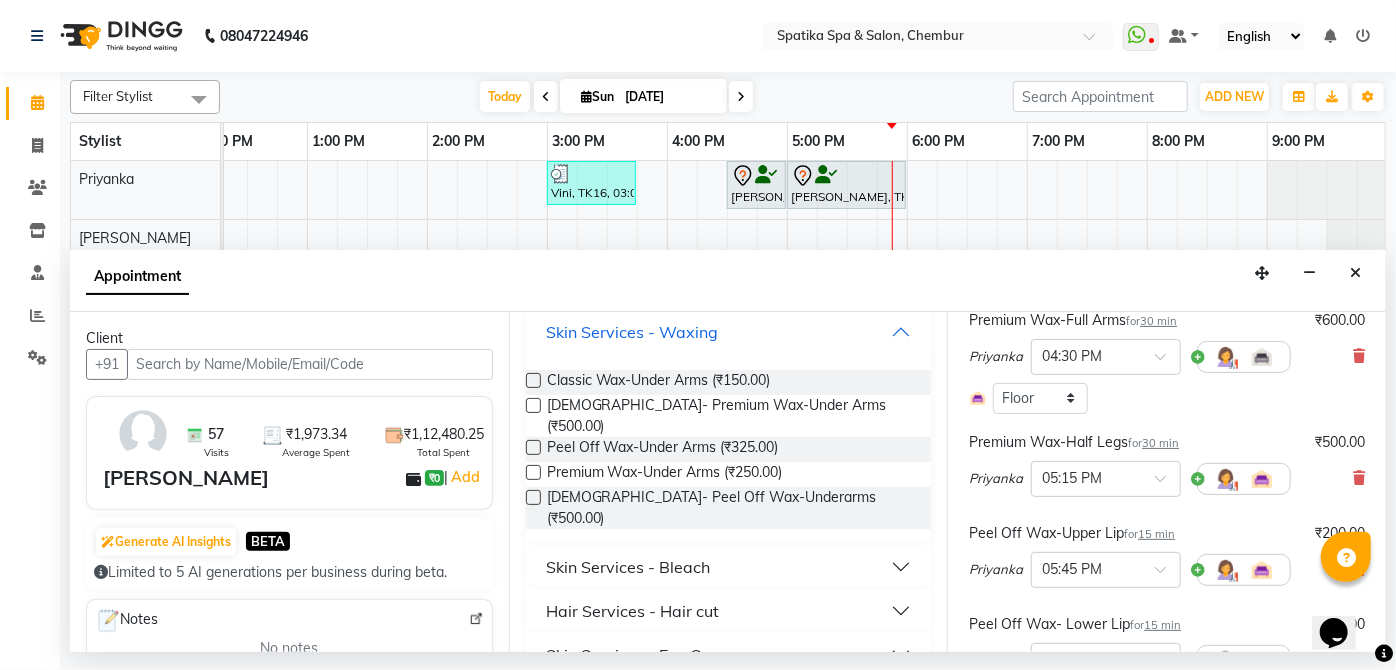 scroll, scrollTop: 348, scrollLeft: 0, axis: vertical 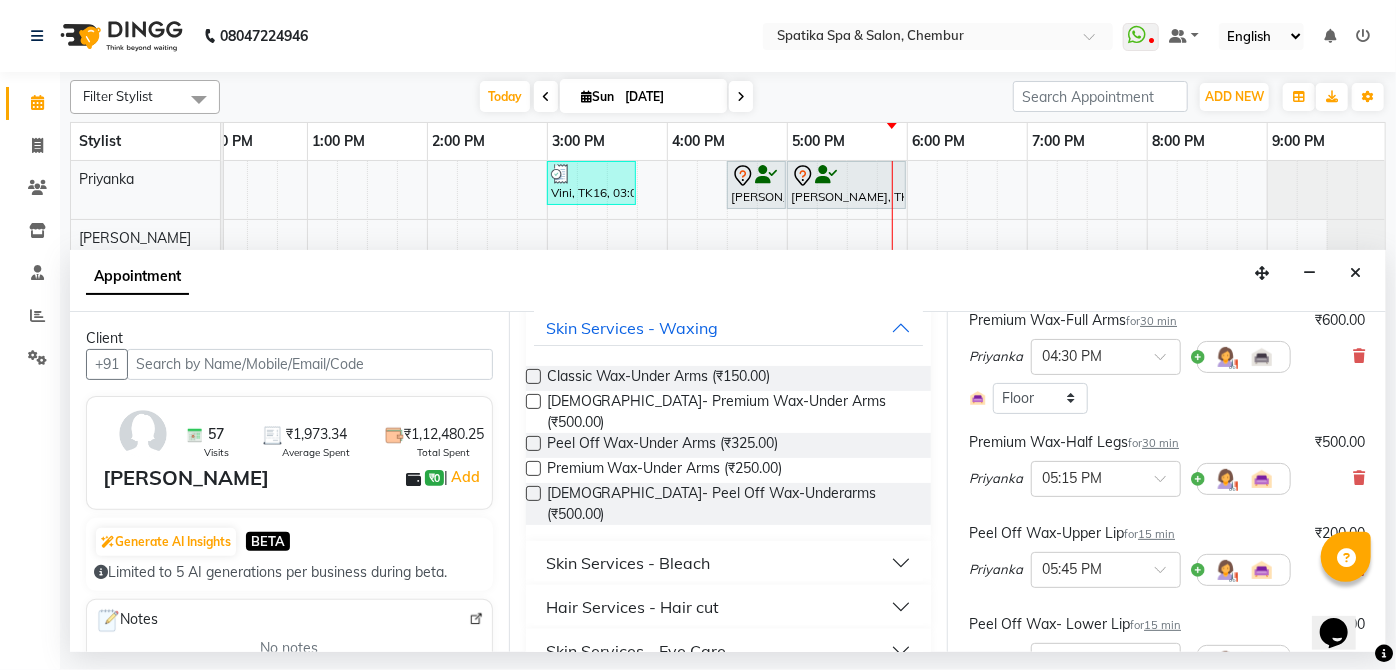 click at bounding box center [533, 468] 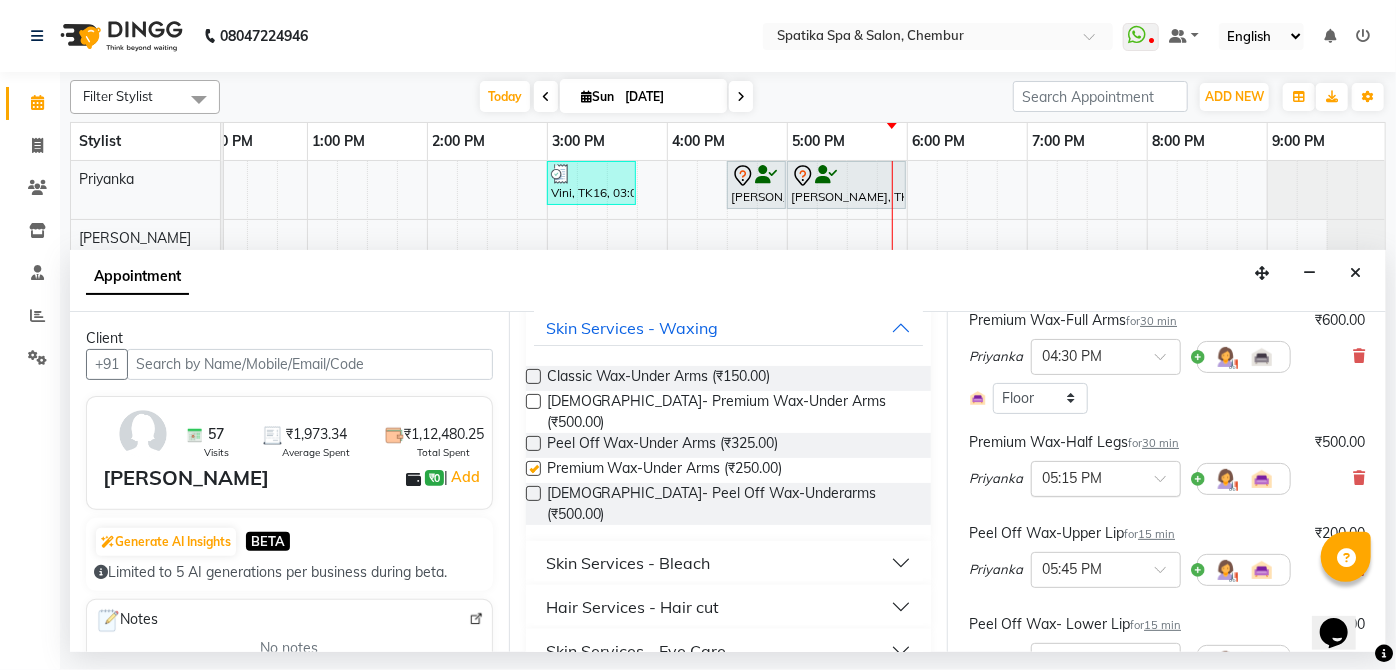 checkbox on "false" 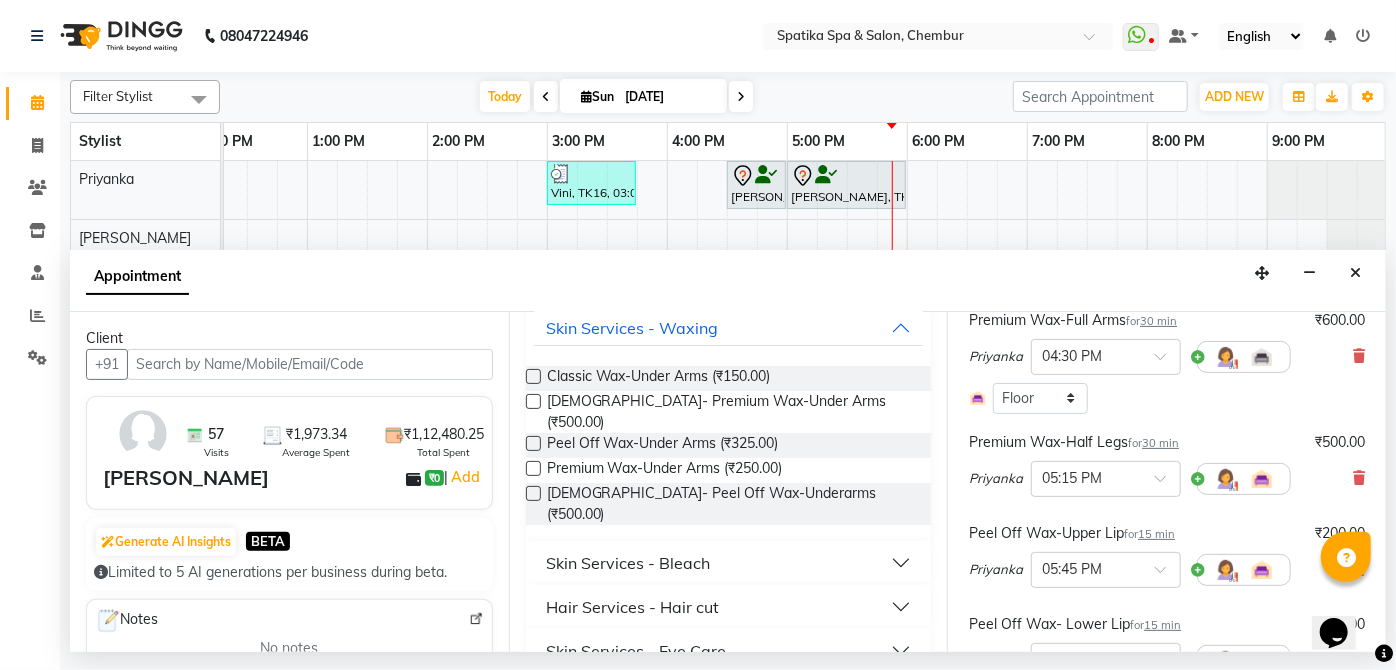 scroll, scrollTop: 0, scrollLeft: 0, axis: both 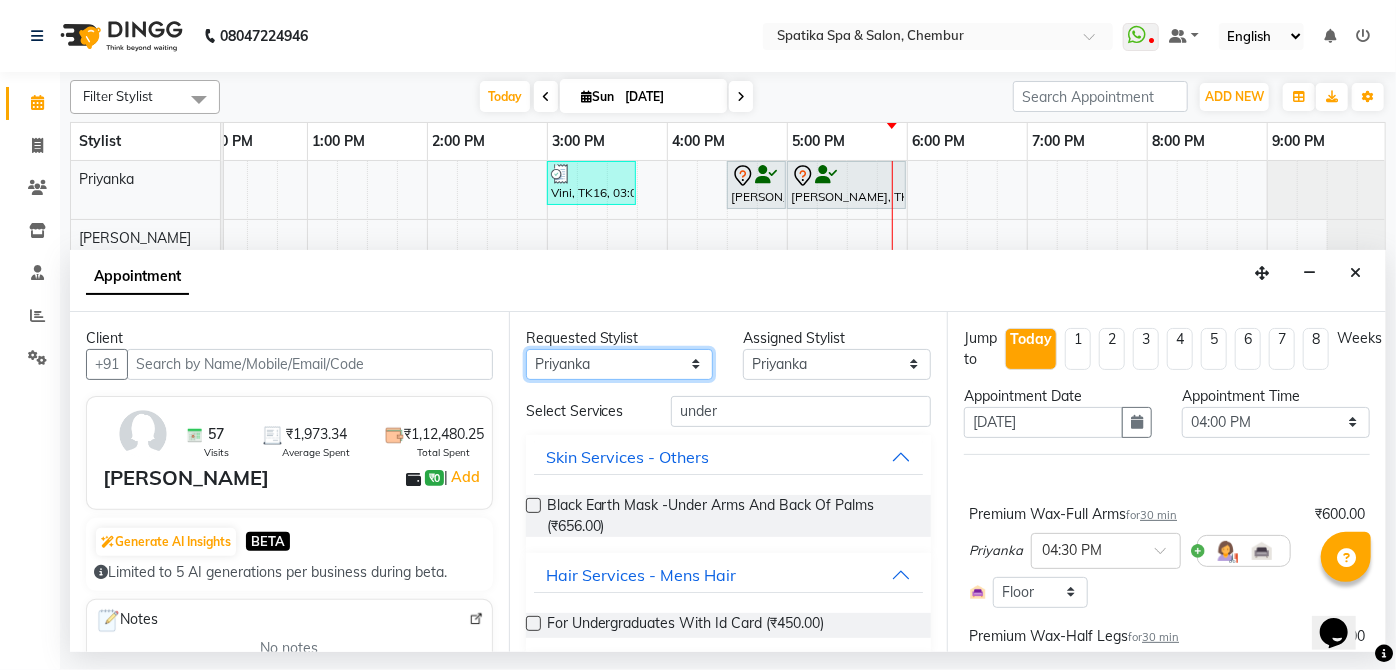 click on "Any Aayushi Sonawala Ali deepak kumar faisal lotus roran Lucky Madhu Gupta Milind Payal Dhanke Priyanka shahrukh sumitra" at bounding box center (620, 364) 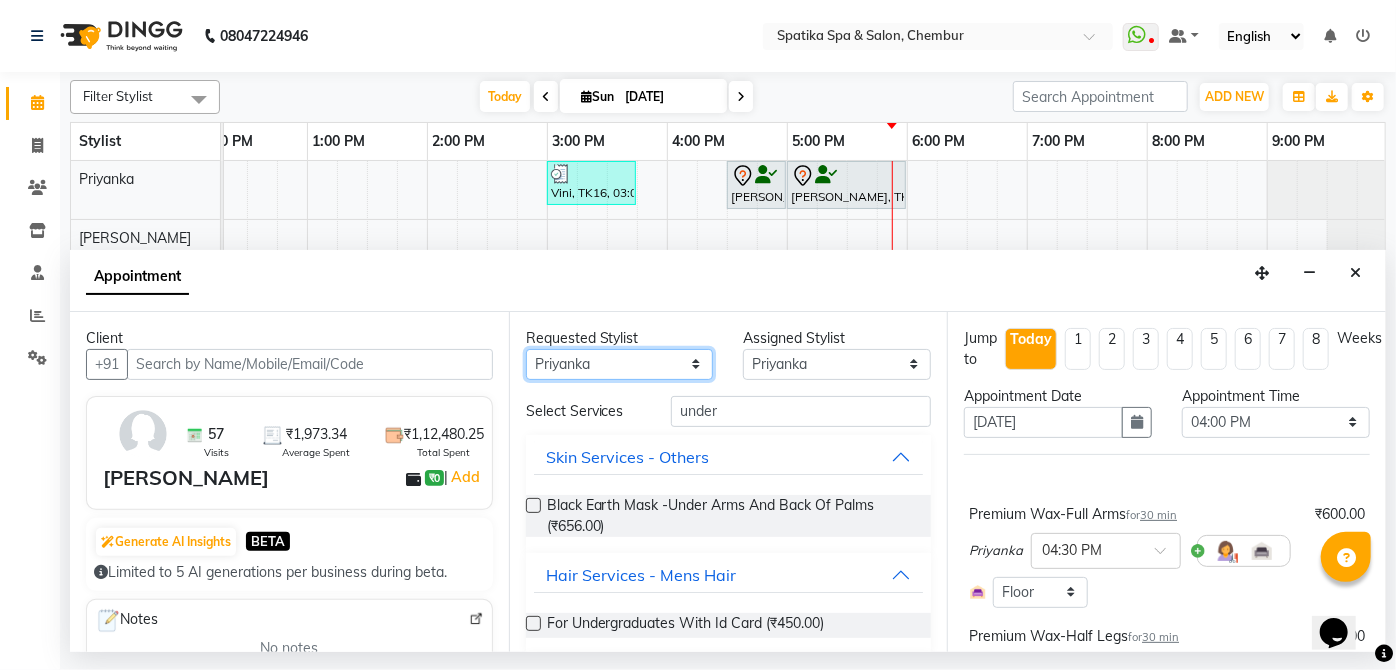 select on "17981" 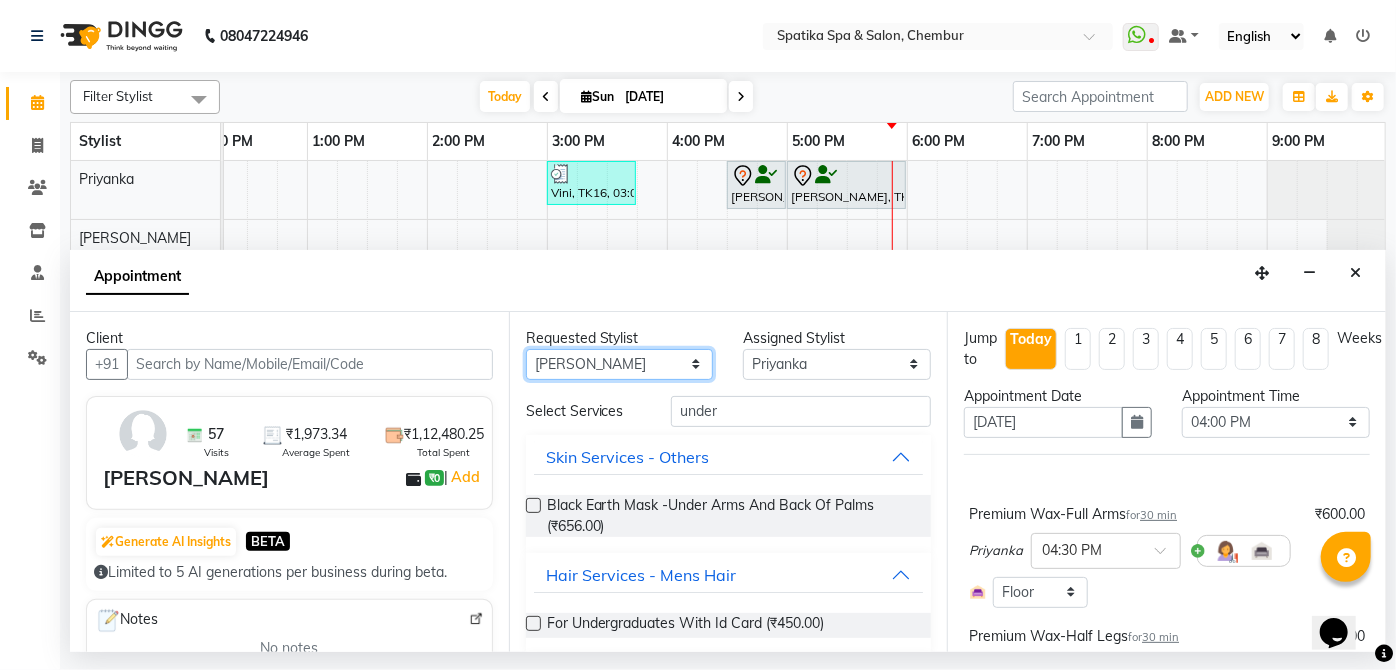 click on "Any Aayushi Sonawala Ali deepak kumar faisal lotus roran Lucky Madhu Gupta Milind Payal Dhanke Priyanka shahrukh sumitra" at bounding box center [620, 364] 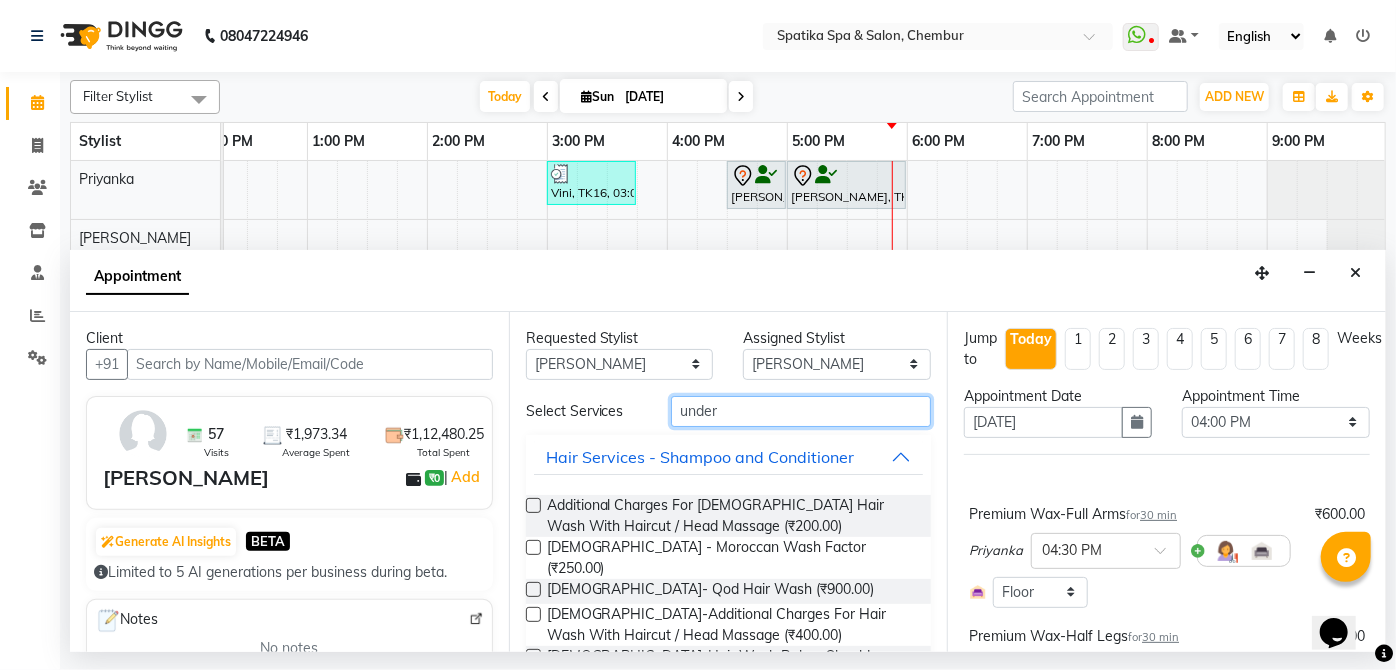click on "under" at bounding box center [801, 411] 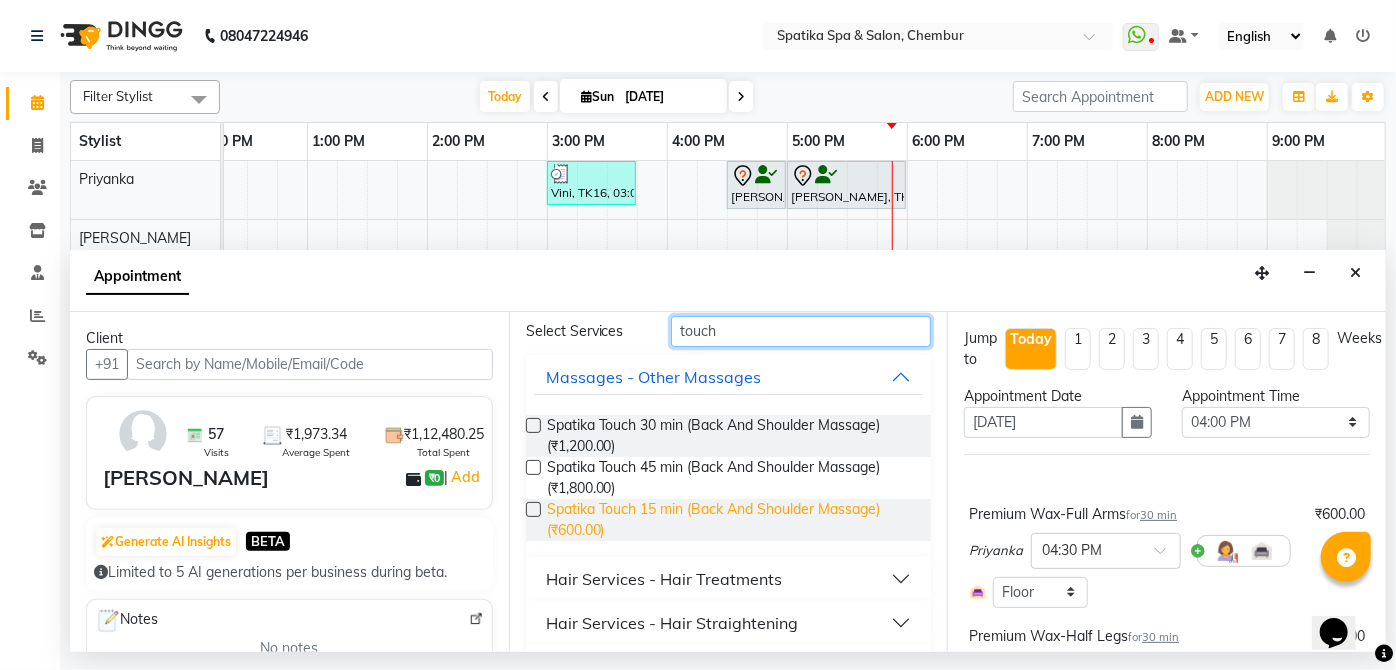 scroll, scrollTop: 132, scrollLeft: 0, axis: vertical 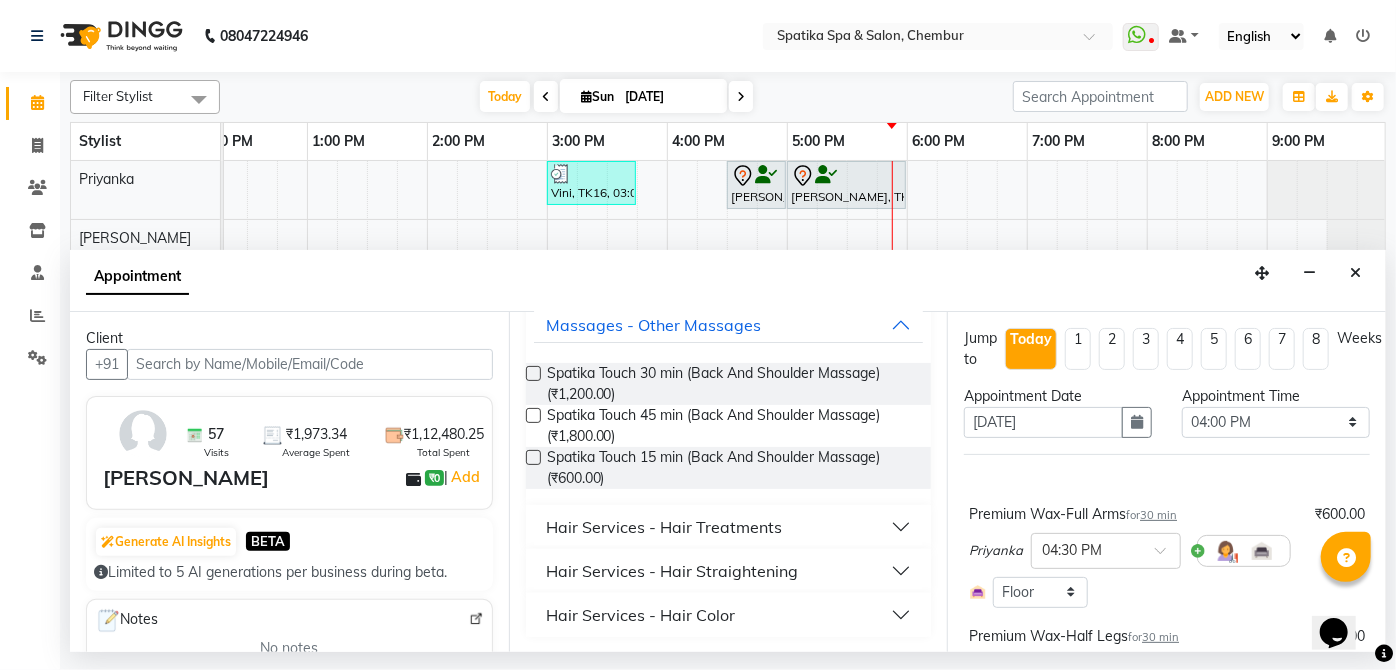 type on "touch" 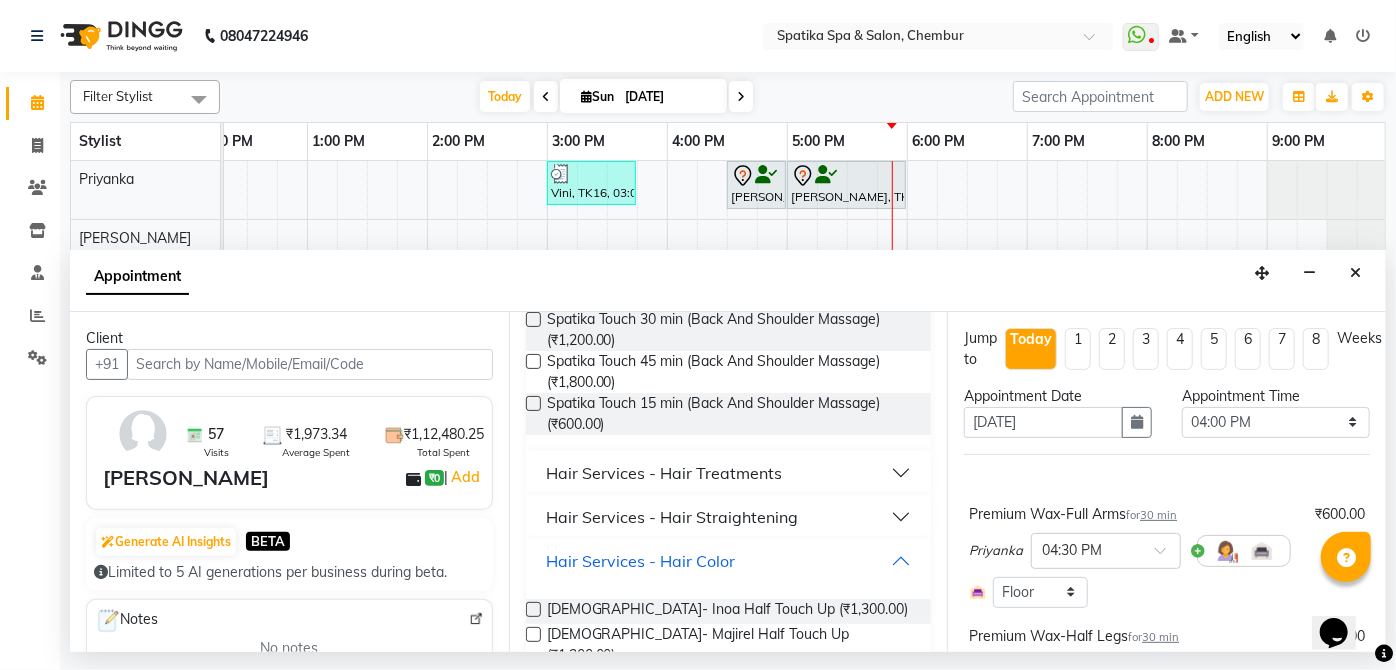 scroll, scrollTop: 250, scrollLeft: 0, axis: vertical 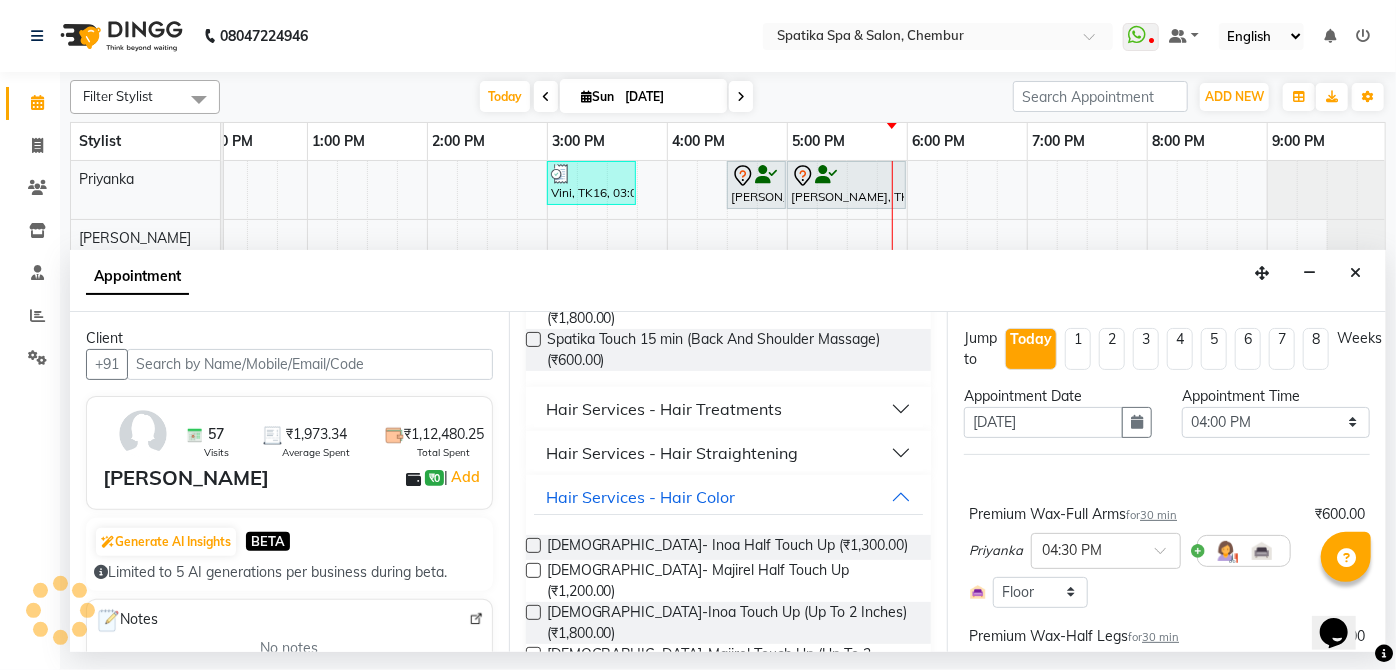 click at bounding box center (533, 545) 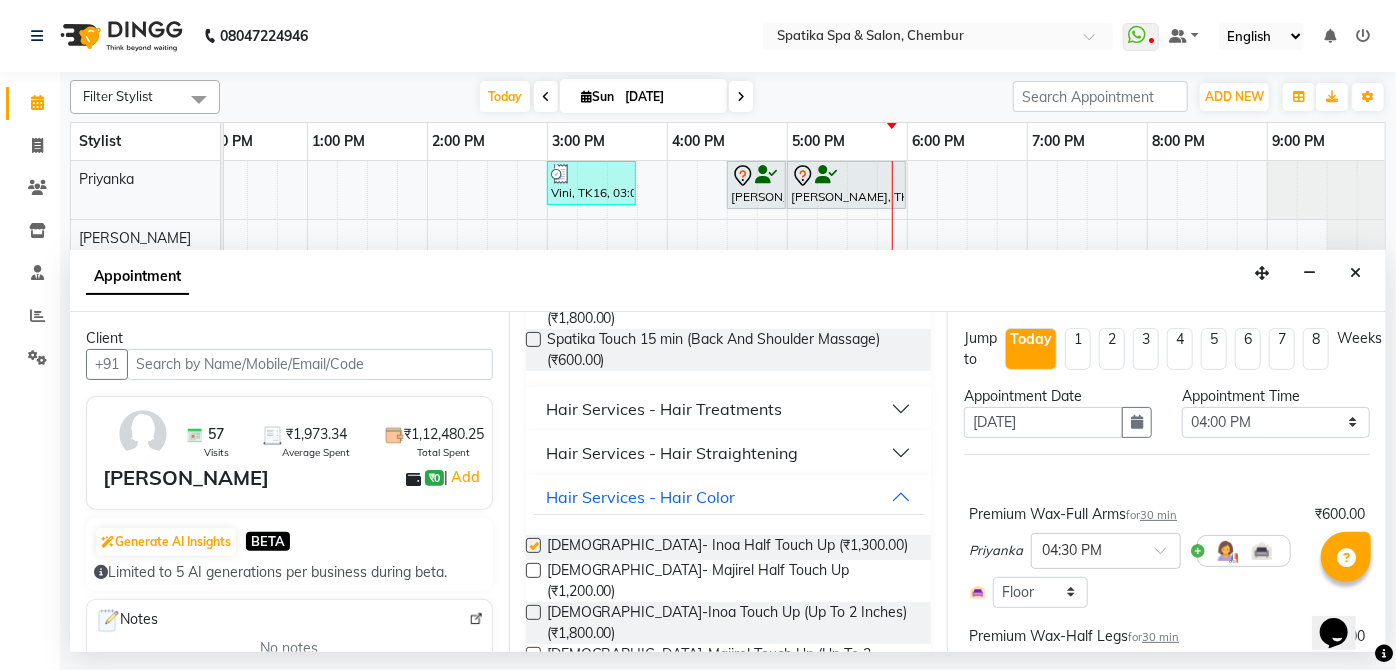checkbox on "false" 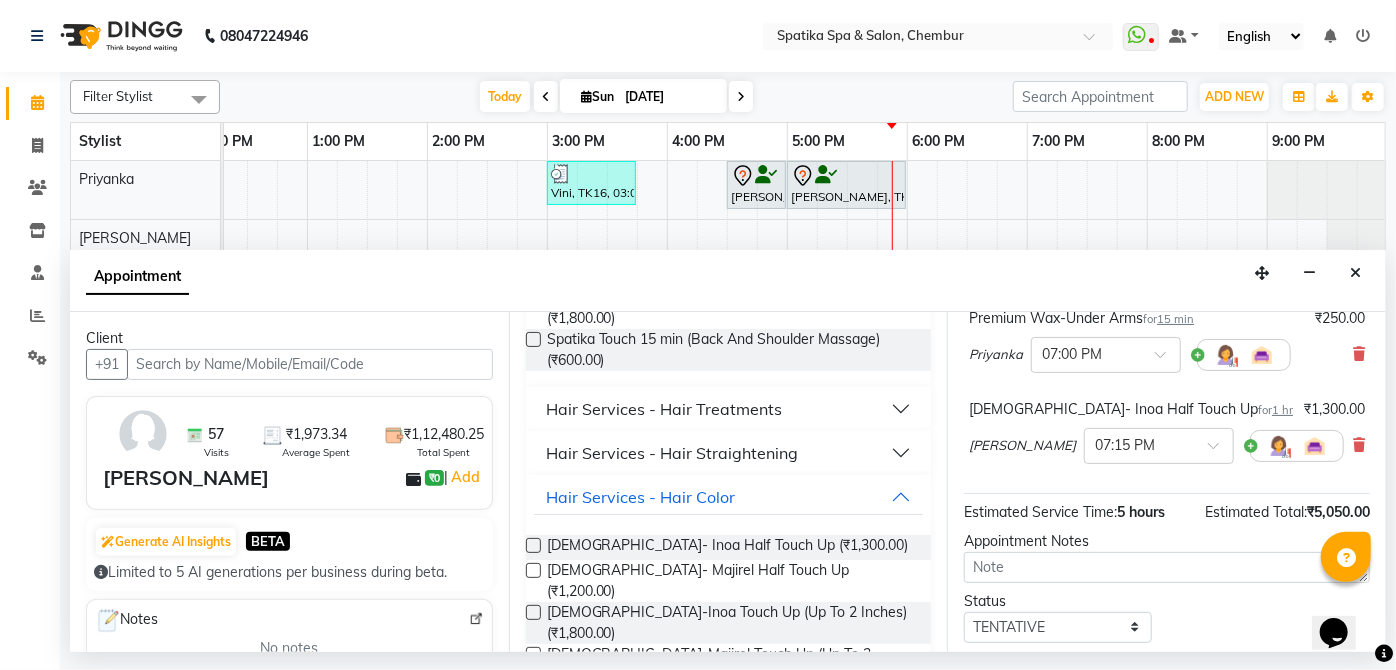 scroll, scrollTop: 739, scrollLeft: 0, axis: vertical 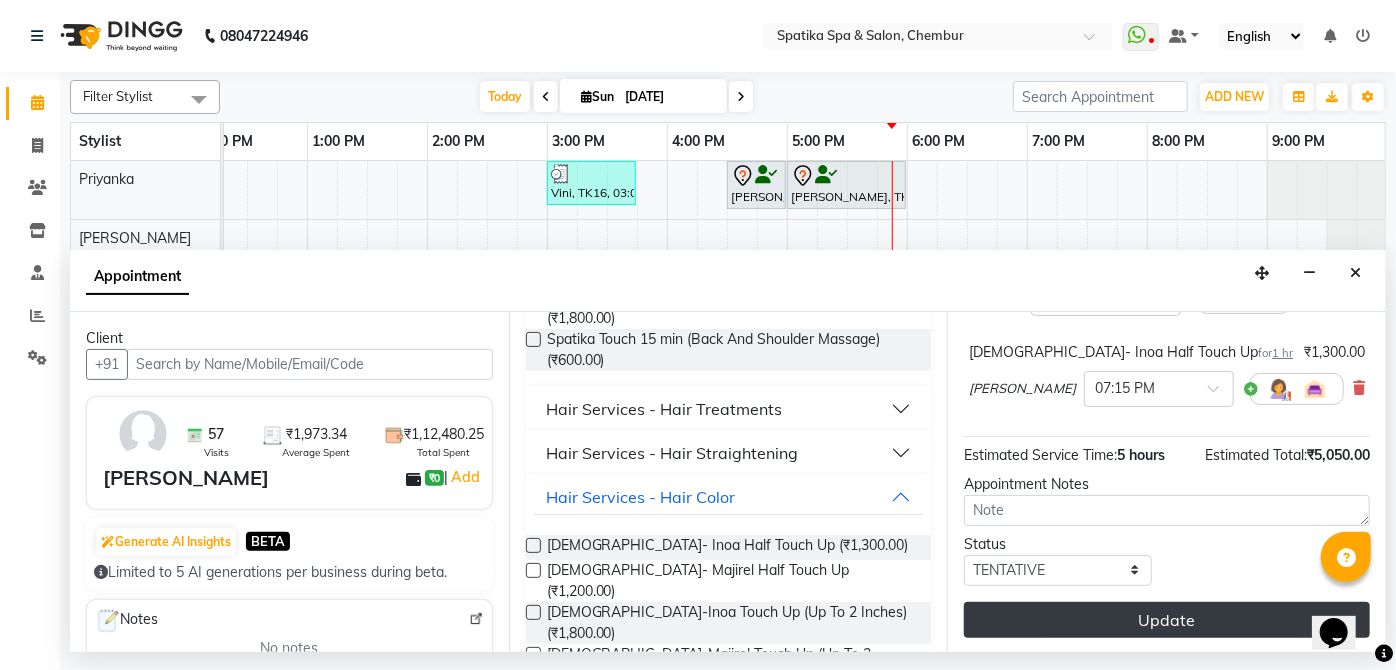 click on "Update" at bounding box center (1167, 620) 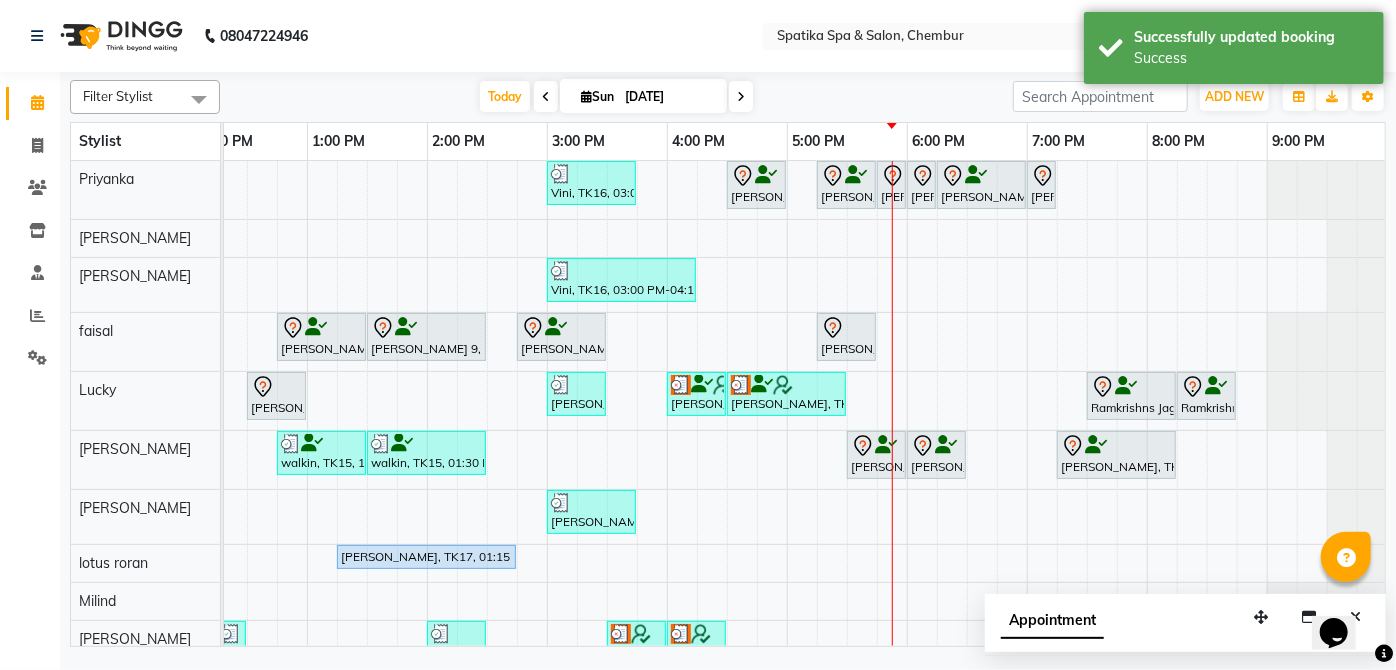 scroll, scrollTop: 110, scrollLeft: 397, axis: both 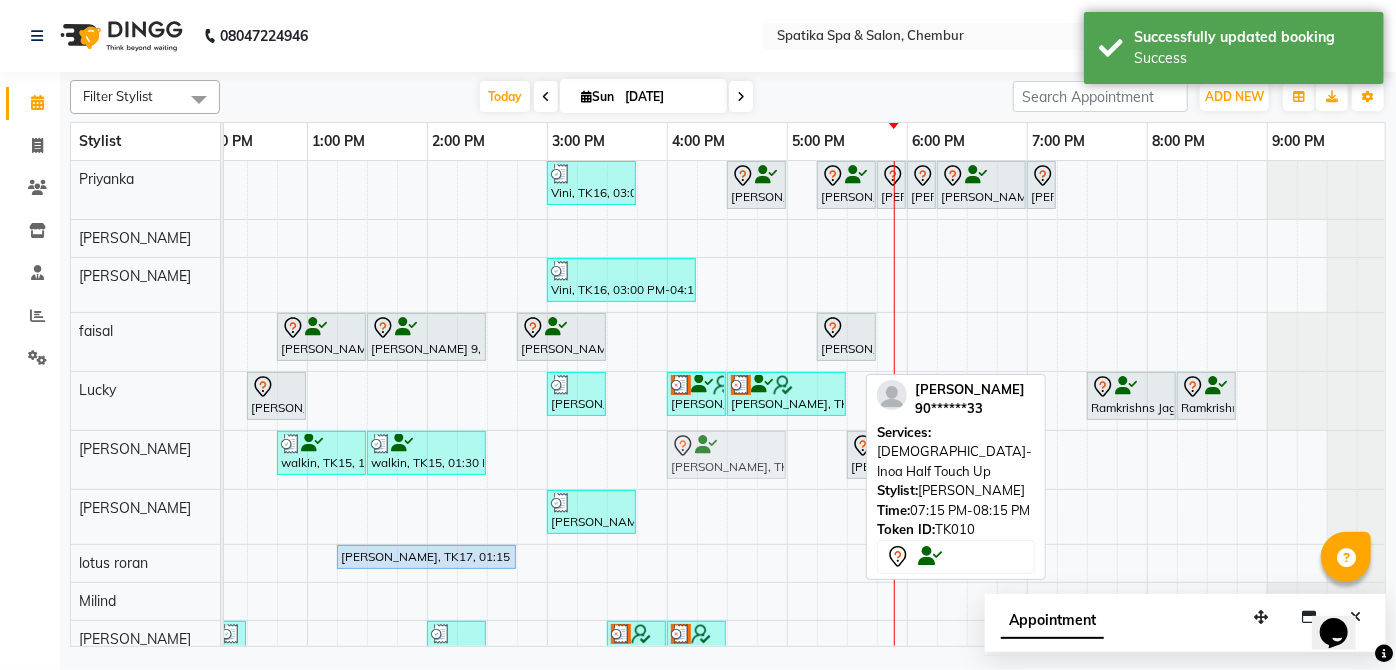 drag, startPoint x: 1090, startPoint y: 451, endPoint x: 698, endPoint y: 471, distance: 392.5099 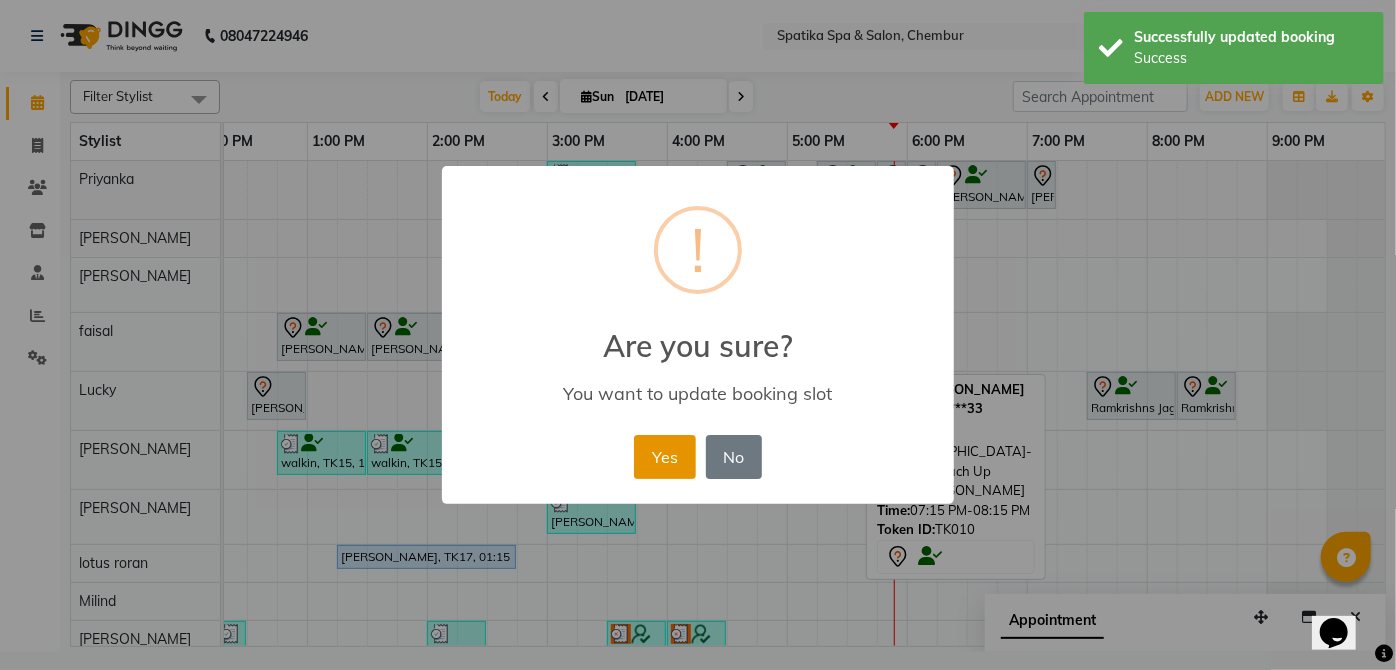 click on "Yes" at bounding box center (664, 457) 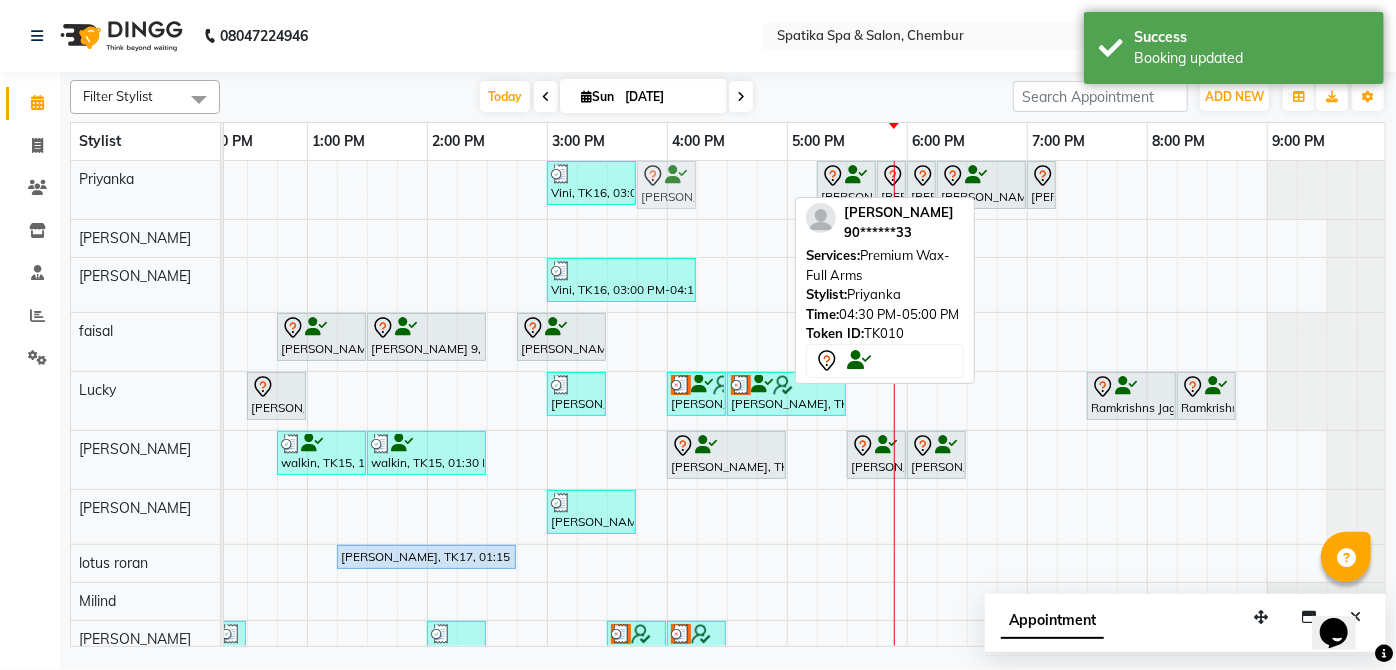 drag, startPoint x: 757, startPoint y: 191, endPoint x: 669, endPoint y: 196, distance: 88.14193 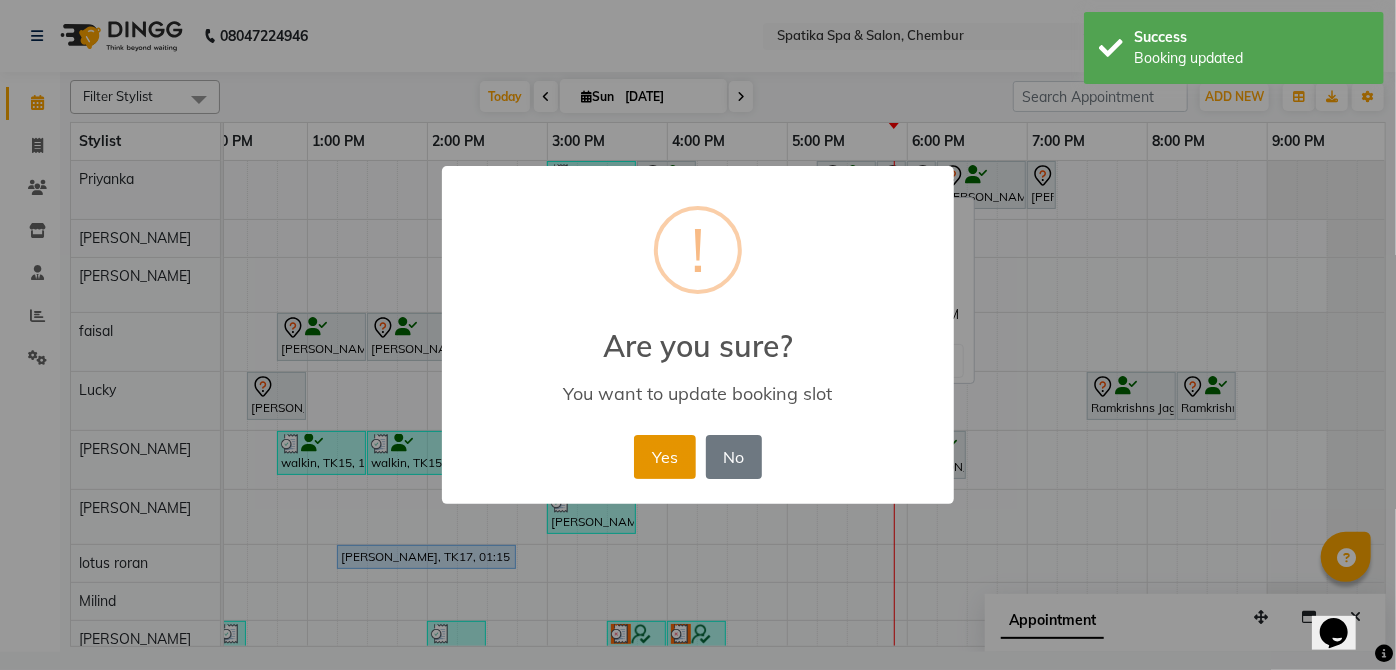 drag, startPoint x: 674, startPoint y: 463, endPoint x: 672, endPoint y: 448, distance: 15.132746 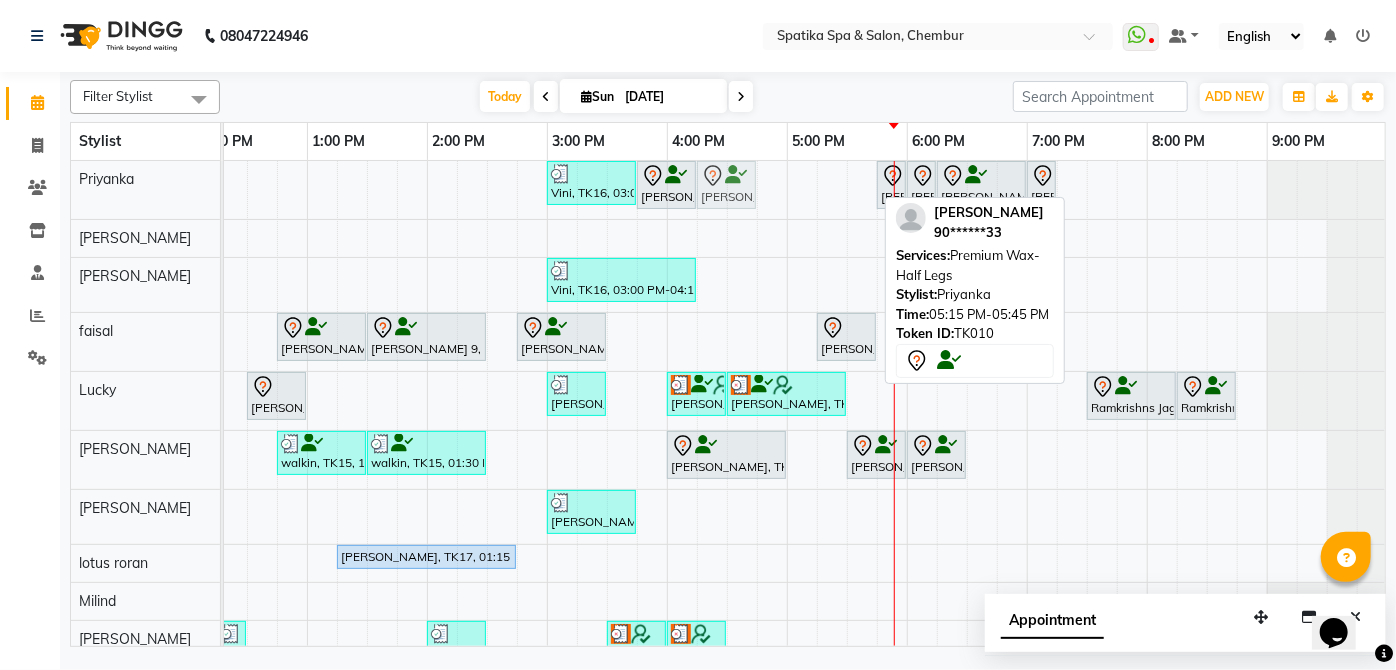 drag, startPoint x: 859, startPoint y: 190, endPoint x: 751, endPoint y: 216, distance: 111.085556 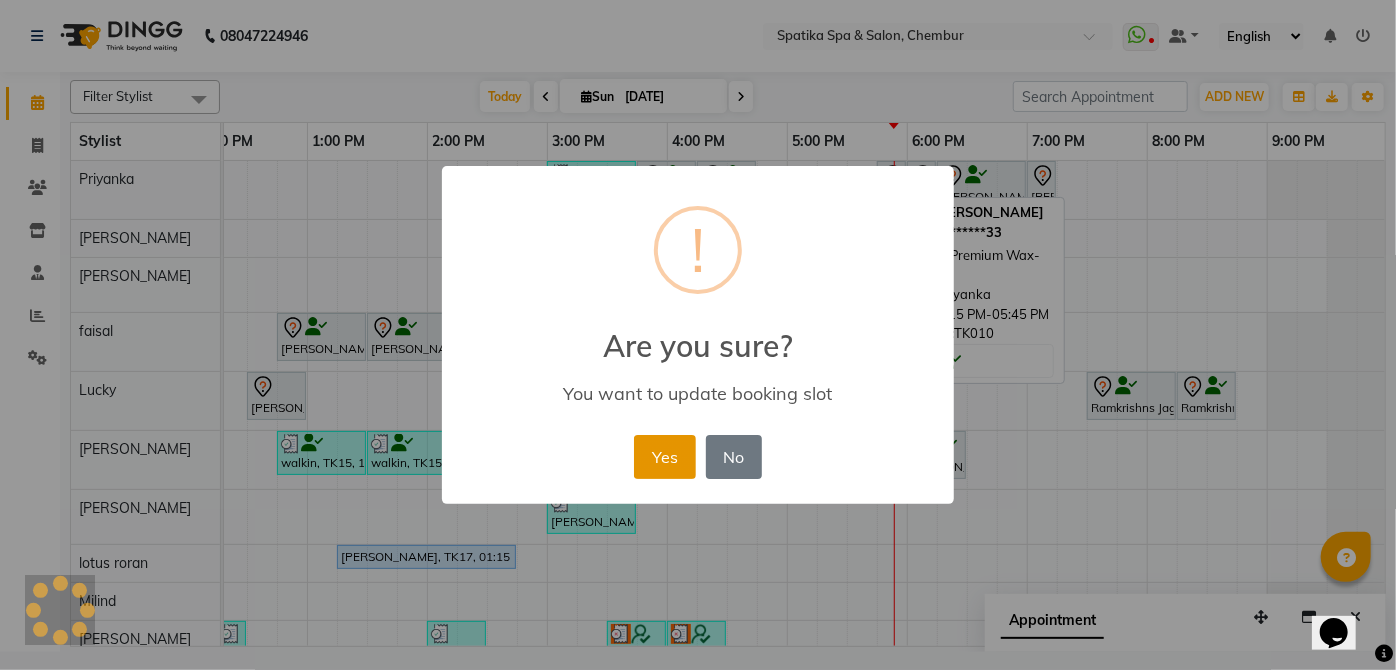 drag, startPoint x: 664, startPoint y: 453, endPoint x: 664, endPoint y: 442, distance: 11 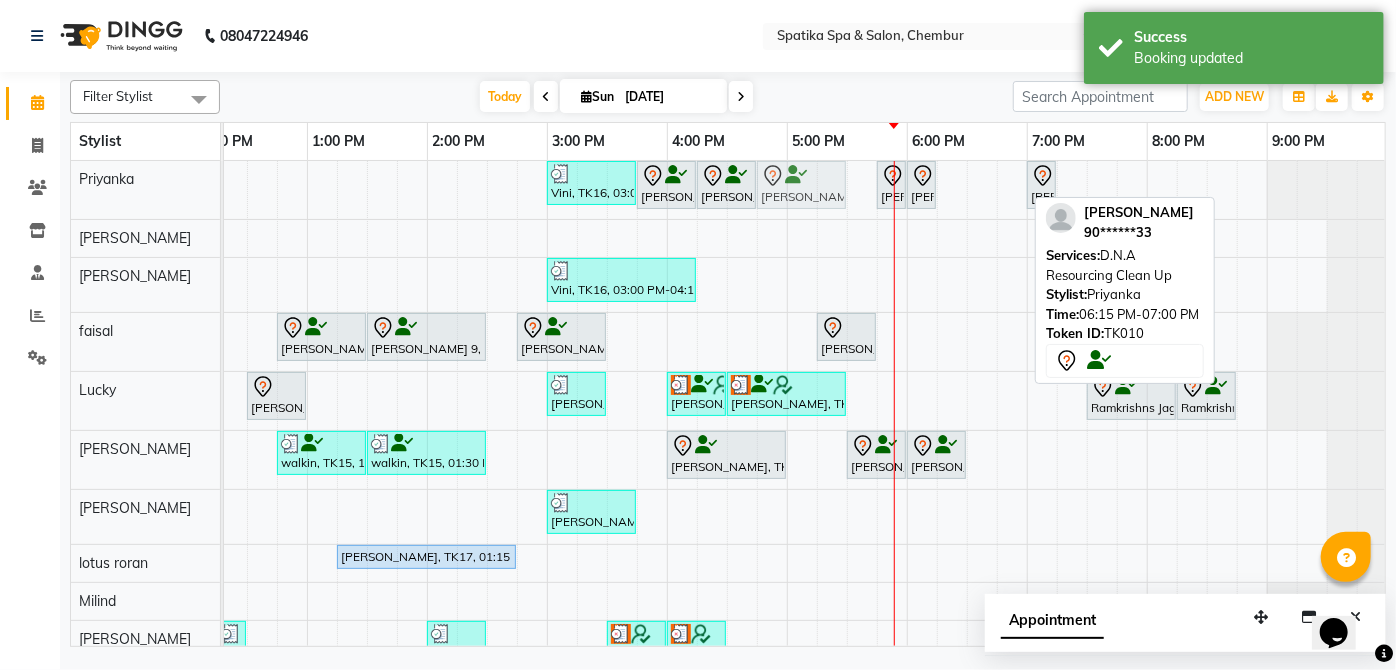 drag, startPoint x: 994, startPoint y: 182, endPoint x: 806, endPoint y: 178, distance: 188.04254 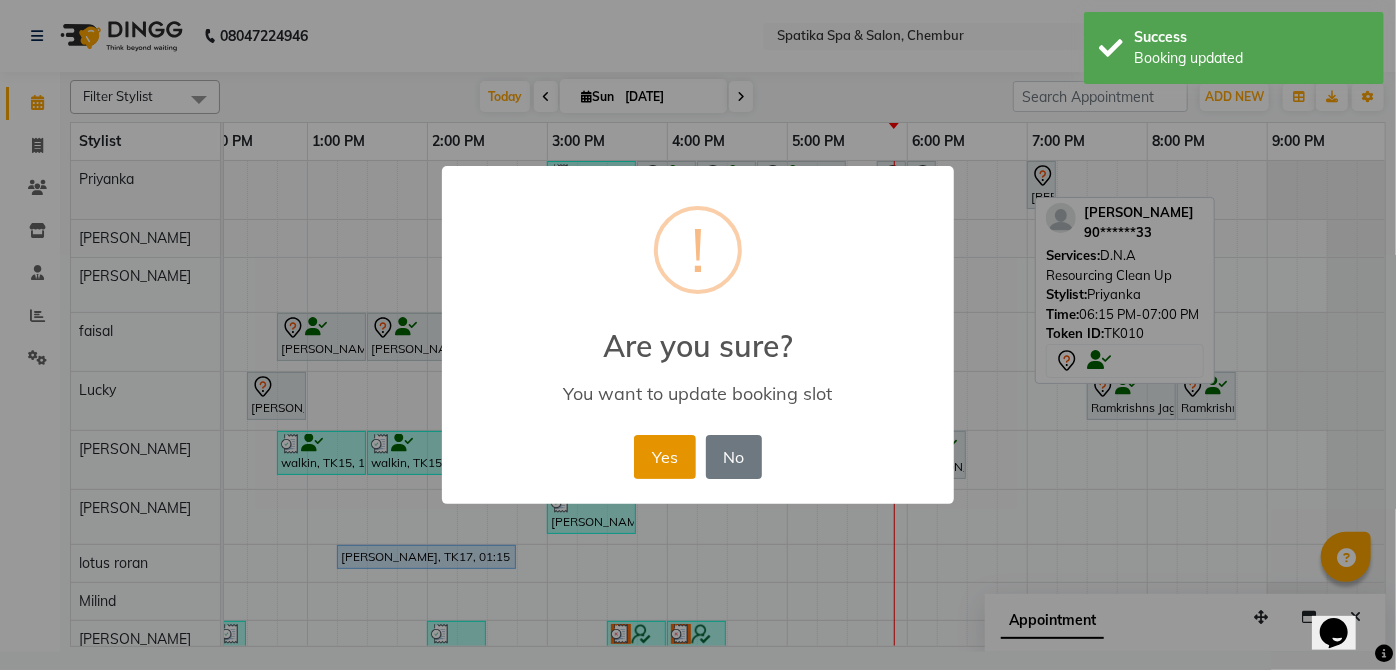 drag, startPoint x: 653, startPoint y: 448, endPoint x: 656, endPoint y: 419, distance: 29.15476 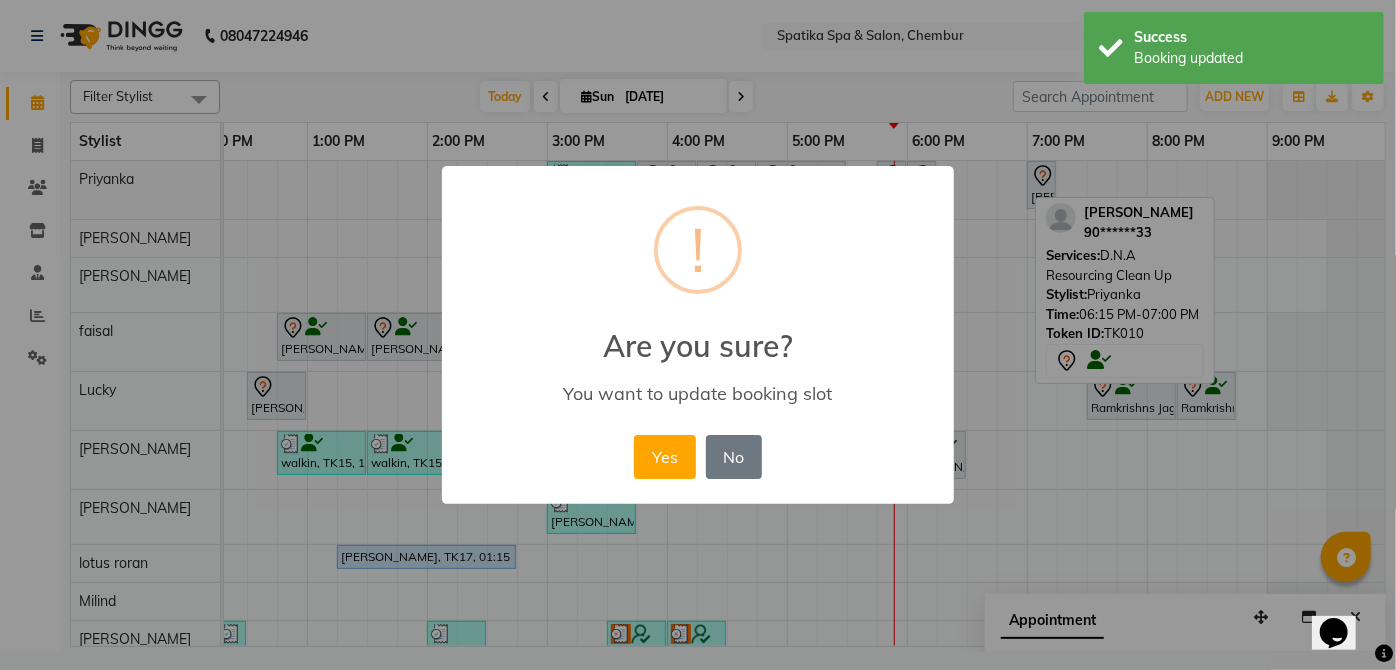 click on "Yes" at bounding box center [664, 457] 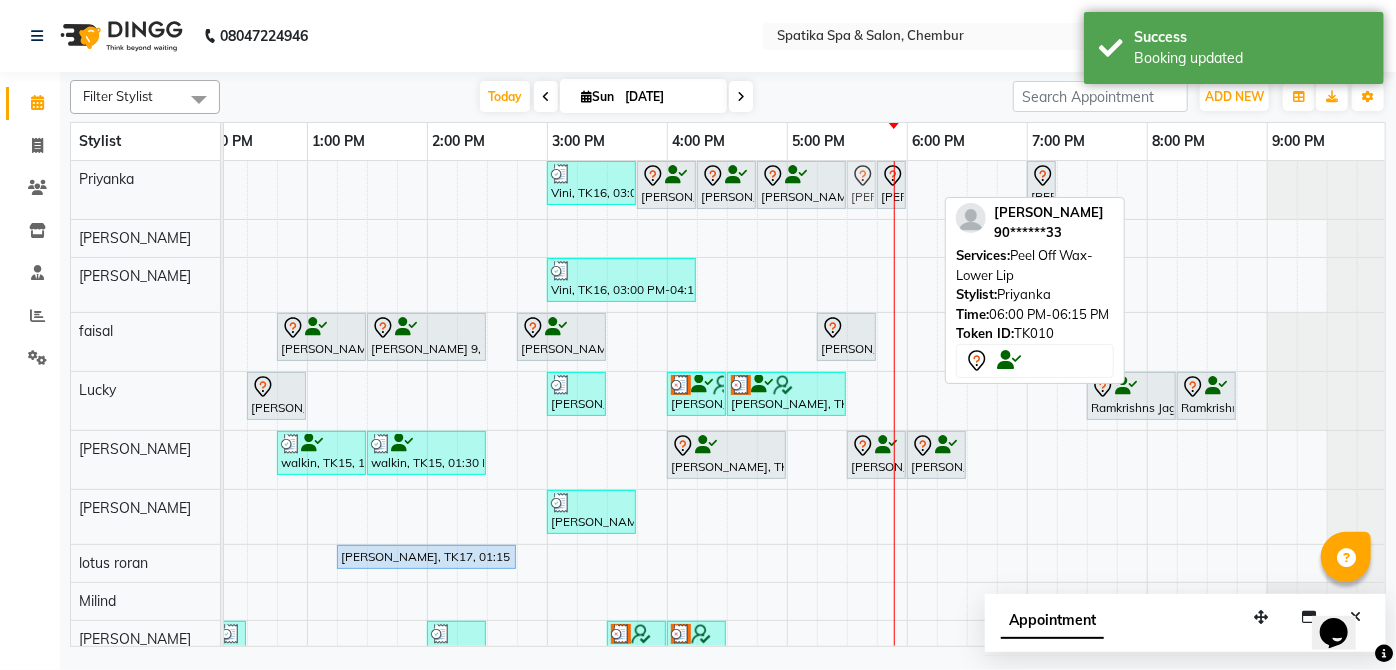 drag, startPoint x: 920, startPoint y: 189, endPoint x: 860, endPoint y: 198, distance: 60.671246 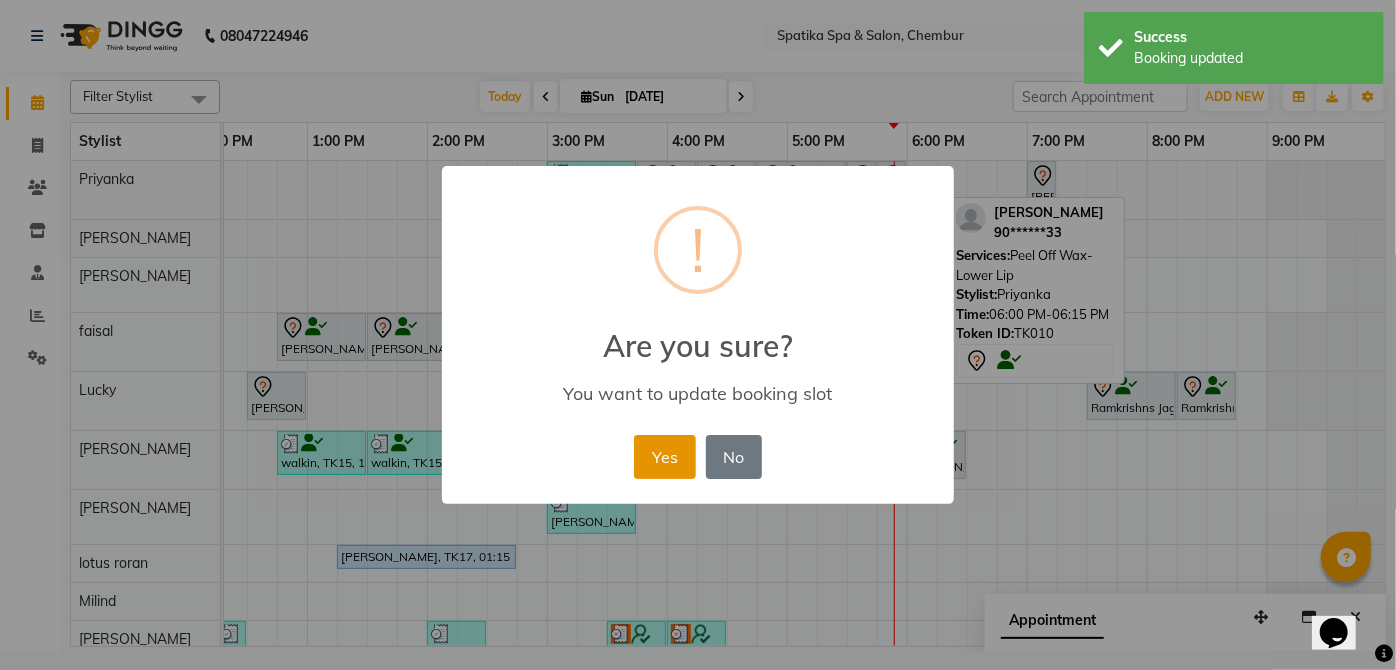 click on "Yes" at bounding box center [664, 457] 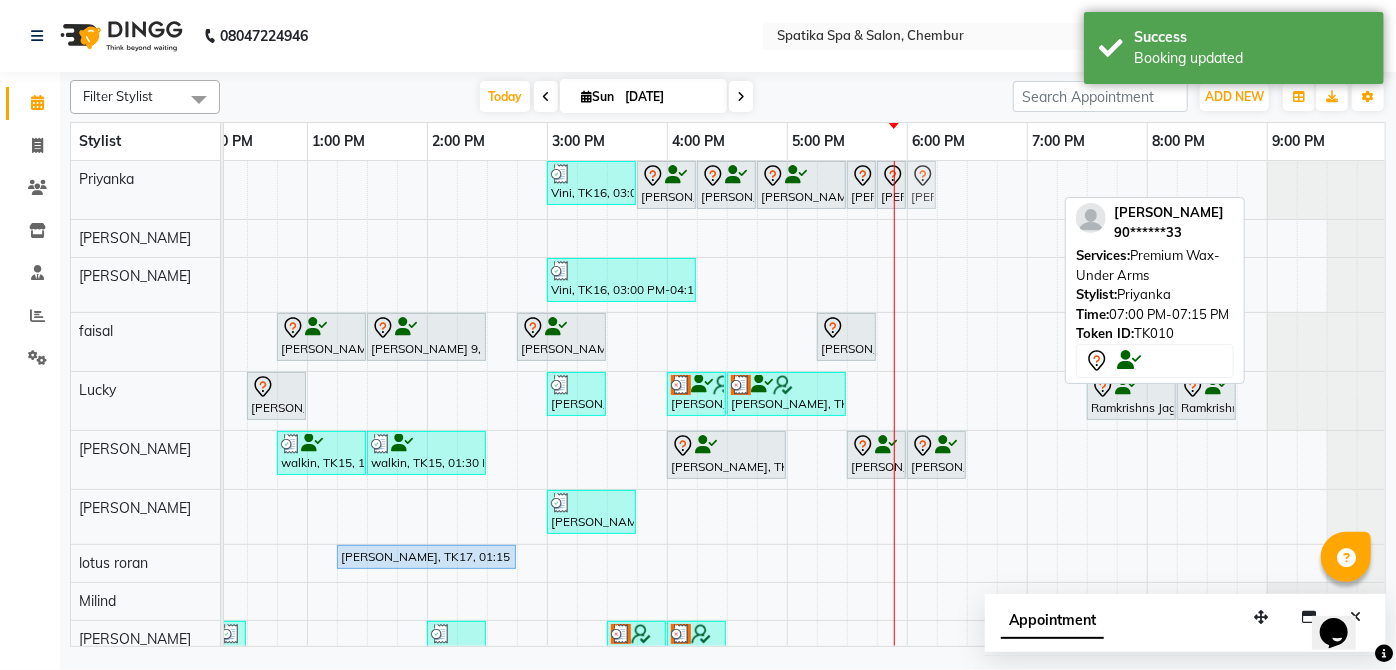 drag, startPoint x: 1042, startPoint y: 197, endPoint x: 920, endPoint y: 206, distance: 122.33152 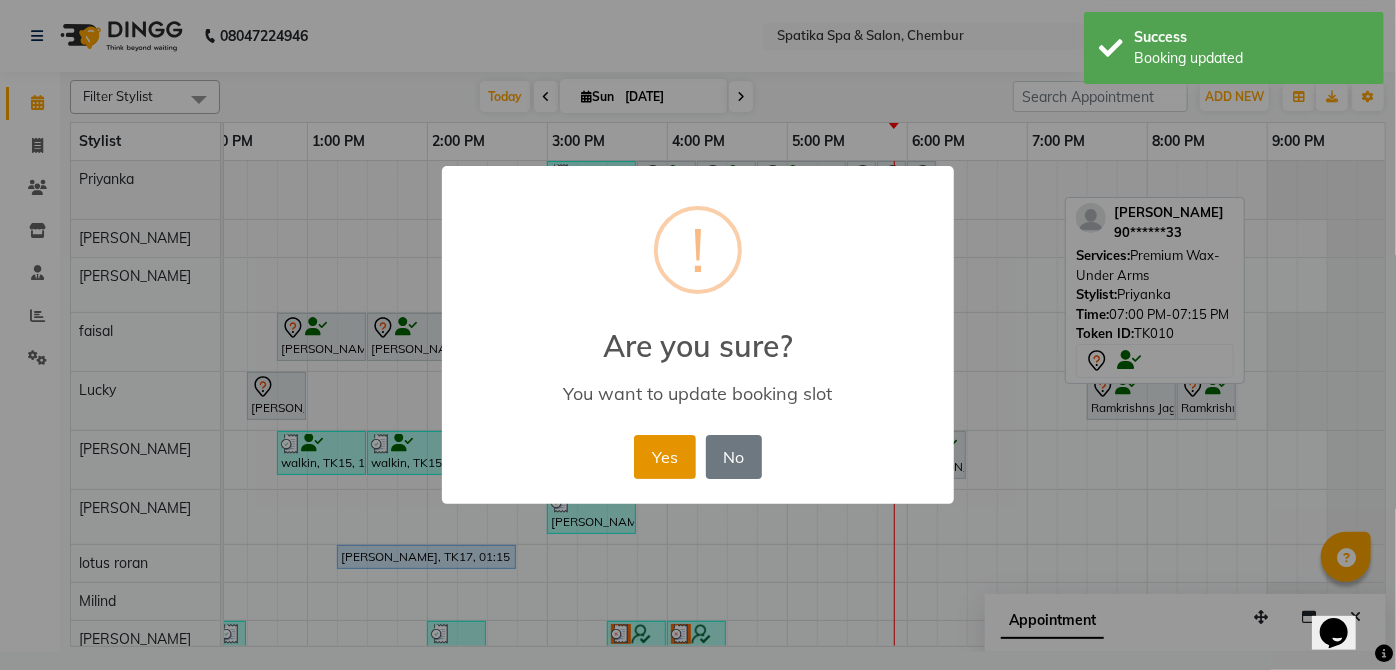 click on "Yes" at bounding box center [664, 457] 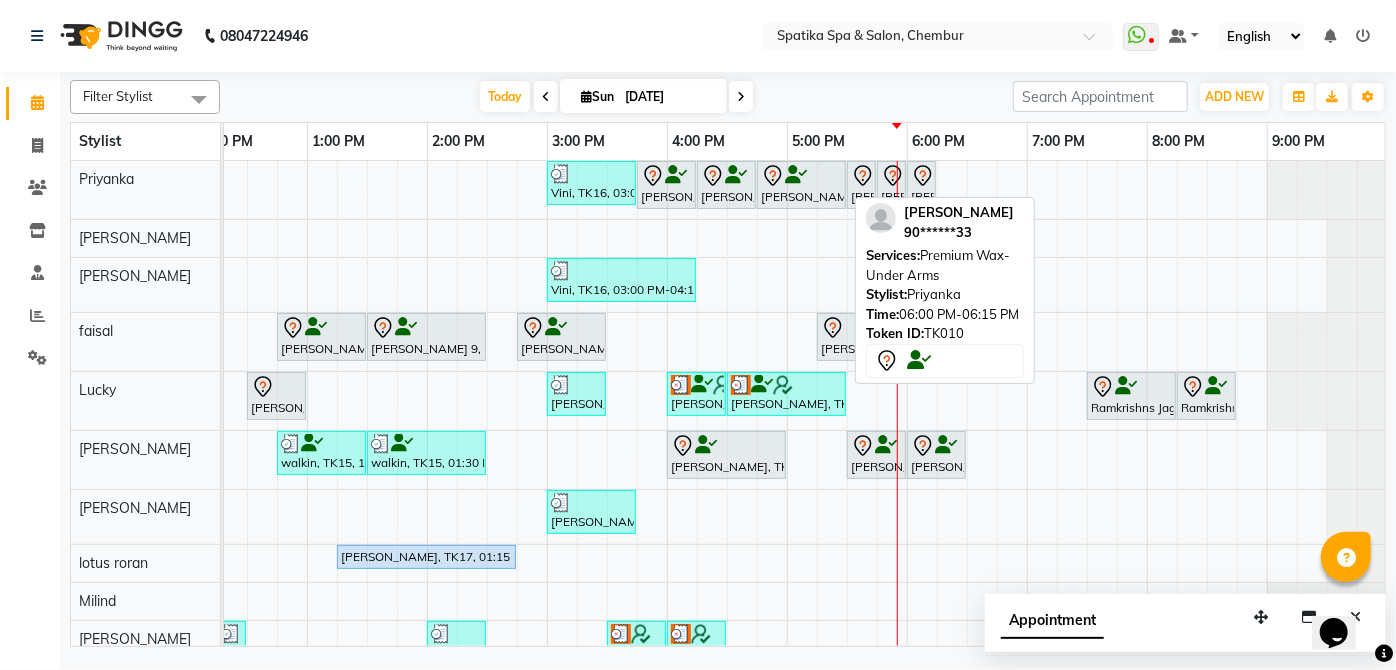 scroll, scrollTop: 90, scrollLeft: 397, axis: both 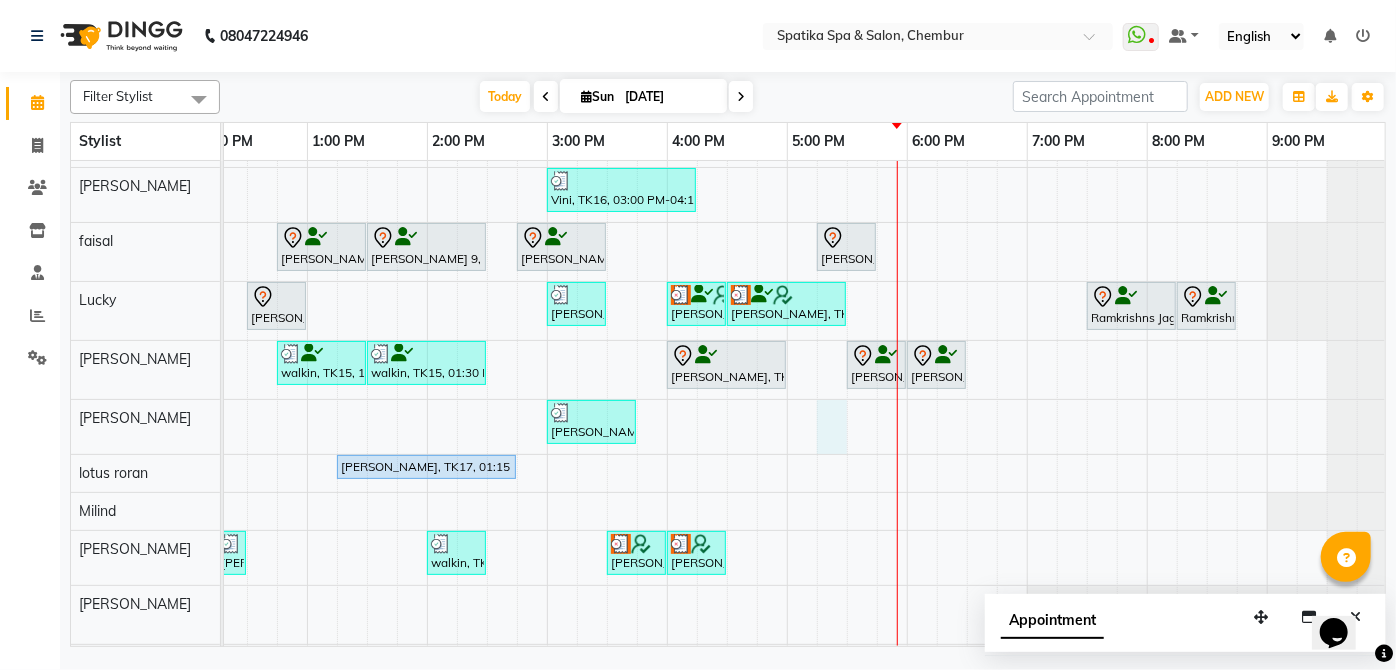 click on "Payal Dhanke, TK13, 08:45 AM-09:15 AM, Additional Charges For Male Hair Wash With Haircut / Head Massage     Vini, TK16, 03:00 PM-03:45 PM, Classic Manicure             Aarti Manjrekar, TK10, 03:45 PM-04:15 PM, Premium Wax-Full Arms             Aarti Manjrekar, TK10, 04:15 PM-04:45 PM, Premium Wax-Half Legs             Aarti Manjrekar, TK10, 04:45 PM-05:30 PM, D.N.A Resourcing Clean Up             Aarti Manjrekar, TK10, 05:30 PM-05:45 PM, Peel Off Wax- Lower Lip             Aarti Manjrekar, TK10, 05:45 PM-06:00 PM, Peel Off Wax-Upper Lip             Aarti Manjrekar, TK10, 06:00 PM-06:15 PM, Premium Wax-Under Arms     Vini, TK16, 03:00 PM-04:15 PM, Classic Pedicure,Peel Off Wax-Eyebrows,Peel Off Wax-Upper Lip     Aparna iyer, TK07, 10:00 AM-11:15 AM, Haircuts,Beard Styling / Crafting / Trim     Raika John, TK09, 11:15 AM-11:45 AM, Female-Blow Dry-Hair Below Shoulder             Kritika 9, TK14, 12:45 PM-01:30 PM, Haircuts                         Swapnil Bhoir, TK02, 02:45 PM-03:30 PM, Haircuts" at bounding box center (607, 376) 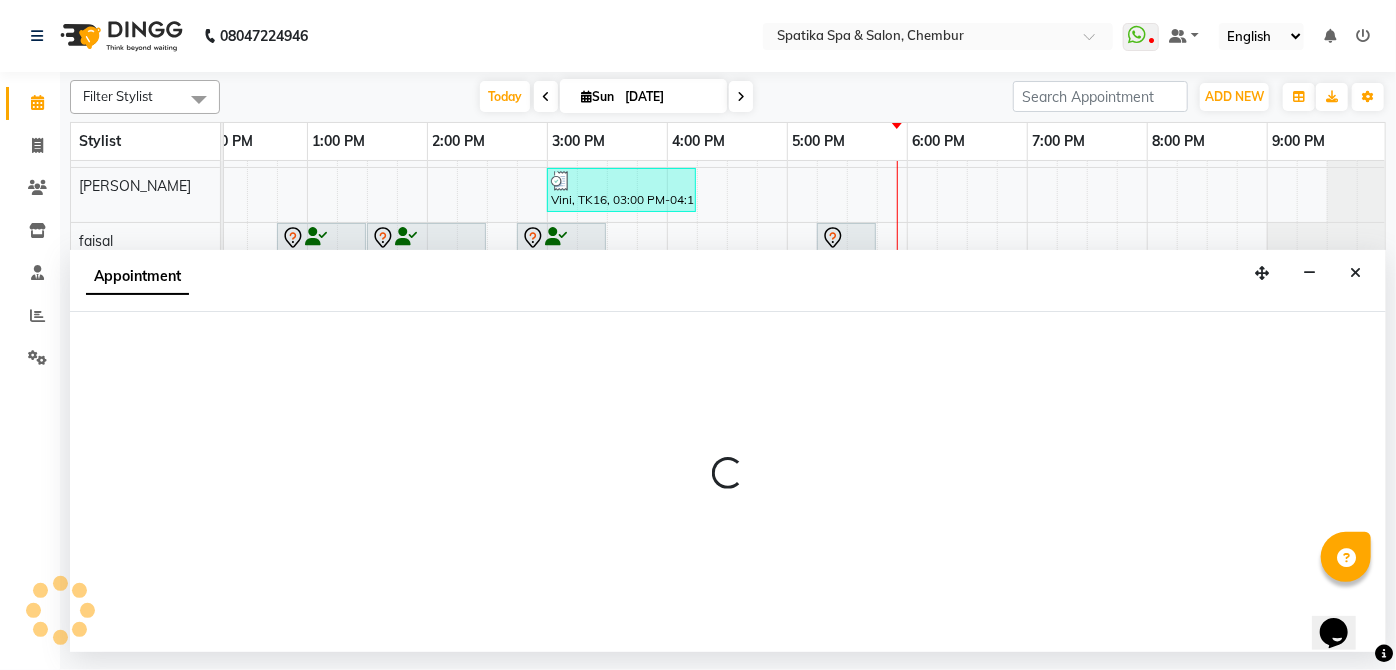 select on "62535" 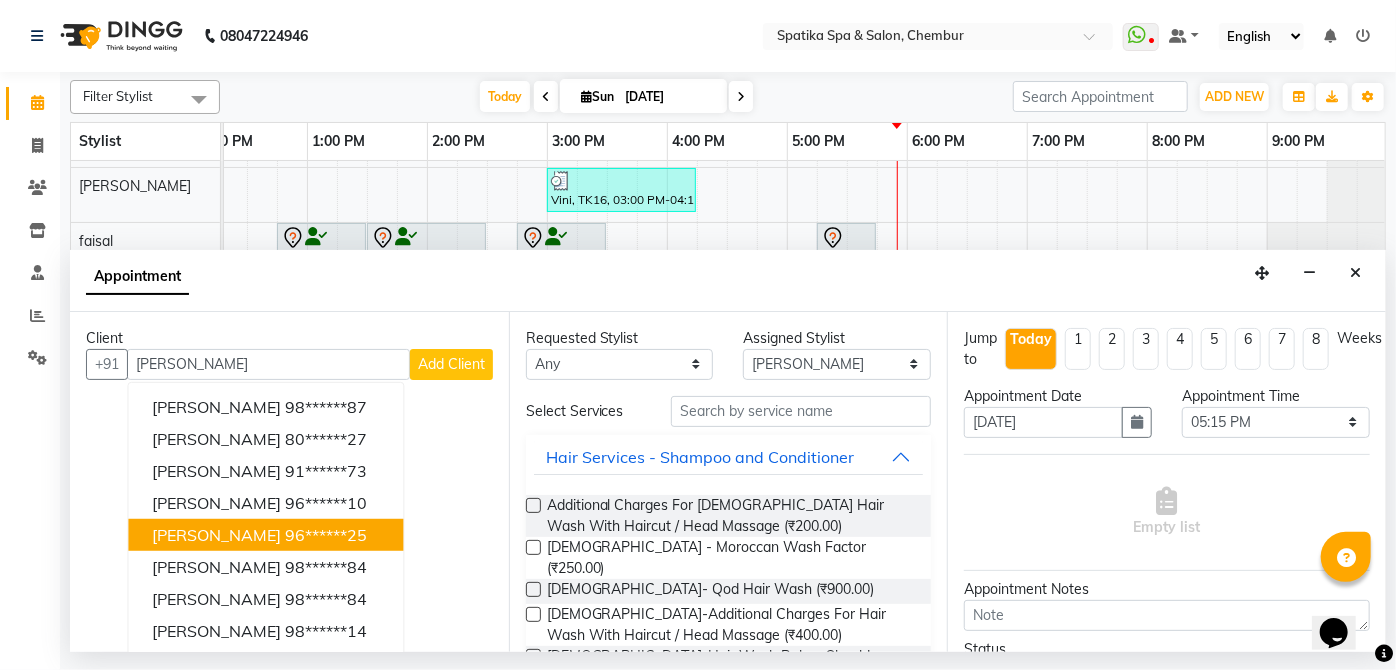 scroll, scrollTop: 66, scrollLeft: 0, axis: vertical 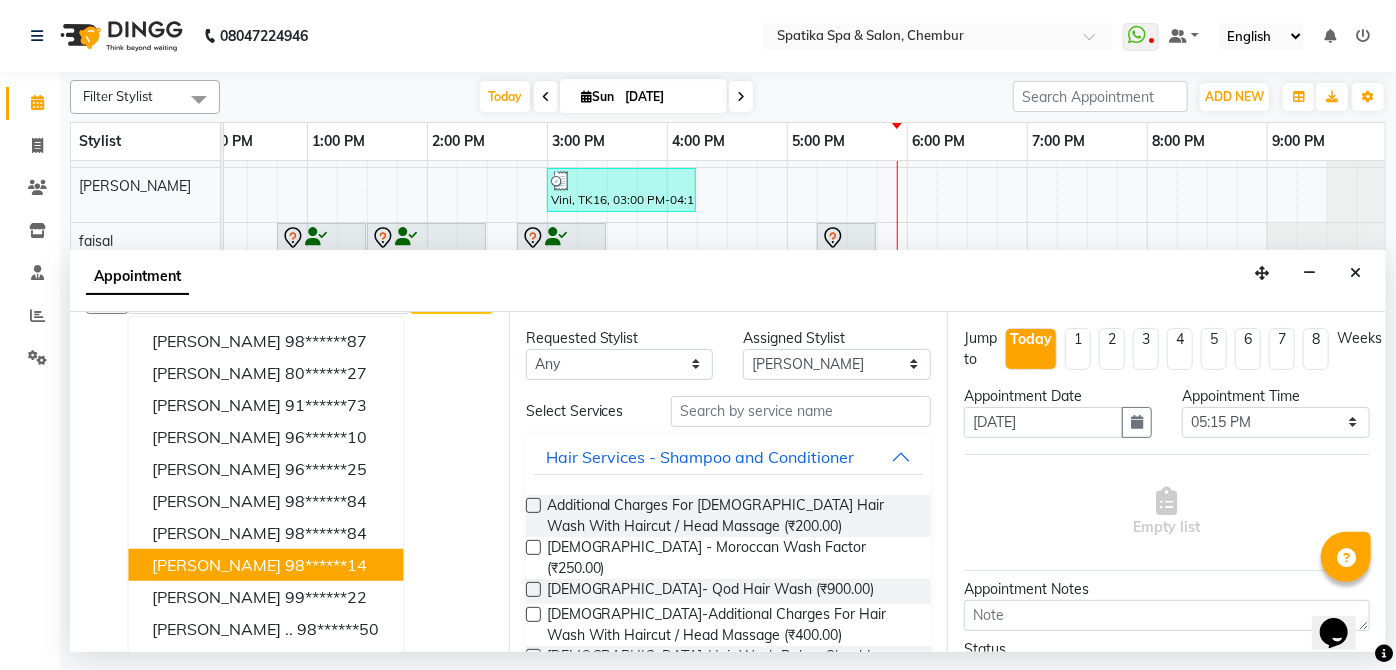 click on "Kanika Puri  98******14" at bounding box center [265, 564] 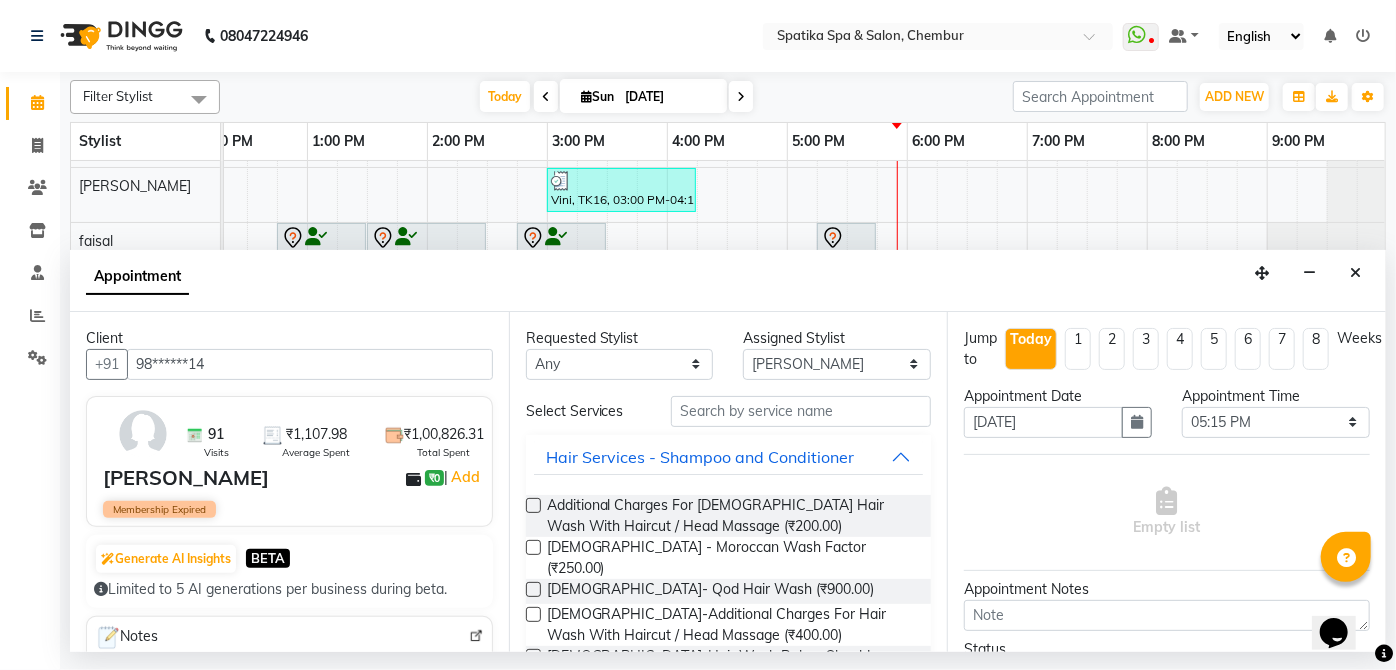 type on "98******14" 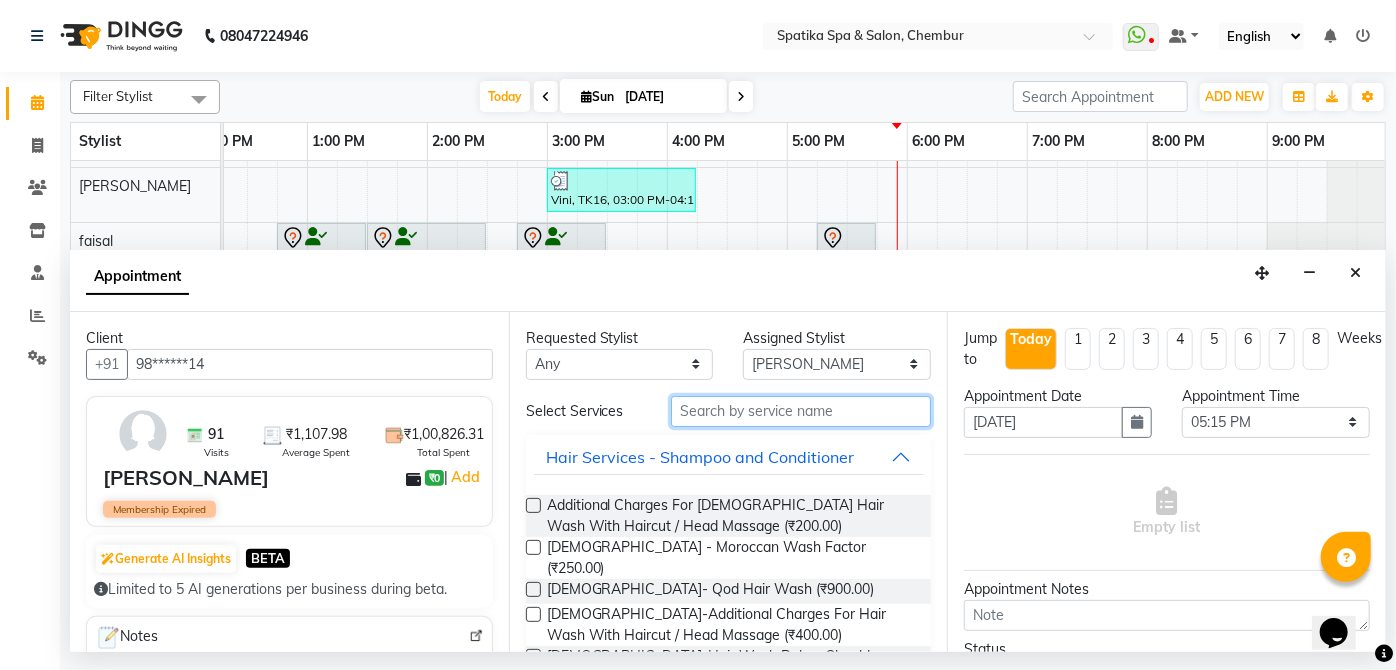 click at bounding box center [801, 411] 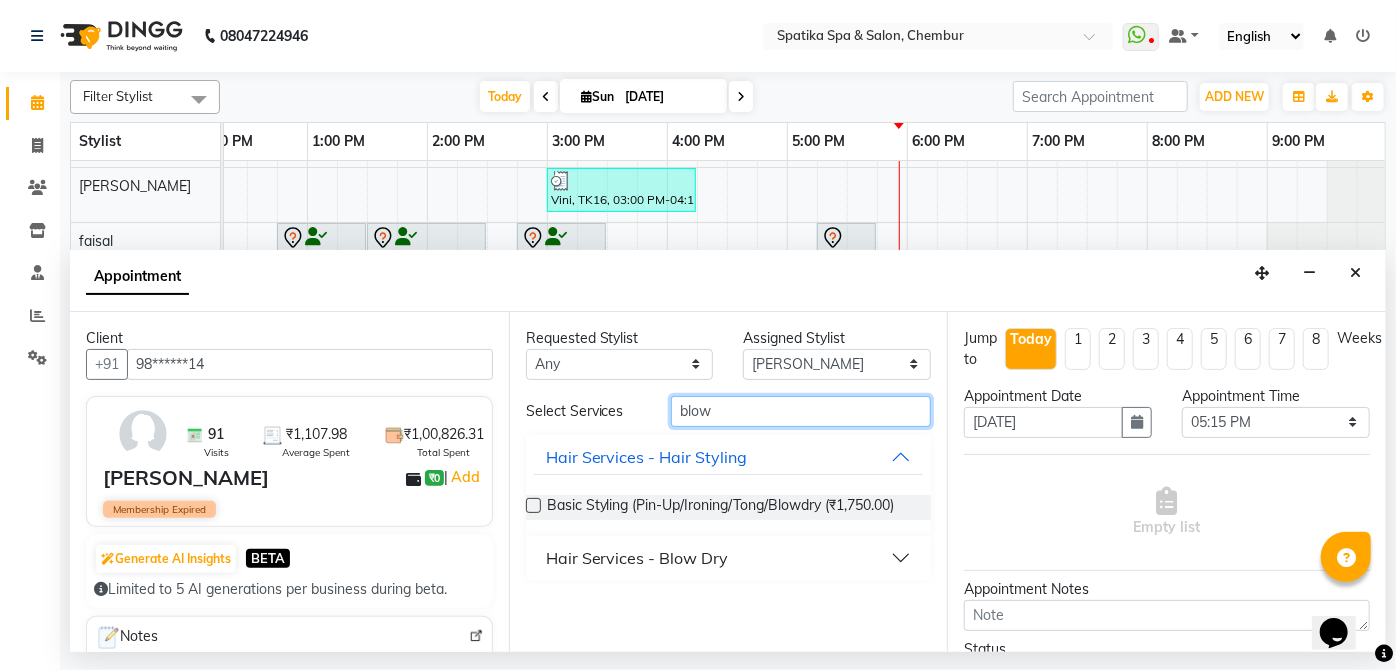 type on "blow" 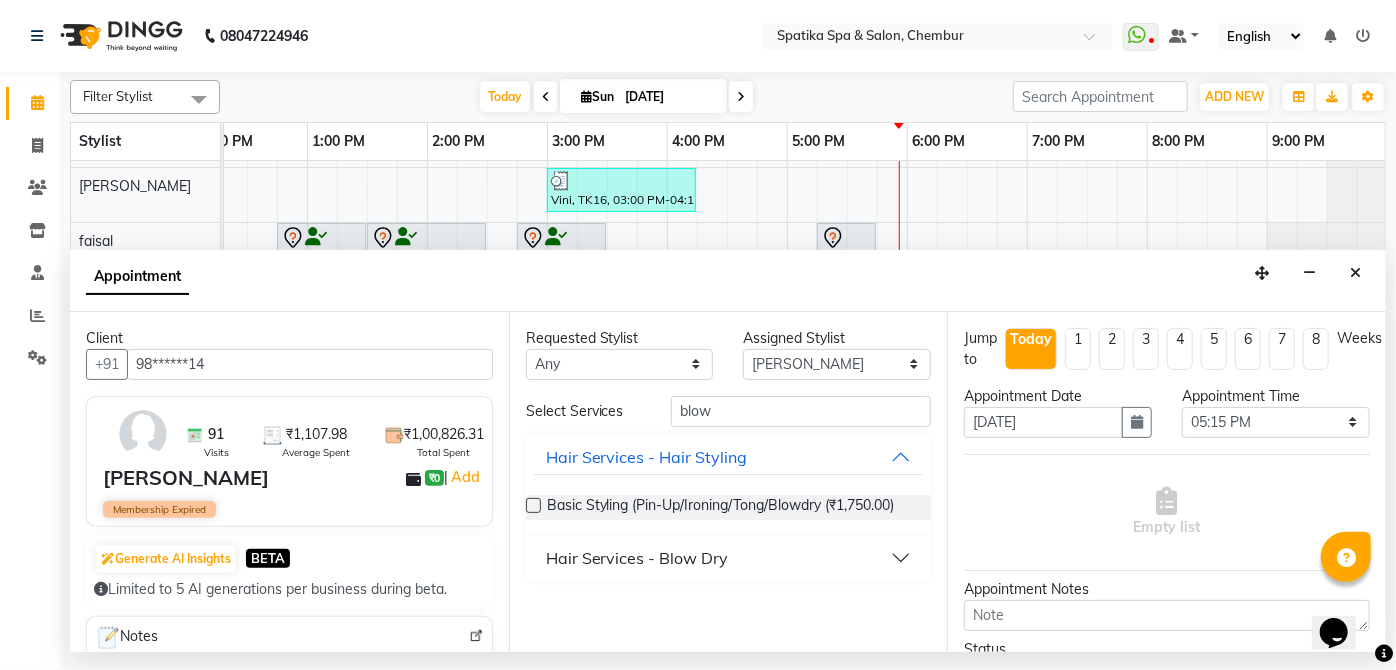 drag, startPoint x: 657, startPoint y: 564, endPoint x: 656, endPoint y: 554, distance: 10.049875 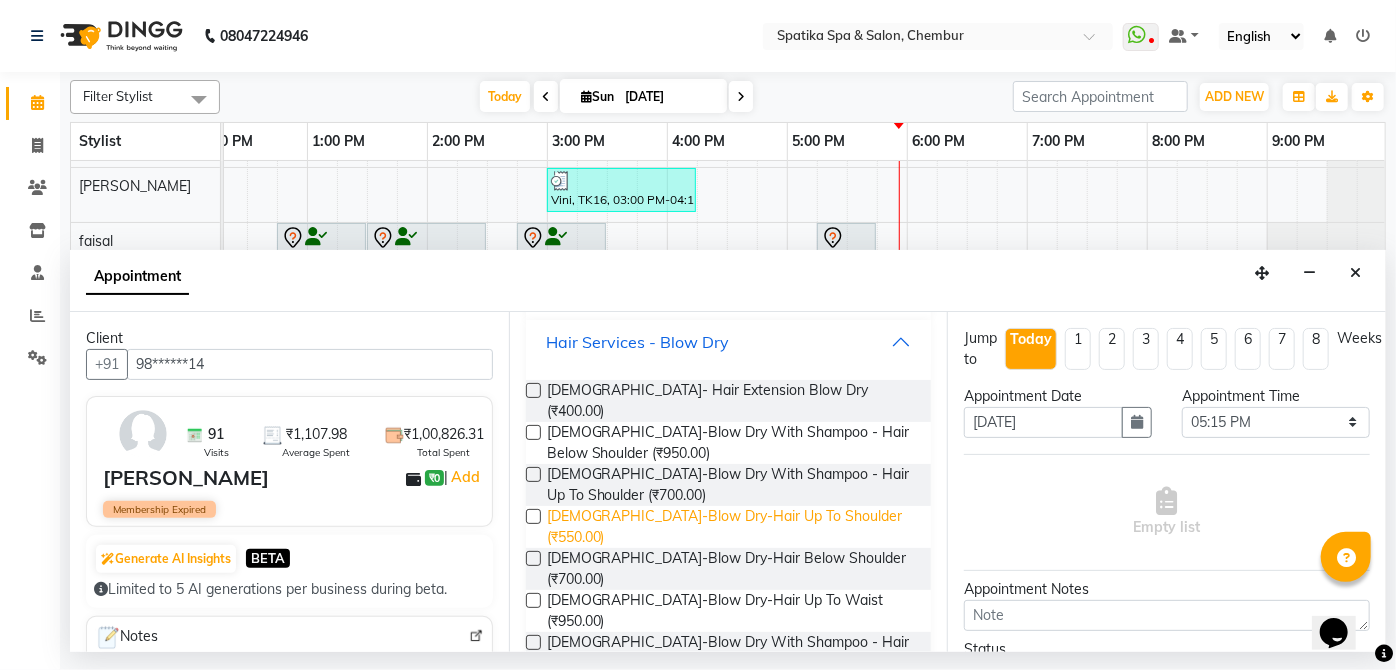 scroll, scrollTop: 218, scrollLeft: 0, axis: vertical 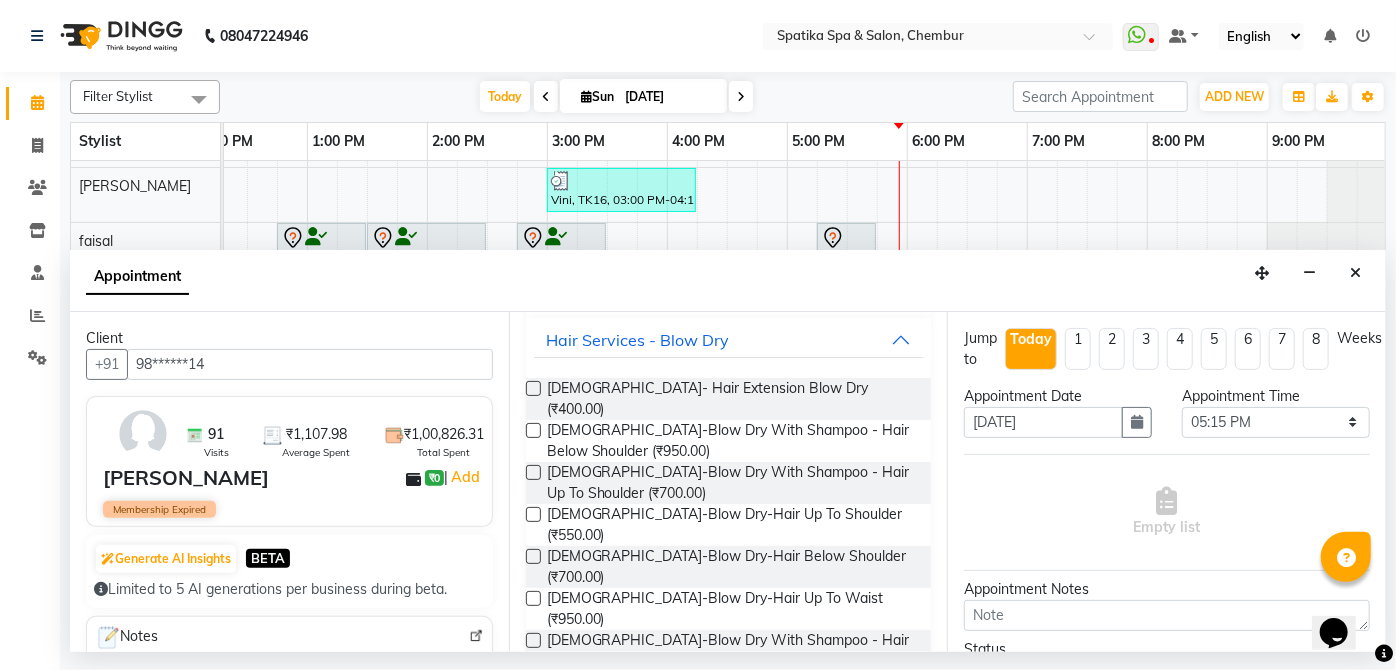 click at bounding box center (533, 430) 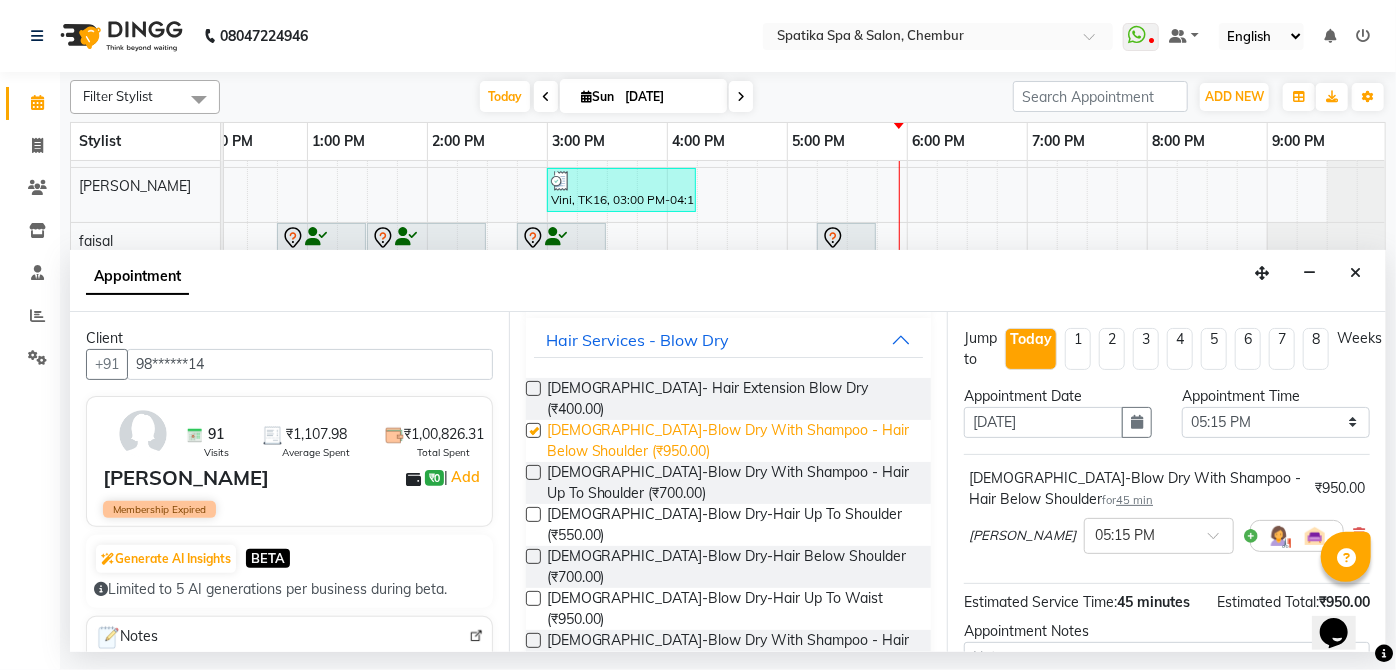 scroll, scrollTop: 0, scrollLeft: 0, axis: both 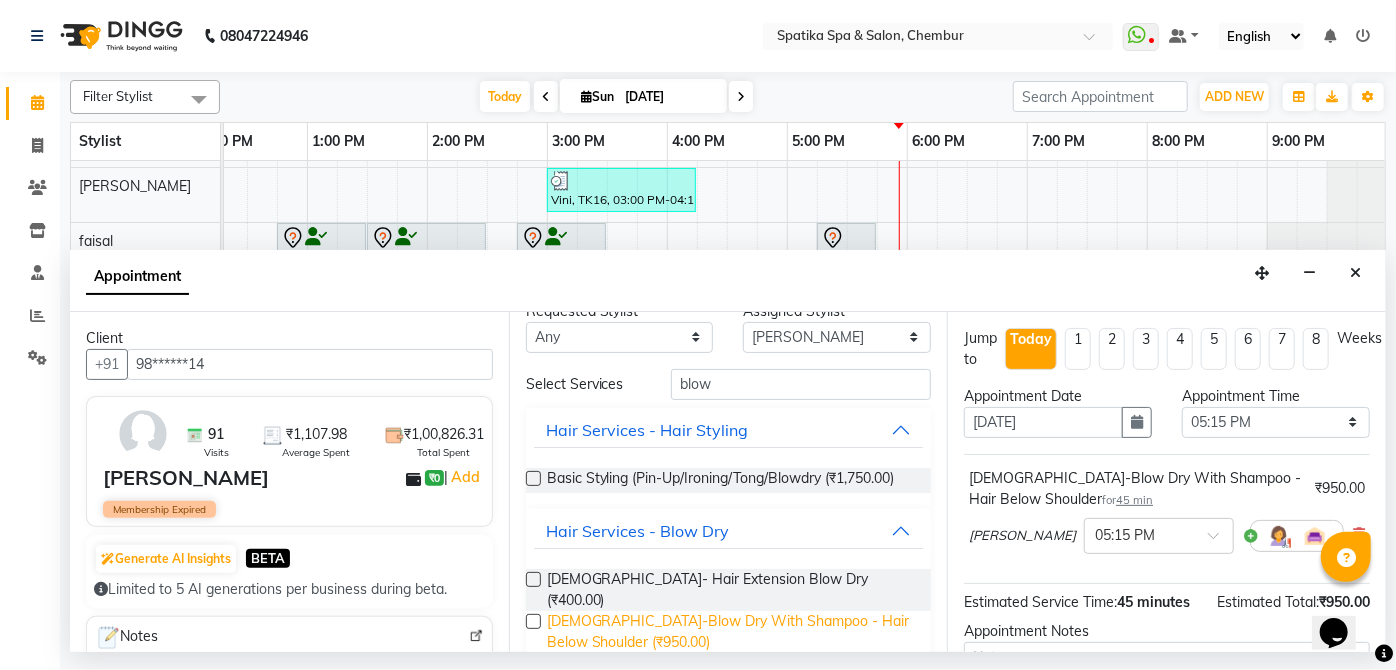 checkbox on "false" 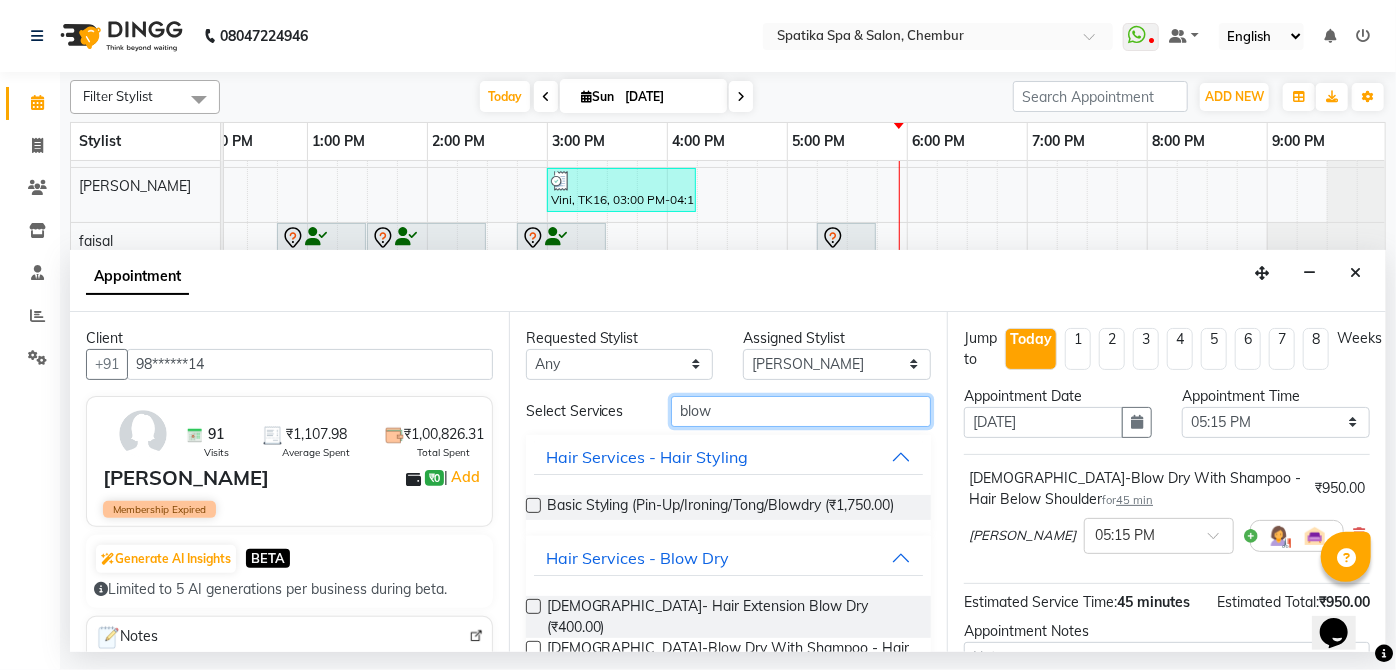 click on "blow" at bounding box center (801, 411) 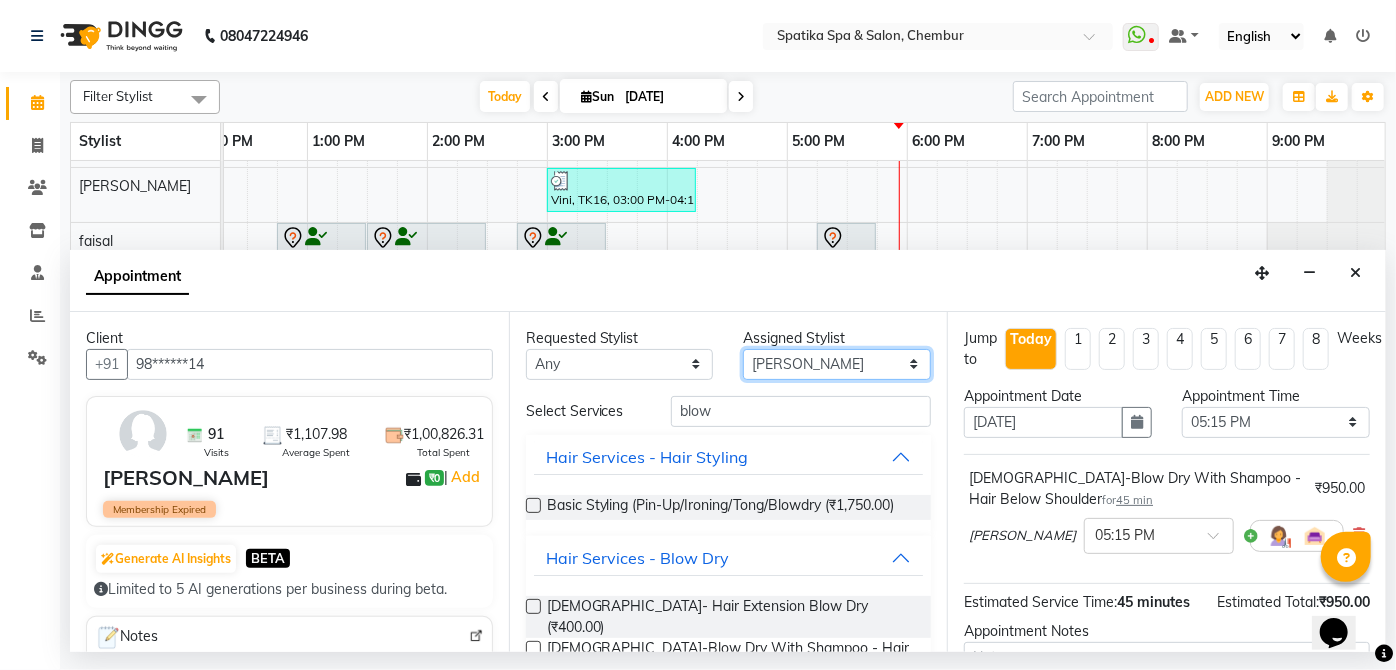 click on "Select Aayushi Sonawala Ali deepak kumar faisal lotus roran Lucky Madhu Gupta Milind Payal Dhanke Priyanka shahrukh sumitra" at bounding box center [837, 364] 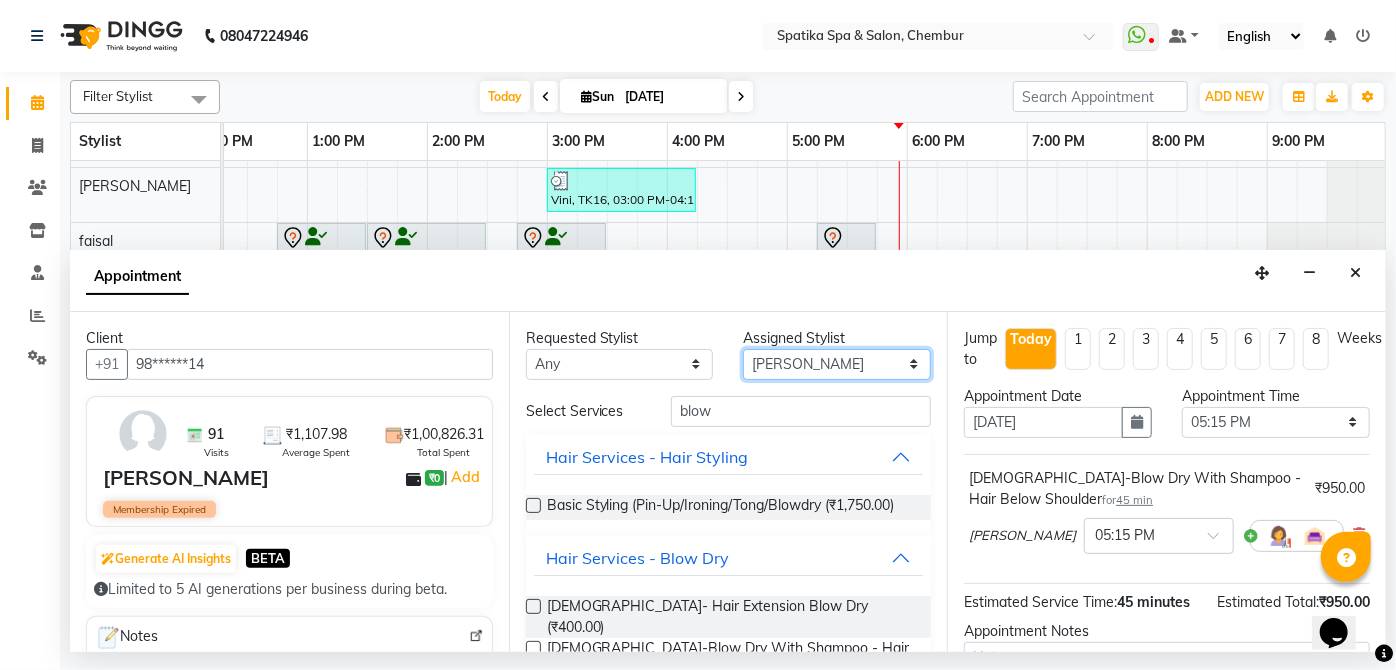 select on "29950" 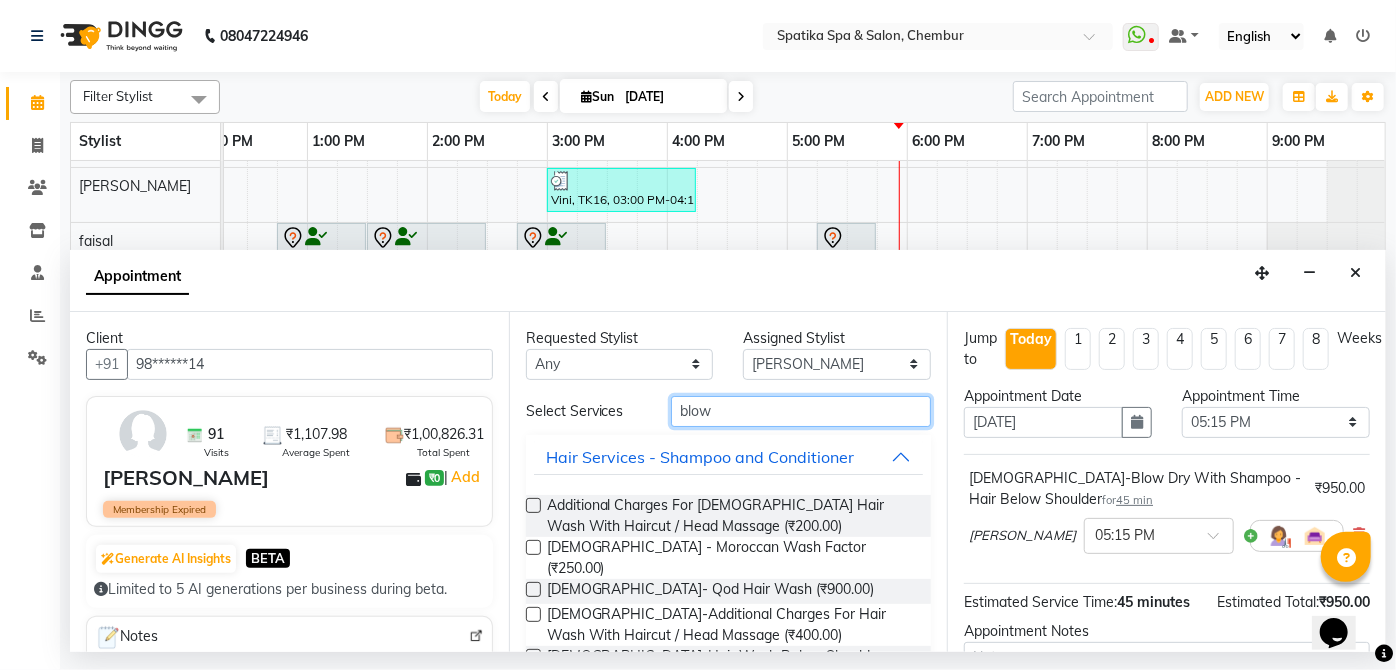 click on "blow" at bounding box center (801, 411) 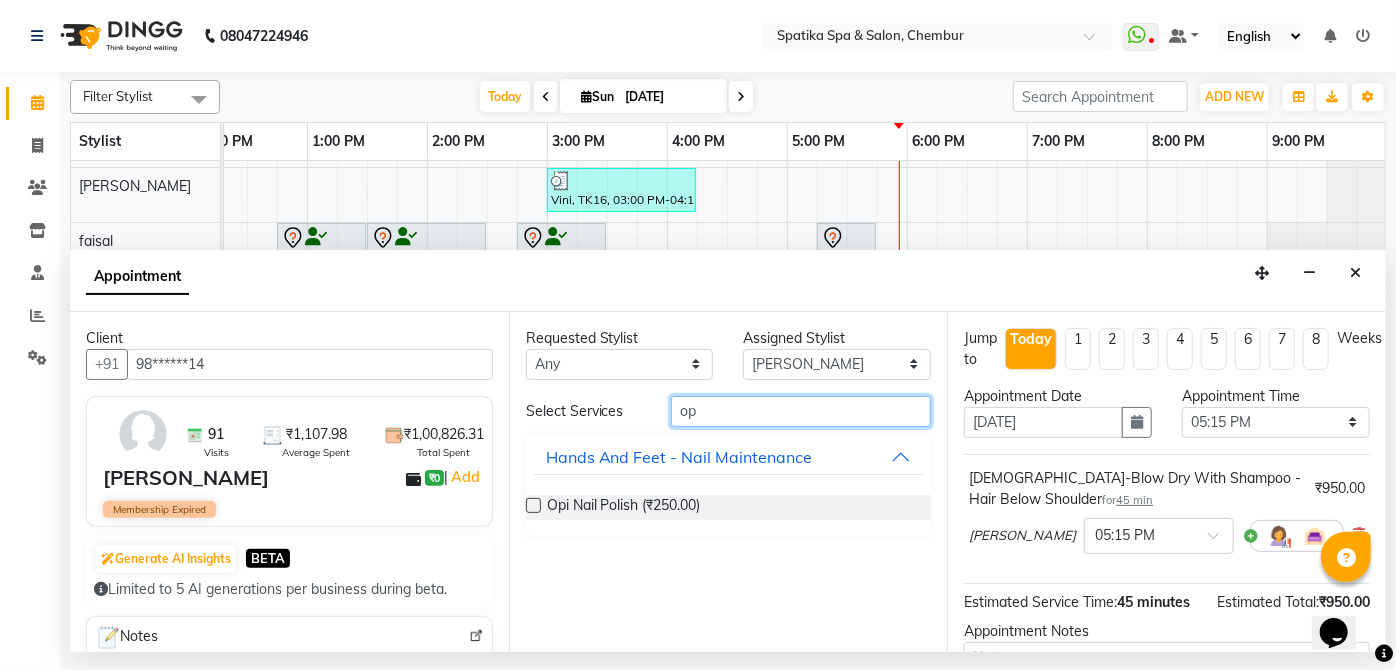 type on "op" 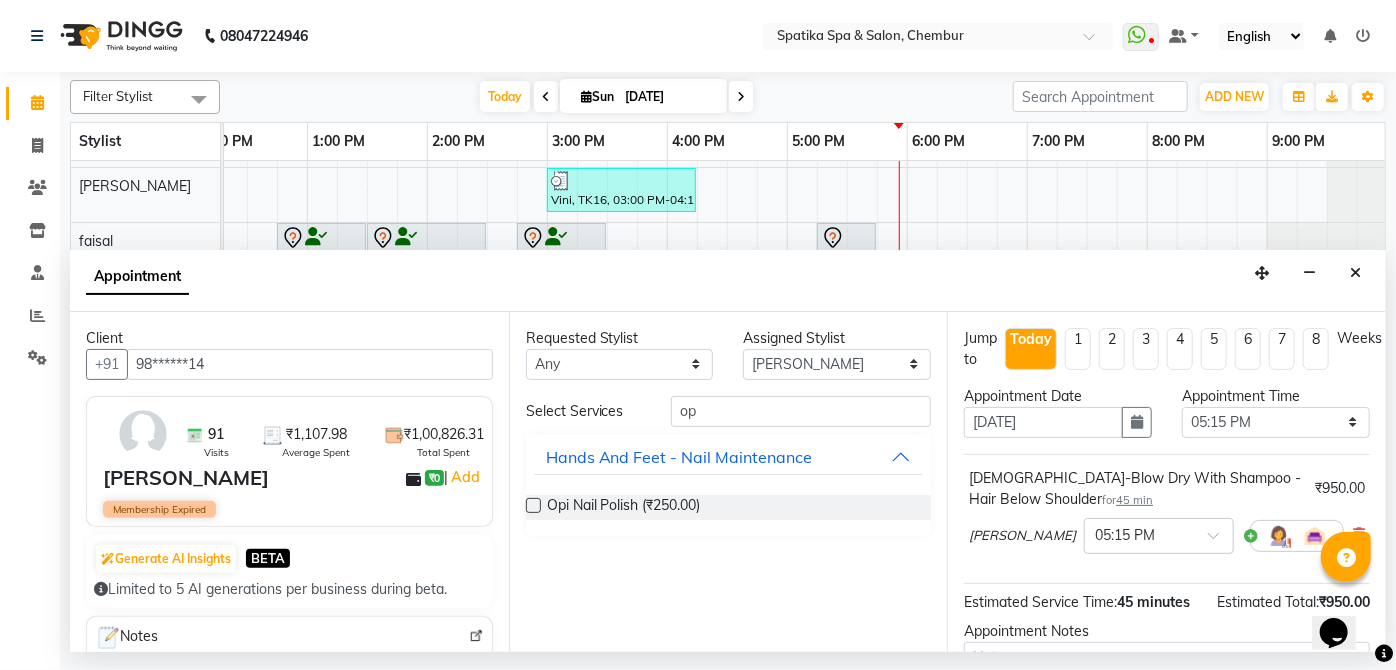 drag, startPoint x: 530, startPoint y: 507, endPoint x: 736, endPoint y: 510, distance: 206.02185 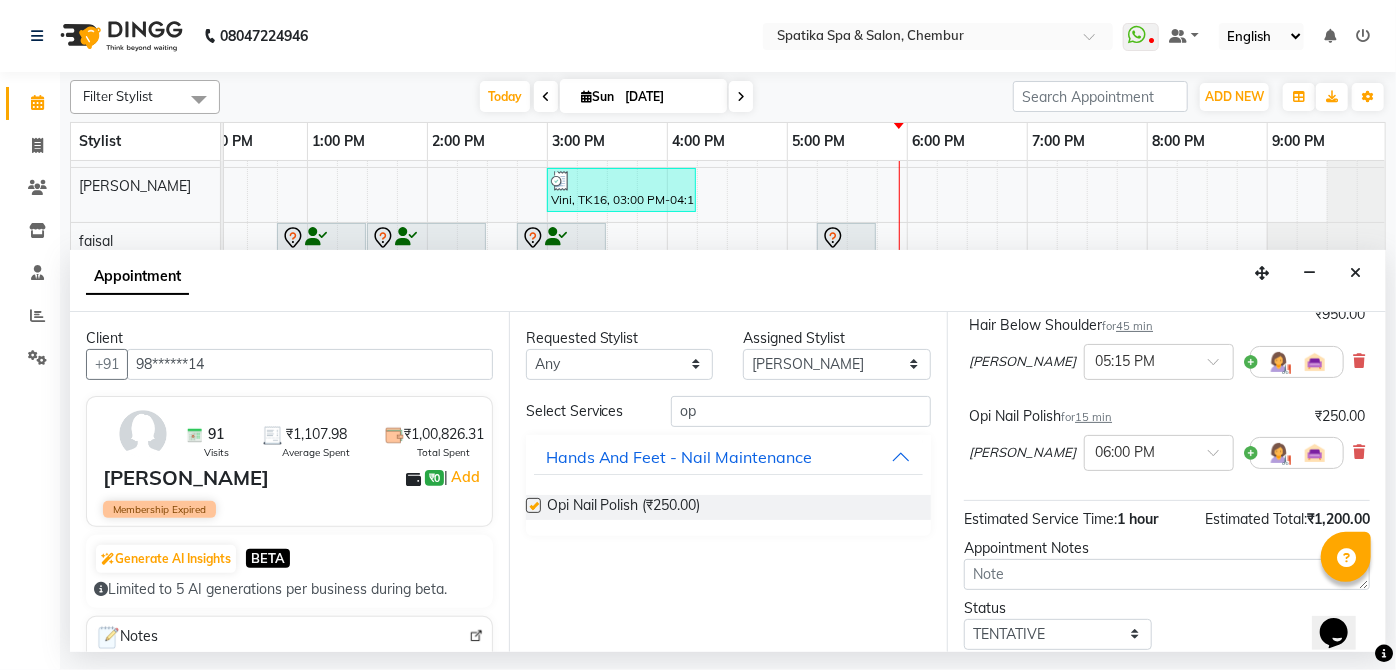 checkbox on "false" 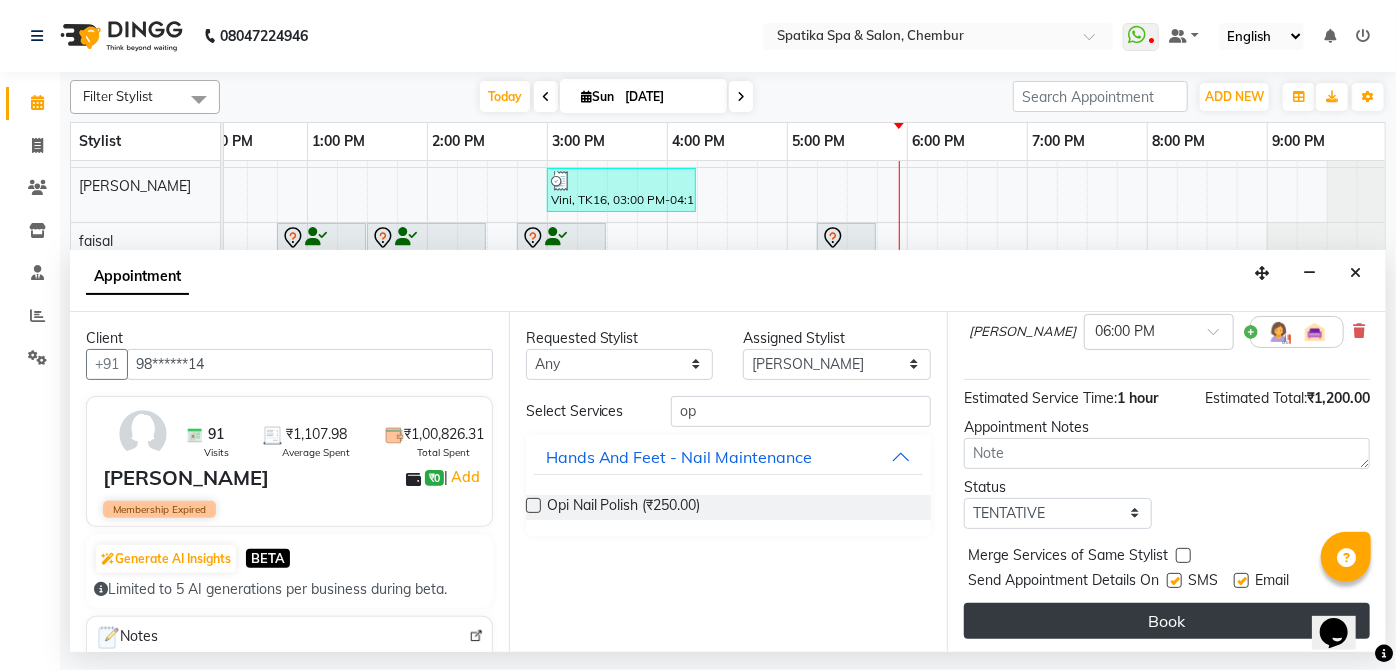 scroll, scrollTop: 296, scrollLeft: 0, axis: vertical 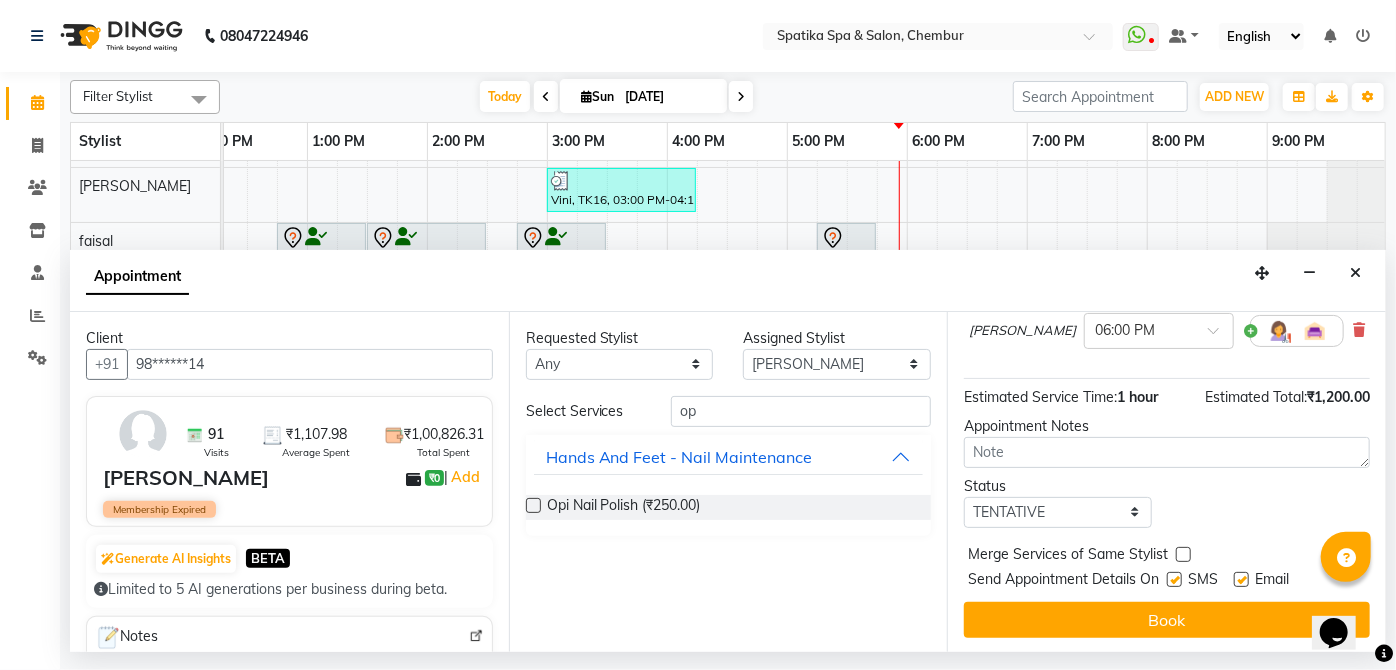 click on "Book" at bounding box center [1167, 620] 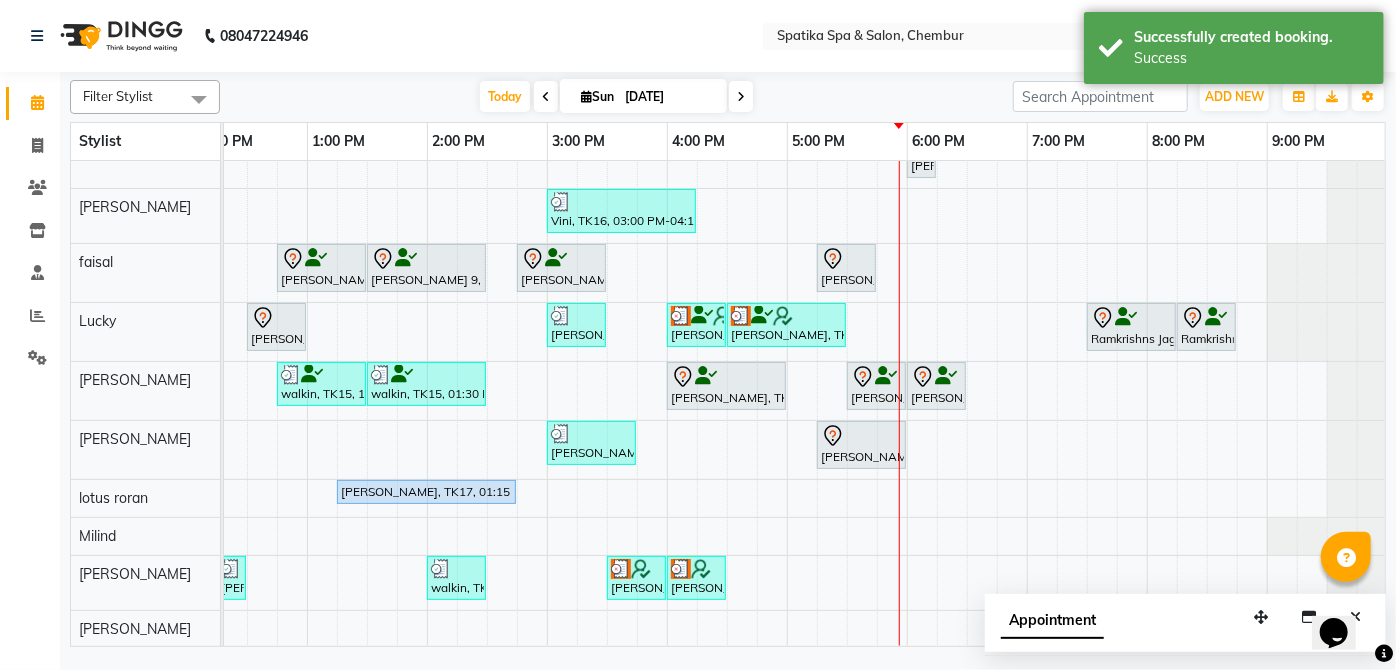 scroll, scrollTop: 16, scrollLeft: 397, axis: both 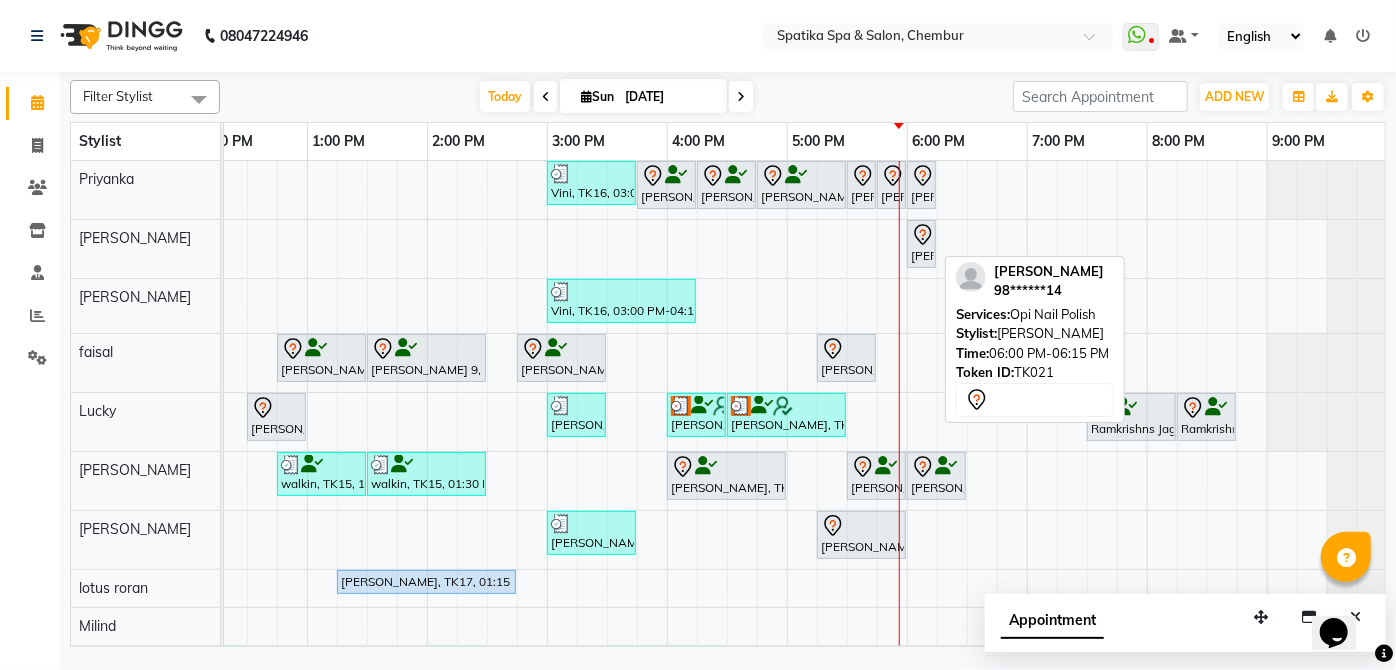 click on "[PERSON_NAME], TK21, 06:00 PM-06:15 PM, Opi Nail Polish" at bounding box center [921, 244] 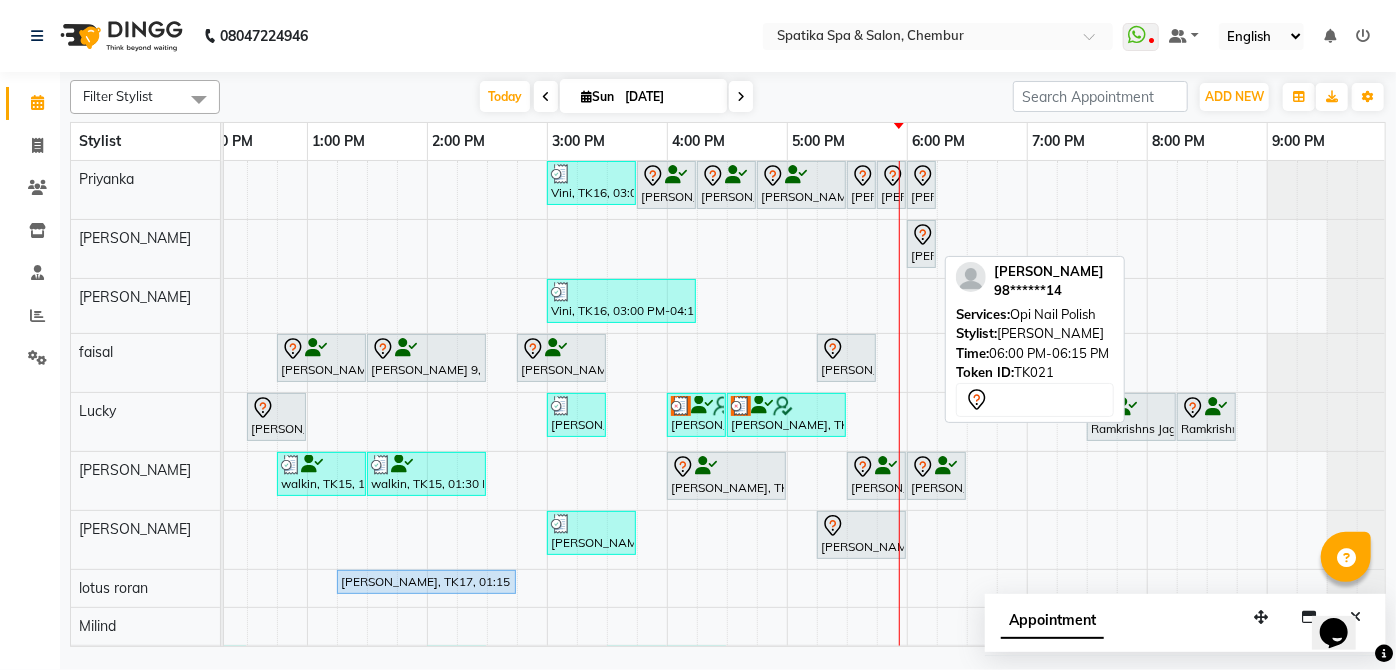 click on "[PERSON_NAME], TK21, 06:00 PM-06:15 PM, Opi Nail Polish" at bounding box center (921, 244) 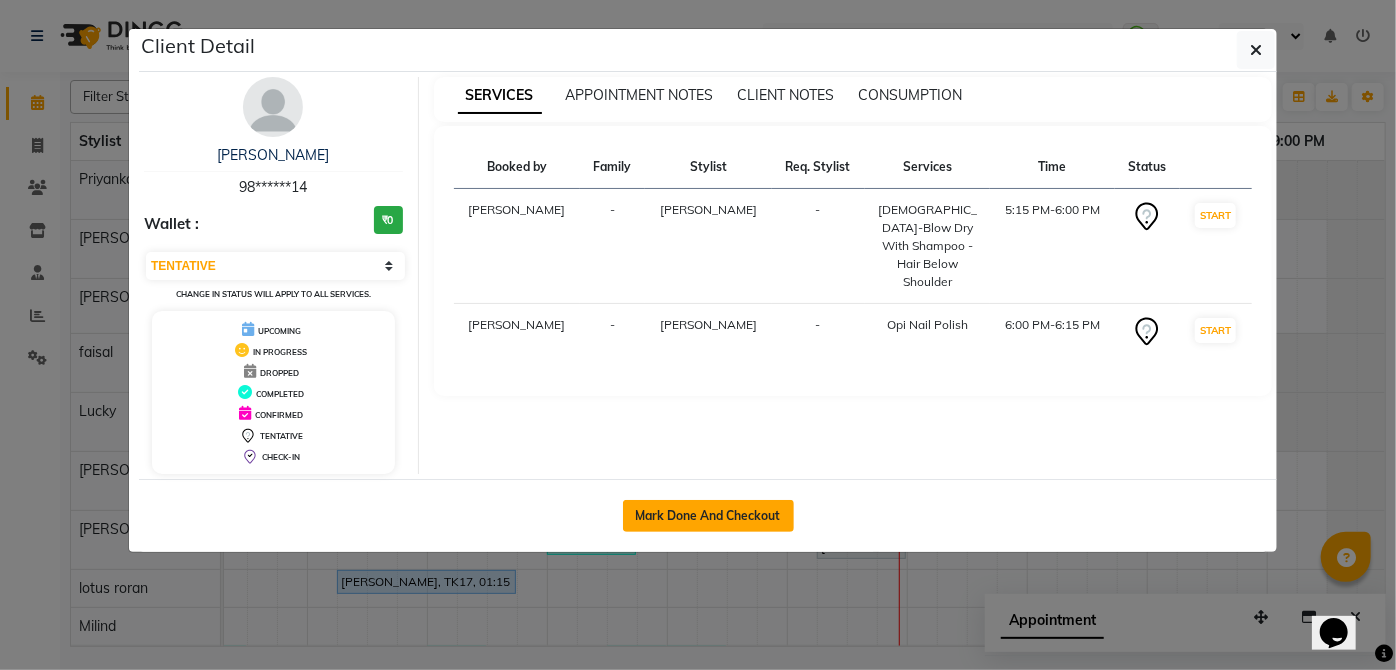 click on "Mark Done And Checkout" 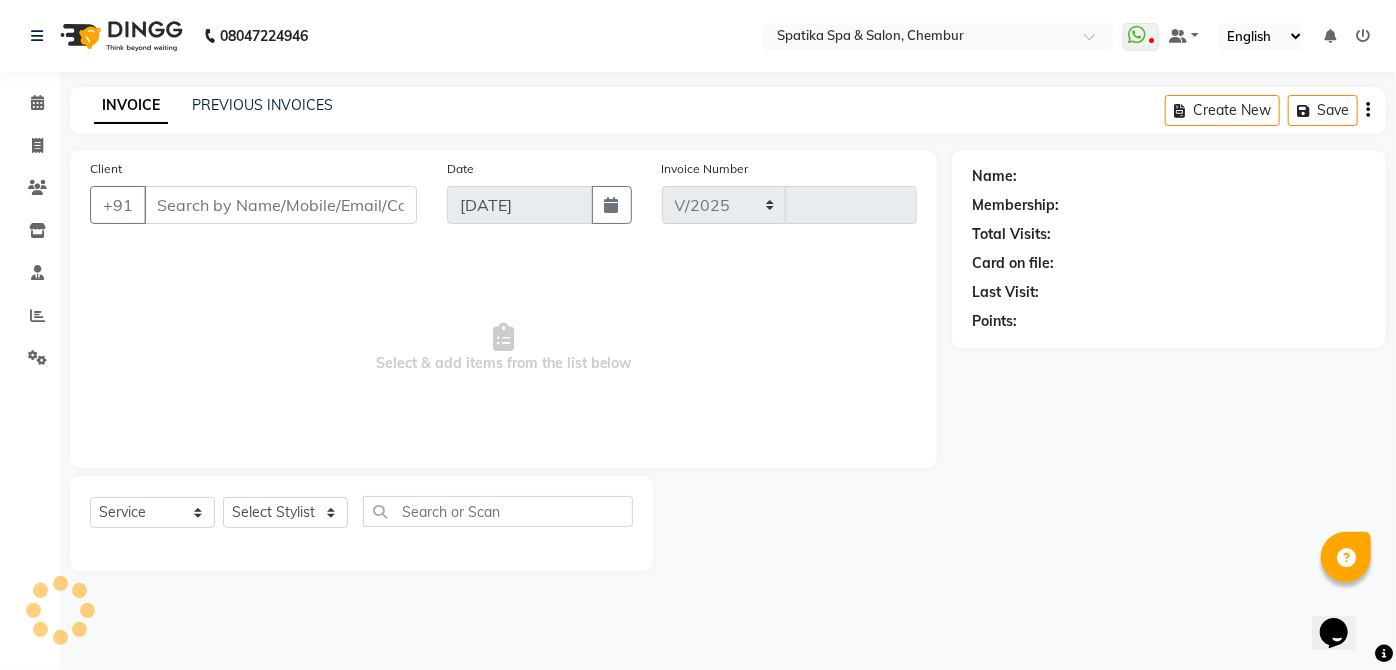 select on "631" 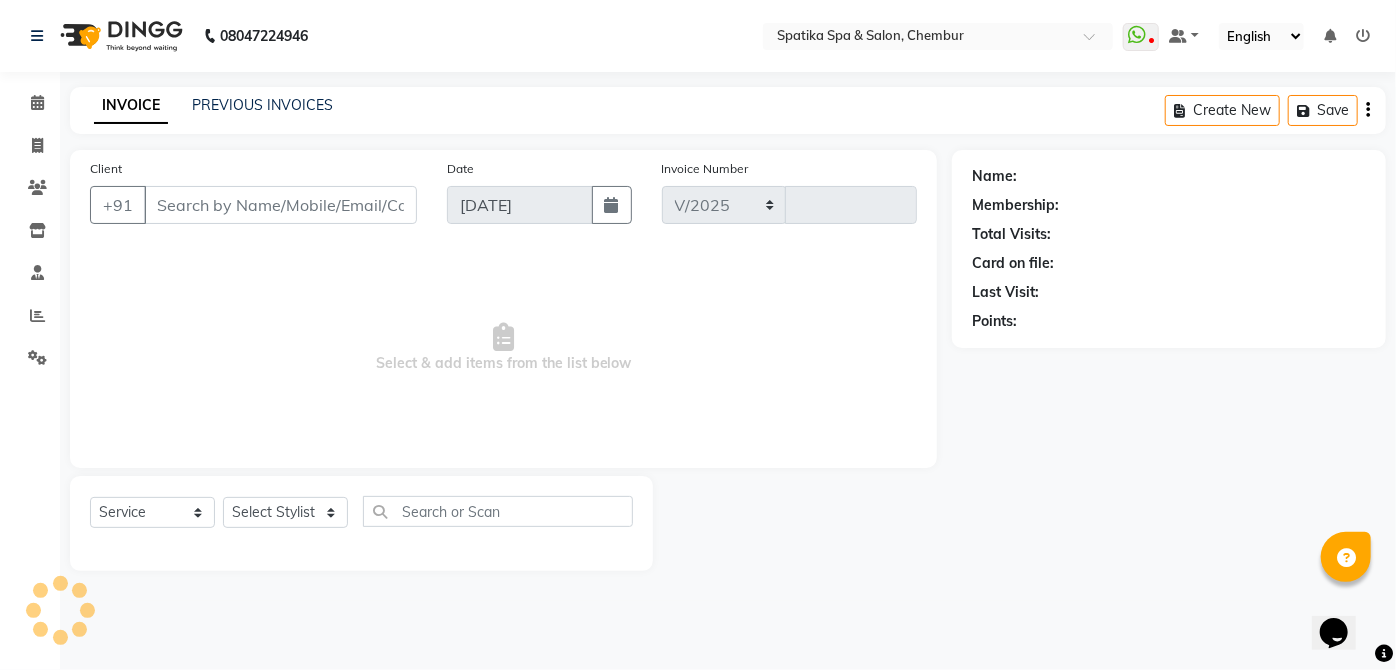 type on "1440" 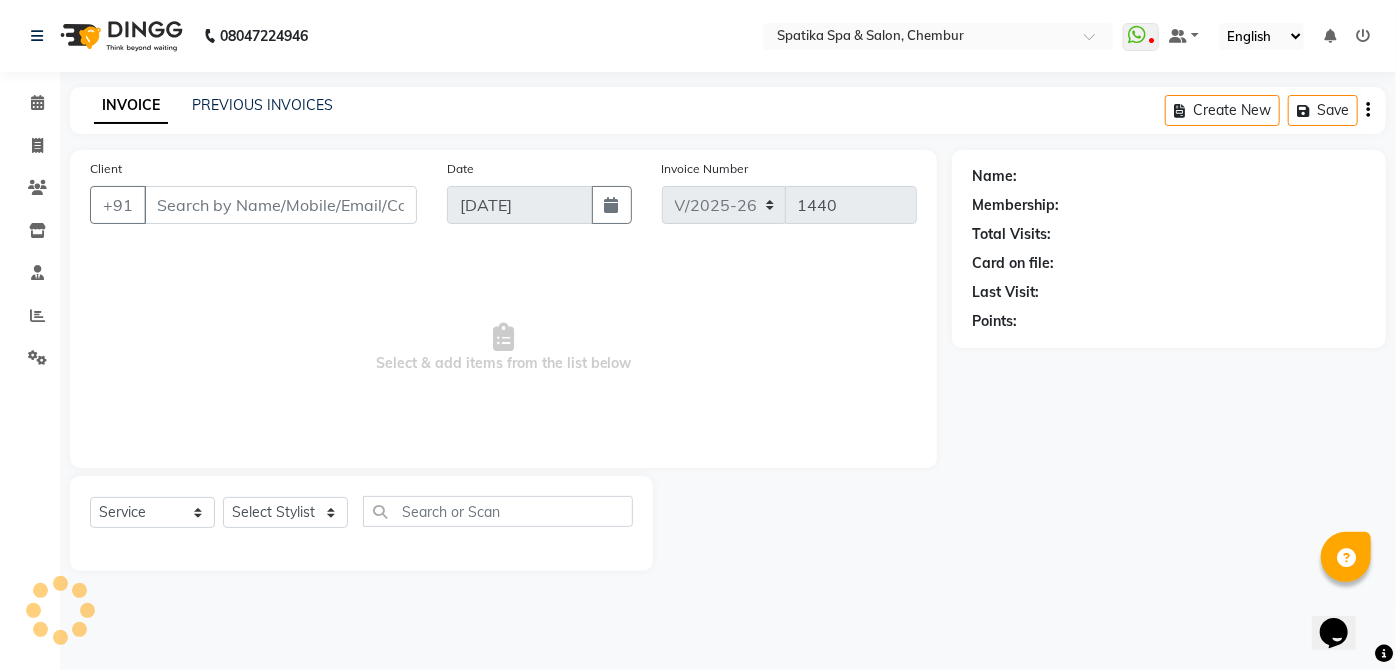 type on "98******14" 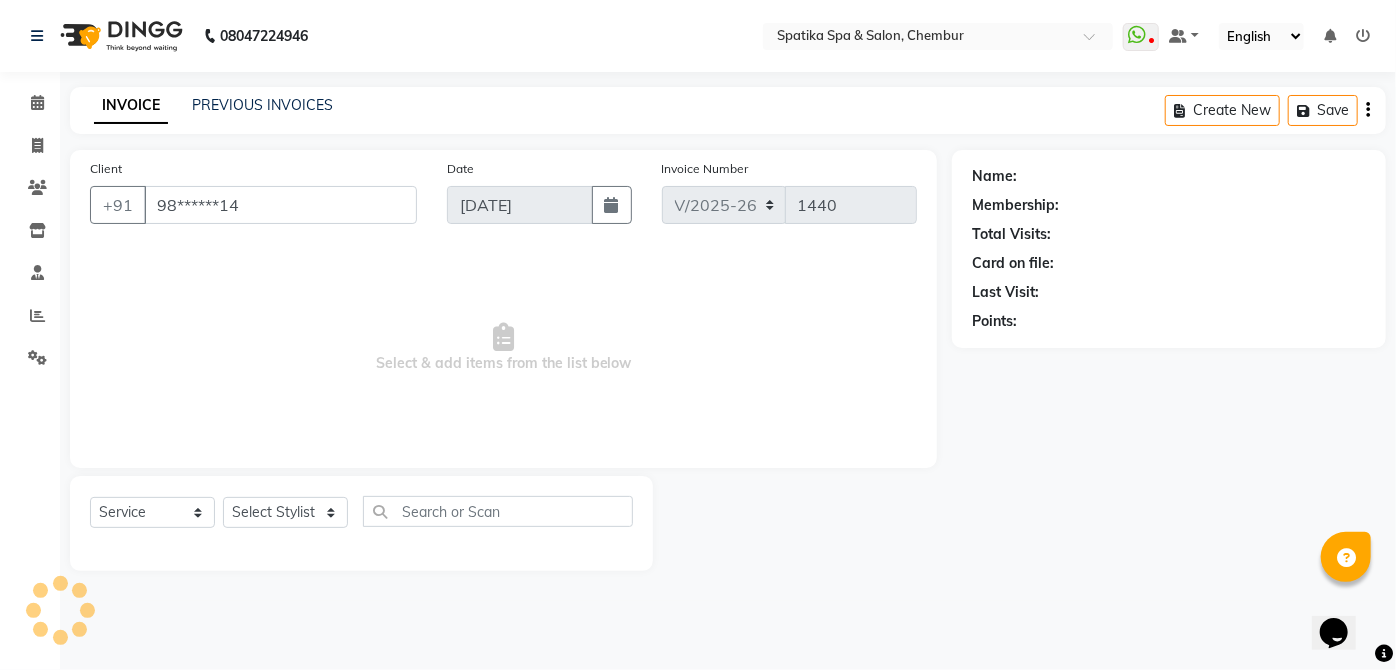 select on "62535" 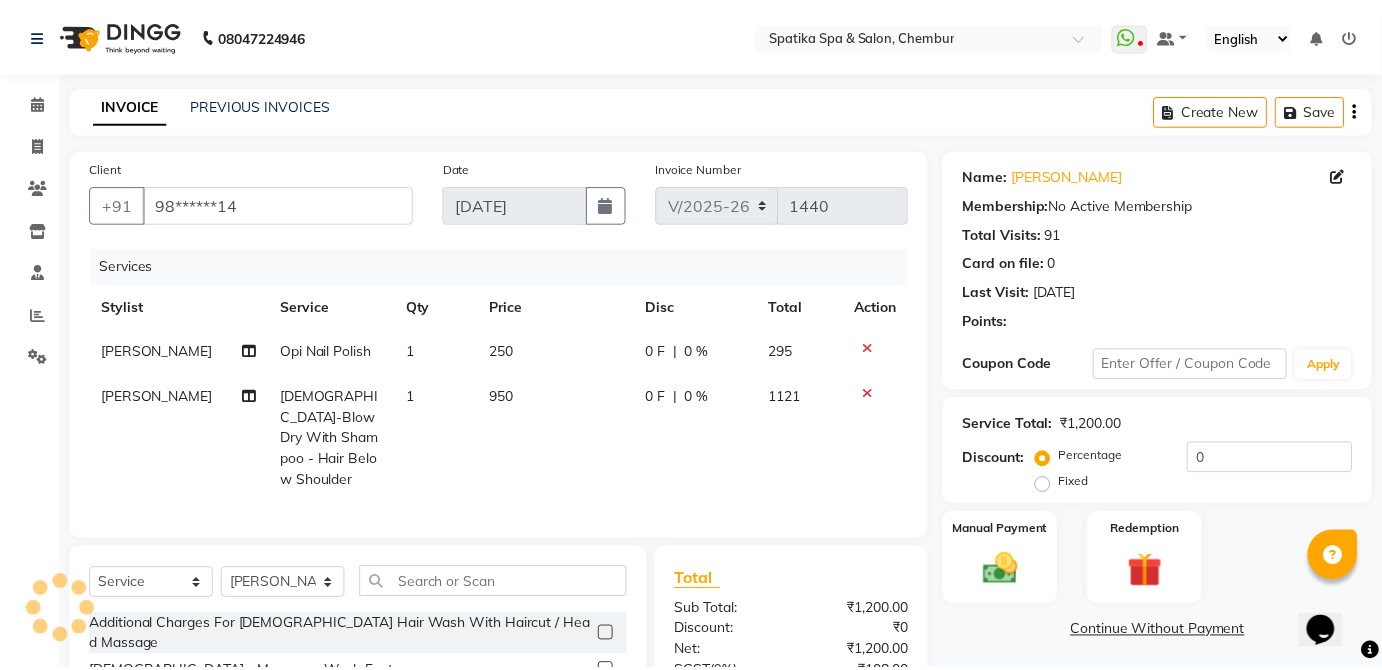 scroll, scrollTop: 194, scrollLeft: 0, axis: vertical 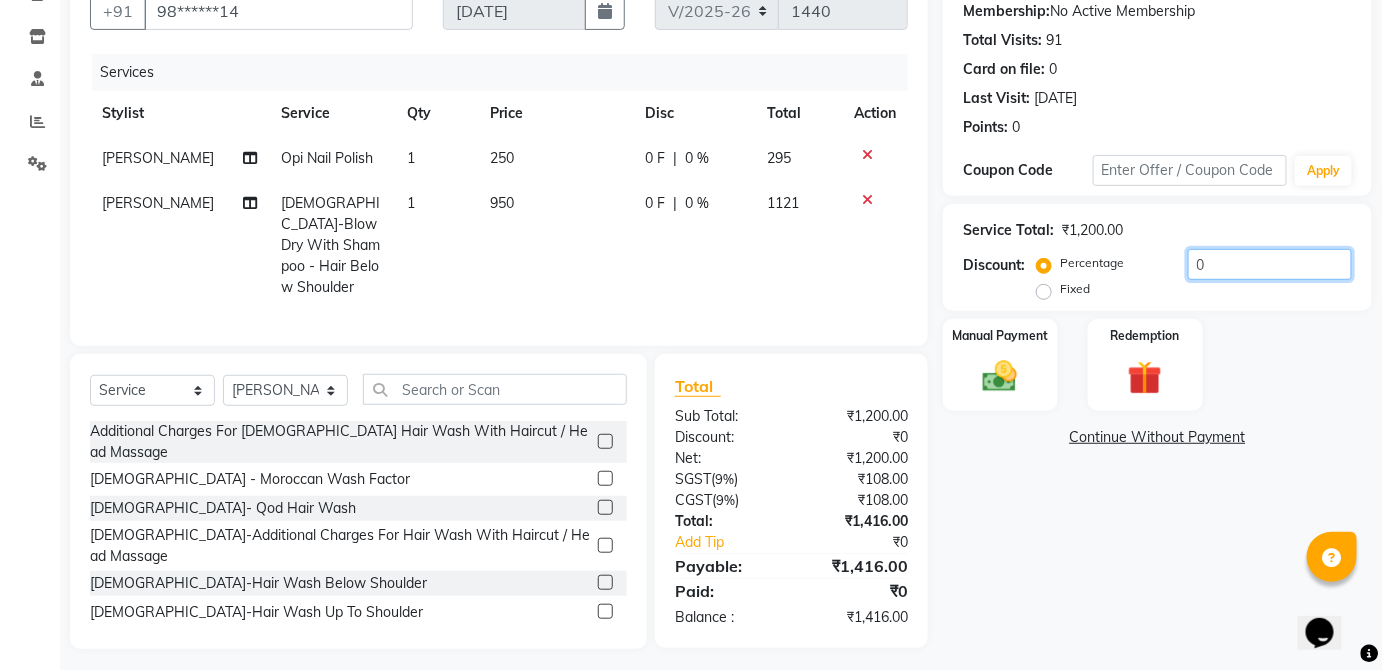 click on "0" 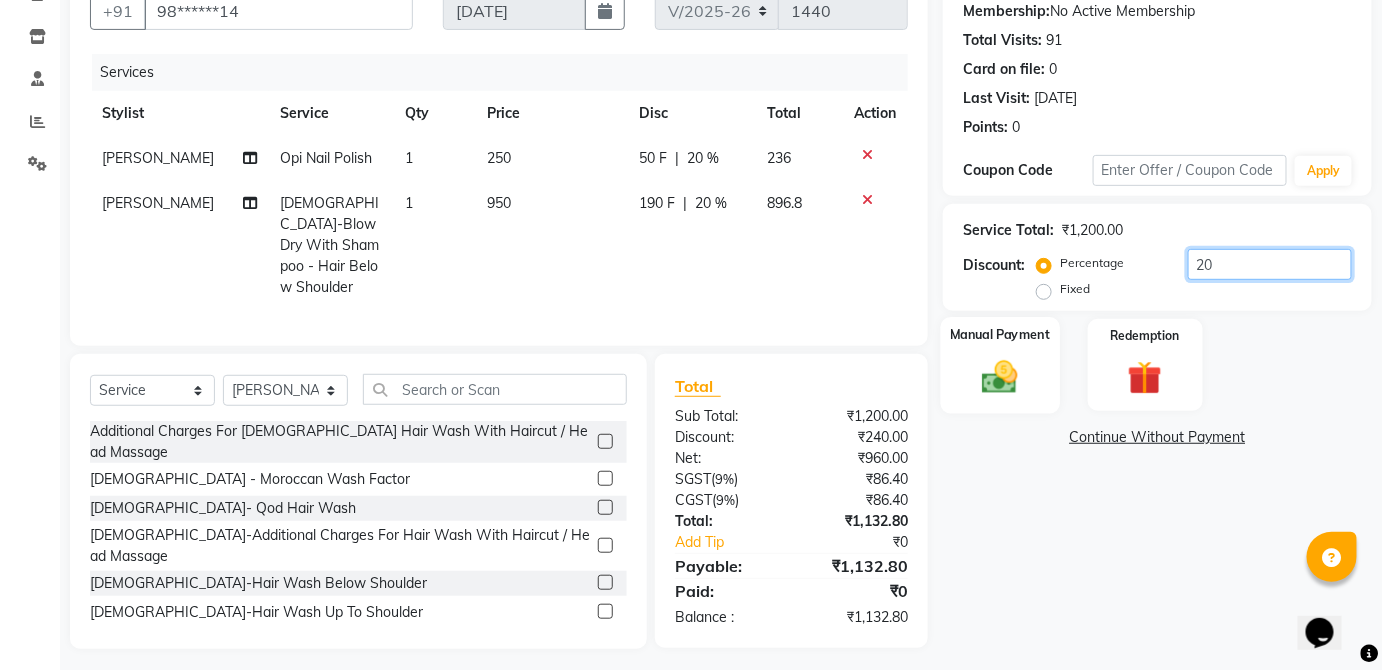 type on "20" 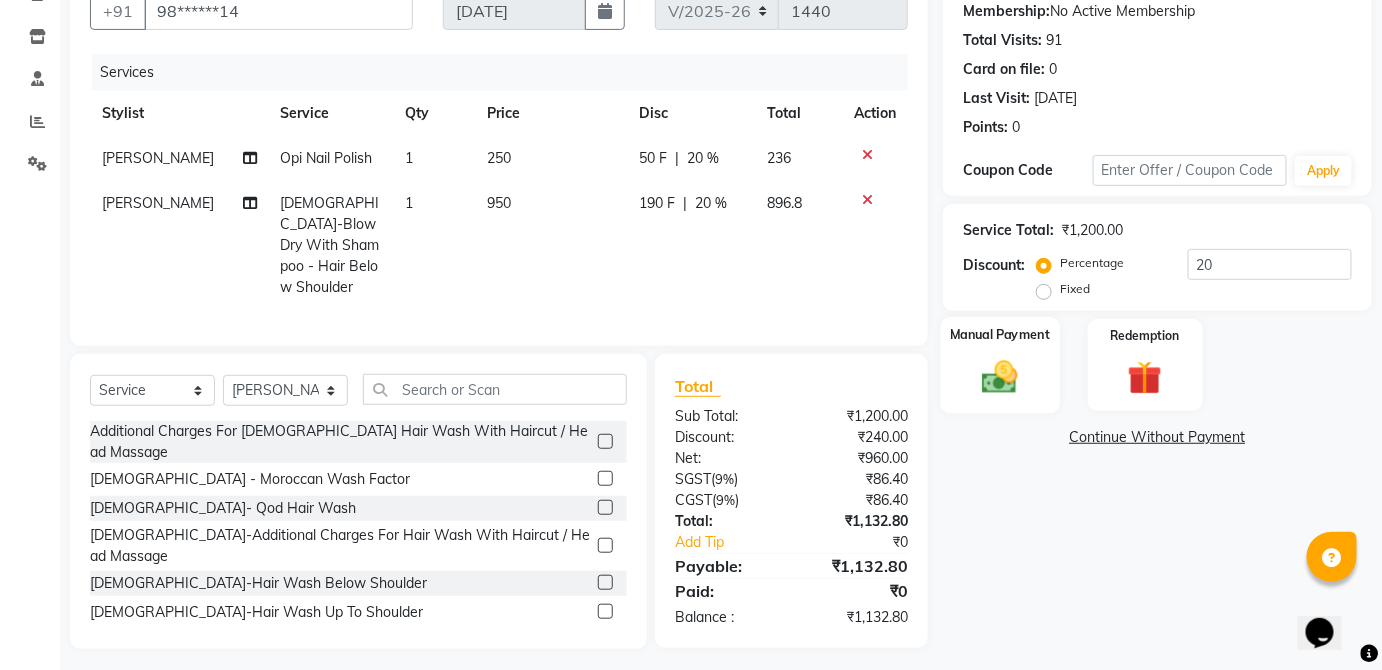 click 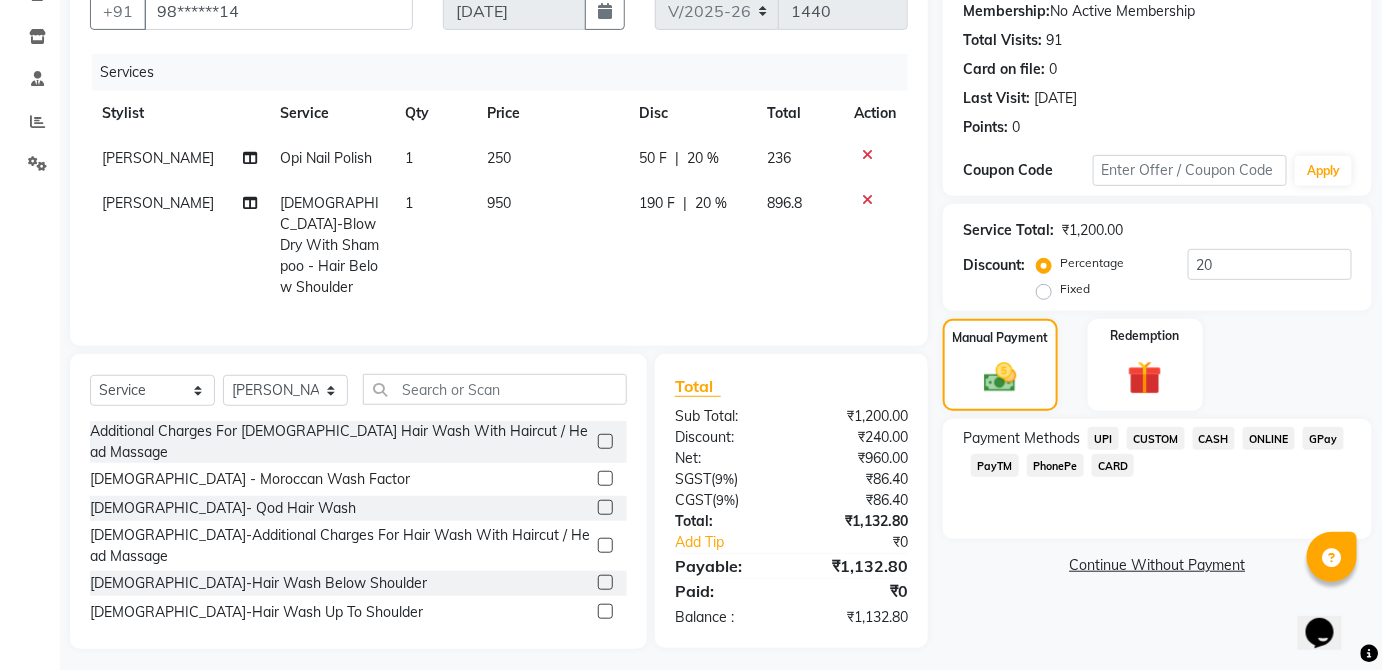 click on "CARD" 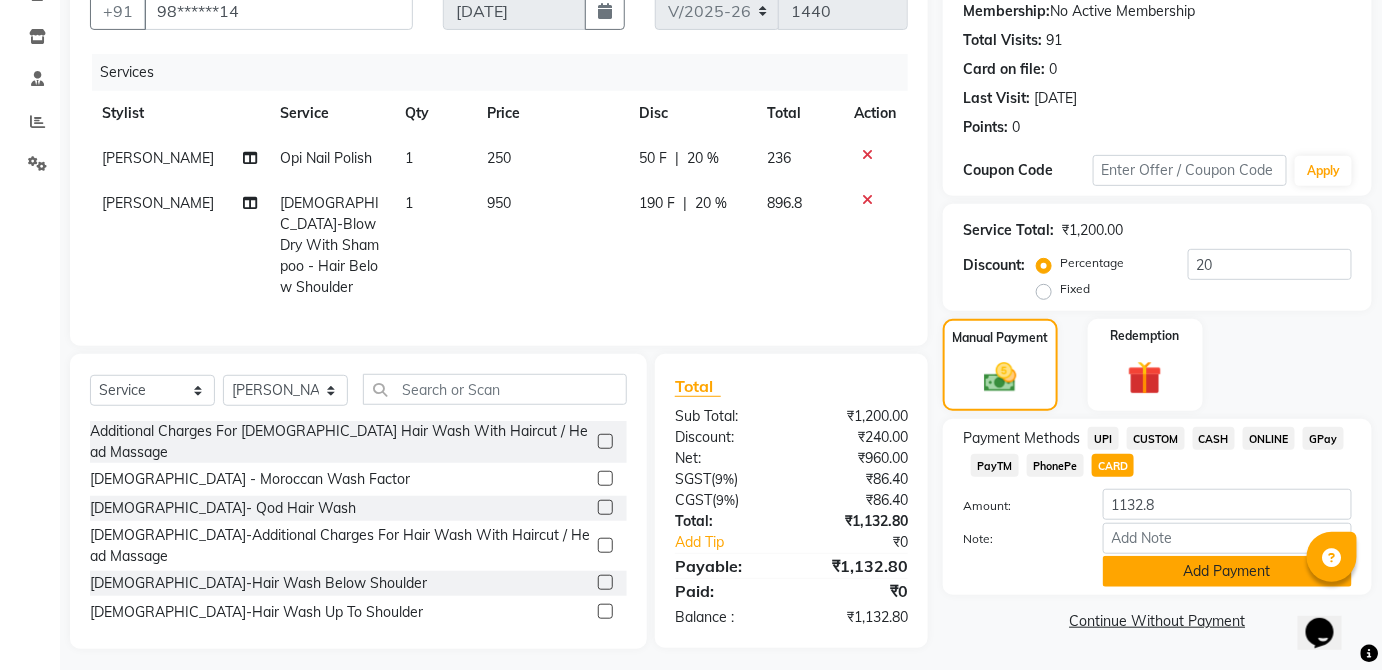 click on "Add Payment" 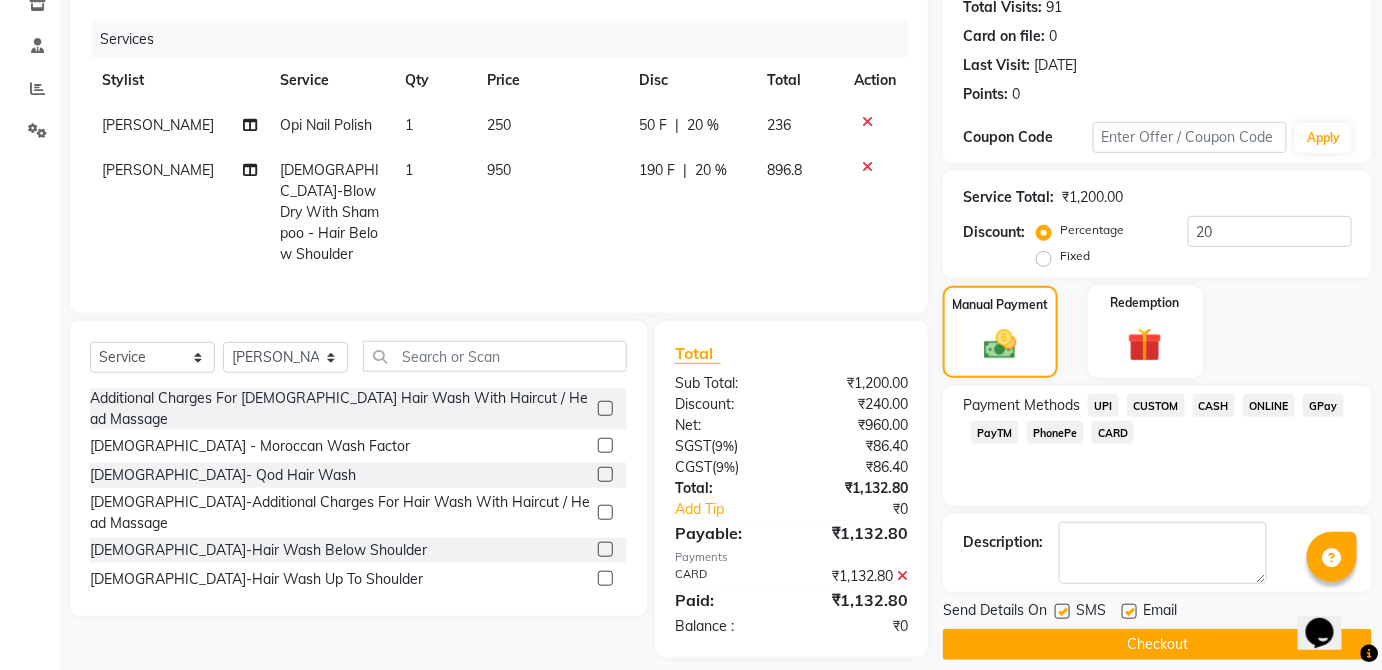 scroll, scrollTop: 245, scrollLeft: 0, axis: vertical 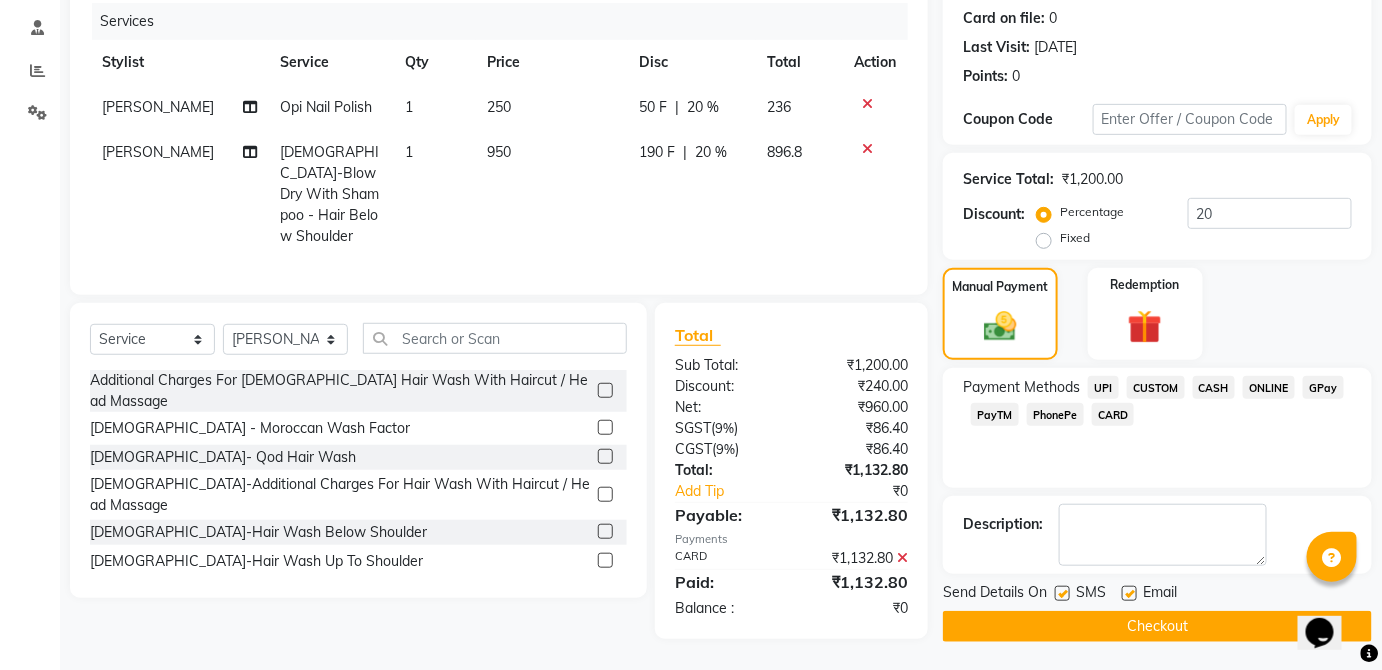 click 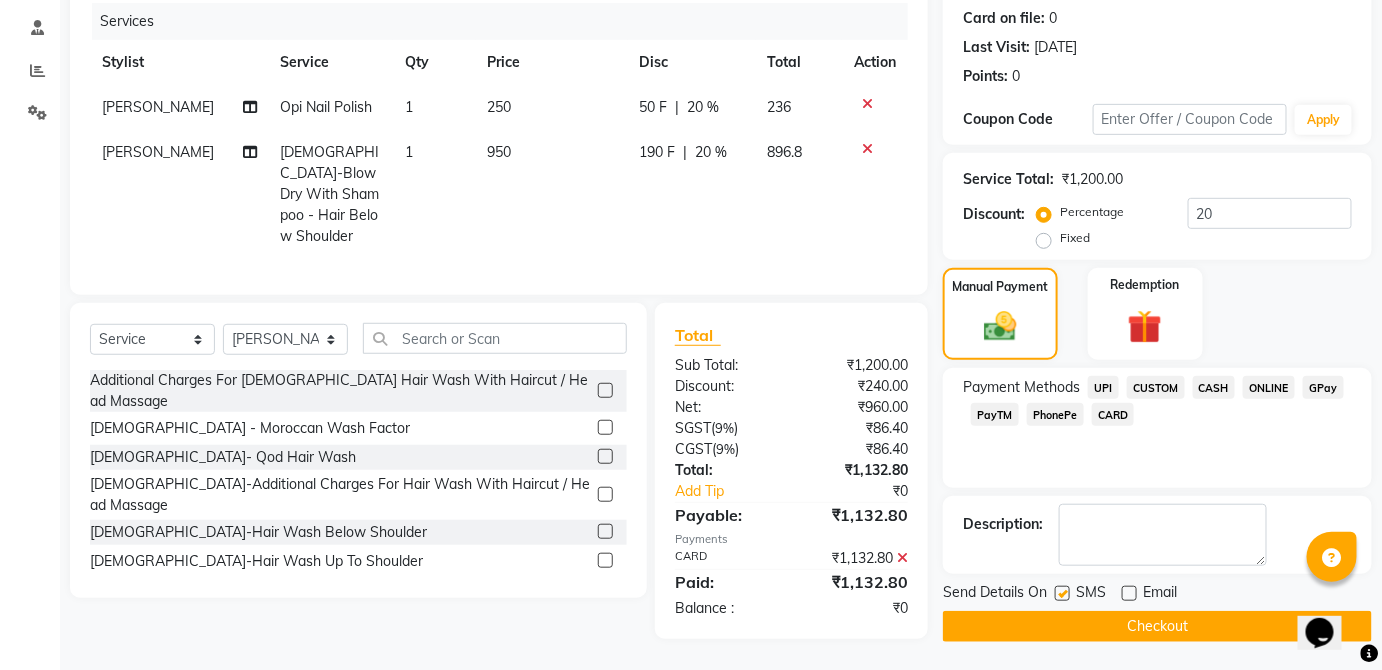 click 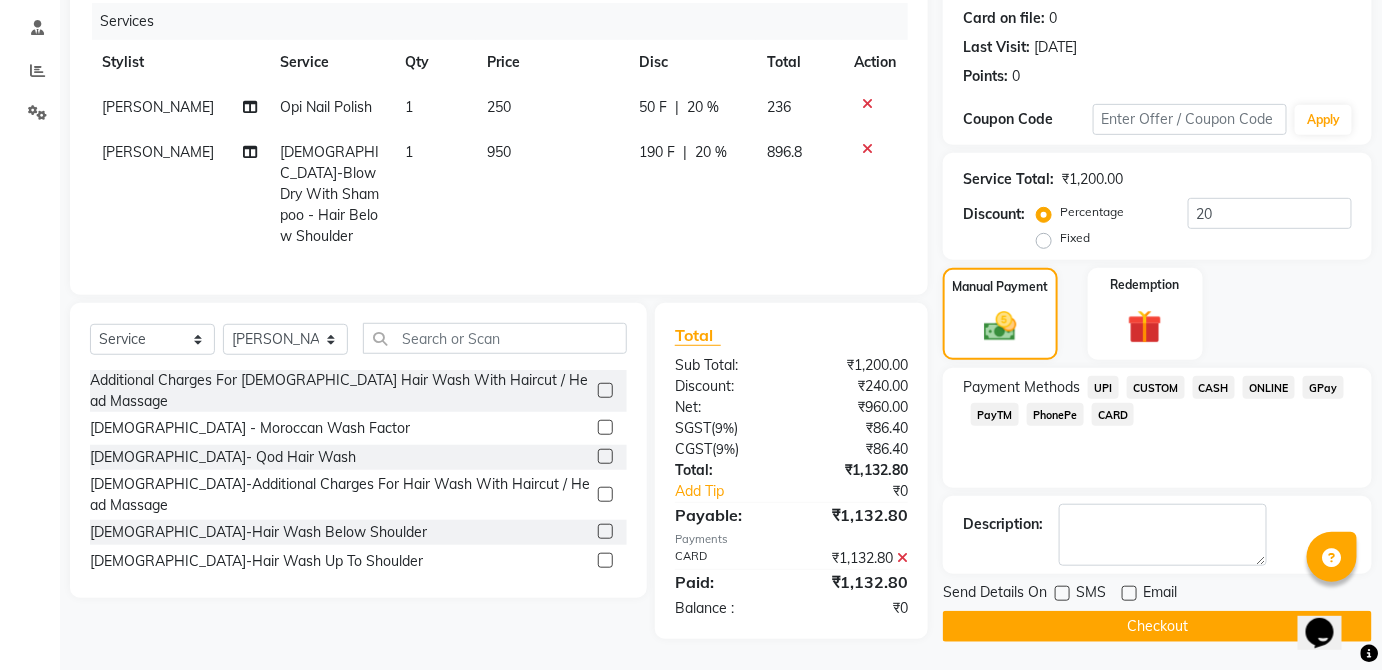 click on "Checkout" 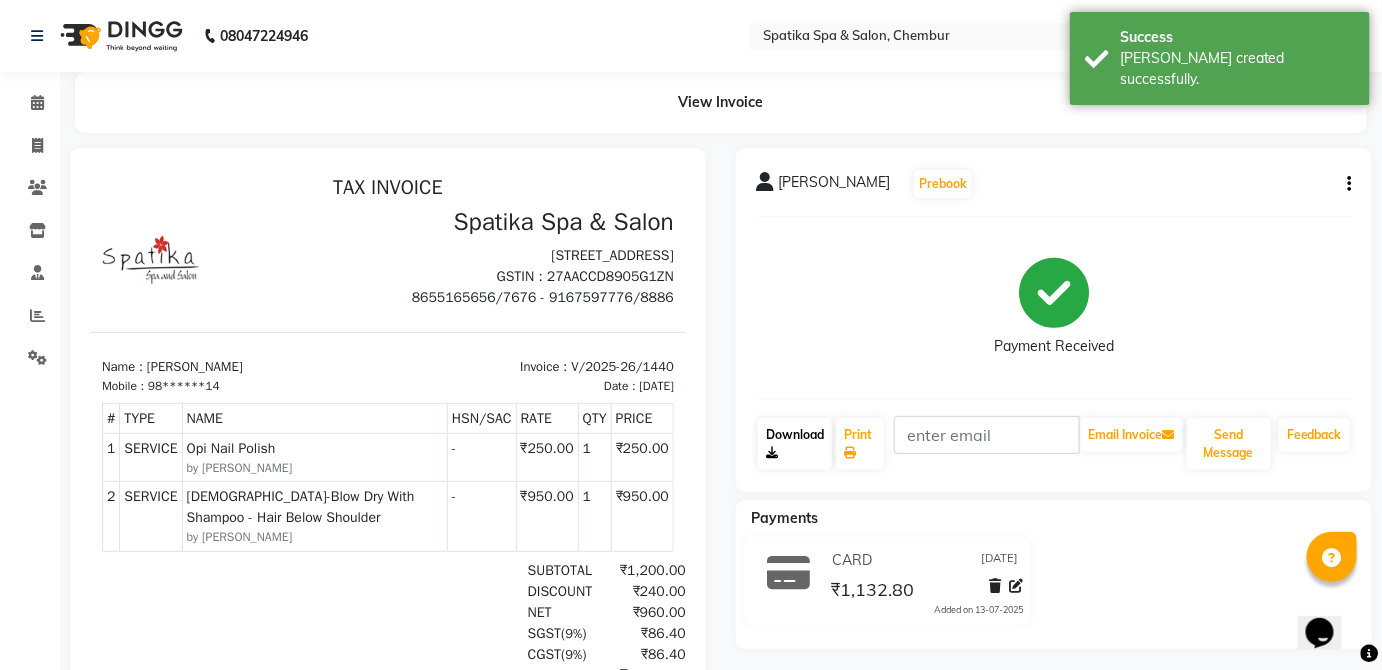 scroll, scrollTop: 0, scrollLeft: 0, axis: both 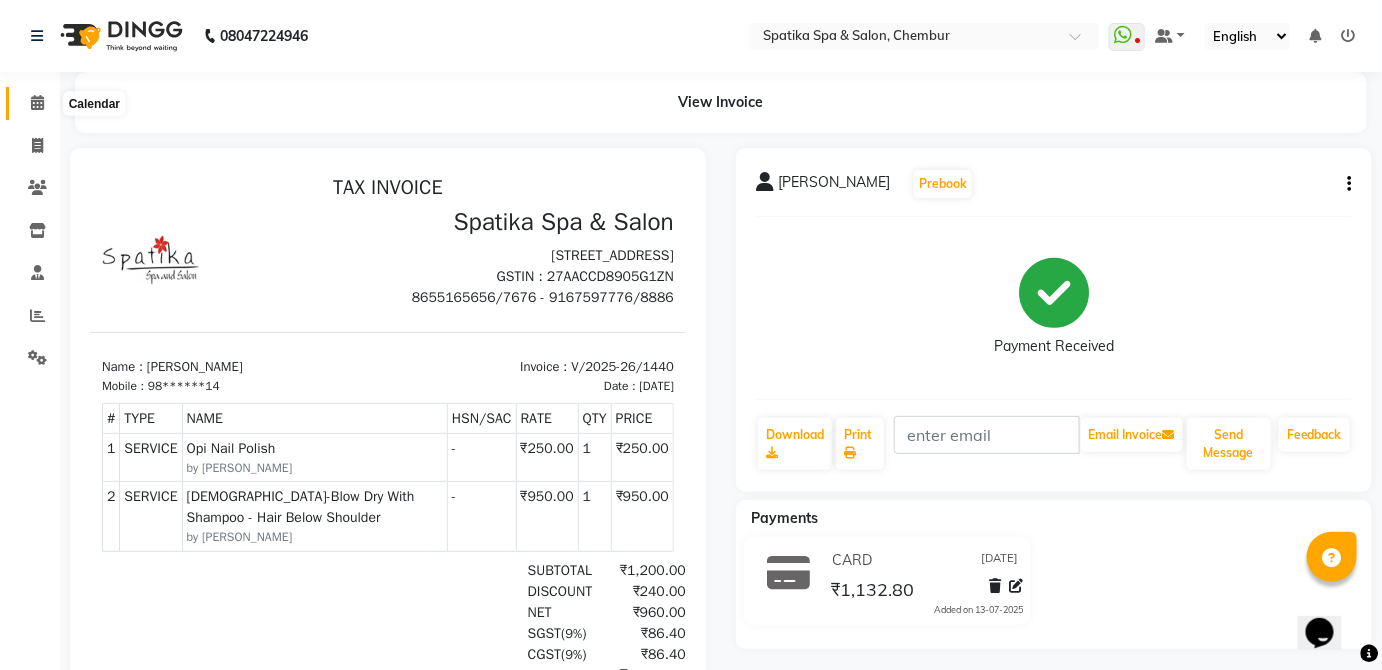 drag, startPoint x: 42, startPoint y: 110, endPoint x: 1395, endPoint y: 5, distance: 1357.0681 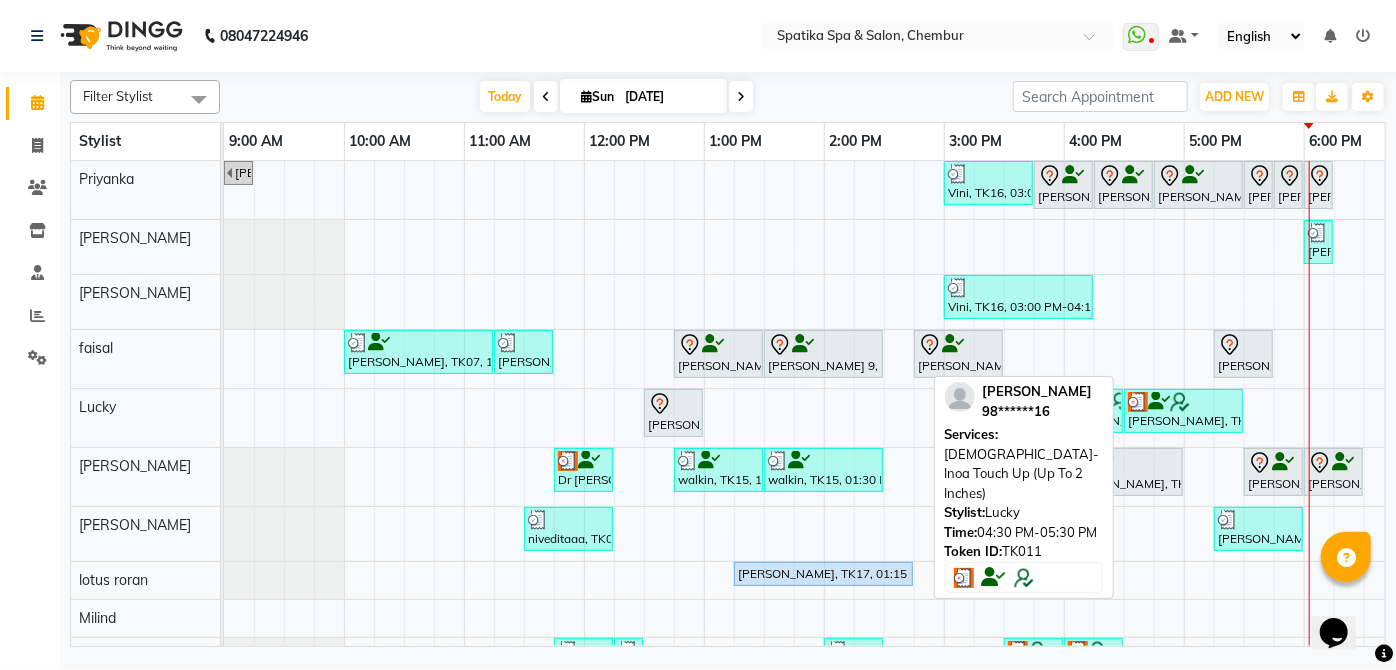 click on "[PERSON_NAME], TK11, 04:30 PM-05:30 PM, [DEMOGRAPHIC_DATA]-Inoa Touch Up (Up To 2 Inches)" at bounding box center (1183, 411) 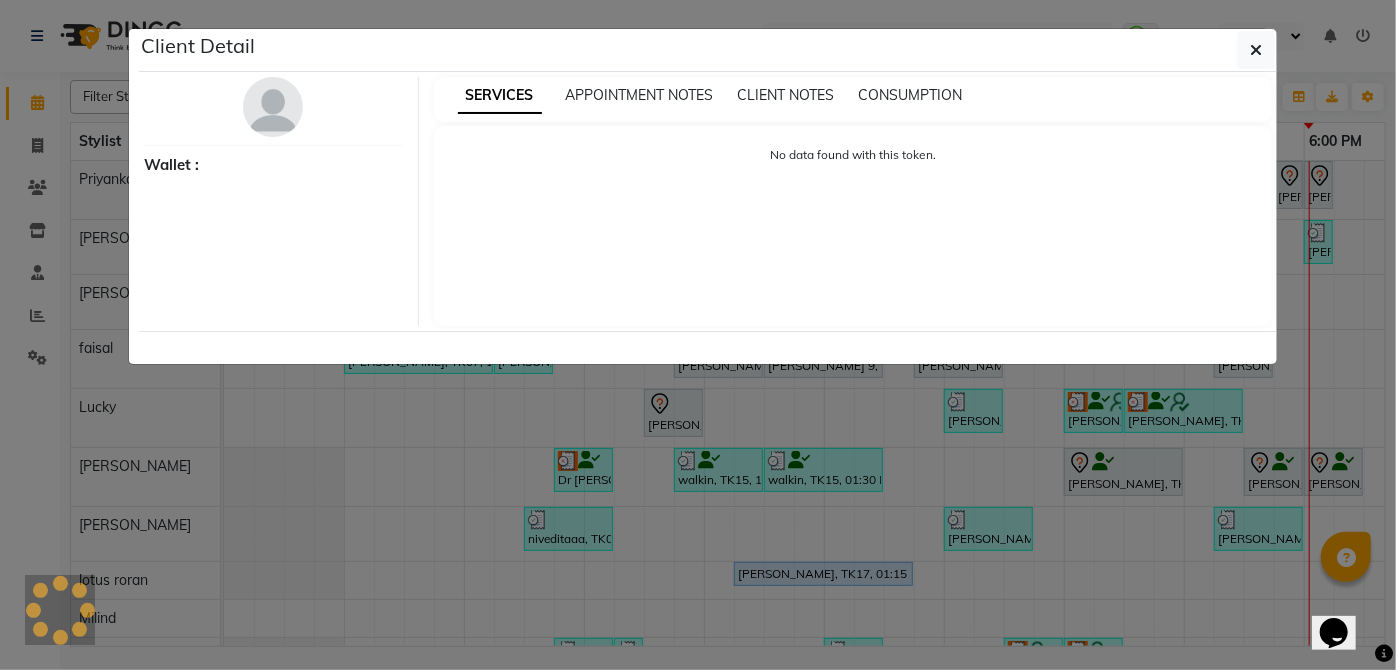 select on "3" 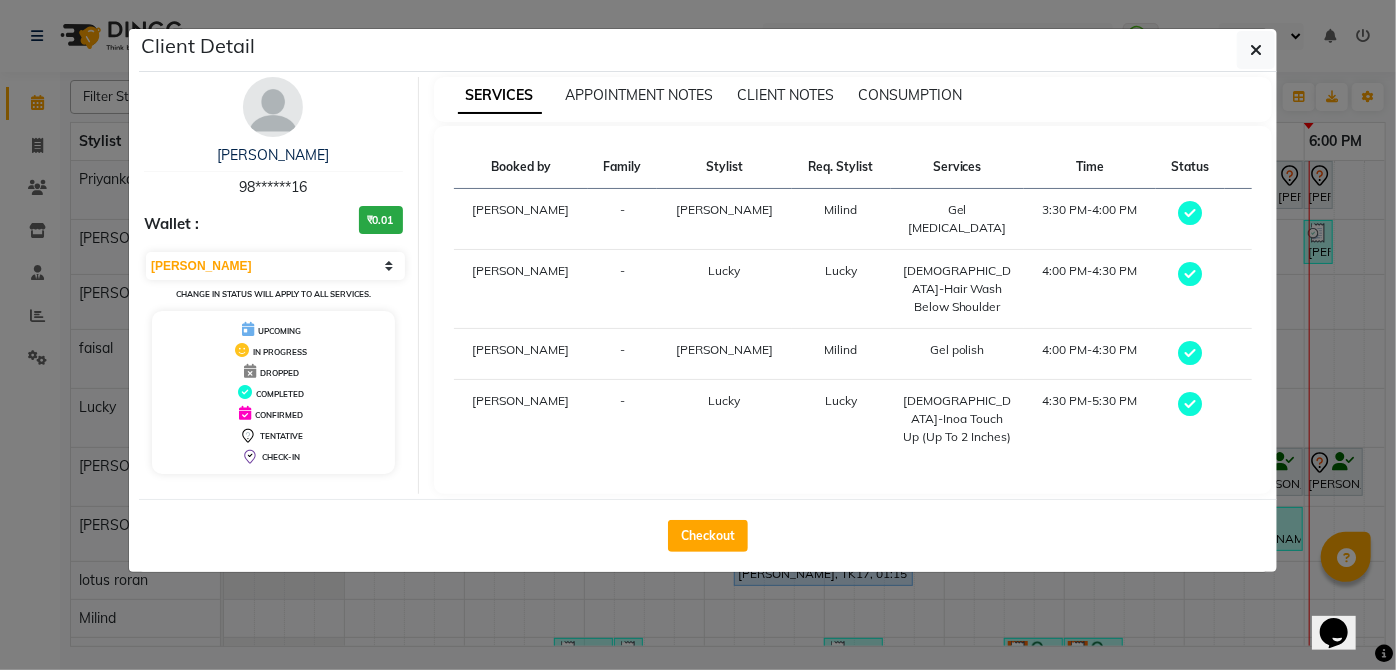 drag, startPoint x: 728, startPoint y: 507, endPoint x: 738, endPoint y: 494, distance: 16.40122 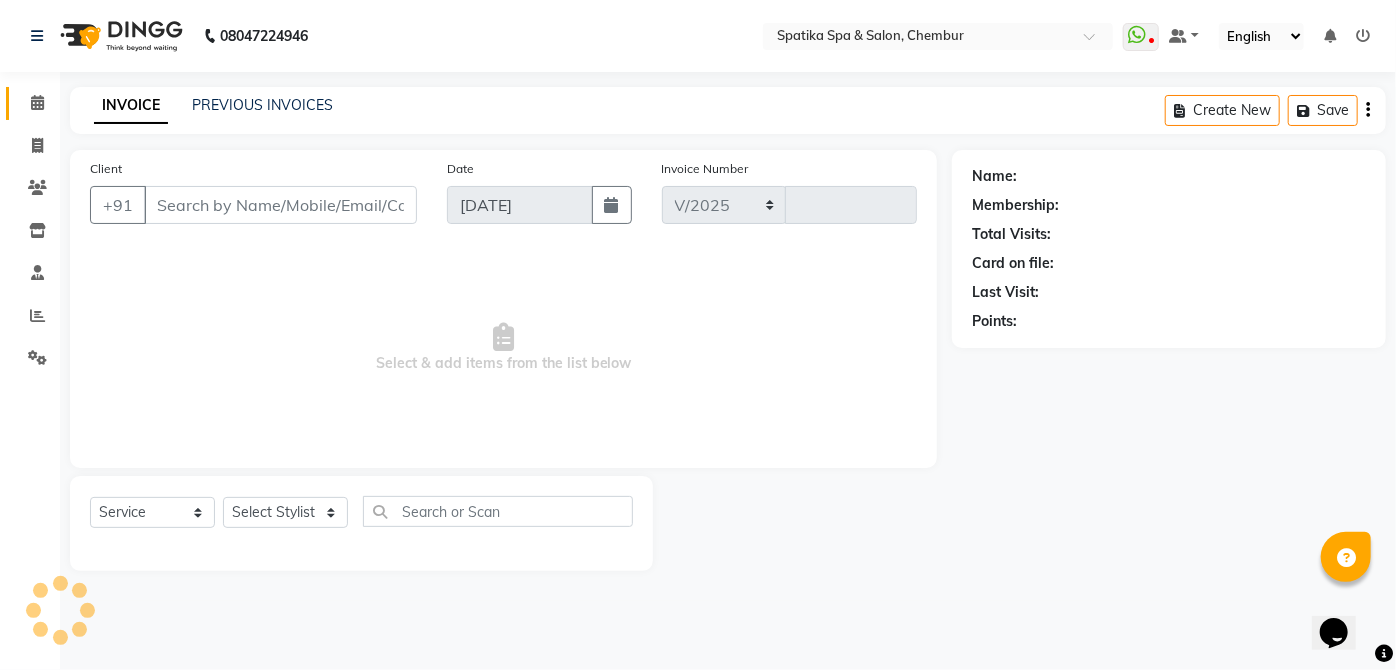 select on "631" 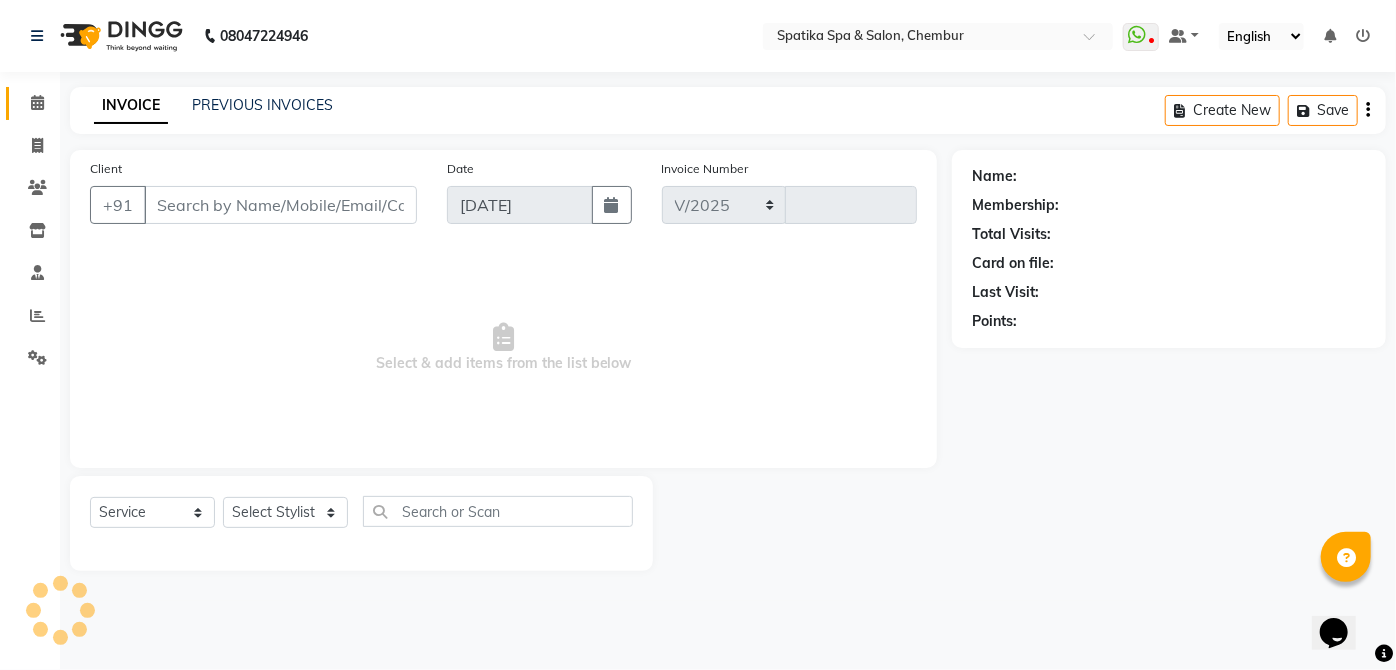 type on "1441" 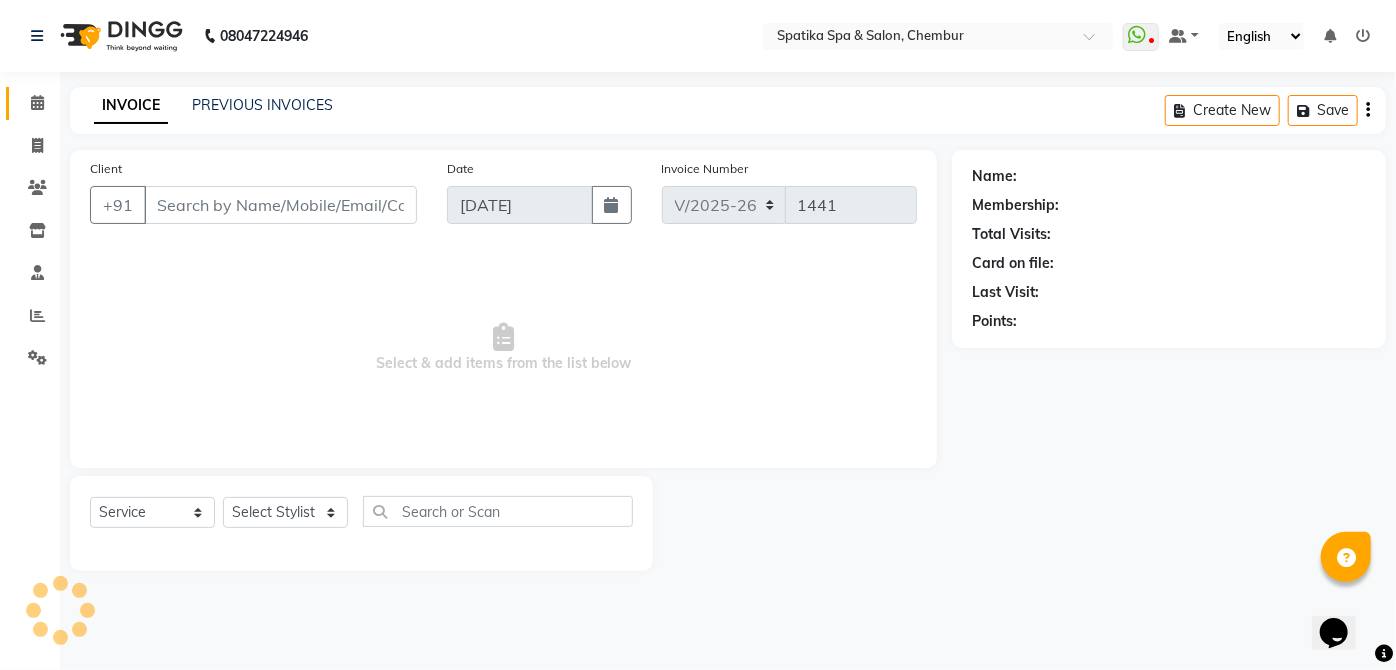 type on "98******16" 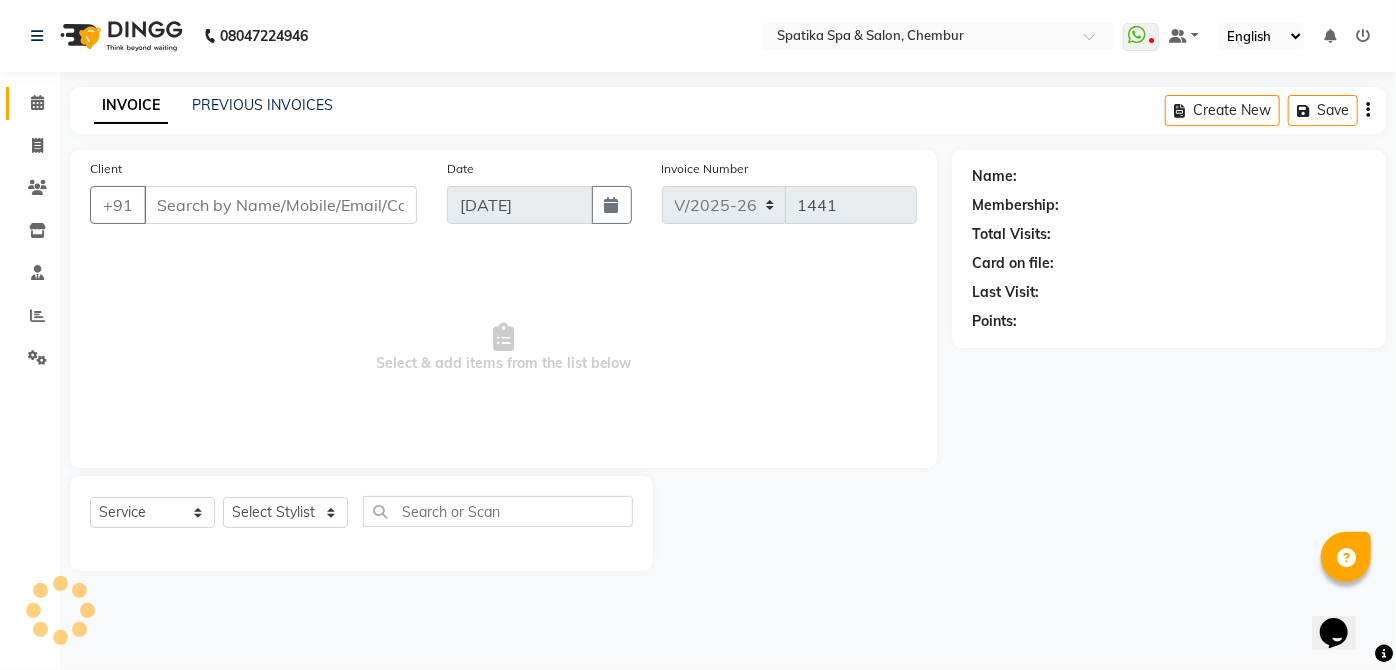 select on "68899" 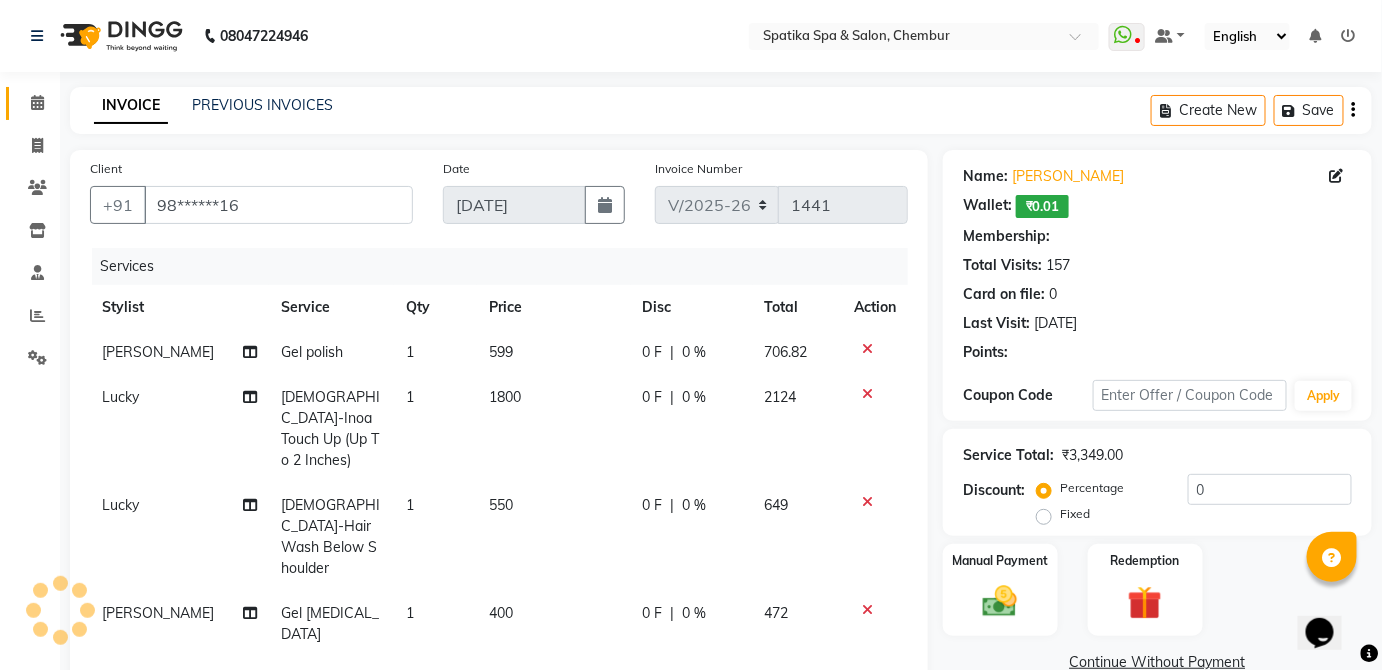 select on "1: Object" 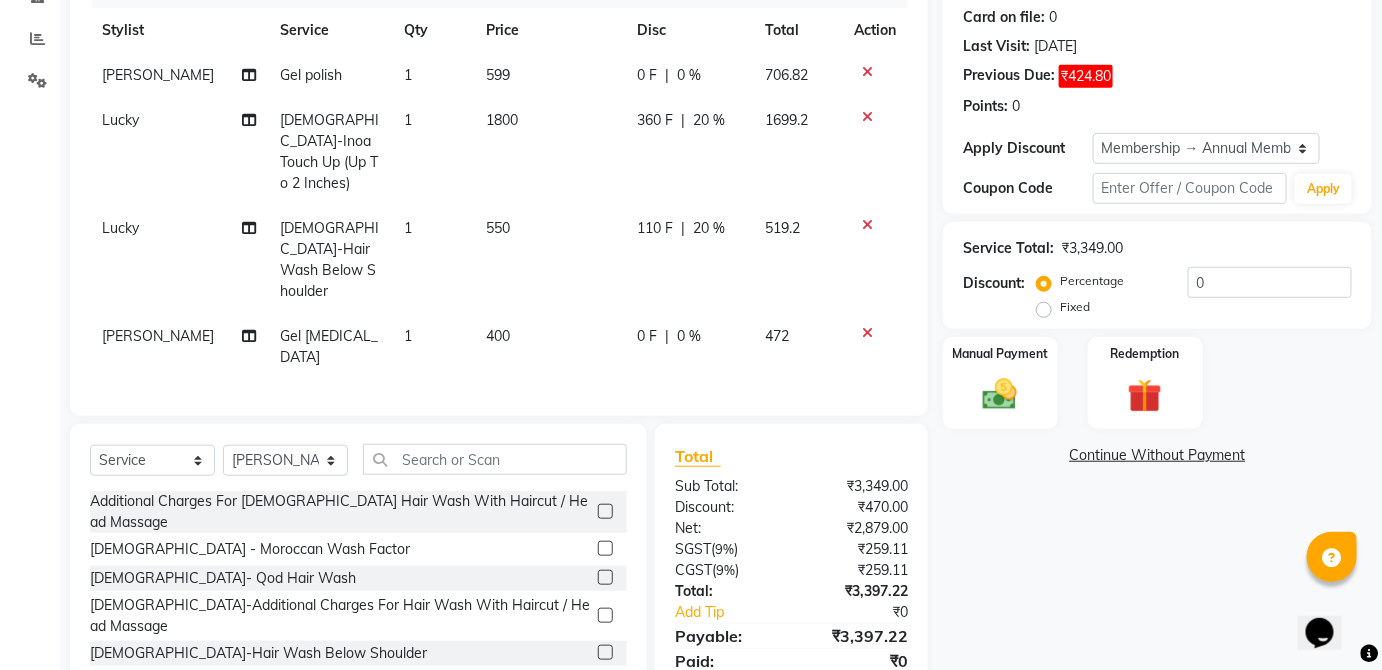 scroll, scrollTop: 236, scrollLeft: 0, axis: vertical 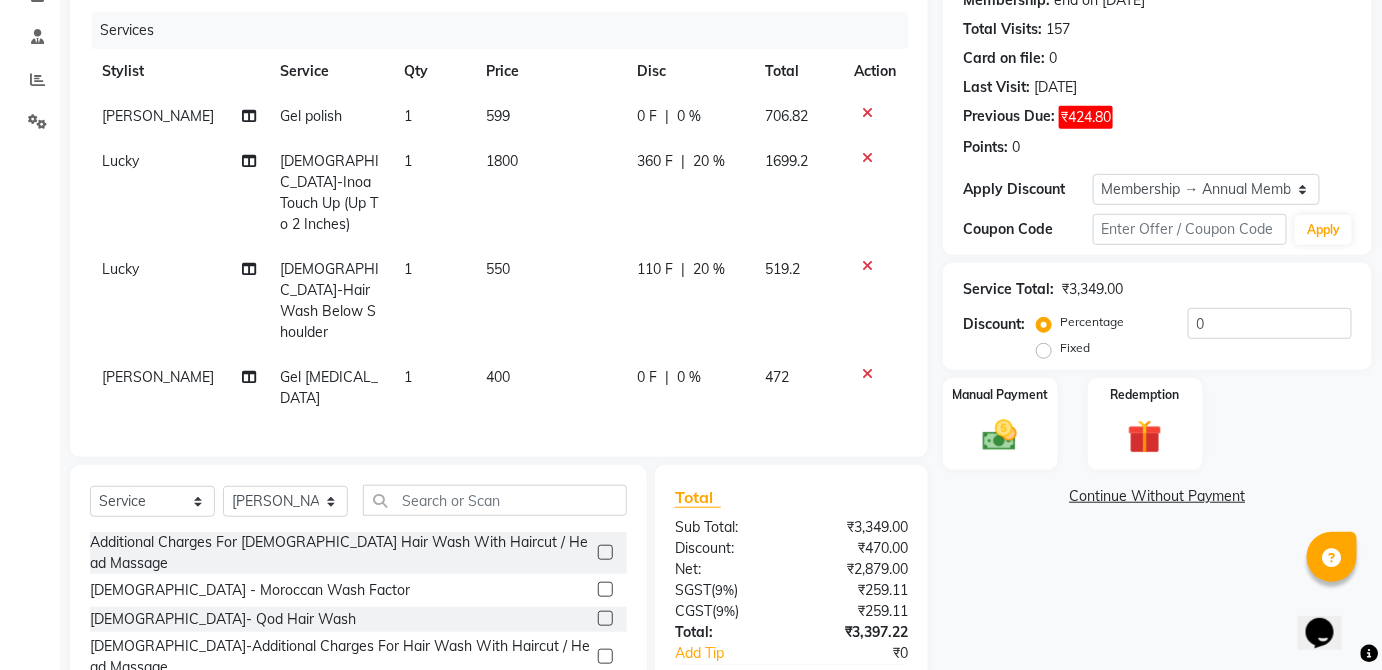 click on "20 %" 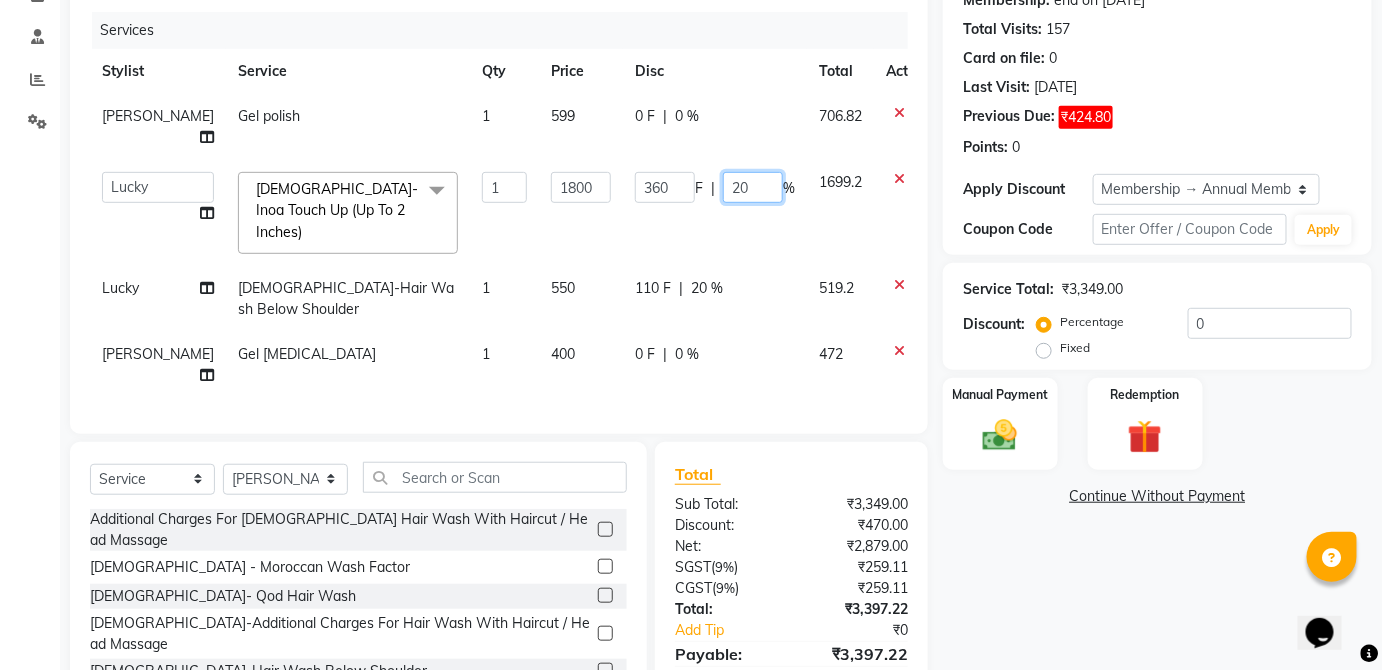 drag, startPoint x: 714, startPoint y: 182, endPoint x: 726, endPoint y: 184, distance: 12.165525 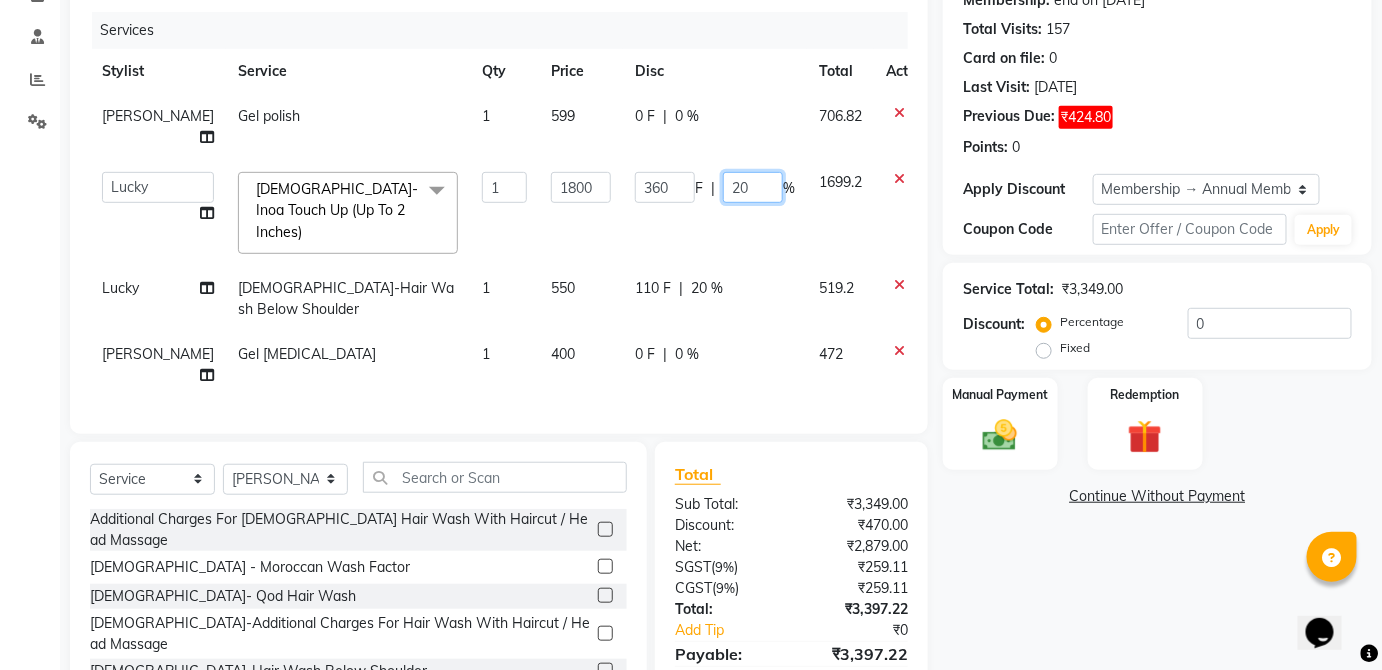 type on "2" 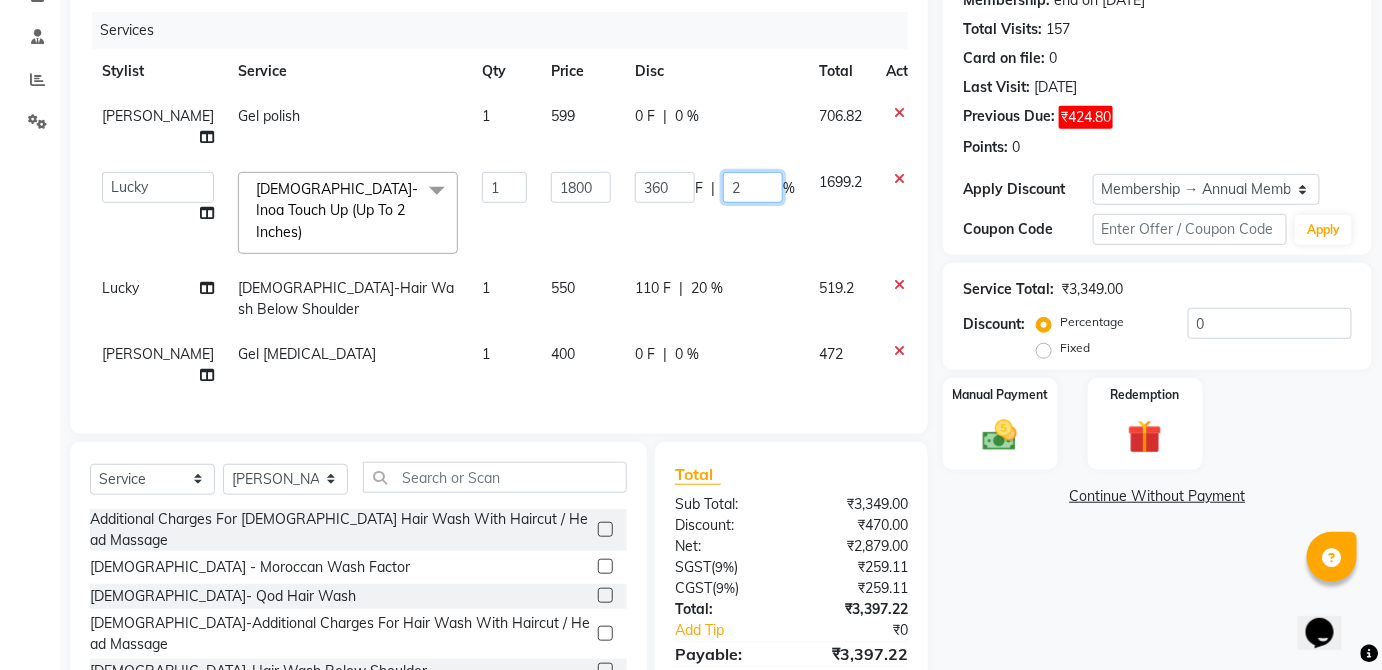 type 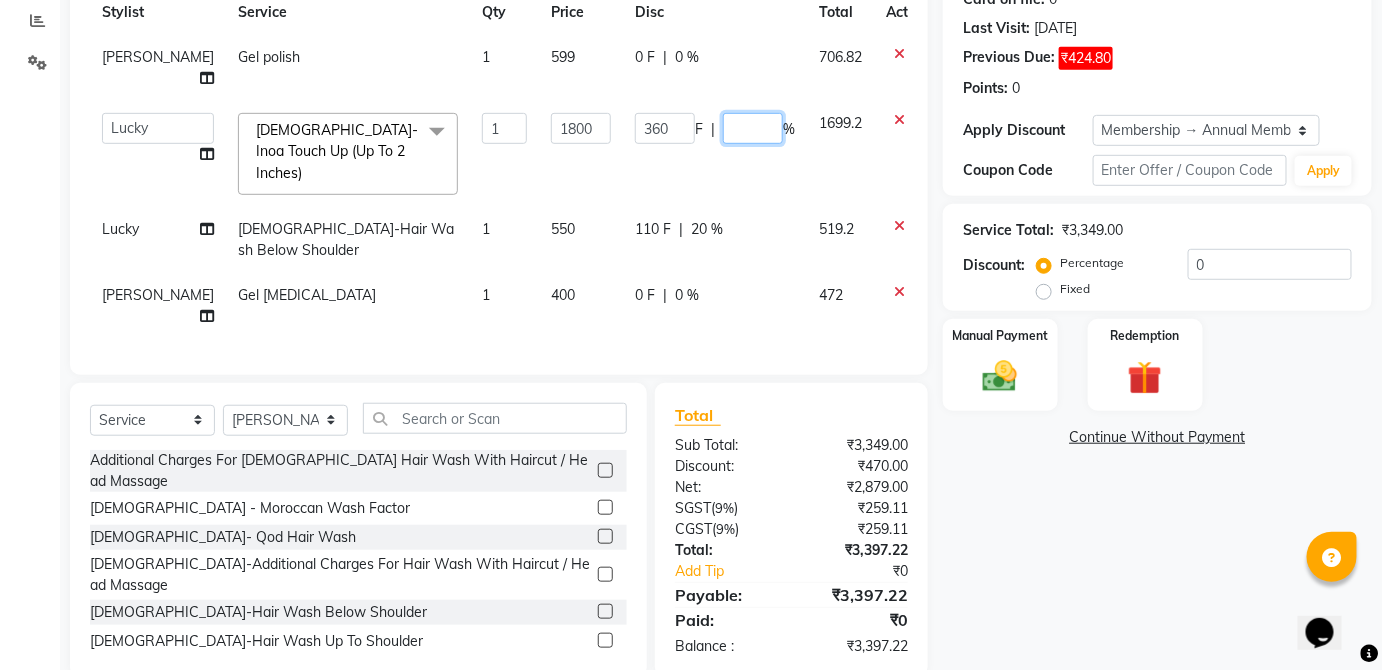 scroll, scrollTop: 324, scrollLeft: 0, axis: vertical 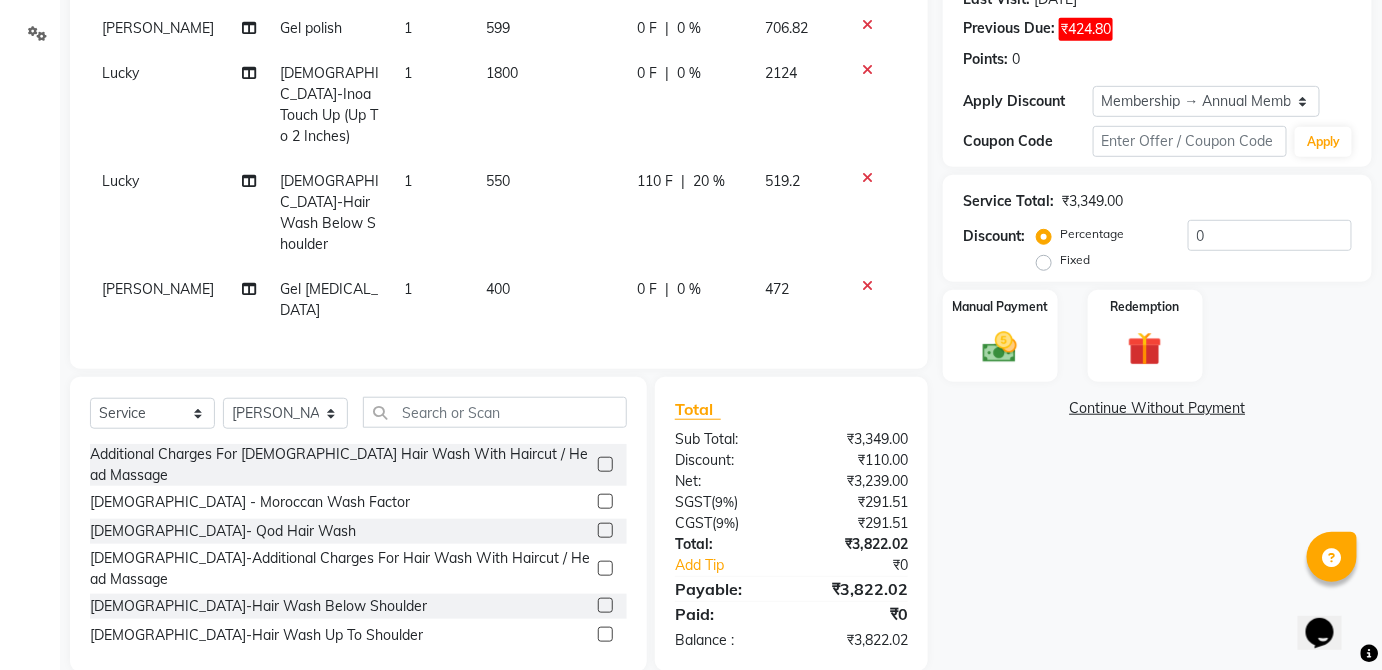 click on "Name: Ayesha Lobo  Wallet:   ₹0.01  Membership: end on 18-02-2026 Total Visits:  157 Card on file:  0 Last Visit:   08-07-2025 Previous Due:  ₹424.80 Points:   0  Apply Discount Select Membership → Annual Membership Coupon Code Apply Service Total:  ₹3,349.00  Discount:  Percentage   Fixed  0 Manual Payment Redemption  Continue Without Payment" 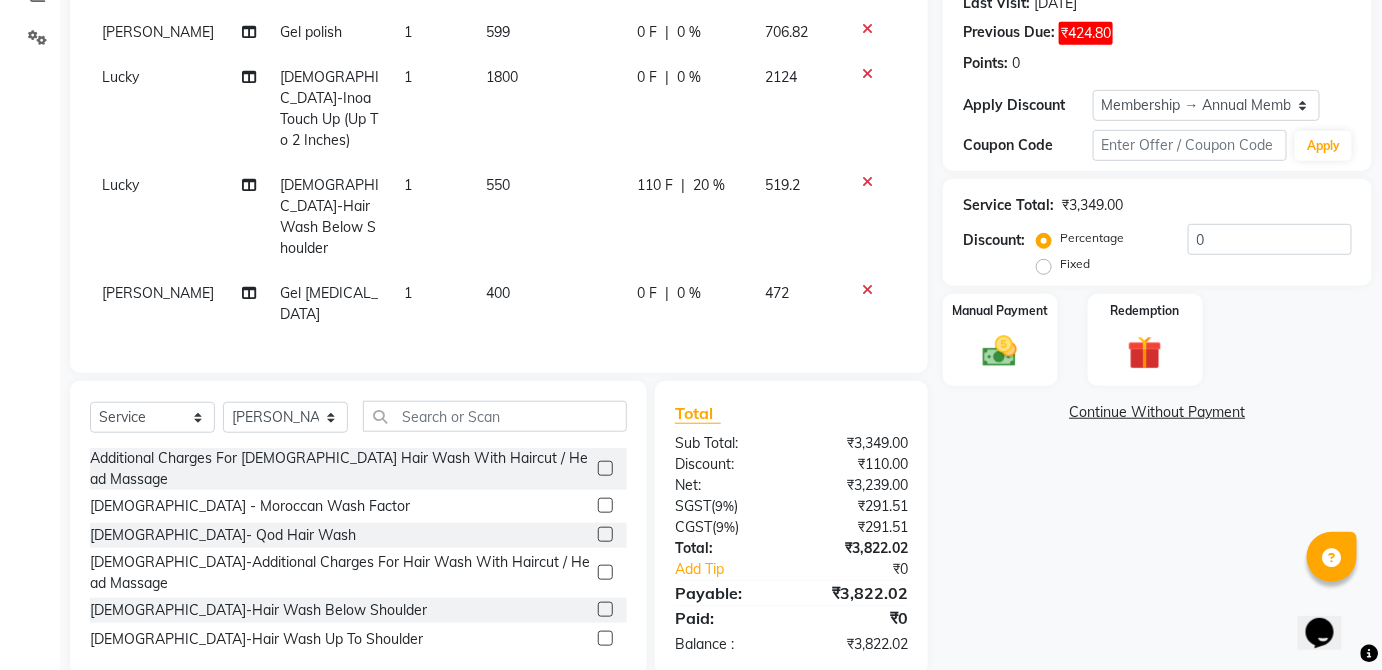 scroll, scrollTop: 327, scrollLeft: 0, axis: vertical 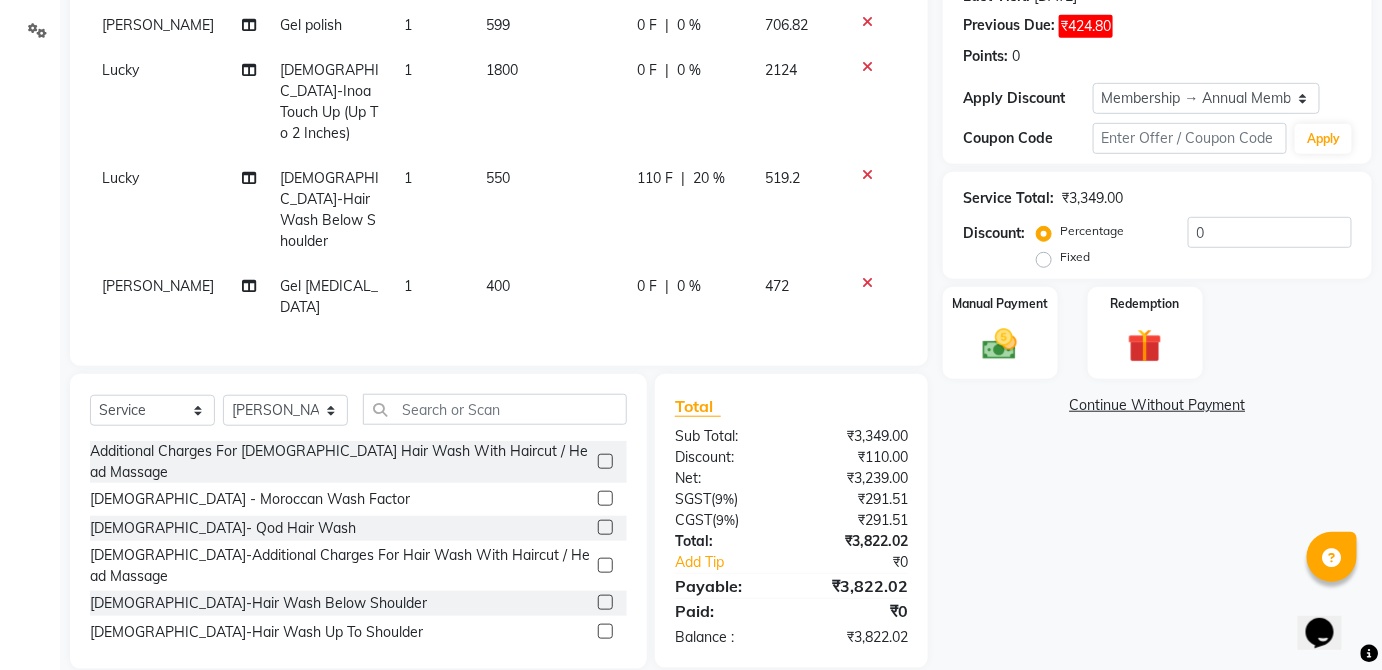 click on "1800" 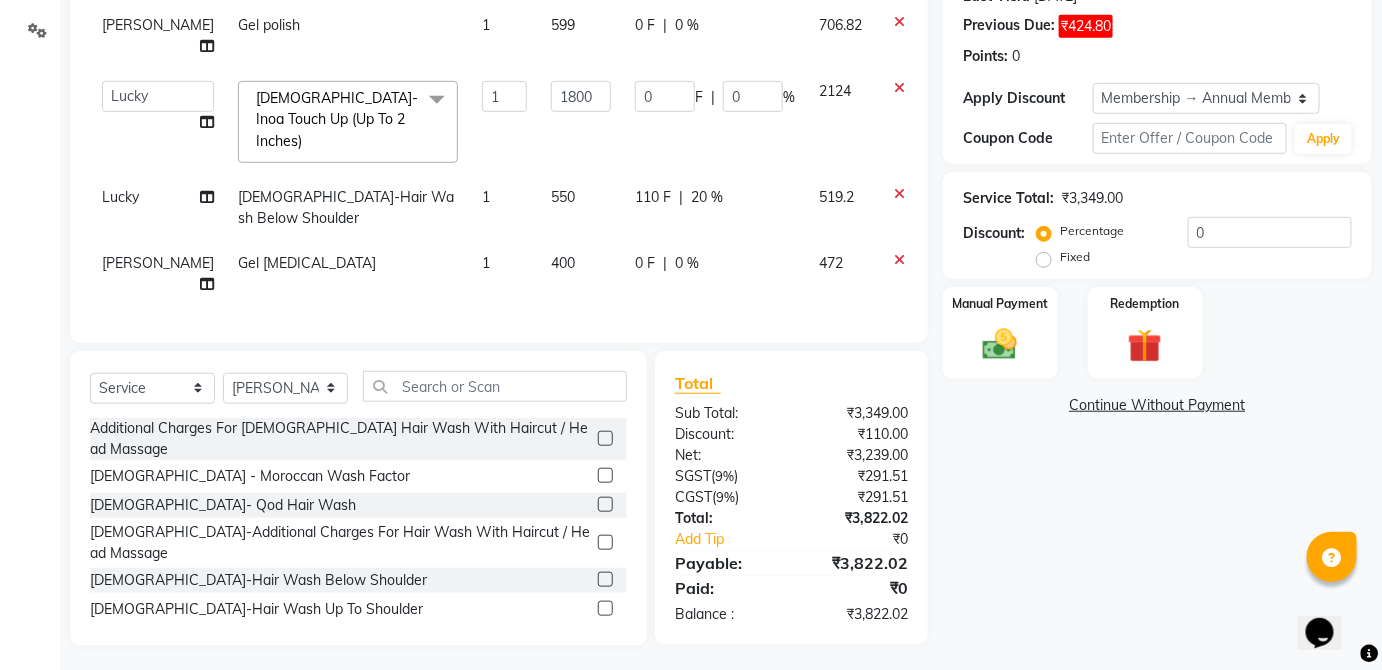 scroll, scrollTop: 324, scrollLeft: 0, axis: vertical 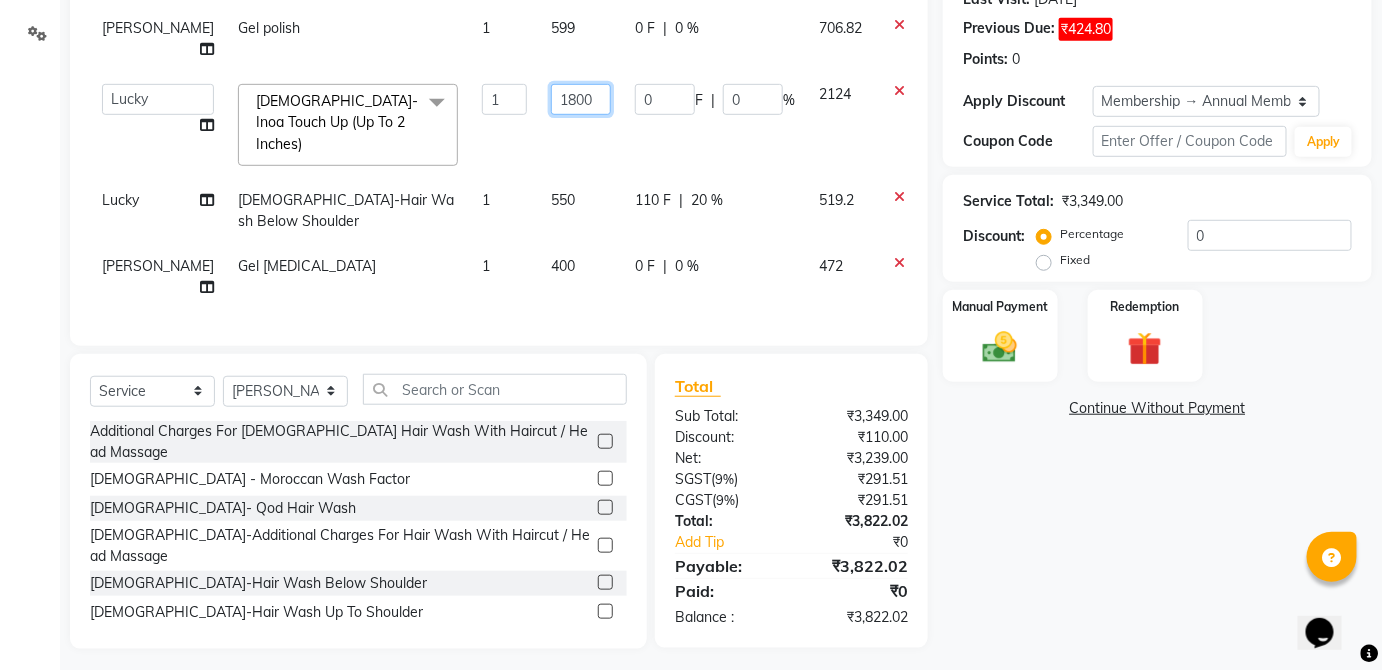 click on "1800" 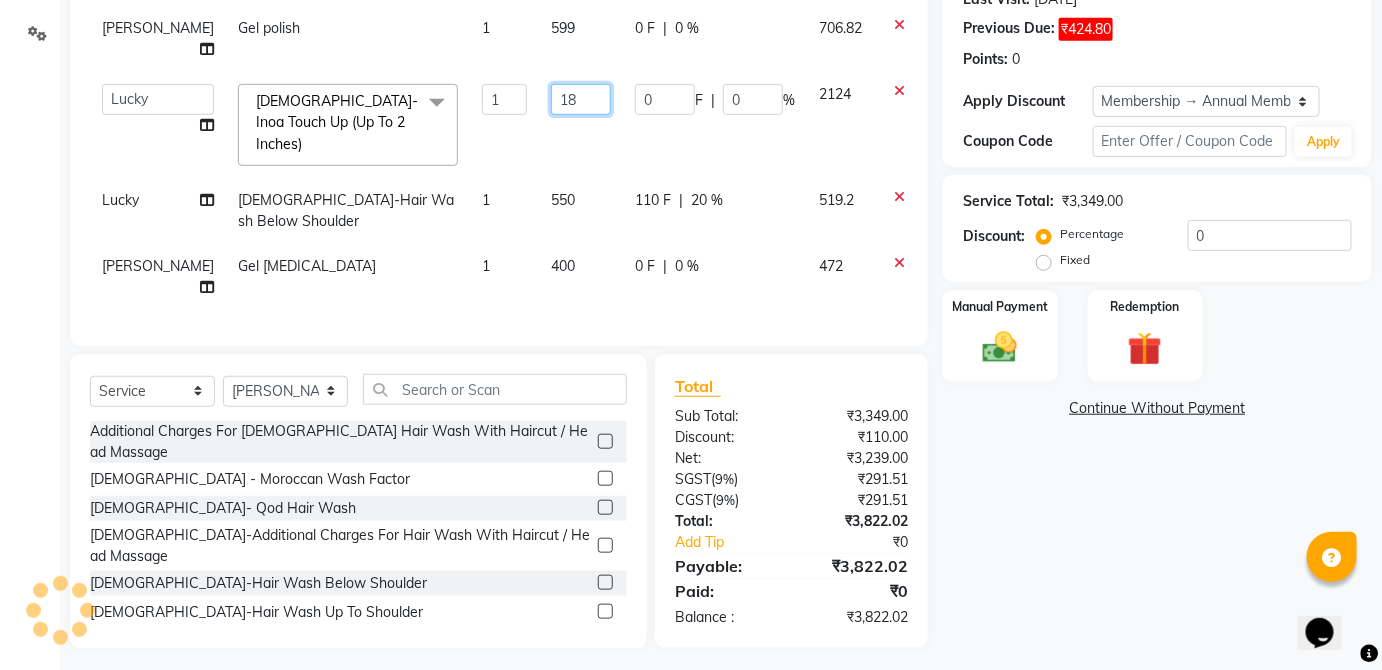 type on "1" 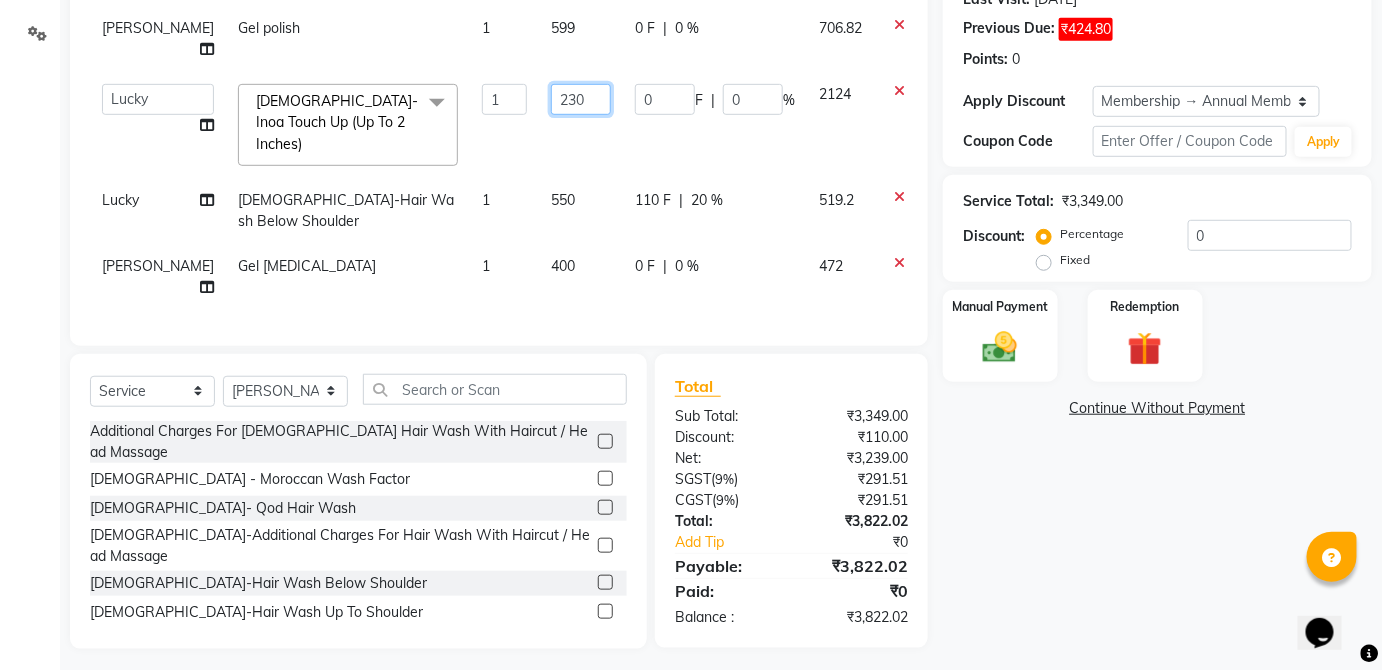 type on "2300" 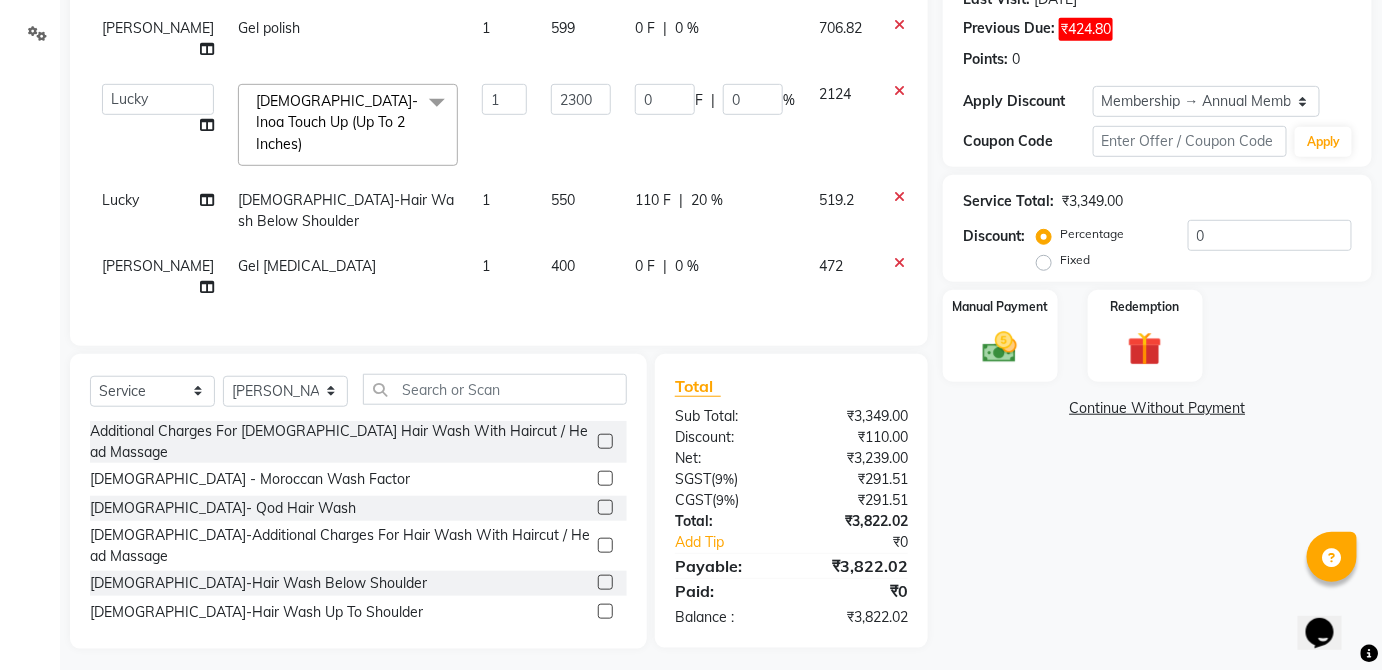 click on "Name: Ayesha Lobo  Wallet:   ₹0.01  Membership: end on 18-02-2026 Total Visits:  157 Card on file:  0 Last Visit:   08-07-2025 Previous Due:  ₹424.80 Points:   0  Apply Discount Select Membership → Annual Membership Coupon Code Apply Service Total:  ₹3,349.00  Discount:  Percentage   Fixed  0 Manual Payment Redemption  Continue Without Payment" 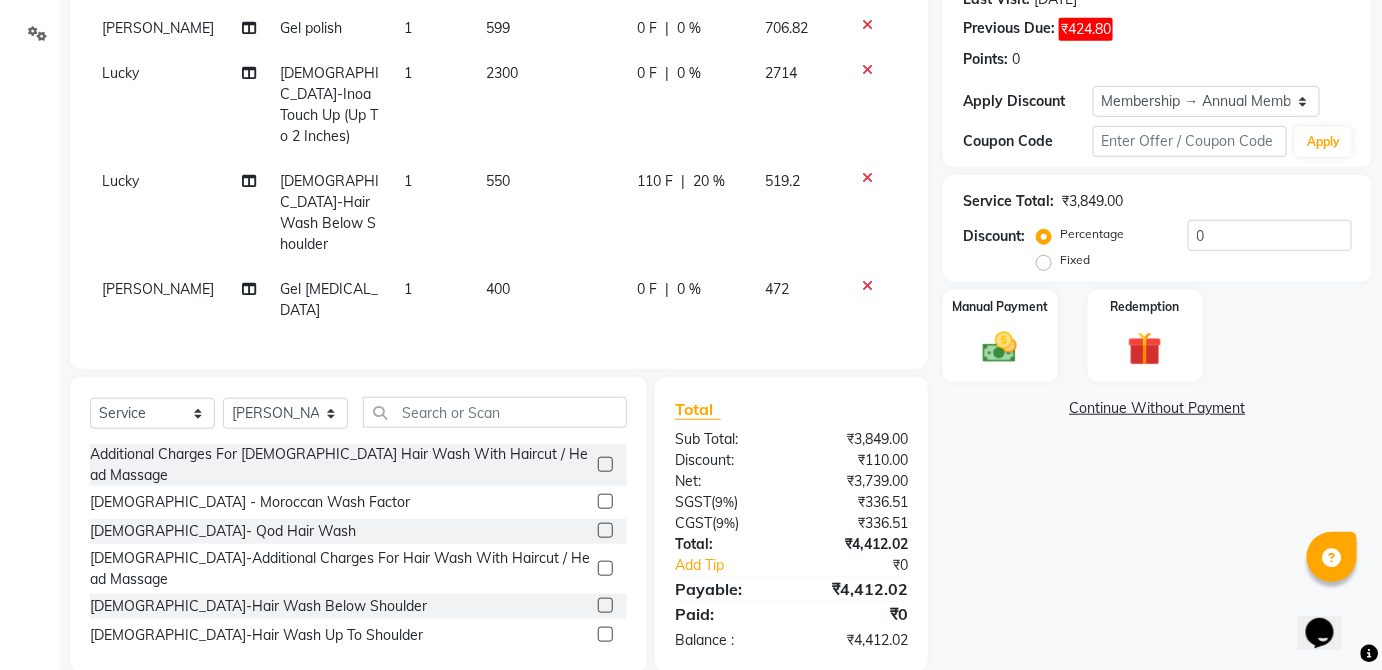 scroll, scrollTop: 327, scrollLeft: 0, axis: vertical 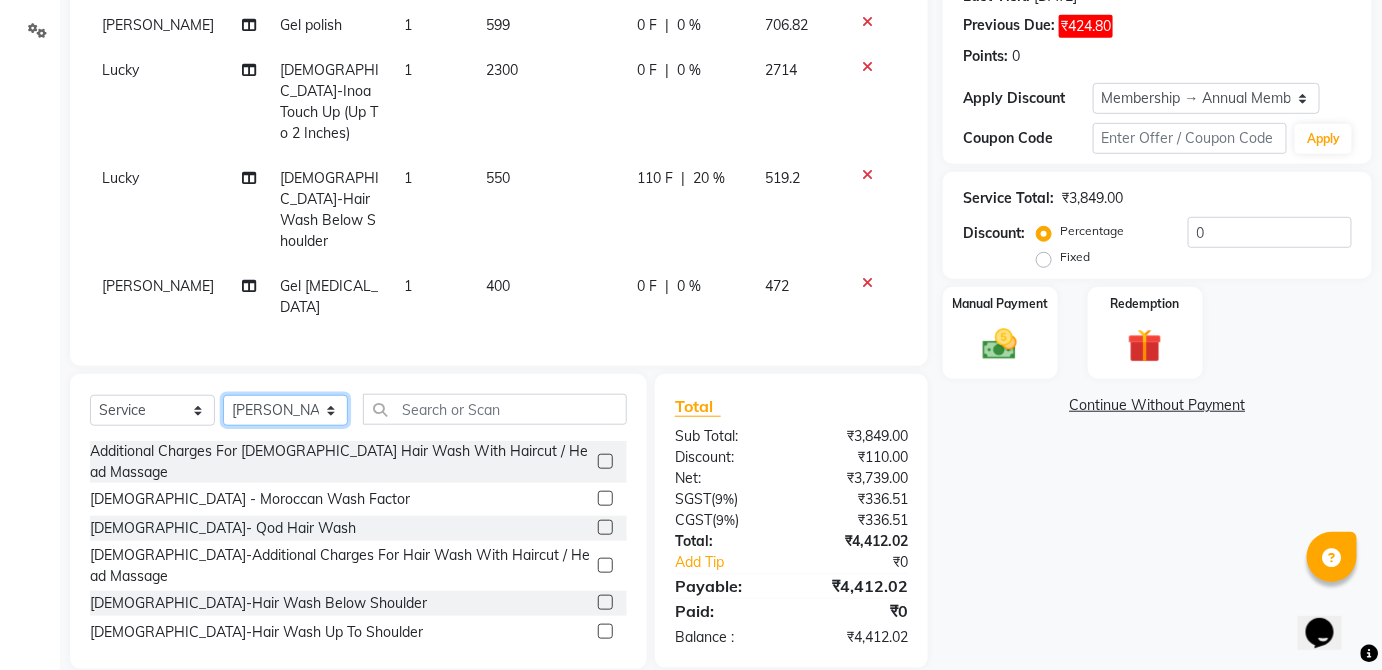 click on "Select Stylist Aayushi Sonawala Ali deepak kumar Deepali faisal lotus roran Lucky Madhu Gupta Milind Payal Dhanke Priyanka shahrukh Sneha sumitra" 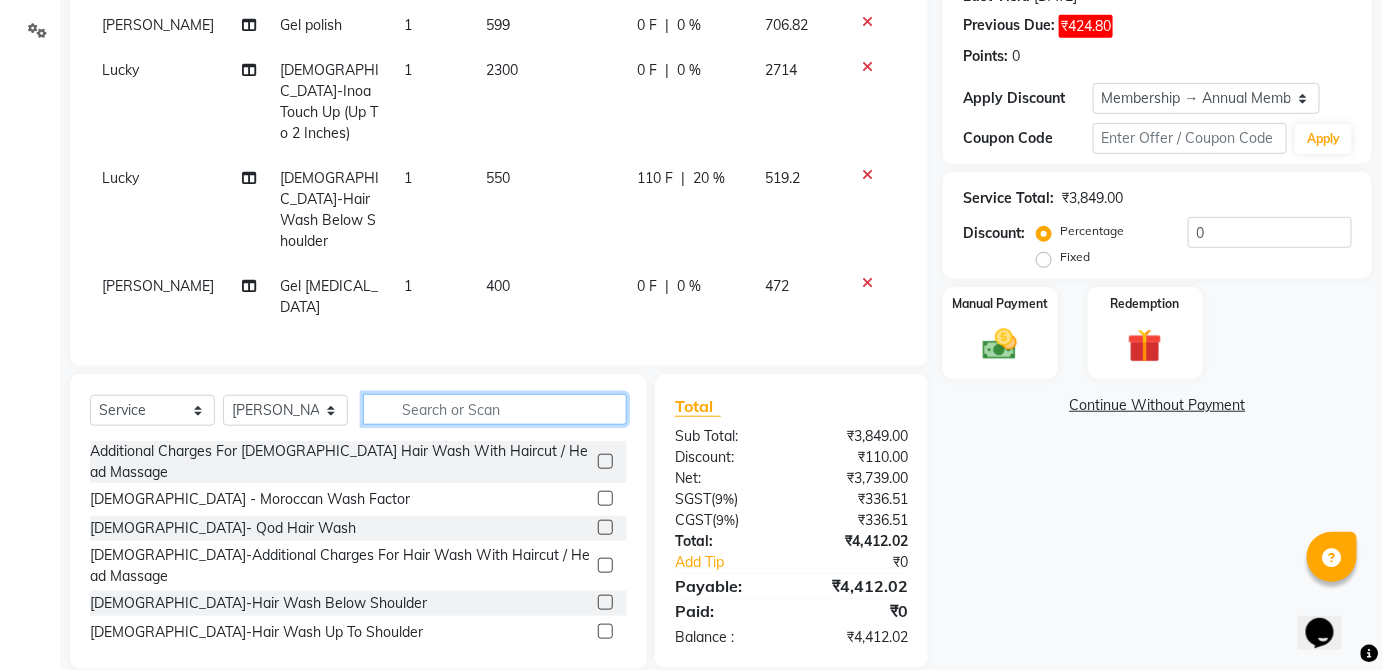 click 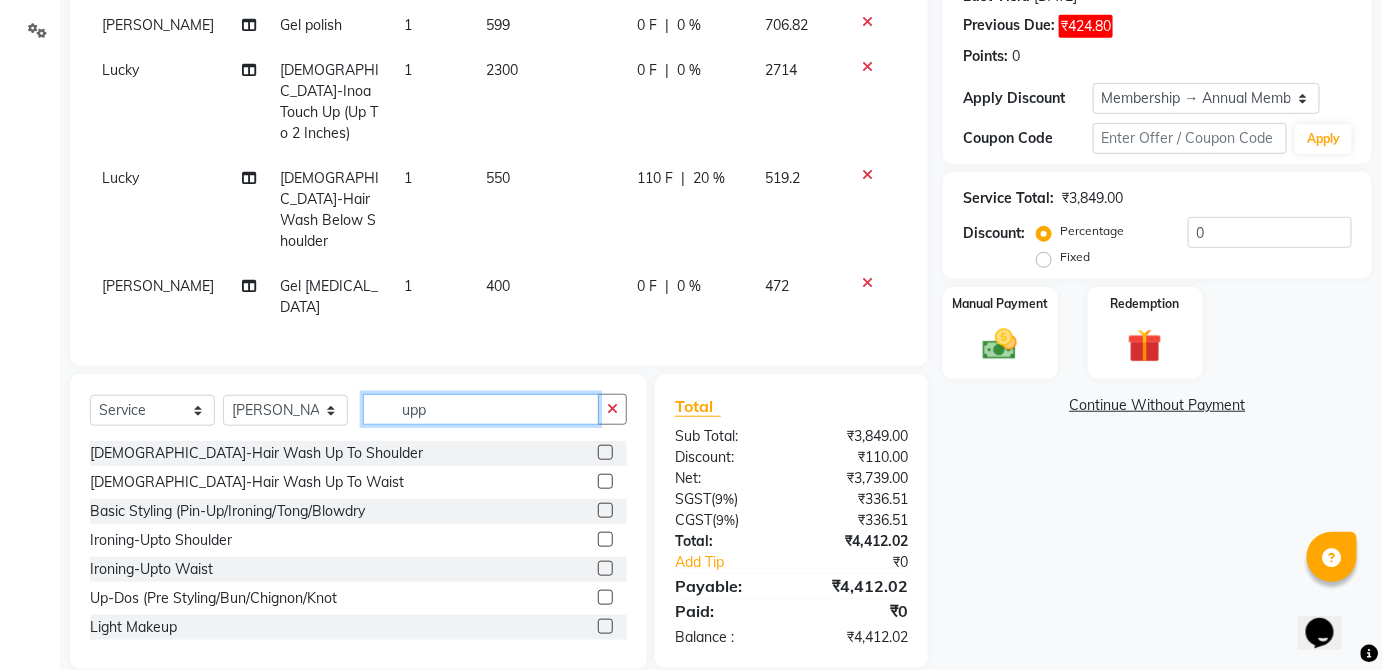scroll, scrollTop: 325, scrollLeft: 0, axis: vertical 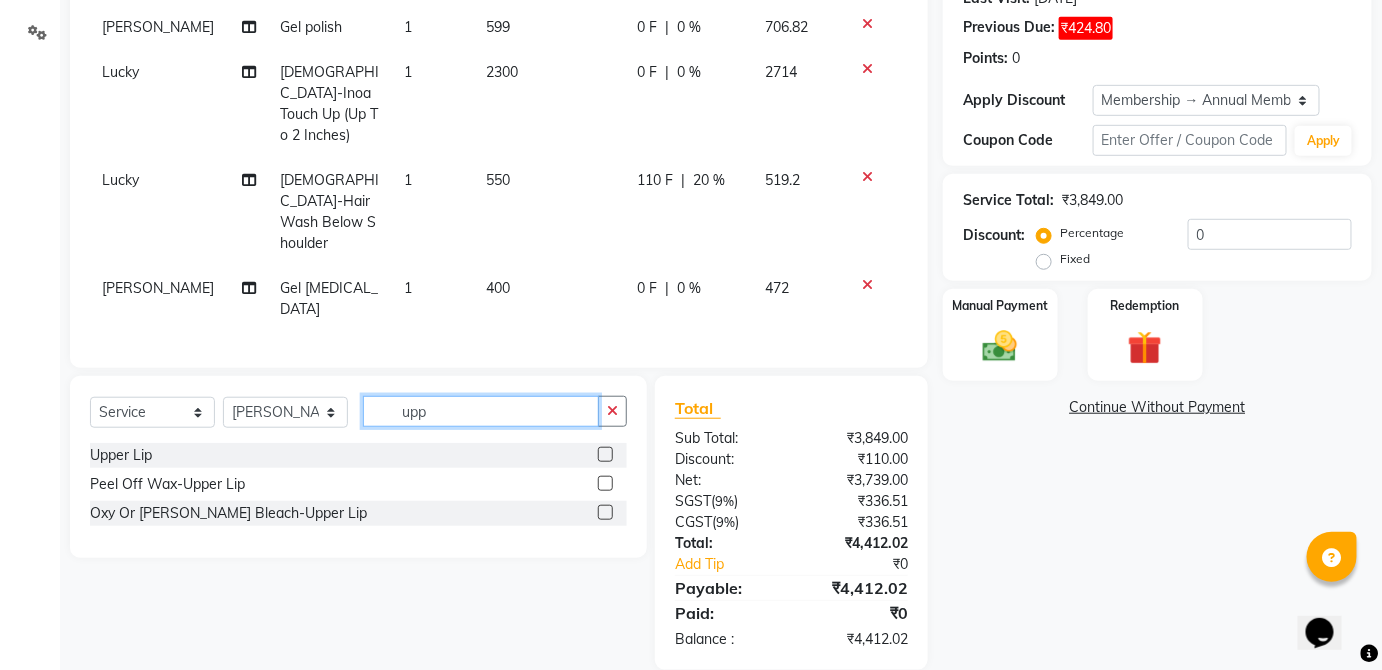 type on "upp" 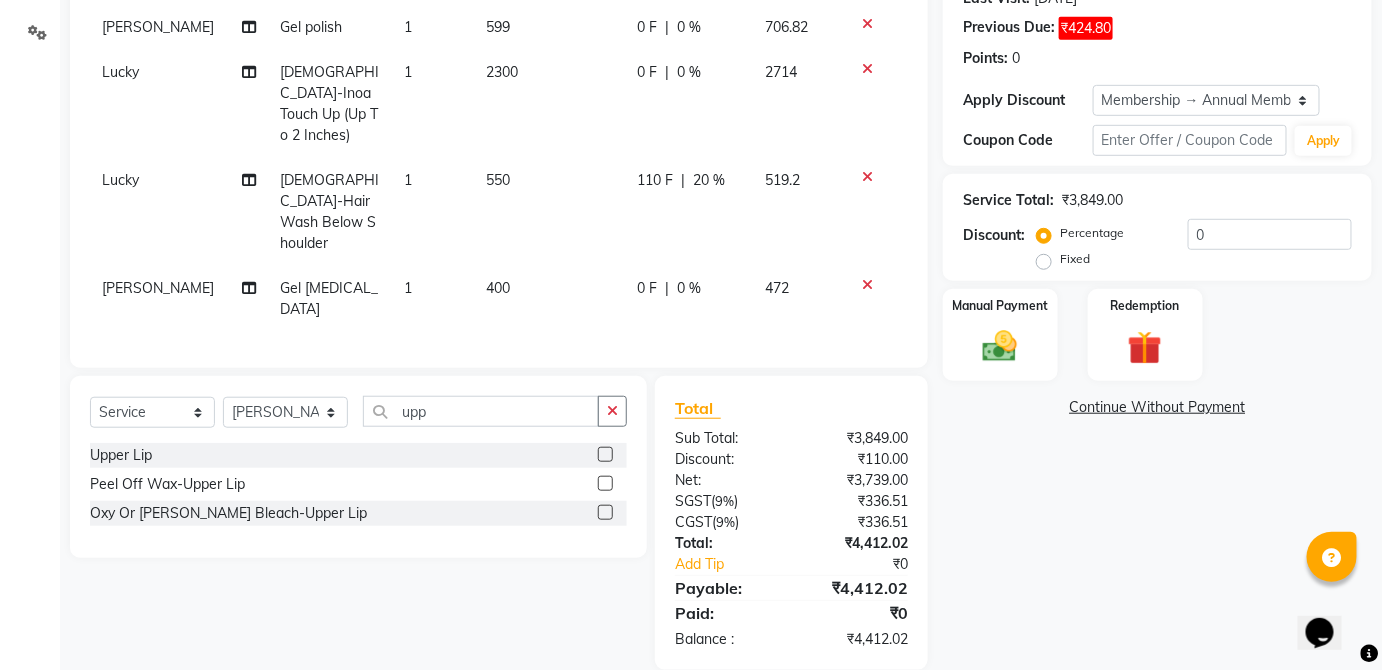 click 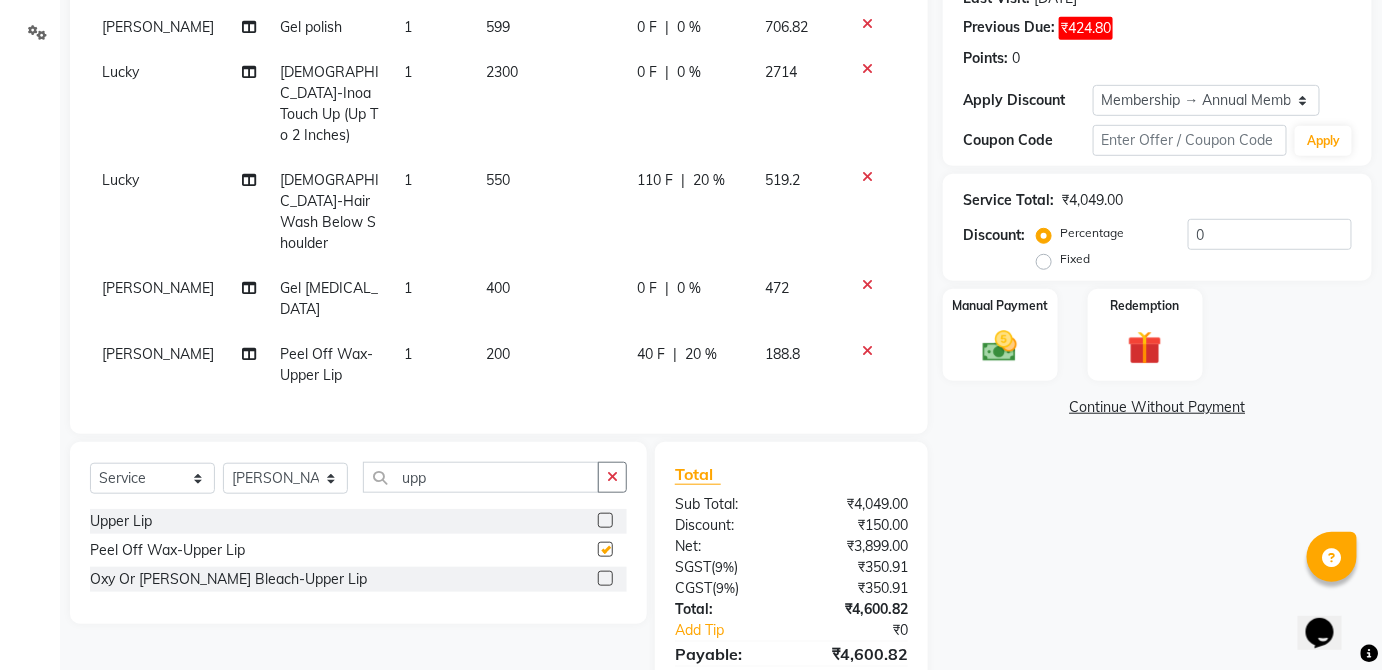 checkbox on "false" 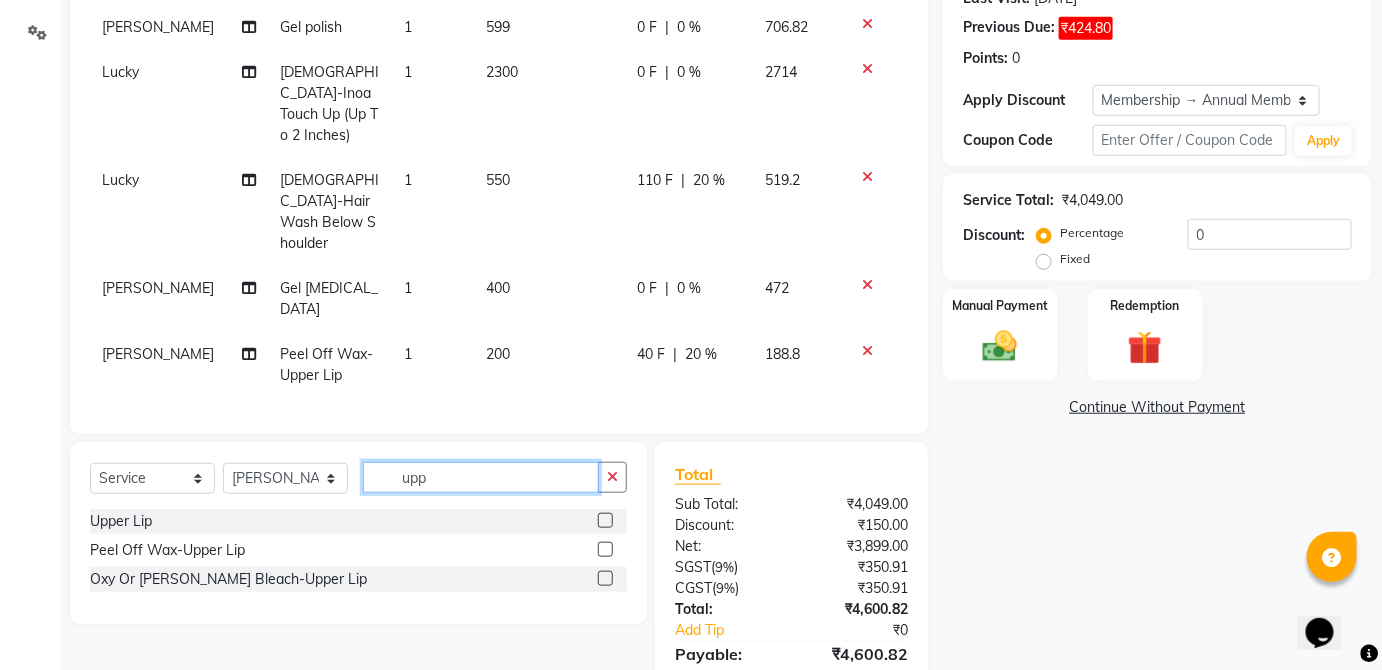 click on "upp" 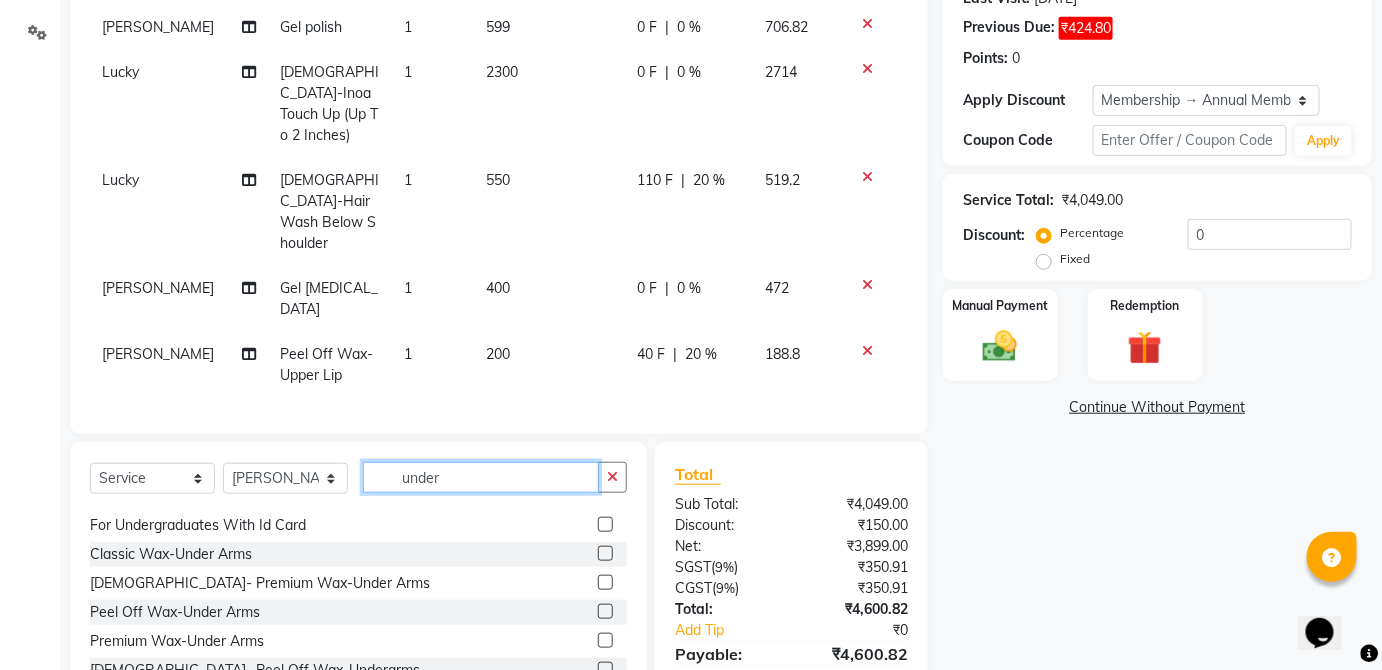 scroll, scrollTop: 0, scrollLeft: 0, axis: both 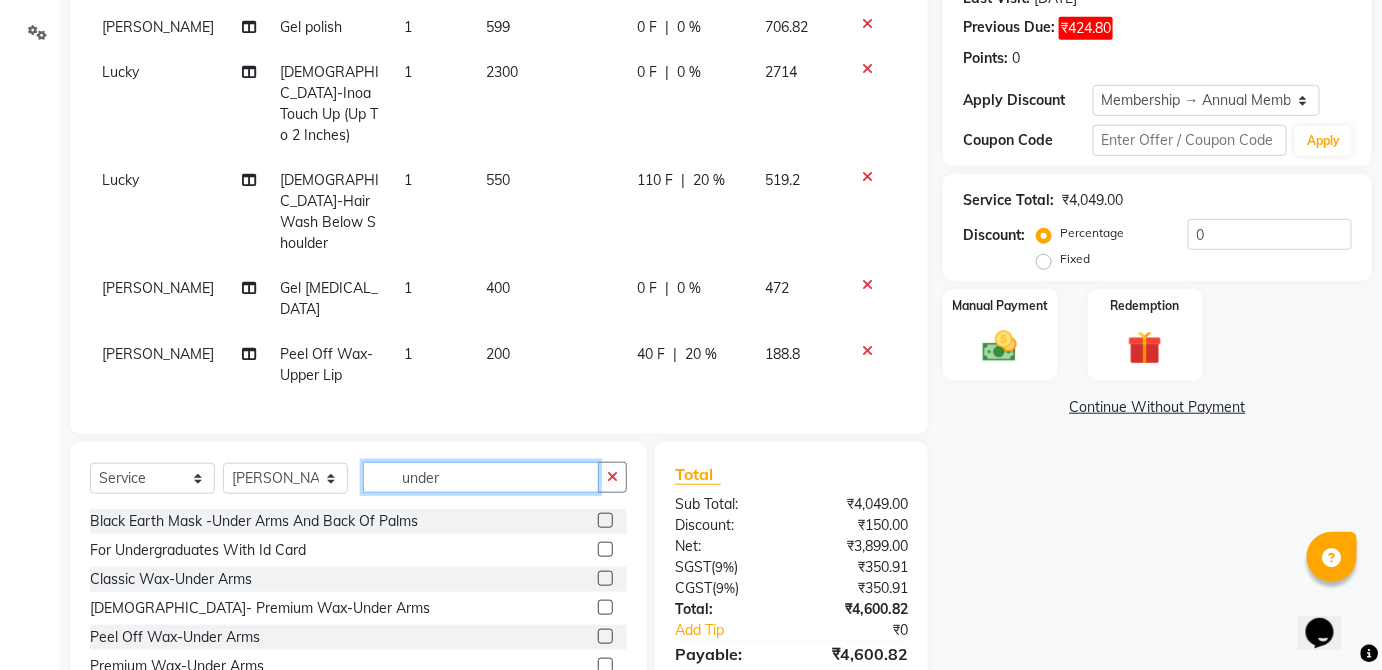 type on "under" 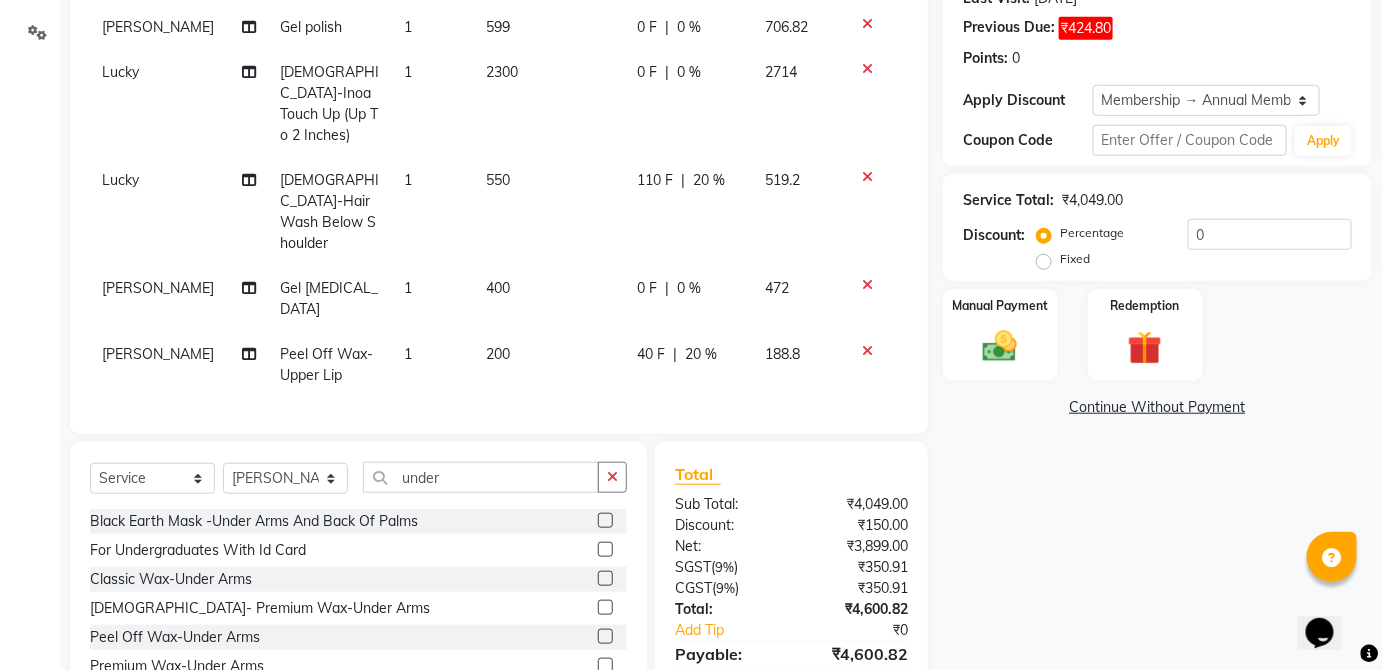 click 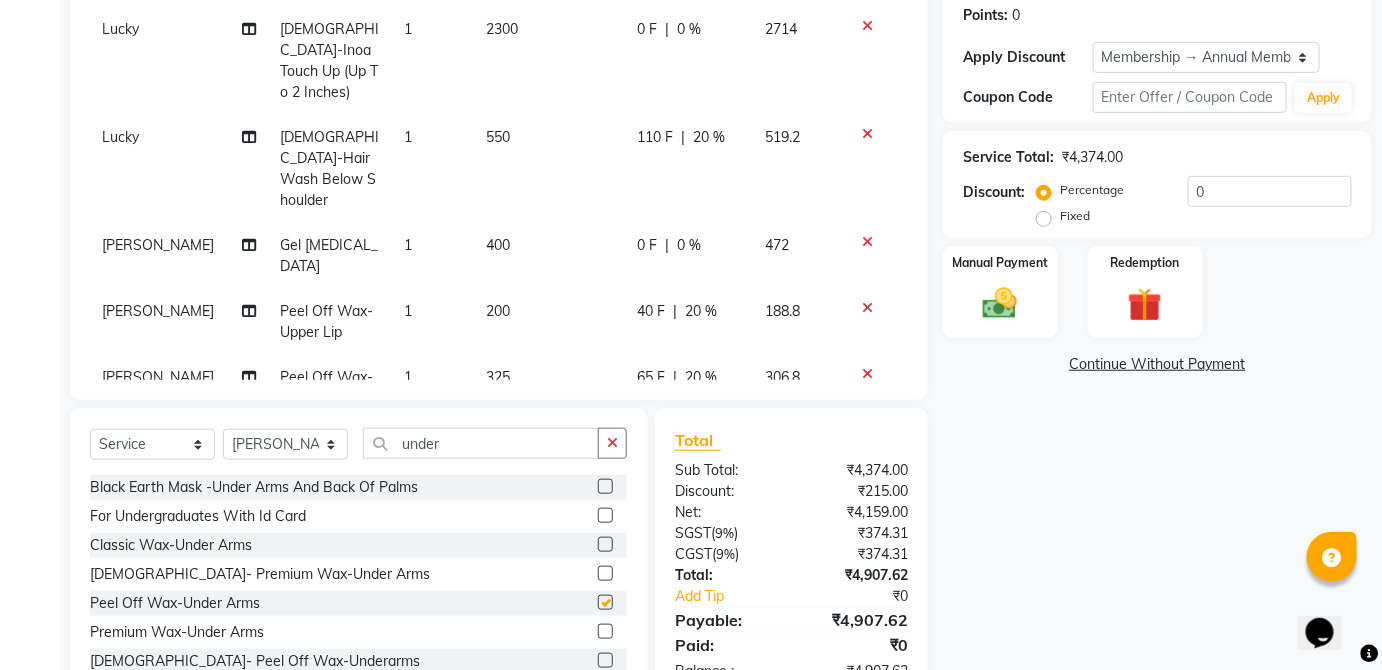checkbox on "false" 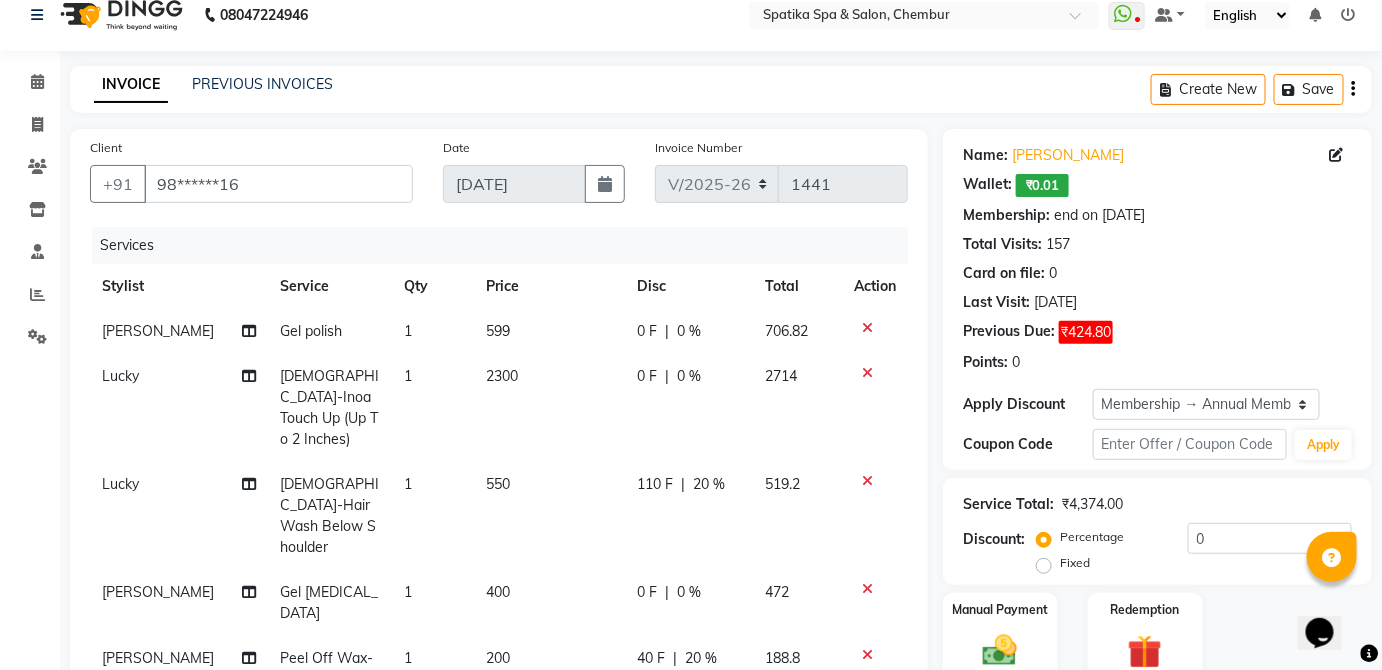 scroll, scrollTop: 0, scrollLeft: 0, axis: both 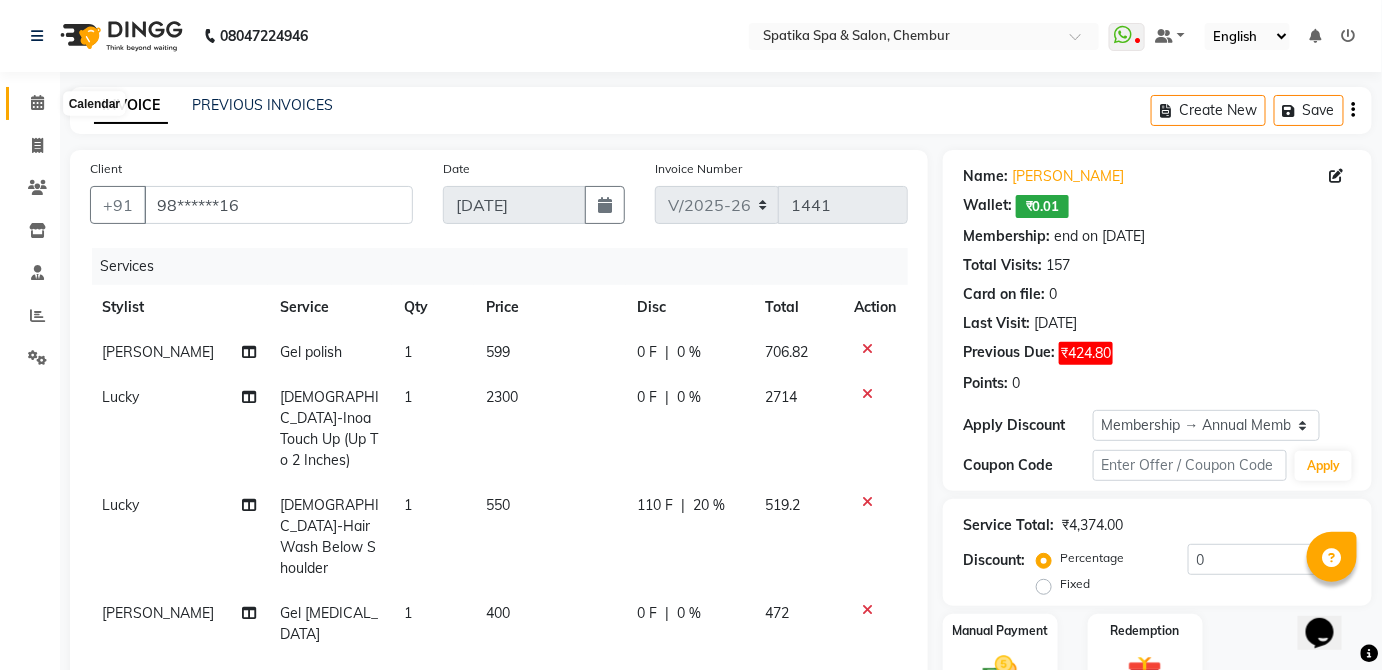 click 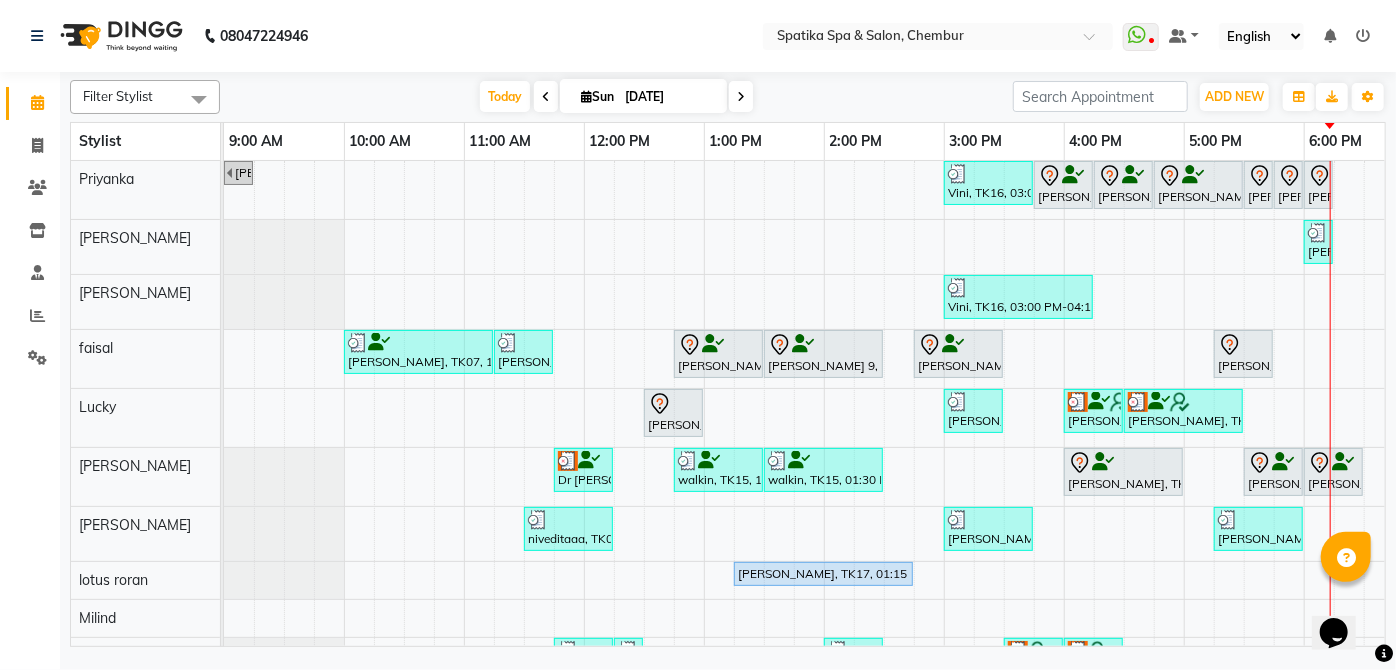 scroll, scrollTop: 0, scrollLeft: 153, axis: horizontal 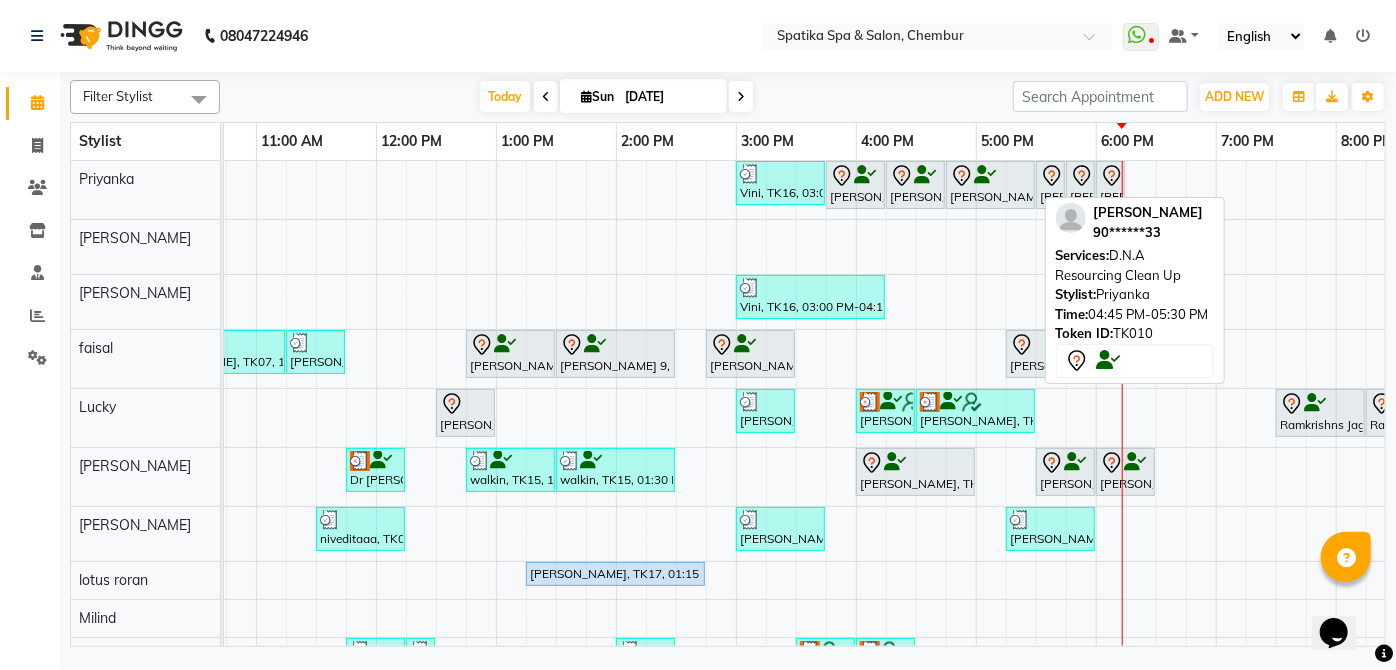 click on "[PERSON_NAME], TK10, 04:45 PM-05:30 PM, D.N.A Resourcing Clean Up" at bounding box center [990, 185] 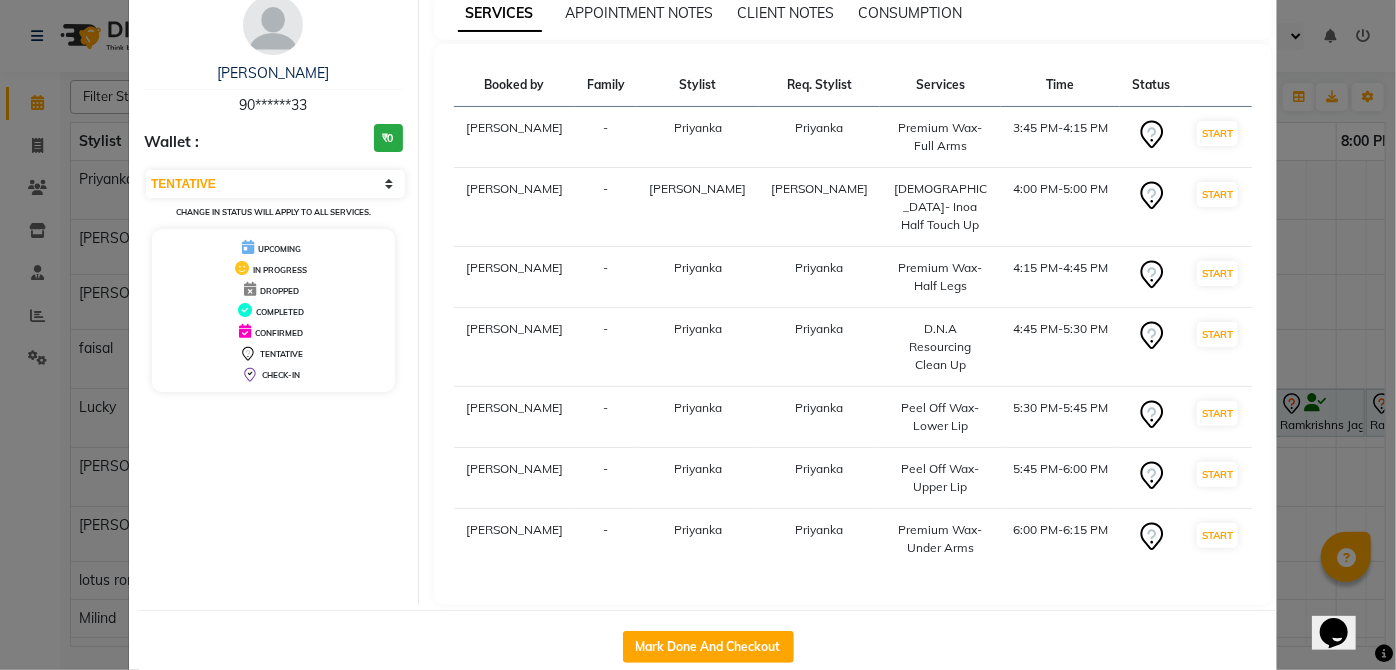 scroll, scrollTop: 83, scrollLeft: 0, axis: vertical 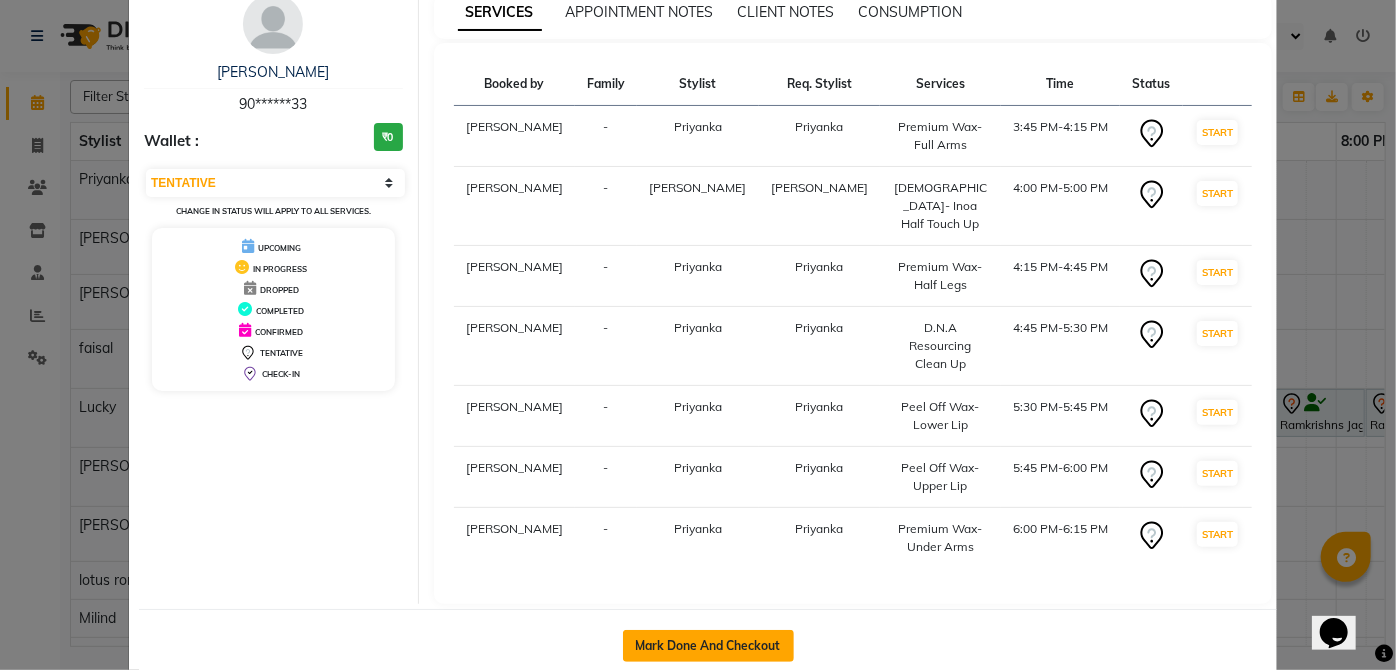 click on "Mark Done And Checkout" 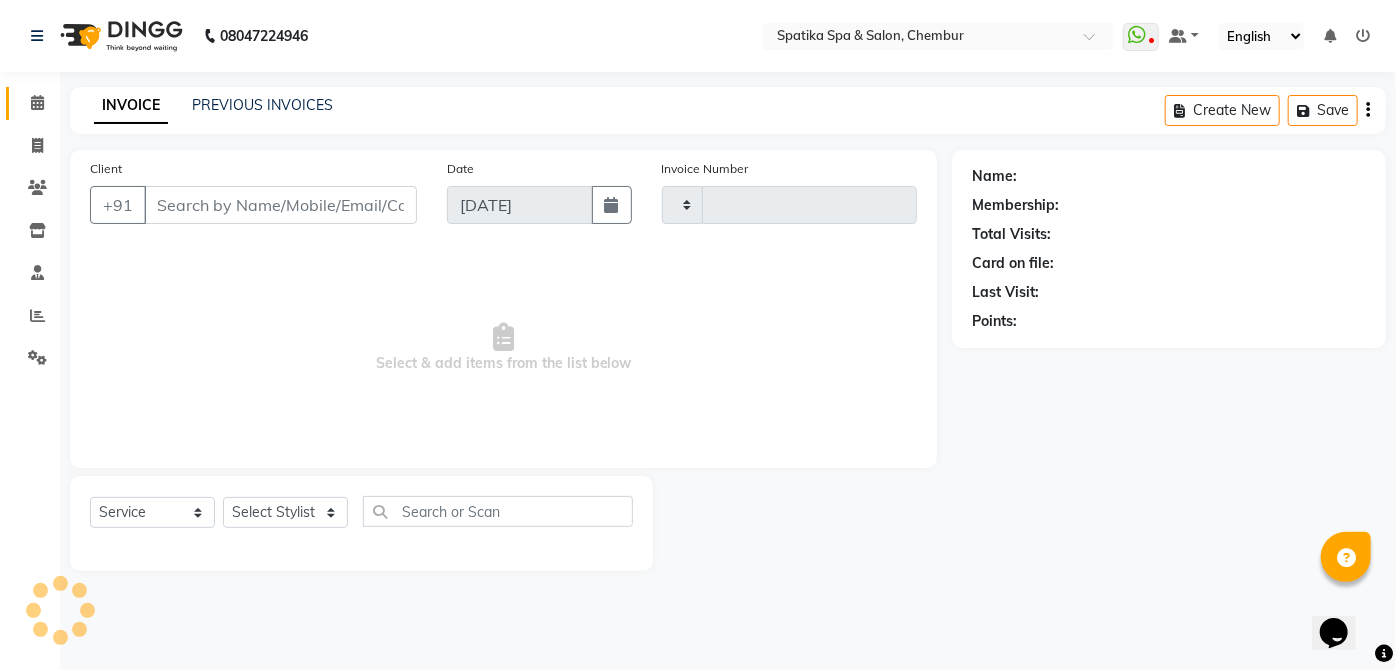 type on "90******33" 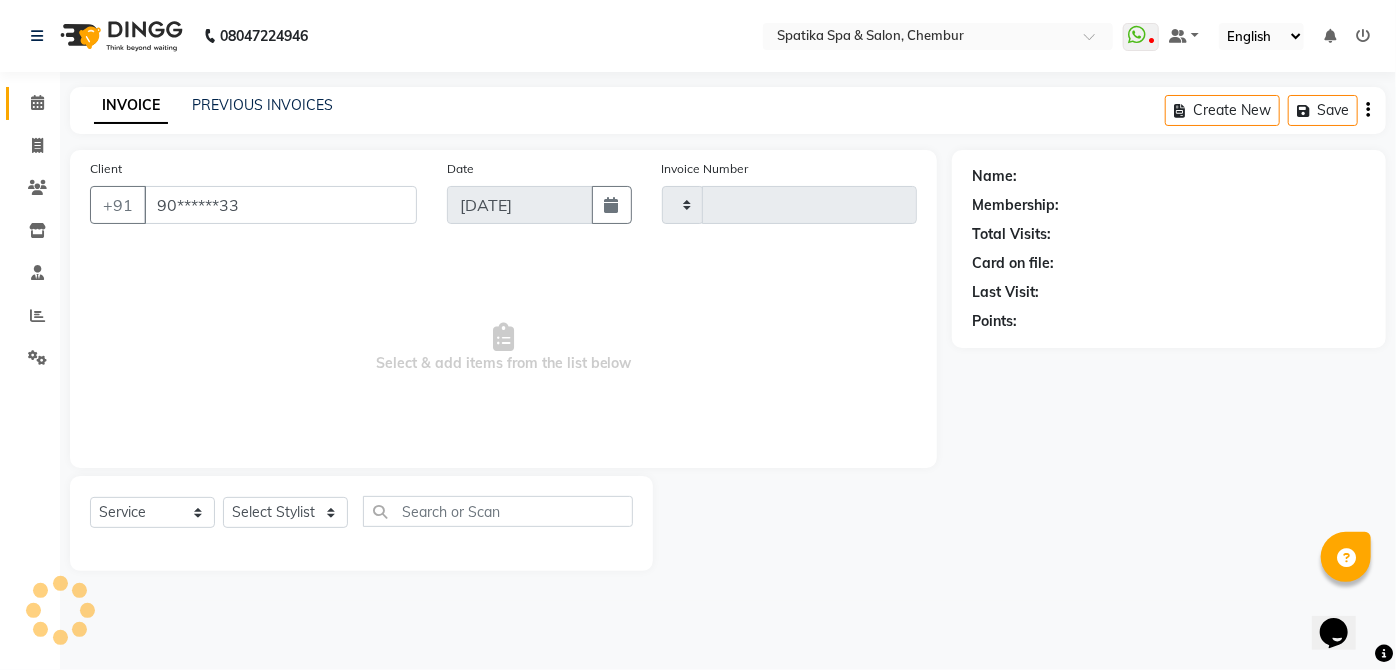 select on "17981" 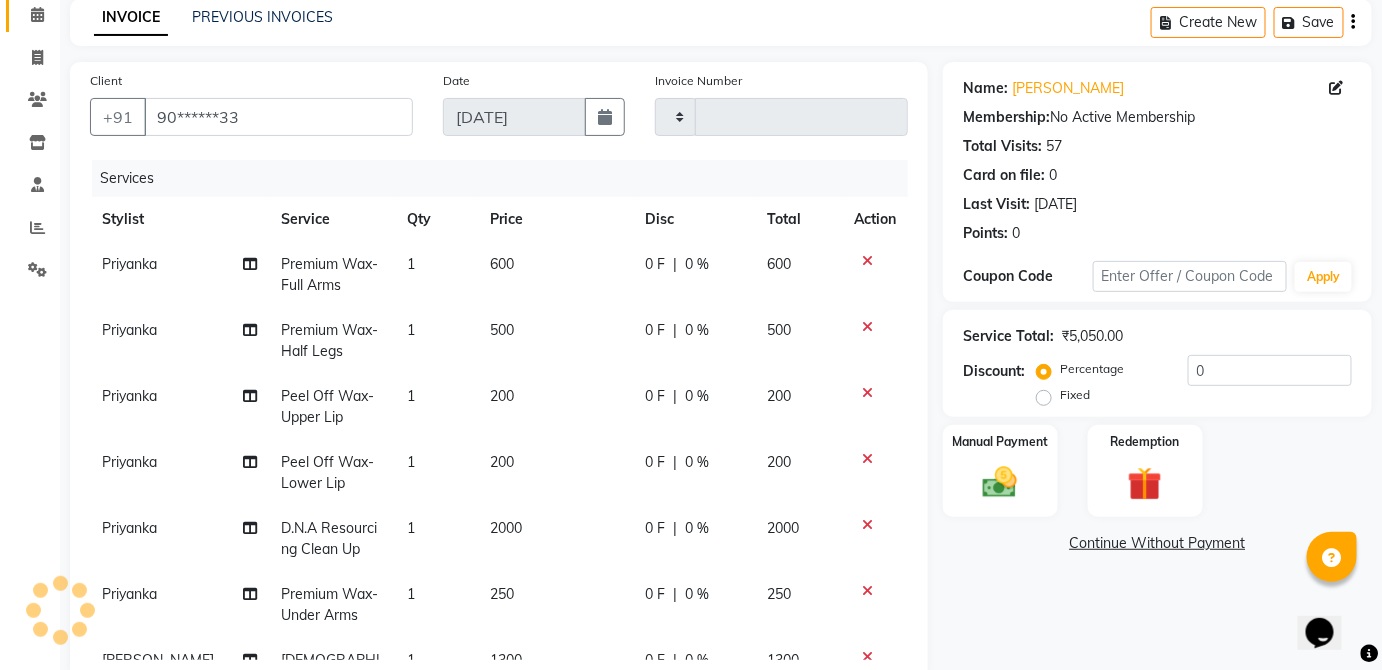 type on "1441" 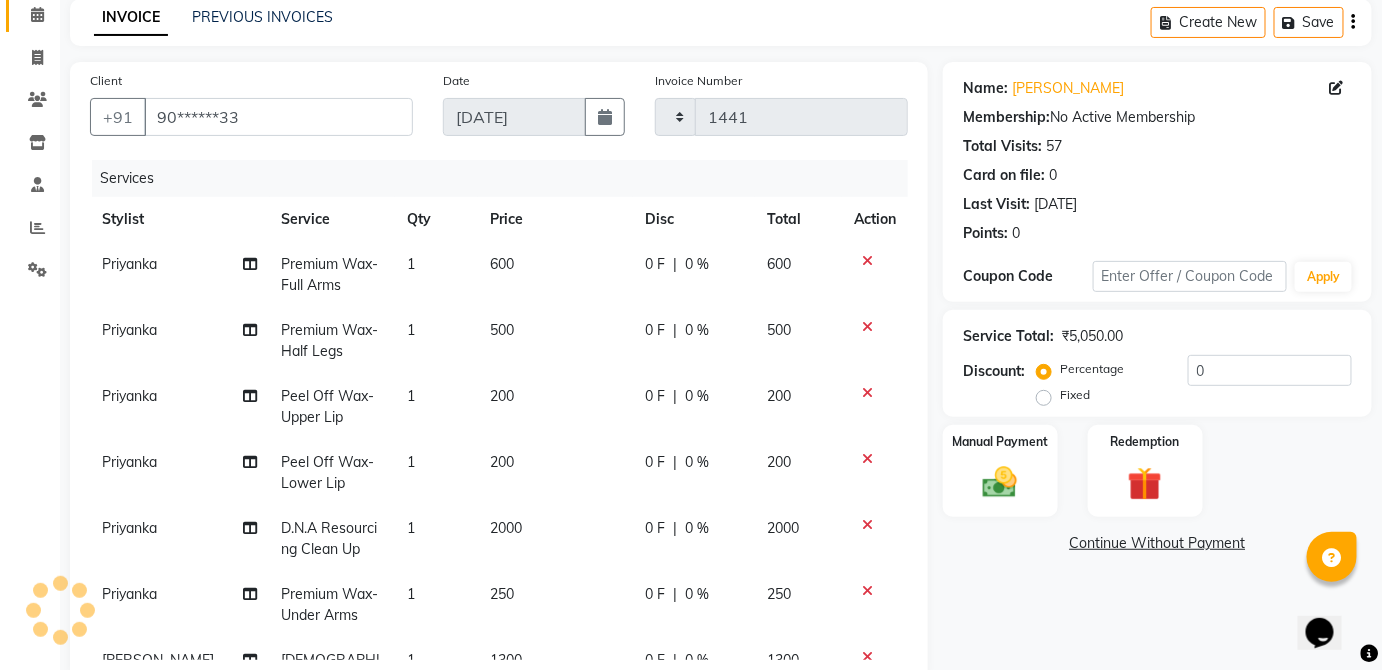 select on "631" 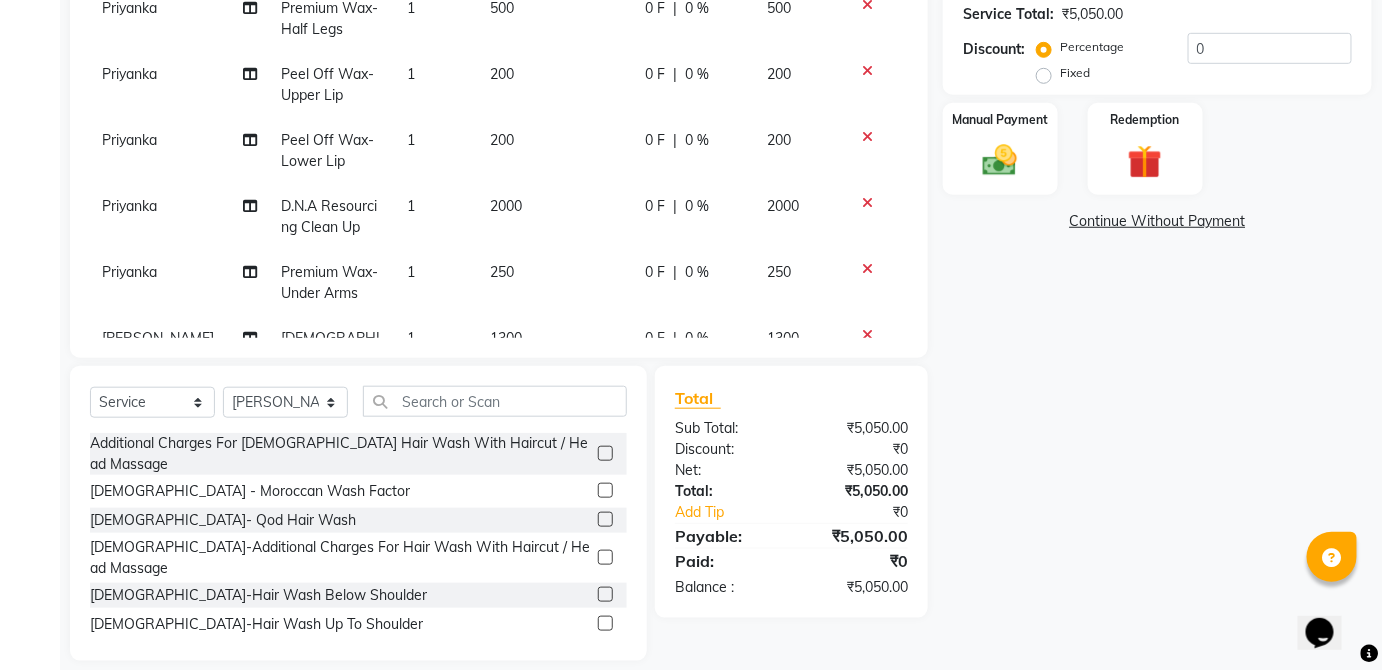 scroll, scrollTop: 429, scrollLeft: 0, axis: vertical 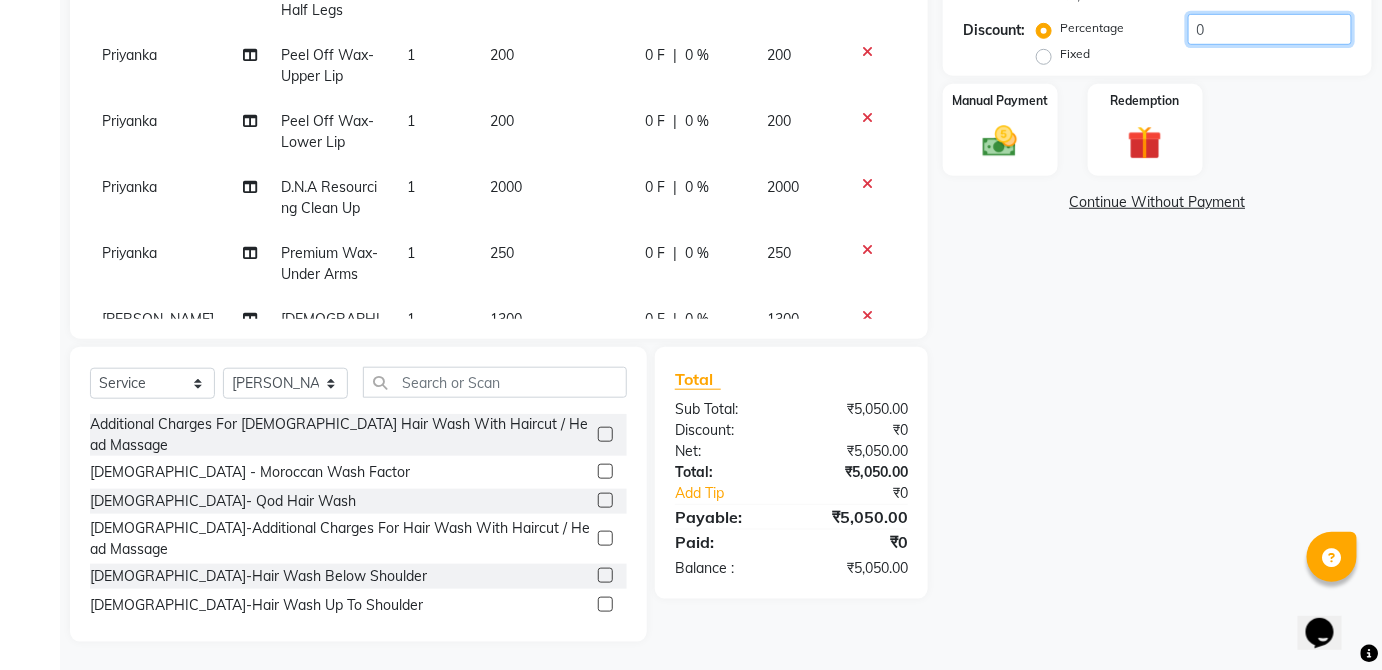 click on "0" 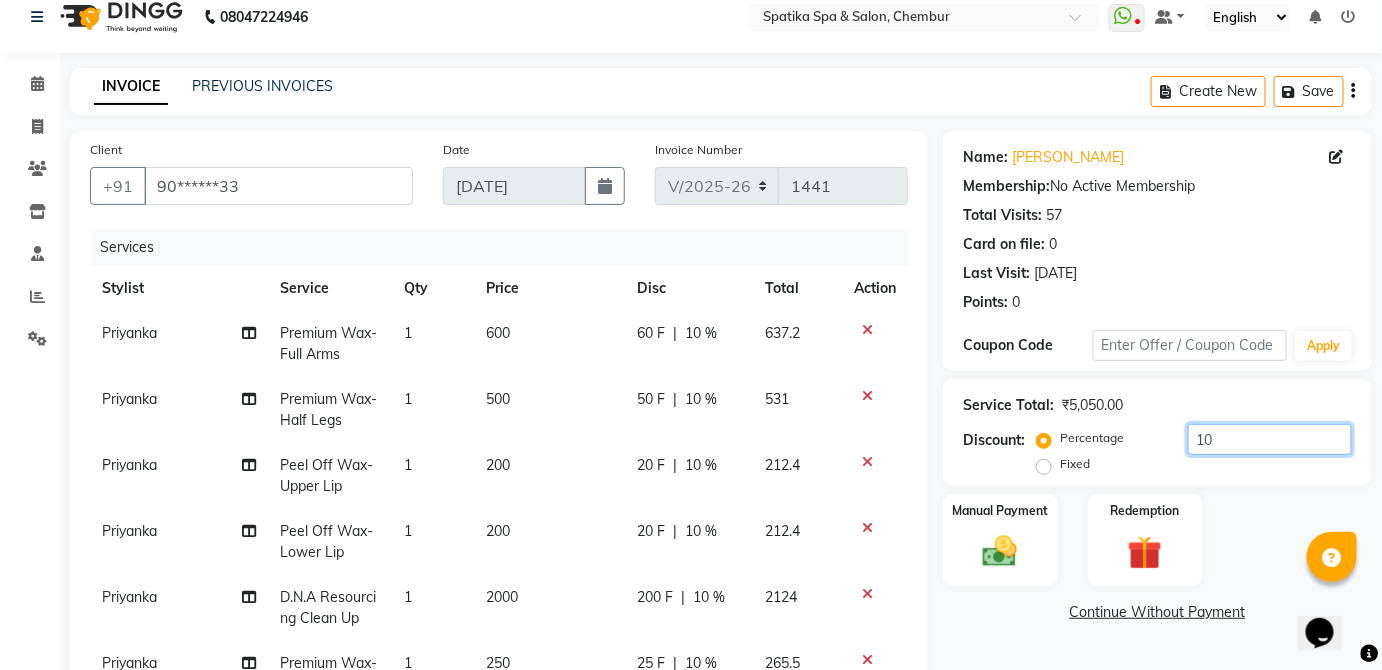 scroll, scrollTop: 0, scrollLeft: 0, axis: both 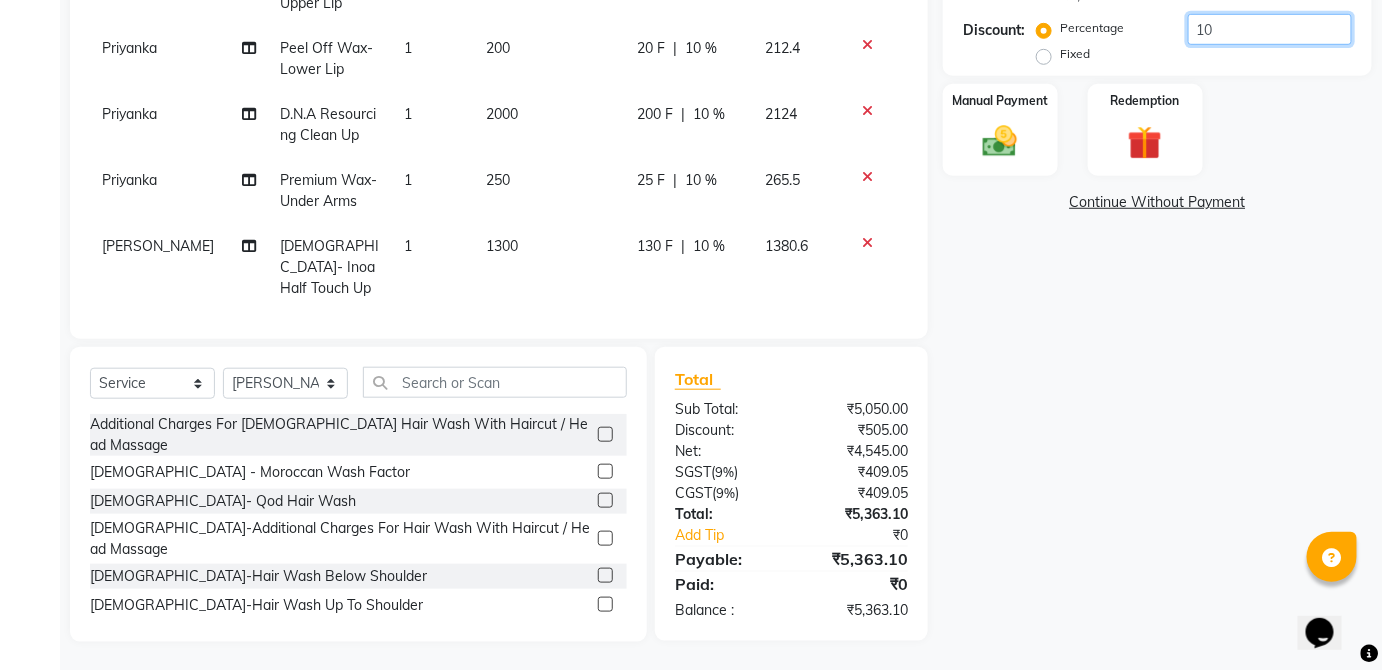 type on "1" 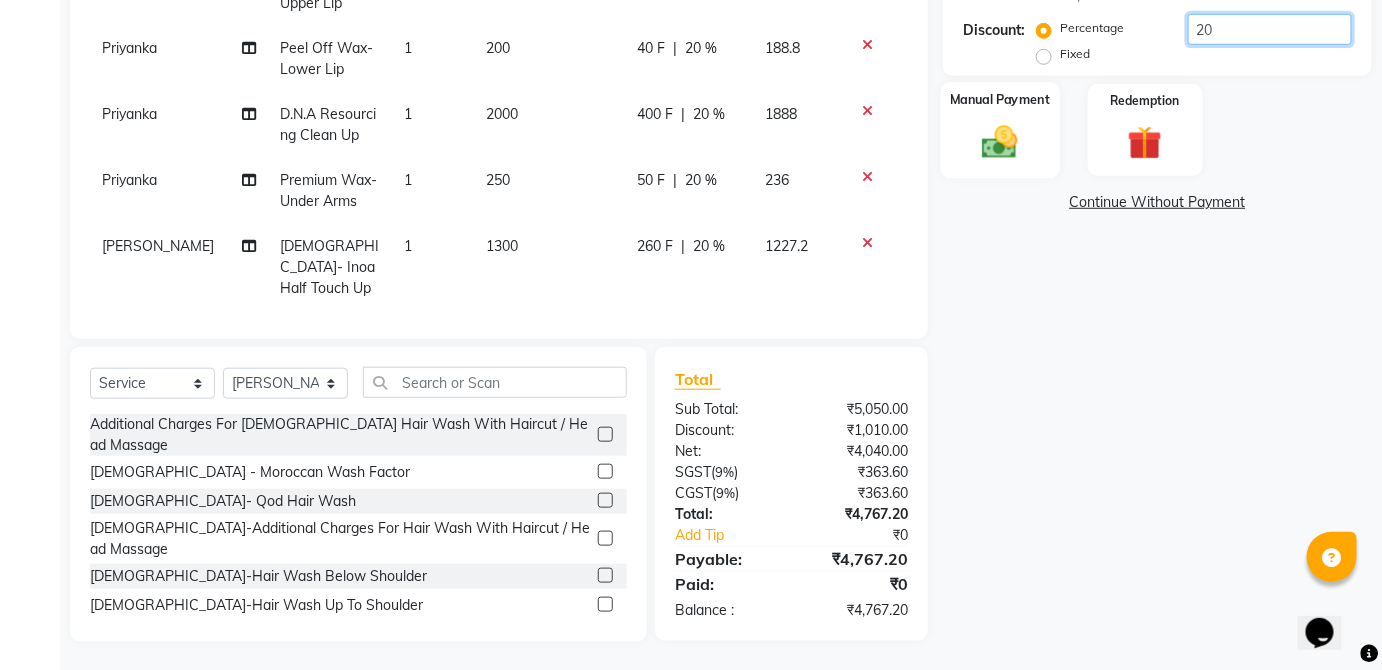 type on "20" 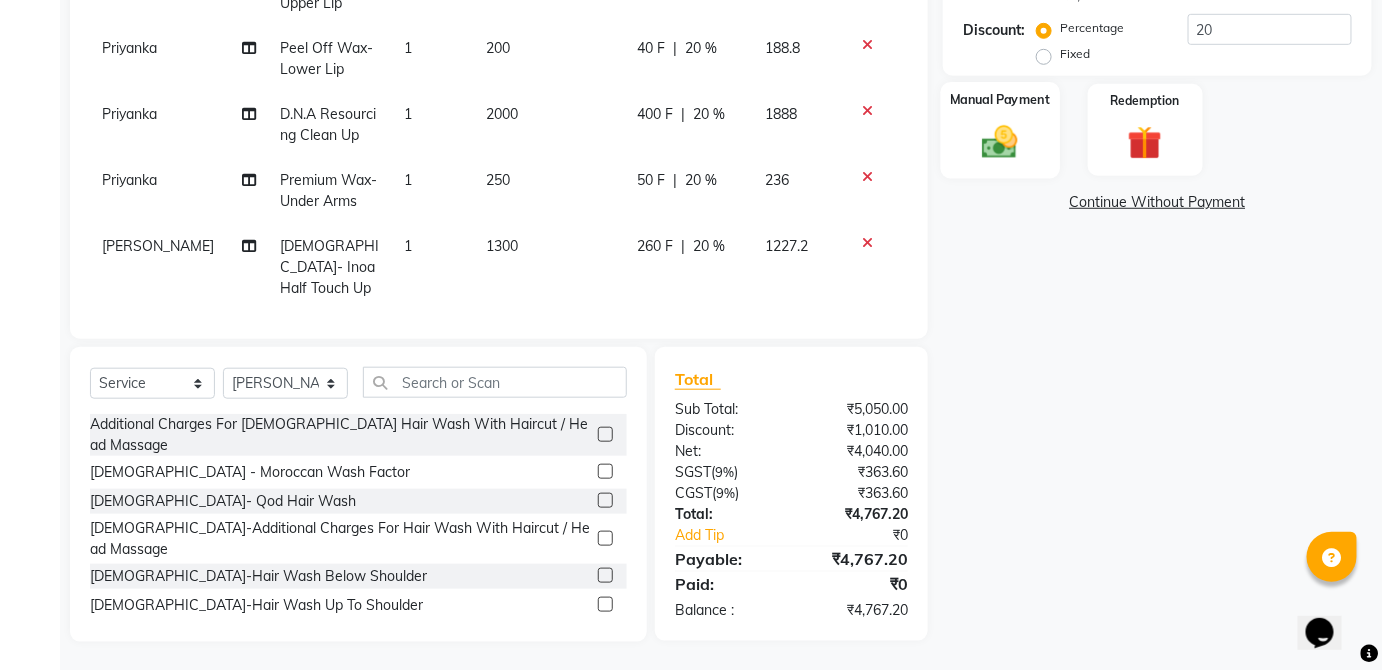 click on "Manual Payment" 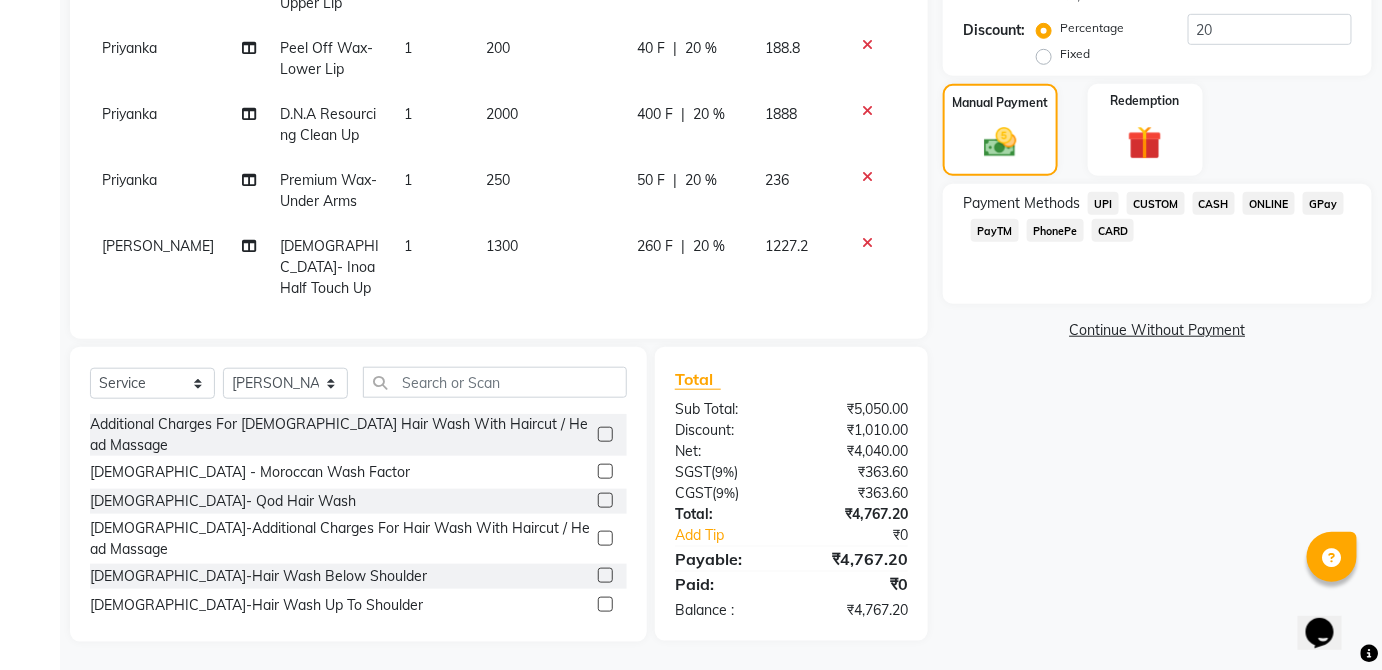 click on "GPay" 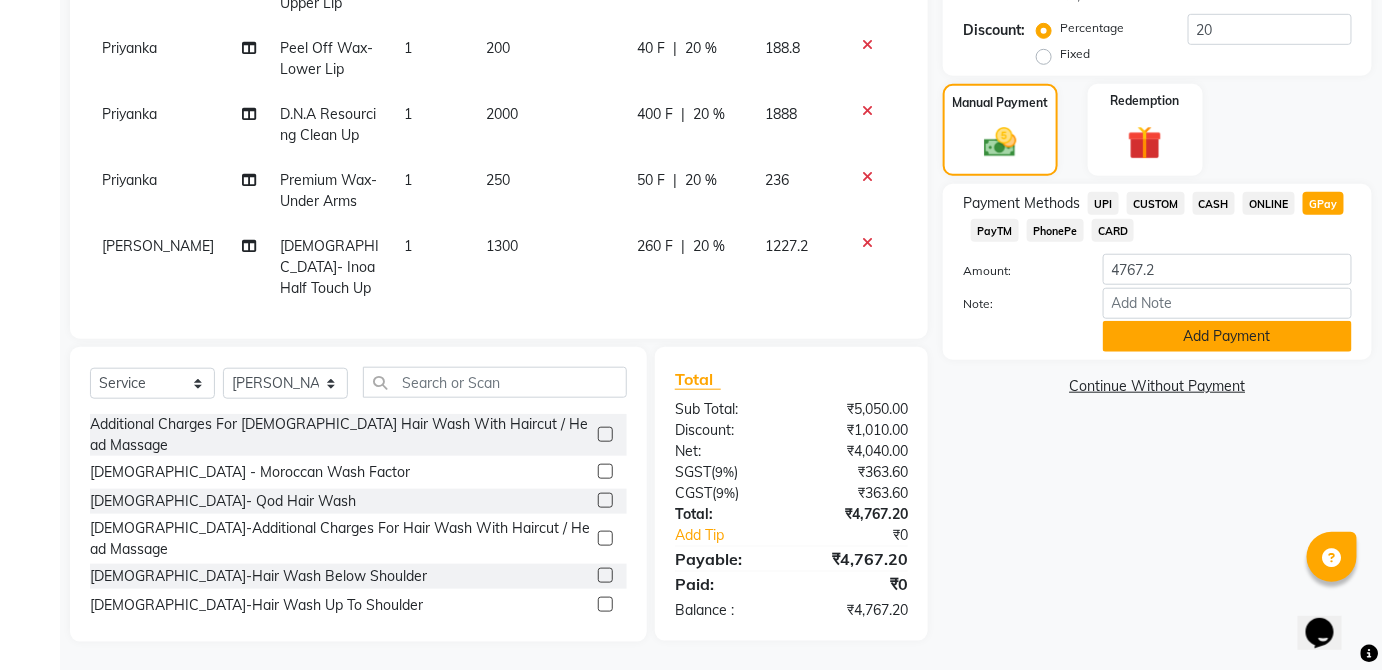 click on "Add Payment" 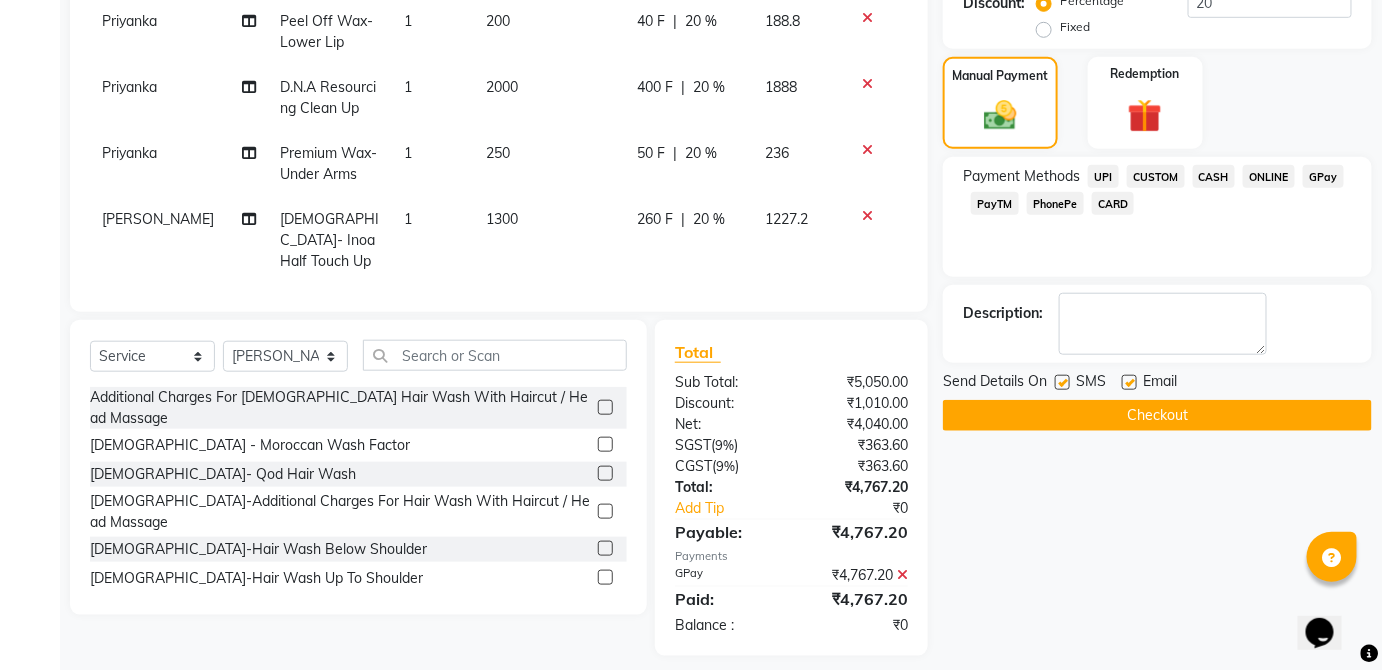 scroll, scrollTop: 470, scrollLeft: 0, axis: vertical 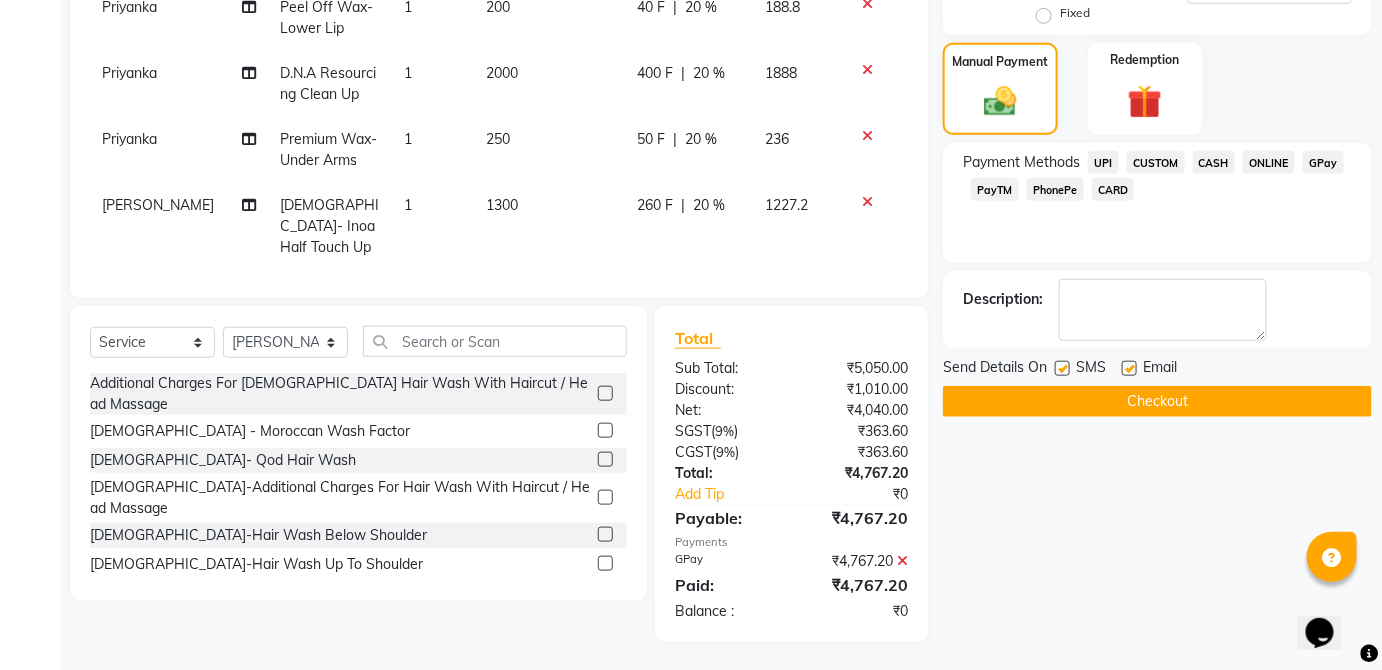 click 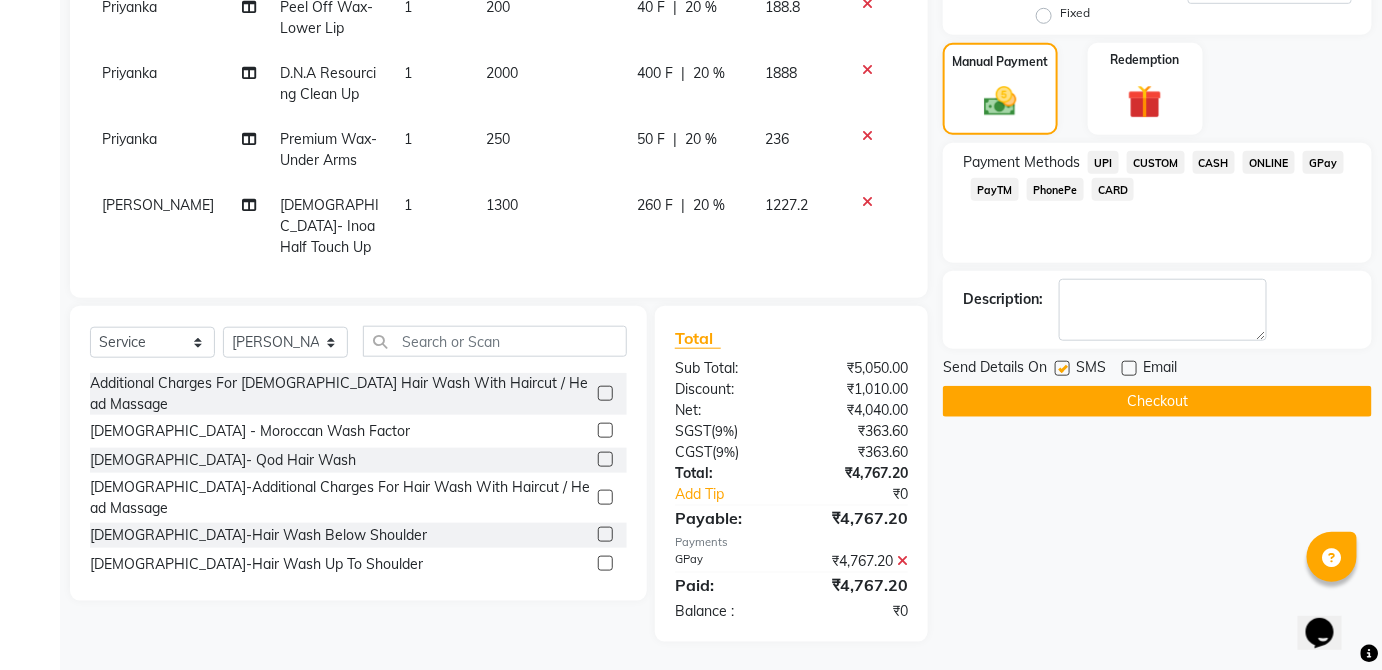 click on "Send Details On SMS Email" 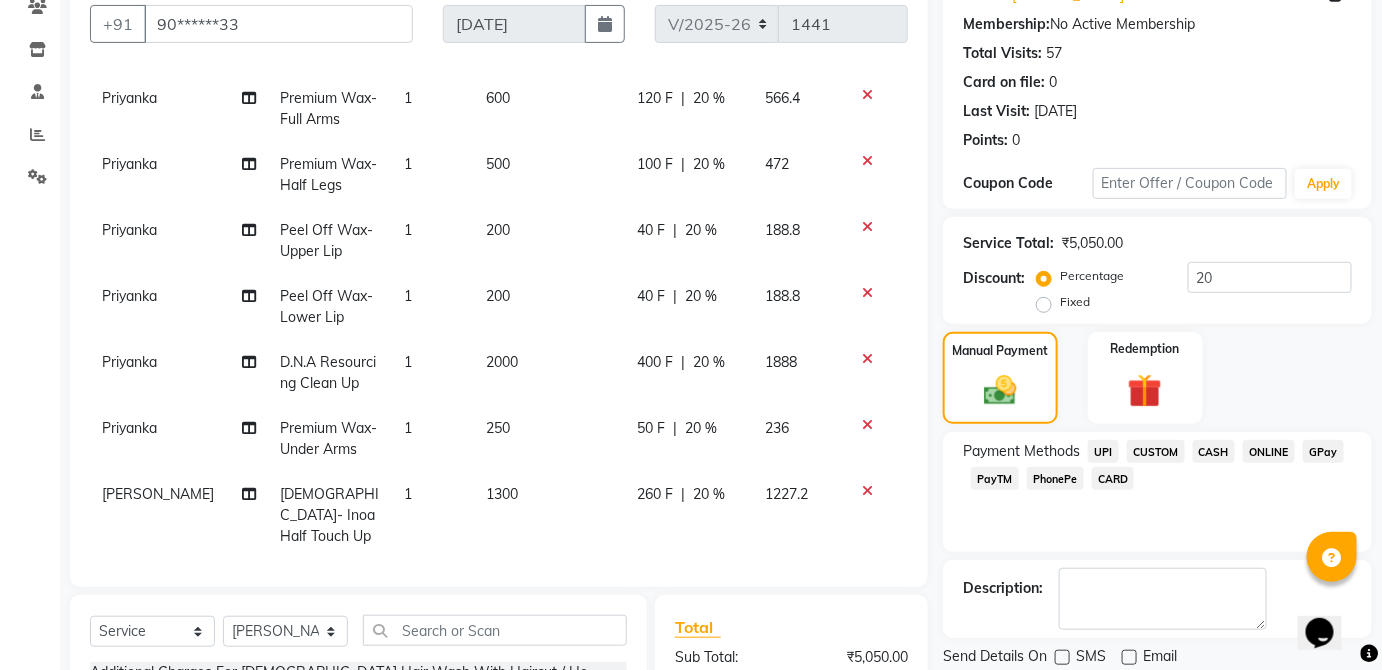 scroll, scrollTop: 470, scrollLeft: 0, axis: vertical 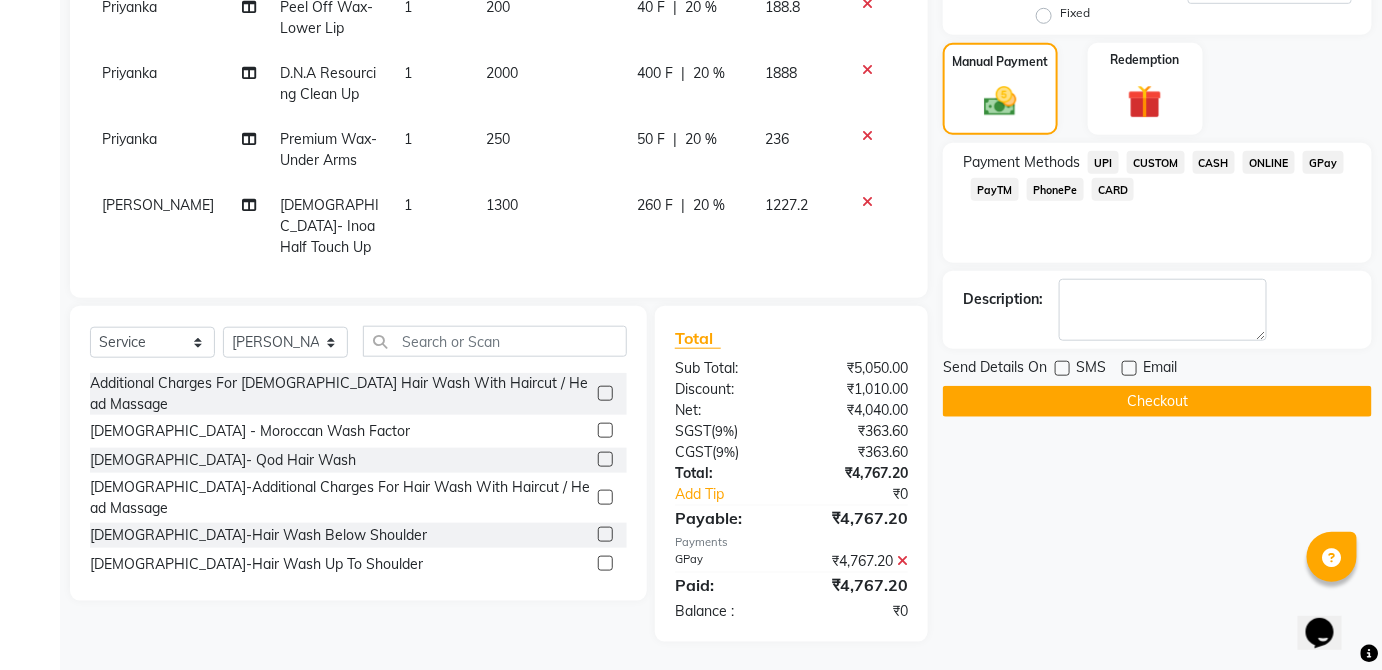 click on "Checkout" 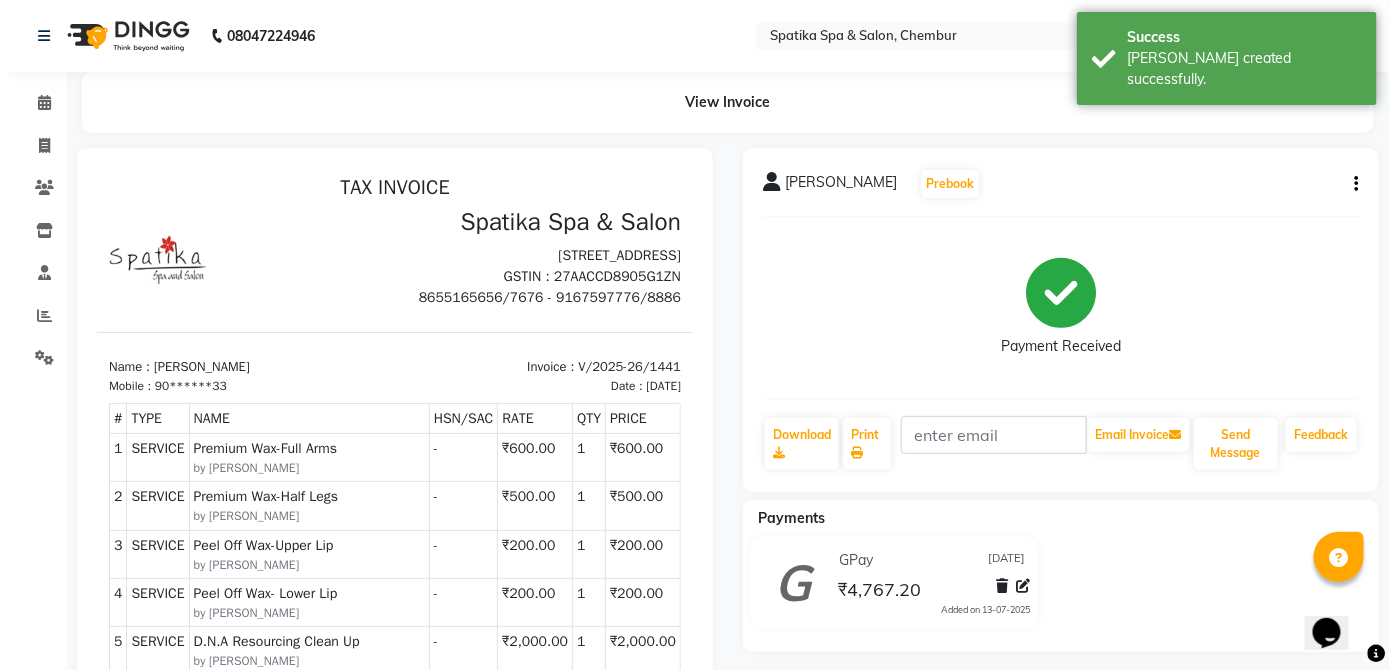 scroll, scrollTop: 0, scrollLeft: 0, axis: both 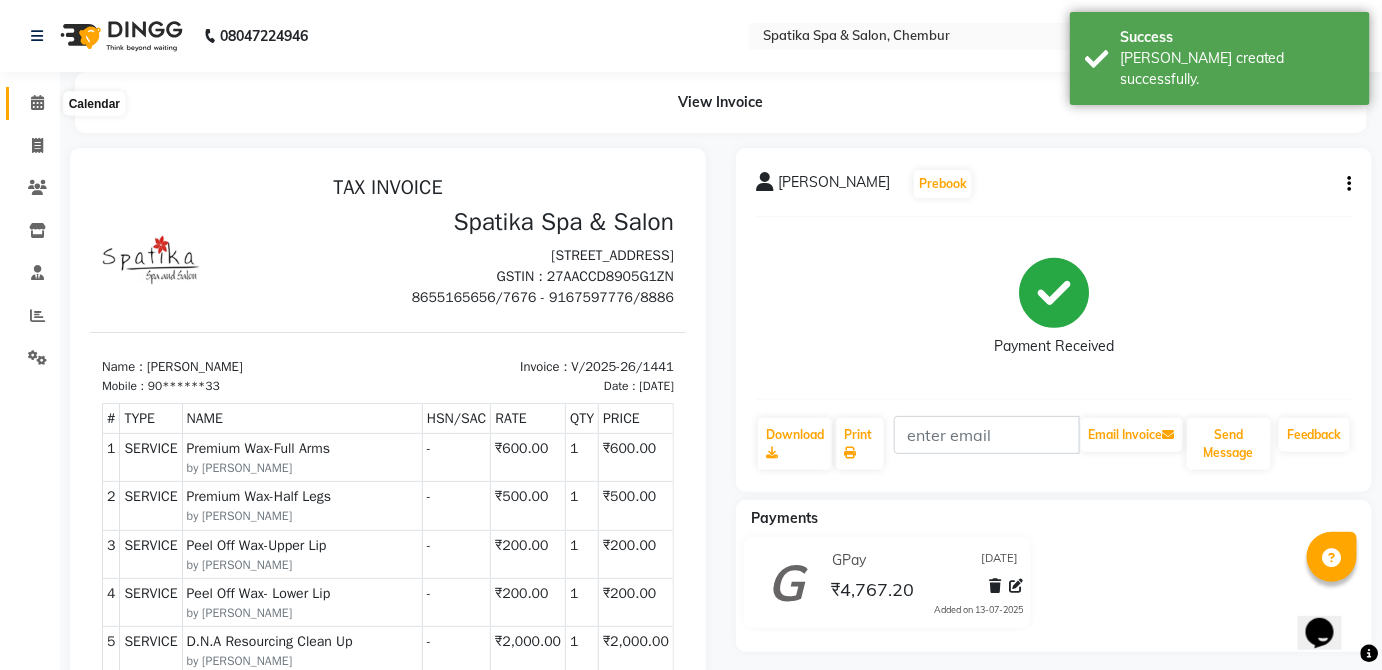 click 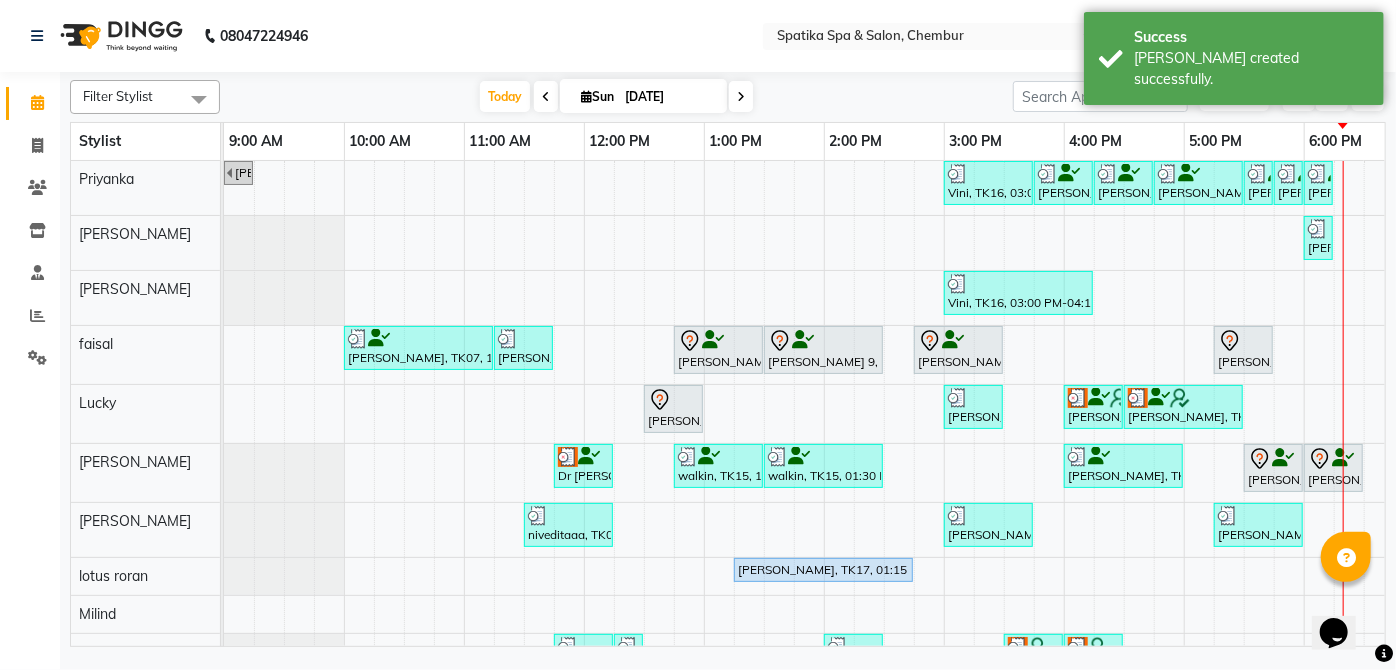 scroll, scrollTop: 80, scrollLeft: 0, axis: vertical 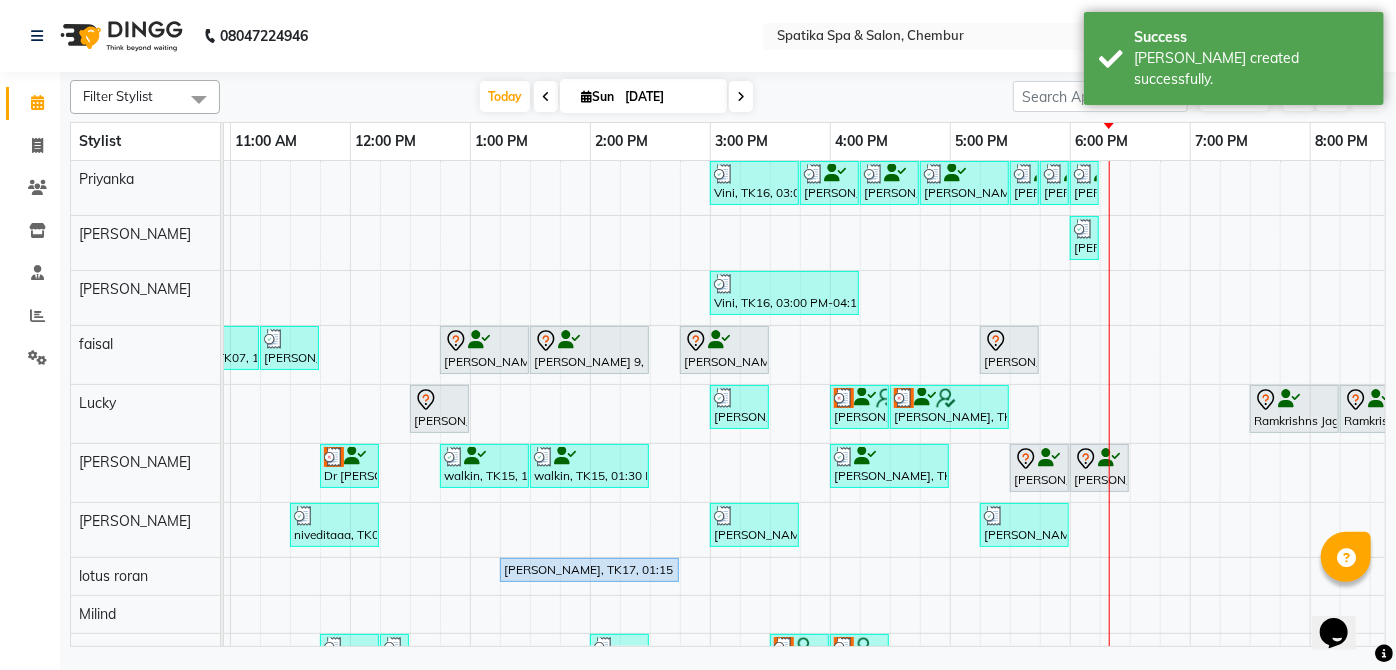 click at bounding box center [1368, 97] 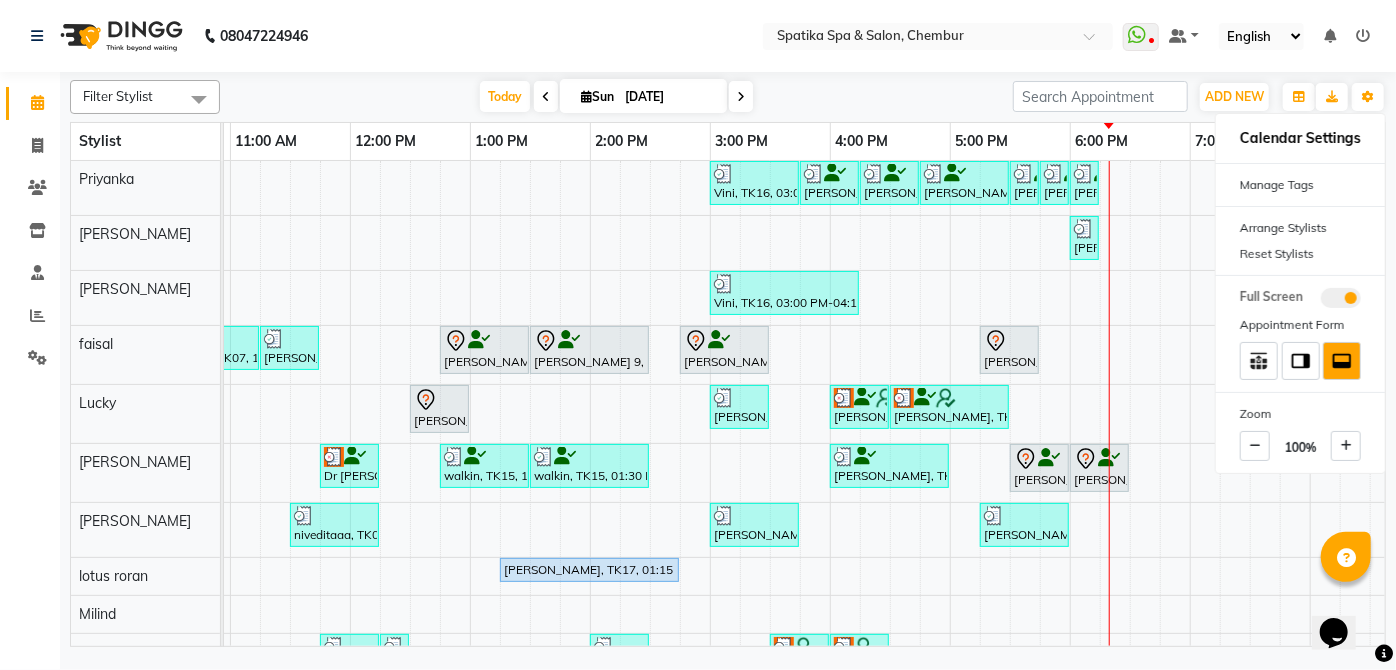click at bounding box center (1341, 298) 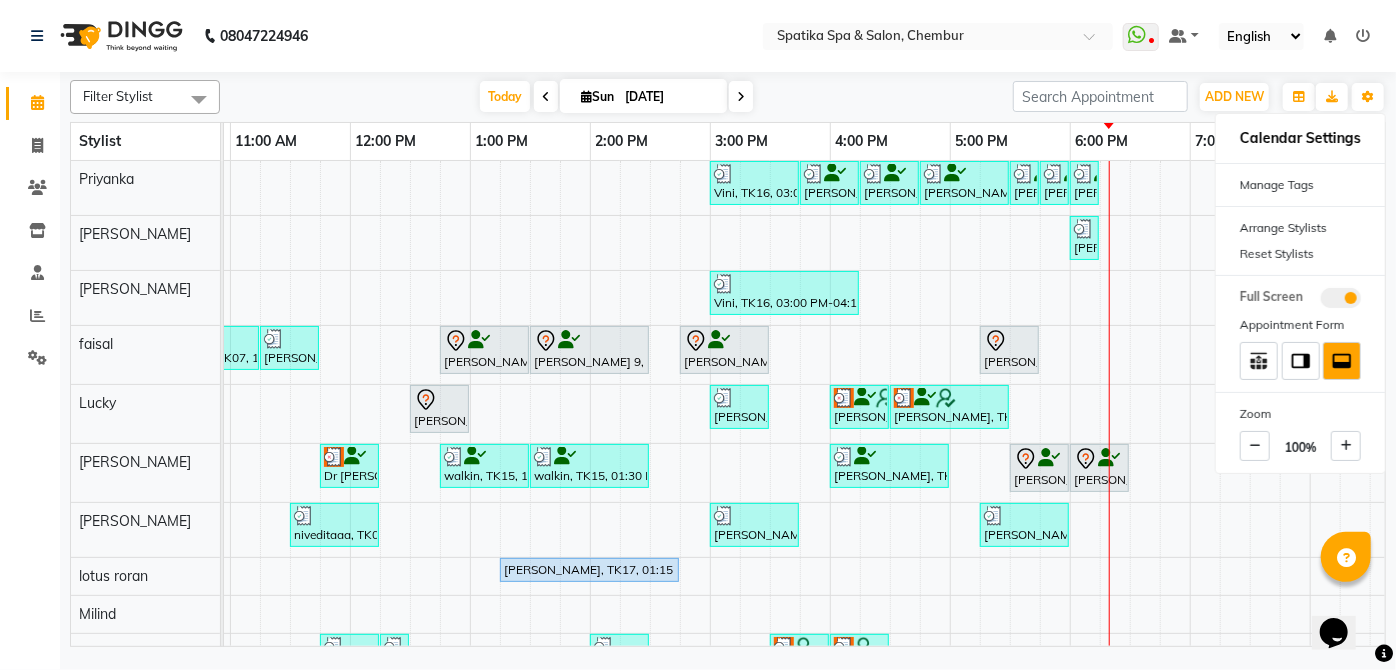 click at bounding box center (1321, 301) 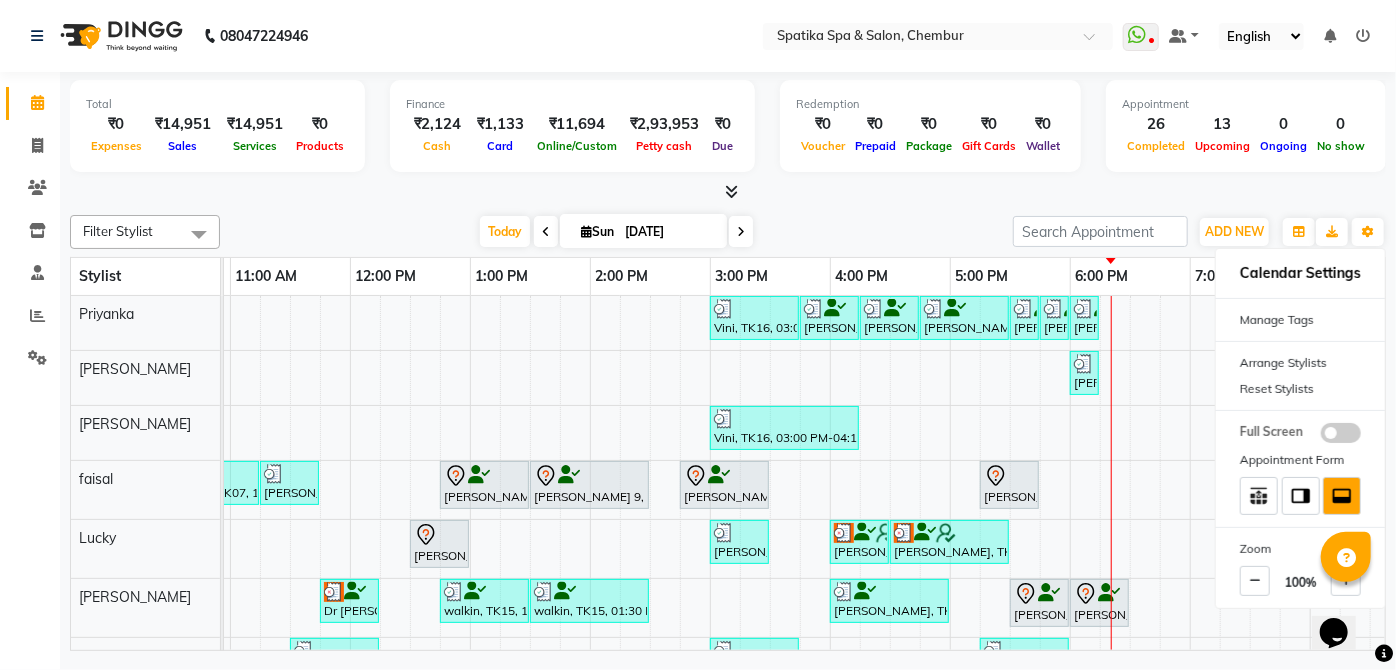 scroll, scrollTop: 181, scrollLeft: 234, axis: both 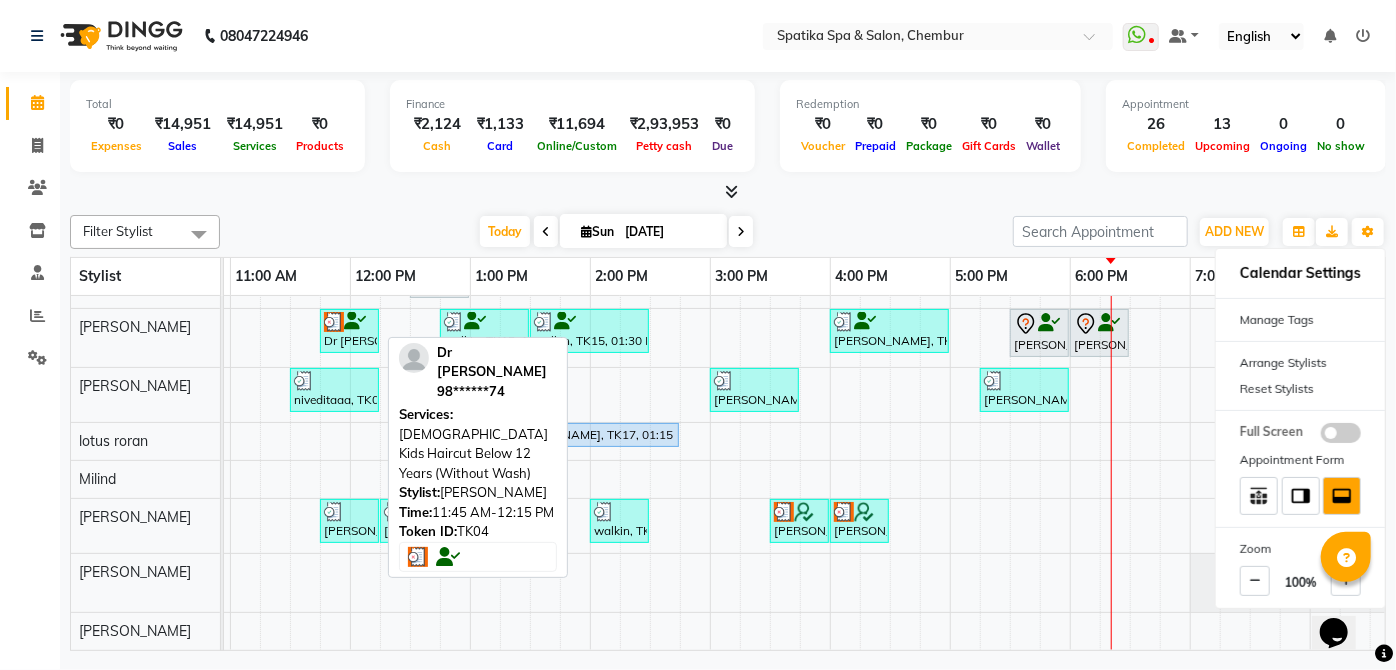 click on "Dr [PERSON_NAME], TK04, 11:45 AM-12:15 PM, [DEMOGRAPHIC_DATA] Kids Haircut Below 12 Years (Without Wash)" at bounding box center [349, 331] 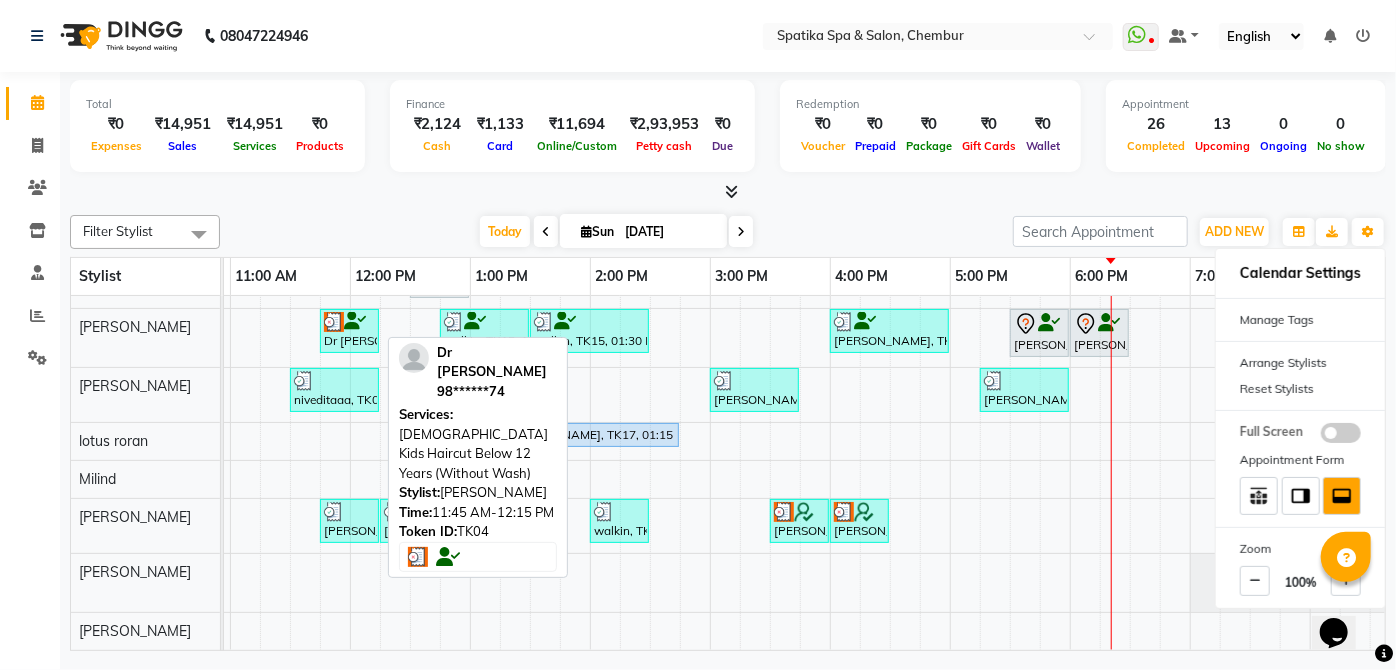 select on "3" 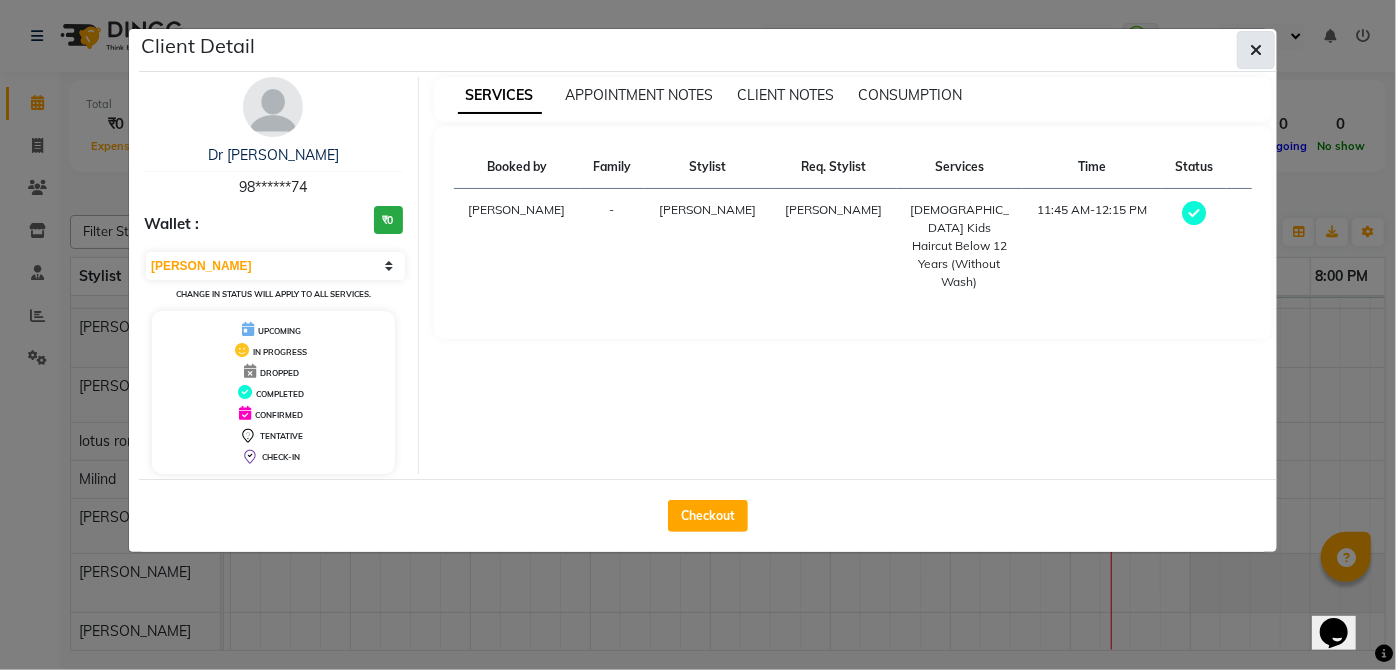 click 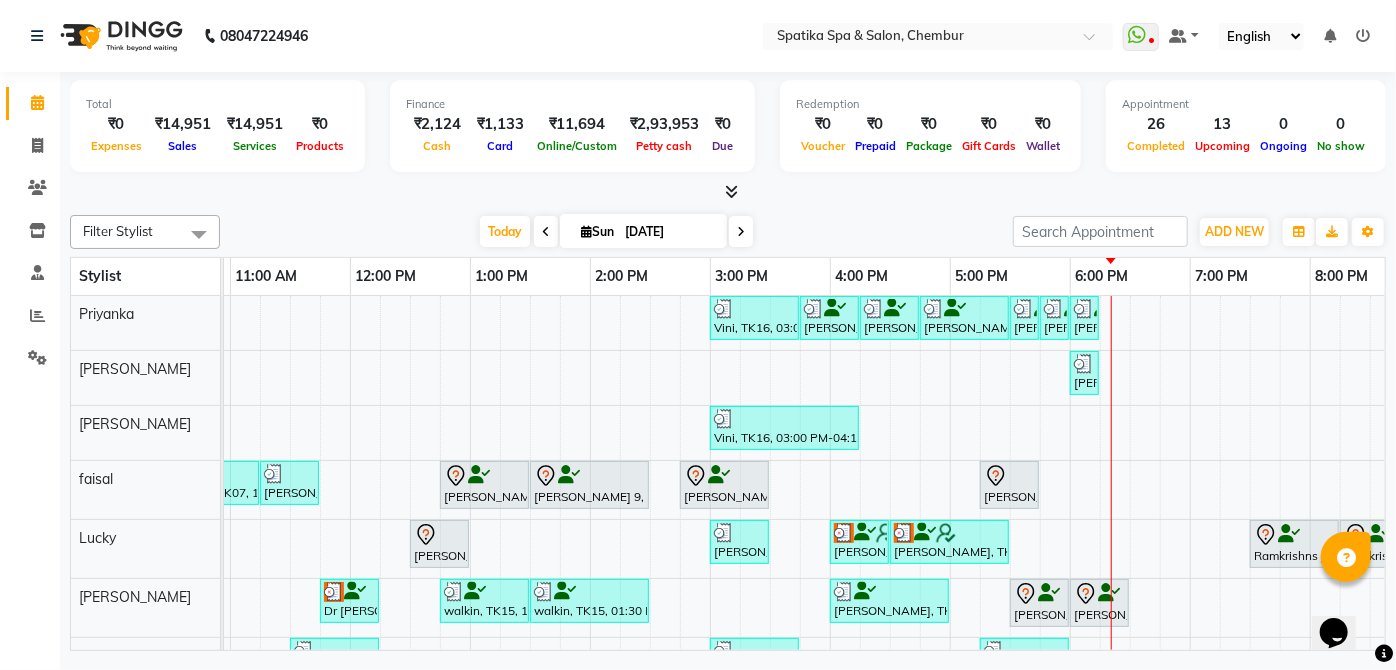 scroll, scrollTop: 53, scrollLeft: 234, axis: both 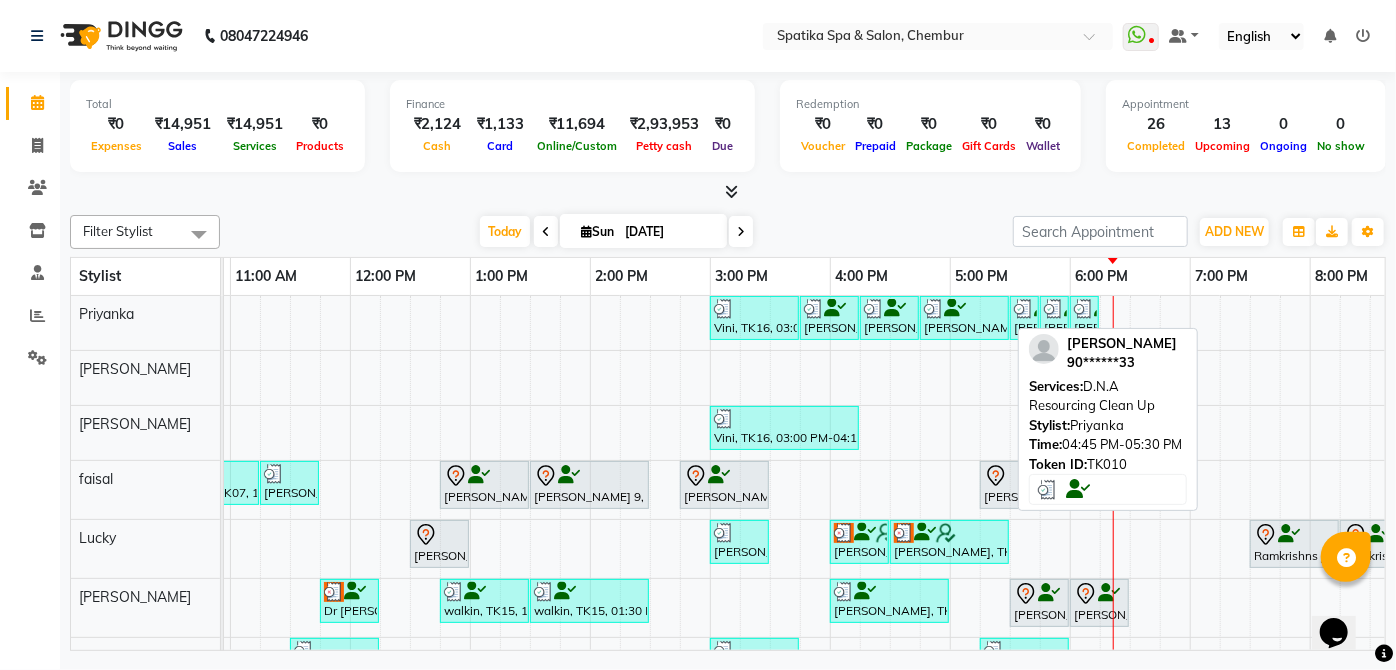 click at bounding box center (955, 308) 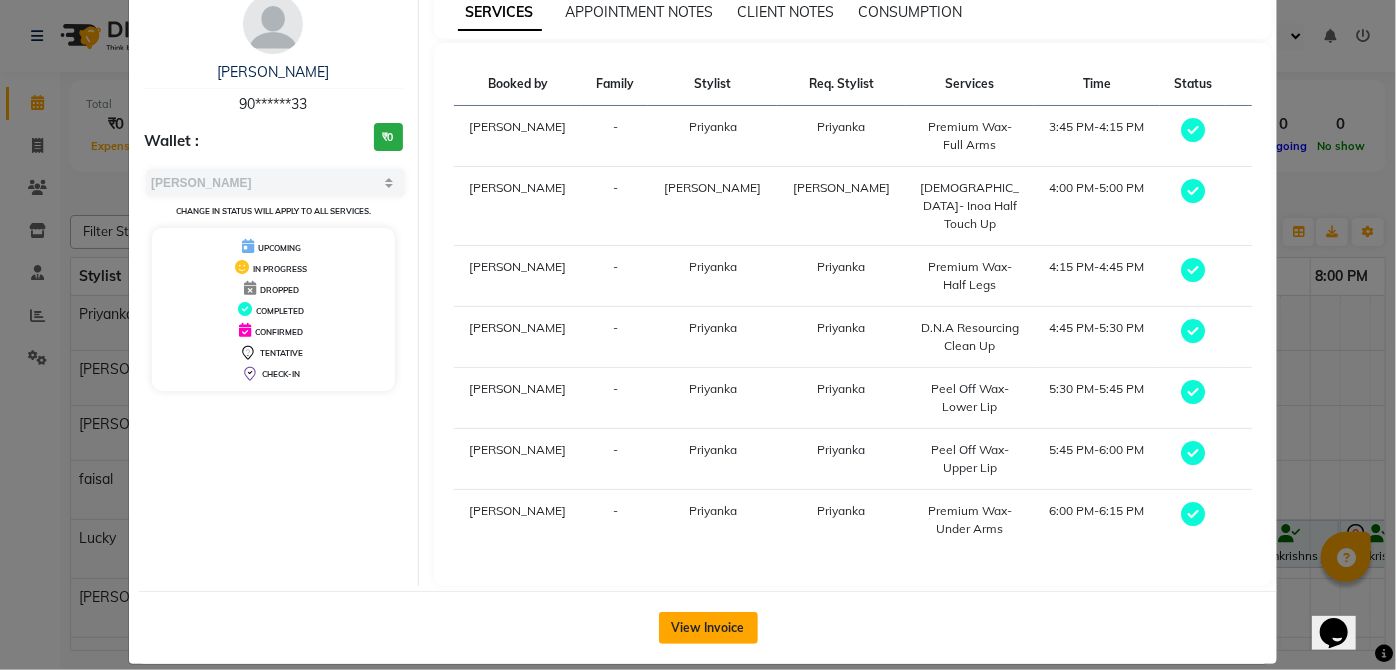 click on "View Invoice" 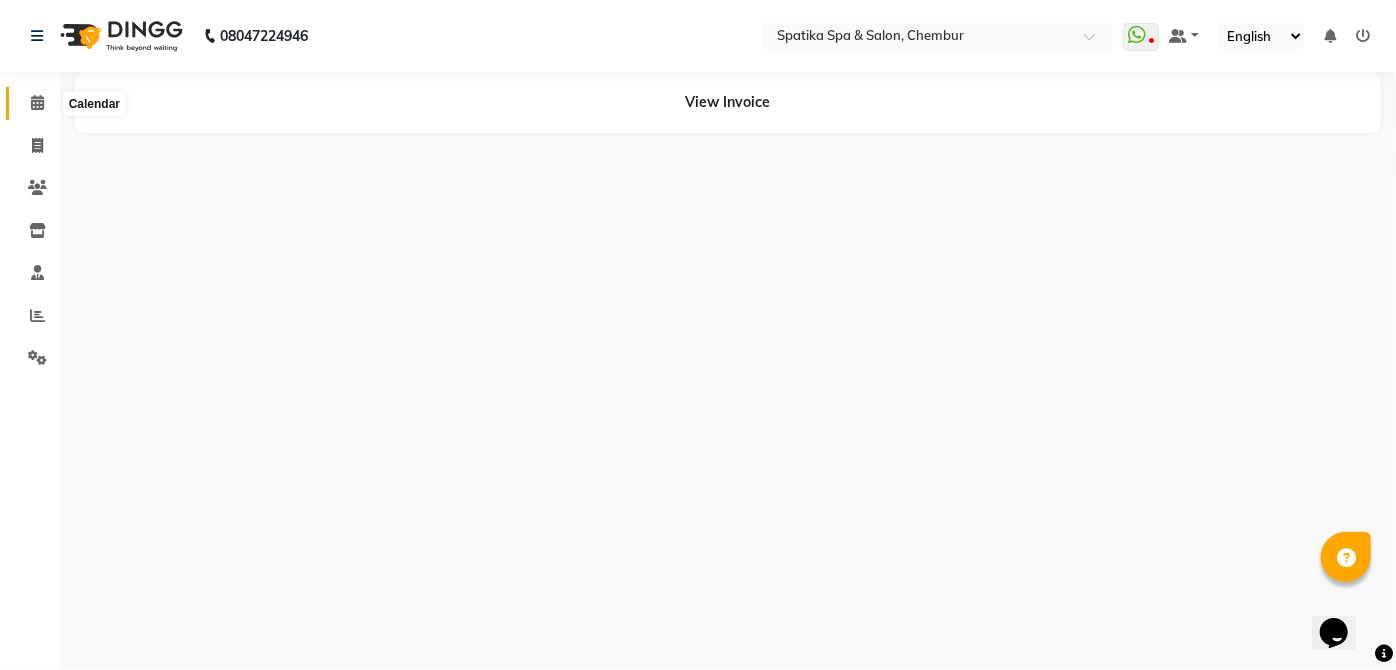 click 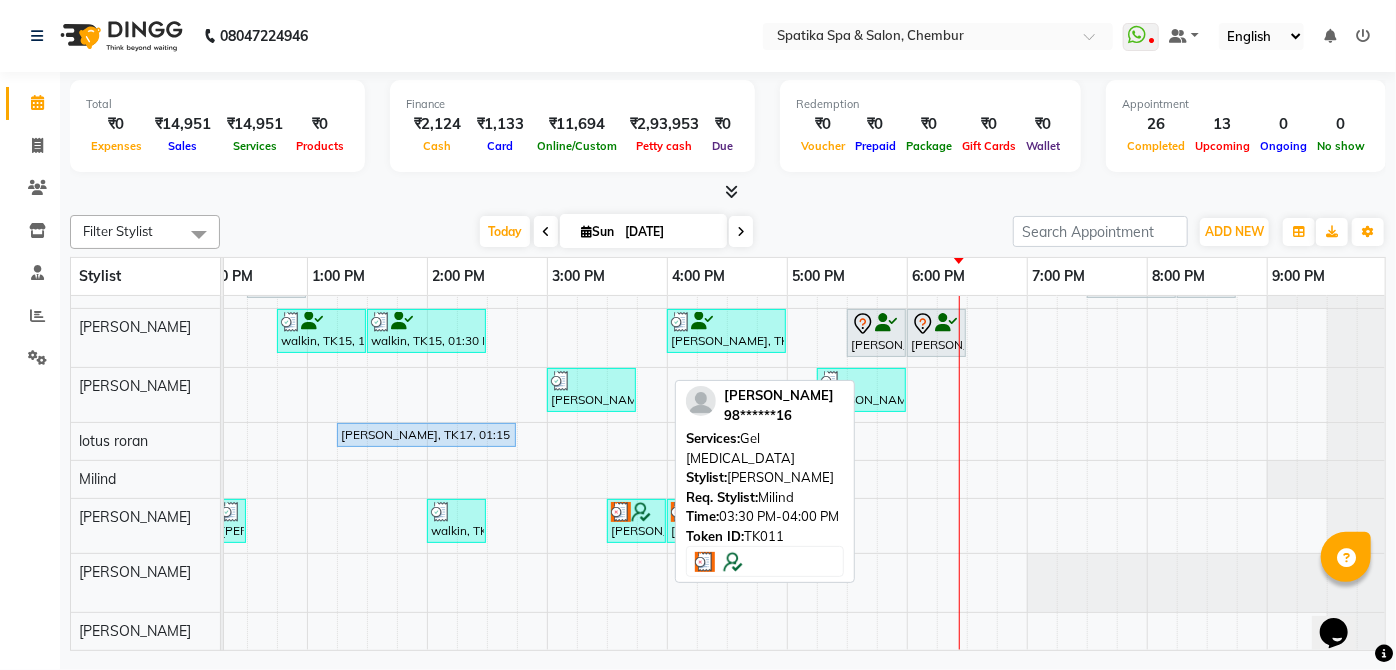 click on "[PERSON_NAME], TK11, 03:30 PM-04:00 PM, Gel [MEDICAL_DATA]" at bounding box center (636, 521) 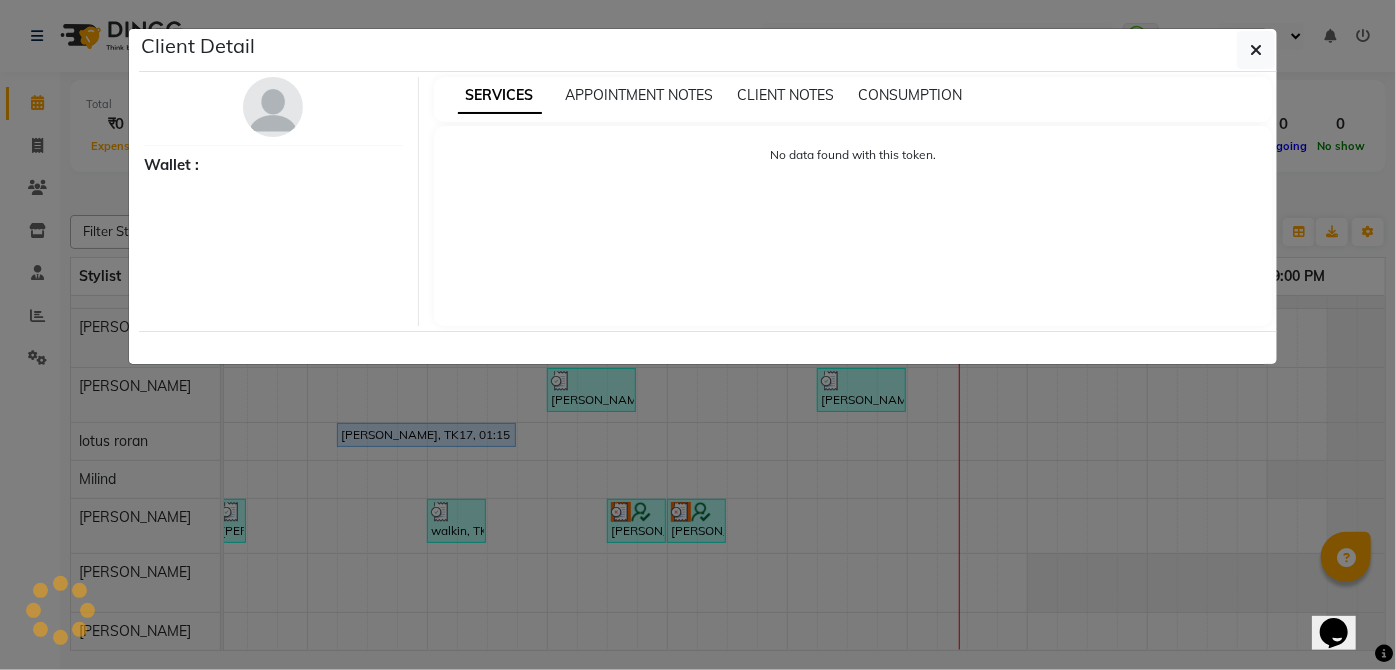 select on "3" 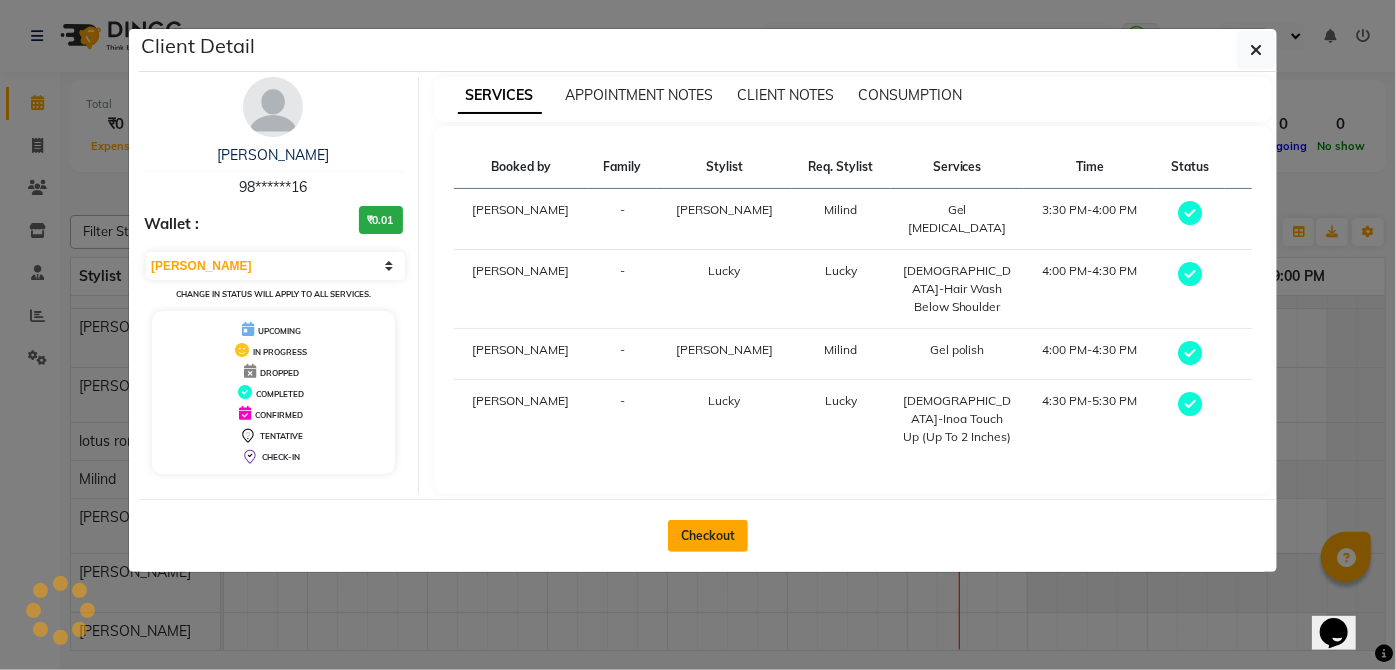 click on "Checkout" 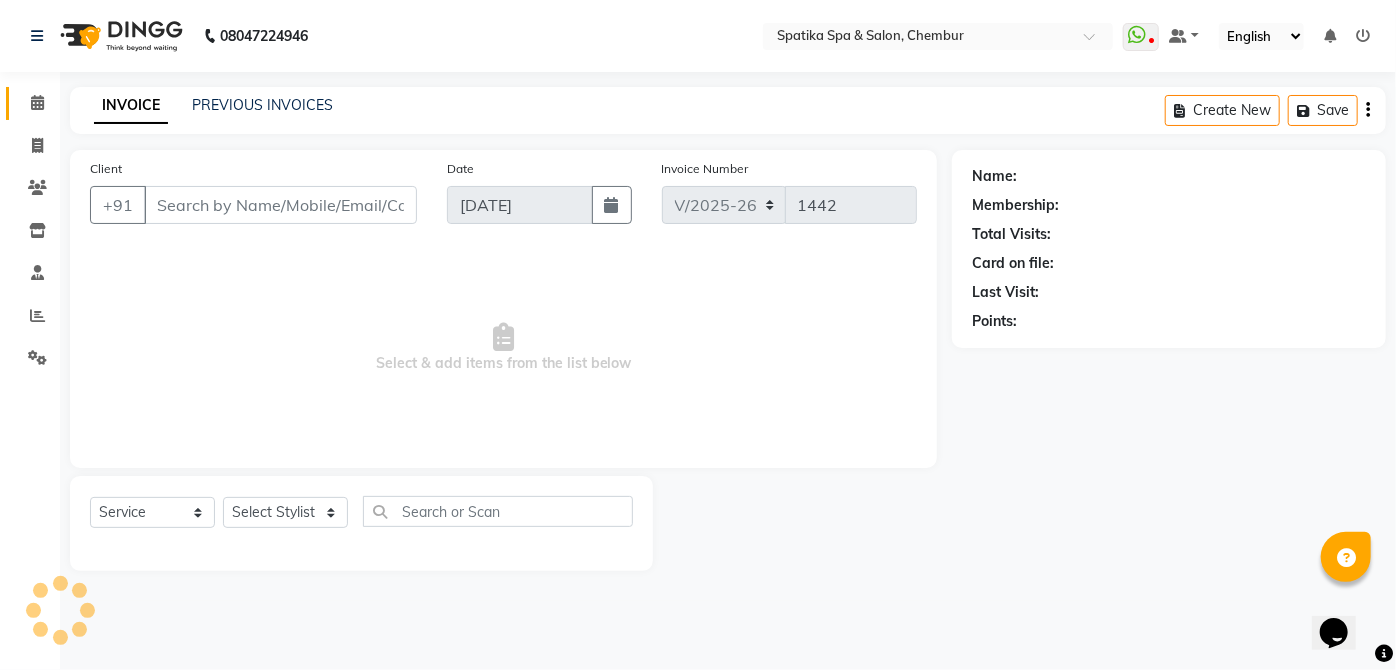type on "98******16" 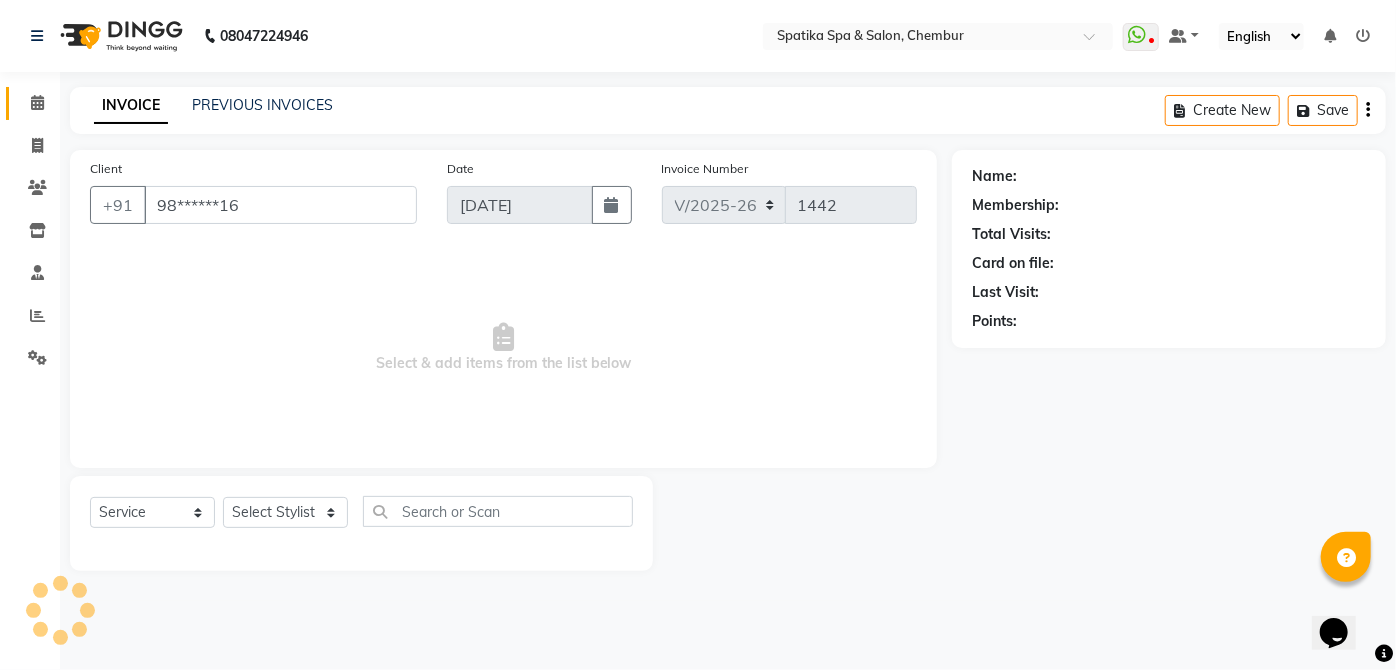 select on "68899" 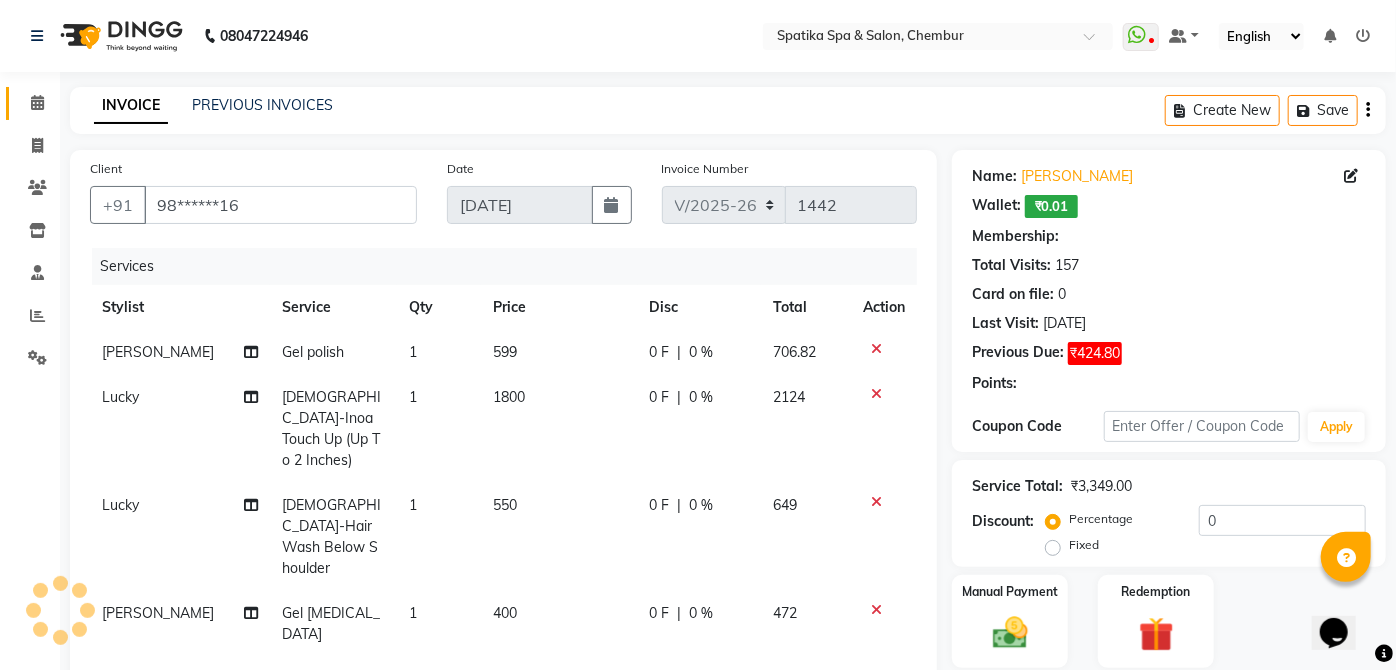 select on "1: Object" 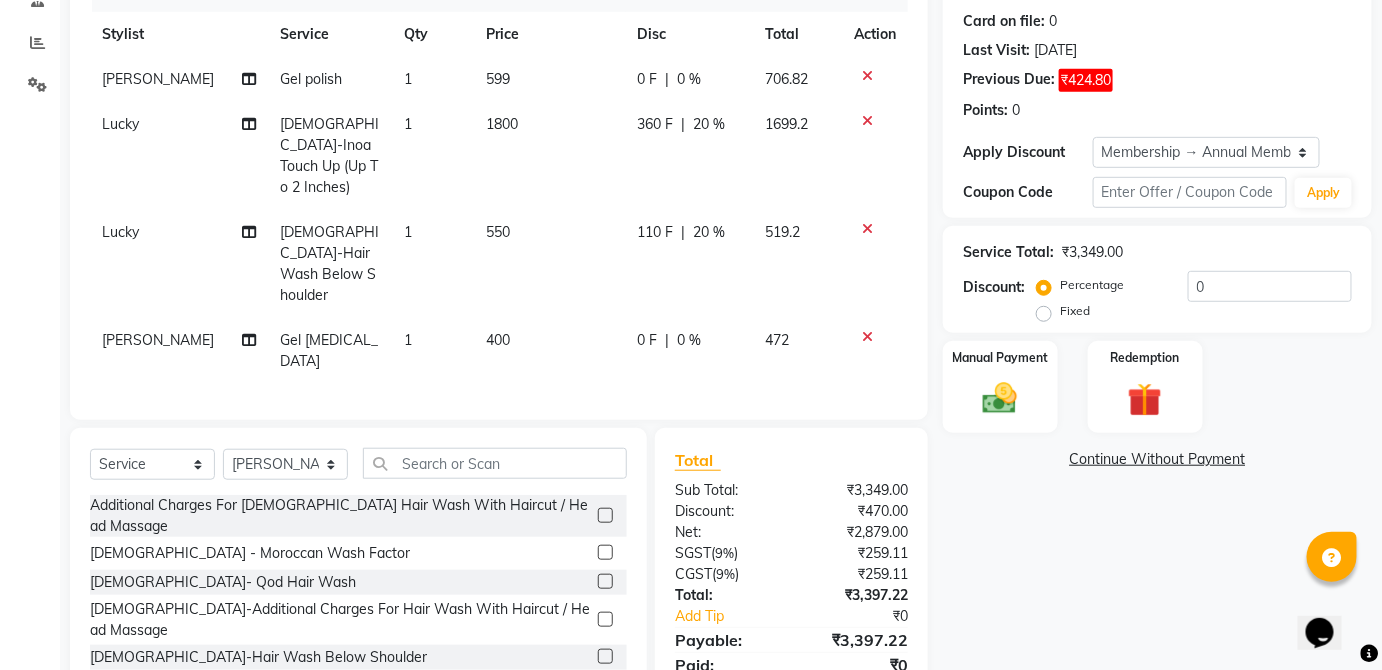 scroll, scrollTop: 298, scrollLeft: 0, axis: vertical 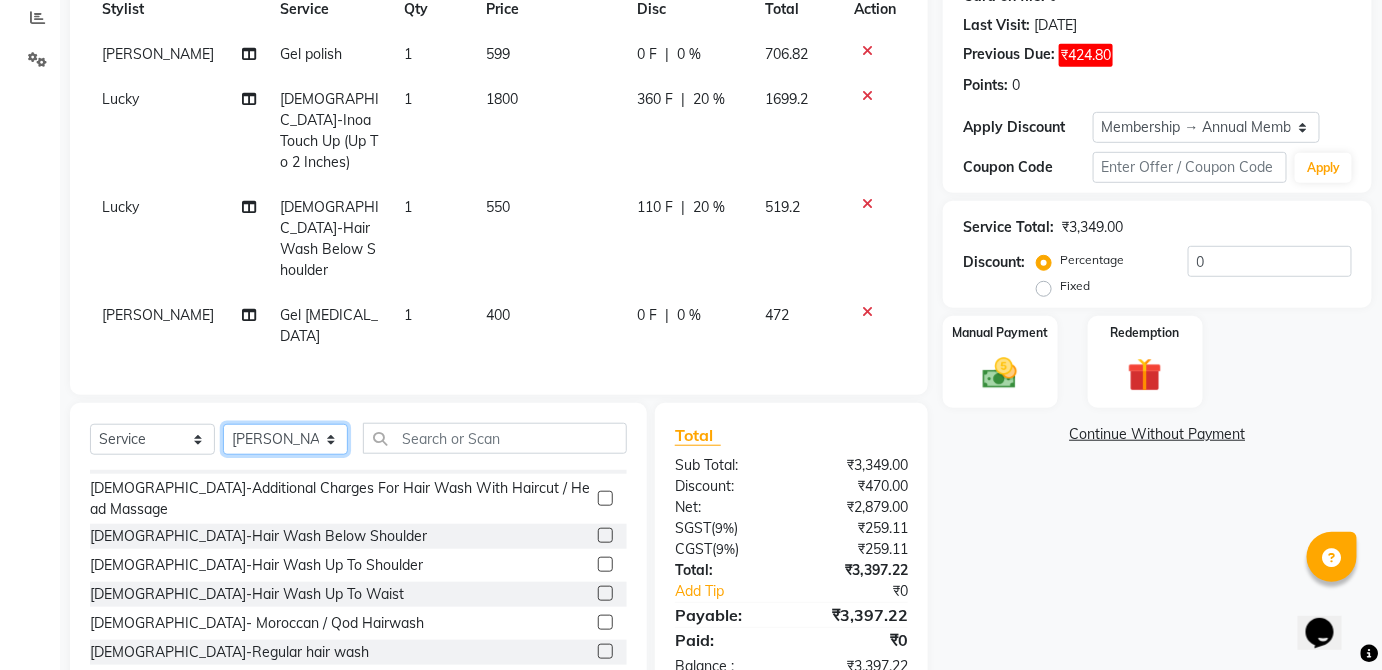 click on "Select Stylist Aayushi Sonawala Ali deepak kumar Deepali faisal lotus roran Lucky Madhu Gupta Milind Payal Dhanke Priyanka shahrukh Sneha sumitra" 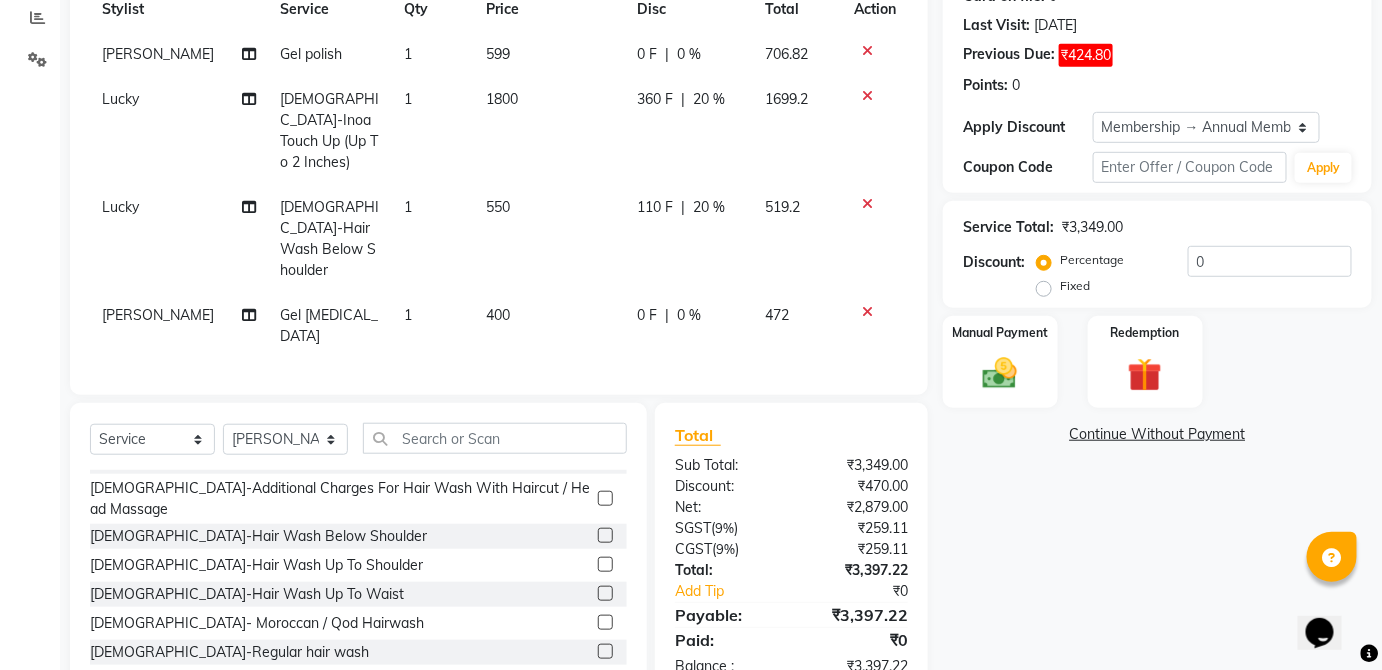 click on "Select  Service  Product  Membership  Package Voucher Prepaid Gift Card  Select Stylist Aayushi Sonawala Ali deepak kumar Deepali faisal lotus roran Lucky Madhu Gupta Milind Payal Dhanke Priyanka shahrukh Sneha sumitra" 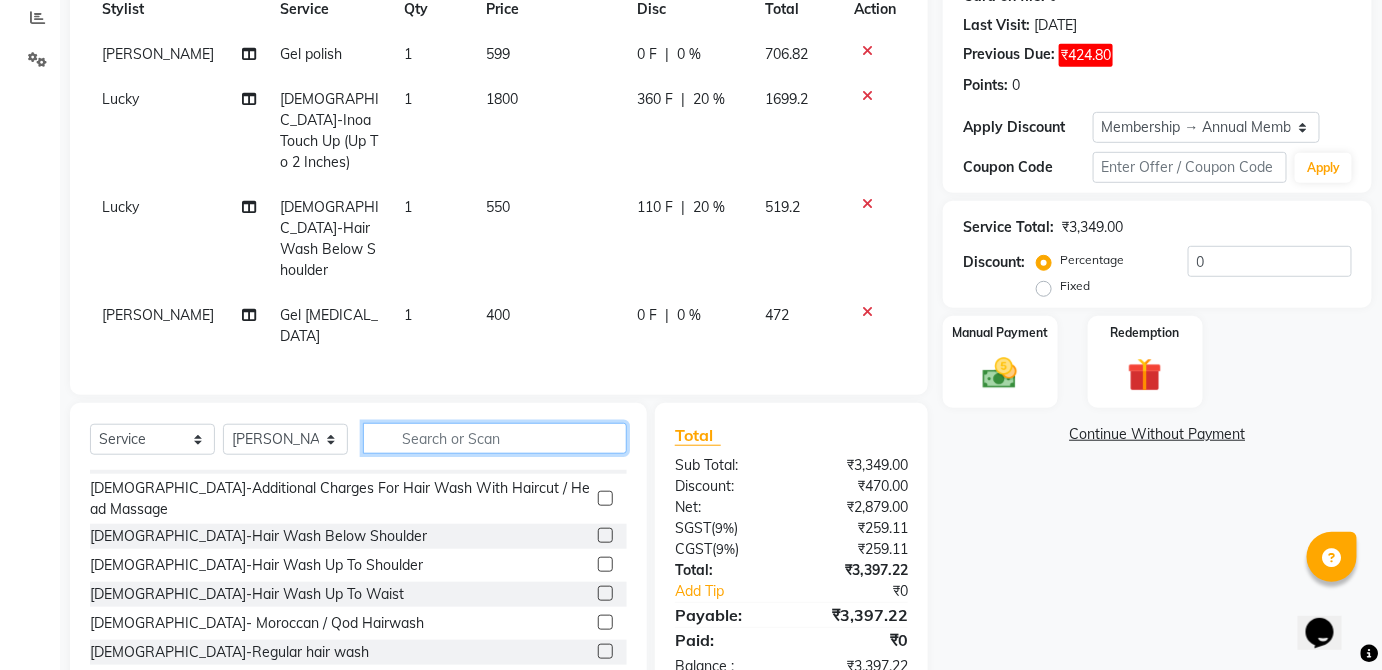 click 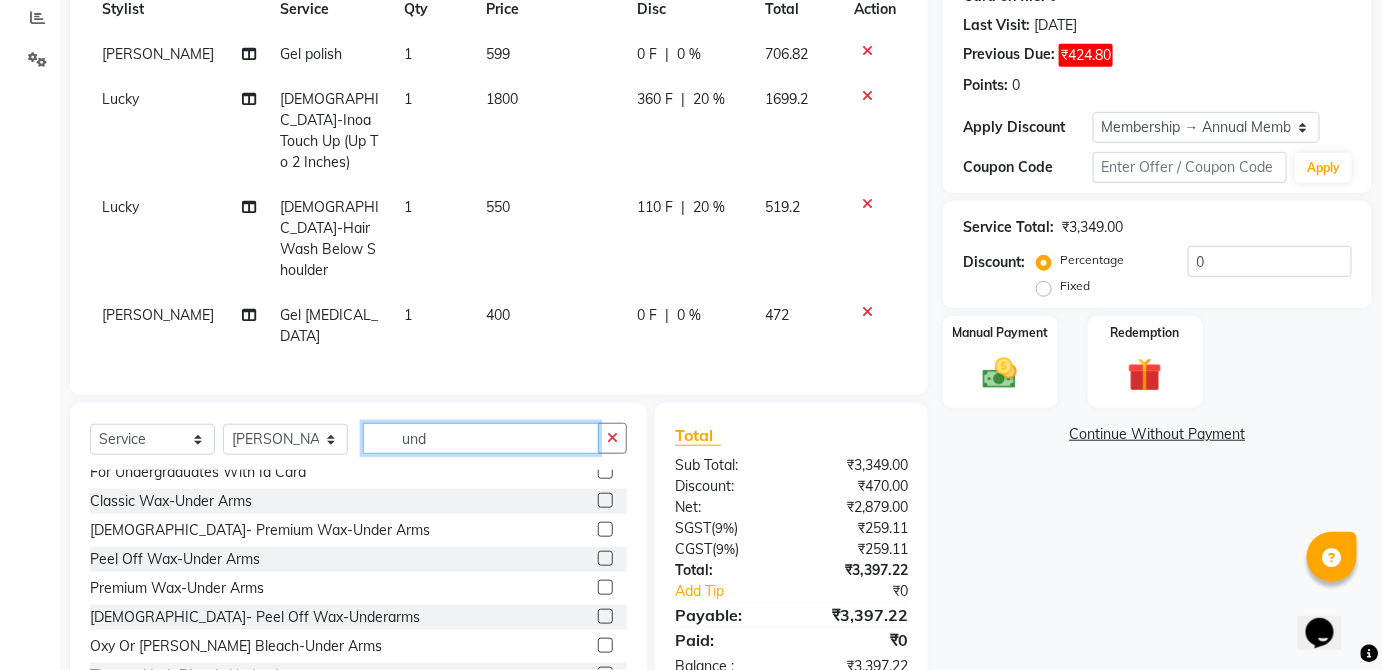 scroll, scrollTop: 10, scrollLeft: 0, axis: vertical 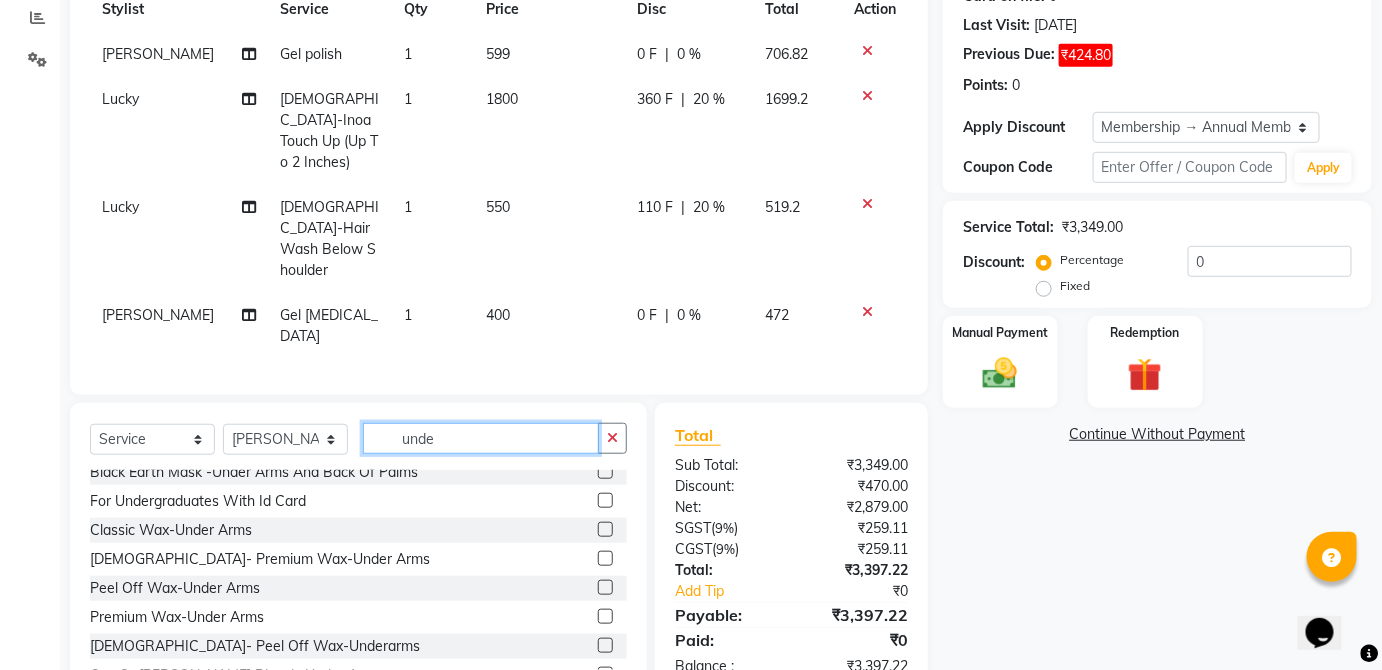 type on "unde" 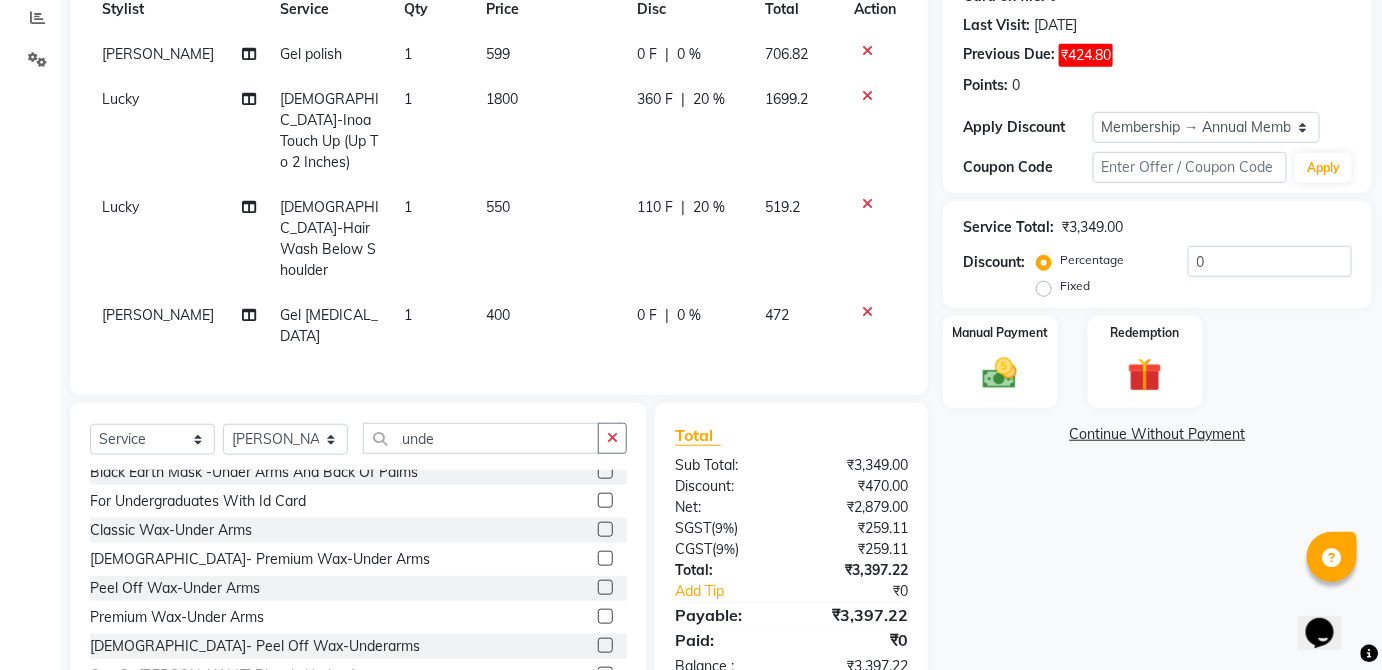 click 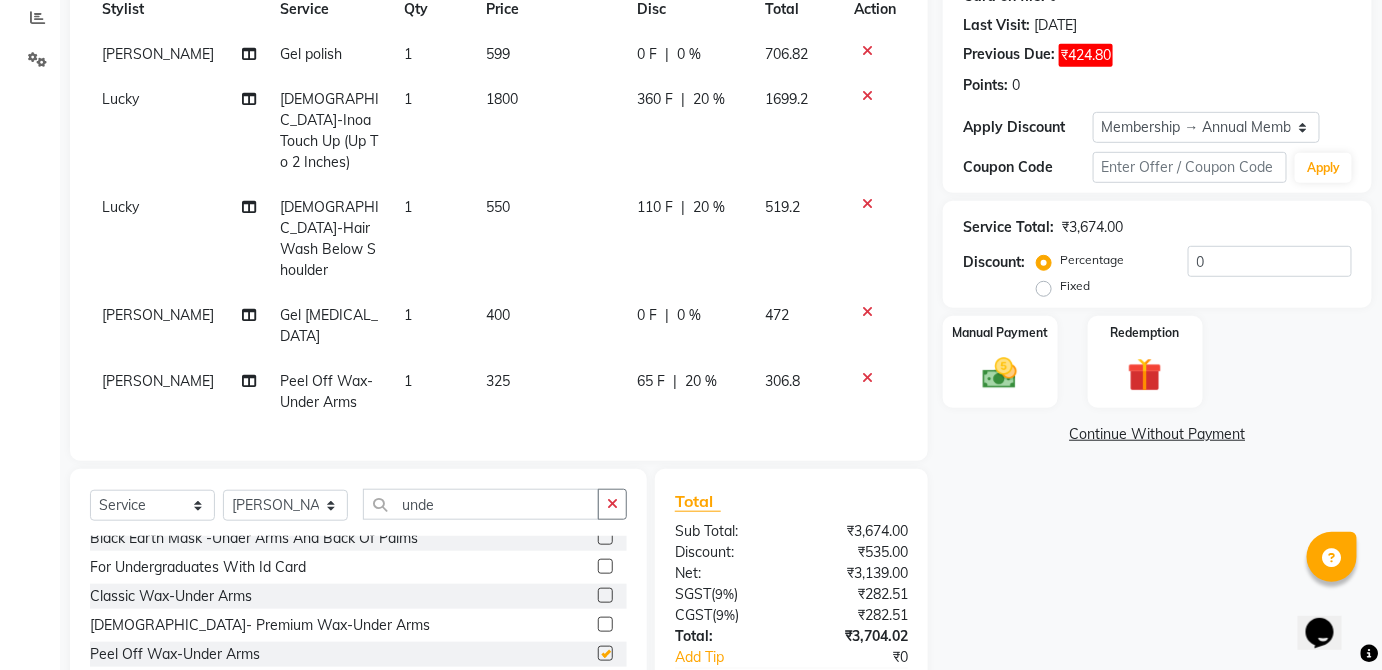 checkbox on "false" 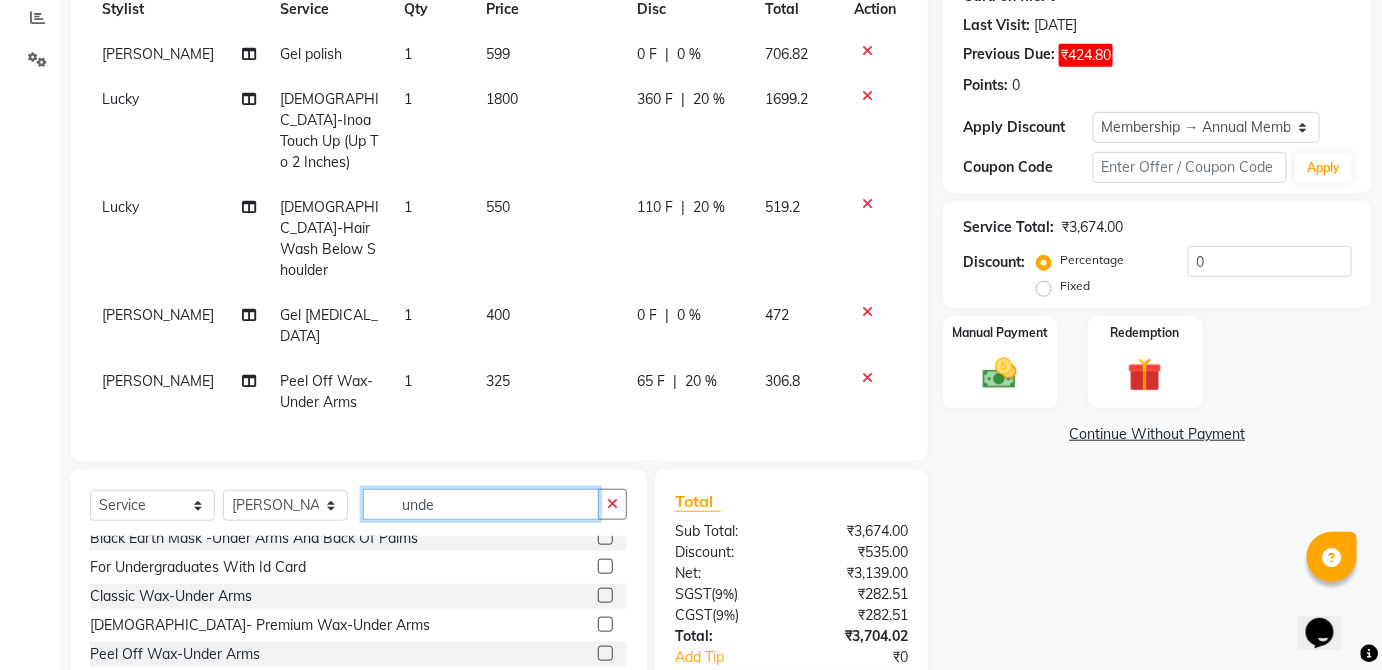 click on "unde" 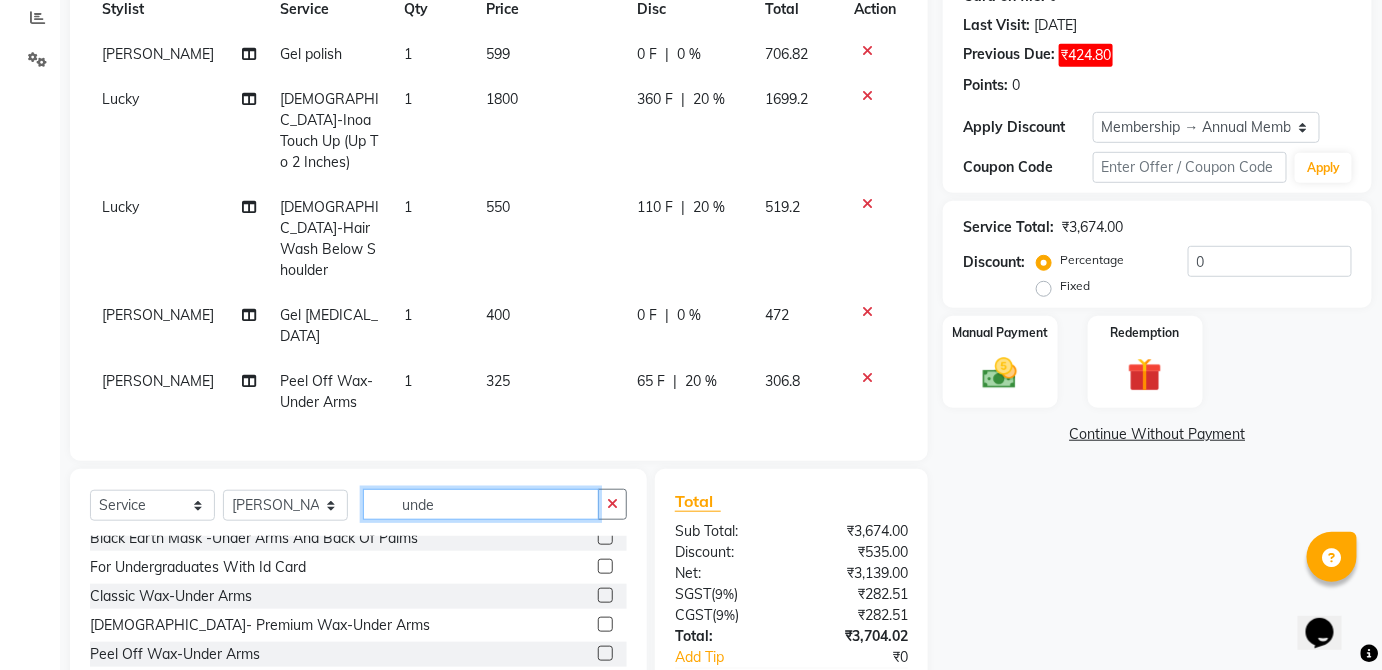 click on "unde" 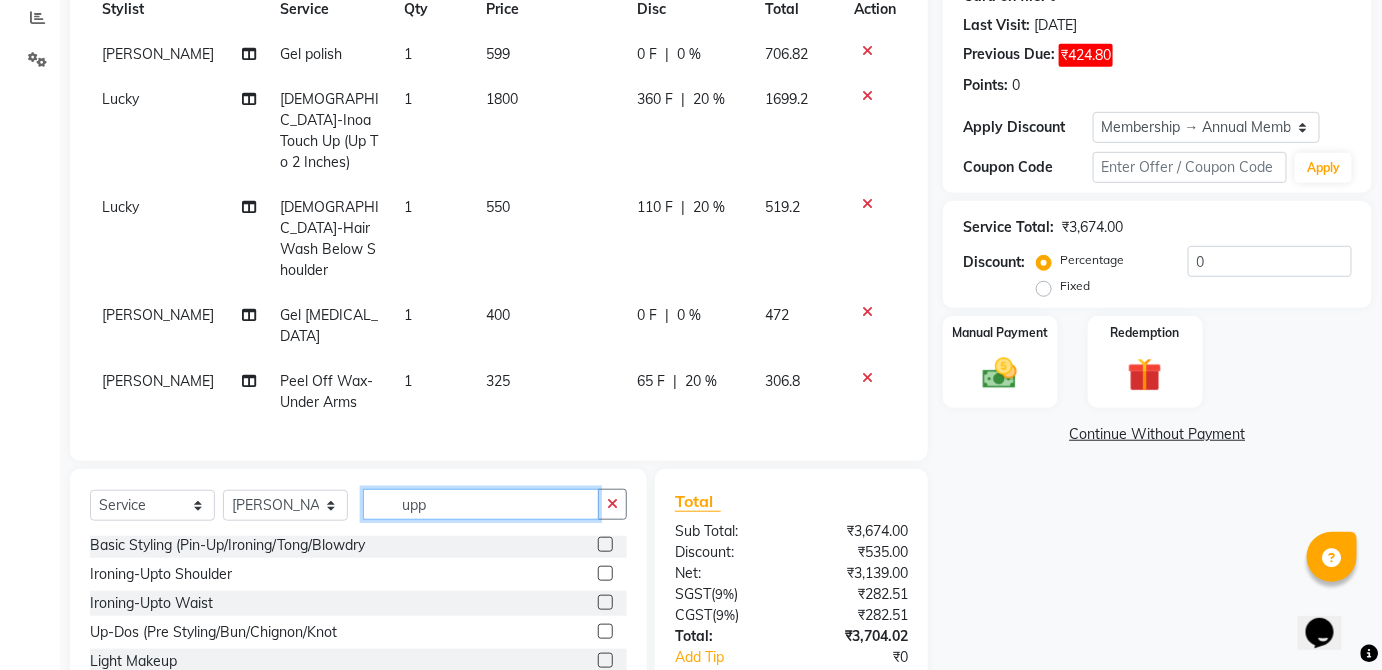 scroll, scrollTop: 0, scrollLeft: 0, axis: both 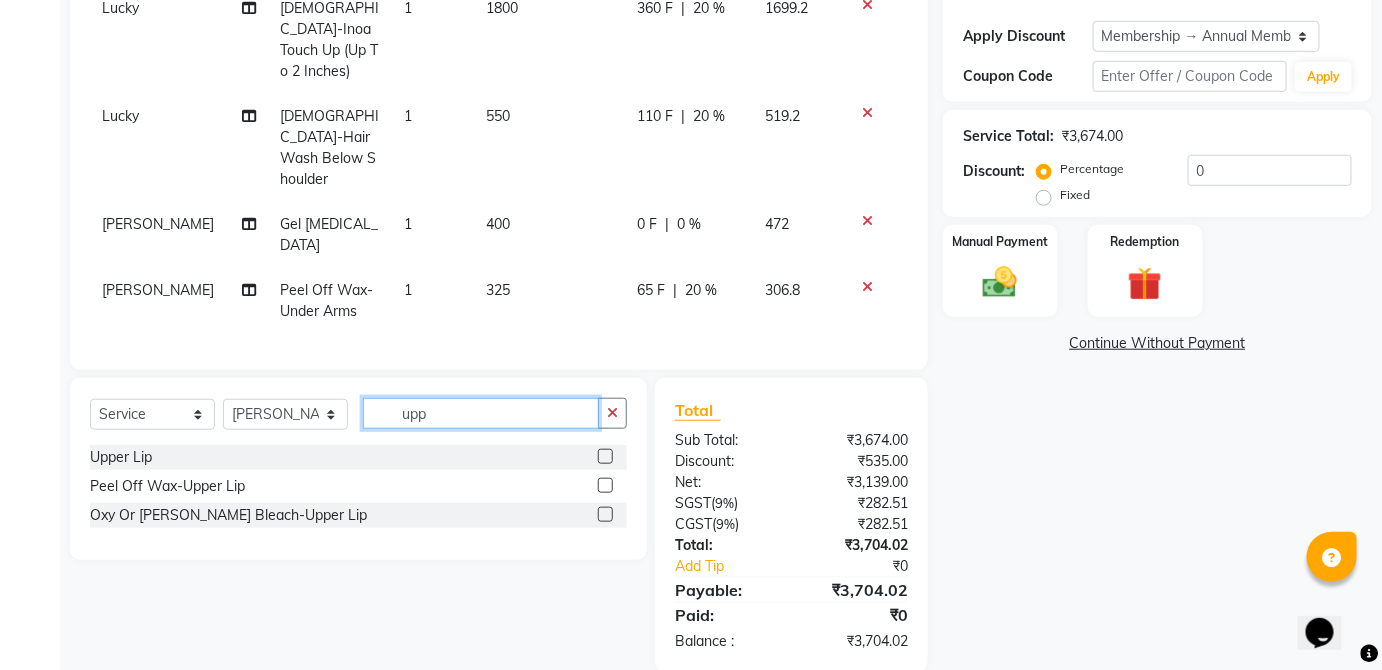 type on "upp" 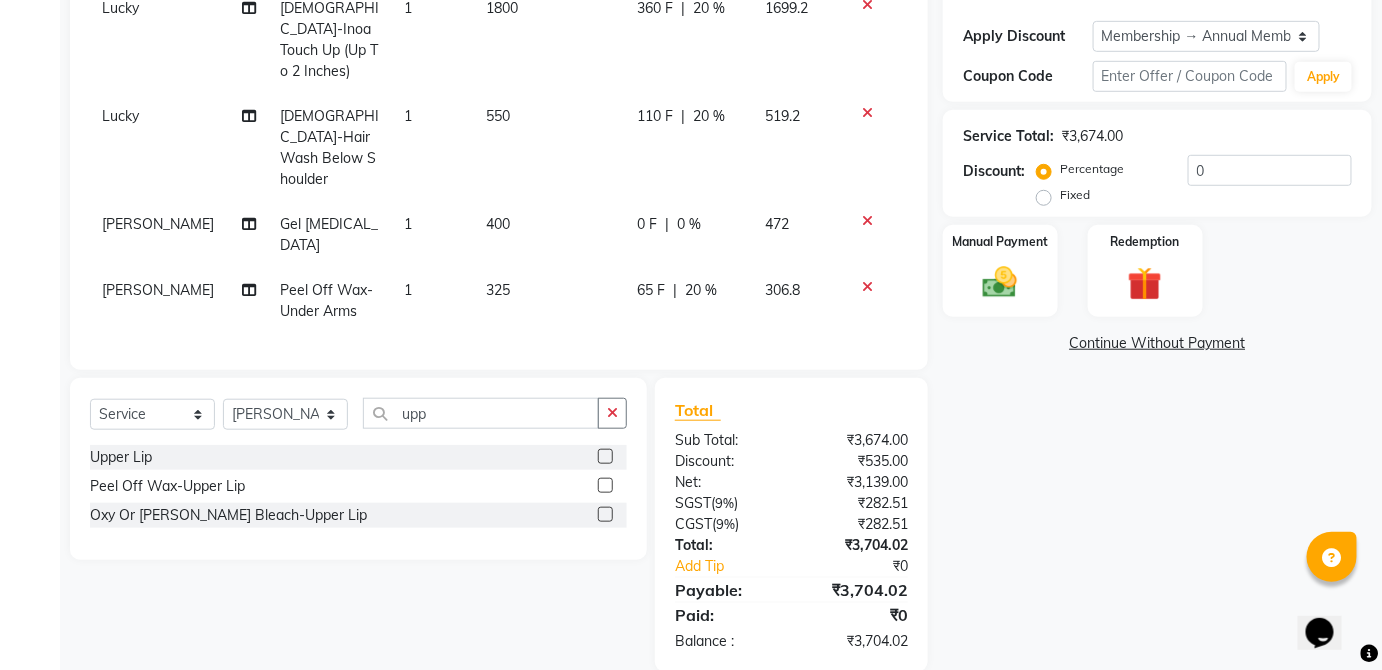 click 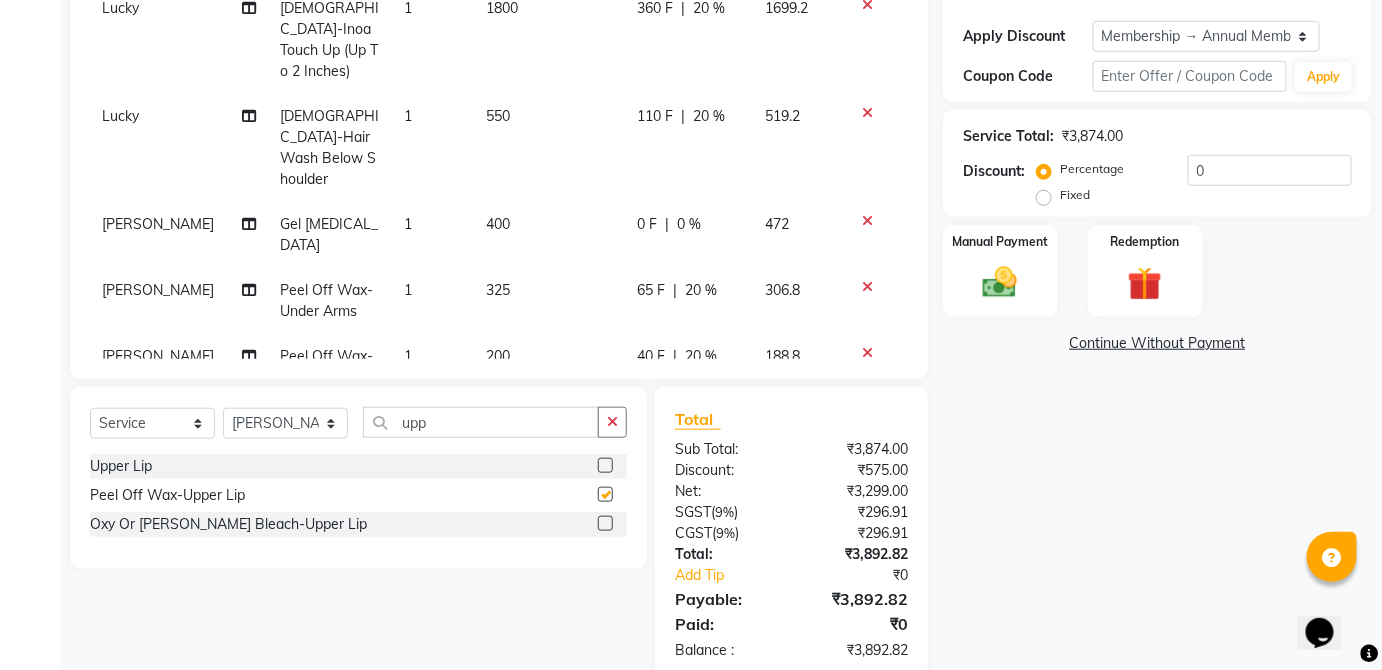 checkbox on "false" 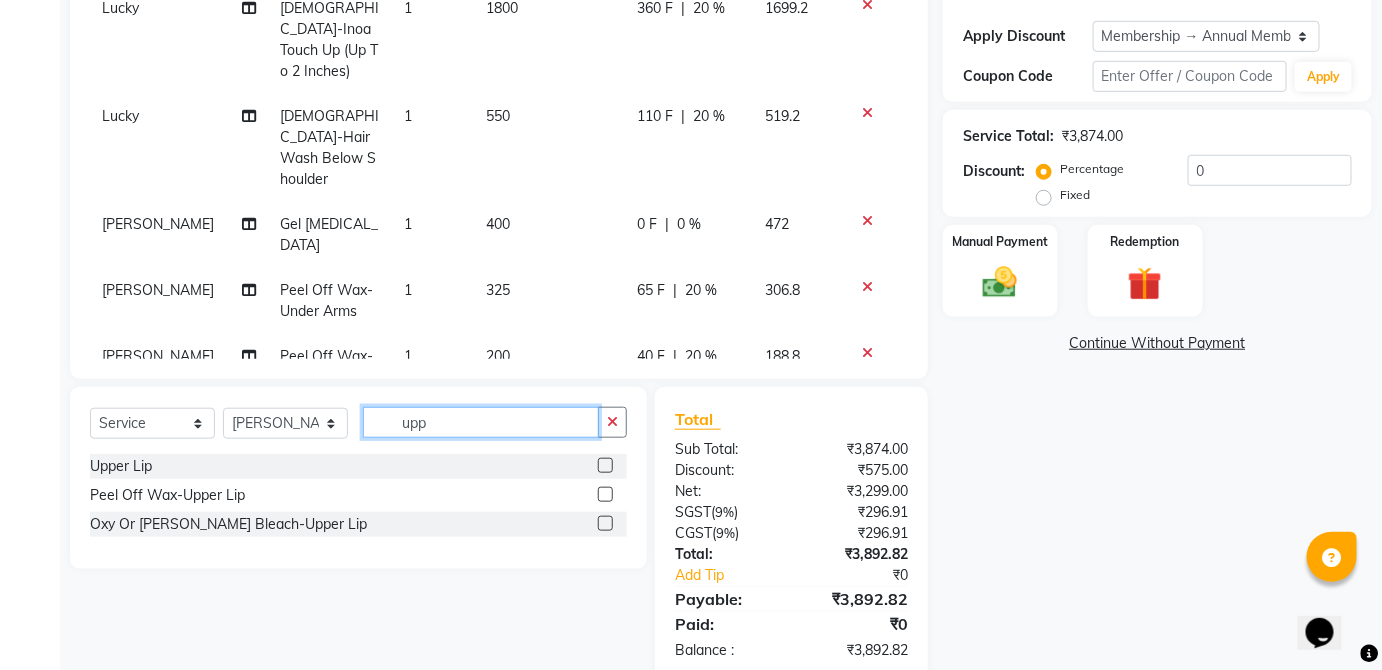 click on "upp" 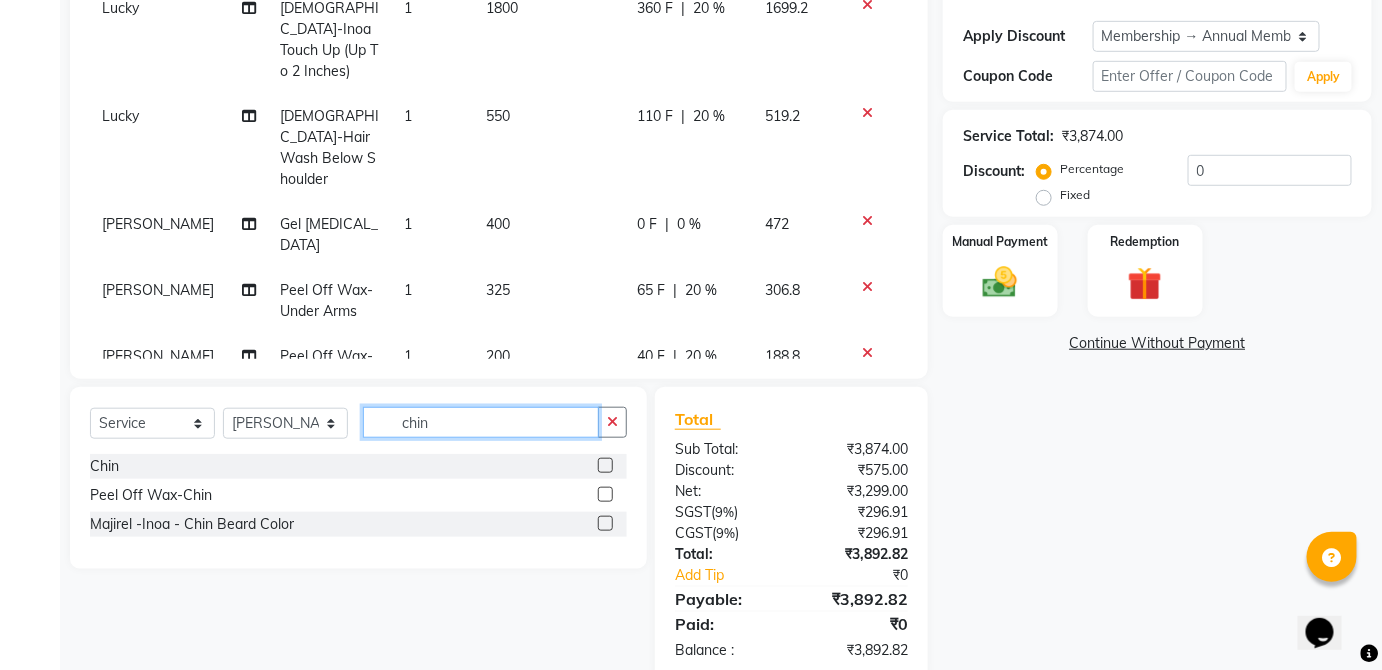 type on "chin" 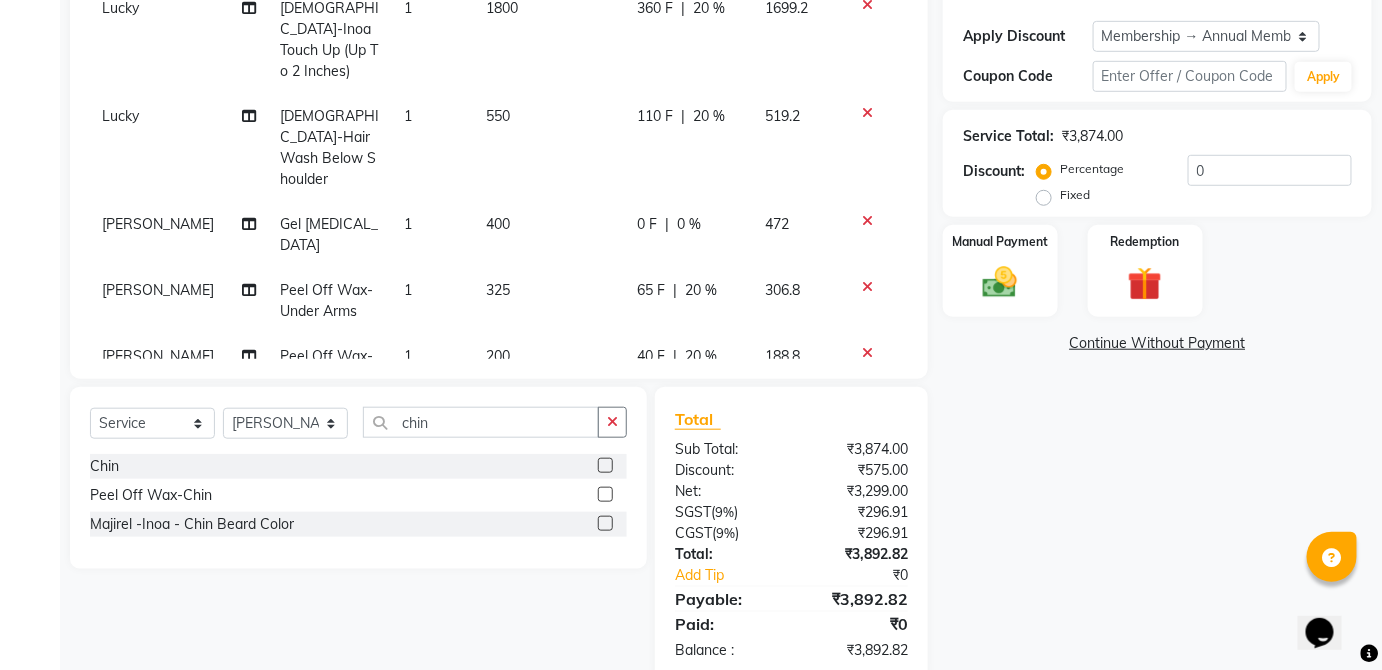 click 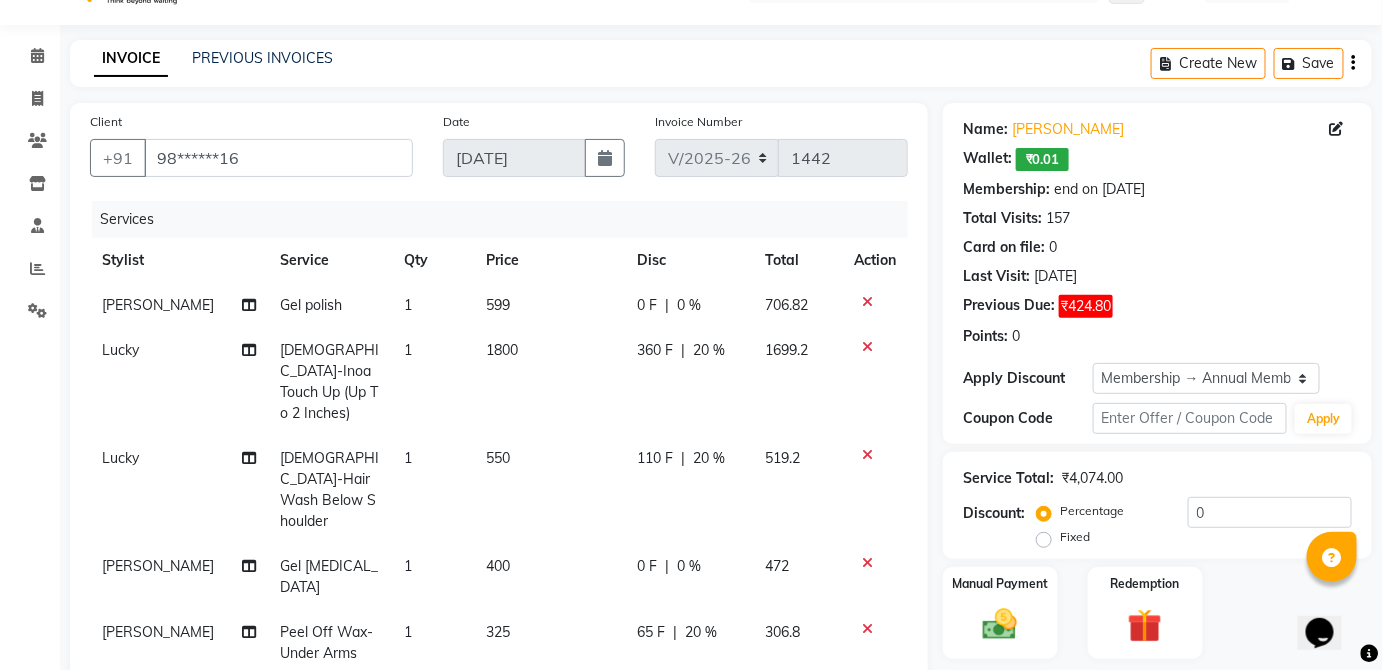 checkbox on "false" 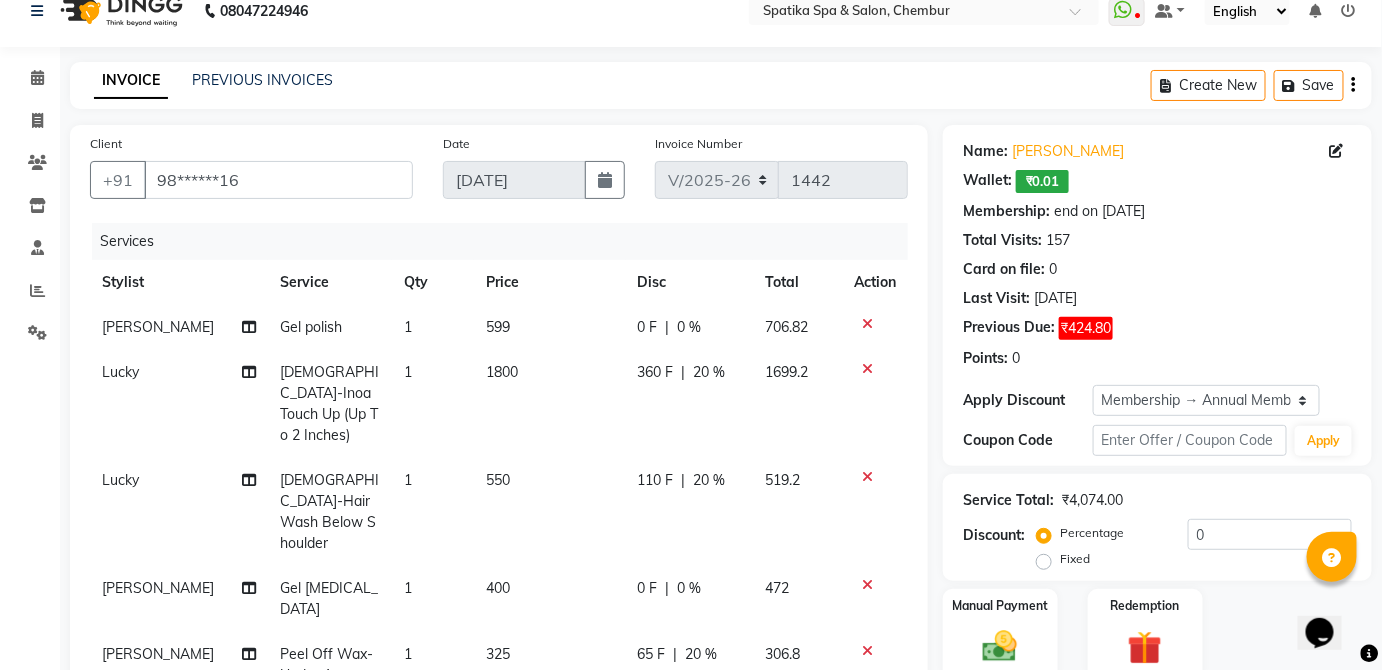 click on "1800" 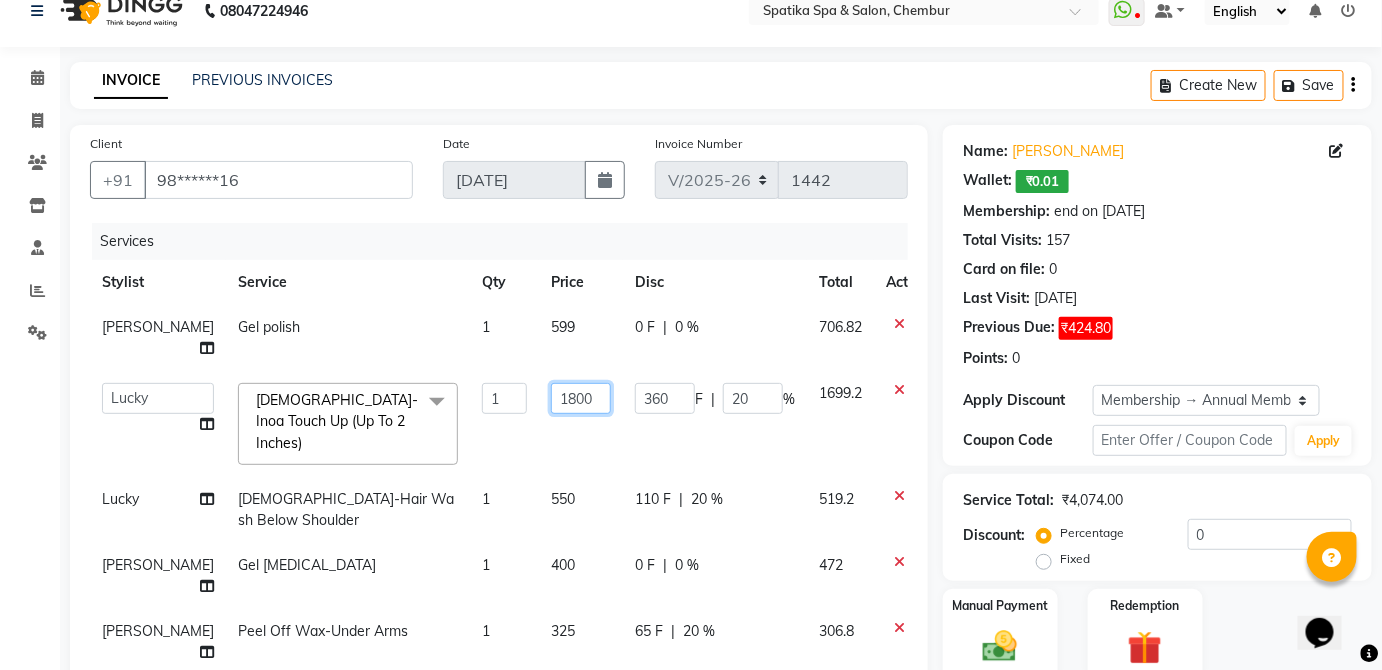 click on "1800" 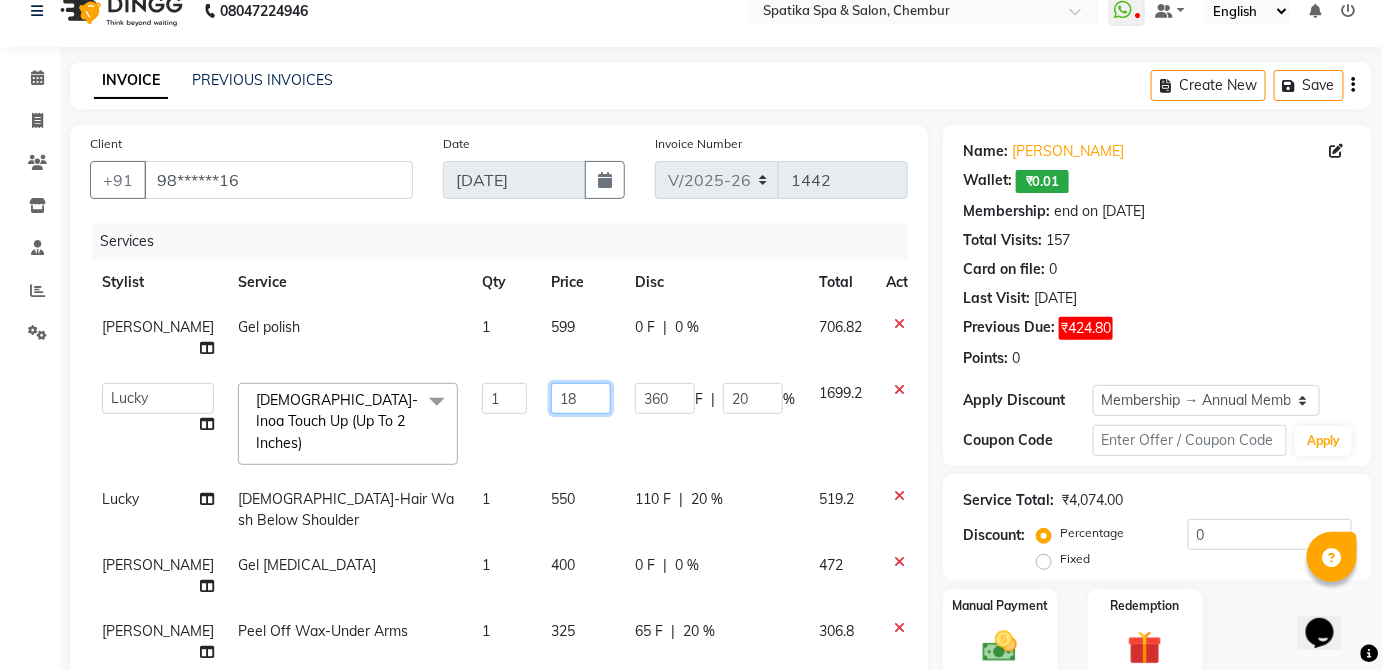type on "1" 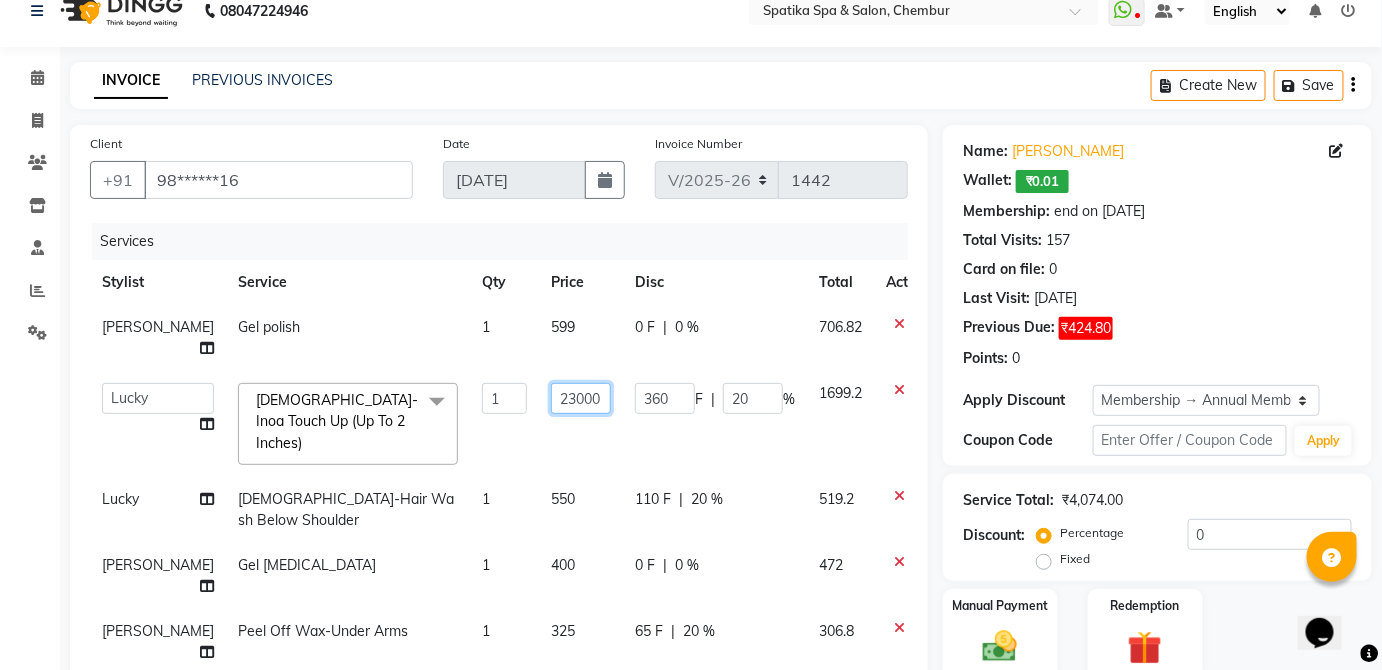 type on "2300" 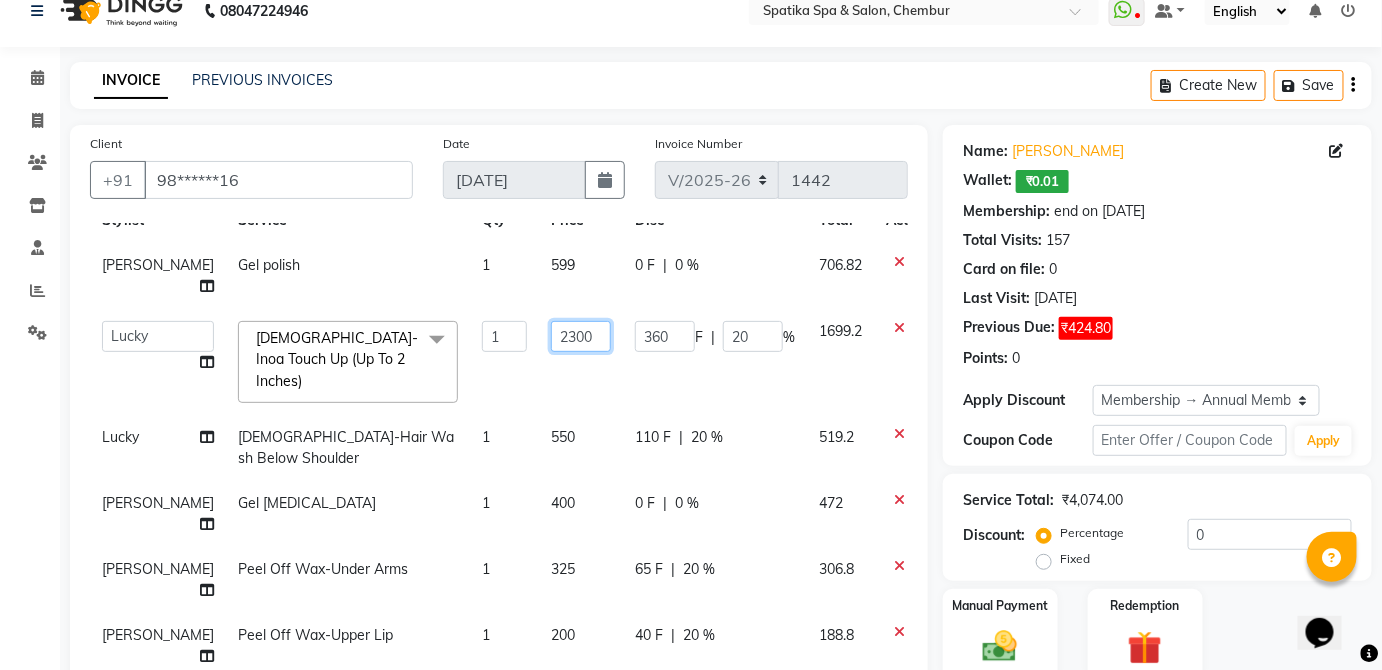scroll, scrollTop: 133, scrollLeft: 0, axis: vertical 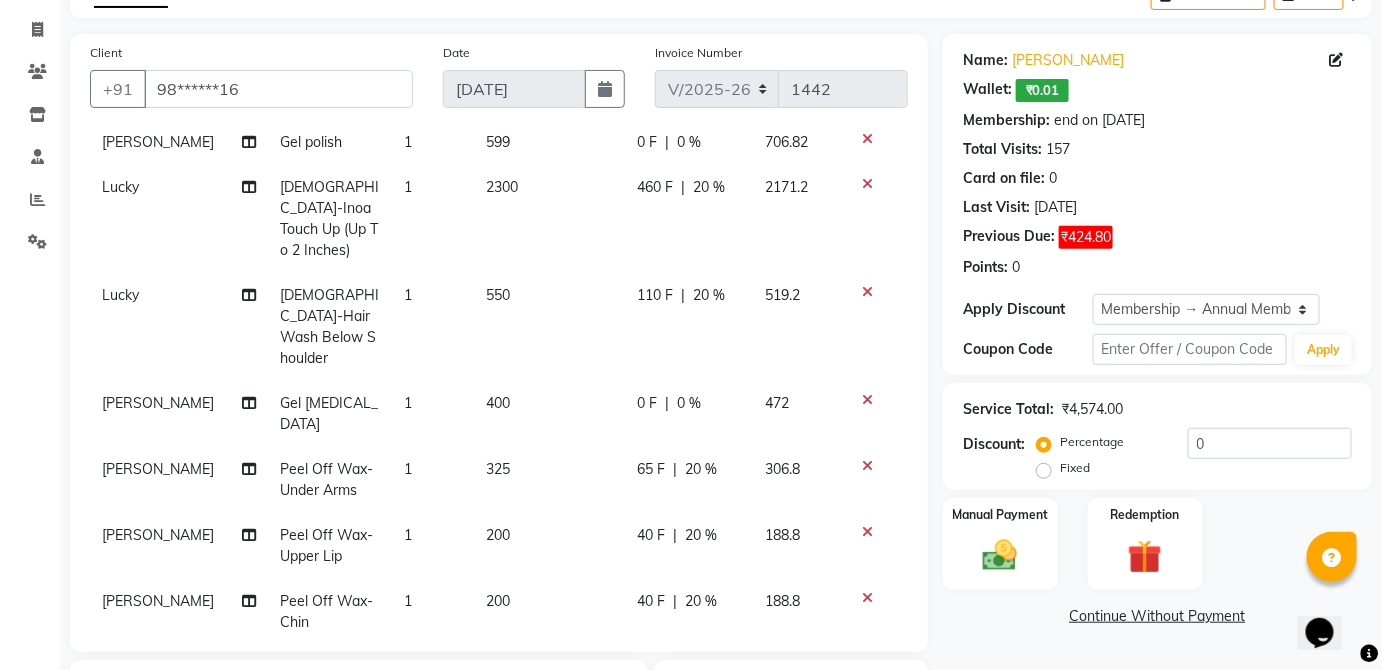 click on "20 %" 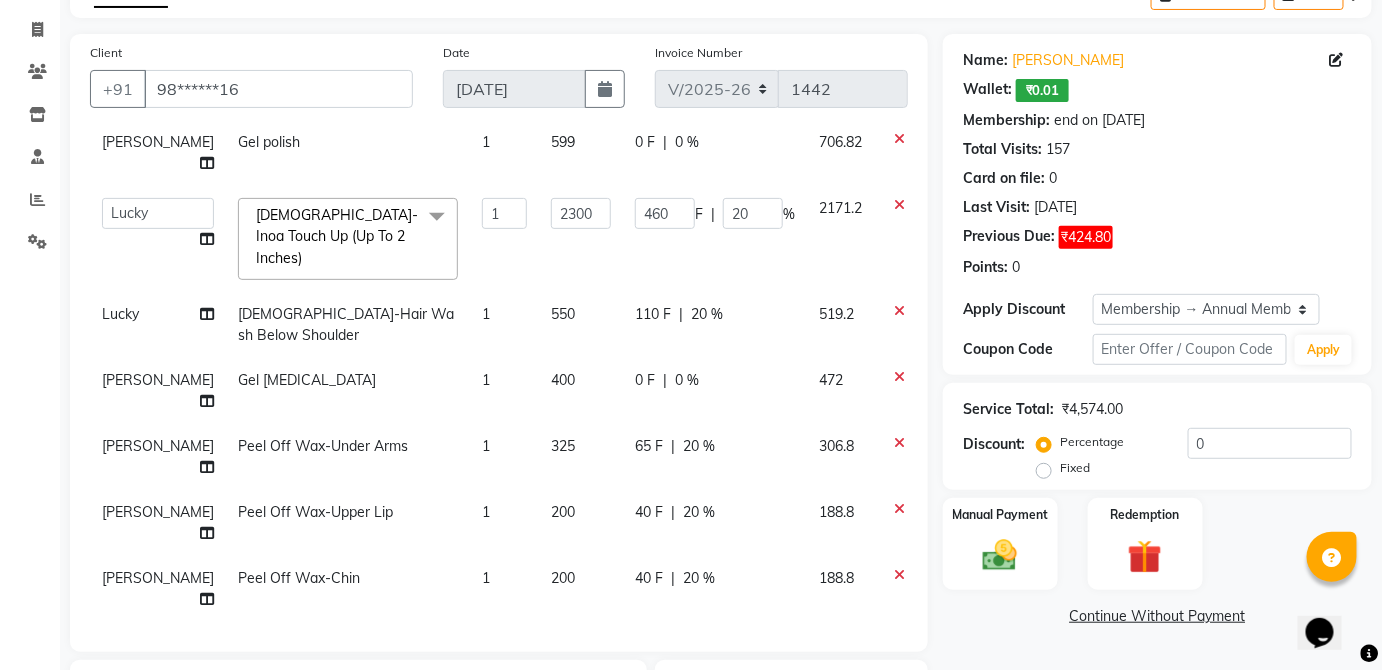 scroll, scrollTop: 133, scrollLeft: 0, axis: vertical 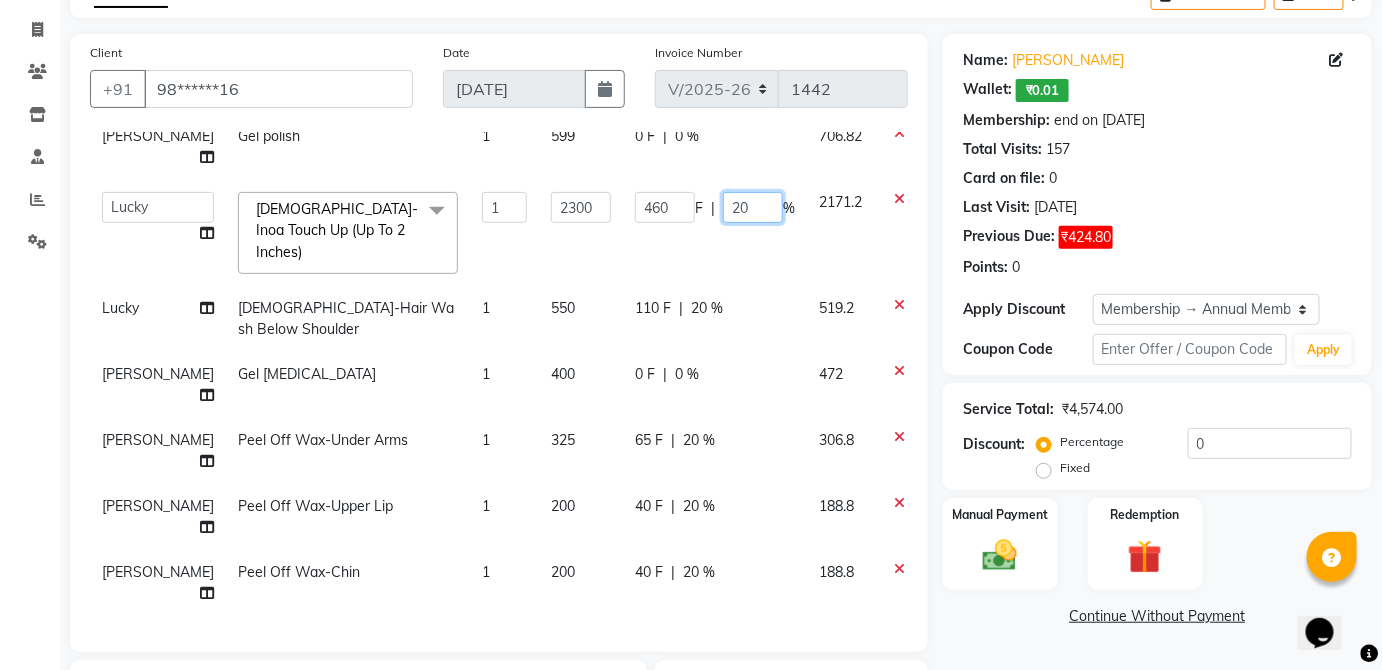 click on "20" 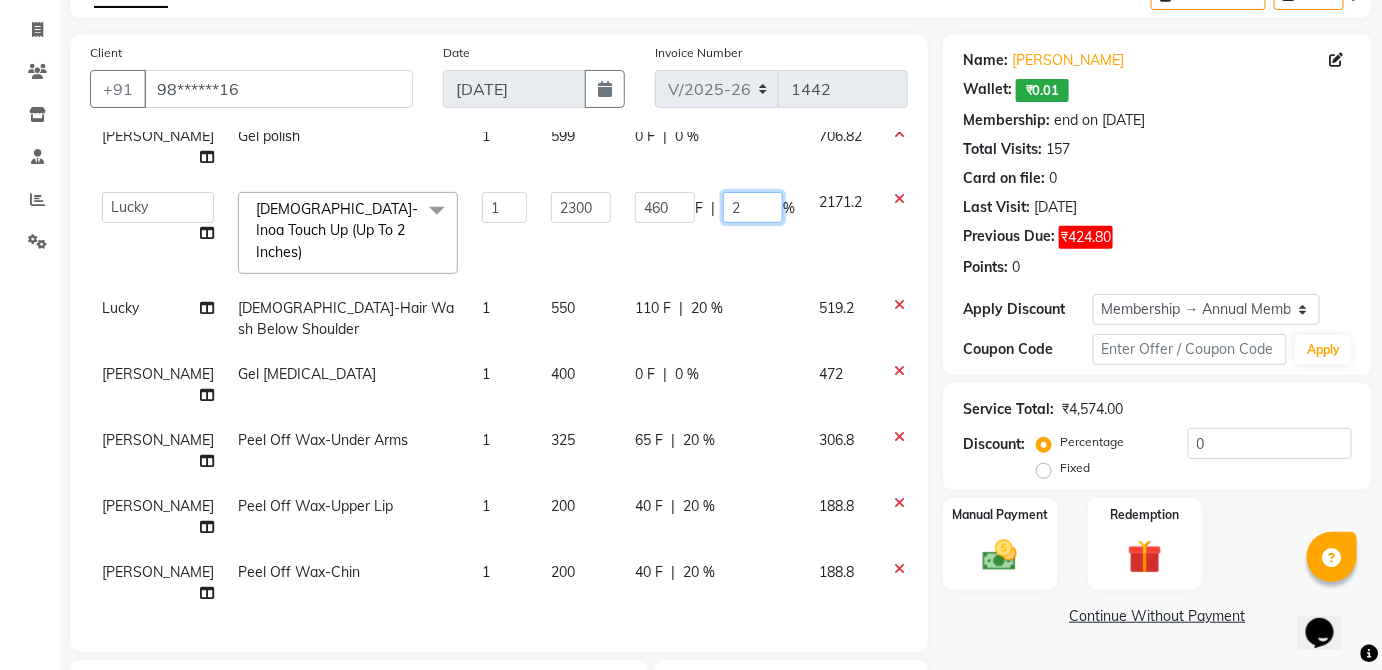 type 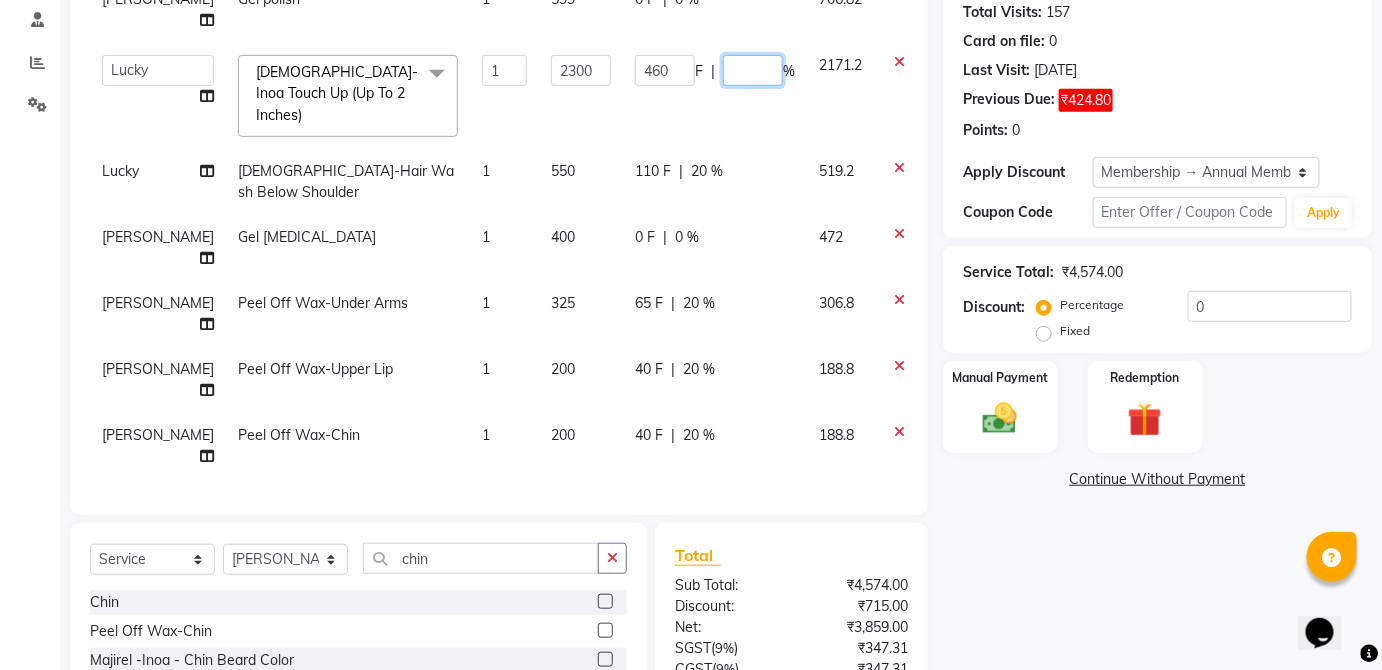 scroll, scrollTop: 298, scrollLeft: 0, axis: vertical 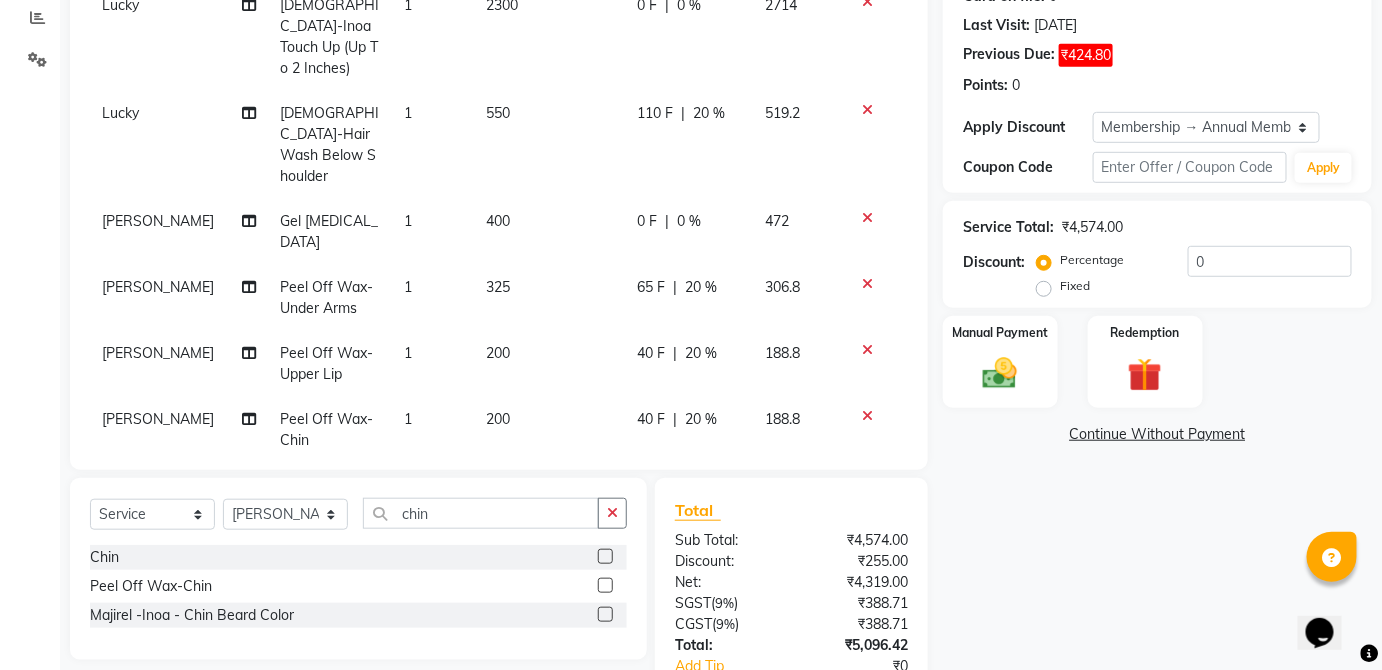 click on "65 F | 20 %" 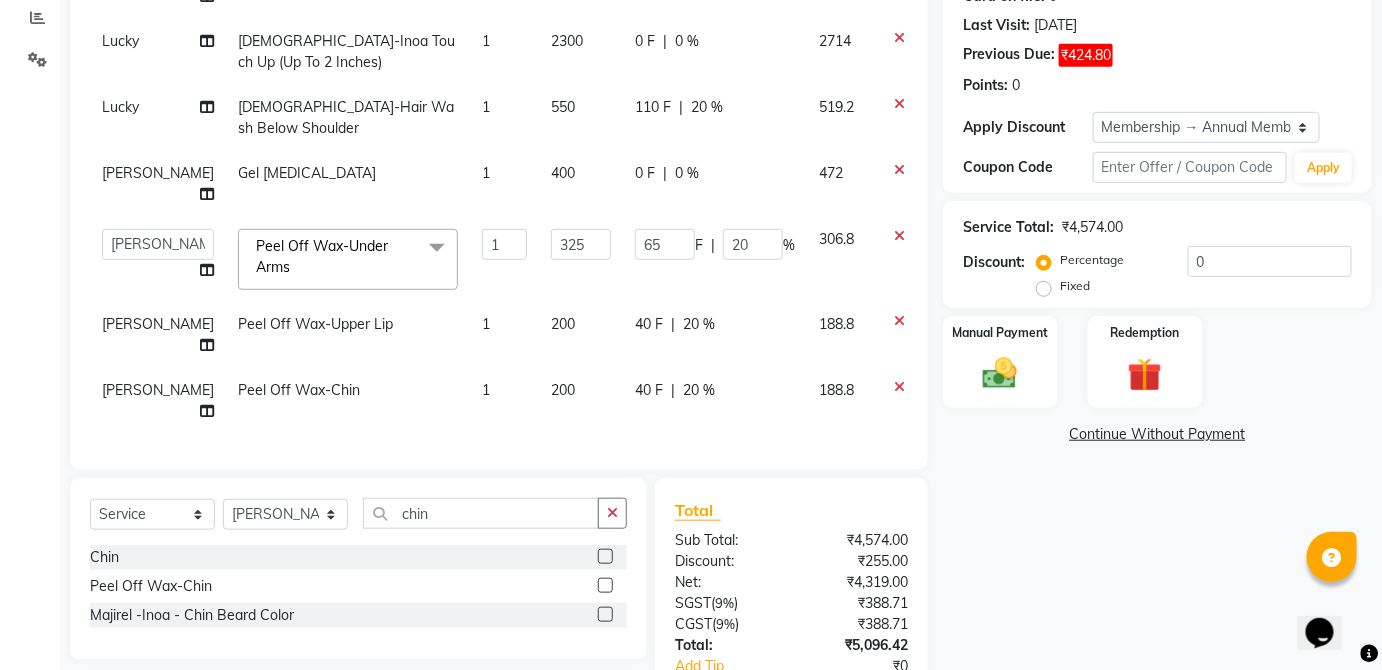 scroll, scrollTop: 133, scrollLeft: 0, axis: vertical 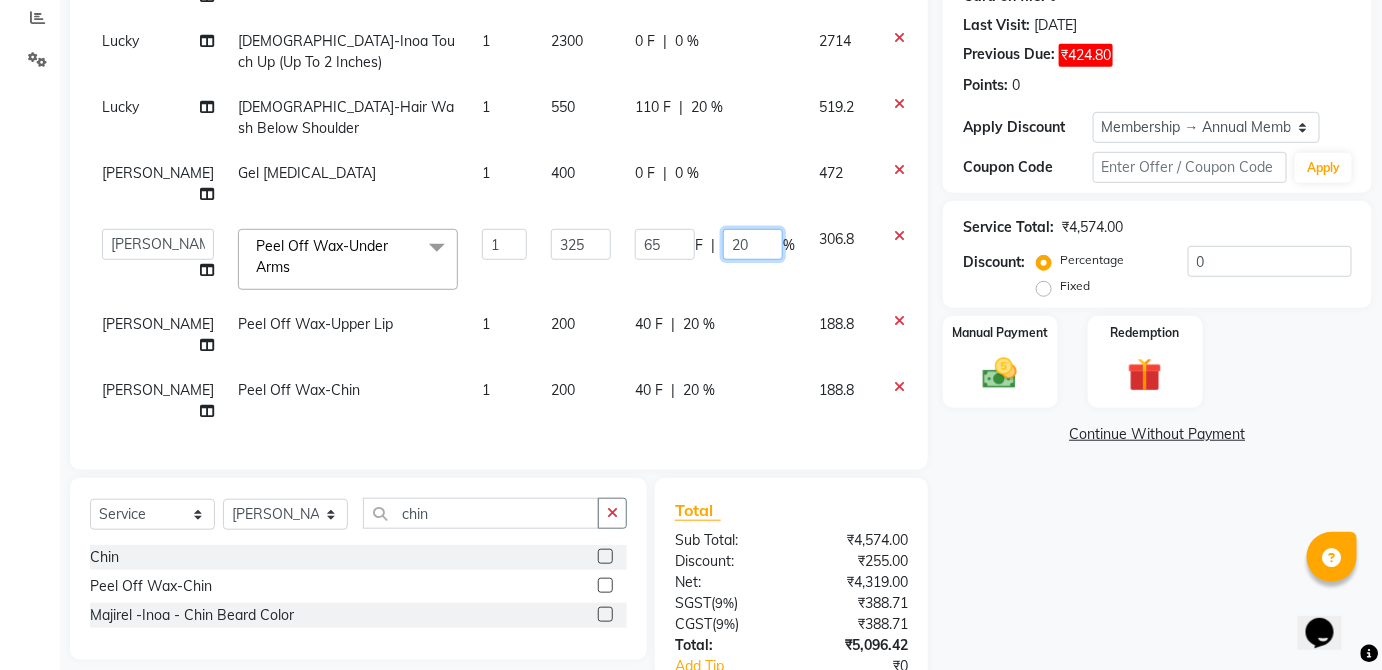 click on "20" 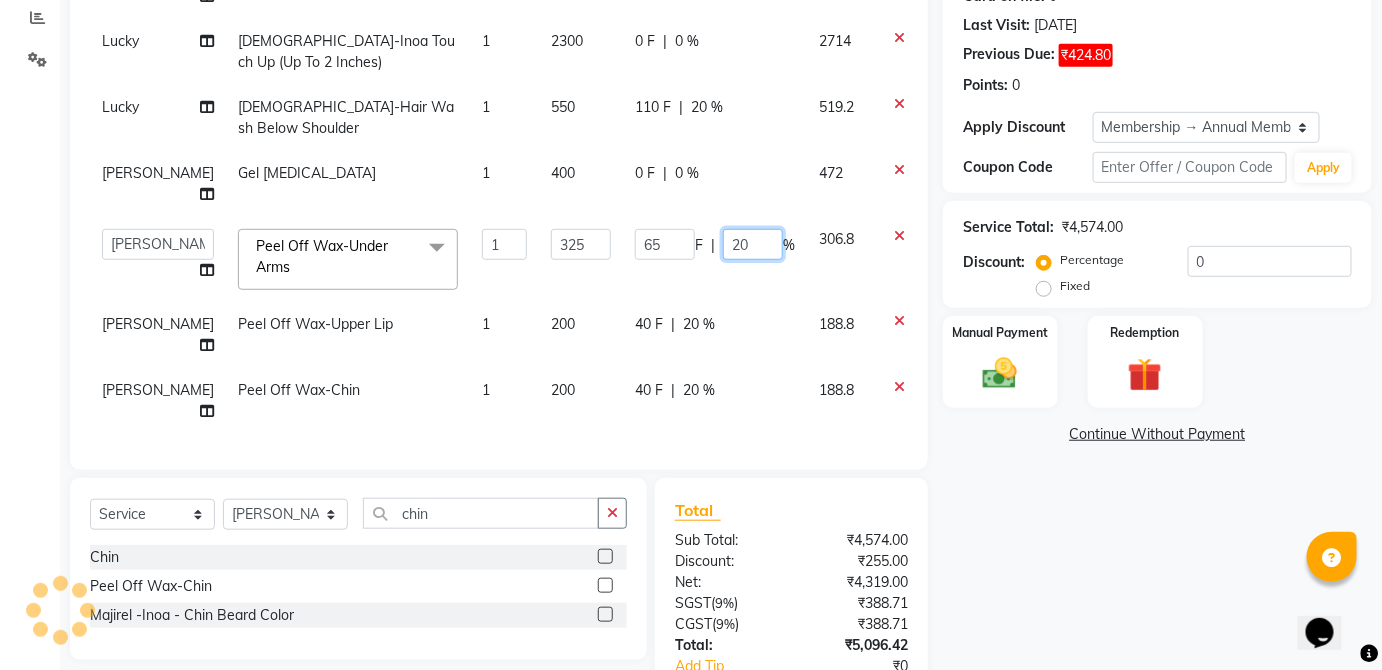 type on "2" 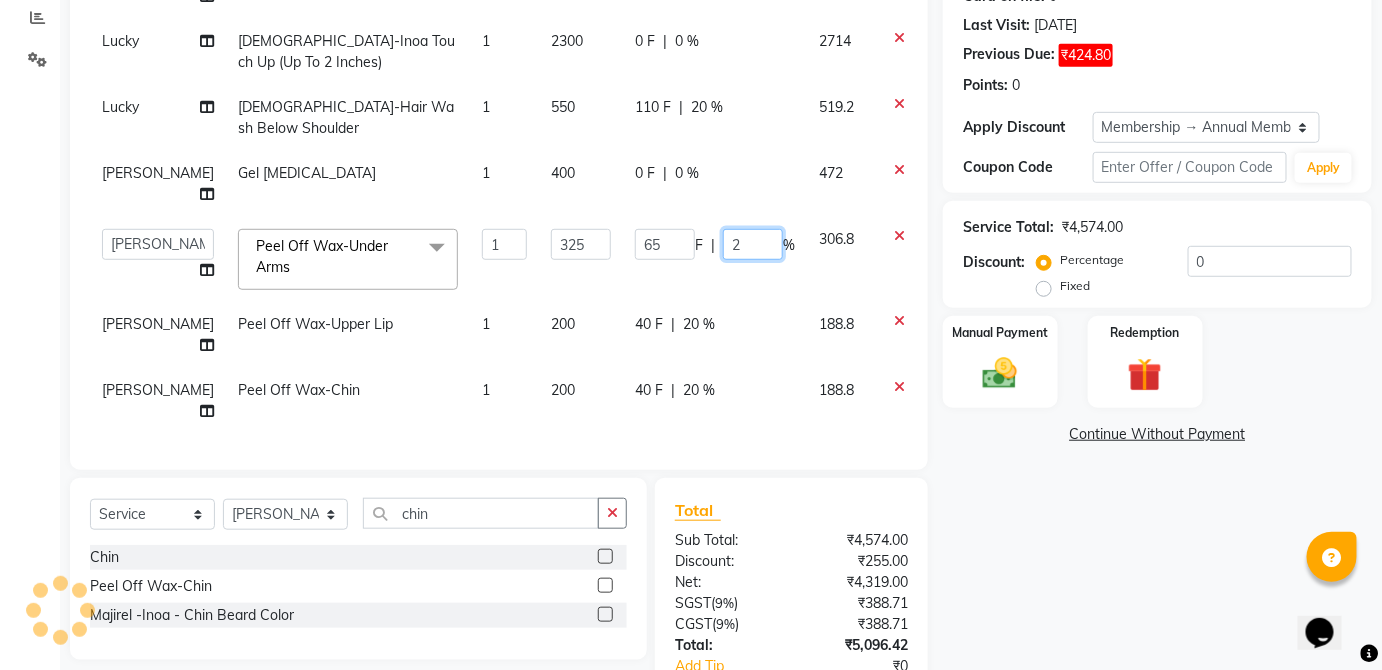 type 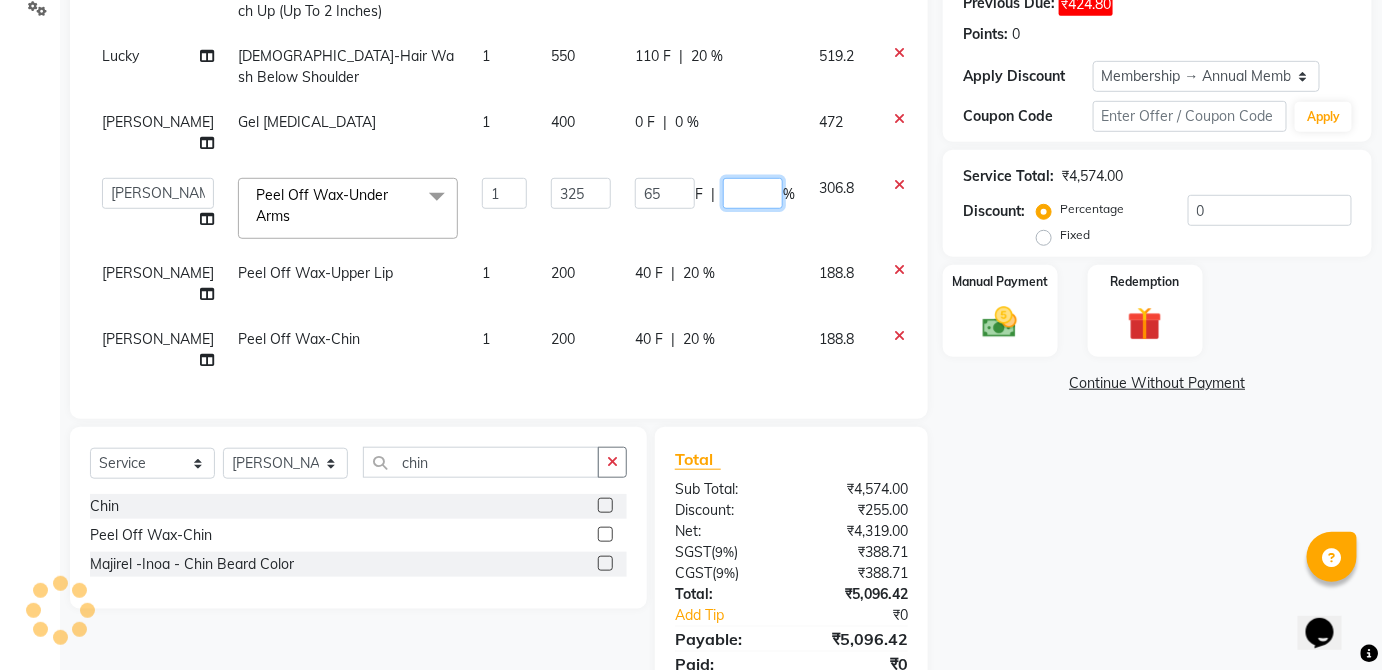 scroll, scrollTop: 428, scrollLeft: 0, axis: vertical 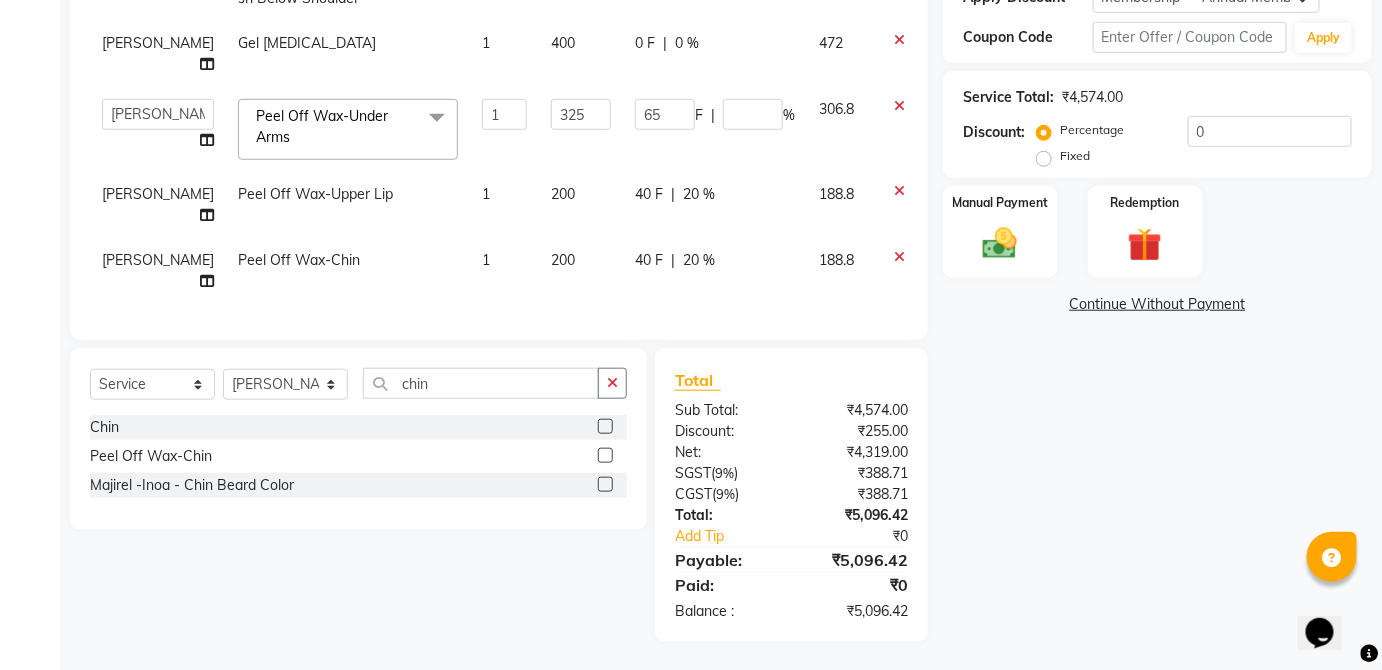 click on "Name: Ayesha Lobo  Wallet:   ₹0.01  Membership: end on 18-02-2026 Total Visits:  157 Card on file:  0 Last Visit:   08-07-2025 Previous Due:  ₹424.80 Points:   0  Apply Discount Select Membership → Annual Membership Coupon Code Apply Service Total:  ₹4,574.00  Discount:  Percentage   Fixed  0 Manual Payment Redemption  Continue Without Payment" 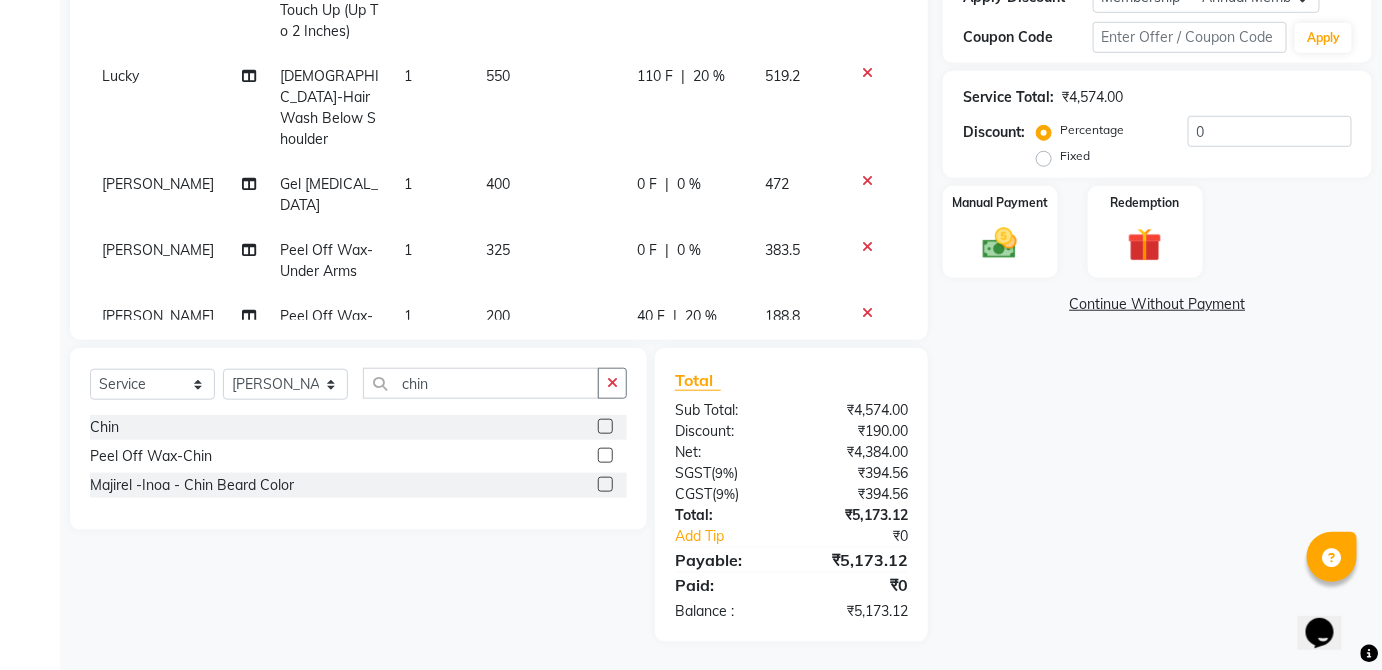 scroll, scrollTop: 0, scrollLeft: 0, axis: both 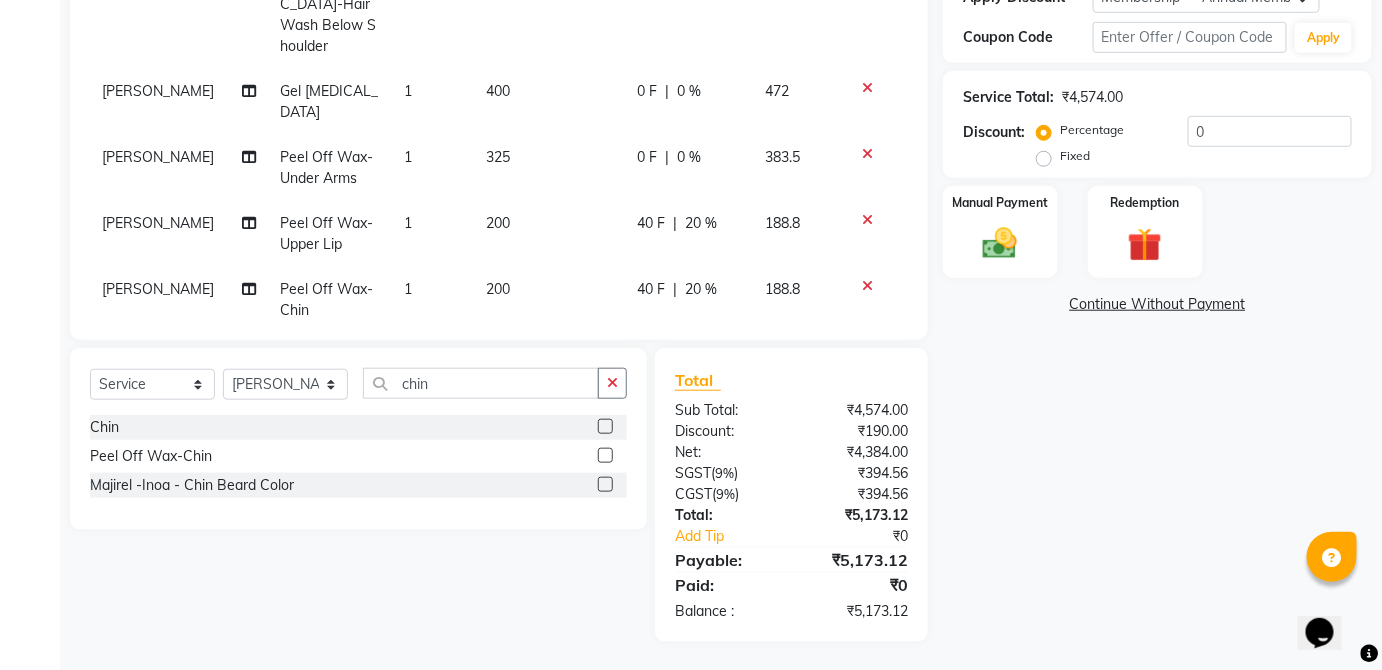 click on "Percentage   Fixed  0" 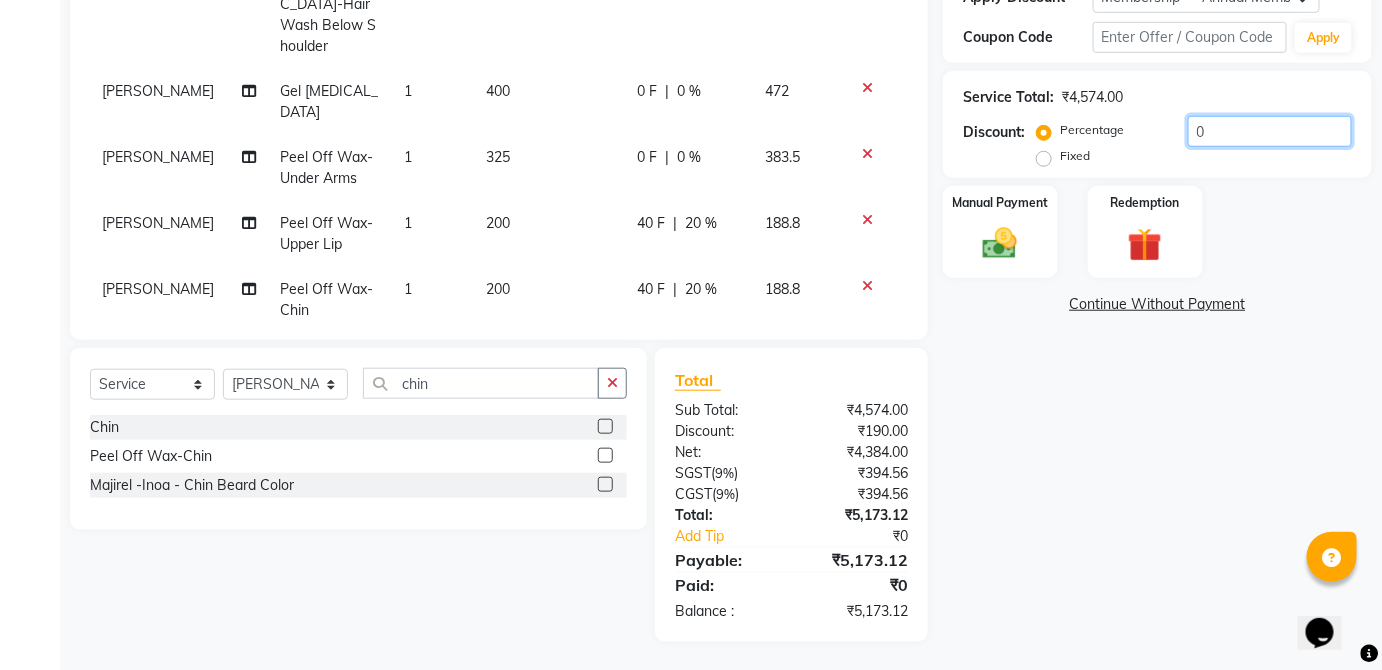click on "0" 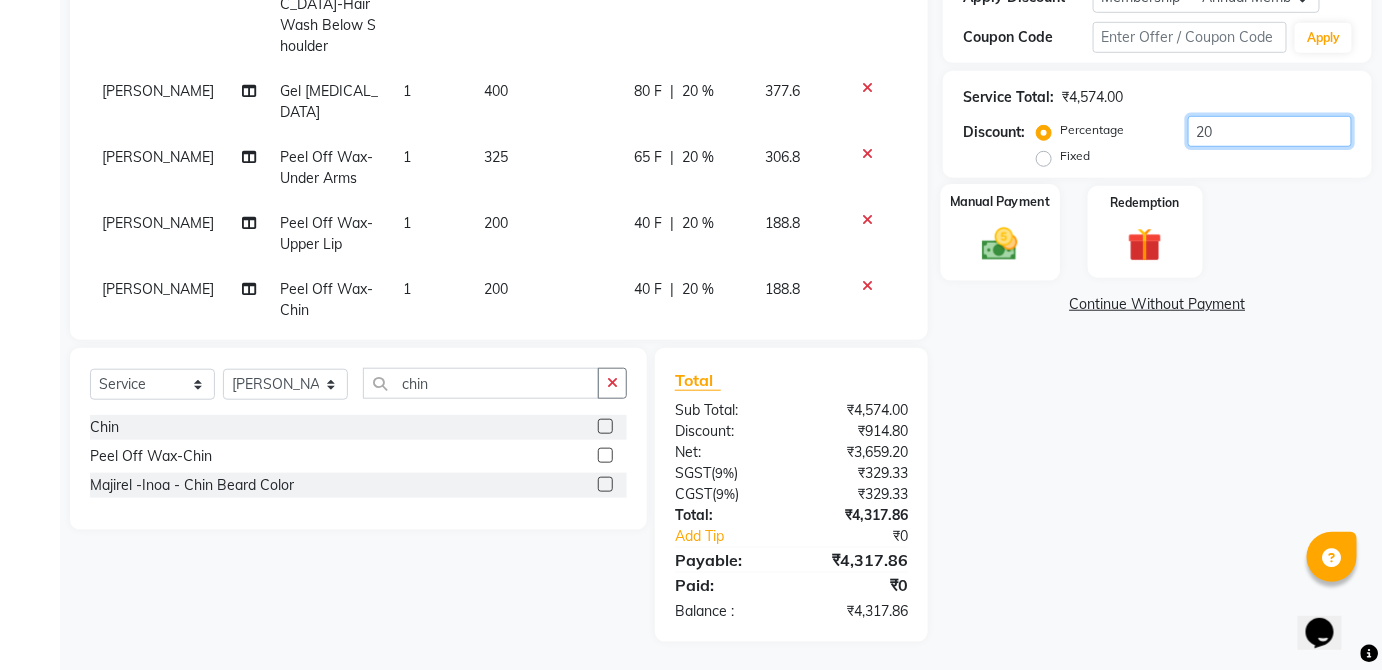 type on "20" 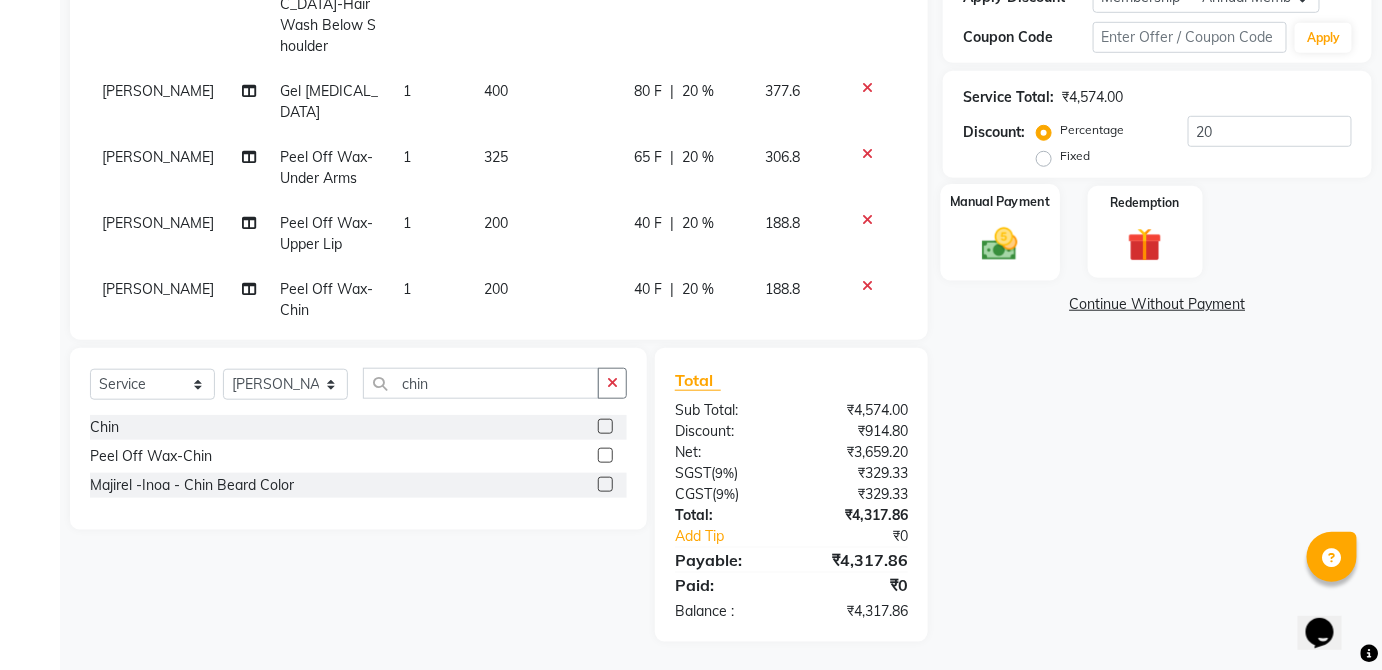 drag, startPoint x: 974, startPoint y: 241, endPoint x: 996, endPoint y: 243, distance: 22.090721 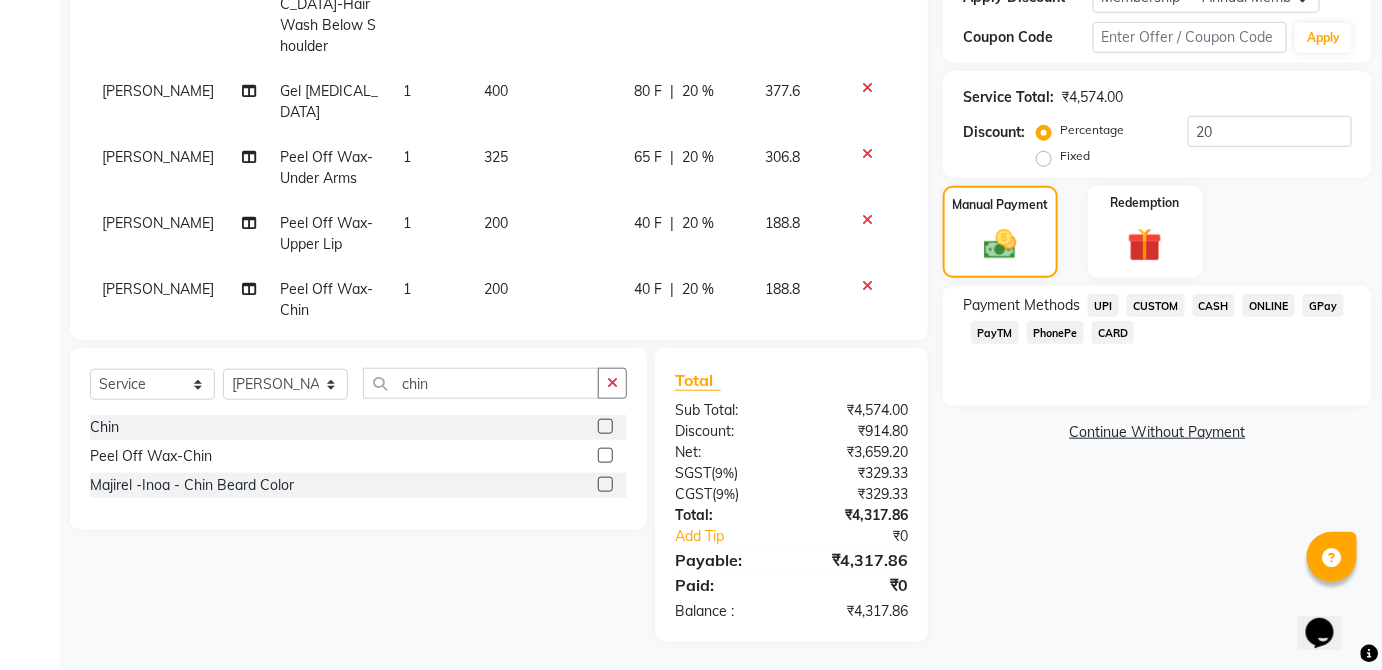 click on "CARD" 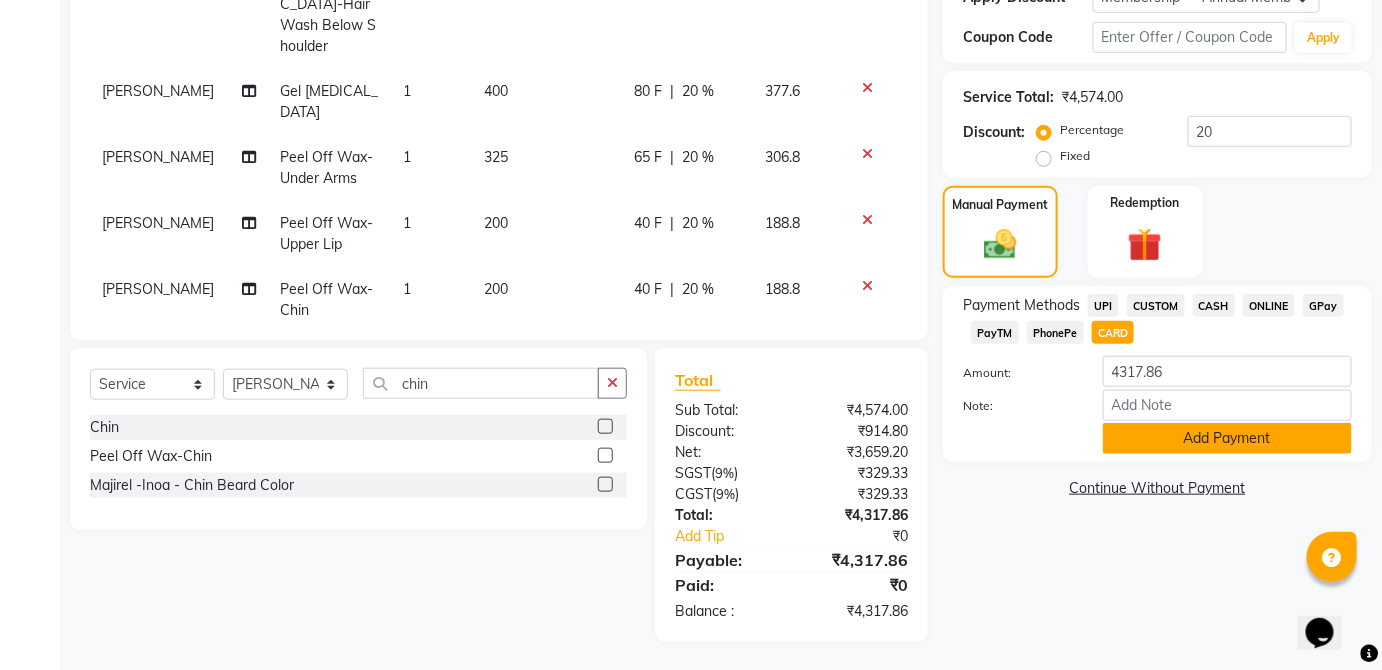 click on "Add Payment" 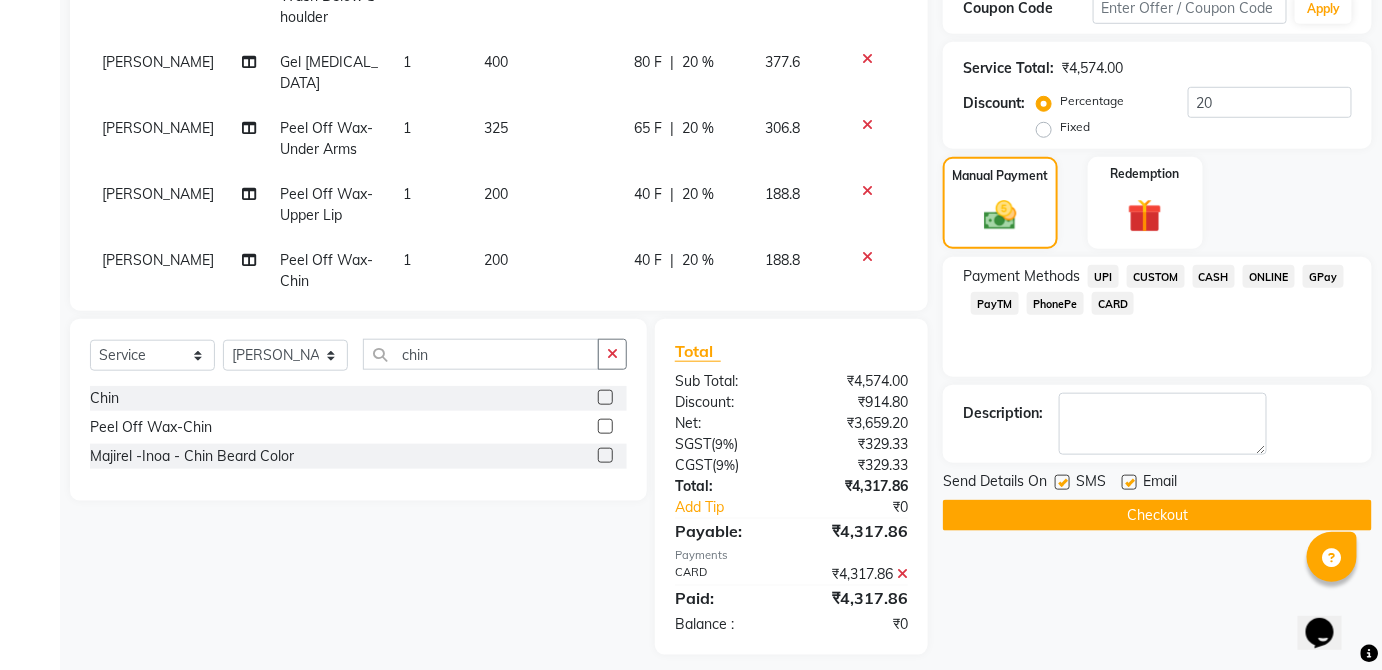 scroll, scrollTop: 470, scrollLeft: 0, axis: vertical 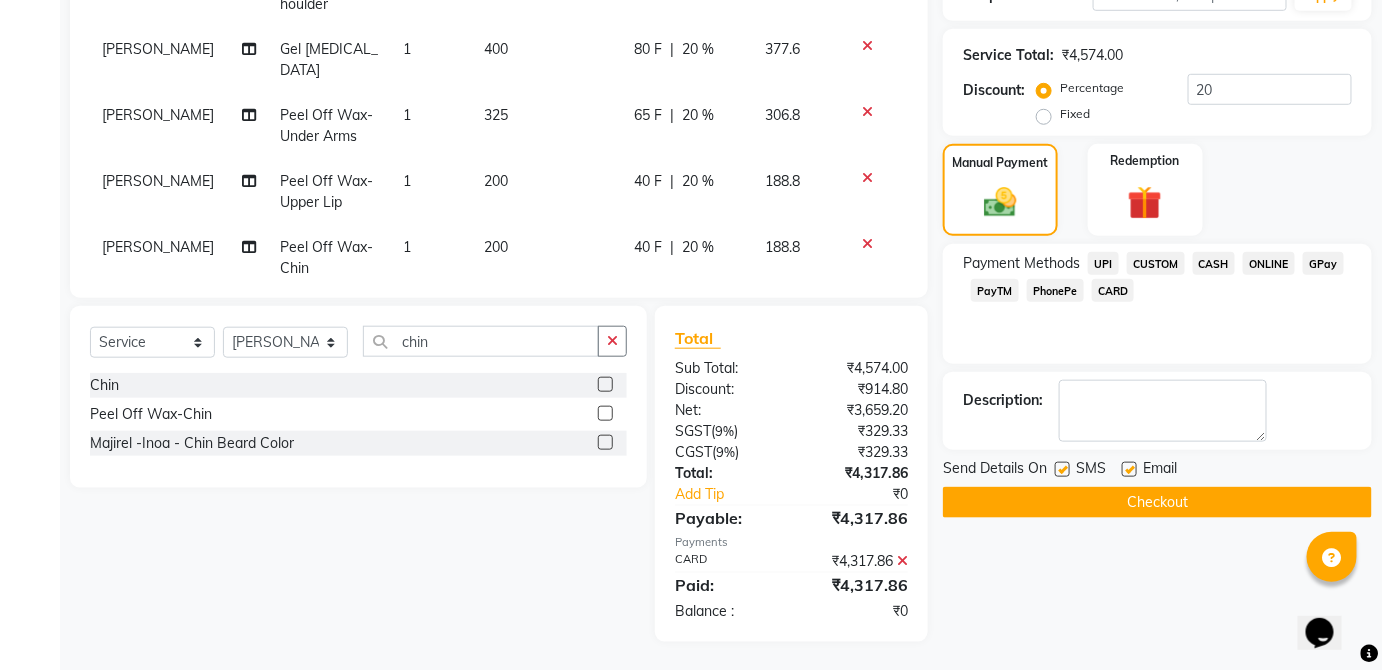 click 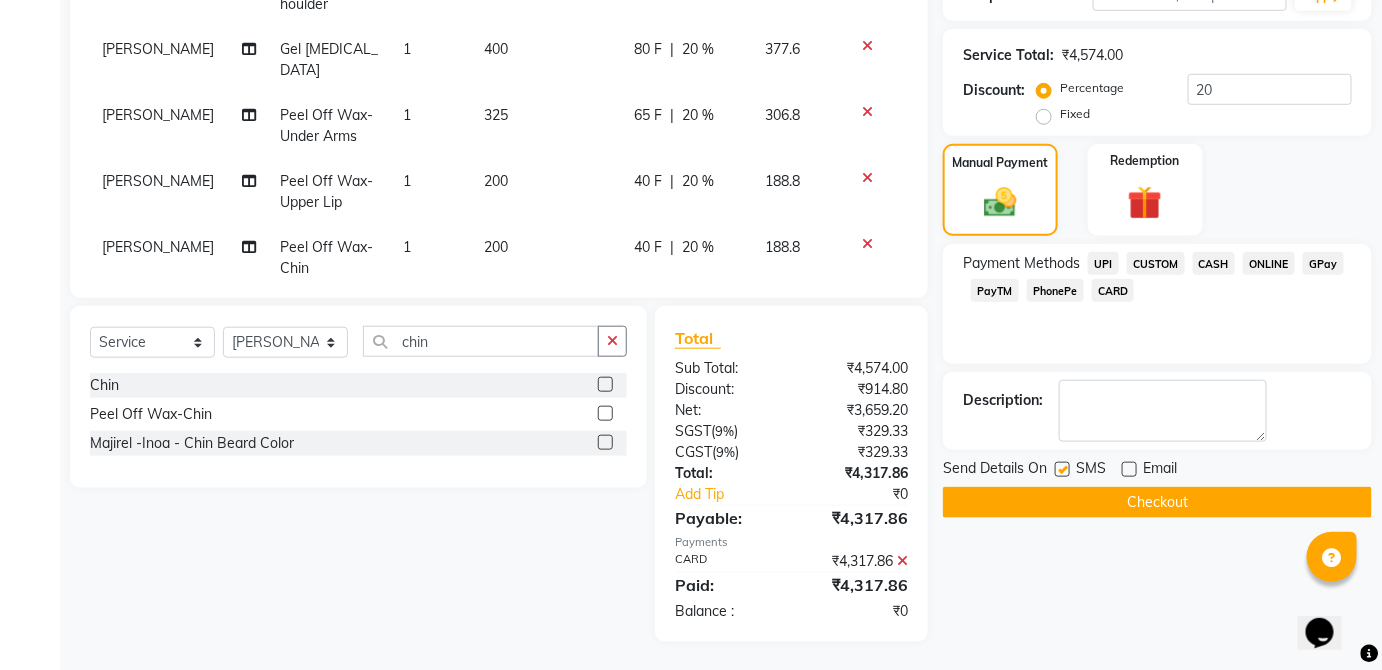 drag, startPoint x: 1064, startPoint y: 462, endPoint x: 1056, endPoint y: 483, distance: 22.472204 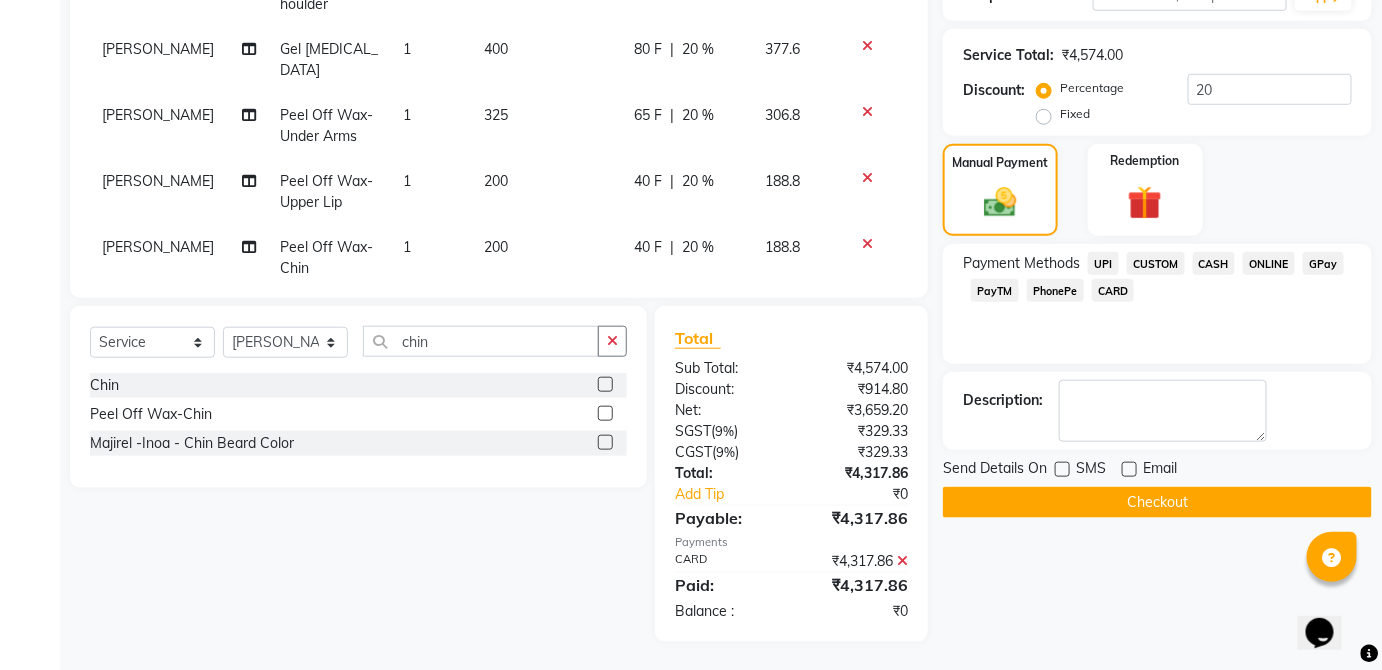 click on "Checkout" 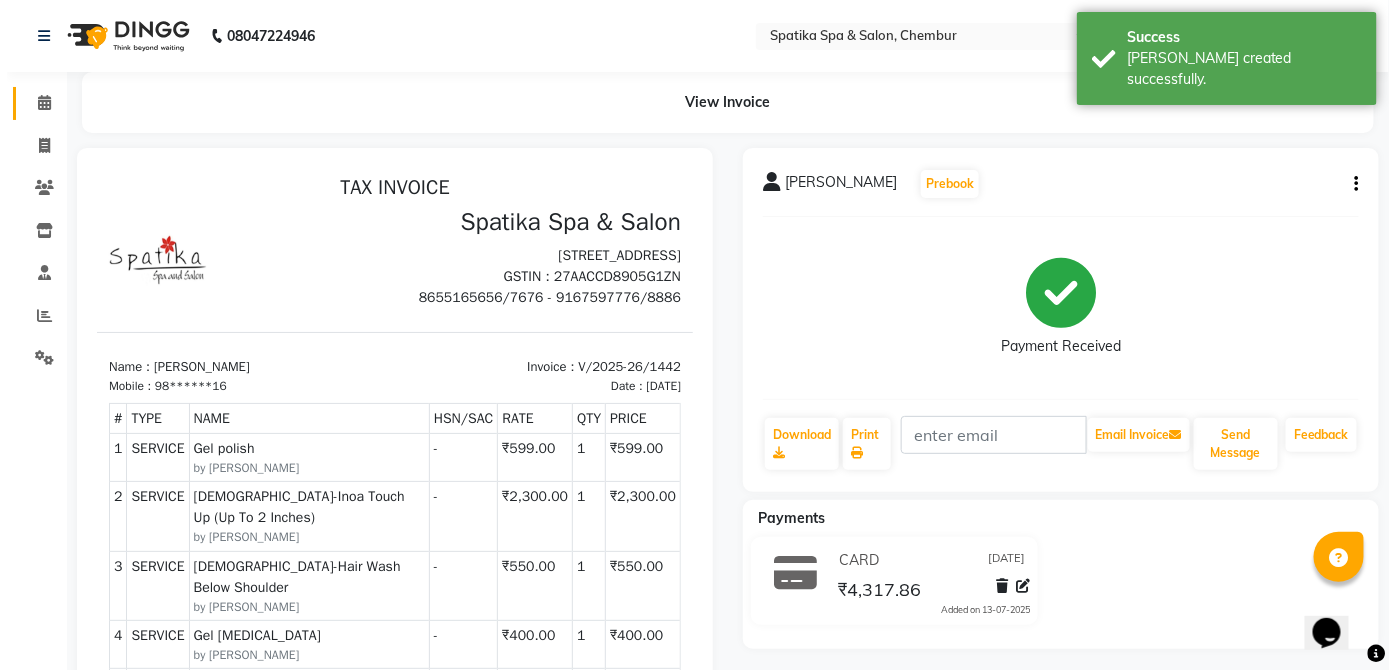 scroll, scrollTop: 0, scrollLeft: 0, axis: both 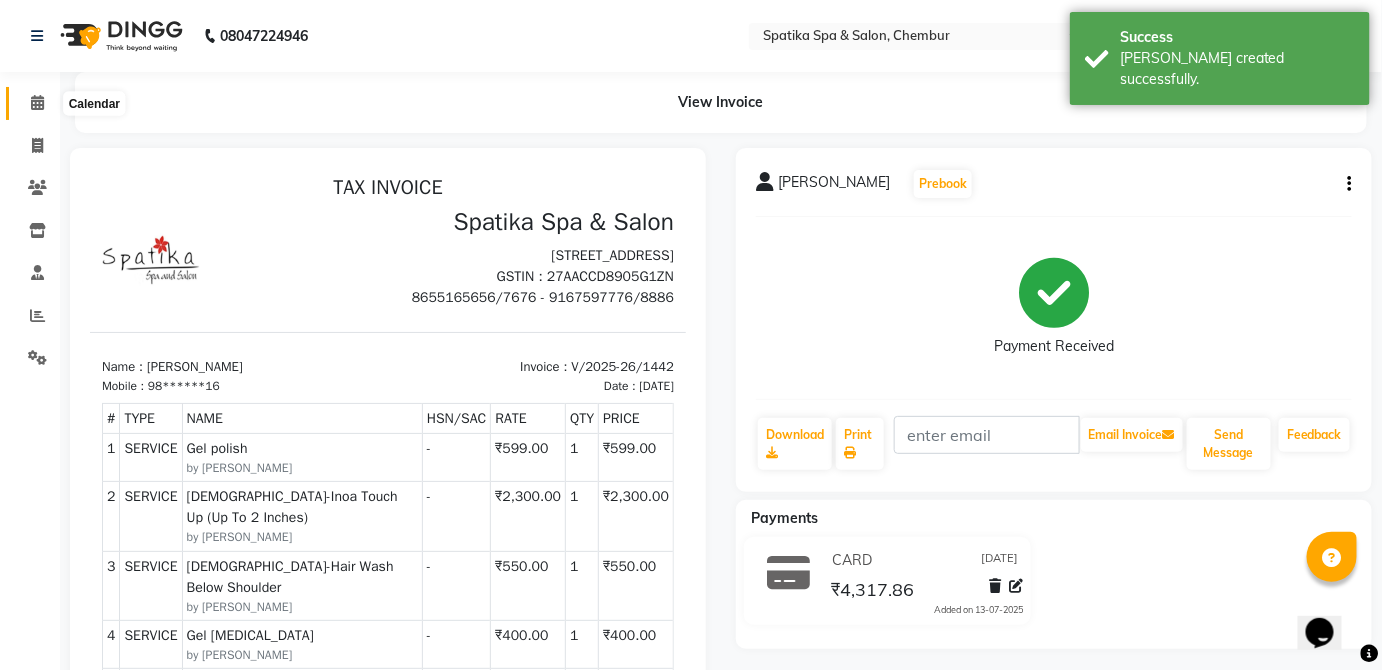 click 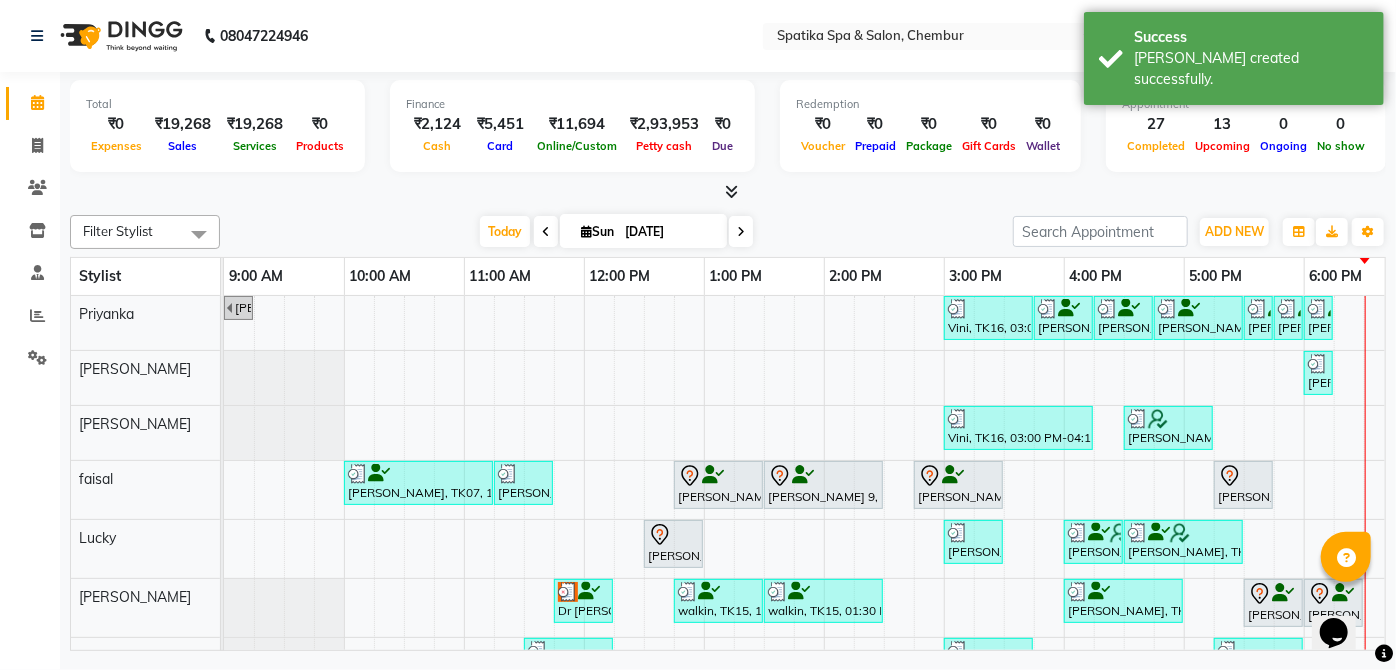 scroll, scrollTop: 66, scrollLeft: 0, axis: vertical 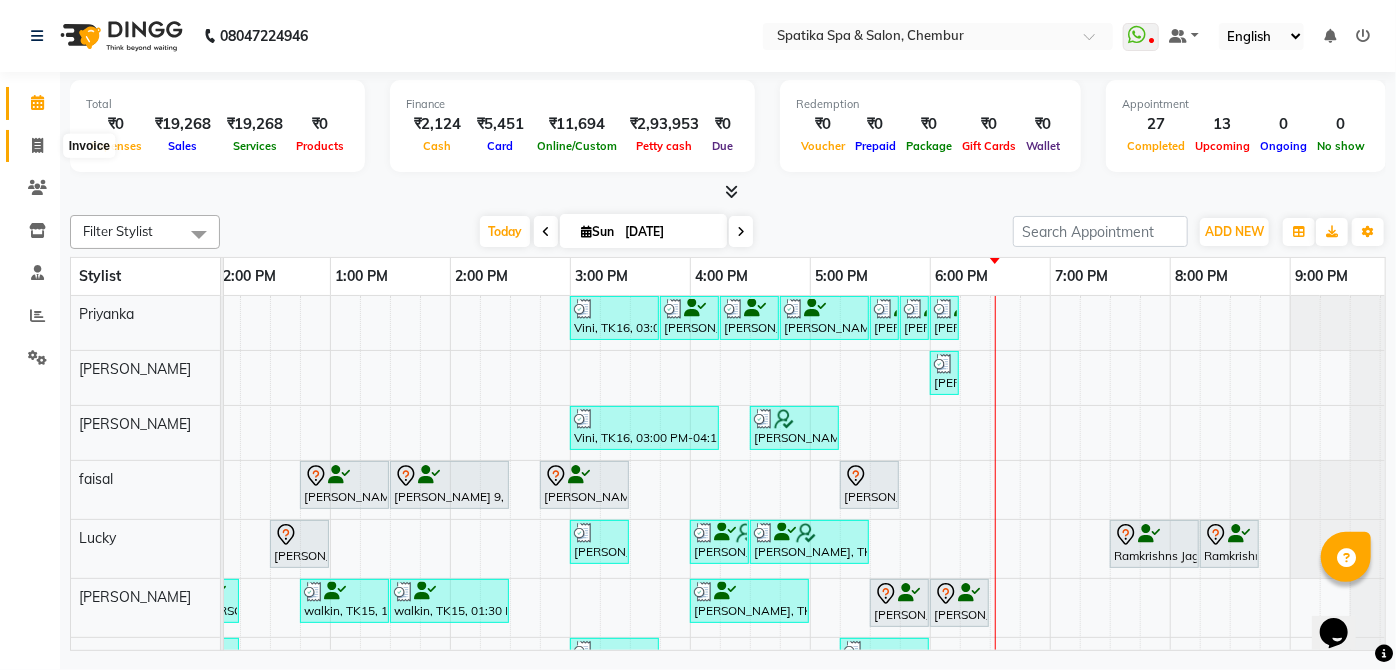 click 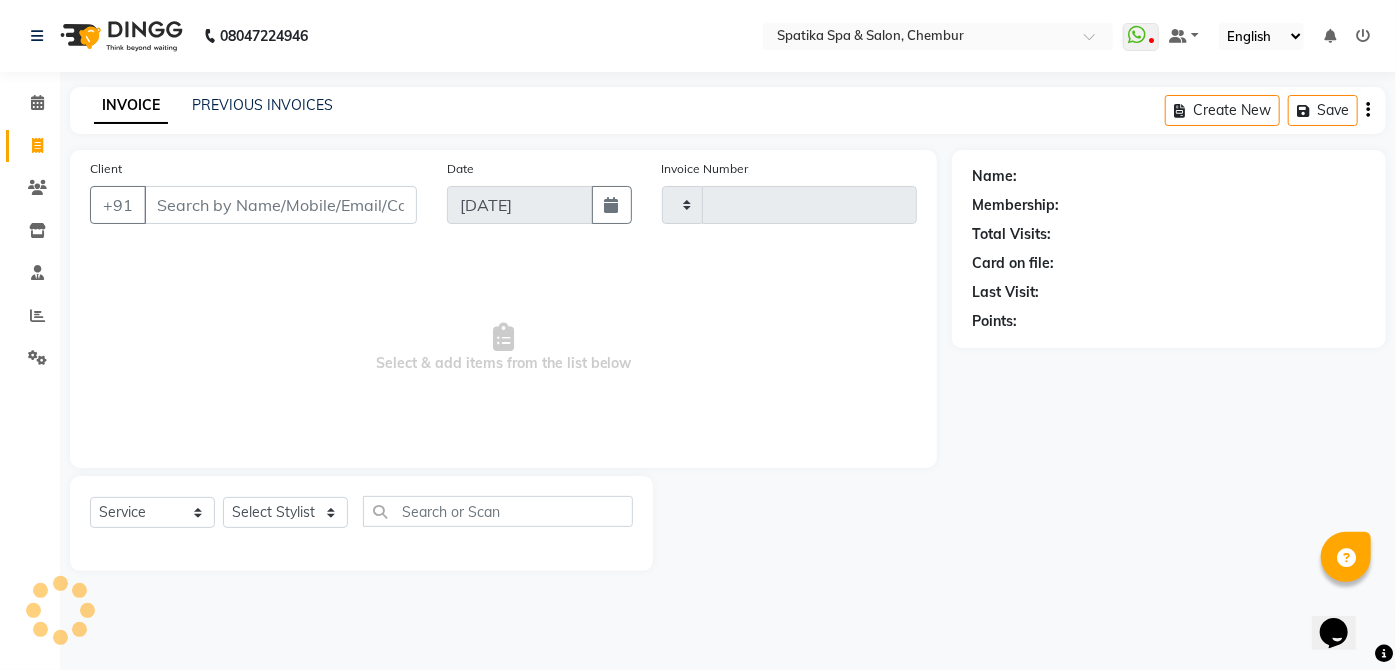 type on "1443" 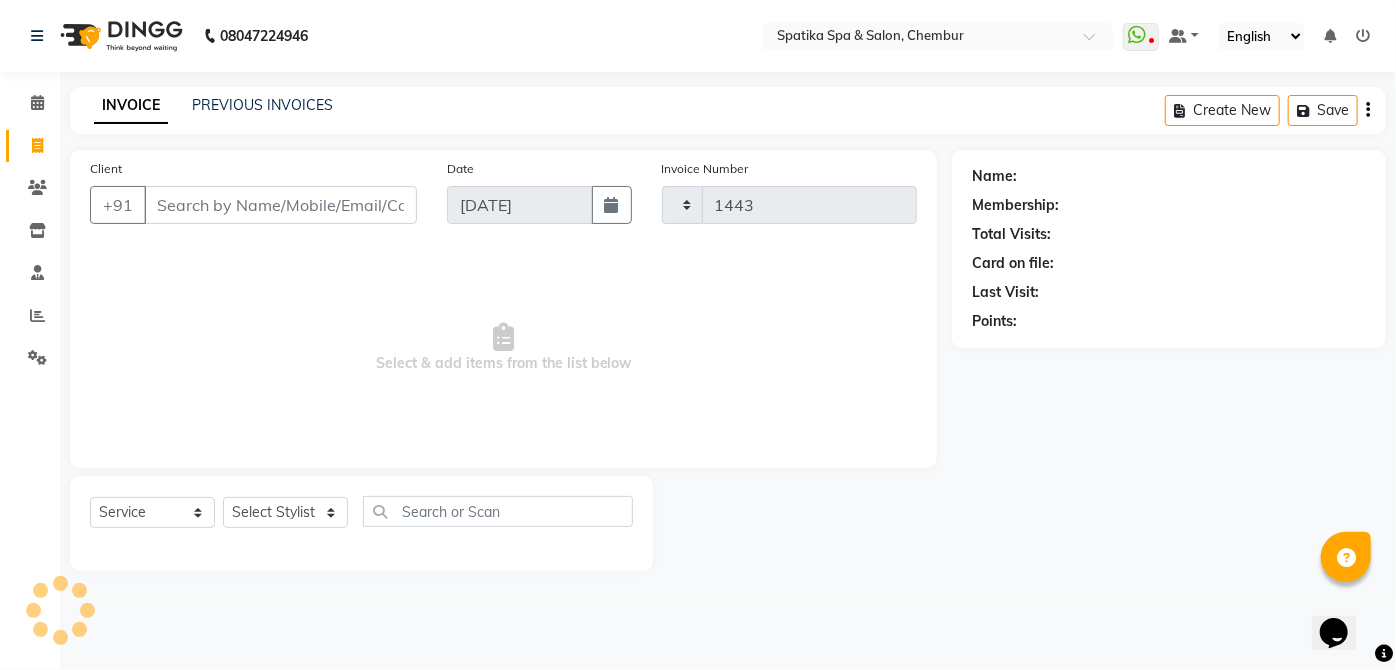 select on "631" 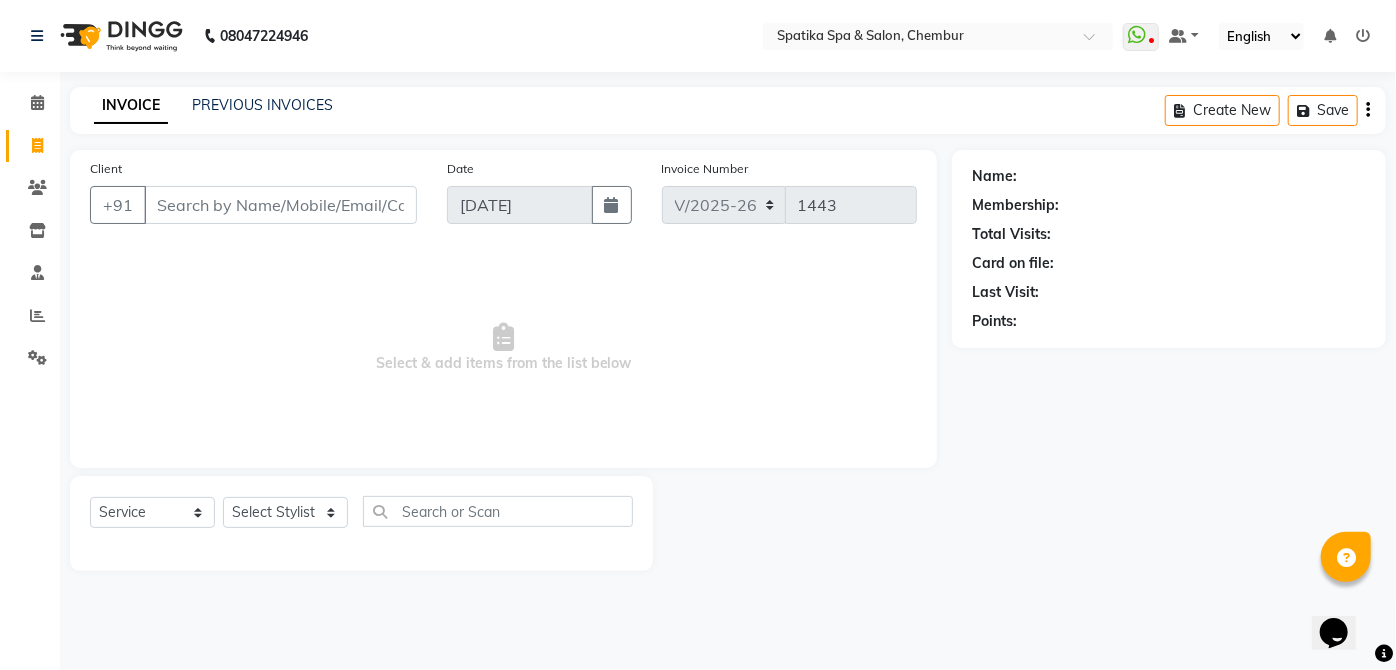 click on "INVOICE PREVIOUS INVOICES Create New   Save" 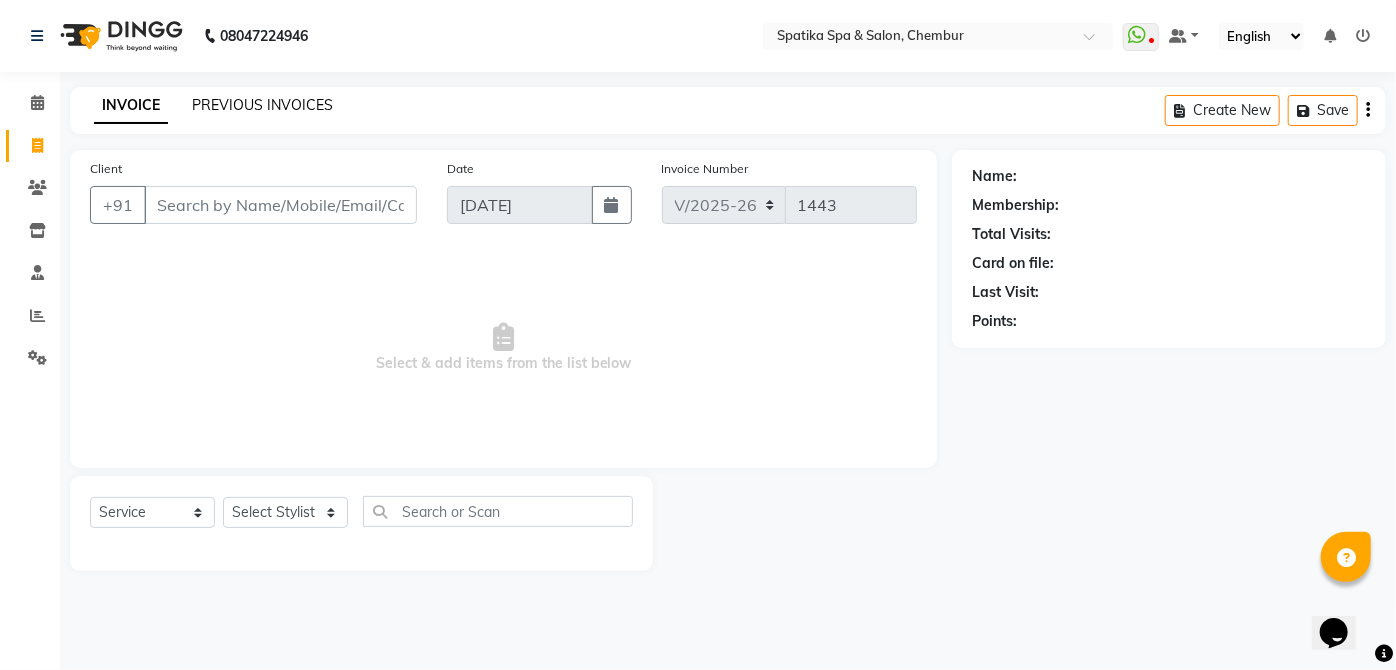 click on "PREVIOUS INVOICES" 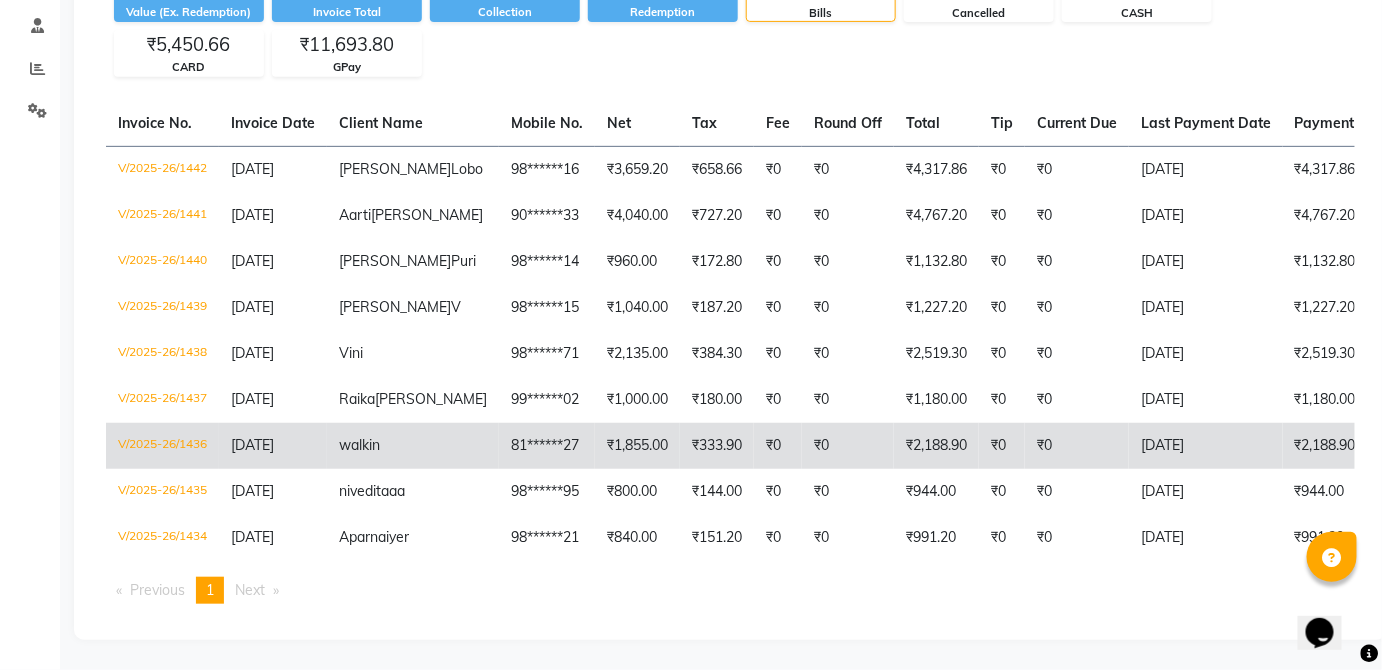 scroll, scrollTop: 295, scrollLeft: 0, axis: vertical 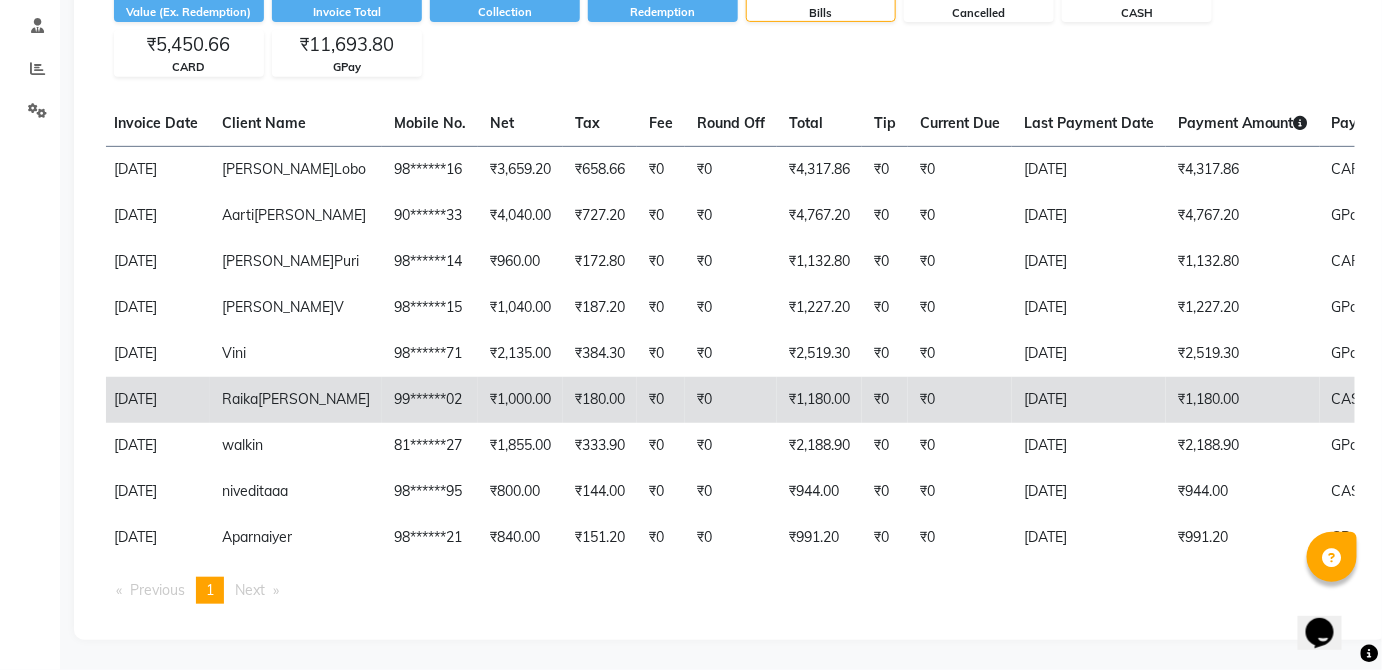 click on "₹1,180.00" 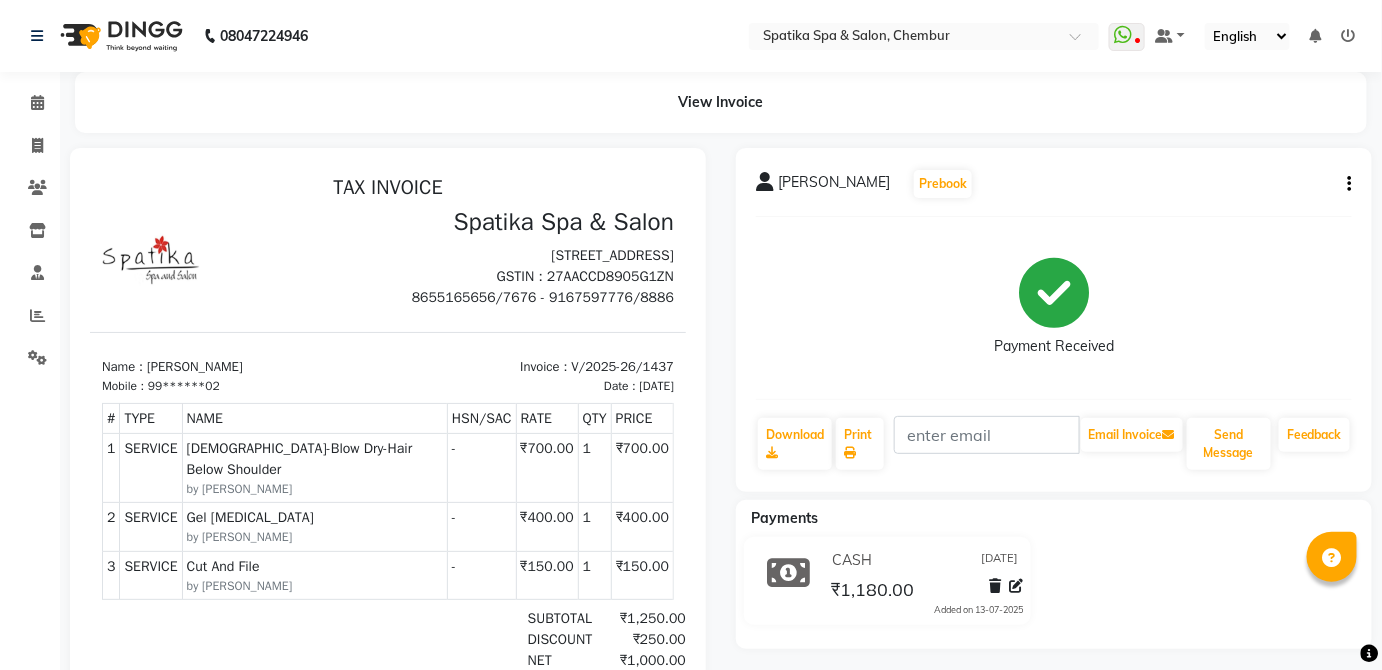 scroll, scrollTop: 0, scrollLeft: 0, axis: both 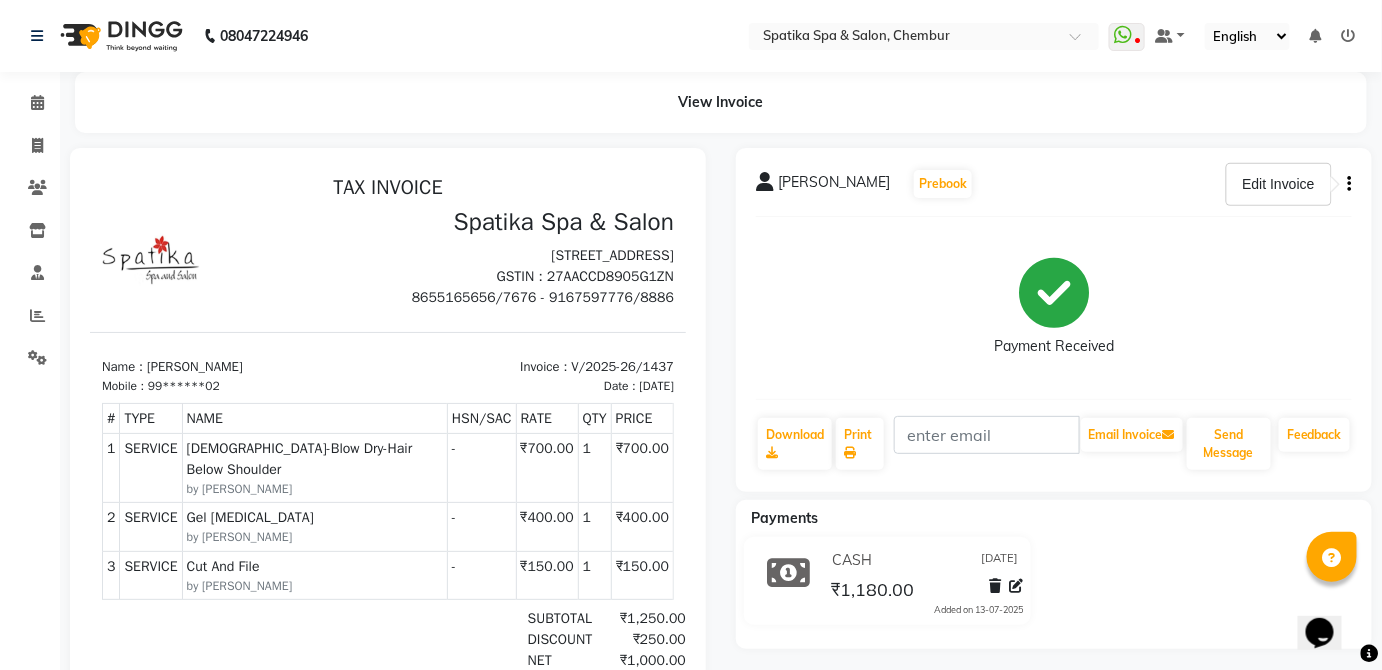 click 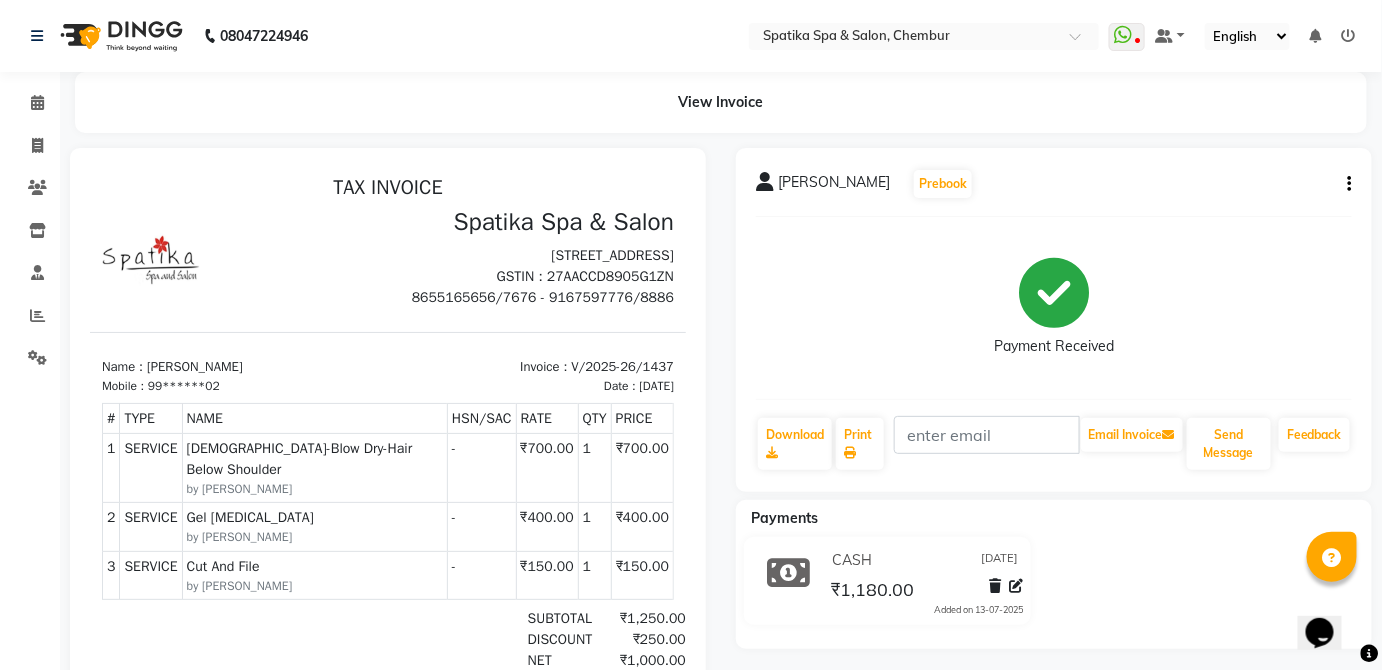 click 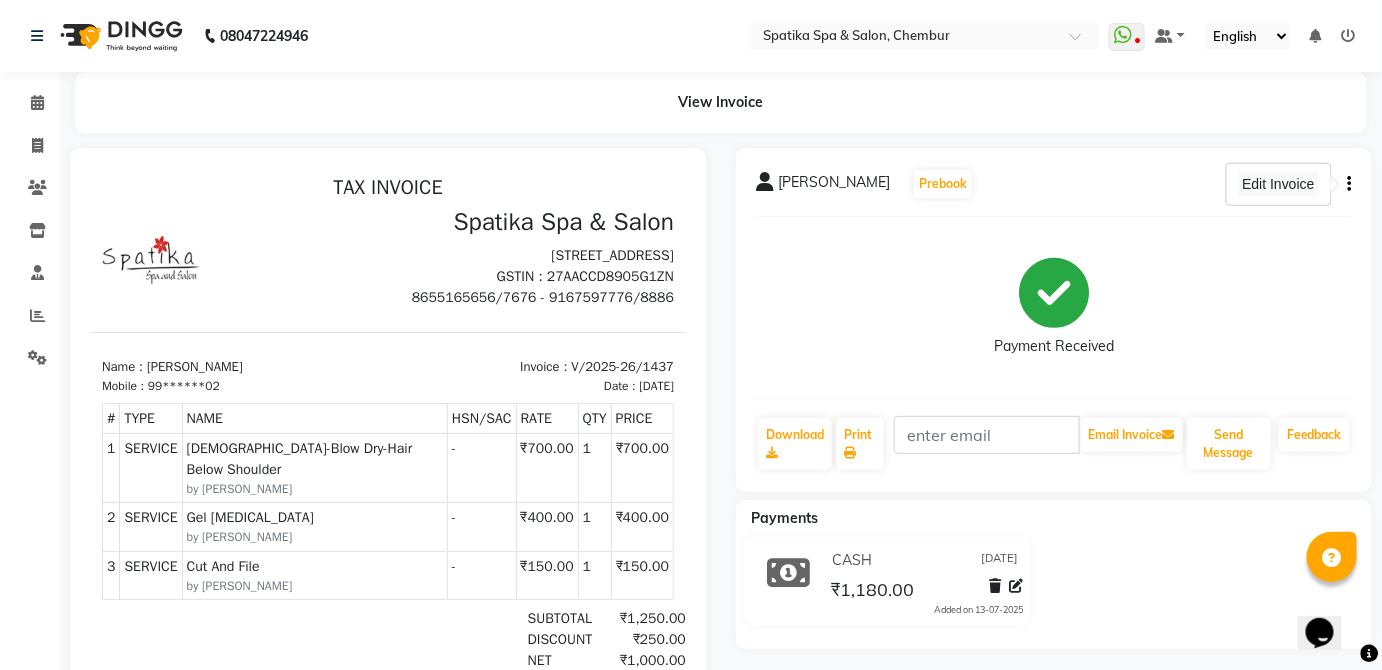 click on "Edit Invoice" at bounding box center (1278, 184) 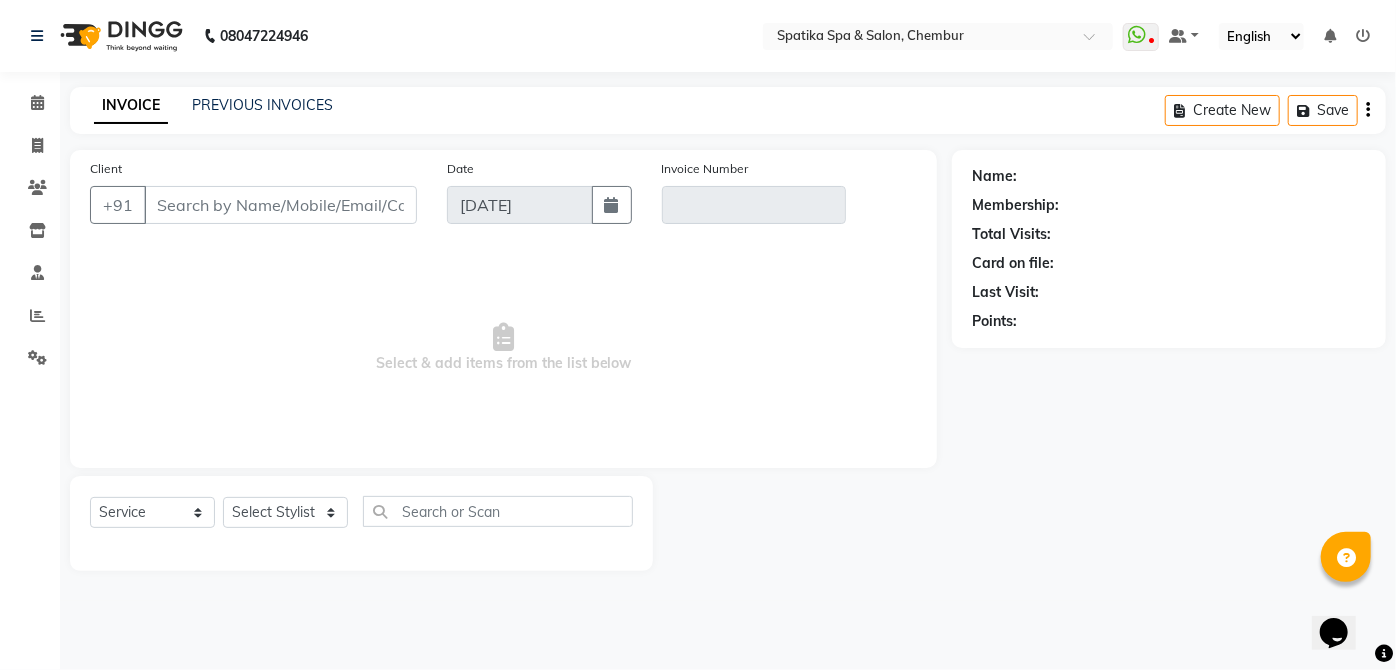 type on "99******02" 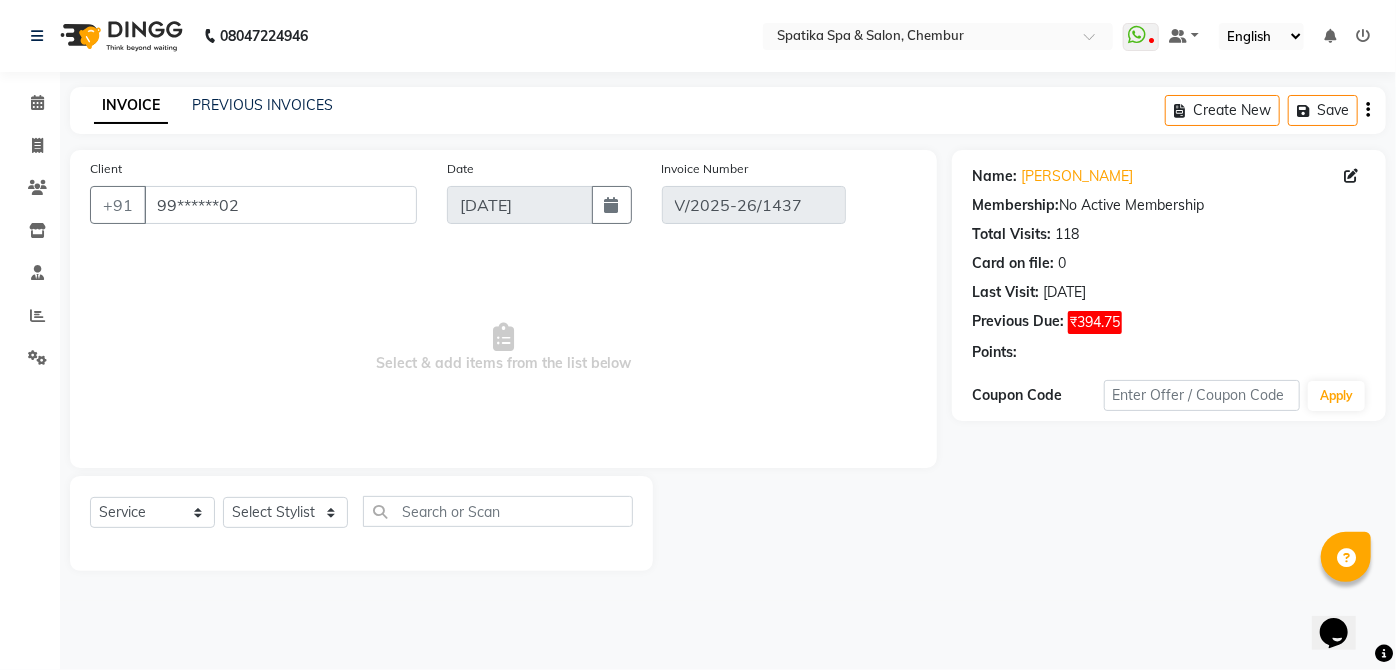 select on "select" 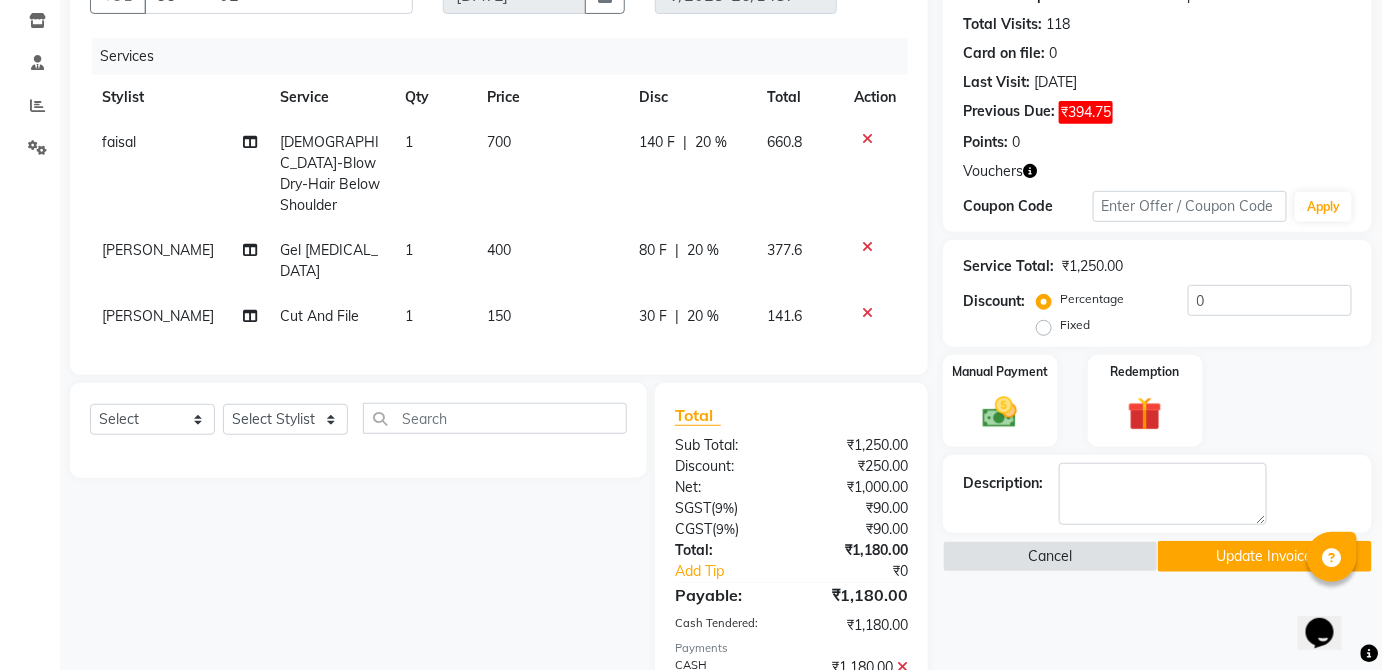 scroll, scrollTop: 309, scrollLeft: 0, axis: vertical 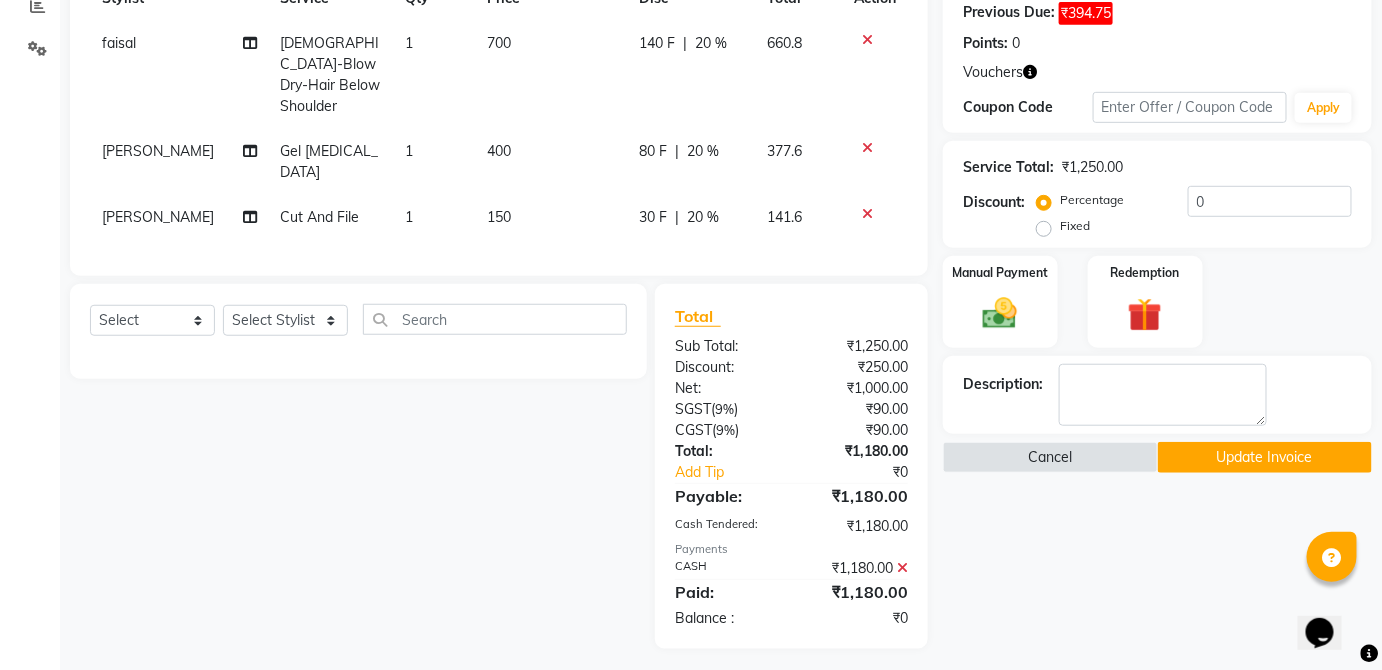 click 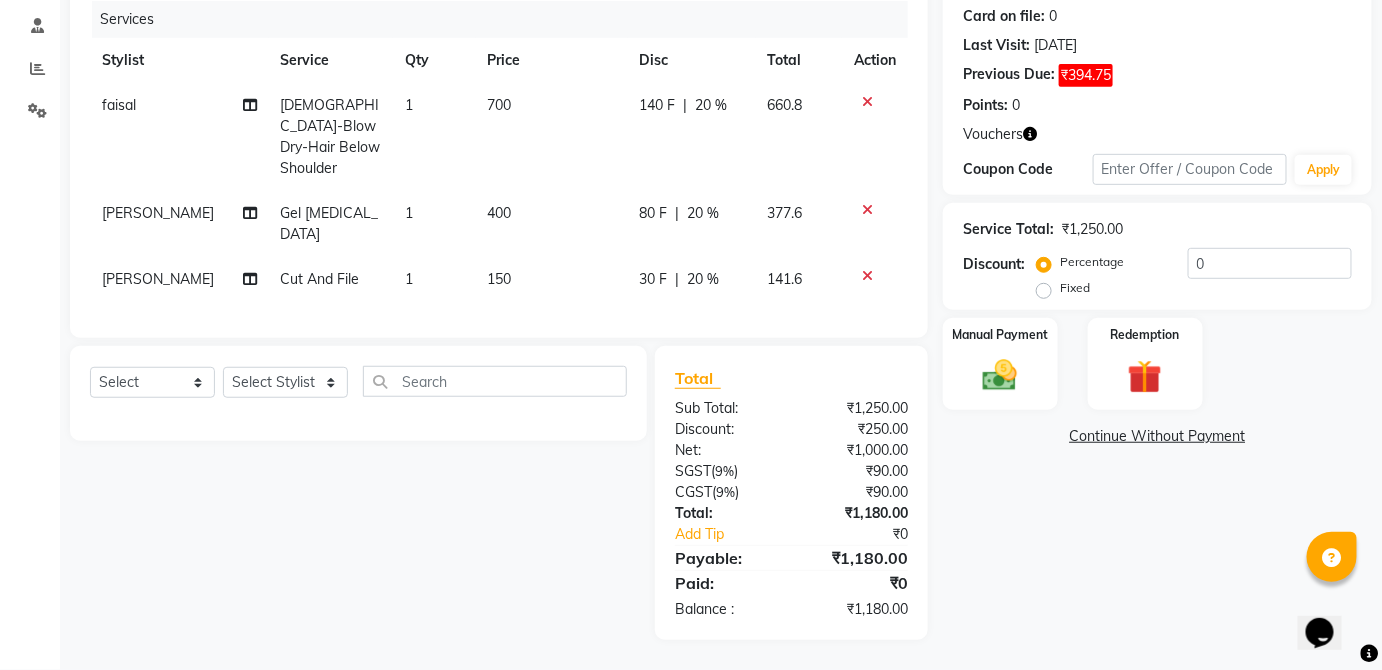 scroll, scrollTop: 238, scrollLeft: 0, axis: vertical 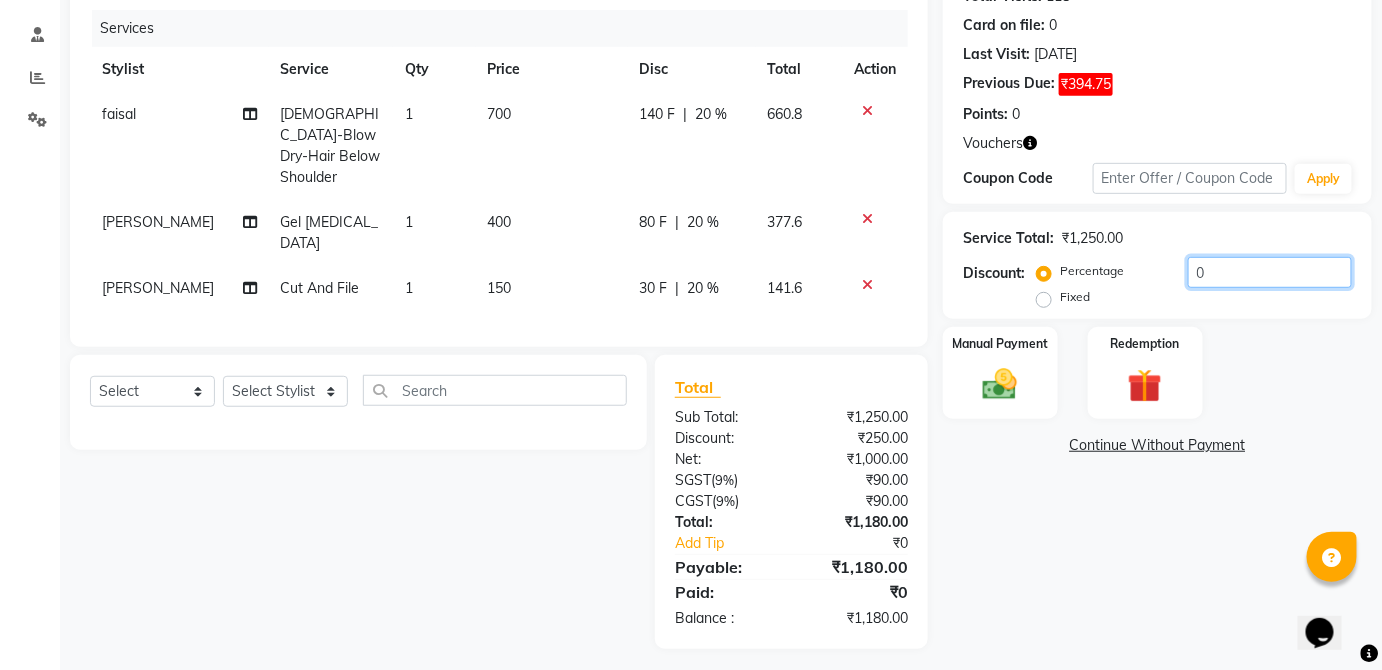 click on "0" 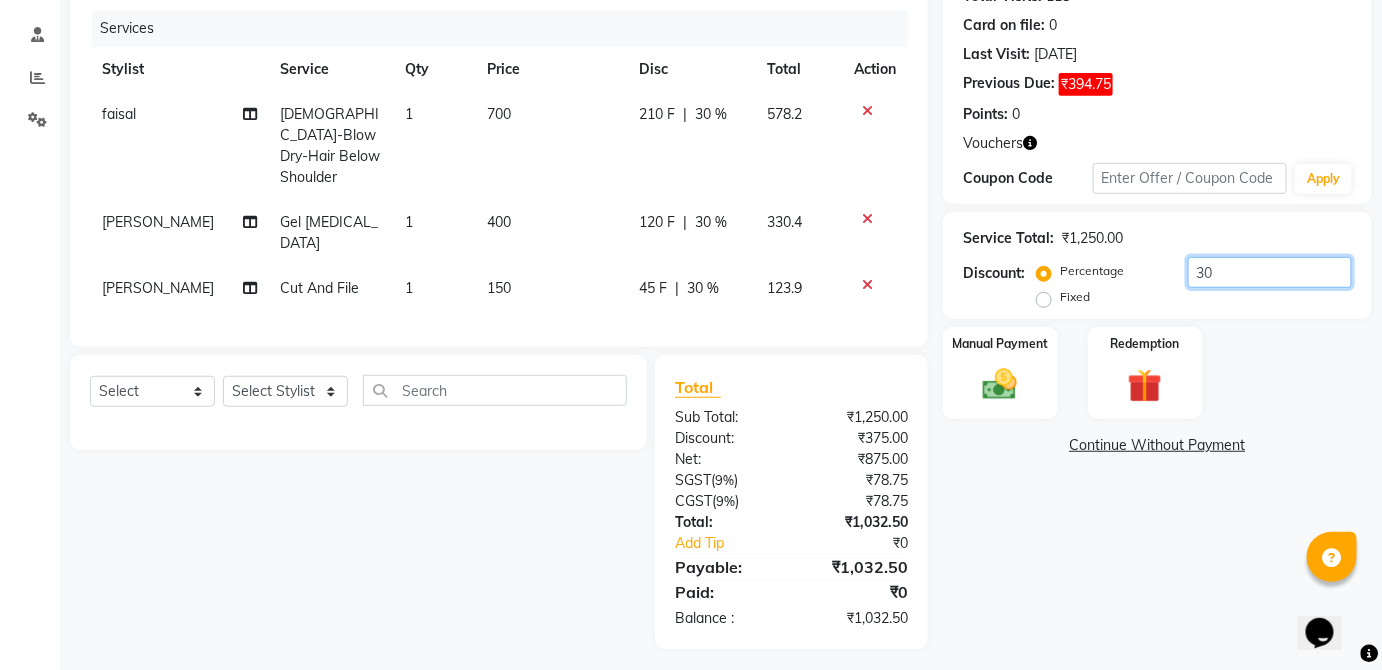 type on "3" 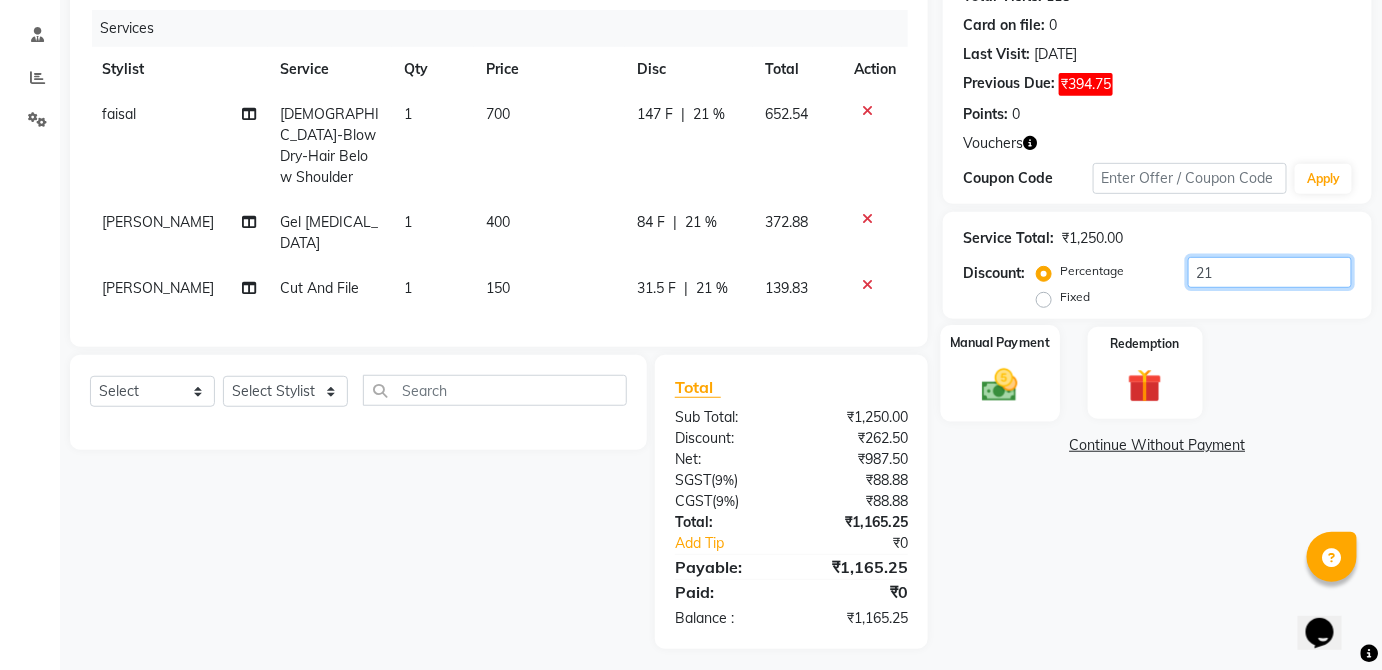 type on "21" 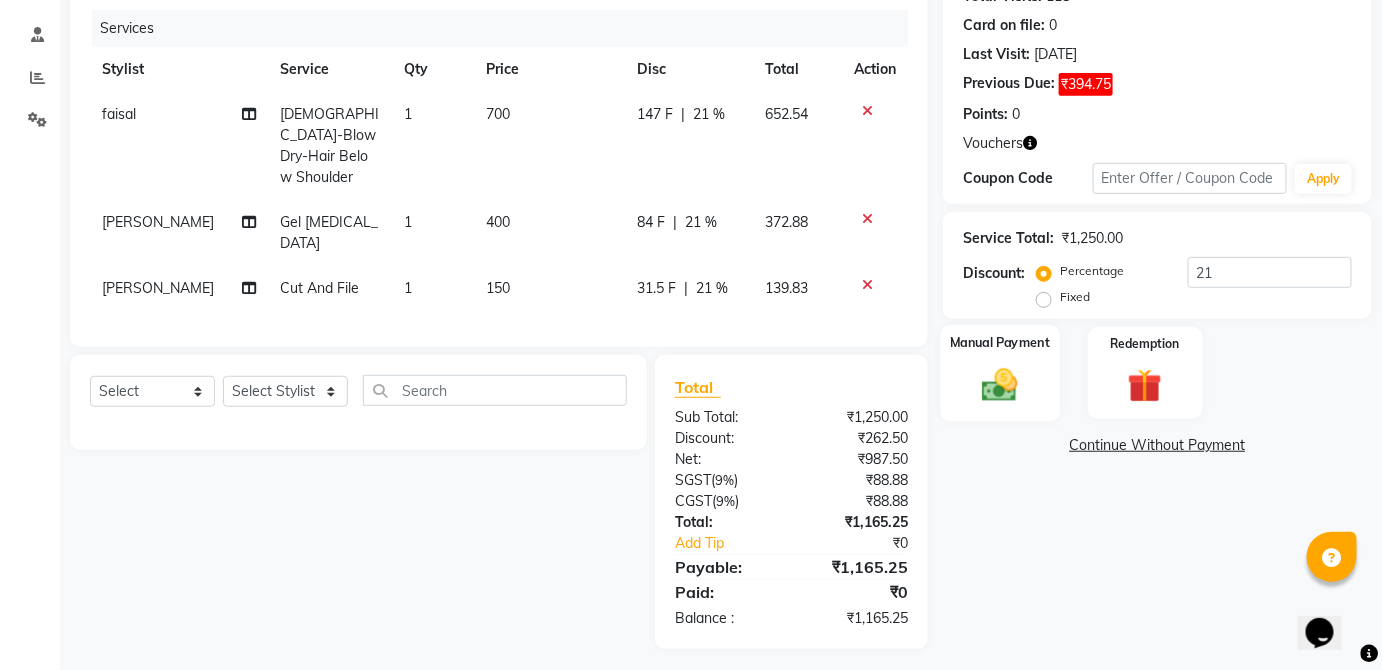 click 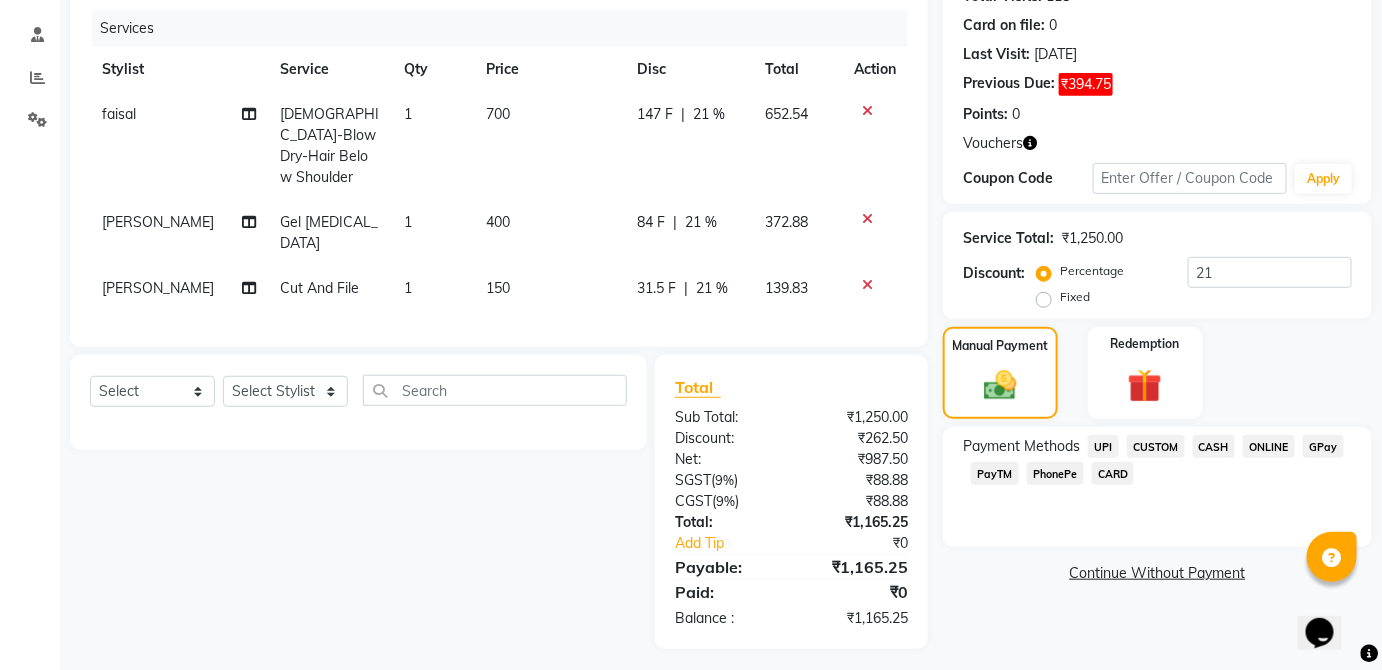 click on "CARD" 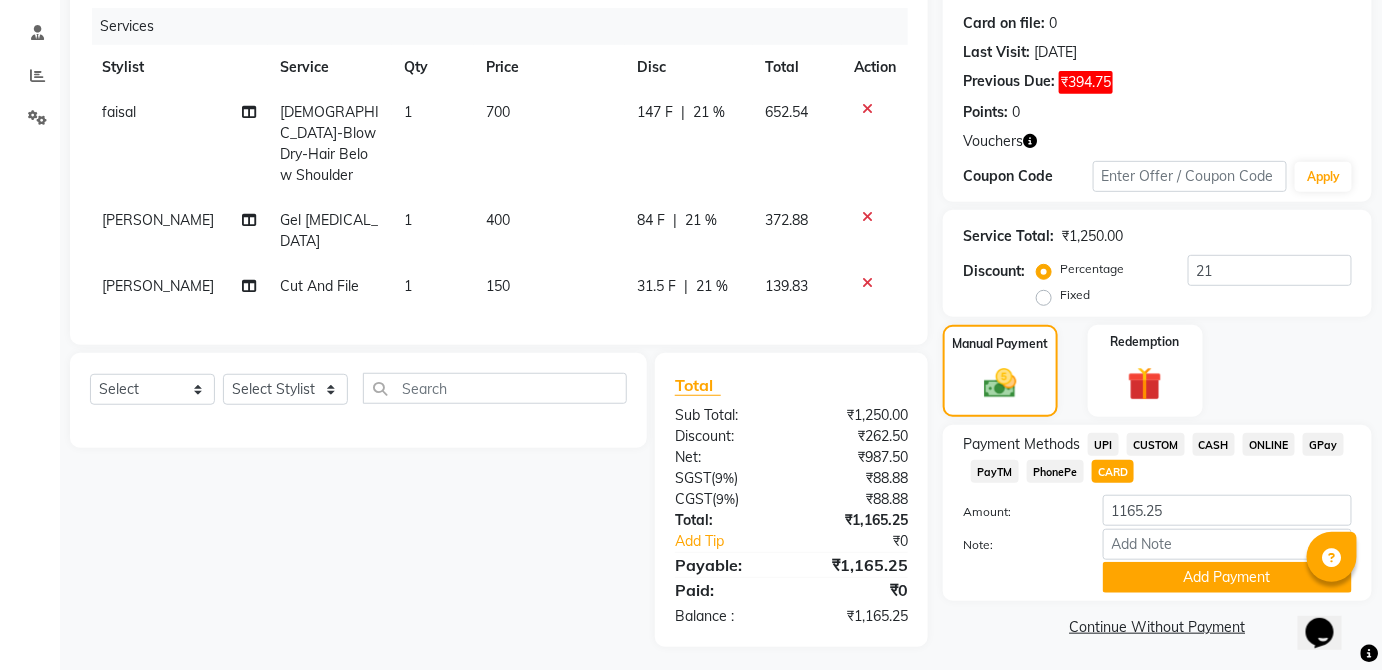 scroll, scrollTop: 241, scrollLeft: 0, axis: vertical 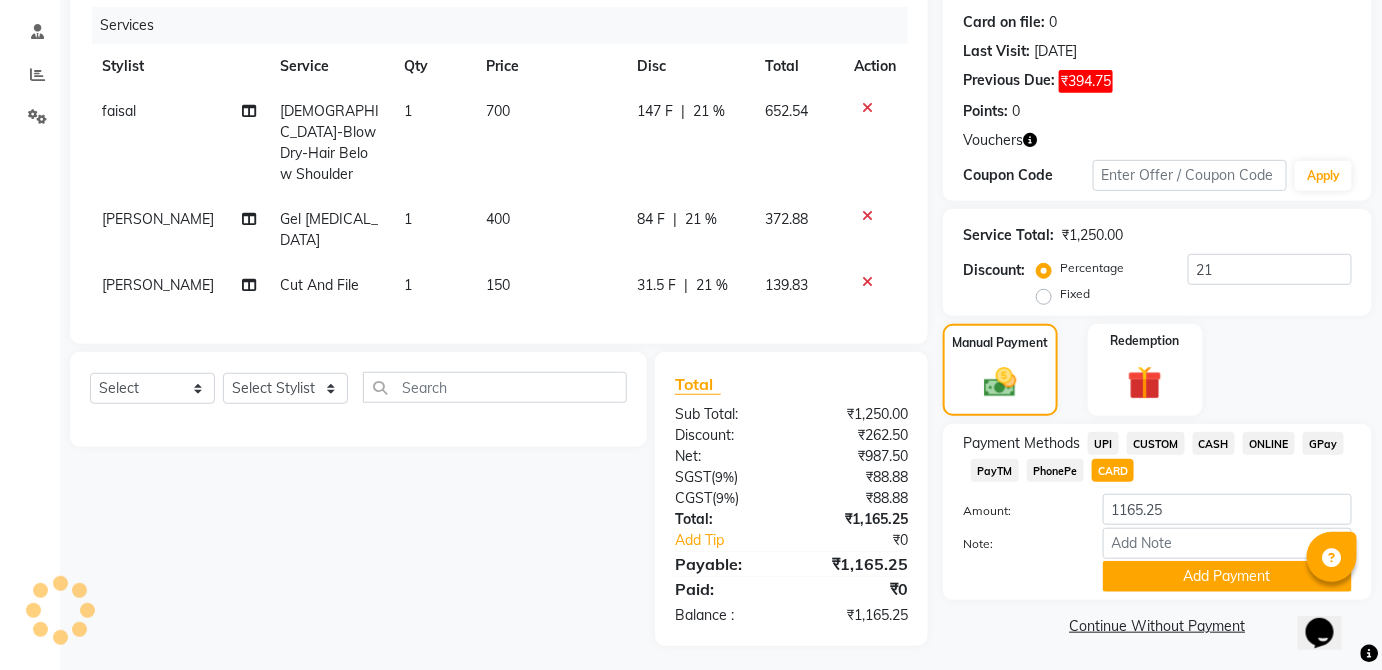 click on "Payment Methods  UPI   CUSTOM   CASH   ONLINE   GPay   PayTM   PhonePe   CARD  Amount: 1165.25 Note: Add Payment" 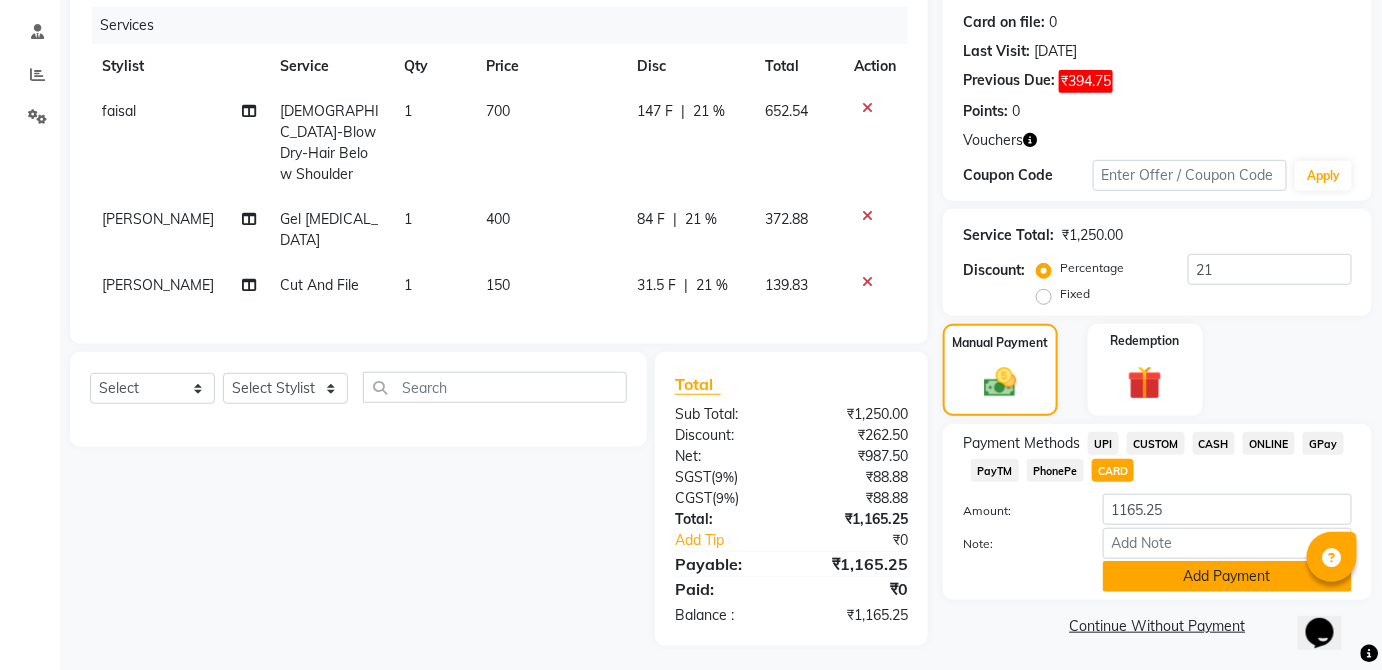 click on "Add Payment" 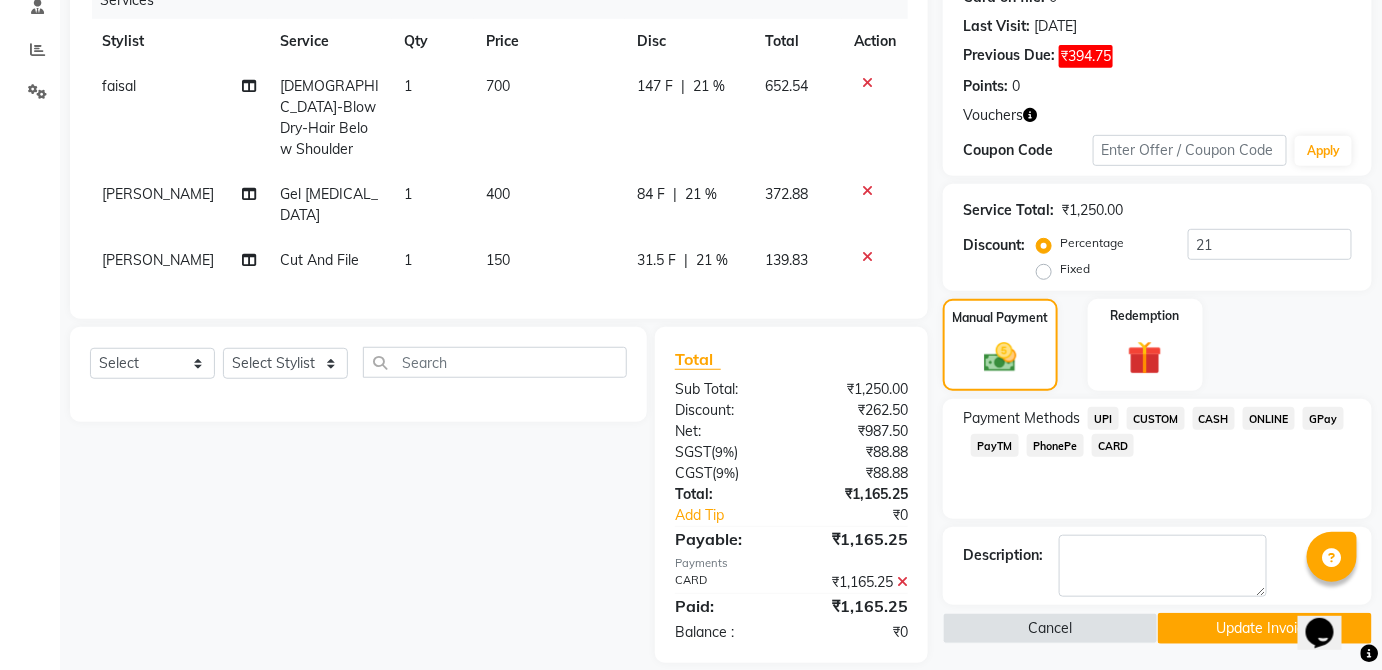 scroll, scrollTop: 280, scrollLeft: 0, axis: vertical 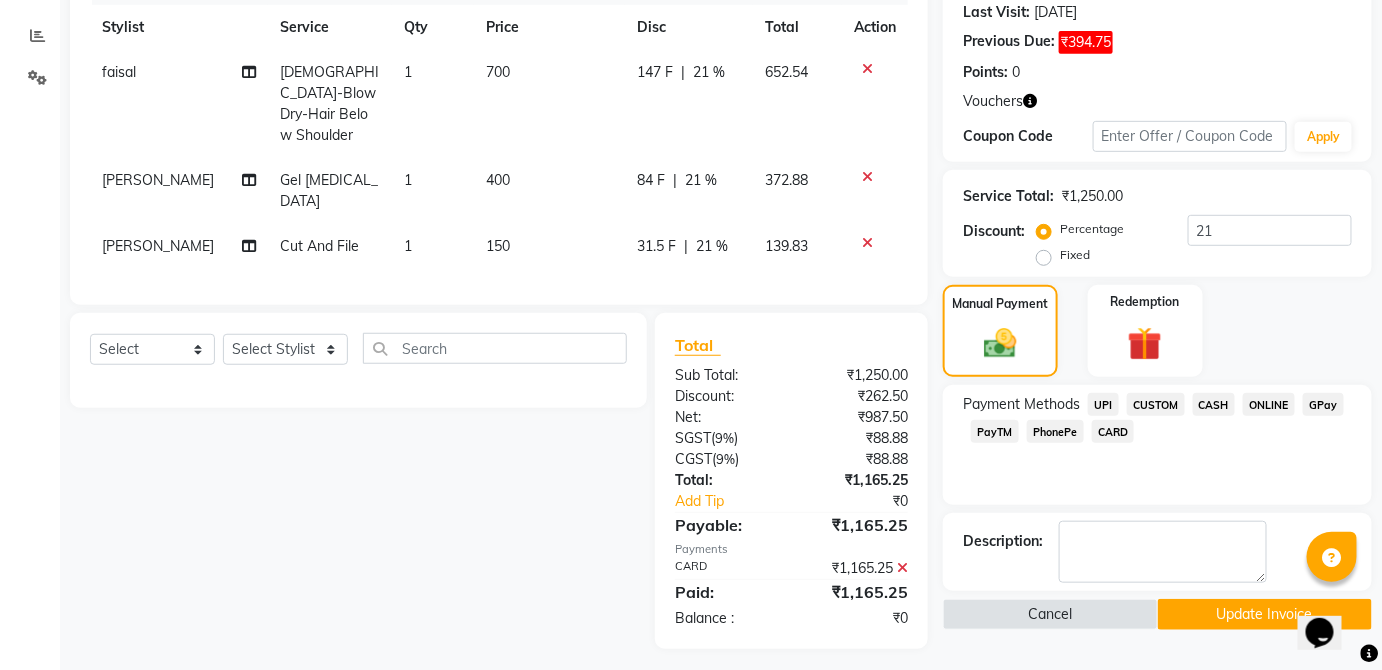 click on "Update Invoice" 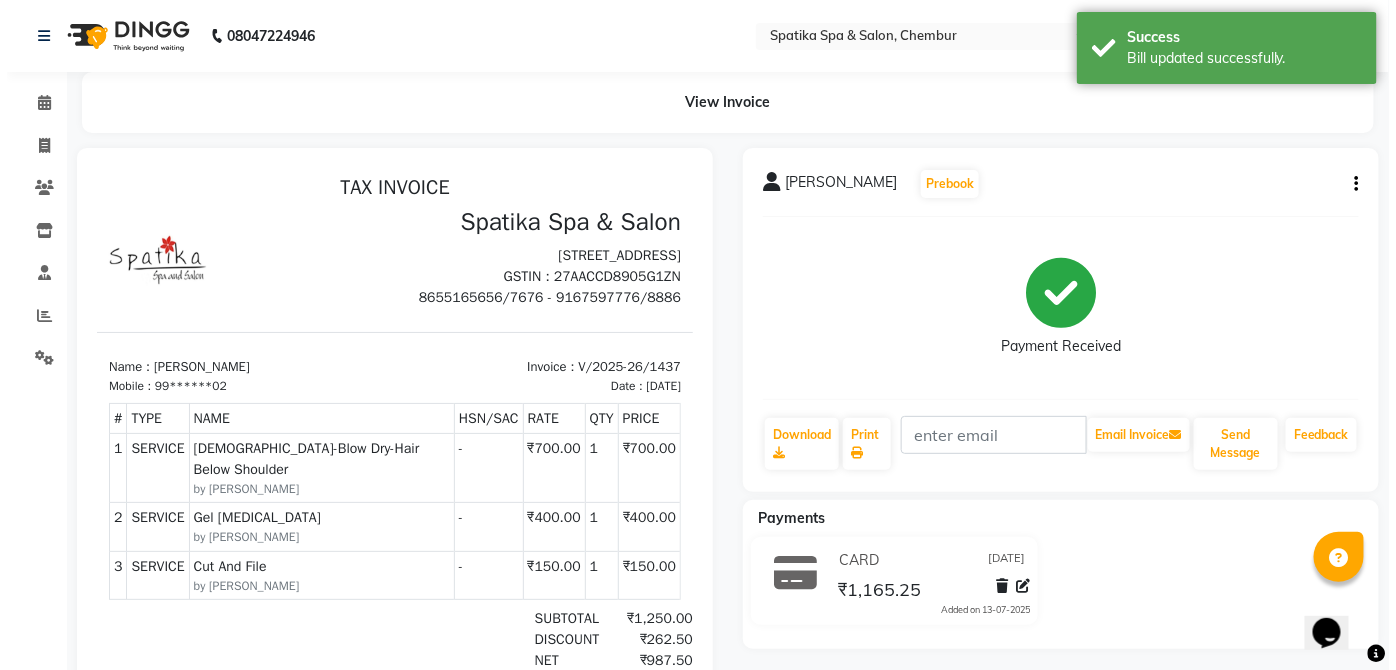 scroll, scrollTop: 0, scrollLeft: 0, axis: both 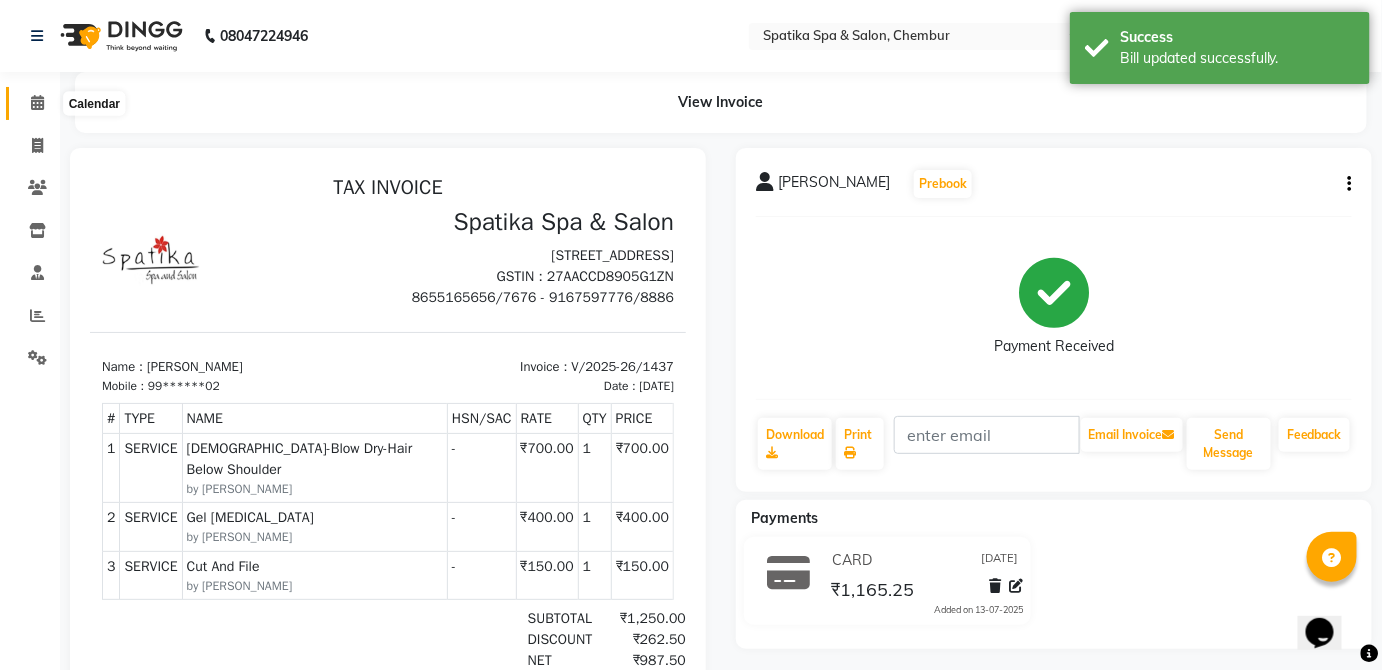 click 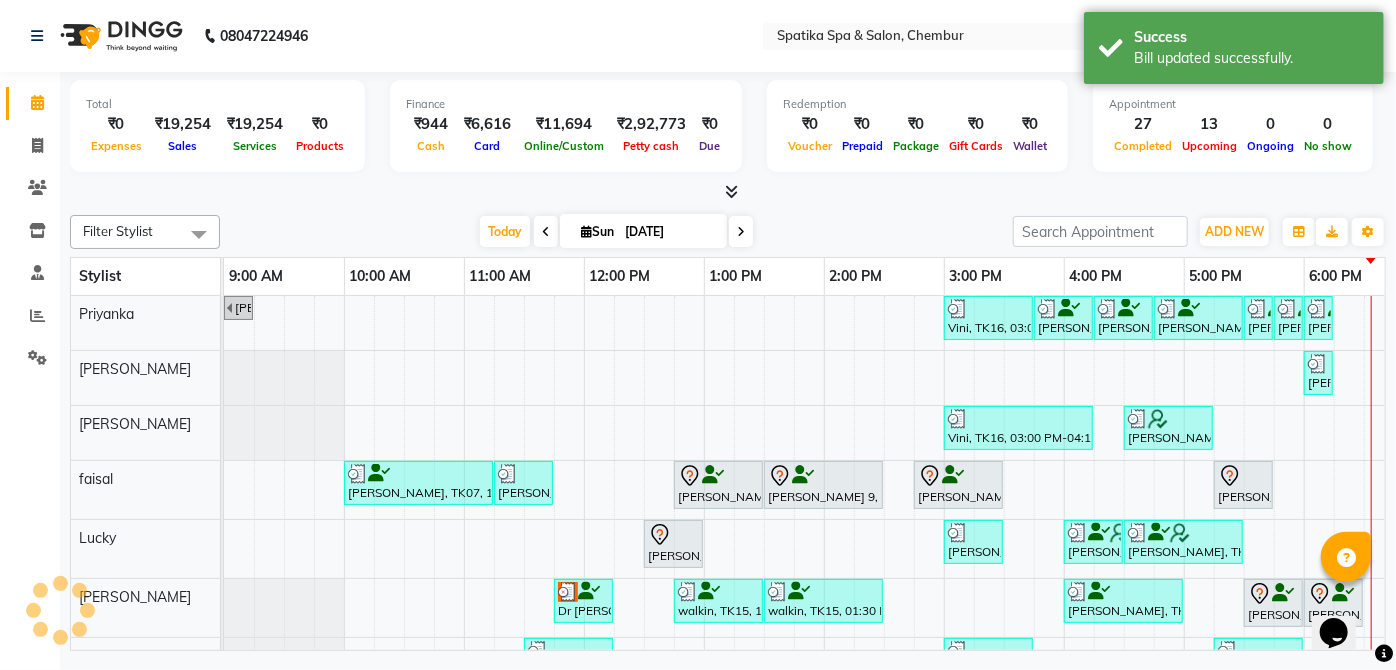 scroll, scrollTop: 63, scrollLeft: 0, axis: vertical 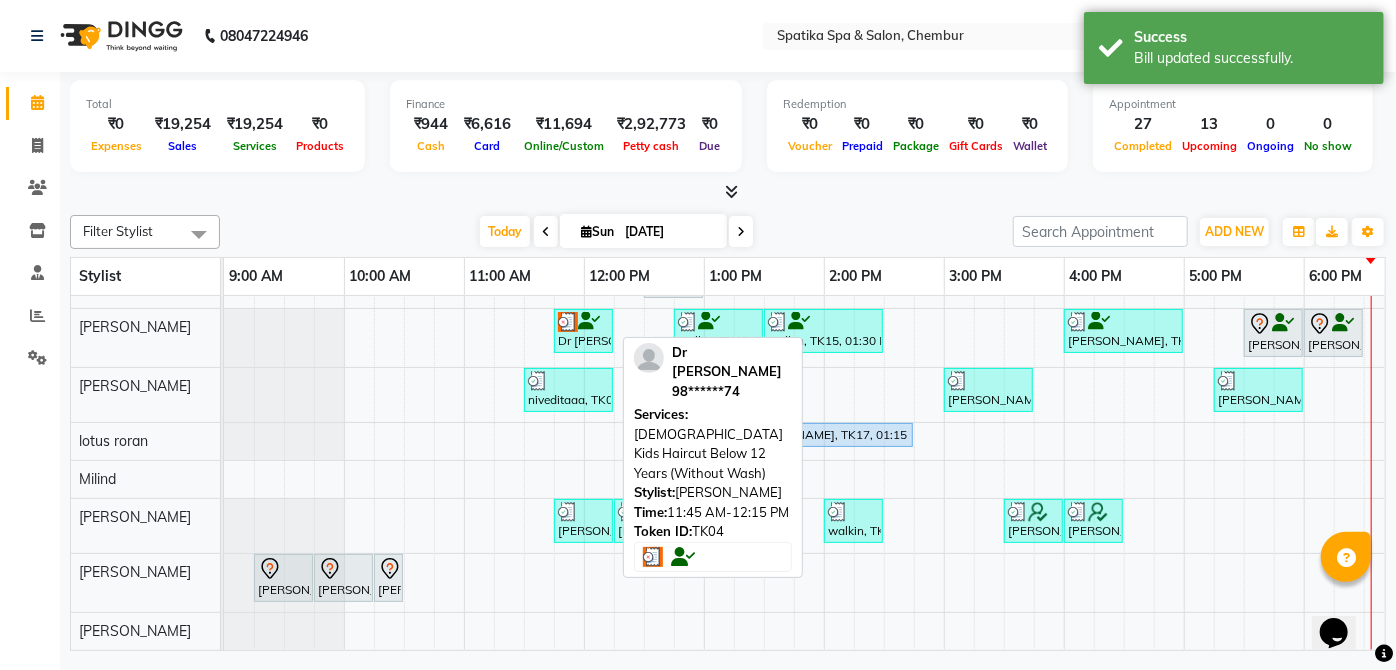click on "Dr [PERSON_NAME], TK04, 11:45 AM-12:15 PM, [DEMOGRAPHIC_DATA] Kids Haircut Below 12 Years (Without Wash)" at bounding box center (583, 331) 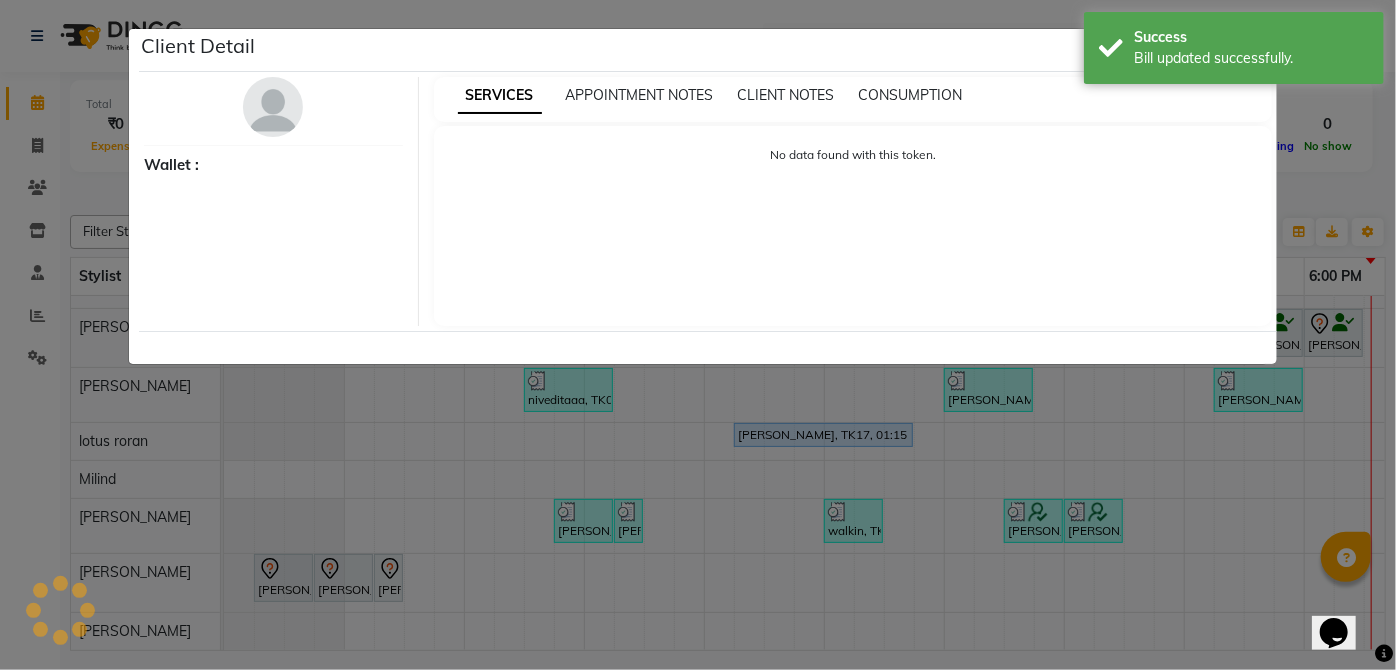 select on "3" 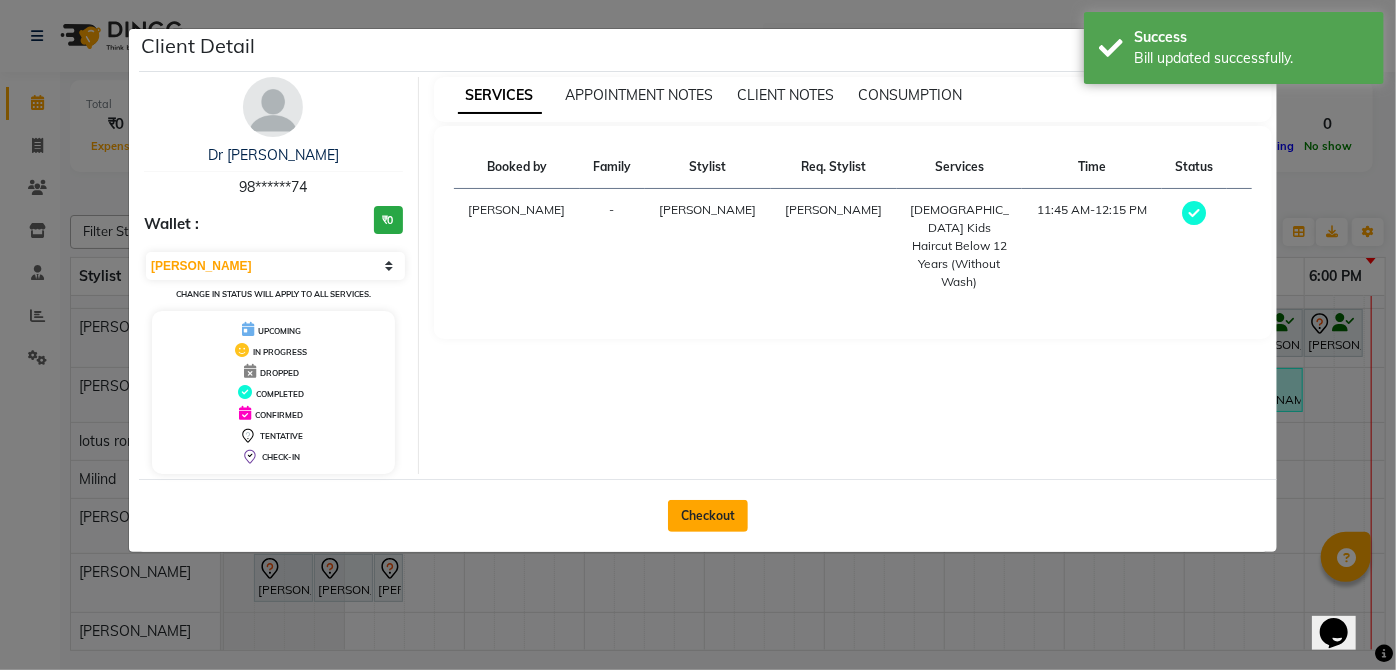 drag, startPoint x: 714, startPoint y: 521, endPoint x: 736, endPoint y: 519, distance: 22.090721 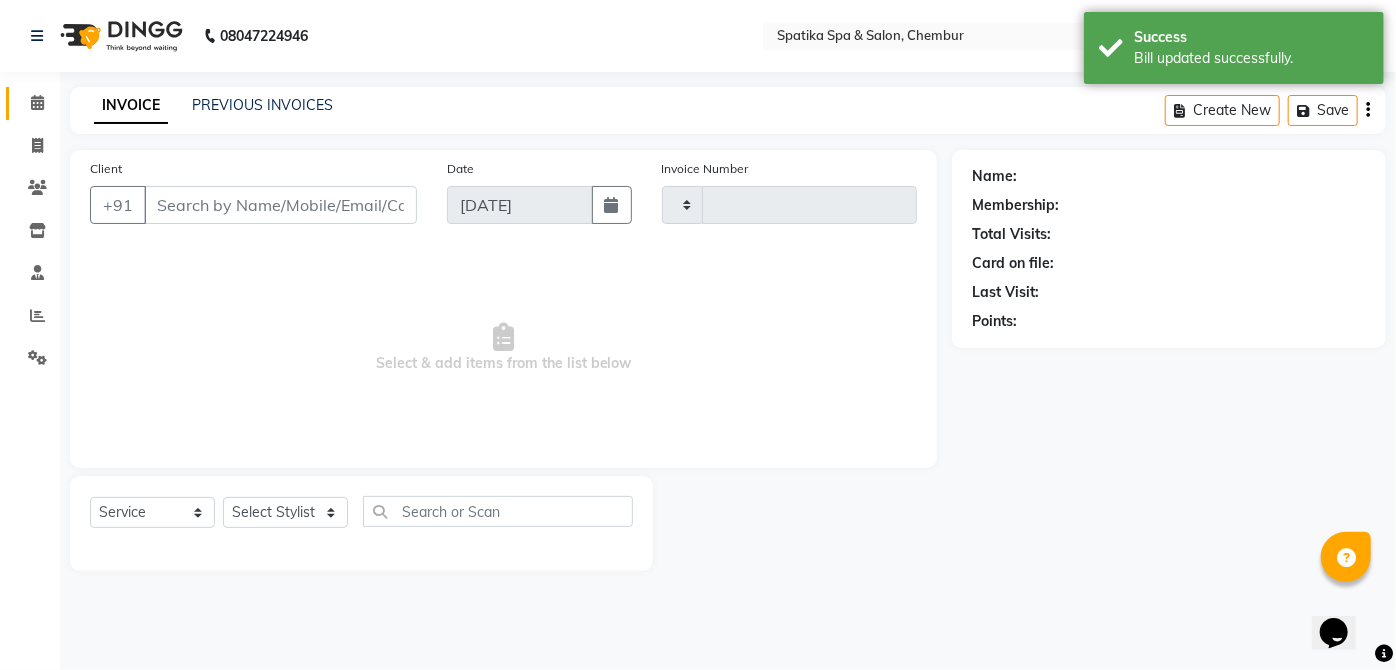 type on "1443" 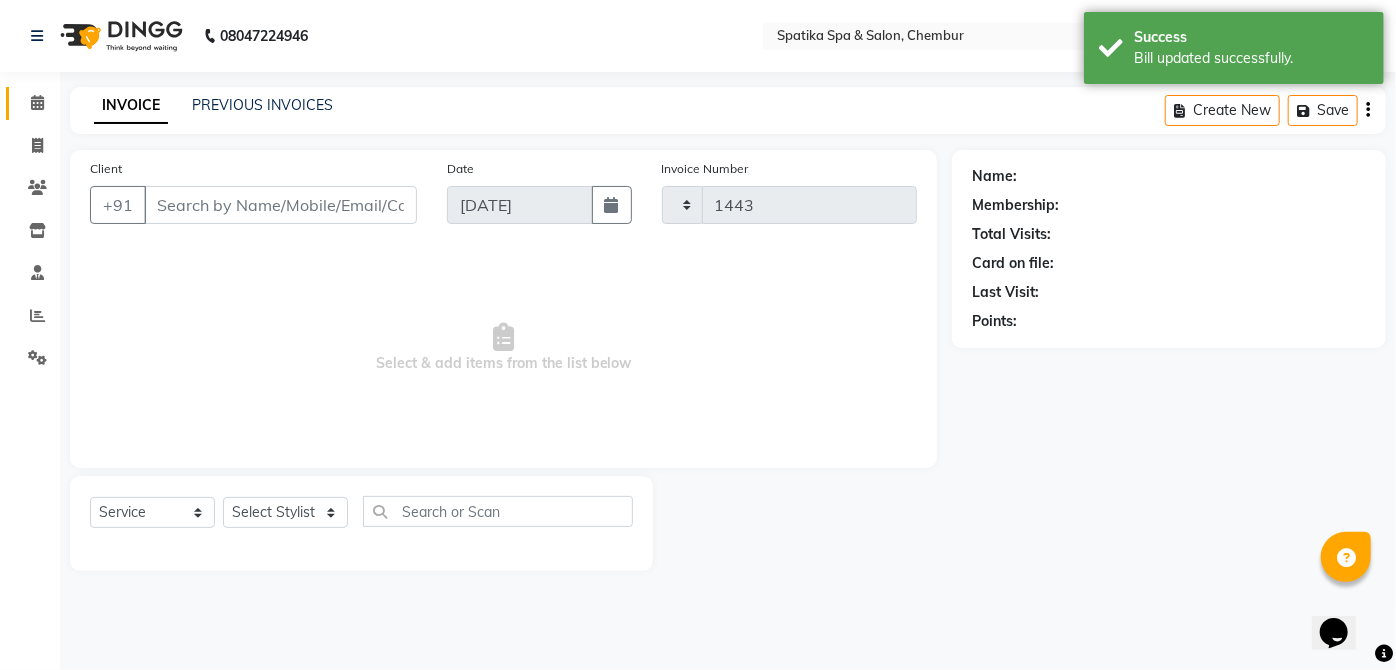 select on "631" 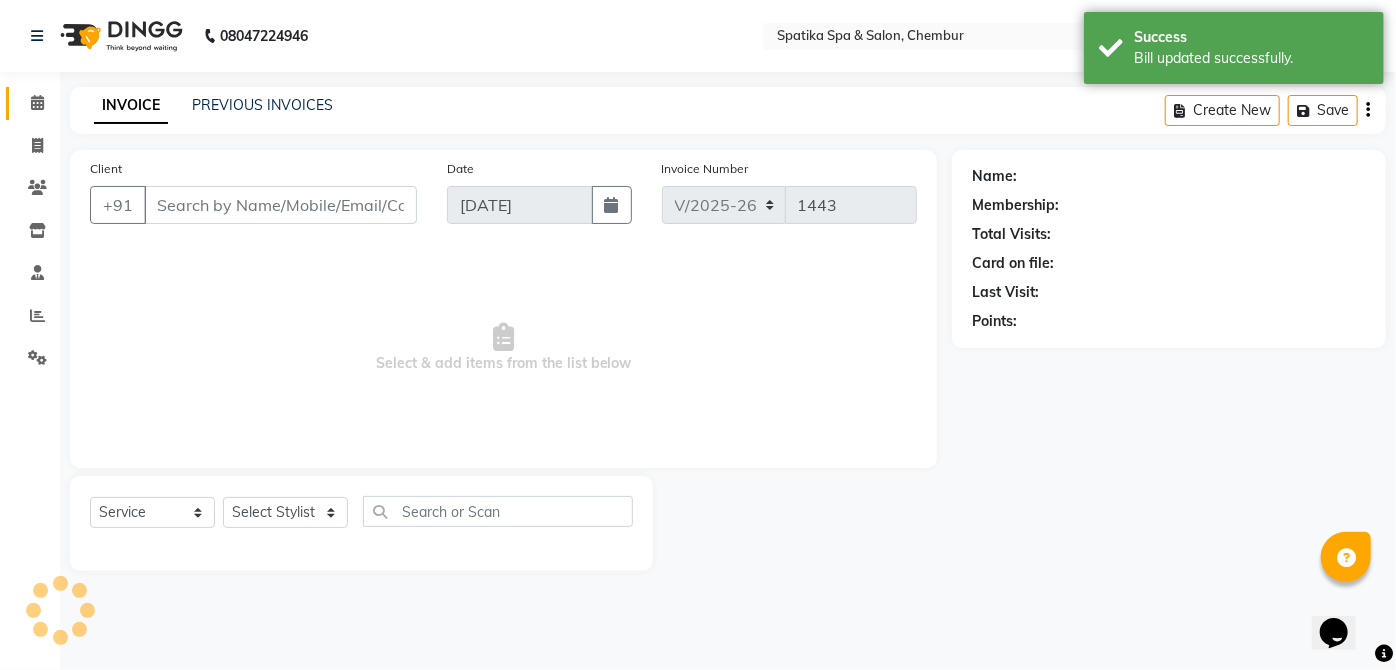 type on "98******74" 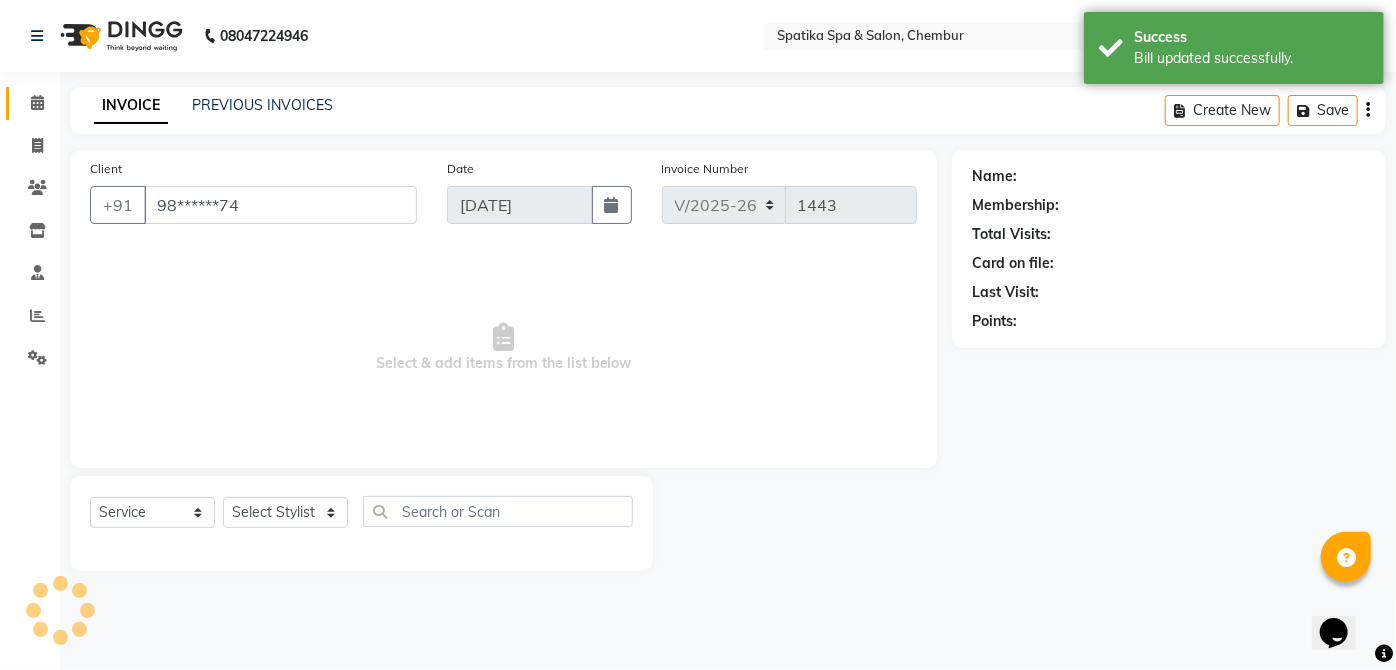 select on "17981" 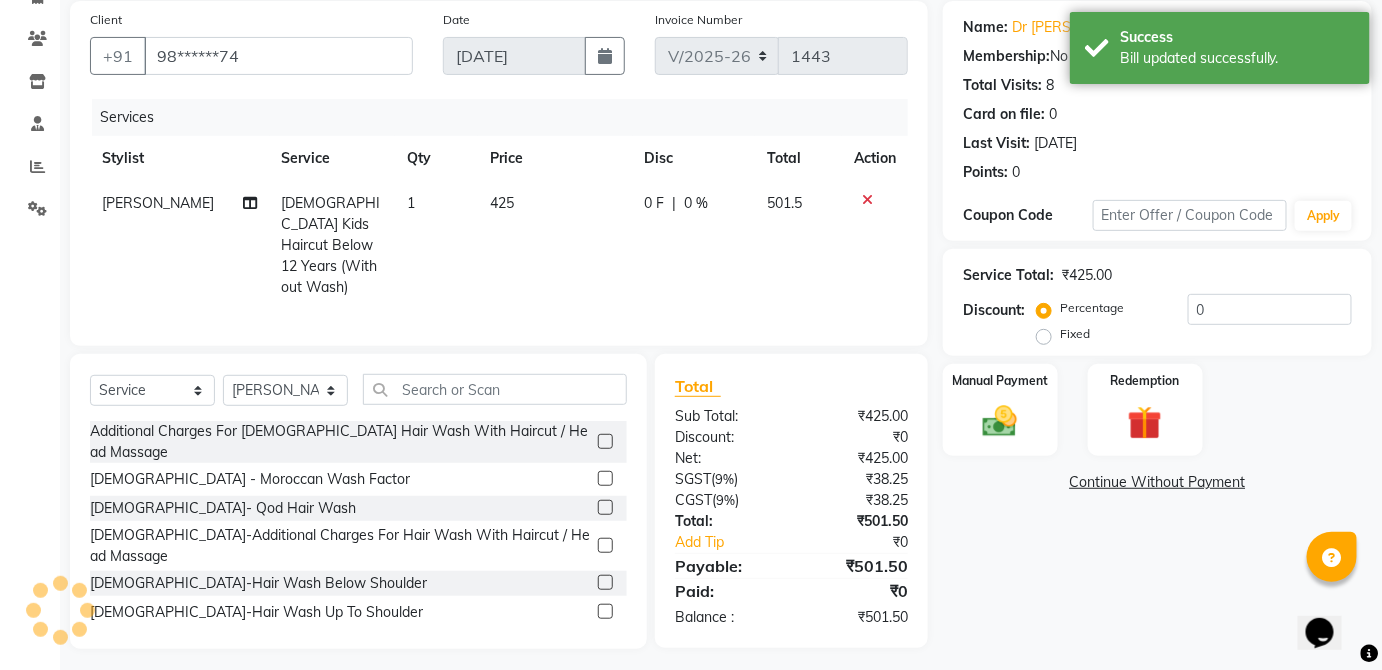 scroll, scrollTop: 149, scrollLeft: 0, axis: vertical 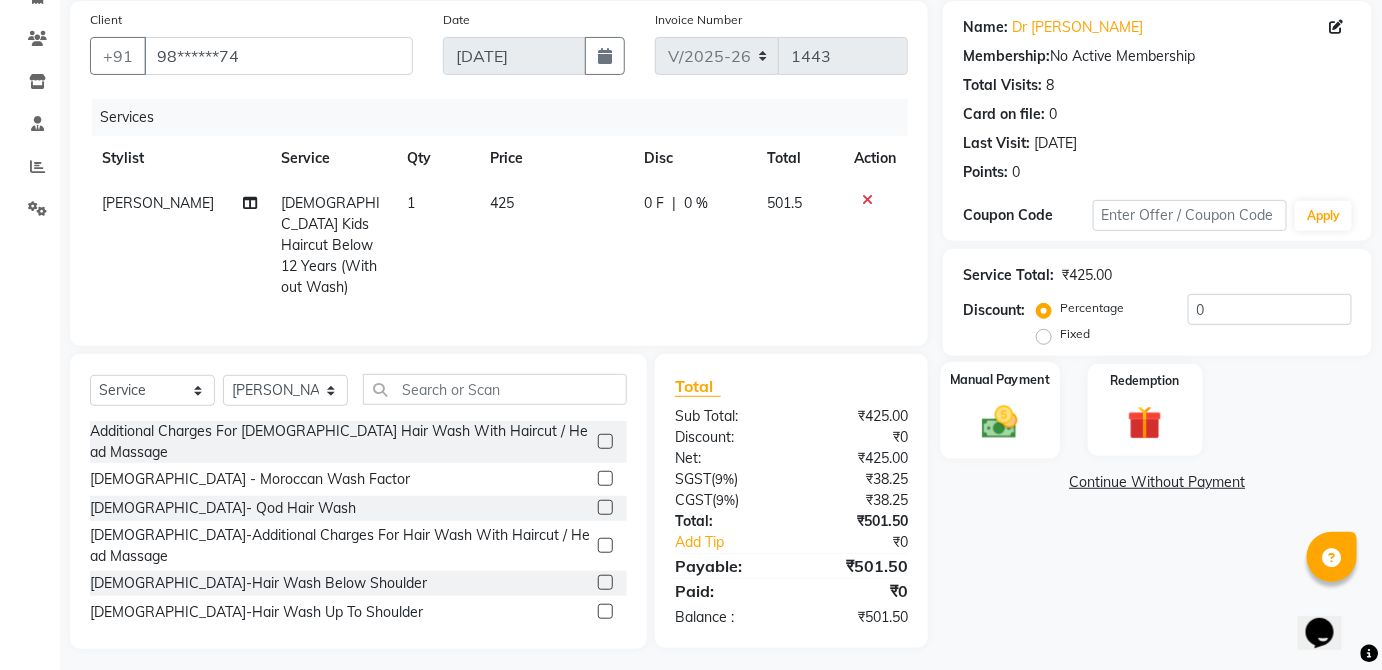 click 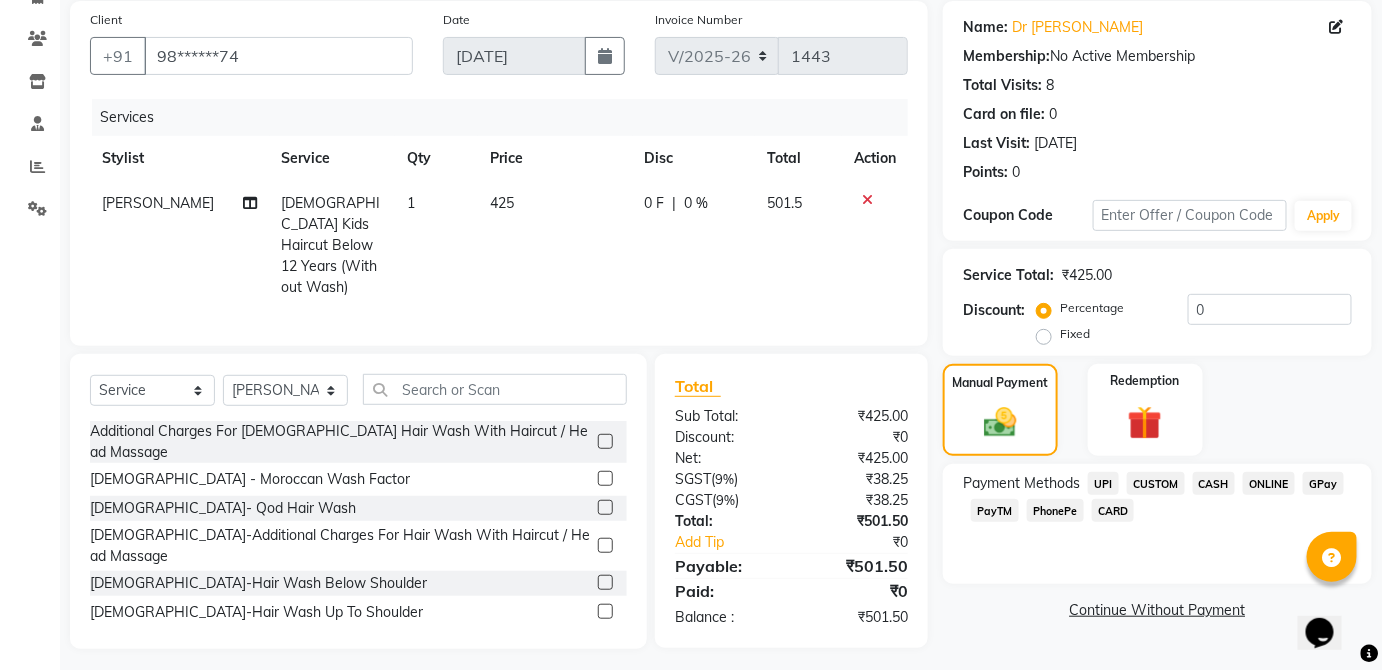 click on "CASH" 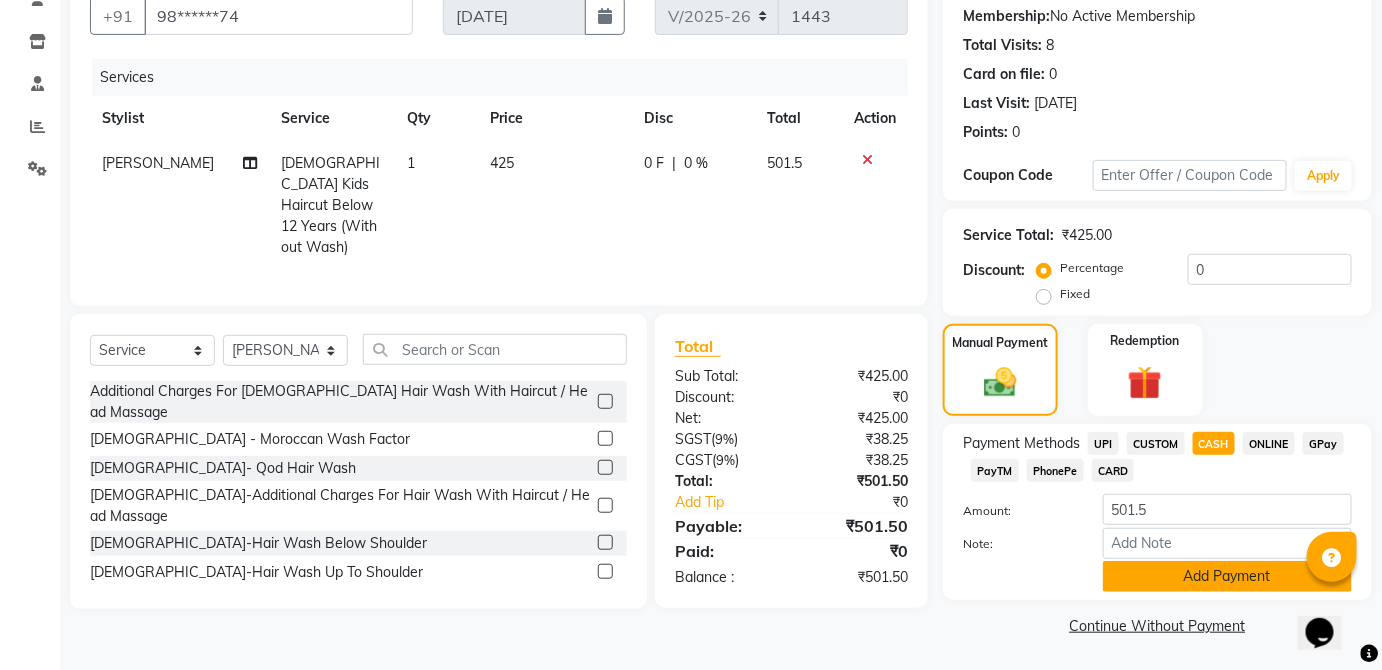click on "Add Payment" 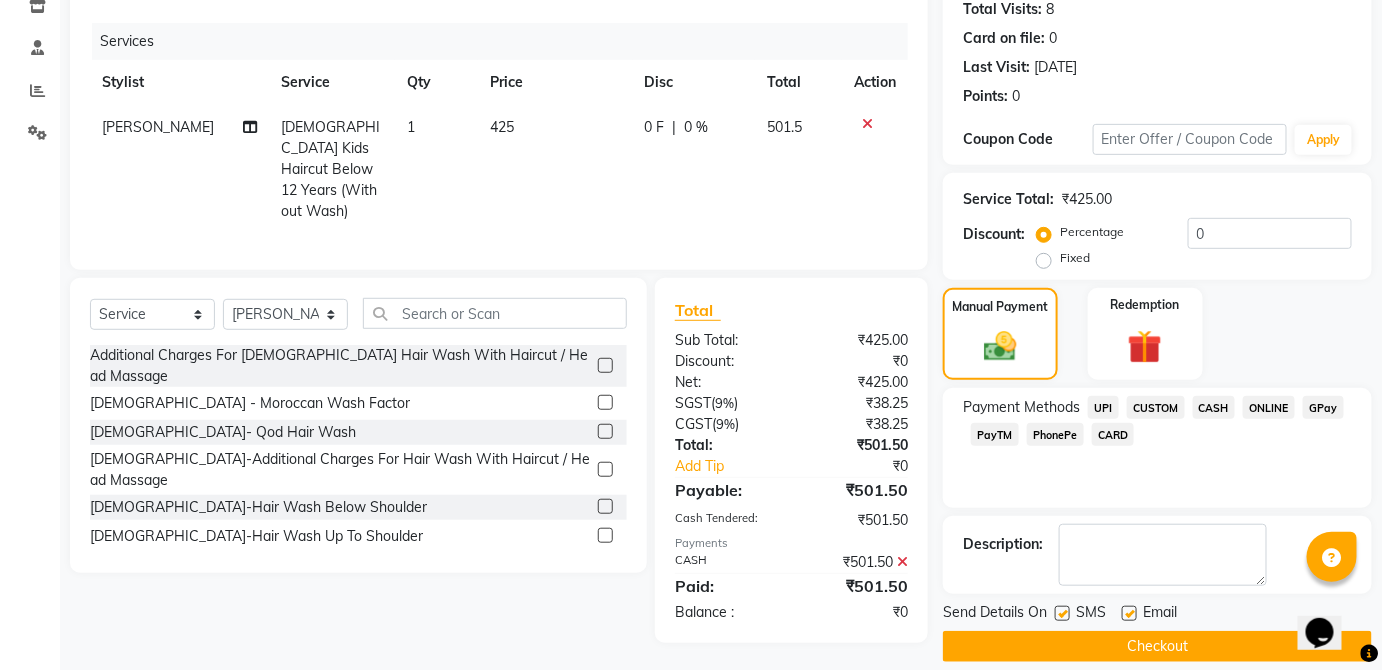 scroll, scrollTop: 245, scrollLeft: 0, axis: vertical 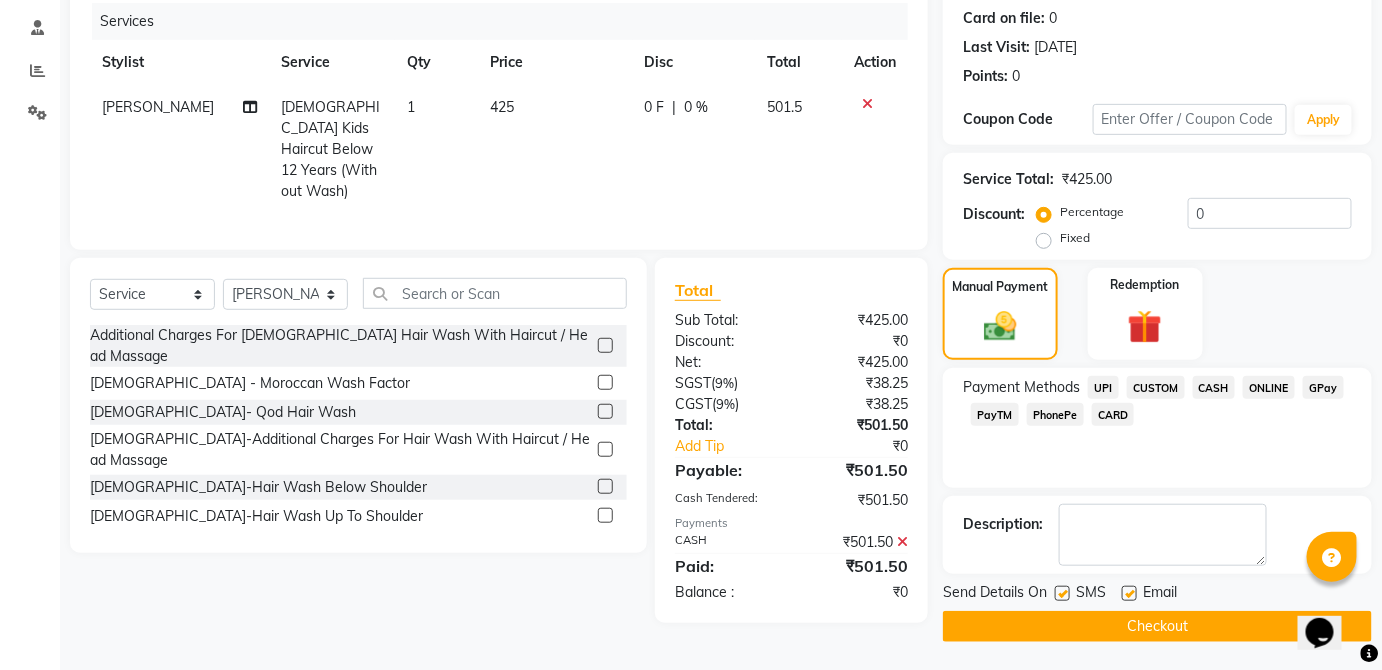 click 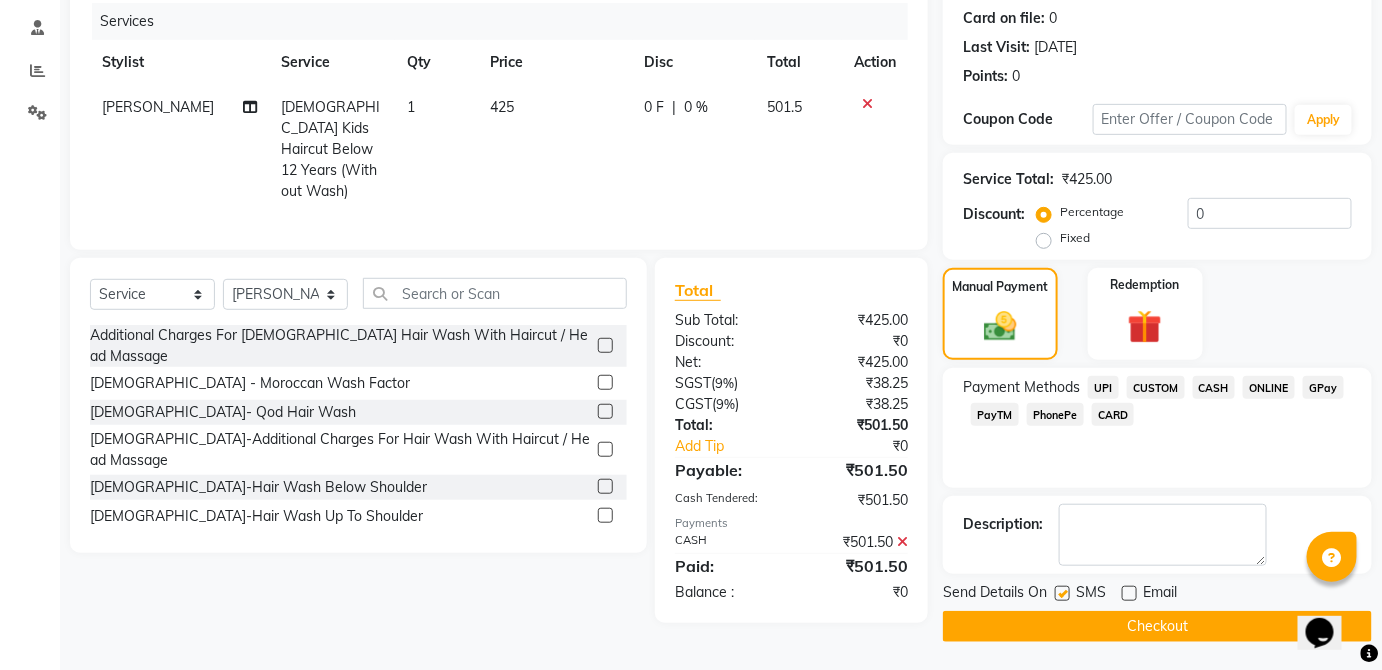 click 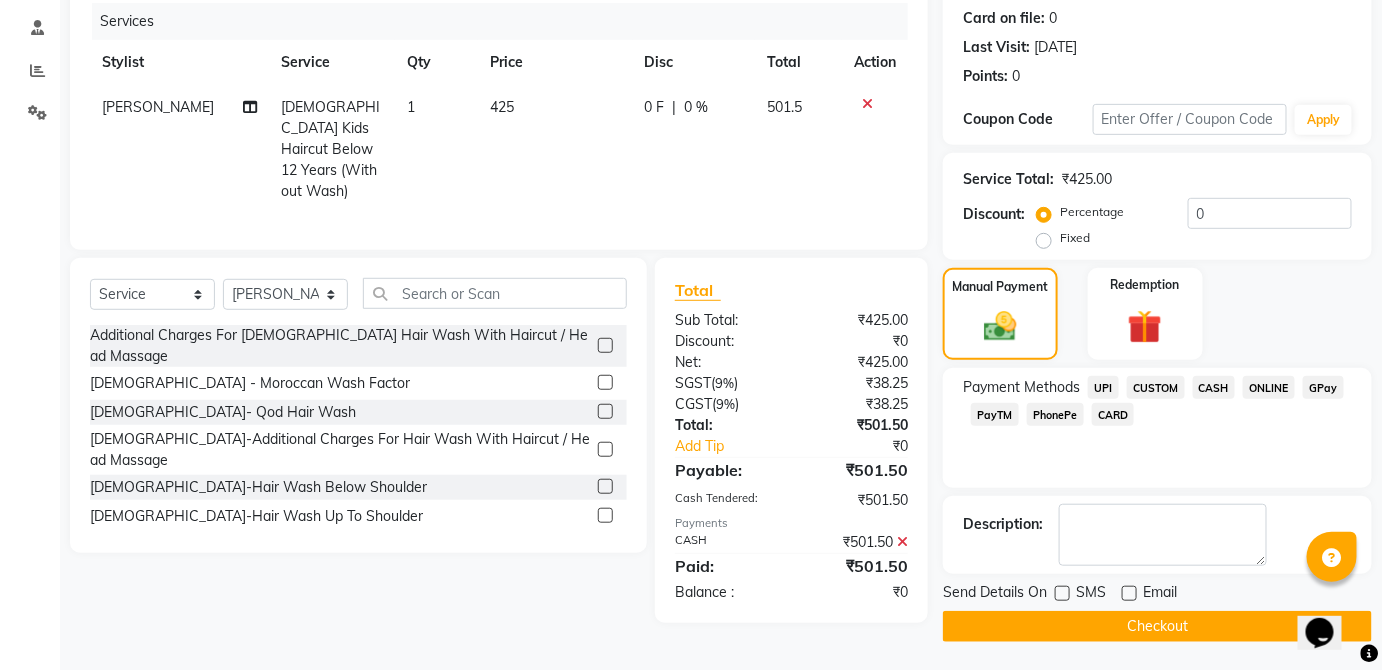 click on "Checkout" 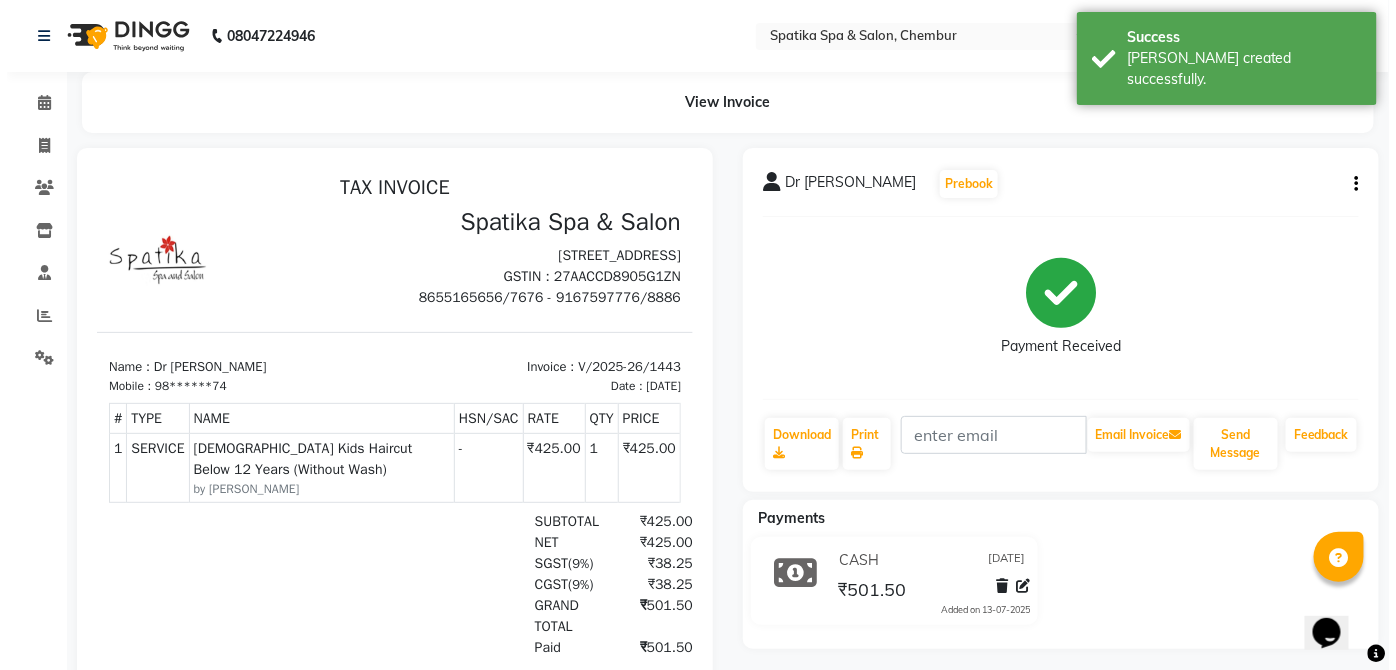 scroll, scrollTop: 0, scrollLeft: 0, axis: both 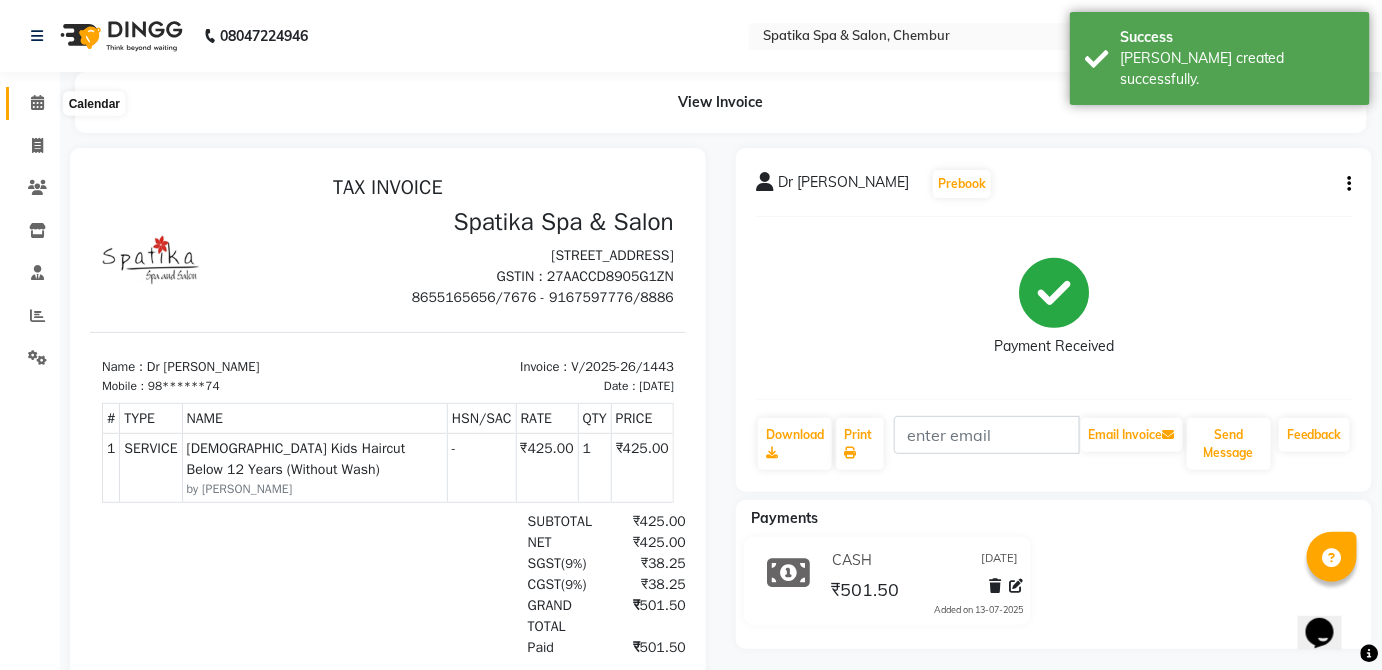 click 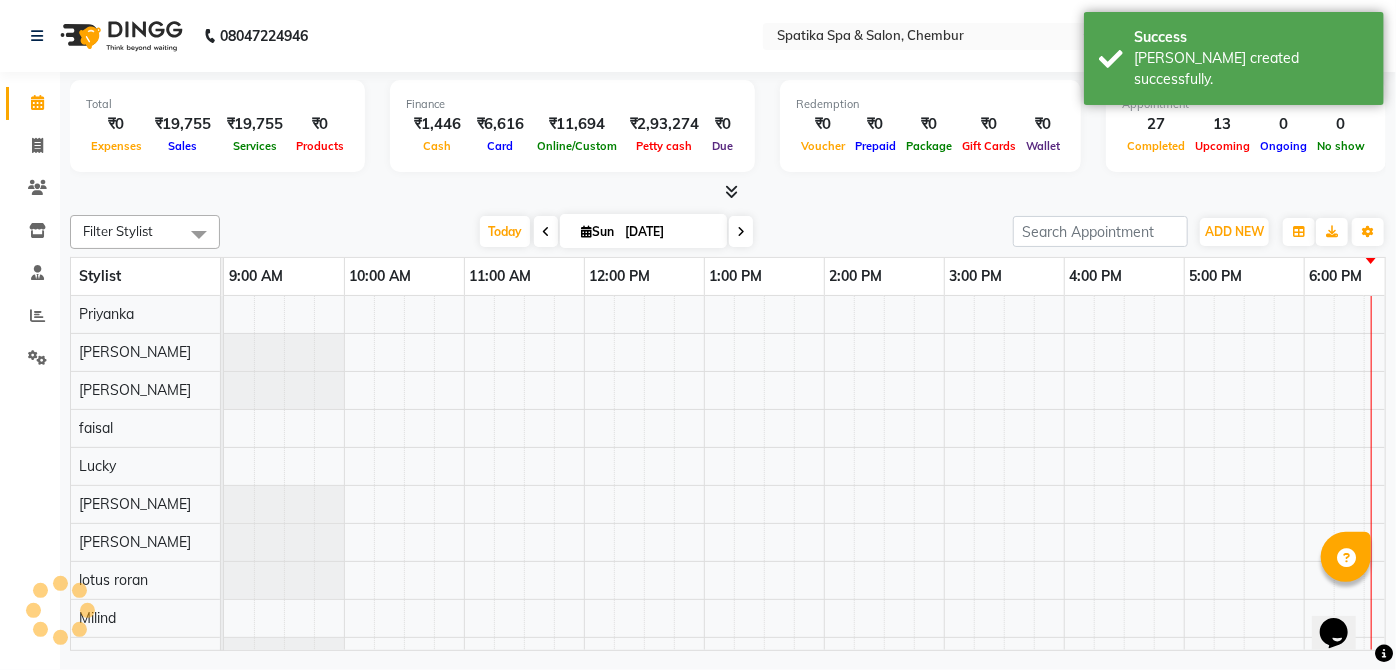 scroll, scrollTop: 0, scrollLeft: 0, axis: both 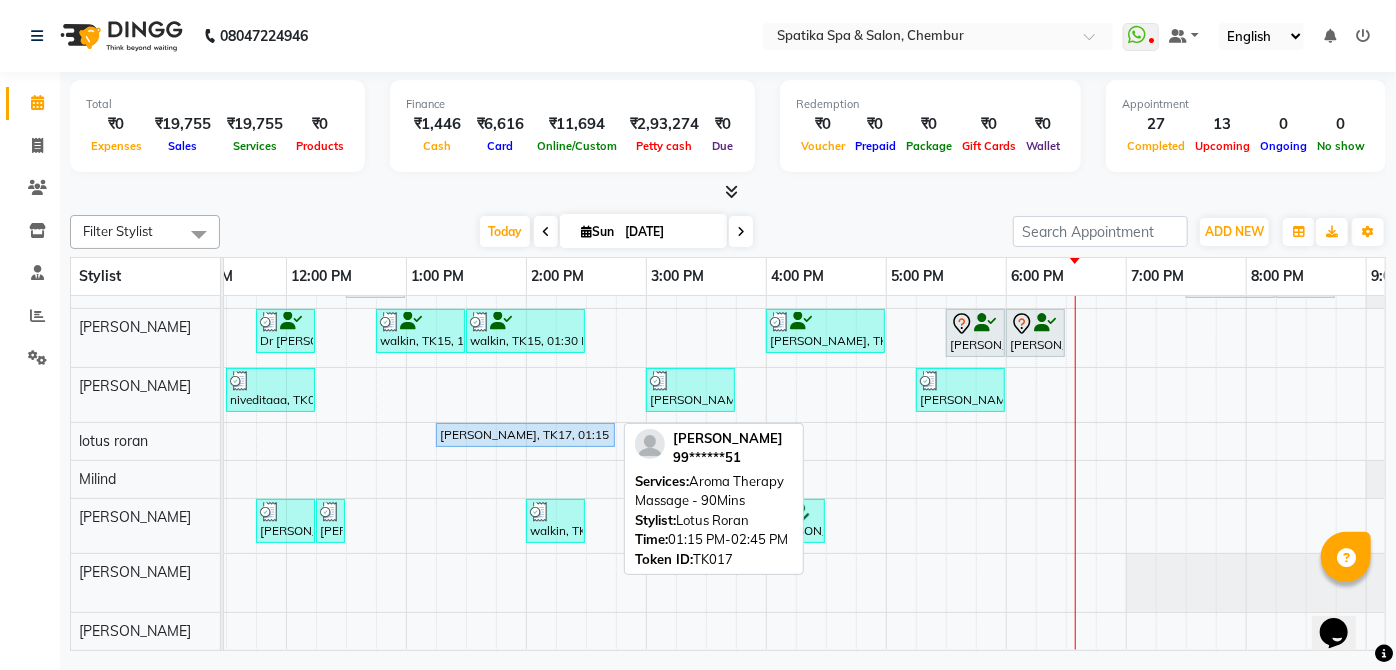 click on "[PERSON_NAME], TK17, 01:15 PM-02:45 PM, Aroma Therapy Massage - 90Mins" at bounding box center (525, 435) 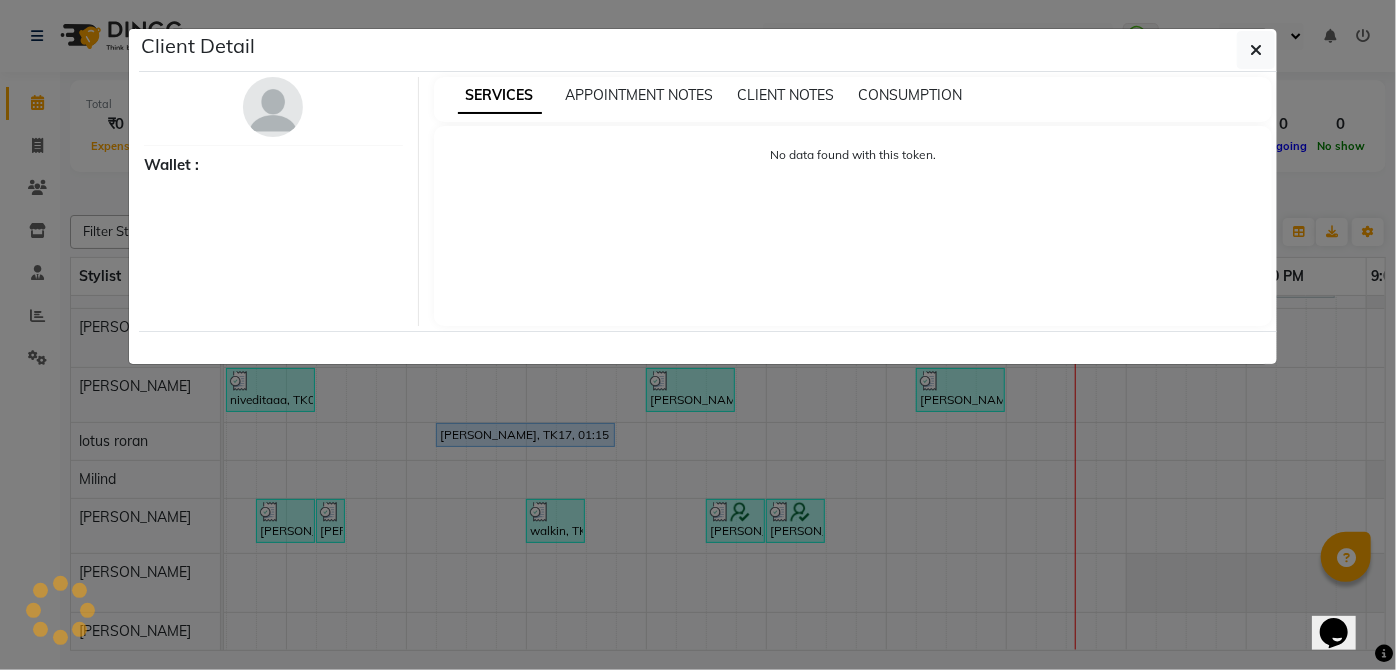 select on "5" 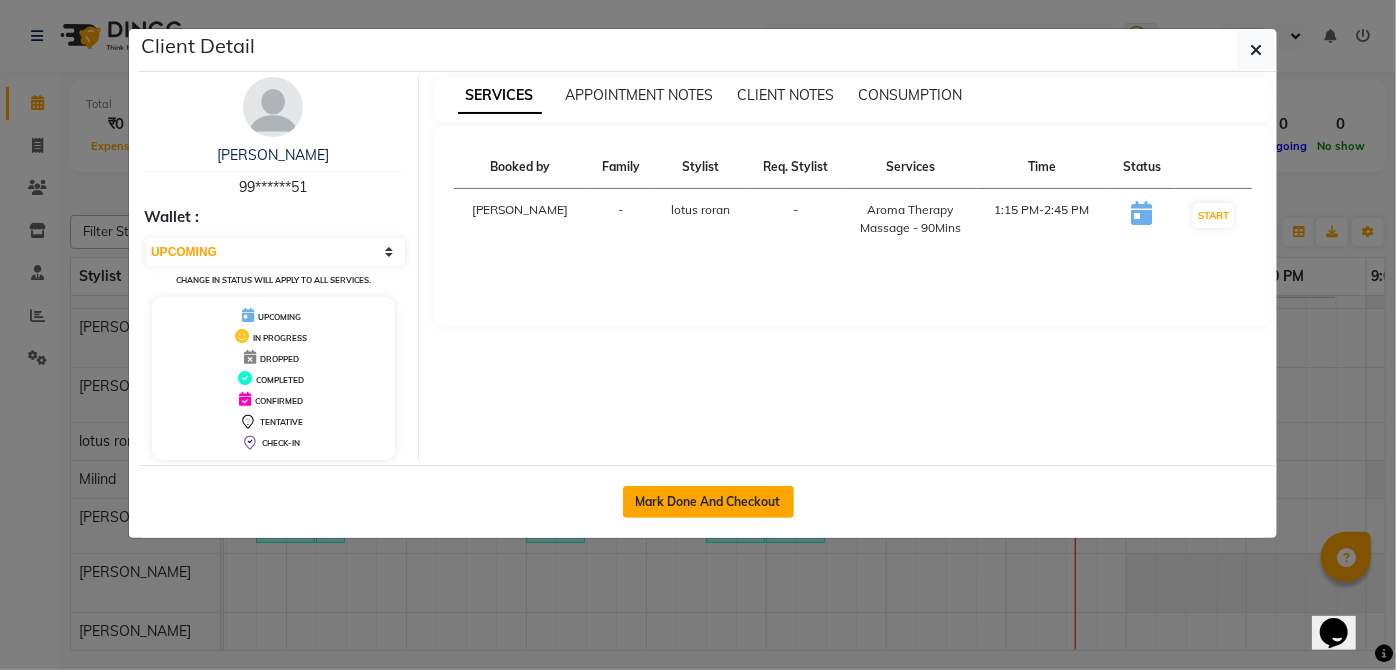 click on "Mark Done And Checkout" 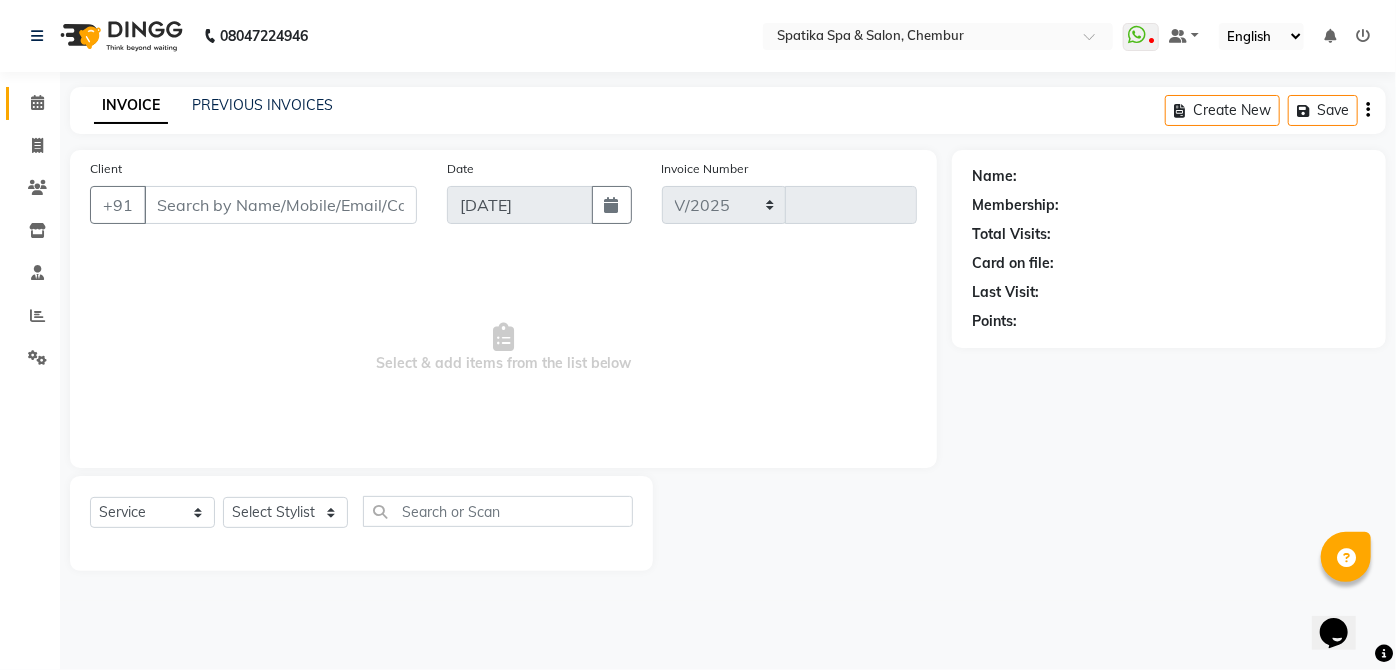 select on "631" 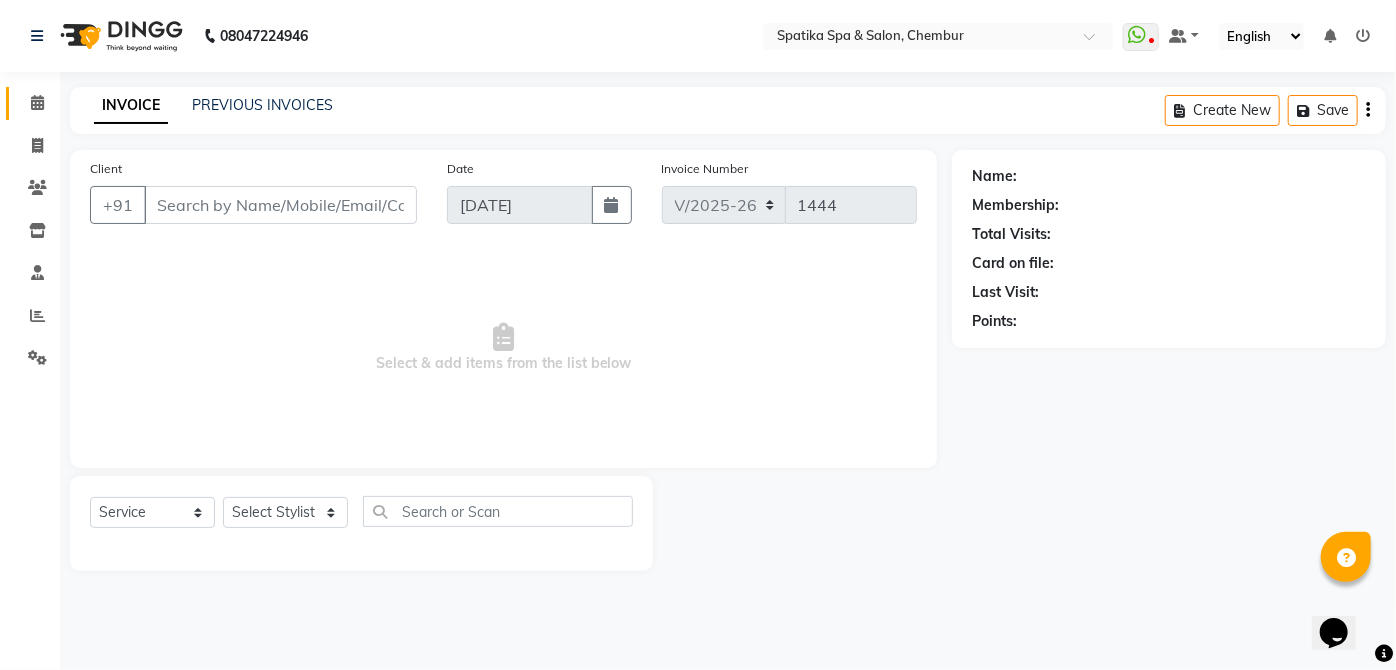 type on "99******51" 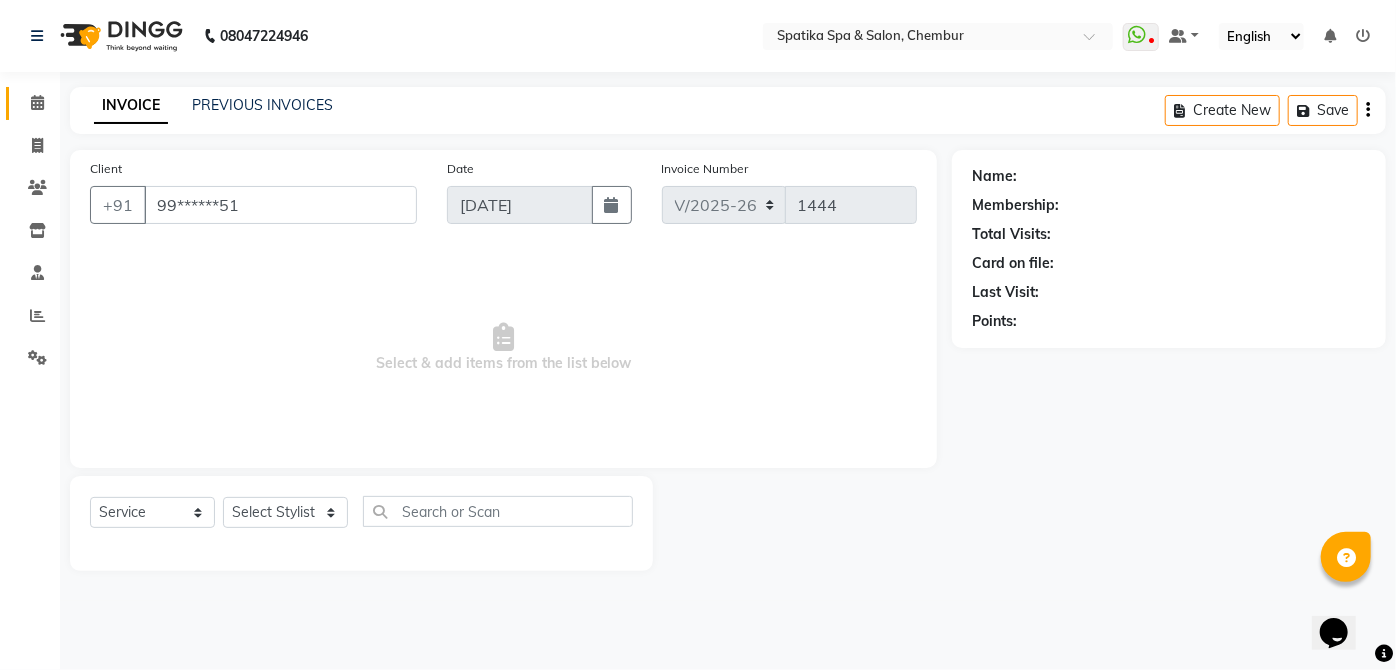 select on "79231" 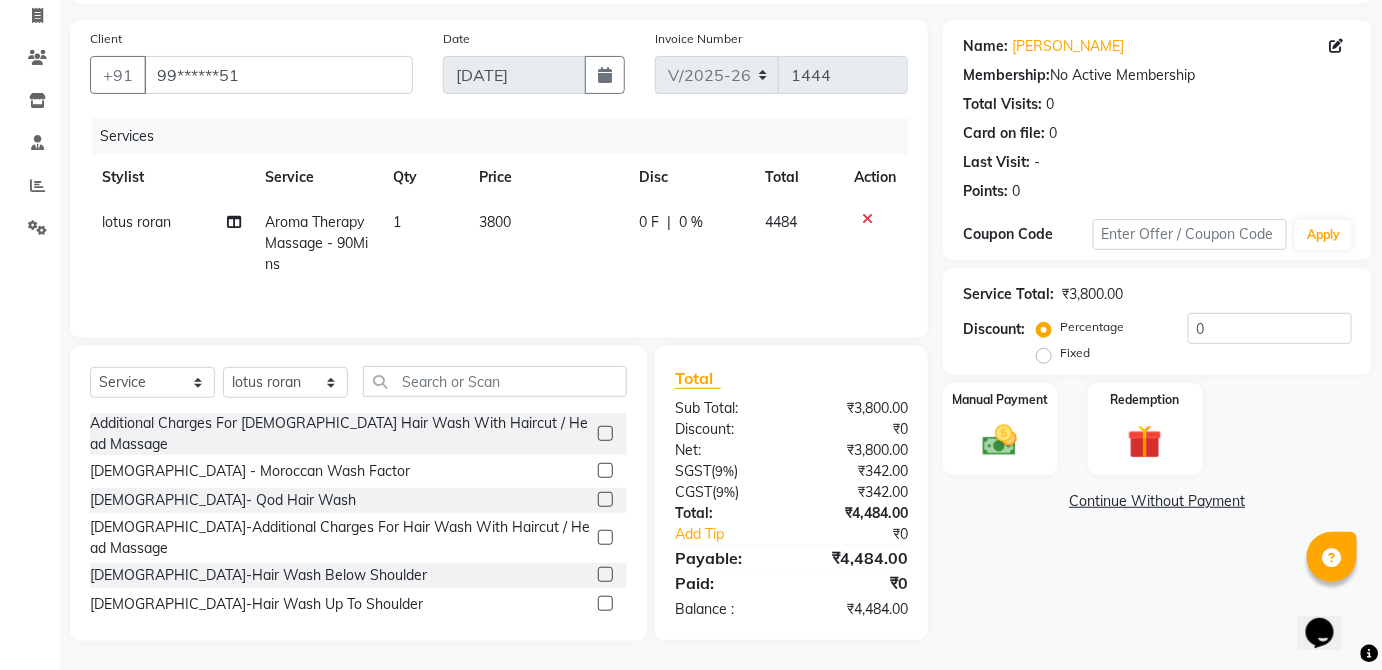 click on "3800" 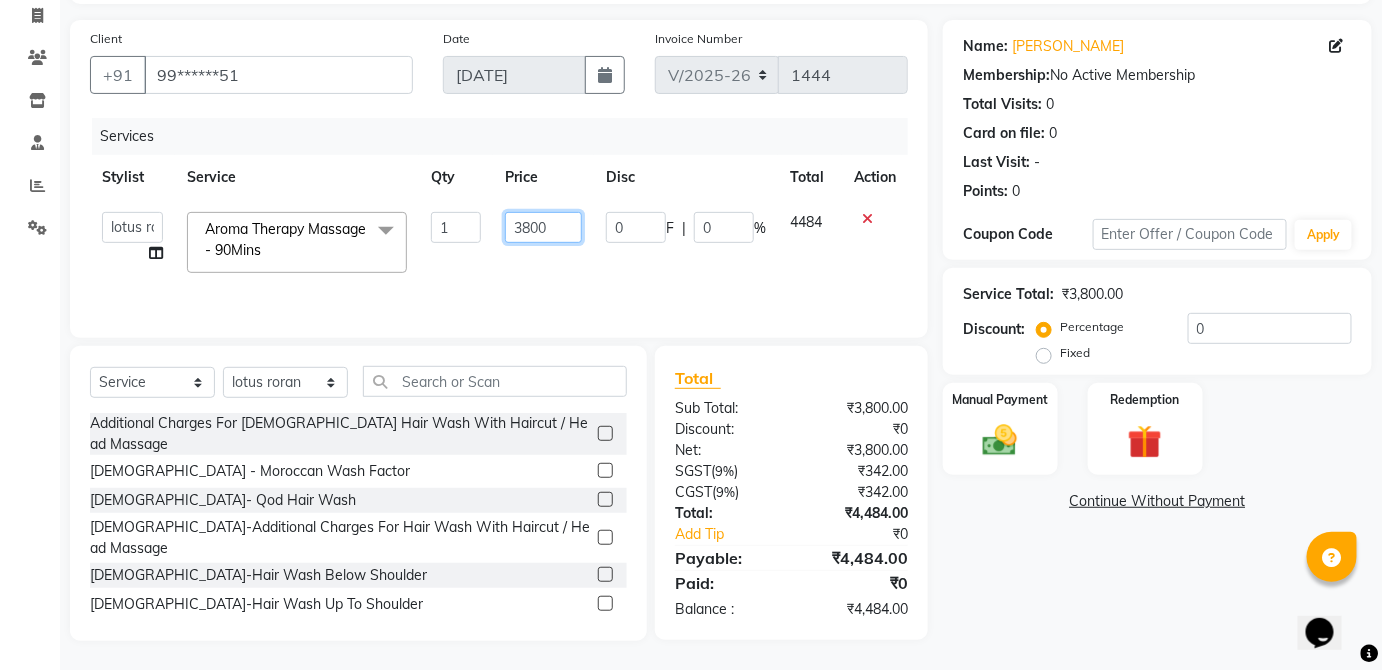 click on "3800" 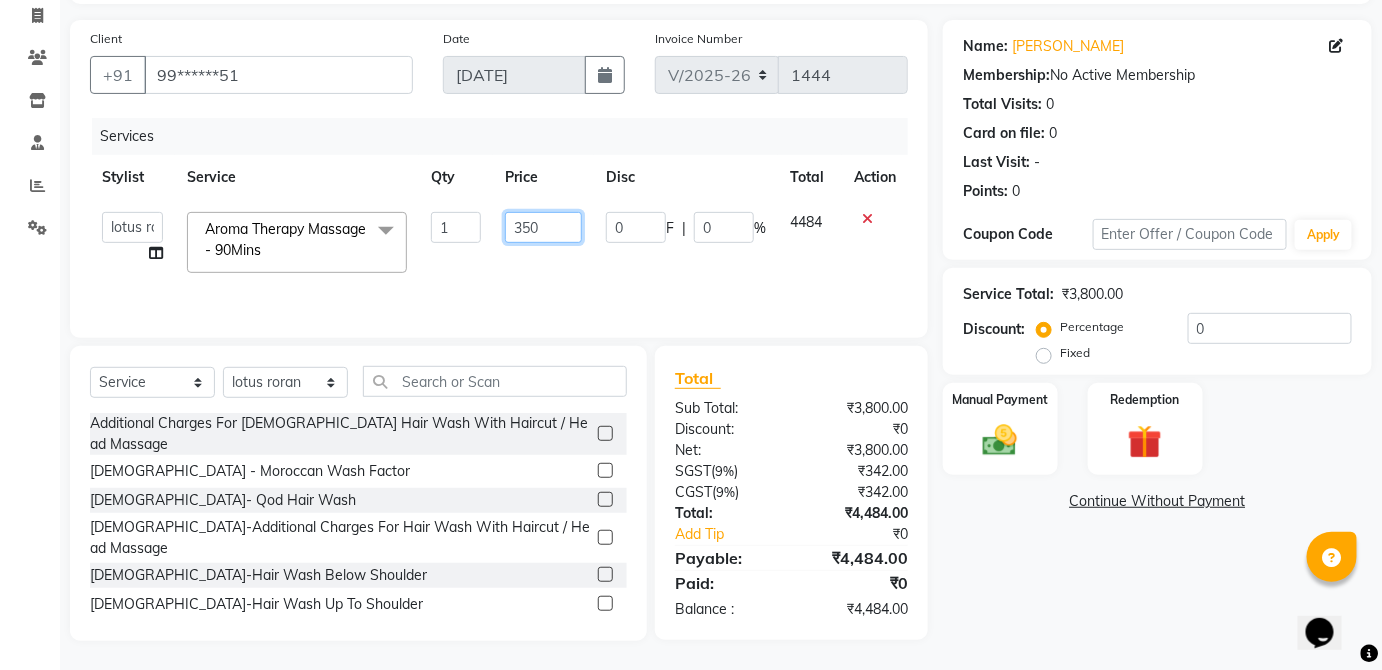 type on "3500" 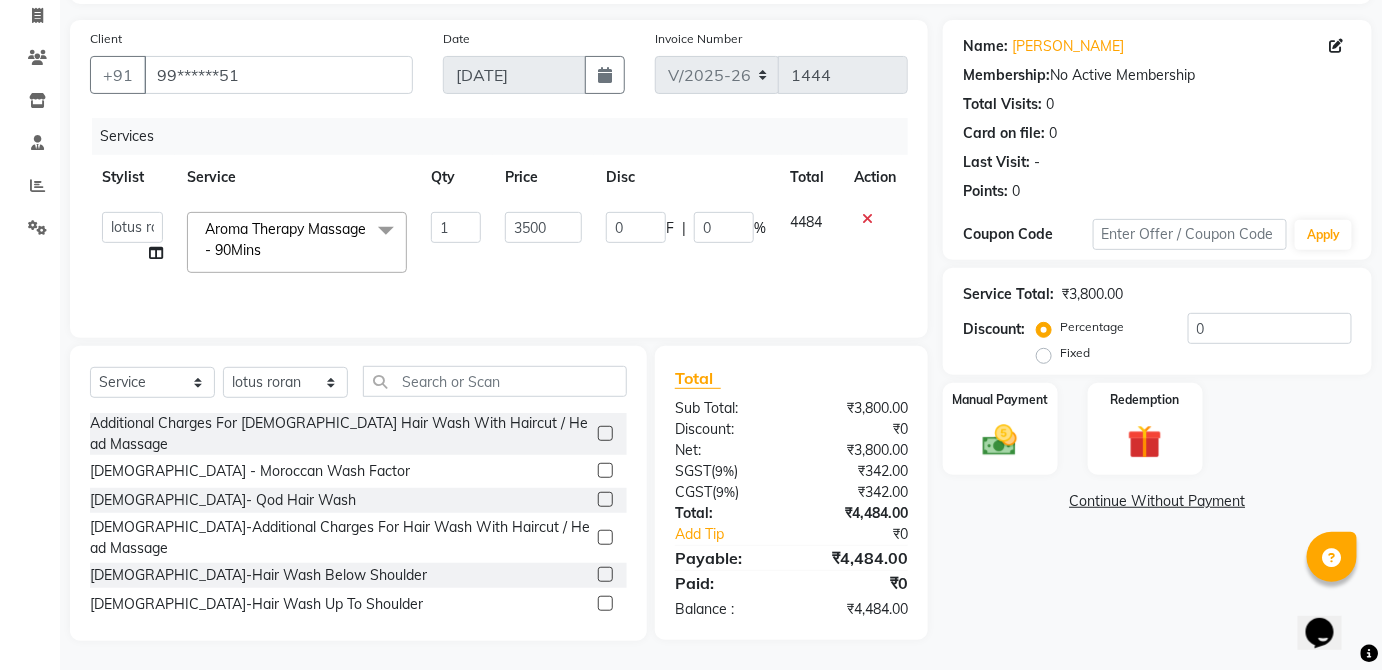 click on "Name: [PERSON_NAME] Membership:  No Active Membership  Total Visits:  0 Card on file:  0 Last Visit:   - Points:   0  Coupon Code Apply Service Total:  ₹3,800.00  Discount:  Percentage   Fixed  0 Manual Payment Redemption  Continue Without Payment" 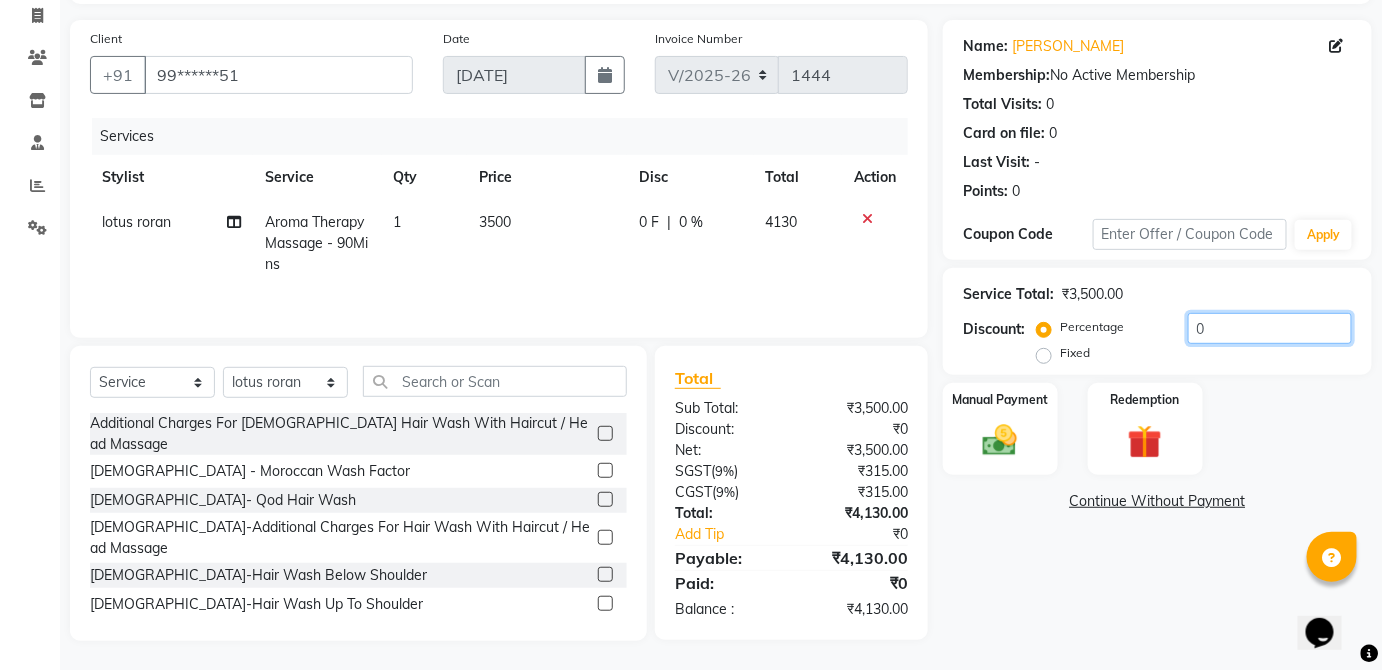 click on "0" 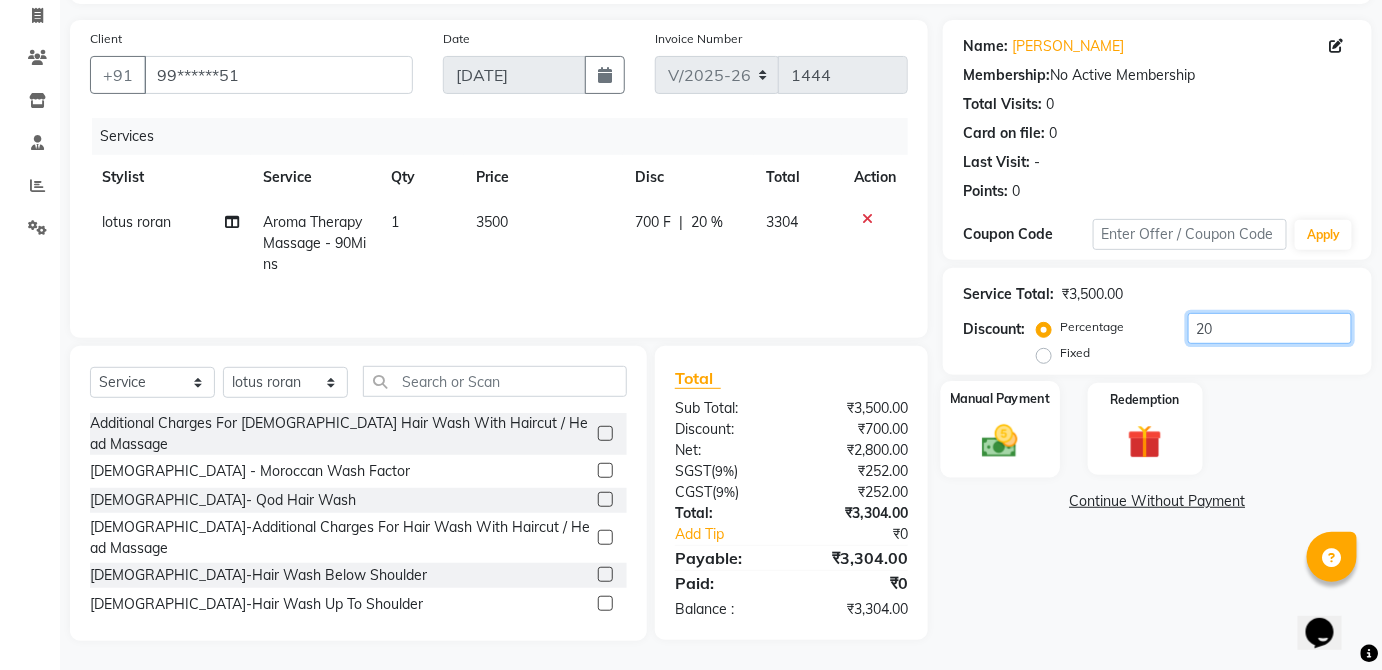 type on "20" 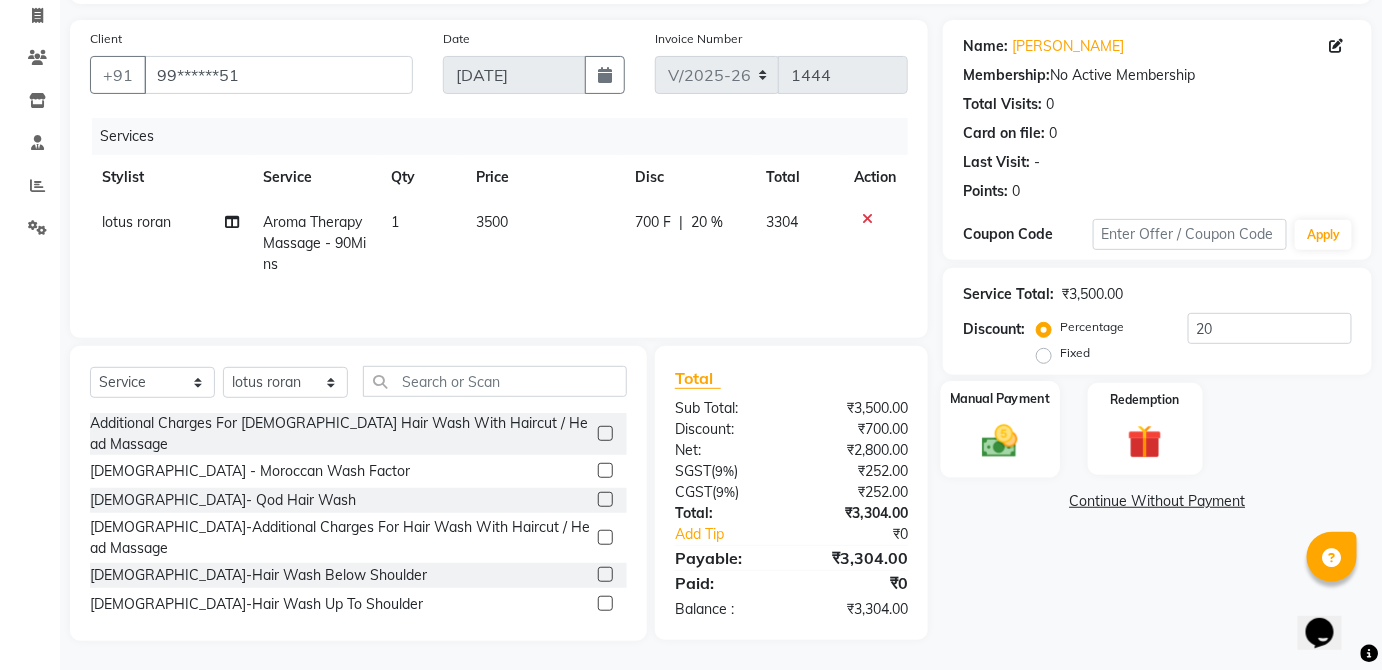 click 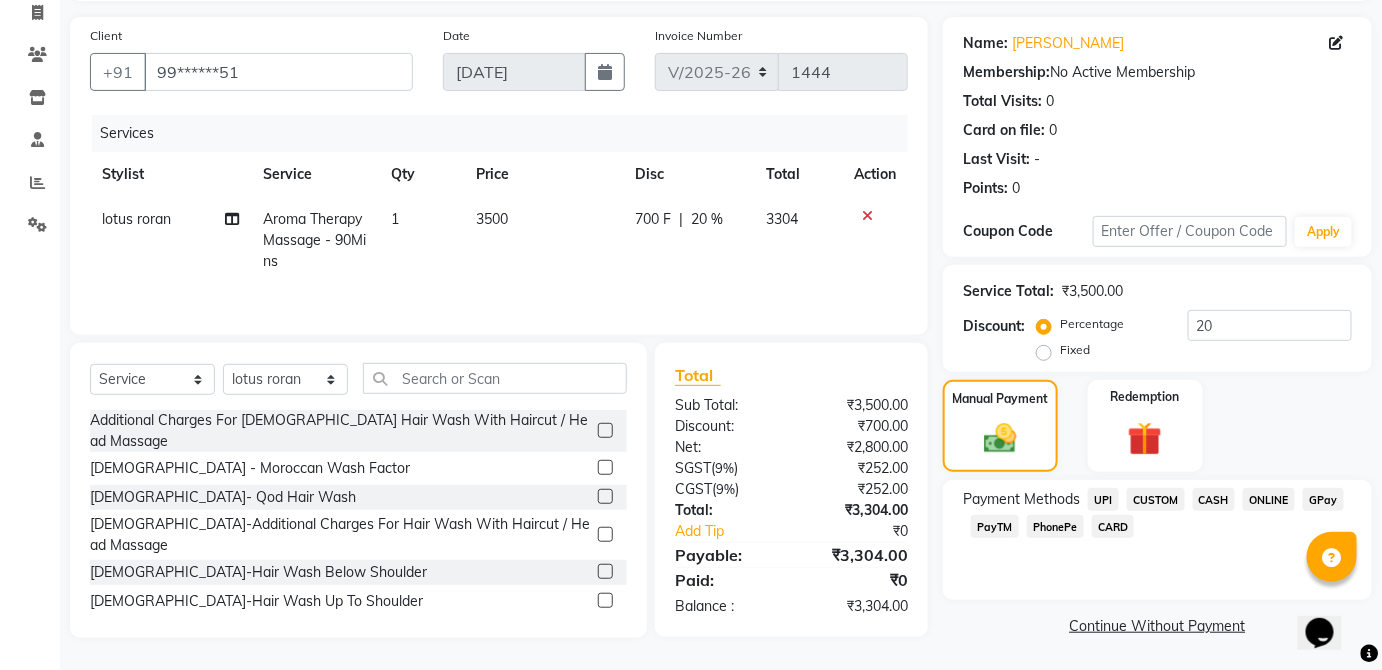 click on "GPay" 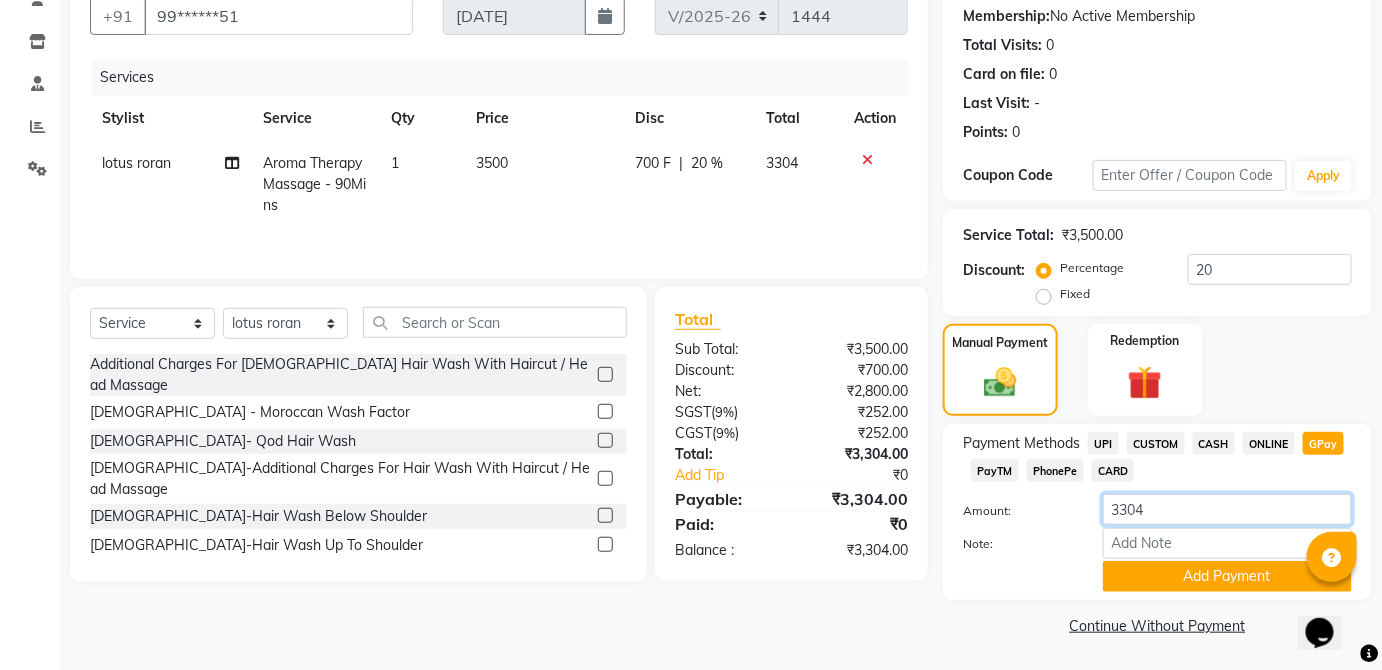 click on "3304" 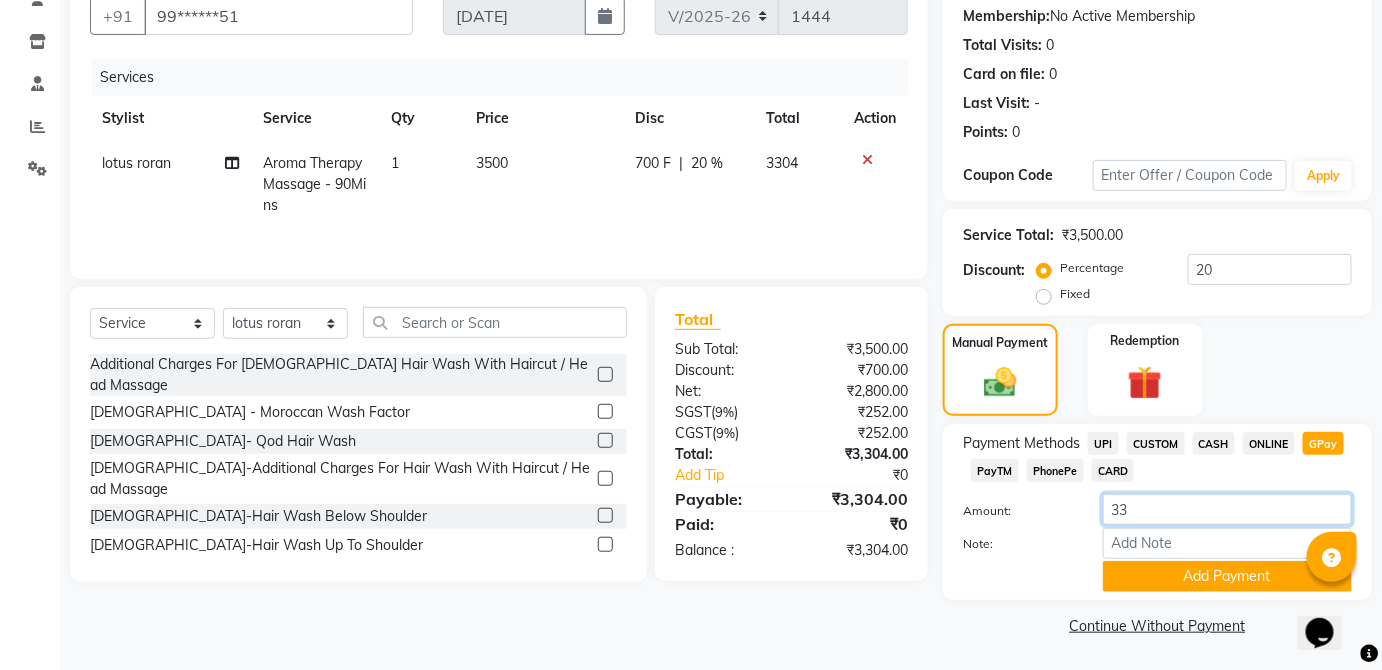 type on "3" 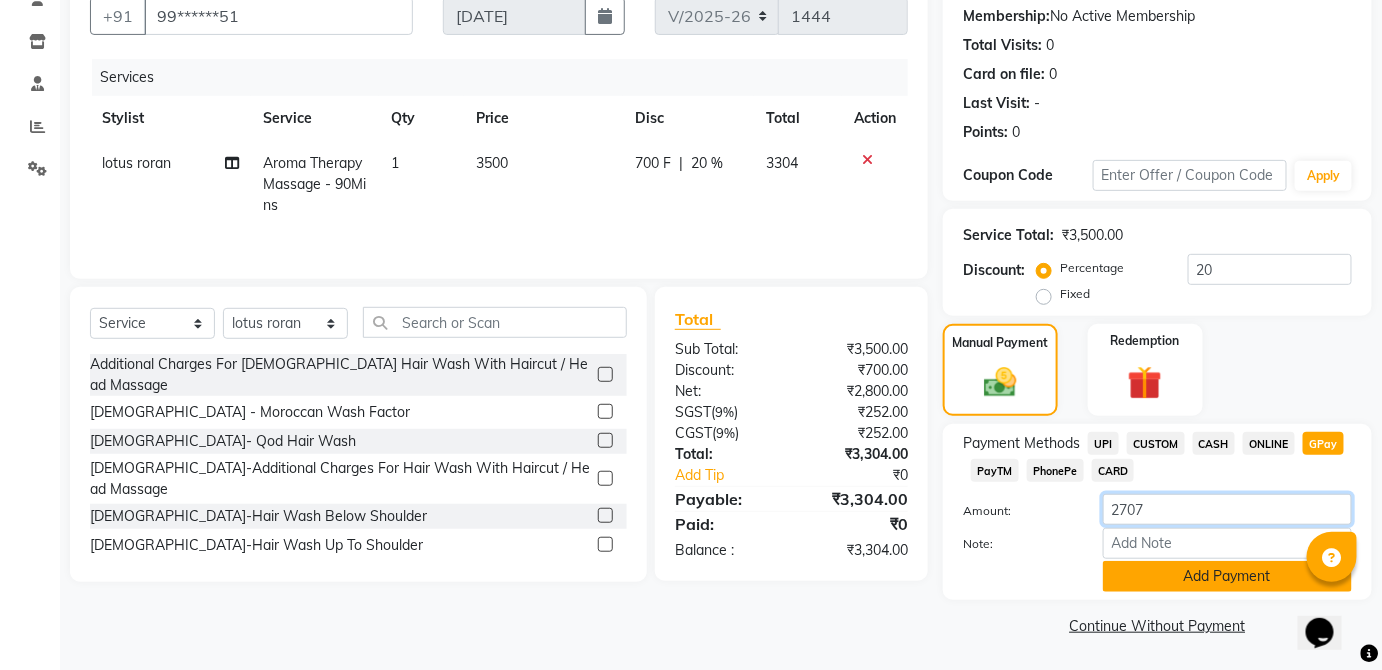 type on "2707" 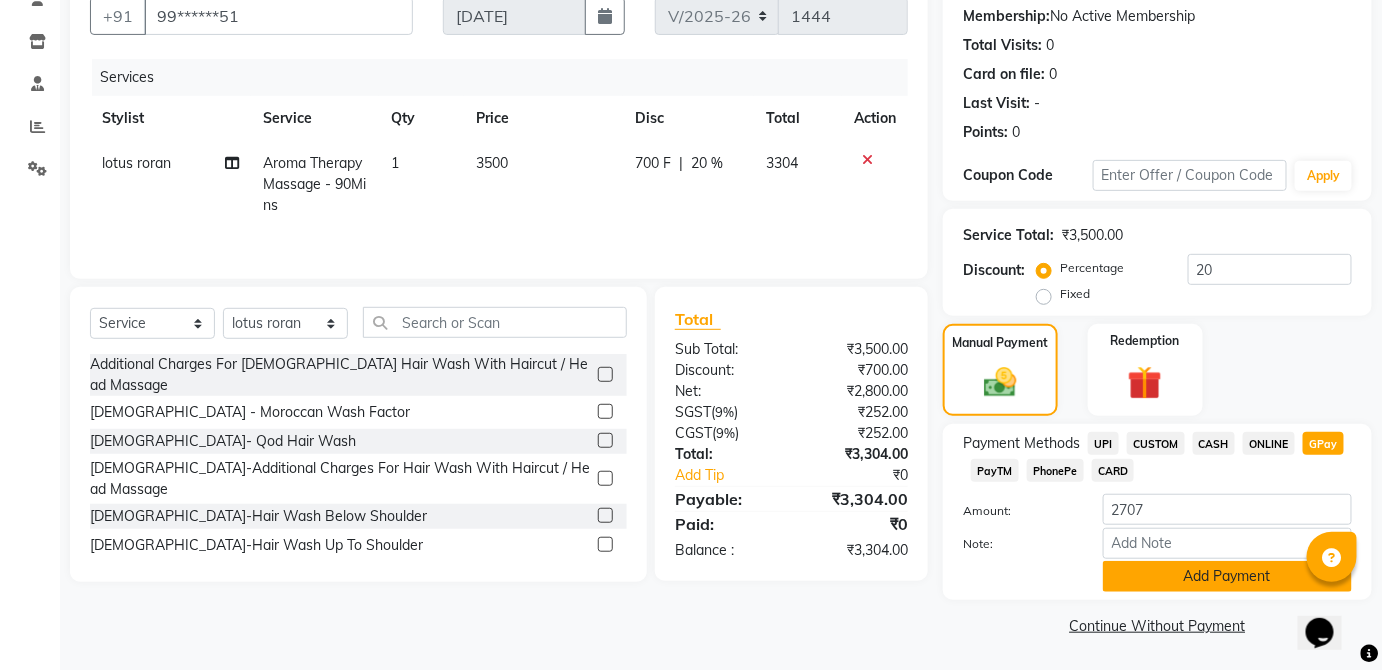 click on "Add Payment" 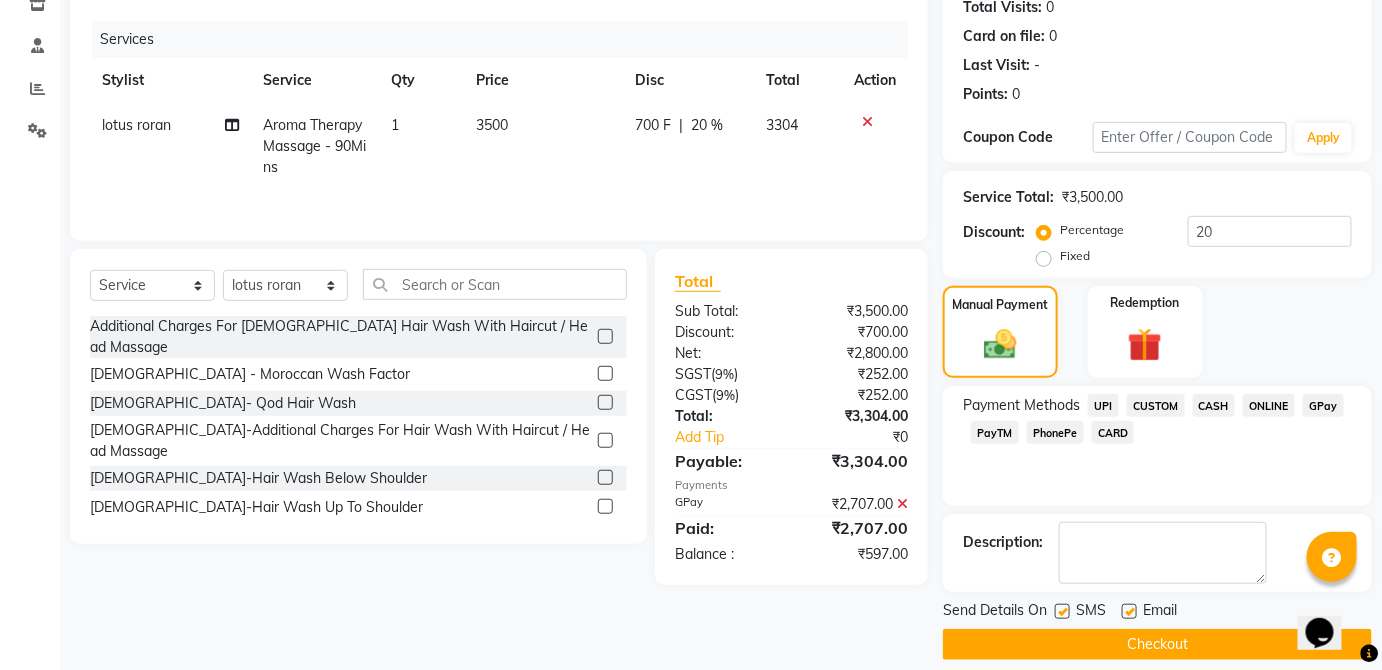 scroll, scrollTop: 245, scrollLeft: 0, axis: vertical 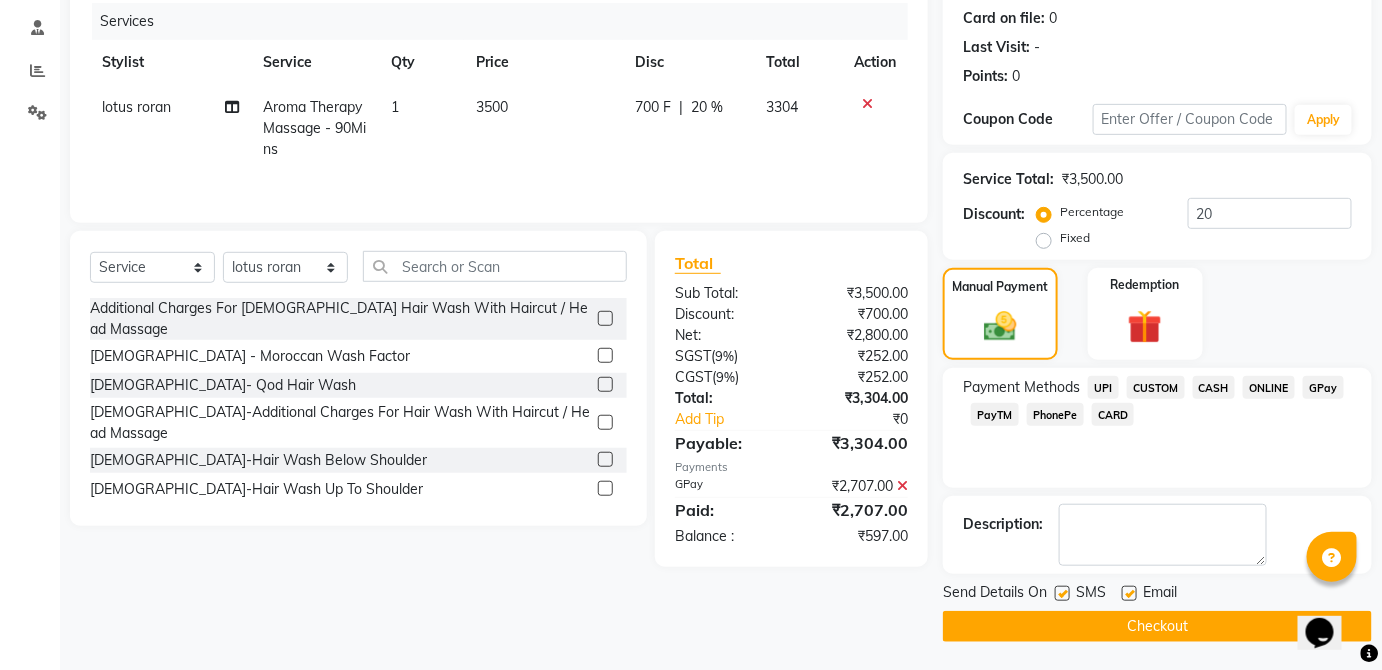 click on "CASH" 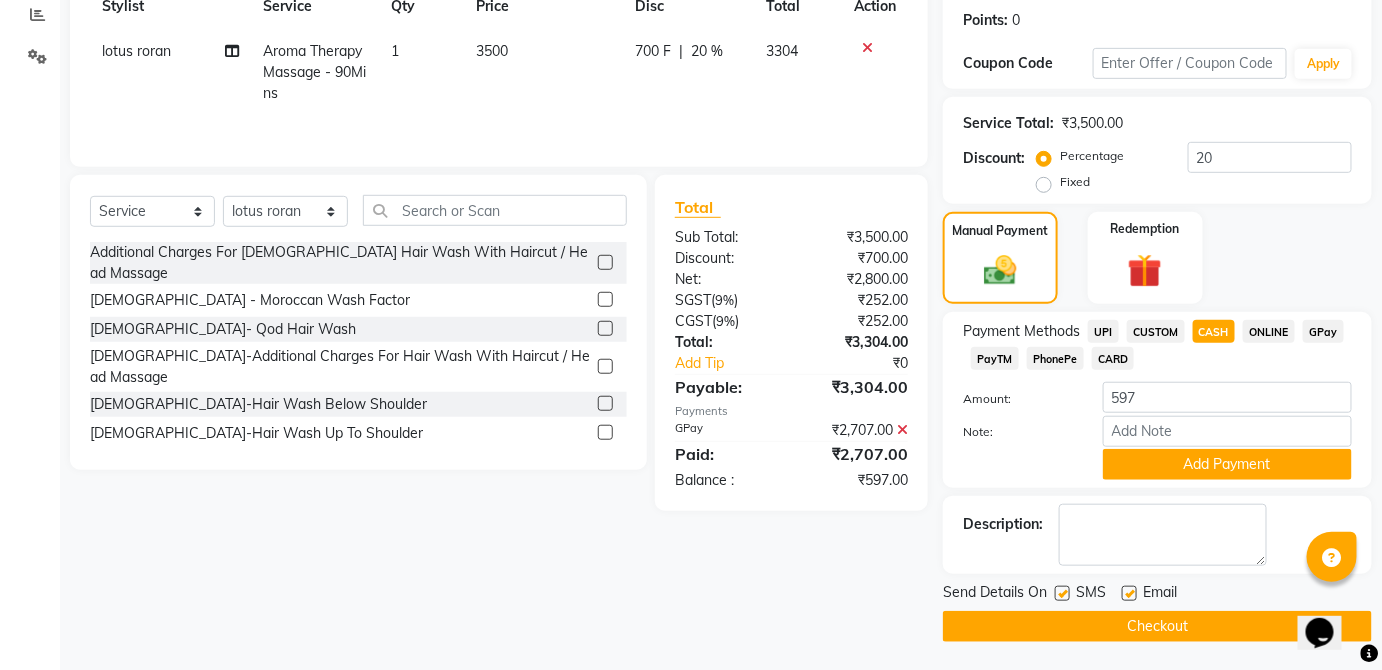 click on "Add Payment" 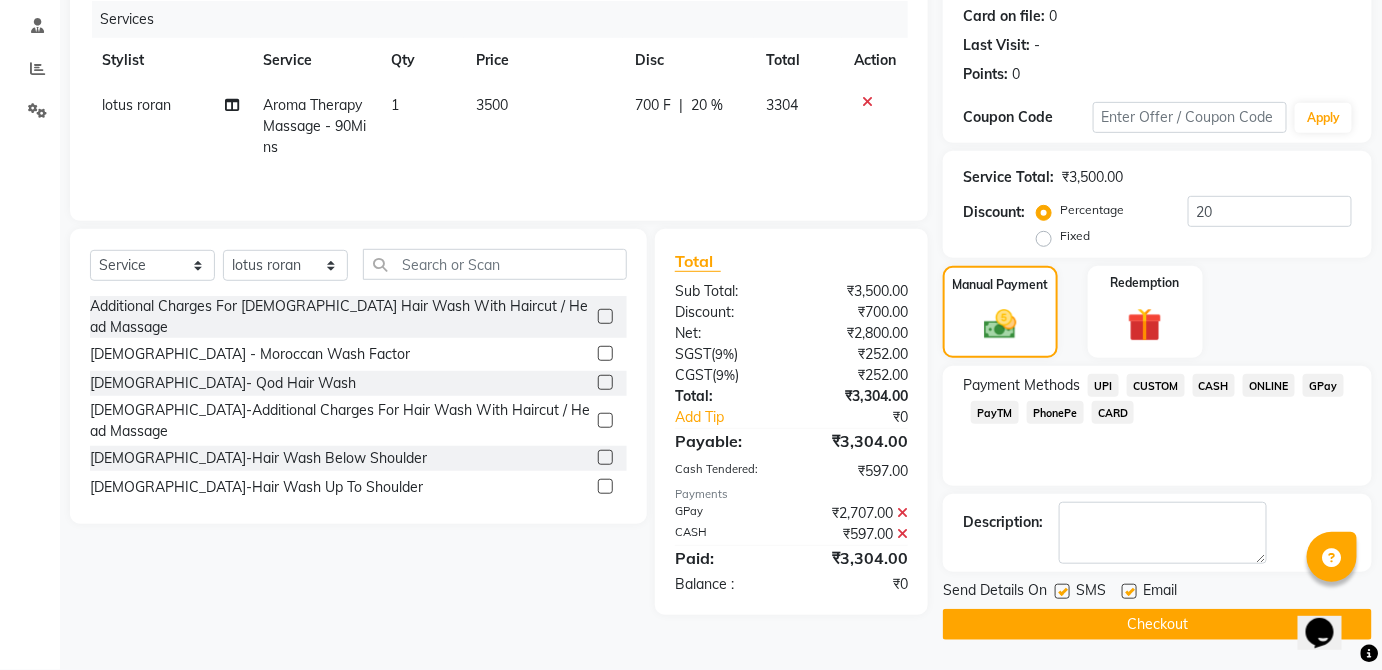 scroll, scrollTop: 245, scrollLeft: 0, axis: vertical 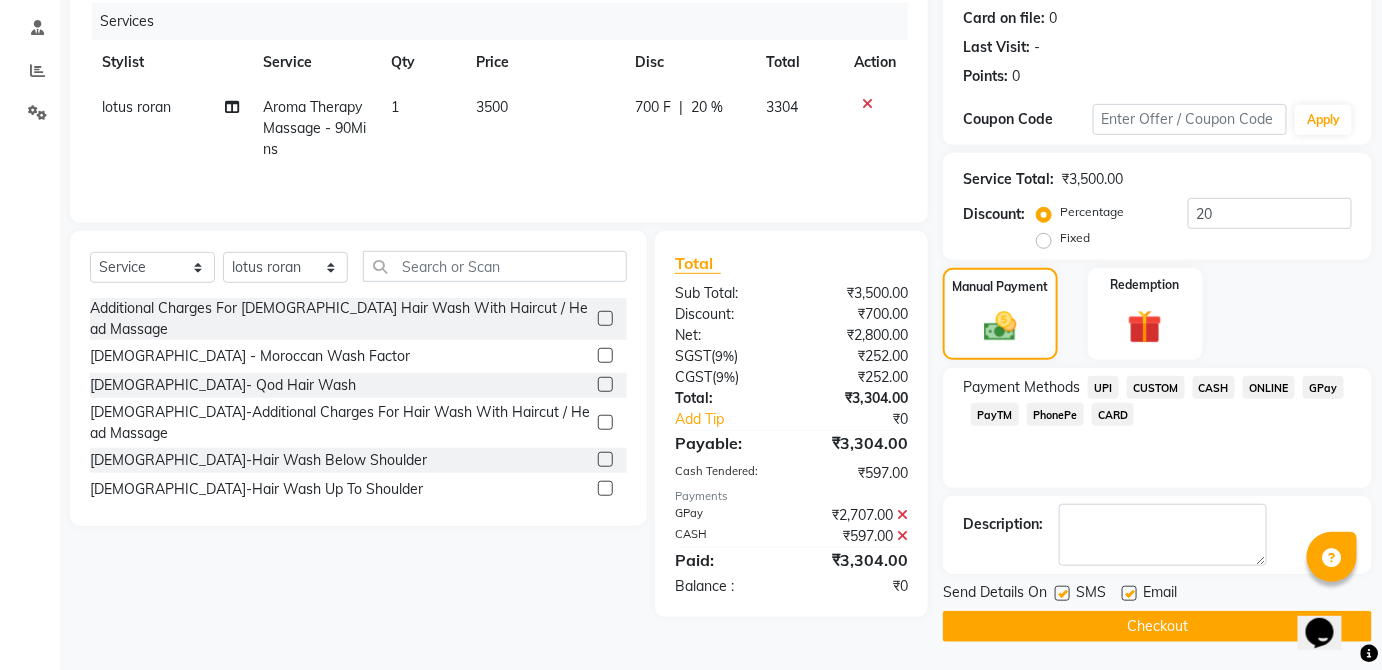 click on "Email" 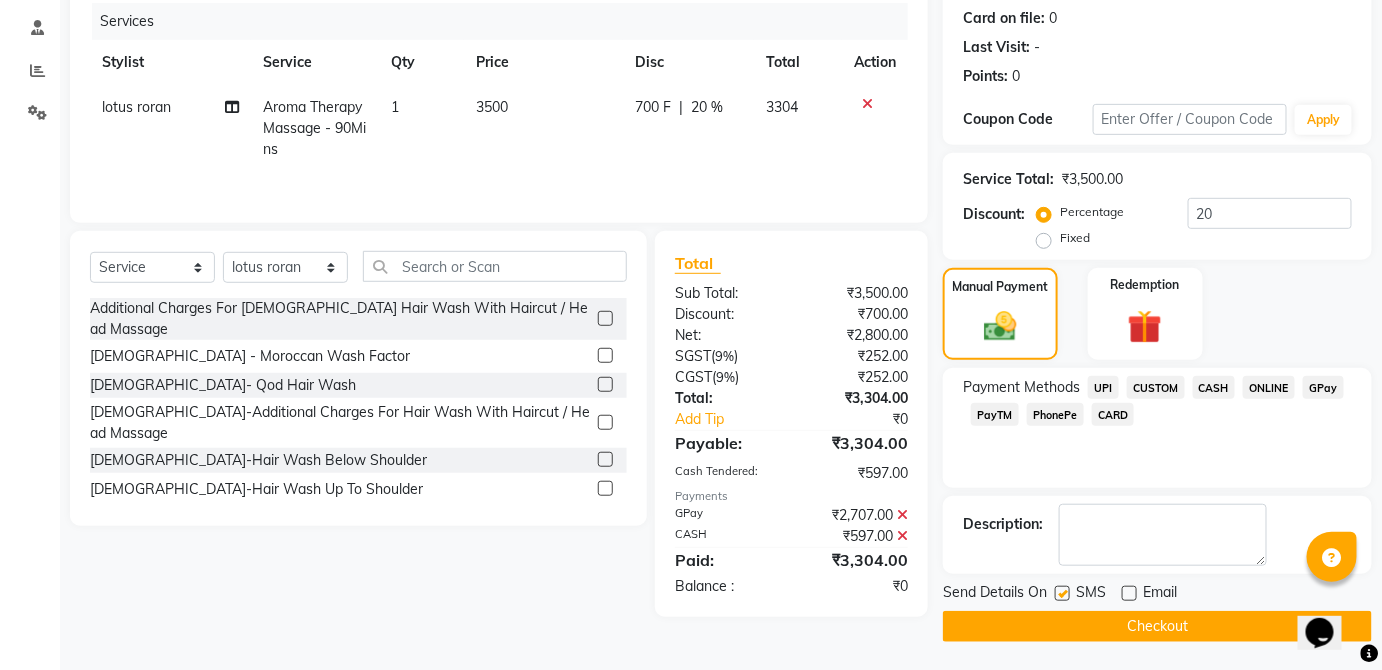 click 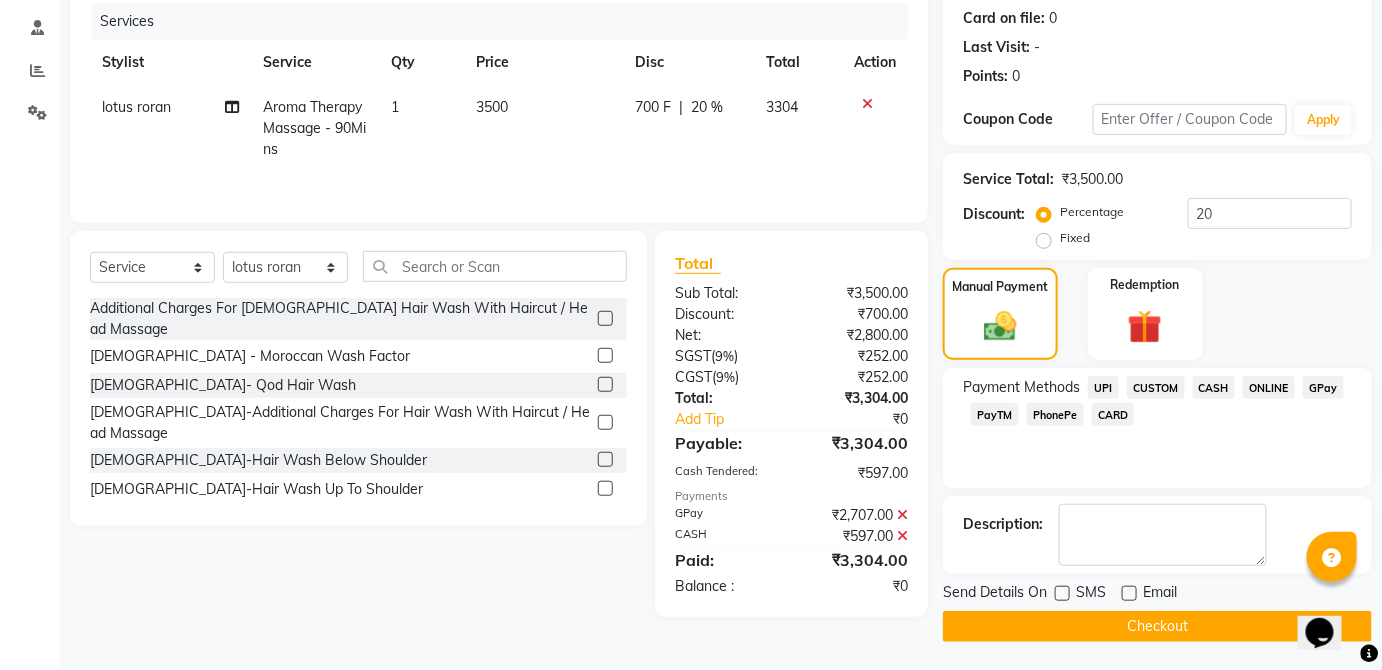 click on "Checkout" 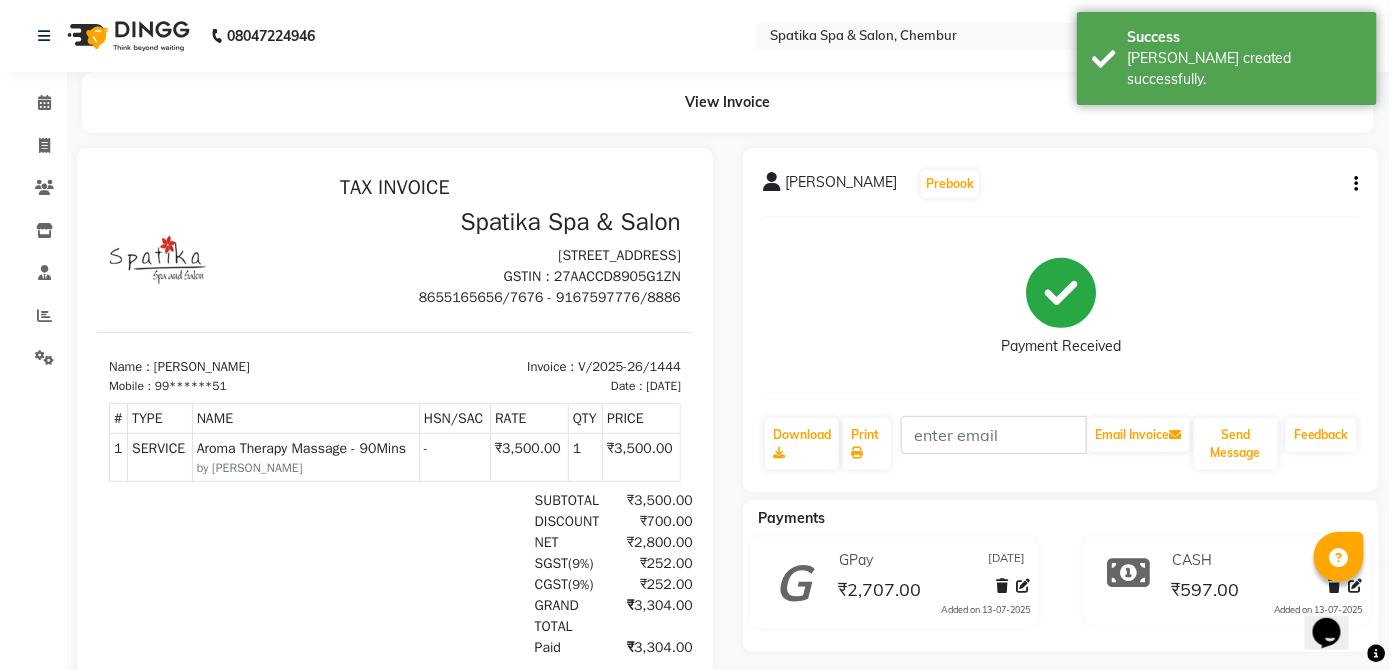 scroll, scrollTop: 0, scrollLeft: 0, axis: both 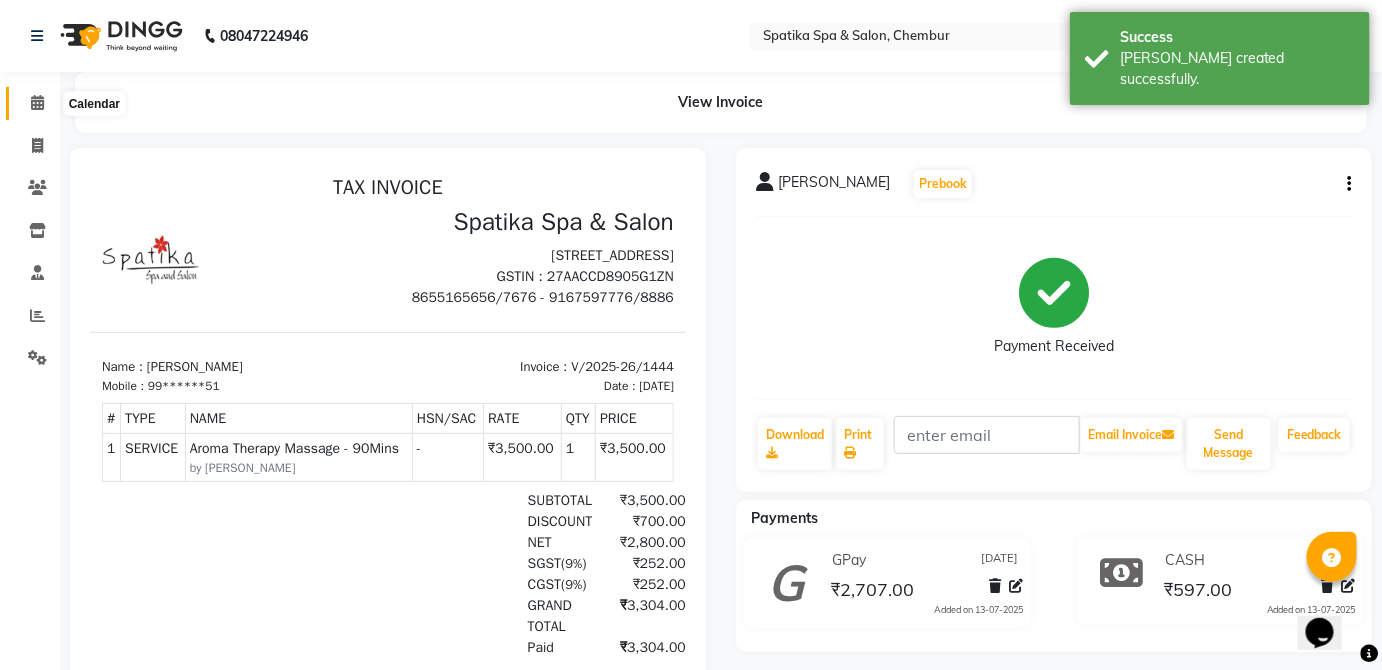 click 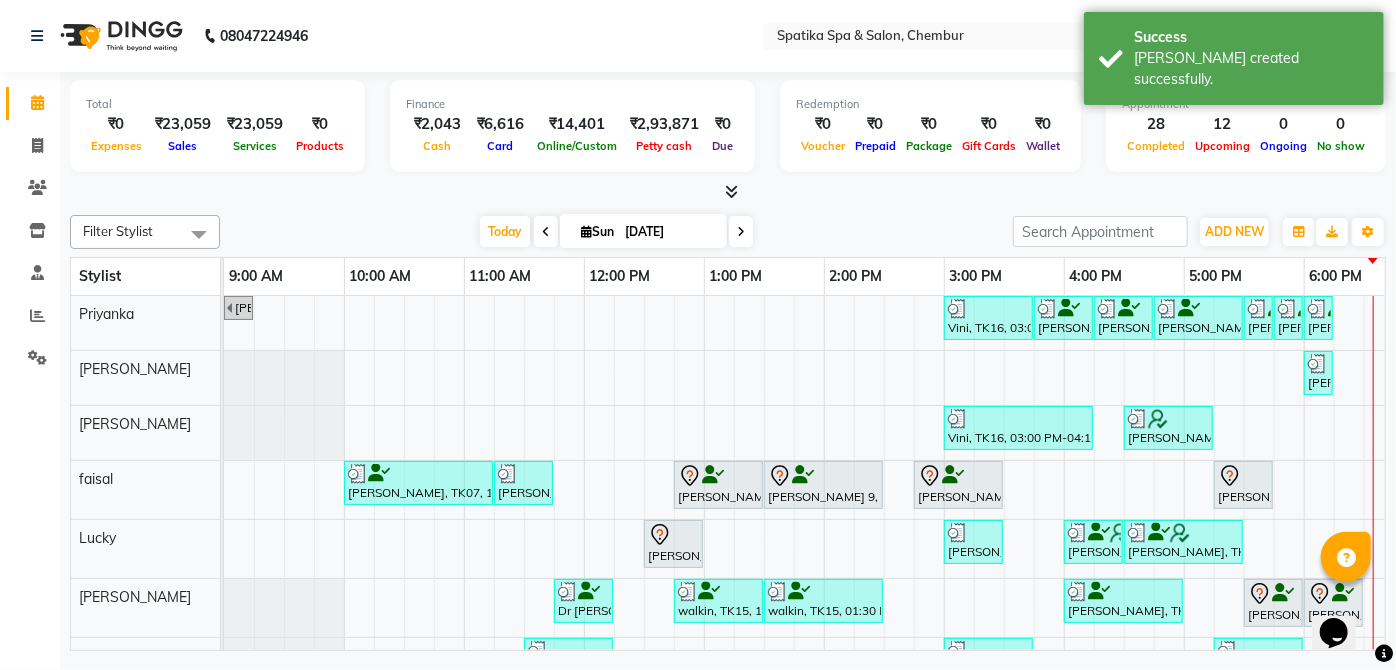 scroll, scrollTop: 0, scrollLeft: 351, axis: horizontal 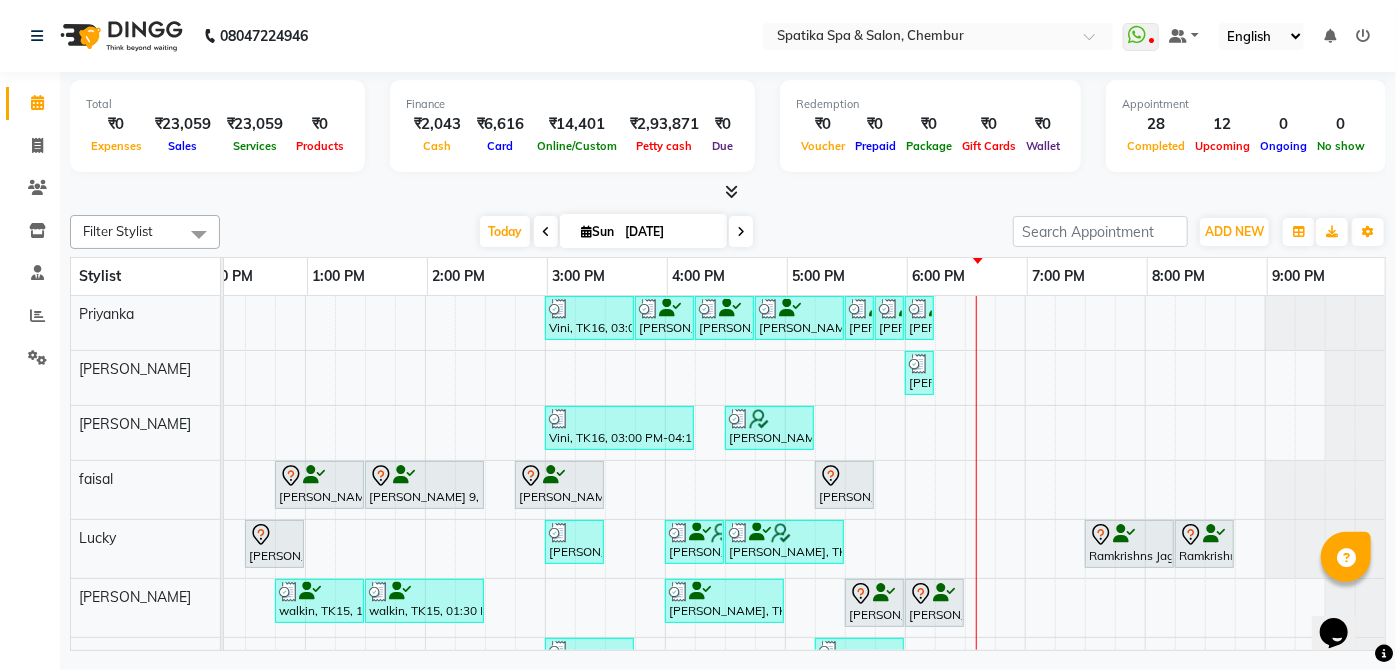 click at bounding box center (546, 231) 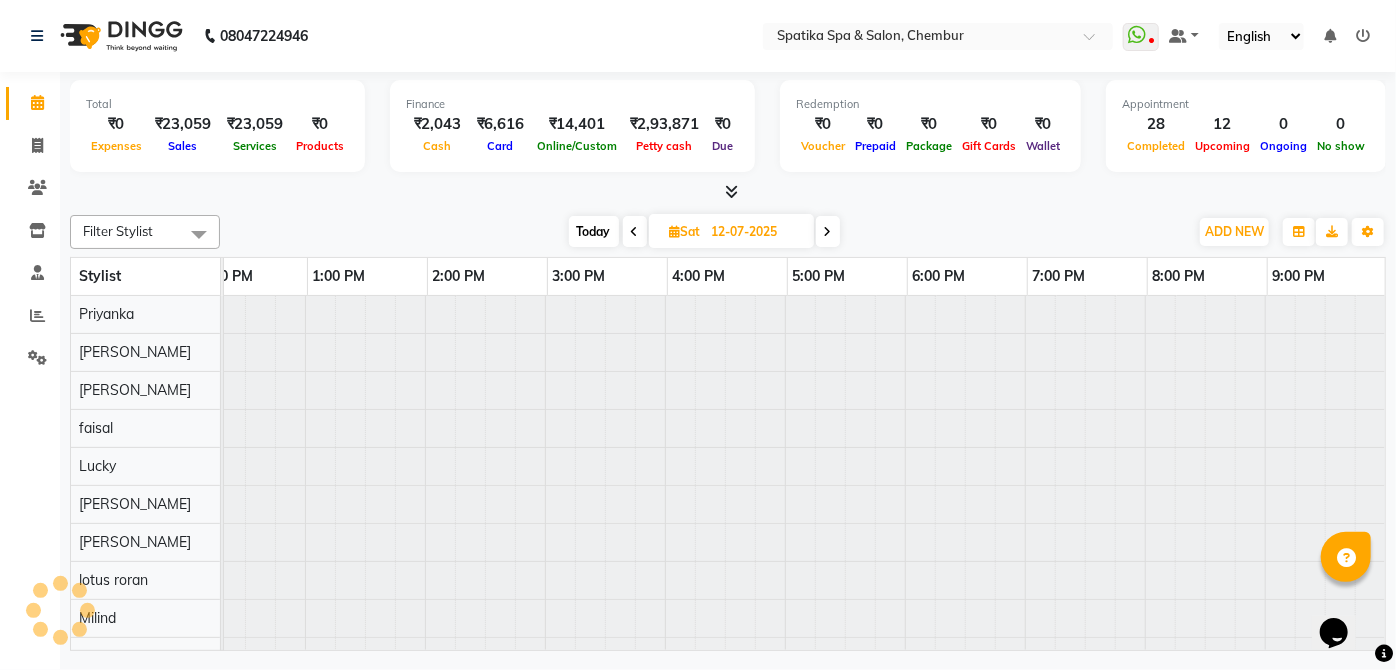 scroll, scrollTop: 0, scrollLeft: 397, axis: horizontal 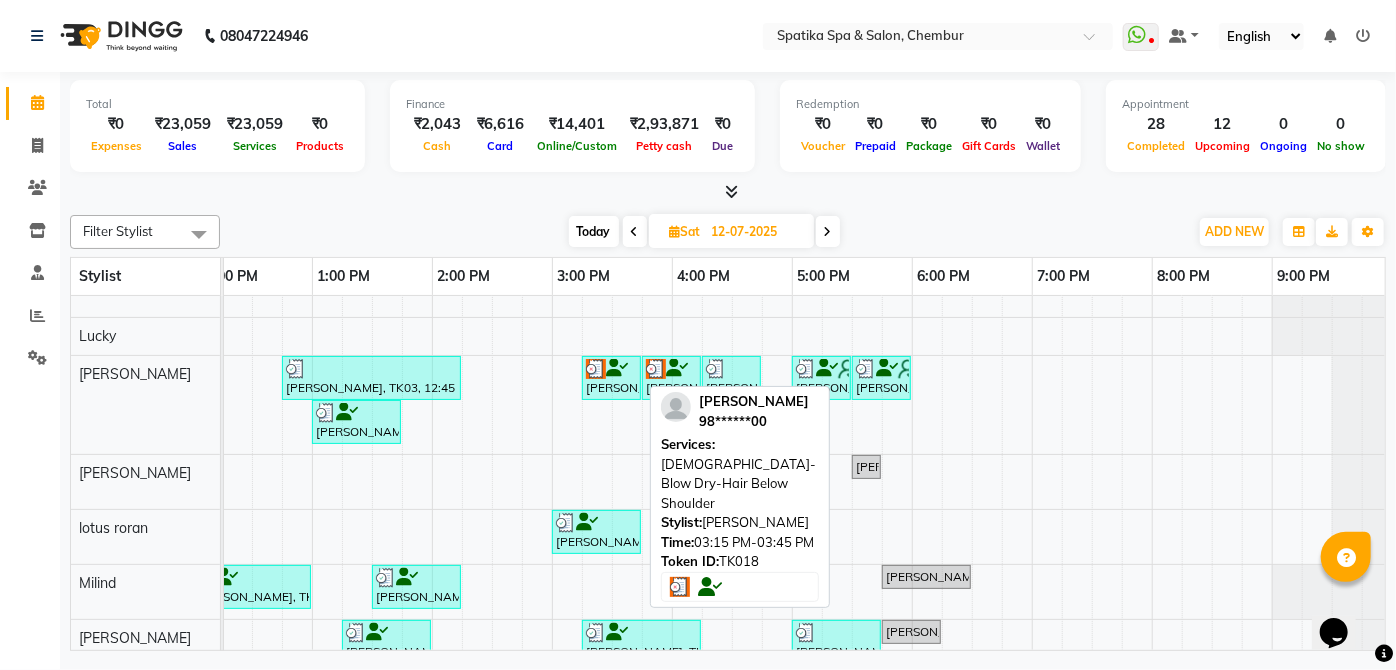 click at bounding box center [617, 368] 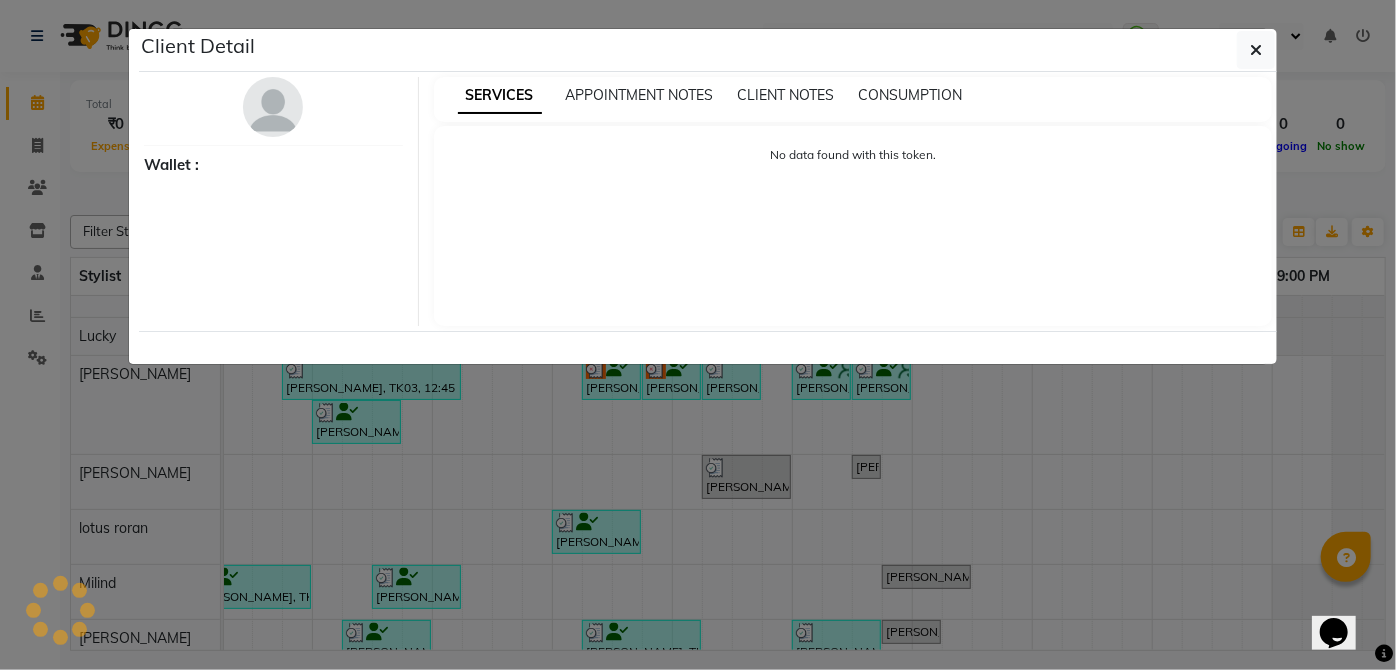 select on "3" 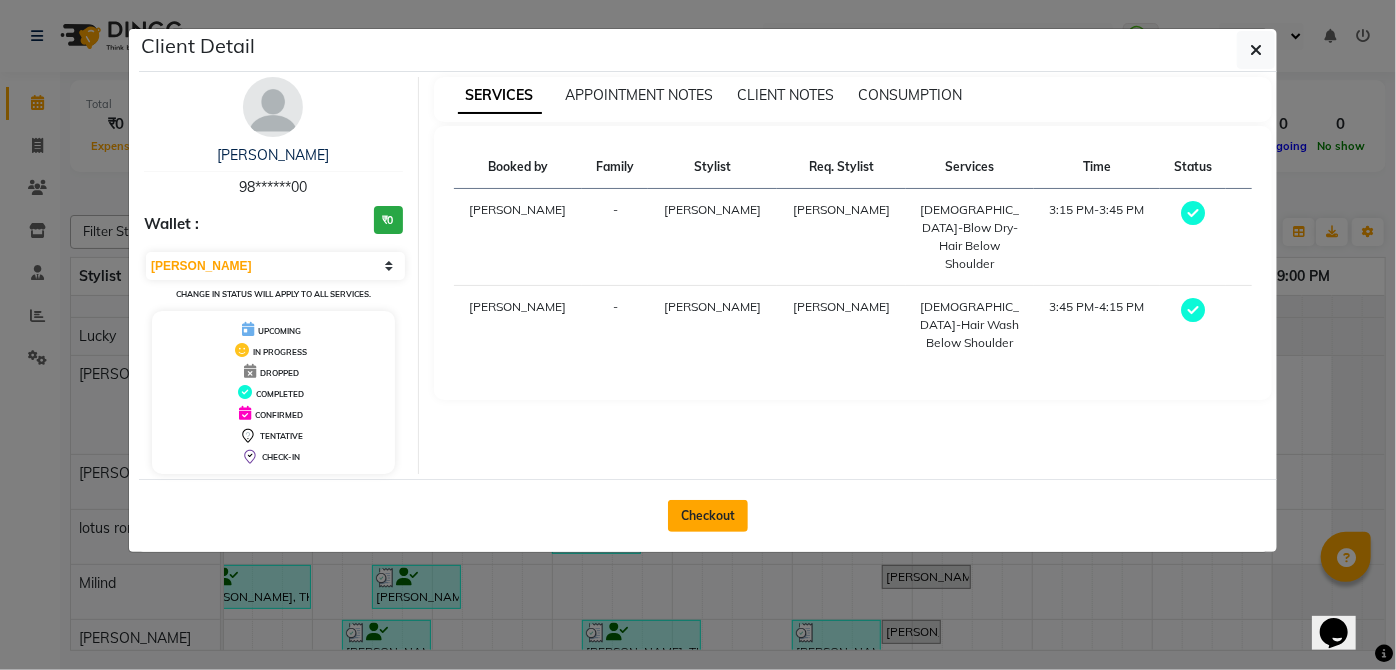 click on "Checkout" 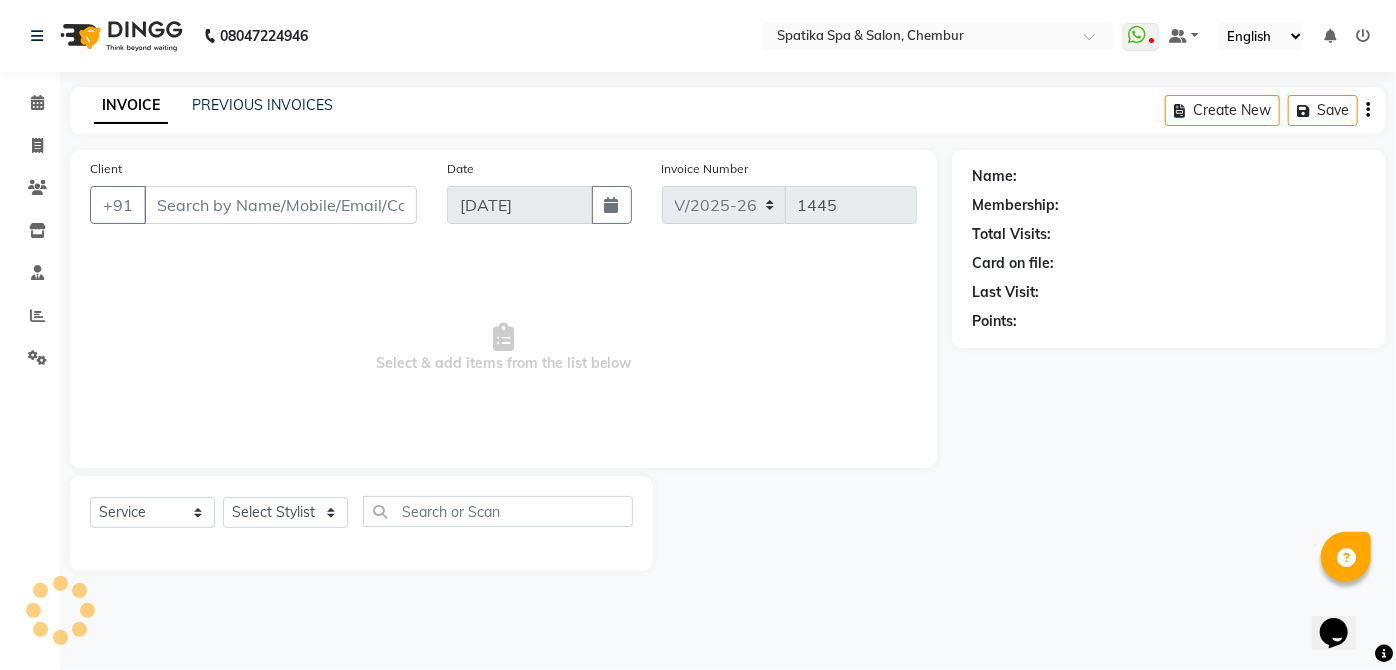 type on "98******00" 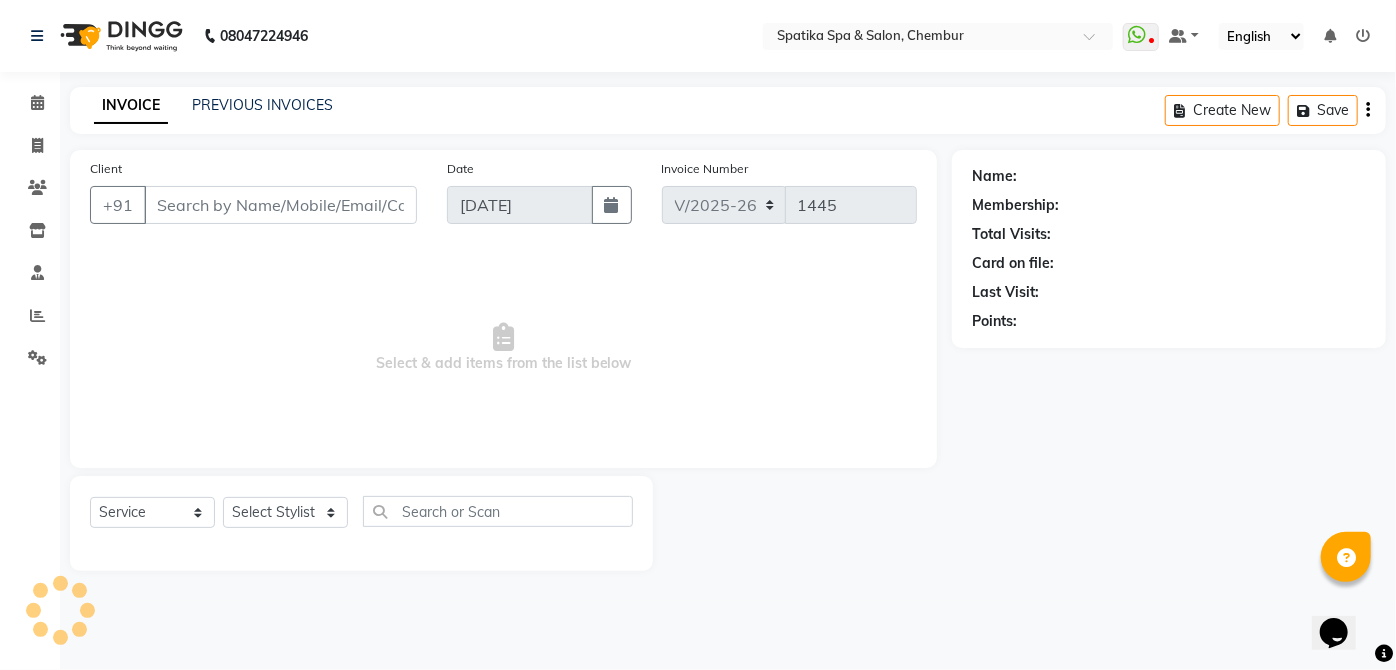 type on "12-07-2025" 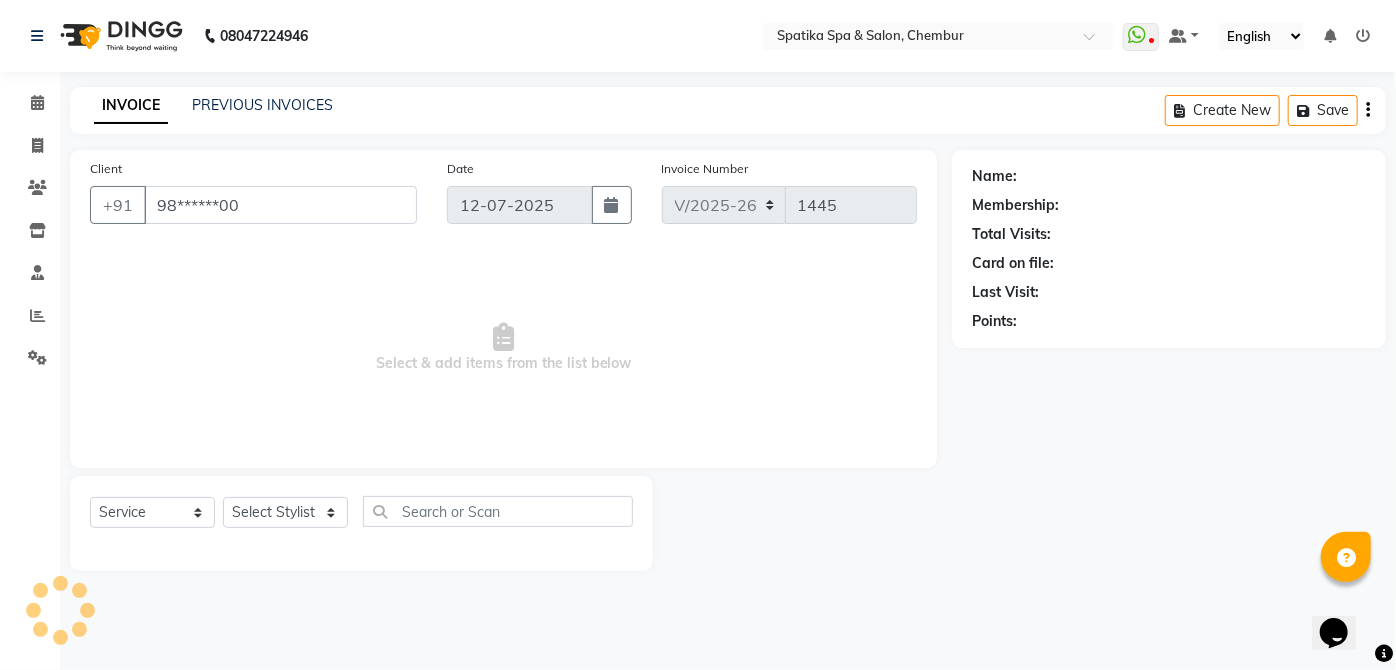 select on "17981" 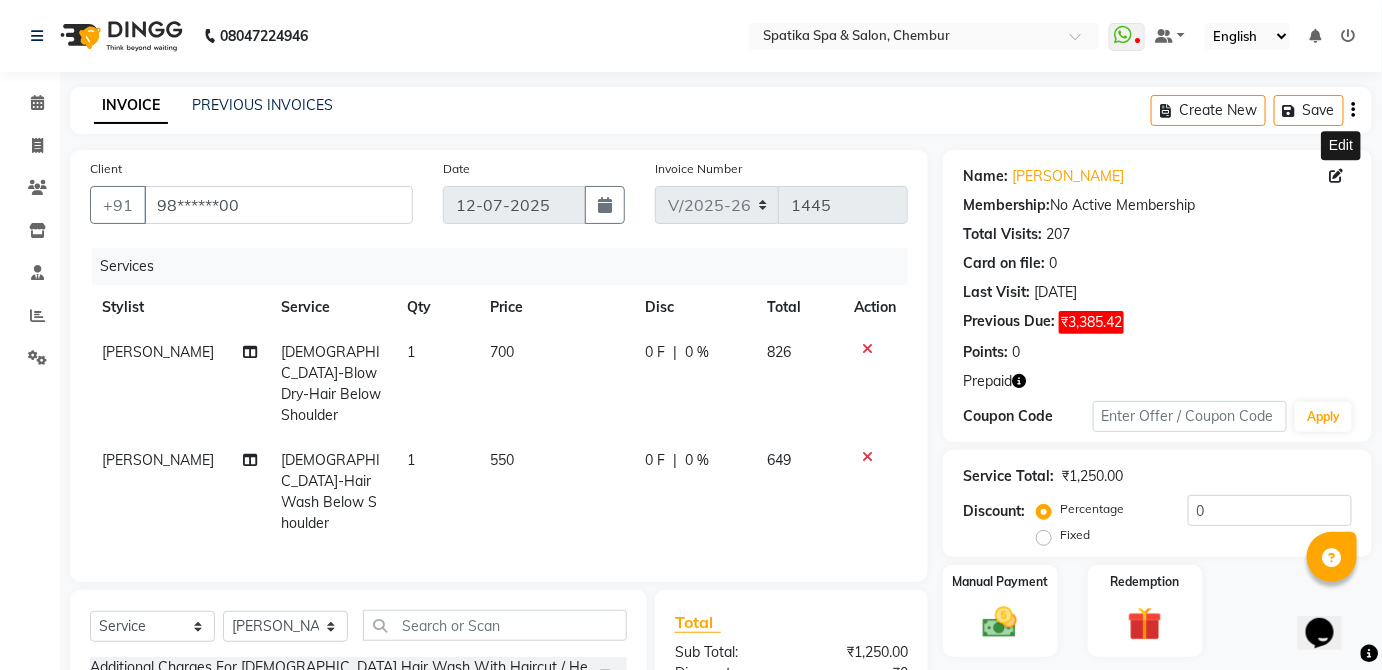 click 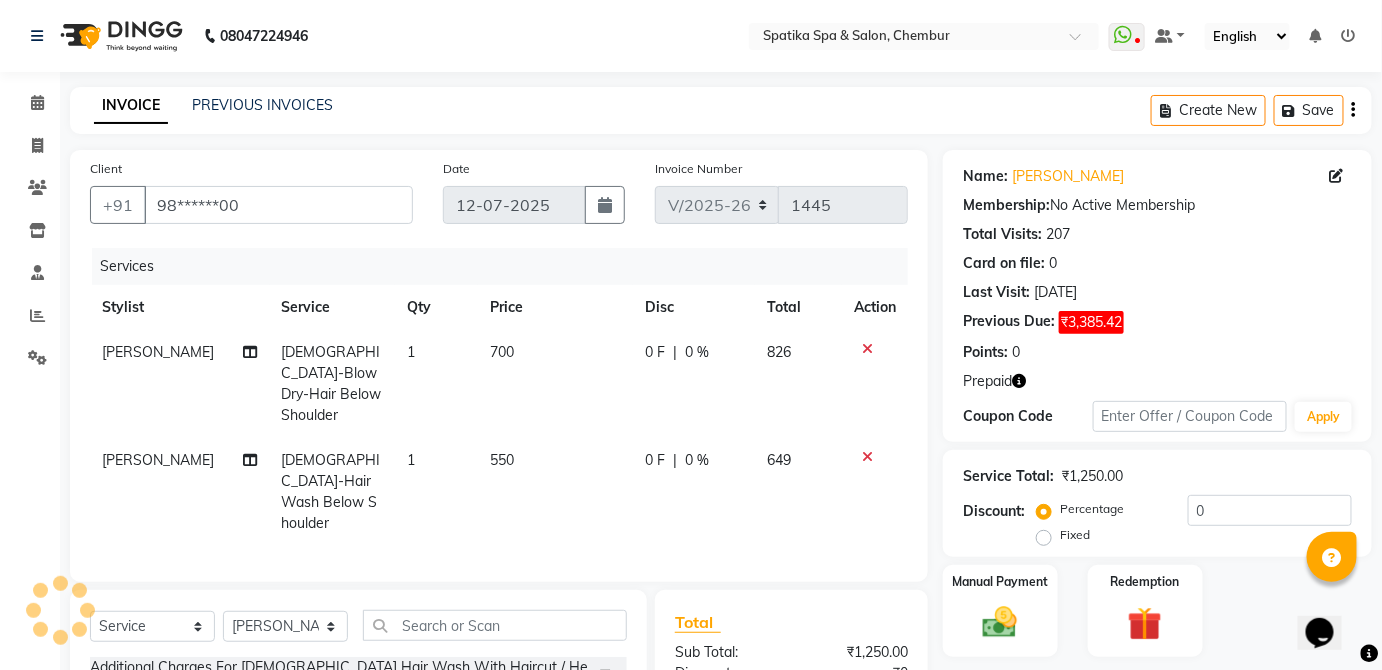 select 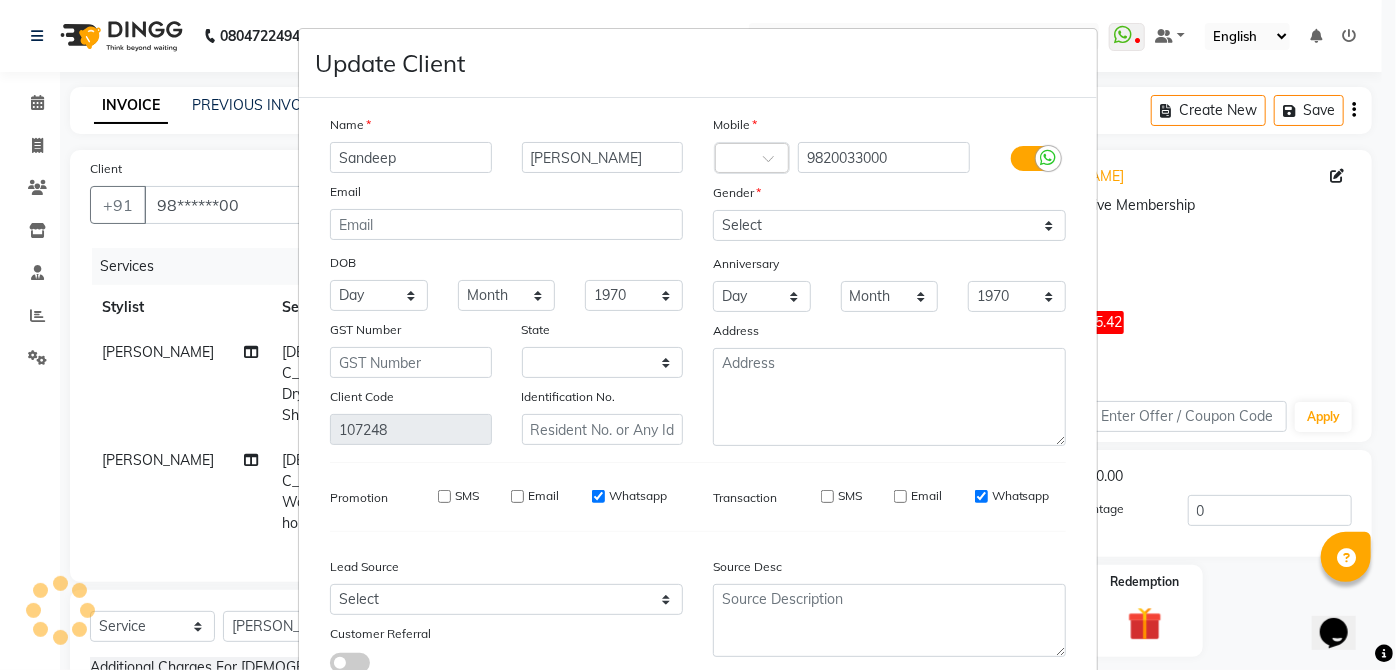 select on "22" 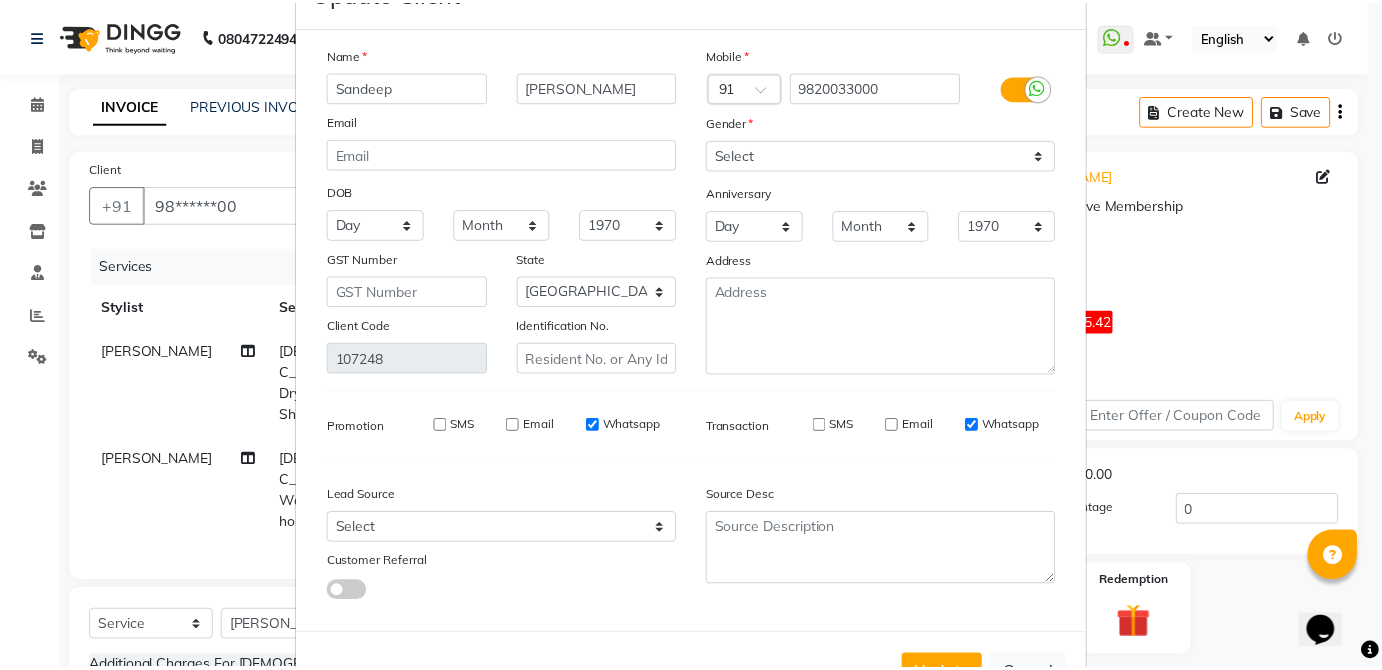 scroll, scrollTop: 141, scrollLeft: 0, axis: vertical 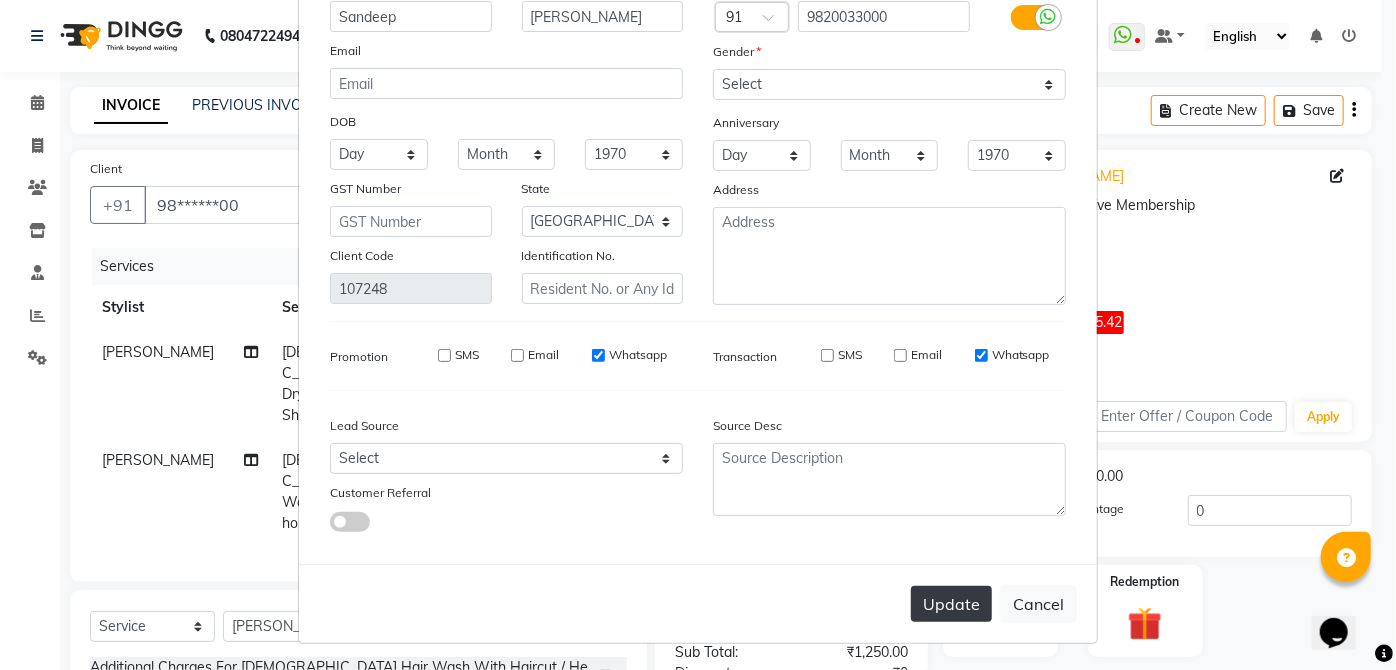 click on "Update" at bounding box center (951, 604) 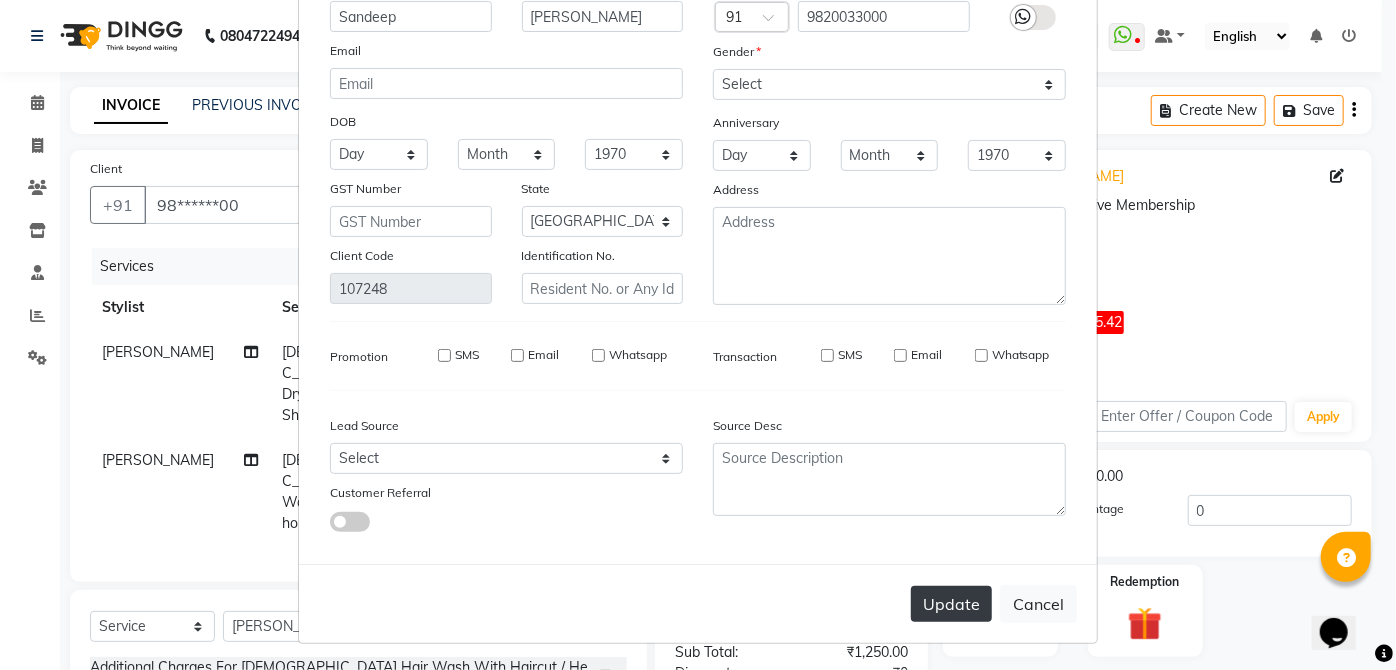 type 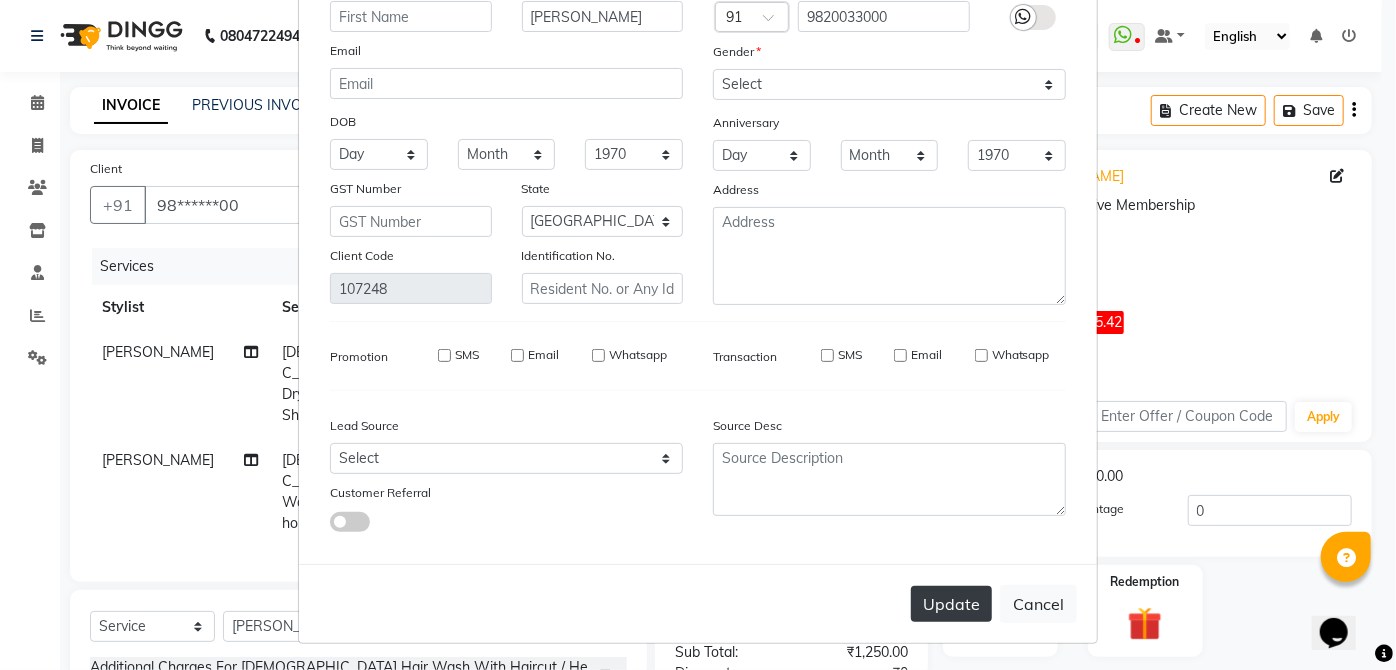 type 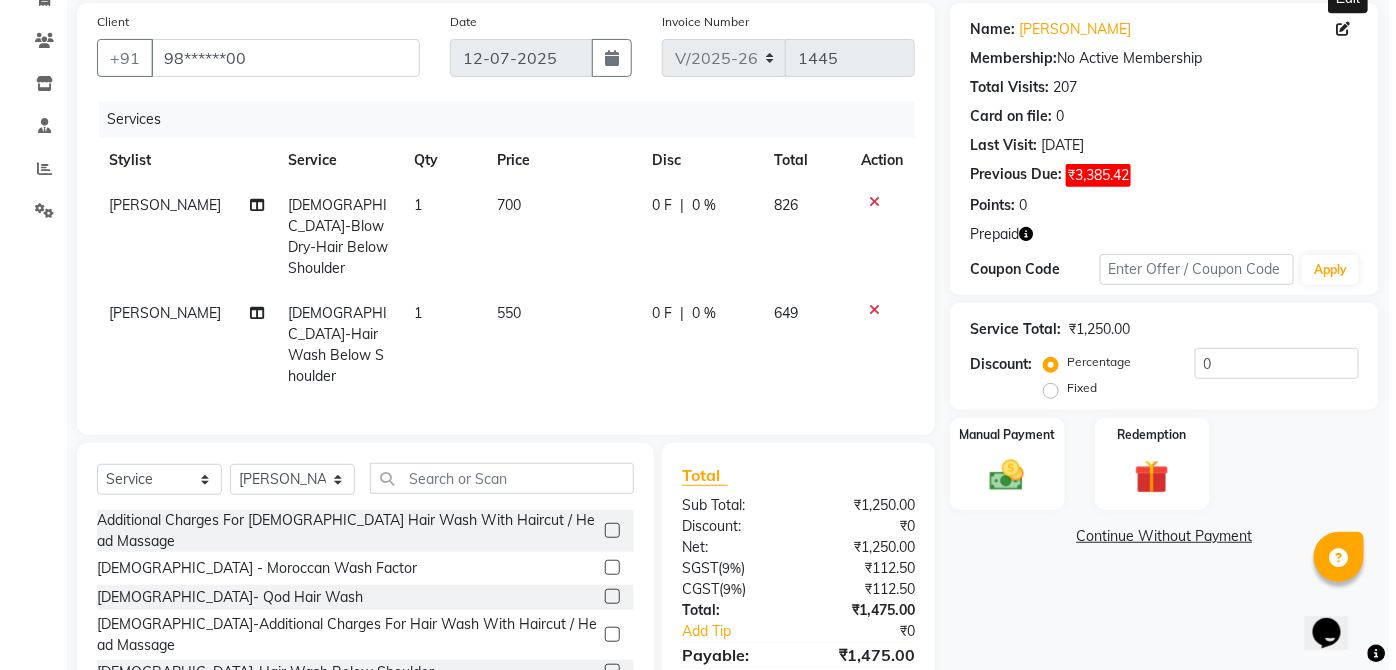 scroll, scrollTop: 0, scrollLeft: 0, axis: both 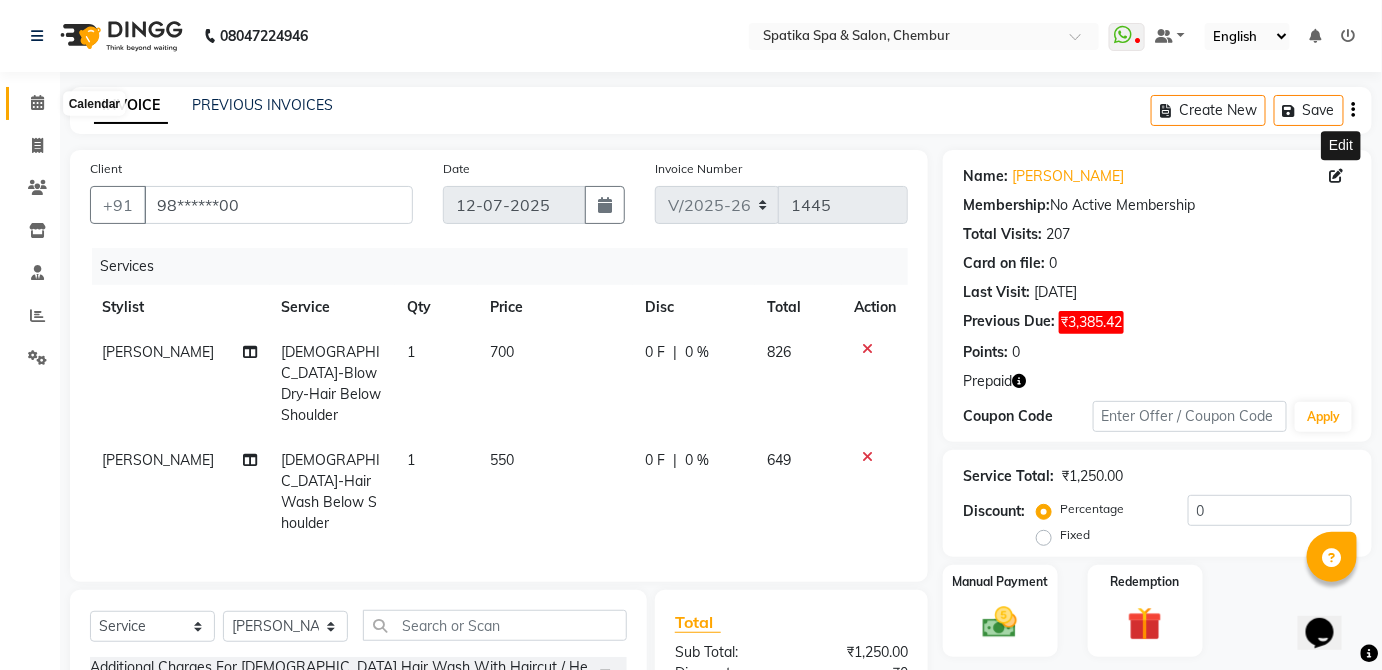 click 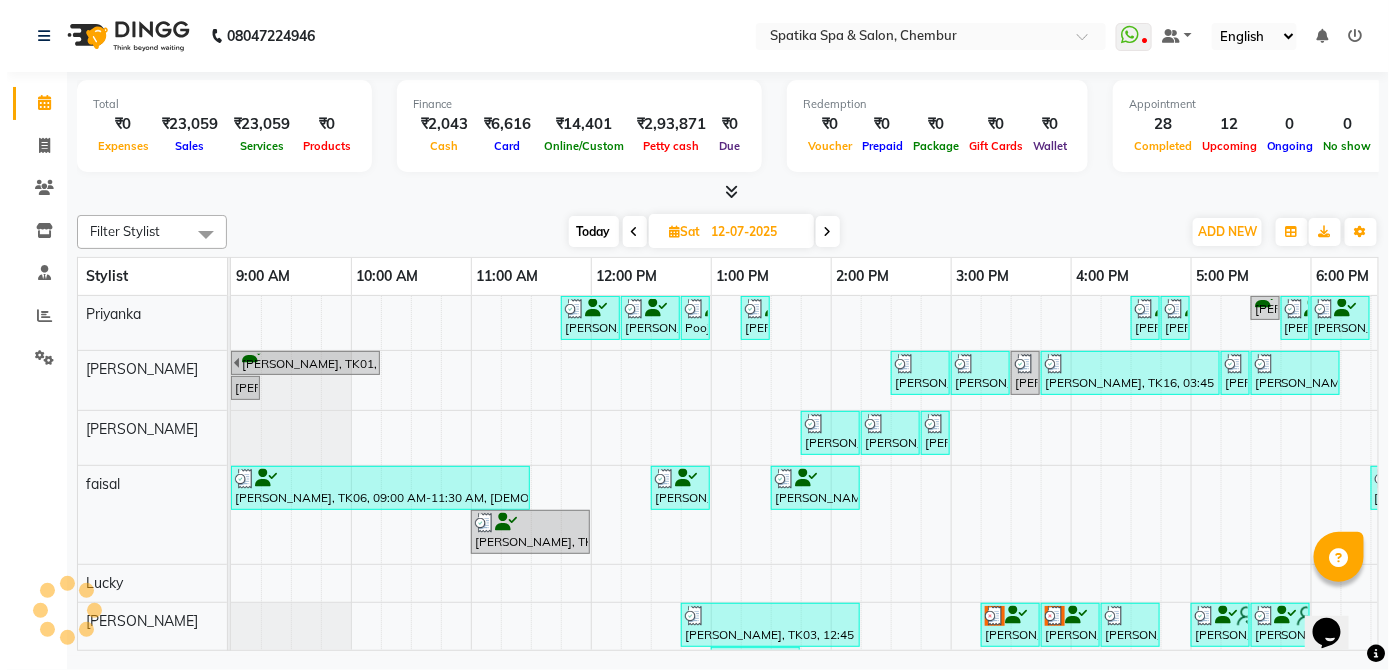 scroll, scrollTop: 0, scrollLeft: 0, axis: both 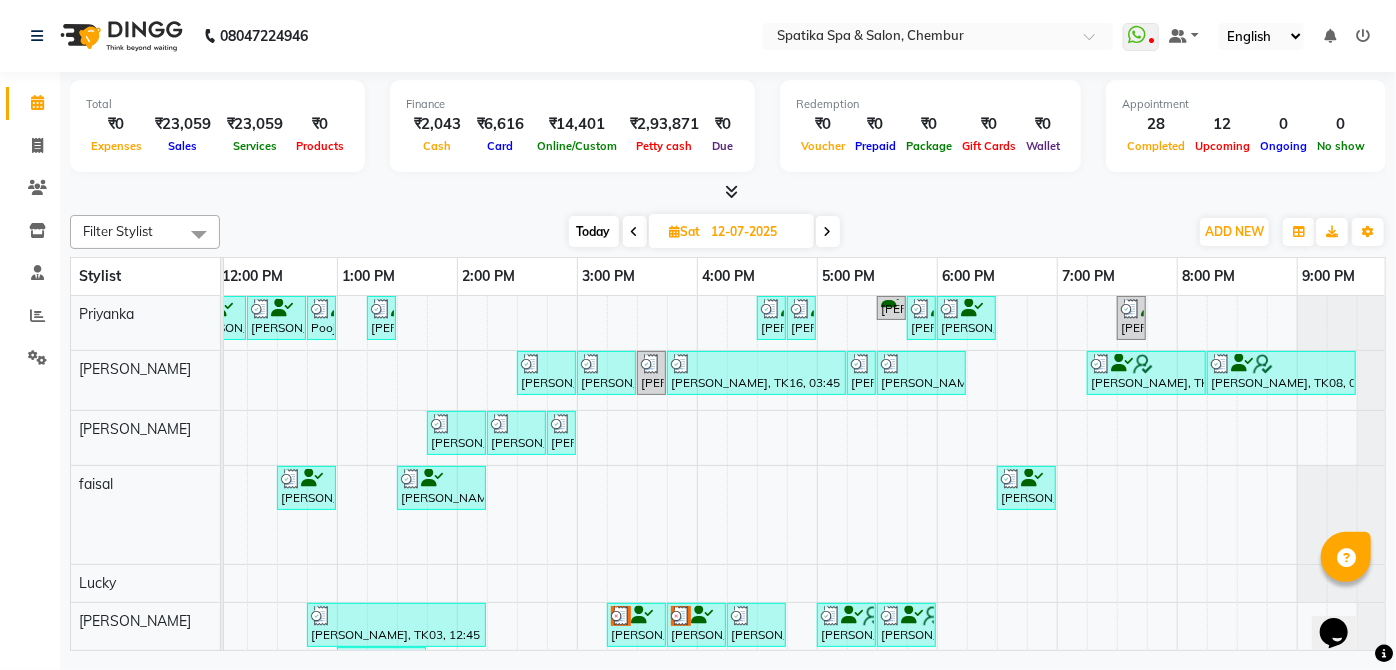 click at bounding box center (635, 231) 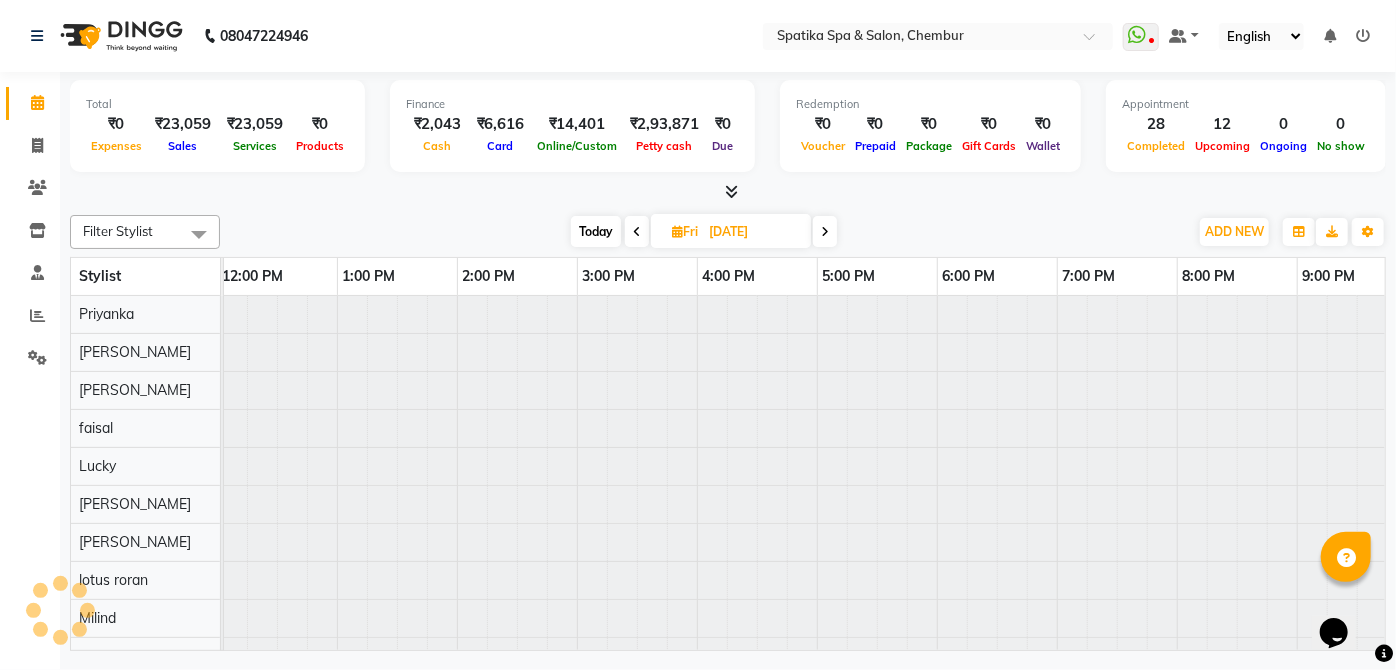 scroll, scrollTop: 0, scrollLeft: 397, axis: horizontal 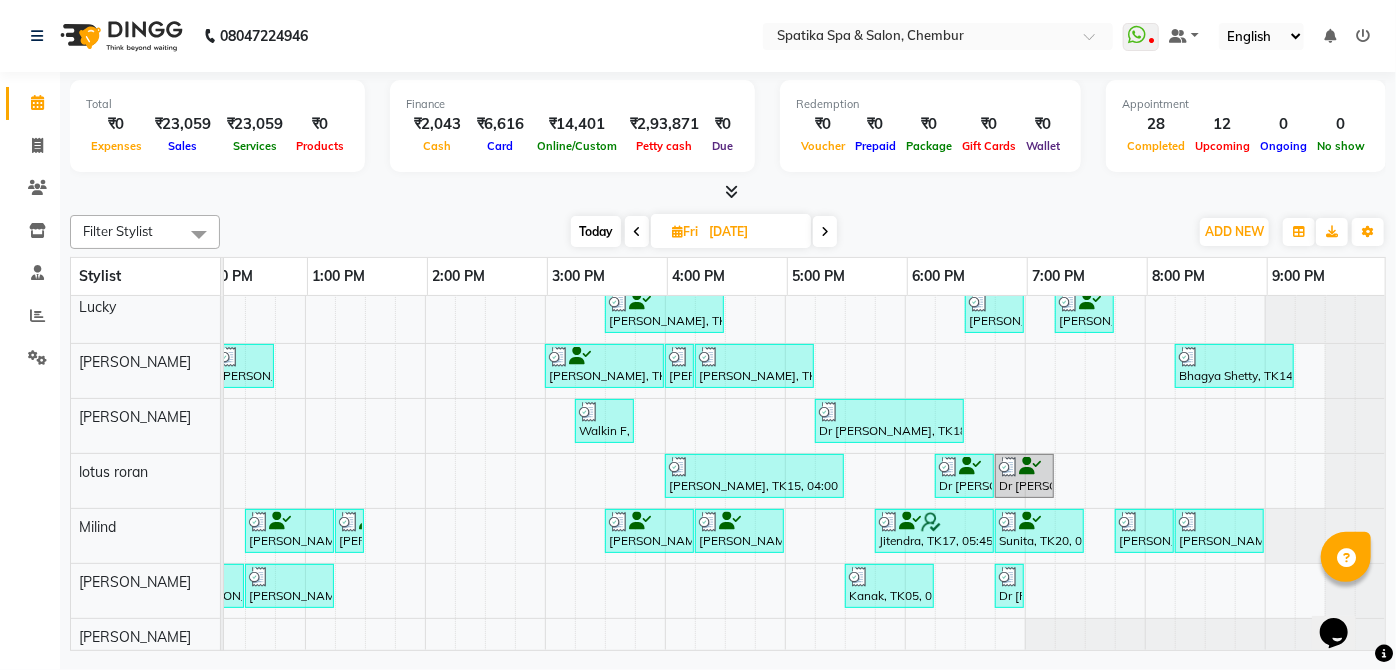 click at bounding box center [825, 231] 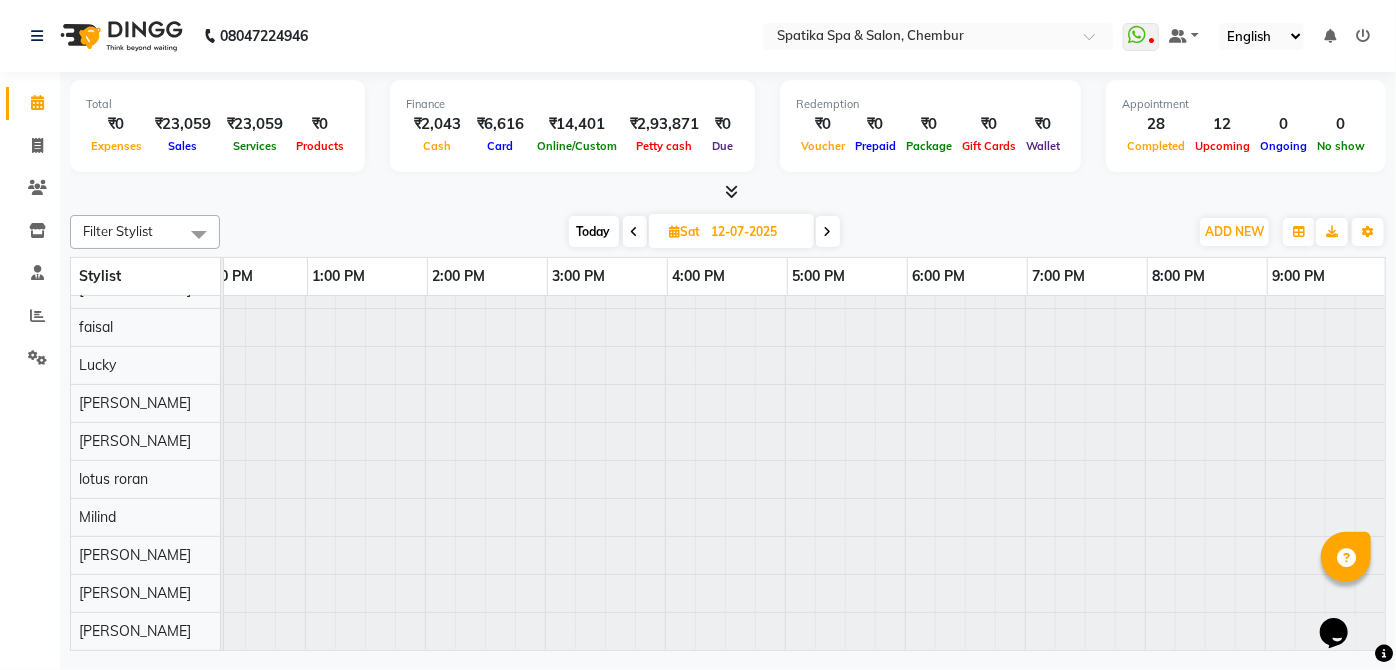 scroll, scrollTop: 0, scrollLeft: 397, axis: horizontal 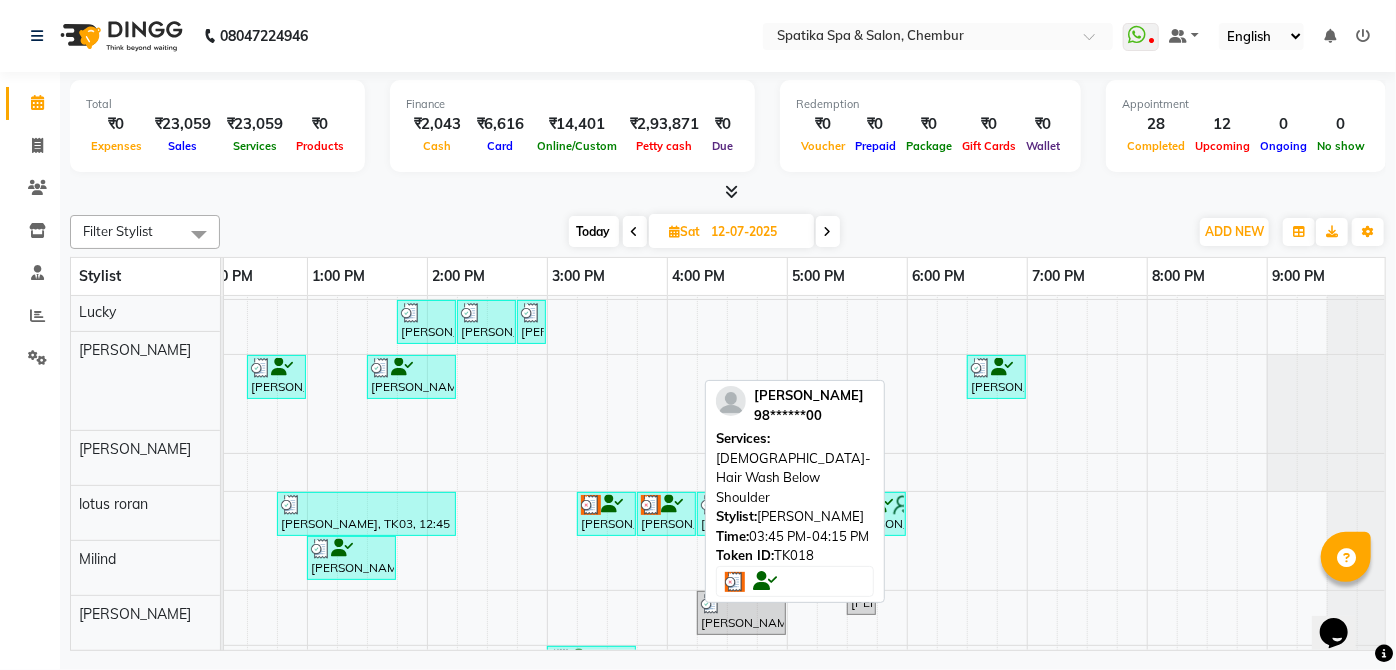 click on "[PERSON_NAME], TK18, 03:45 PM-04:15 PM, [DEMOGRAPHIC_DATA]-Hair Wash Below Shoulder" at bounding box center (666, 514) 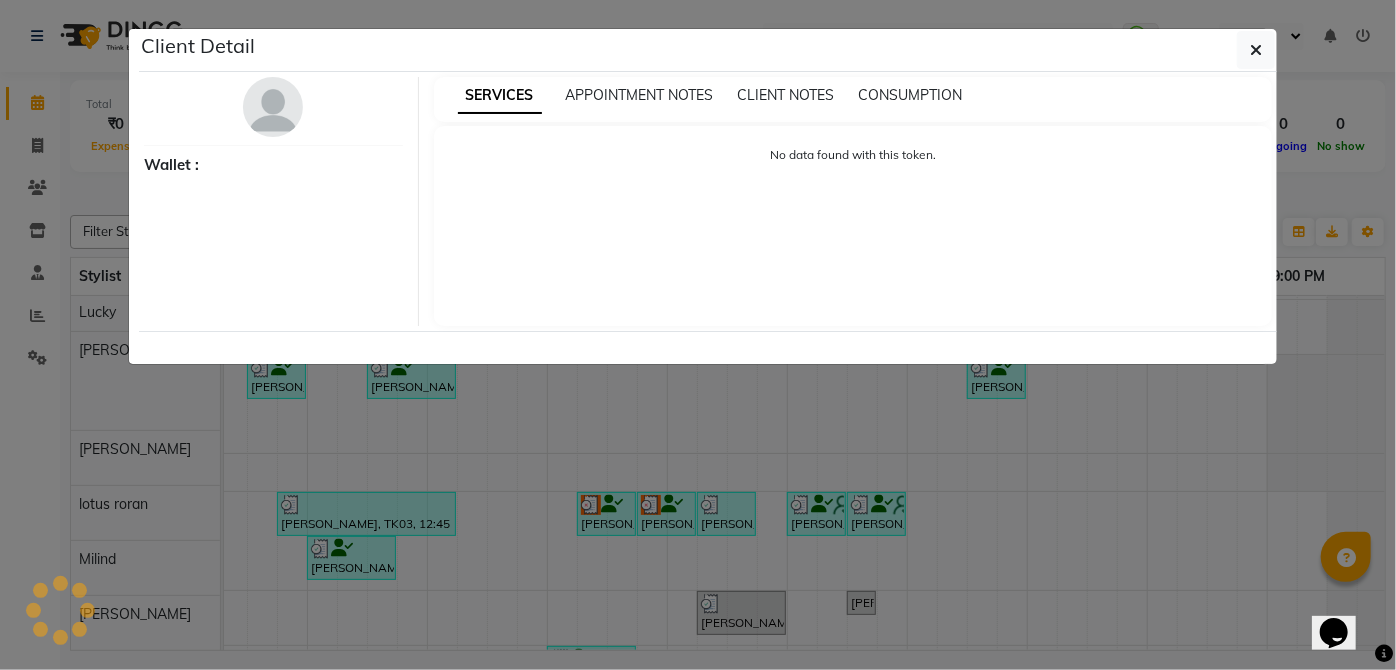 select on "3" 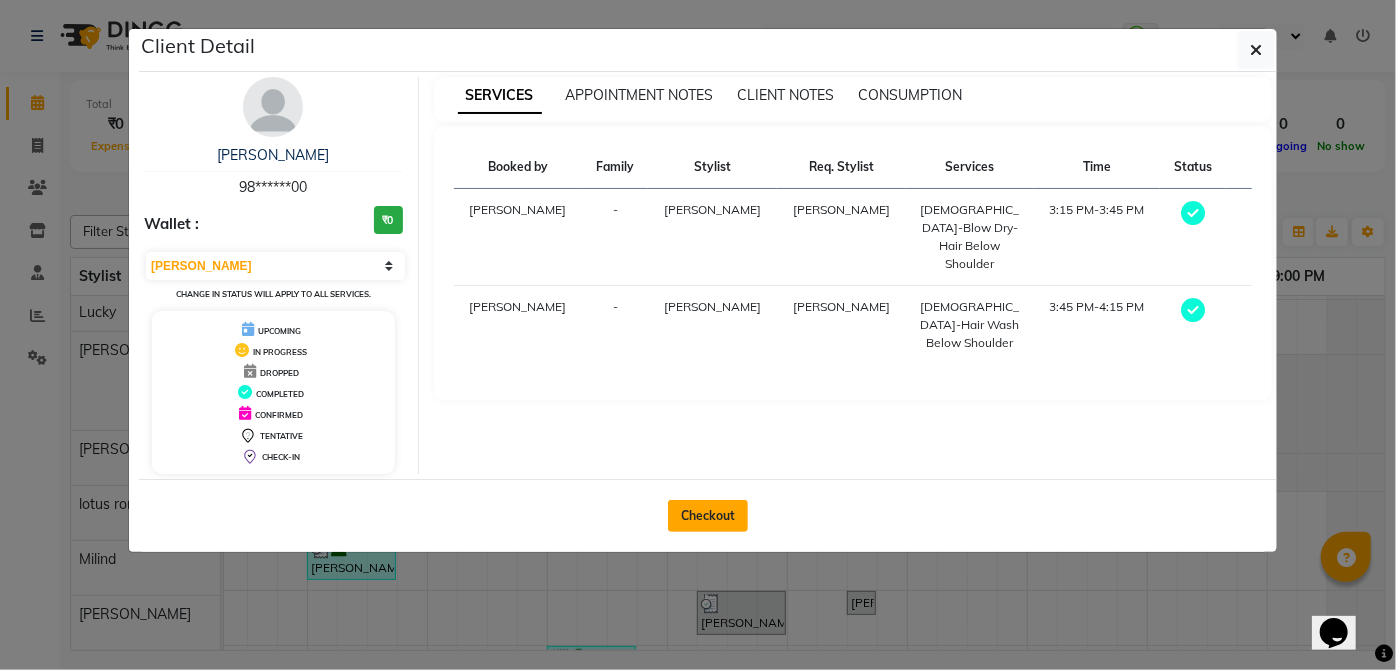 click on "Checkout" 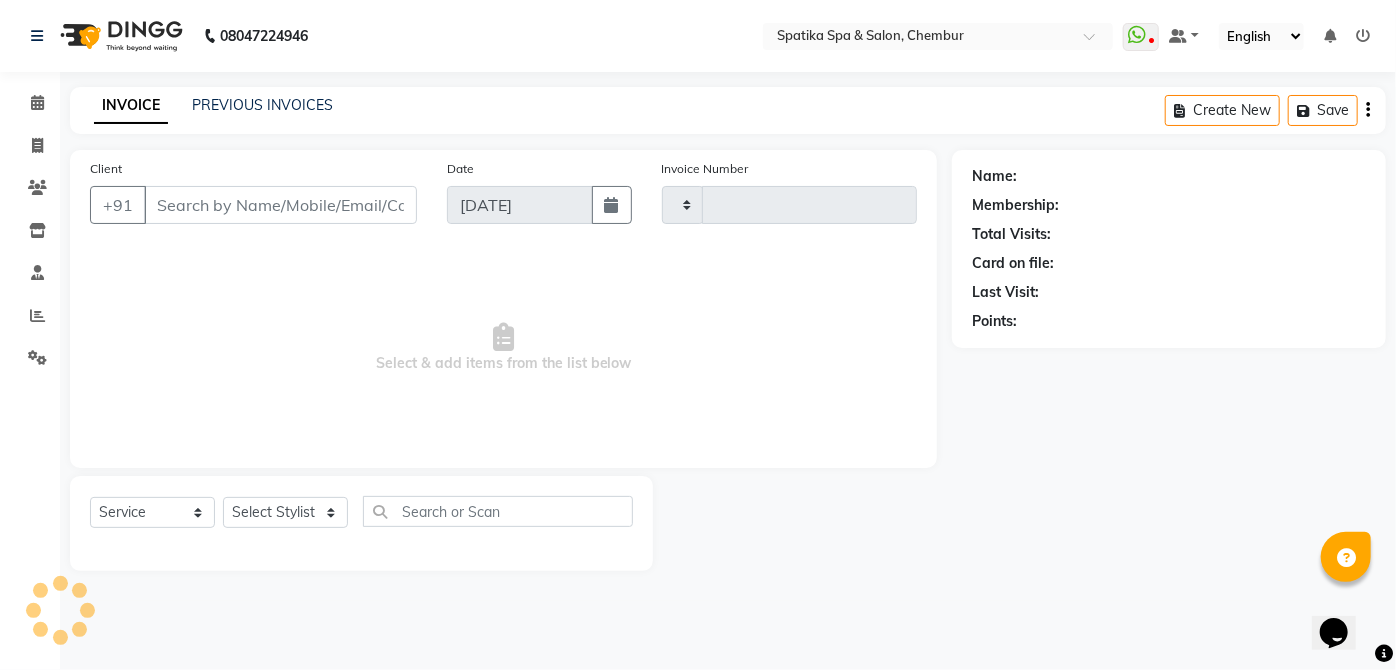 type on "1445" 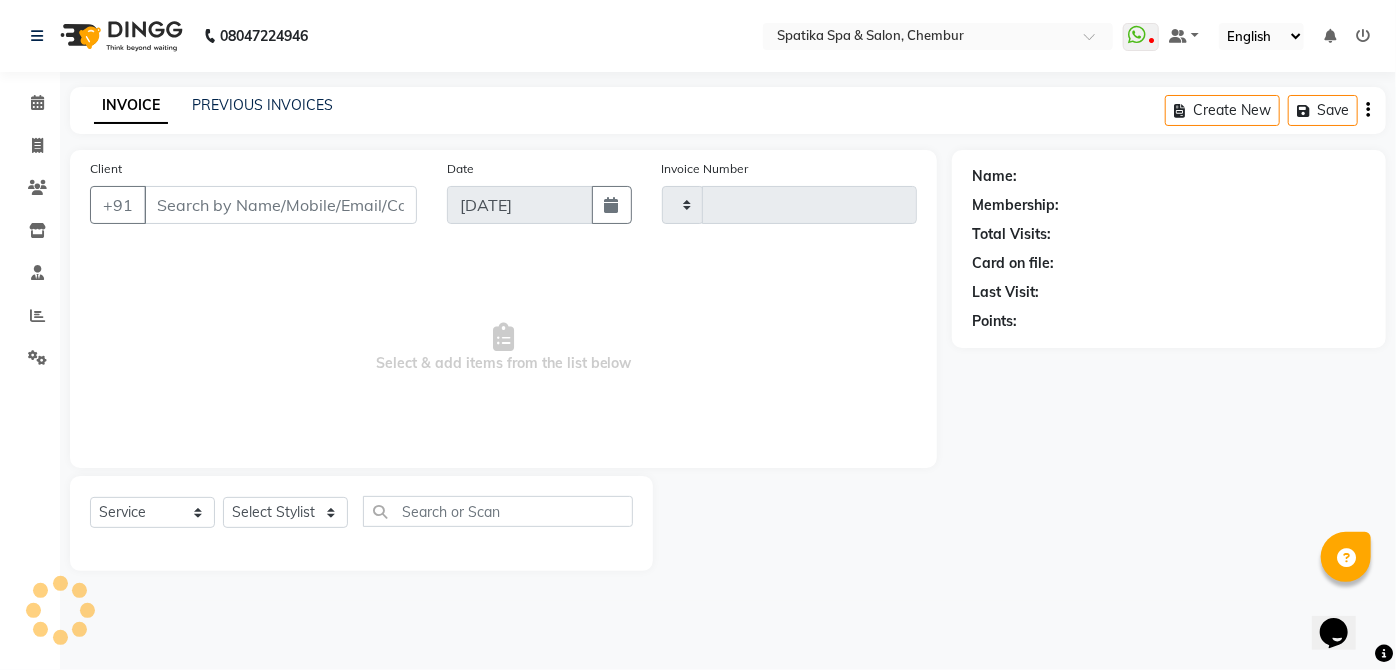 select on "631" 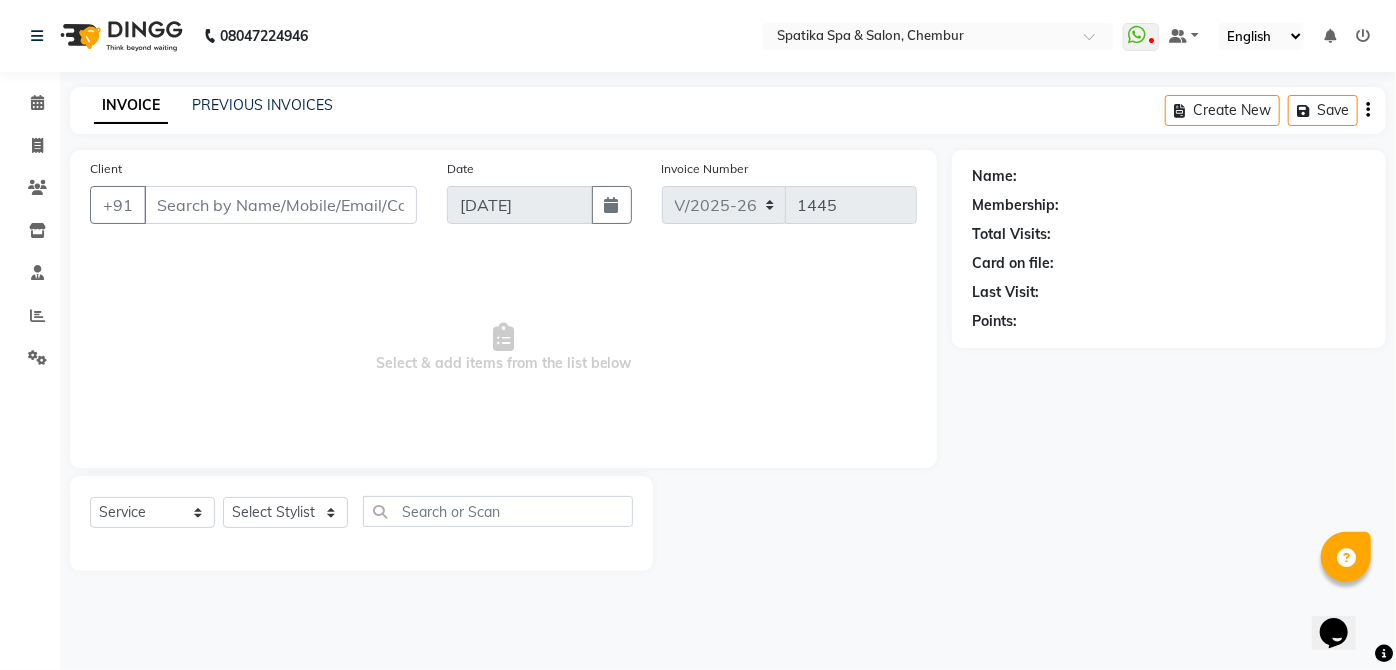 type on "98******00" 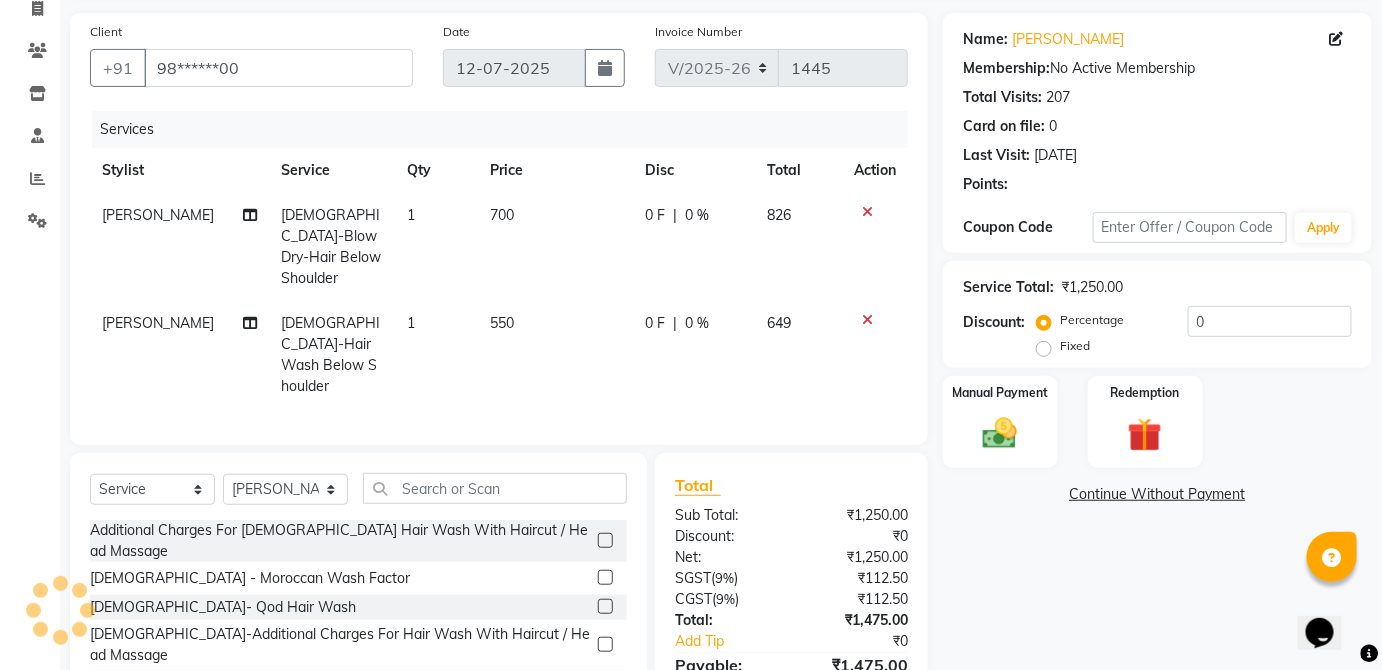 scroll, scrollTop: 216, scrollLeft: 0, axis: vertical 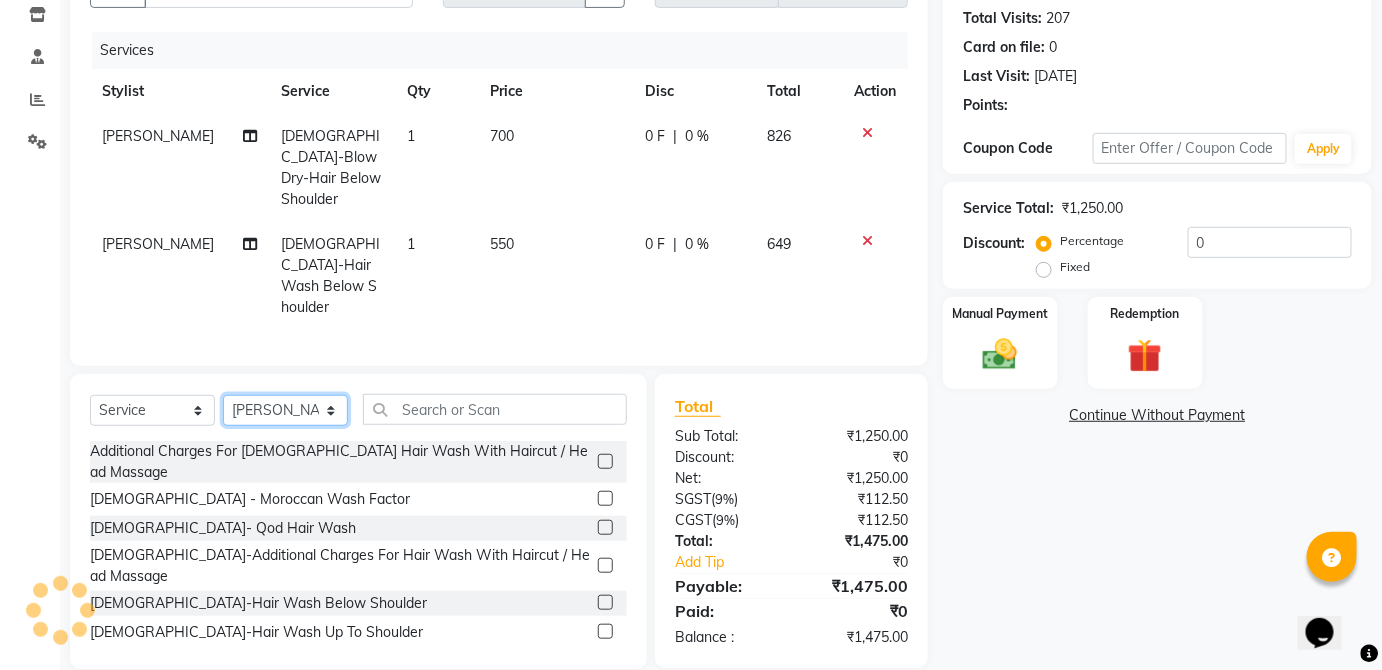 click on "Select Stylist [PERSON_NAME] [PERSON_NAME] [PERSON_NAME] [PERSON_NAME] lotus roran [PERSON_NAME] [PERSON_NAME] [PERSON_NAME] Priyanka [PERSON_NAME] [PERSON_NAME]" 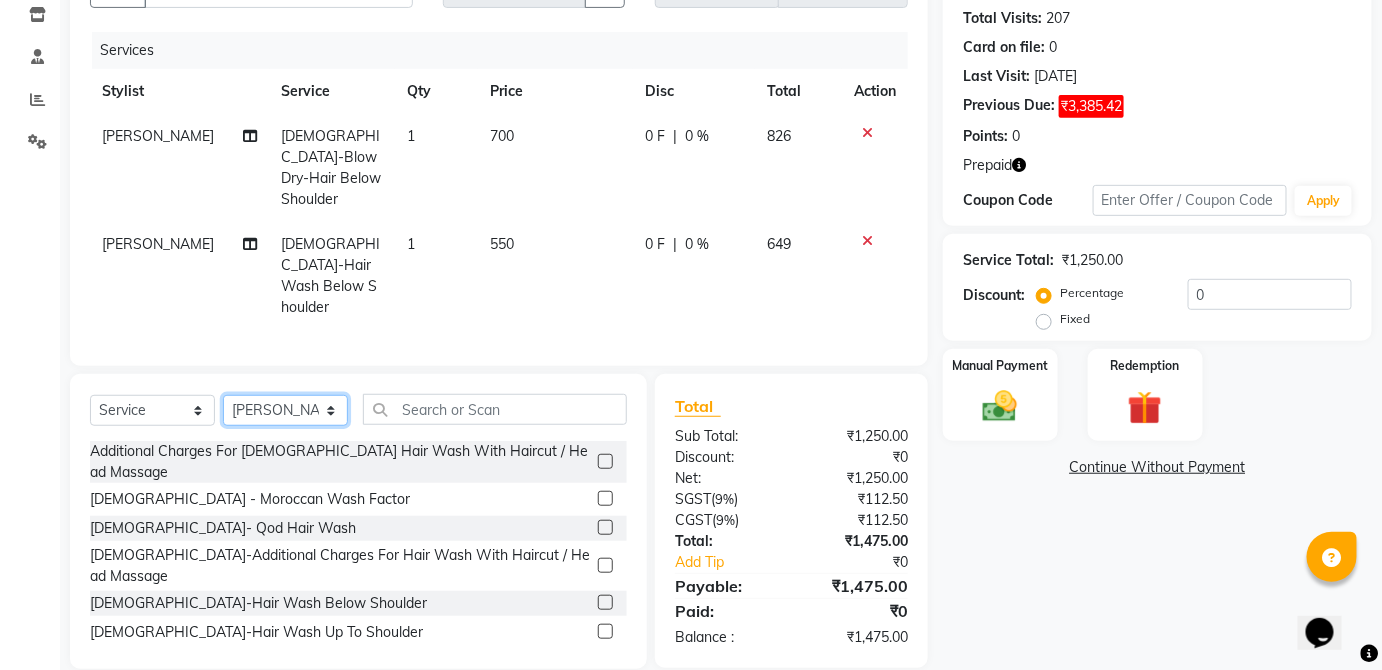 select on "9046" 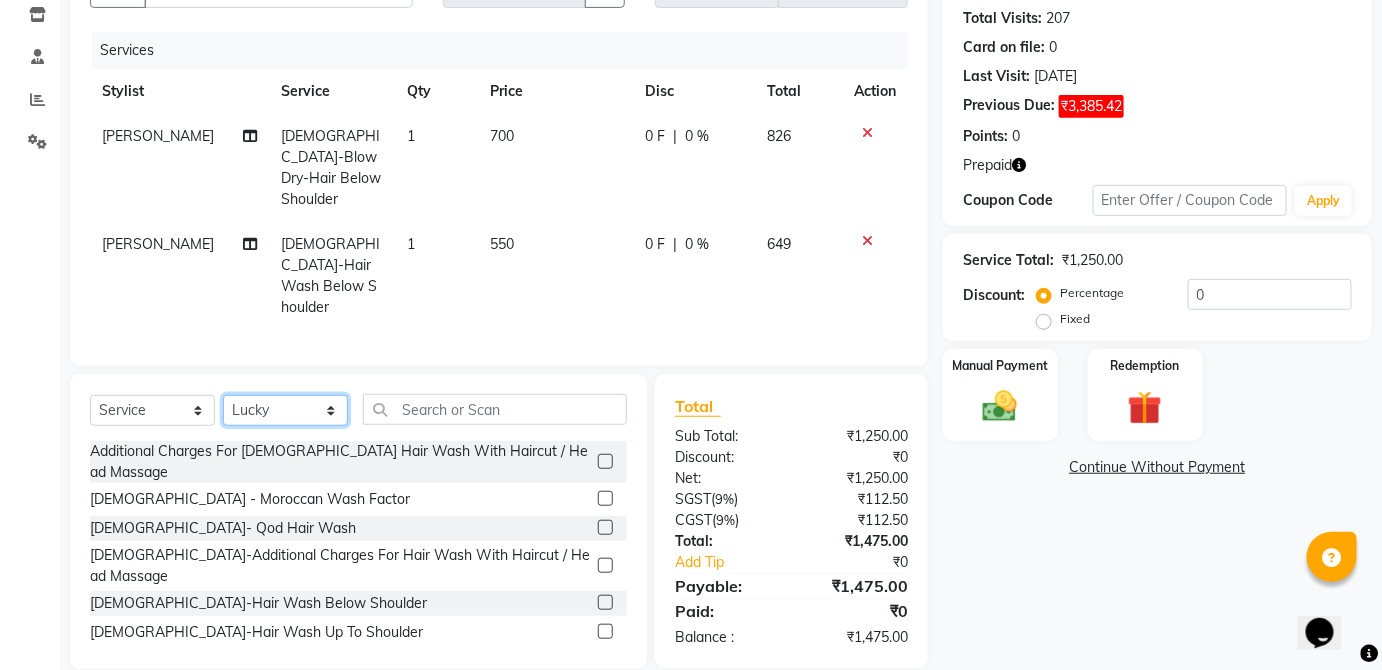 click on "Select Stylist [PERSON_NAME] [PERSON_NAME] [PERSON_NAME] [PERSON_NAME] lotus roran [PERSON_NAME] [PERSON_NAME] [PERSON_NAME] Priyanka [PERSON_NAME] [PERSON_NAME]" 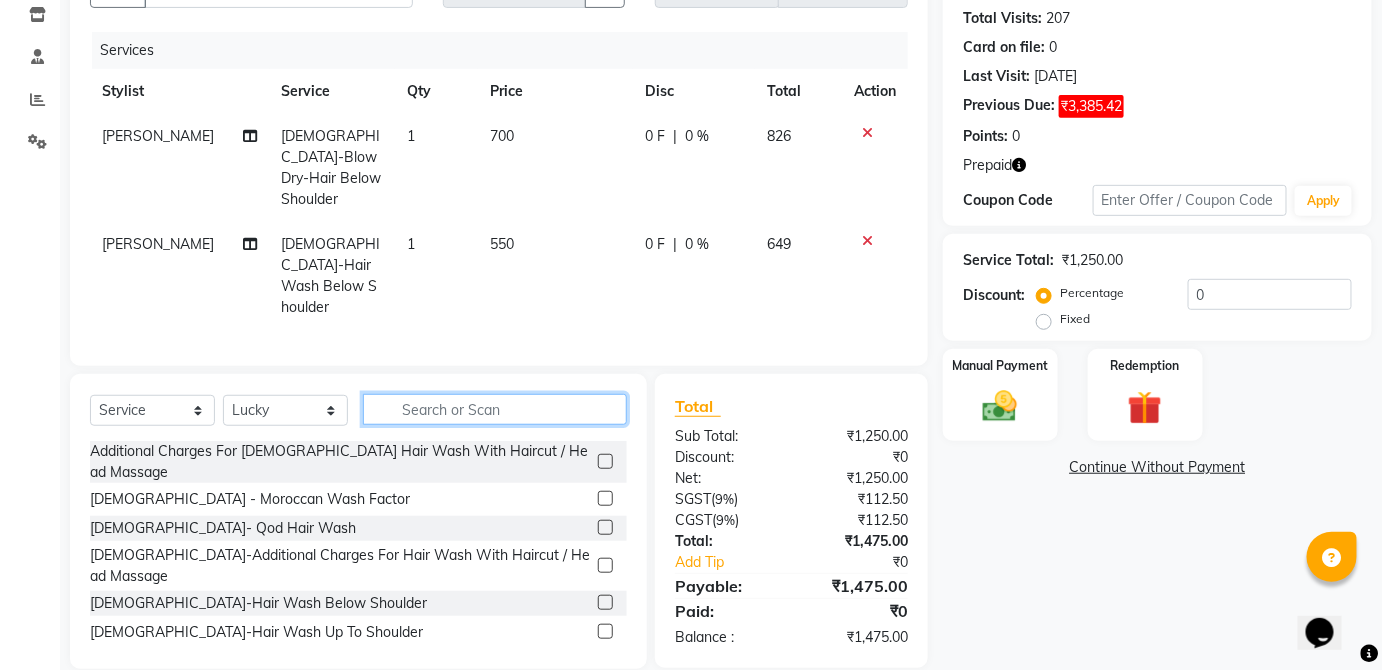 click 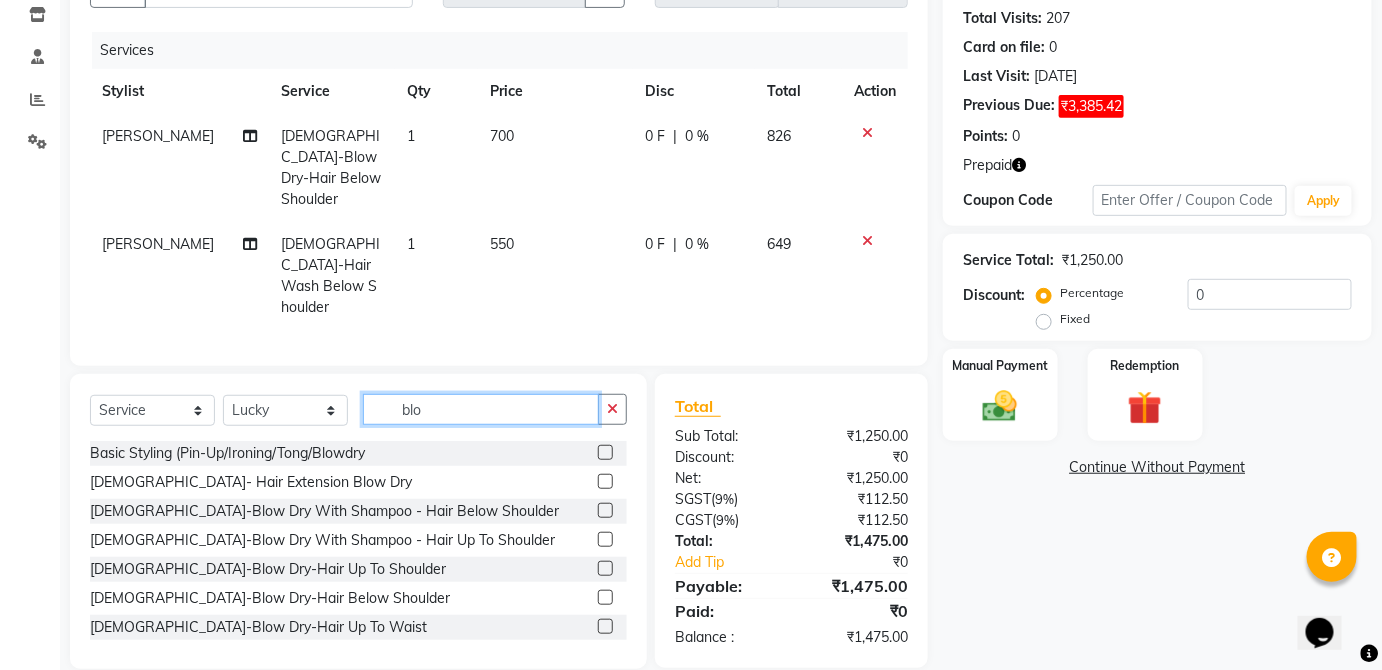 type on "blo" 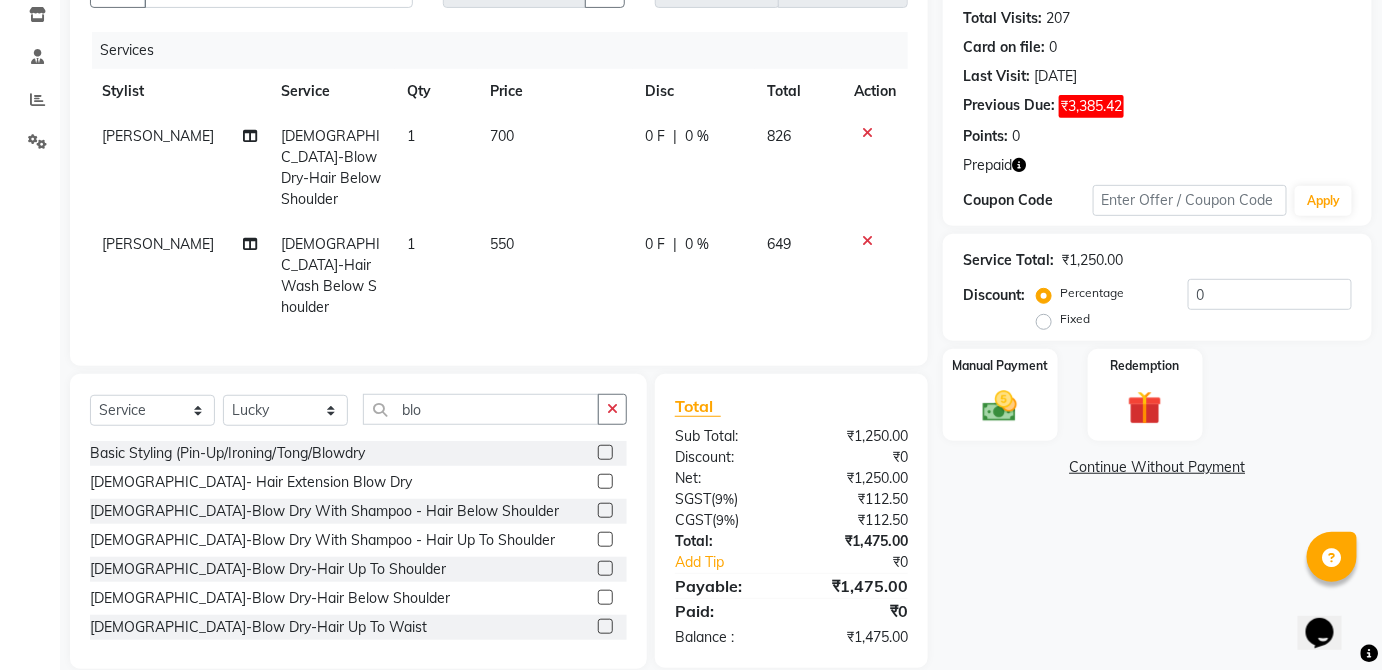 click 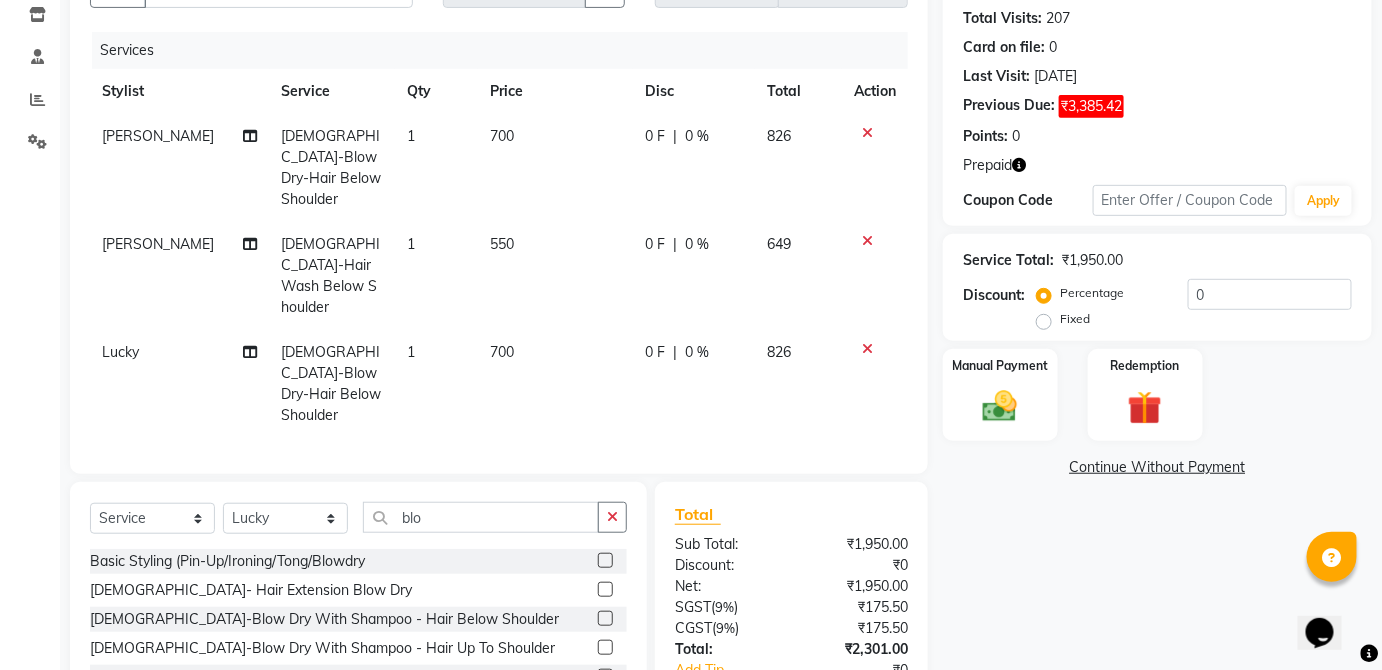 checkbox on "false" 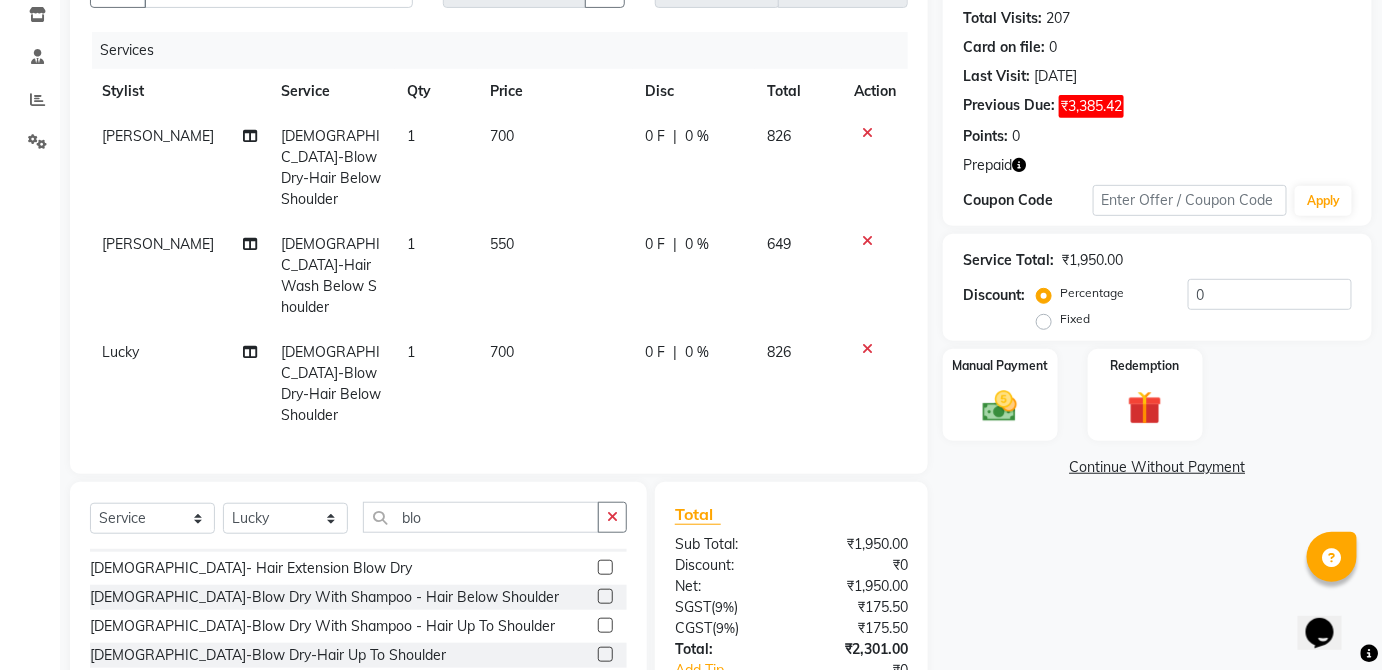 scroll, scrollTop: 32, scrollLeft: 0, axis: vertical 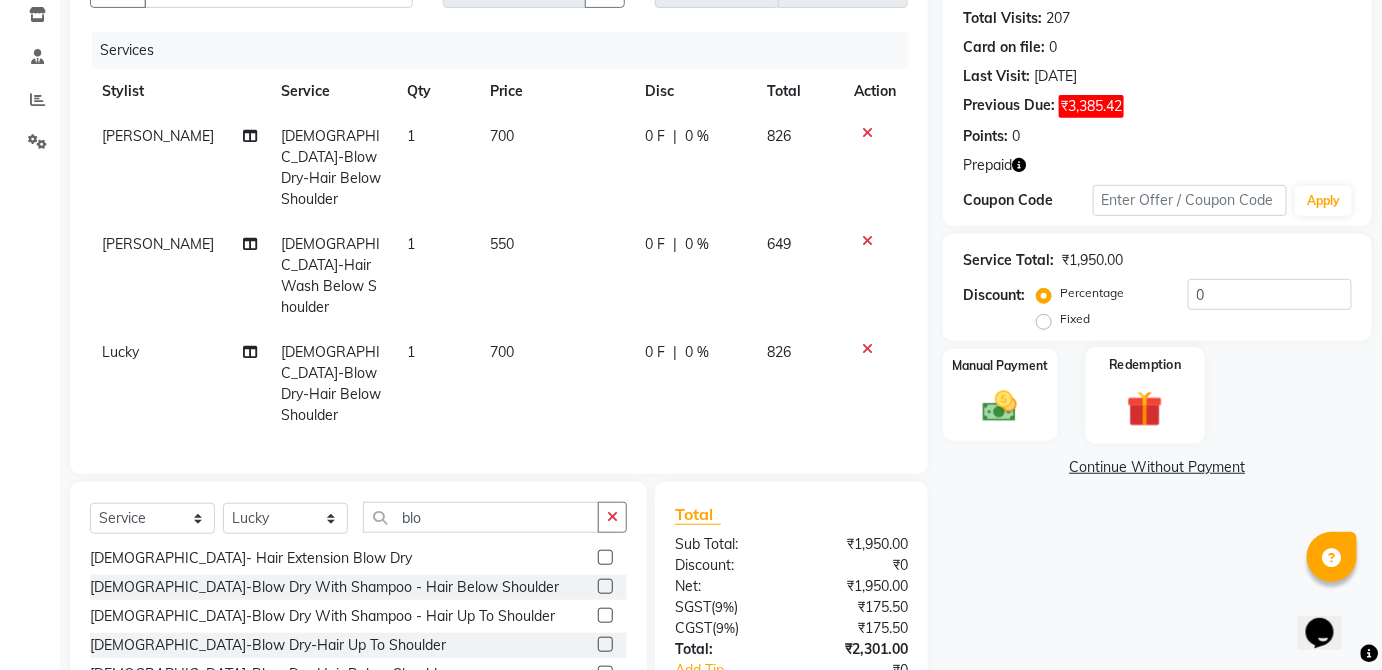 click 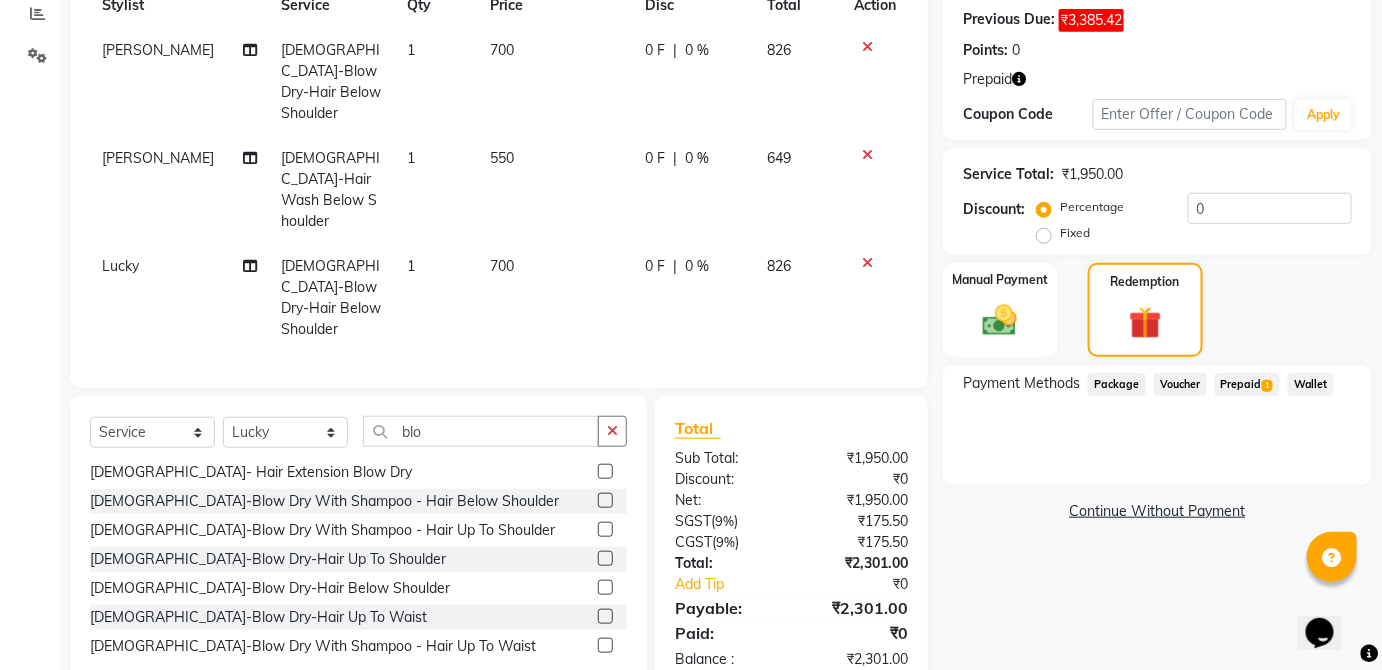 scroll, scrollTop: 303, scrollLeft: 0, axis: vertical 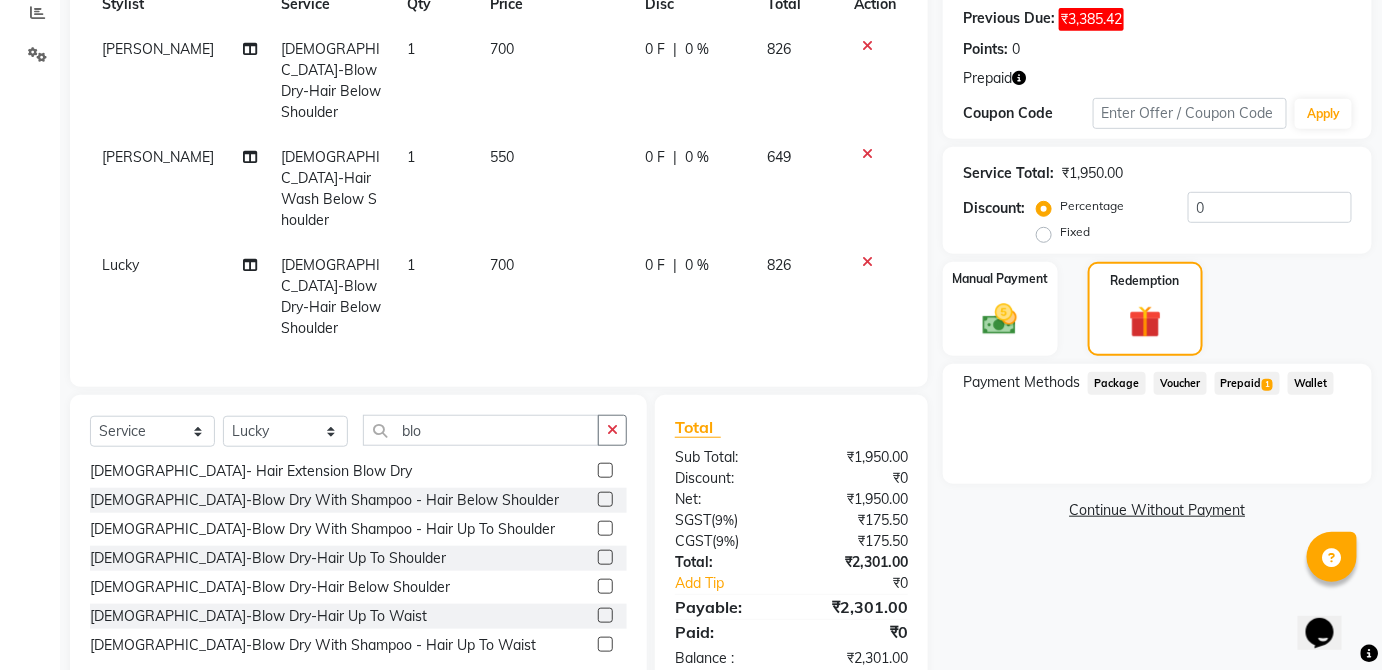 click on "Prepaid  1" 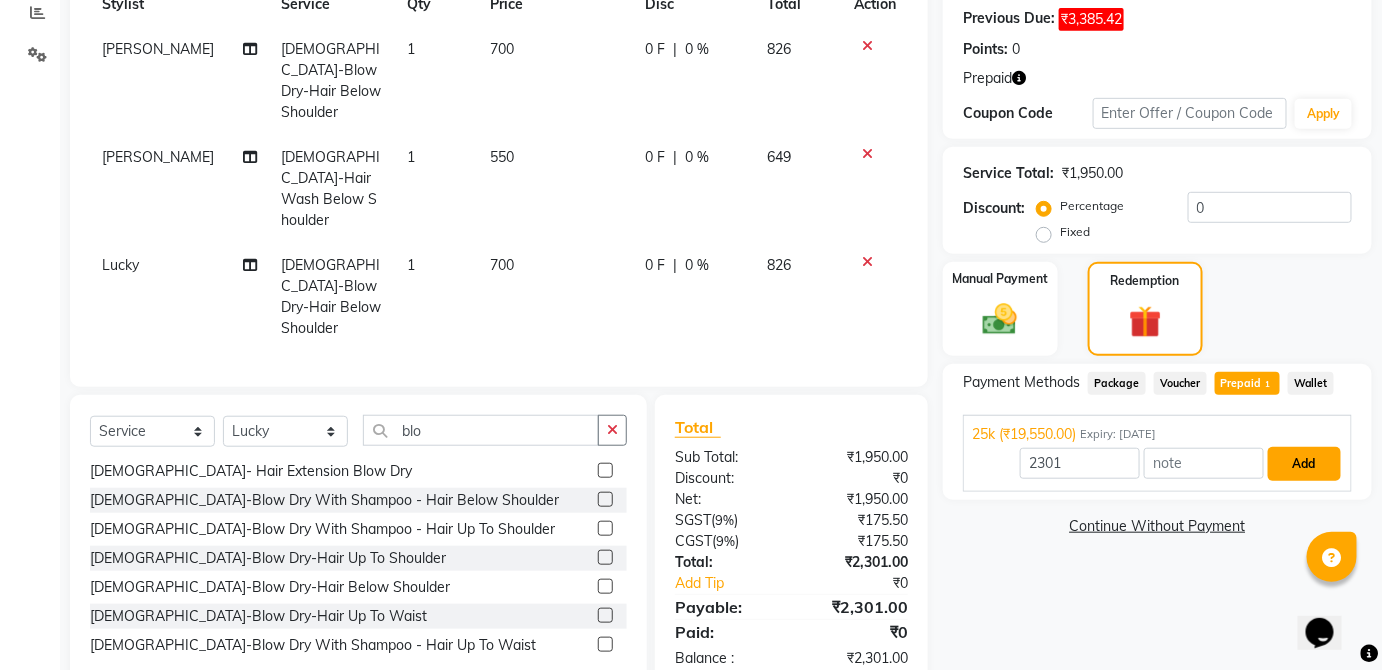 click on "Add" at bounding box center [1304, 464] 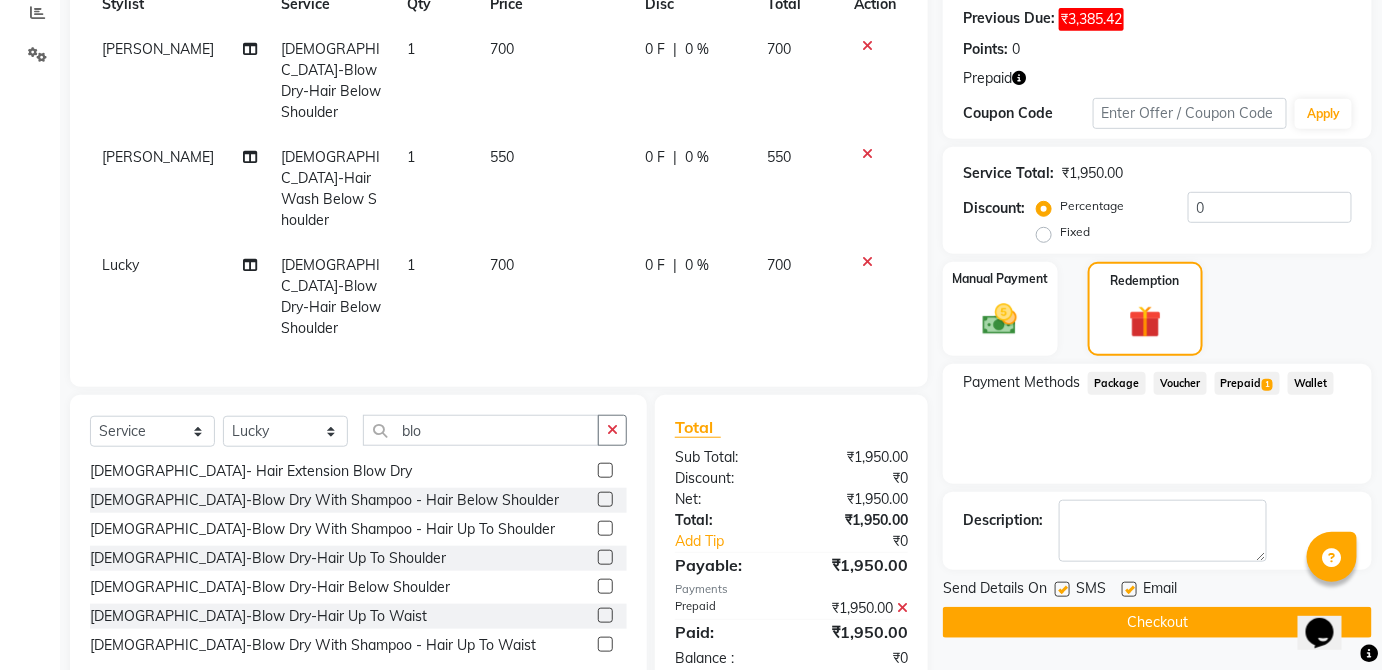 click 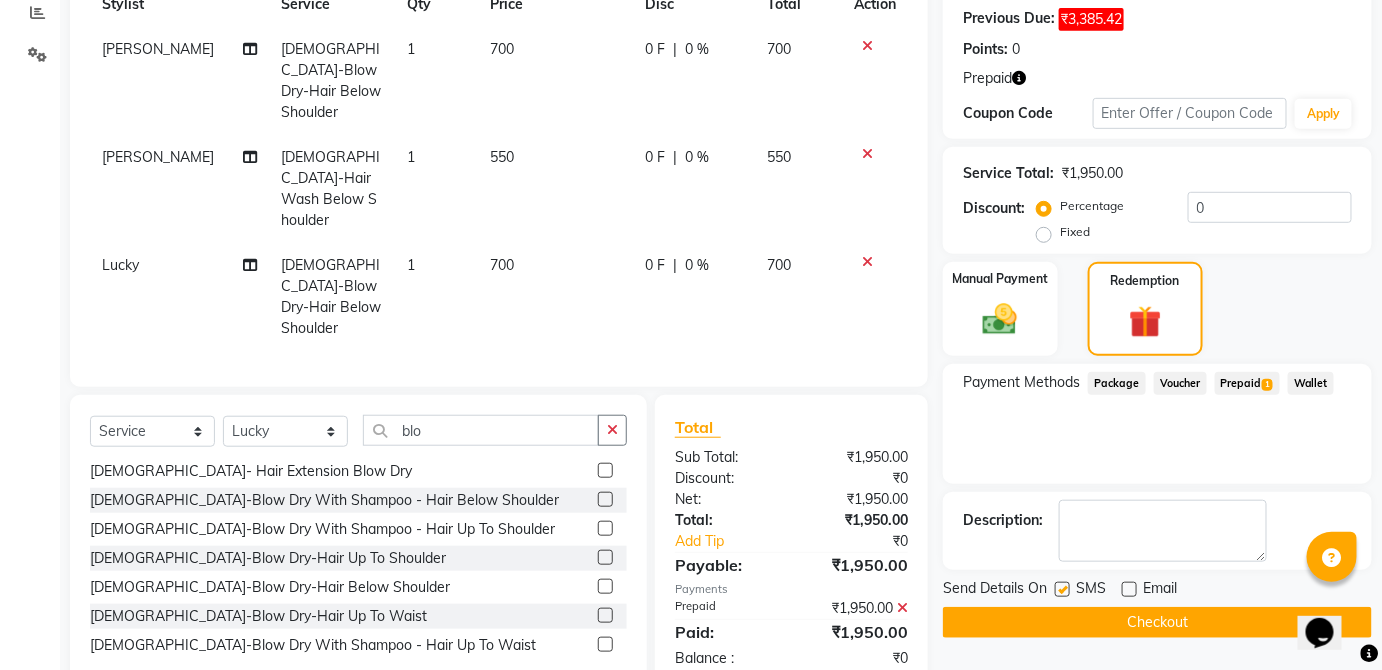 click 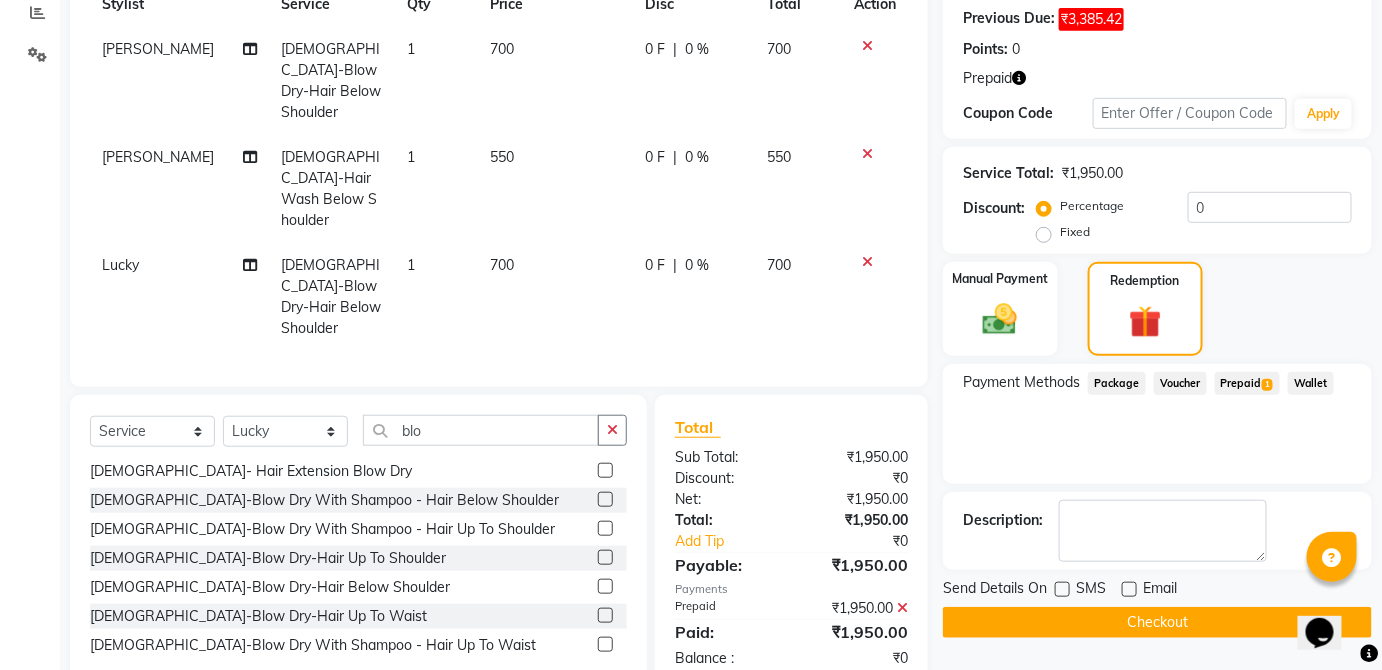 click on "Checkout" 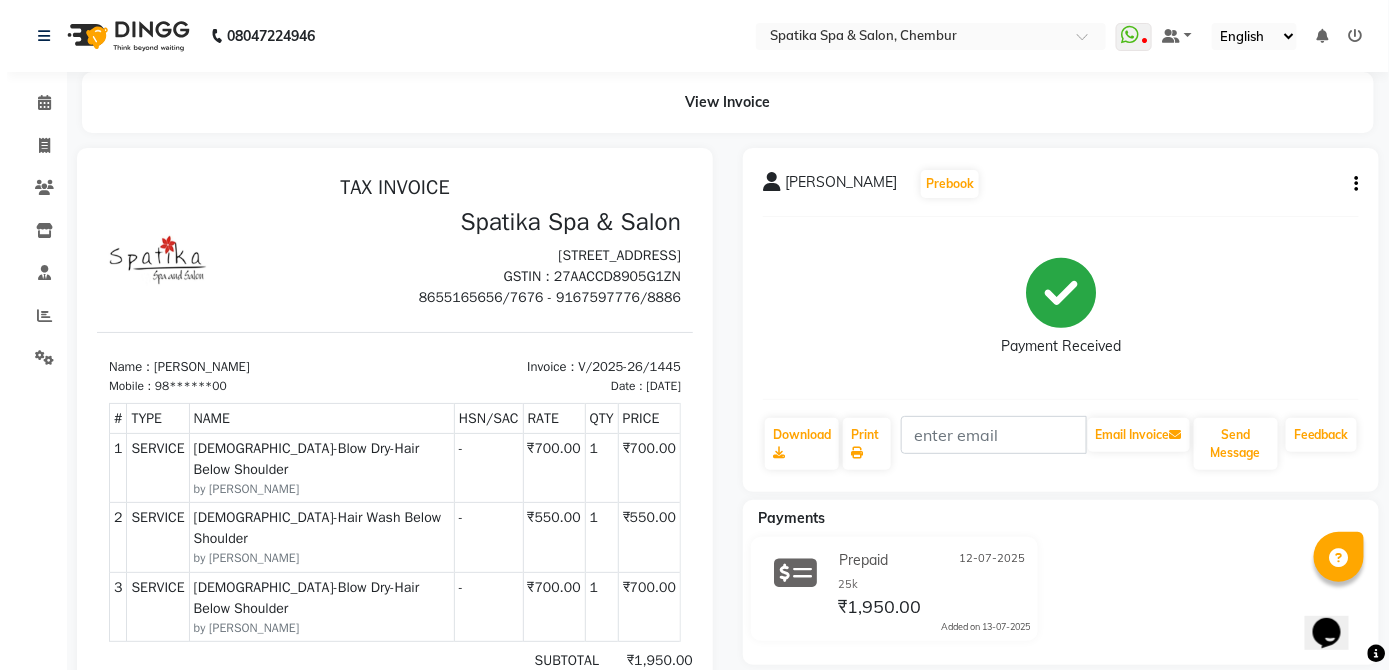 scroll, scrollTop: 0, scrollLeft: 0, axis: both 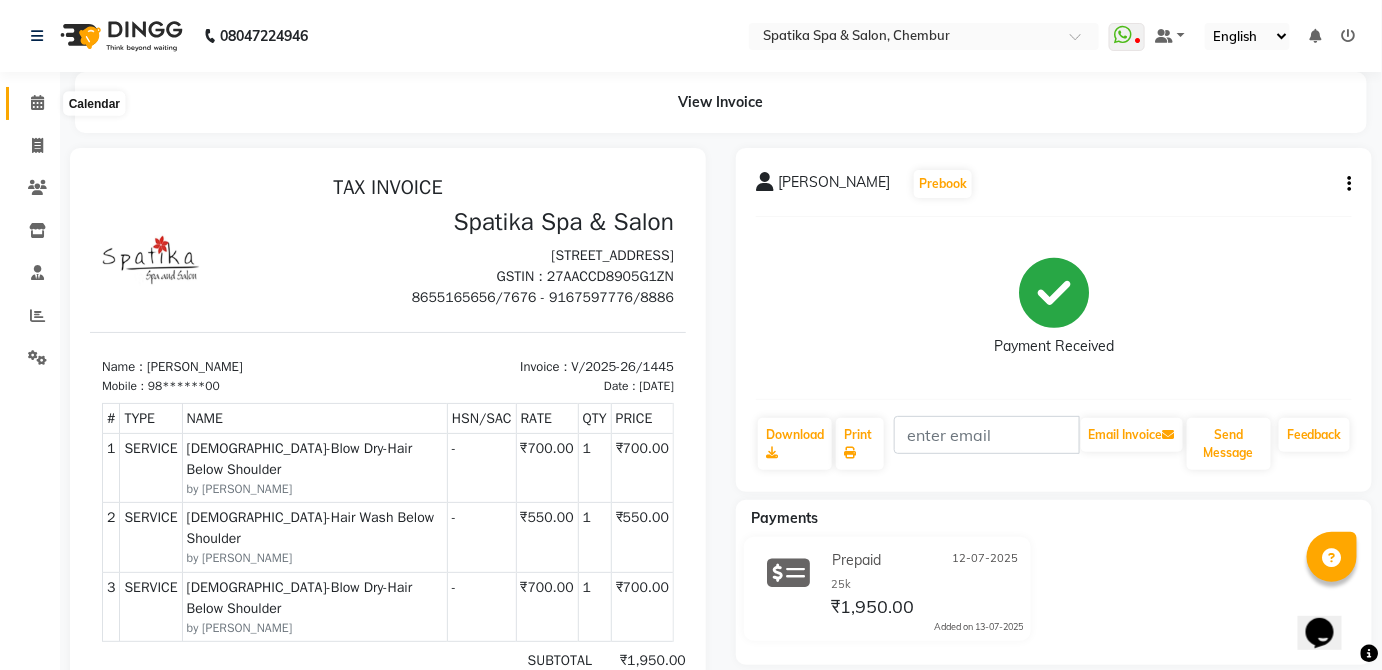 click 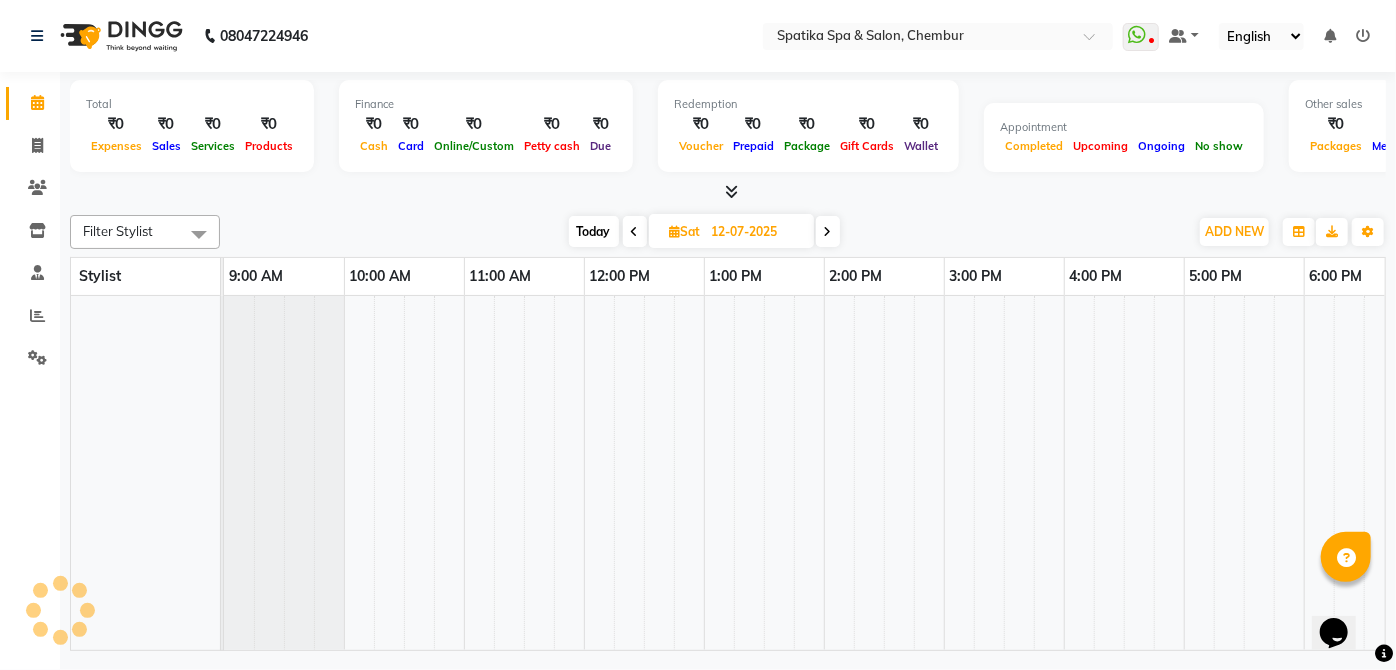 scroll, scrollTop: 0, scrollLeft: 85, axis: horizontal 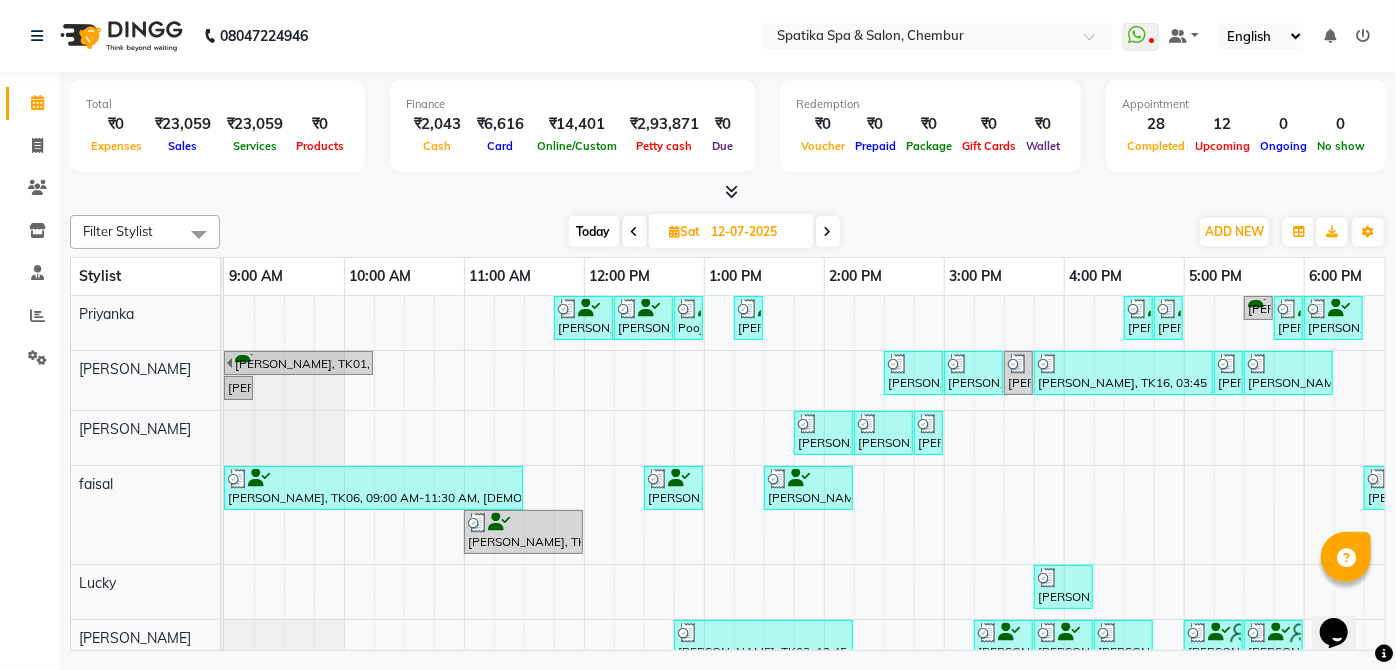 click at bounding box center [635, 232] 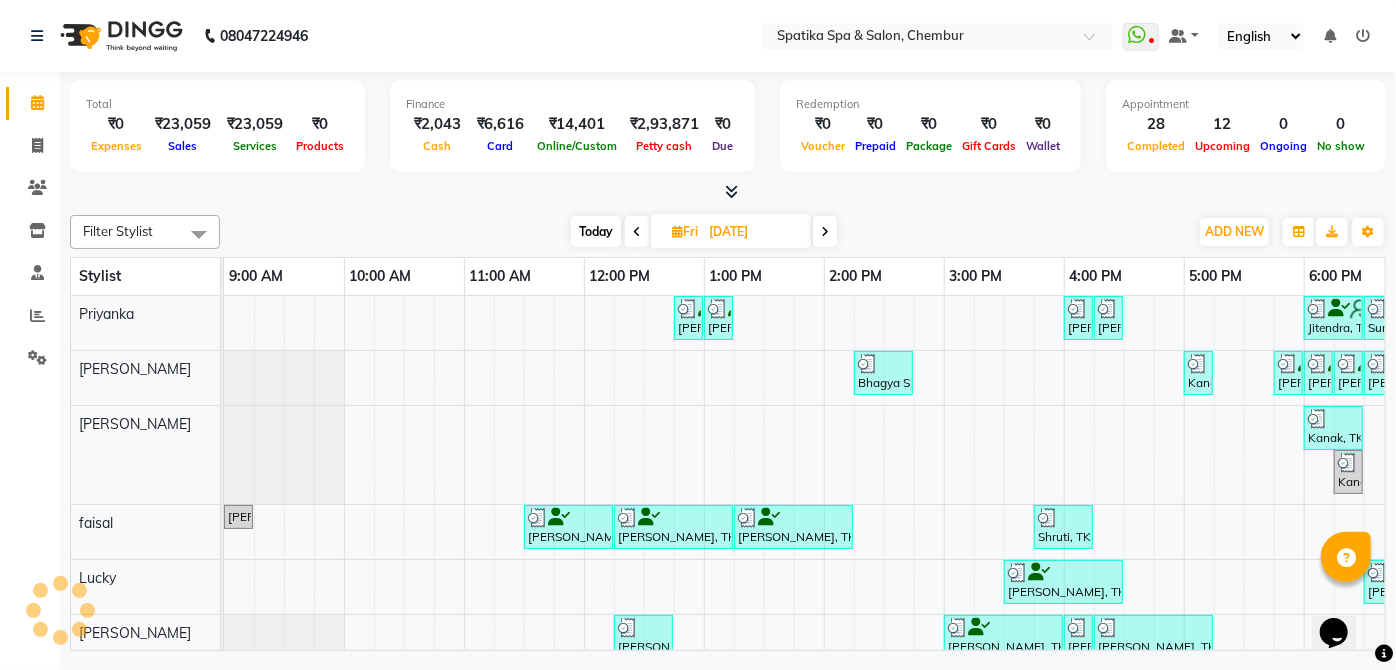 scroll, scrollTop: 0, scrollLeft: 397, axis: horizontal 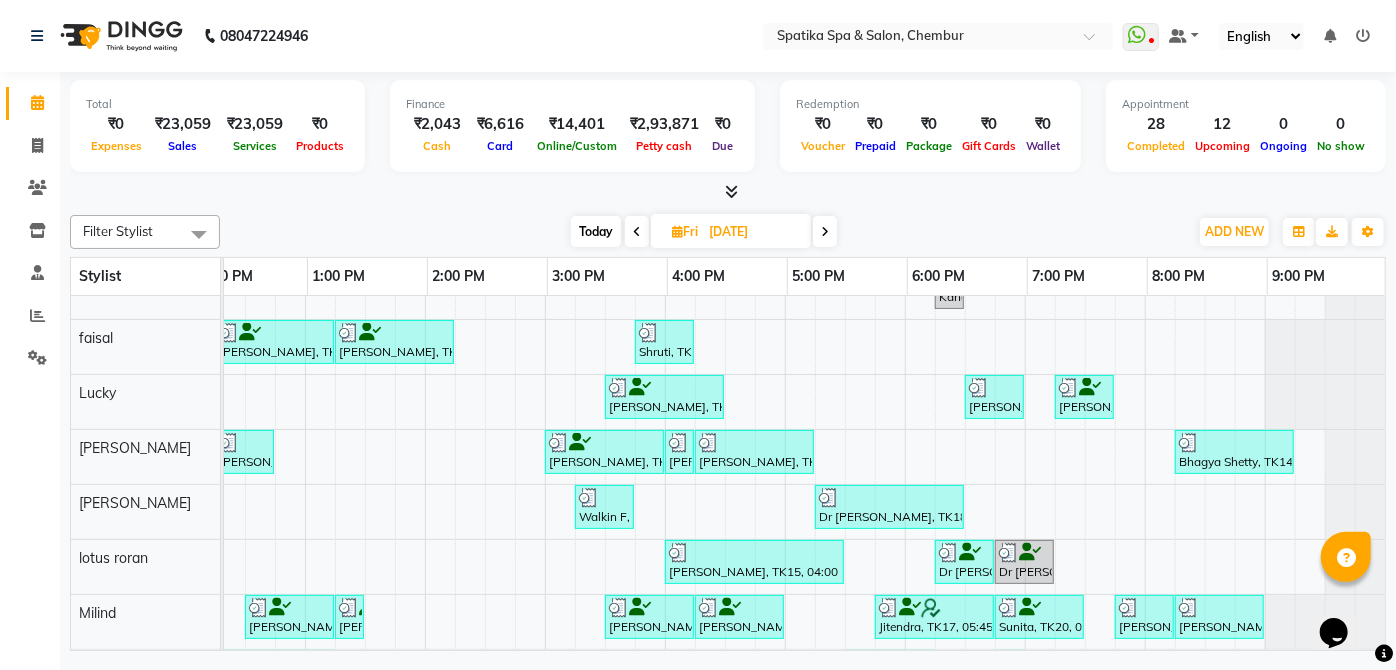 click on "[PERSON_NAME], TK04, 12:45 PM-01:00 PM, [GEOGRAPHIC_DATA]     [PERSON_NAME], TK04, 01:00 PM-01:15 PM, Eyebrows     Mallika, TK19, 04:00 PM-04:15 PM, [GEOGRAPHIC_DATA], TK19, 04:15 PM-04:30 PM, Eyebrows     Jitendra, TK17, 06:00 PM-06:30 PM, Classic Manicure     Sunita, TK20, 06:30 PM-06:45 PM, Eyebrows     Sunita, TK20, 06:45 PM-07:00 PM, [GEOGRAPHIC_DATA], TK20, 07:00 PM-07:15 PM, [GEOGRAPHIC_DATA], TK20, 07:15 PM-07:30 PM, Chin     Bhagya Shetty, TK11, 02:15 PM-02:45 PM, Eyebrows,Peel Off Wax-Upper Lip     Kanak, TK05, 05:00 PM-05:15 PM, Eyebrows     Bhagya Shetty, TK14, 05:45 PM-06:00 PM, [DEMOGRAPHIC_DATA]- Peel Off Wax-Nose (External)     Bhagya Shetty, TK14, 06:00 PM-06:15 PM, Kanpeki Dtan face and neck     Bhagya Shetty, TK14, 06:15 PM-06:30 PM, [DEMOGRAPHIC_DATA]- Peel Off Wax-Ear Wax     Bhagya Shetty, TK14, 06:30 PM-08:00 PM, Brightening Sheer Magic For Tanned/Sensitive Skin     Bhagya Shetty, TK14, 08:00 PM-09:00 PM, Royal Candle Manicure     Kanak, TK05, 06:00 PM-06:30 PM, Peel Off Wax-[GEOGRAPHIC_DATA],Peel Off Wax-[GEOGRAPHIC_DATA]" at bounding box center (605, 445) 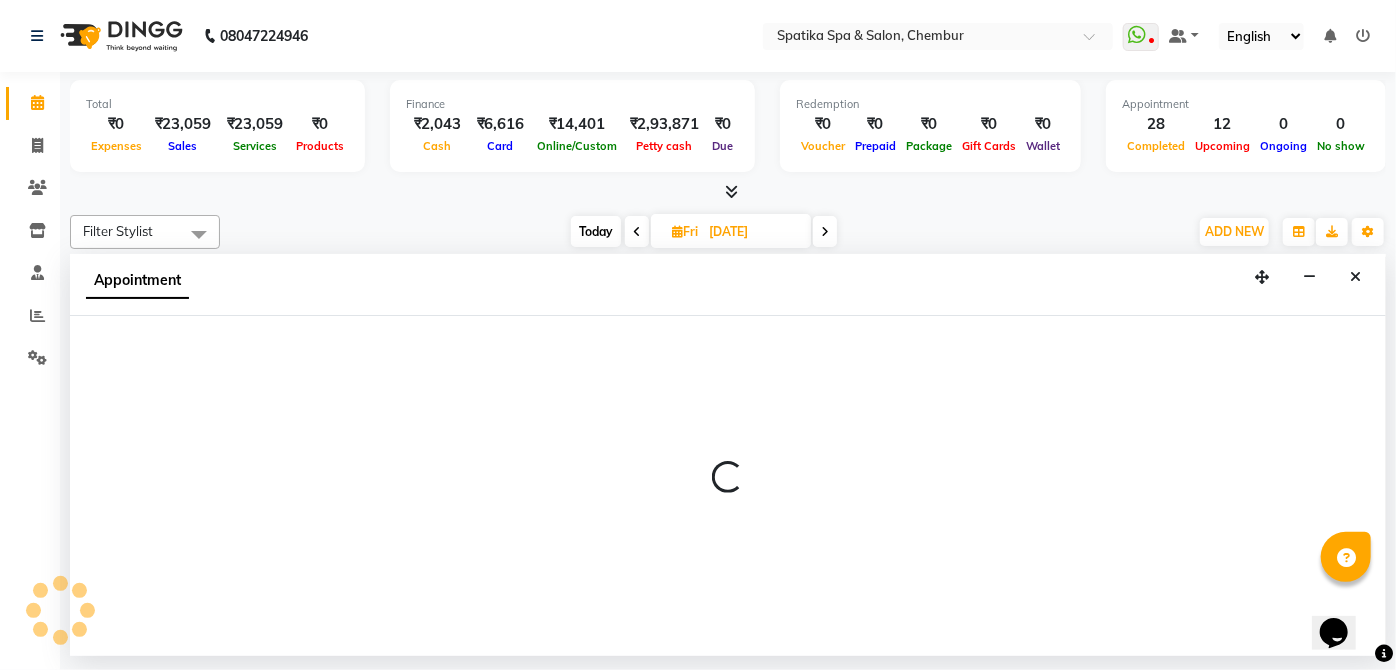 select on "62535" 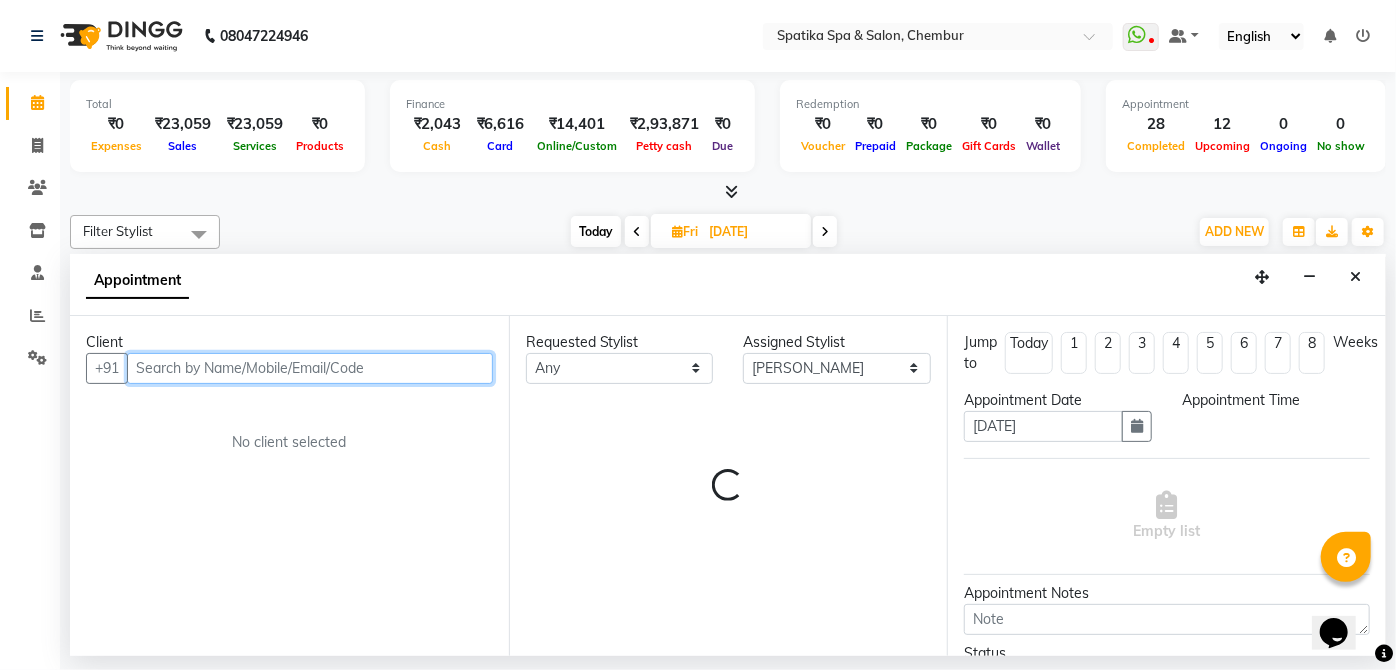 select on "1125" 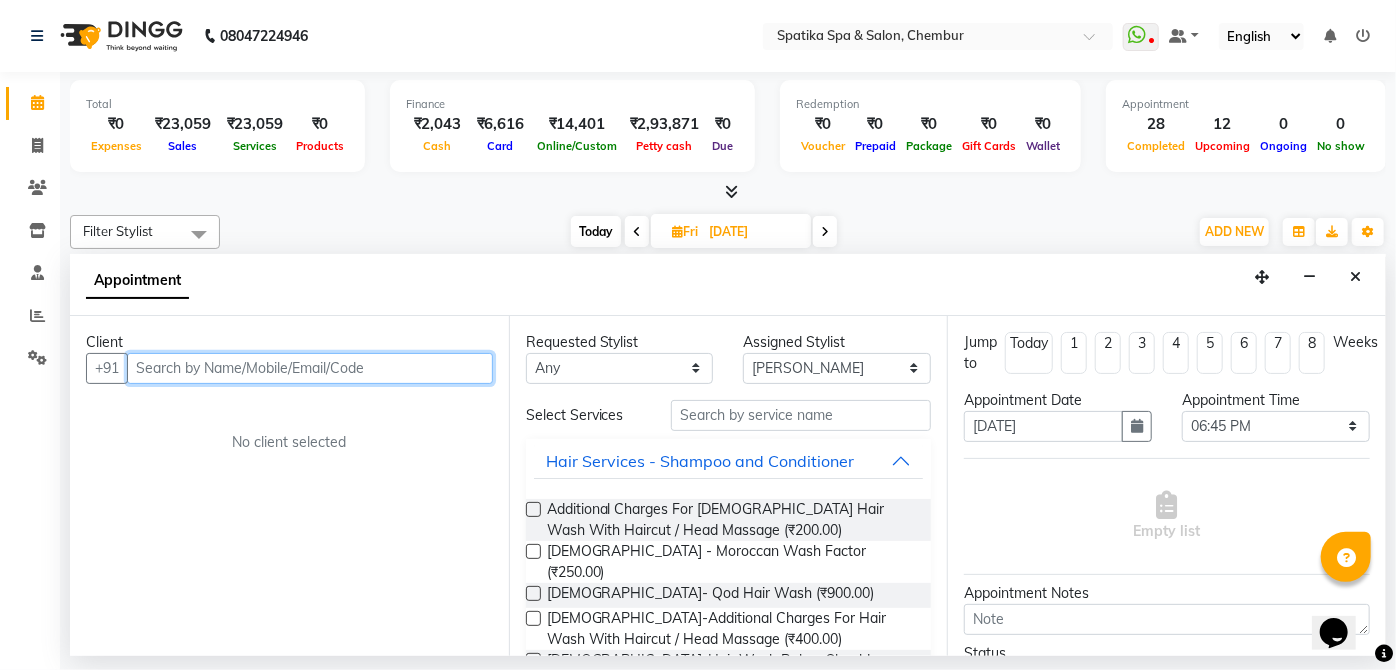 click at bounding box center (310, 368) 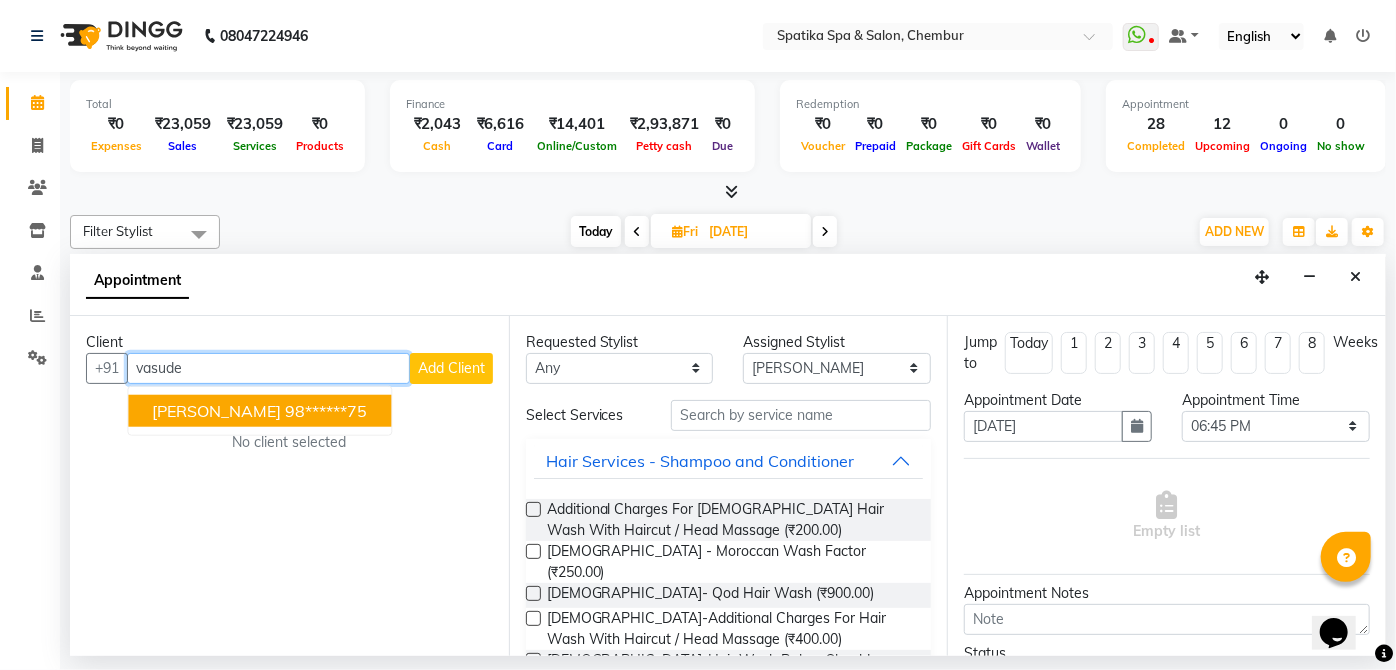 click on "98******75" at bounding box center [326, 411] 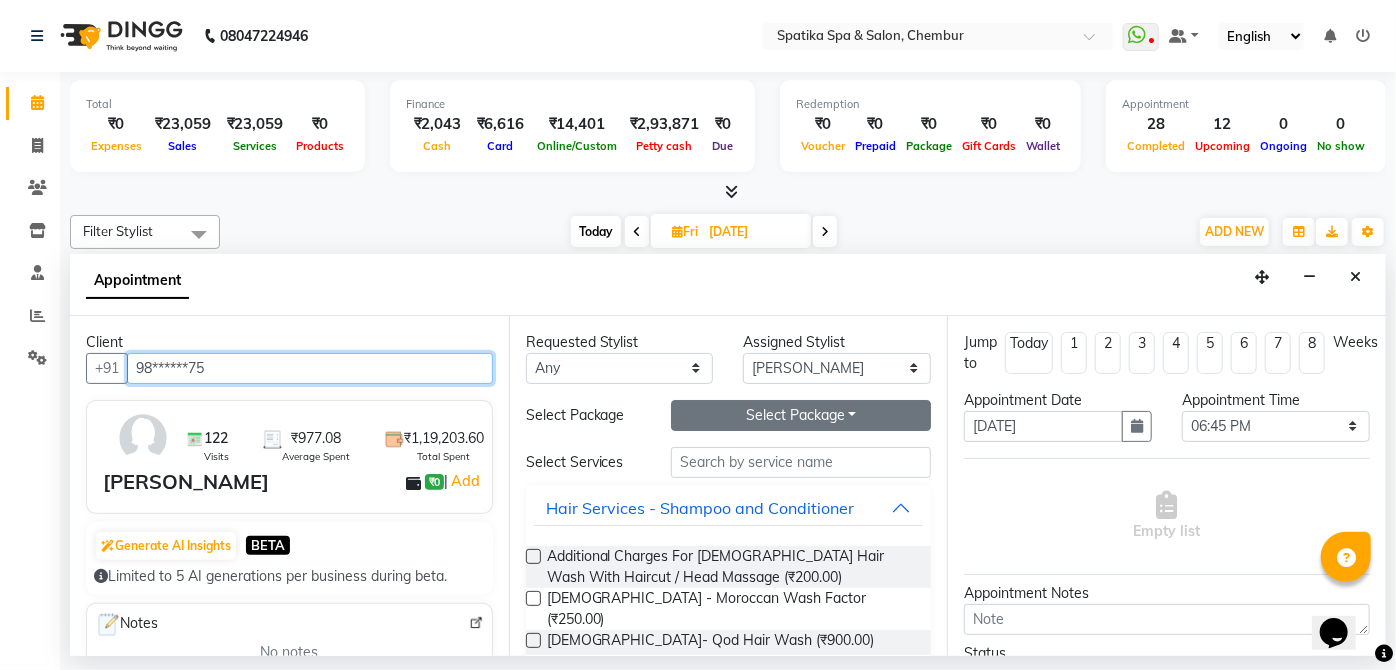 type on "98******75" 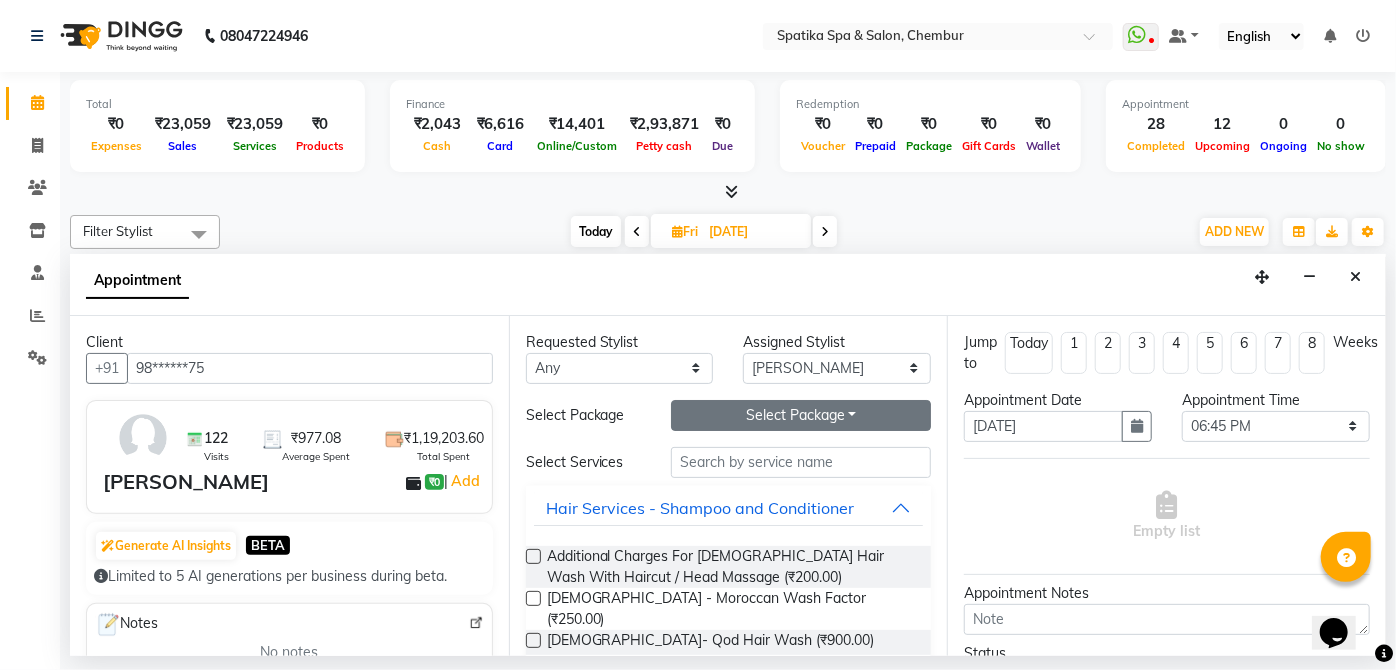 click on "Select Package  Toggle Dropdown" at bounding box center (801, 415) 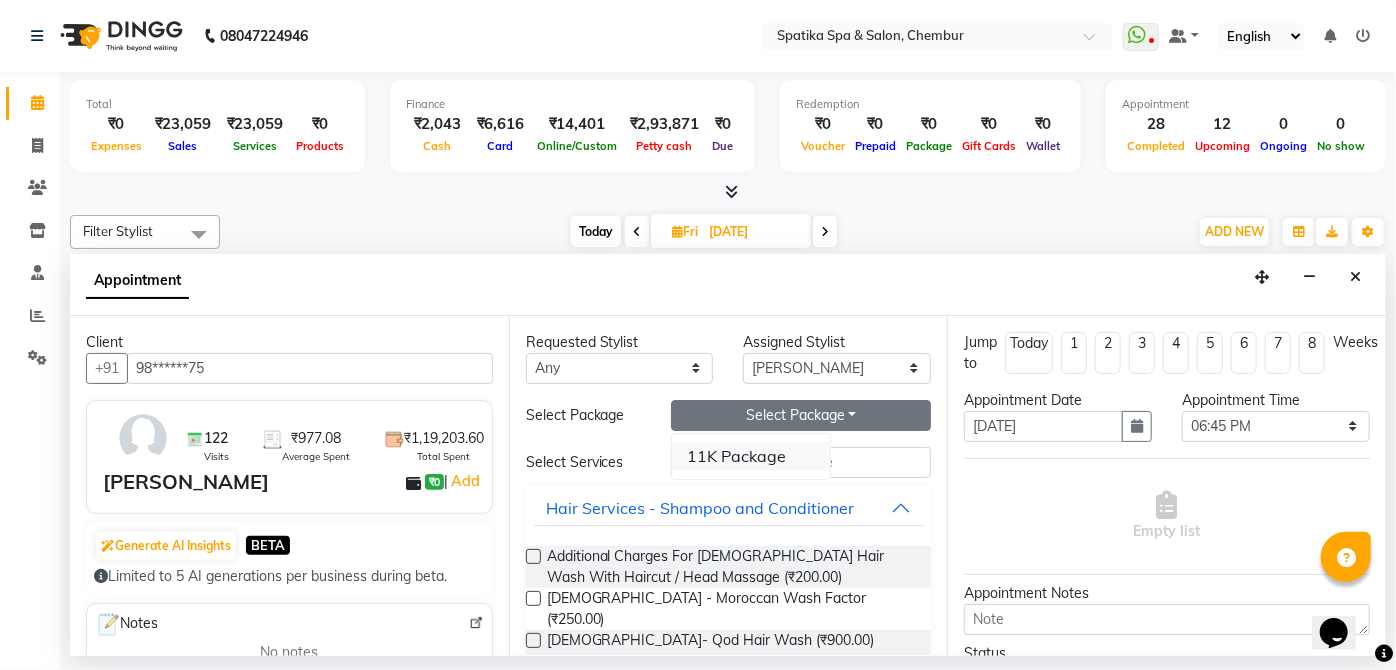 click on "11K Package" at bounding box center (751, 456) 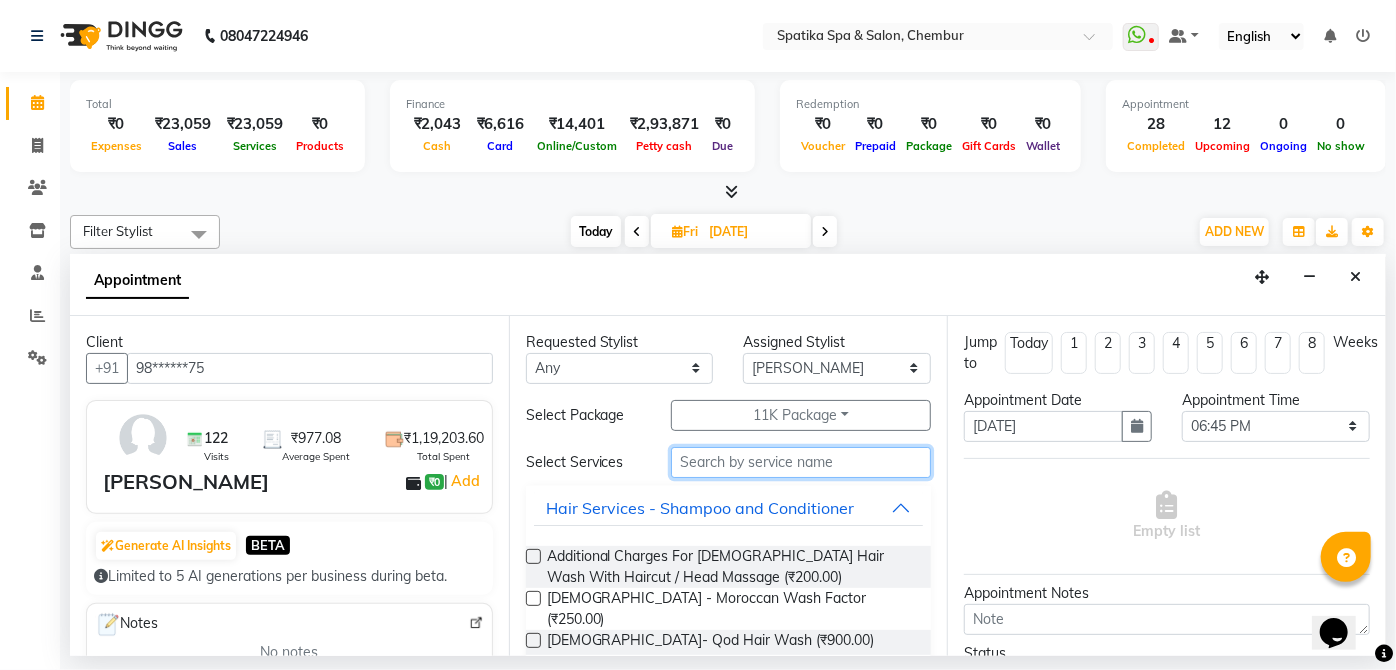 click at bounding box center (801, 462) 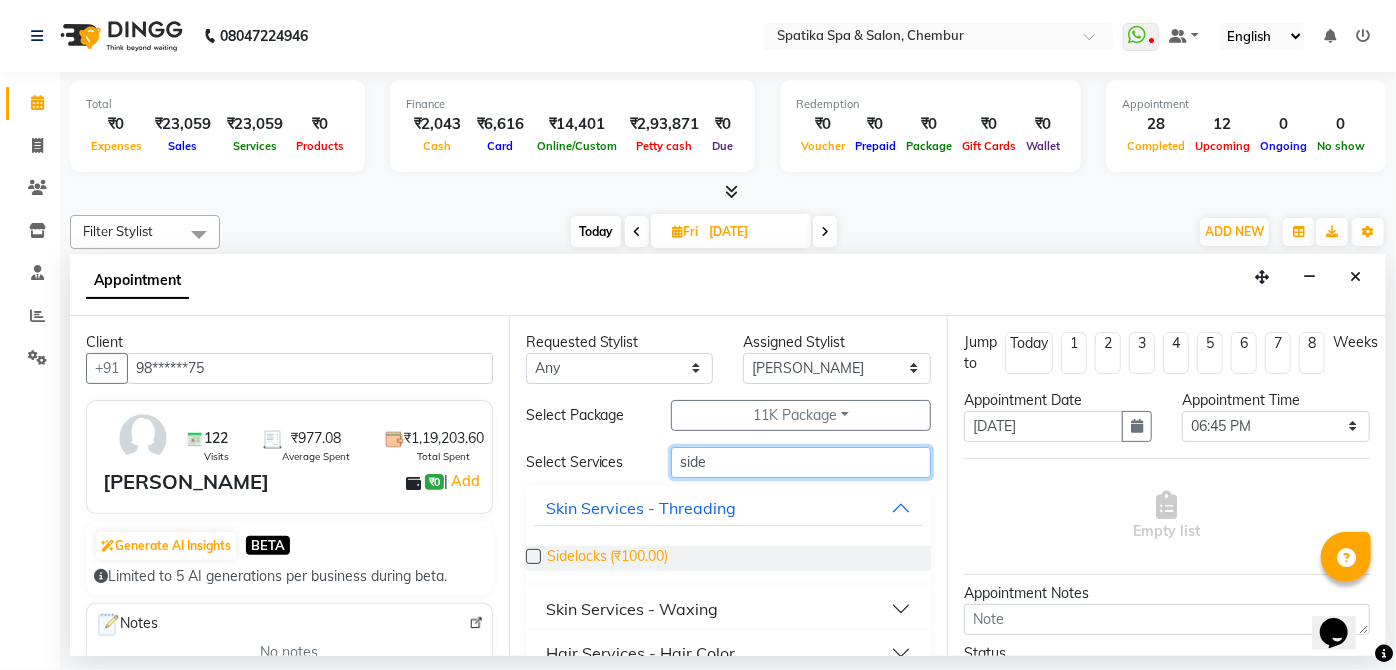type on "side" 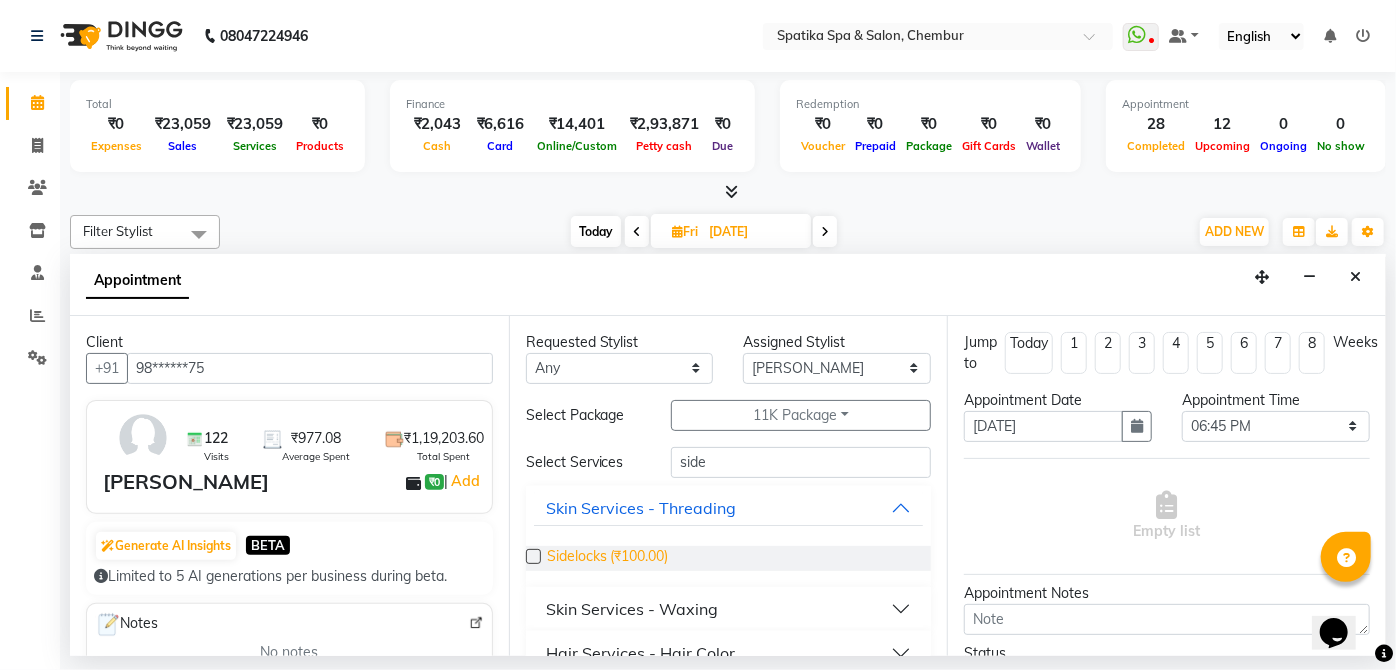 click on "Sidelocks (₹100.00)" at bounding box center (608, 558) 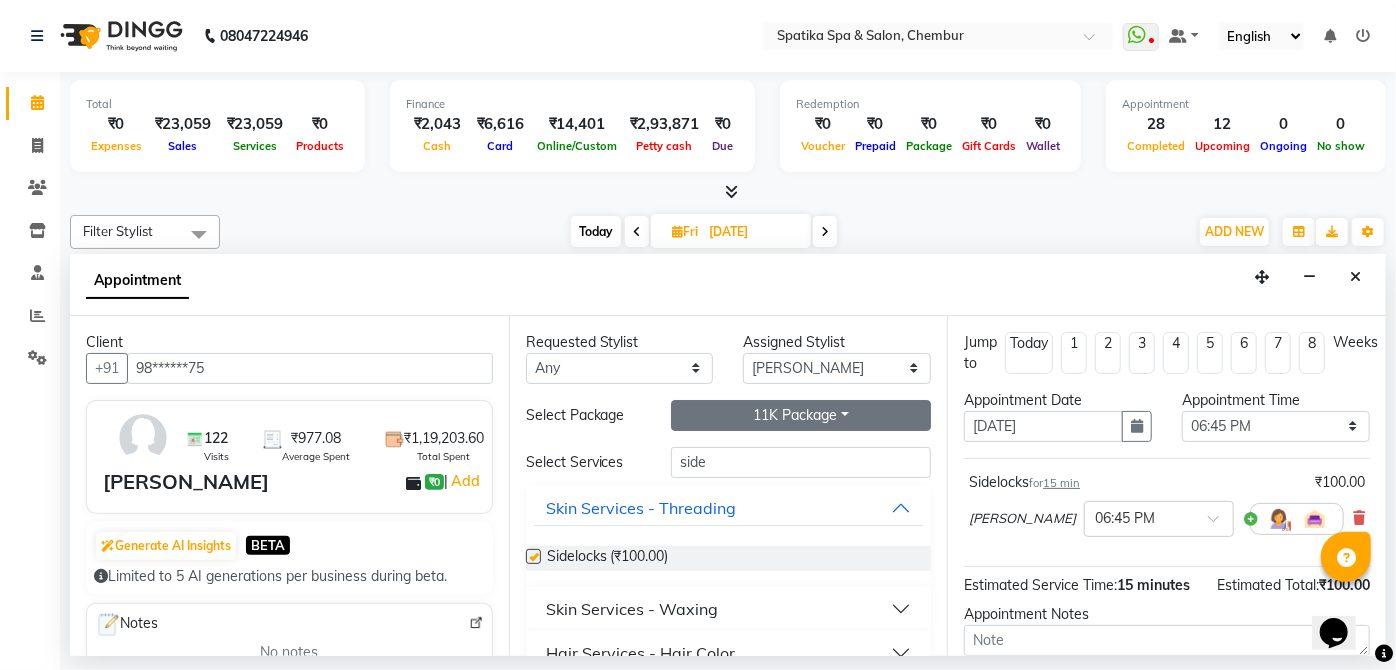 checkbox on "false" 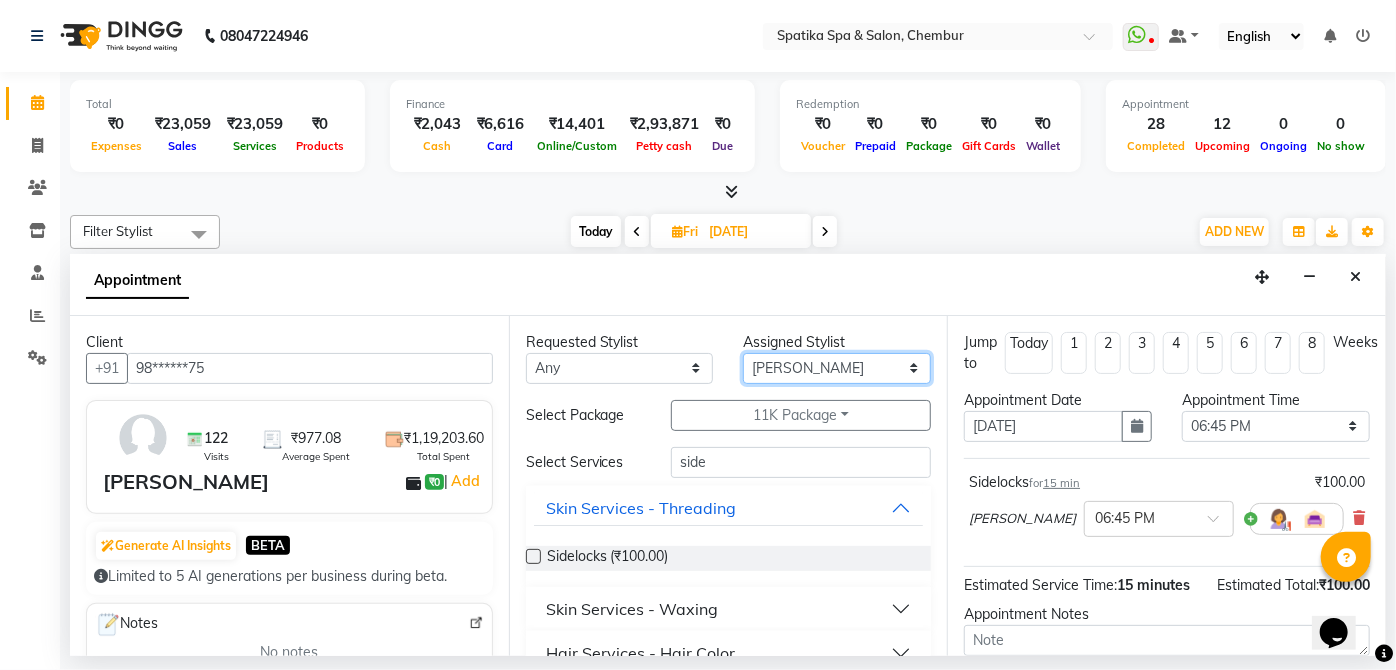 click on "Select [PERSON_NAME] [PERSON_NAME] [PERSON_NAME] lotus roran [PERSON_NAME] [PERSON_NAME] [PERSON_NAME] Priyanka [PERSON_NAME]" at bounding box center (837, 368) 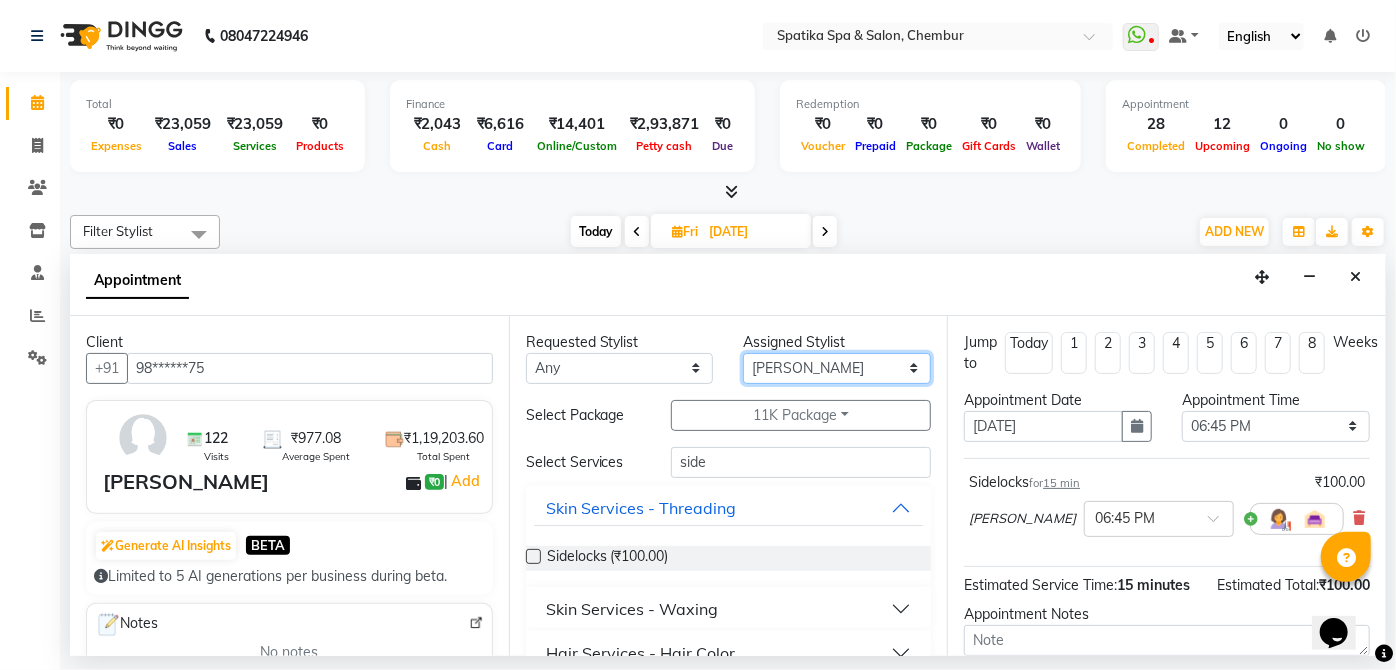 select on "9058" 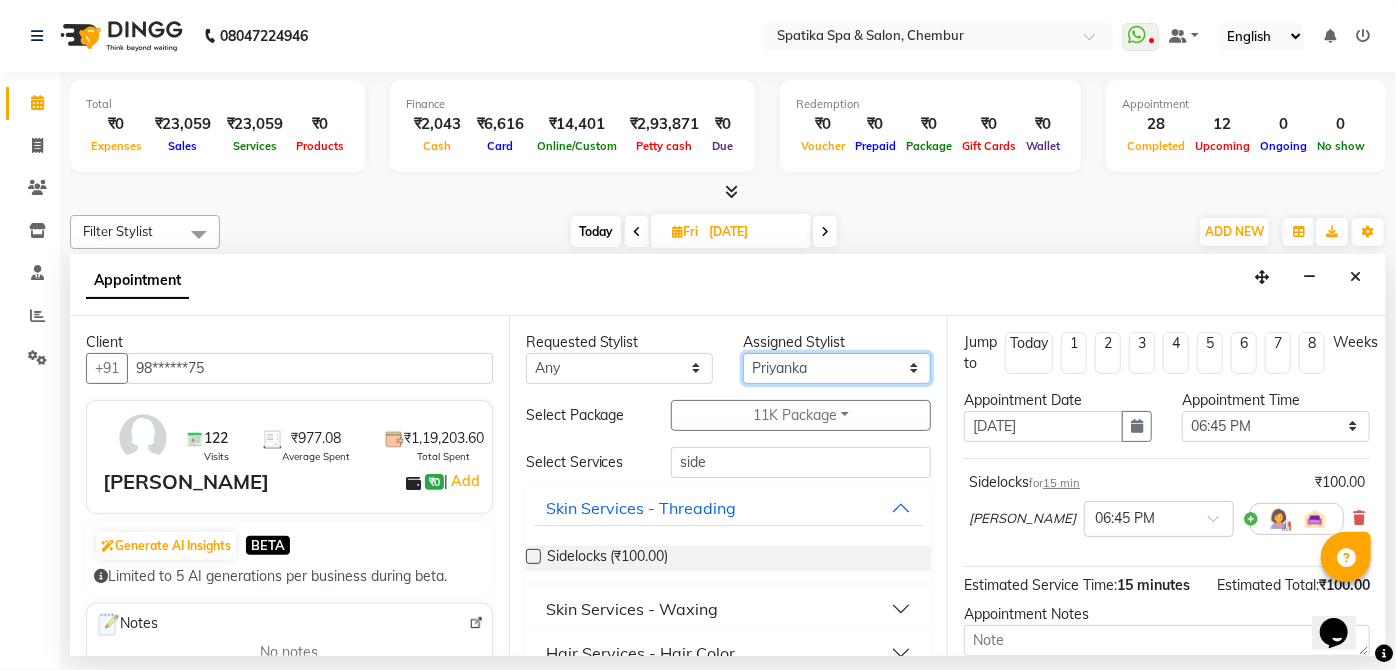 click on "Select [PERSON_NAME] [PERSON_NAME] [PERSON_NAME] lotus roran [PERSON_NAME] [PERSON_NAME] [PERSON_NAME] Priyanka [PERSON_NAME]" at bounding box center [837, 368] 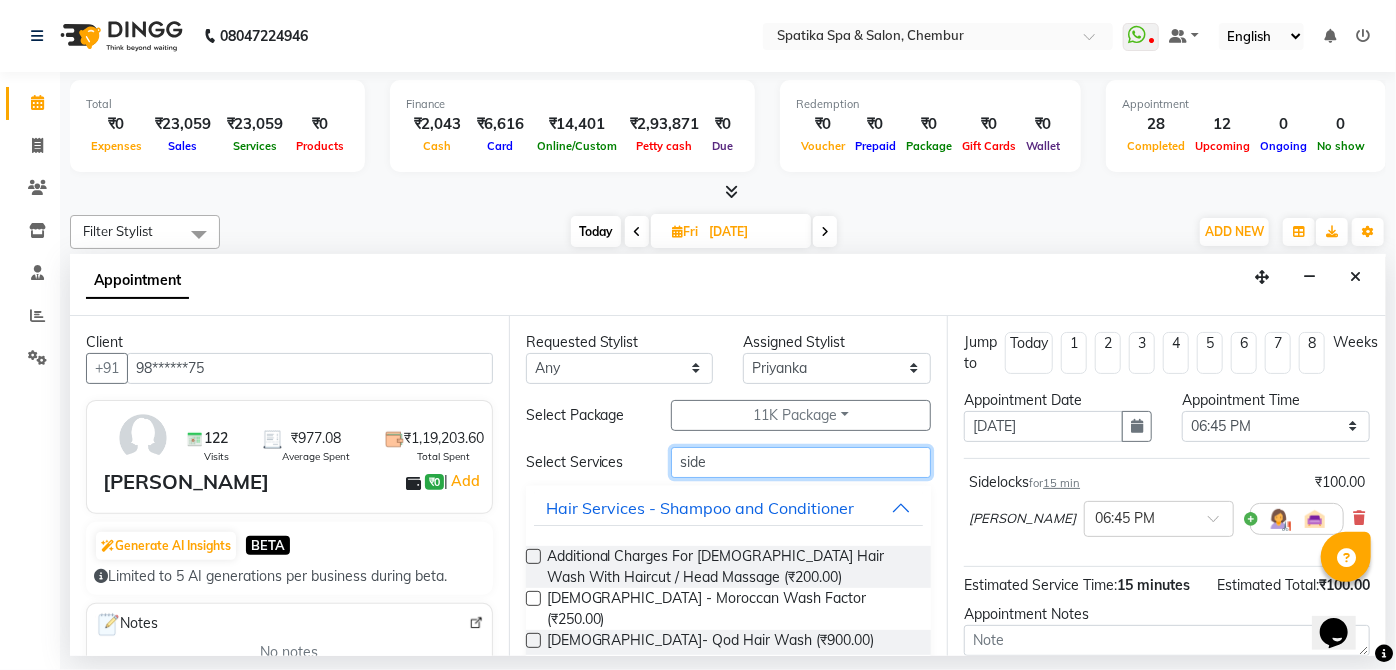 click on "side" at bounding box center [801, 462] 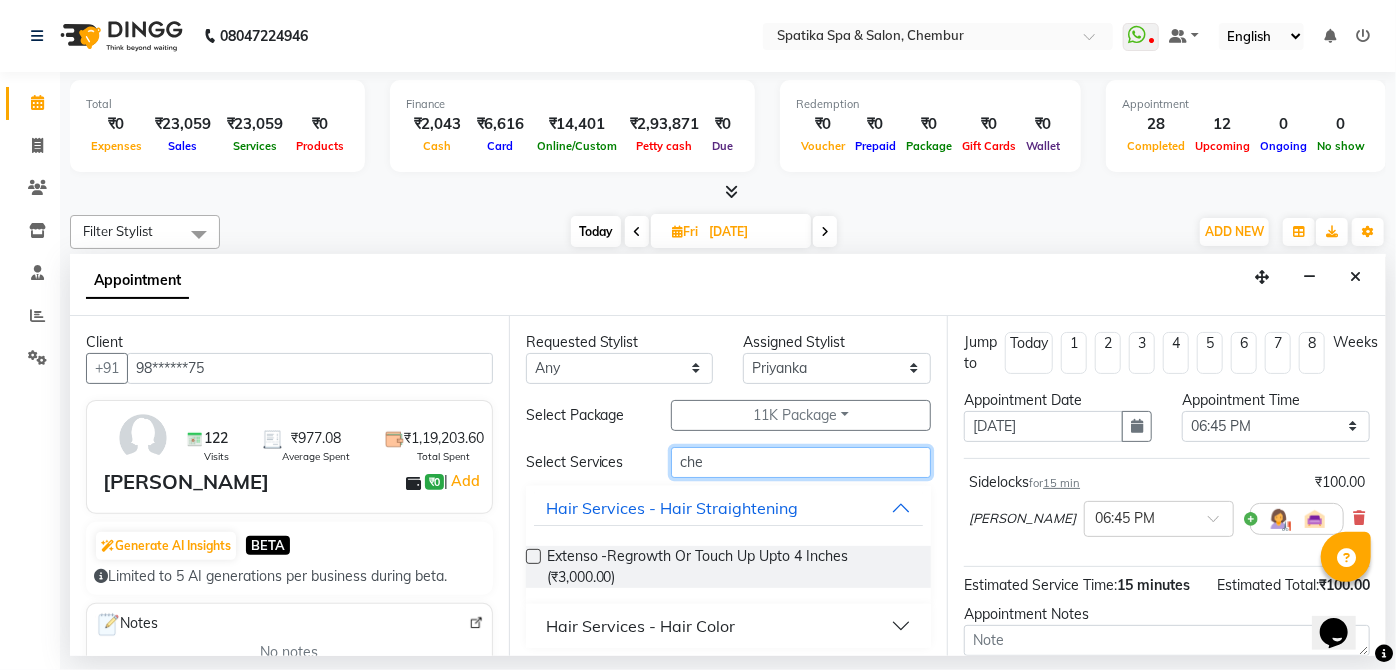 type on "ch" 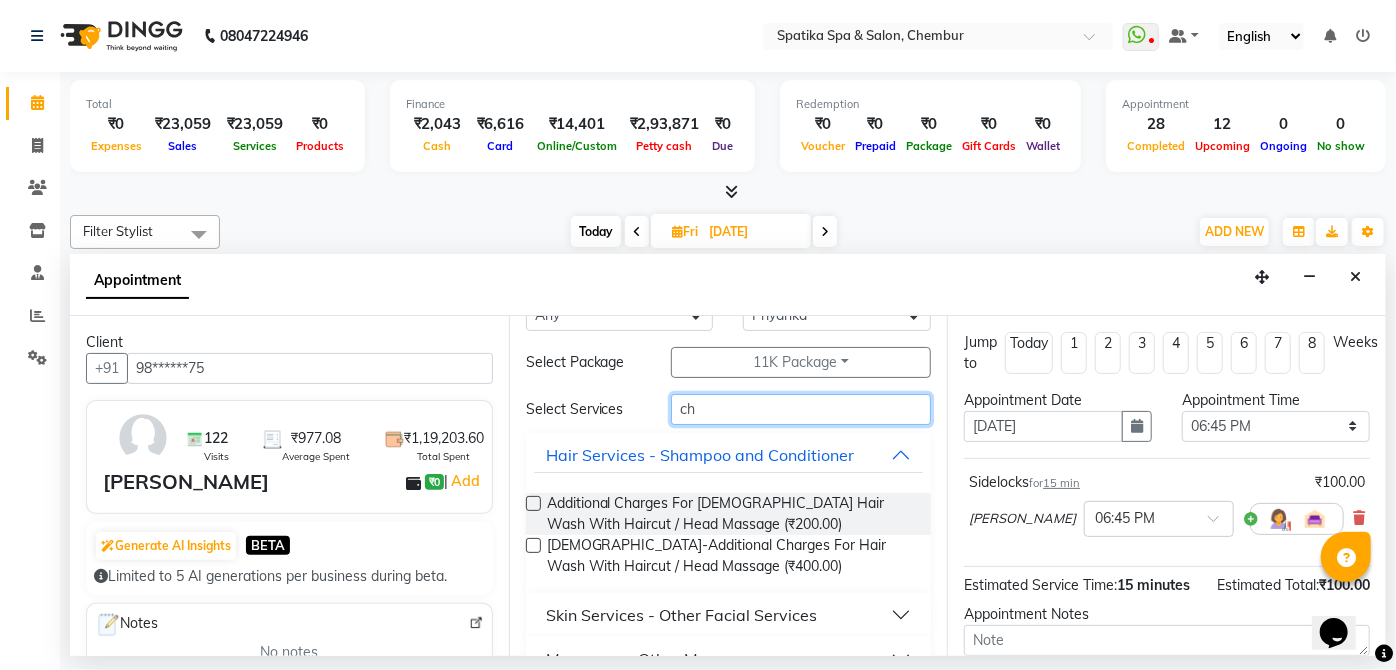 scroll, scrollTop: 0, scrollLeft: 0, axis: both 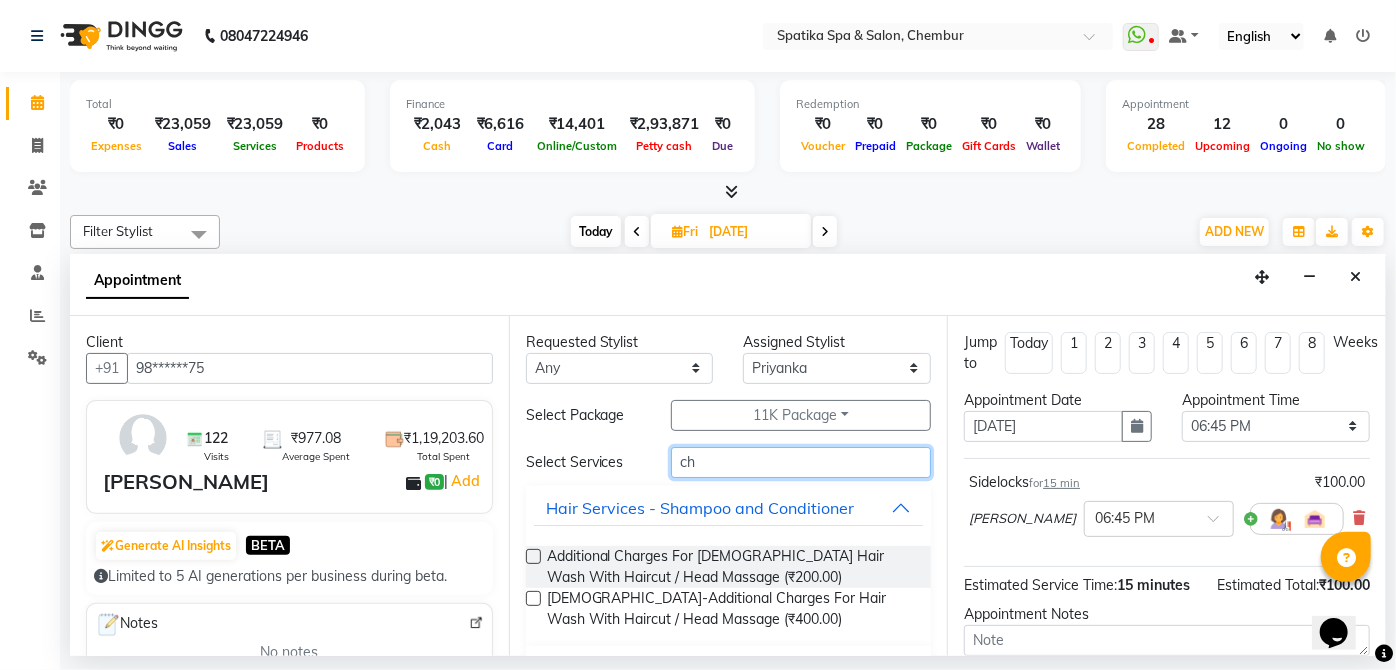click on "ch" at bounding box center (801, 462) 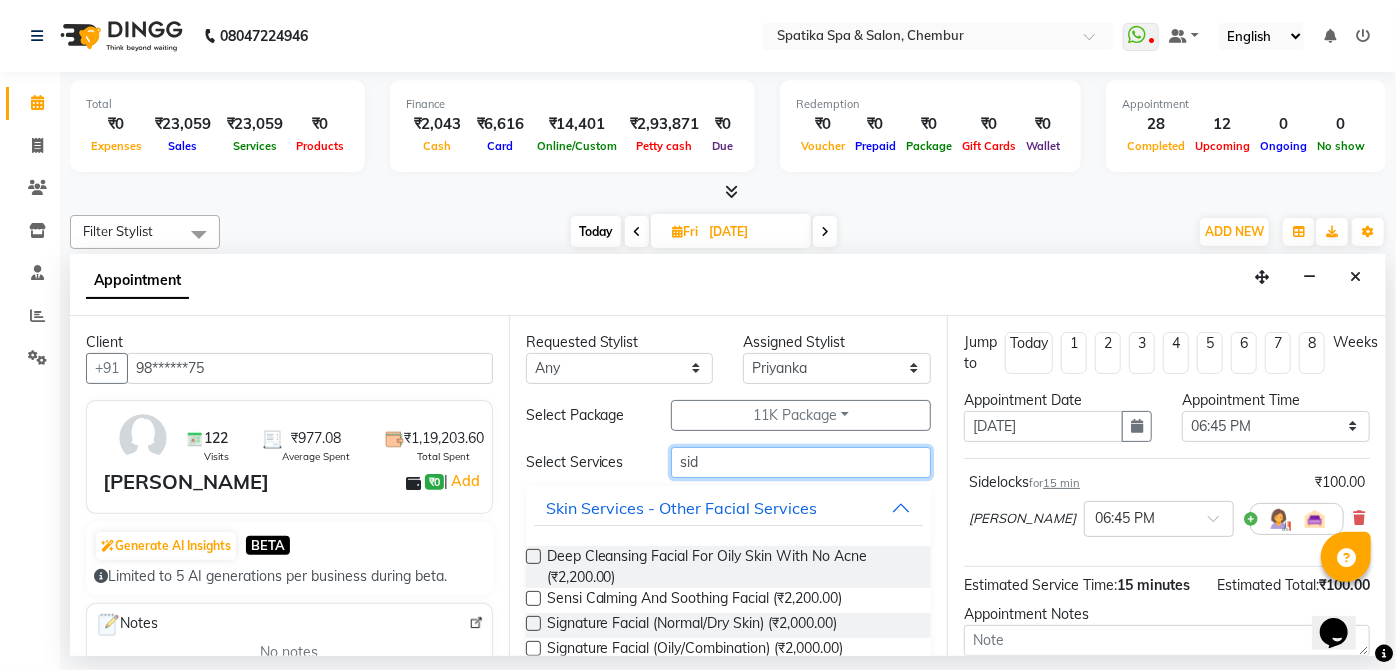 type on "side" 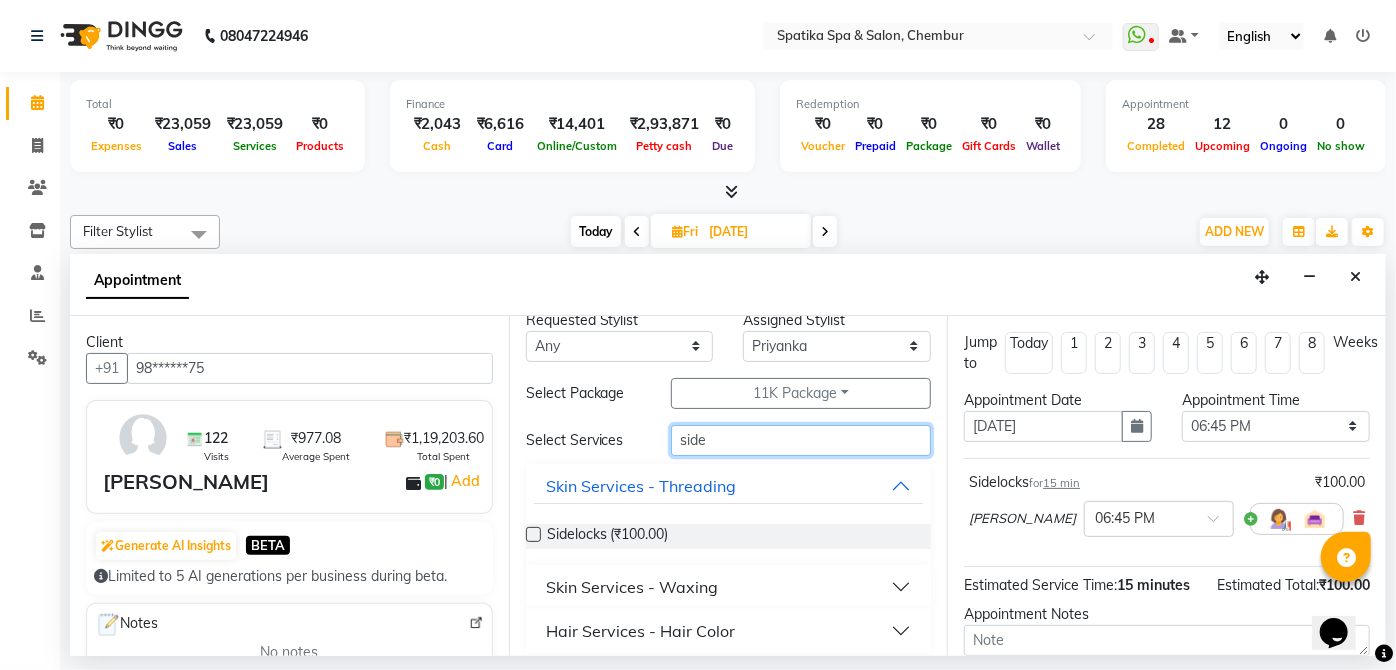 scroll, scrollTop: 33, scrollLeft: 0, axis: vertical 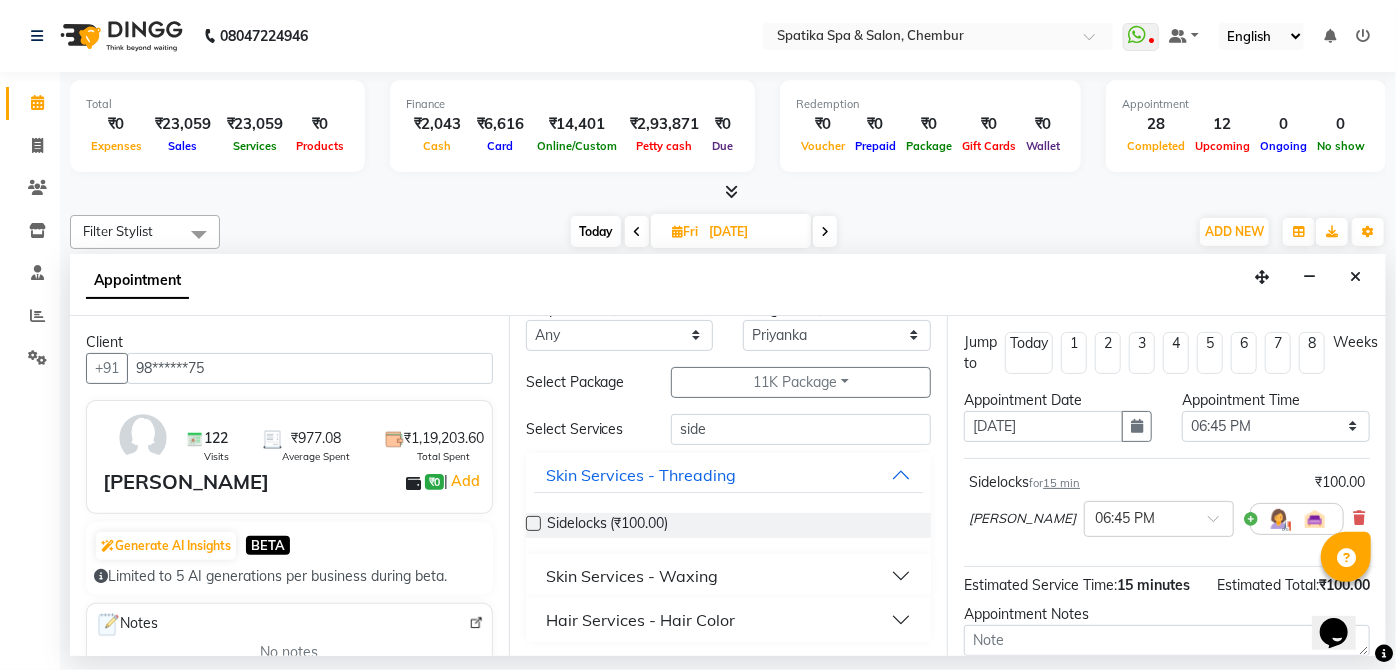click on "Skin Services - Waxing" at bounding box center [632, 576] 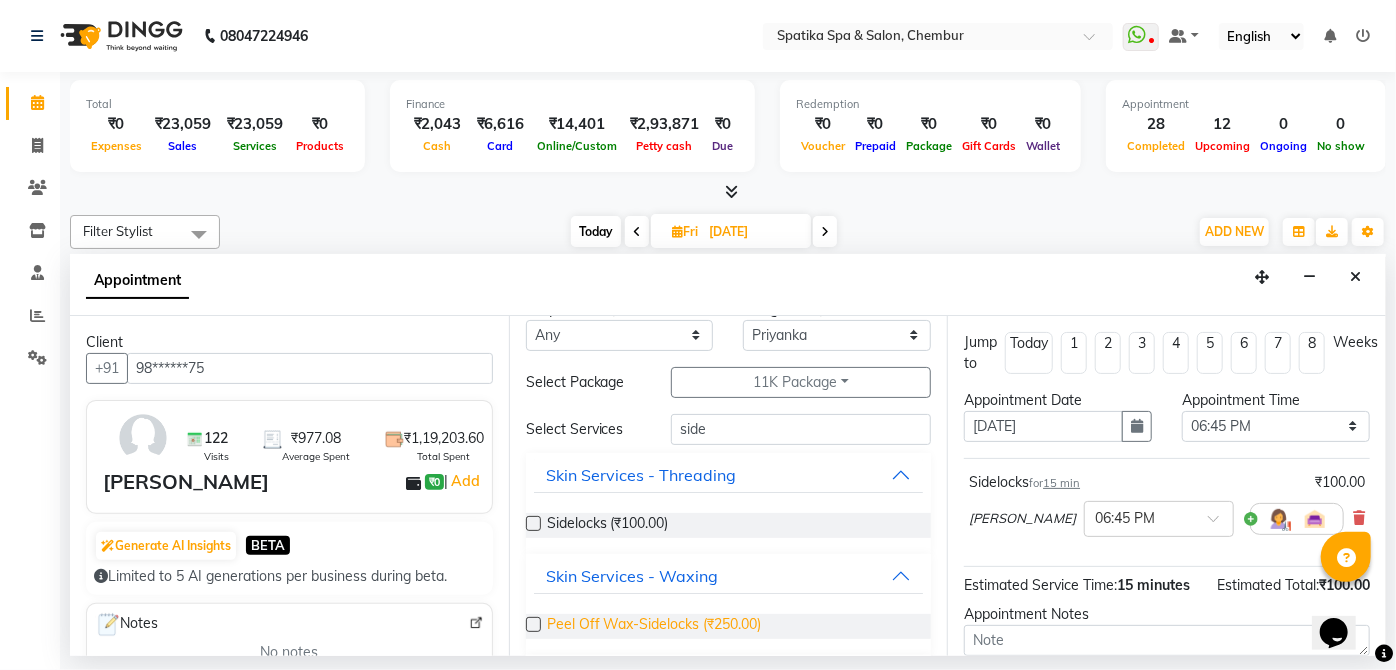 click on "Peel Off Wax-Sidelocks (₹250.00)" at bounding box center [654, 626] 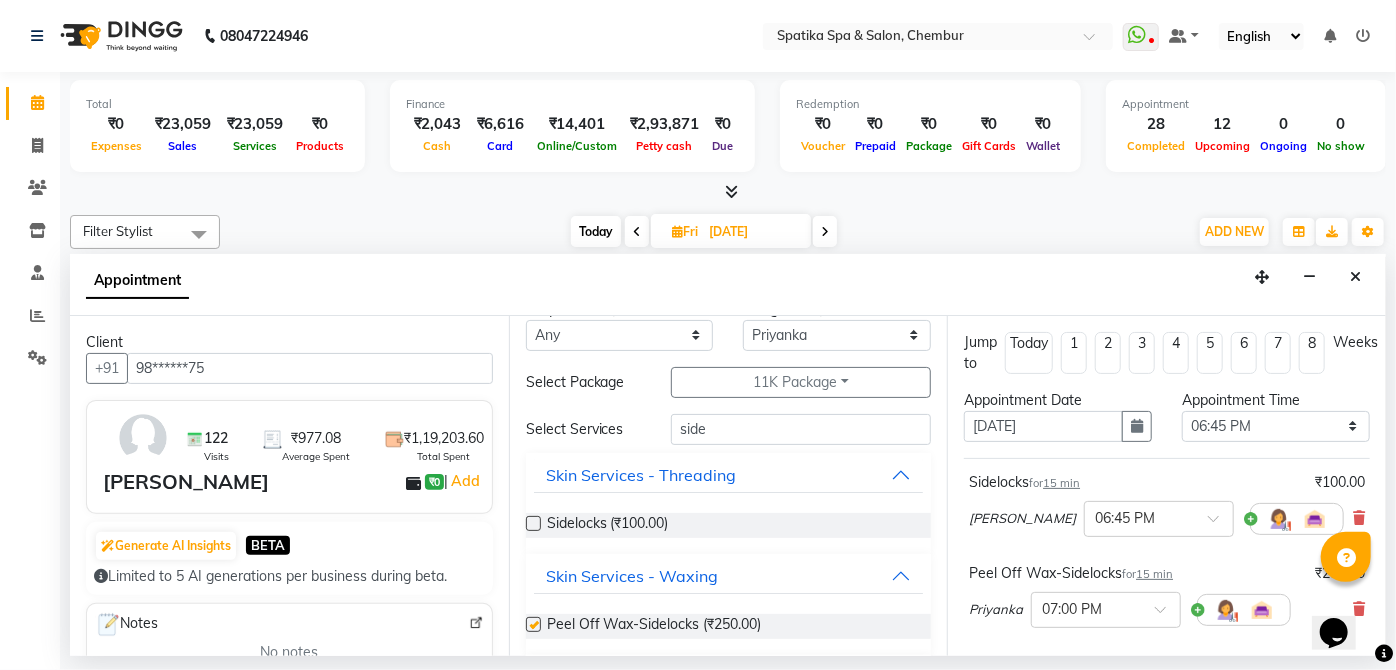 checkbox on "false" 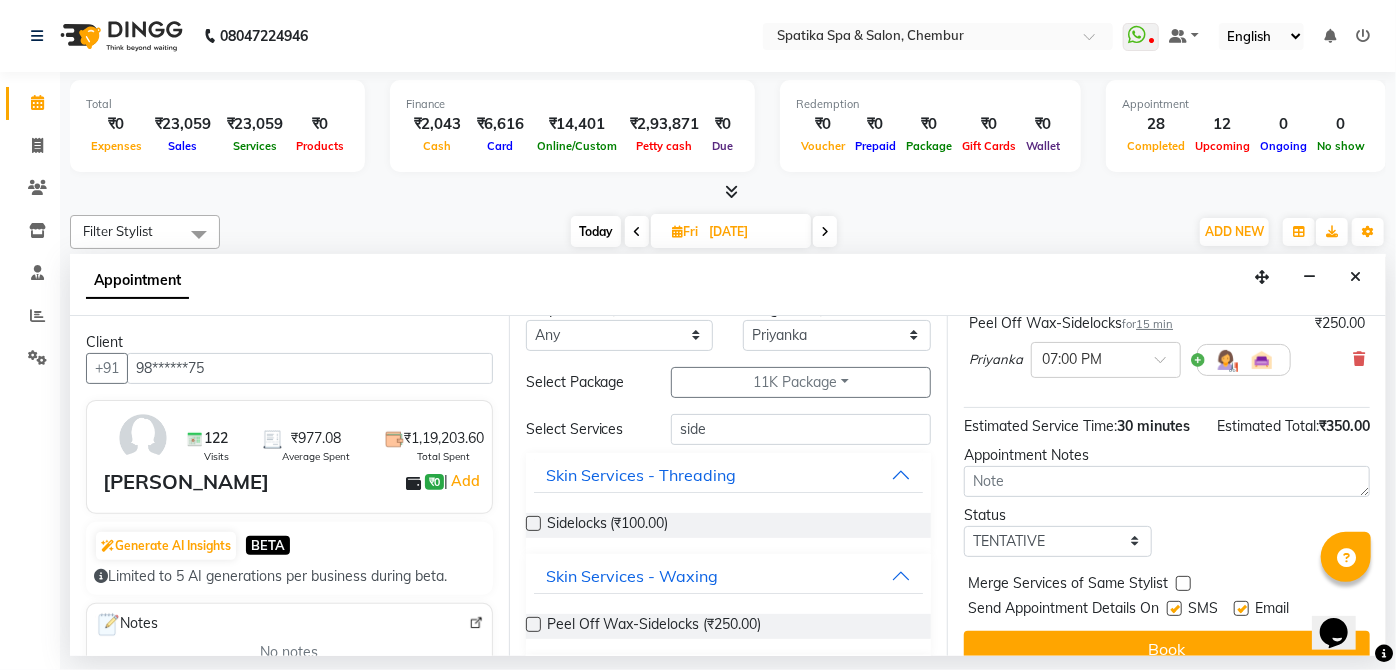 scroll, scrollTop: 296, scrollLeft: 0, axis: vertical 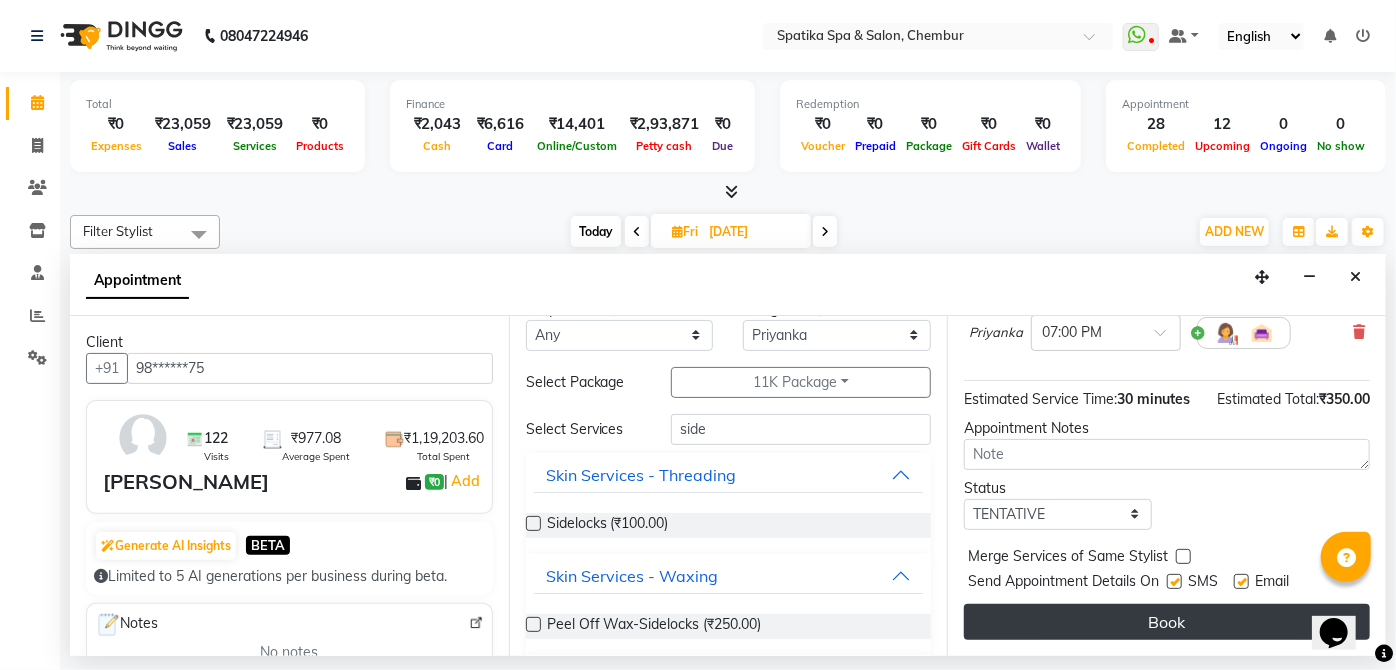 click on "Book" at bounding box center [1167, 622] 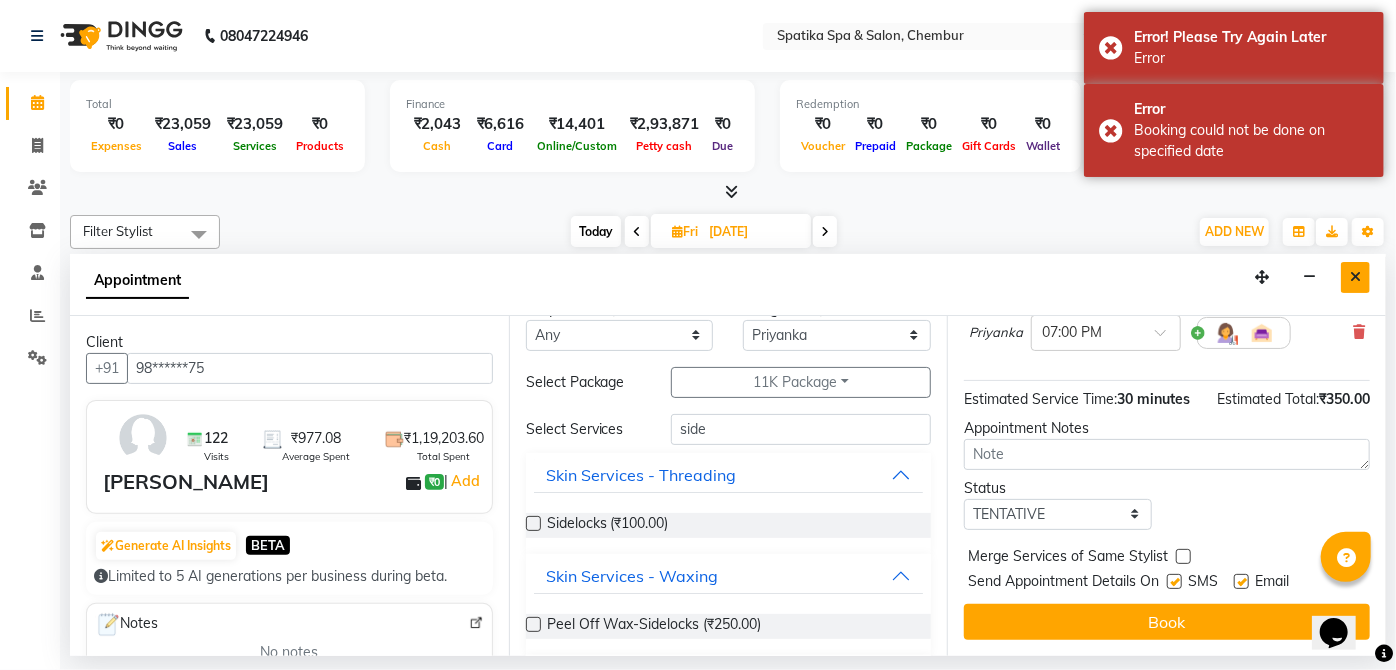 click at bounding box center (1355, 277) 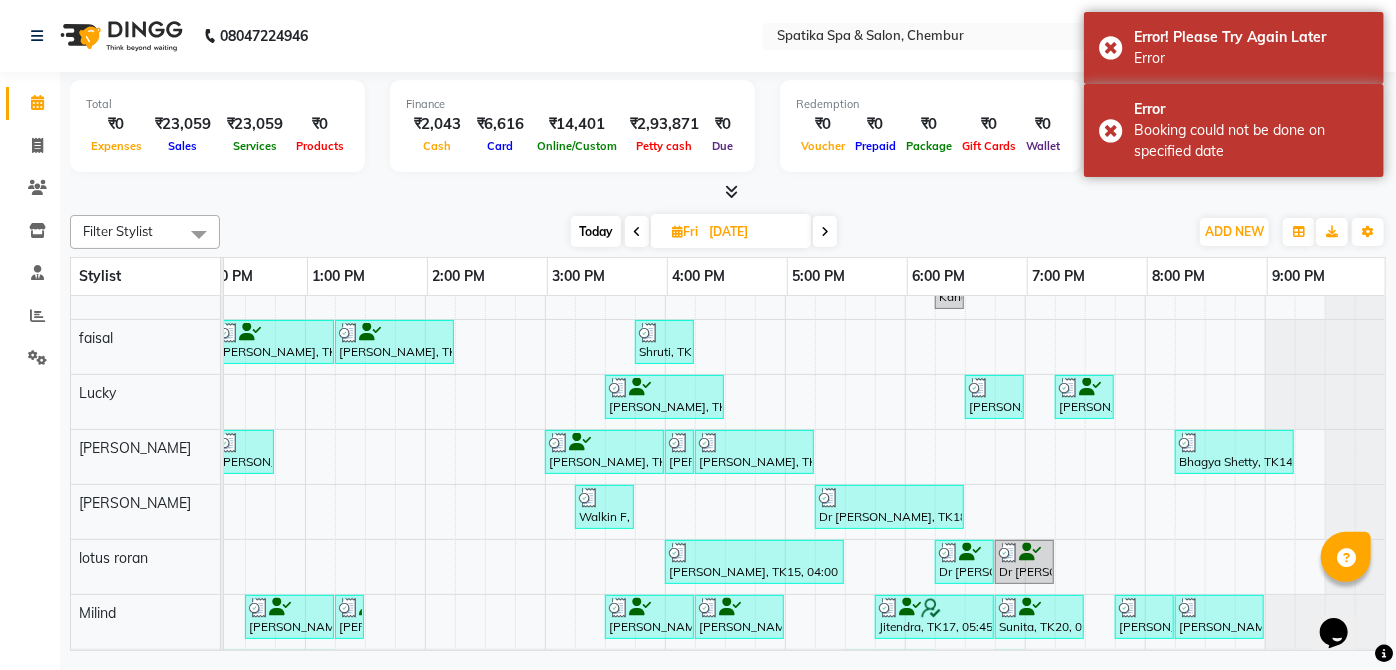click at bounding box center (825, 231) 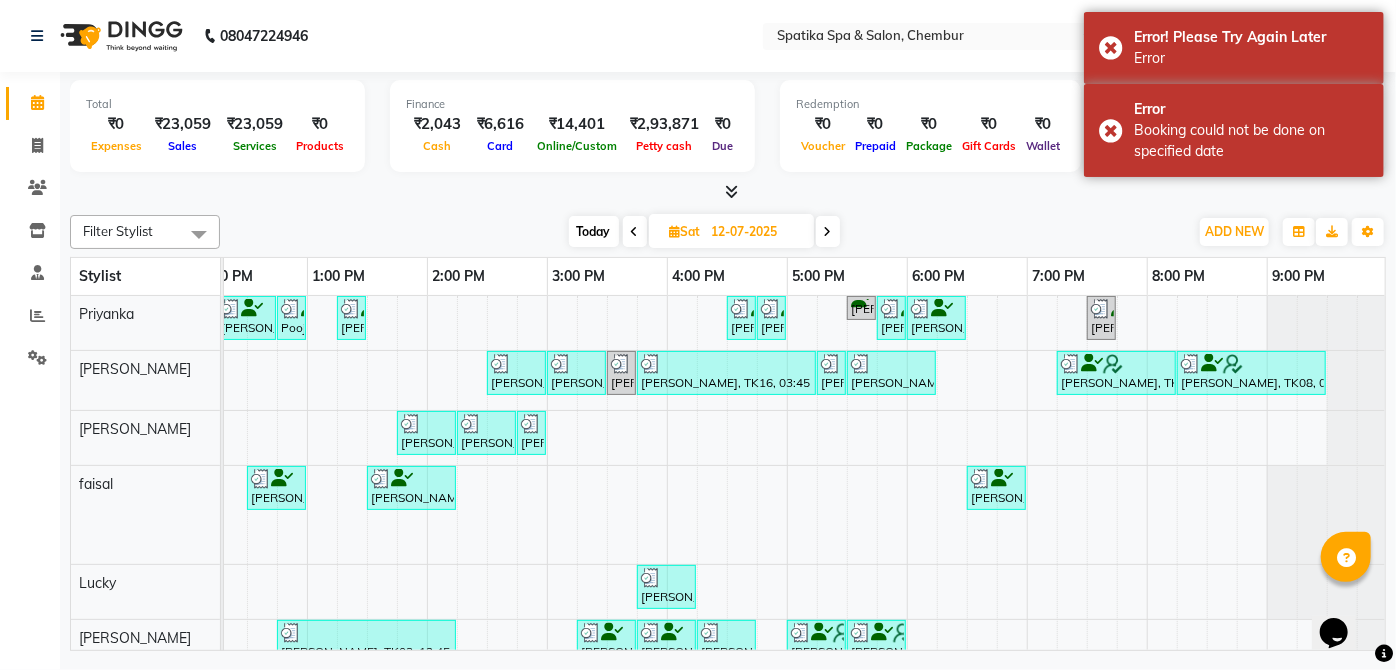 click on "[PERSON_NAME], TK04, 11:45 AM-12:15 PM, Premium Wax-Half Back     Pooja Jitendra, TK04, 12:15 PM-12:45 PM, Premium Wax-Full Arms     Pooja Jitendra, TK04, 12:45 PM-01:00 PM, Premium Wax-Under Arms     [PERSON_NAME], TK07, 01:15 PM-01:30 PM, Eyebrows     [PERSON_NAME], TK20, 04:30 PM-04:45 PM, Eyebrows     [PERSON_NAME], TK20, 04:45 PM-05:00 PM, Peel Off Wax-Under Arms     [PERSON_NAME], TK23, 05:30 PM-05:45 PM, Peel Off Wax-Sidelocks     [PERSON_NAME], TK22, 05:45 PM-06:00 PM, Eyebrows     [PERSON_NAME], TK22, 06:00 PM-06:30 PM, [GEOGRAPHIC_DATA],Eyebrows,Peel Off Wax-Upper Lip     [PERSON_NAME], TK08, 07:30 PM-07:45 PM, Eyebrows     Bharat Chhoda, TK01, 08:45 AM-10:15 AM, Skinora  Facial     [PERSON_NAME], TK16, 02:30 PM-03:00 PM, [DEMOGRAPHIC_DATA]- Premium Wax-Full Arms     [PERSON_NAME], TK16, 03:00 PM-03:30 PM, [DEMOGRAPHIC_DATA]- Premium Wax-Half Back     [PERSON_NAME], TK16, 03:30 PM-03:45 PM, [DEMOGRAPHIC_DATA]- Peel Off Wax-Nose (External)     [PERSON_NAME], TK16, 03:45 PM-05:15 PM, Collagen Booster Facial" at bounding box center (607, 655) 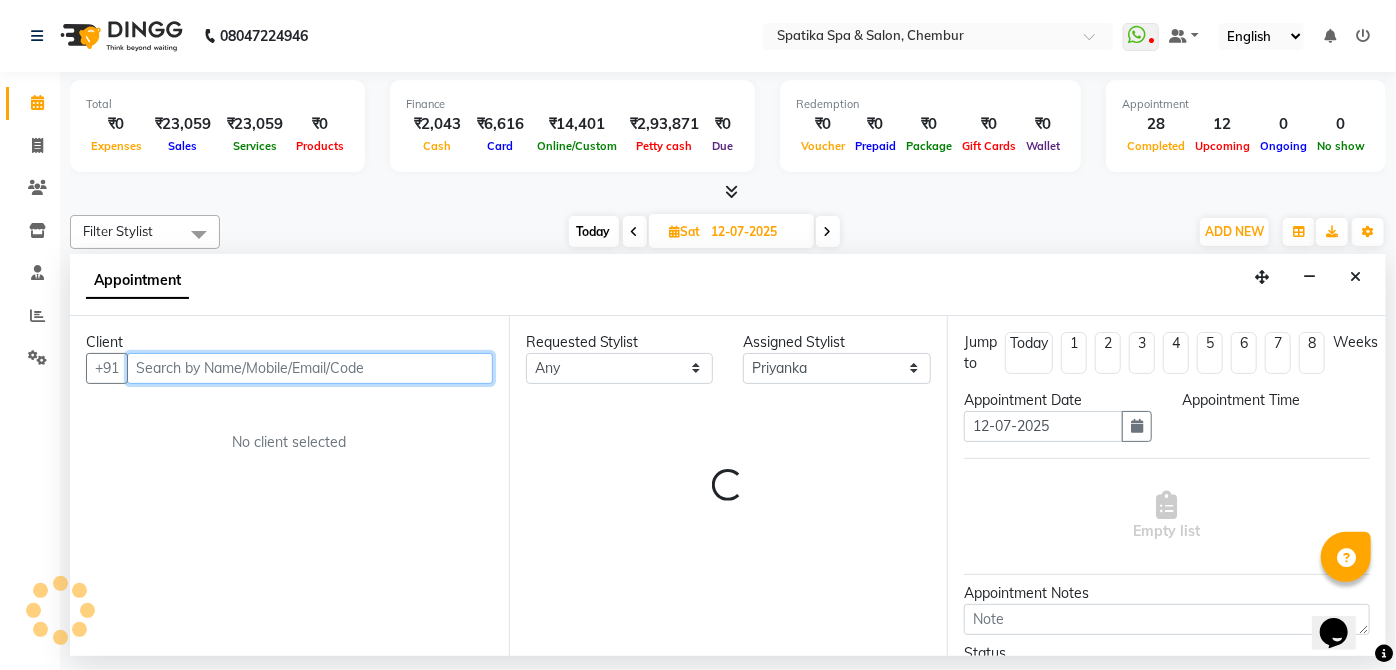select on "870" 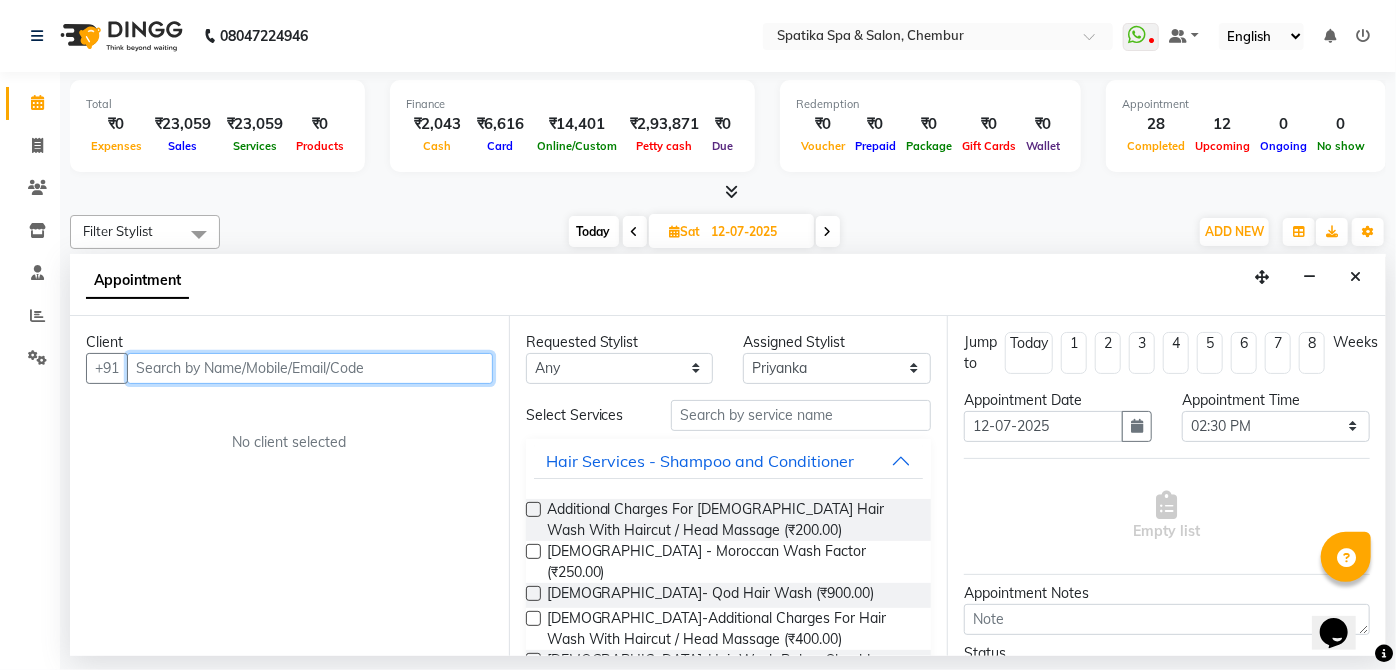 click at bounding box center [310, 368] 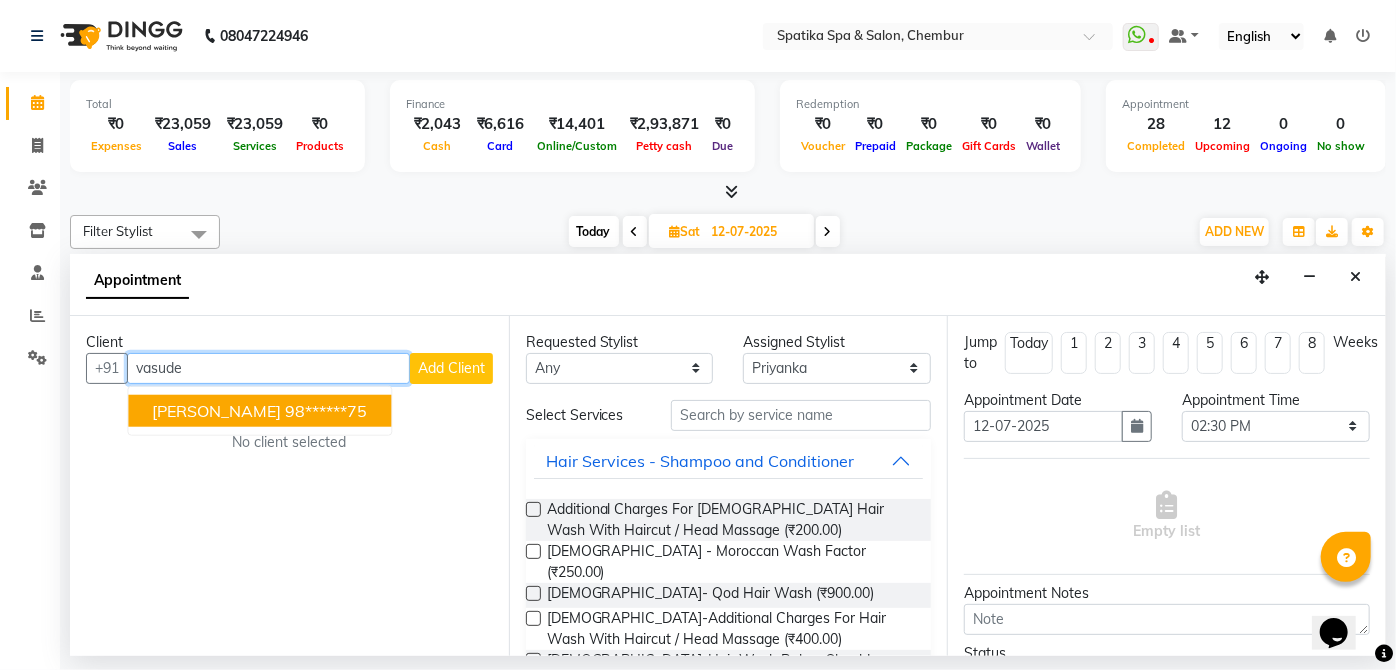 click on "98******75" at bounding box center (326, 411) 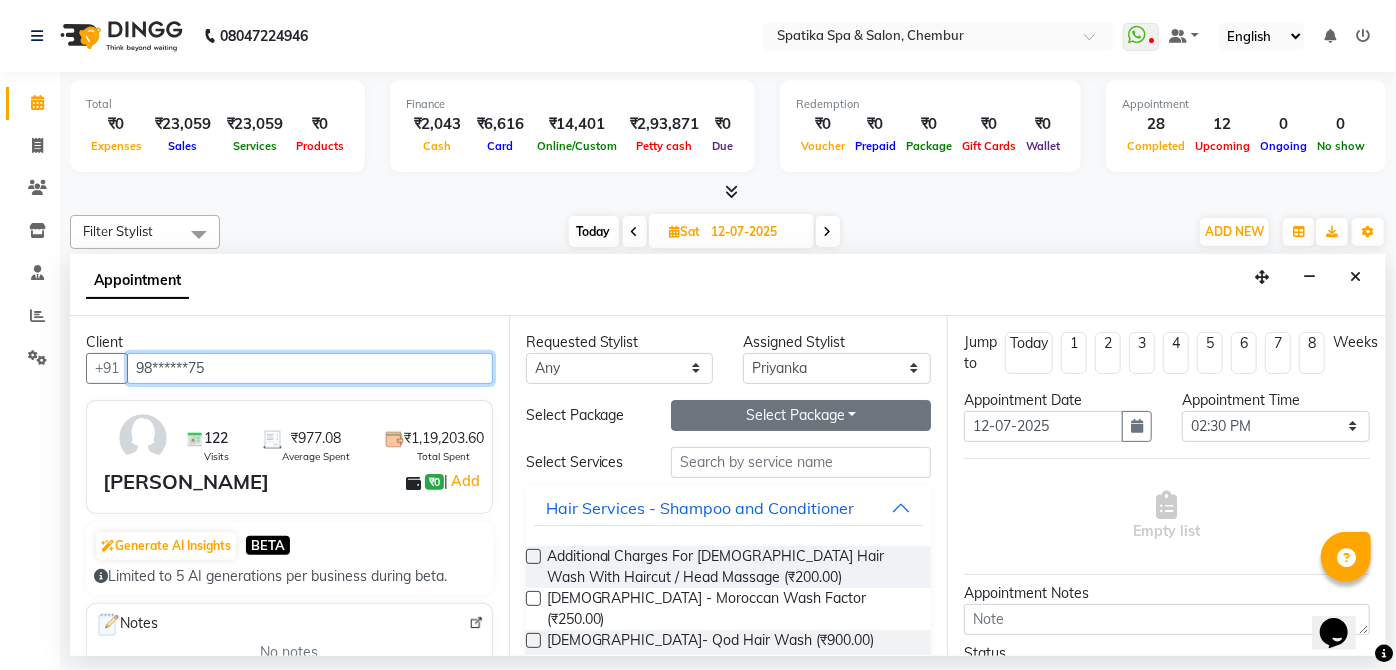 type on "98******75" 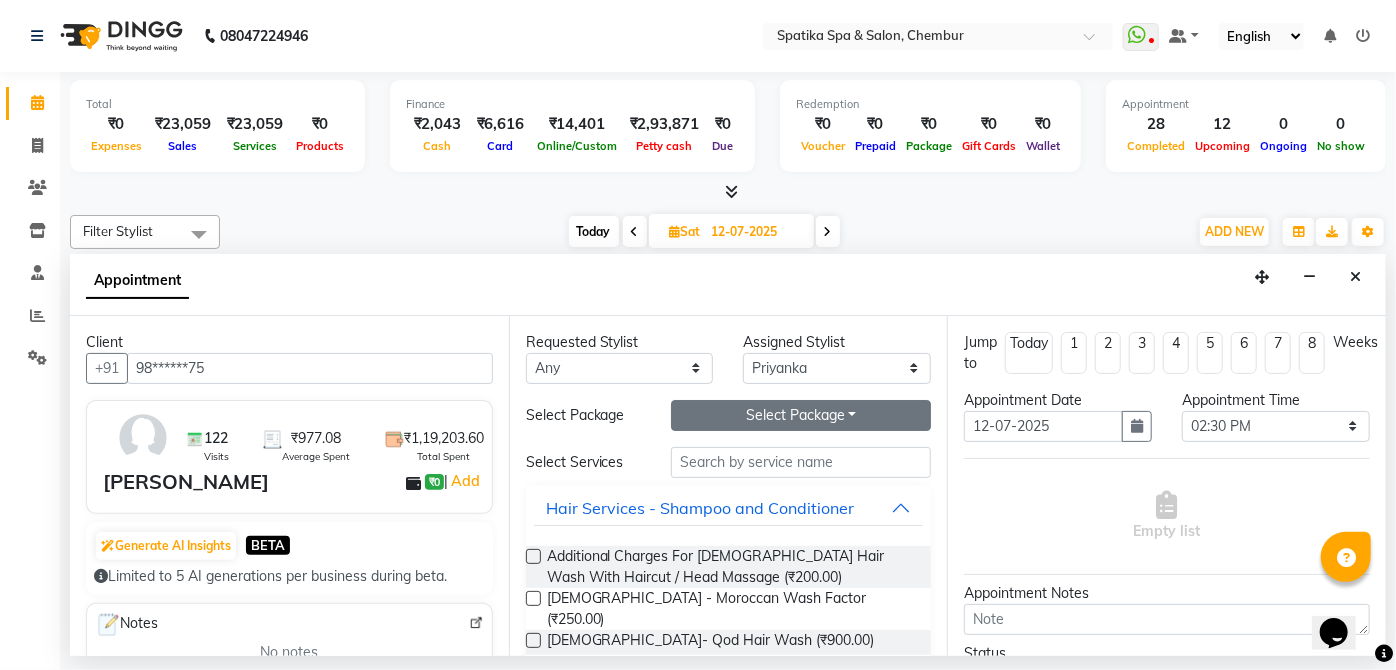click on "Select Package  Toggle Dropdown" at bounding box center (801, 415) 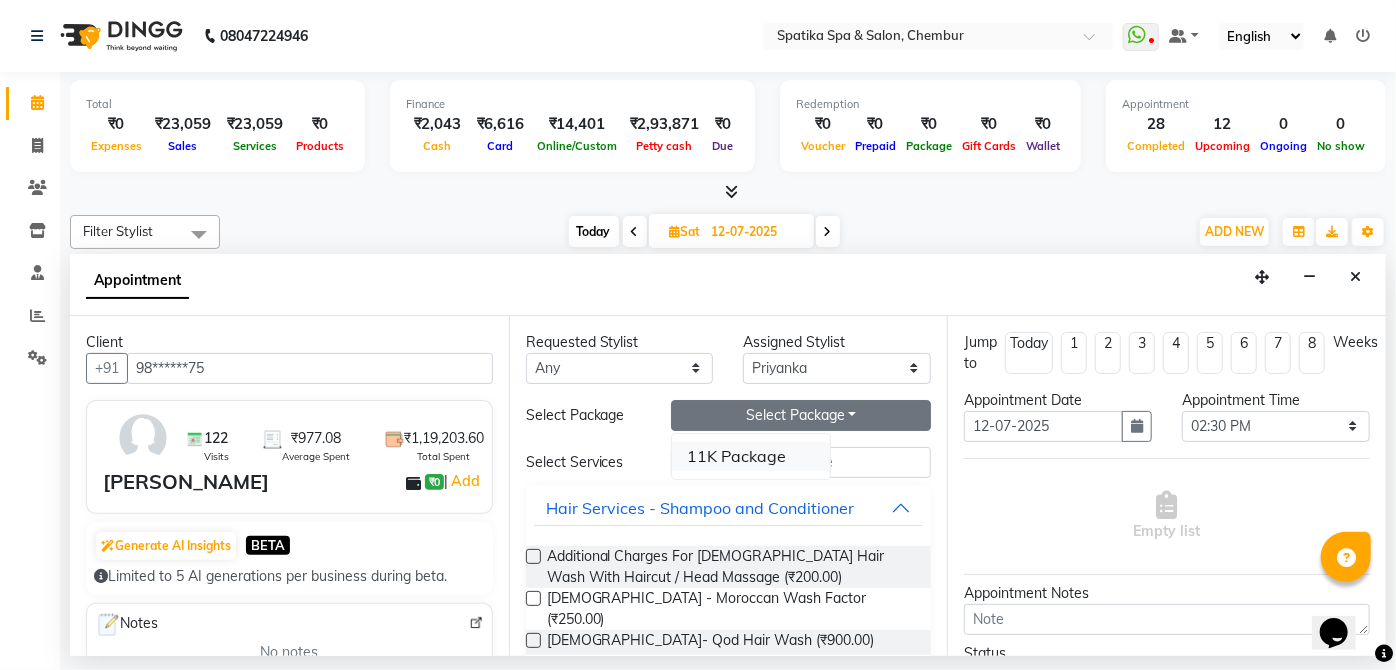 click on "11K Package" at bounding box center [751, 456] 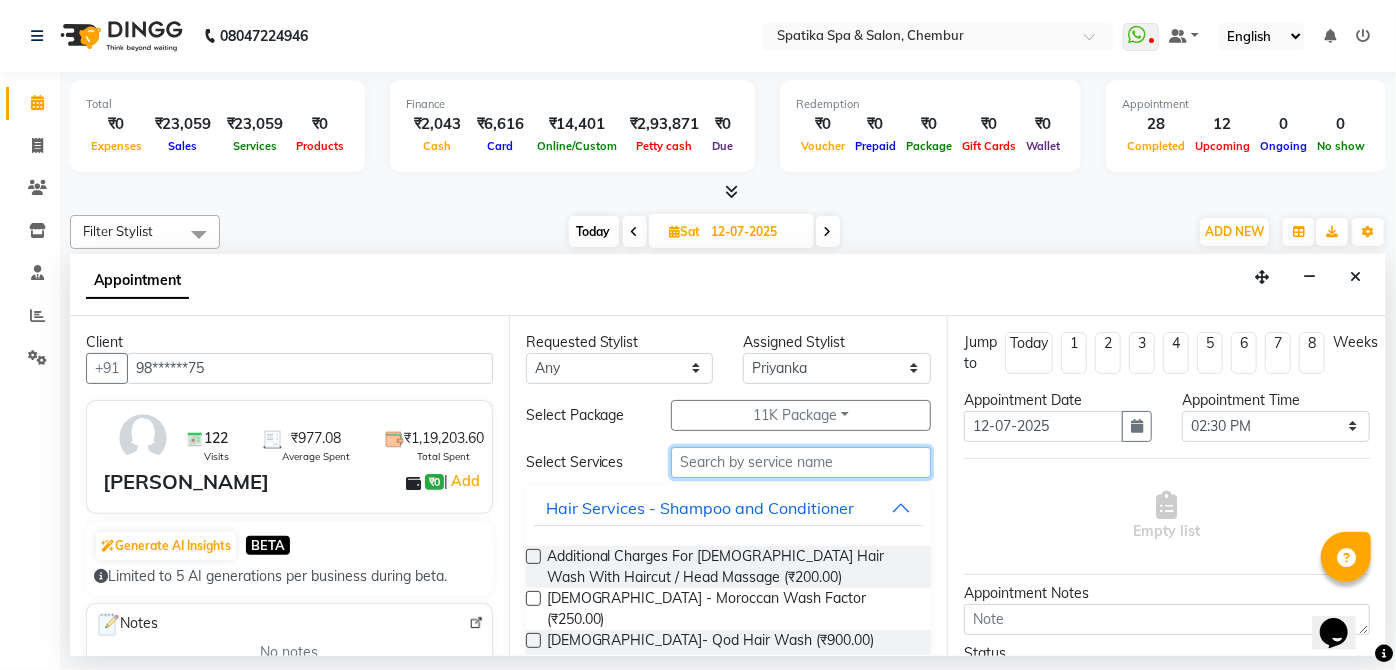 click at bounding box center [801, 462] 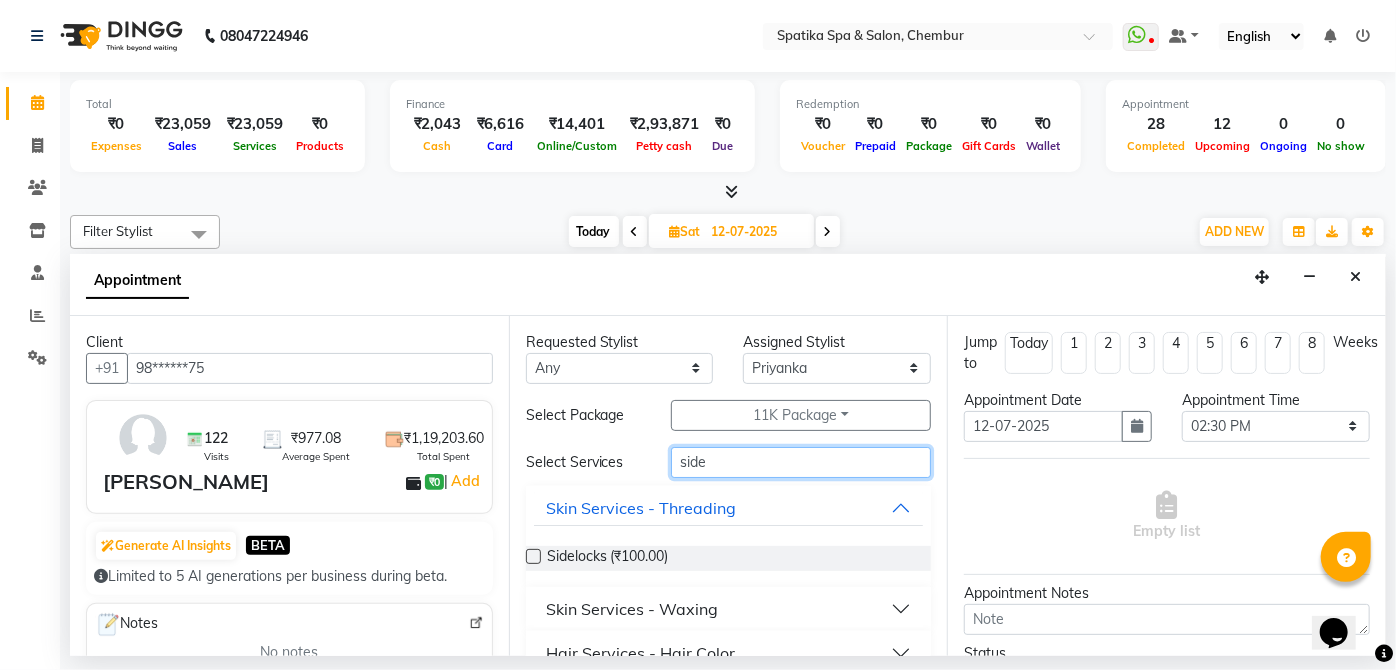 scroll, scrollTop: 33, scrollLeft: 0, axis: vertical 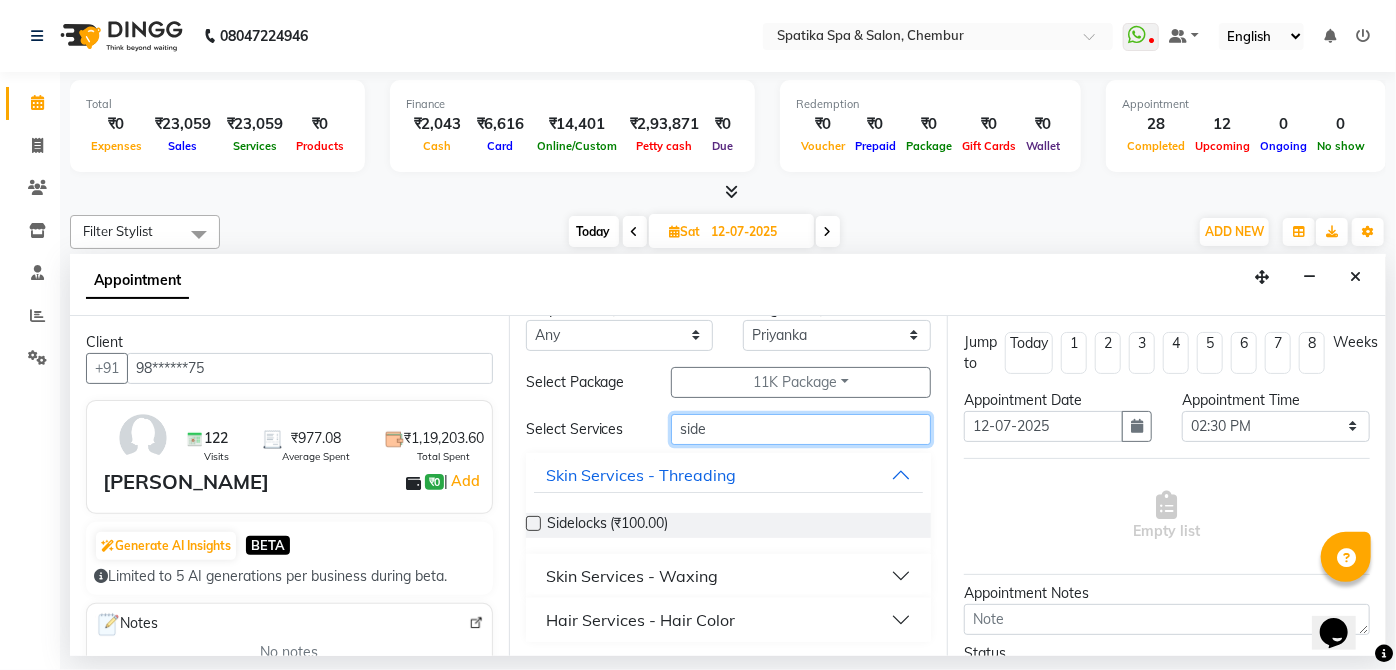 type on "side" 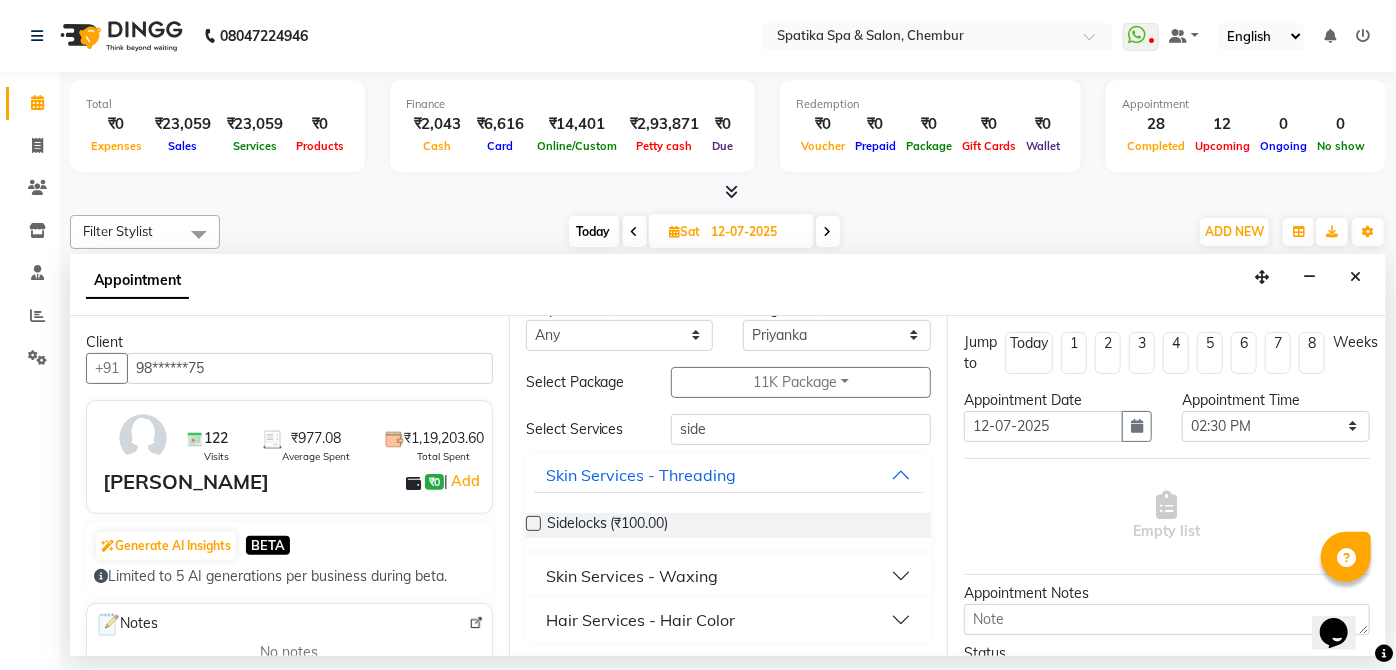 click on "Skin Services - Waxing" at bounding box center (632, 576) 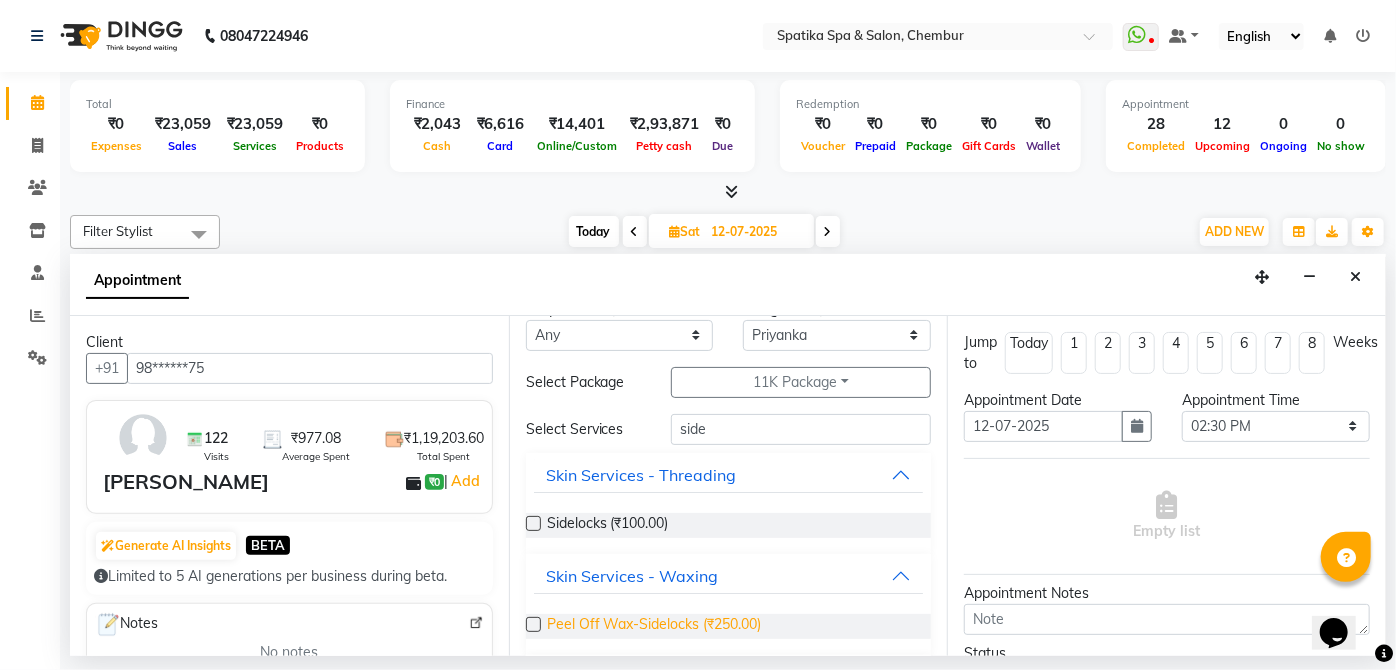 click on "Peel Off Wax-Sidelocks (₹250.00)" at bounding box center (654, 626) 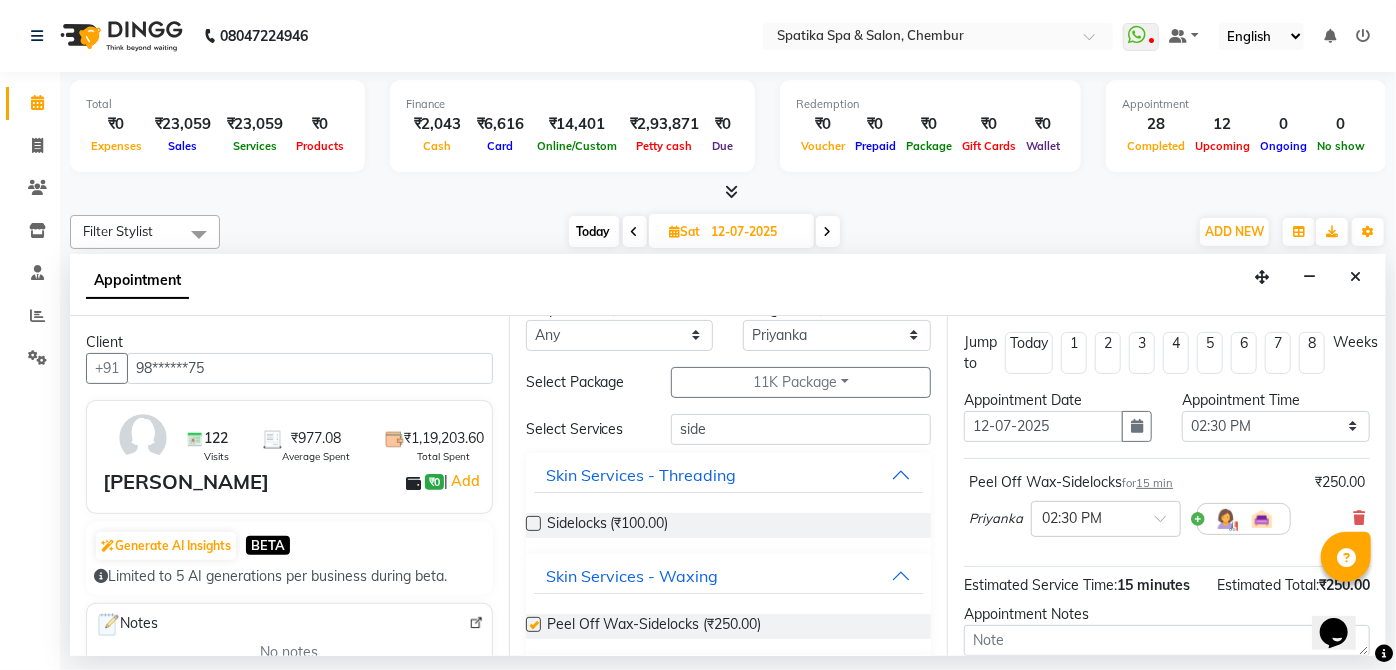 checkbox on "false" 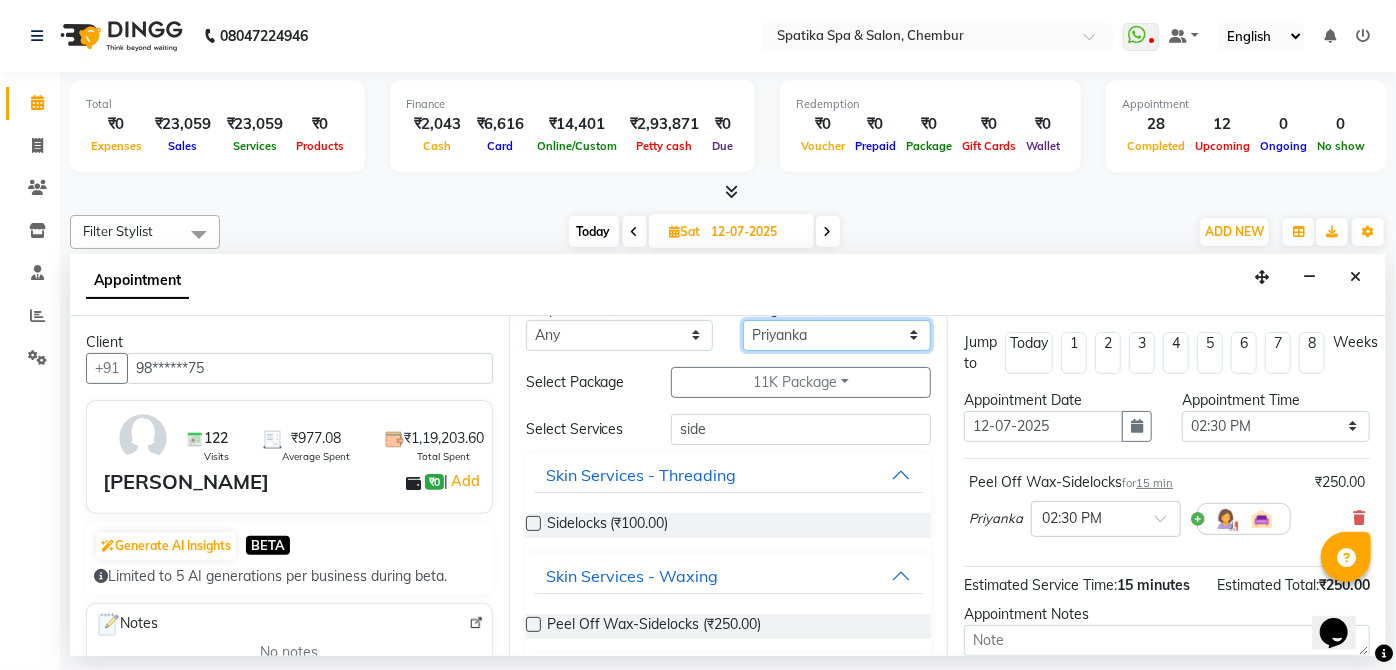 click on "Select [PERSON_NAME] [PERSON_NAME] [PERSON_NAME] lotus roran [PERSON_NAME] [PERSON_NAME] [PERSON_NAME] Priyanka [PERSON_NAME]" at bounding box center (837, 335) 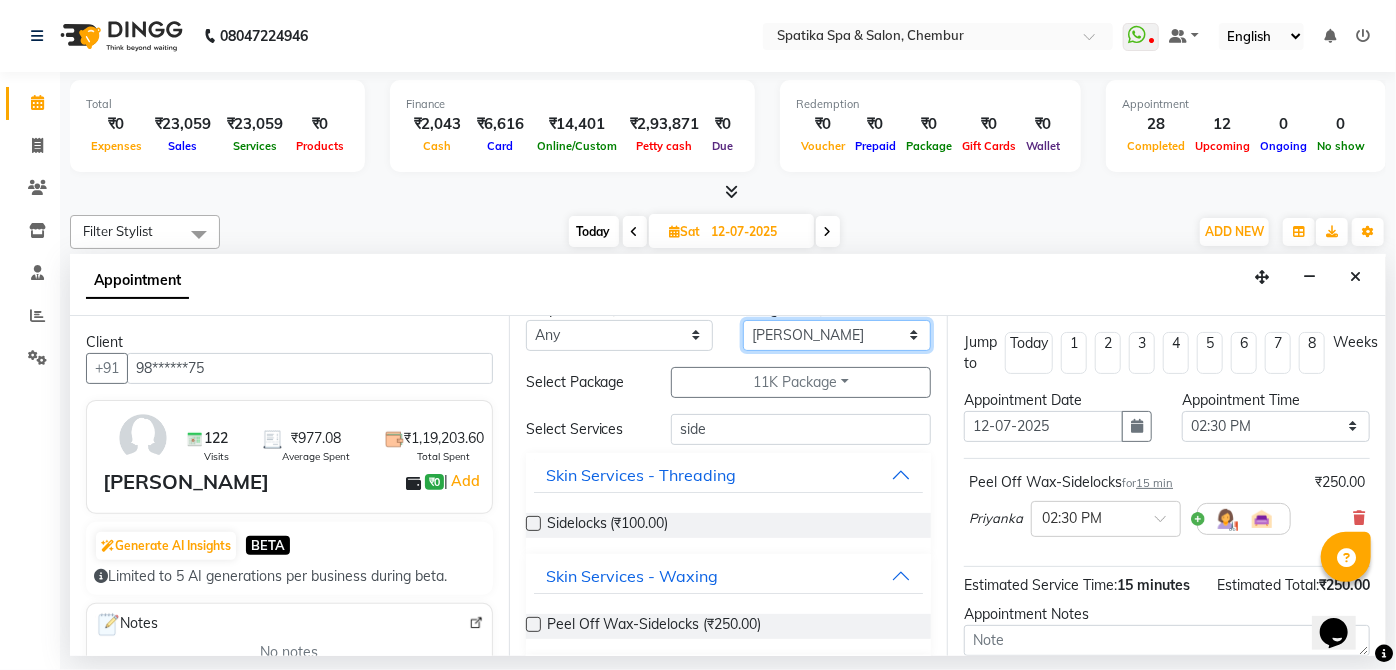 click on "Select [PERSON_NAME] [PERSON_NAME] [PERSON_NAME] lotus roran [PERSON_NAME] [PERSON_NAME] [PERSON_NAME] Priyanka [PERSON_NAME]" at bounding box center (837, 335) 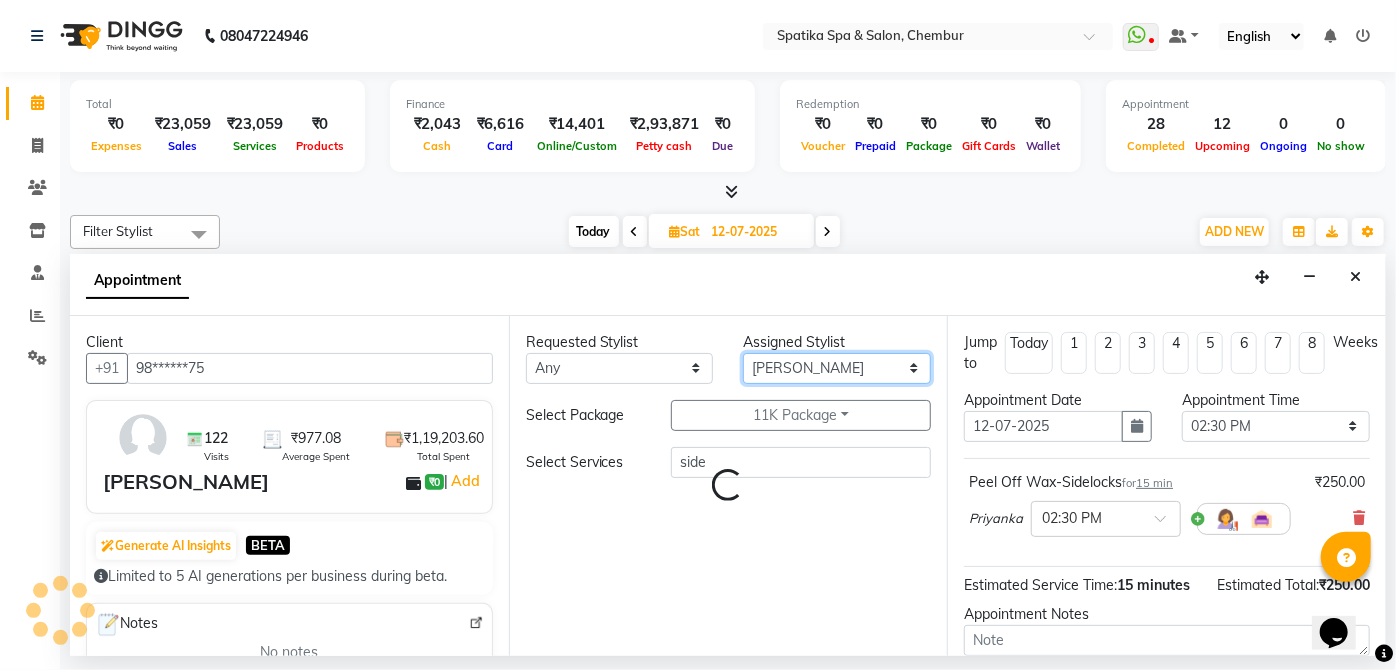 scroll, scrollTop: 0, scrollLeft: 0, axis: both 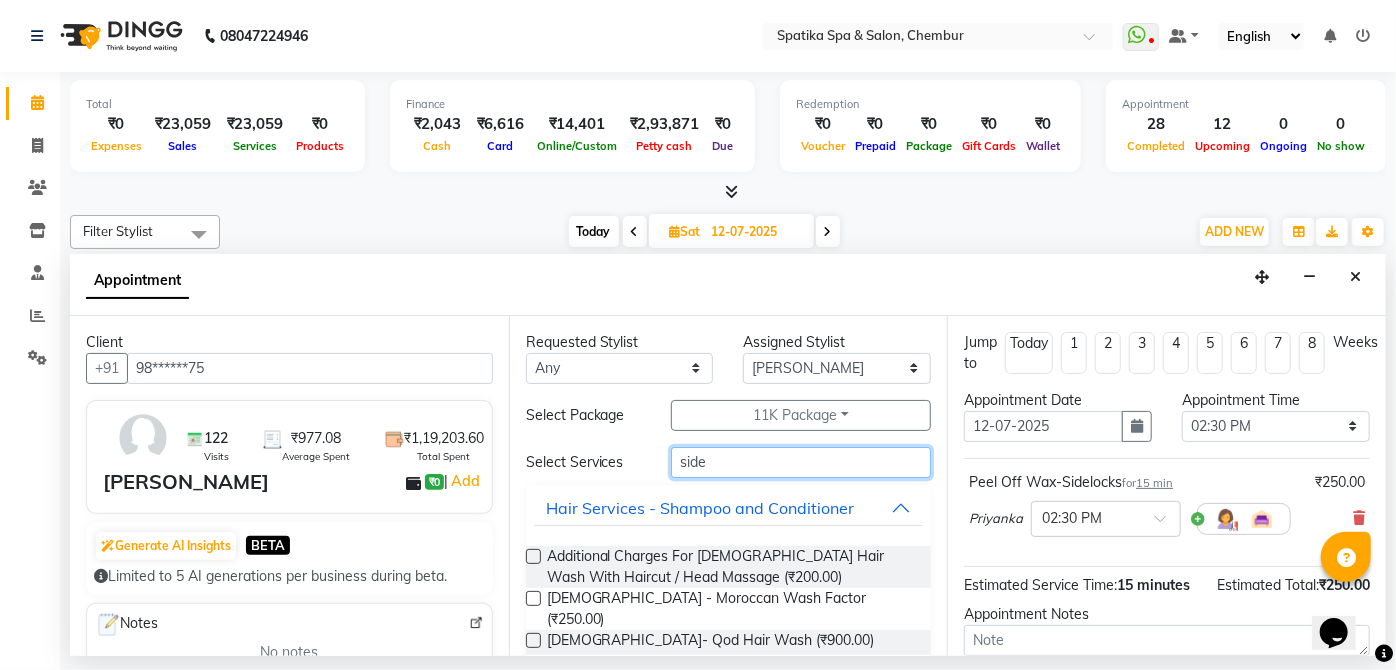 click on "side" at bounding box center [801, 462] 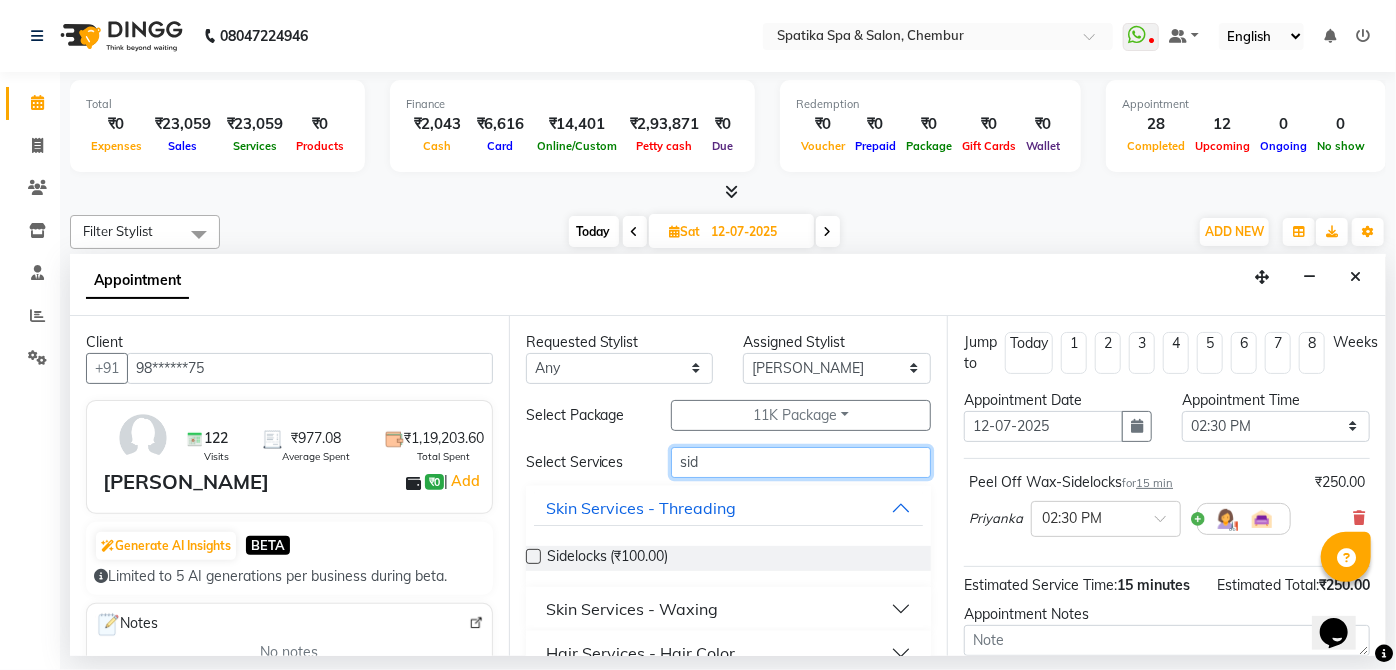 type on "side" 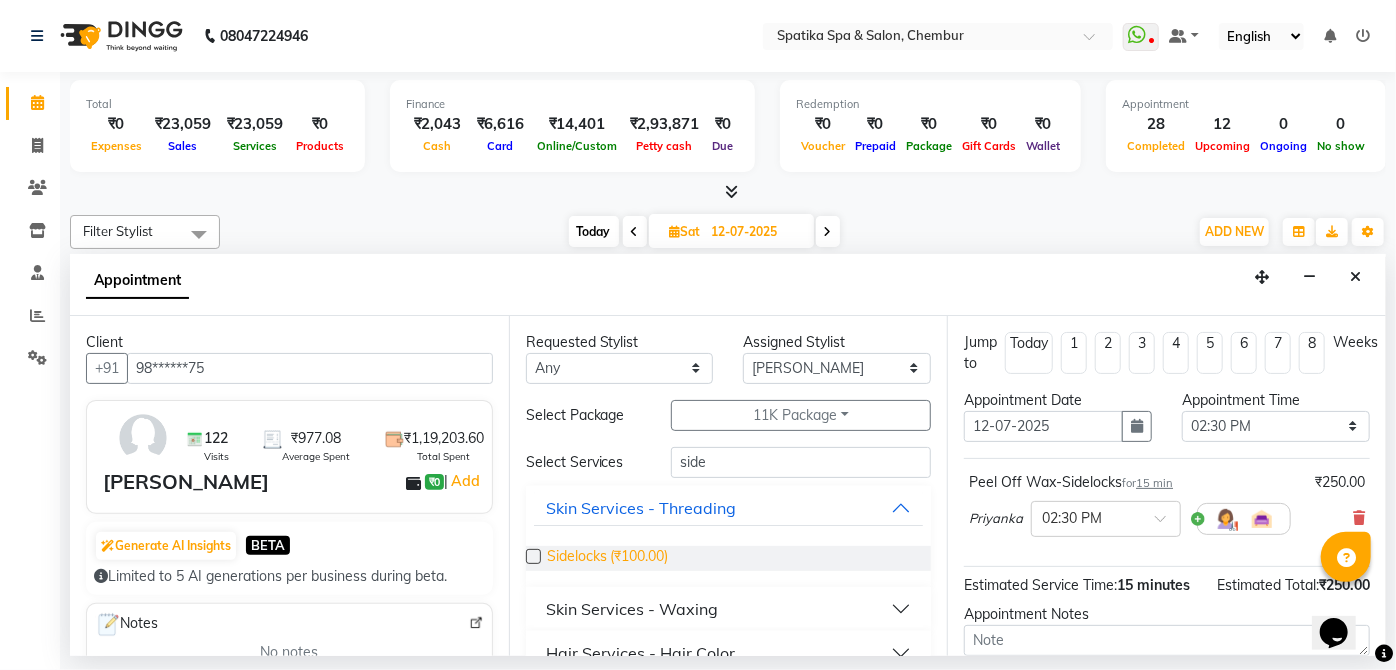 click on "Sidelocks (₹100.00)" at bounding box center (608, 558) 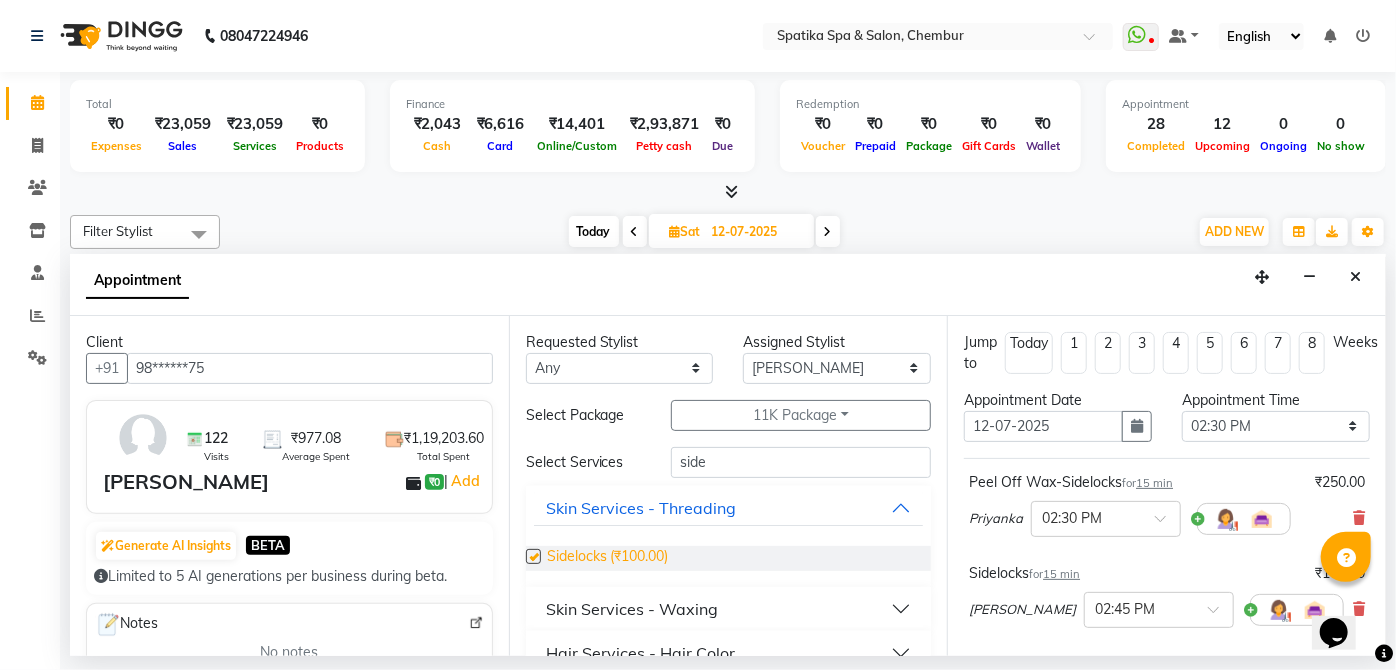 checkbox on "false" 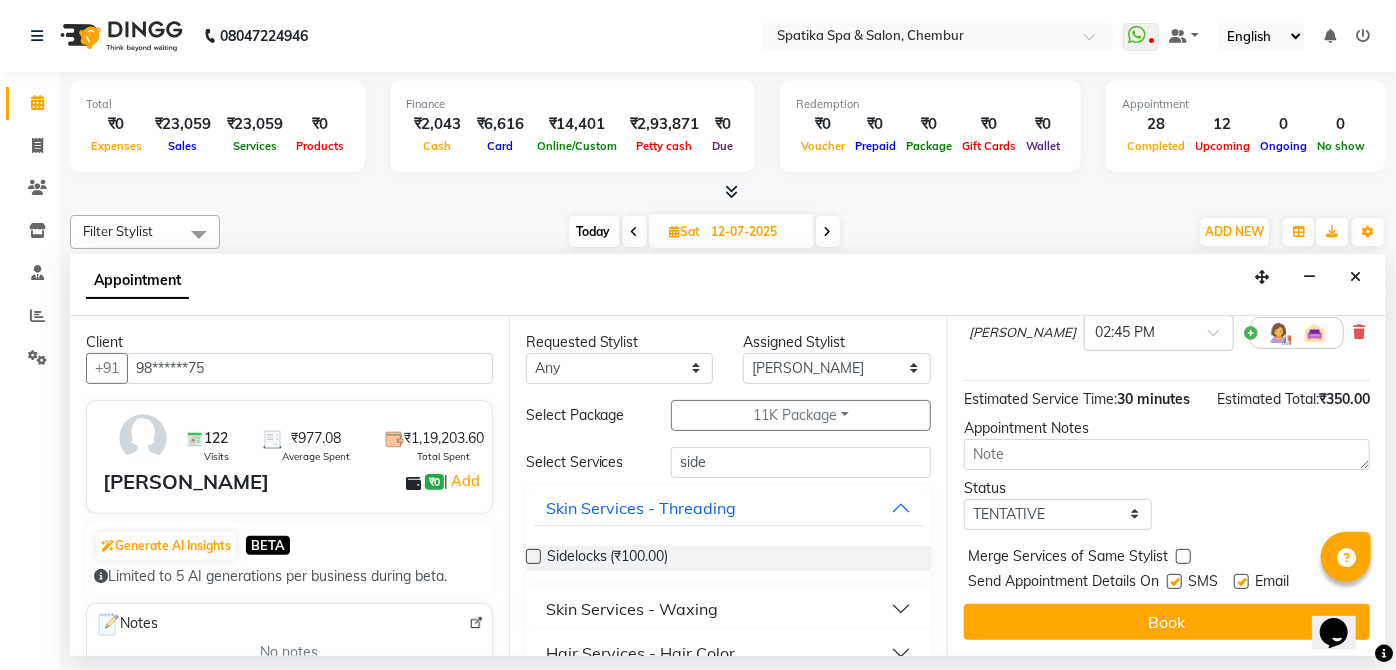 scroll, scrollTop: 296, scrollLeft: 0, axis: vertical 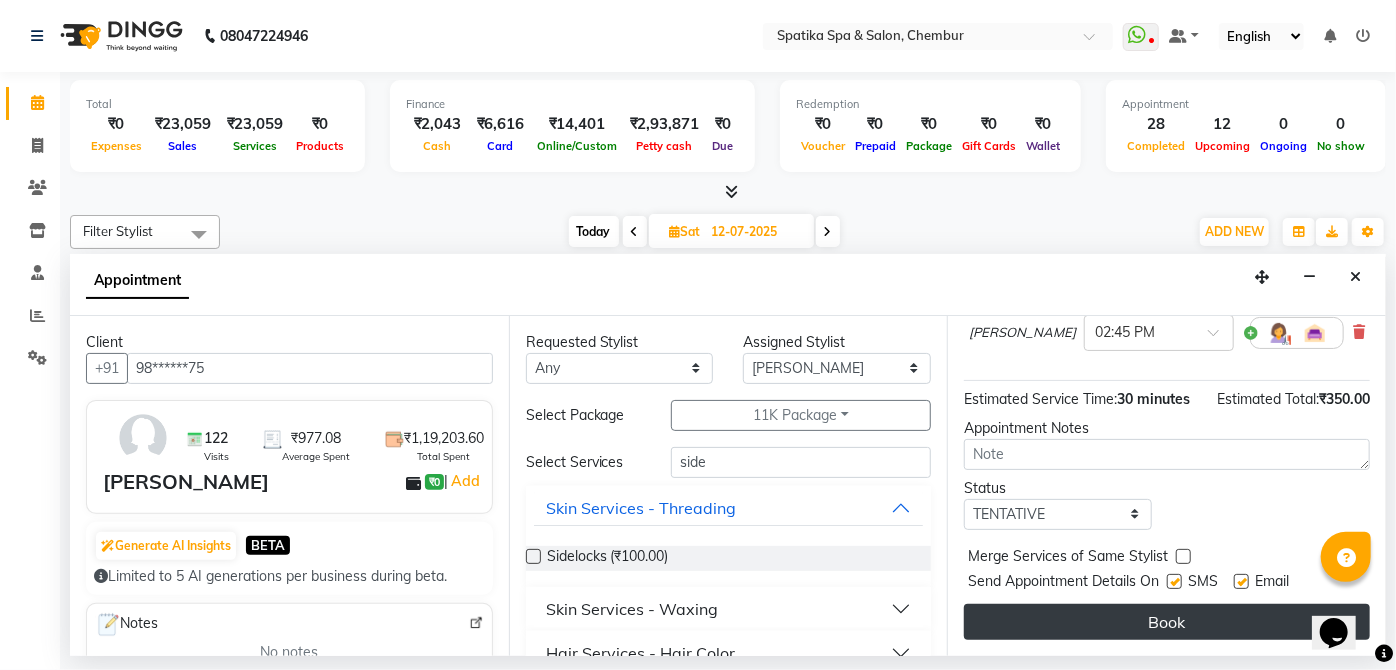 click on "Book" at bounding box center [1167, 622] 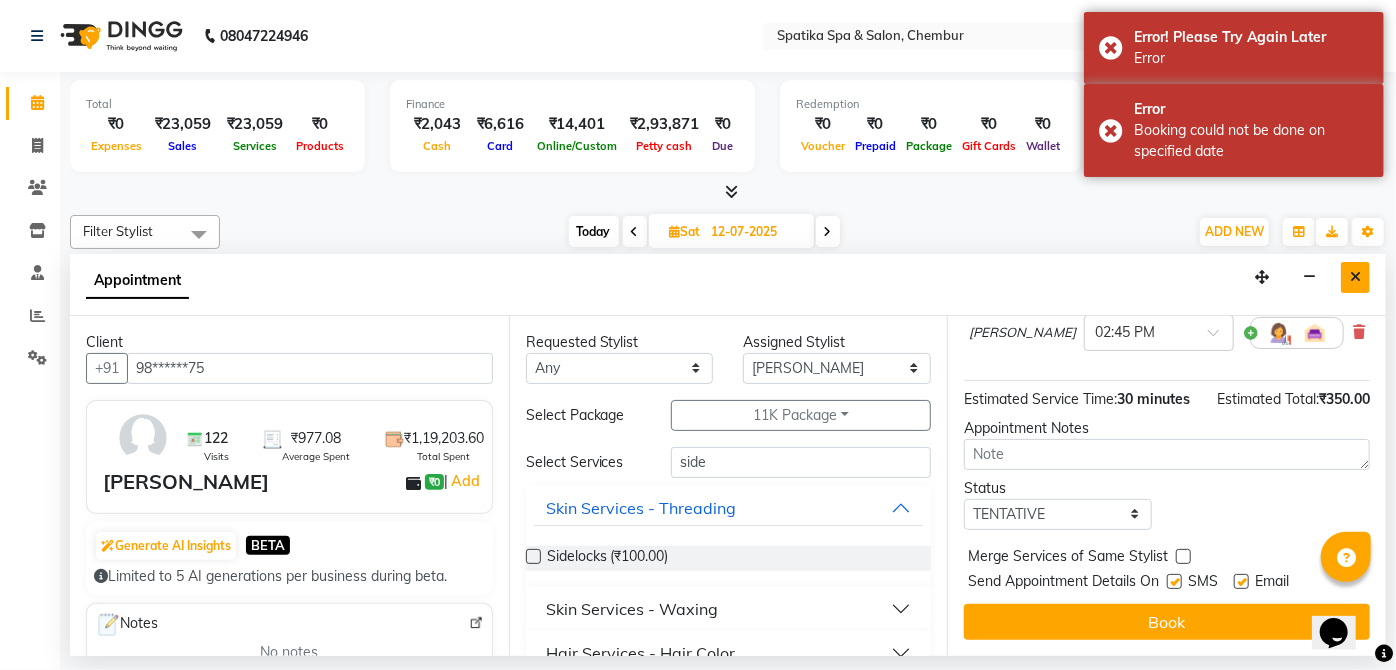 click at bounding box center (1355, 277) 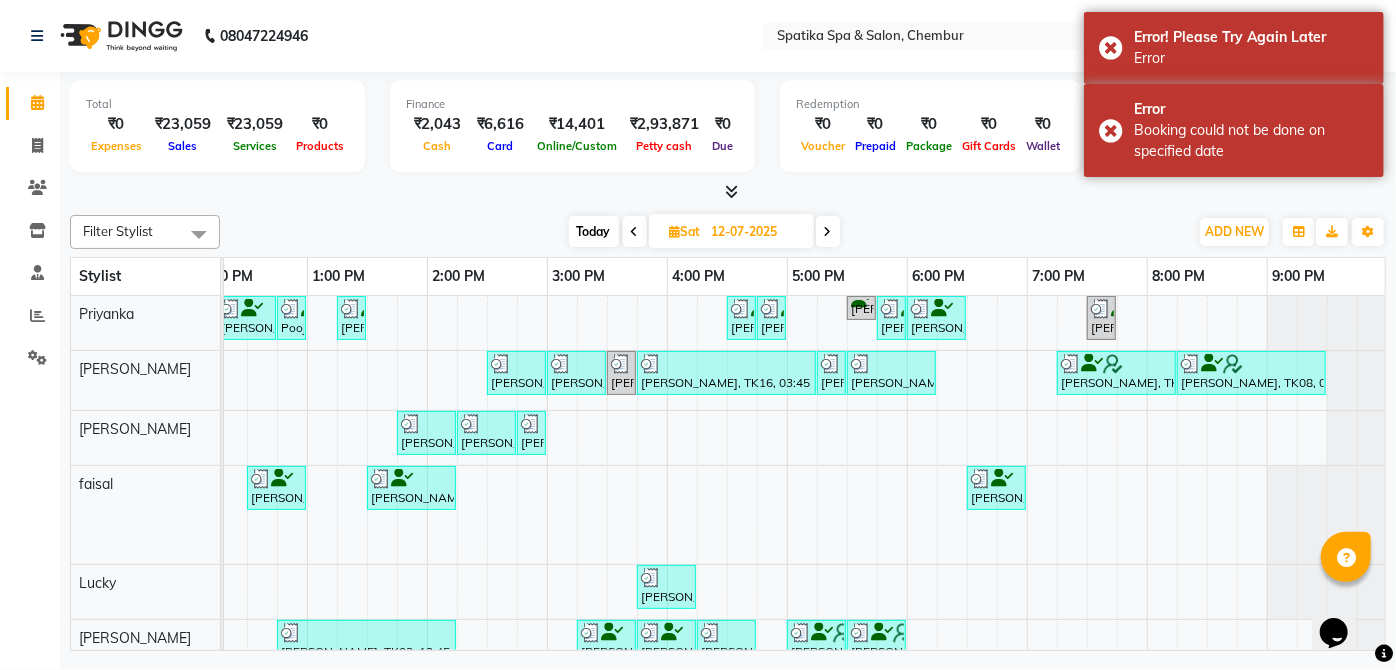 click on "Today" at bounding box center (594, 231) 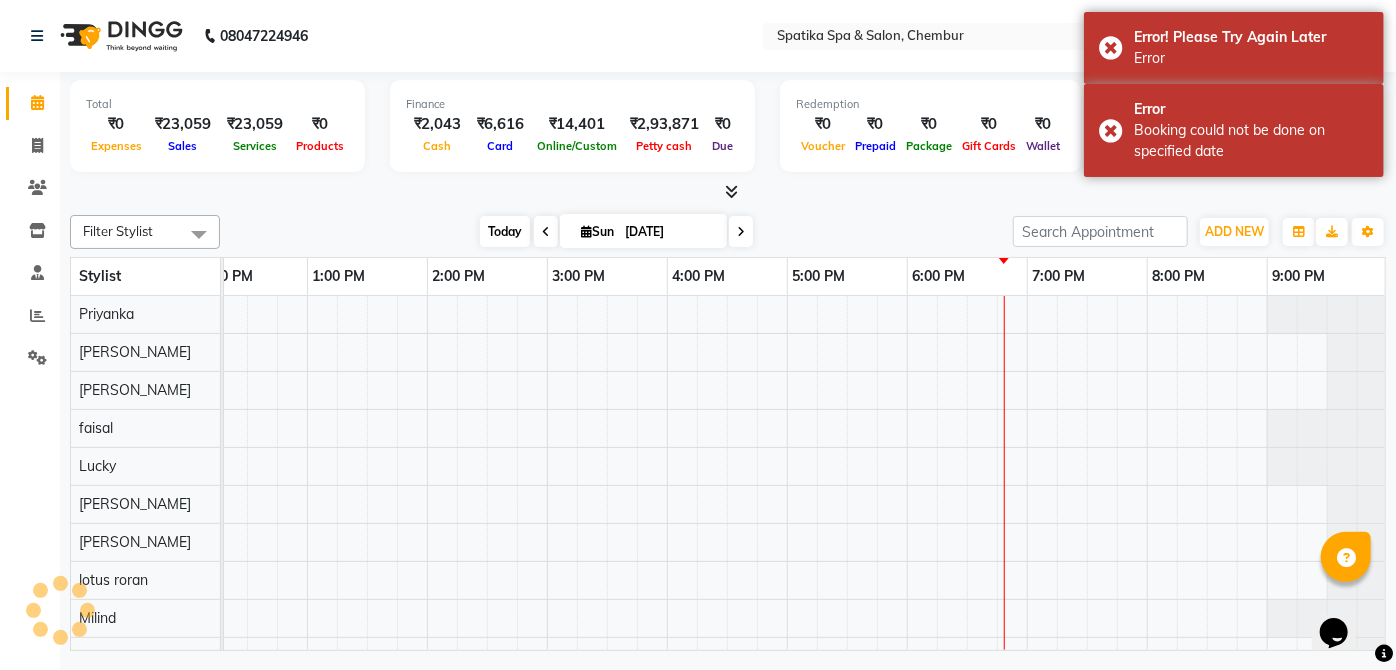 scroll, scrollTop: 0, scrollLeft: 397, axis: horizontal 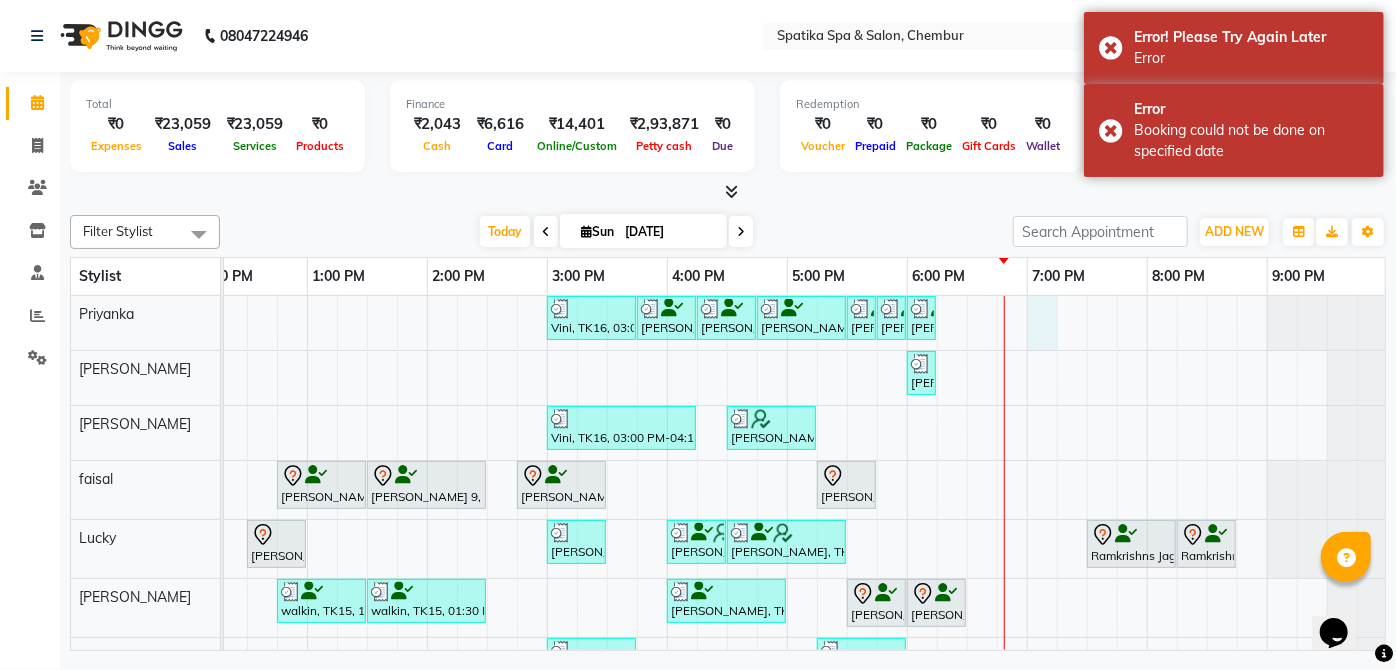 click on "[PERSON_NAME], TK13, 08:45 AM-09:15 AM, Additional Charges For [DEMOGRAPHIC_DATA] Hair Wash With Haircut / Head Massage     Vini, TK16, 03:00 PM-03:45 PM, Classic Manicure     [PERSON_NAME], TK10, 03:45 PM-04:15 PM, Premium Wax-Full Arms     [PERSON_NAME], TK10, 04:15 PM-04:45 PM, Premium Wax-Half Legs     [PERSON_NAME], TK10, 04:45 PM-05:30 PM, D.N.A Resourcing Clean Up     [PERSON_NAME], TK10, 05:30 PM-05:45 PM, Peel Off Wax- Lower Lip     [PERSON_NAME], TK10, 05:45 PM-06:00 PM, Peel Off Wax-Upper Lip     [PERSON_NAME], TK10, 06:00 PM-06:15 PM, Premium Wax-Under Arms     [PERSON_NAME], TK21, 06:00 PM-06:15 PM, Opi Nail Polish     Vini, TK16, 03:00 PM-04:15 PM, Classic Pedicure,Peel Off Wax-Eyebrows,Peel Off Wax-Upper Lip     [PERSON_NAME], TK11, 04:30 PM-05:15 PM, Peel Off Wax-Under Arms,Peel Off Wax-Upper Lip,Peel Off Wax-Chin     [PERSON_NAME], TK07, 10:00 AM-11:15 AM, Haircuts,[PERSON_NAME] Styling / Crafting / Trim     [PERSON_NAME], TK09, 11:15 AM-11:45 AM, [DEMOGRAPHIC_DATA]-Blow Dry-Hair Below Shoulder" at bounding box center [607, 616] 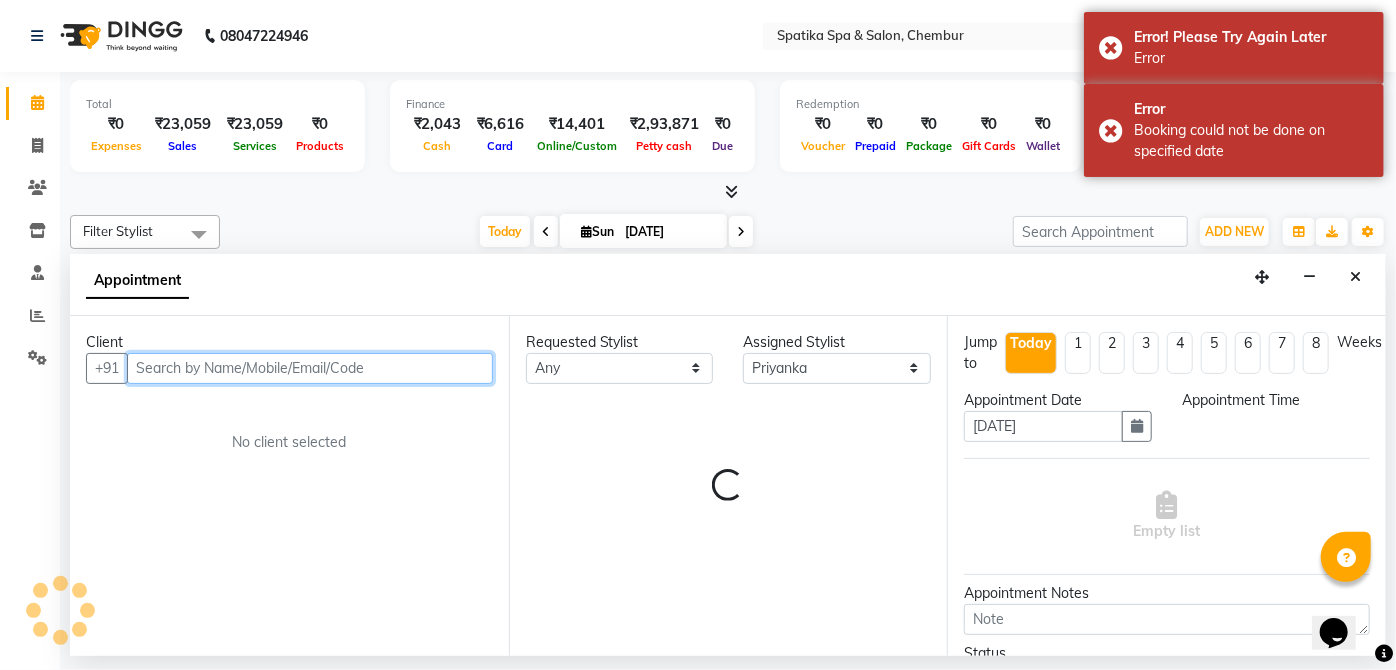 select on "1140" 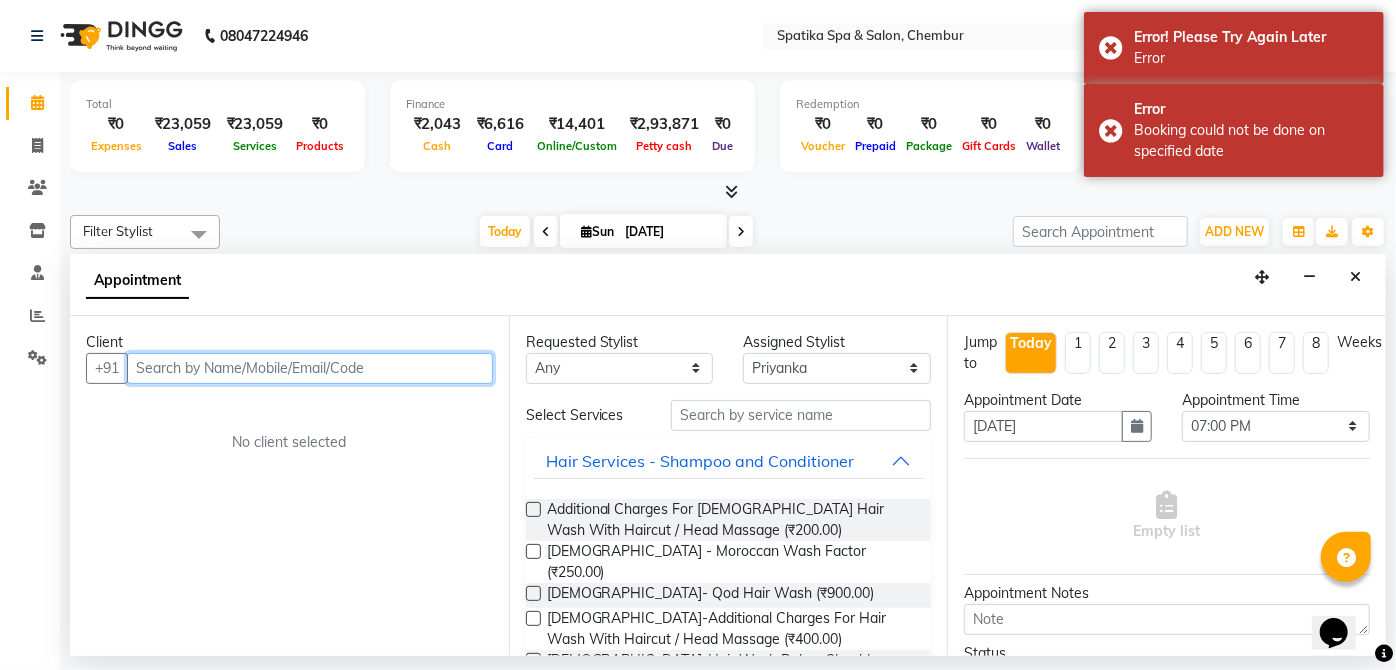 click at bounding box center [310, 368] 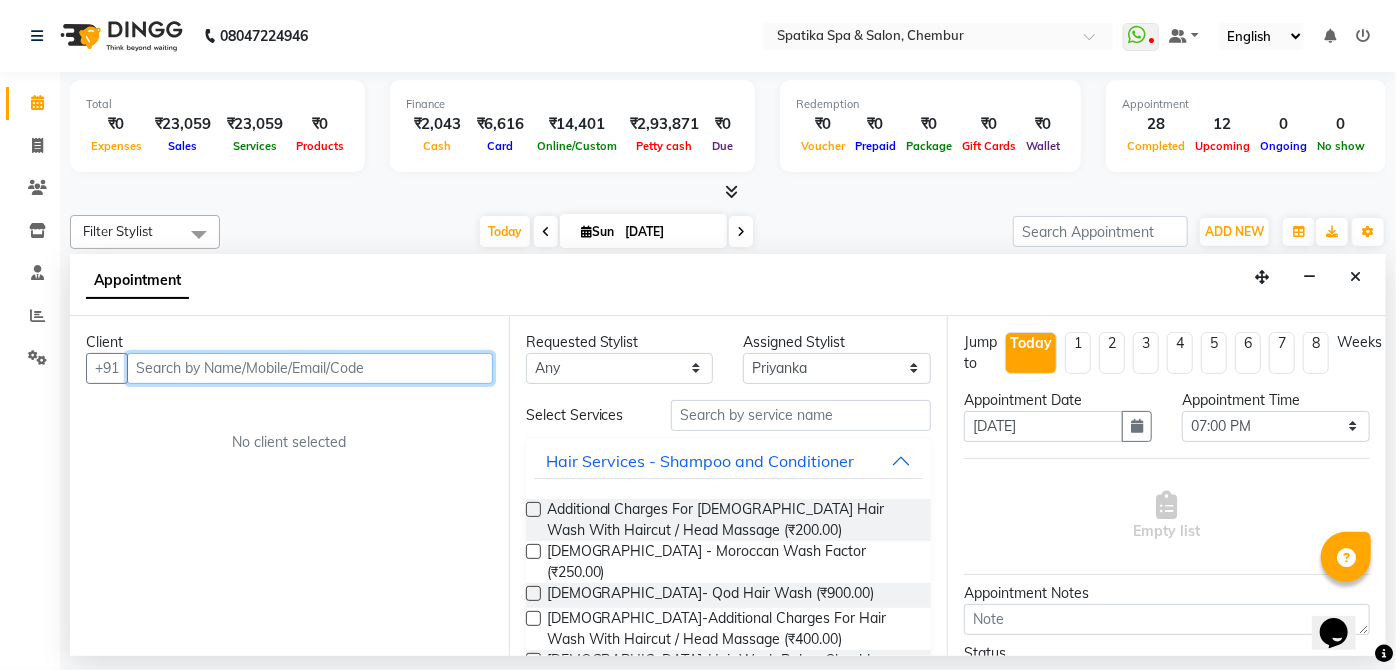 click at bounding box center [310, 368] 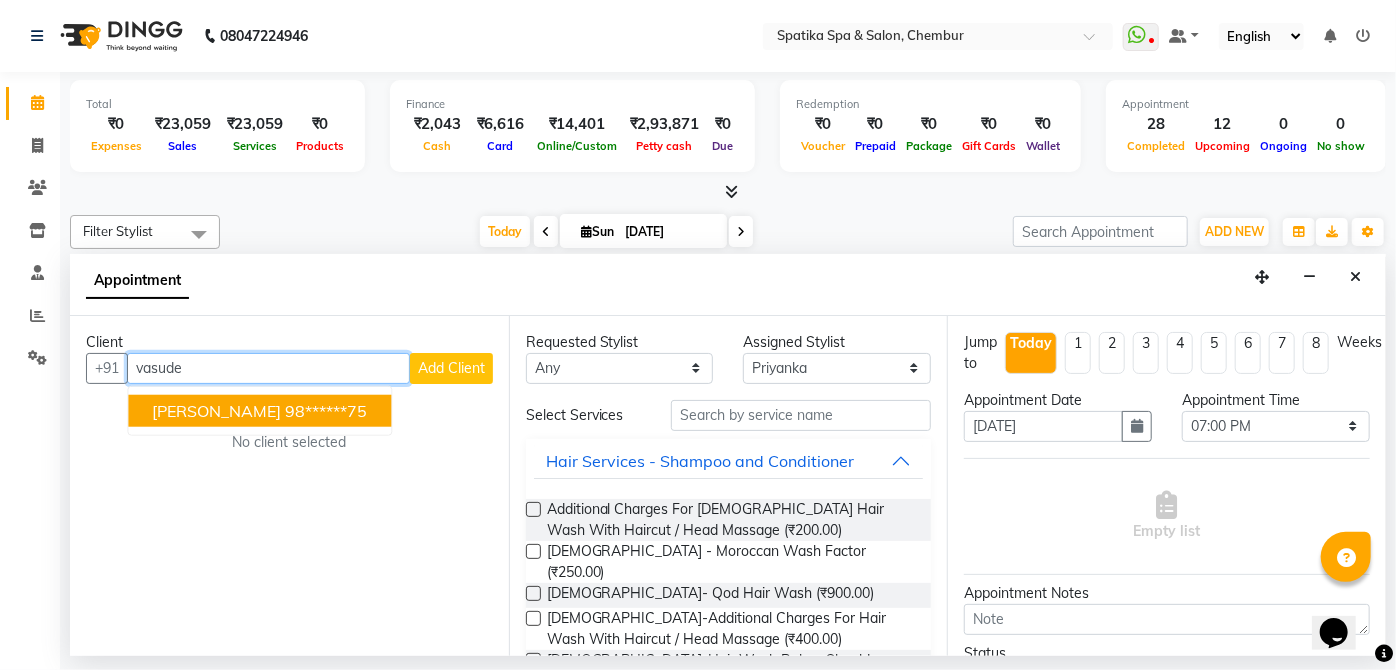 click on "[PERSON_NAME]" at bounding box center [216, 411] 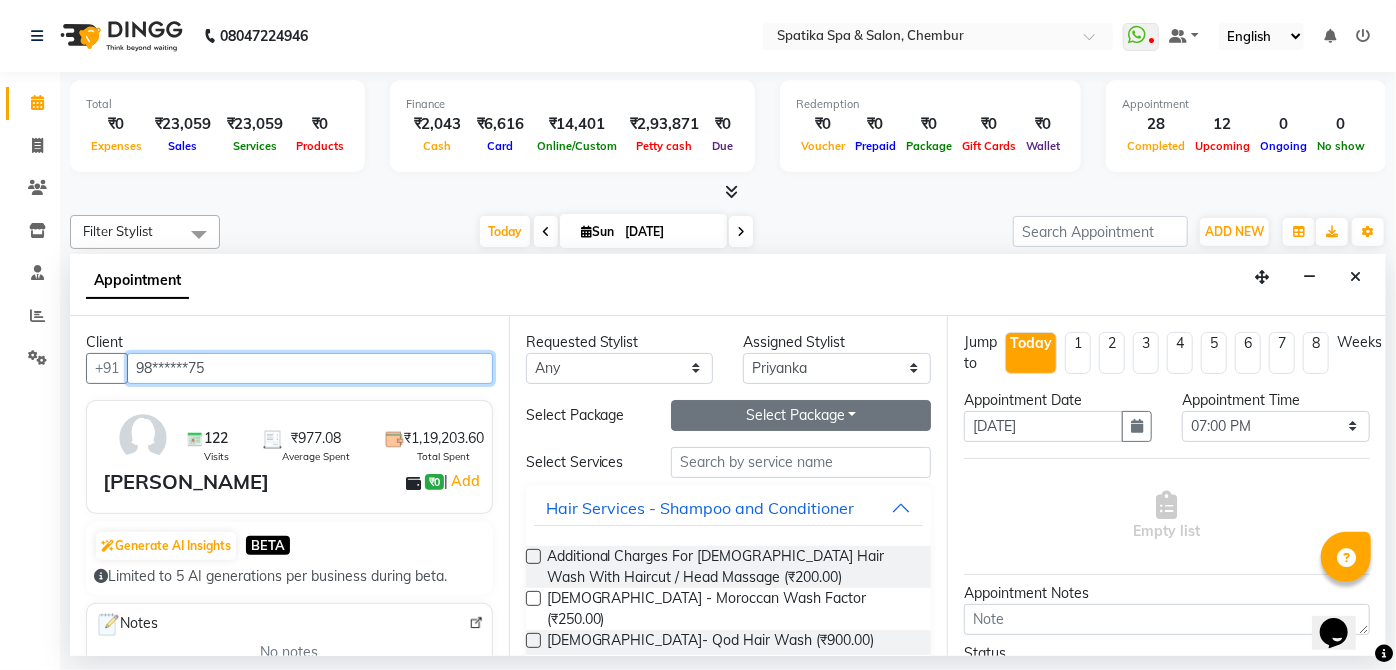 type on "98******75" 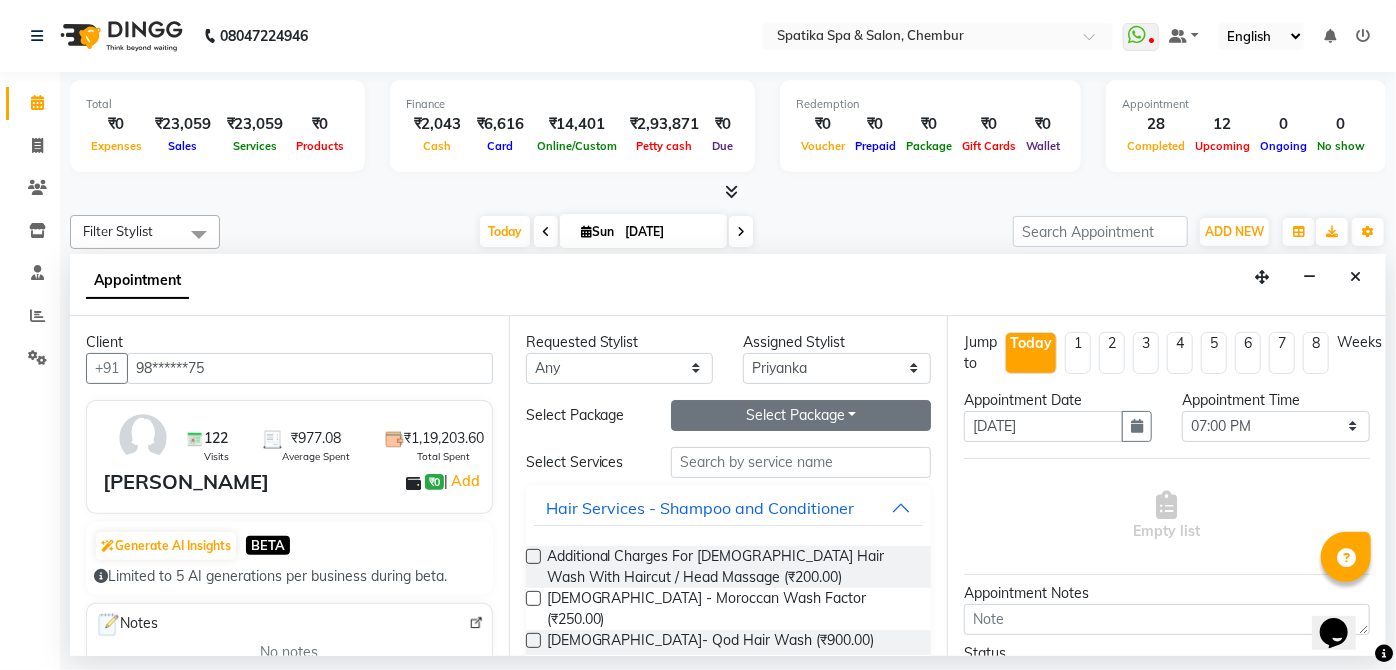 click on "Select Package  Toggle Dropdown" at bounding box center (801, 415) 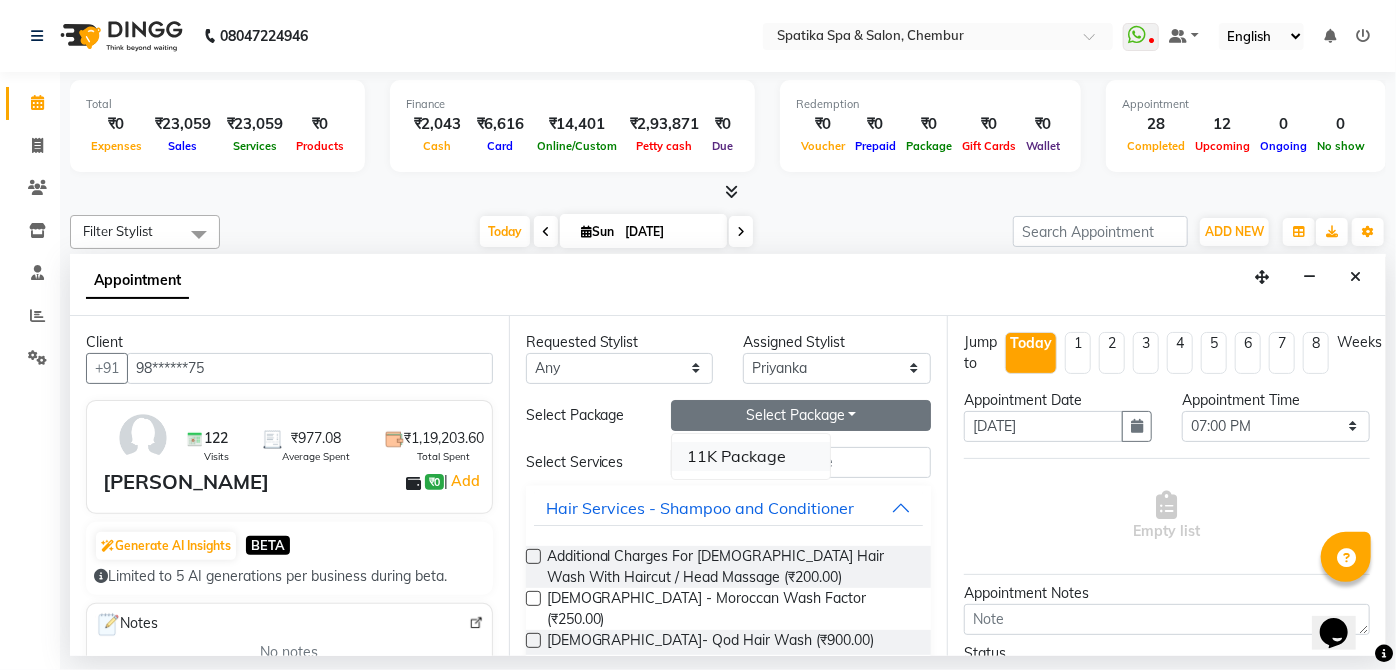 click on "11K Package" at bounding box center [751, 456] 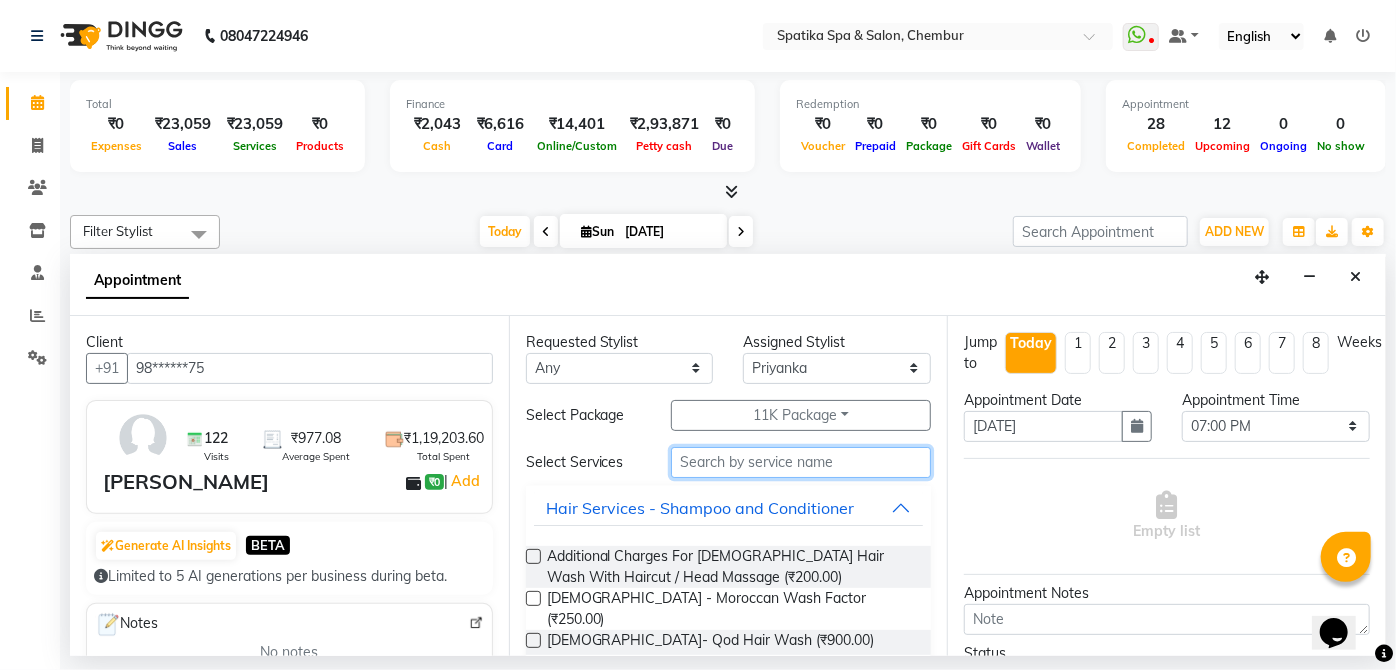 click at bounding box center [801, 462] 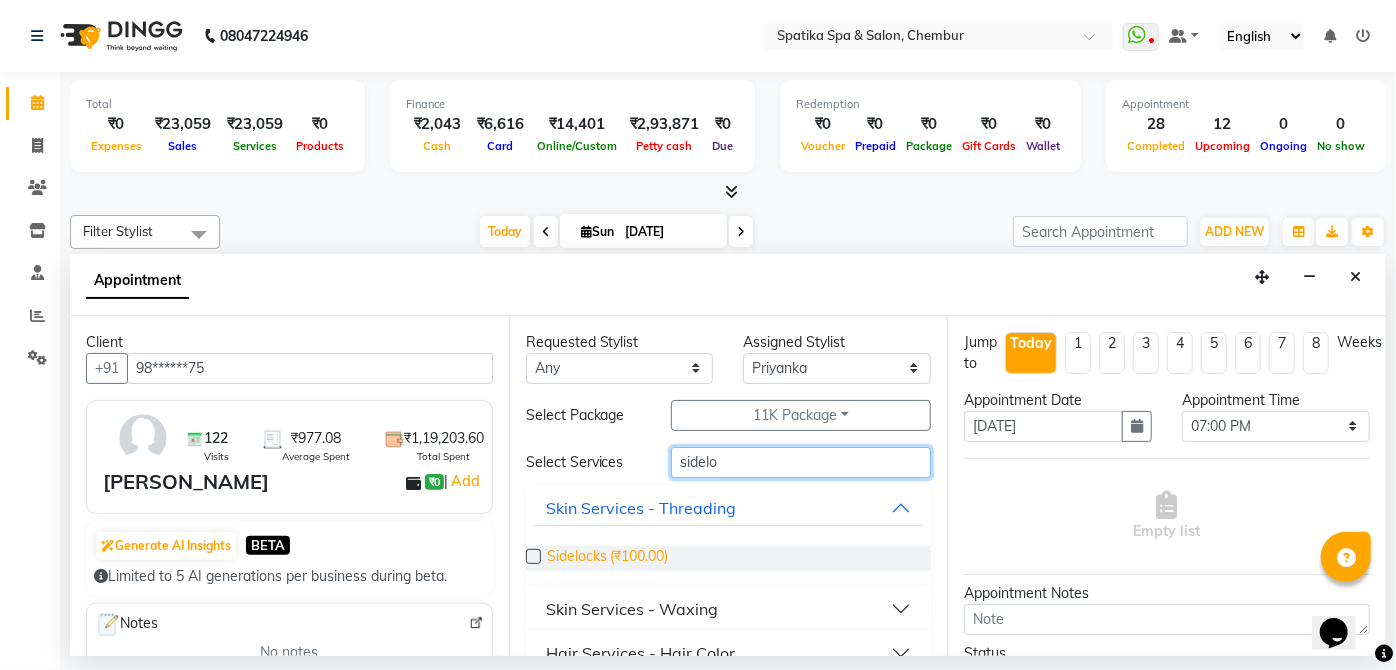 type on "sidelo" 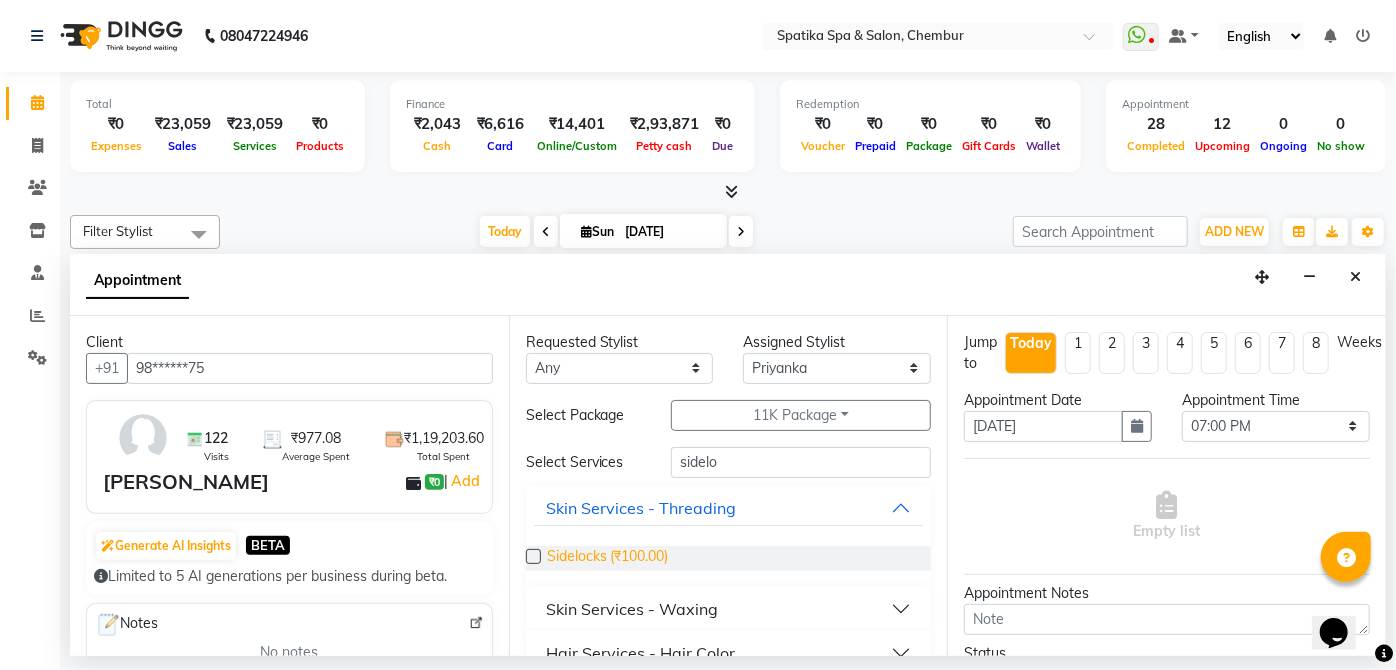 click on "Sidelocks (₹100.00)" at bounding box center [608, 558] 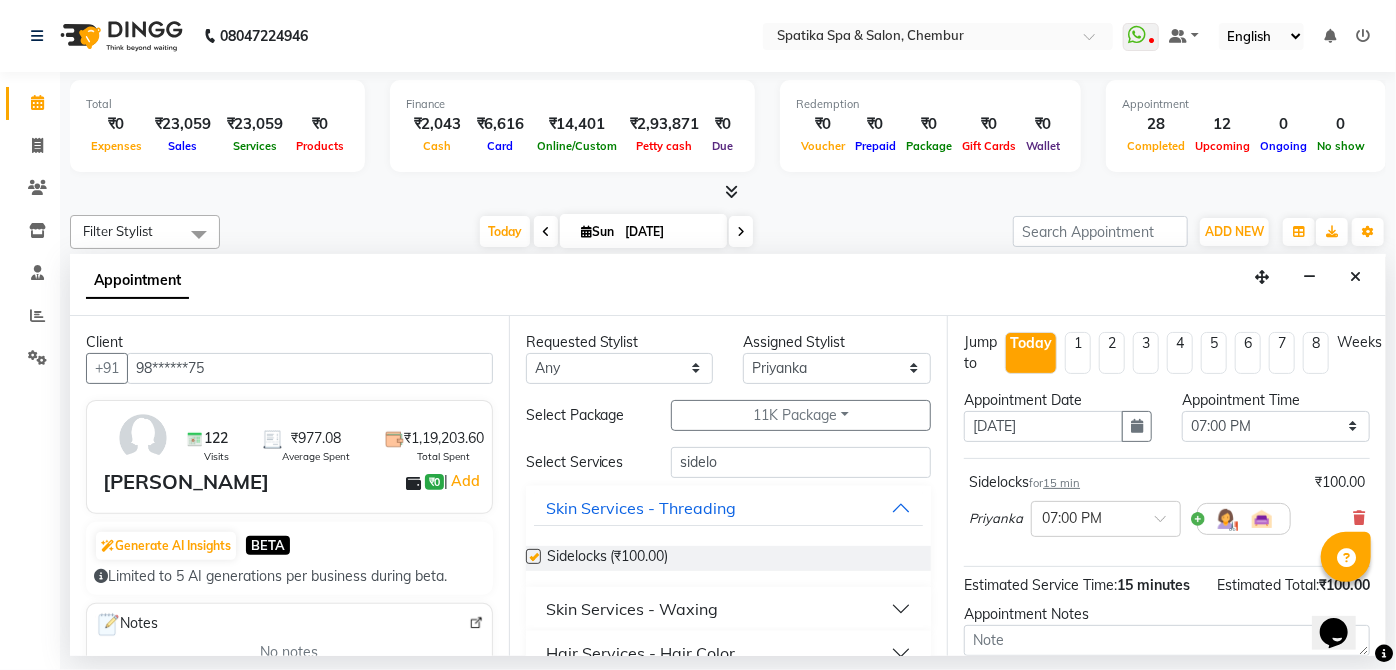 checkbox on "false" 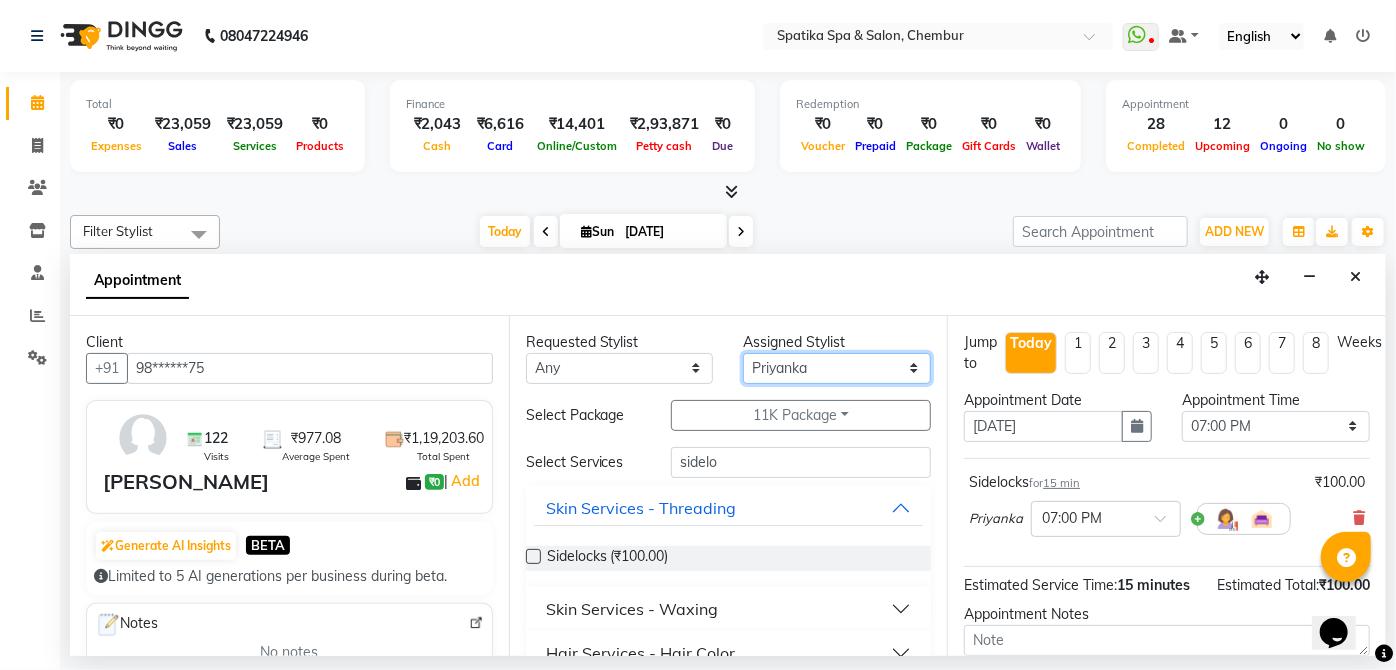 click on "Select [PERSON_NAME] [PERSON_NAME] [PERSON_NAME] lotus roran [PERSON_NAME] [PERSON_NAME] [PERSON_NAME] Priyanka [PERSON_NAME]" at bounding box center [837, 368] 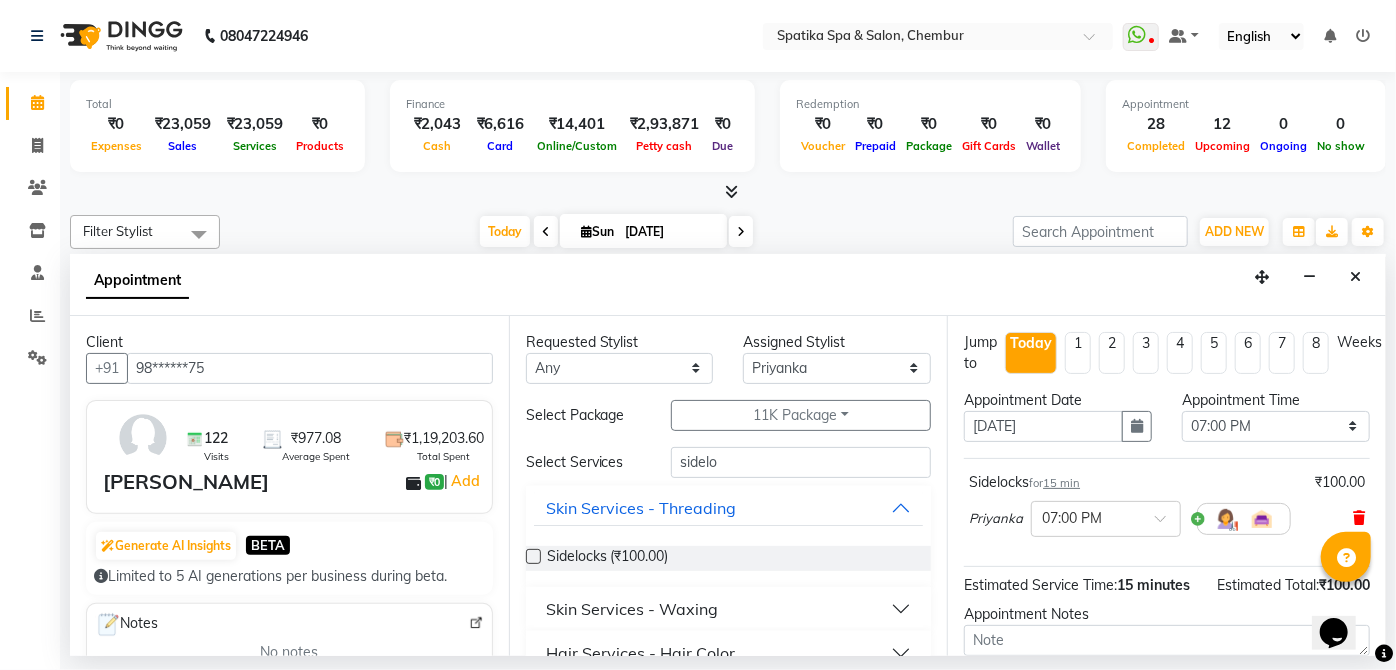 click at bounding box center (1359, 518) 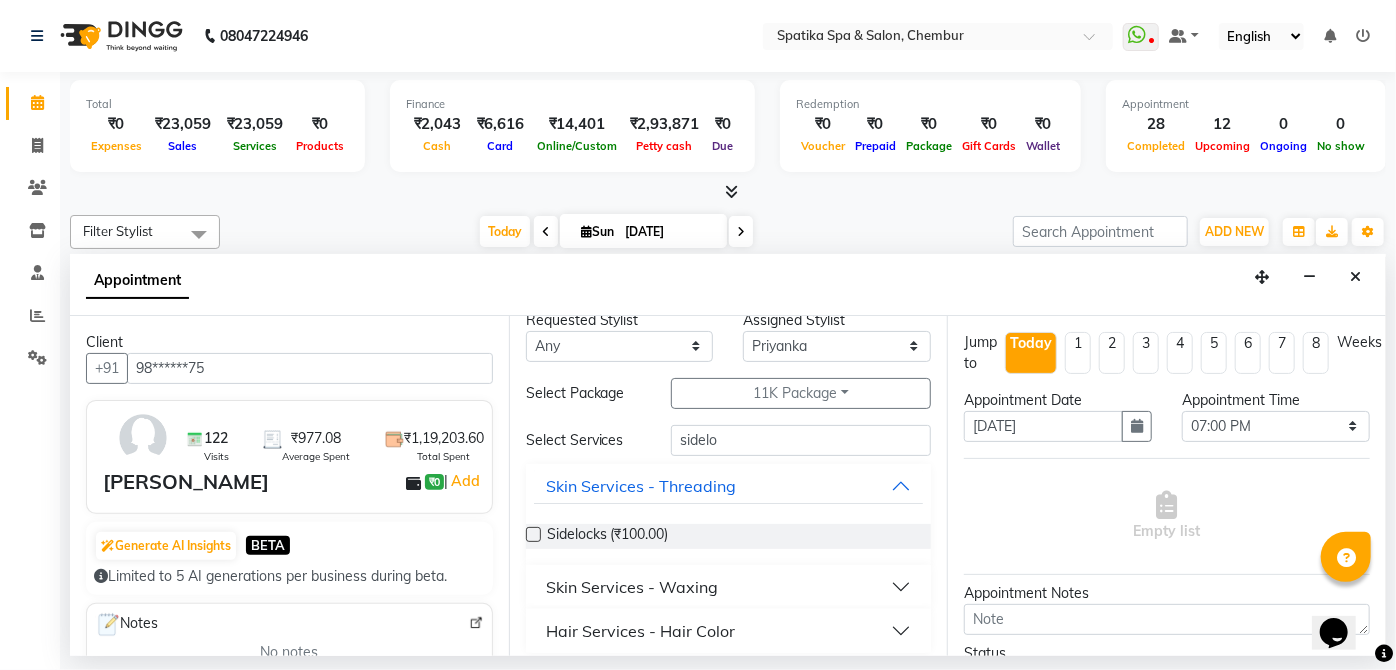 scroll, scrollTop: 33, scrollLeft: 0, axis: vertical 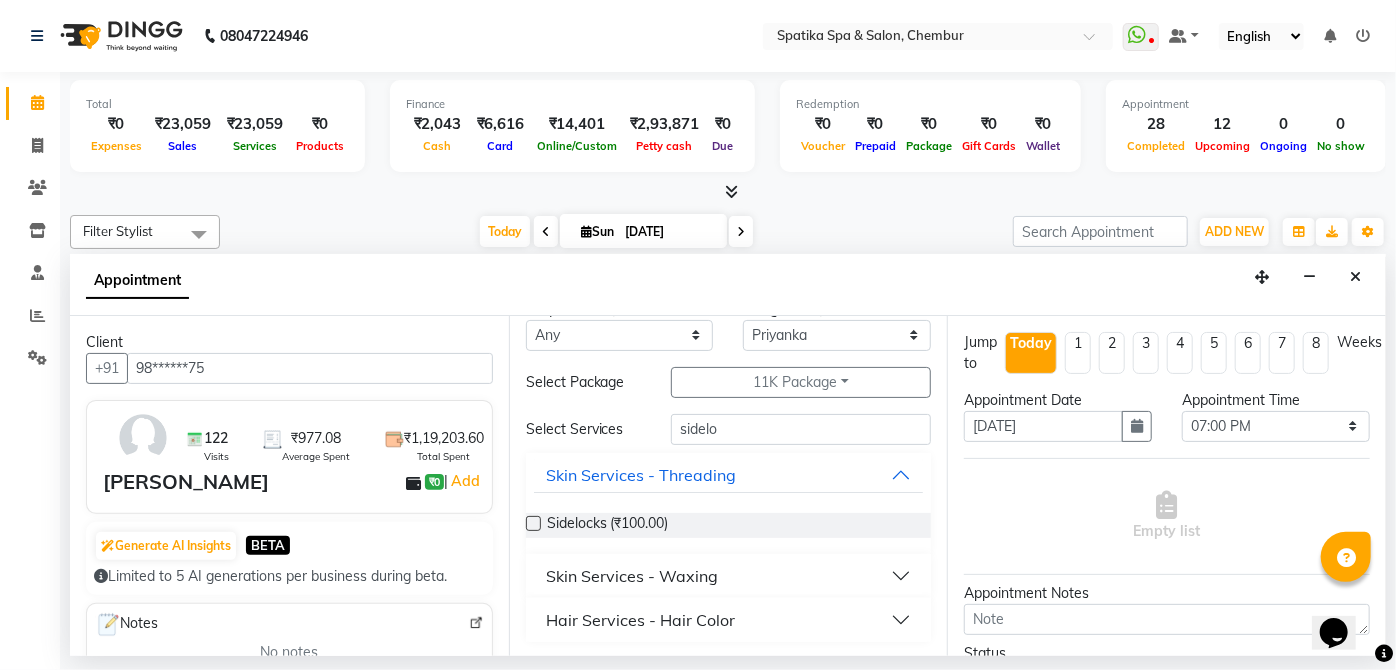 click on "Skin Services - Waxing" at bounding box center [632, 576] 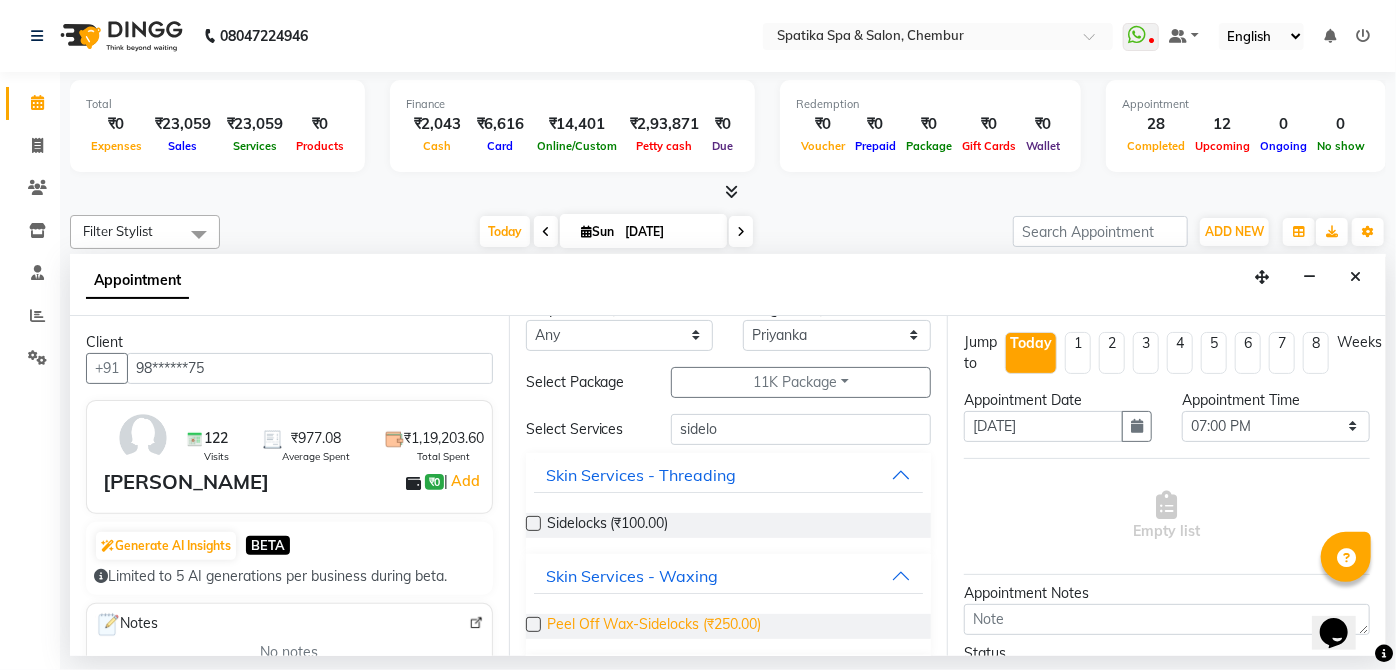 click on "Peel Off Wax-Sidelocks (₹250.00)" at bounding box center (654, 626) 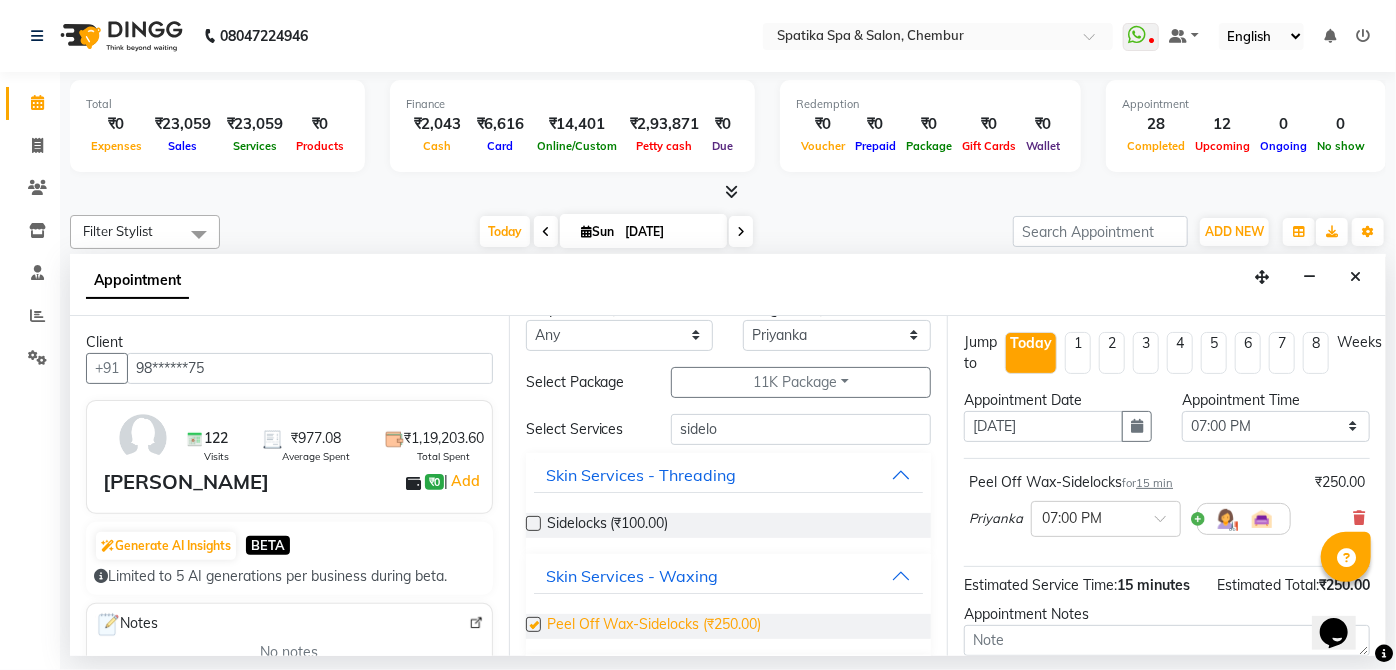 checkbox on "false" 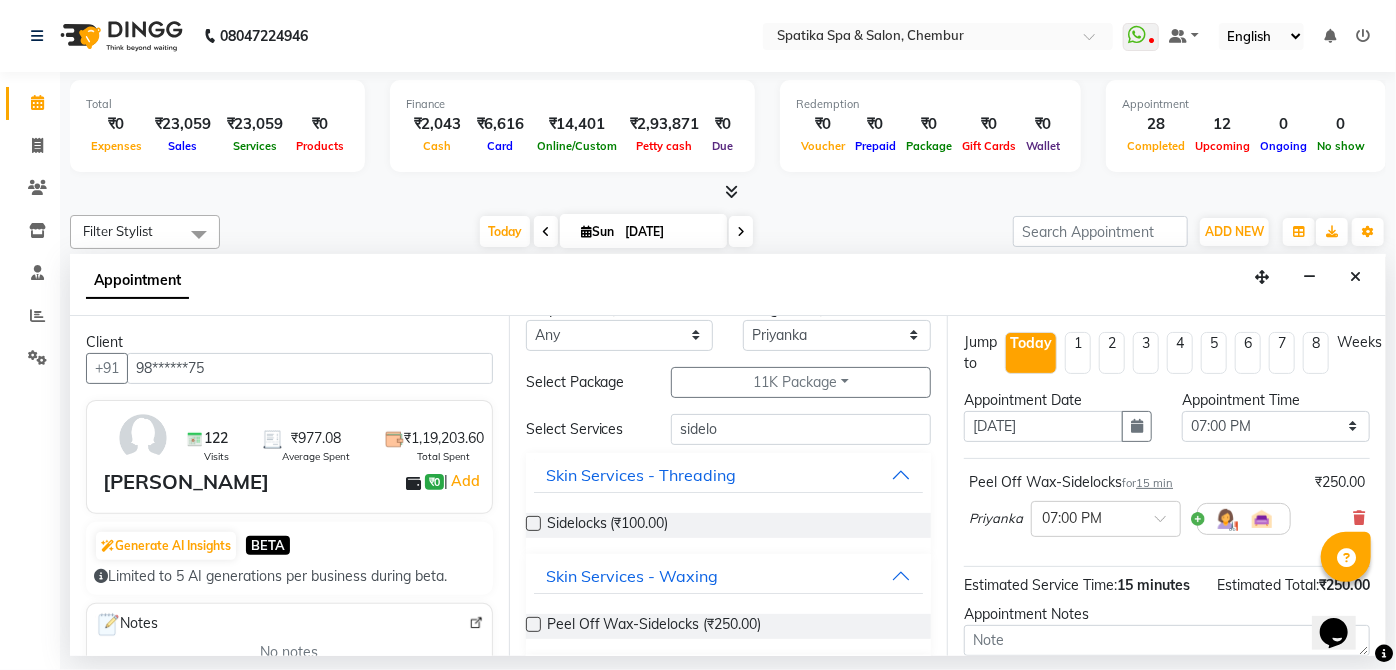 scroll, scrollTop: 0, scrollLeft: 0, axis: both 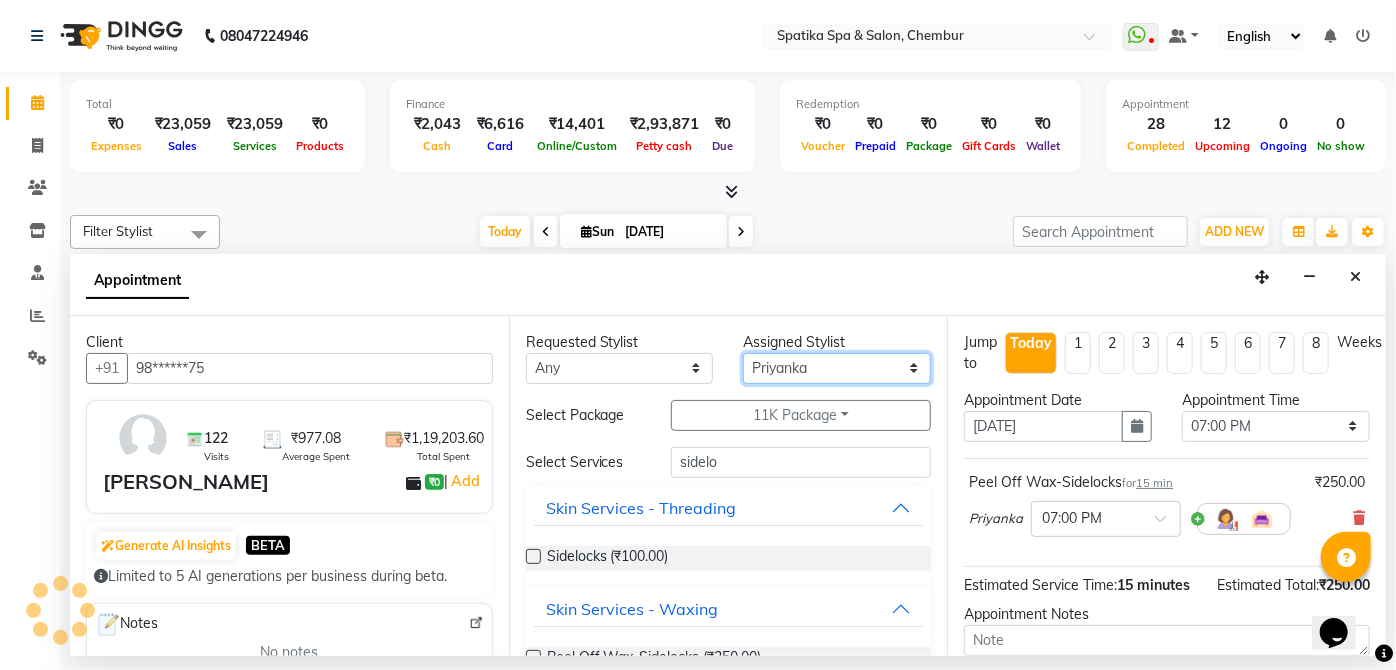 click on "Select [PERSON_NAME] [PERSON_NAME] [PERSON_NAME] lotus roran [PERSON_NAME] [PERSON_NAME] [PERSON_NAME] Priyanka [PERSON_NAME]" at bounding box center [837, 368] 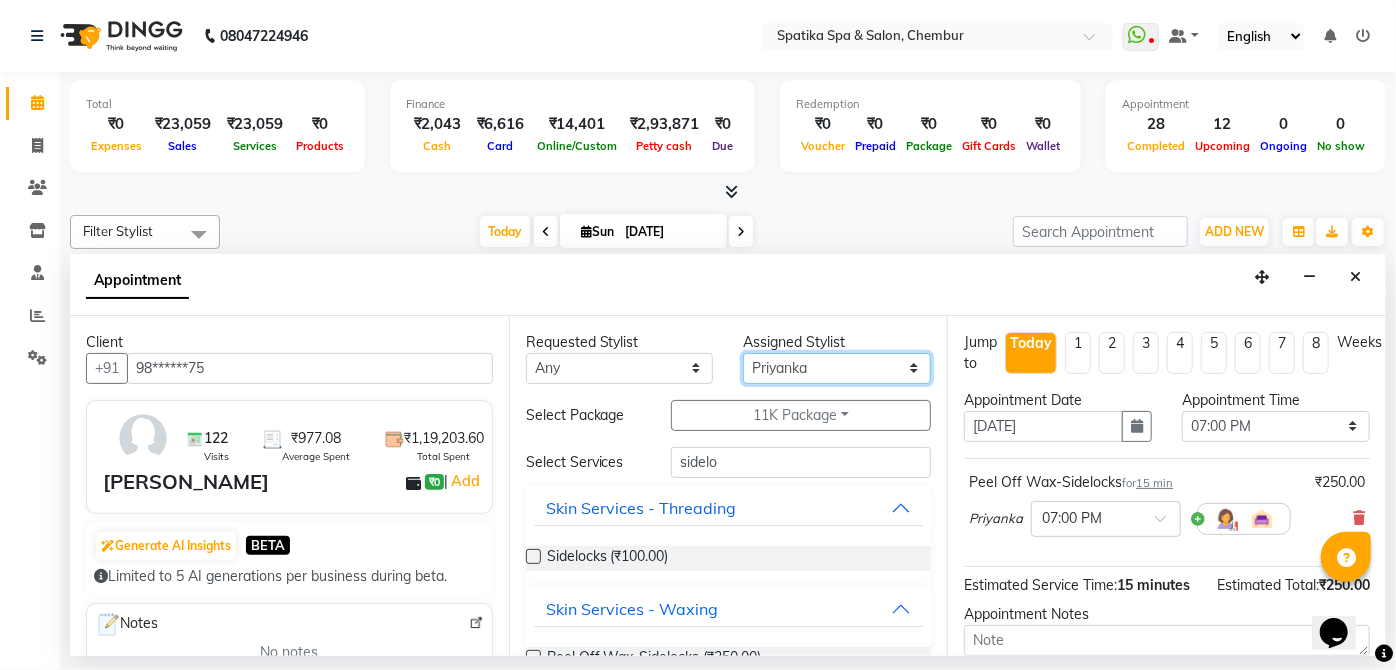 select on "62535" 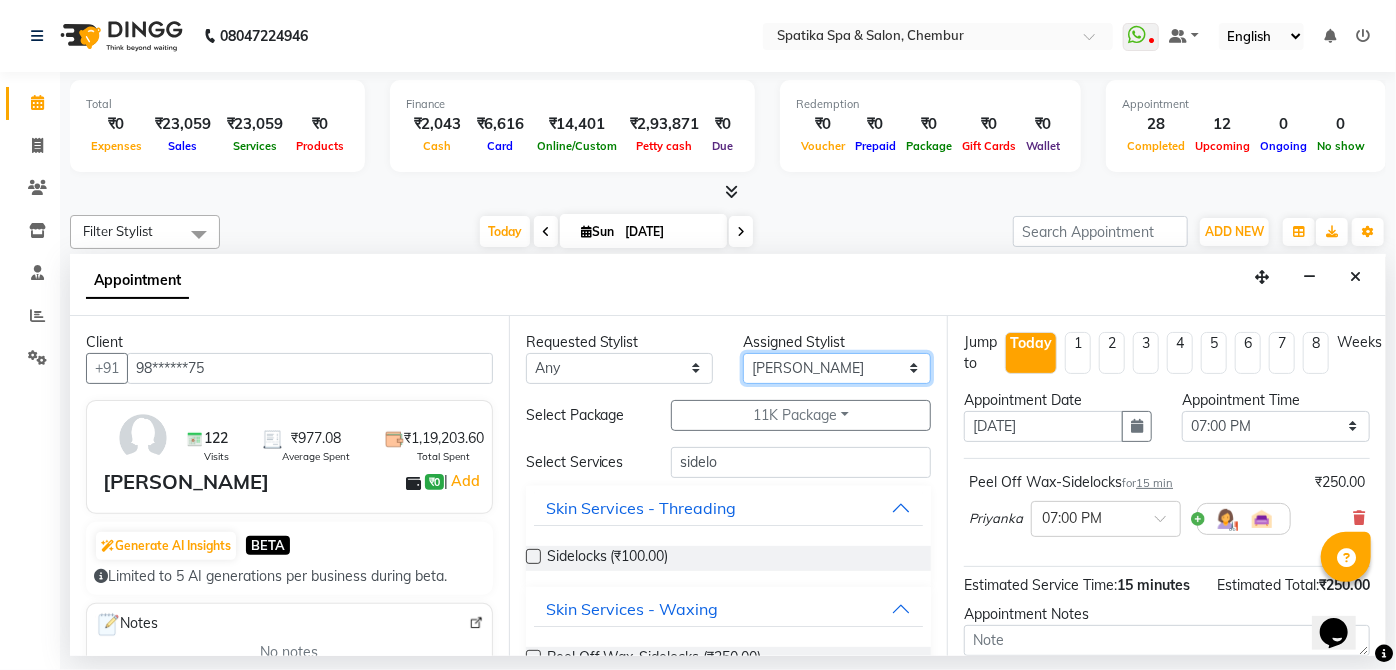 click on "Select [PERSON_NAME] [PERSON_NAME] [PERSON_NAME] lotus roran [PERSON_NAME] [PERSON_NAME] [PERSON_NAME] Priyanka [PERSON_NAME]" at bounding box center (837, 368) 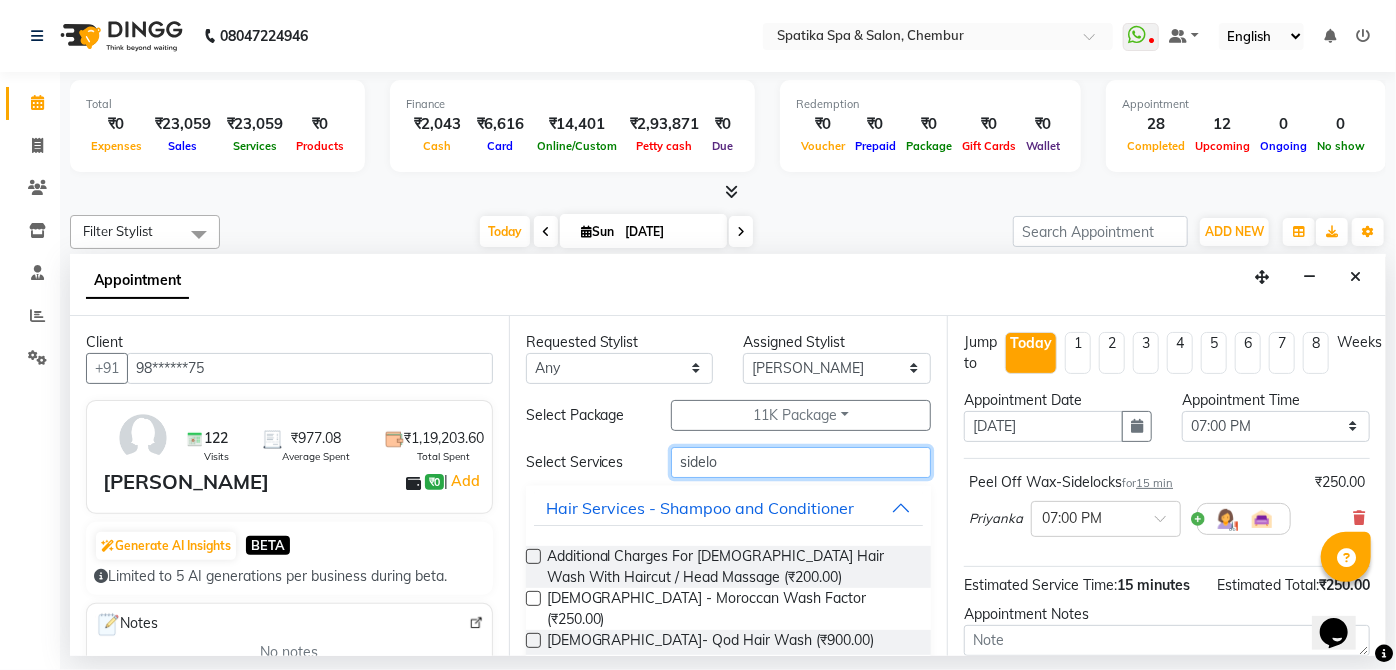 click on "sidelo" at bounding box center (801, 462) 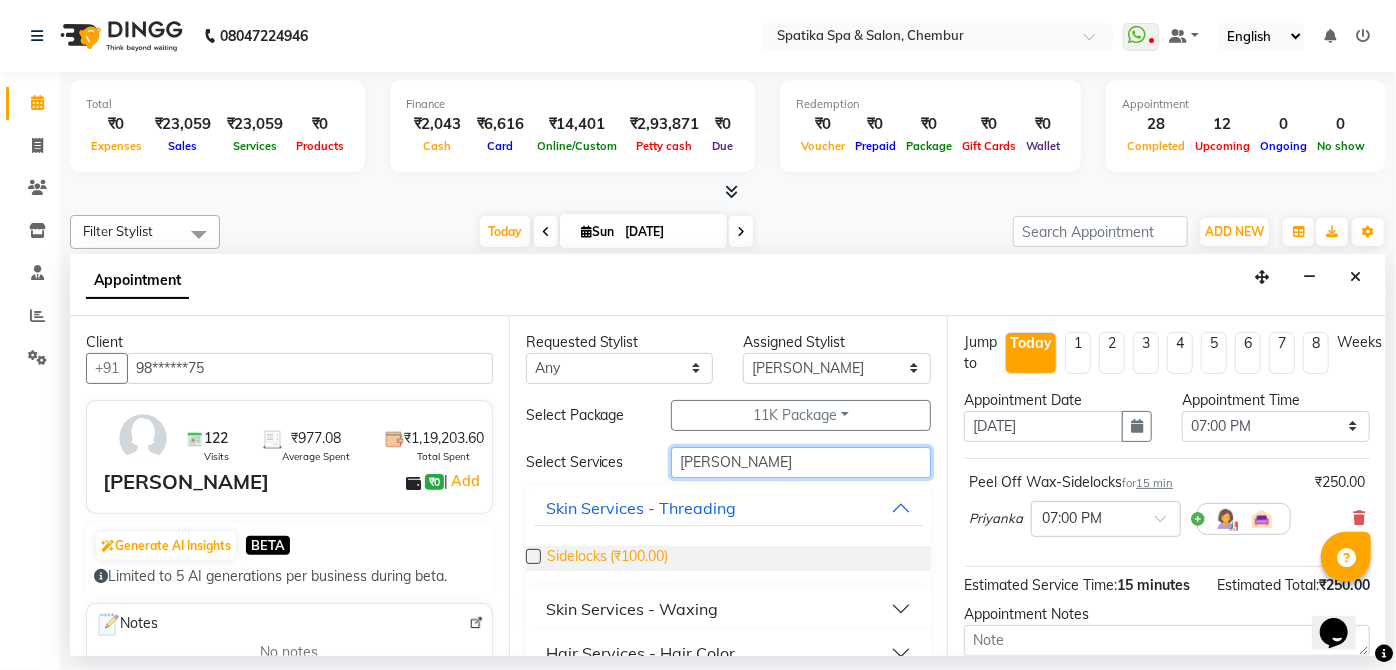 type on "[PERSON_NAME]" 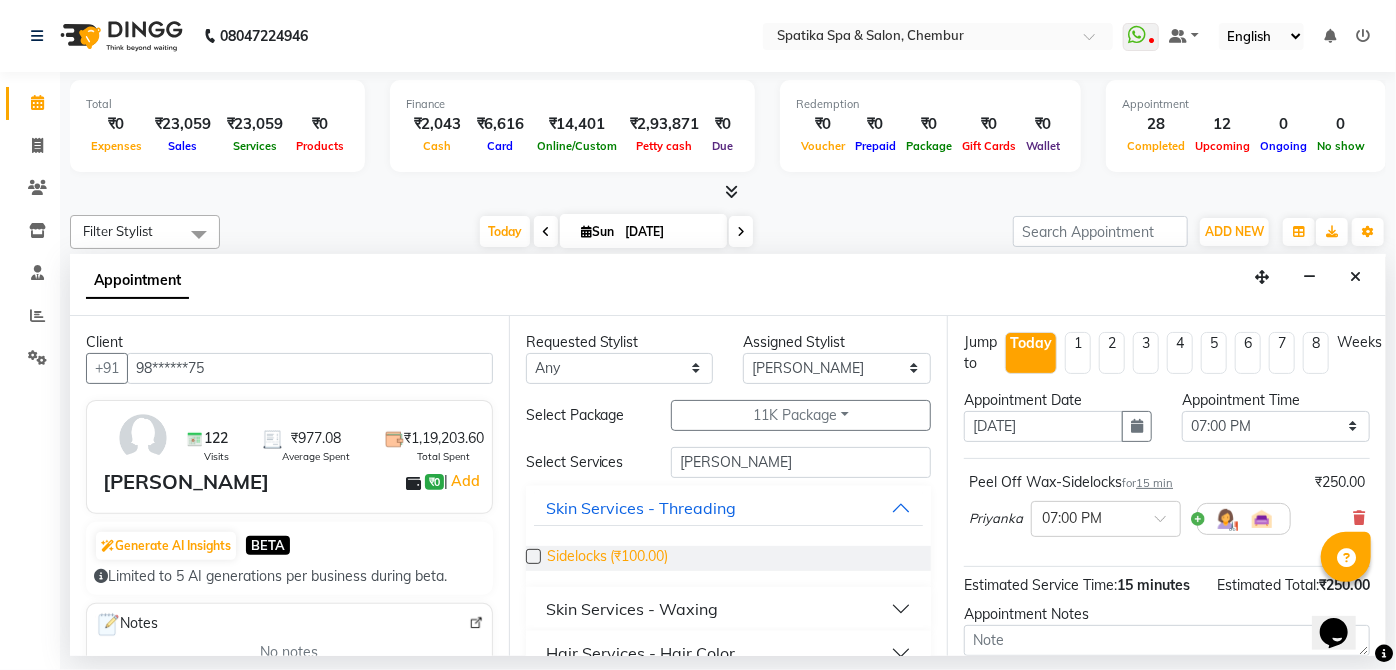 click on "Sidelocks (₹100.00)" at bounding box center (608, 558) 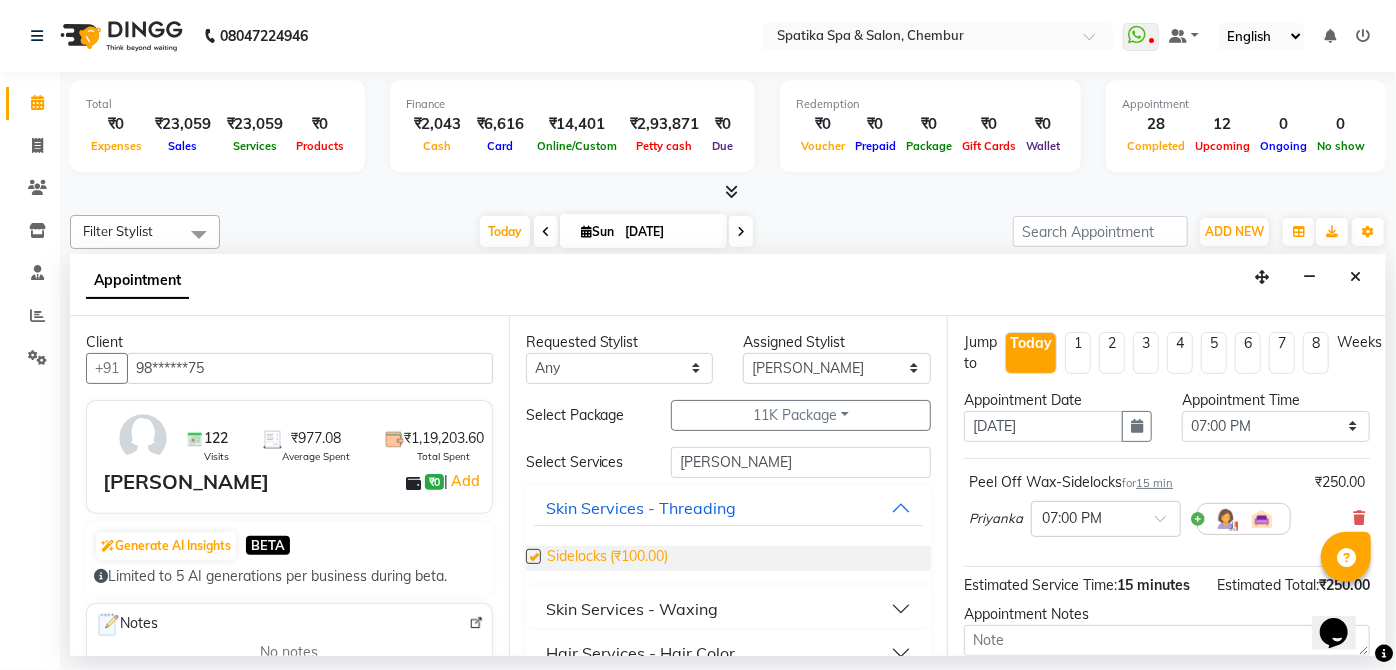 checkbox on "false" 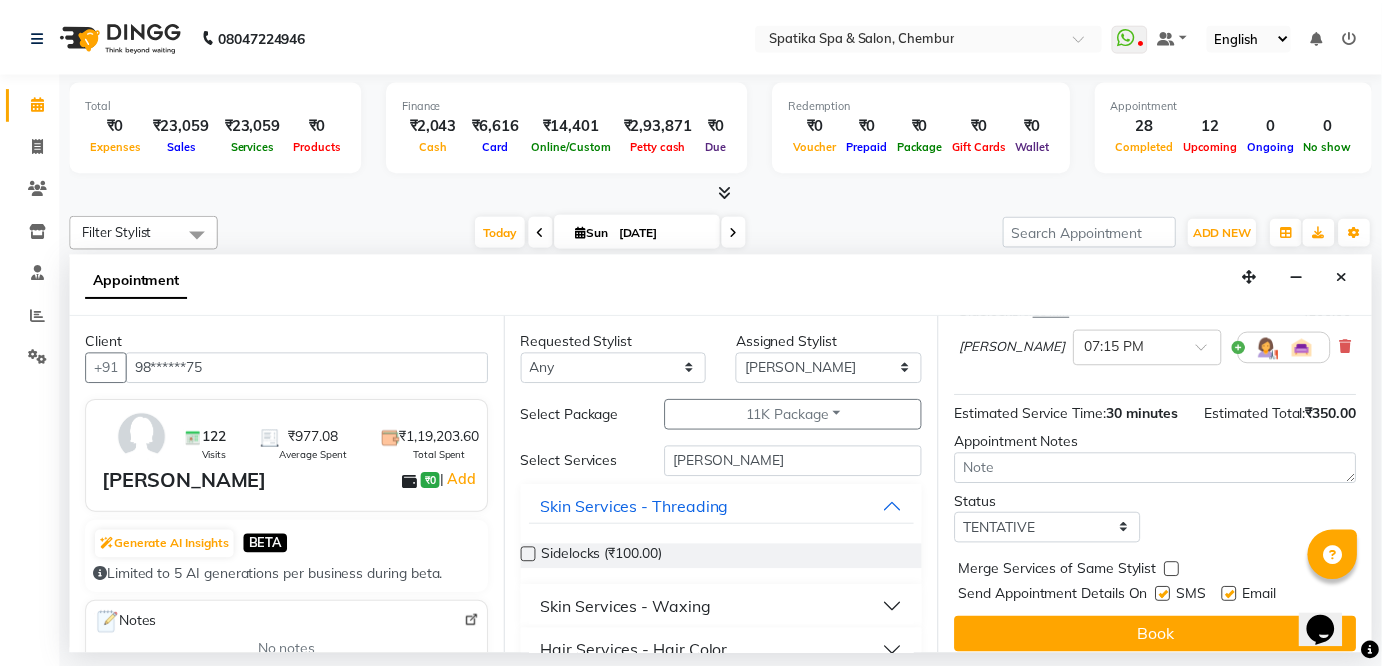 scroll, scrollTop: 296, scrollLeft: 0, axis: vertical 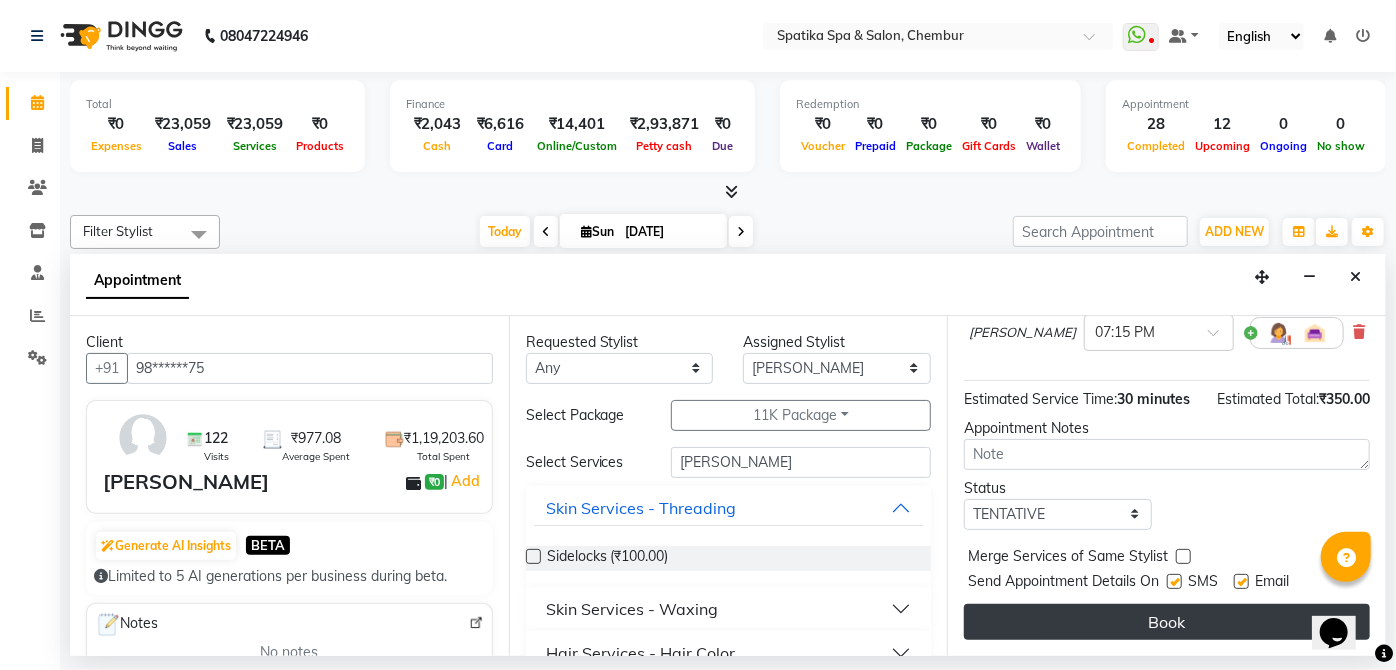 click on "Book" at bounding box center (1167, 622) 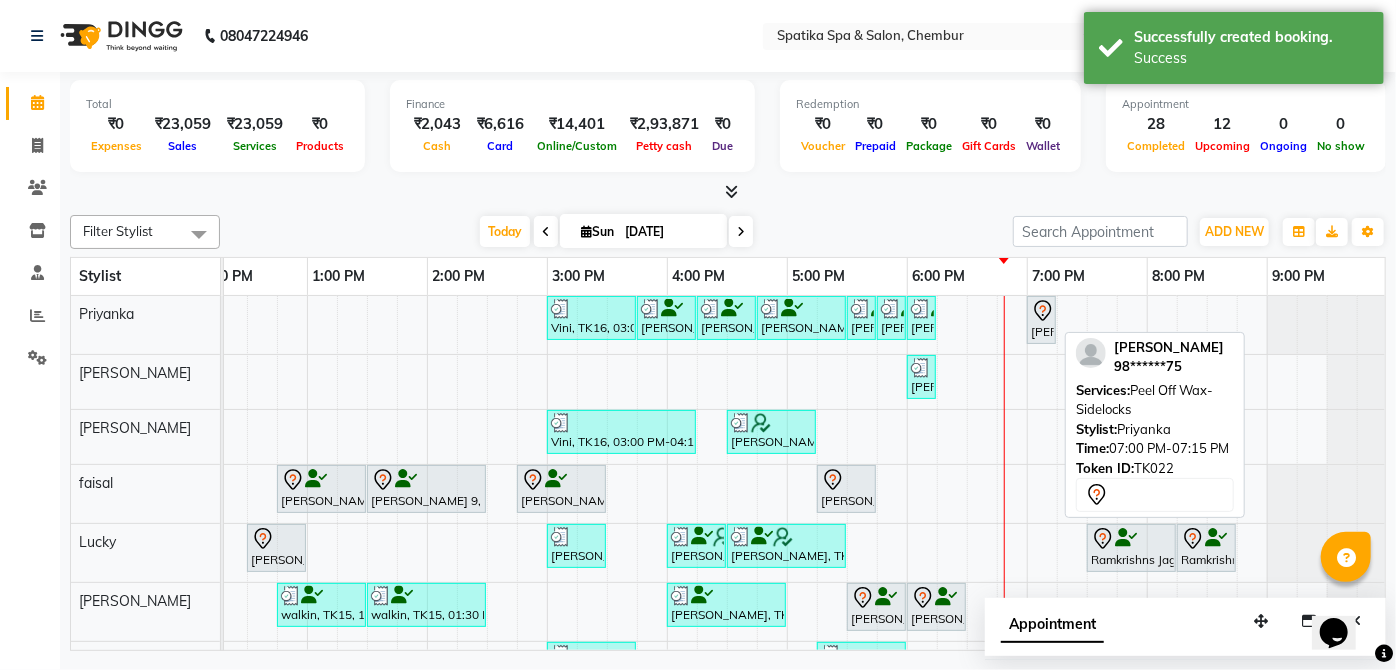 click on "[PERSON_NAME], TK22, 07:00 PM-07:15 PM, Peel Off Wax-Sidelocks" at bounding box center [1041, 320] 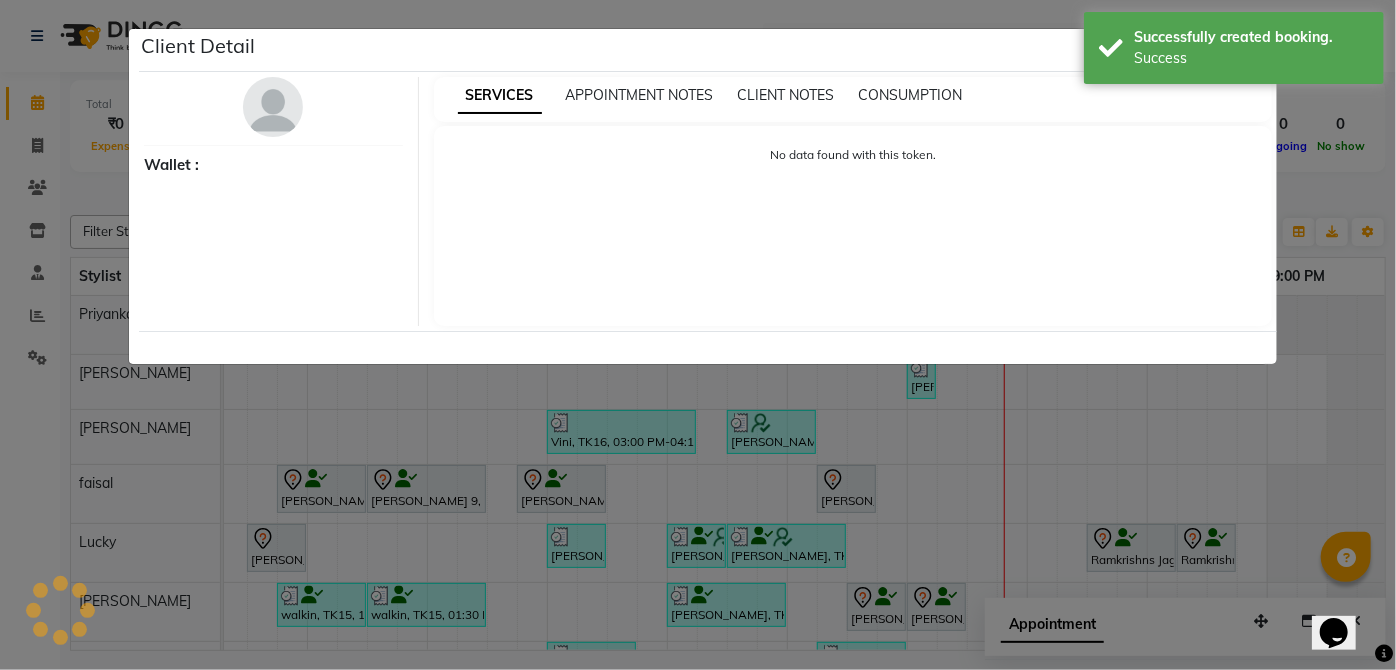 select on "7" 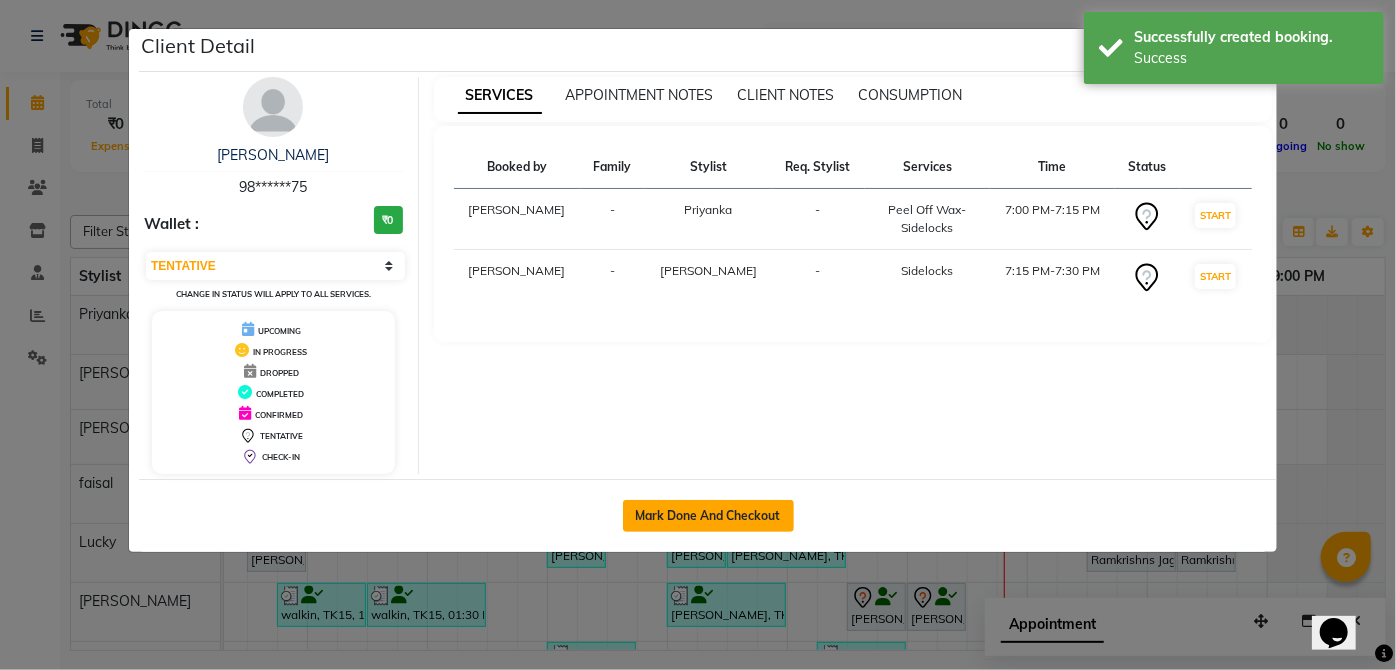 click on "Mark Done And Checkout" 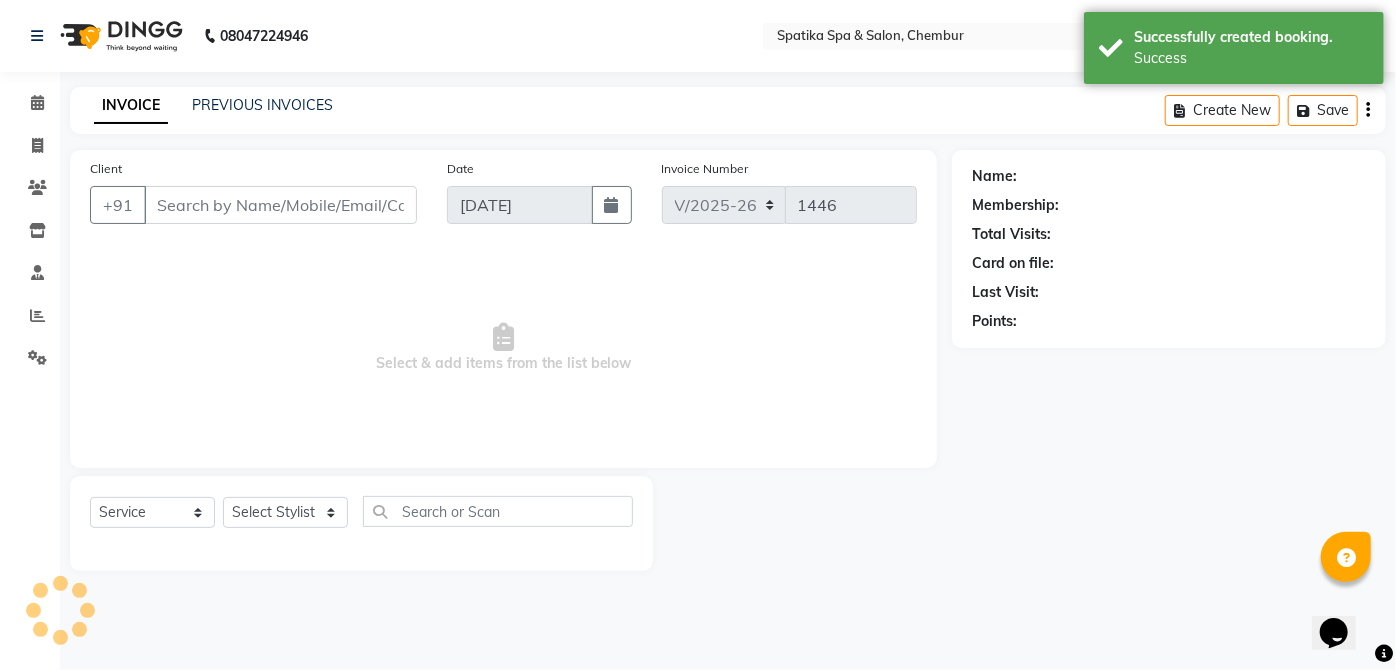 type on "98******75" 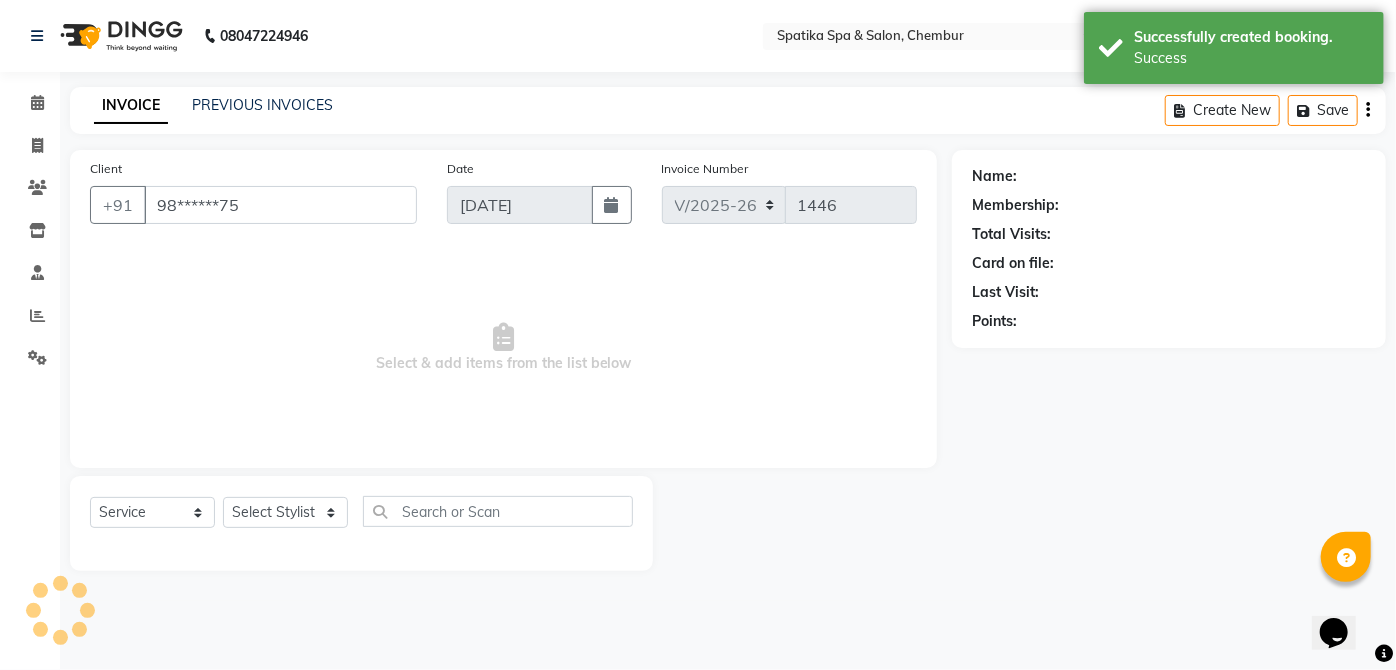 select on "62535" 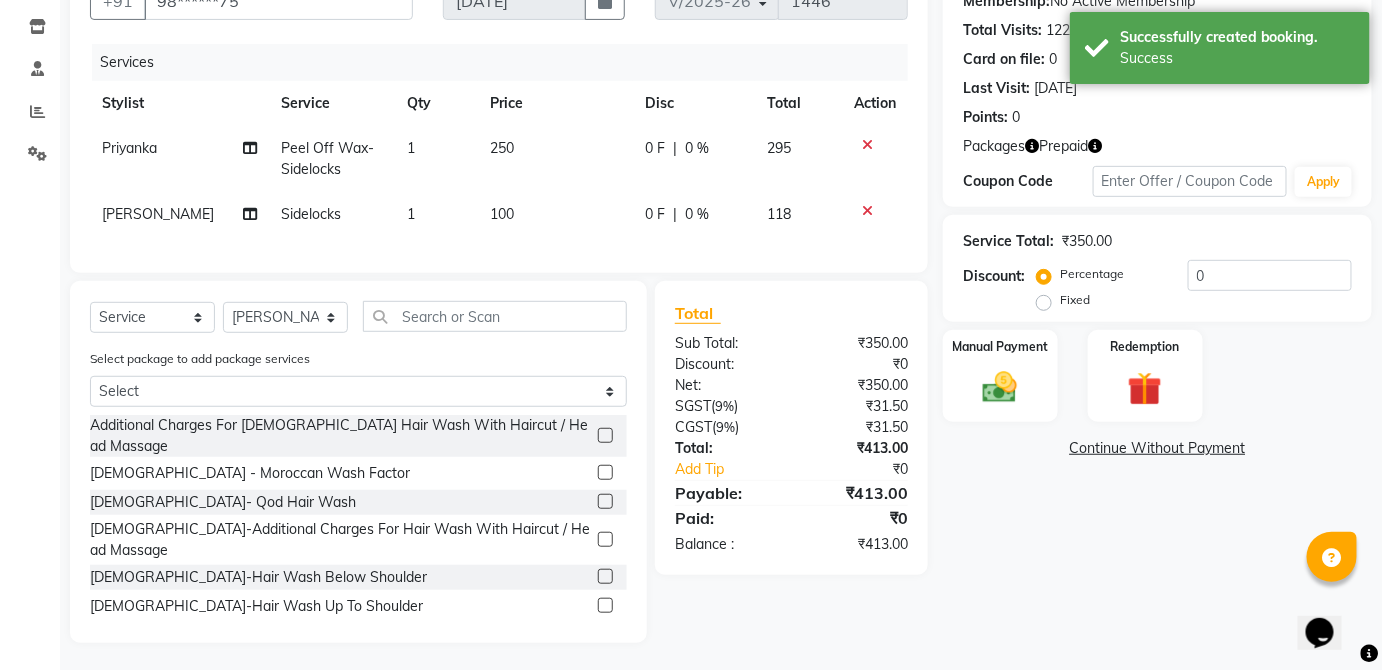 scroll, scrollTop: 220, scrollLeft: 0, axis: vertical 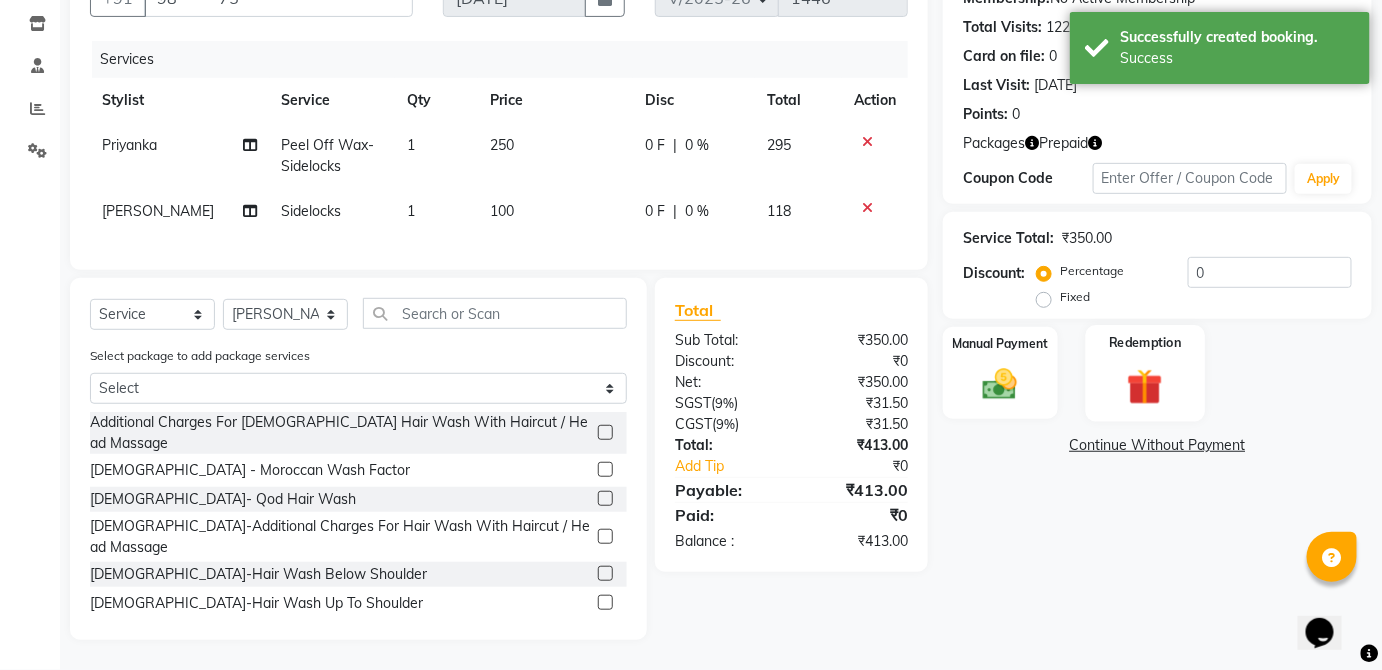 click on "Redemption" 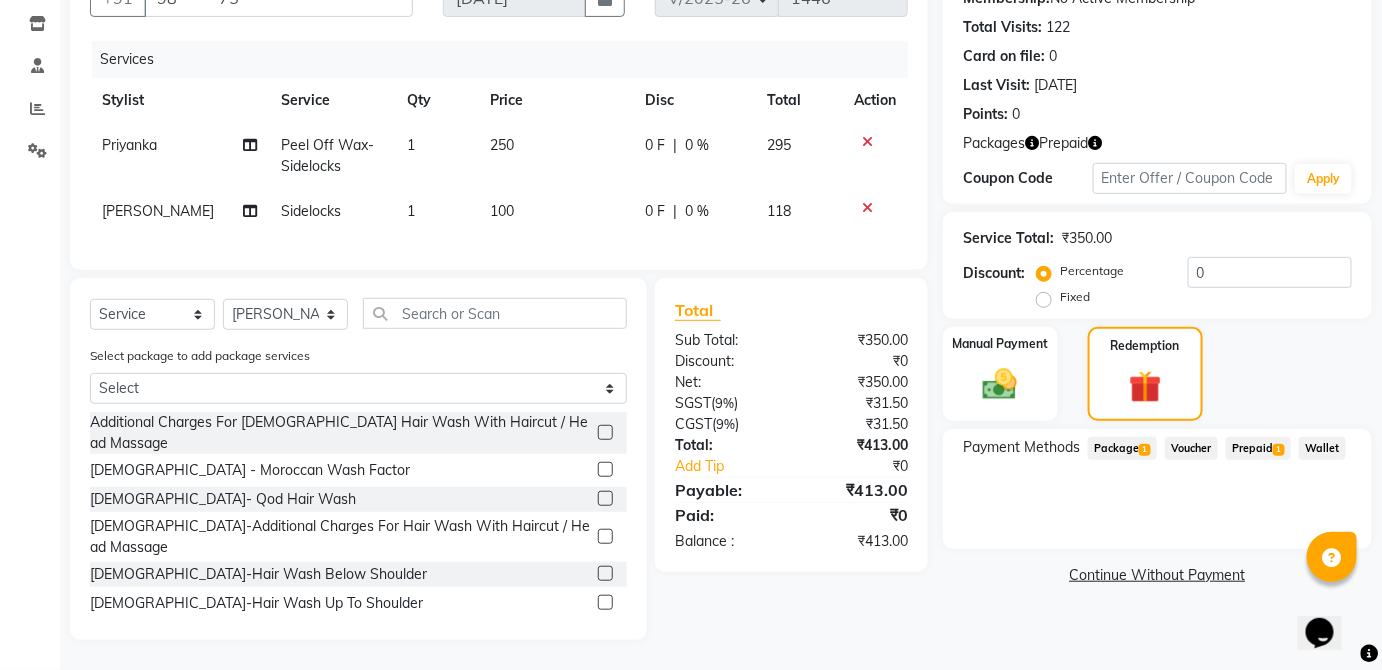 click on "Prepaid  1" 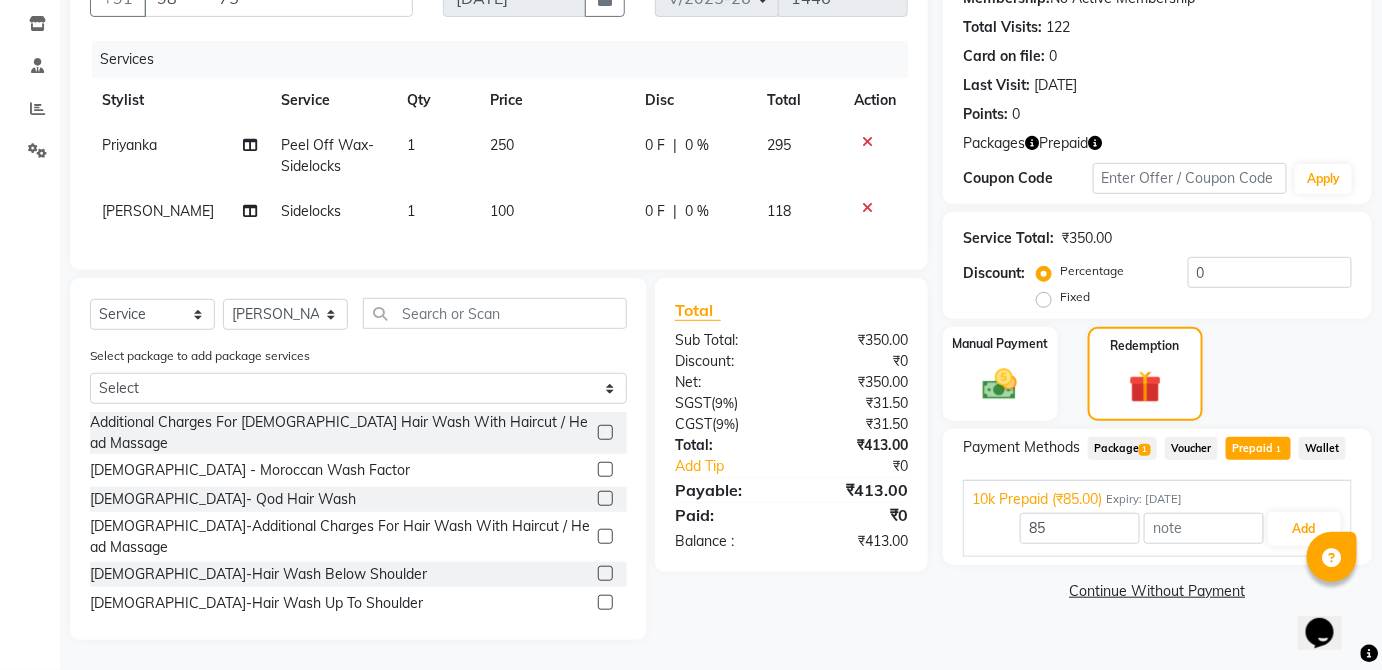 click on "Payment Methods  Package  1  Voucher   Prepaid  1  Wallet  10k Prepaid (₹85.00) Expiry: [DATE] 85 Add" 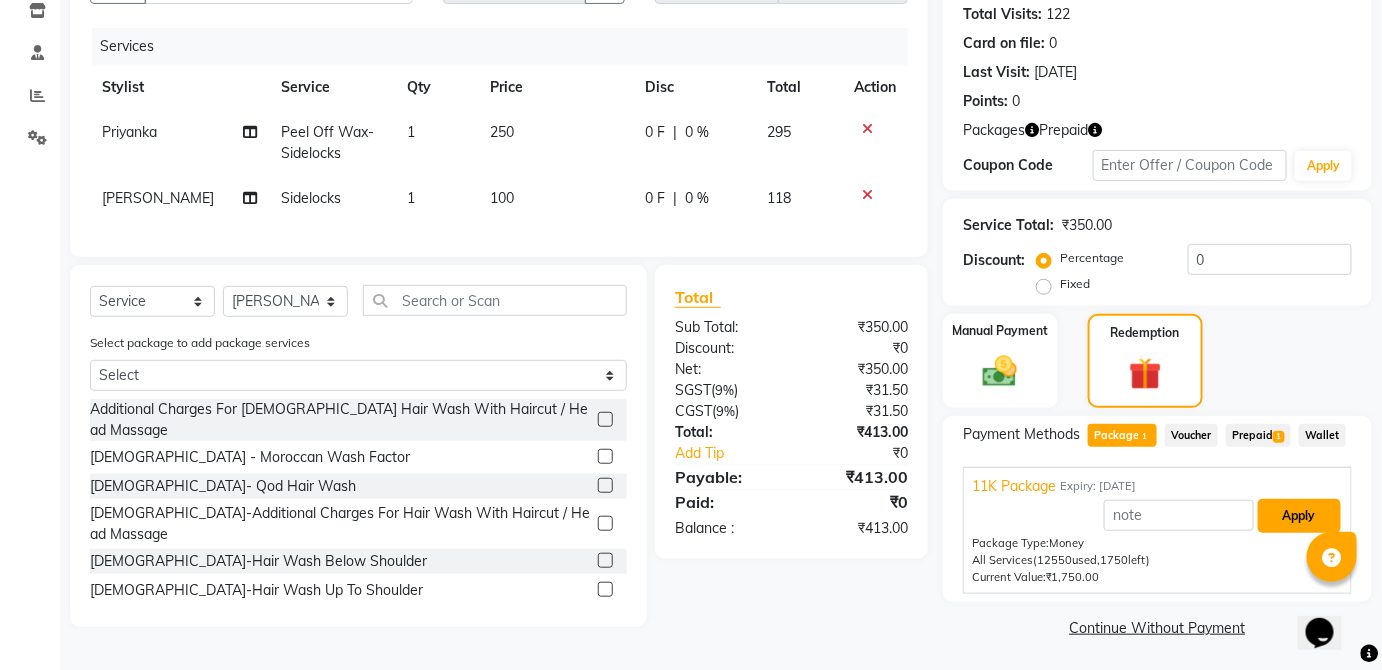 click on "Apply" at bounding box center [1299, 516] 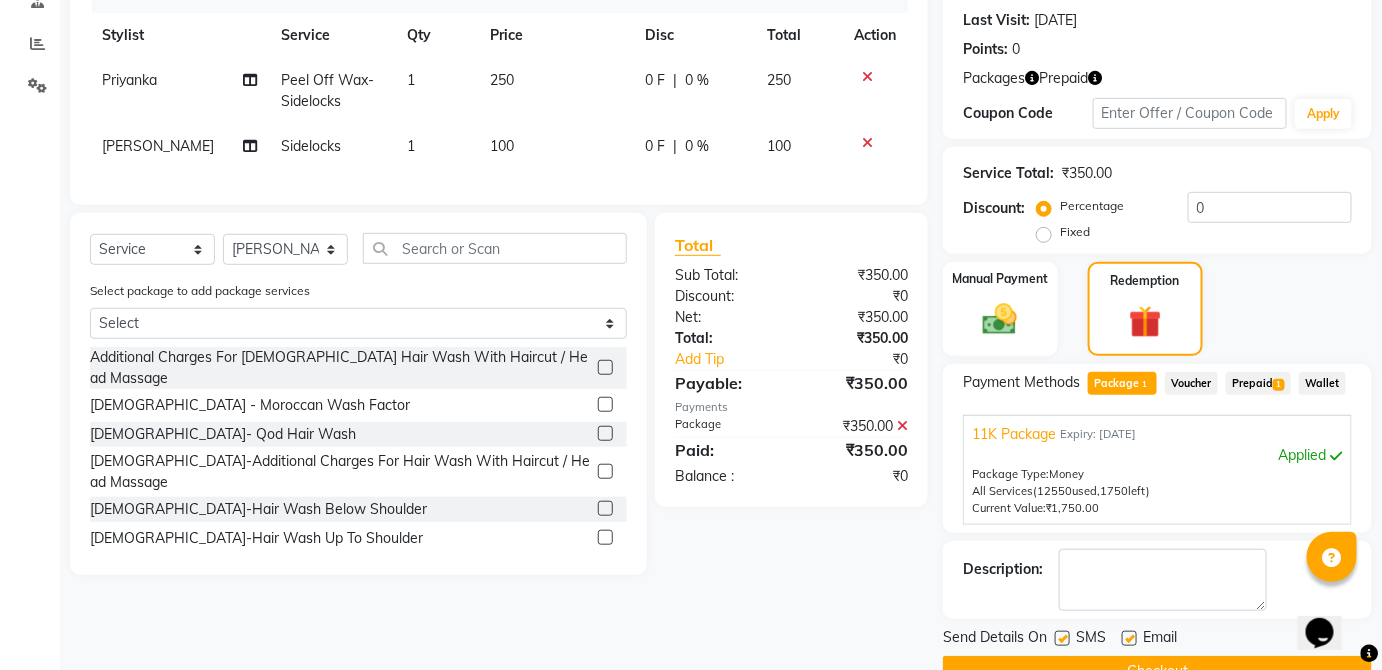 scroll, scrollTop: 316, scrollLeft: 0, axis: vertical 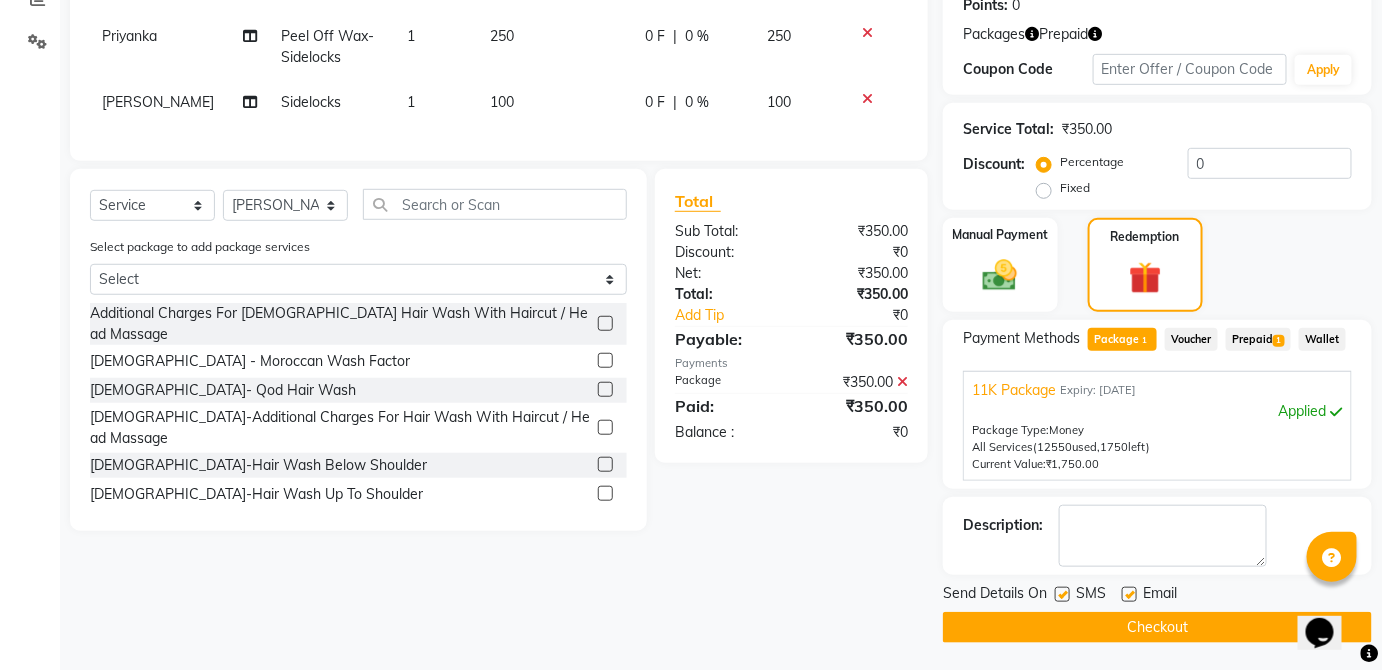 click on "Checkout" 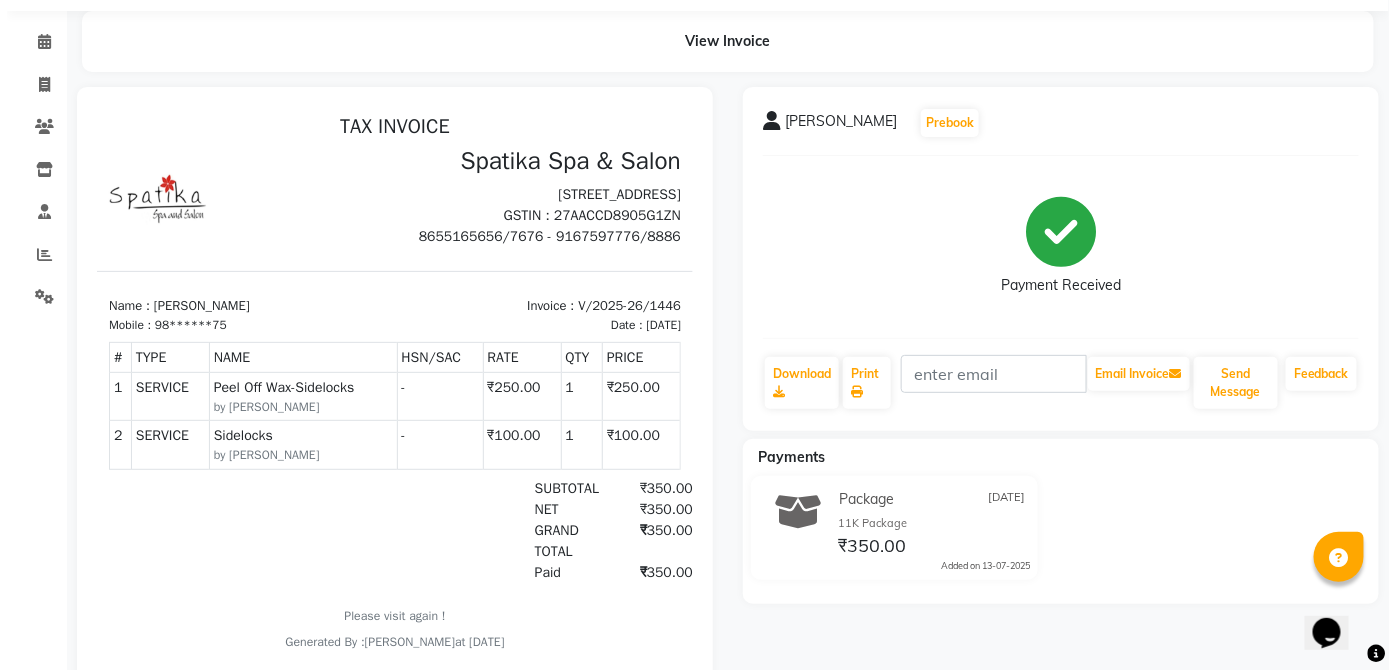 scroll, scrollTop: 0, scrollLeft: 0, axis: both 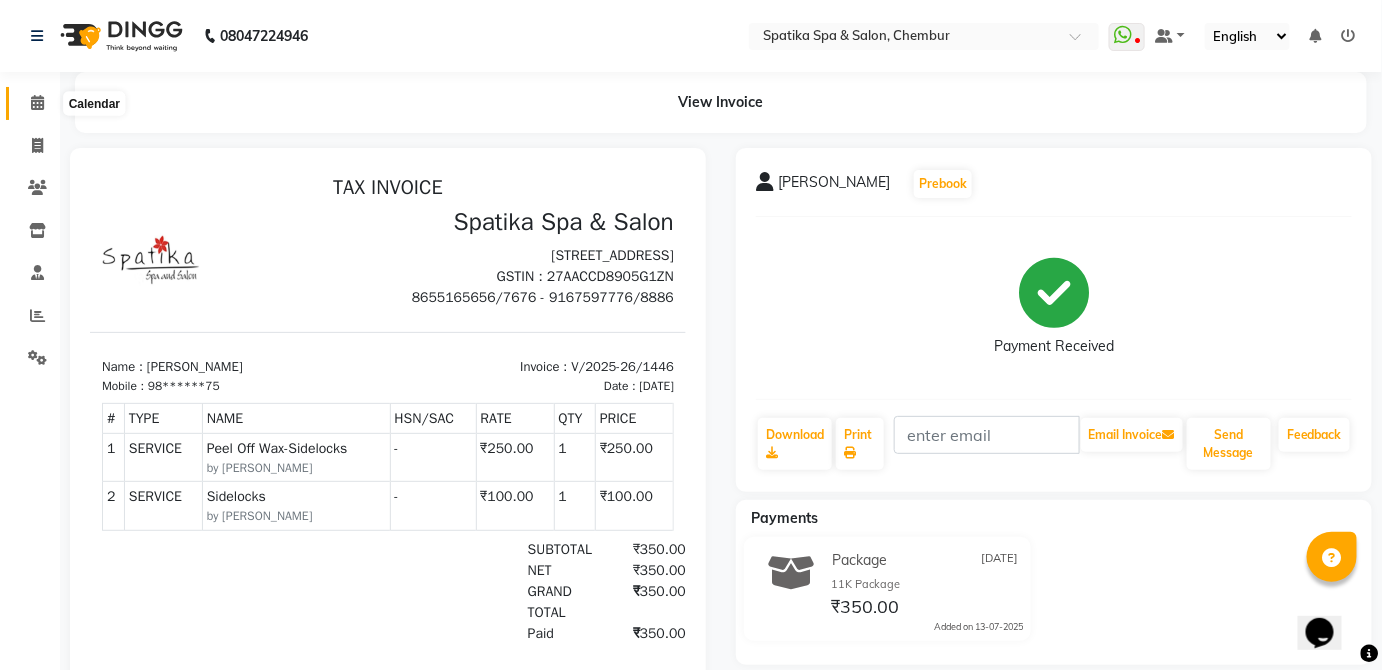 click 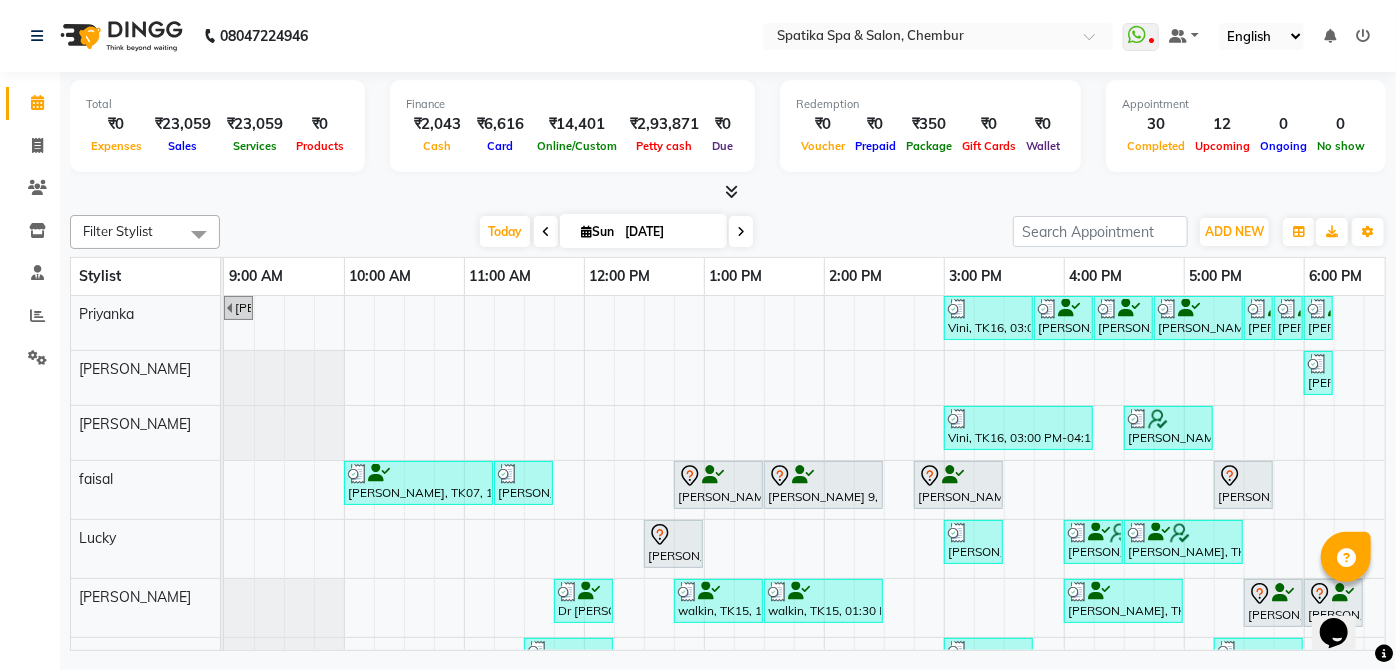 scroll, scrollTop: 0, scrollLeft: 155, axis: horizontal 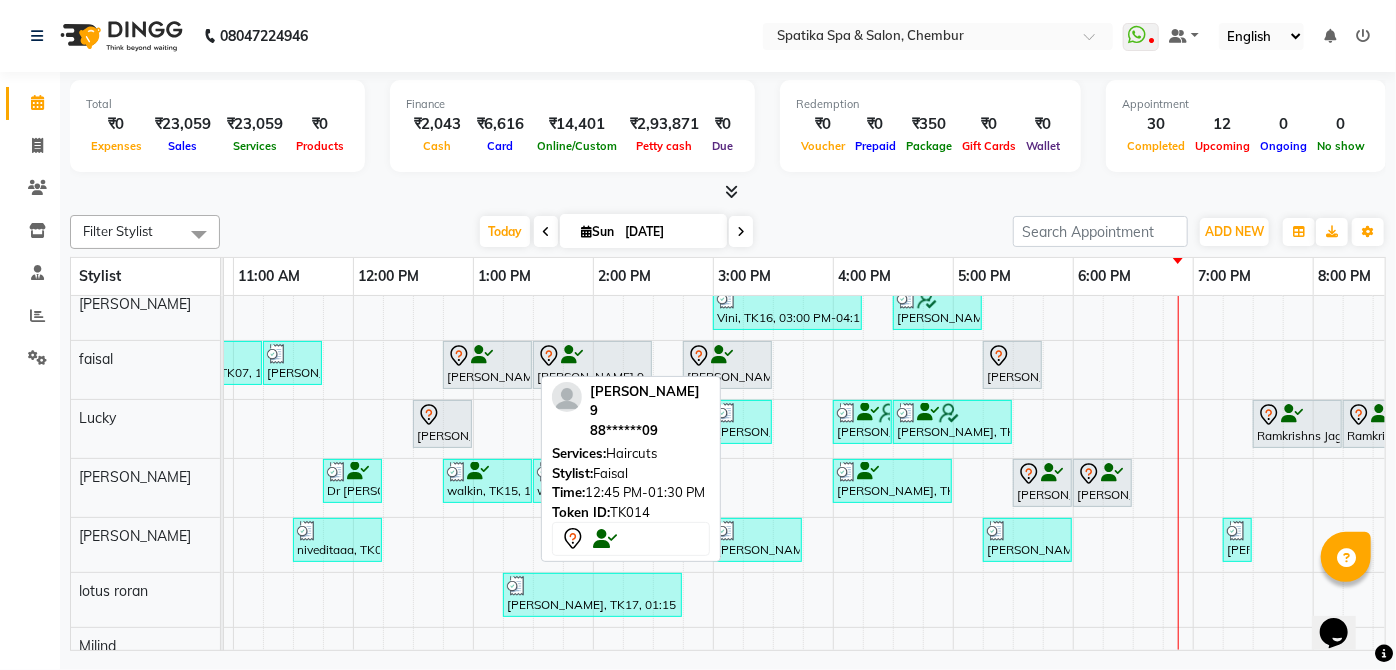 click on "[PERSON_NAME] 9, TK14, 12:45 PM-01:30 PM, Haircuts" at bounding box center (487, 365) 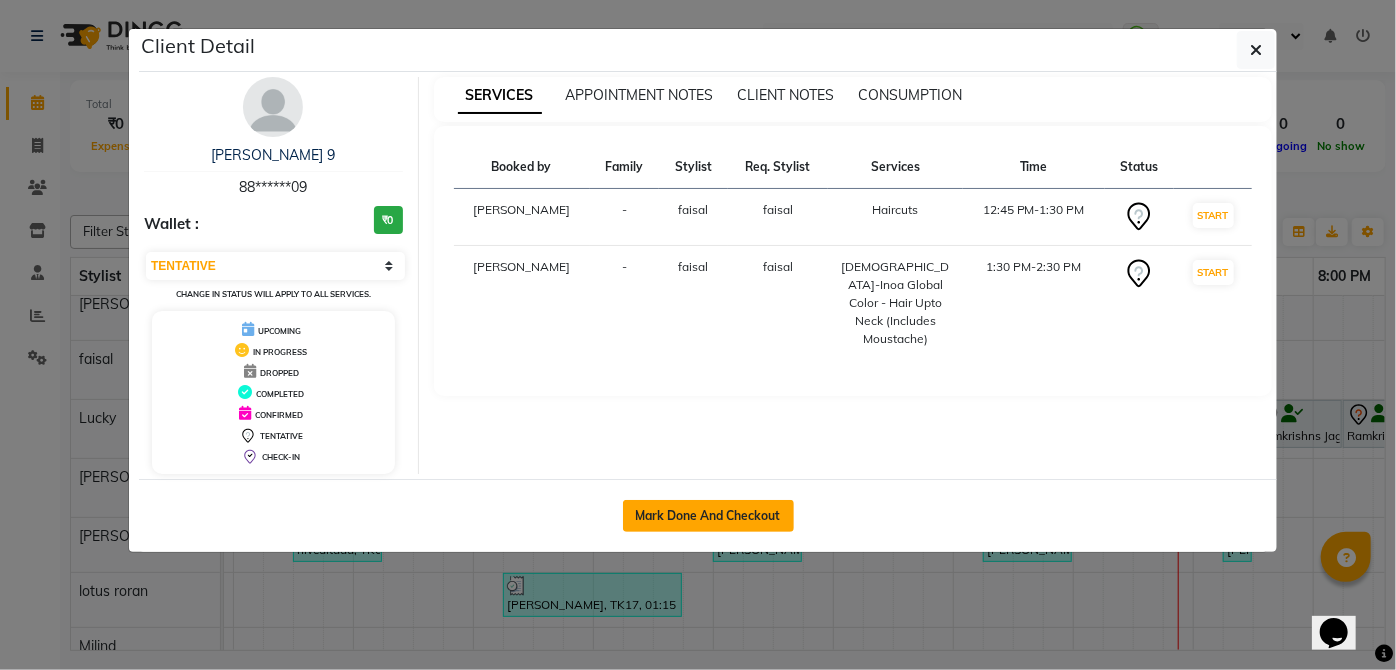 drag, startPoint x: 464, startPoint y: 382, endPoint x: 696, endPoint y: 518, distance: 268.92377 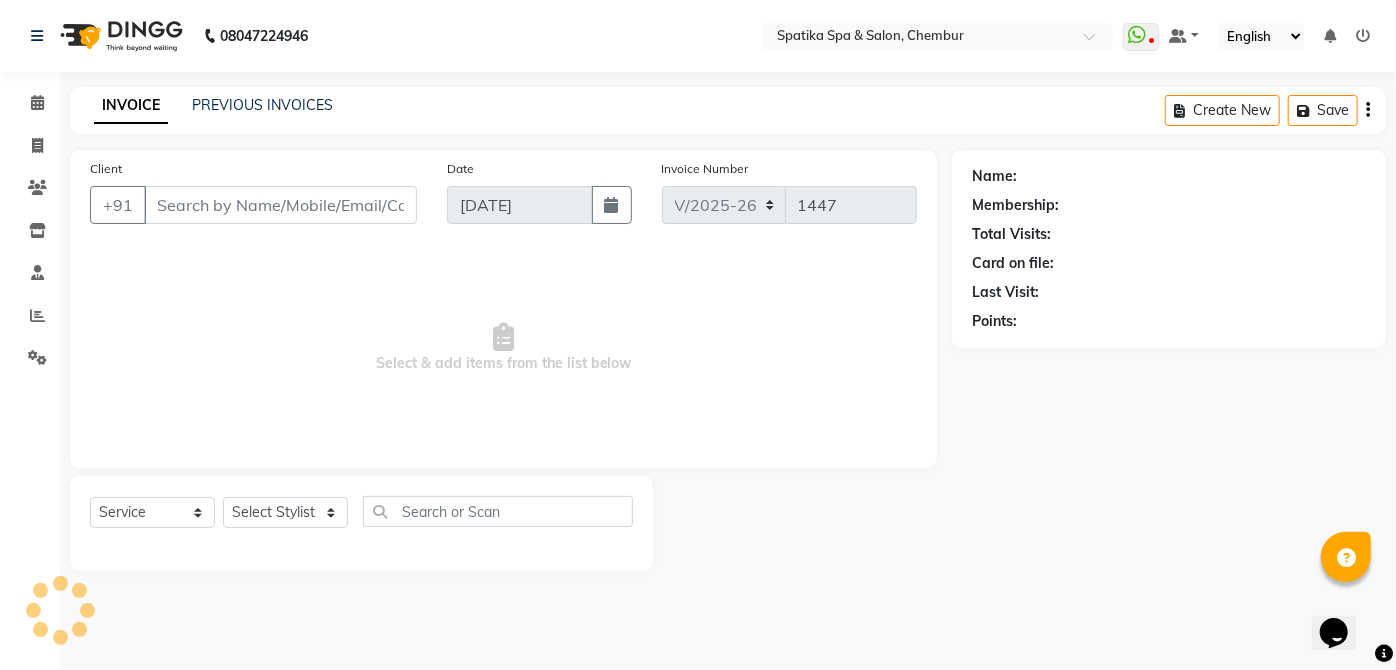 type on "88******09" 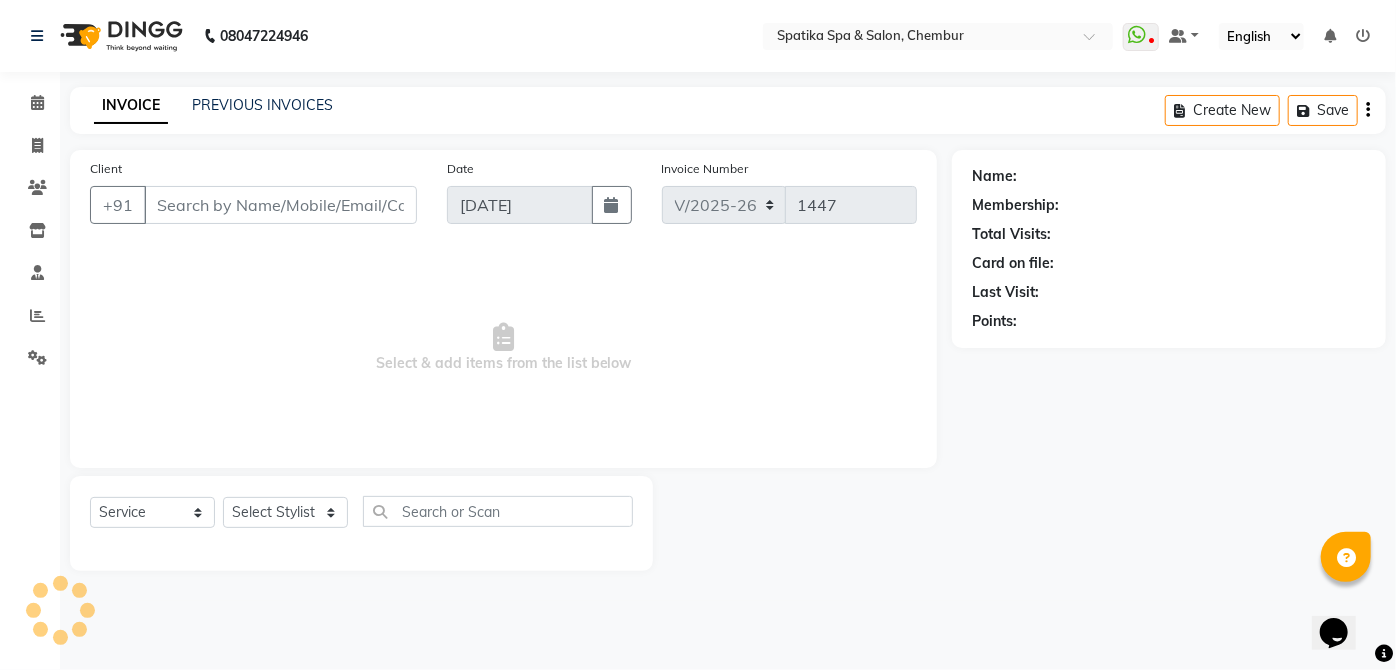 select on "9045" 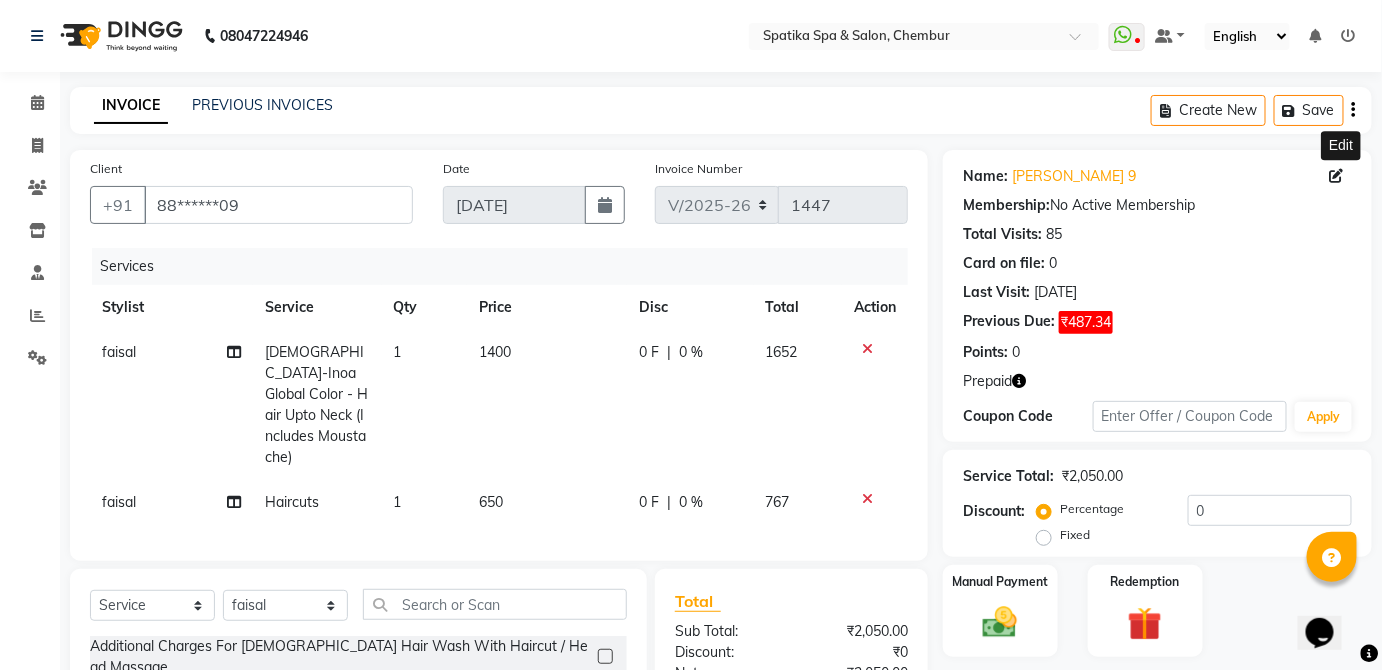 click 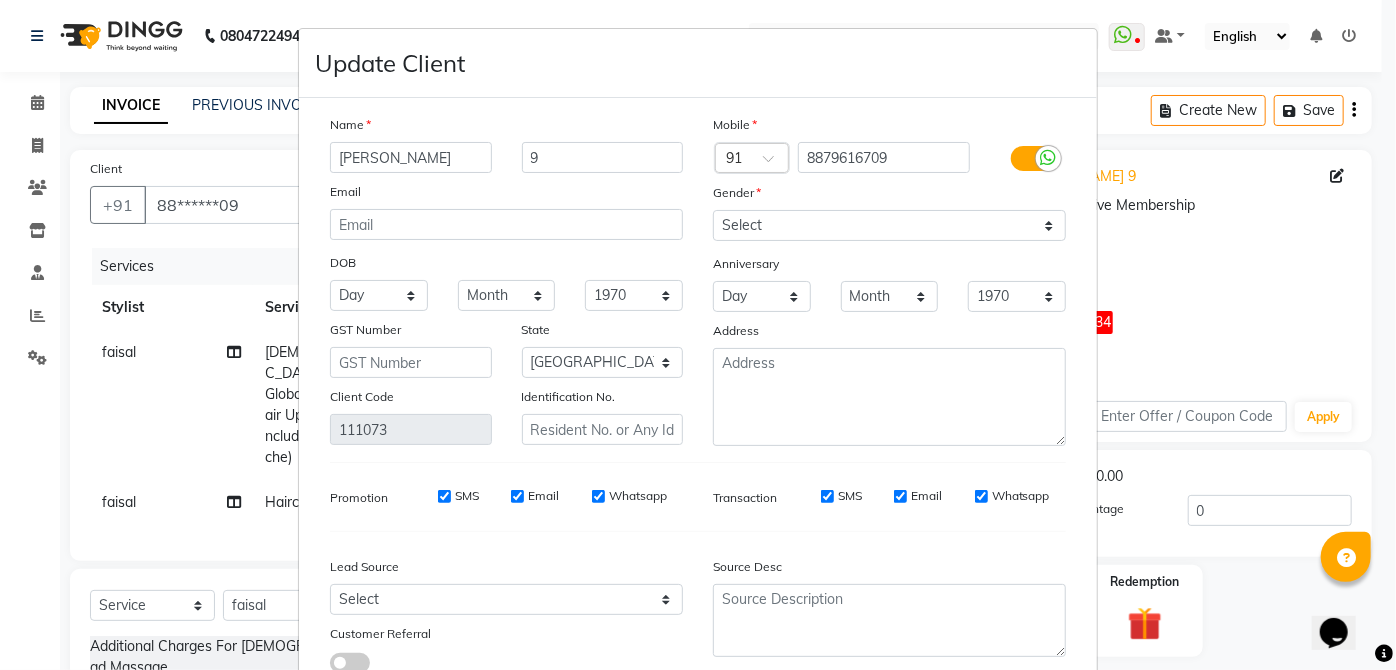 click on "Update Client Name [PERSON_NAME] 9 Email DOB Day 01 02 03 04 05 06 07 08 09 10 11 12 13 14 15 16 17 18 19 20 21 22 23 24 25 26 27 28 29 30 31 Month January February March April May June July August September October November [DATE] 1941 1942 1943 1944 1945 1946 1947 1948 1949 1950 1951 1952 1953 1954 1955 1956 1957 1958 1959 1960 1961 1962 1963 1964 1965 1966 1967 1968 1969 1970 1971 1972 1973 1974 1975 1976 1977 1978 1979 1980 1981 1982 1983 1984 1985 1986 1987 1988 1989 1990 1991 1992 1993 1994 1995 1996 1997 1998 1999 2000 2001 2002 2003 2004 2005 2006 2007 2008 2009 2010 2011 2012 2013 2014 2015 2016 2017 2018 2019 2020 2021 2022 2023 2024 GST Number State Select [GEOGRAPHIC_DATA] and [GEOGRAPHIC_DATA] [GEOGRAPHIC_DATA] [GEOGRAPHIC_DATA] [GEOGRAPHIC_DATA] [GEOGRAPHIC_DATA] [GEOGRAPHIC_DATA] [GEOGRAPHIC_DATA] [GEOGRAPHIC_DATA] and [GEOGRAPHIC_DATA] [GEOGRAPHIC_DATA] [GEOGRAPHIC_DATA] [GEOGRAPHIC_DATA] [GEOGRAPHIC_DATA] [GEOGRAPHIC_DATA] [GEOGRAPHIC_DATA] [GEOGRAPHIC_DATA] [GEOGRAPHIC_DATA] [GEOGRAPHIC_DATA] [GEOGRAPHIC_DATA] [GEOGRAPHIC_DATA] [GEOGRAPHIC_DATA] [GEOGRAPHIC_DATA] [GEOGRAPHIC_DATA] [GEOGRAPHIC_DATA] [GEOGRAPHIC_DATA] [GEOGRAPHIC_DATA] [GEOGRAPHIC_DATA] [GEOGRAPHIC_DATA] [GEOGRAPHIC_DATA] [GEOGRAPHIC_DATA] [GEOGRAPHIC_DATA] [GEOGRAPHIC_DATA]" at bounding box center [698, 335] 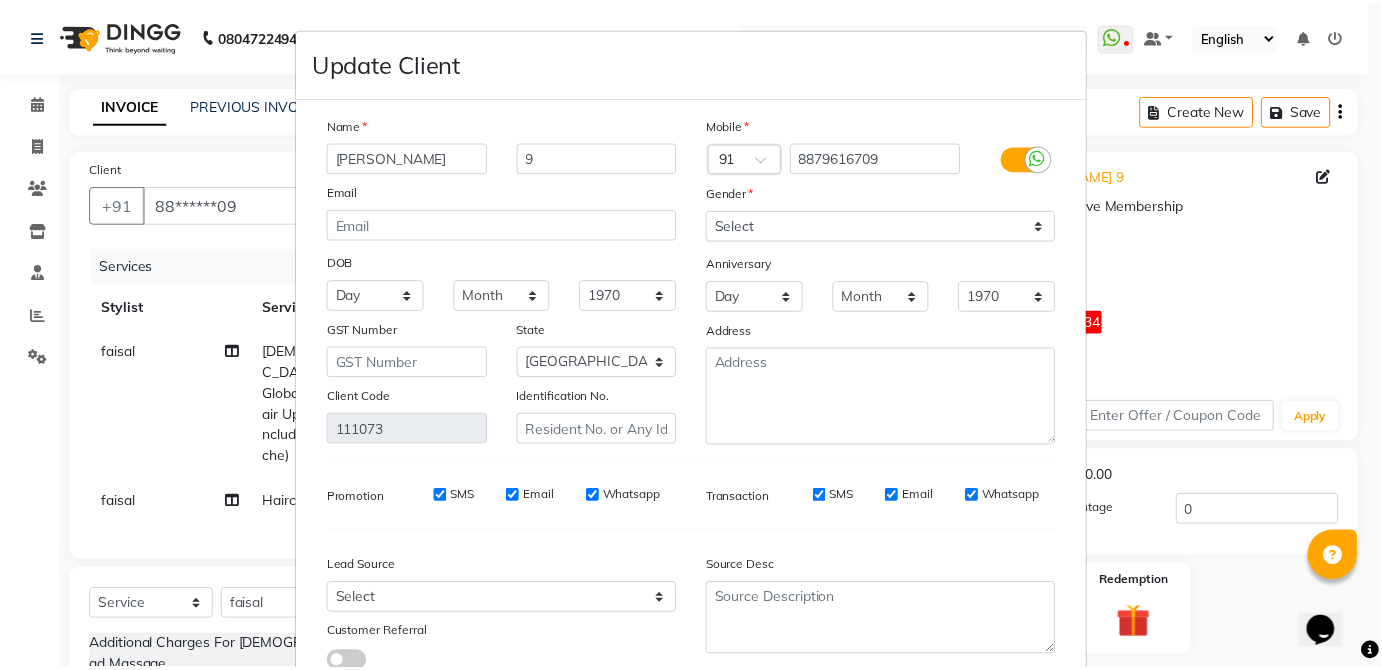 scroll, scrollTop: 141, scrollLeft: 0, axis: vertical 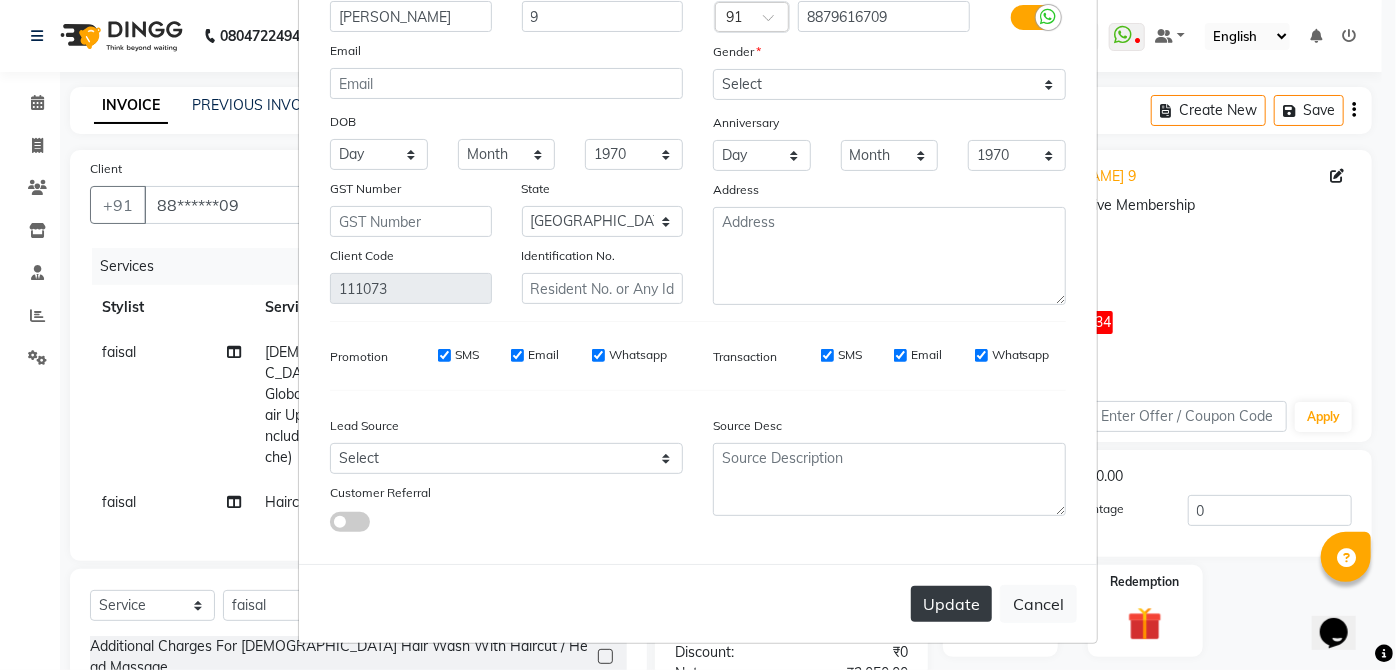 click on "Update" at bounding box center (951, 604) 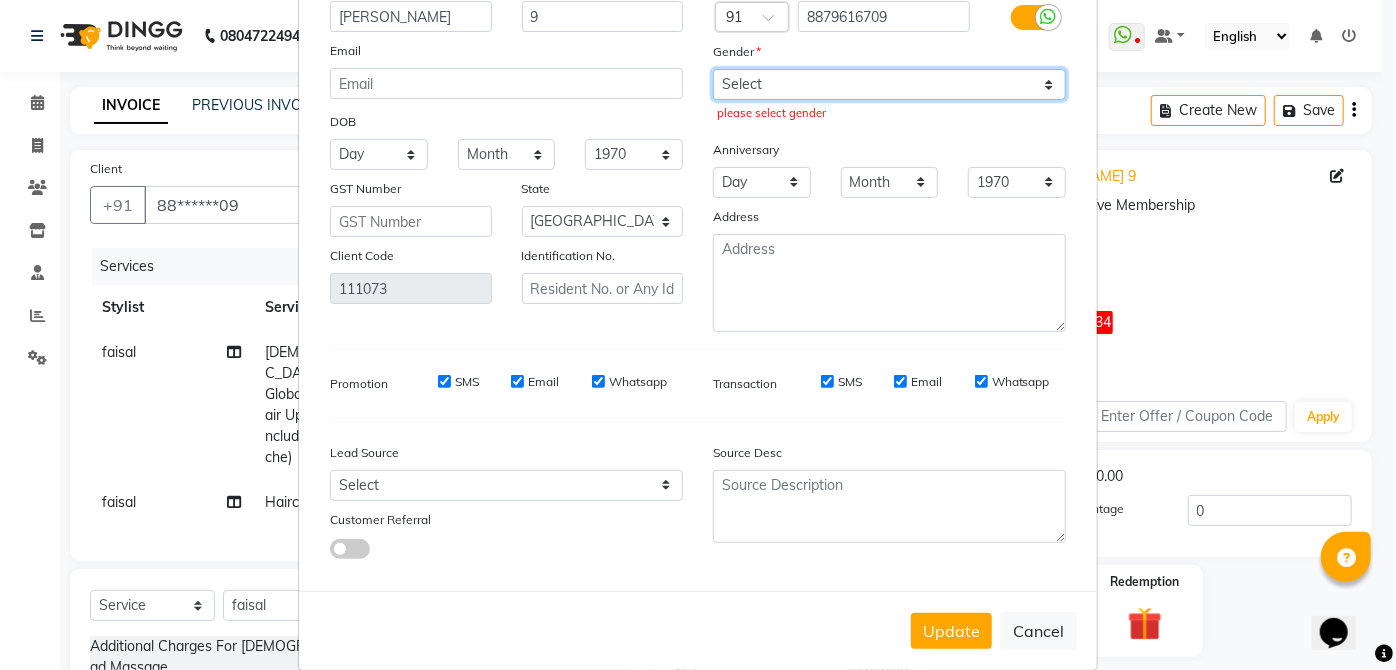 click on "Select [DEMOGRAPHIC_DATA] [DEMOGRAPHIC_DATA] Other Prefer Not To Say" at bounding box center [889, 84] 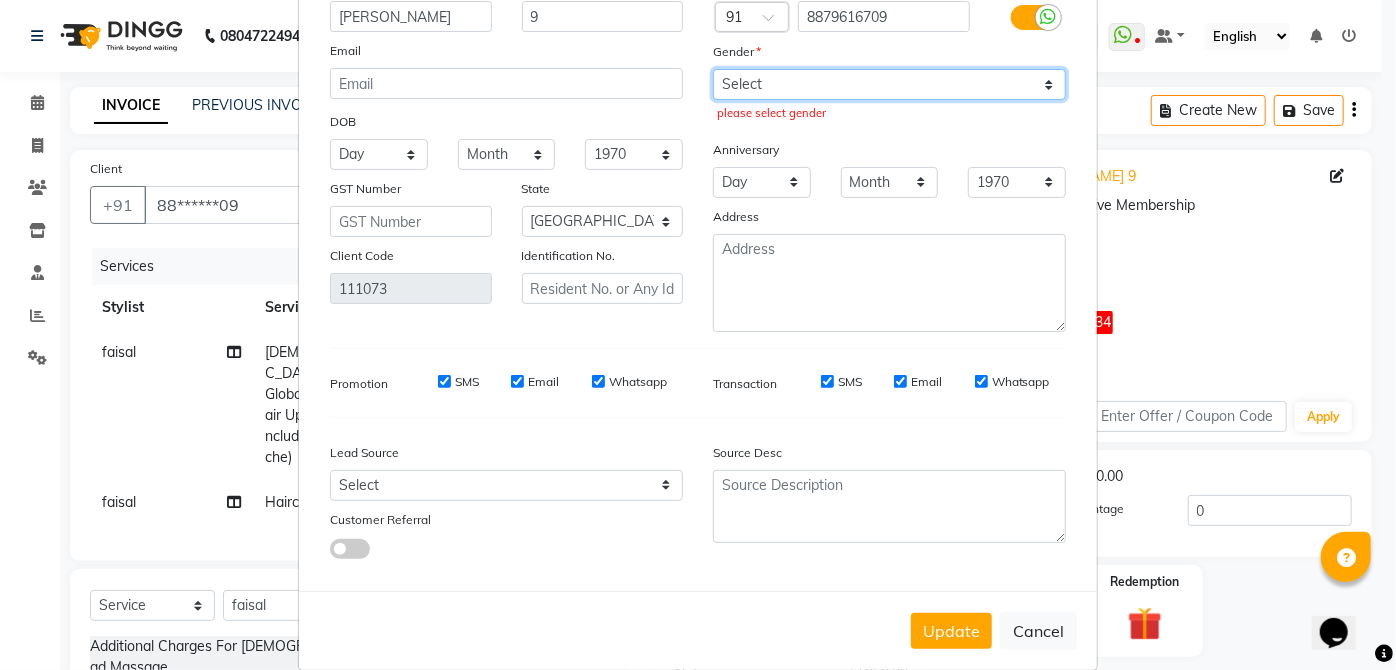 select on "[DEMOGRAPHIC_DATA]" 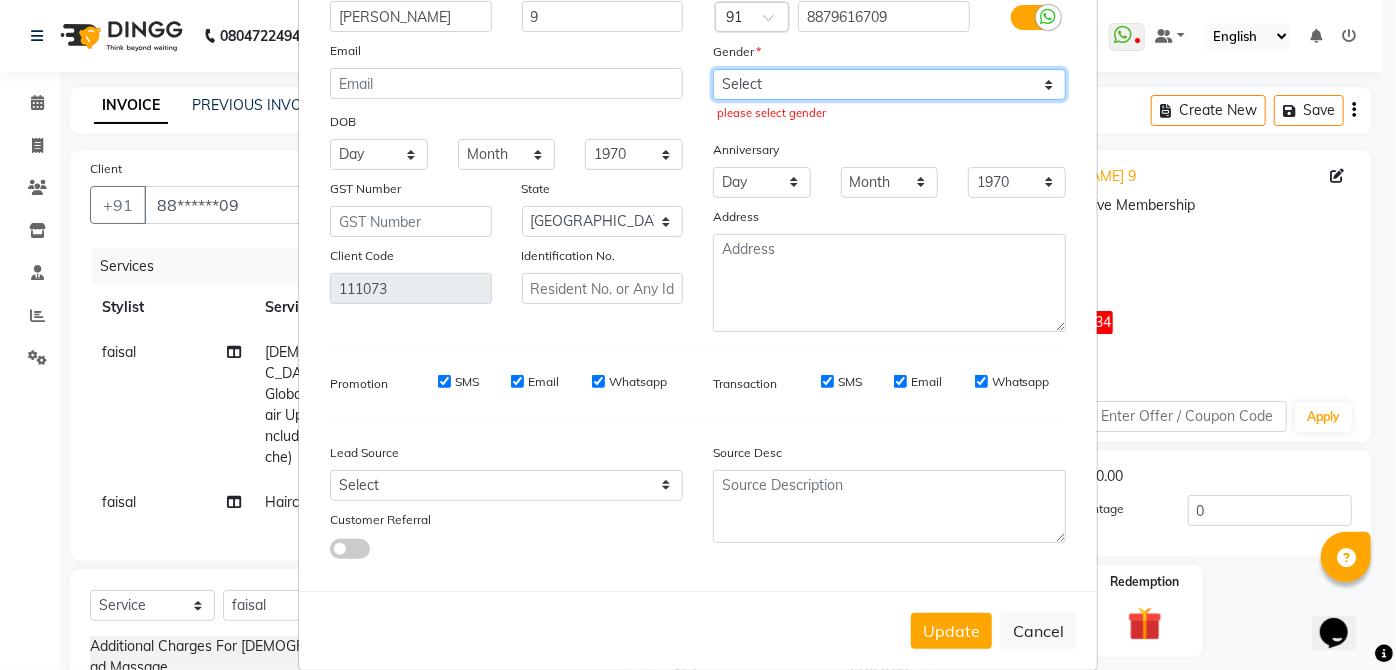 click on "Select [DEMOGRAPHIC_DATA] [DEMOGRAPHIC_DATA] Other Prefer Not To Say" at bounding box center [889, 84] 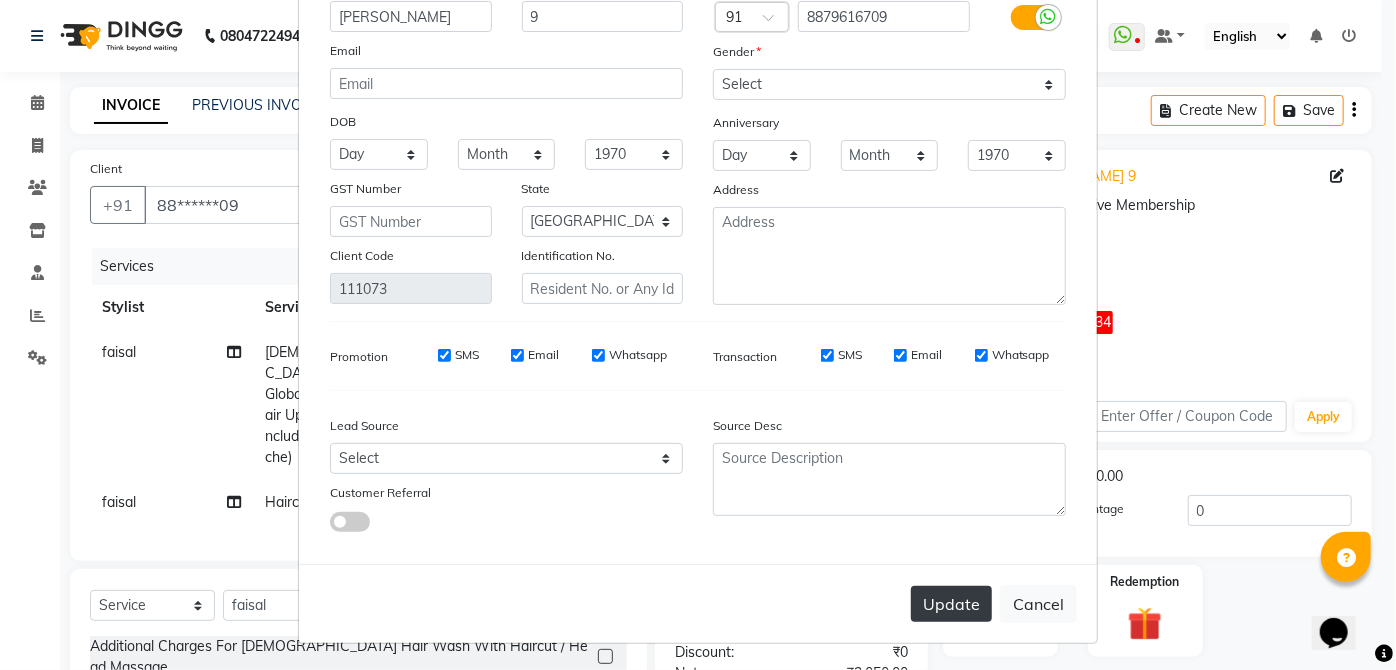 click on "Update" at bounding box center (951, 604) 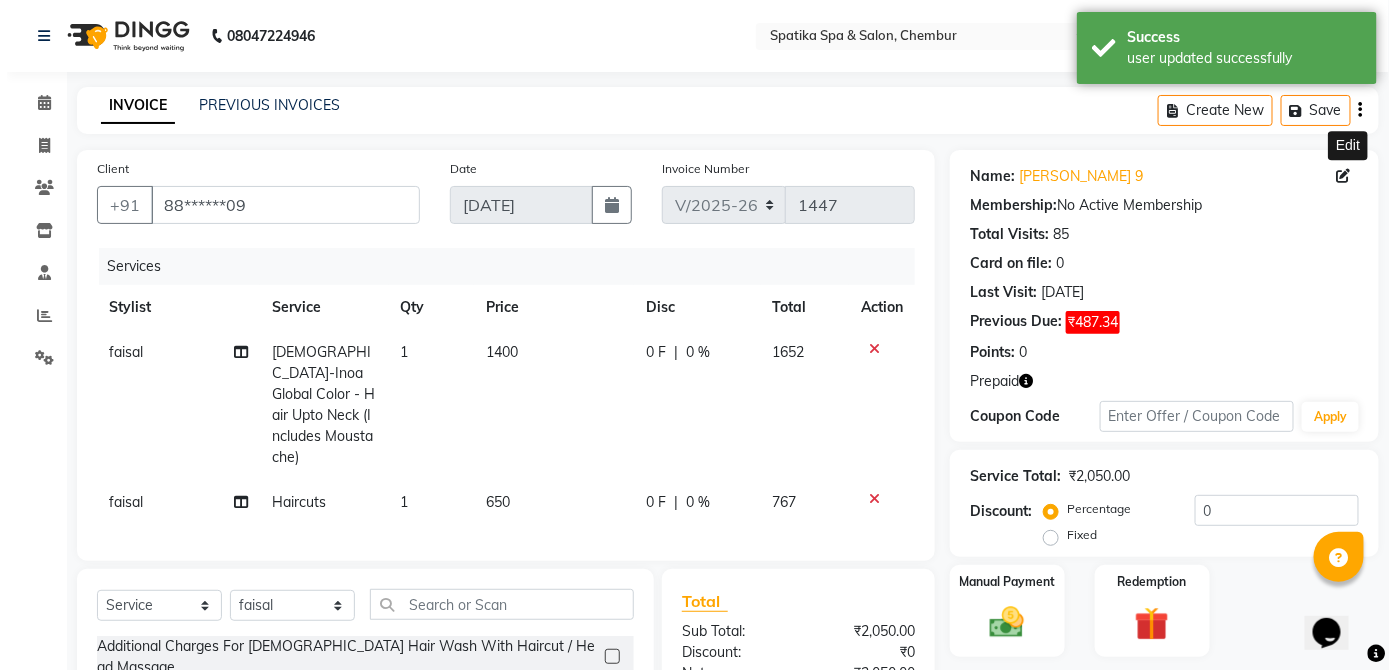 scroll, scrollTop: 0, scrollLeft: 0, axis: both 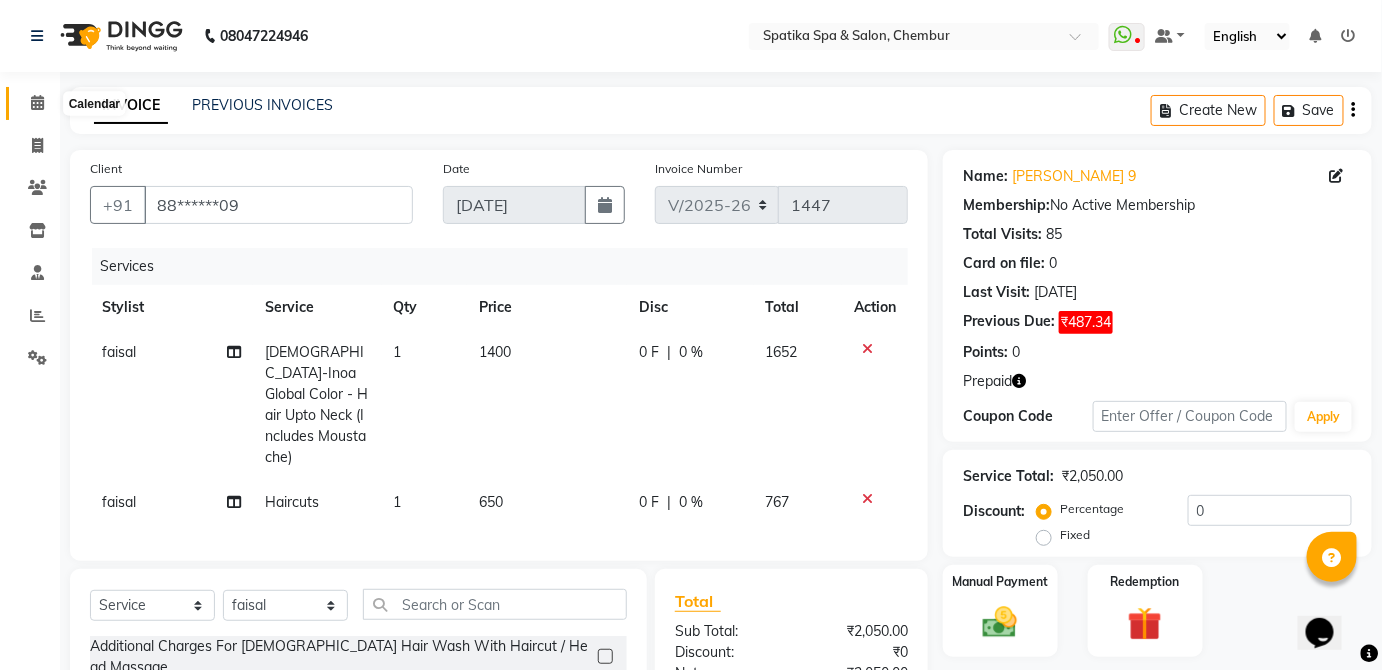 click 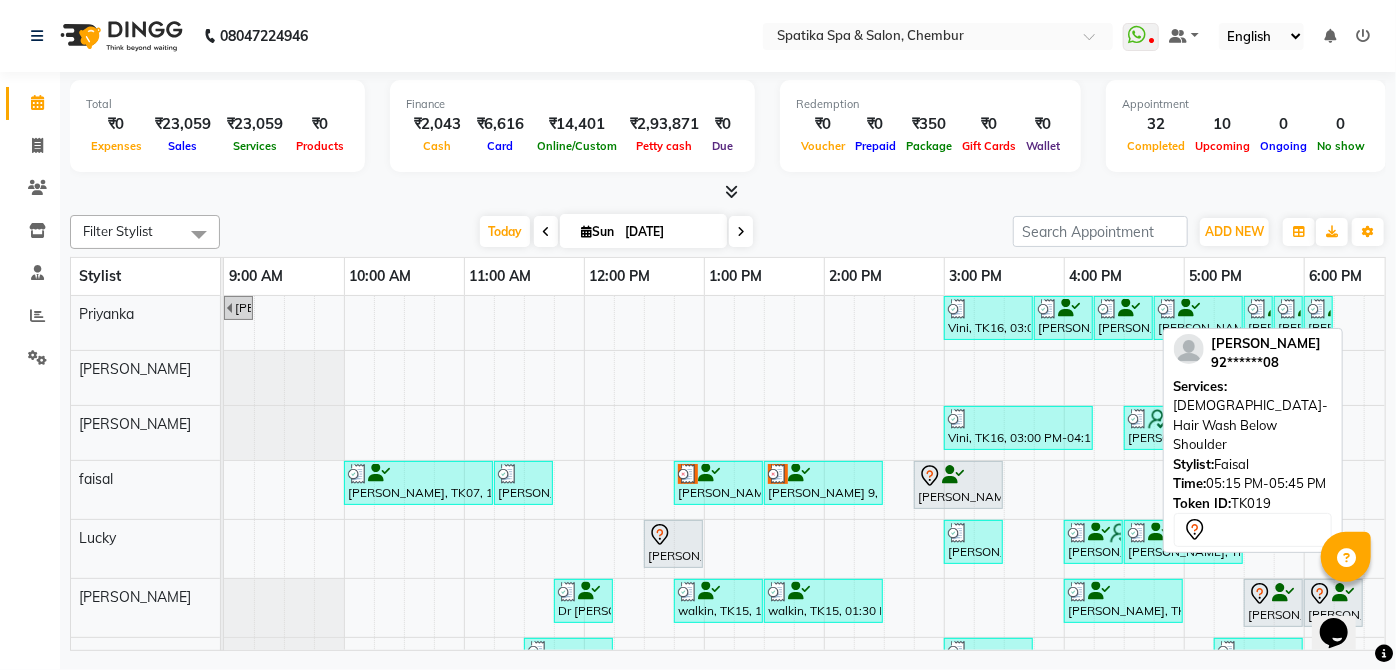 scroll, scrollTop: 0, scrollLeft: 226, axis: horizontal 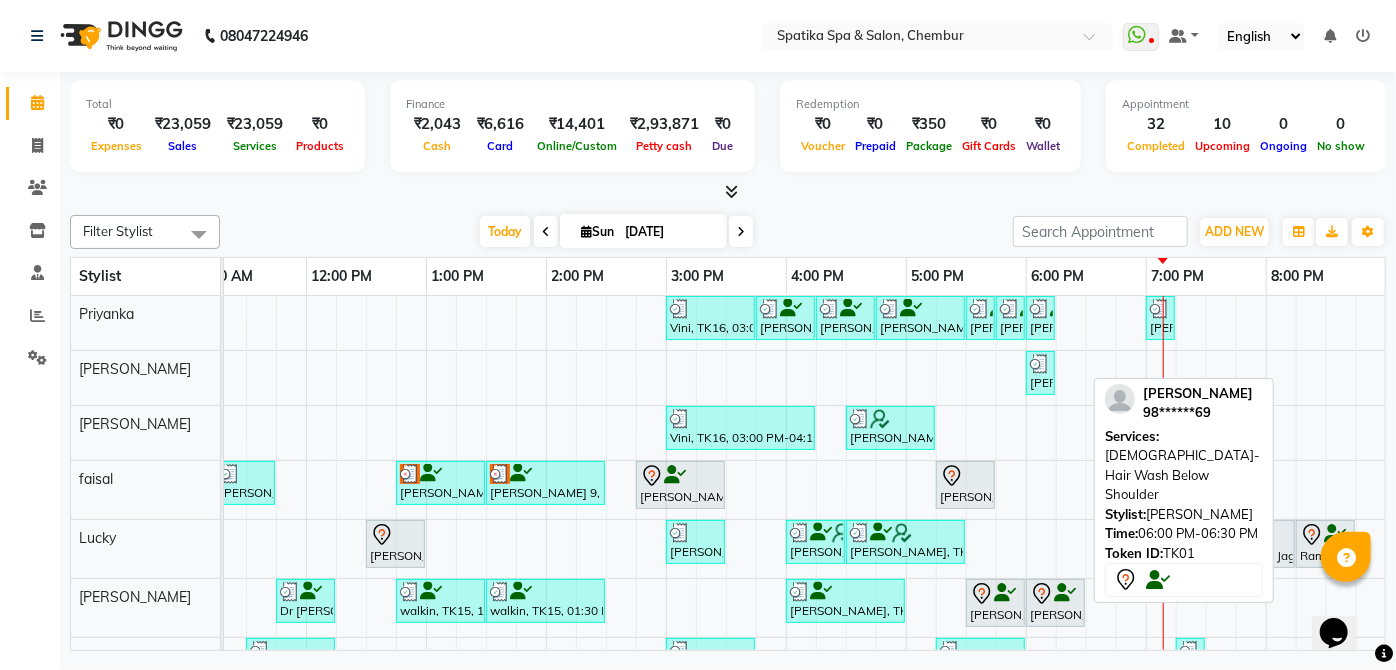 click on "[PERSON_NAME], TK01, 06:00 PM-06:30 PM, [DEMOGRAPHIC_DATA]-Hair Wash Below Shoulder" at bounding box center [1055, 603] 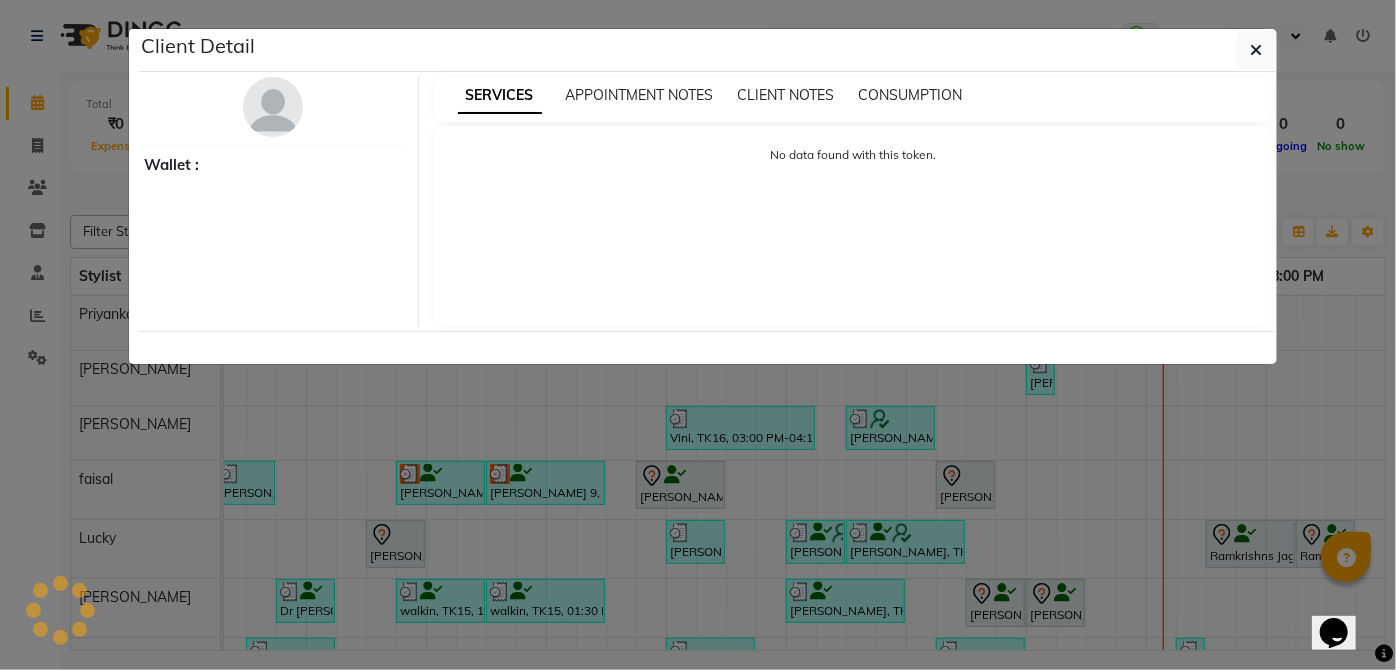 select on "7" 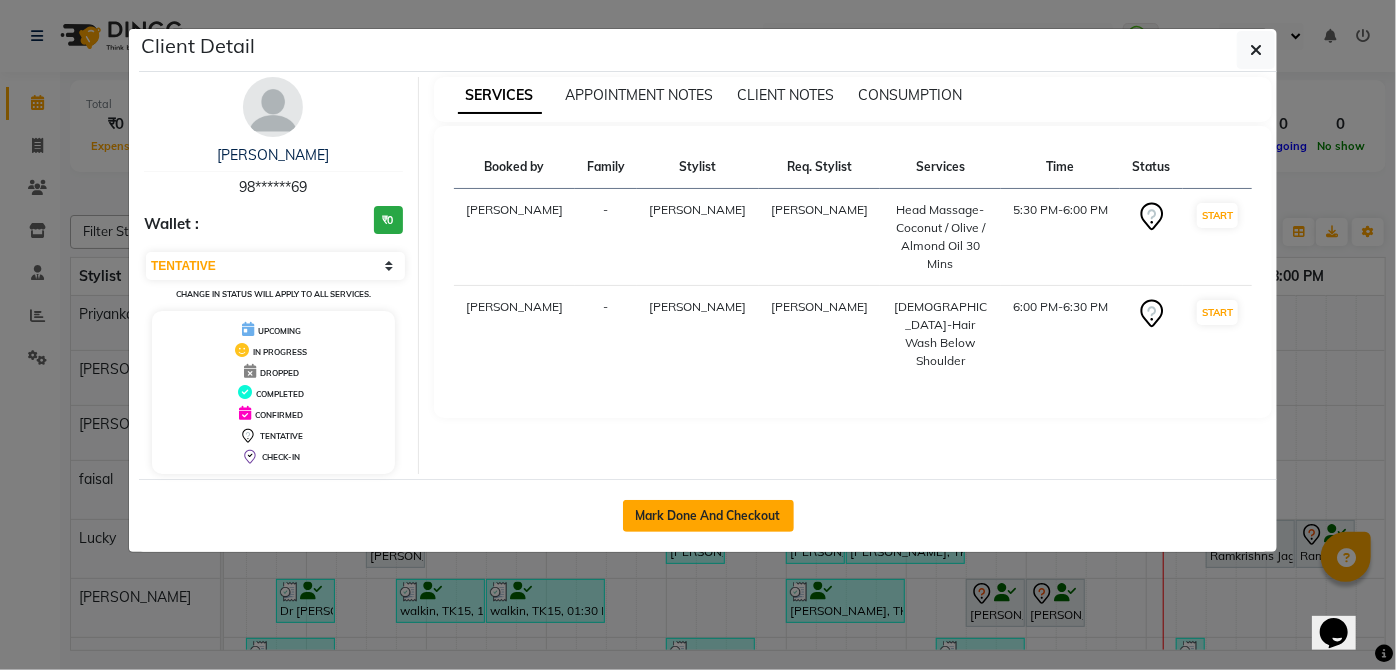 click on "Mark Done And Checkout" 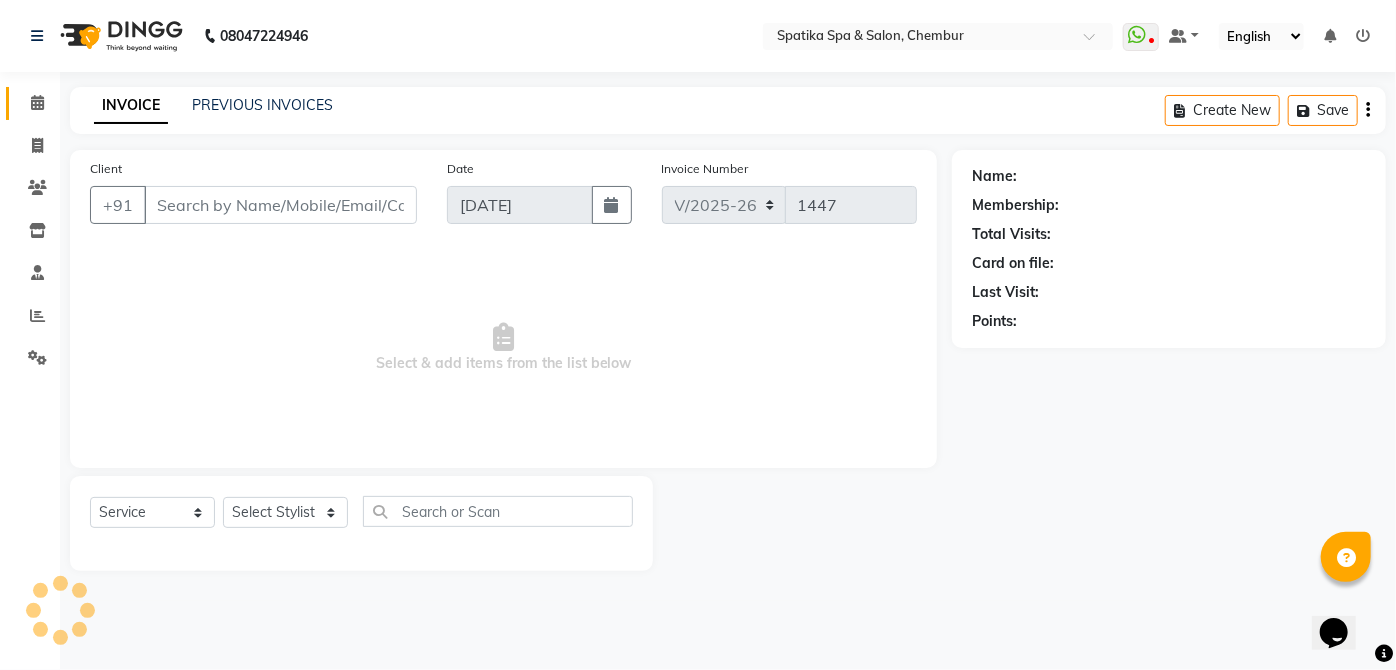 type on "98******69" 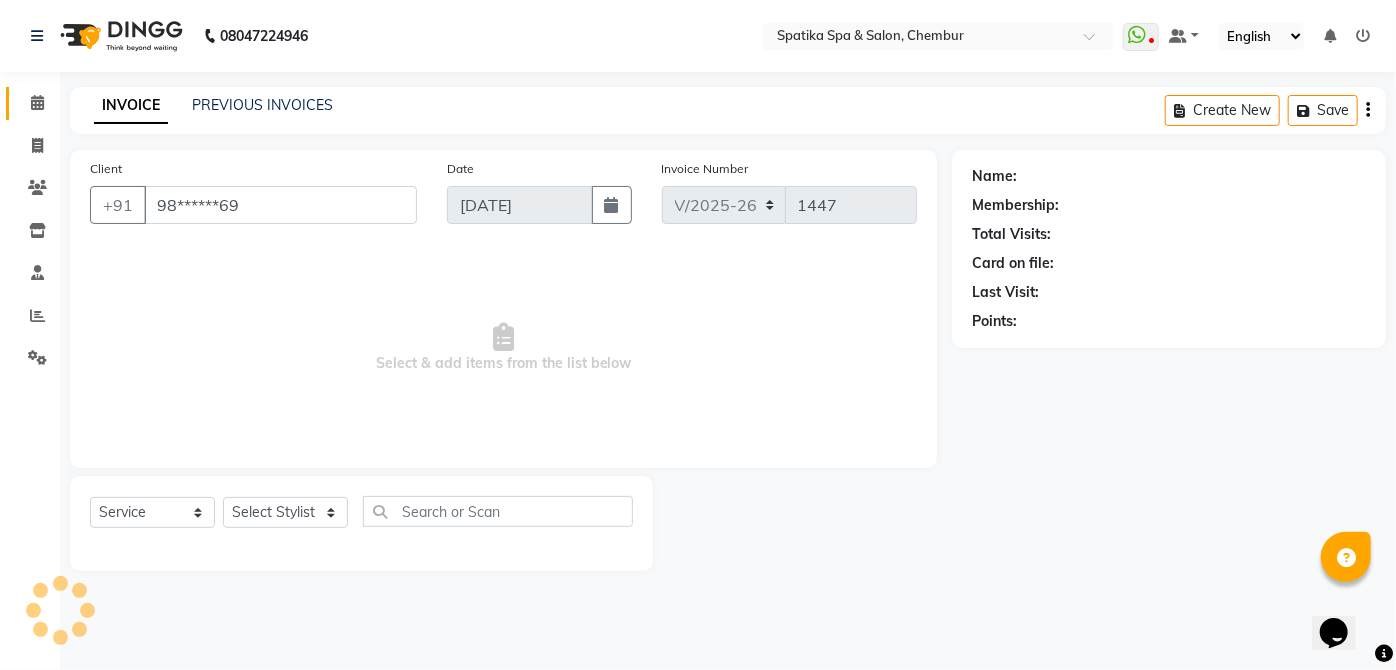 select on "17981" 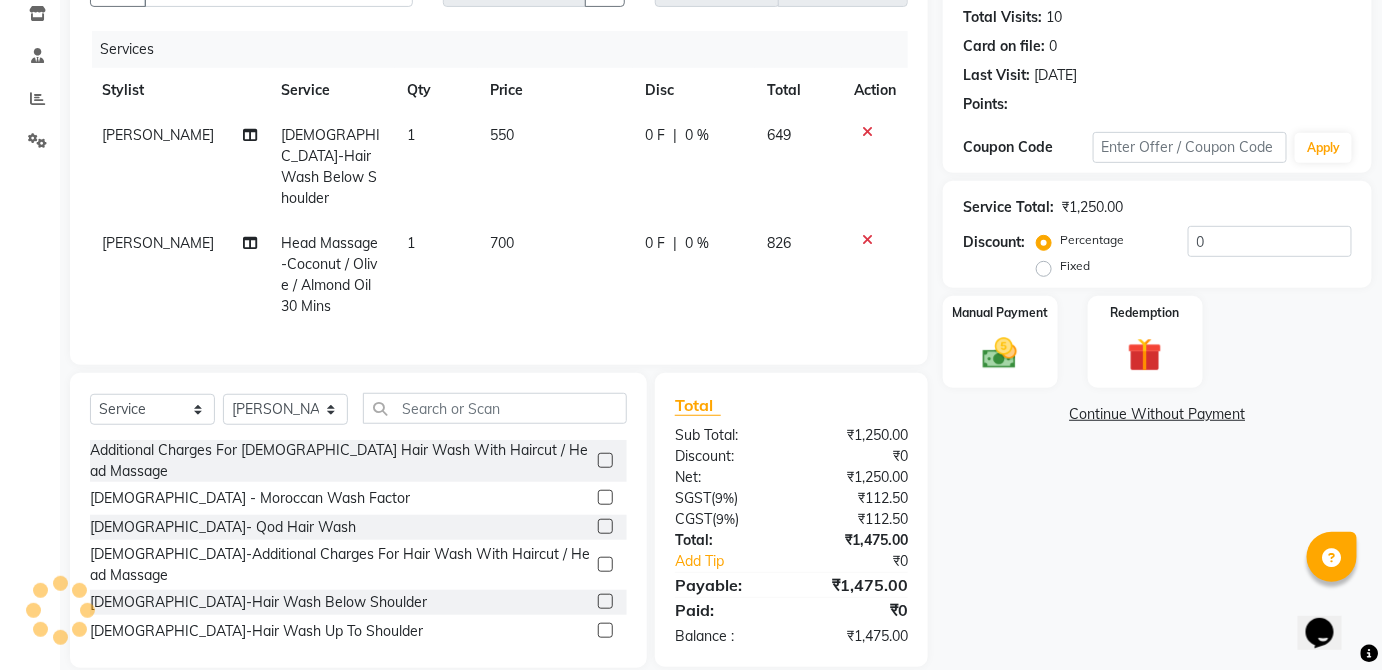 scroll, scrollTop: 237, scrollLeft: 0, axis: vertical 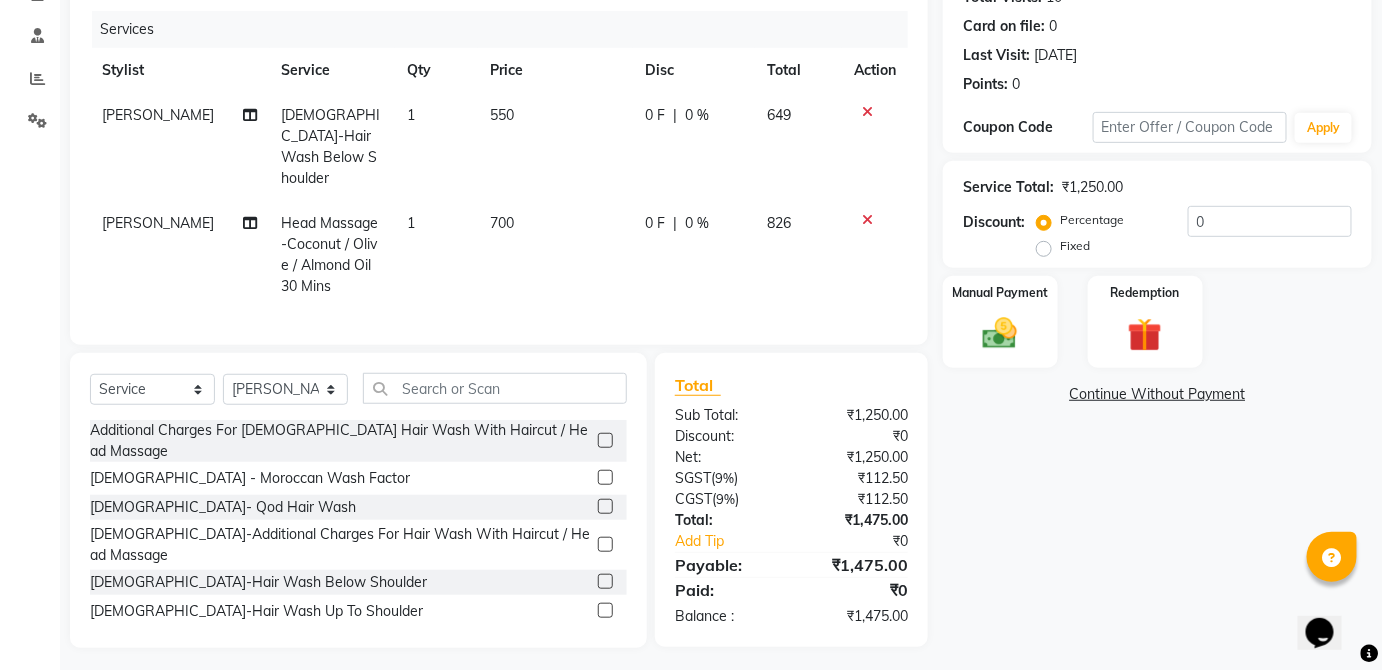 click on "550" 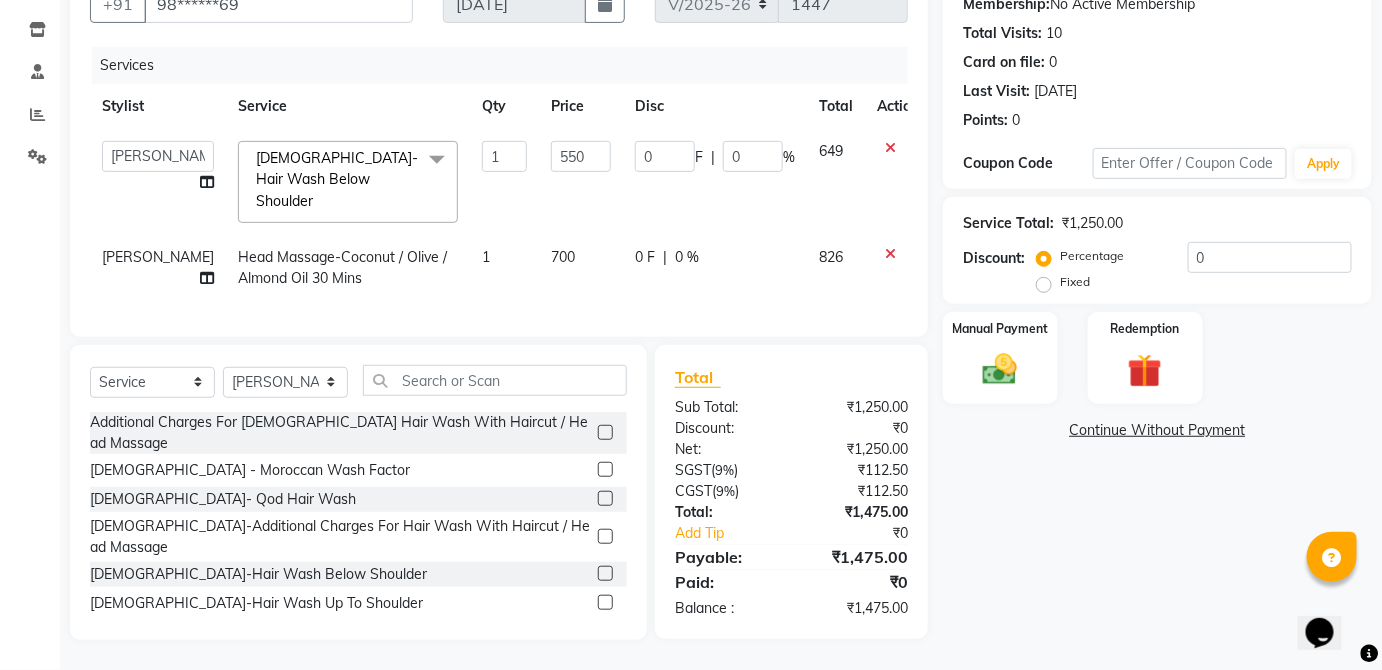 scroll, scrollTop: 192, scrollLeft: 0, axis: vertical 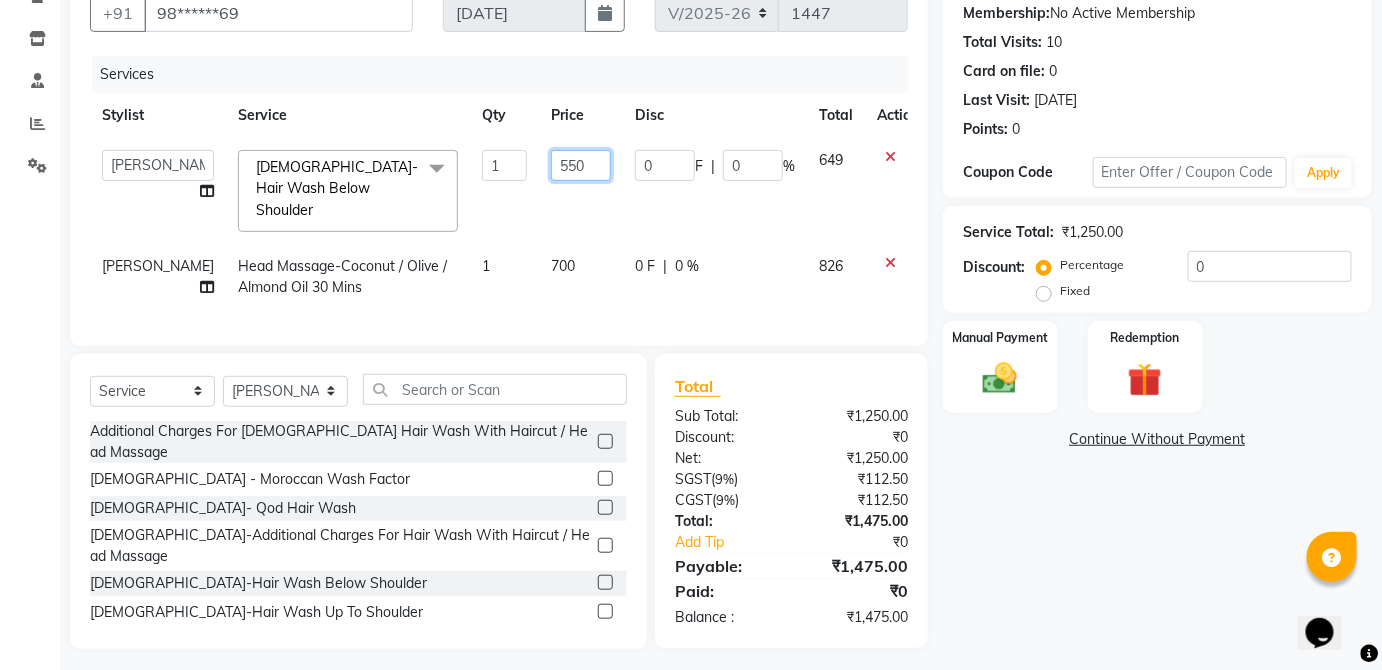 click on "550" 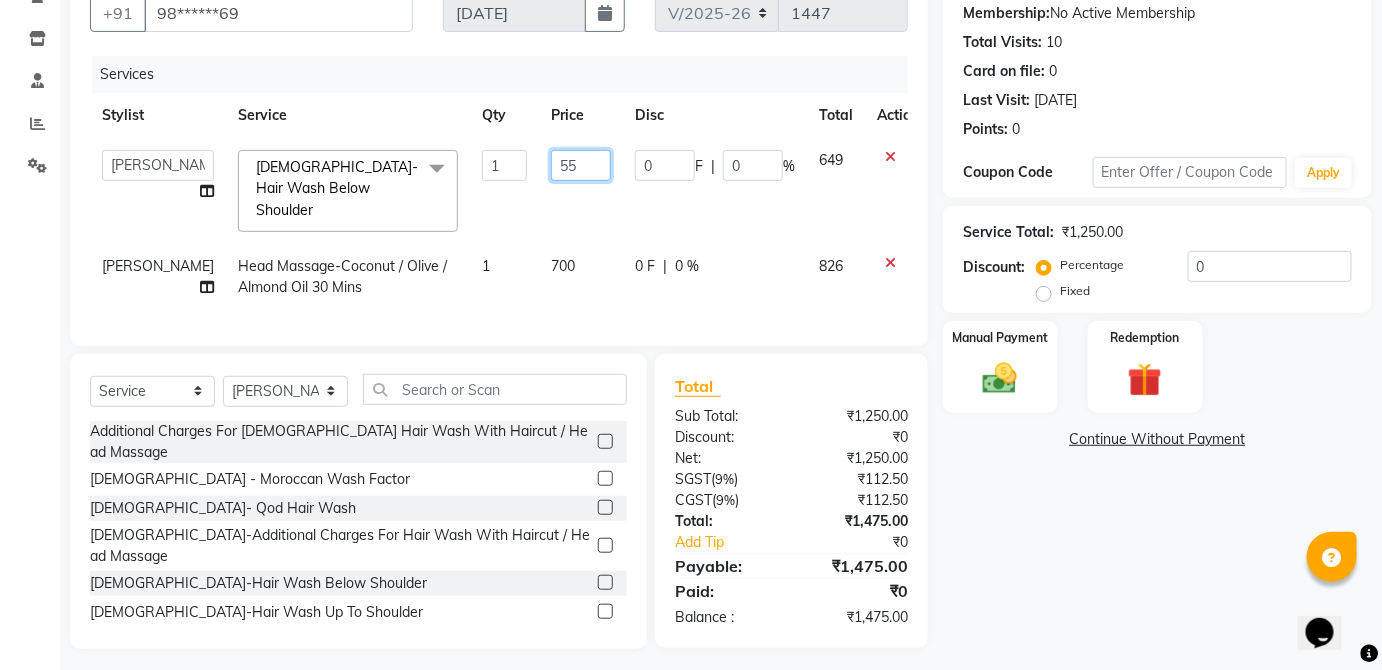 type on "5" 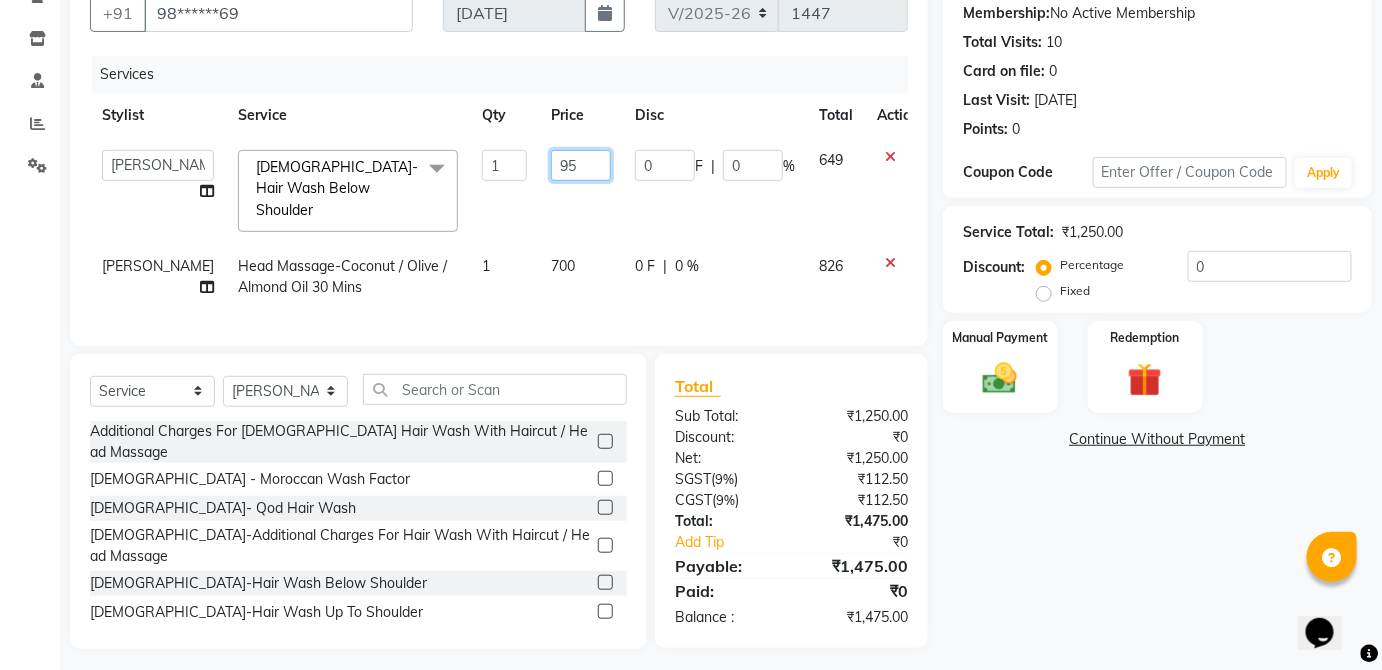 type on "950" 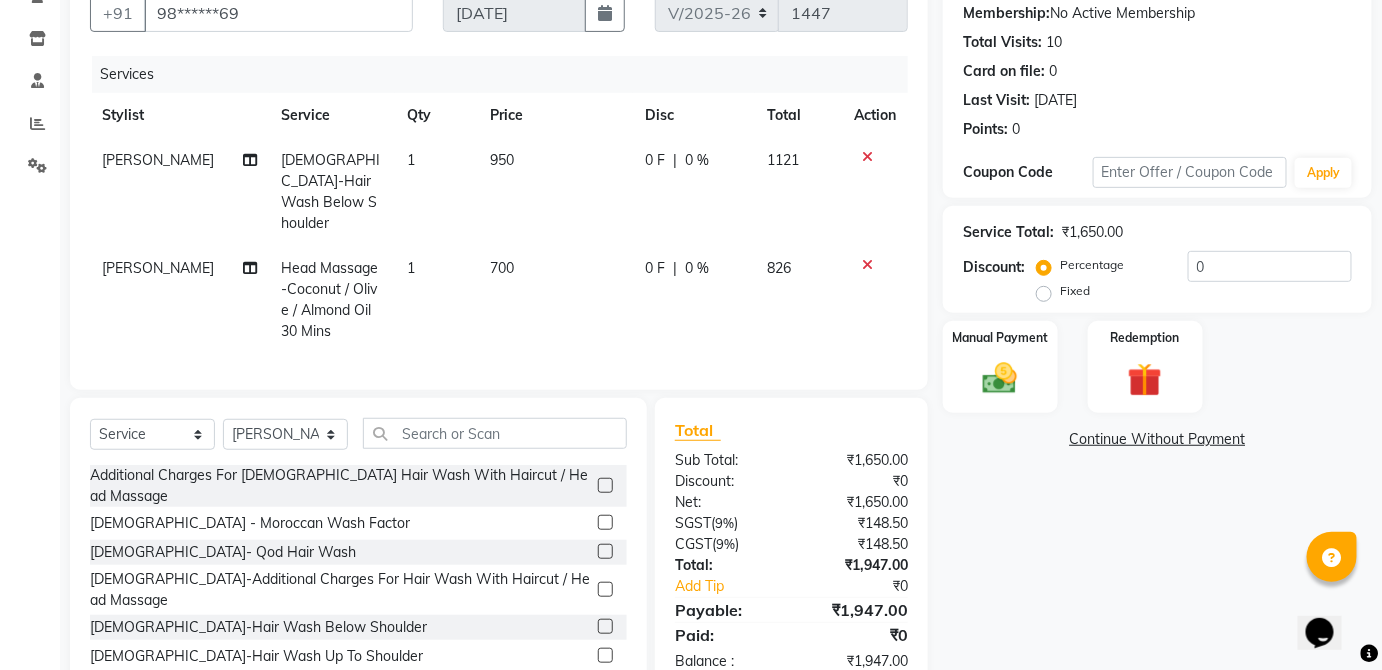 click on "Name: [PERSON_NAME] Membership:  No Active Membership  Total Visits:  10 Card on file:  0 Last Visit:   [DATE] Points:   0  Coupon Code Apply Service Total:  ₹1,650.00  Discount:  Percentage   Fixed  0 Manual Payment Redemption  Continue Without Payment" 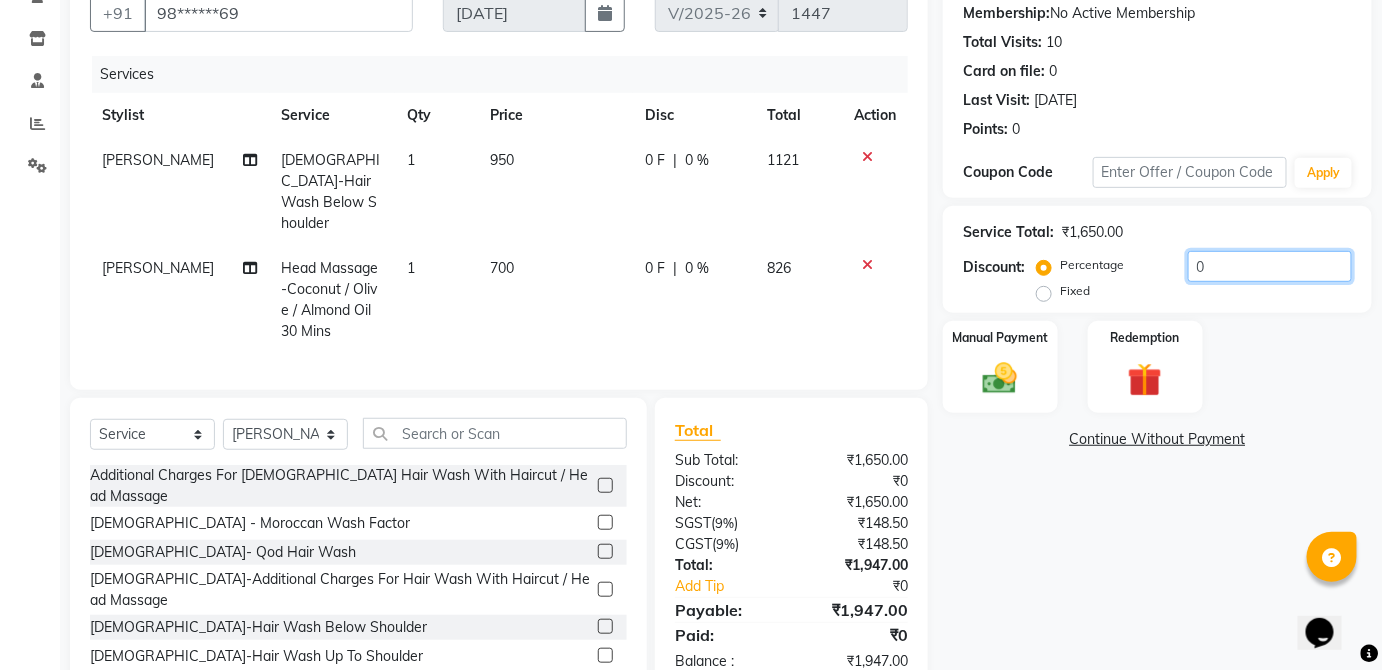 click on "0" 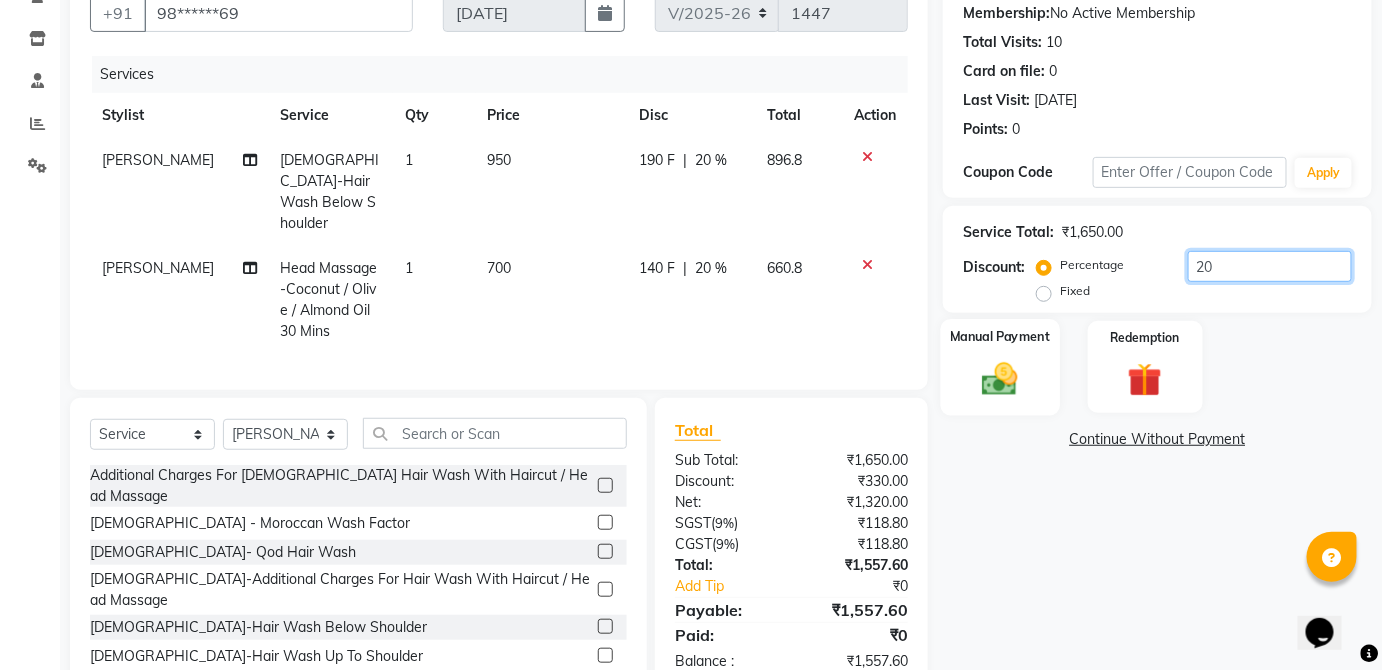 type on "20" 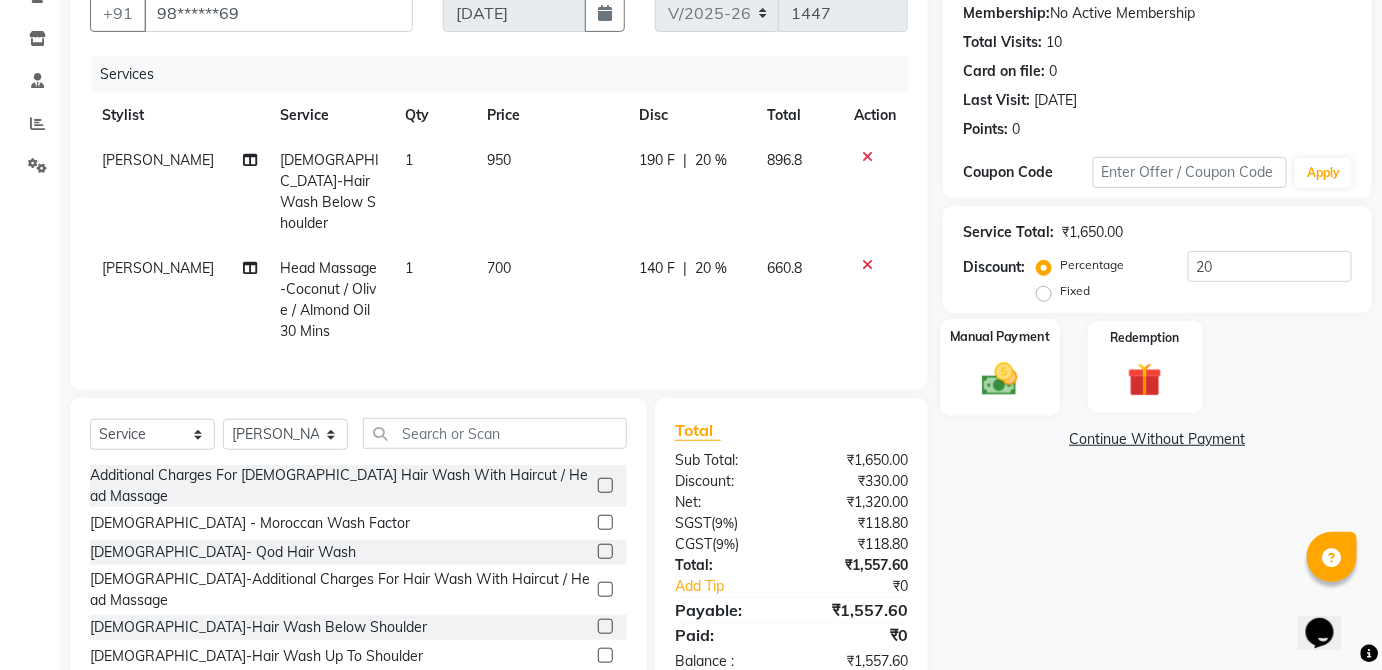 click 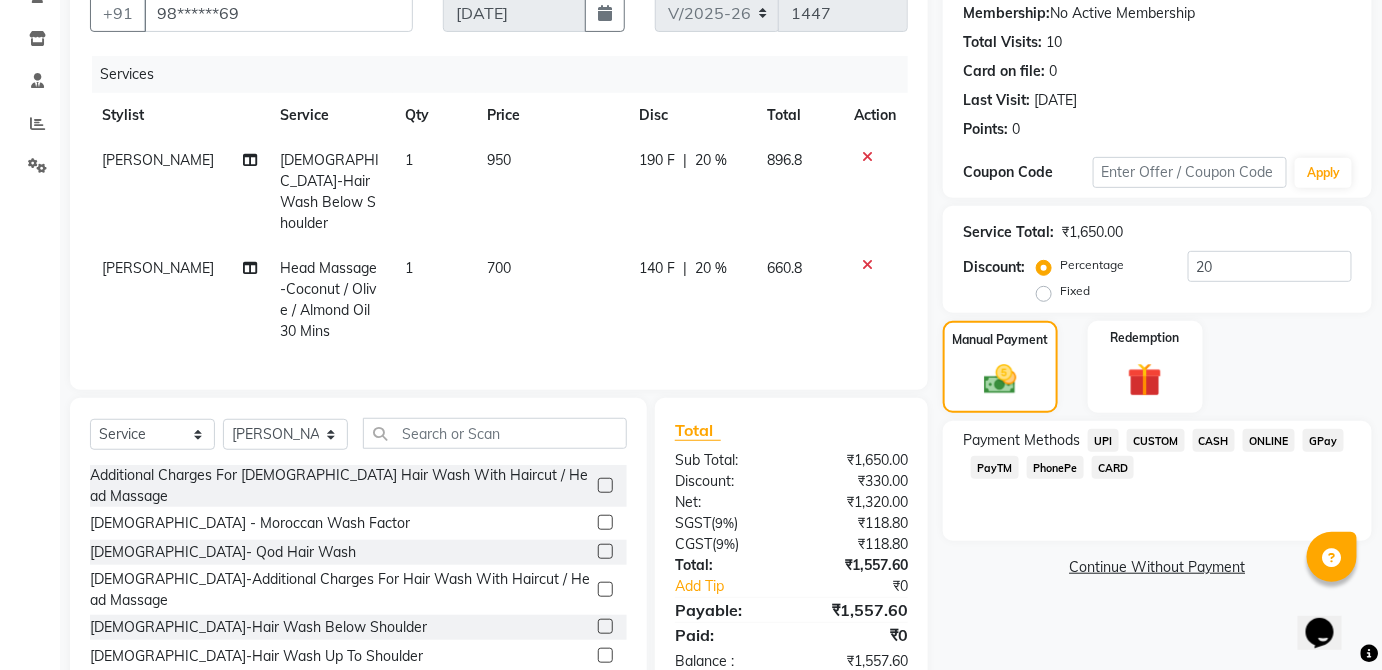 click on "CASH" 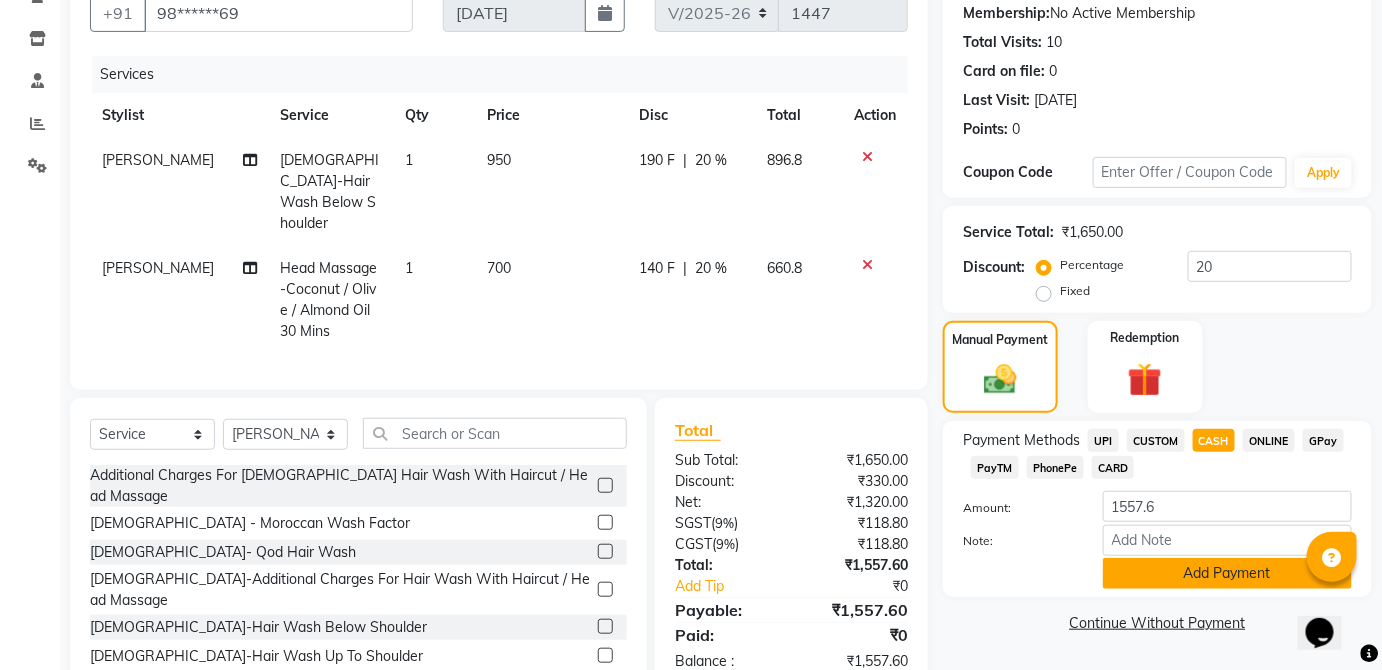 click on "Add Payment" 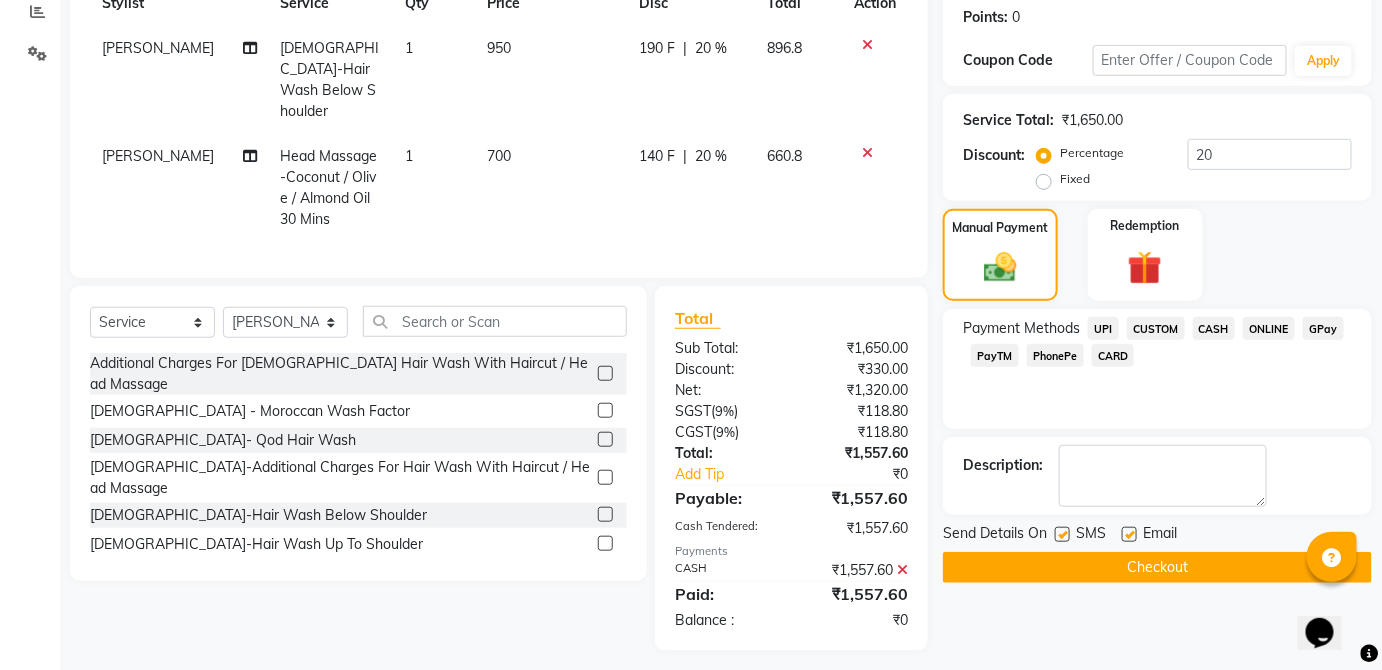 scroll, scrollTop: 306, scrollLeft: 0, axis: vertical 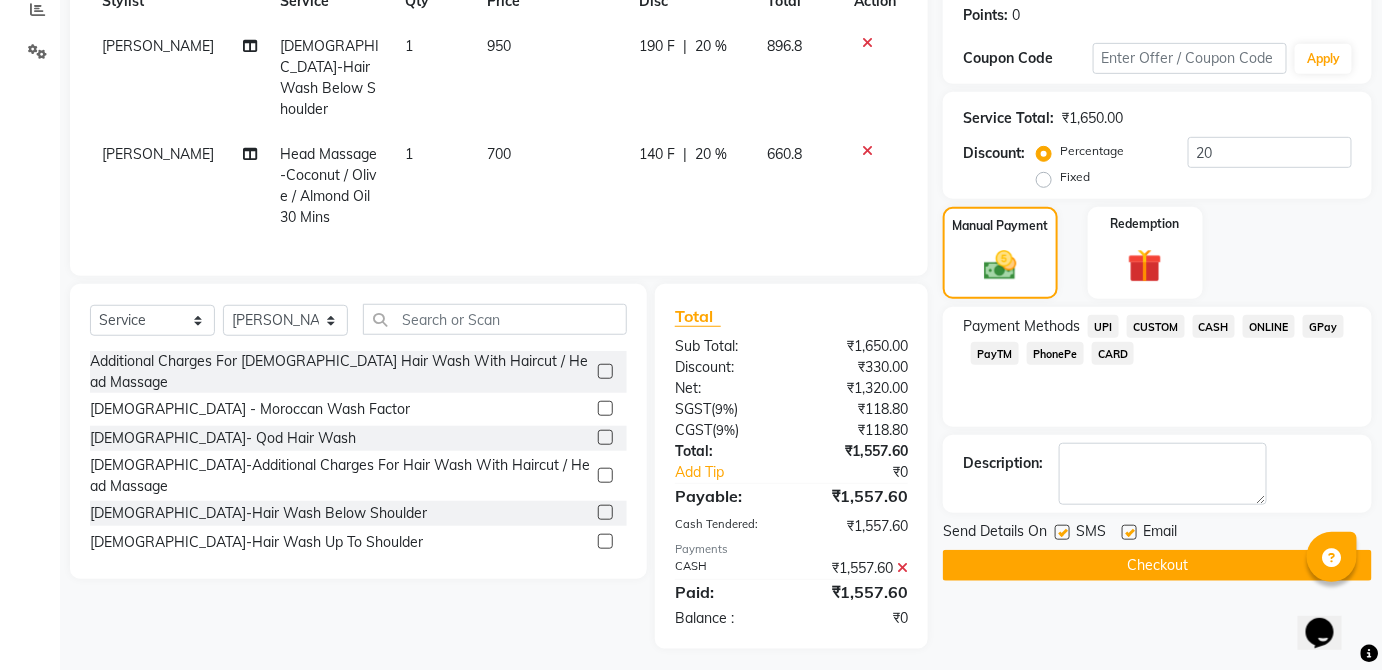 click 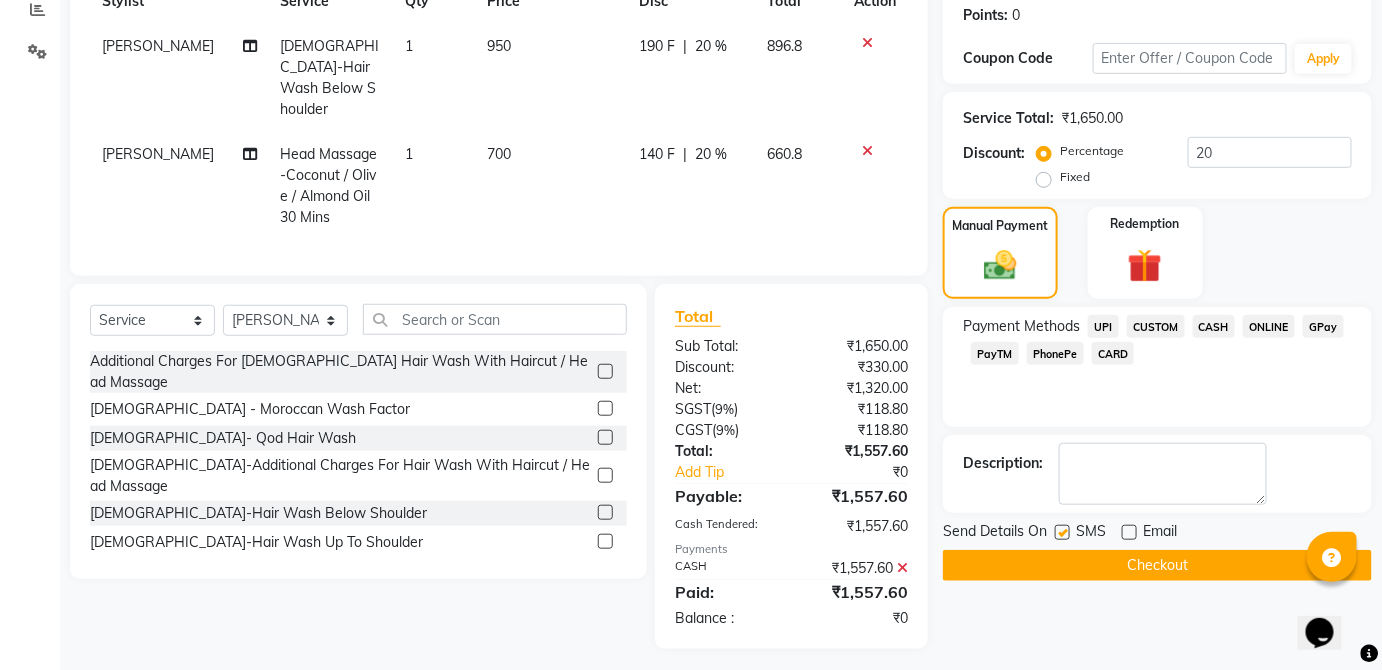click 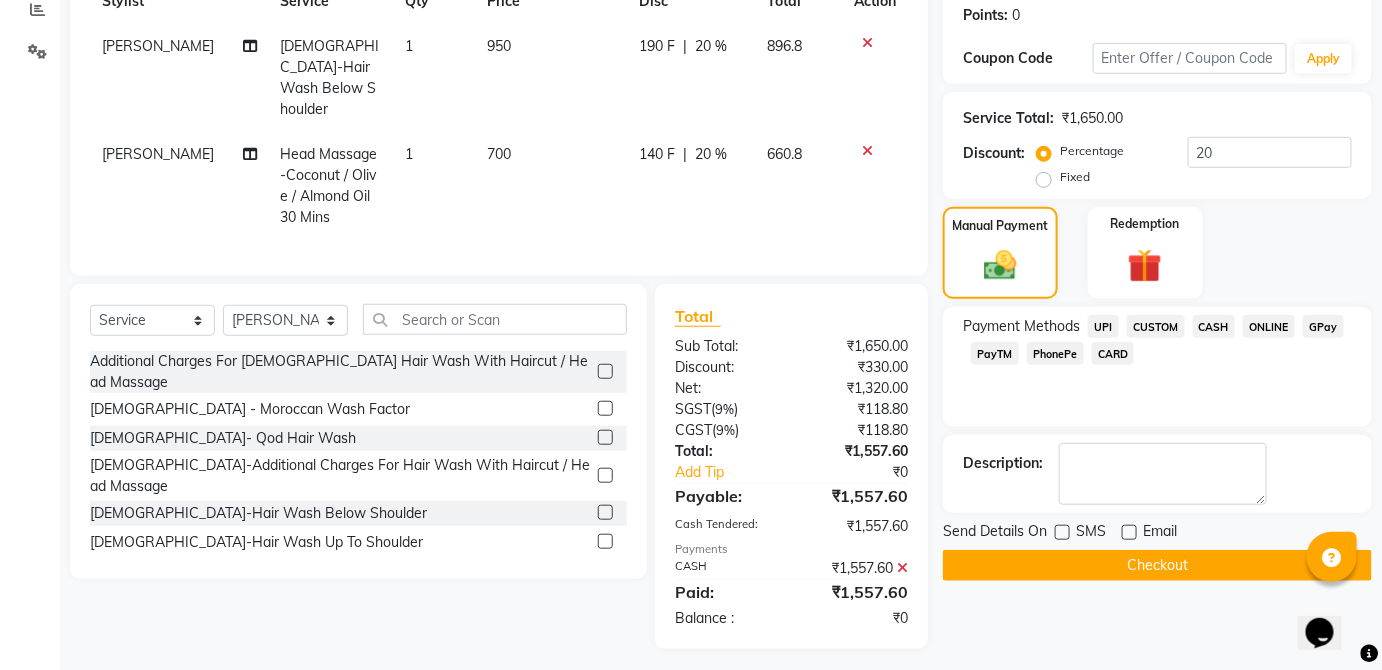 click on "Checkout" 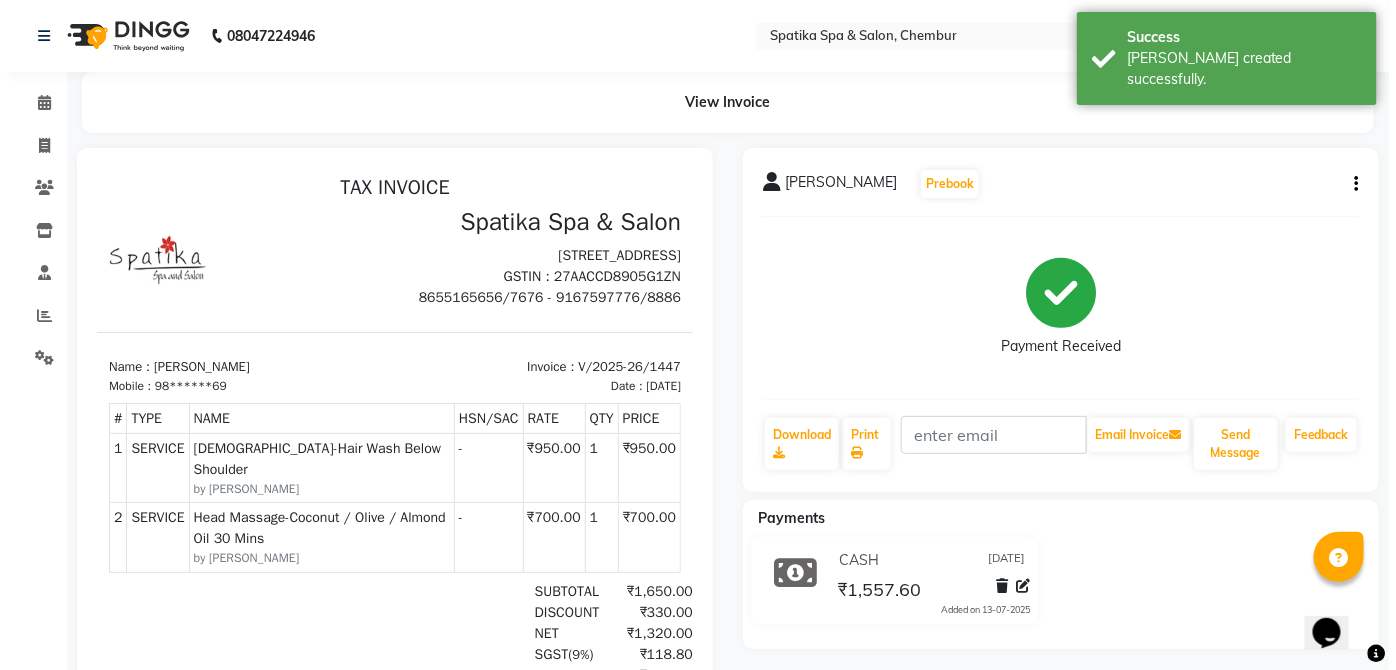 scroll, scrollTop: 0, scrollLeft: 0, axis: both 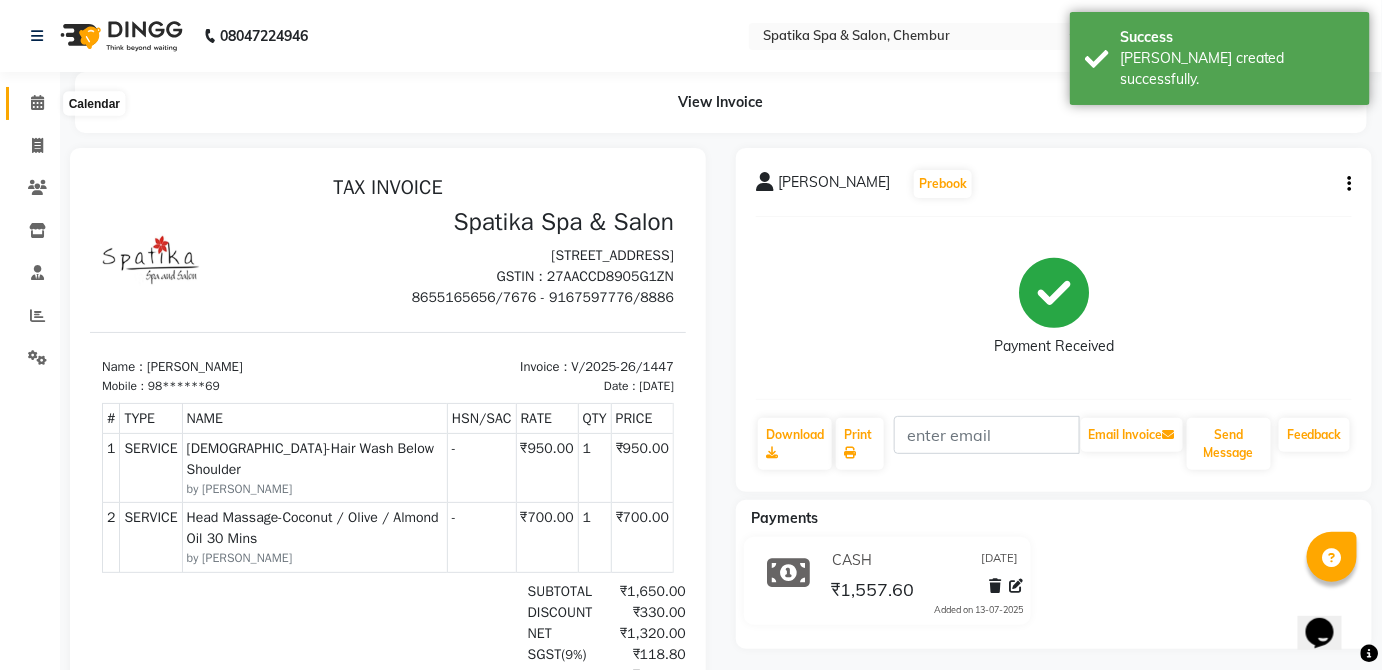 click 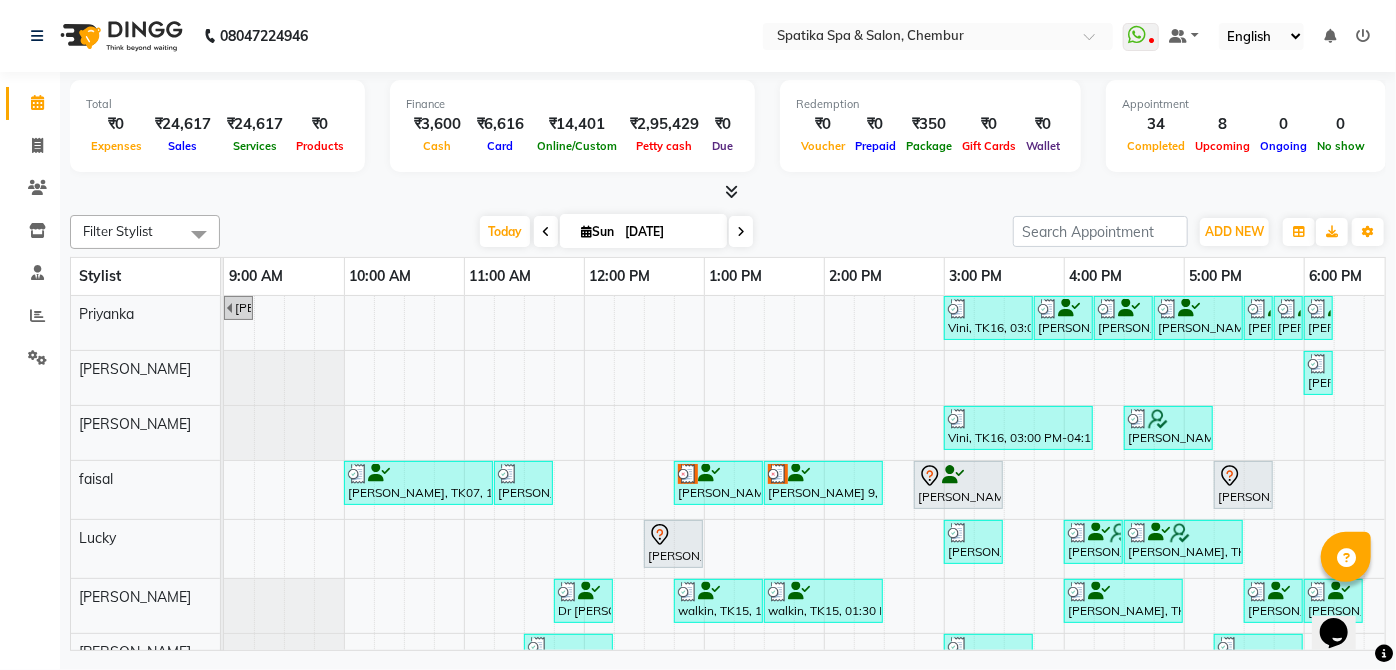 scroll, scrollTop: 0, scrollLeft: 185, axis: horizontal 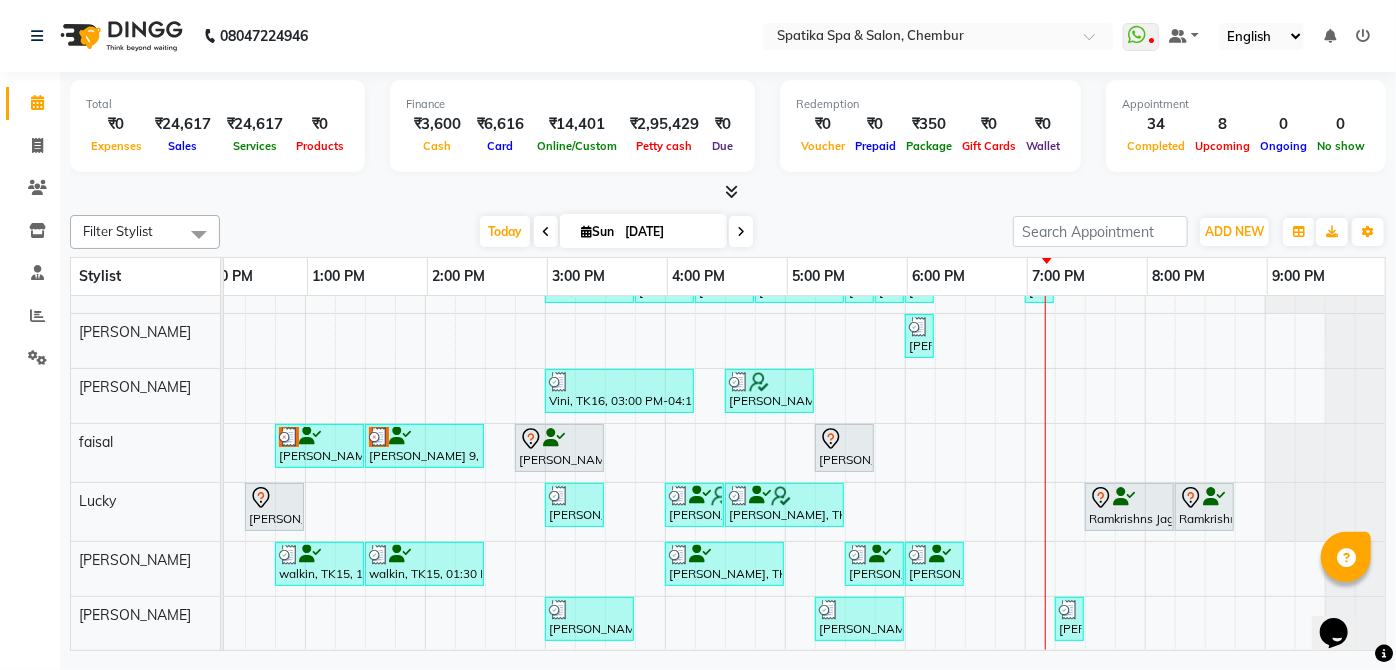click at bounding box center [741, 231] 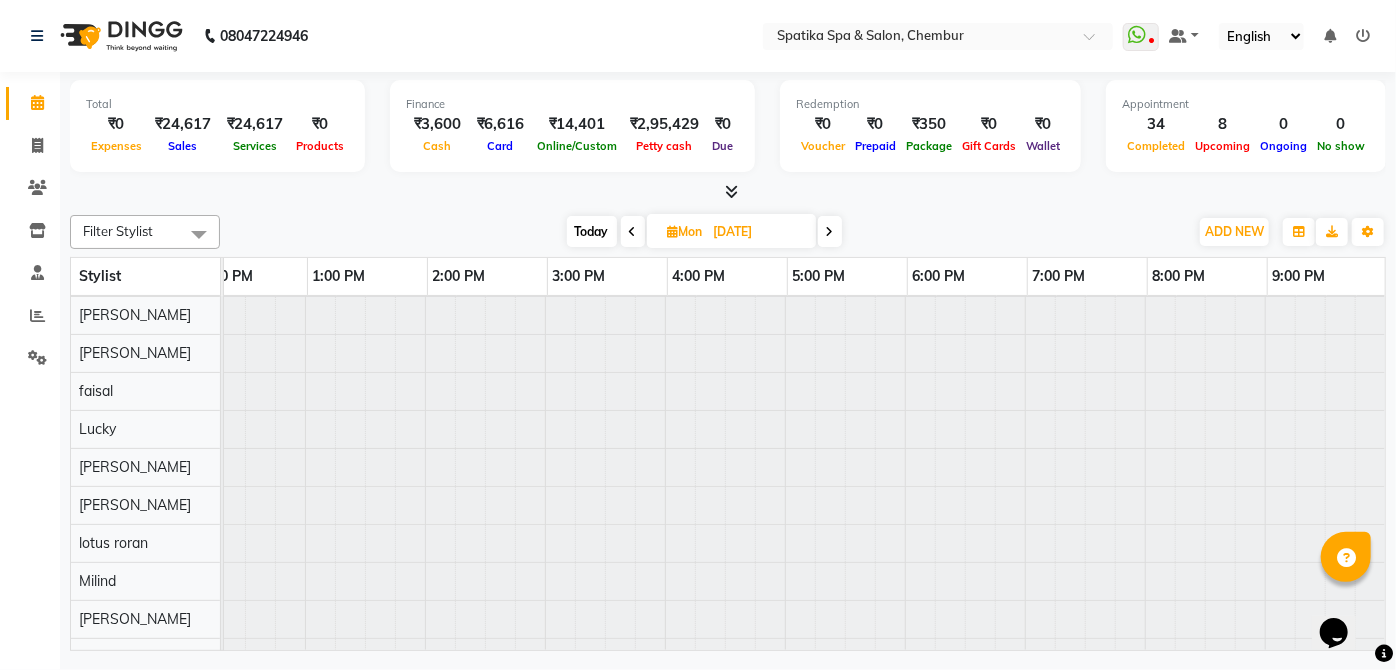 scroll, scrollTop: 0, scrollLeft: 0, axis: both 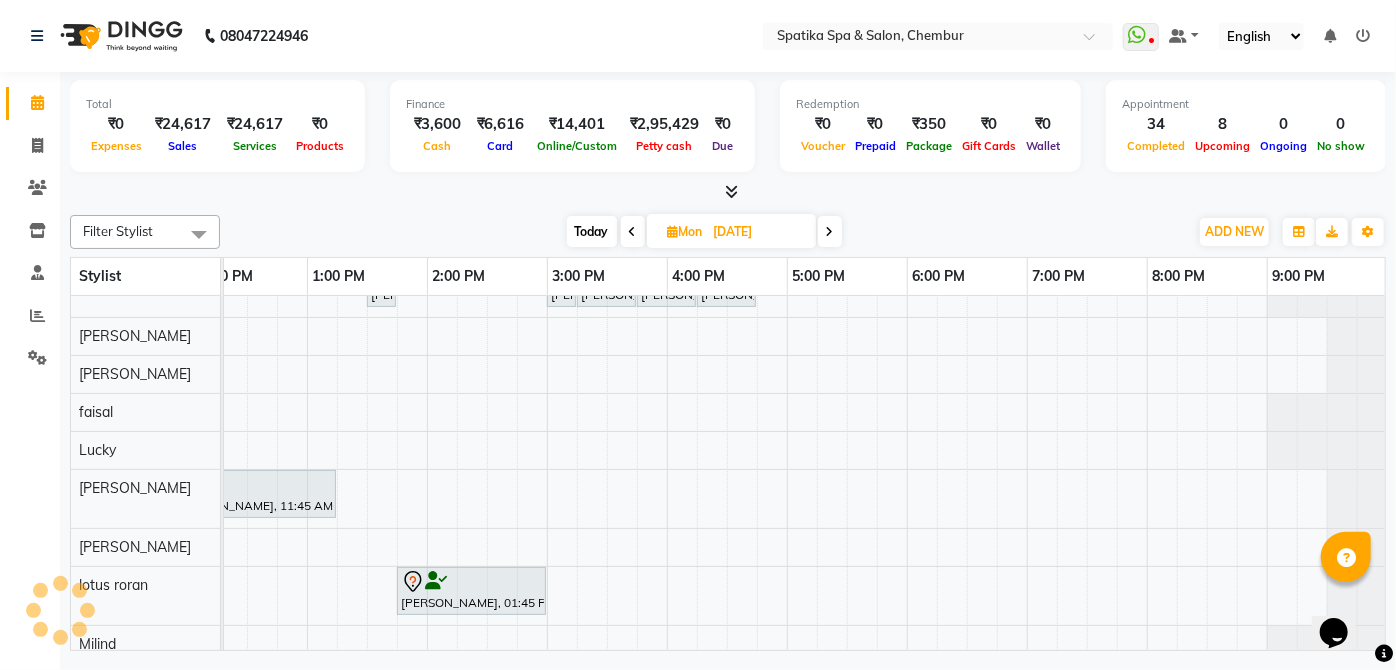 click on "[DATE]" at bounding box center [758, 232] 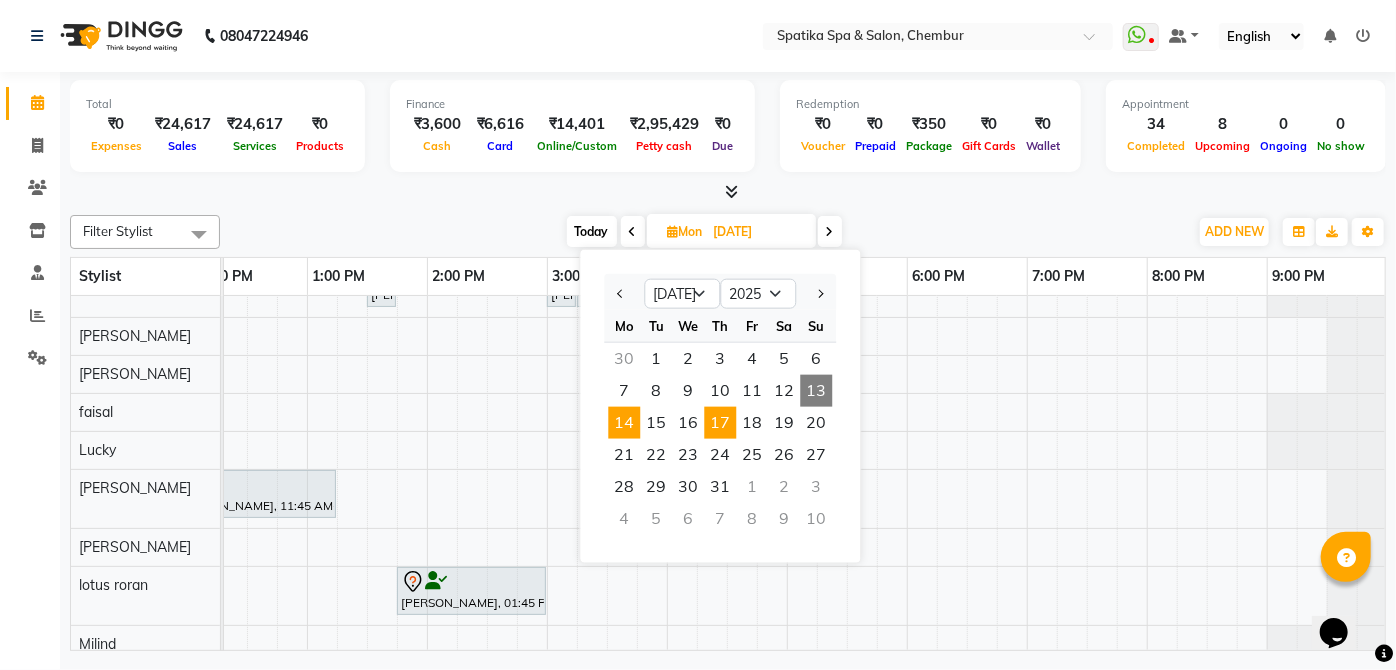 click on "17" at bounding box center [720, 423] 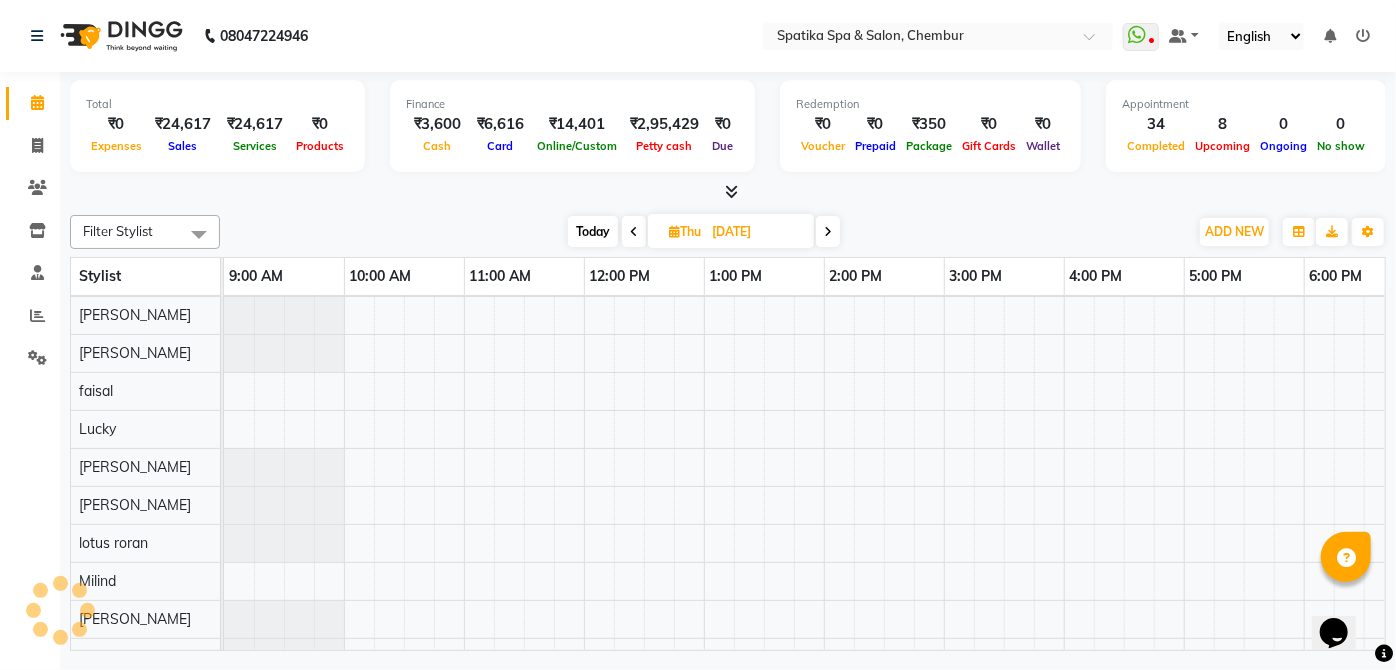 scroll, scrollTop: 0, scrollLeft: 397, axis: horizontal 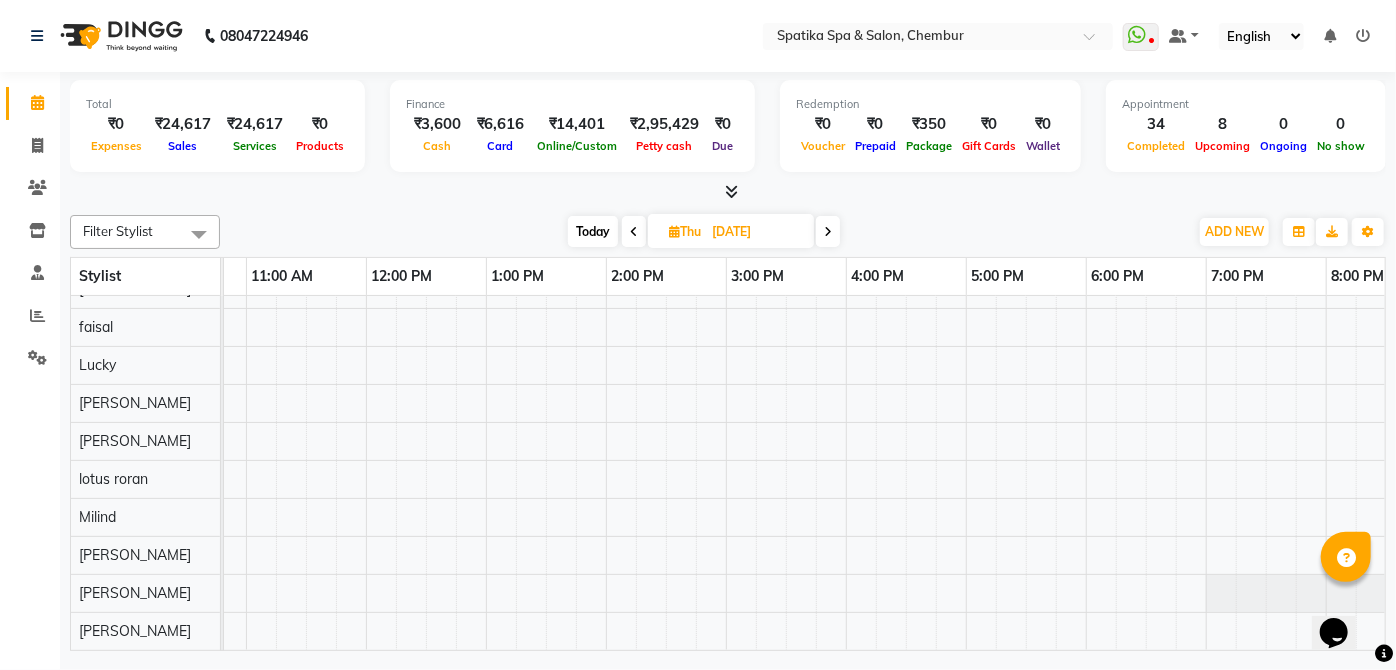 click on "[PERSON_NAME], 01:00 PM-01:15 PM, Oxy Or [PERSON_NAME] Bleach-Face N Neck             [PERSON_NAME], 01:15 PM-01:45 PM, Oxy Or [PERSON_NAME] Bleach-Face N Neck             [PERSON_NAME], 02:00 PM-02:30 PM, Premium Wax-Full Back             [PERSON_NAME], 02:30 PM-03:00 PM, Premium Wax-Full Back             [PERSON_NAME], 03:00 PM-03:30 PM, Premium Wax-Full Back             [PERSON_NAME], 03:30 PM-04:00 PM, Premium Wax-Full Back" at bounding box center (786, 412) 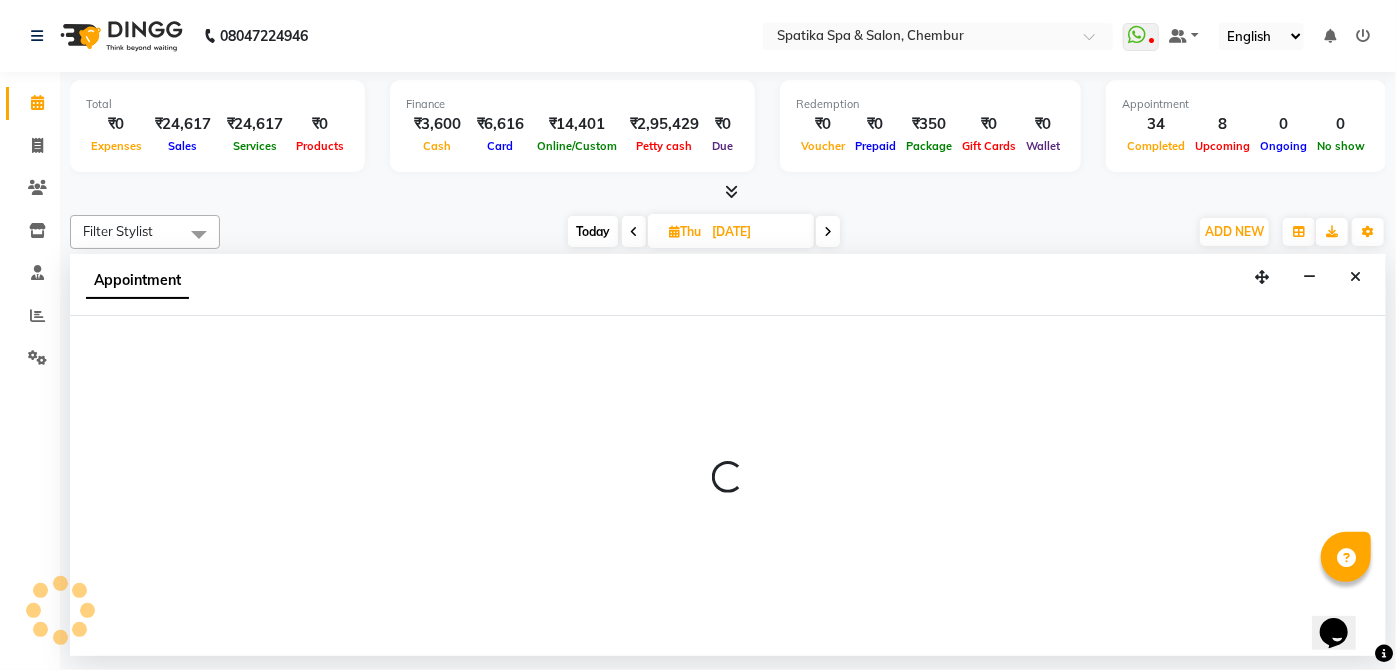 scroll, scrollTop: 130, scrollLeft: 218, axis: both 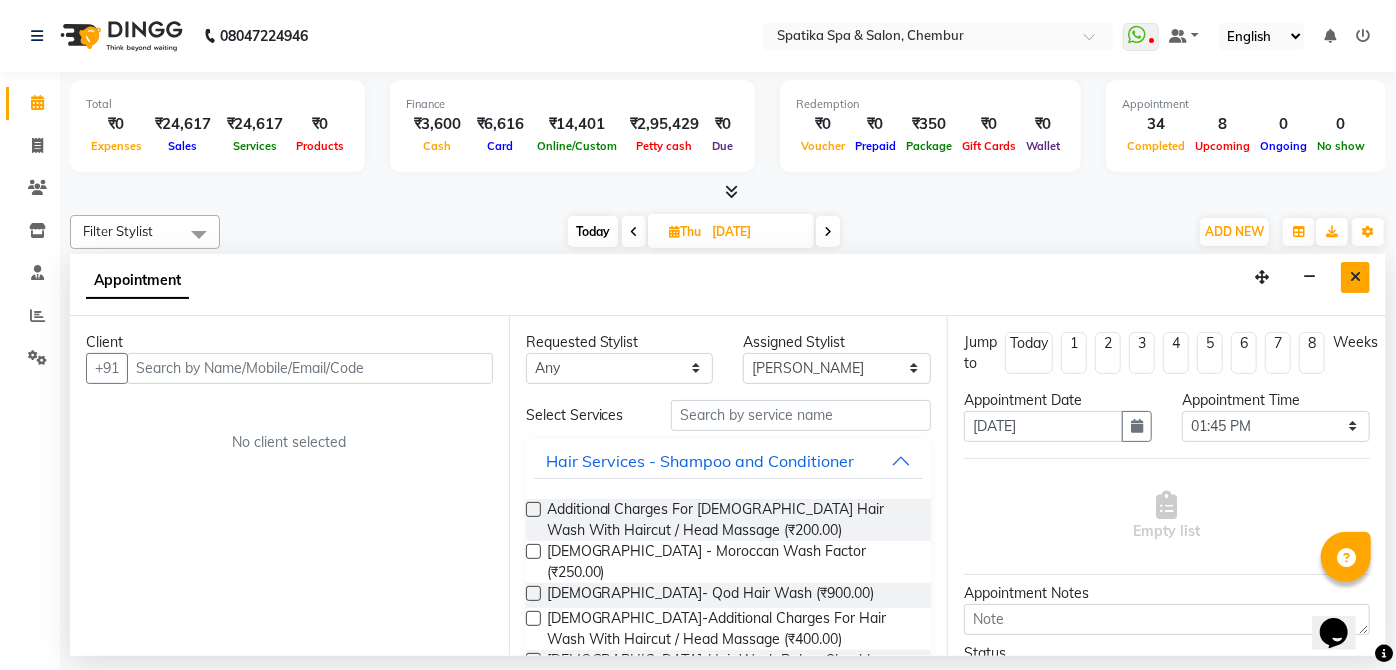 click at bounding box center [1355, 277] 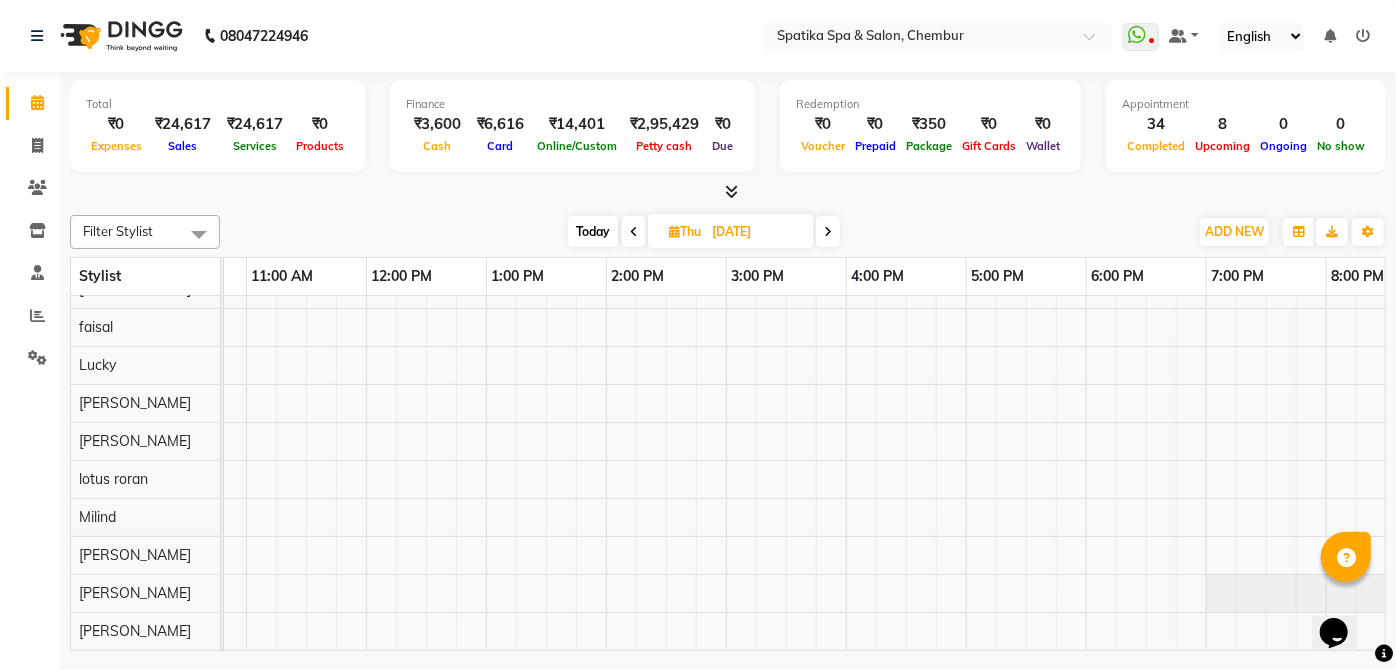 scroll, scrollTop: 10, scrollLeft: 218, axis: both 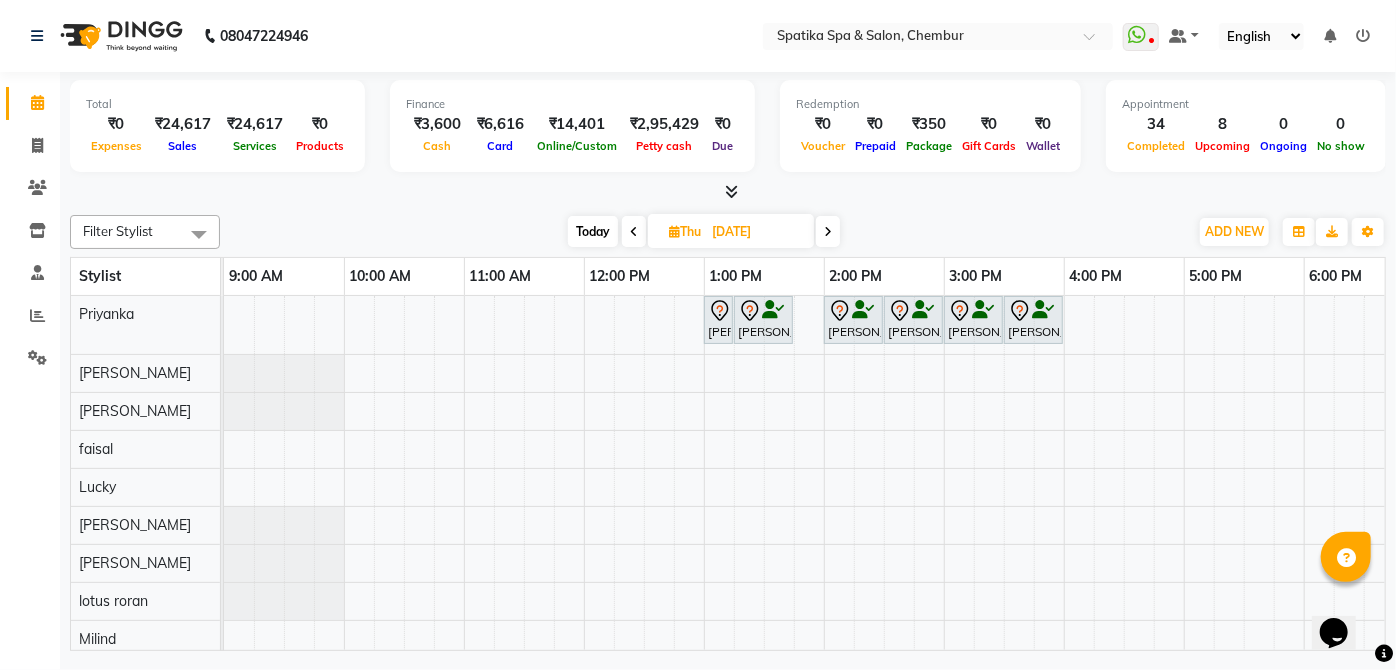 click on "Today" at bounding box center [593, 231] 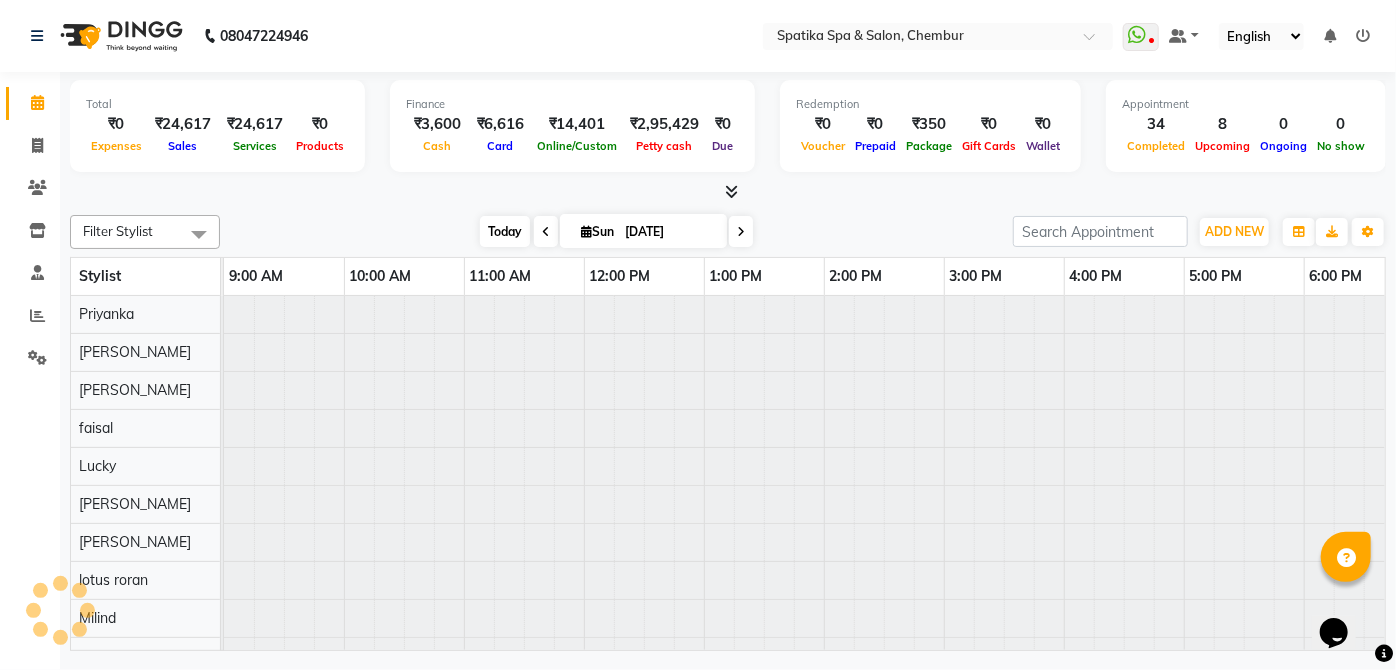scroll, scrollTop: 0, scrollLeft: 397, axis: horizontal 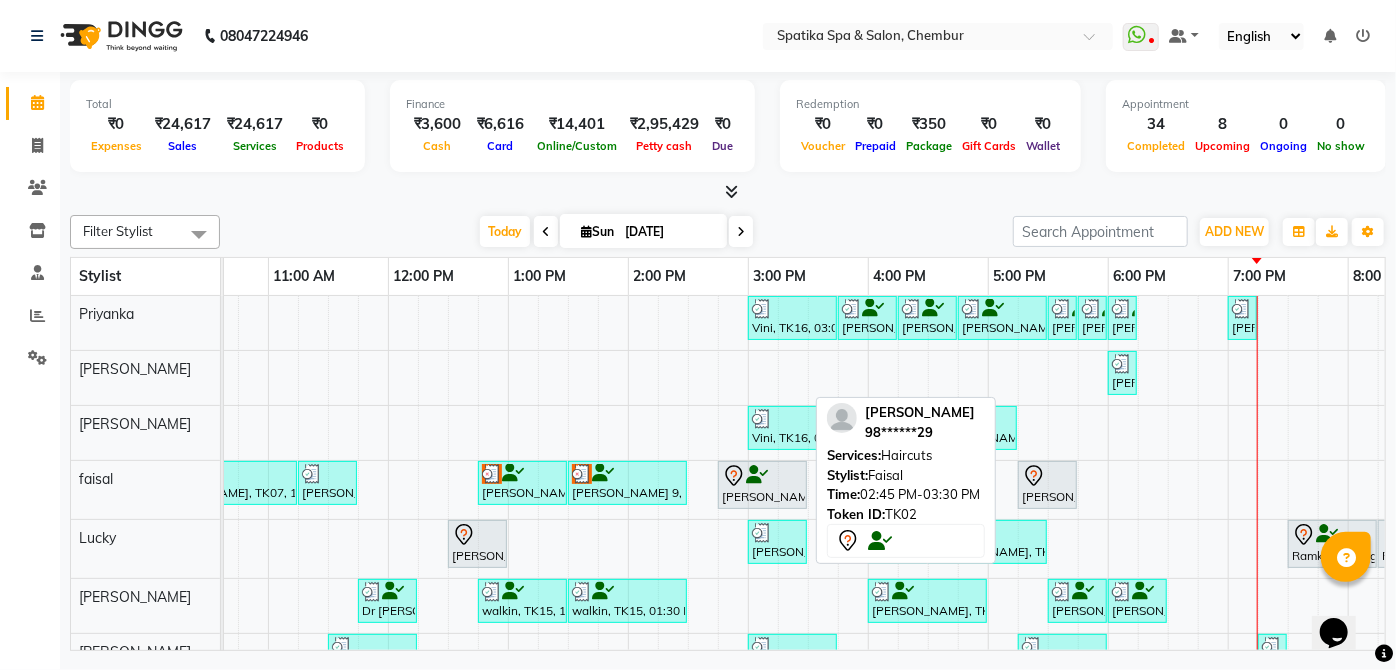 click at bounding box center (762, 476) 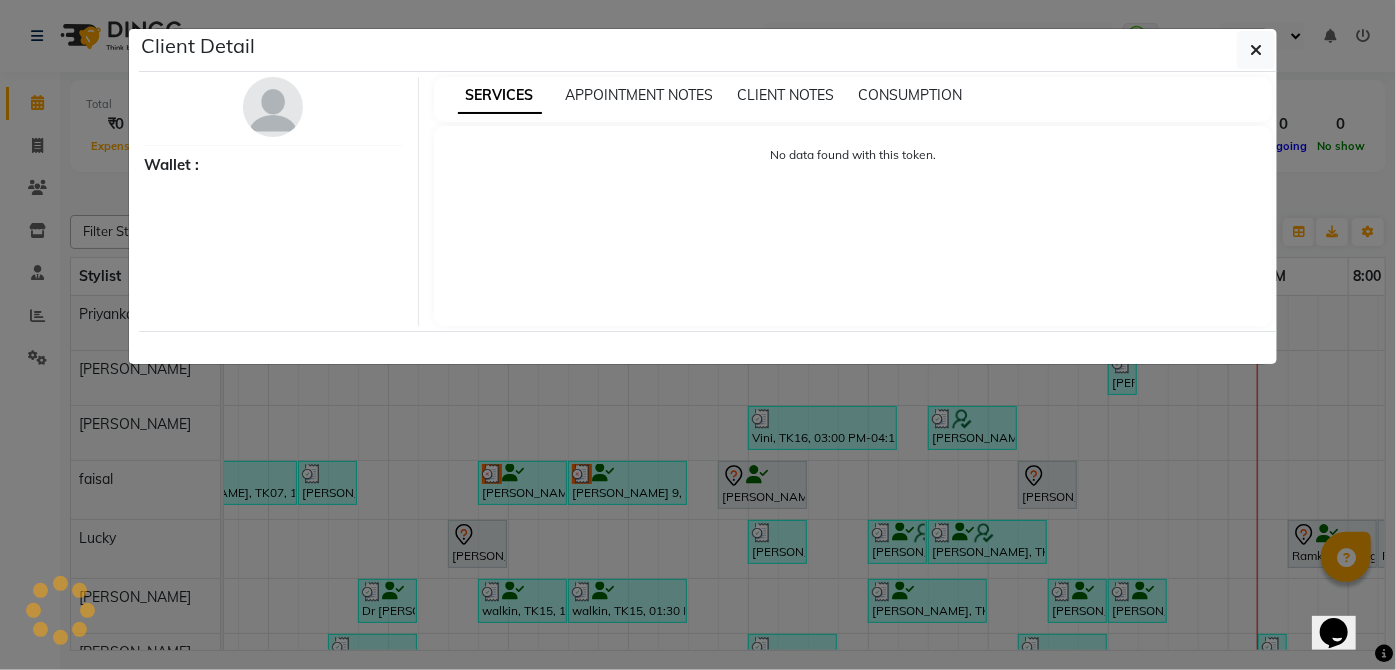 select on "7" 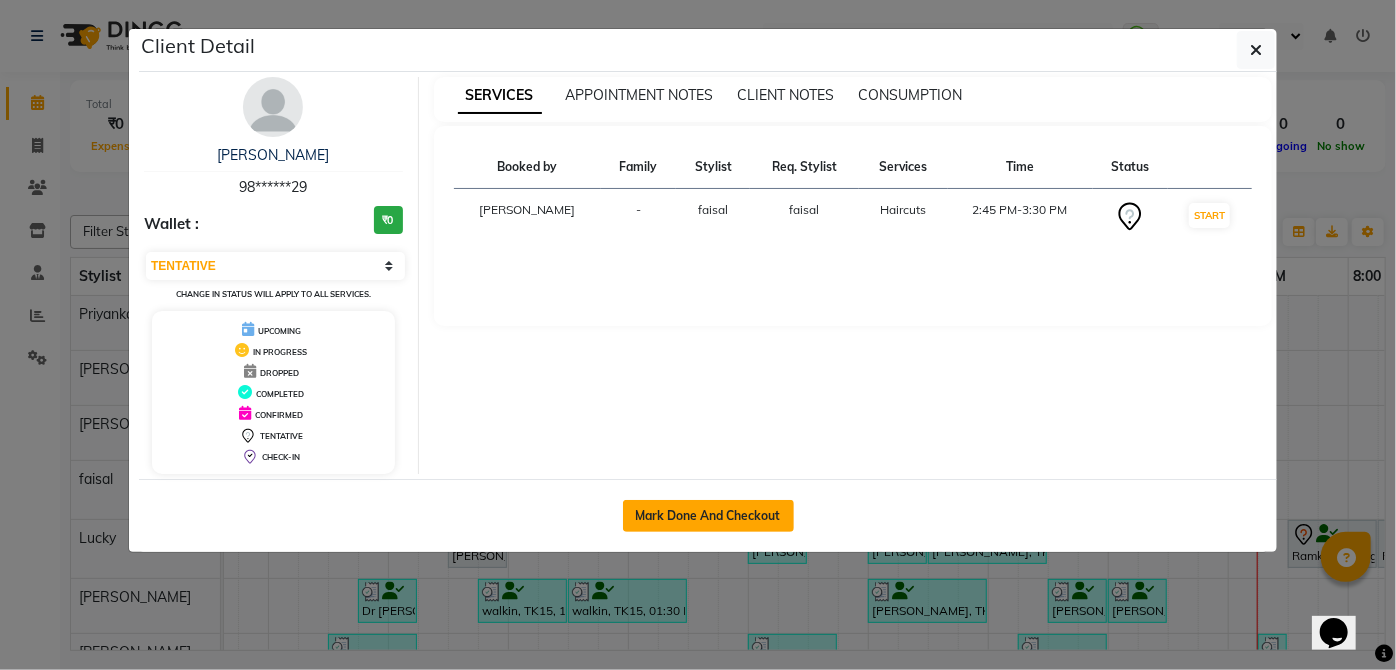 click on "Mark Done And Checkout" 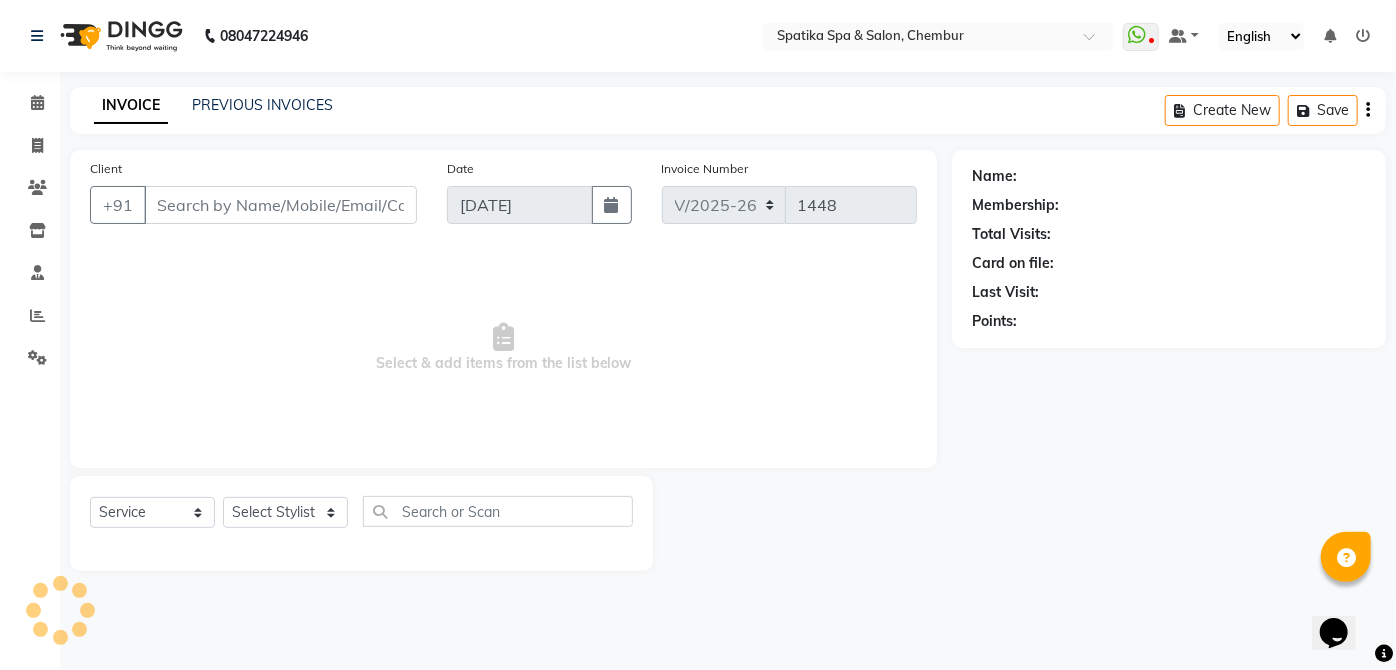 type on "98******29" 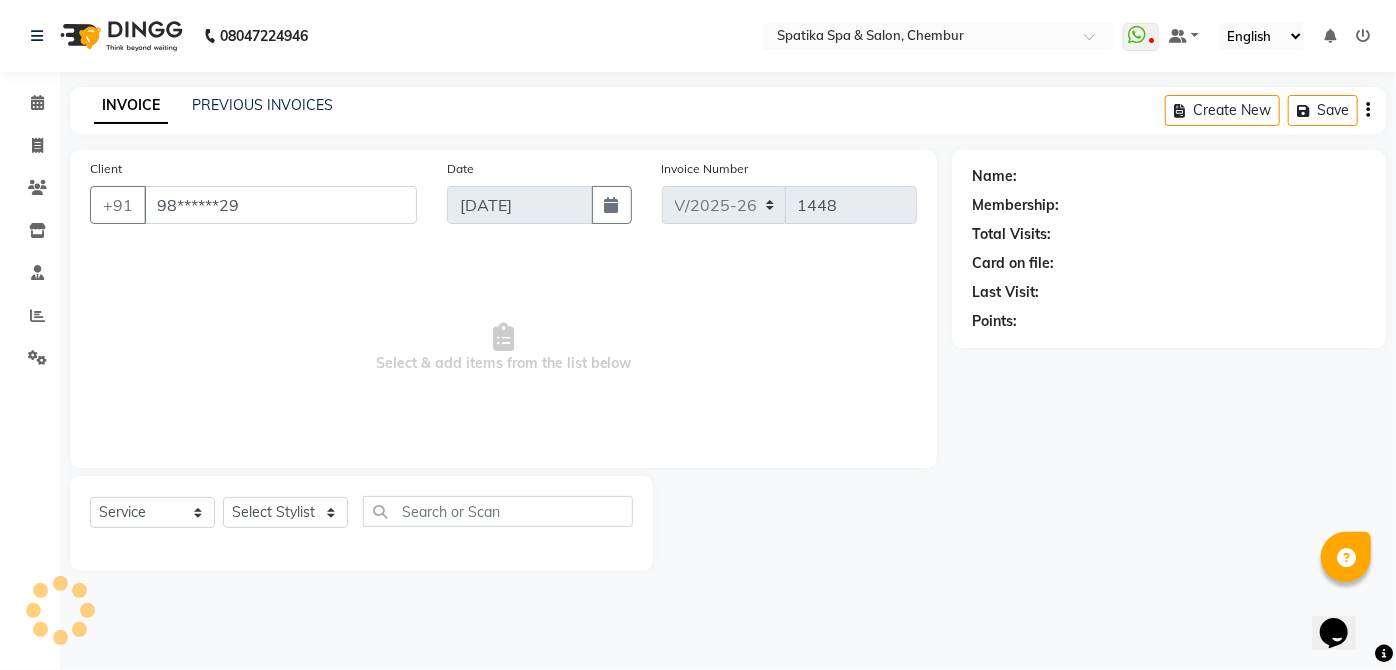 select on "9045" 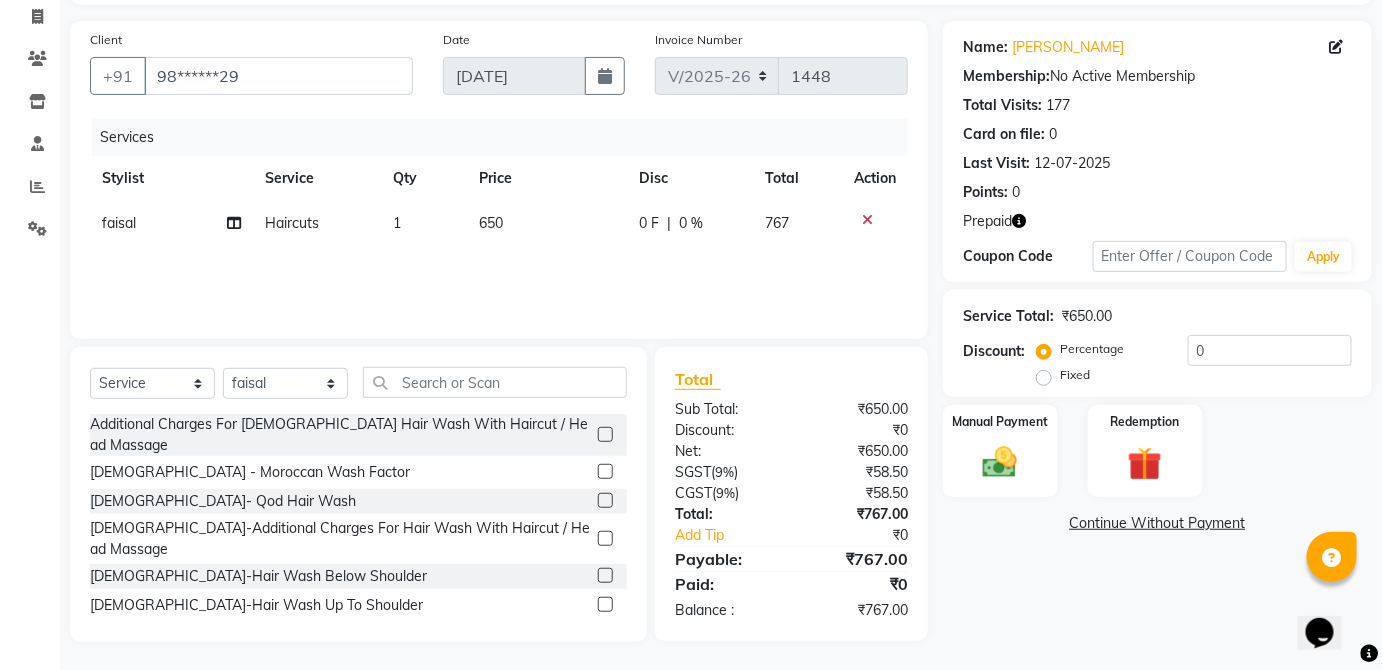 scroll, scrollTop: 130, scrollLeft: 0, axis: vertical 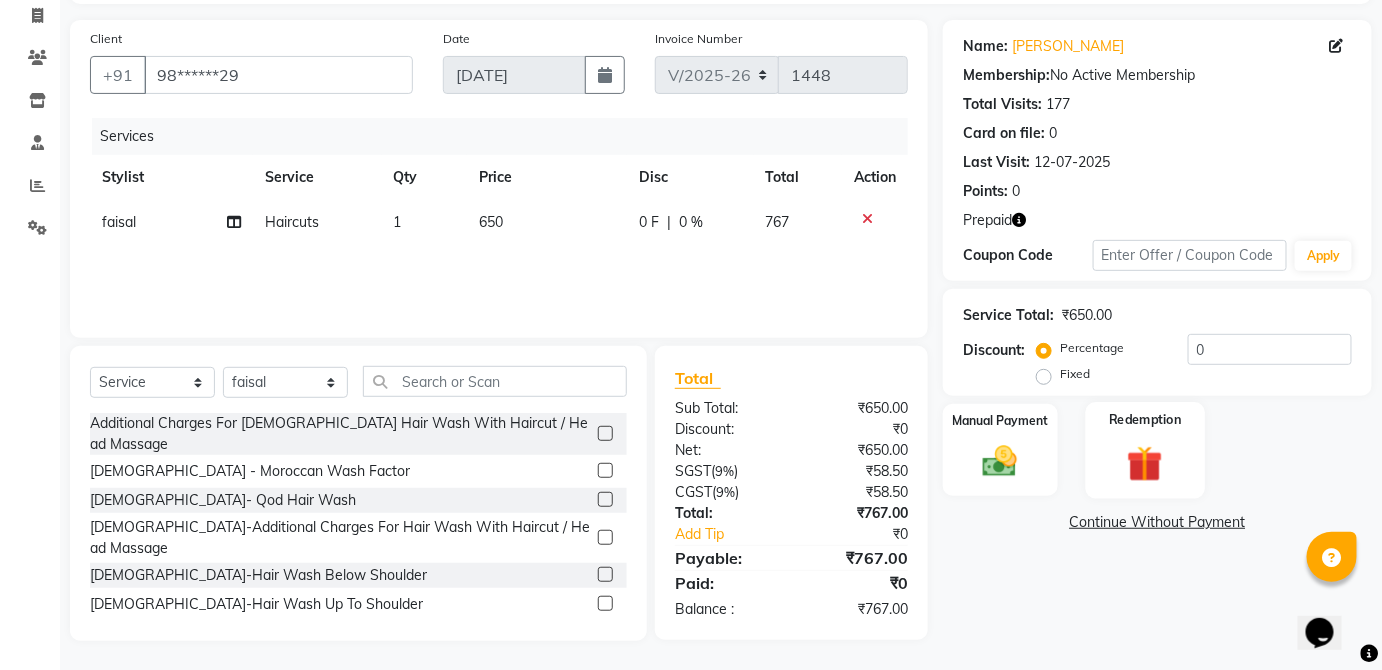 click 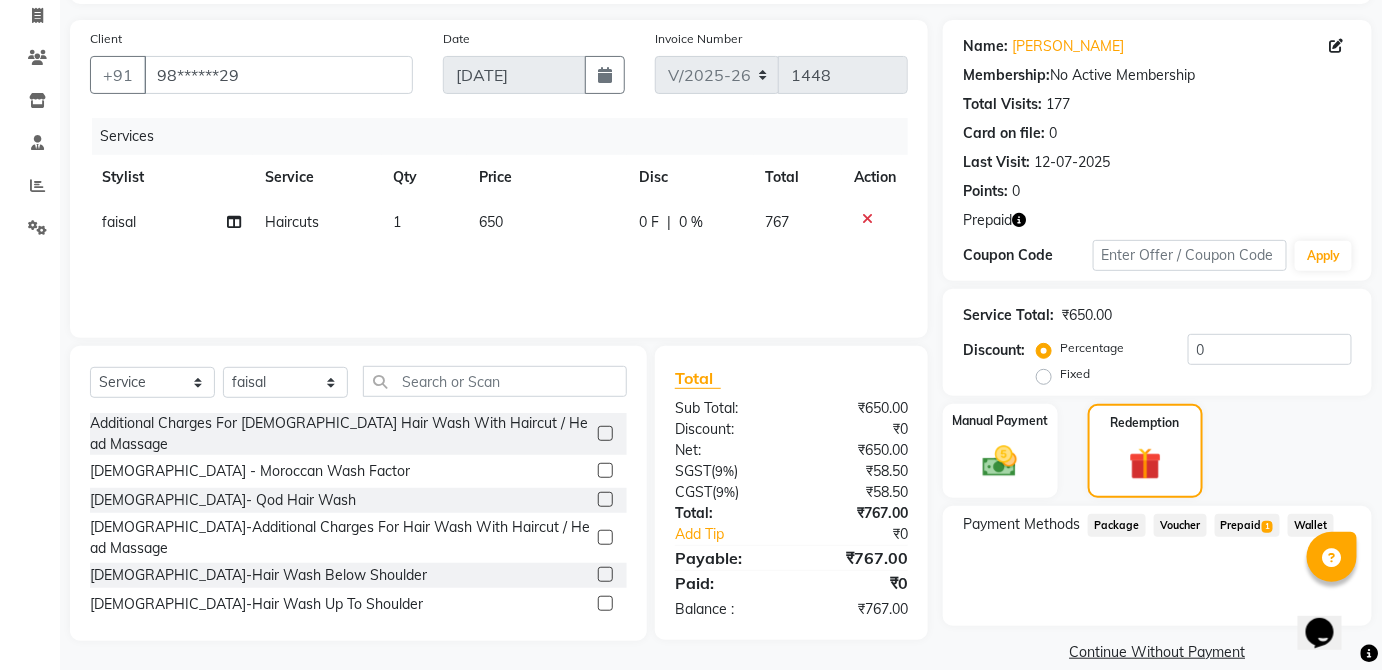 click on "Prepaid  1" 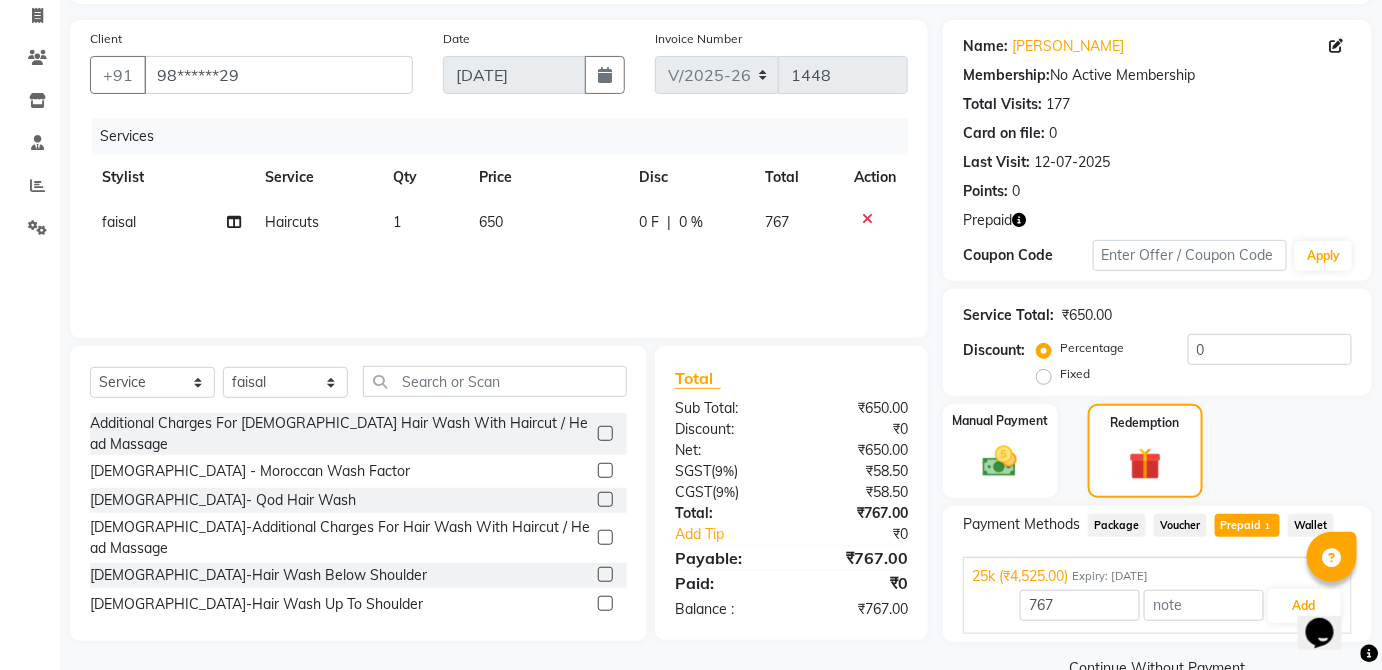 scroll, scrollTop: 170, scrollLeft: 0, axis: vertical 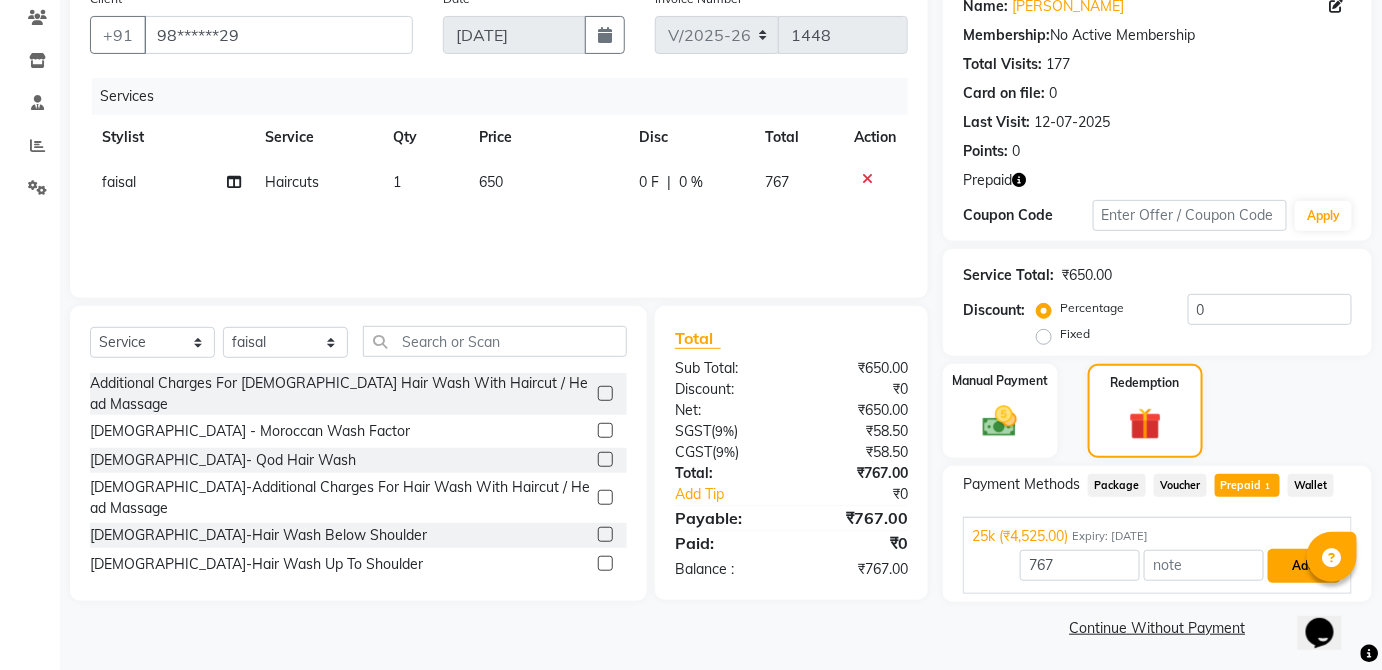 click on "Add" at bounding box center (1304, 566) 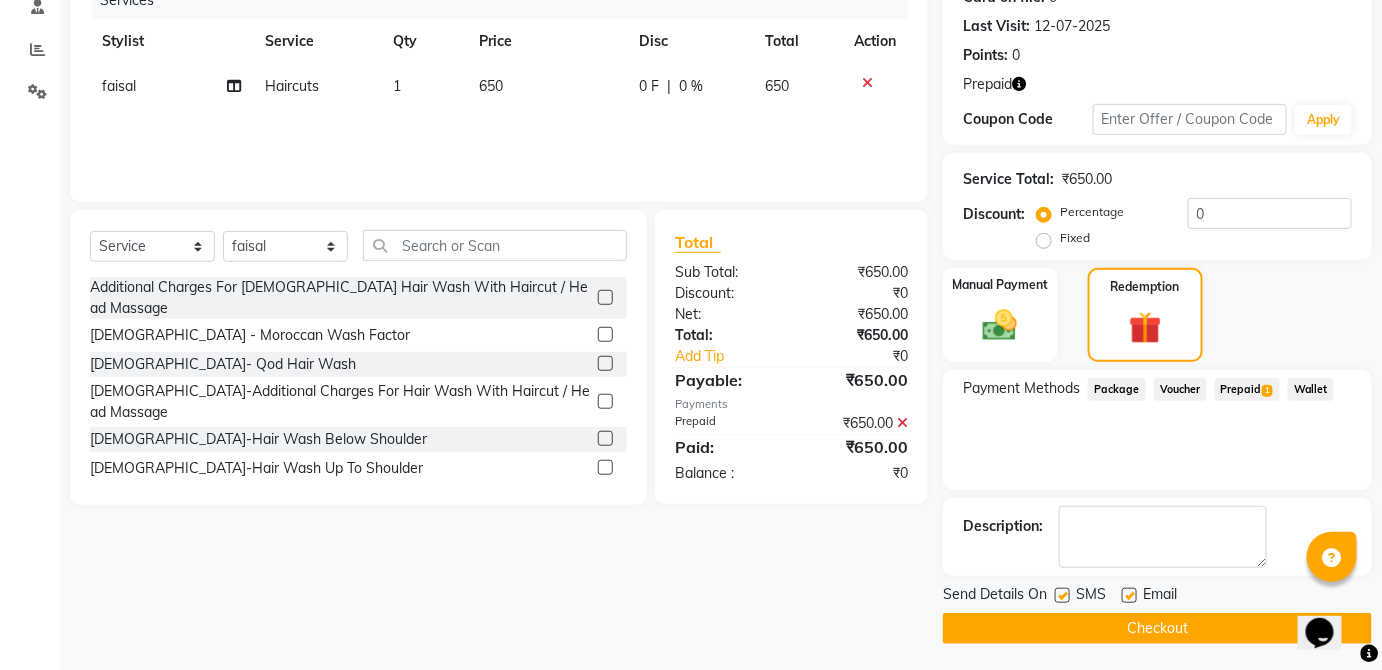 scroll, scrollTop: 267, scrollLeft: 0, axis: vertical 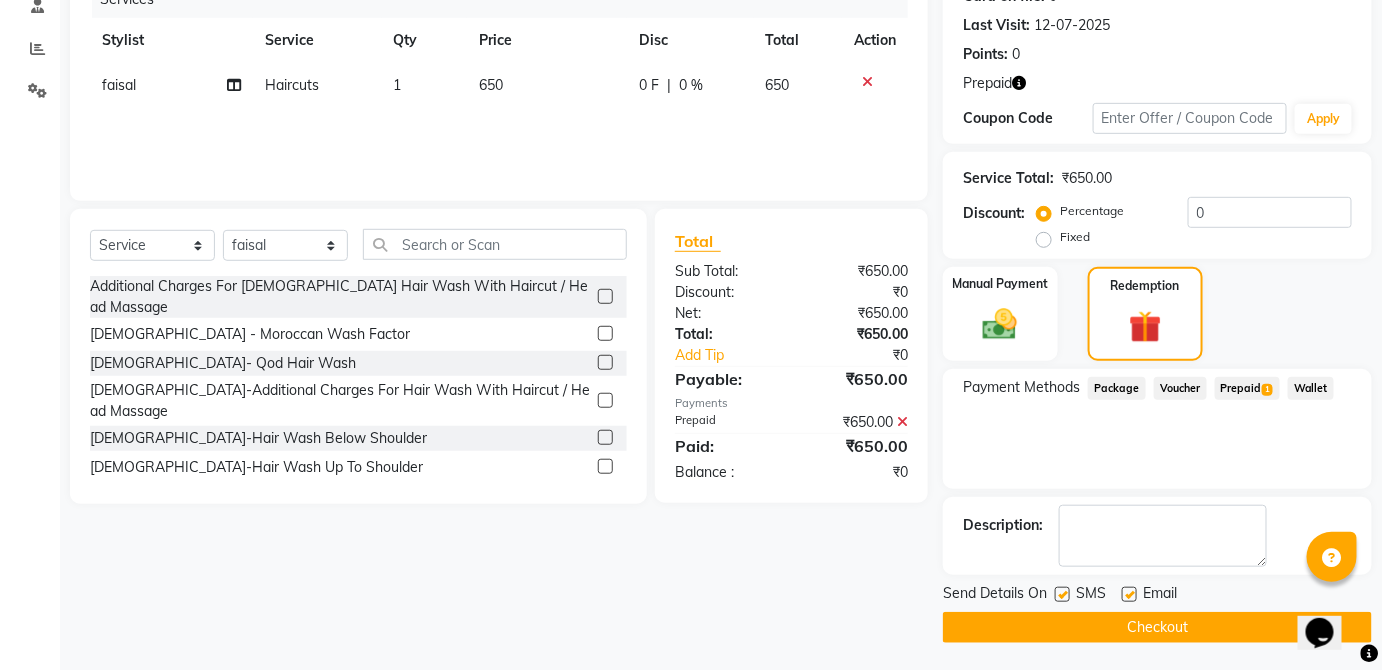 click 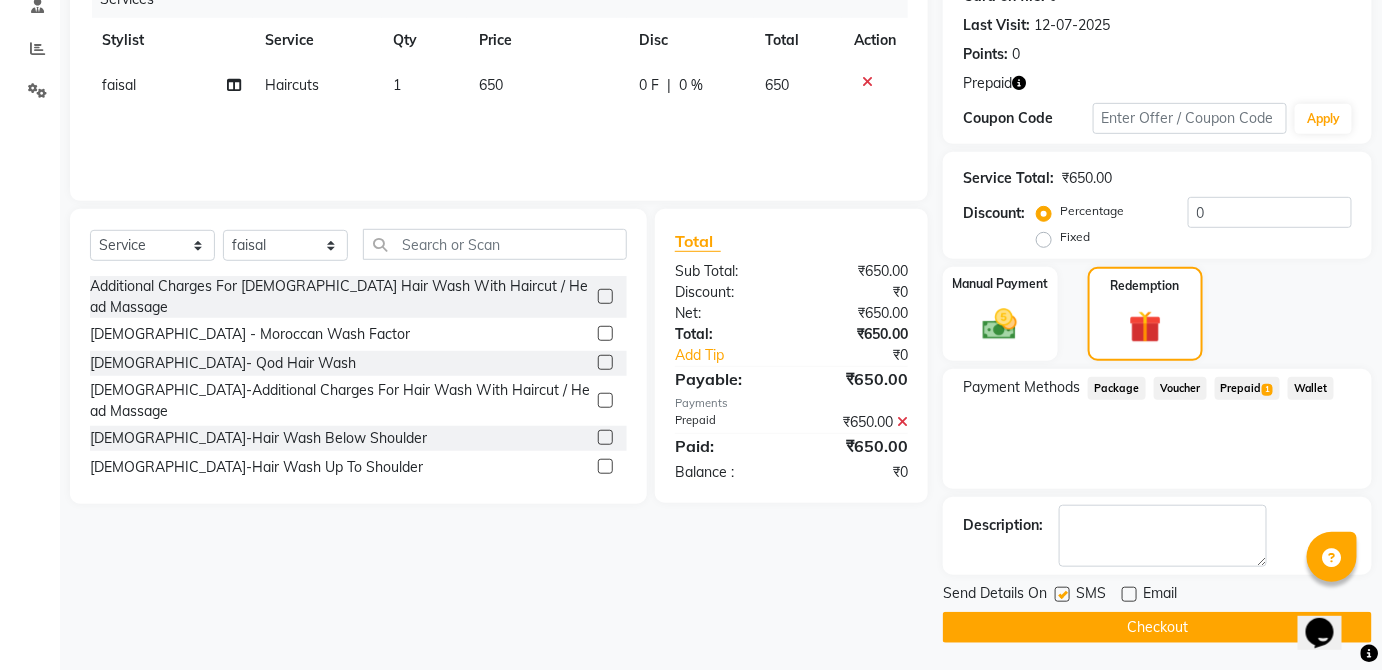 drag, startPoint x: 1075, startPoint y: 590, endPoint x: 1058, endPoint y: 590, distance: 17 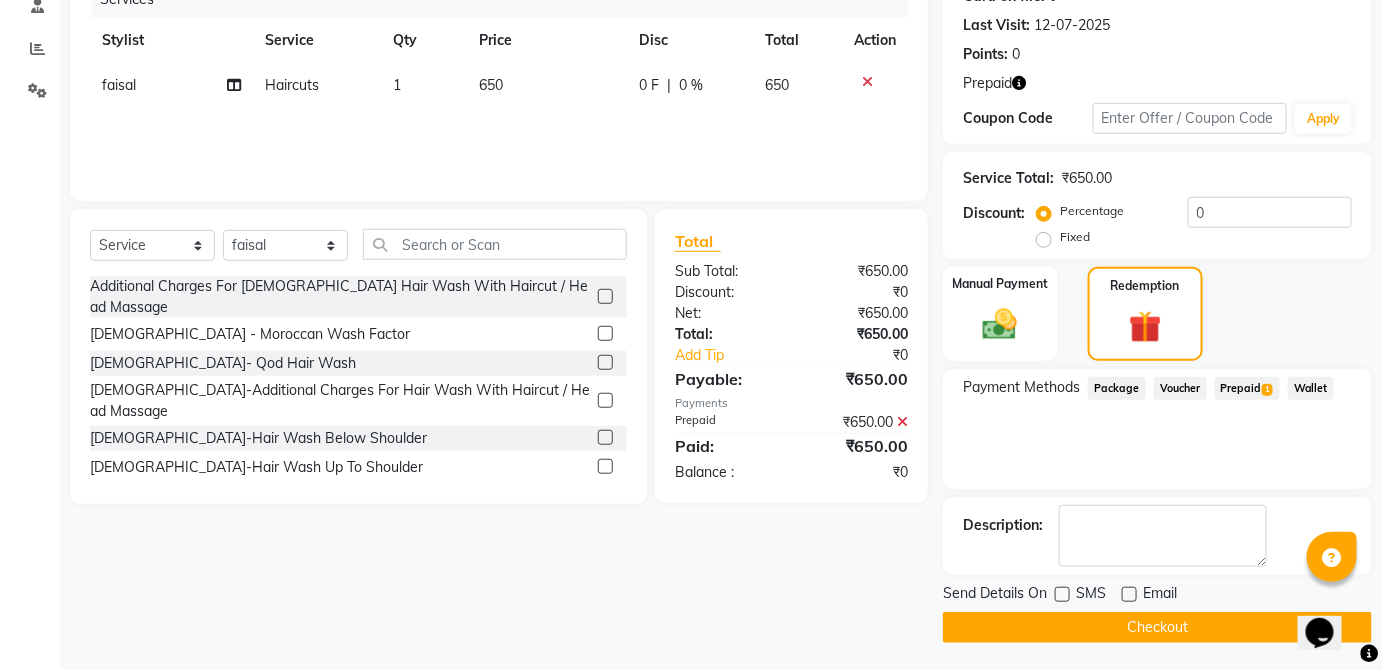 click on "Checkout" 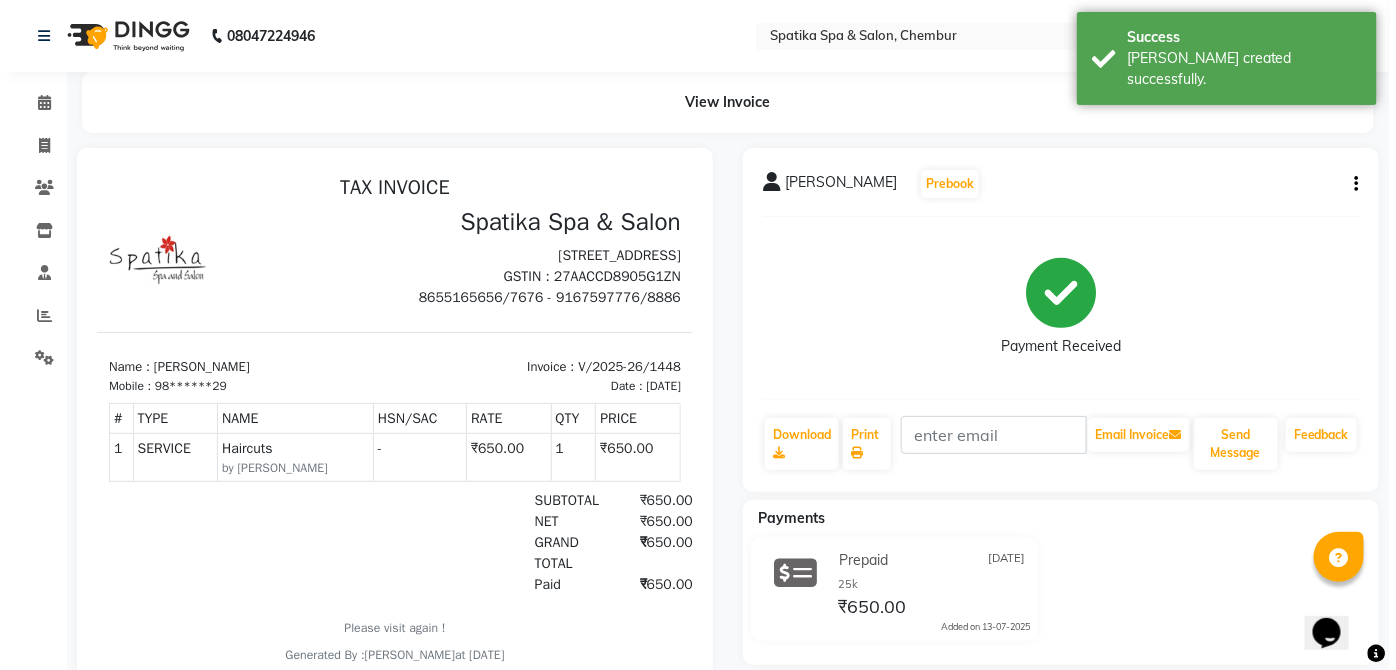 scroll, scrollTop: 0, scrollLeft: 0, axis: both 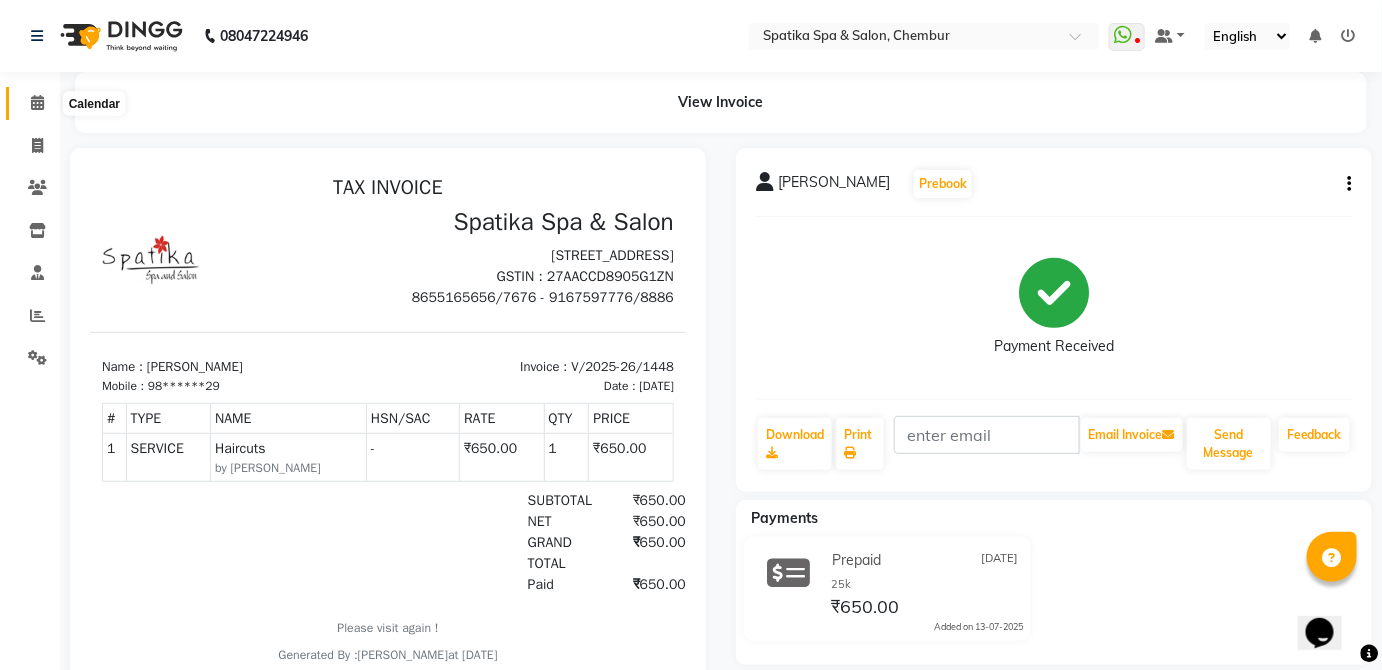 click 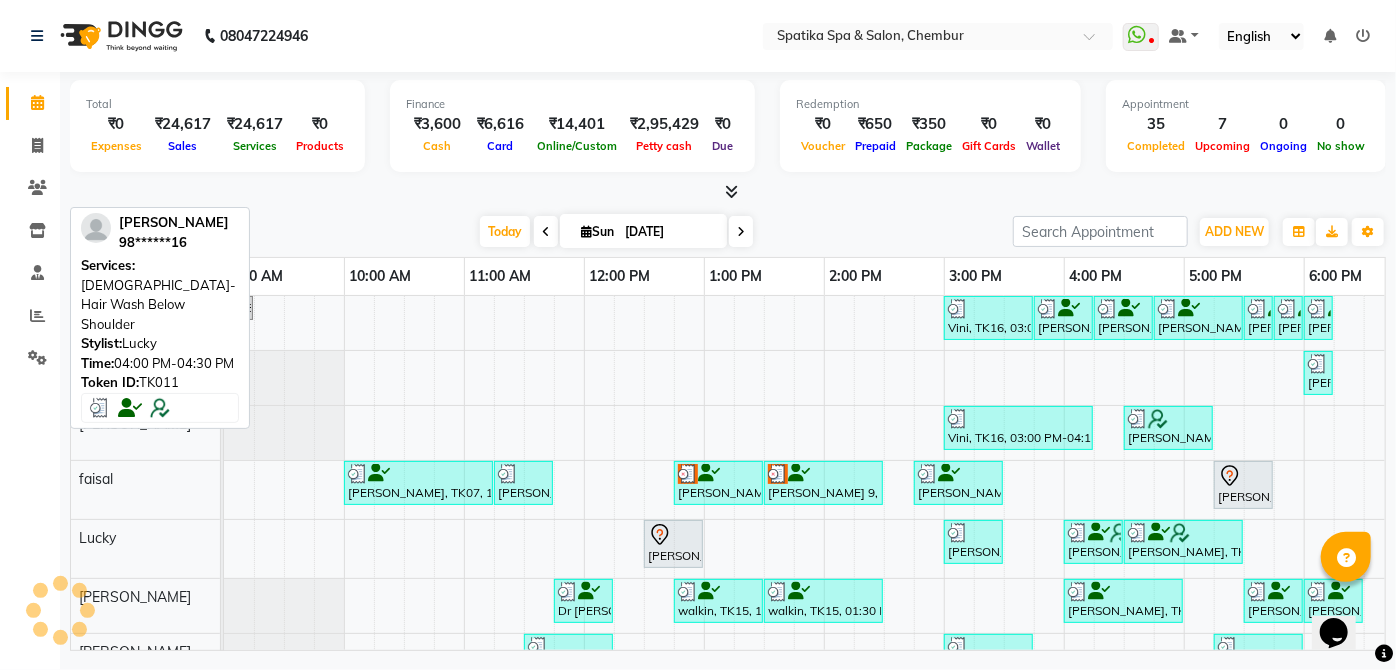 scroll, scrollTop: 242, scrollLeft: 397, axis: both 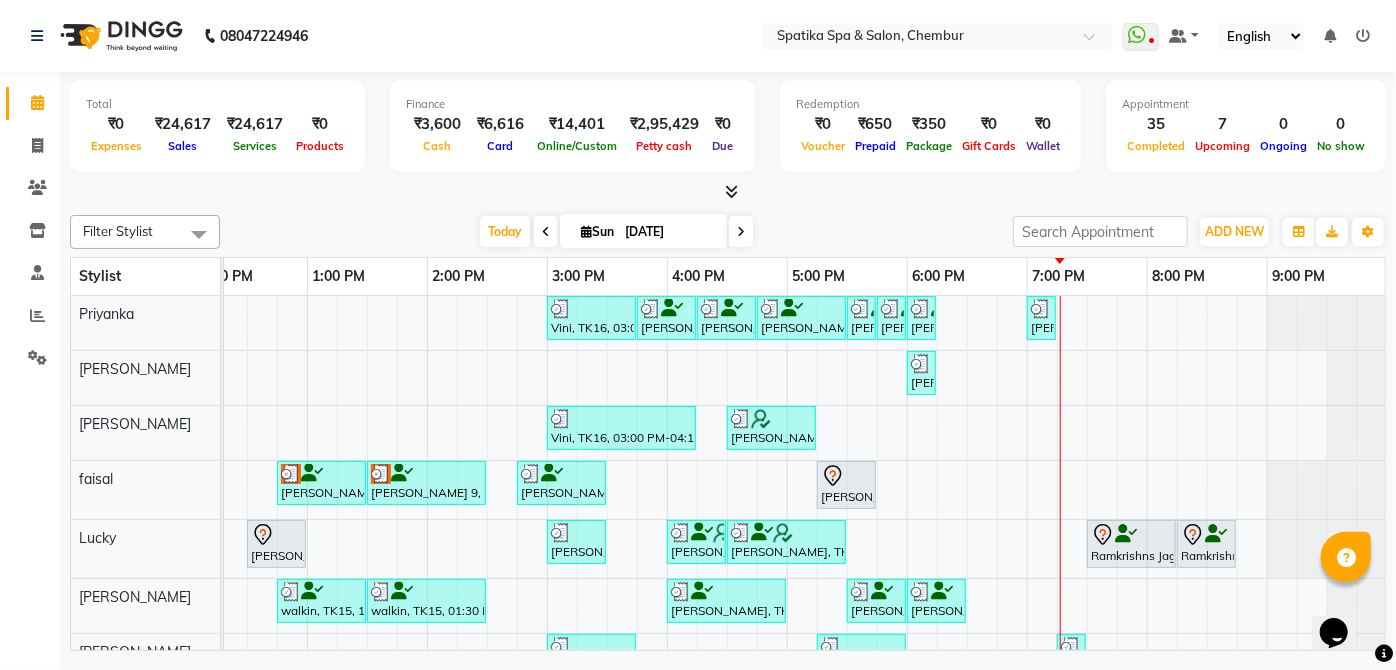click on "[PERSON_NAME], TK13, 08:45 AM-09:15 AM, Additional Charges For [DEMOGRAPHIC_DATA] Hair Wash With Haircut / Head Massage     Vini, TK16, 03:00 PM-03:45 PM, Classic Manicure     [PERSON_NAME], TK10, 03:45 PM-04:15 PM, Premium Wax-Full Arms     [PERSON_NAME], TK10, 04:15 PM-04:45 PM, Premium Wax-Half Legs     [PERSON_NAME], TK10, 04:45 PM-05:30 PM, D.N.A Resourcing Clean Up     [PERSON_NAME], TK10, 05:30 PM-05:45 PM, Peel Off Wax- Lower Lip     [PERSON_NAME], TK10, 05:45 PM-06:00 PM, Peel Off Wax-Upper Lip     [PERSON_NAME], TK10, 06:00 PM-06:15 PM, Premium Wax-Under Arms     [PERSON_NAME], TK22, 07:00 PM-07:15 PM, Peel Off Wax-Sidelocks     [PERSON_NAME], TK21, 06:00 PM-06:15 PM, Opi Nail Polish     Vini, TK16, 03:00 PM-04:15 PM, Classic Pedicure,Peel Off Wax-Eyebrows,Peel Off Wax-Upper Lip     [PERSON_NAME], TK11, 04:30 PM-05:15 PM, Peel Off Wax-Under Arms,Peel Off Wax-Upper Lip,Peel Off Wax-Chin     [PERSON_NAME], TK07, 10:00 AM-11:15 AM, Haircuts,[PERSON_NAME] Styling / Crafting / Trim" at bounding box center (607, 614) 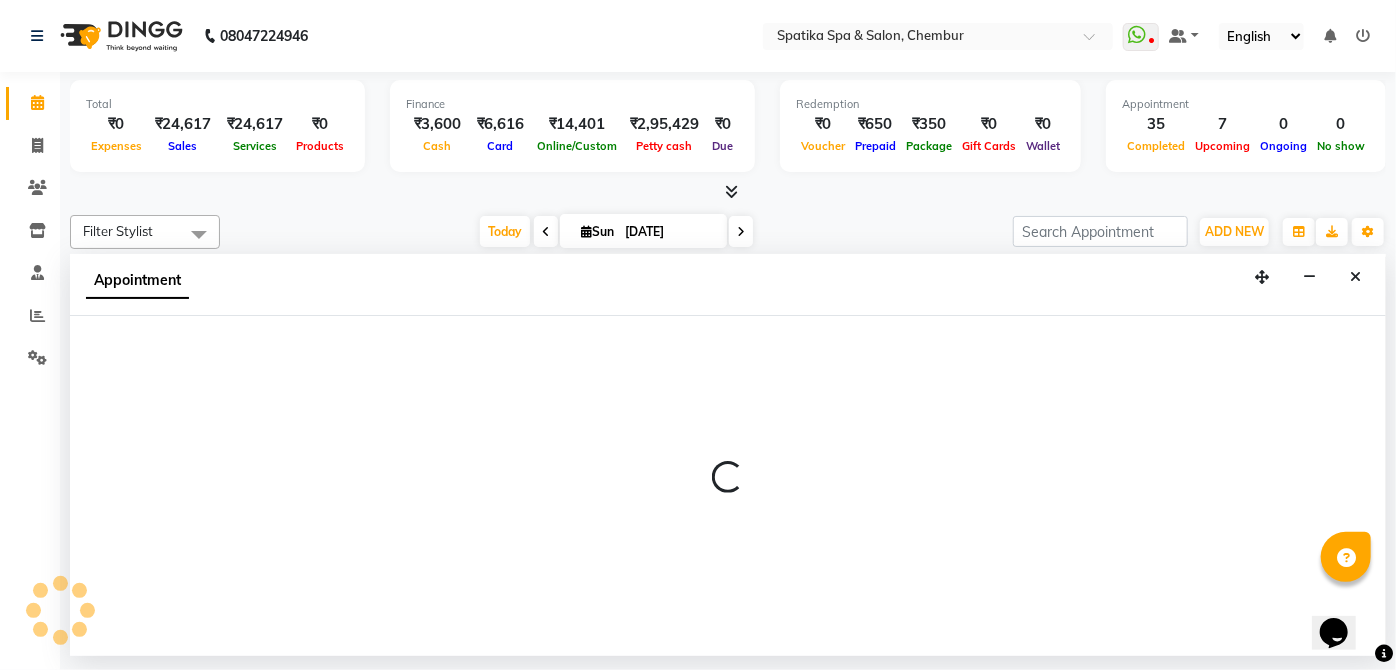 select on "29950" 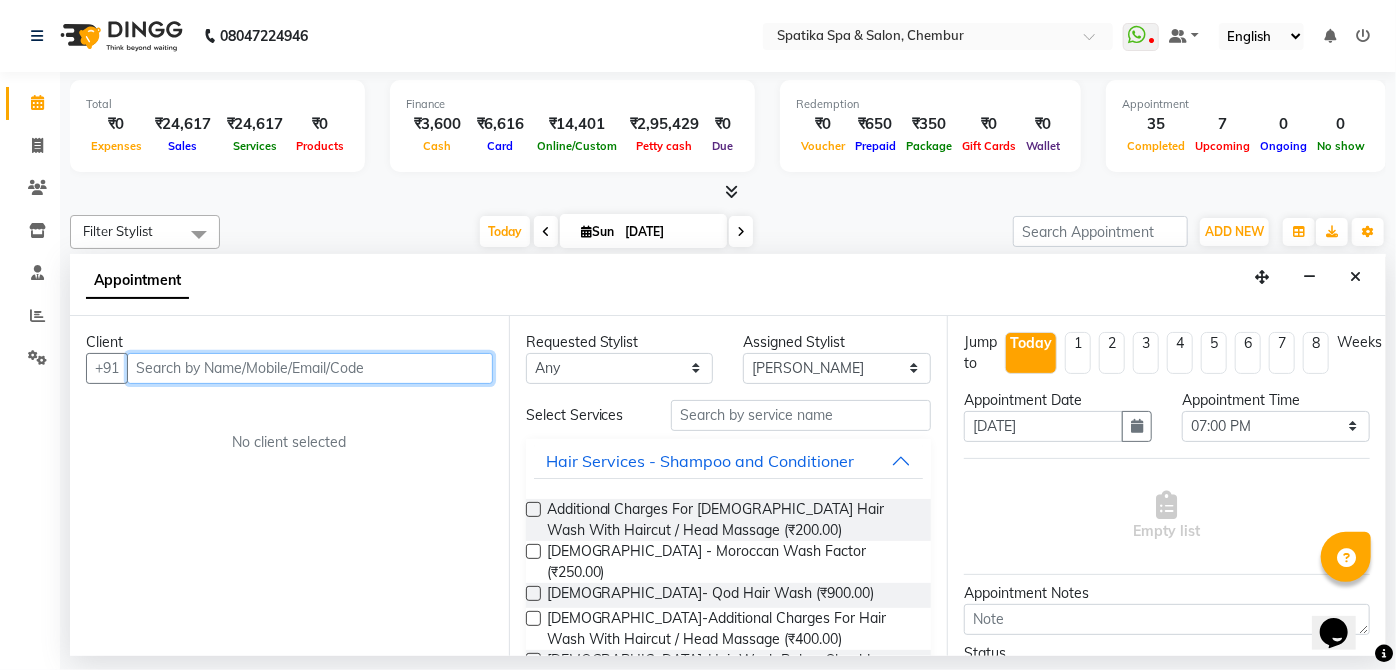 click at bounding box center (310, 368) 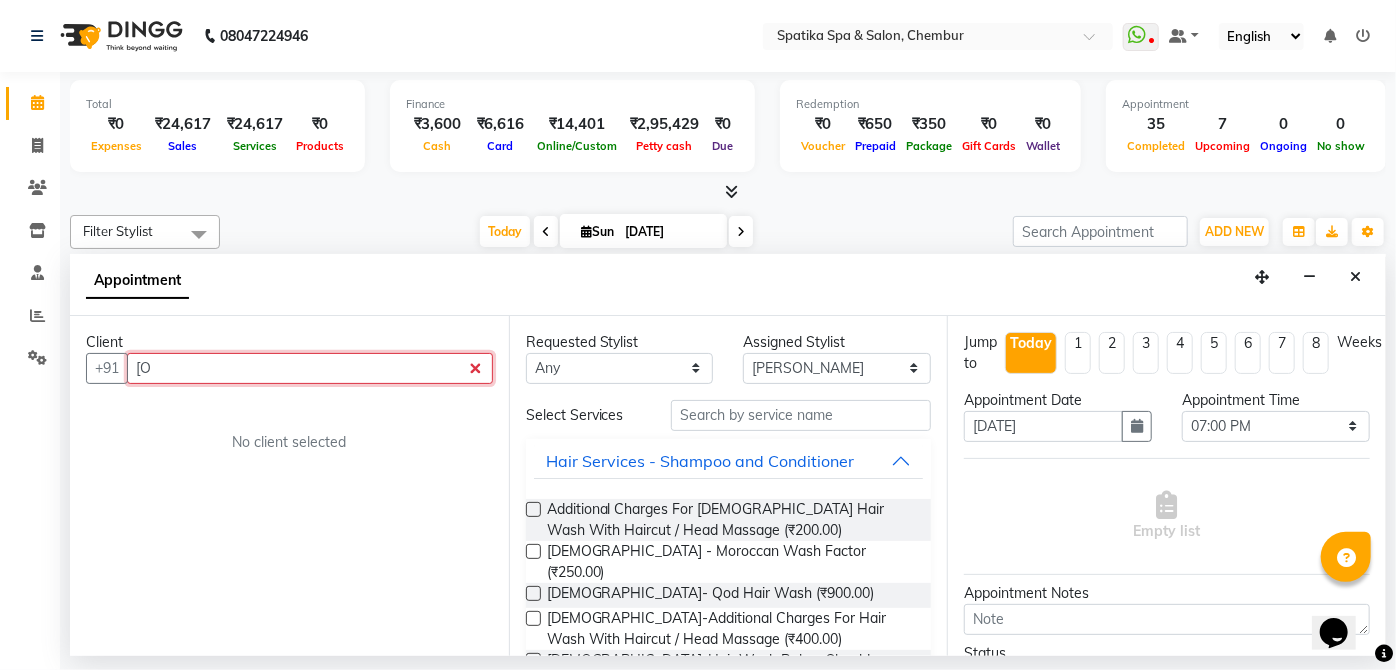 type on "[" 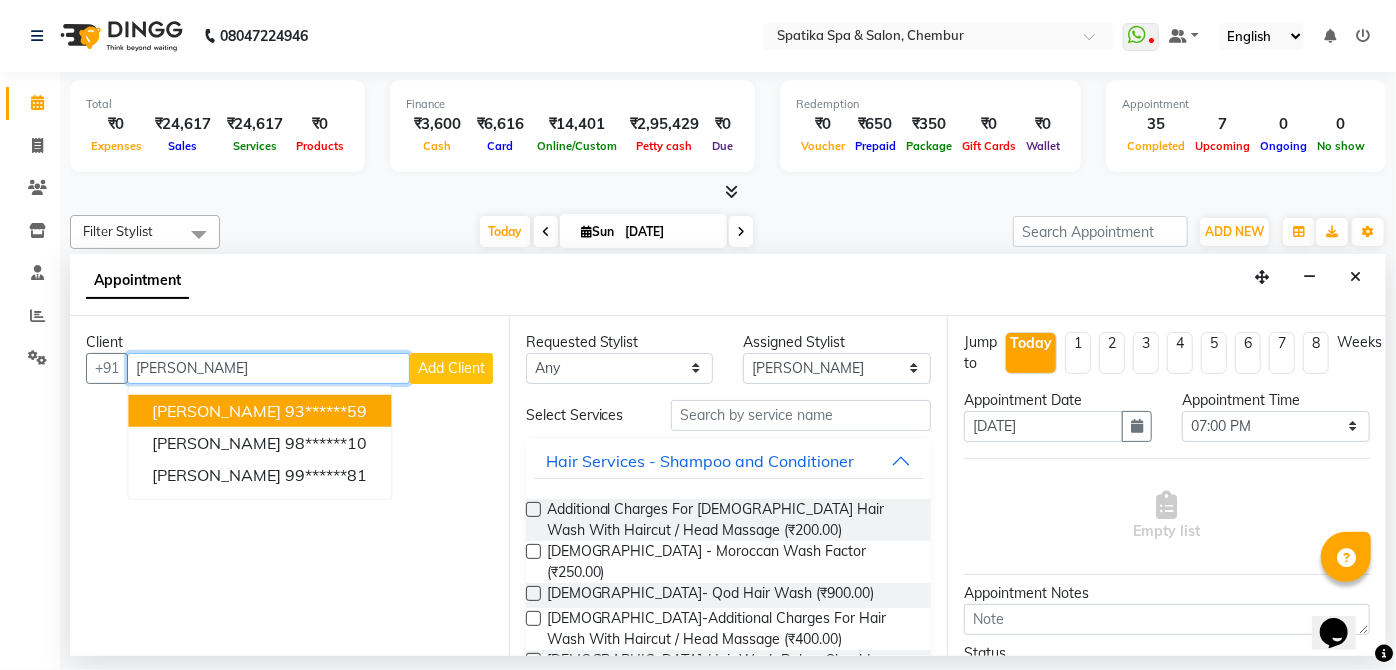 click on "[PERSON_NAME]" at bounding box center (216, 411) 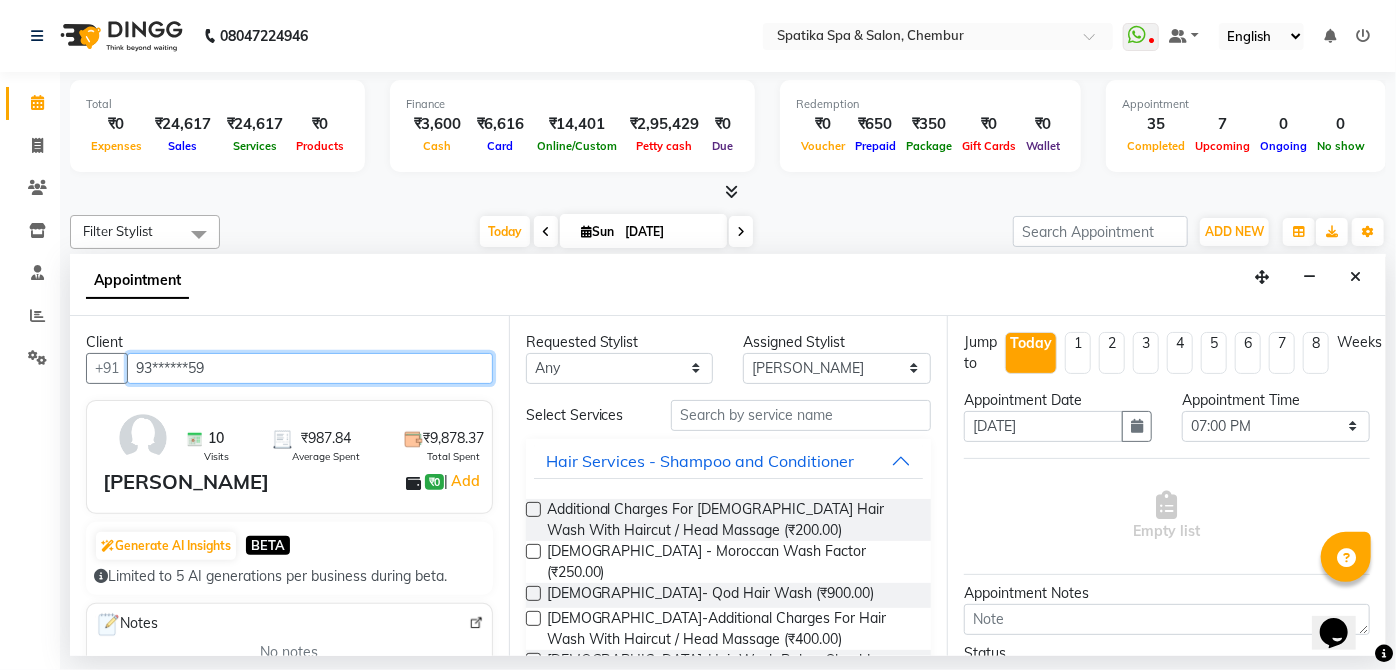 type on "93******59" 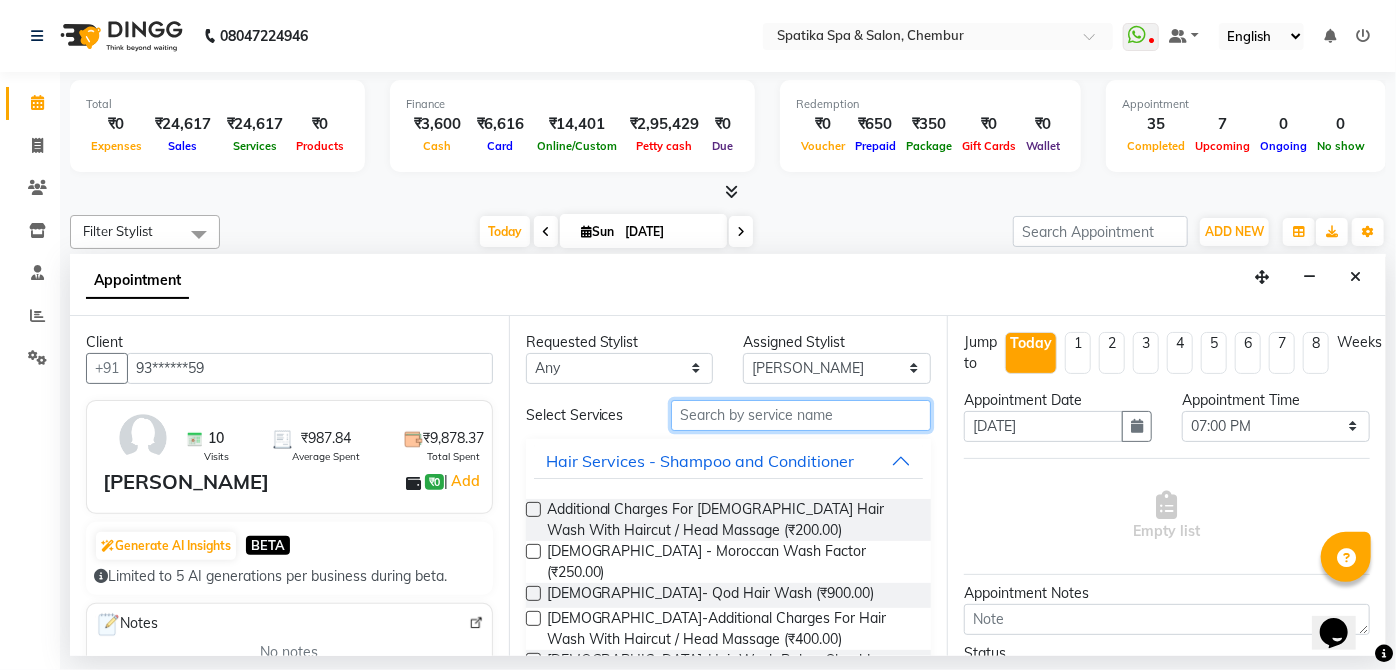 click at bounding box center (801, 415) 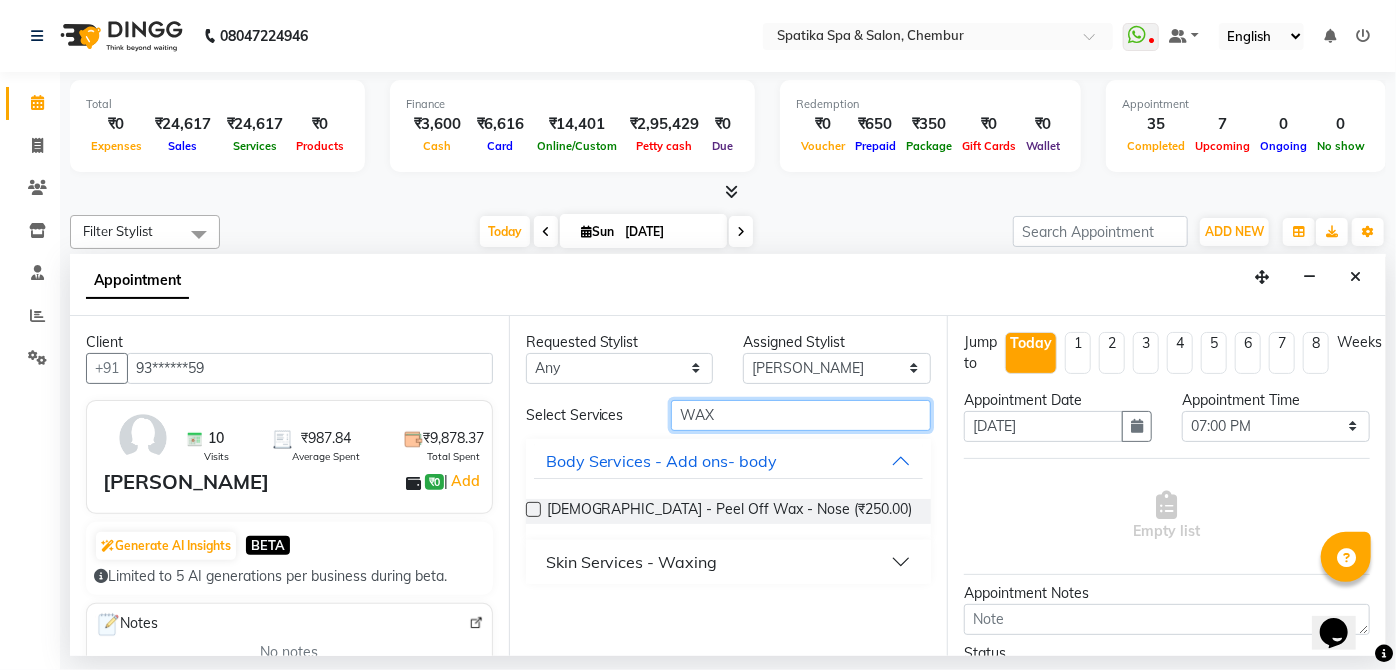 type on "WAX" 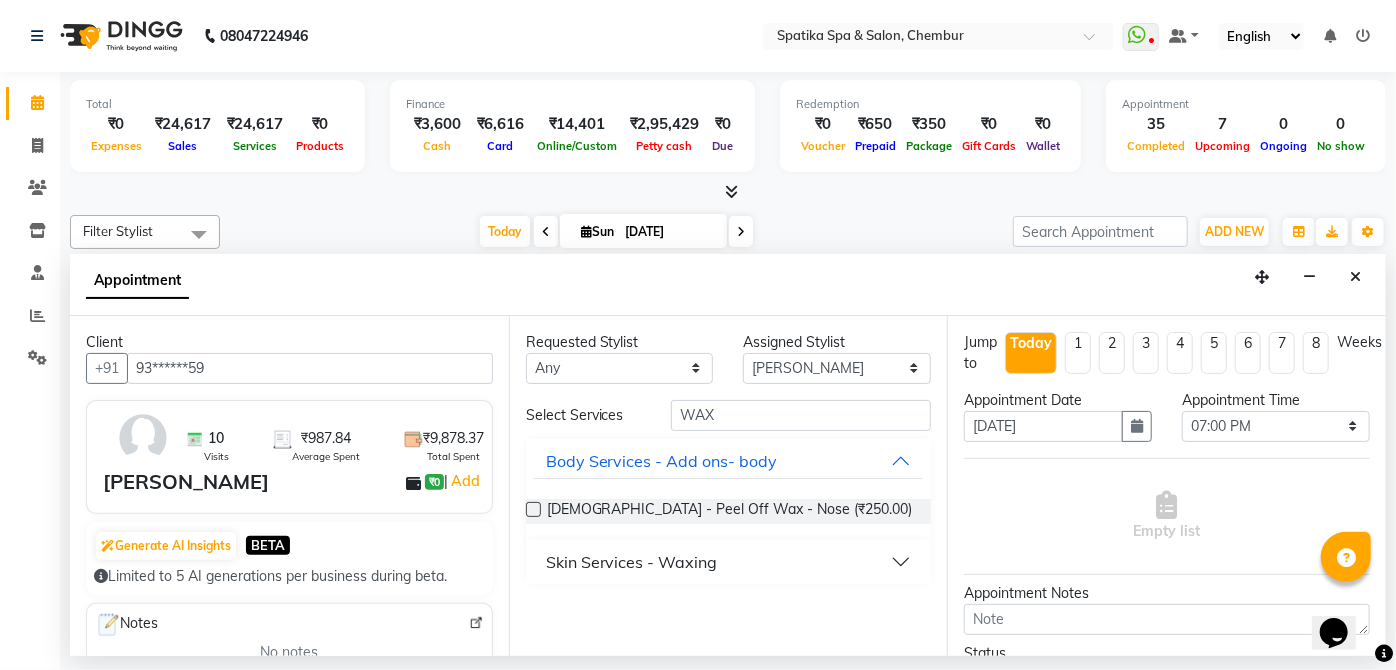 click on "Skin Services - Waxing" at bounding box center [632, 562] 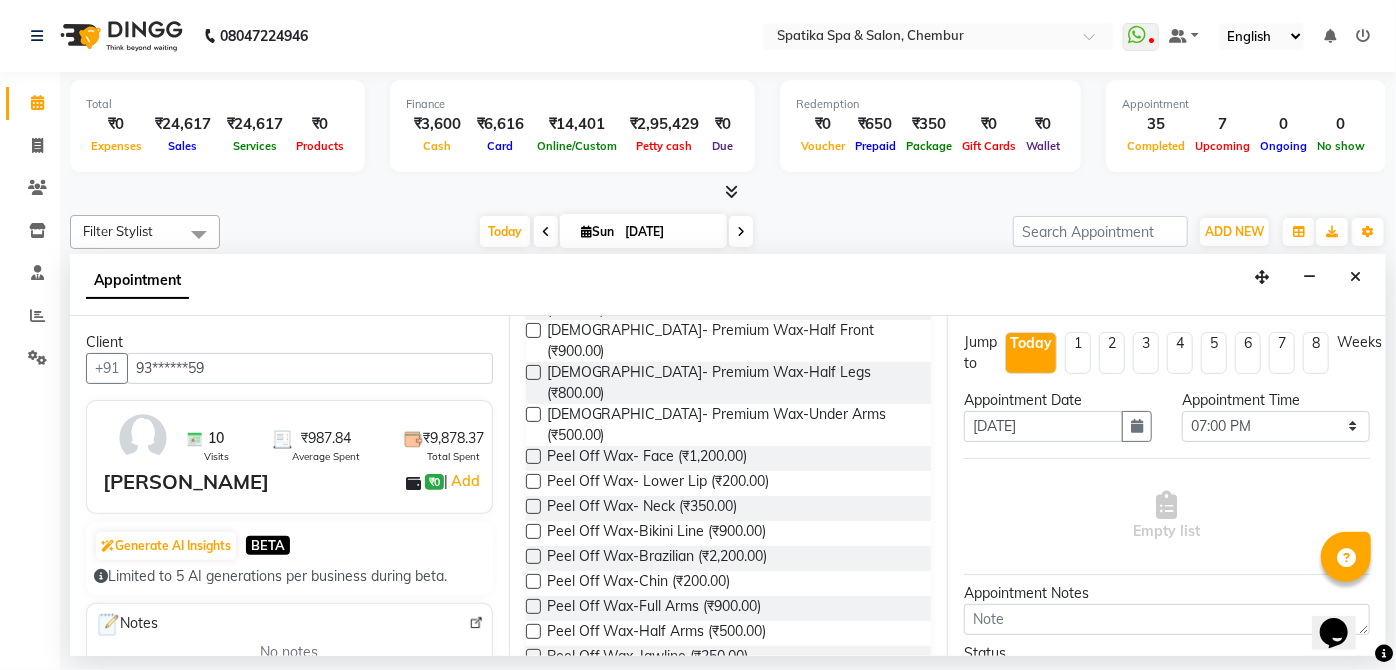 scroll, scrollTop: 966, scrollLeft: 0, axis: vertical 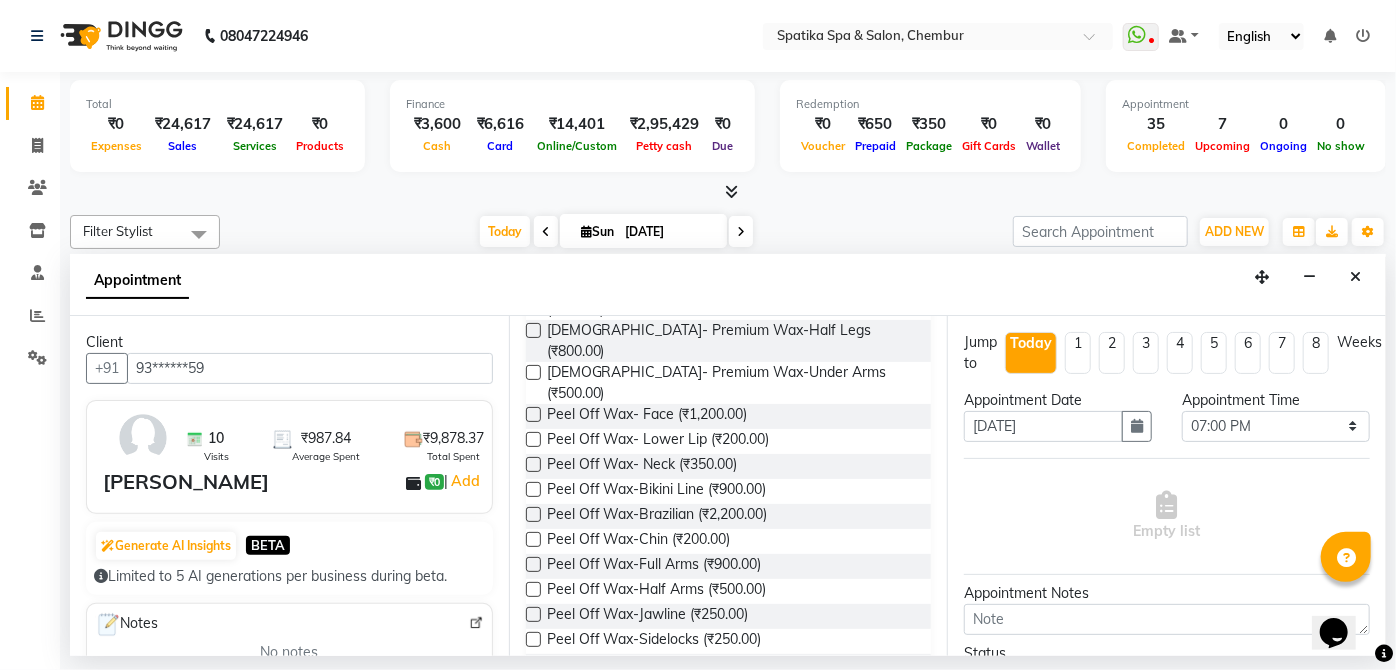 click on "Peel Off Wax-Under Arms (₹325.00)" at bounding box center [663, 666] 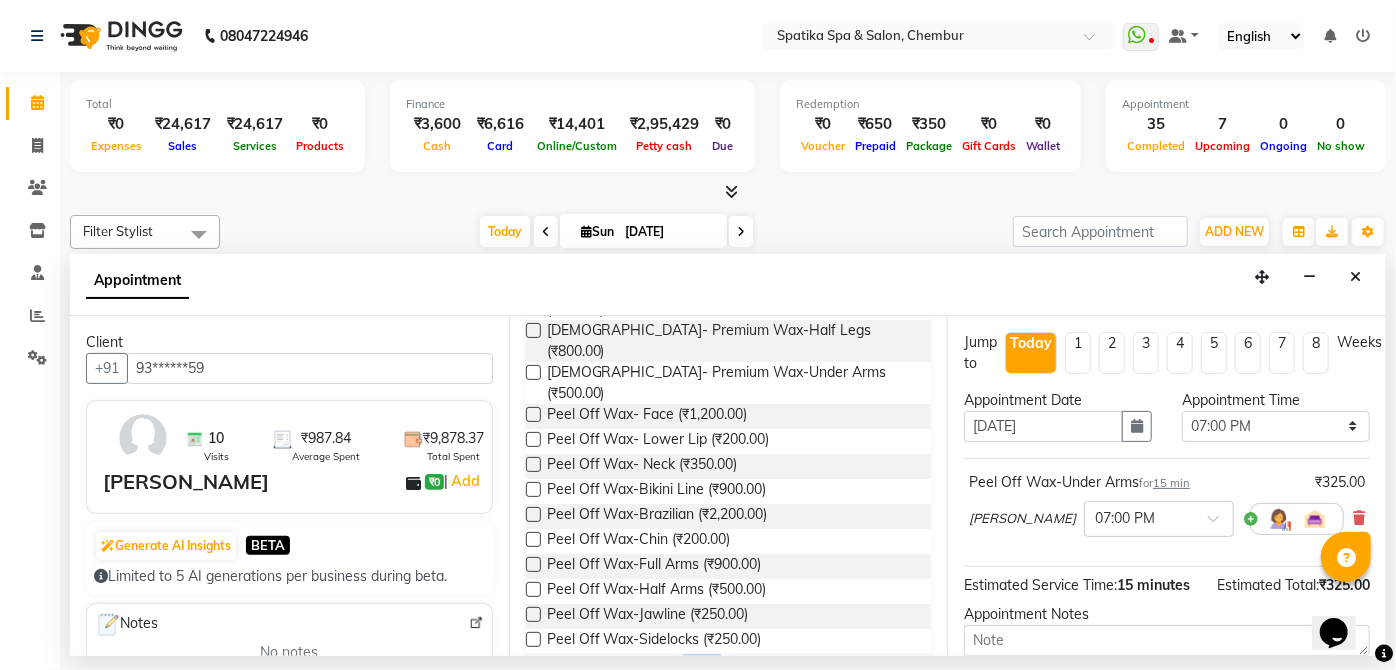 click on "Peel Off Wax-Under Arms (₹325.00)" at bounding box center (663, 666) 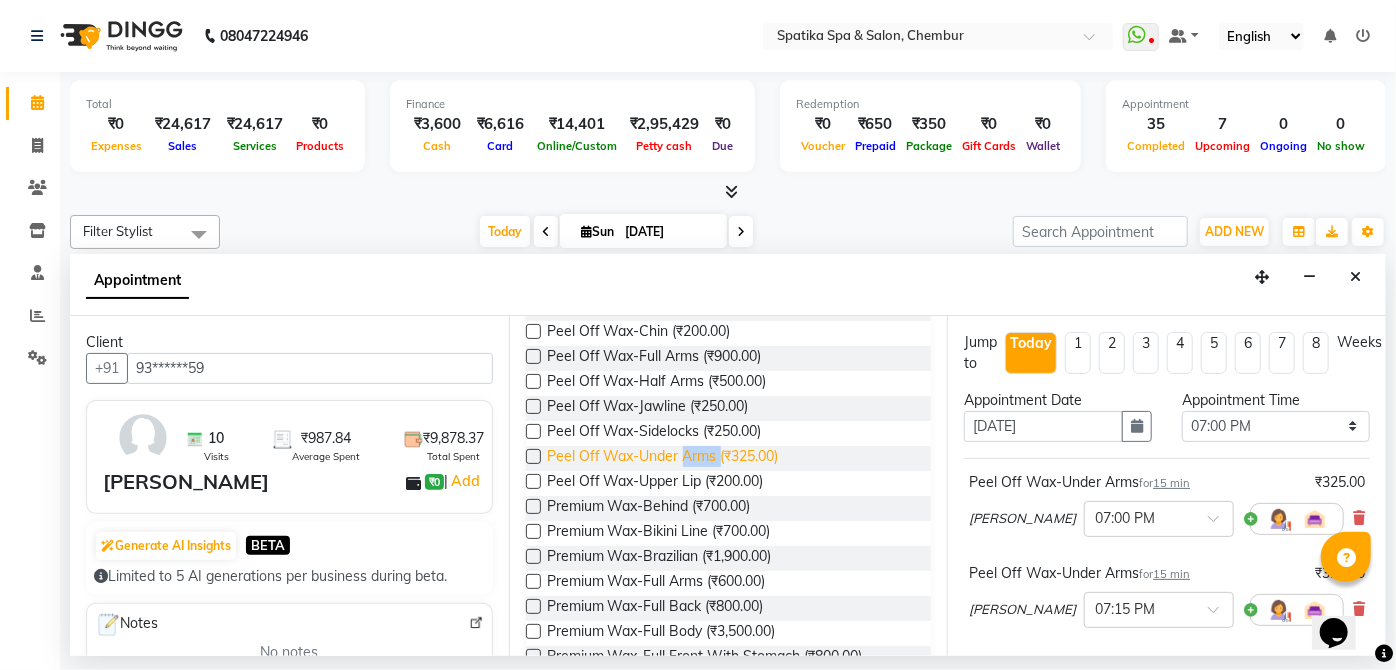 scroll, scrollTop: 1175, scrollLeft: 0, axis: vertical 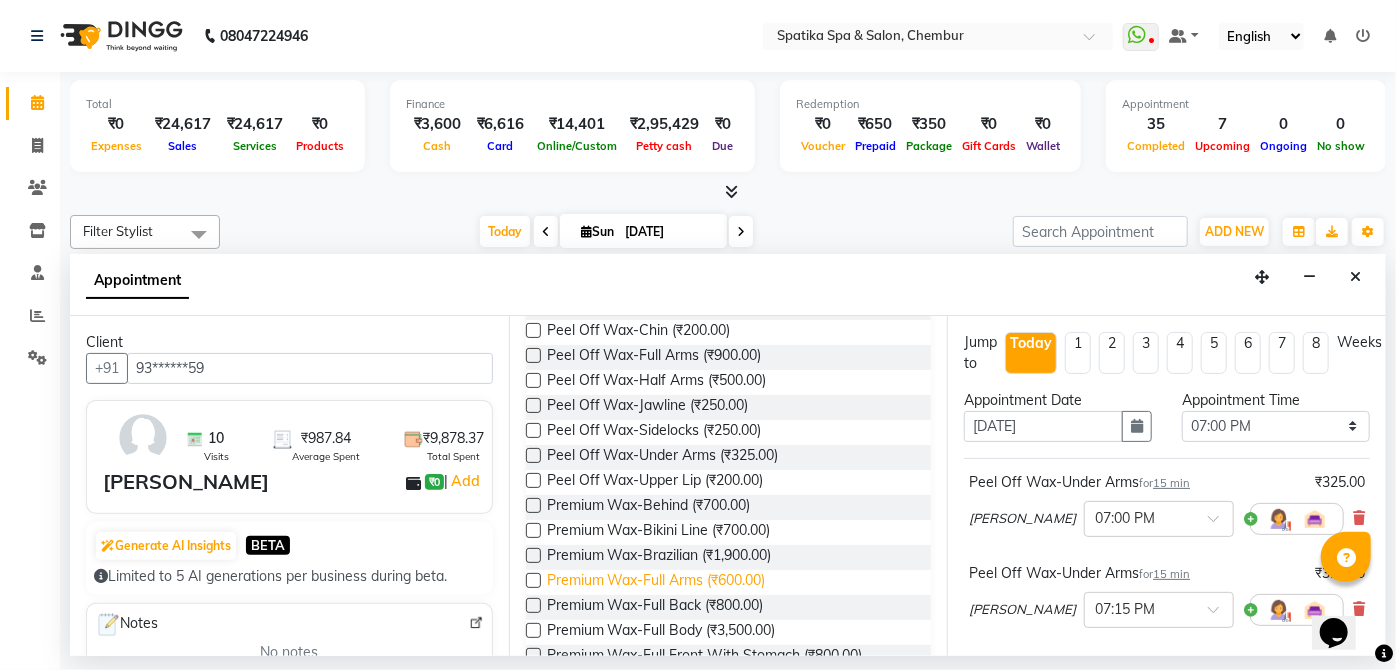 click on "Premium Wax-Full Arms (₹600.00)" at bounding box center [656, 582] 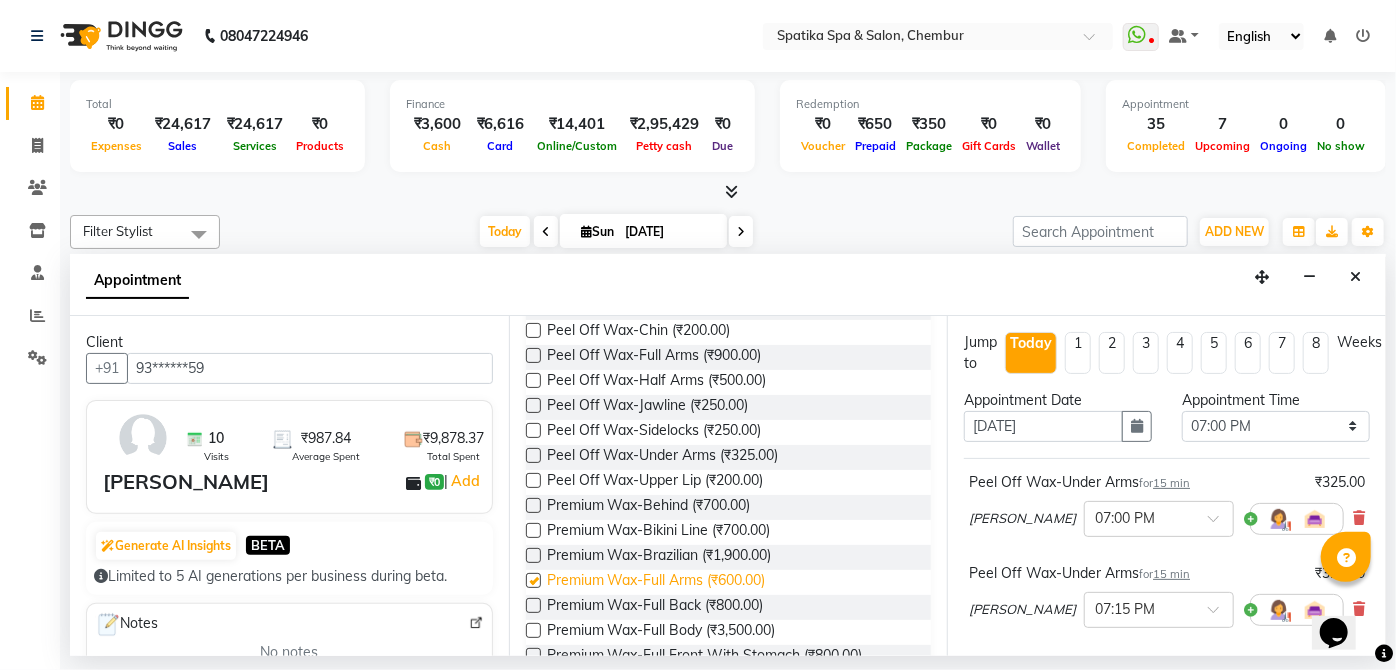 checkbox on "false" 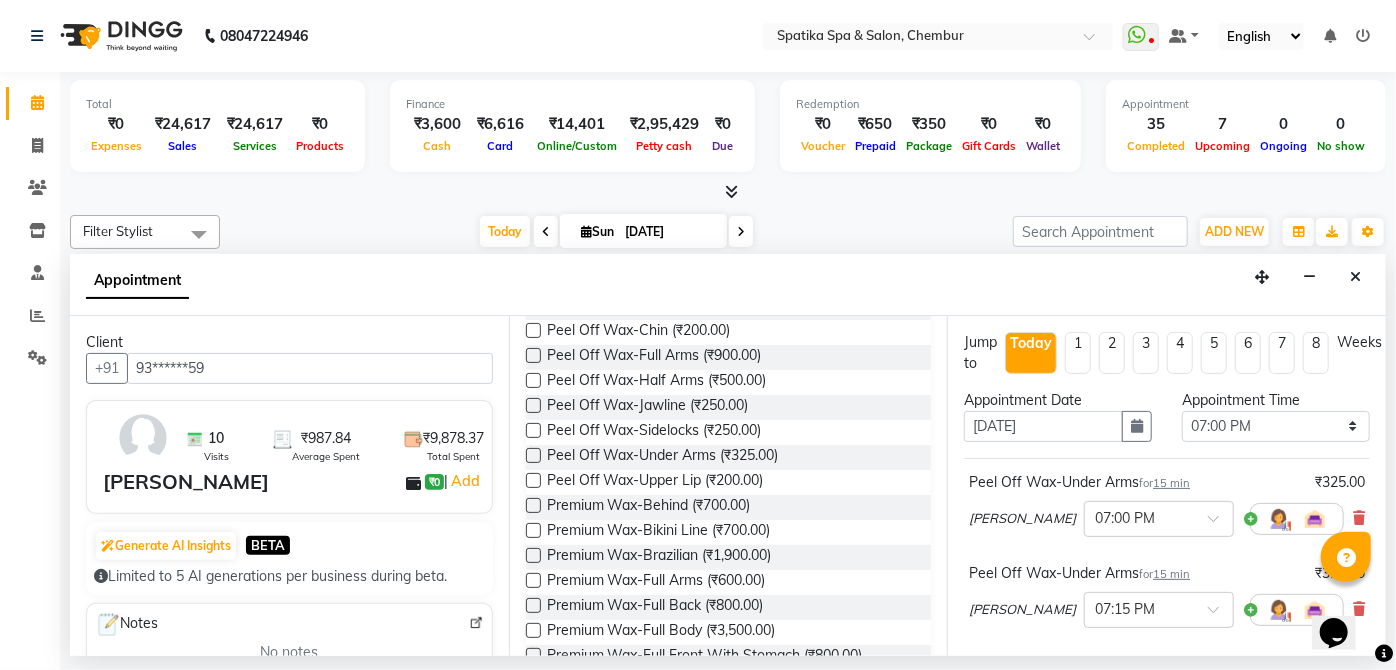 click on "Premium Wax-Full Legs (₹800.00)" at bounding box center (655, 682) 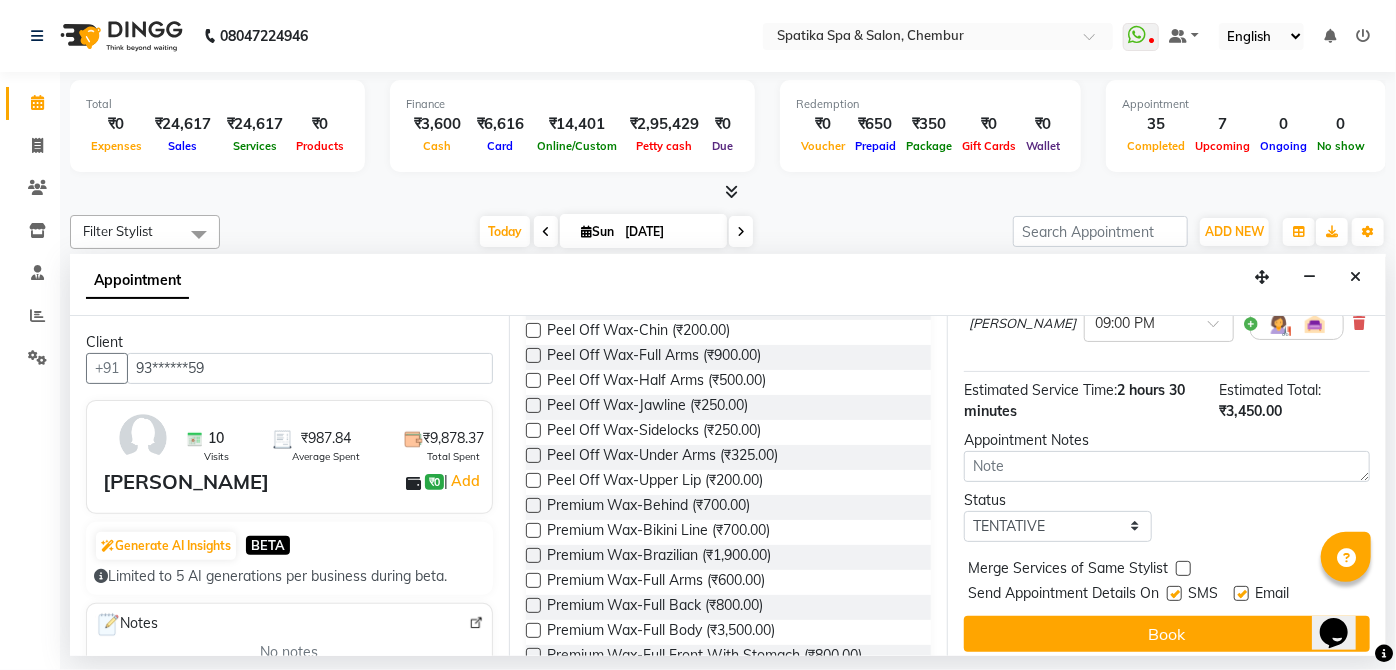 scroll, scrollTop: 660, scrollLeft: 0, axis: vertical 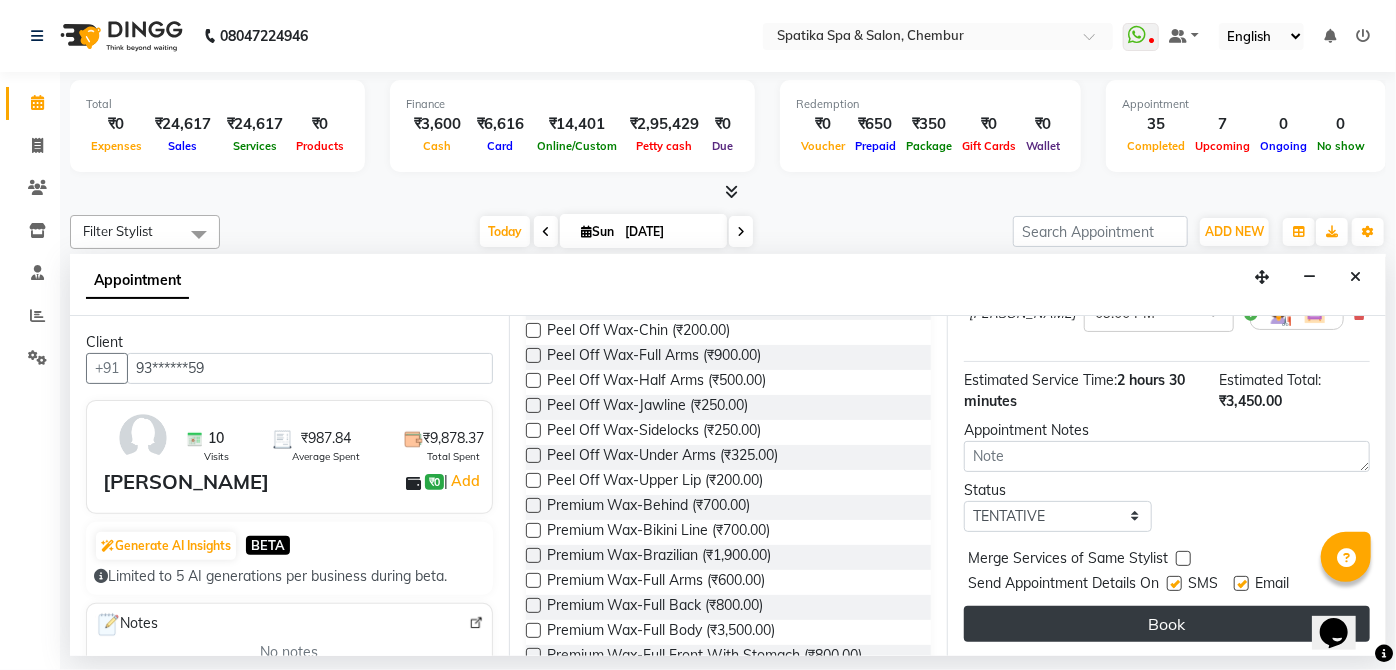 click on "Book" at bounding box center [1167, 624] 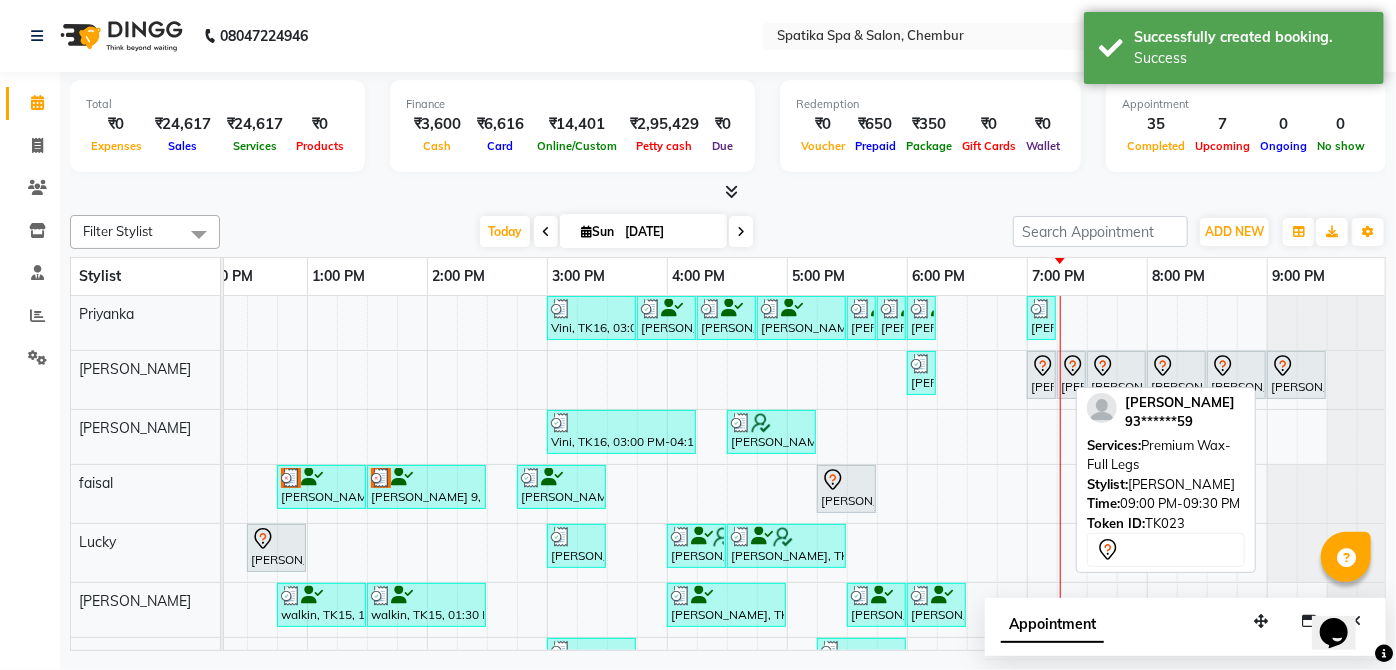click 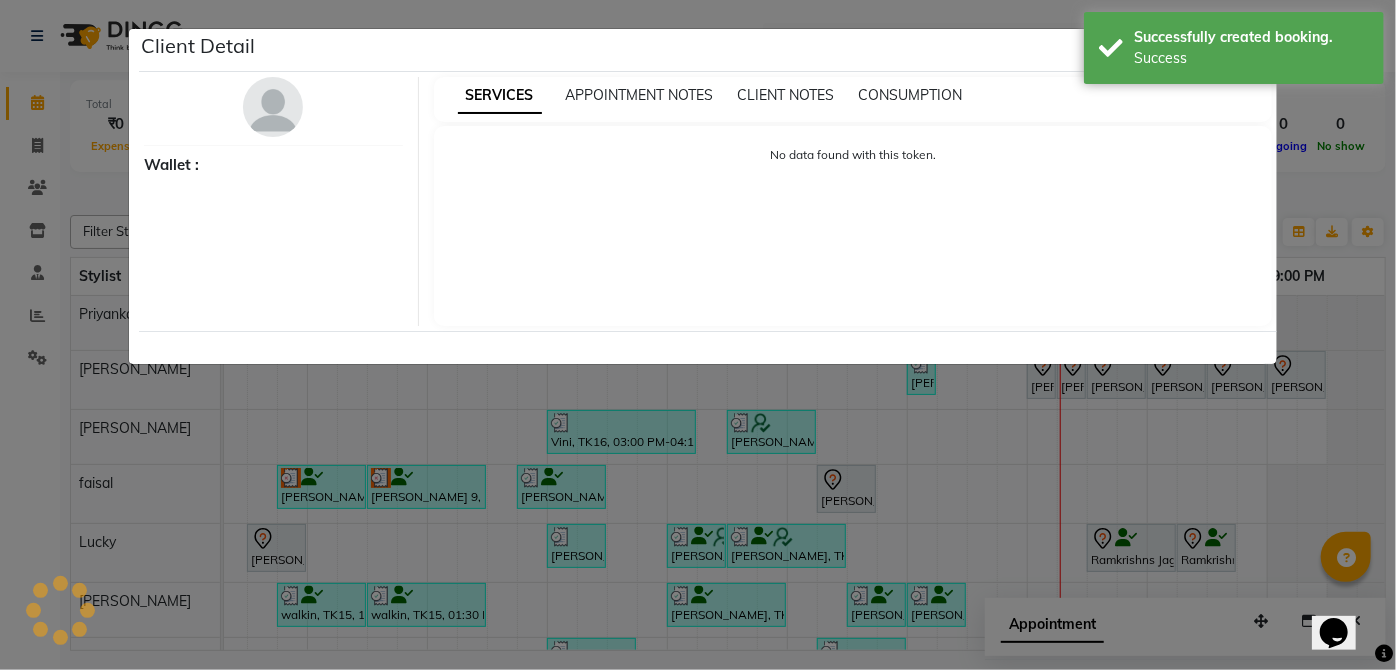 select on "7" 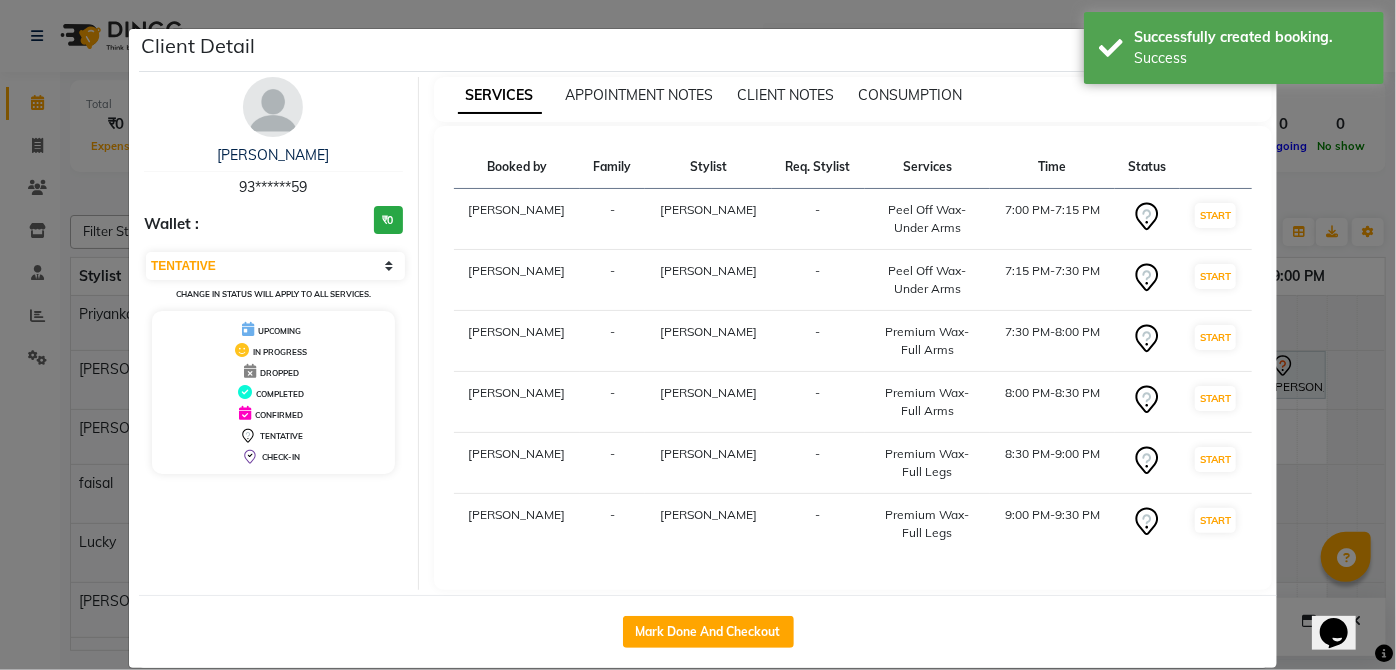 click on "Client Detail  [PERSON_NAME]   93******59 Wallet : ₹0 Select IN SERVICE CONFIRMED TENTATIVE CHECK IN MARK DONE DROPPED UPCOMING Change in status will apply to all services. UPCOMING IN PROGRESS DROPPED COMPLETED CONFIRMED TENTATIVE CHECK-IN SERVICES APPOINTMENT NOTES CLIENT NOTES CONSUMPTION Booked by Family Stylist Req. Stylist Services Time Status  [PERSON_NAME] -  Peel Off Wax-Under Arms   7:00 PM-7:15 PM   START   [PERSON_NAME] -  Peel Off Wax-Under Arms   7:15 PM-7:30 PM   START   [PERSON_NAME] -  Premium Wax-Full Arms   7:30 PM-8:00 PM   START   [PERSON_NAME] -  Premium Wax-Full Arms   8:00 PM-8:30 PM   START   [PERSON_NAME] -  Premium Wax-Full Legs   8:30 PM-9:00 PM   START   [PERSON_NAME] -  Premium Wax-Full Legs   9:00 PM-9:30 PM   START   Mark Done And Checkout" 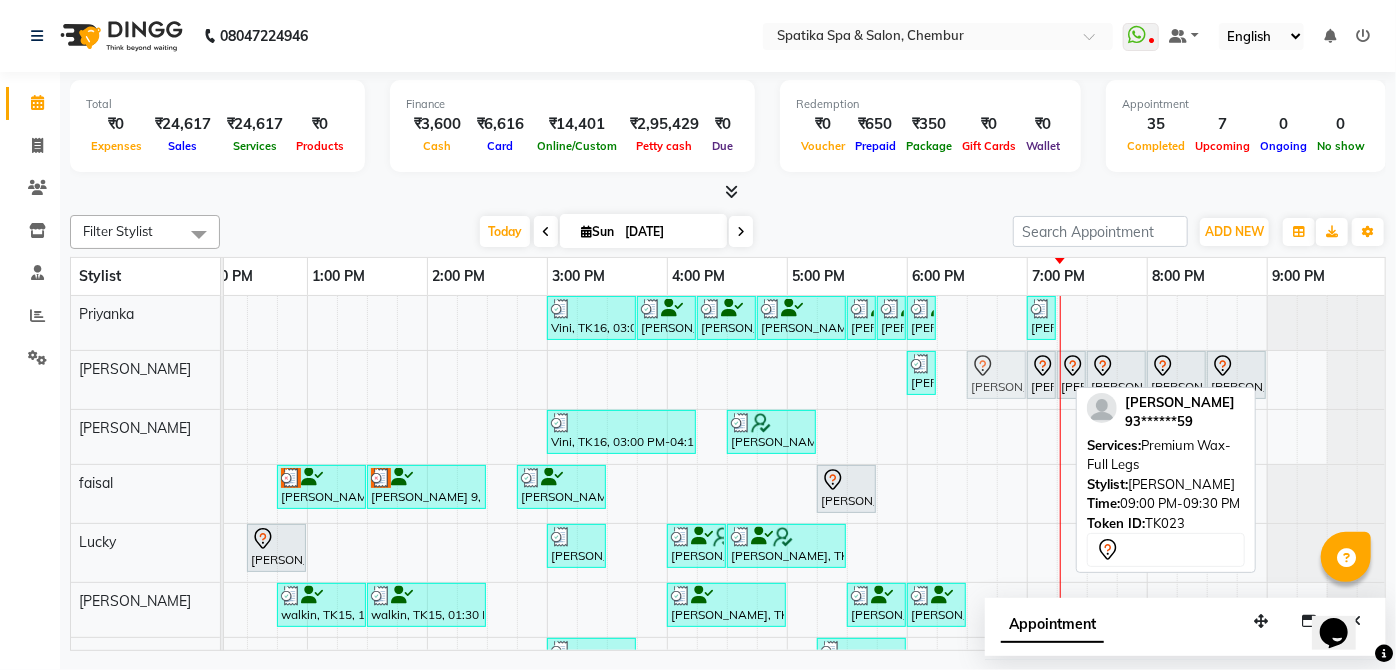 drag, startPoint x: 1289, startPoint y: 378, endPoint x: 992, endPoint y: 372, distance: 297.0606 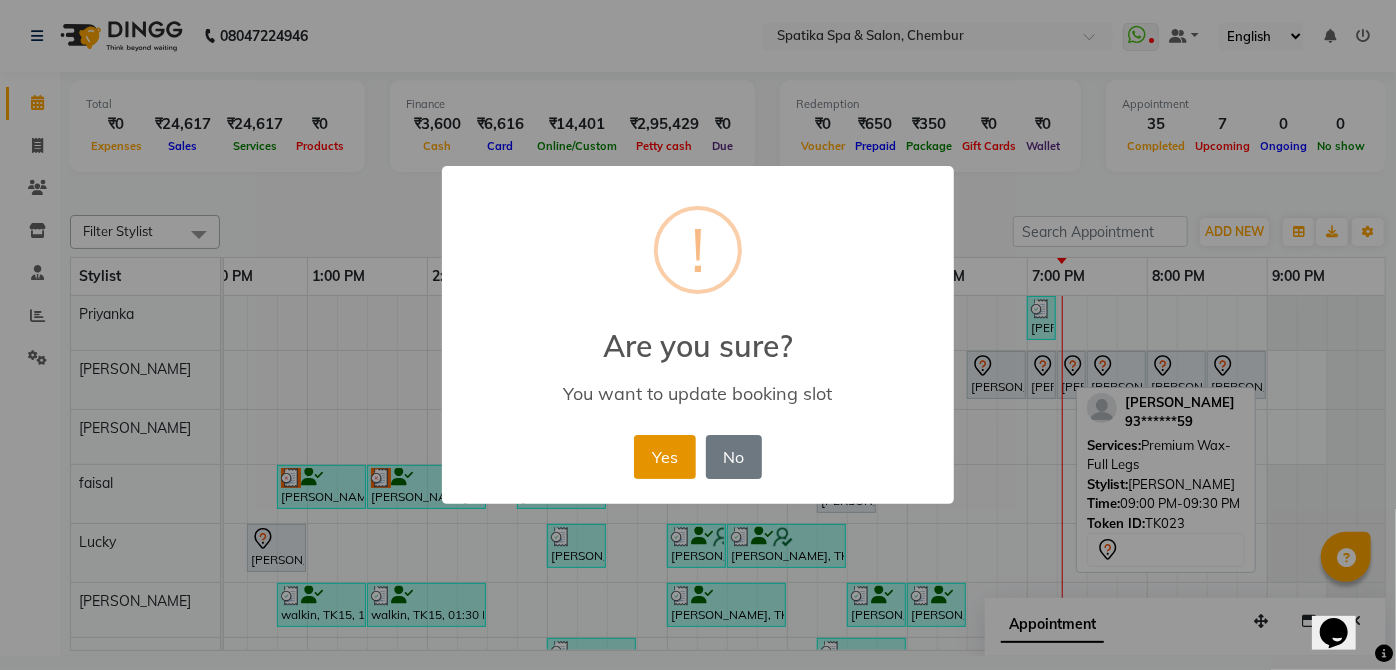 click on "Yes" at bounding box center (664, 457) 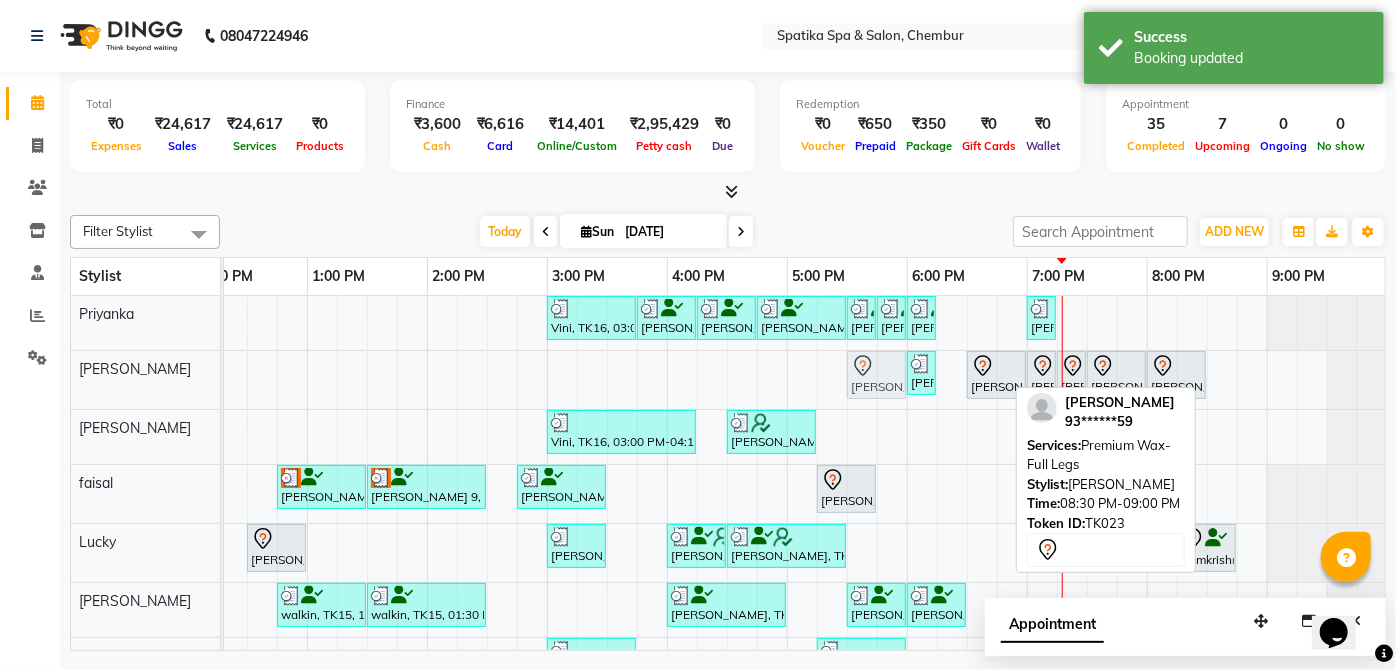 drag, startPoint x: 1230, startPoint y: 381, endPoint x: 870, endPoint y: 368, distance: 360.23465 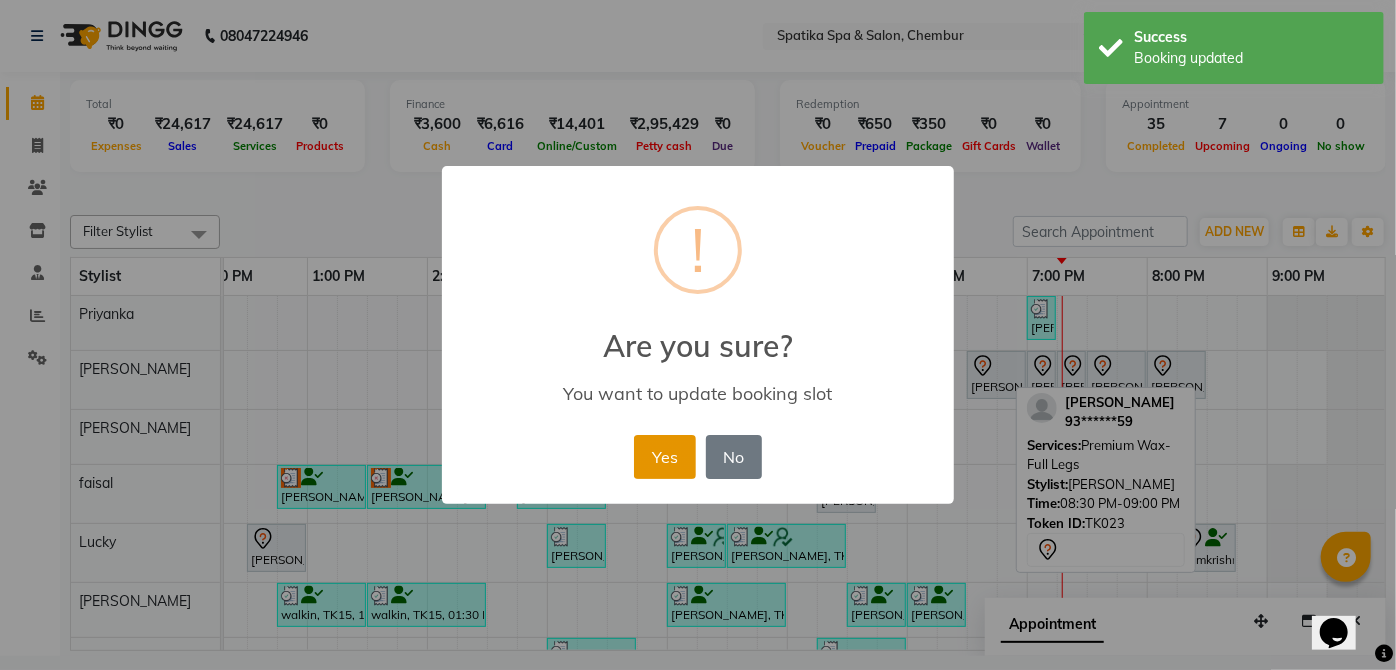 click on "Yes" at bounding box center [664, 457] 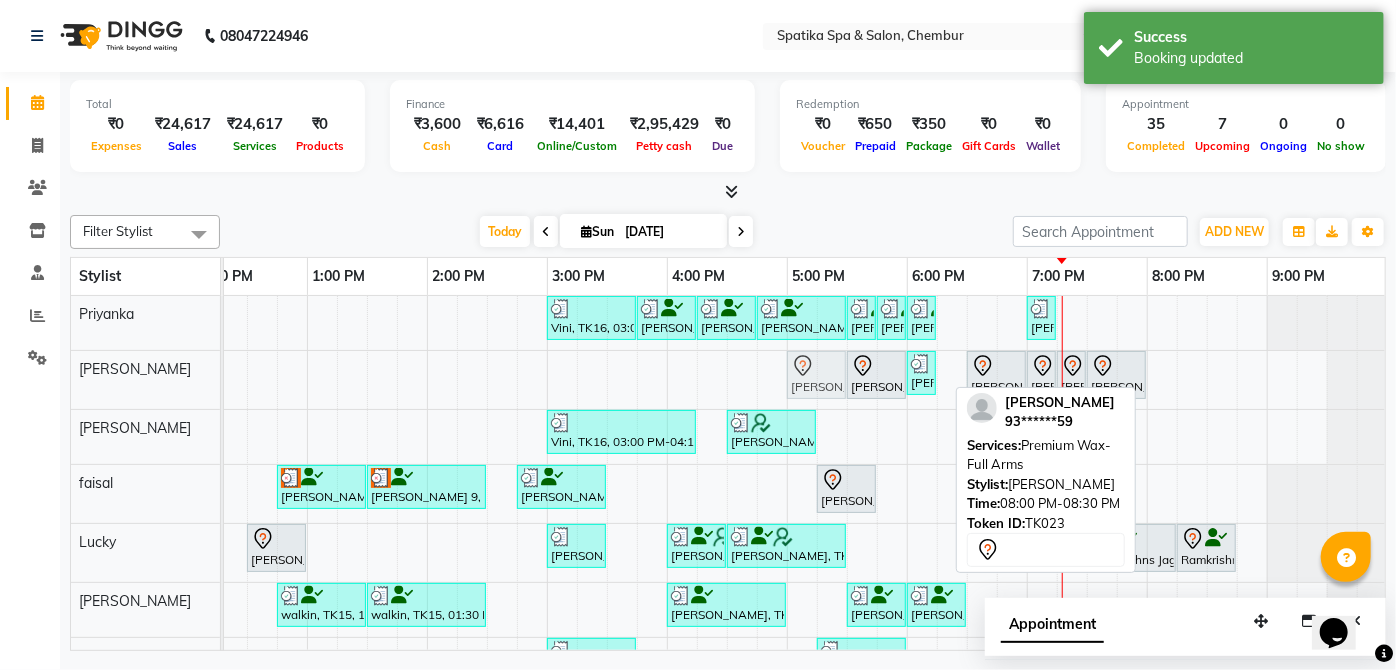 drag, startPoint x: 1168, startPoint y: 381, endPoint x: 806, endPoint y: 372, distance: 362.11185 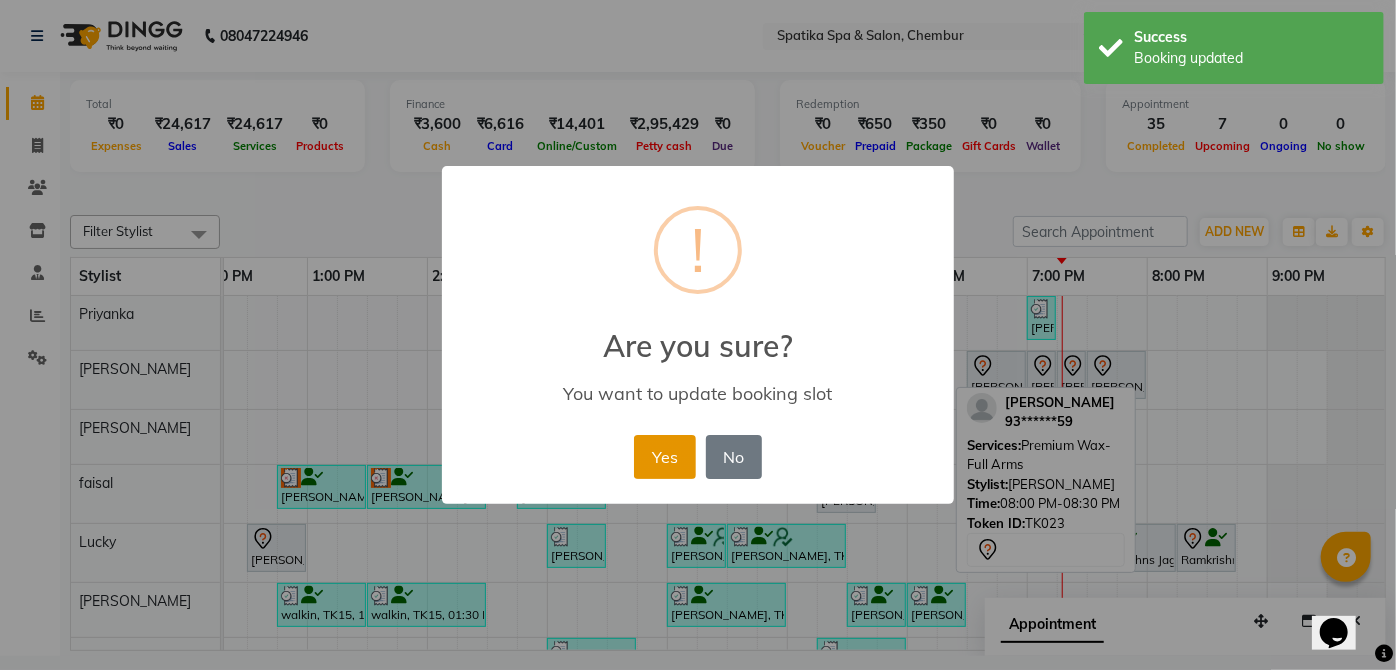 click on "Yes" at bounding box center [664, 457] 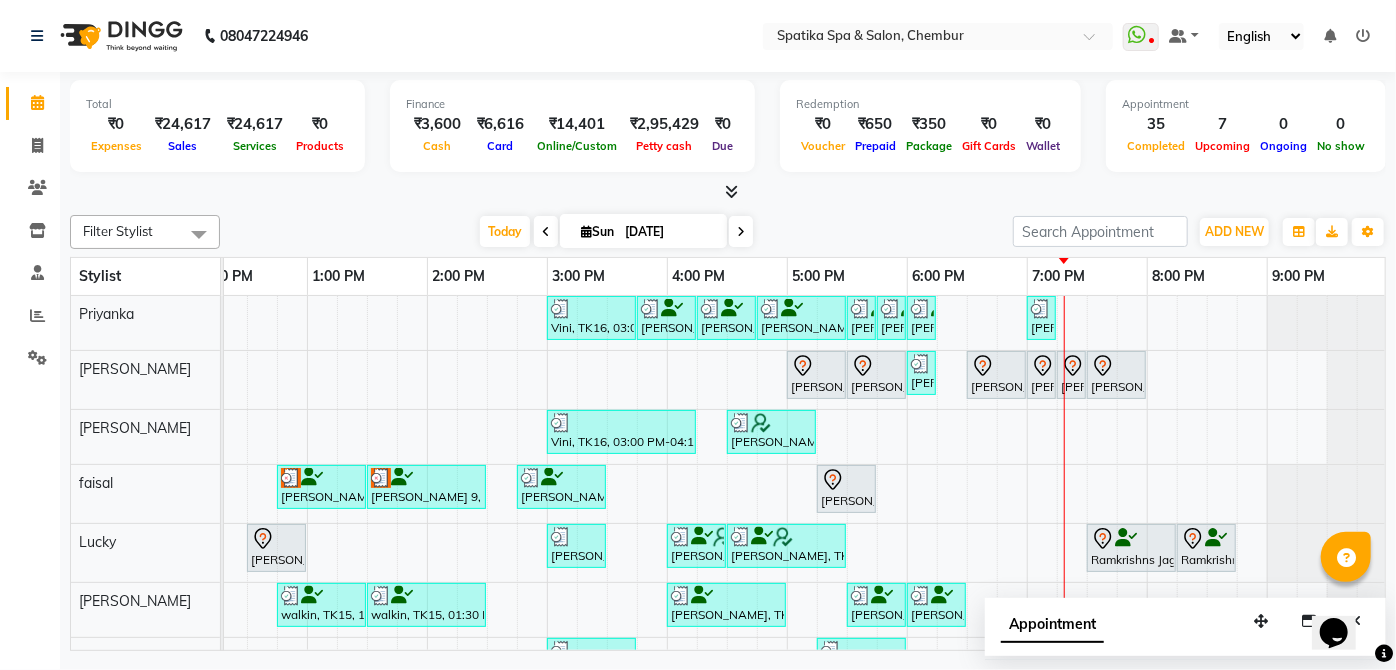scroll, scrollTop: 0, scrollLeft: 250, axis: horizontal 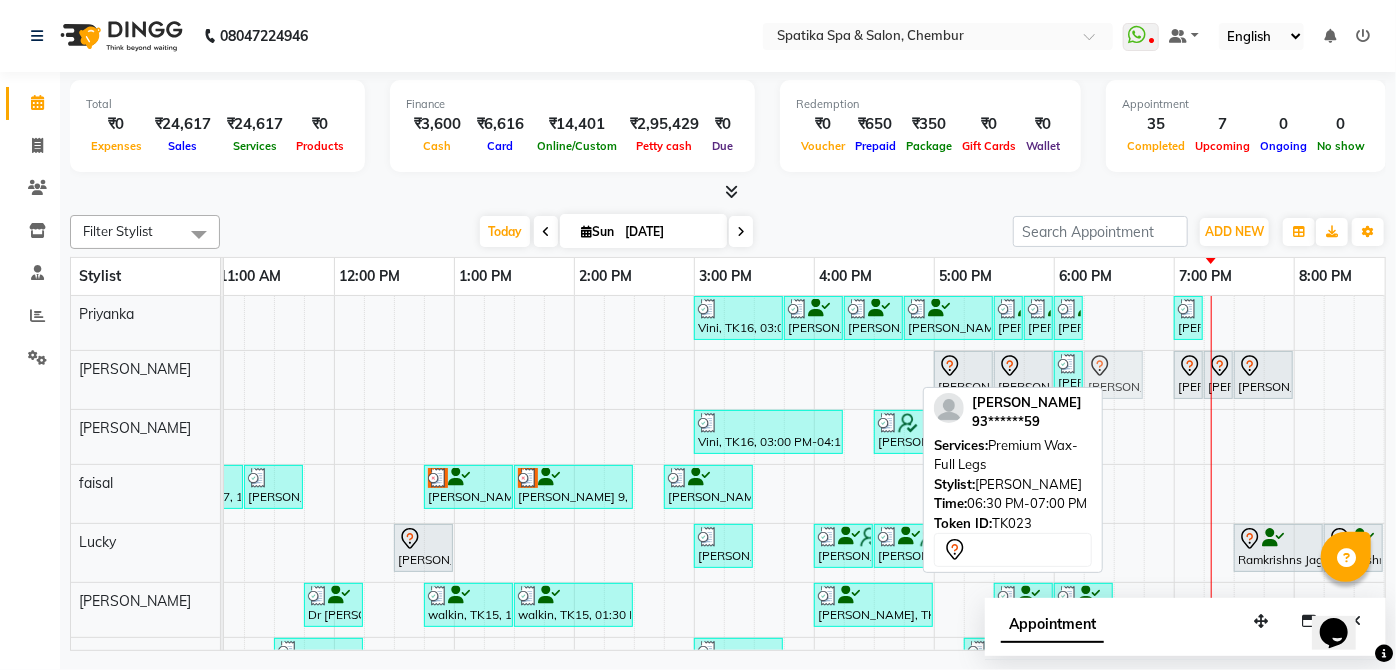 drag, startPoint x: 1156, startPoint y: 381, endPoint x: 1130, endPoint y: 381, distance: 26 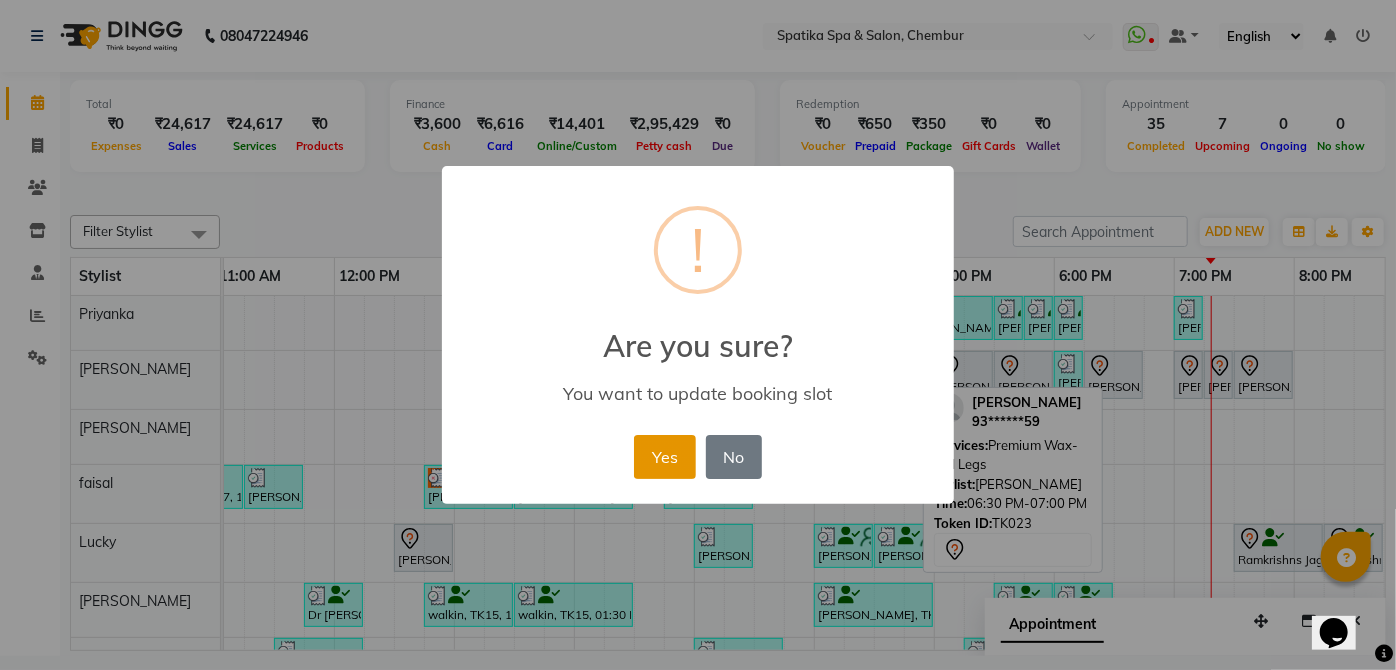 click on "Yes" at bounding box center [664, 457] 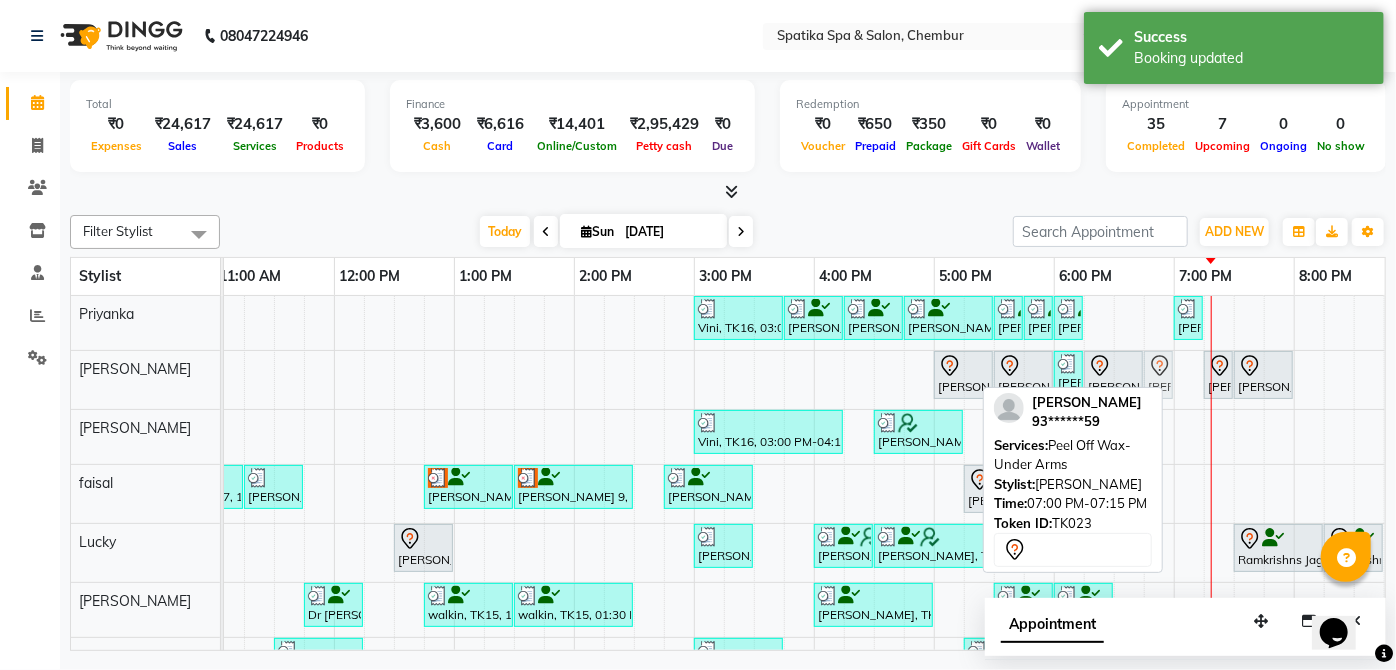 drag, startPoint x: 1190, startPoint y: 366, endPoint x: 1165, endPoint y: 371, distance: 25.495098 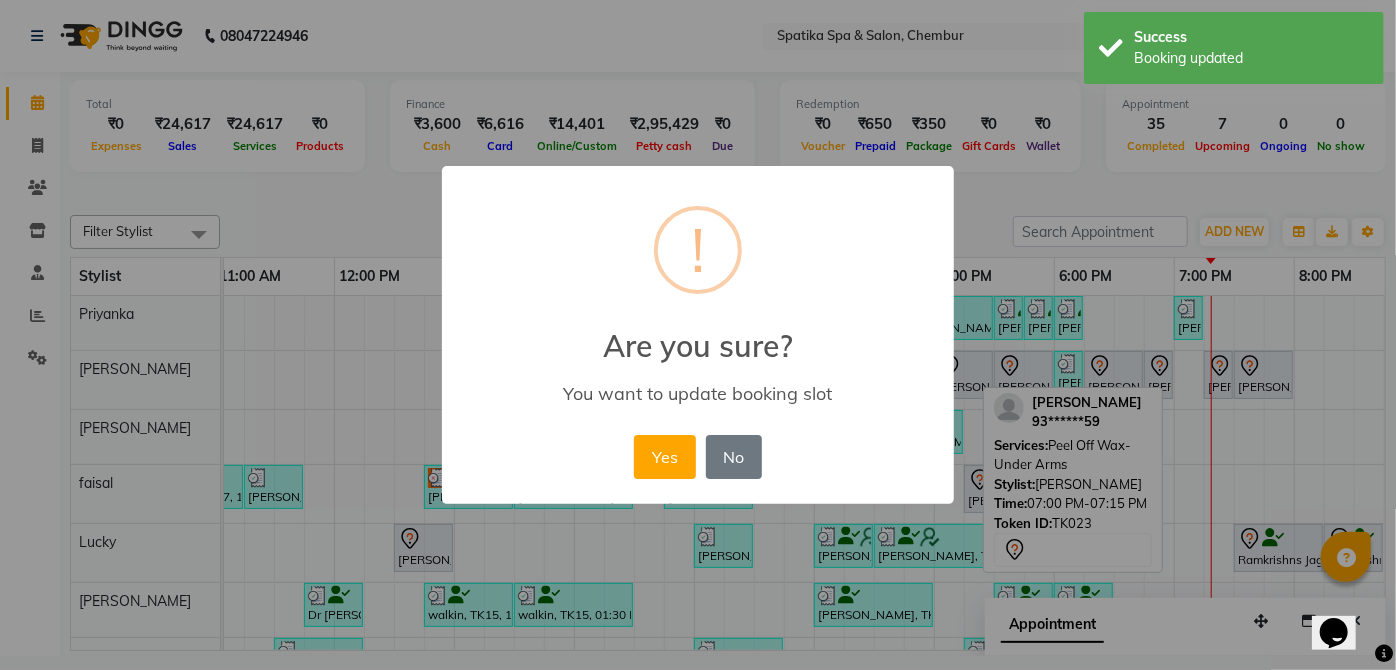 click on "Yes No No" at bounding box center [697, 457] 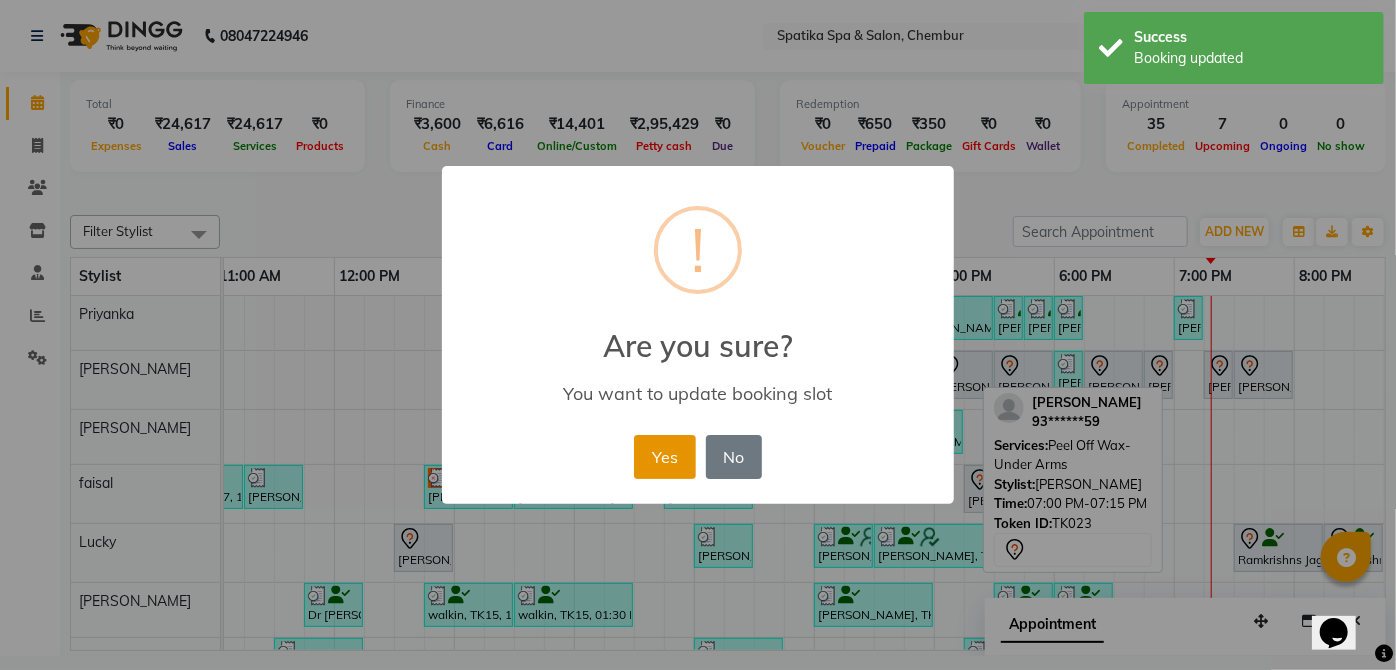 click on "Yes" at bounding box center (664, 457) 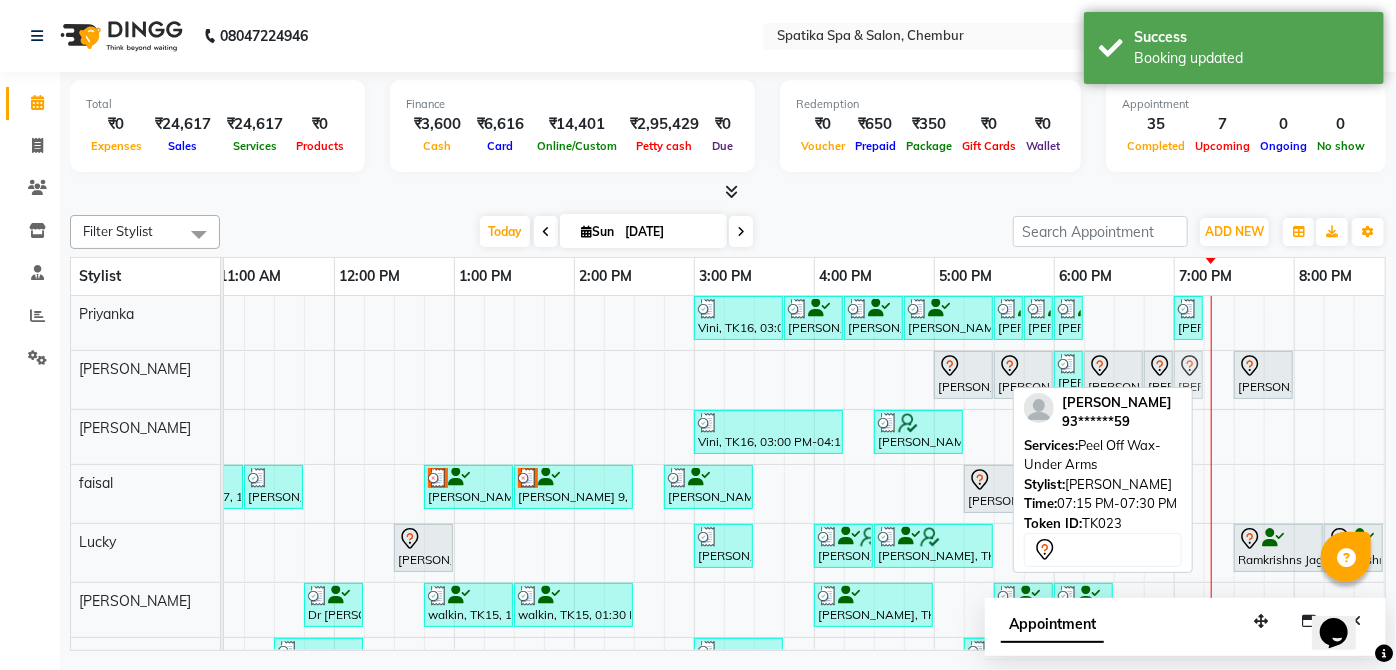 drag, startPoint x: 1221, startPoint y: 378, endPoint x: 1191, endPoint y: 379, distance: 30.016663 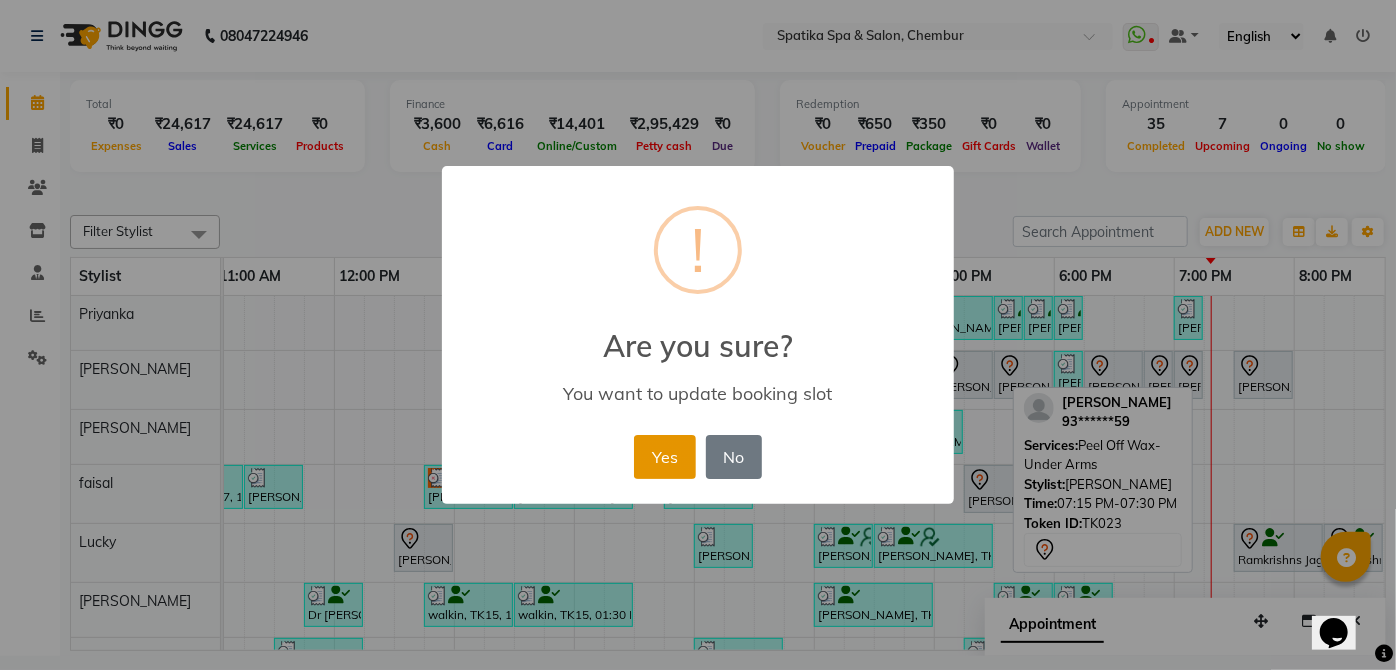 click on "Yes" at bounding box center (664, 457) 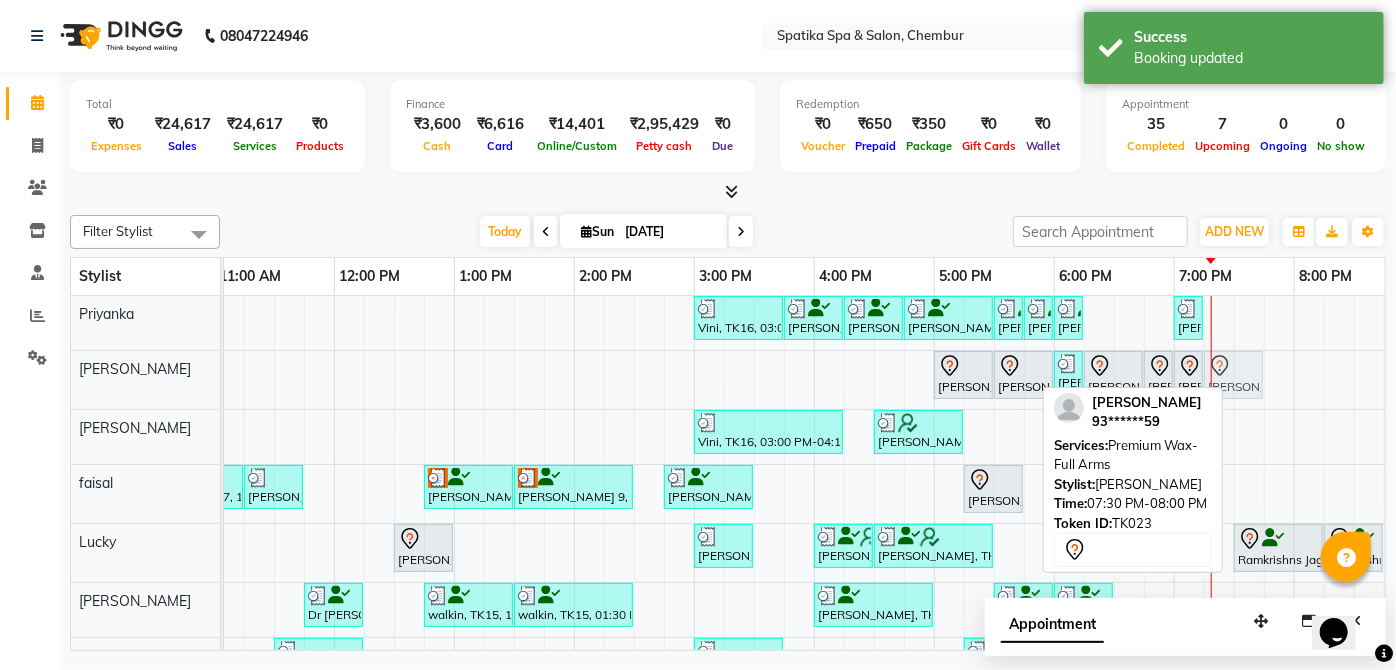 drag, startPoint x: 1253, startPoint y: 383, endPoint x: 1226, endPoint y: 383, distance: 27 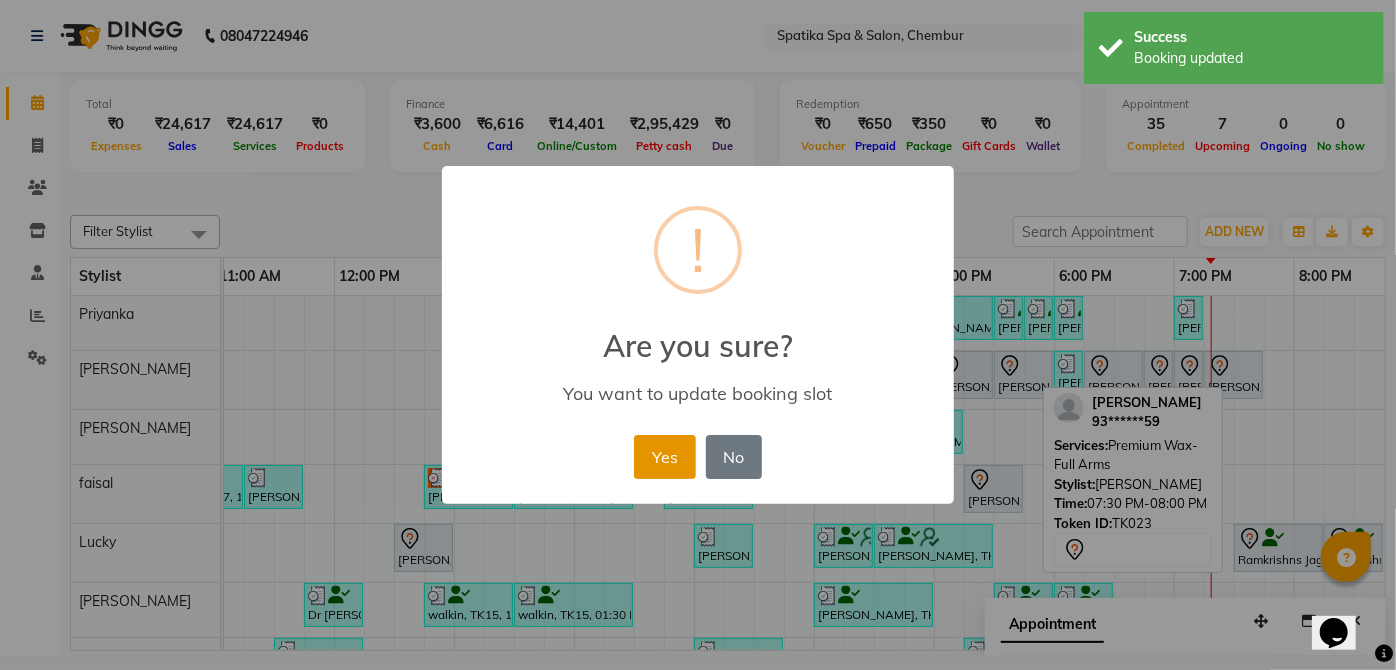 click on "Yes" at bounding box center (664, 457) 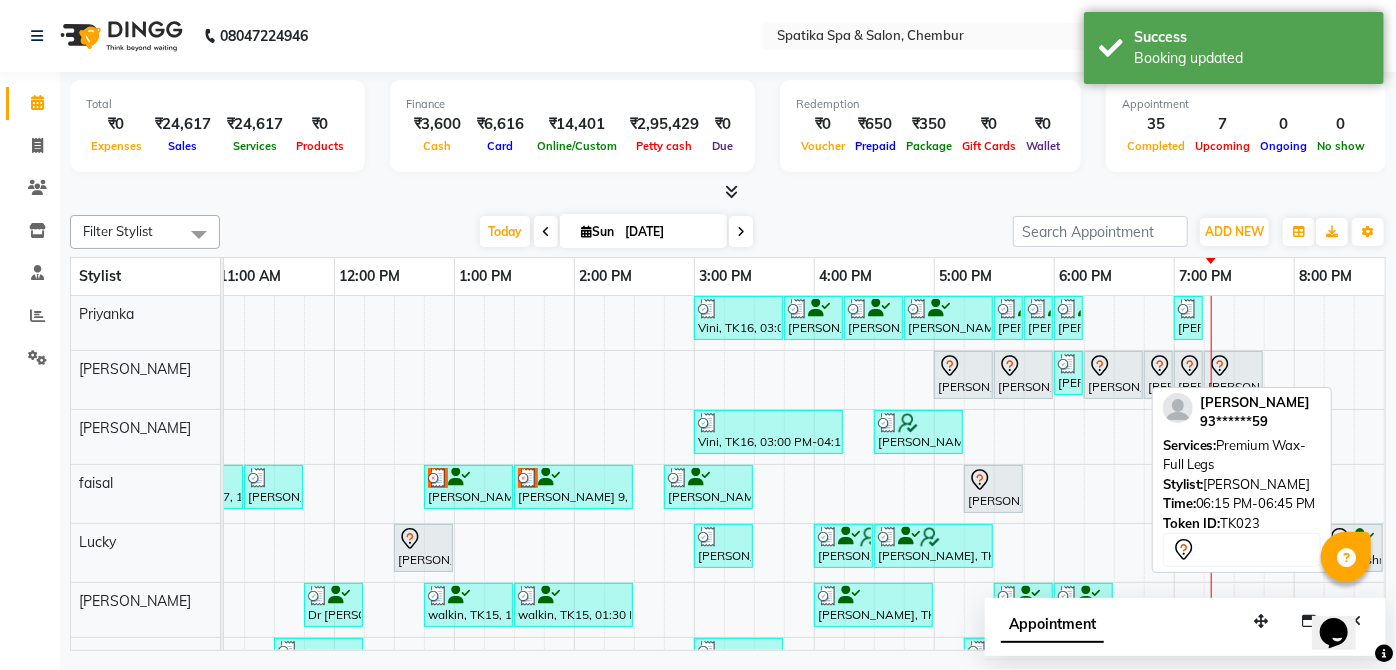 click at bounding box center [1113, 366] 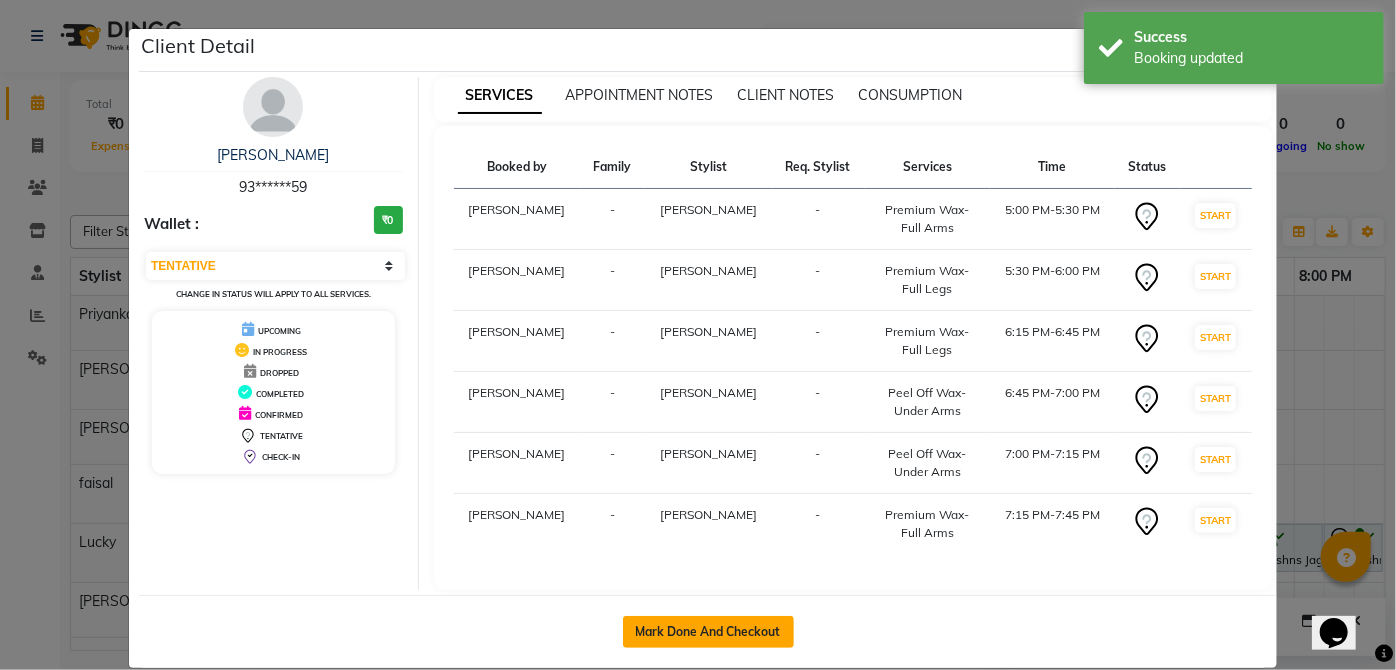 click on "Mark Done And Checkout" 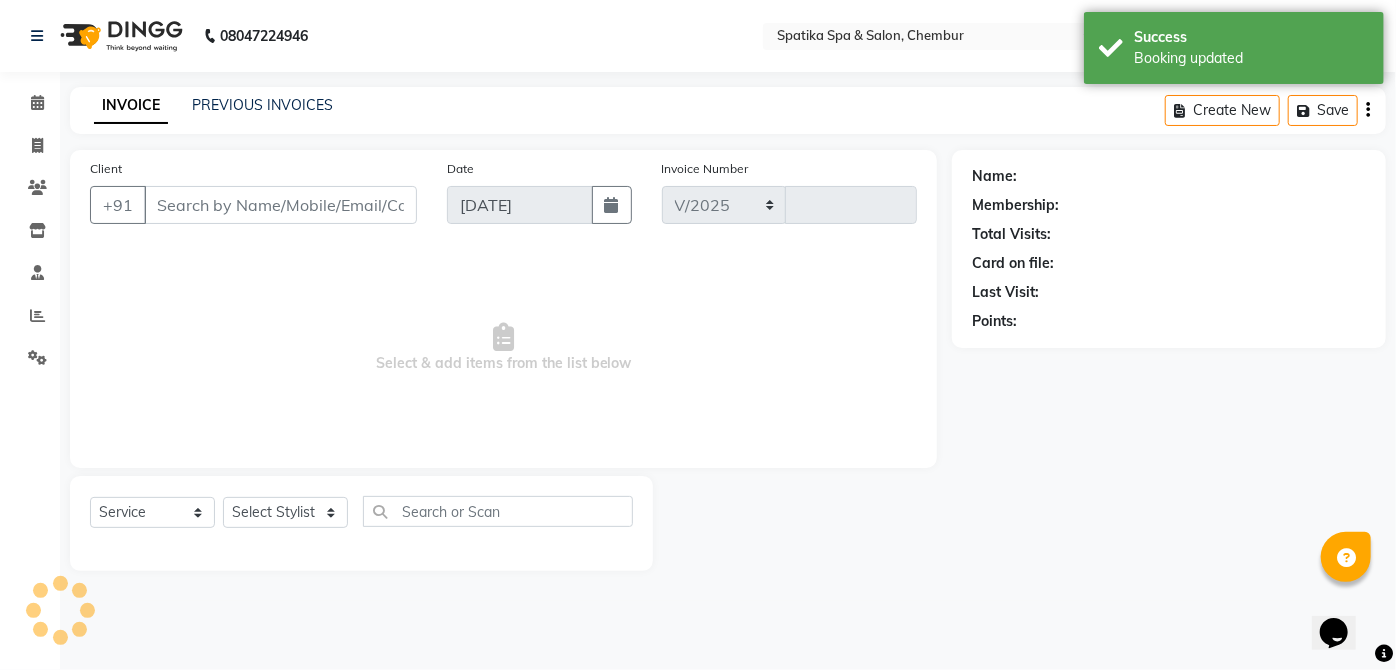 select on "631" 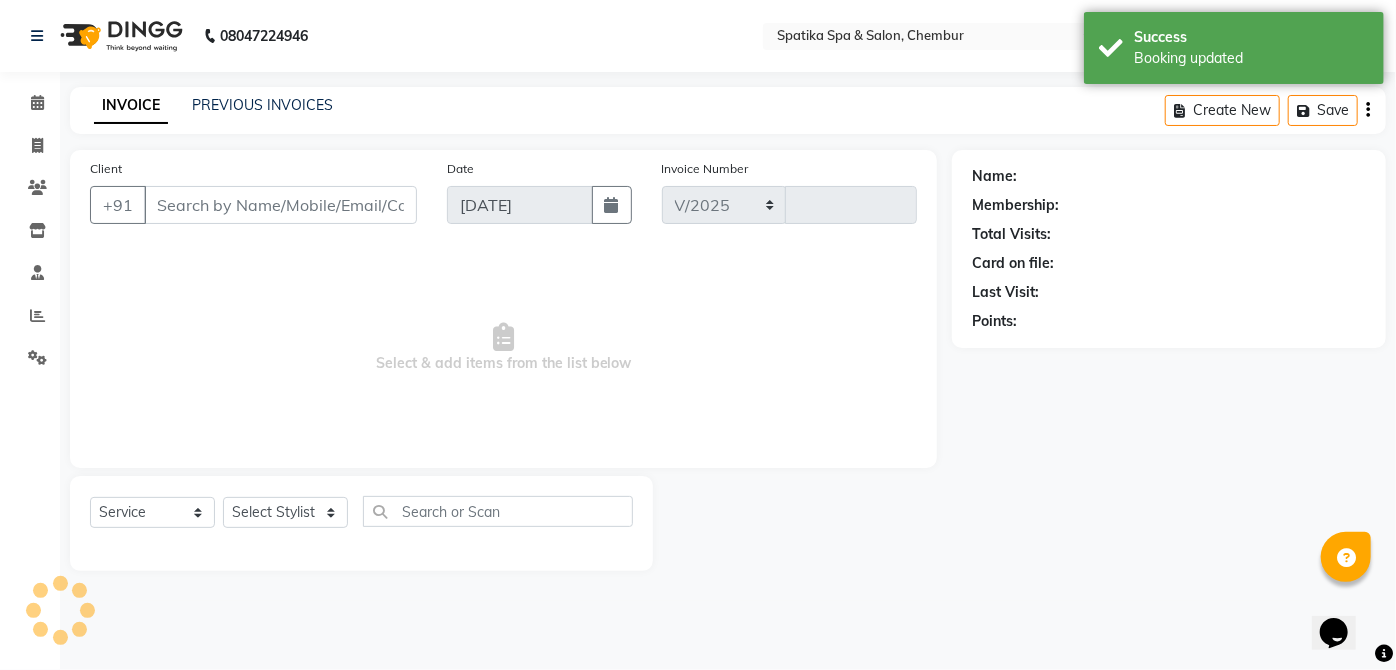 type on "1449" 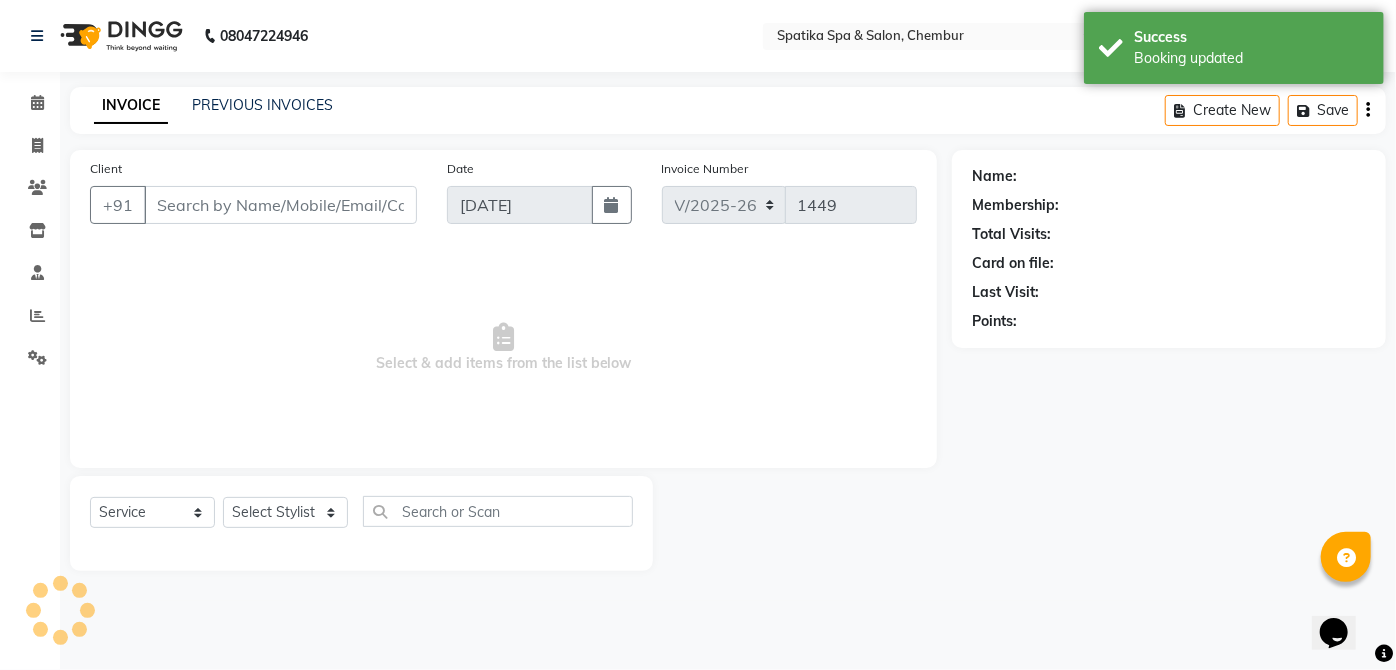 type on "93******59" 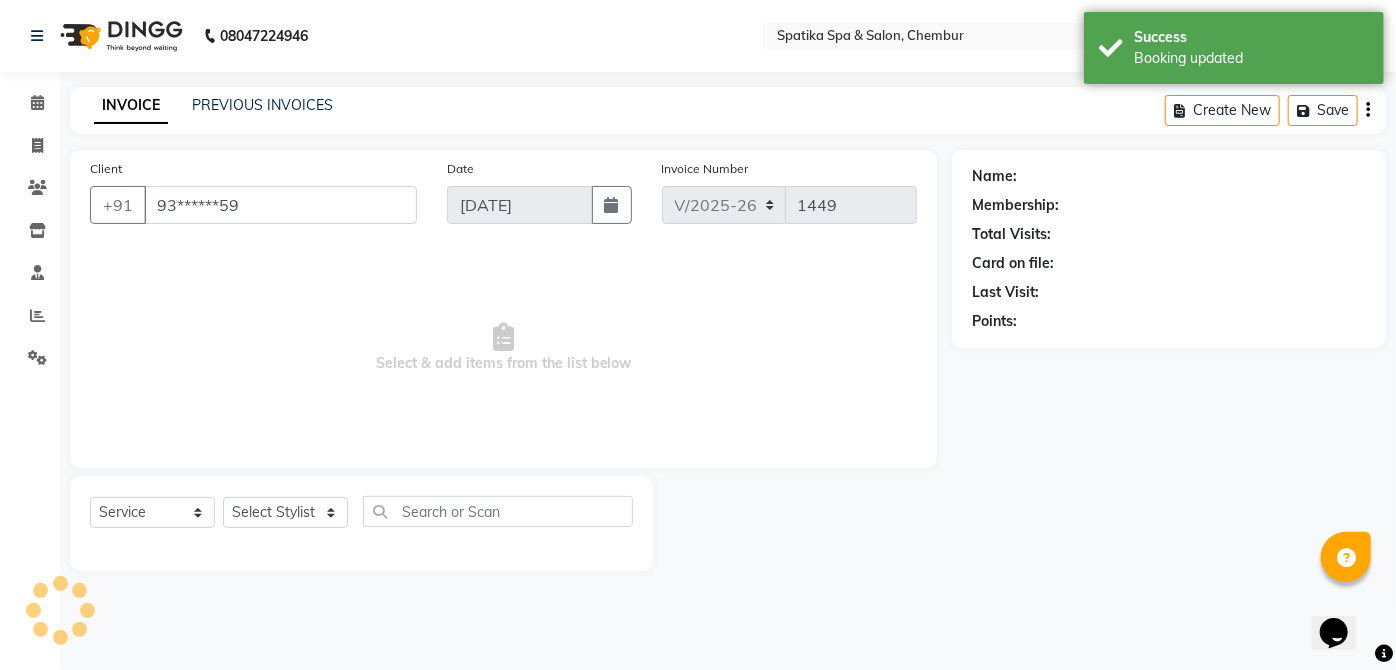 select on "29950" 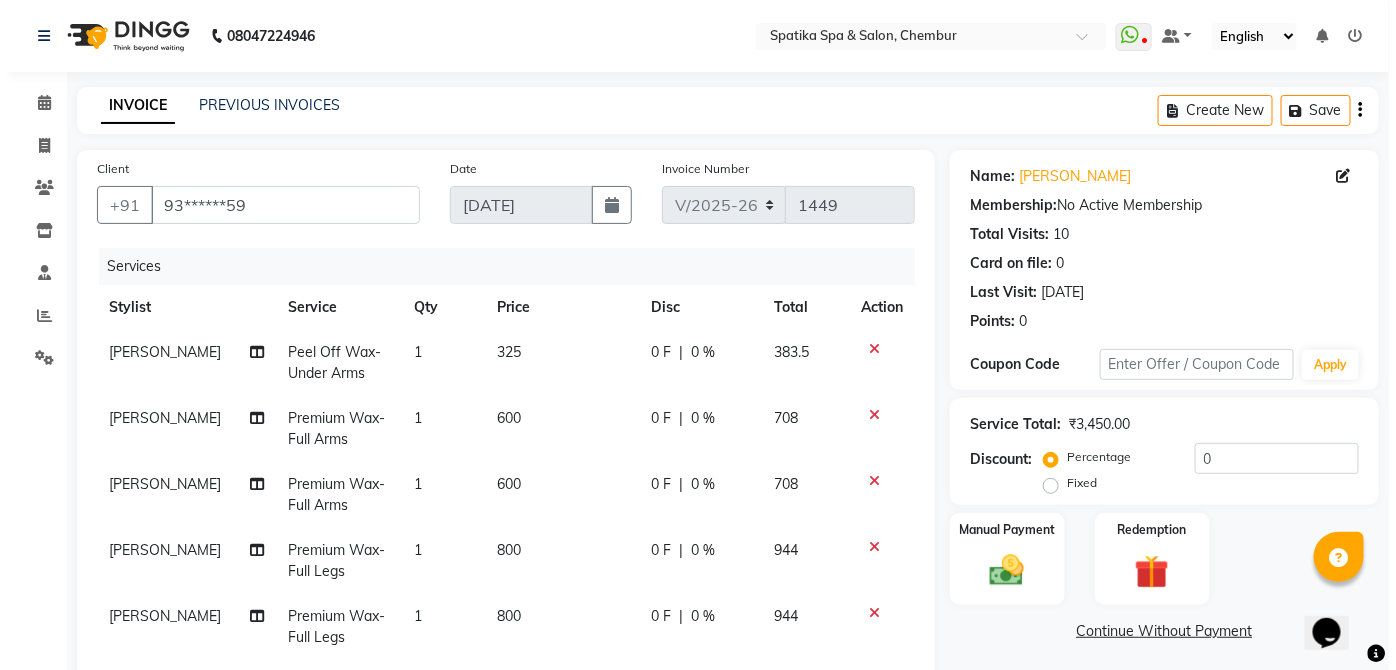 scroll, scrollTop: 0, scrollLeft: 0, axis: both 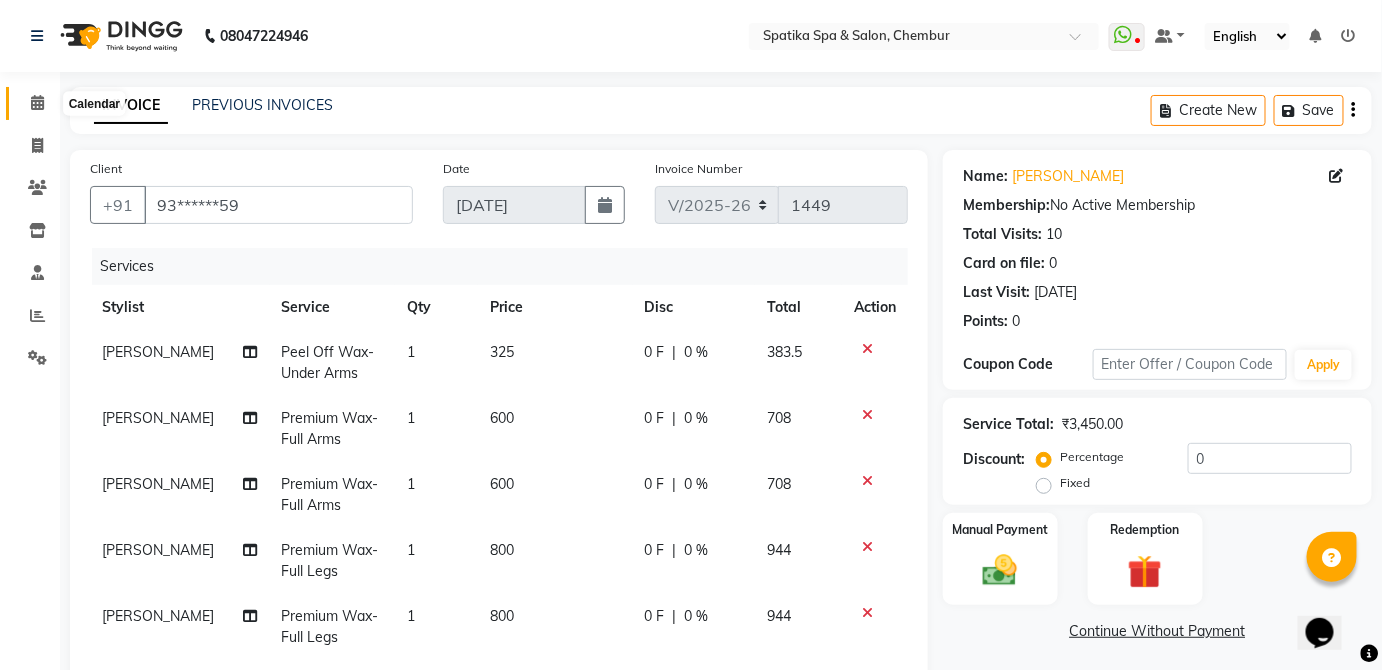 click 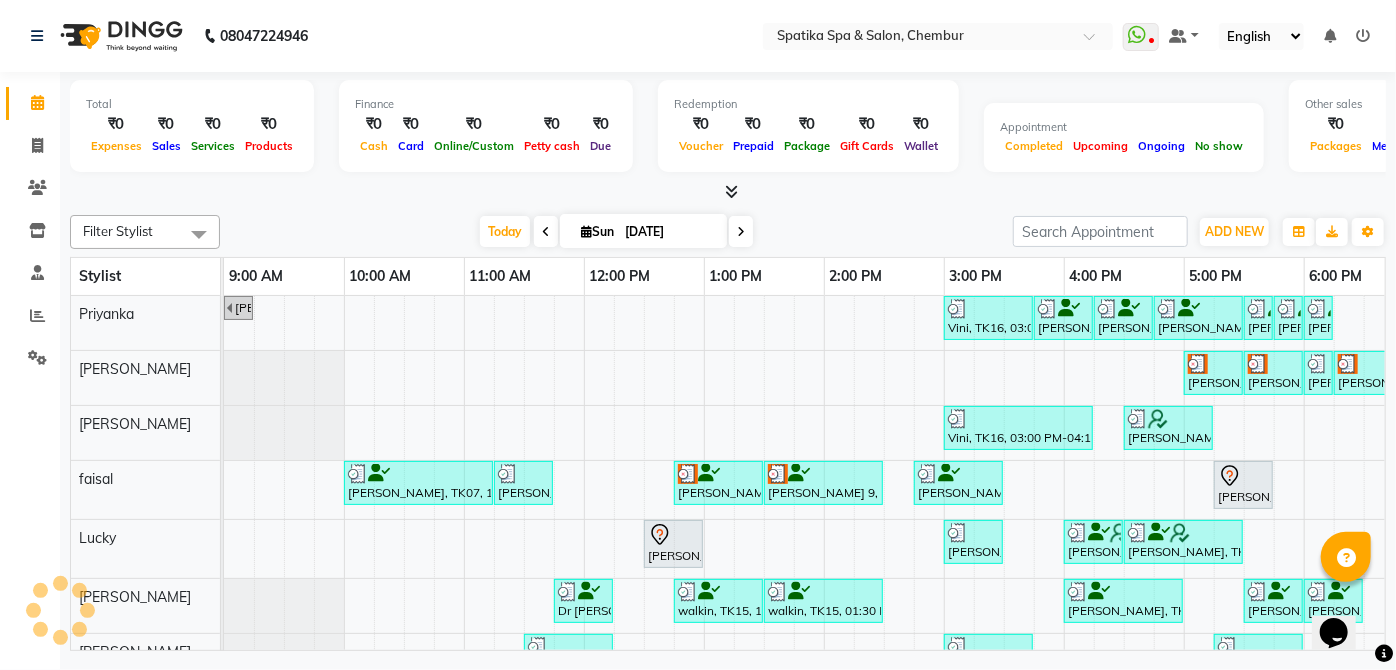 scroll, scrollTop: 0, scrollLeft: 277, axis: horizontal 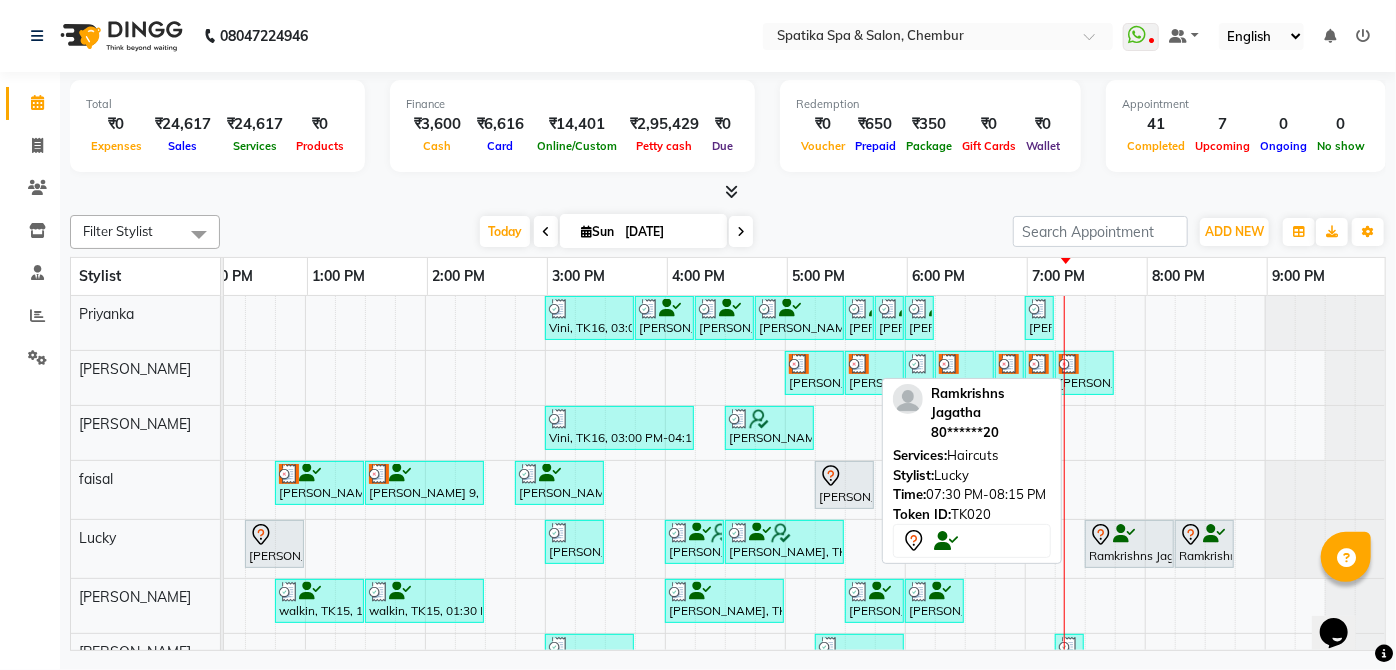 click at bounding box center [1124, 534] 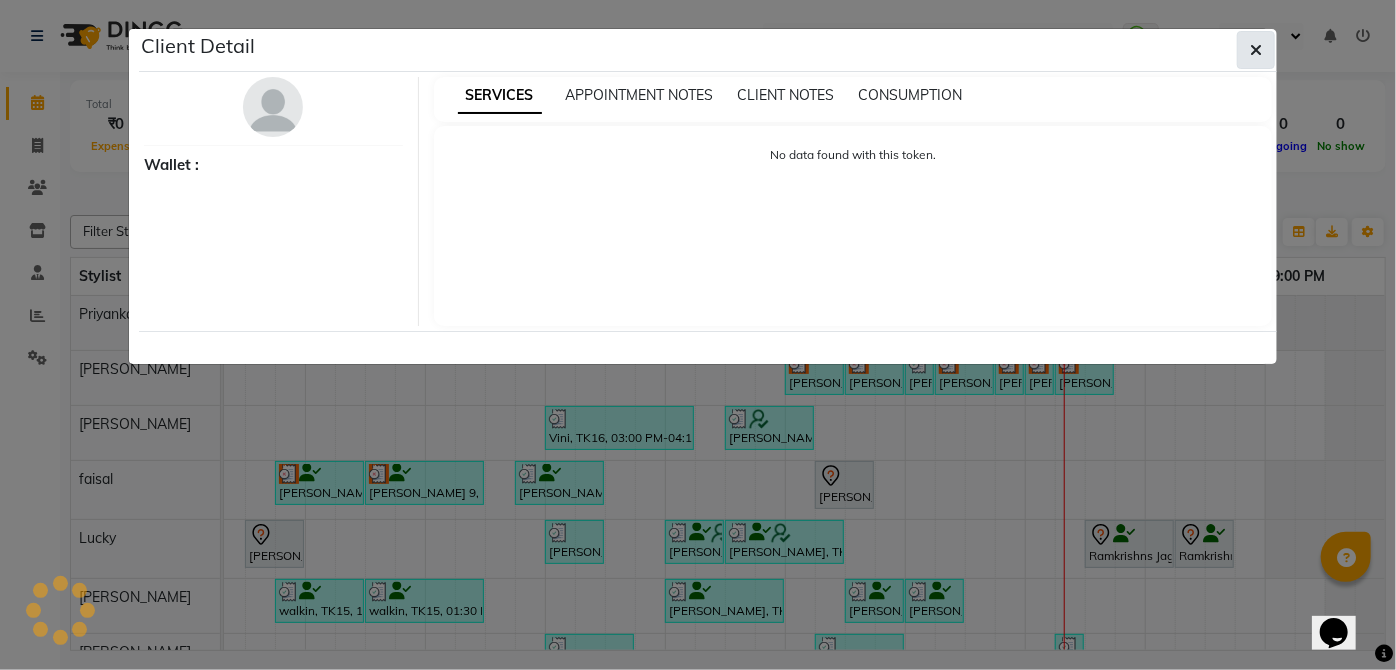 click 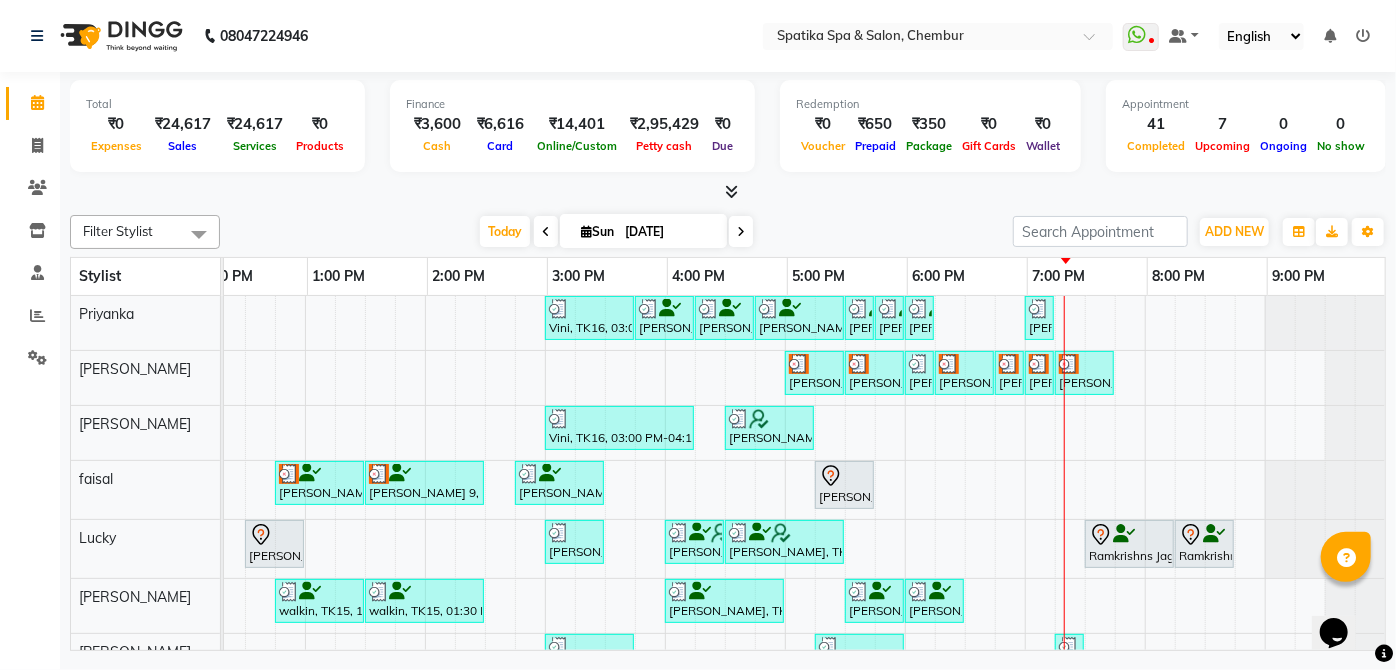 scroll, scrollTop: 254, scrollLeft: 411, axis: both 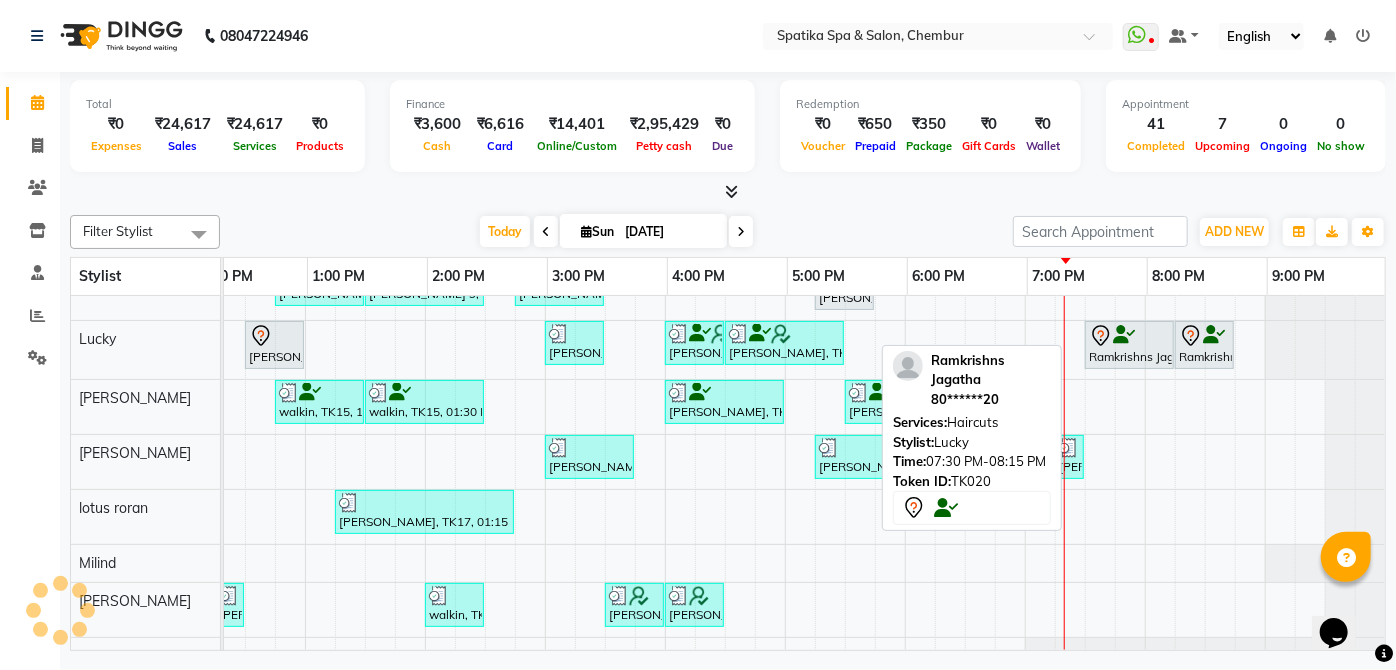click at bounding box center (1129, 336) 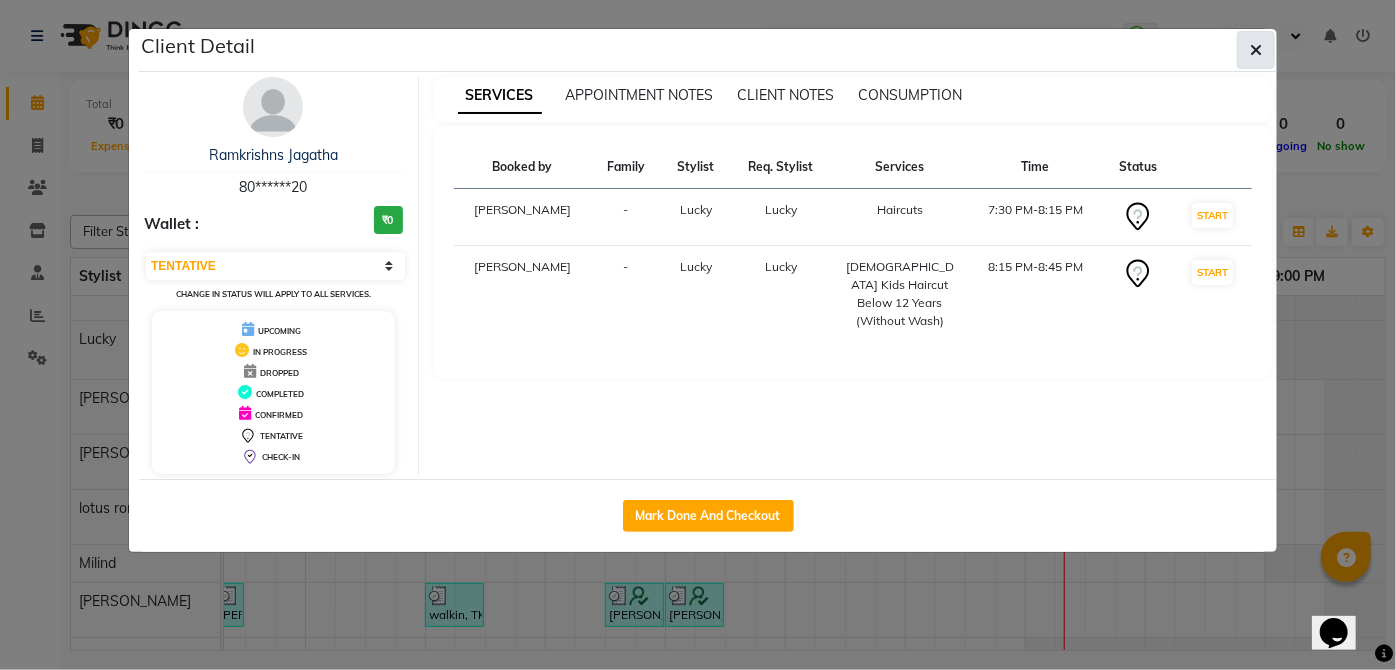 drag, startPoint x: 1135, startPoint y: 321, endPoint x: 1266, endPoint y: 44, distance: 306.41476 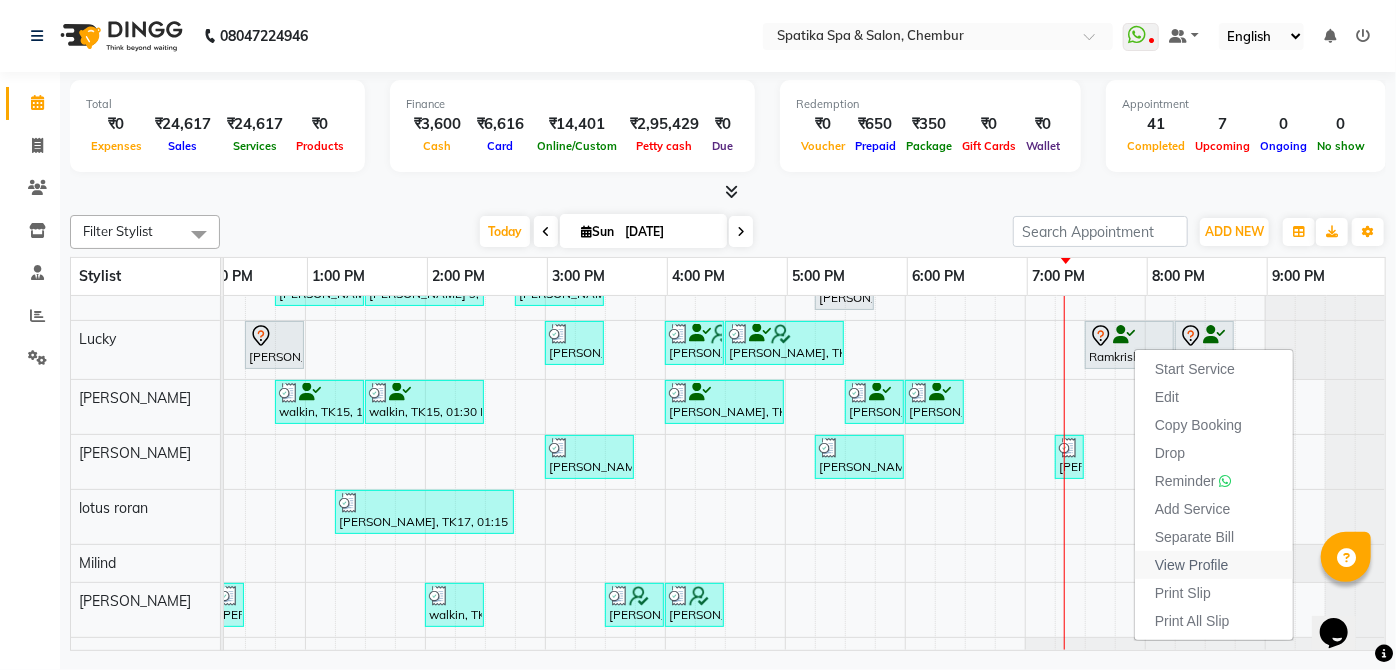 drag, startPoint x: 1135, startPoint y: 347, endPoint x: 1173, endPoint y: 563, distance: 219.31712 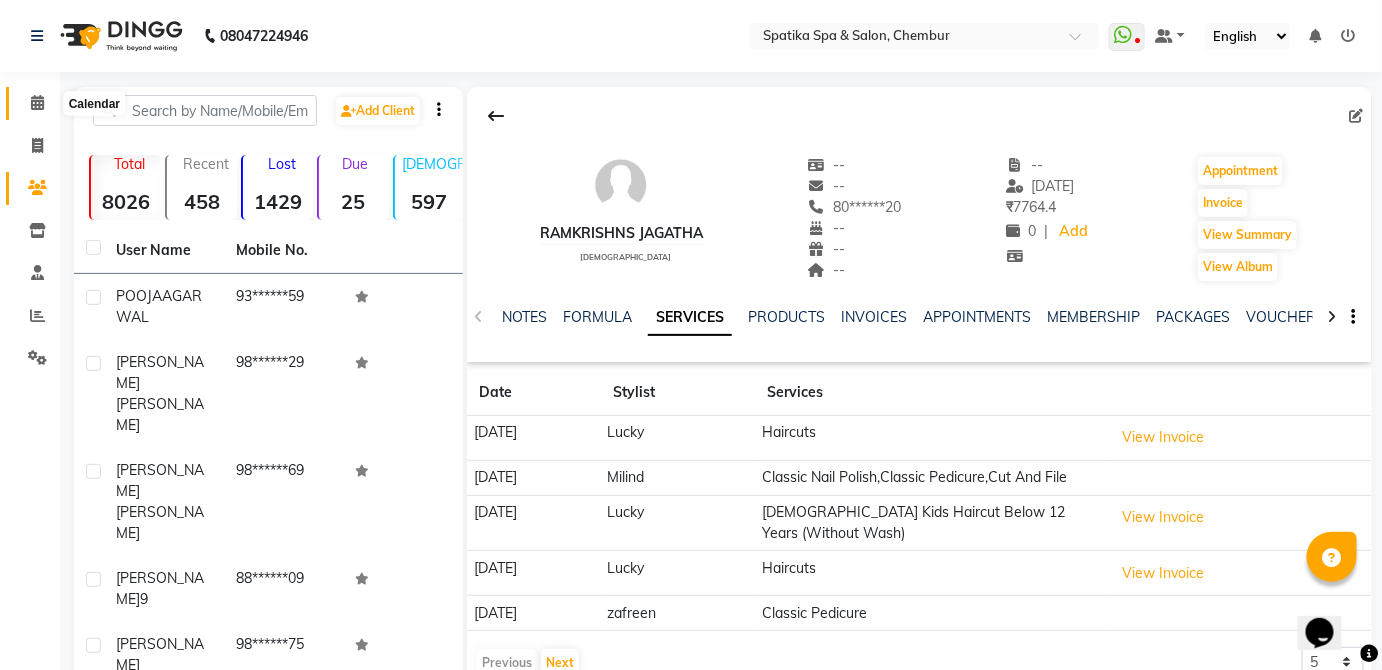 click 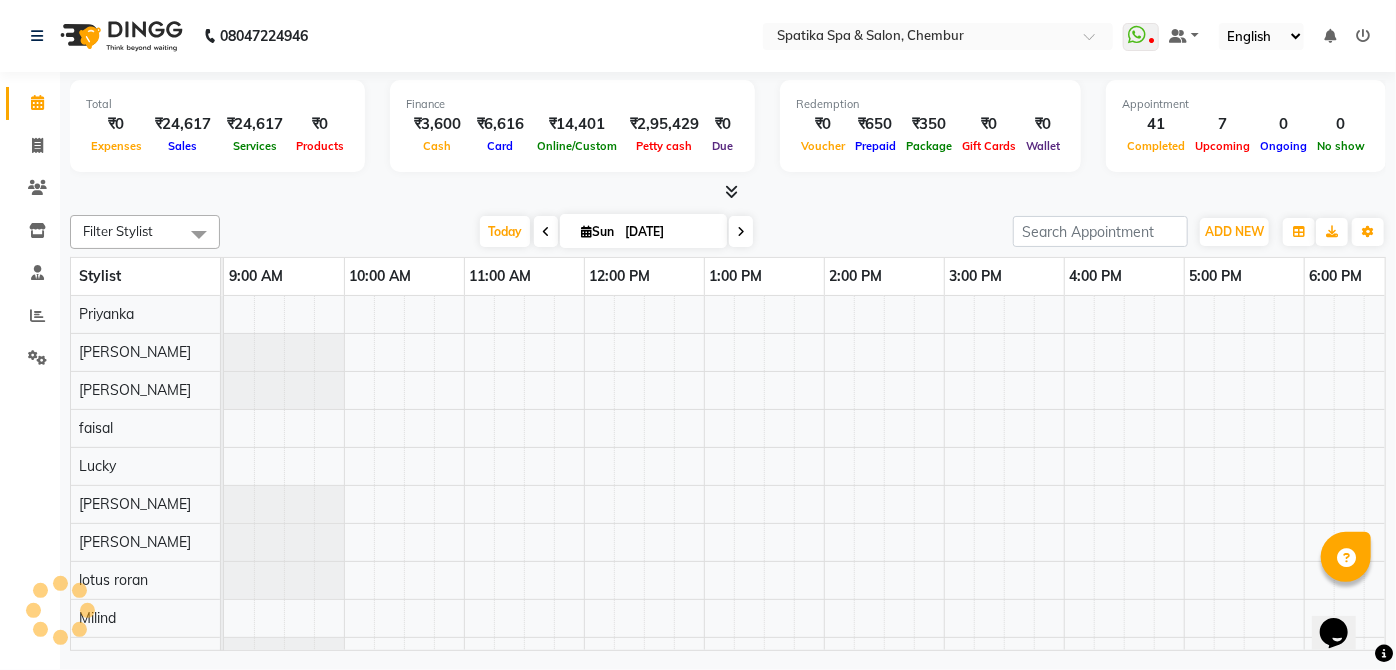 scroll, scrollTop: 0, scrollLeft: 0, axis: both 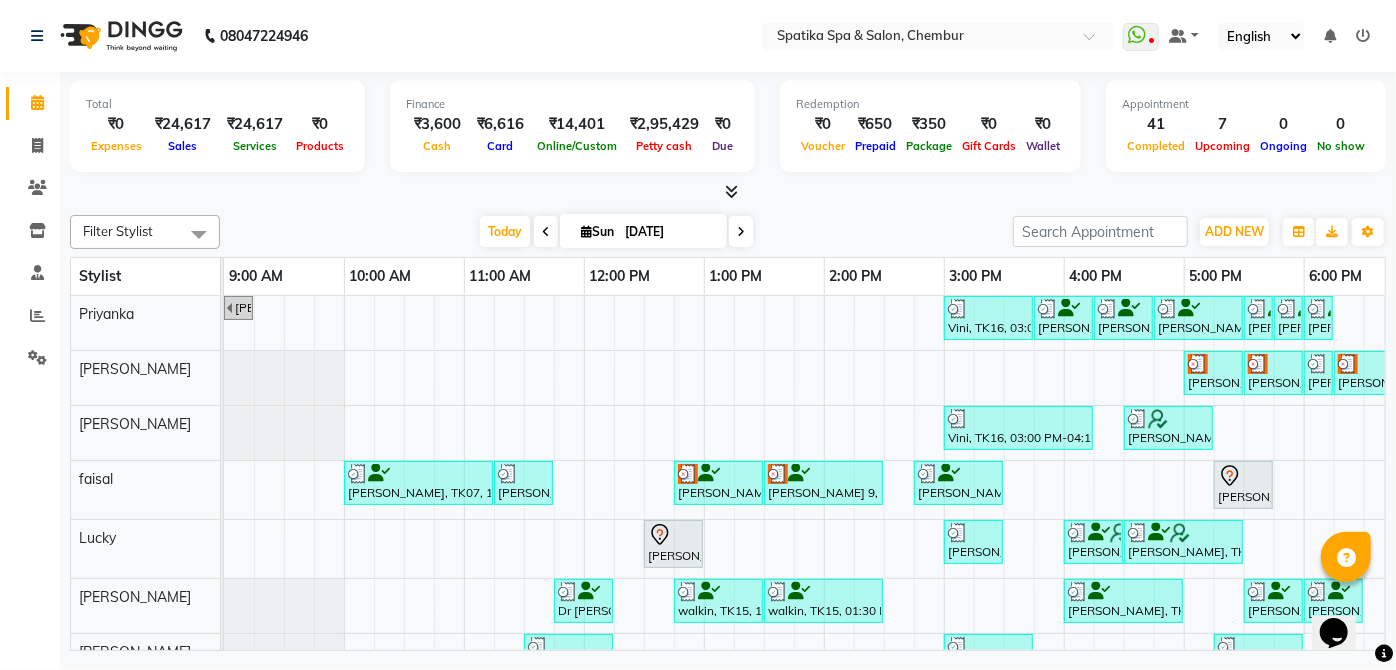 click on "Sun 13-07-2025" at bounding box center [643, 231] 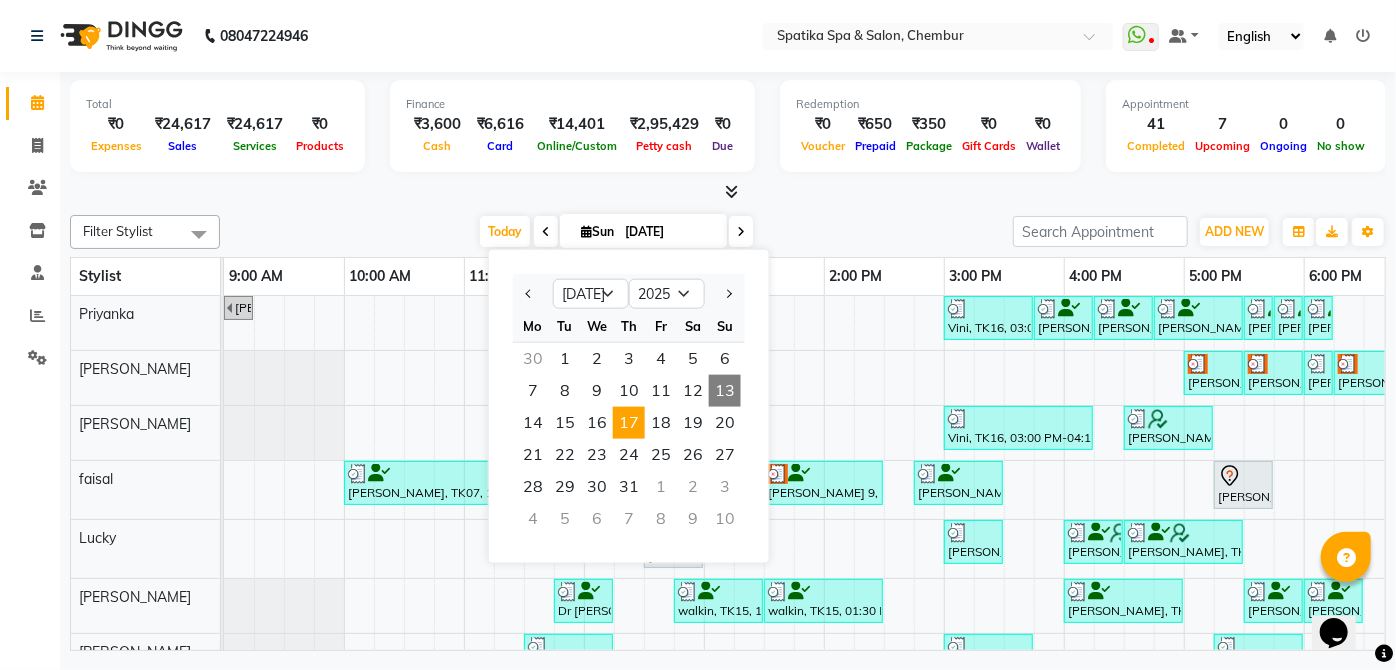click on "17" at bounding box center (629, 423) 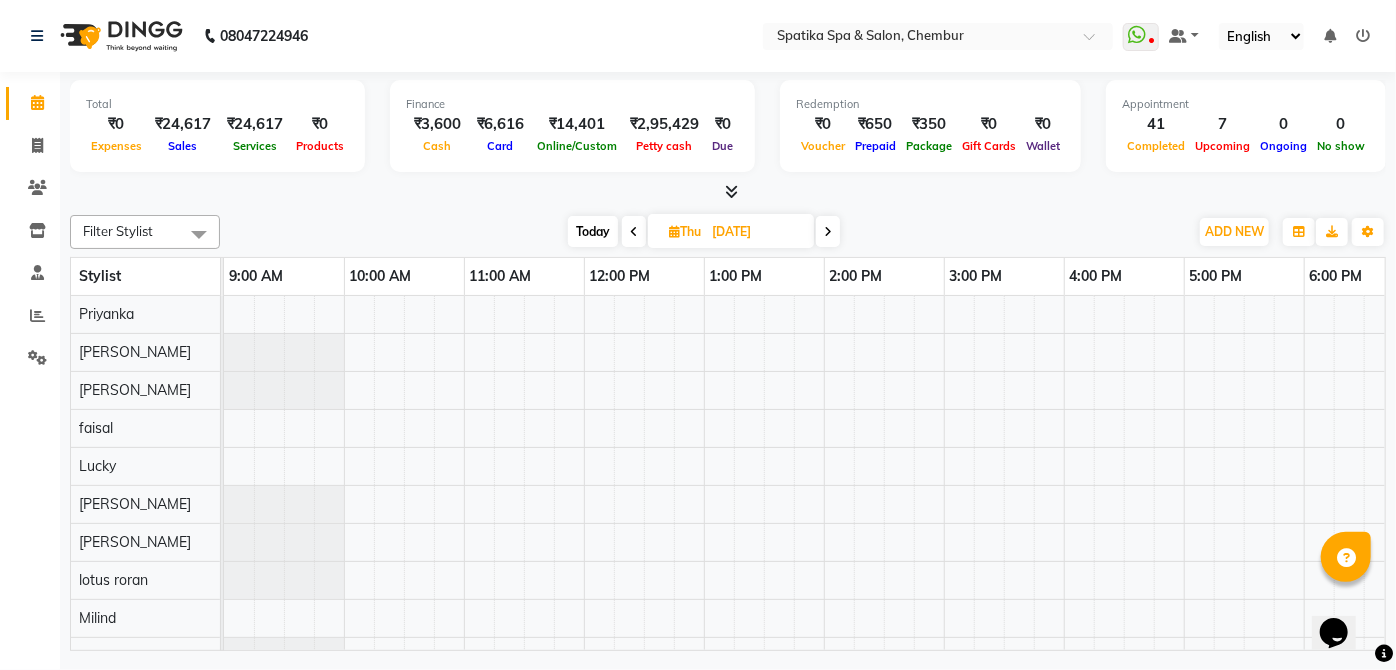 scroll, scrollTop: 0, scrollLeft: 397, axis: horizontal 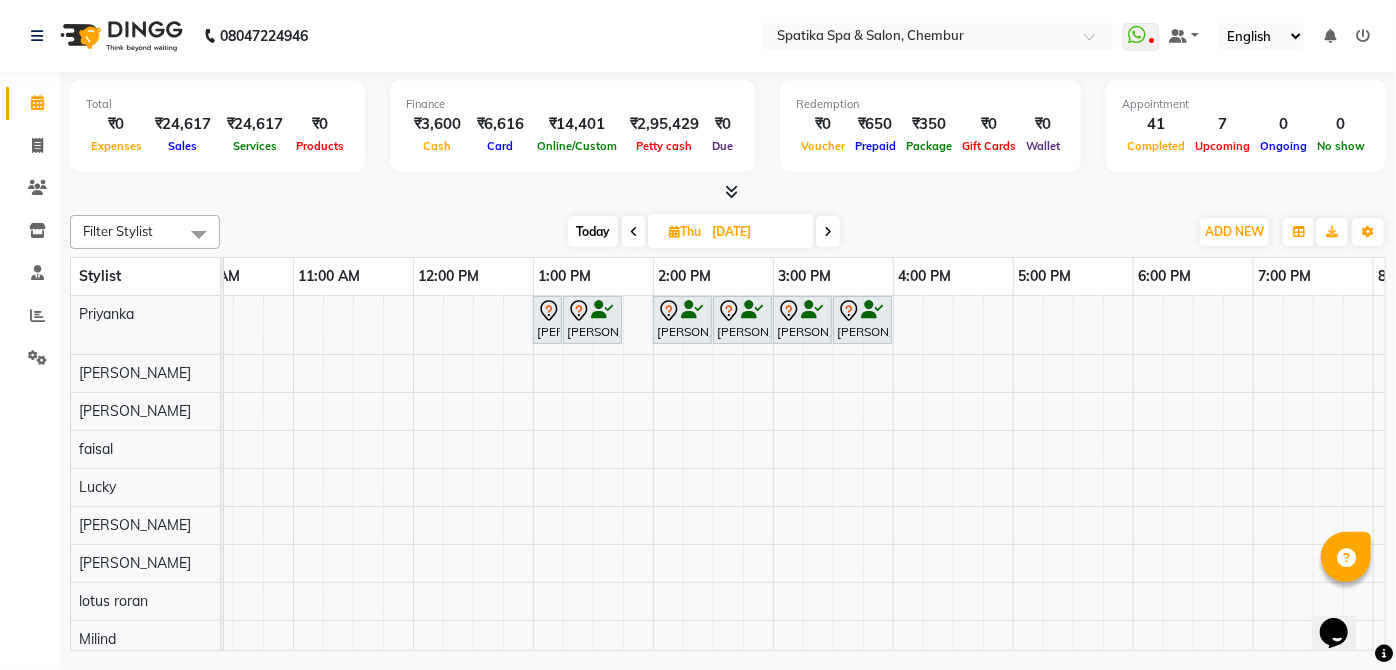 click on "Today" at bounding box center [593, 231] 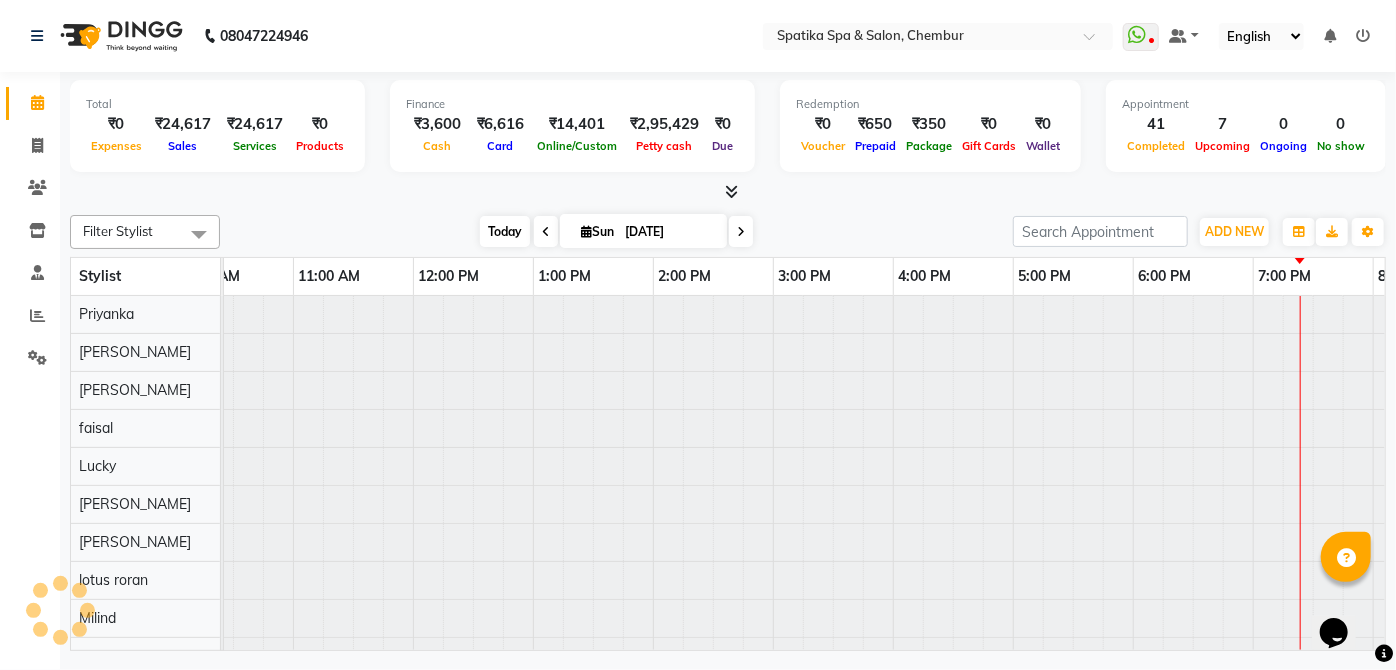 scroll, scrollTop: 0, scrollLeft: 0, axis: both 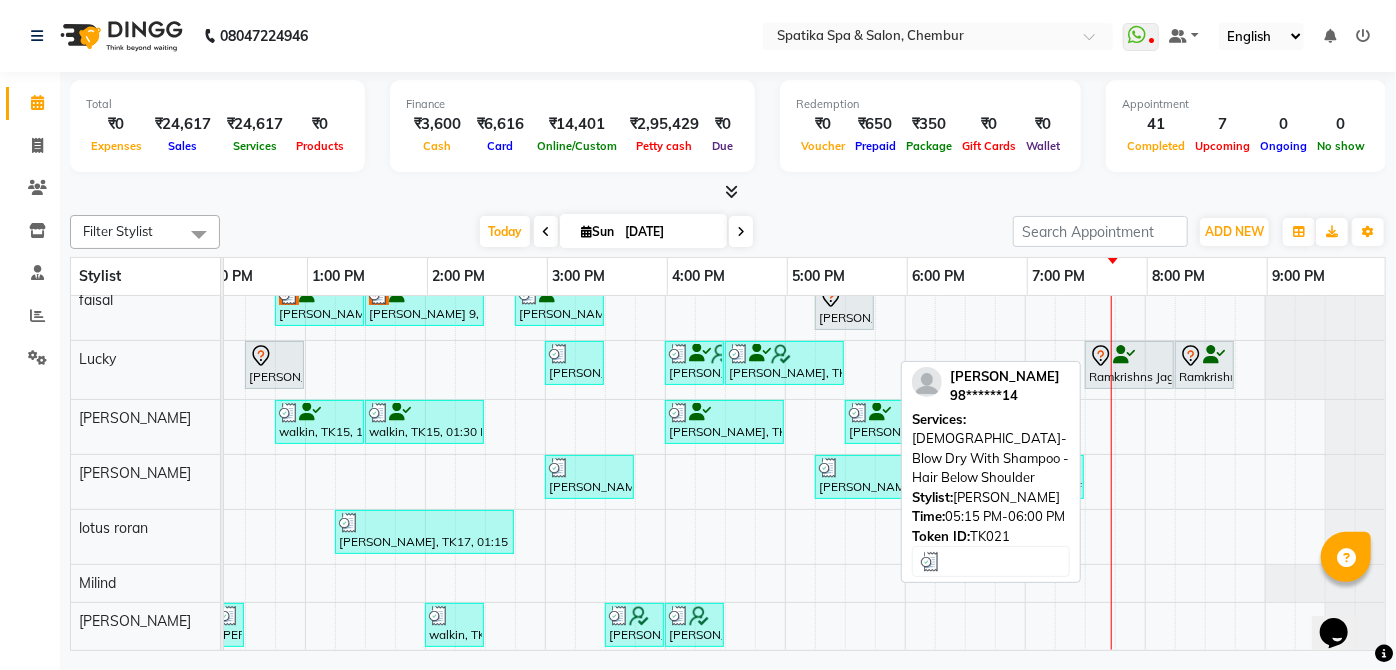 click on "[PERSON_NAME], TK21, 05:15 PM-06:00 PM, [DEMOGRAPHIC_DATA]-Blow Dry With Shampoo - Hair Below Shoulder" at bounding box center [859, 477] 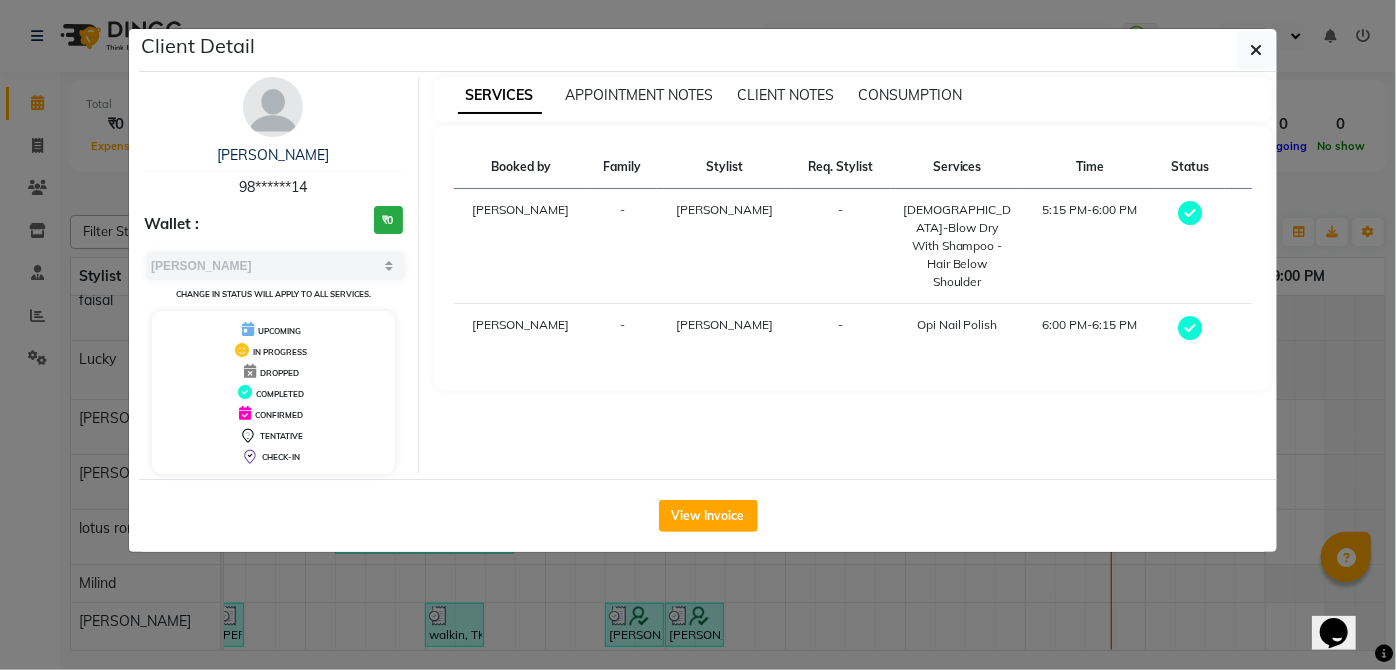click on "Client Detail  Kanika Puri   98******14 Wallet : ₹0 Select MARK DONE UPCOMING Change in status will apply to all services. UPCOMING IN PROGRESS DROPPED COMPLETED CONFIRMED TENTATIVE CHECK-IN SERVICES APPOINTMENT NOTES CLIENT NOTES CONSUMPTION Booked by Family Stylist Req. Stylist Services Time Status  Aayushi Sonawala  - shahrukh -  Female-Blow Dry With Shampoo - Hair Below Shoulder   5:15 PM-6:00 PM   Aayushi Sonawala  - sumitra -  Opi Nail Polish   6:00 PM-6:15 PM   View Invoice" 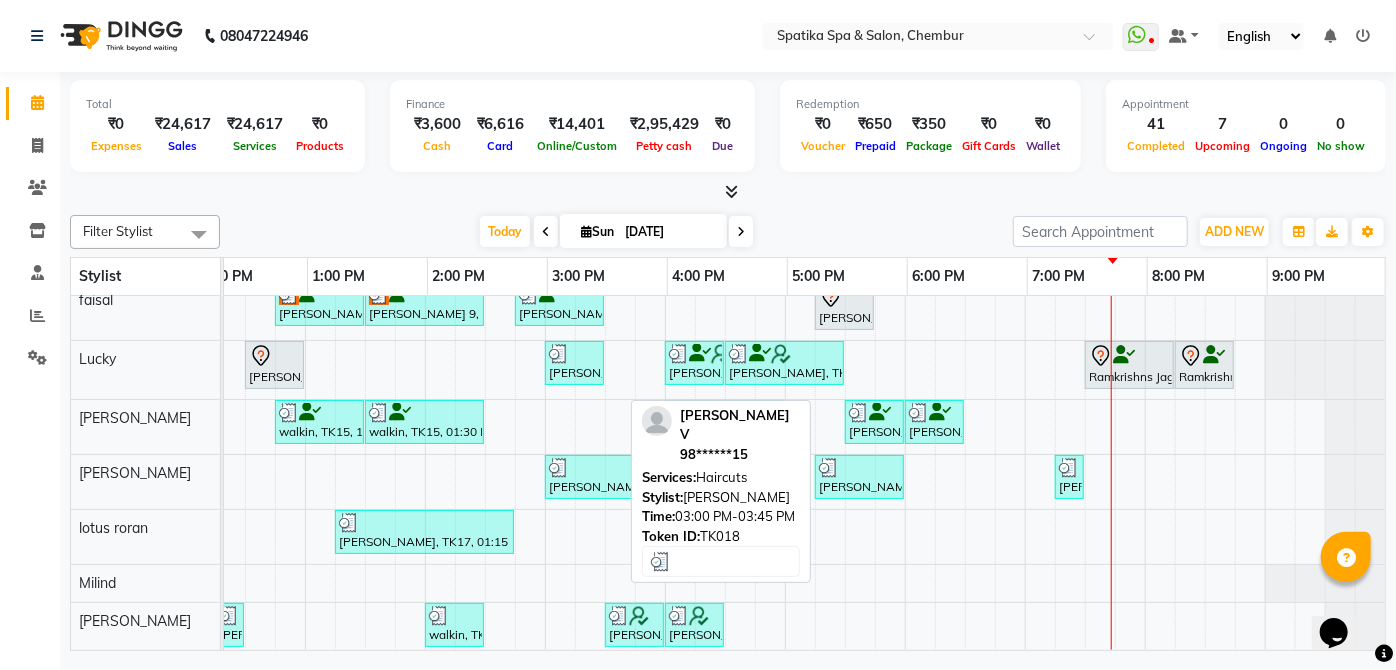 click at bounding box center (589, 468) 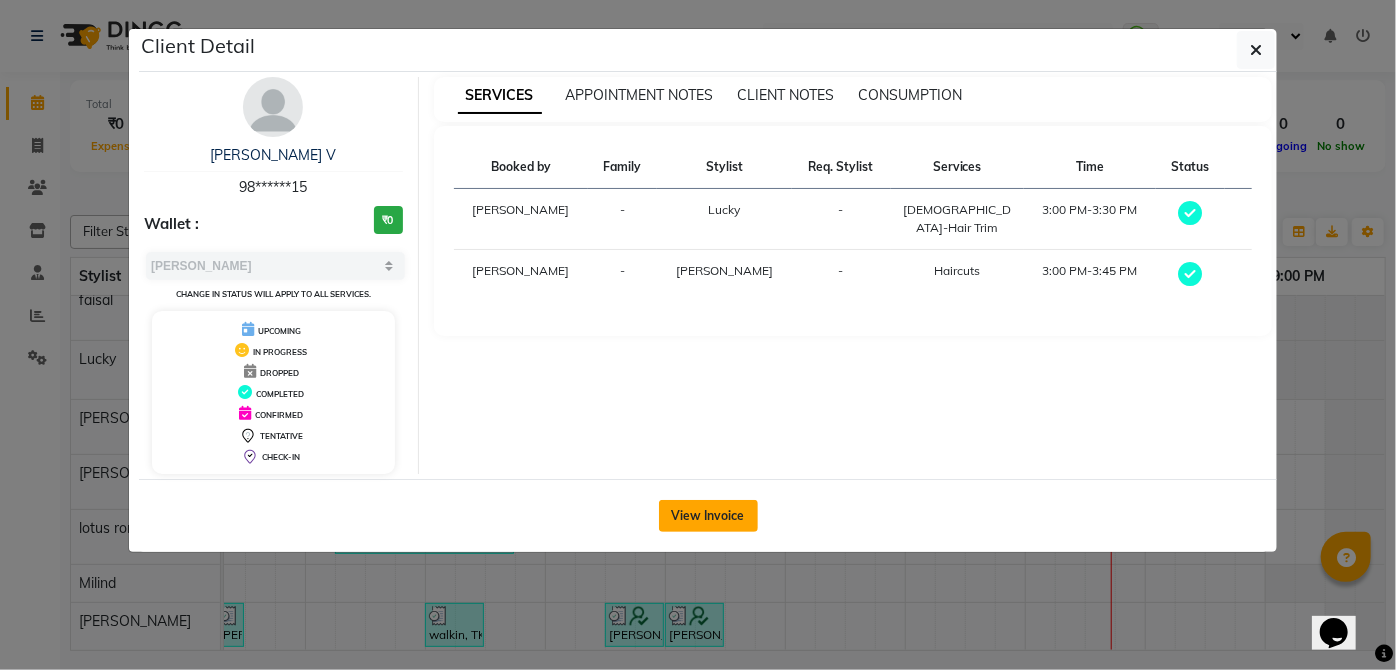 click on "View Invoice" 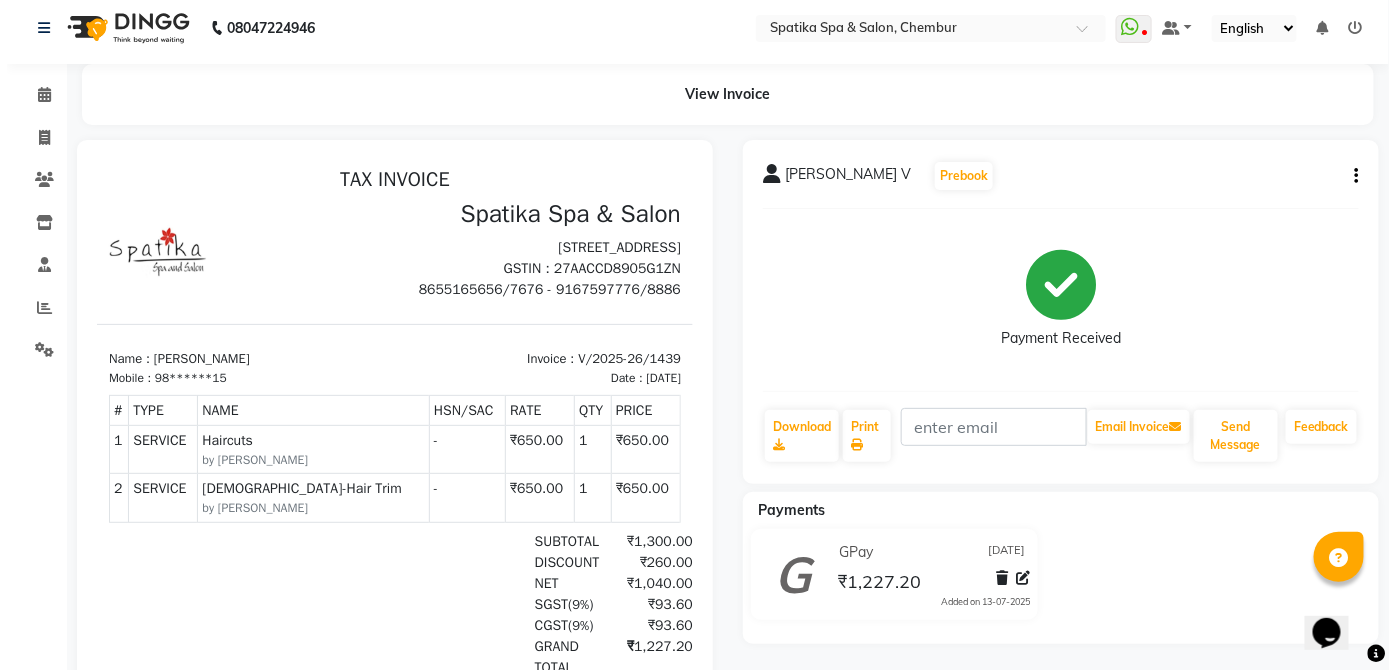 scroll, scrollTop: 0, scrollLeft: 0, axis: both 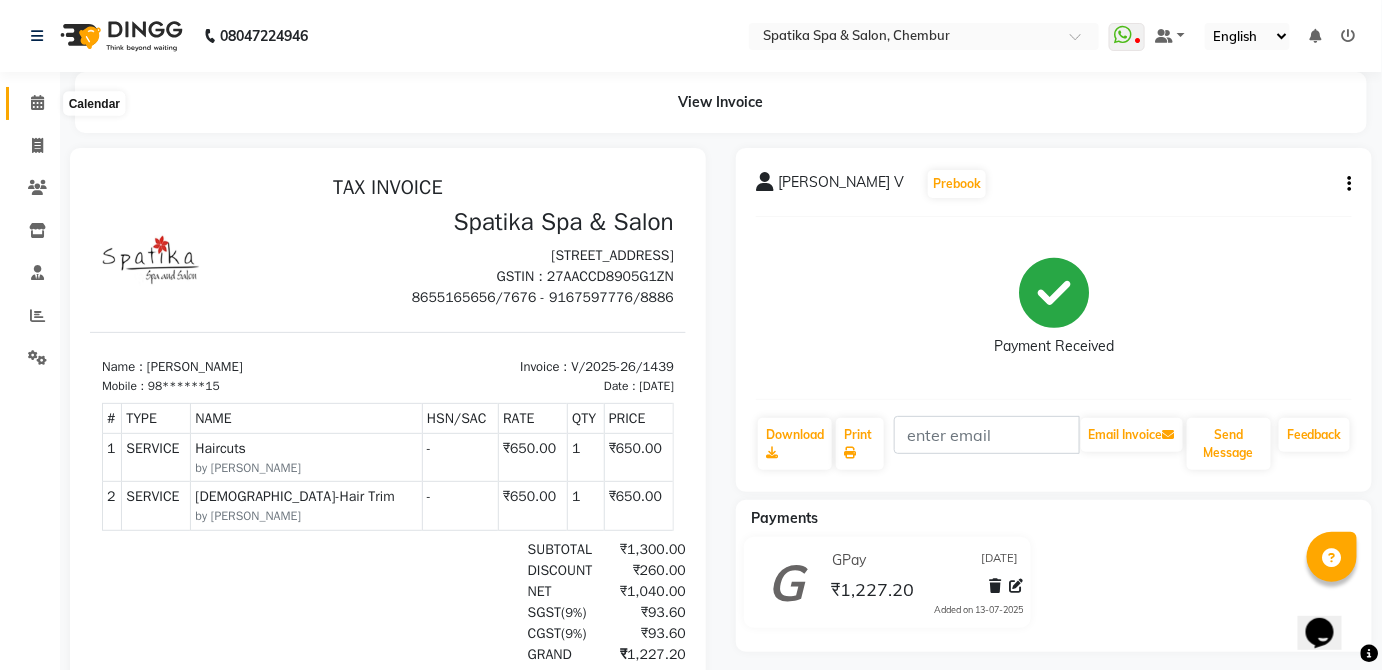 click 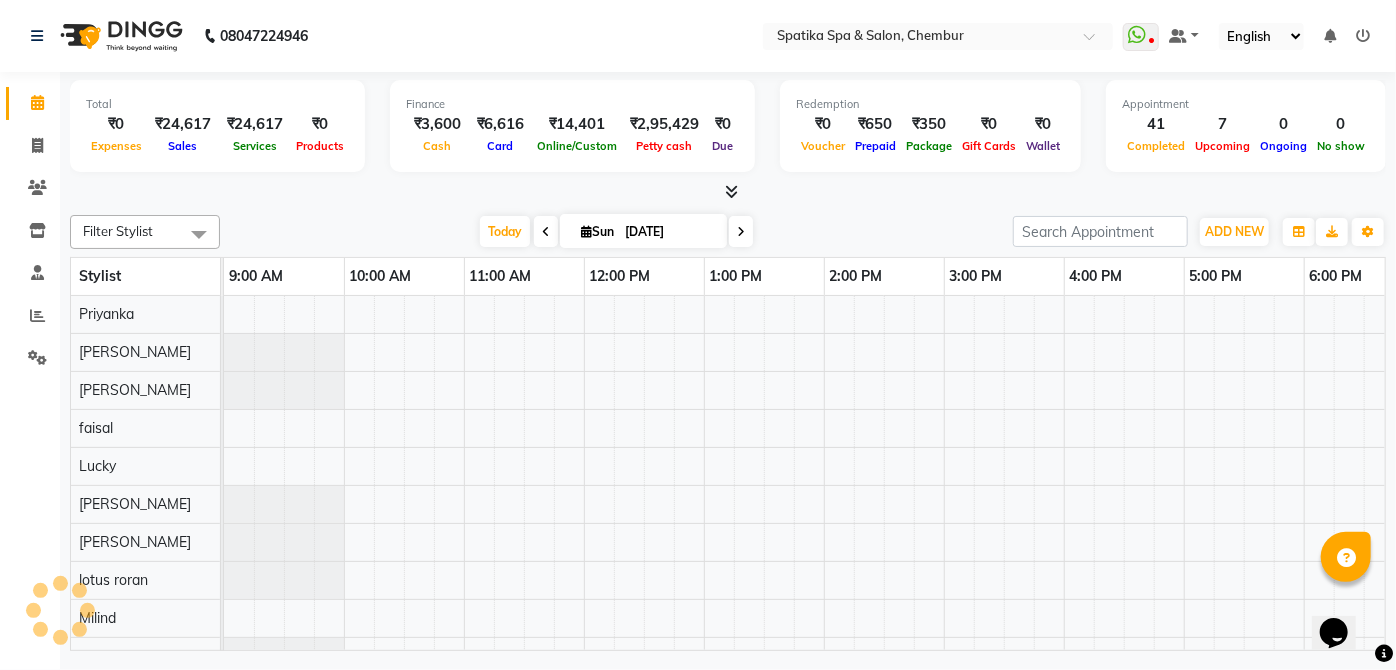 scroll, scrollTop: 0, scrollLeft: 397, axis: horizontal 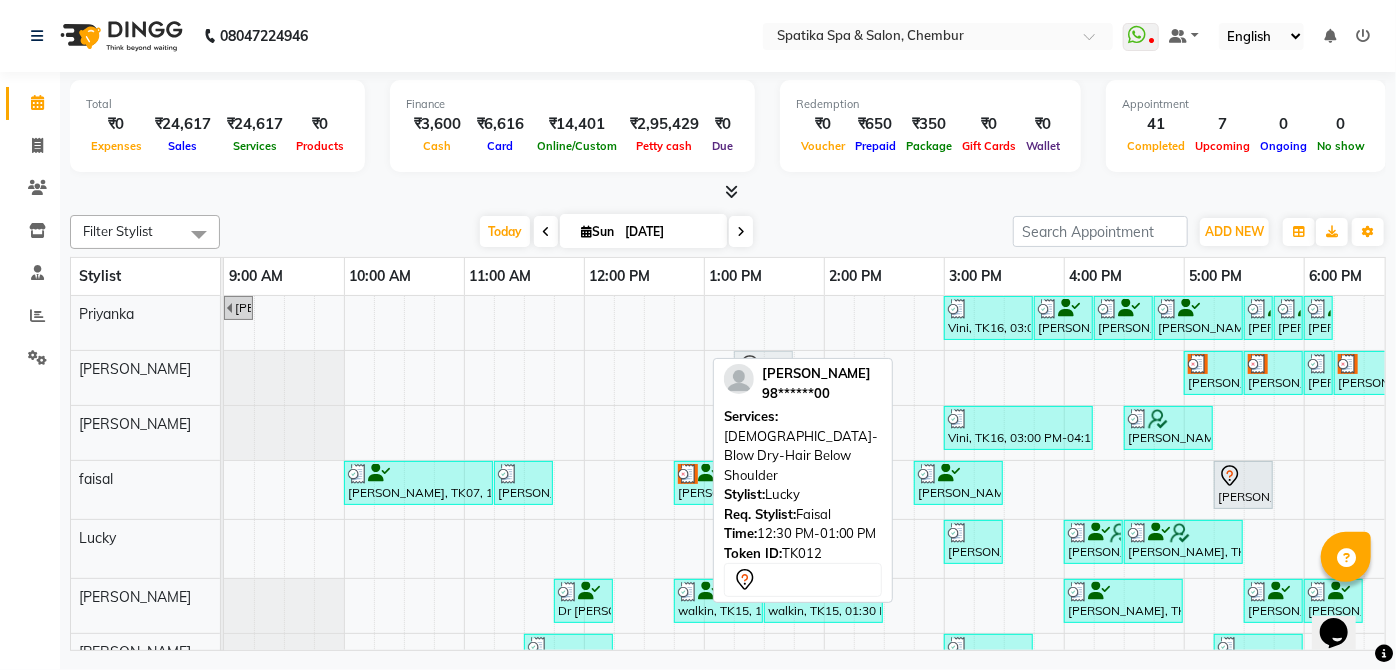 drag, startPoint x: 664, startPoint y: 529, endPoint x: 746, endPoint y: 382, distance: 168.3241 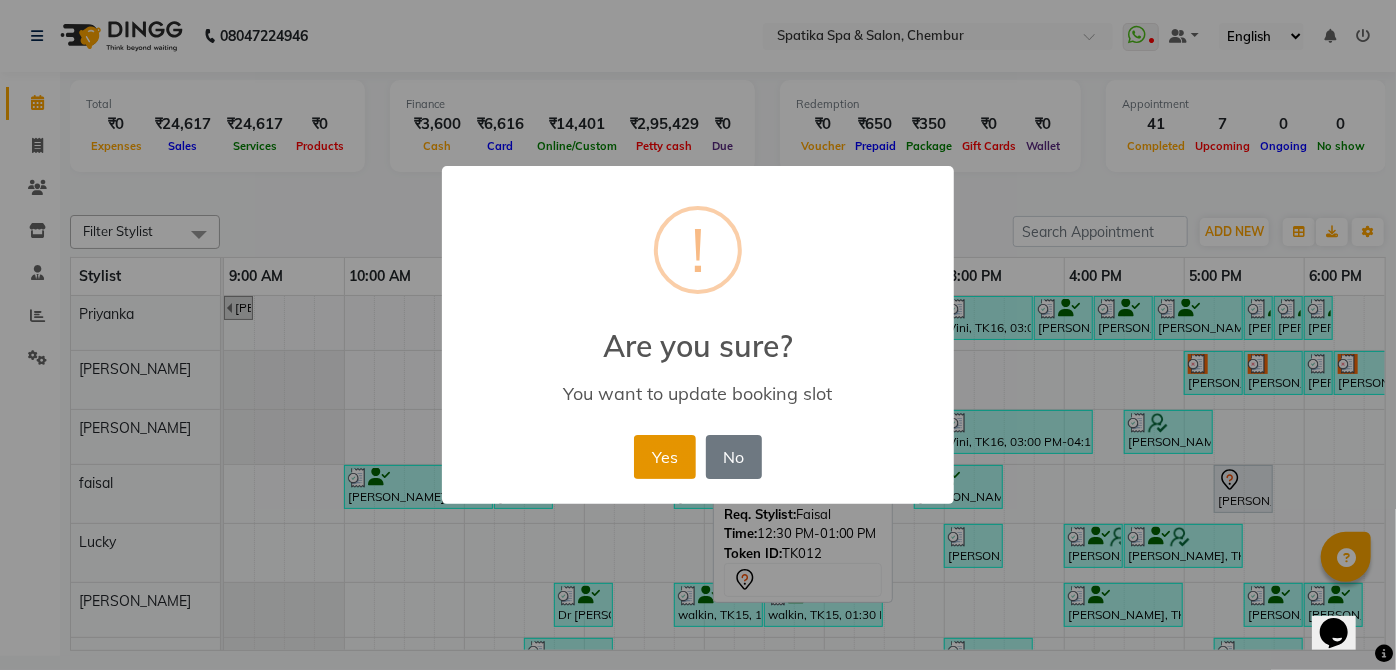 click on "Yes" at bounding box center (664, 457) 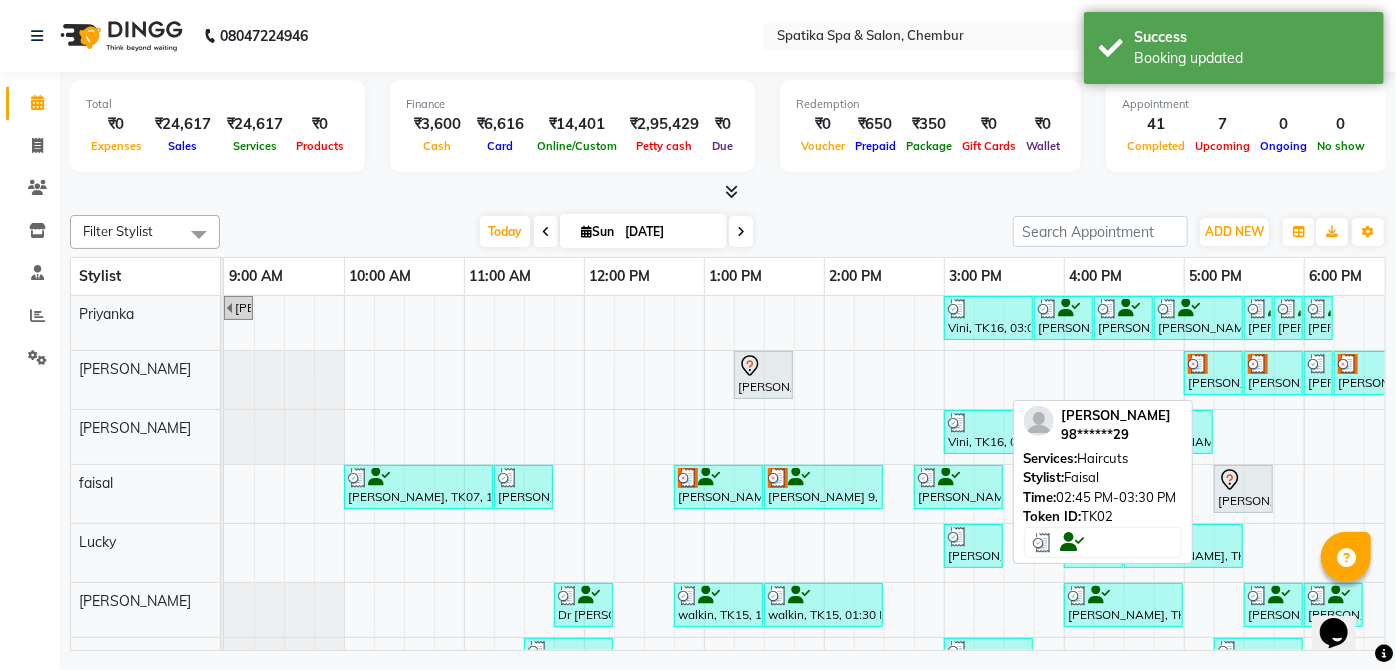 scroll, scrollTop: 0, scrollLeft: 104, axis: horizontal 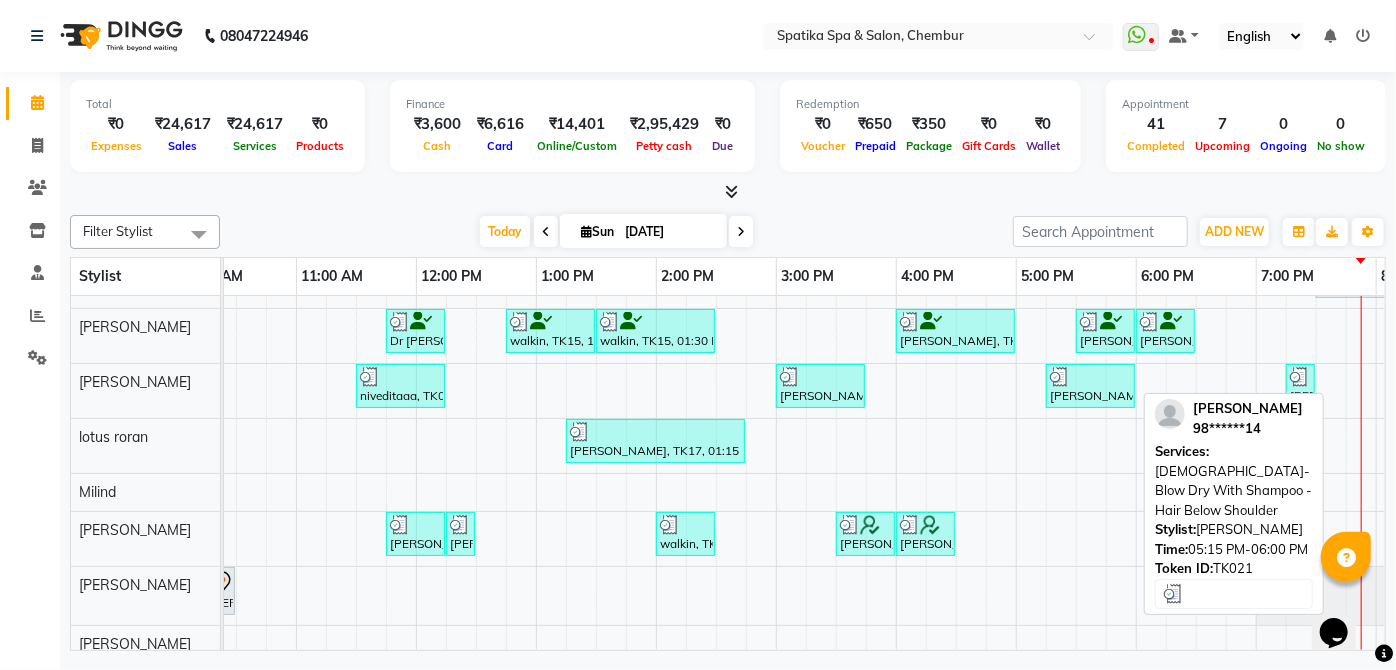 click at bounding box center (1090, 377) 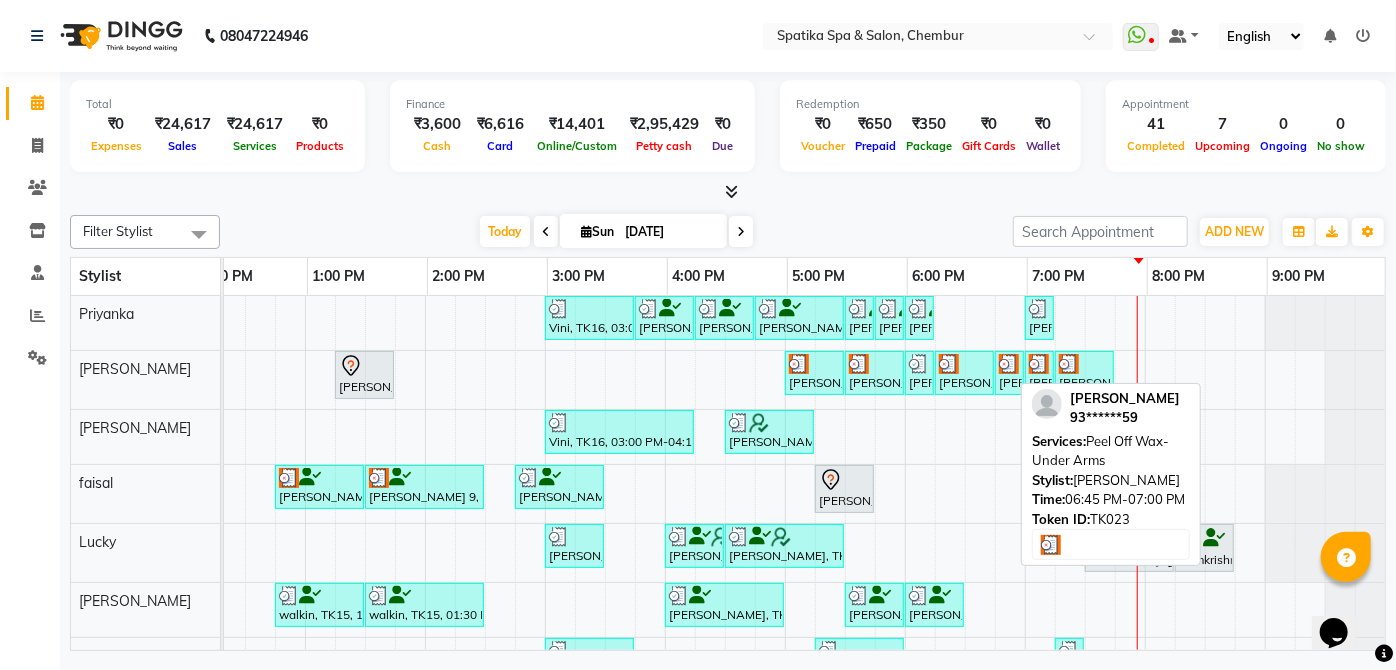 click on "[PERSON_NAME], TK23, 06:45 PM-07:00 PM, Peel Off Wax-Under Arms" at bounding box center (1009, 373) 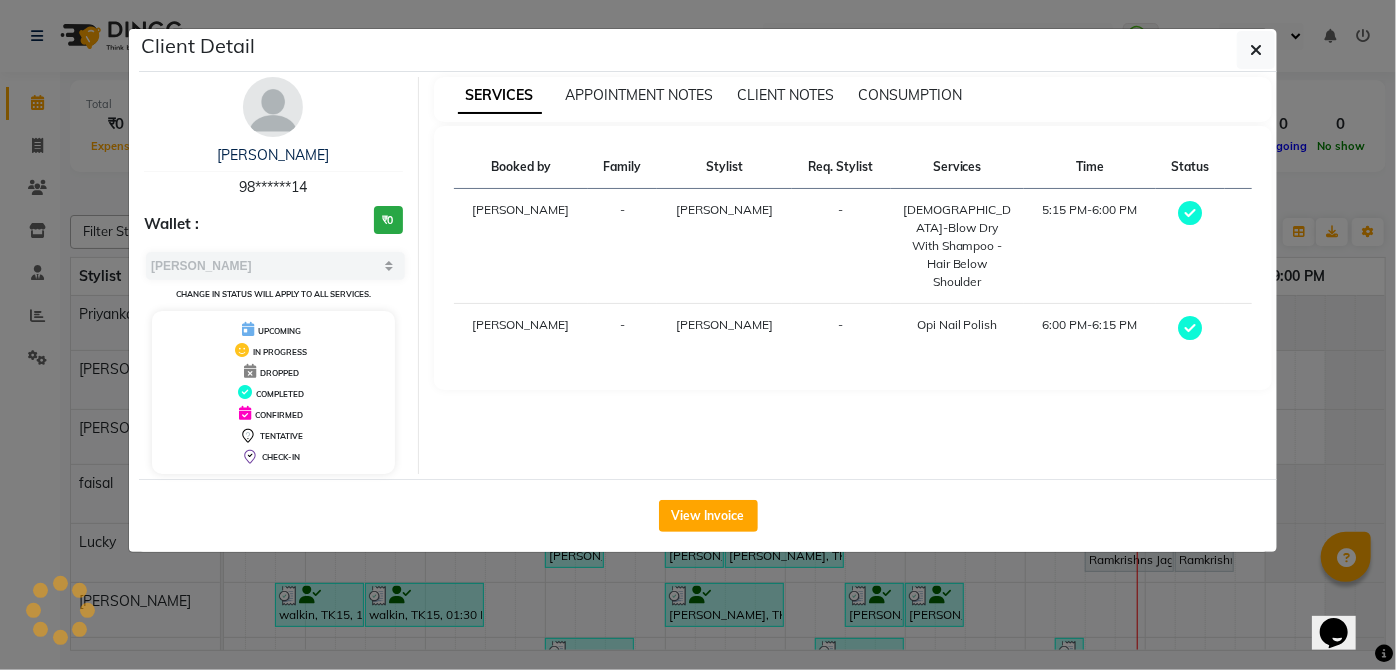 type 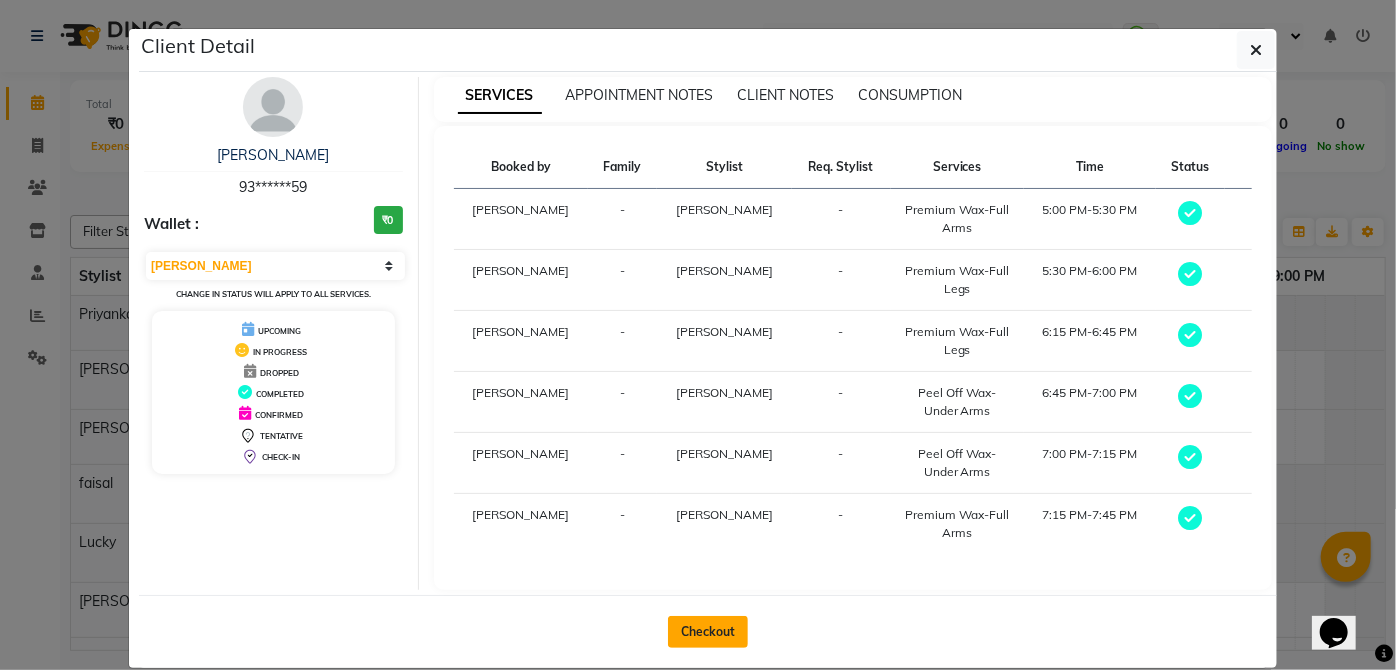 type 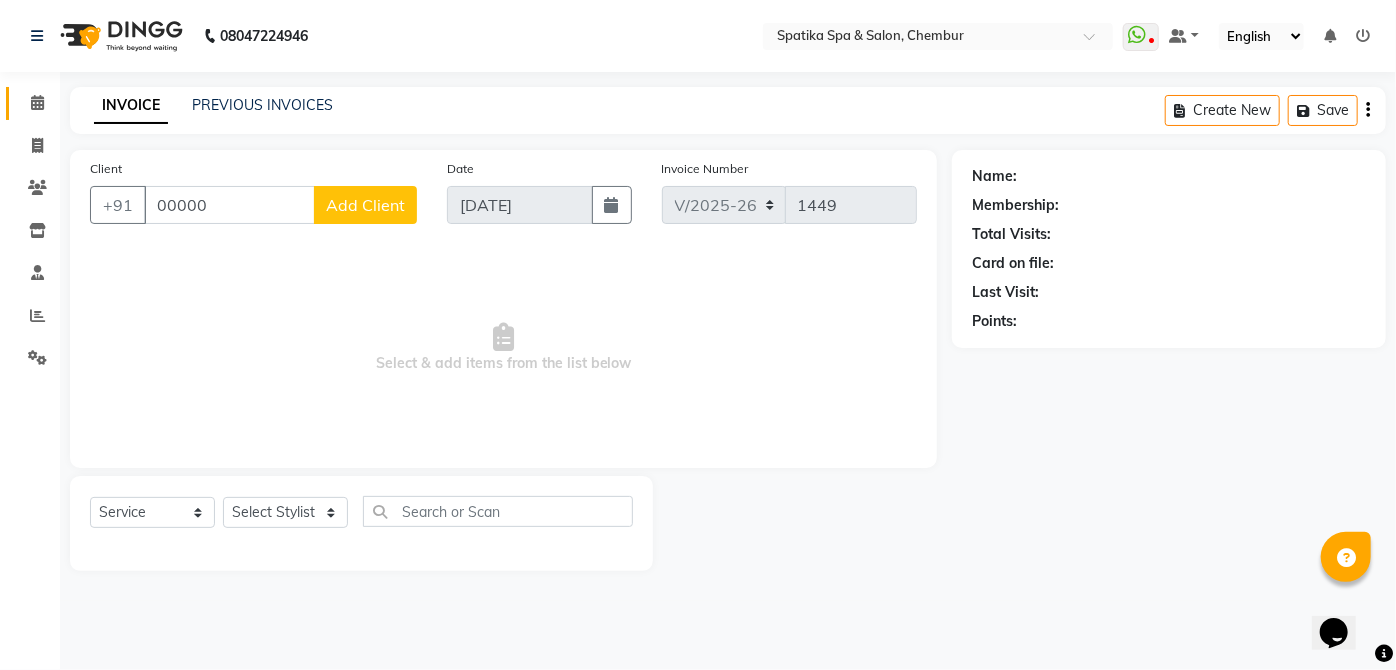 type on "93******59" 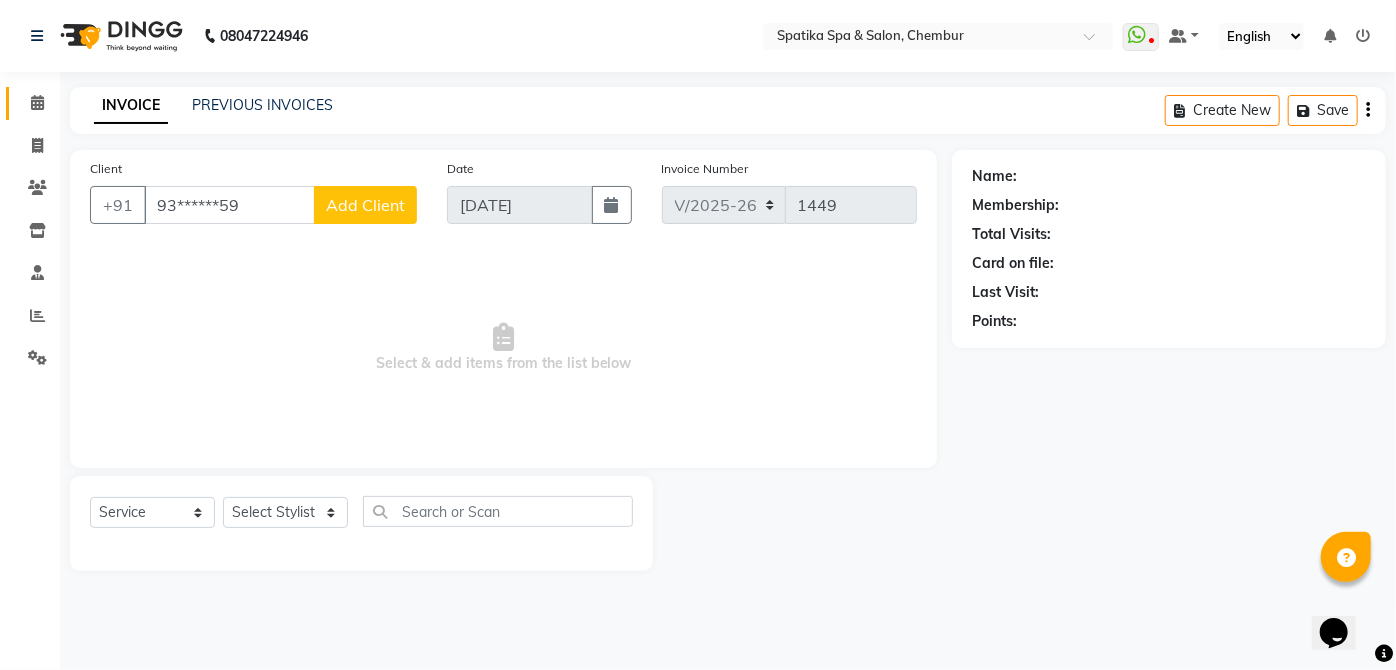 select on "29950" 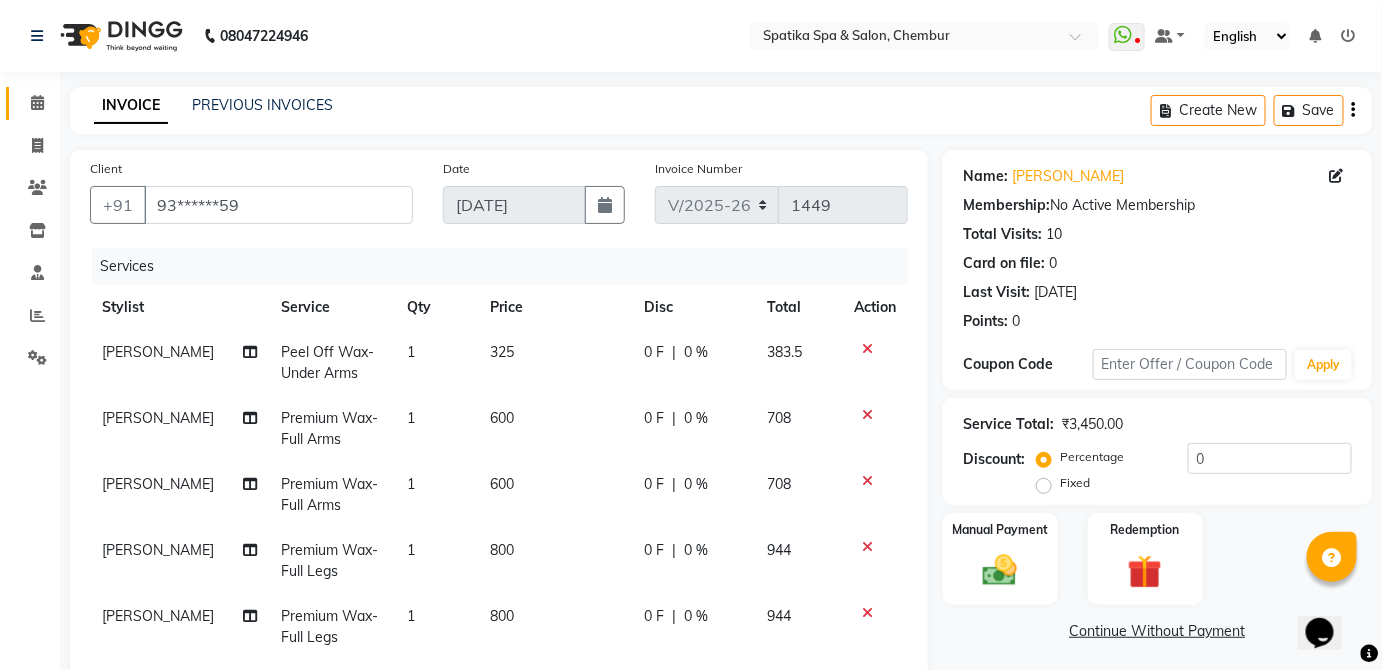 scroll, scrollTop: 7, scrollLeft: 0, axis: vertical 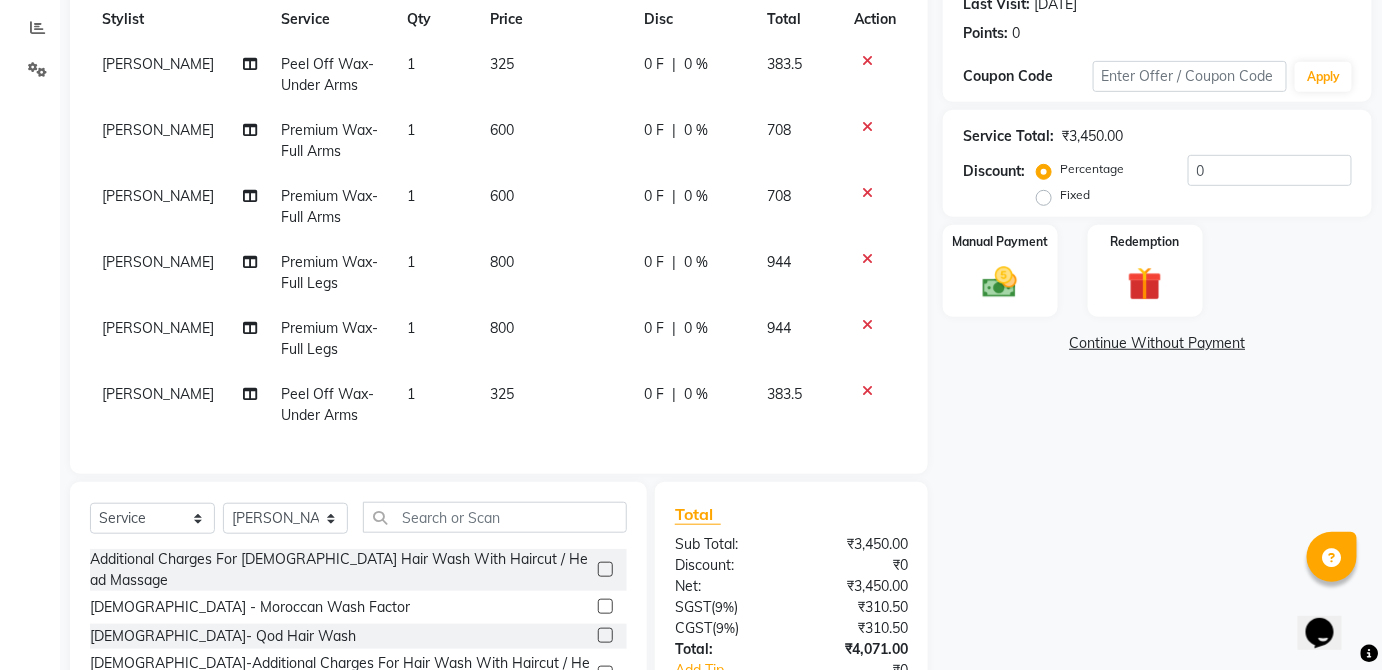 click on "600" 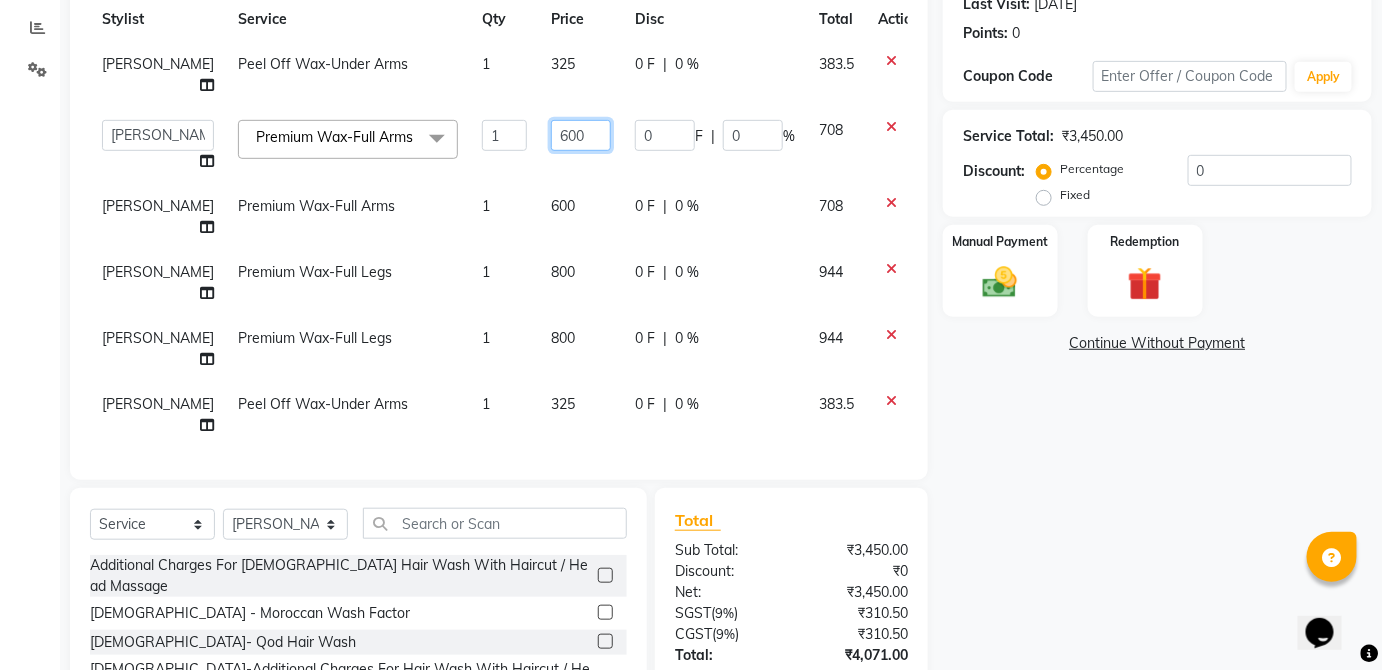 click on "600" 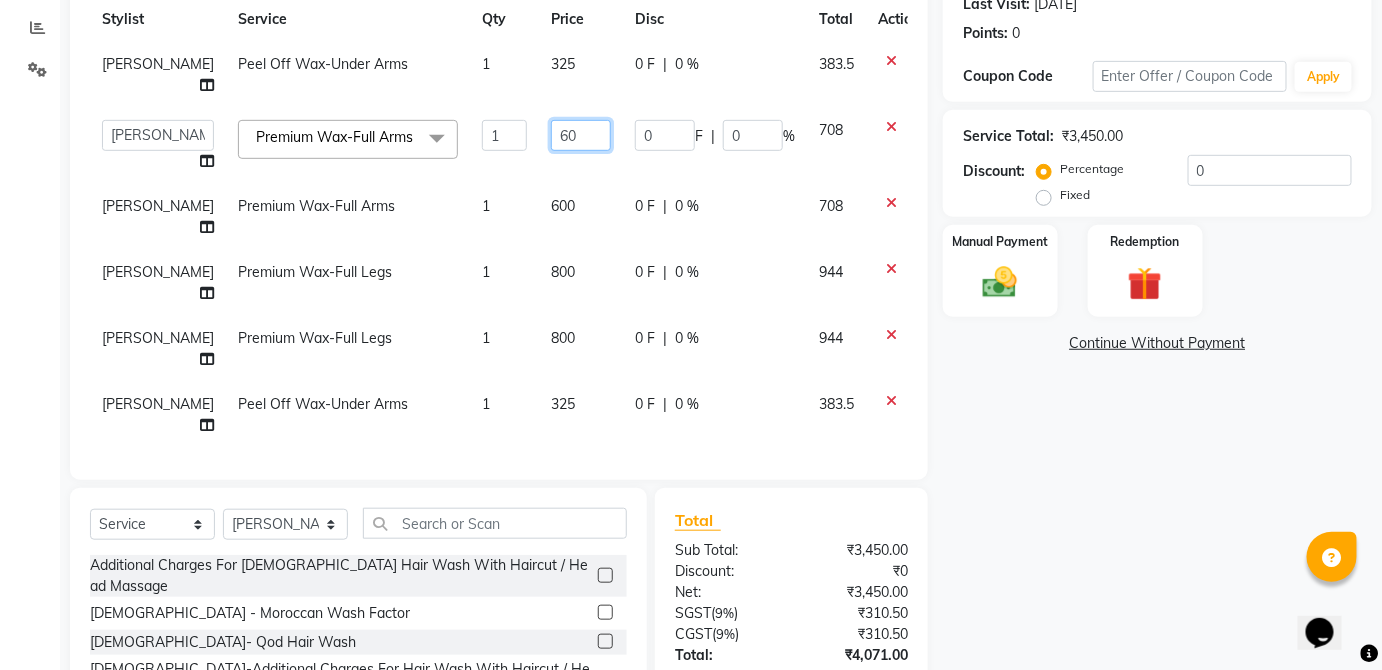 type on "6" 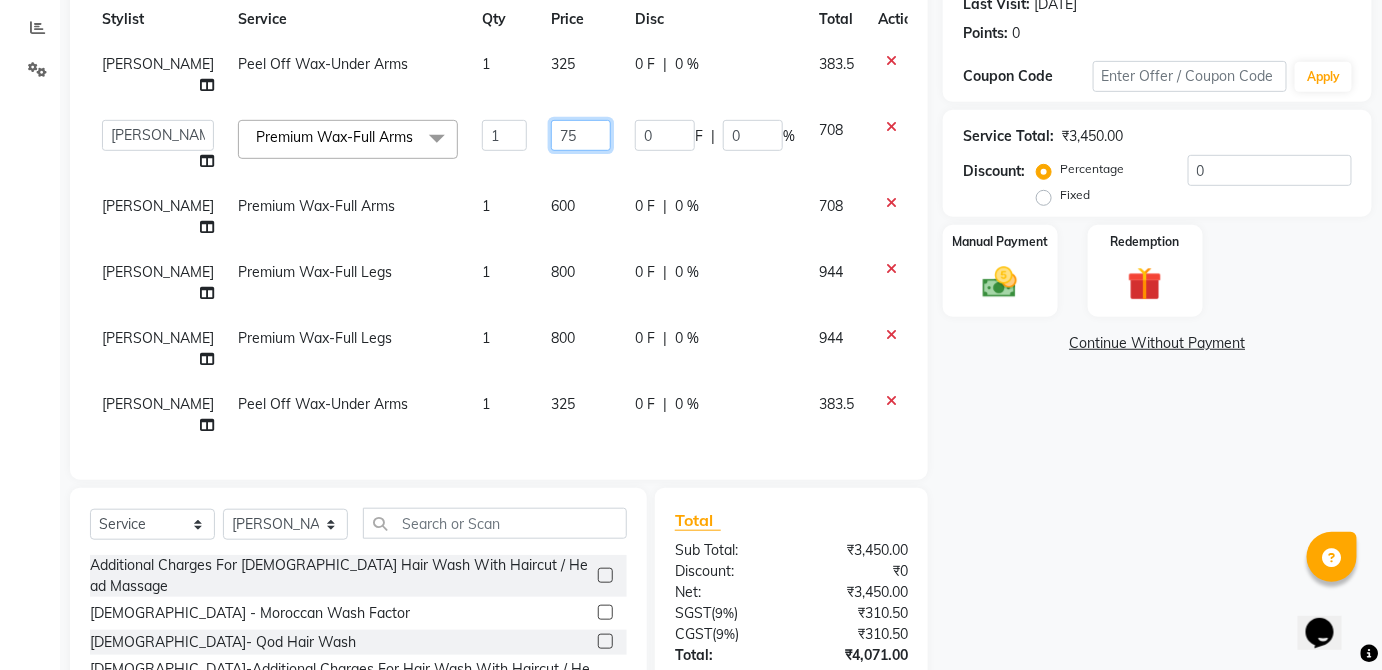 type on "750" 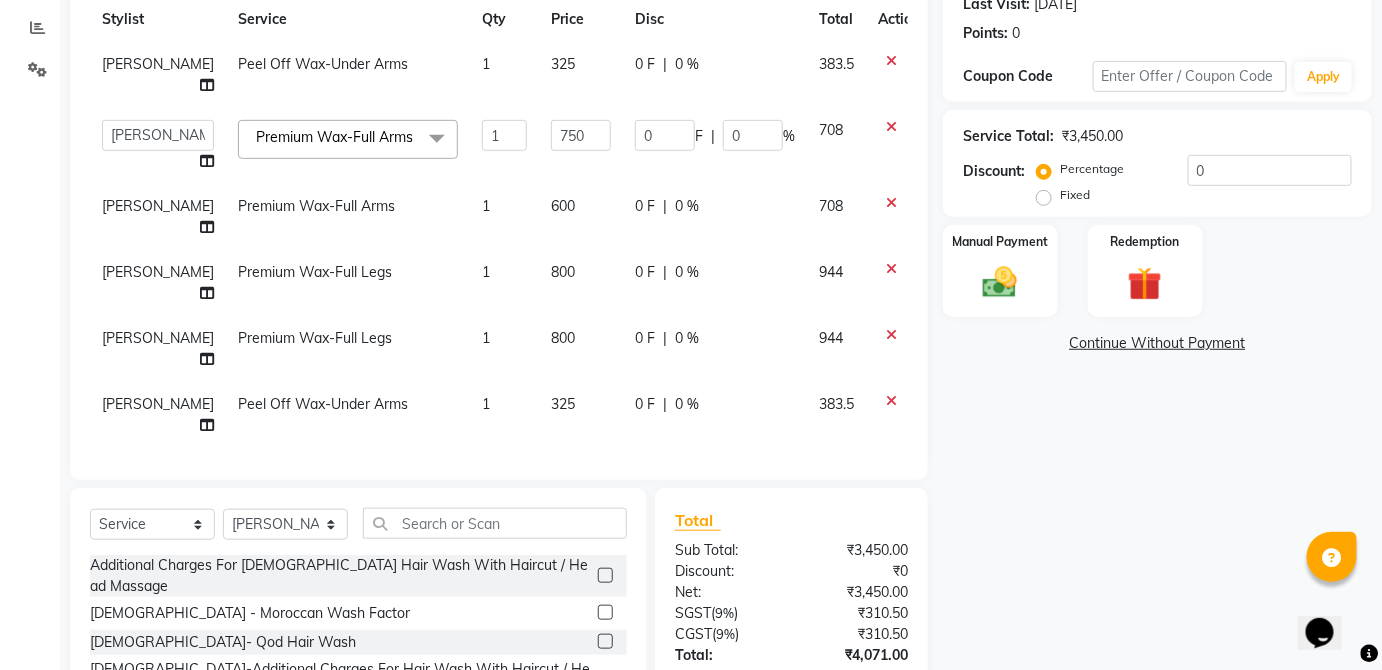 click on "600" 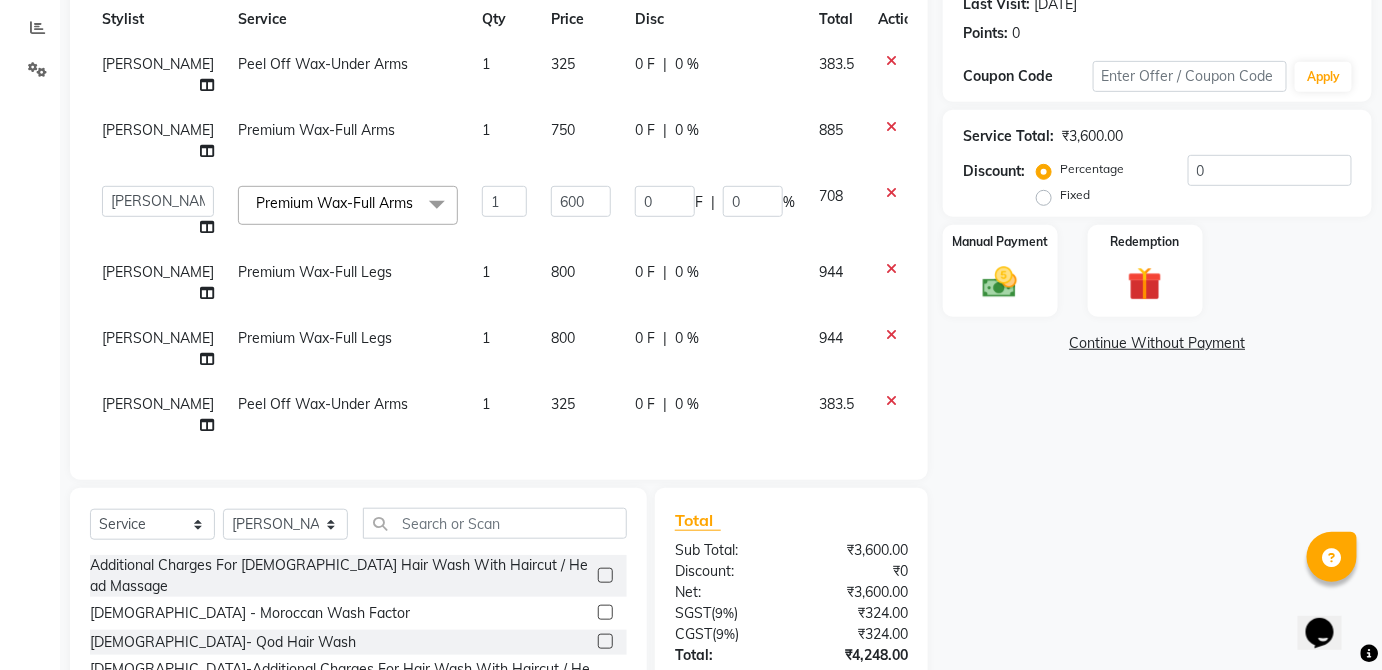 click on "800" 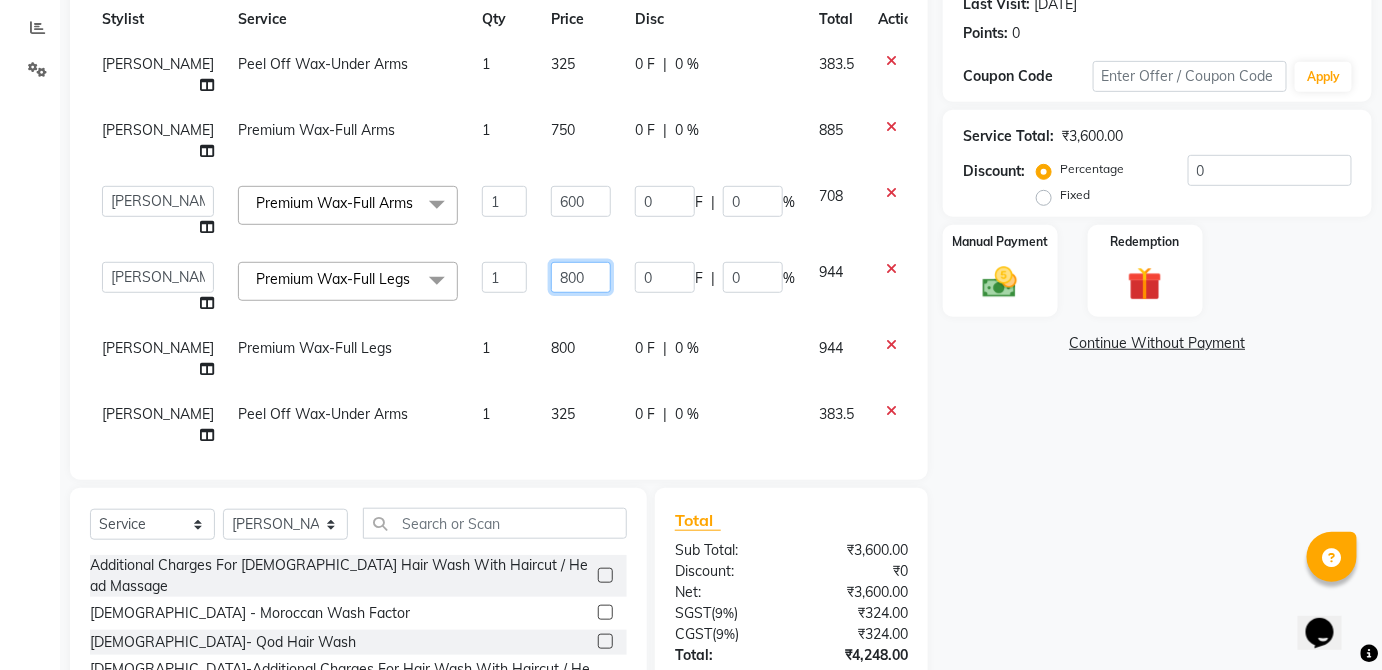 click on "800" 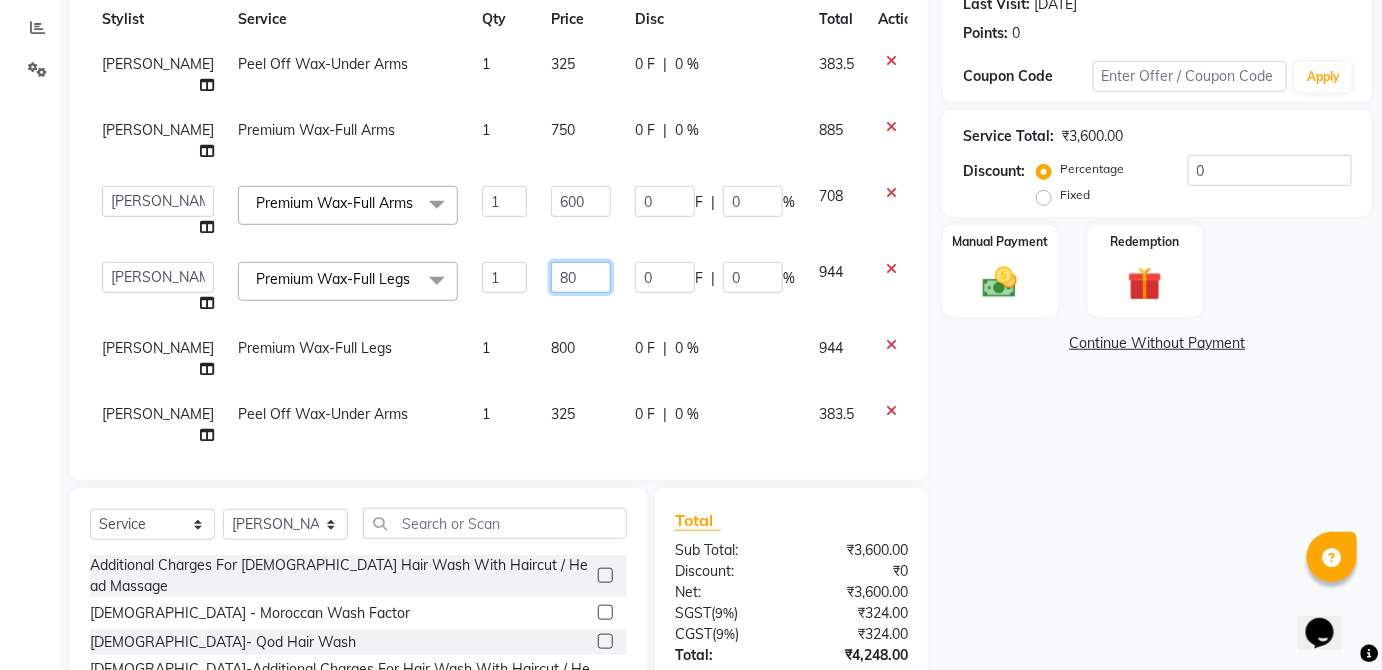 type on "8" 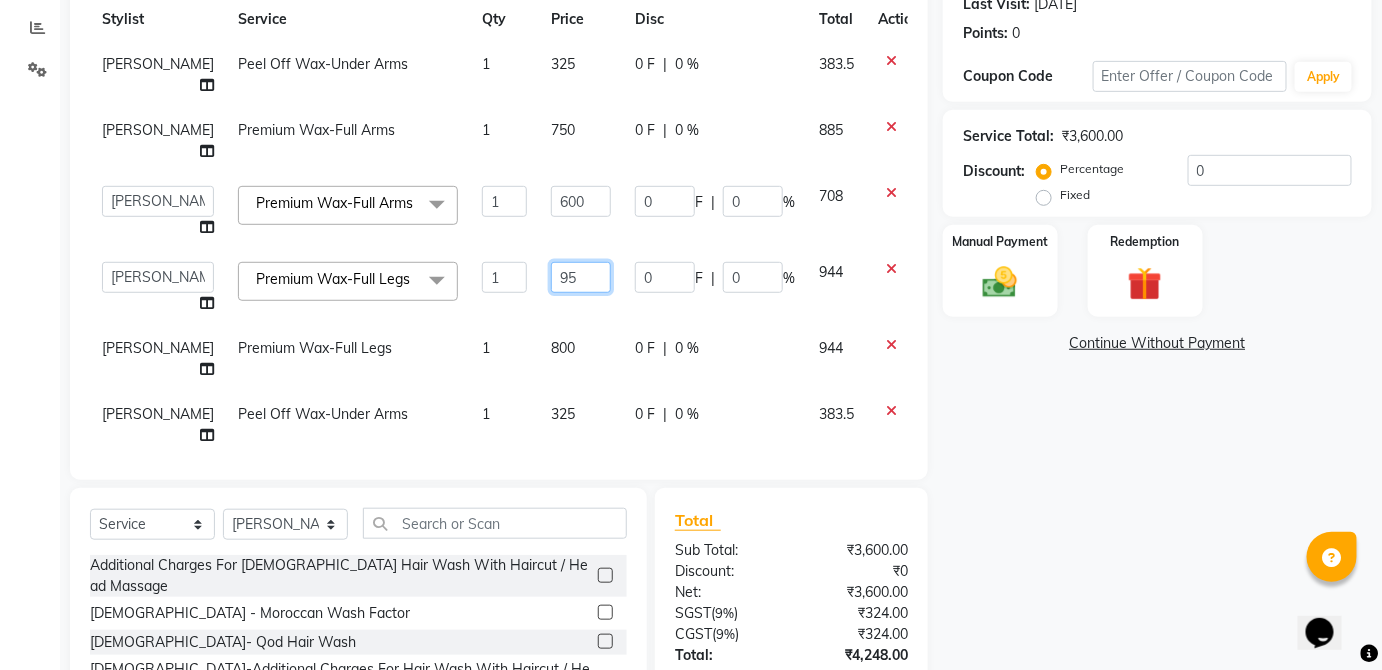 type on "950" 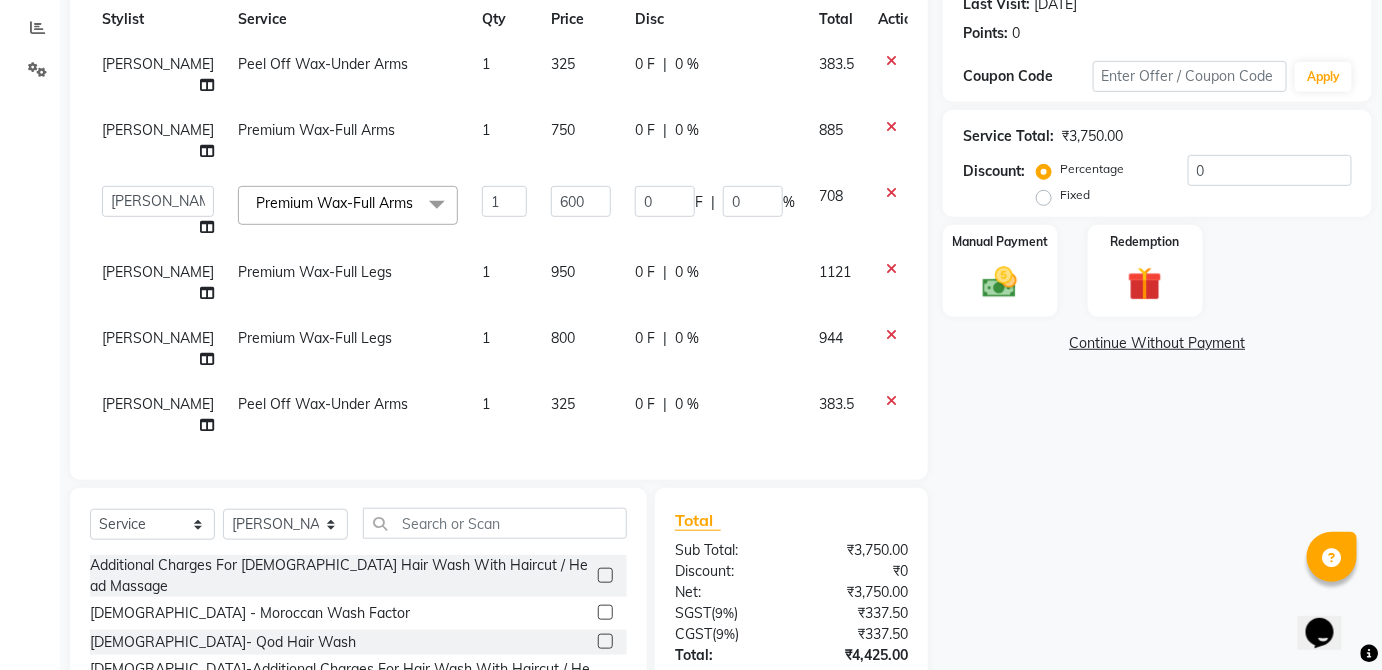 click on "800" 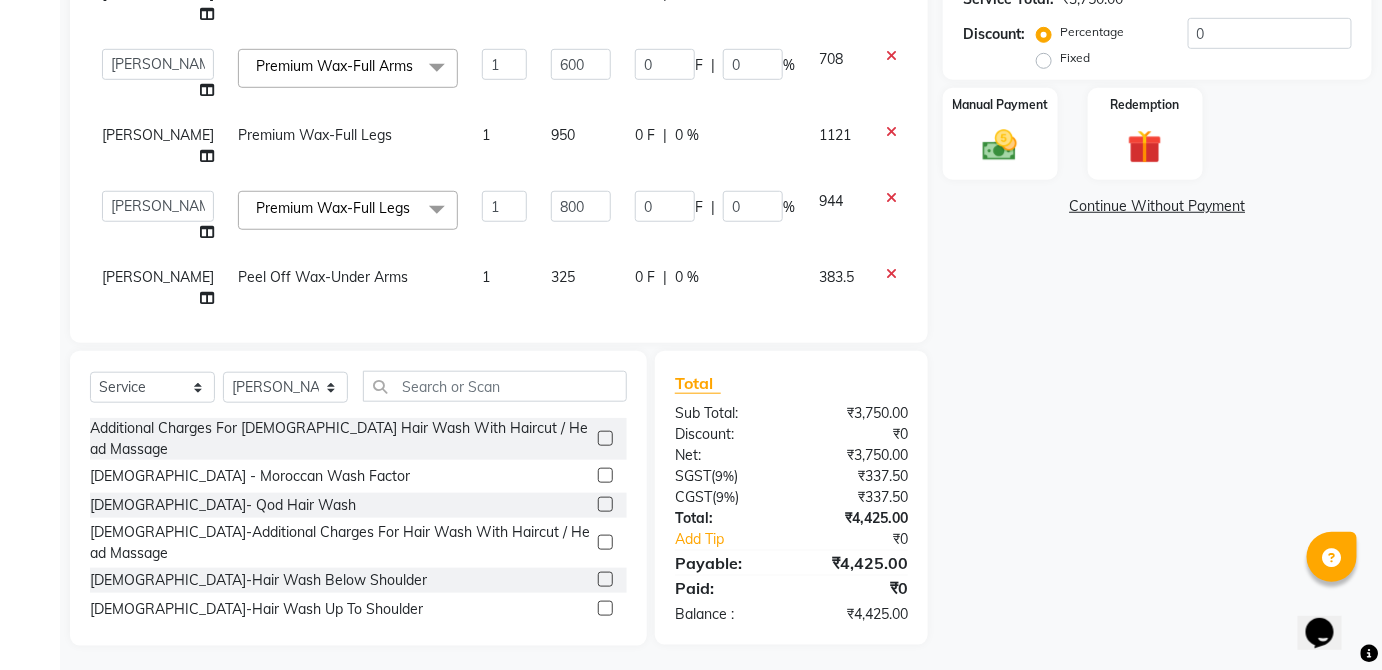 scroll, scrollTop: 429, scrollLeft: 0, axis: vertical 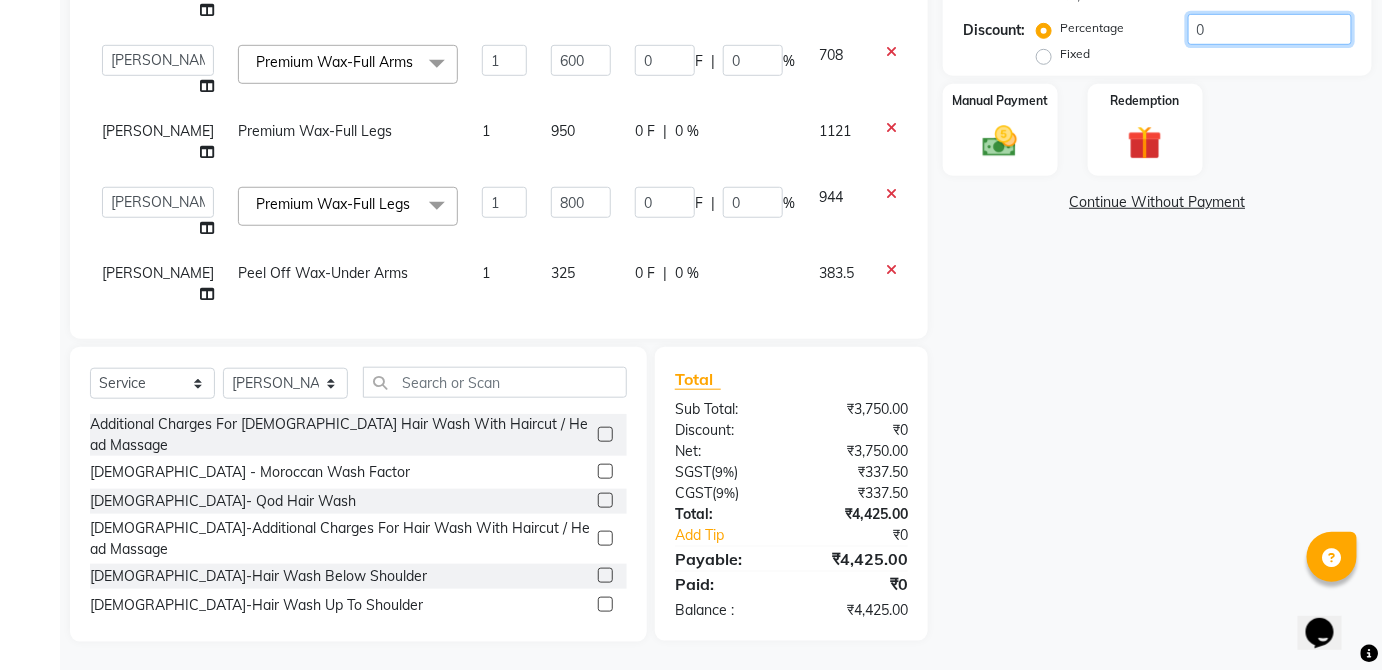 click on "0" 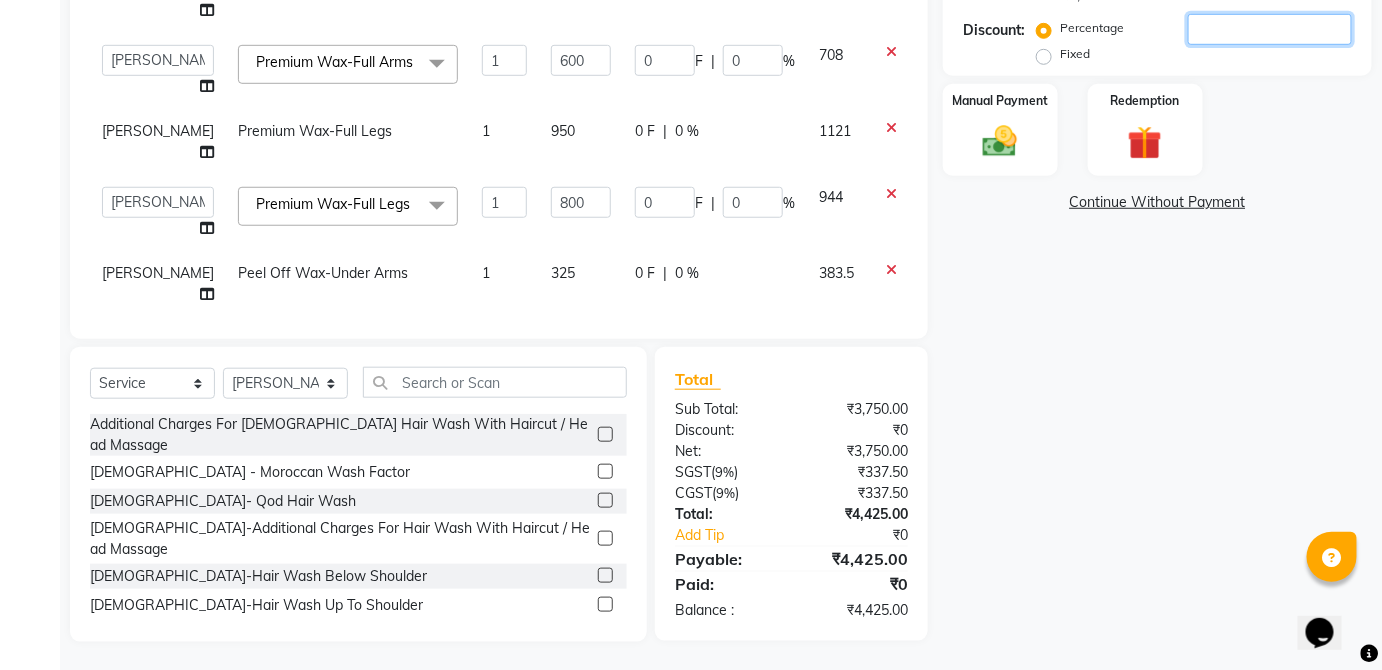 type on "5" 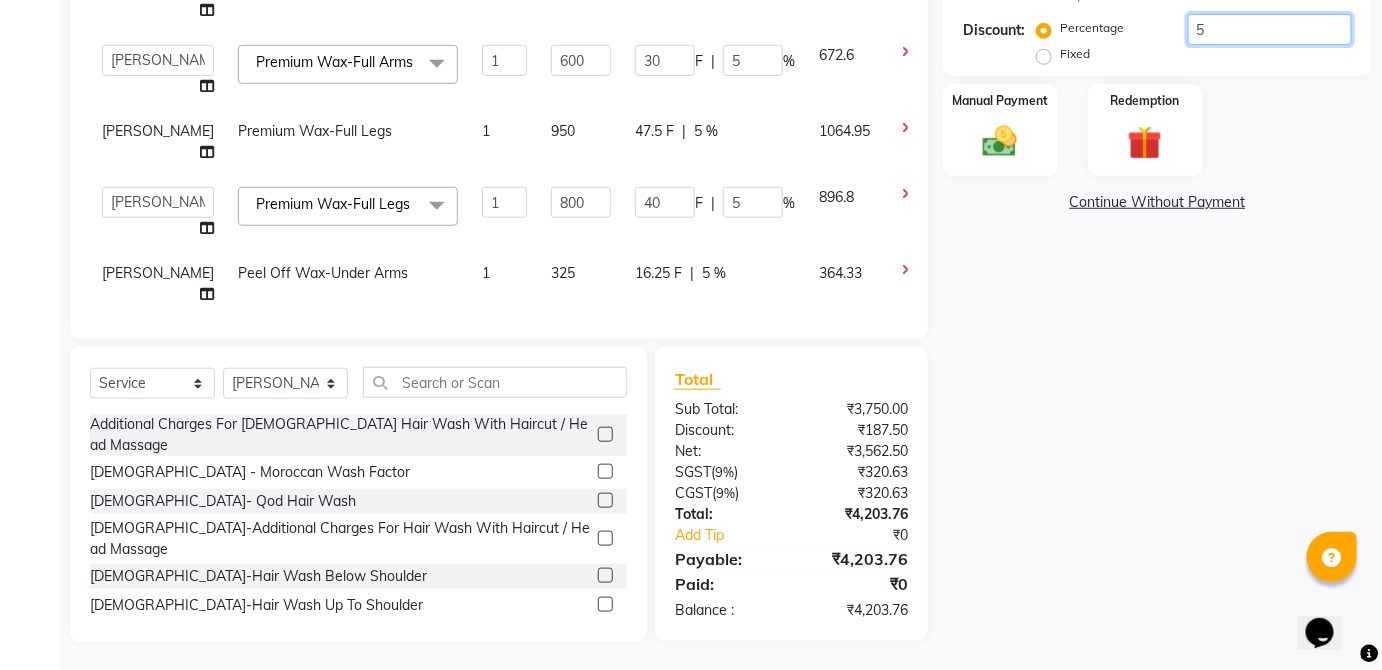 type 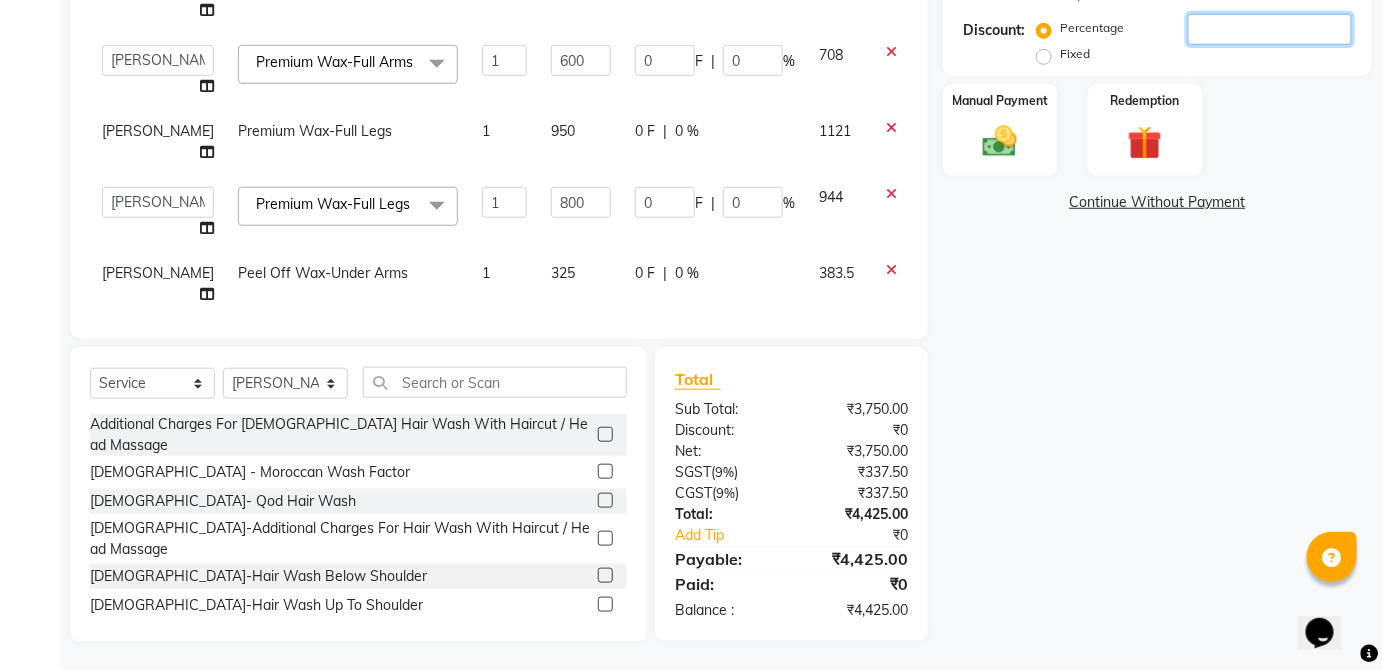 type on "4" 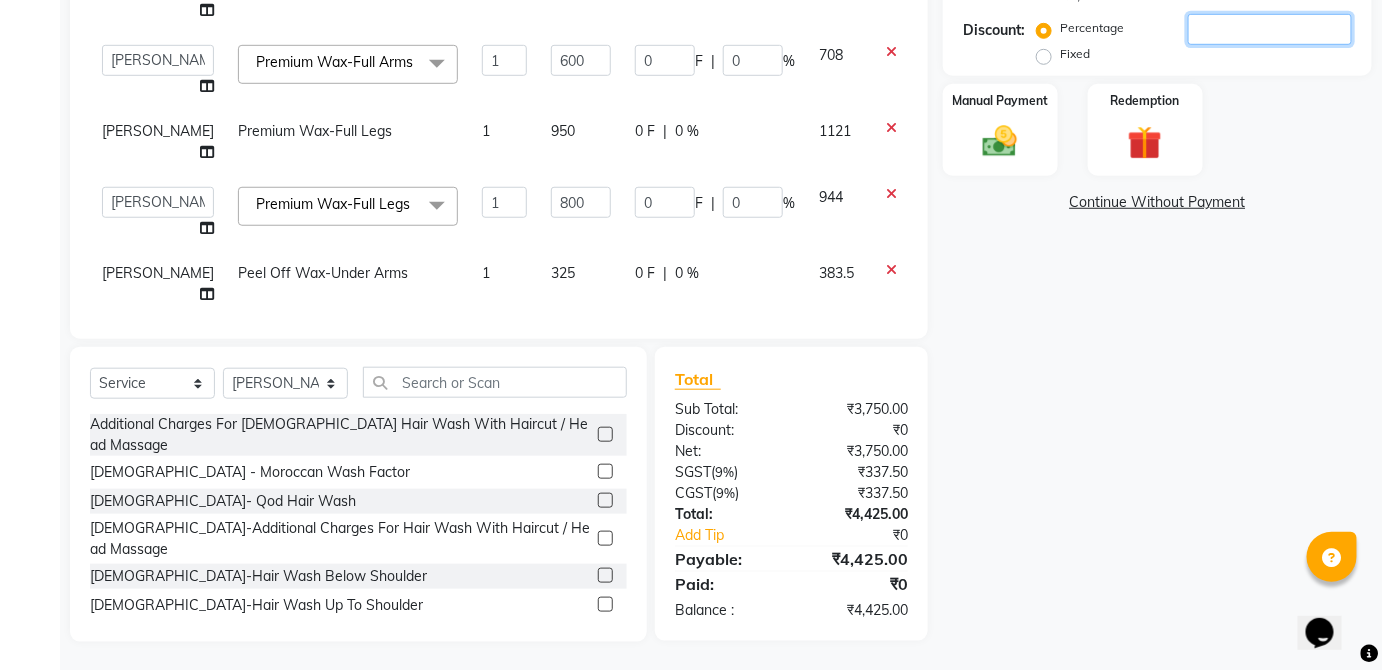 type on "24" 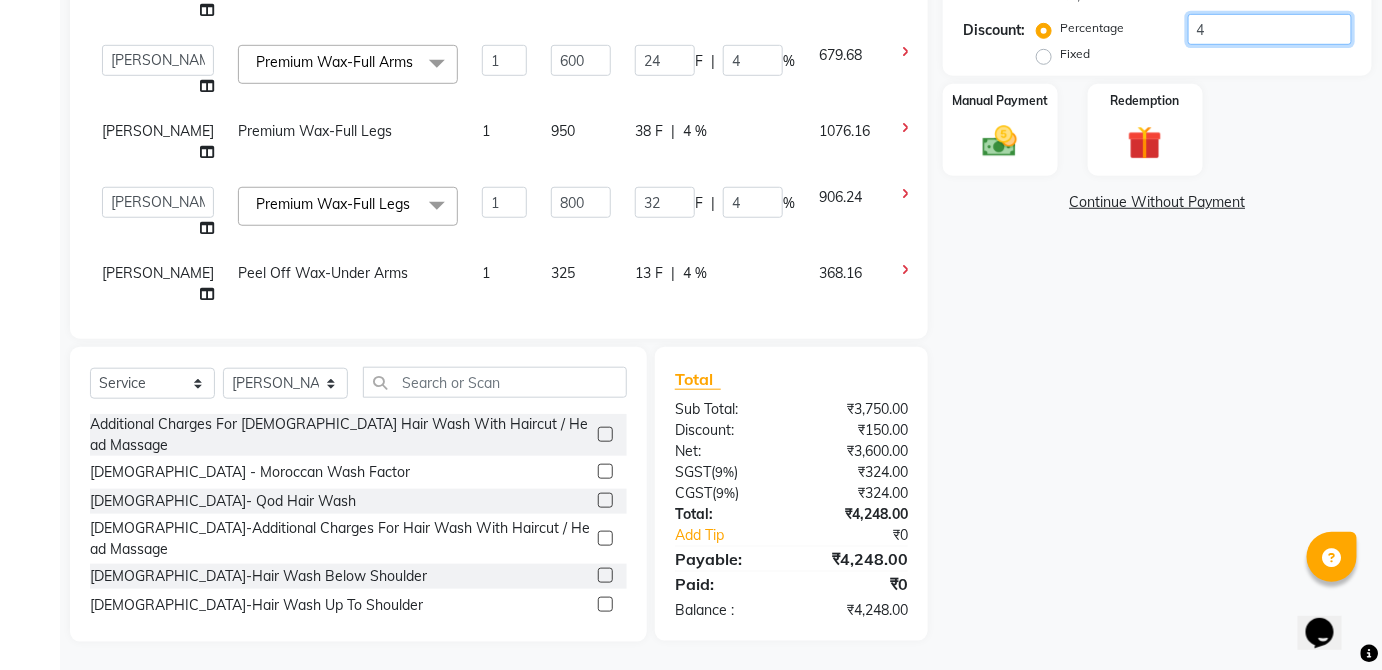 type 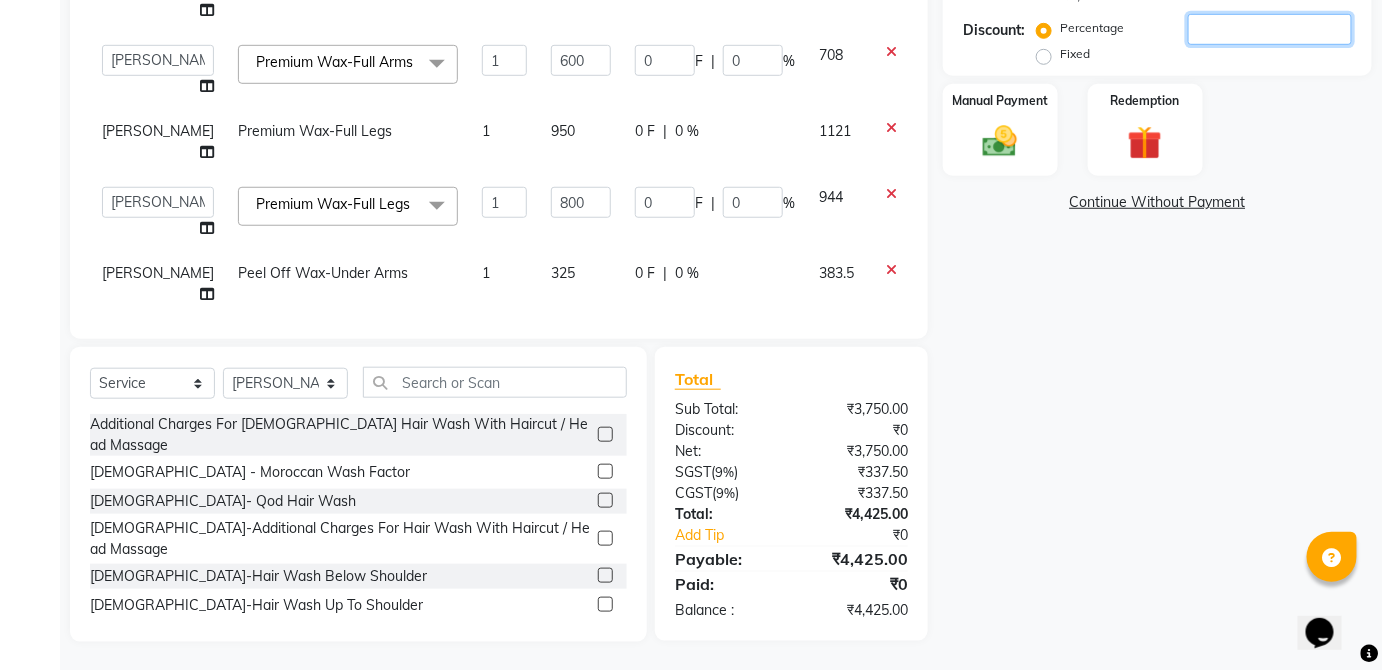 type on "3" 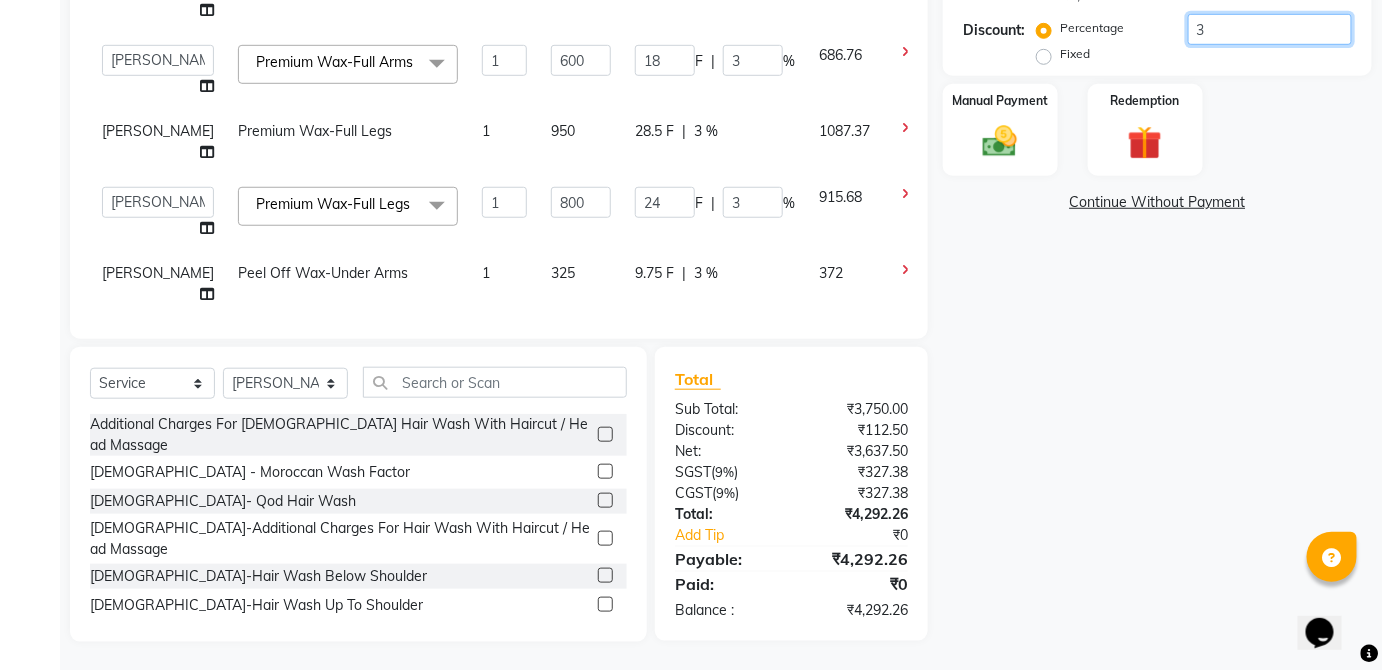 type 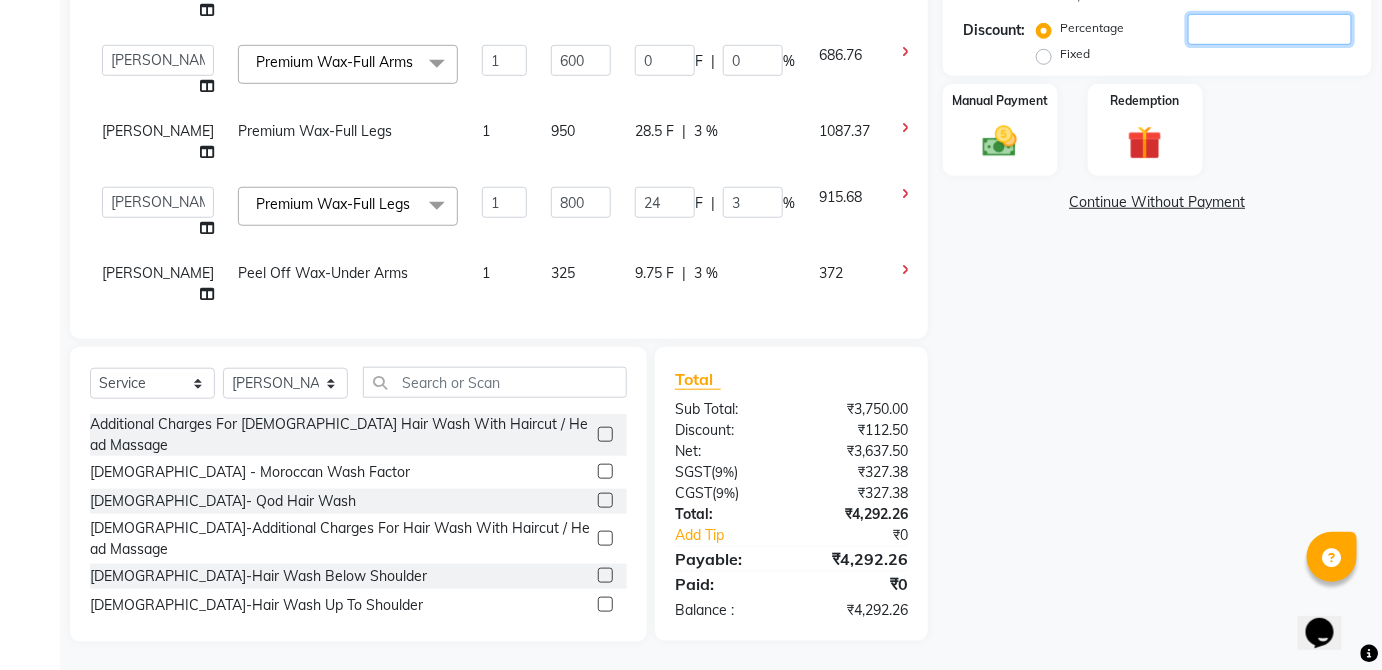 type on "0" 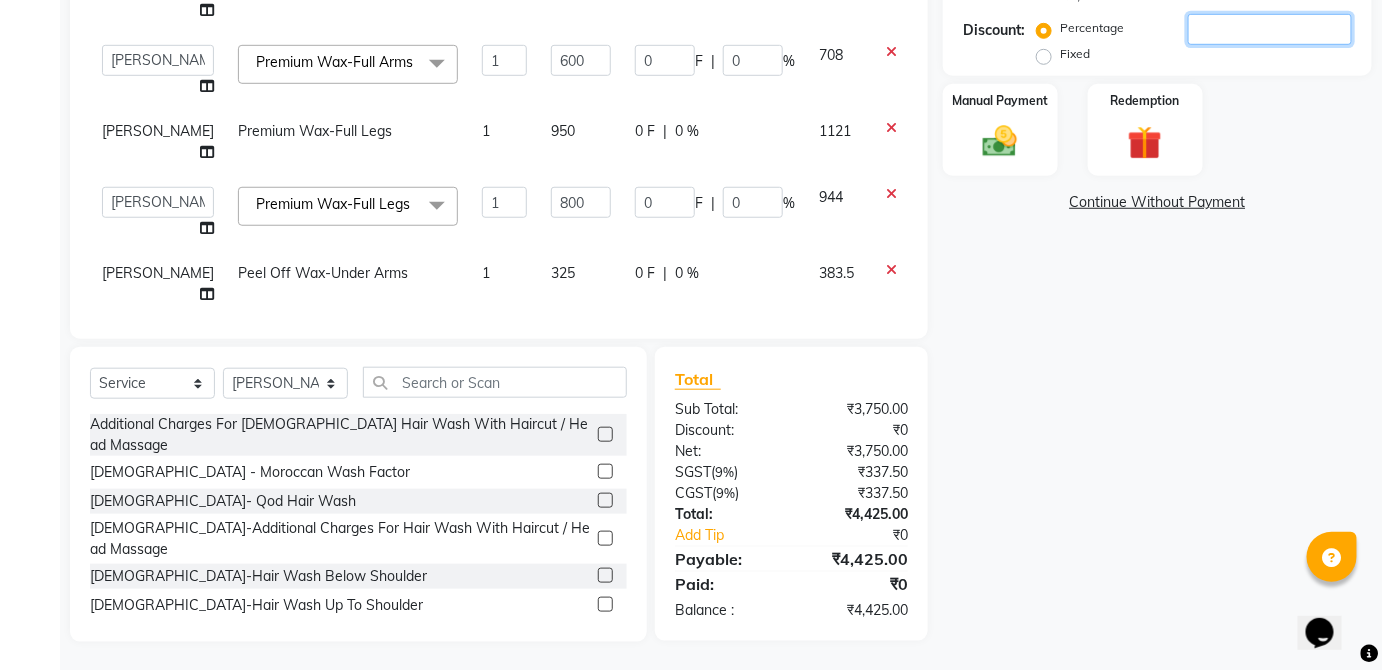 type on "2" 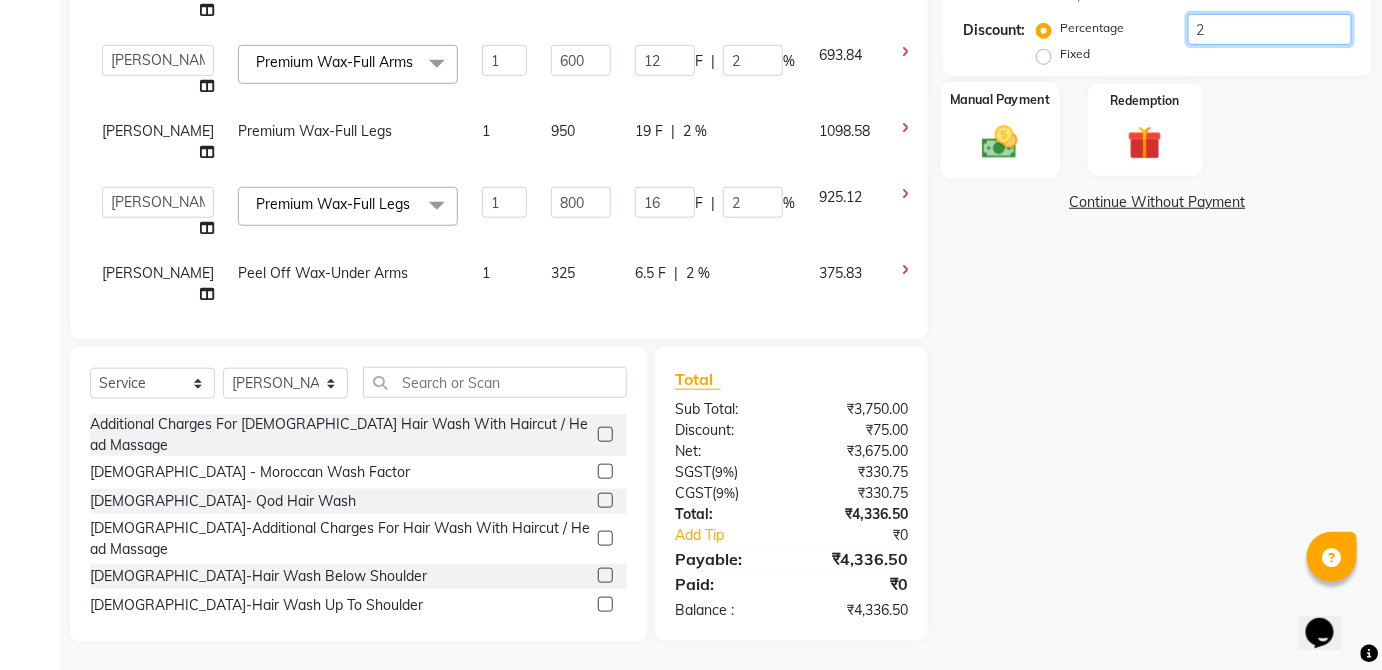 type on "2" 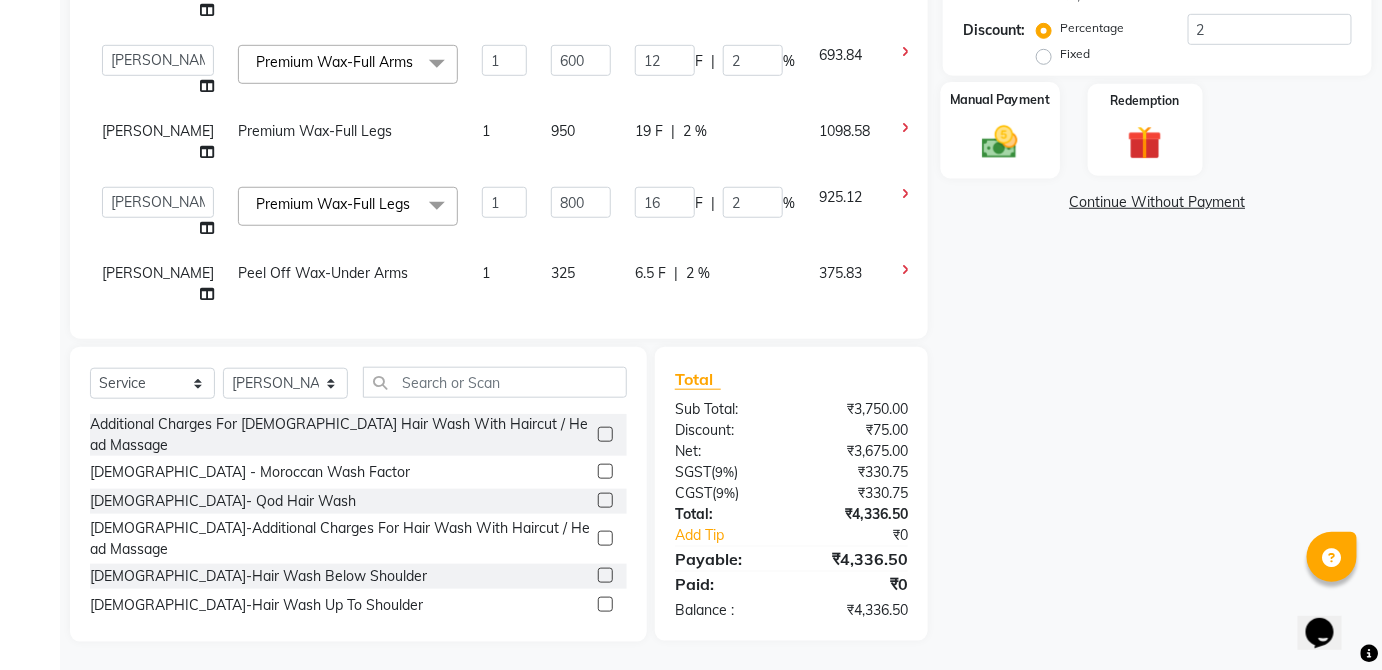click 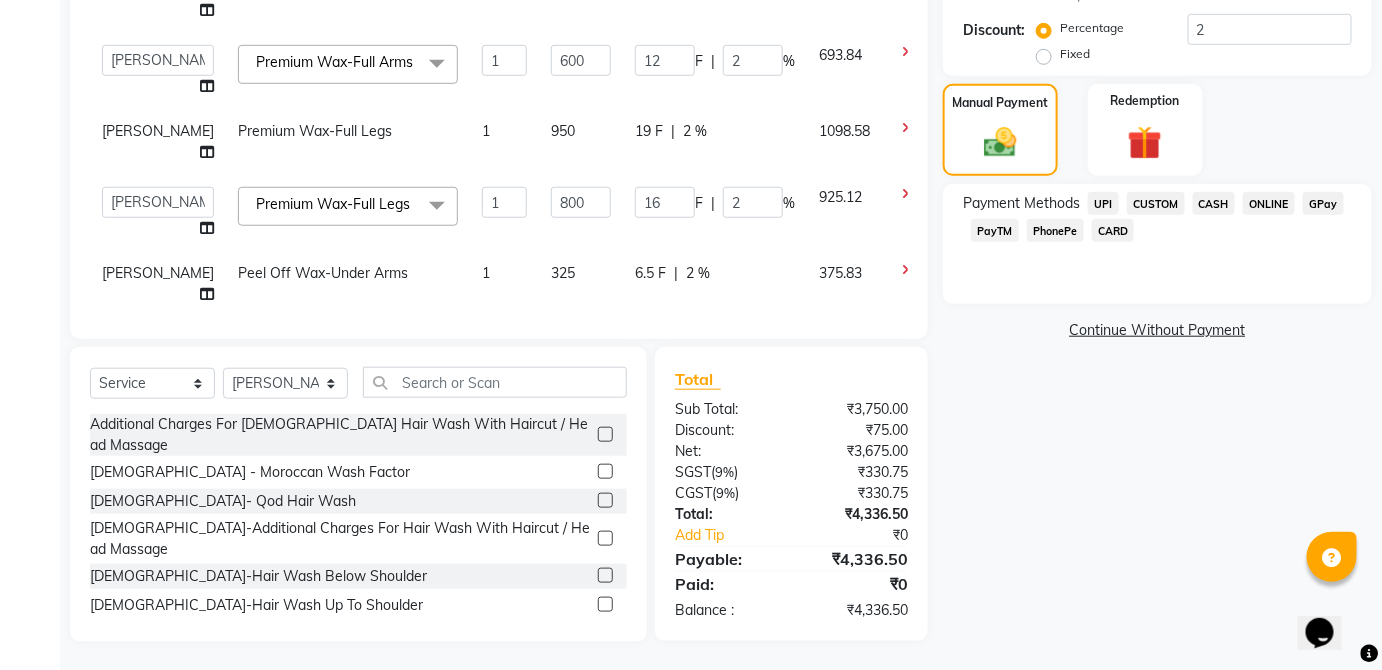 click on "GPay" 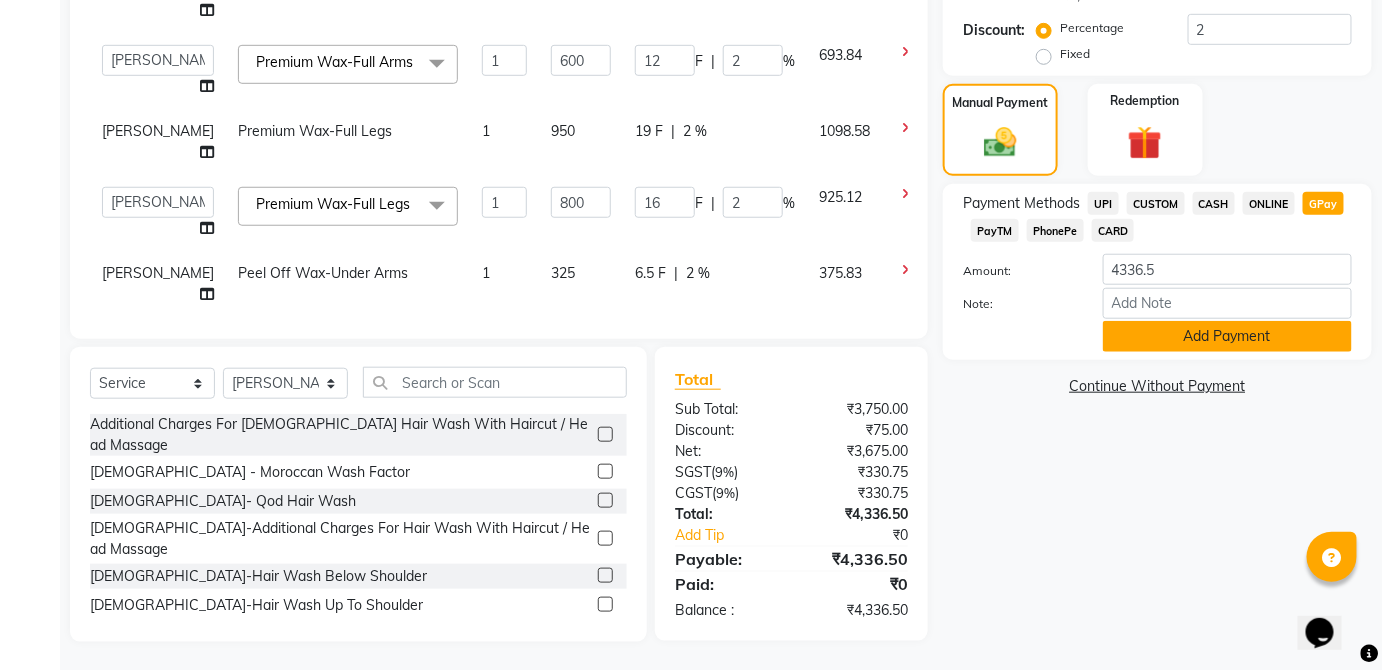 click on "Add Payment" 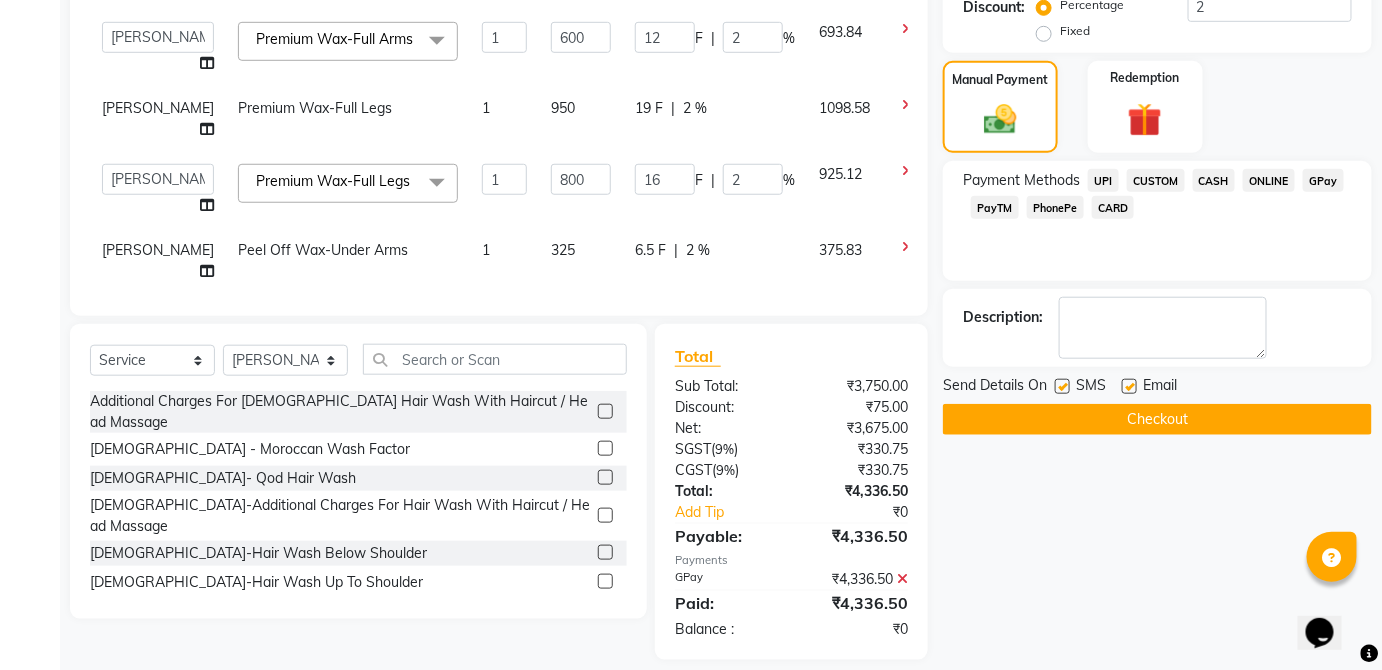 scroll, scrollTop: 470, scrollLeft: 0, axis: vertical 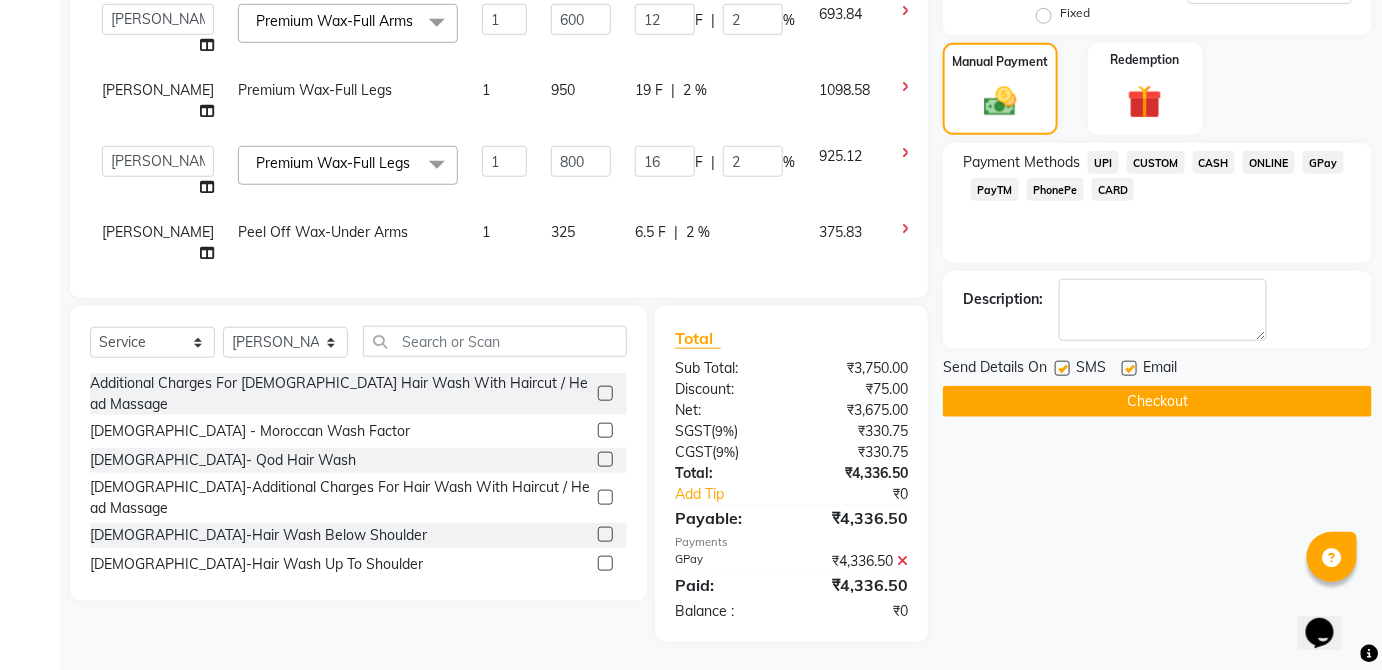 click on "Checkout" 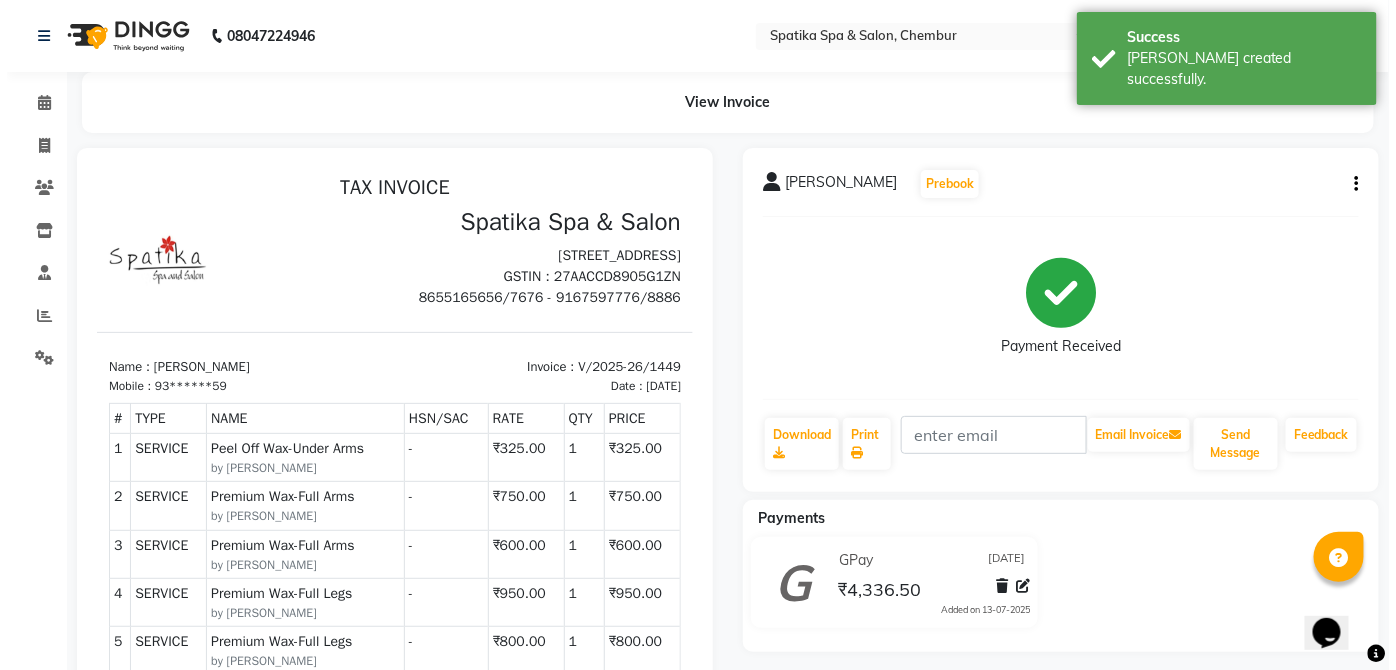 scroll, scrollTop: 0, scrollLeft: 0, axis: both 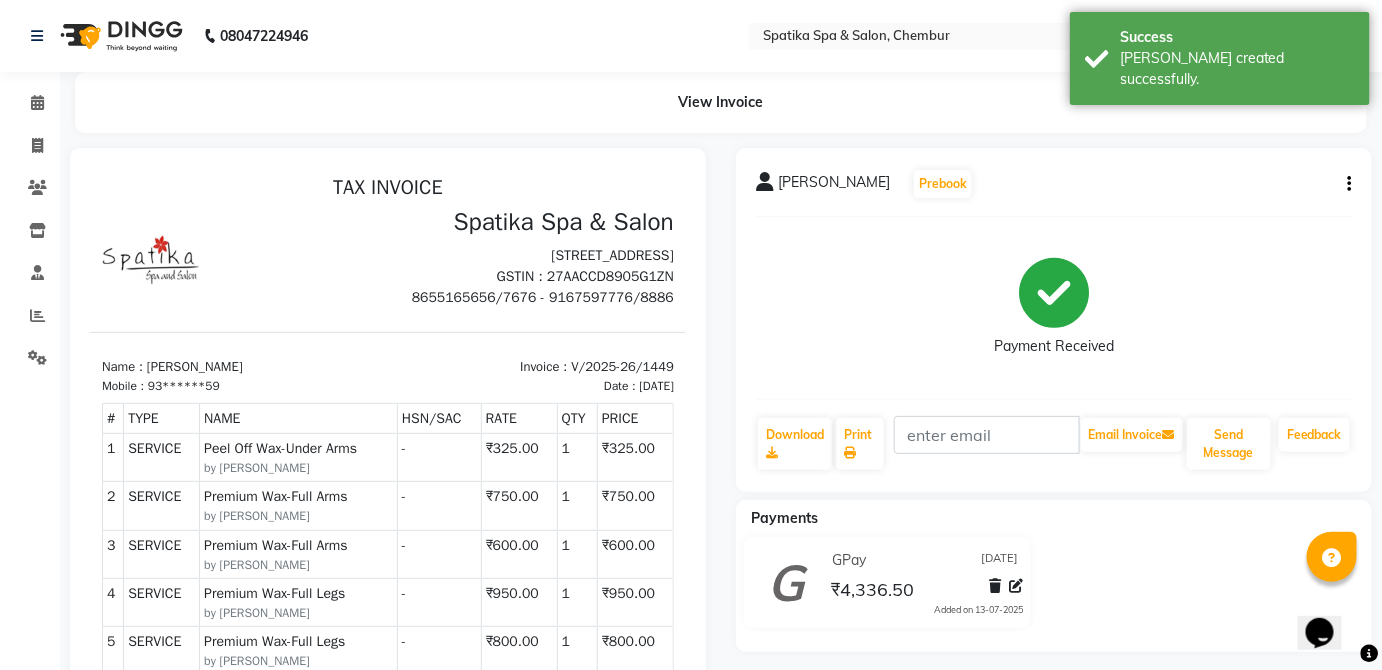 click on "Calendar  Invoice  Clients  Inventory  Staff  Reports  Settings Completed InProgress Upcoming Dropped Tentative Check-In Confirm Bookings Segments Page Builder" 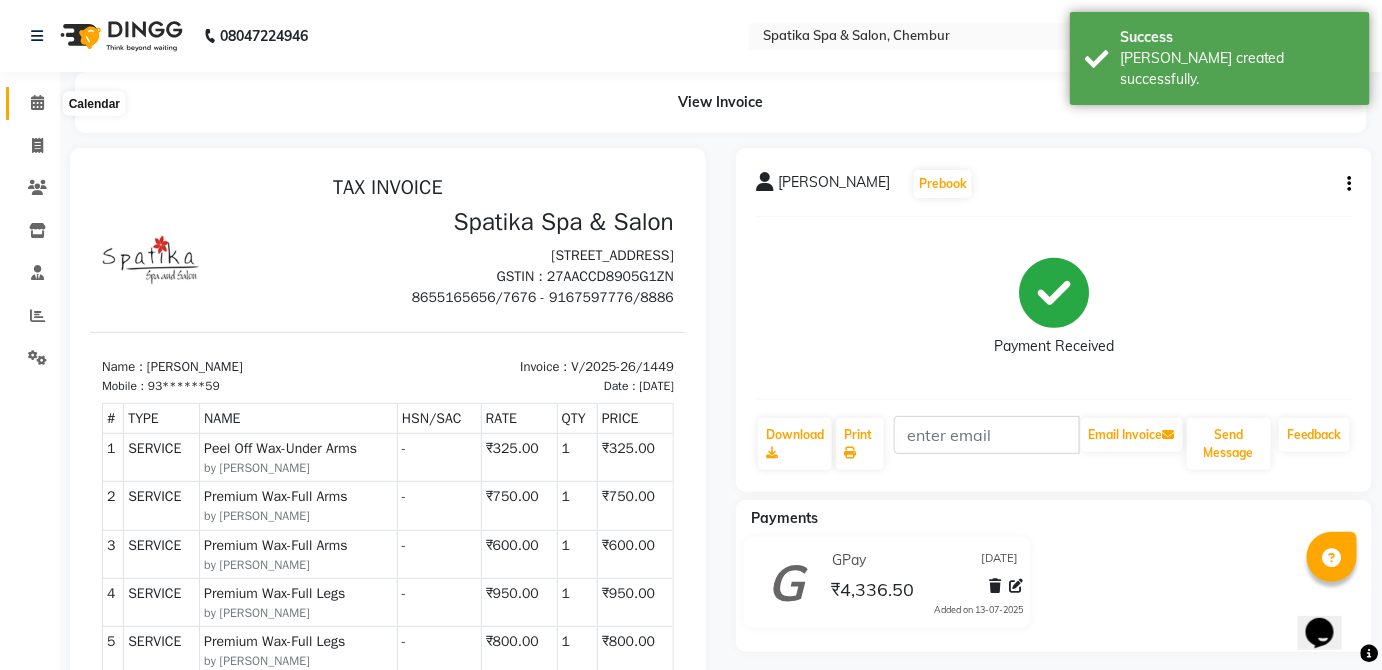 click 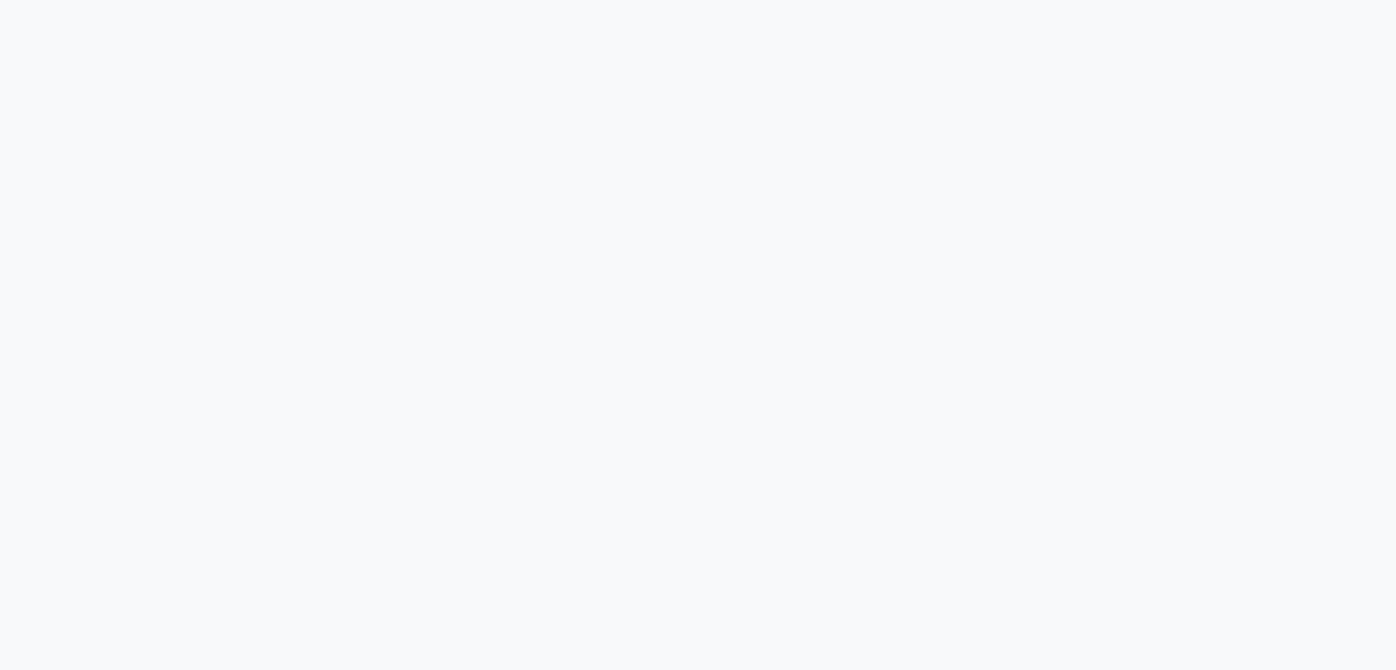 scroll, scrollTop: 0, scrollLeft: 0, axis: both 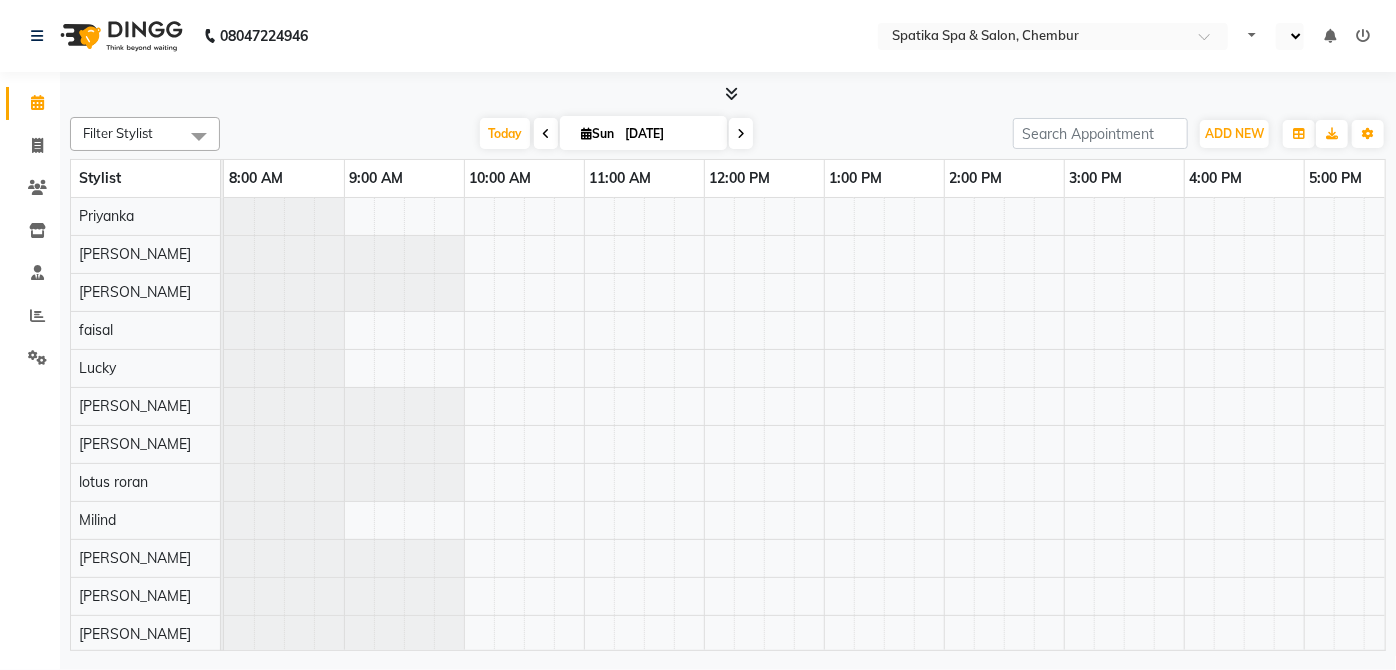 select on "en" 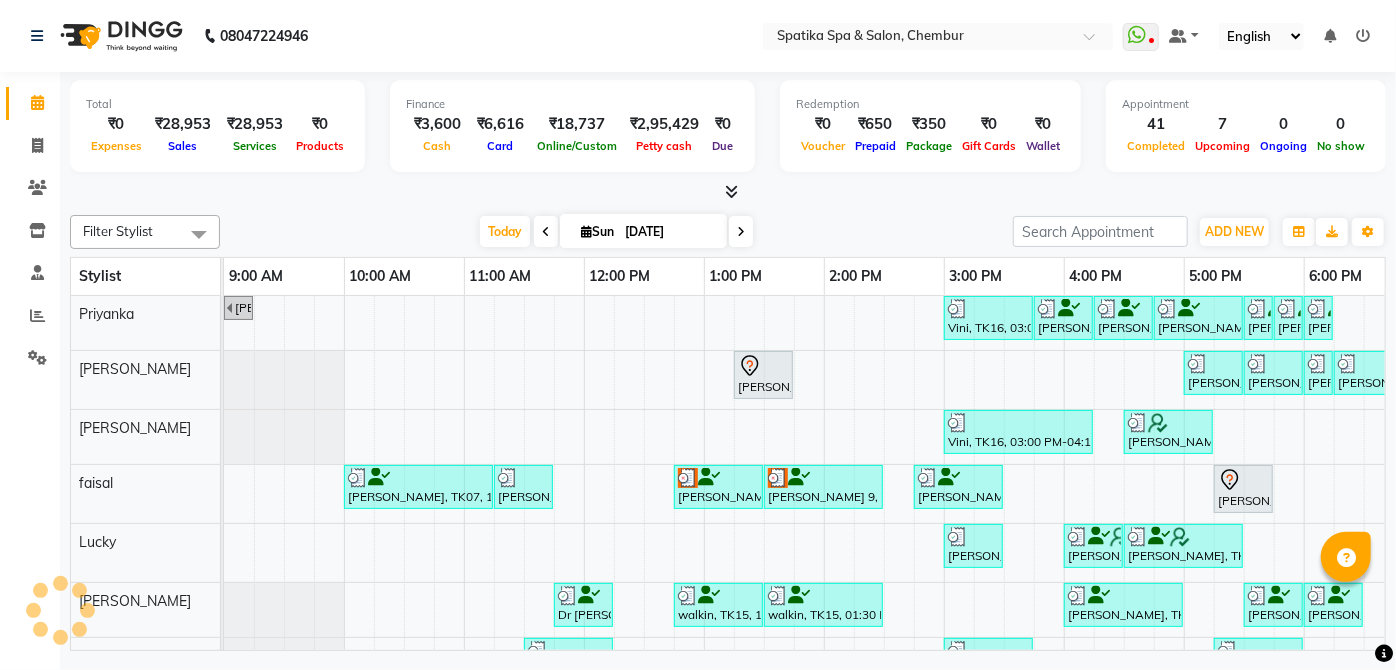 scroll, scrollTop: 0, scrollLeft: 0, axis: both 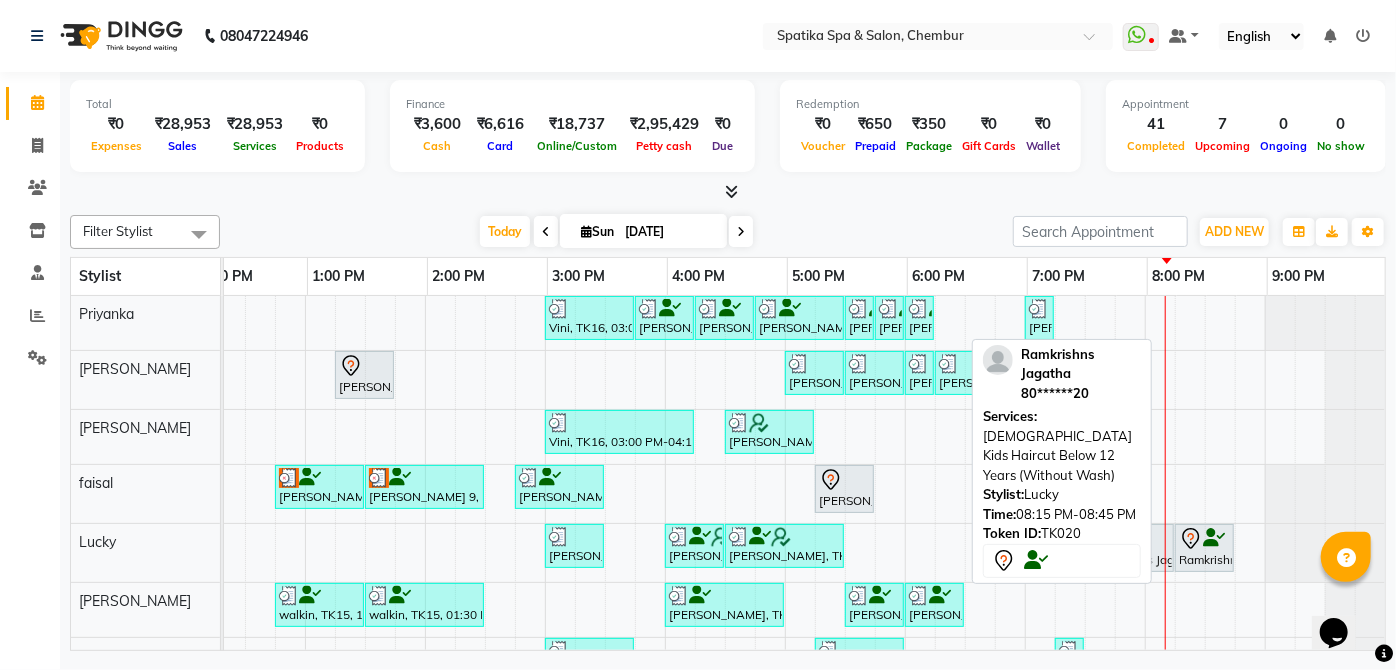 click 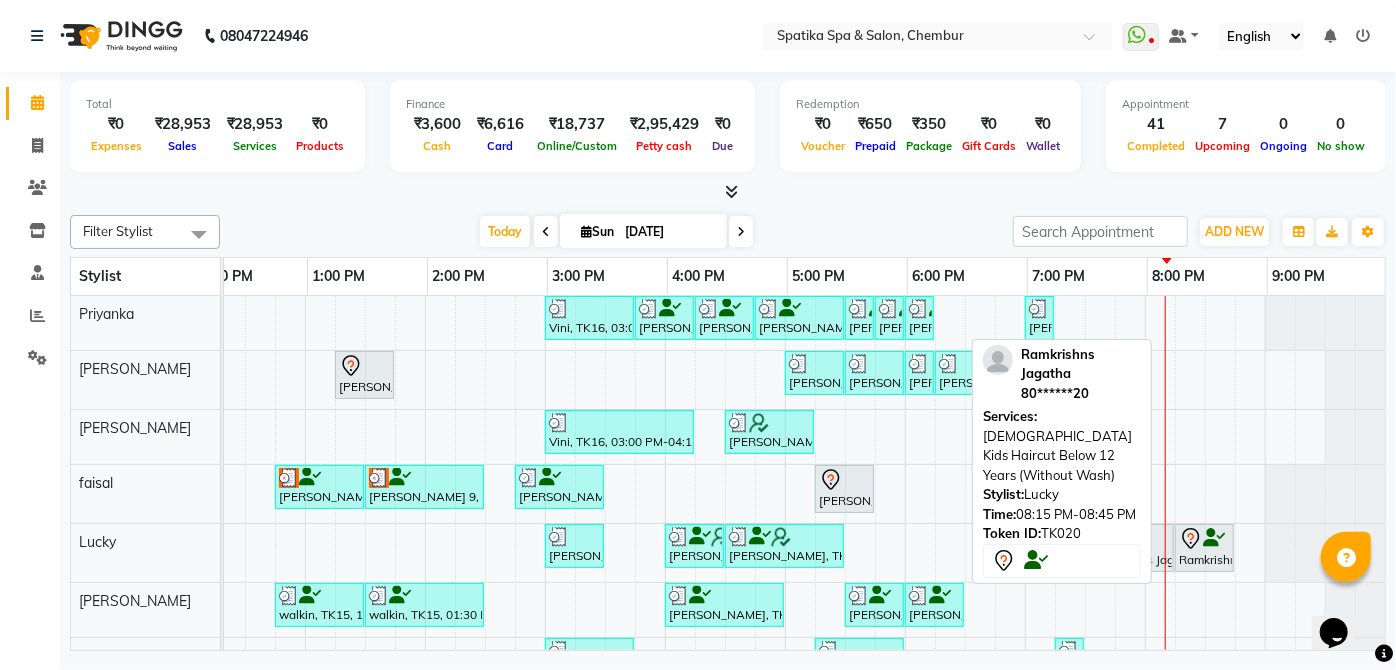 select on "7" 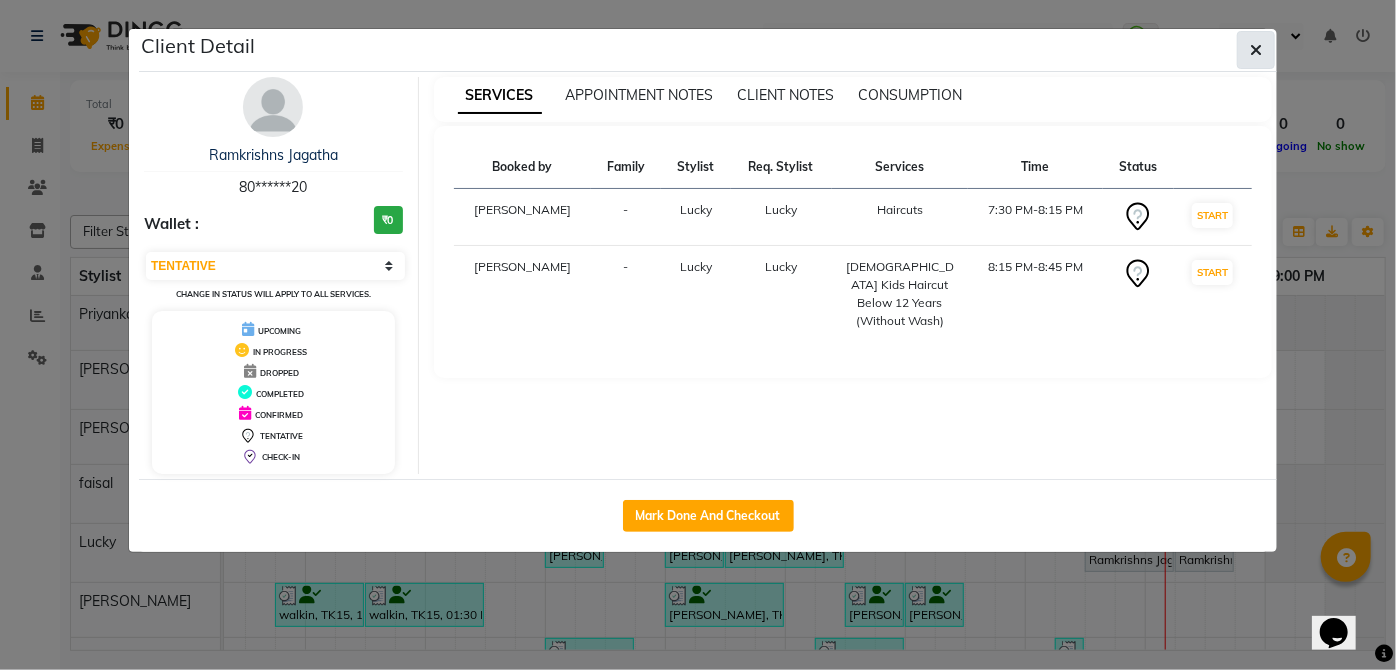 click 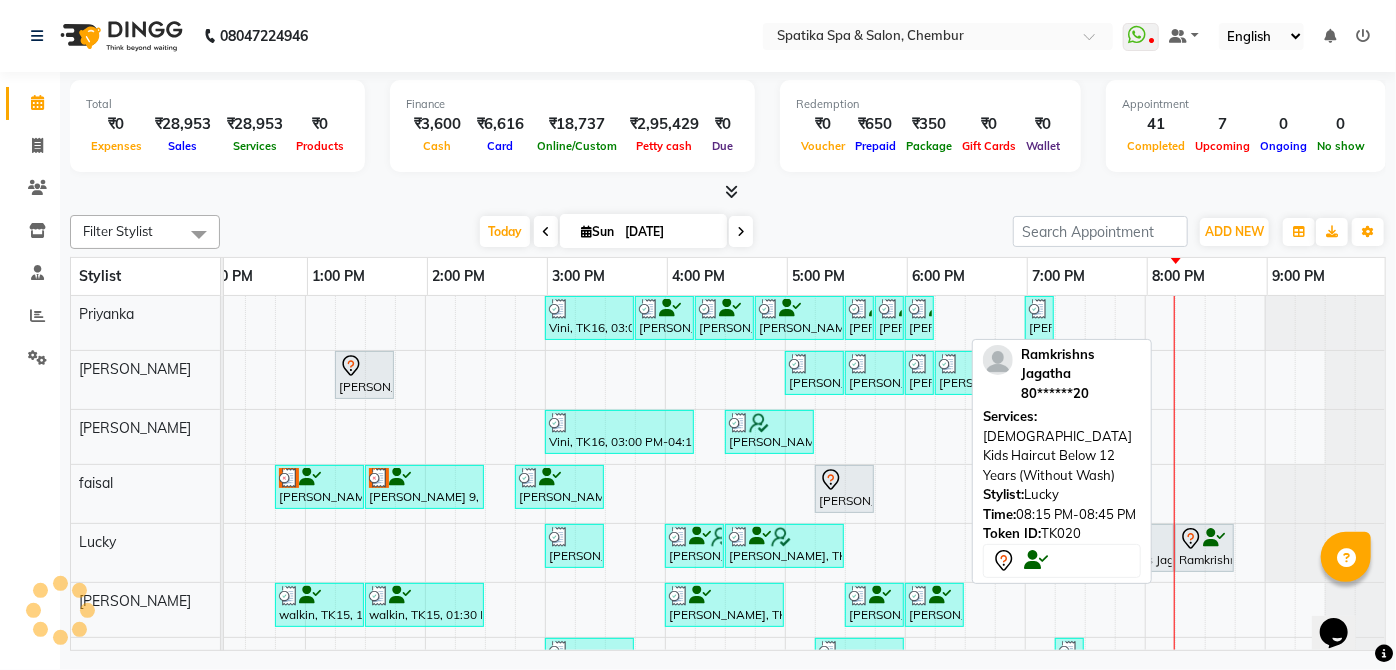click at bounding box center (1214, 538) 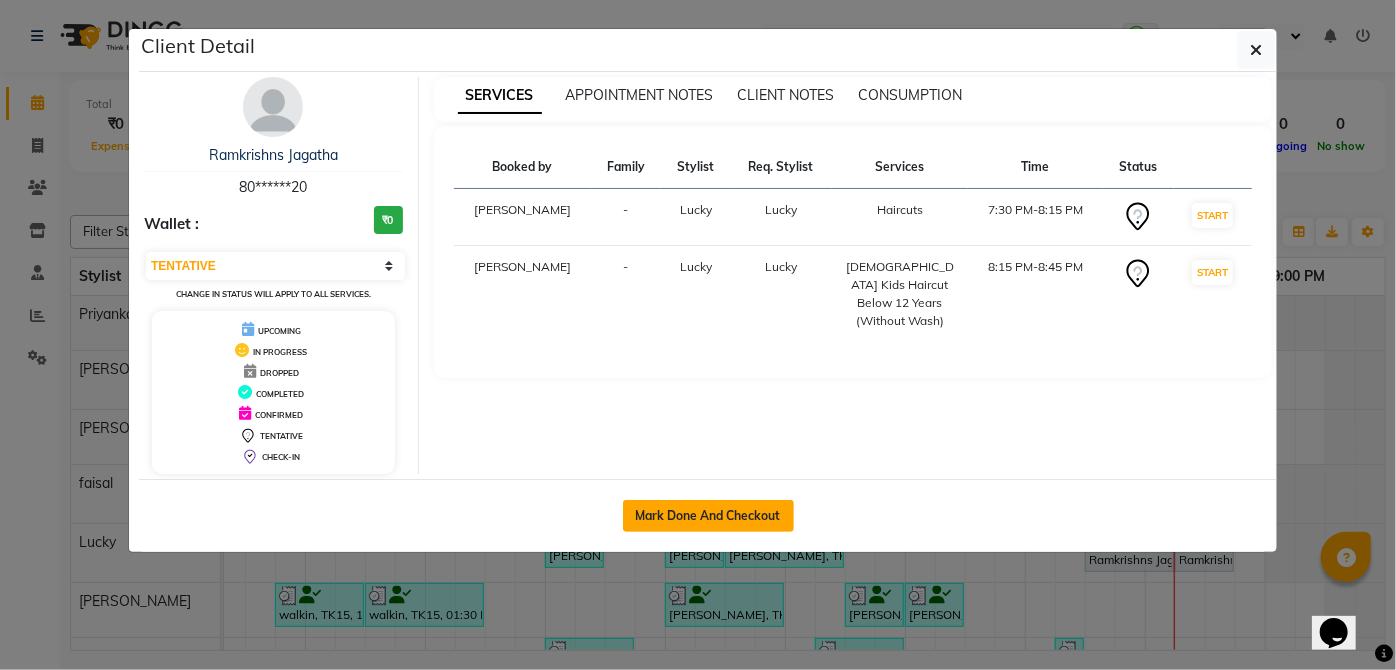 click on "Mark Done And Checkout" 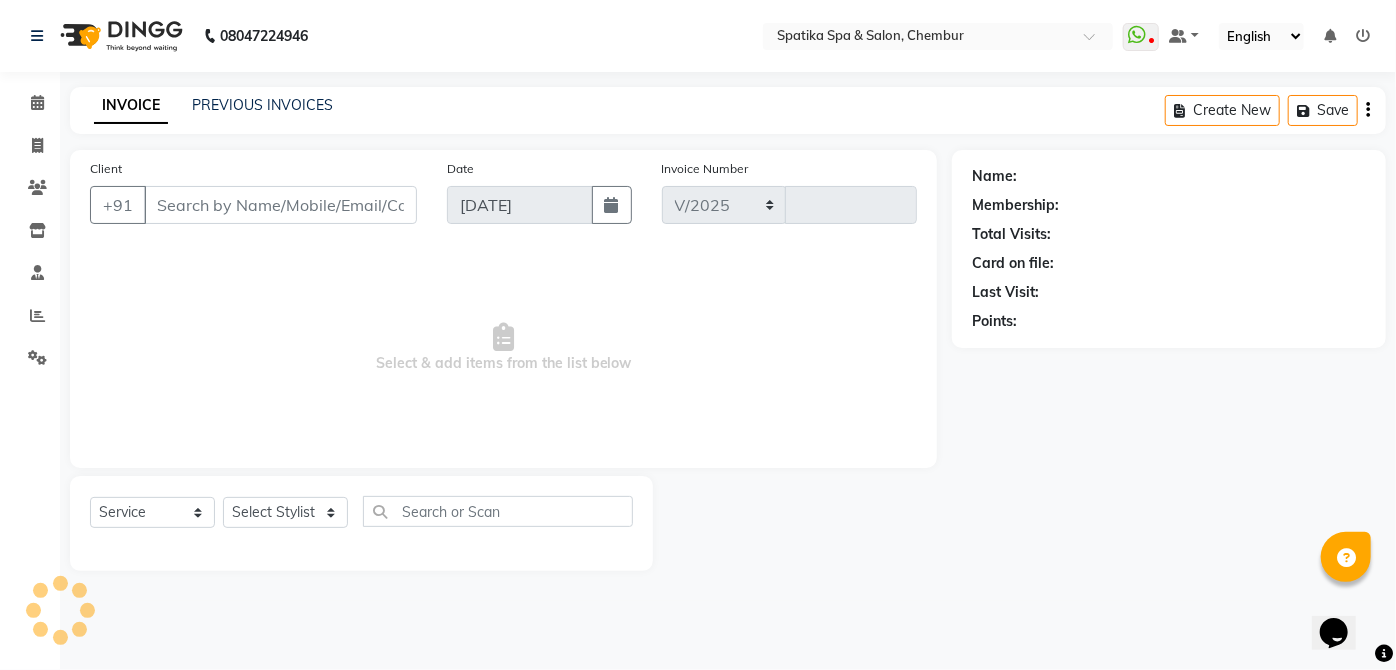 select on "631" 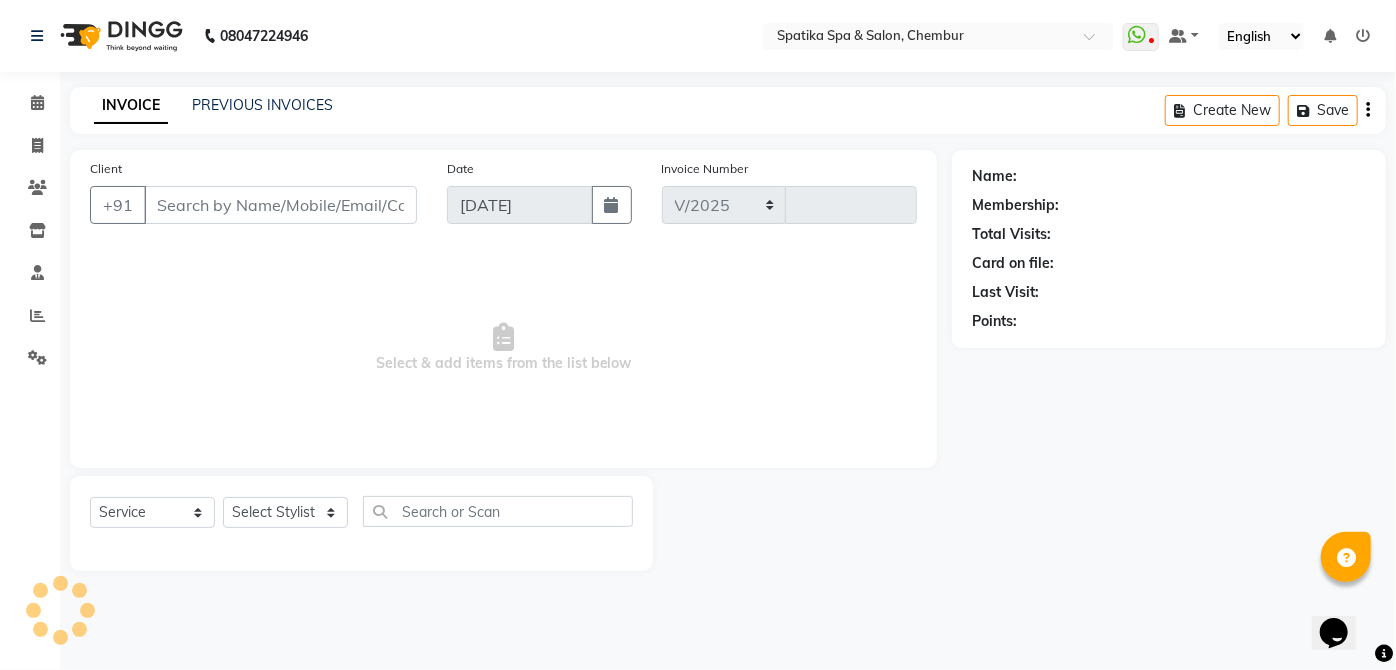 type on "1450" 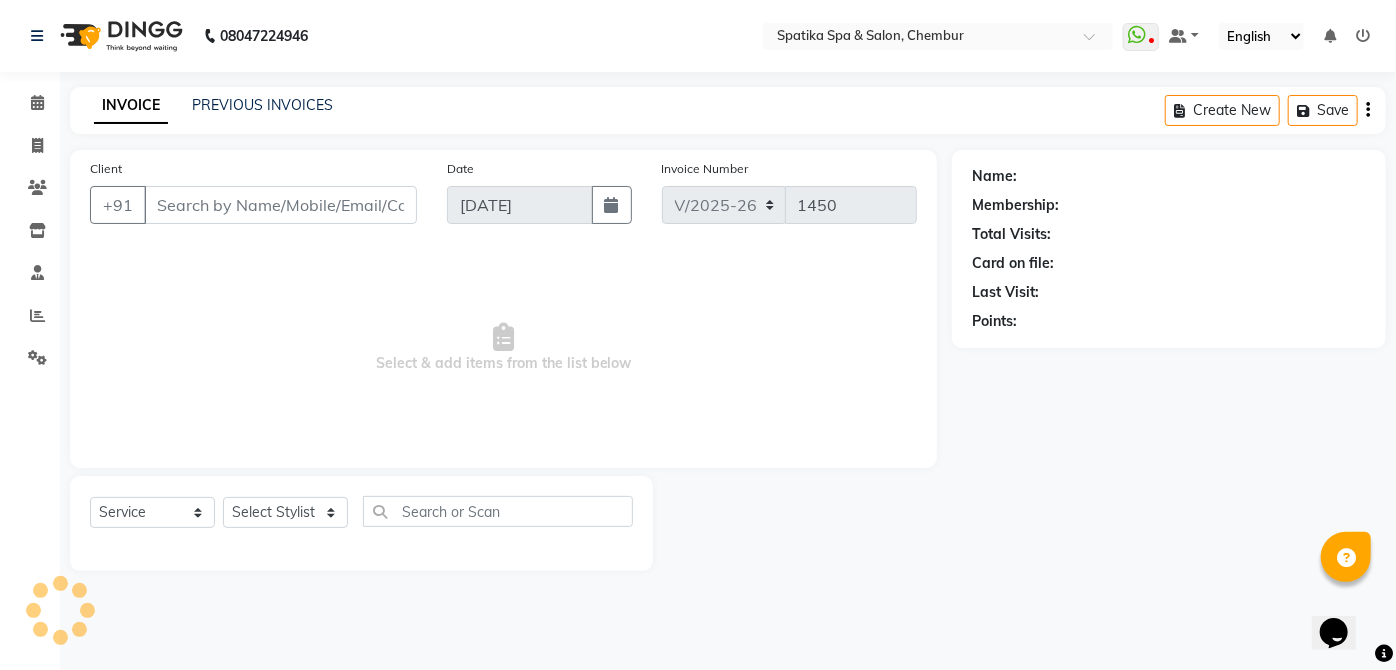 type on "80******20" 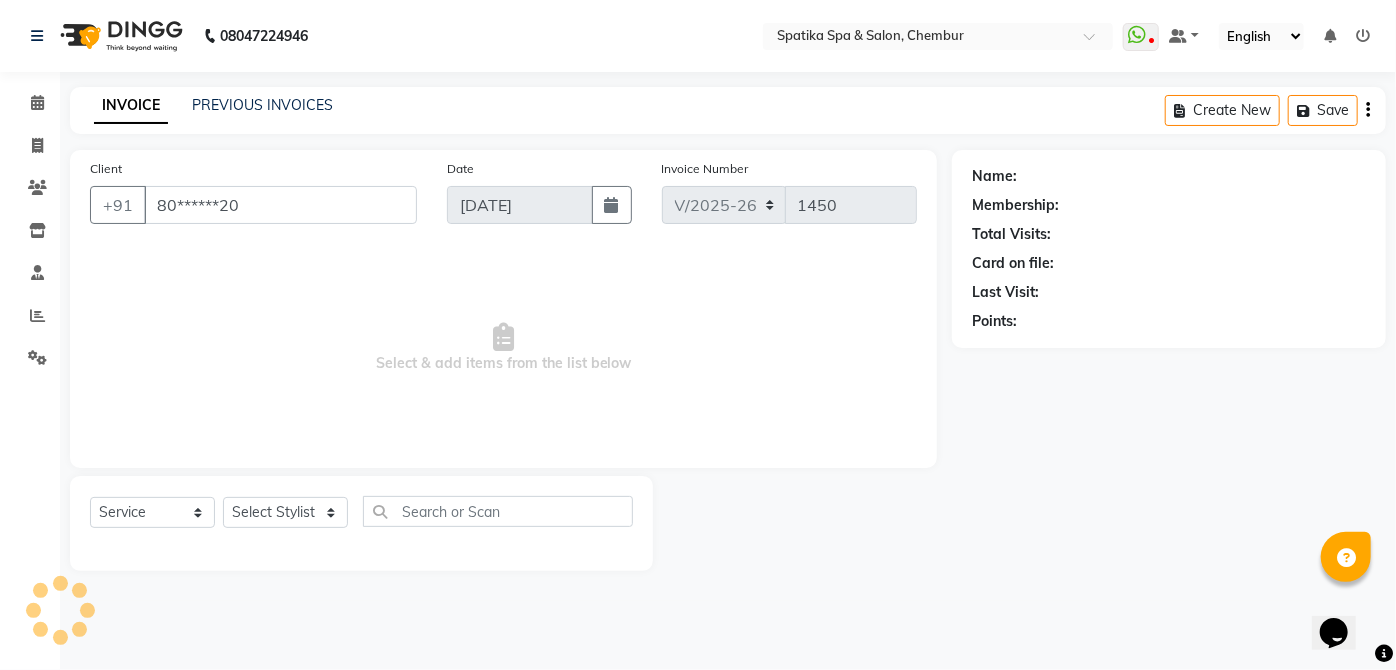 select on "9046" 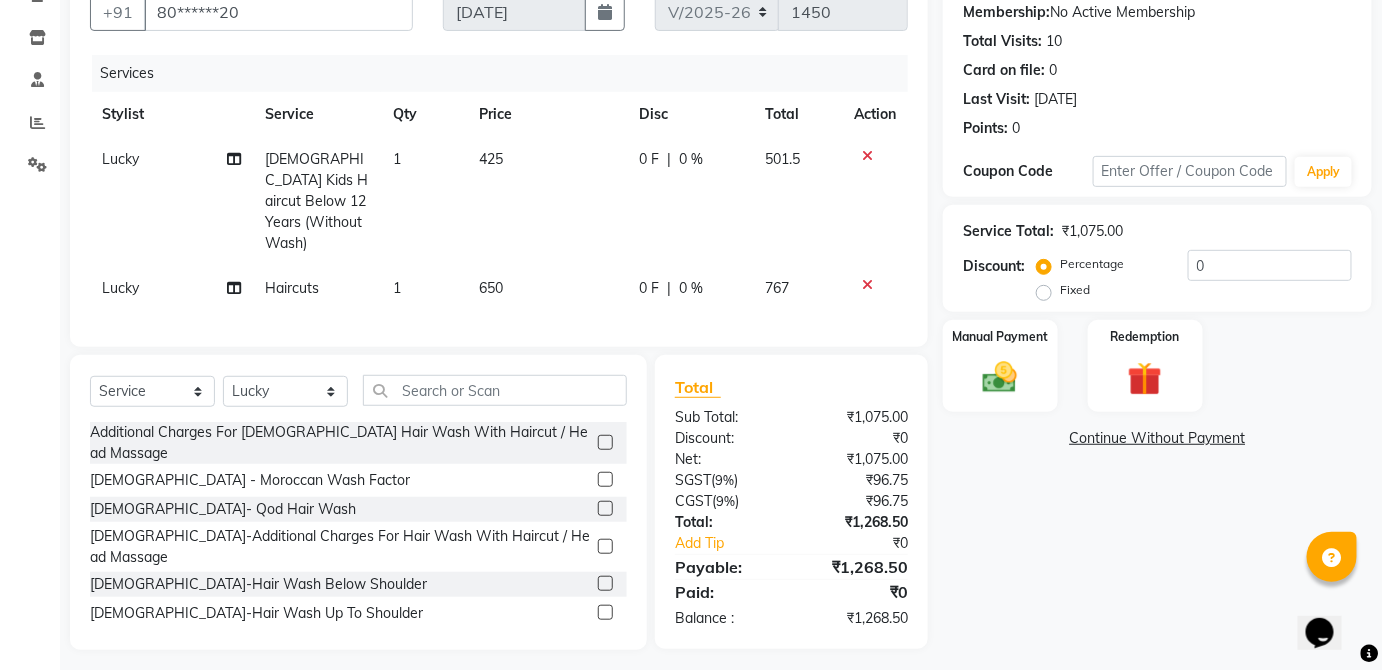 scroll, scrollTop: 194, scrollLeft: 0, axis: vertical 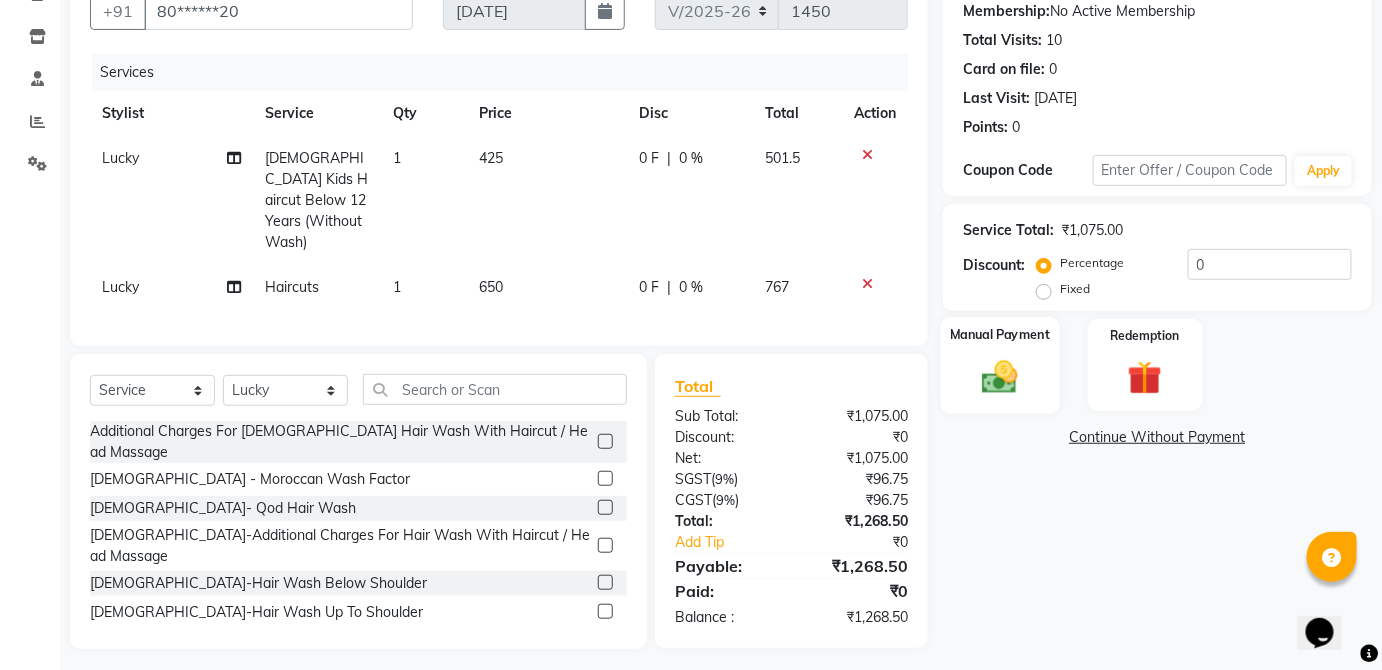 click on "Manual Payment" 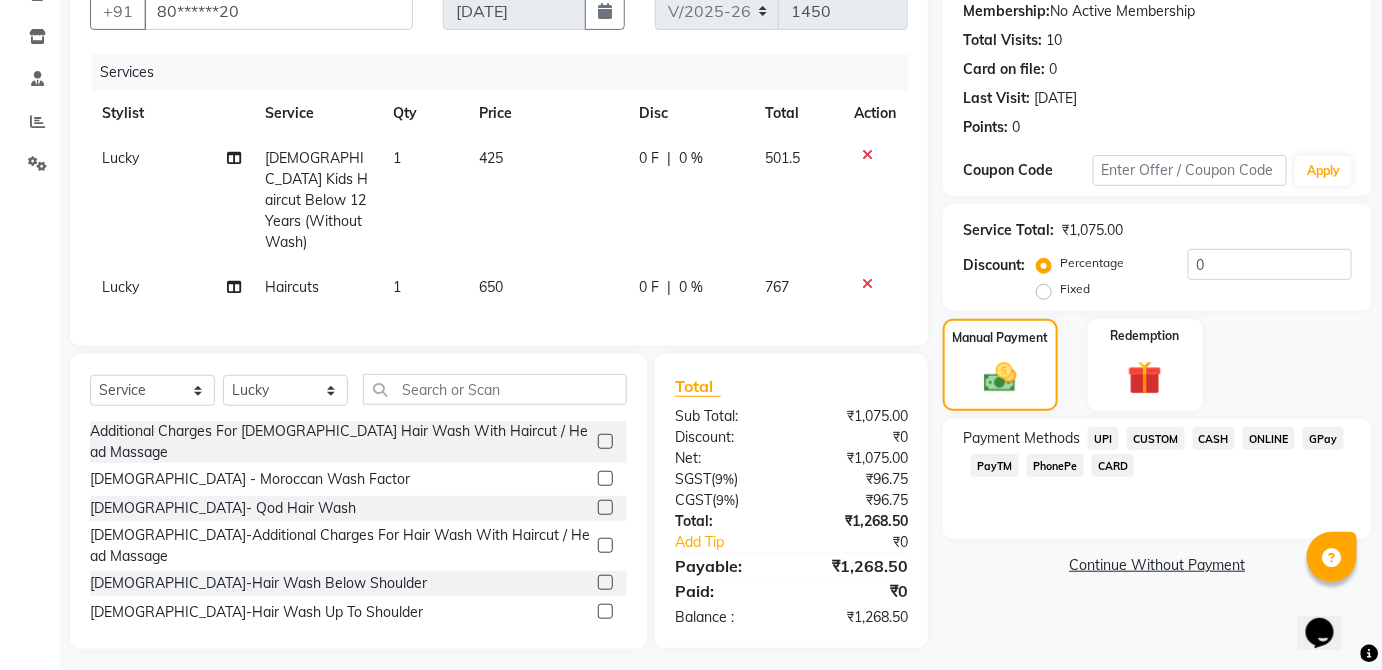 click on "GPay" 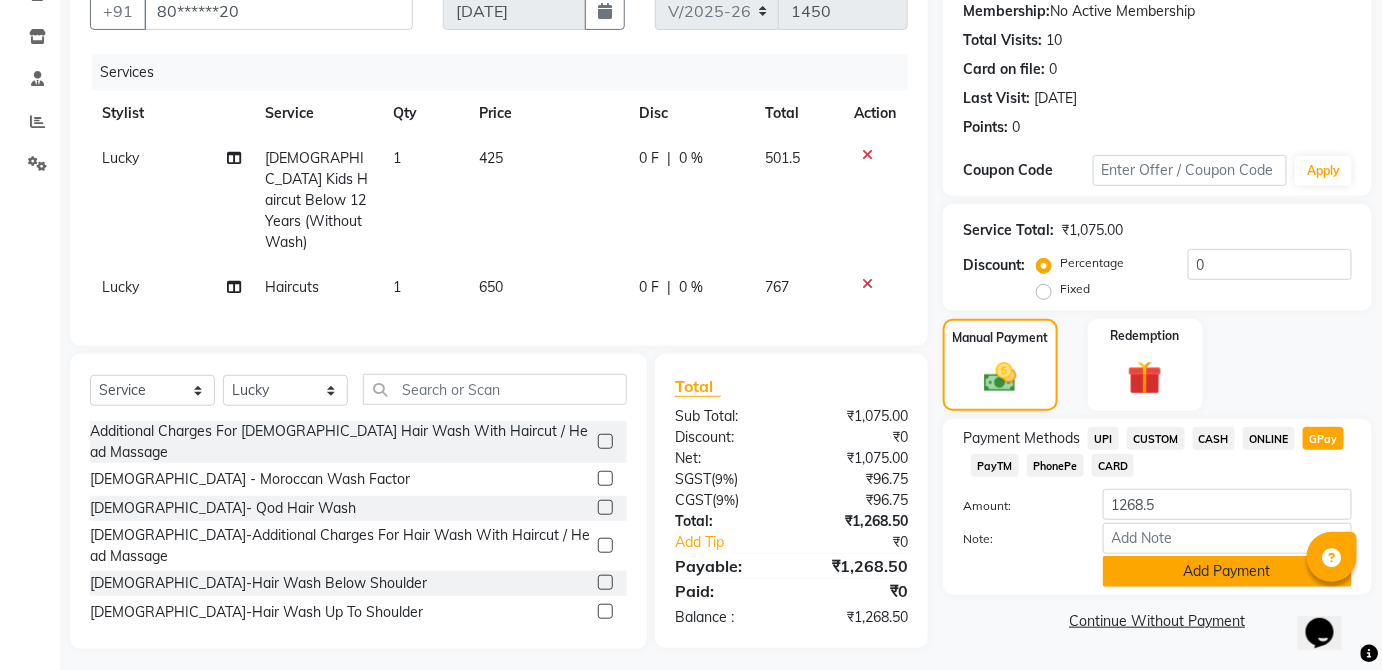 click on "Add Payment" 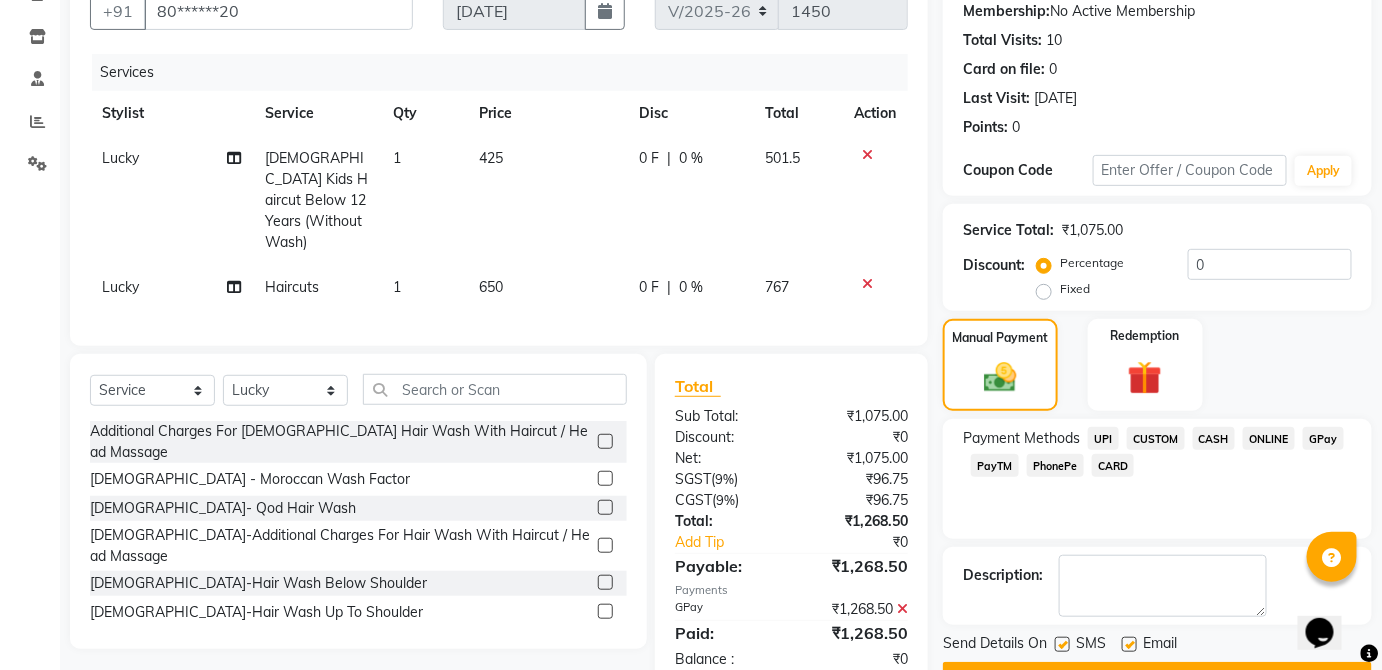 scroll, scrollTop: 245, scrollLeft: 0, axis: vertical 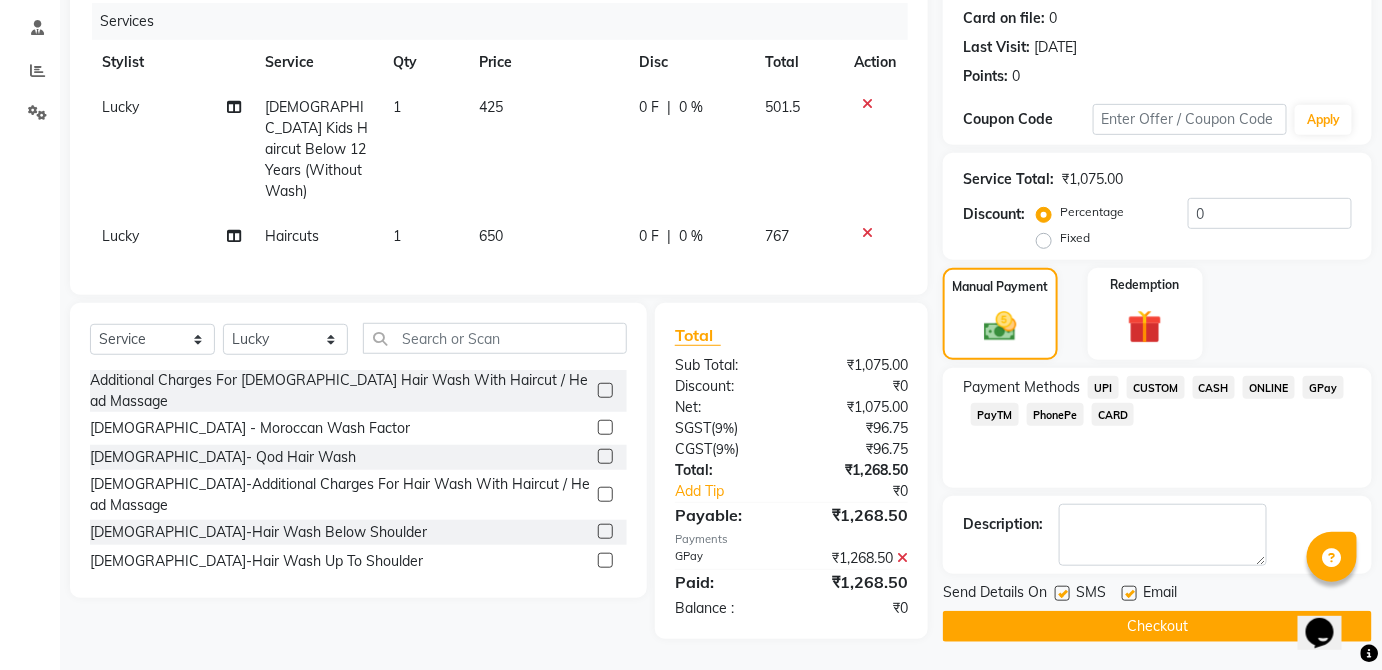 click on "Checkout" 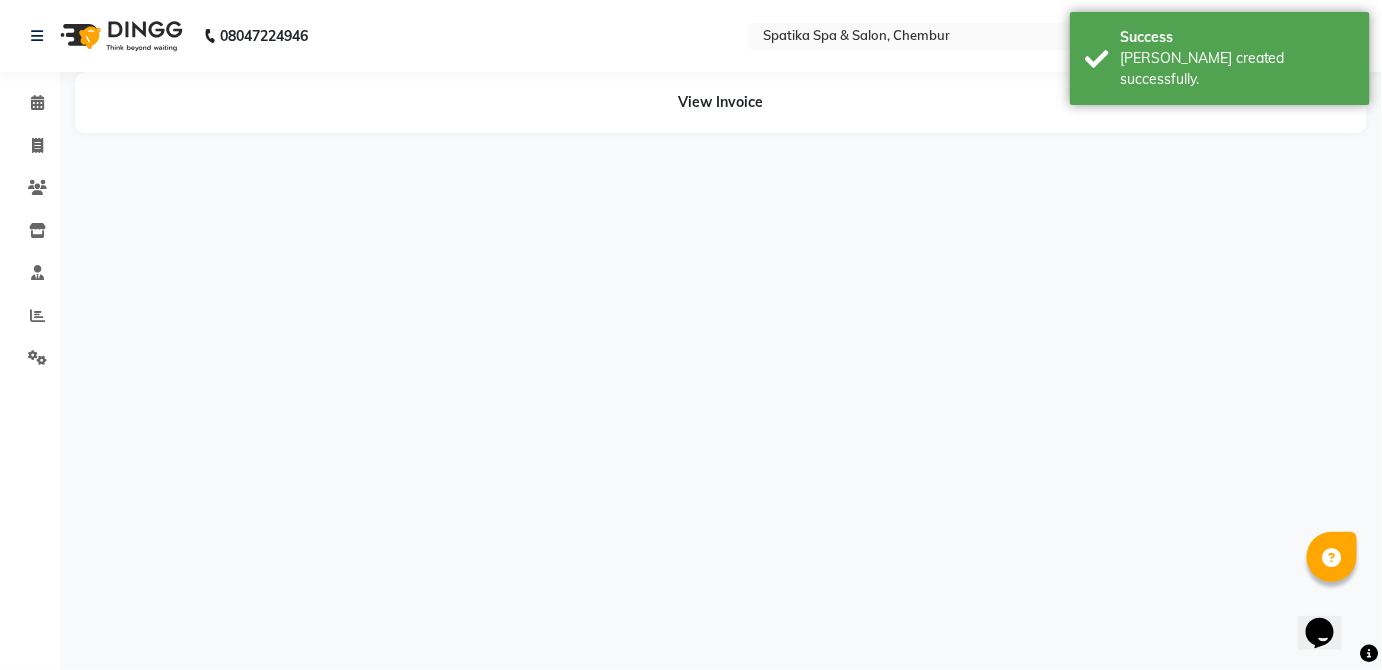 scroll, scrollTop: 0, scrollLeft: 0, axis: both 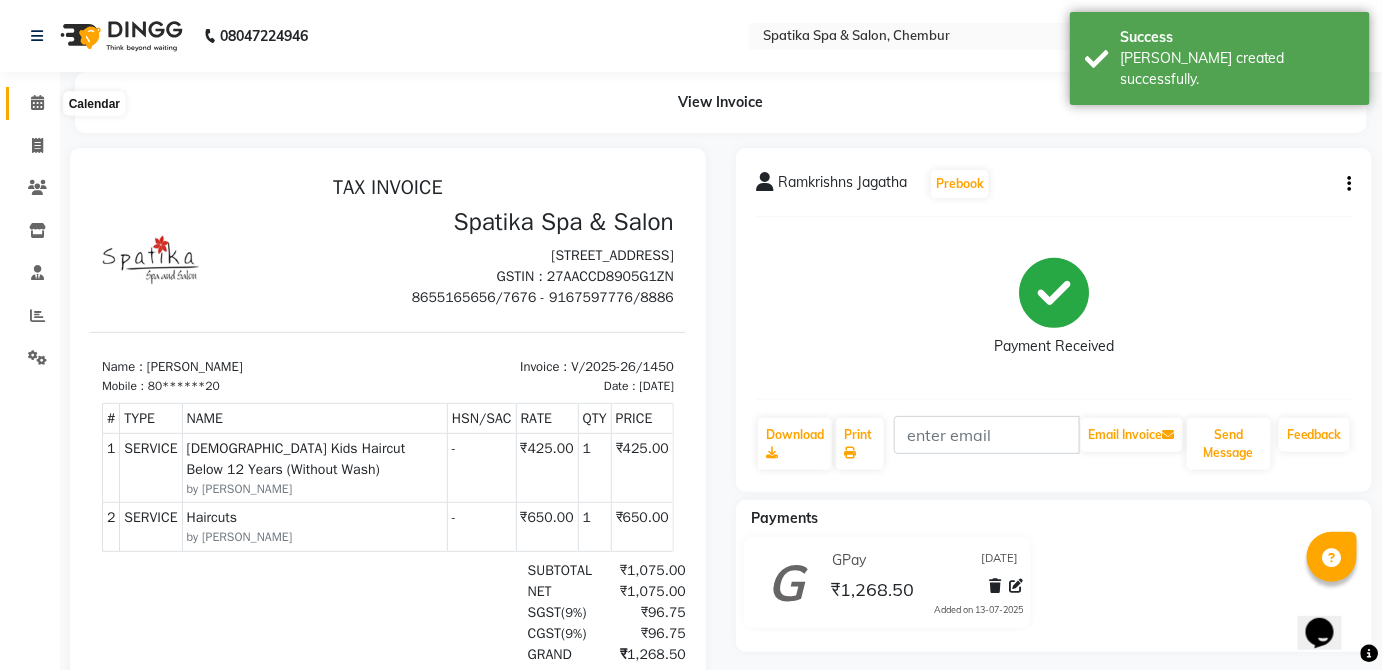 click 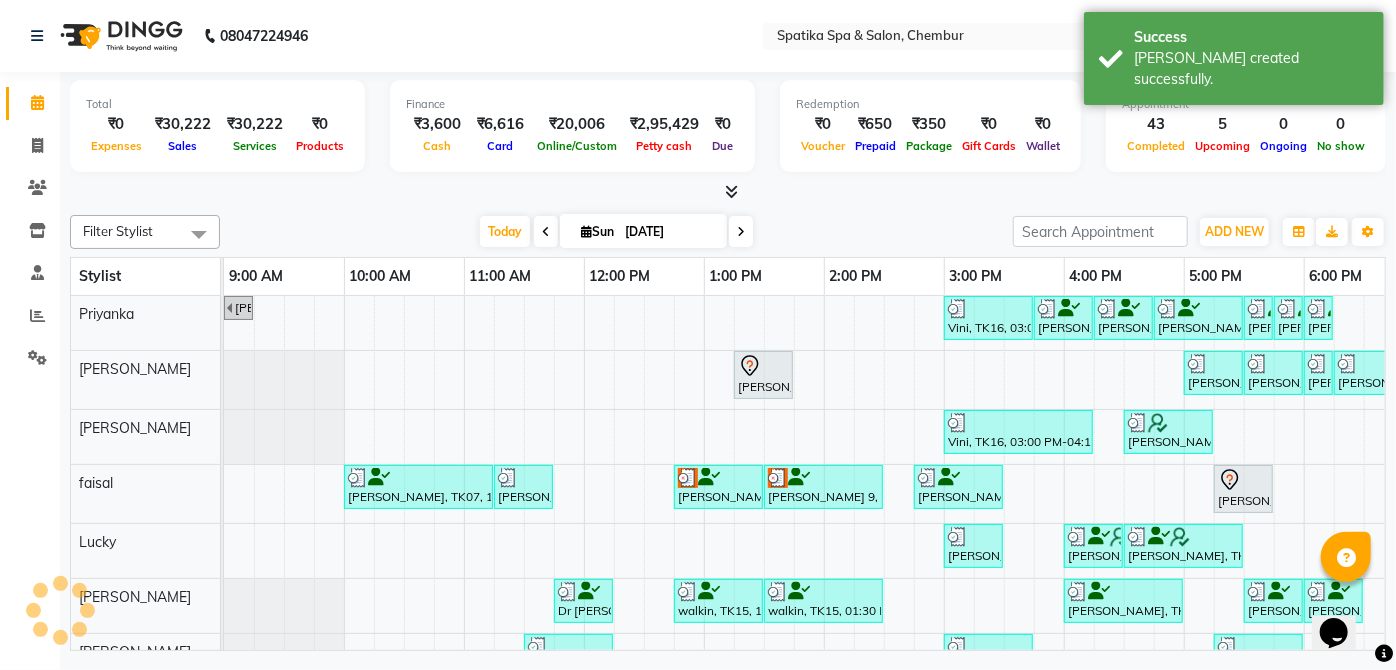 scroll, scrollTop: 0, scrollLeft: 0, axis: both 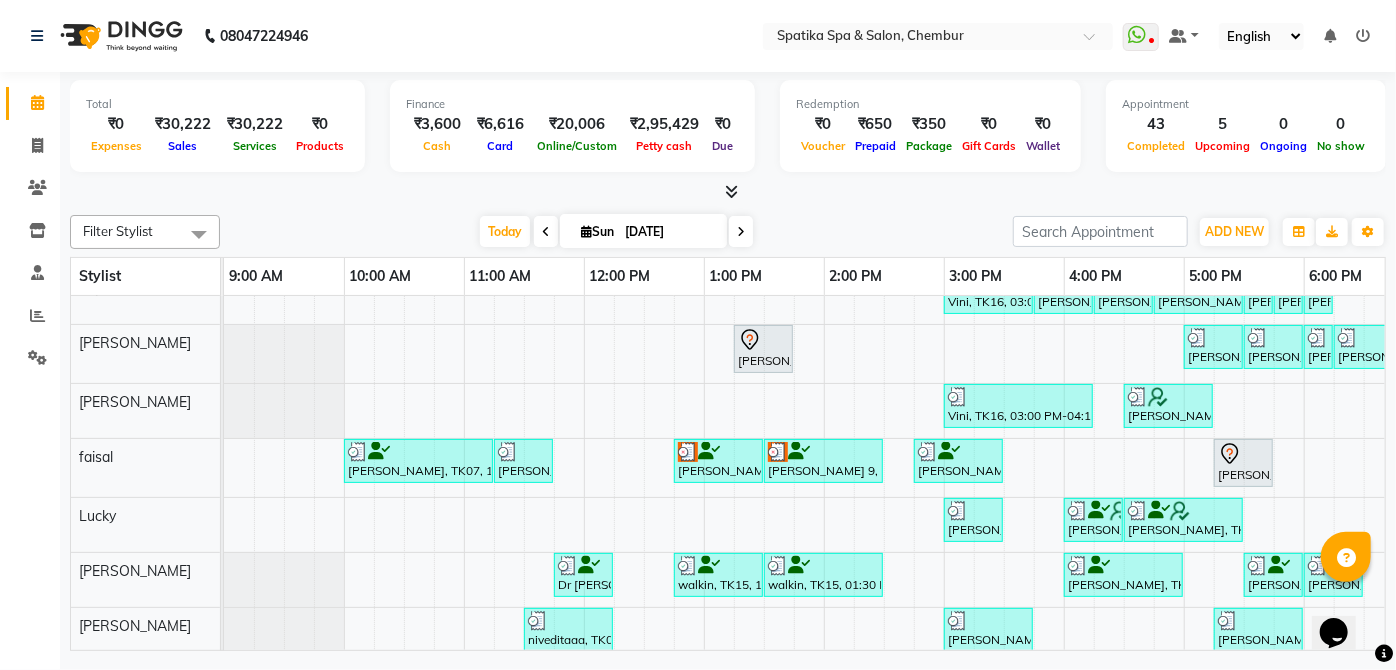 click on "[DATE]" at bounding box center [669, 232] 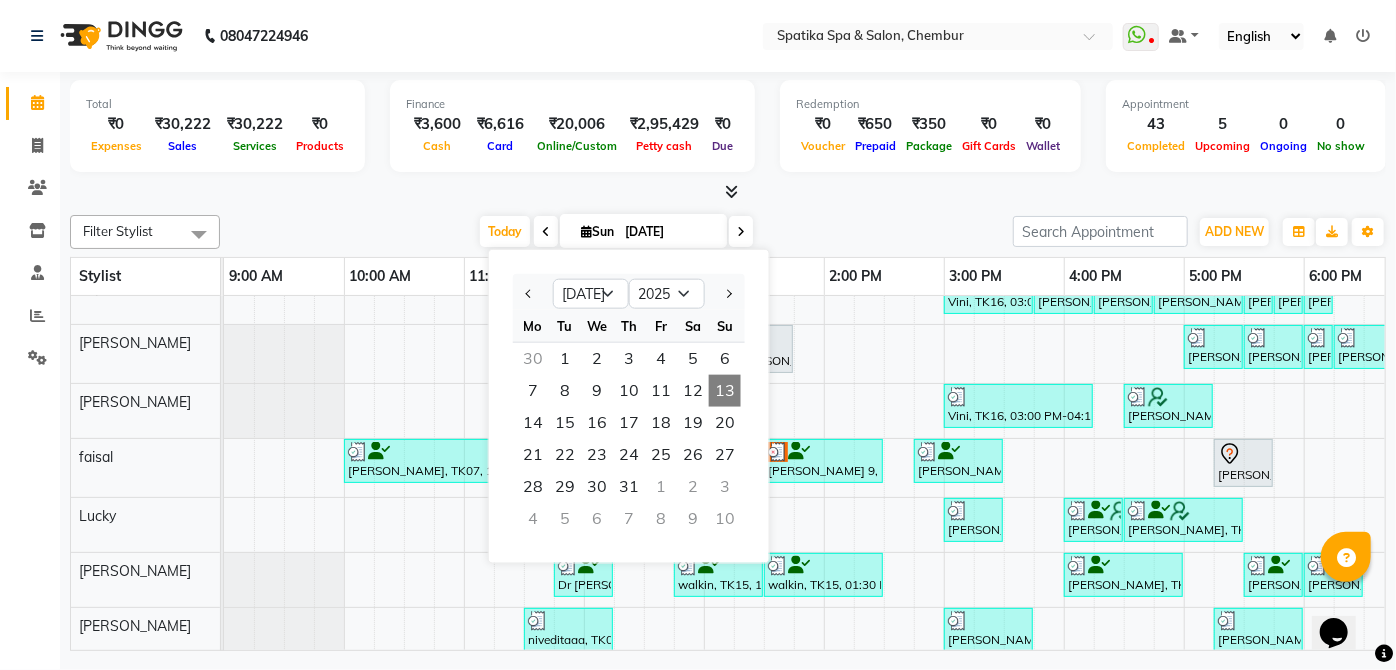 click on "[DATE]" at bounding box center (669, 232) 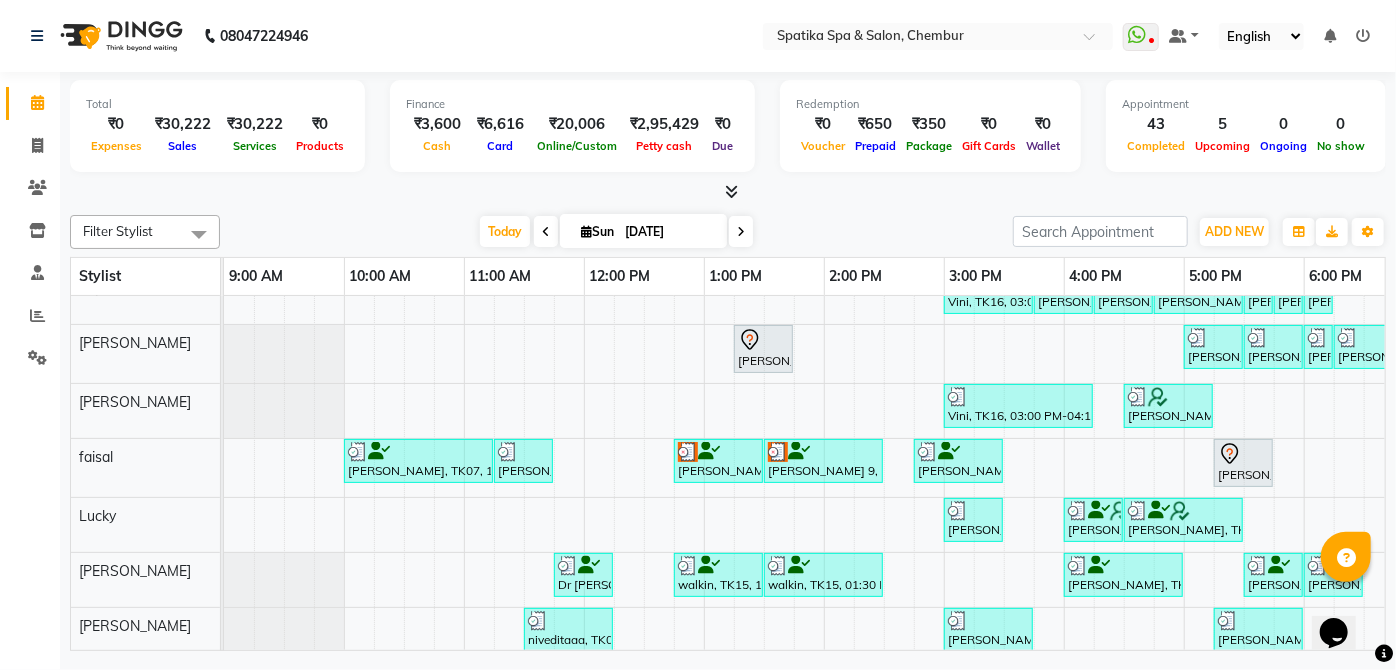 click on "[DATE]" at bounding box center [669, 232] 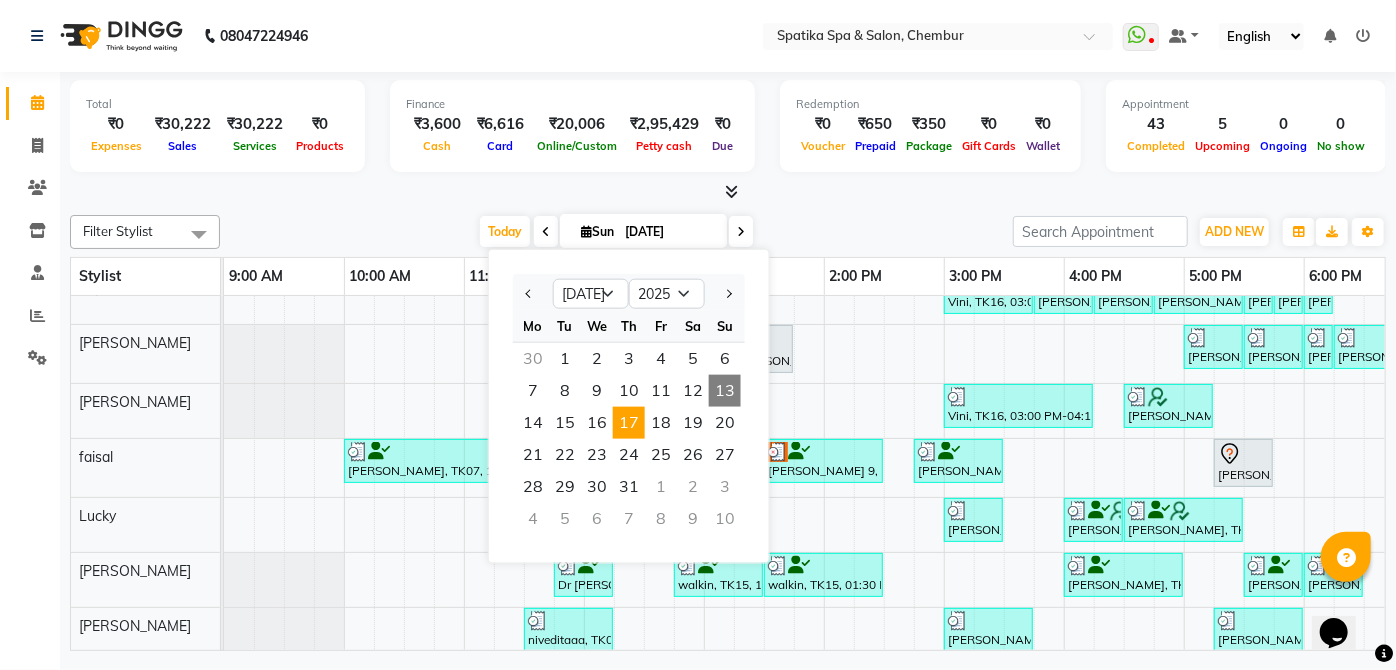 click on "17" at bounding box center [629, 423] 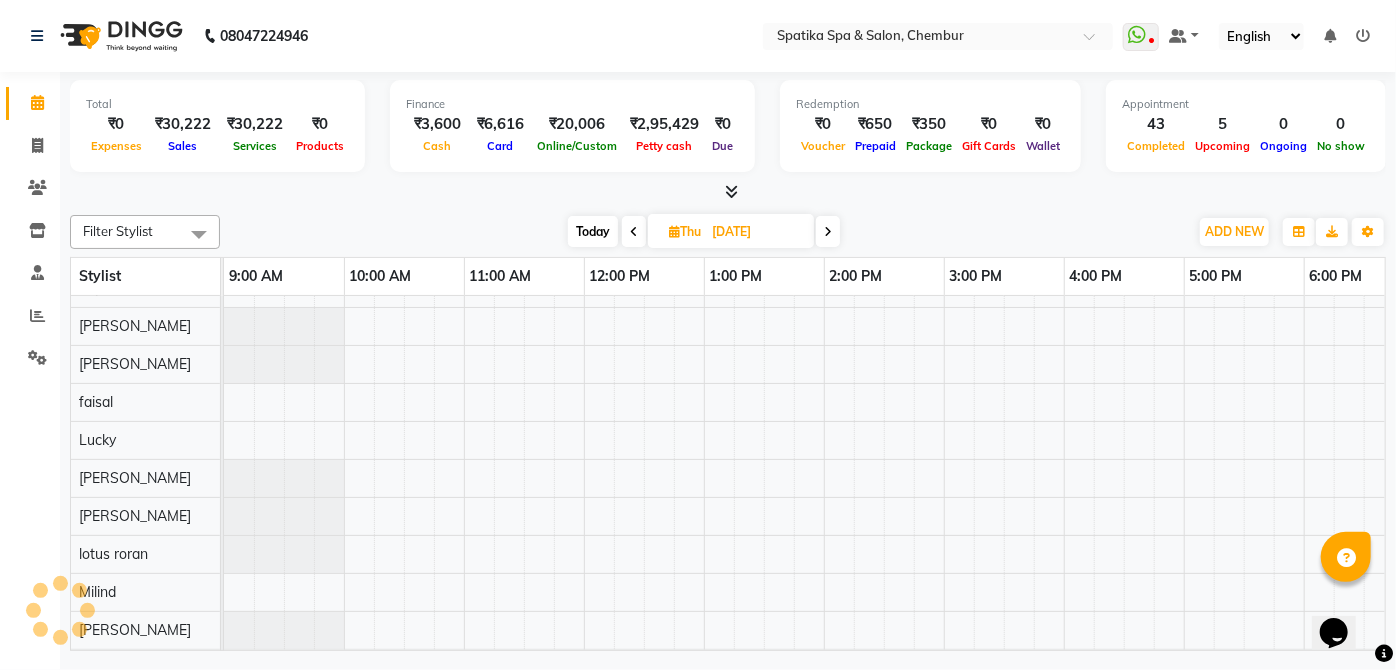 scroll, scrollTop: 0, scrollLeft: 411, axis: horizontal 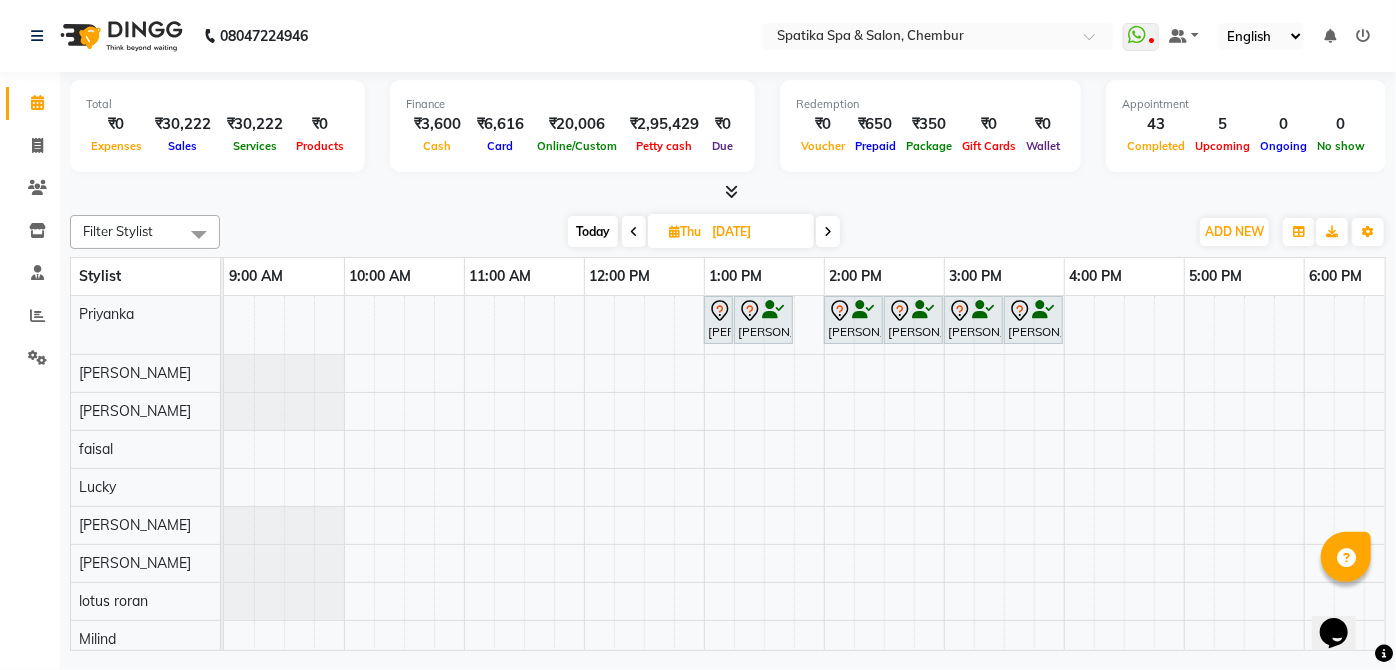 click on "Filter Stylist Select All [PERSON_NAME] [PERSON_NAME] [PERSON_NAME] lotus roran [PERSON_NAME] [PERSON_NAME] [PERSON_NAME] [PERSON_NAME] [DATE]  [DATE] Toggle Dropdown Add Appointment Add Invoice Add Client Toggle Dropdown Add Appointment Add Invoice Add Client ADD NEW Toggle Dropdown Add Appointment Add Invoice Add Client Filter Stylist Select All [PERSON_NAME] [PERSON_NAME] [PERSON_NAME] lotus roran [PERSON_NAME] [PERSON_NAME] [PERSON_NAME] [PERSON_NAME] Group By  Staff View   Room View  View as Vertical  Vertical - Week View  Horizontal  Horizontal - Week View  List  Toggle Dropdown Calendar Settings Manage Tags   Arrange Stylists   Reset Stylists  Full Screen Appointment Form Zoom 100% Stylist 9:00 AM 10:00 AM 11:00 AM 12:00 PM 1:00 PM 2:00 PM 3:00 PM 4:00 PM 5:00 PM 6:00 PM 7:00 PM 8:00 PM 9:00 PM Priyanka [PERSON_NAME] [PERSON_NAME] [PERSON_NAME] [PERSON_NAME] [PERSON_NAME] lotus roran [PERSON_NAME] [PERSON_NAME] [PERSON_NAME] [PERSON_NAME]" 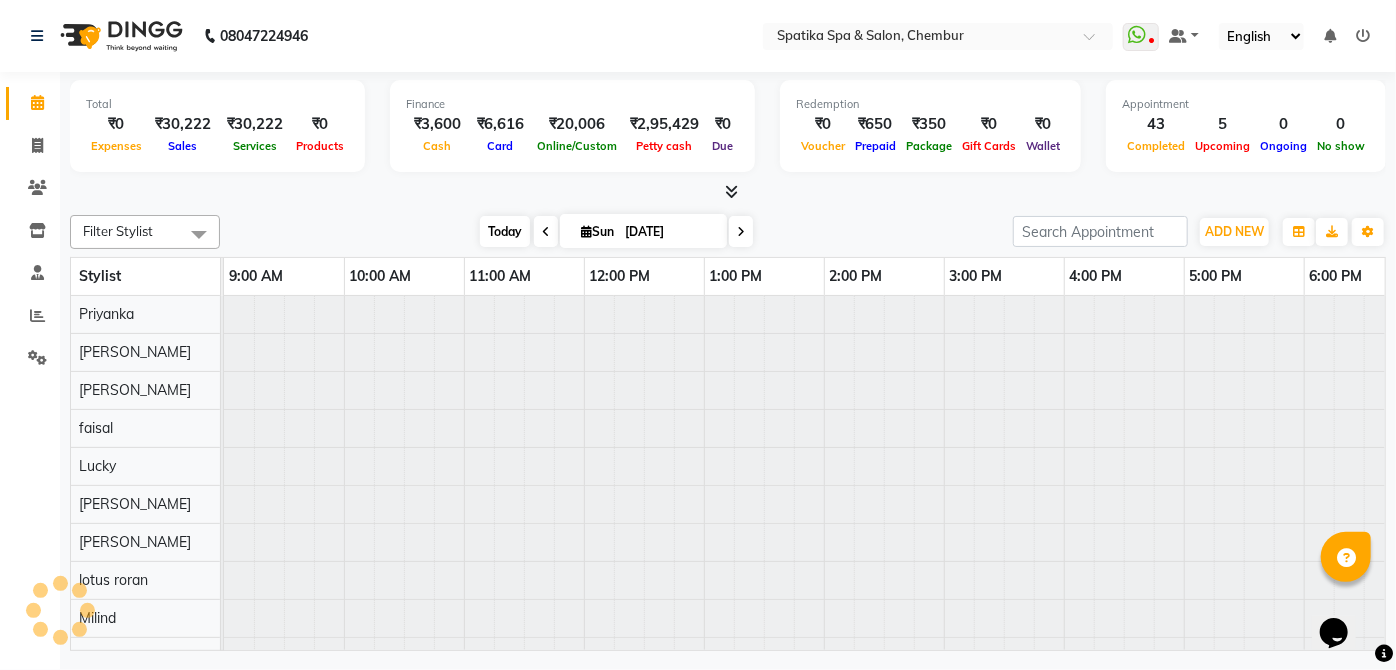 scroll, scrollTop: 0, scrollLeft: 397, axis: horizontal 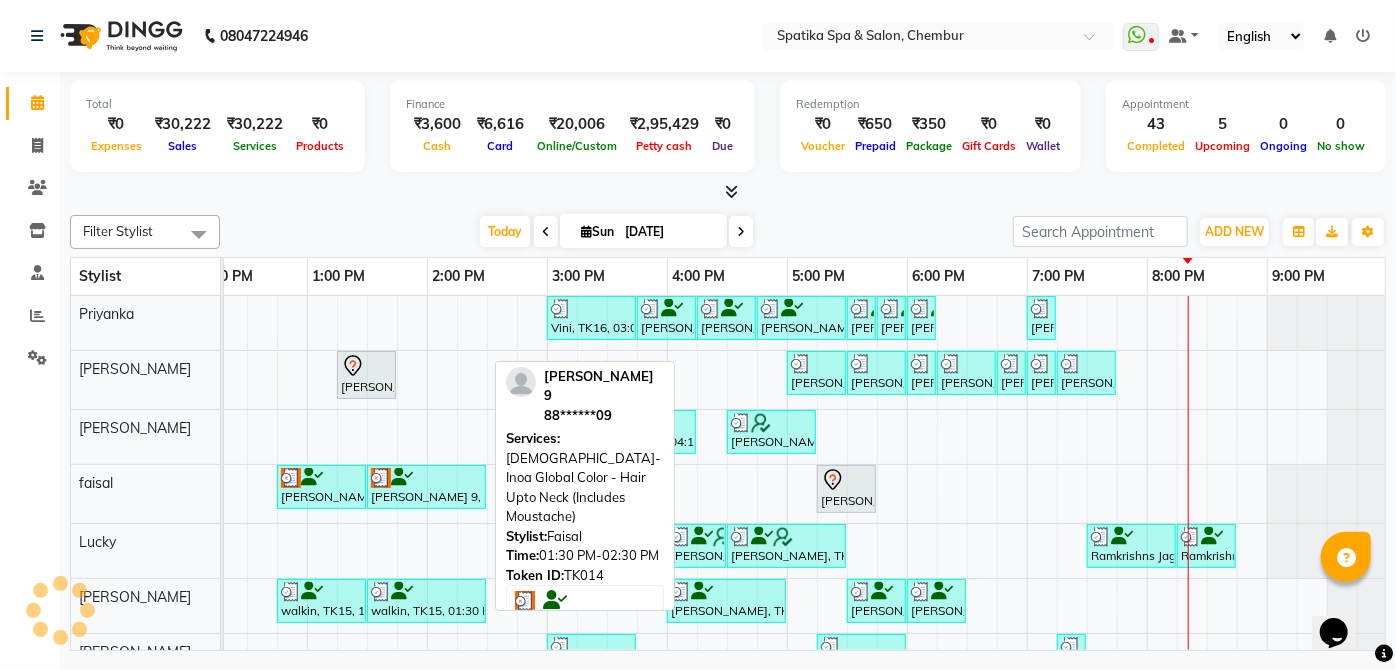 click on "[PERSON_NAME] 9, TK14, 01:30 PM-02:30 PM, [DEMOGRAPHIC_DATA]-Inoa Global Color - Hair Upto Neck (Includes Moustache)" at bounding box center (426, 487) 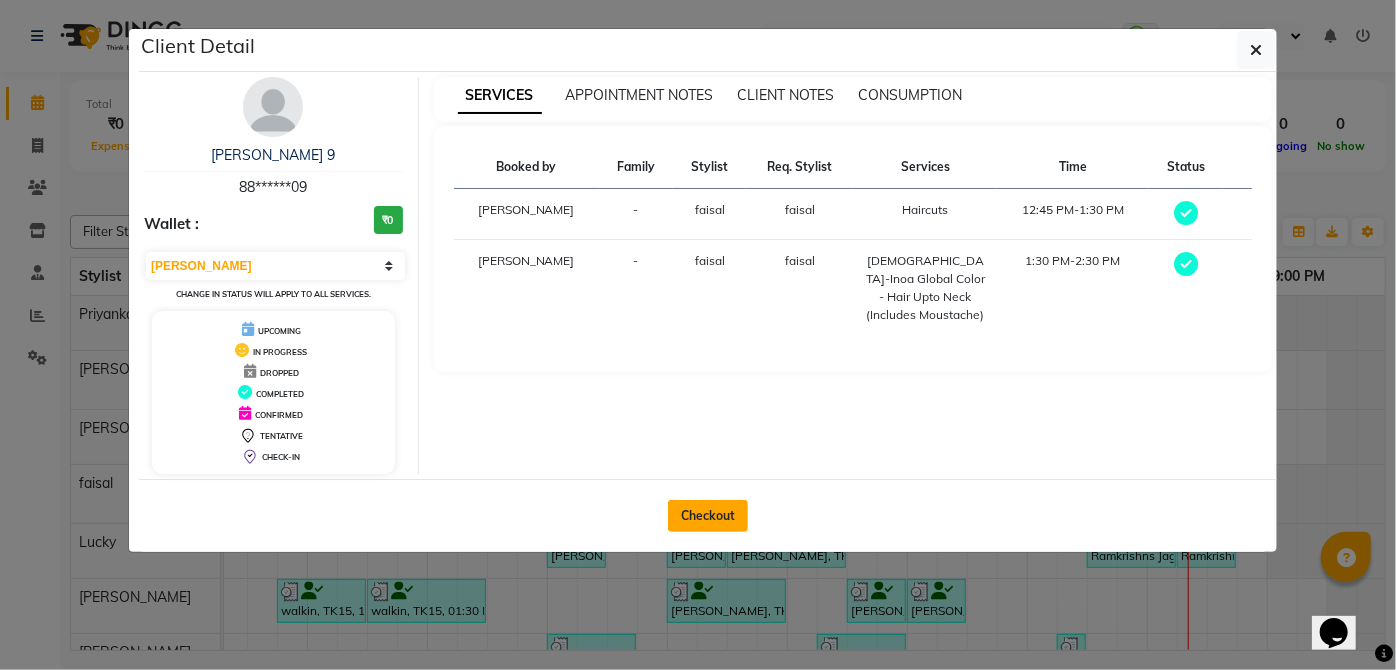 click on "Checkout" 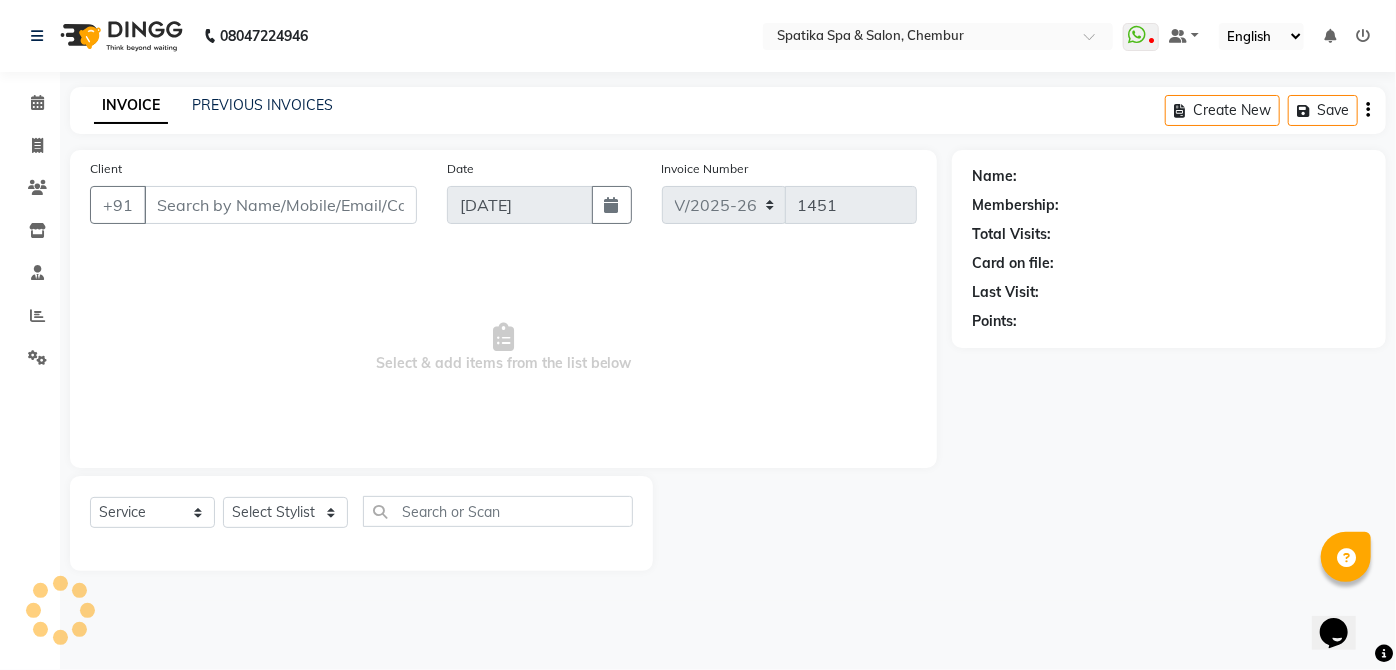 type on "88******09" 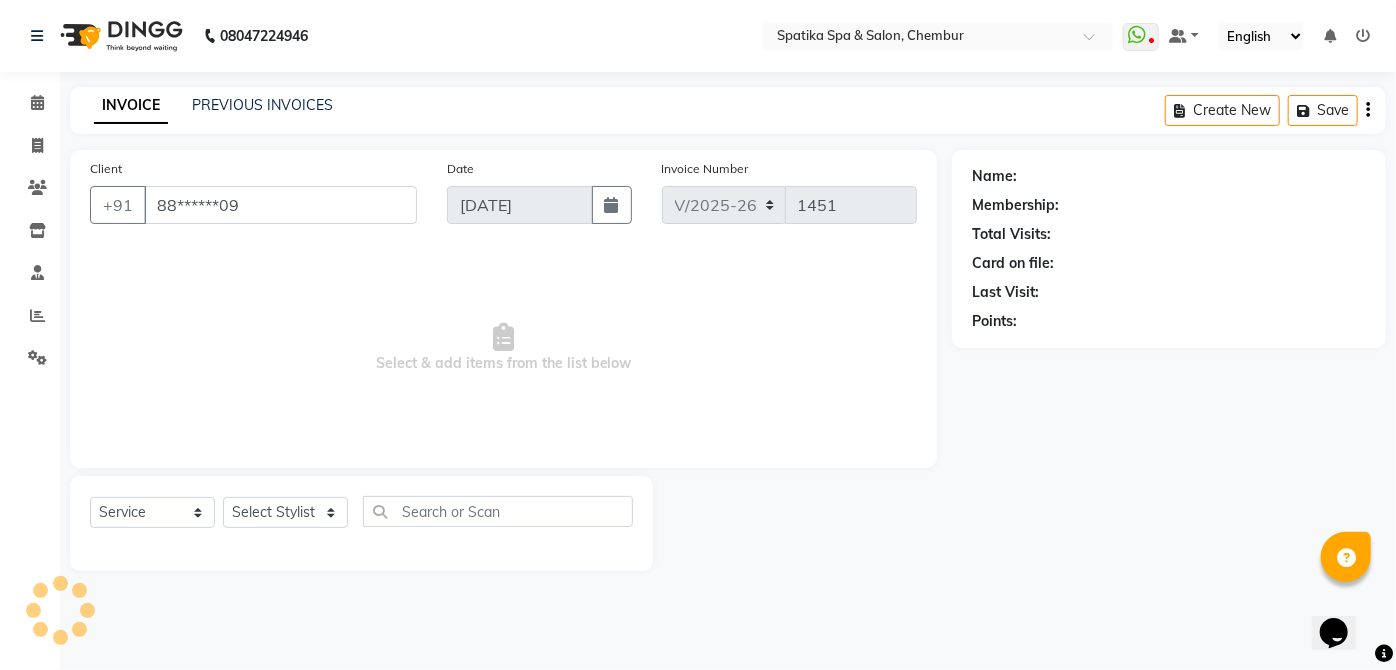 select on "9045" 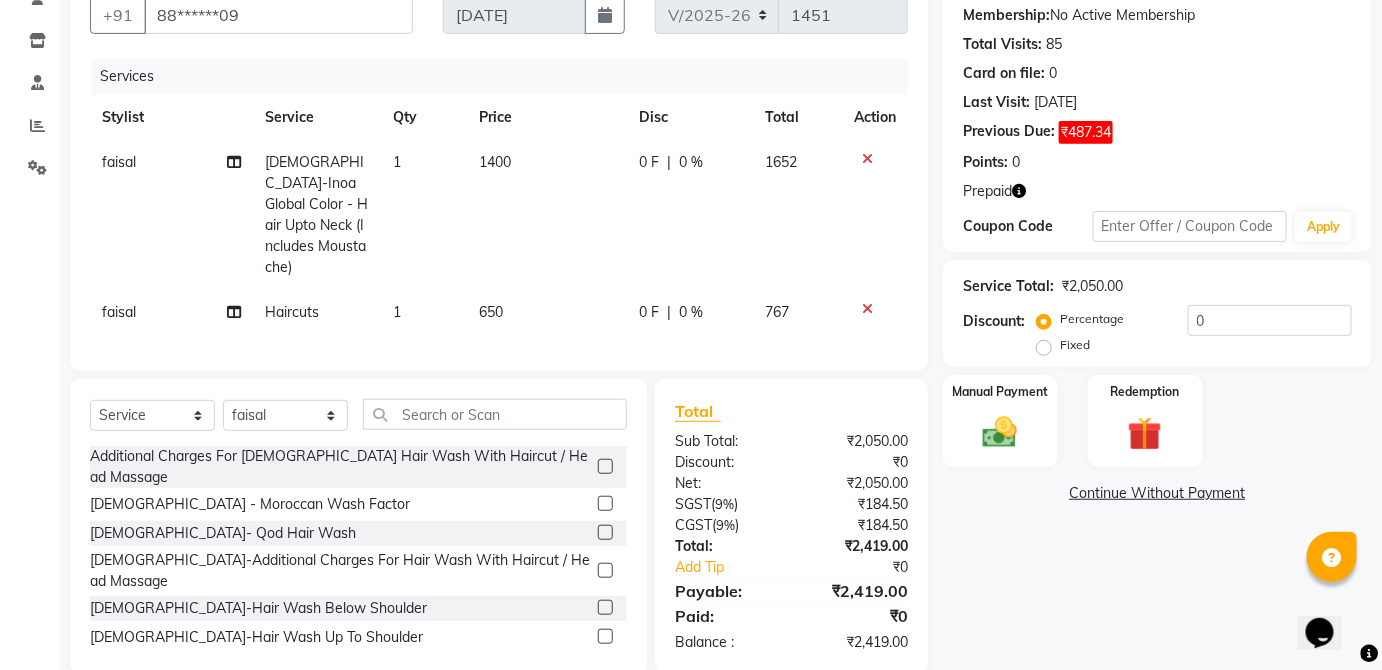 scroll, scrollTop: 194, scrollLeft: 0, axis: vertical 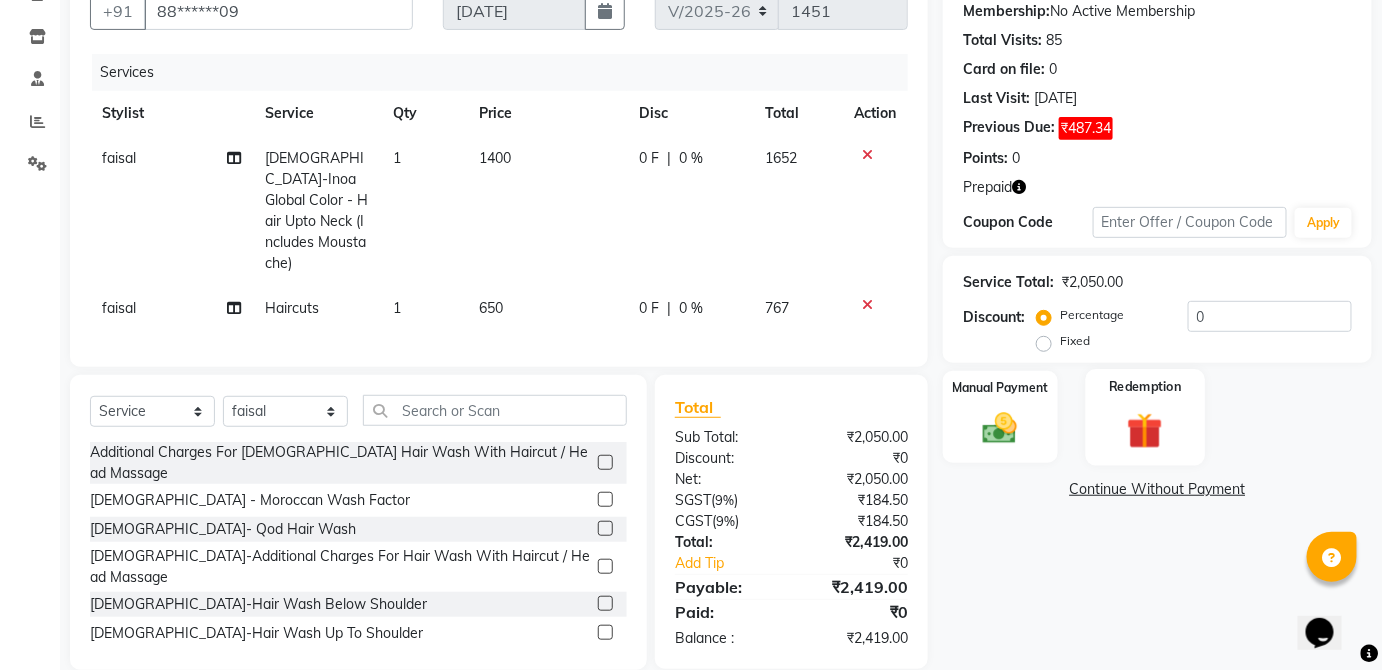 click on "Redemption" 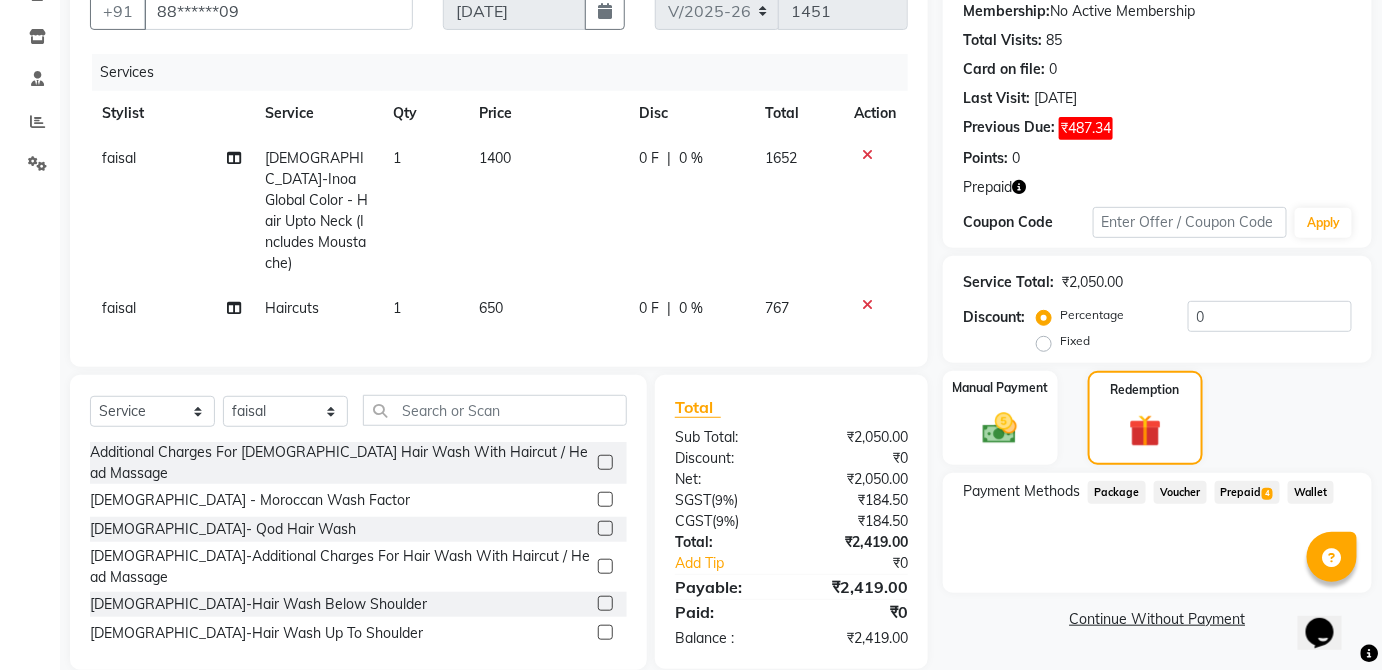 click on "Prepaid  4" 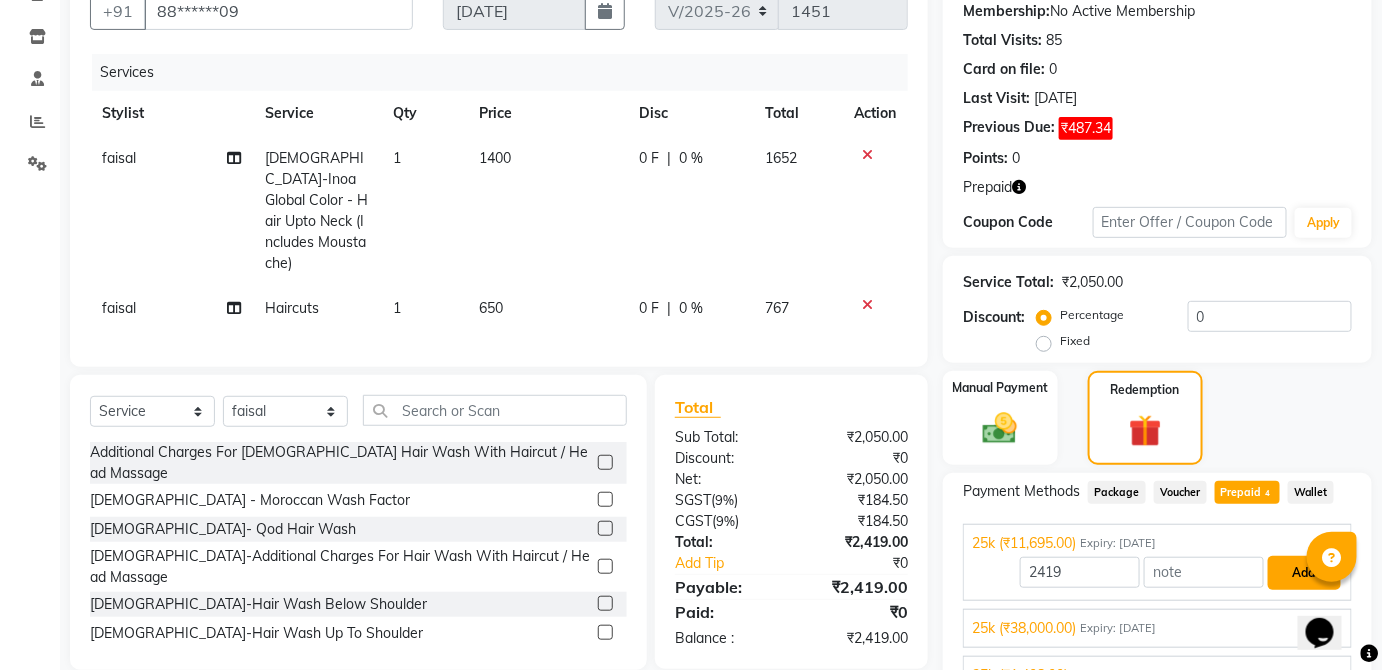 click on "Add" at bounding box center (1304, 573) 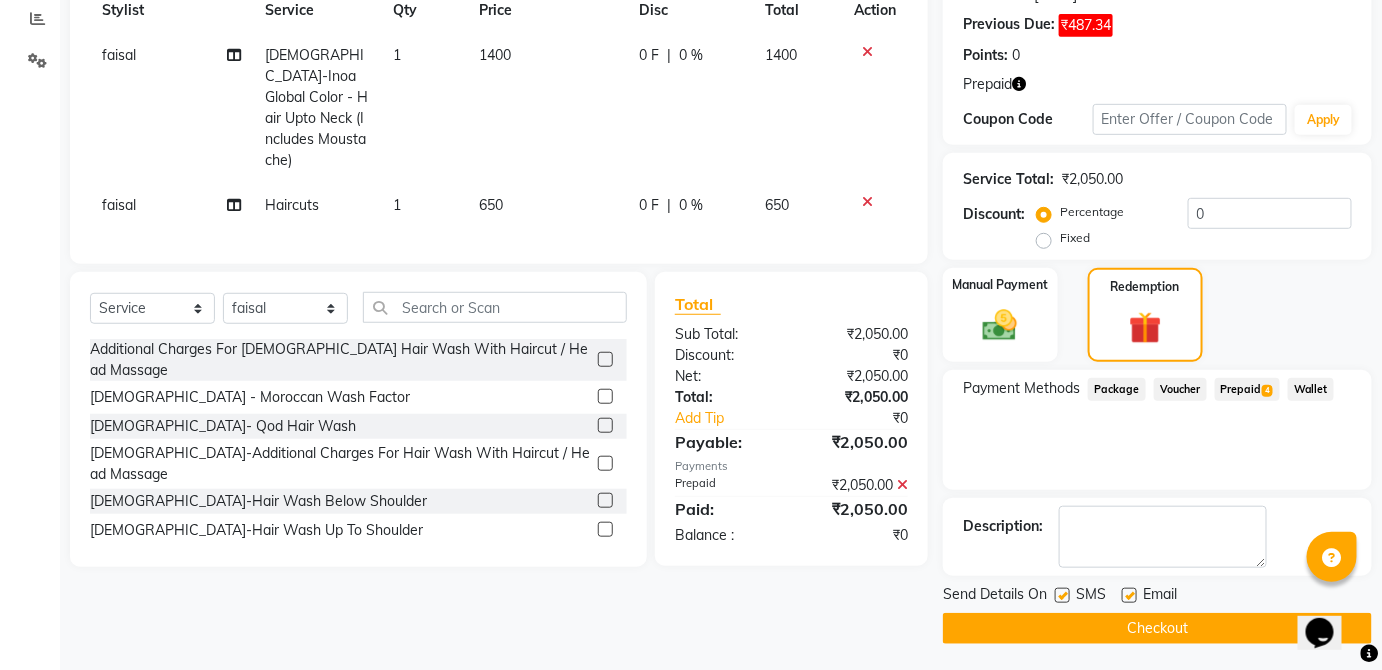 scroll, scrollTop: 298, scrollLeft: 0, axis: vertical 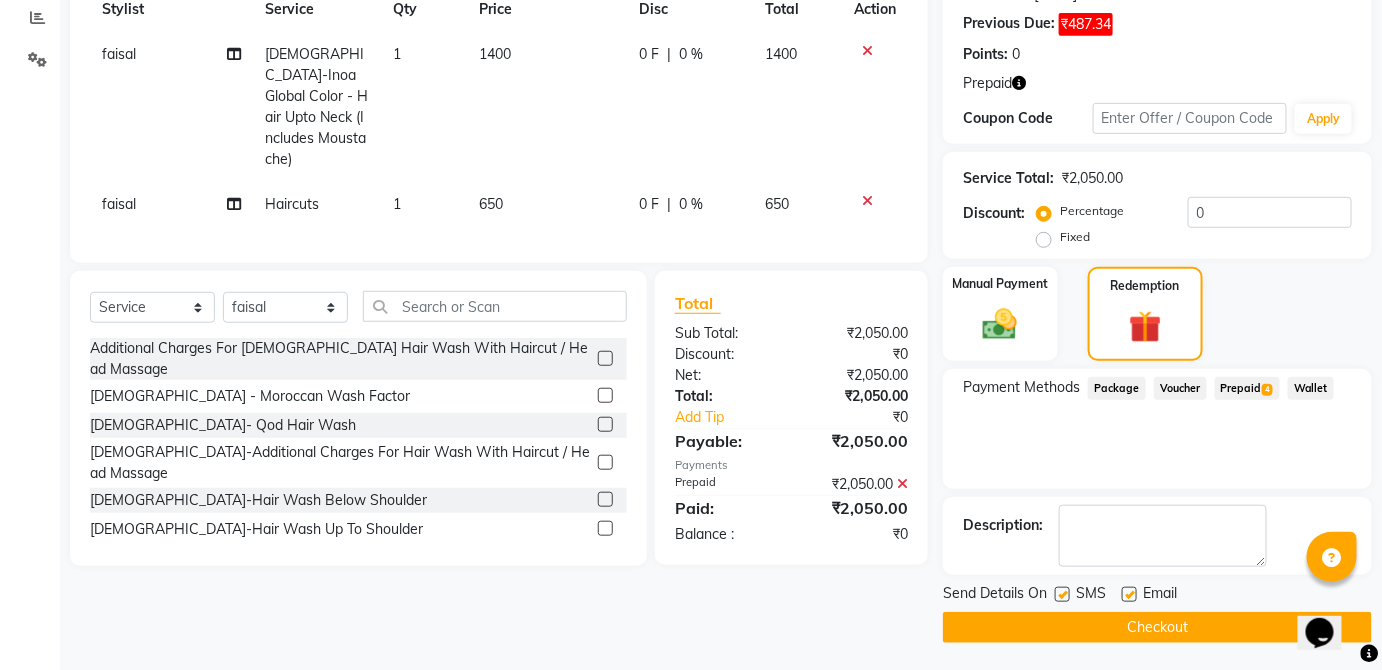 click on "Checkout" 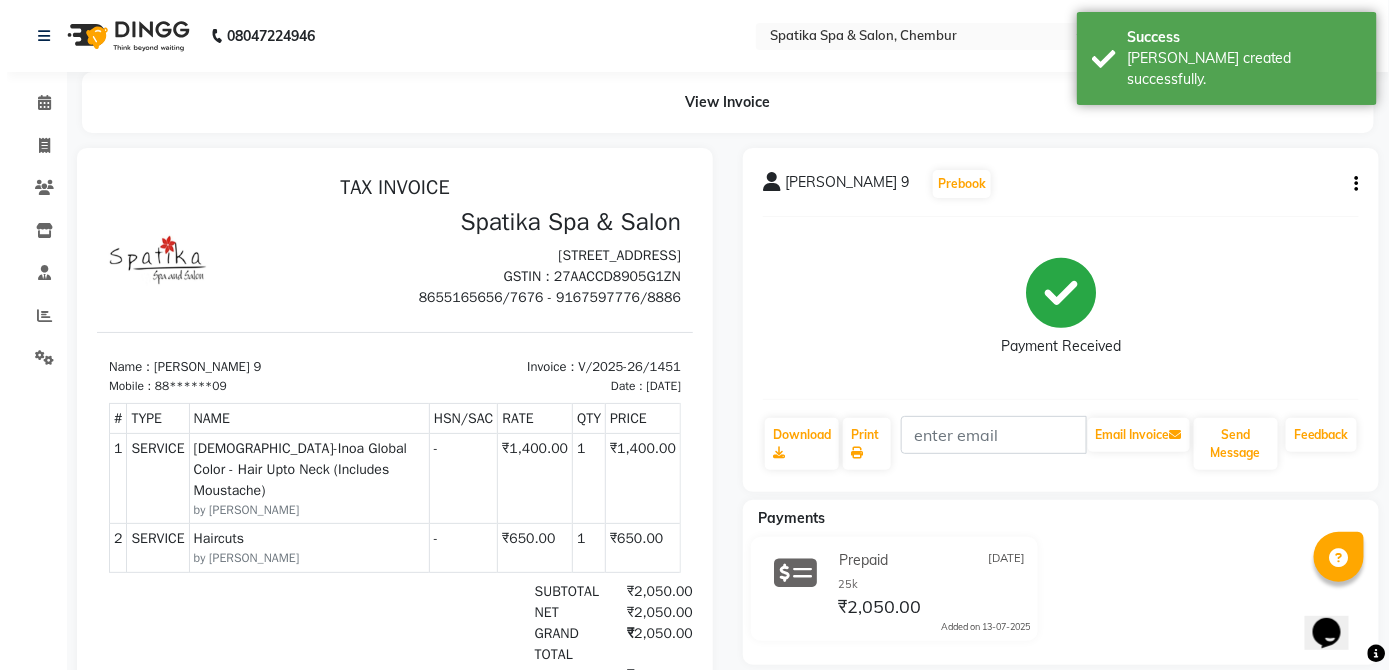 scroll, scrollTop: 0, scrollLeft: 0, axis: both 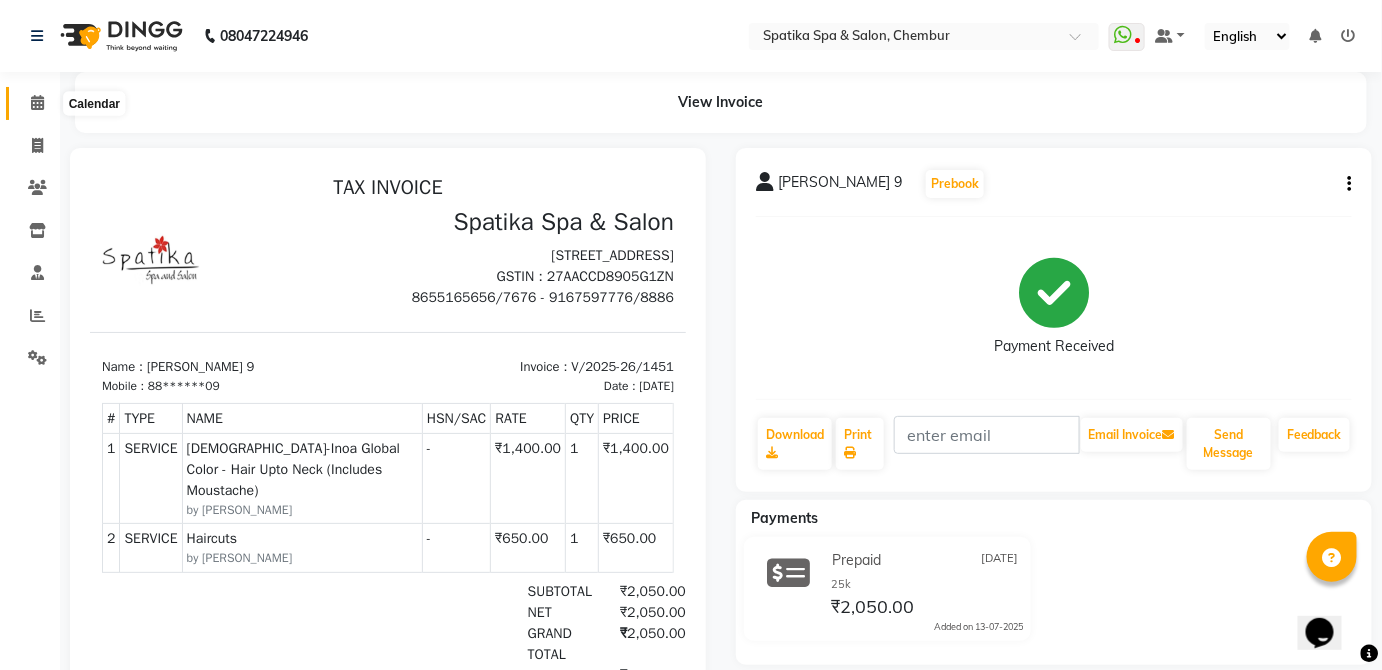 click 